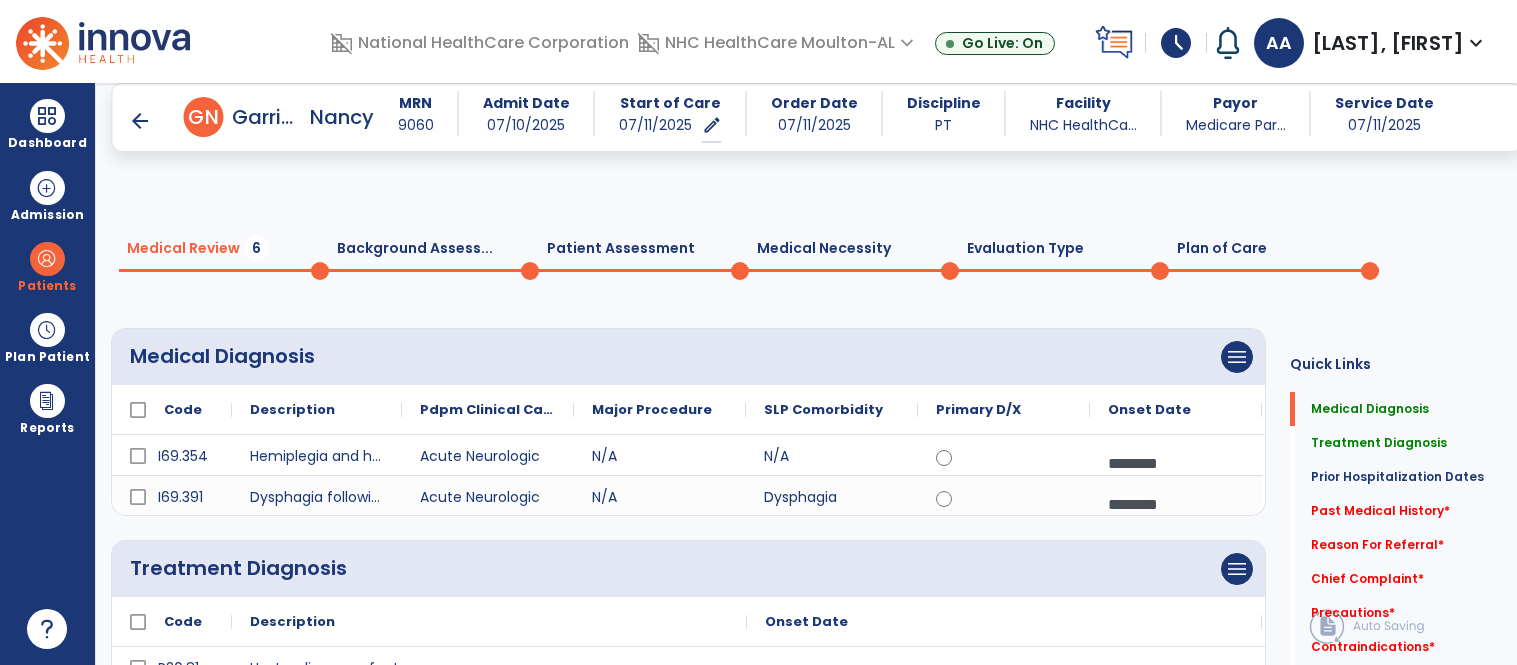 scroll, scrollTop: 0, scrollLeft: 0, axis: both 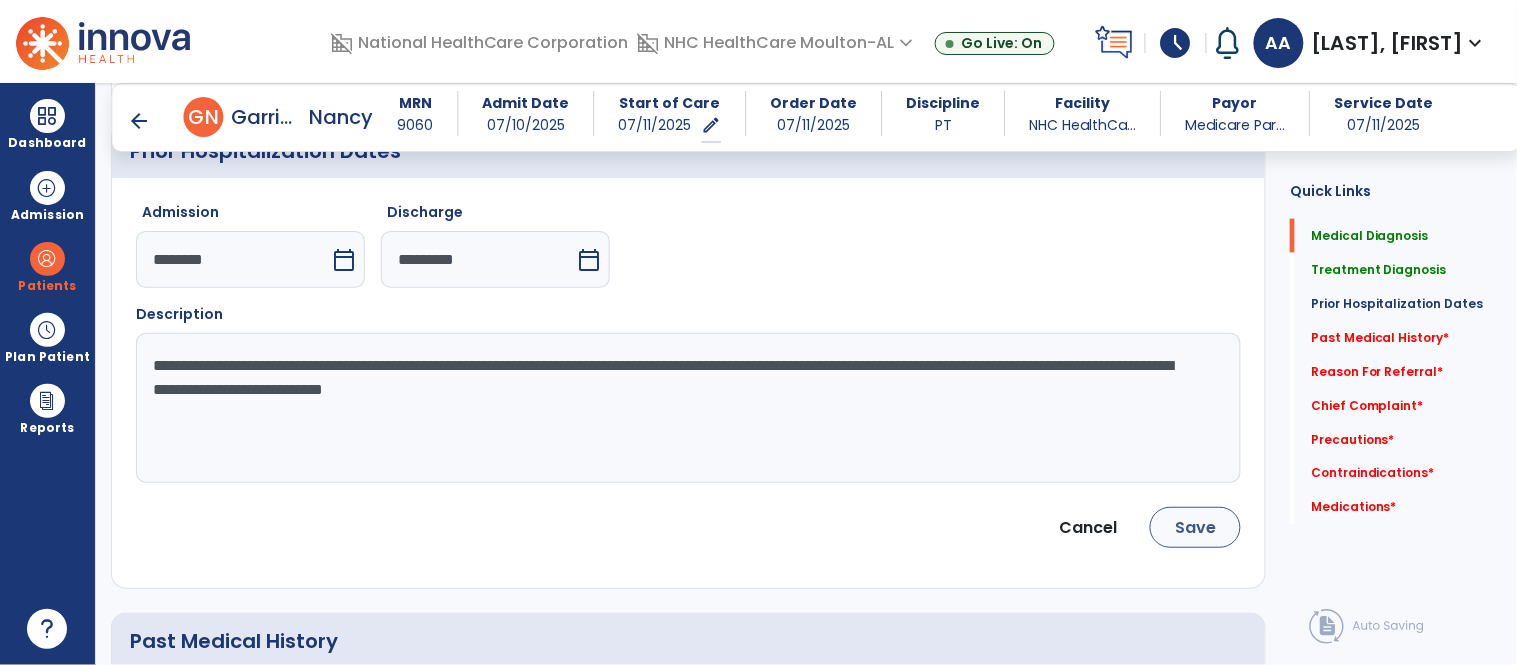 type on "**********" 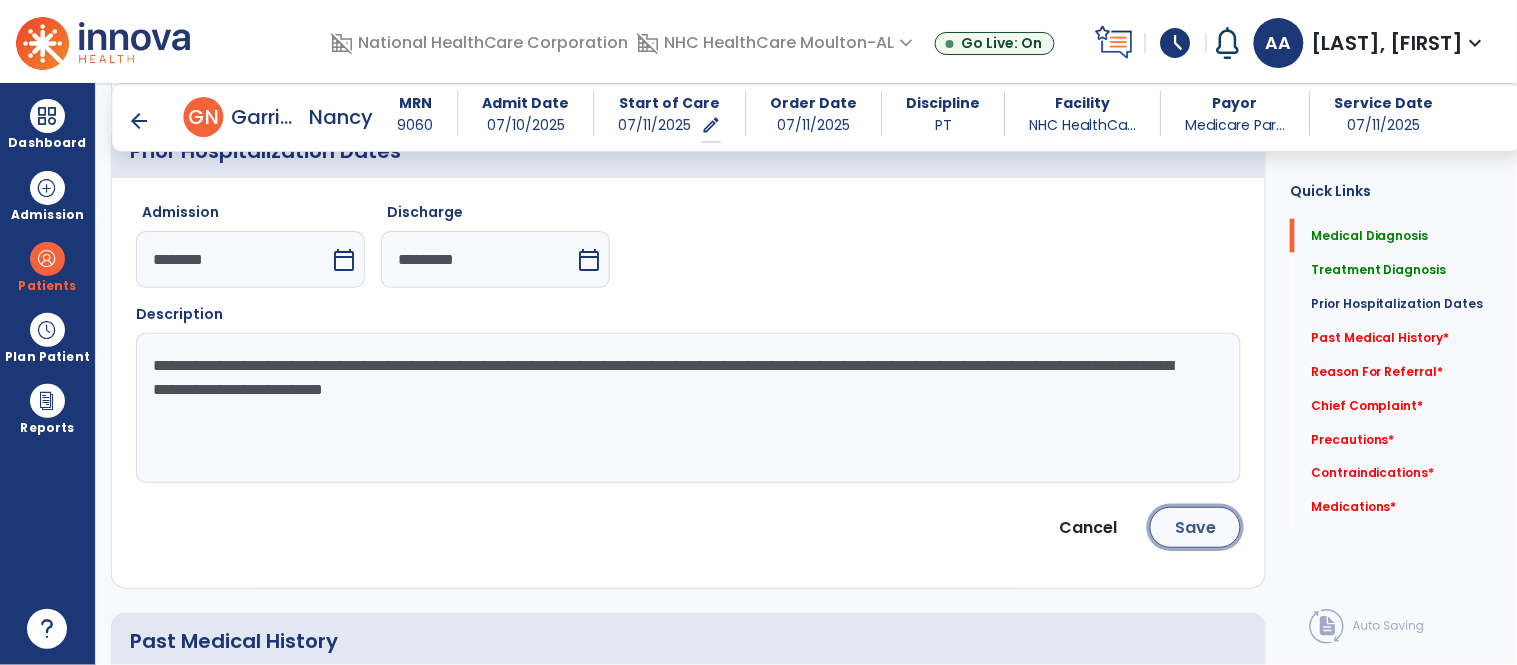 click on "Save" 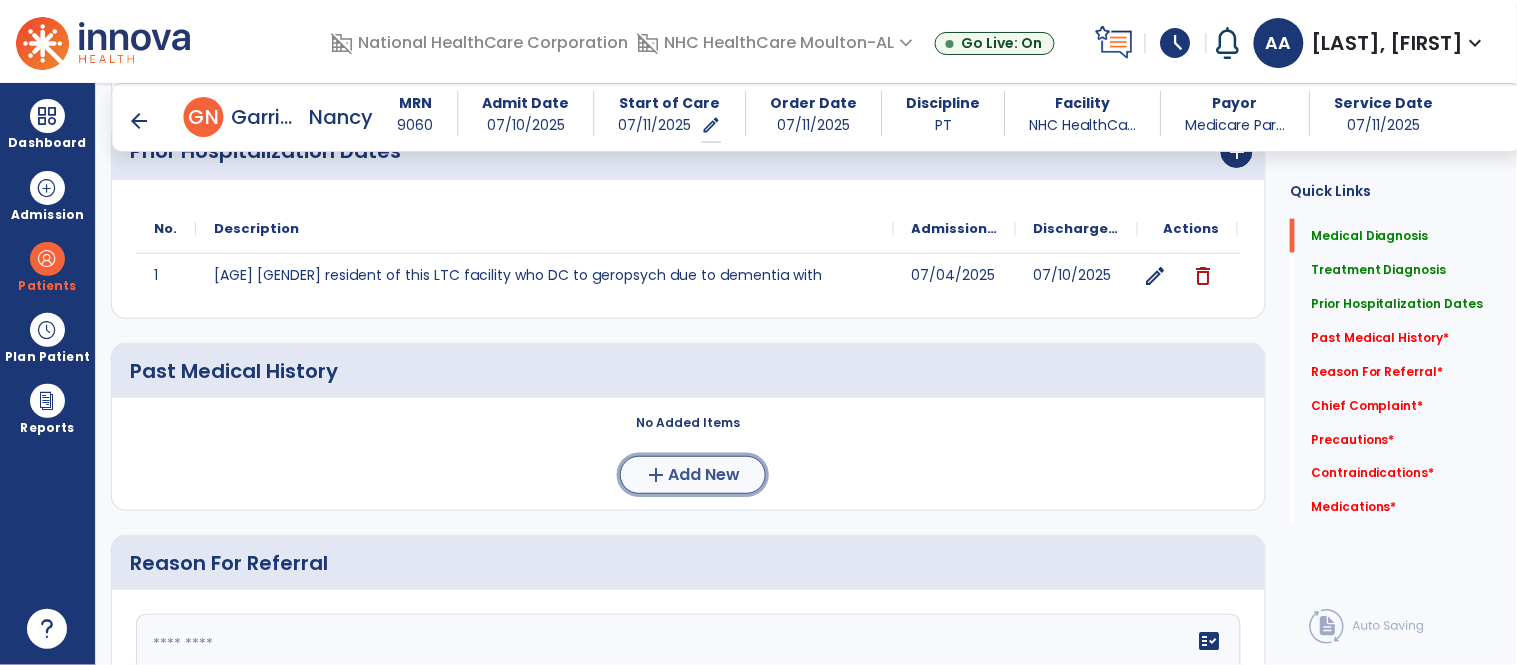 click on "add  Add New" 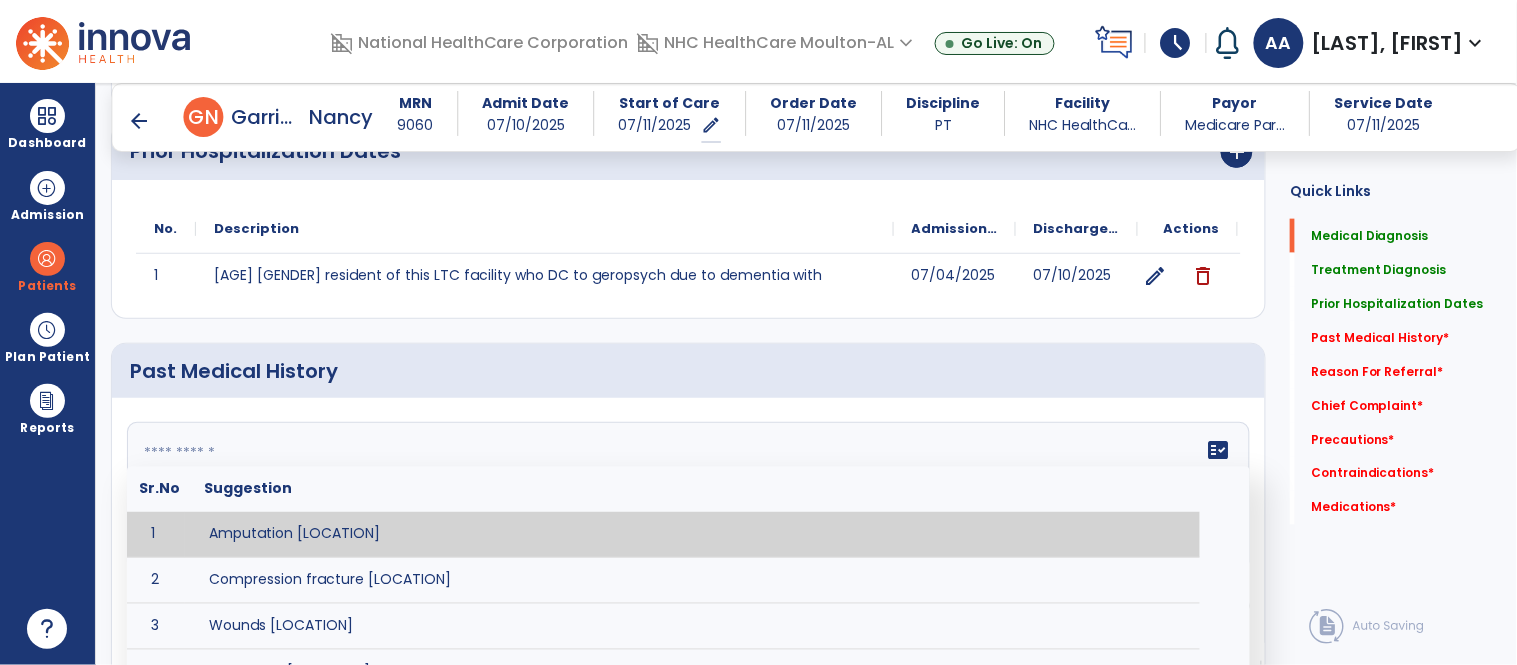click on "fact_check  Sr.No Suggestion 1 Amputation [LOCATION] 2 Compression fracture [LOCATION] 3 Wounds [LOCATION] 4 Tendinosis [LOCATION] 5 Venous stasis ulcer [LOCATION] 6 Achilles tendon tear [LOCATION] 7 ACL tear surgically repaired [LOCATION] 8 Above knee amputation (AKA) [LOCATION] 9 Below knee amputation (BKE) [LOCATION] 10 Cancer (SITE/TYPE) 11 Surgery (TYPE) 12 AAA (Abdominal Aortic Aneurysm) 13 Achilles tendon tear [LOCATION] 14 Acute Renal Failure 15 AIDS (Acquired Immune Deficiency Syndrome) 16 Alzheimer's Disease 17 Anemia 18 Angina 19 Anxiety 20 ASHD (Arteriosclerotic Heart Disease) 21 Atrial Fibrillation 22 Bipolar Disorder 23 Bowel Obstruction 24 C-Diff 25 Coronary Artery Bypass Graft (CABG) 26 CAD (Coronary Artery Disease) 27 Carpal tunnel syndrome 28 Chronic bronchitis 29 Chronic renal failure 30 Colostomy 31 COPD (Chronic Obstructive Pulmonary Disease) 32 CRPS (Complex Regional Pain Syndrome) 33 CVA (Cerebrovascular Accident) 34 CVI (Chronic Venous Insufficiency) 35 DDD (Degenerative Disc Disease)" 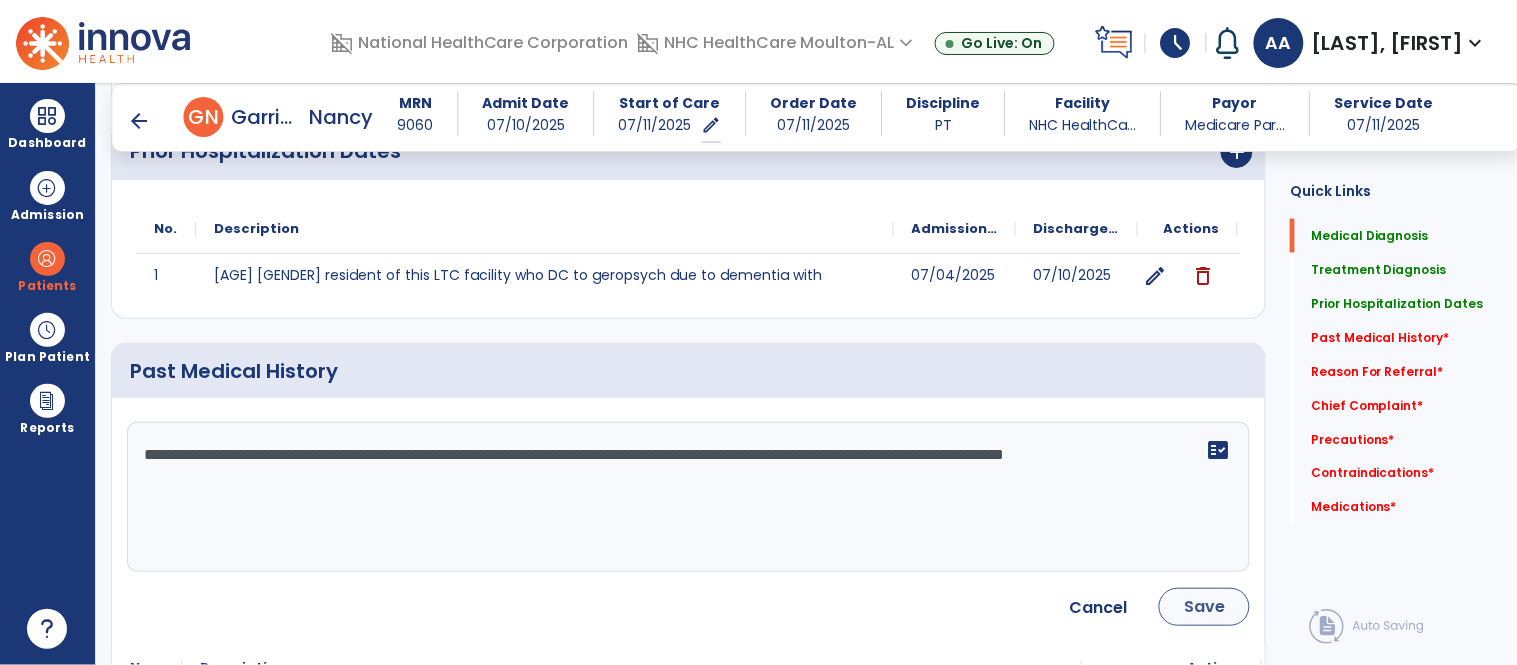 type on "**********" 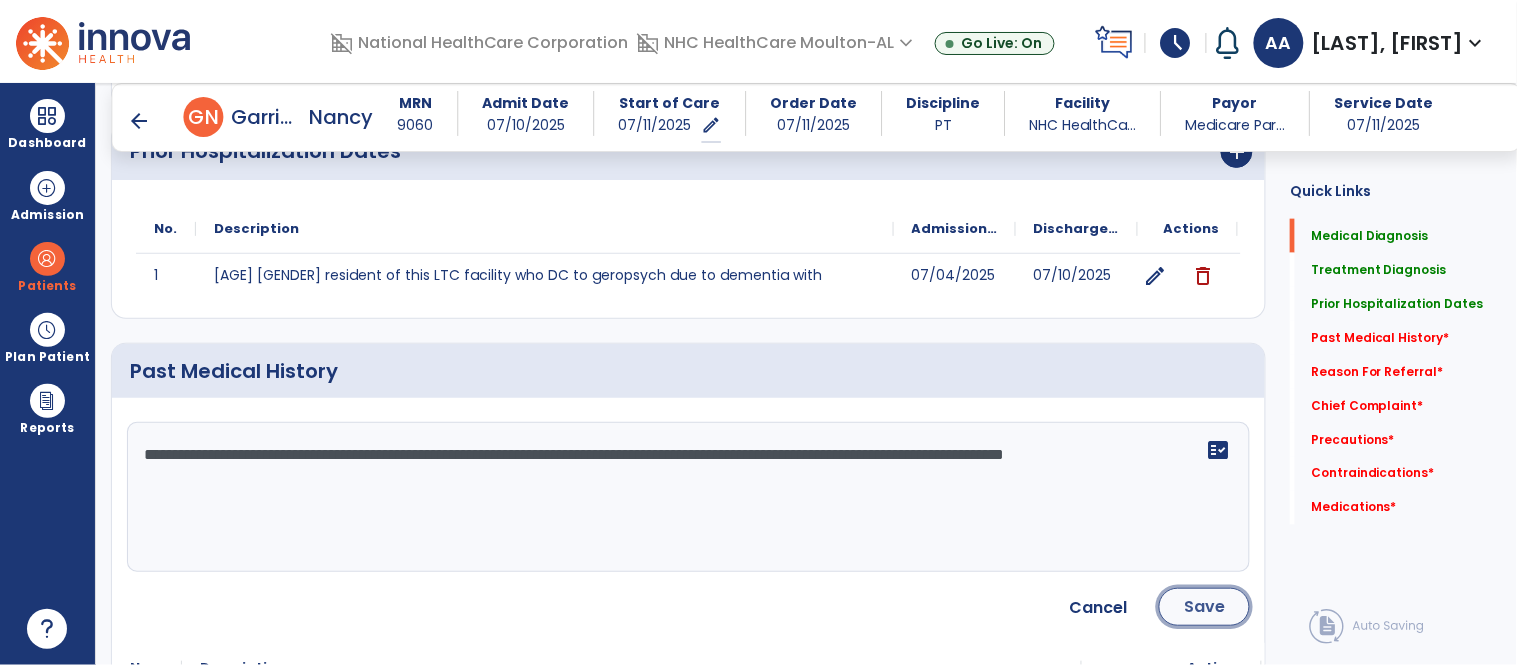 click on "Save" 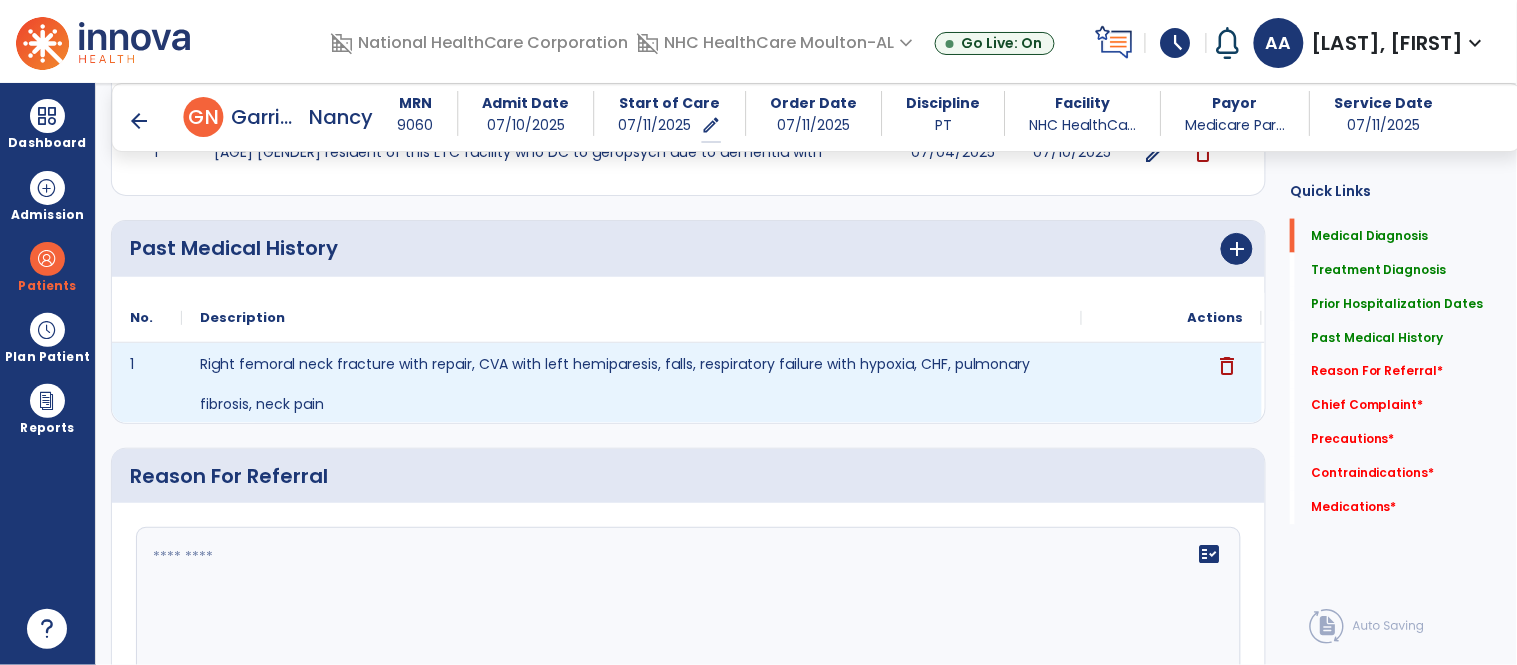 scroll, scrollTop: 803, scrollLeft: 0, axis: vertical 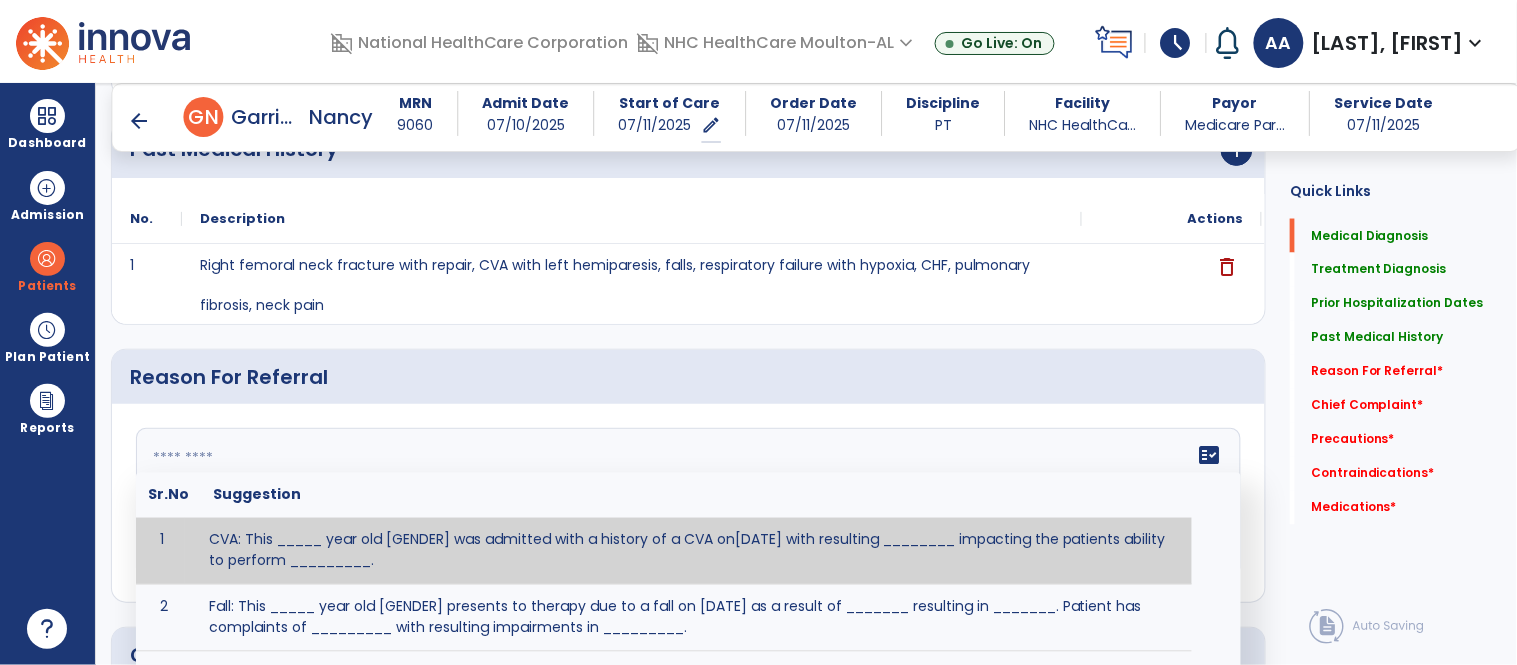 click on "fact_check  Sr.No Suggestion 1 CVA: This _____ year old [GENDER] was admitted with a history of a CVA on[DATE] with resulting ________ impacting the patients ability to perform _________. 2 Fall: This _____ year old [GENDER] presents to therapy due to a fall on [DATE] as a result of _______ resulting in _______.  Patient has complaints of _________ with resulting impairments in _________. 3 Maintenance Program: This ____ year old [GENDER] would benefit from the development of a maintenance program.  This program is needed to maintain the patient's ability to ________ in order to decrease risk of ____________.  The specialized skill, knowledge, and judgment of a Physical  4 Fall at Home: This _____ year old [GENDER] fell at home, resulting  in ________.  This has impacted this patient's _______.  As a result of these noted limitations in functional activities, this patient is unable to safely return to home.  This patient requires skilled therapy in order to improve safety and function. 5 6 7 8 9 10" 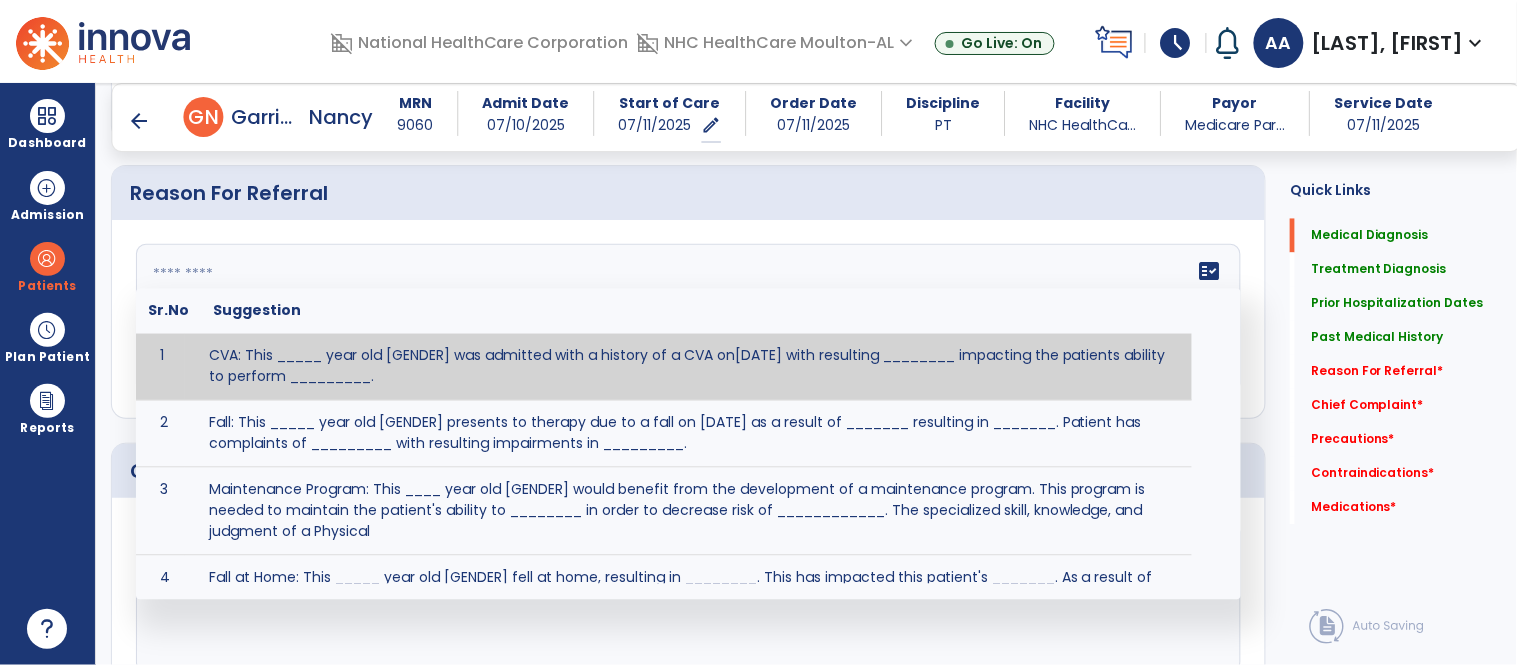 scroll, scrollTop: 1025, scrollLeft: 0, axis: vertical 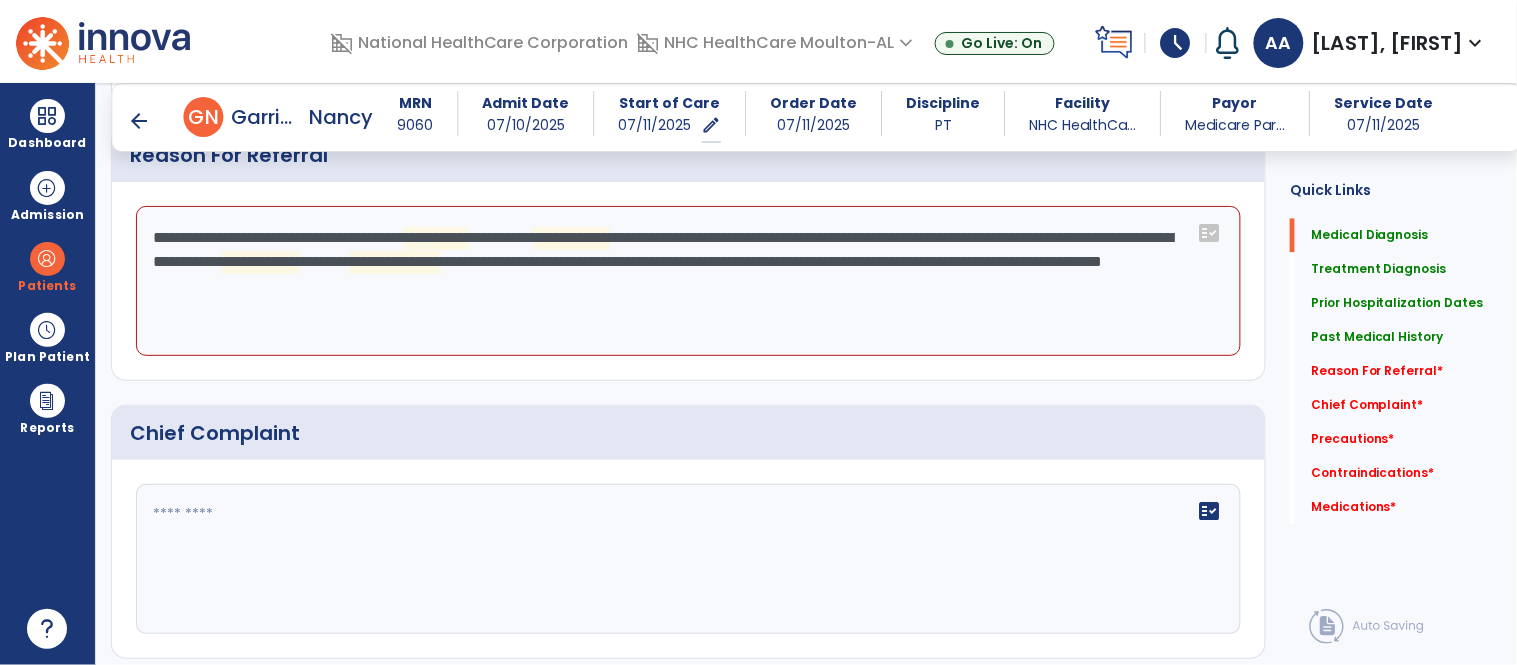 click on "**********" 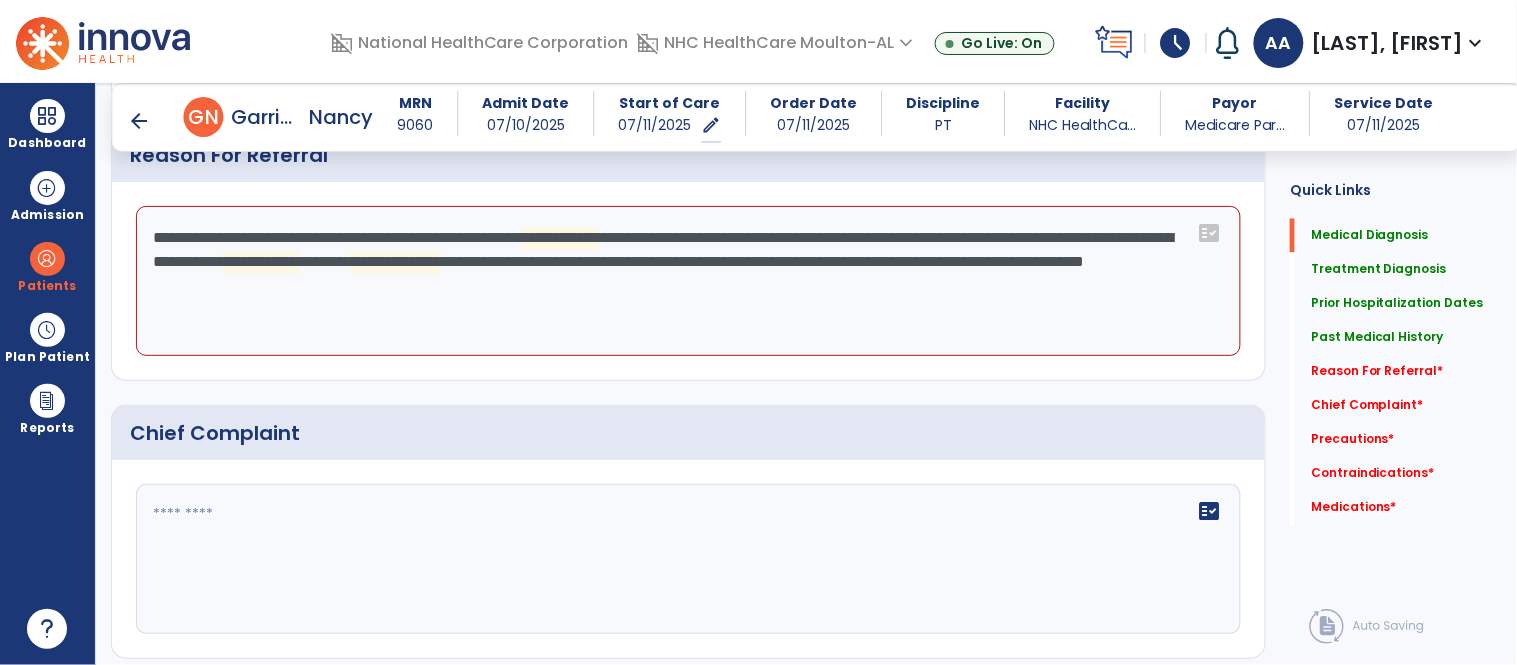 click on "**********" 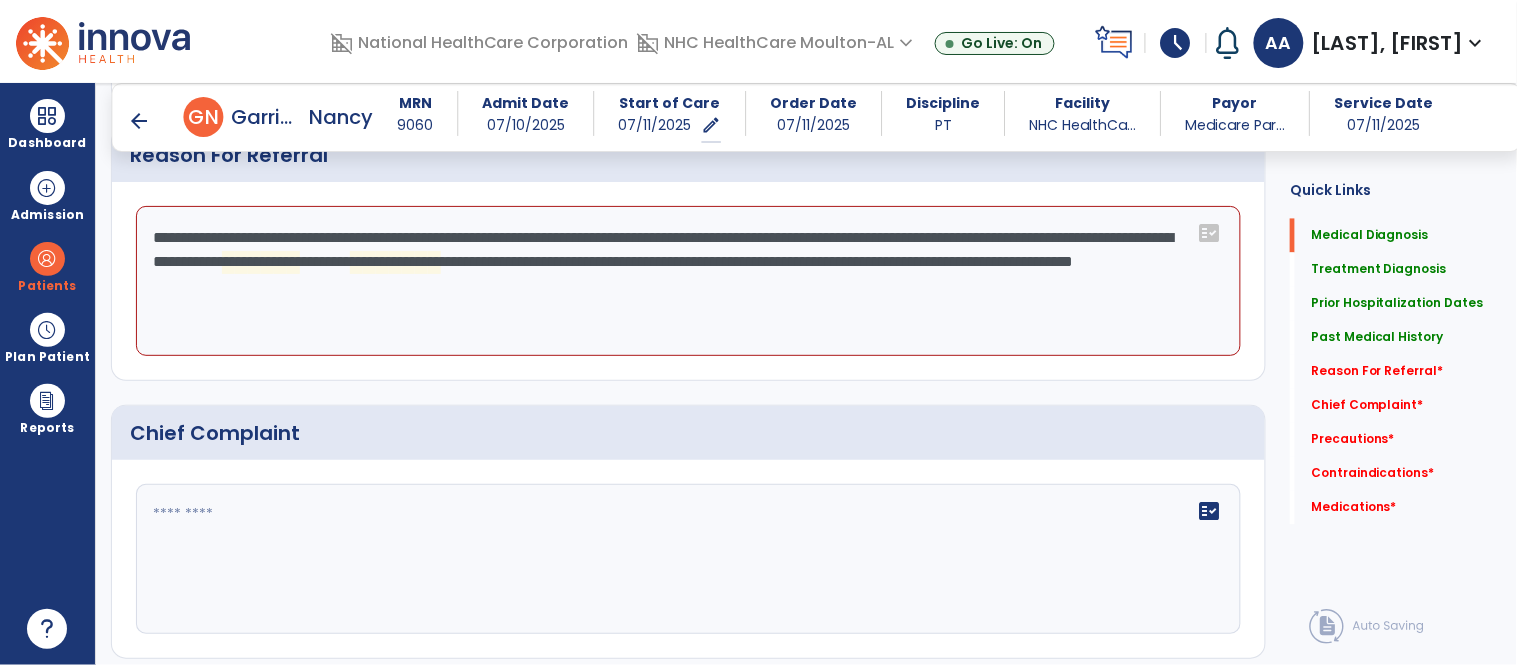 click on "**********" 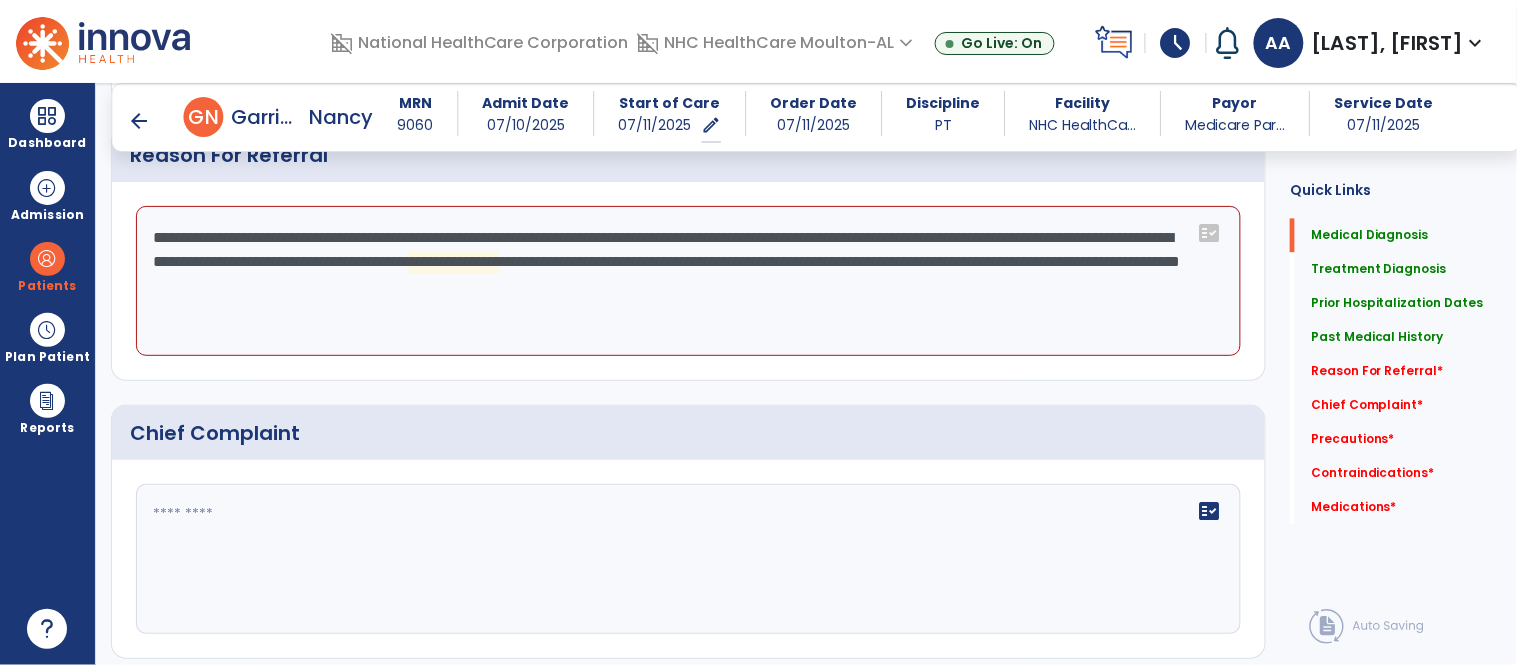 click on "**********" 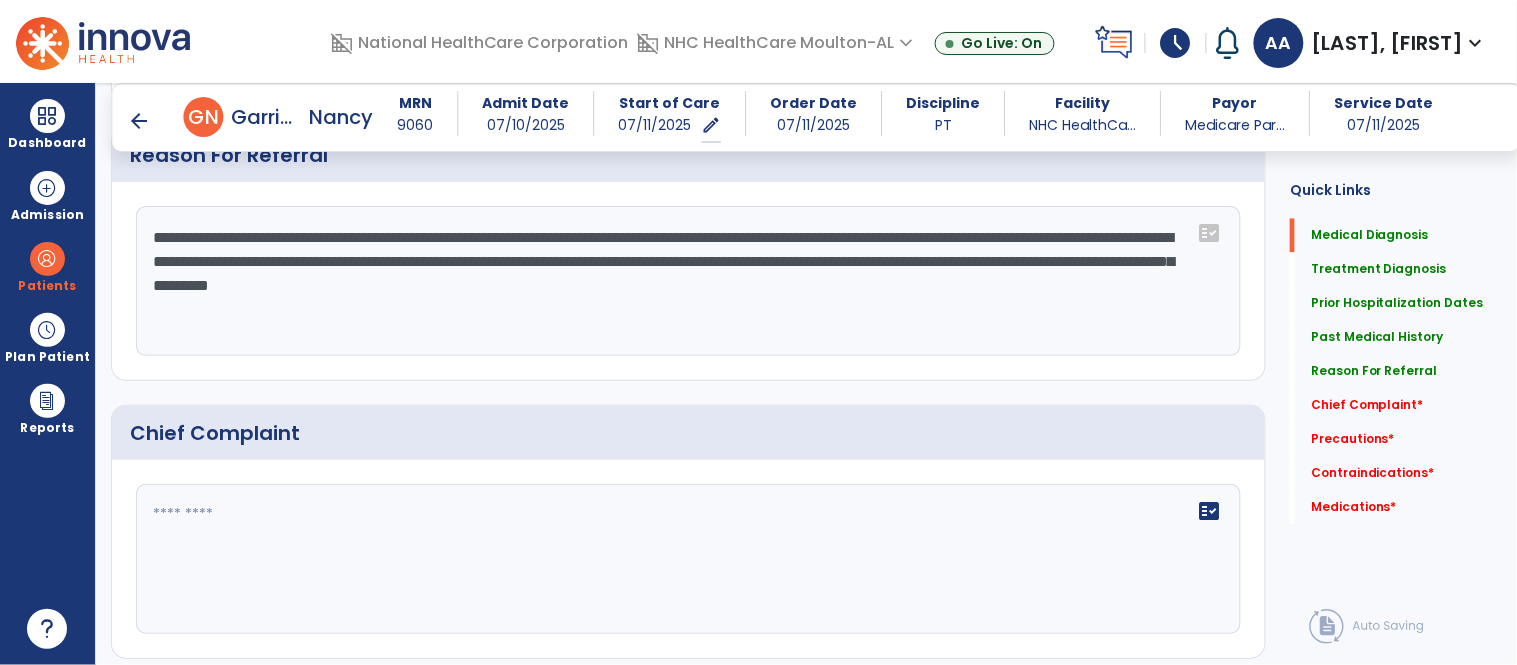 scroll, scrollTop: 1065, scrollLeft: 0, axis: vertical 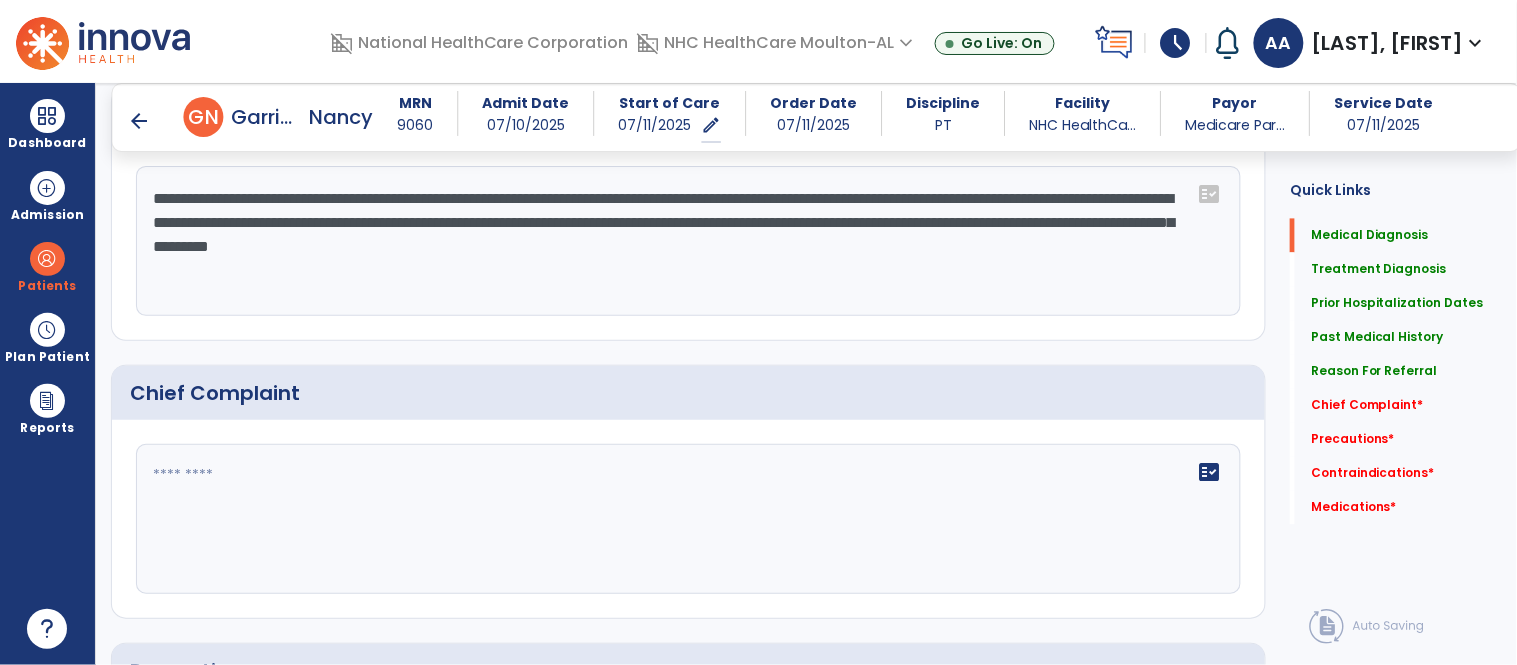 type on "**********" 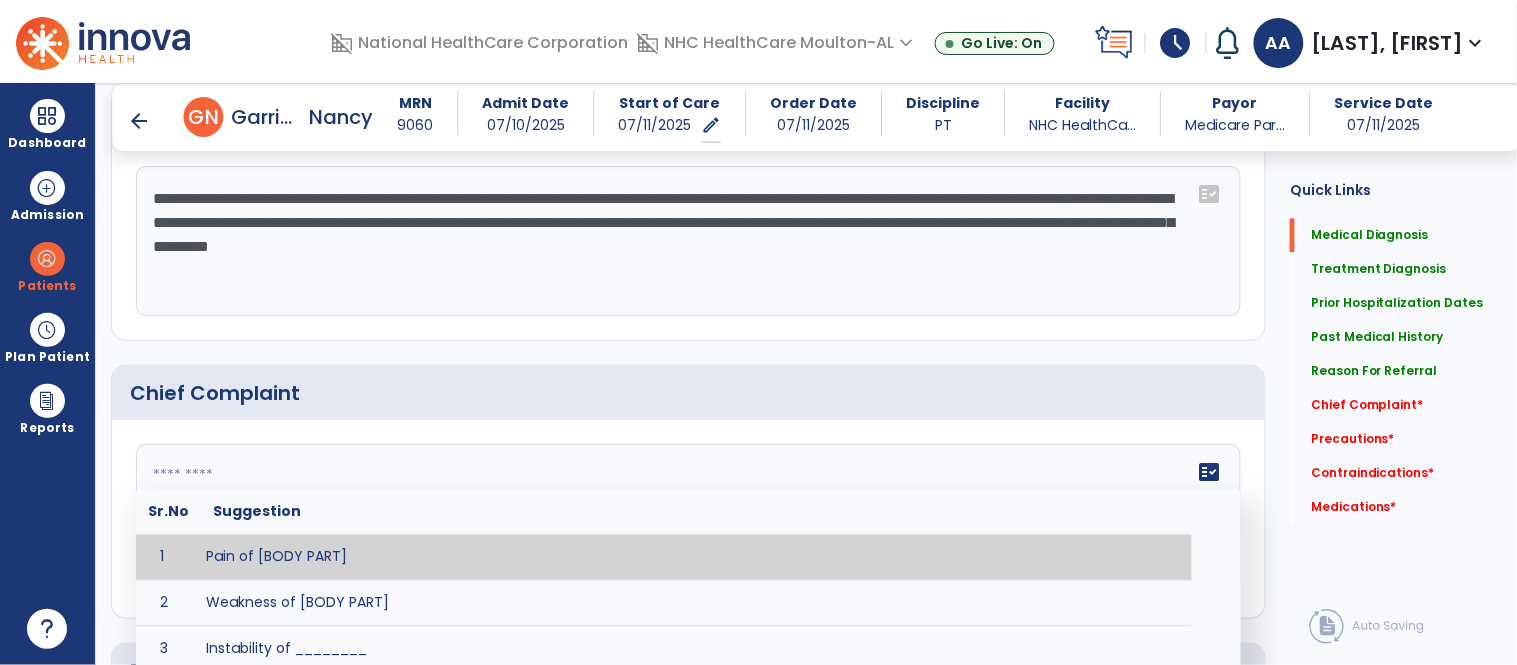 click 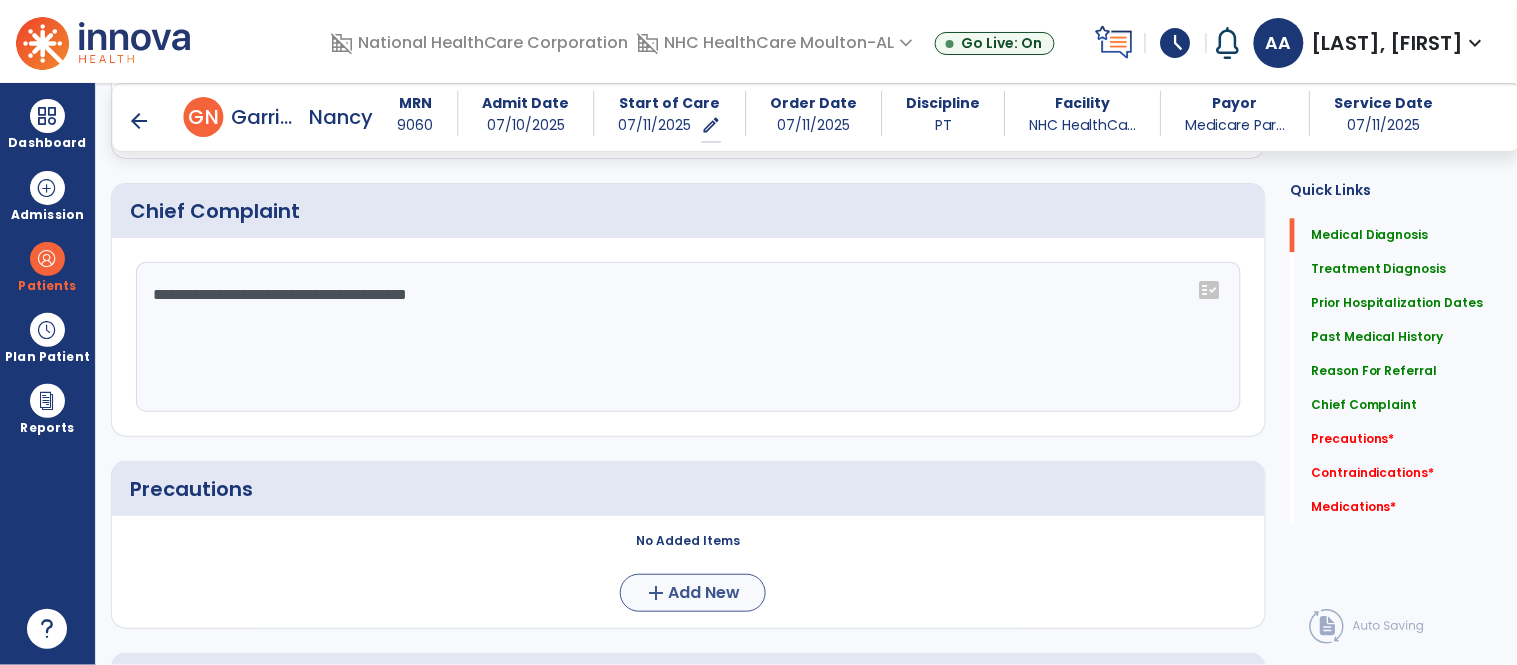 scroll, scrollTop: 1287, scrollLeft: 0, axis: vertical 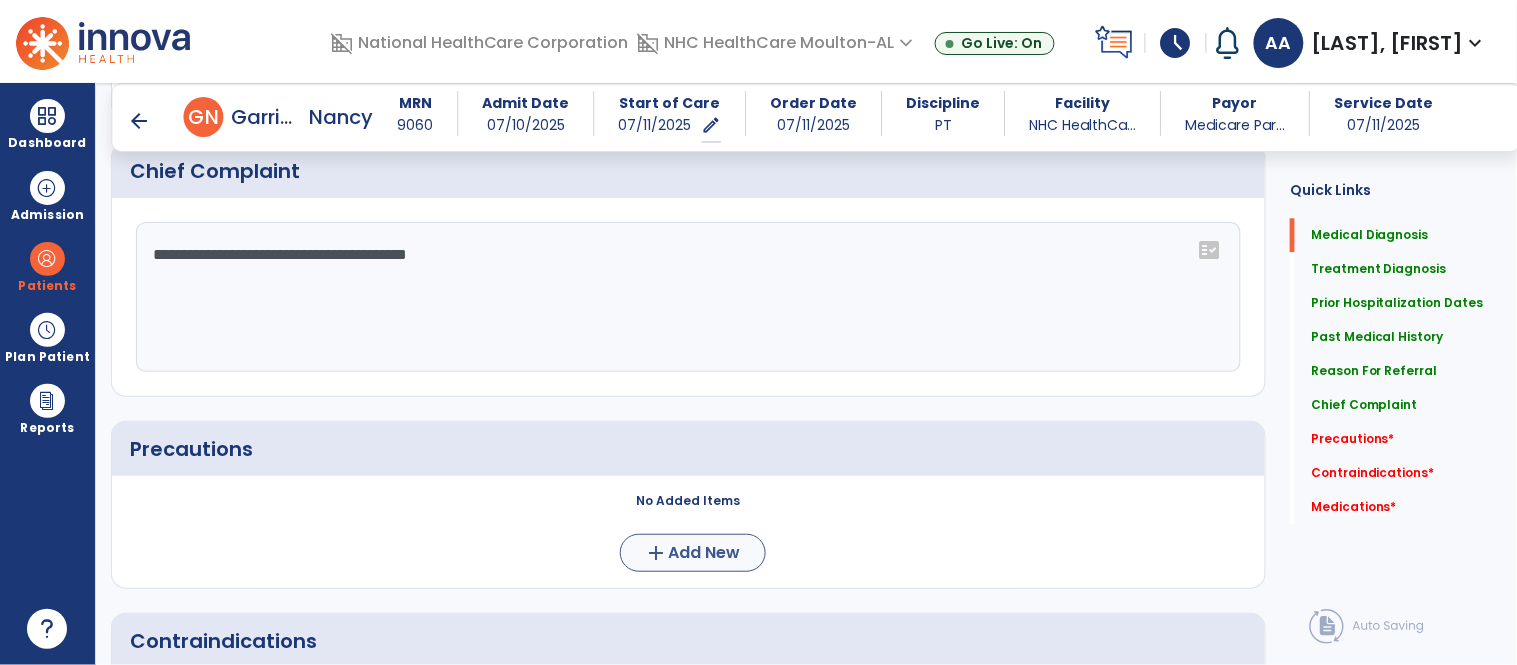 type on "**********" 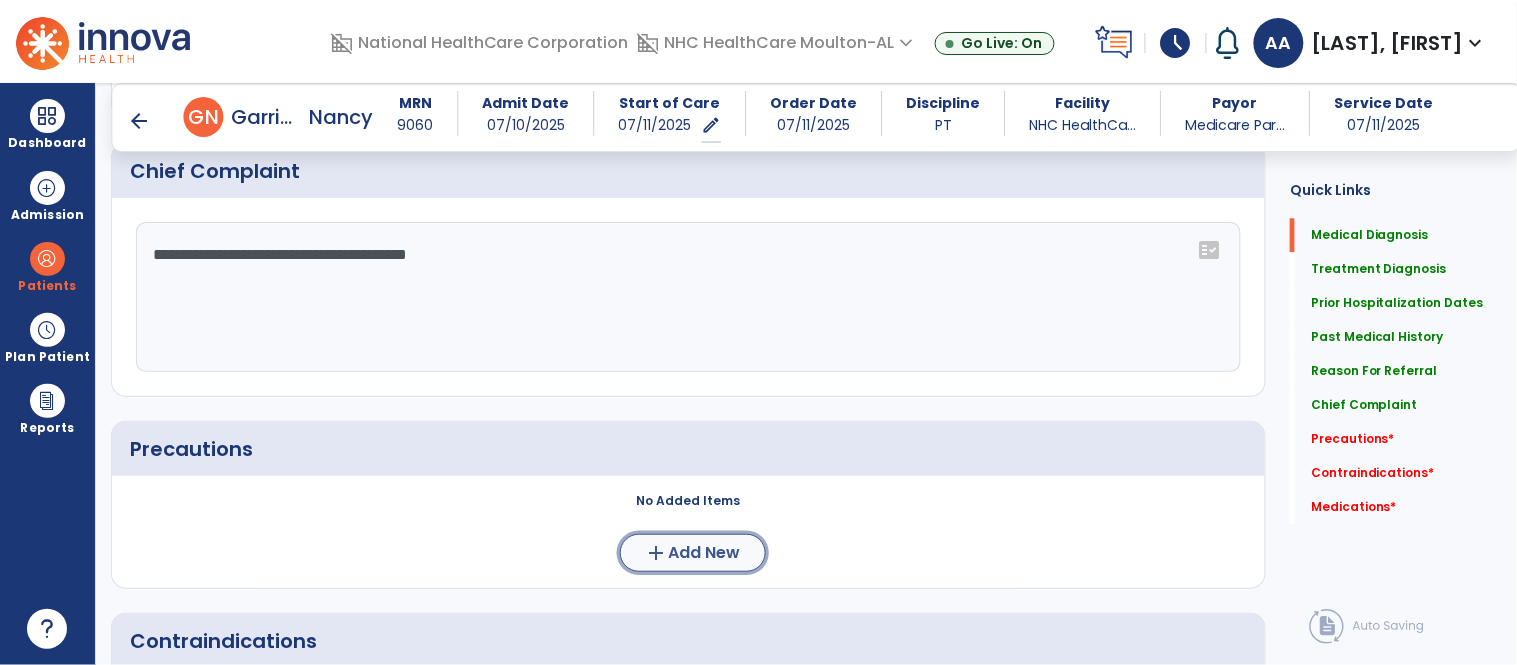 click on "add" 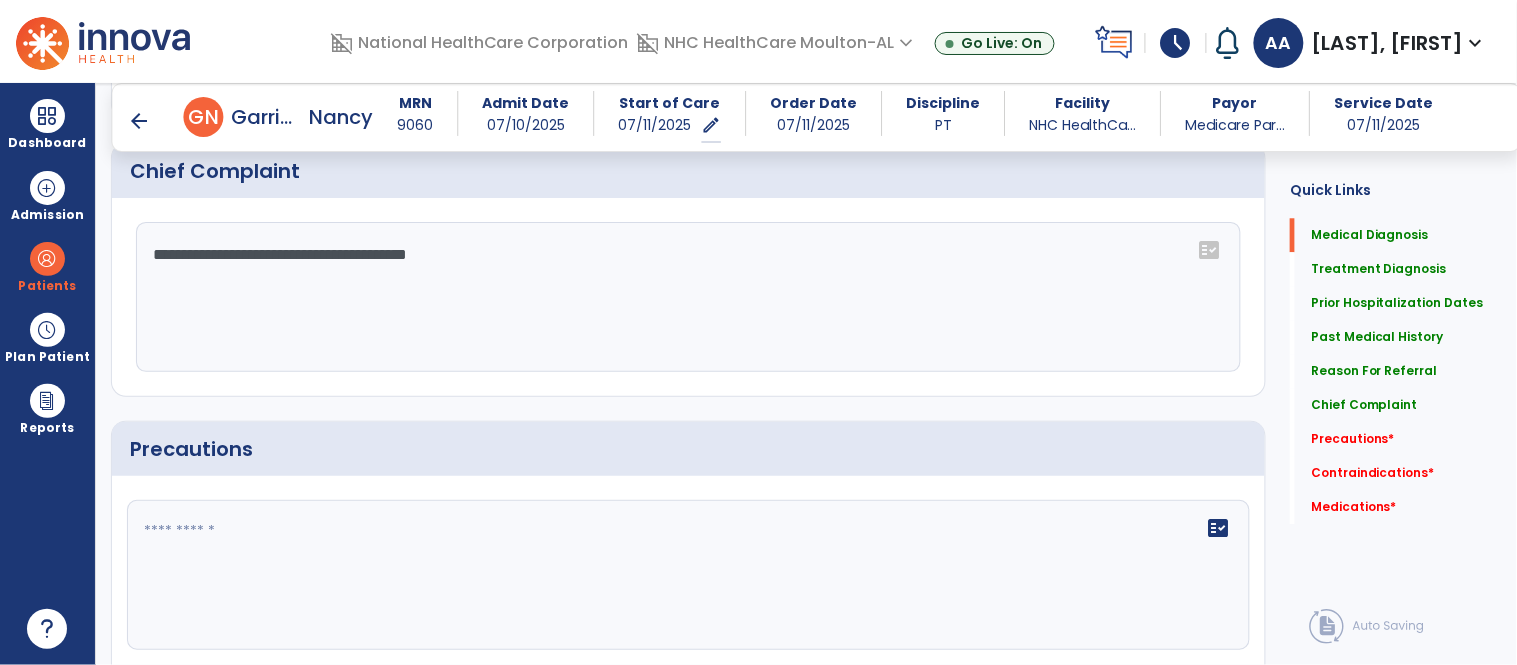 click on "fact_check" 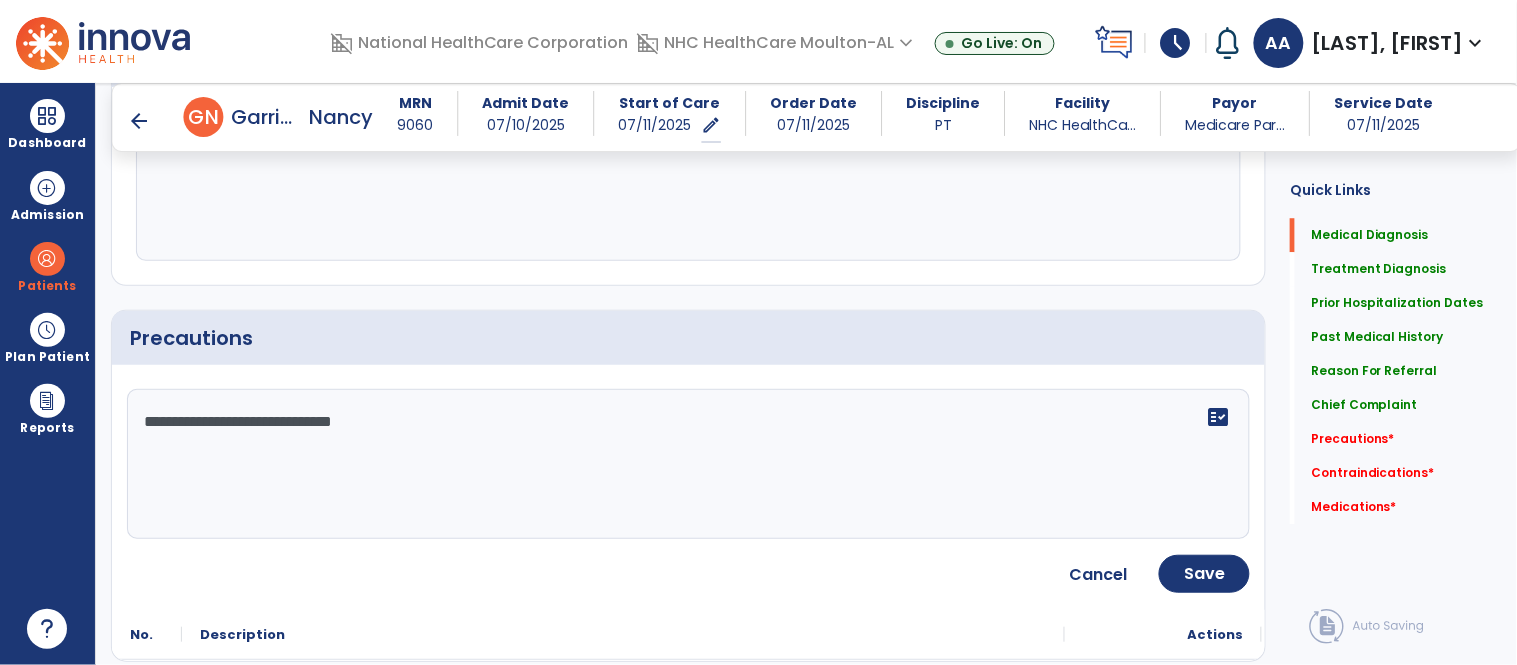 scroll, scrollTop: 1510, scrollLeft: 0, axis: vertical 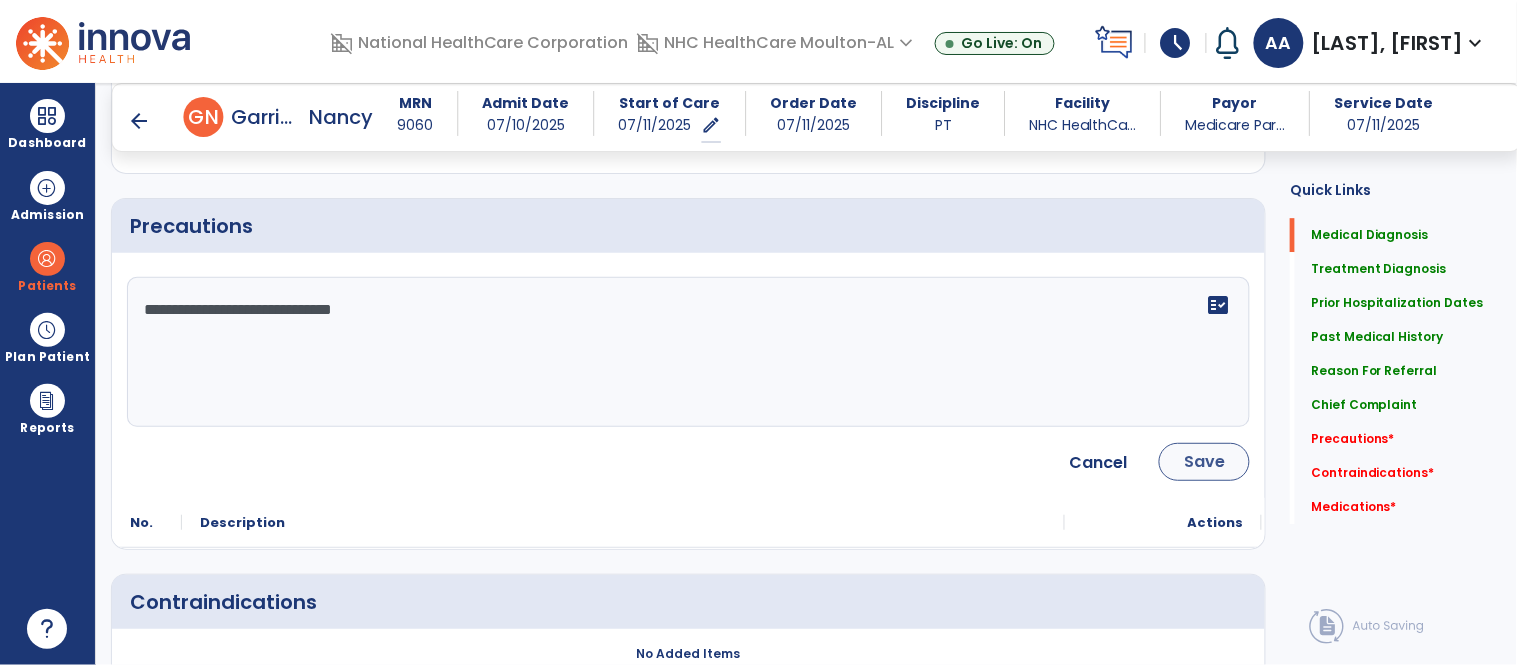 type on "**********" 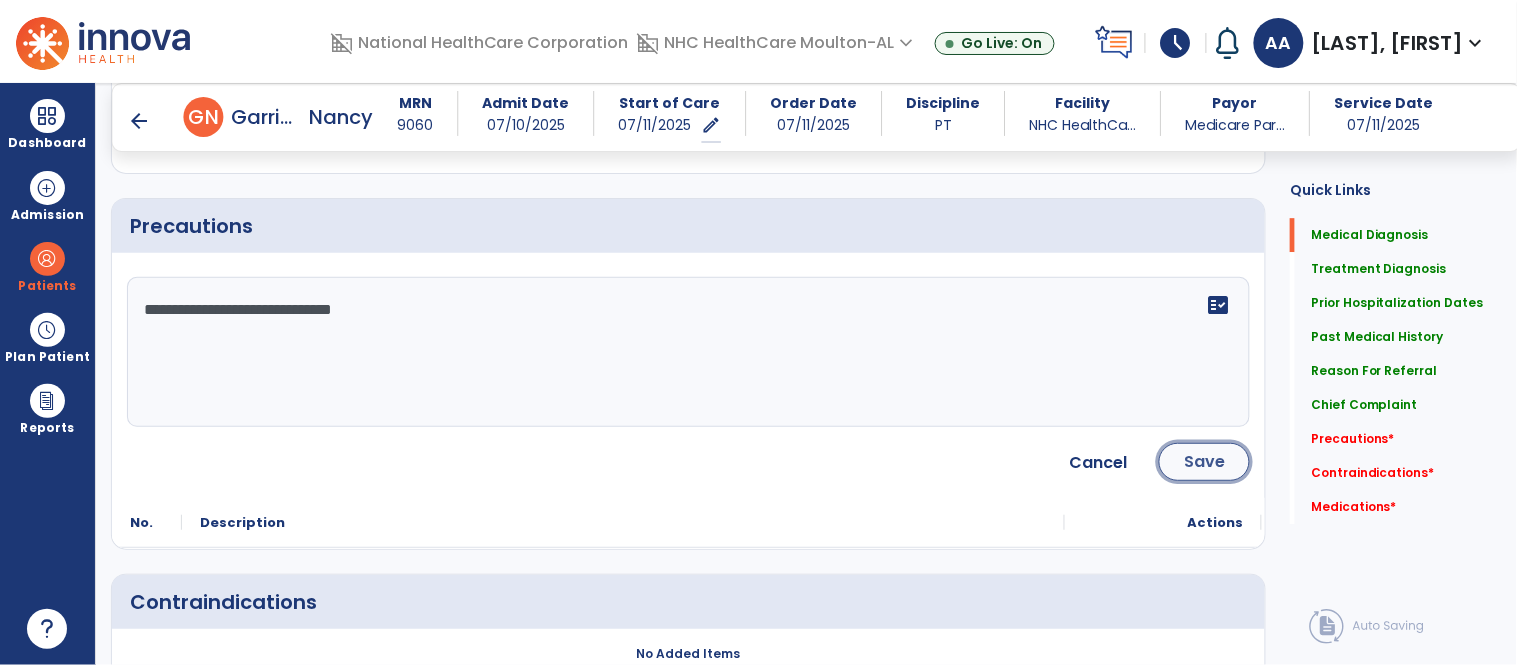 click on "Save" 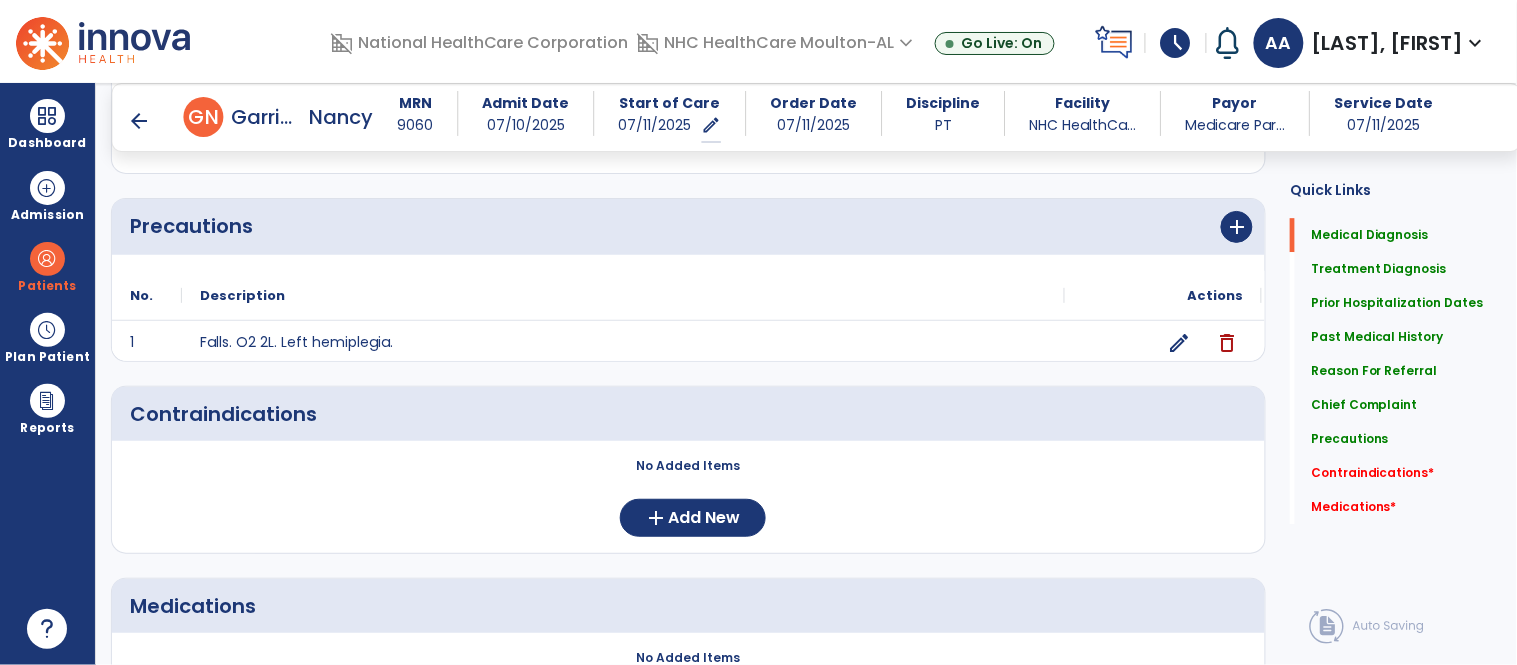 scroll, scrollTop: 1621, scrollLeft: 0, axis: vertical 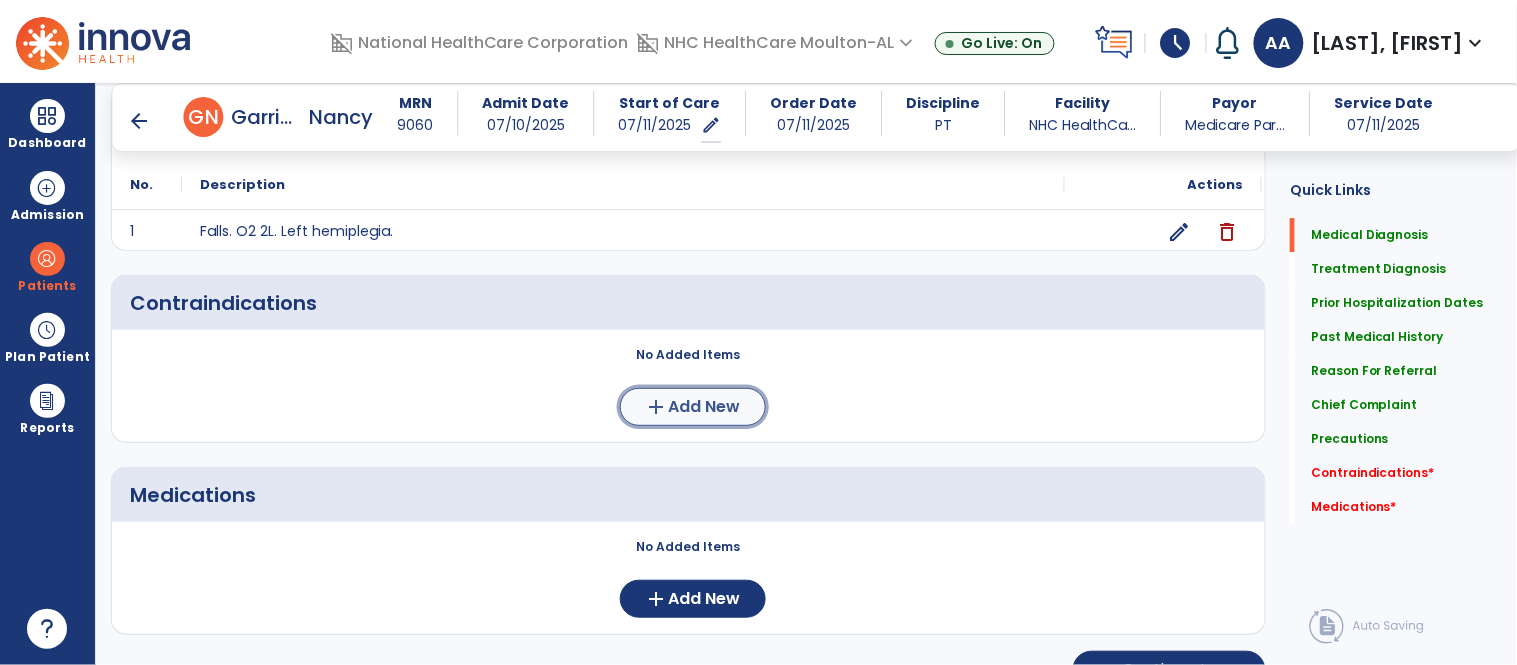 click on "Add New" 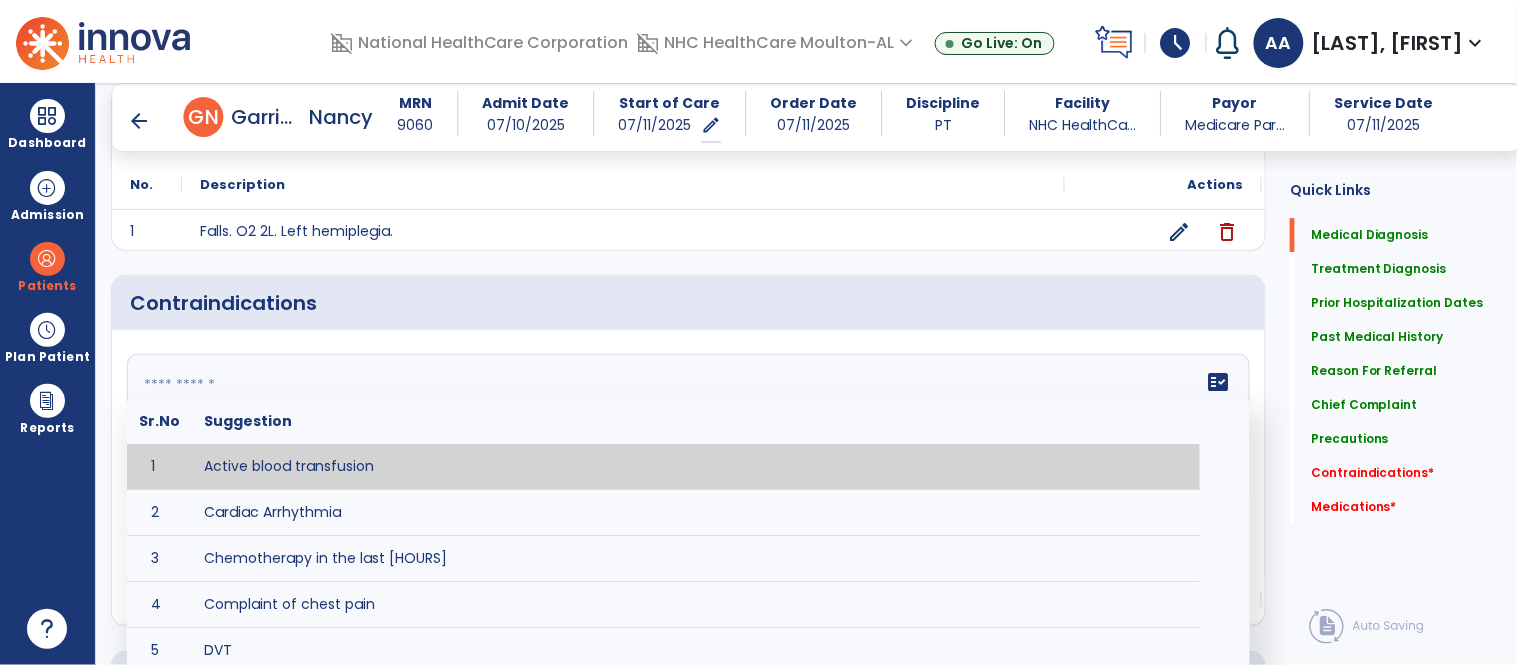 click on "fact_check  Sr.No Suggestion 1 Active blood transfusion 2 Cardiac Arrhythmia 3 Chemotherapy in the last [HOURS] 4 Complaint of chest pain 5 DVT 6 Hypertension [VALUES] 7 Inflammation or infection in the heart. 8 Oxygen saturation lower than [VALUE] 9 Pacemaker 10 Pulmonary infarction 11 Recent changes in EKG 12 Severe aortic stenosis 13 Severe dehydration 14 Severe diaphoresis 15 Severe orthostatic hypotension 16 Severe shortness of breath/dyspnea 17 Significantly elevated potassium levels 18 Significantly low potassium levels 19 Suspected or known dissecting aneurysm 20 Systemic infection 21 Uncontrolled diabetes with blood sugar levels greater than [VALUE] or less than [Value]  22 Unstable angina 23 Untreated blood clots" 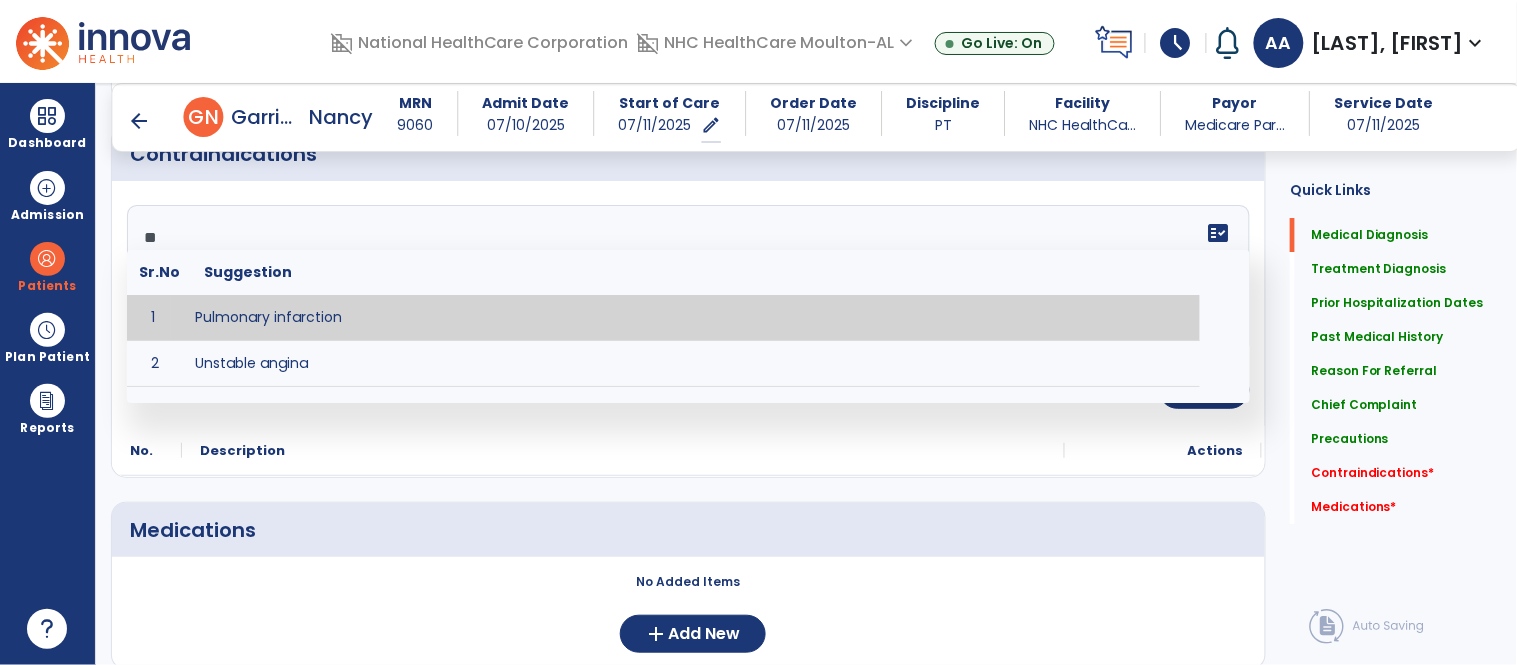 scroll, scrollTop: 1736, scrollLeft: 0, axis: vertical 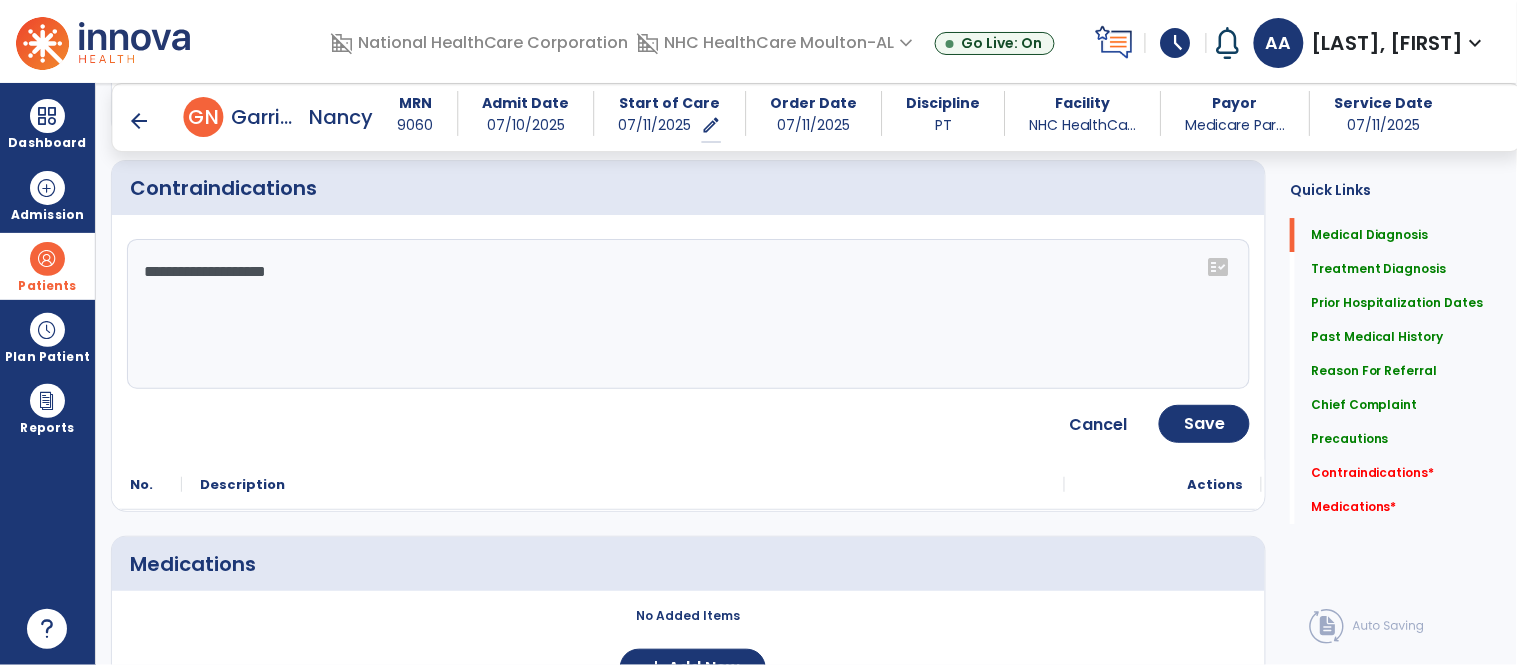 drag, startPoint x: 343, startPoint y: 262, endPoint x: 0, endPoint y: 281, distance: 343.52585 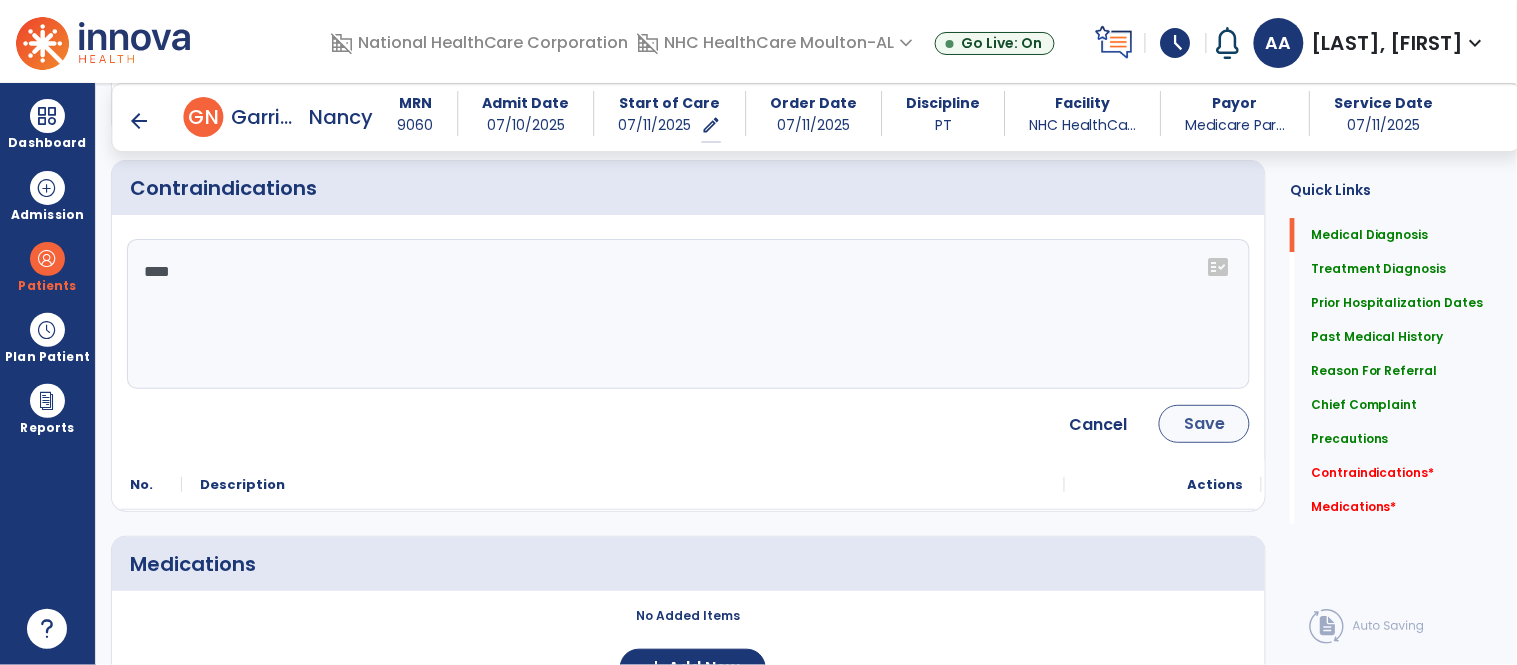 type on "****" 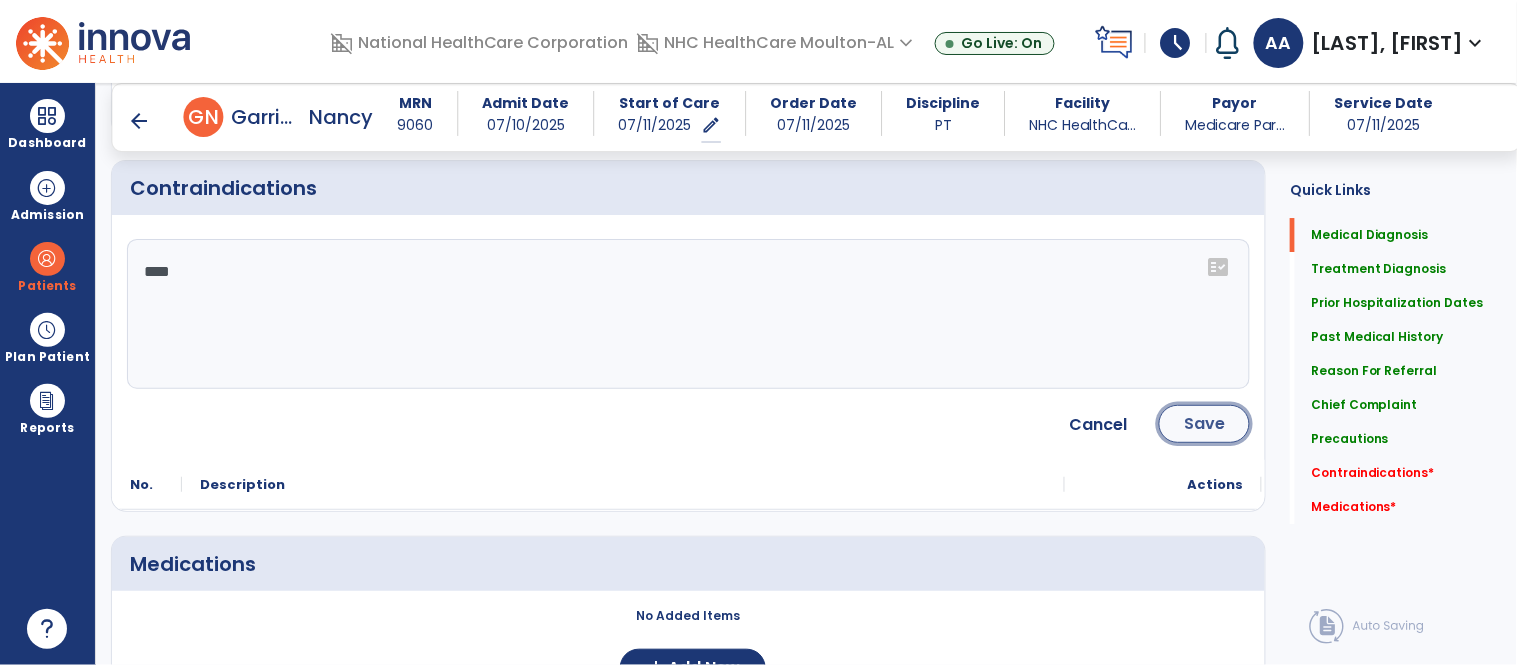 click on "Save" 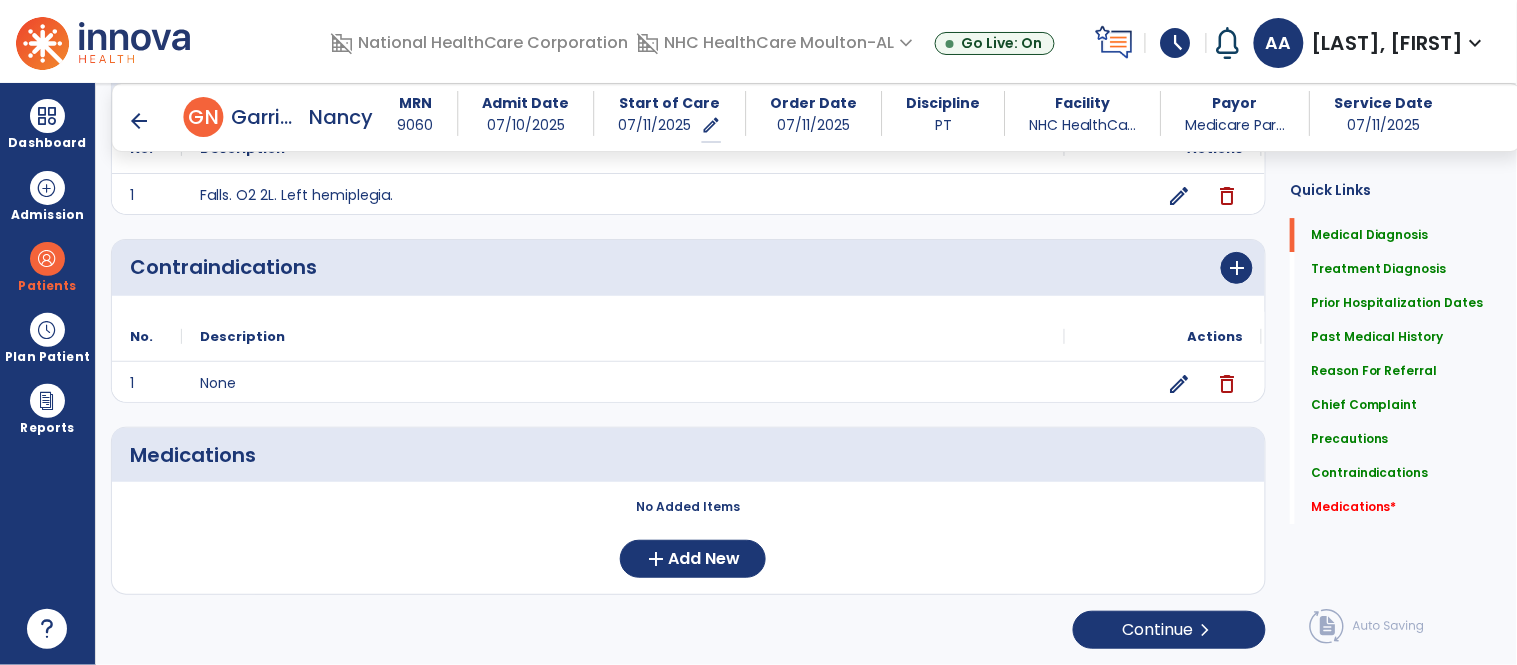 scroll, scrollTop: 1658, scrollLeft: 0, axis: vertical 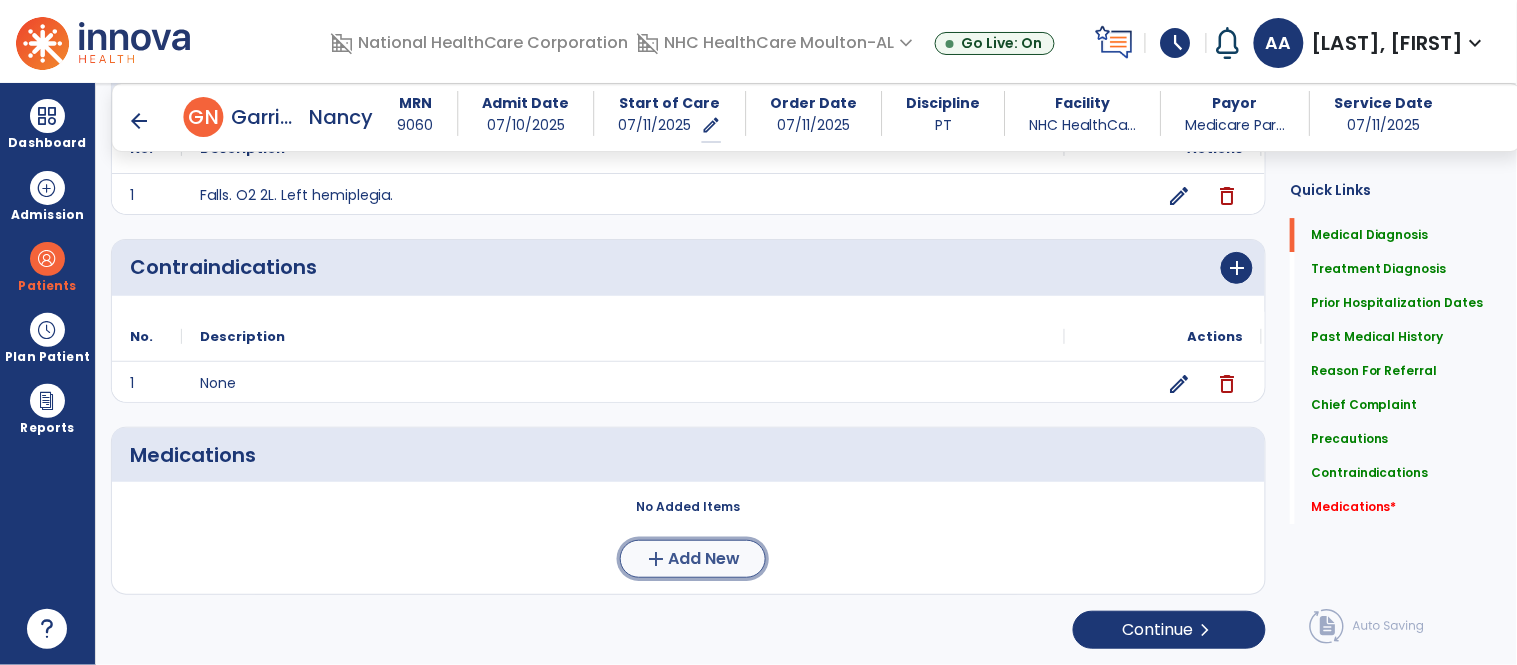 click on "Add New" 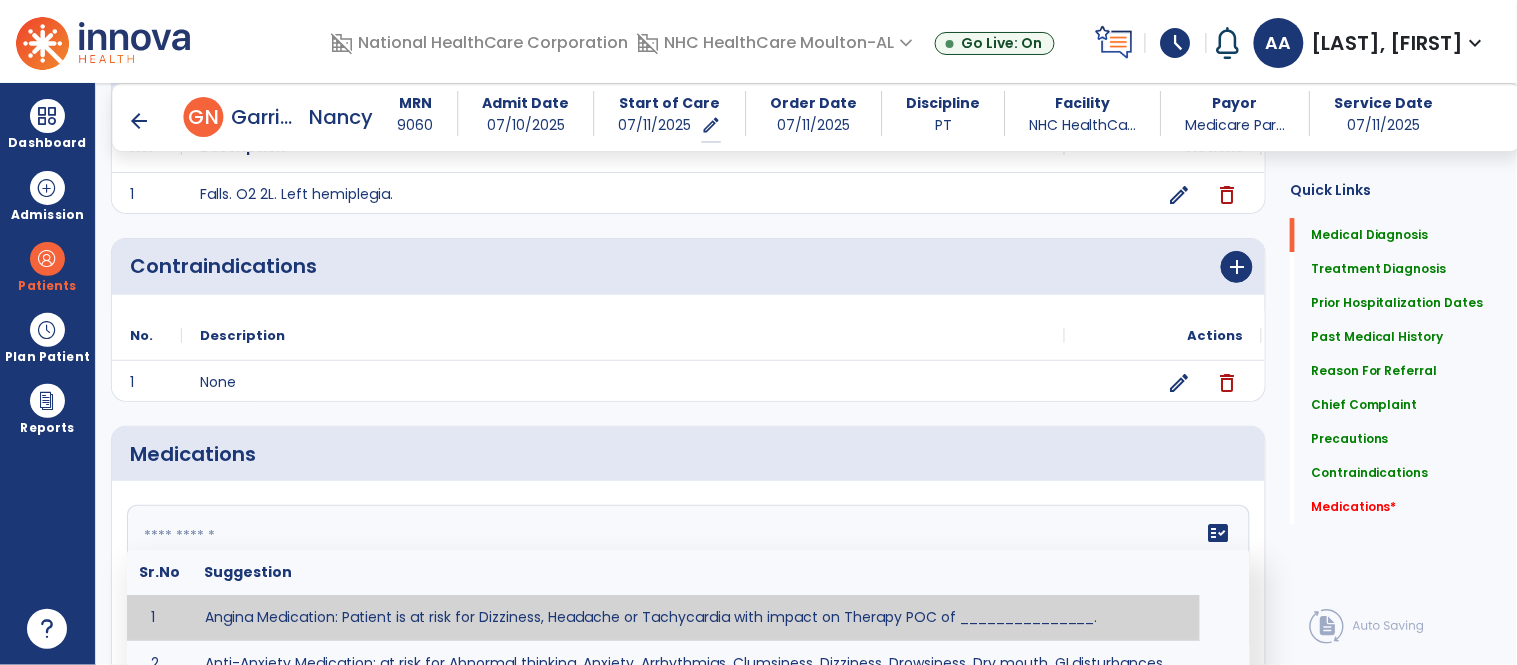 click on "fact_check  Sr.No Suggestion 1 Angina Medication: Patient is at risk for Dizziness, Headache or Tachycardia with impact on Therapy POC of _______________. 2 Anti-Anxiety Medication: at risk for Abnormal thinking, Anxiety, Arrhythmias, Clumsiness, Dizziness, Drowsiness, Dry mouth, GI disturbances, Headache, Increased appetite, Loss of appetite, Orthostatic hypotension, Sedation, Seizures, Tachycardia, Unsteadiness, Weakness or Weight gain with impact on Therapy POC of _____________. 3 Anti-Arrhythmic Agents: at risk for Arrhythmias, Confusion, EKG changes, Hallucinations, Hepatotoxicity, Increased blood pressure, Increased heart rate, Lethargy or Toxicity with impact on Therapy POC of 4 Anti-Coagulant medications: with potential risk for hemorrhage (including rectal bleeding and coughing up blood), and heparin-induced thrombocytopenia(HIT syndrome). Potential impact on therapy progress includes _________. 5 6 7 8 Aspirin for ______________. 9 10 11 12 13 14 15 16 17 18 19 20 21 22 23 24" 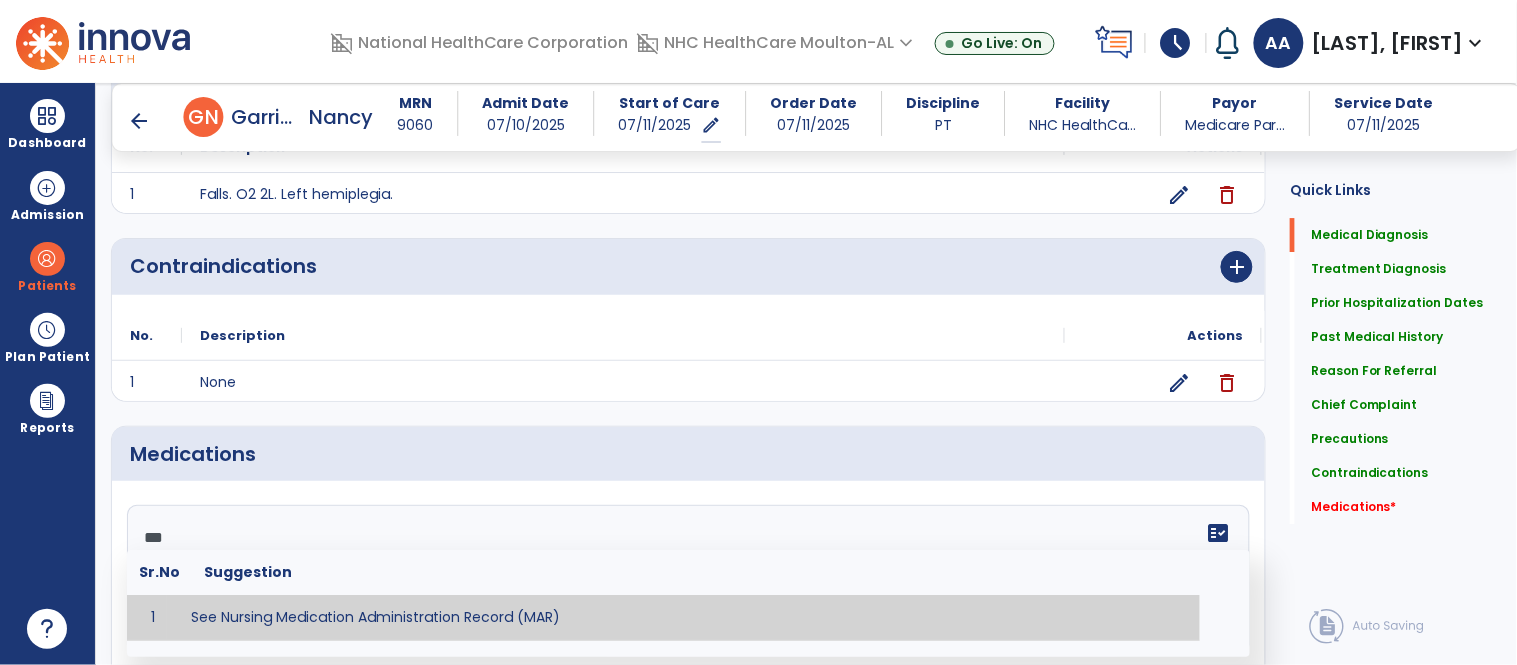 type on "**********" 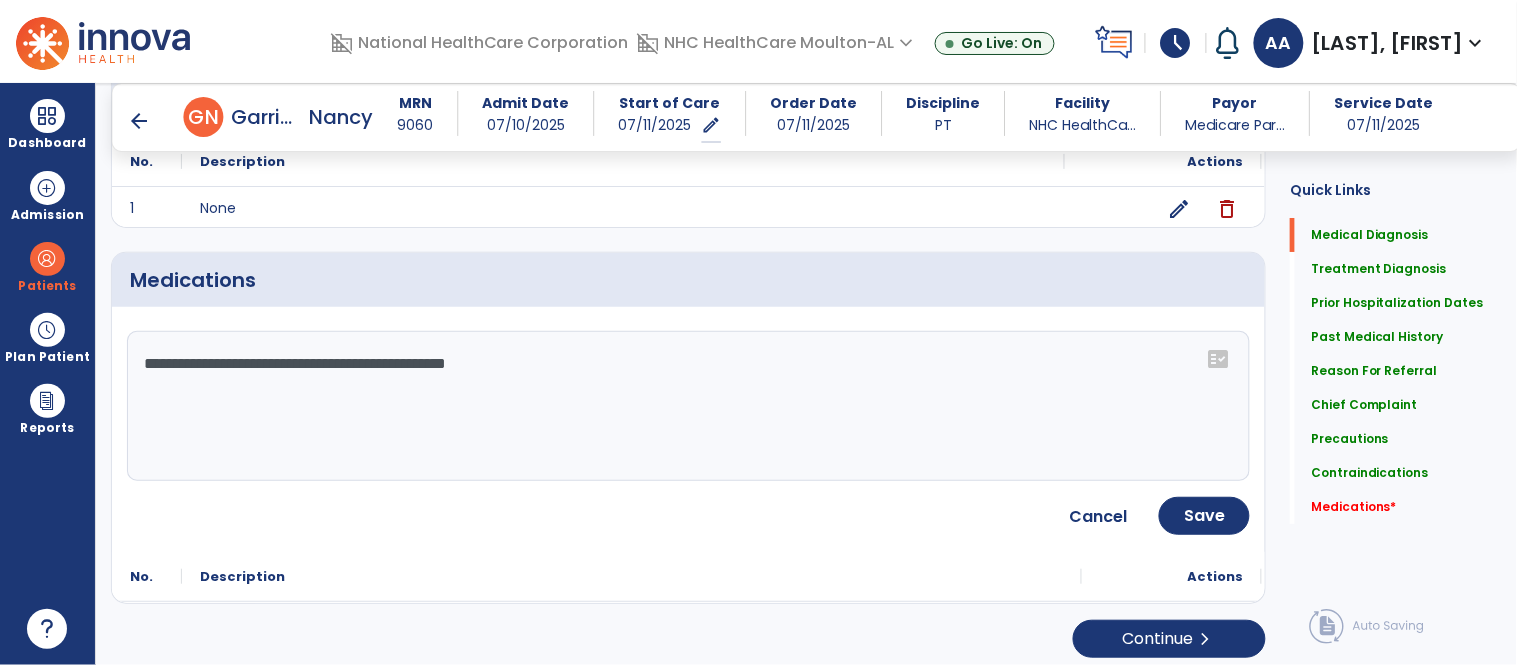scroll, scrollTop: 1843, scrollLeft: 0, axis: vertical 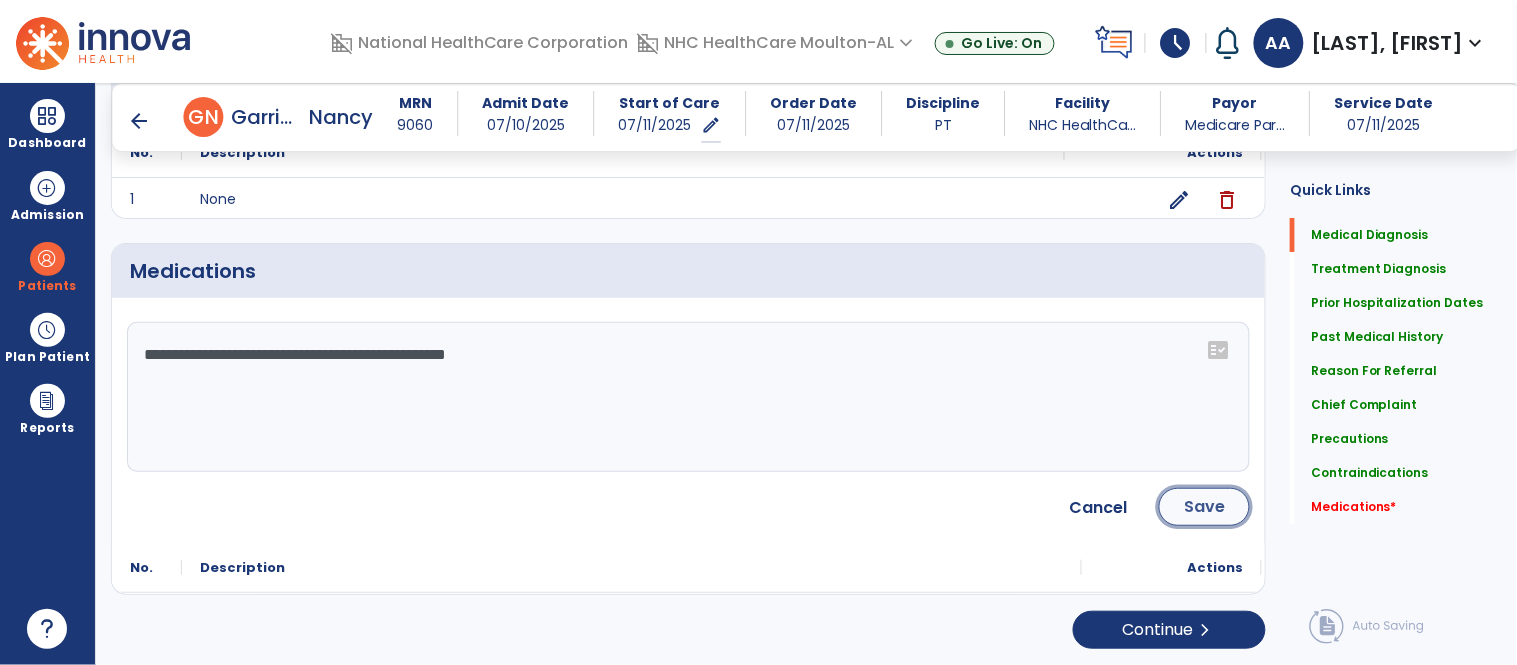 click on "Save" 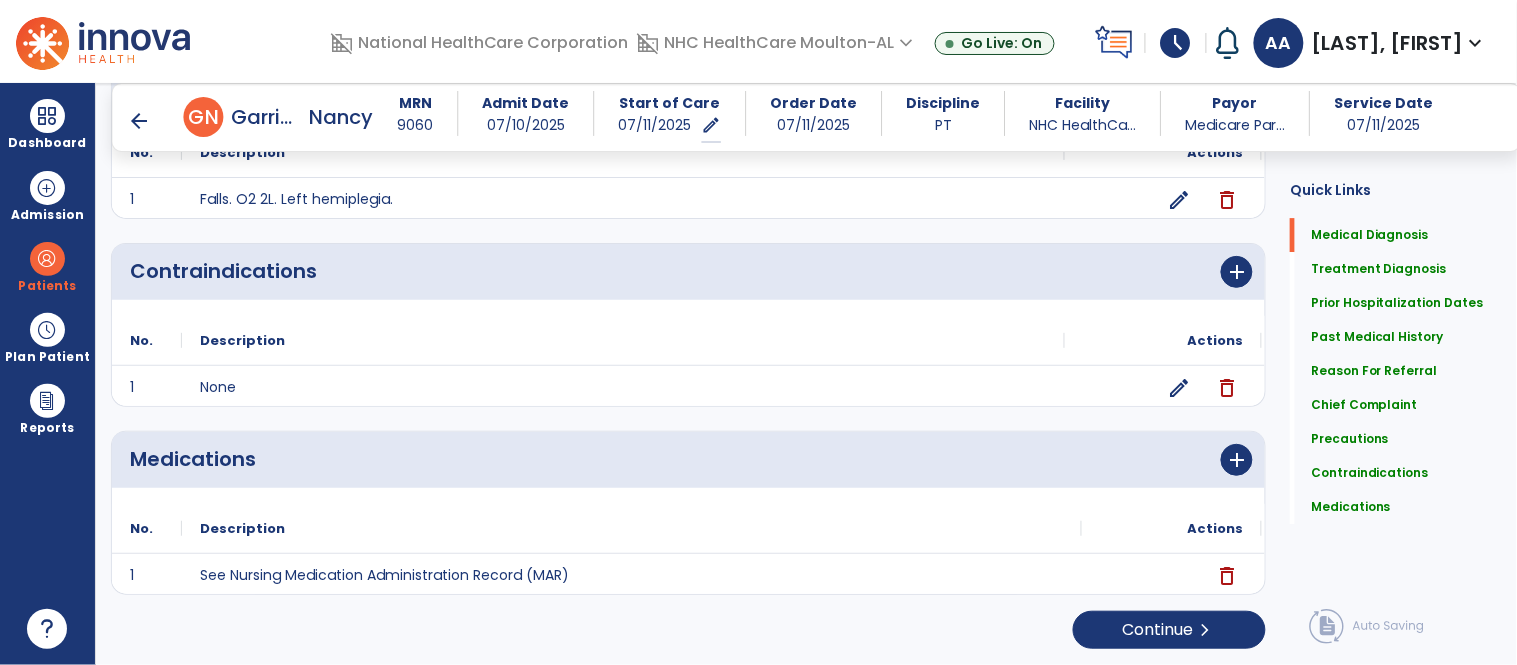 scroll, scrollTop: 1655, scrollLeft: 0, axis: vertical 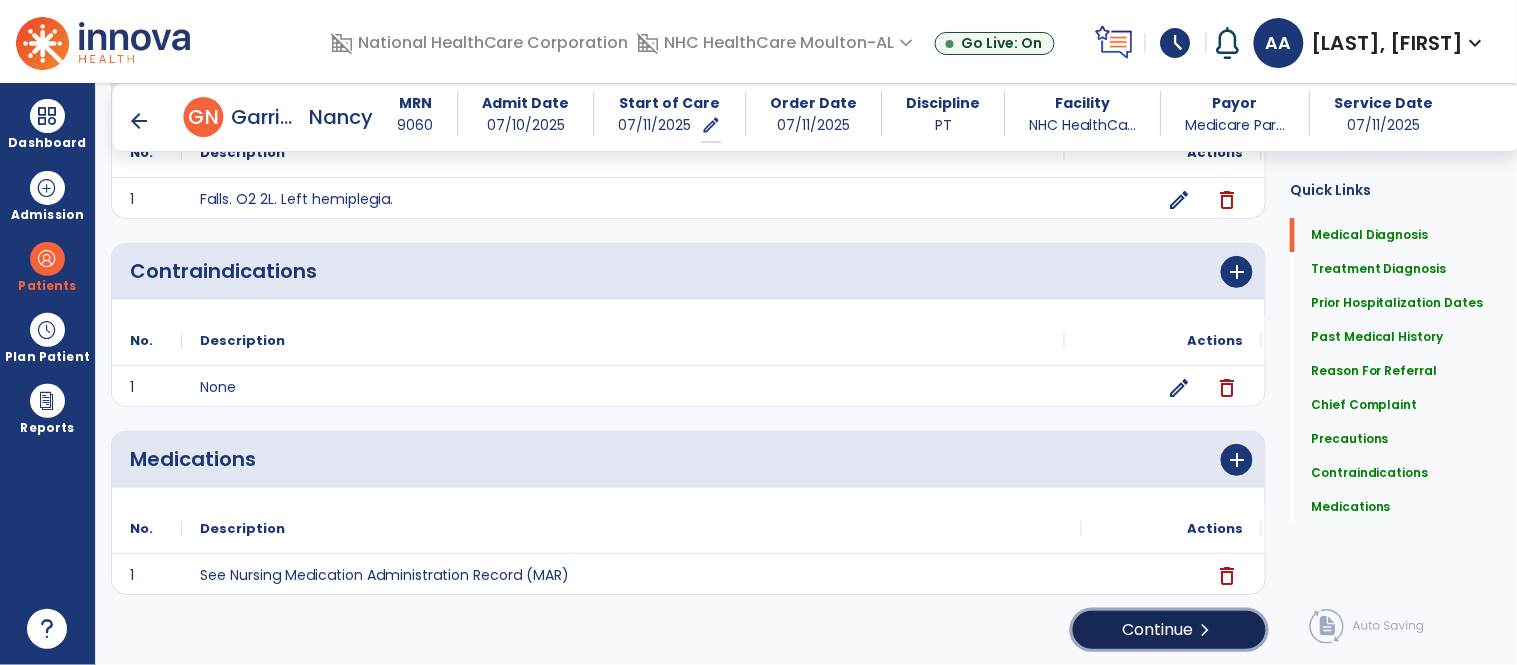 click on "chevron_right" 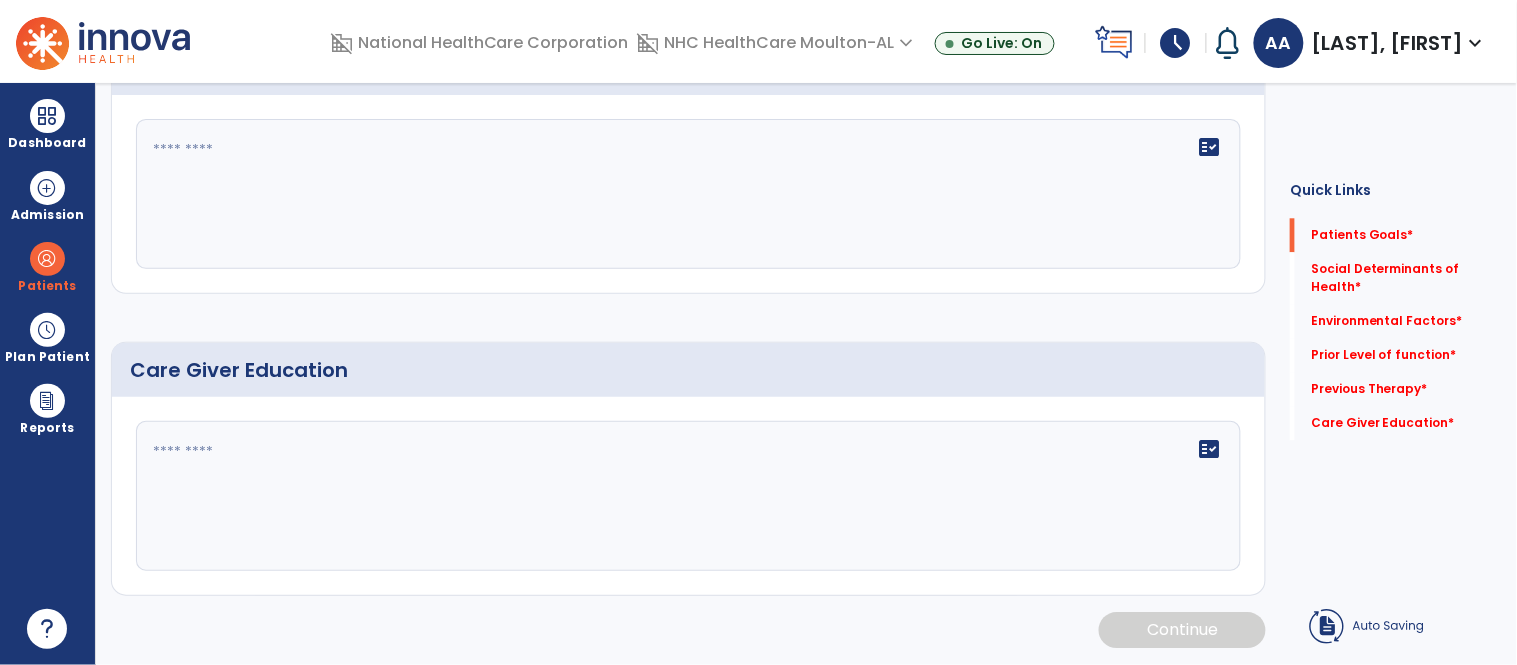 scroll, scrollTop: 0, scrollLeft: 0, axis: both 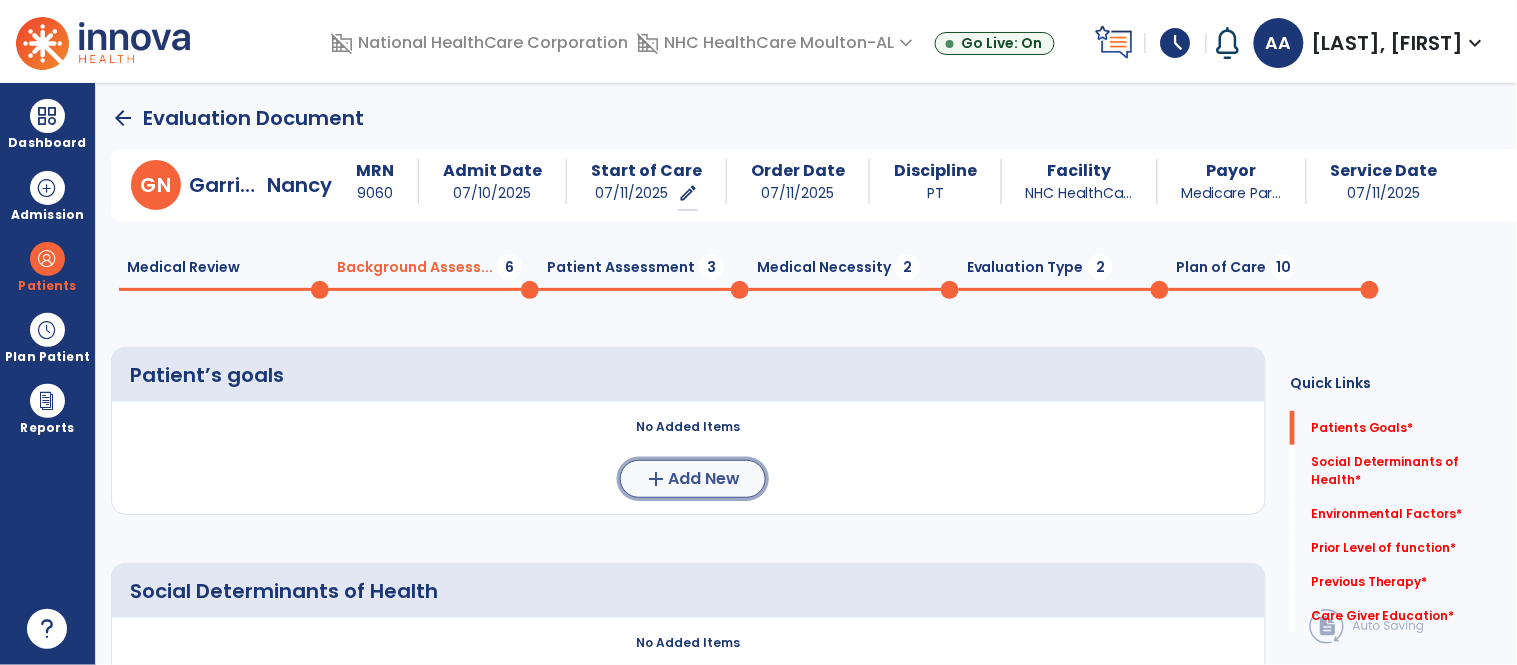 click on "Add New" 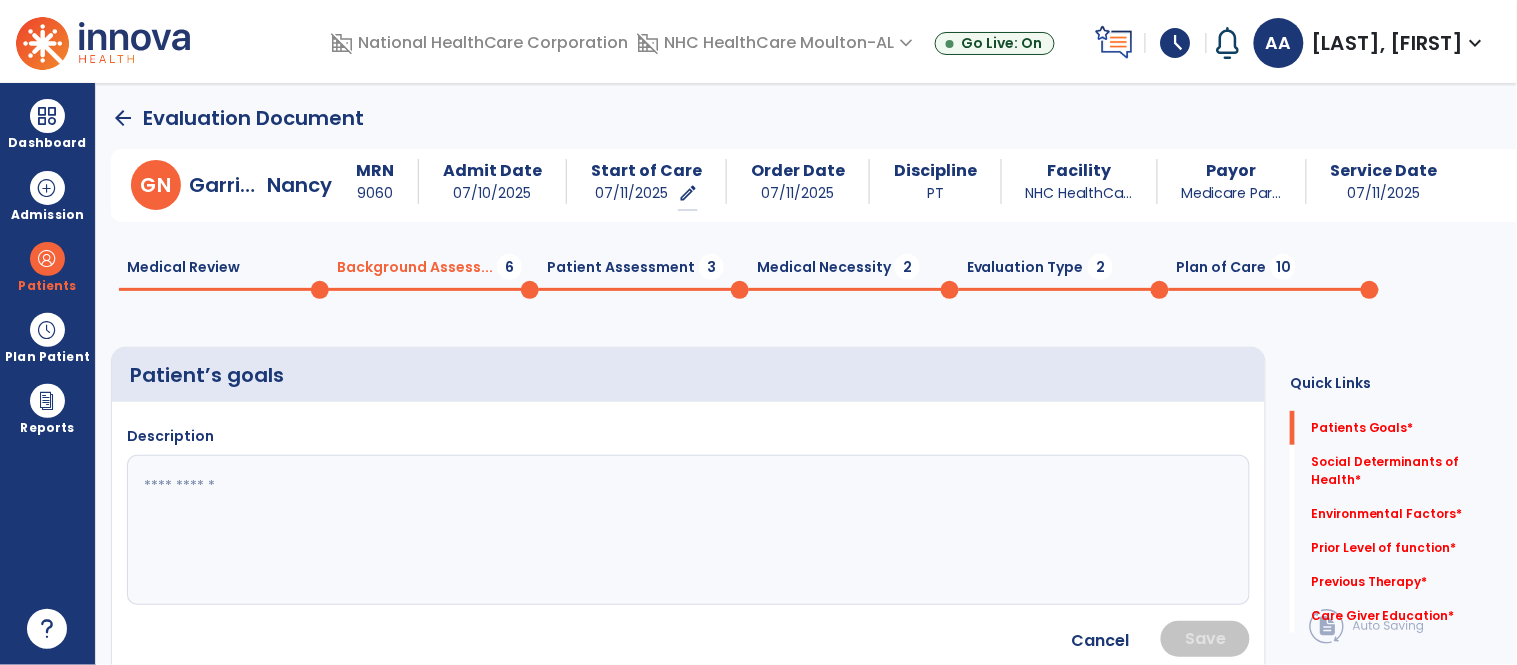 click 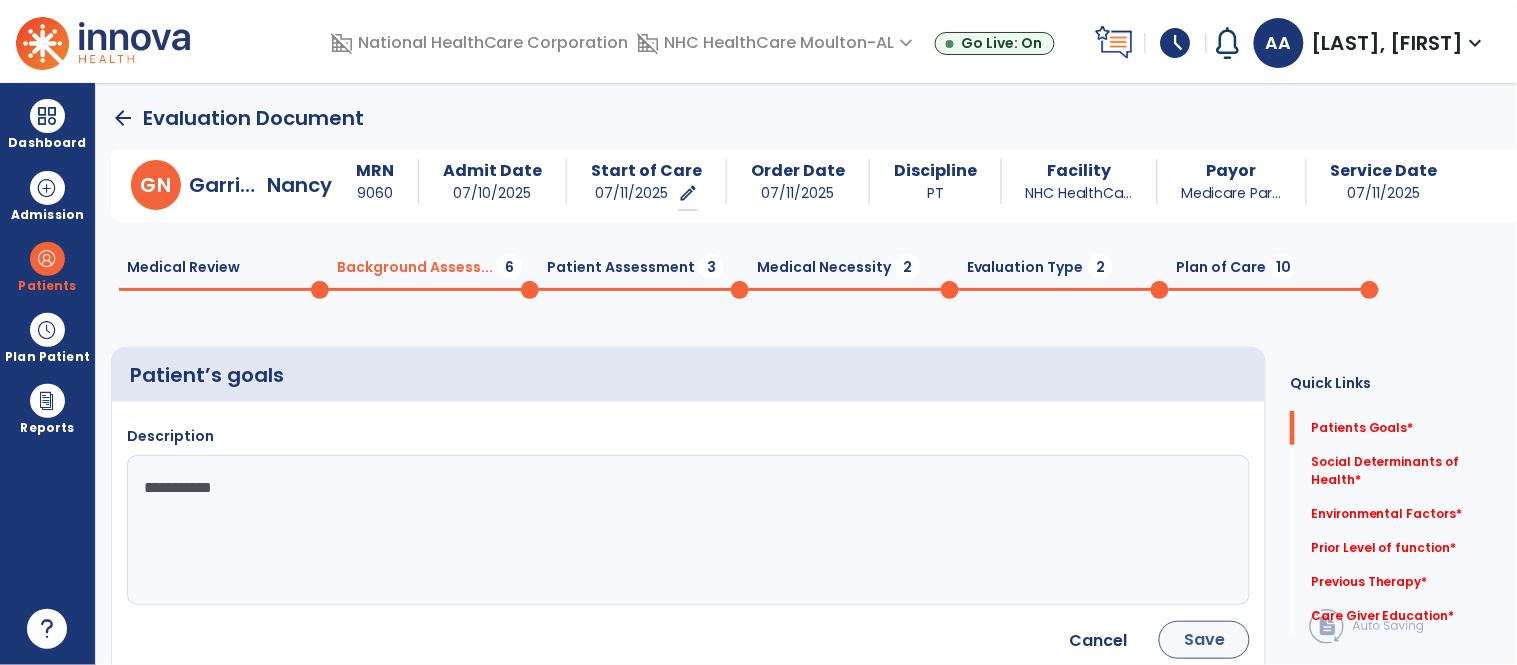 type on "**********" 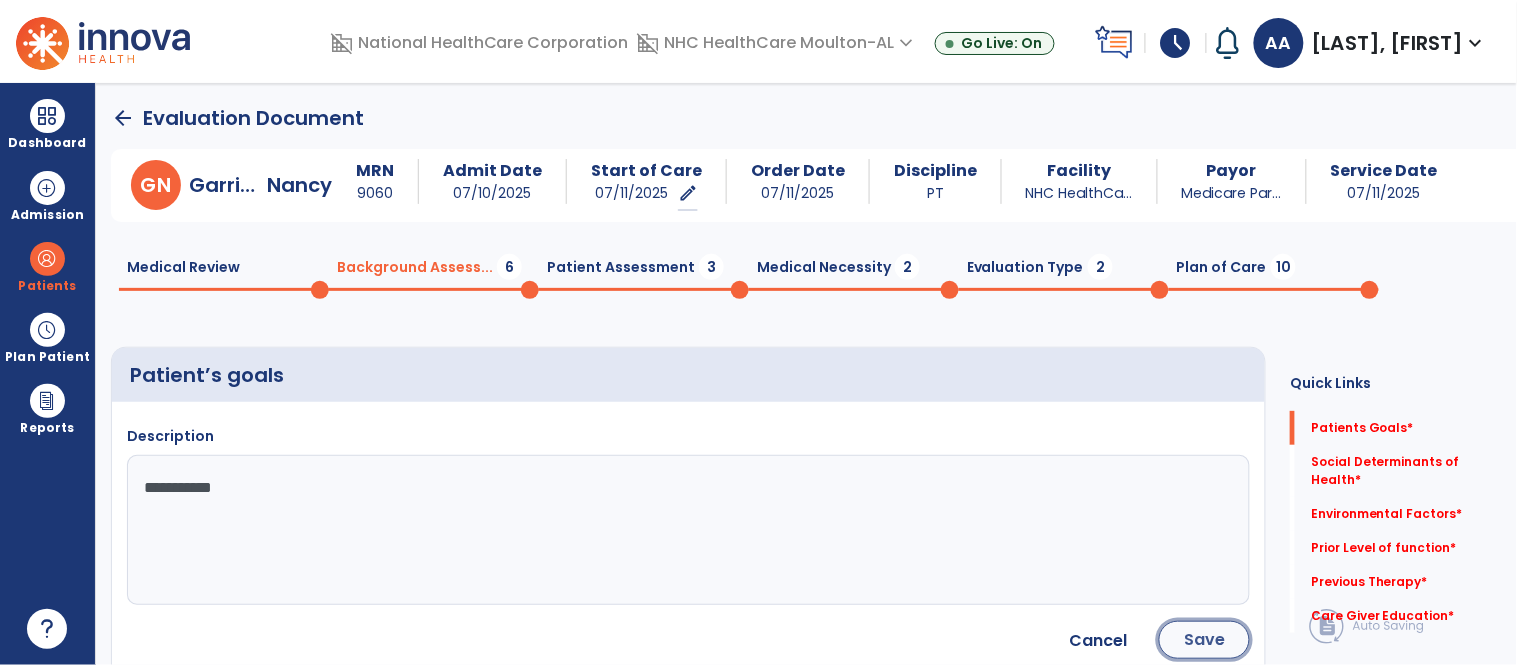 click on "Save" 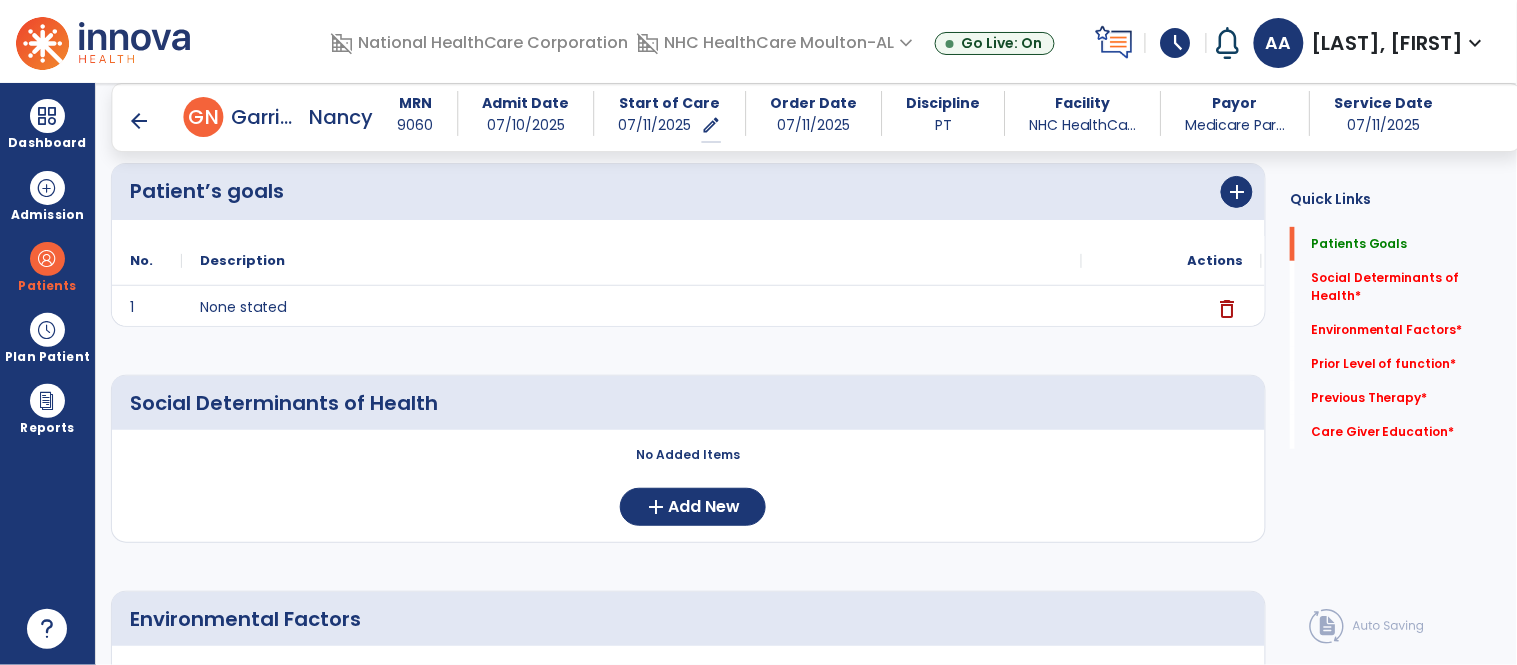 scroll, scrollTop: 333, scrollLeft: 0, axis: vertical 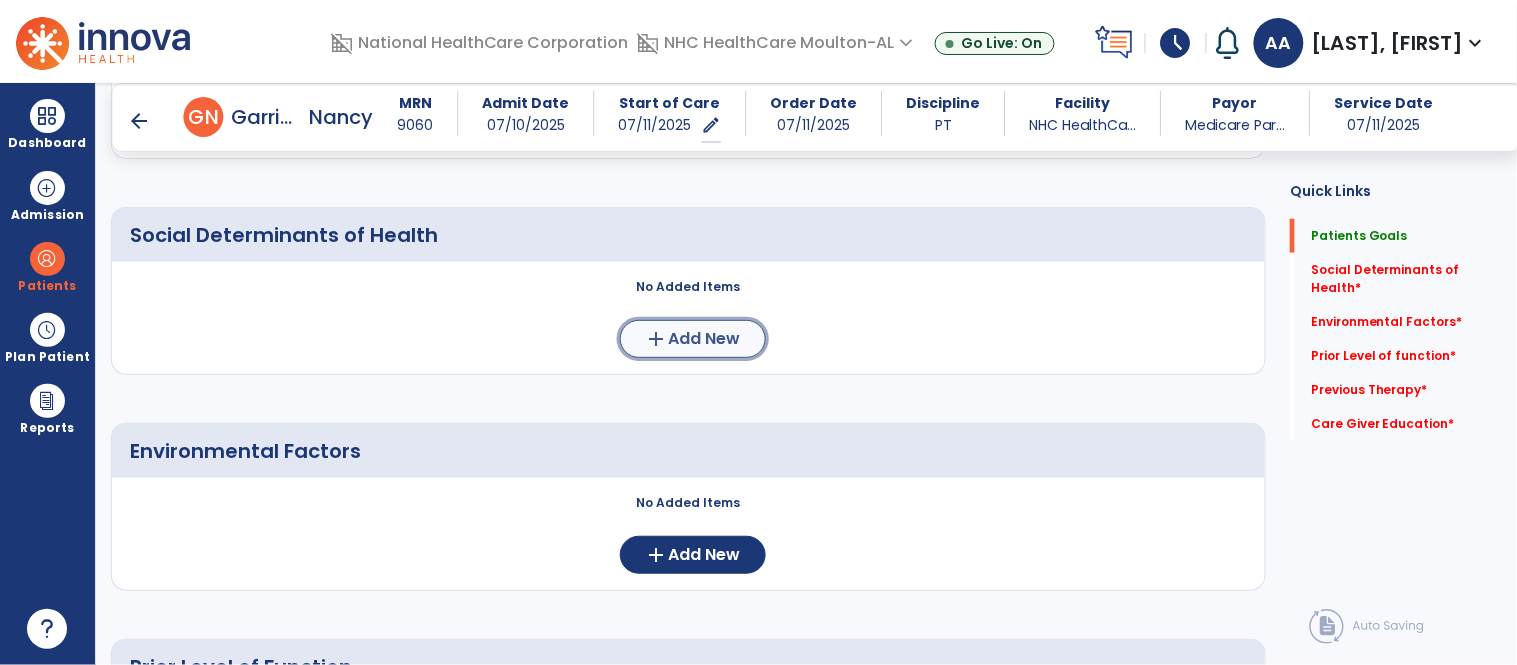 click on "add  Add New" 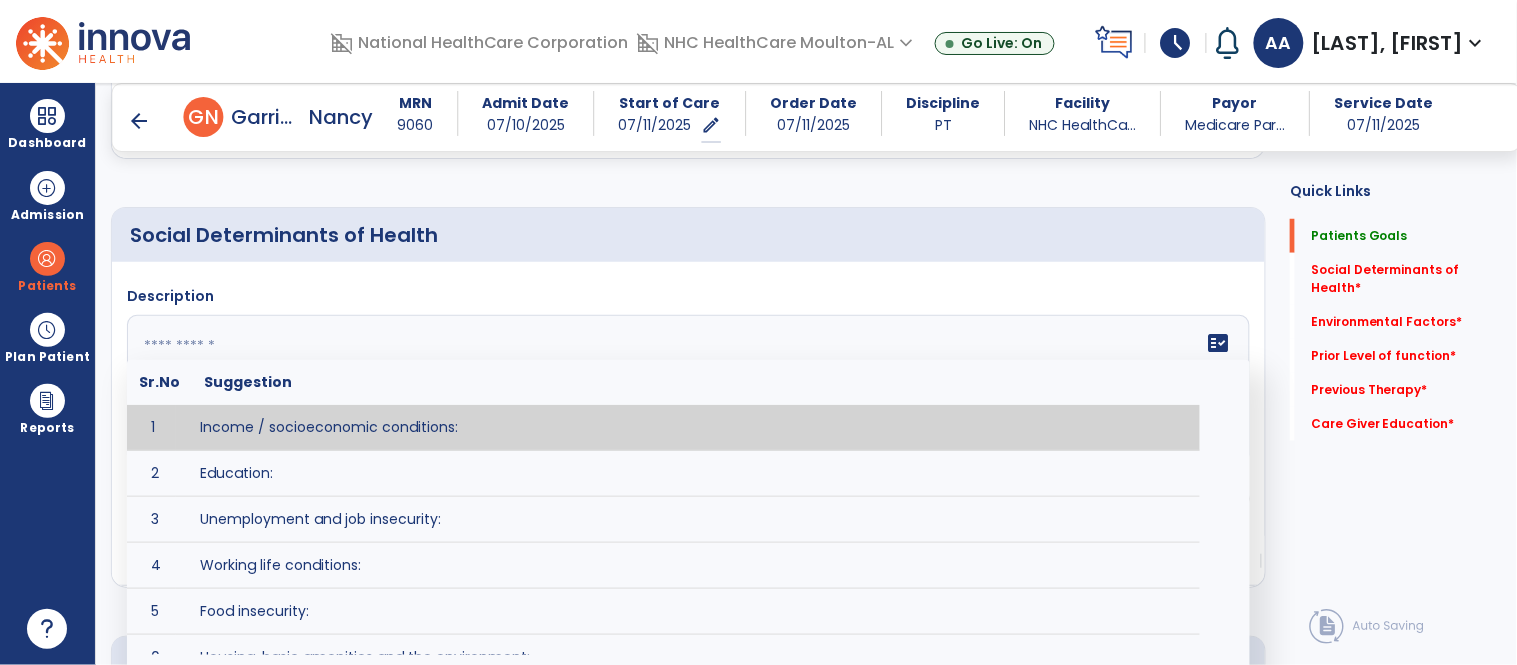 click on "fact_check  Sr.No Suggestion 1 Income / socioeconomic conditions:  2 Education:  3 Unemployment and job insecurity:  4 Working life conditions:  5 Food insecurity:  6 Housing, basic amenities and the environment:  7 Early childhood development:  8 Social inclusion and non-discrimination: 9 Structural conflict: 10 Access to affordable health services of decent quality:" 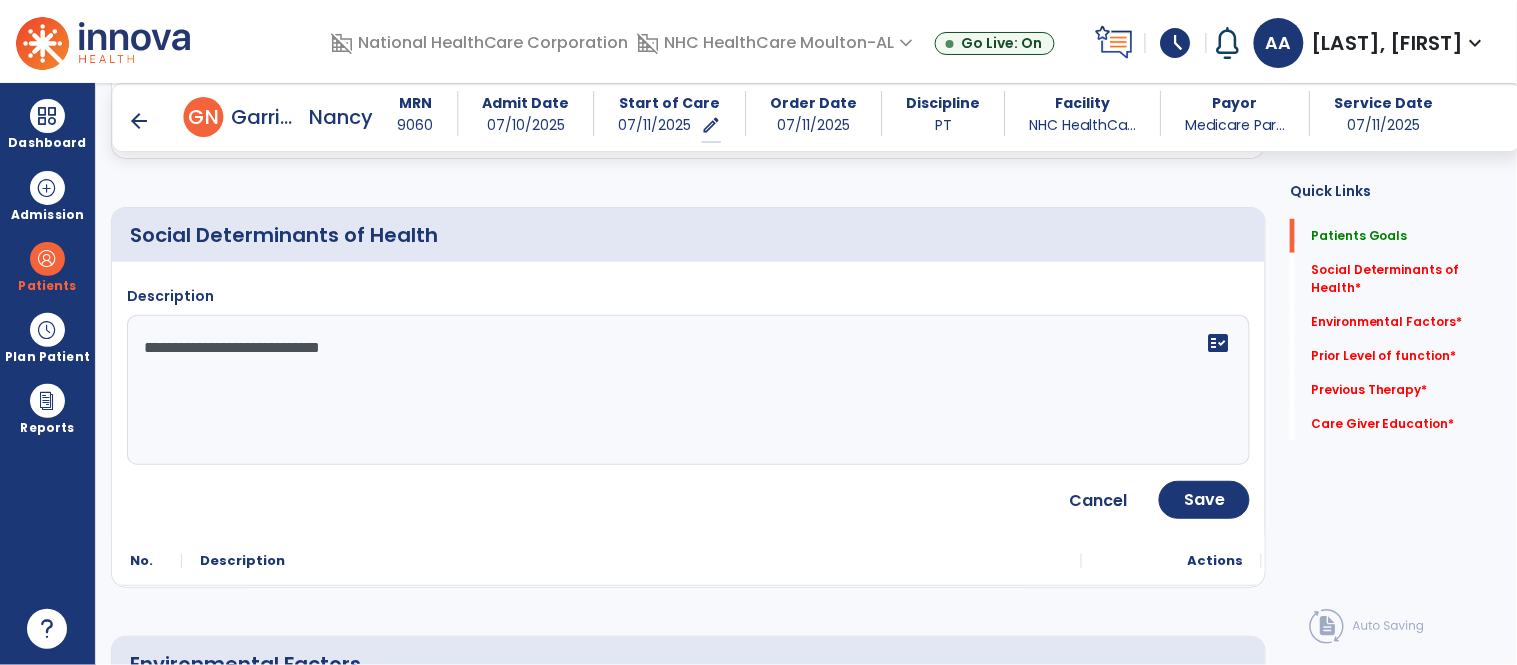type on "**********" 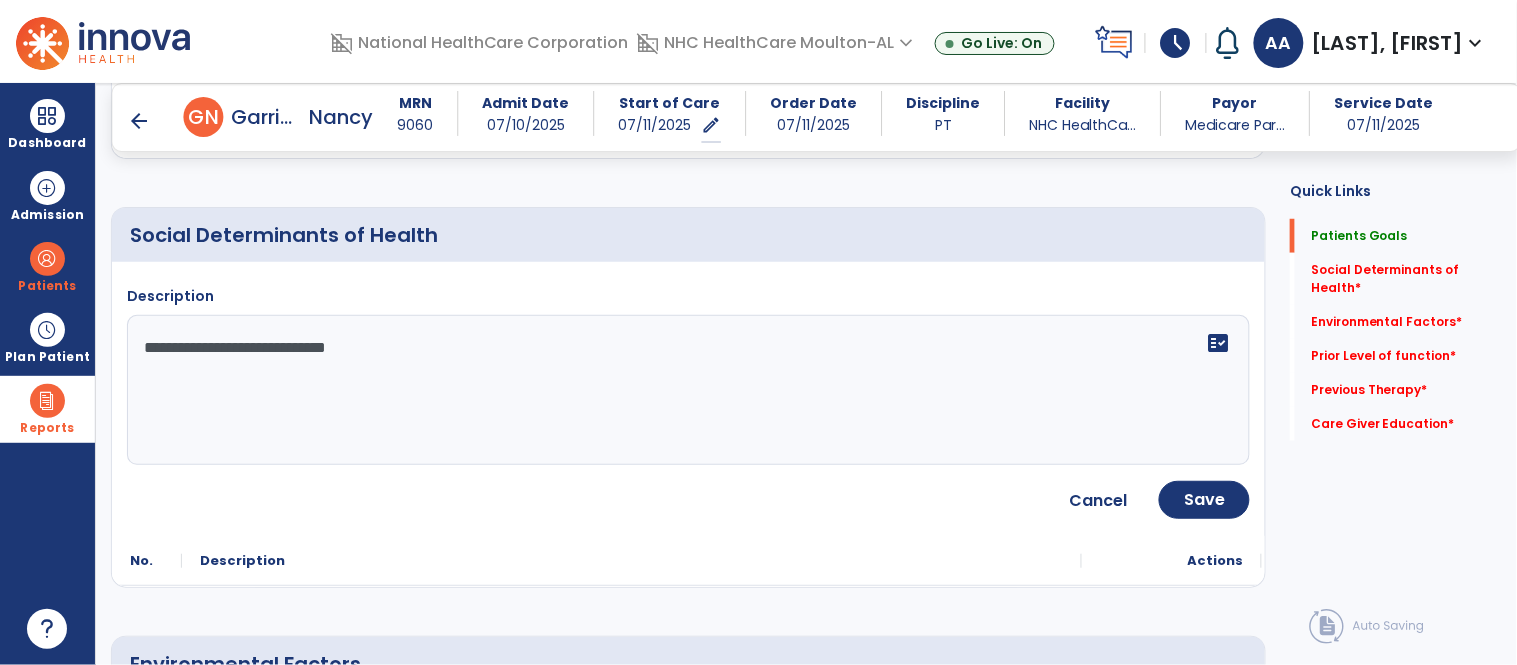 drag, startPoint x: 422, startPoint y: 351, endPoint x: 80, endPoint y: 378, distance: 343.06415 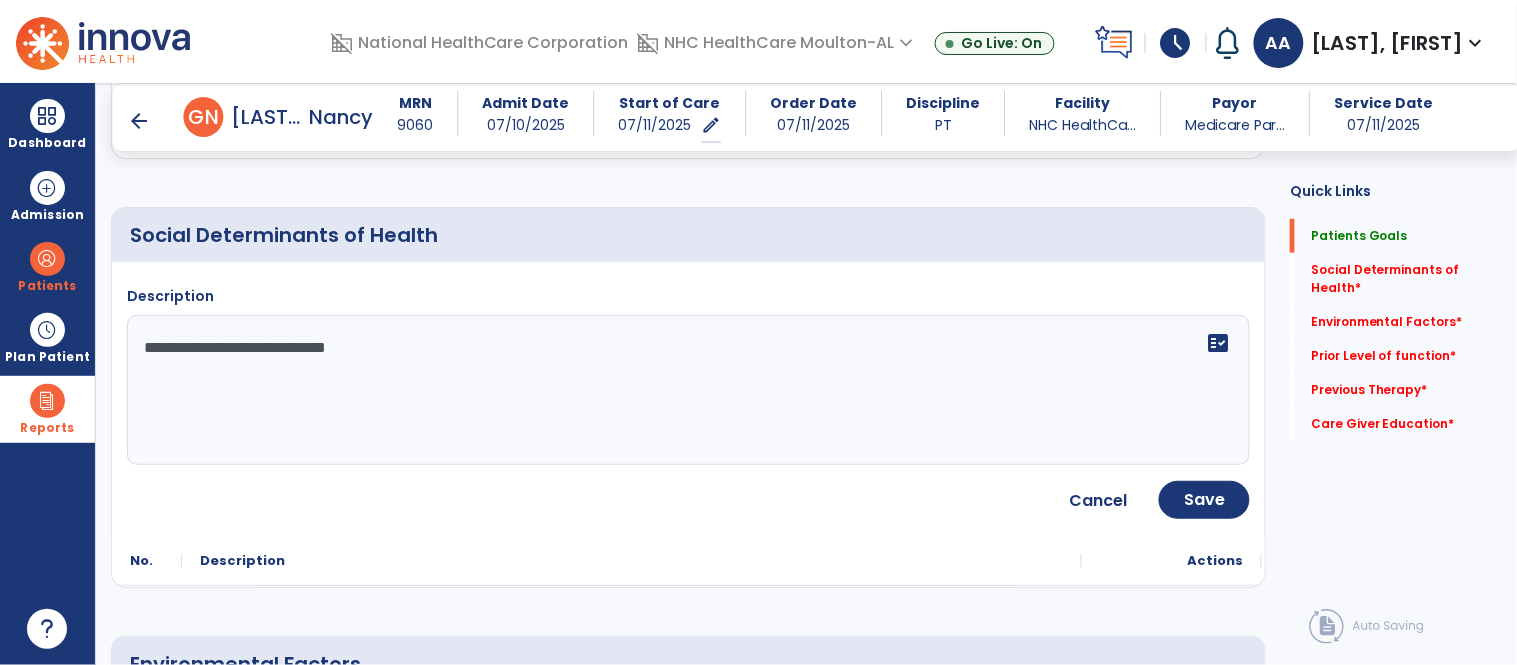 click on "Dashboard  dashboard  Therapist Dashboard Admission Patients  format_list_bulleted  Patient List  space_dashboard  Patient Board  insert_chart  PDPM Board Plan Patient  event_note  Planner  content_paste_go  Scheduler  content_paste_go  Whiteboard Reports  export_notes  Billing Exports  note_alt  EOM Report  event_note  Minutes By Payor  inbox_customize  Service Log  playlist_add_check  Triple Check Report  arrow_back   Evaluation Document   arrow_back      G  N  [LAST],   [FIRST]  MRN [NUMBER] Admit Date [DATE] Start of Care [DATE]   edit  ********* Order Date [DATE] Discipline PT Facility NHC HealthCa... Payor Medicare Par... Service Date [DATE]  Medical Review  0  Background Assess...  5  Patient Assessment  3  Medical Necessity  2  Evaluation Type  2  Plan of Care  10 Patient’s goals      add
No." at bounding box center (758, 332) 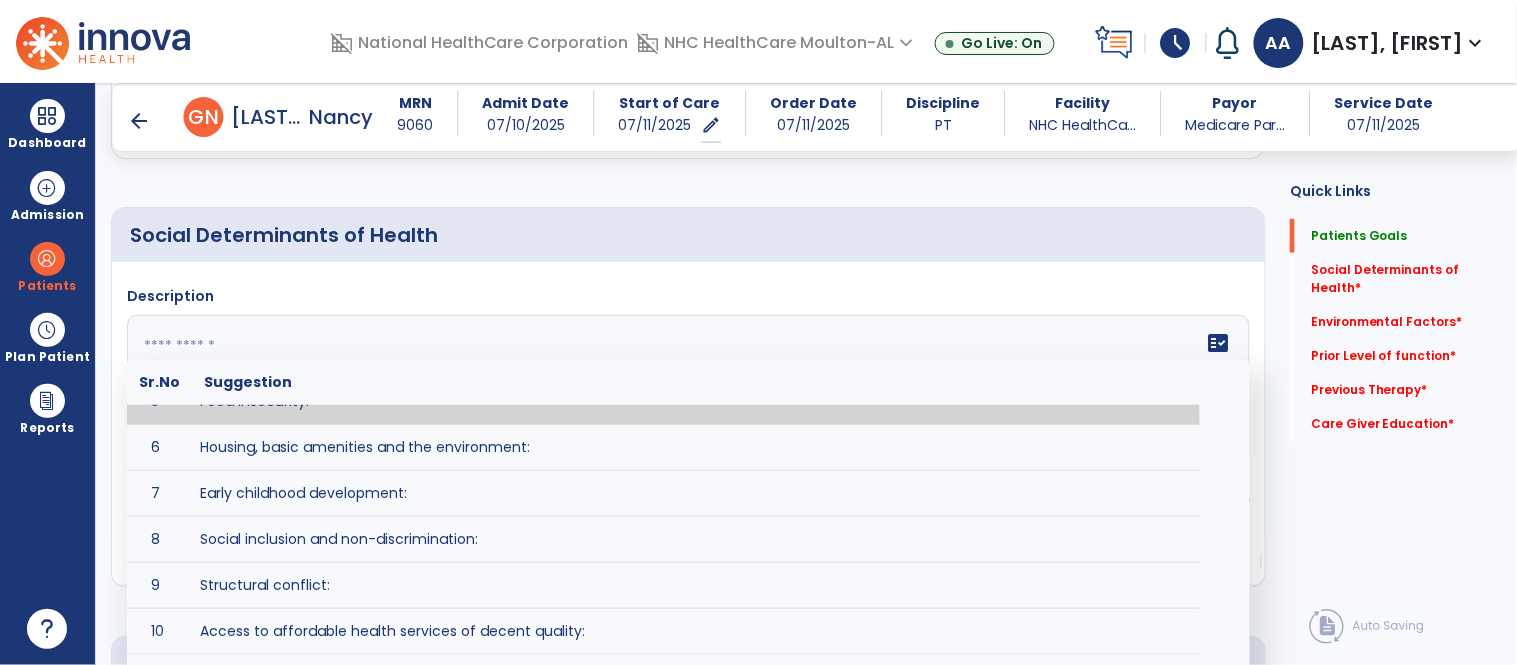 scroll, scrollTop: 211, scrollLeft: 0, axis: vertical 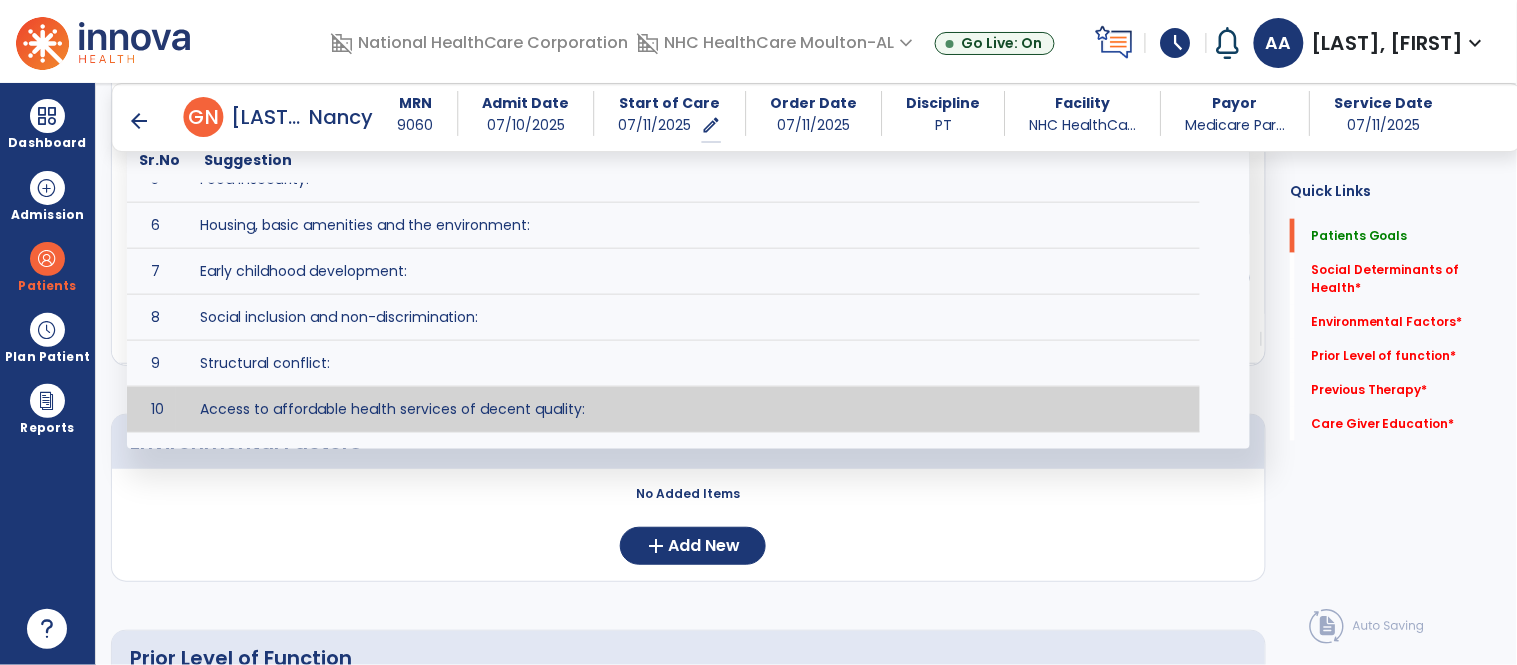 type on "**********" 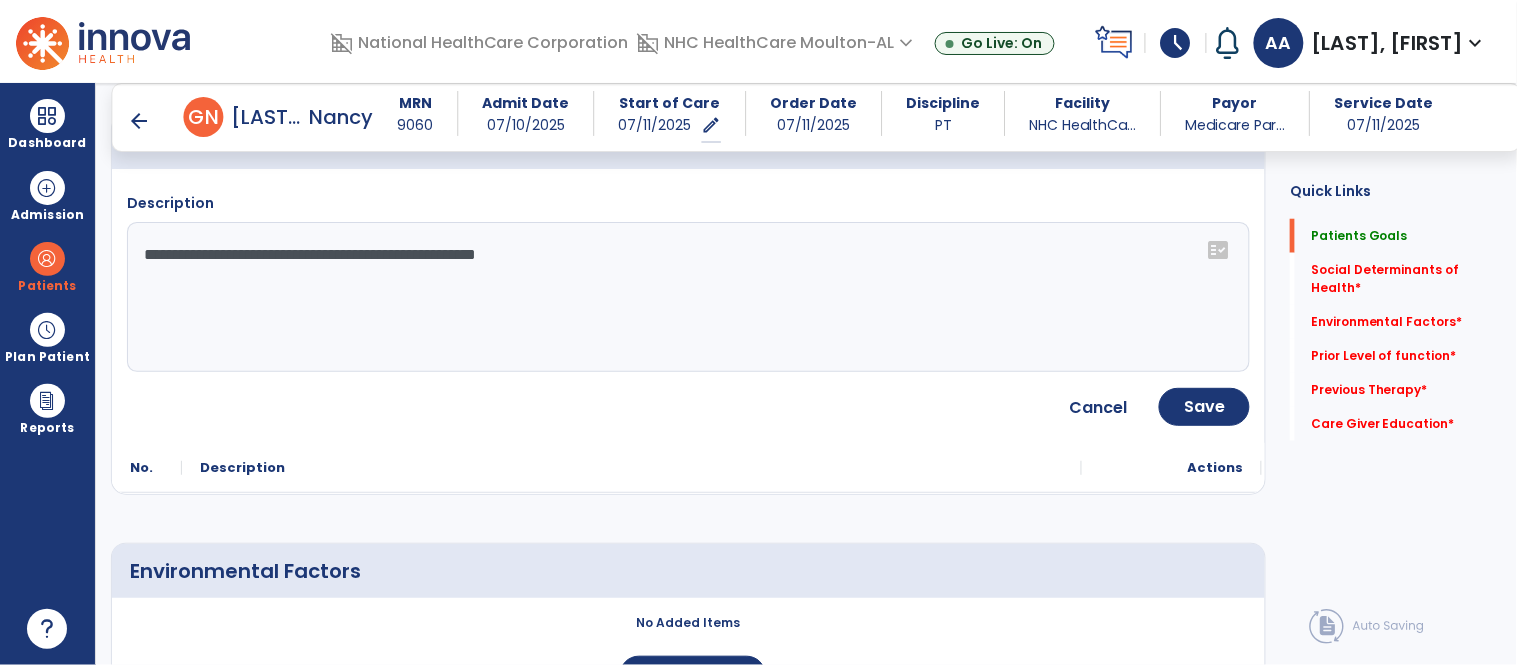 scroll, scrollTop: 333, scrollLeft: 0, axis: vertical 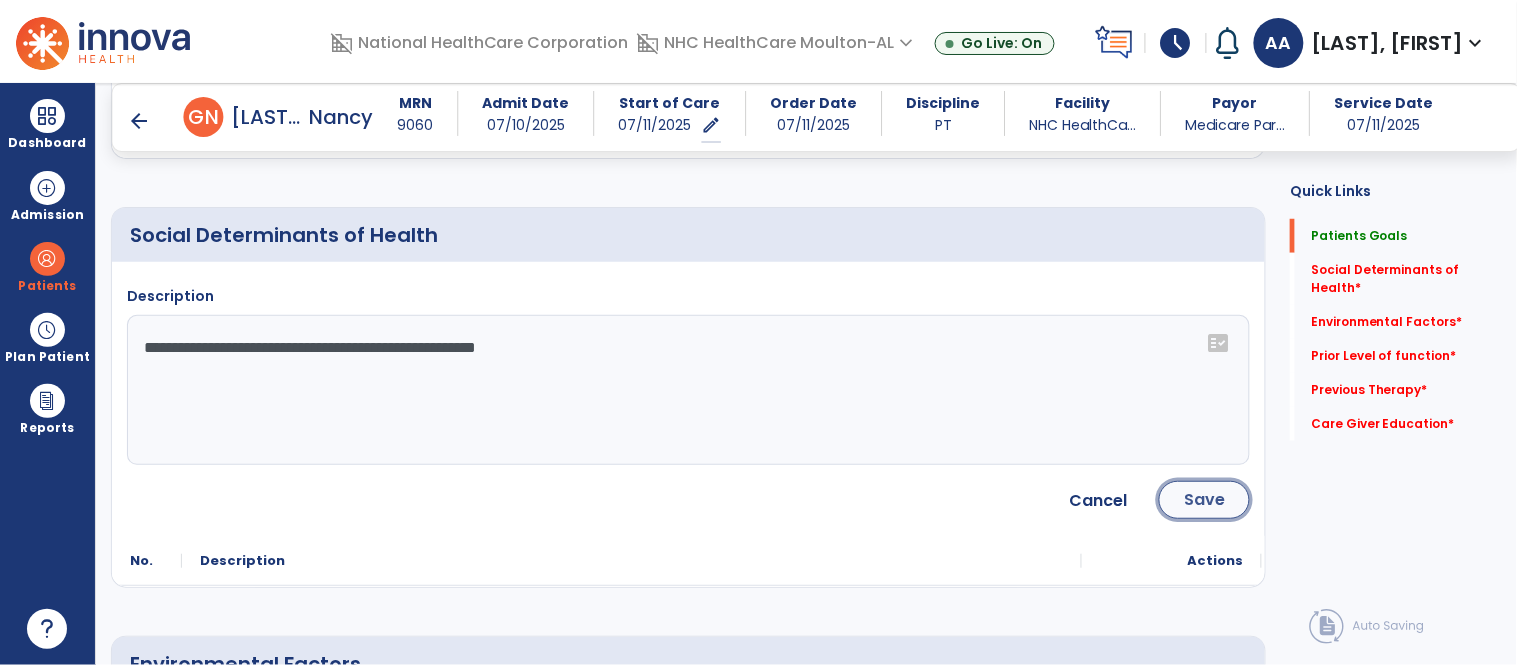 click on "Save" 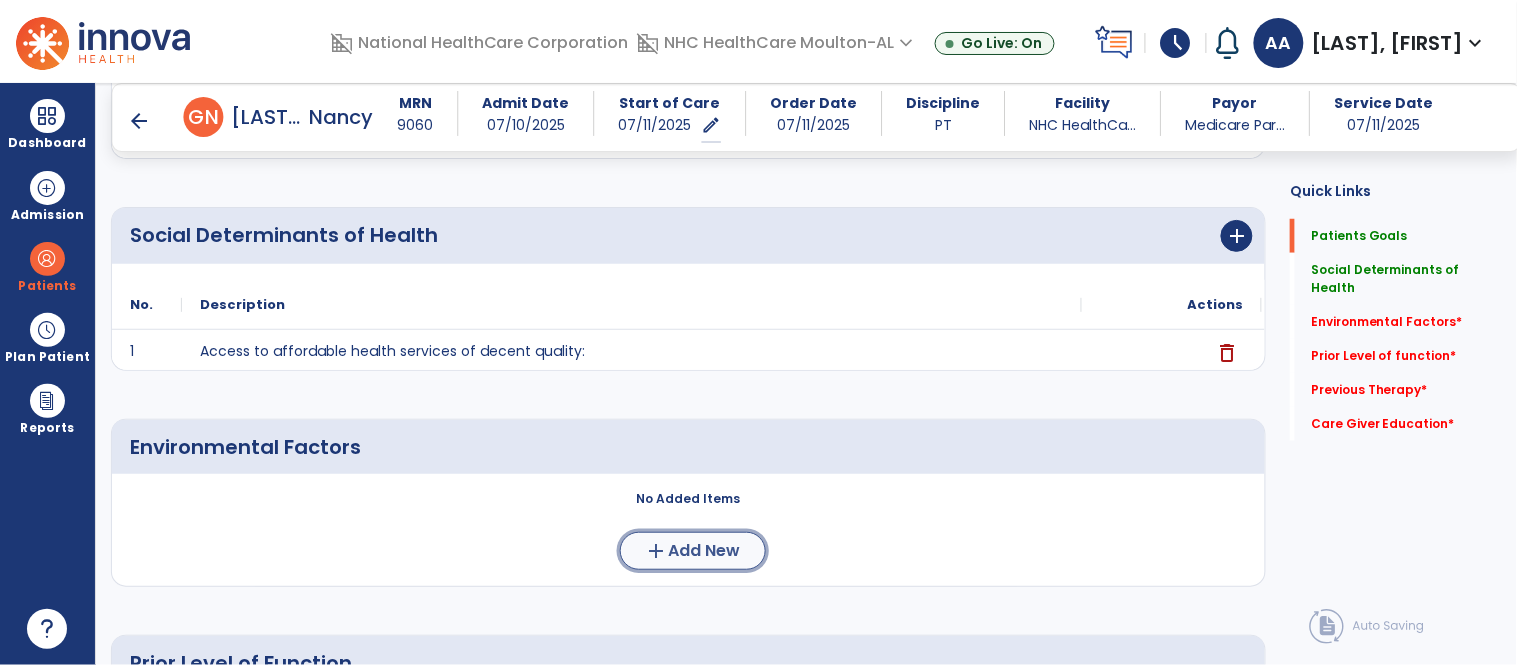 click on "Add New" 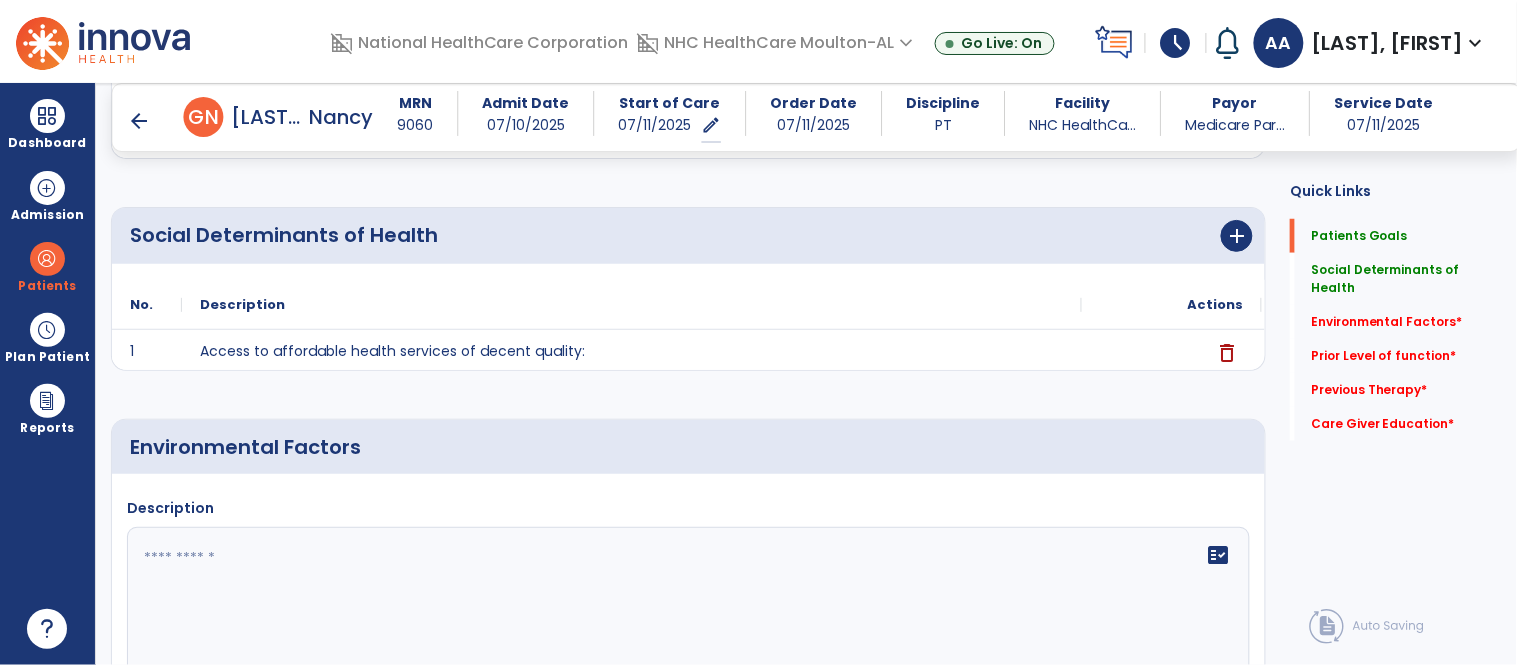 click 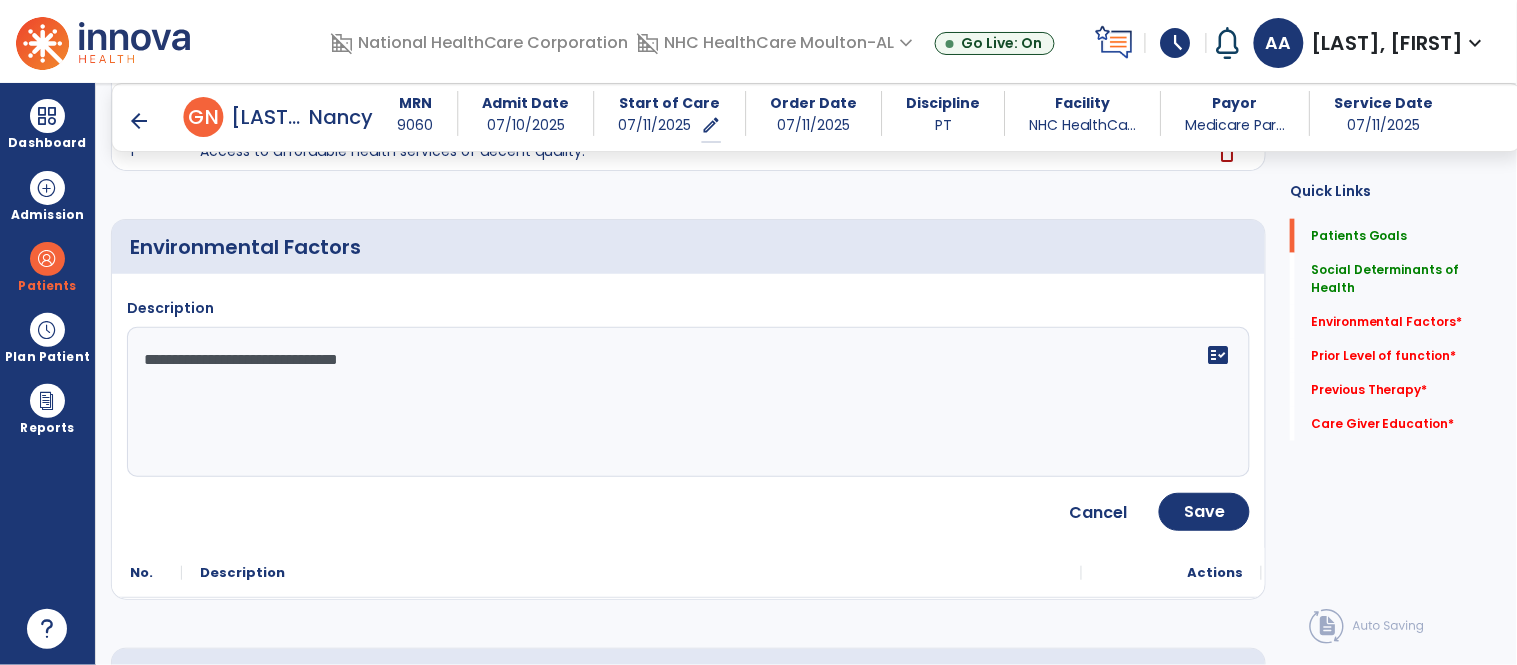 scroll, scrollTop: 555, scrollLeft: 0, axis: vertical 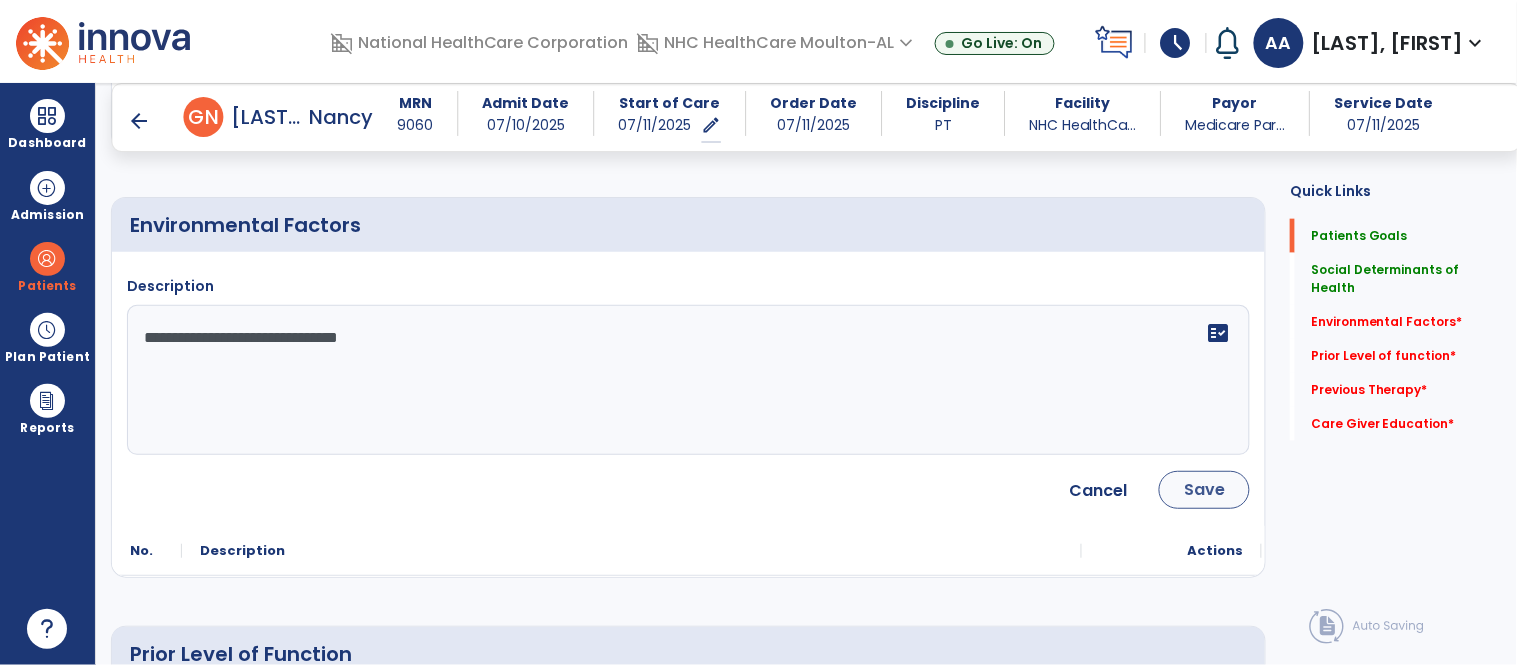 type on "**********" 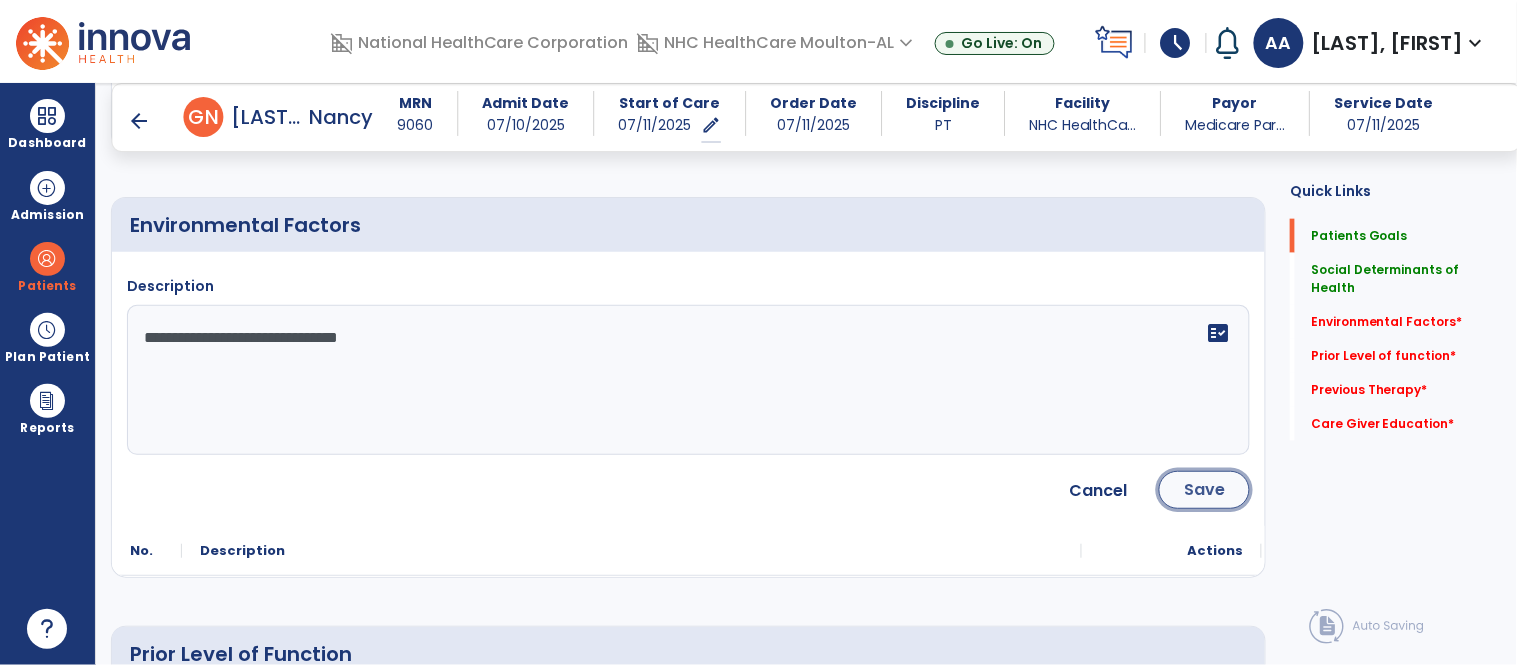 click on "Save" 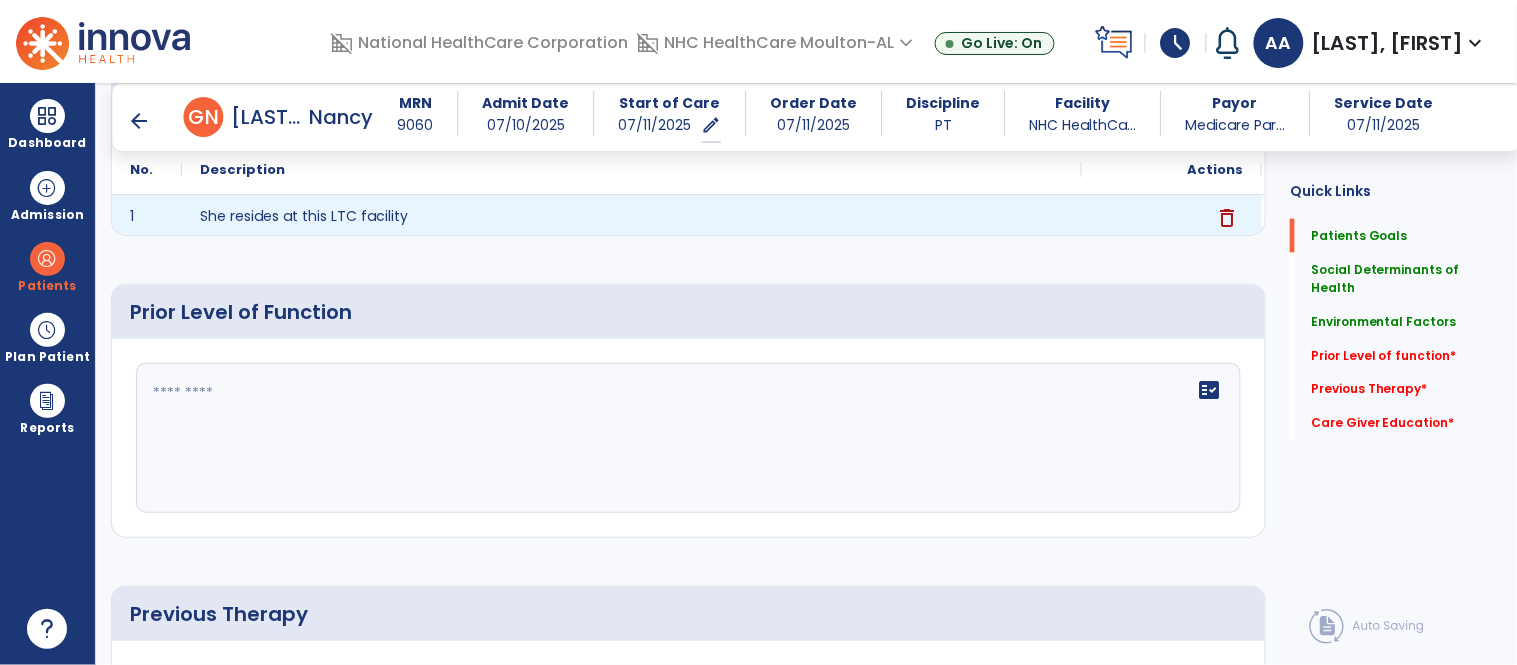 scroll, scrollTop: 777, scrollLeft: 0, axis: vertical 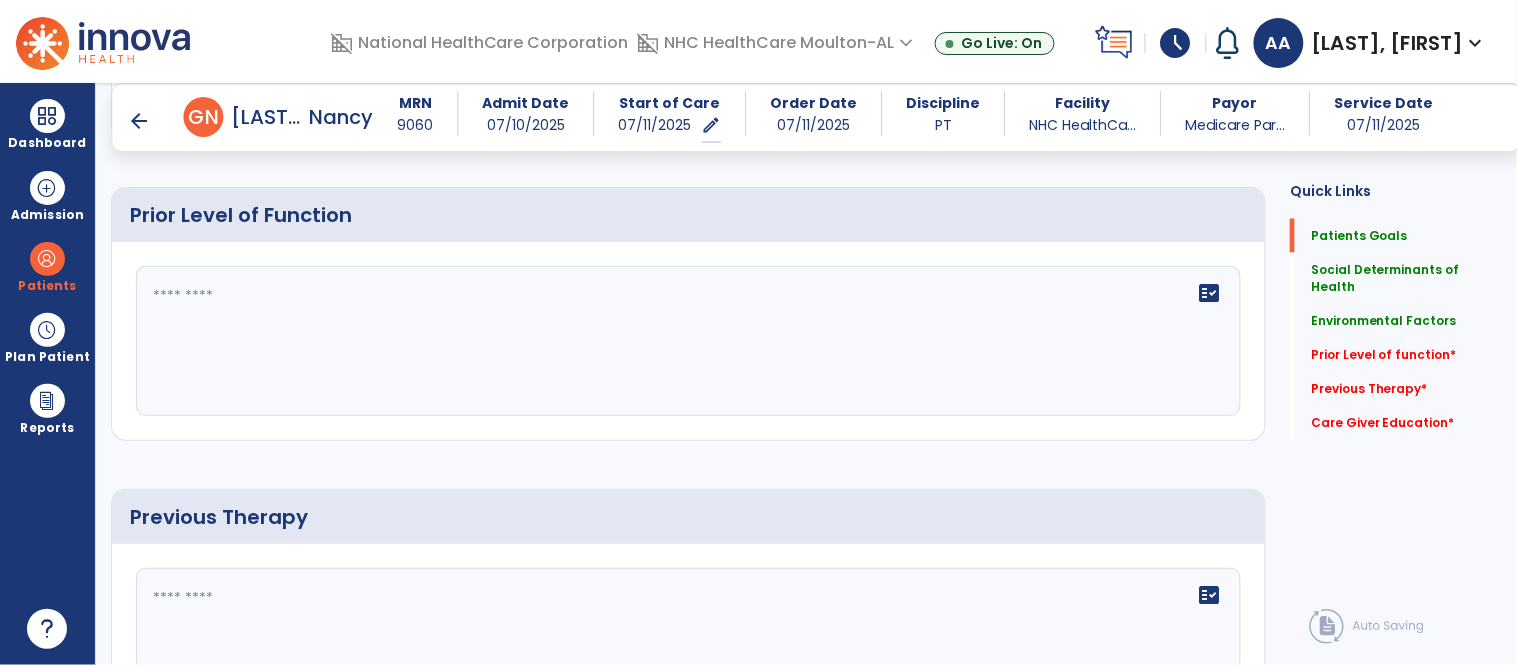 click on "fact_check" 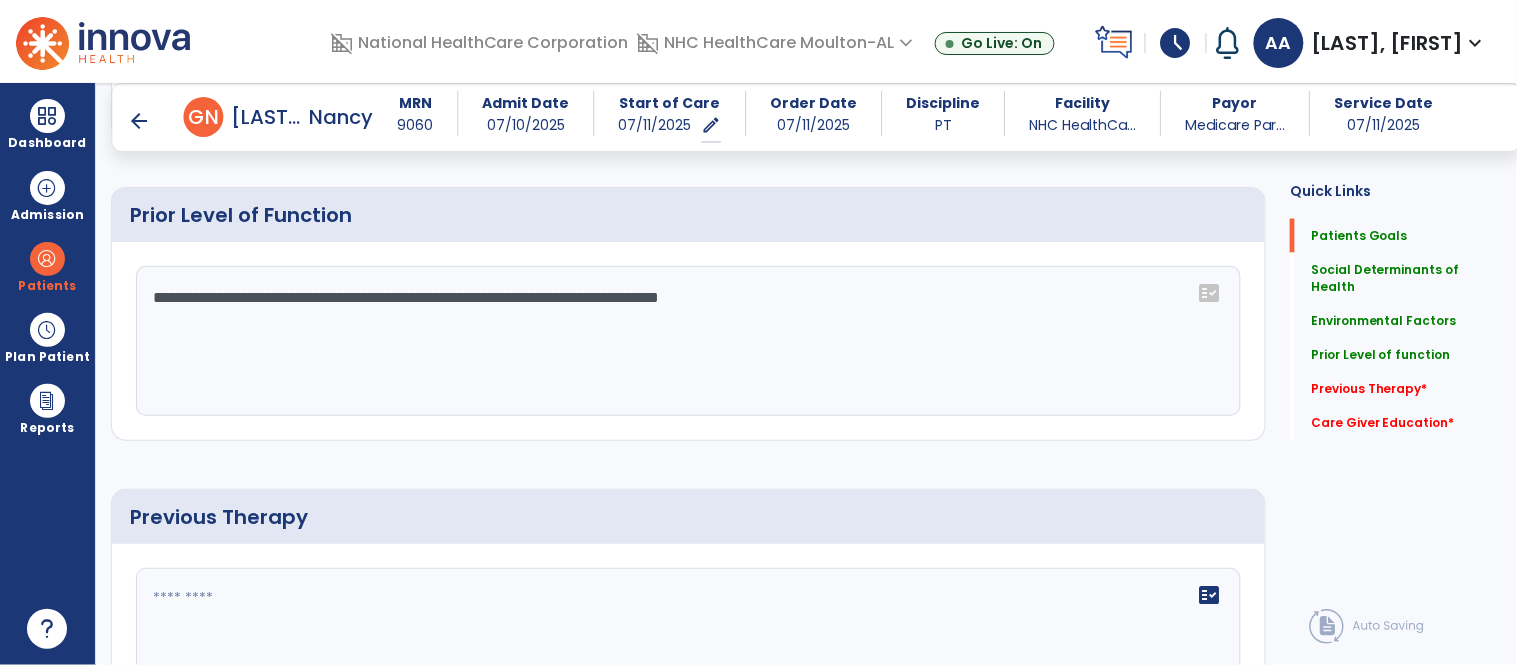 scroll, scrollTop: 888, scrollLeft: 0, axis: vertical 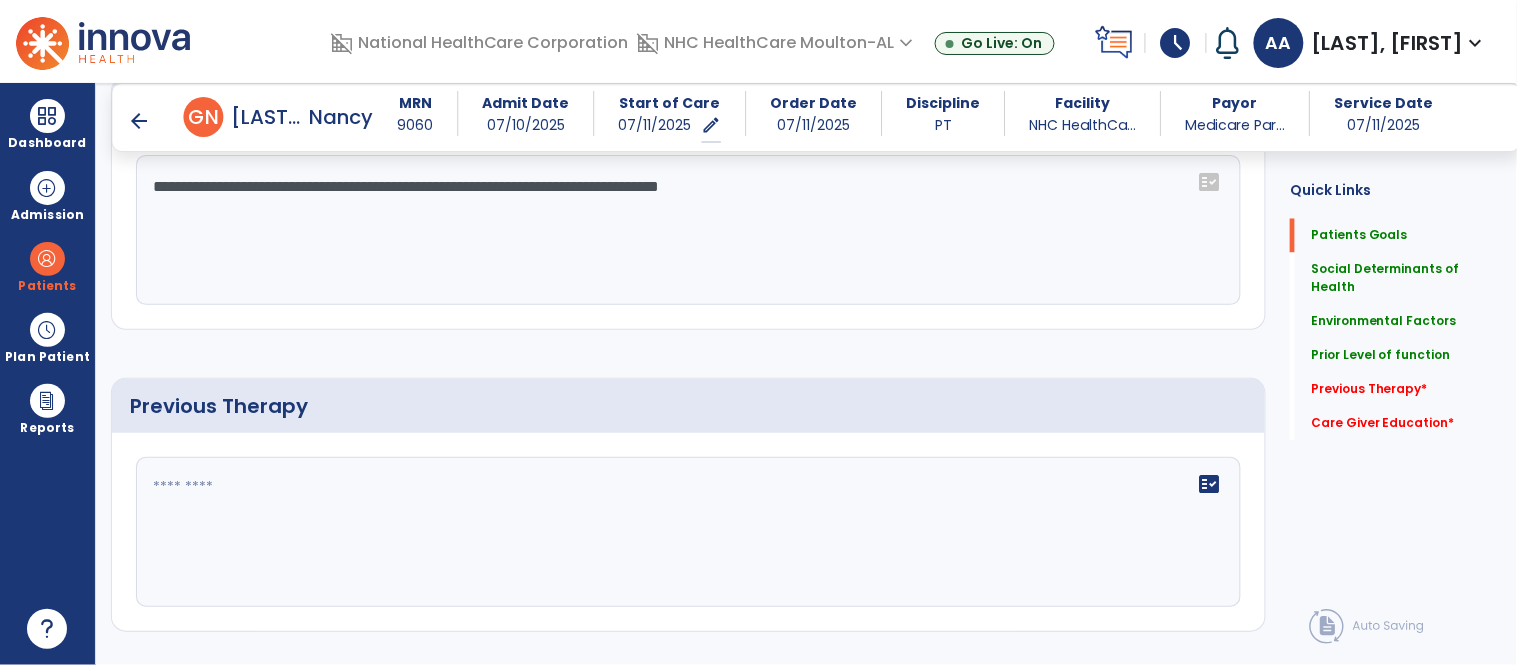 type on "**********" 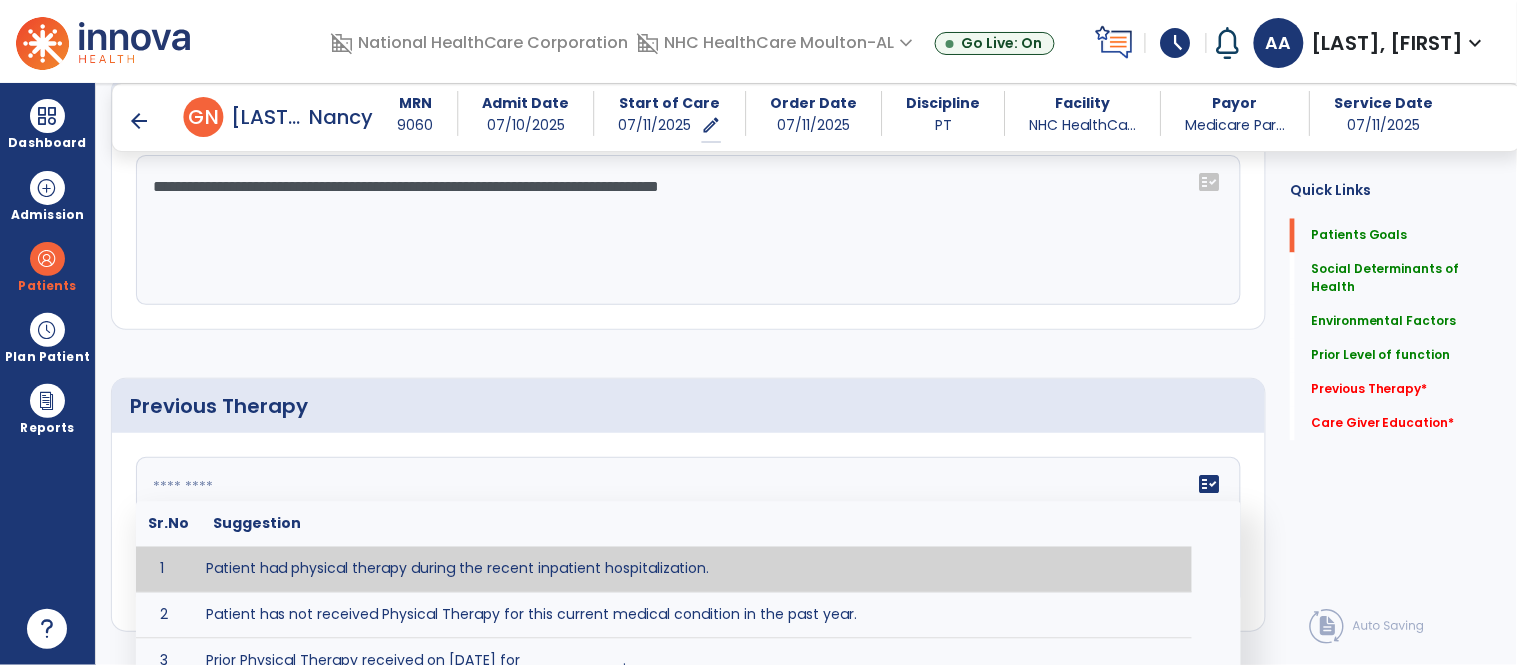 click on "fact_check  Sr.No Suggestion 1 Patient had physical therapy during the recent inpatient hospitalization. 2 Patient has not received Physical Therapy for this current medical condition in the past year. 3 Prior Physical Therapy received on [DATE] for ___________. 4 Prior Physical Therapy for [CONDITION] included [TYPE of THERAPY] in [MONTH/YEAR] with good results. 5 Patient has not received Physical Therapy for this current medical condition in the past year and had yet to achieve LTGs prior to being hospitalized. 6 Prior to this recent hospitalization, the patient had been on therapy case load for [TIME]and was still working to achieve LTGs before being hospitalized." 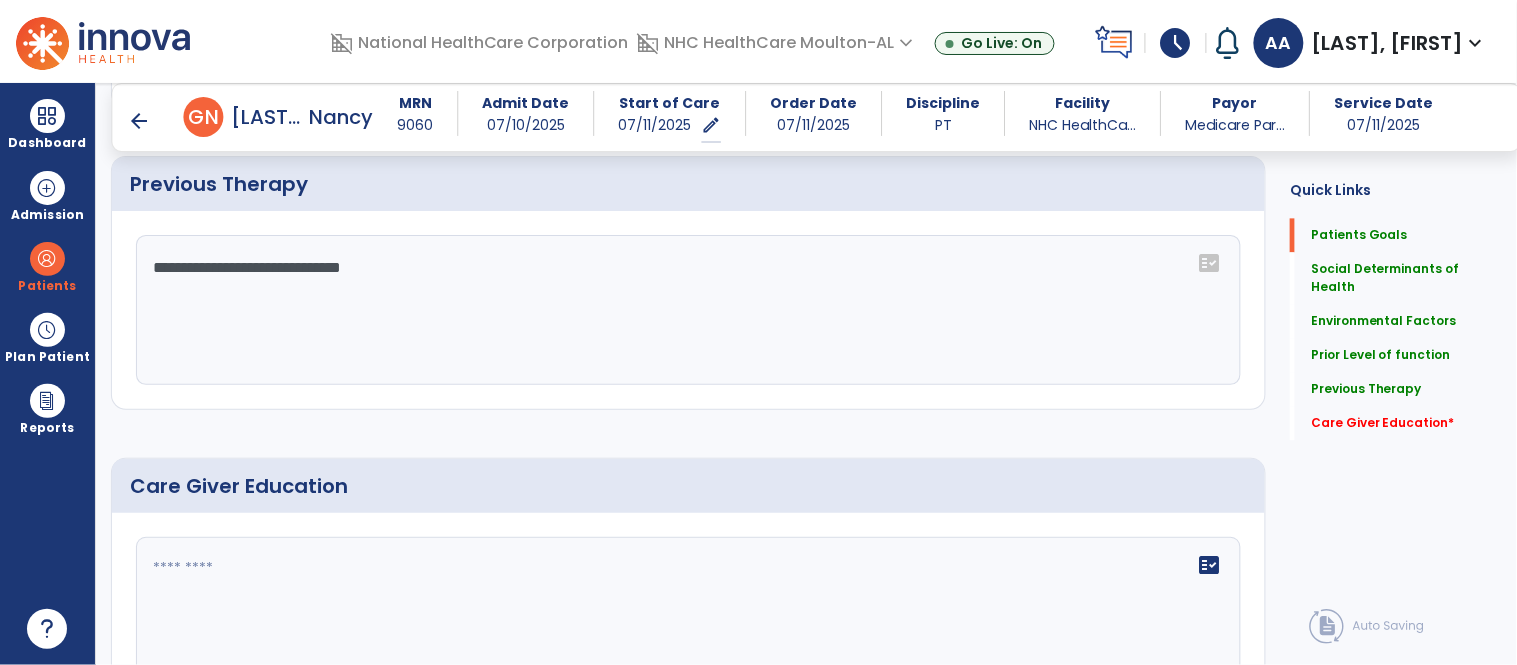 scroll, scrollTop: 1111, scrollLeft: 0, axis: vertical 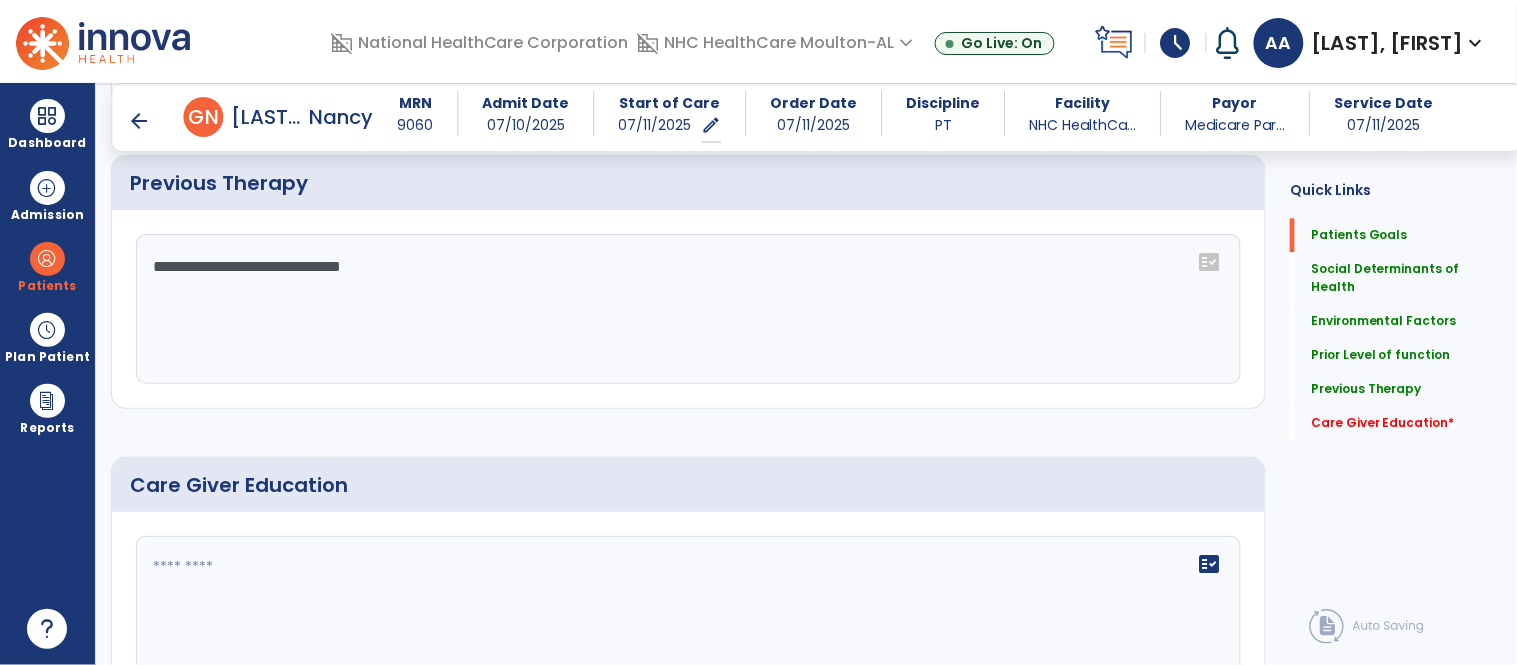type on "**********" 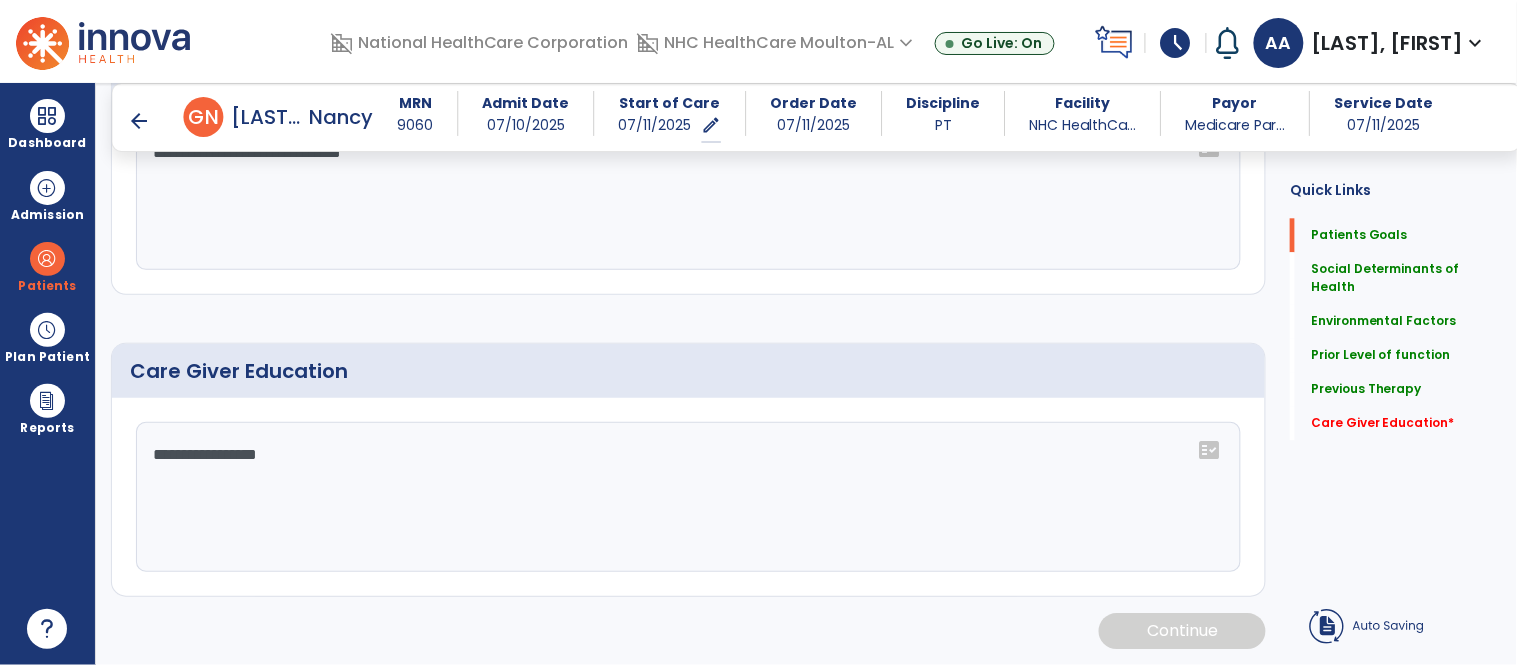 scroll, scrollTop: 1226, scrollLeft: 0, axis: vertical 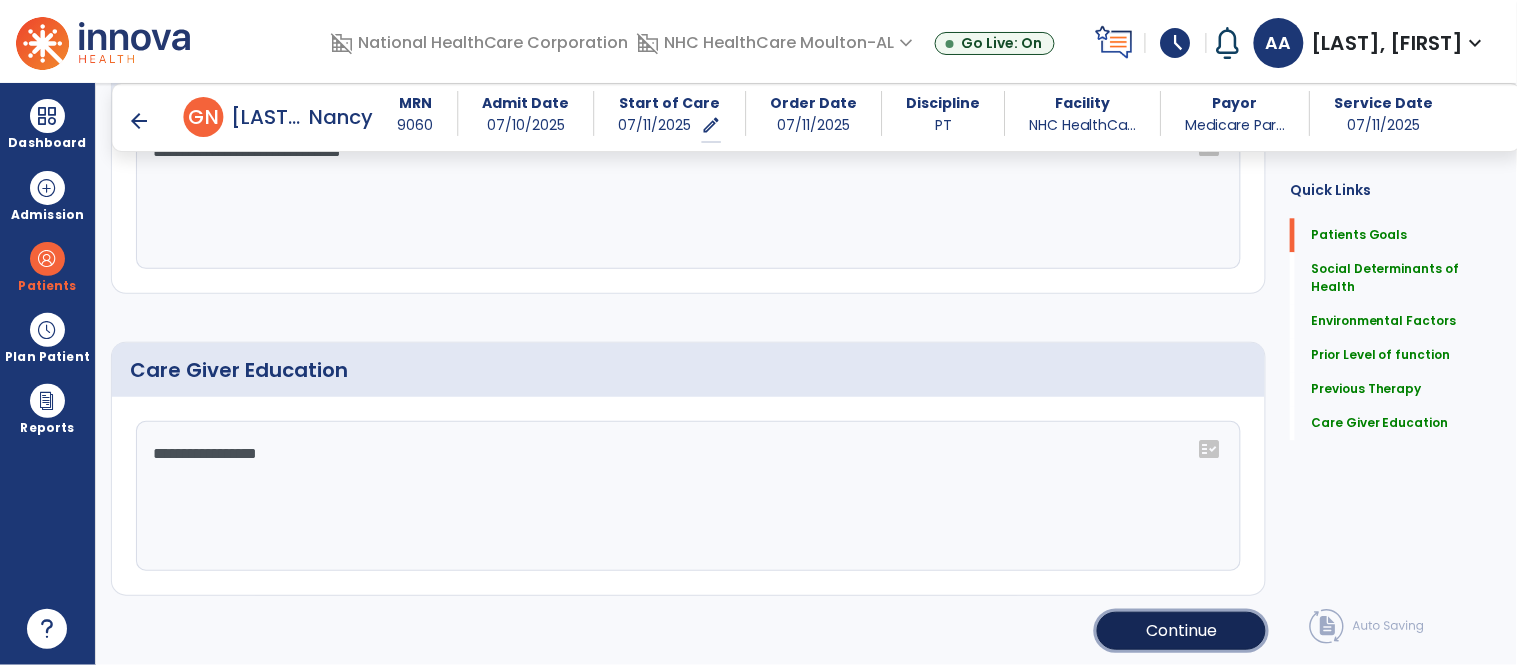 click on "Continue" 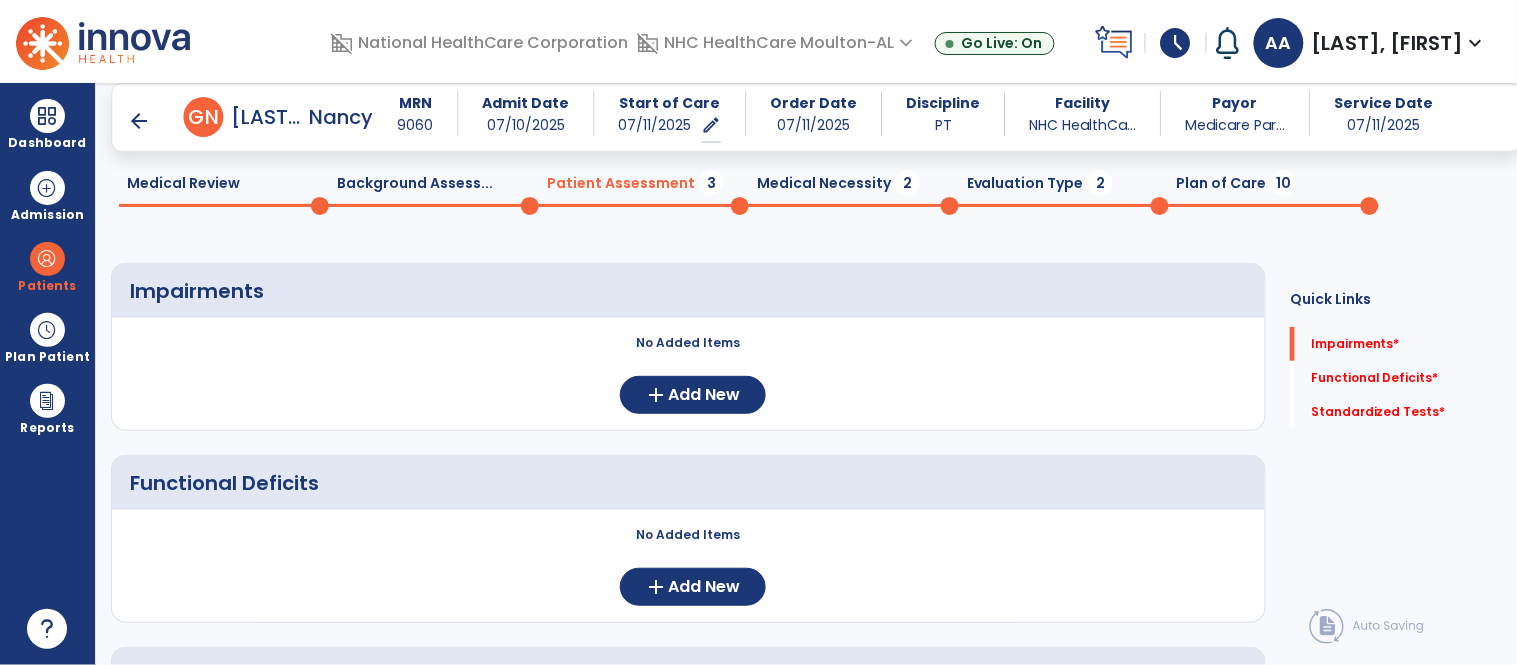scroll, scrollTop: 64, scrollLeft: 0, axis: vertical 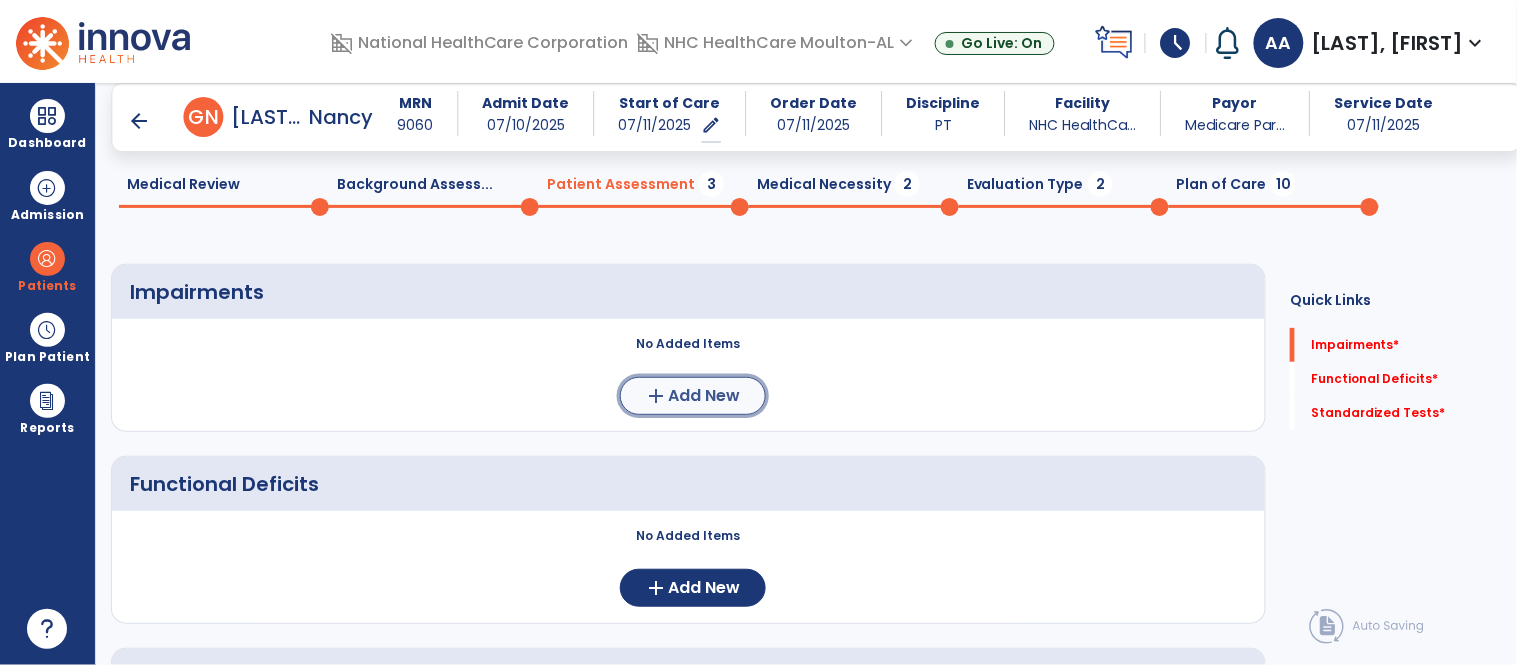 click on "add  Add New" 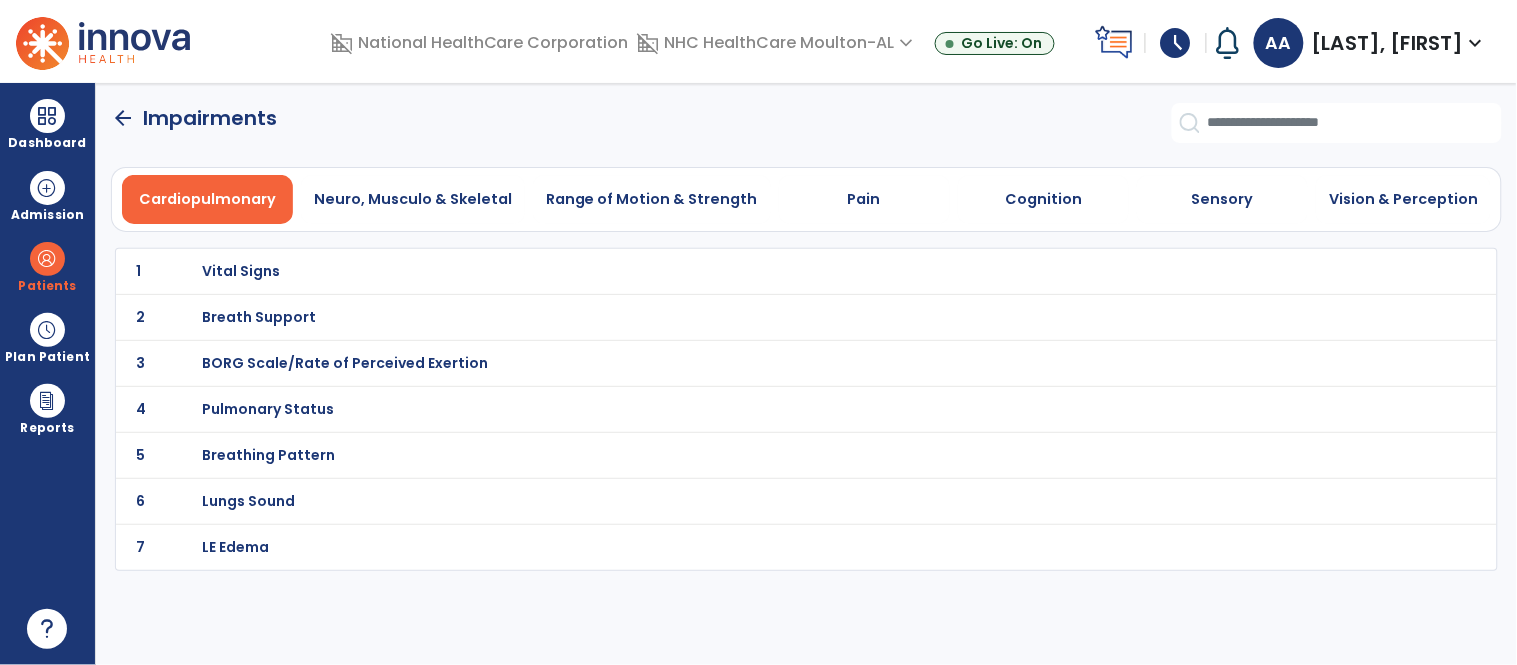 scroll, scrollTop: 0, scrollLeft: 0, axis: both 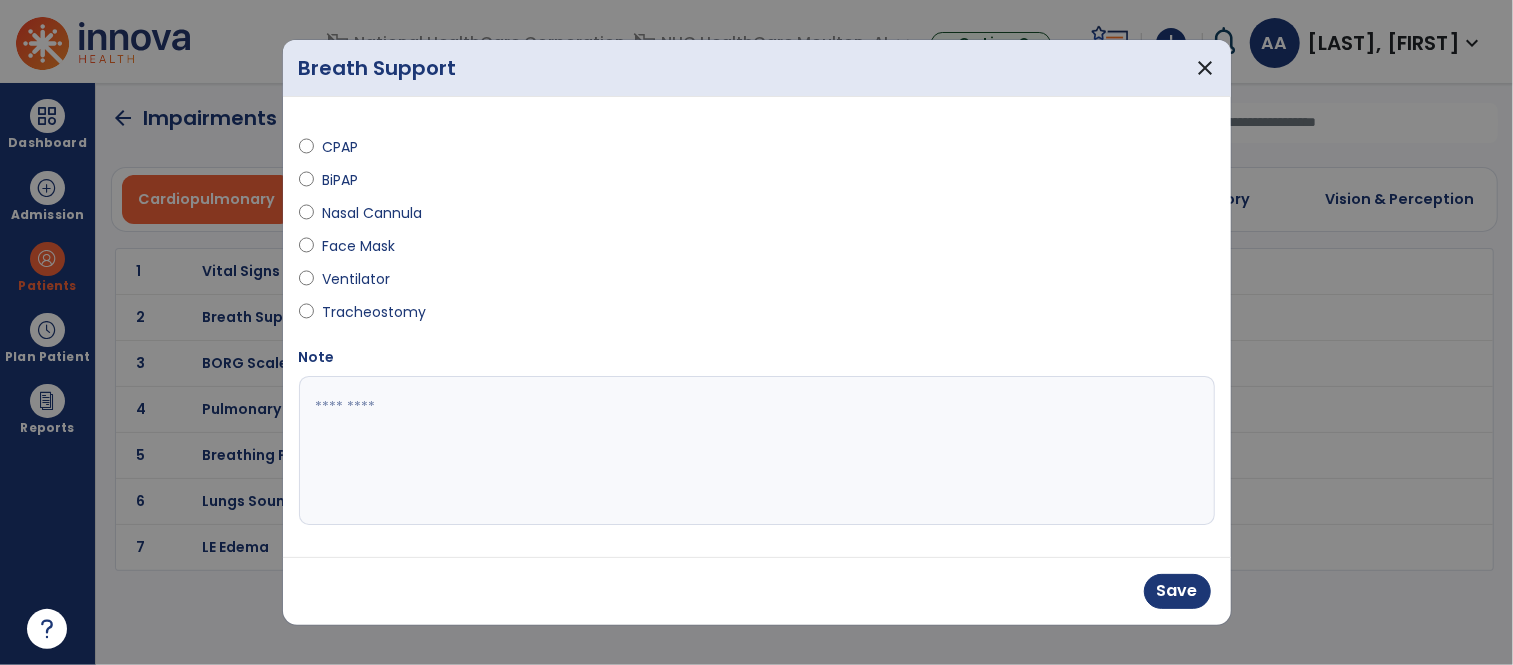 click at bounding box center [757, 451] 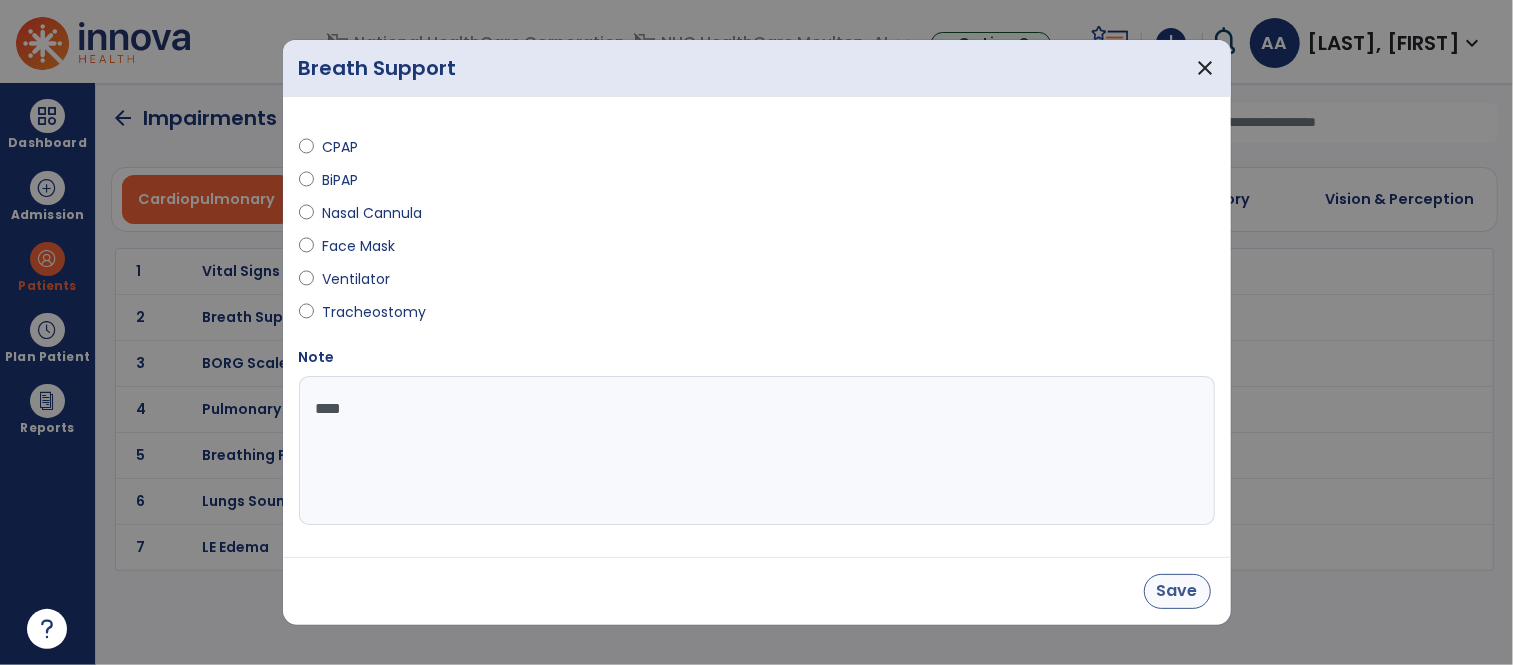 type on "****" 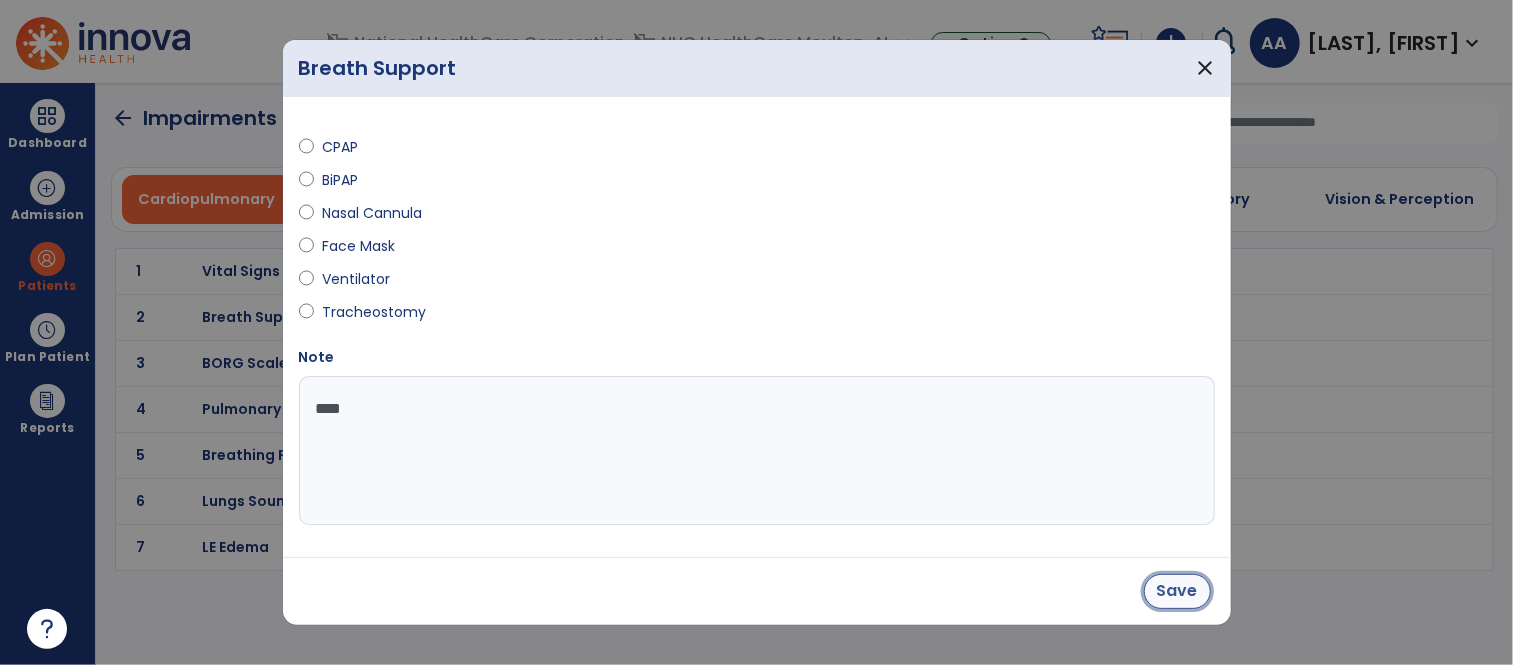 click on "Save" at bounding box center (1177, 591) 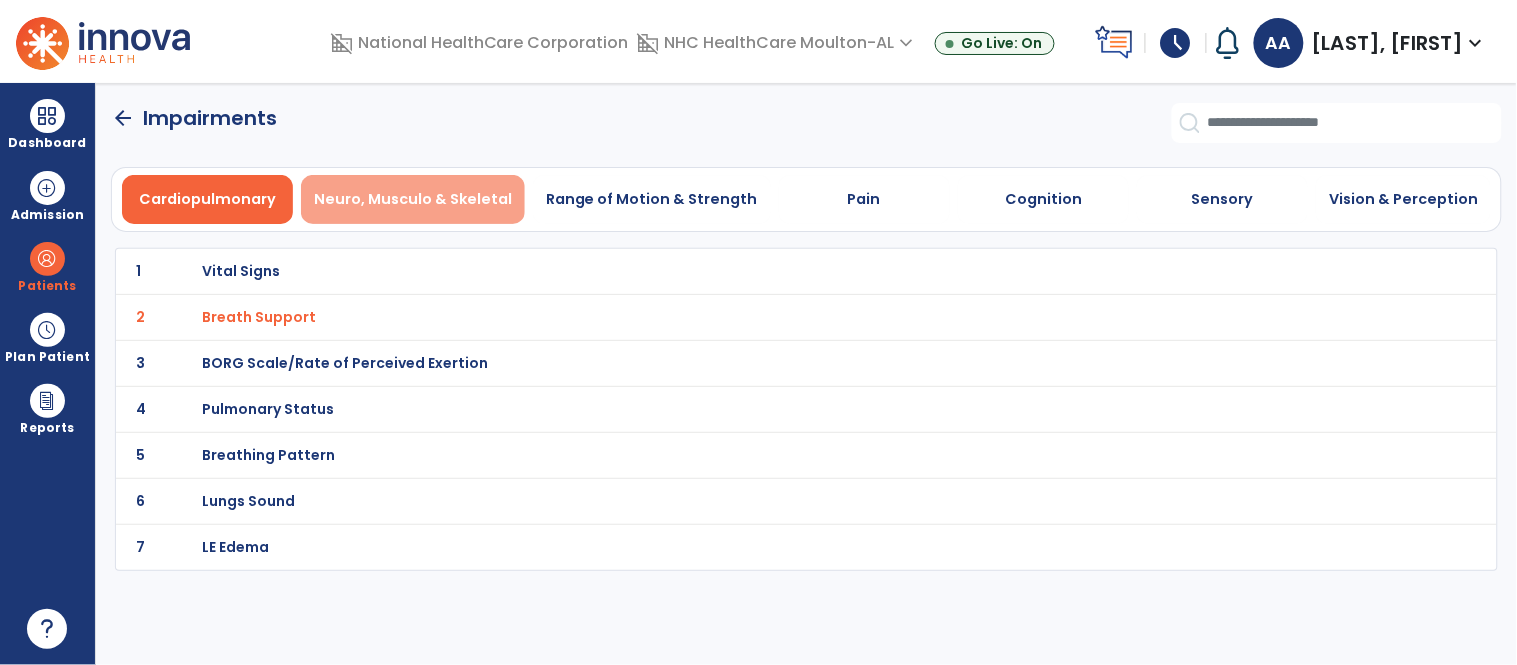 click on "Neuro, Musculo & Skeletal" at bounding box center [413, 199] 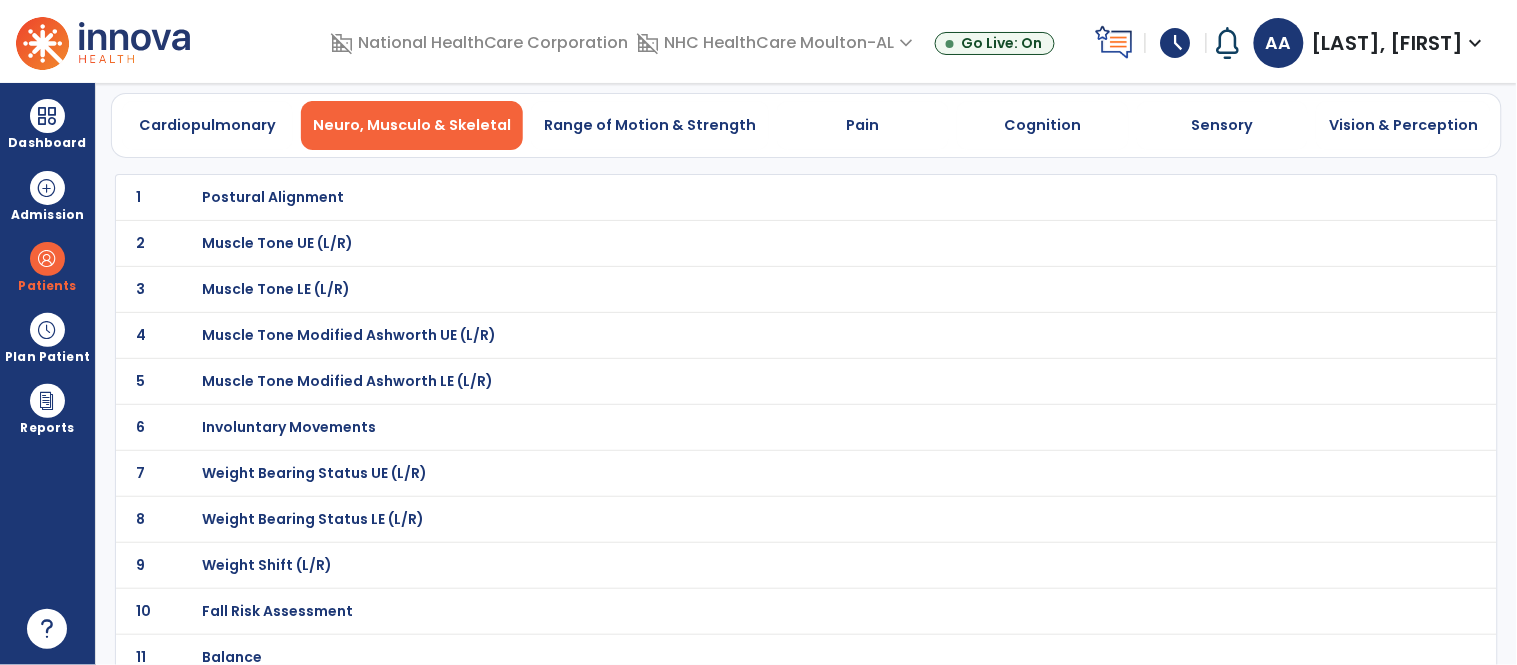 scroll, scrollTop: 111, scrollLeft: 0, axis: vertical 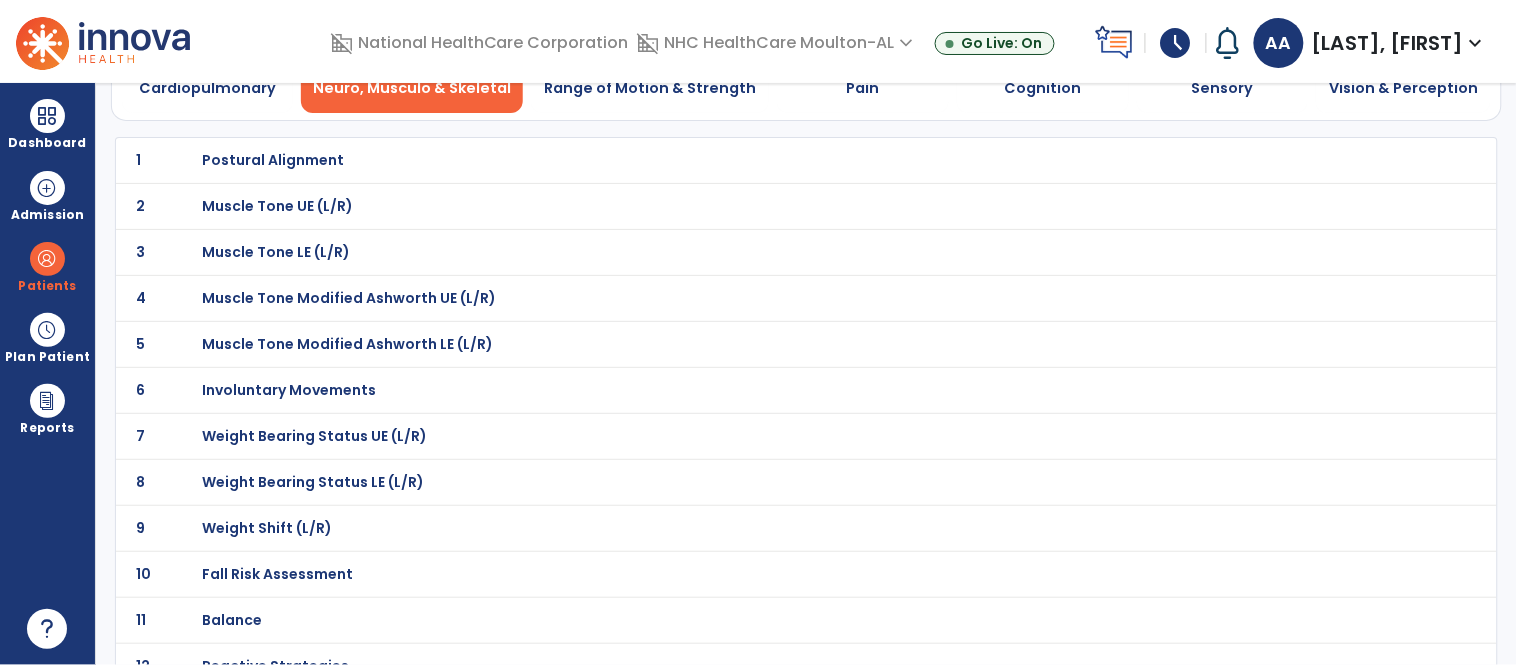click on "Weight Bearing Status LE (L/R)" at bounding box center (273, 160) 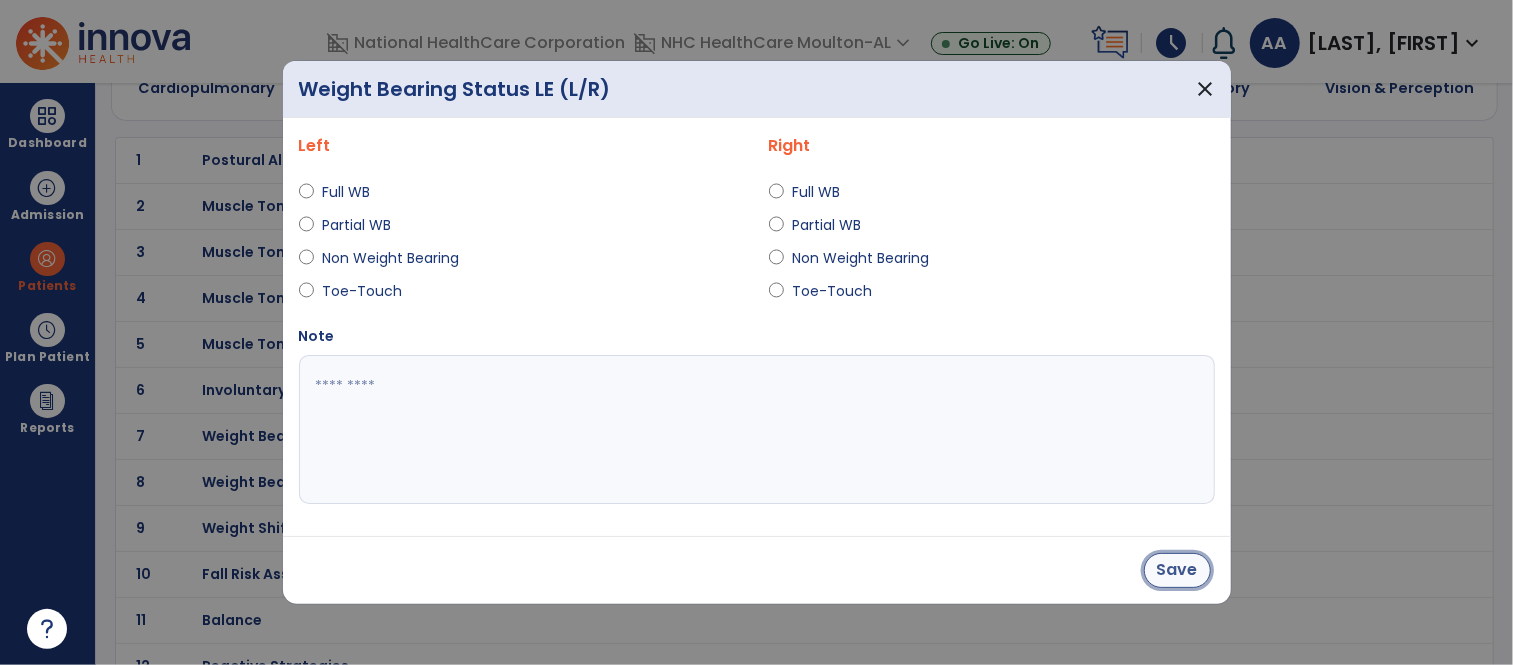 click on "Save" at bounding box center (1177, 570) 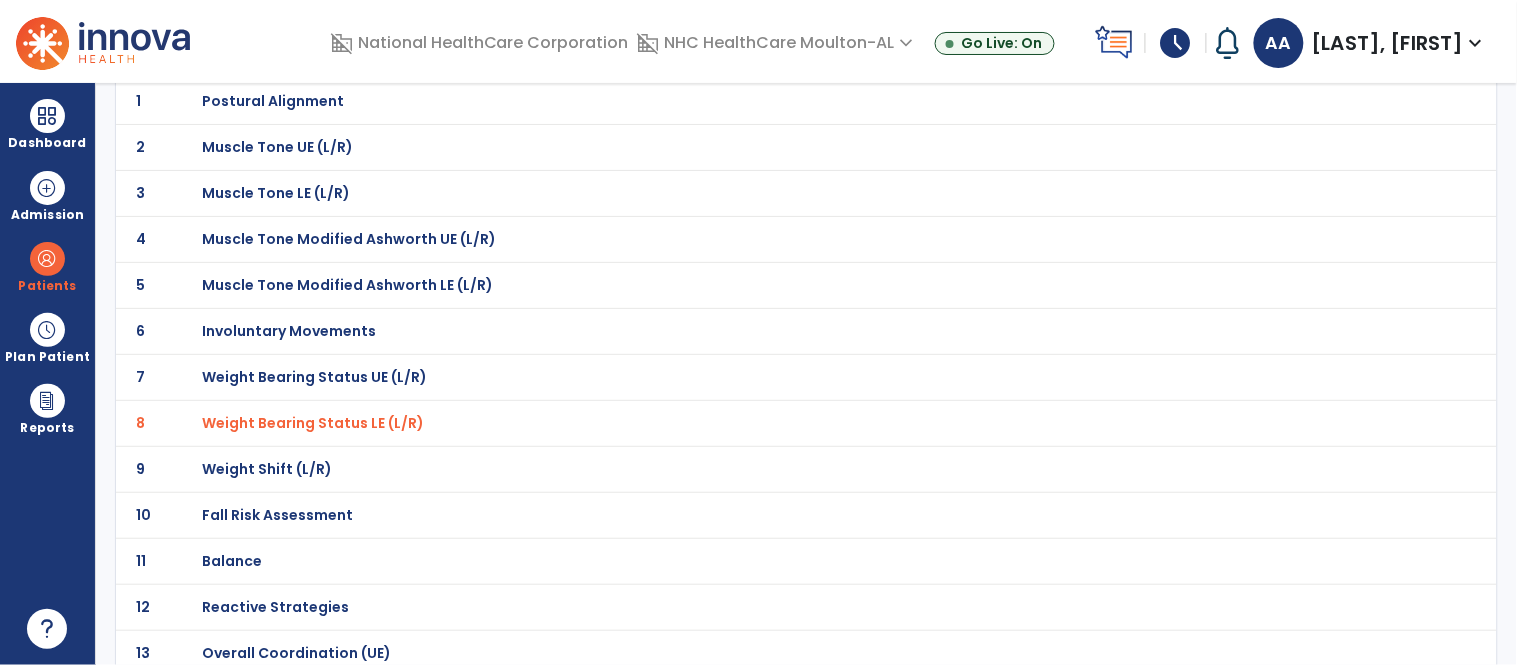 scroll, scrollTop: 222, scrollLeft: 0, axis: vertical 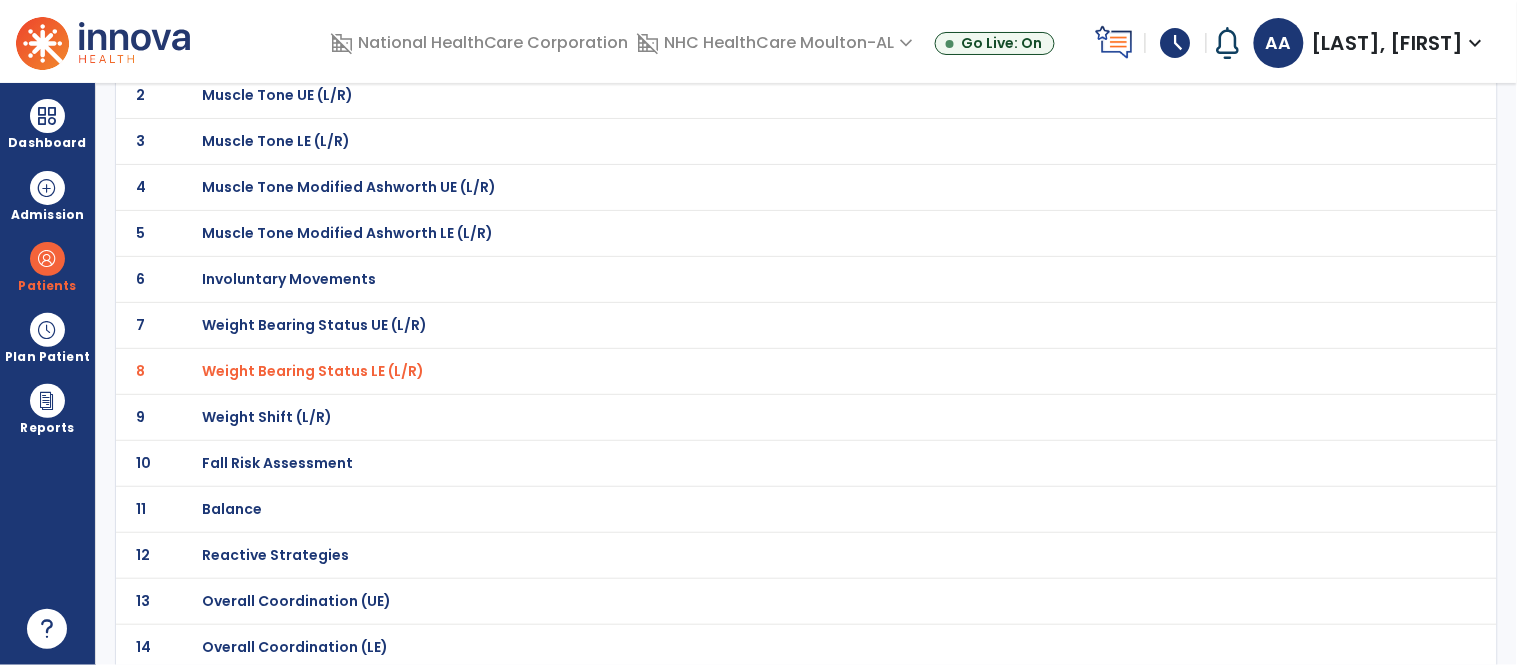 click on "Fall Risk Assessment" at bounding box center (762, 49) 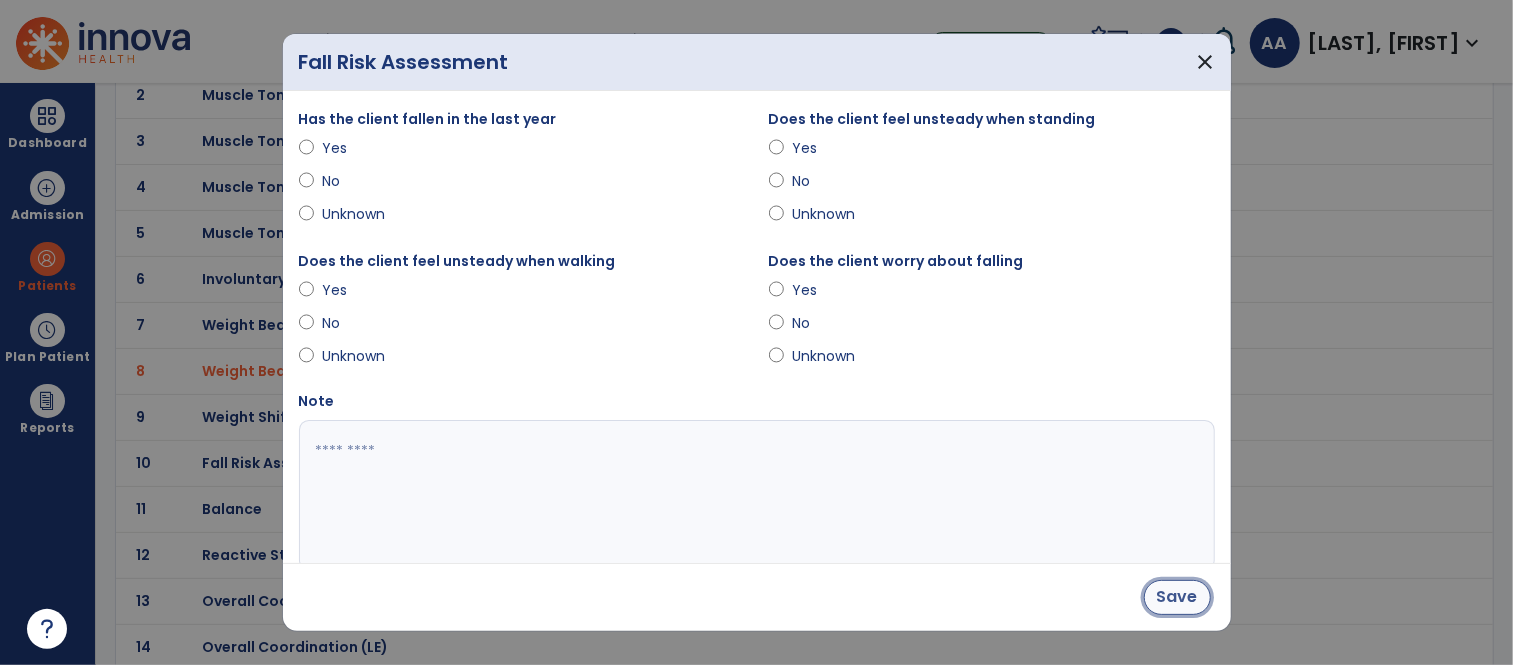click on "Save" at bounding box center (1177, 597) 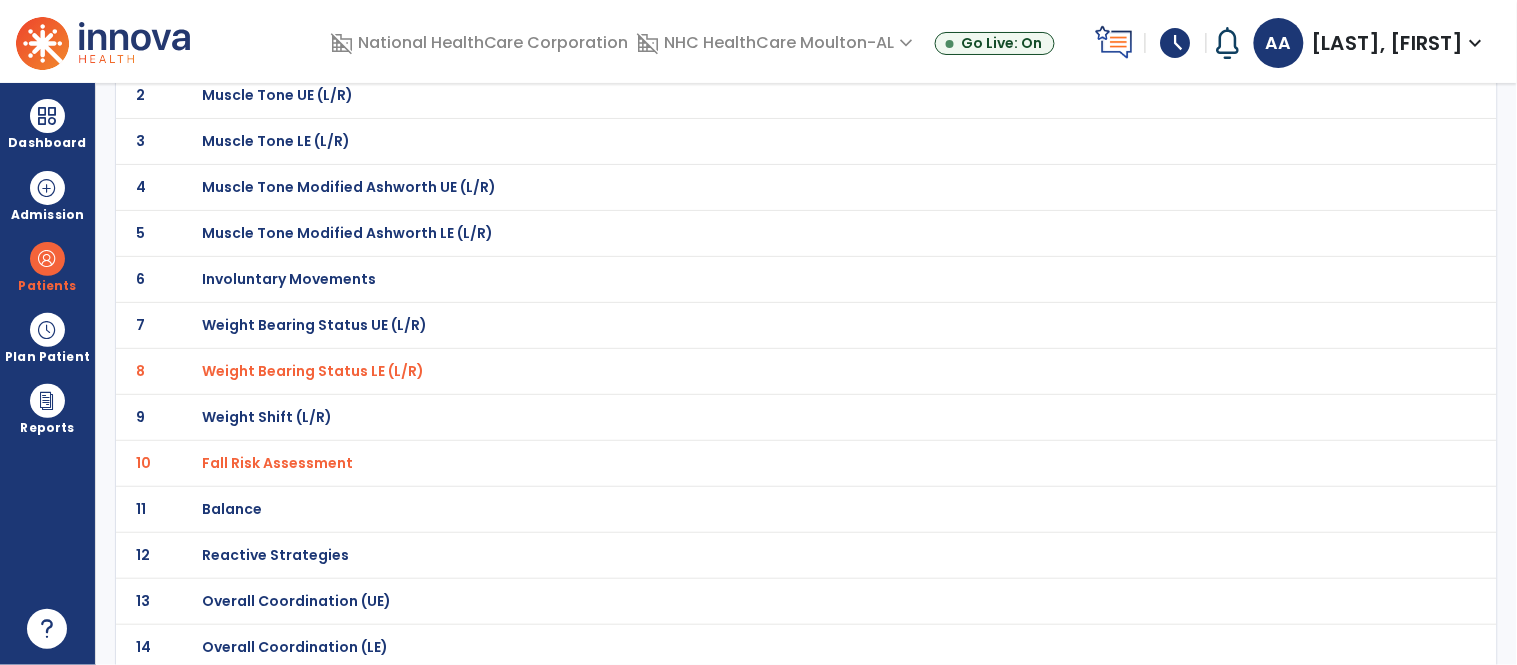 click on "Balance" at bounding box center [762, 49] 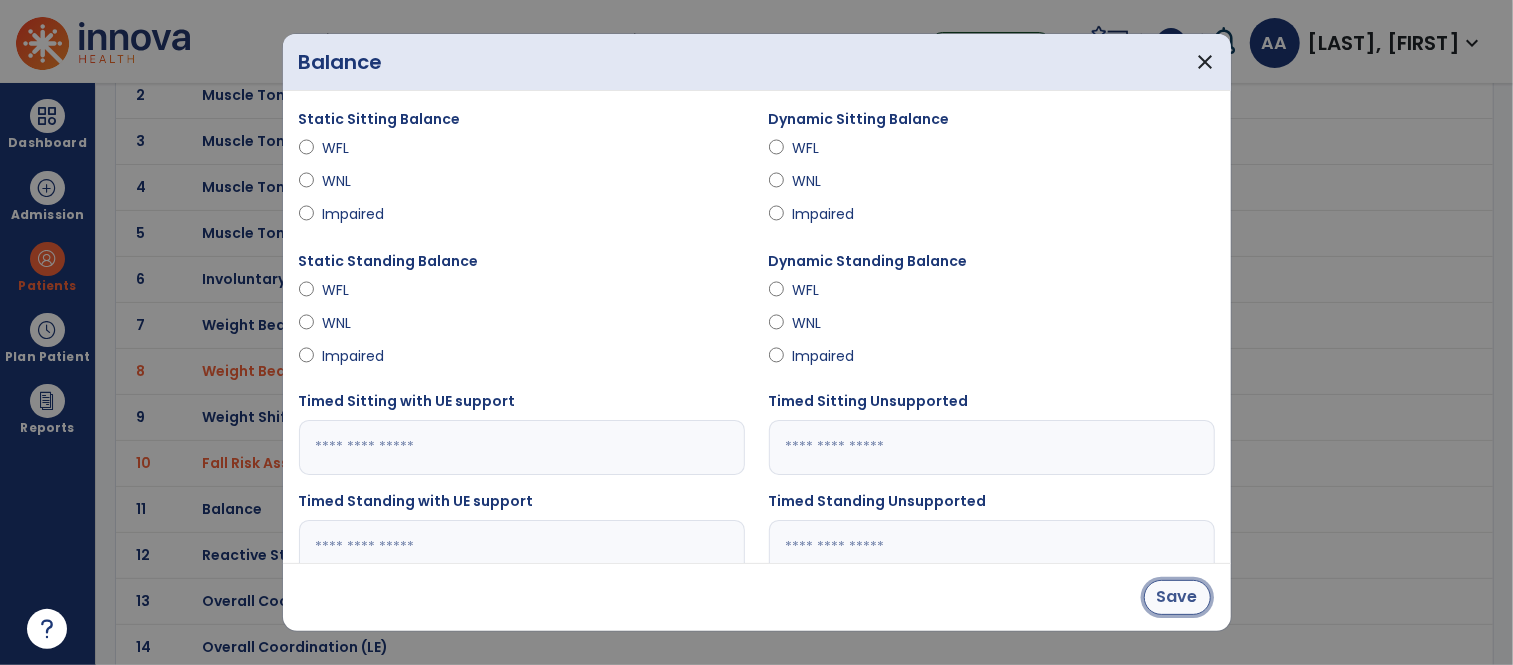 click on "Save" at bounding box center (1177, 597) 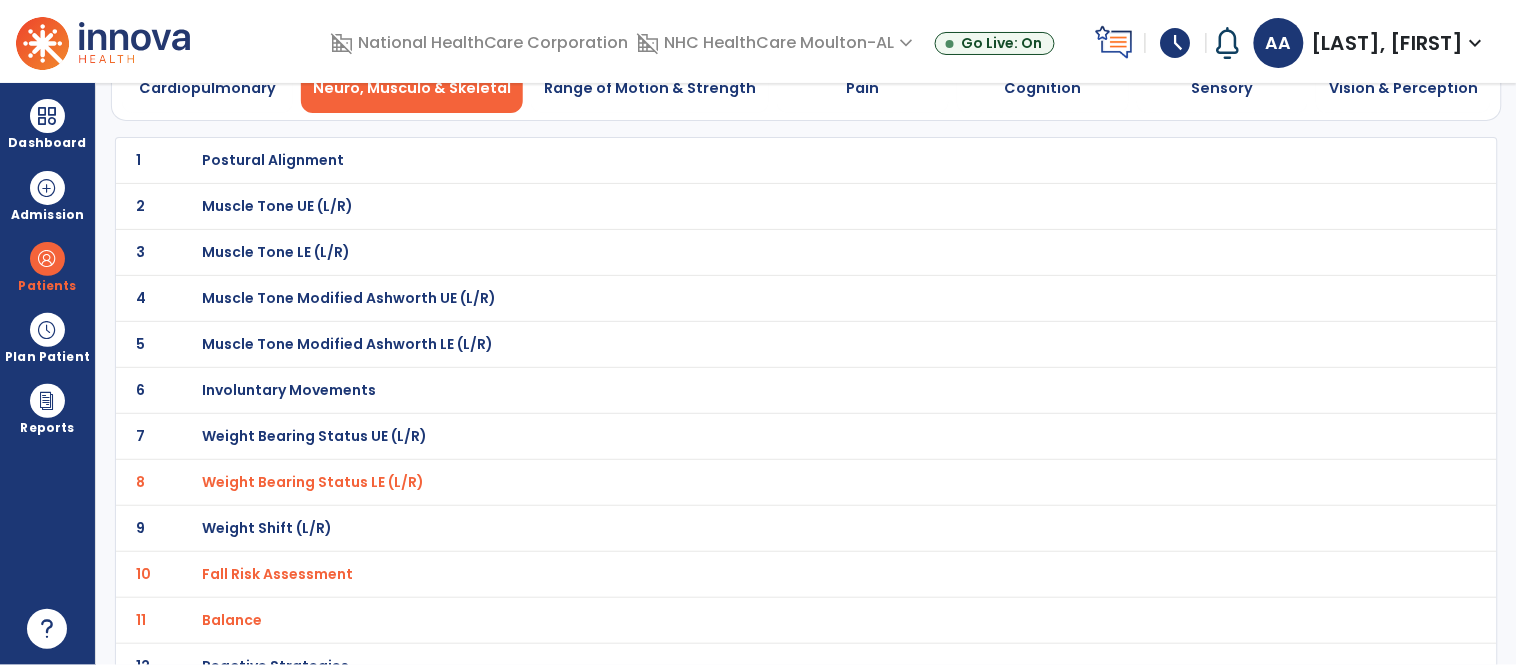 scroll, scrollTop: 0, scrollLeft: 0, axis: both 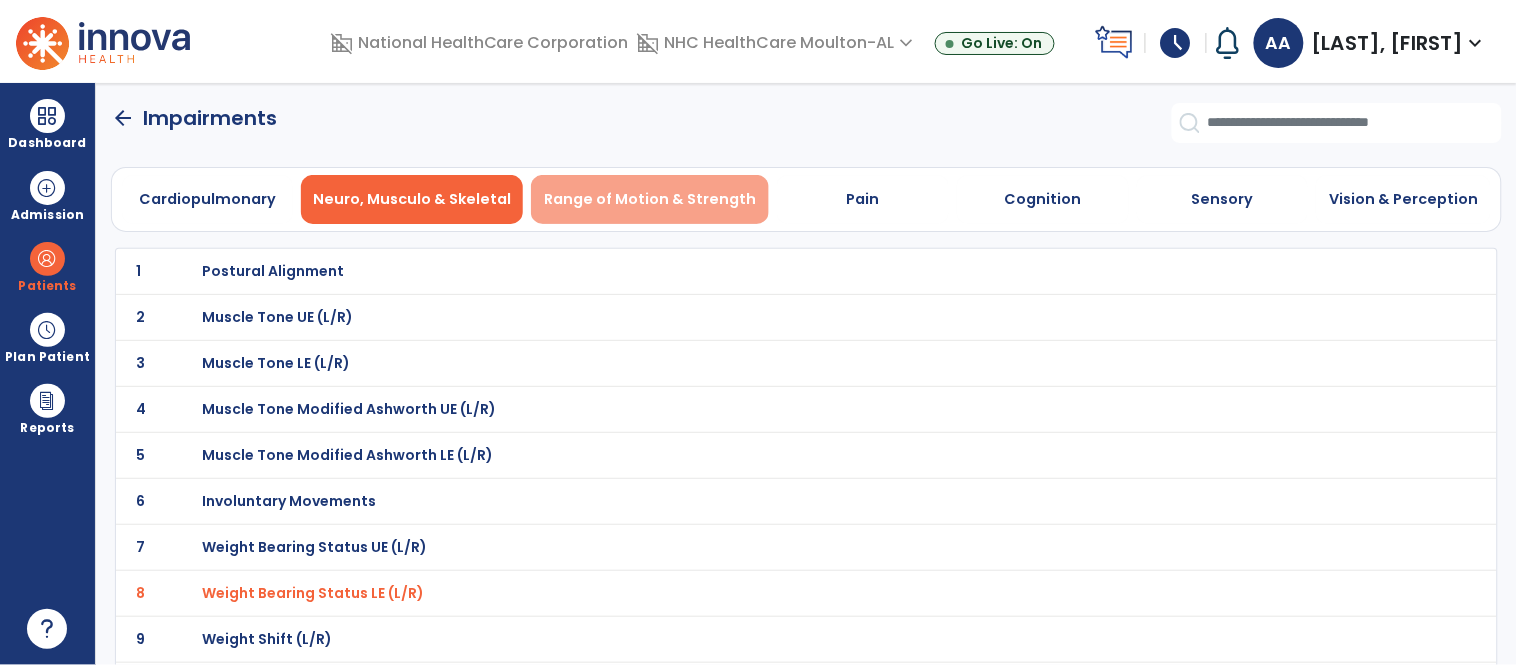 click on "Range of Motion & Strength" at bounding box center [650, 199] 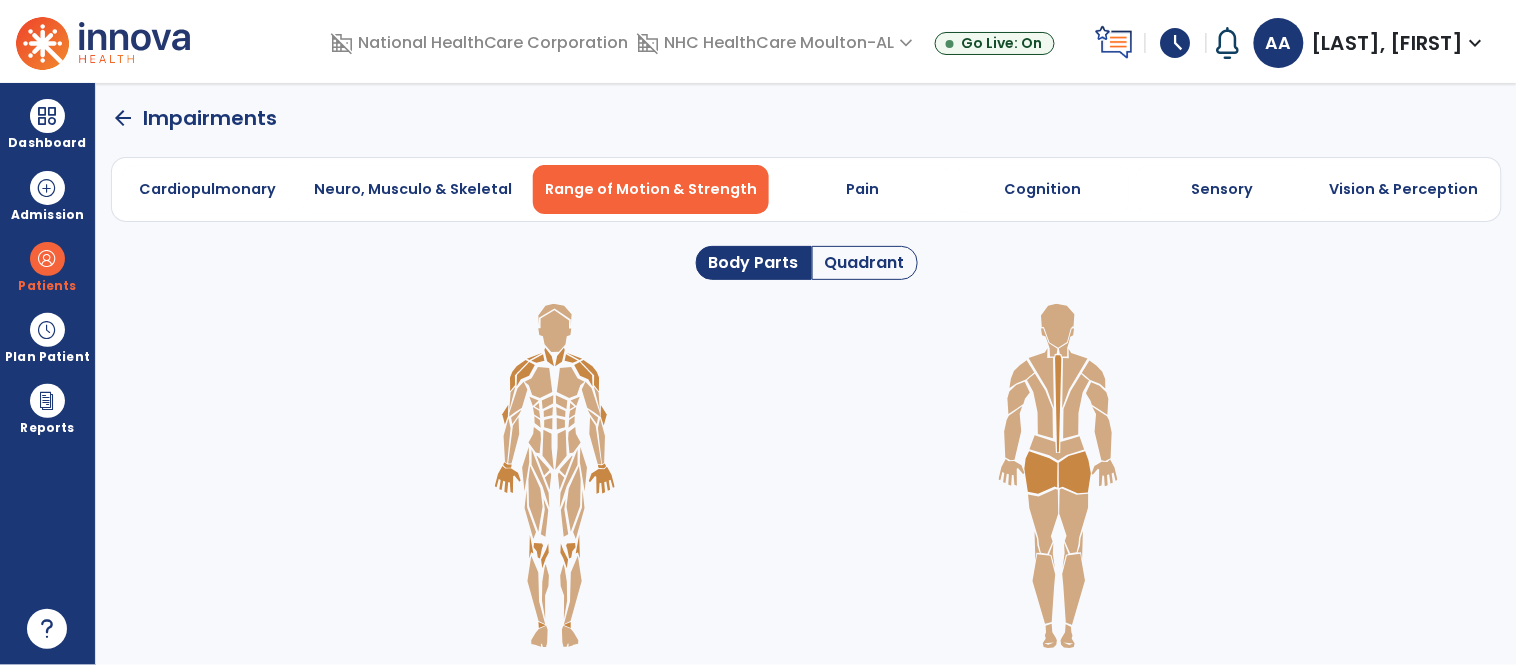 click on "Quadrant" 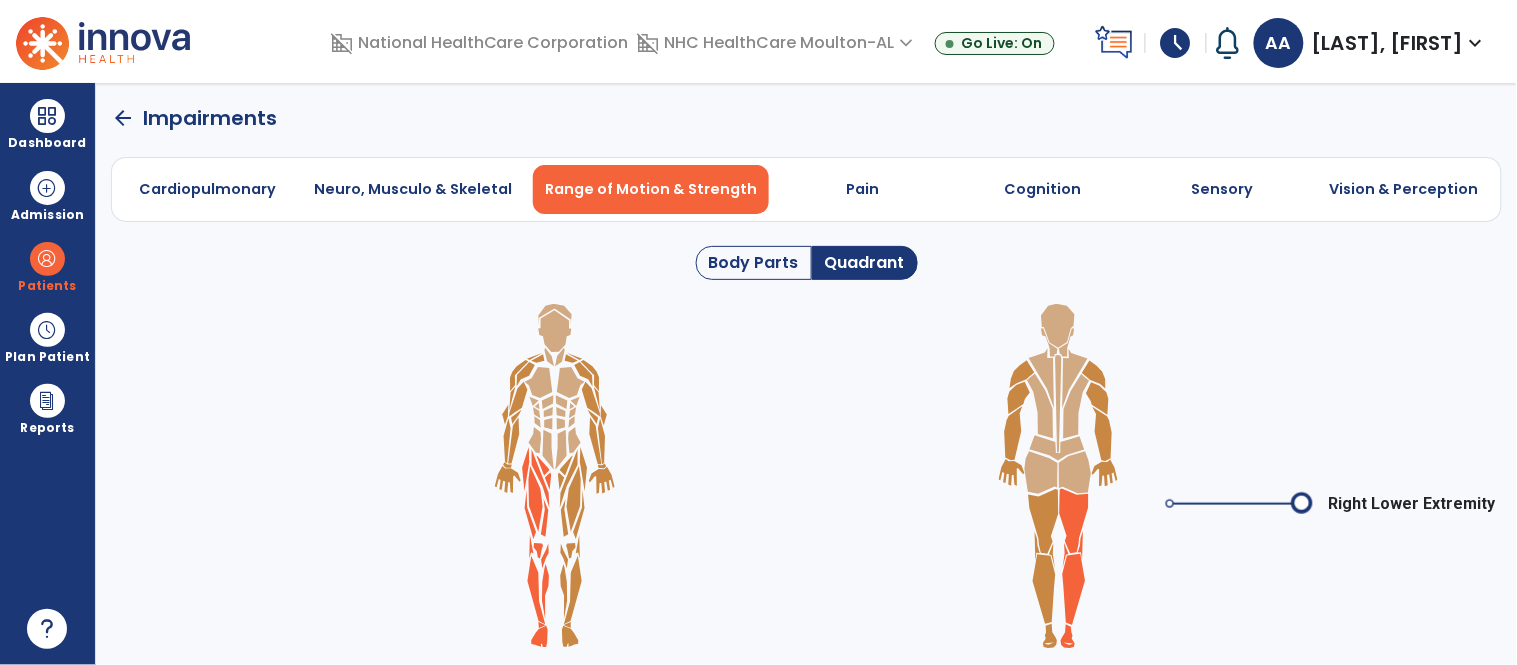 click 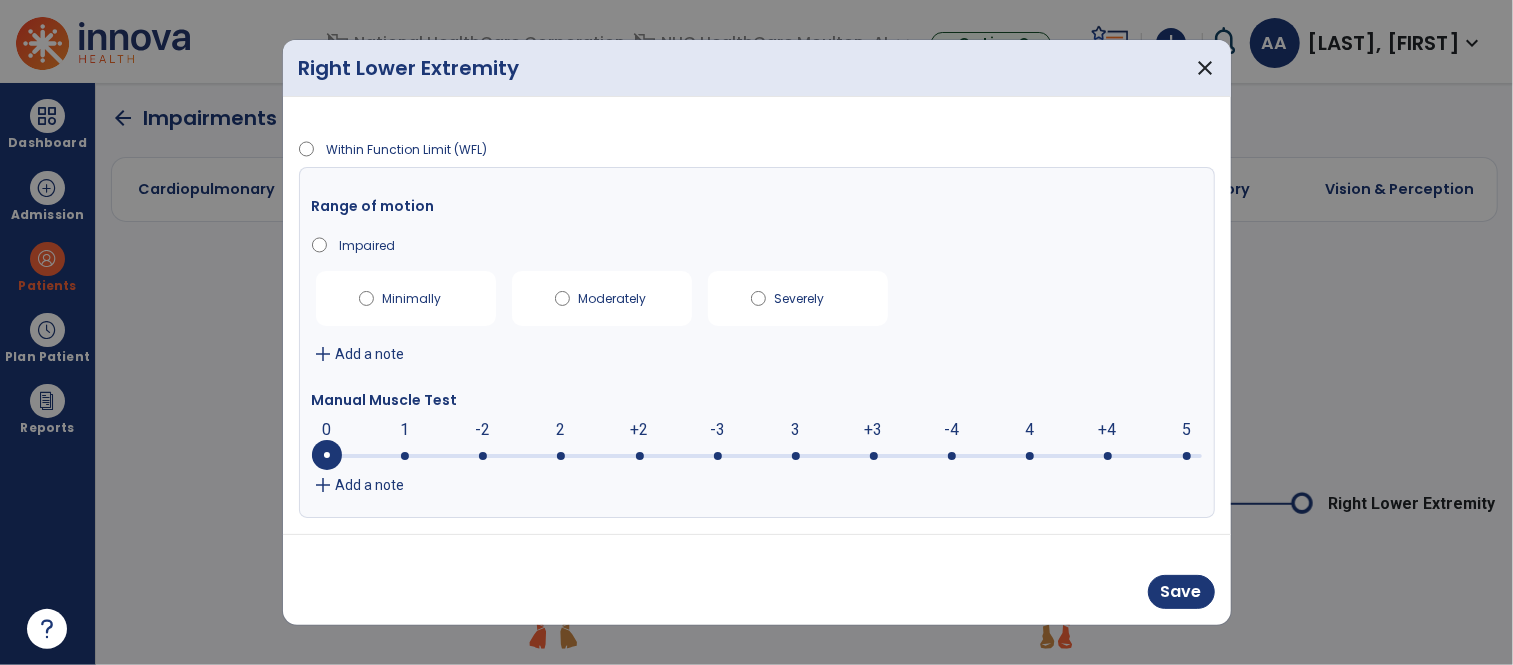 click on "-3" at bounding box center (717, 430) 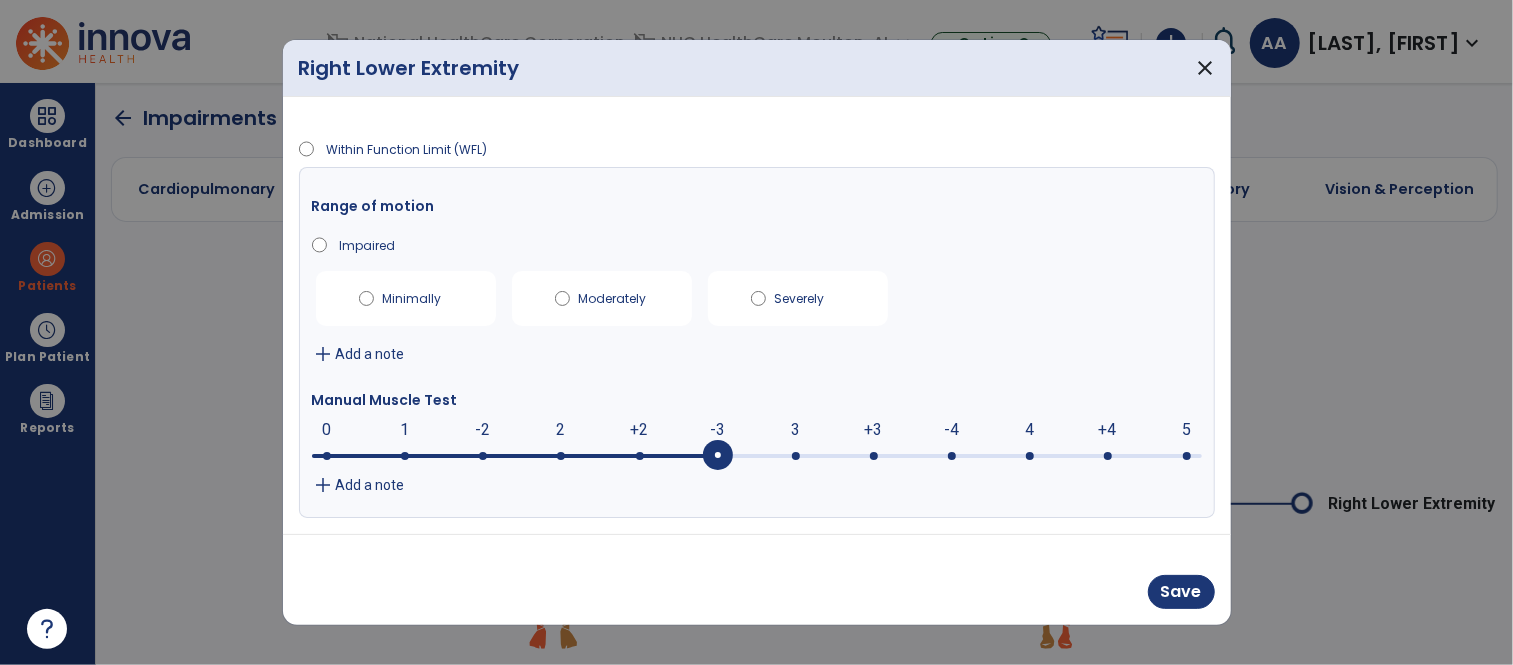 click on "Save" at bounding box center [1181, 592] 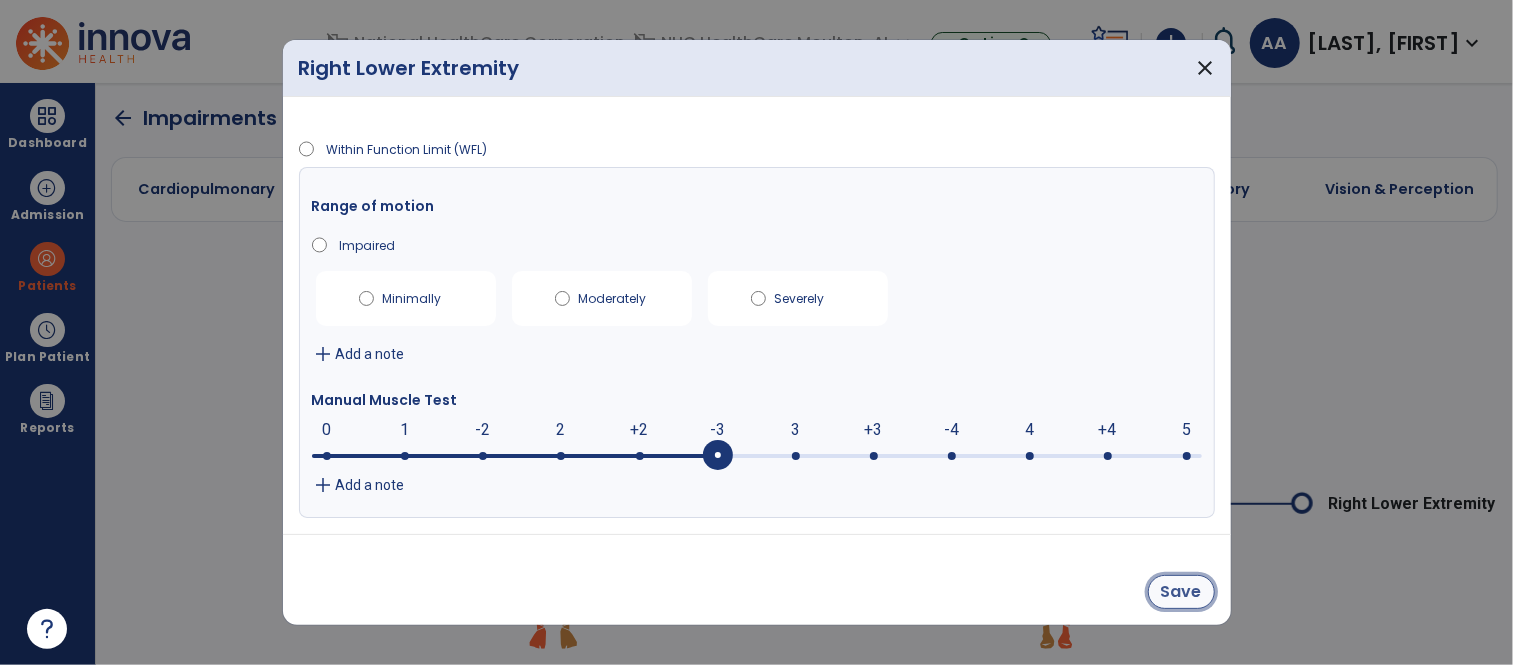 click on "Save" at bounding box center (1181, 592) 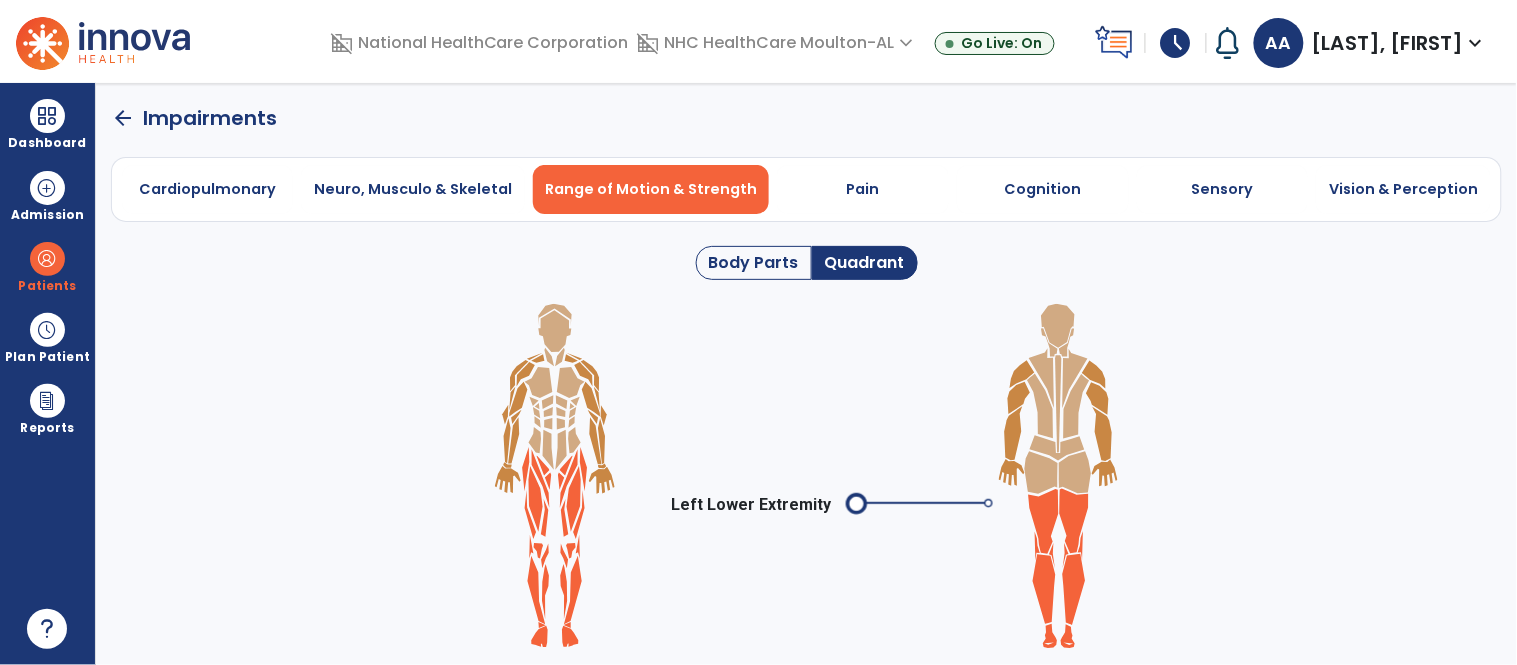 click 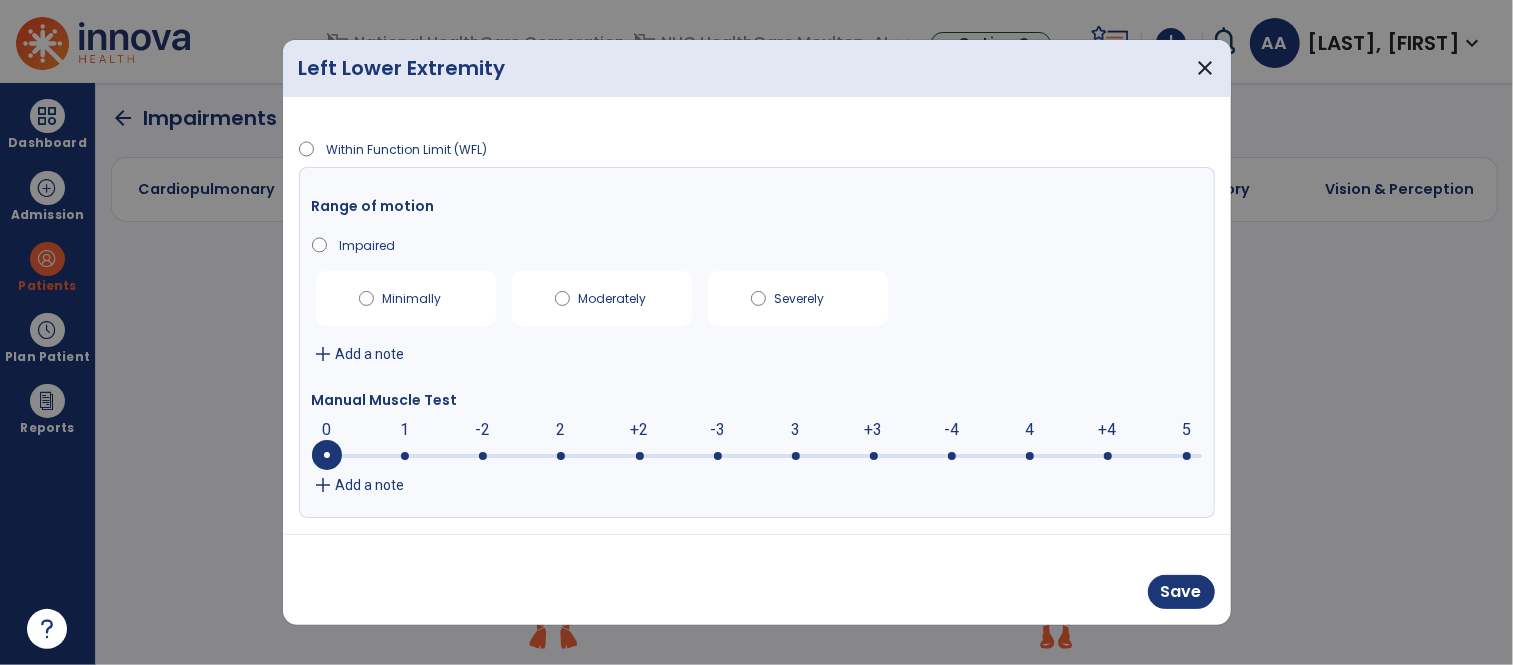 click at bounding box center (757, 454) 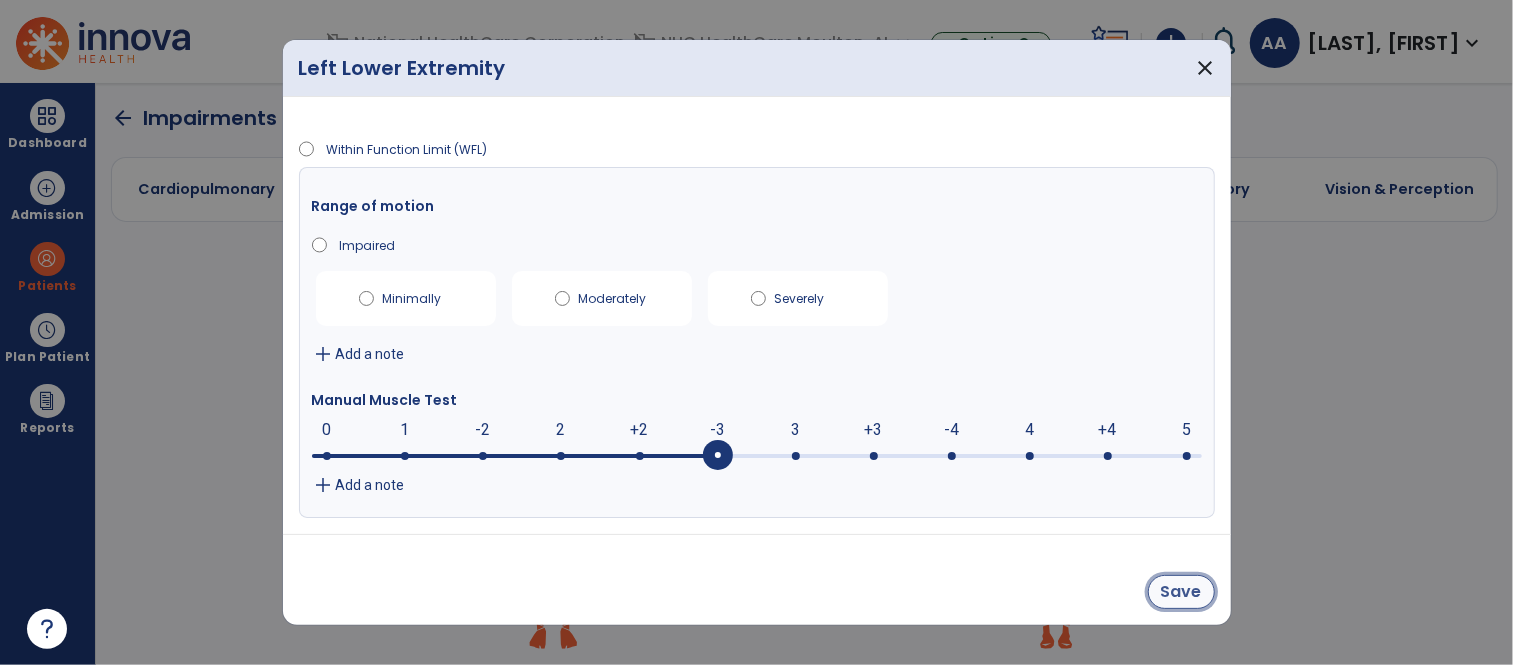 click on "Save" at bounding box center [1181, 592] 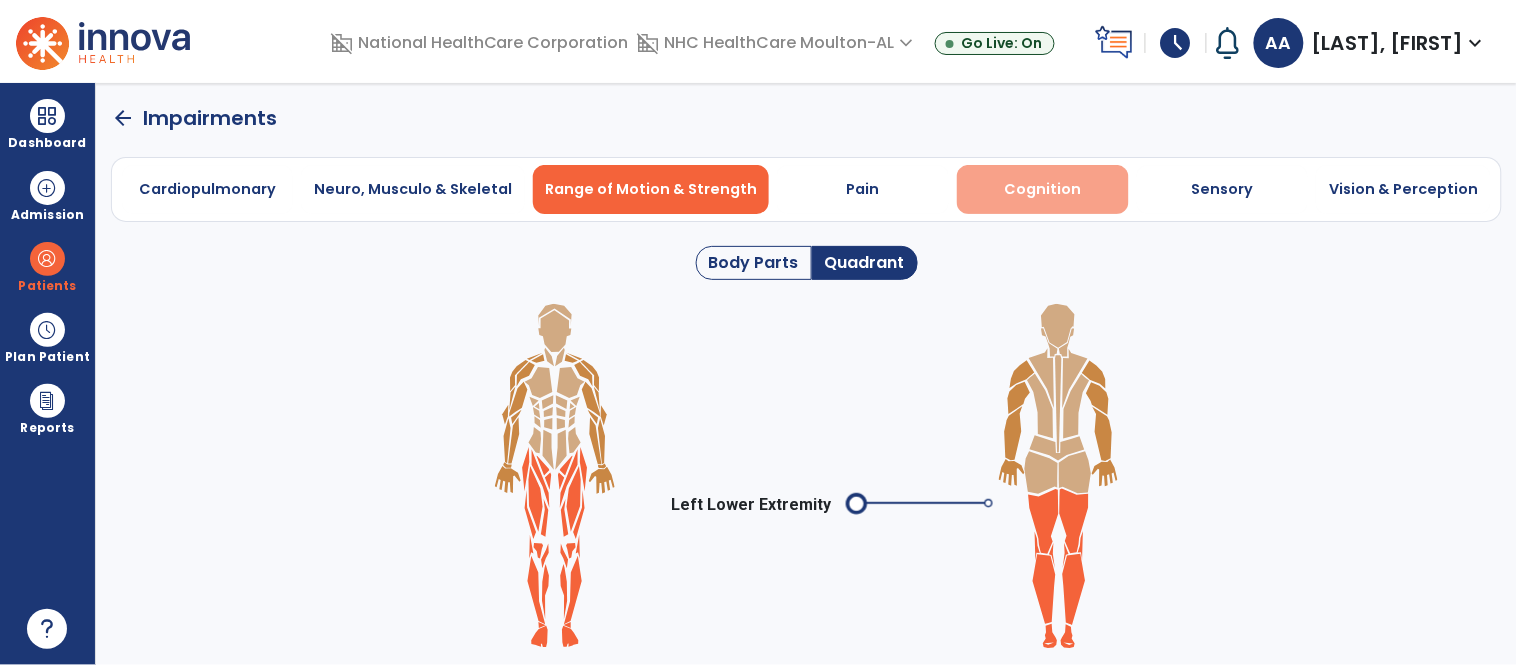 click on "Cognition" at bounding box center (1043, 189) 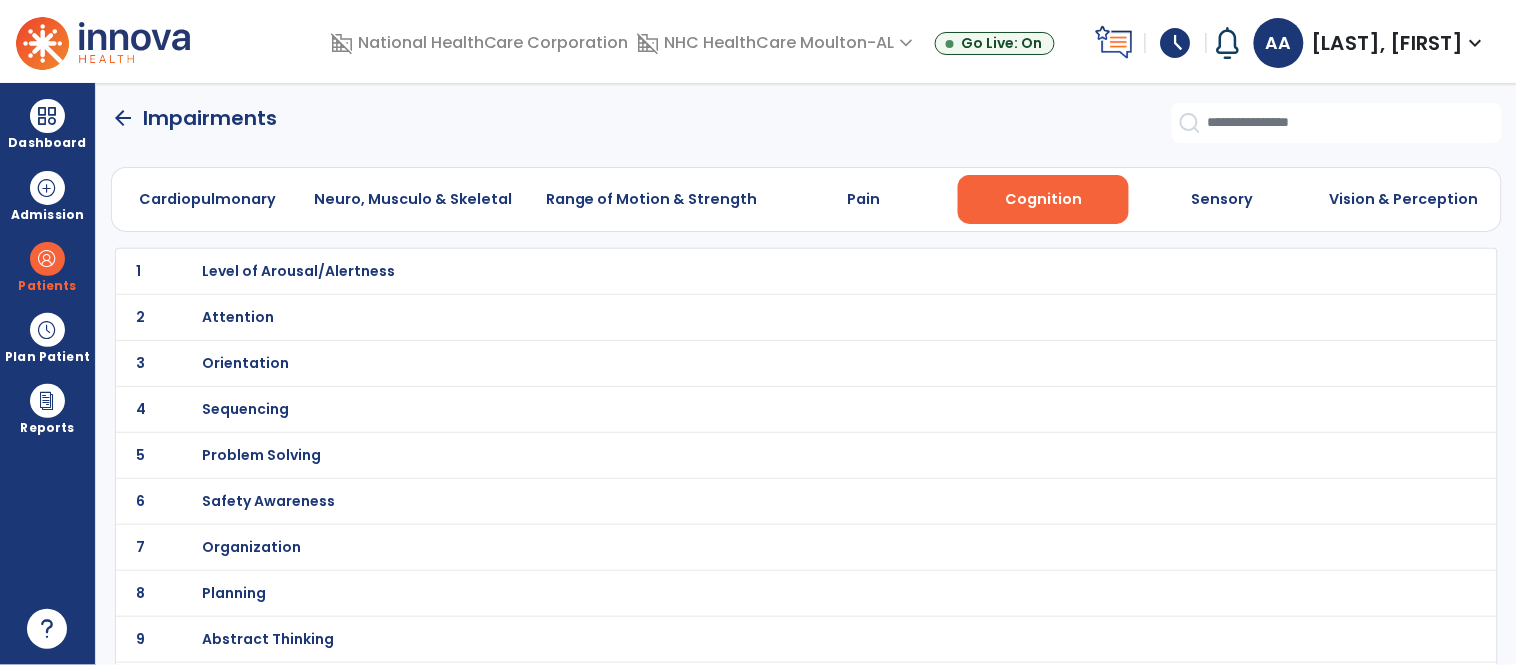 click on "6" 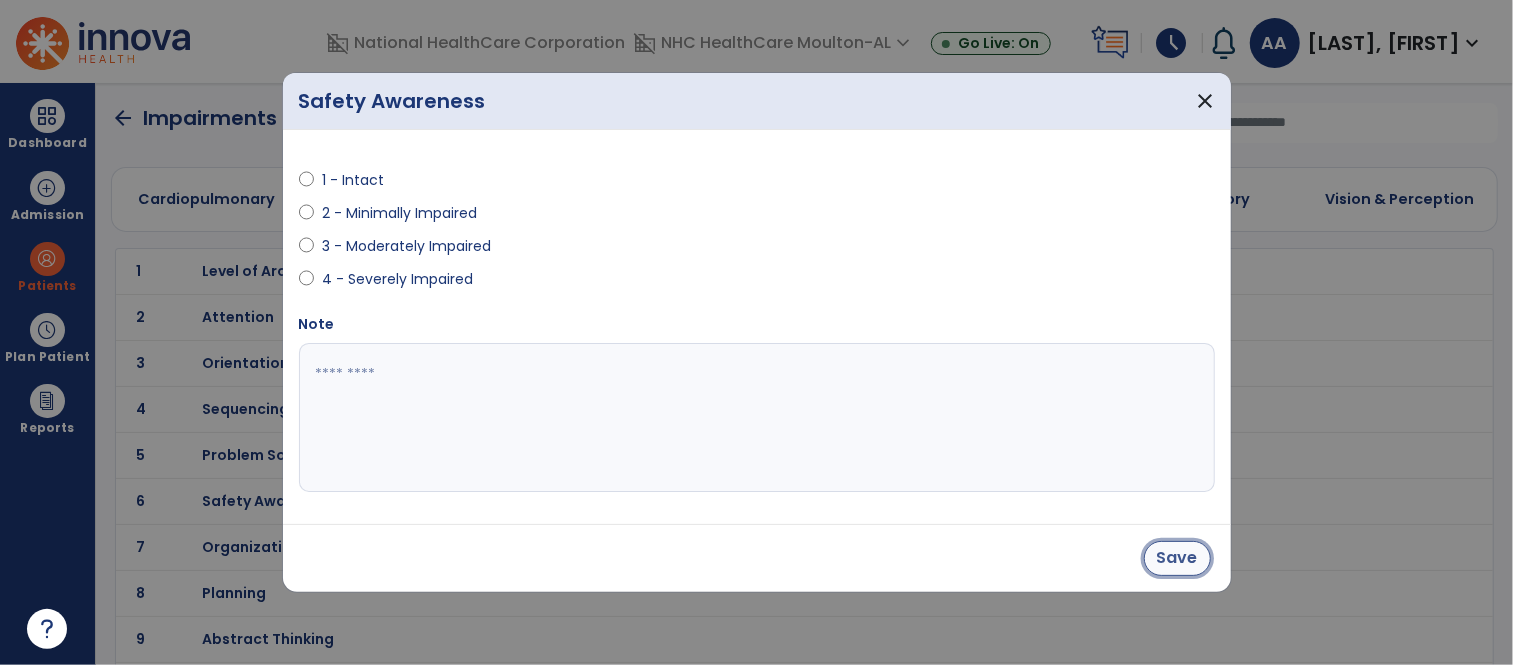 click on "Save" at bounding box center (1177, 558) 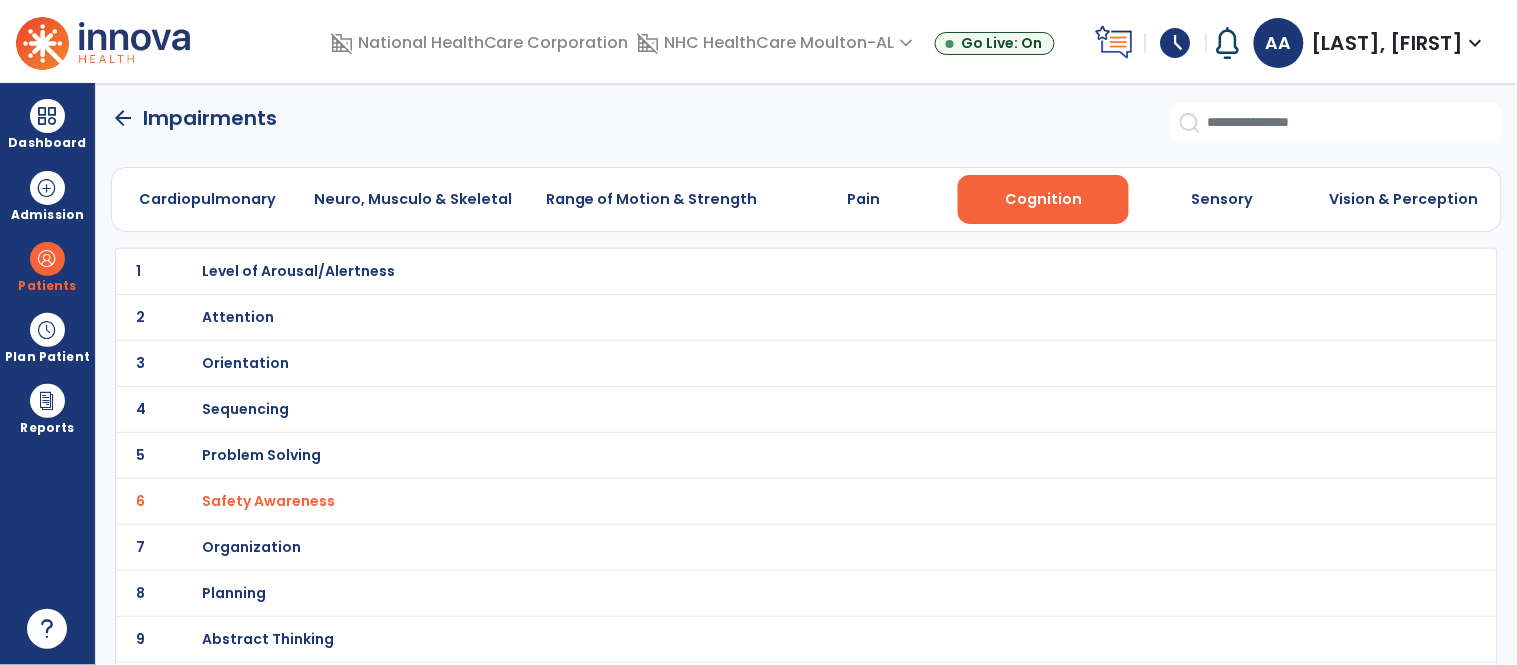 click on "Orientation" at bounding box center [298, 271] 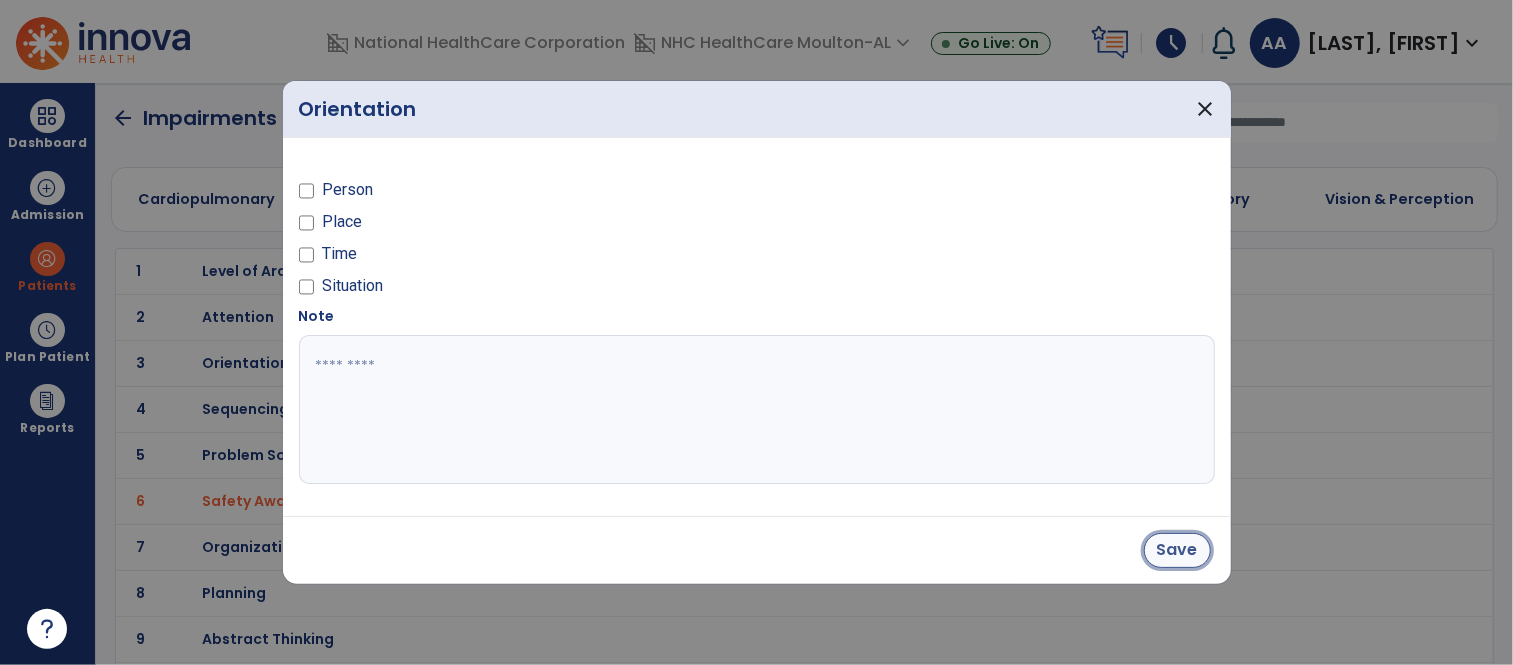 click on "Save" at bounding box center (1177, 550) 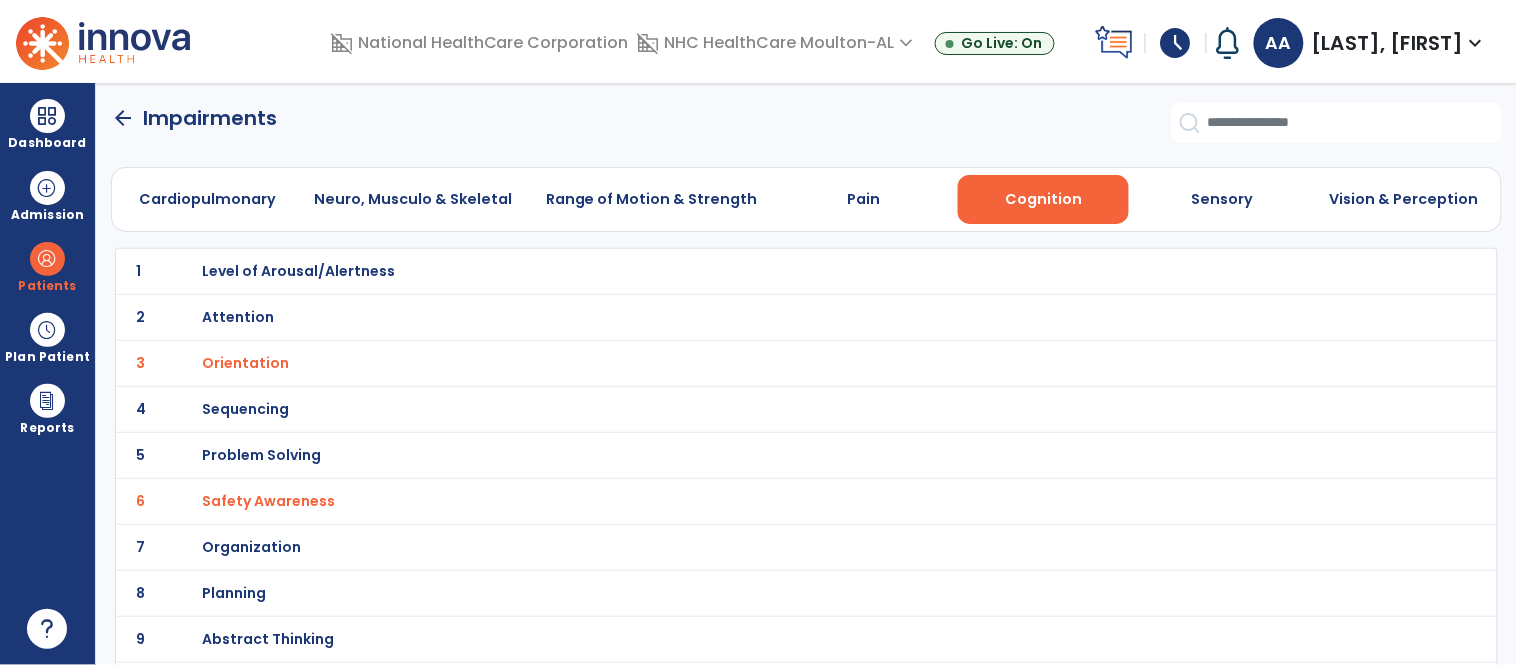 click on "arrow_back" 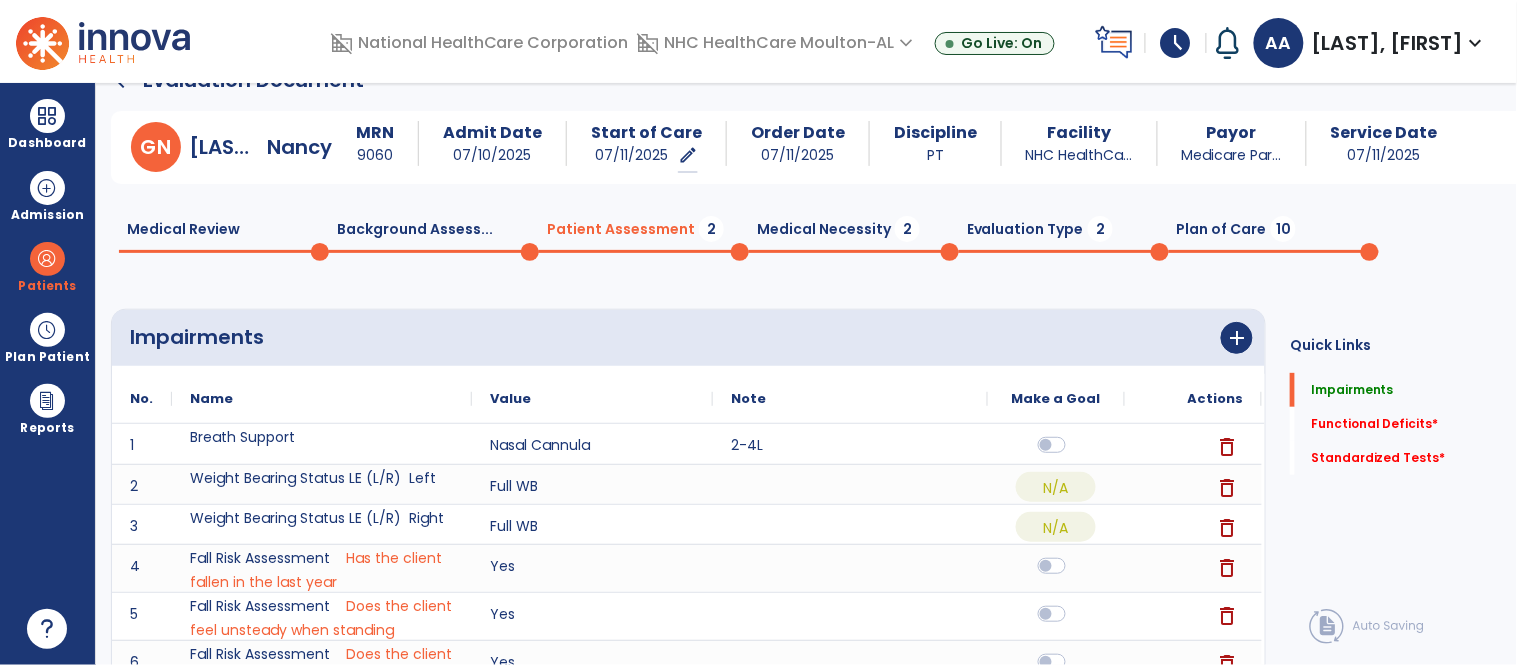 scroll, scrollTop: 0, scrollLeft: 0, axis: both 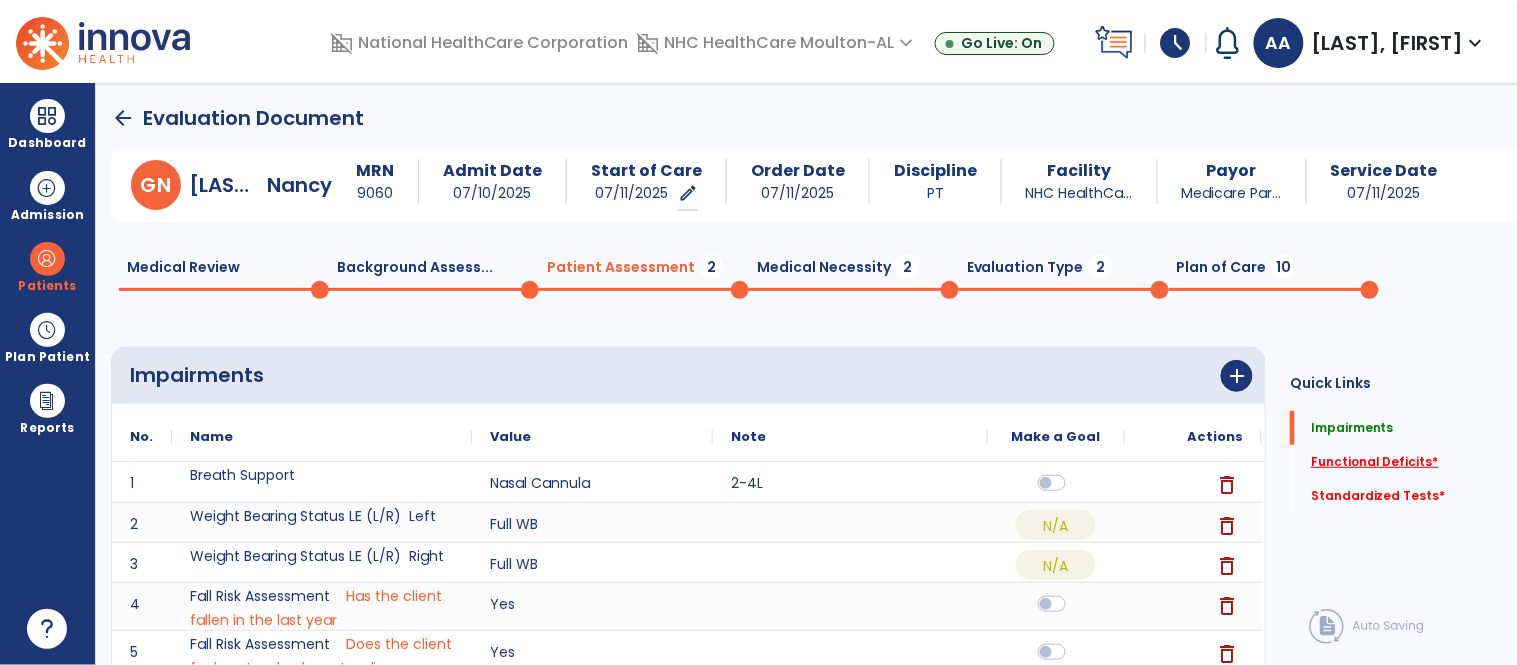 click on "Functional Deficits   *" 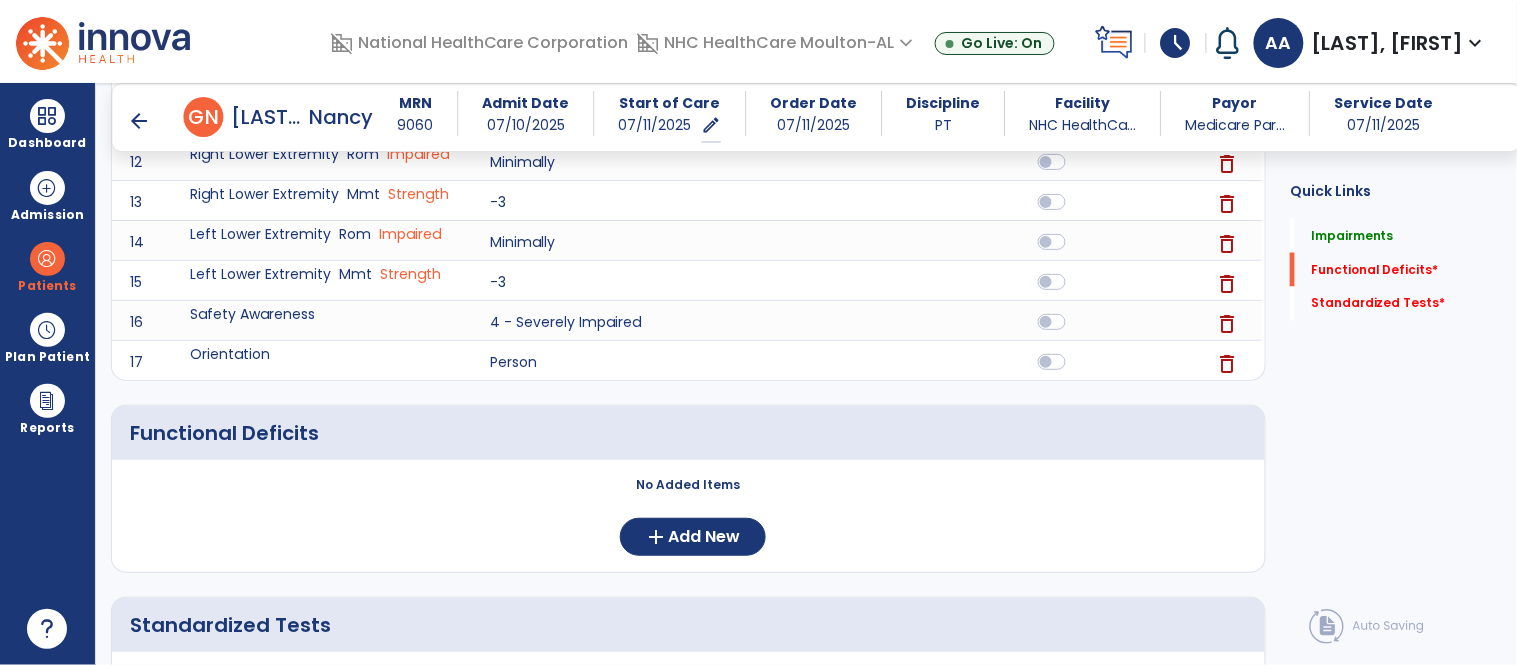 scroll, scrollTop: 910, scrollLeft: 0, axis: vertical 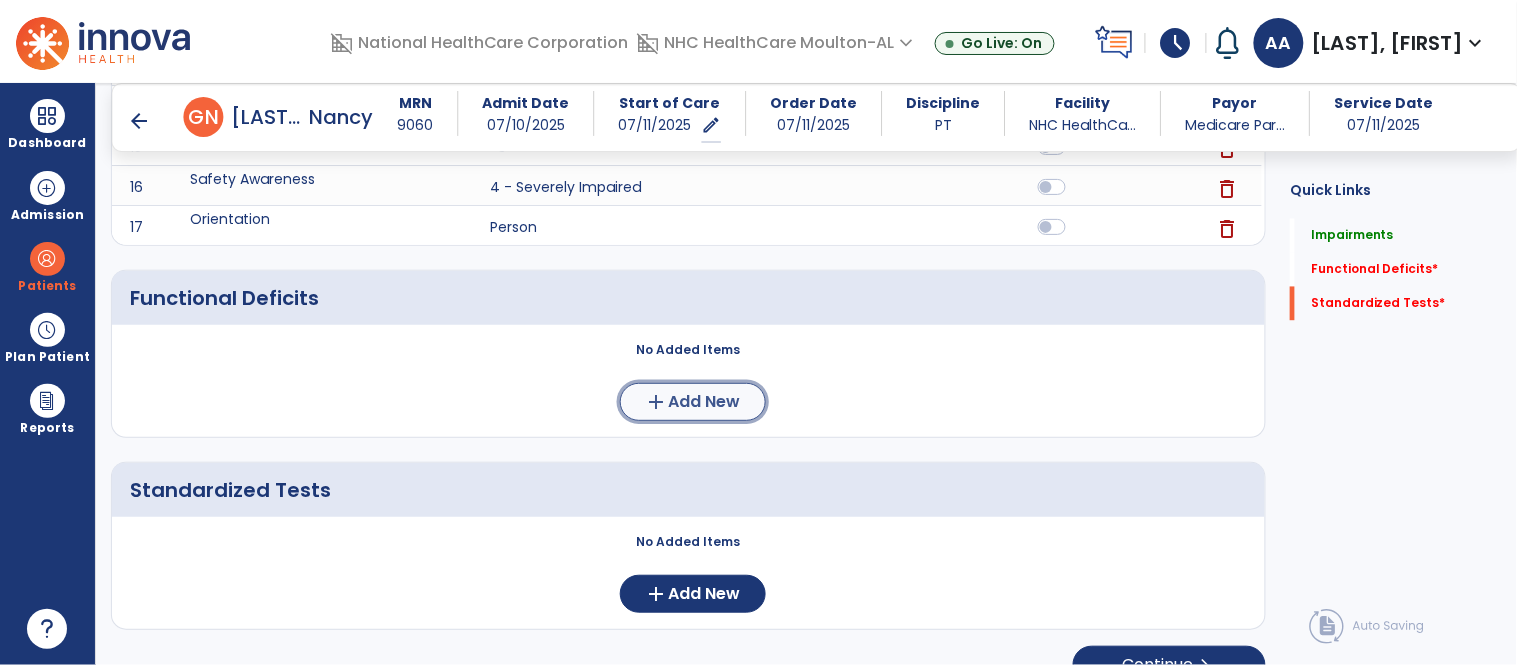 click on "Add New" 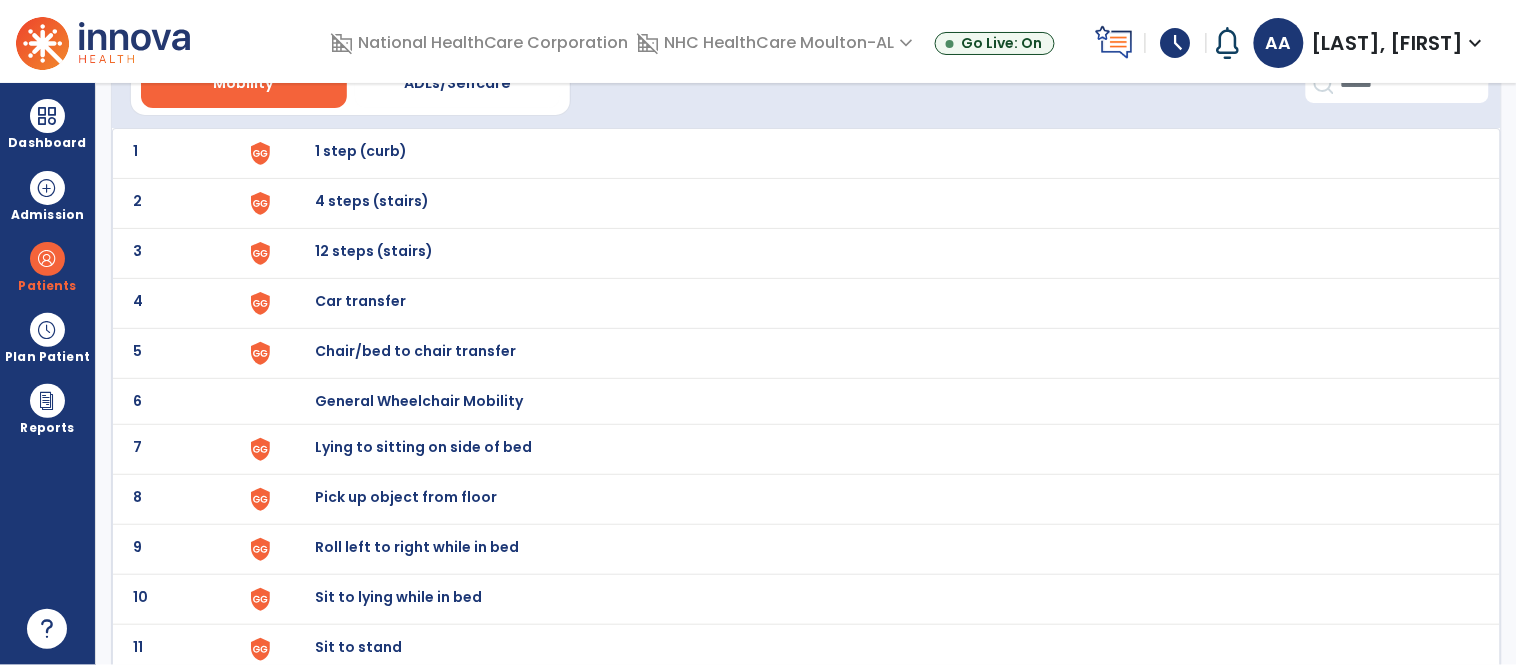 scroll, scrollTop: 222, scrollLeft: 0, axis: vertical 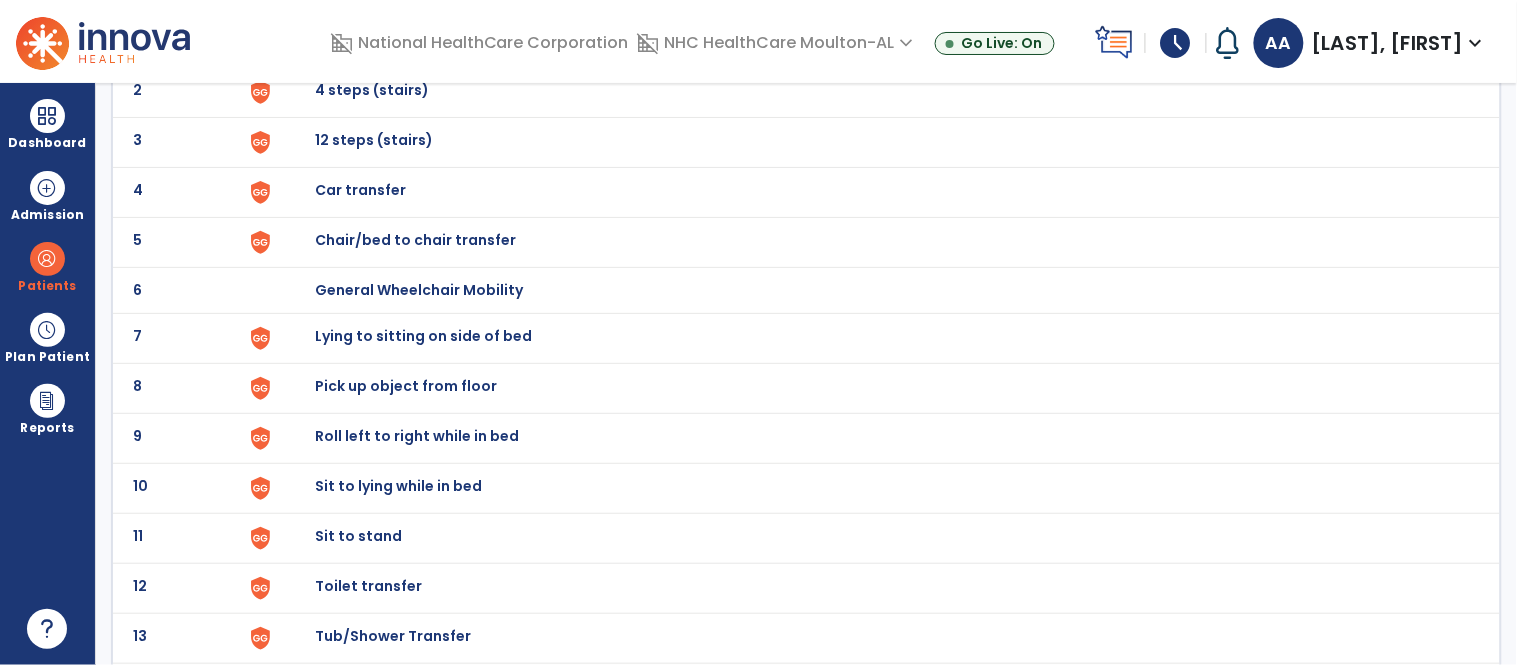 click on "Sit to lying while in bed" at bounding box center (361, 40) 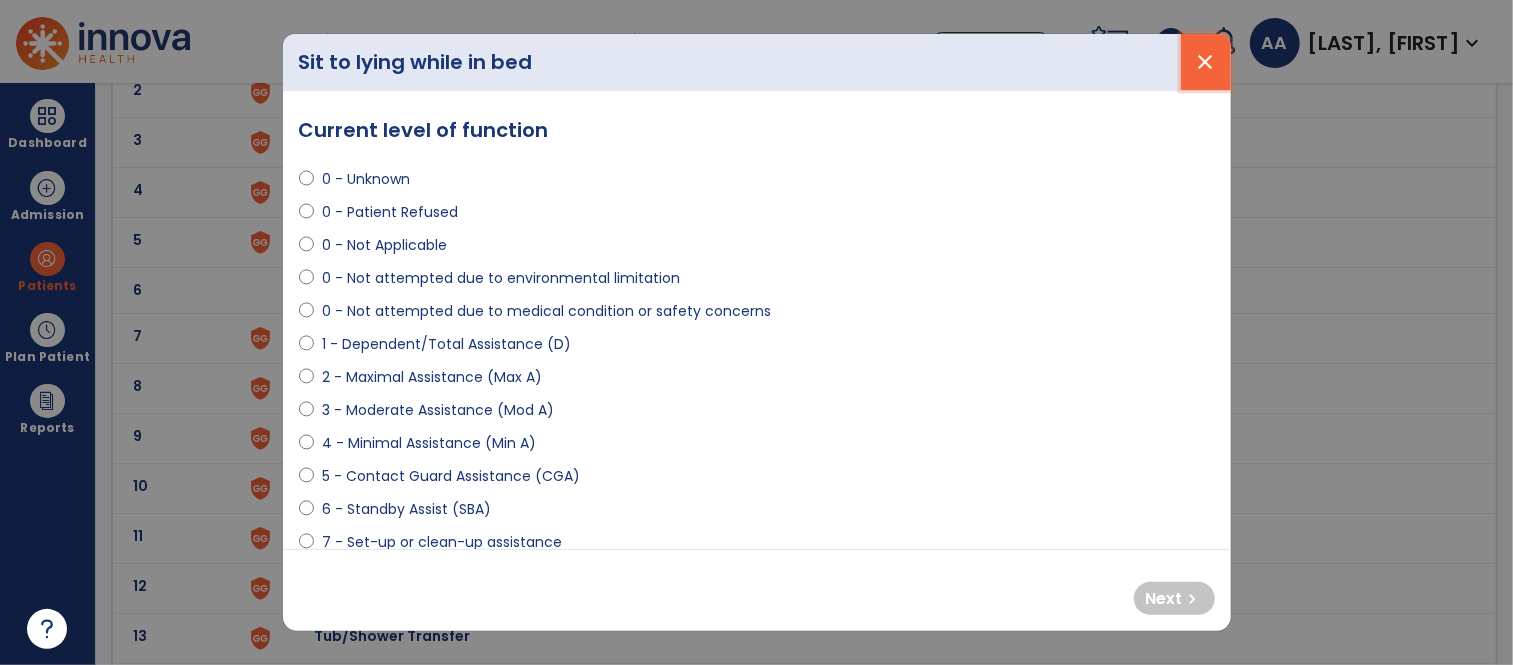 click on "close" at bounding box center (1206, 62) 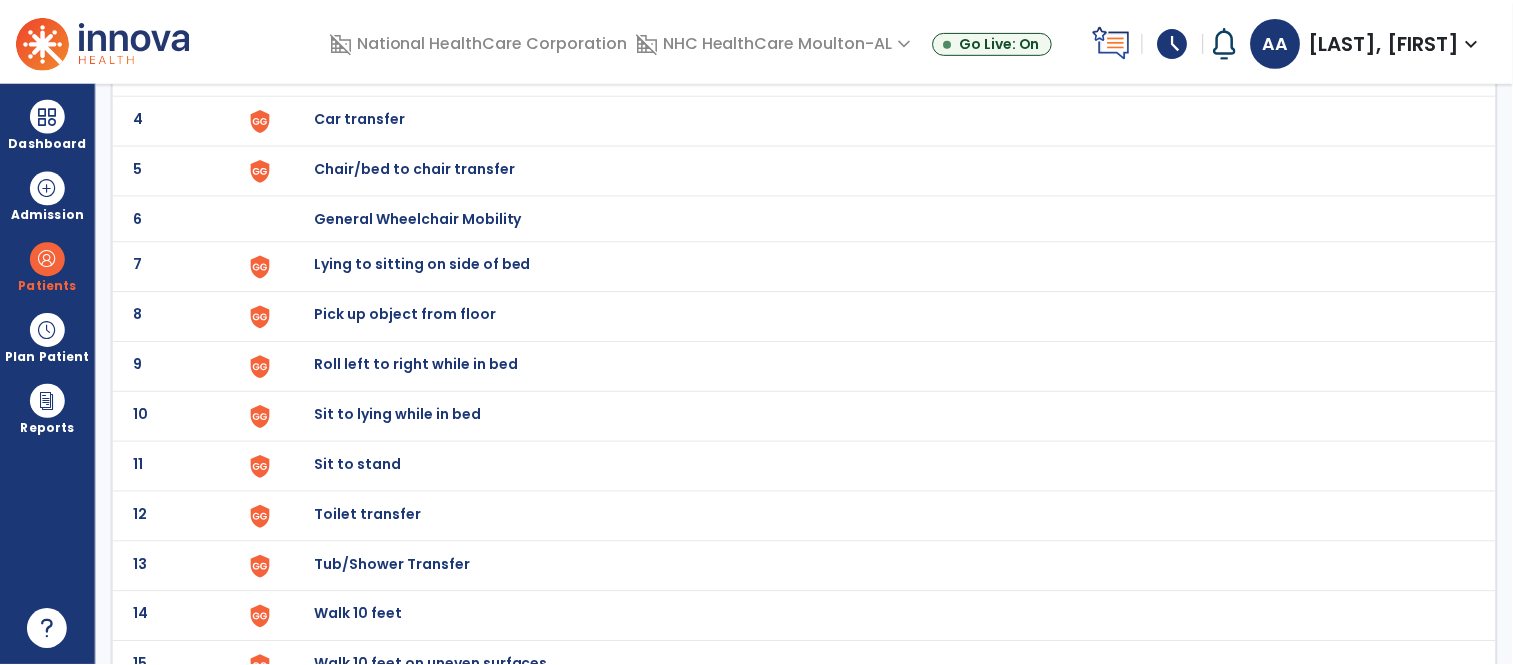 scroll, scrollTop: 333, scrollLeft: 0, axis: vertical 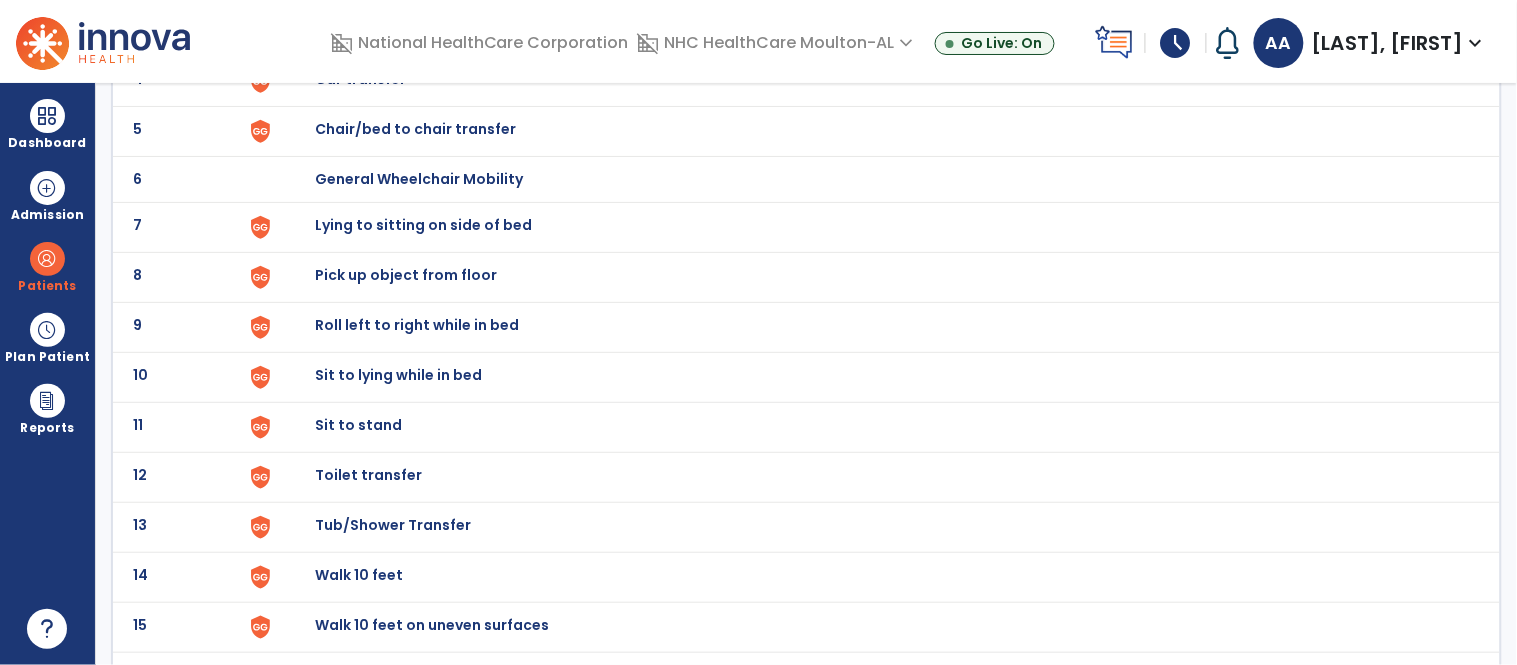 click on "11 Sit to stand" 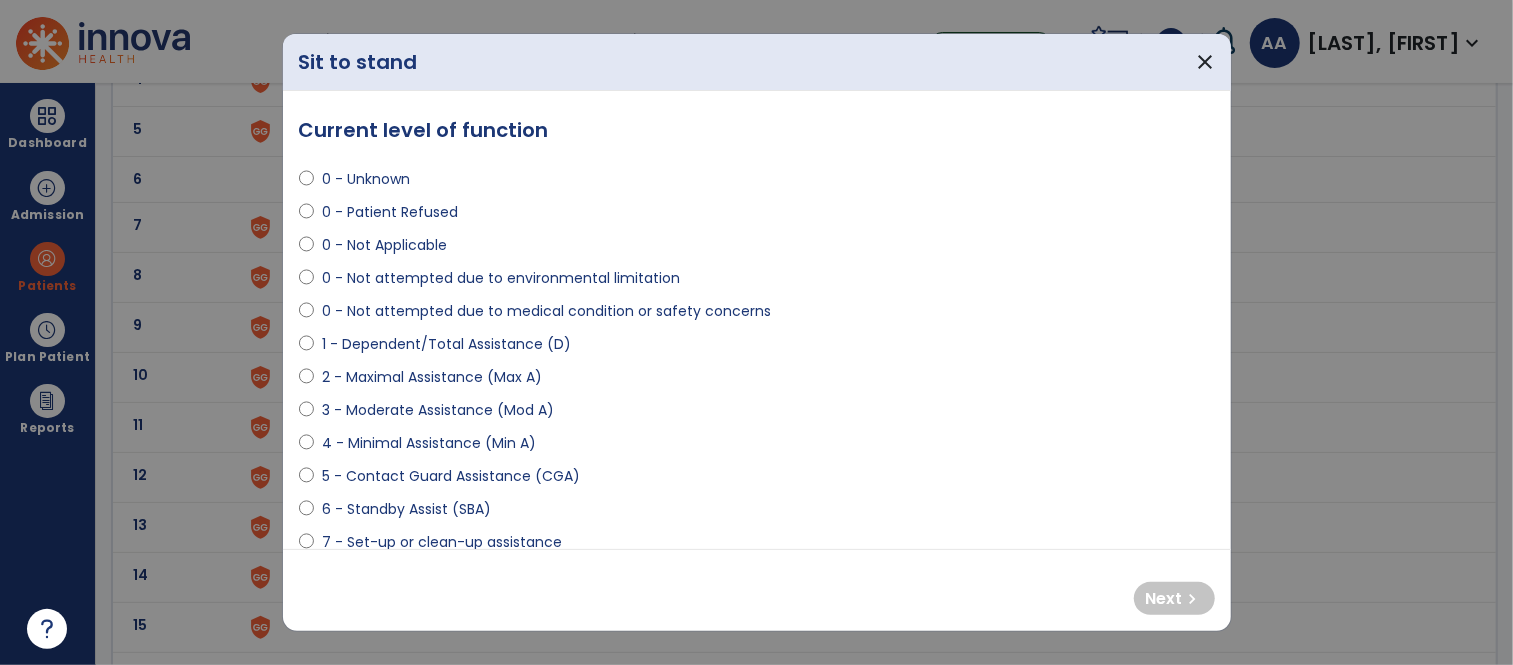 select on "**********" 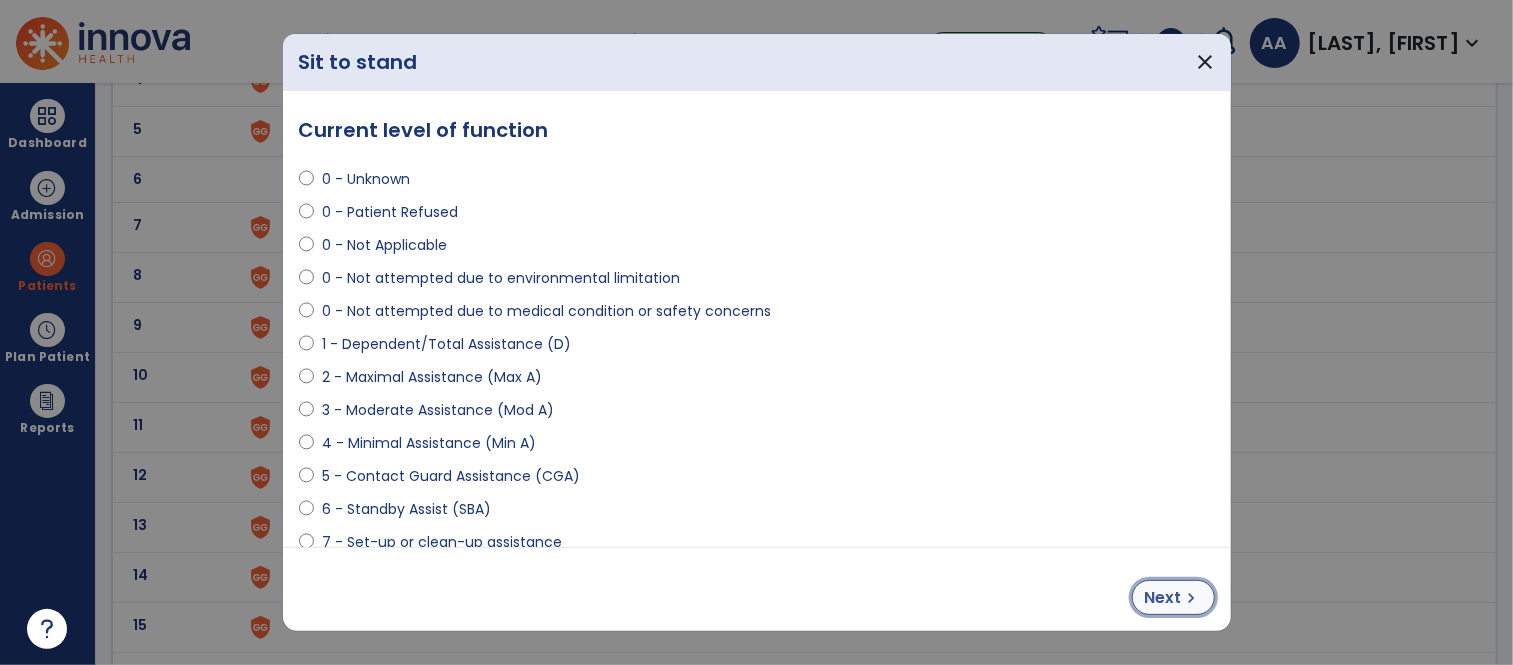 click on "Next" at bounding box center [1163, 598] 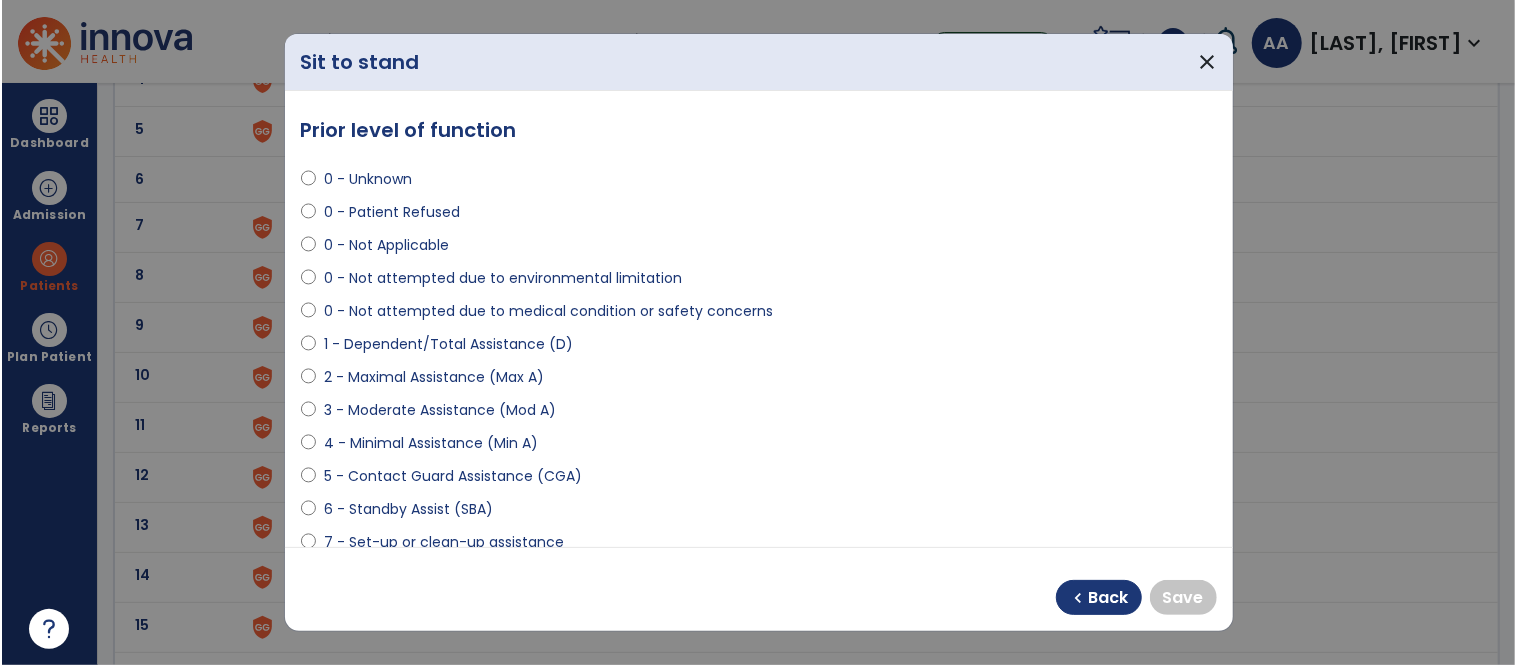 scroll, scrollTop: 111, scrollLeft: 0, axis: vertical 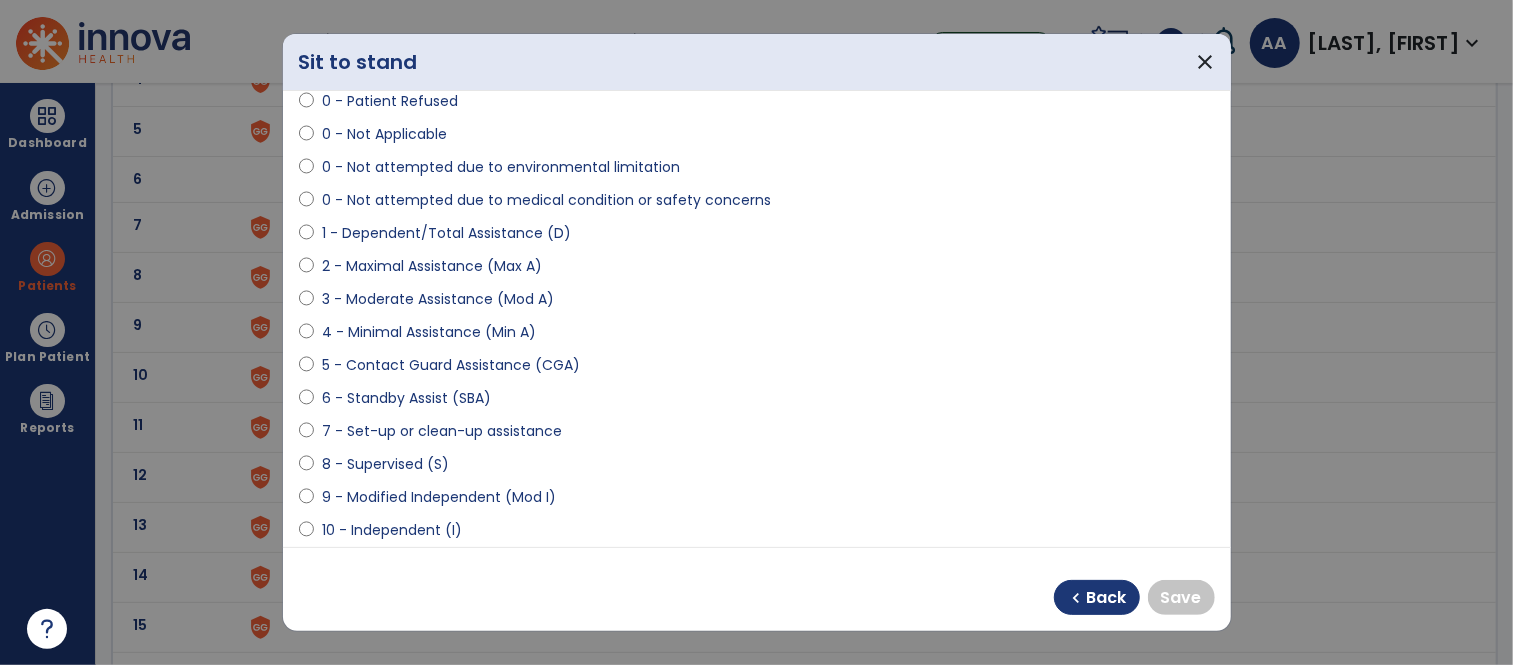 select on "**********" 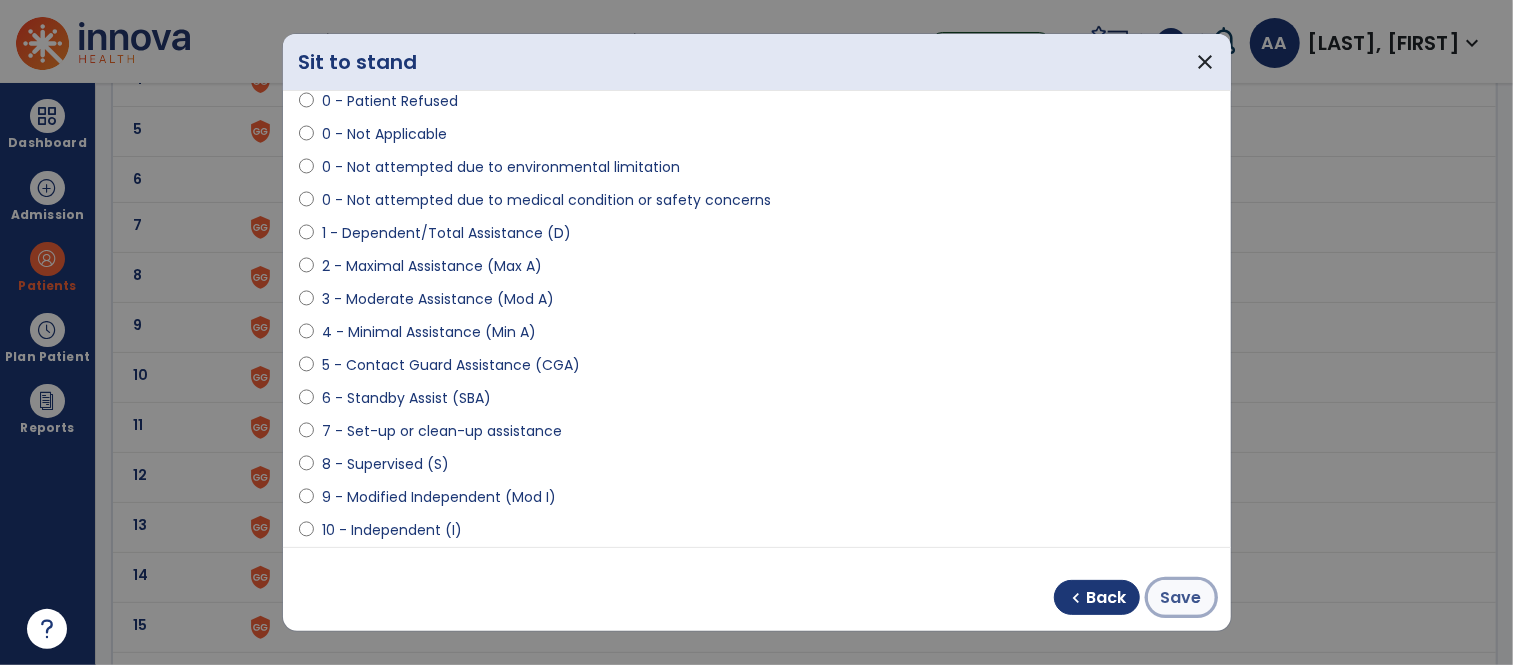 click on "Save" at bounding box center [1181, 598] 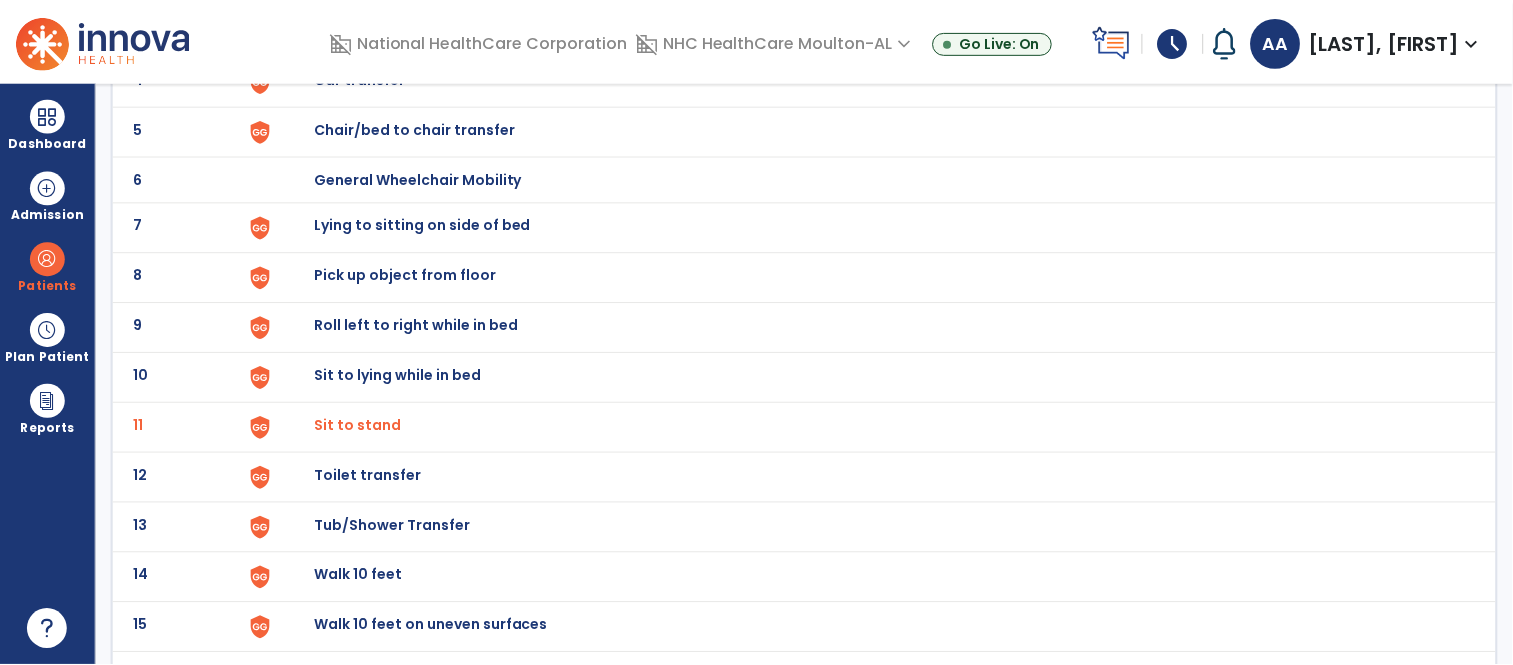 scroll, scrollTop: 222, scrollLeft: 0, axis: vertical 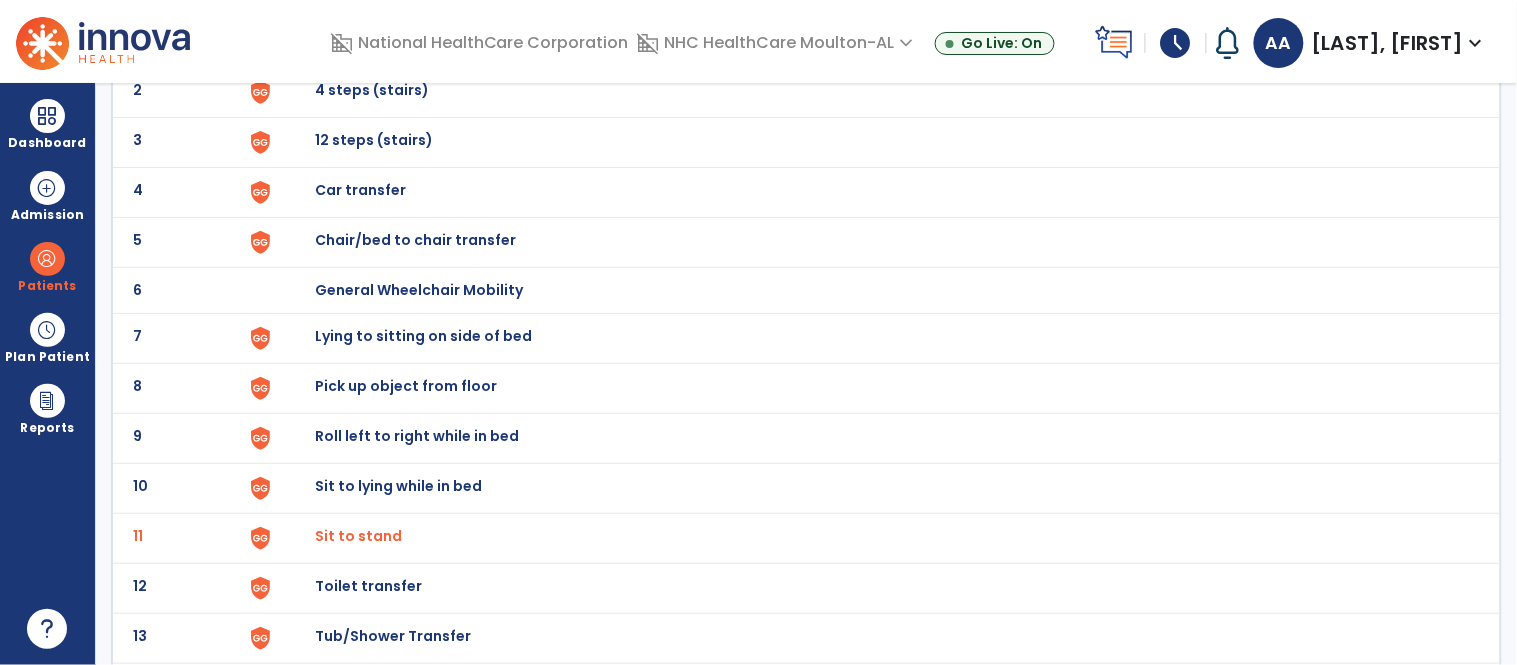 click on "Chair/bed to chair transfer" at bounding box center (361, 40) 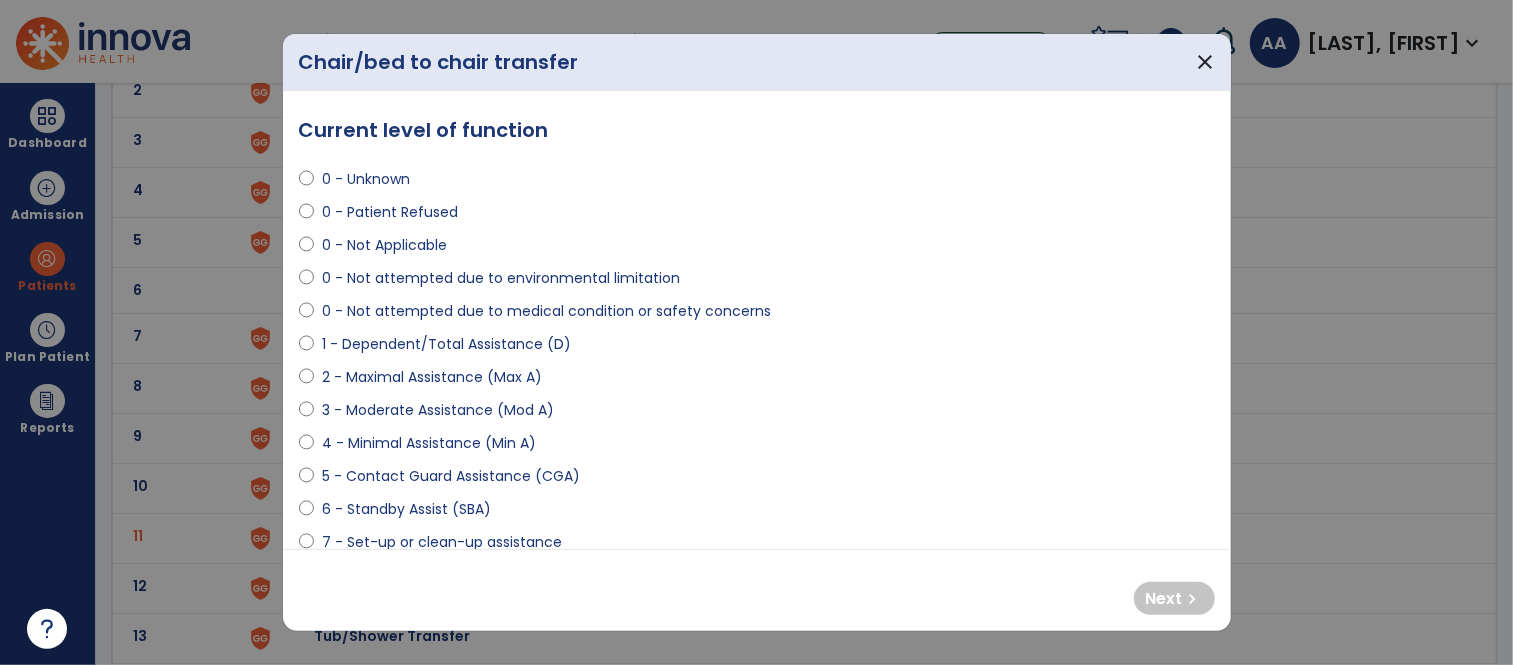 select on "**********" 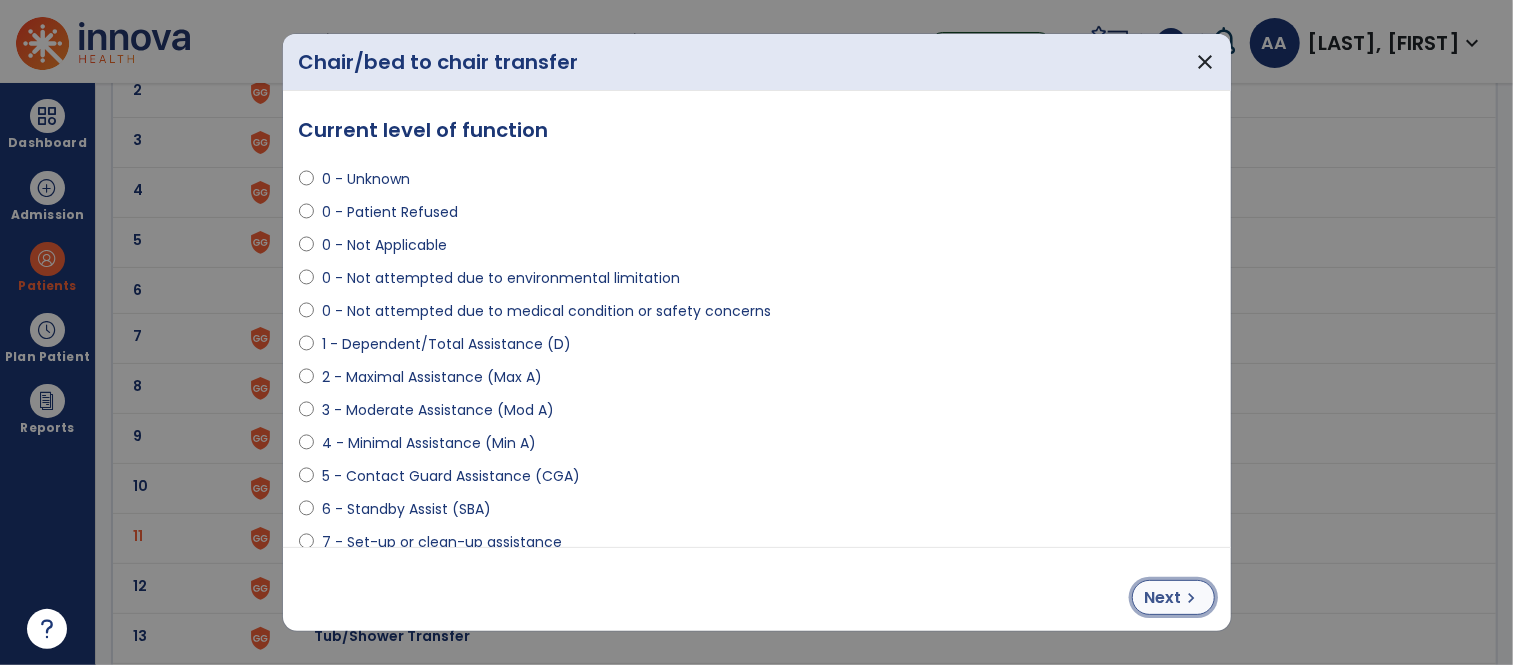 click on "Next" at bounding box center (1163, 598) 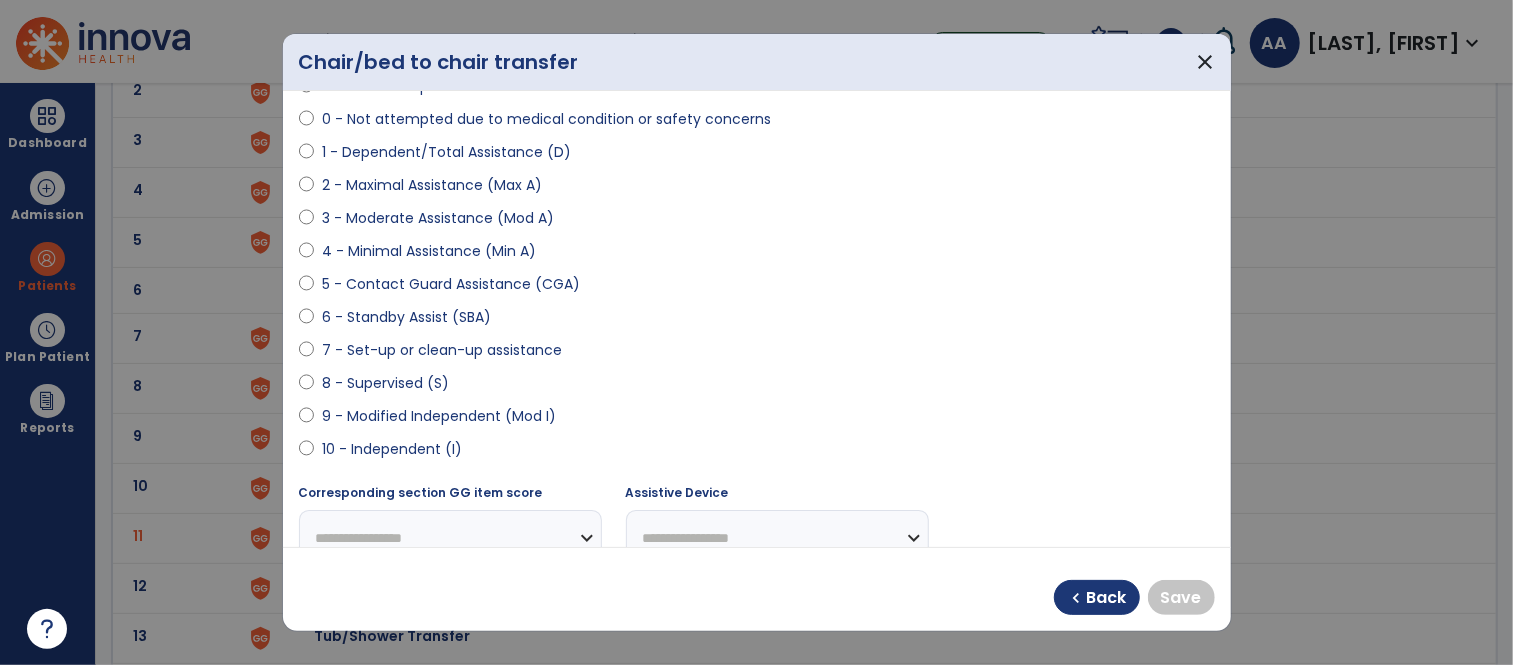 scroll, scrollTop: 222, scrollLeft: 0, axis: vertical 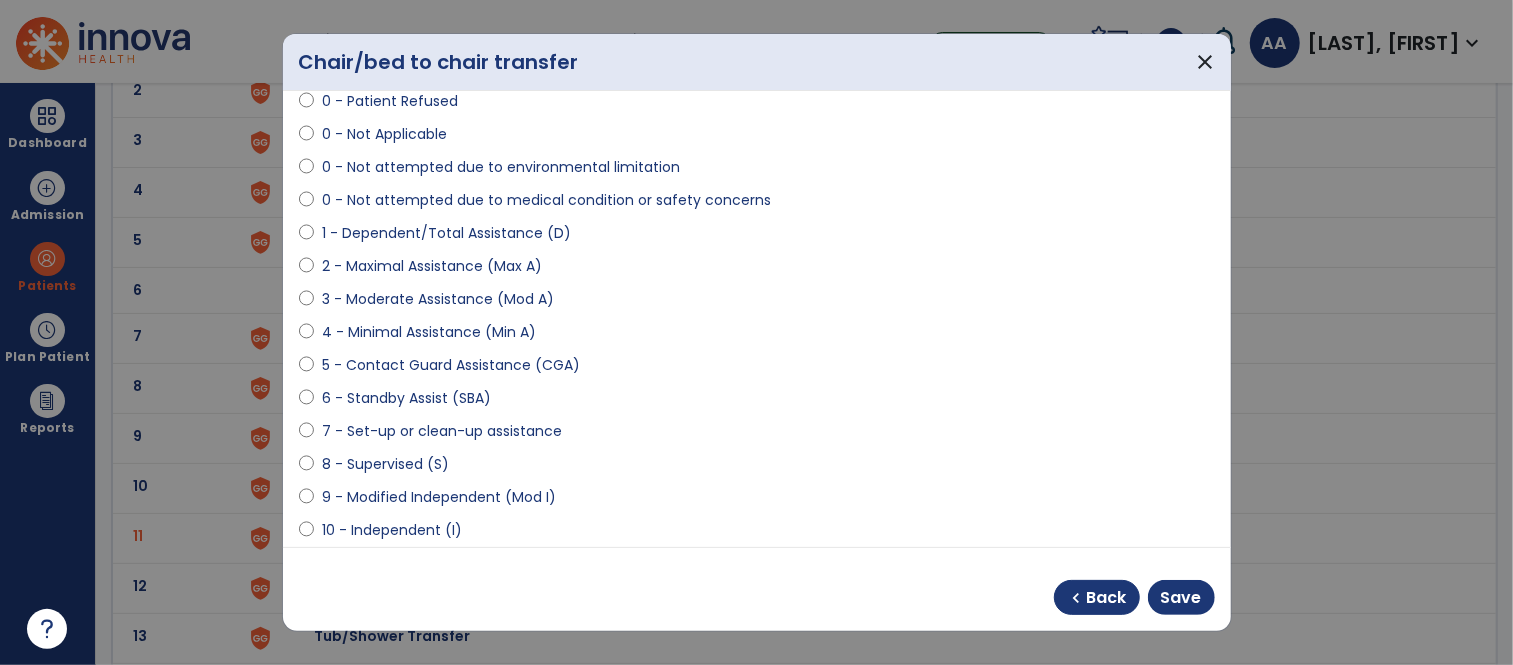 select on "**********" 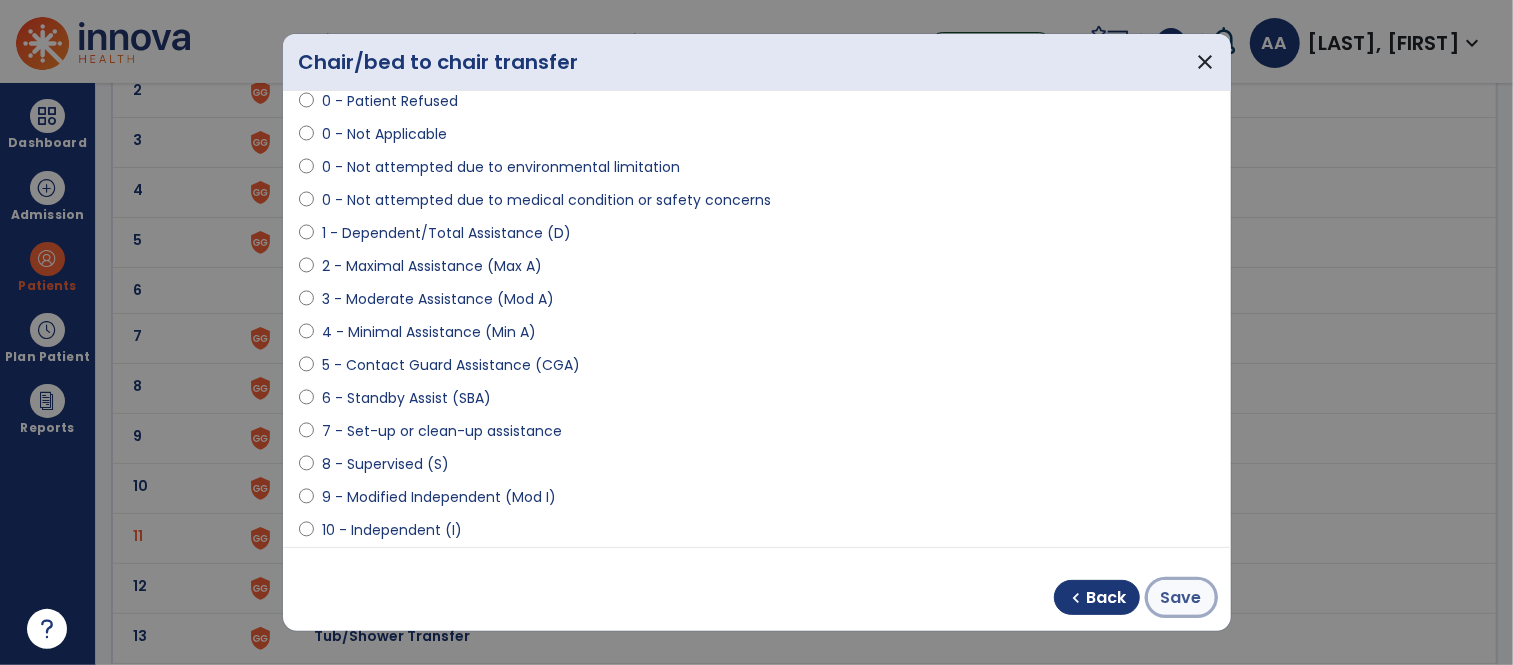 click on "Save" at bounding box center [1181, 598] 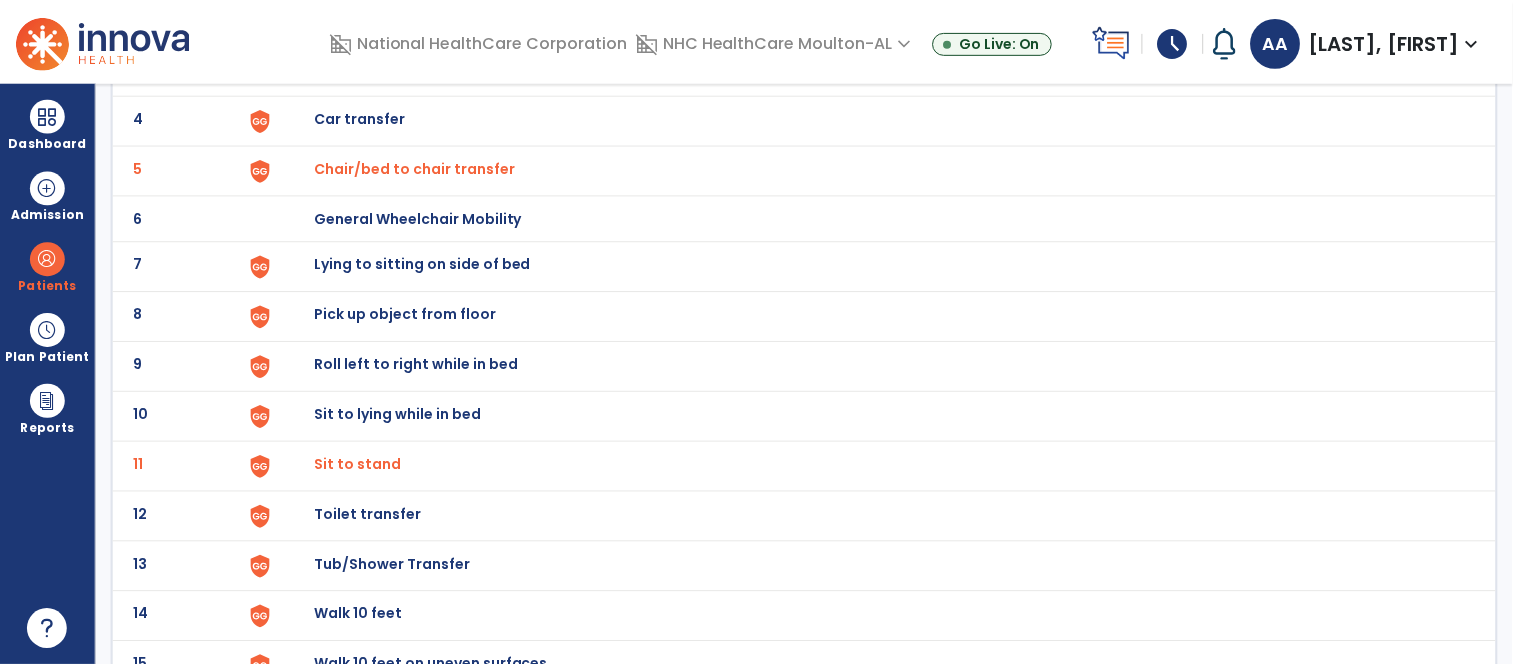 scroll, scrollTop: 333, scrollLeft: 0, axis: vertical 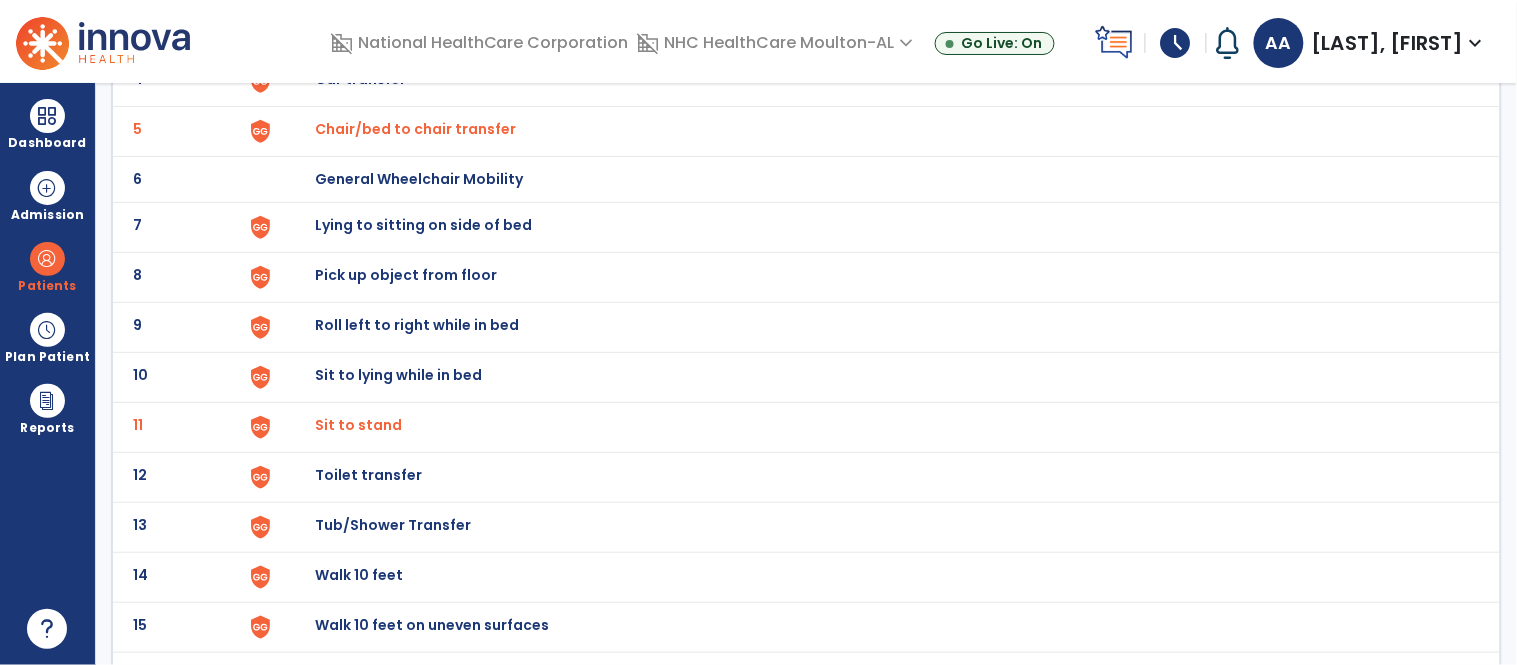 click on "Toilet transfer" at bounding box center (361, -71) 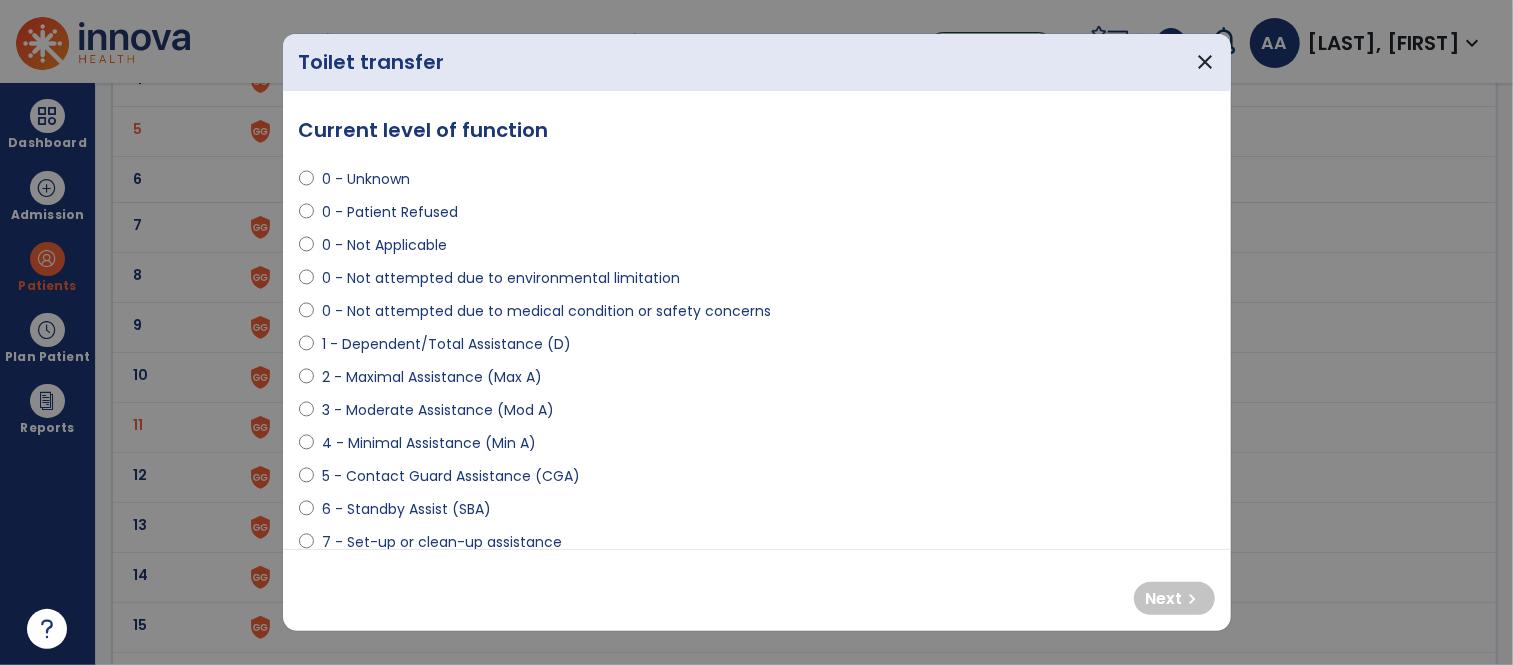 select on "**********" 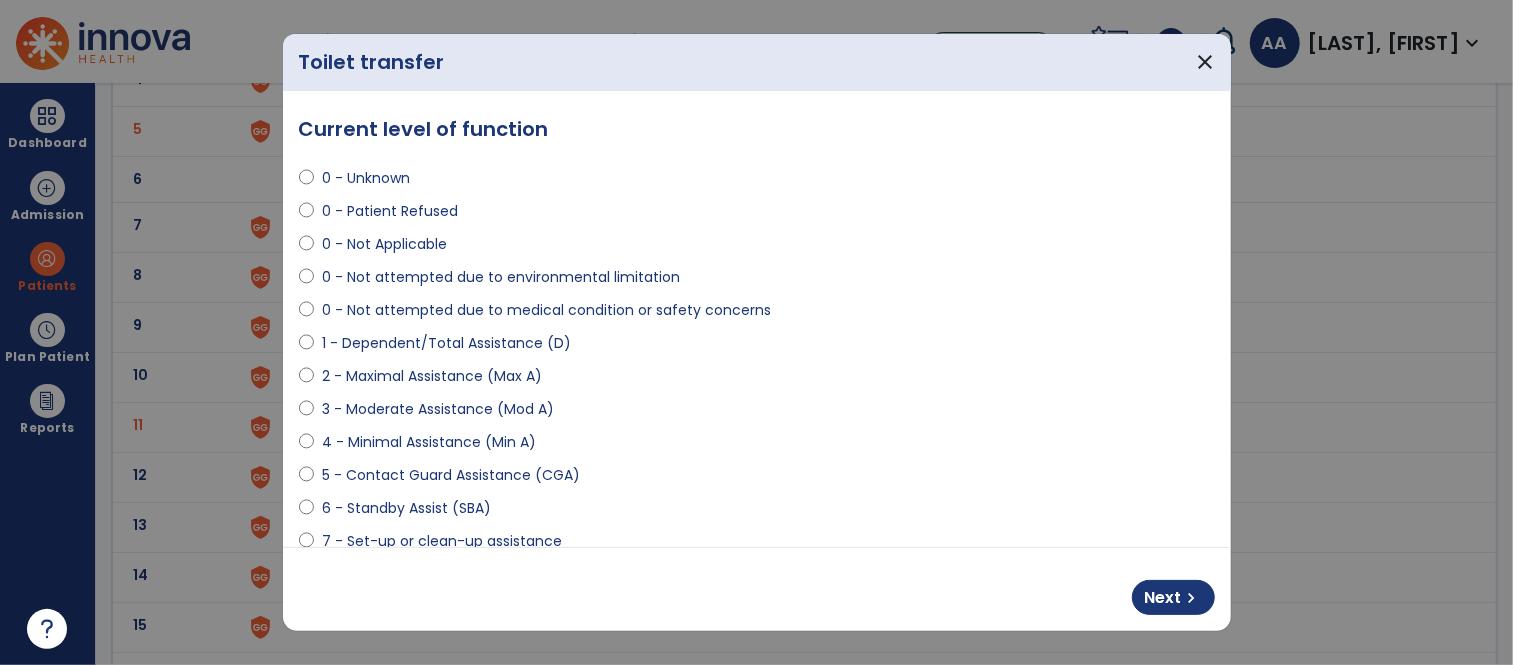 scroll, scrollTop: 0, scrollLeft: 0, axis: both 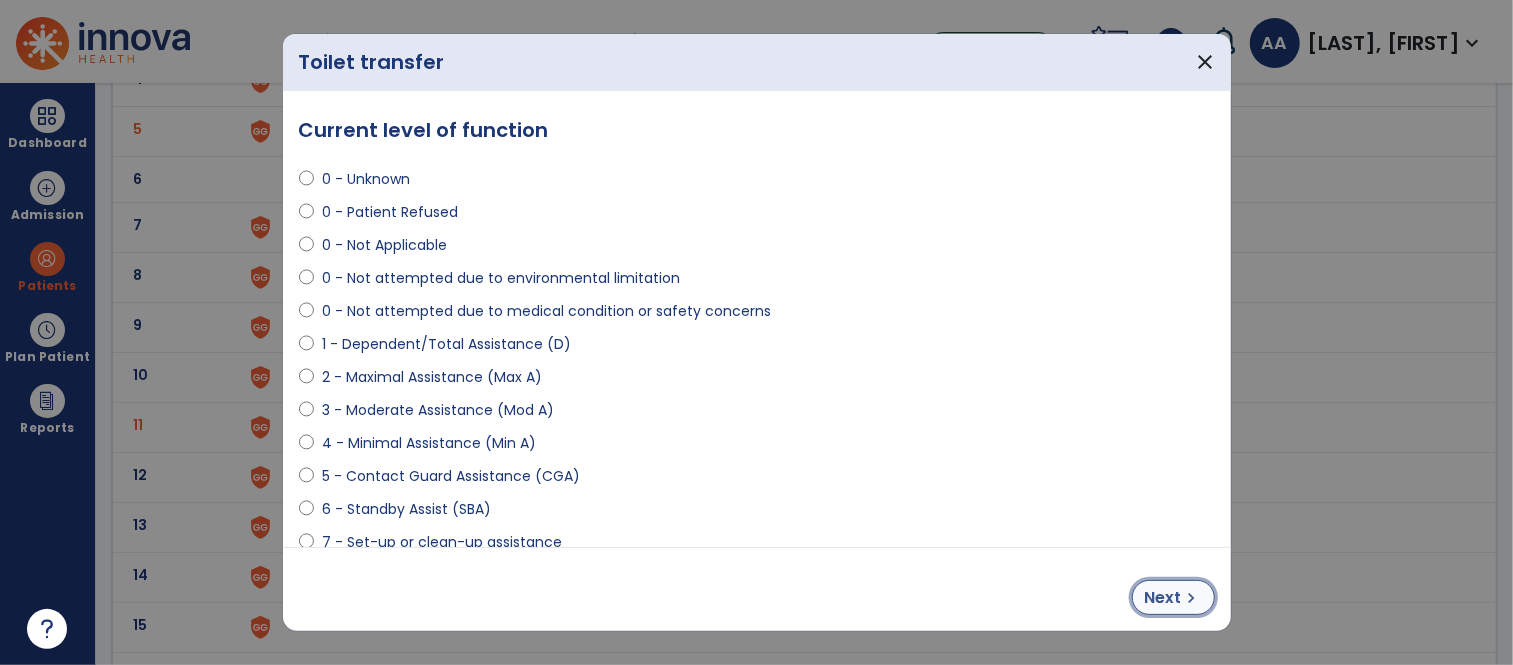 click on "Next" at bounding box center [1163, 598] 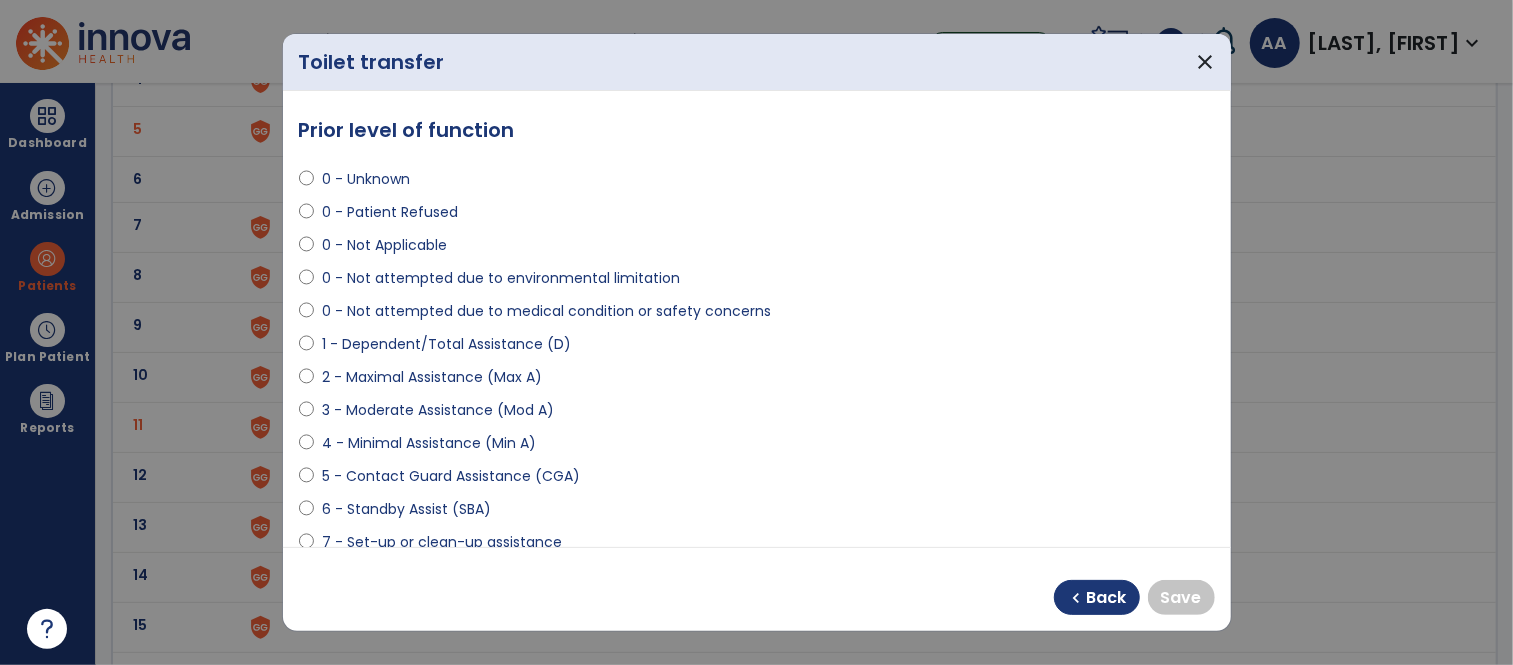 select on "**********" 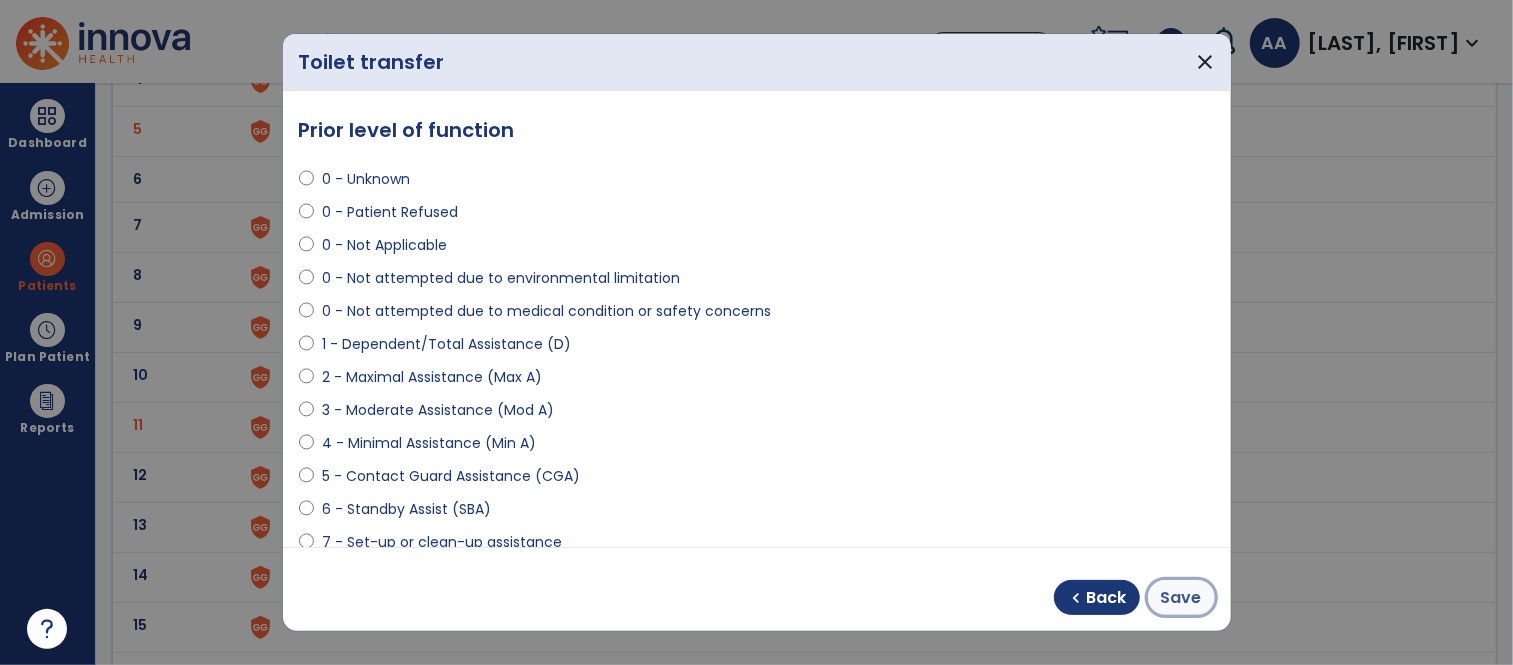 click on "Save" at bounding box center [1181, 598] 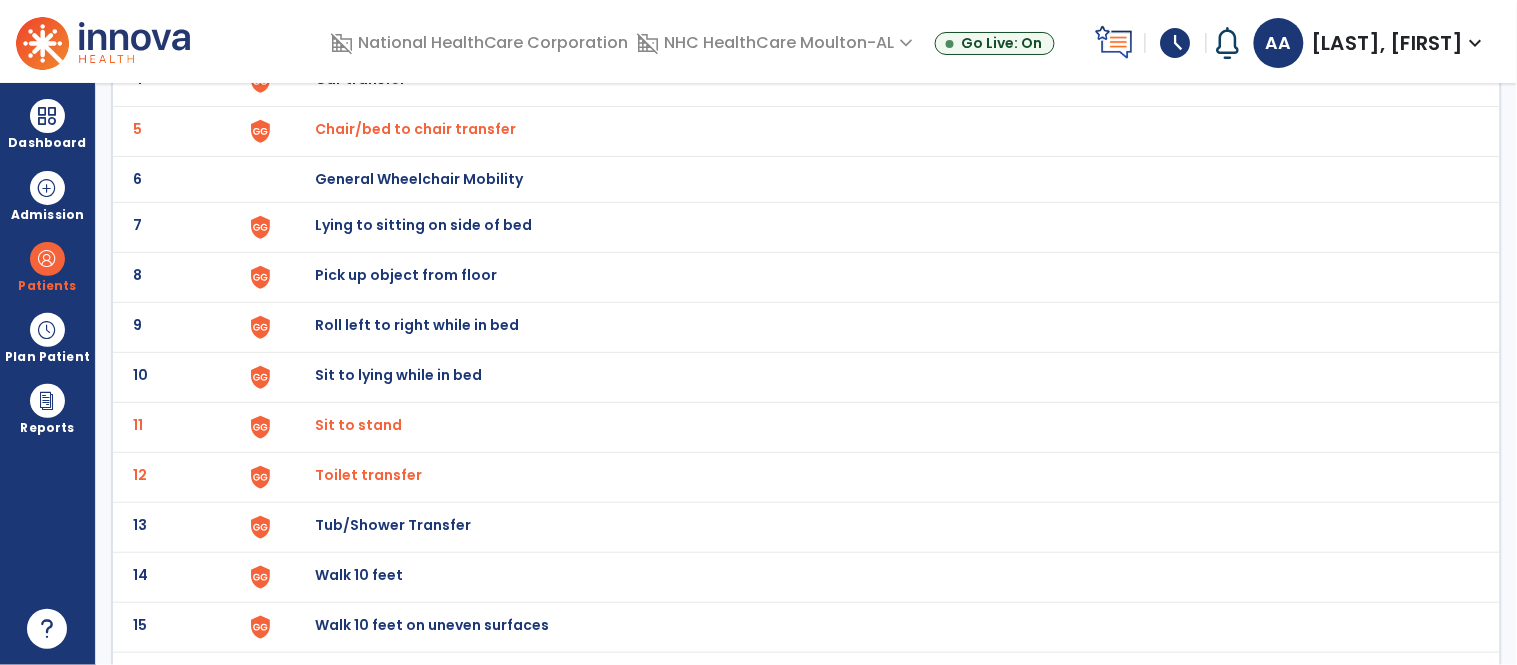 click on "14 Walk 10 feet" 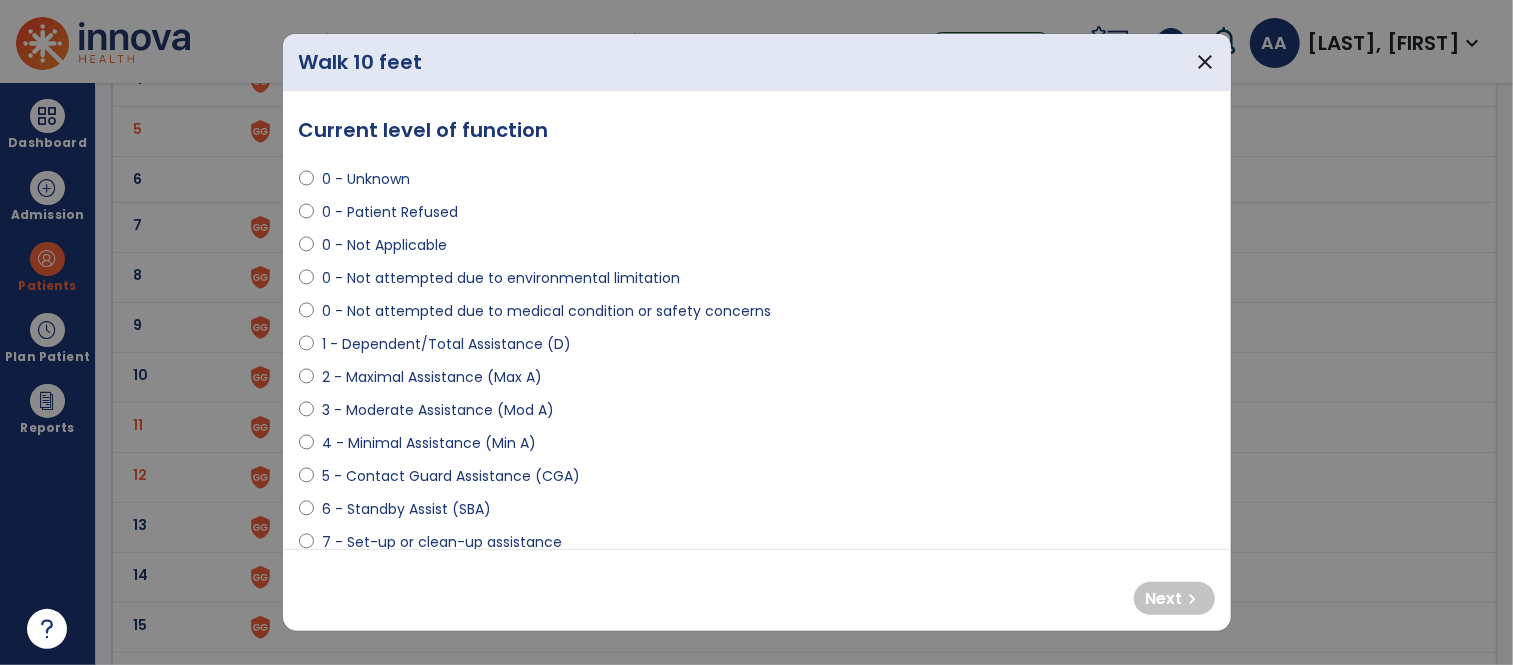 select on "**********" 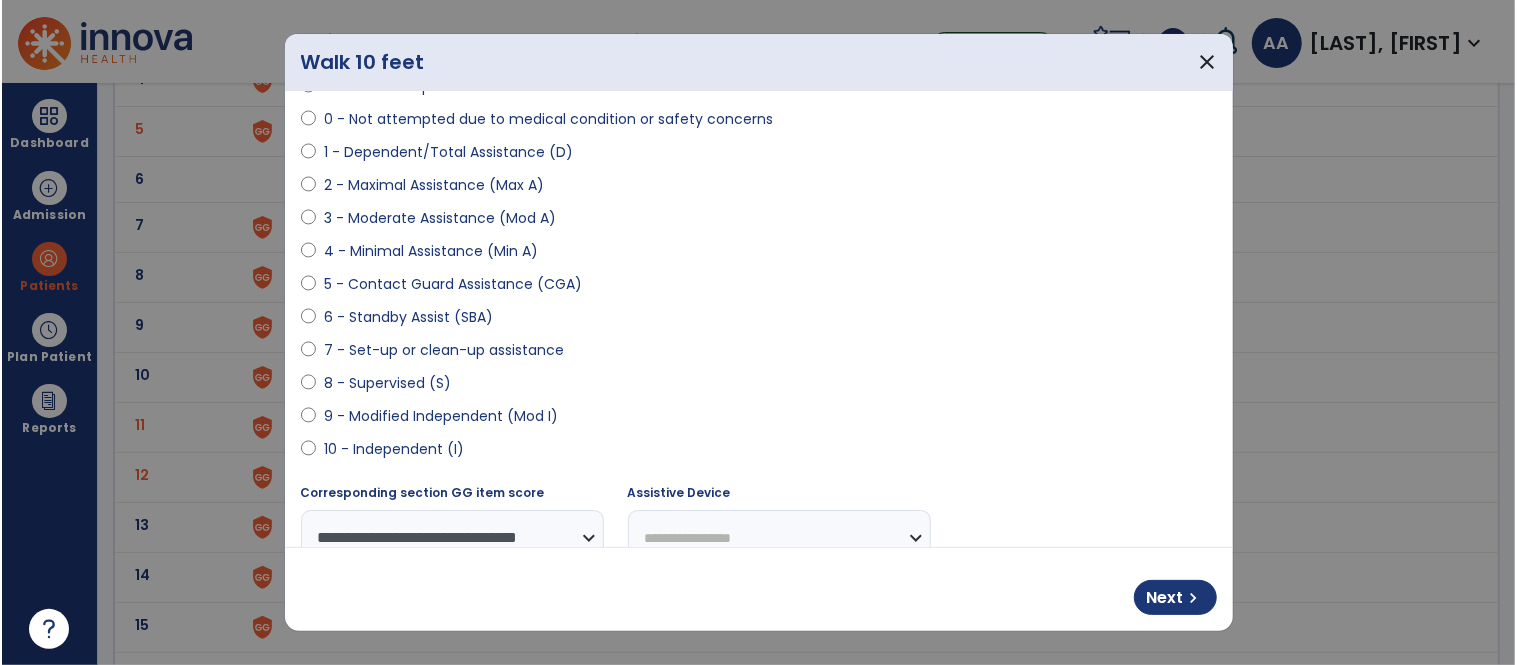 scroll, scrollTop: 222, scrollLeft: 0, axis: vertical 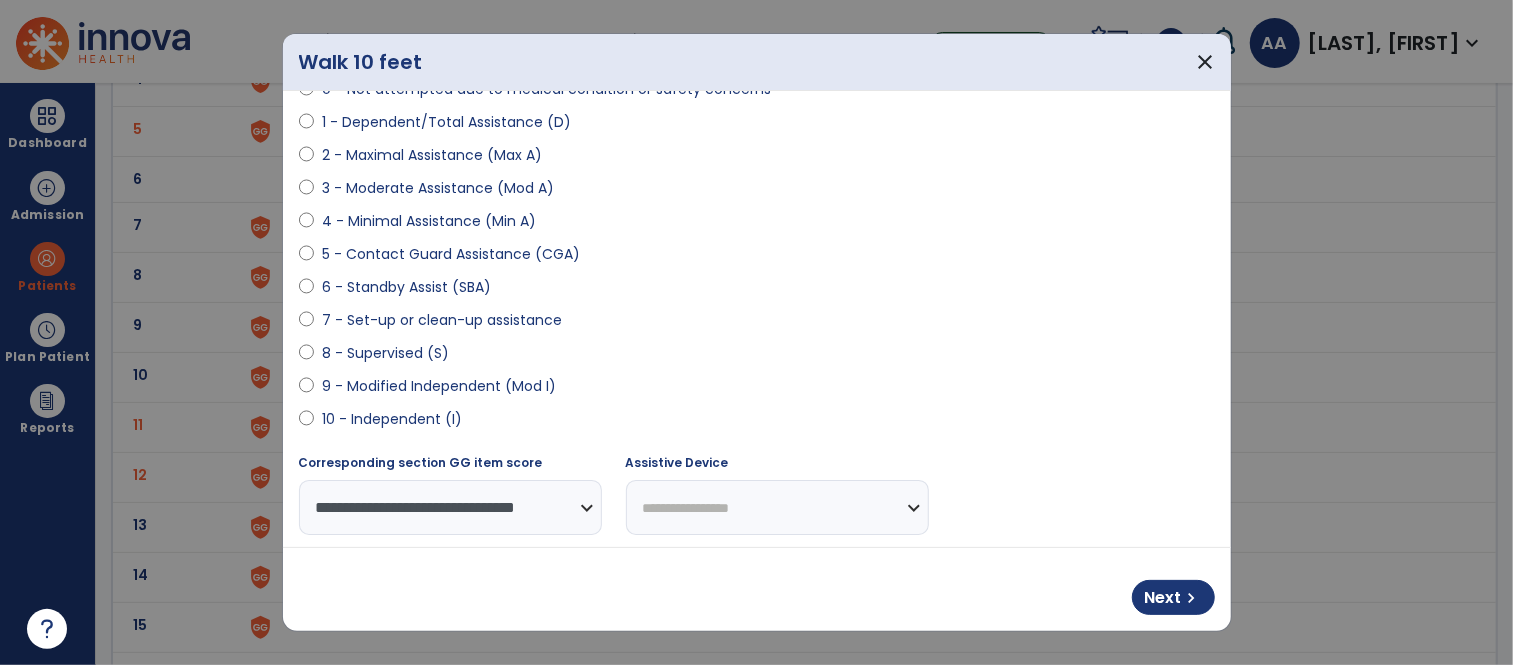 click on "**********" at bounding box center (777, 507) 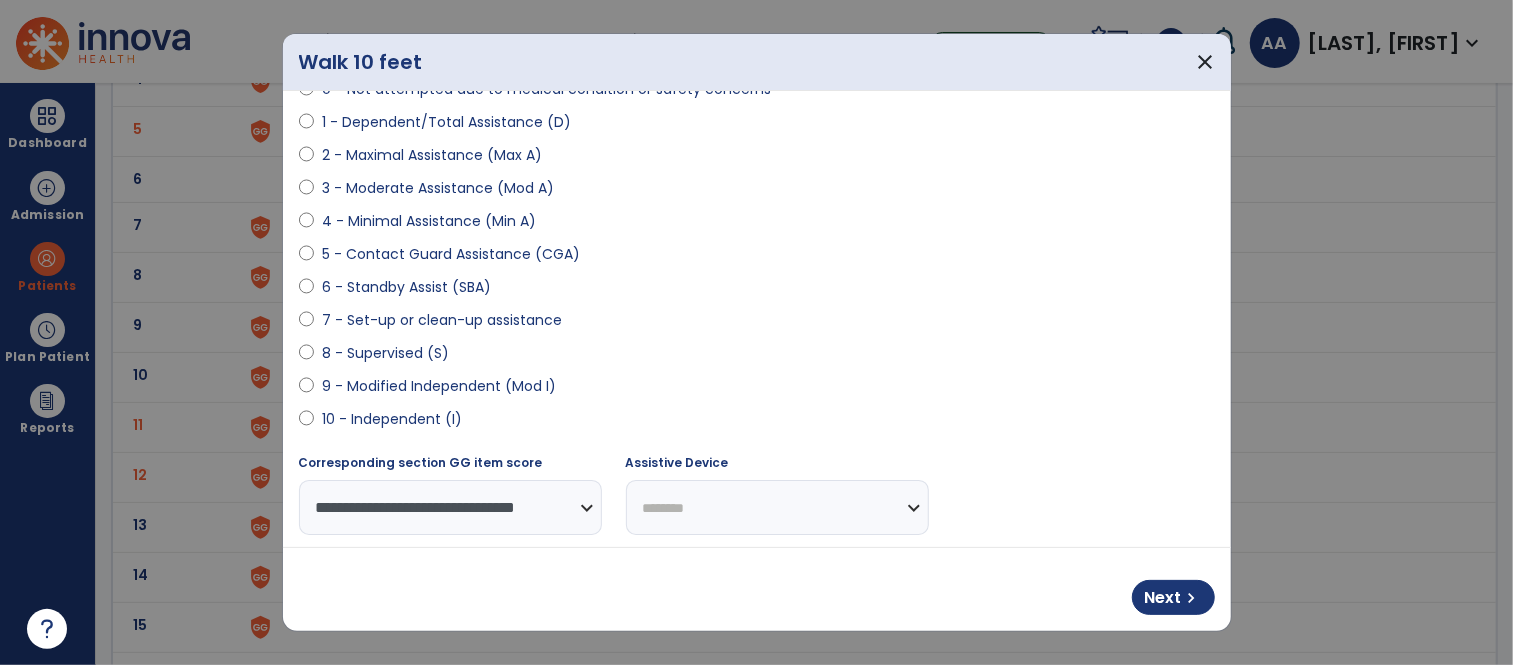 click on "**********" at bounding box center (777, 507) 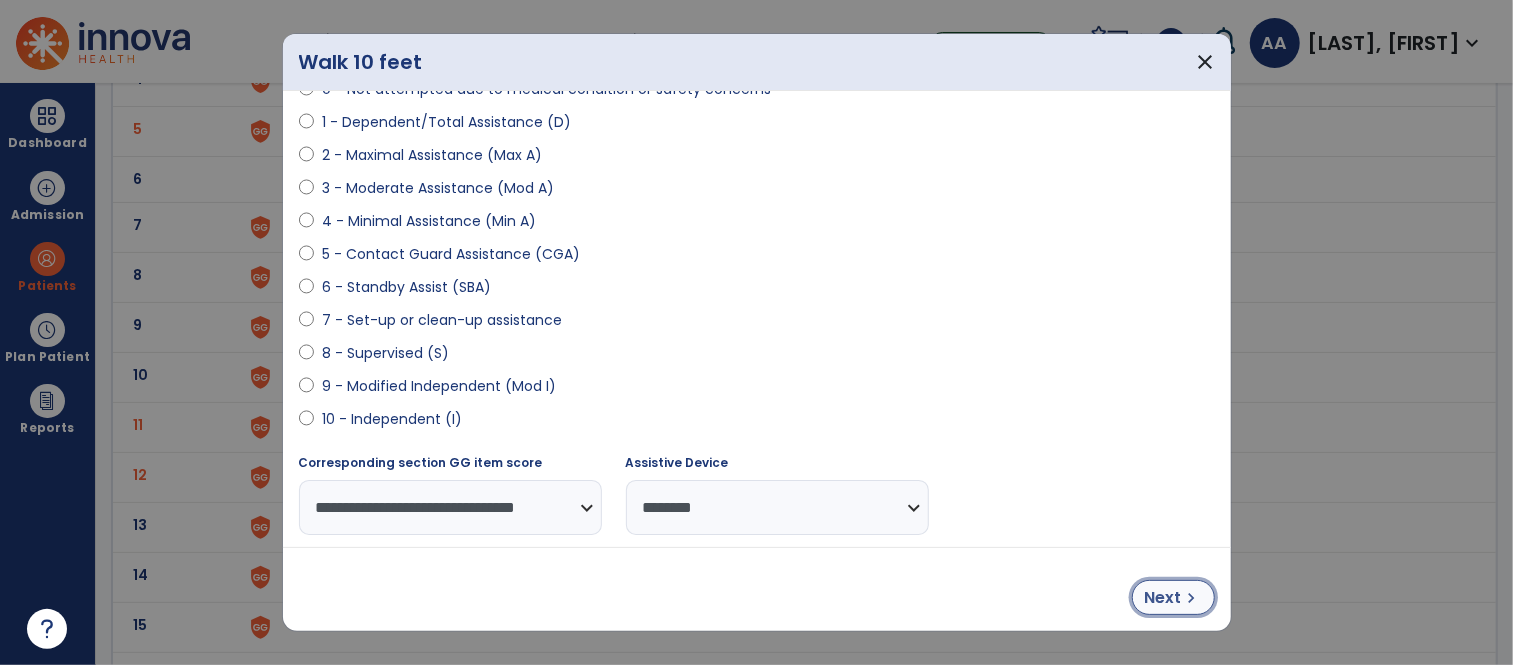 click on "chevron_right" at bounding box center (1192, 598) 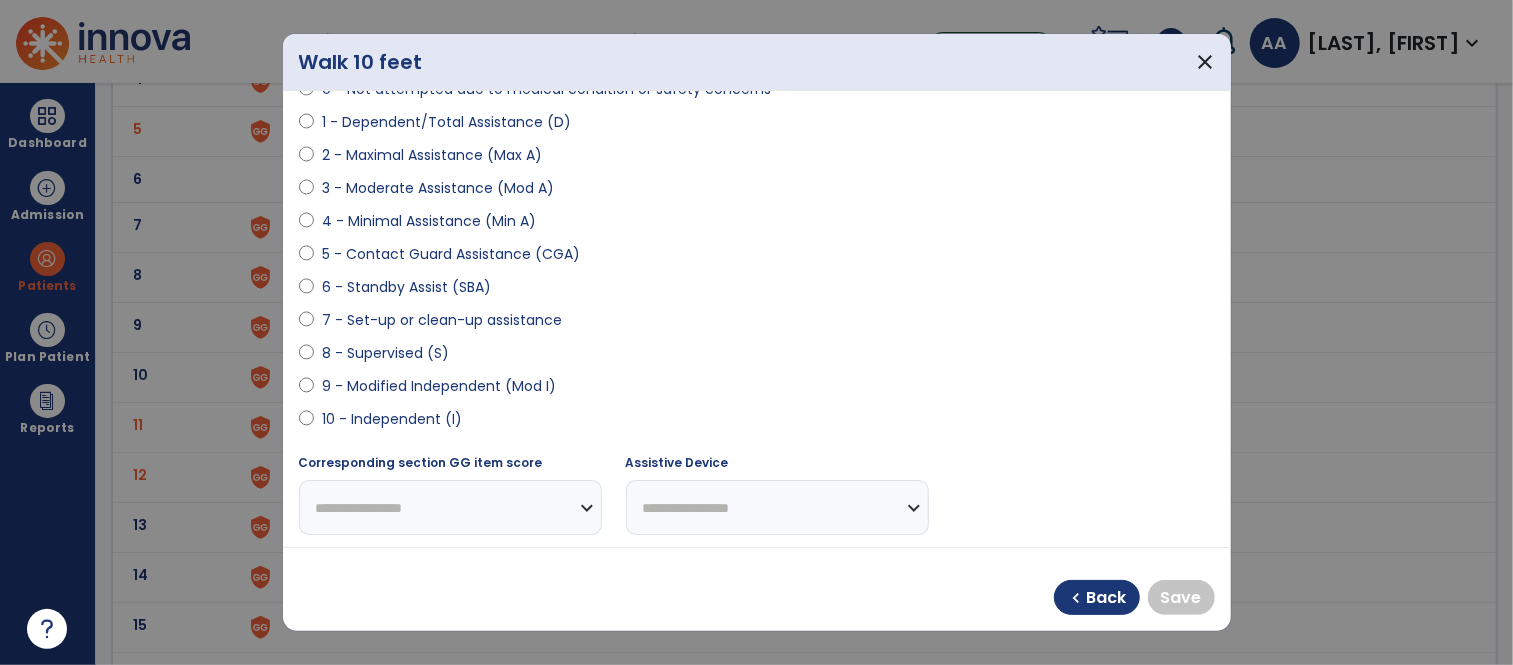select on "**********" 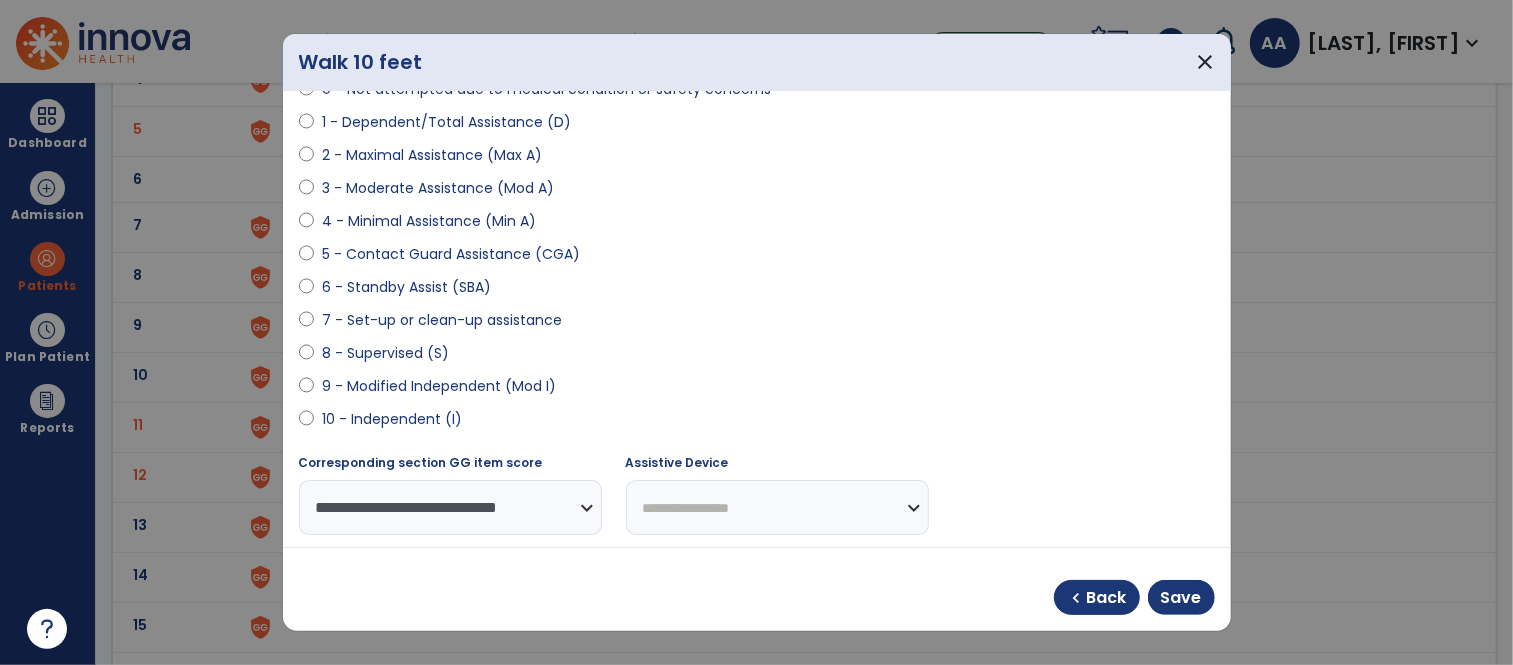 click on "**********" at bounding box center (777, 507) 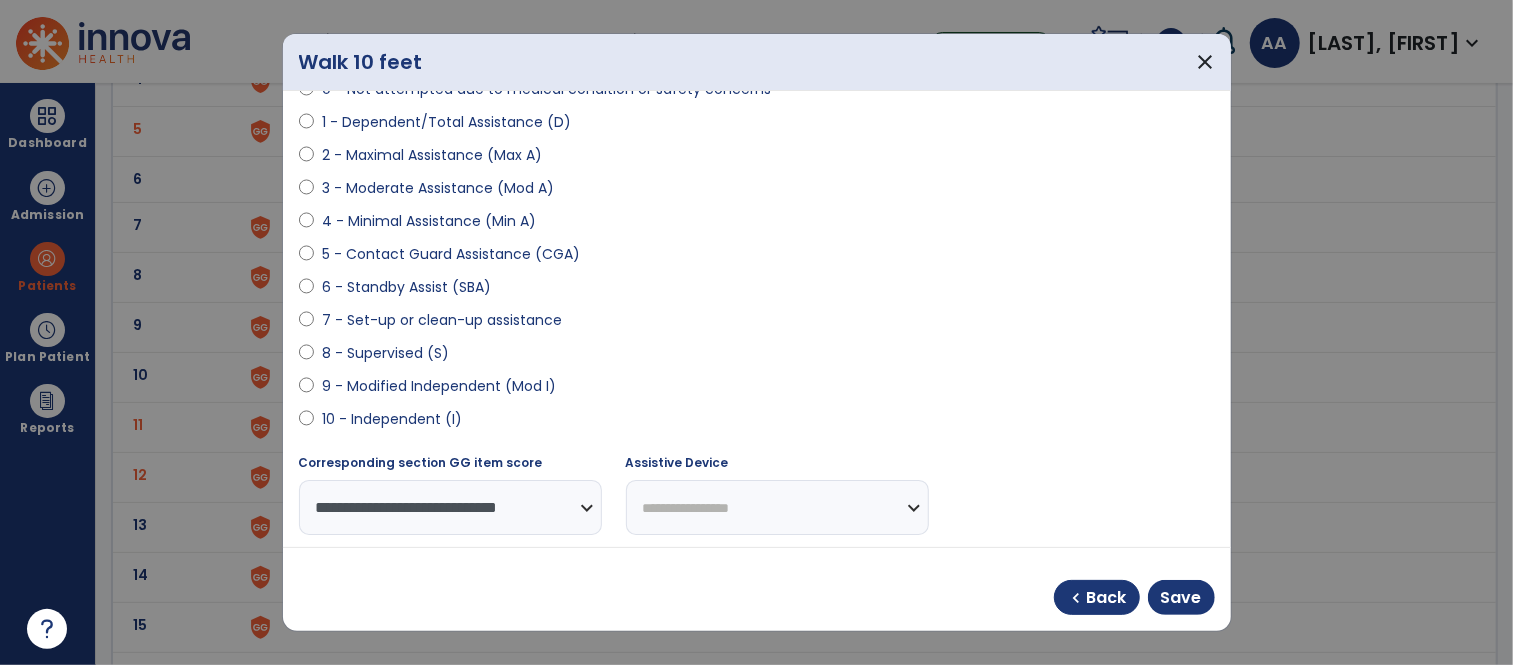 select on "**********" 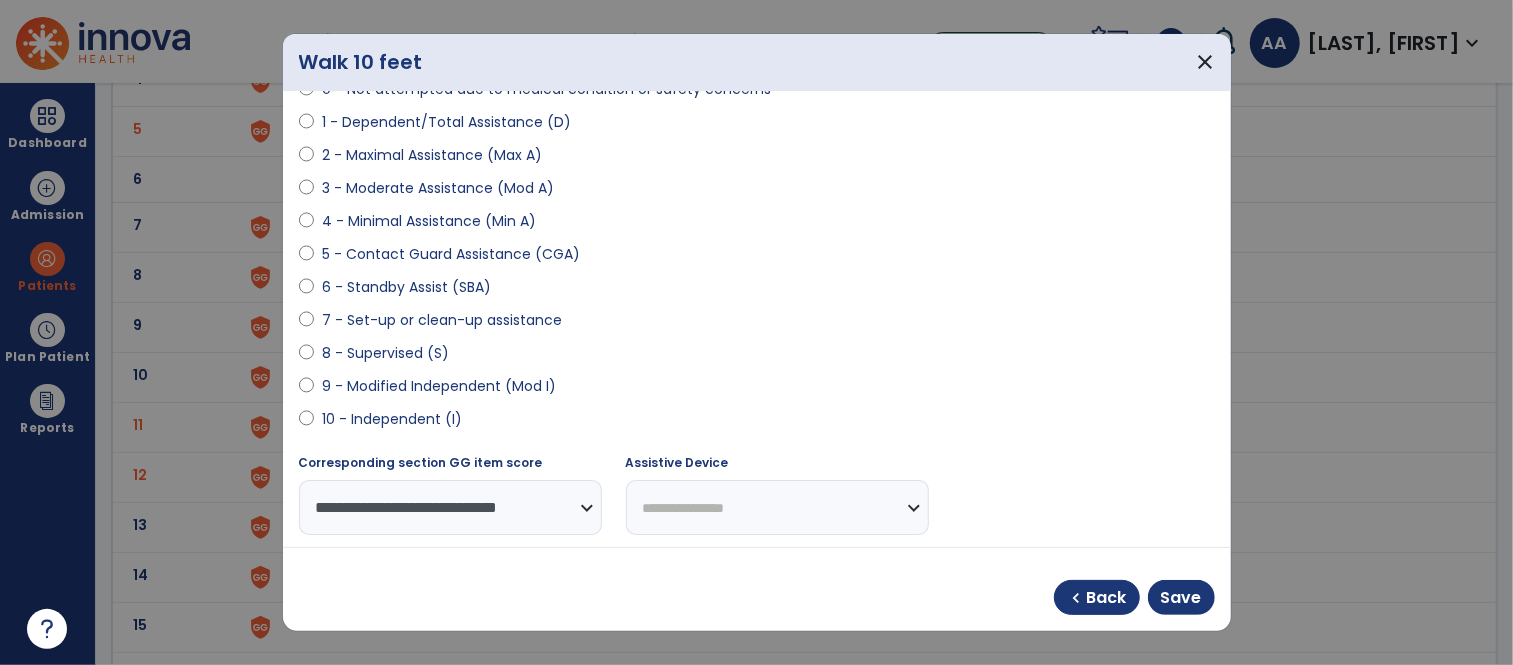 click on "**********" at bounding box center [777, 507] 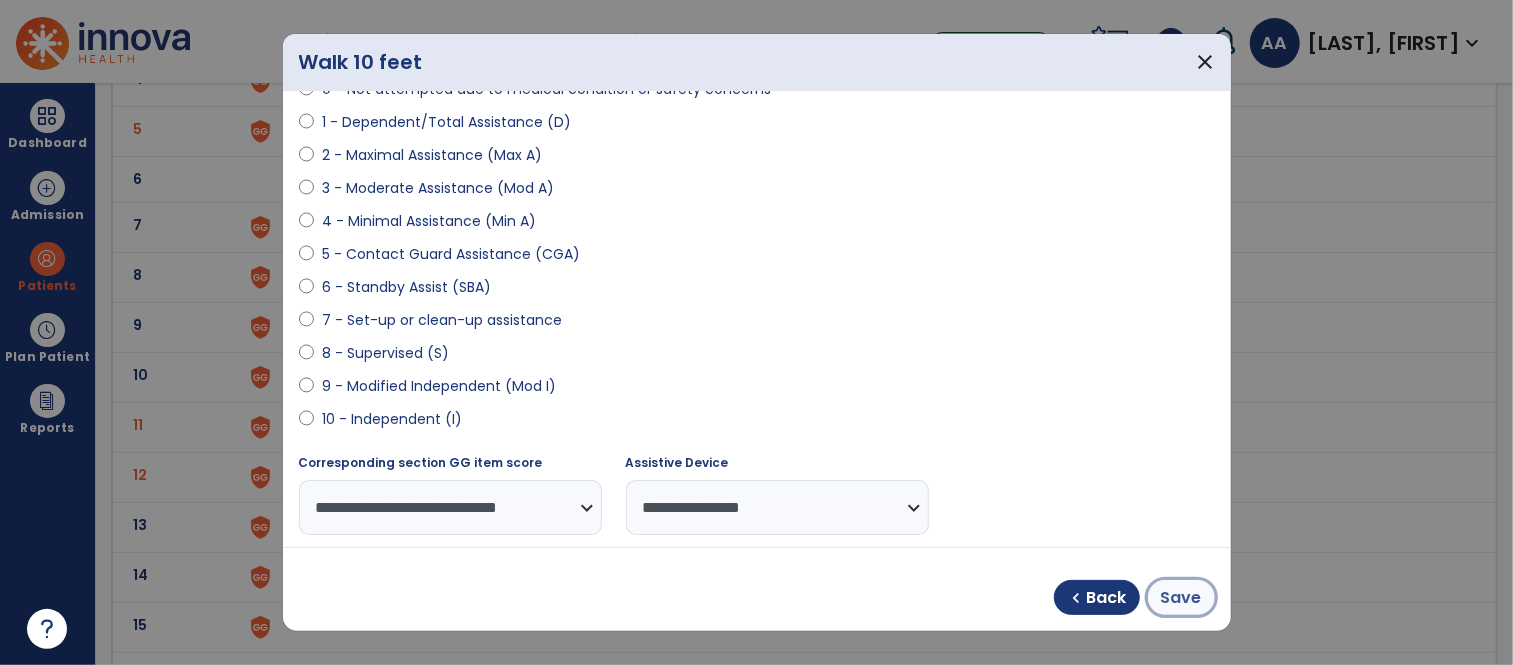 click on "Save" at bounding box center [1181, 597] 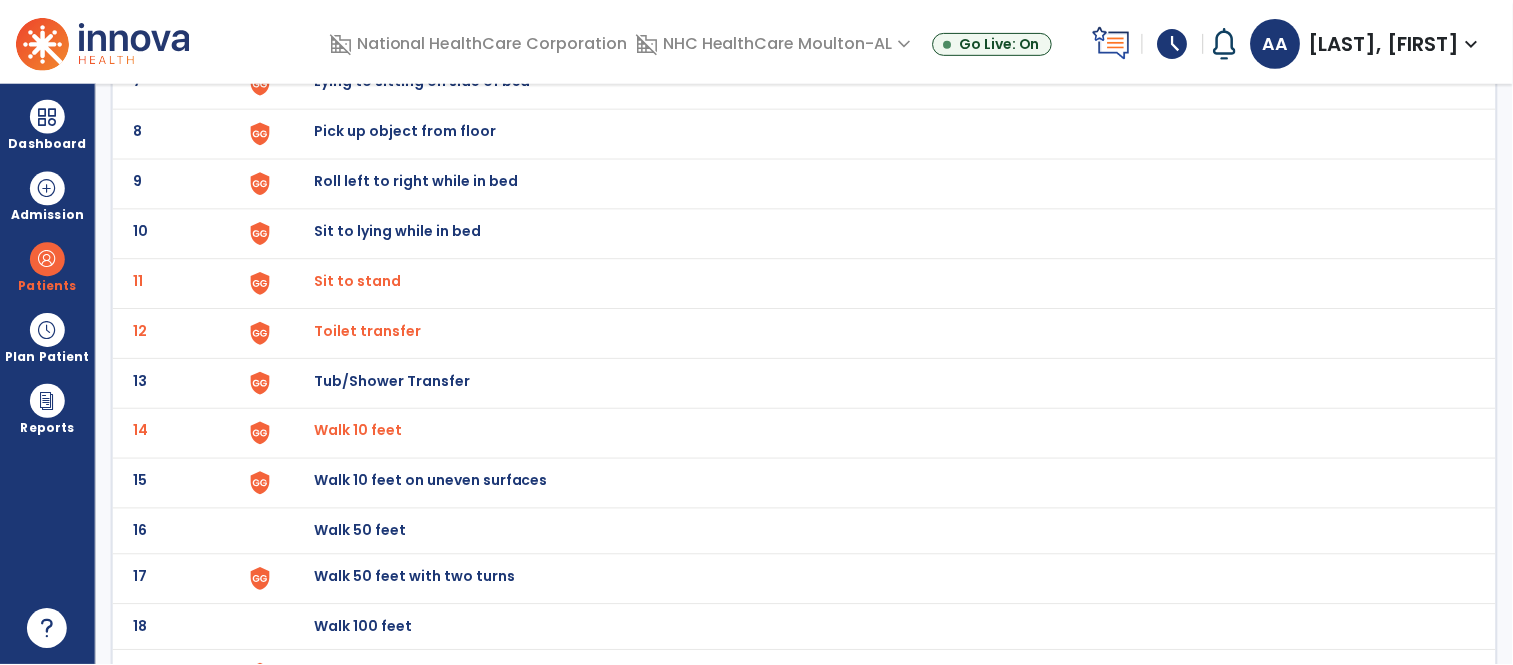scroll, scrollTop: 555, scrollLeft: 0, axis: vertical 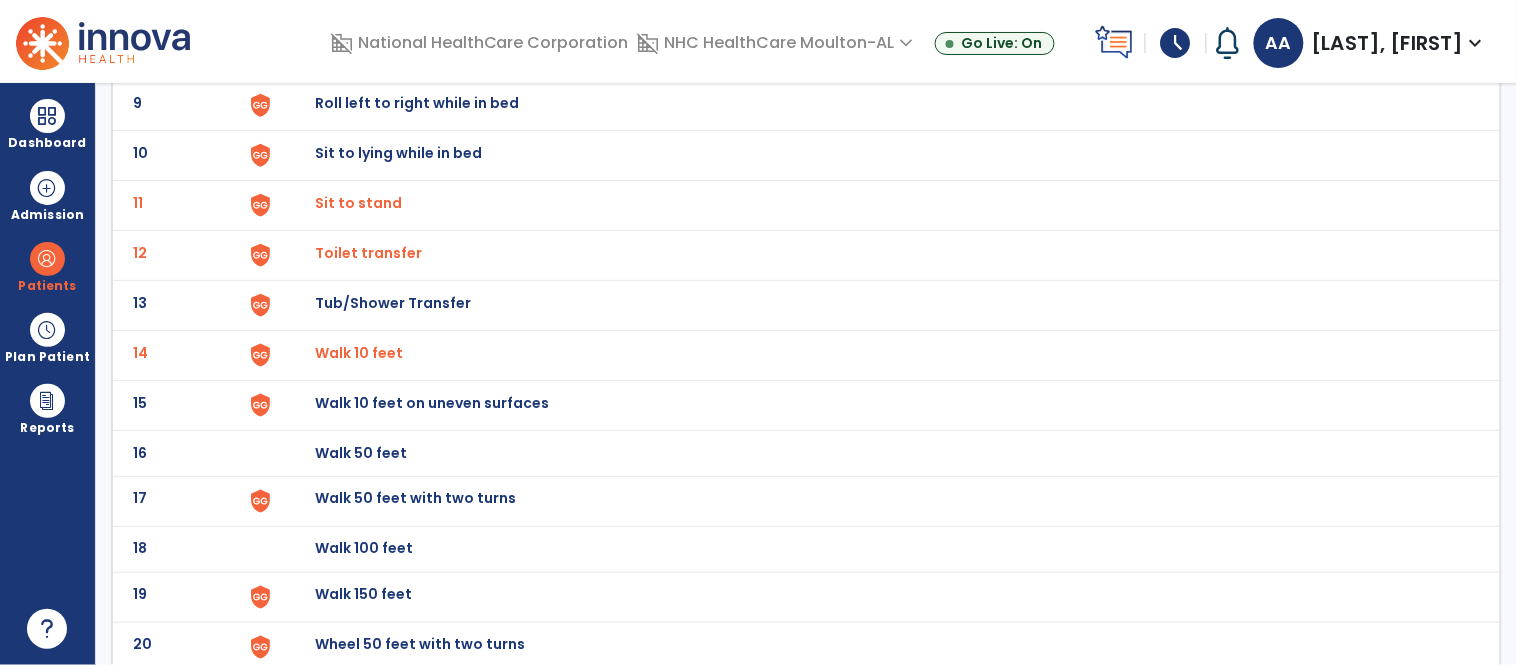 click on "Walk 50 feet with two turns" at bounding box center [361, -293] 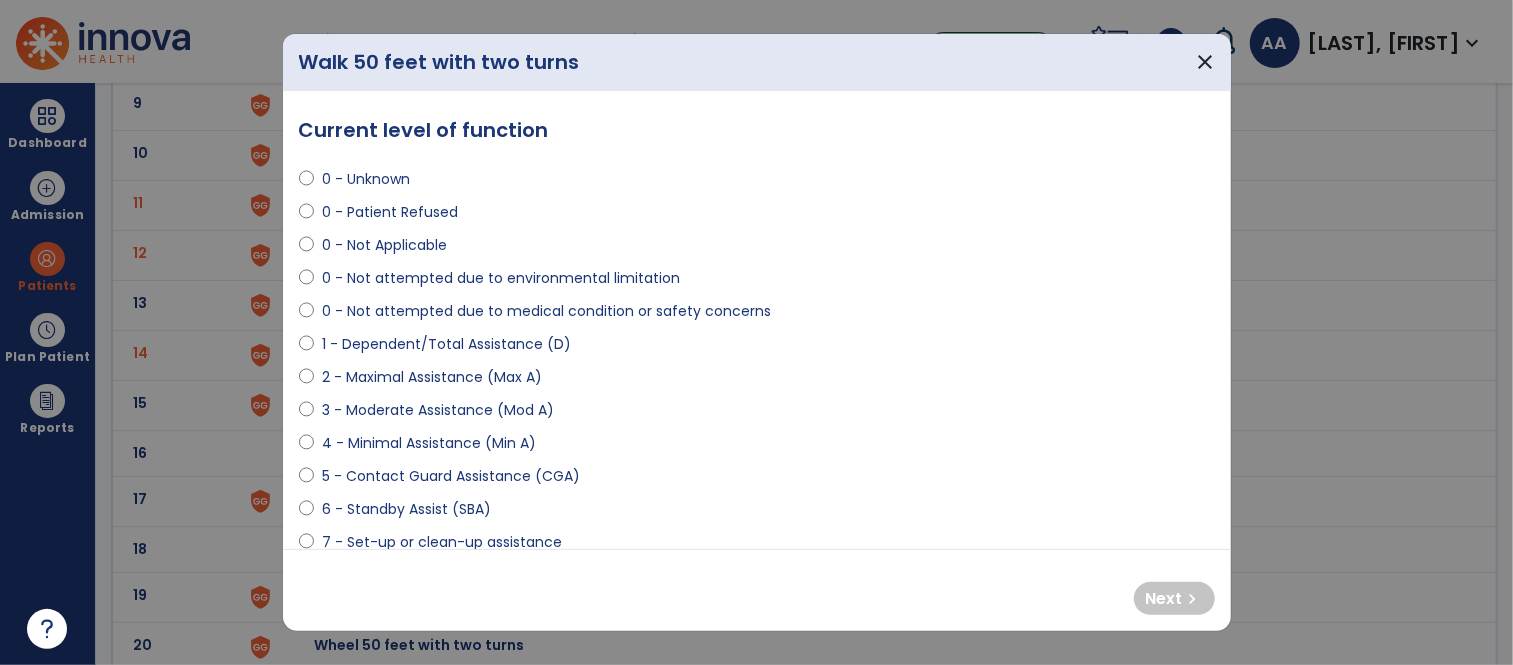 select on "**********" 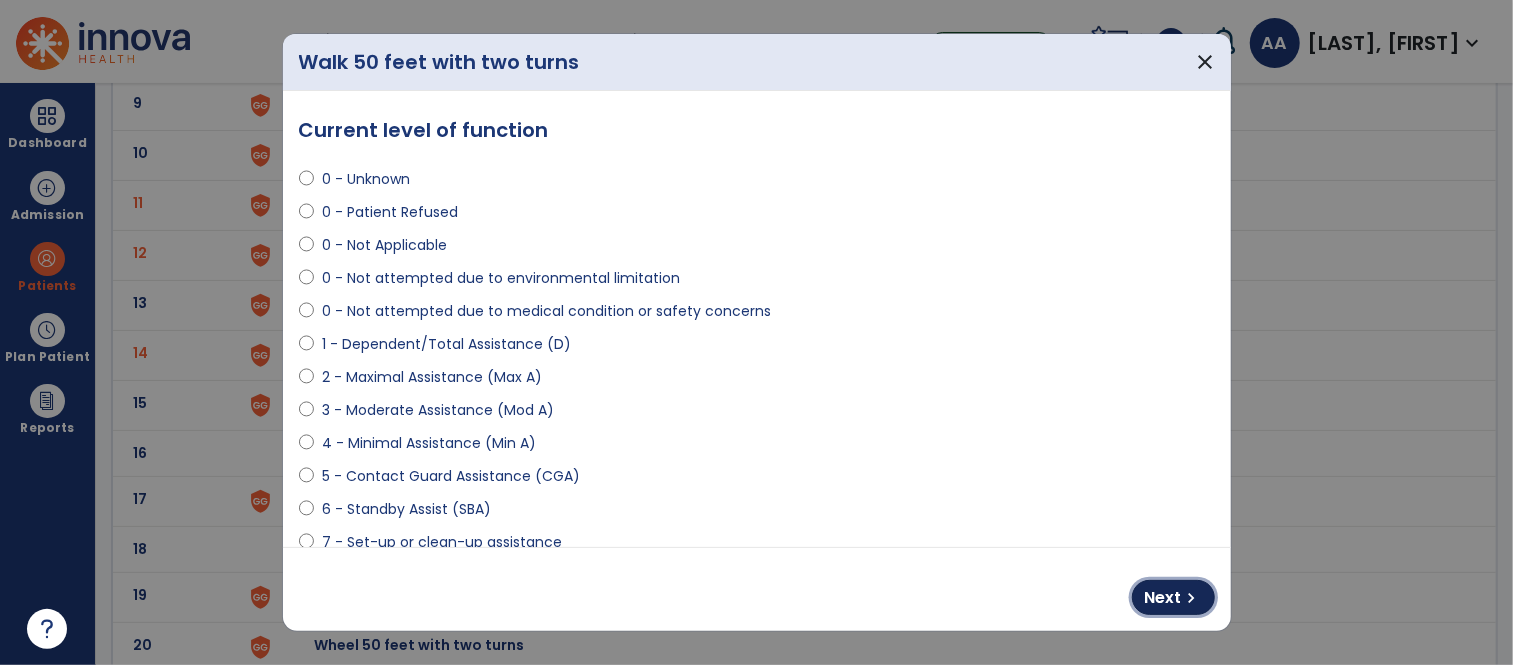 drag, startPoint x: 1196, startPoint y: 597, endPoint x: 1061, endPoint y: 553, distance: 141.98944 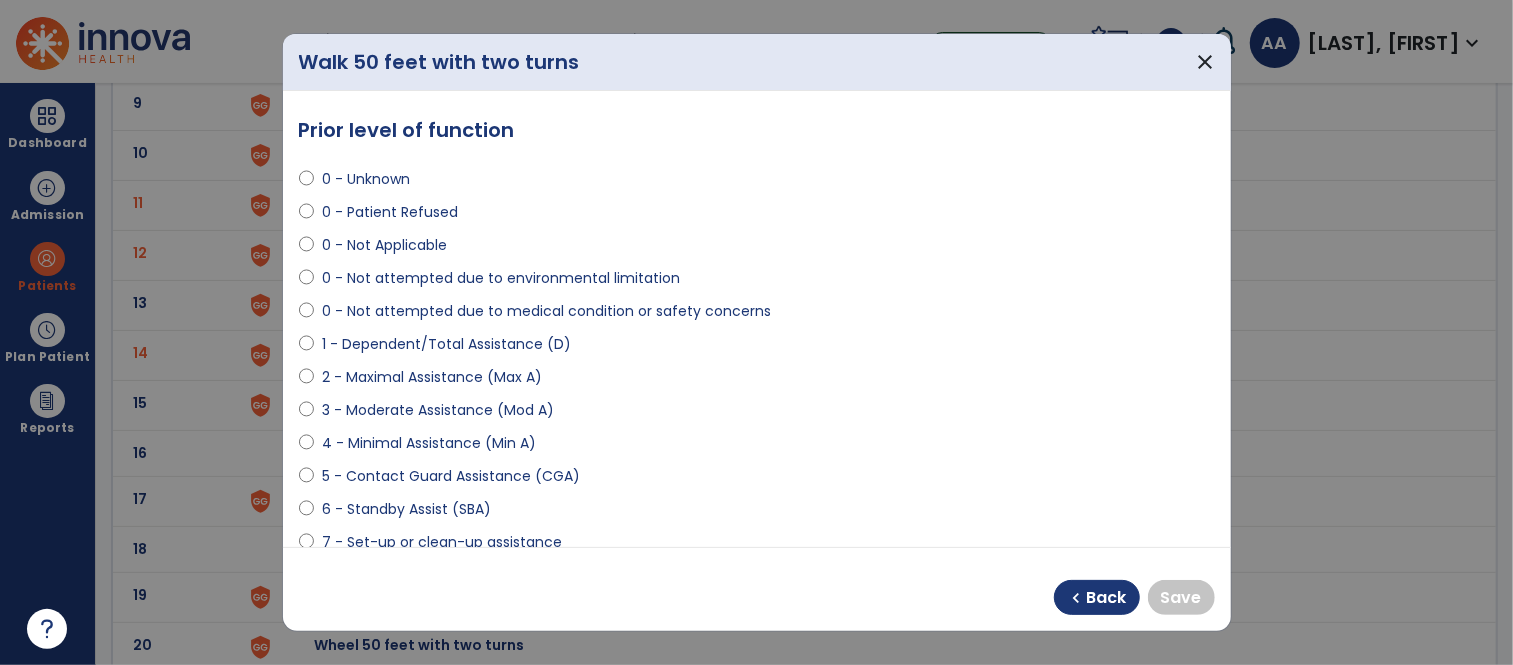 scroll, scrollTop: 111, scrollLeft: 0, axis: vertical 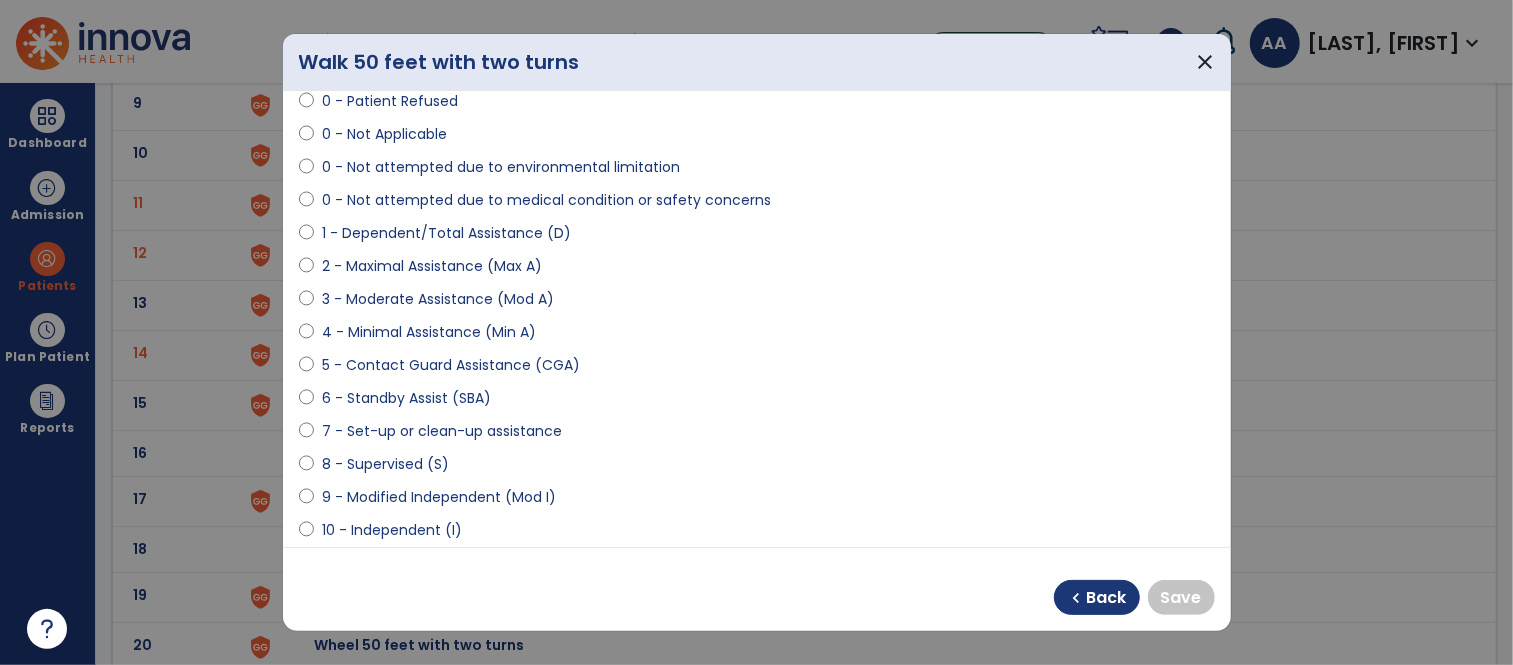 select on "**********" 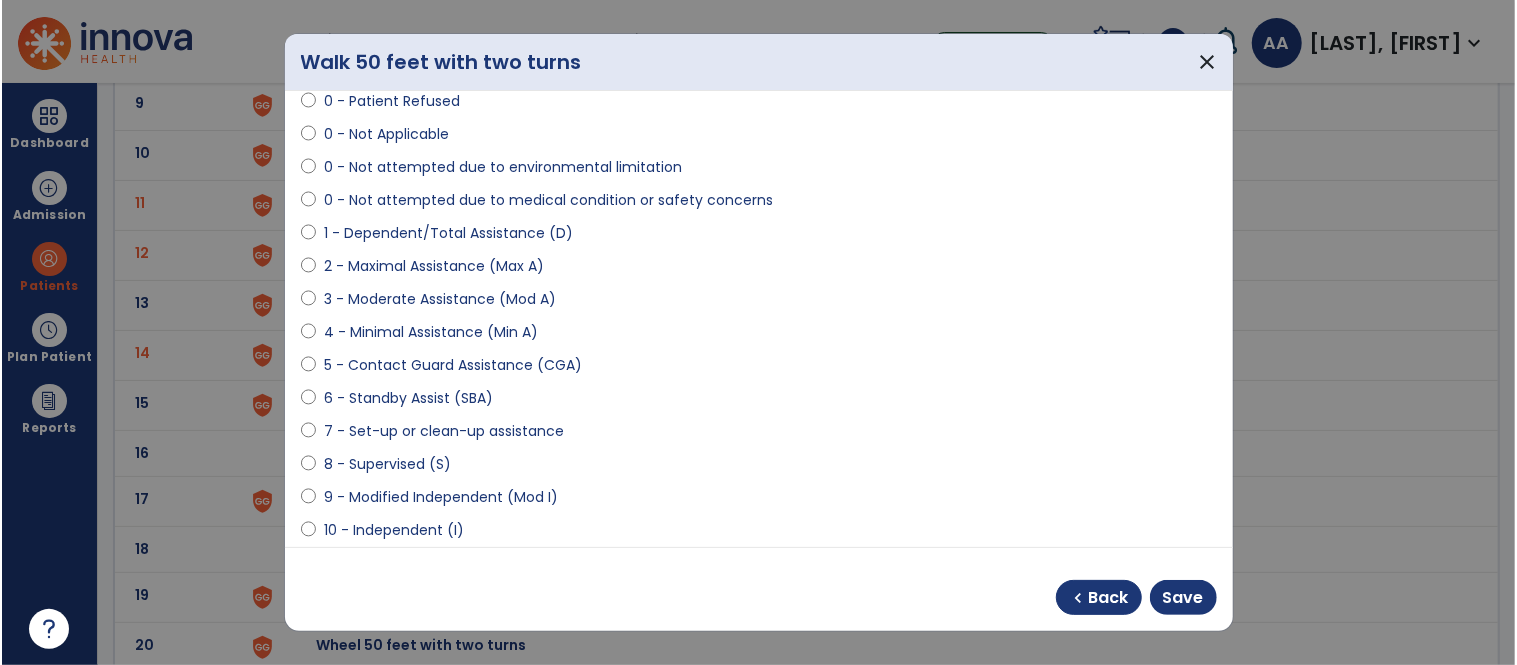scroll, scrollTop: 222, scrollLeft: 0, axis: vertical 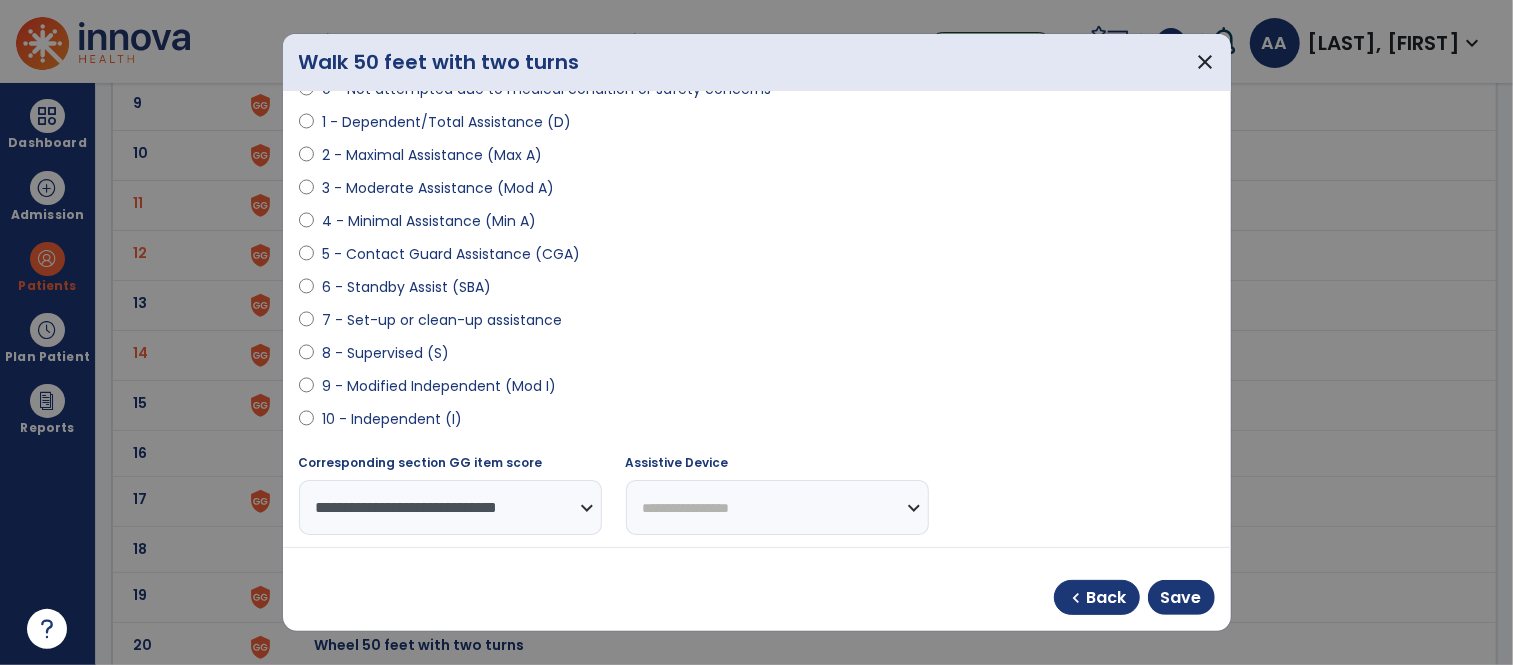 click on "**********" at bounding box center (777, 507) 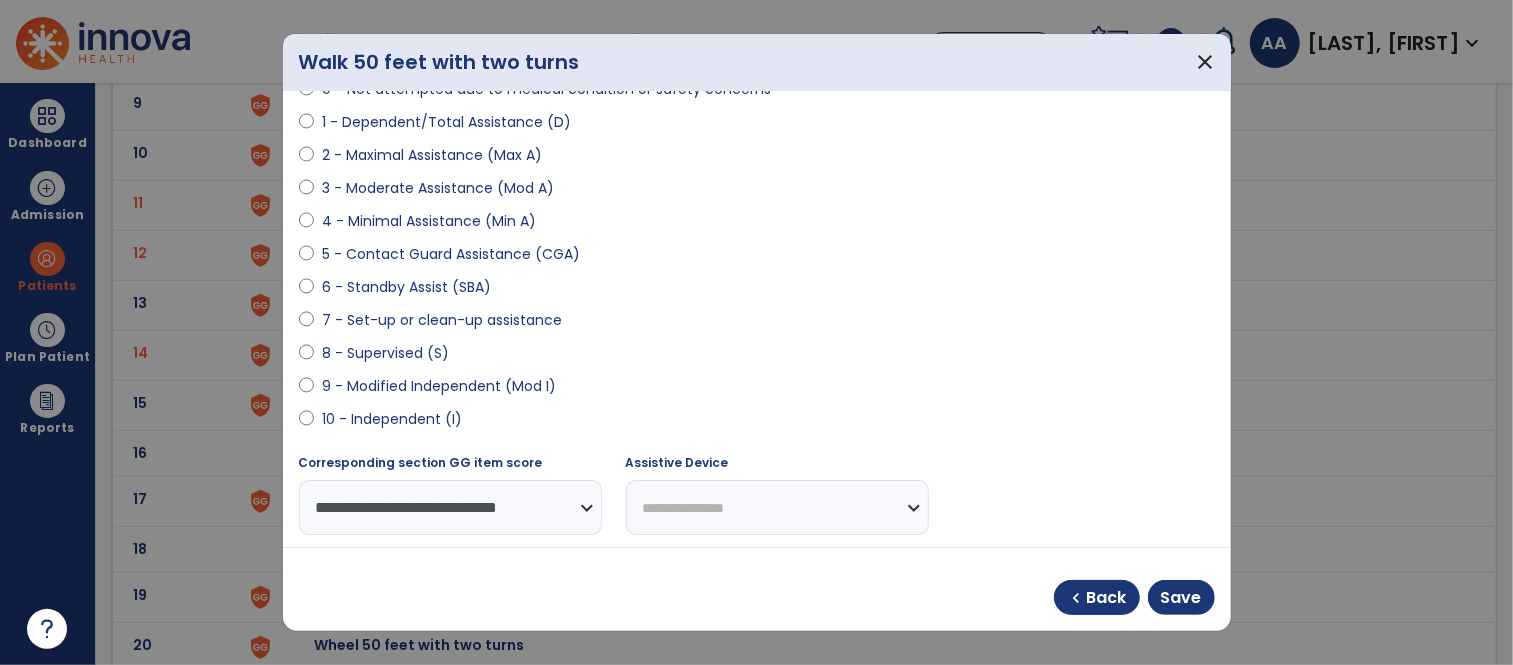 click on "**********" at bounding box center (777, 507) 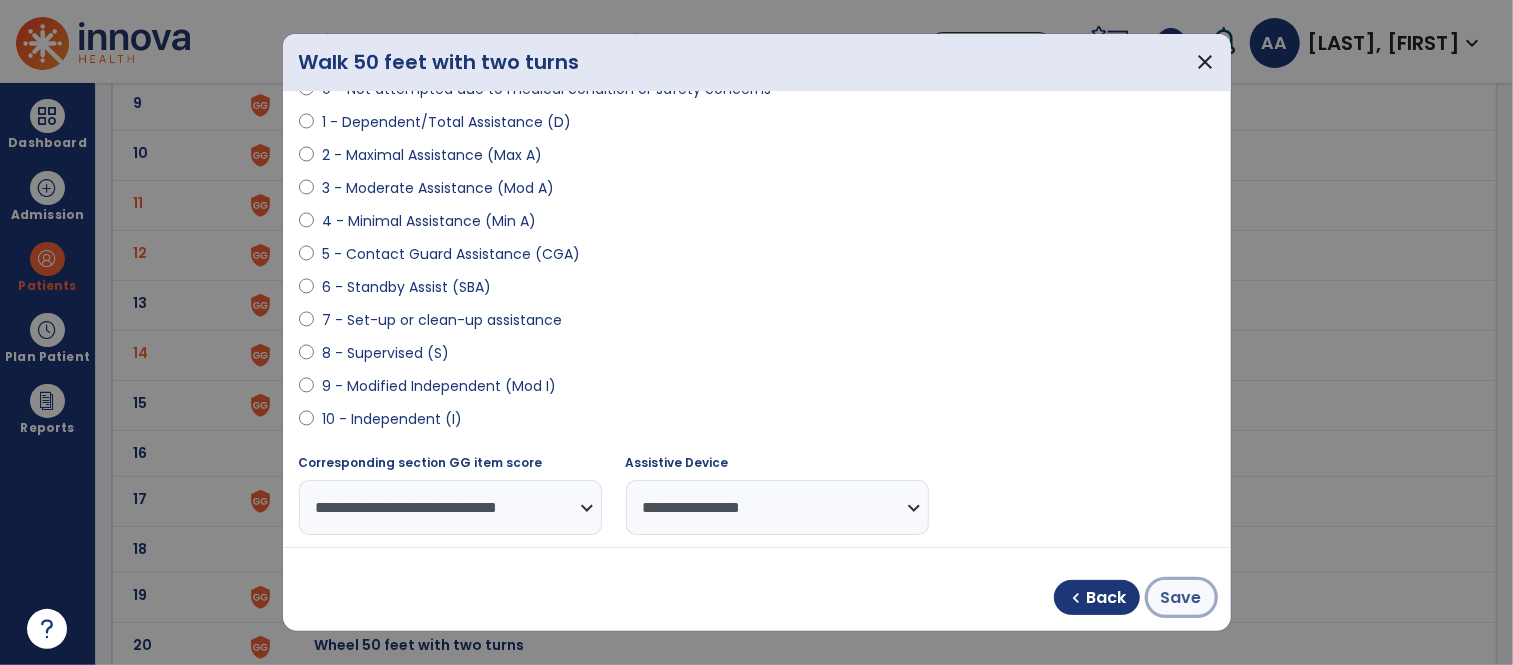 click on "Save" at bounding box center (1181, 598) 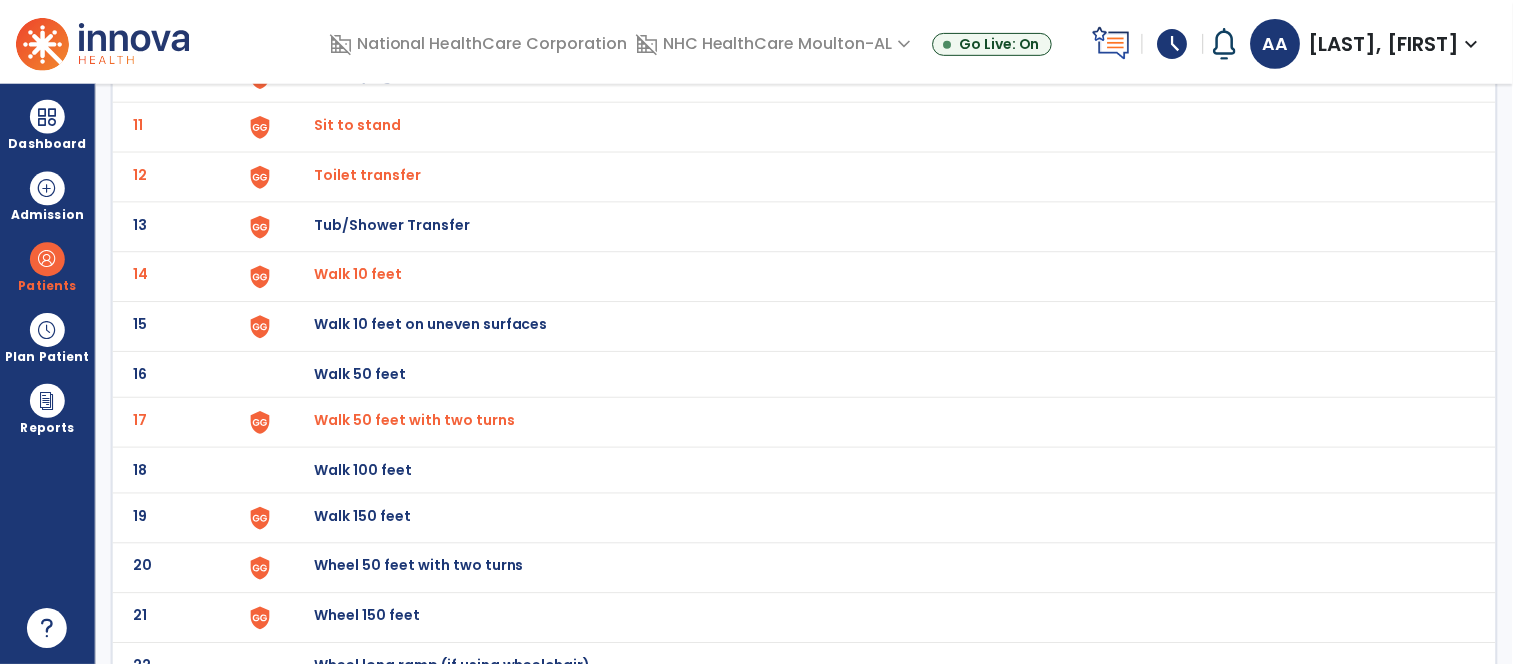 scroll, scrollTop: 666, scrollLeft: 0, axis: vertical 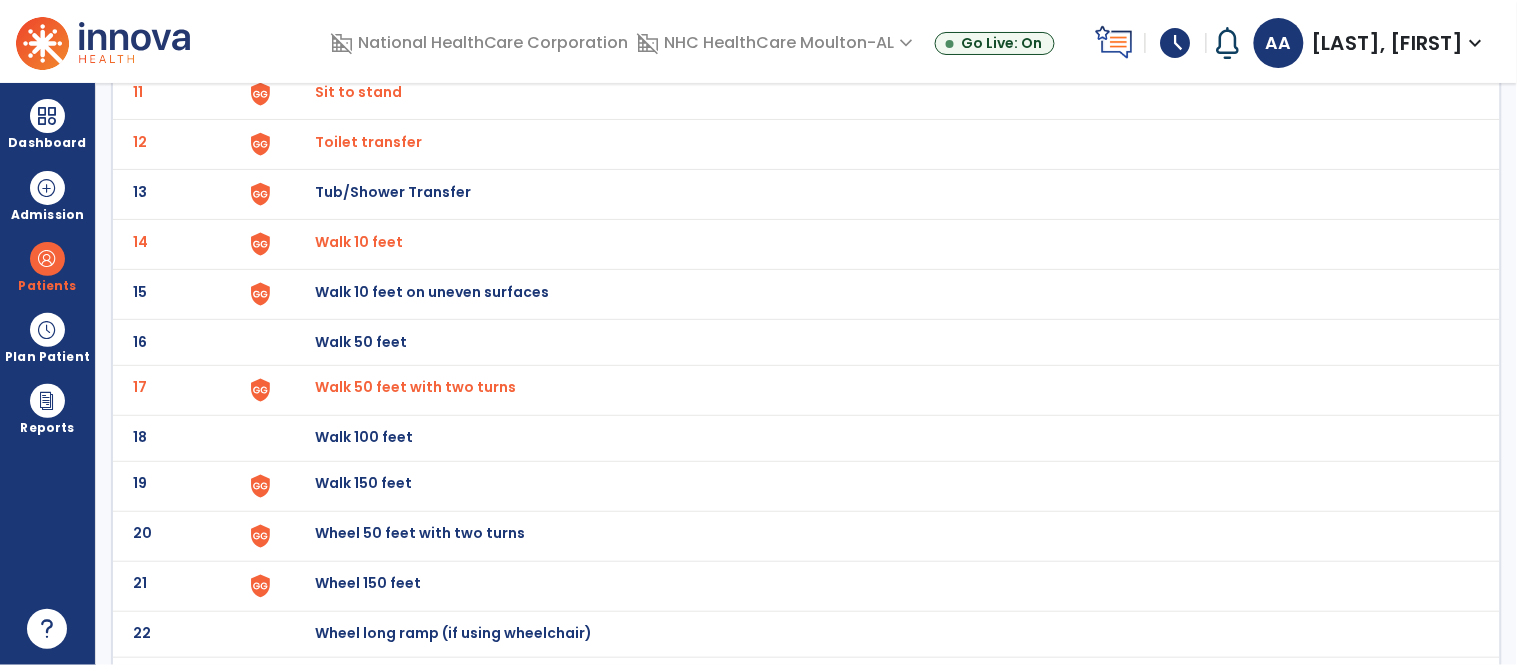click on "Walk 150 feet" at bounding box center (361, -404) 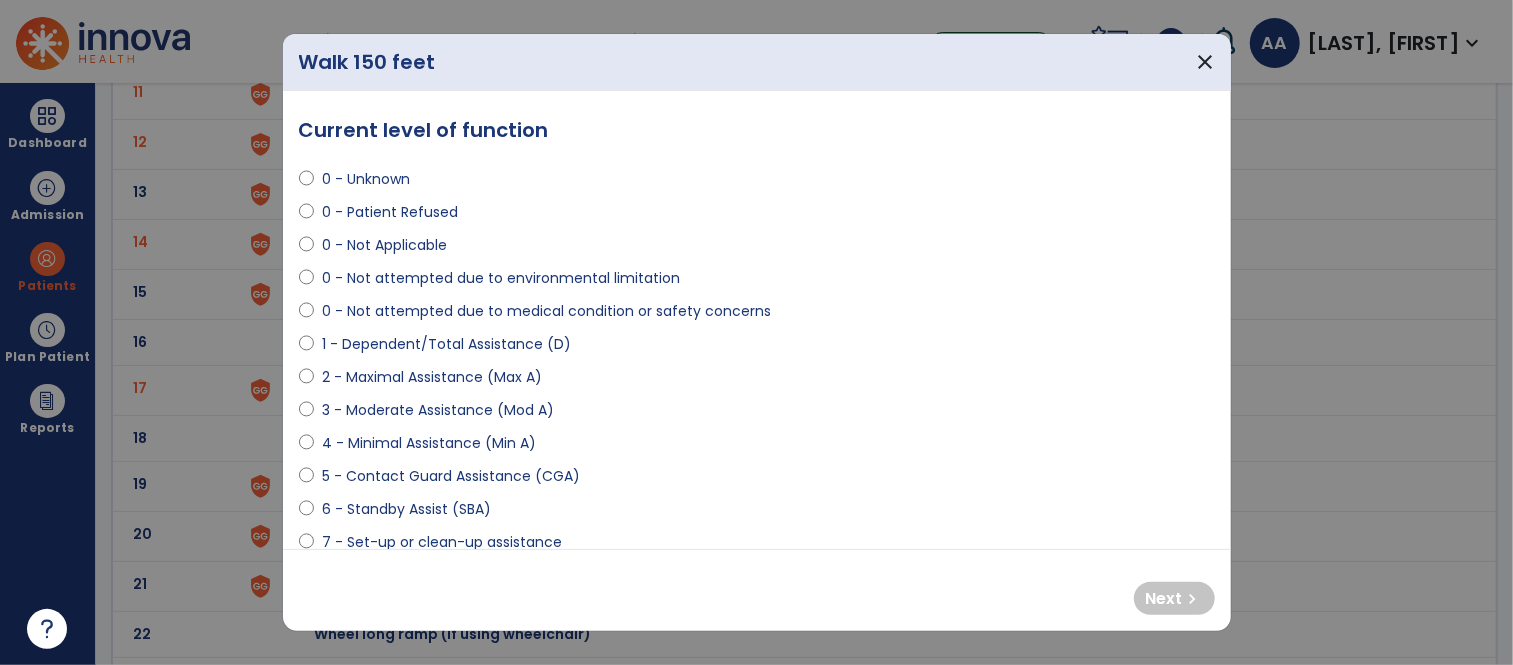 select on "**********" 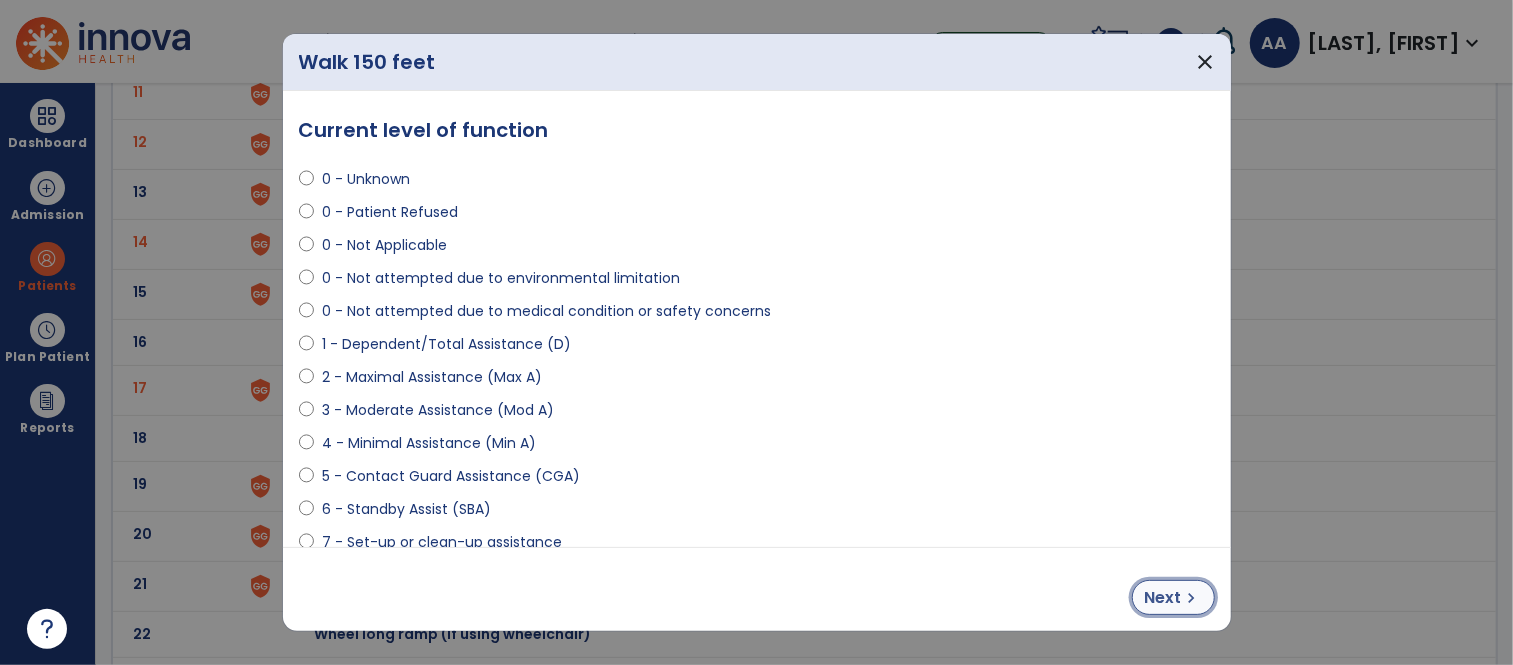 click on "chevron_right" at bounding box center [1192, 598] 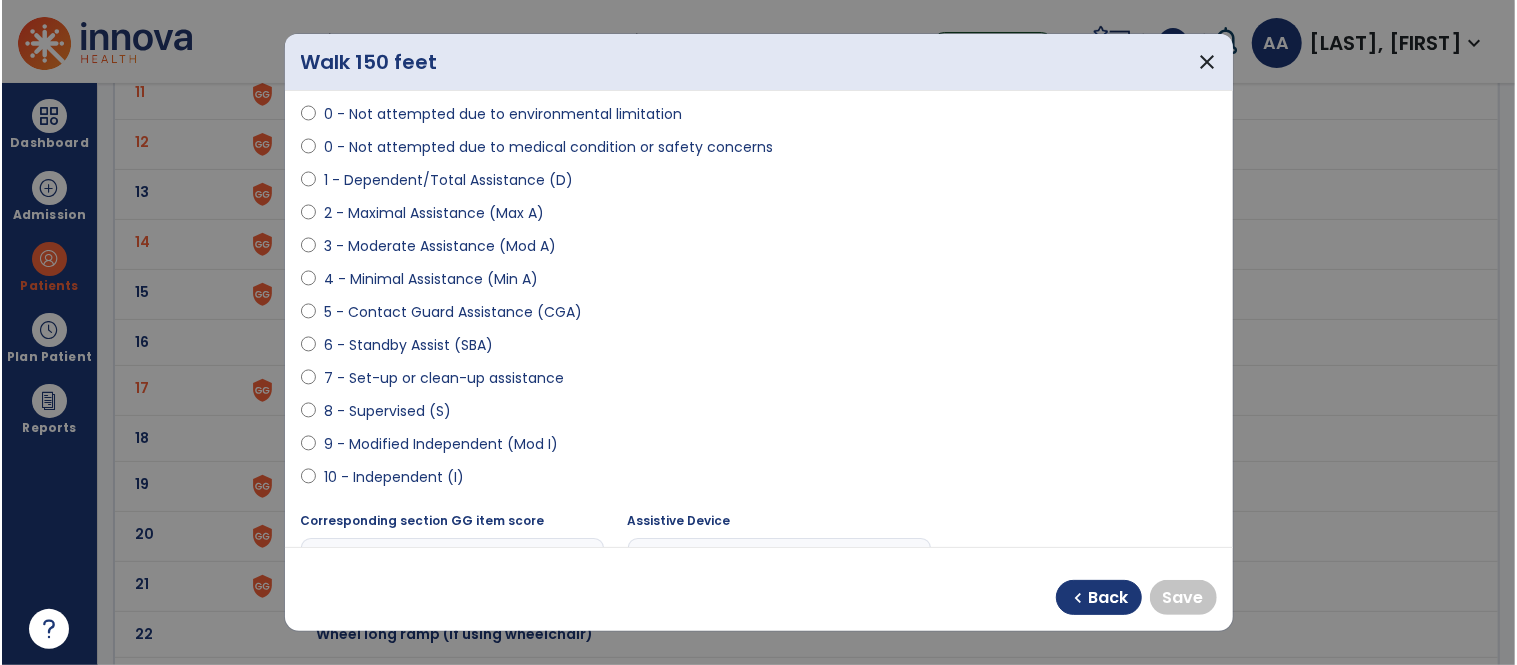 scroll, scrollTop: 222, scrollLeft: 0, axis: vertical 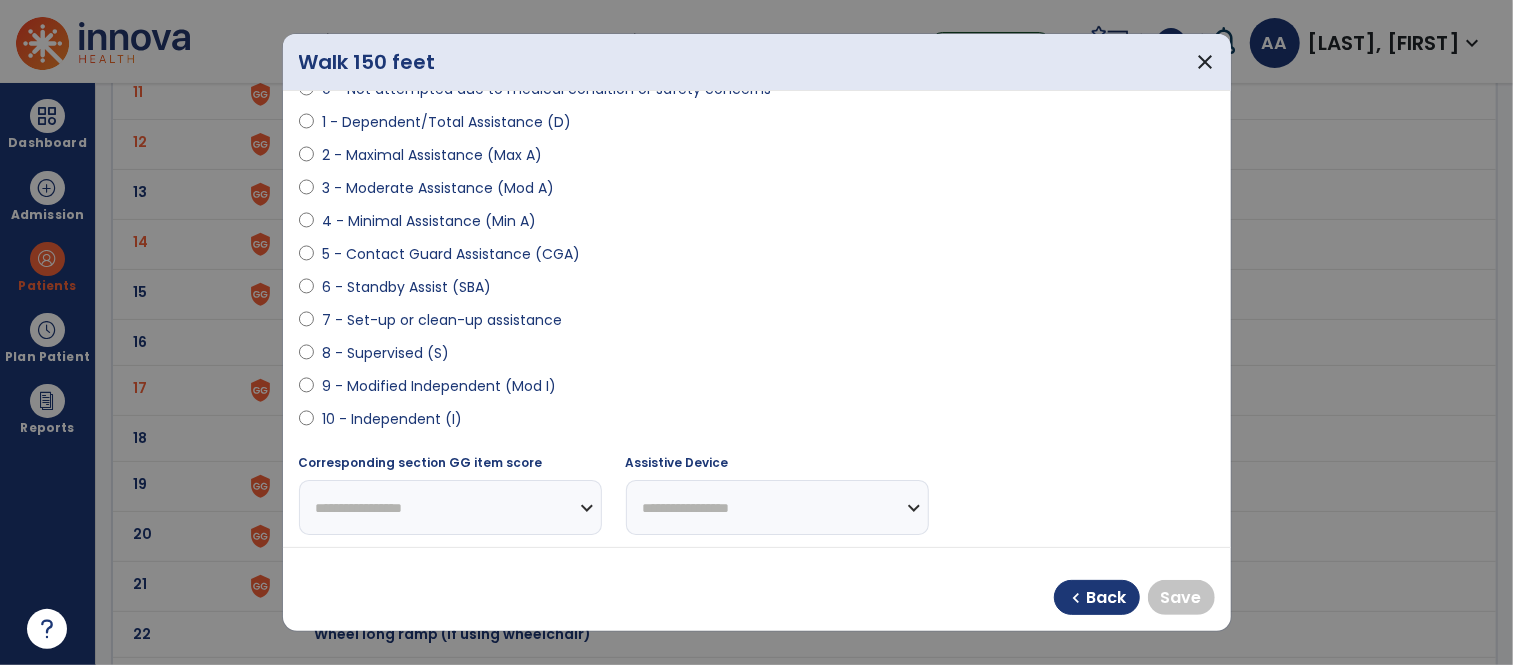 select on "**********" 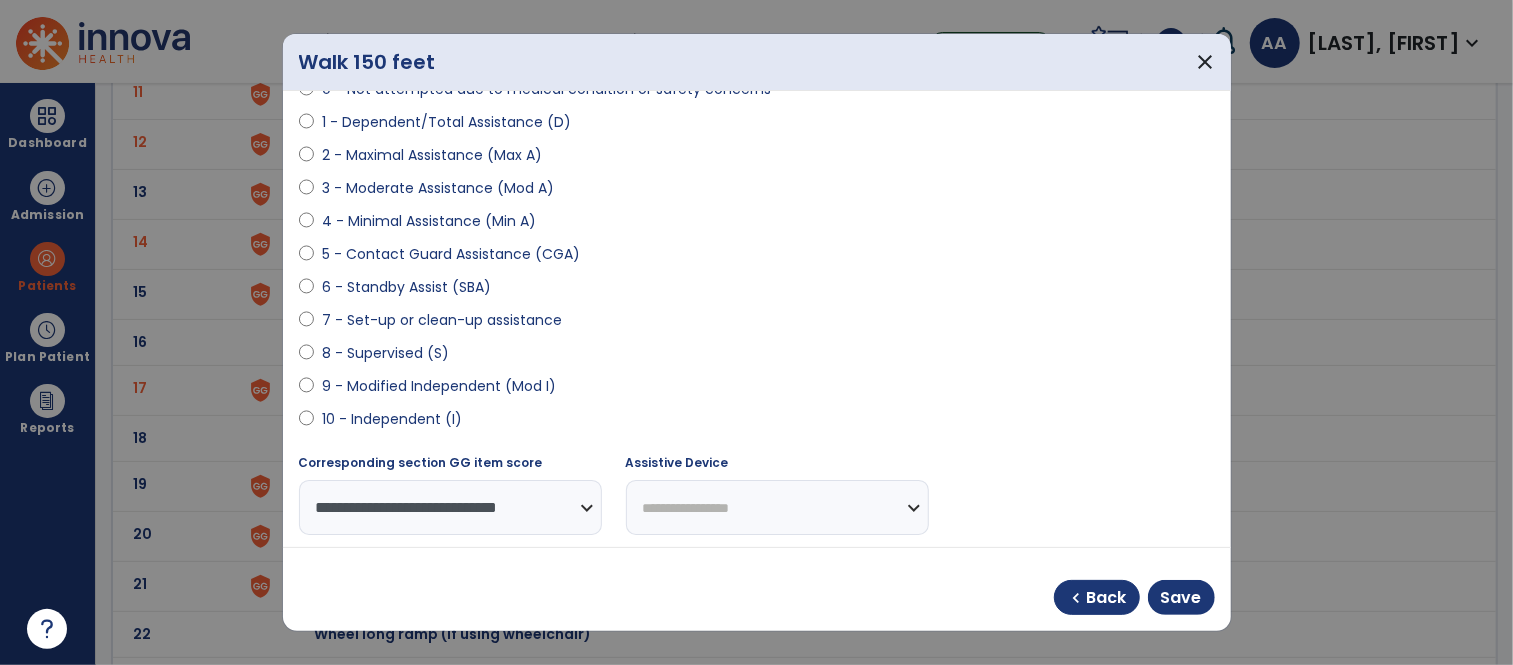 click on "**********" at bounding box center (777, 507) 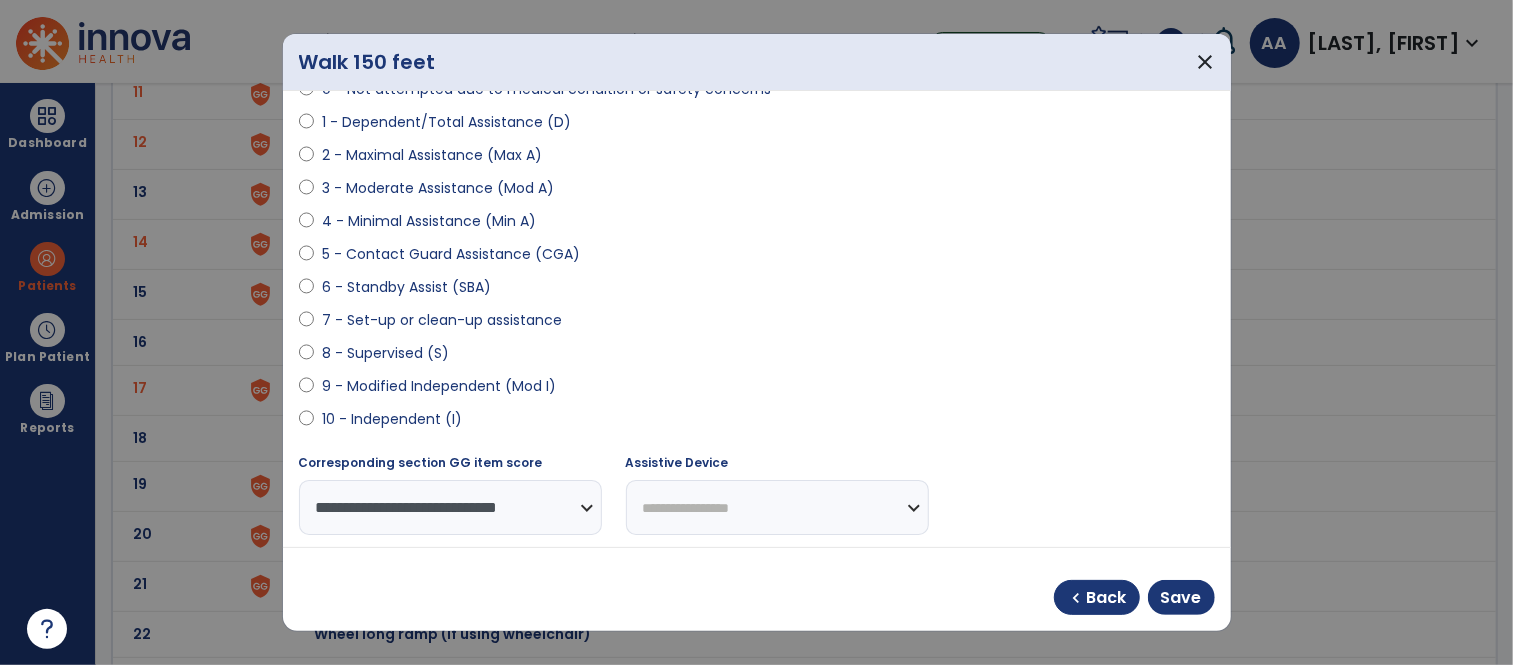 select on "**********" 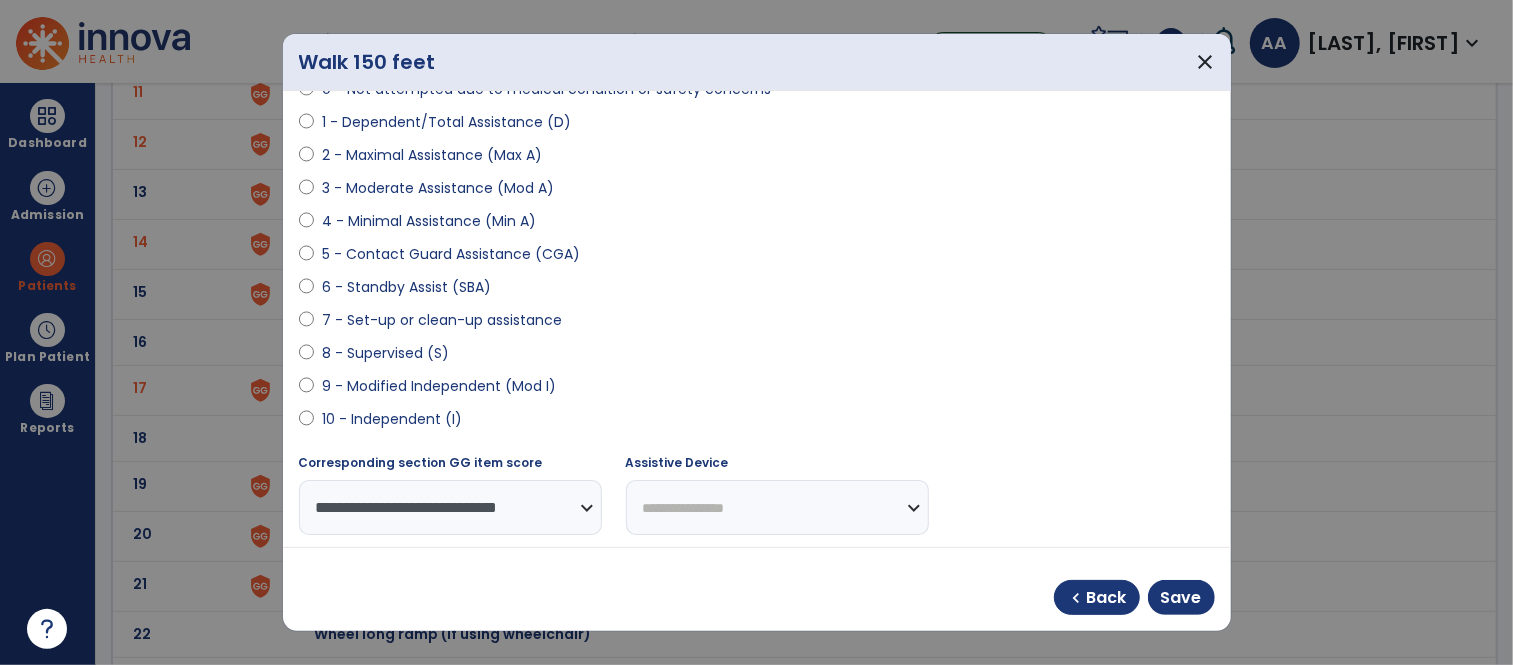 click on "**********" at bounding box center [777, 507] 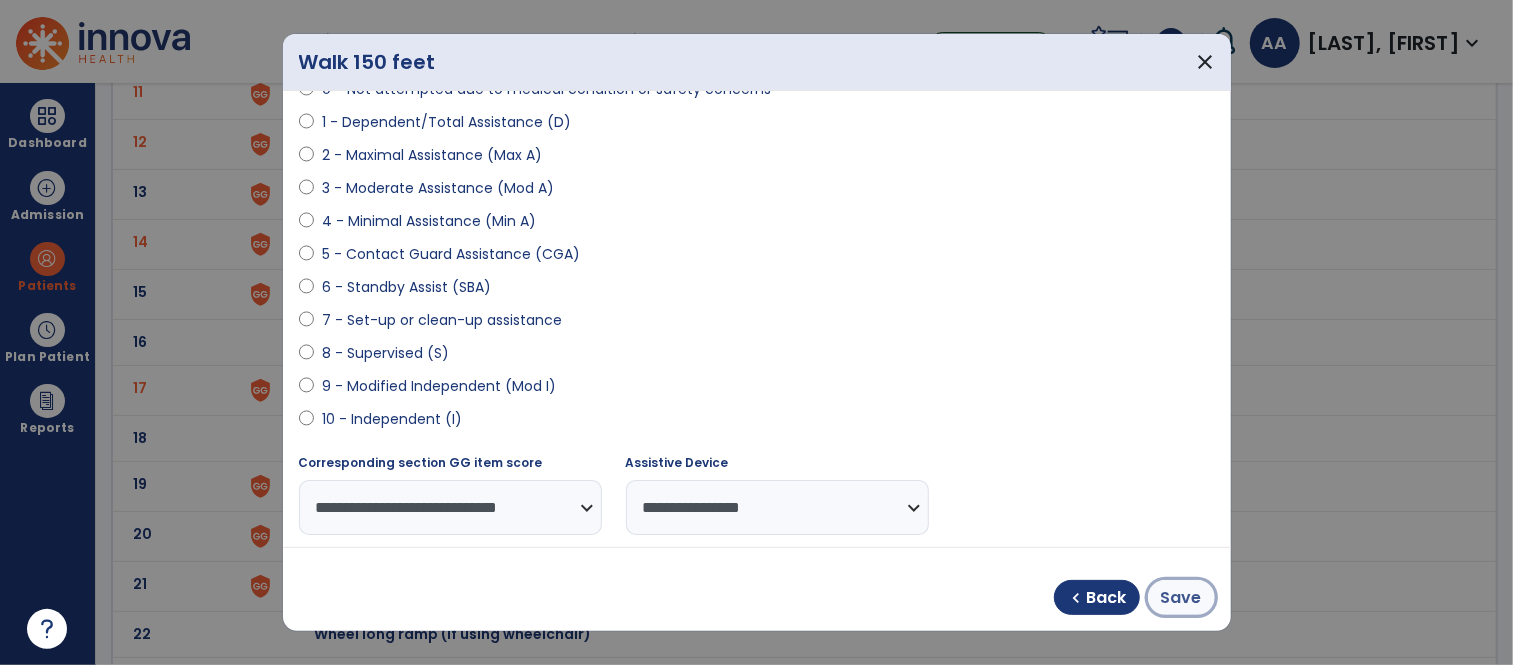click on "Save" at bounding box center [1181, 598] 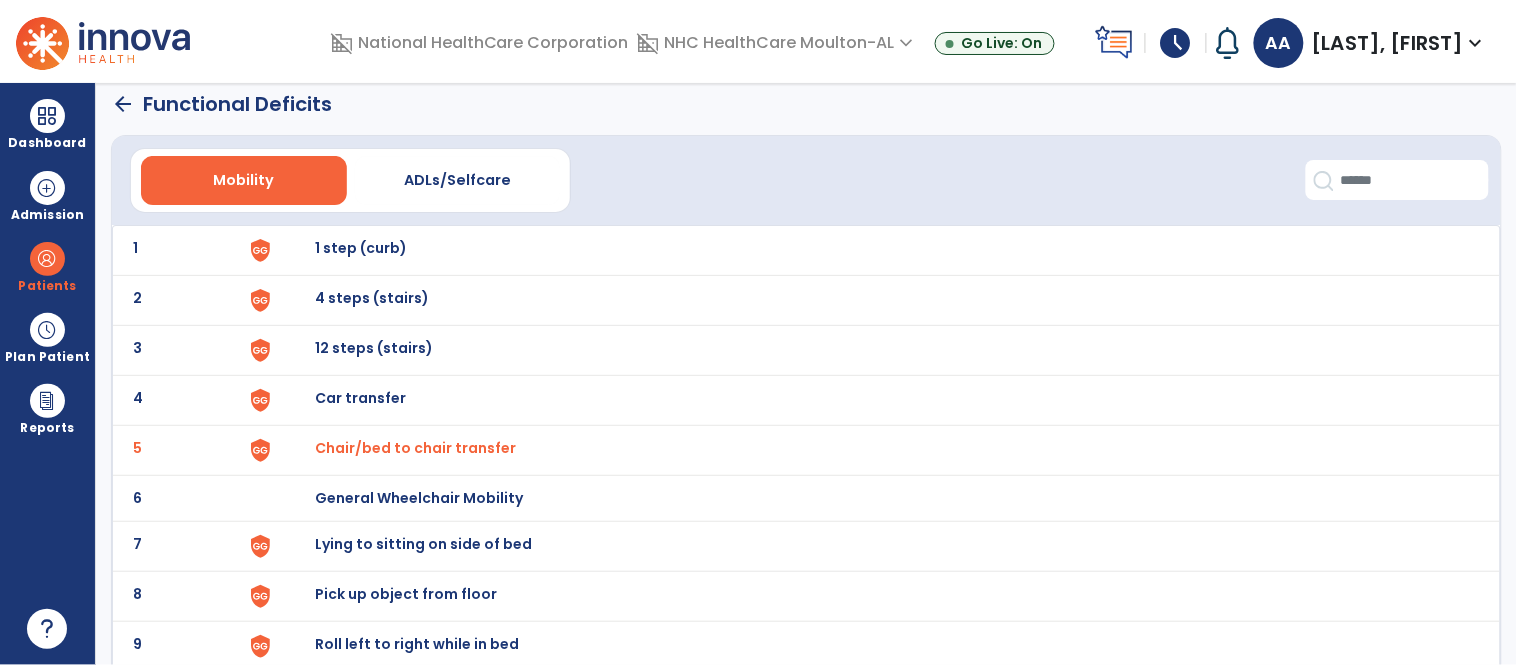 scroll, scrollTop: 0, scrollLeft: 0, axis: both 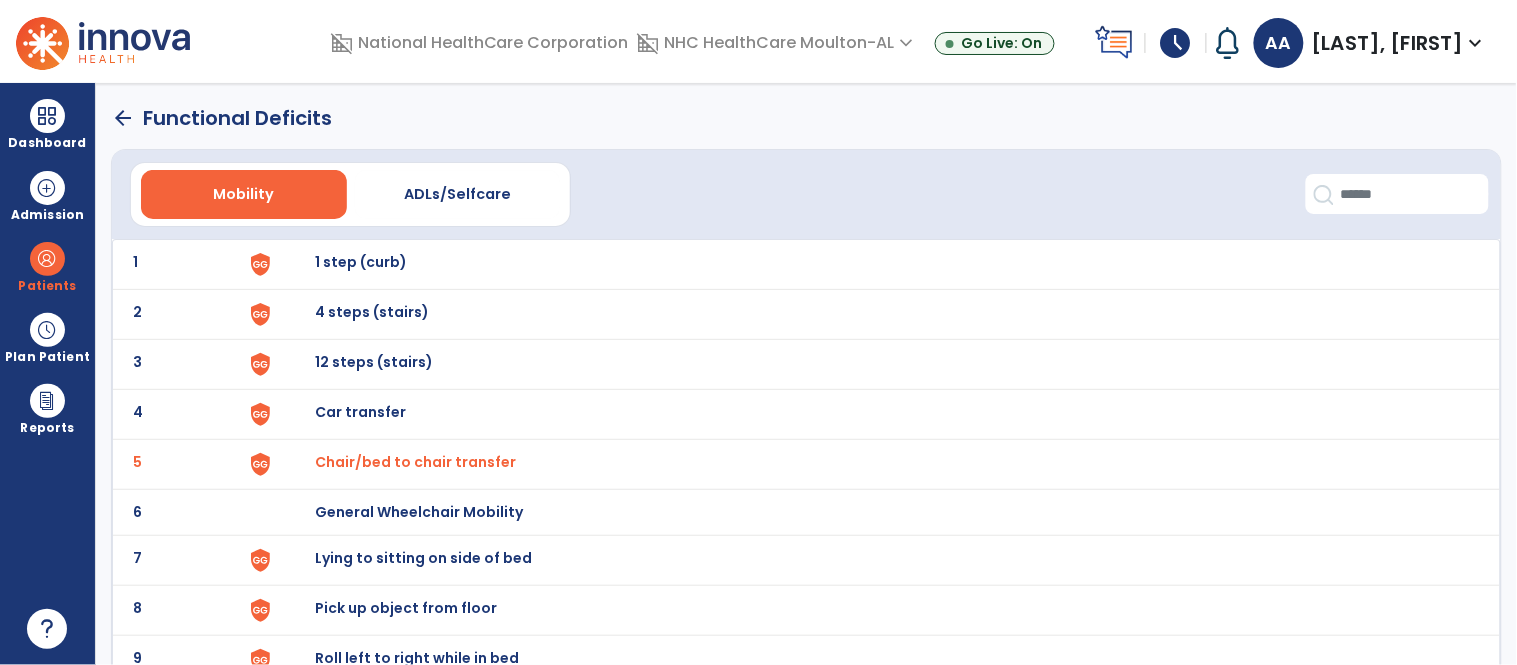 click on "arrow_back" 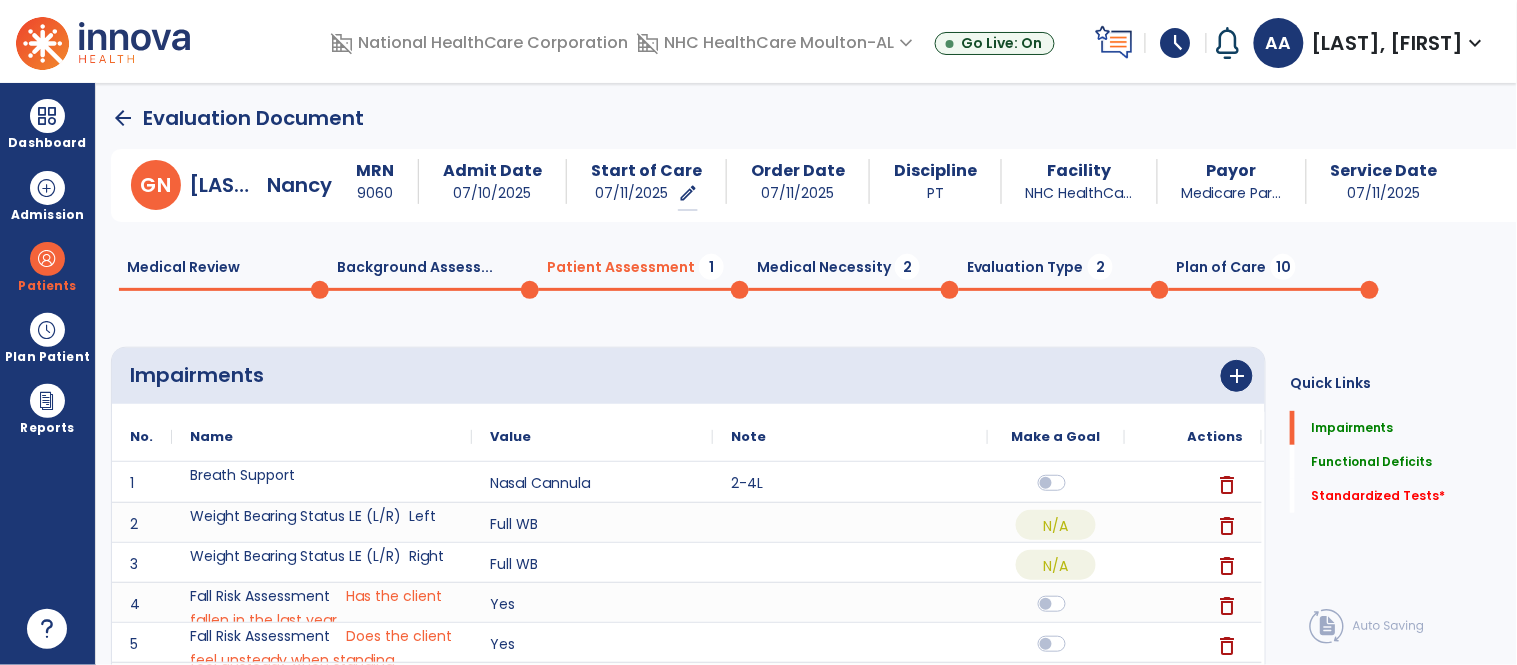 scroll, scrollTop: 20, scrollLeft: 0, axis: vertical 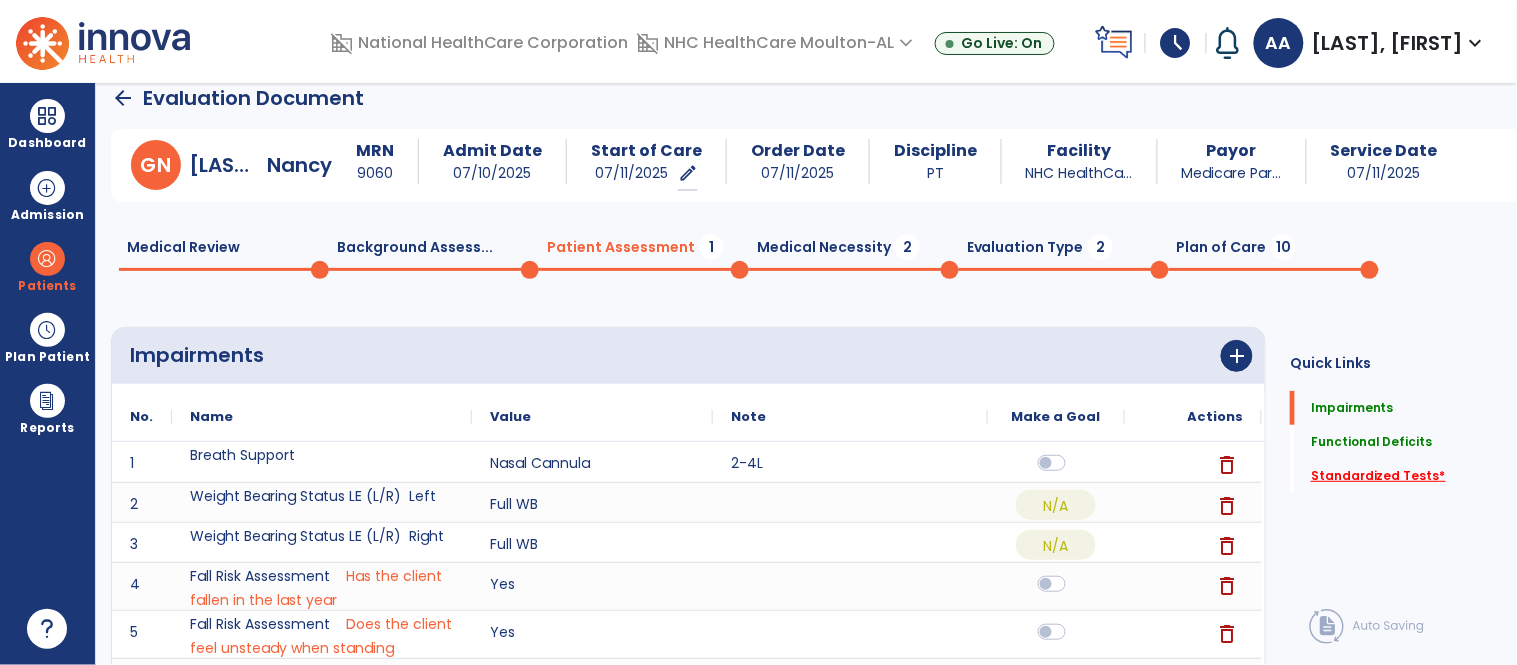 click on "Standardized Tests   *" 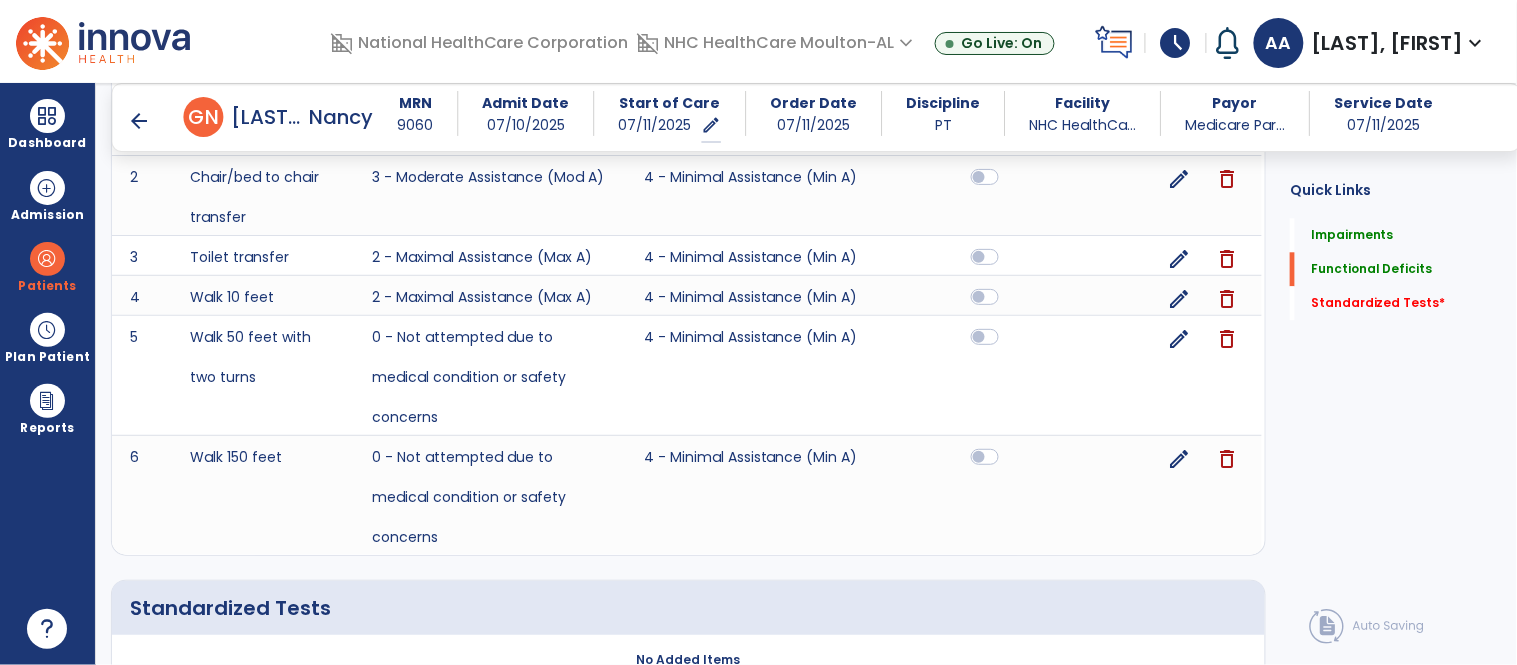 scroll, scrollTop: 1334, scrollLeft: 0, axis: vertical 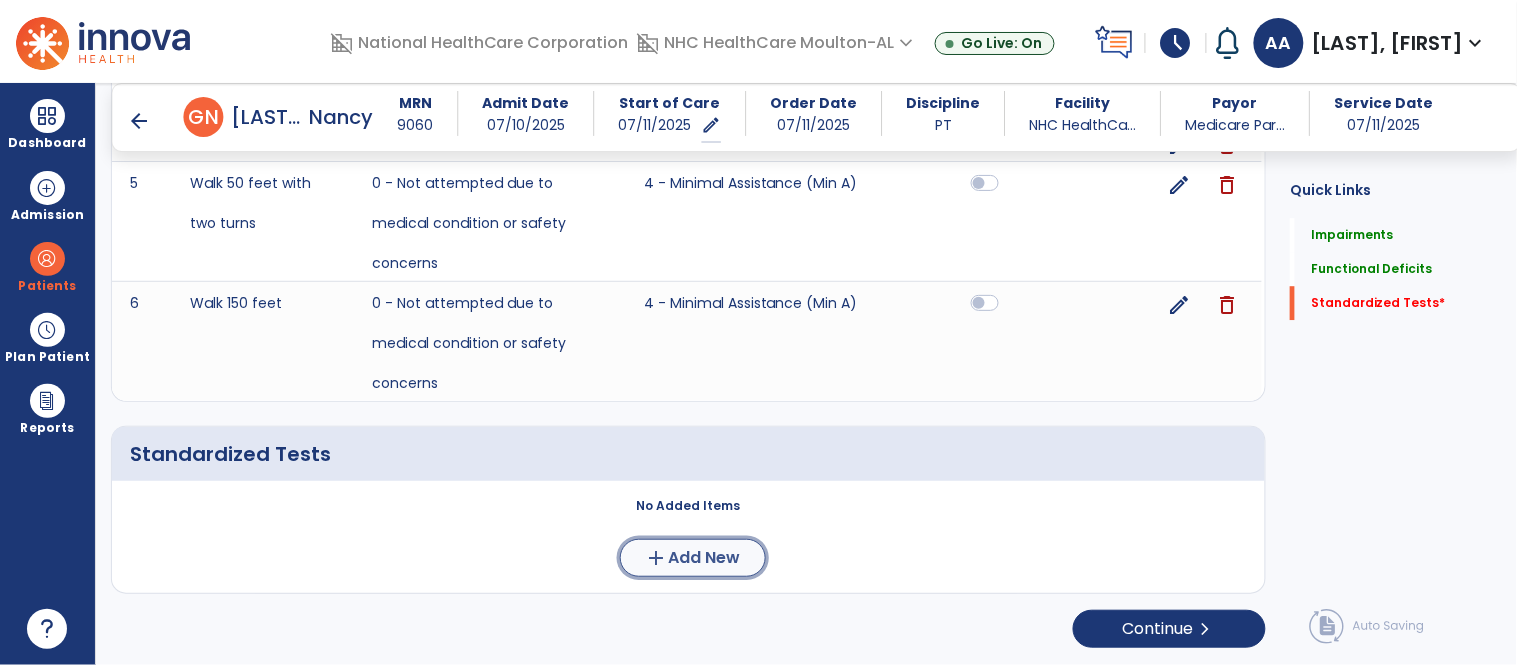 click on "Add New" 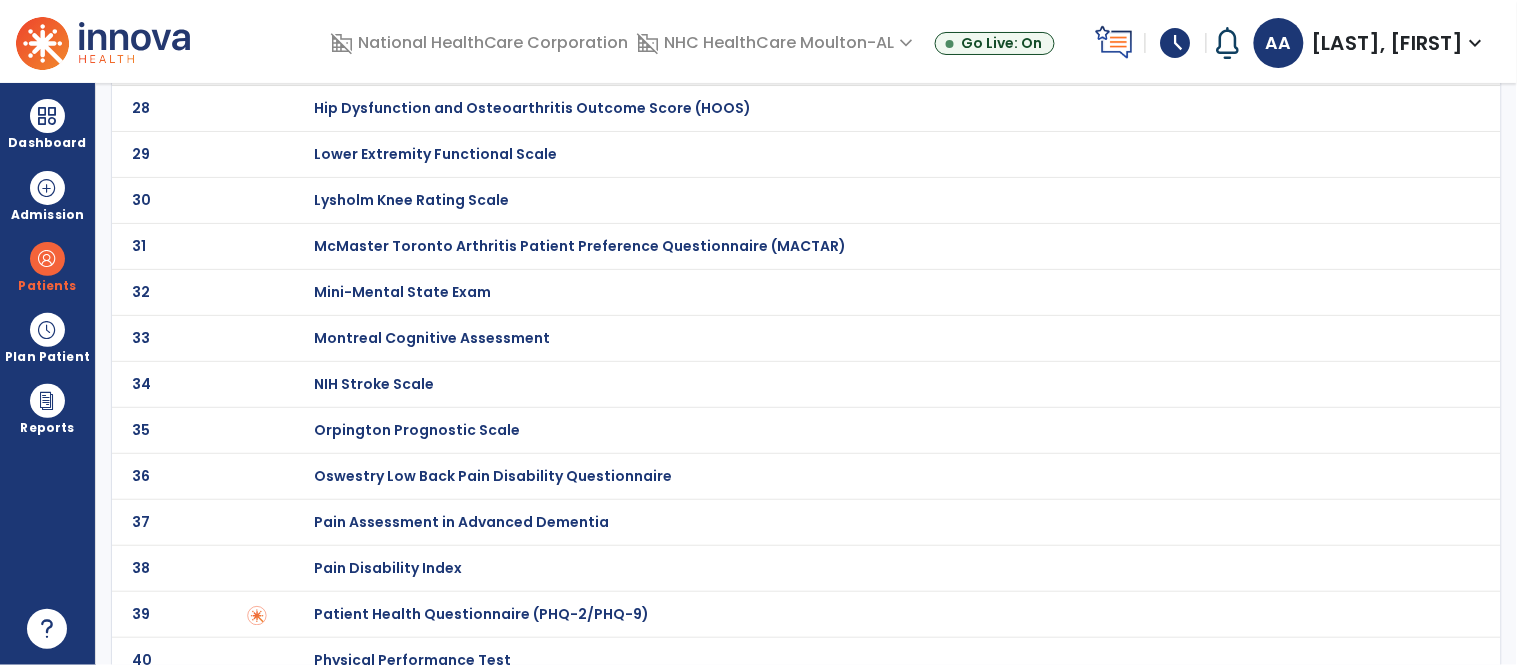 scroll, scrollTop: 0, scrollLeft: 0, axis: both 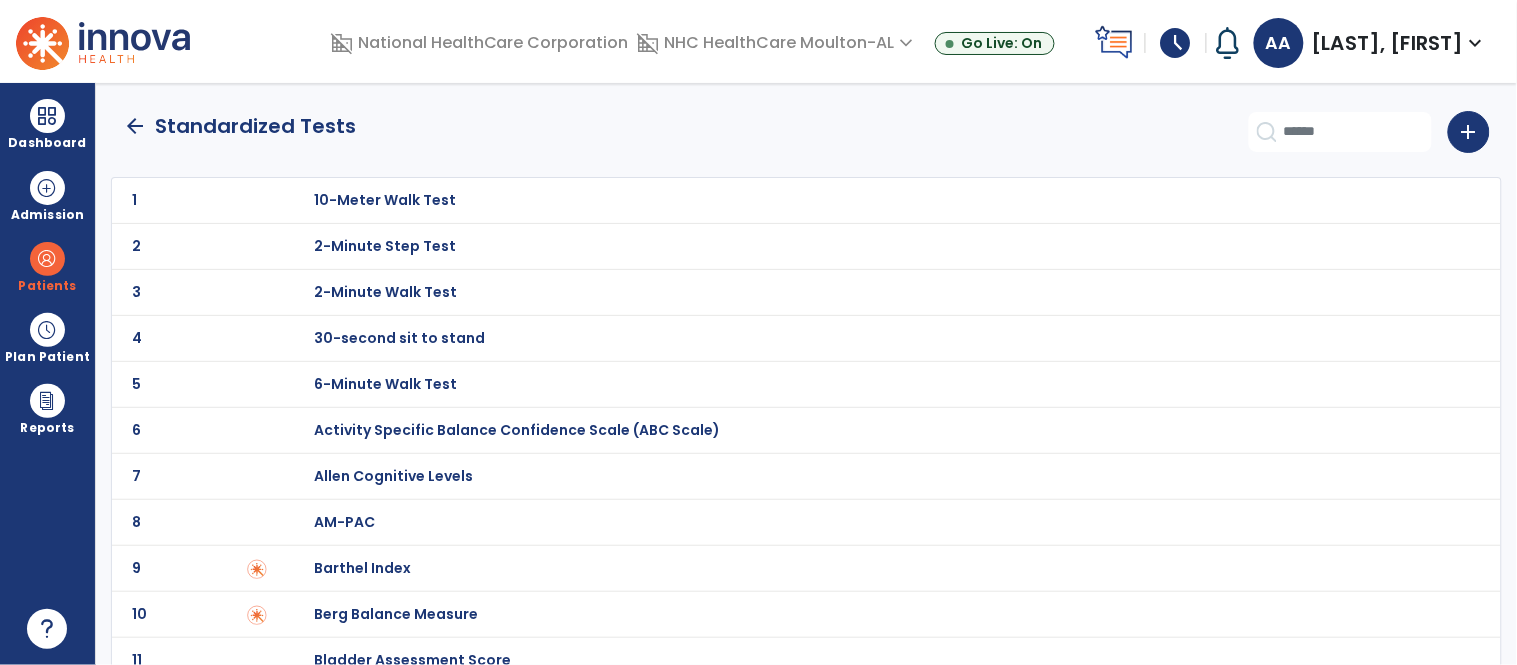 click on "30-second sit to stand" at bounding box center (385, 200) 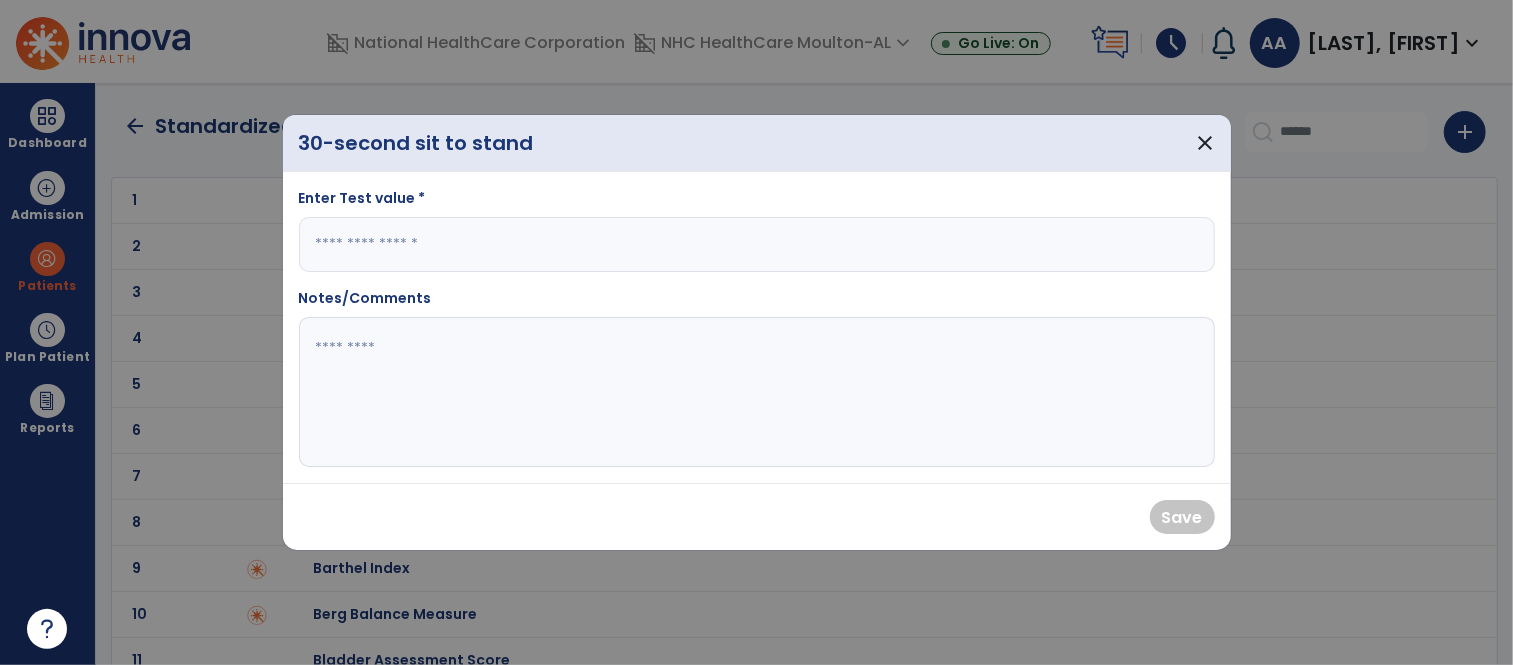 click at bounding box center [757, 244] 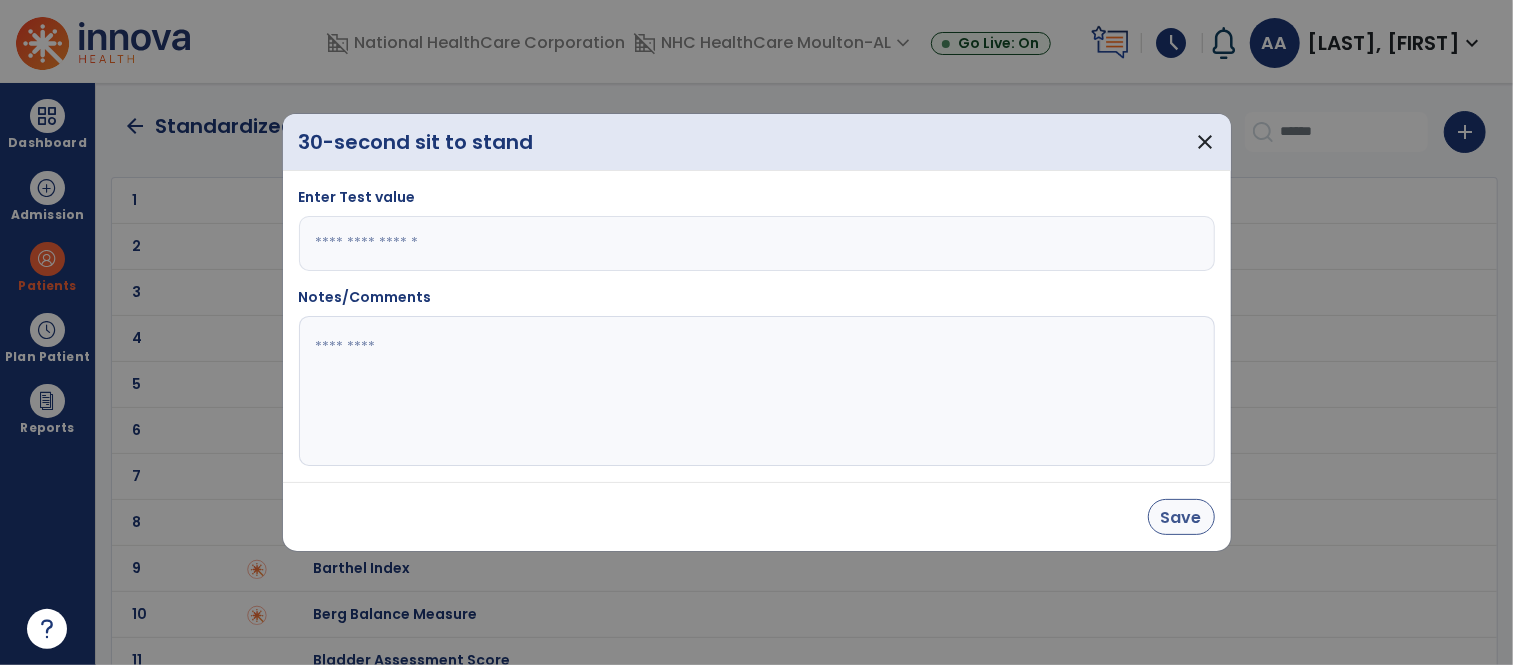 type on "*" 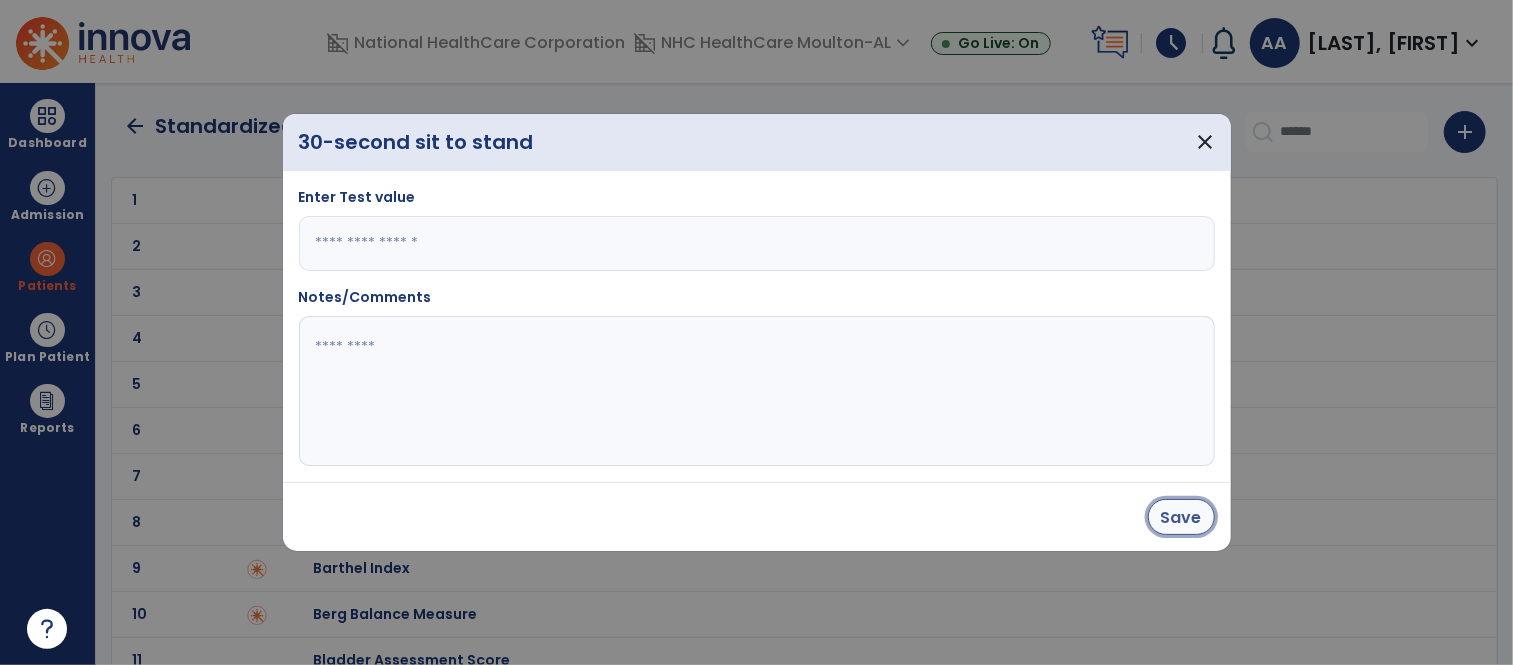 click on "Save" at bounding box center [1181, 517] 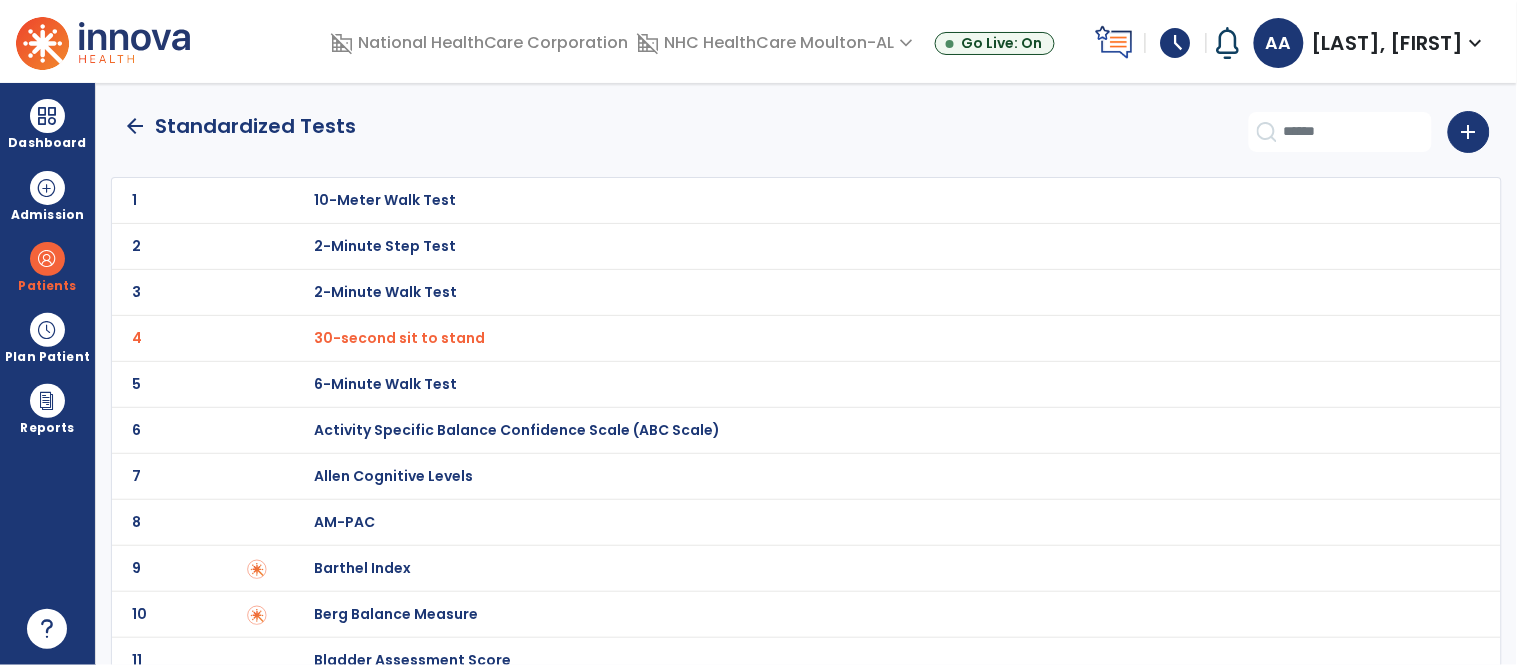 click on "arrow_back" 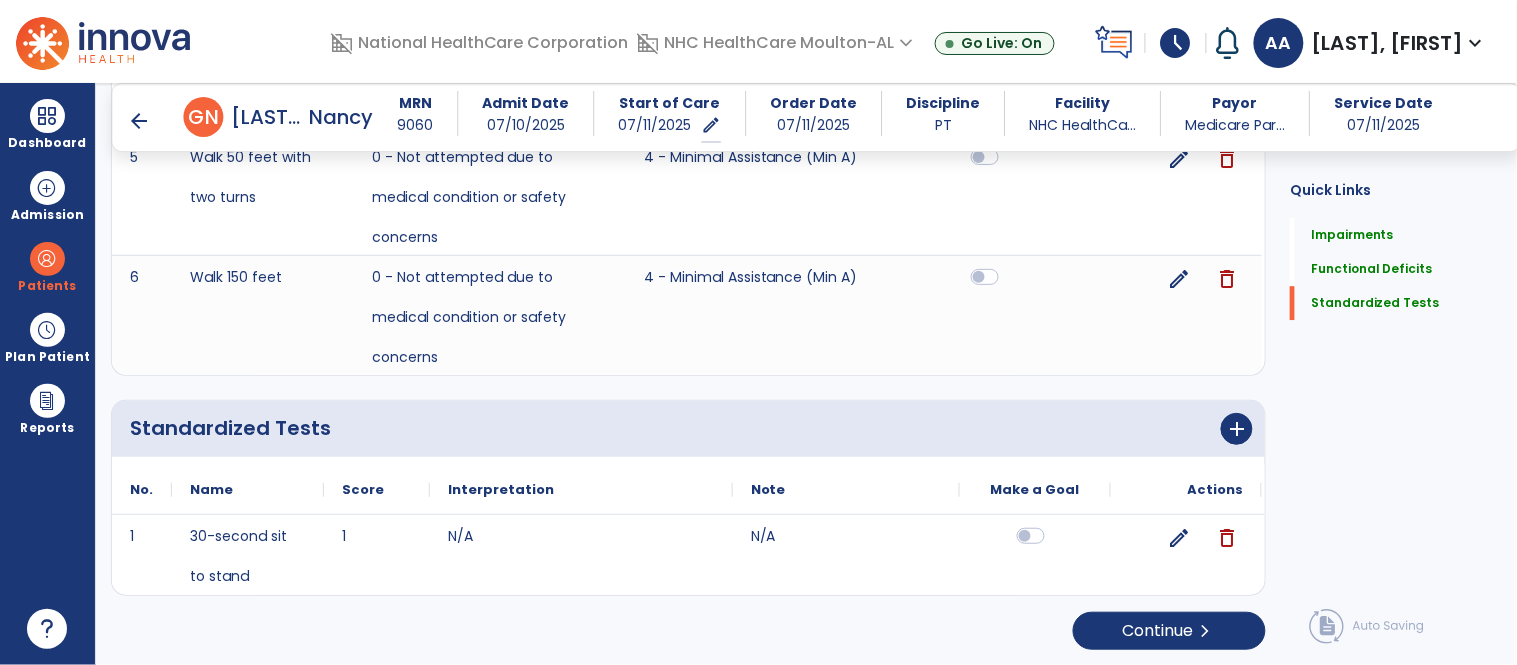 scroll, scrollTop: 1361, scrollLeft: 0, axis: vertical 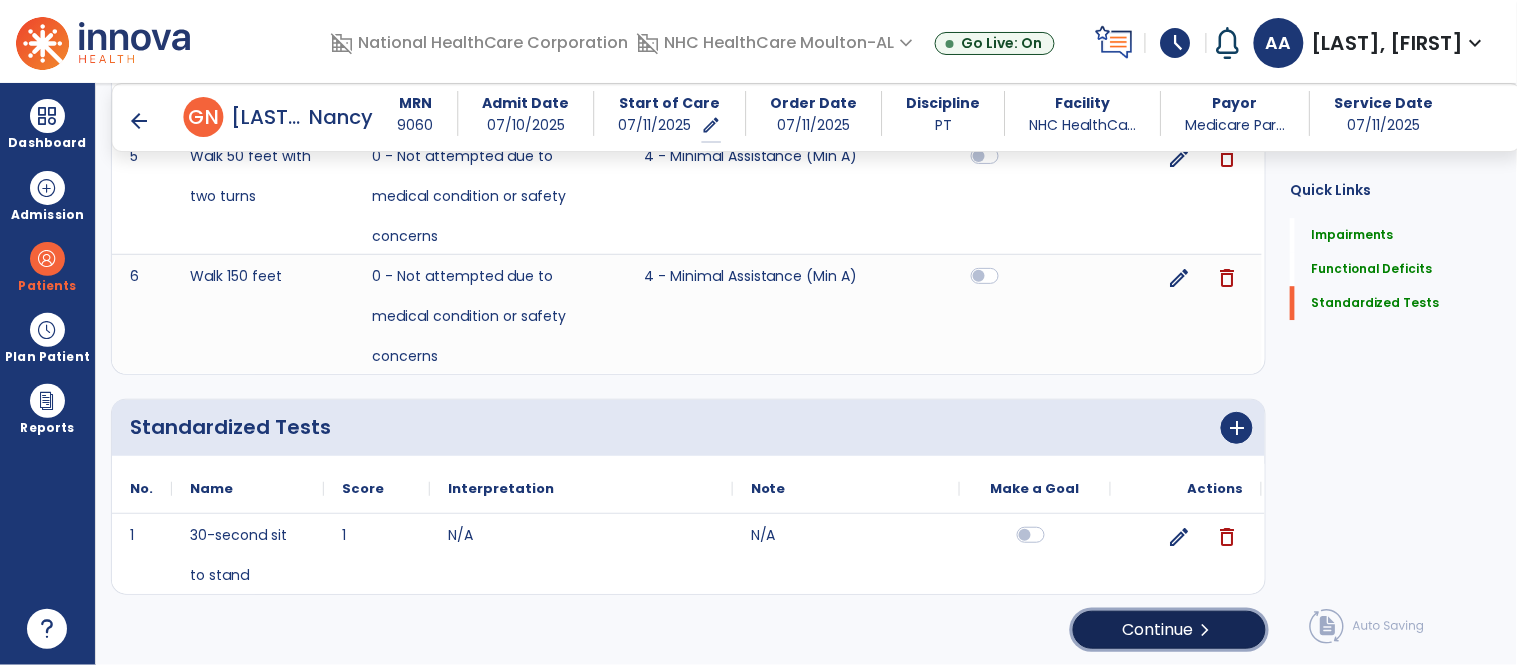 click on "Continue  chevron_right" 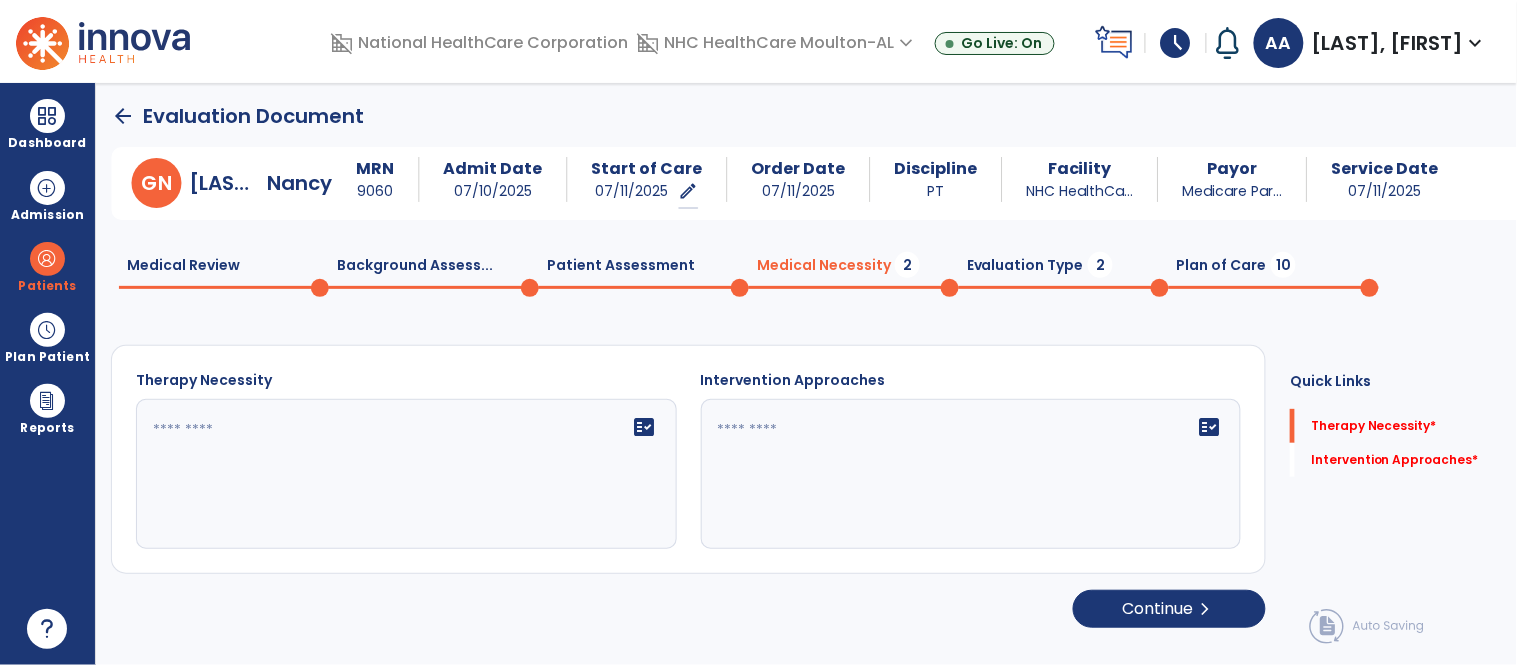 scroll, scrollTop: 0, scrollLeft: 0, axis: both 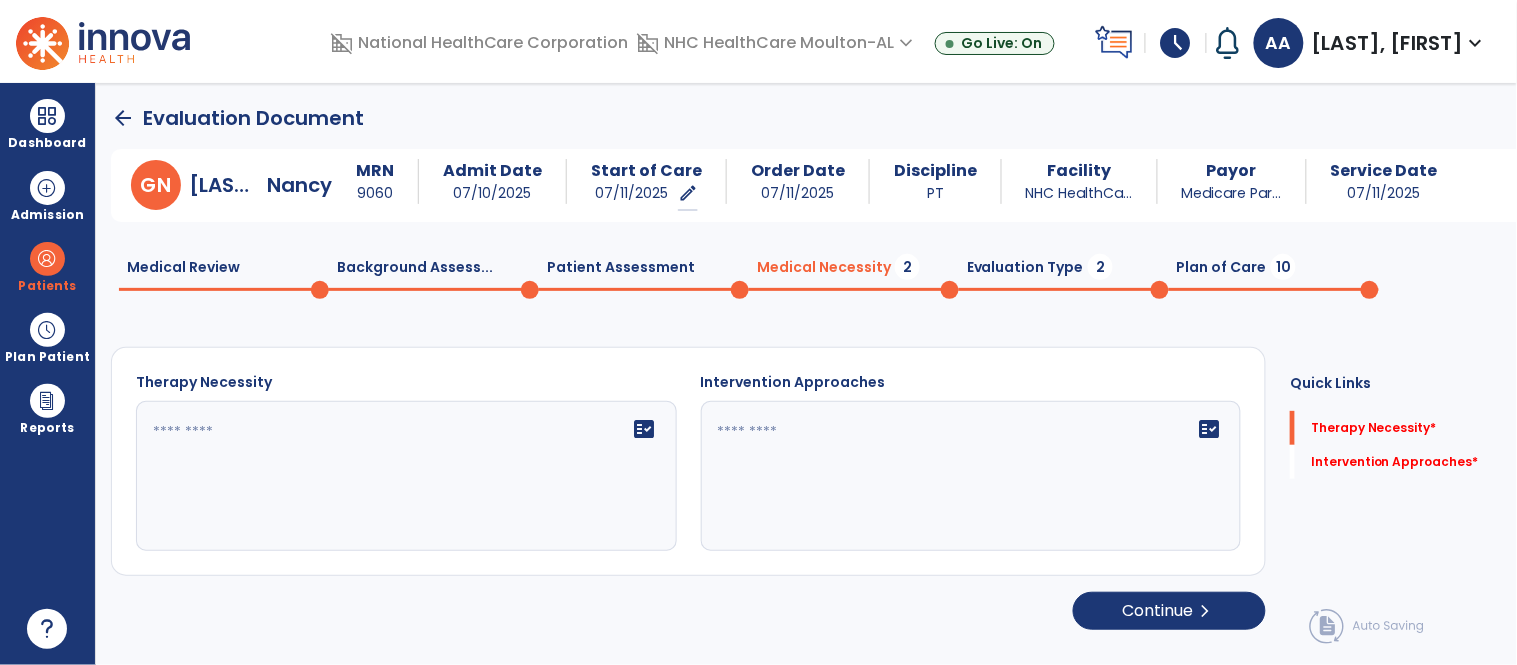click 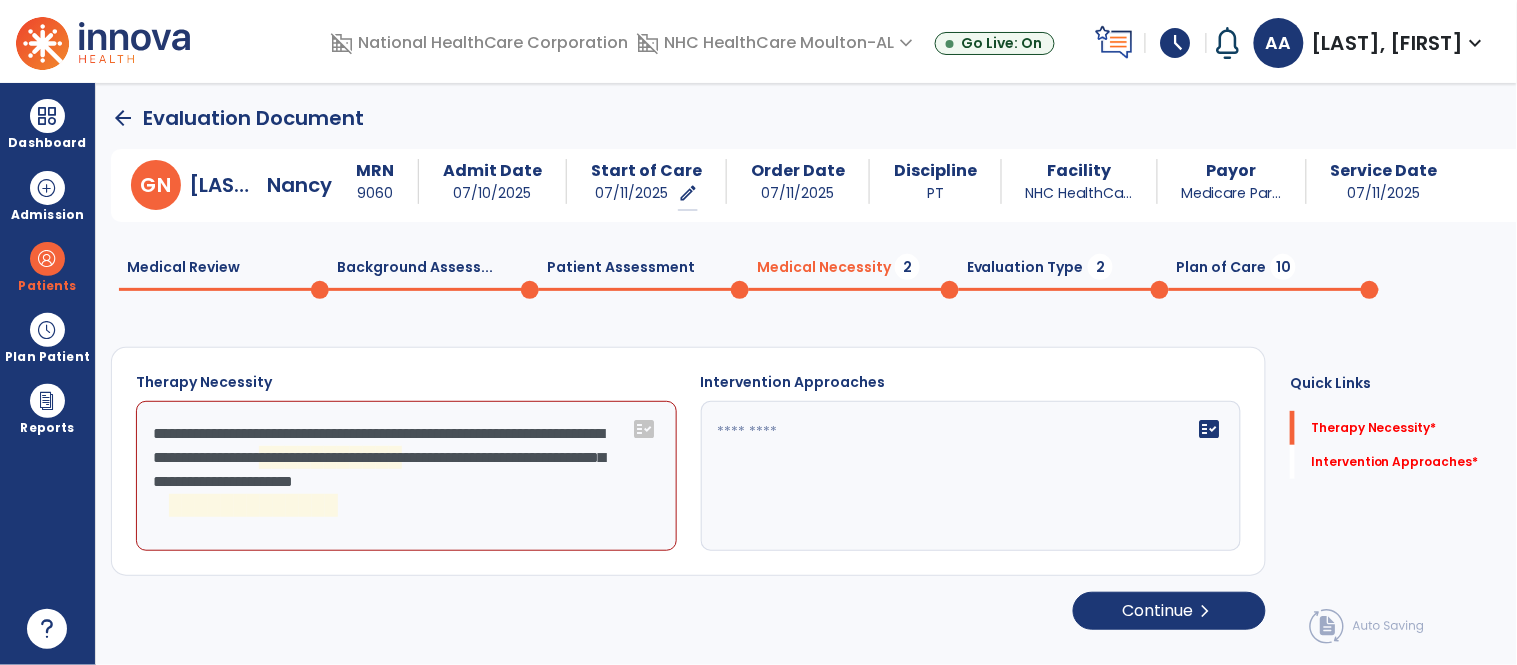 click on "**********" 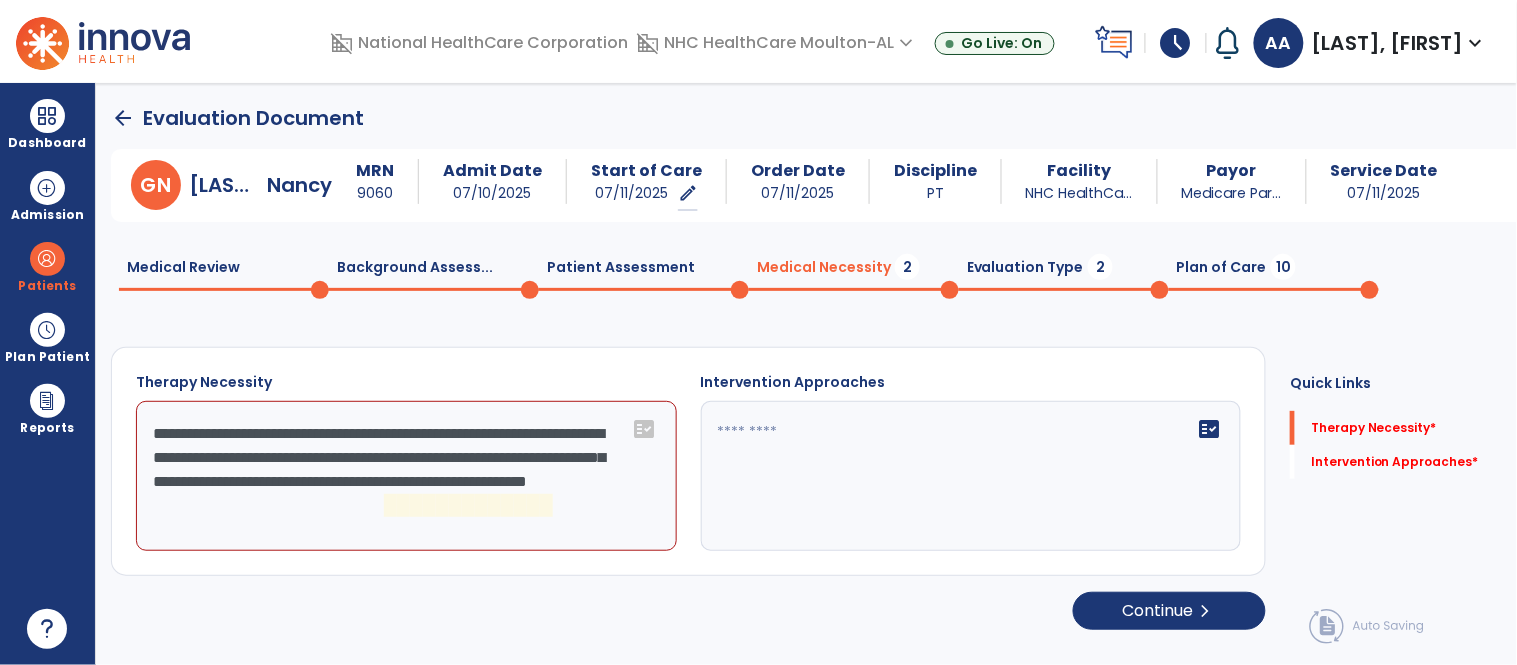 click on "**********" 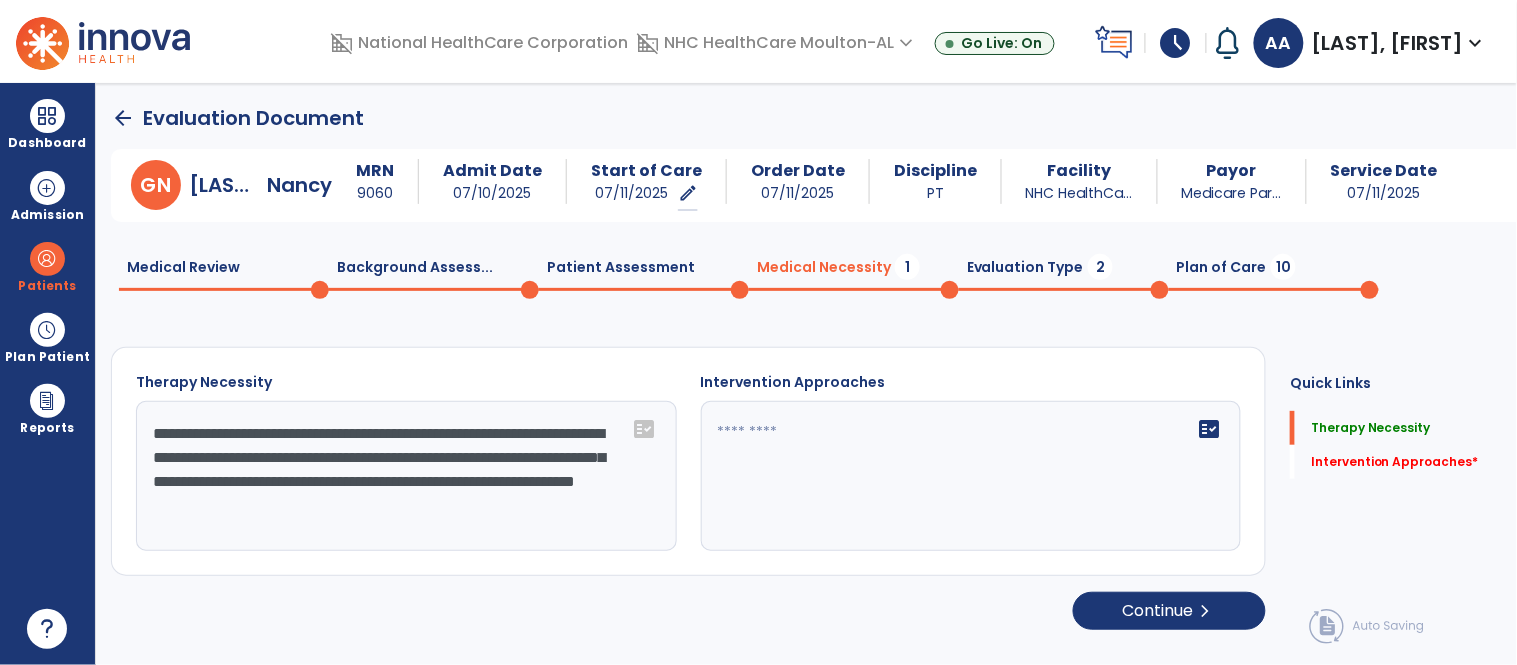 type on "**********" 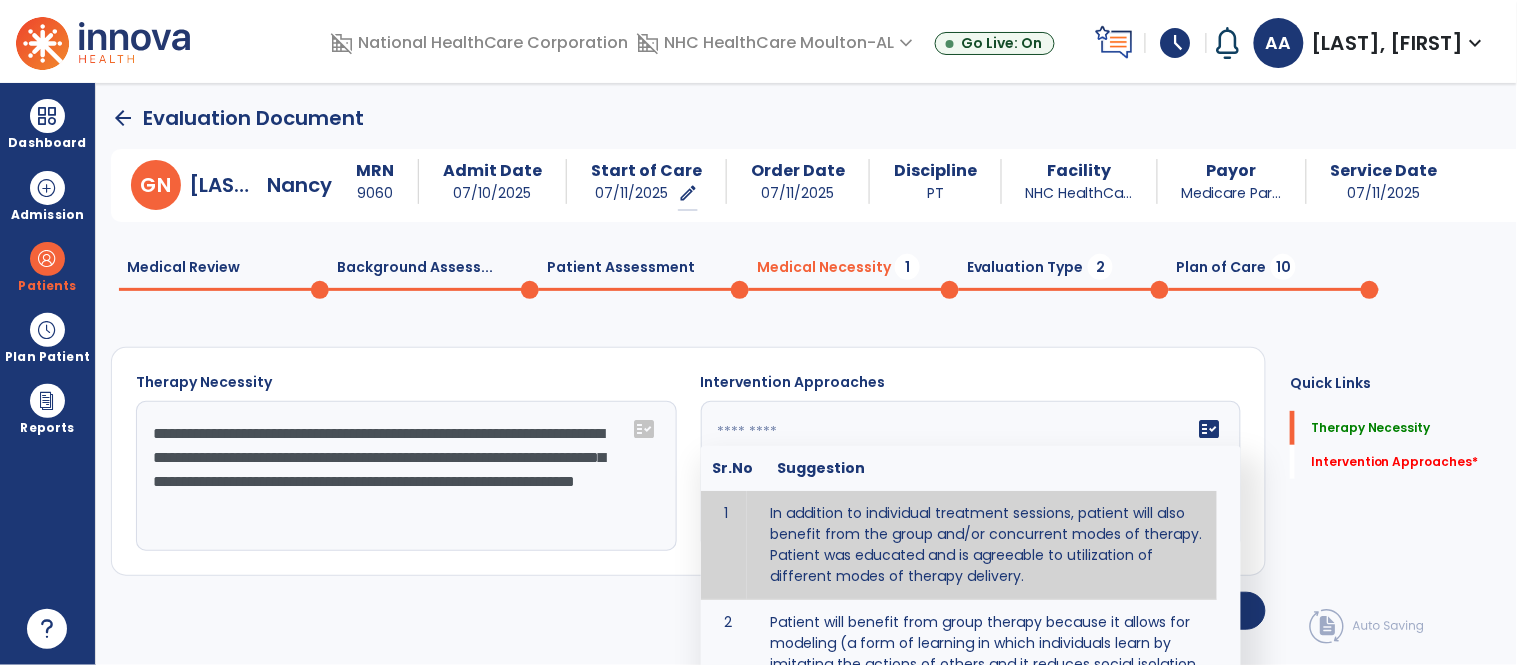 click 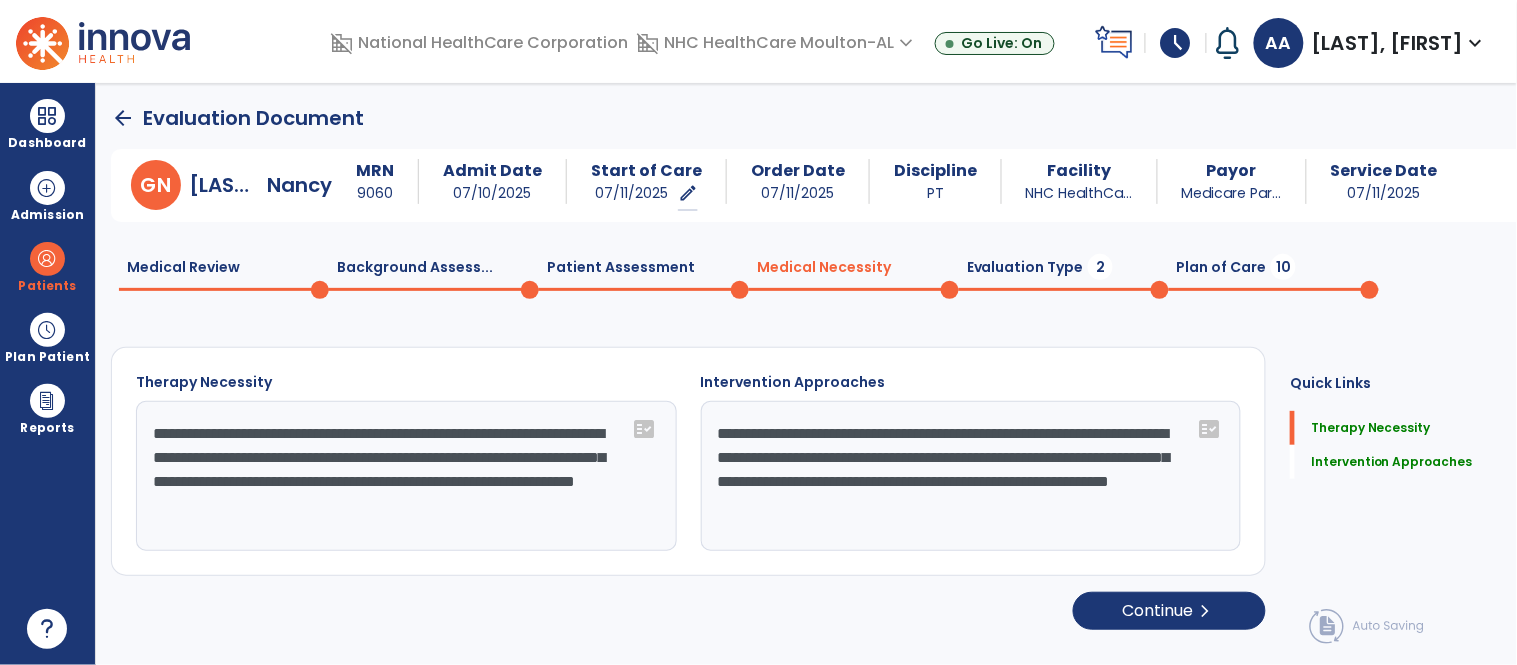 click on "**********" 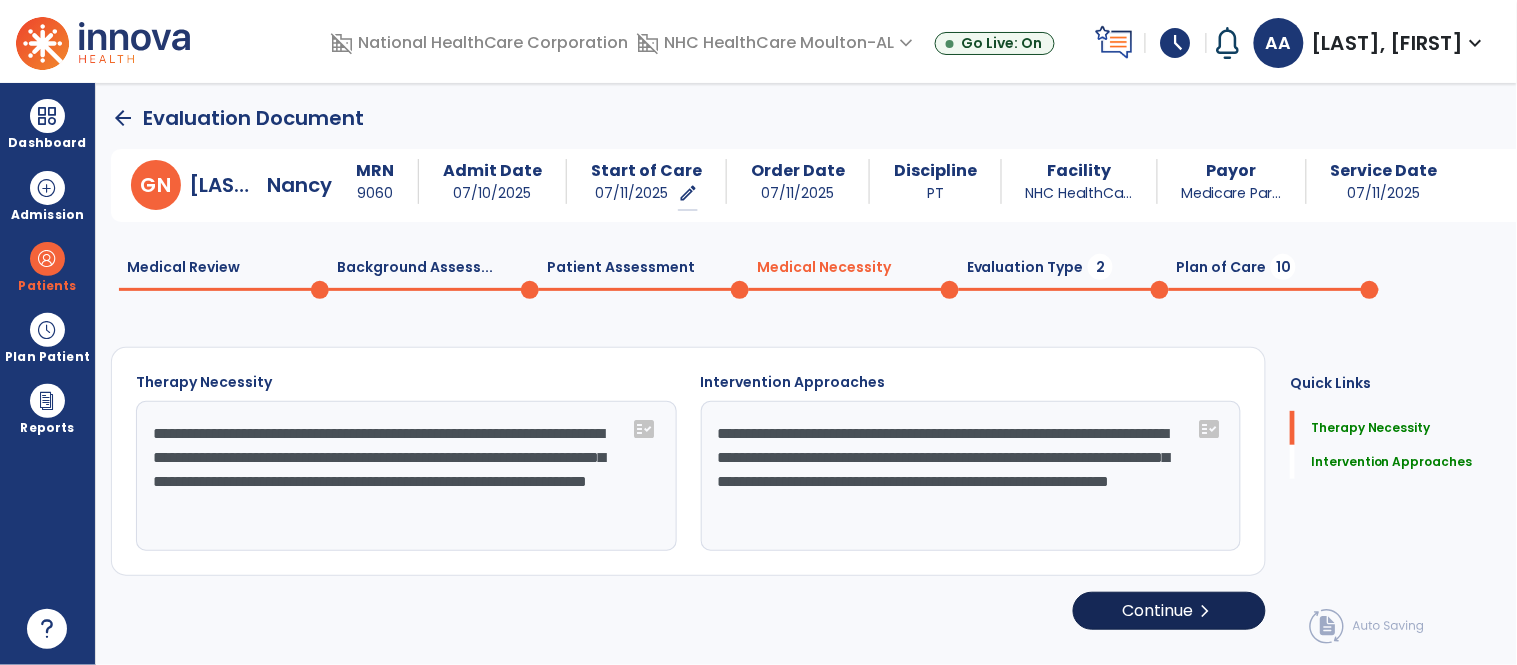 type on "**********" 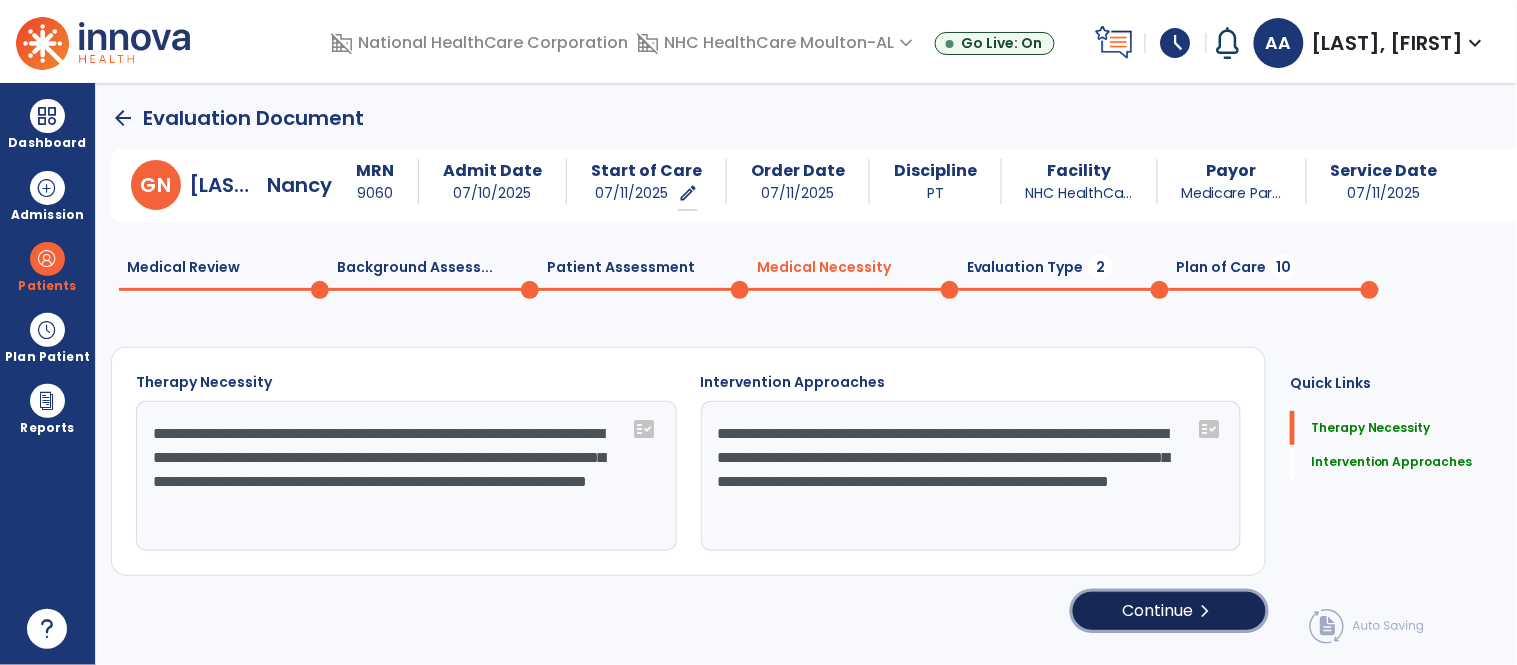 click on "Continue  chevron_right" 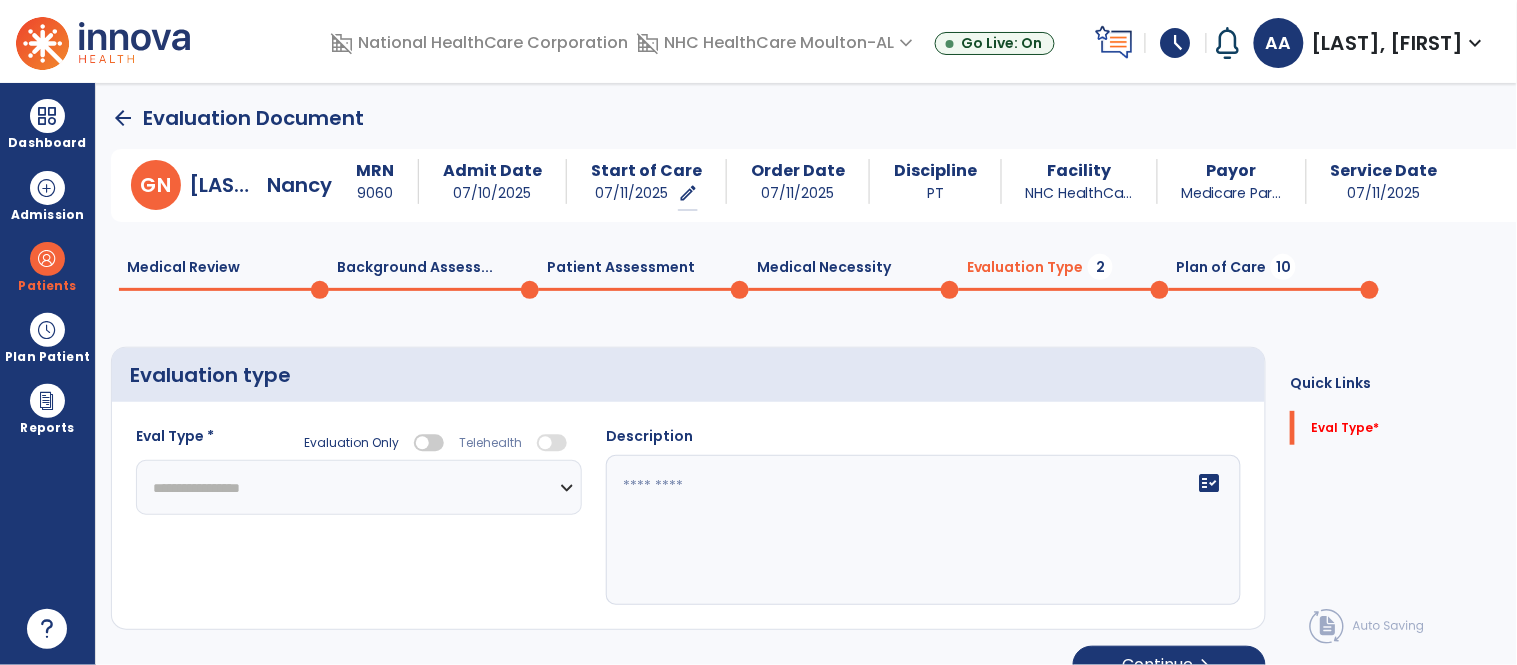 click on "**********" 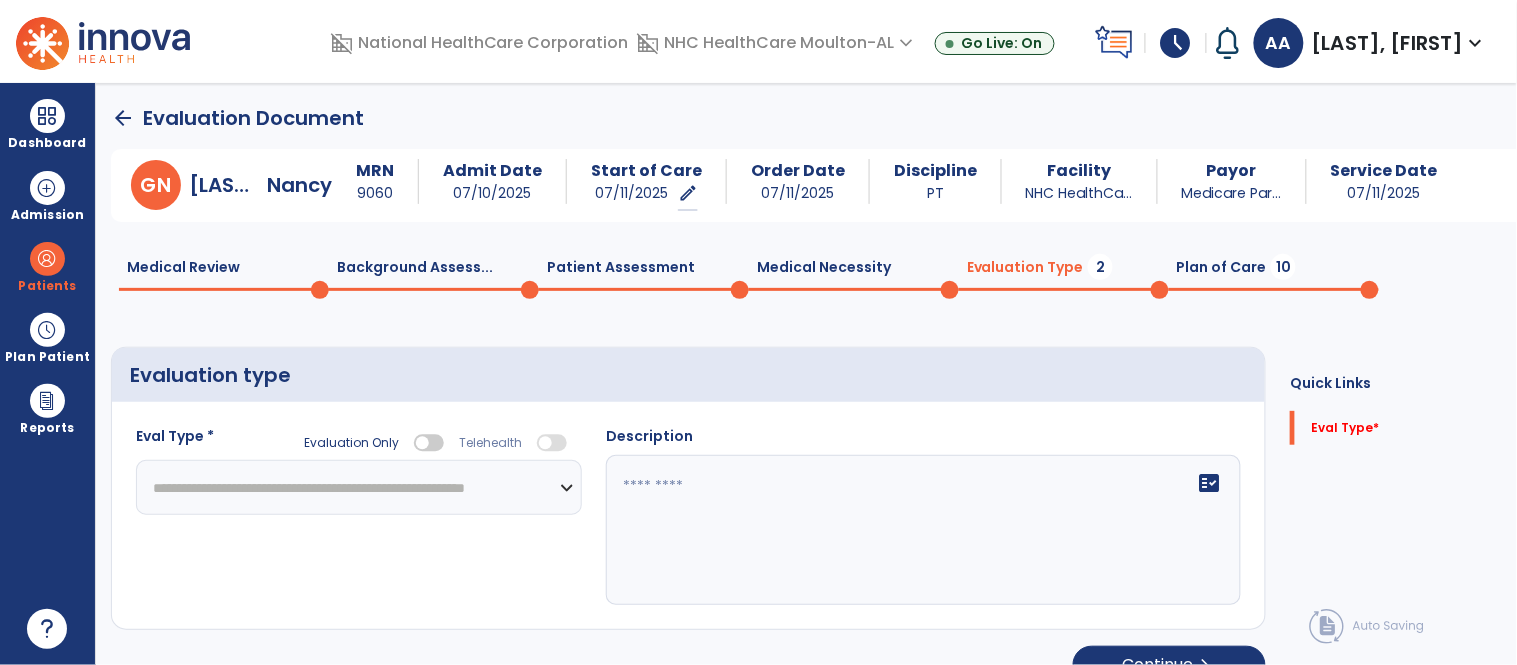 click on "**********" 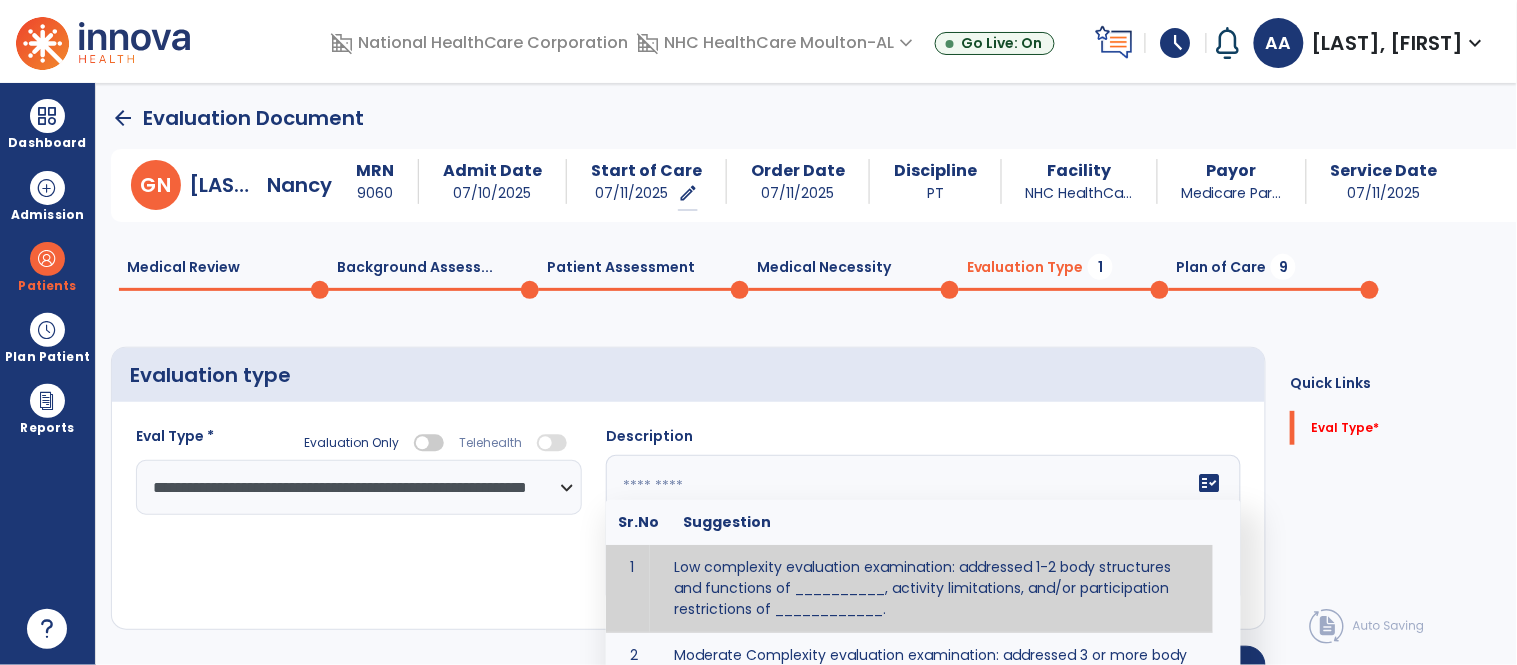 click 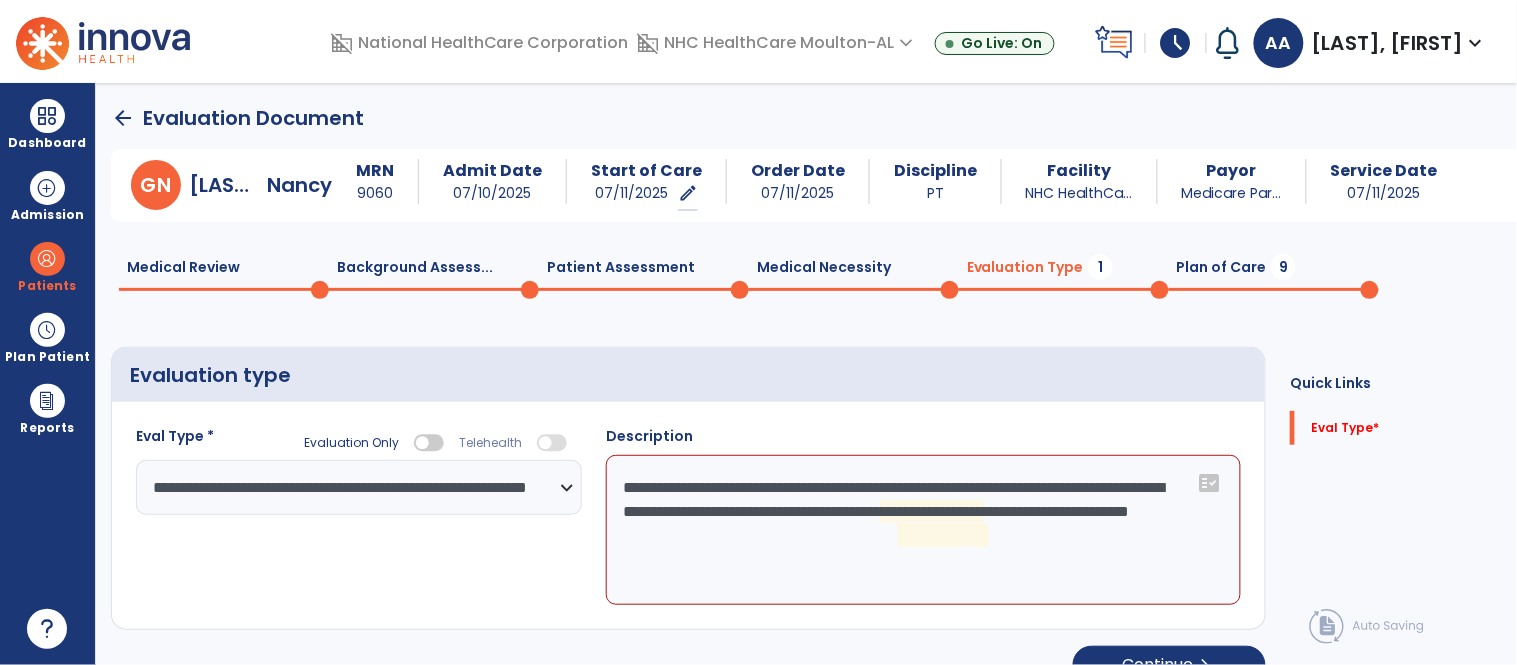 scroll, scrollTop: 35, scrollLeft: 0, axis: vertical 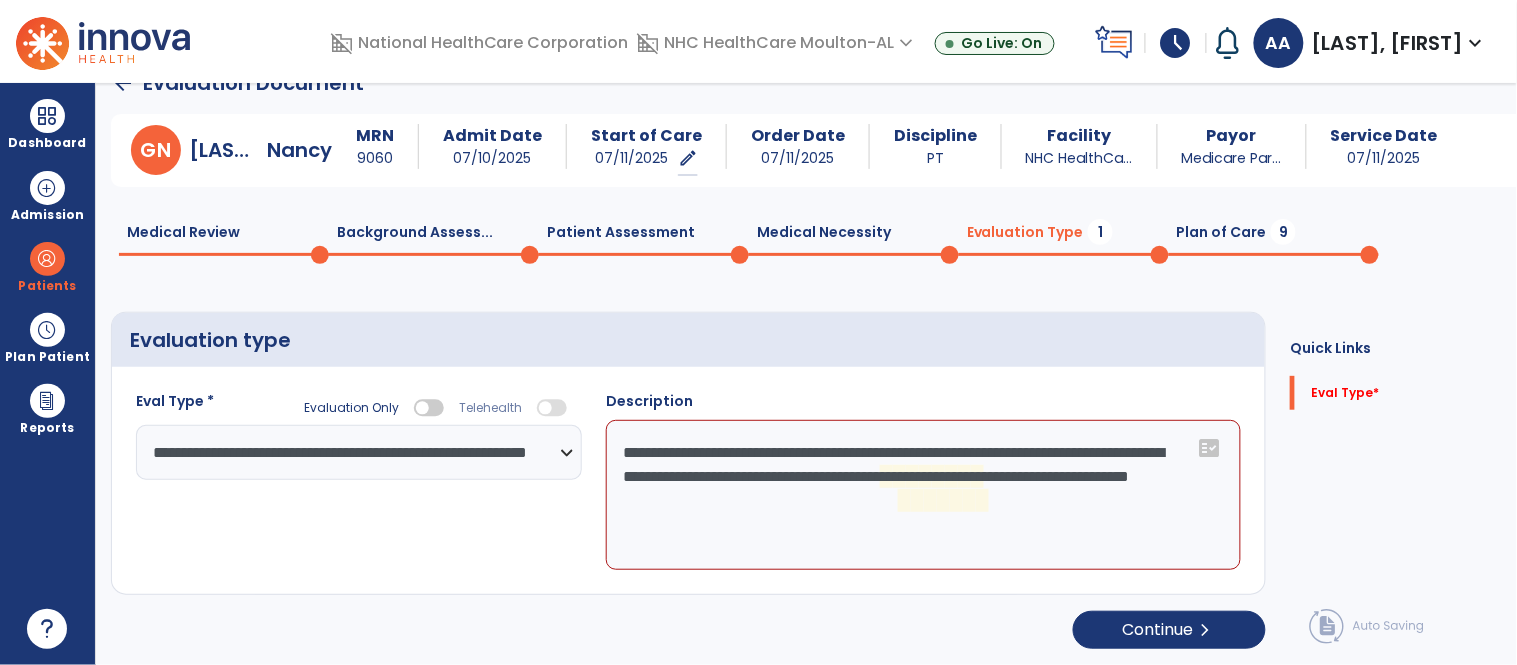 click on "**********" 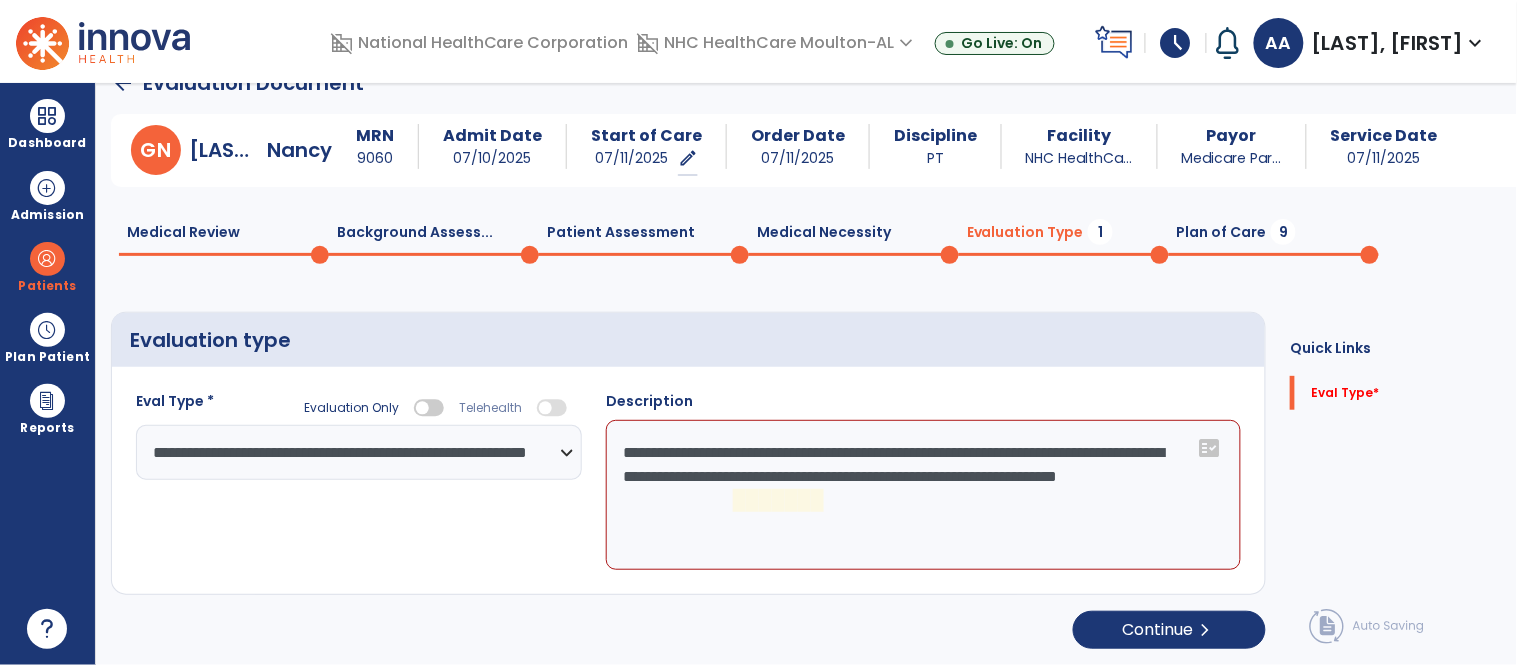 click on "**********" 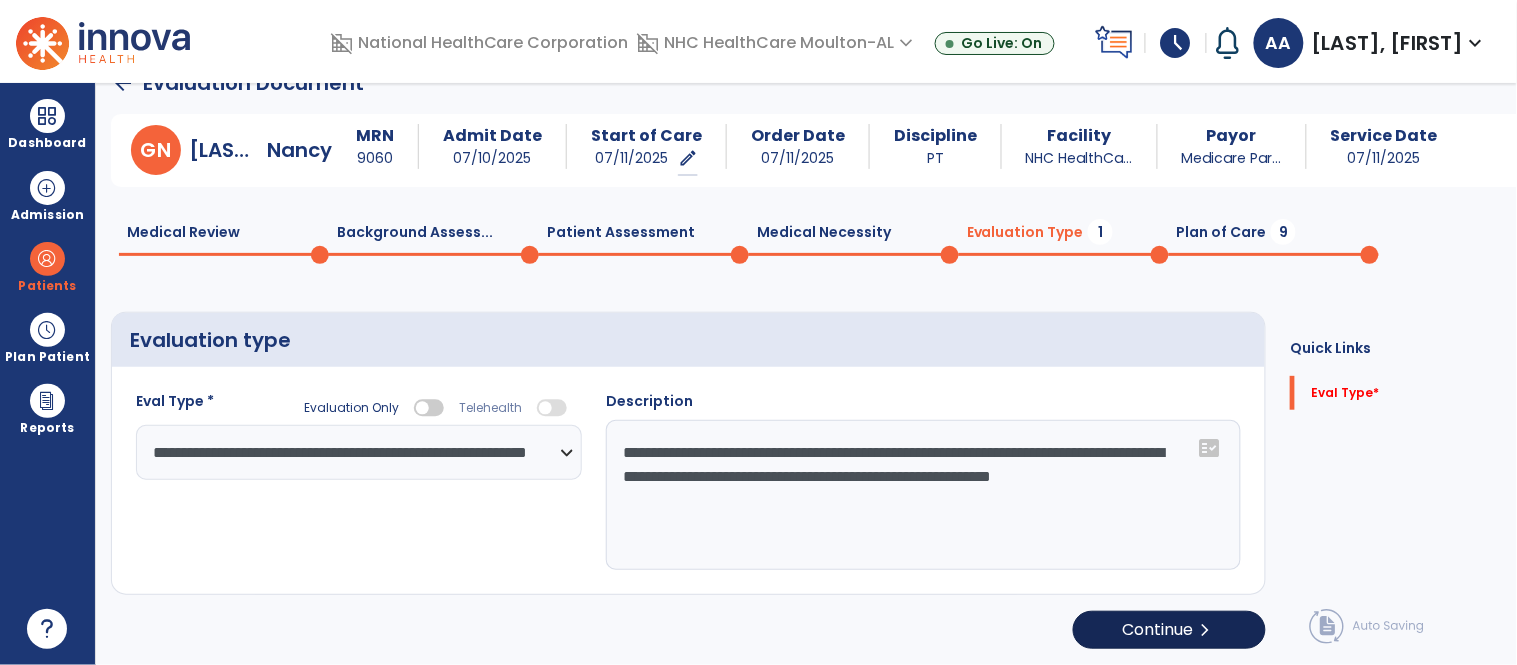 type on "**********" 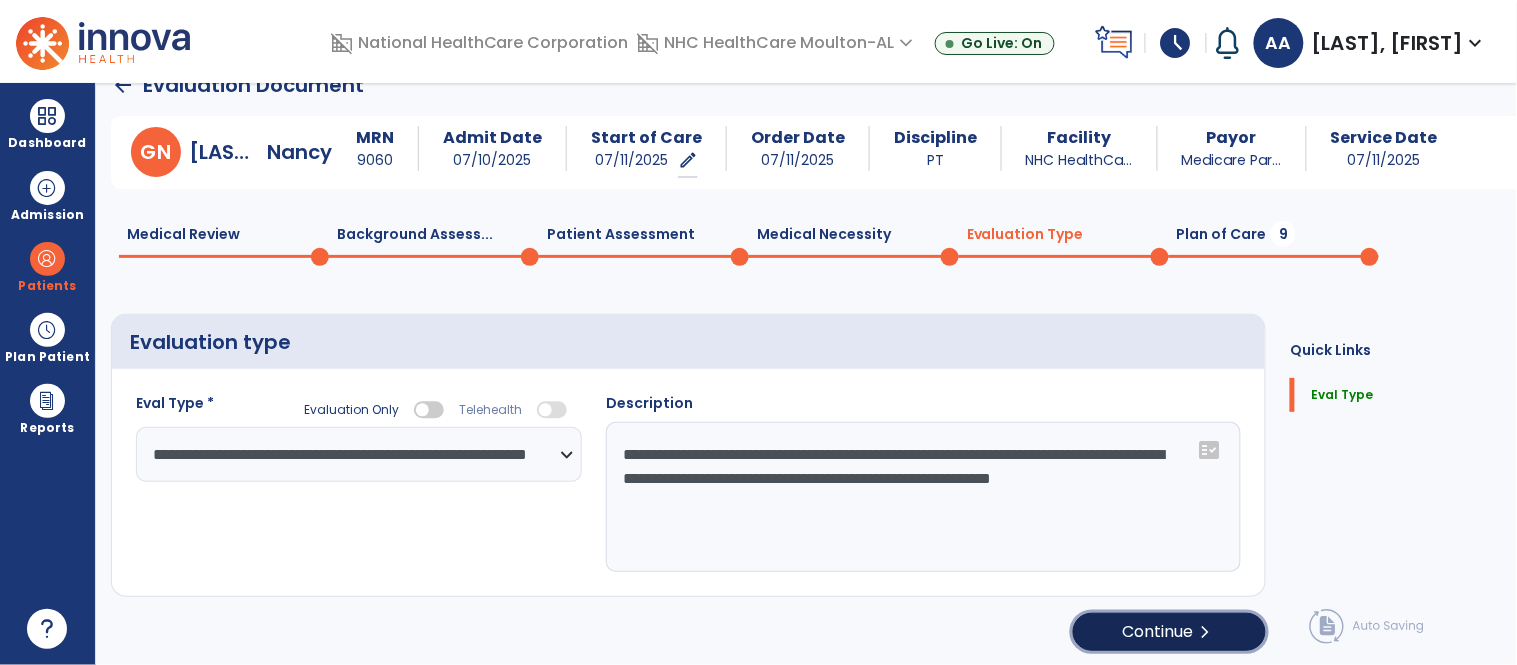 click on "Continue  chevron_right" 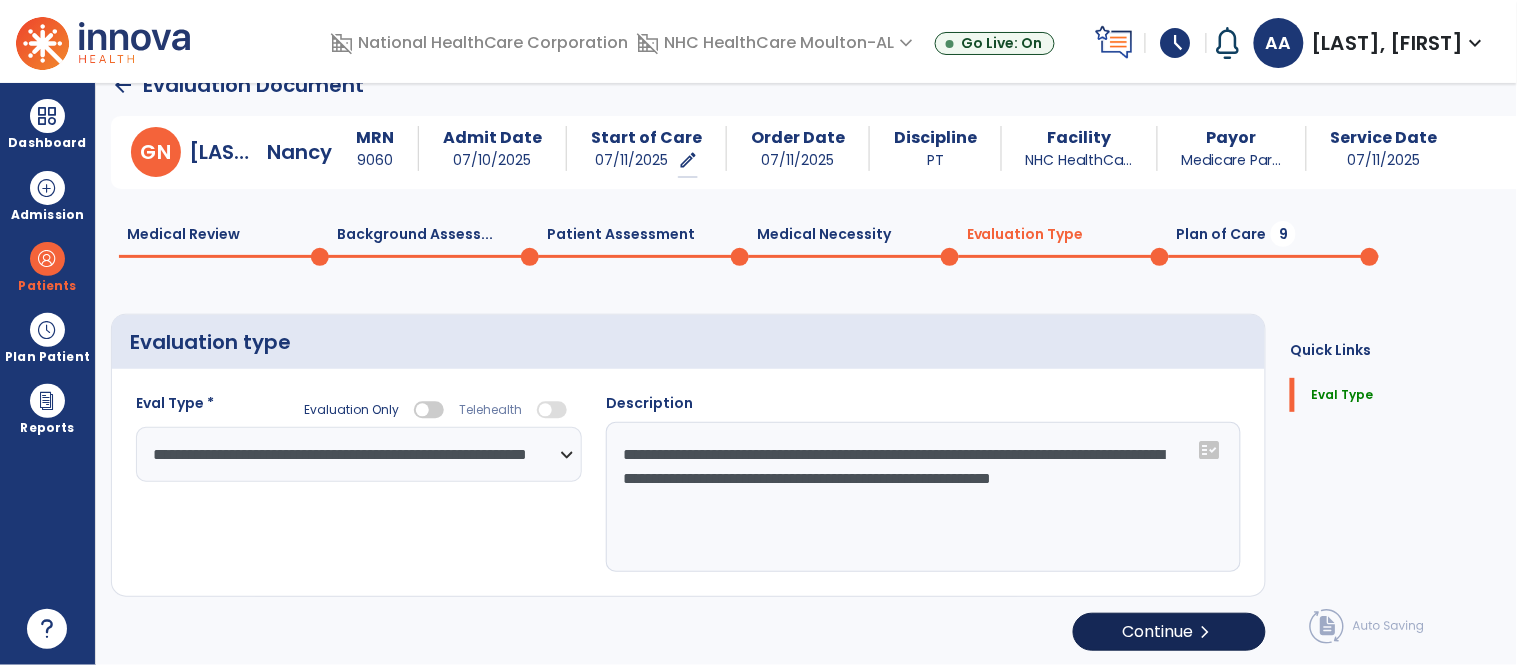 select on "*****" 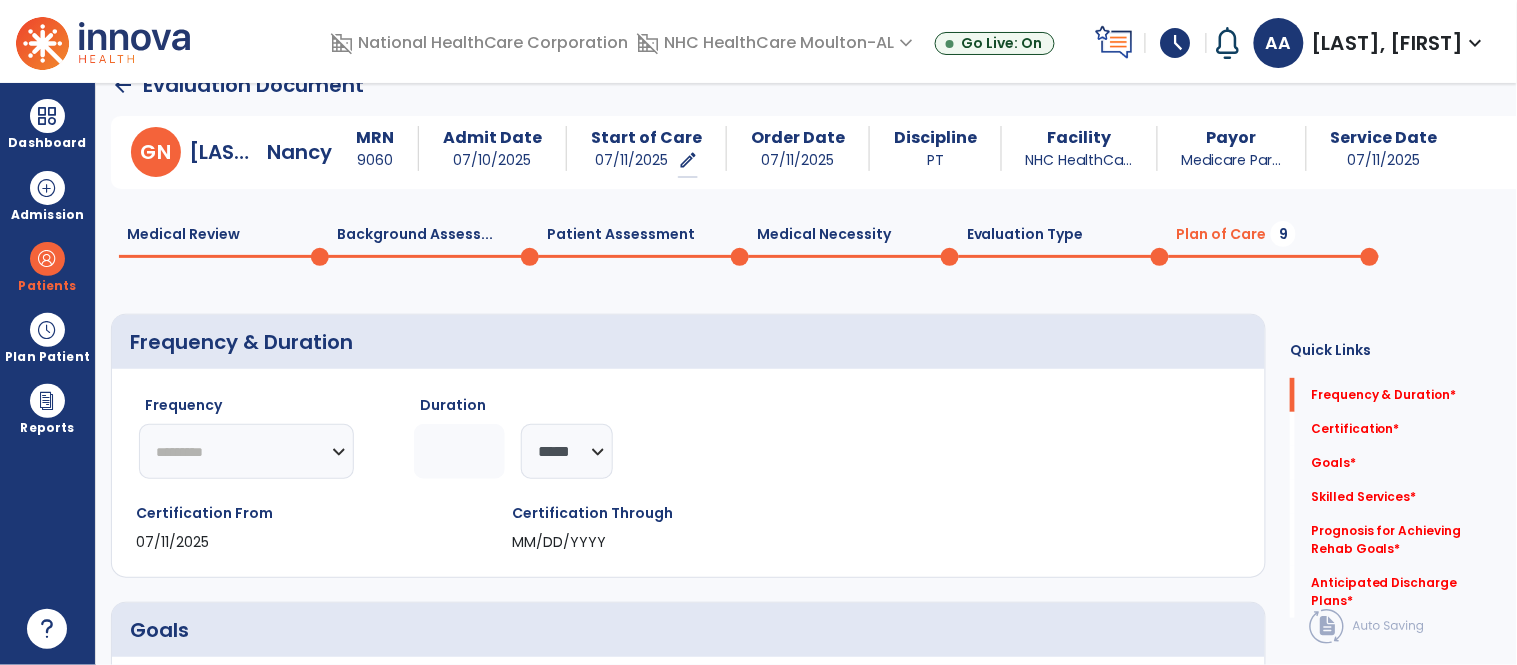click on "********* ** ** ** ** ** ** **" 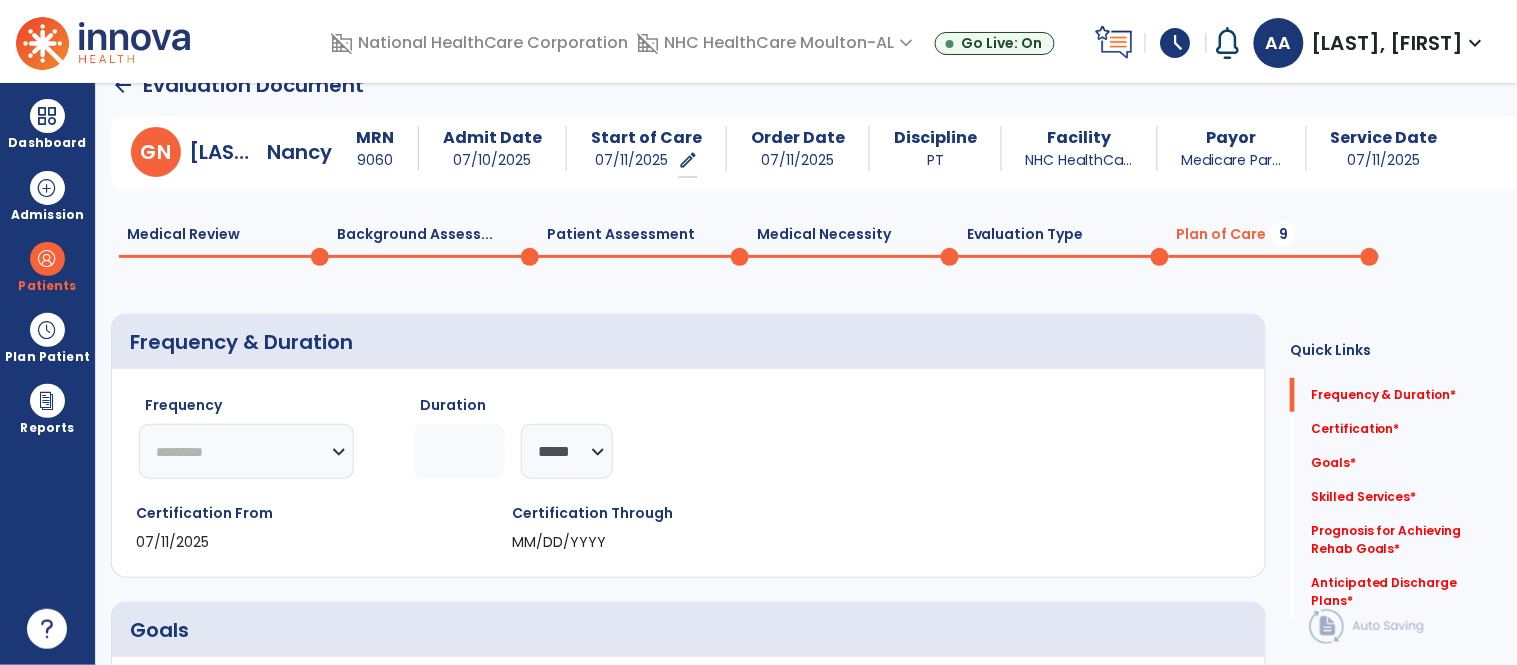 select on "**" 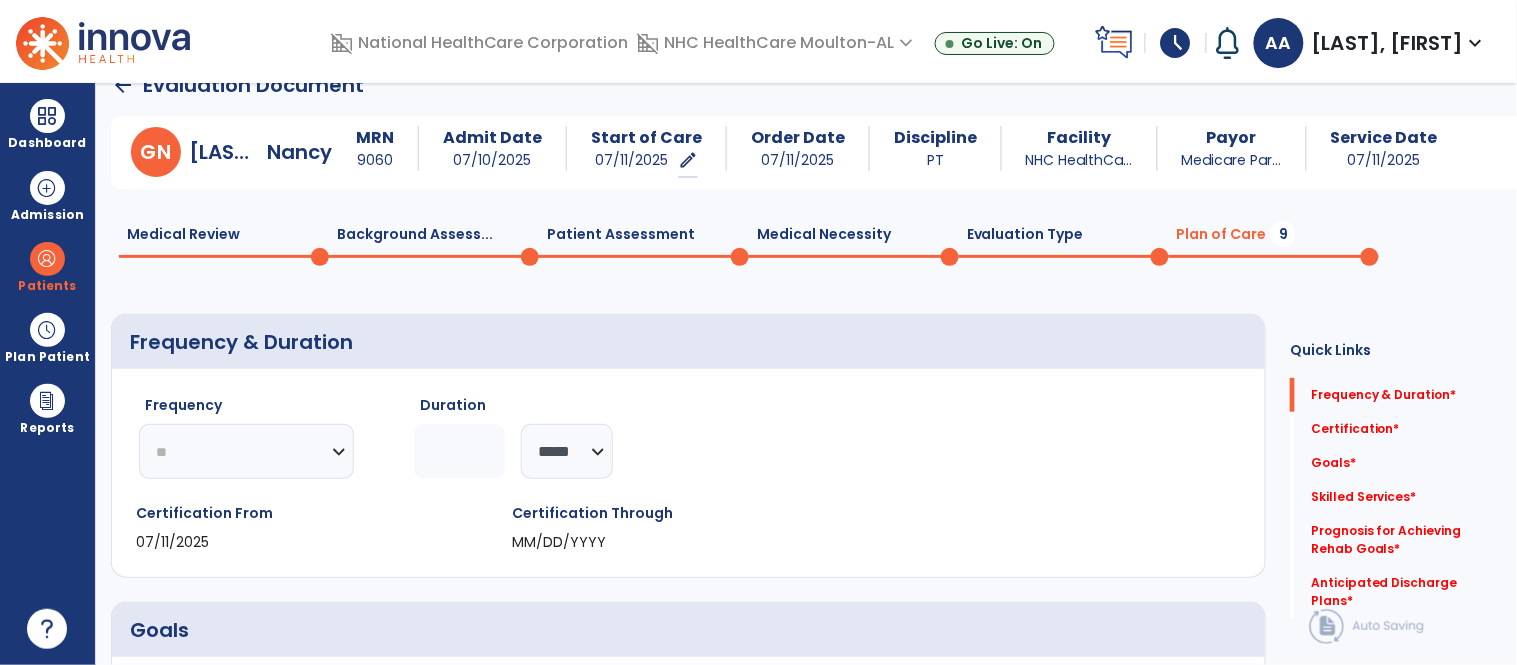 click on "********* ** ** ** ** ** ** **" 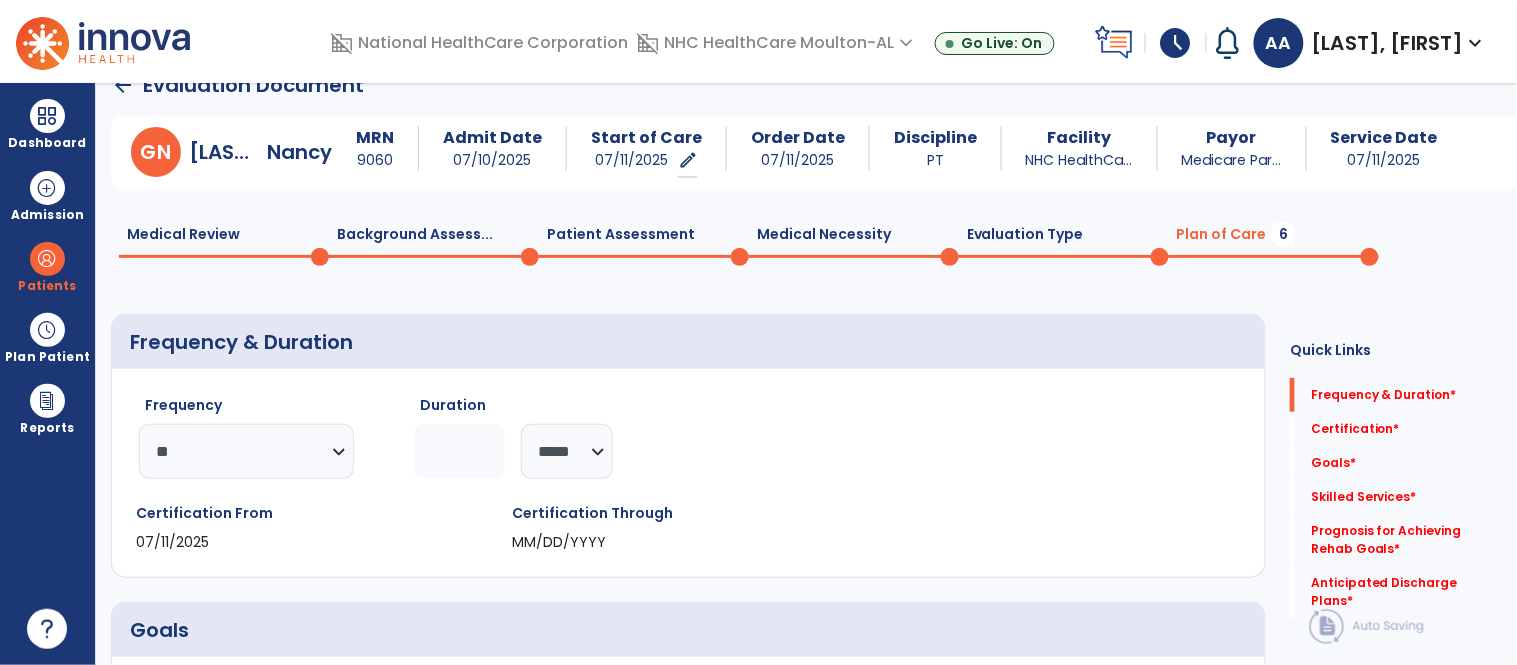 click 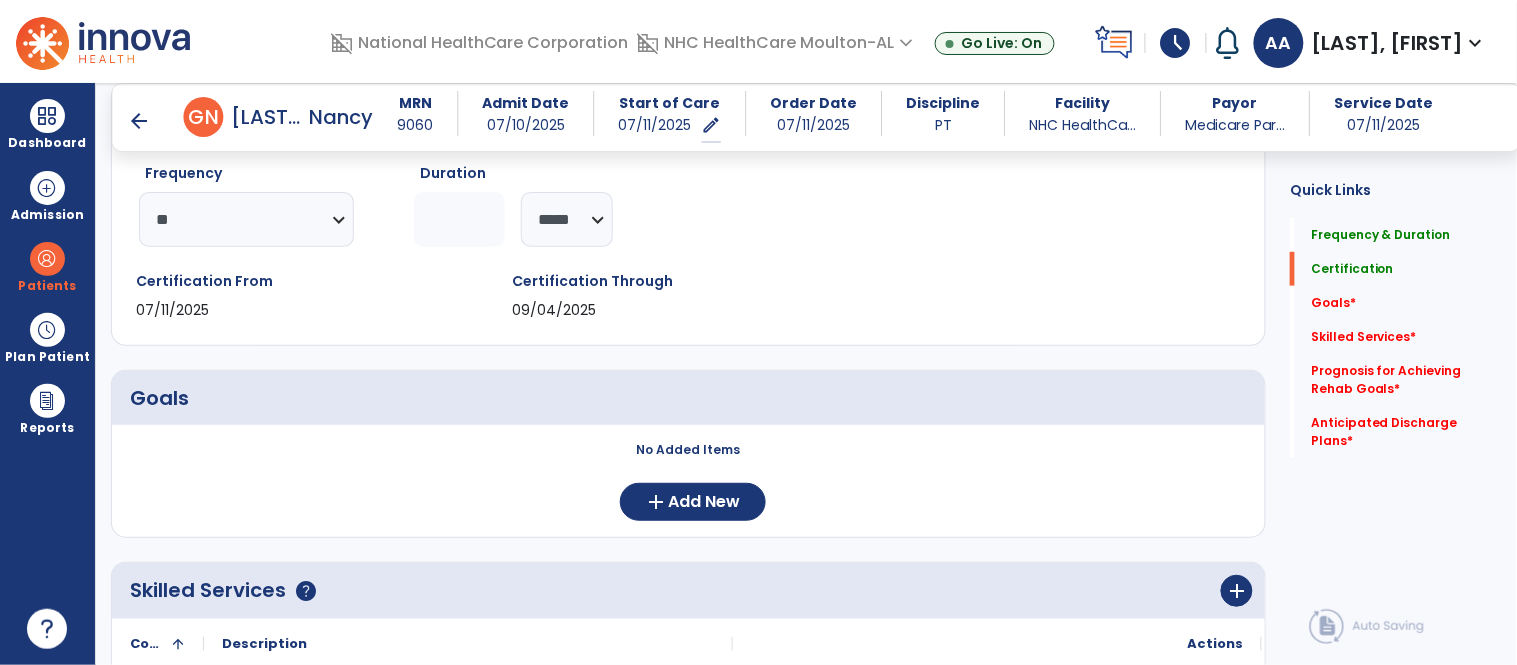 scroll, scrollTop: 255, scrollLeft: 0, axis: vertical 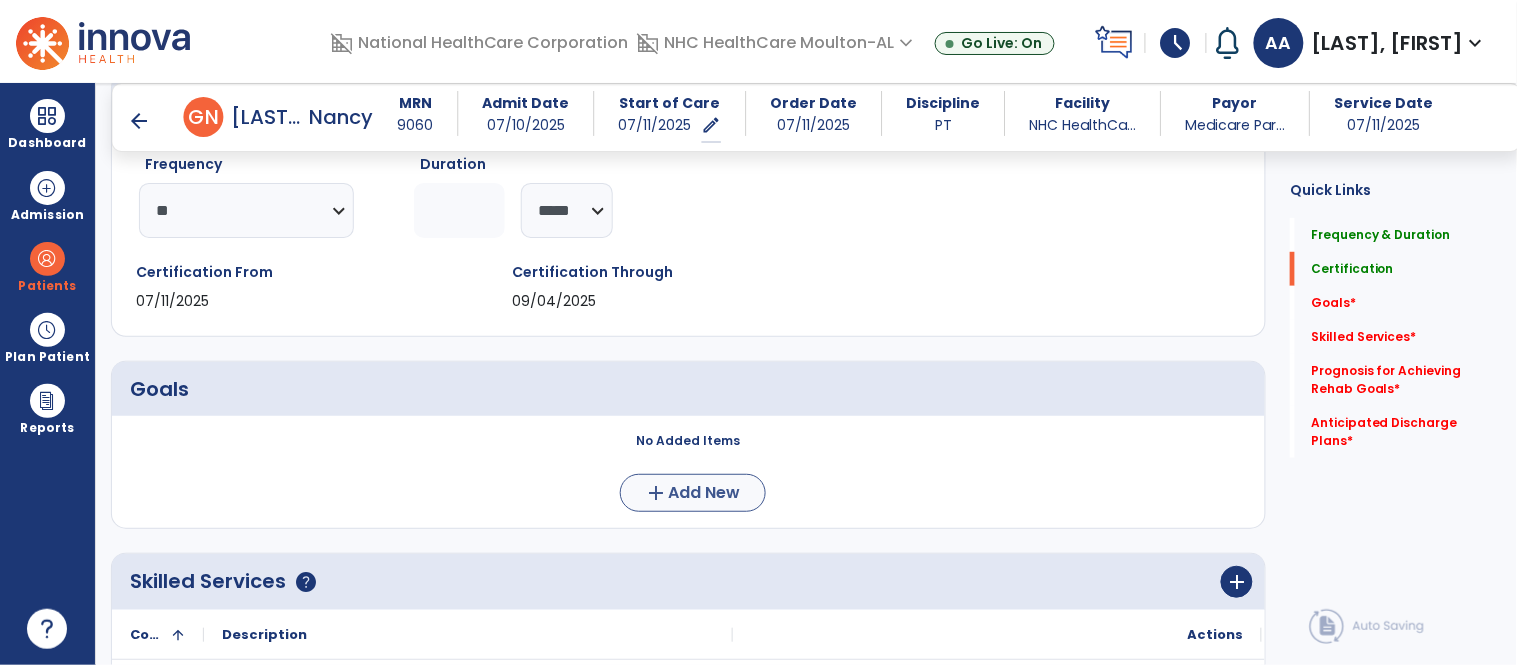 type on "*" 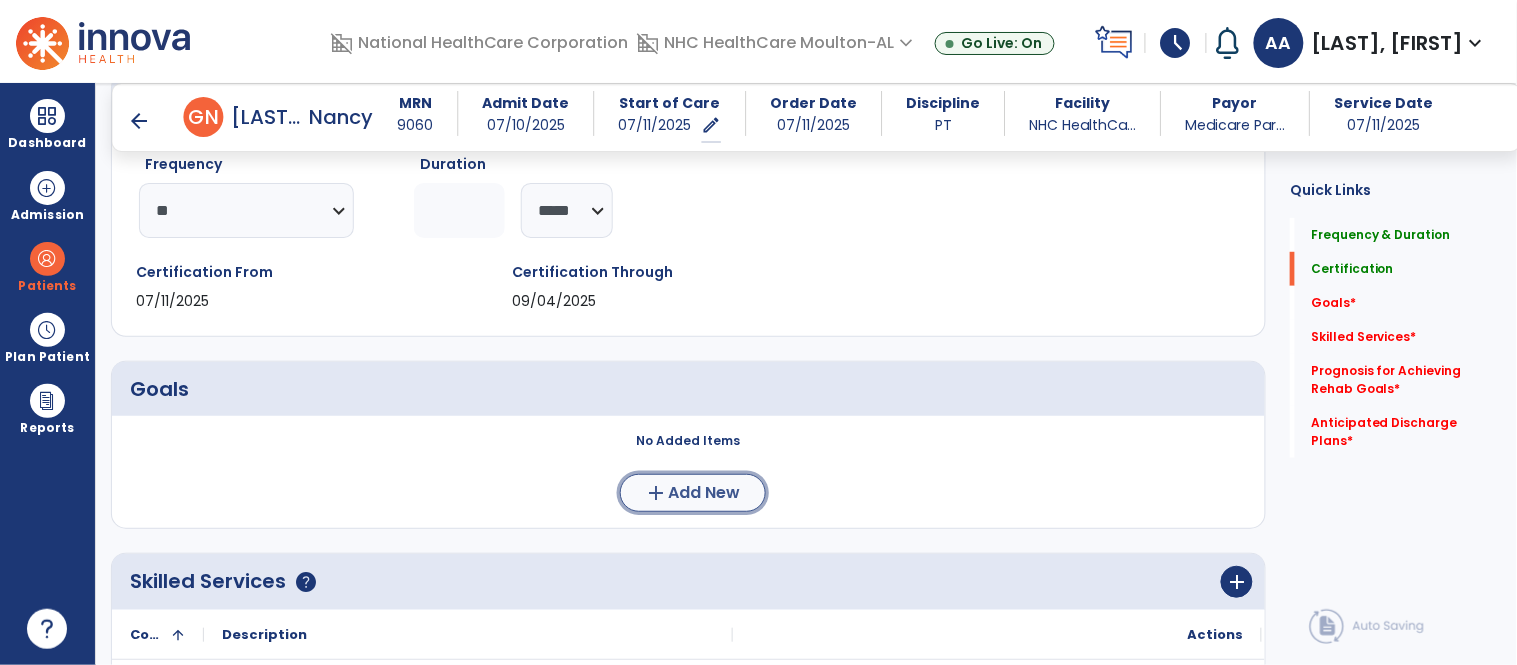 click on "Add New" at bounding box center [705, 493] 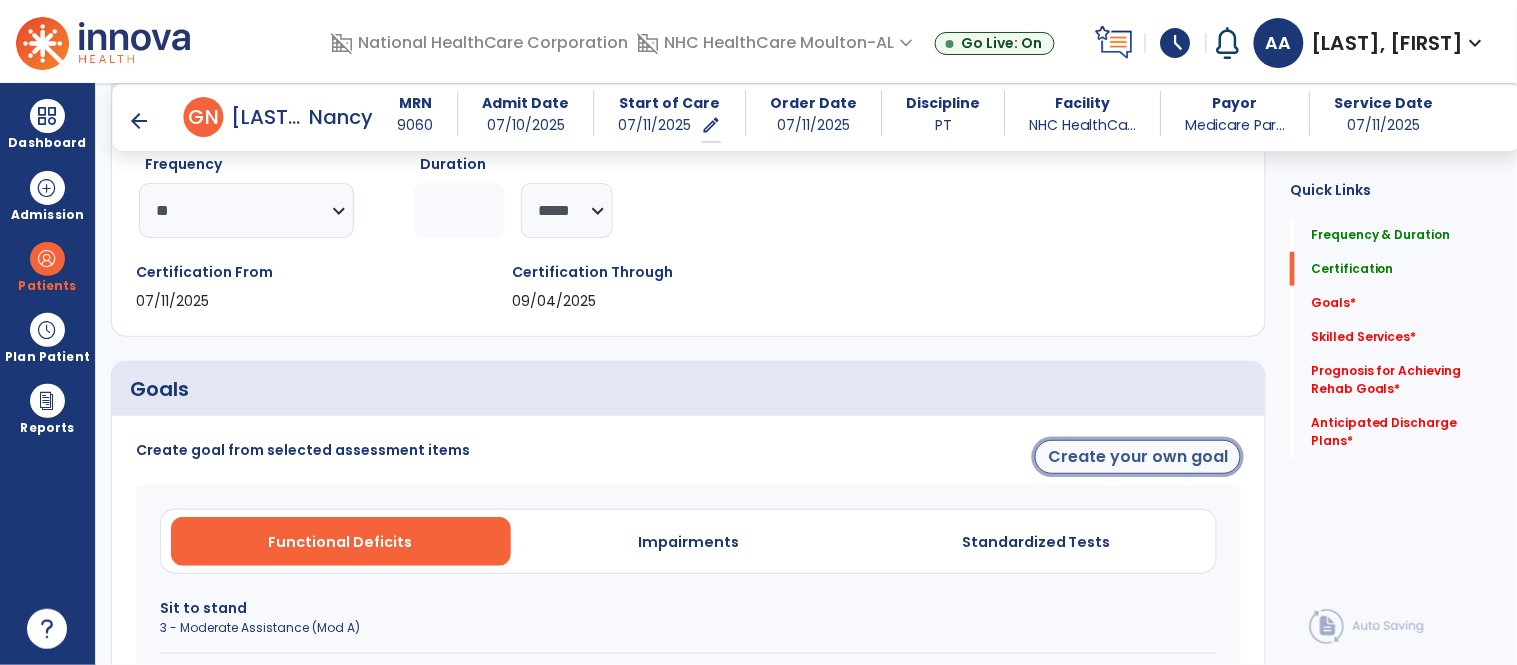 click on "Create your own goal" at bounding box center [1138, 457] 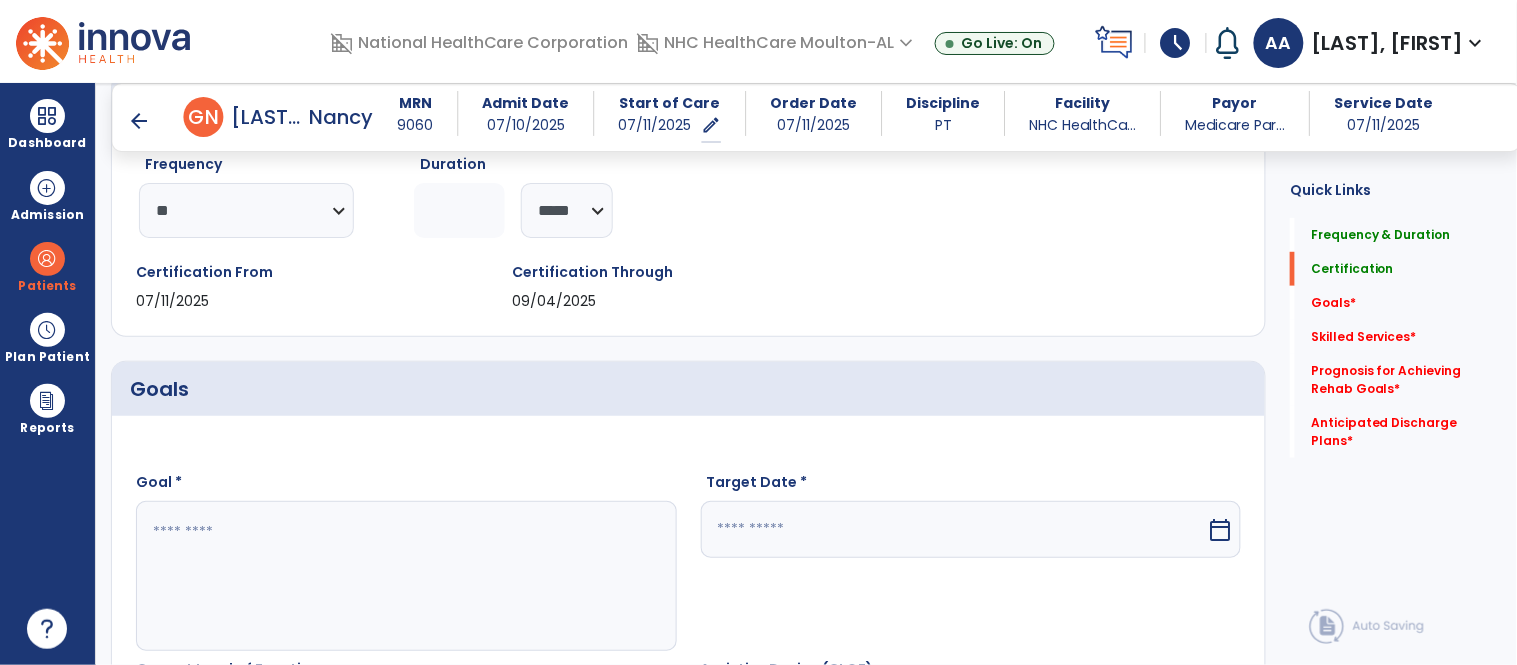 click at bounding box center [405, 576] 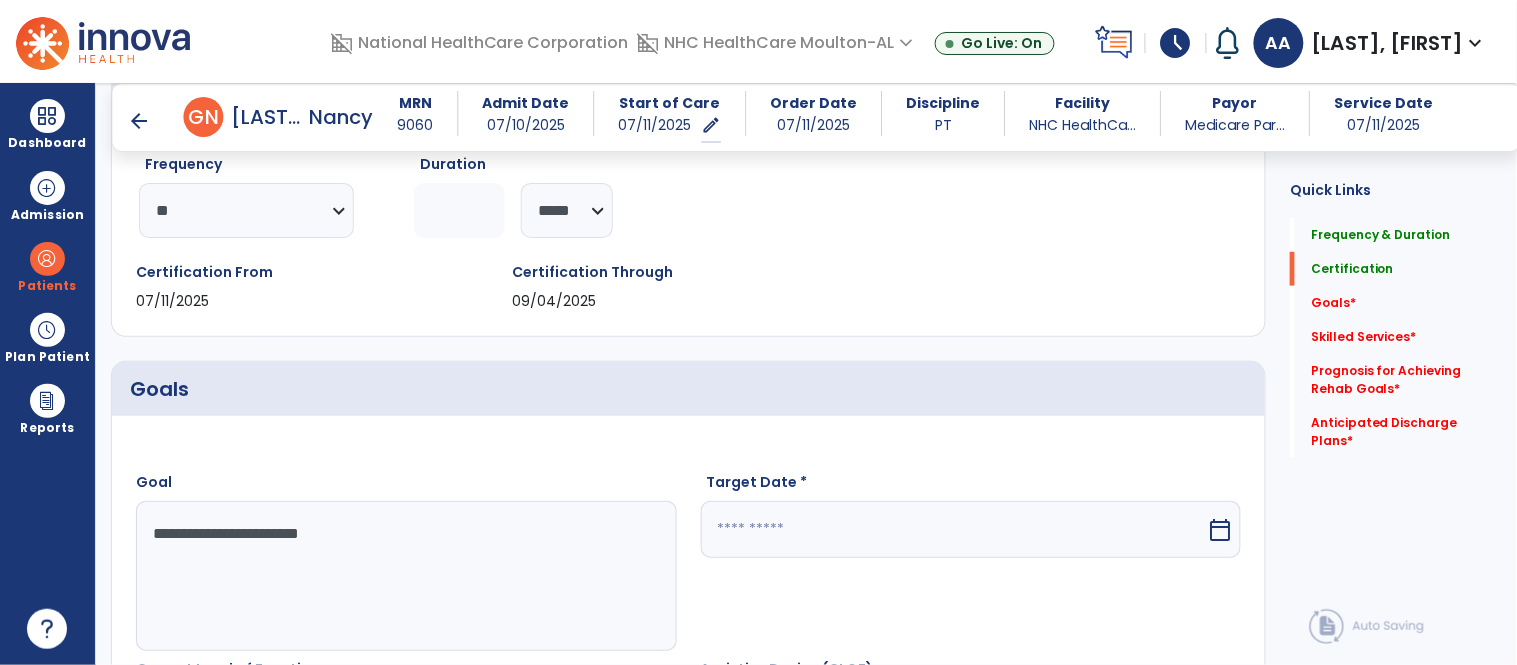 type on "**********" 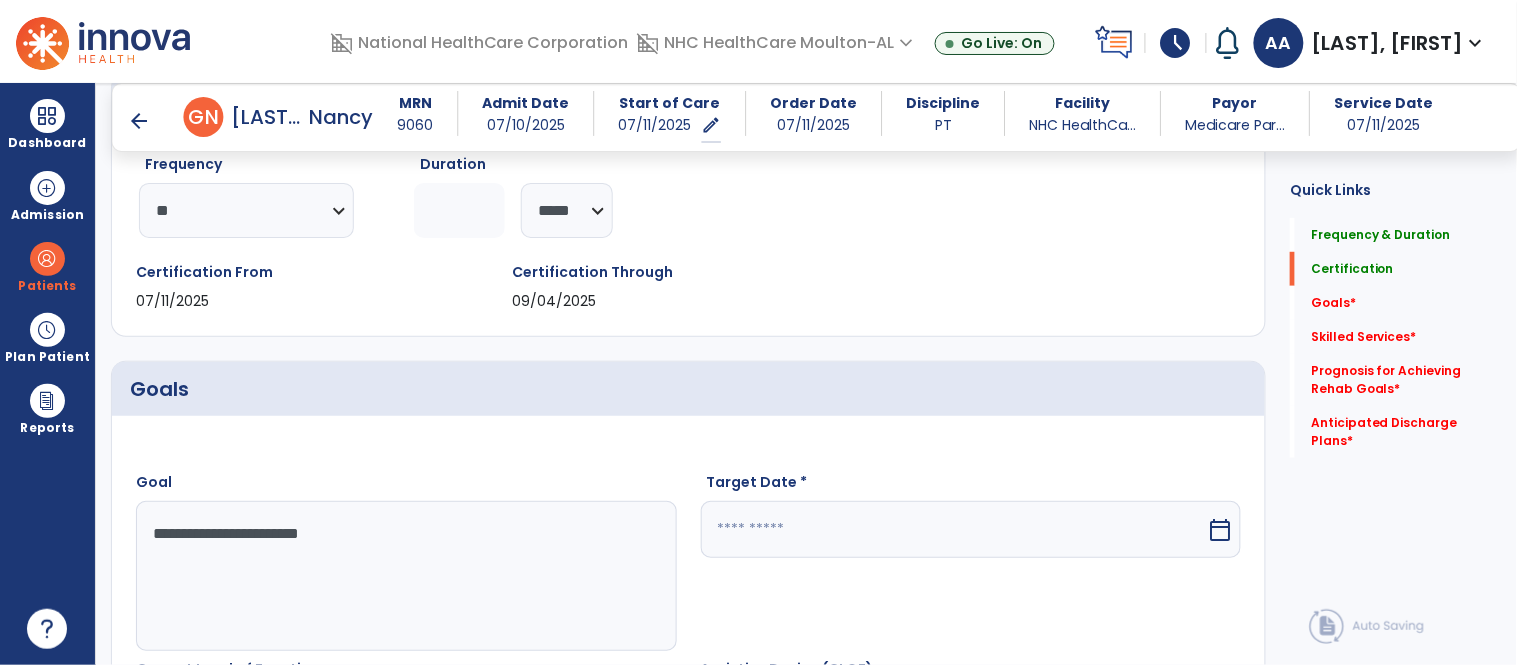 click at bounding box center (954, 529) 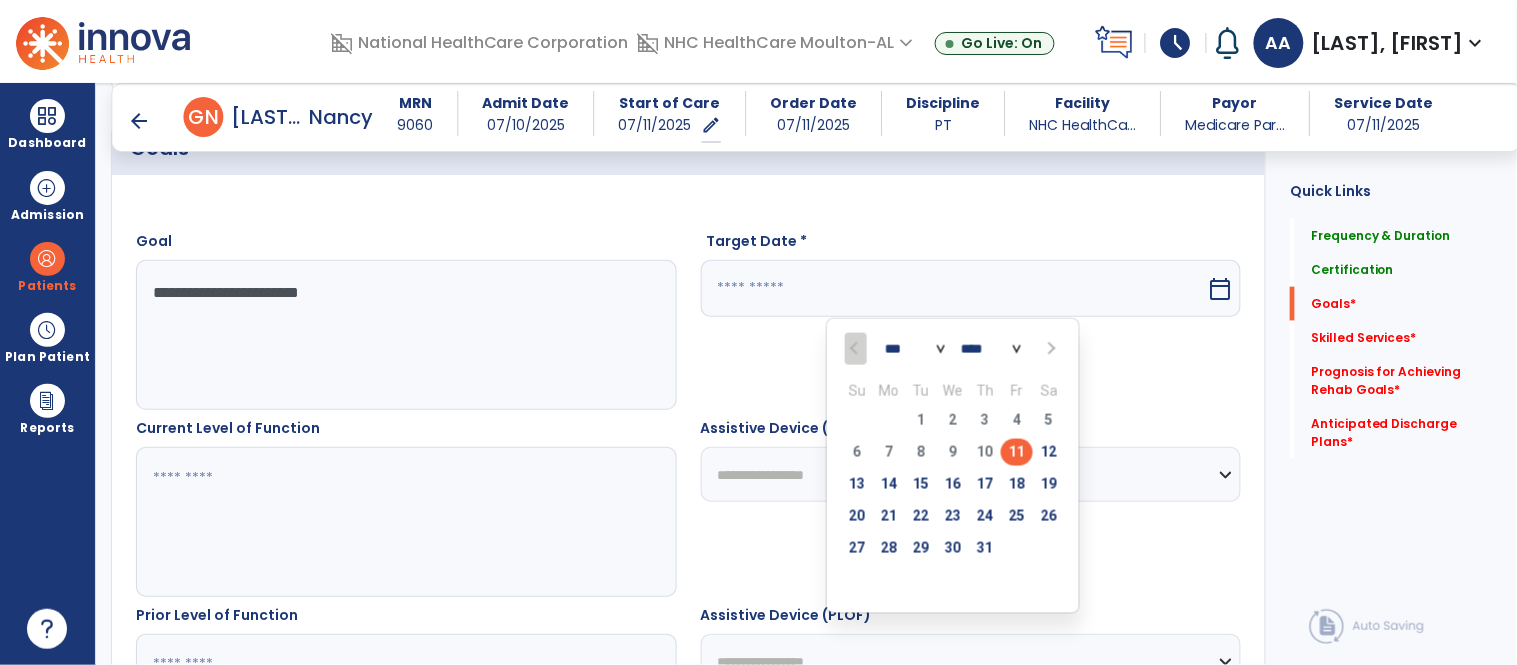 scroll, scrollTop: 578, scrollLeft: 0, axis: vertical 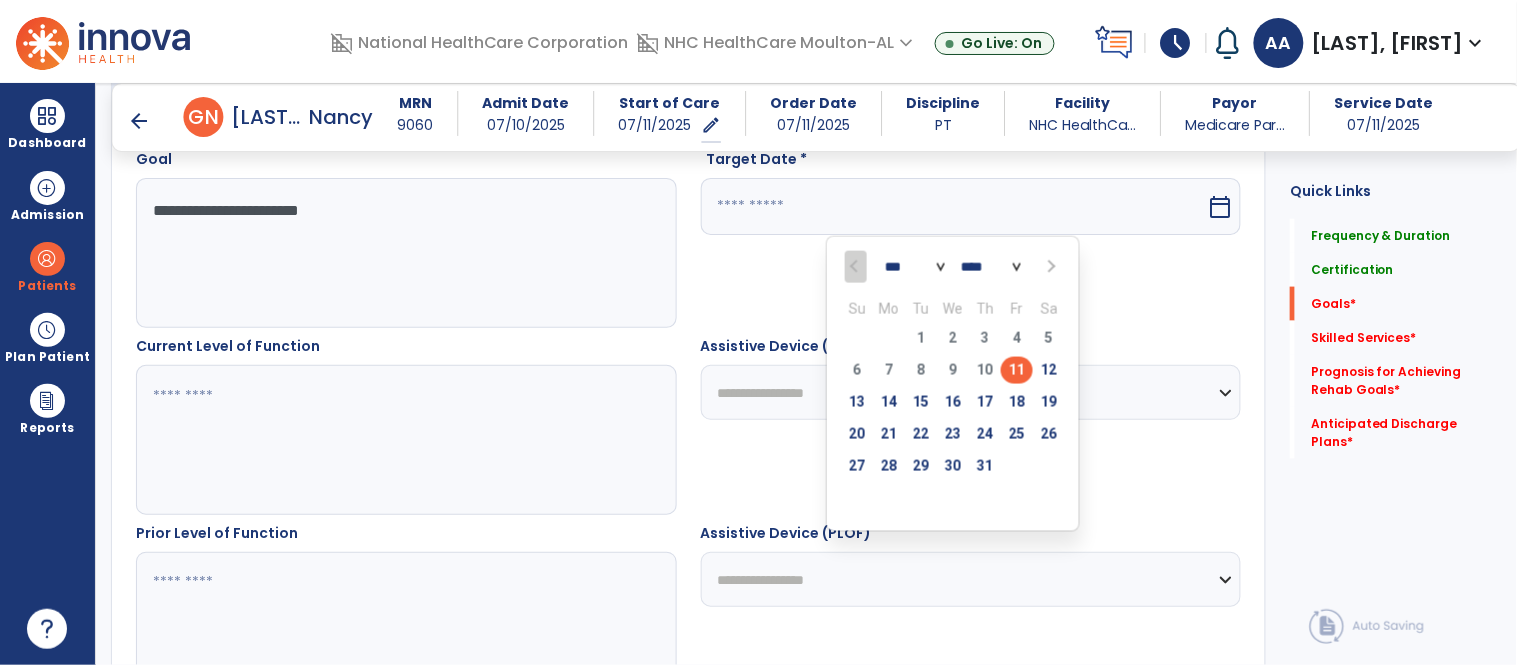 click at bounding box center [1050, 267] 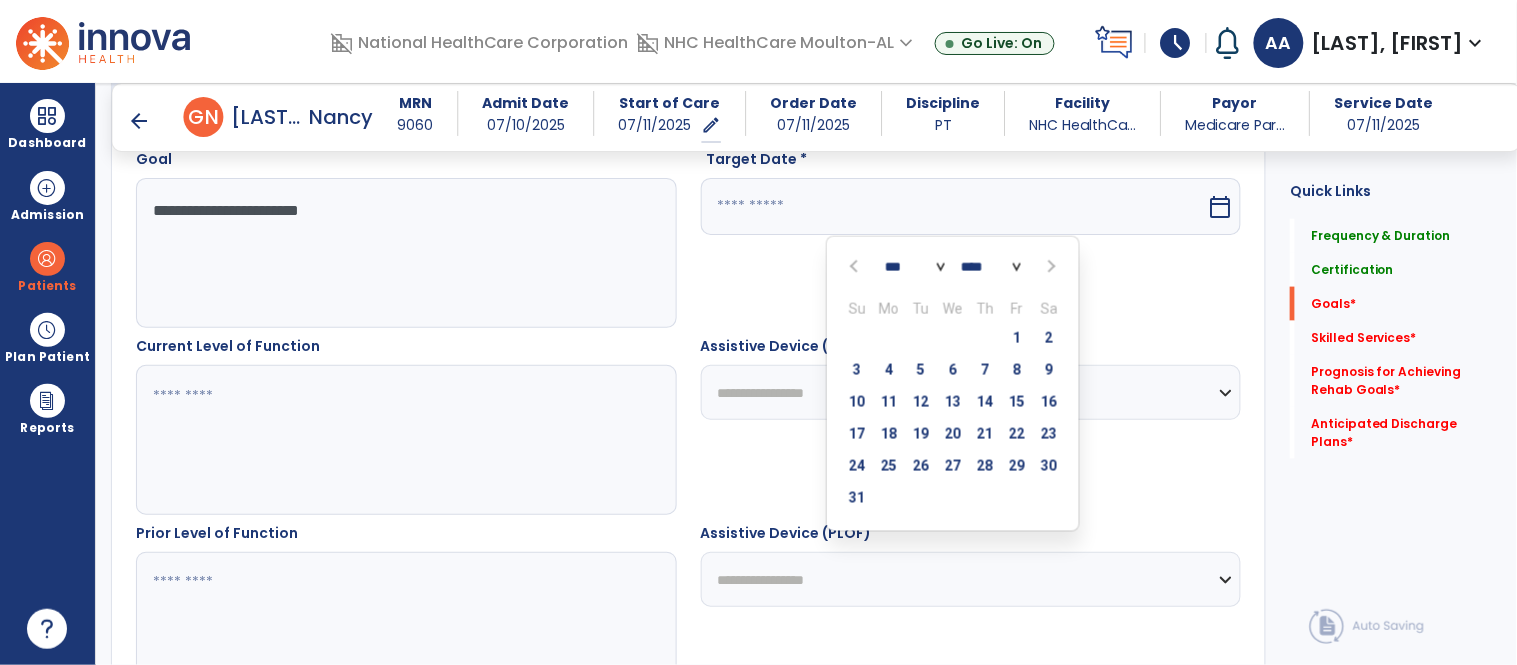 click at bounding box center (1050, 267) 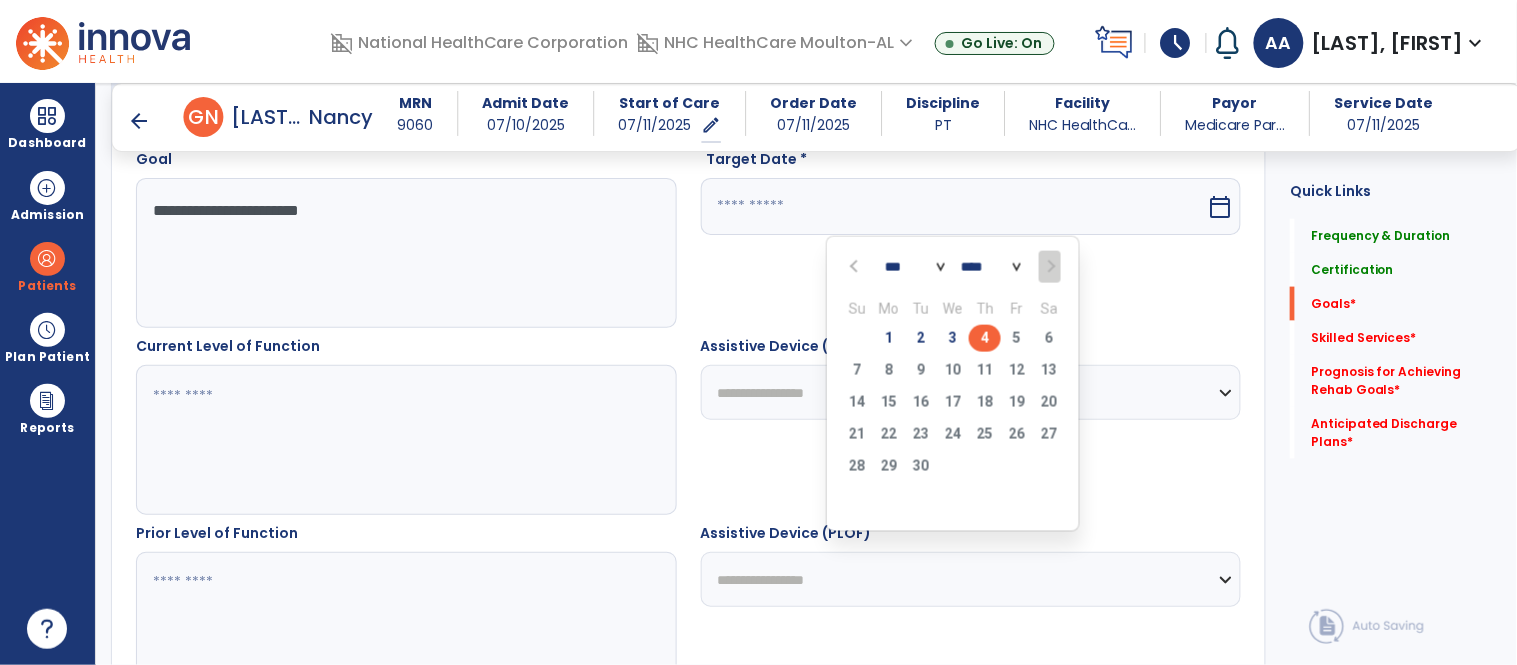 click on "4" at bounding box center [985, 338] 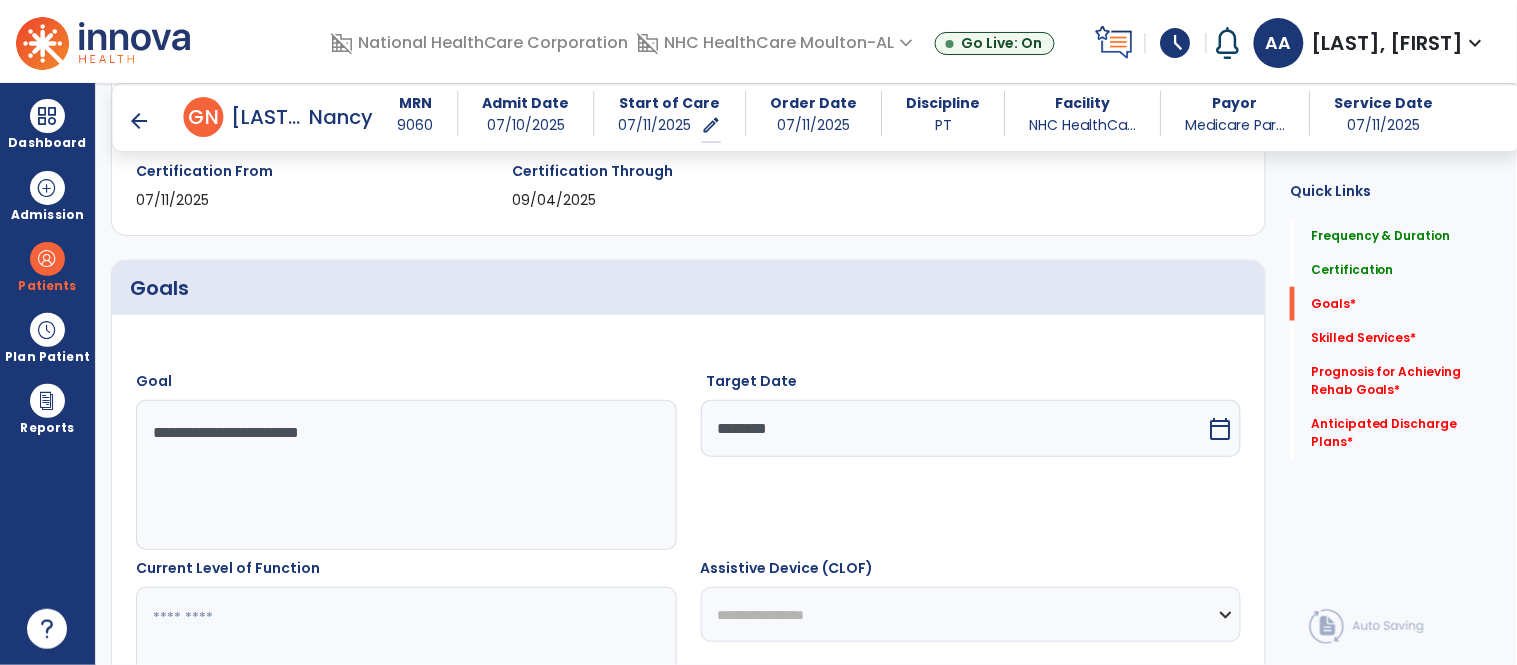 scroll, scrollTop: 467, scrollLeft: 0, axis: vertical 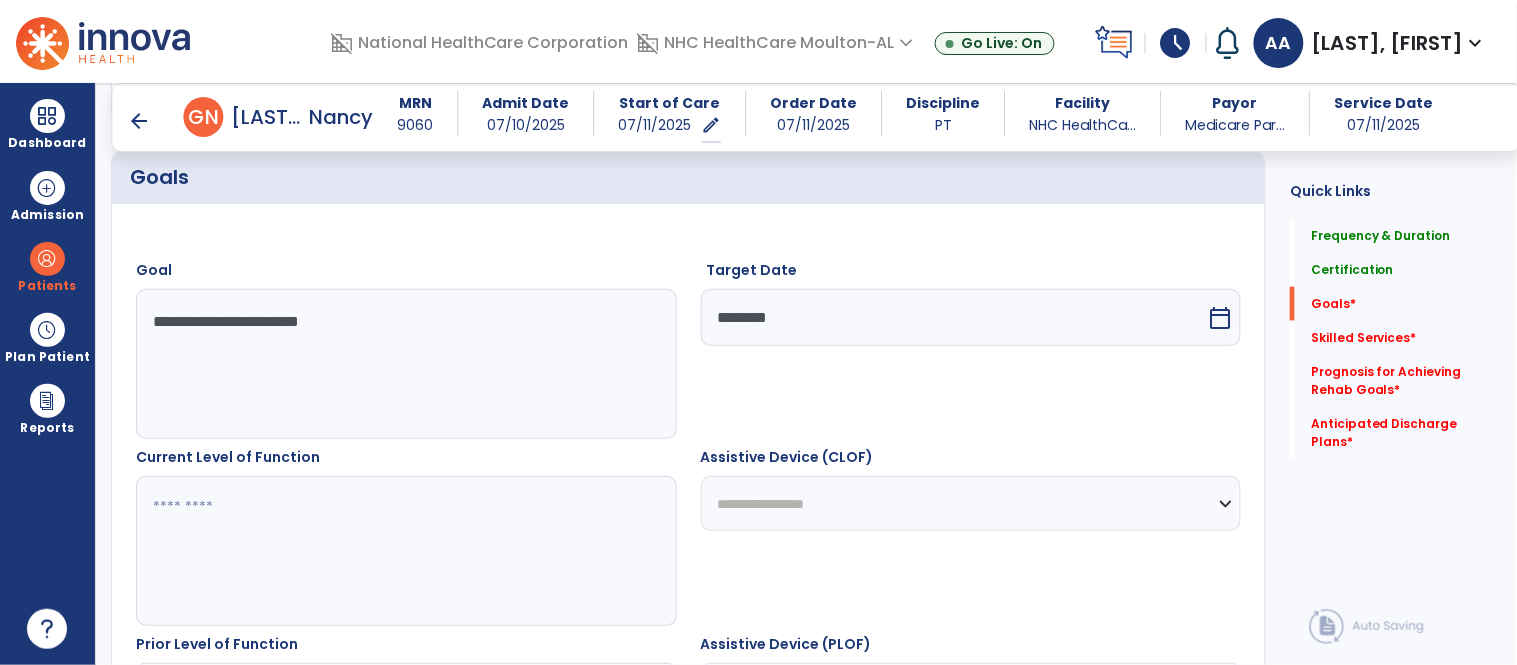 click at bounding box center (405, 551) 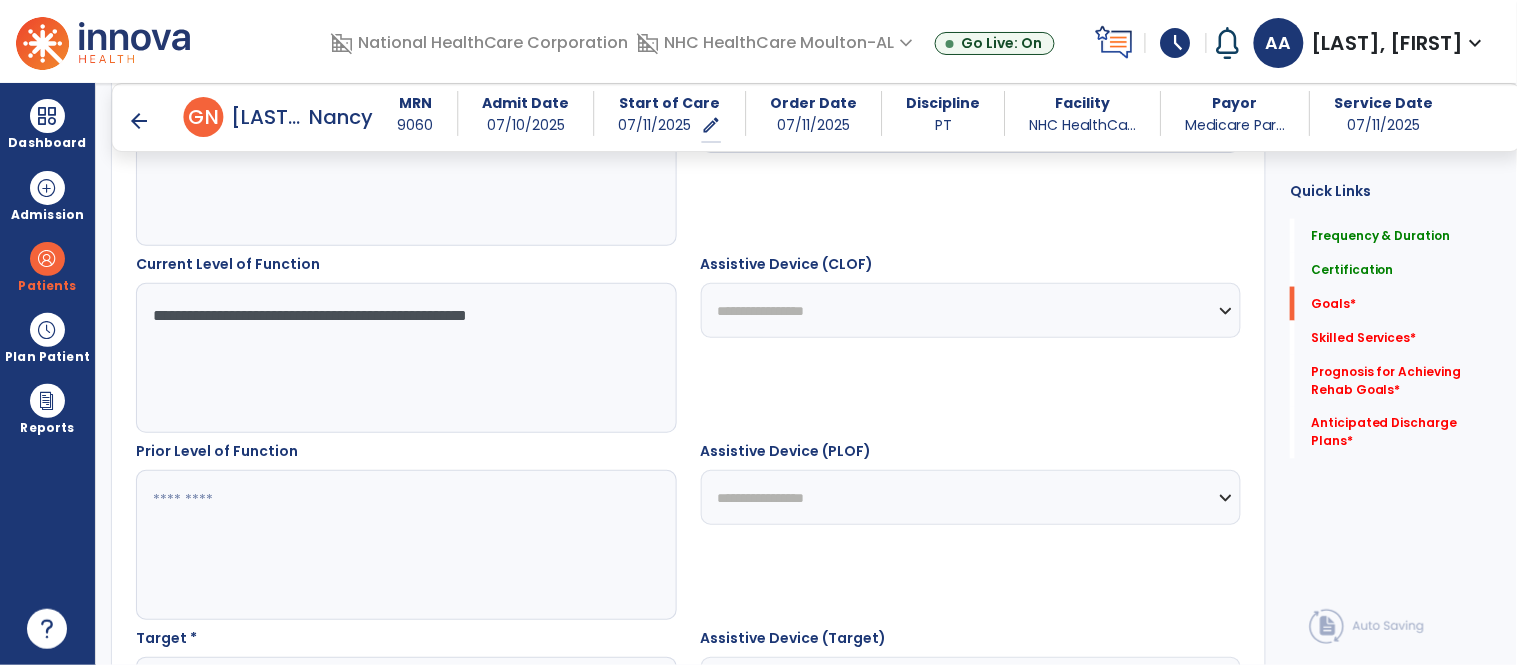 scroll, scrollTop: 690, scrollLeft: 0, axis: vertical 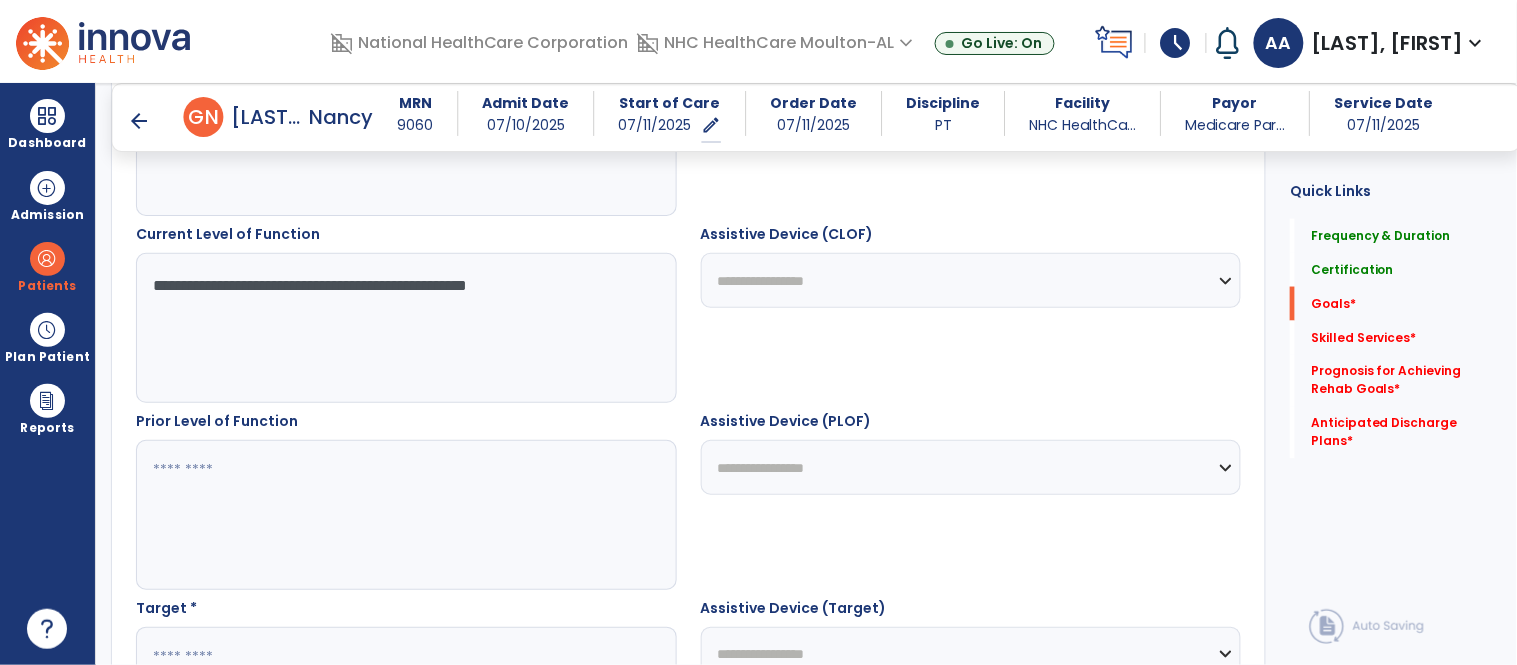 type on "**********" 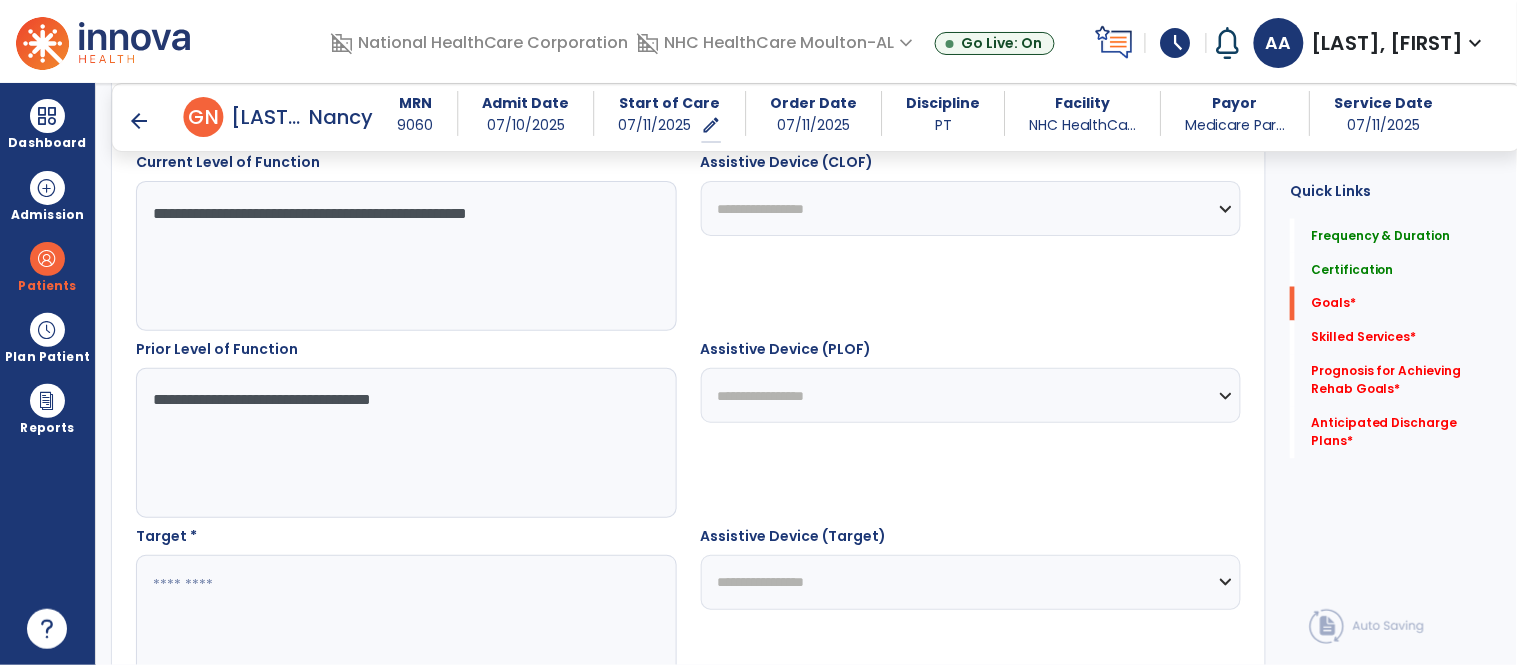scroll, scrollTop: 801, scrollLeft: 0, axis: vertical 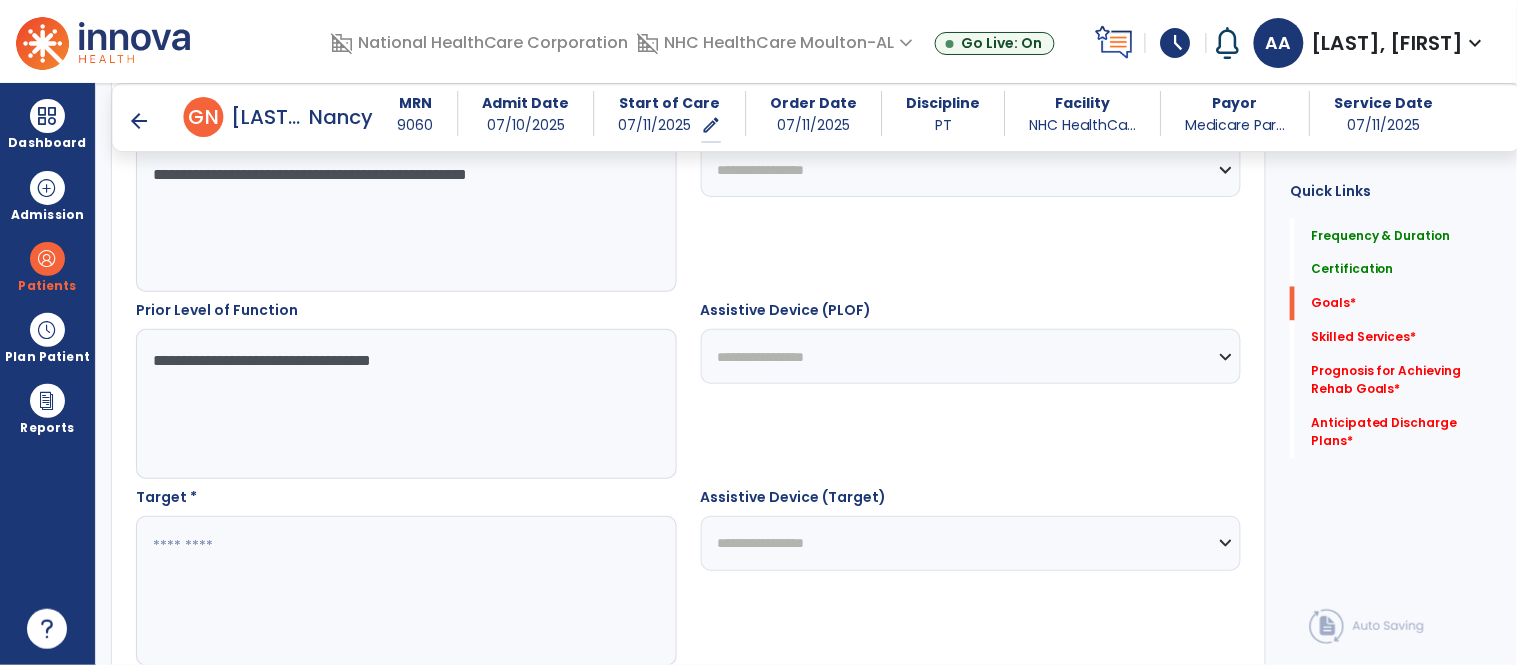 type on "**********" 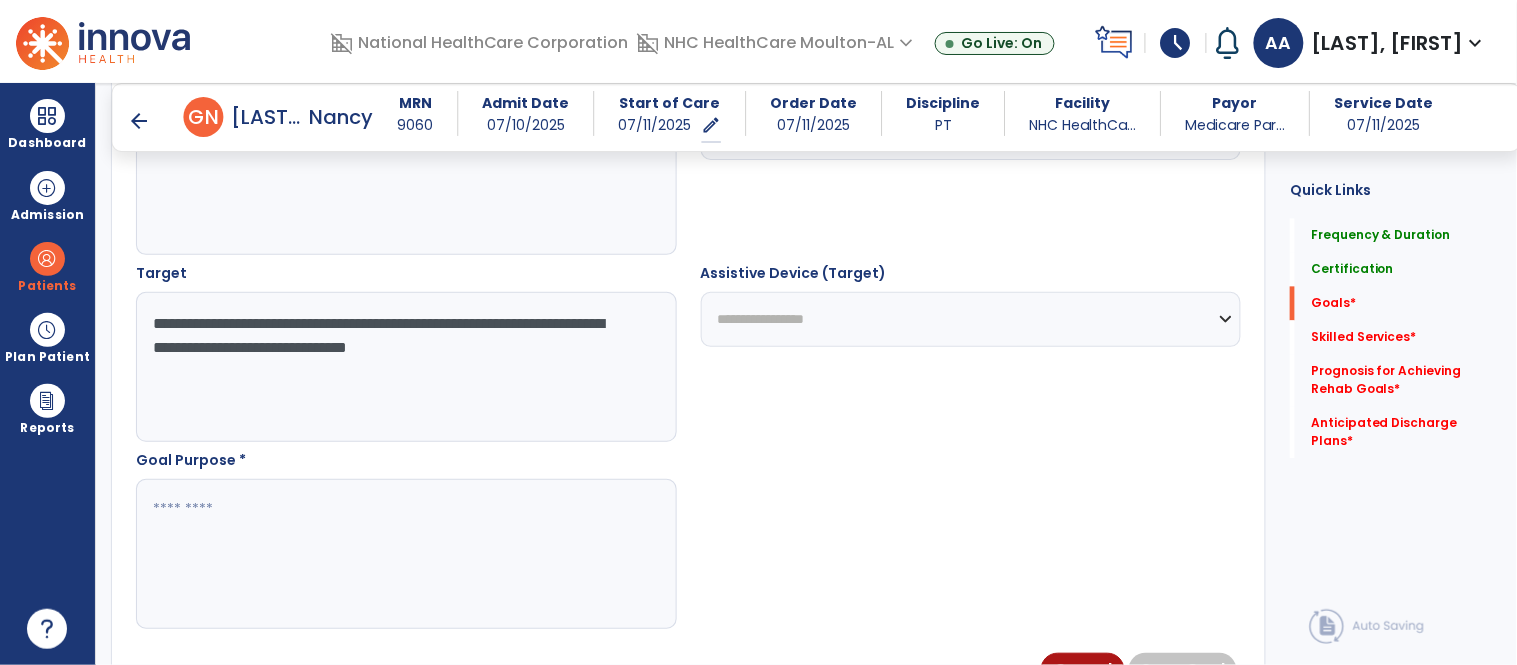 scroll, scrollTop: 1023, scrollLeft: 0, axis: vertical 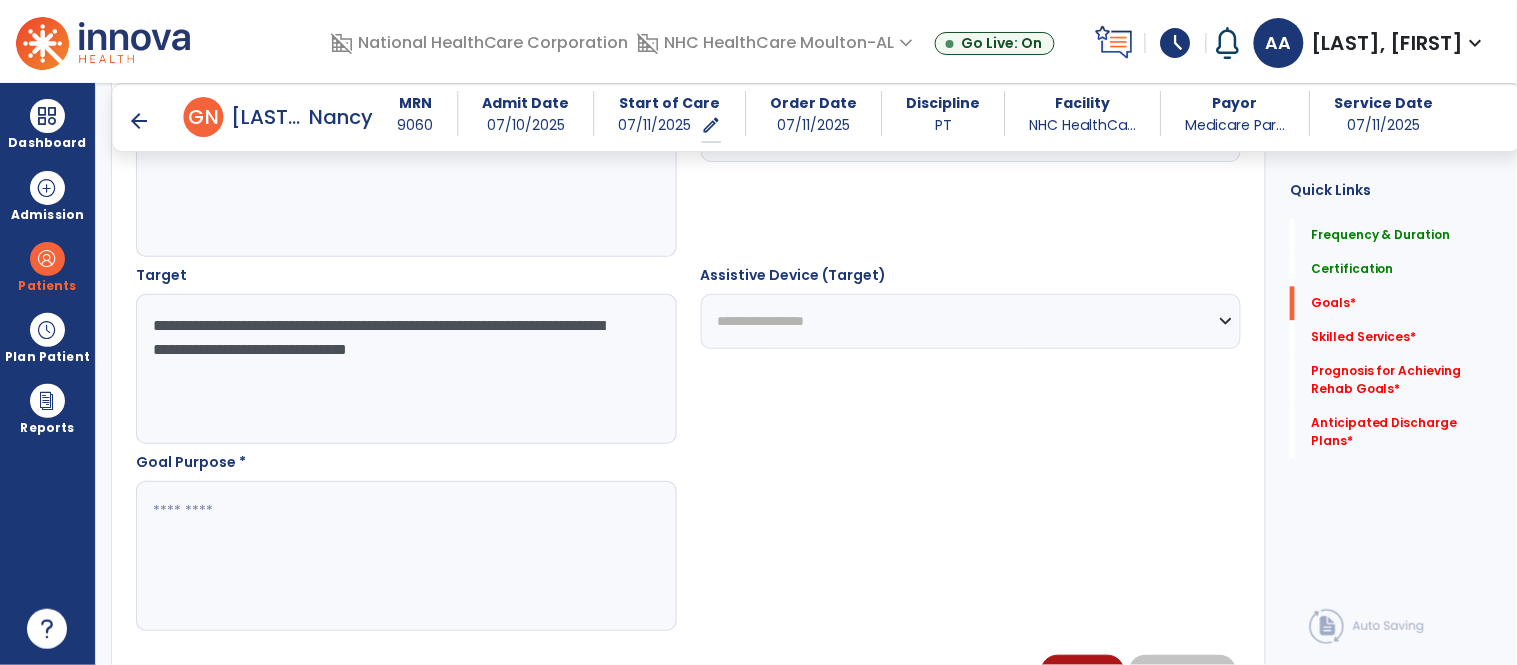 type on "**********" 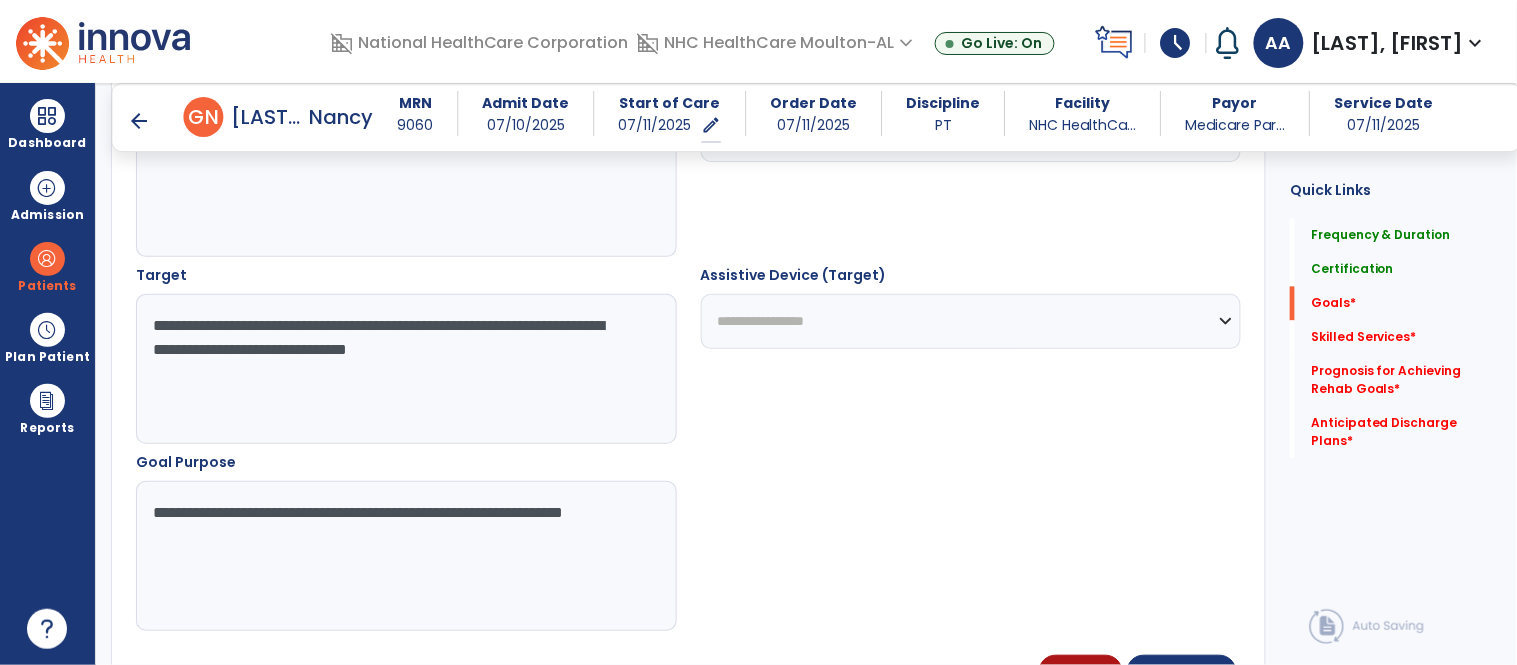 scroll, scrollTop: 1134, scrollLeft: 0, axis: vertical 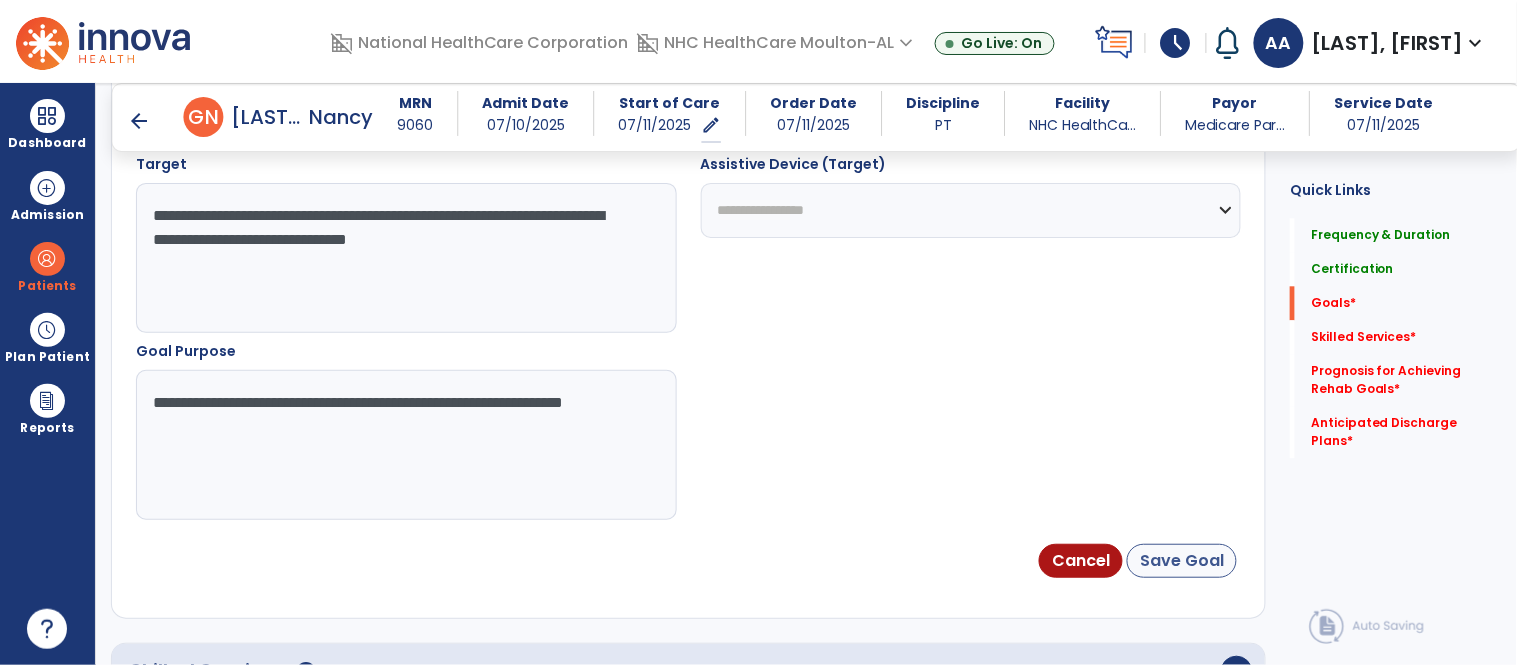 type on "**********" 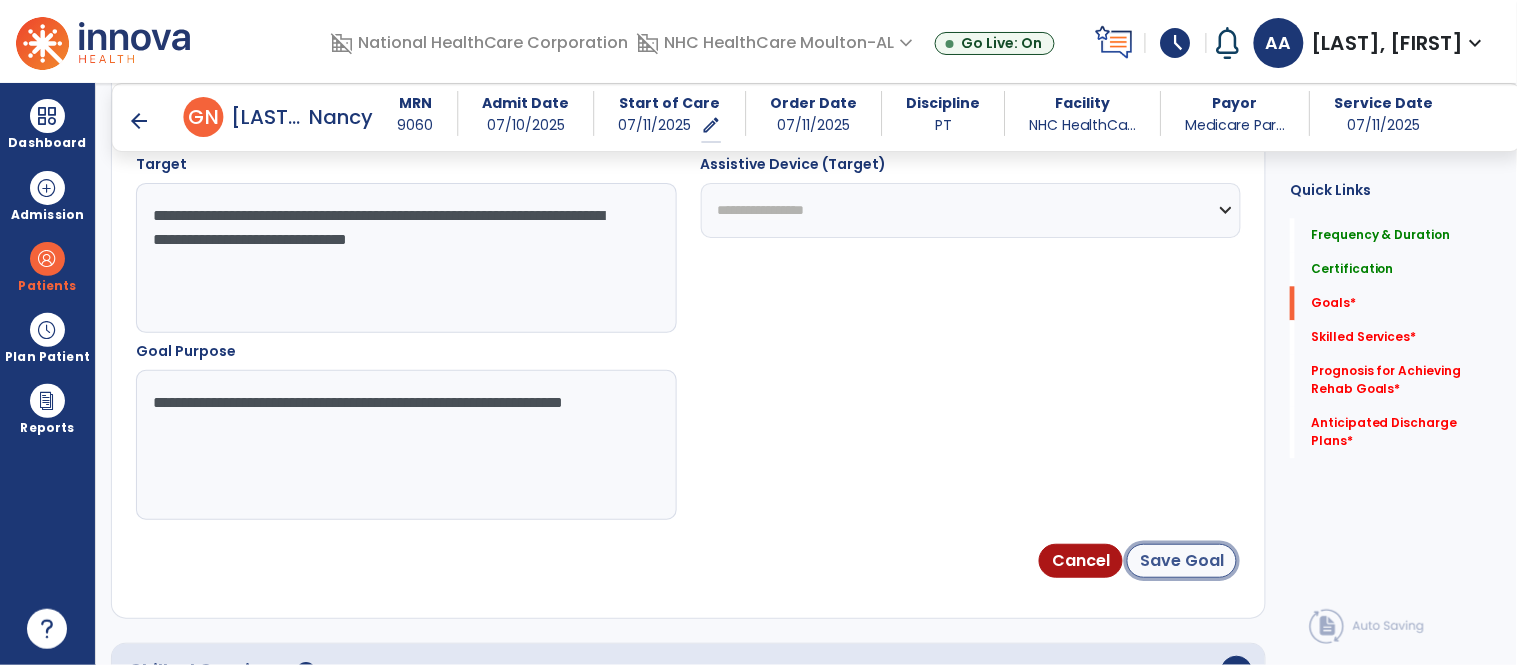 click on "Save Goal" at bounding box center (1182, 561) 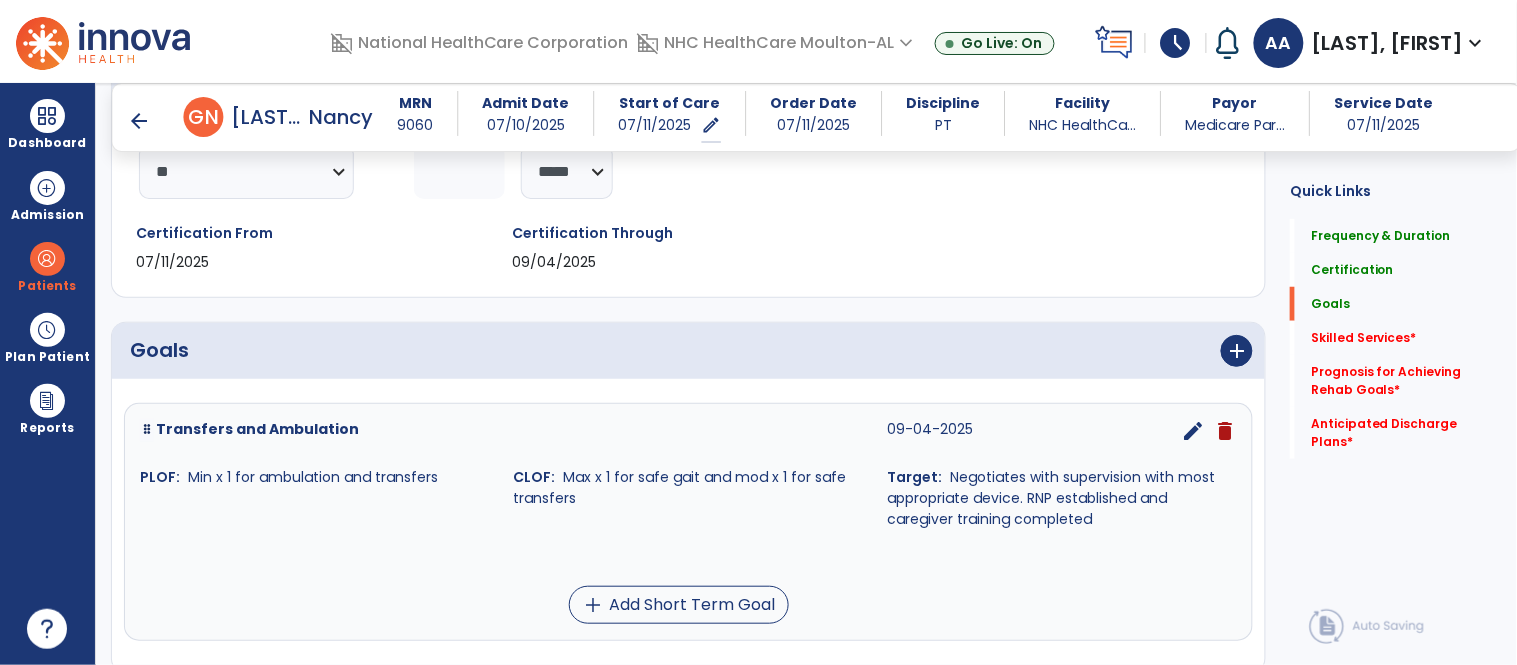 scroll, scrollTop: 388, scrollLeft: 0, axis: vertical 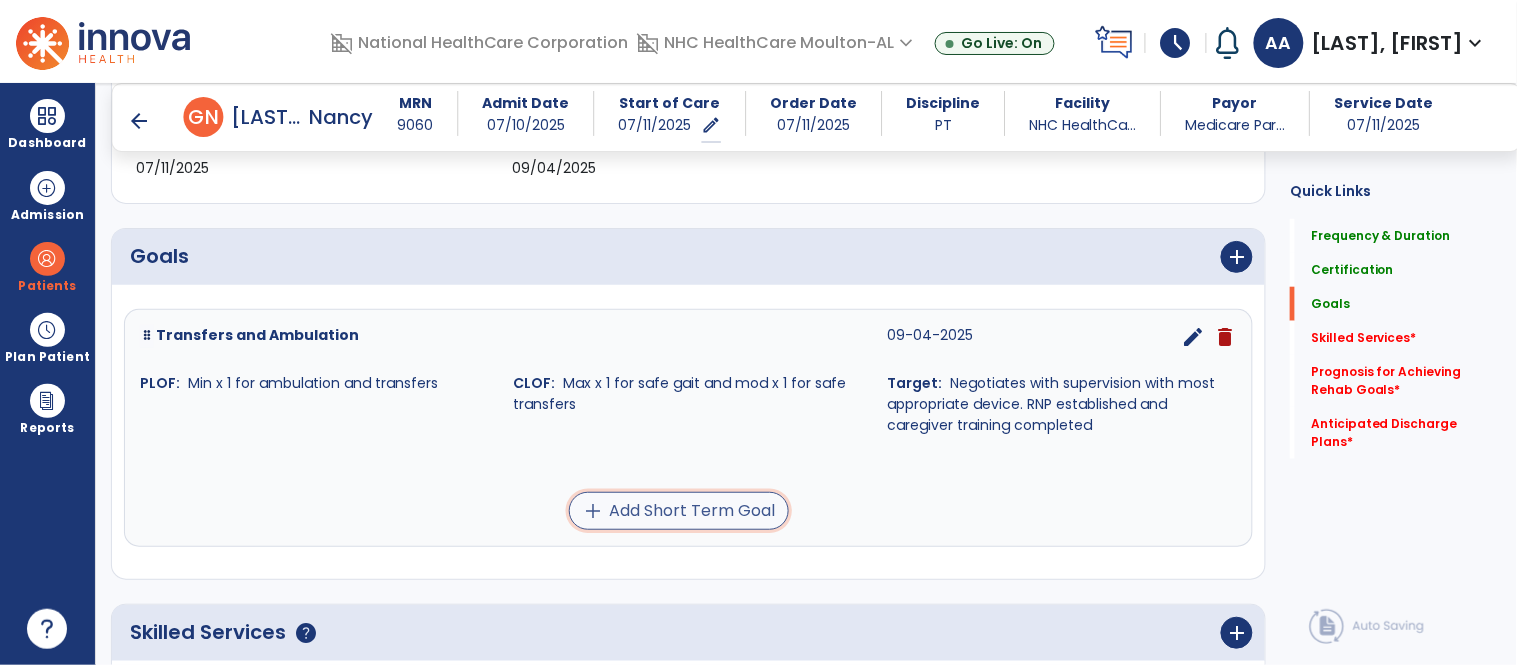 click on "add  Add Short Term Goal" at bounding box center (679, 511) 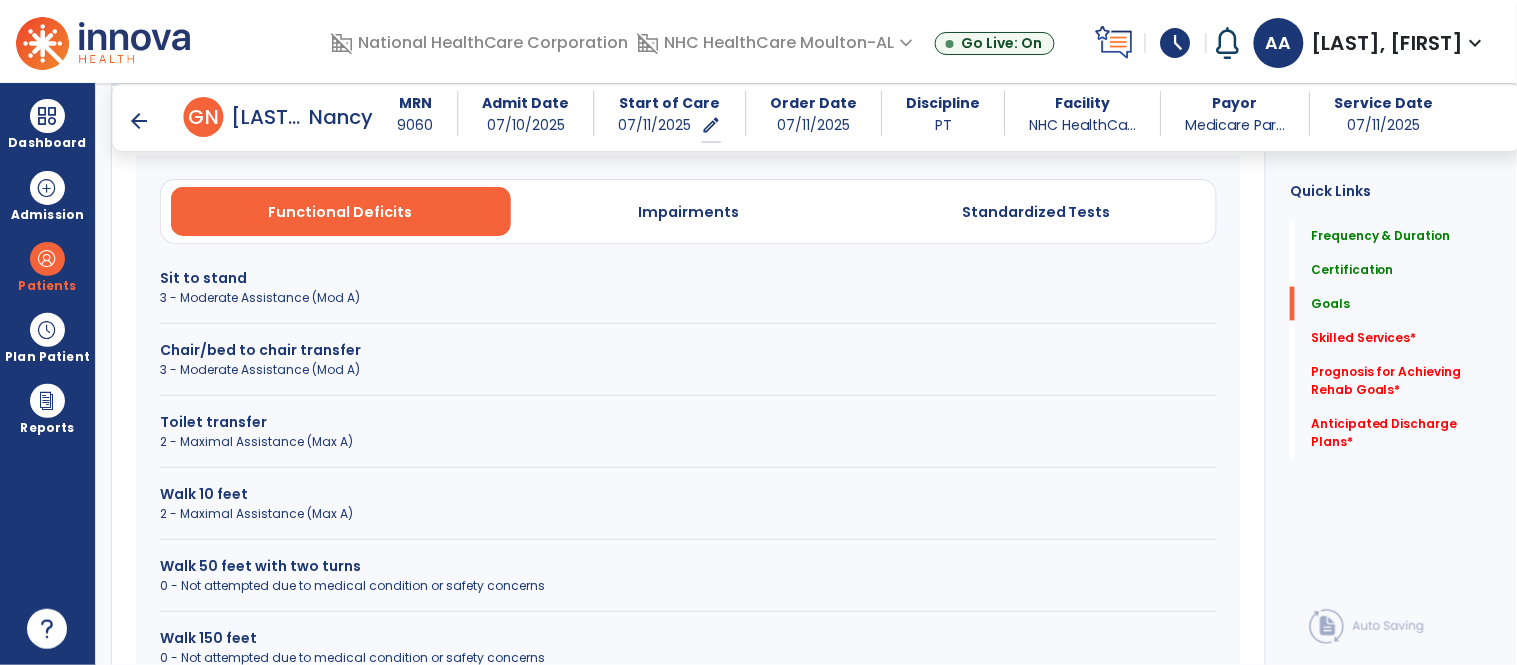 scroll, scrollTop: 611, scrollLeft: 0, axis: vertical 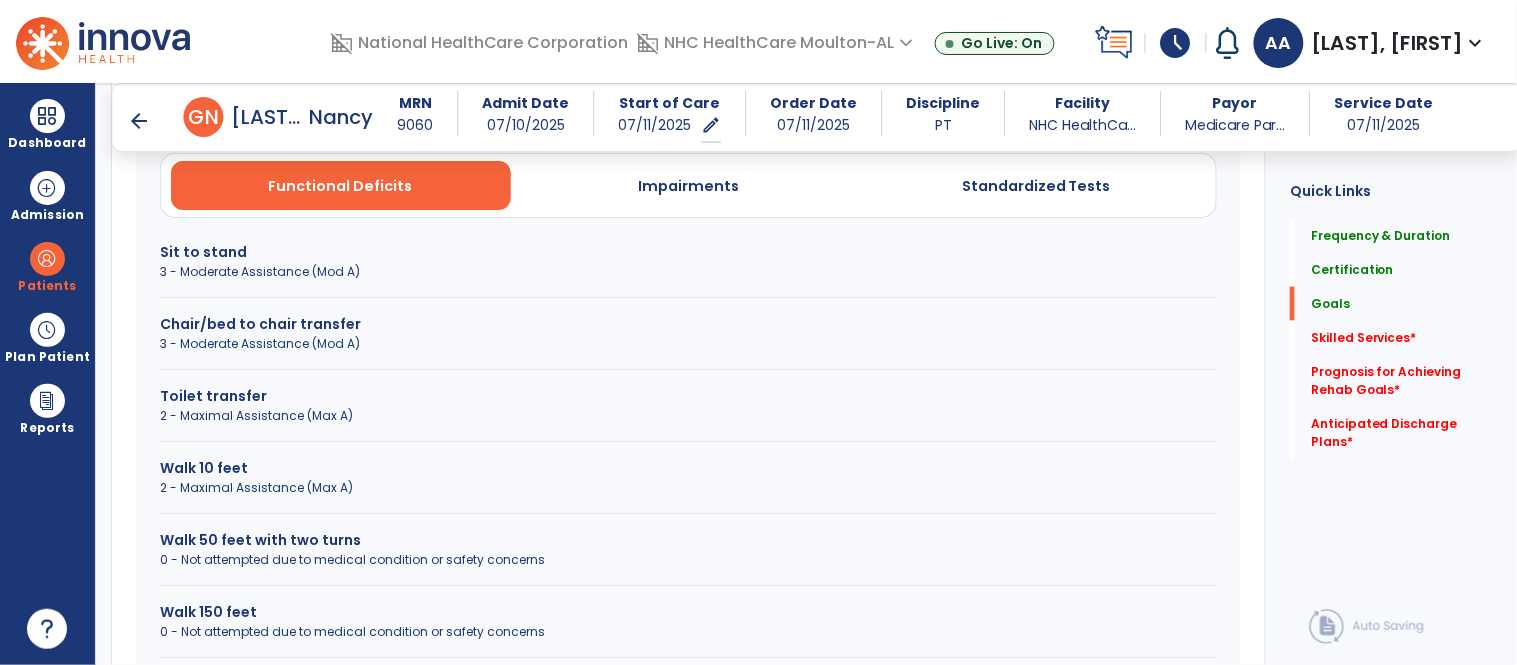 click on "Sit to stand" at bounding box center [688, 252] 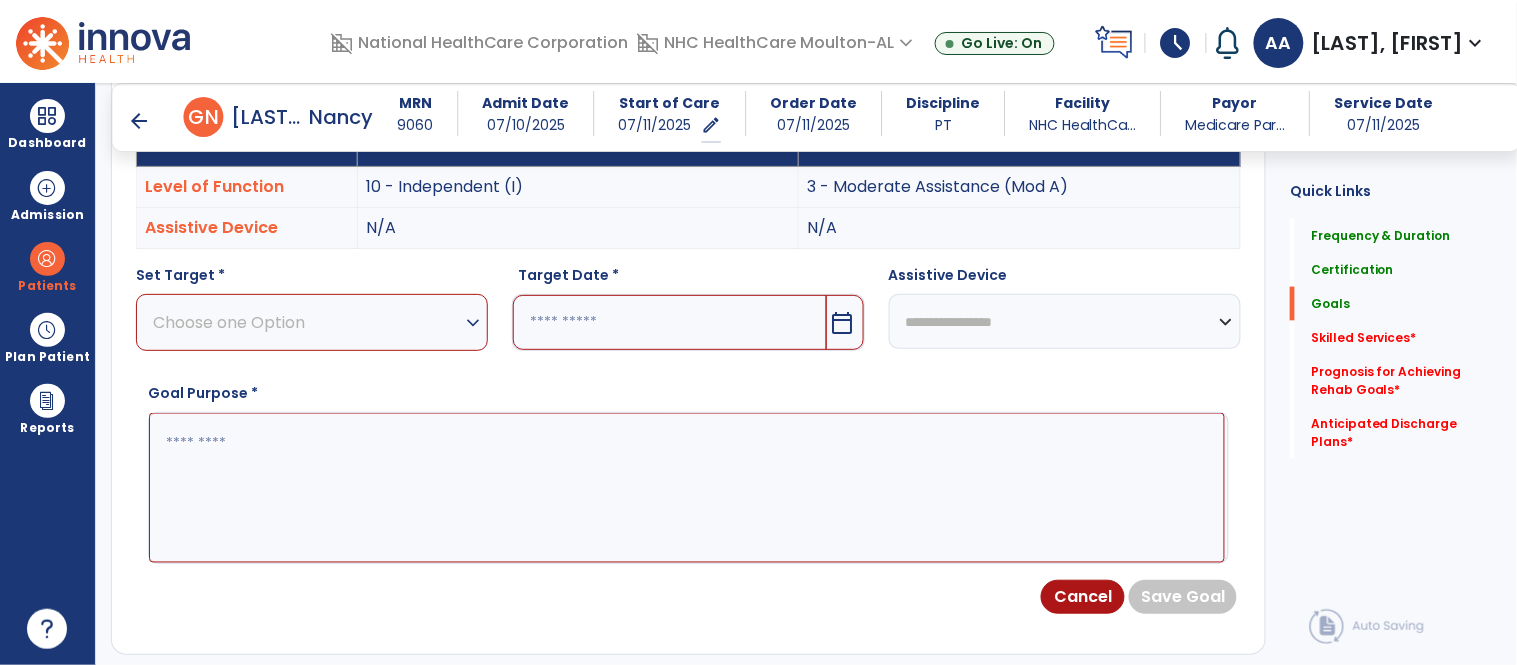 click on "Choose one Option" at bounding box center (307, 322) 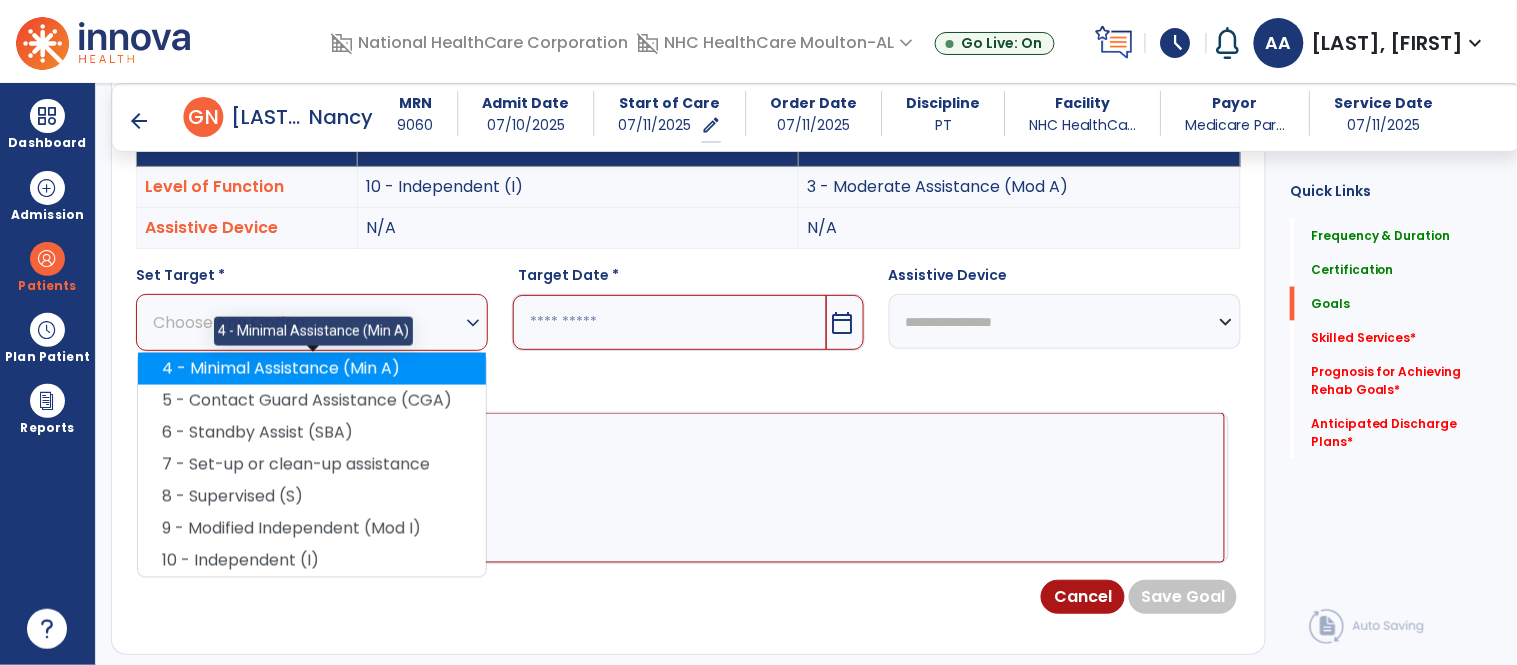 click on "4 - Minimal Assistance (Min A)" at bounding box center (312, 369) 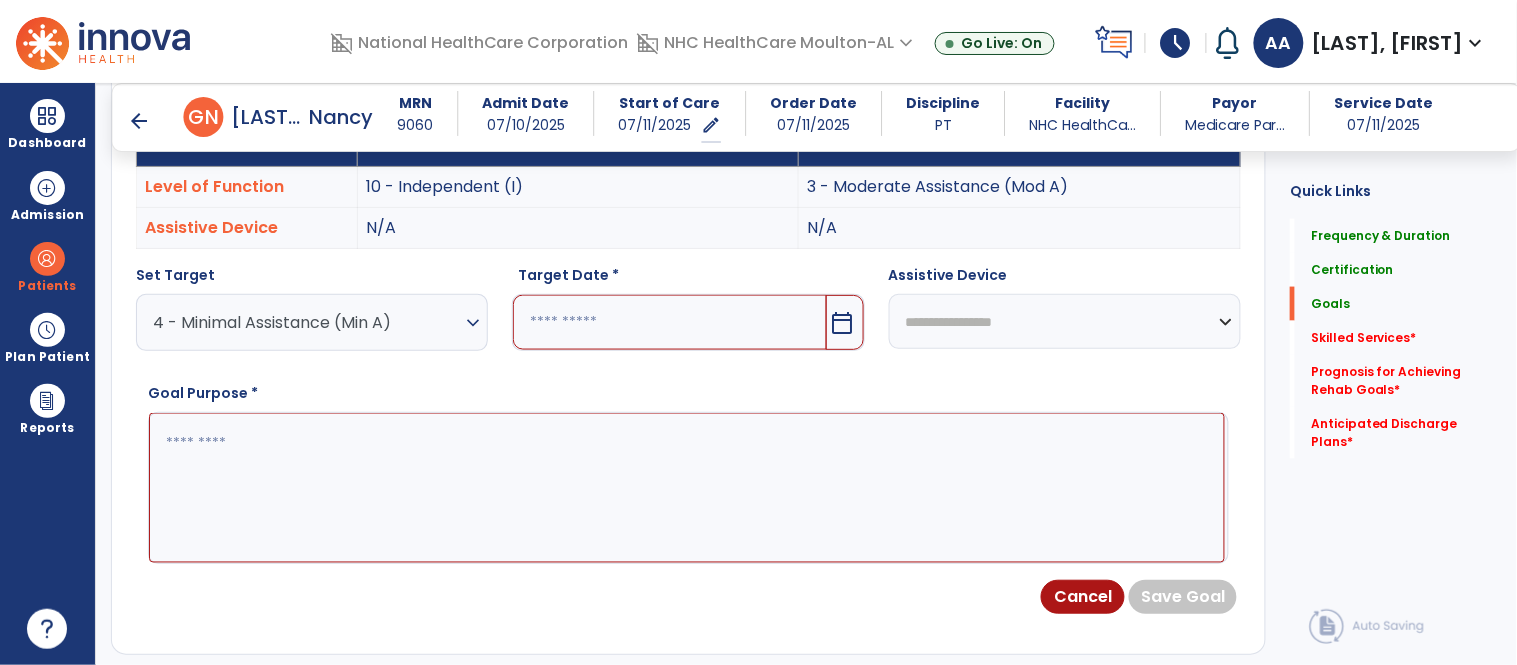 click at bounding box center [669, 322] 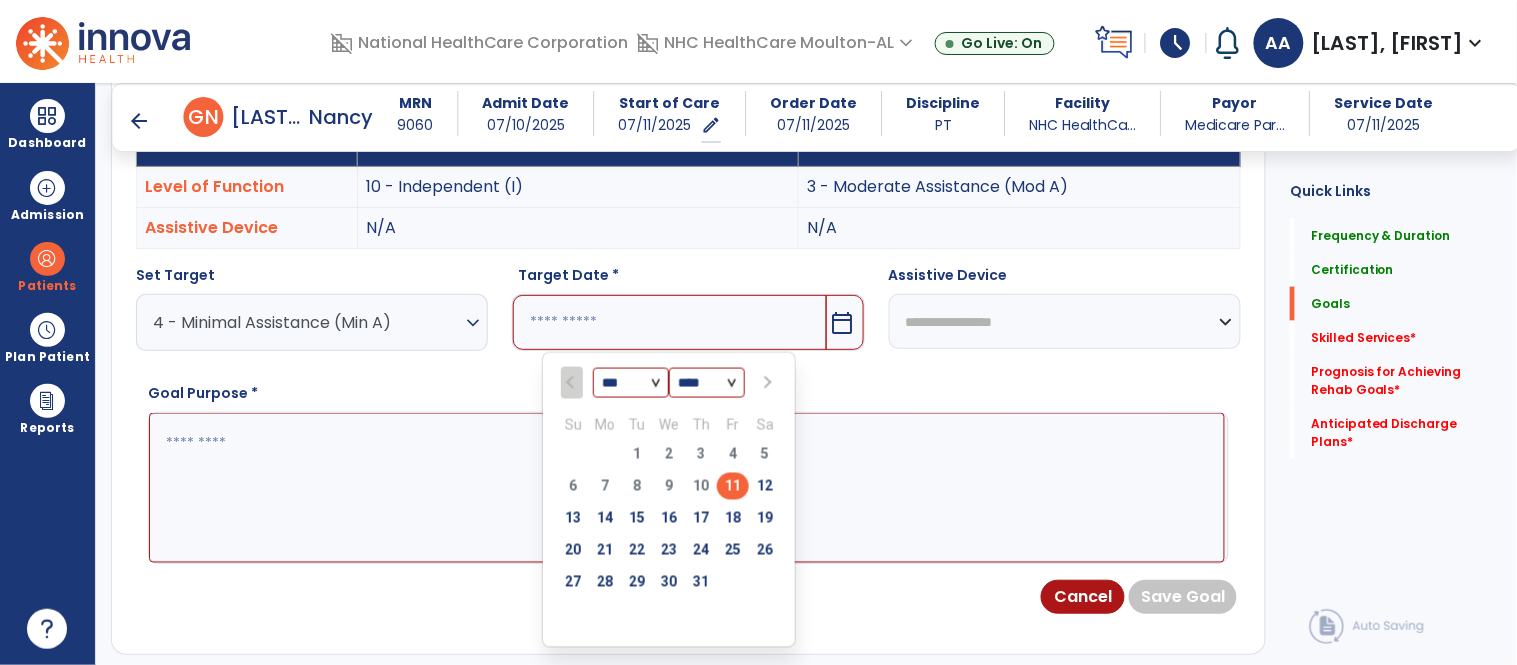 scroll, scrollTop: 722, scrollLeft: 0, axis: vertical 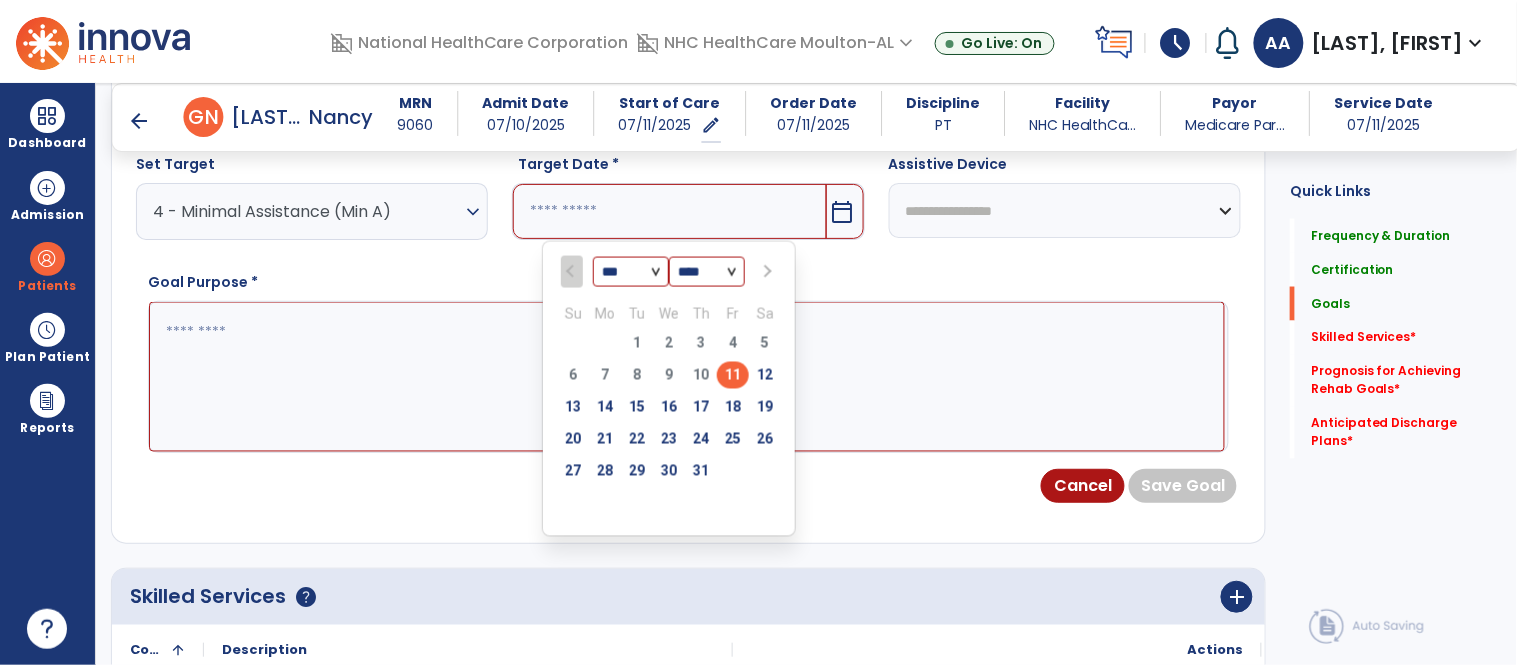click at bounding box center (767, 272) 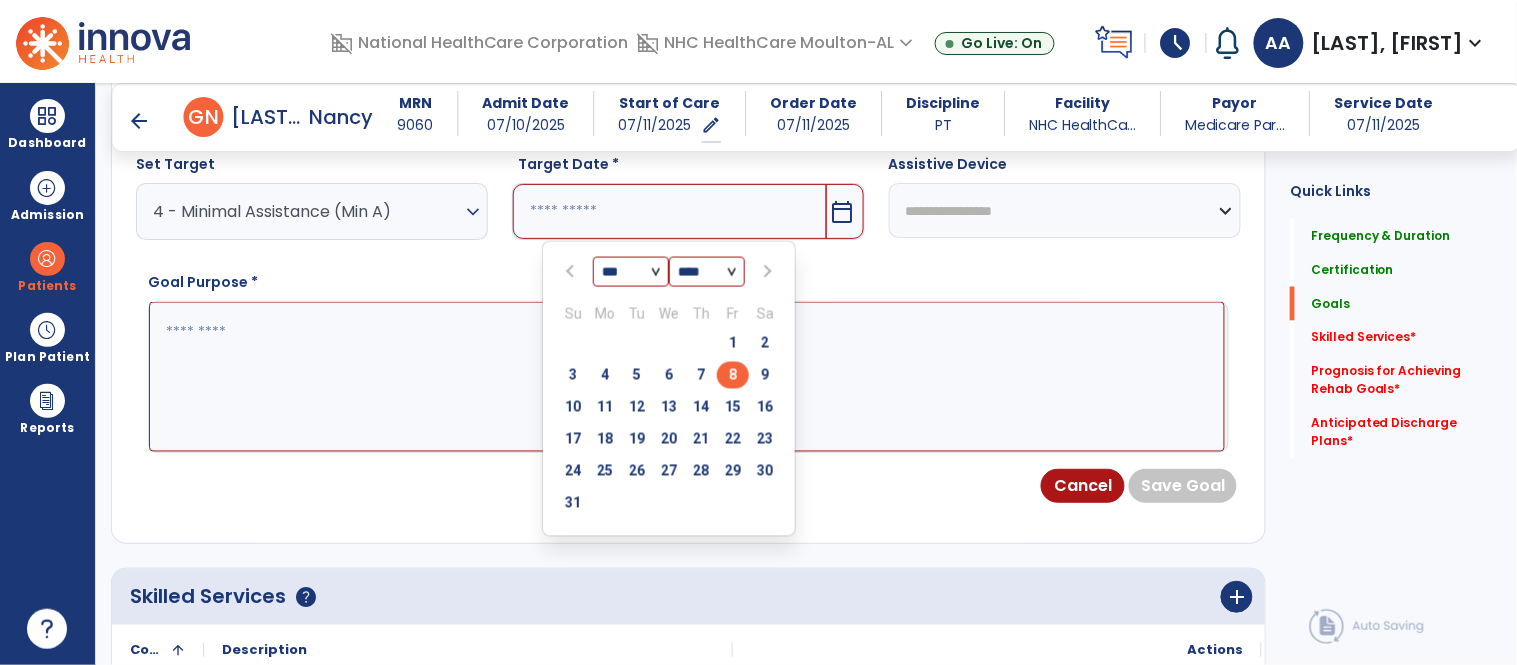 click on "8" at bounding box center (733, 375) 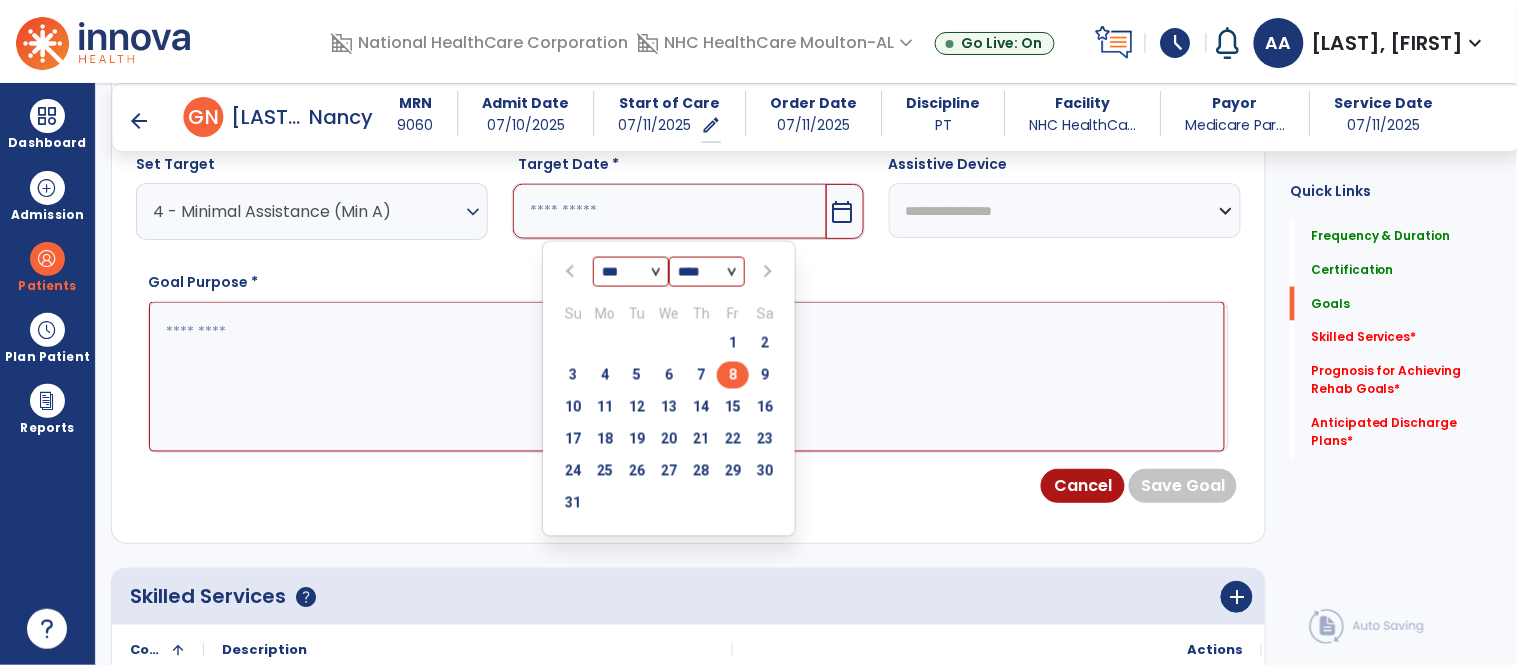 type on "********" 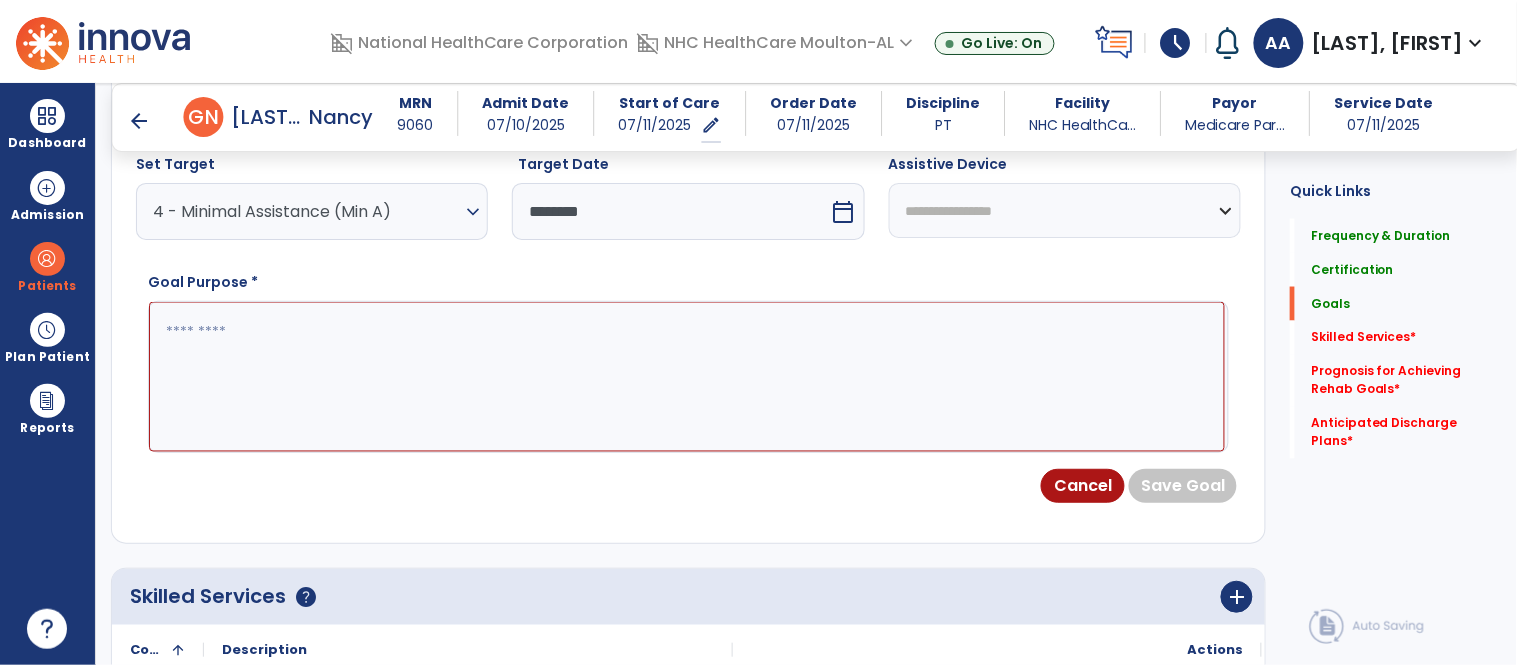 click at bounding box center [687, 377] 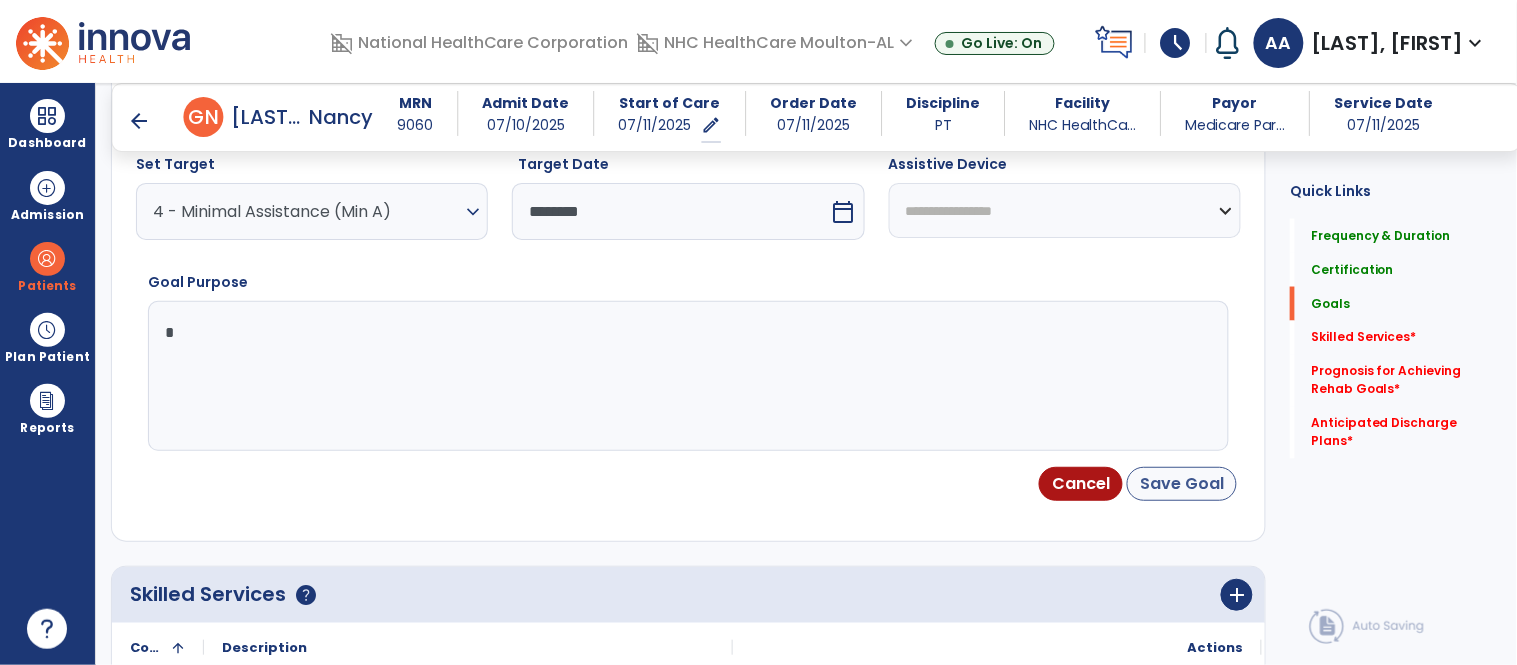 type on "*" 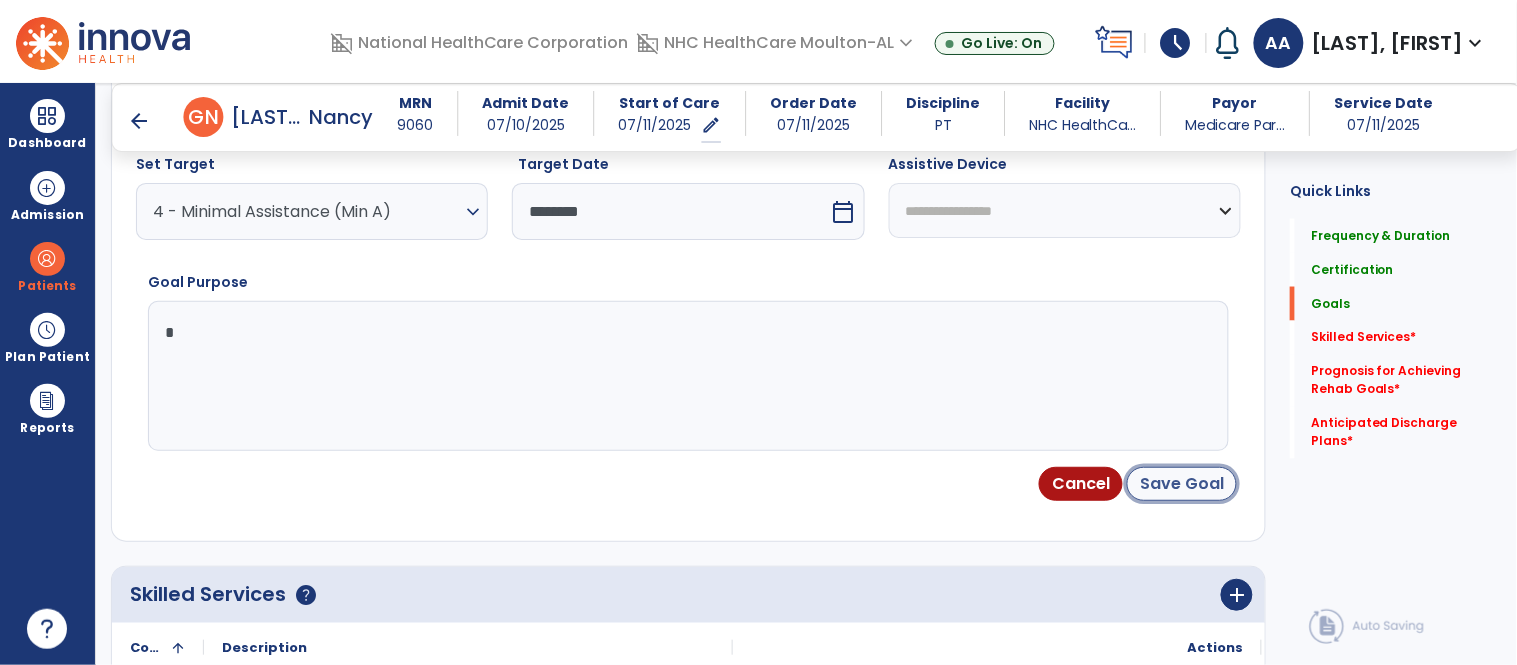 click on "Save Goal" at bounding box center (1182, 484) 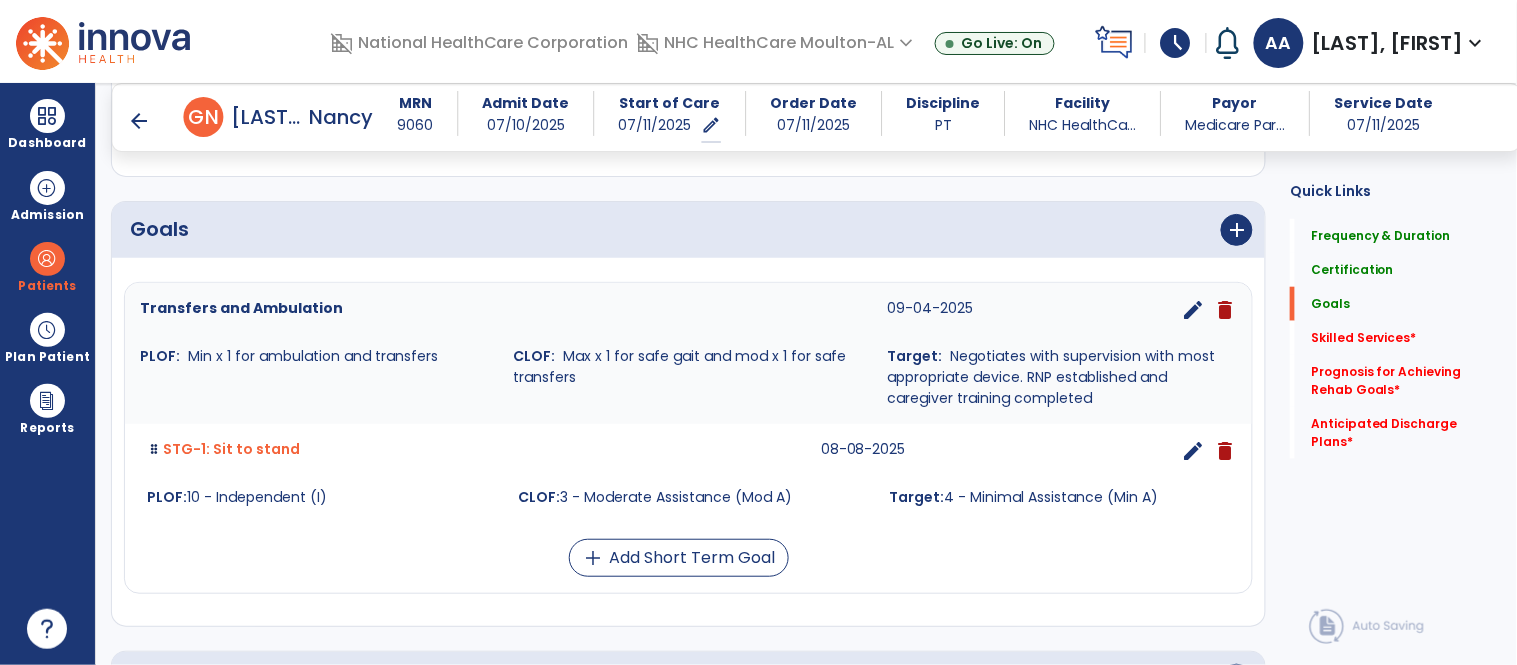 scroll, scrollTop: 464, scrollLeft: 0, axis: vertical 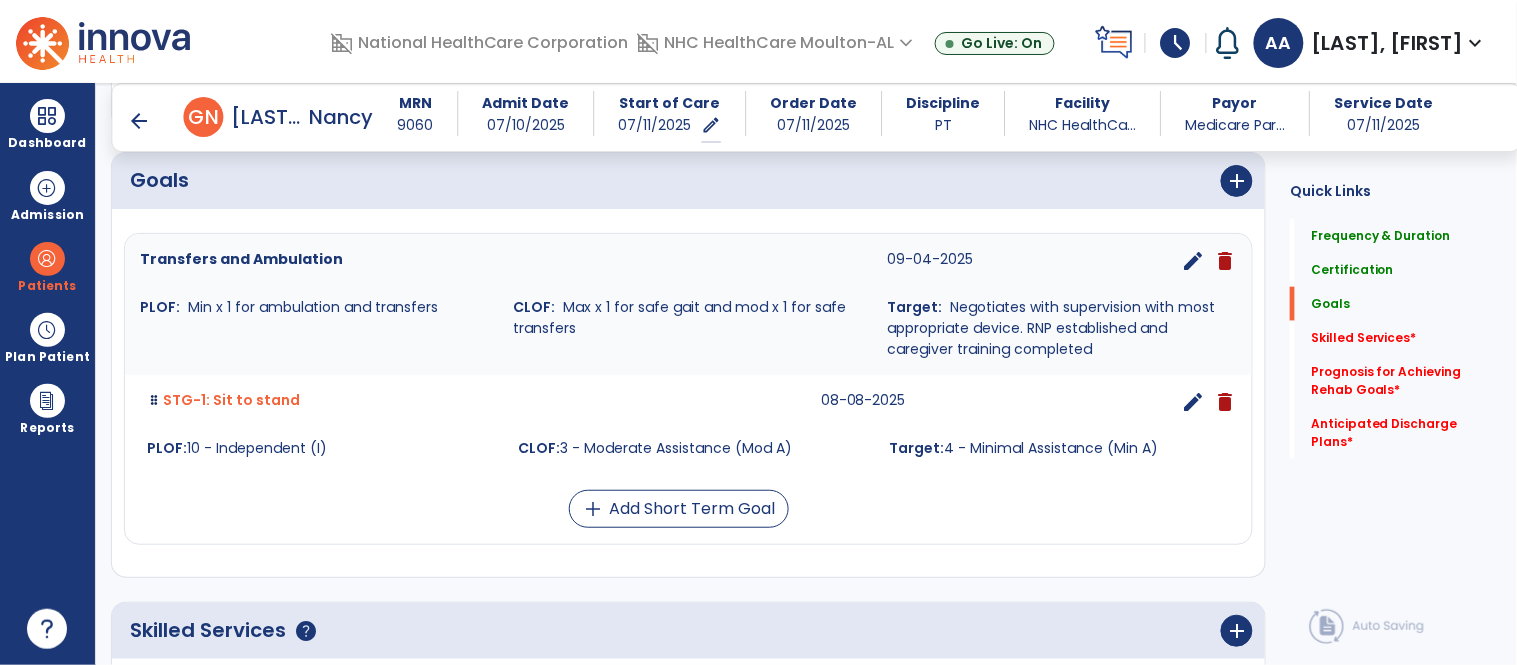 click on "edit" at bounding box center [1193, 261] 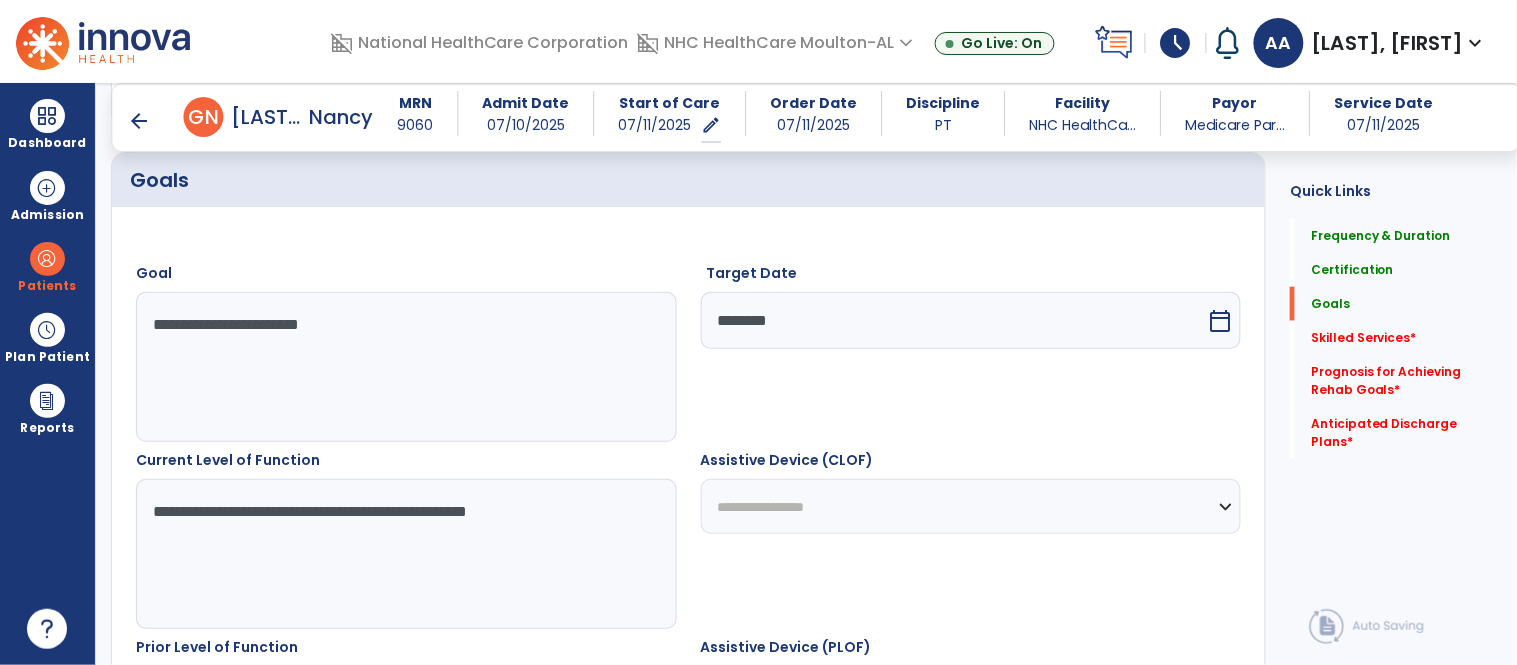 scroll, scrollTop: 83, scrollLeft: 0, axis: vertical 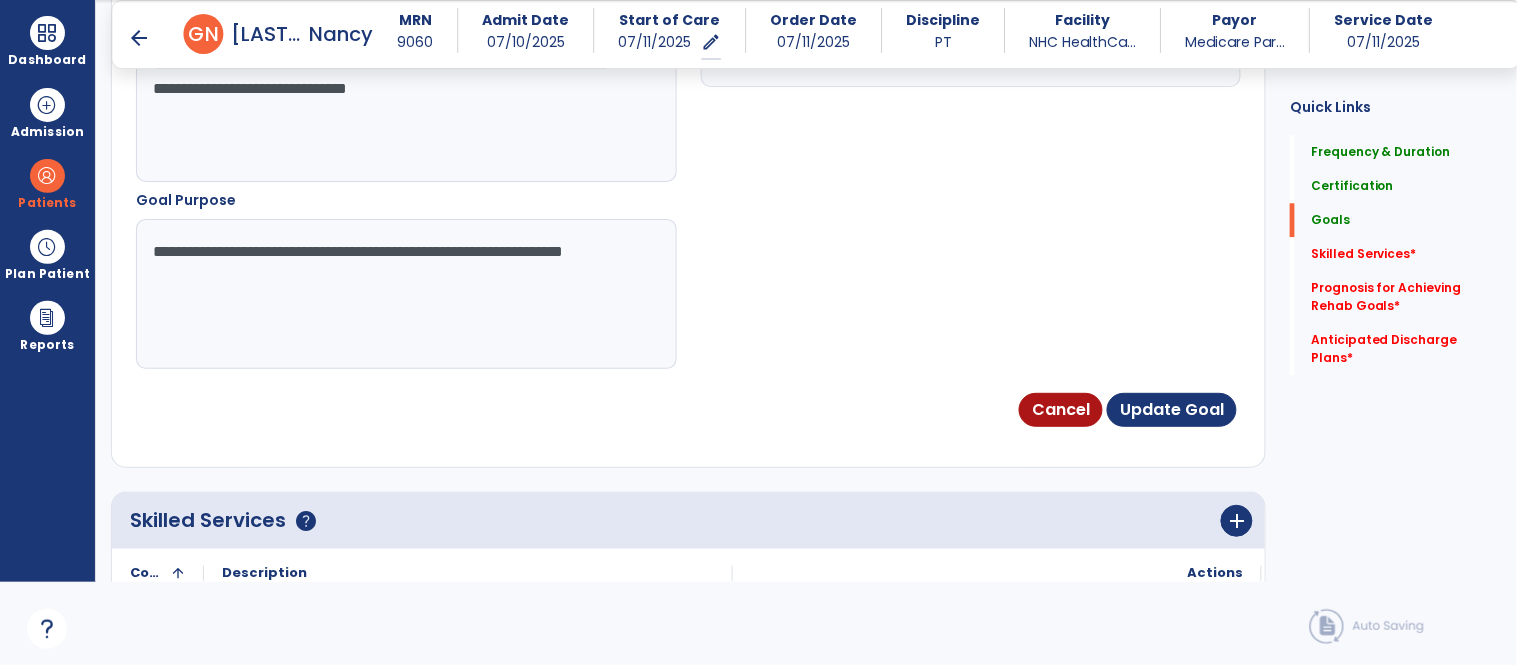 drag, startPoint x: 147, startPoint y: 247, endPoint x: 322, endPoint y: 295, distance: 181.4635 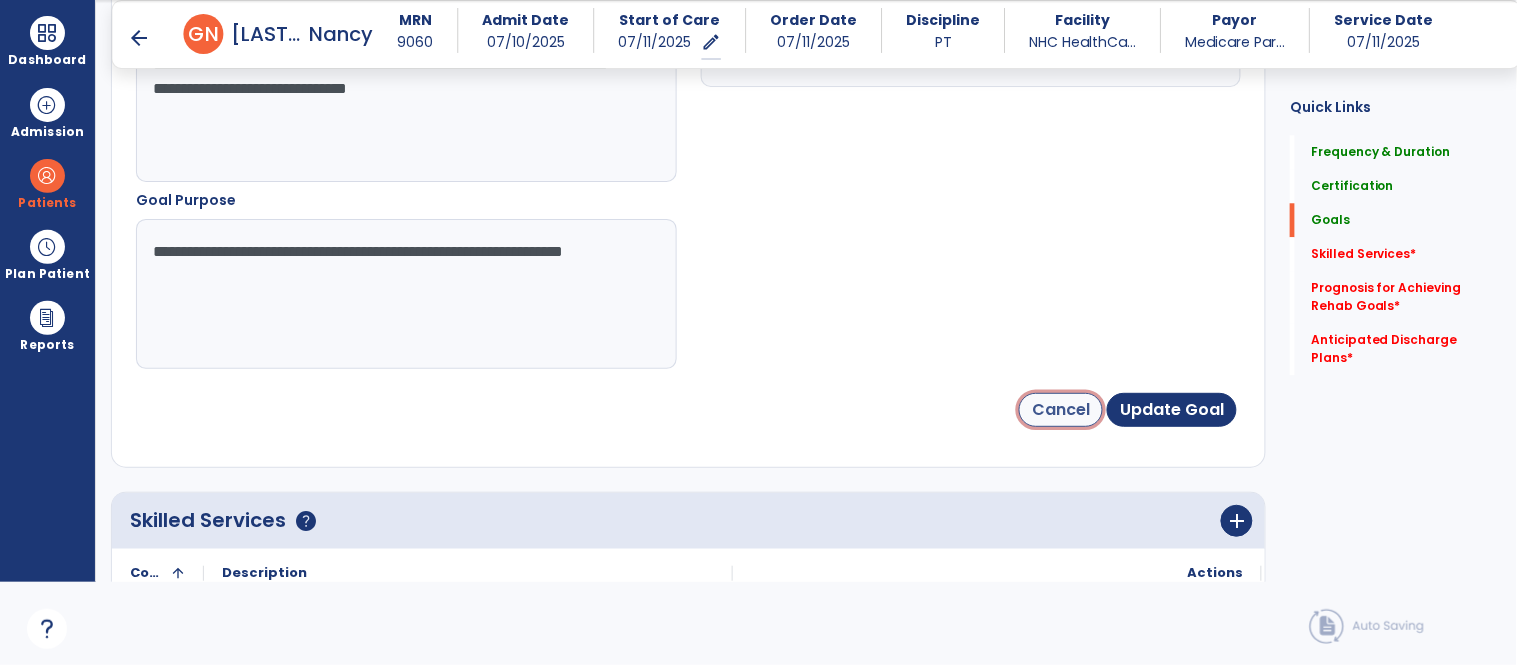 click on "Cancel" at bounding box center (1061, 410) 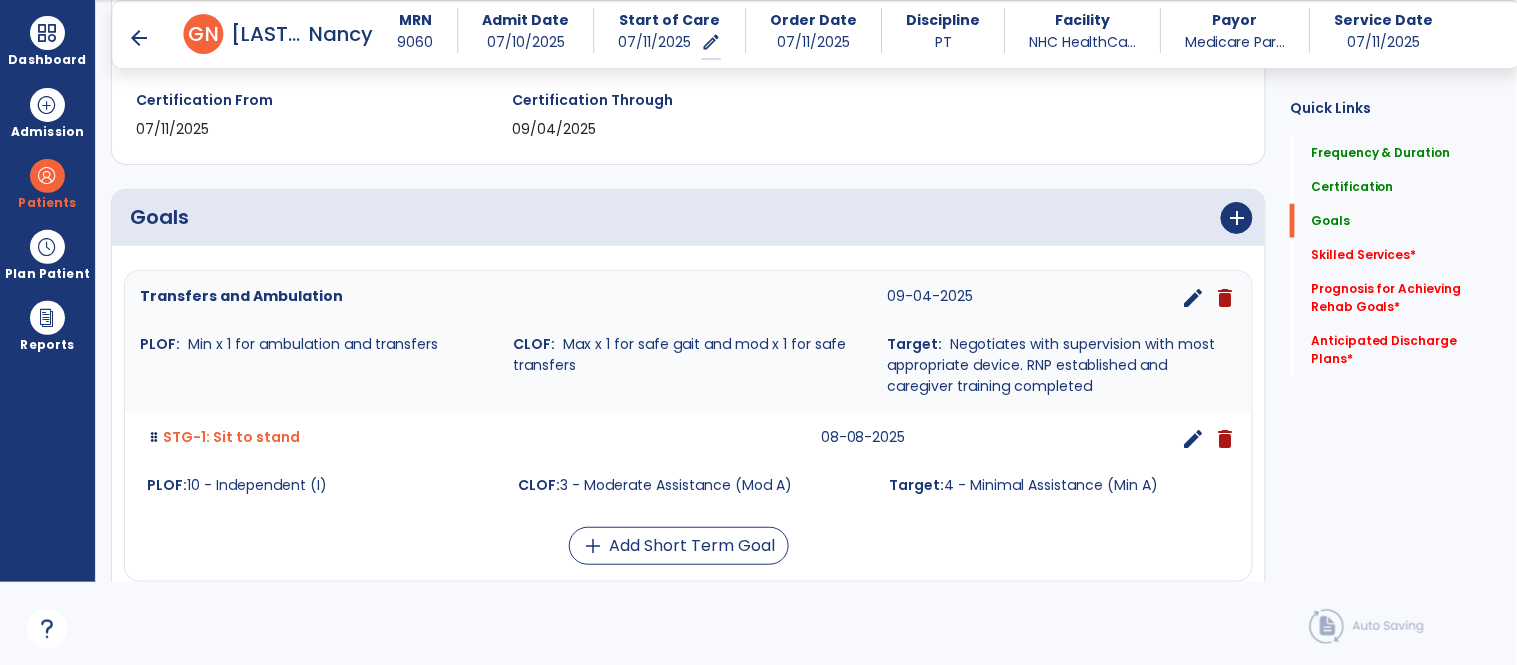 scroll, scrollTop: 455, scrollLeft: 0, axis: vertical 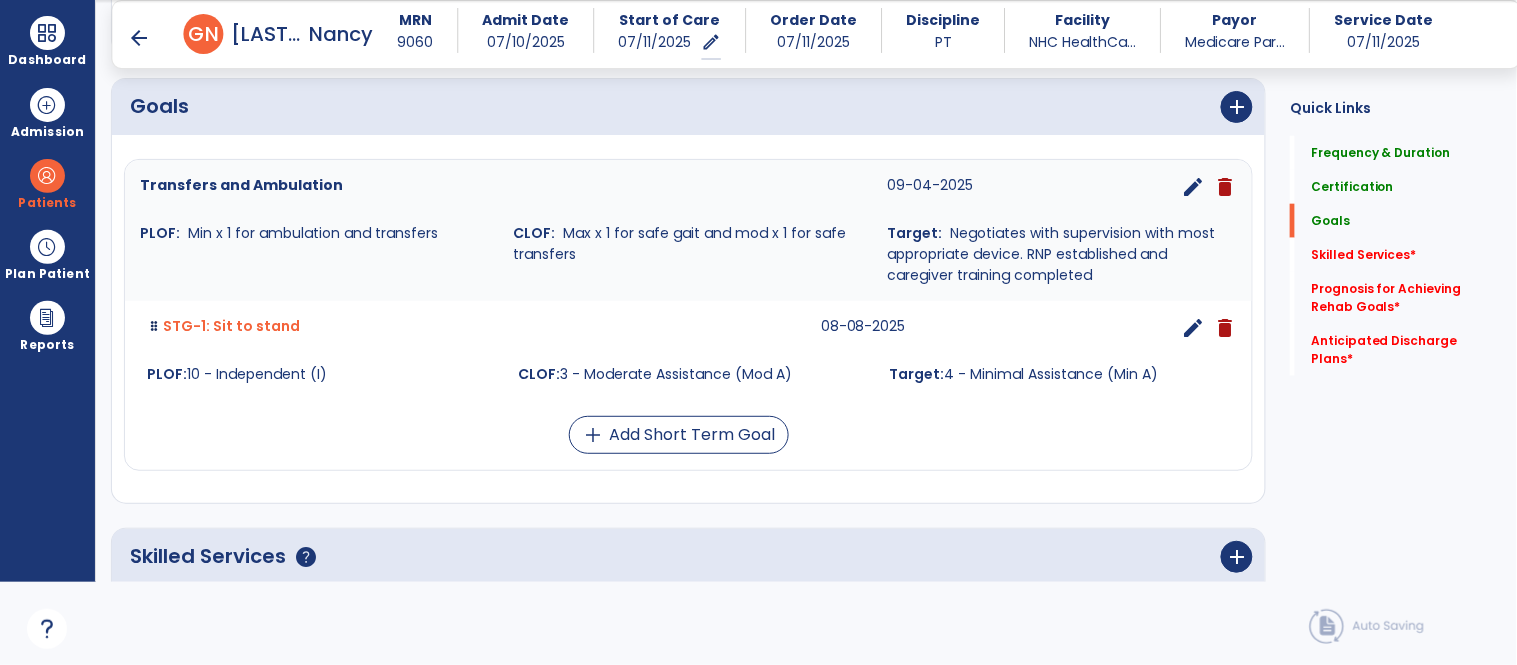 click on "edit" at bounding box center (1193, 328) 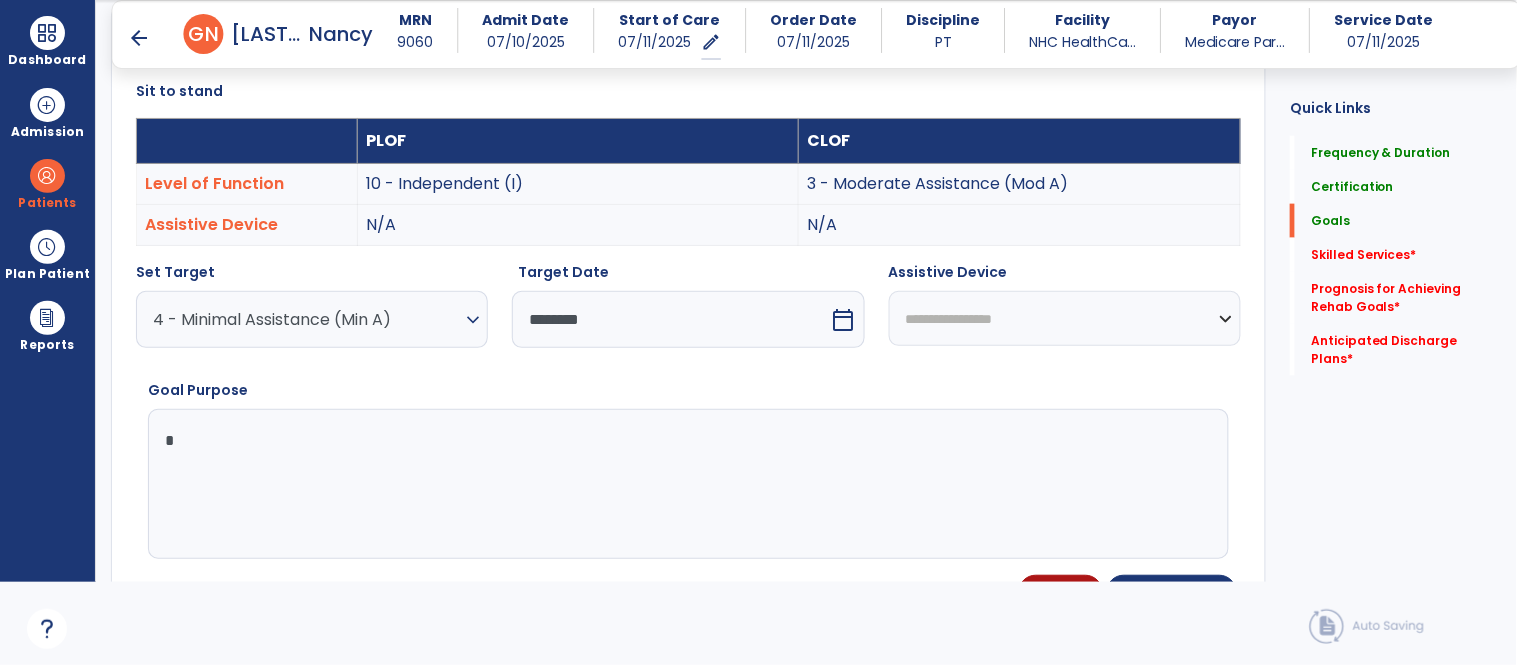 scroll, scrollTop: 535, scrollLeft: 0, axis: vertical 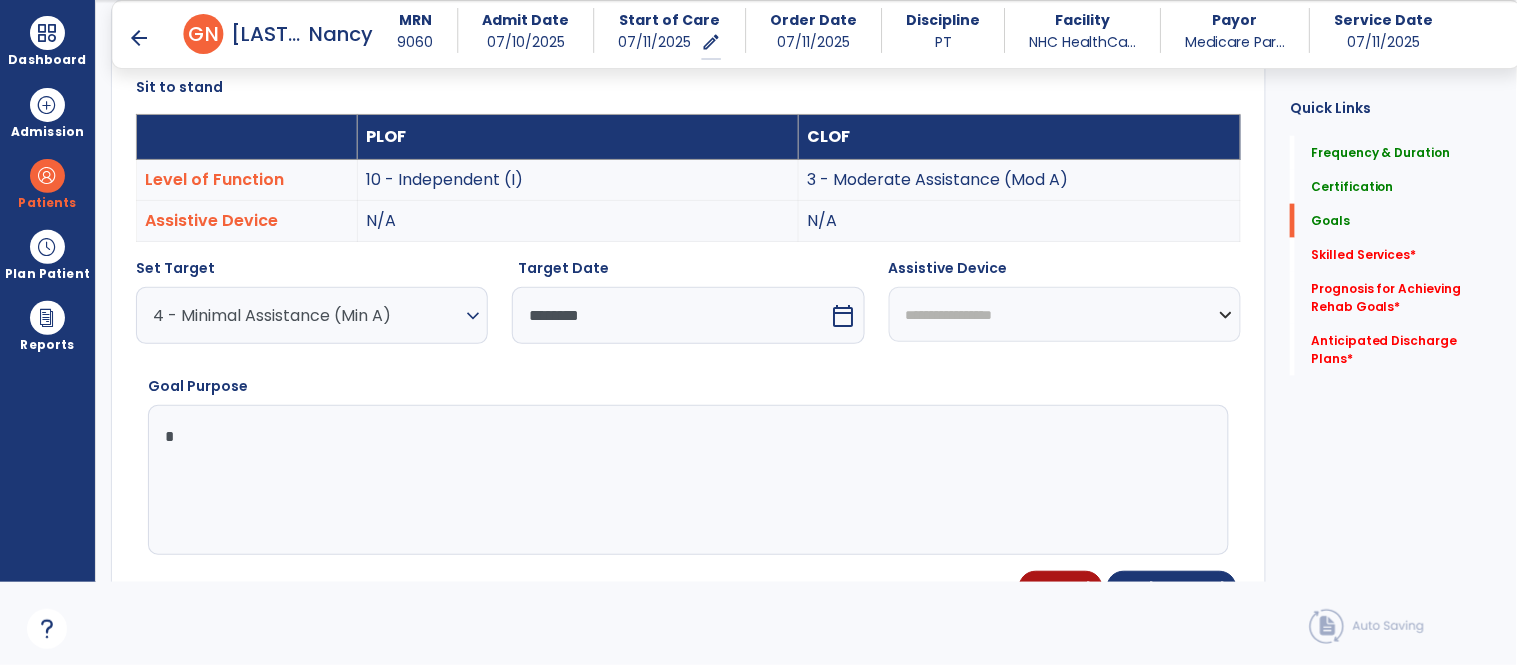 click on "*" at bounding box center [687, 480] 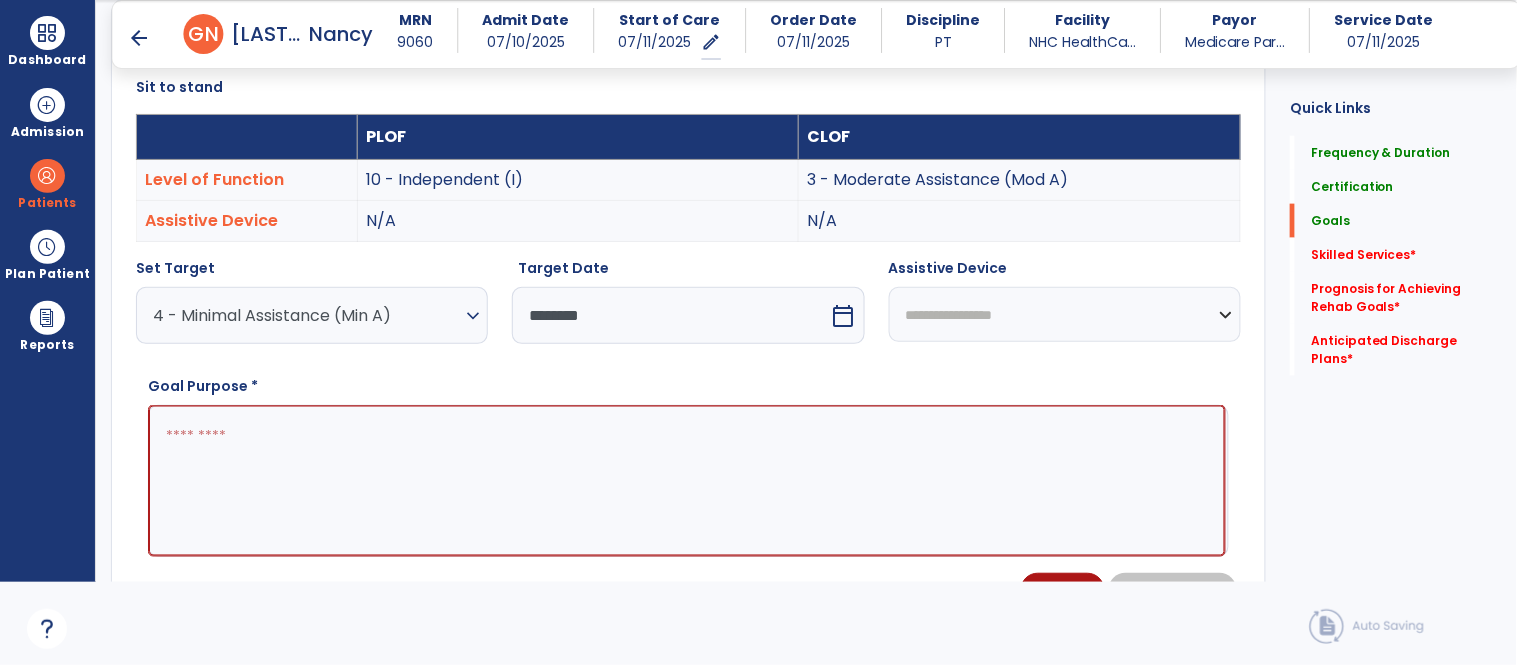 paste on "**********" 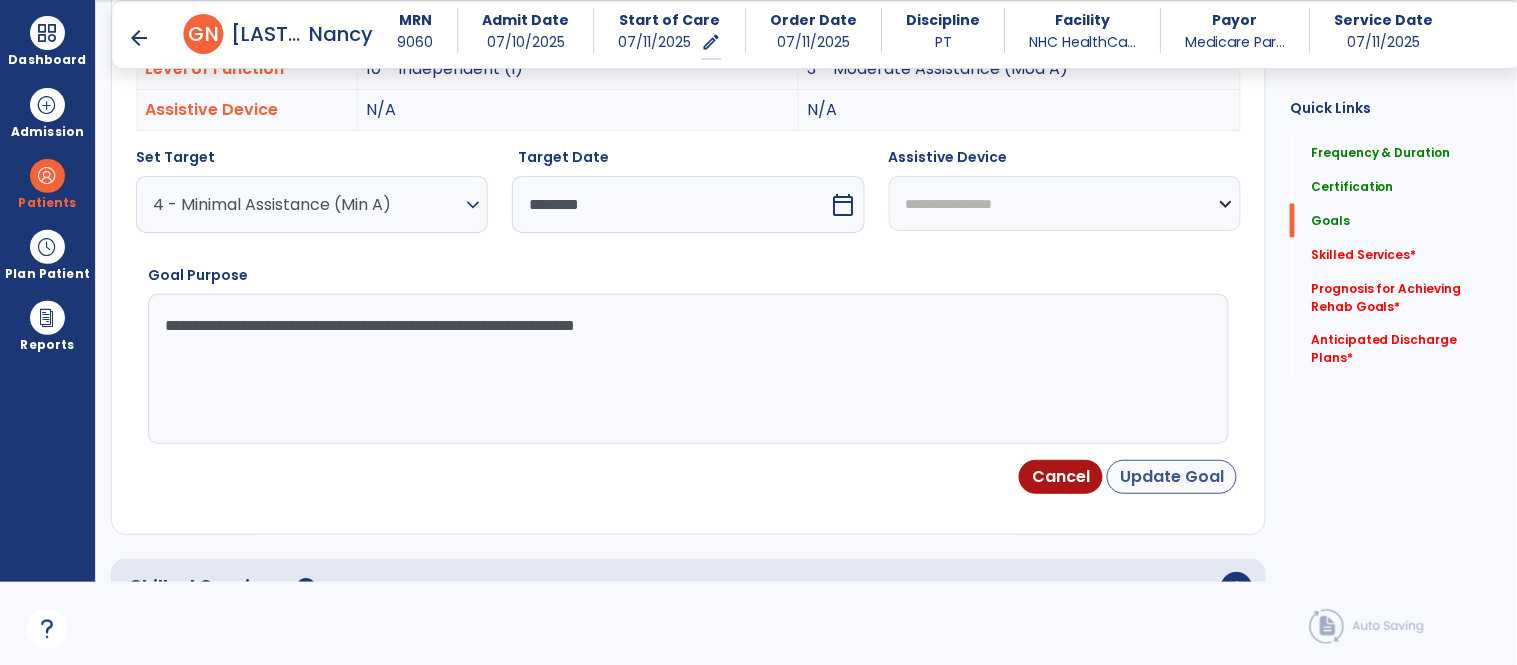type on "**********" 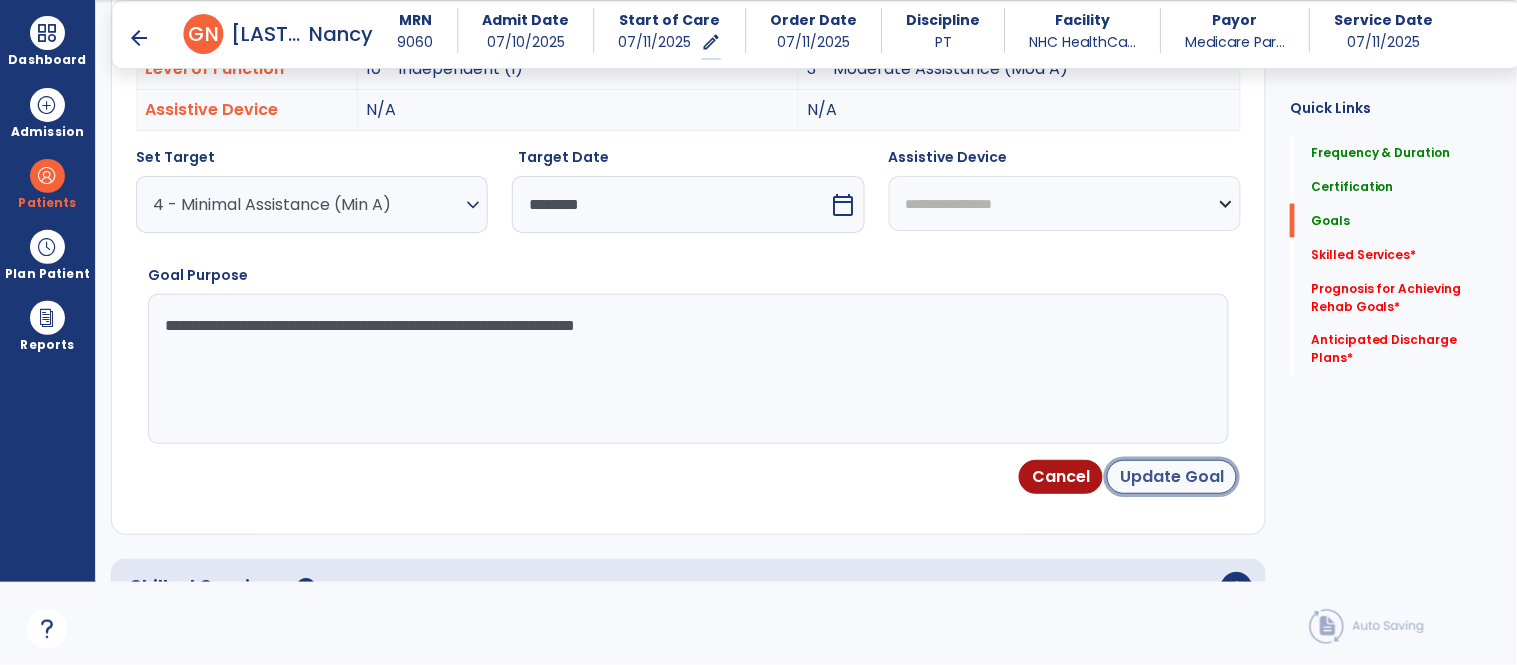 click on "Update Goal" at bounding box center (1172, 477) 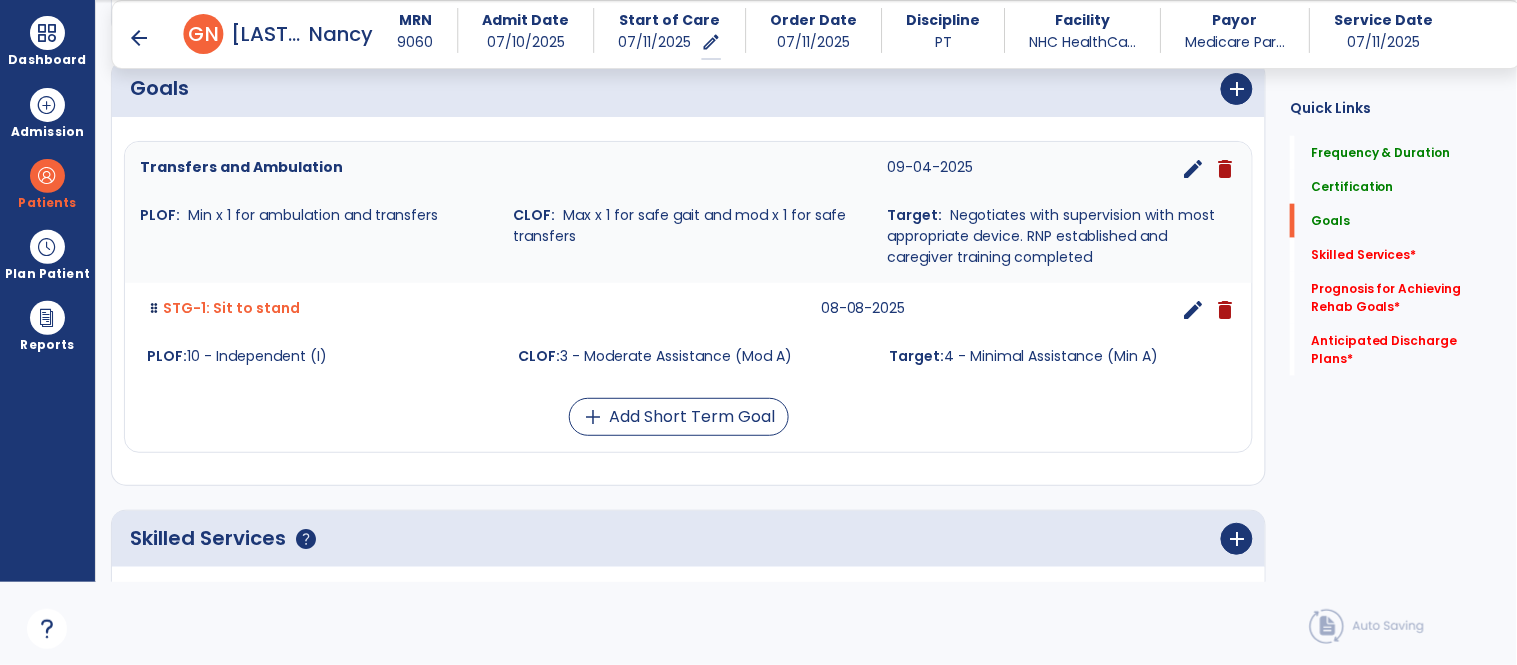 scroll, scrollTop: 497, scrollLeft: 0, axis: vertical 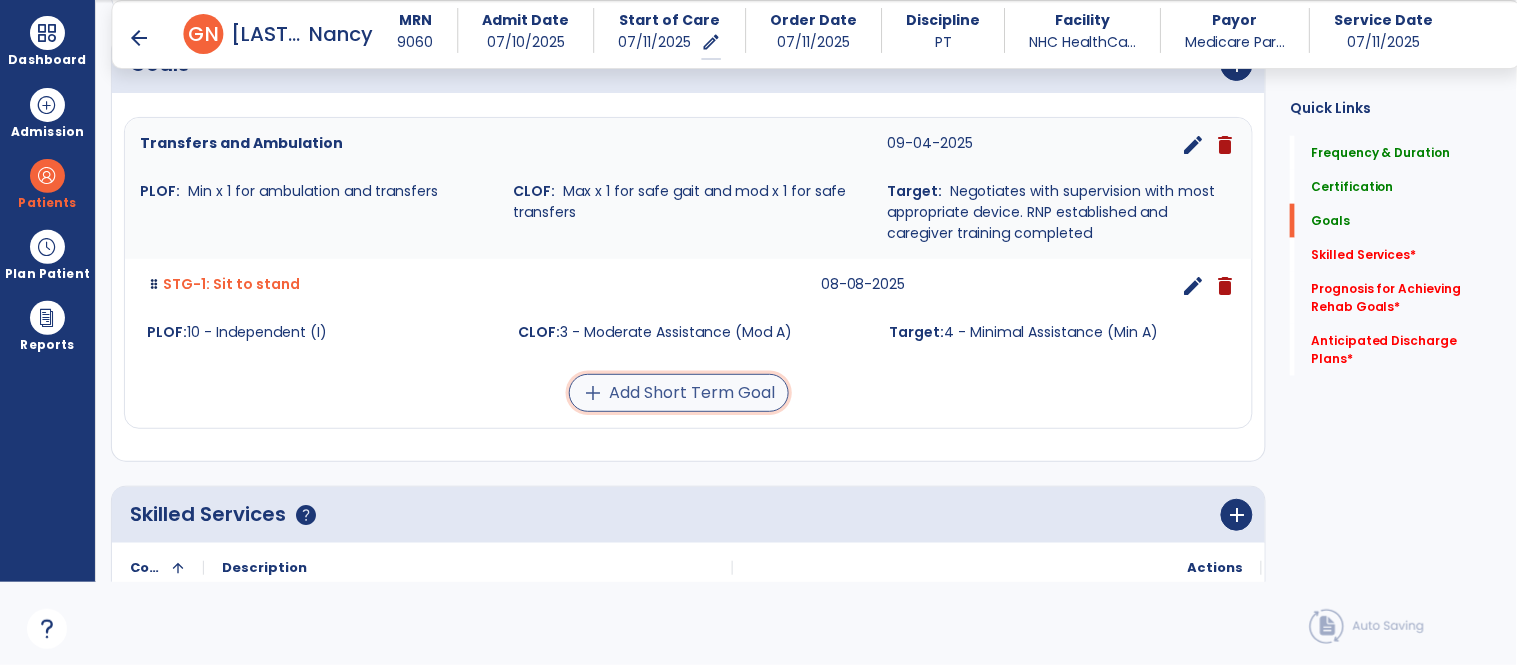 click on "add  Add Short Term Goal" at bounding box center (679, 393) 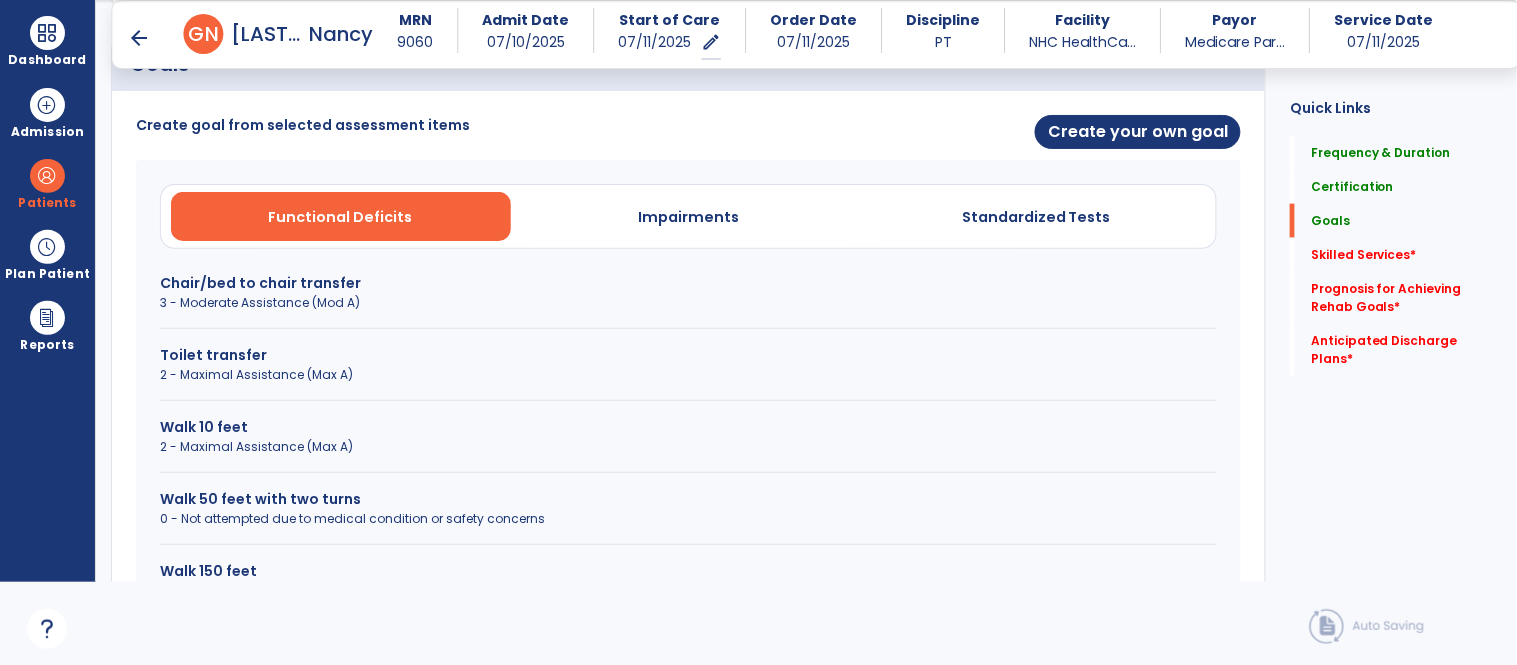 click on "Chair/bed to chair transfer" at bounding box center [688, 283] 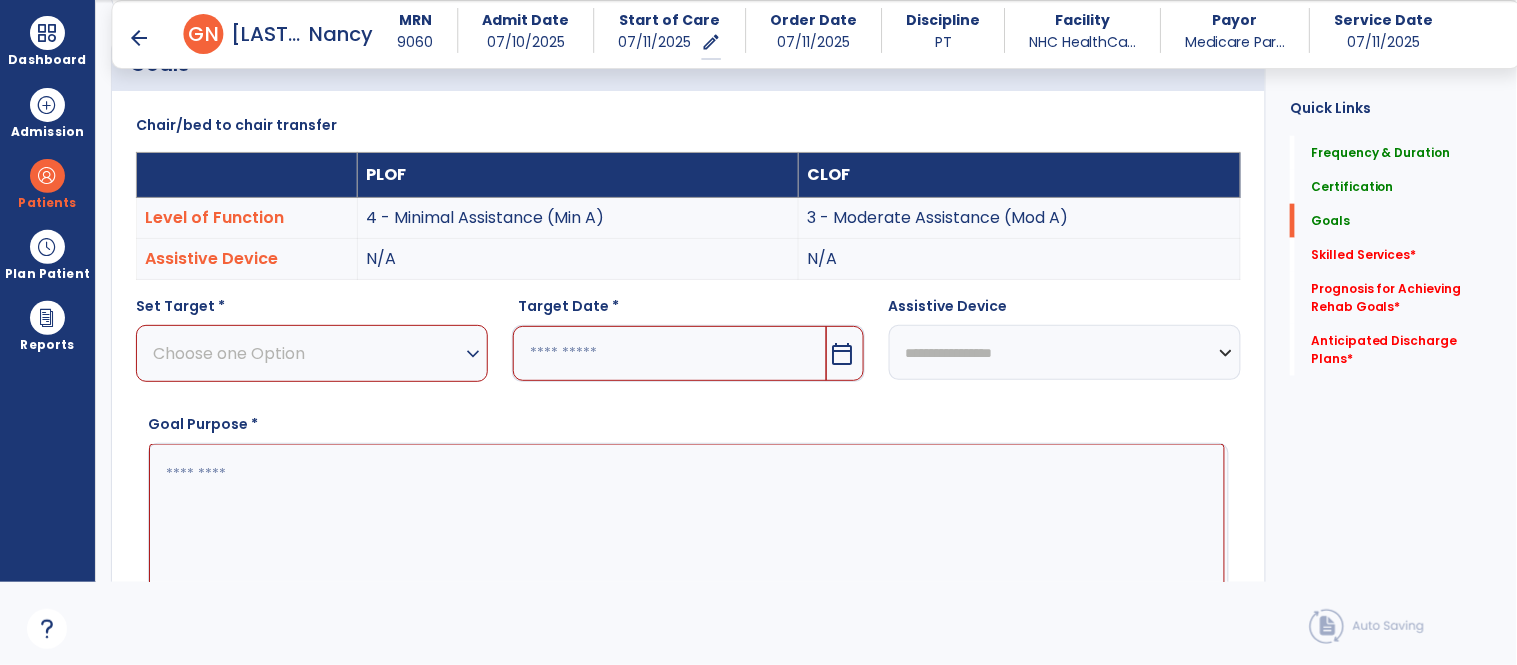 click on "Choose one Option" at bounding box center (307, 353) 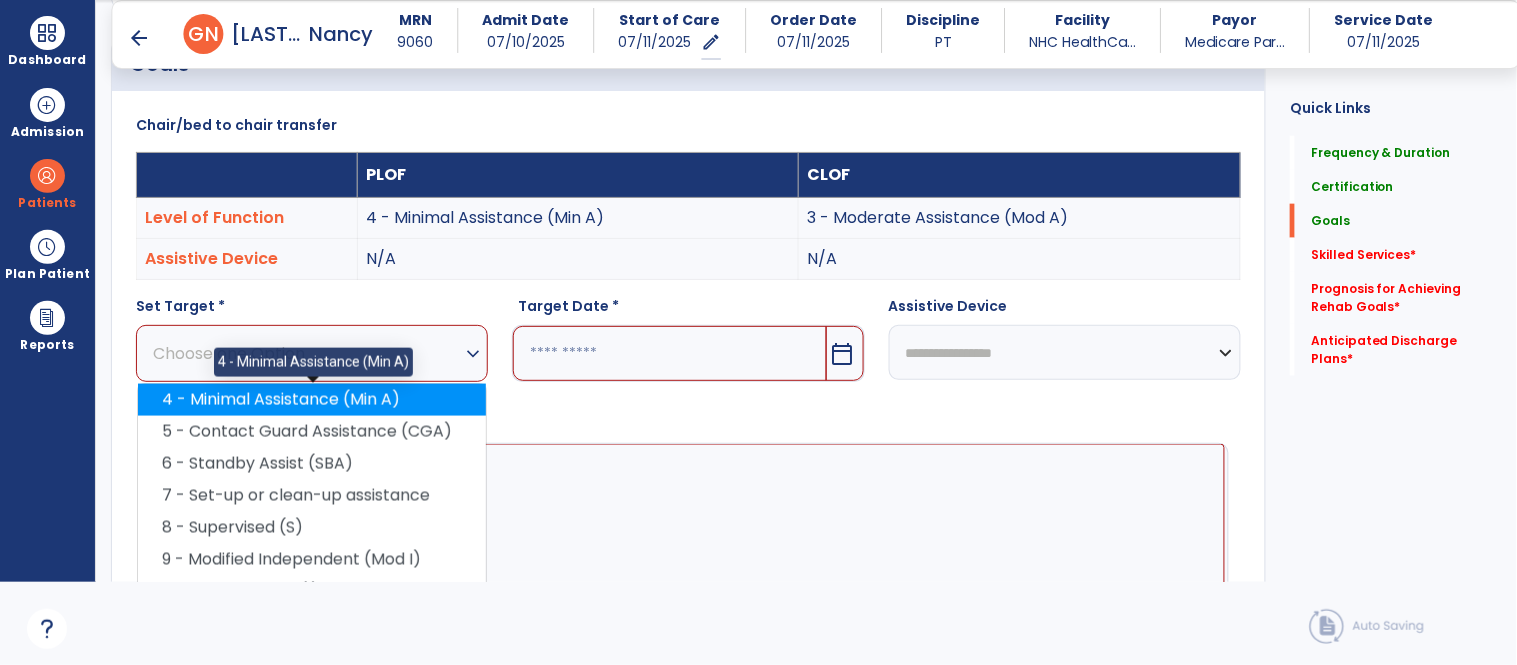 click on "4 - Minimal Assistance (Min A)" at bounding box center (312, 400) 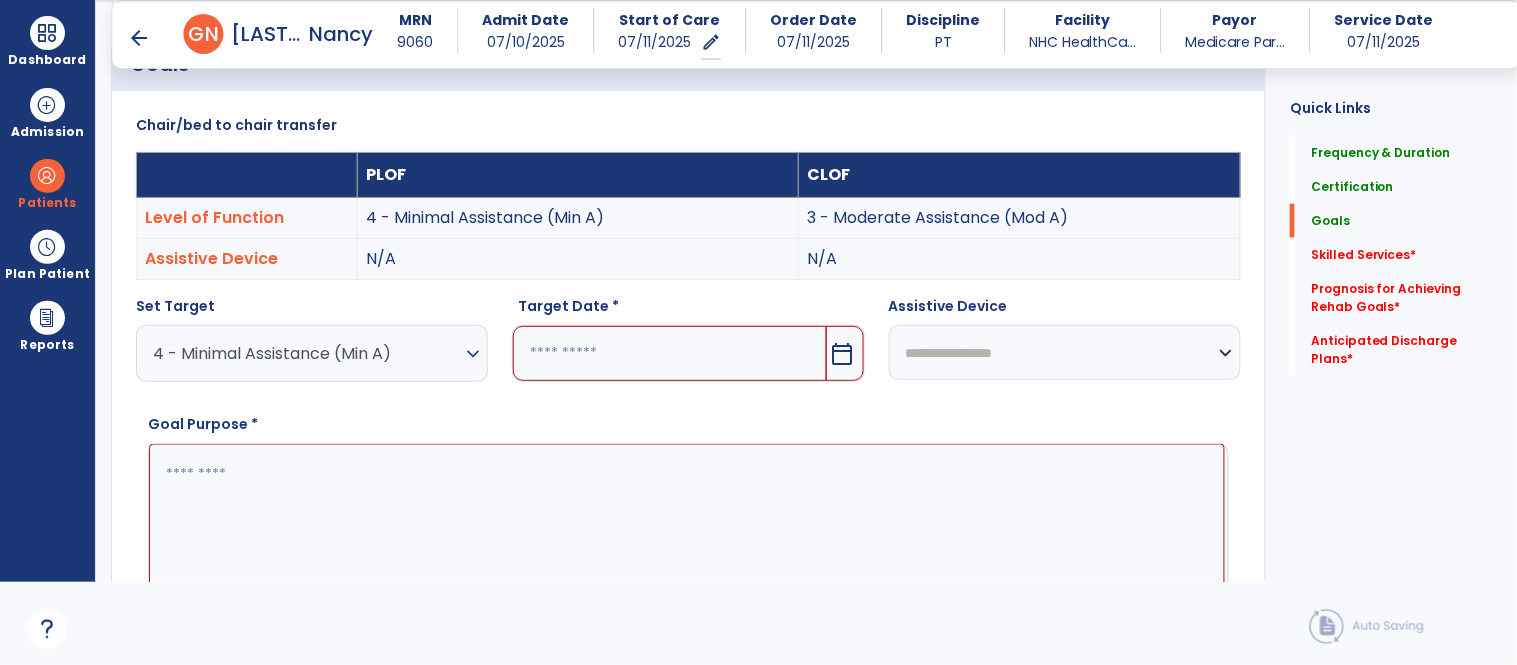 click on "calendar_today" at bounding box center [843, 354] 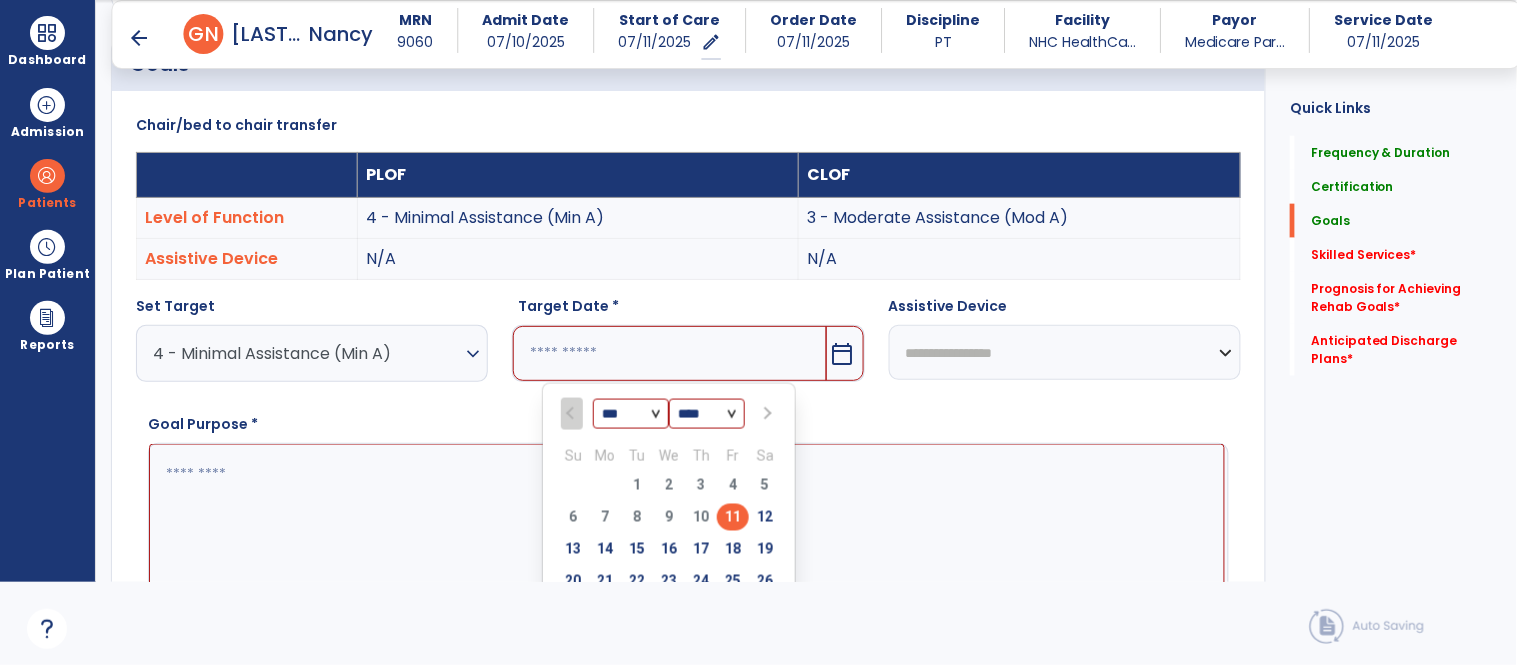 scroll, scrollTop: 608, scrollLeft: 0, axis: vertical 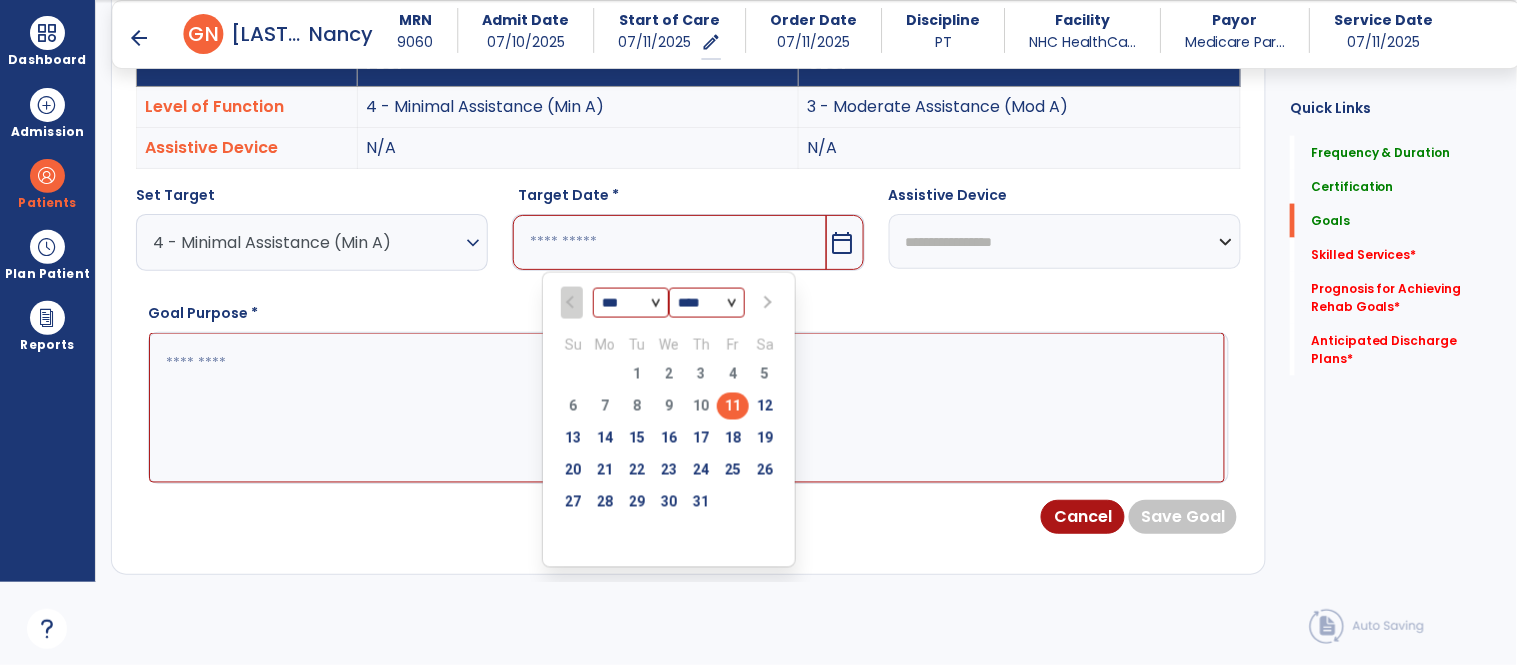 click at bounding box center (766, 303) 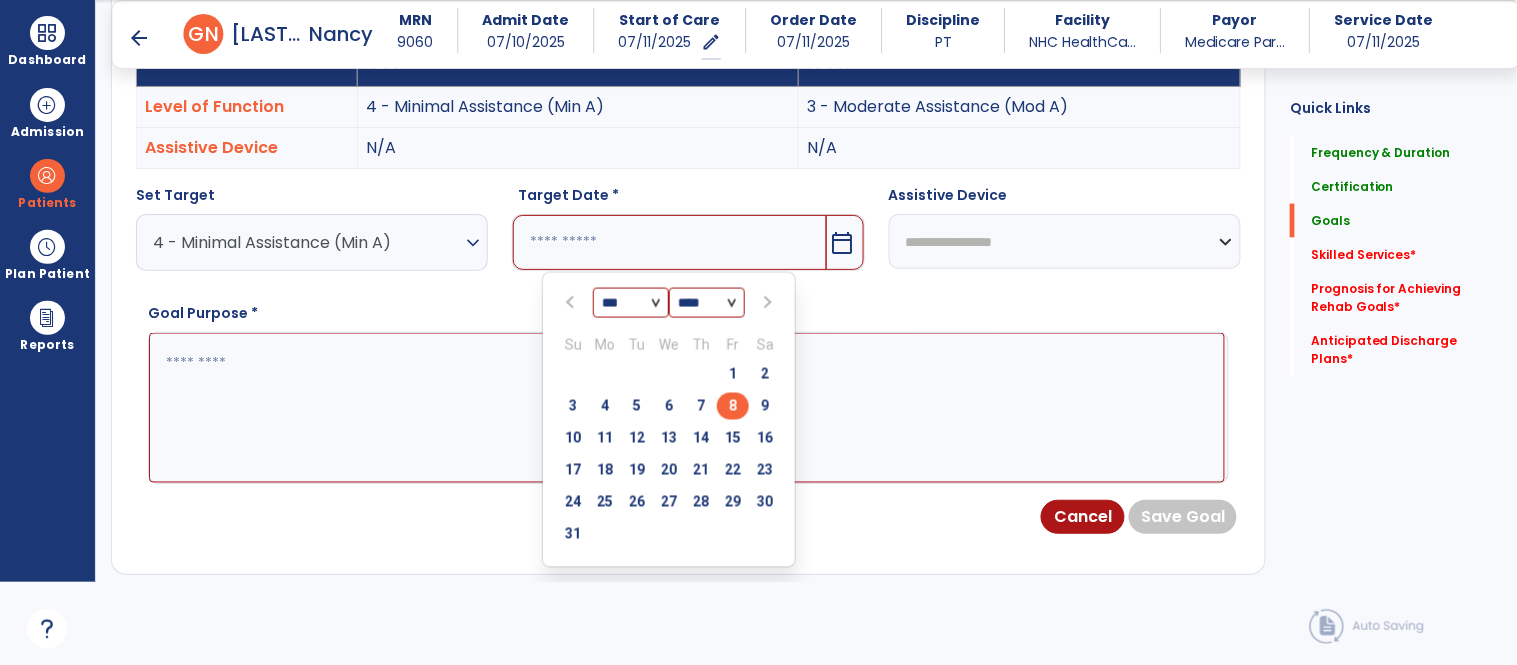 click on "8" at bounding box center [733, 406] 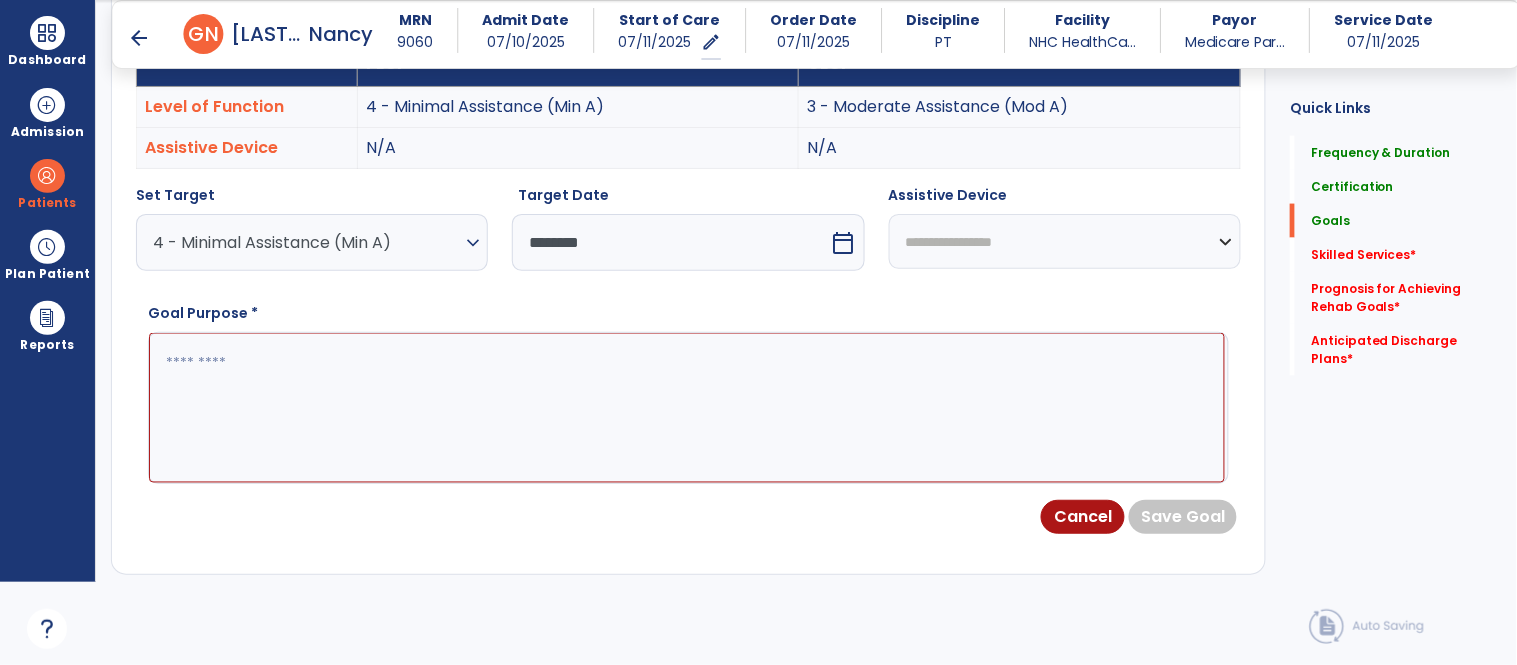 click at bounding box center [687, 408] 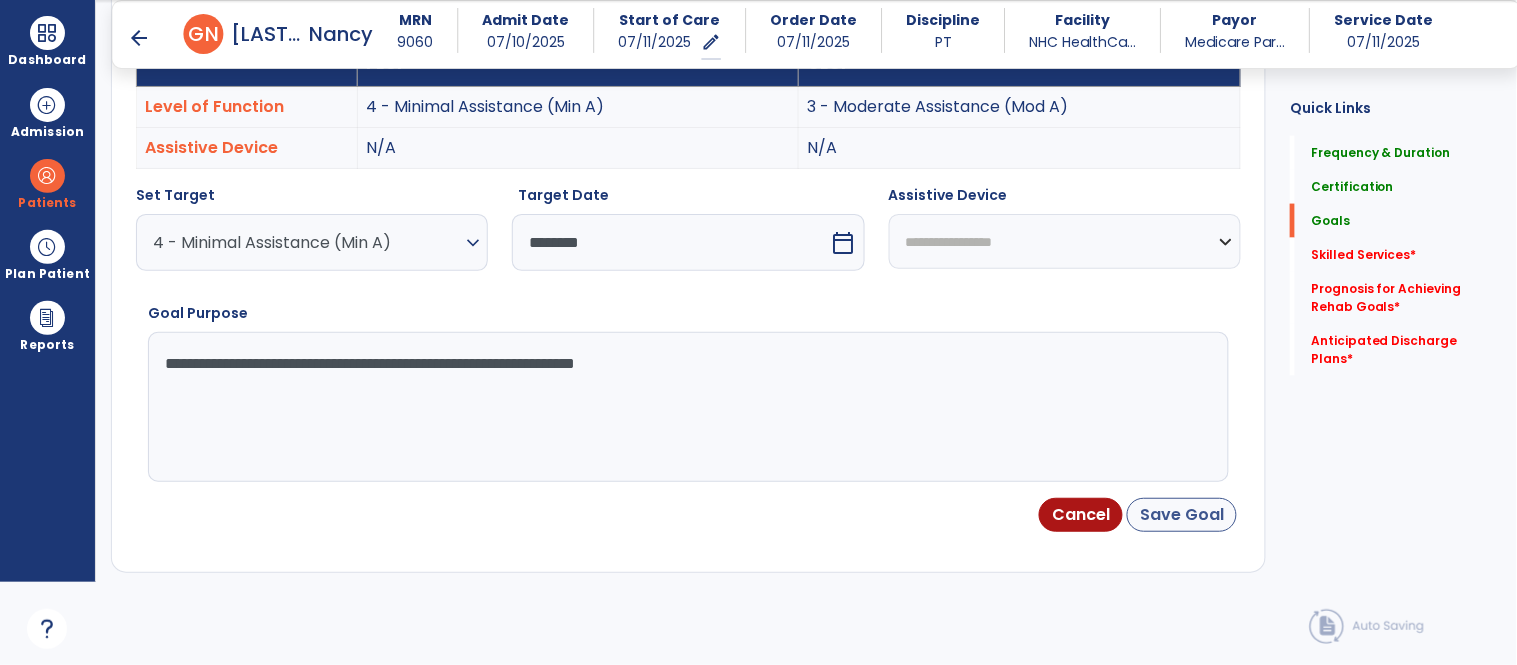 type on "**********" 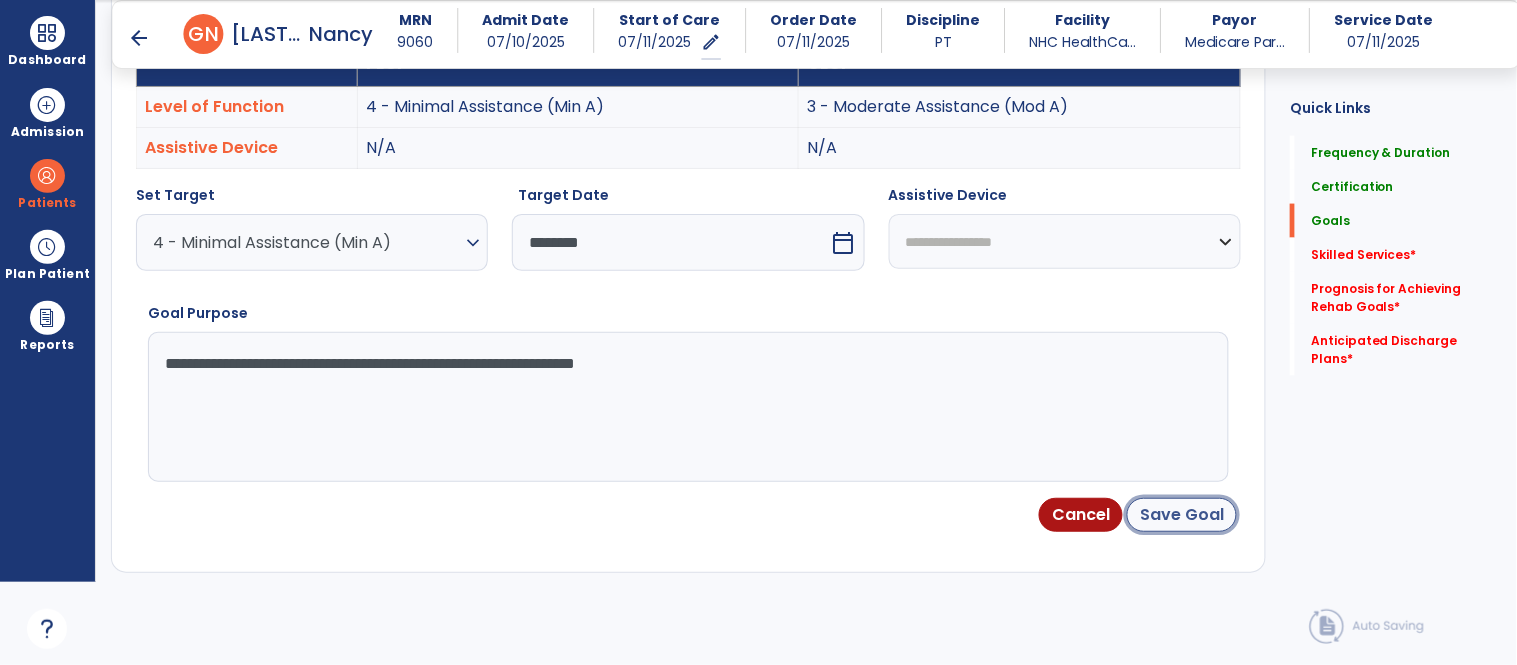 click on "Save Goal" at bounding box center [1182, 515] 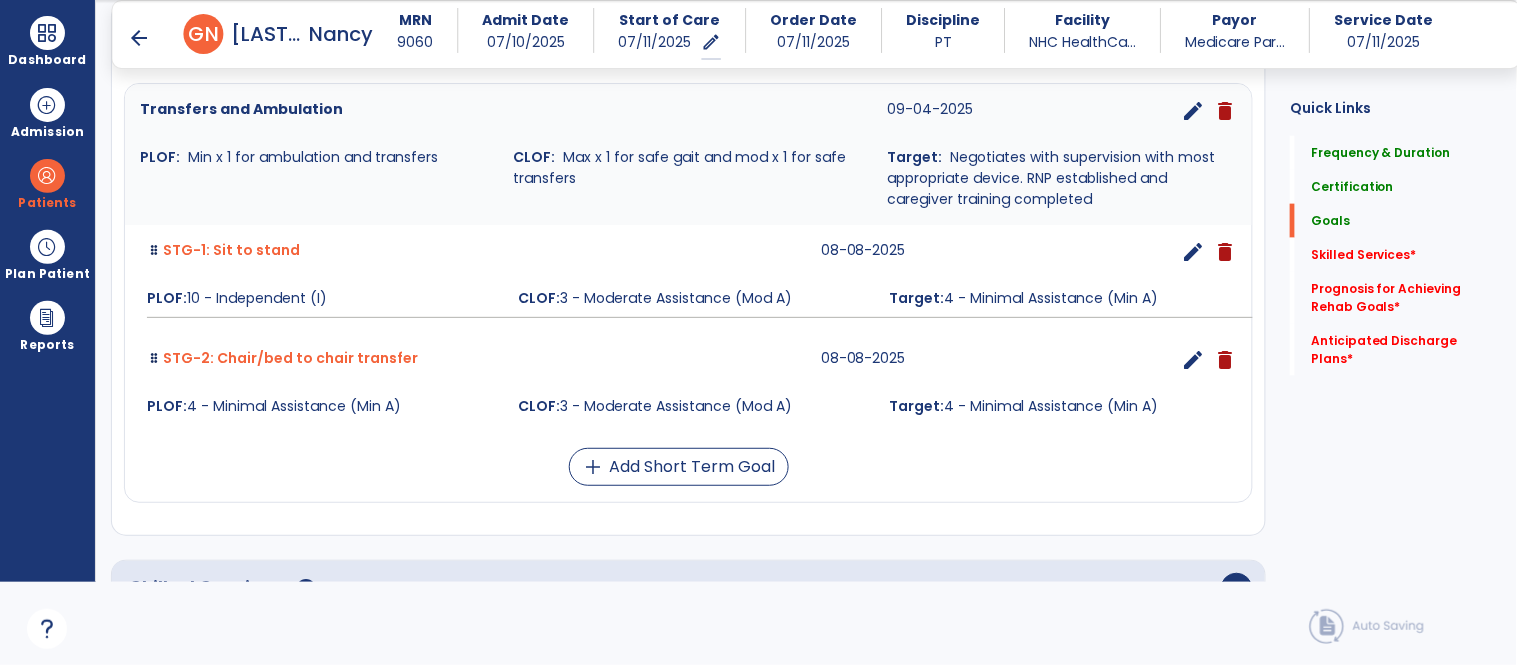 scroll, scrollTop: 574, scrollLeft: 0, axis: vertical 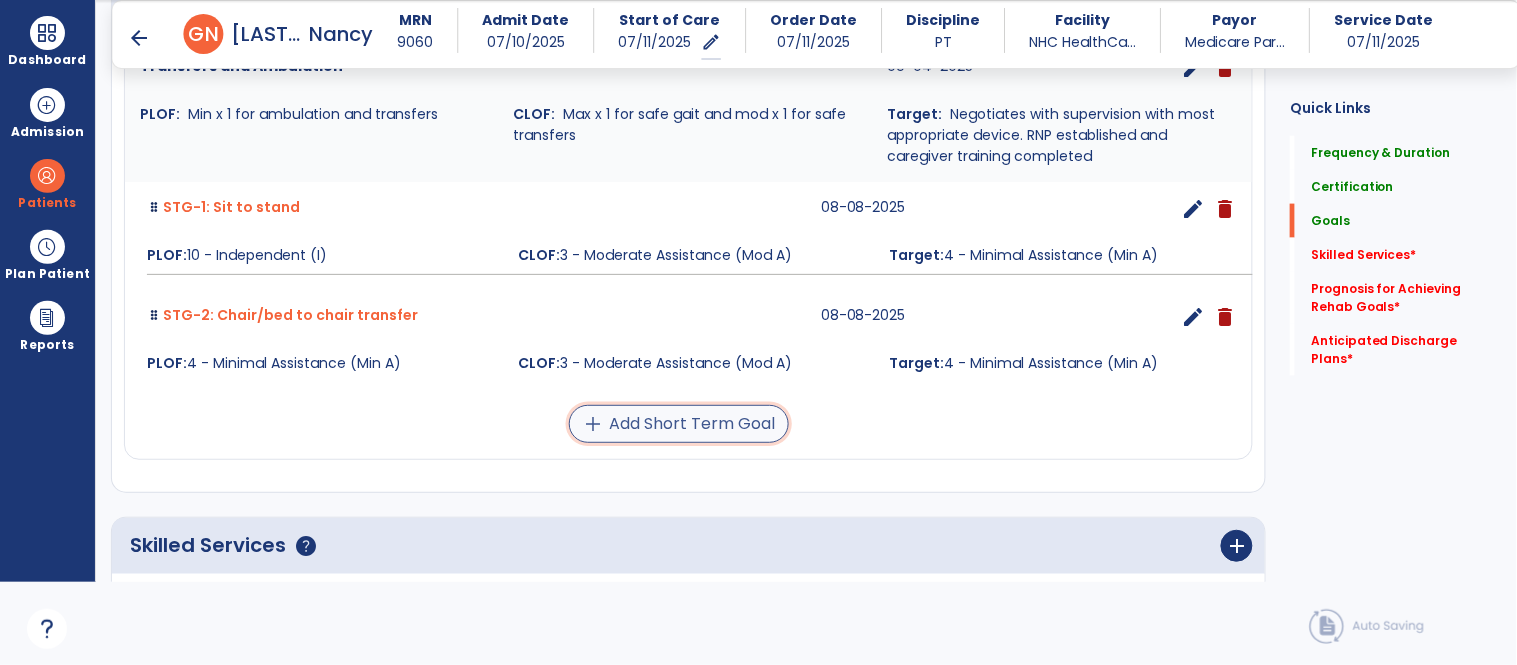 click on "add  Add Short Term Goal" at bounding box center (679, 424) 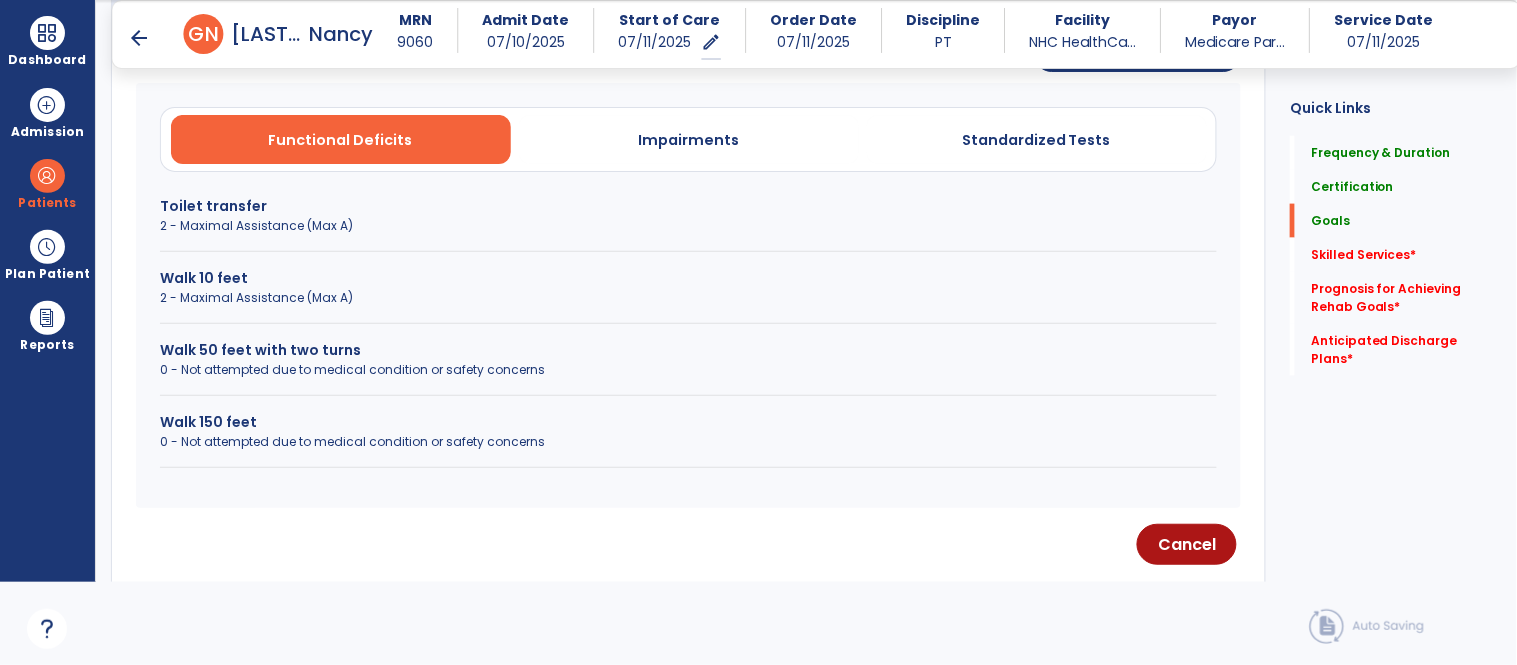 click on "Toilet transfer" at bounding box center [688, 206] 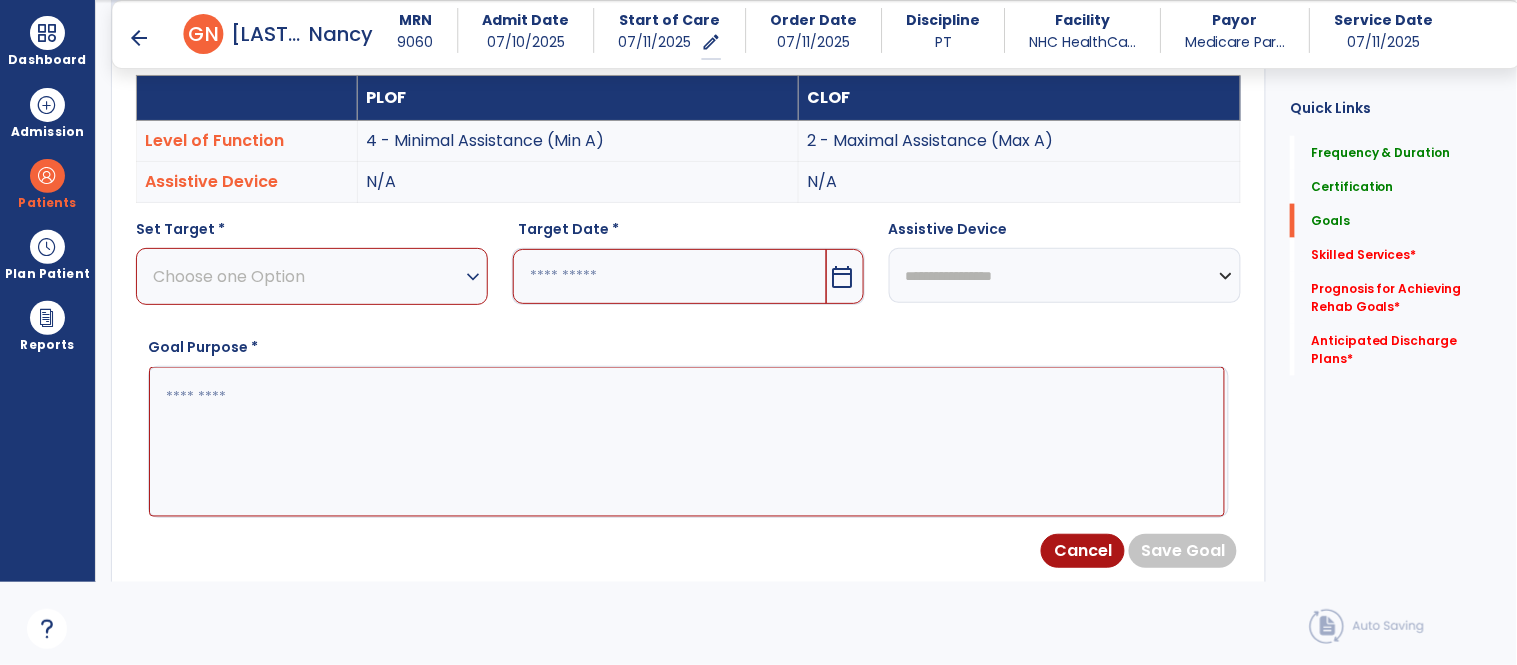 click on "expand_more" at bounding box center [473, 277] 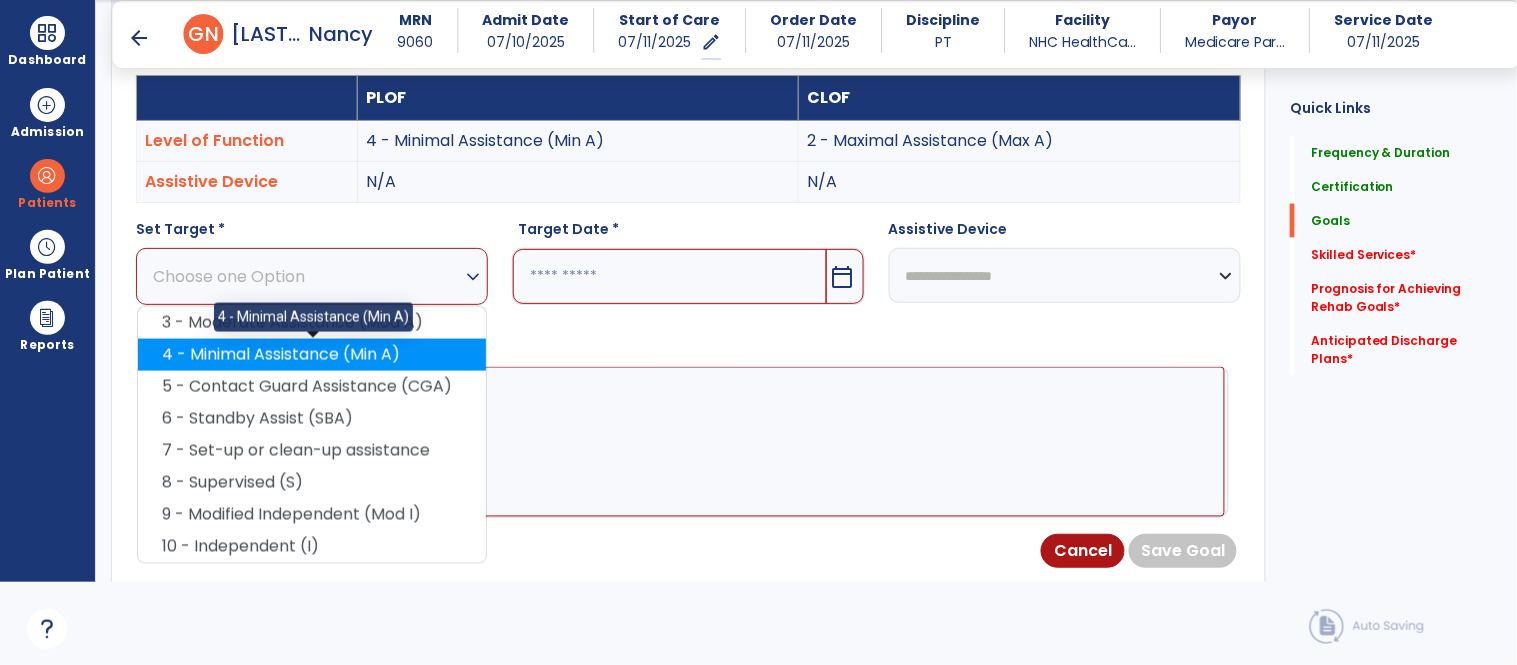 click on "4 - Minimal Assistance (Min A)" at bounding box center [312, 355] 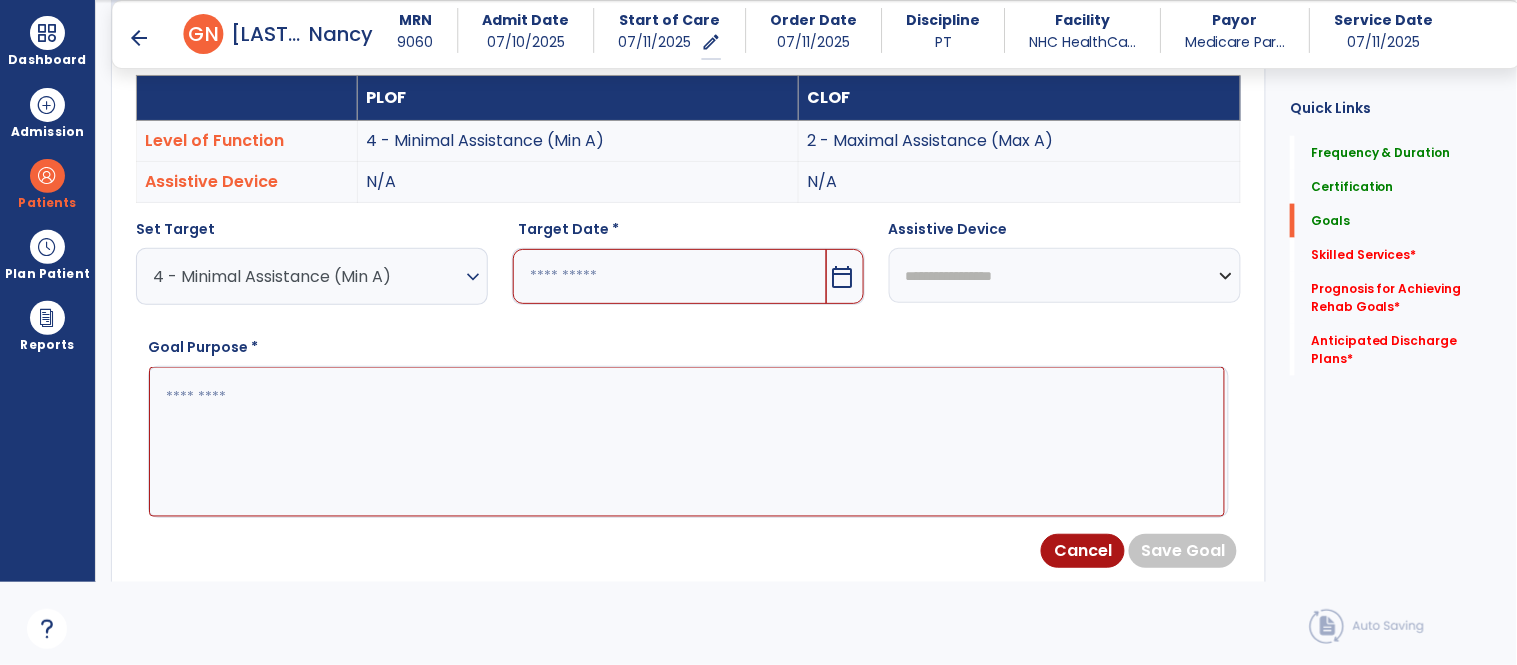 click on "calendar_today" at bounding box center [845, 276] 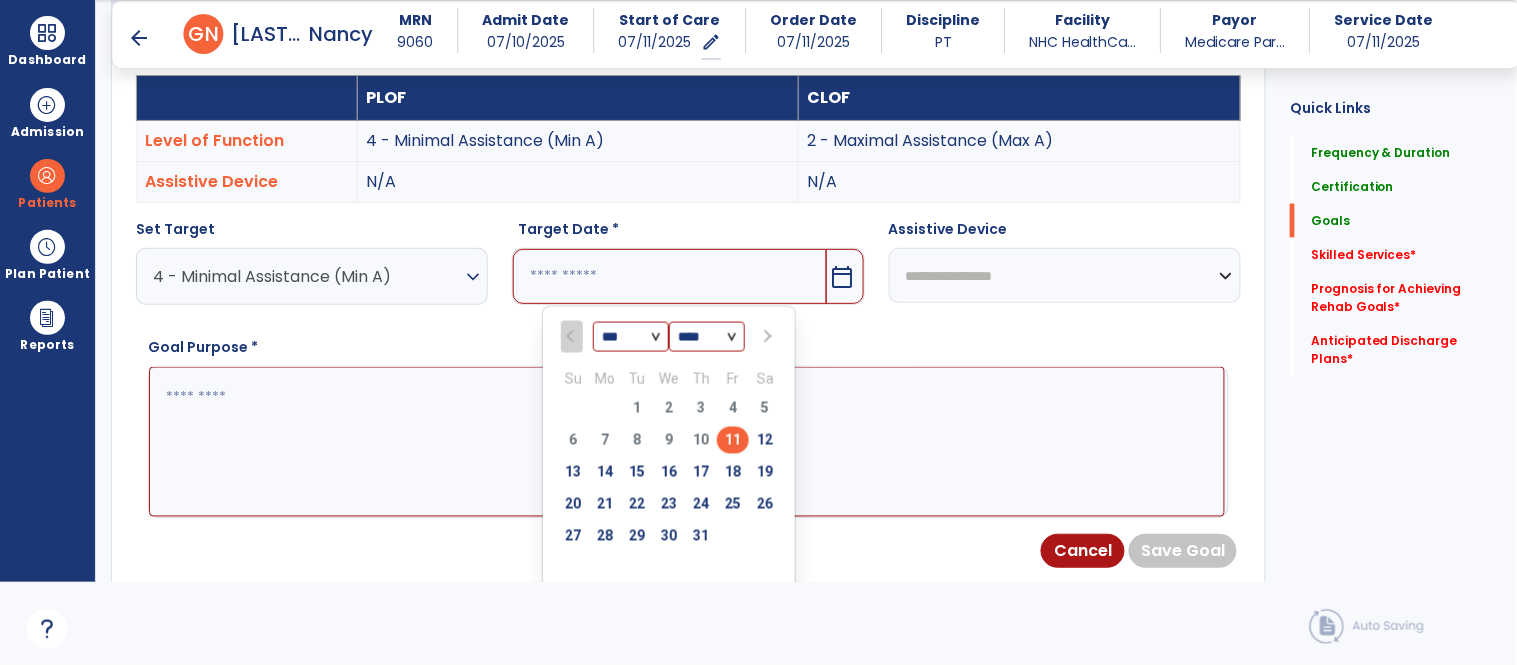 click at bounding box center [766, 337] 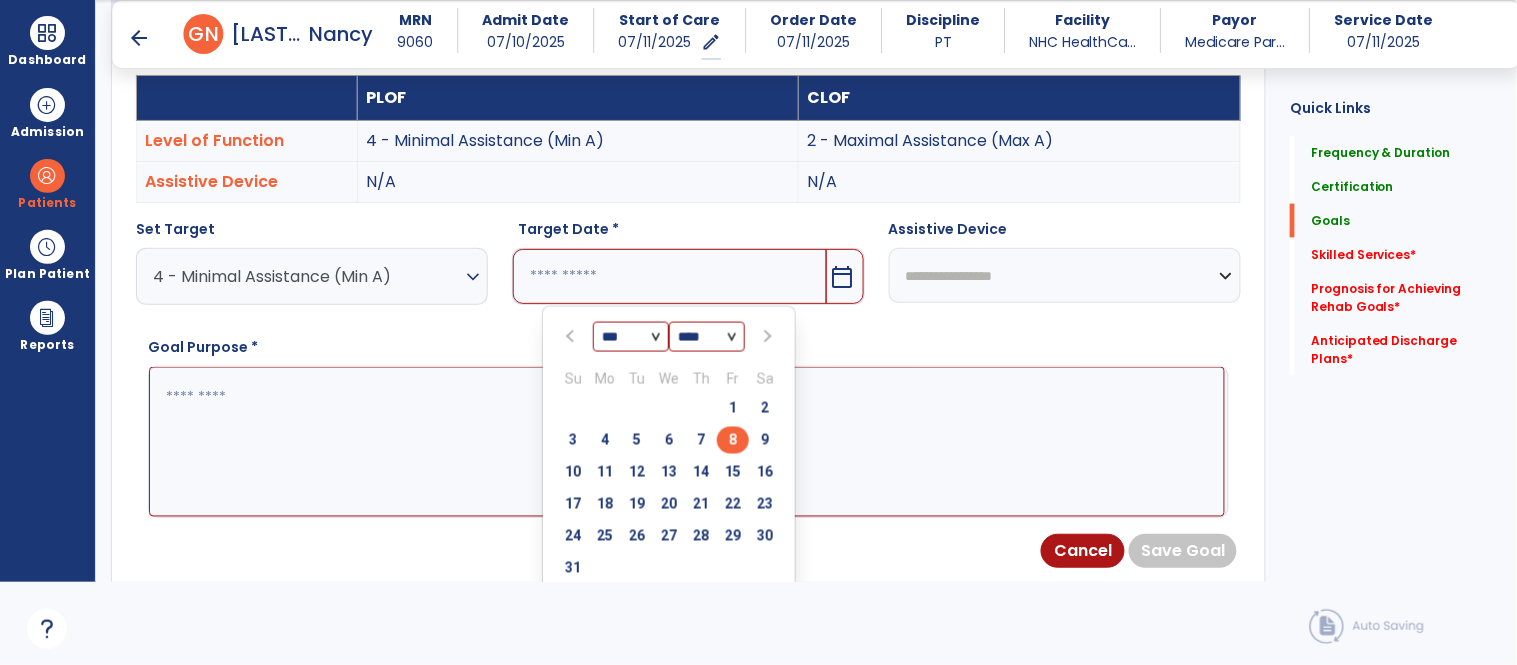 click on "8" at bounding box center [733, 440] 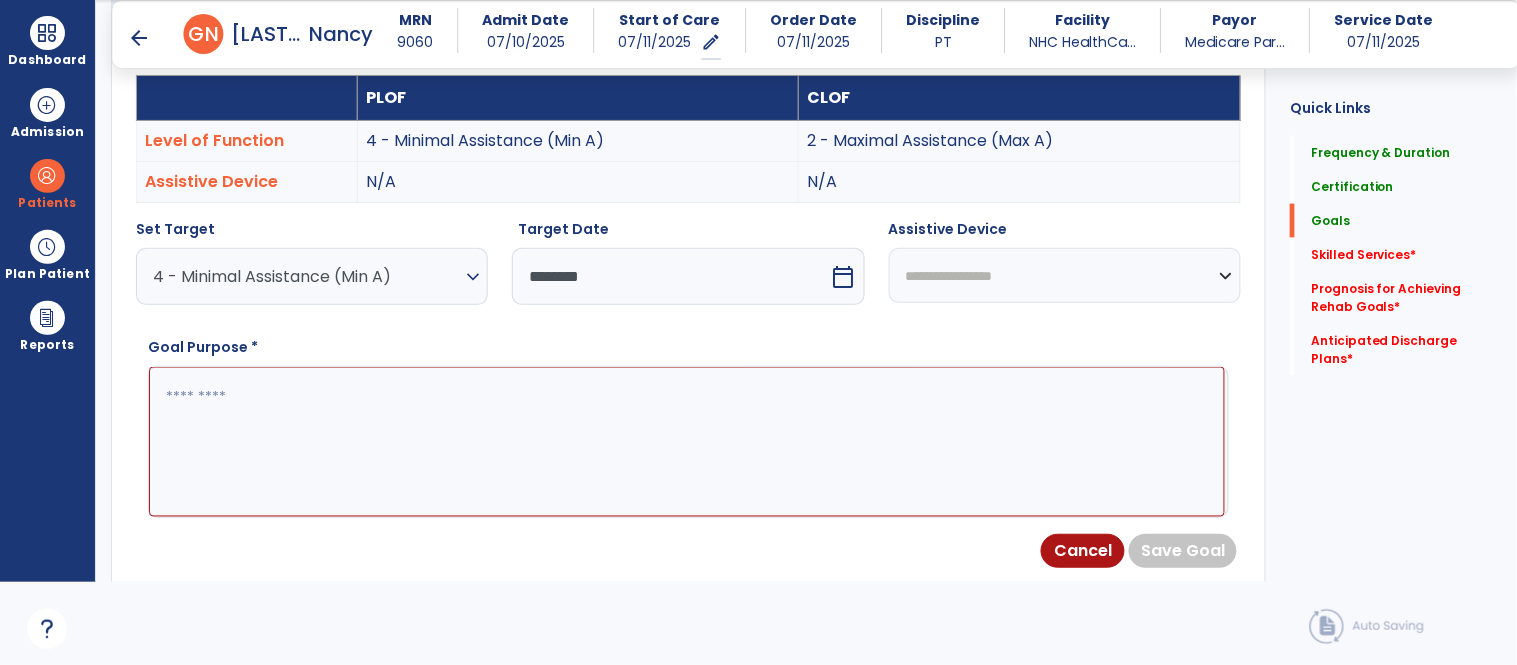 click at bounding box center [687, 442] 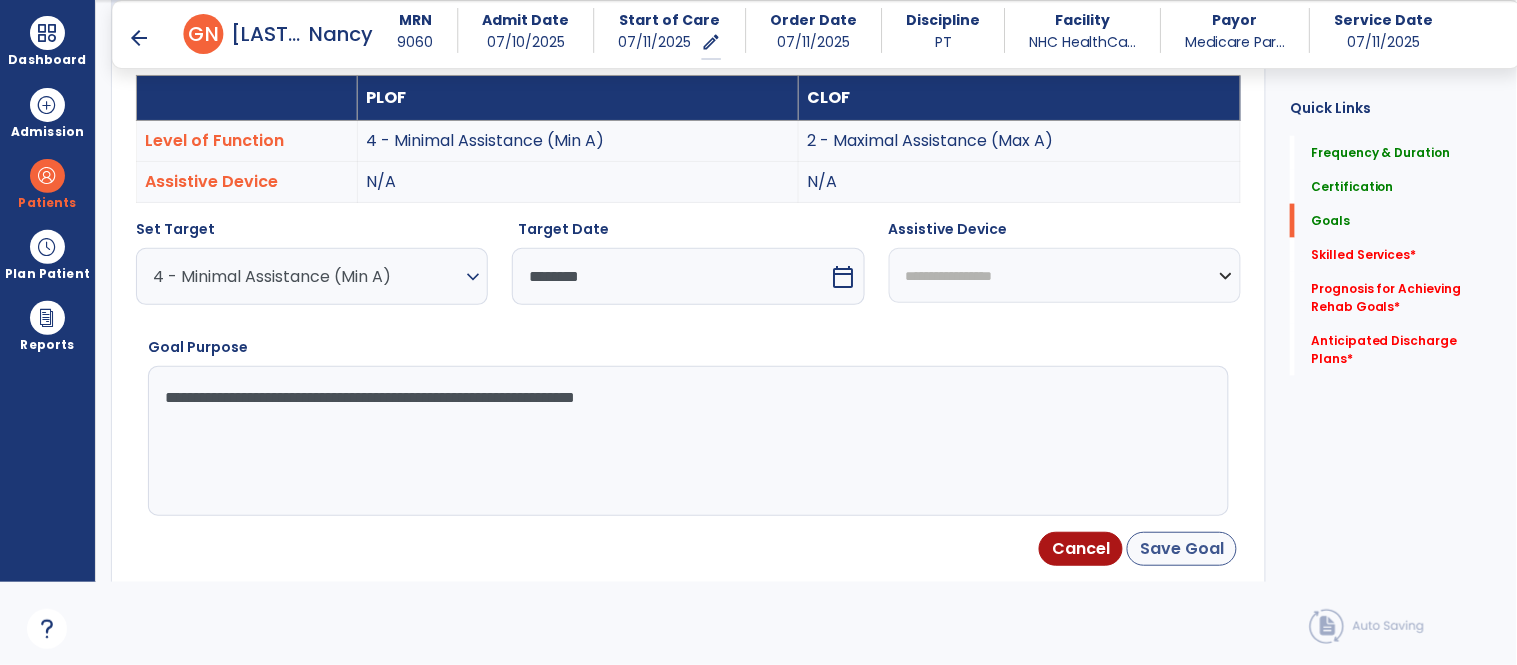 type on "**********" 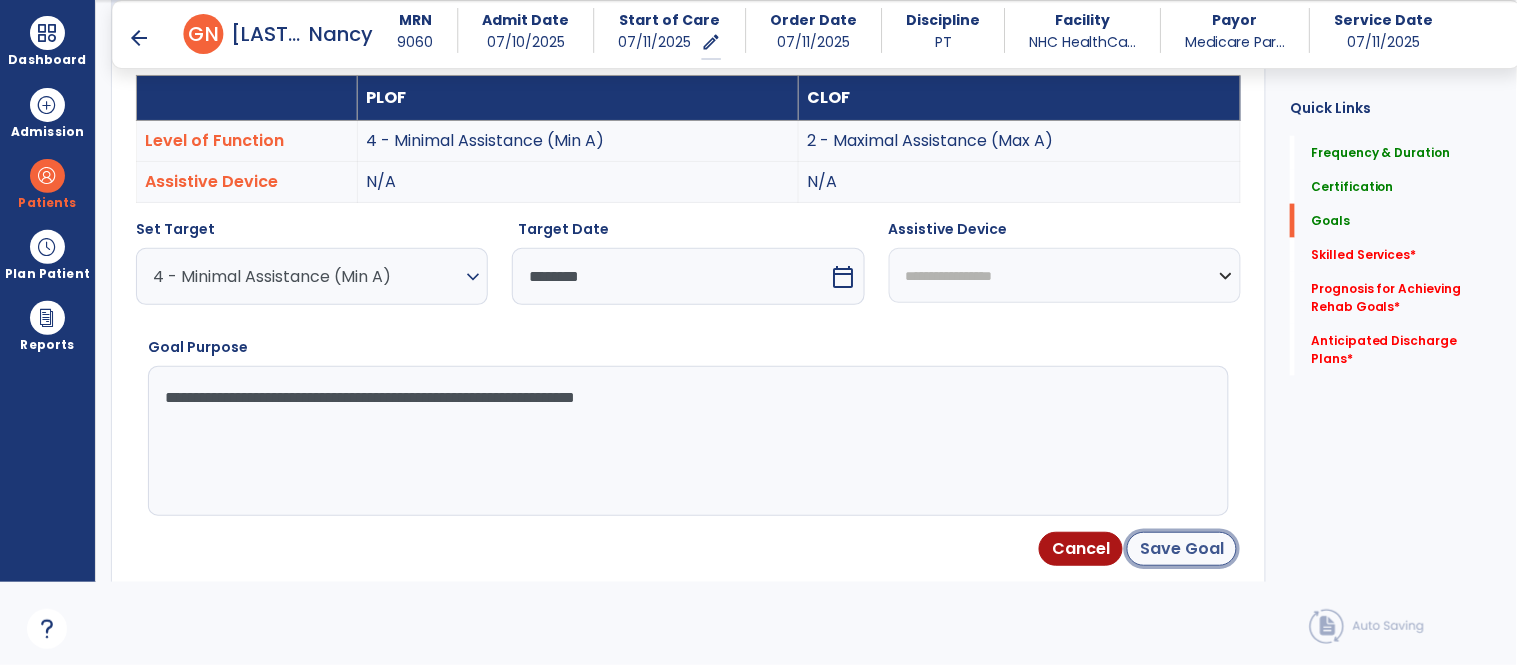 click on "Save Goal" at bounding box center [1182, 549] 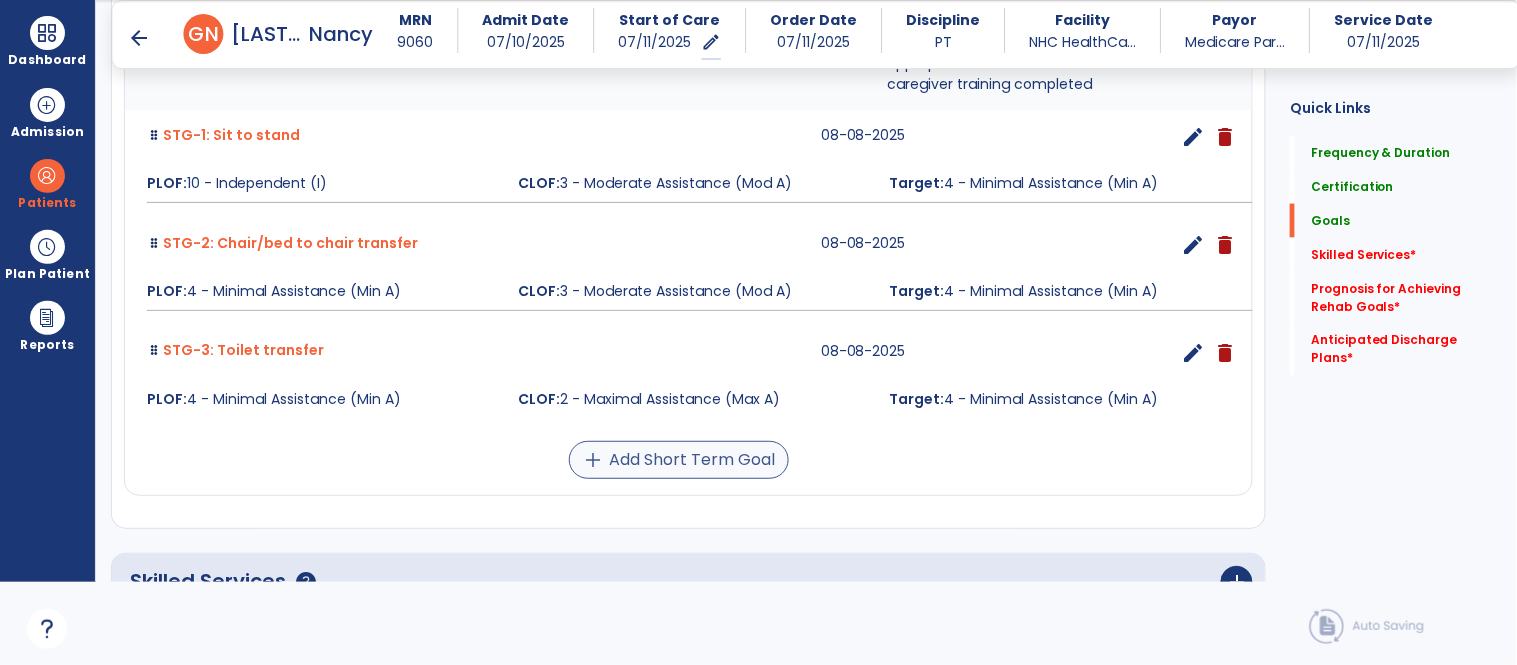 scroll, scrollTop: 685, scrollLeft: 0, axis: vertical 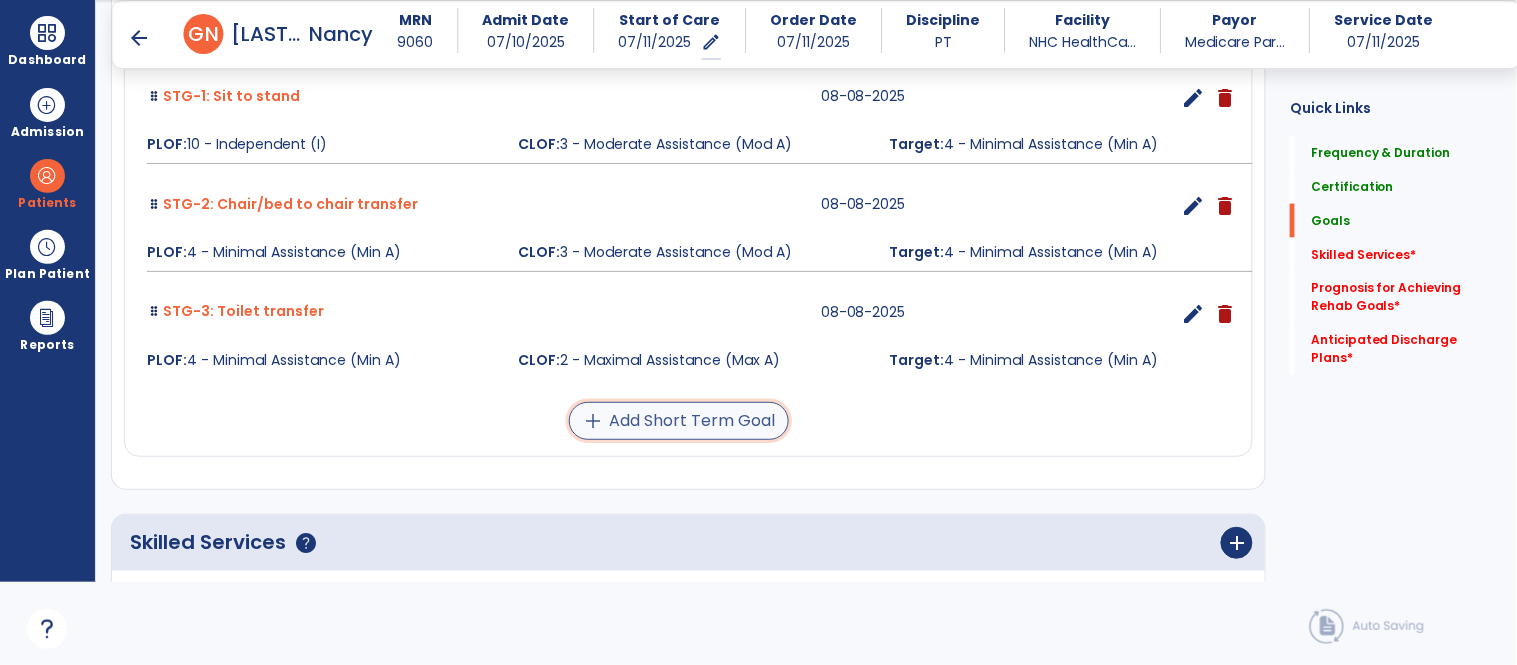 click on "add  Add Short Term Goal" at bounding box center (679, 421) 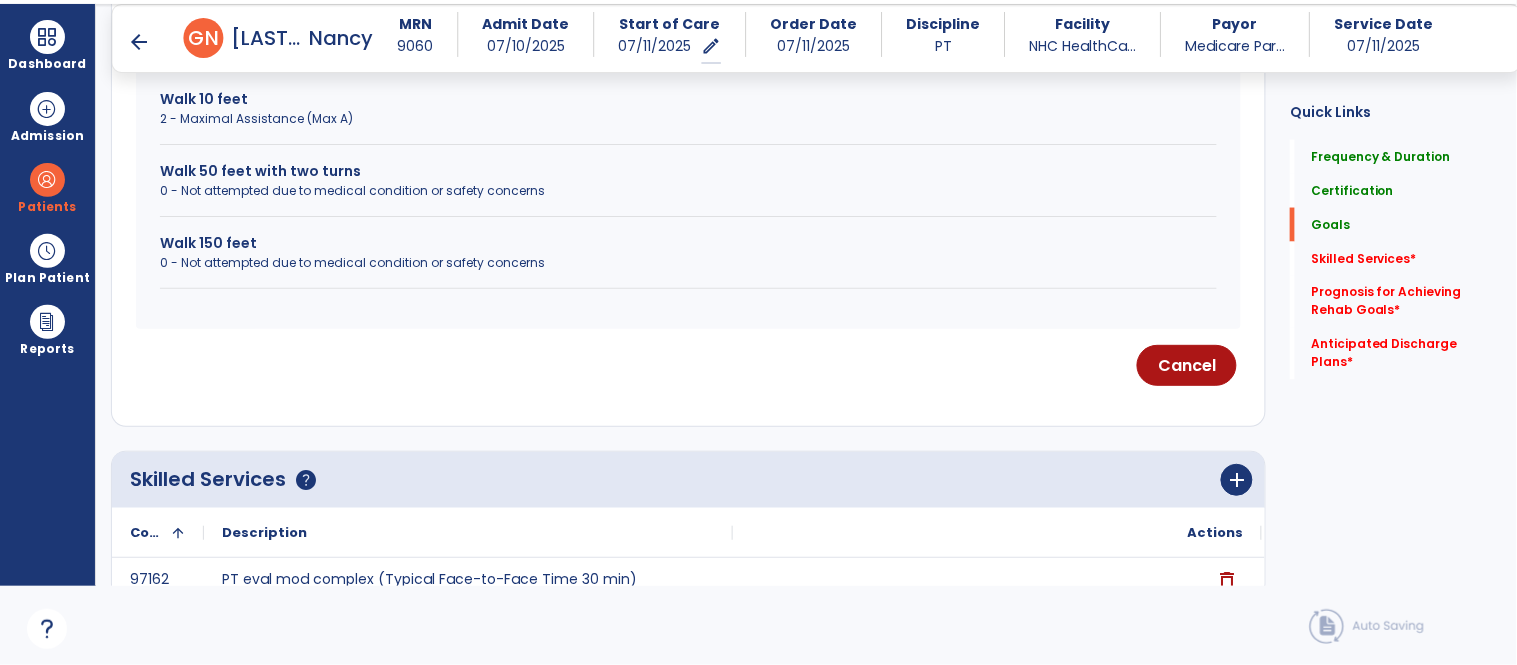scroll, scrollTop: 78, scrollLeft: 0, axis: vertical 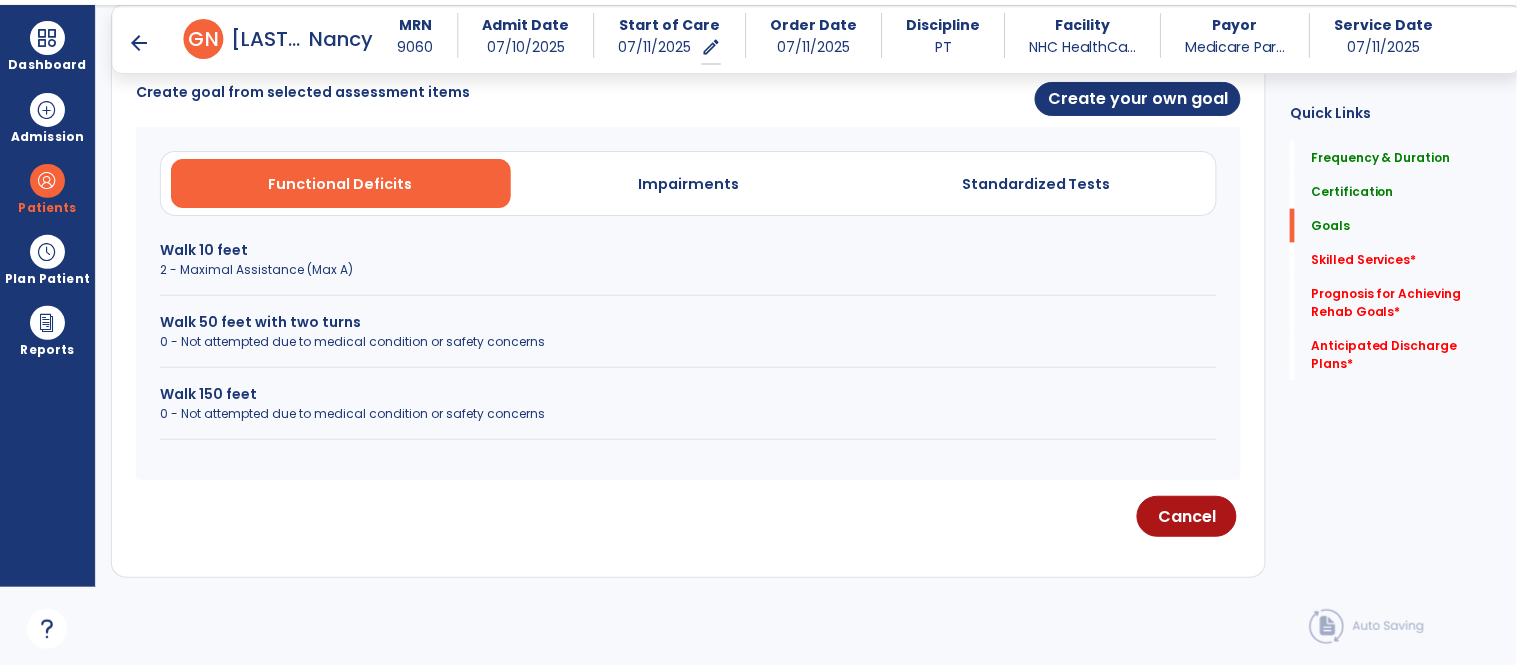 click on "Walk 50 feet with two turns" at bounding box center [688, 322] 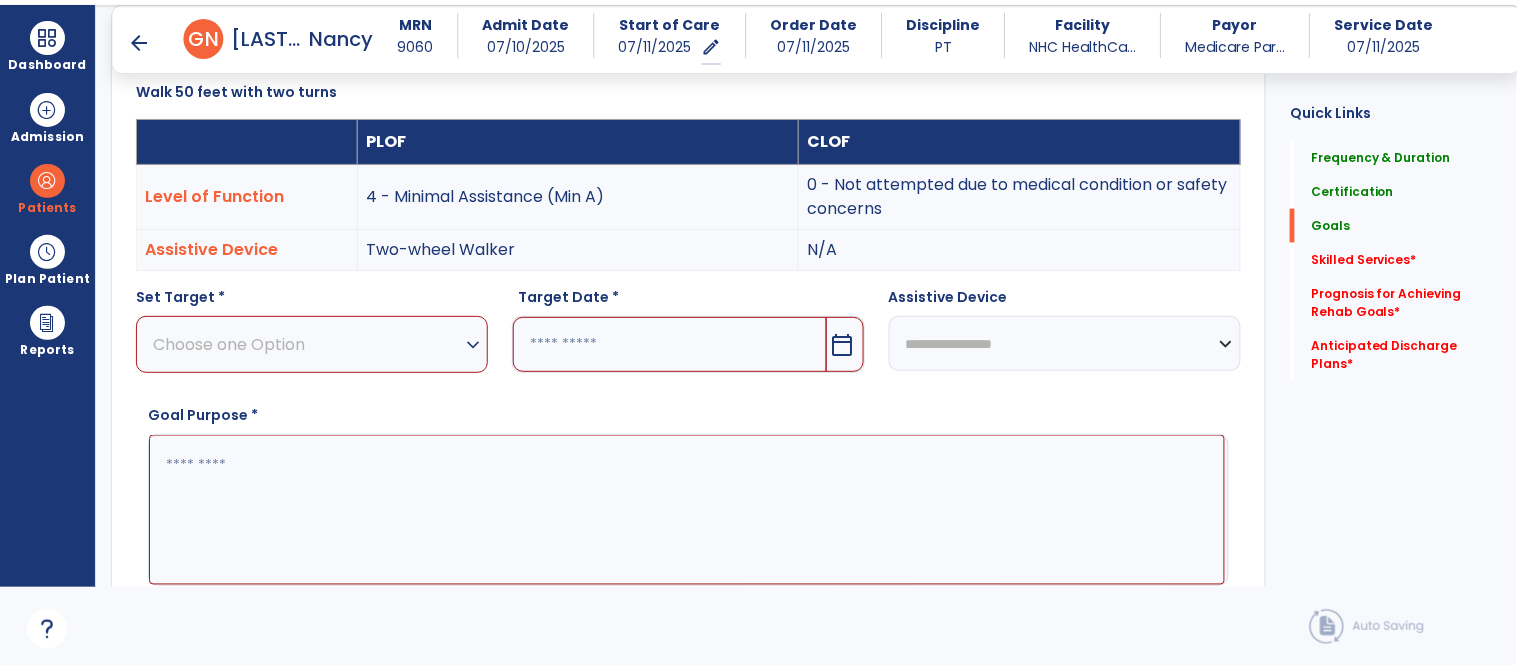 click on "expand_more" at bounding box center (473, 345) 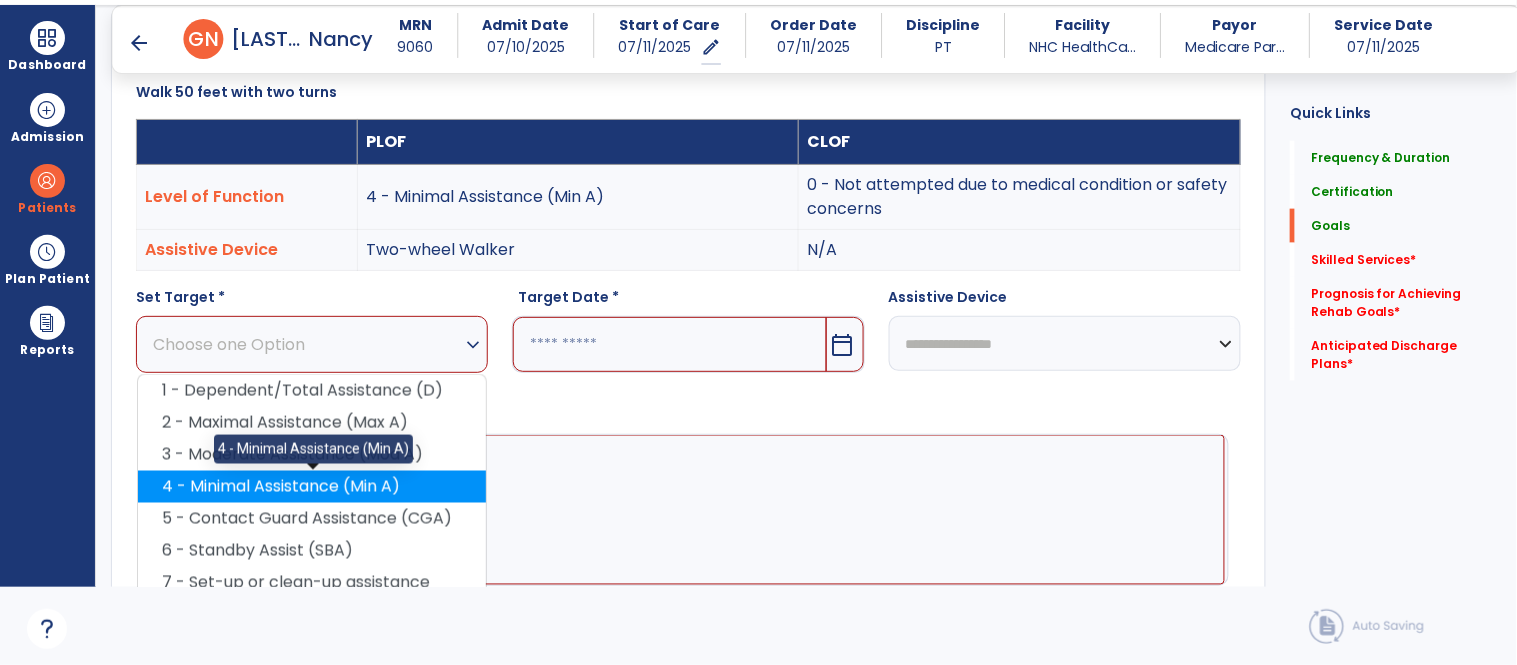 click on "4 - Minimal Assistance (Min A)" at bounding box center [312, 487] 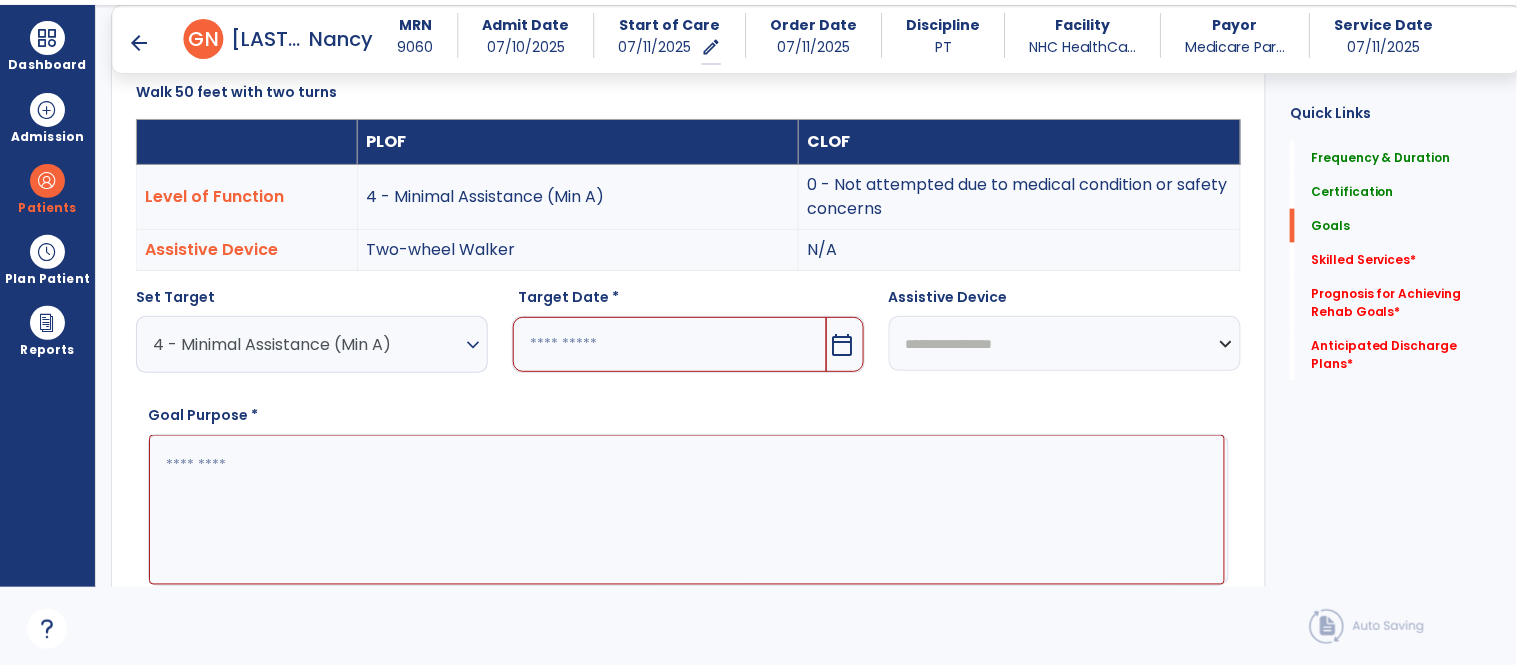 click on "calendar_today" at bounding box center [845, 344] 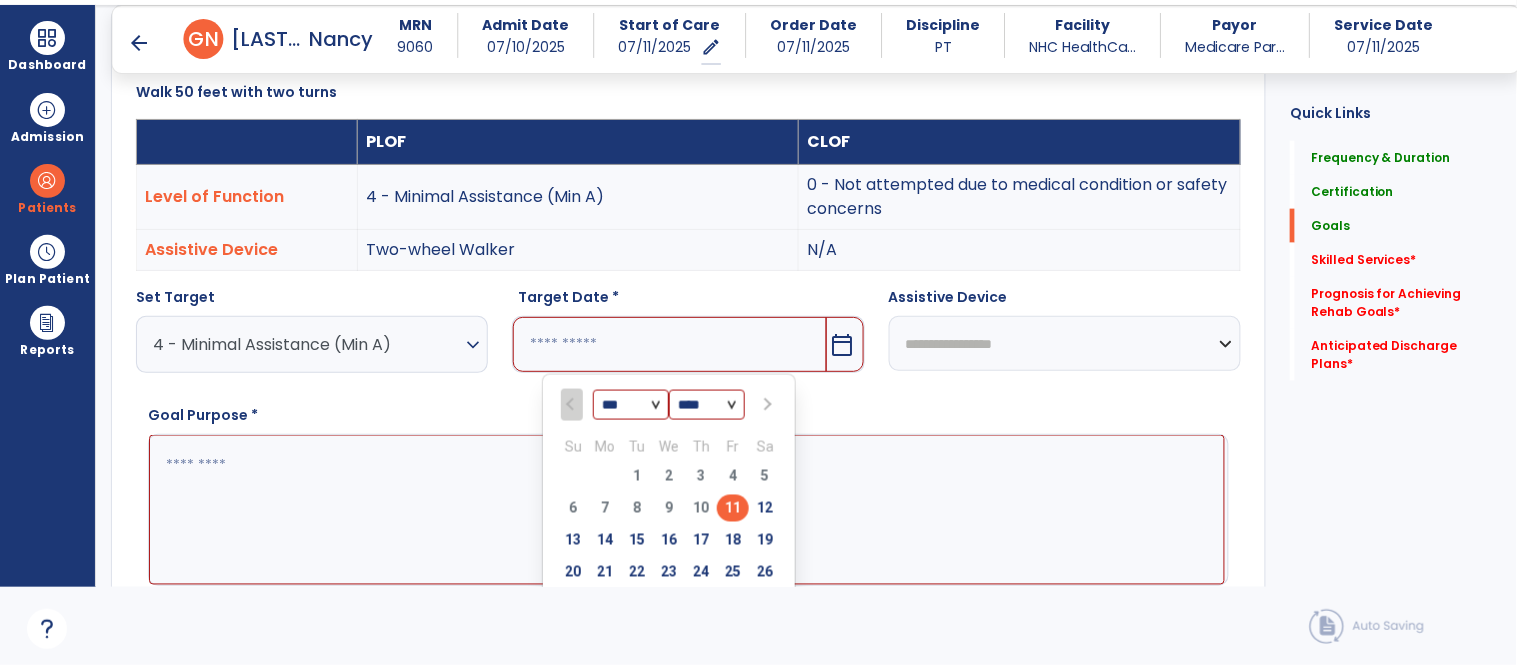 scroll, scrollTop: 646, scrollLeft: 0, axis: vertical 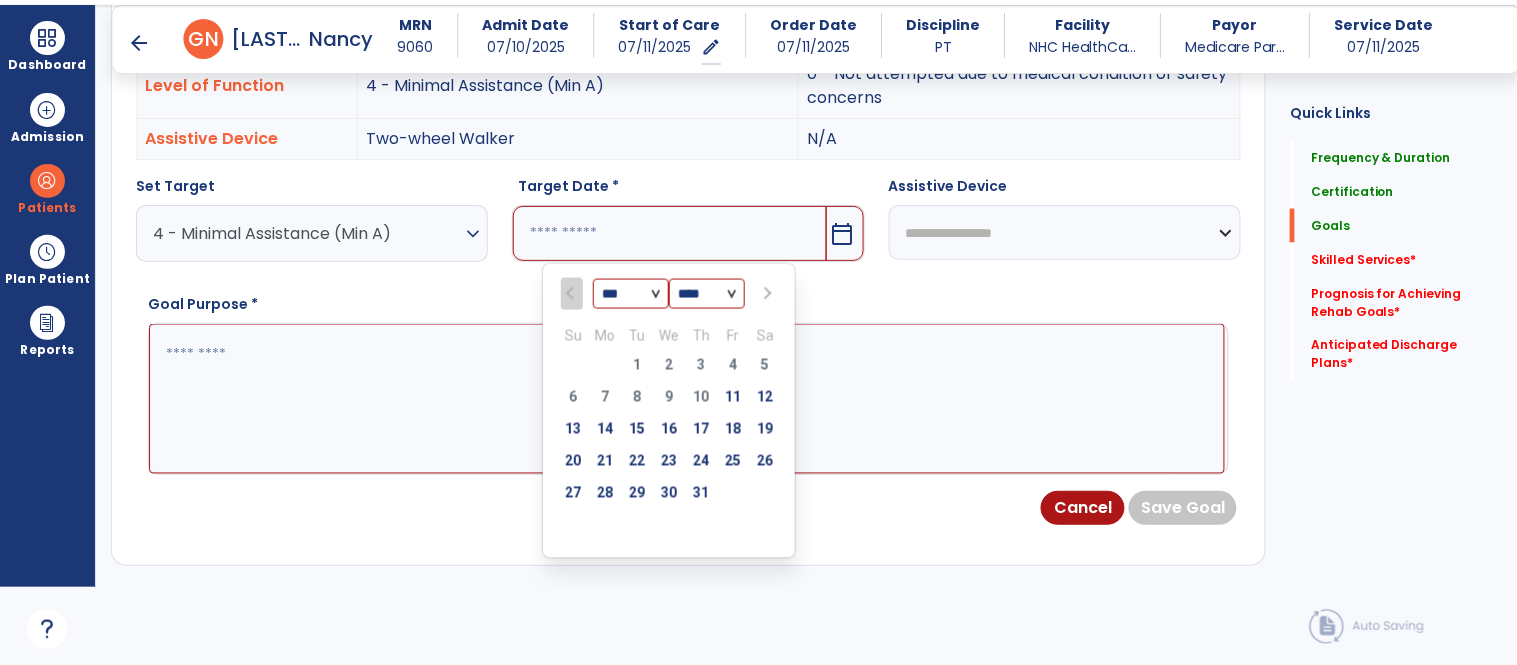 click at bounding box center (767, 294) 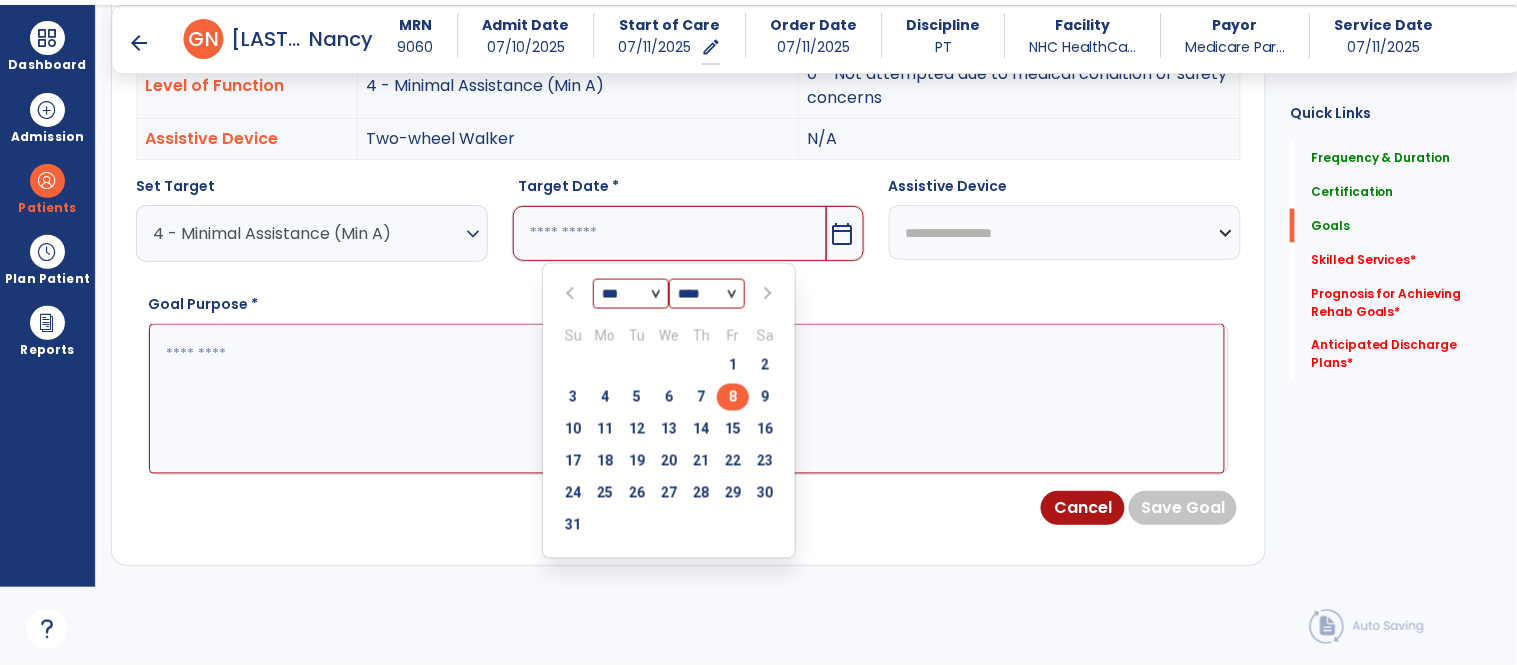 click on "8" at bounding box center (733, 397) 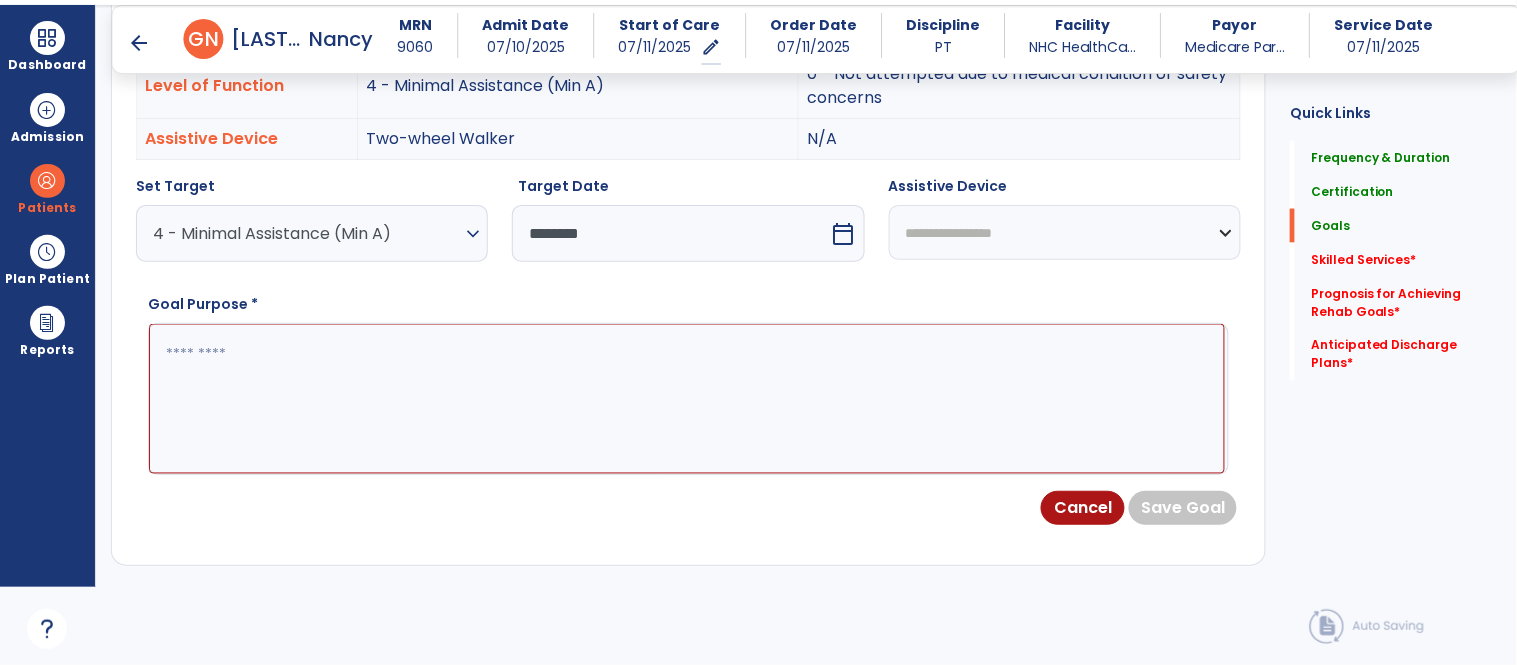 click at bounding box center (687, 399) 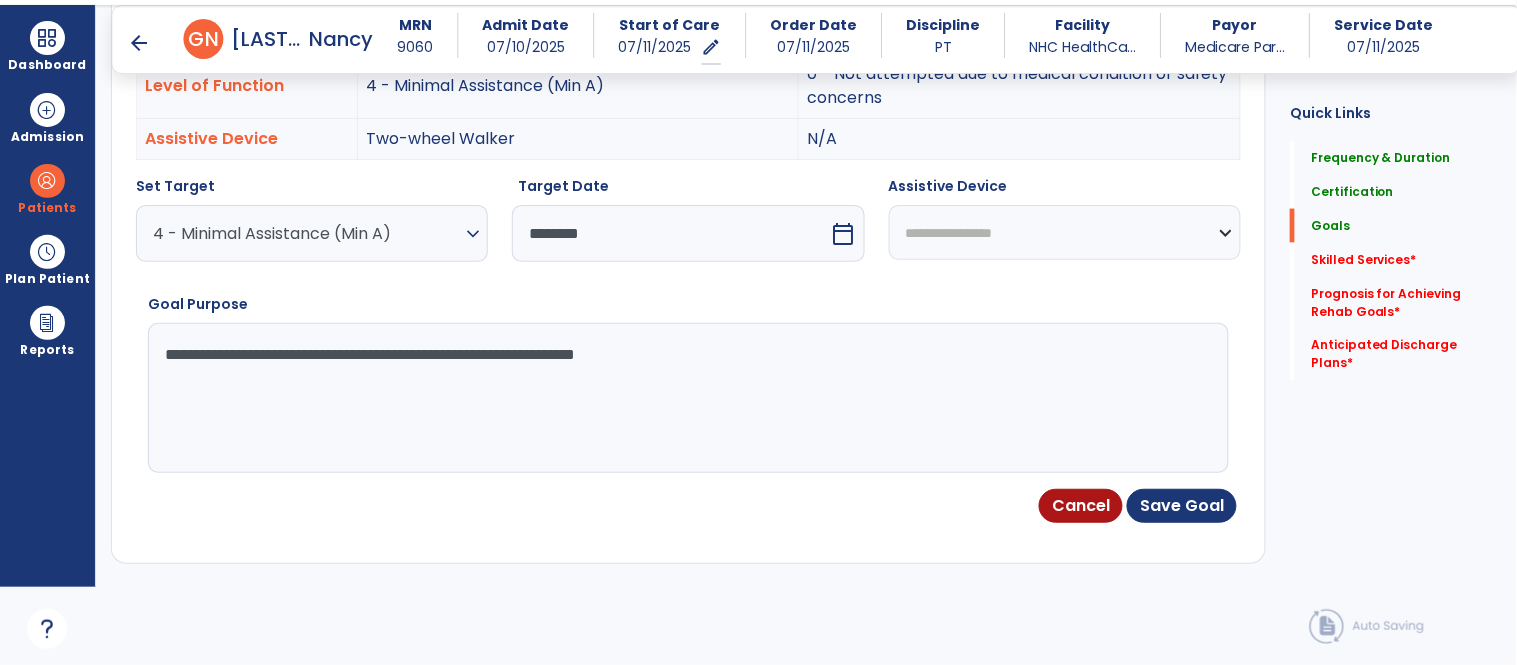 type on "**********" 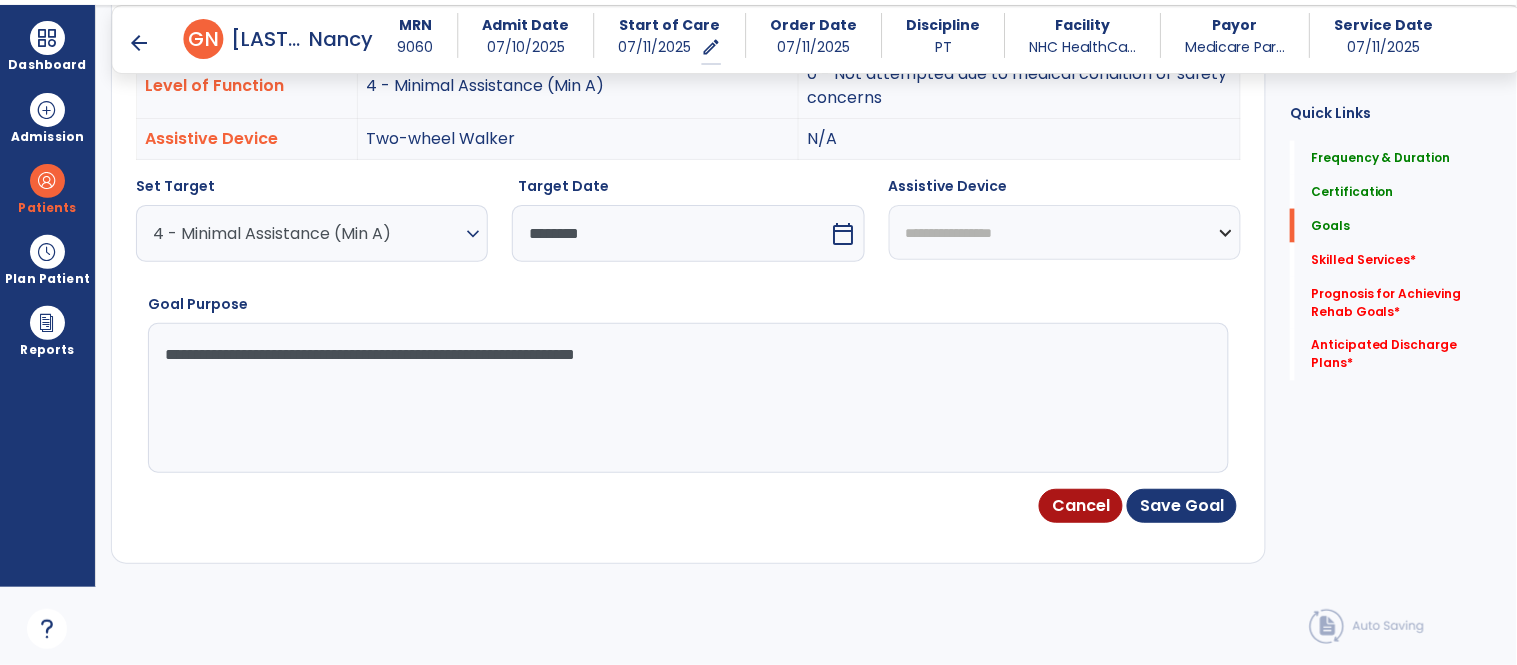 select on "**********" 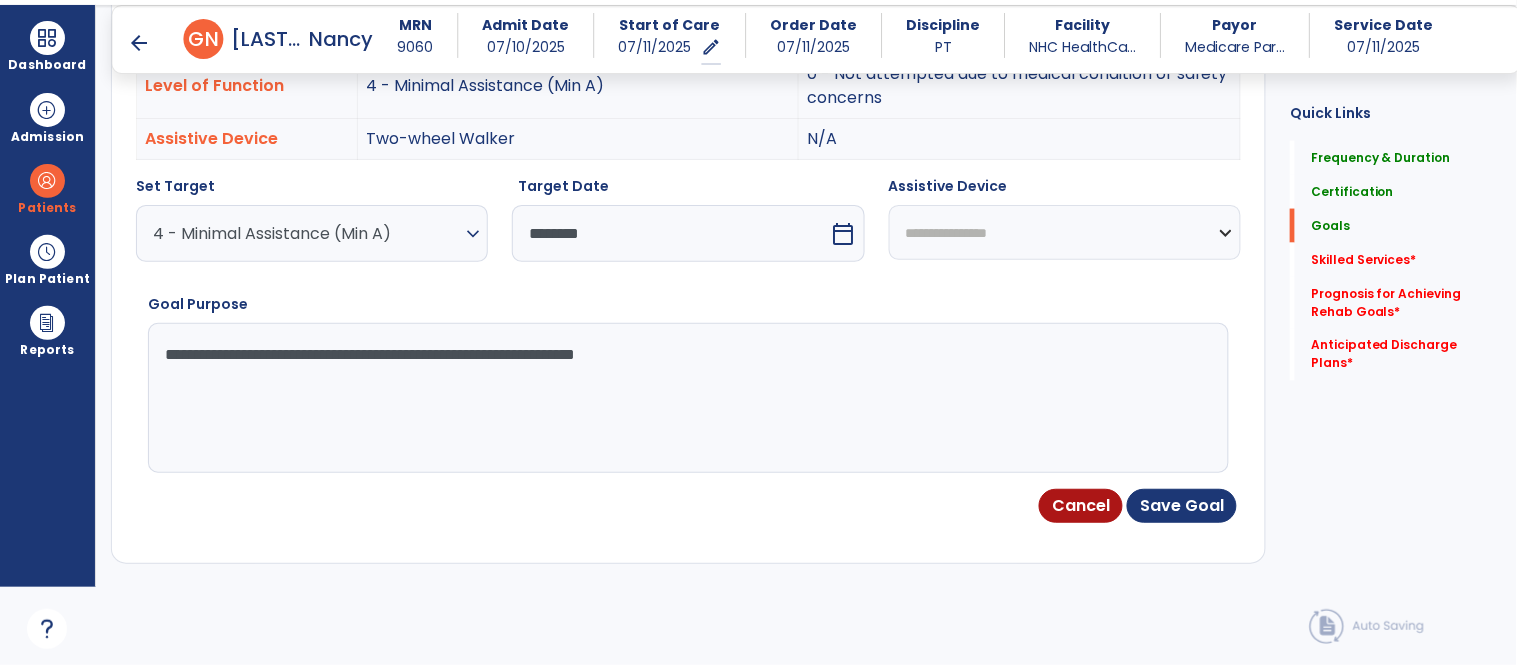 click on "**********" at bounding box center (1065, 232) 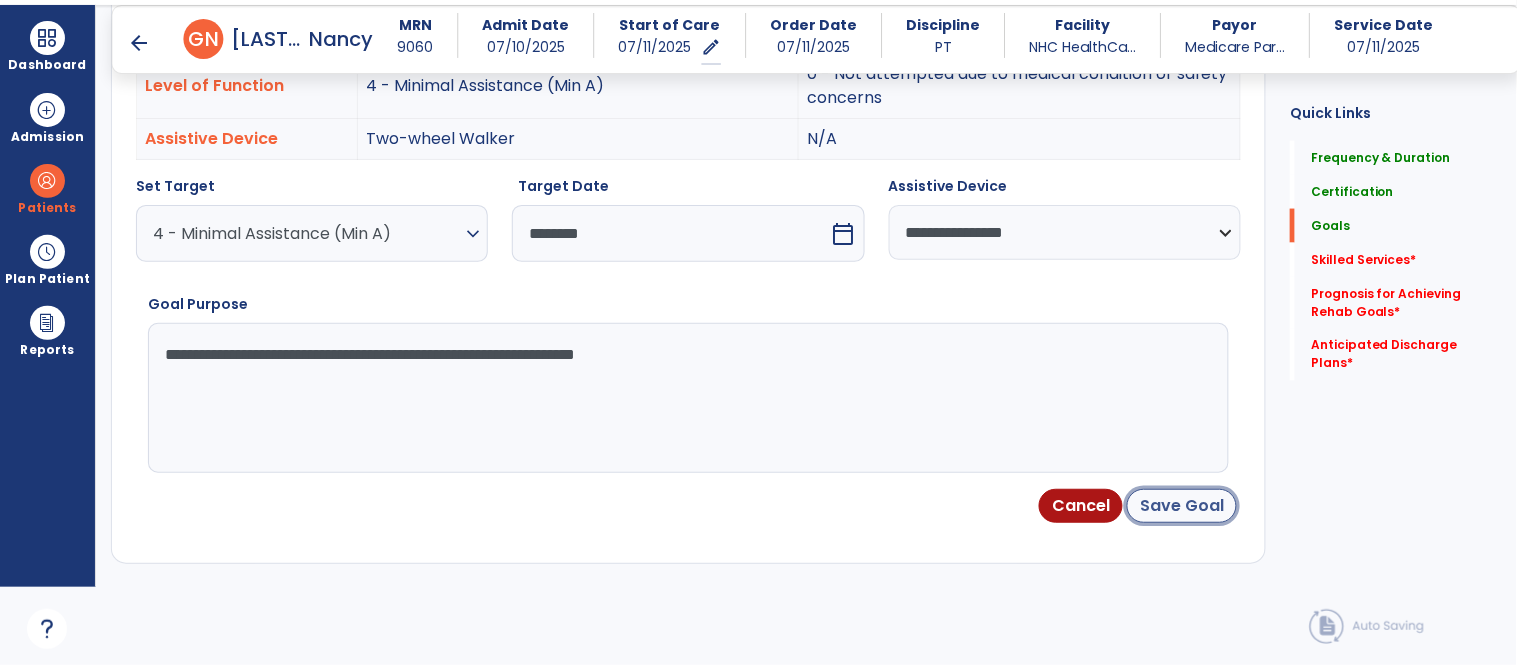 click on "Save Goal" at bounding box center [1182, 506] 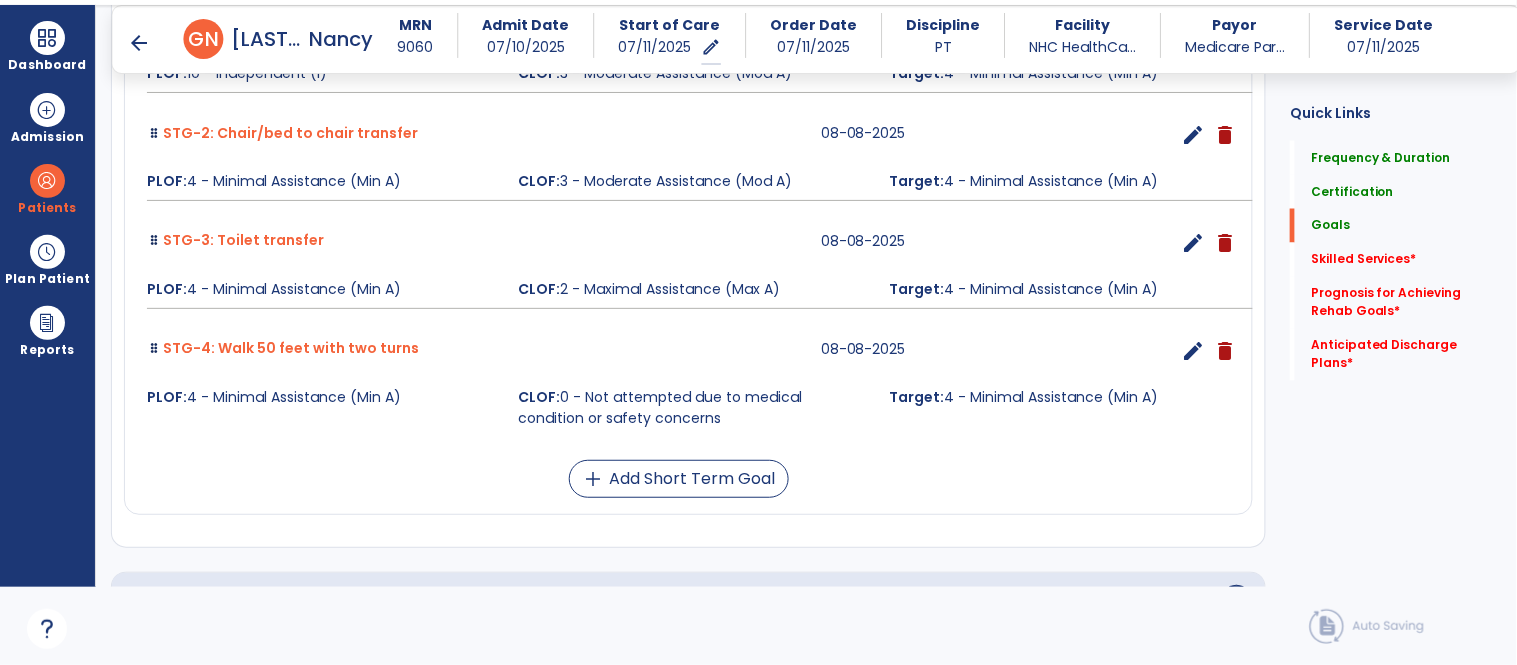 scroll, scrollTop: 810, scrollLeft: 0, axis: vertical 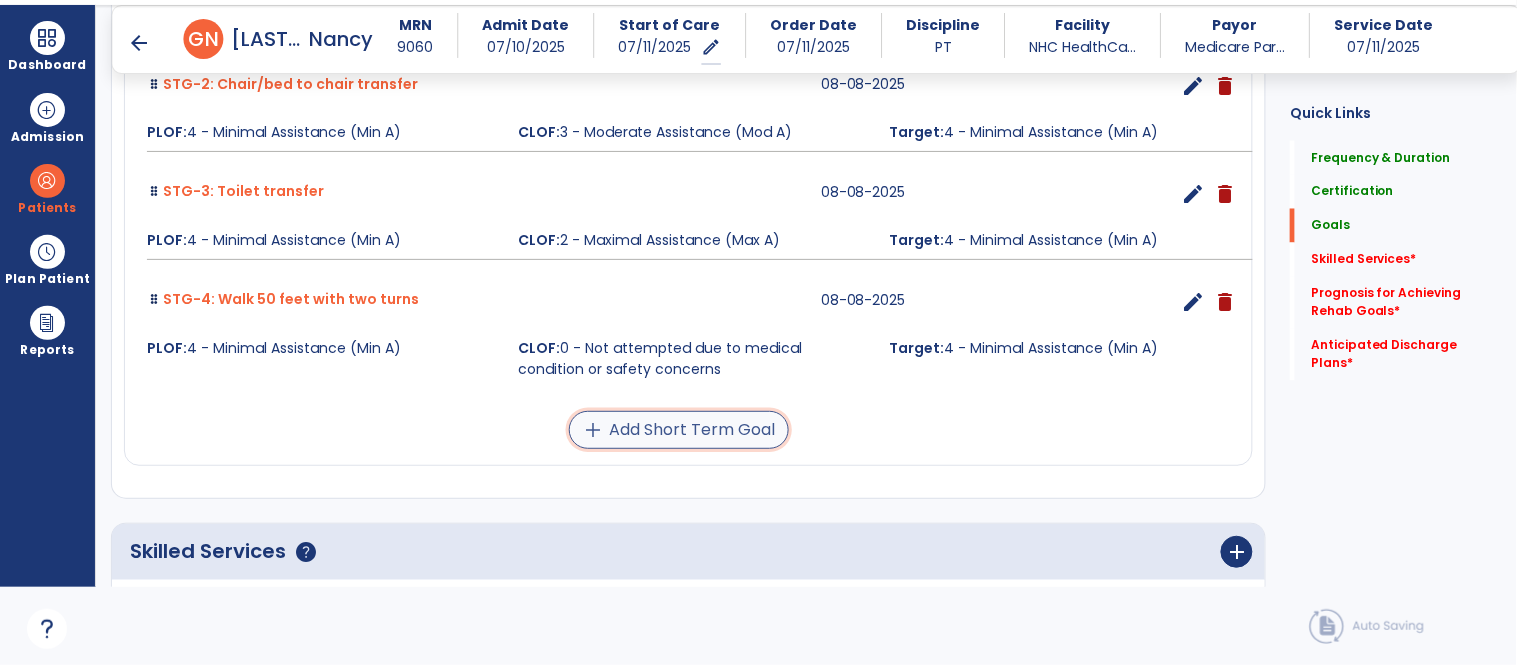click on "add  Add Short Term Goal" at bounding box center (679, 430) 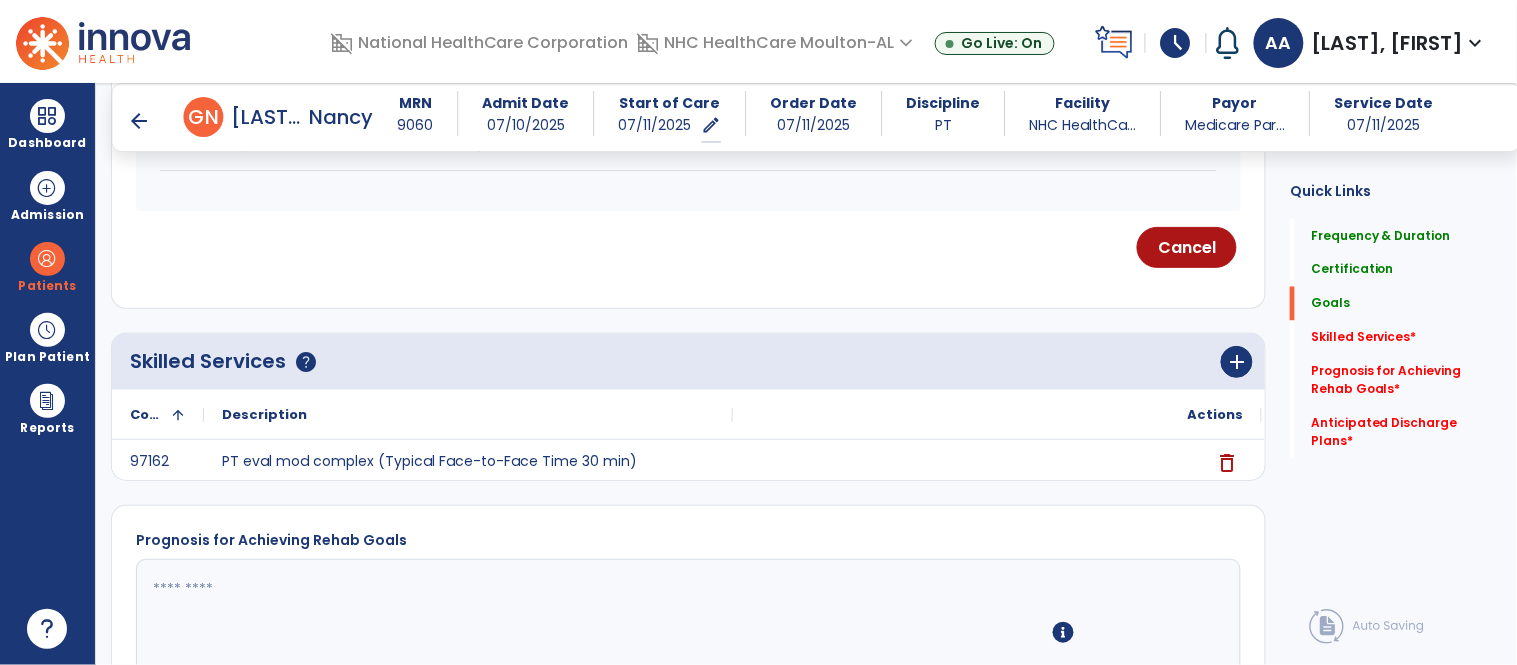 scroll, scrollTop: 0, scrollLeft: 0, axis: both 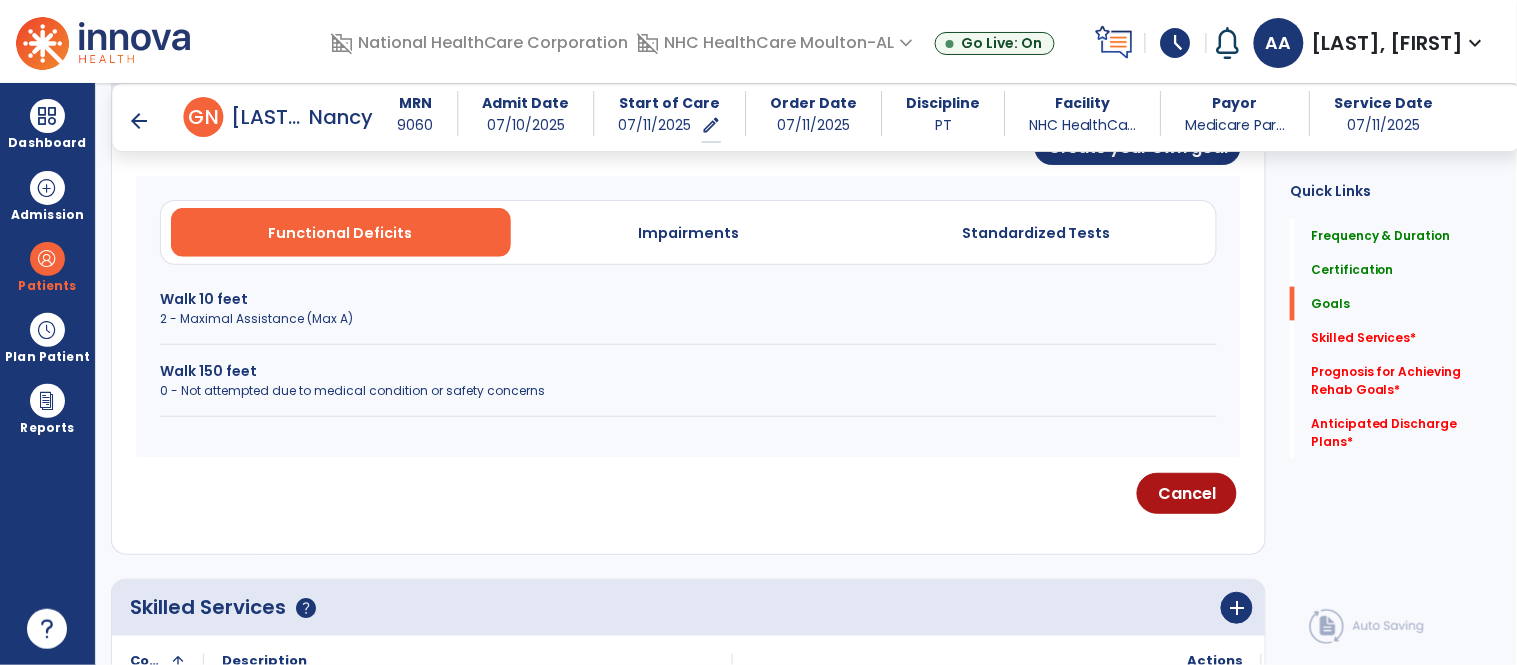 click on "0 - Not attempted due to medical condition or safety concerns" at bounding box center (688, 391) 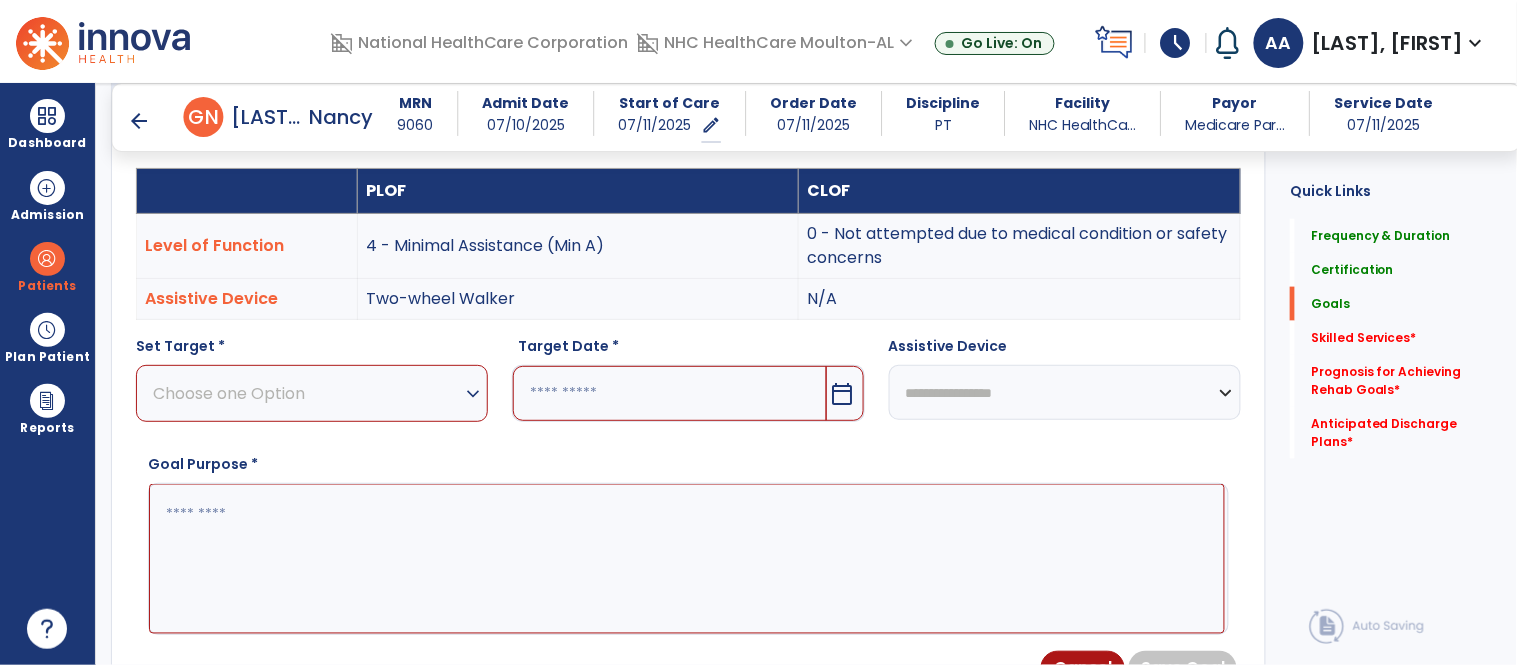 click on "expand_more" at bounding box center [473, 394] 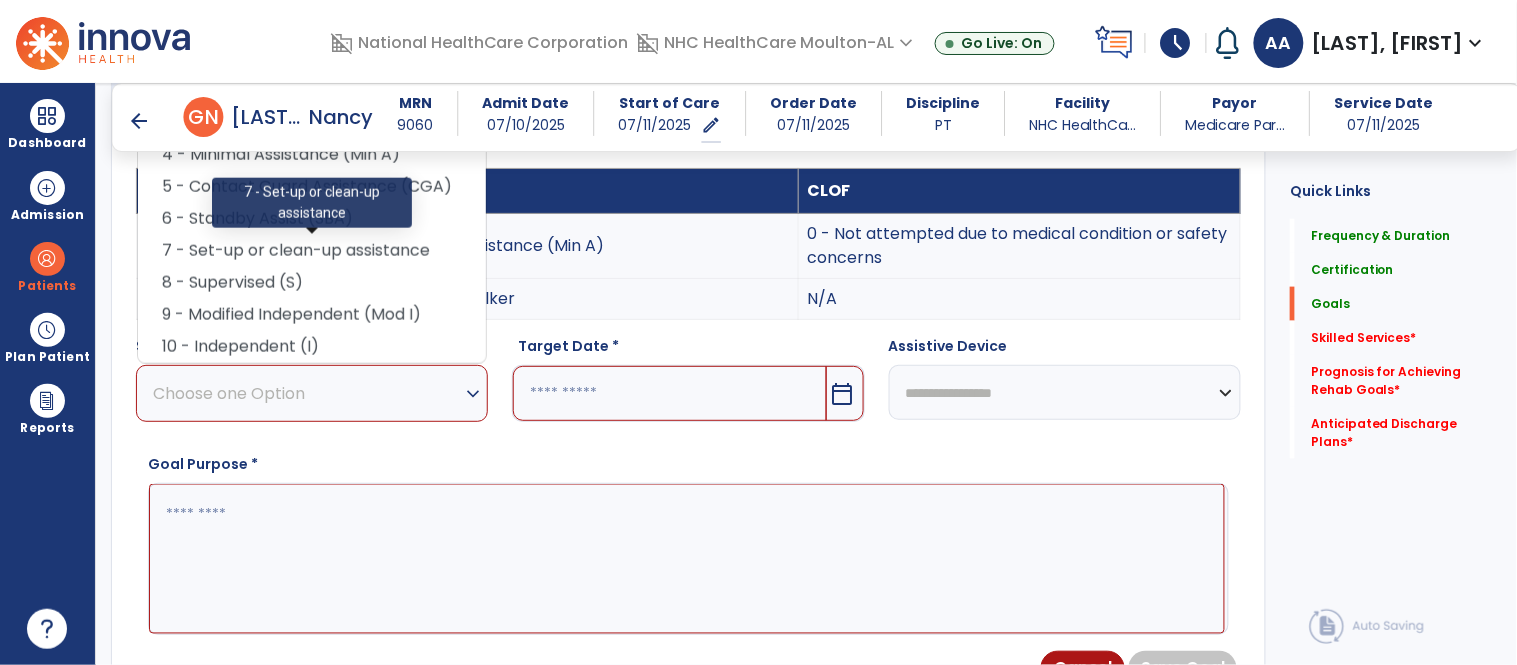 scroll, scrollTop: 453, scrollLeft: 0, axis: vertical 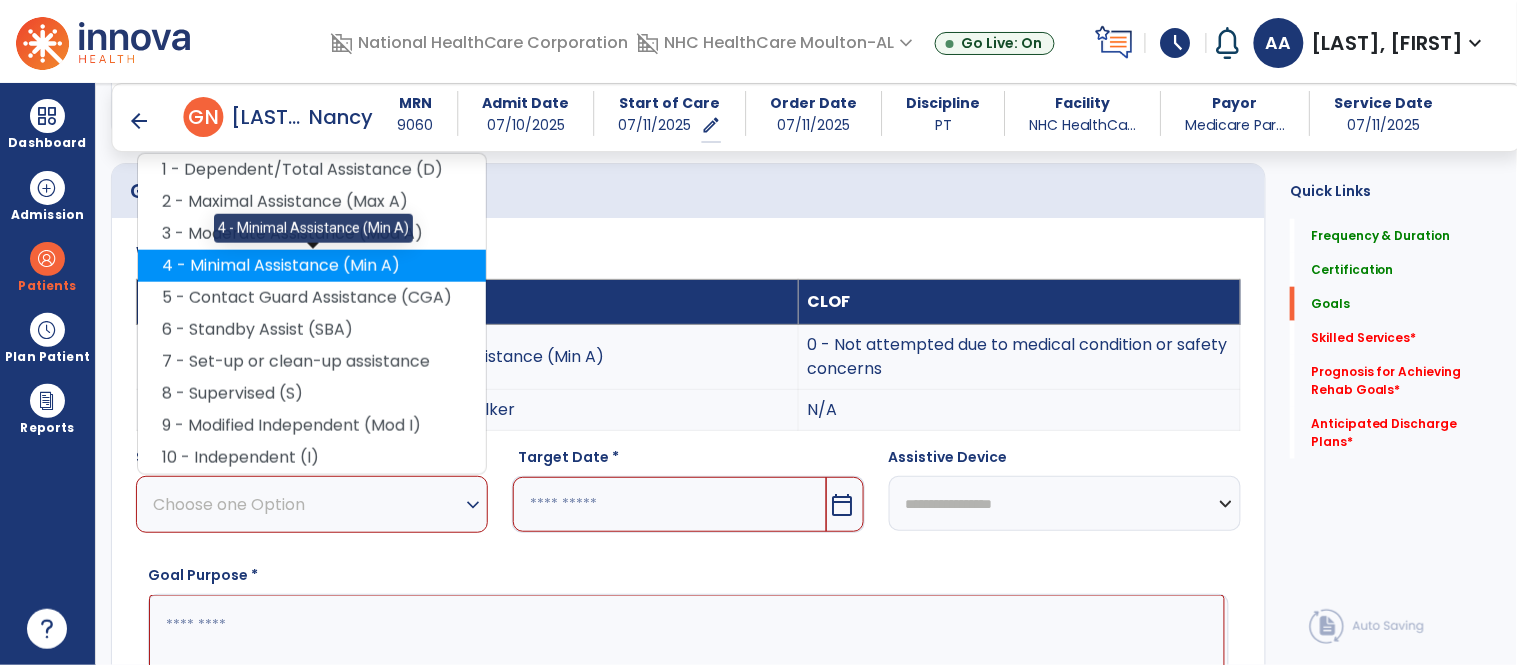 click on "4 - Minimal Assistance (Min A)" at bounding box center (312, 266) 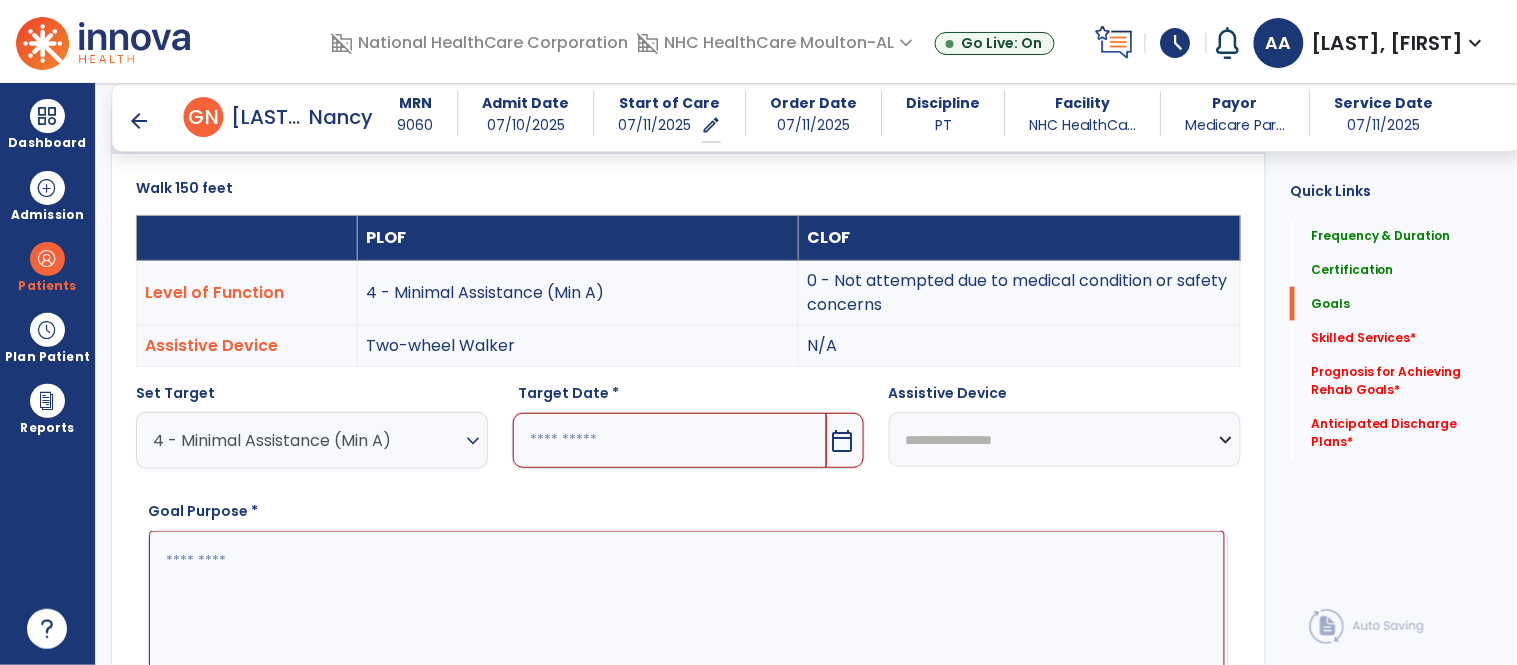 scroll, scrollTop: 564, scrollLeft: 0, axis: vertical 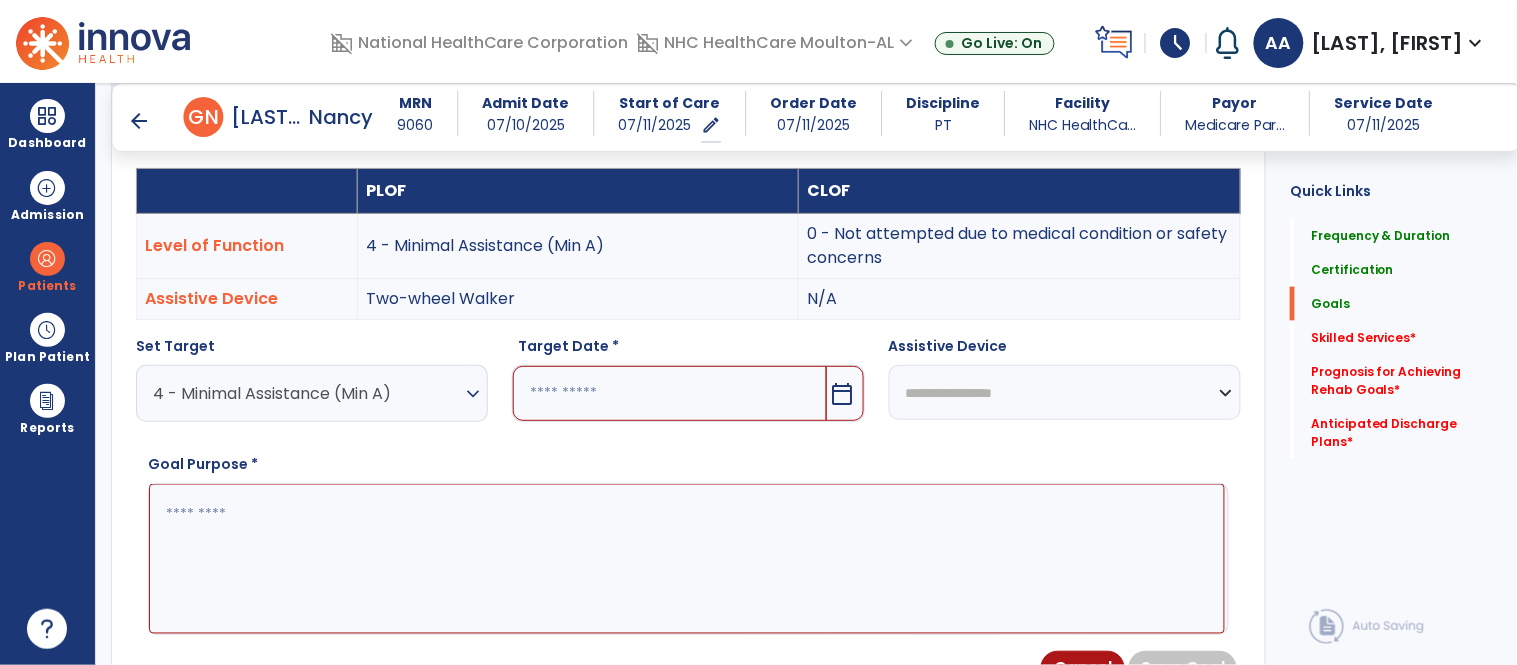 click on "calendar_today" at bounding box center (845, 393) 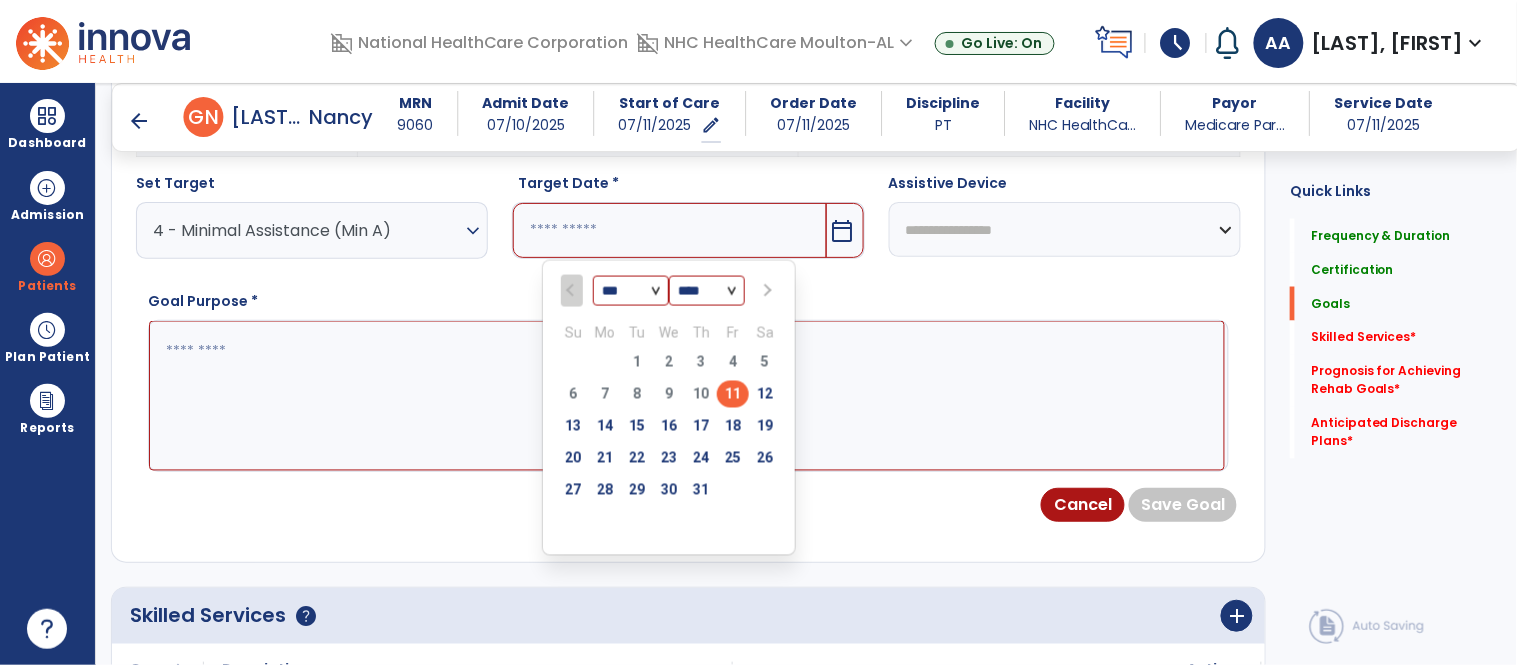 scroll, scrollTop: 786, scrollLeft: 0, axis: vertical 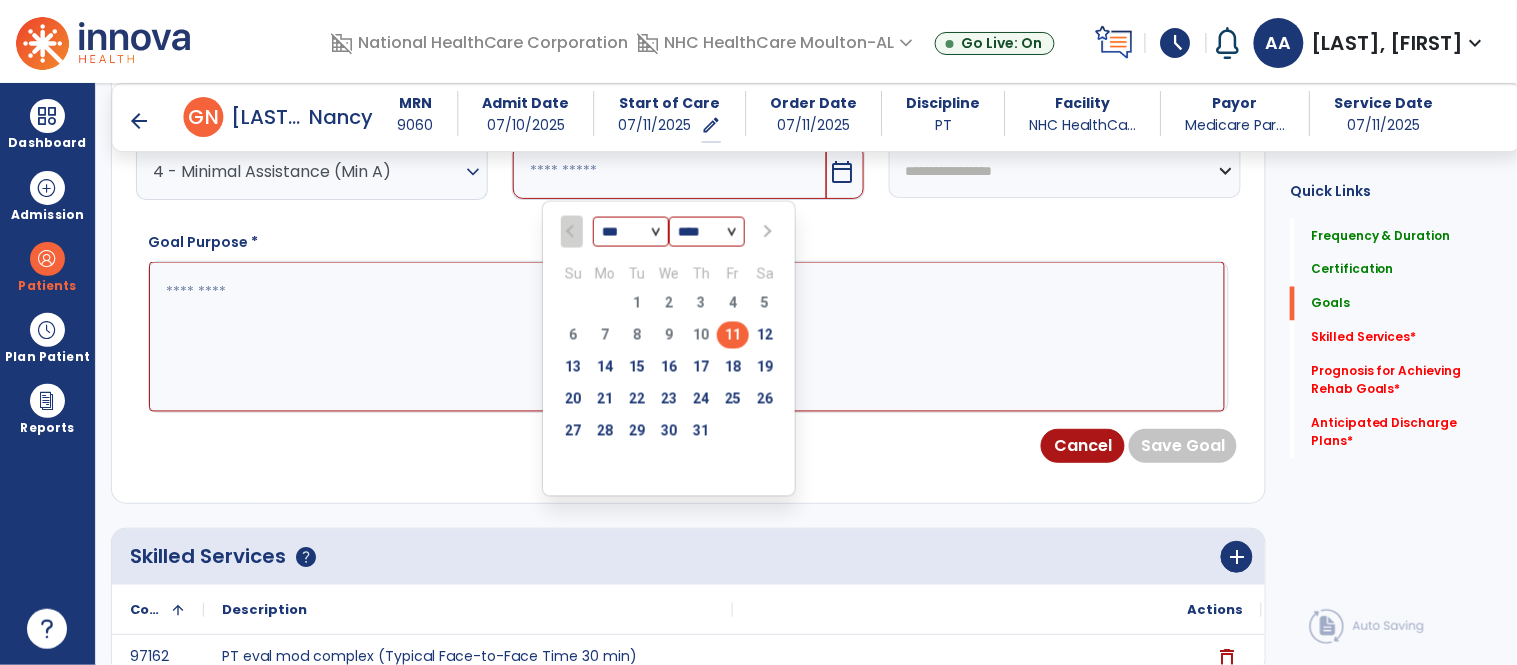 click at bounding box center [767, 232] 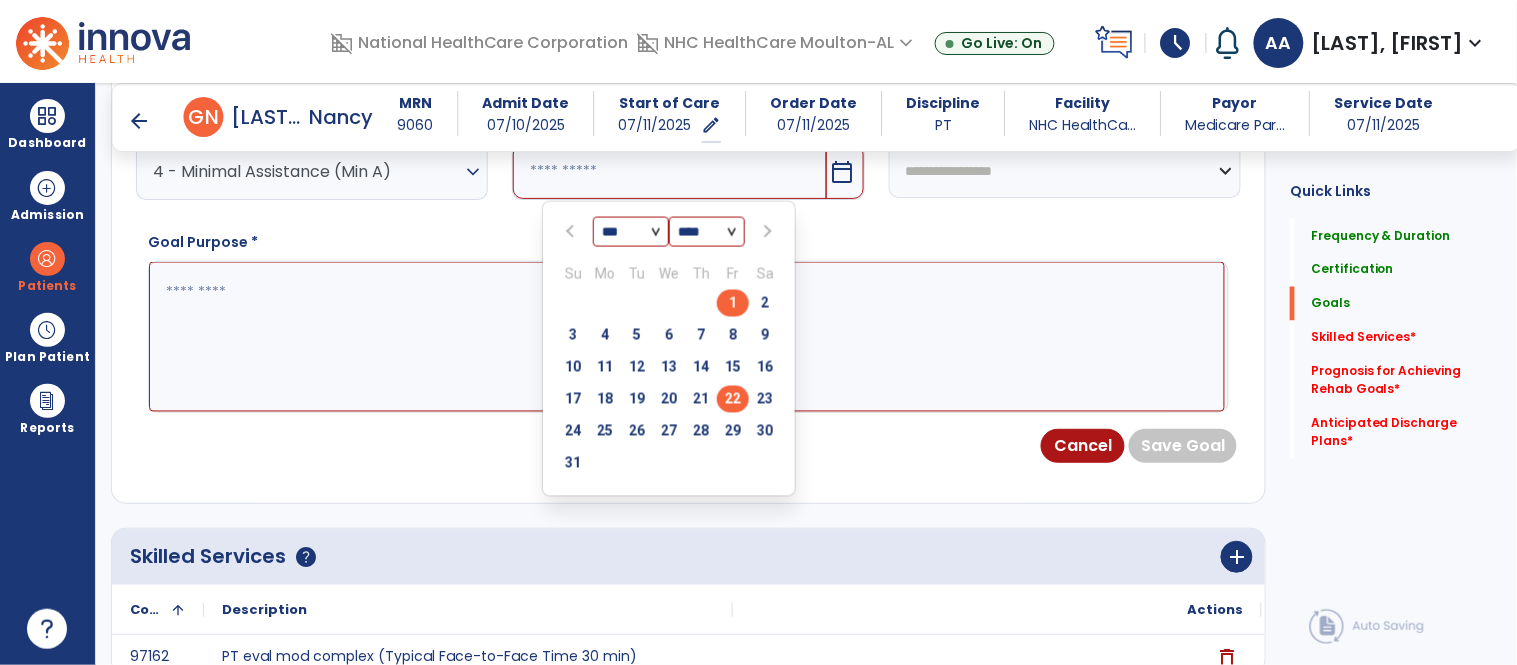 click on "22" at bounding box center (733, 399) 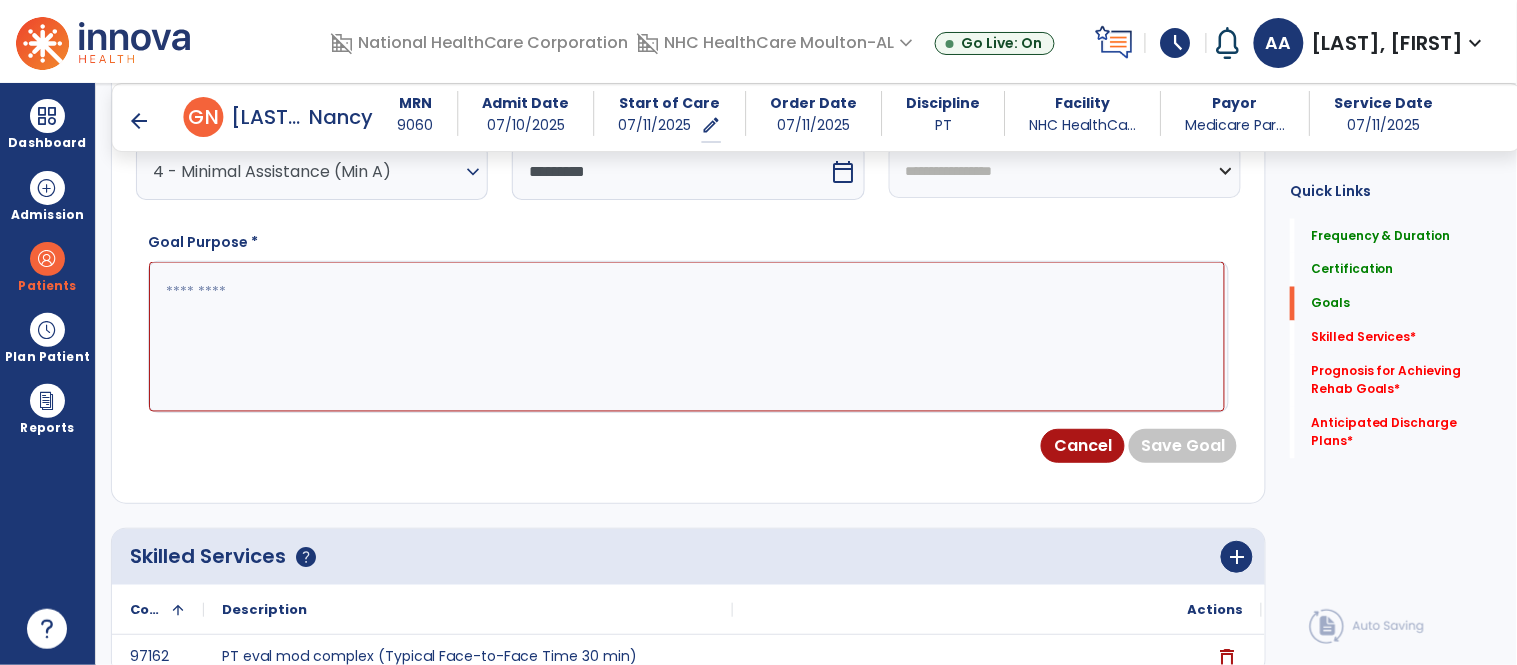 click at bounding box center [687, 337] 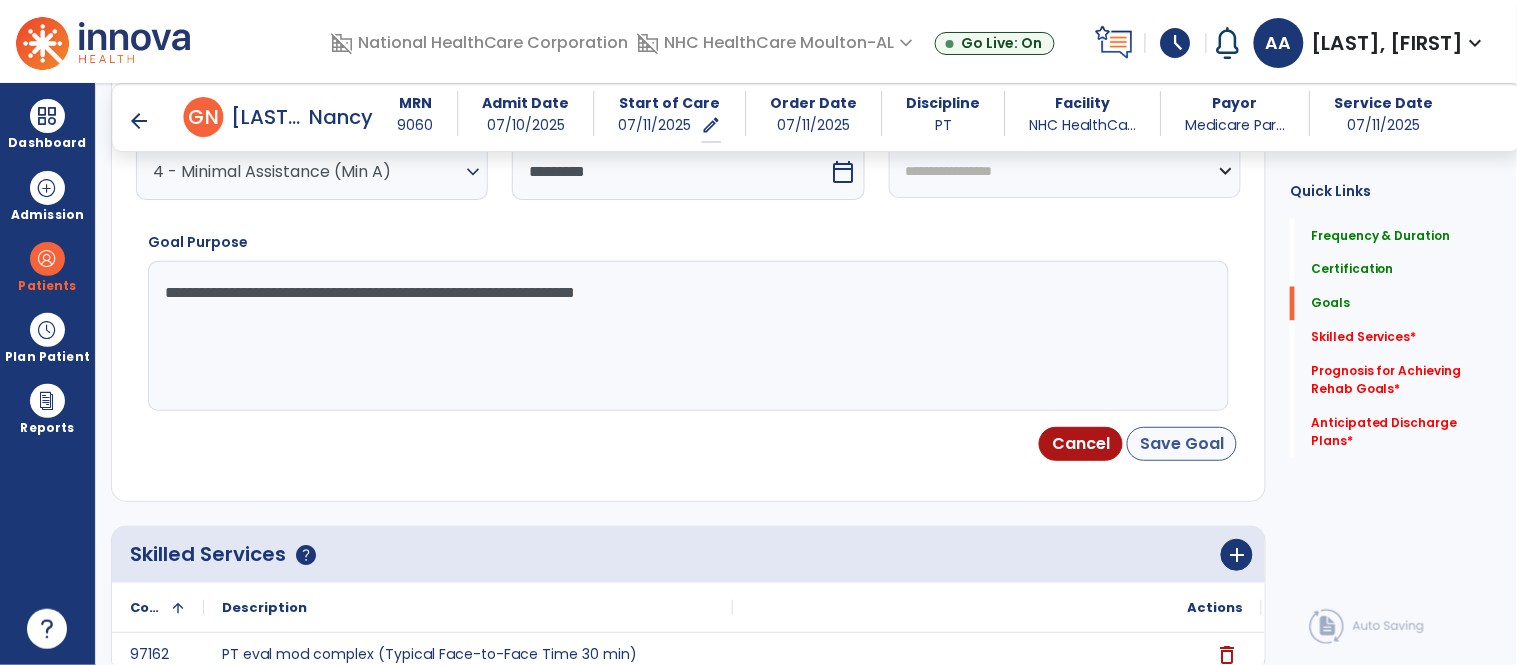 type on "**********" 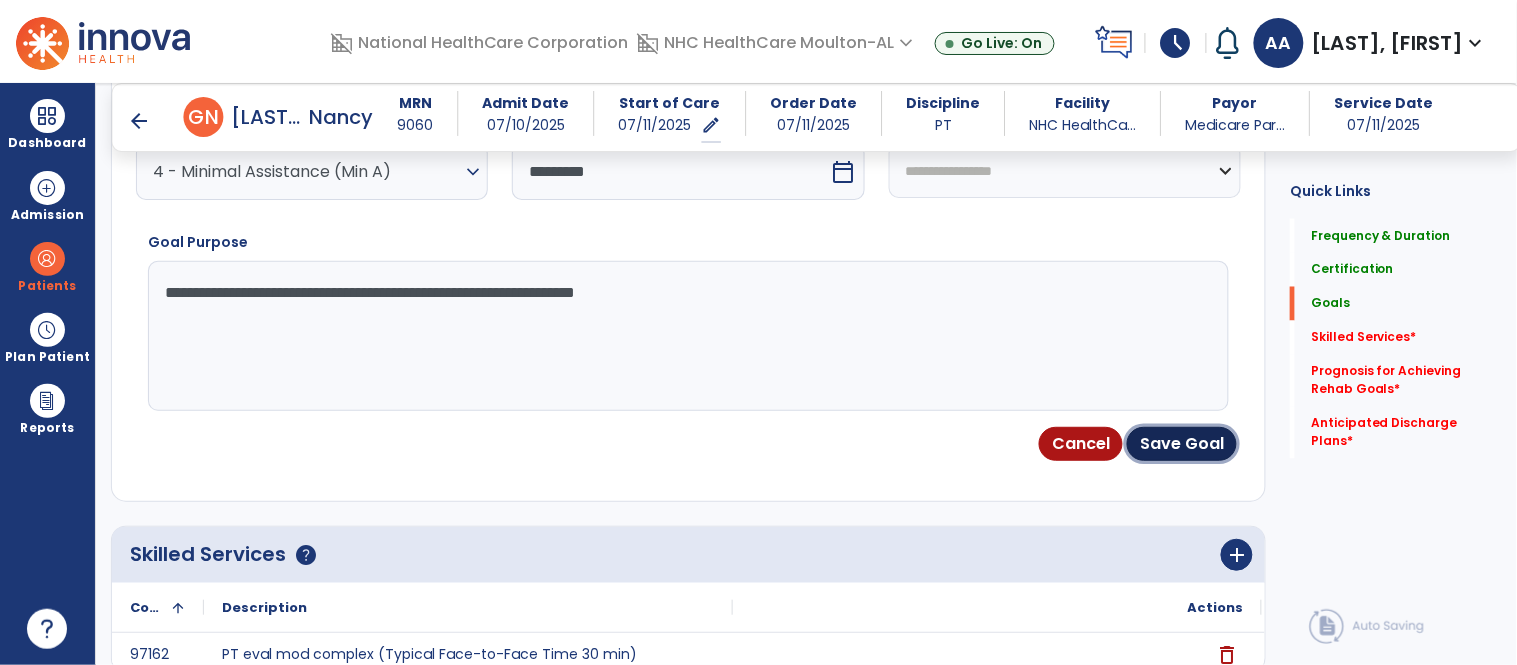 drag, startPoint x: 1204, startPoint y: 438, endPoint x: 1160, endPoint y: 436, distance: 44.04543 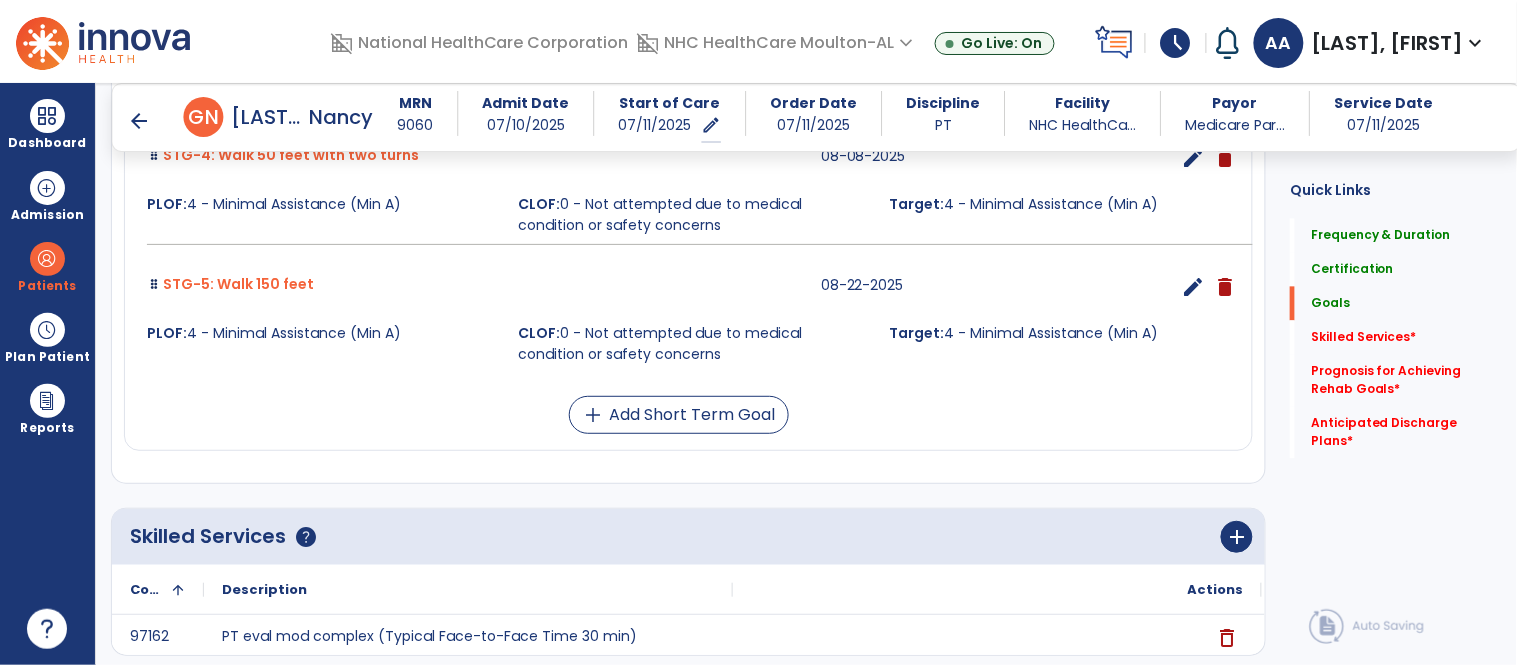scroll, scrollTop: 1061, scrollLeft: 0, axis: vertical 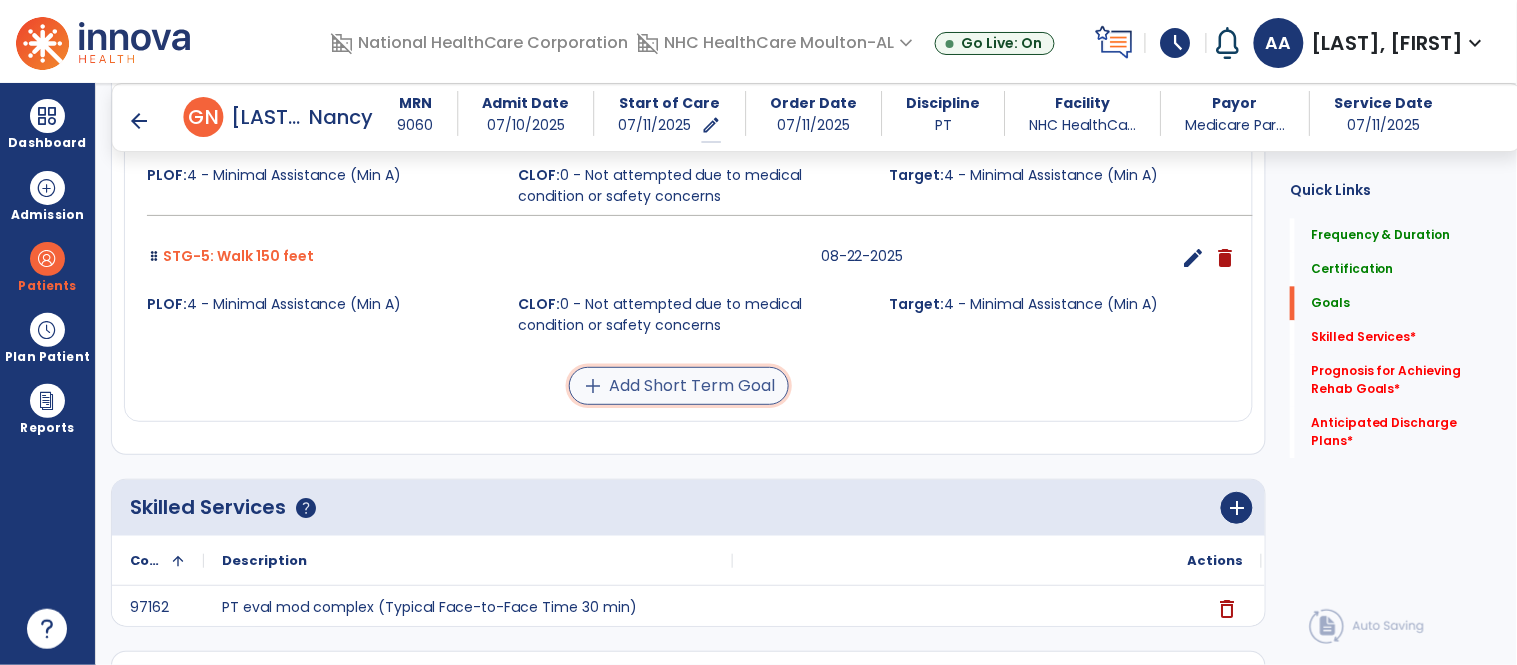click on "add  Add Short Term Goal" at bounding box center [679, 386] 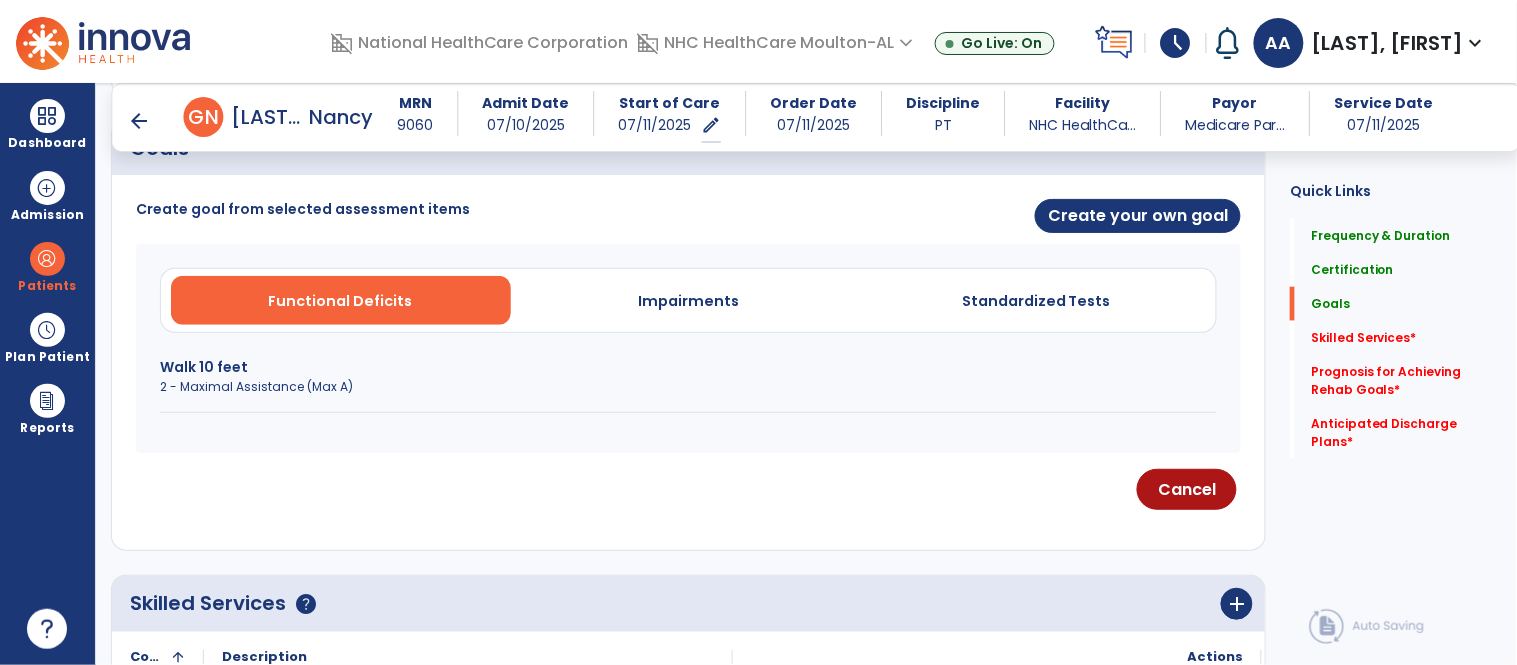 scroll, scrollTop: 492, scrollLeft: 0, axis: vertical 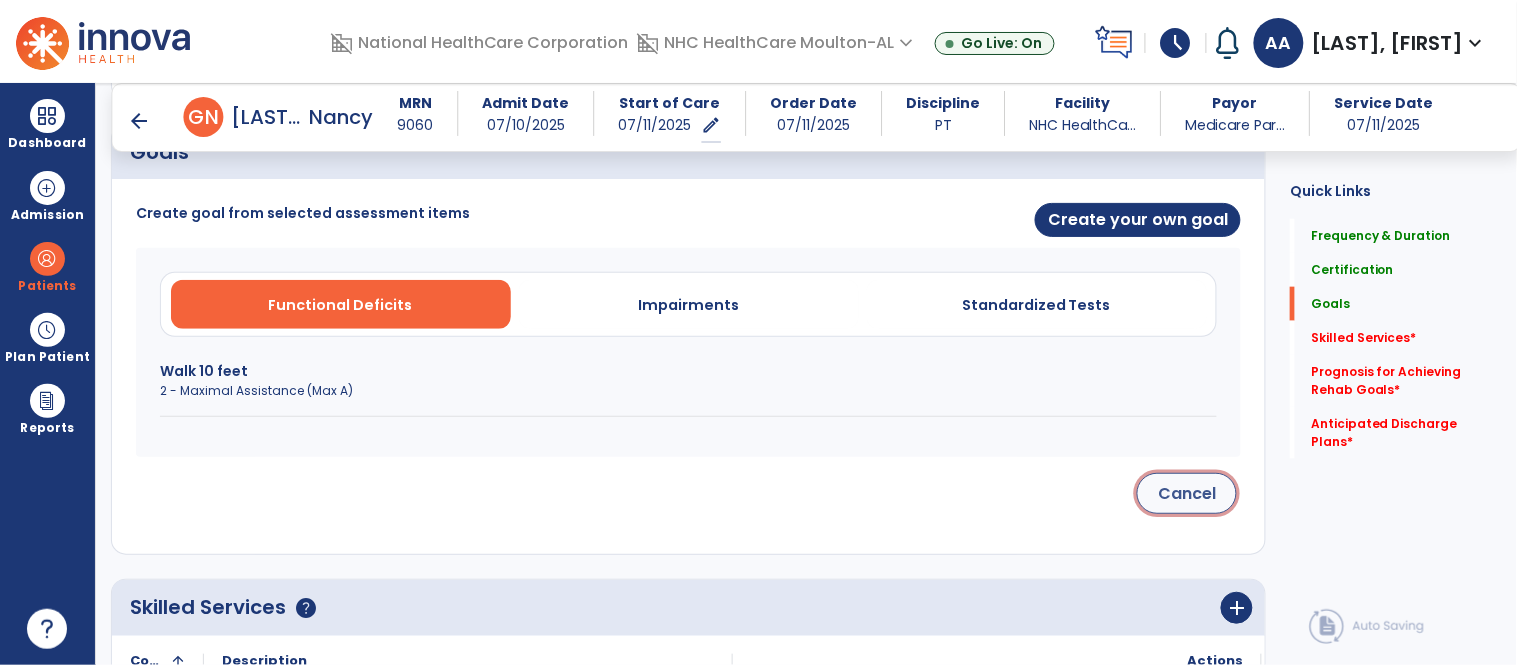 click on "Cancel" at bounding box center (1187, 493) 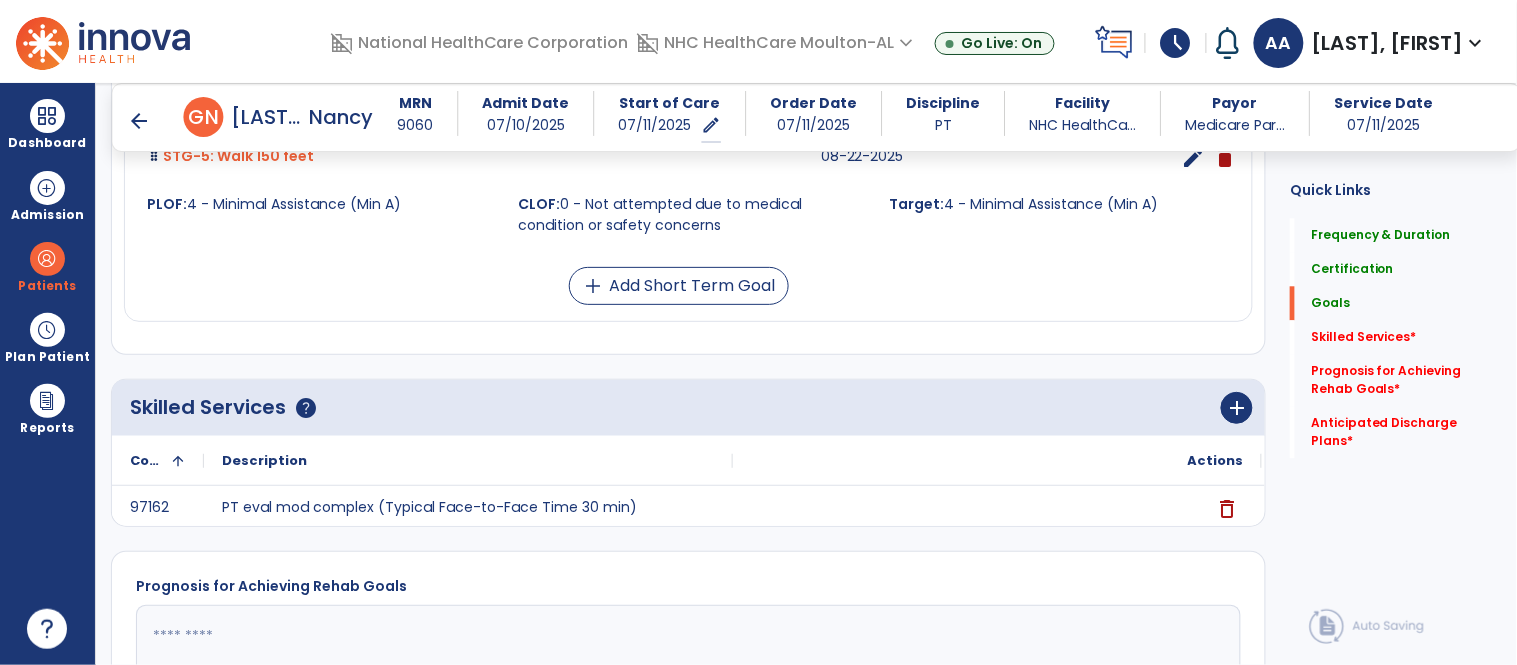 scroll, scrollTop: 1158, scrollLeft: 0, axis: vertical 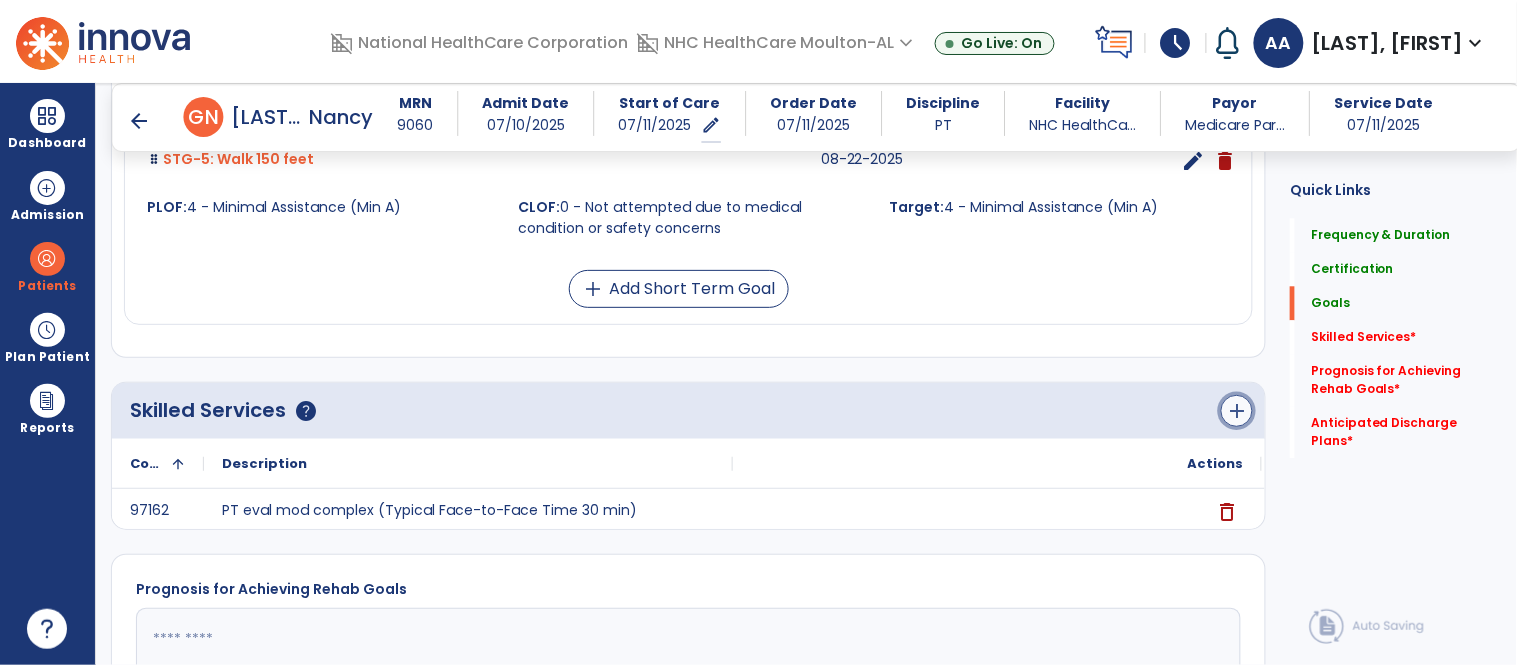 click on "add" 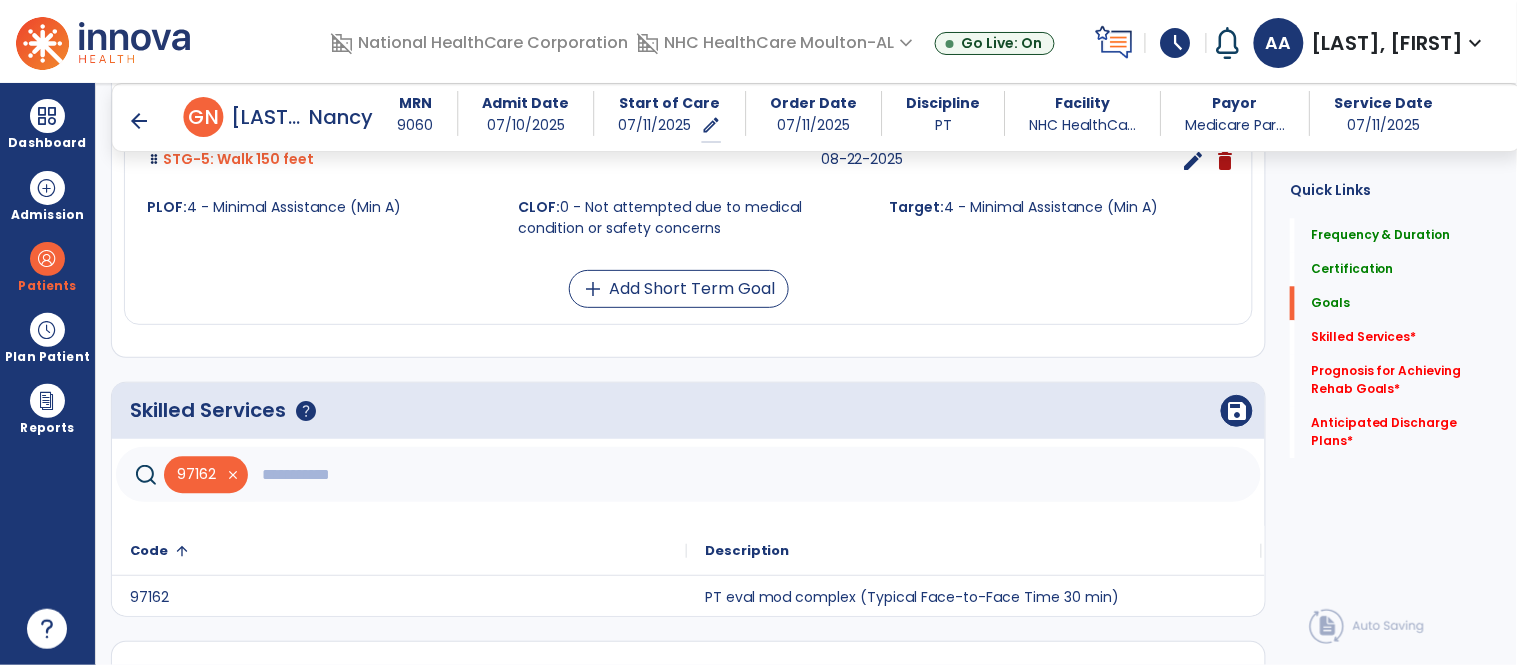 click 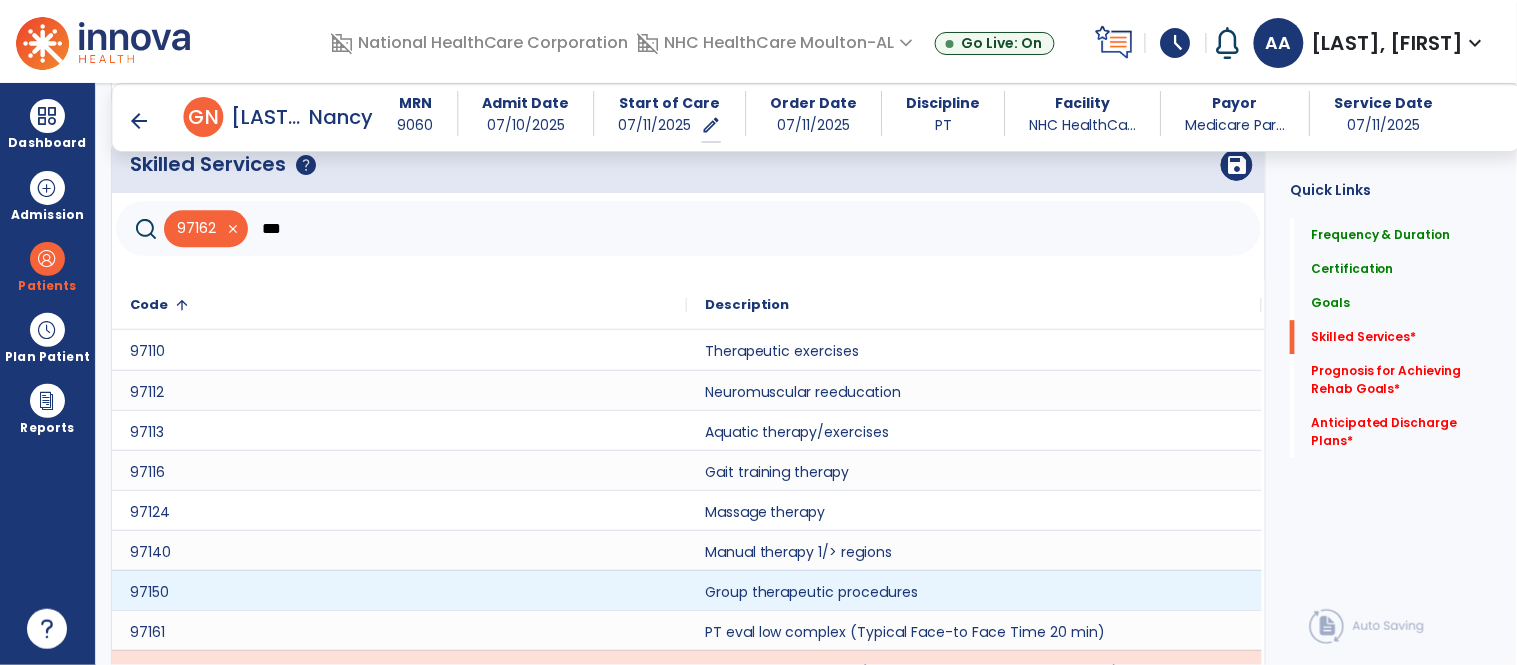 scroll, scrollTop: 1517, scrollLeft: 0, axis: vertical 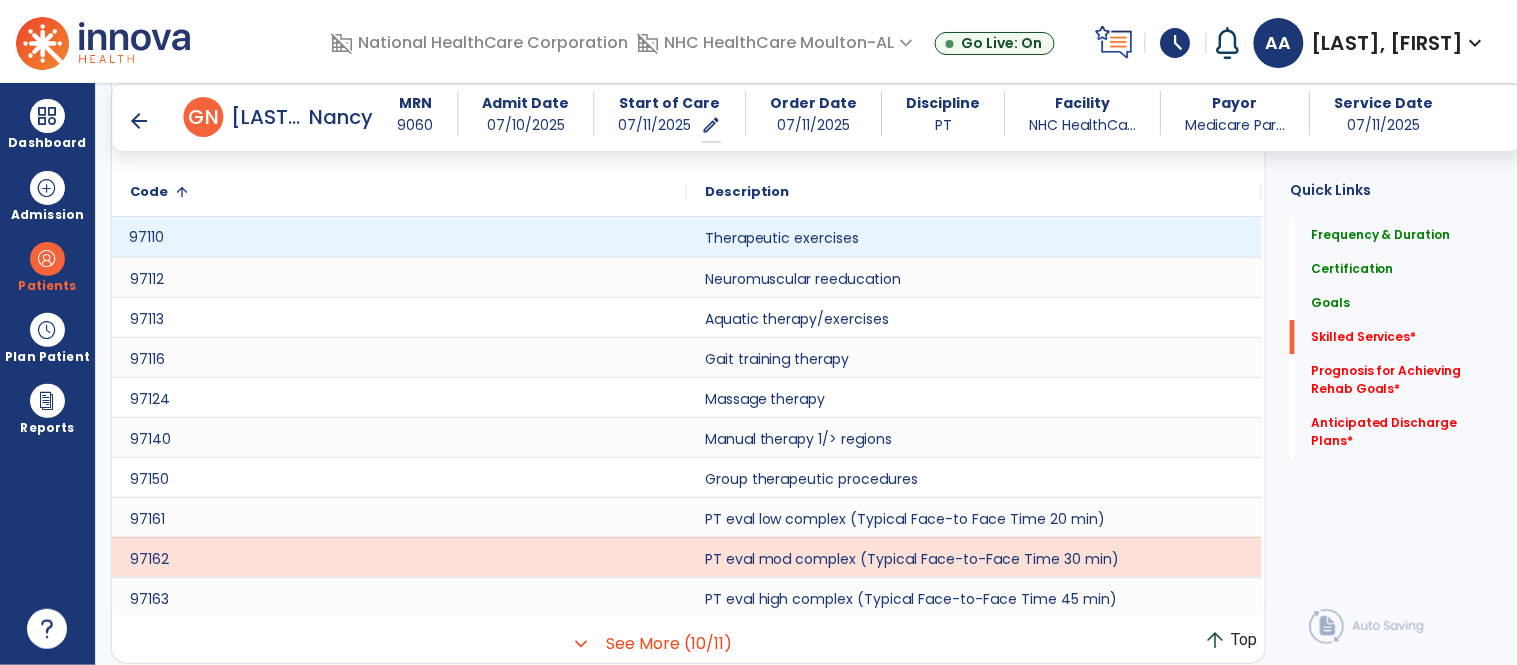 click on "97110" 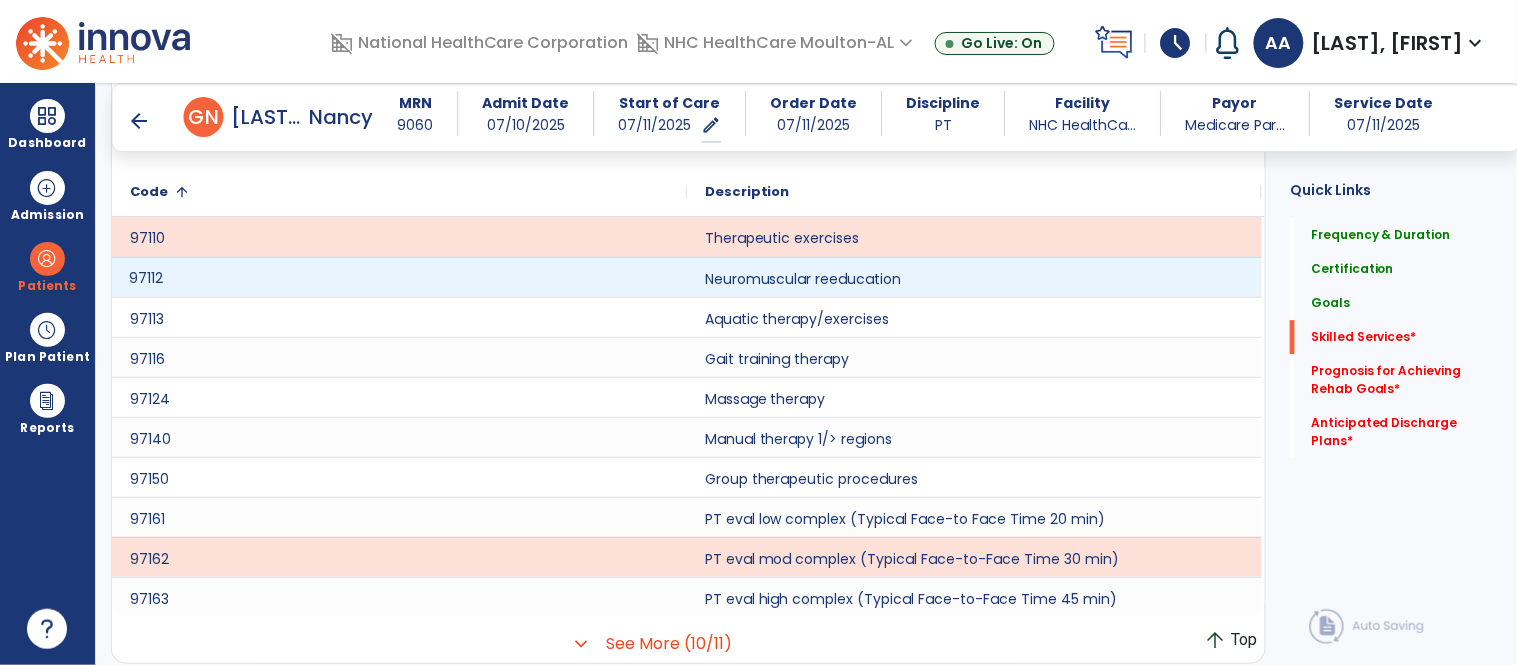 click on "97112" 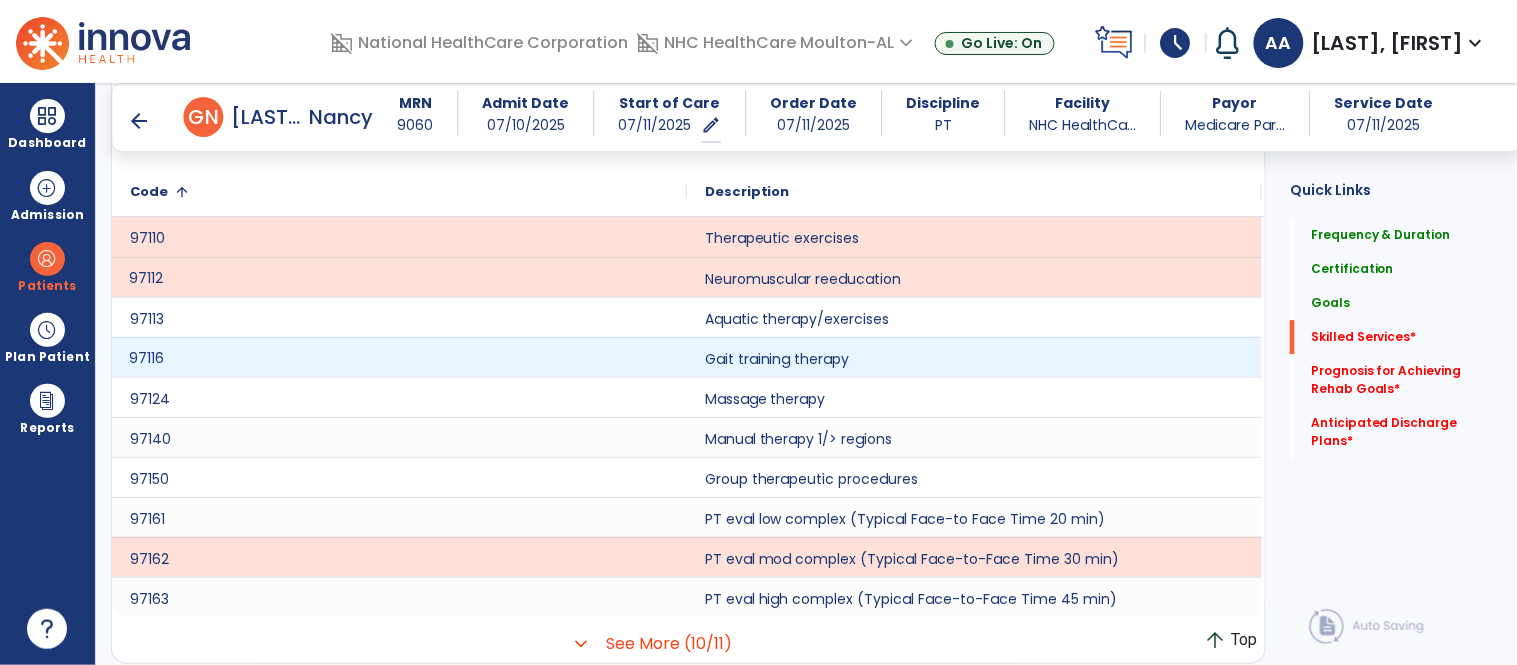 click on "97116" 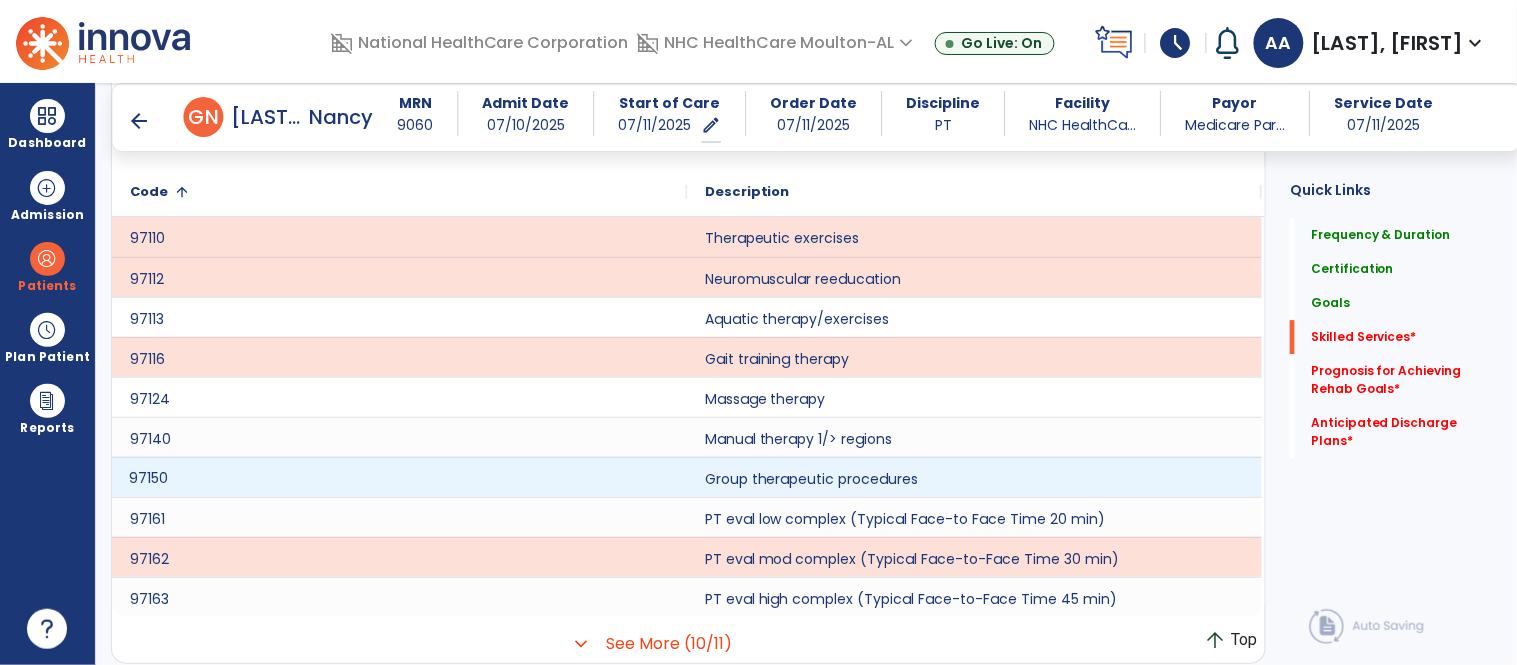 click on "97150" 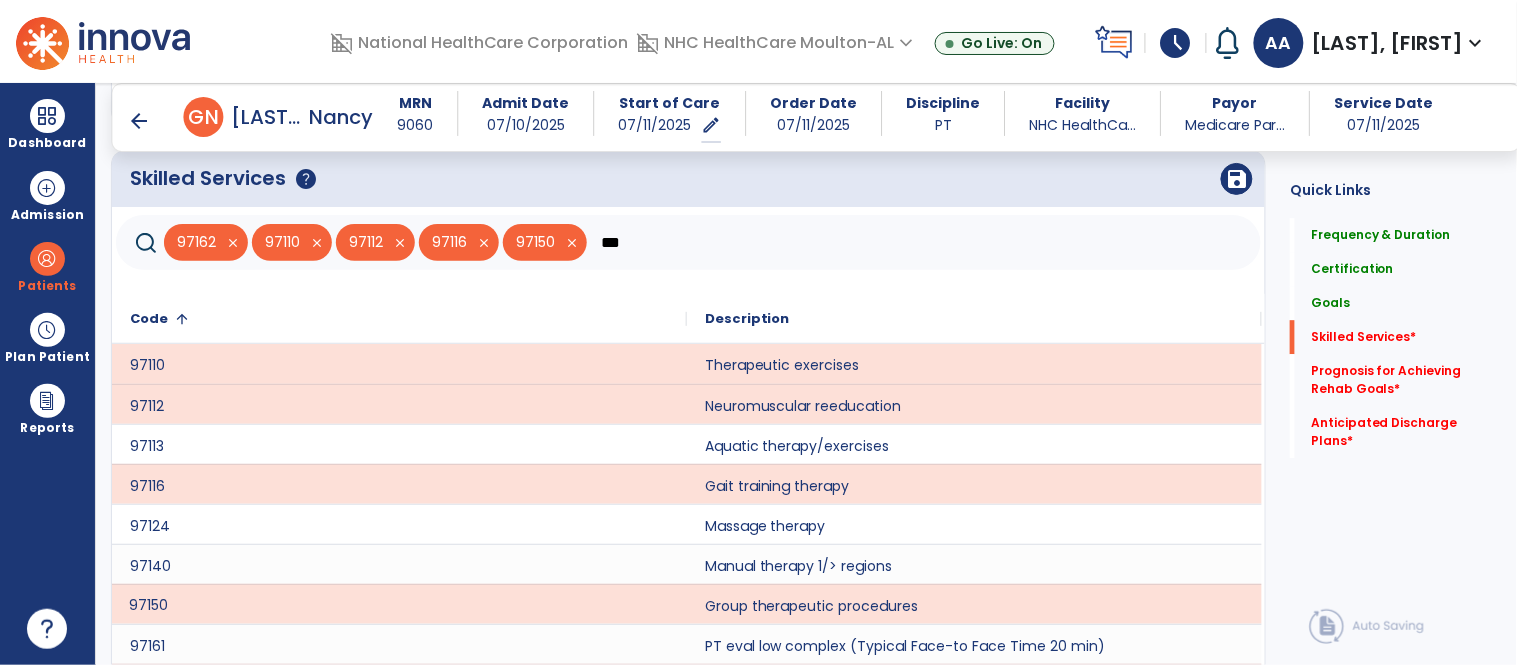 scroll, scrollTop: 1295, scrollLeft: 0, axis: vertical 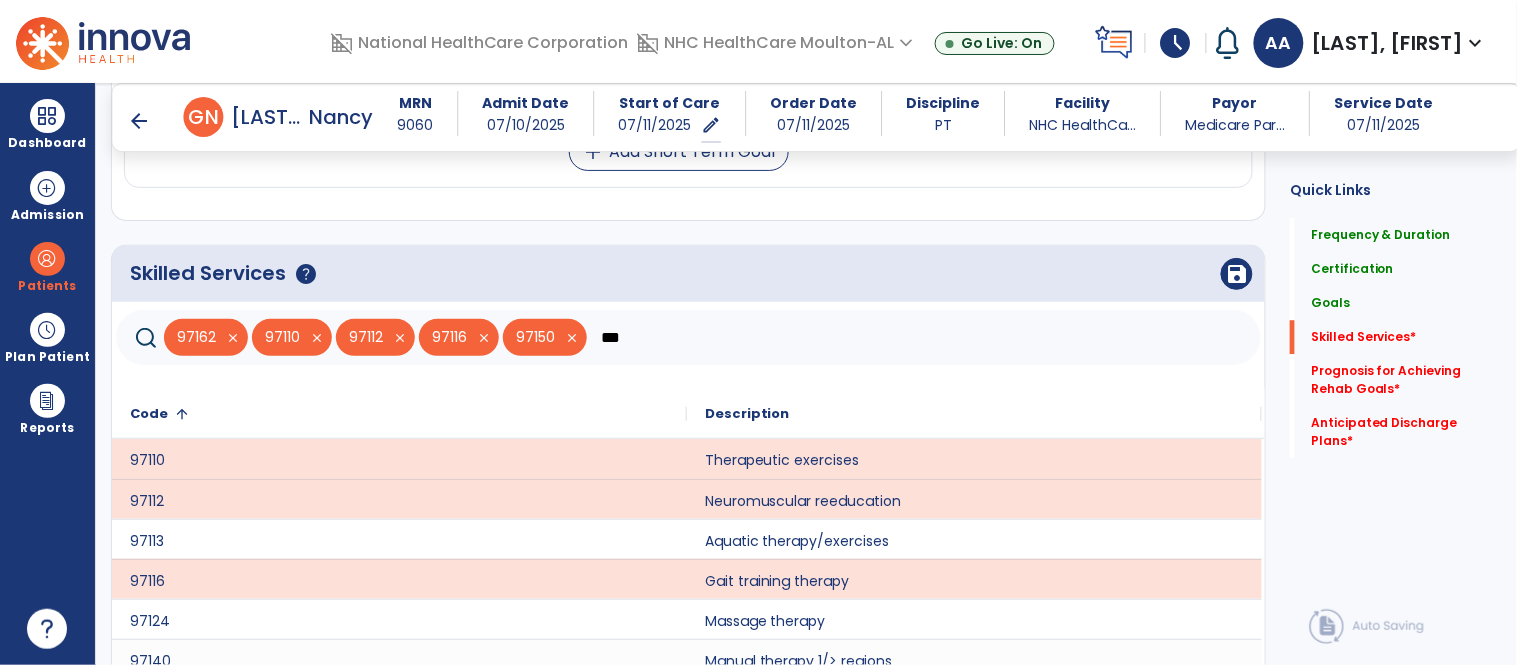 click on "***" 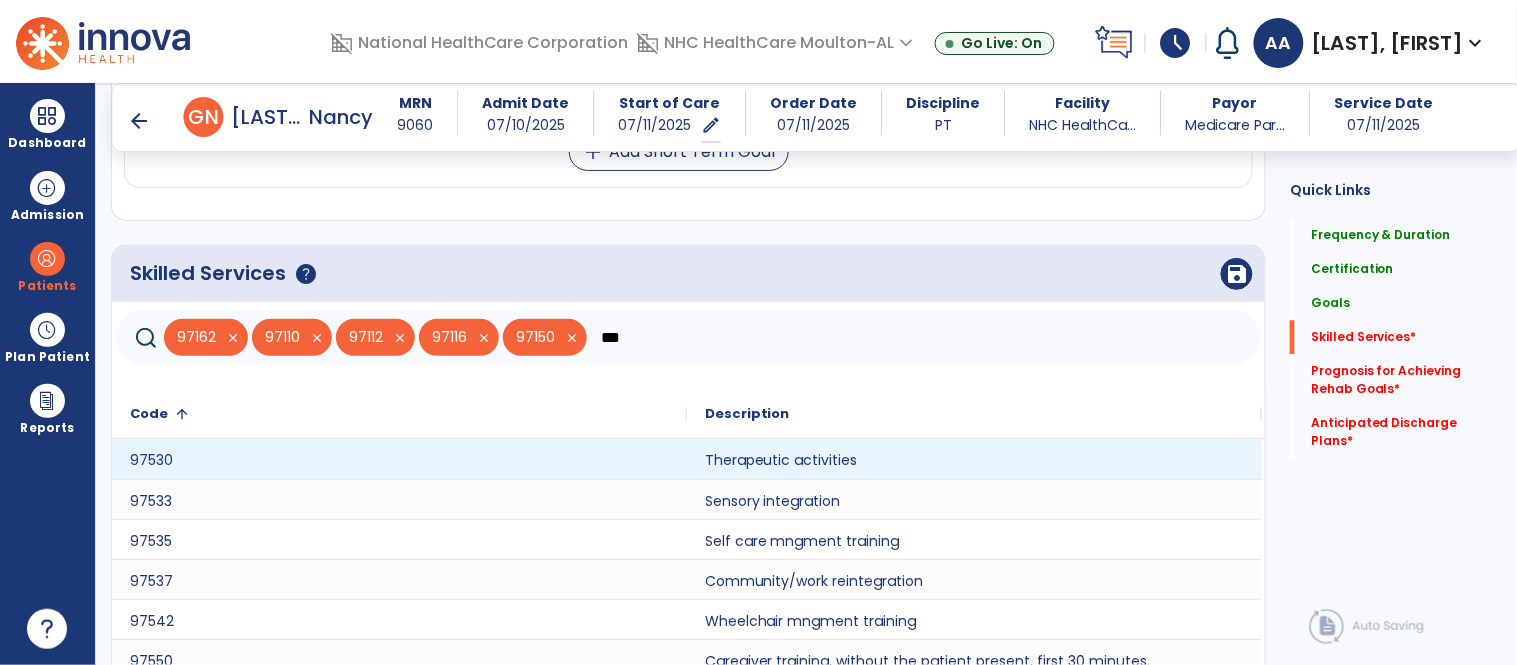 type on "***" 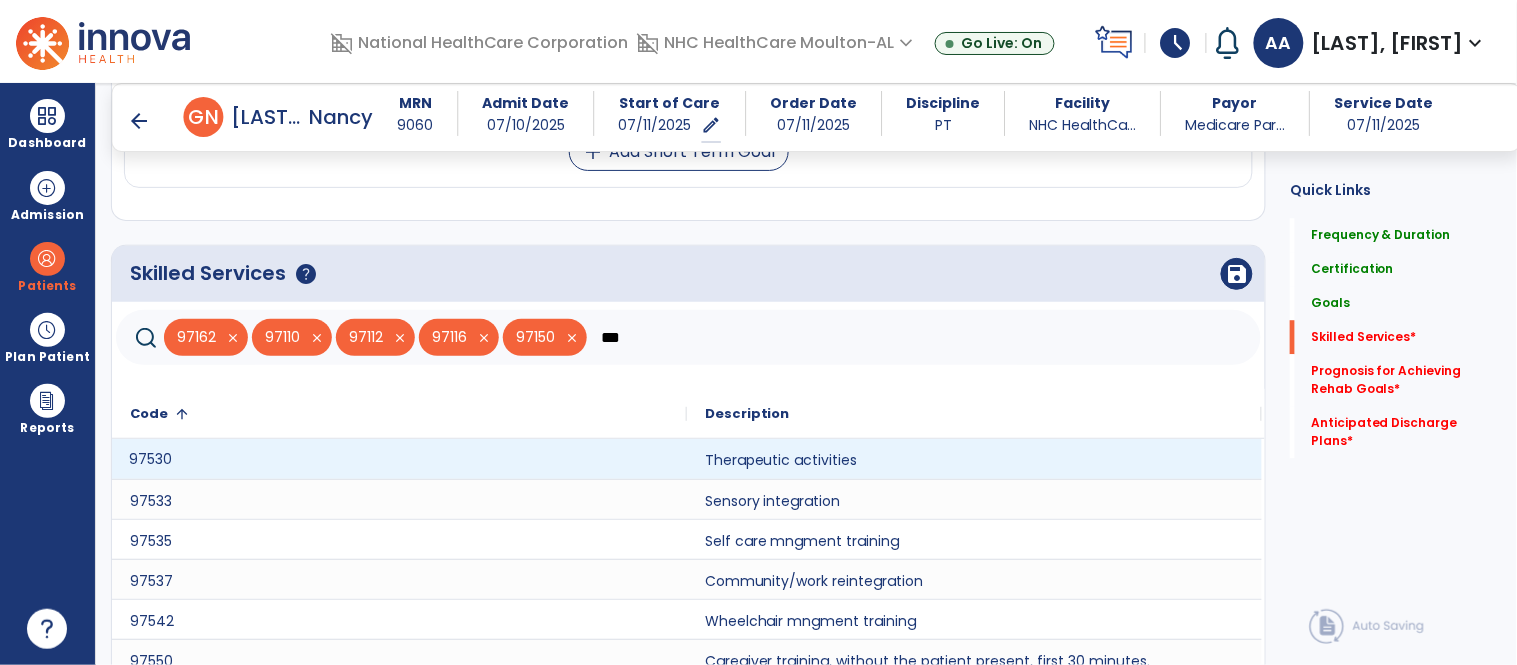 click on "97530" 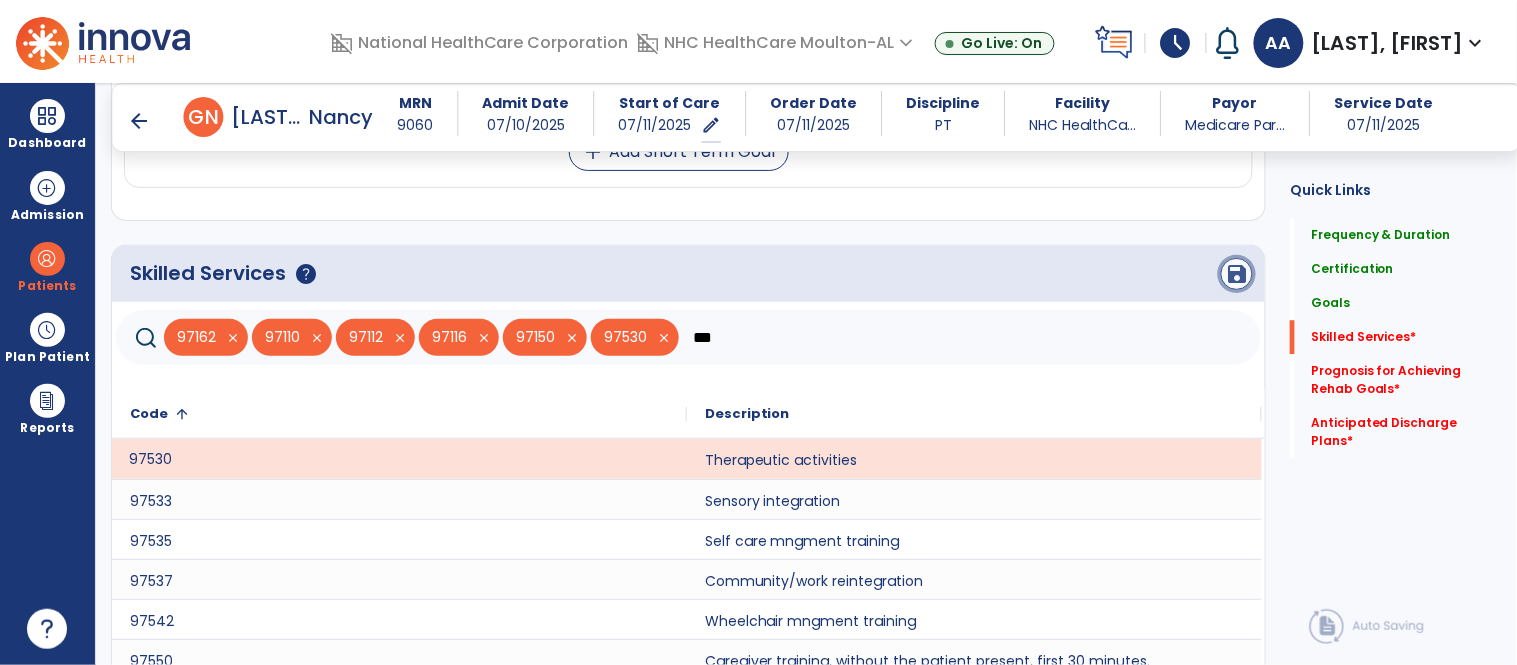 click on "save" 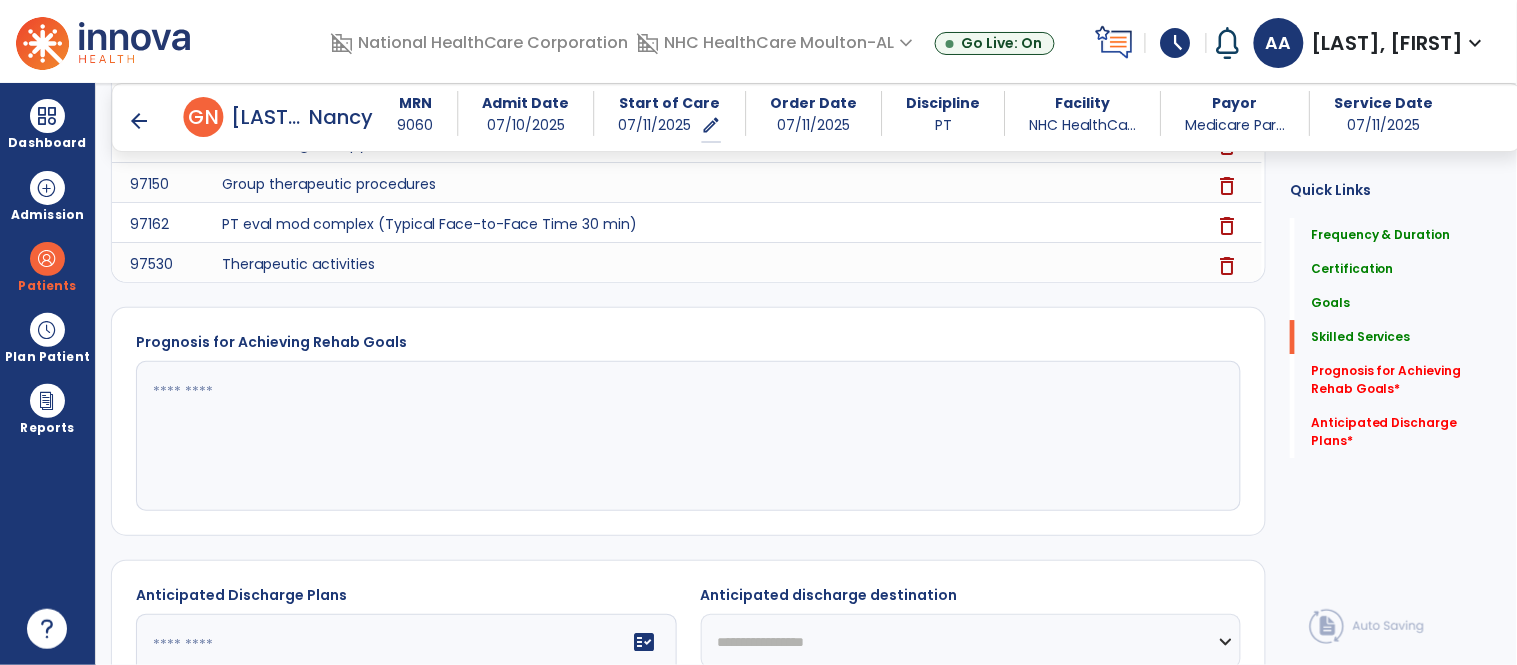 scroll, scrollTop: 1612, scrollLeft: 0, axis: vertical 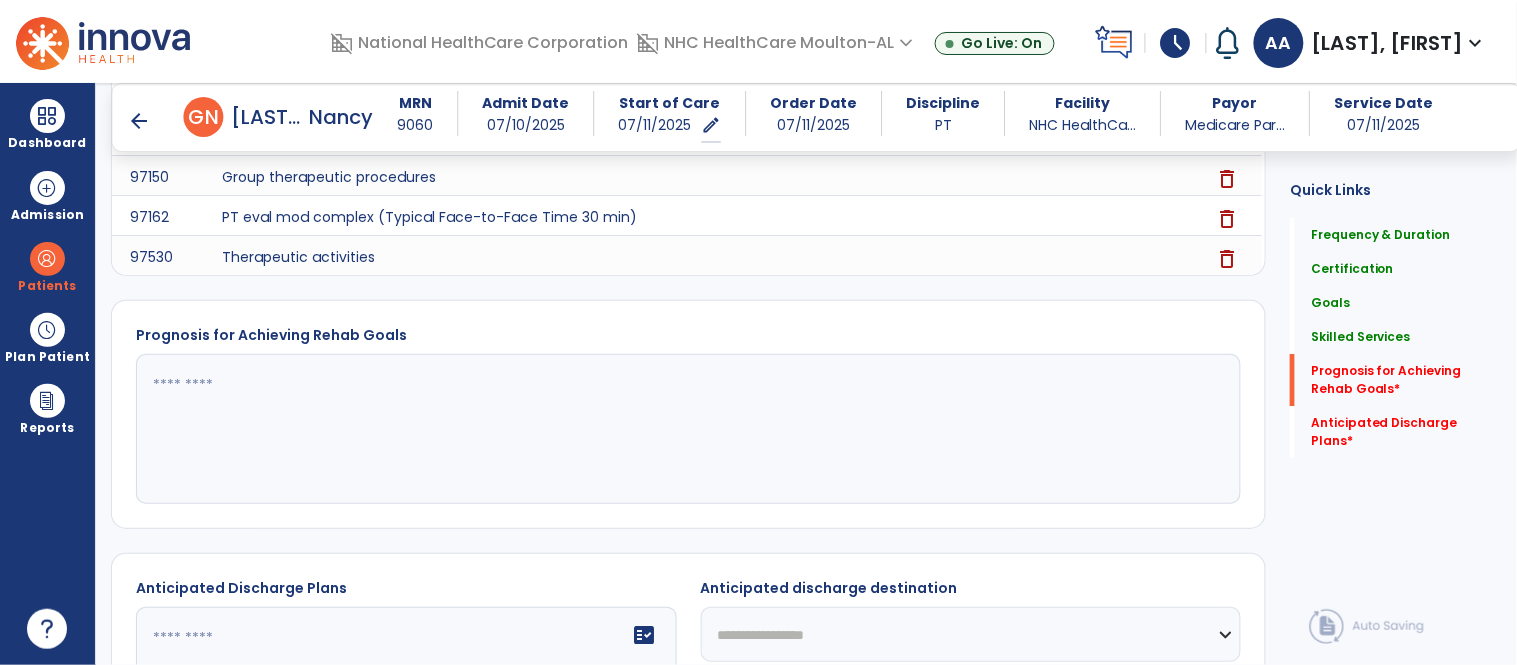 click 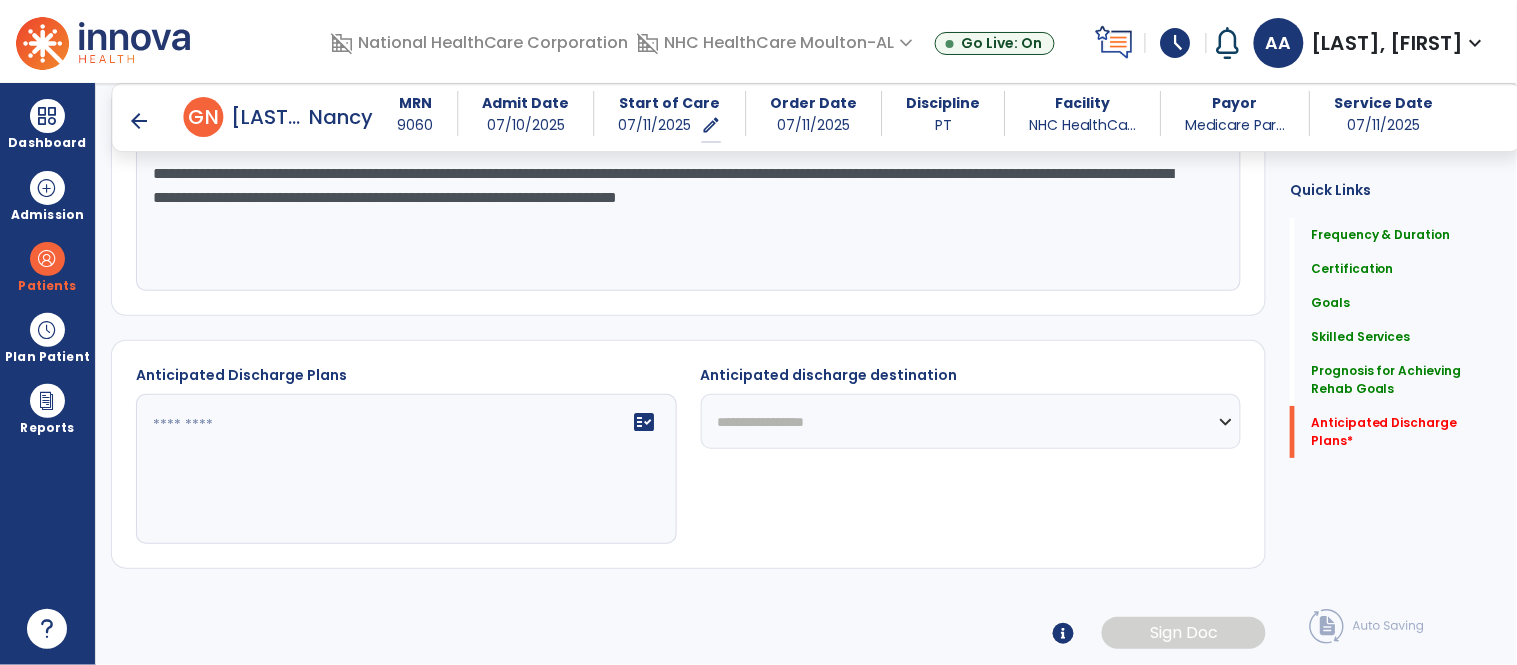 scroll, scrollTop: 1827, scrollLeft: 0, axis: vertical 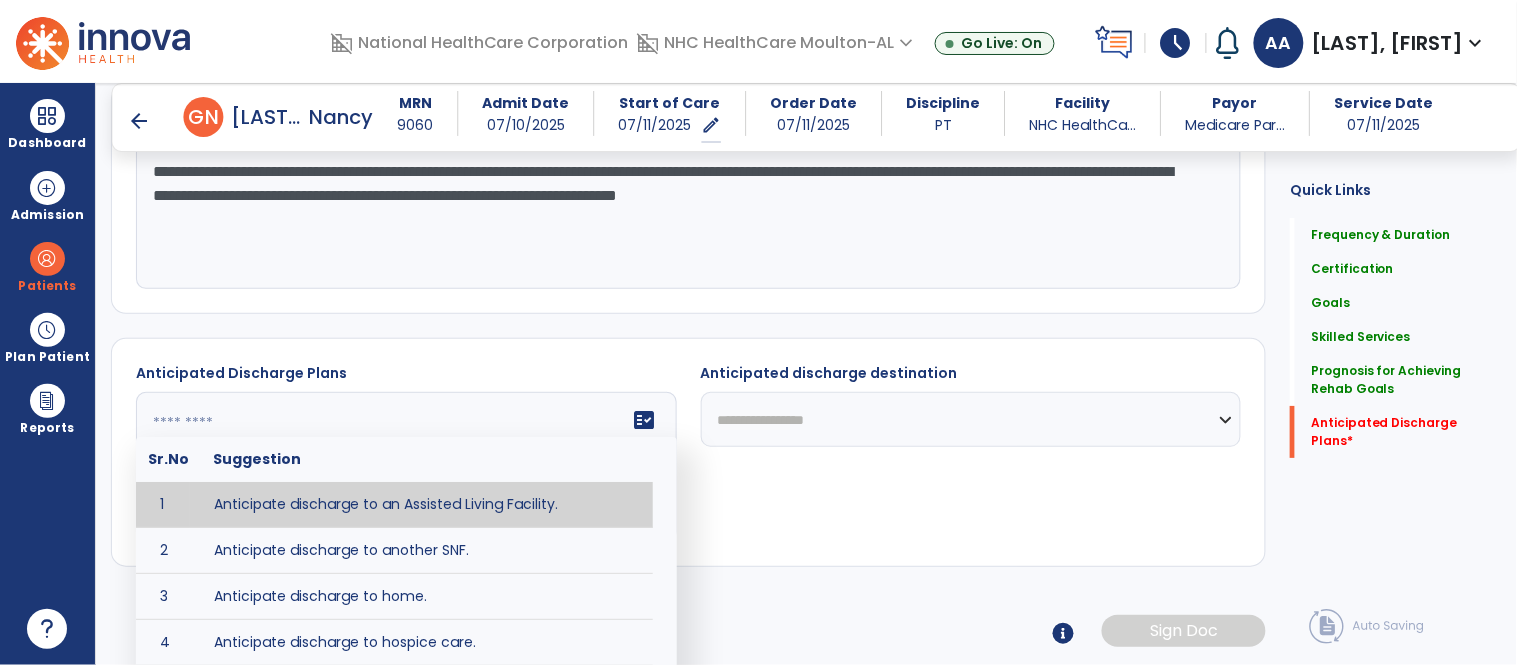 click 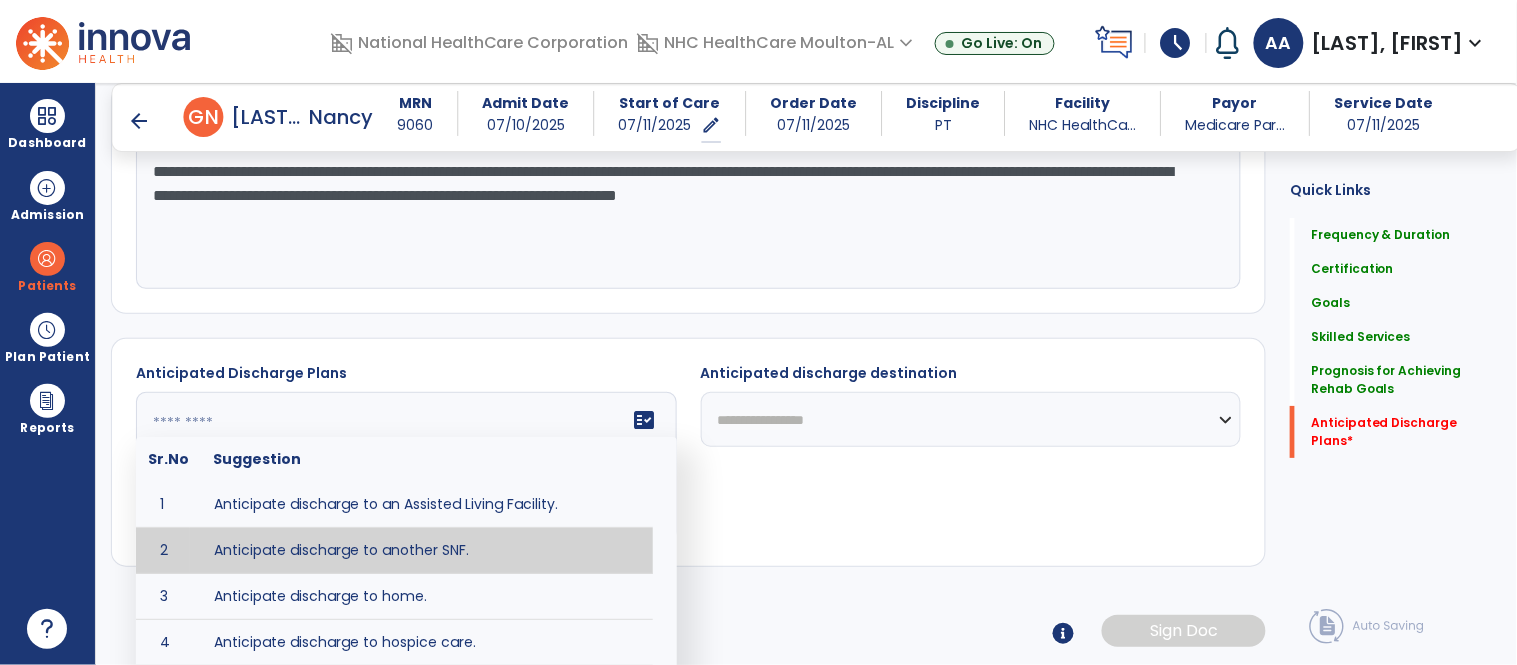 scroll, scrollTop: 111, scrollLeft: 0, axis: vertical 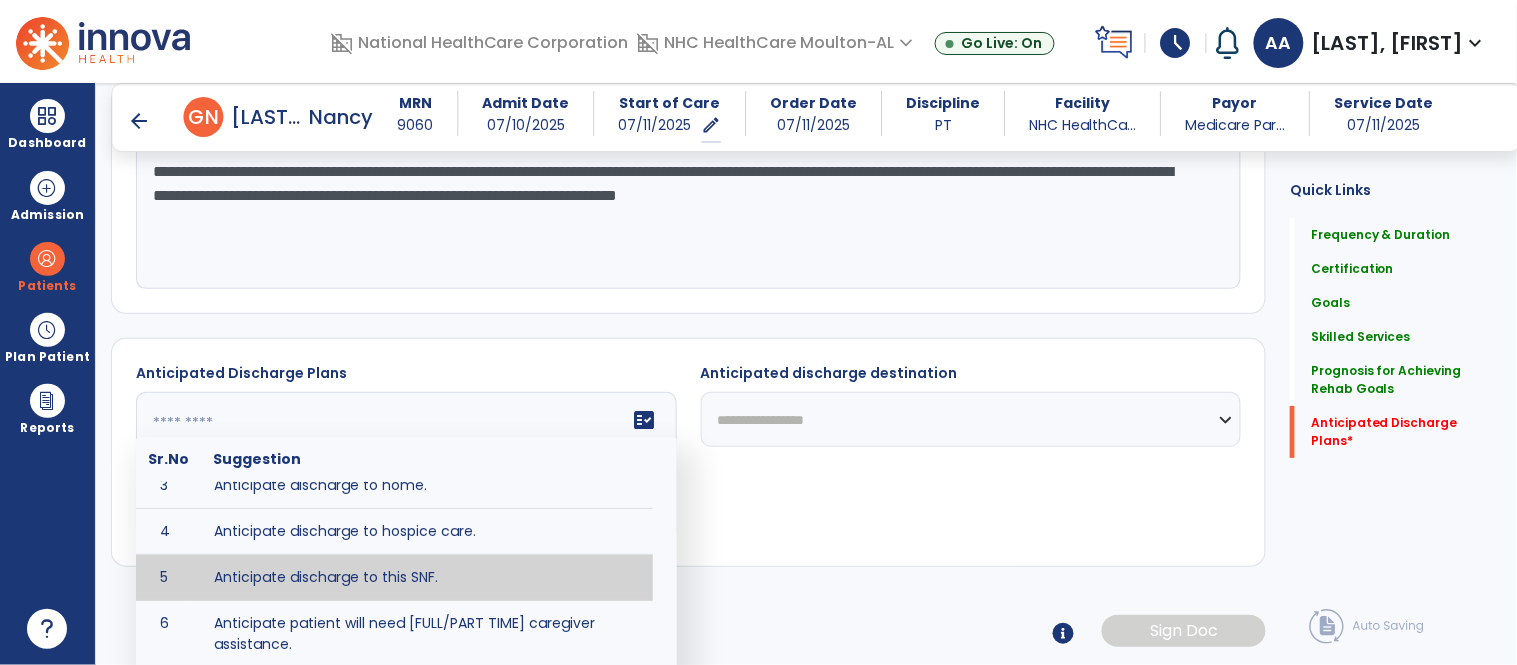 type on "**********" 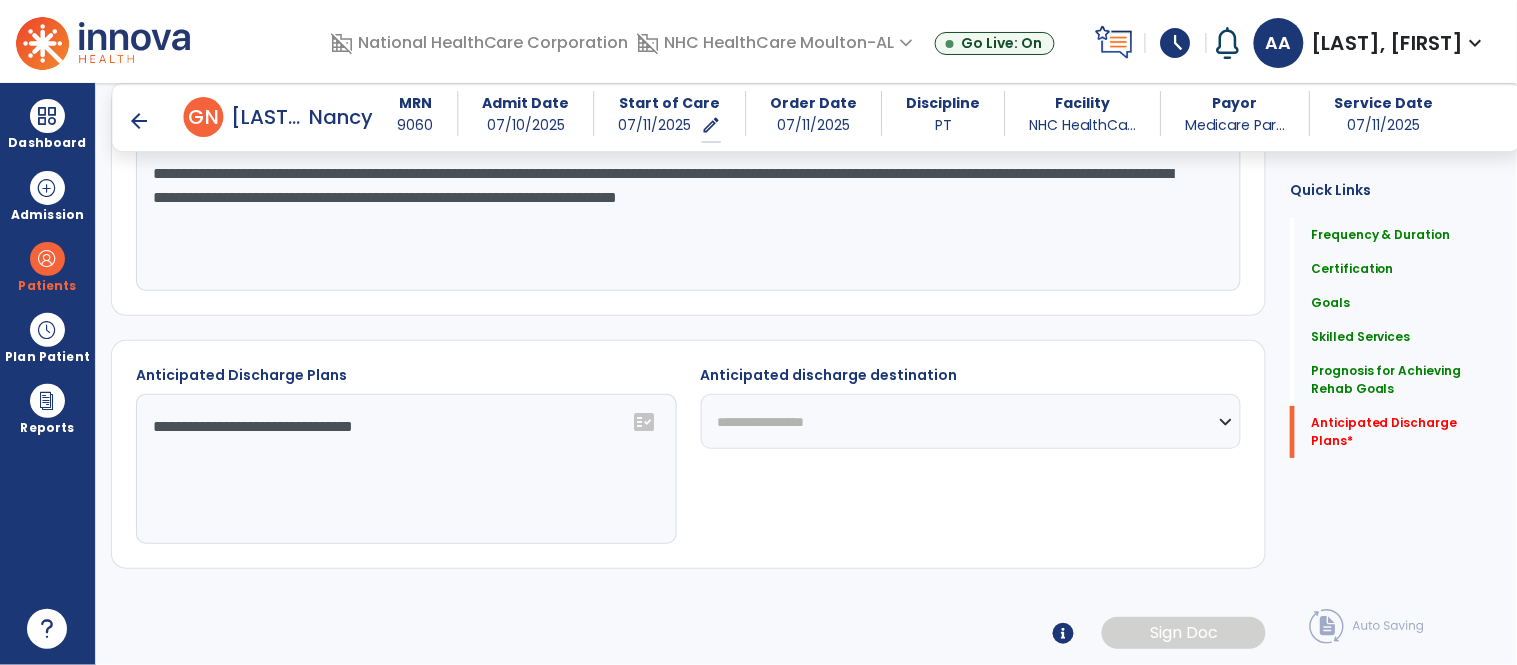 click on "**********" 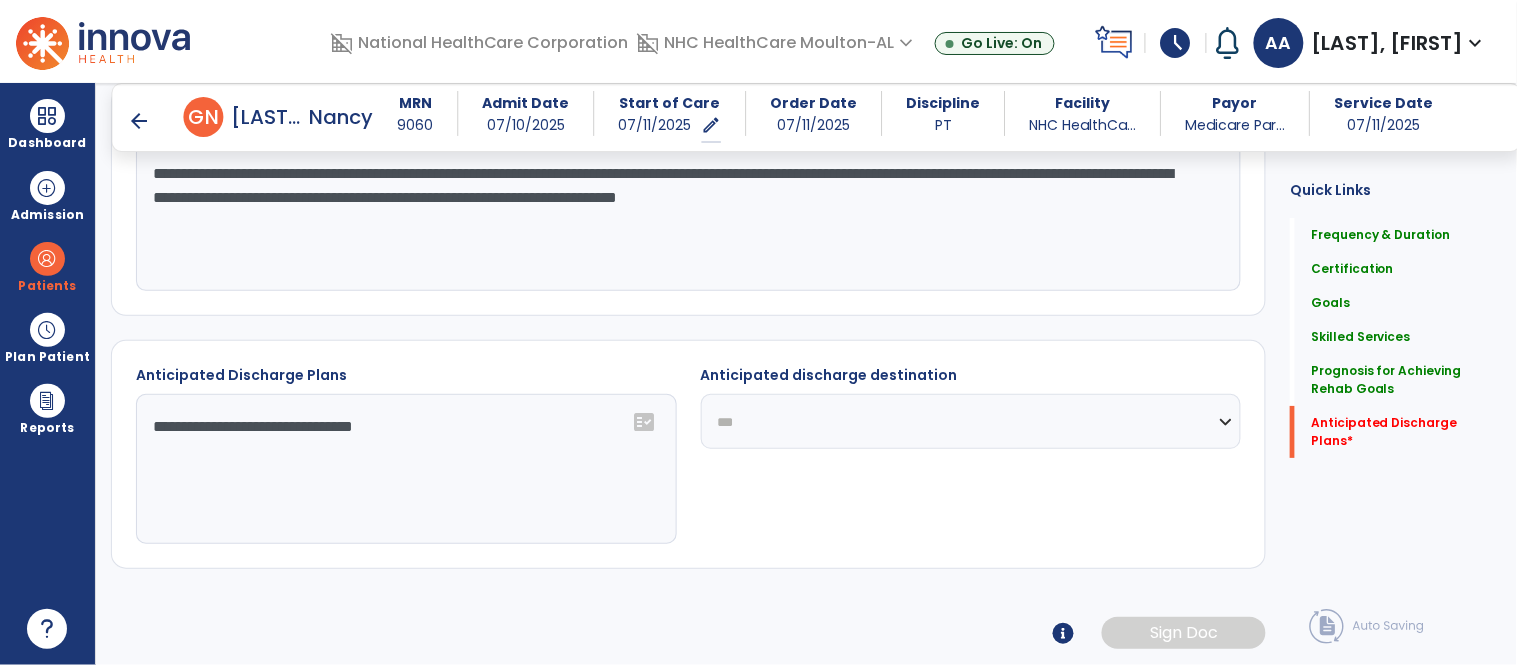 click on "**********" 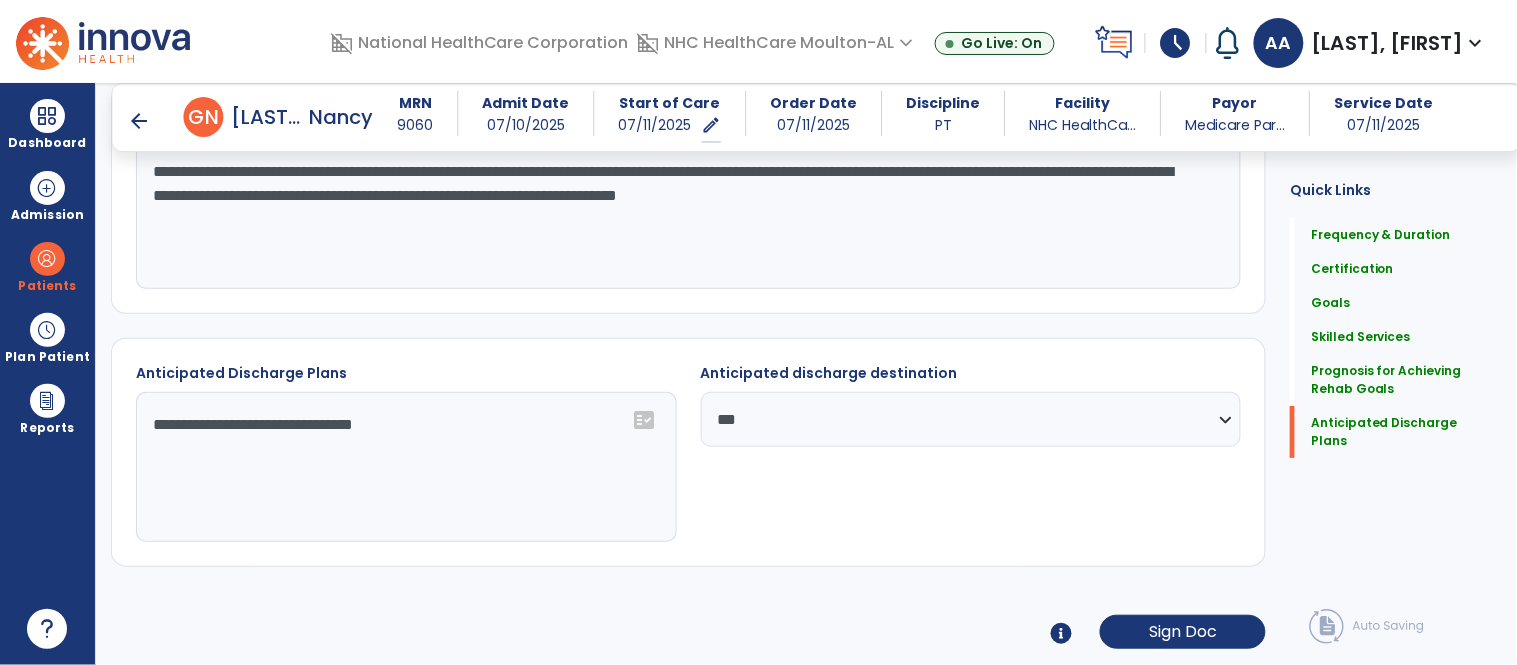scroll, scrollTop: 1830, scrollLeft: 0, axis: vertical 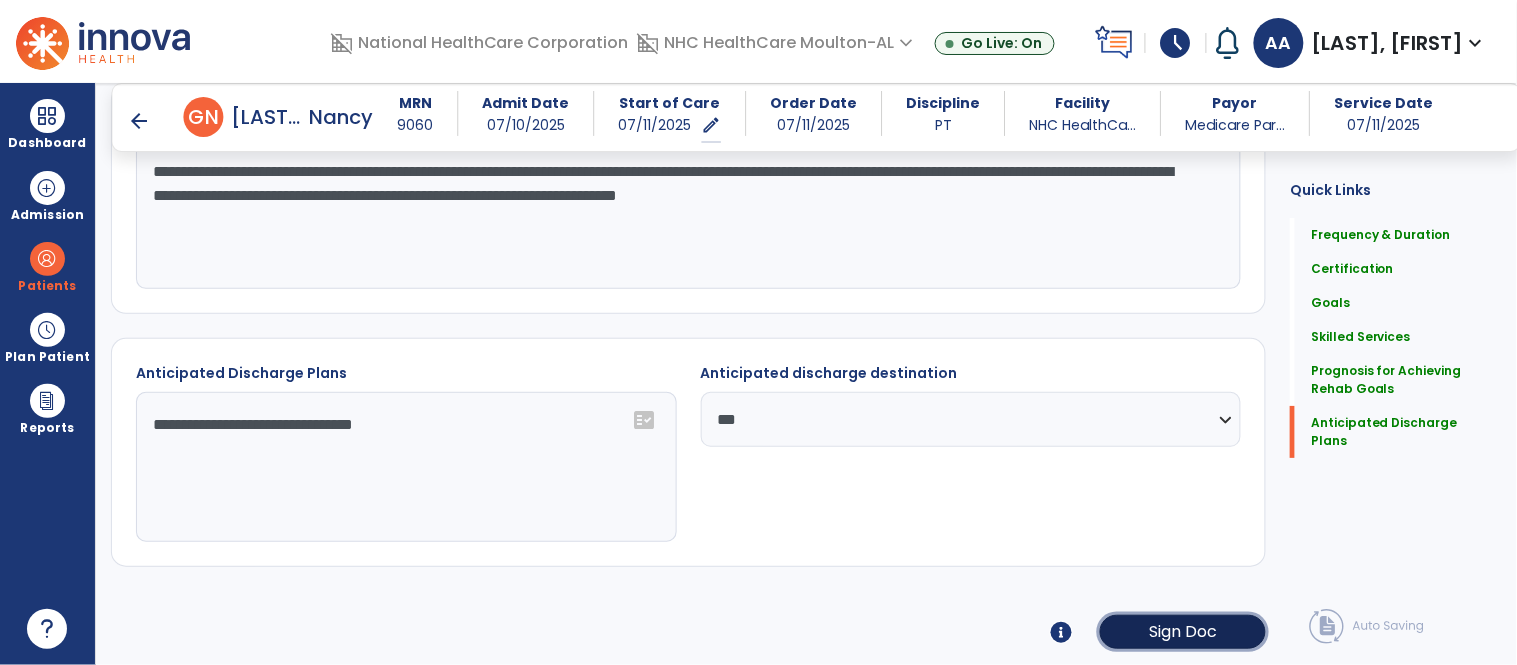 click on "Sign Doc" 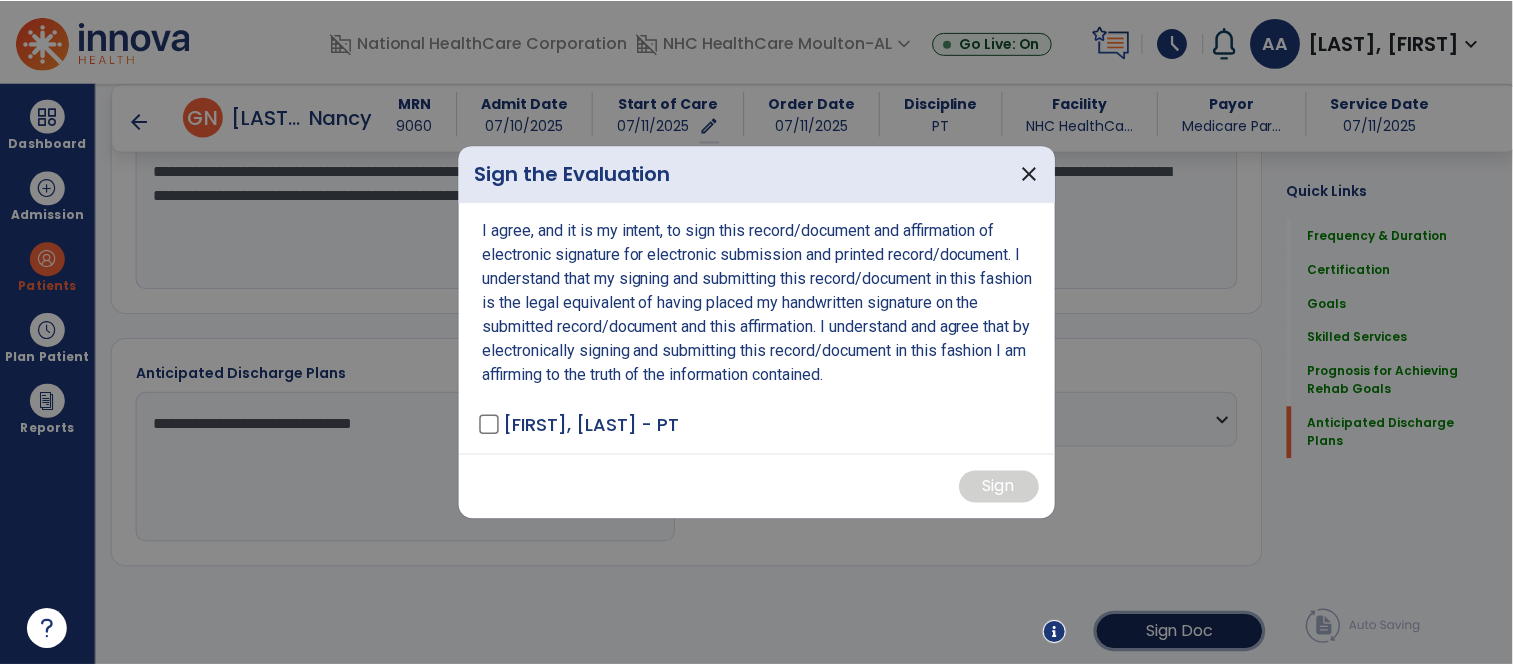 scroll, scrollTop: 1830, scrollLeft: 0, axis: vertical 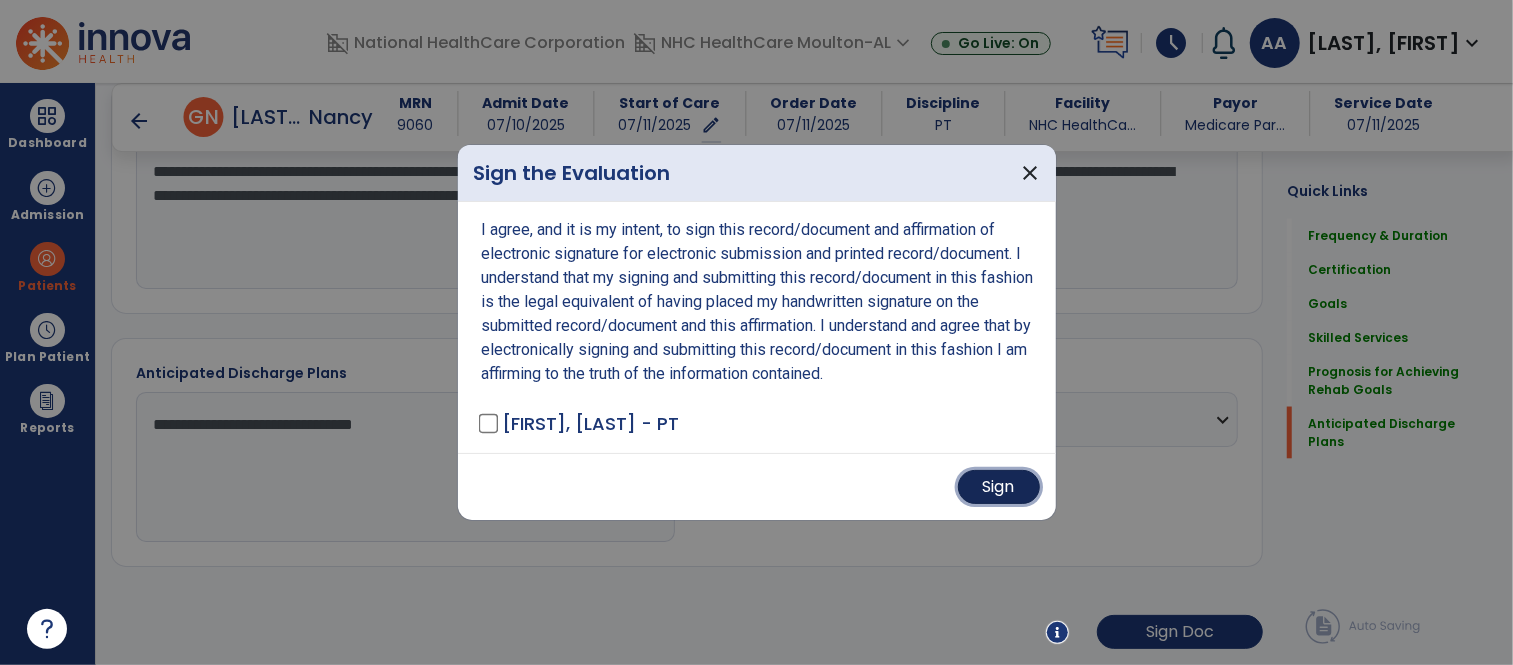 click on "Sign" at bounding box center (999, 487) 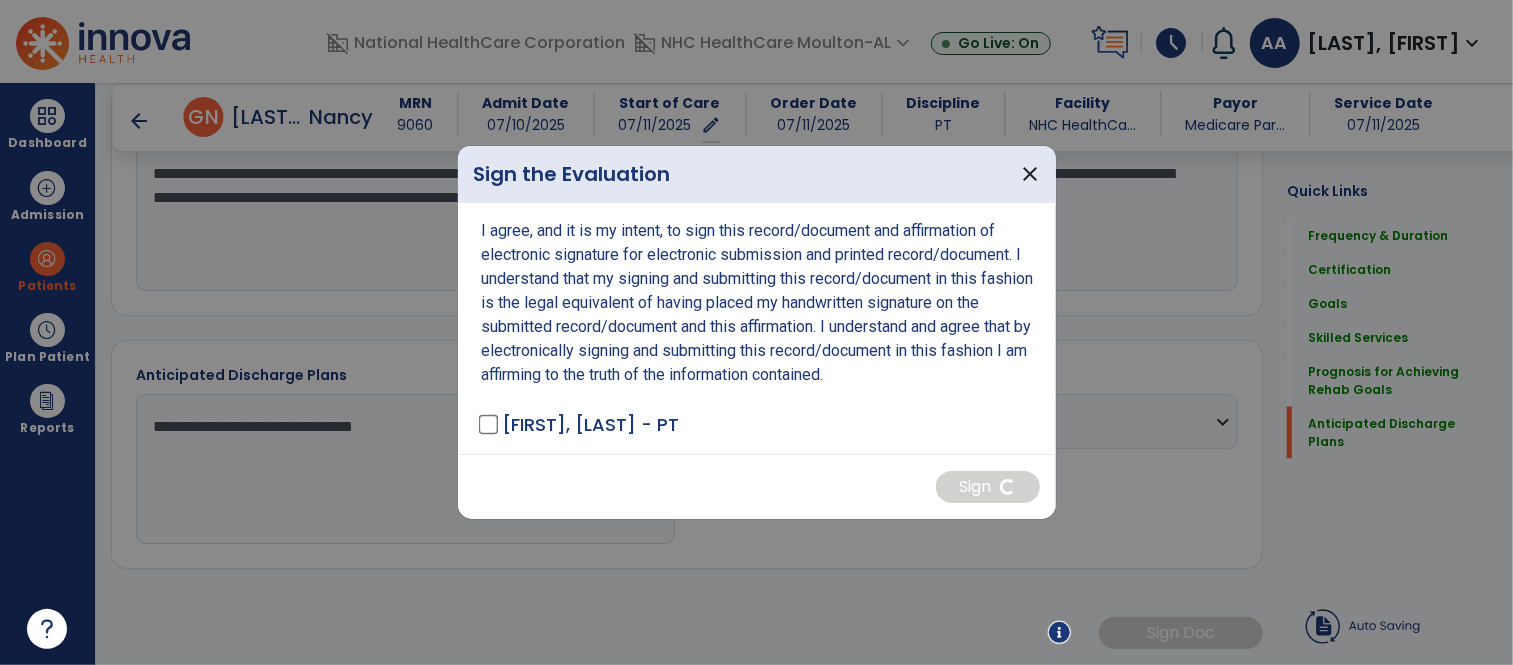 scroll, scrollTop: 1828, scrollLeft: 0, axis: vertical 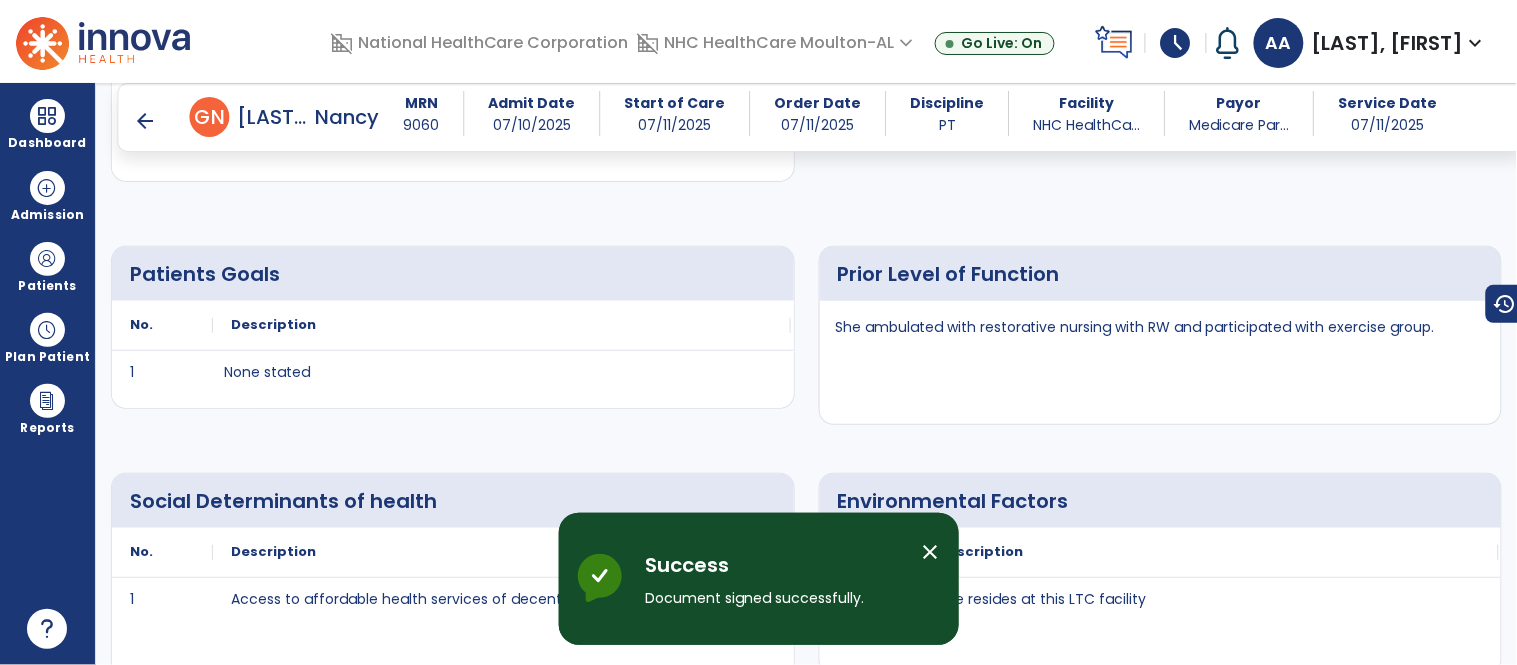 click on "arrow_back" at bounding box center (146, 121) 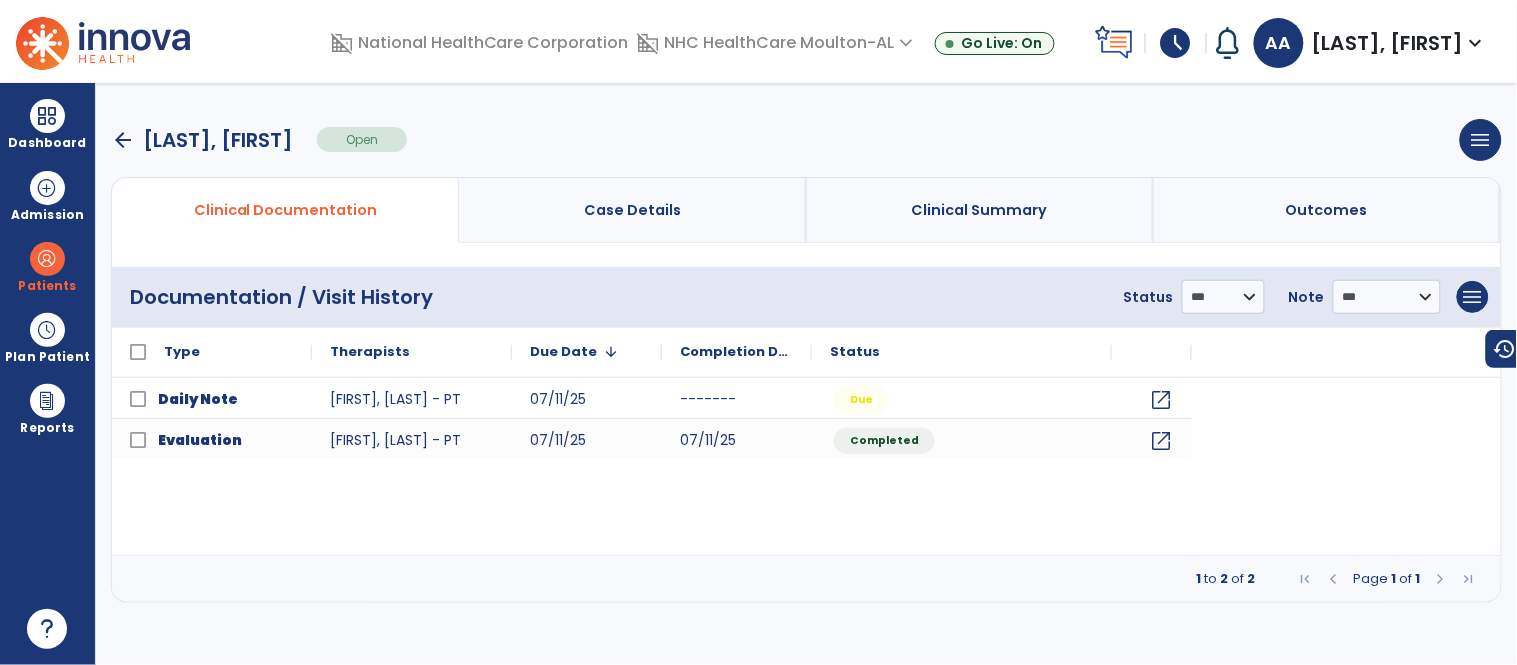 scroll, scrollTop: 0, scrollLeft: 0, axis: both 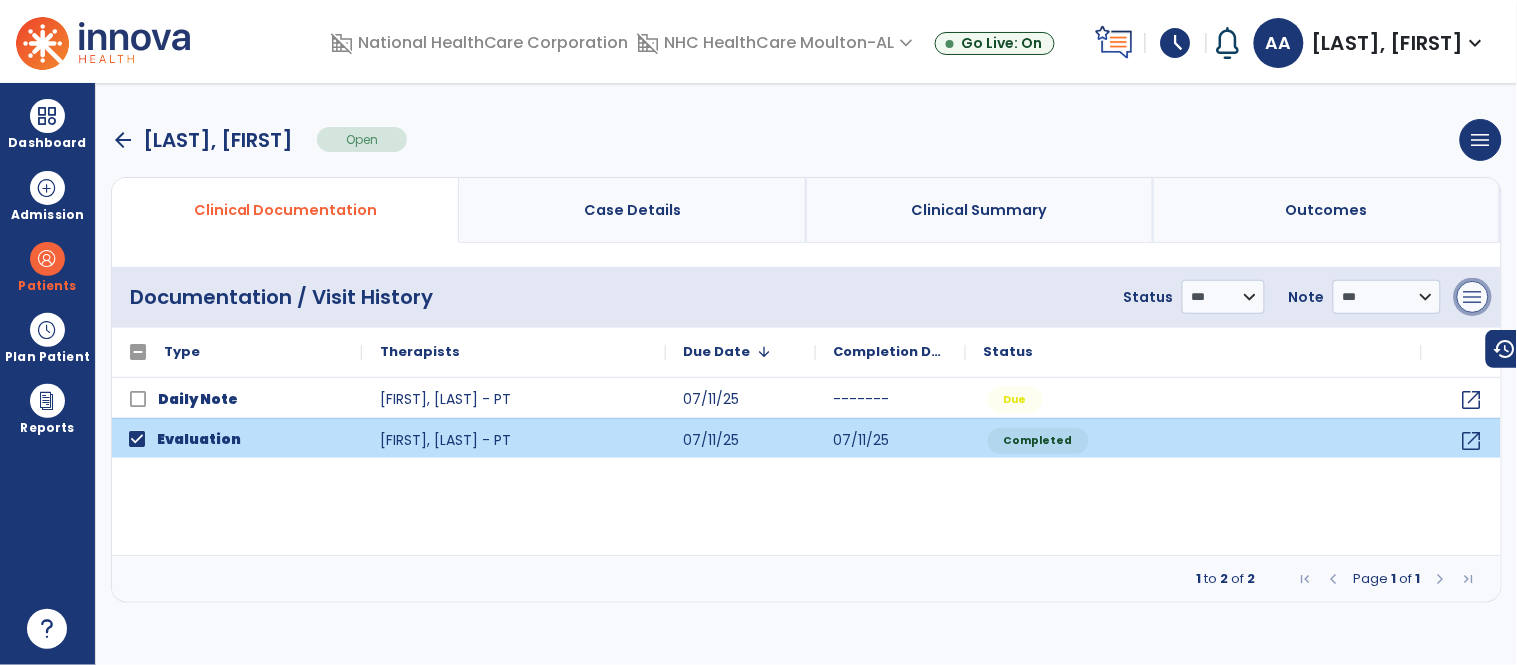 click on "menu" at bounding box center [1473, 297] 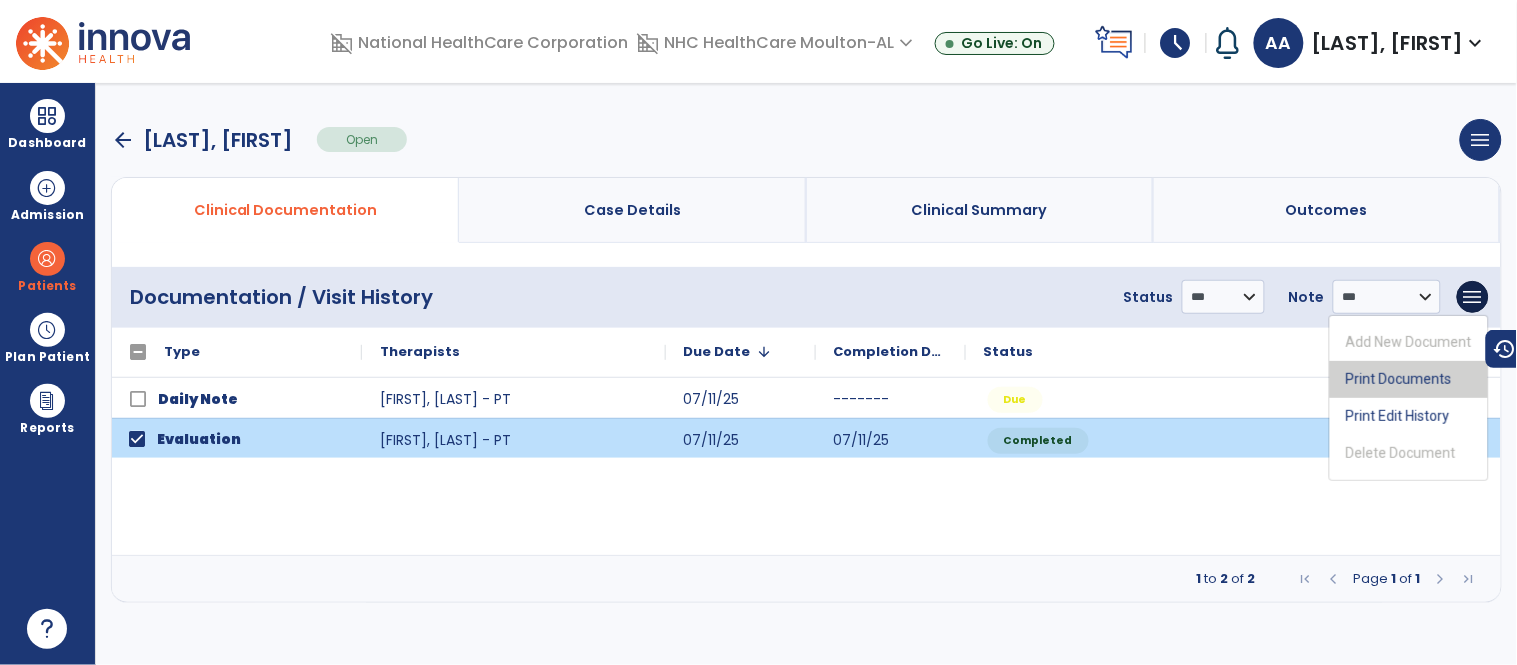 click on "Print Documents" at bounding box center [1409, 379] 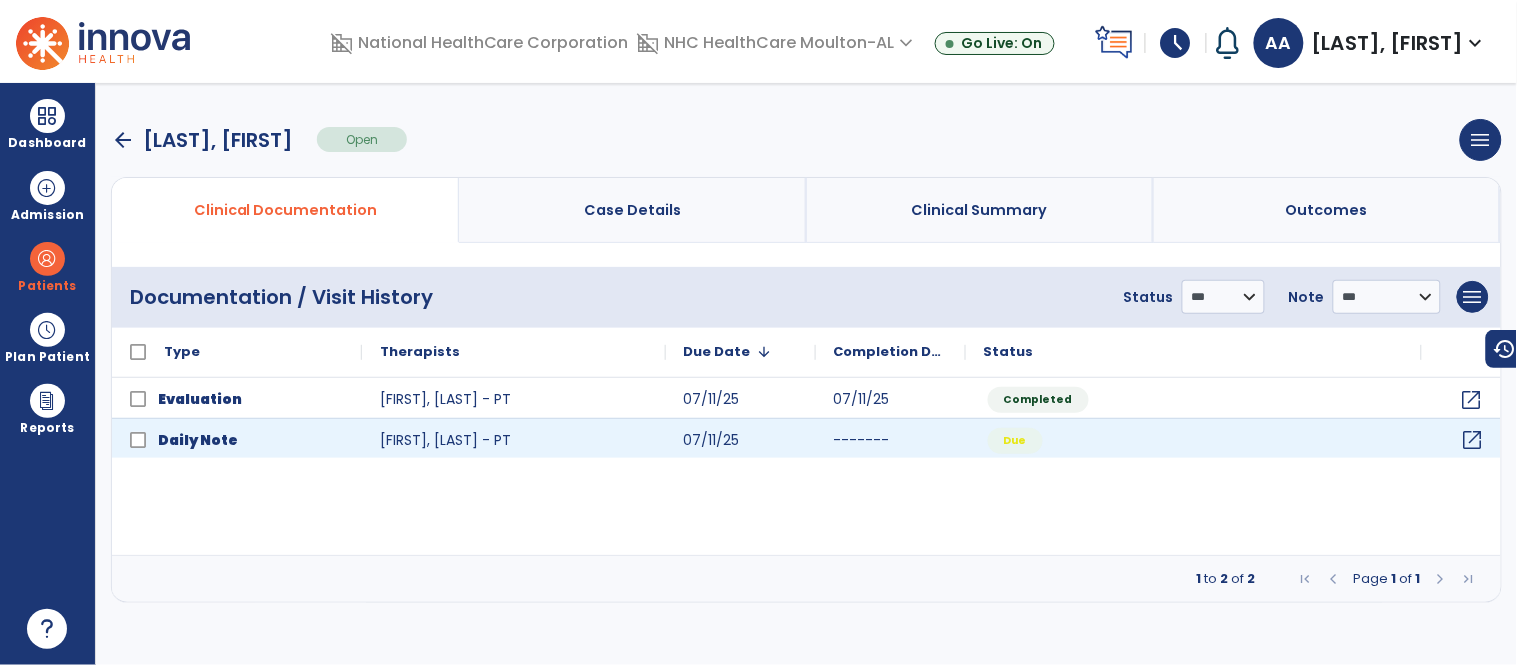 click on "open_in_new" 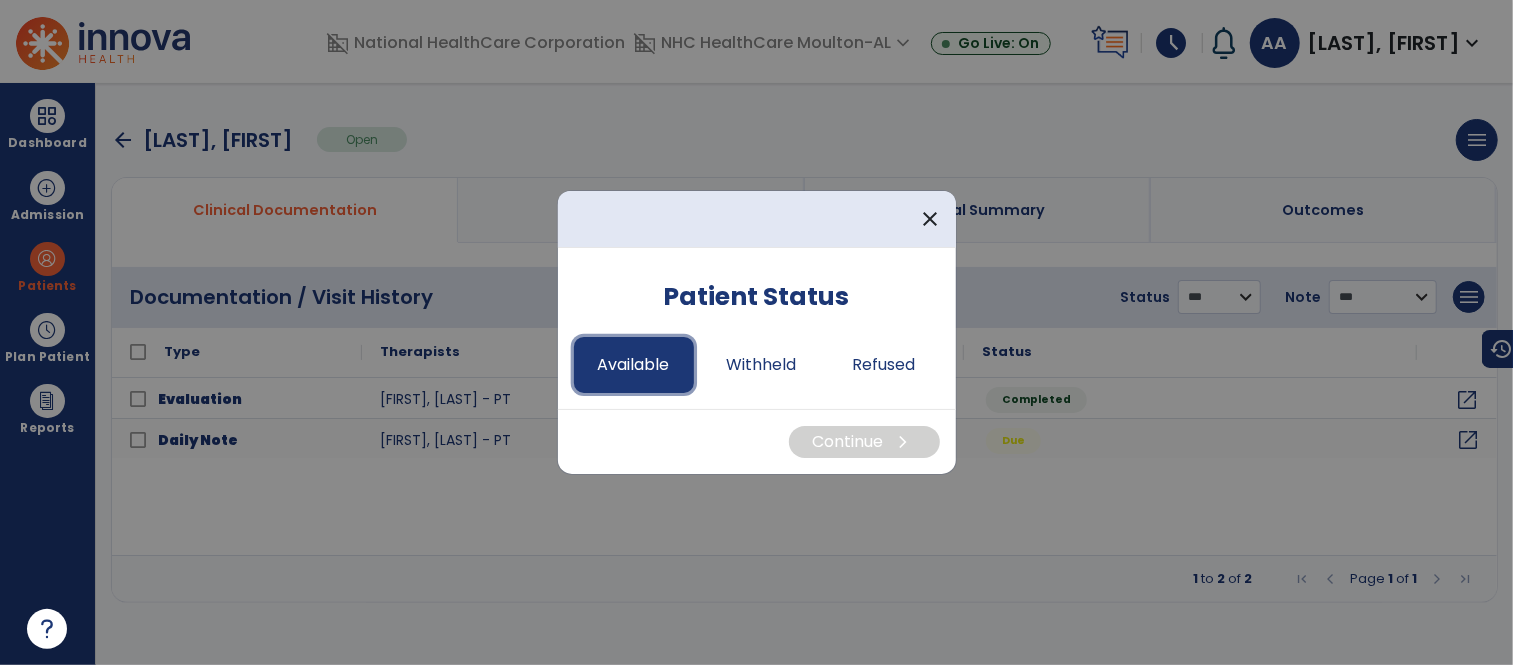 click on "Available" at bounding box center [634, 365] 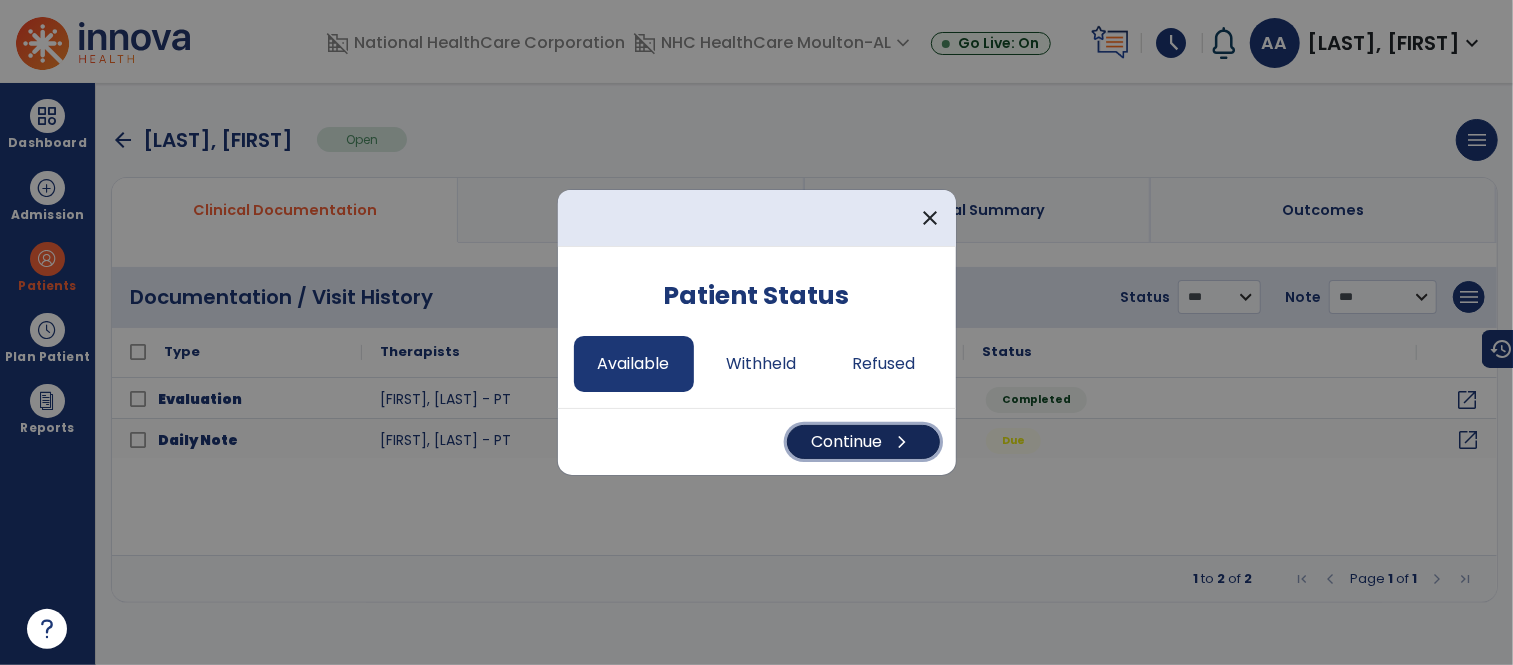 click on "Continue   chevron_right" at bounding box center (863, 442) 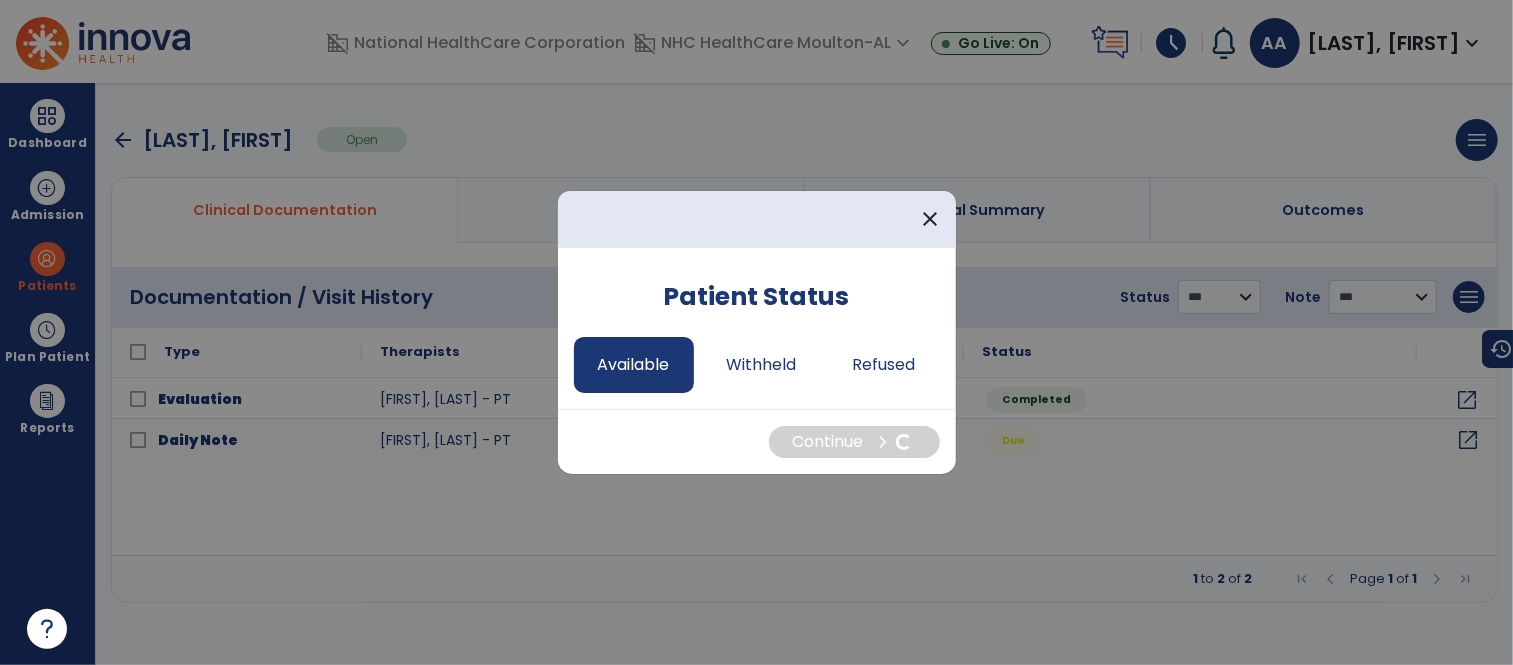 select on "*" 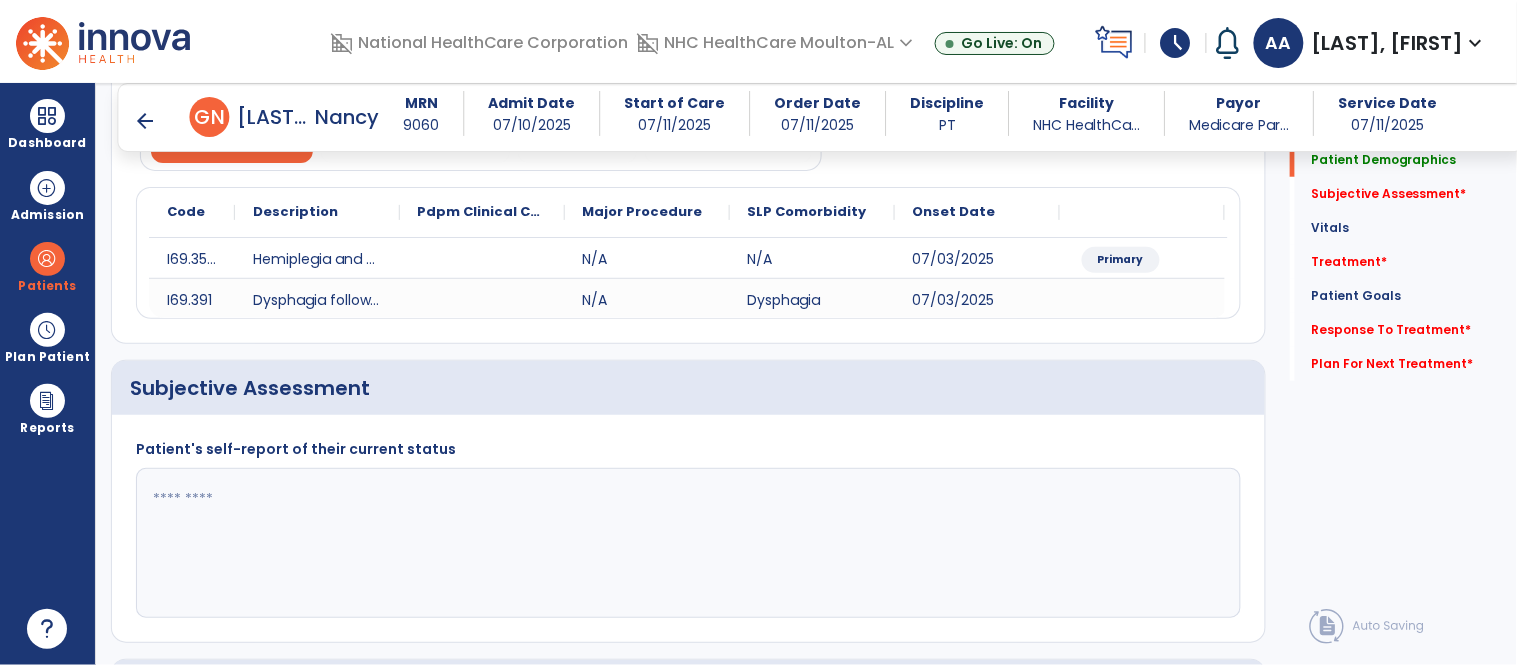 scroll, scrollTop: 222, scrollLeft: 0, axis: vertical 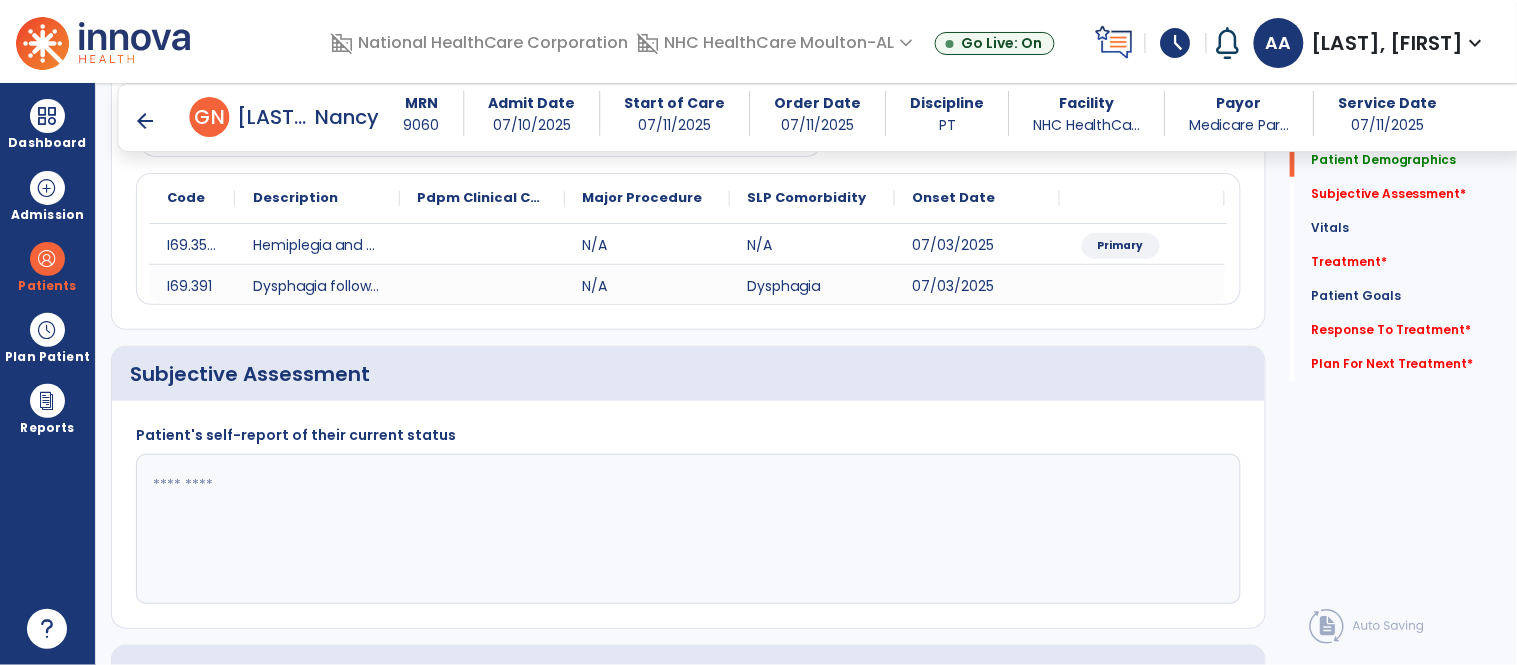 click 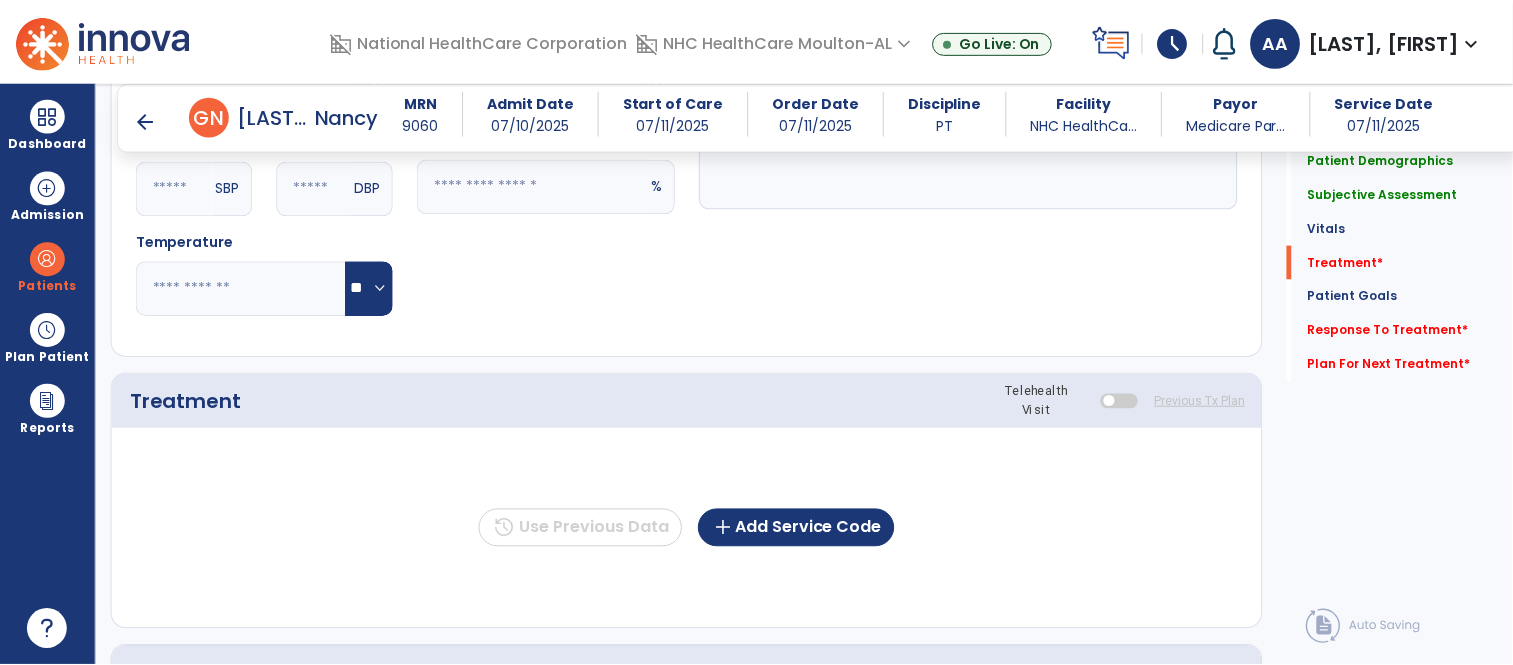 scroll, scrollTop: 1000, scrollLeft: 0, axis: vertical 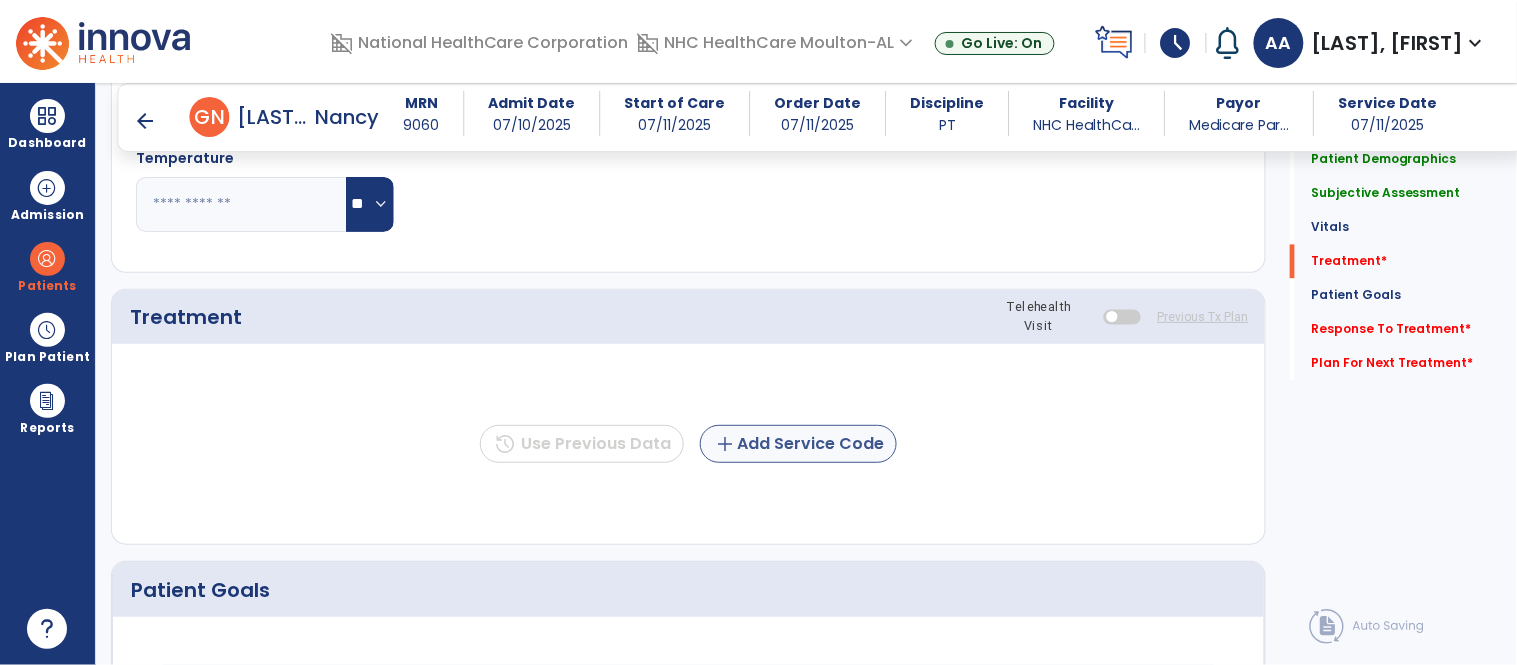 type on "**********" 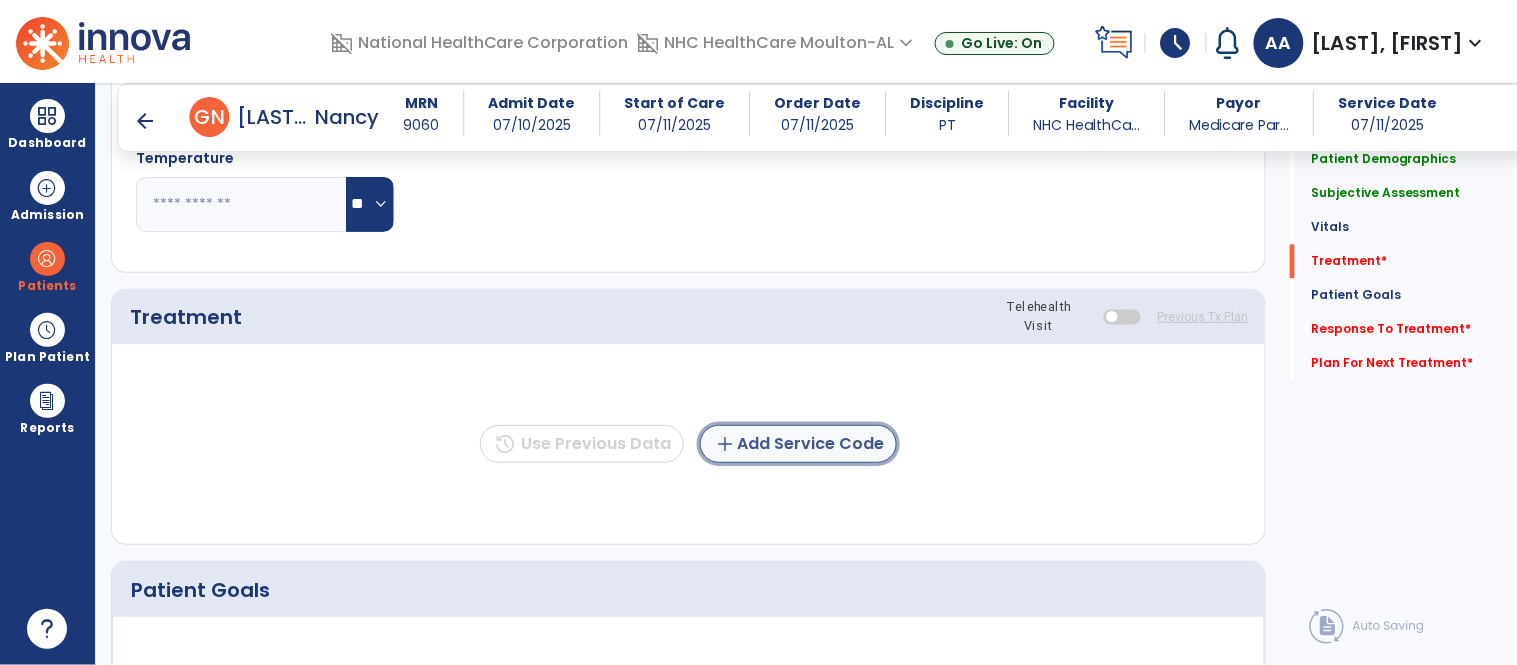 click on "add  Add Service Code" 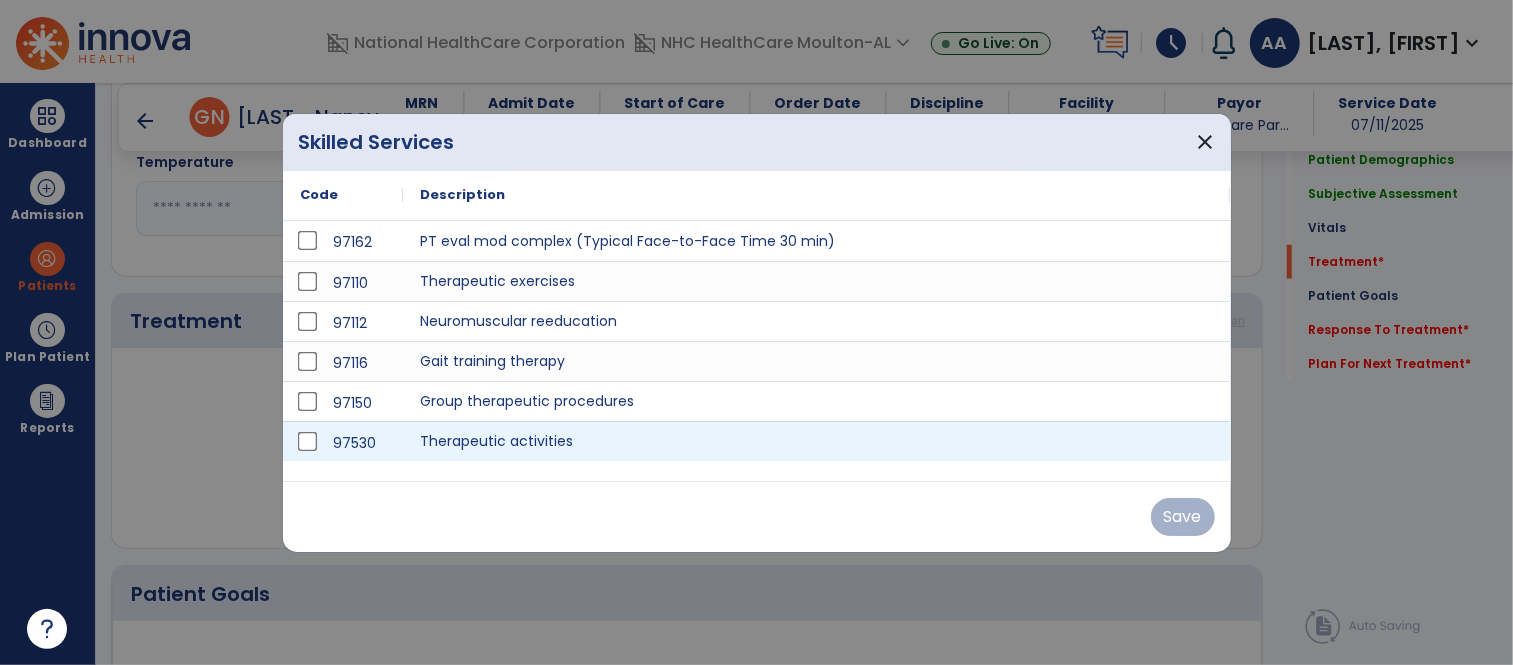 scroll, scrollTop: 1000, scrollLeft: 0, axis: vertical 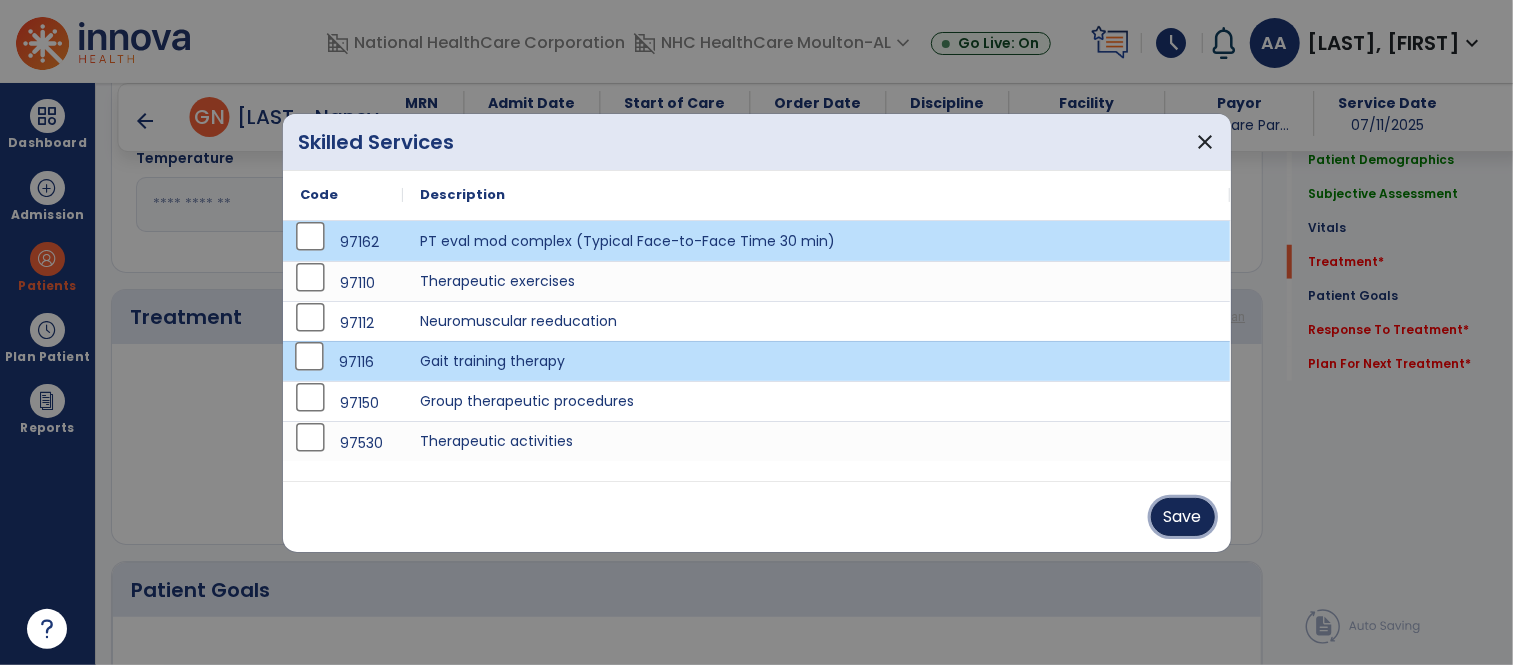 click on "Save" at bounding box center (1183, 517) 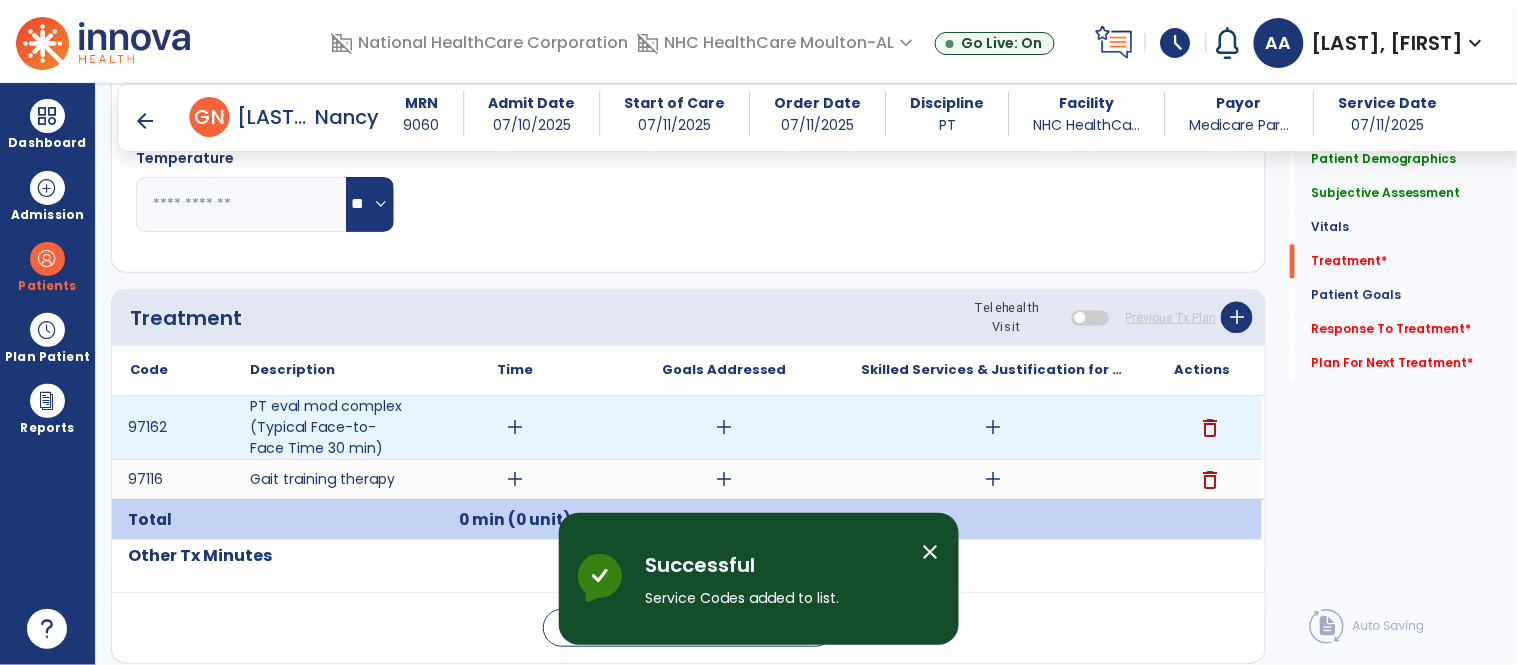 click on "add" at bounding box center (515, 427) 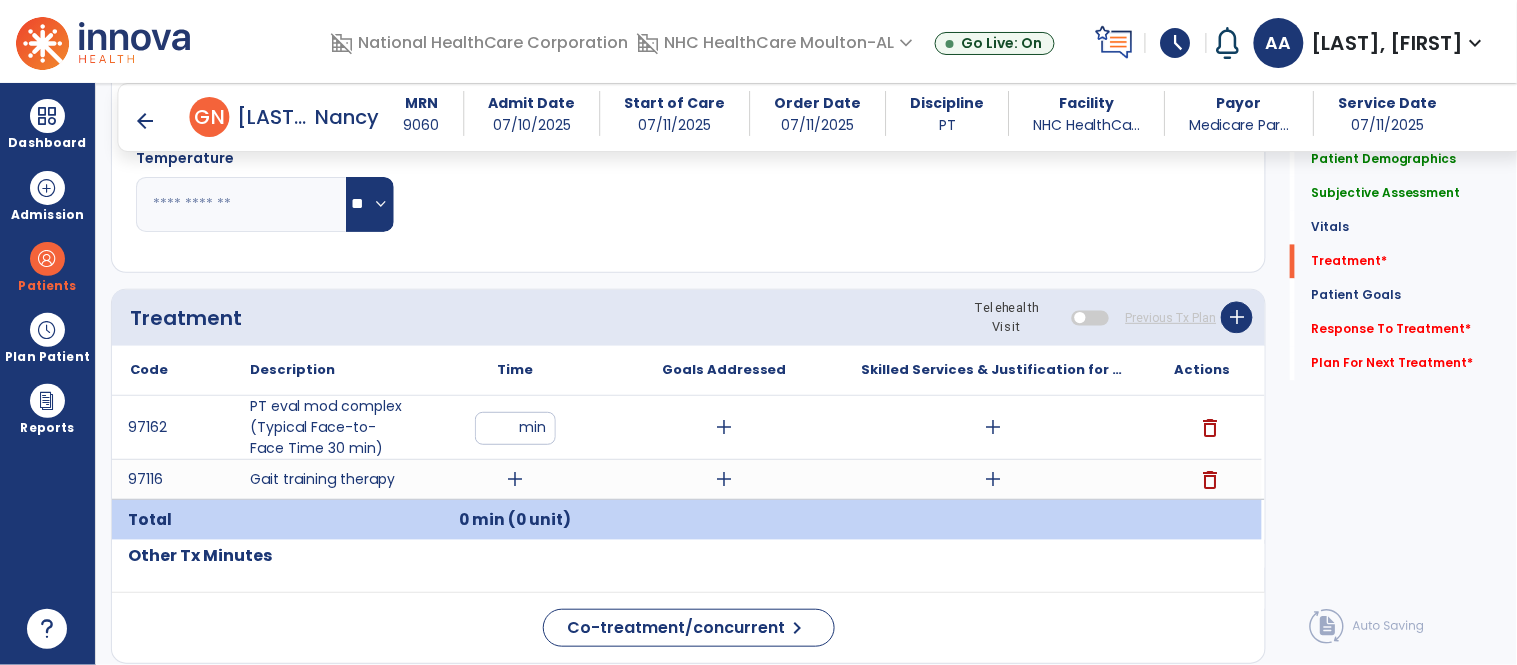 type on "**" 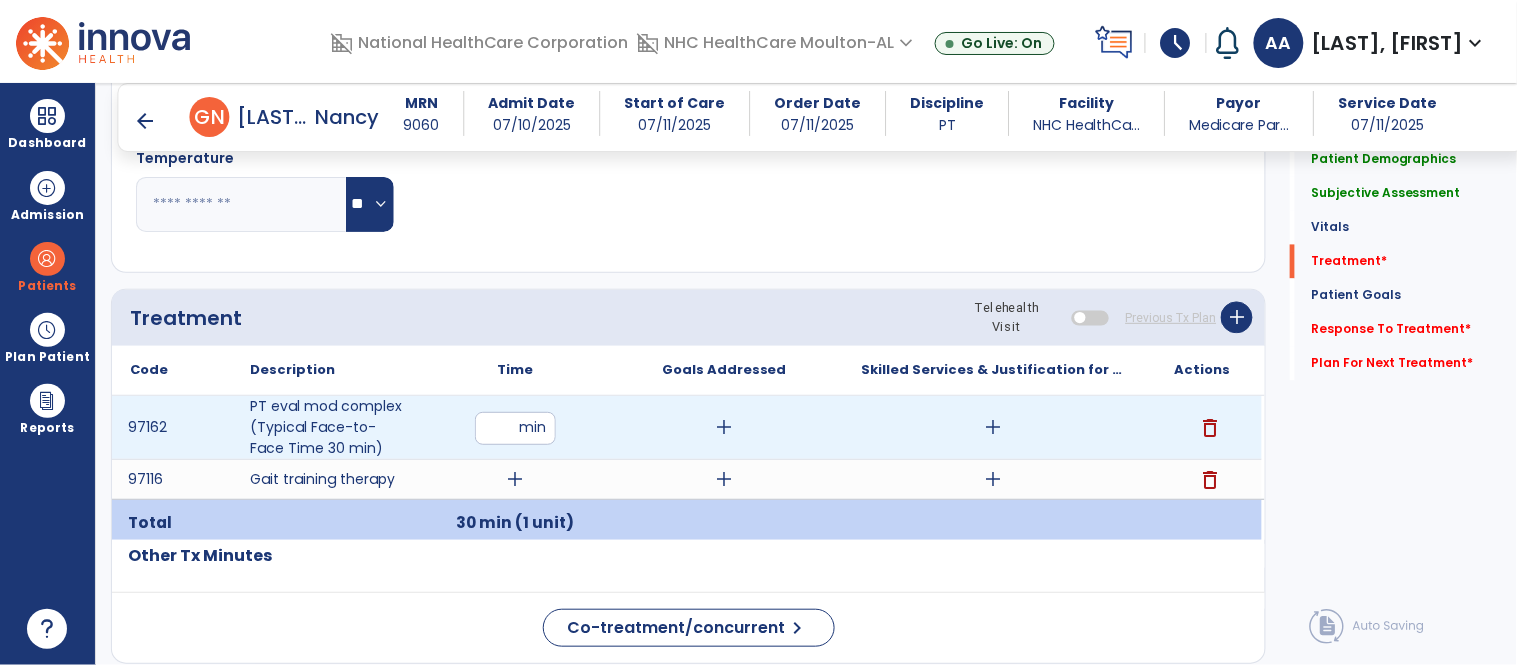 click on "add" at bounding box center (993, 427) 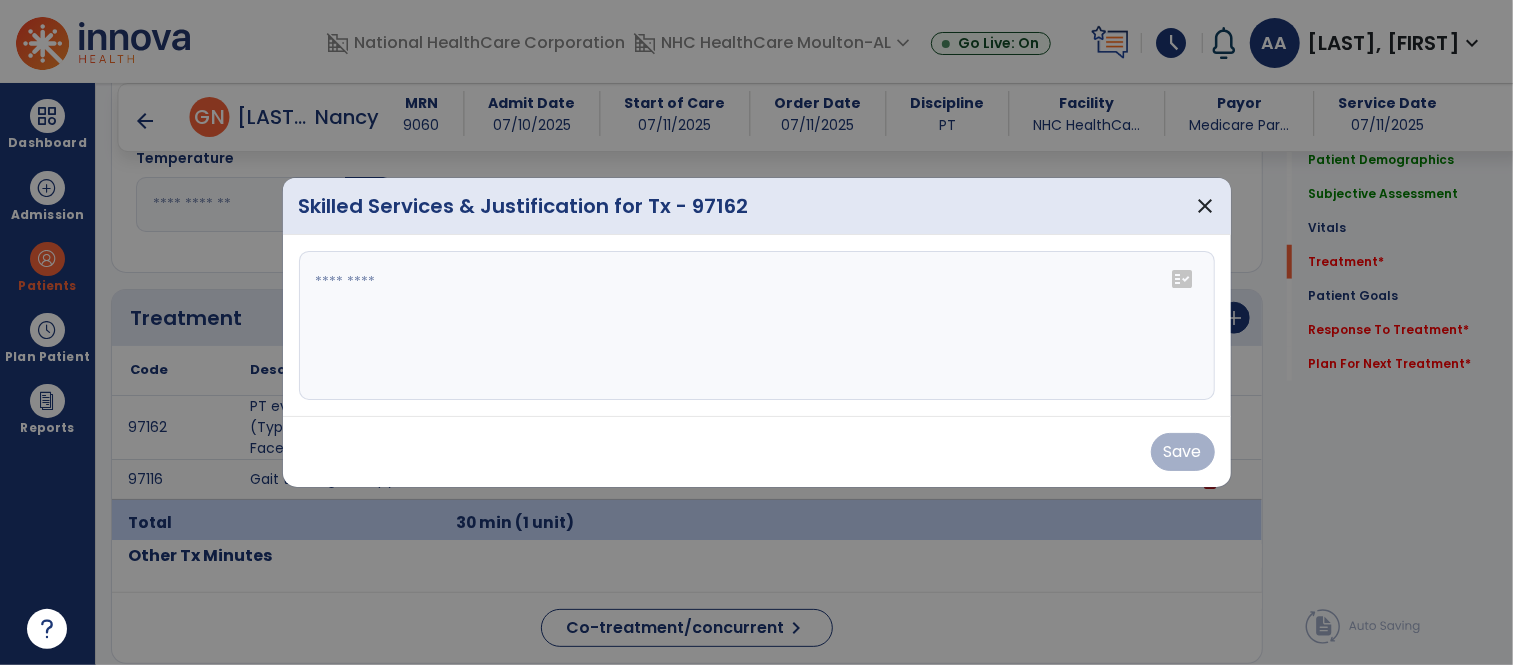 scroll, scrollTop: 1000, scrollLeft: 0, axis: vertical 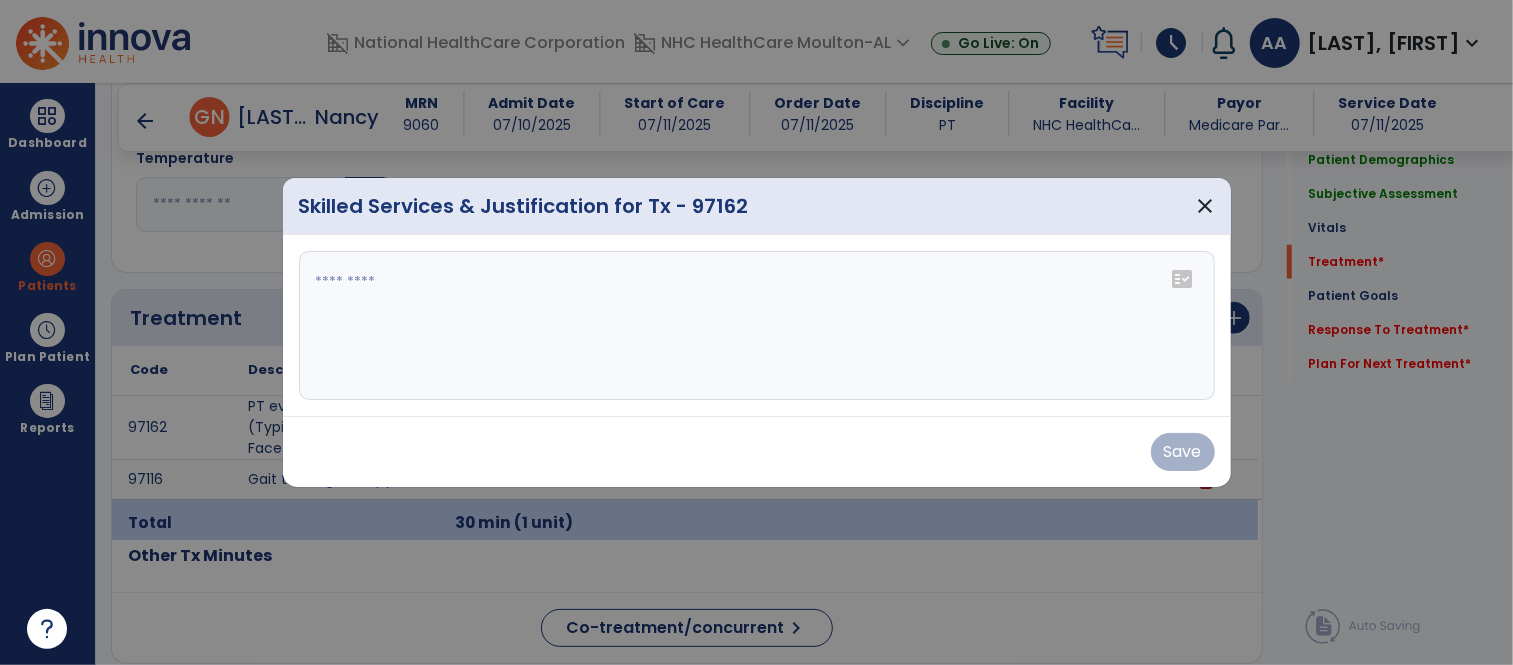 click at bounding box center [757, 326] 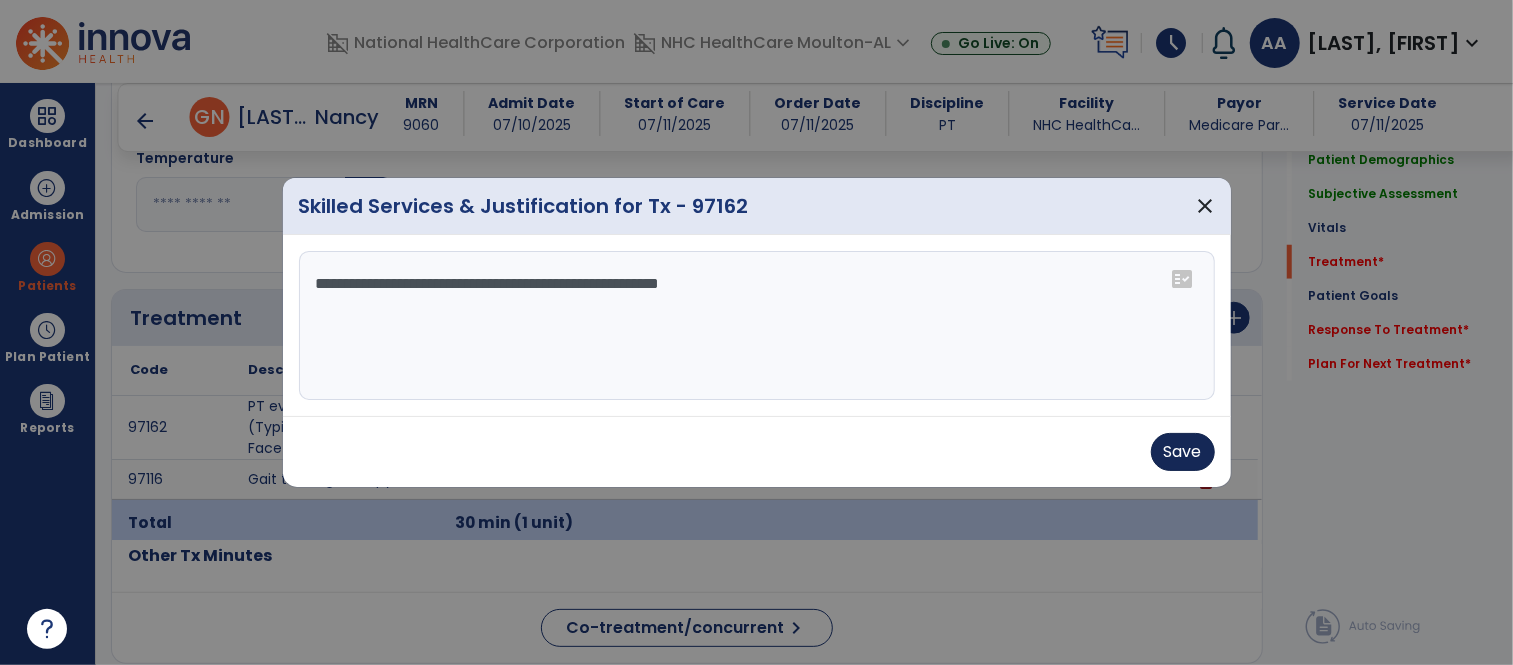 type on "**********" 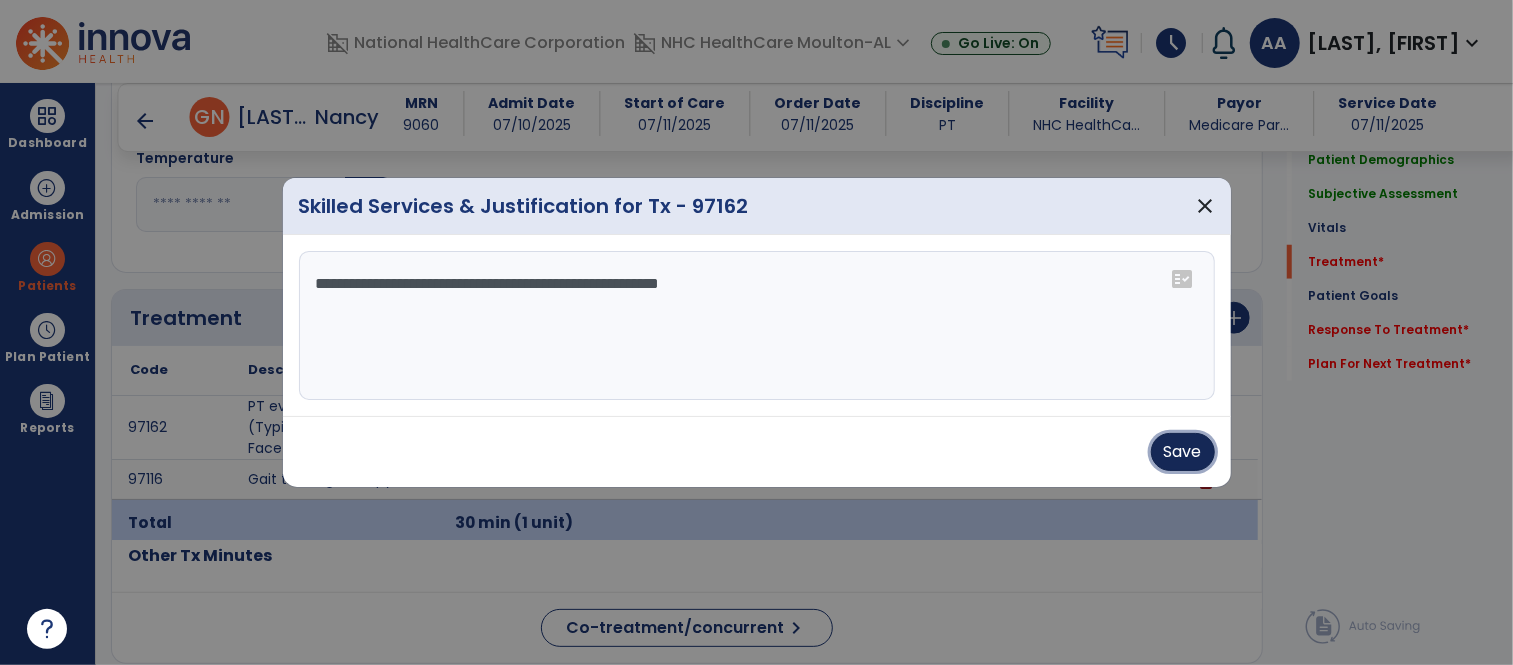 click on "Save" at bounding box center (1183, 452) 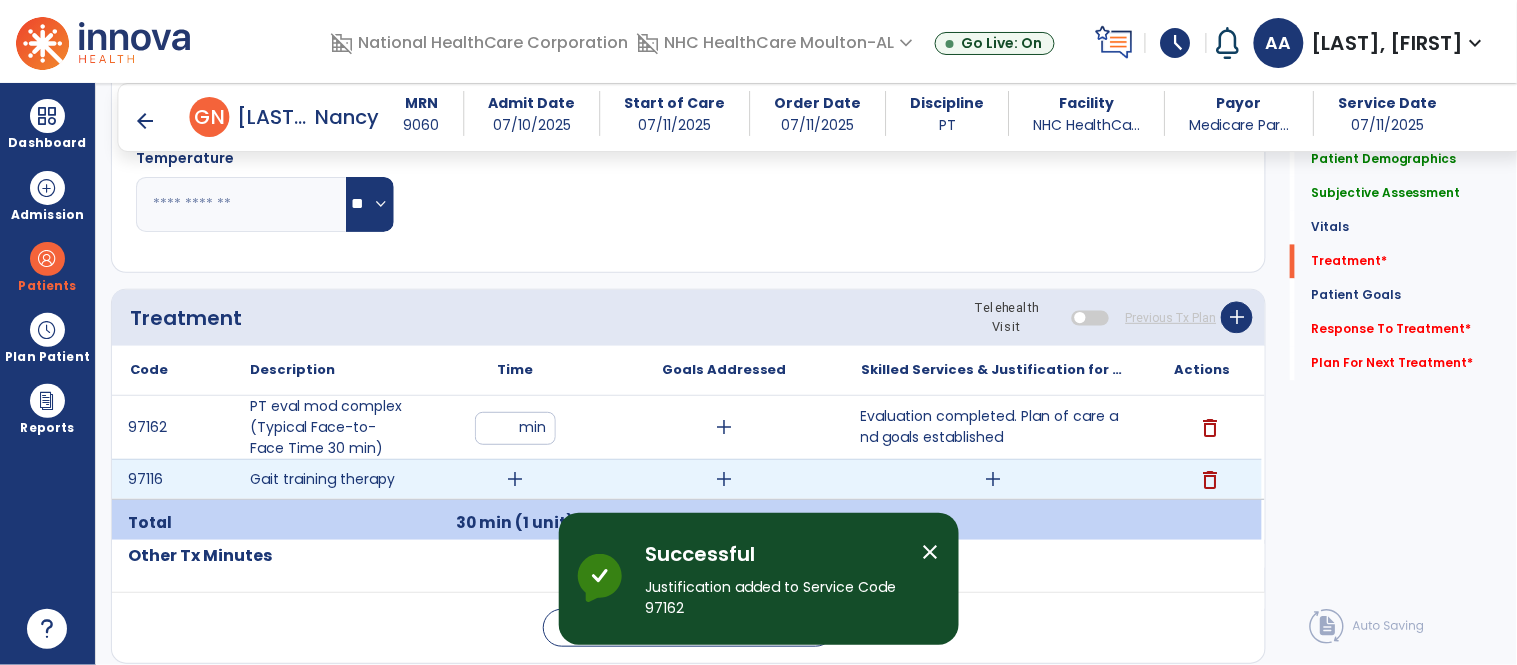 click on "add" at bounding box center [515, 479] 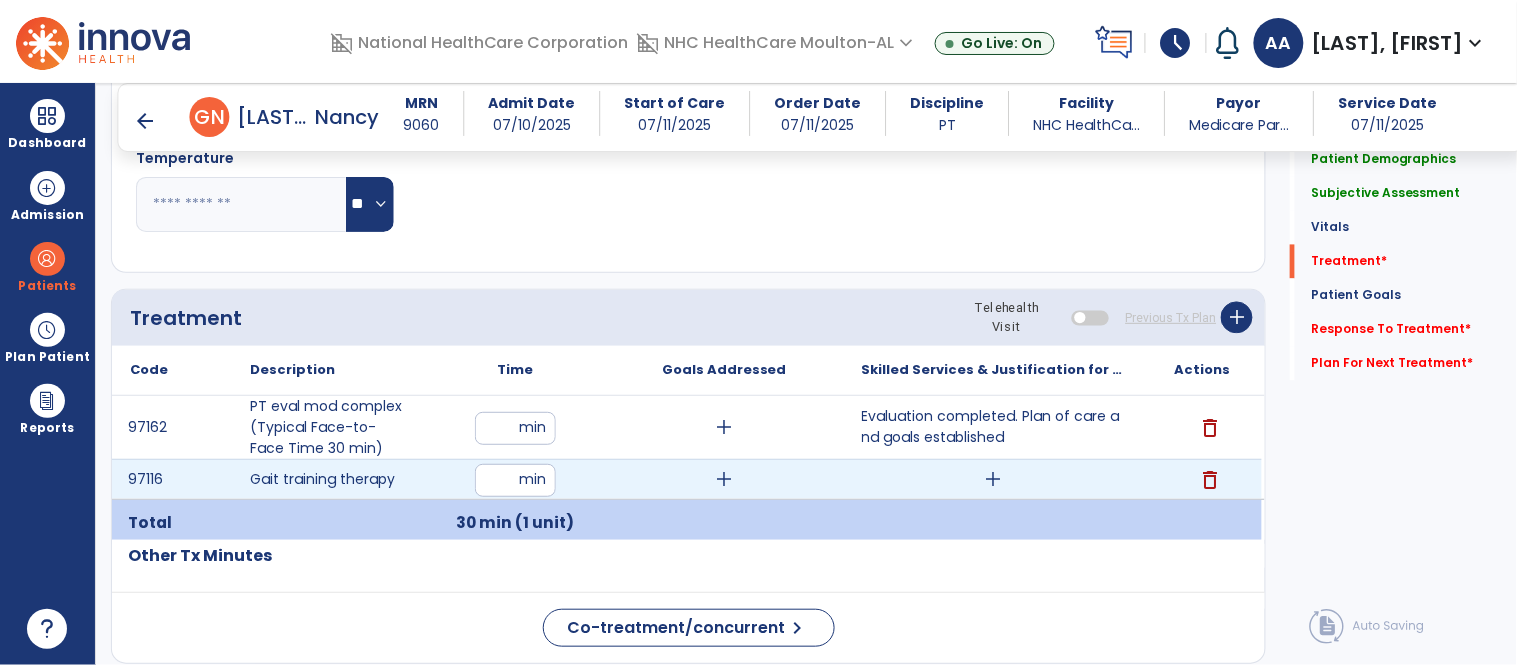 type on "**" 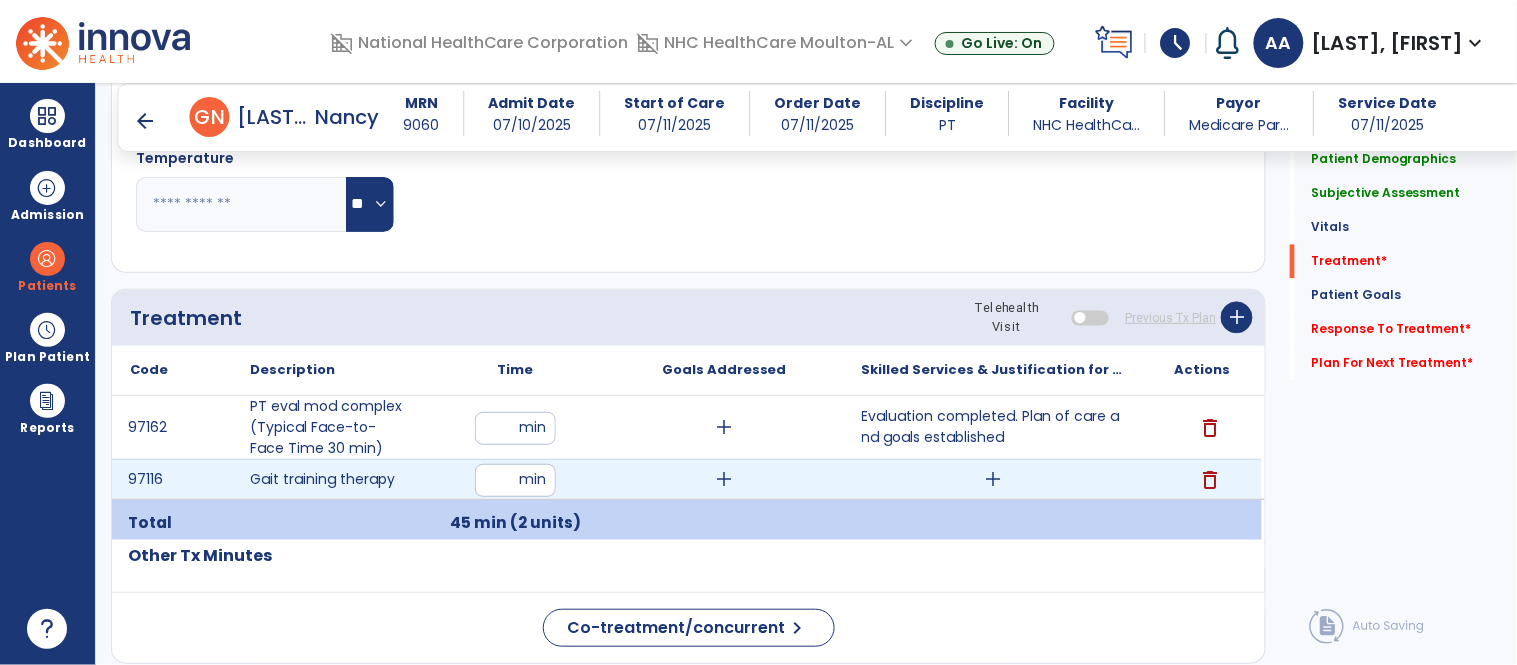 click on "add" at bounding box center [724, 479] 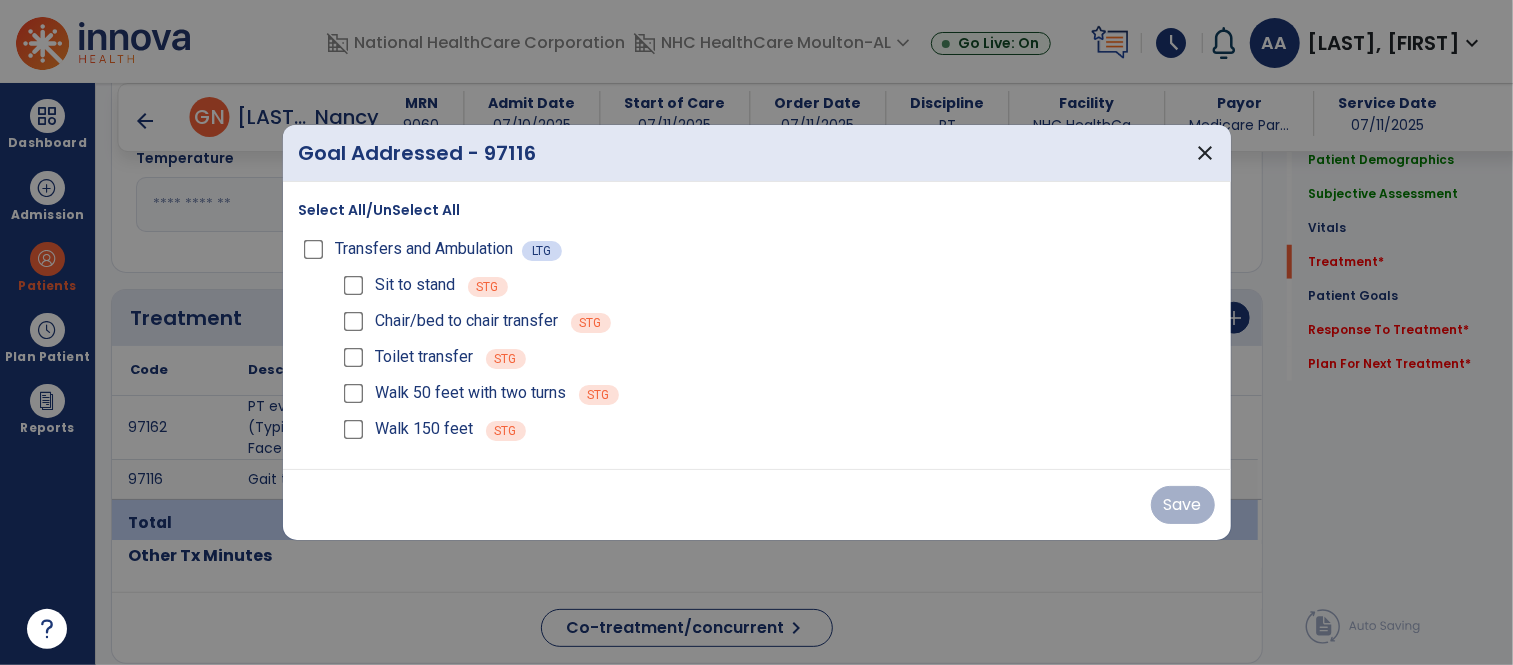 scroll, scrollTop: 1000, scrollLeft: 0, axis: vertical 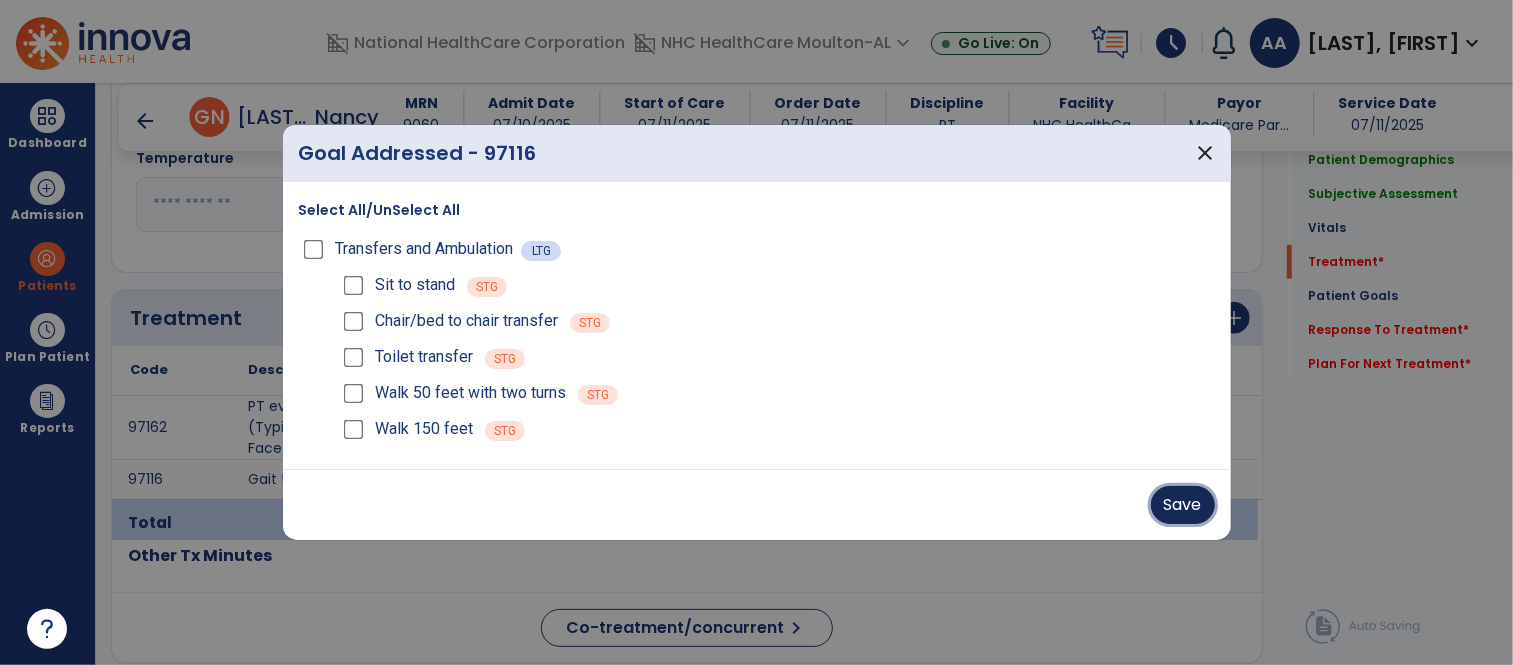 click on "Save" at bounding box center (1183, 505) 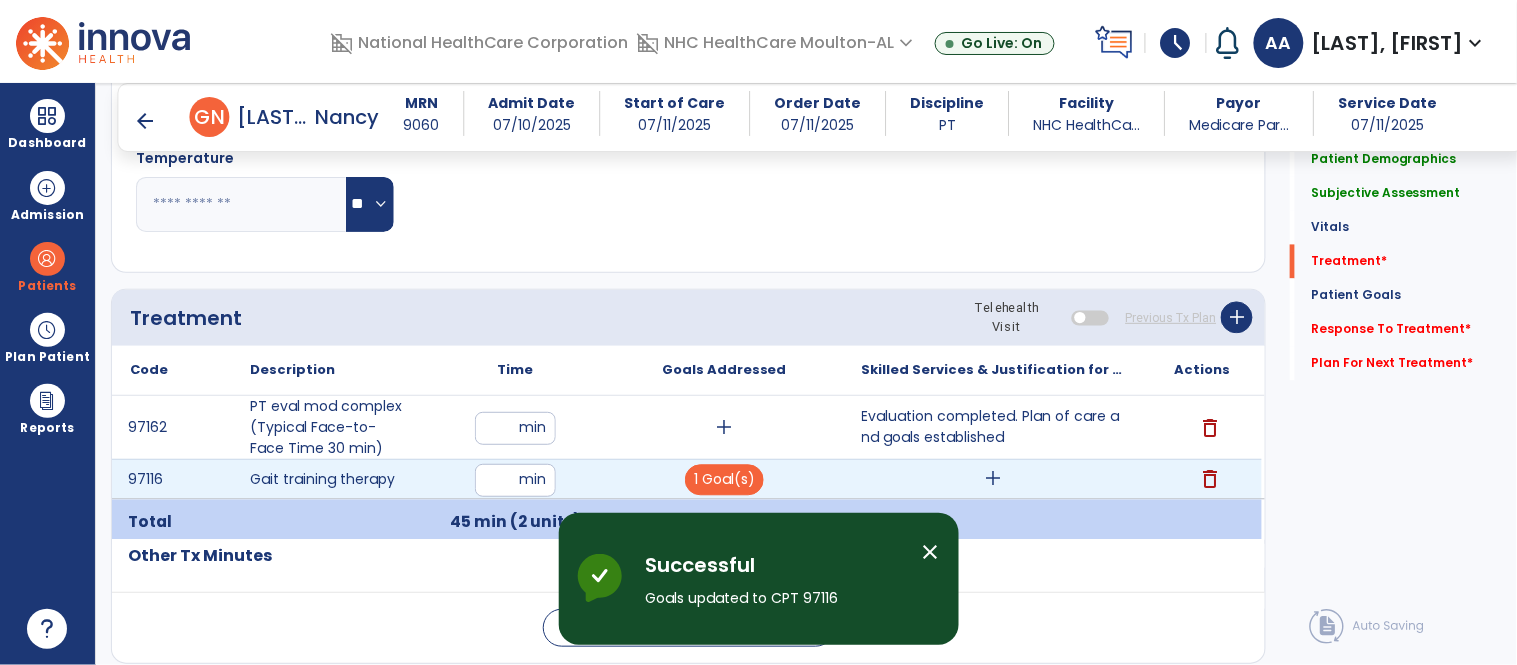 click on "add" at bounding box center (993, 479) 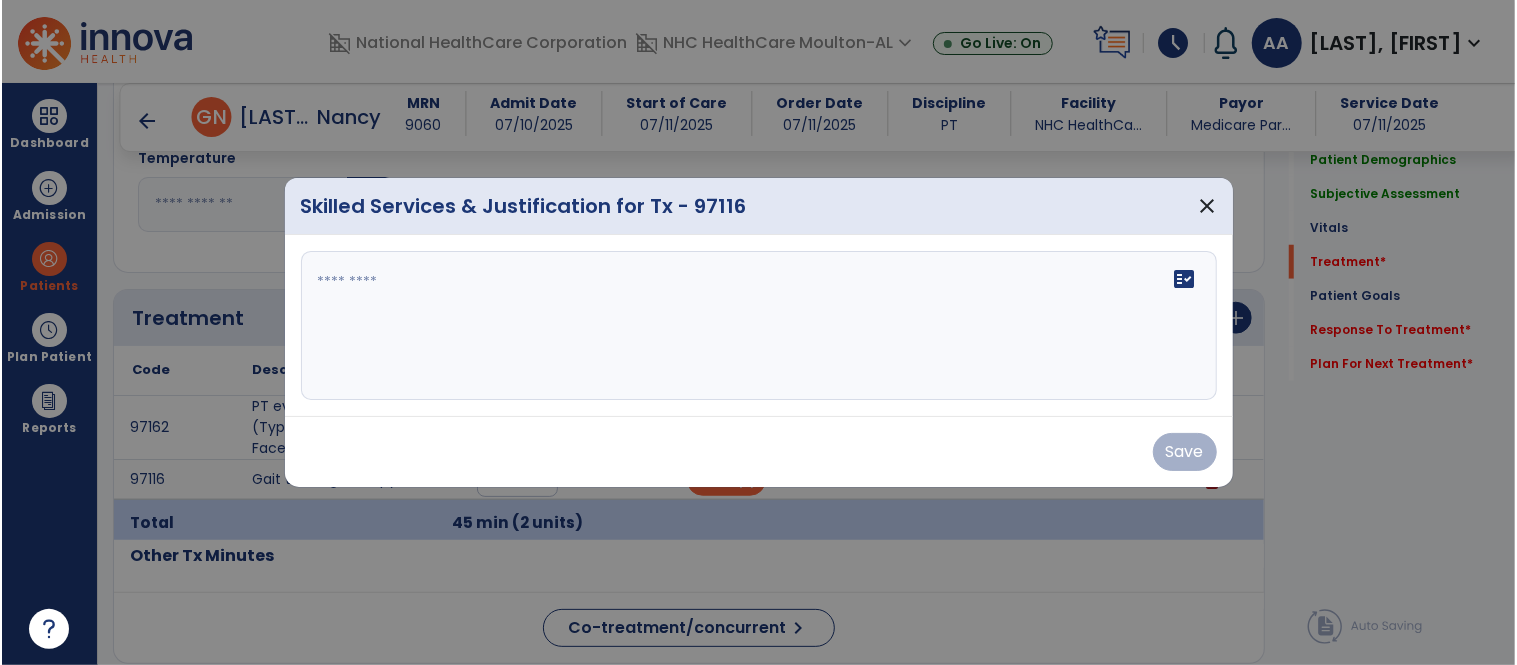 scroll, scrollTop: 1000, scrollLeft: 0, axis: vertical 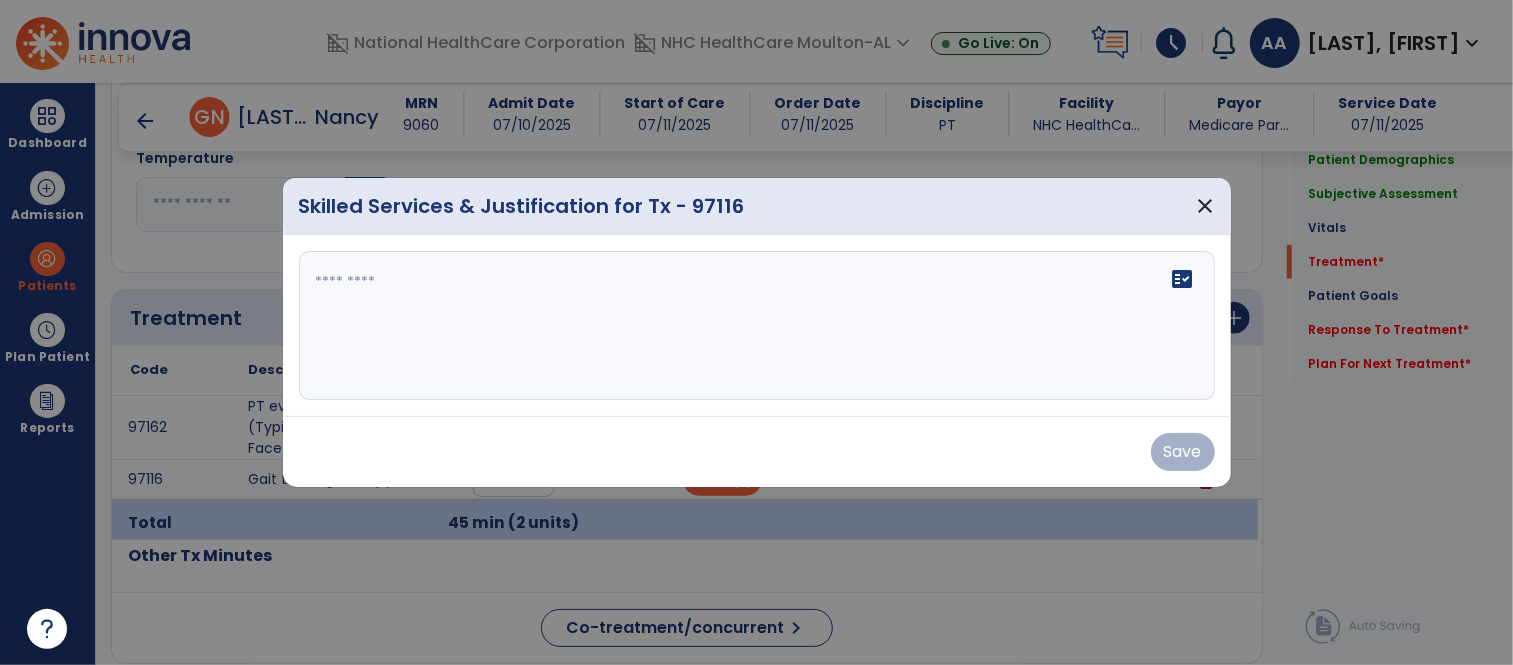 click on "fact_check" at bounding box center [757, 326] 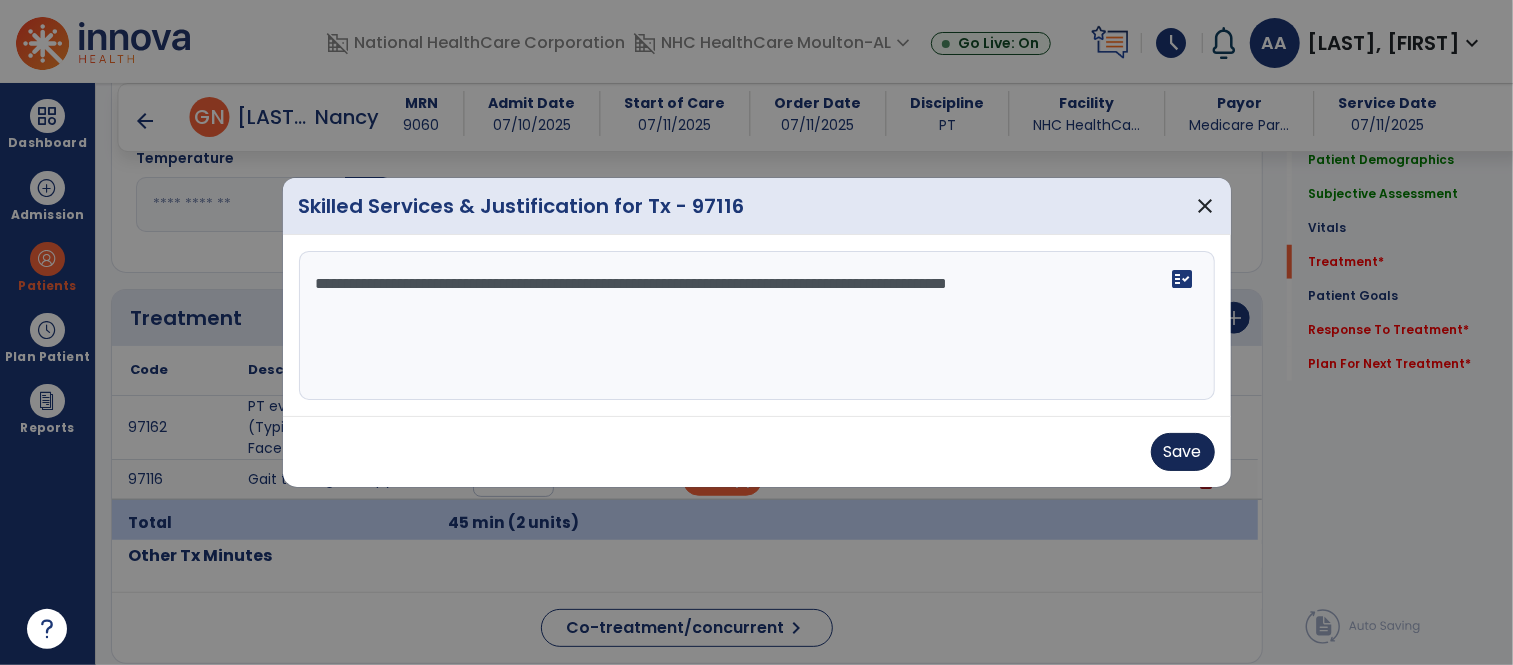type on "**********" 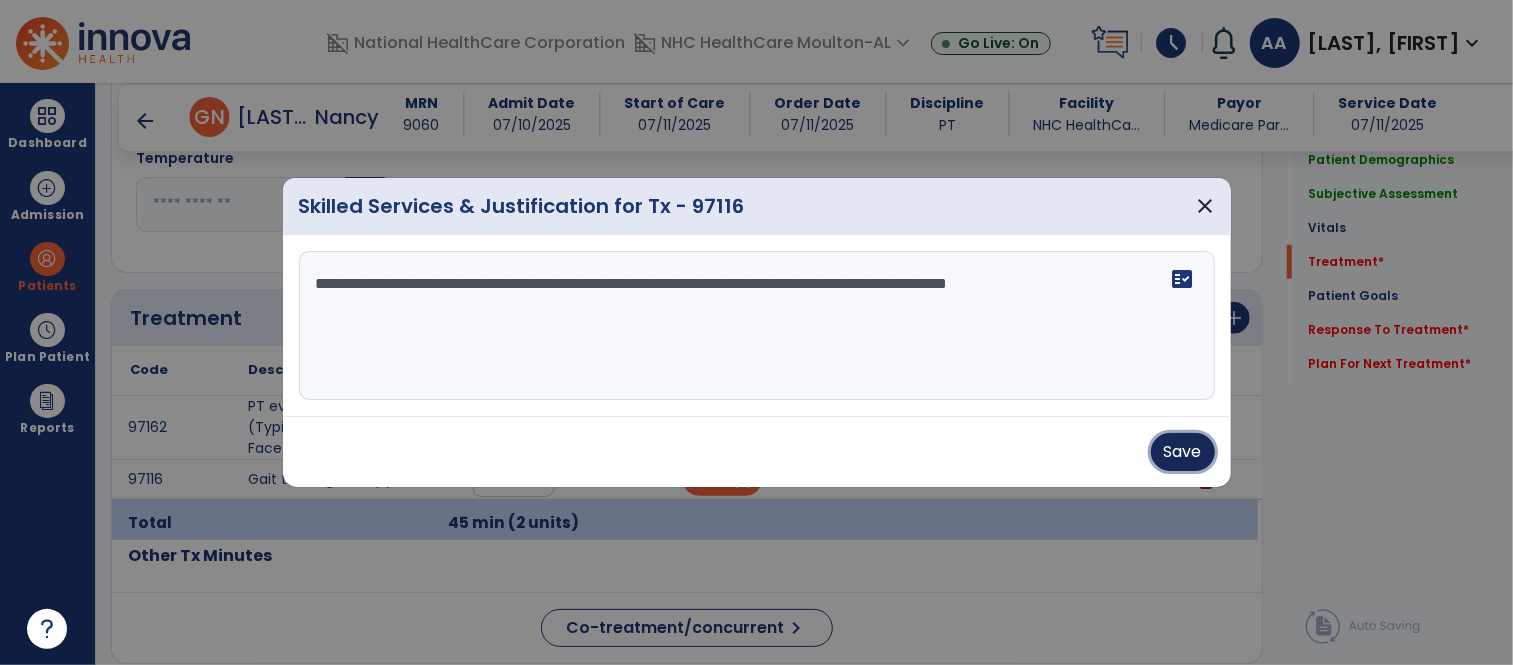 click on "Save" at bounding box center [1183, 452] 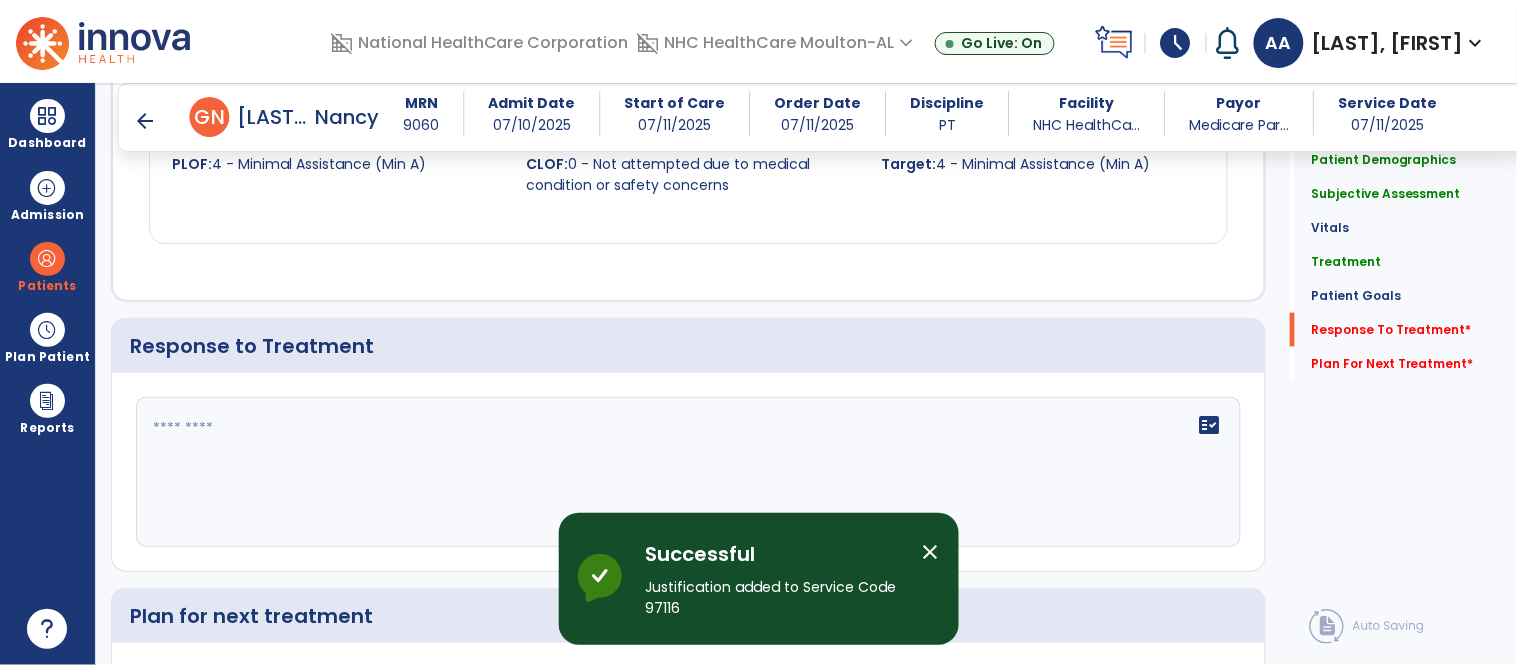 scroll, scrollTop: 2444, scrollLeft: 0, axis: vertical 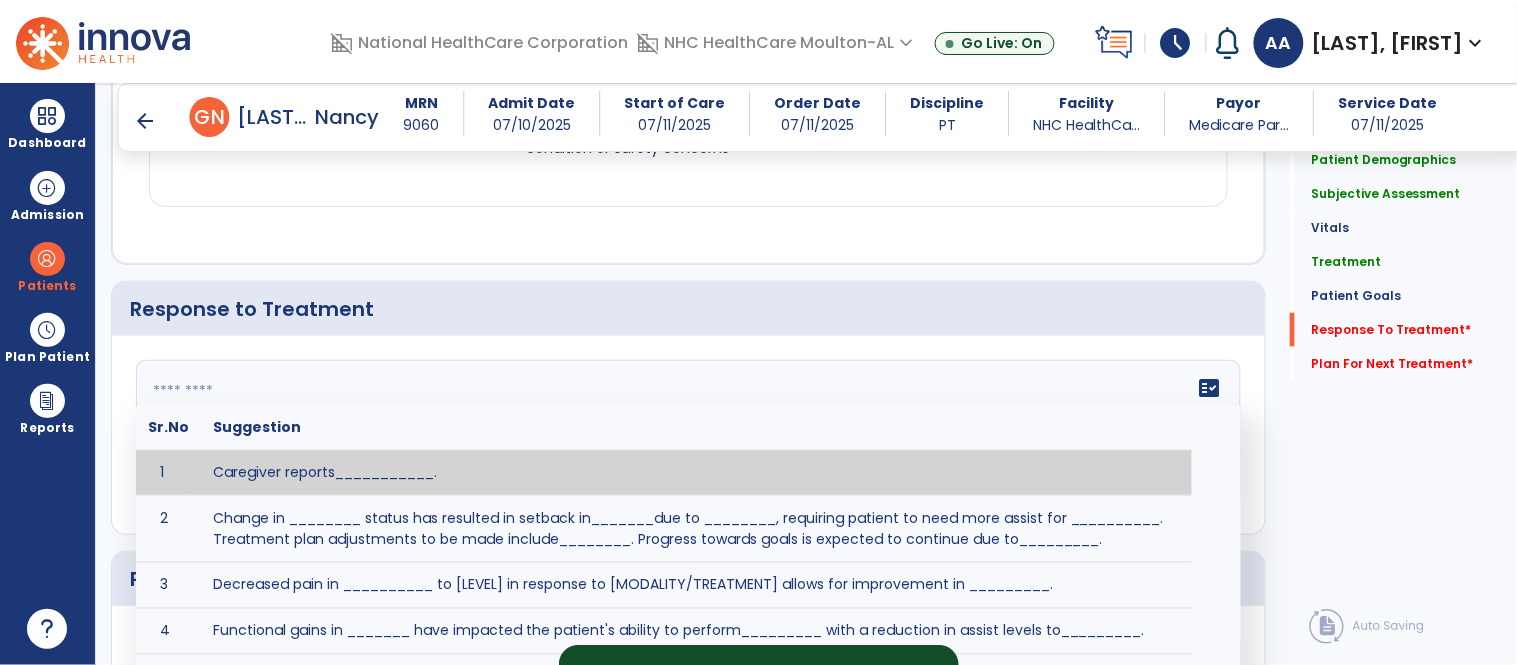 drag, startPoint x: 571, startPoint y: 437, endPoint x: 564, endPoint y: 384, distance: 53.460266 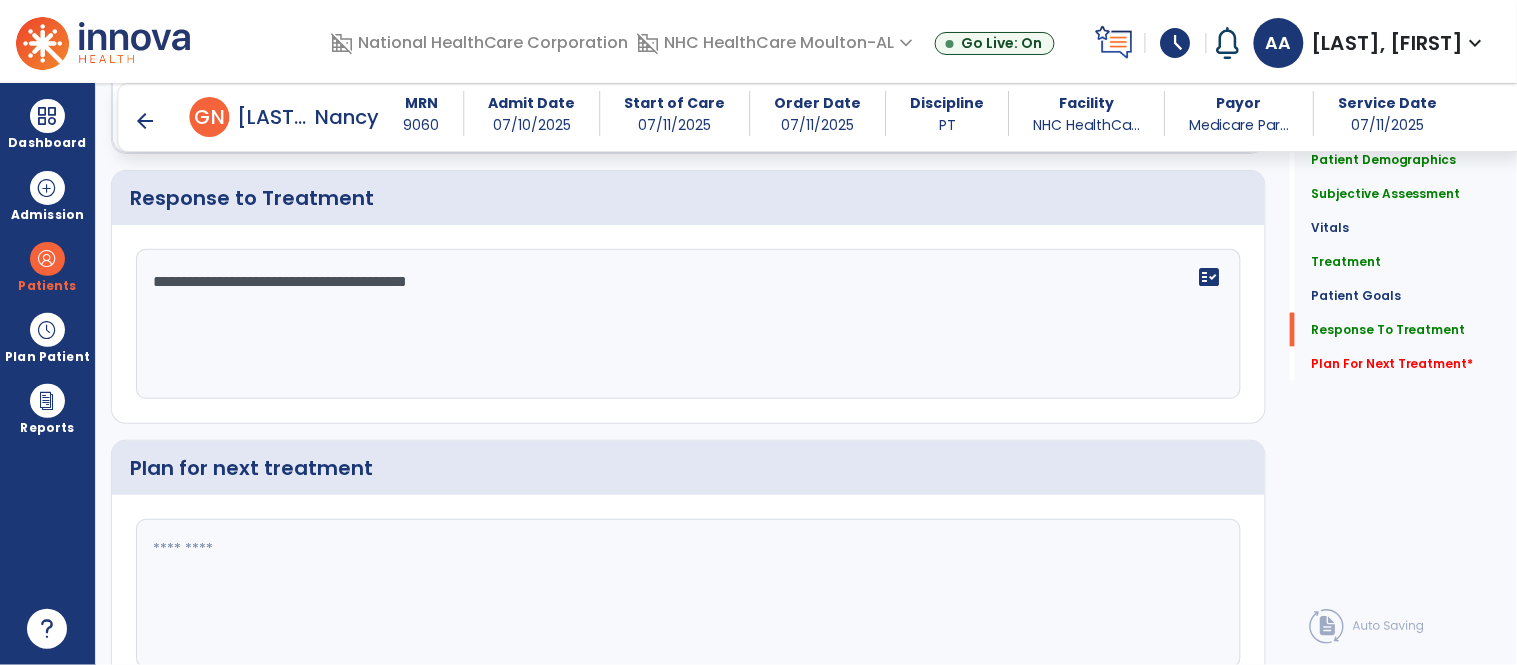 scroll, scrollTop: 2653, scrollLeft: 0, axis: vertical 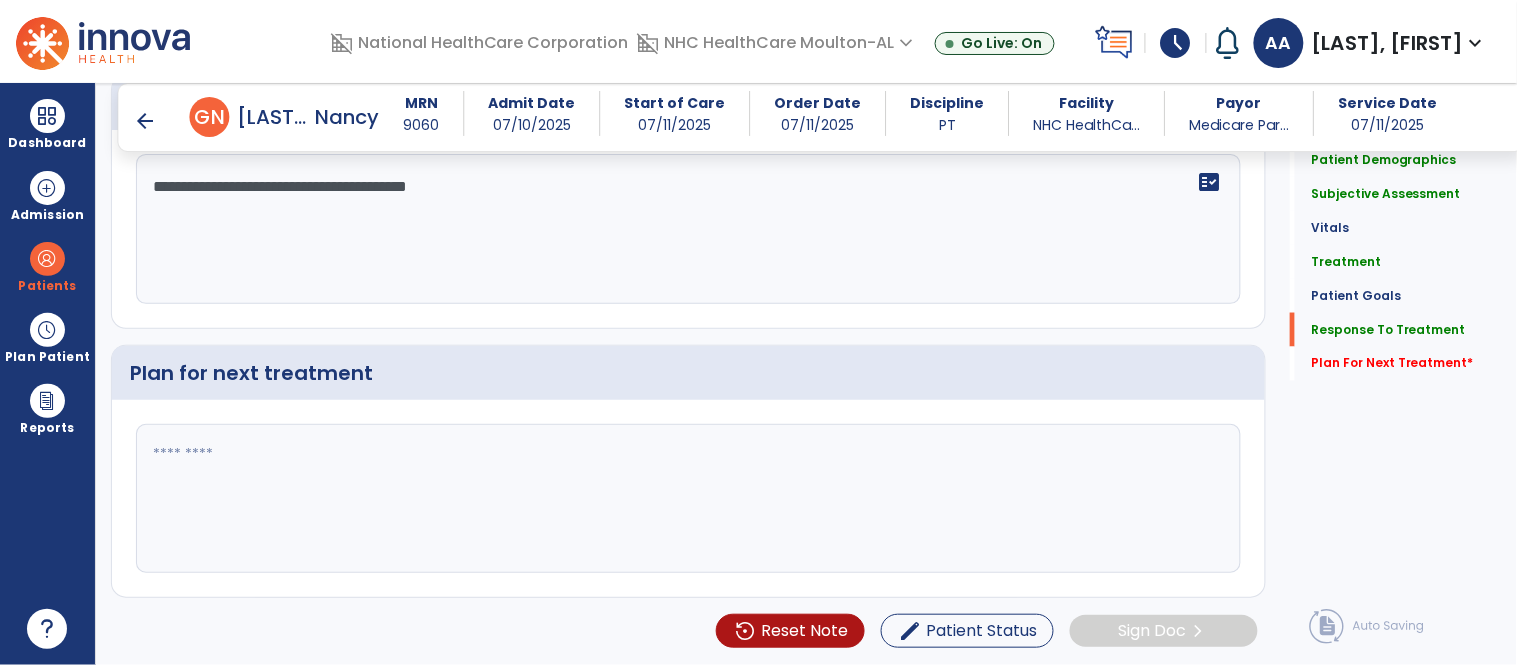type on "**********" 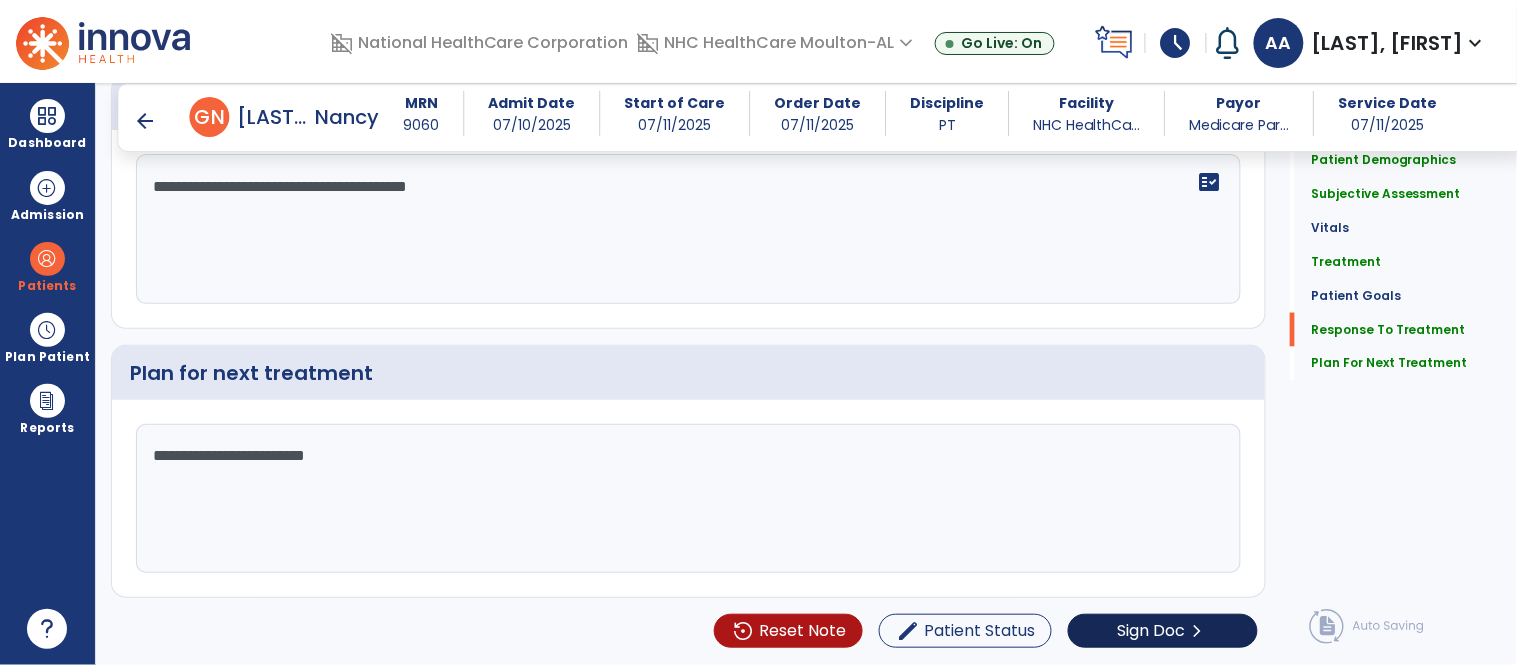 type on "**********" 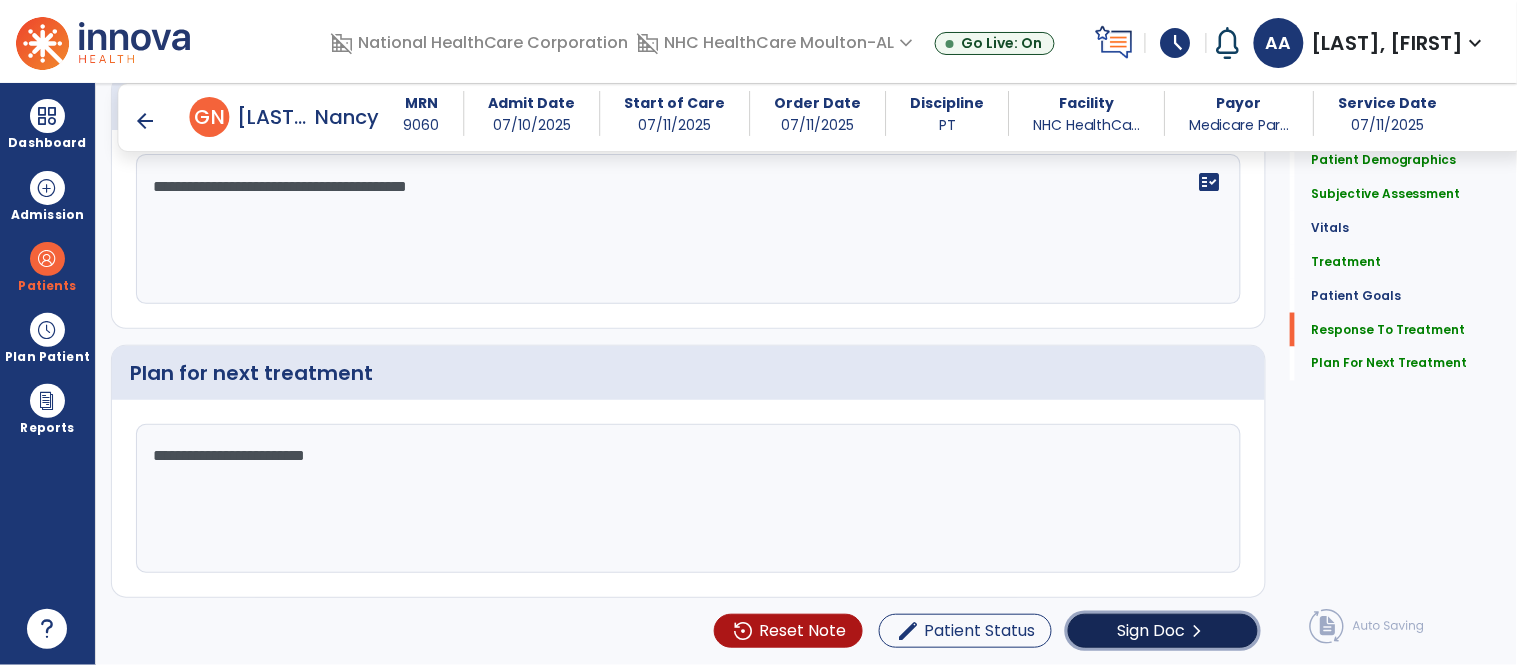 click on "Sign Doc  chevron_right" 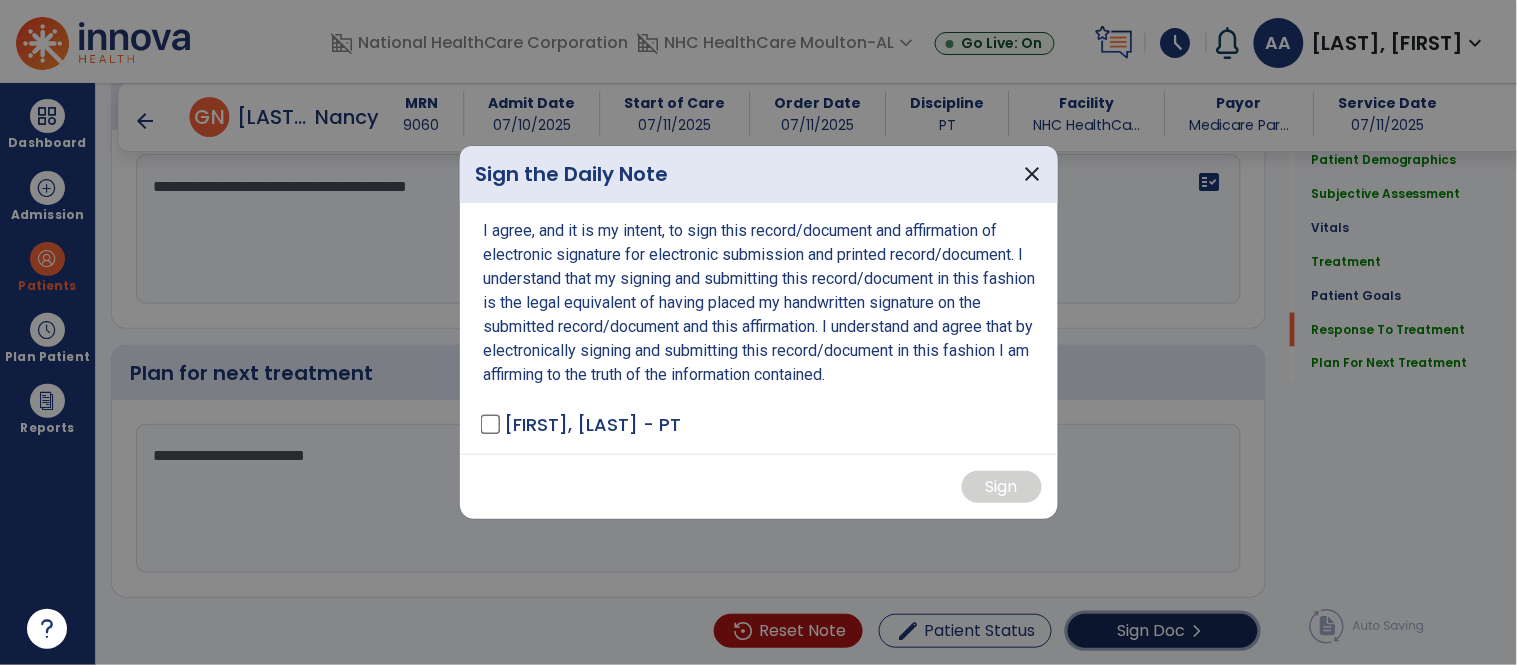 scroll, scrollTop: 2653, scrollLeft: 0, axis: vertical 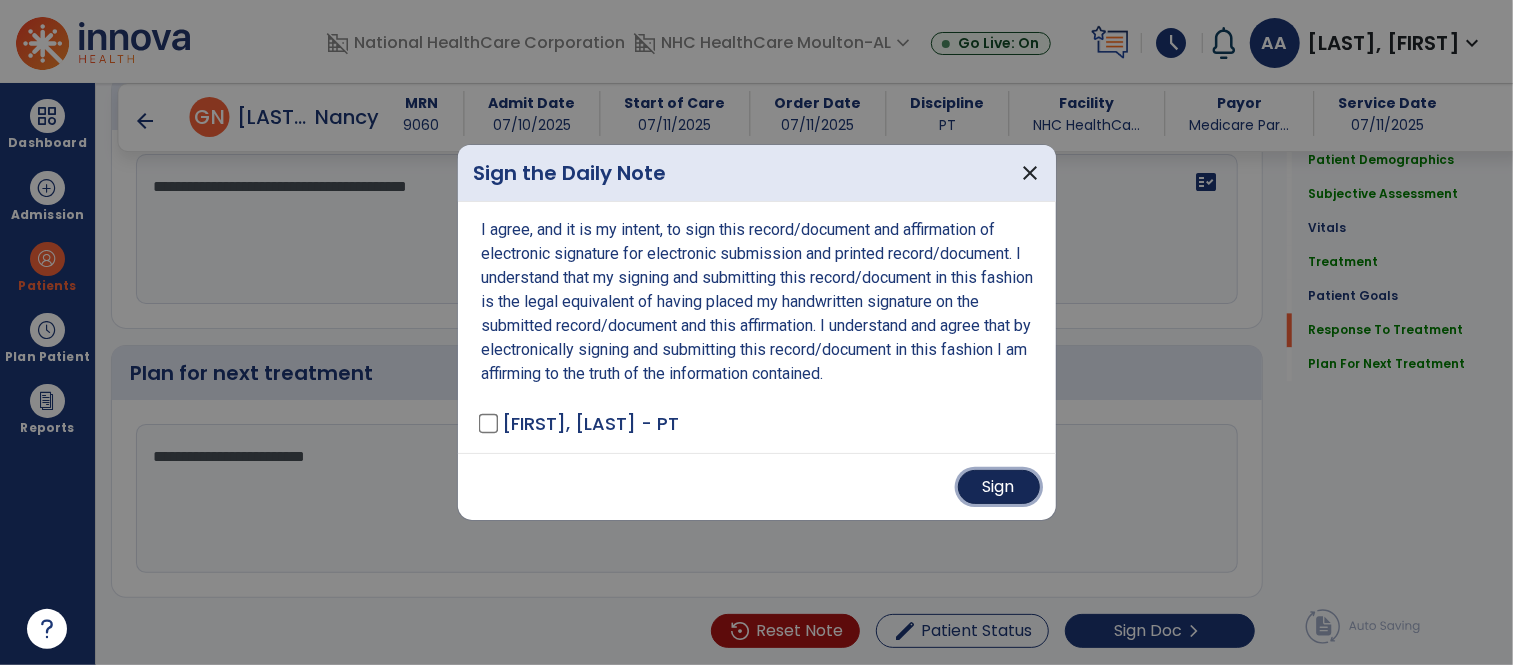 click on "Sign" at bounding box center [999, 487] 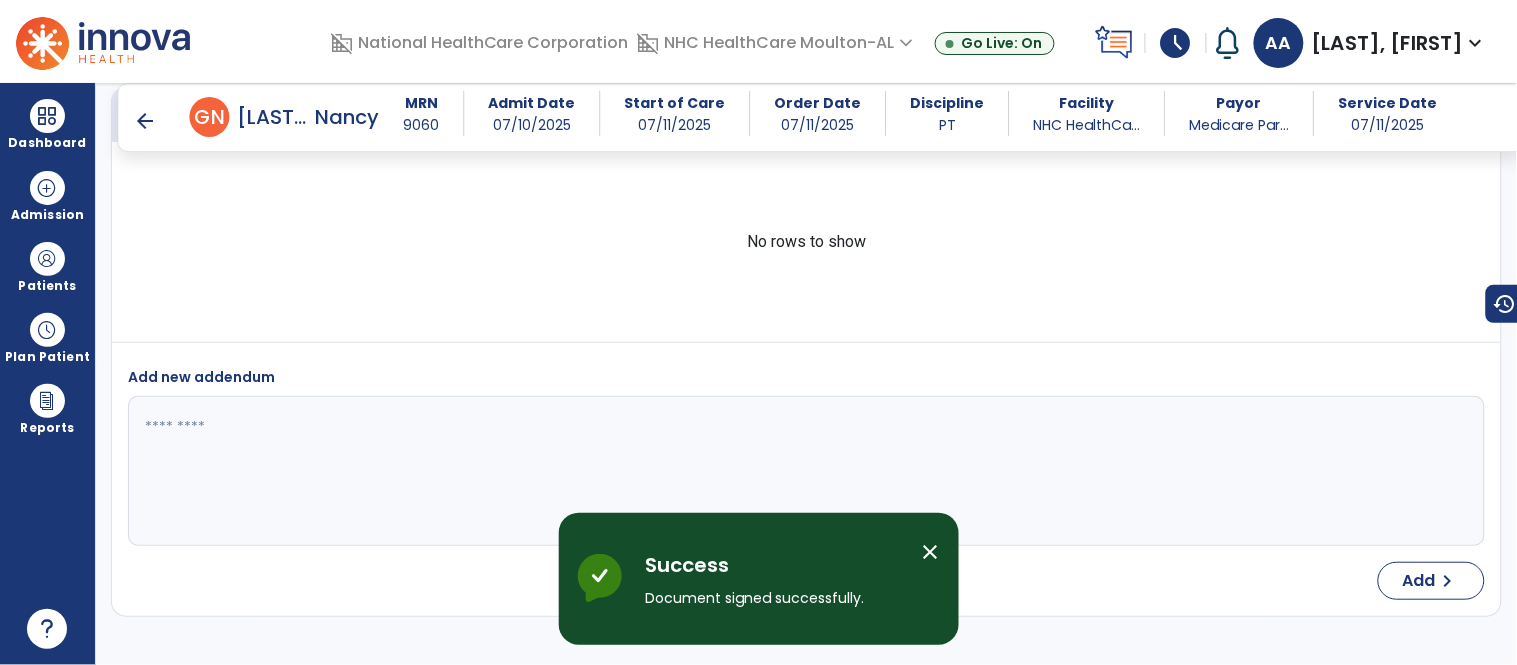 scroll, scrollTop: 3843, scrollLeft: 0, axis: vertical 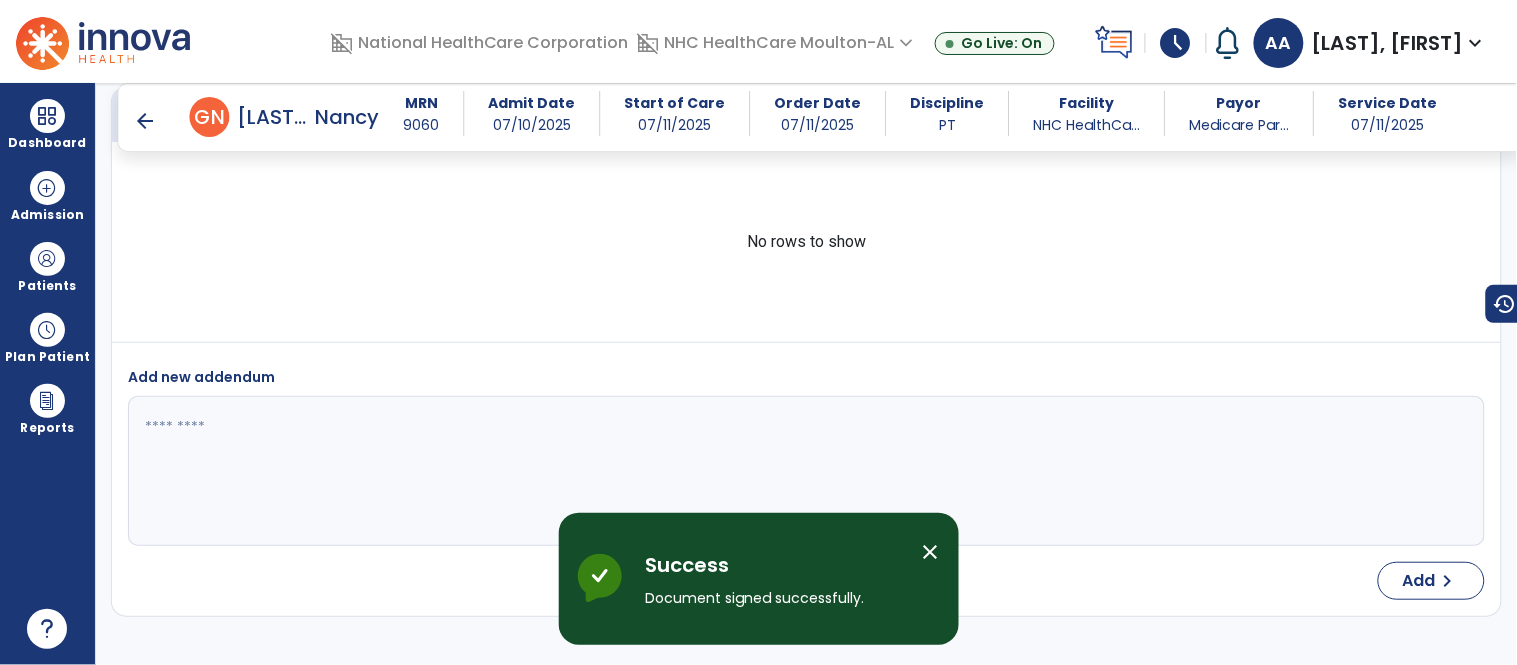 click on "arrow_back" at bounding box center [146, 121] 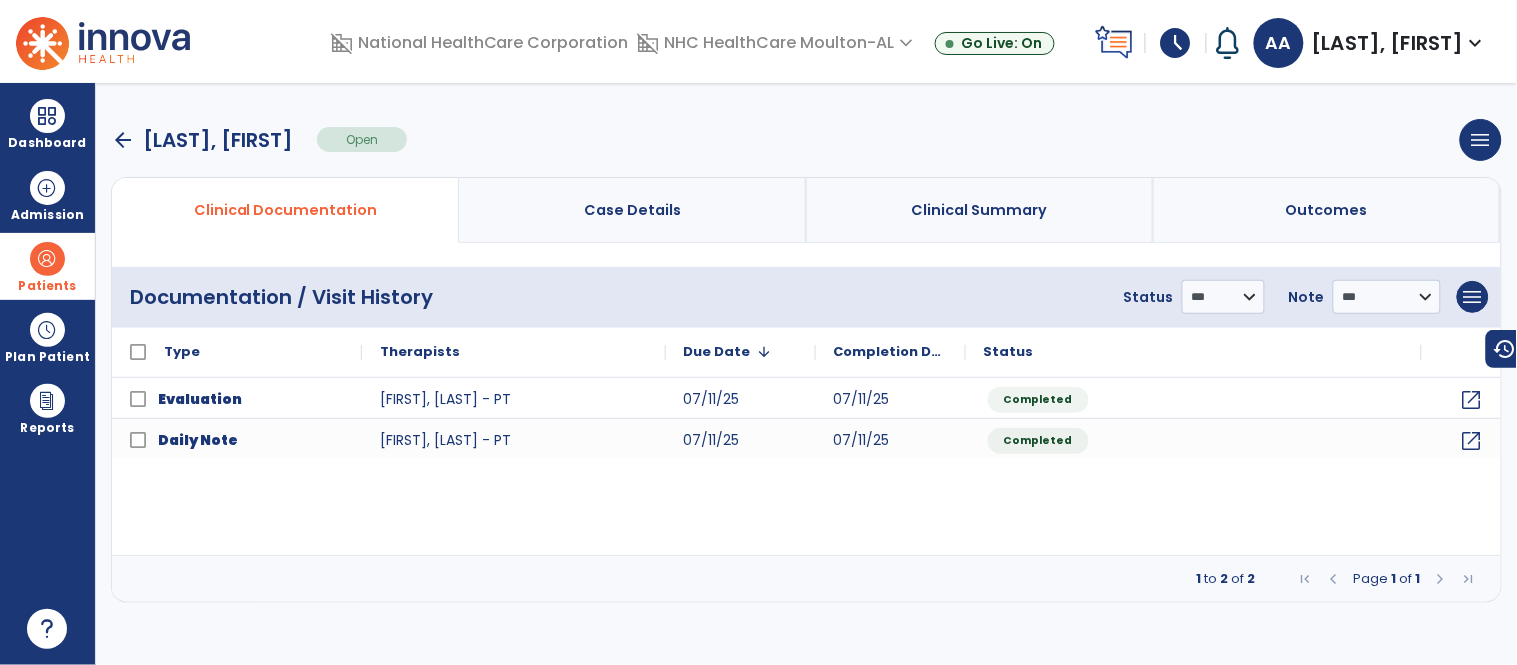 click at bounding box center (47, 259) 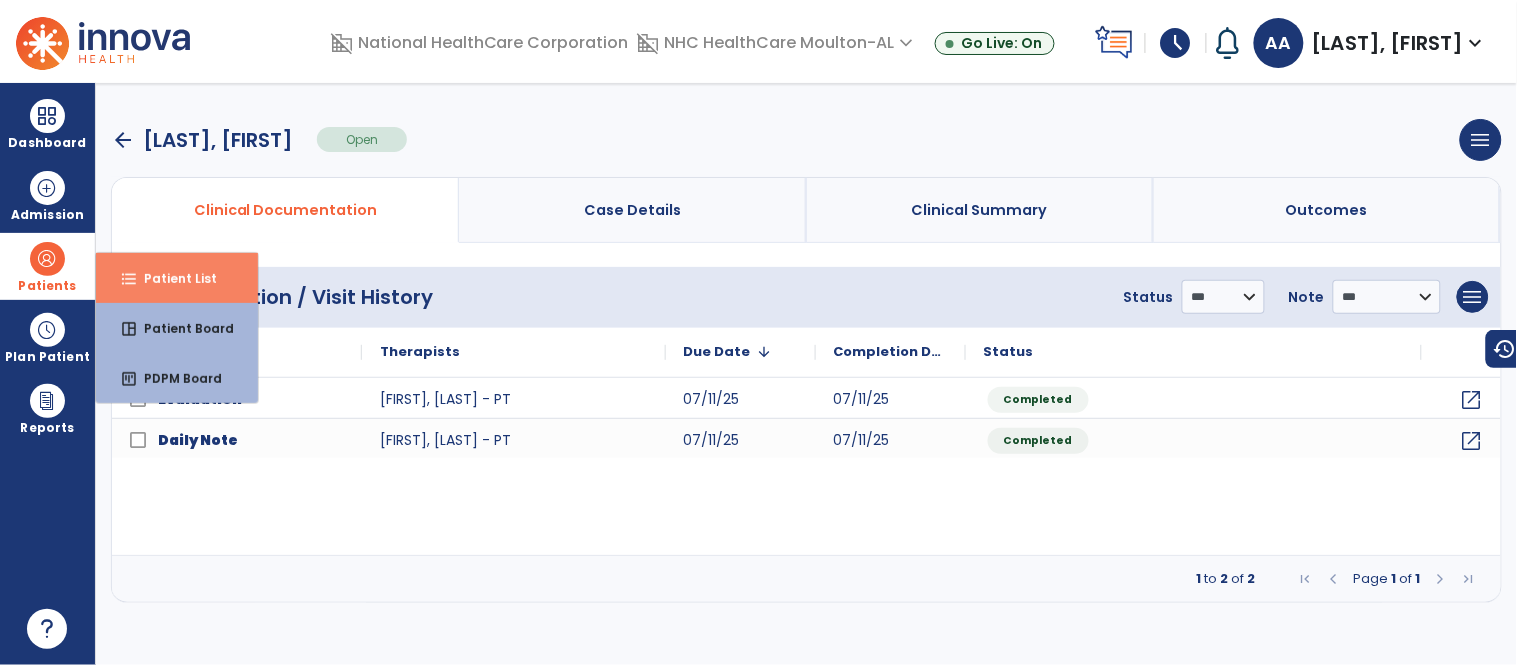 click on "format_list_bulleted  Patient List" at bounding box center (177, 278) 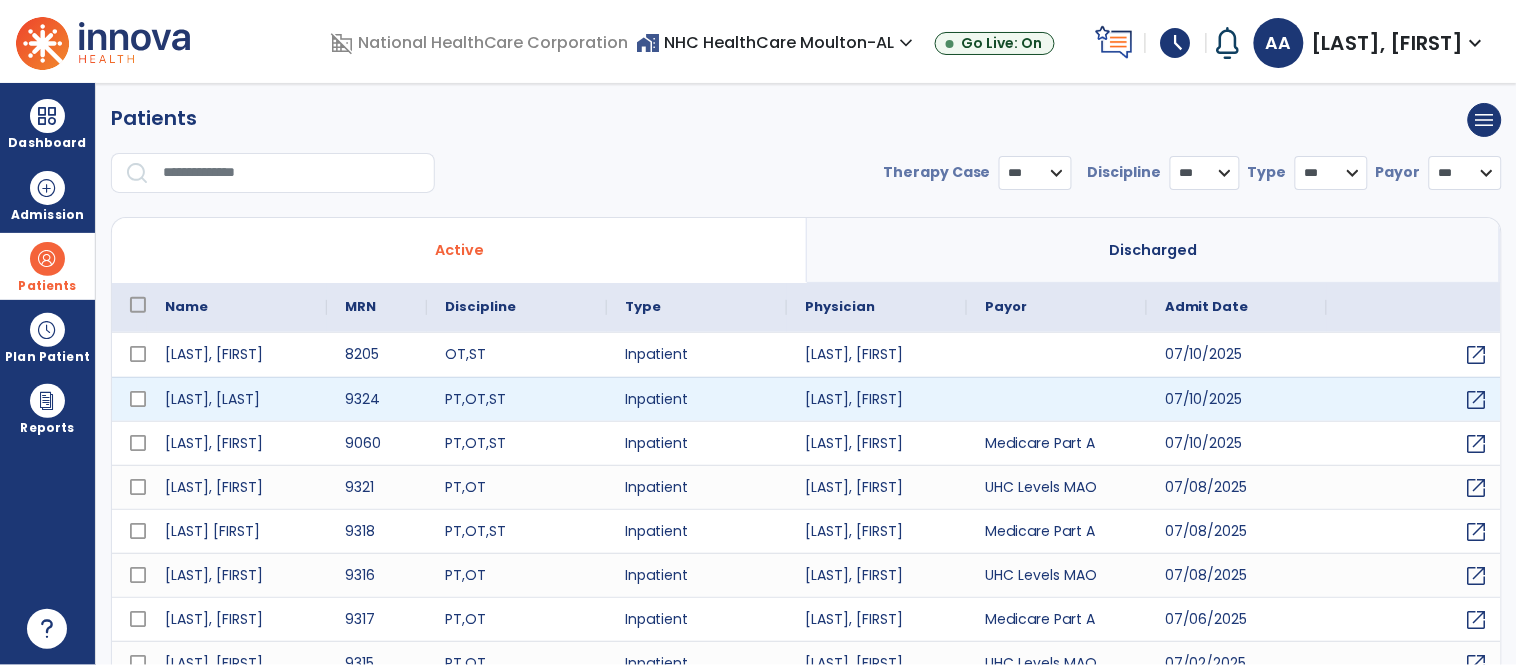 select on "***" 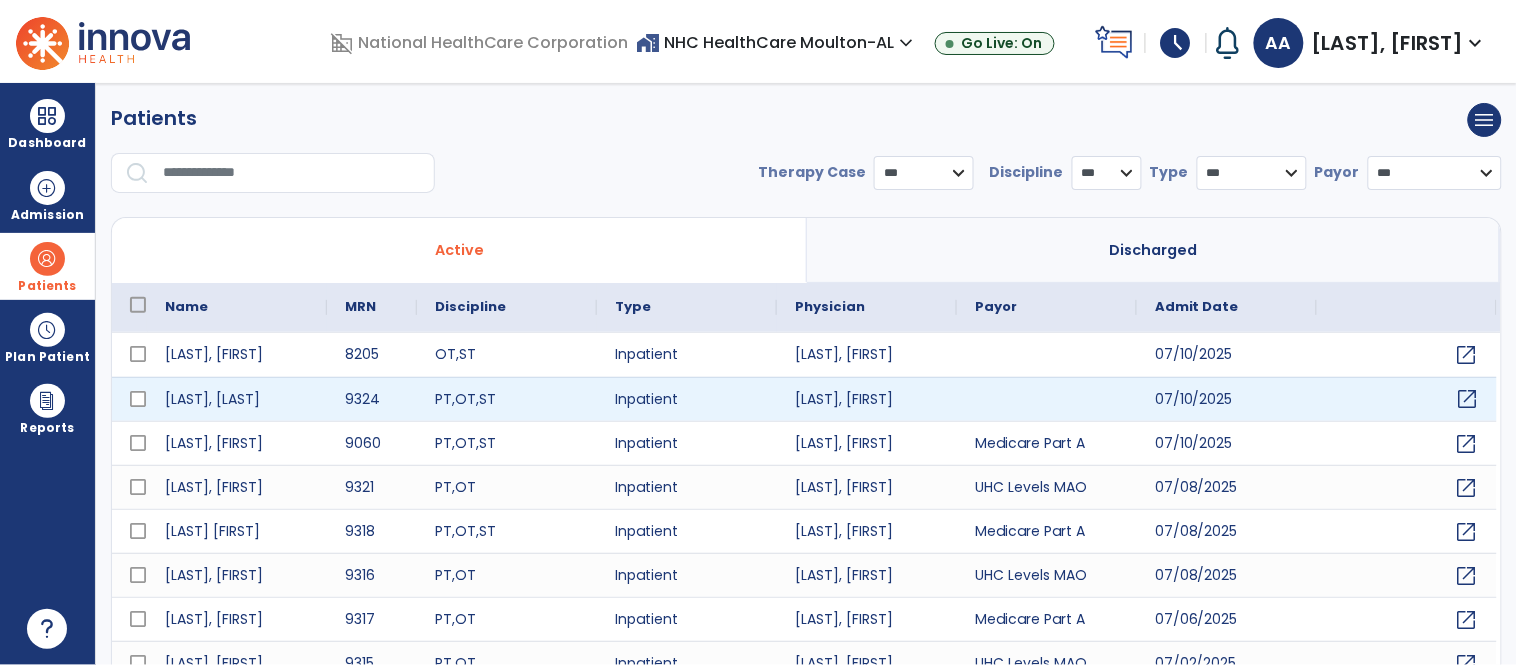 click on "open_in_new" at bounding box center (1468, 399) 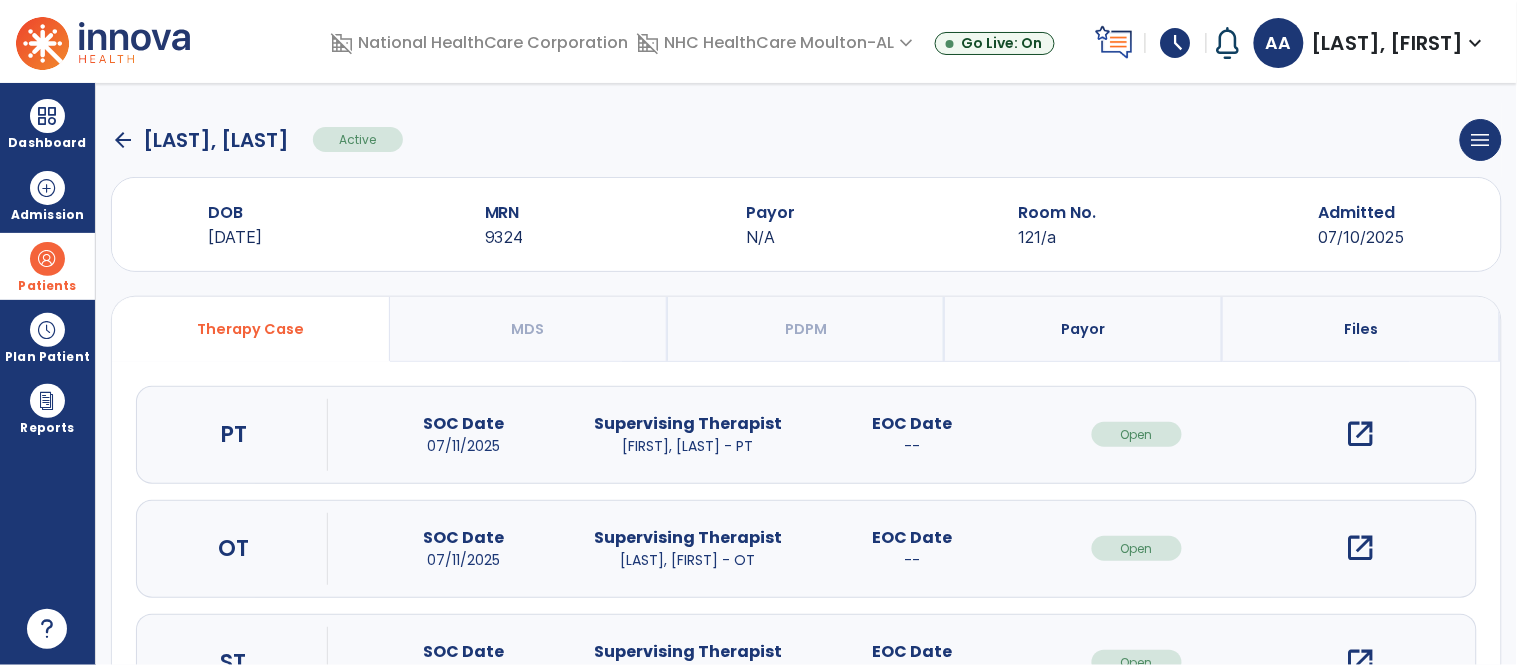 click on "open_in_new" at bounding box center (1361, 434) 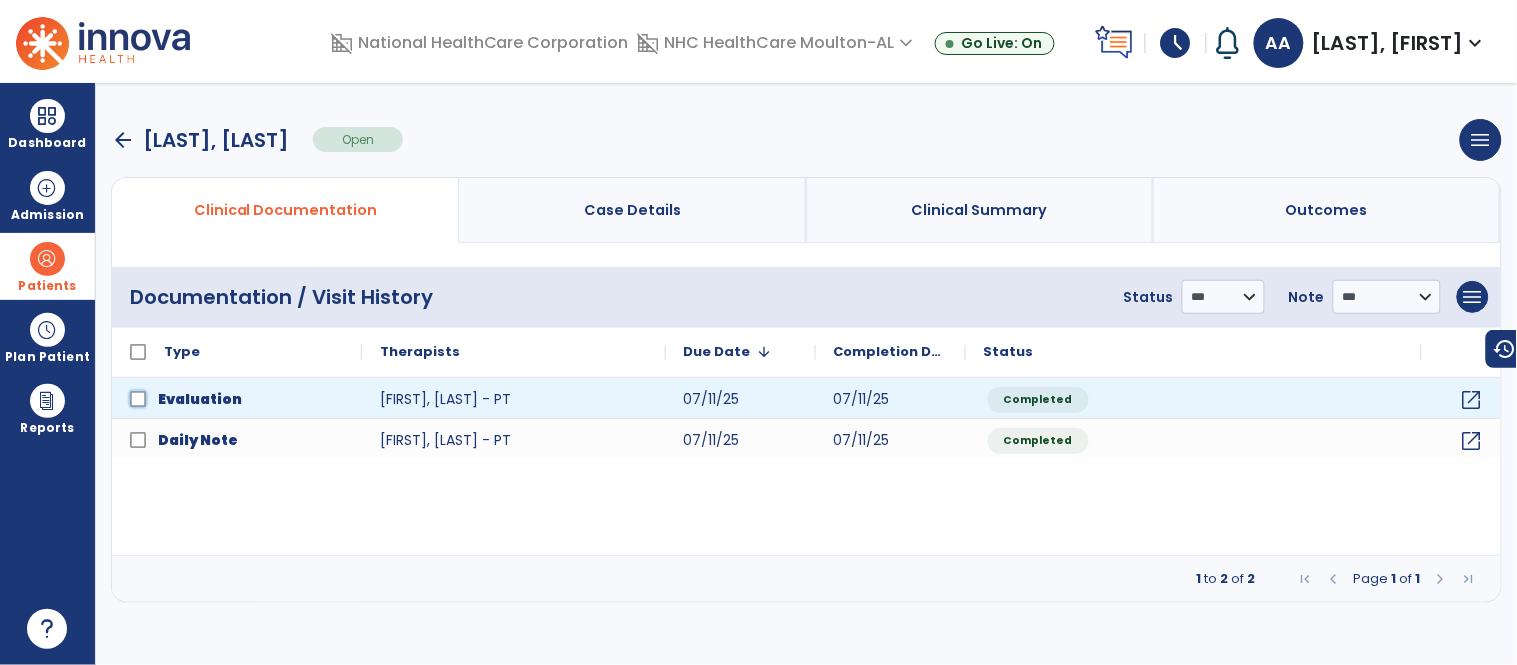 click 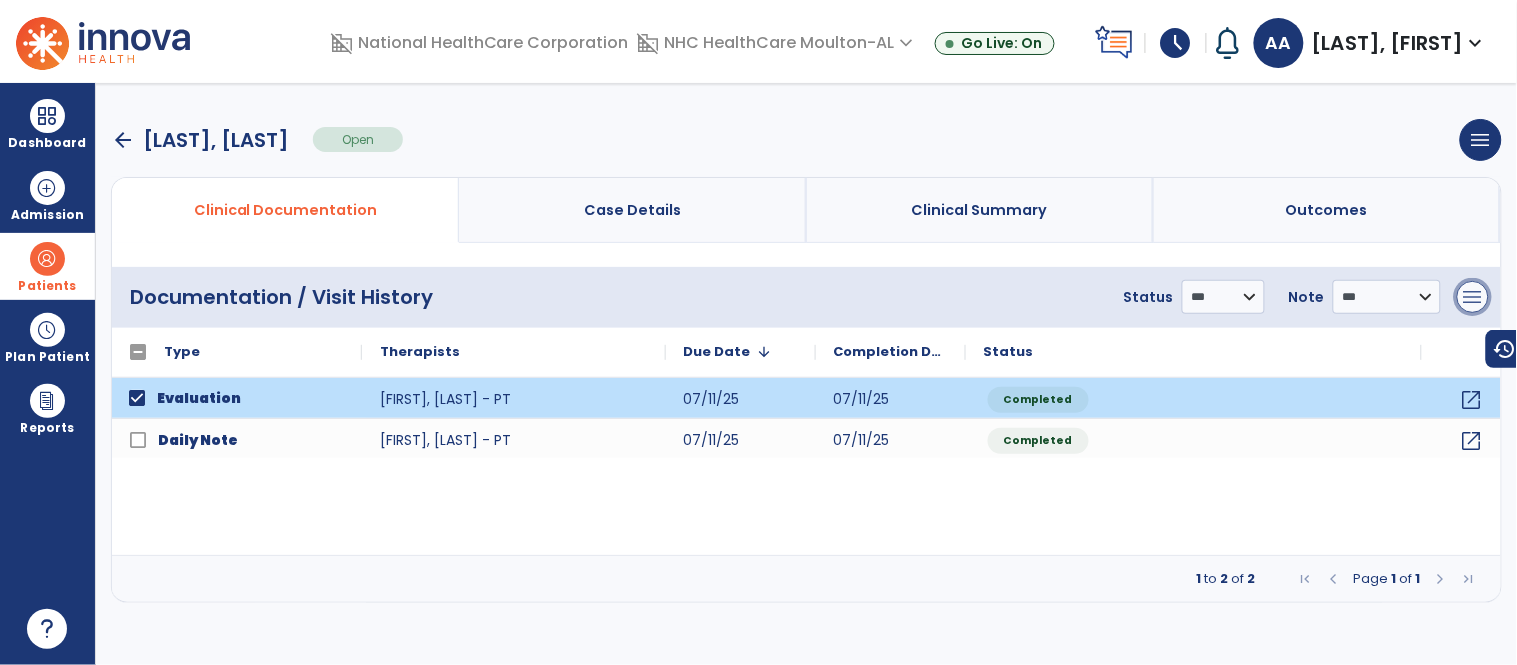click on "menu" at bounding box center (1473, 297) 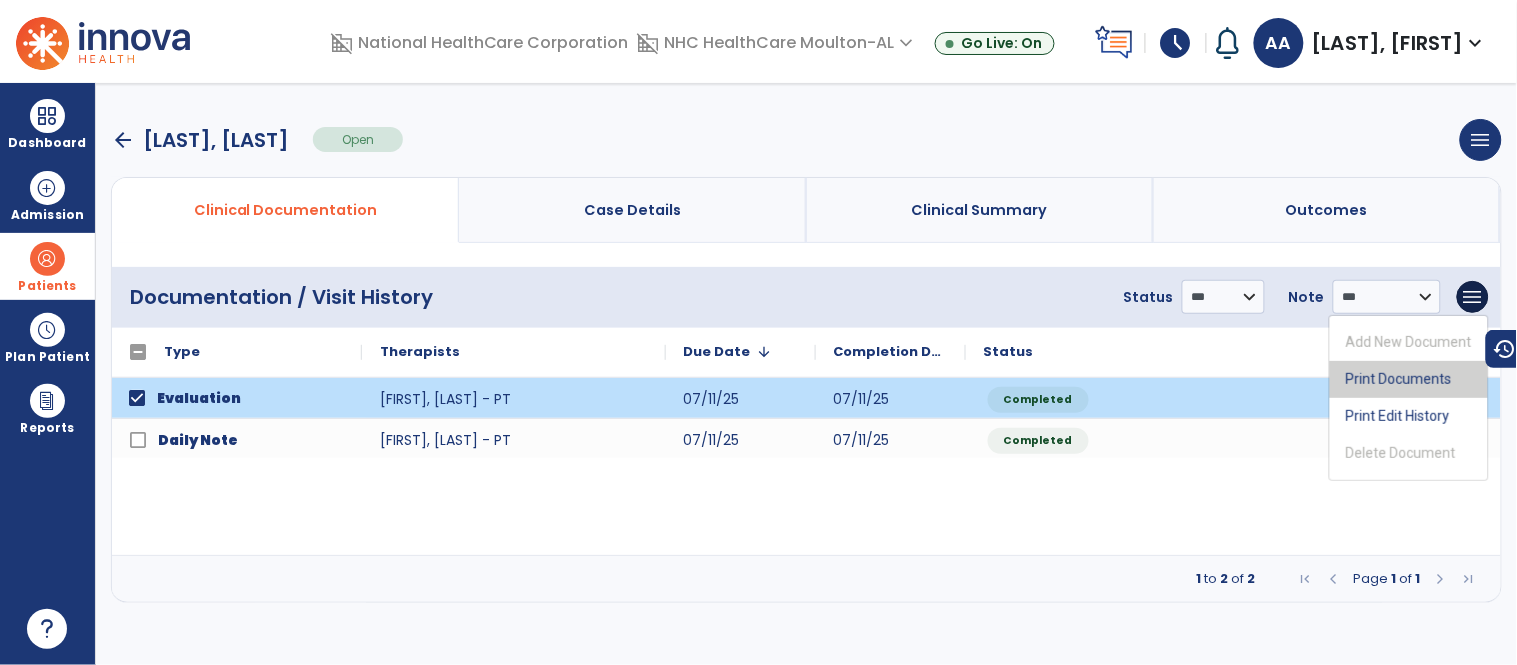 click on "Print Documents" at bounding box center (1409, 379) 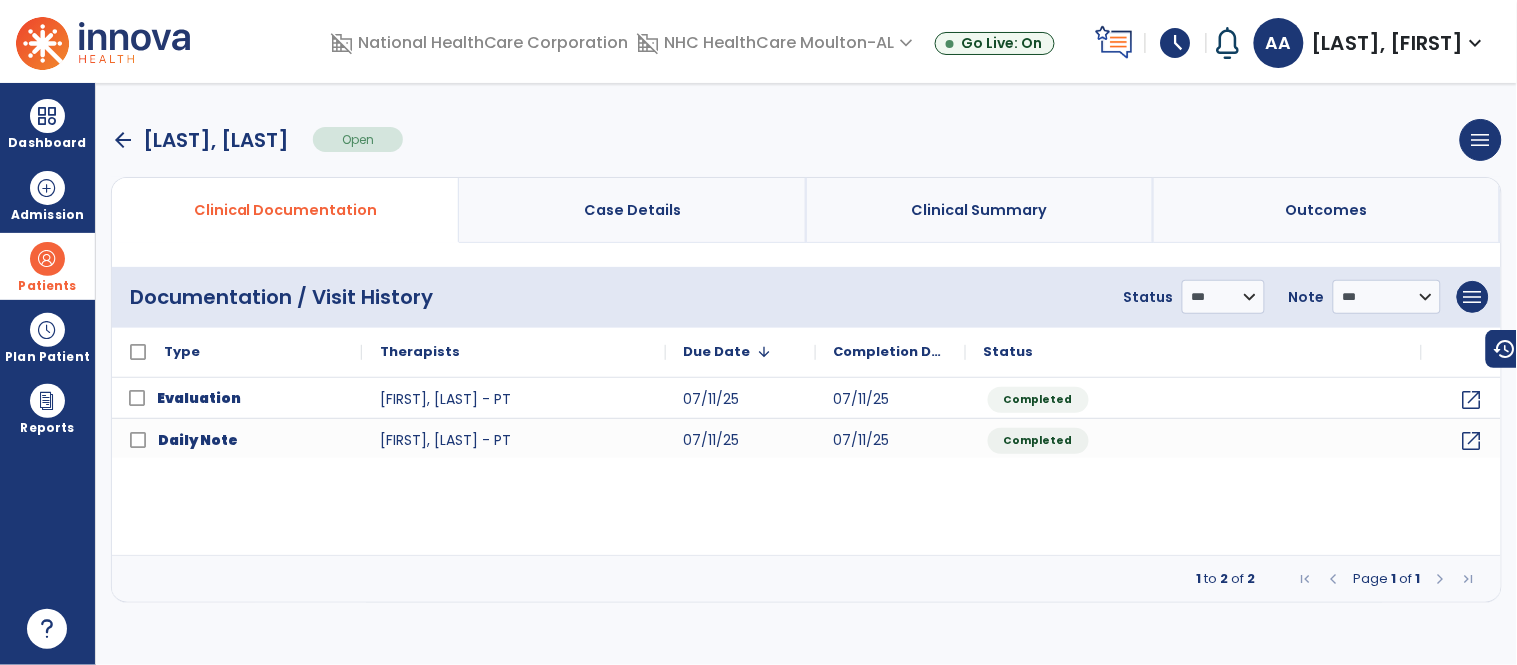 click on "arrow_back" at bounding box center (123, 140) 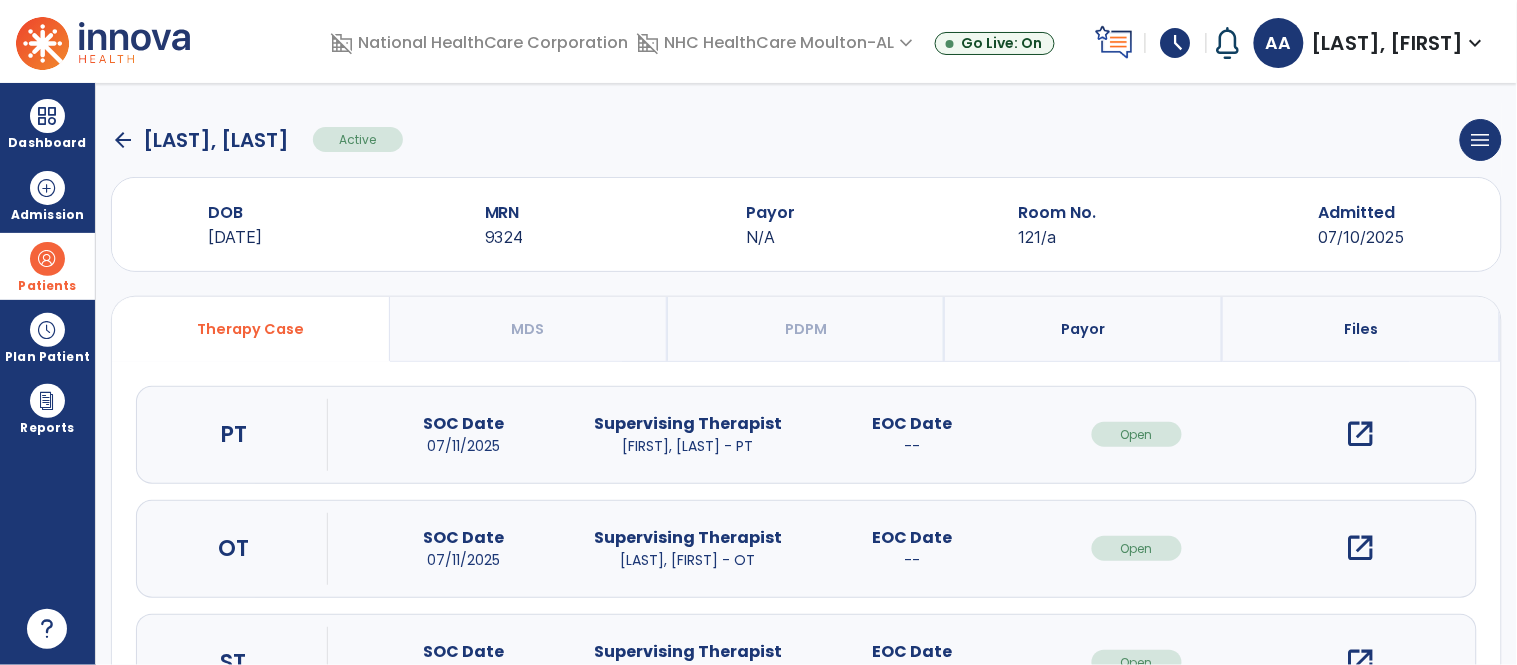 click at bounding box center (47, 259) 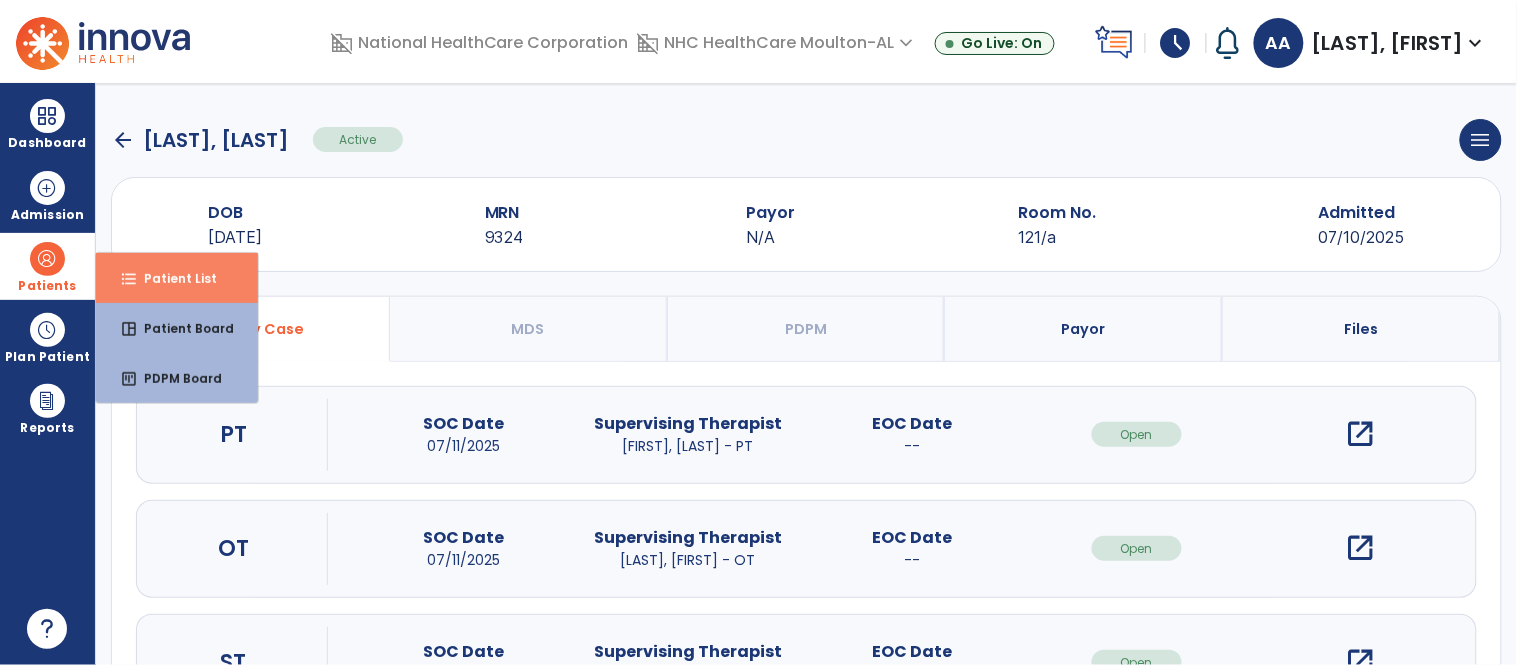 click on "Patient List" at bounding box center [172, 278] 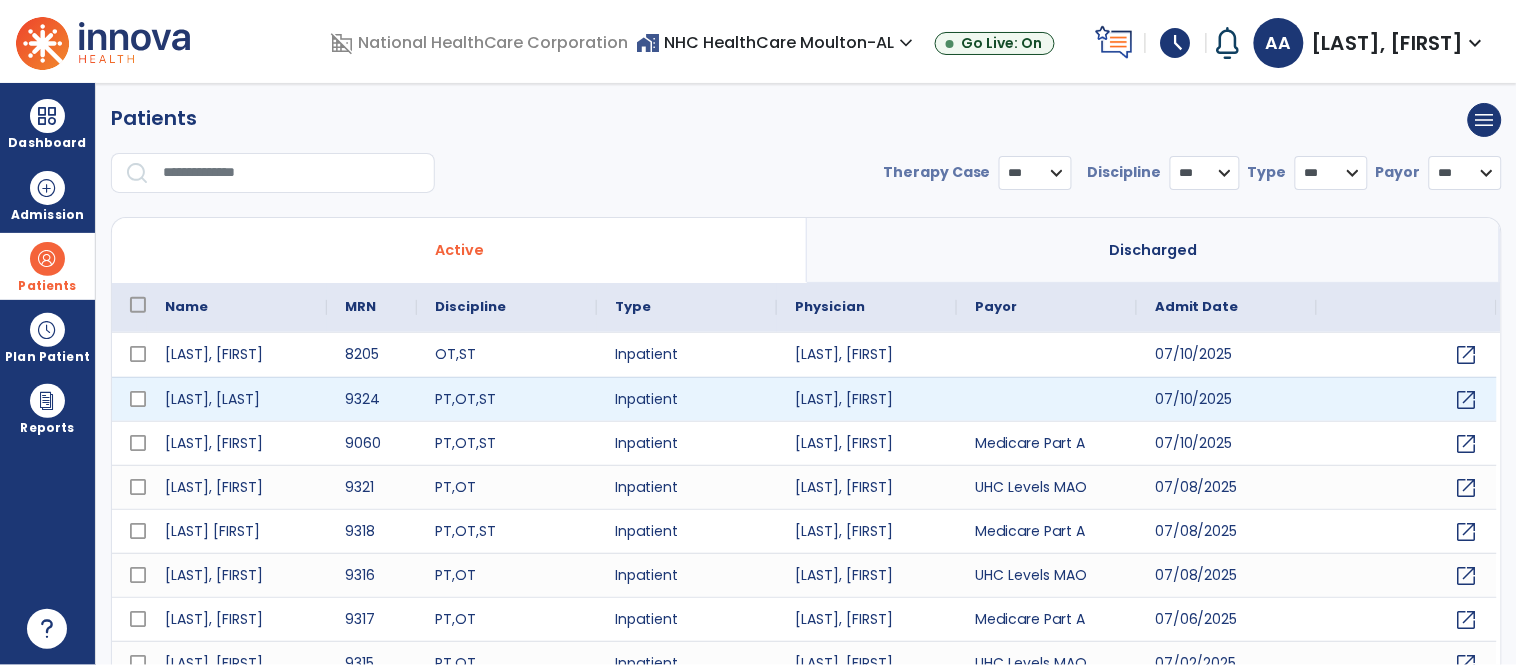 select on "***" 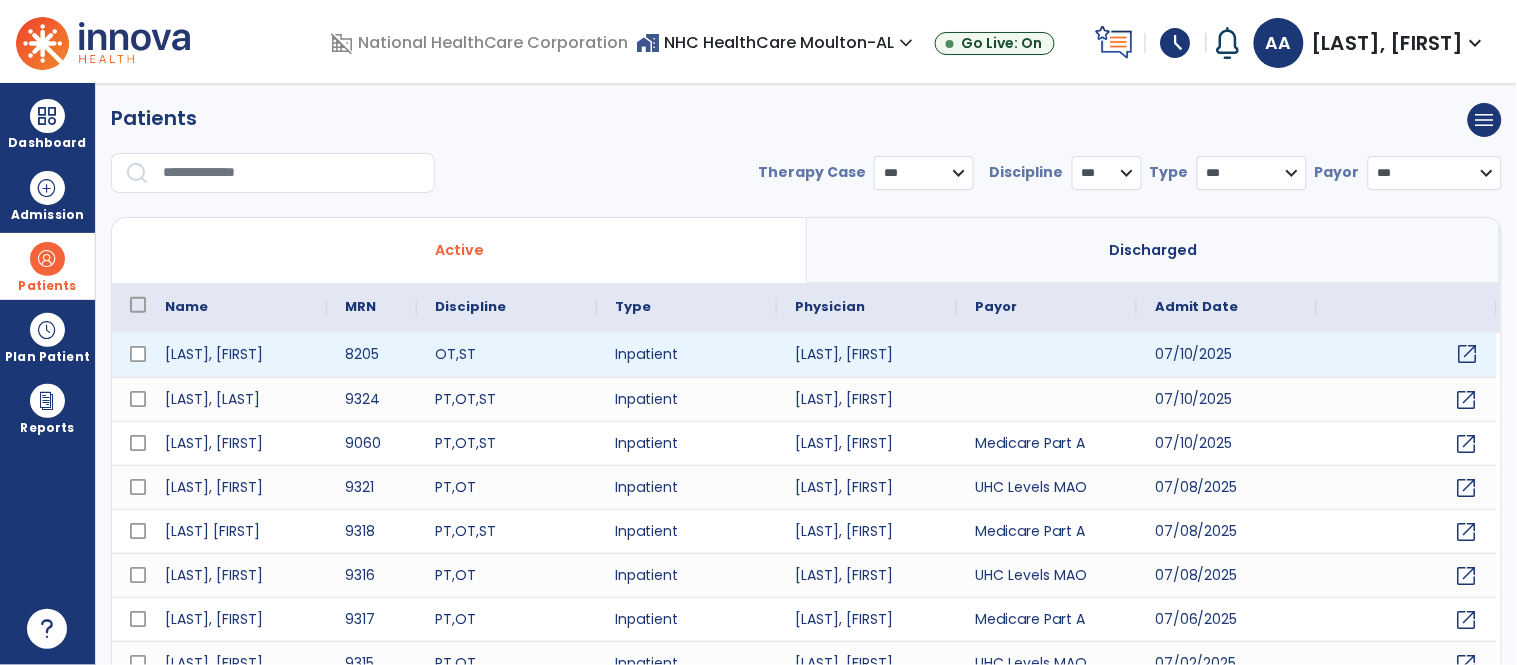 click on "open_in_new" at bounding box center (1468, 354) 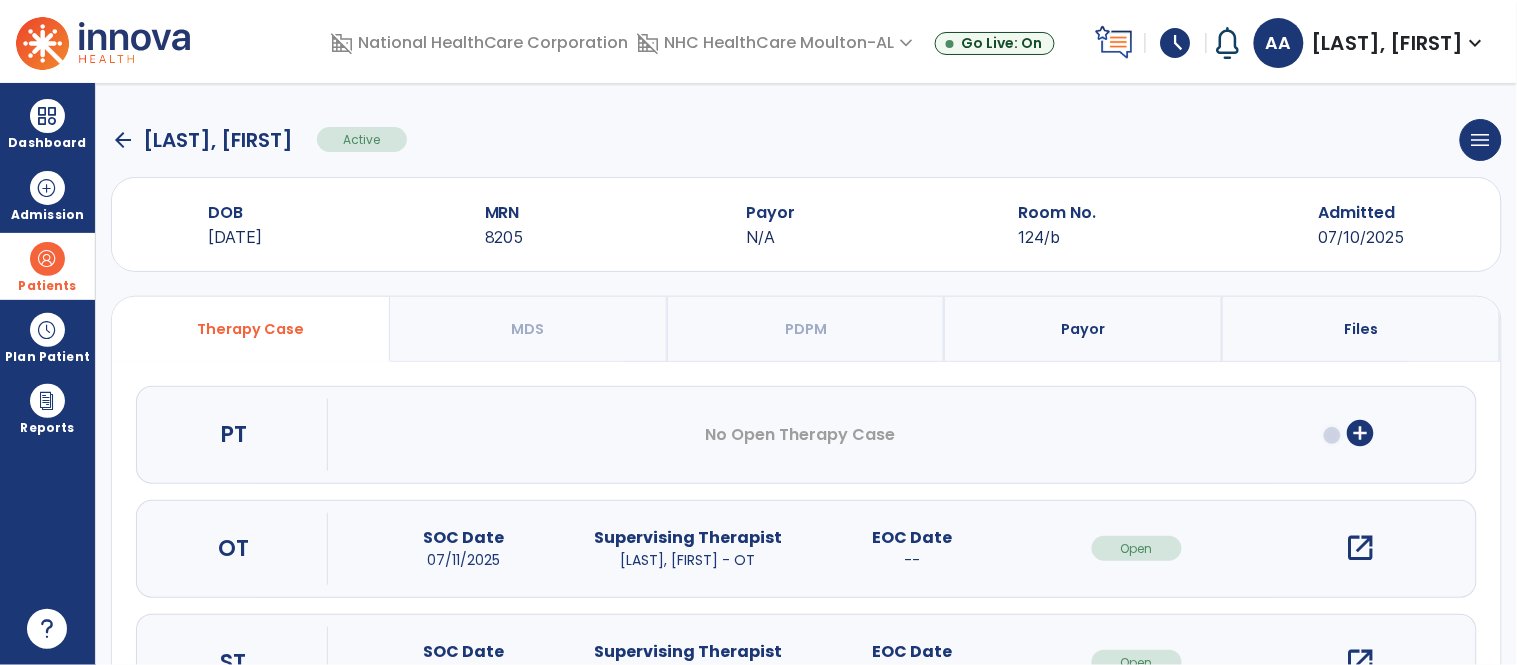 click on "add_circle" at bounding box center (1361, 433) 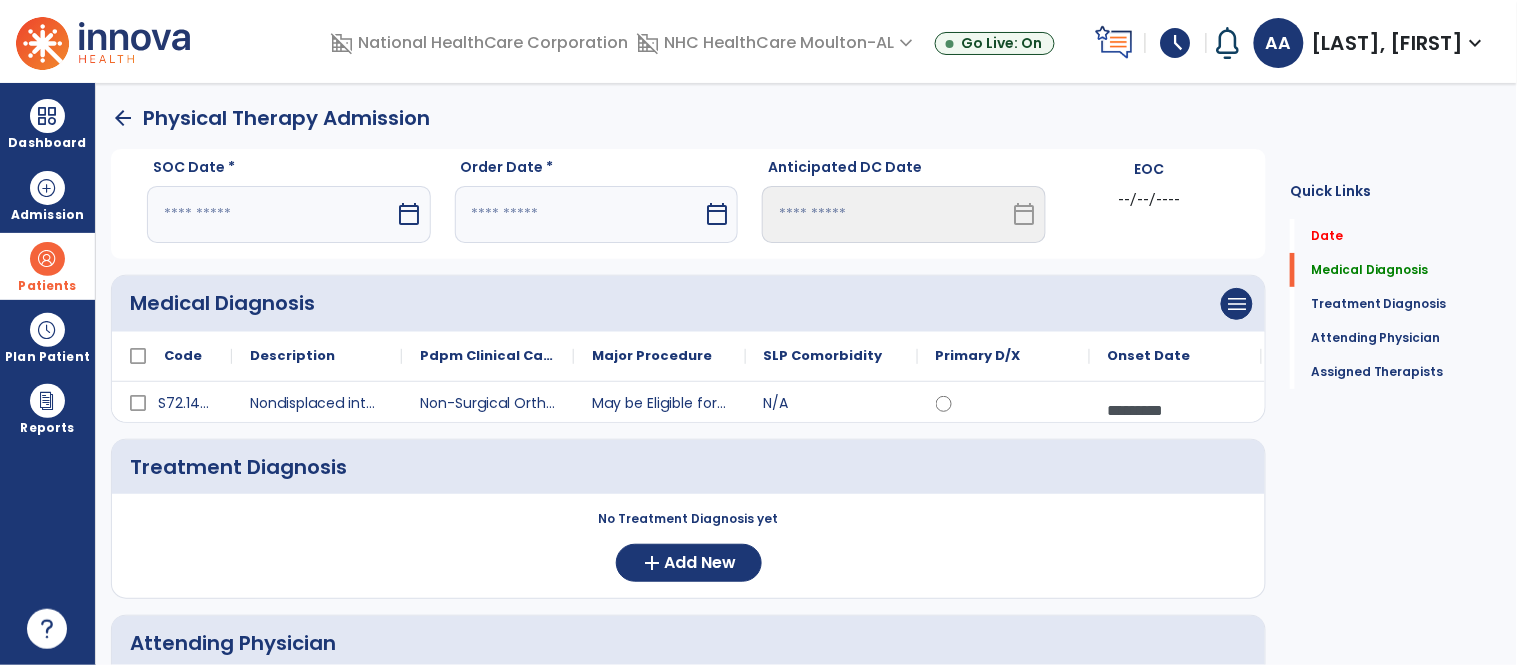 click at bounding box center (271, 214) 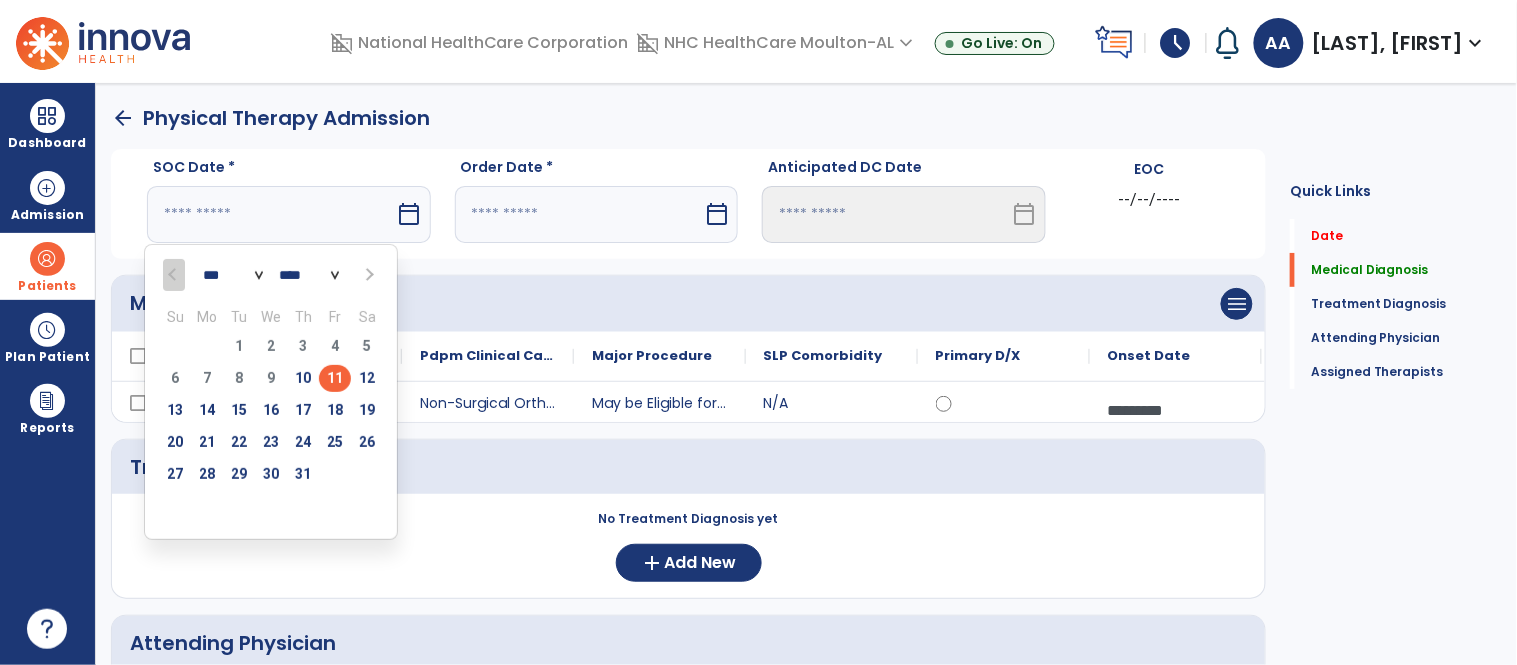 click on "11" at bounding box center [335, 378] 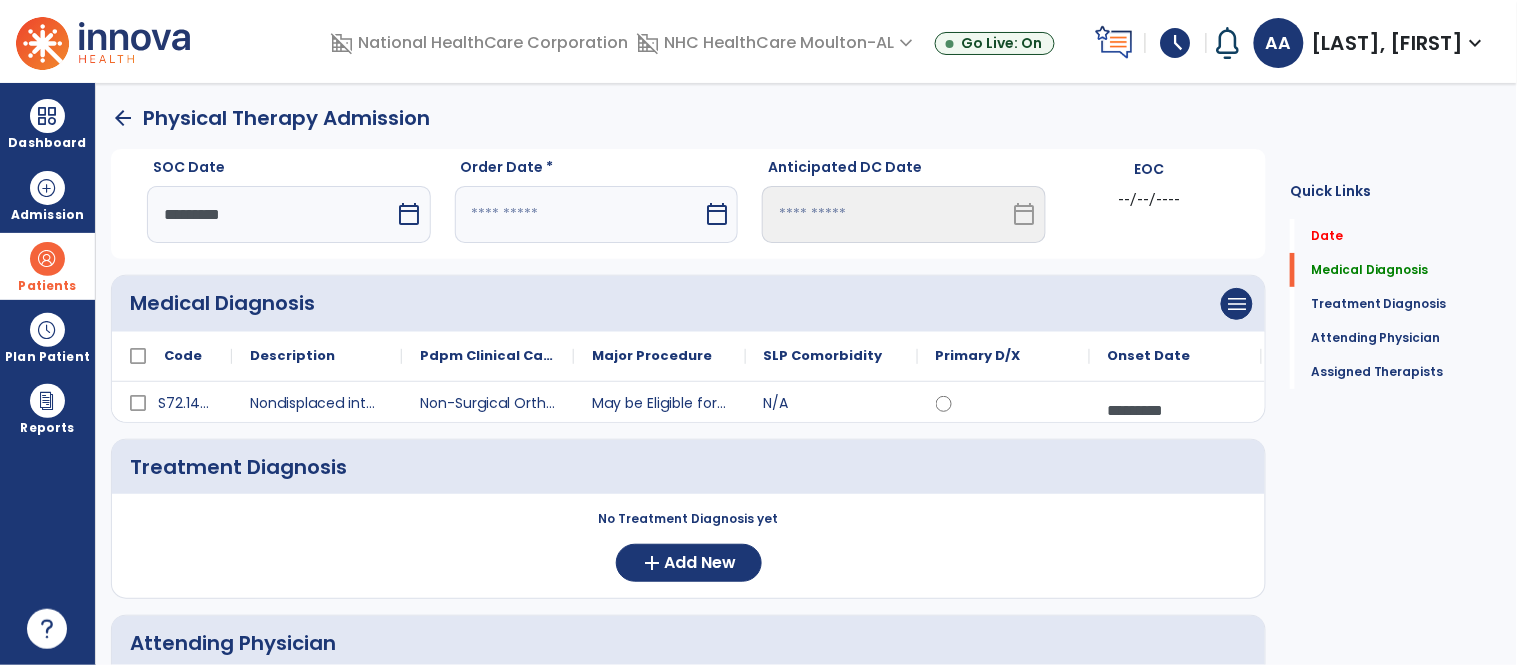 click on "calendar_today" at bounding box center [717, 214] 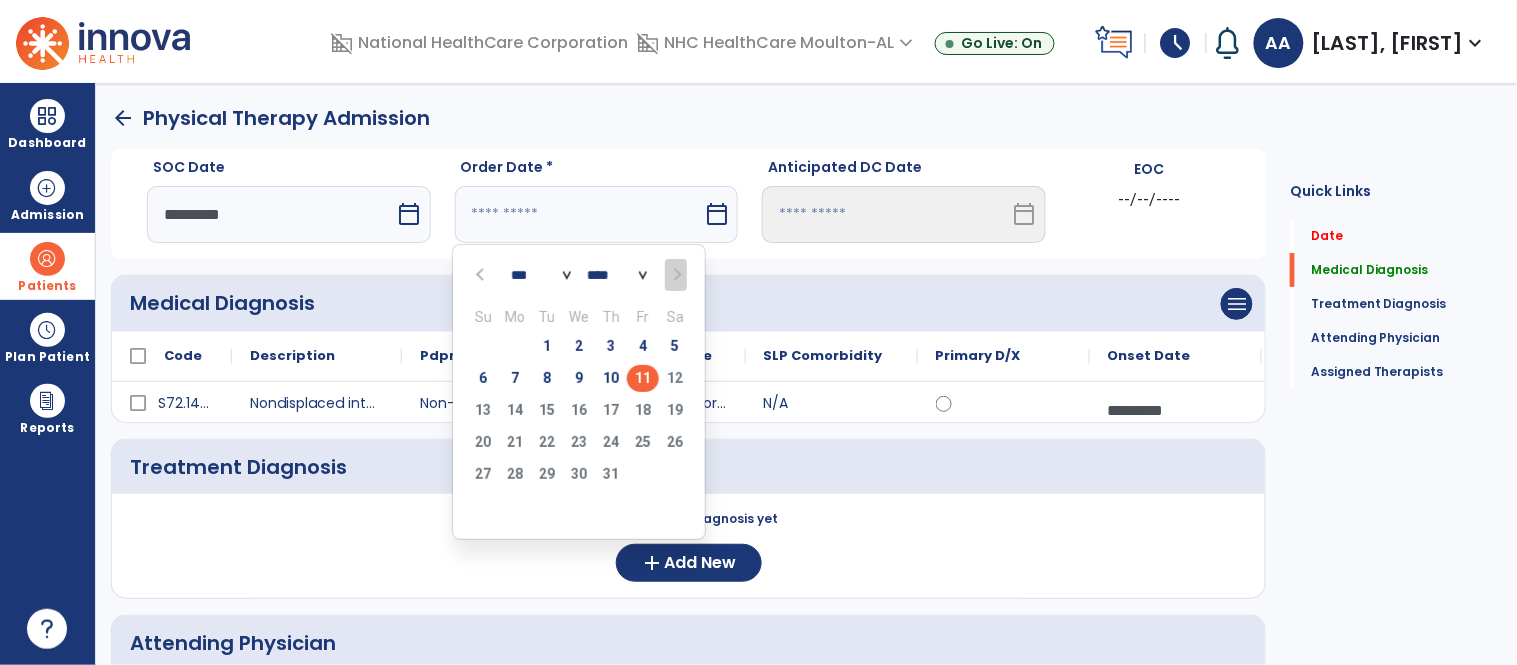 click on "11" at bounding box center [643, 378] 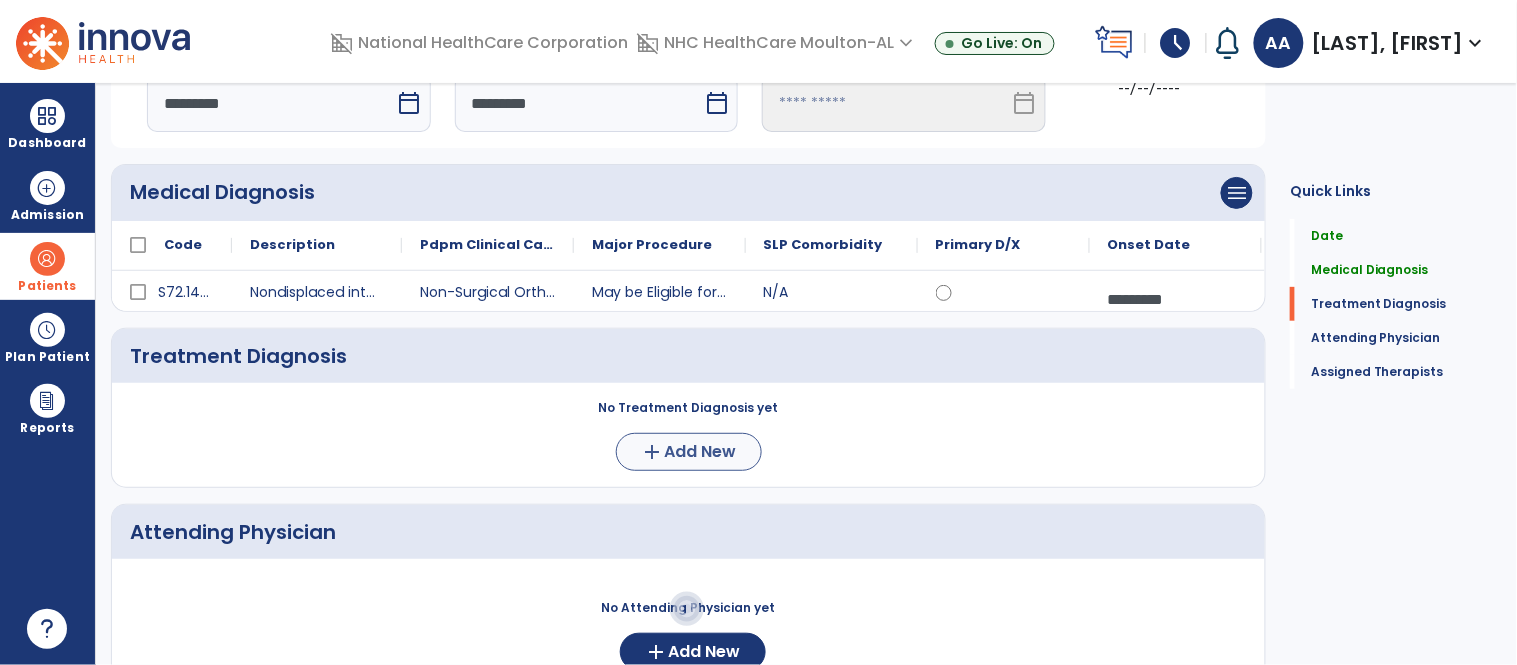 scroll, scrollTop: 0, scrollLeft: 0, axis: both 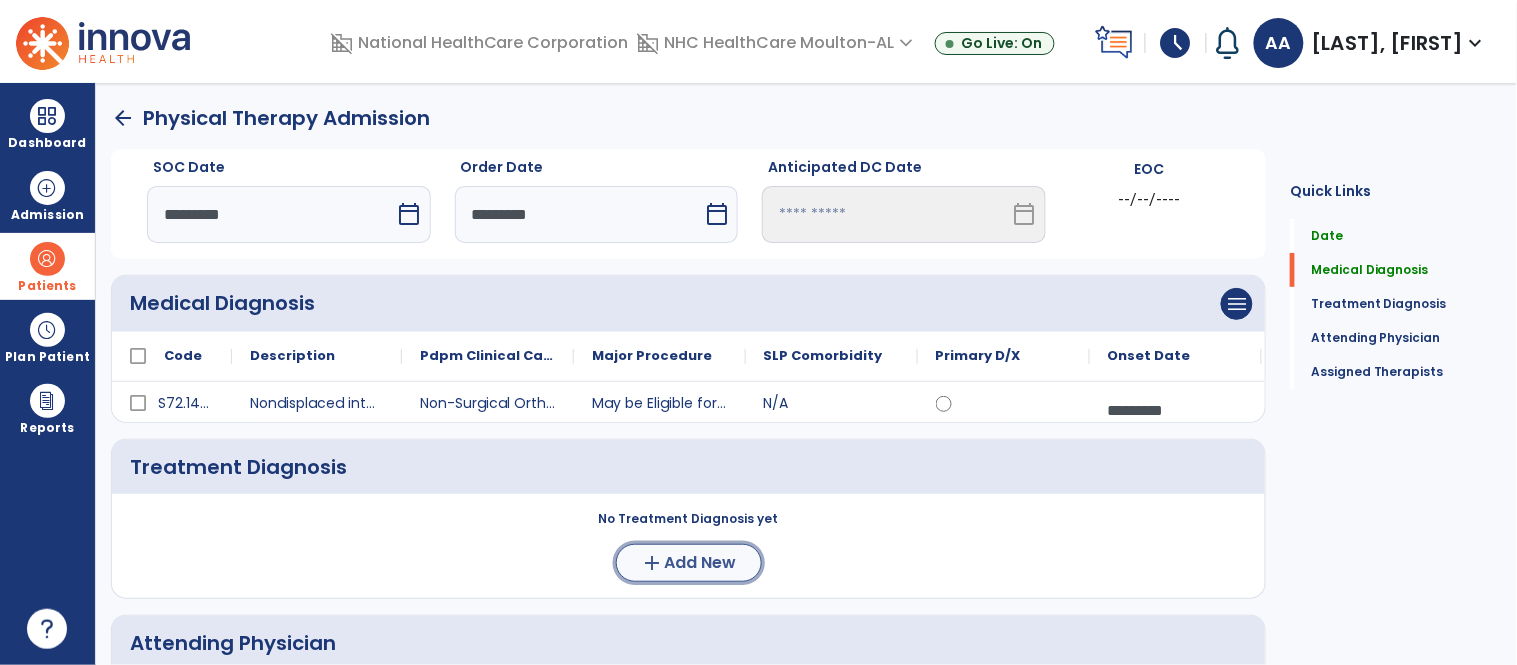 click on "Add New" 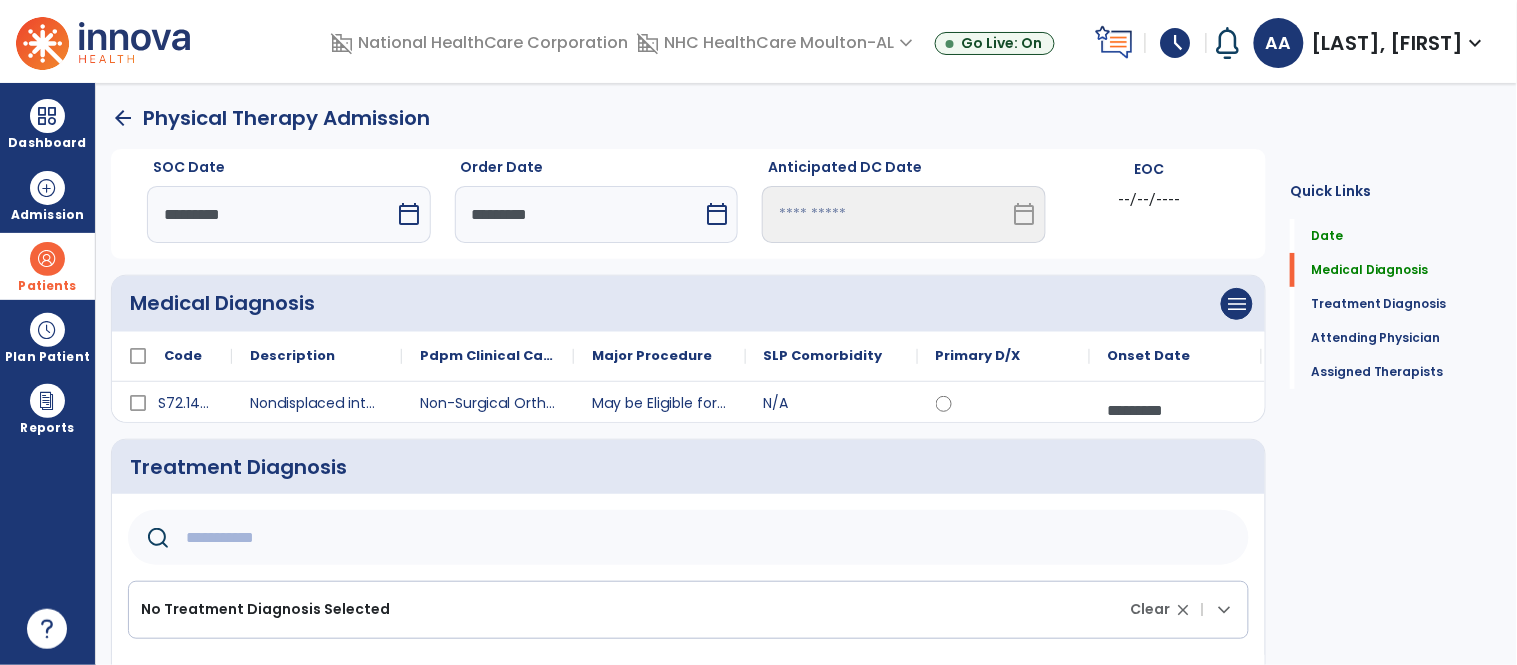 click 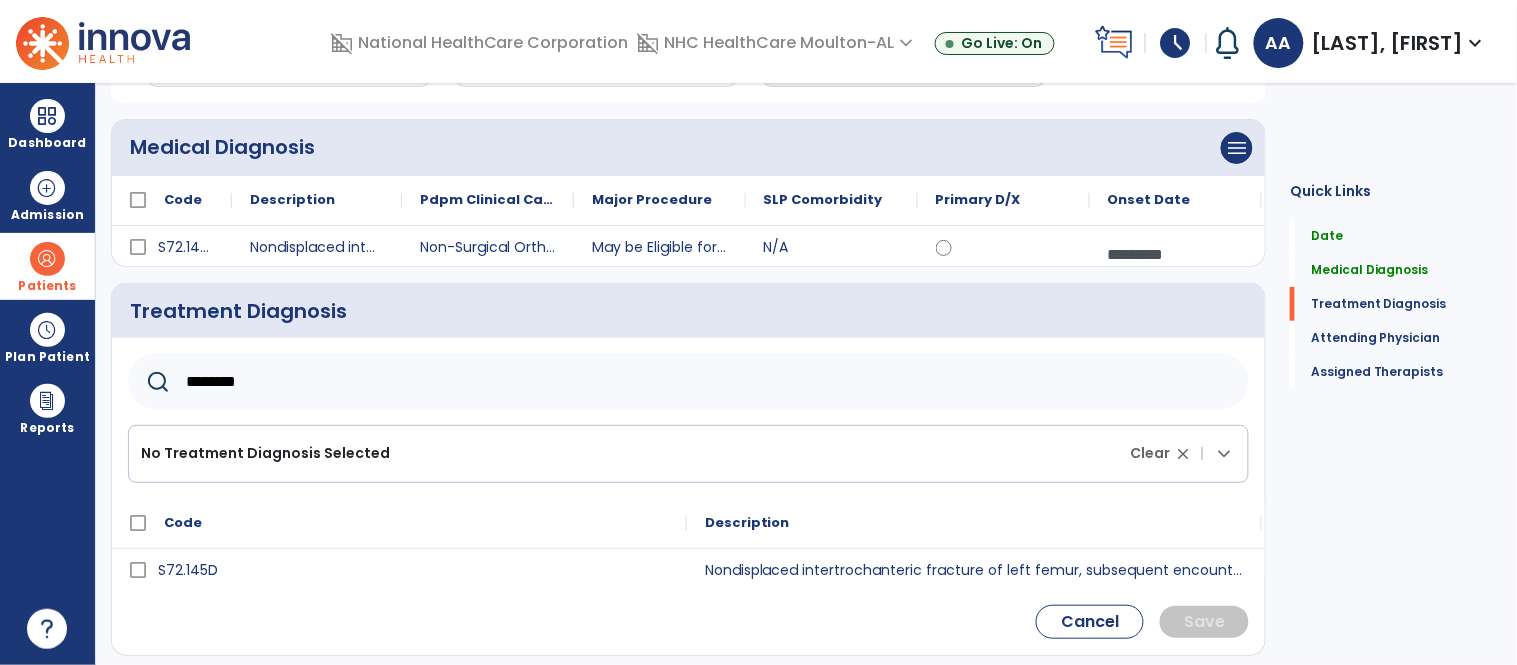 scroll, scrollTop: 193, scrollLeft: 0, axis: vertical 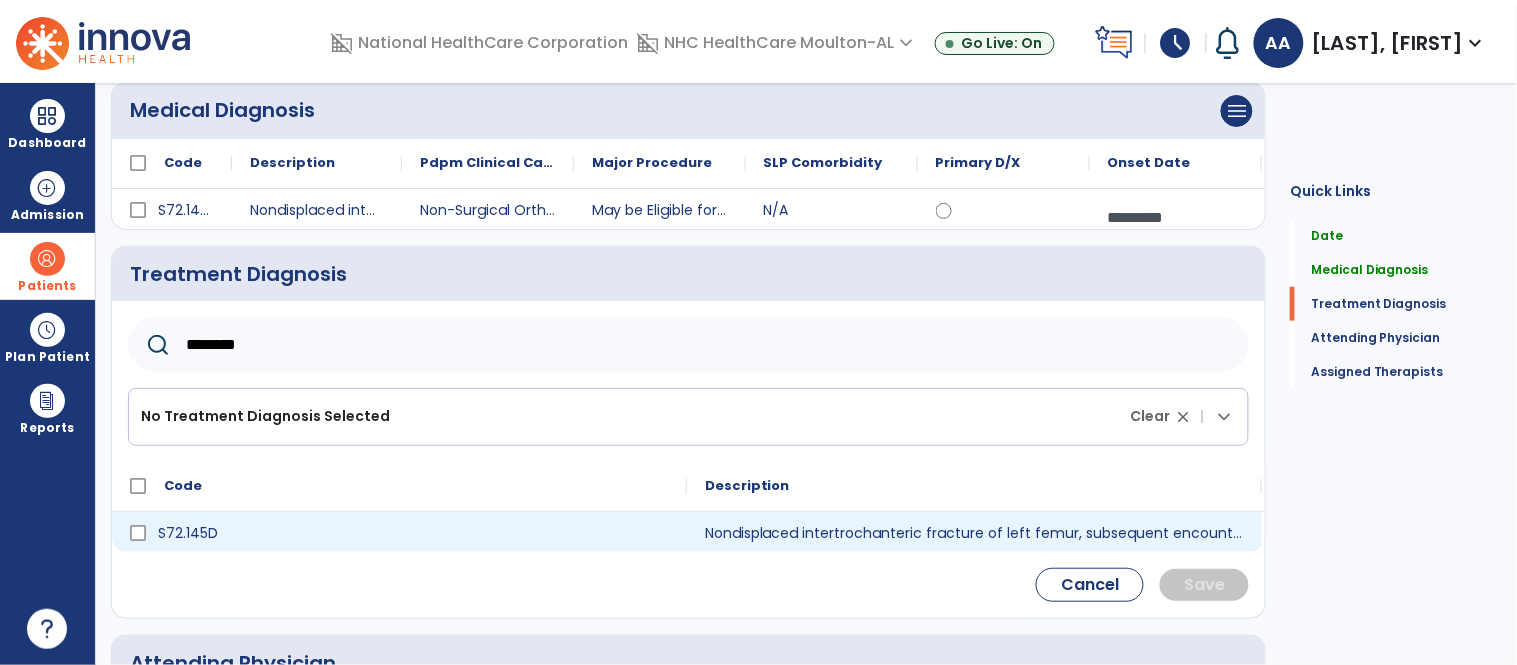 type on "********" 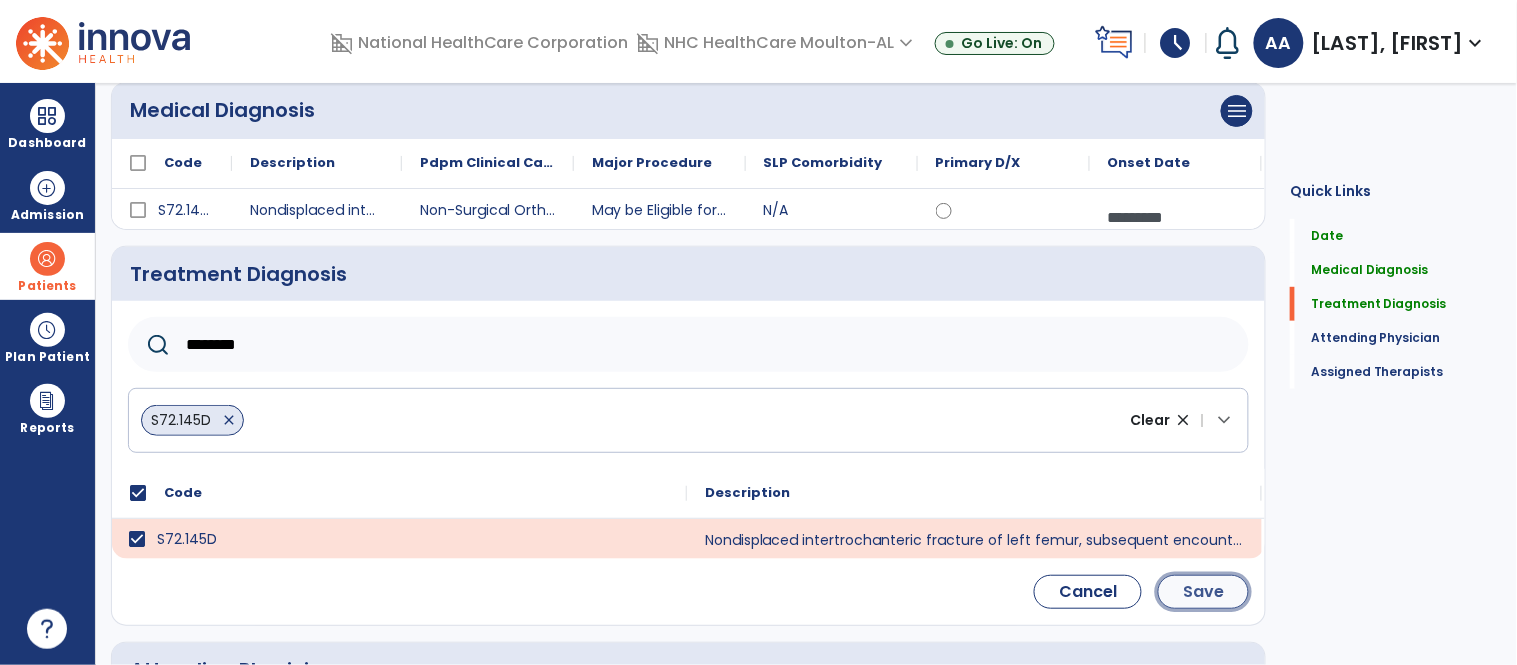 click on "Save" 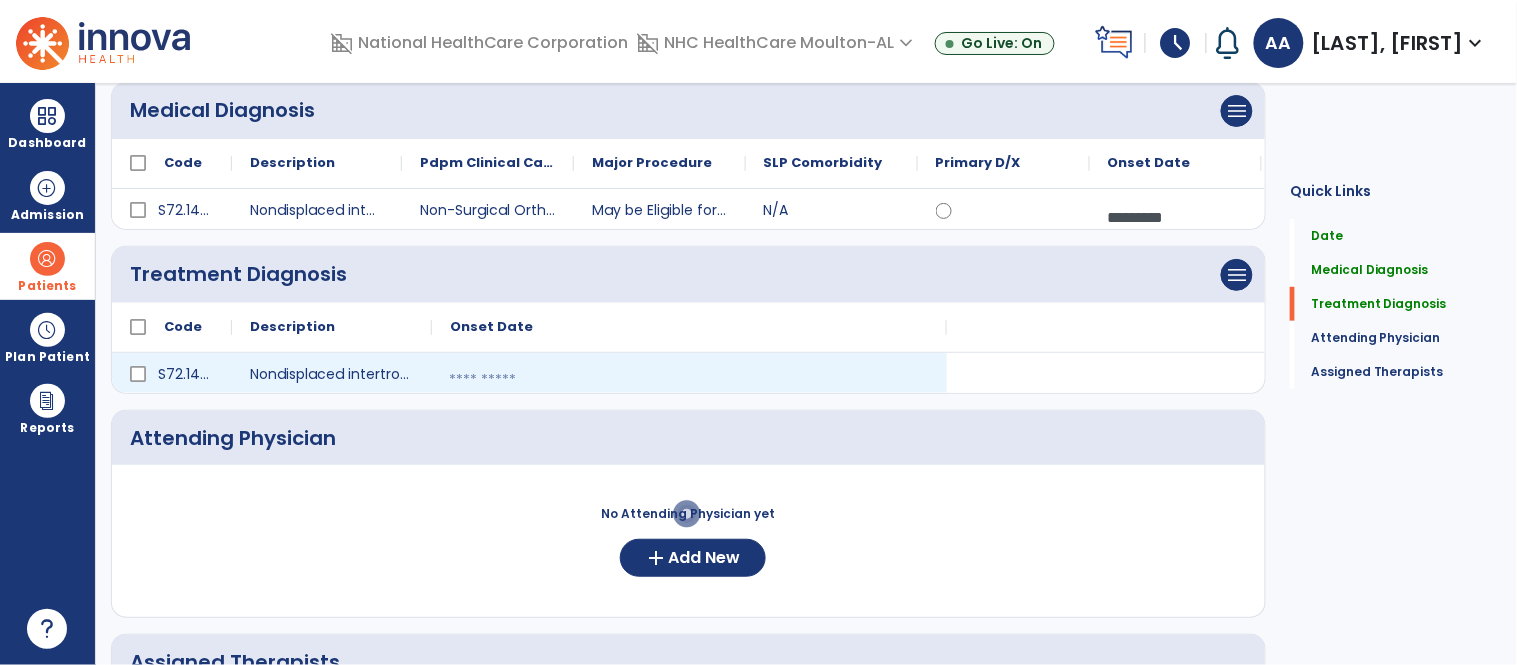 click at bounding box center [689, 380] 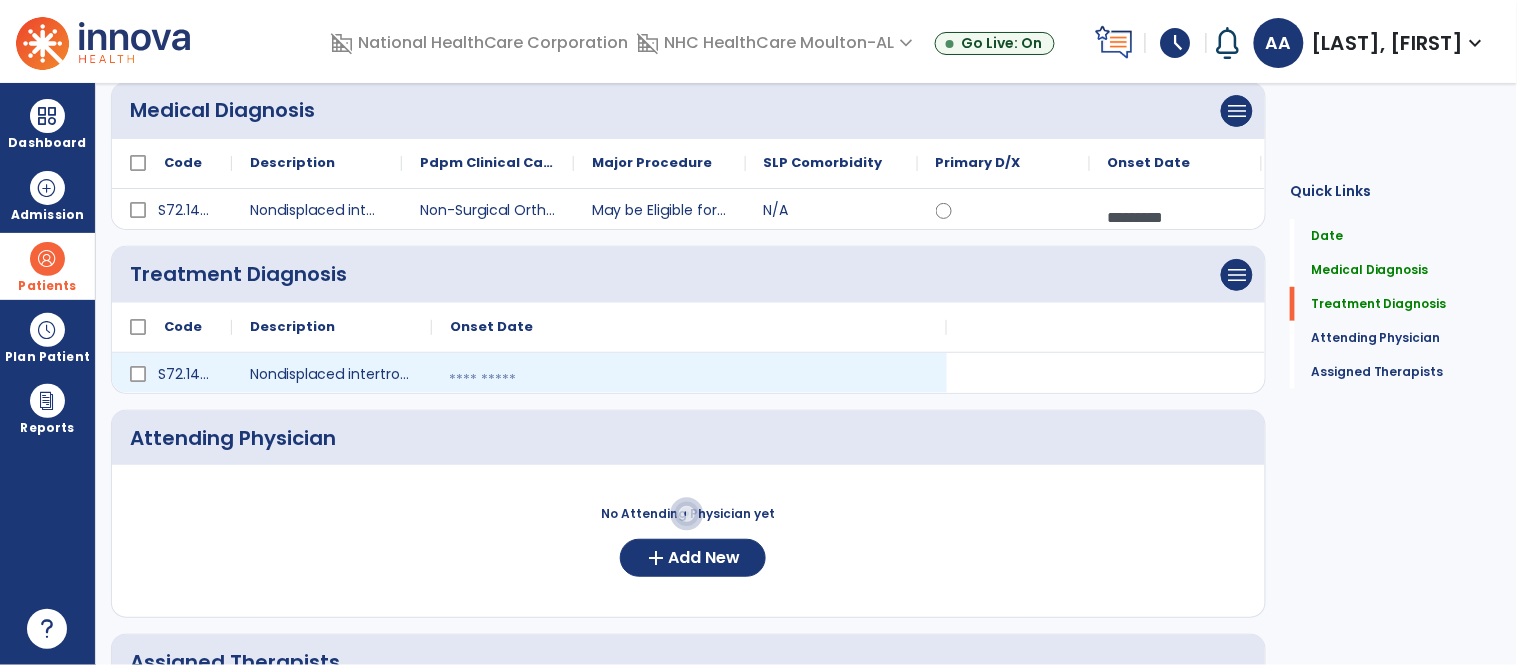select on "*" 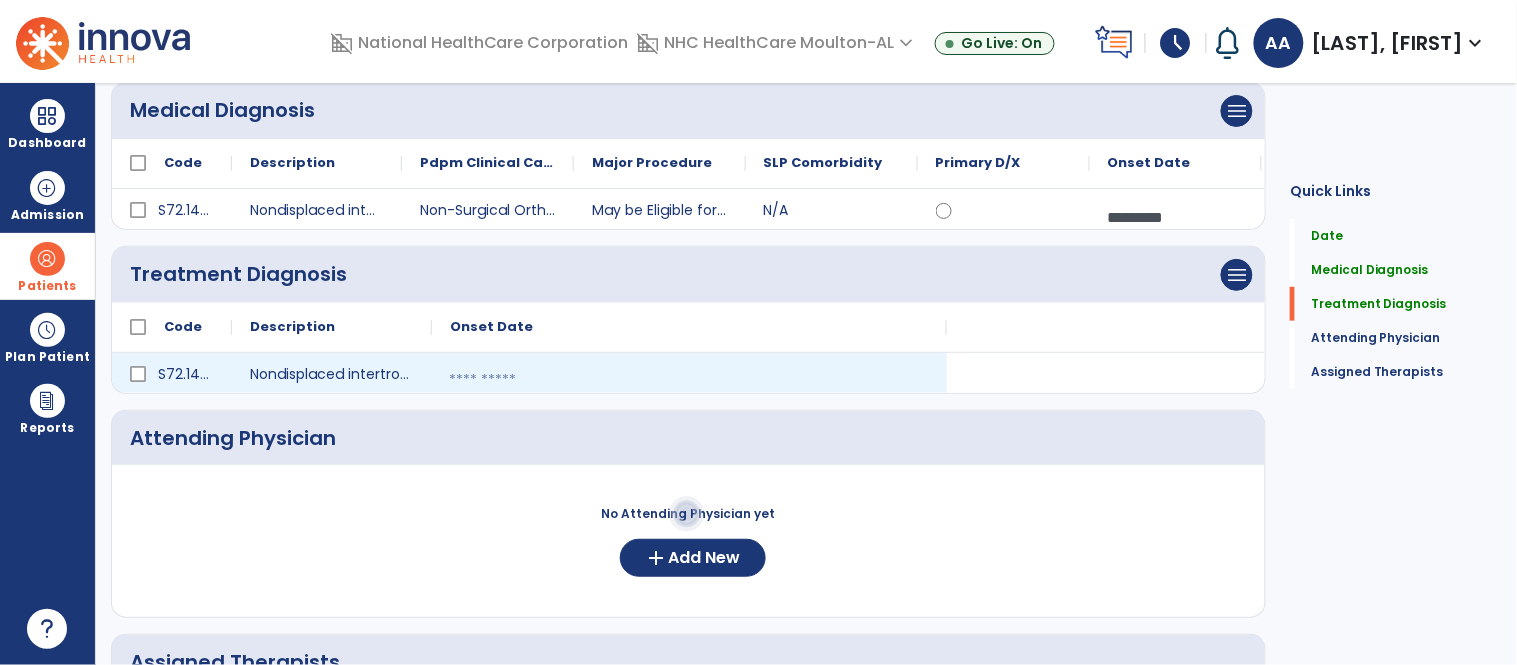 select on "****" 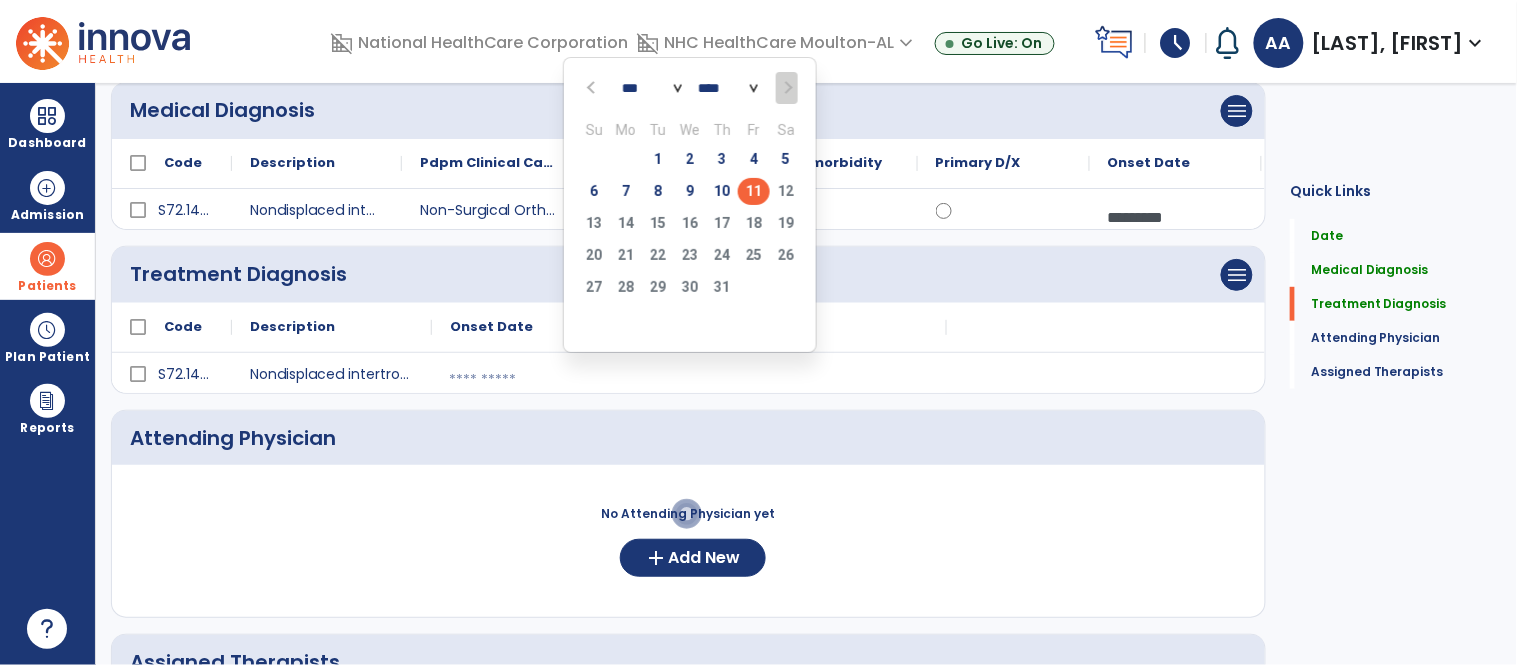 click on "11" 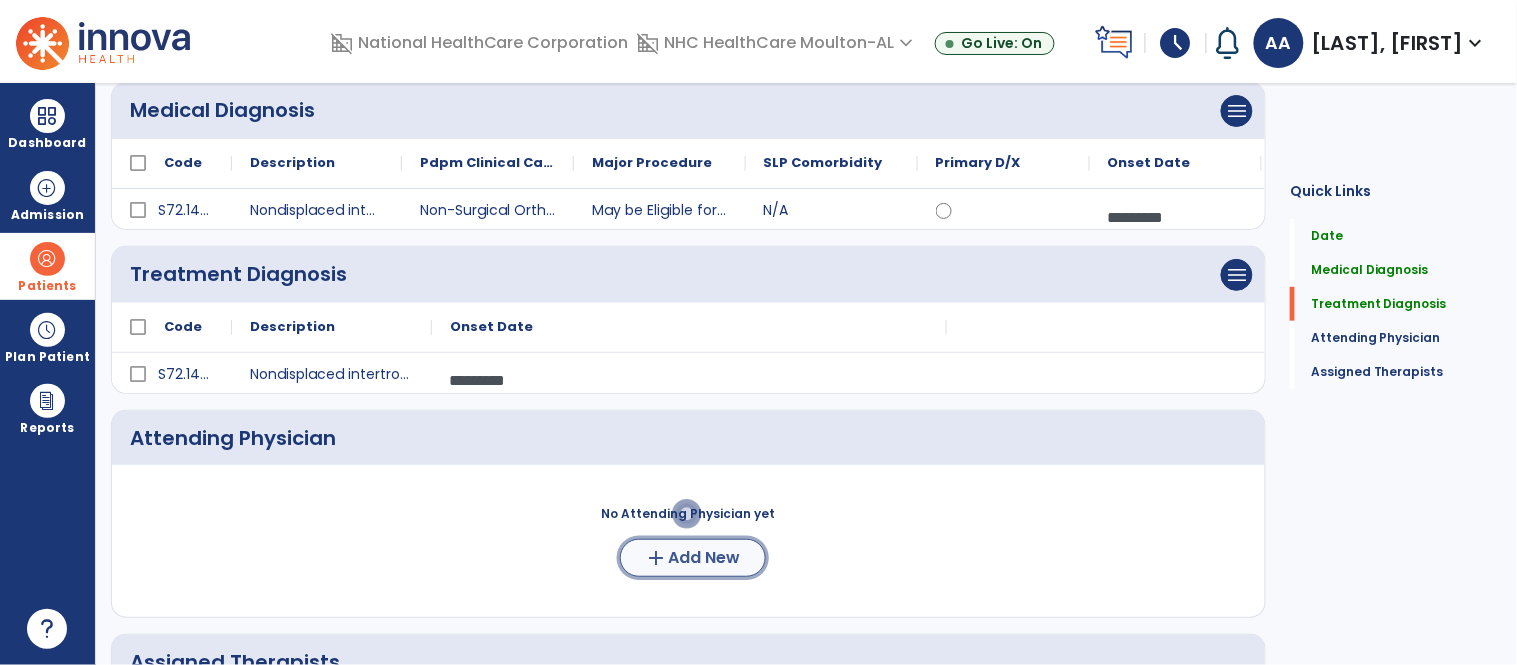 click on "Add New" 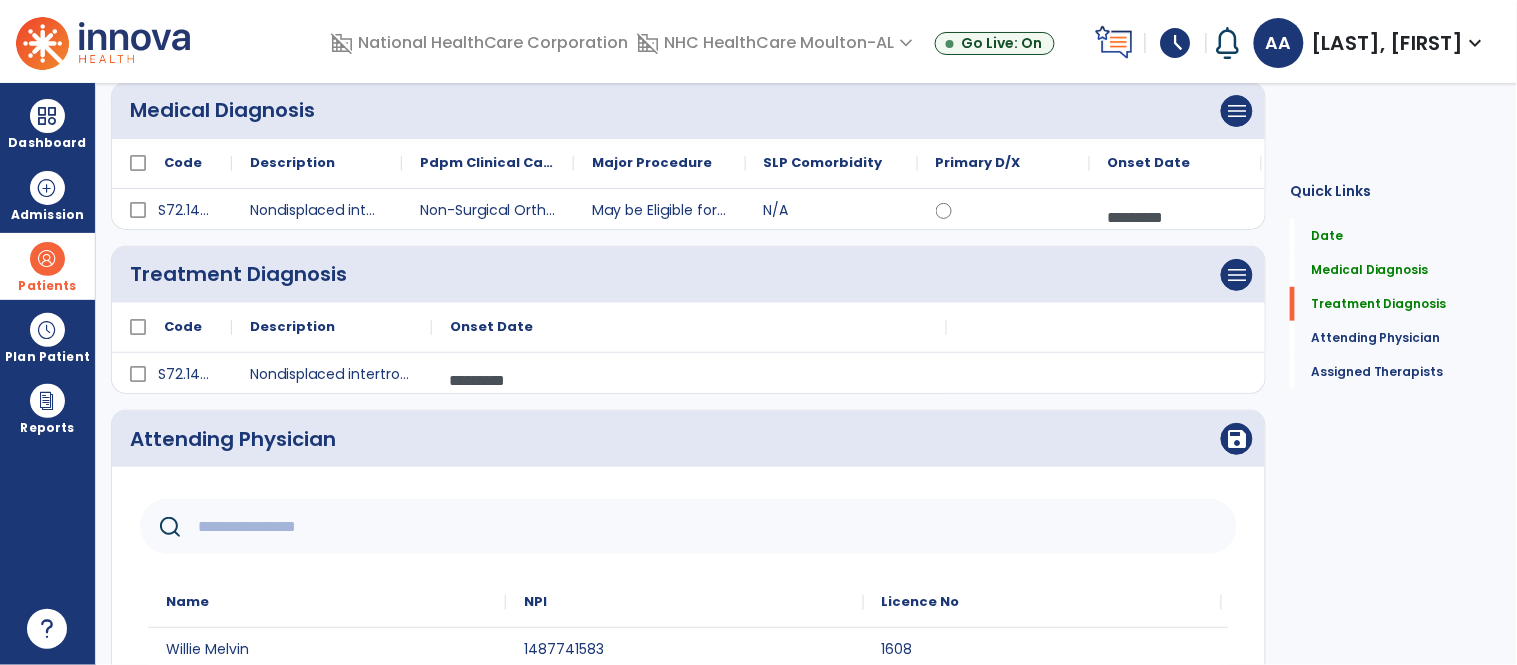 click 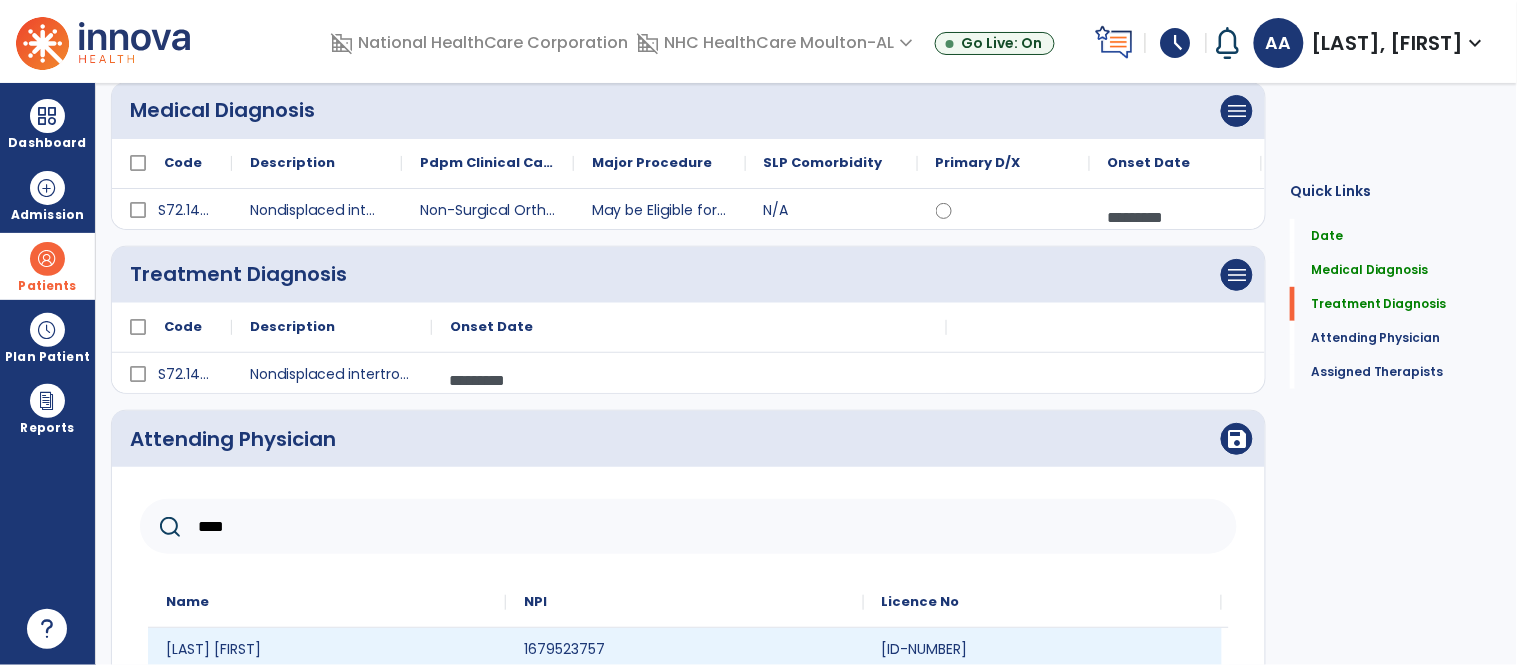 type on "****" 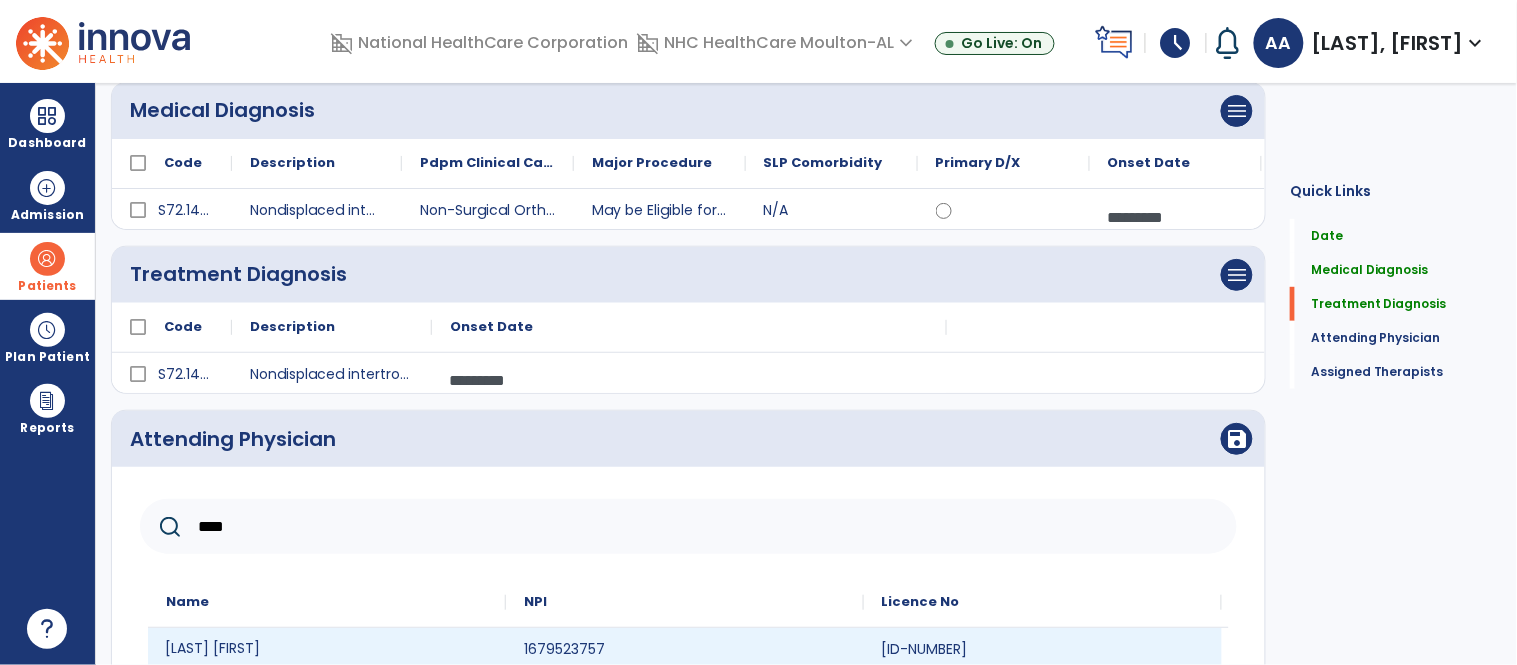 click on "[LAST] [FIRST]" 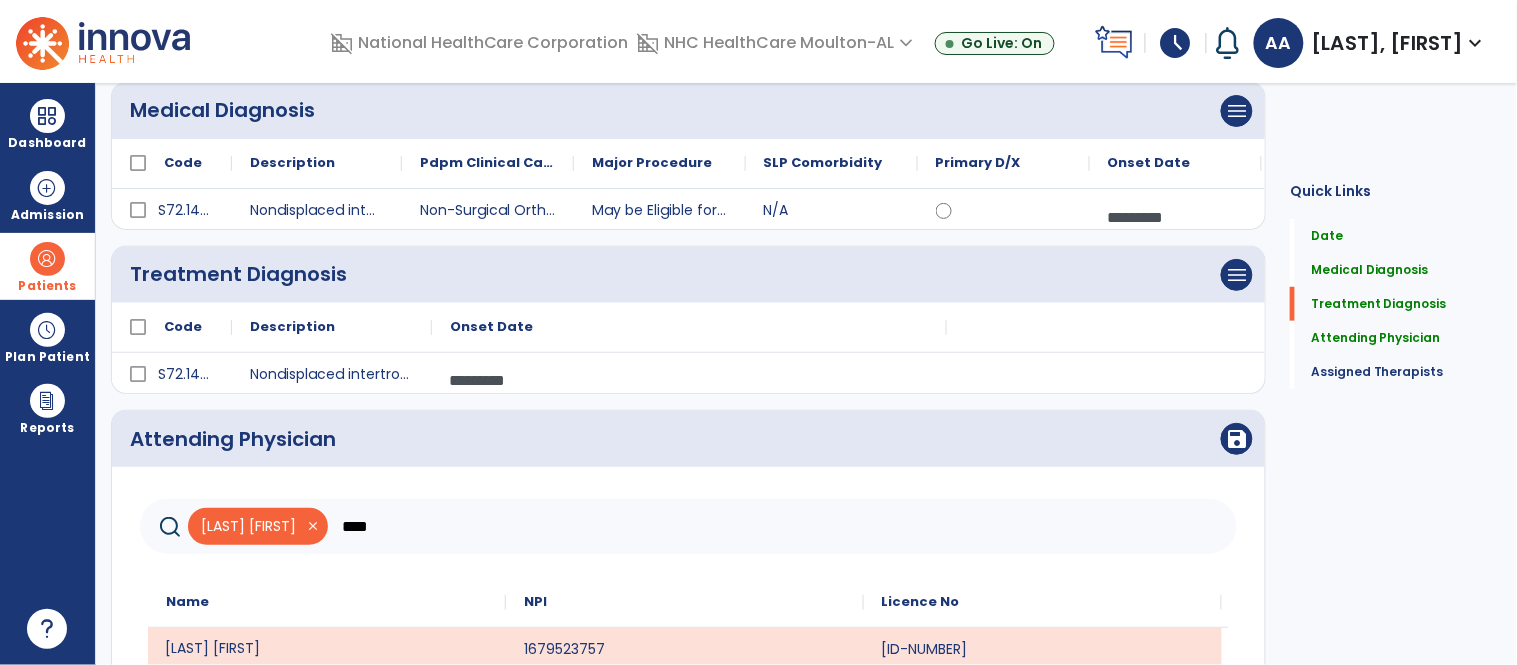 scroll, scrollTop: 195, scrollLeft: 0, axis: vertical 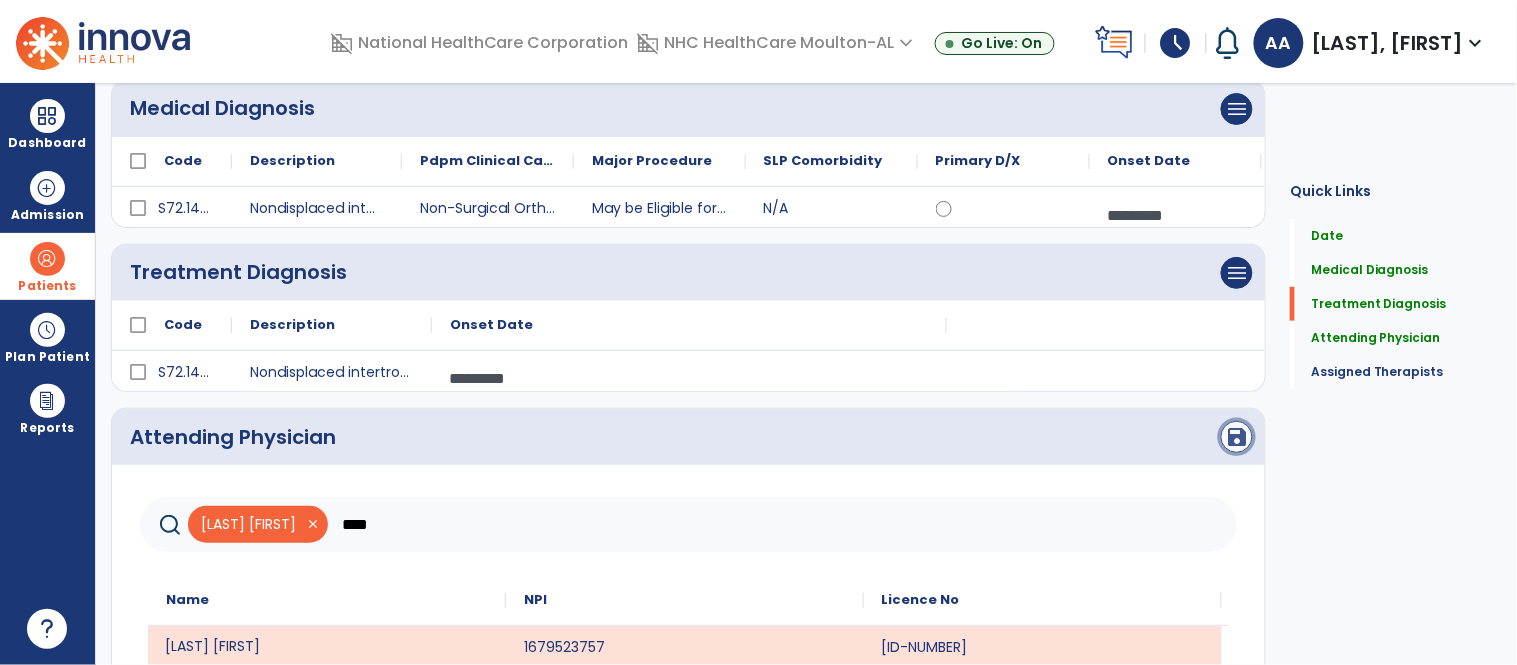 click on "save" 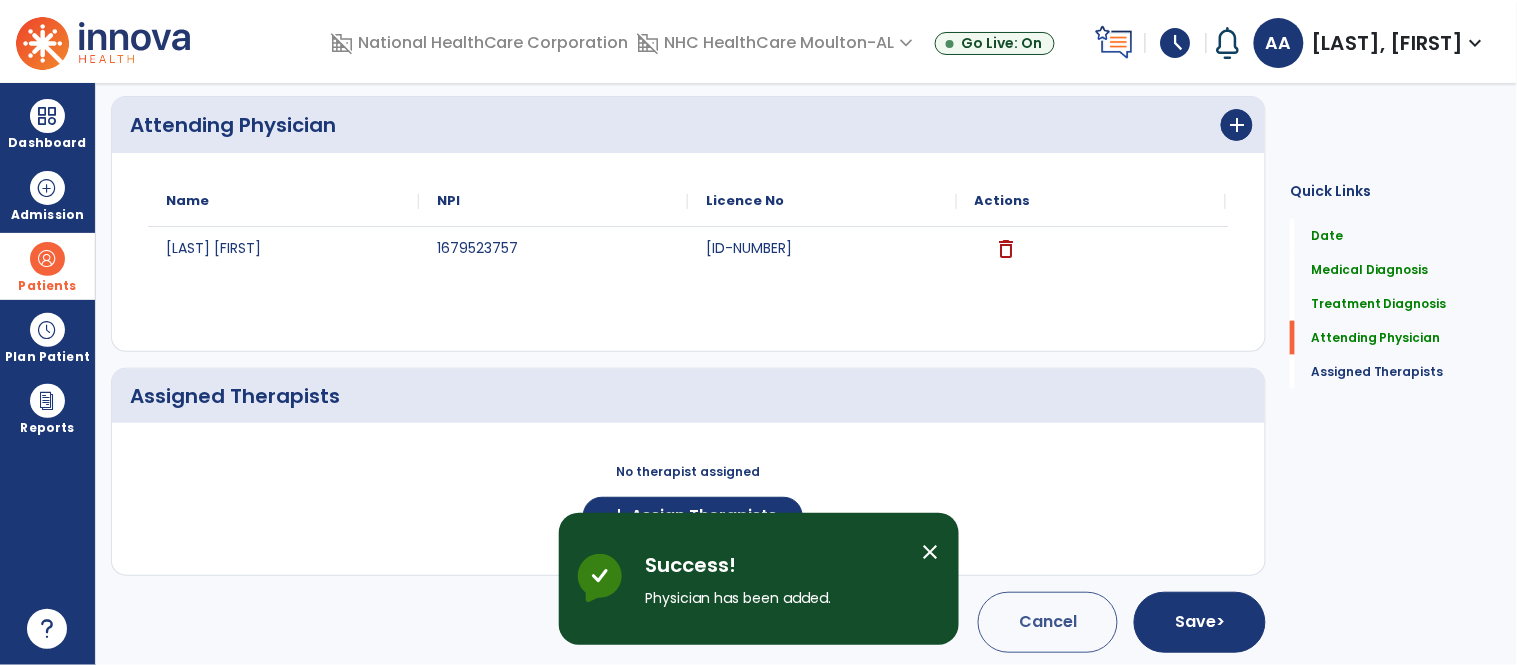 scroll, scrollTop: 511, scrollLeft: 0, axis: vertical 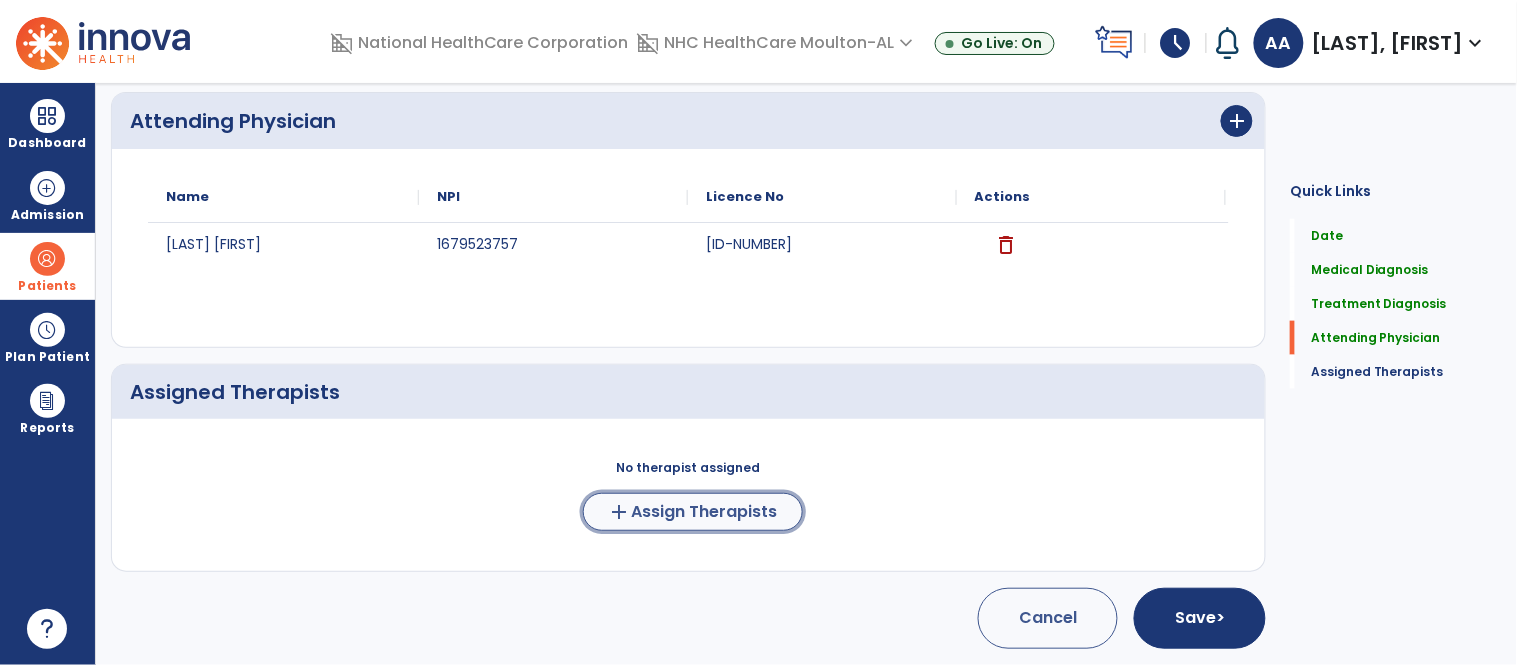 click on "add  Assign Therapists" 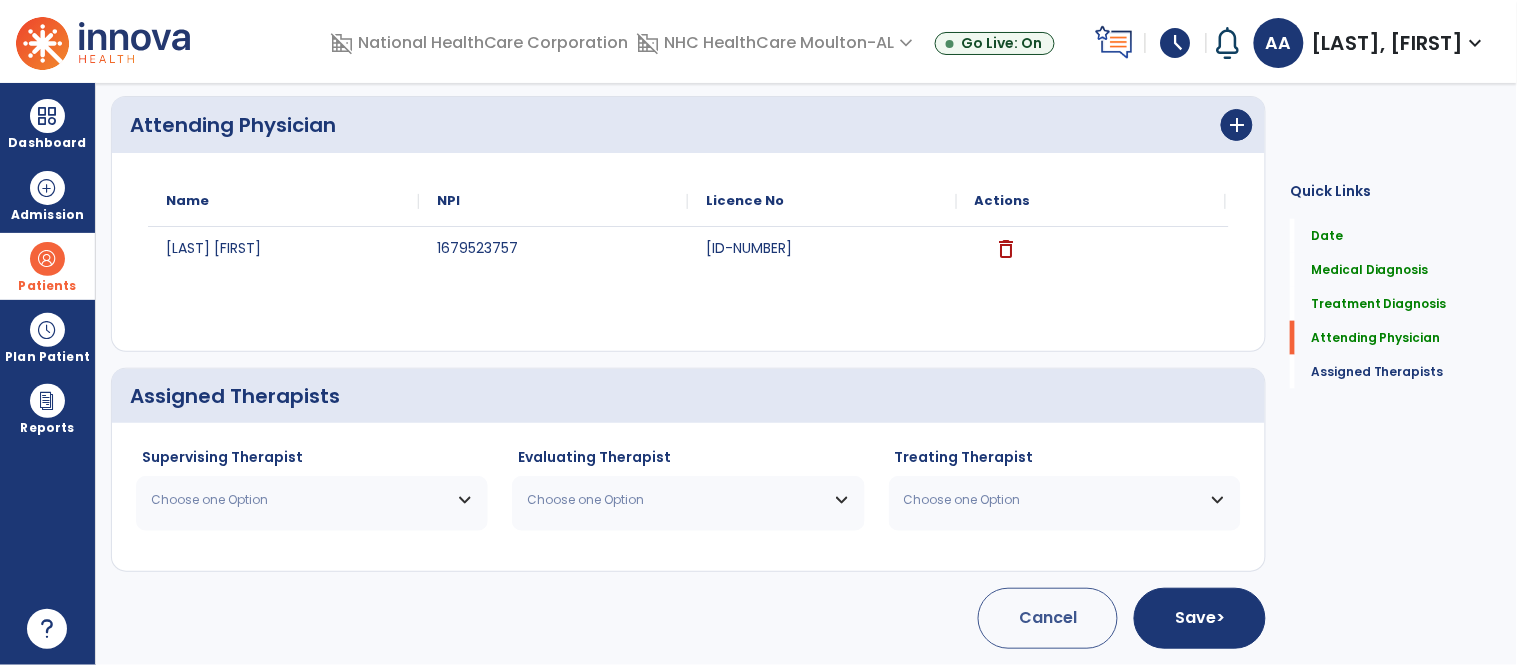 scroll, scrollTop: 507, scrollLeft: 0, axis: vertical 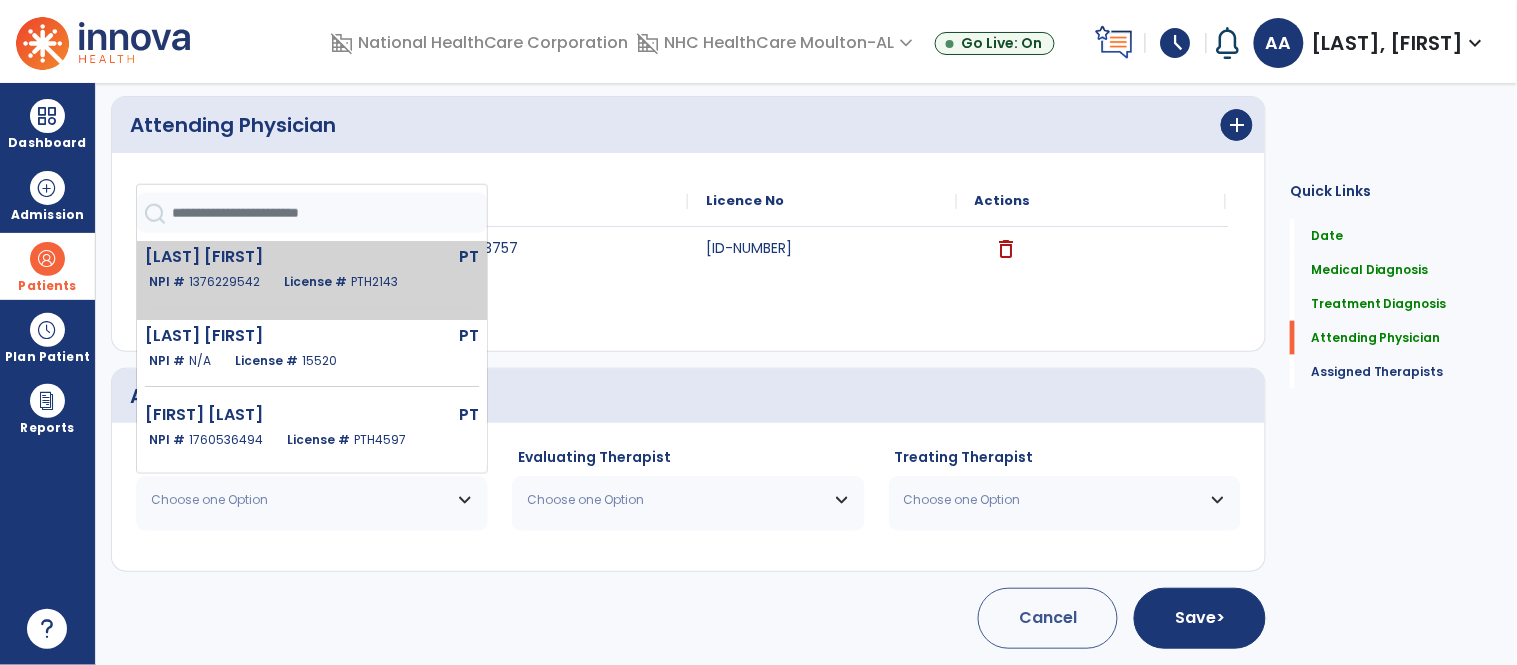 click on "PTH2143" 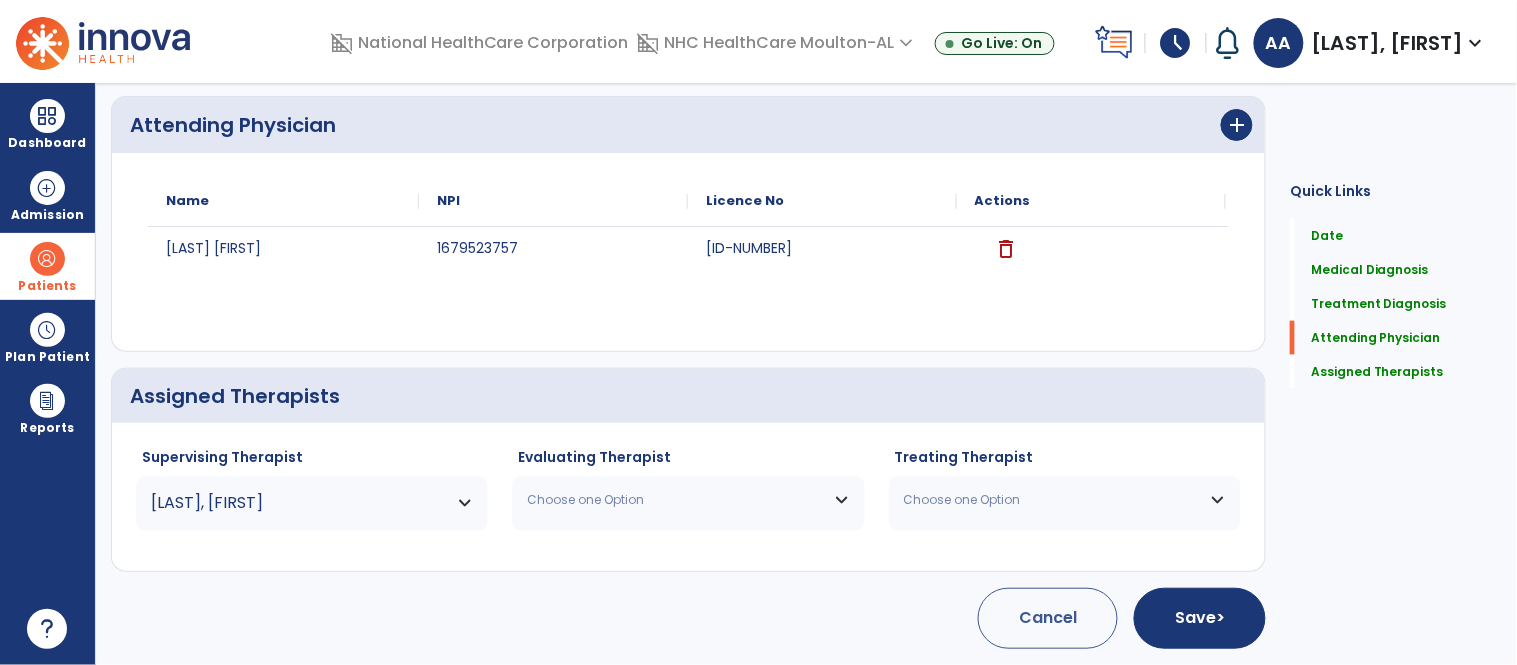 click on "Choose one Option" at bounding box center (688, 500) 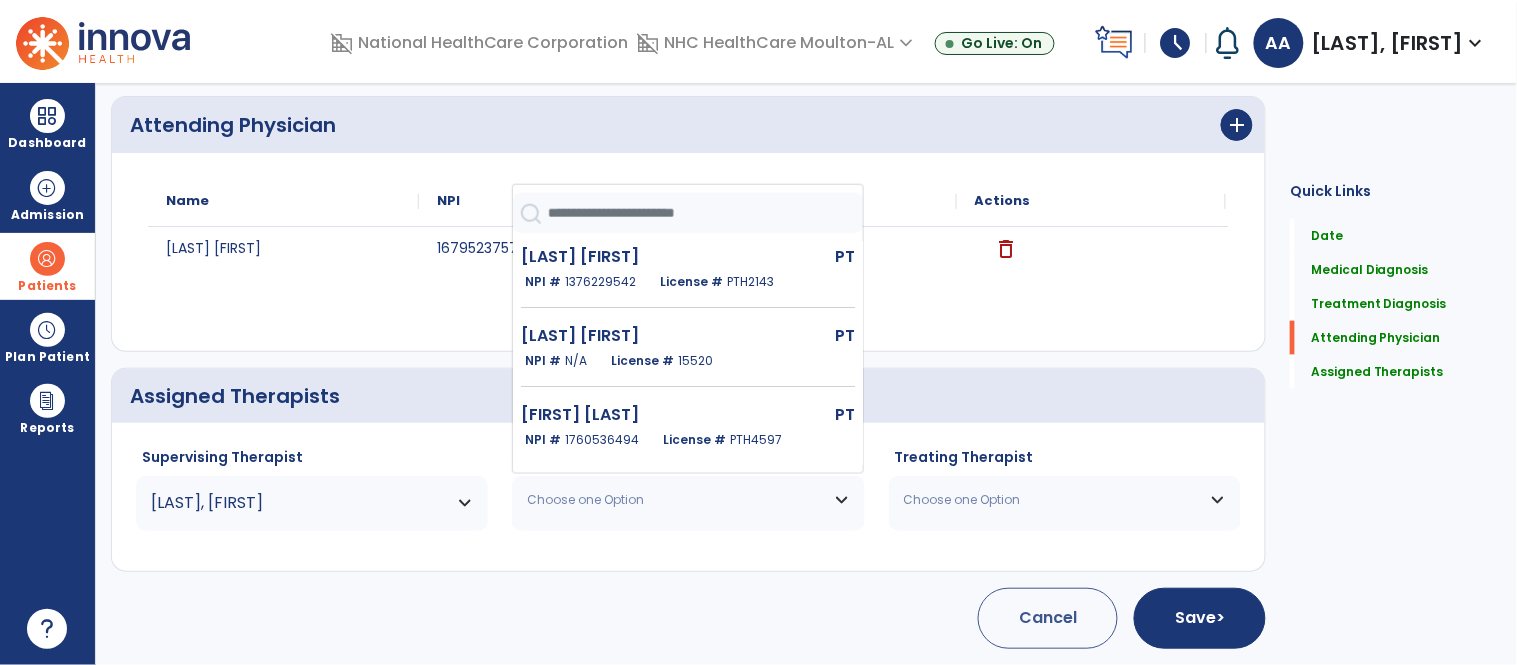drag, startPoint x: 721, startPoint y: 275, endPoint x: 748, endPoint y: 298, distance: 35.468296 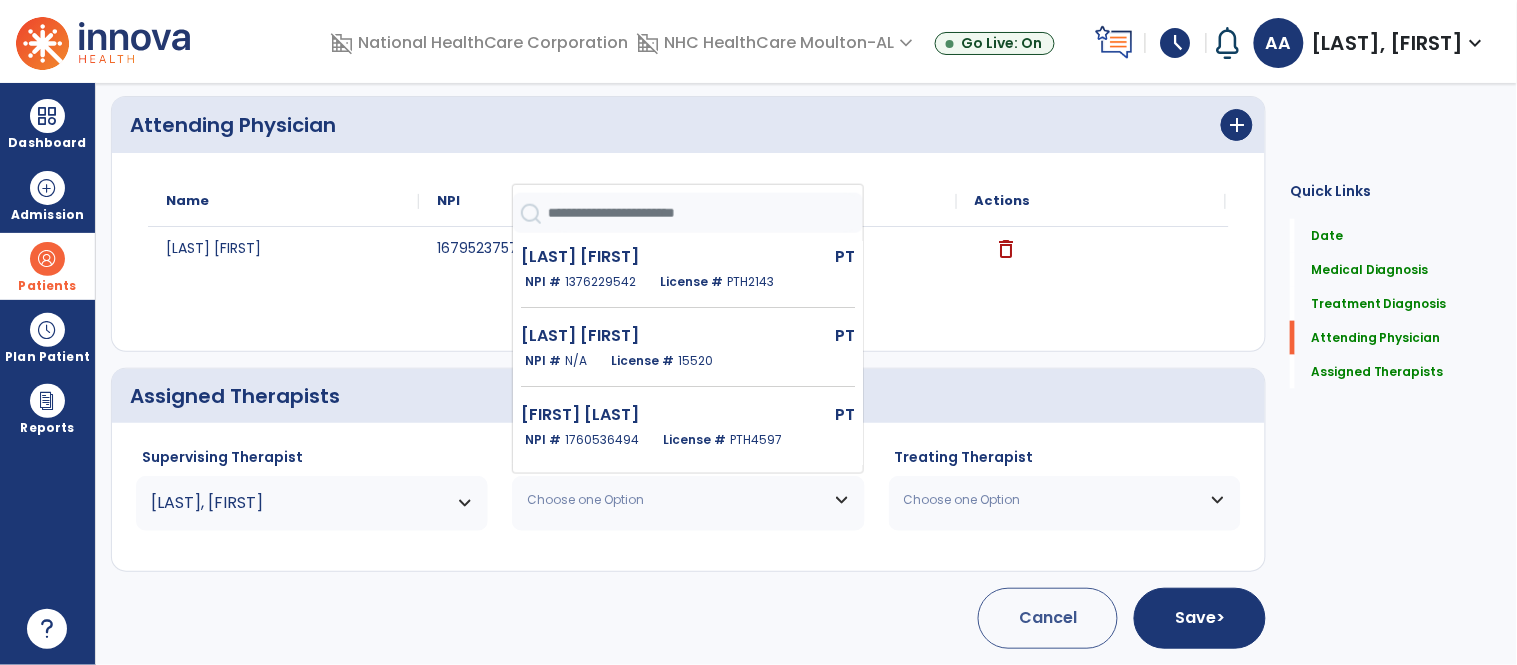 click on "License # PTH2143" 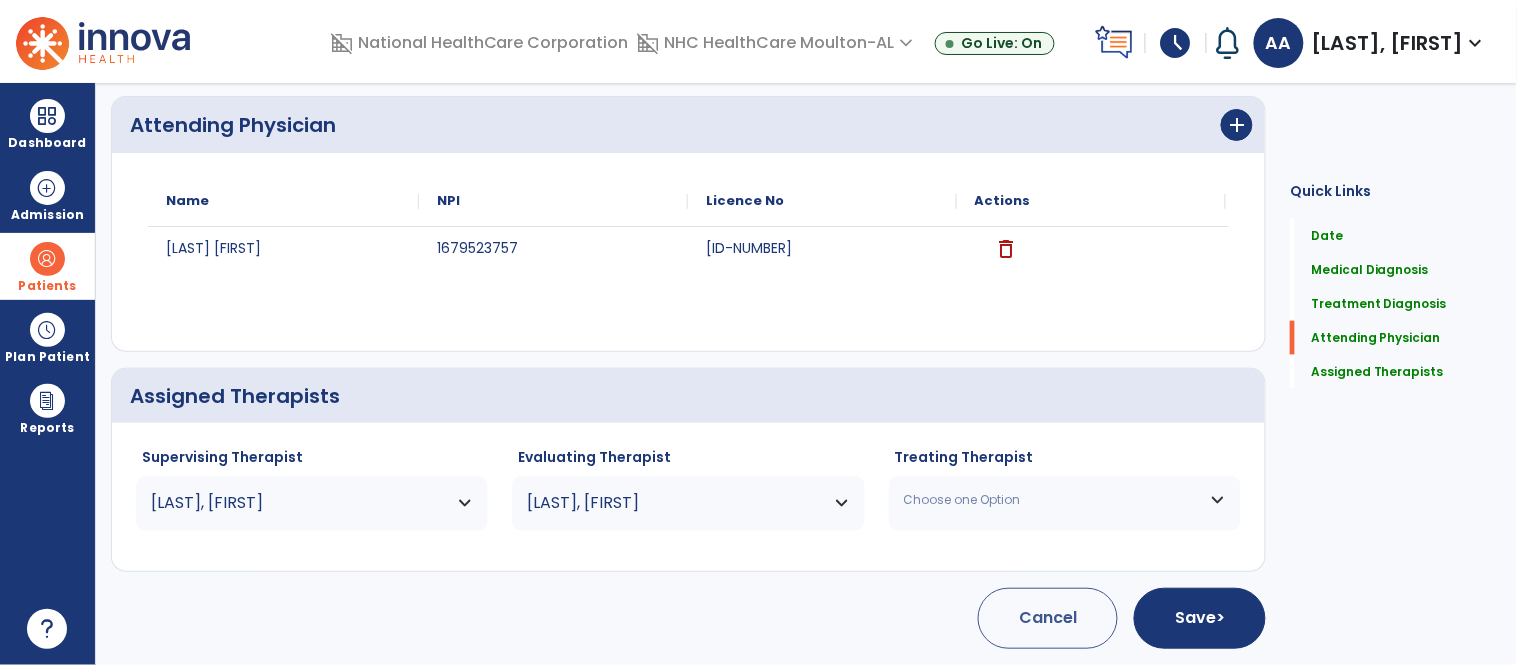 click on "Choose one Option" at bounding box center (1065, 500) 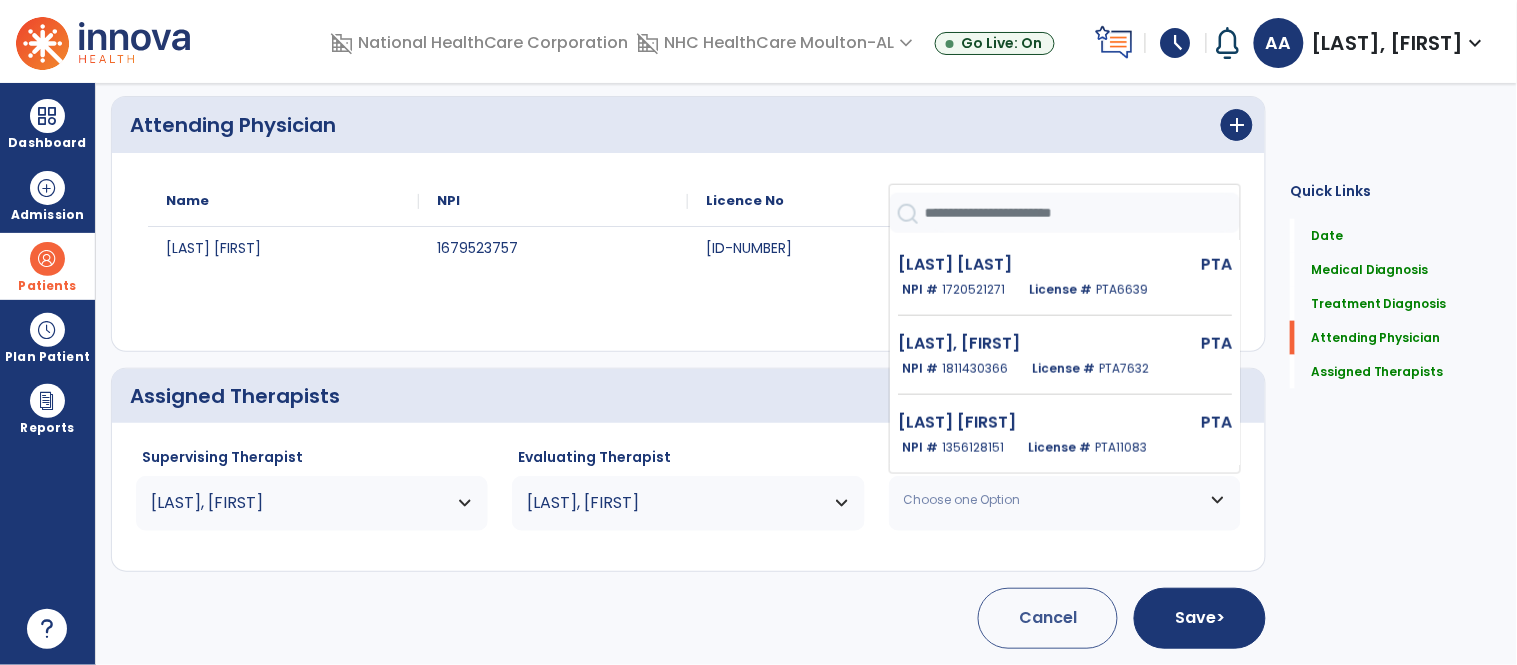 scroll, scrollTop: 555, scrollLeft: 0, axis: vertical 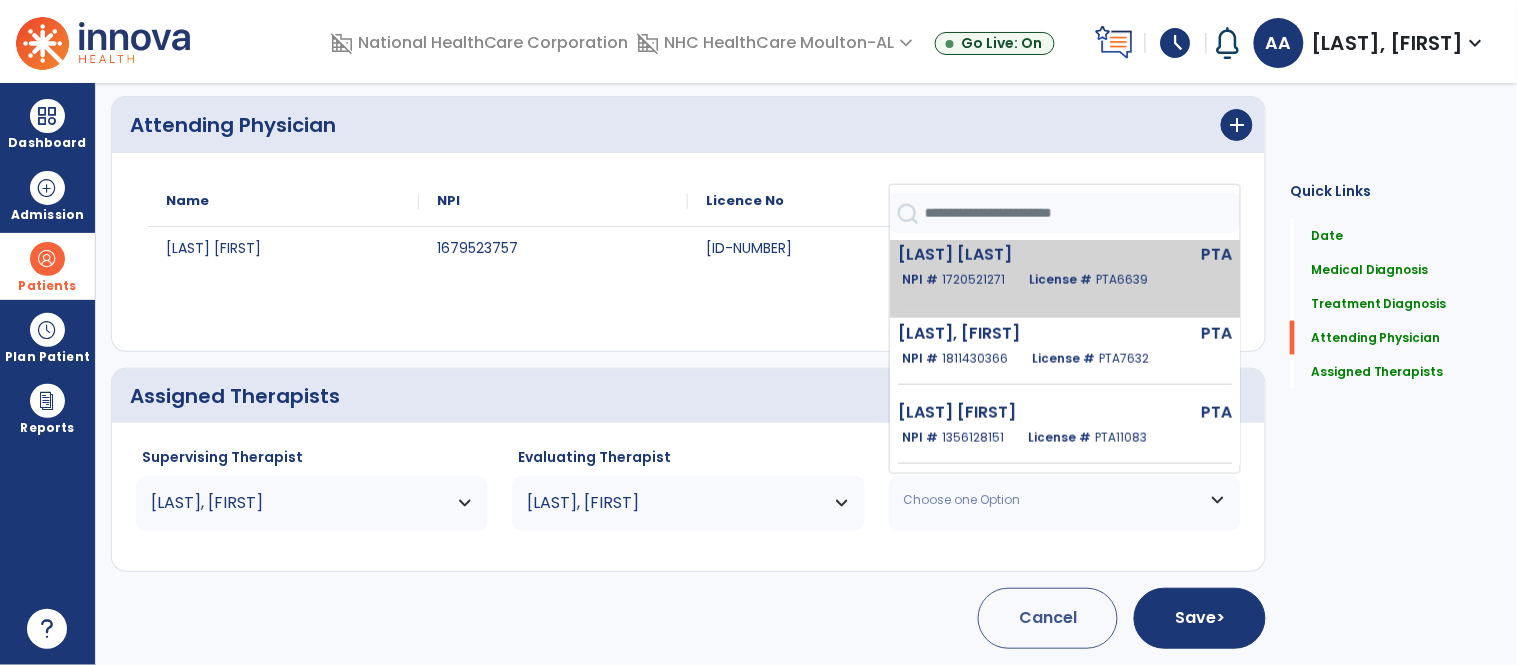 click on "License #  PTA[NUMBER]" 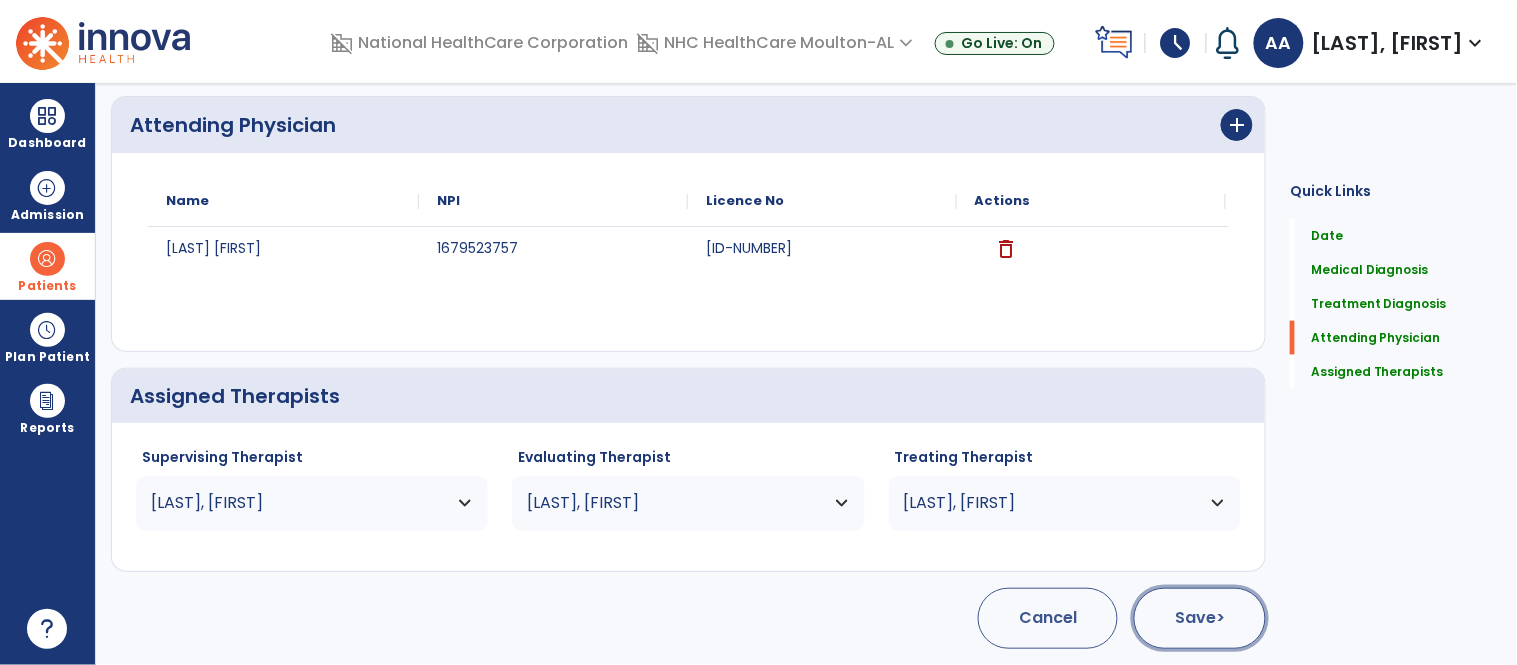 click on "Save  >" 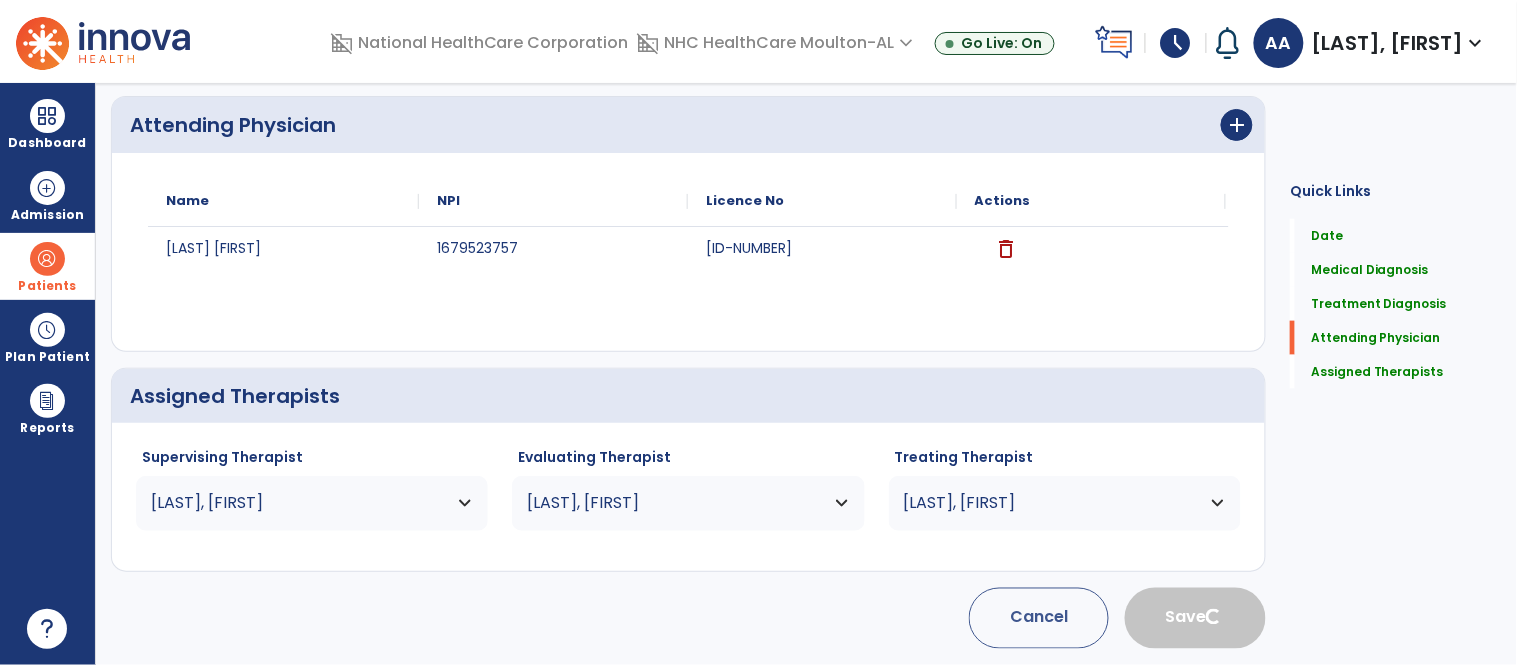 type 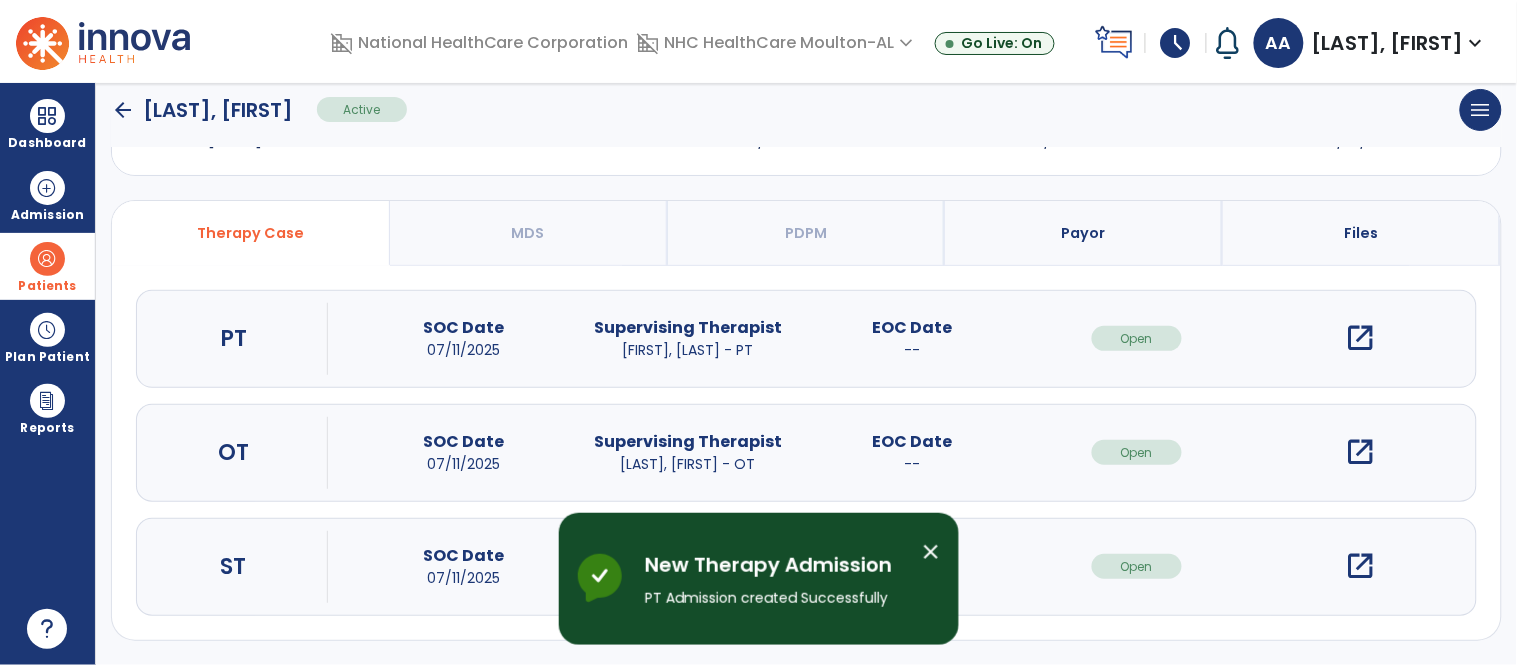 scroll, scrollTop: 96, scrollLeft: 0, axis: vertical 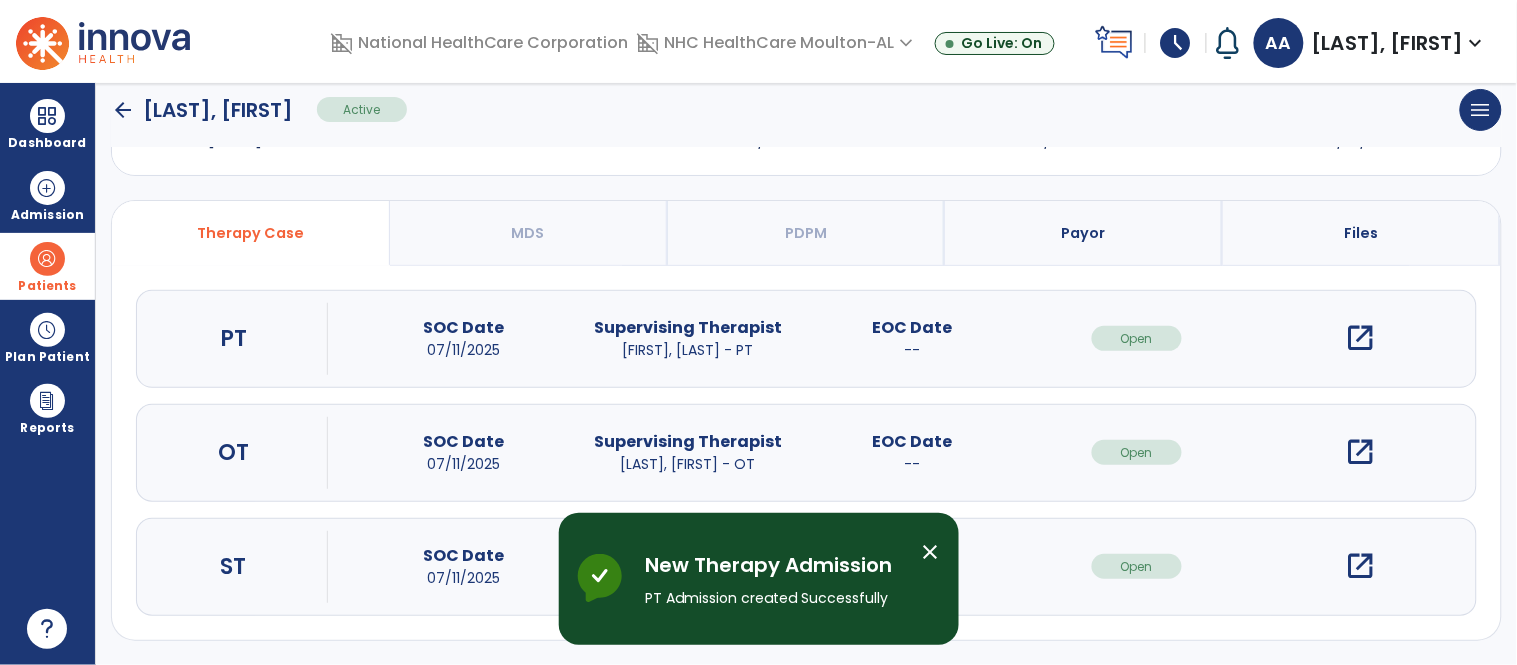 click on "open_in_new" at bounding box center (1361, 338) 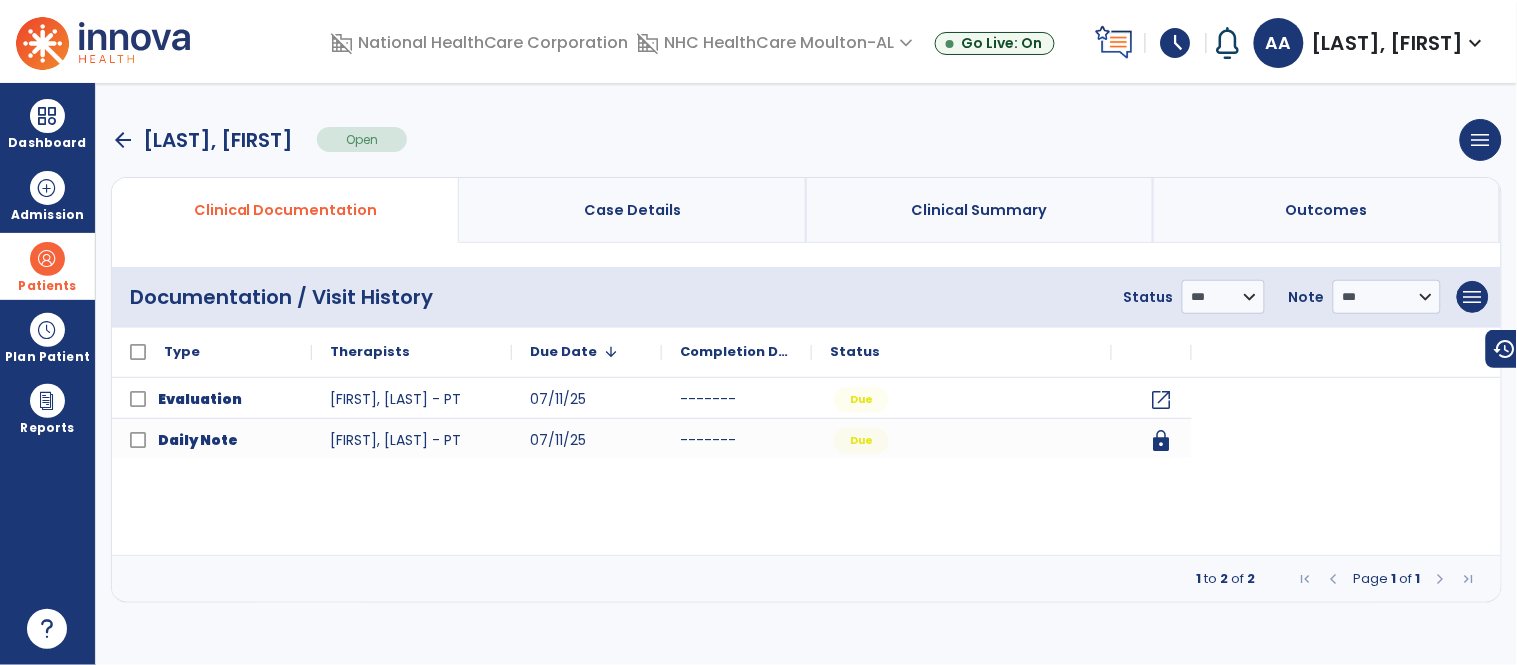 scroll, scrollTop: 0, scrollLeft: 0, axis: both 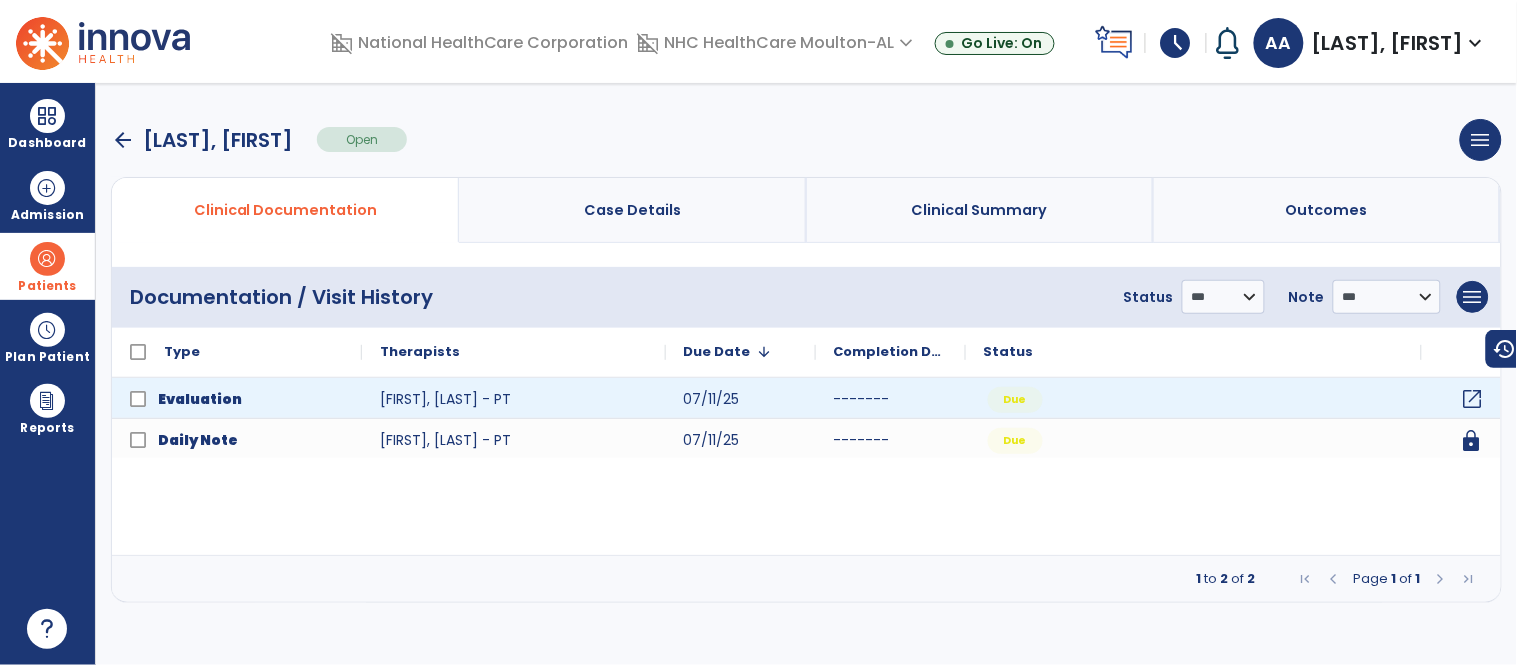 click on "open_in_new" 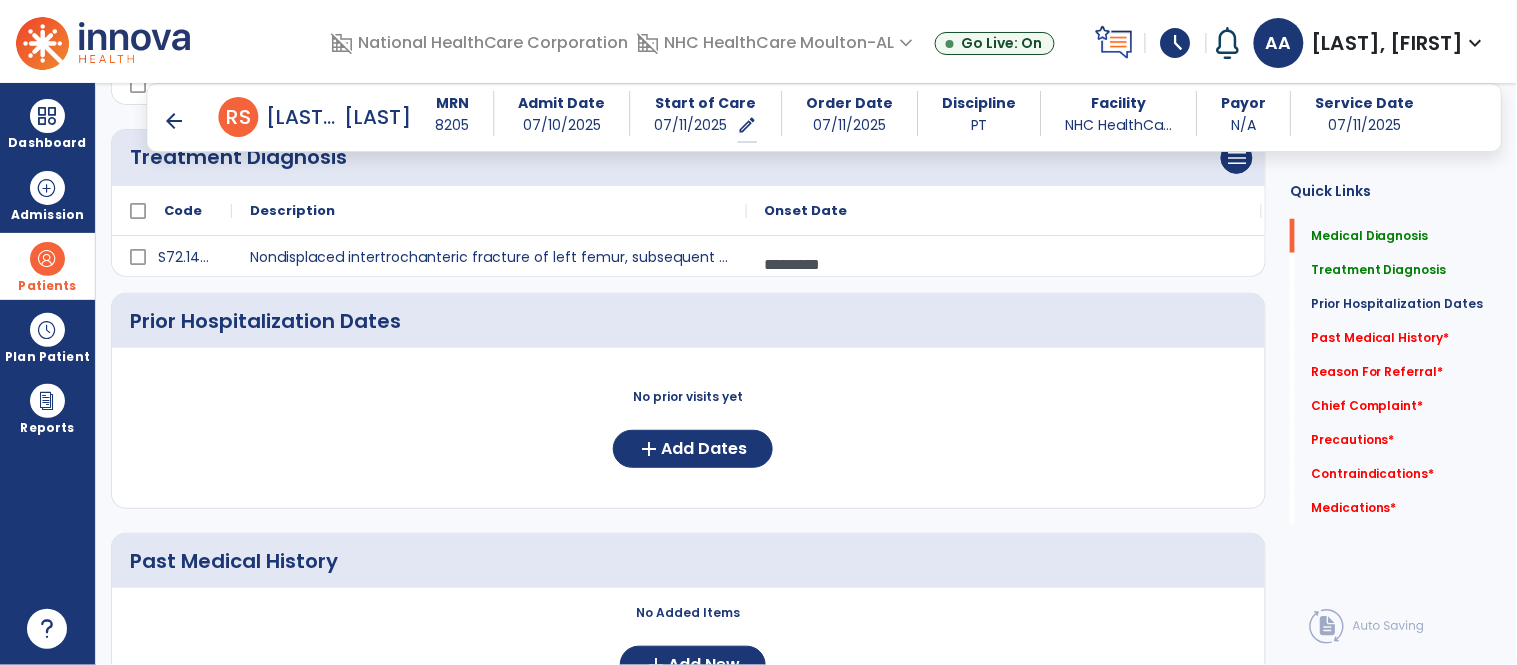 scroll, scrollTop: 444, scrollLeft: 0, axis: vertical 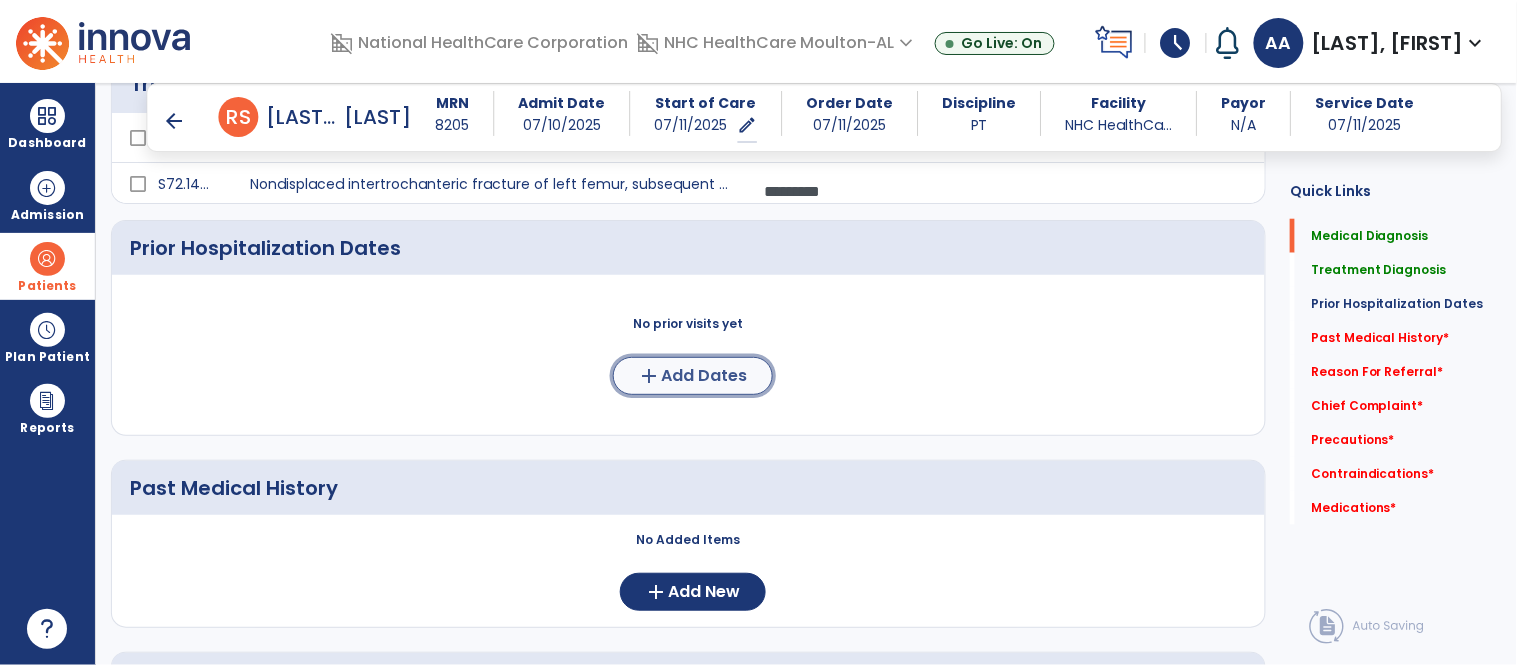 click on "Add Dates" 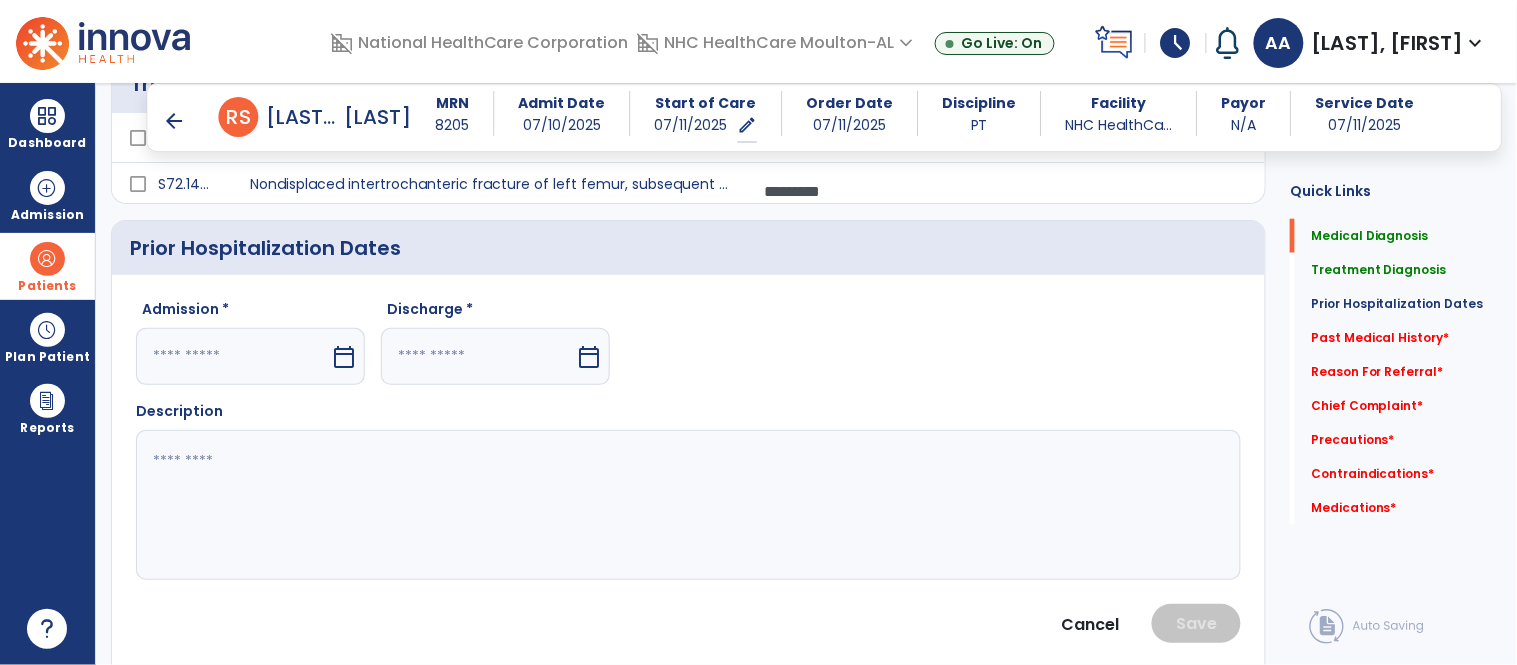 click at bounding box center [233, 356] 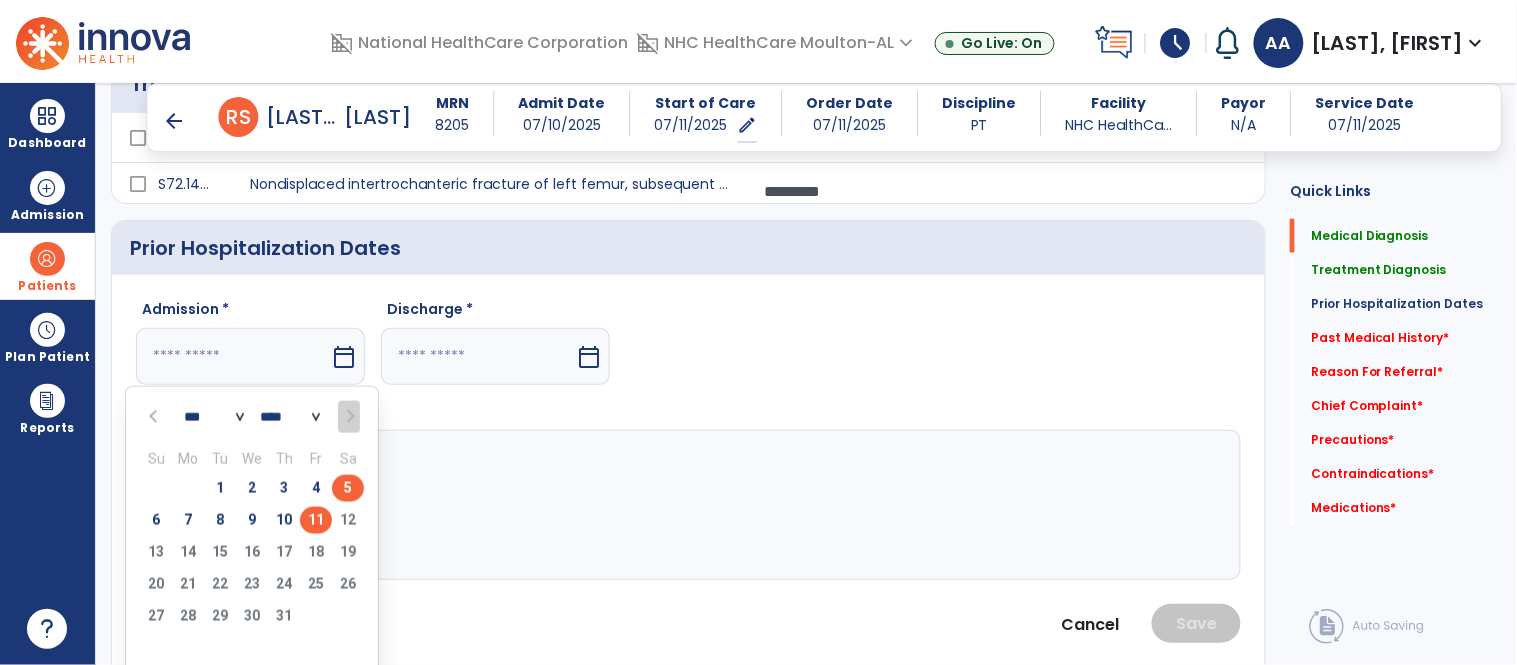 click on "5" at bounding box center [348, 488] 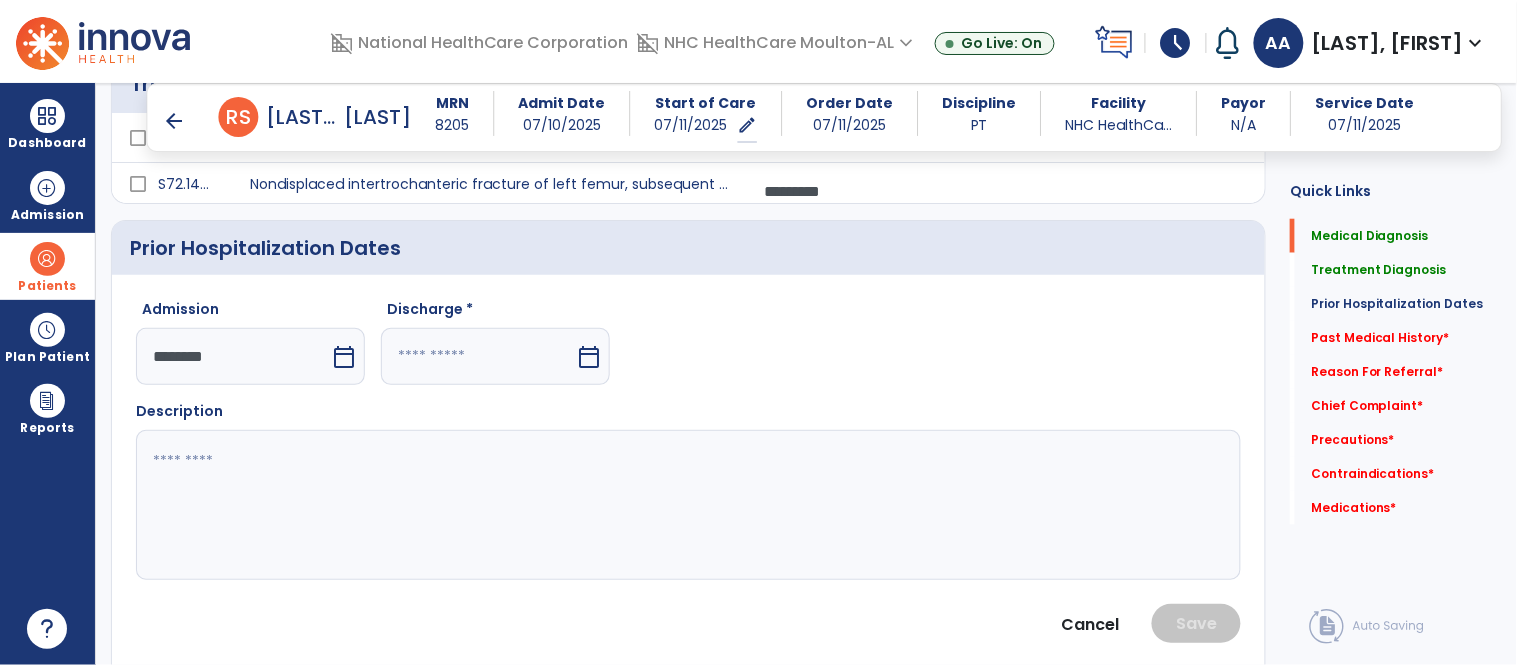 click at bounding box center [478, 356] 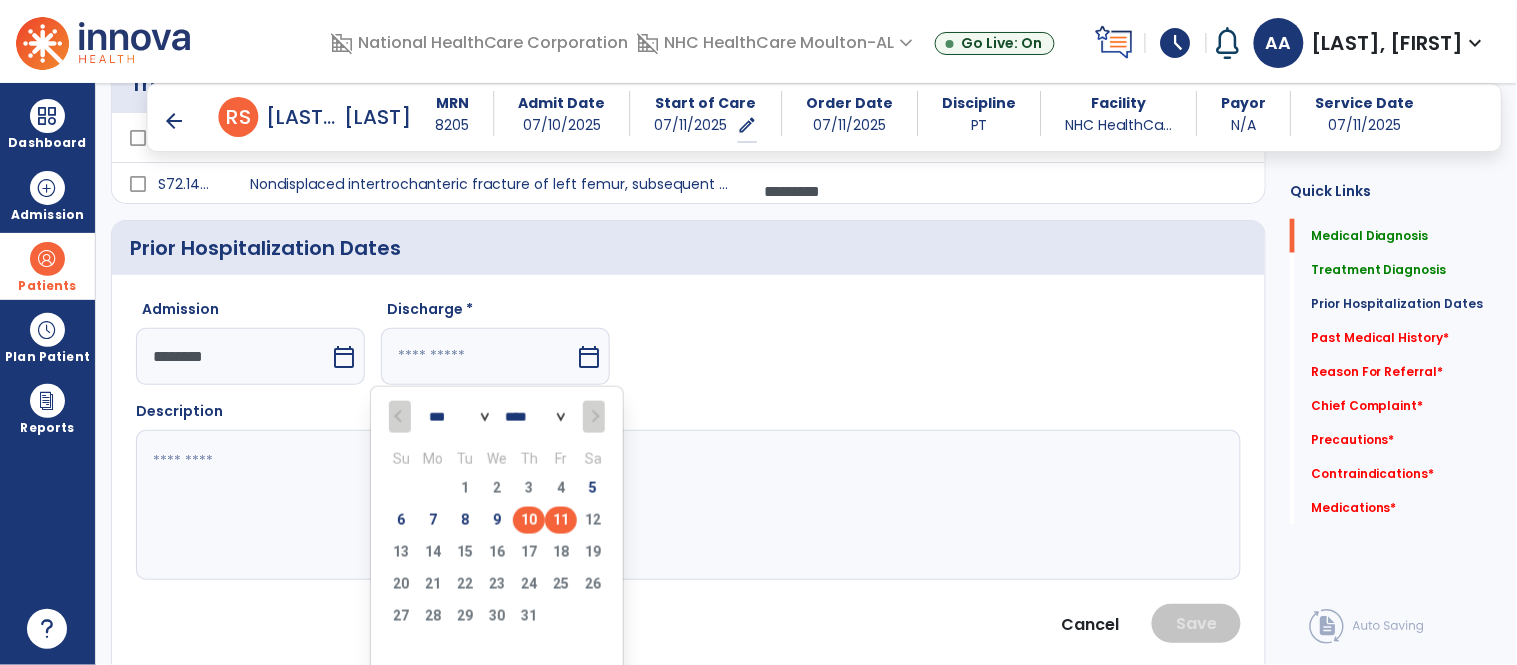 click on "10" at bounding box center [529, 520] 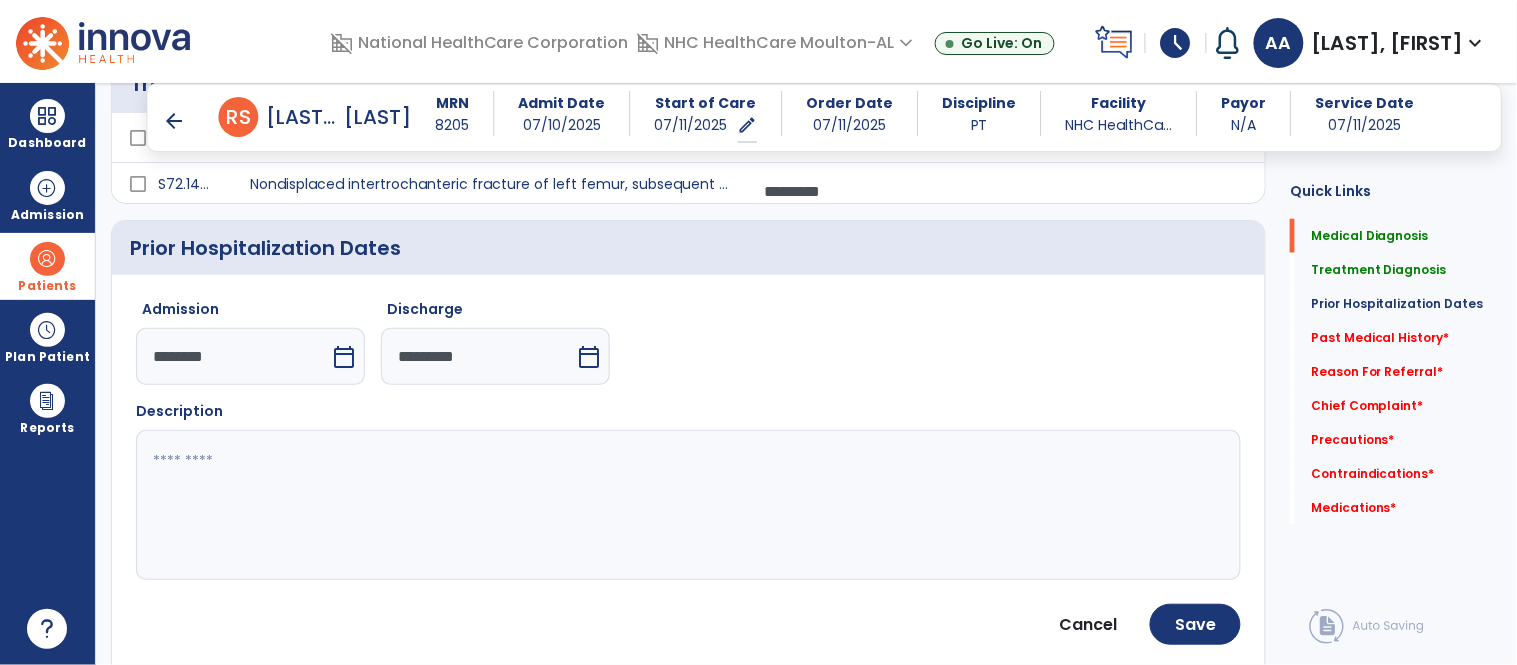 click 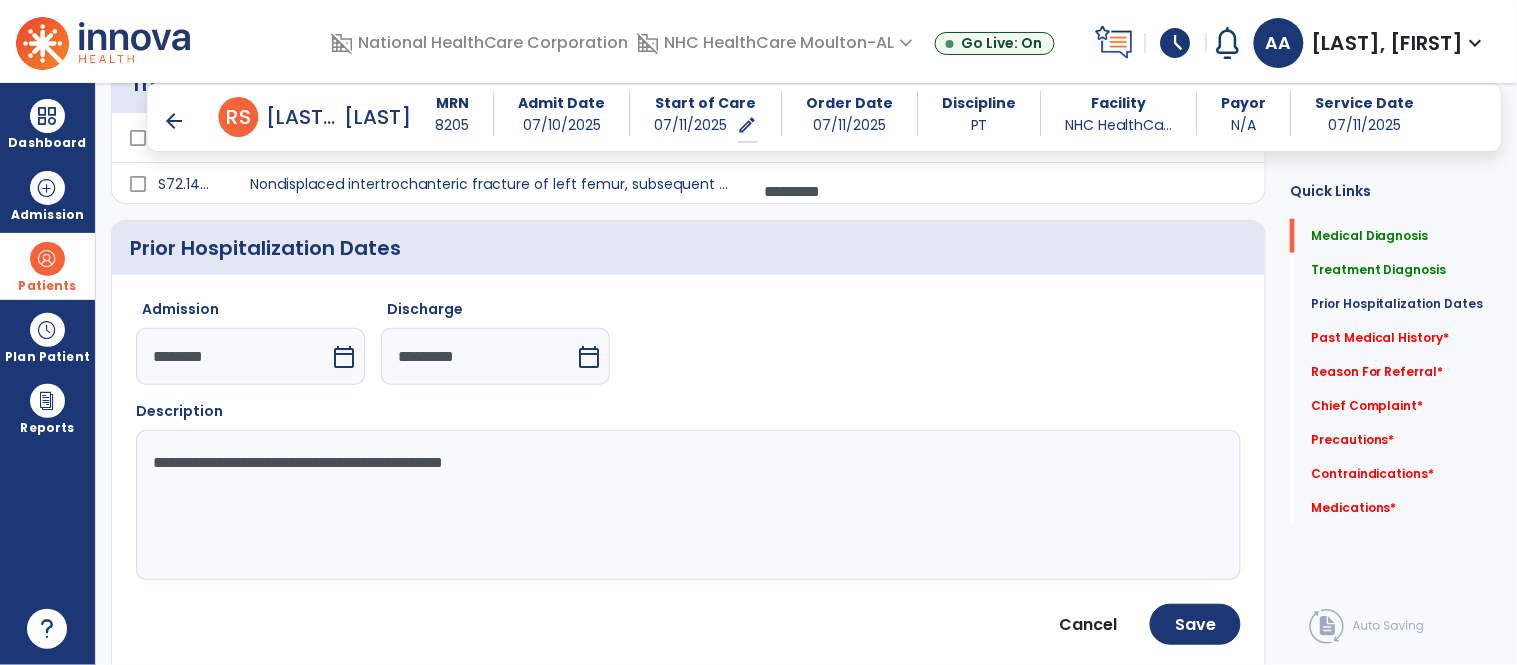 click on "**********" 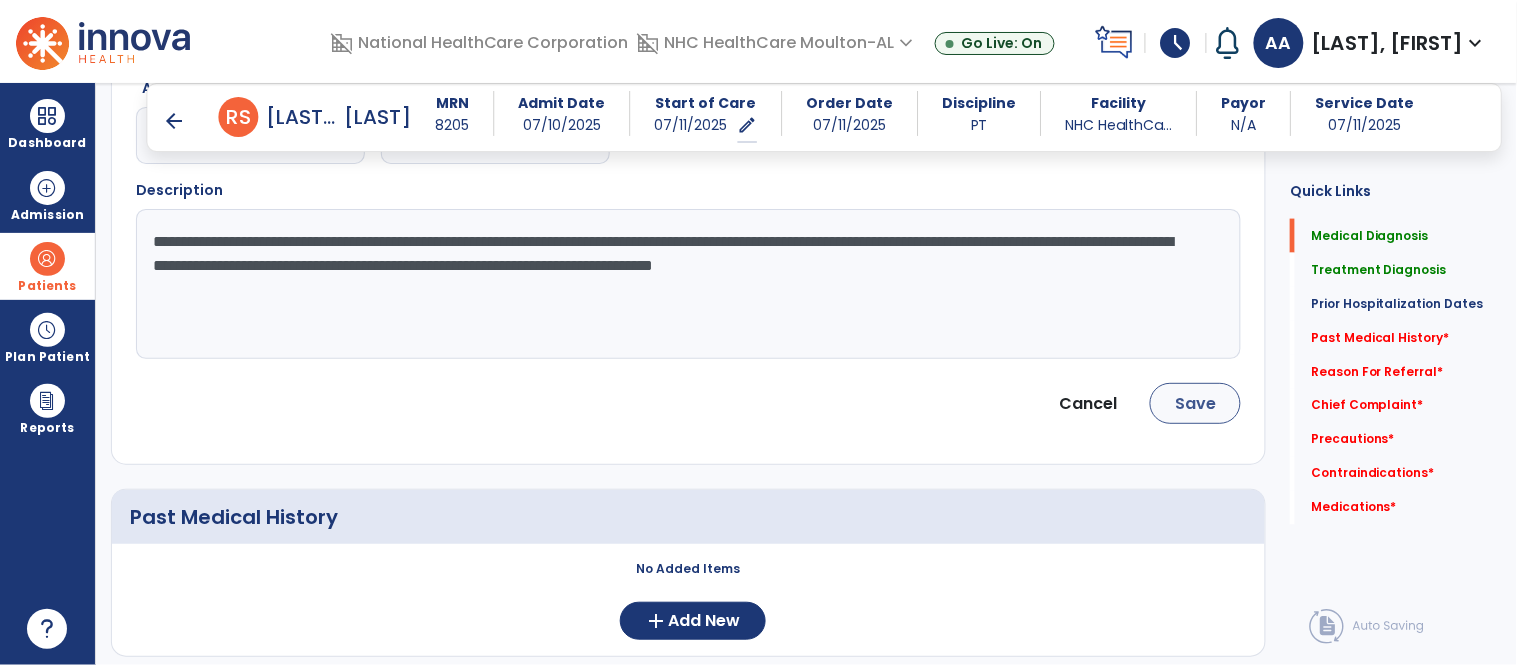 scroll, scrollTop: 666, scrollLeft: 0, axis: vertical 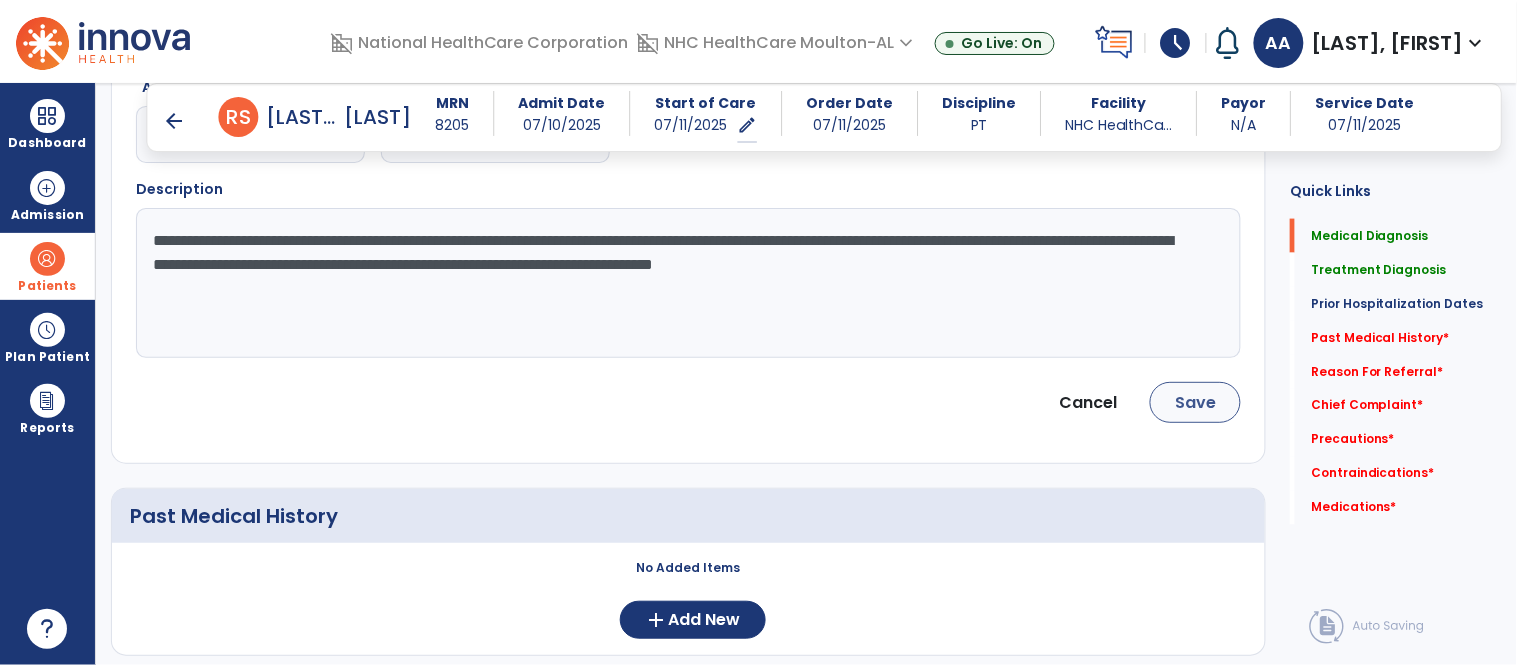 type on "**********" 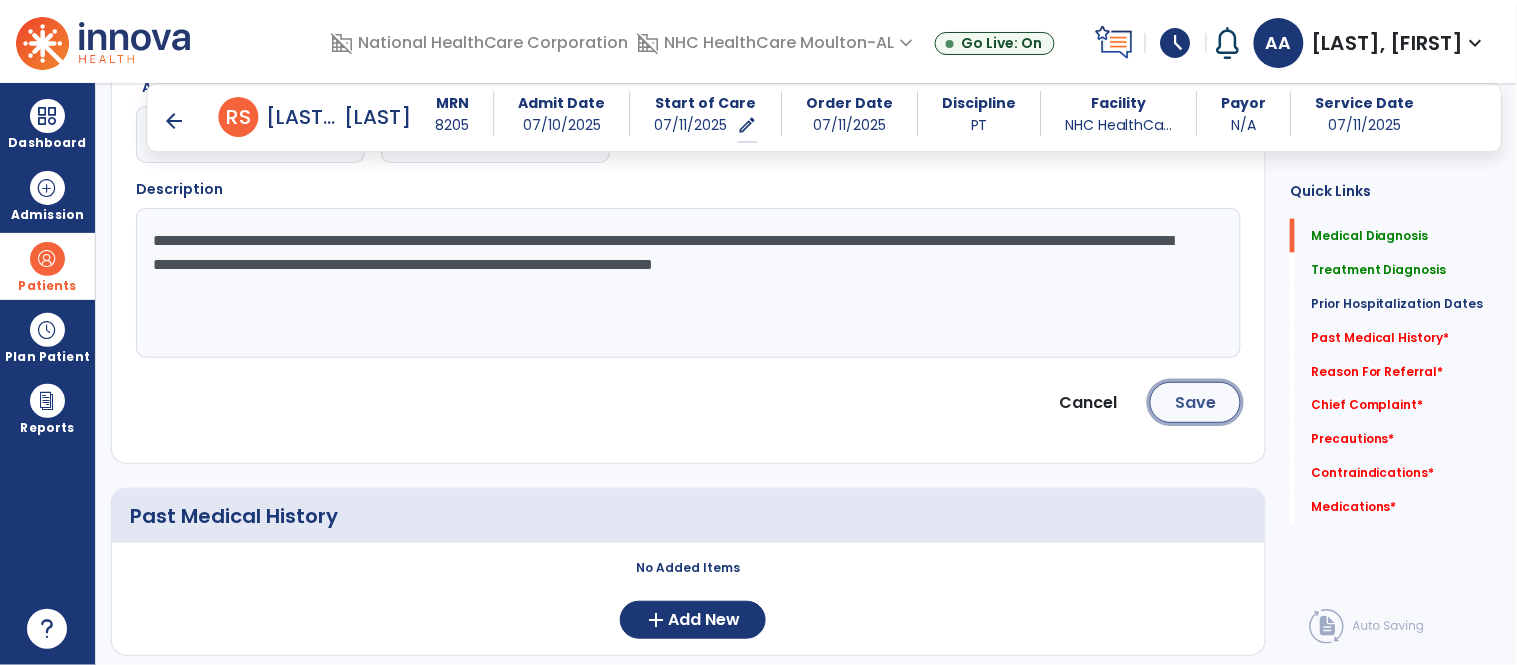 click on "Save" 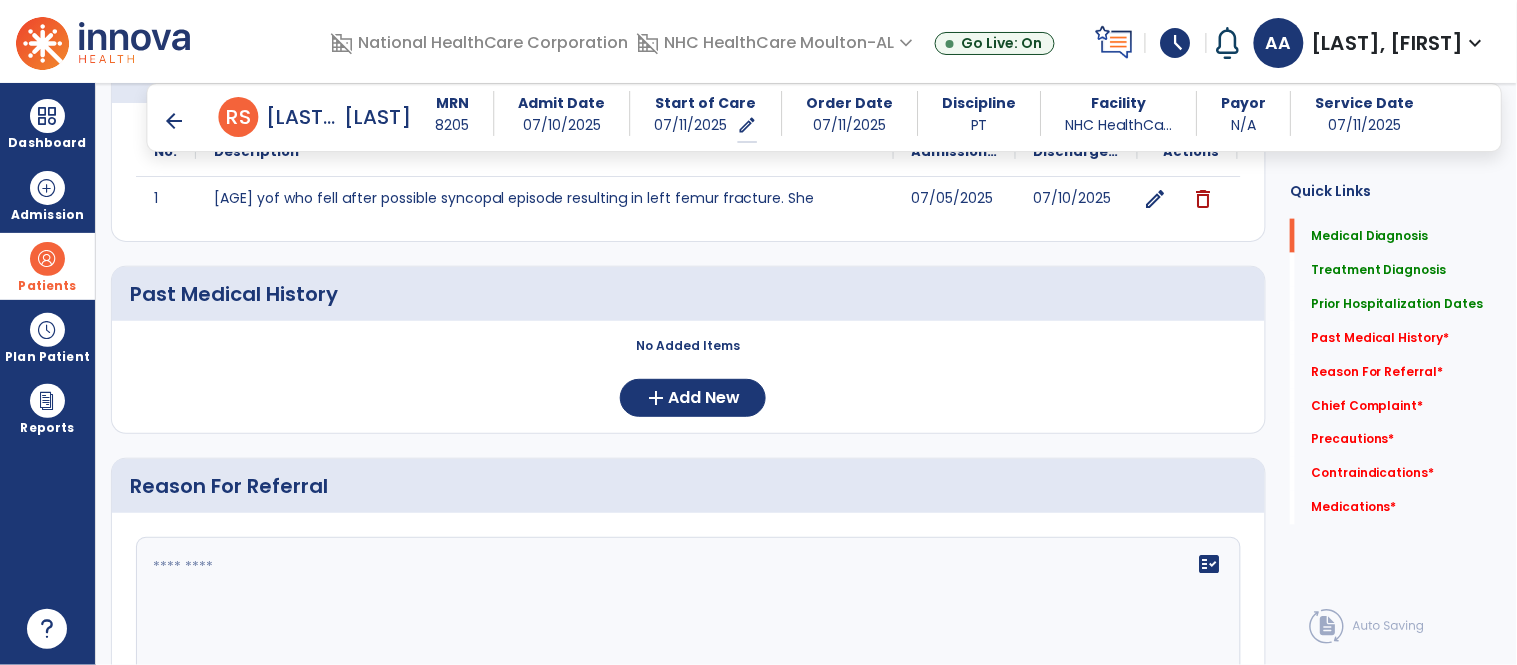 scroll, scrollTop: 581, scrollLeft: 0, axis: vertical 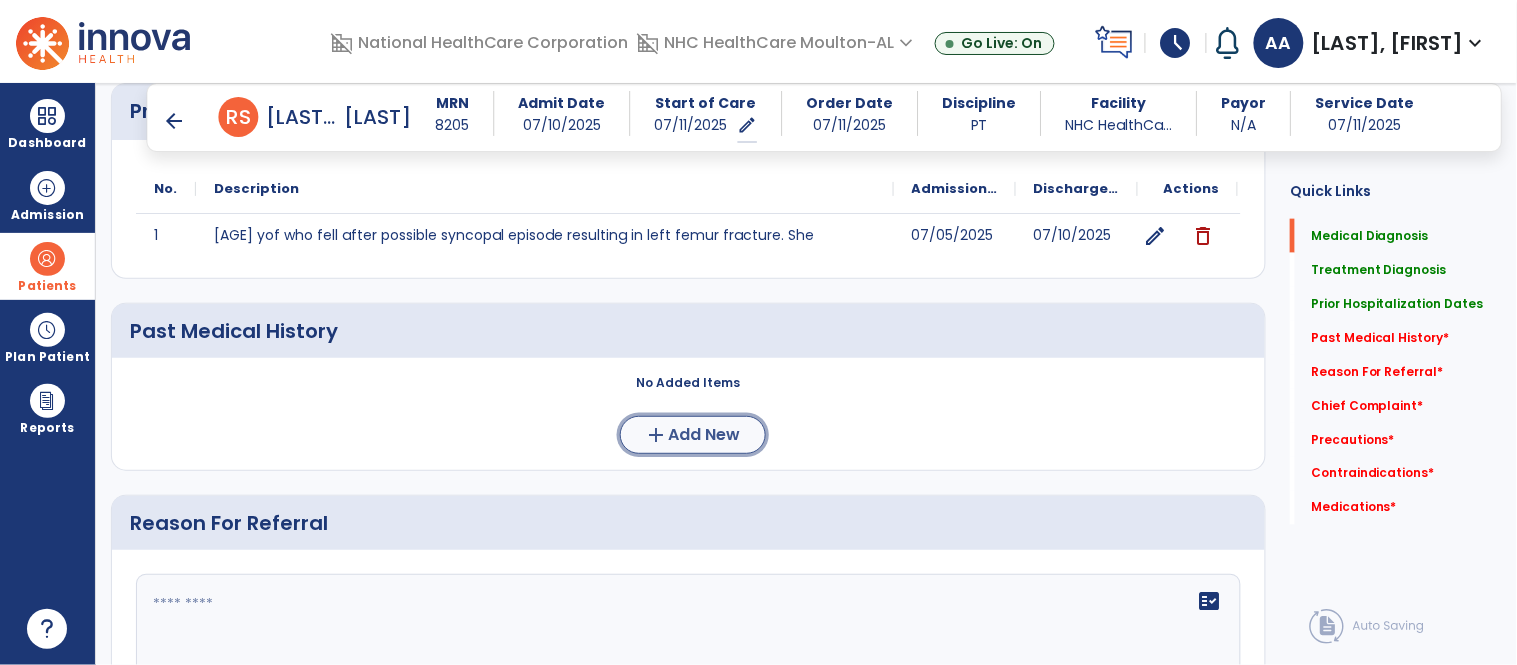 click on "Add New" 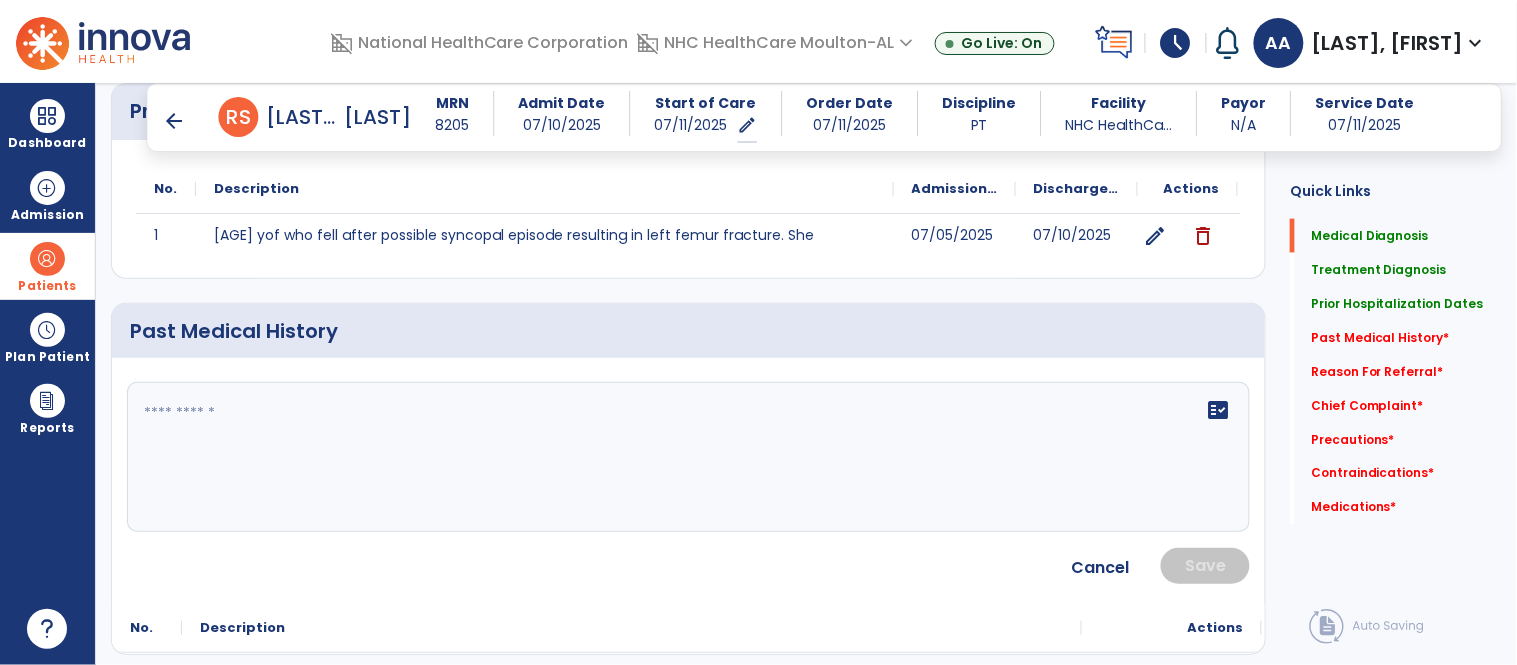 click 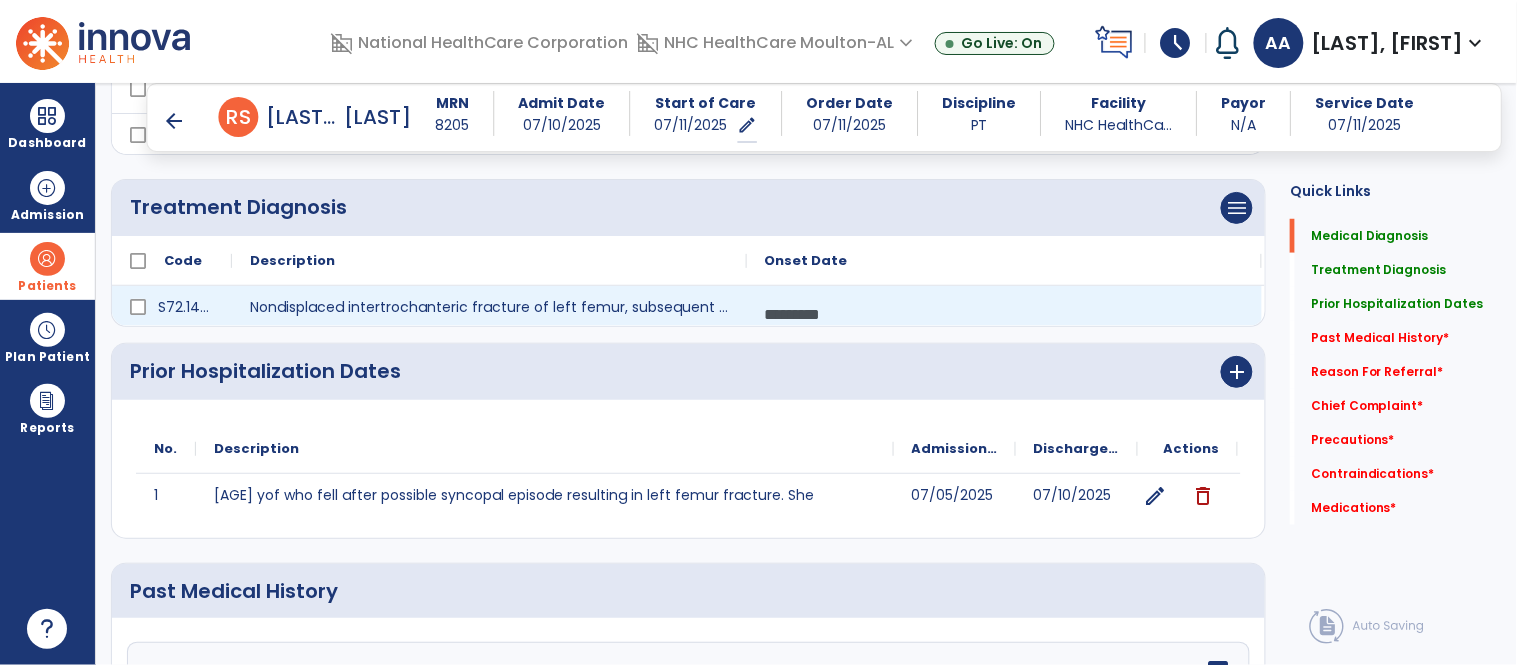 scroll, scrollTop: 358, scrollLeft: 0, axis: vertical 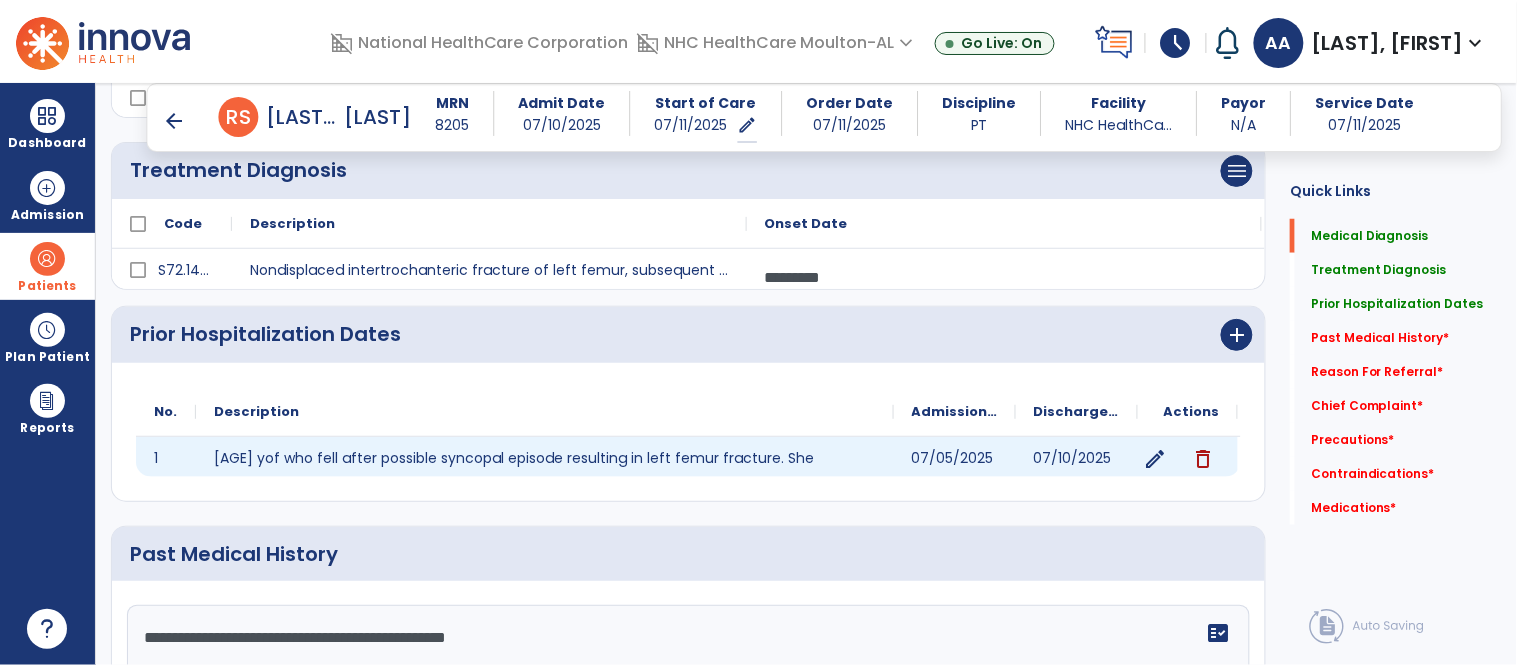 type on "**********" 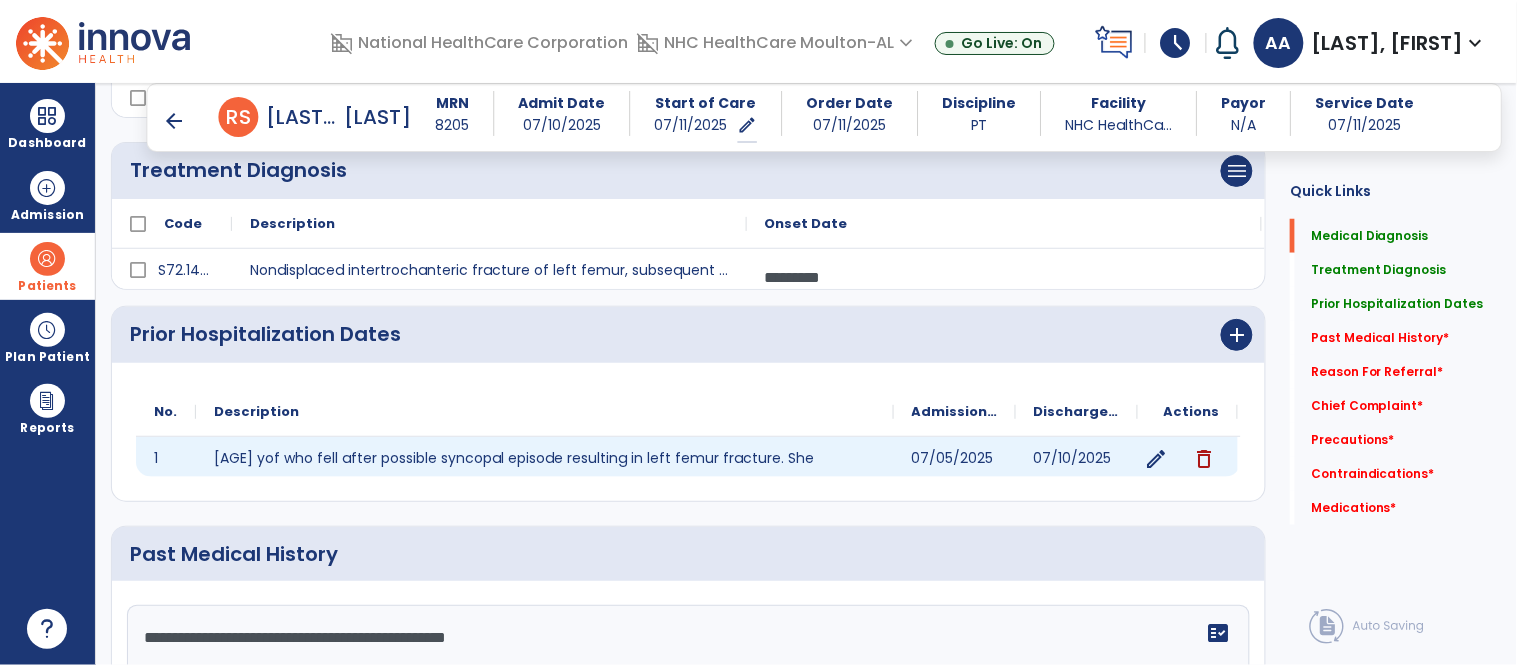 click on "edit" 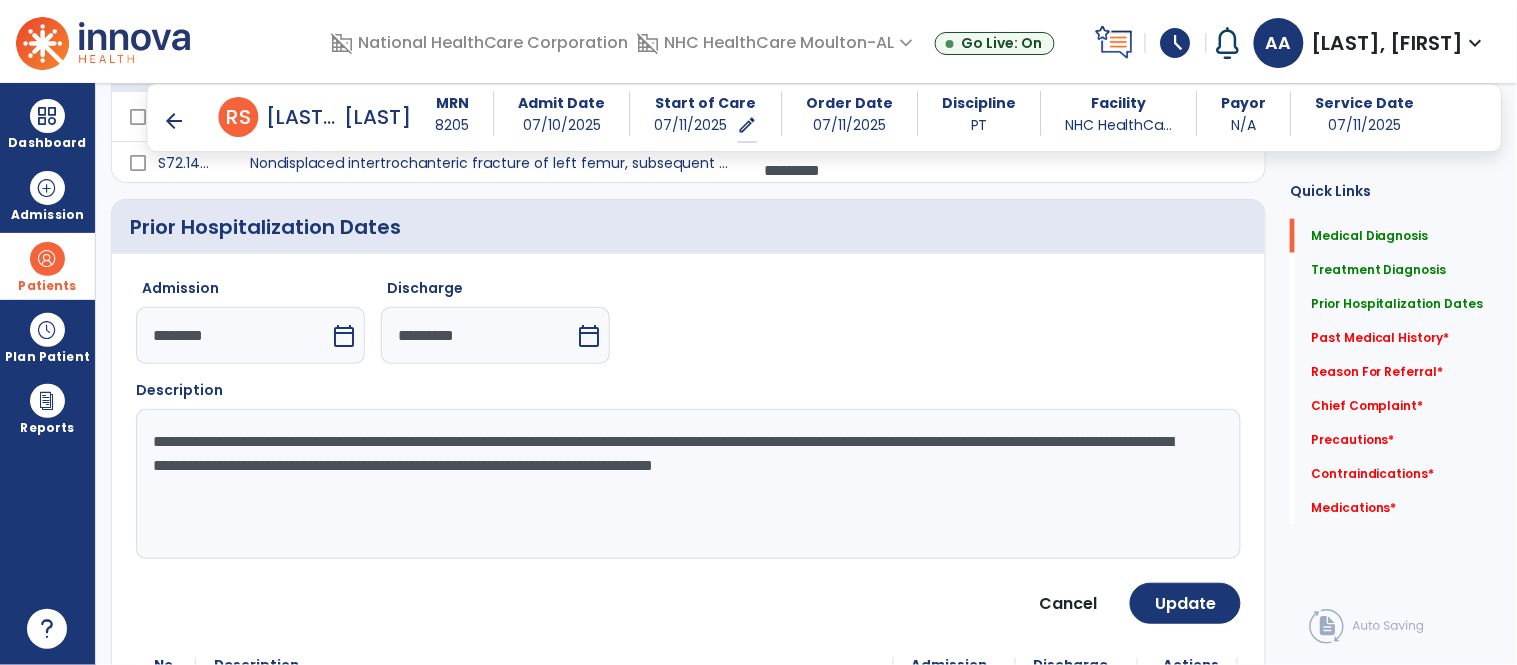 scroll, scrollTop: 543, scrollLeft: 0, axis: vertical 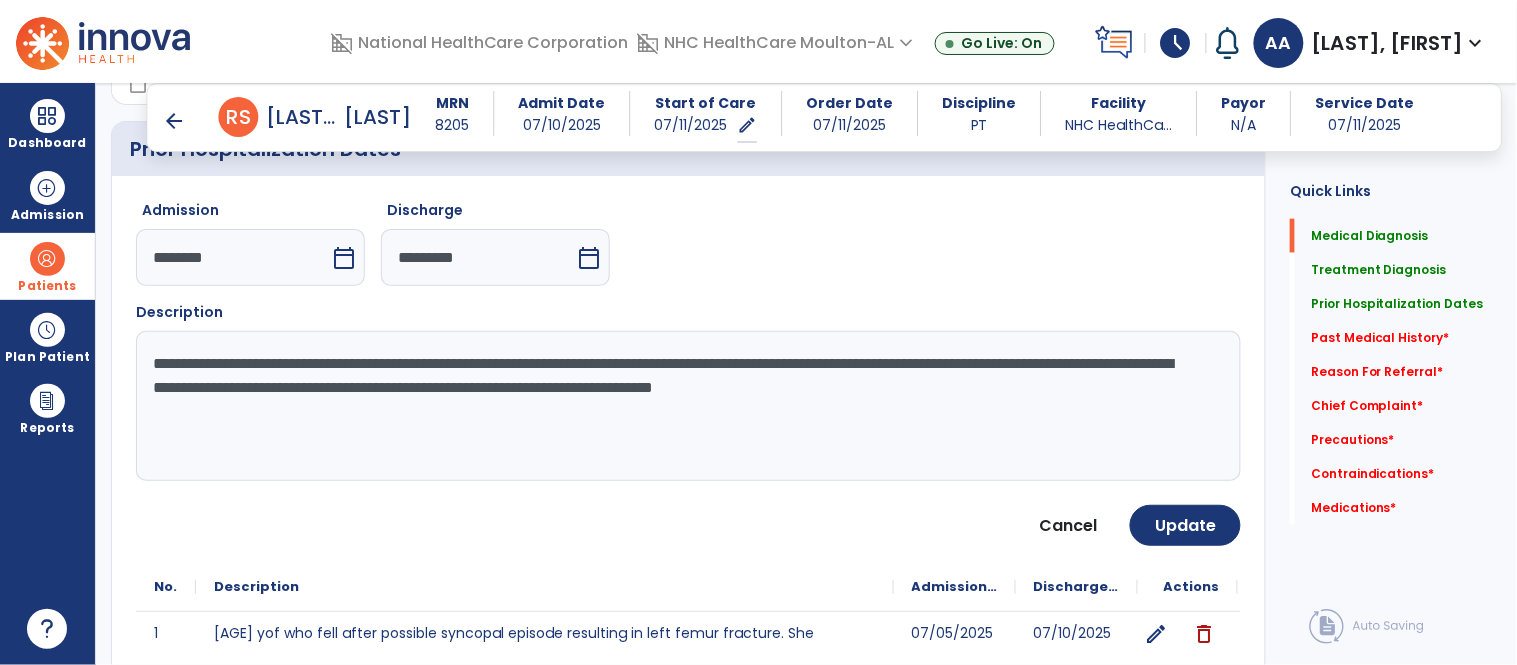 click on "**********" 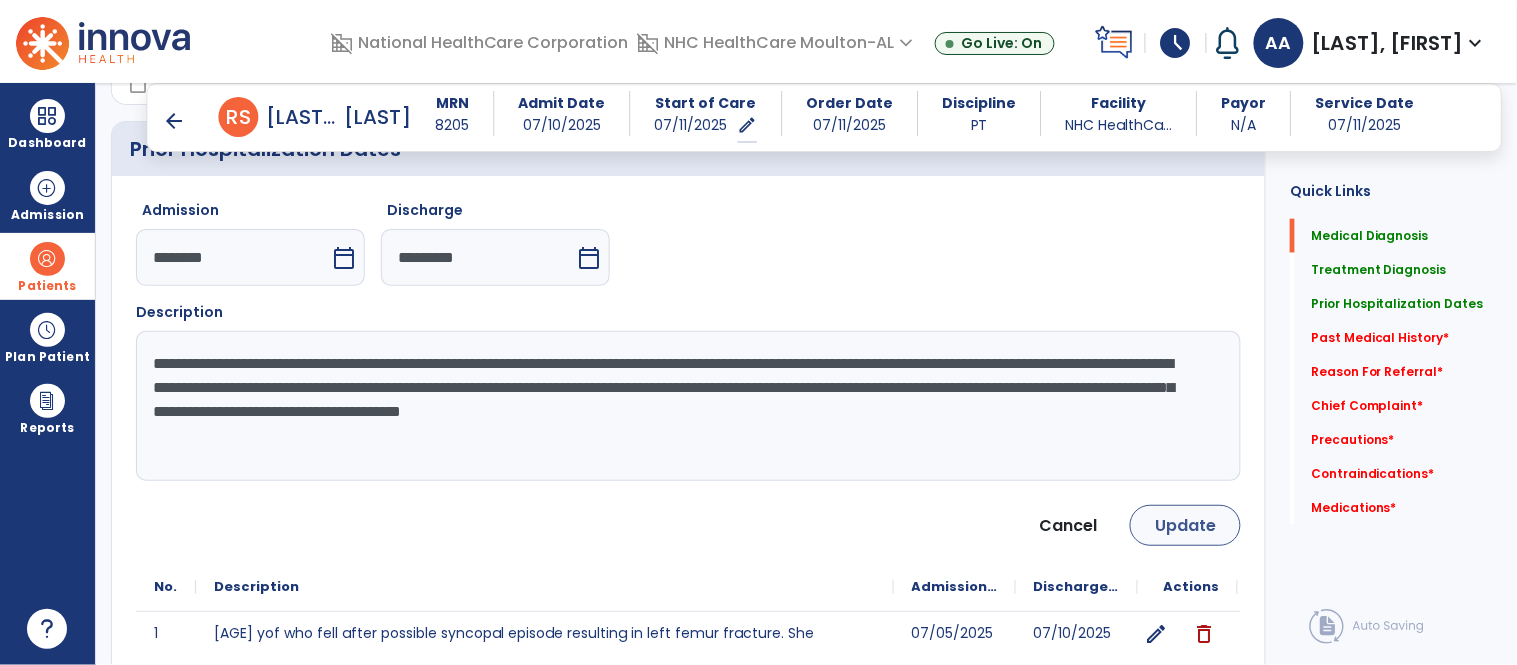 type on "**********" 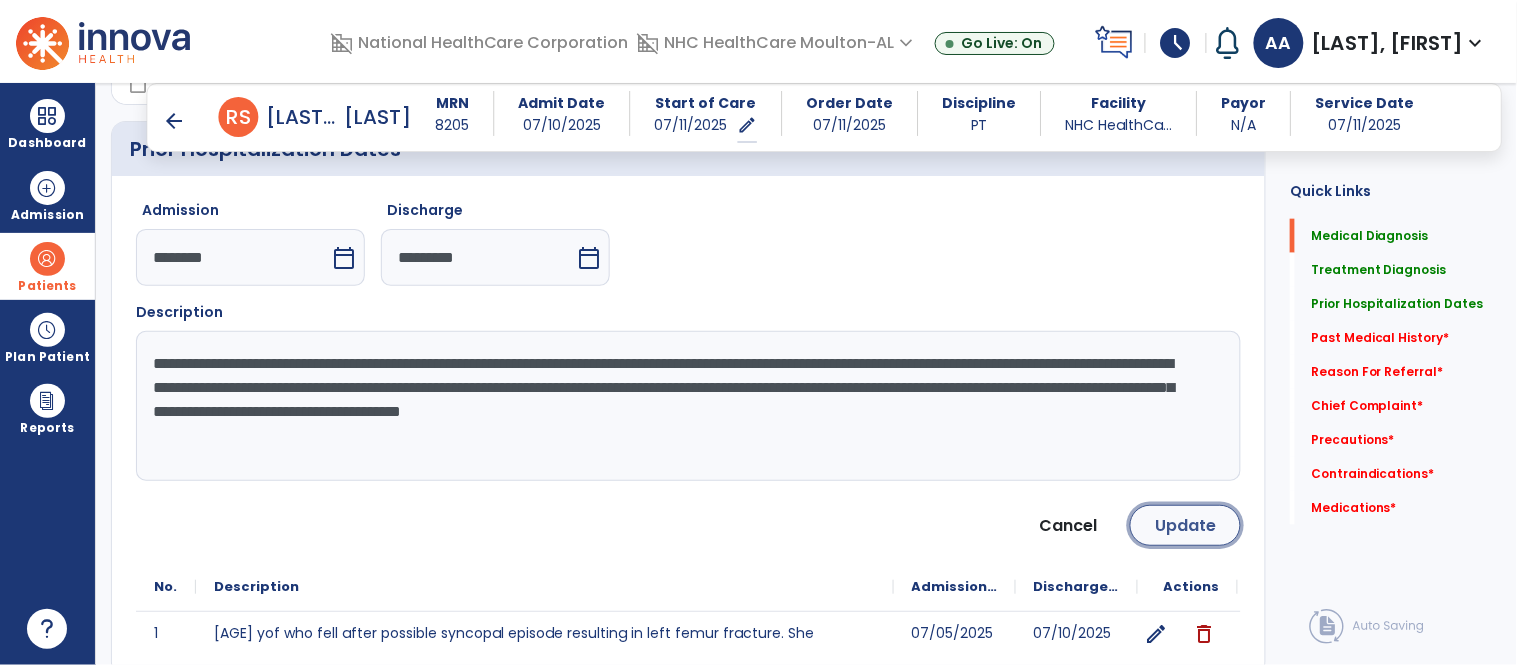 click on "Update" 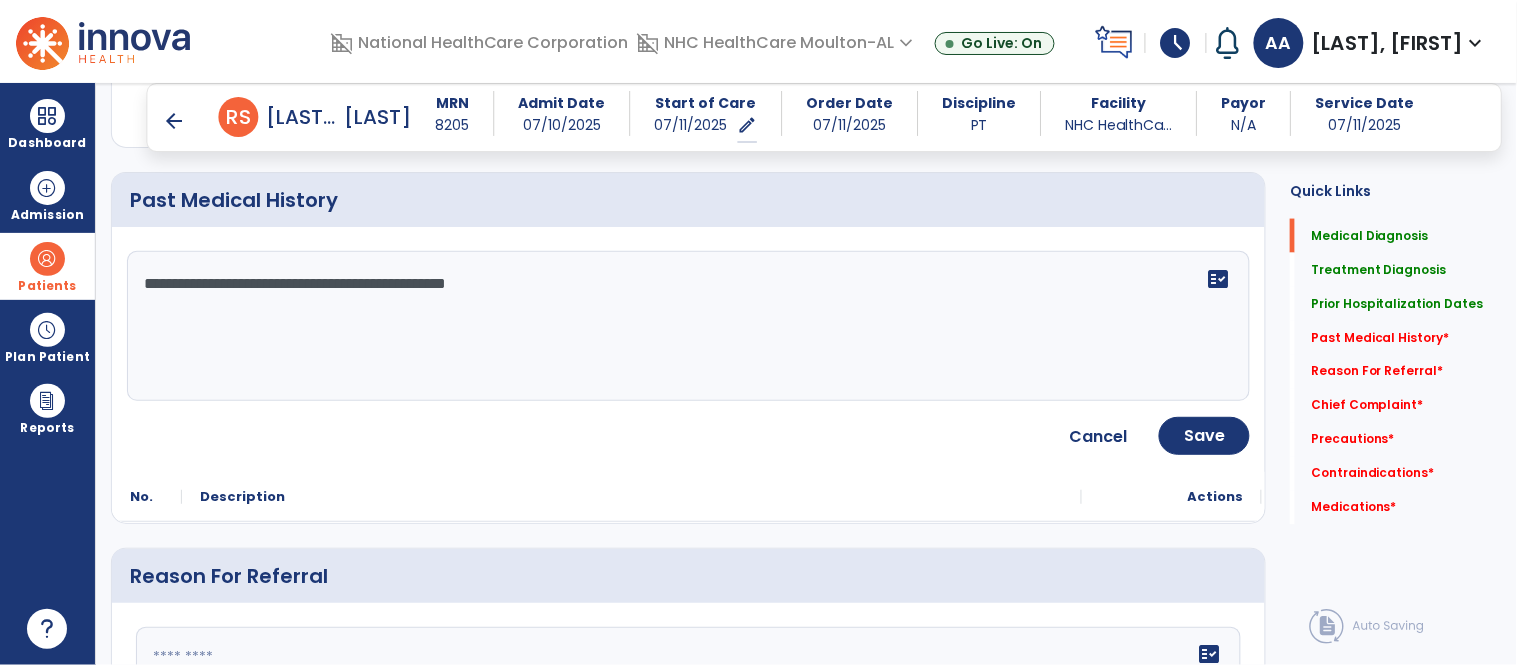scroll, scrollTop: 765, scrollLeft: 0, axis: vertical 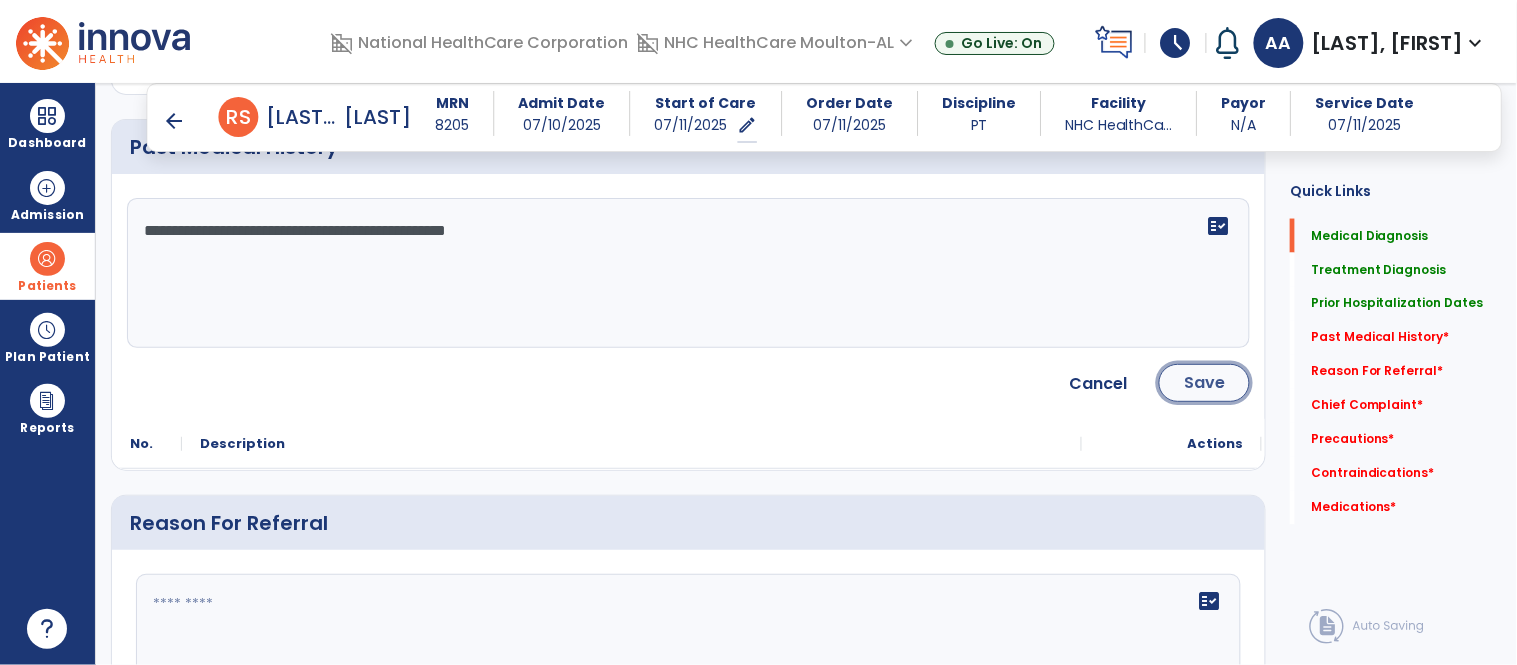 click on "Save" 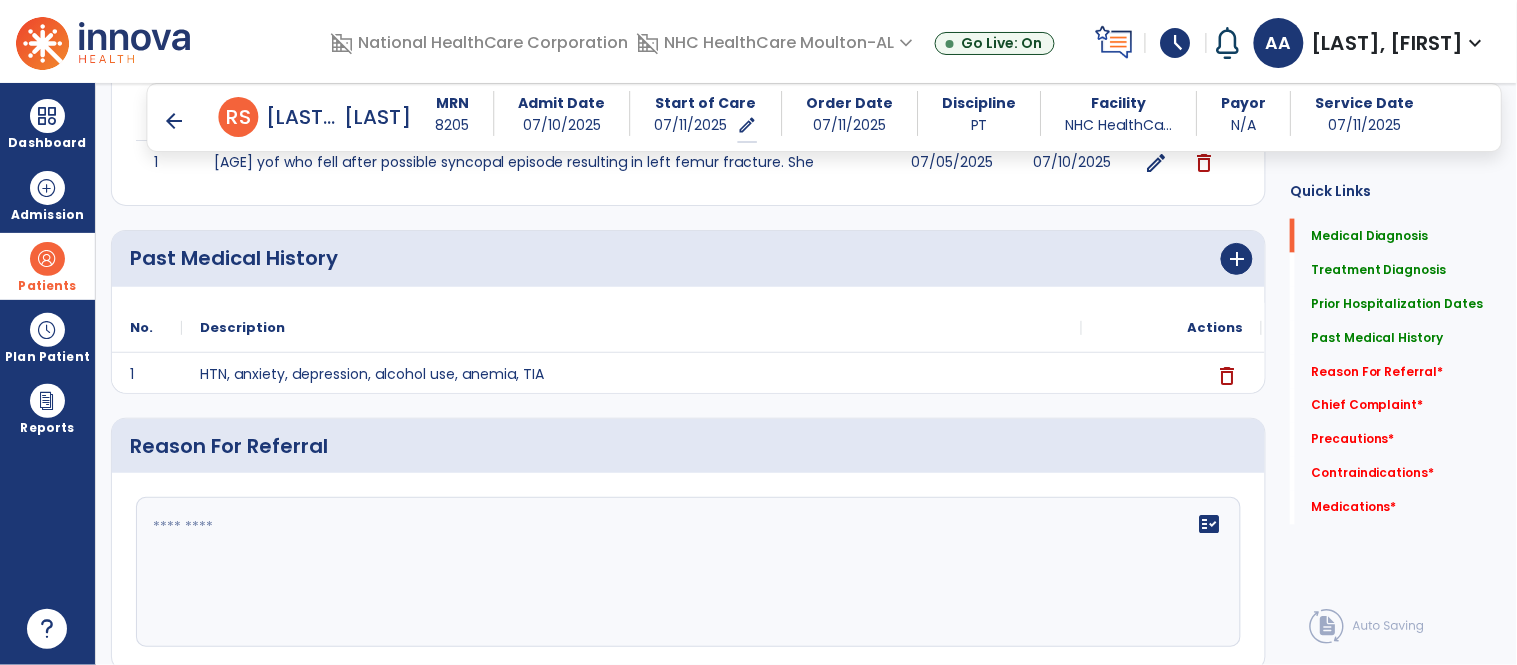 scroll, scrollTop: 765, scrollLeft: 0, axis: vertical 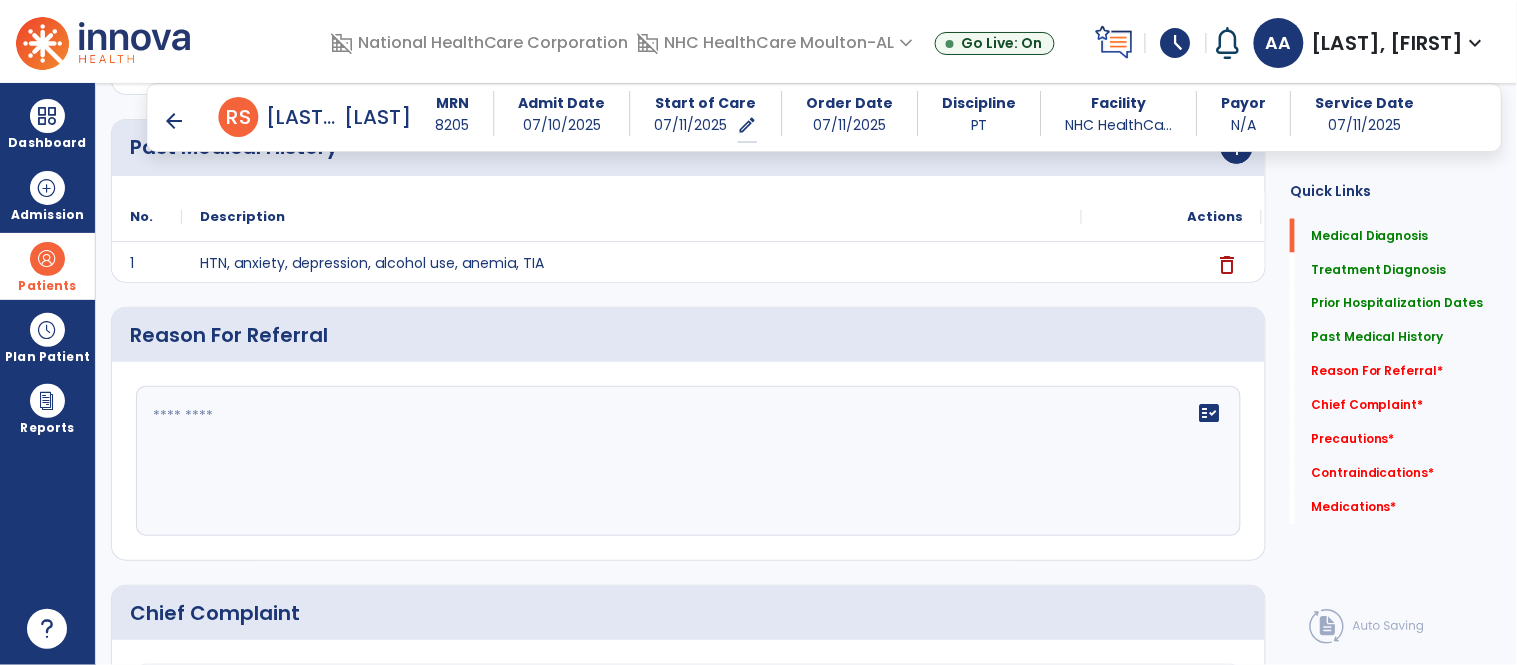 click 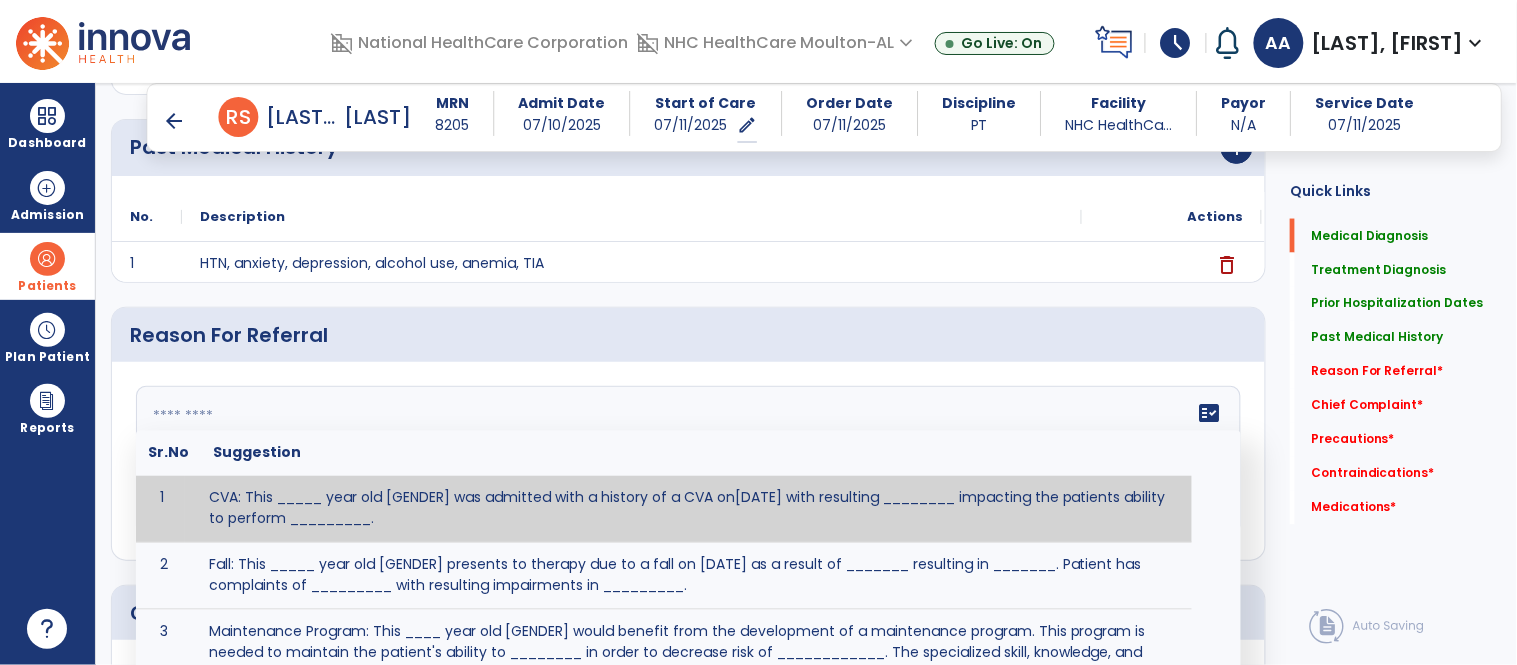 scroll, scrollTop: 111, scrollLeft: 0, axis: vertical 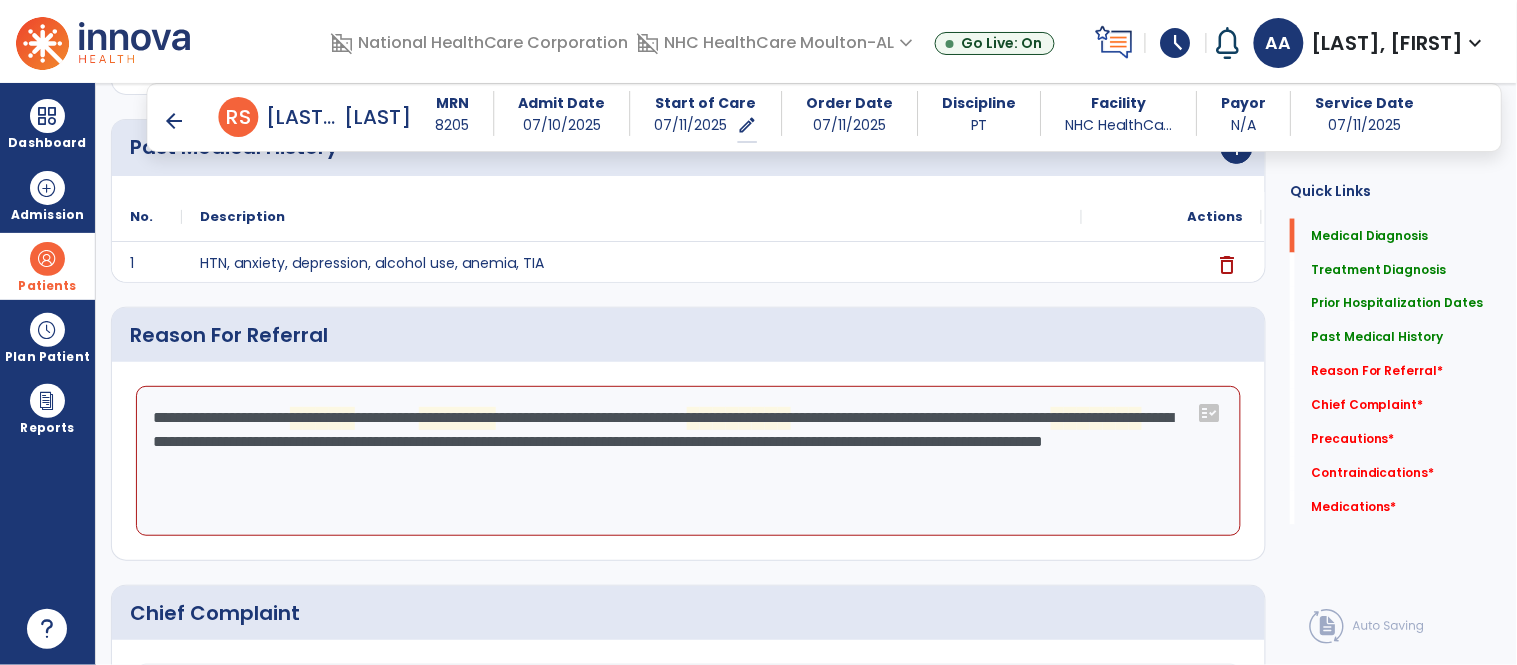 click on "**********" 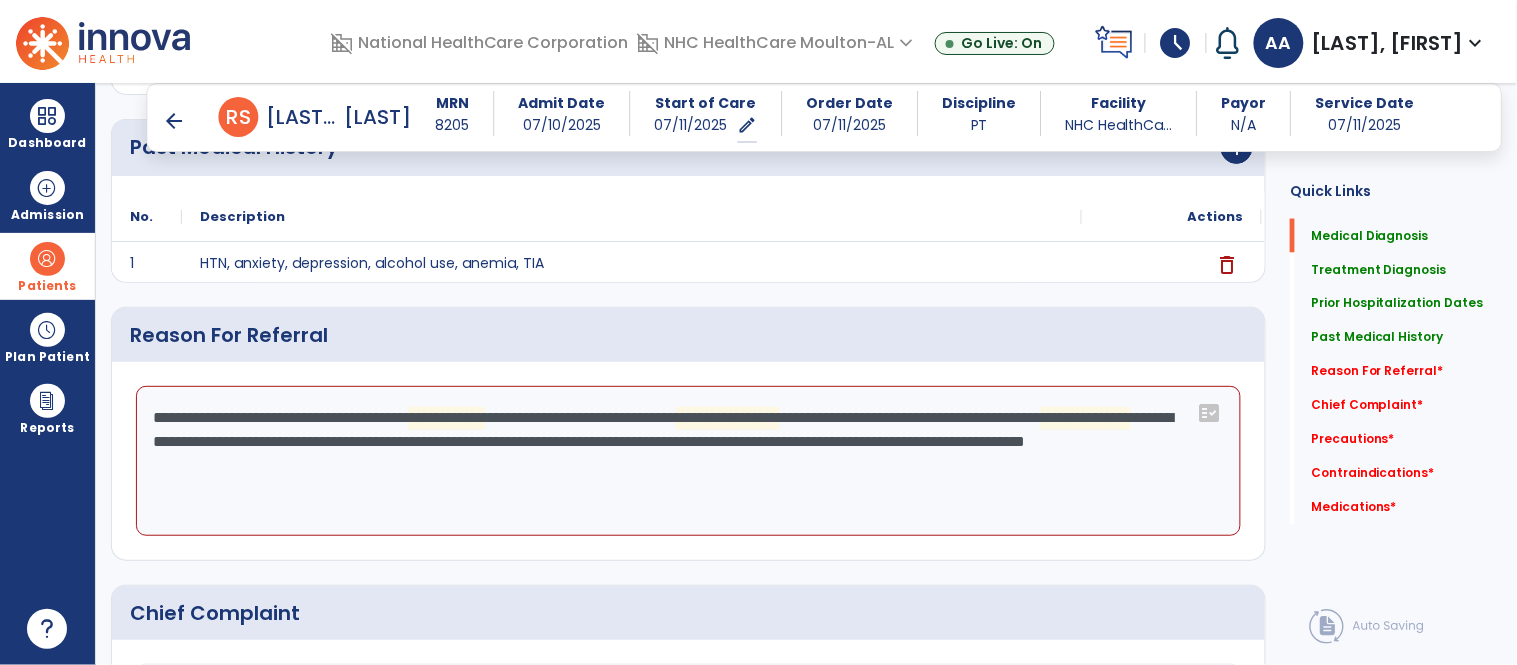 click on "**********" 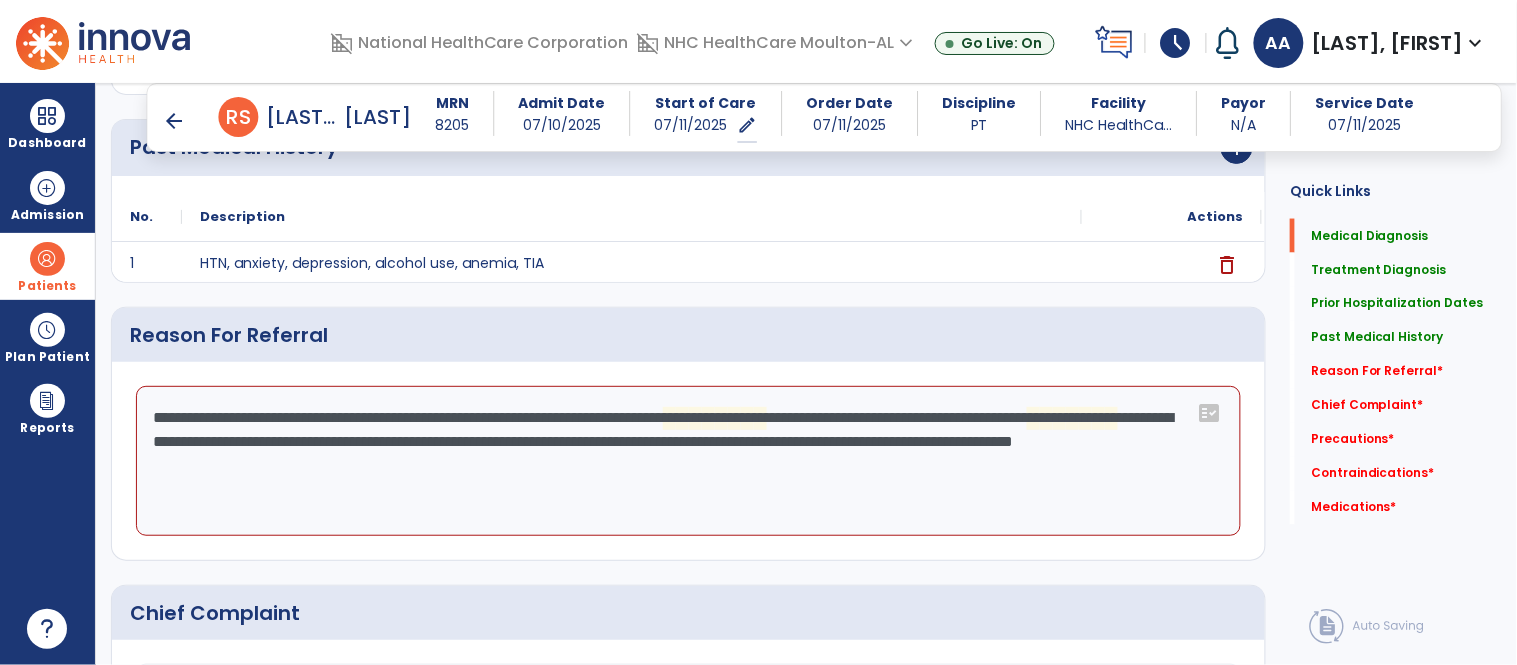 click on "**********" 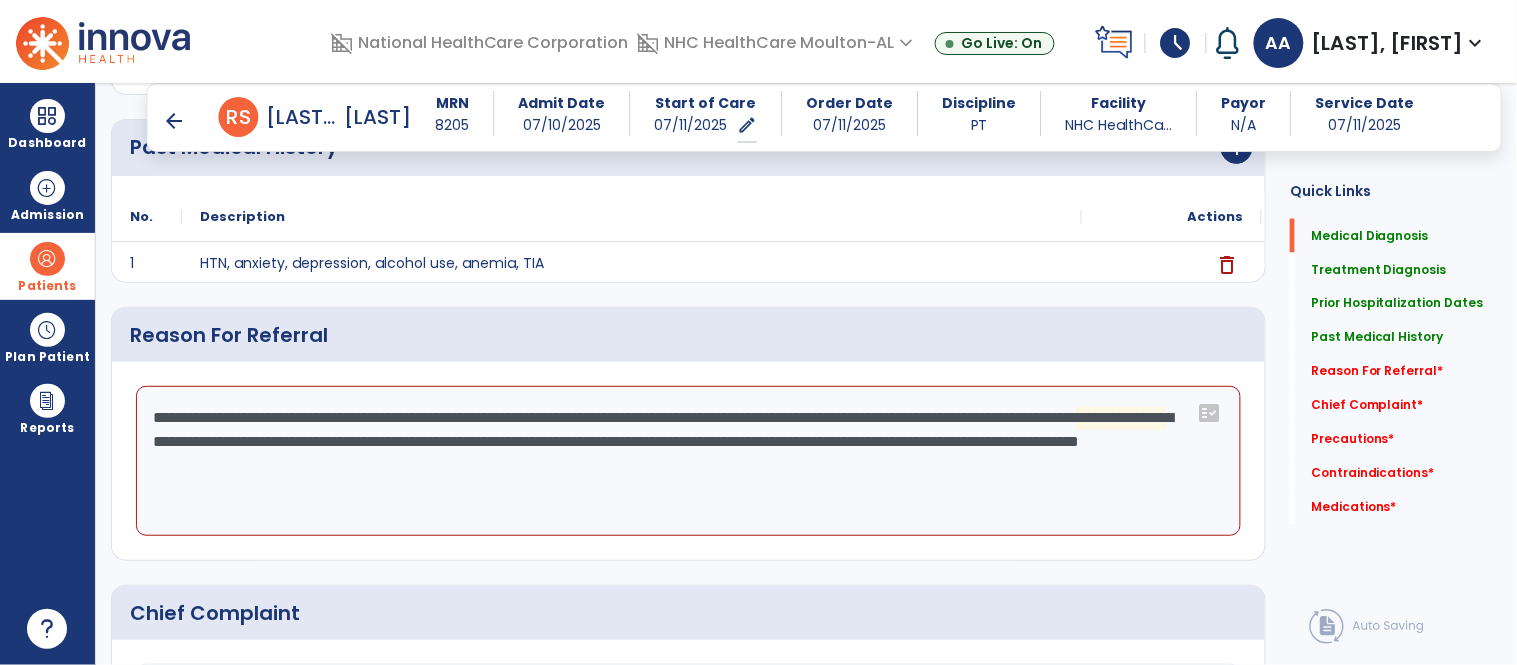 click on "**********" 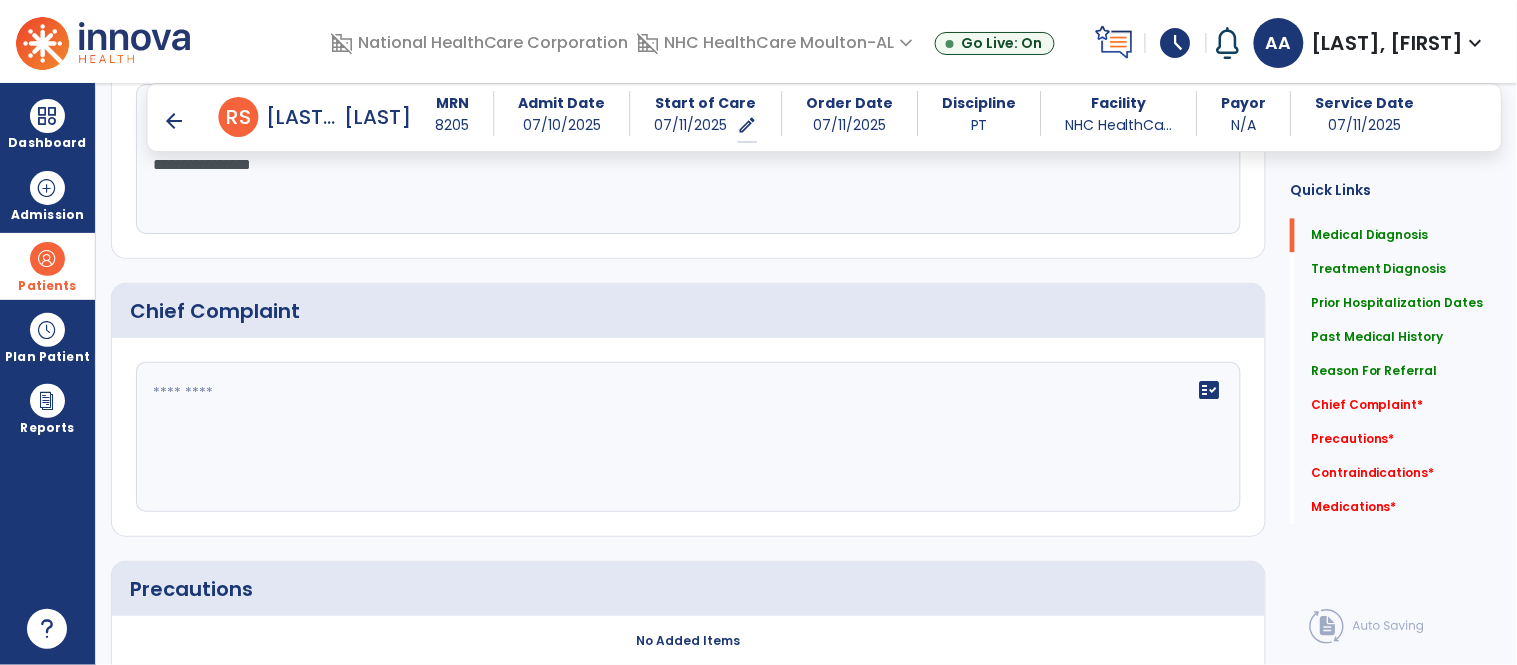 scroll, scrollTop: 1098, scrollLeft: 0, axis: vertical 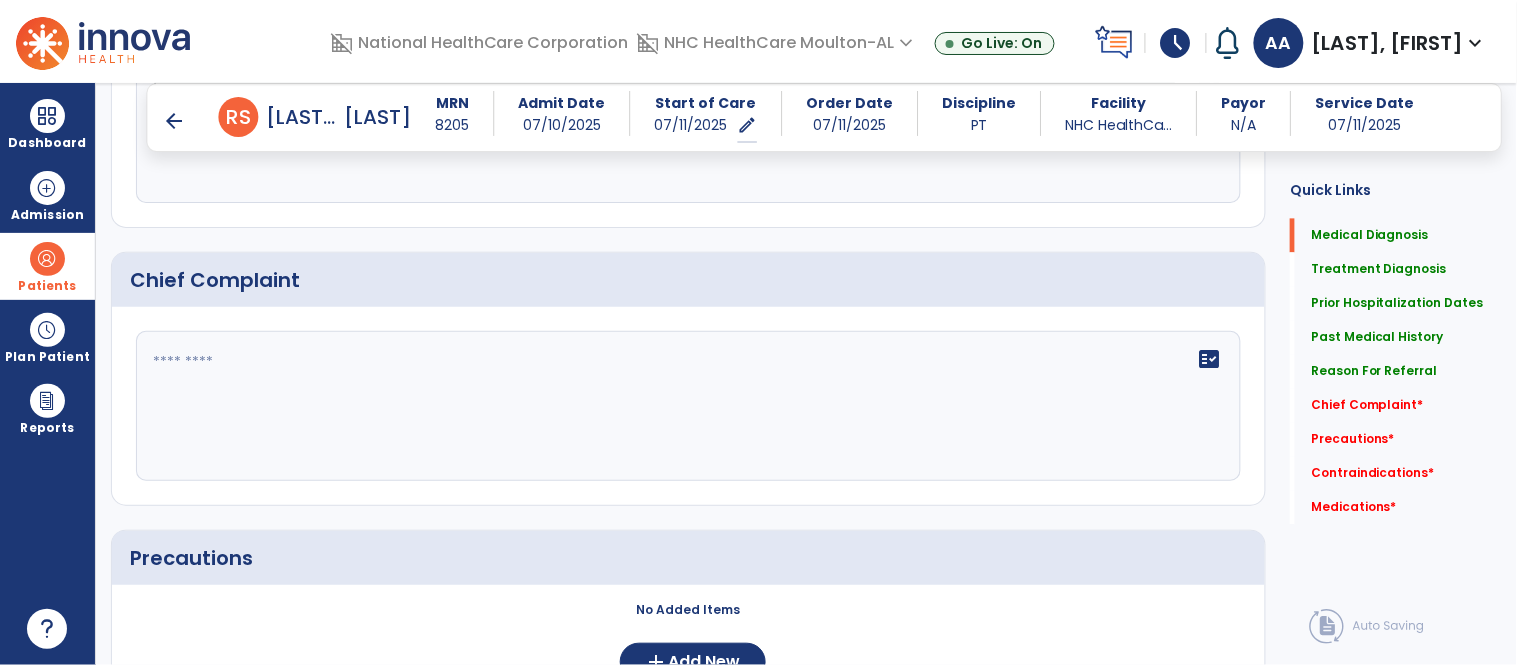 type on "**********" 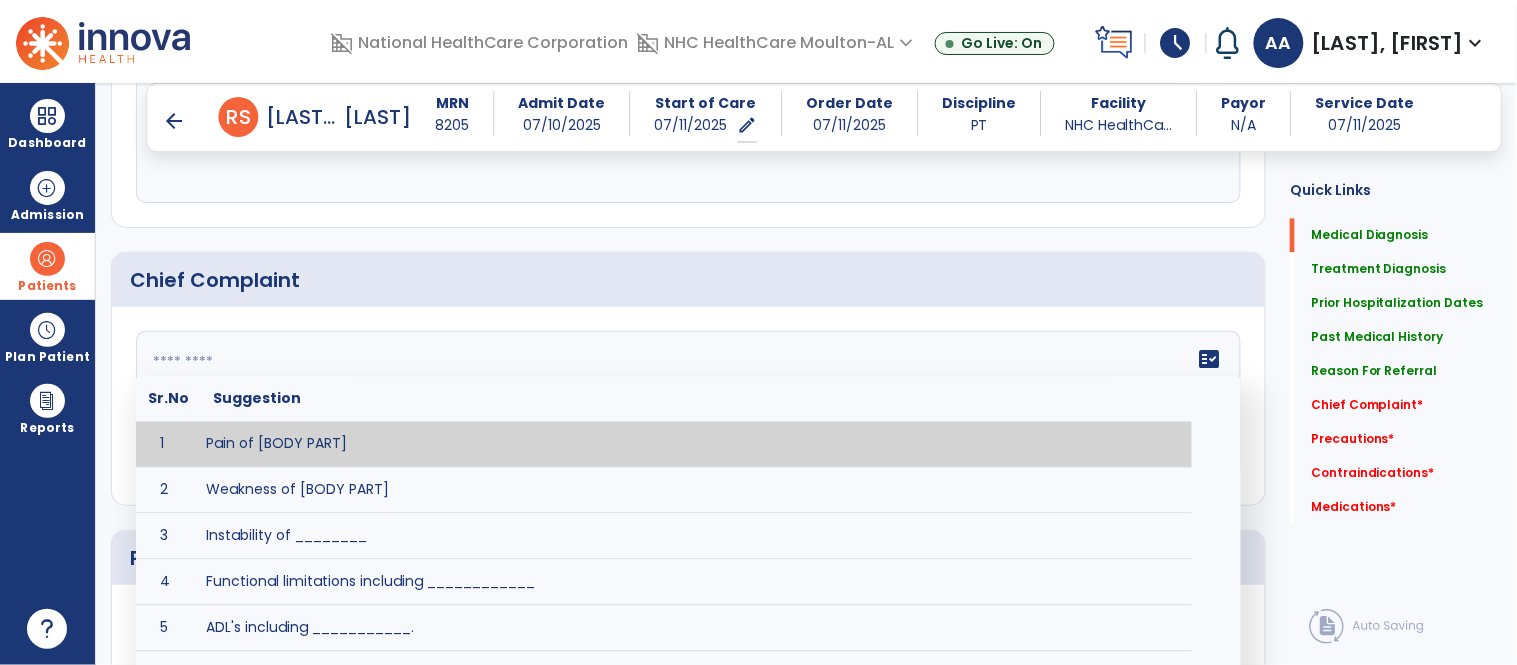 click 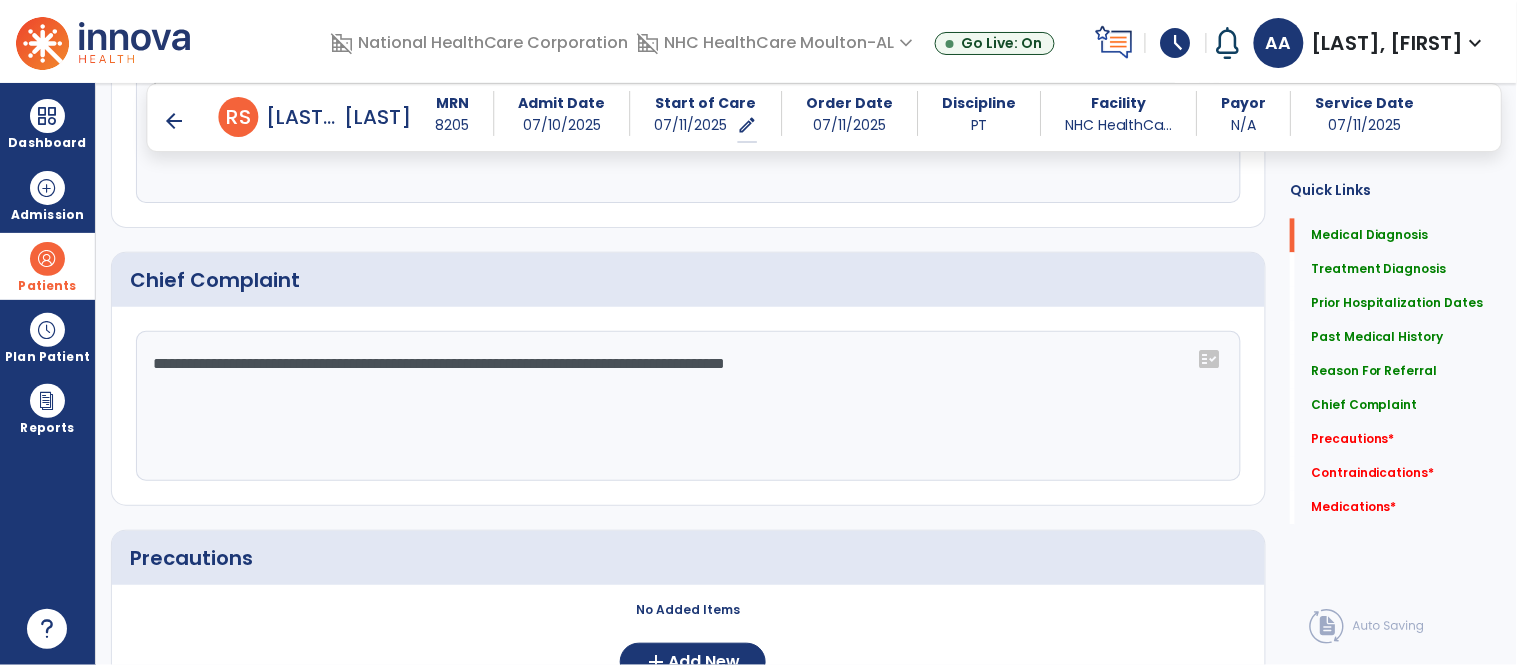 scroll, scrollTop: 1210, scrollLeft: 0, axis: vertical 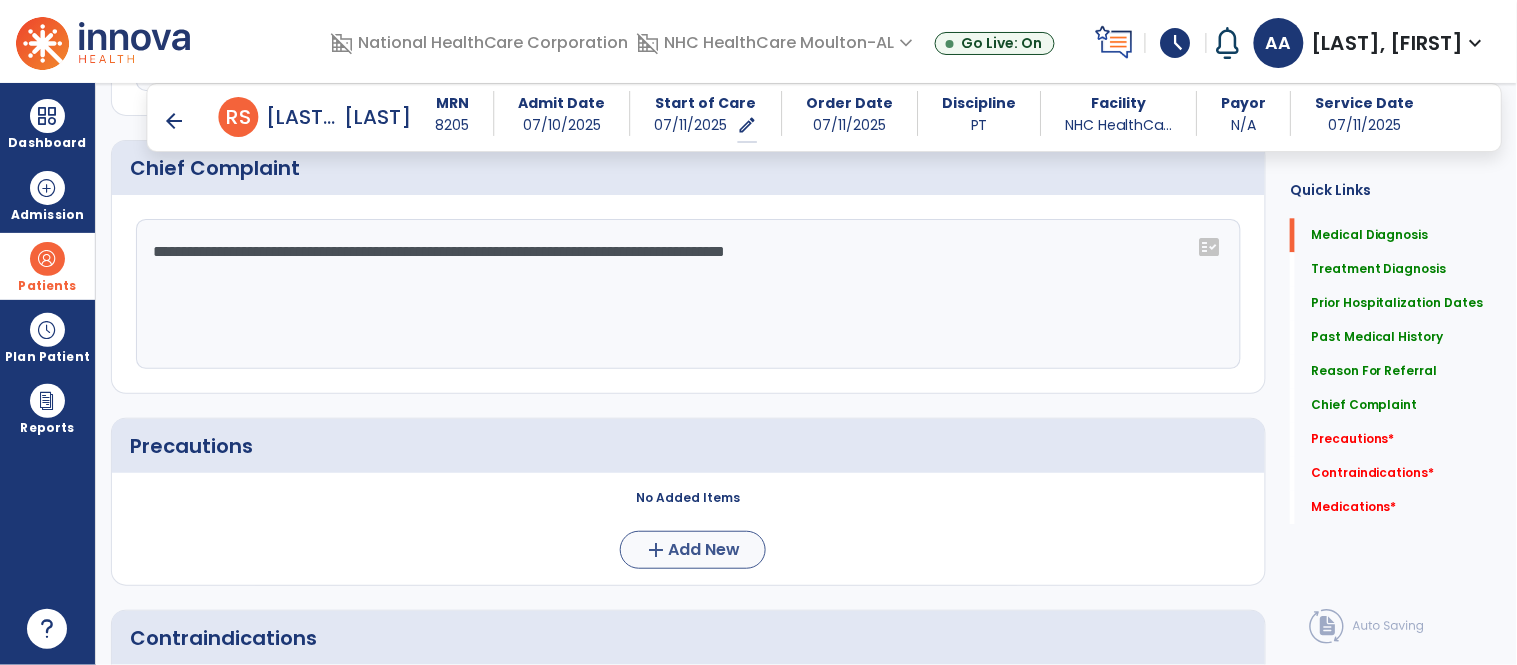 type on "**********" 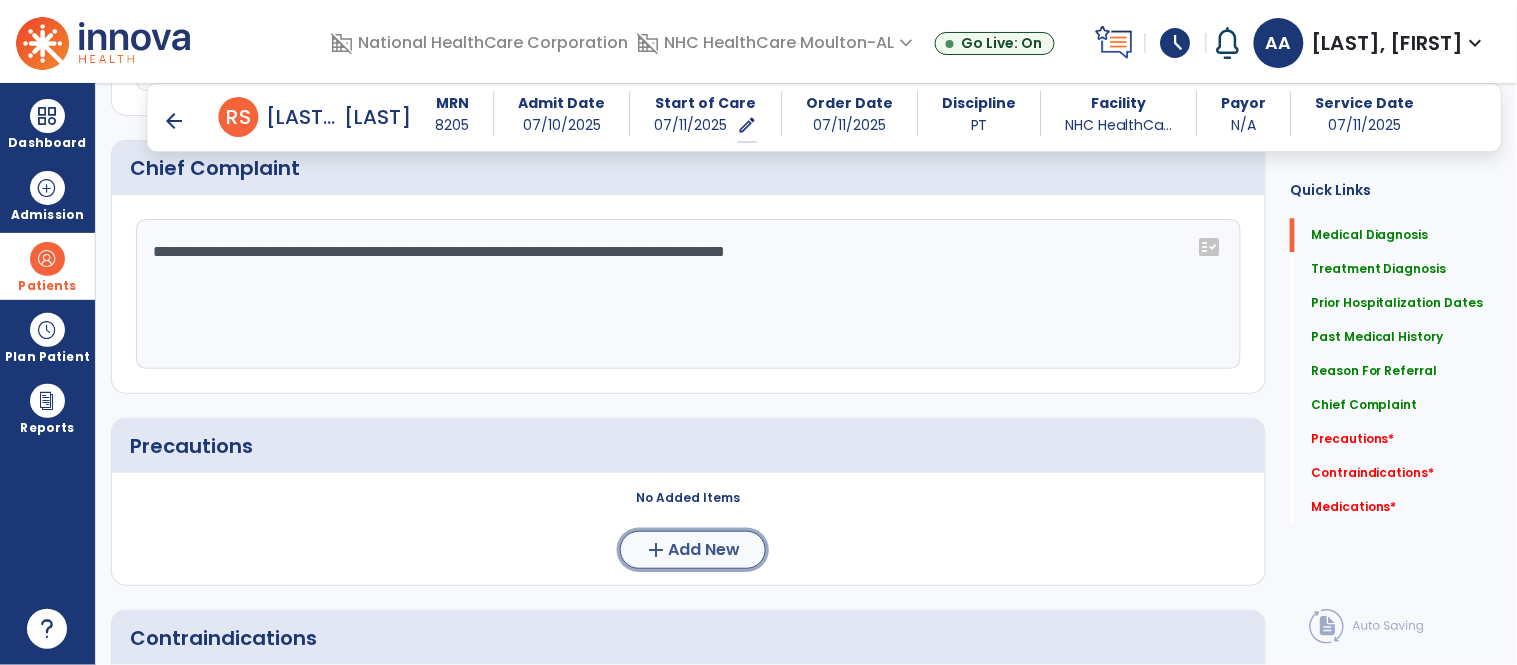 click on "Add New" 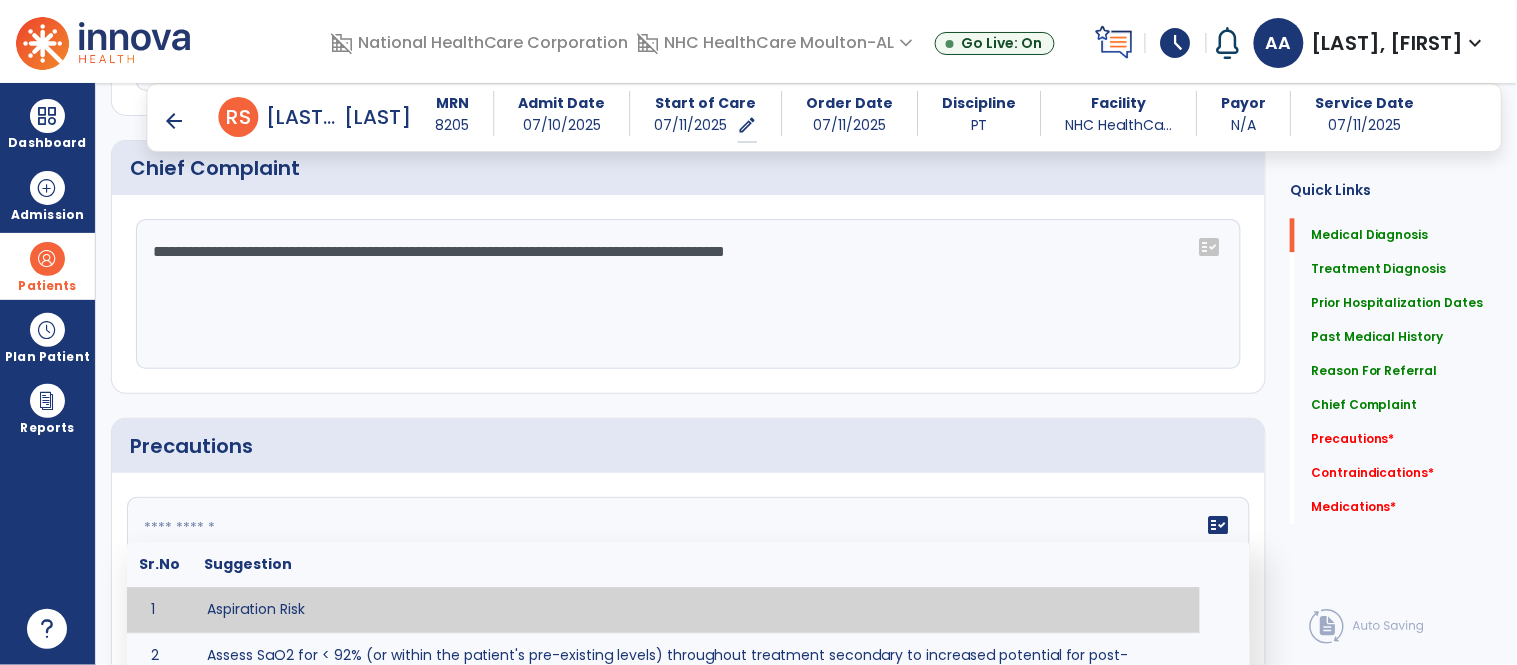 click 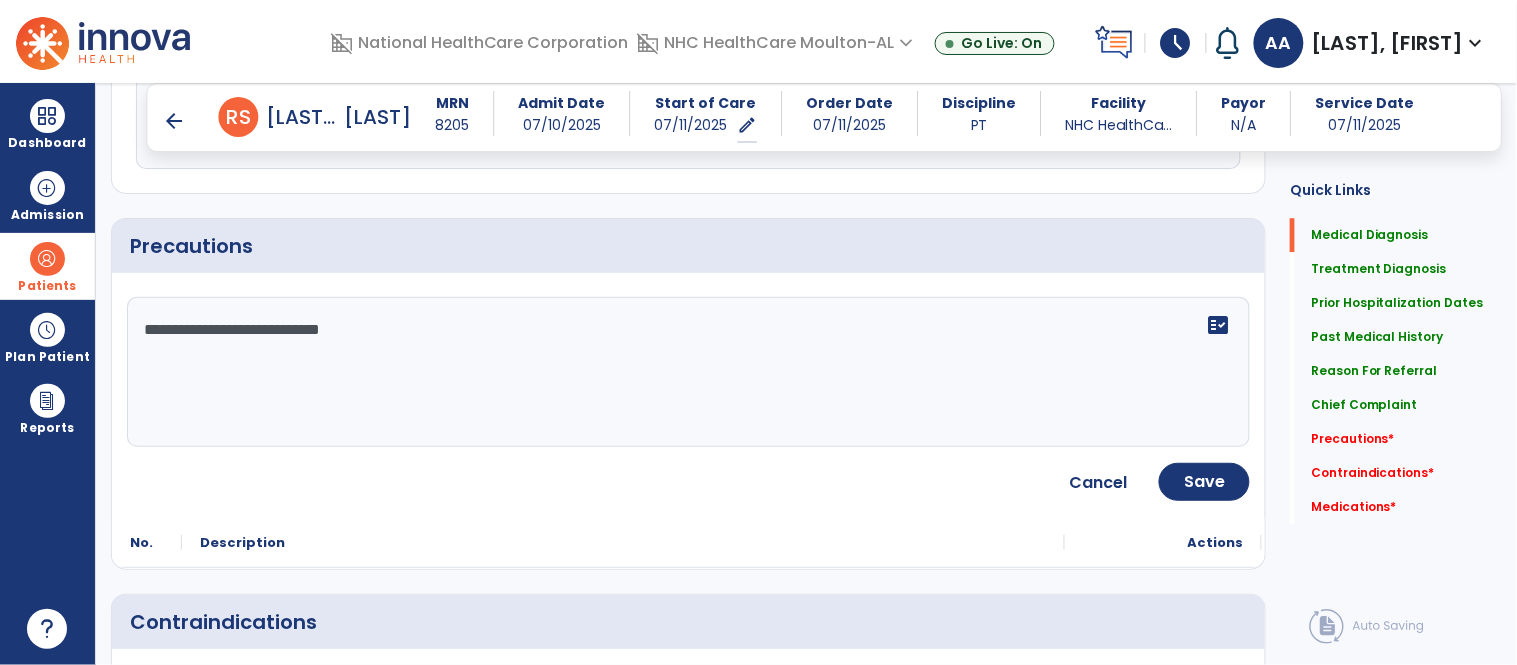 scroll, scrollTop: 1432, scrollLeft: 0, axis: vertical 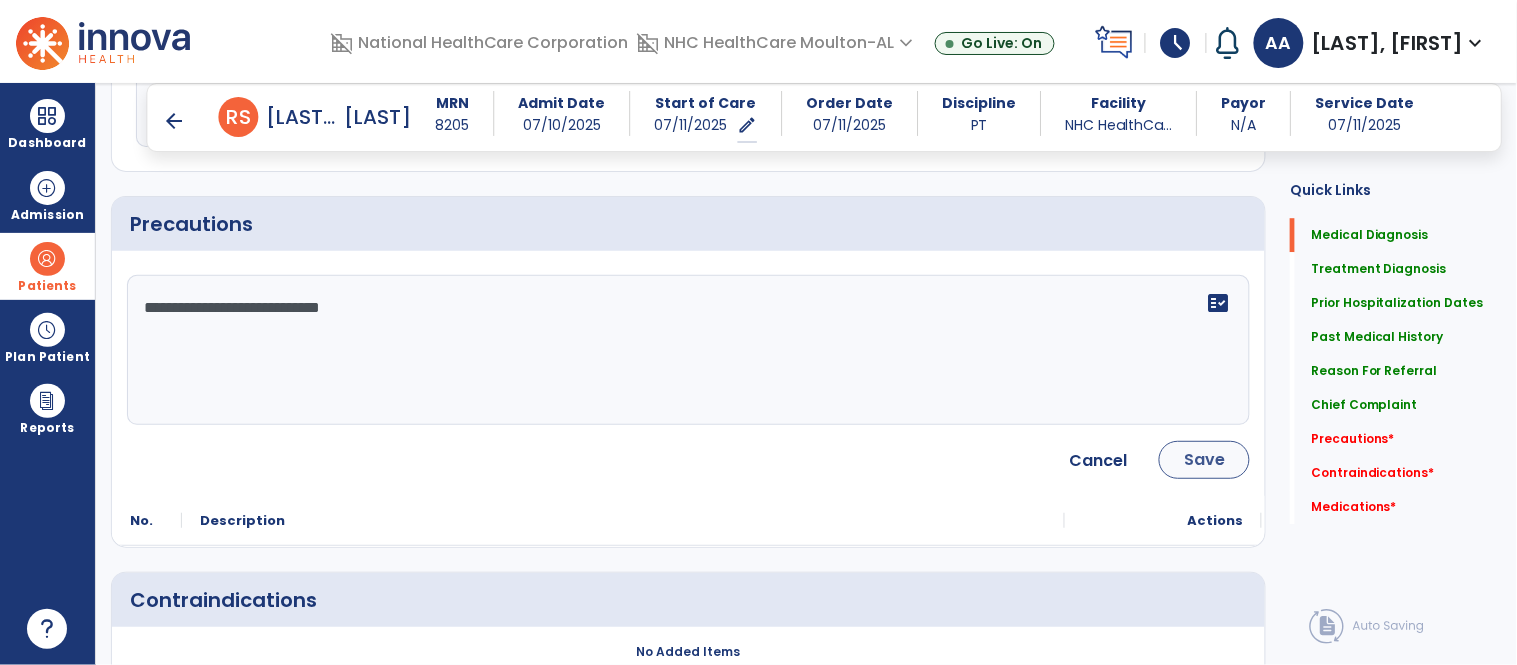 type on "**********" 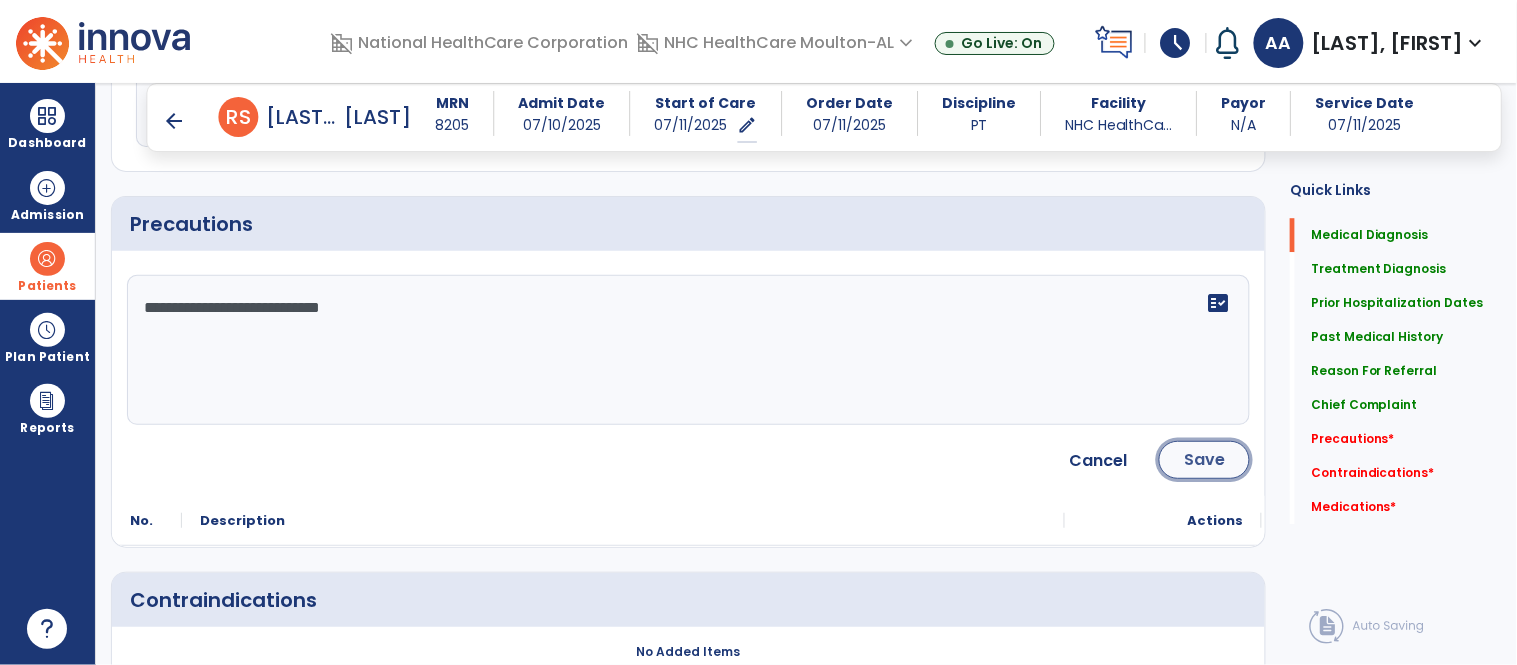 click on "Save" 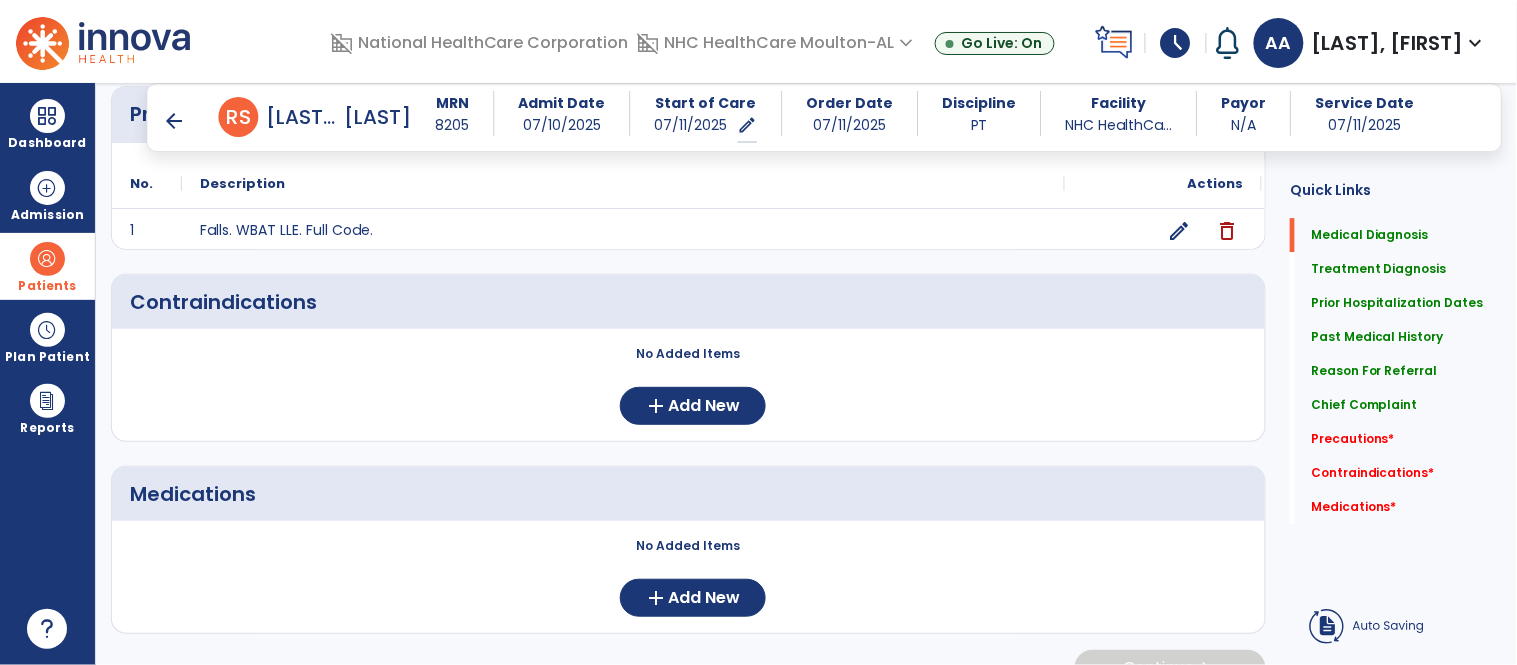 scroll, scrollTop: 1543, scrollLeft: 0, axis: vertical 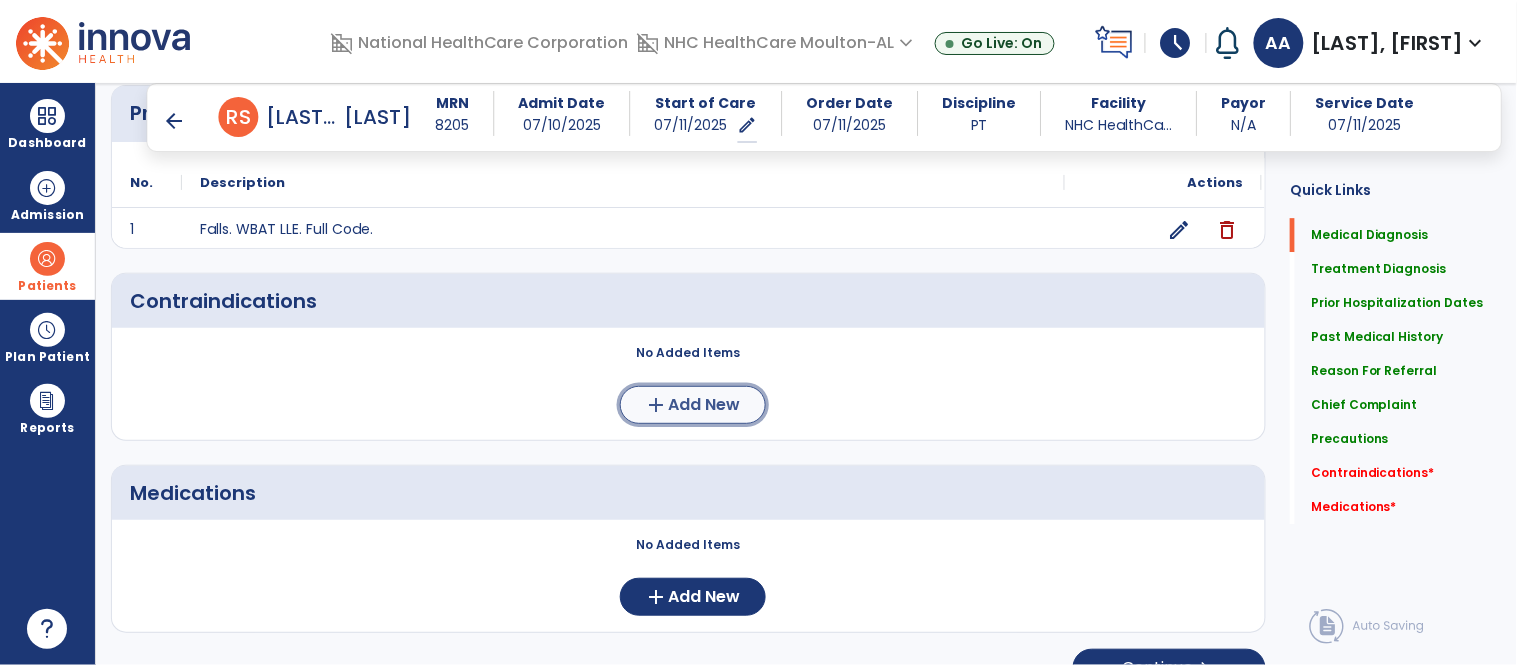 click on "Add New" 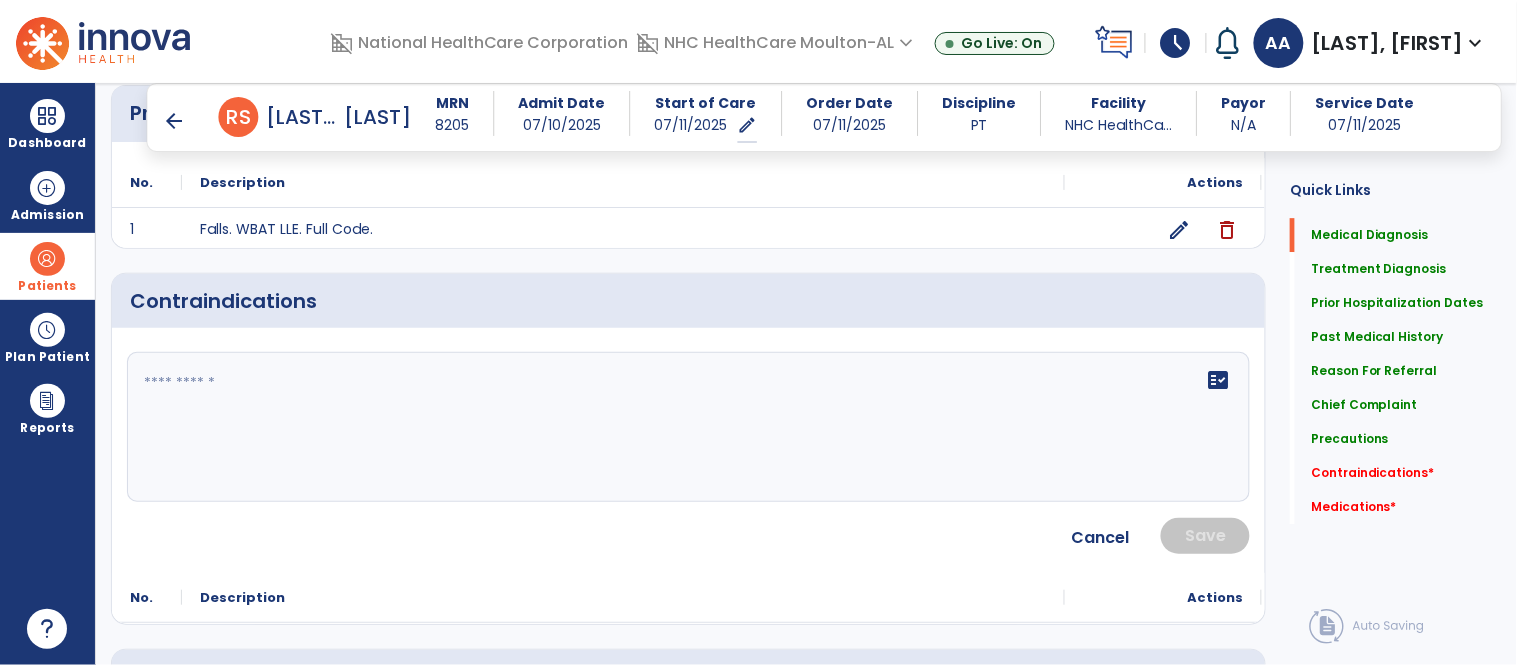 click on "fact_check" 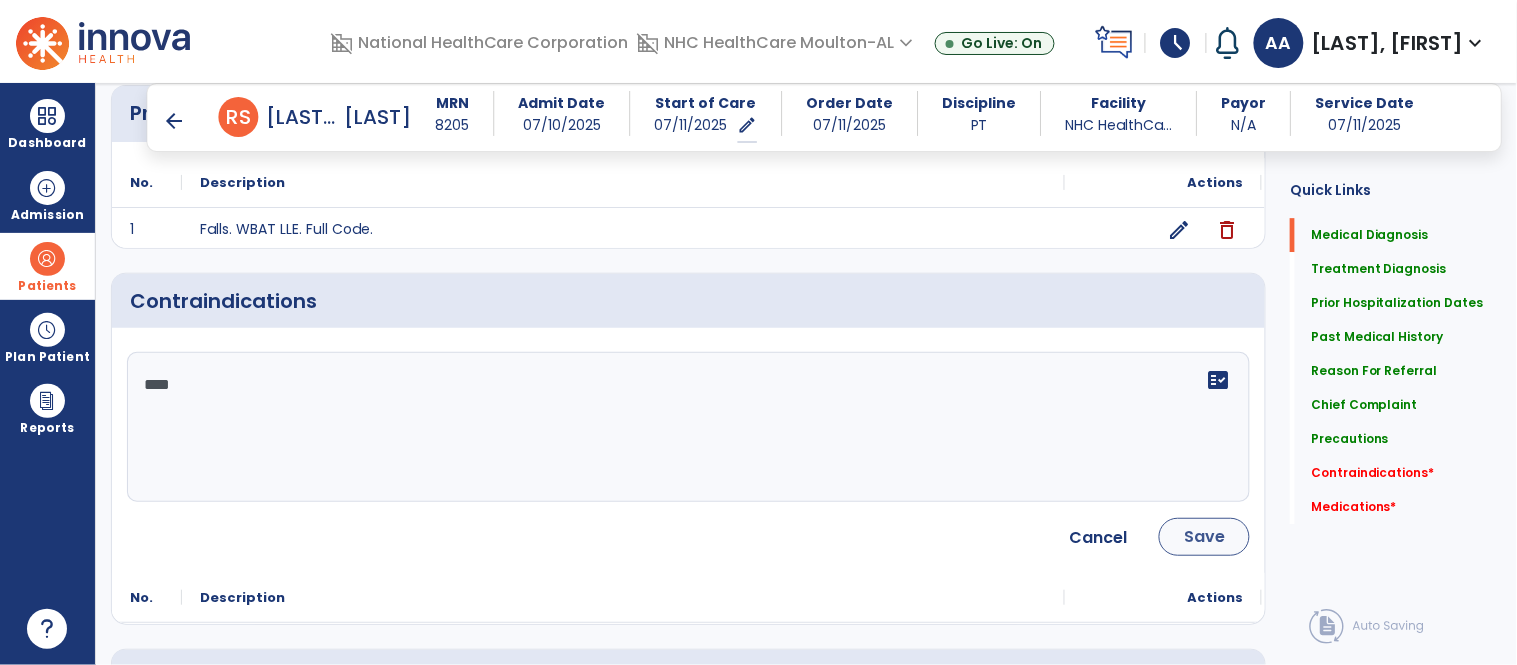 type on "****" 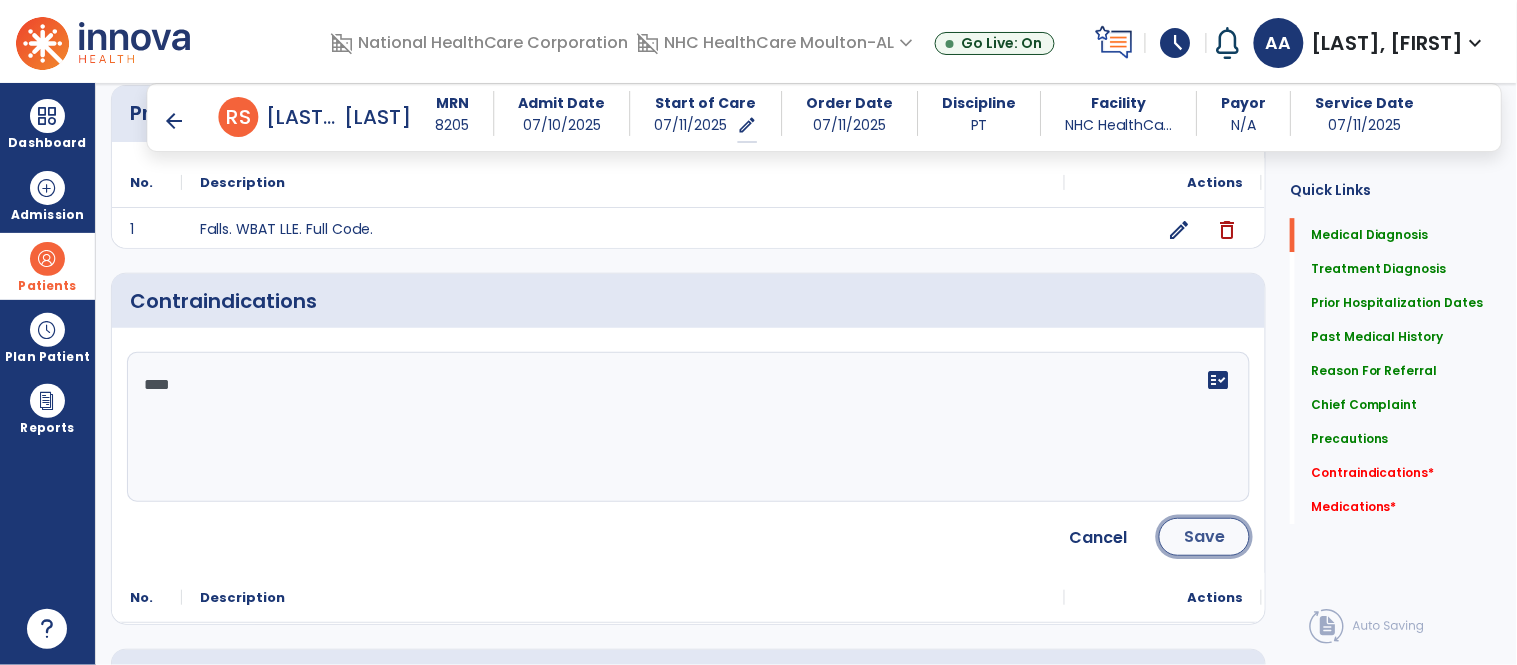 click on "Save" 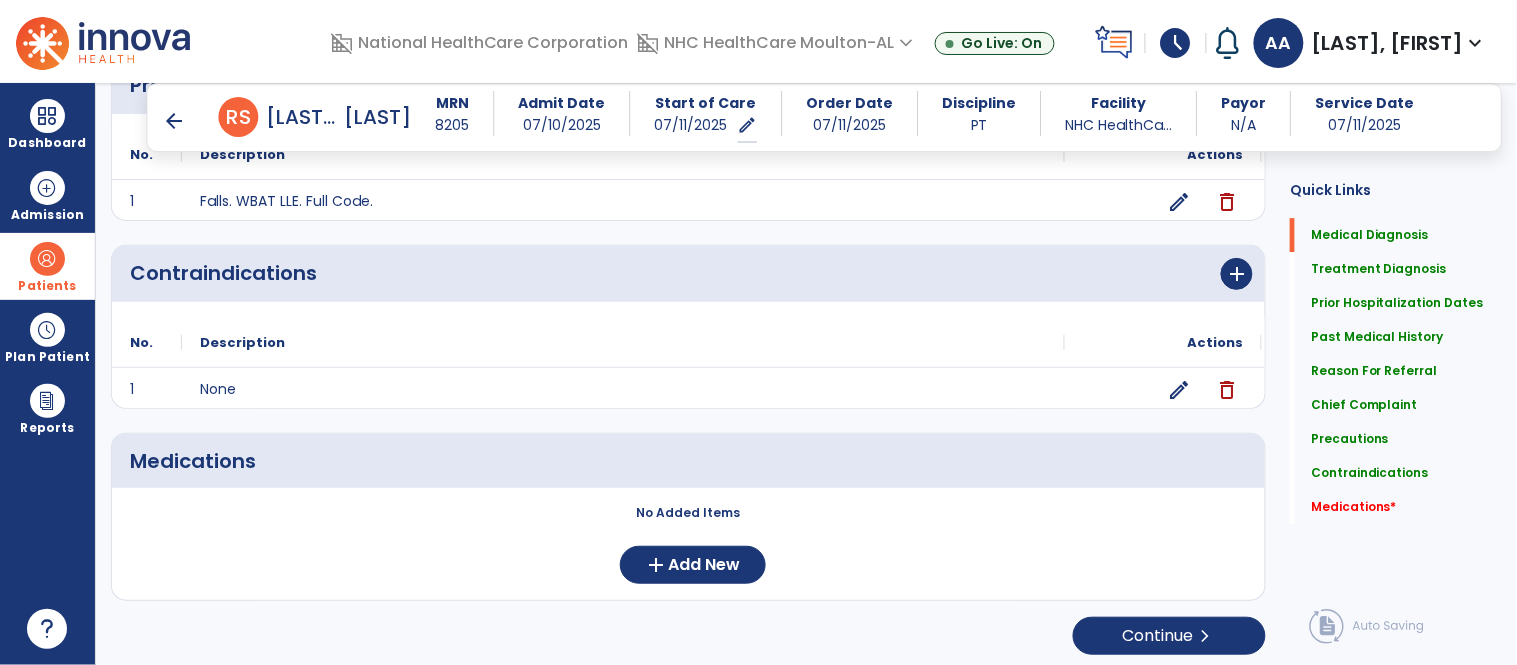scroll, scrollTop: 1578, scrollLeft: 0, axis: vertical 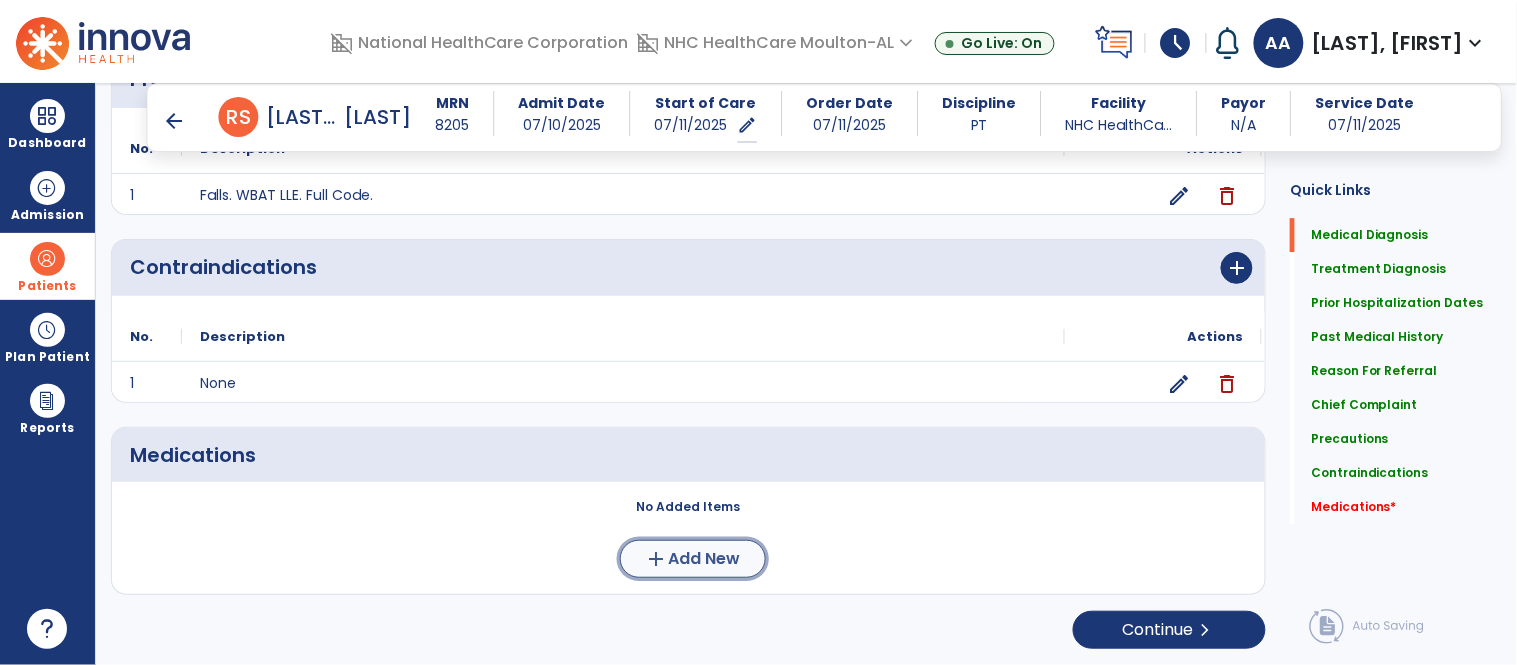 click on "add" 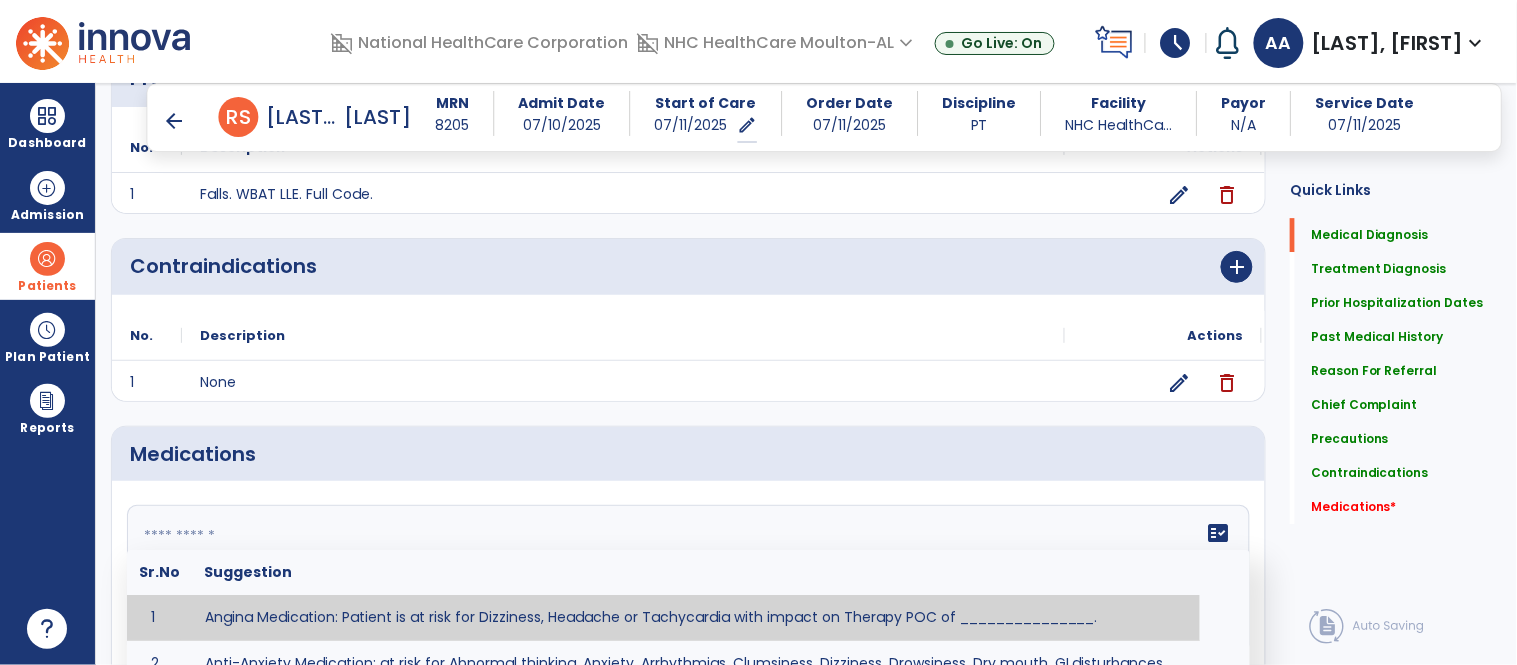 click on "fact_check  Sr.No Suggestion 1 Angina Medication: Patient is at risk for Dizziness, Headache or Tachycardia with impact on Therapy POC of _______________. 2 Anti-Anxiety Medication: at risk for Abnormal thinking, Anxiety, Arrhythmias, Clumsiness, Dizziness, Drowsiness, Dry mouth, GI disturbances, Headache, Increased appetite, Loss of appetite, Orthostatic hypotension, Sedation, Seizures, Tachycardia, Unsteadiness, Weakness or Weight gain with impact on Therapy POC of _____________. 3 Anti-Arrhythmic Agents: at risk for Arrhythmias, Confusion, EKG changes, Hallucinations, Hepatotoxicity, Increased blood pressure, Increased heart rate, Lethargy or Toxicity with impact on Therapy POC of 4 Anti-Coagulant medications: with potential risk for hemorrhage (including rectal bleeding and coughing up blood), and heparin-induced thrombocytopenia(HIT syndrome). Potential impact on therapy progress includes _________. 5 6 7 8 Aspirin for ______________. 9 10 11 12 13 14 15 16 17 18 19 20 21 22 23 24" 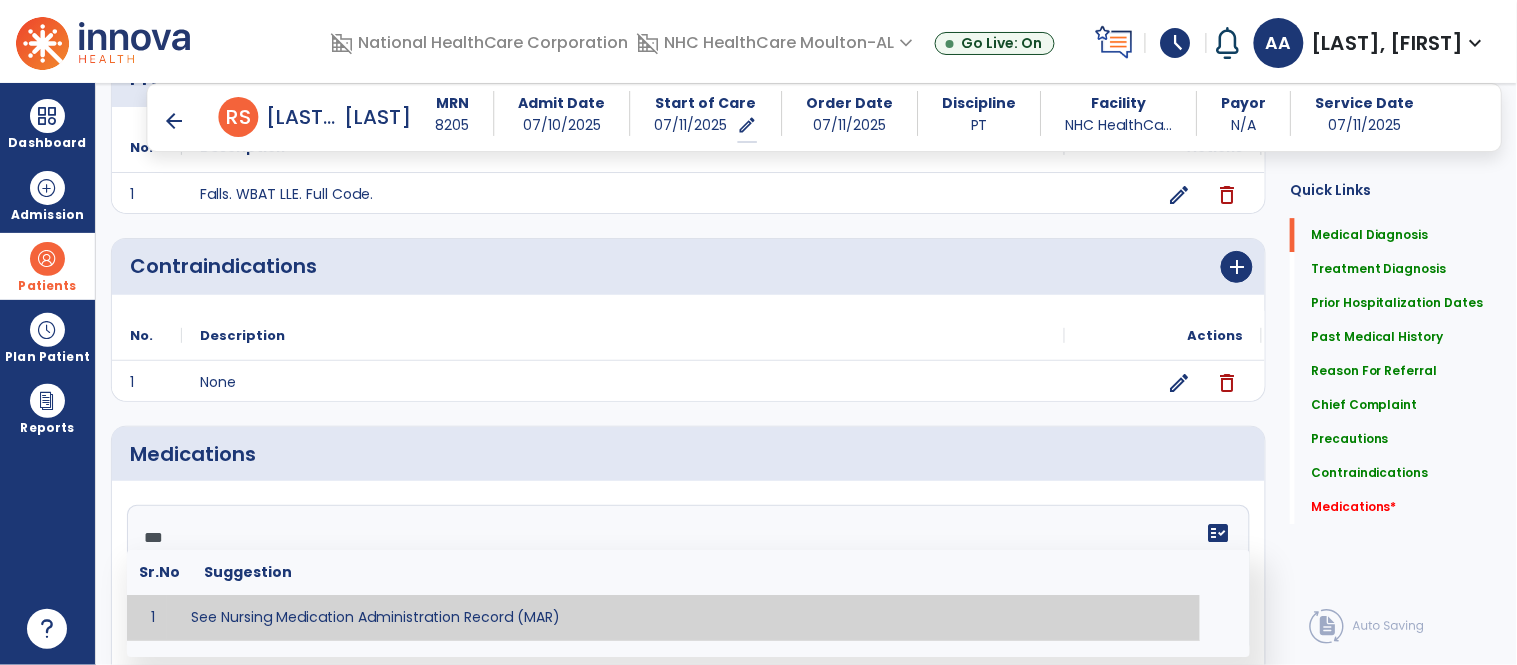 type on "**********" 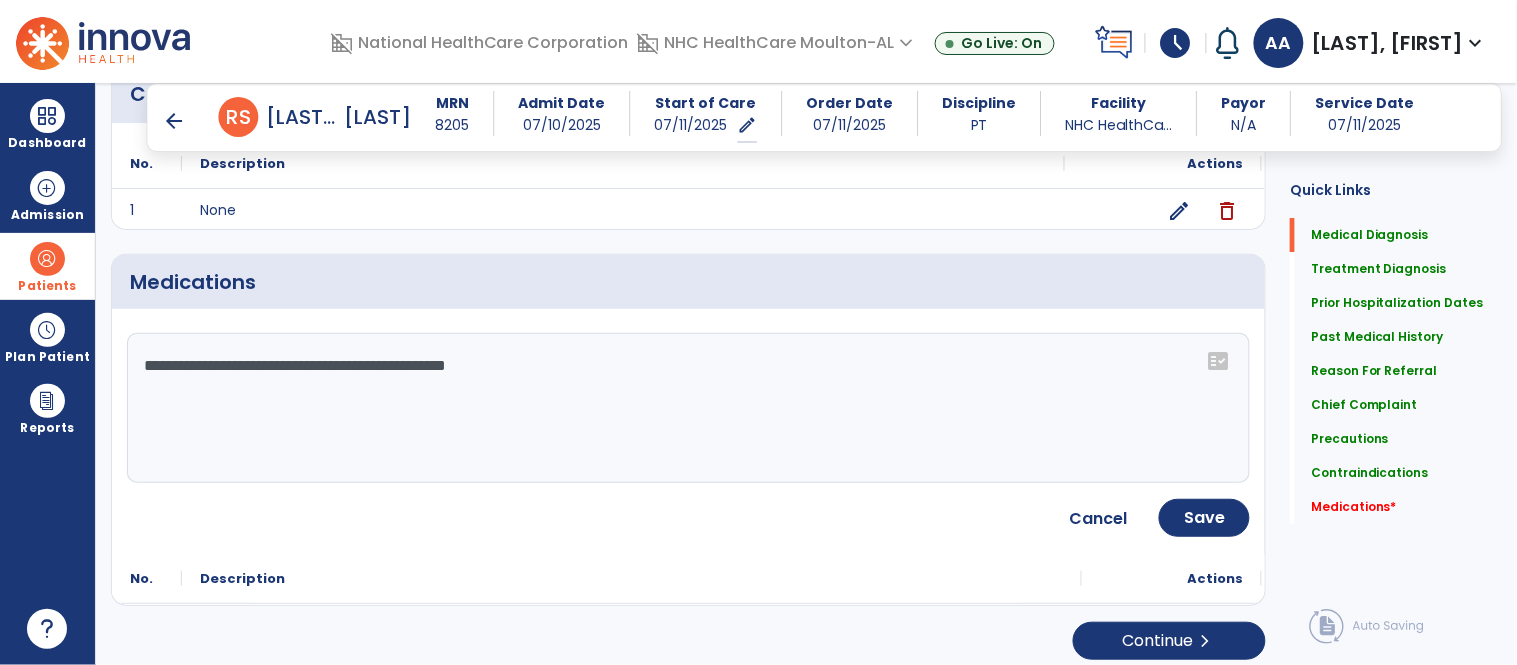 scroll, scrollTop: 1763, scrollLeft: 0, axis: vertical 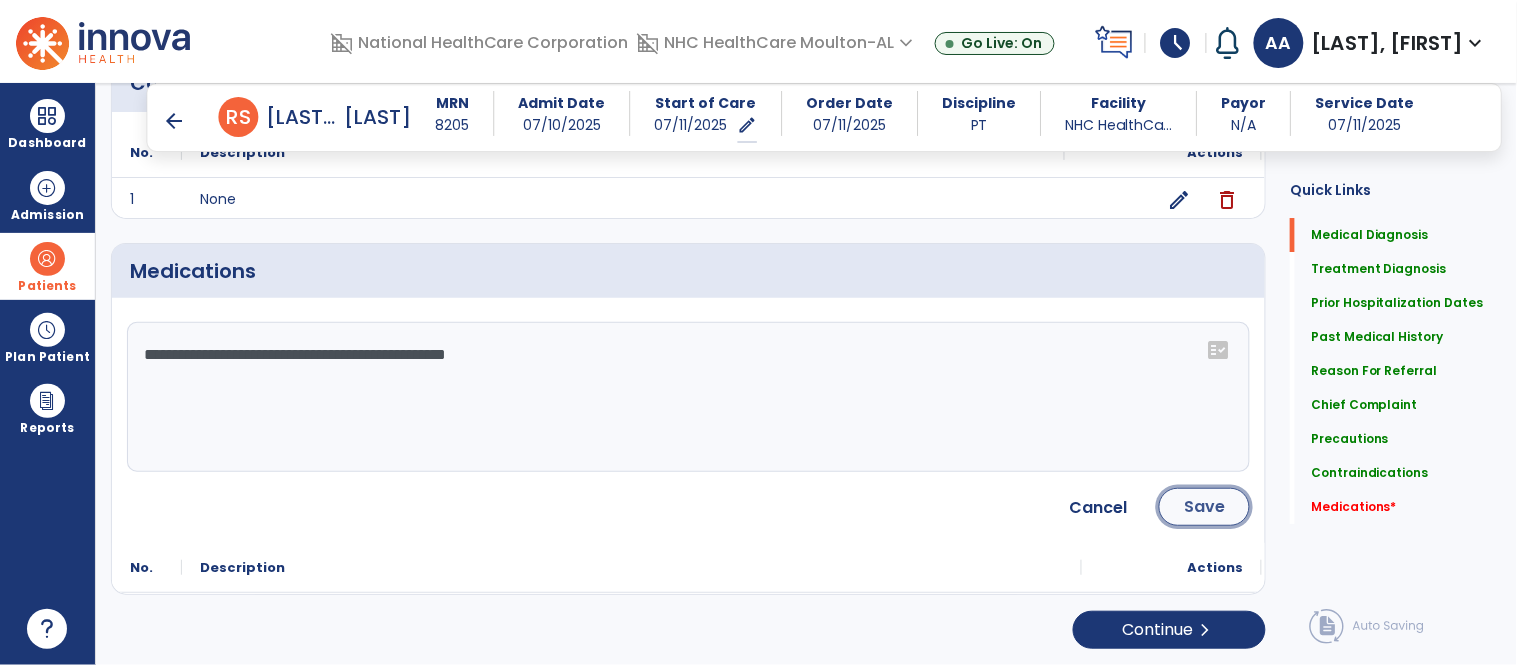 click on "Save" 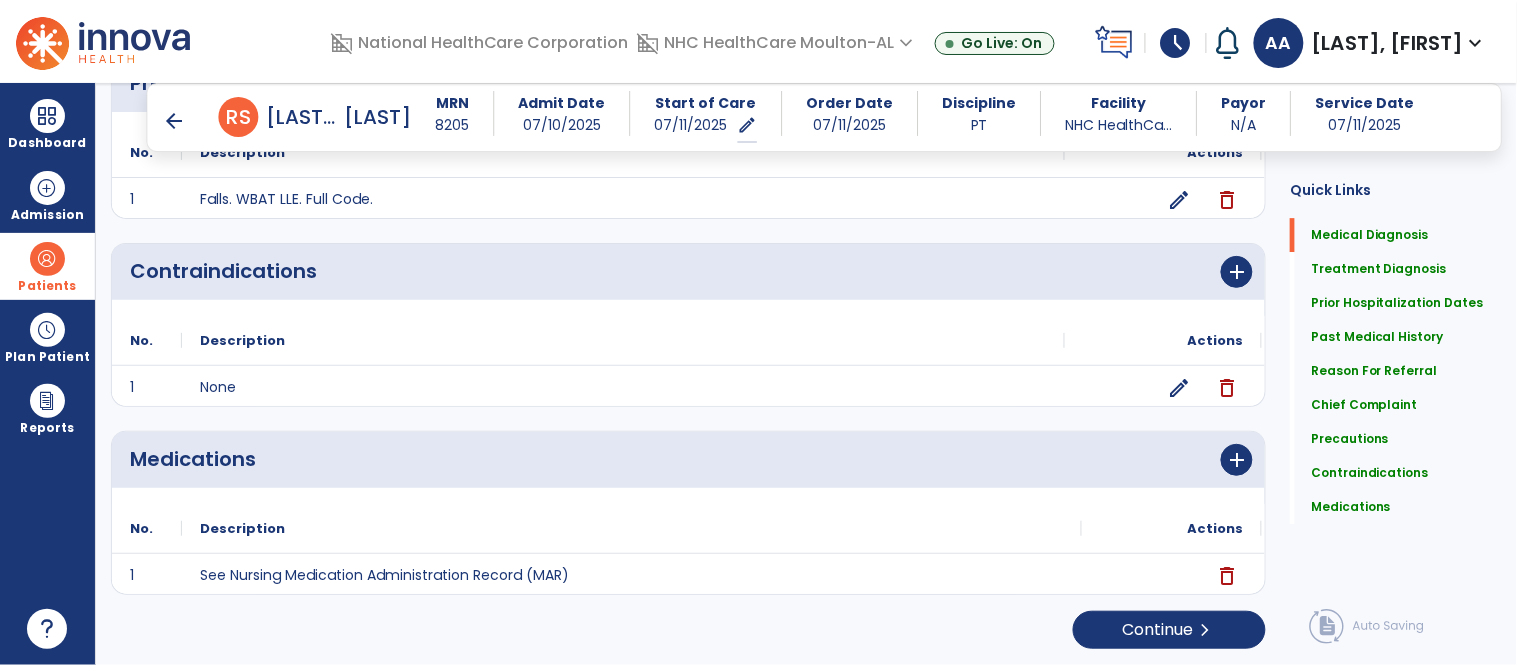 scroll, scrollTop: 1574, scrollLeft: 0, axis: vertical 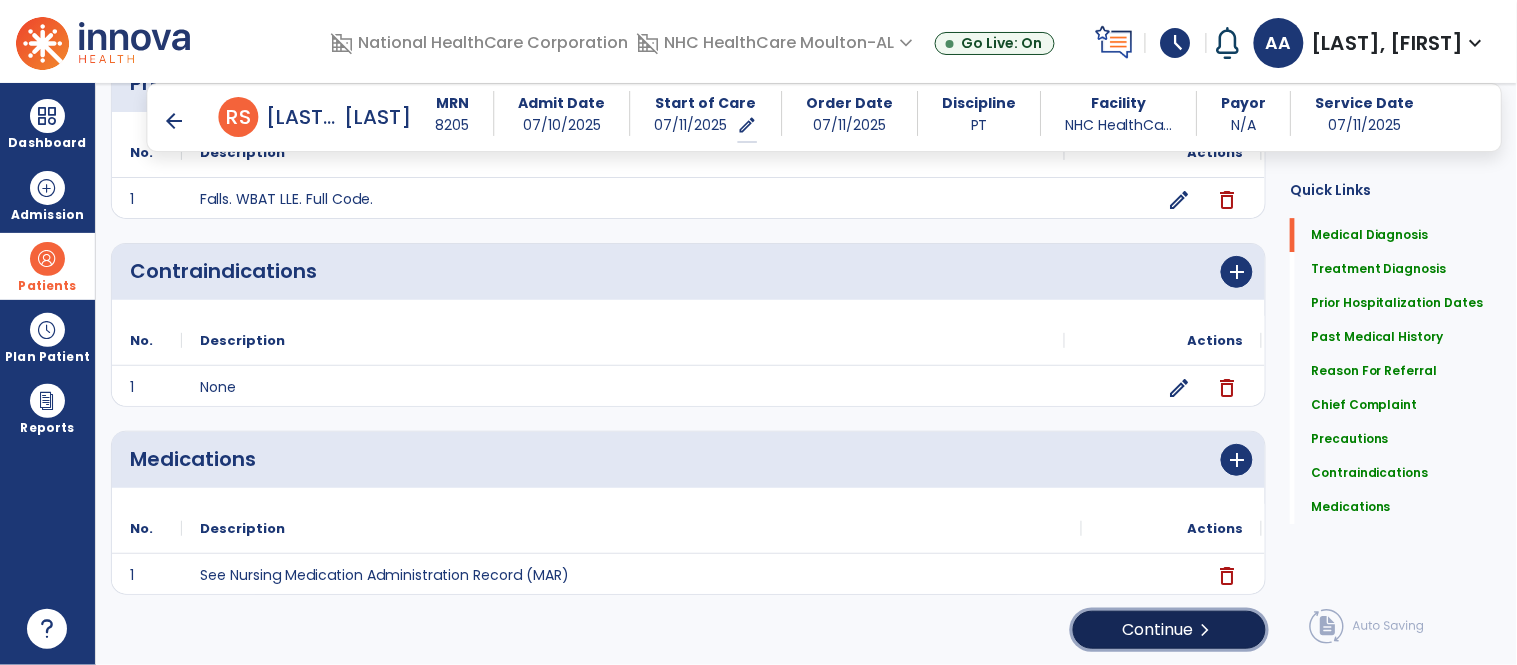click on "Continue  chevron_right" 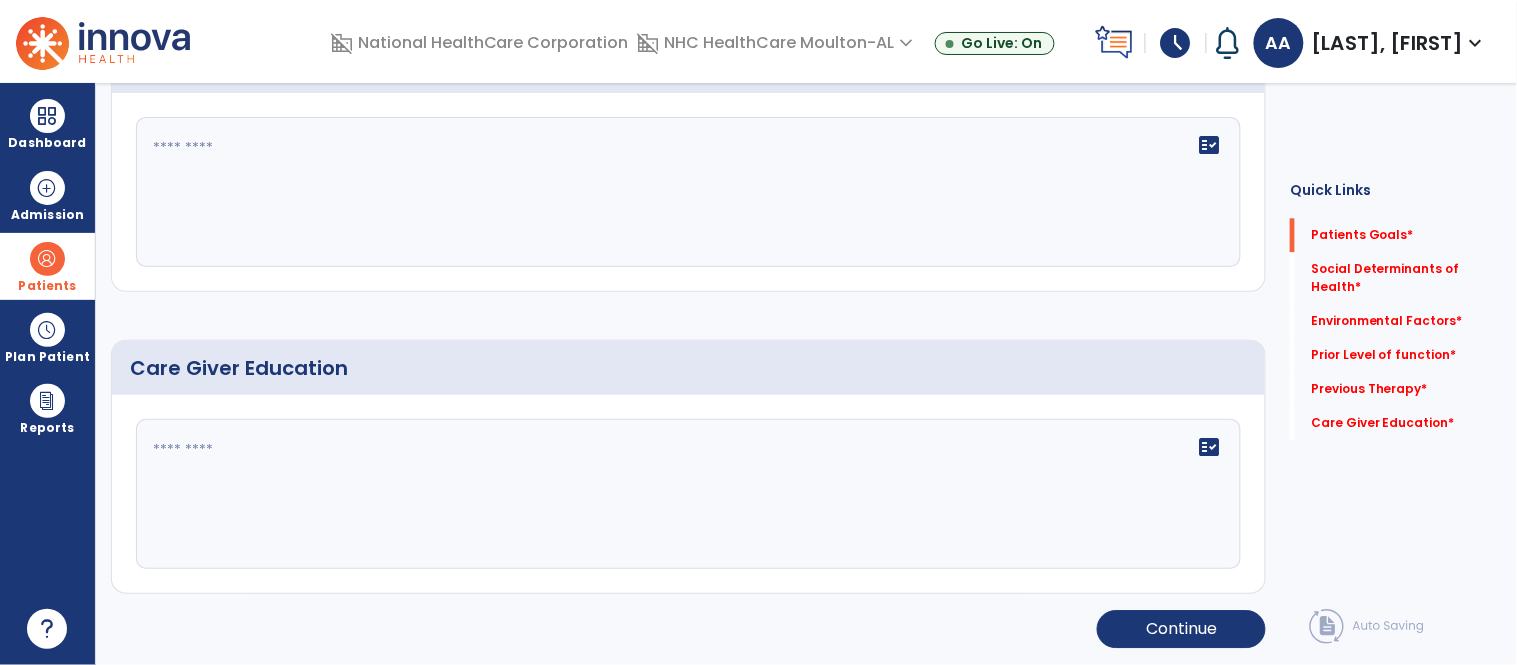 scroll, scrollTop: 0, scrollLeft: 0, axis: both 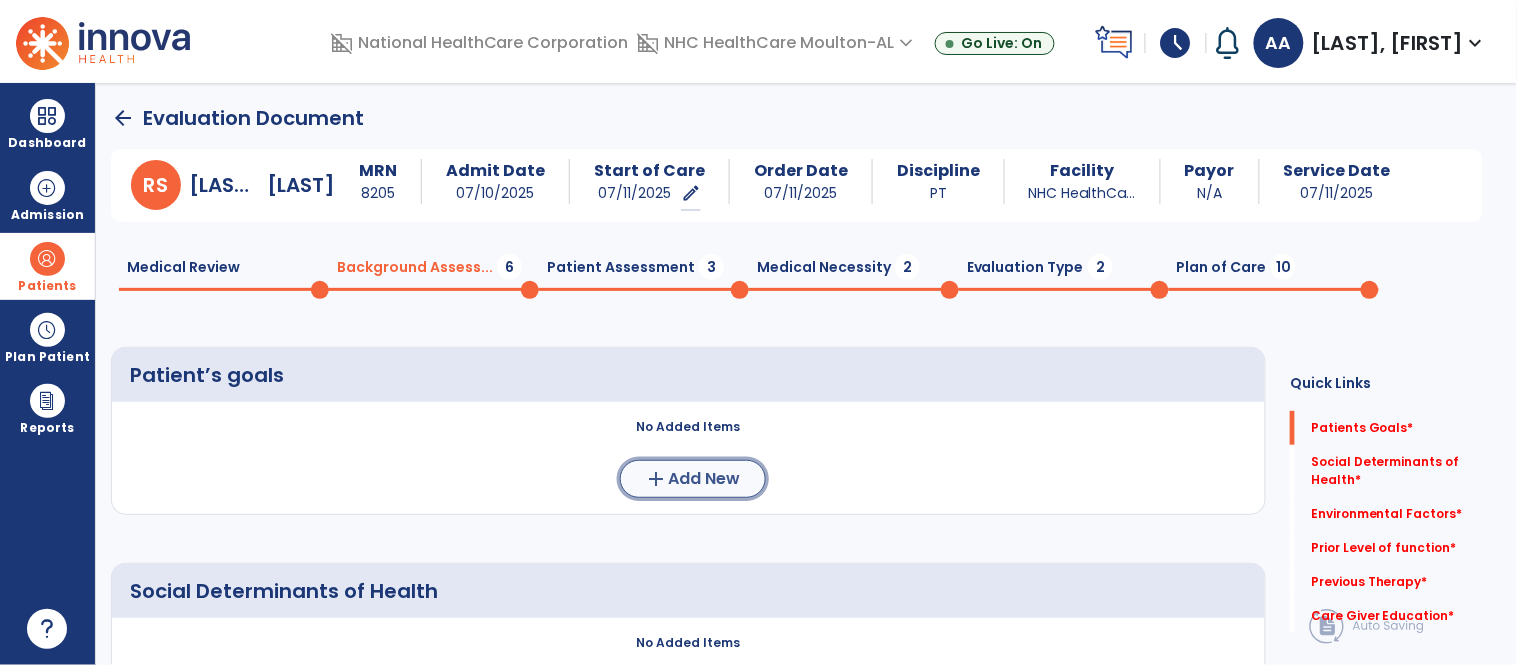click on "Add New" 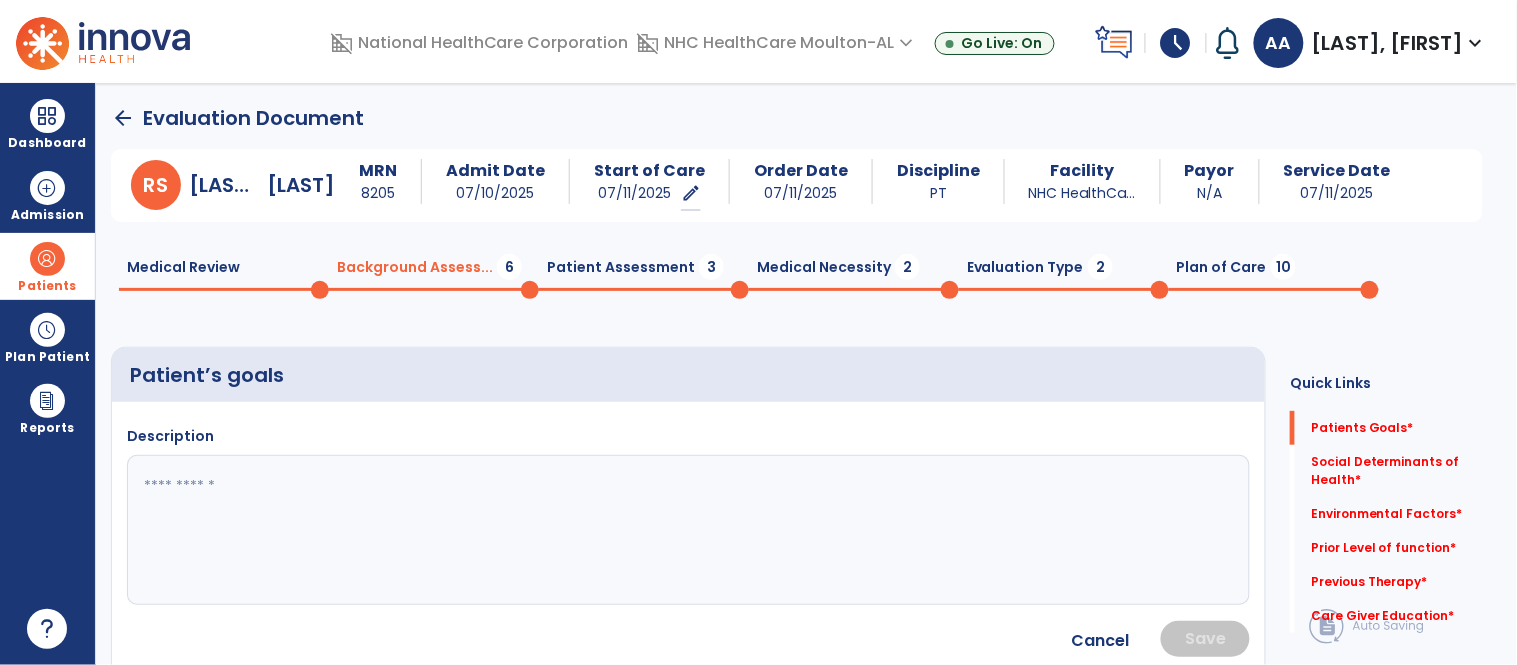 click 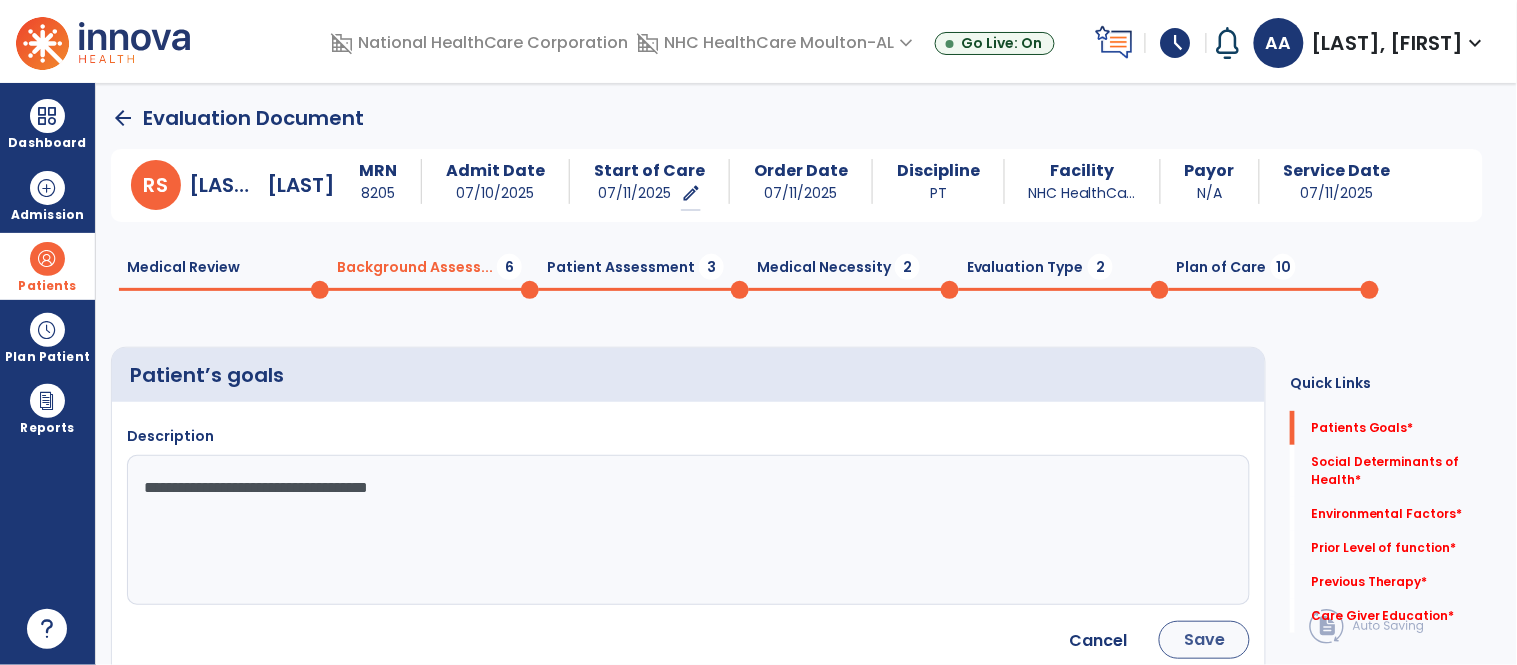 type on "**********" 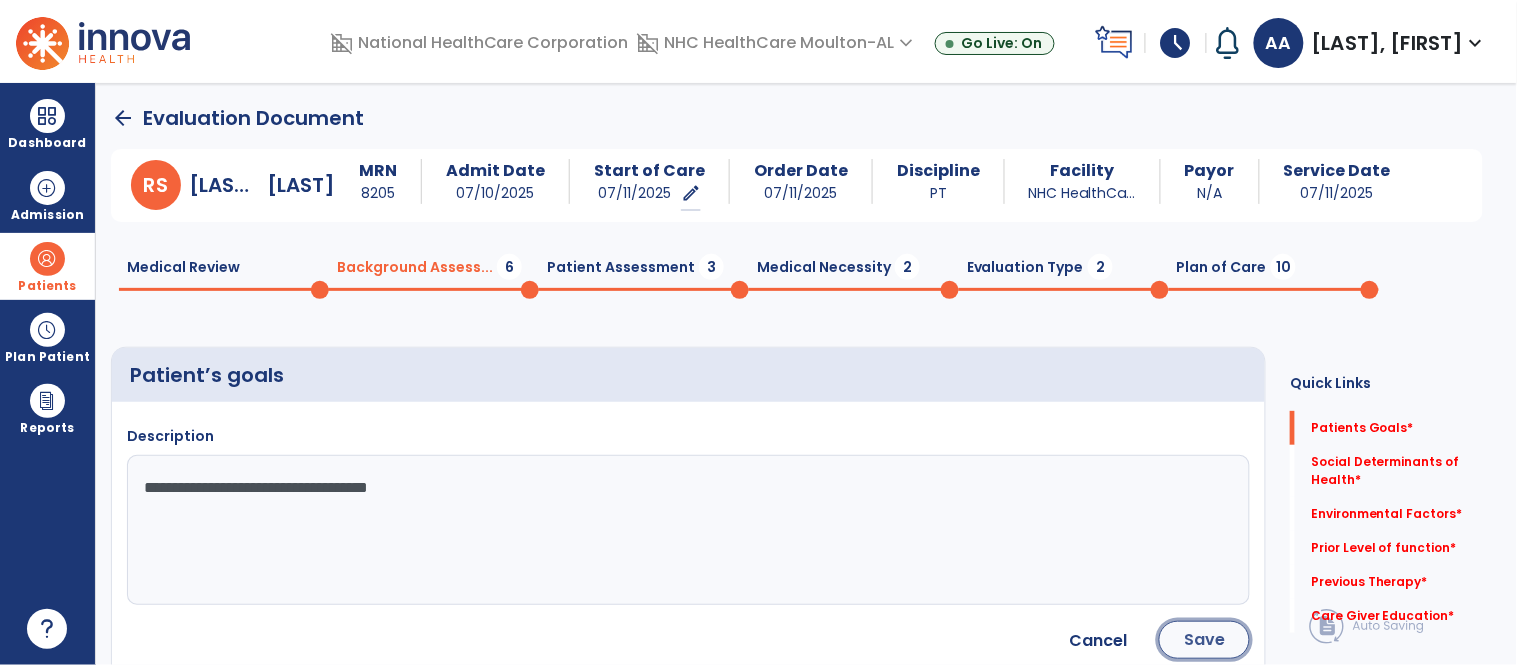 click on "Save" 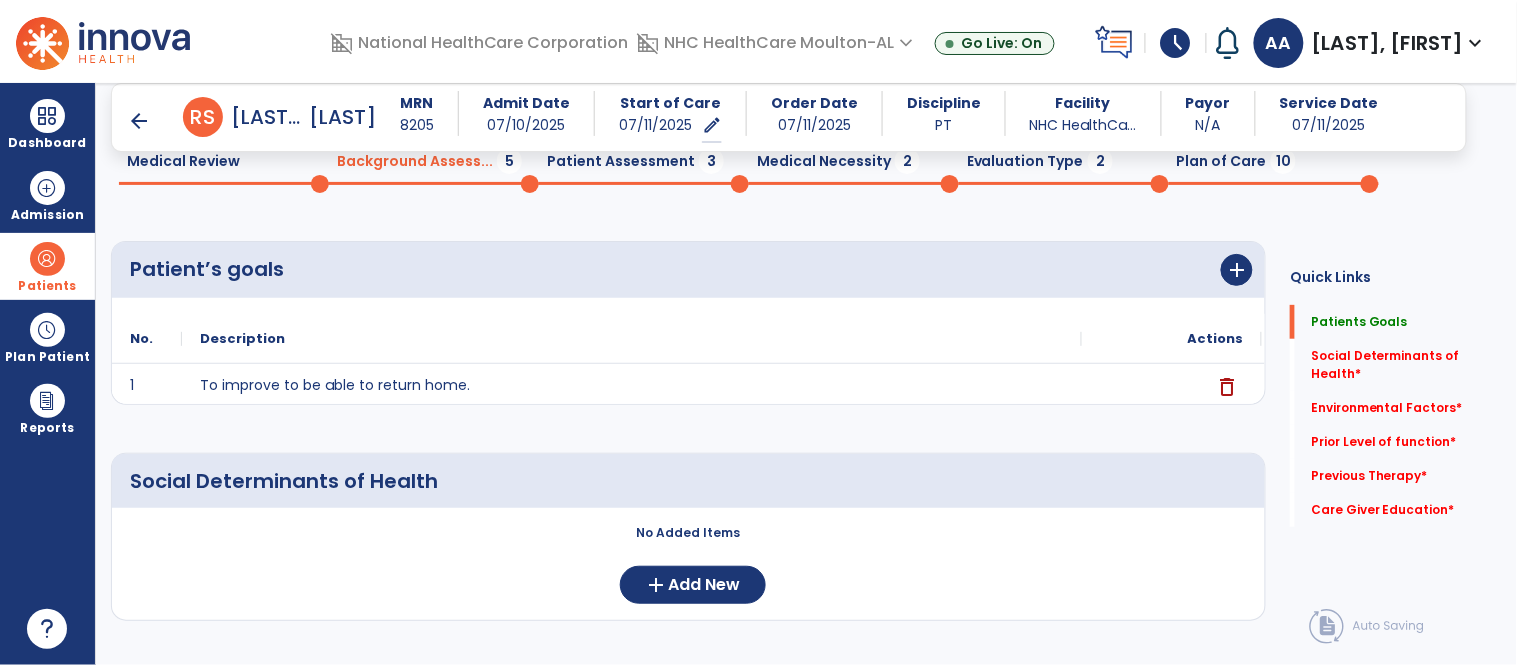 scroll, scrollTop: 222, scrollLeft: 0, axis: vertical 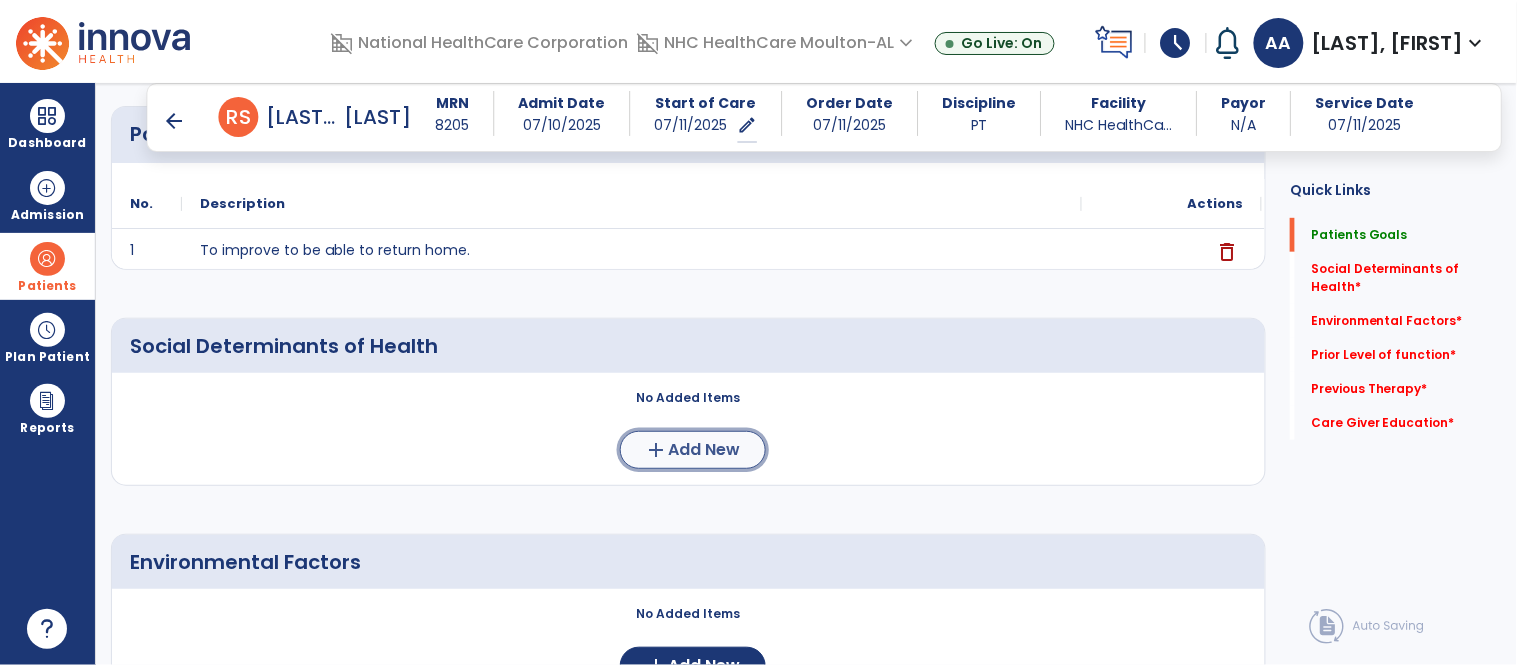 click on "Add New" 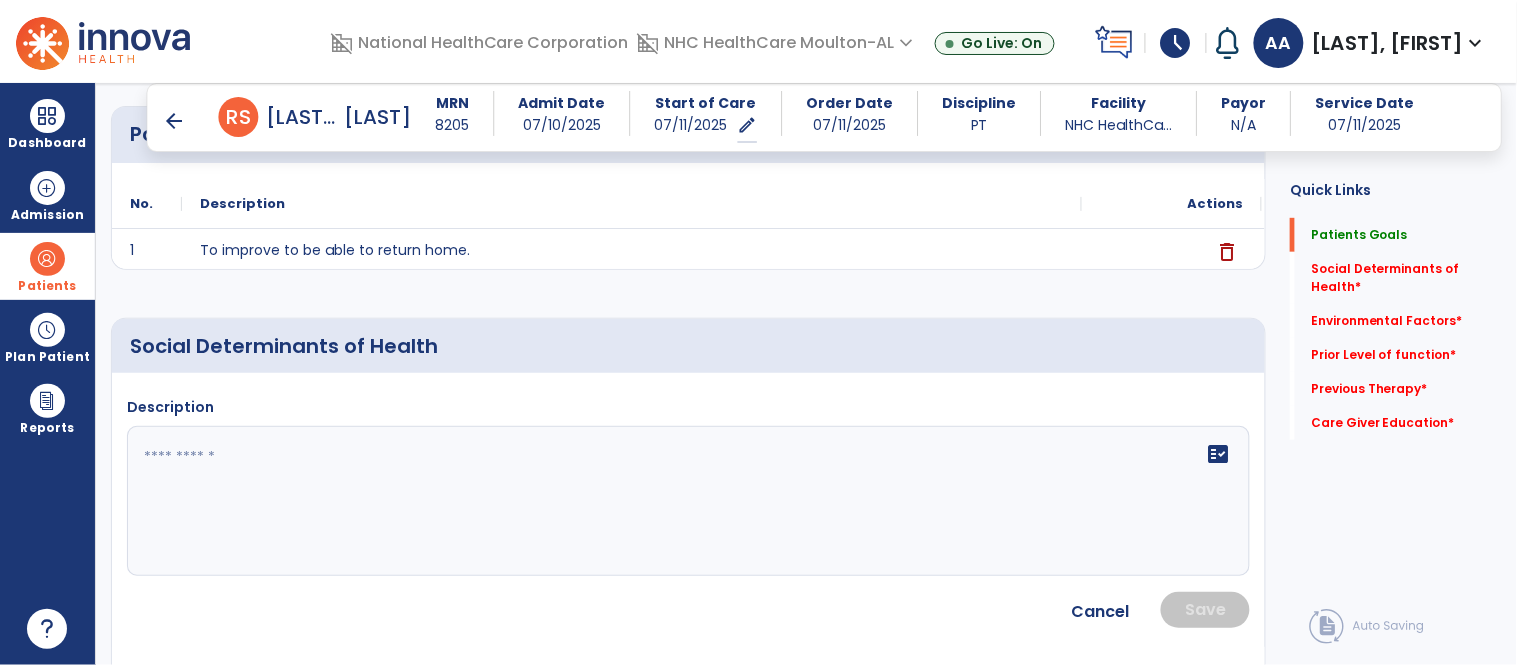 click 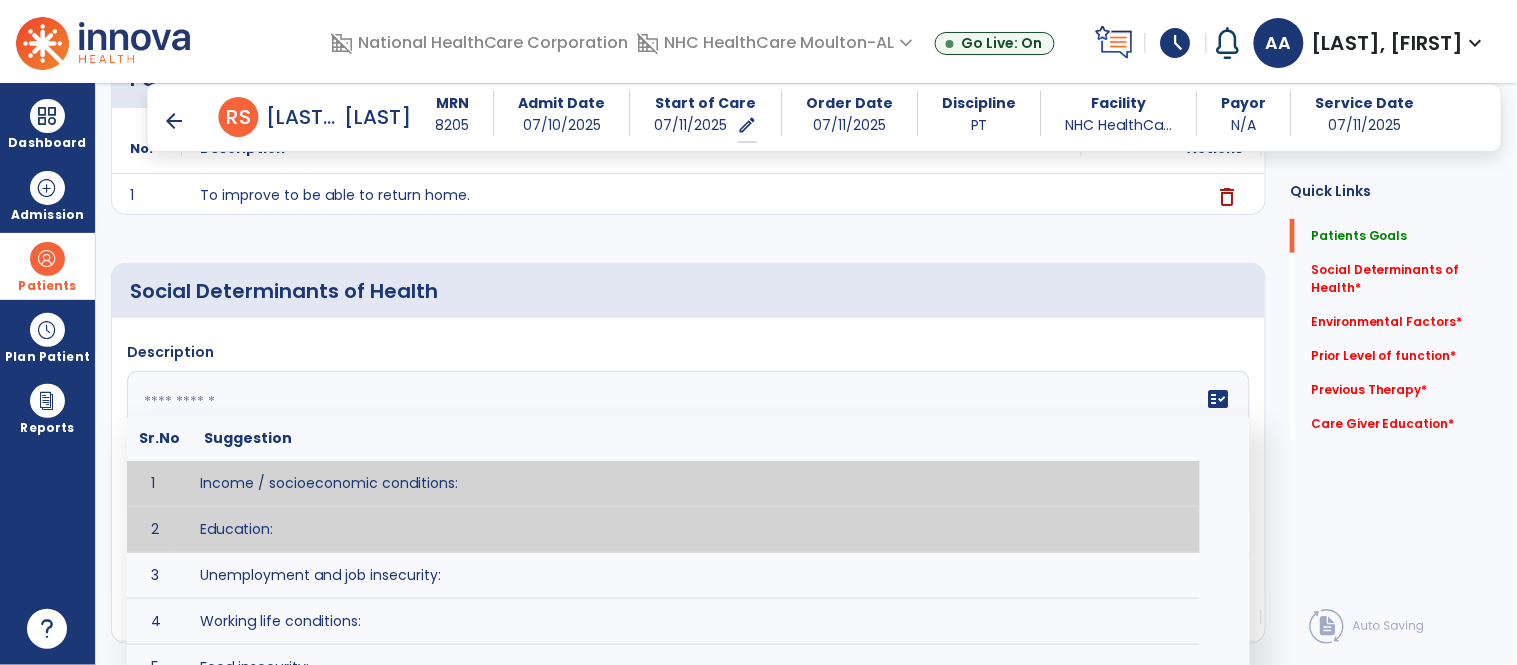 scroll, scrollTop: 333, scrollLeft: 0, axis: vertical 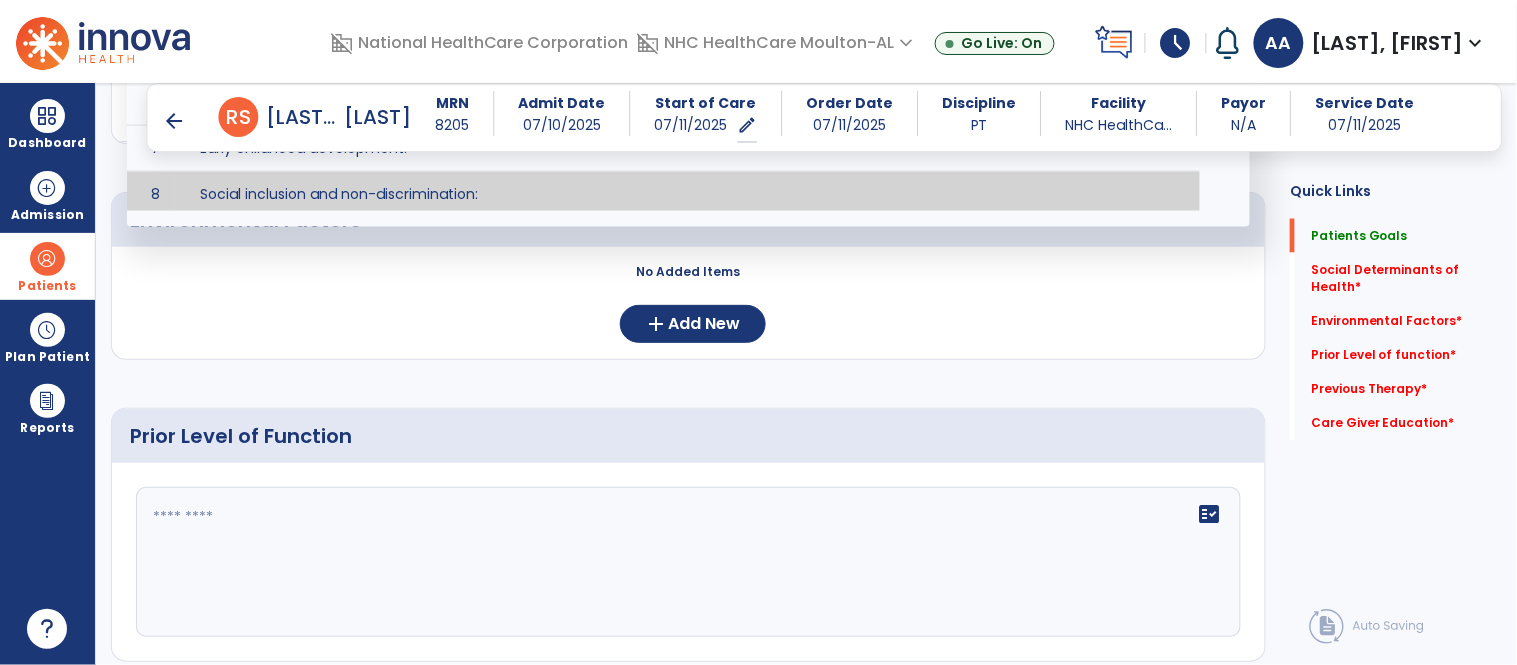type on "**********" 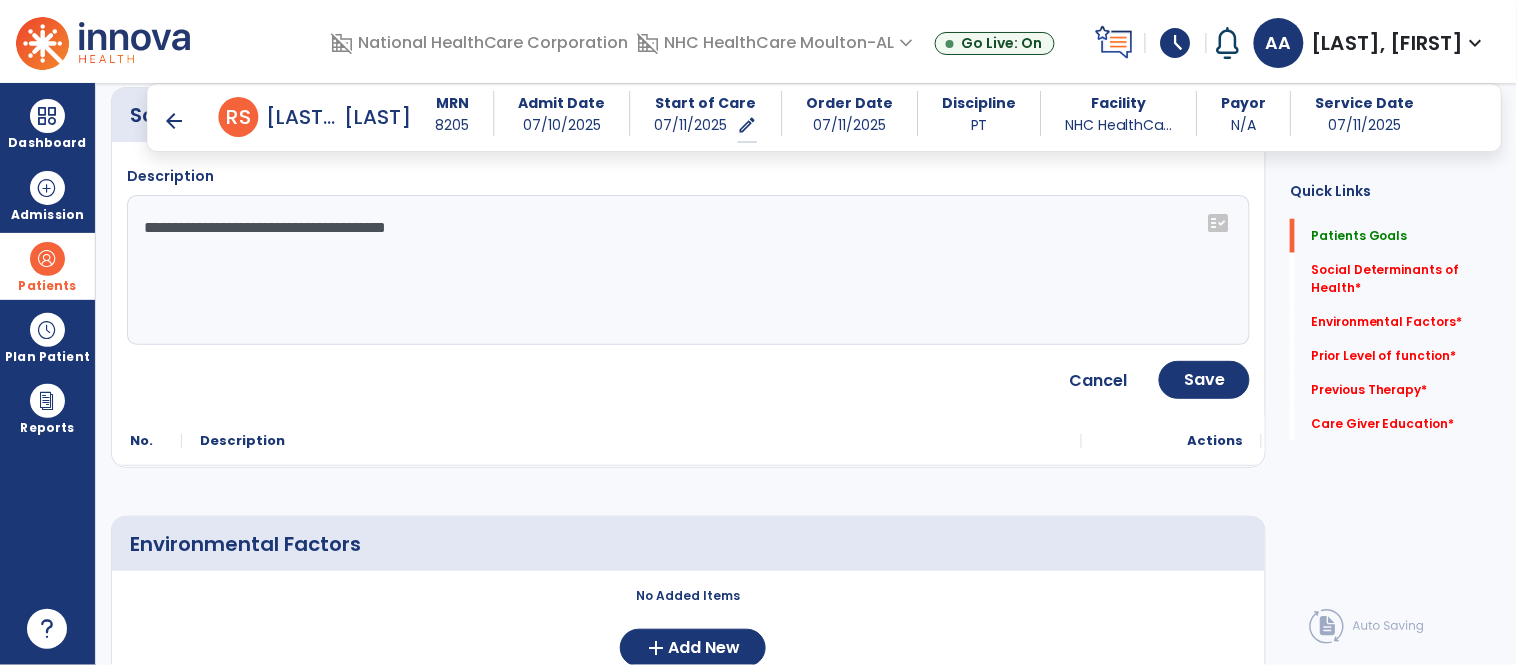 scroll, scrollTop: 444, scrollLeft: 0, axis: vertical 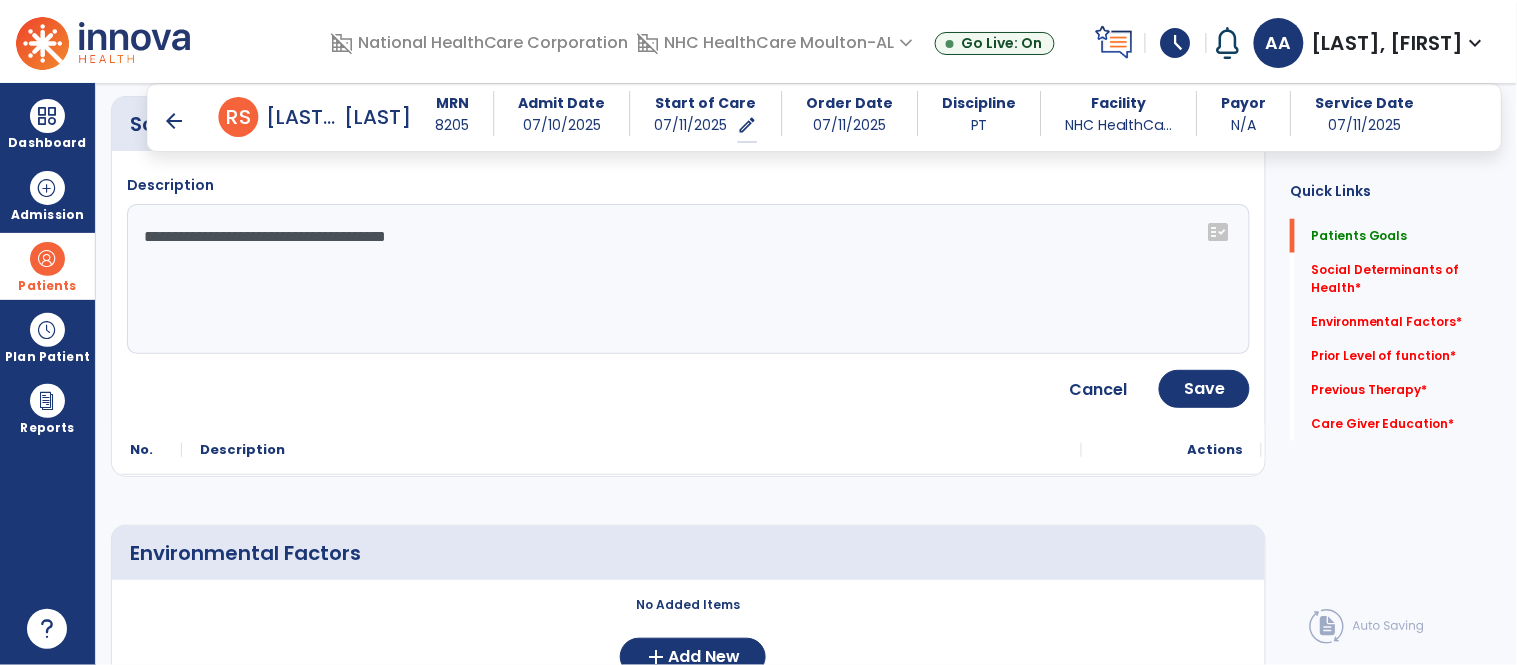 drag, startPoint x: 473, startPoint y: 238, endPoint x: 117, endPoint y: 238, distance: 356 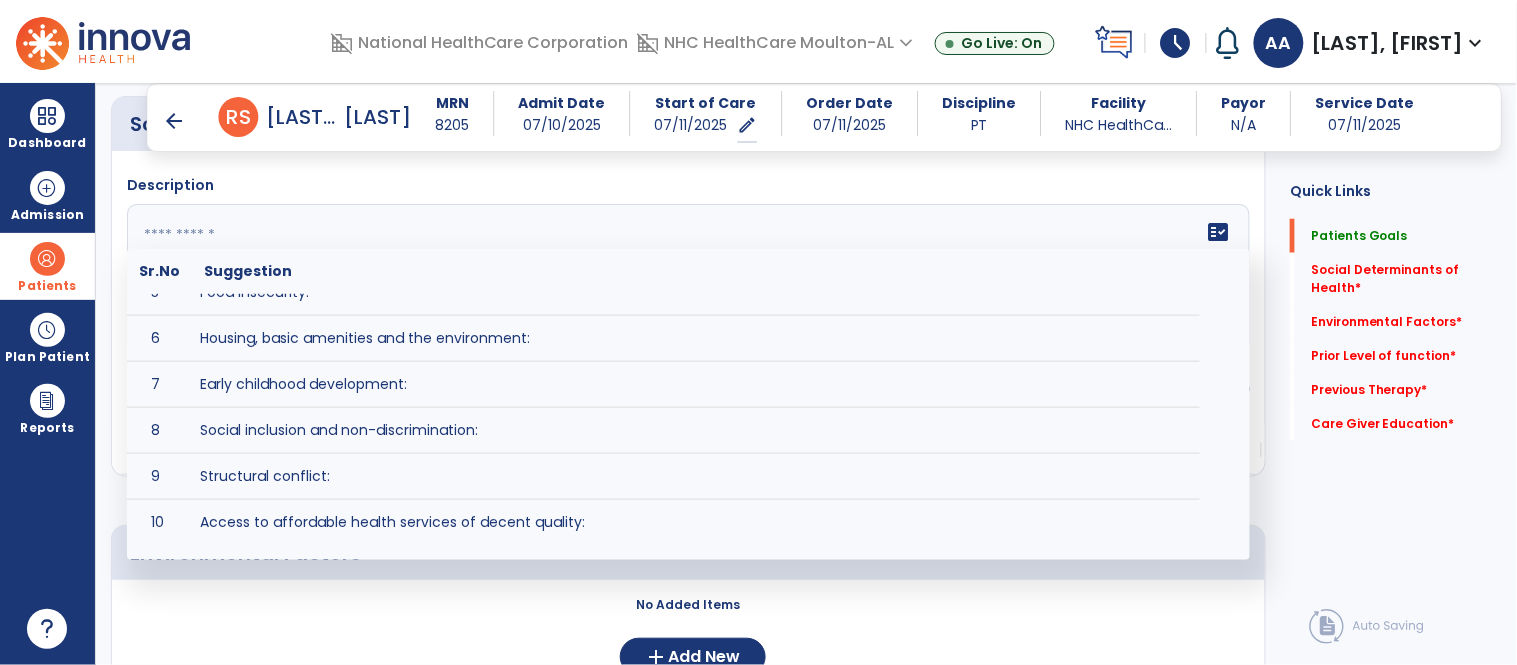 scroll, scrollTop: 211, scrollLeft: 0, axis: vertical 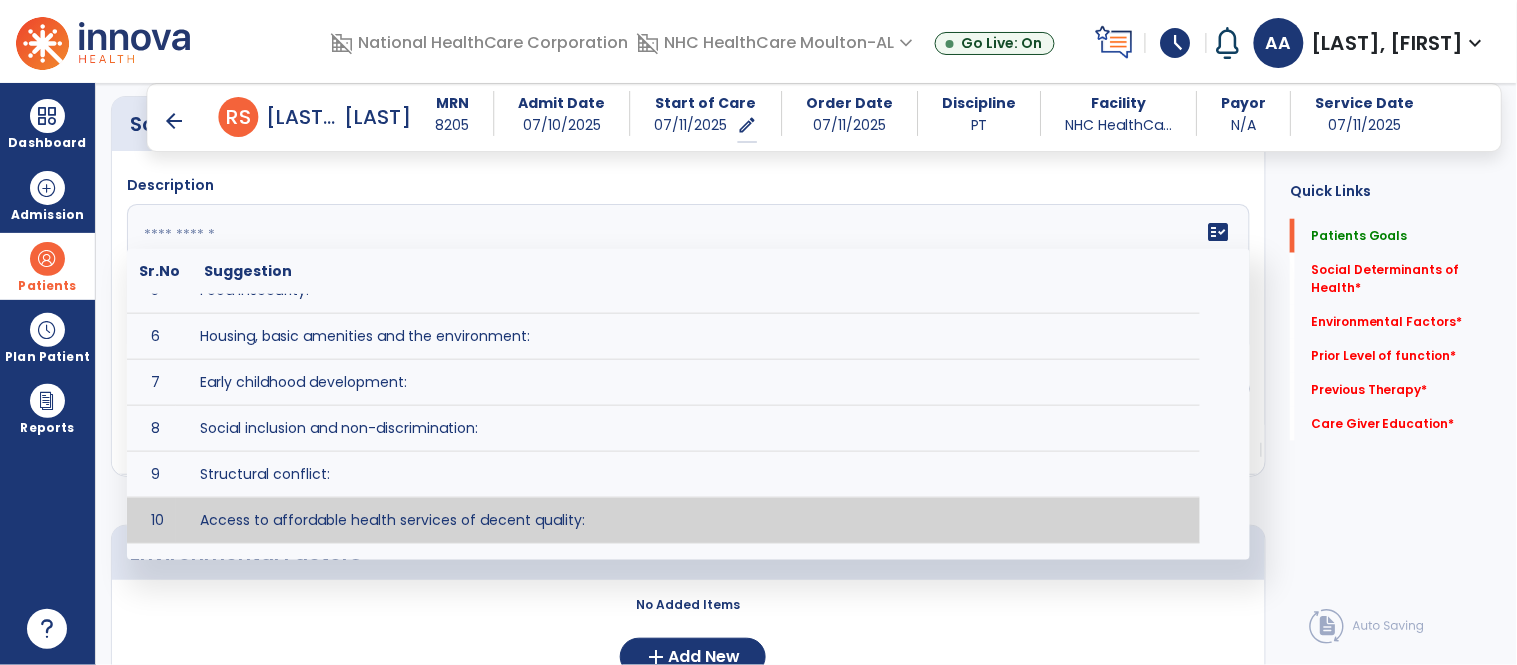 type on "**********" 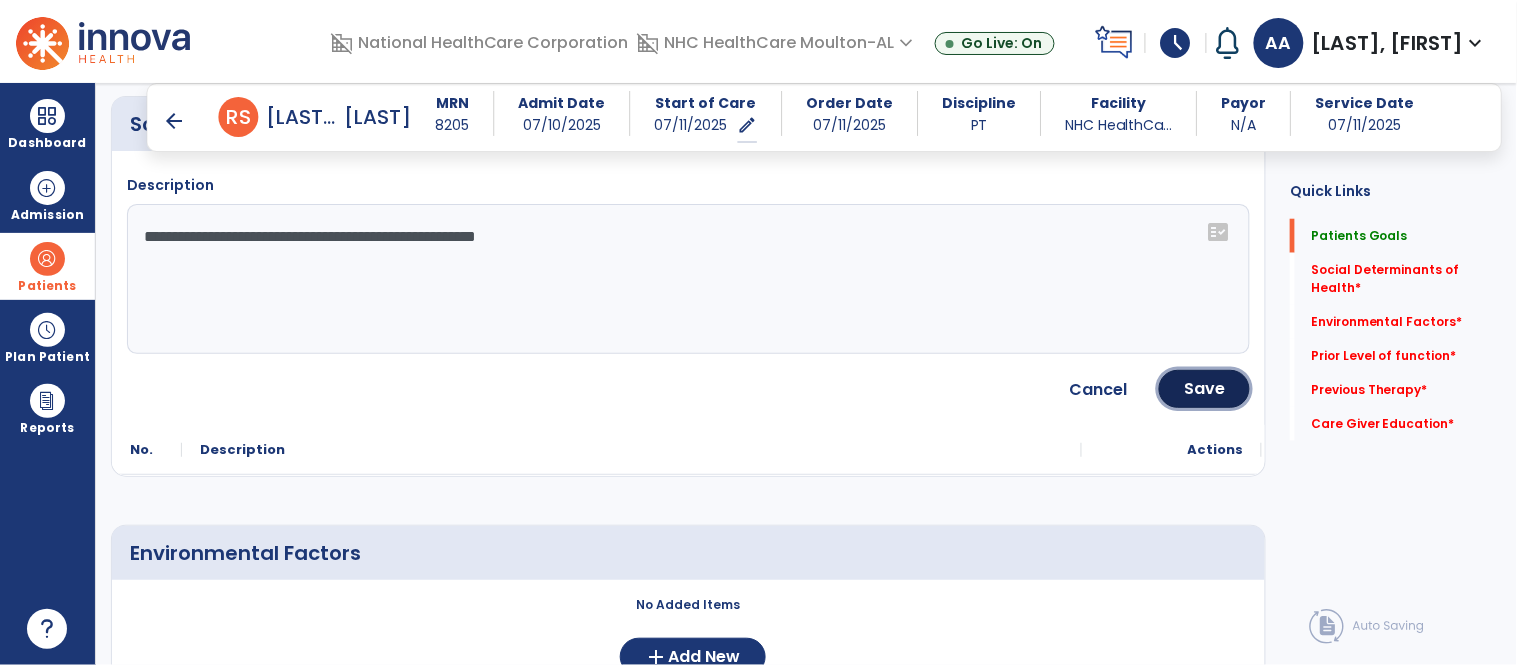 drag, startPoint x: 1196, startPoint y: 385, endPoint x: 1183, endPoint y: 384, distance: 13.038404 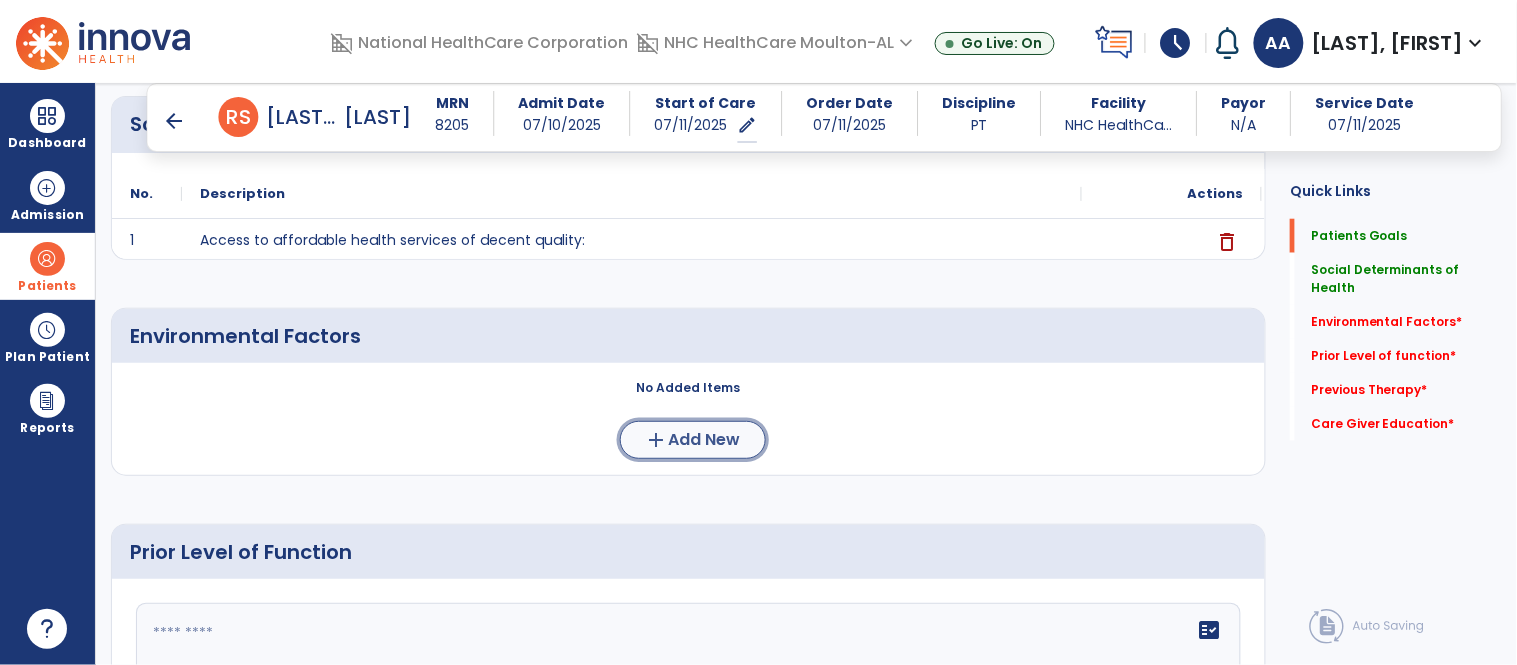 click on "Add New" 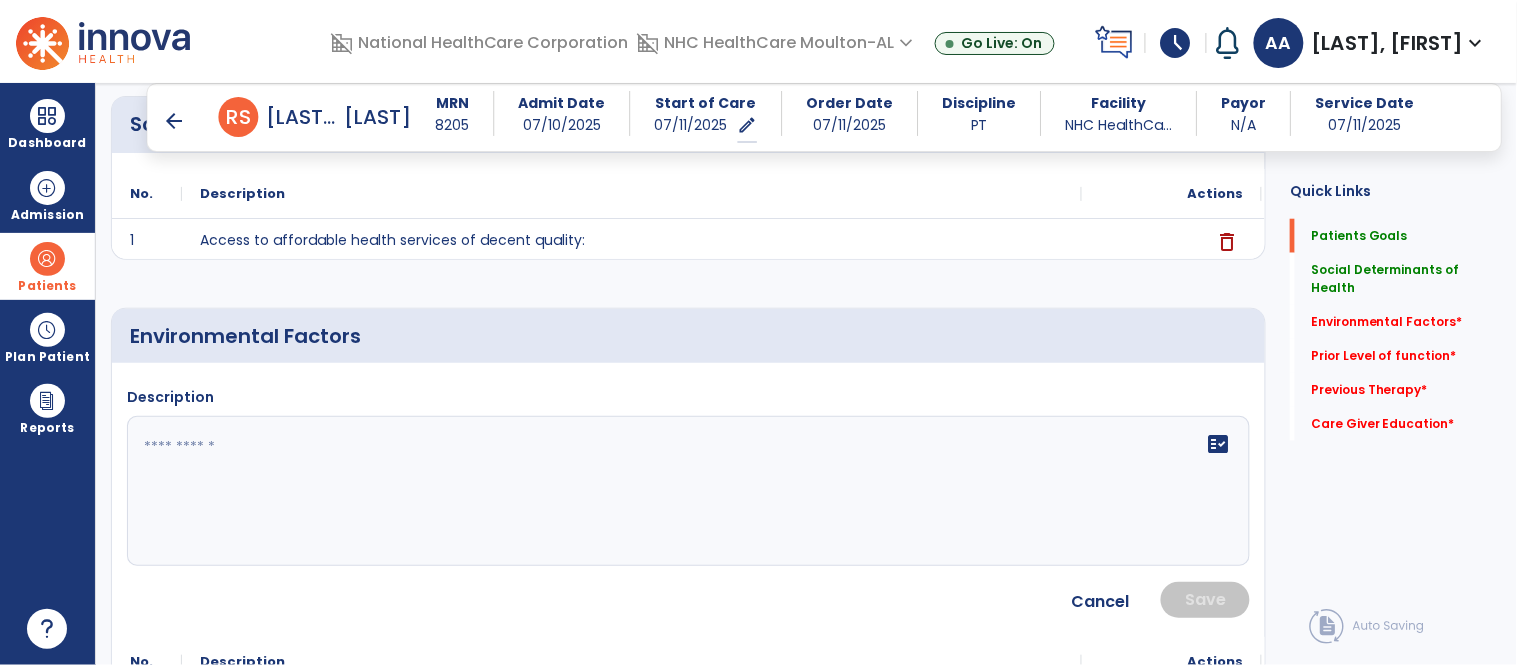 click 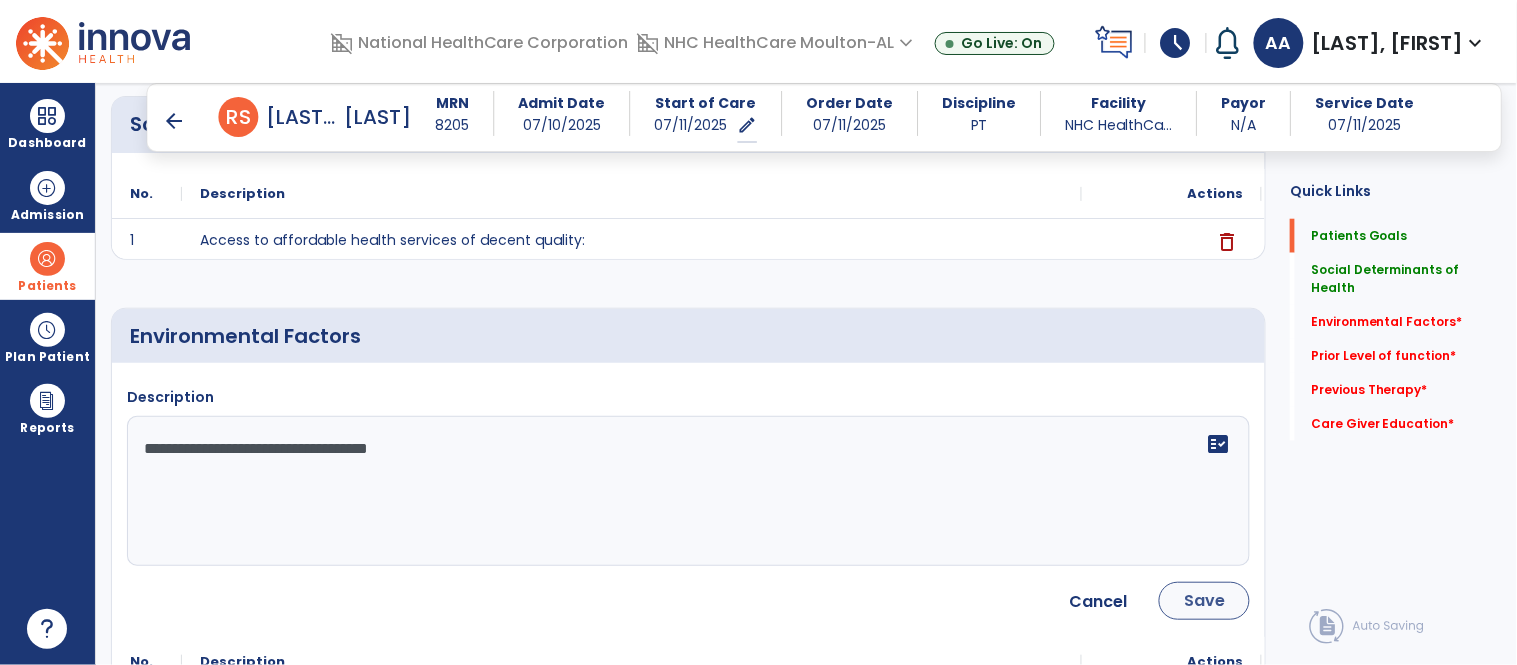 type on "**********" 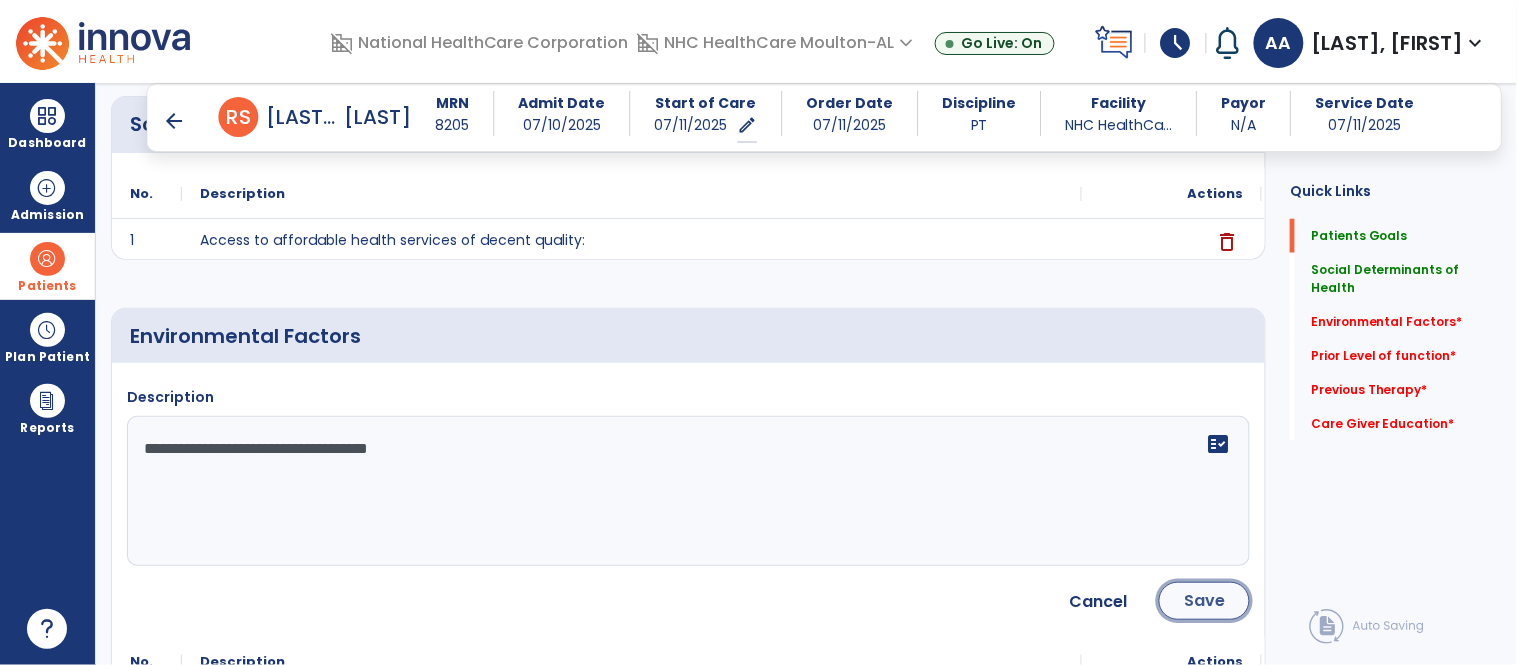 click on "Save" 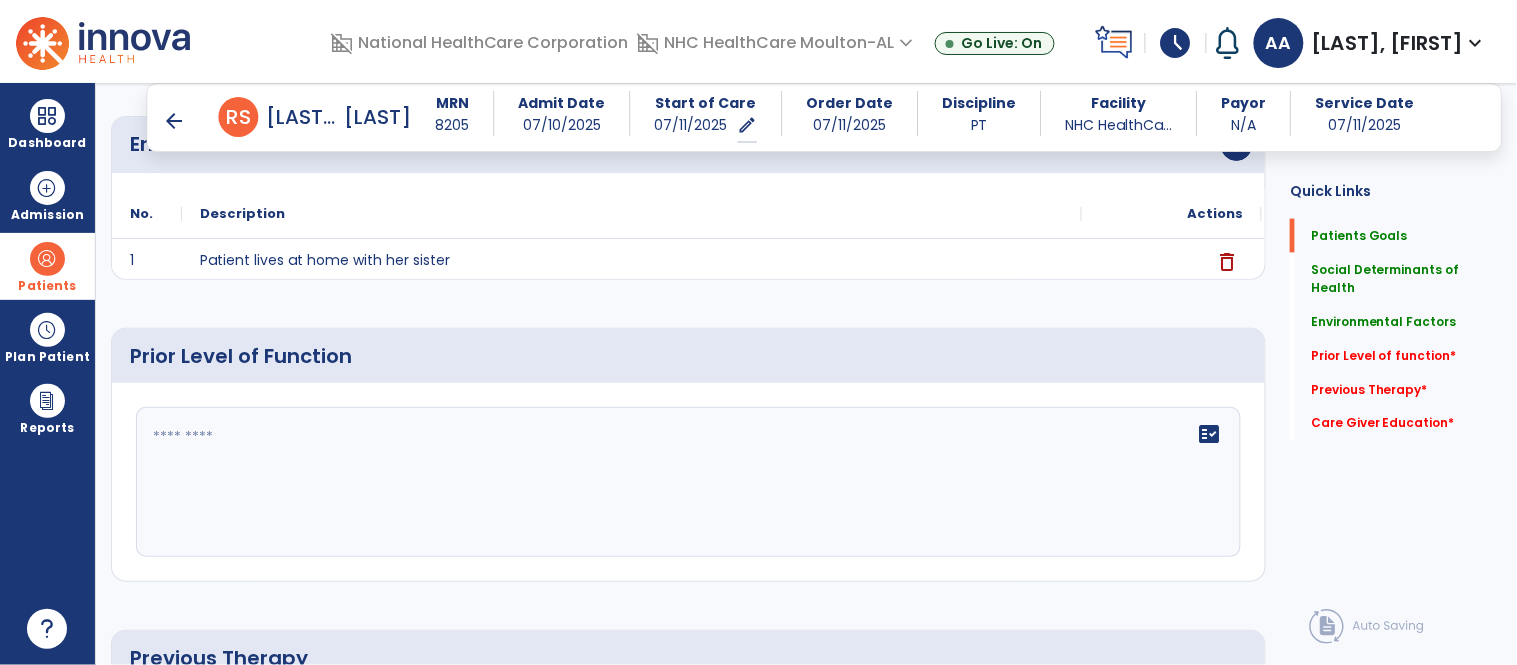 scroll, scrollTop: 666, scrollLeft: 0, axis: vertical 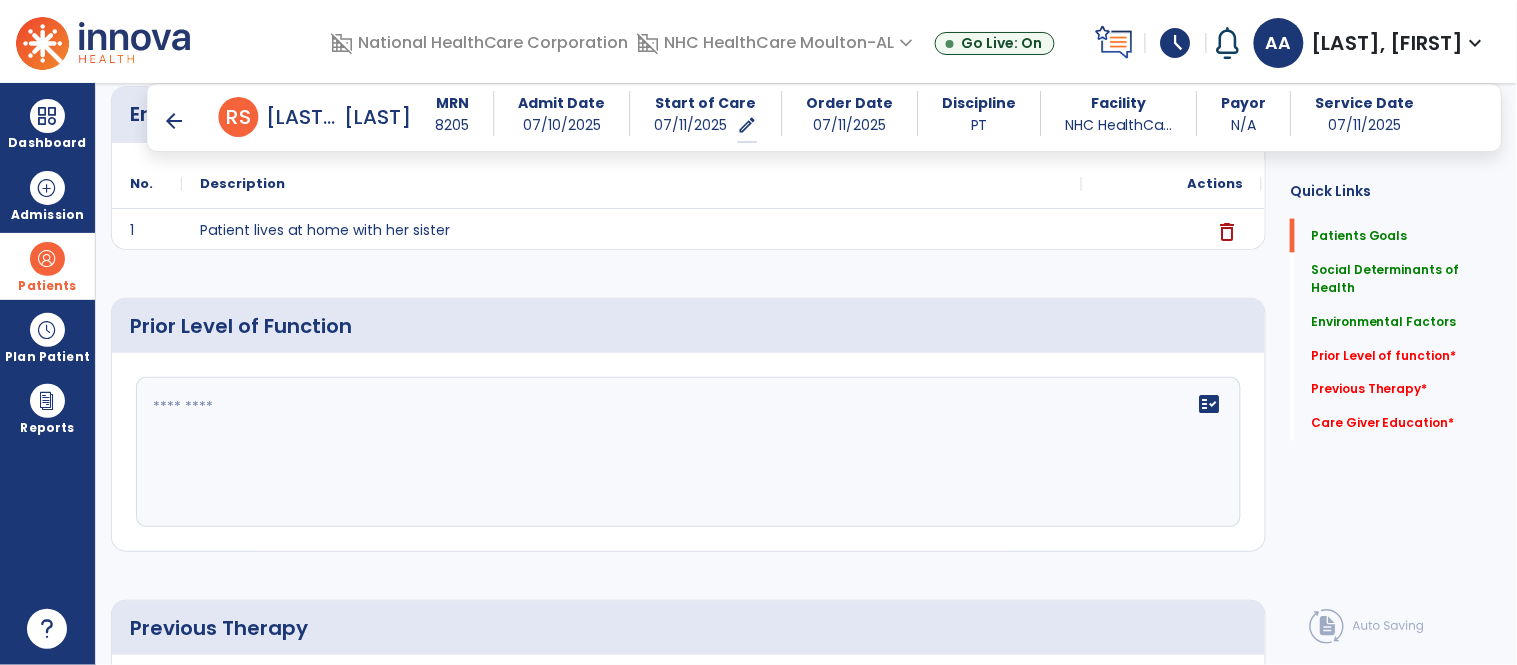 click on "fact_check" 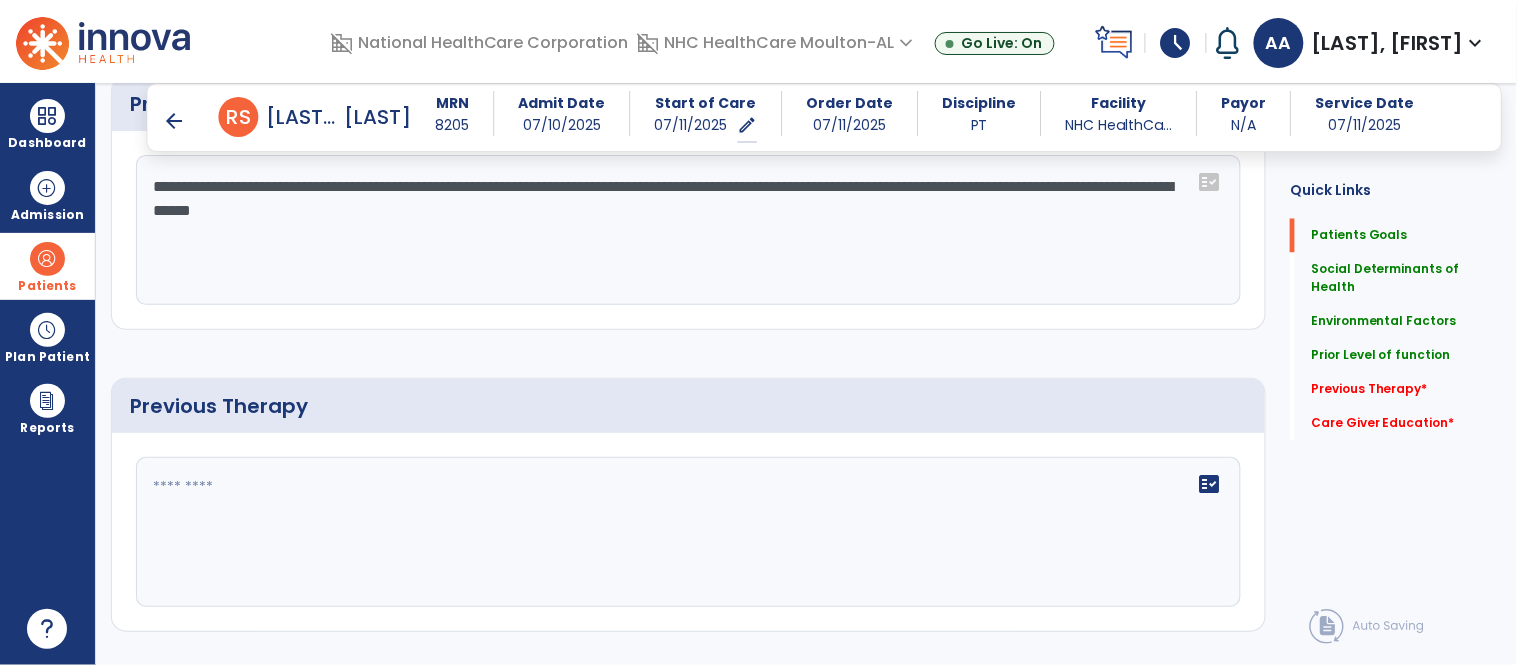 scroll, scrollTop: 1000, scrollLeft: 0, axis: vertical 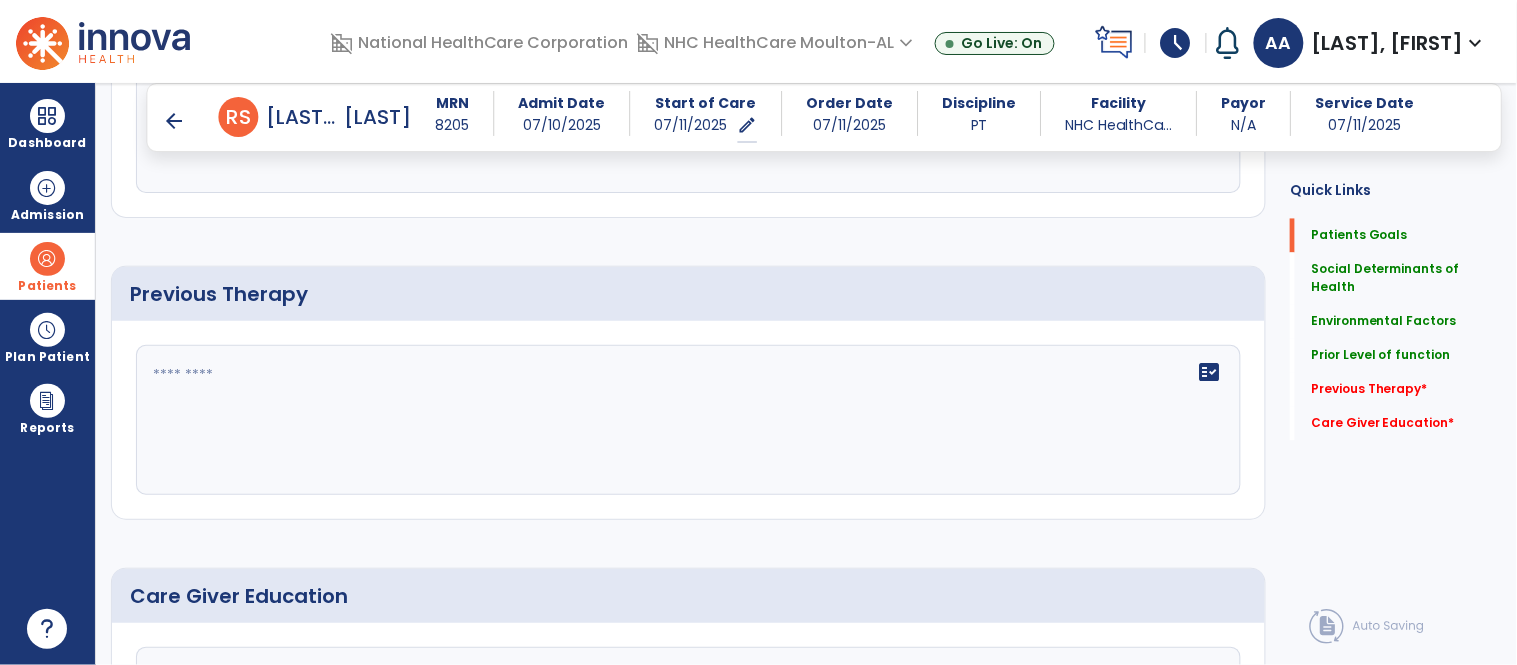 type on "**********" 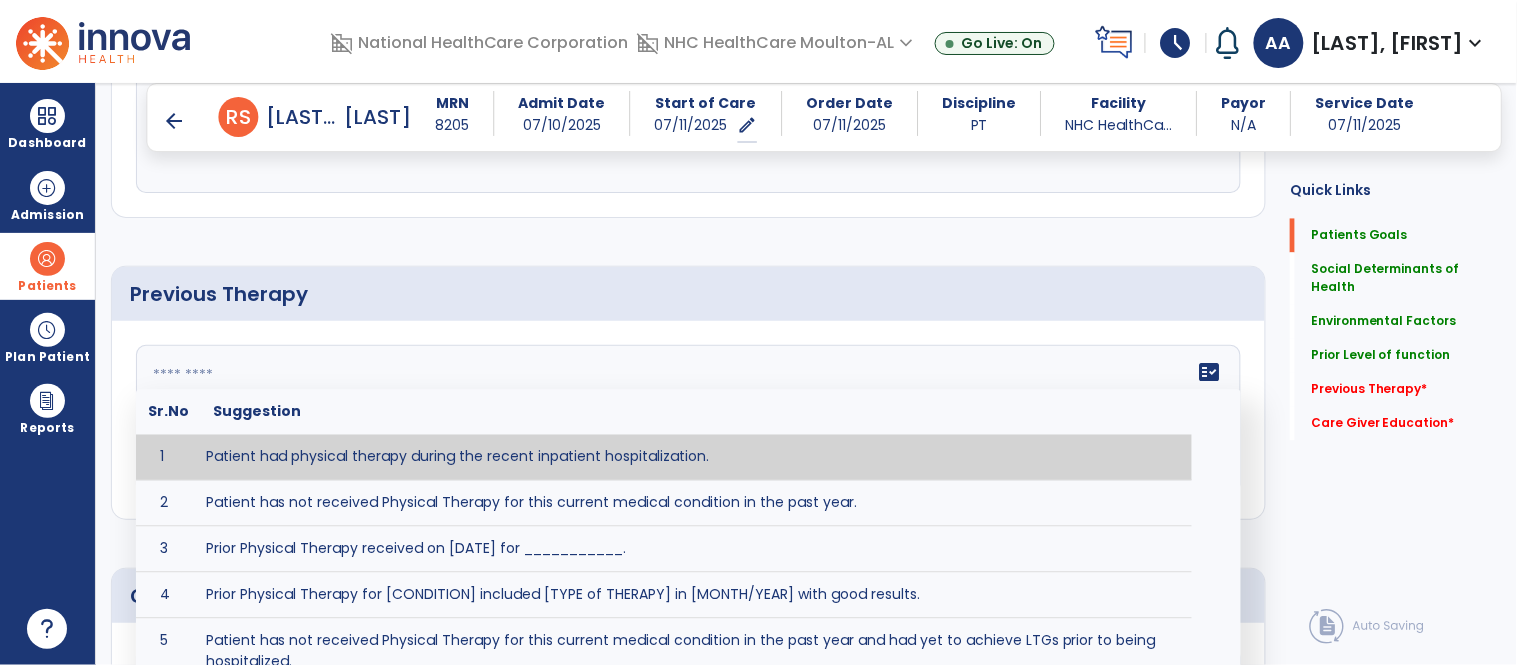 type on "**********" 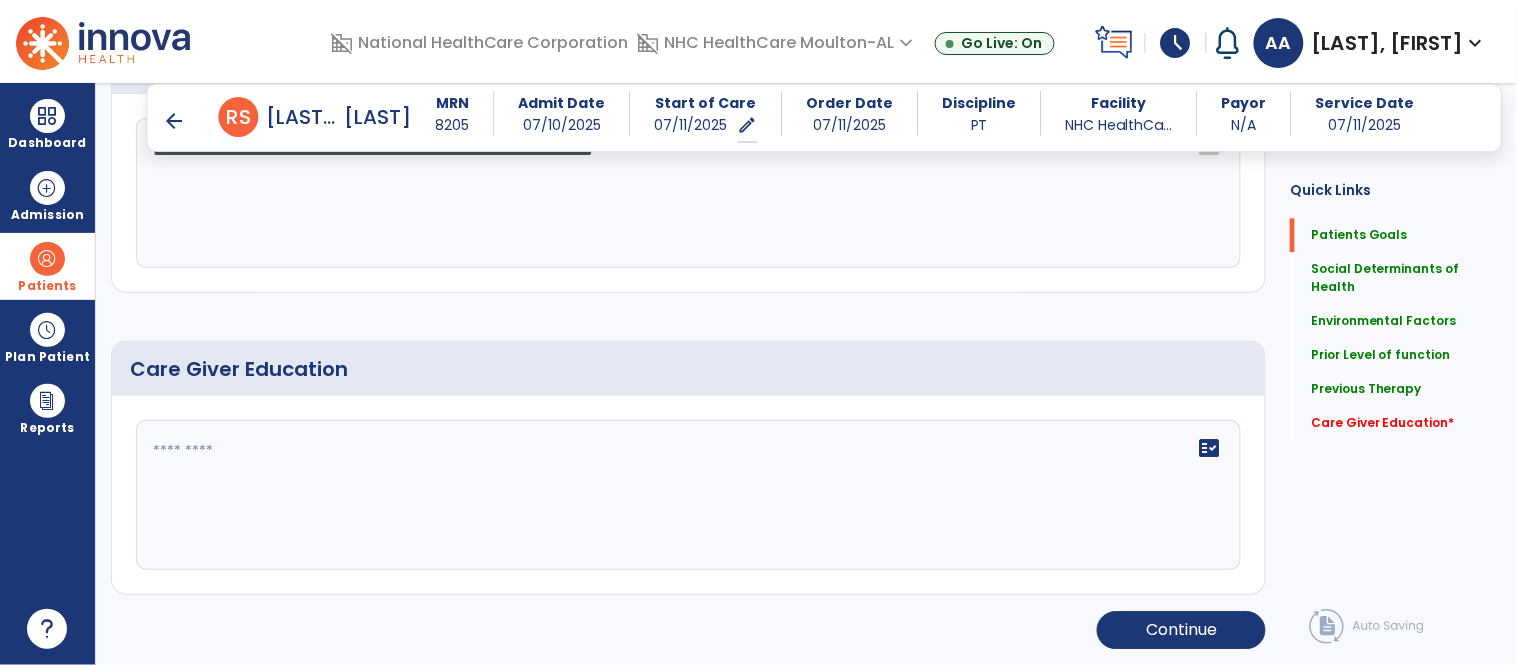 scroll, scrollTop: 1228, scrollLeft: 0, axis: vertical 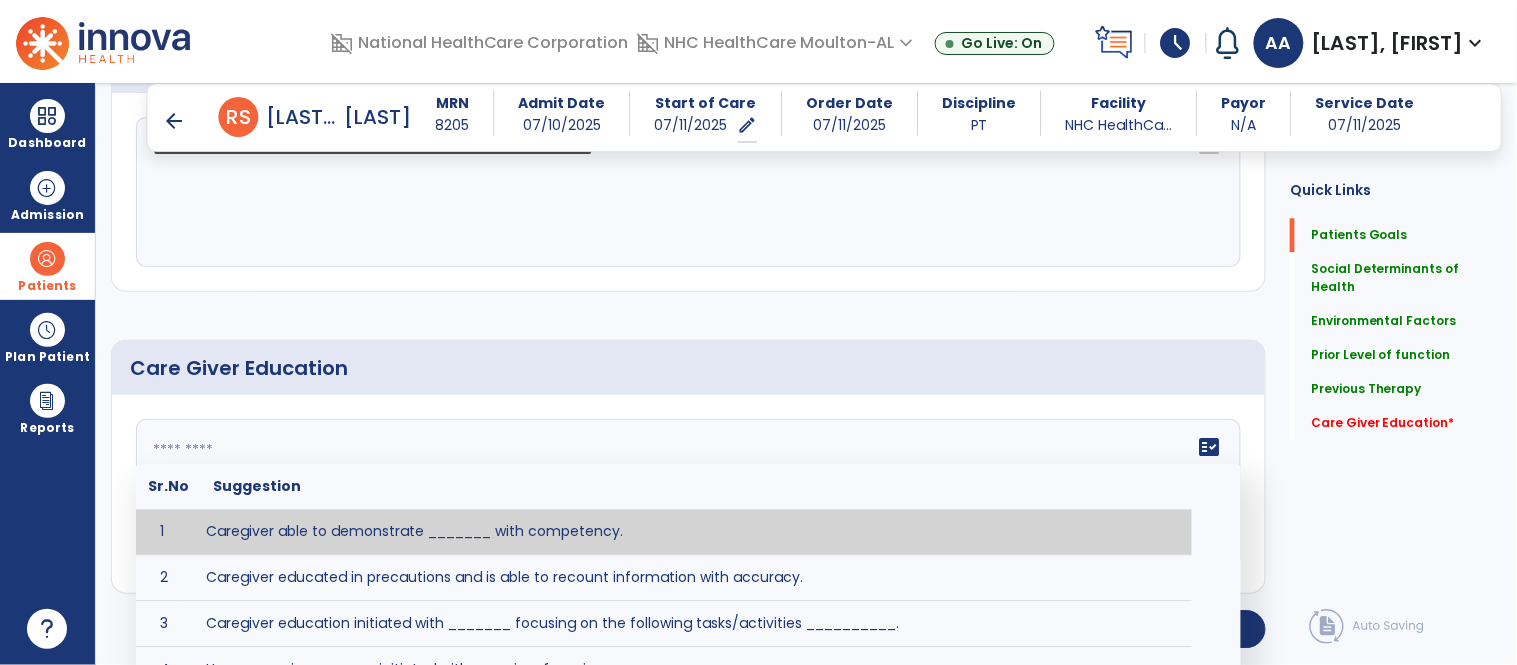 click 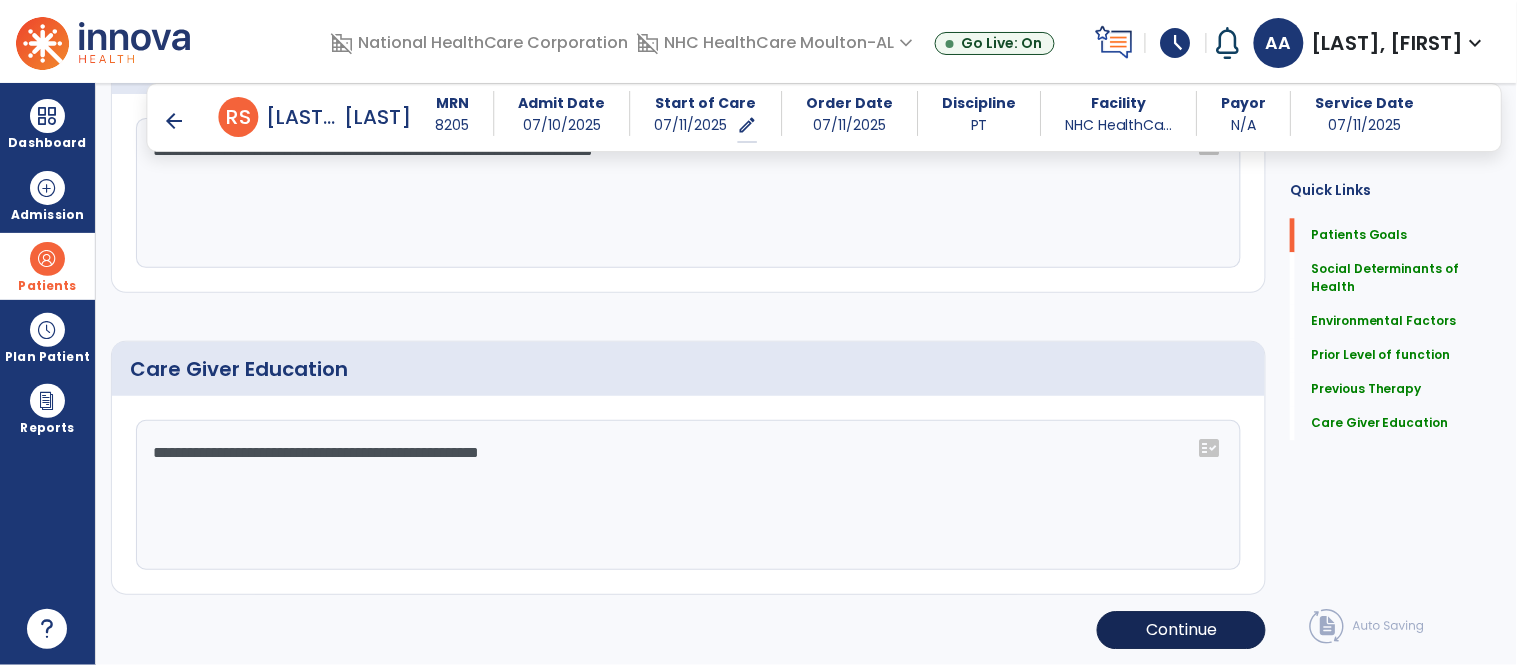 type on "**********" 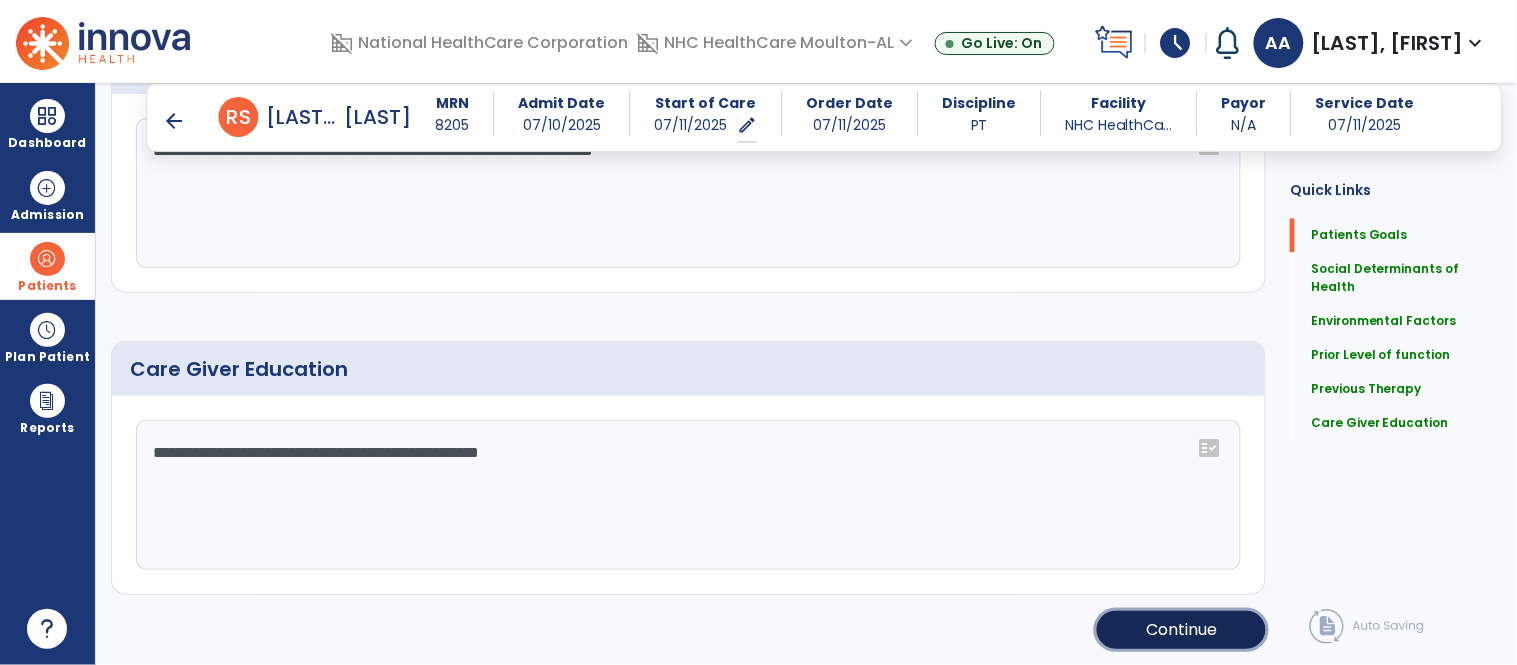 click on "Continue" 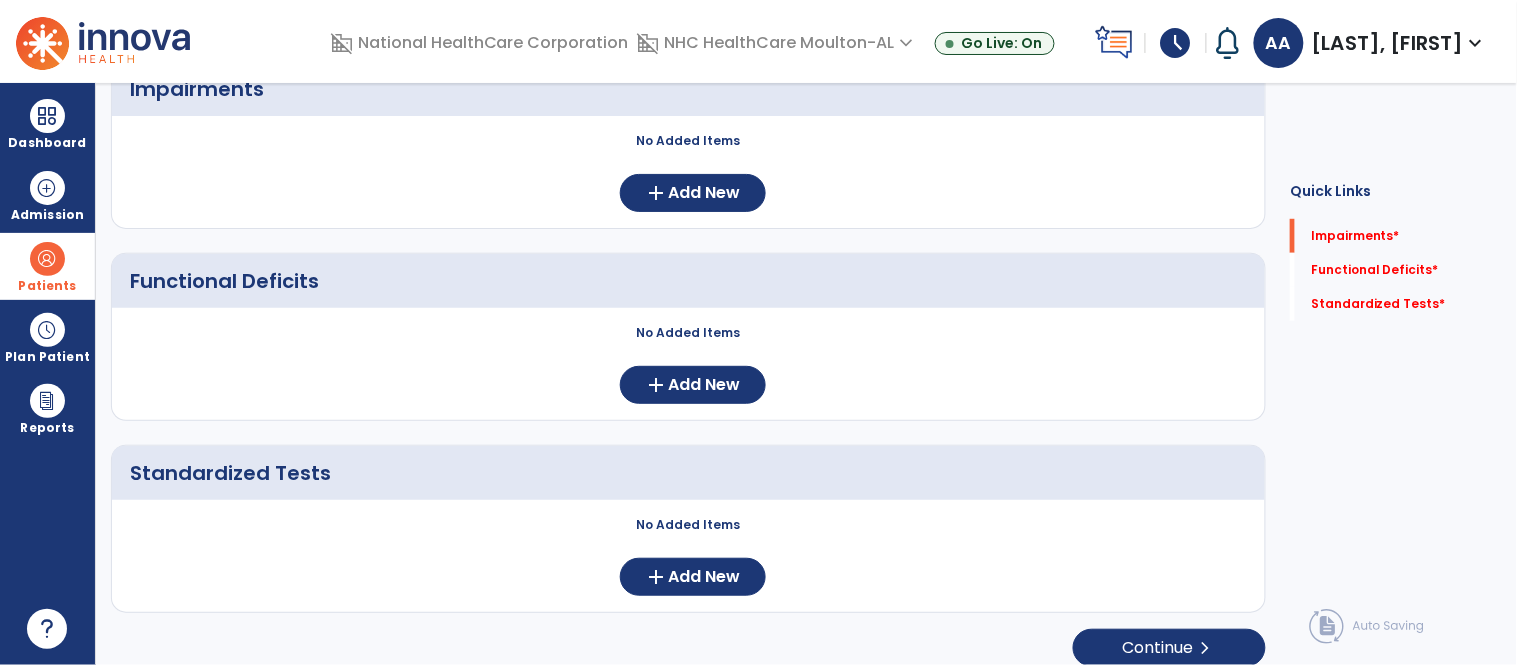 scroll, scrollTop: 0, scrollLeft: 0, axis: both 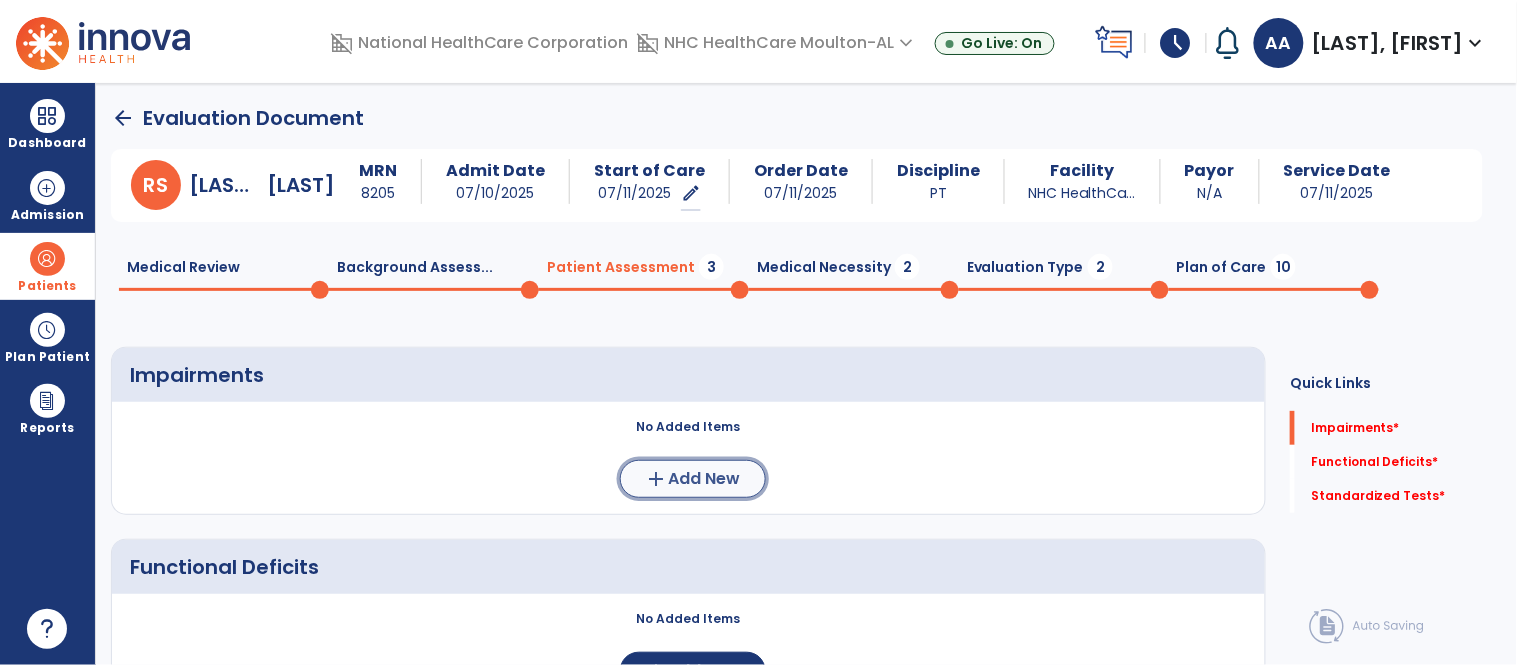 click on "Add New" 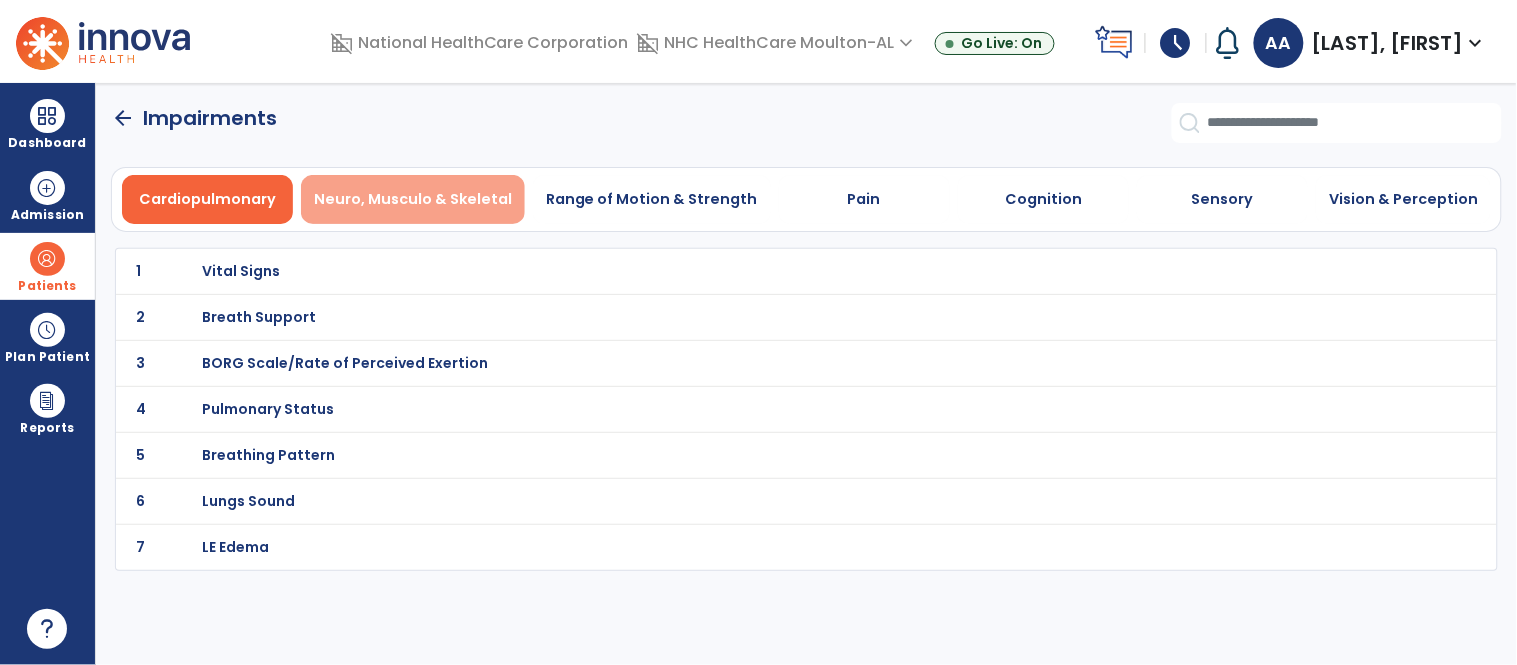 click on "Neuro, Musculo & Skeletal" at bounding box center (413, 199) 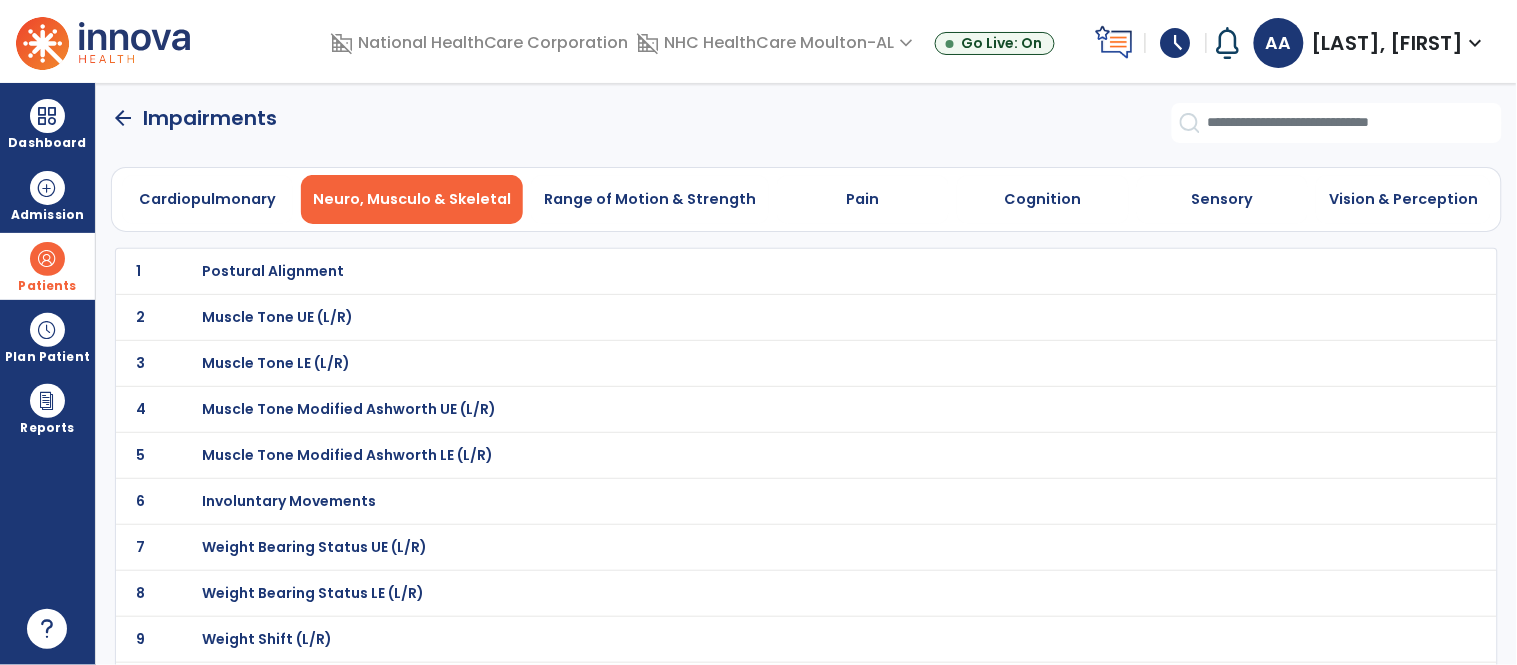 click on "Weight Bearing Status LE (L/R)" at bounding box center (273, 271) 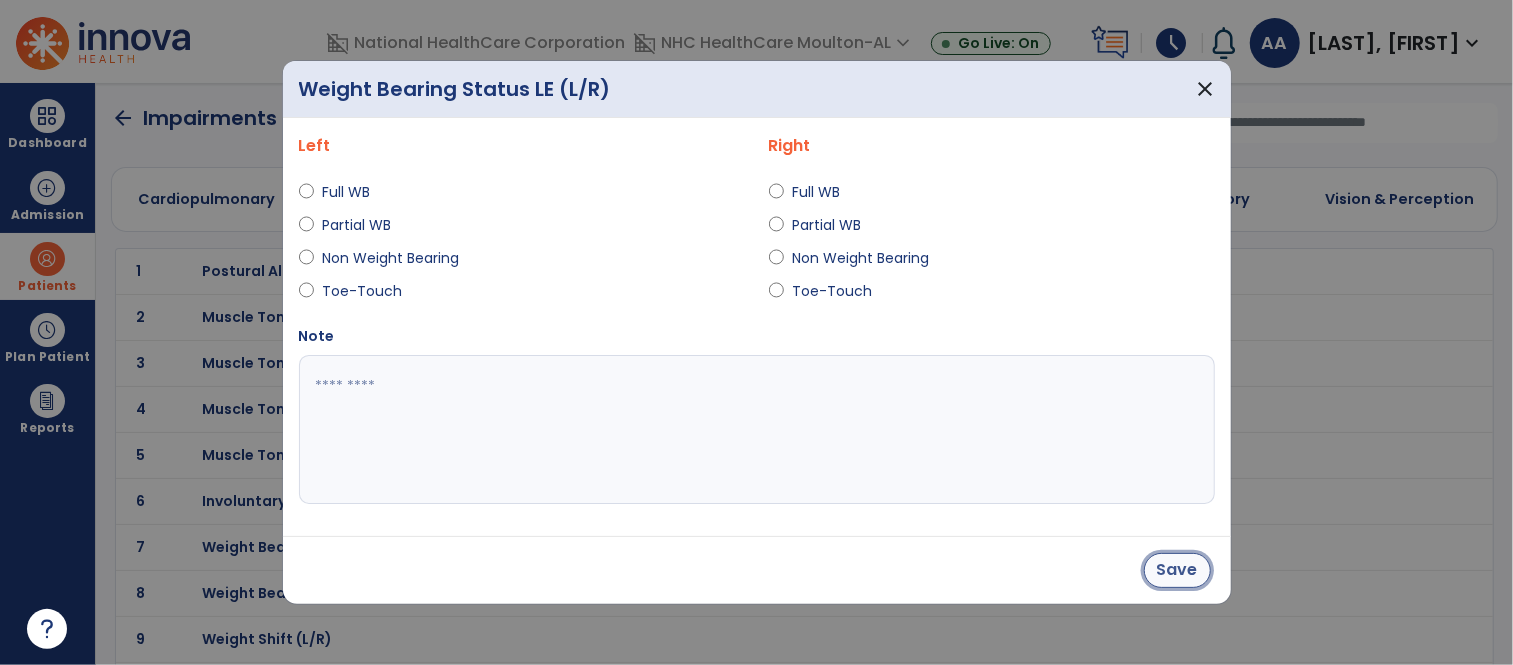 click on "Save" at bounding box center (1177, 570) 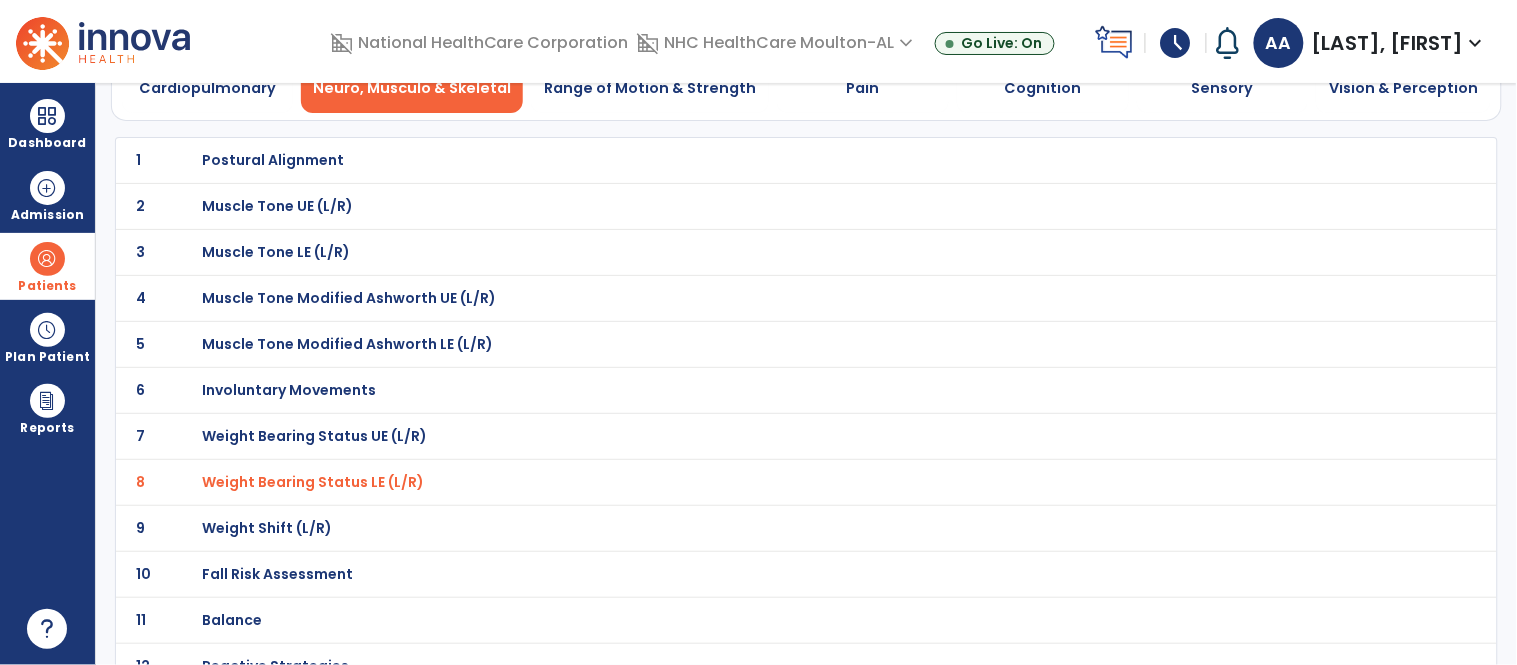 scroll, scrollTop: 222, scrollLeft: 0, axis: vertical 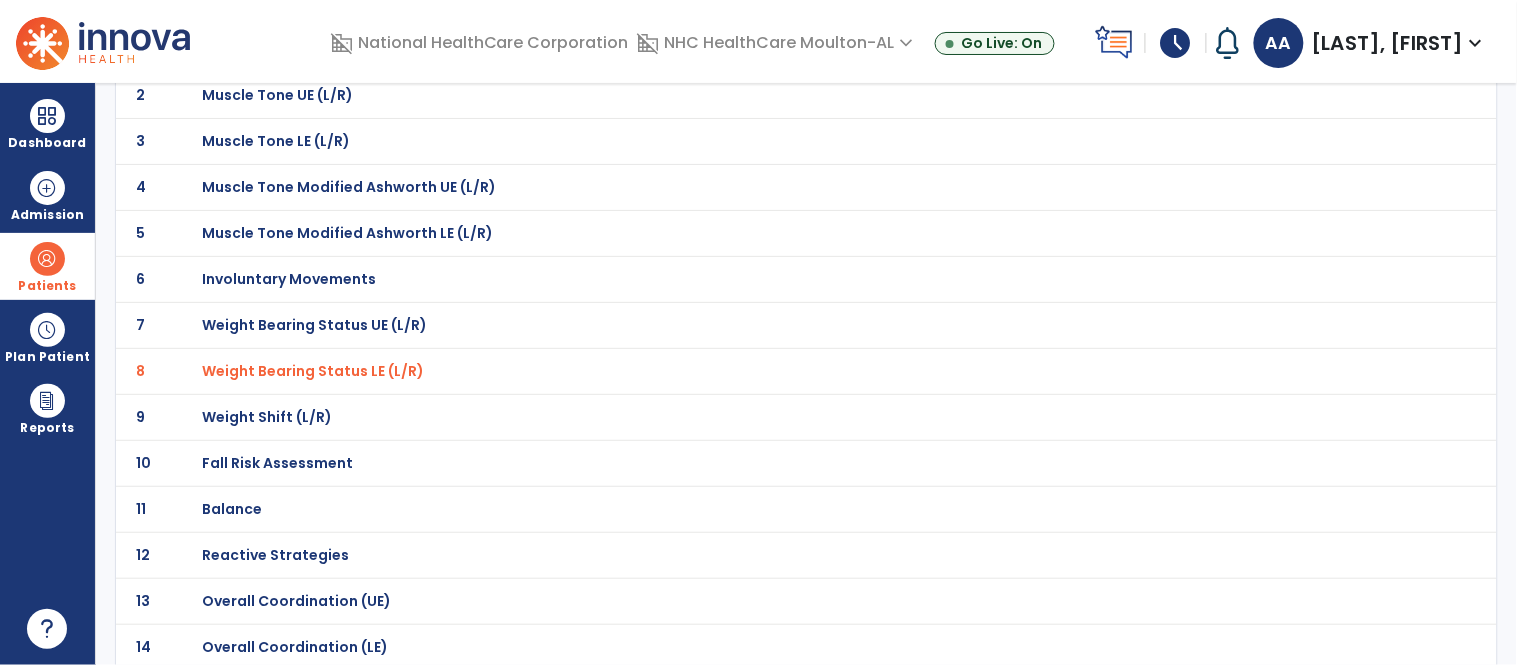 click on "10 Fall Risk Assessment" 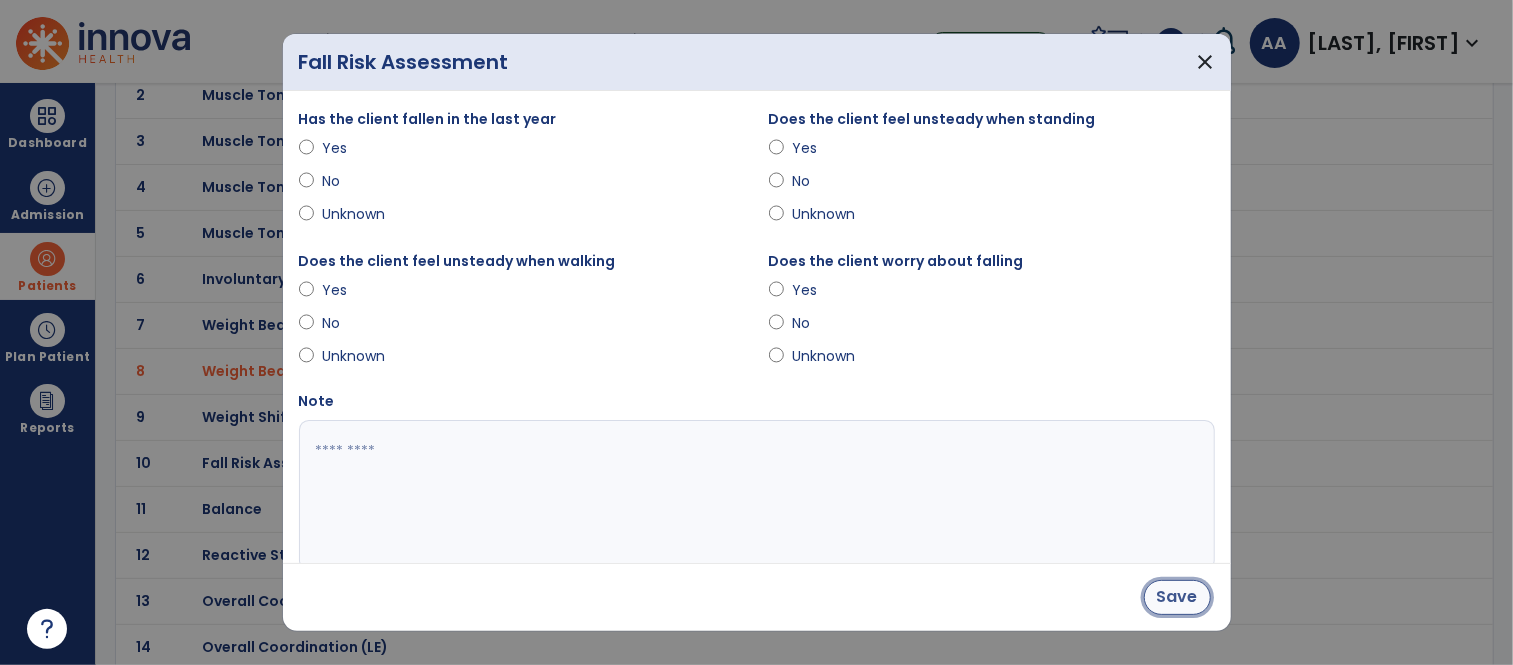 click on "Save" at bounding box center [1177, 597] 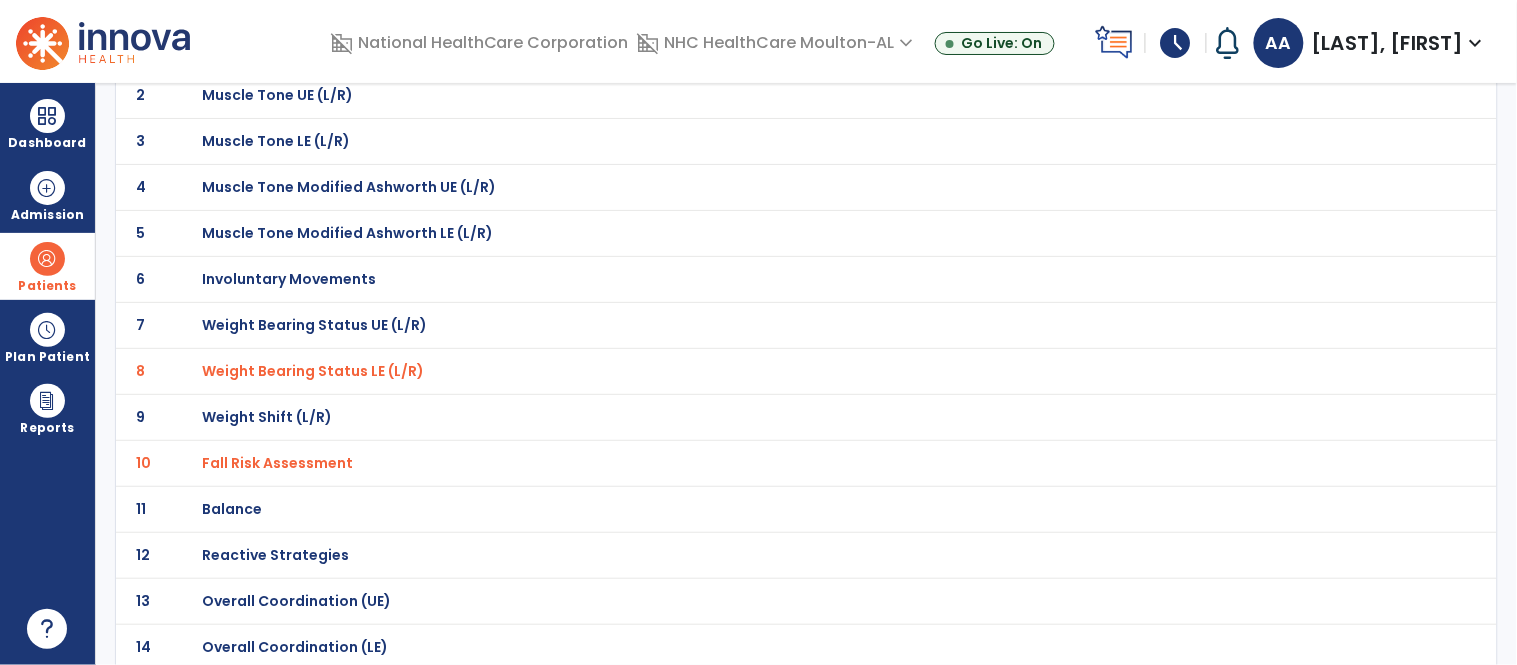 click on "Balance" at bounding box center (762, 49) 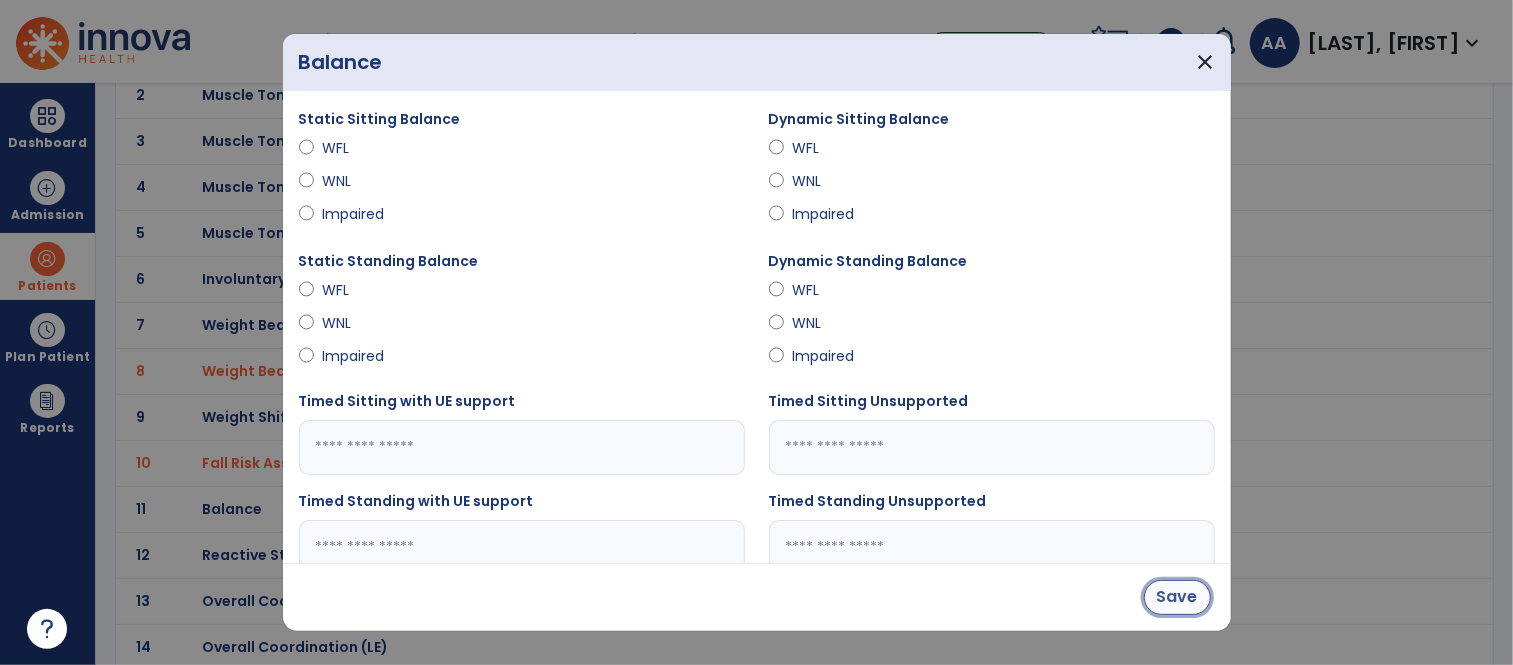 click on "Save" at bounding box center (1177, 597) 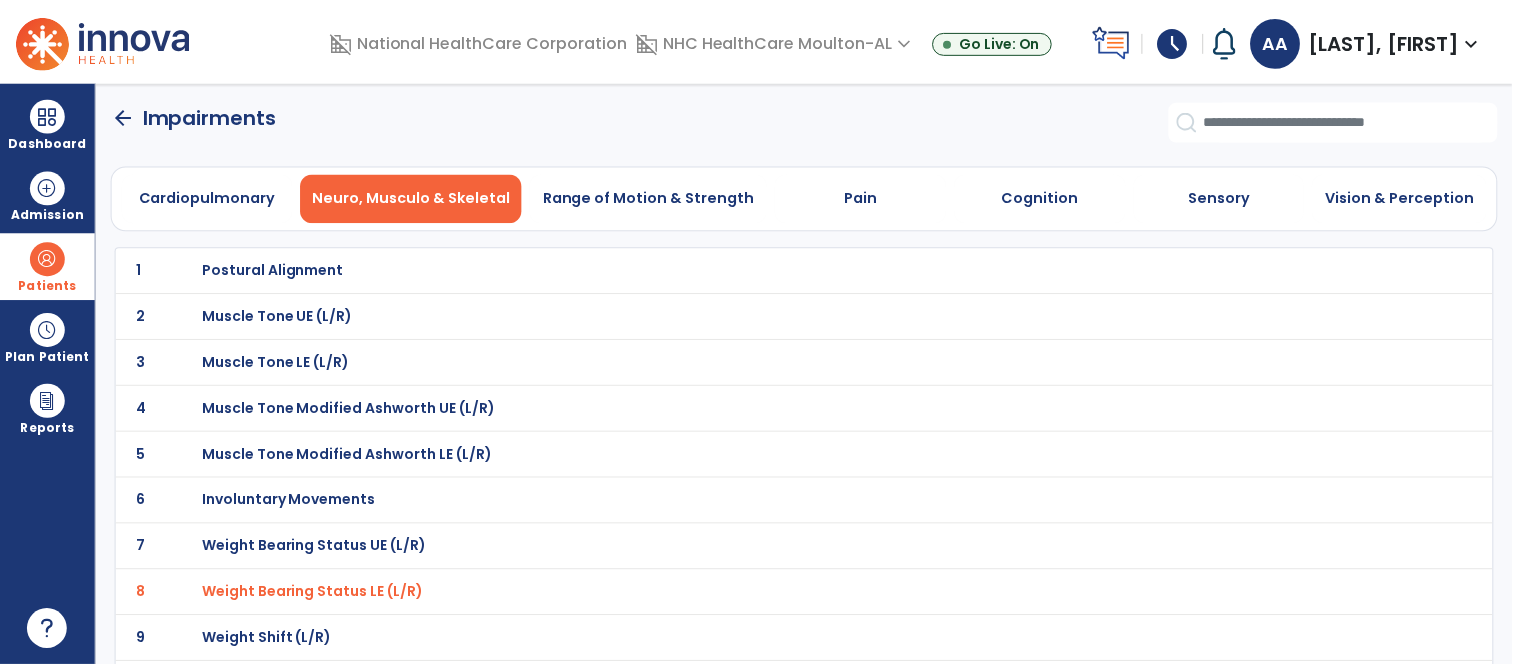 scroll, scrollTop: 0, scrollLeft: 0, axis: both 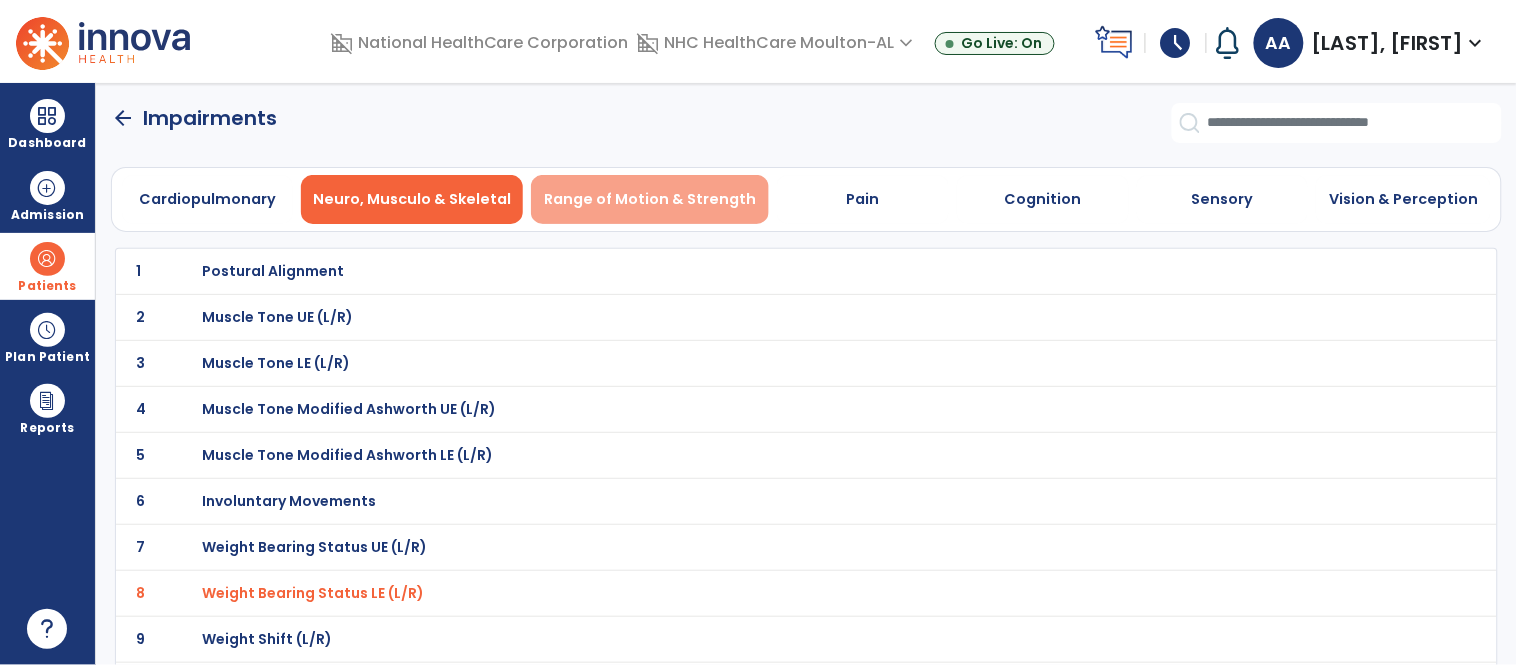 click on "Range of Motion & Strength" at bounding box center [650, 199] 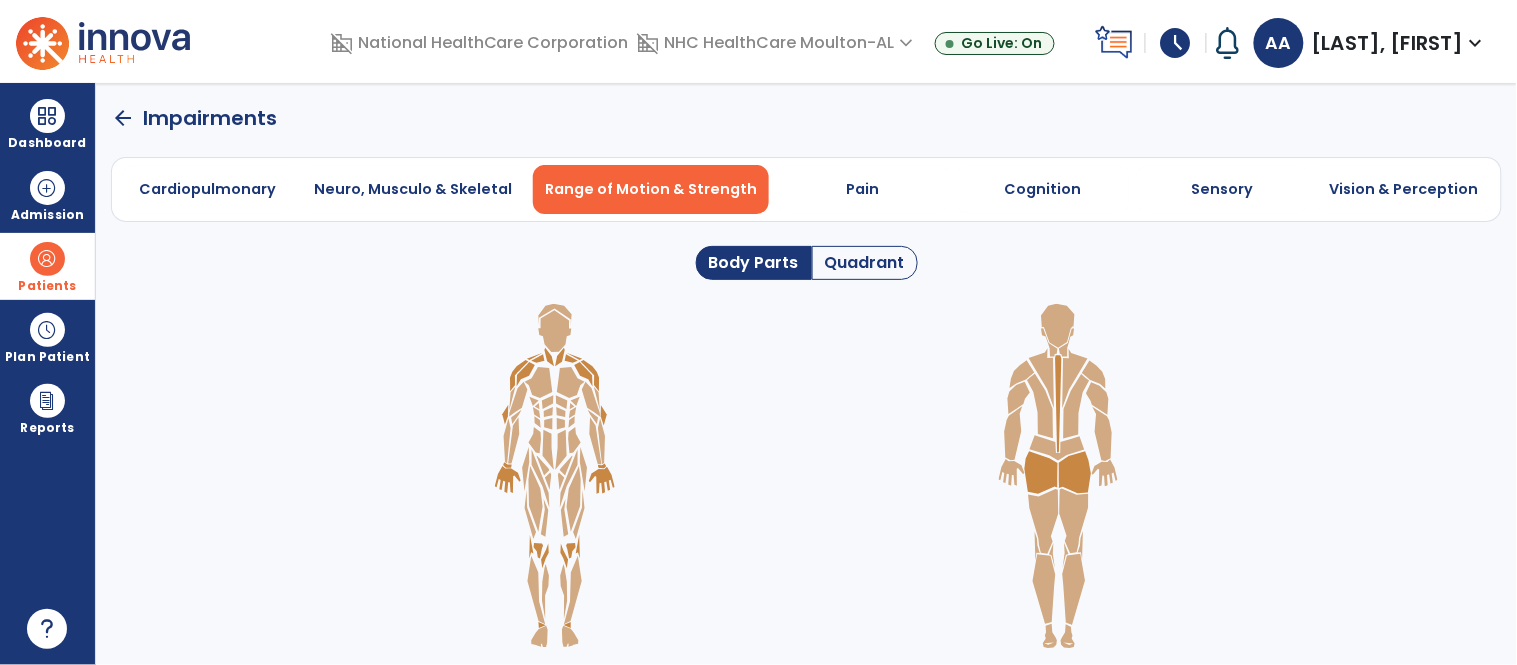 click on "Quadrant" 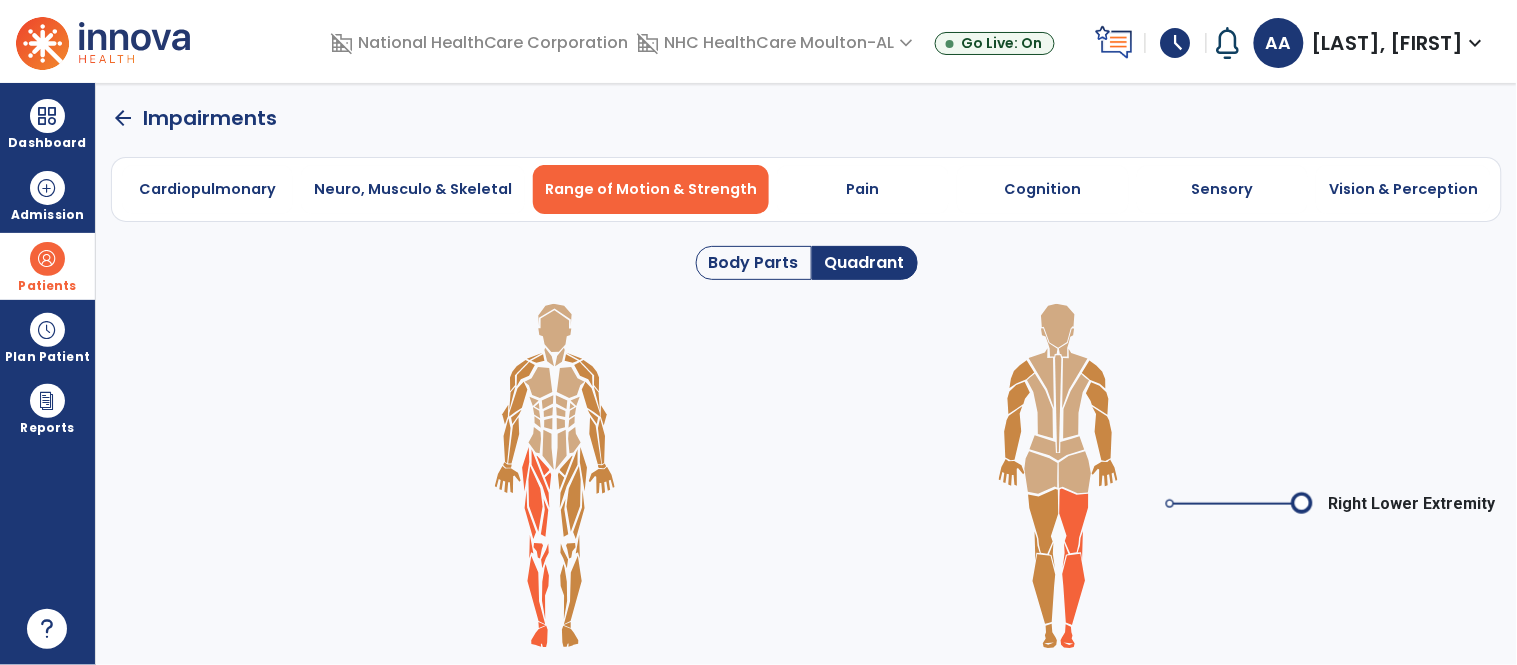 click 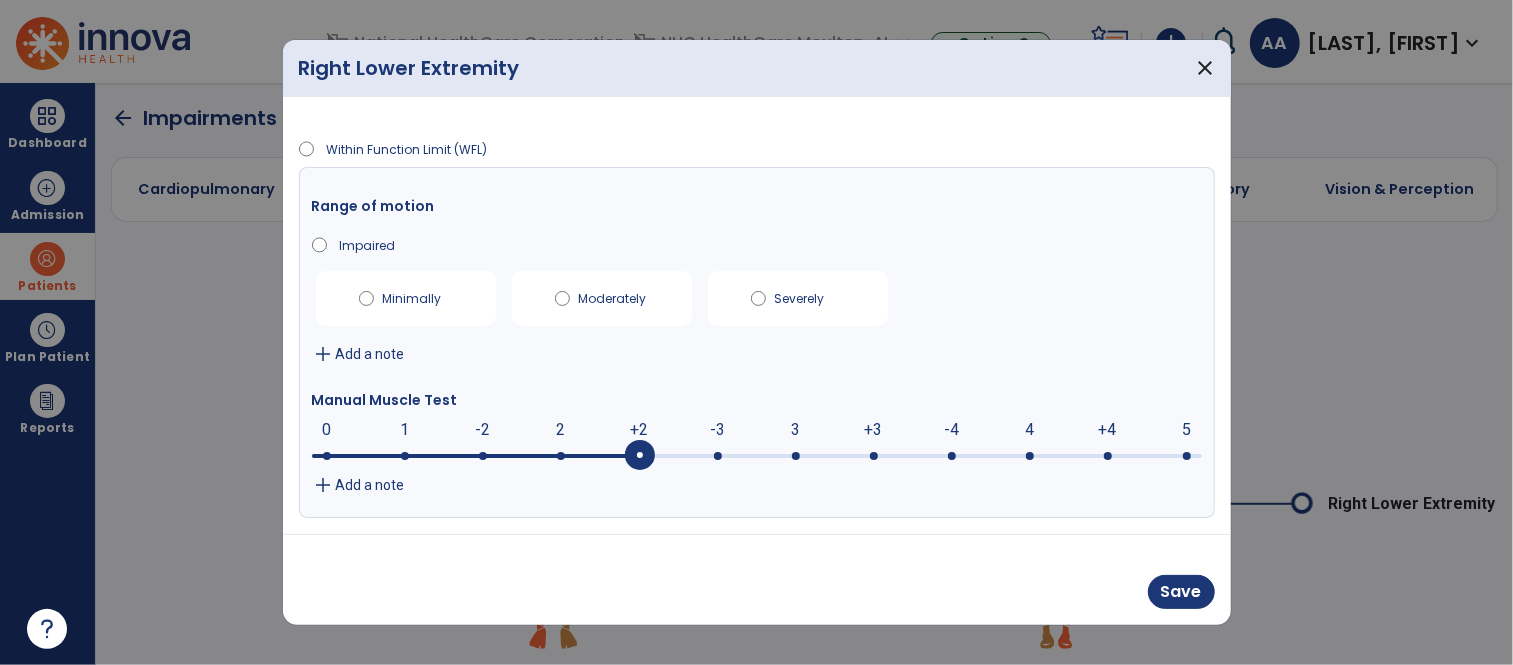 click on "+2" at bounding box center (640, 430) 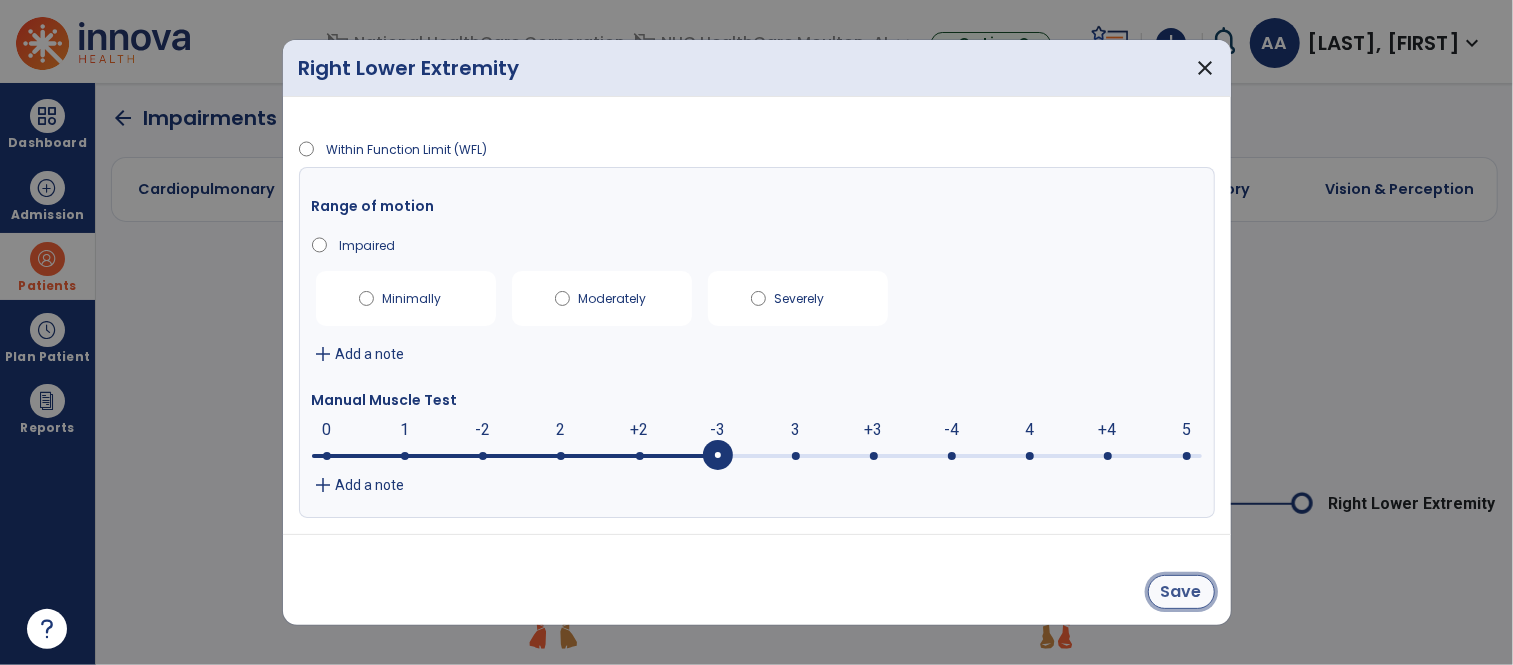 click on "Save" at bounding box center (1181, 592) 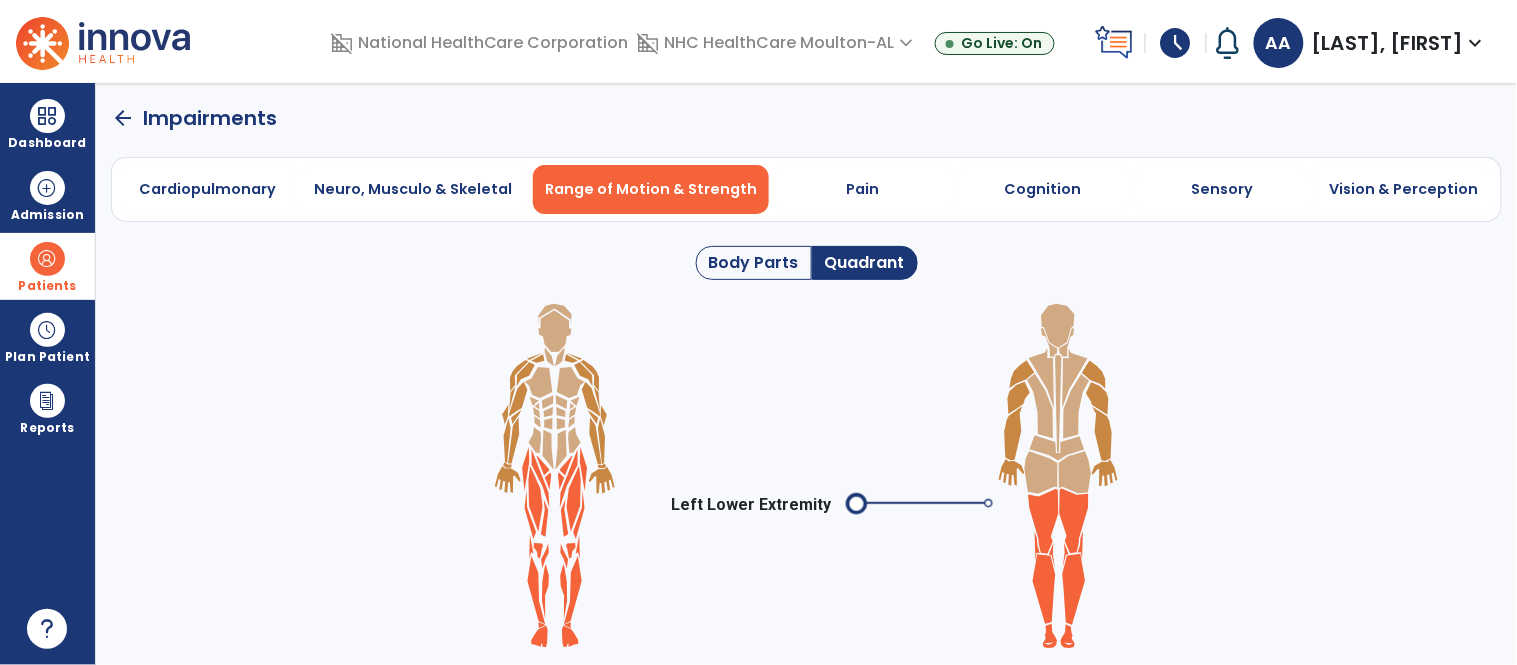 click 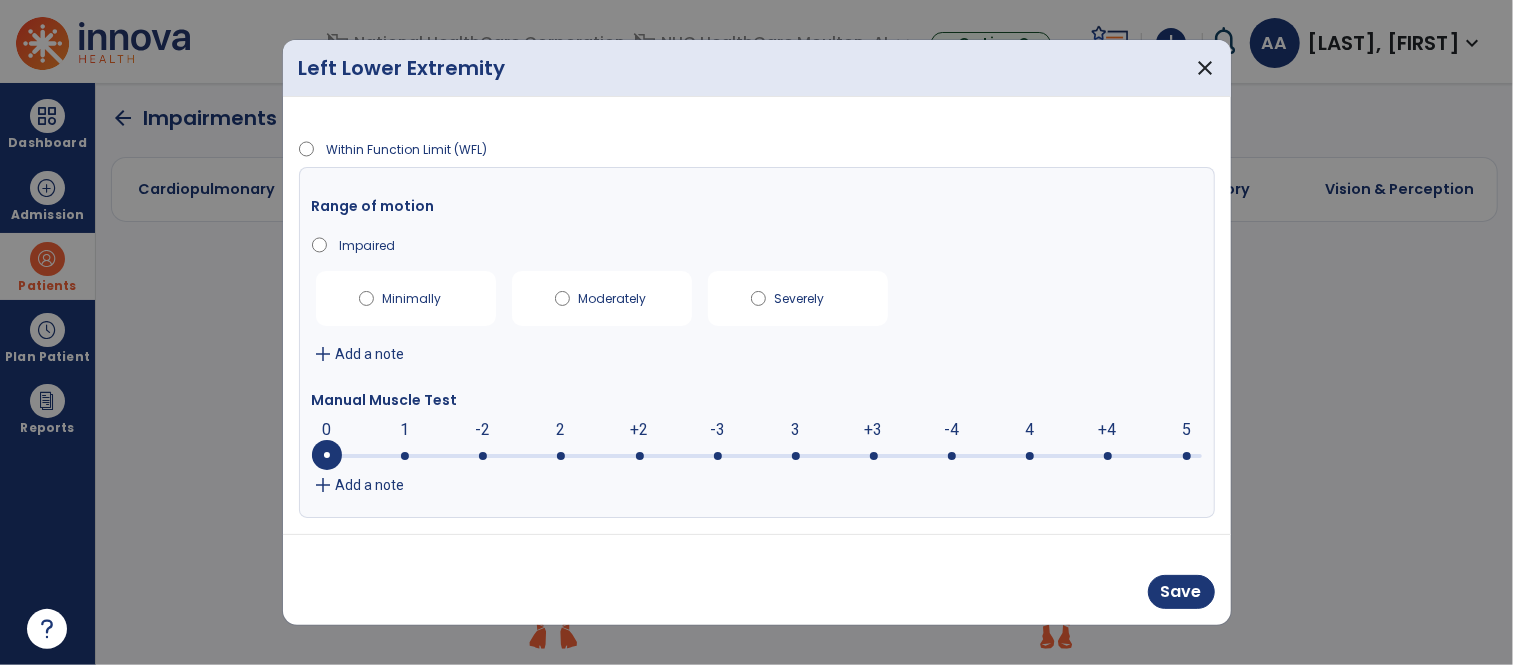 click at bounding box center [757, 454] 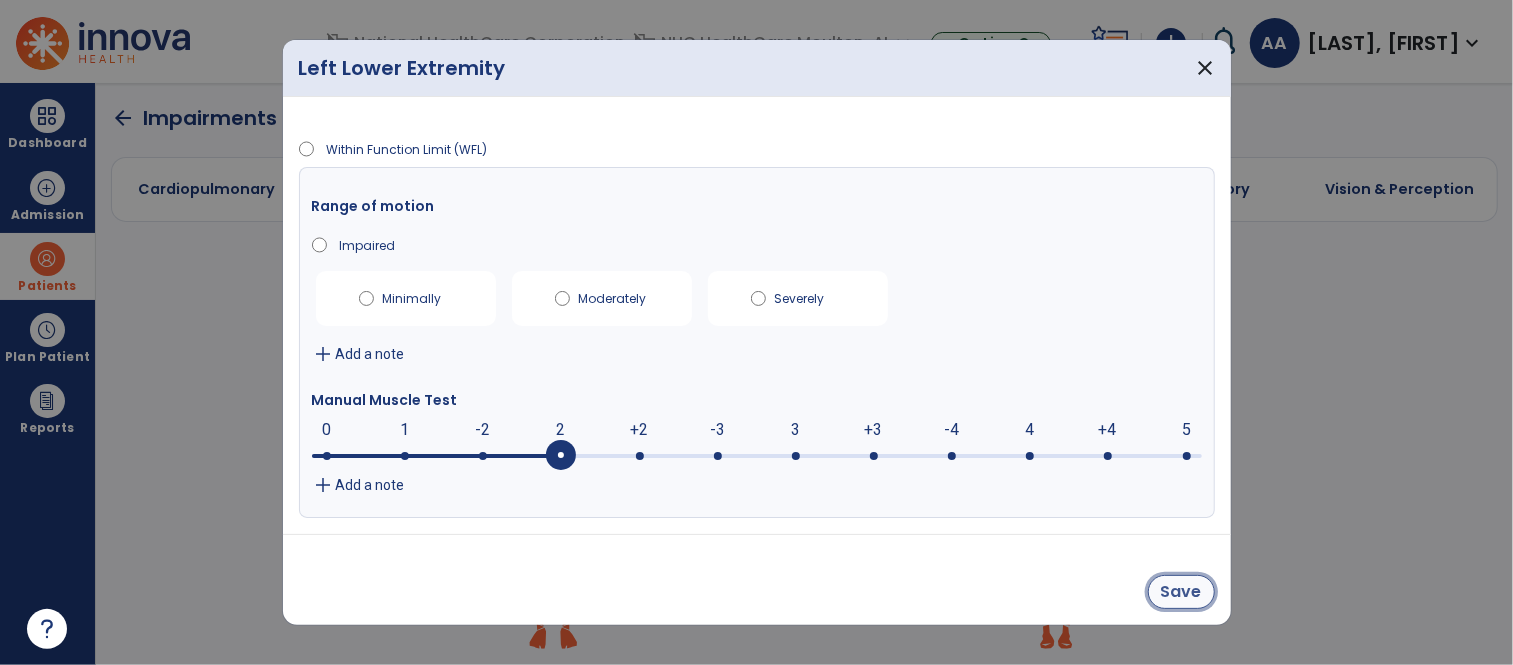 click on "Save" at bounding box center [1181, 592] 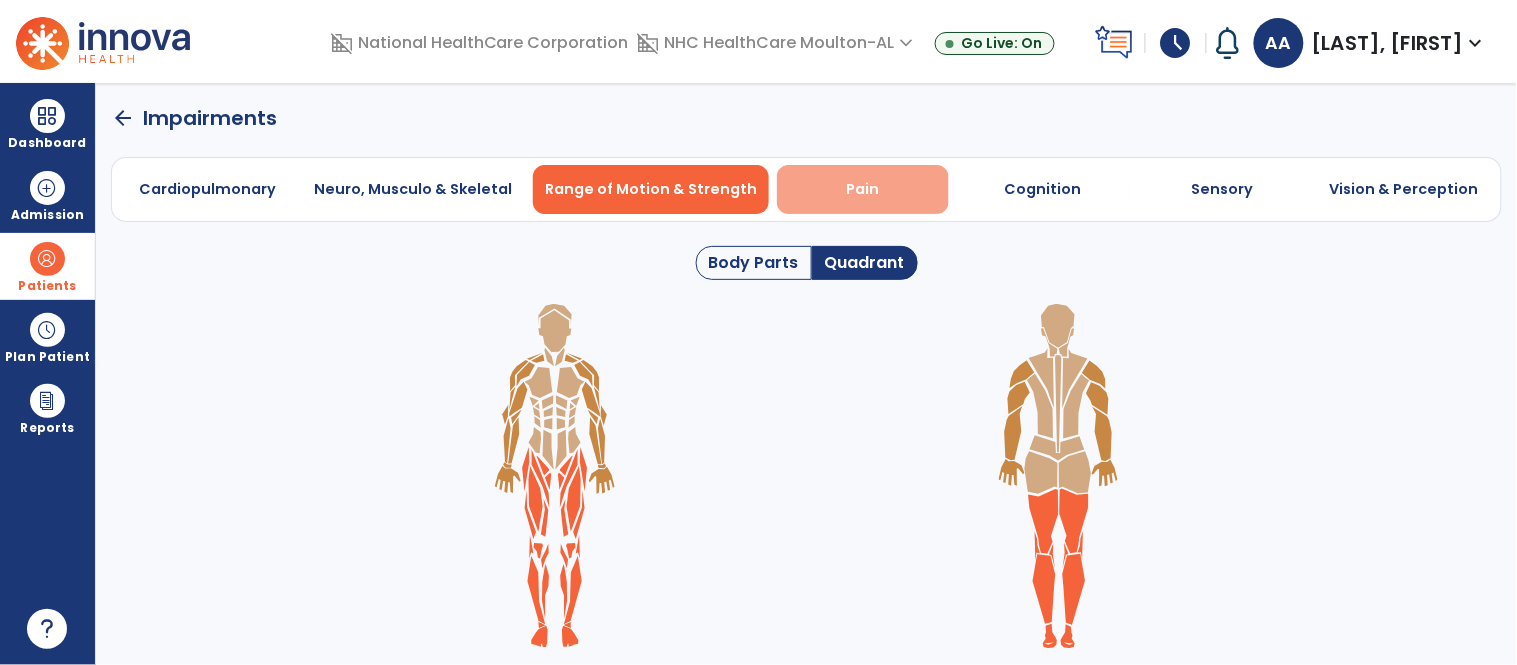 click on "Pain" at bounding box center [863, 189] 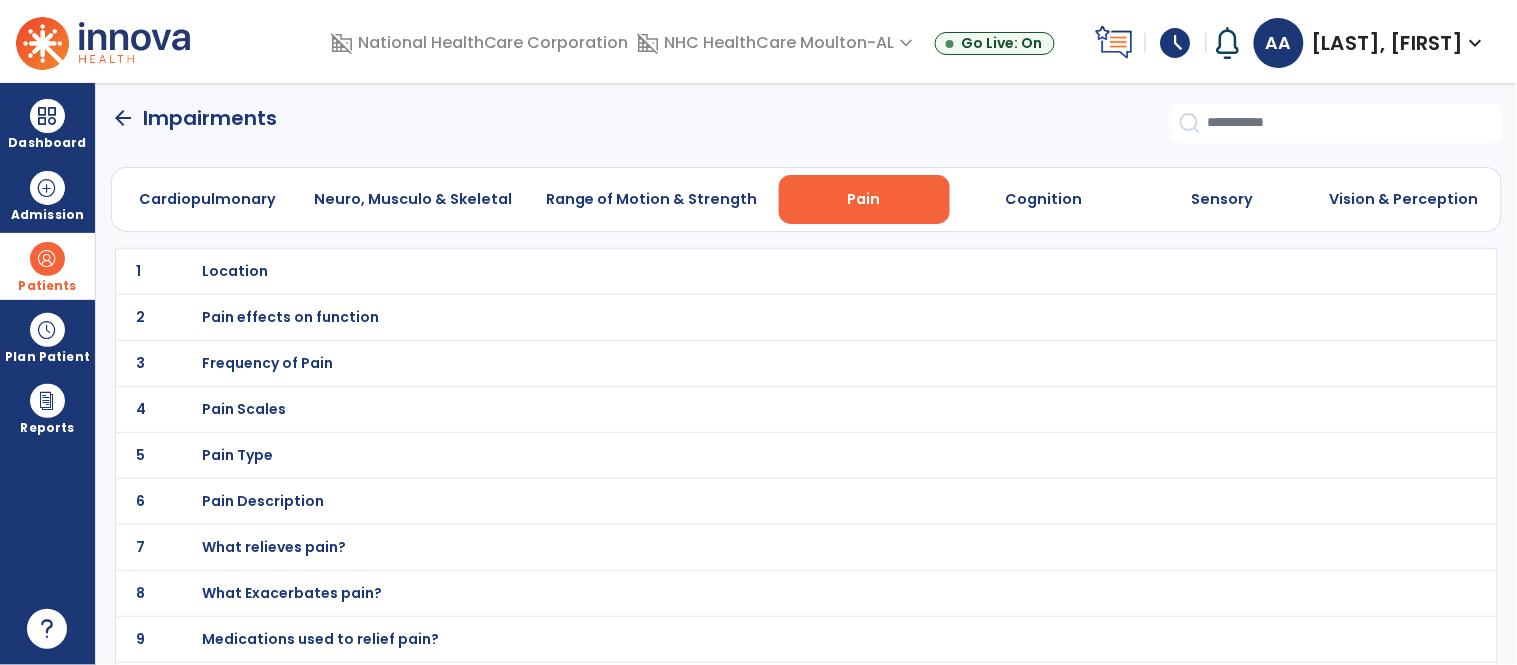 click on "Location" at bounding box center (762, 271) 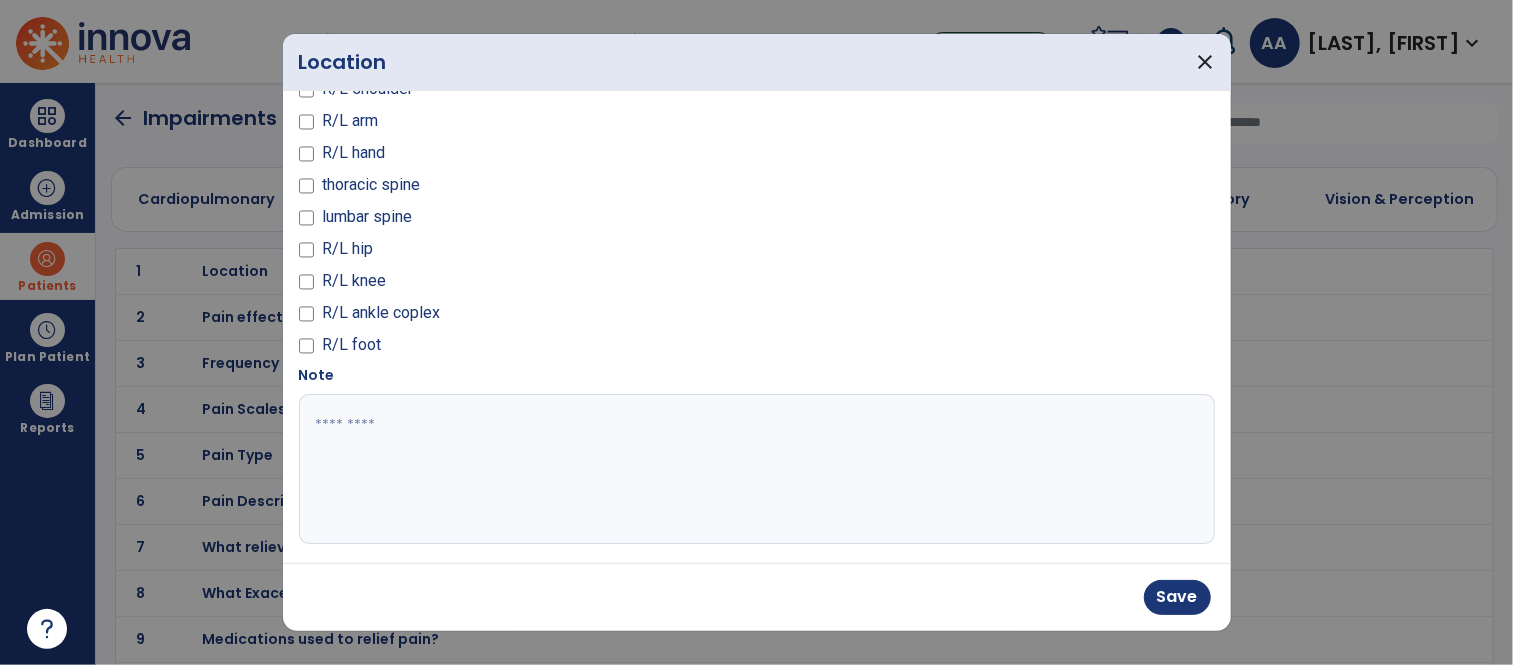 scroll, scrollTop: 132, scrollLeft: 0, axis: vertical 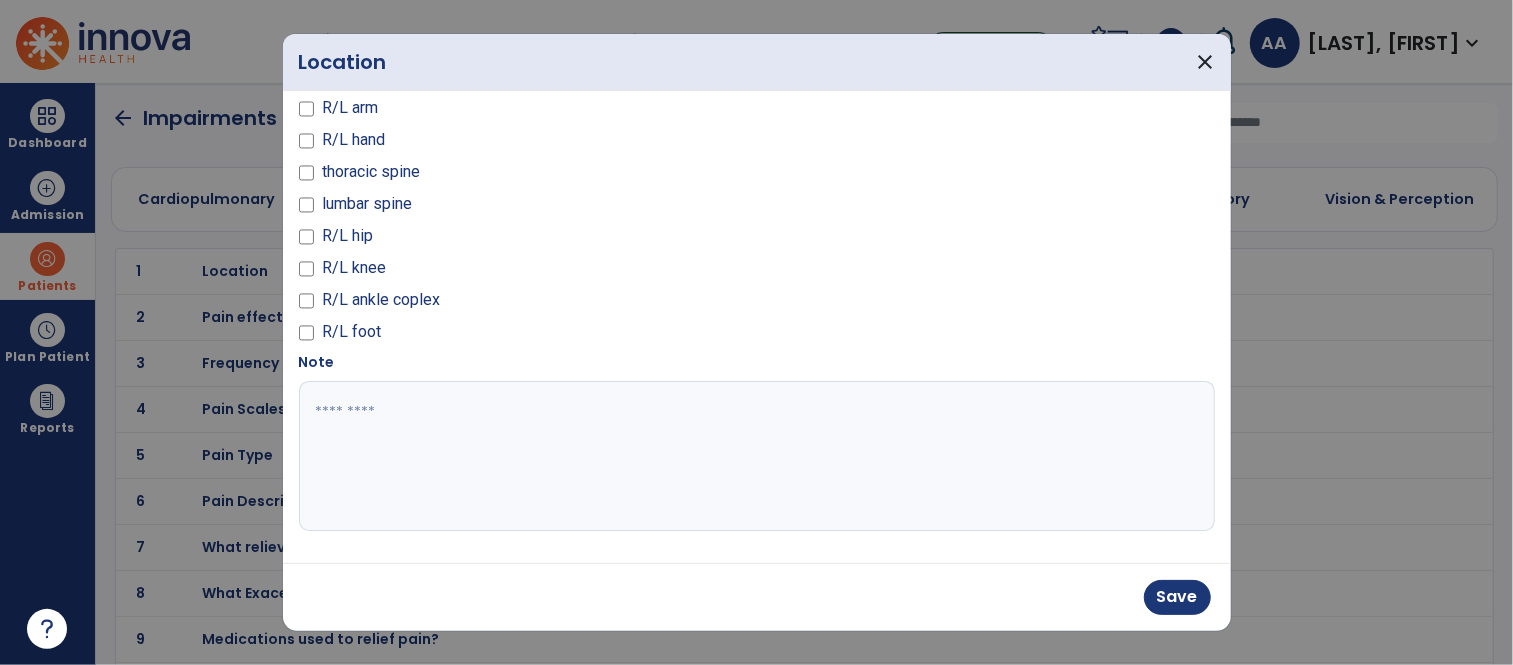 click at bounding box center (754, 456) 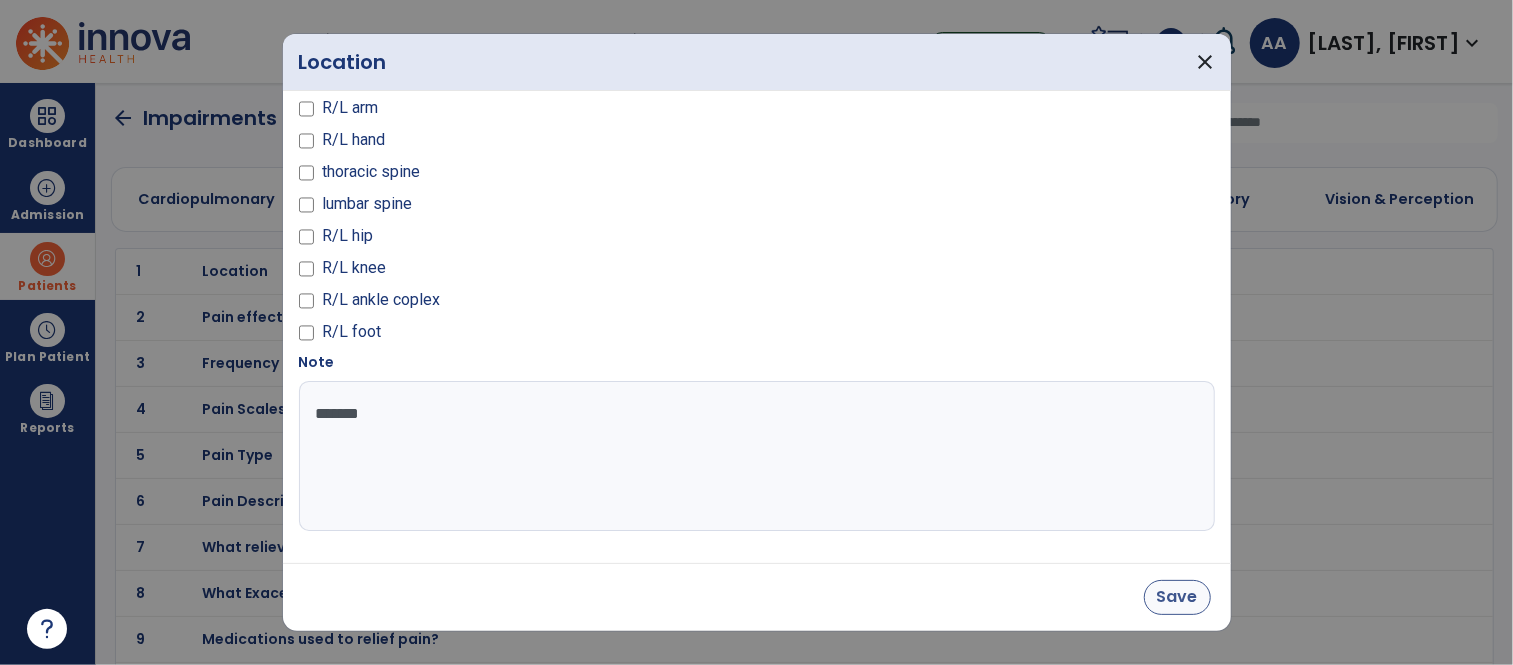 type on "*******" 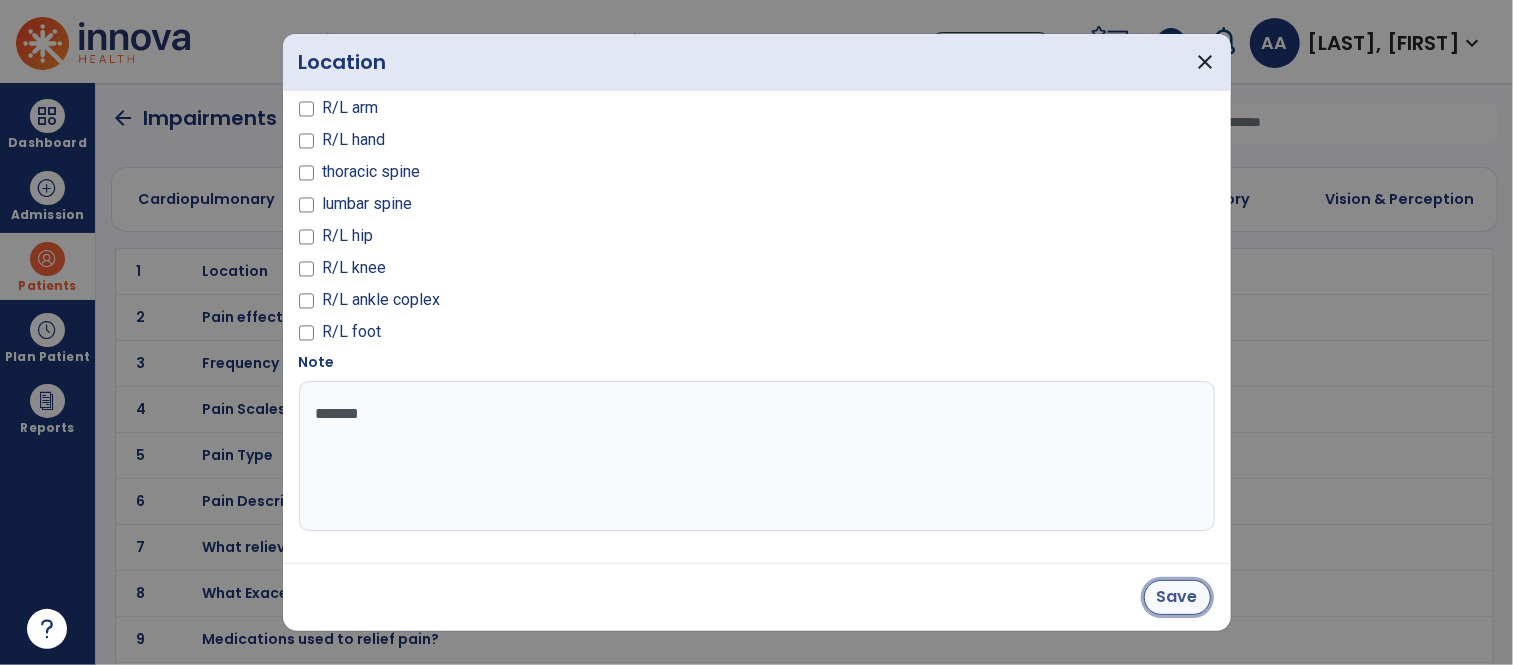click on "Save" at bounding box center [1177, 597] 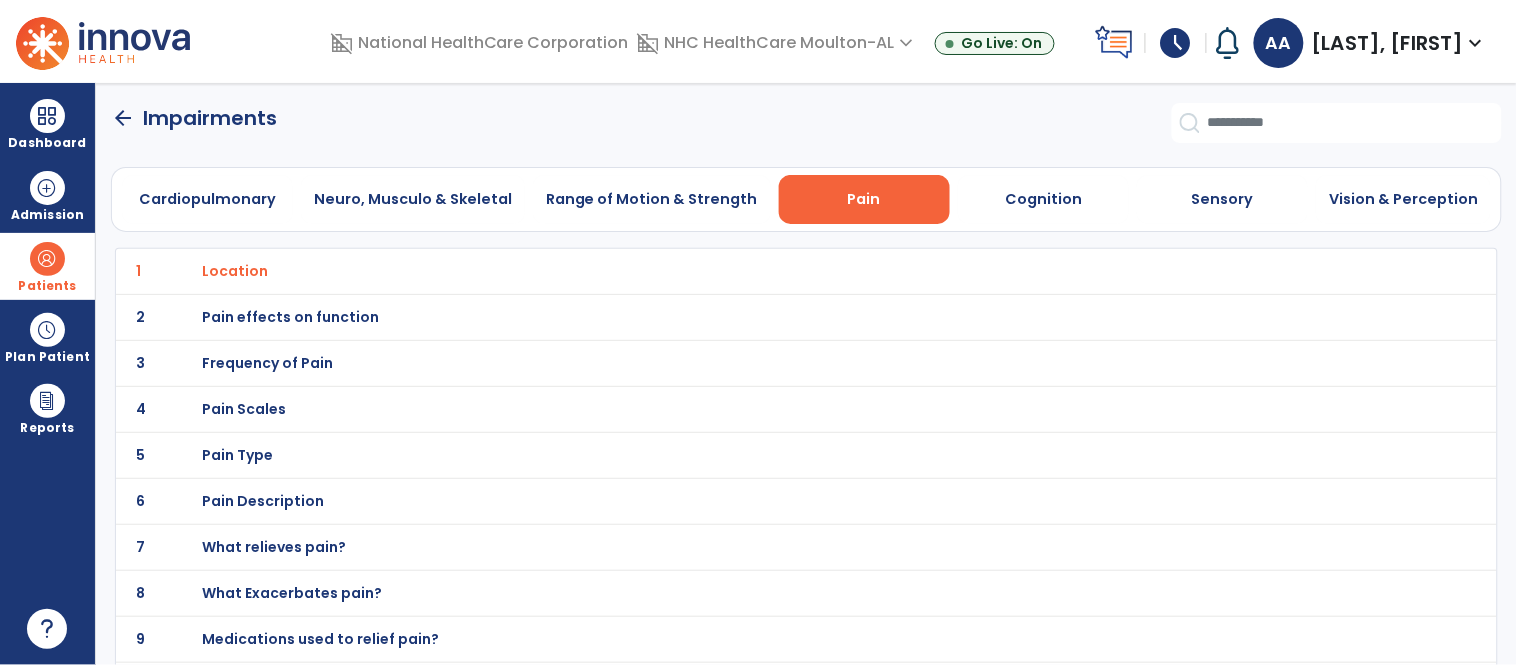 click on "Pain effects on function" at bounding box center (235, 271) 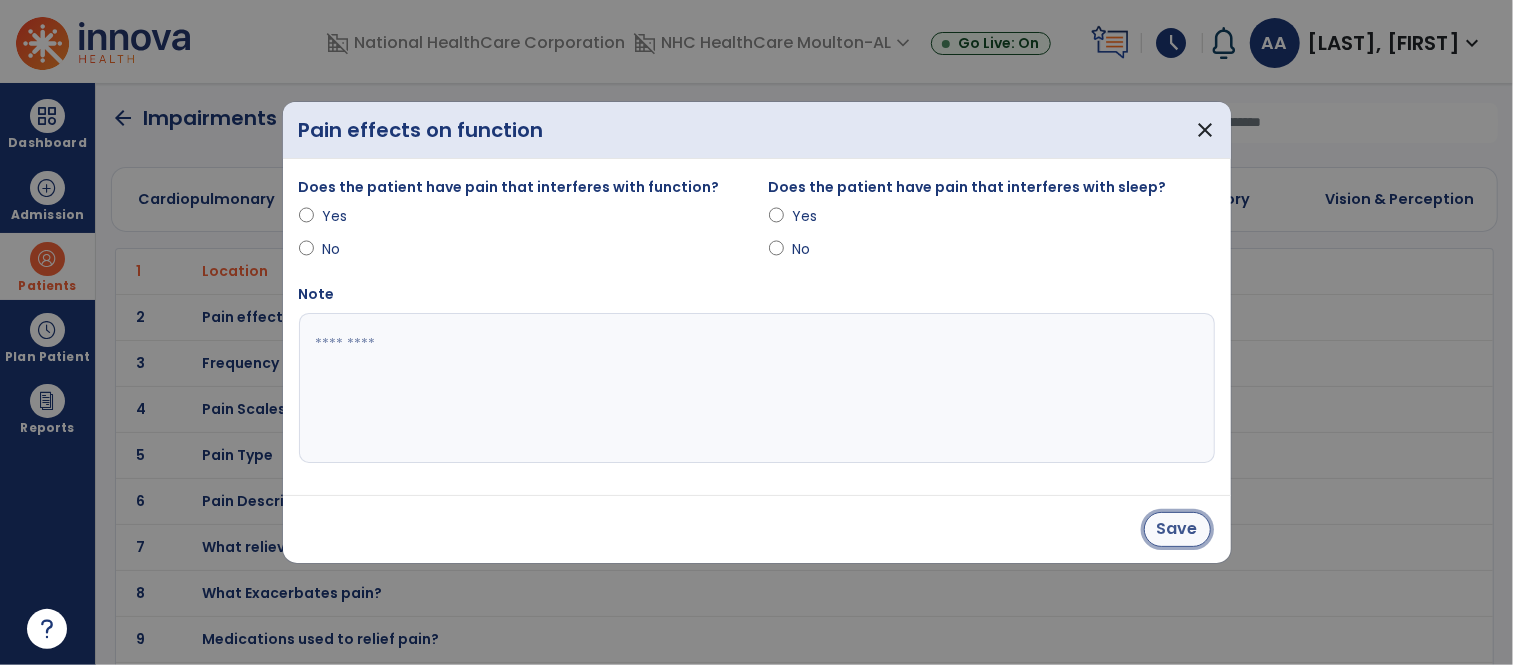 click on "Save" at bounding box center [1177, 529] 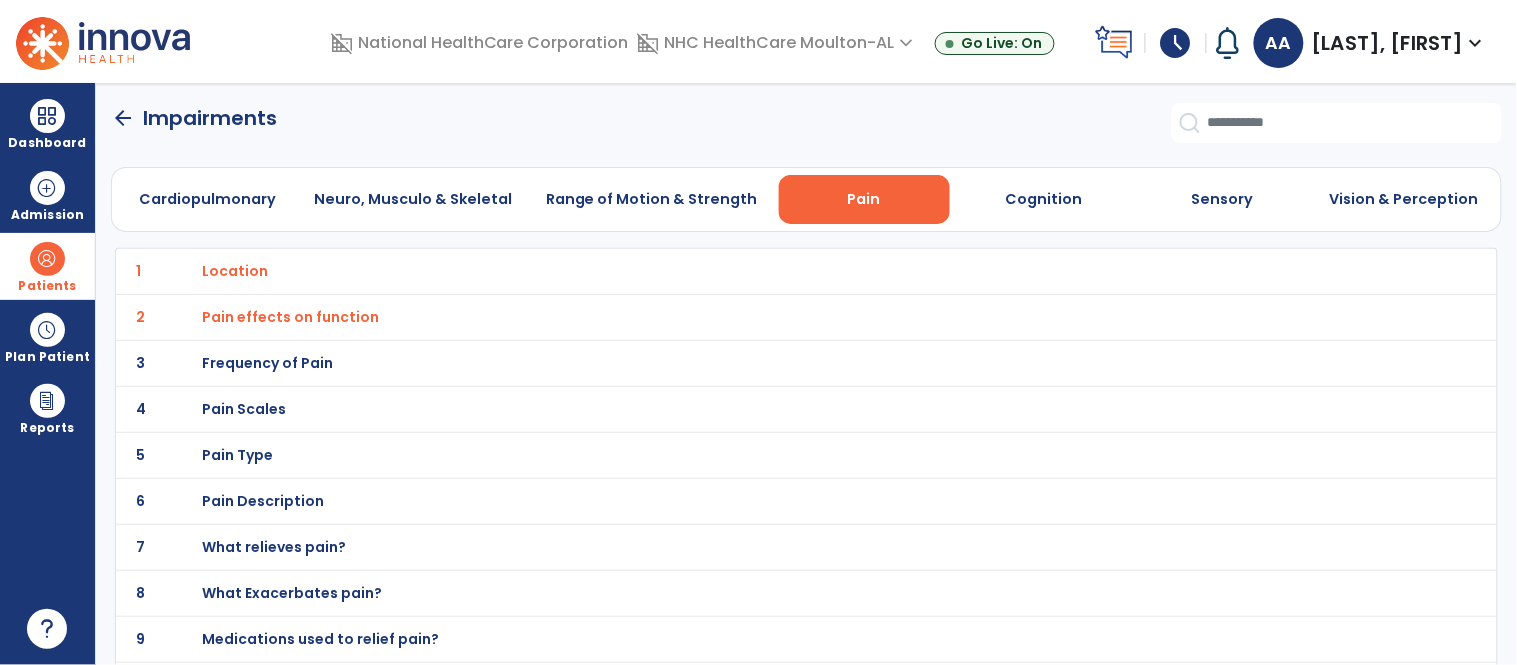 click on "Pain Scales" at bounding box center [235, 271] 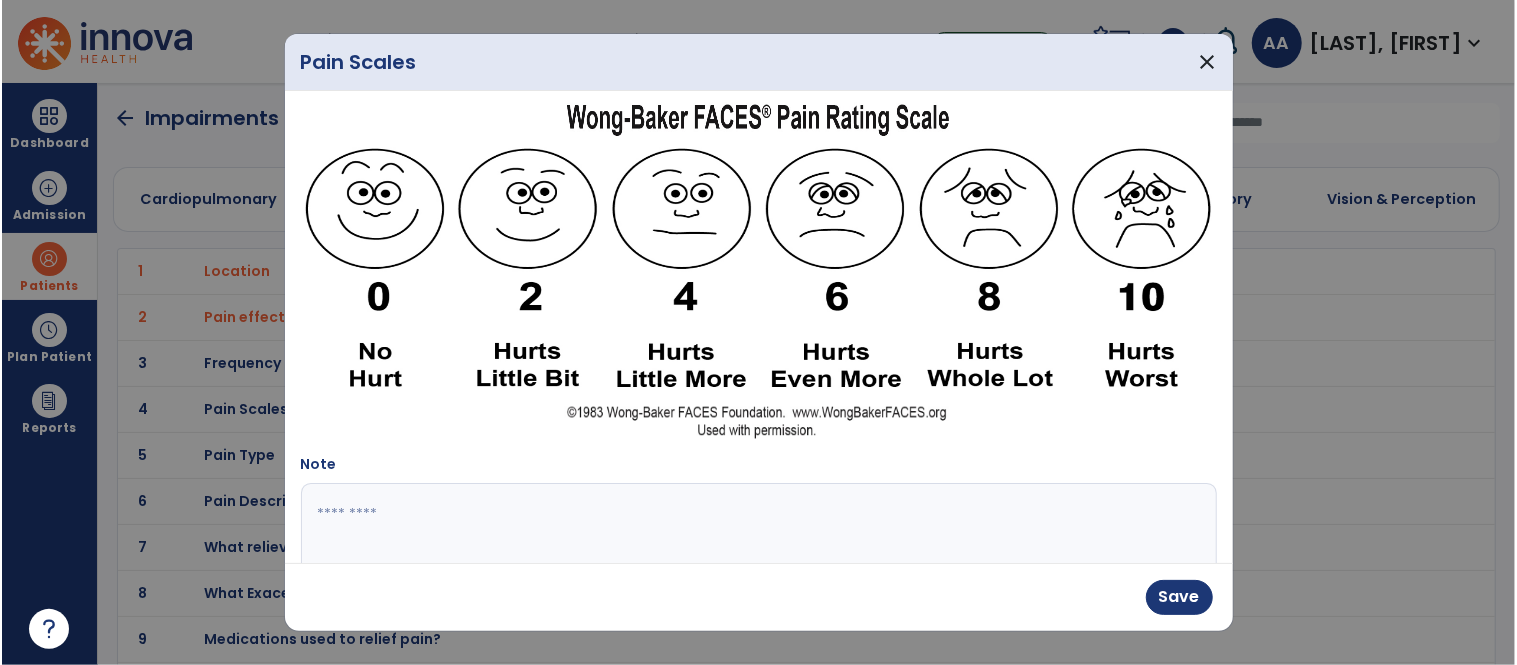 scroll, scrollTop: 444, scrollLeft: 0, axis: vertical 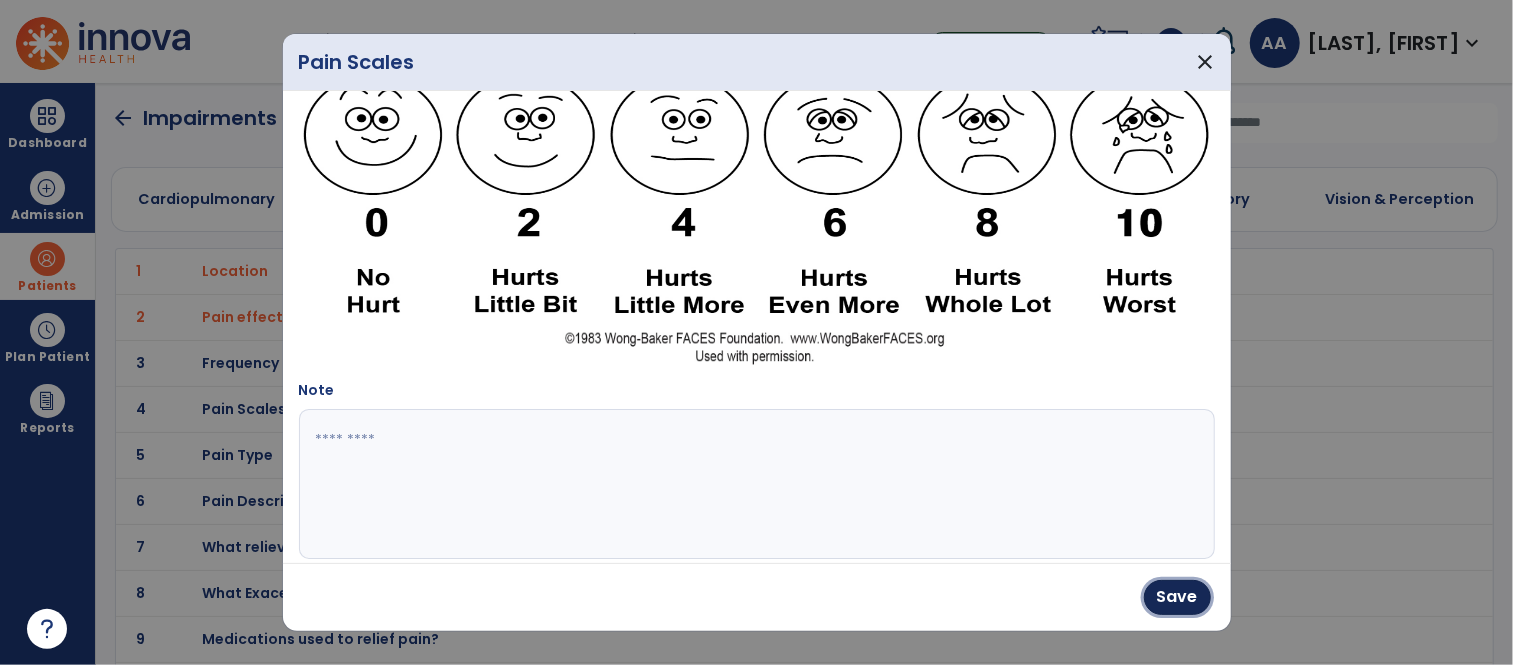 drag, startPoint x: 1177, startPoint y: 601, endPoint x: 1168, endPoint y: 596, distance: 10.29563 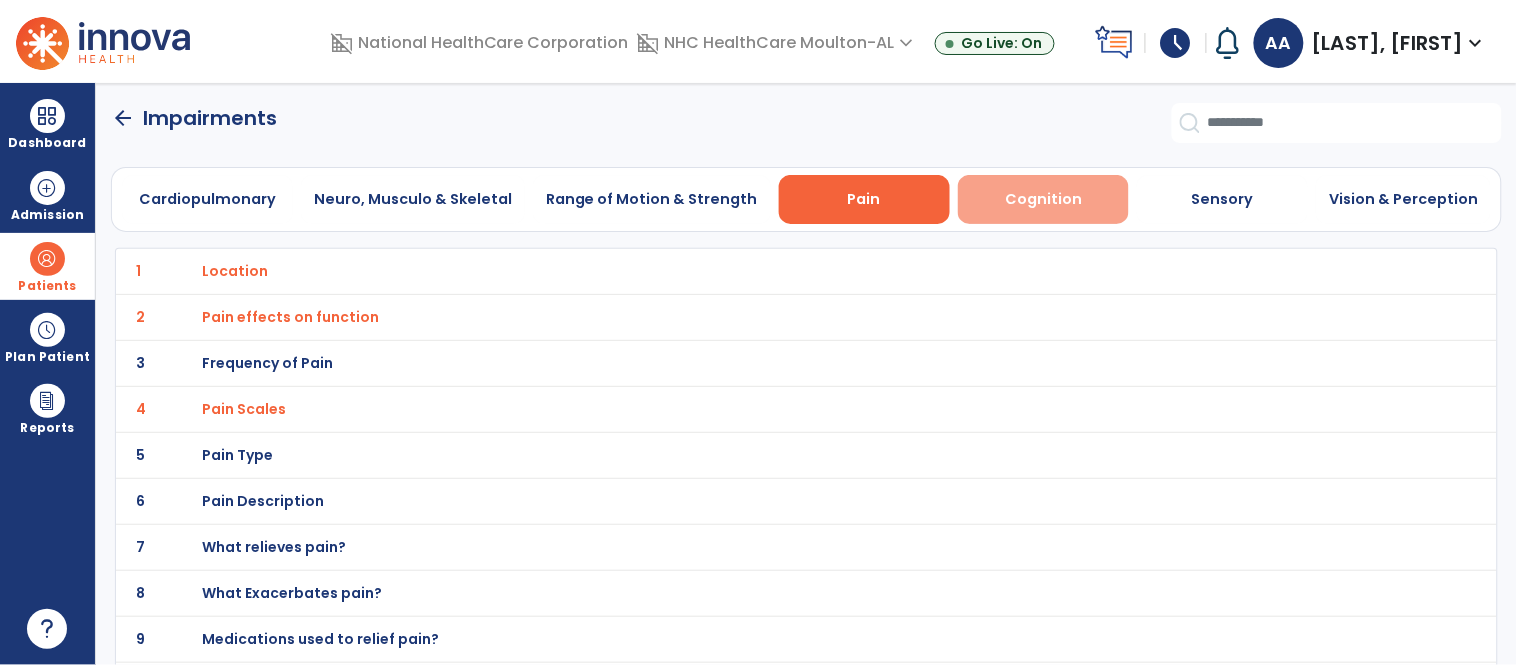 click on "Cognition" at bounding box center [1043, 199] 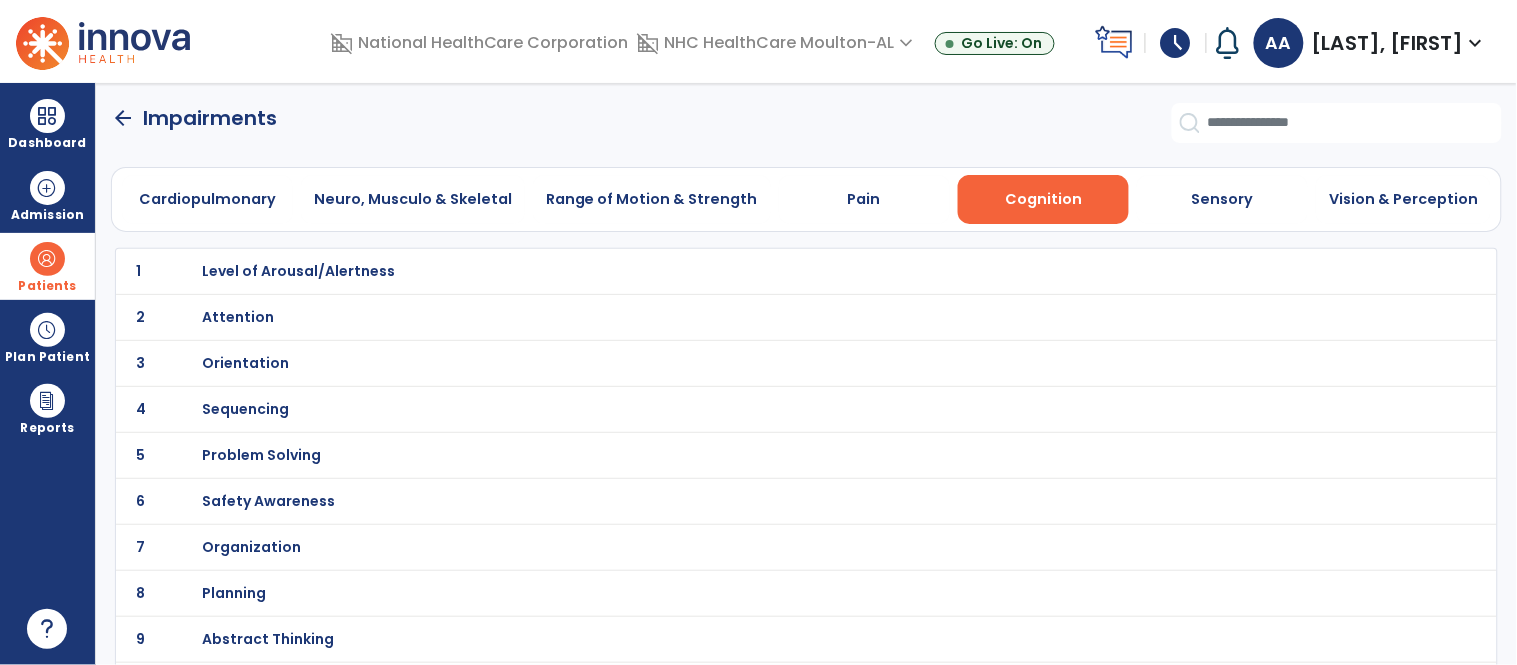 click on "Safety Awareness" at bounding box center [298, 271] 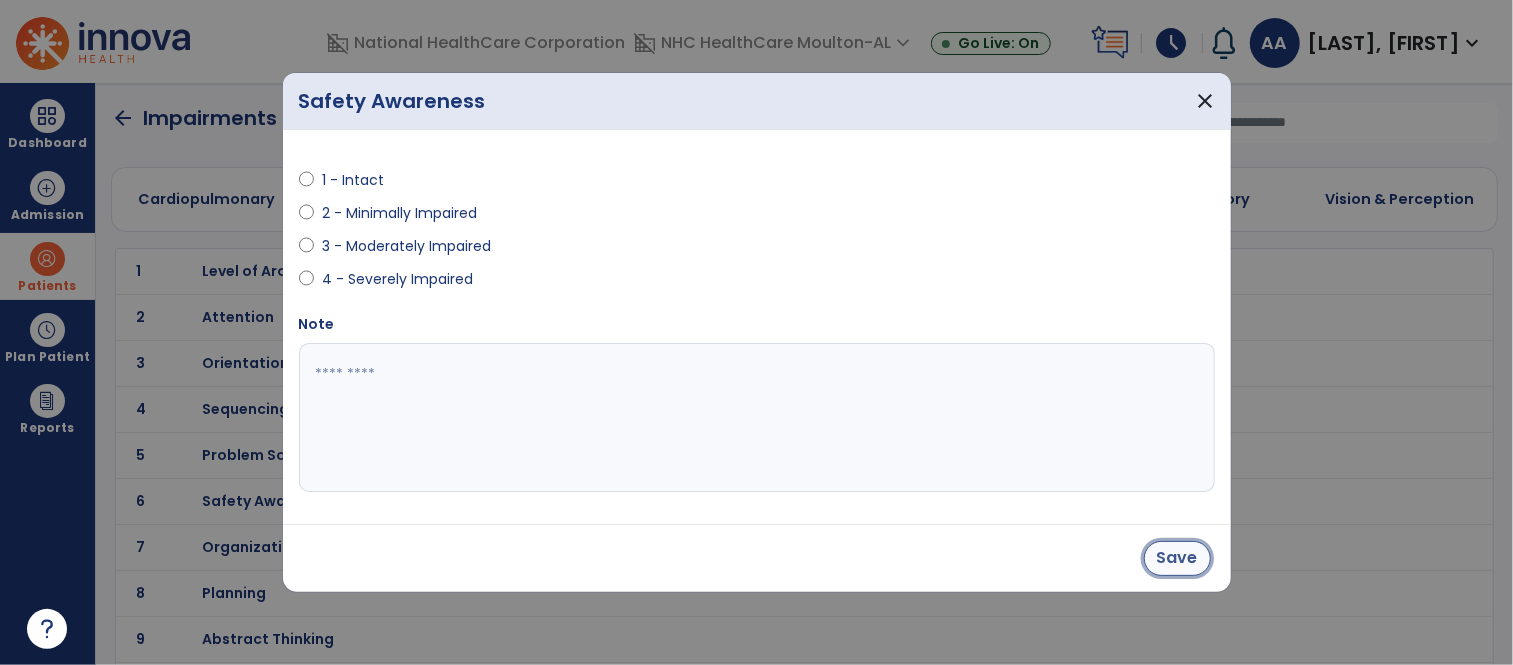 click on "Save" at bounding box center (1177, 558) 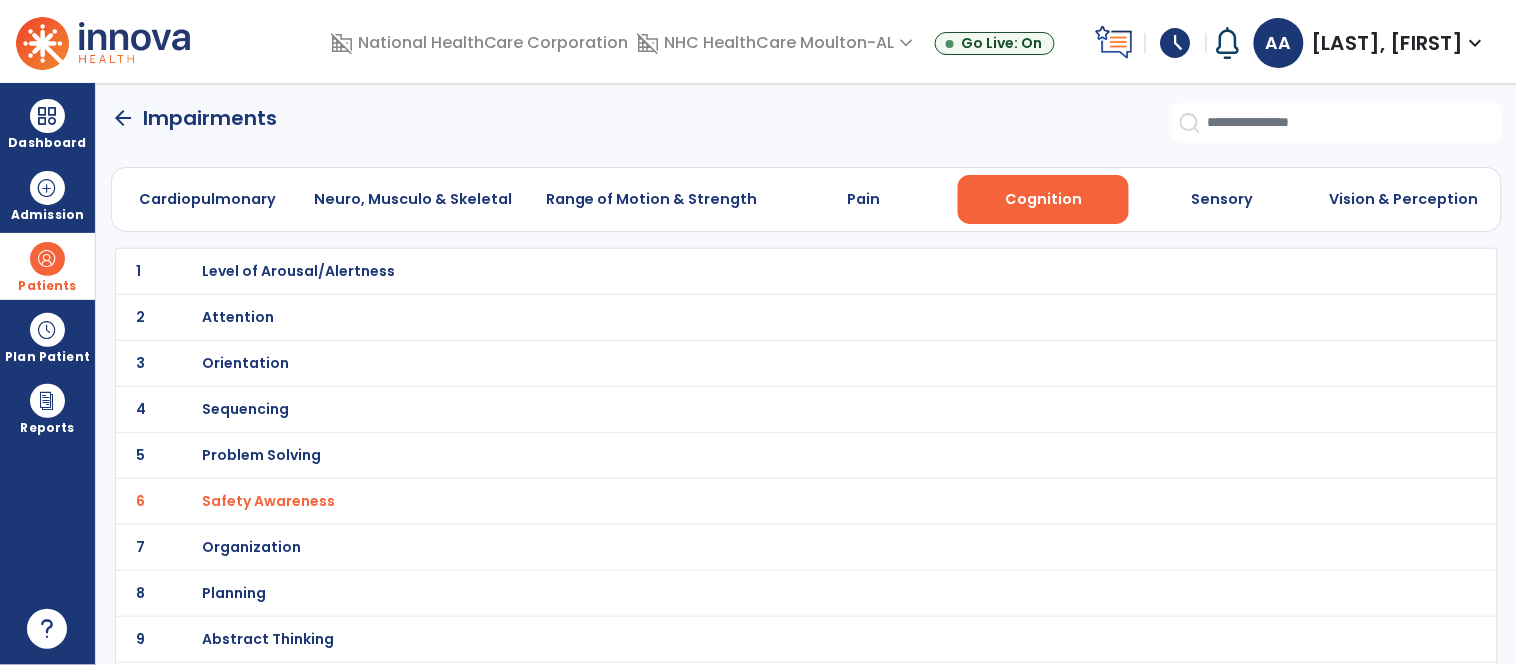 click on "arrow_back   Impairments" 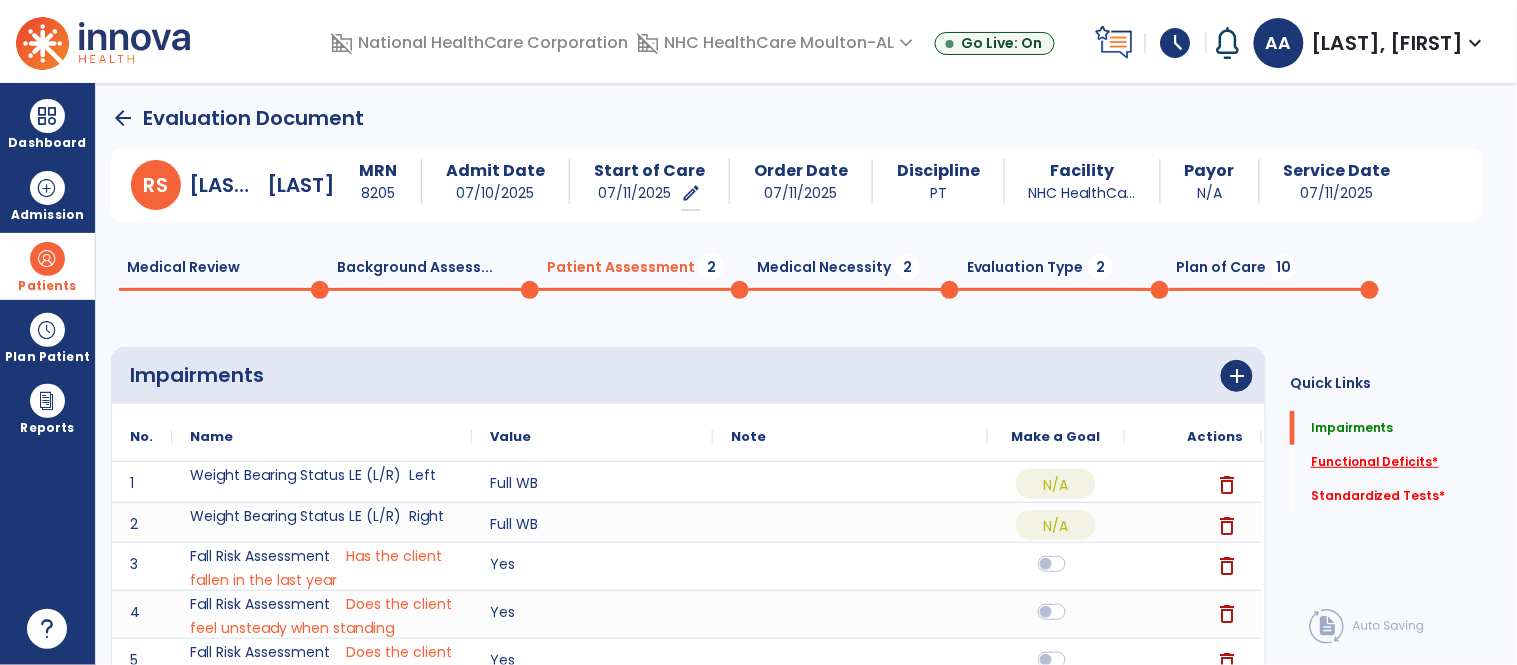 click on "Functional Deficits   *" 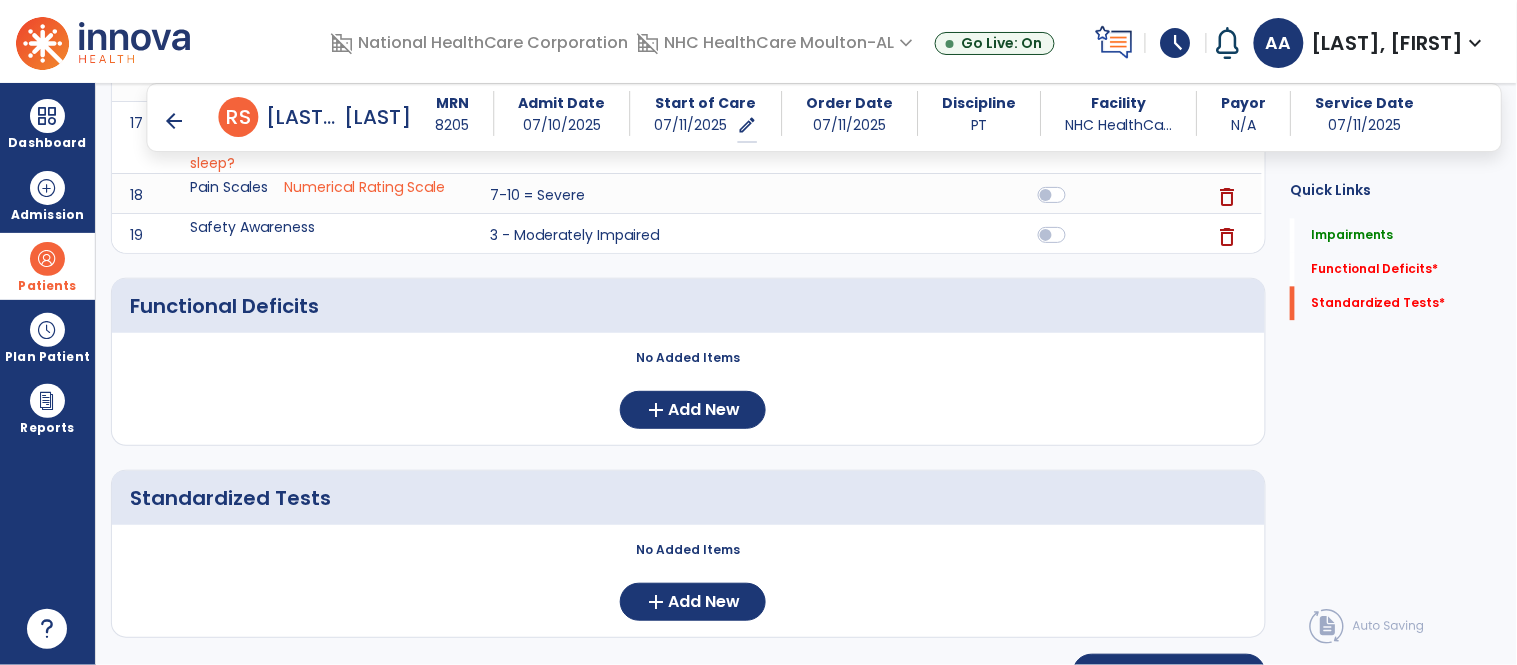 scroll, scrollTop: 1053, scrollLeft: 0, axis: vertical 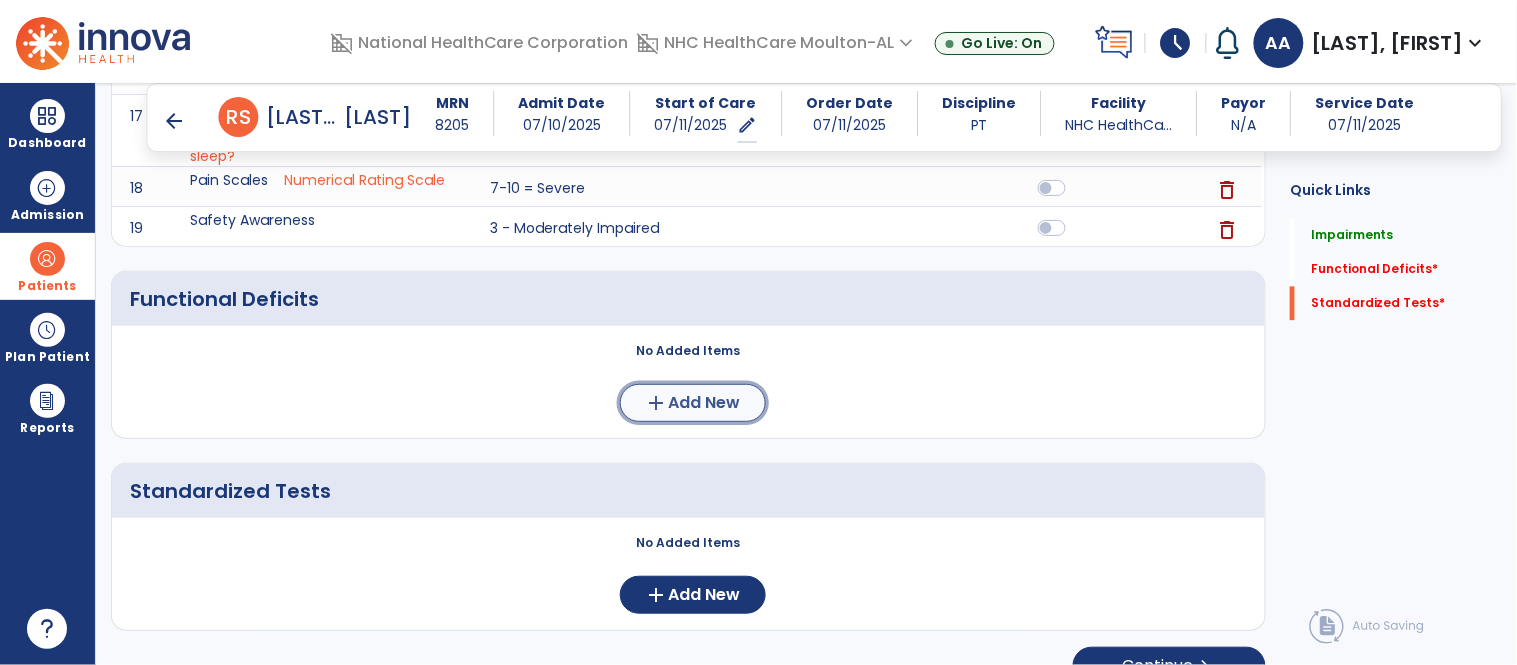click on "Add New" 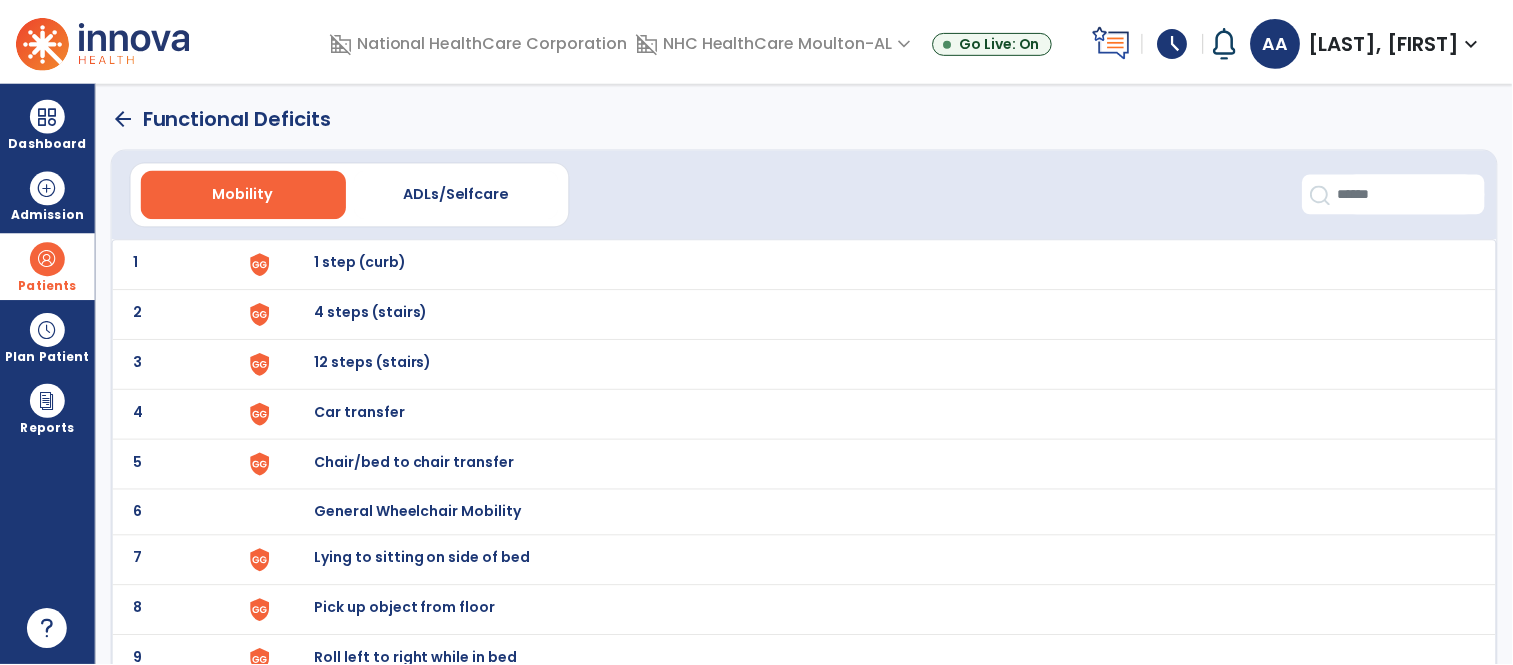 scroll, scrollTop: 111, scrollLeft: 0, axis: vertical 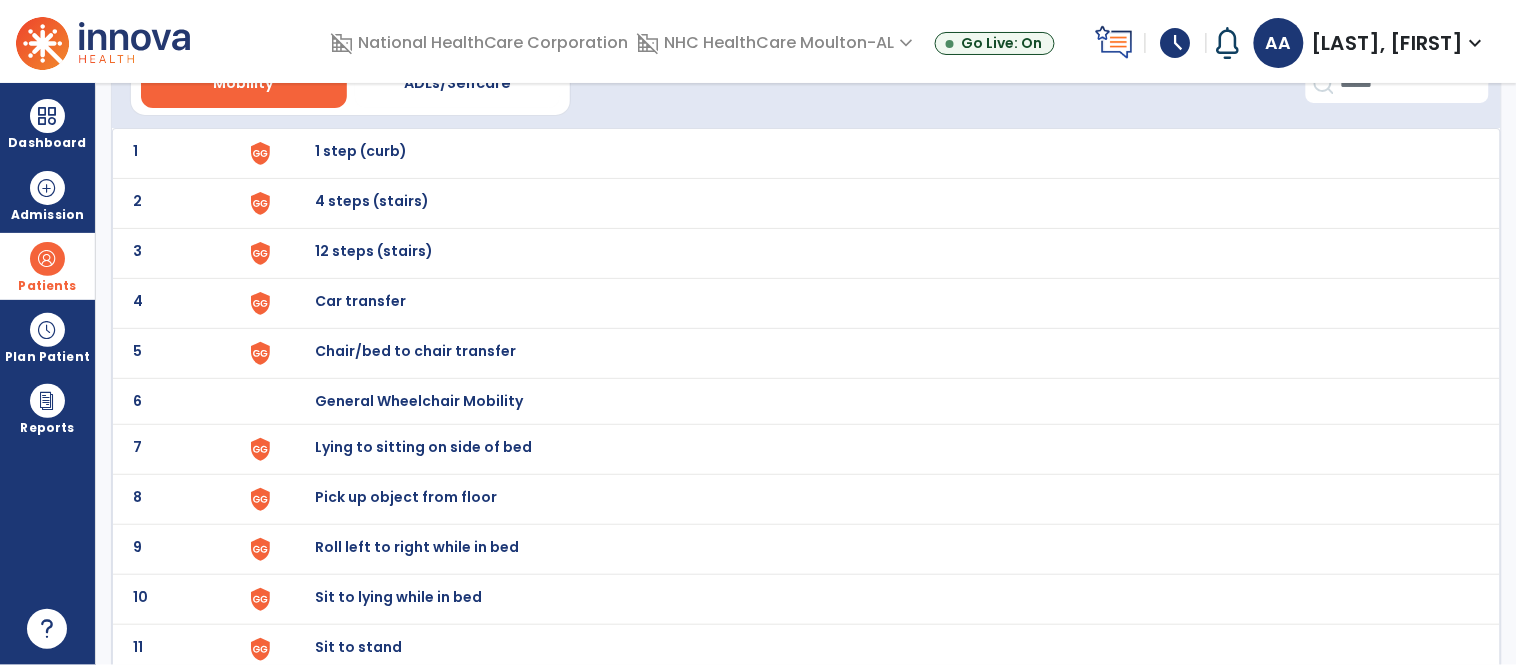 click on "Lying to sitting on side of bed" at bounding box center [361, 151] 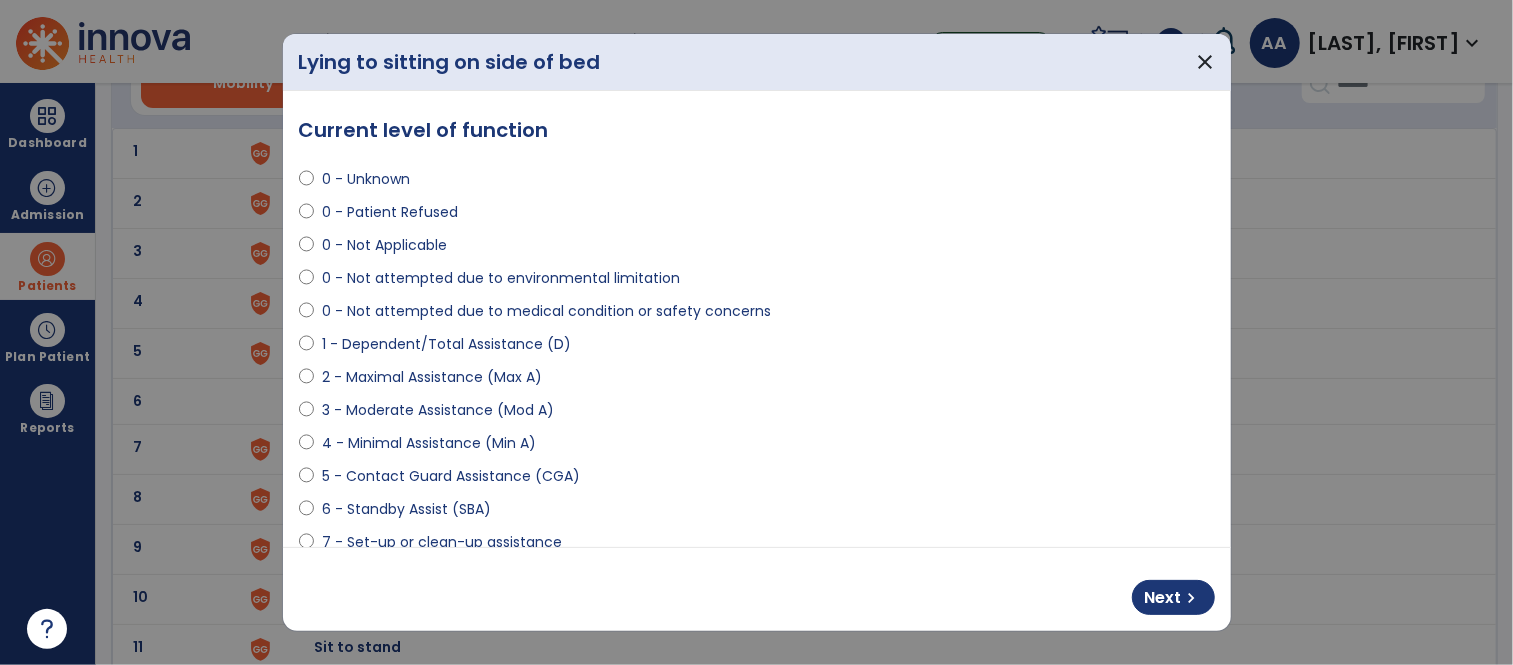select on "**********" 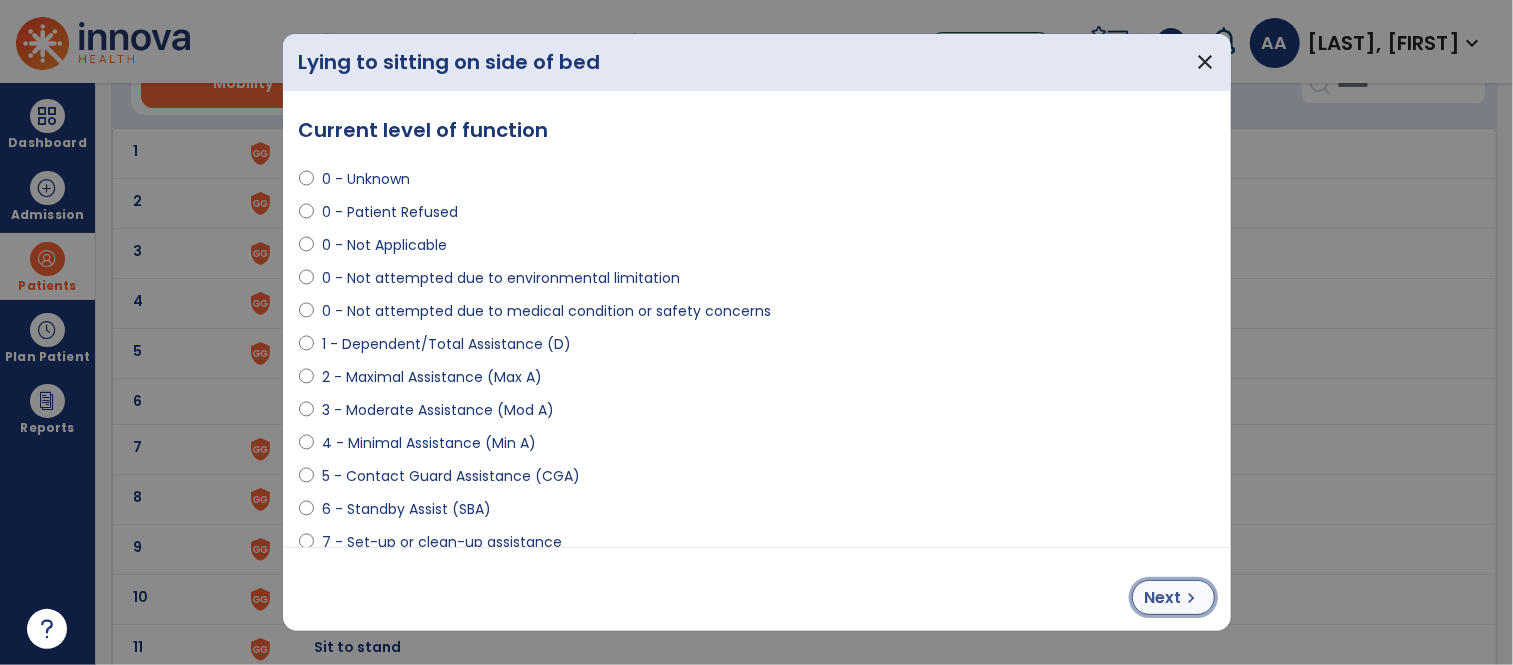 click on "Next" at bounding box center [1163, 598] 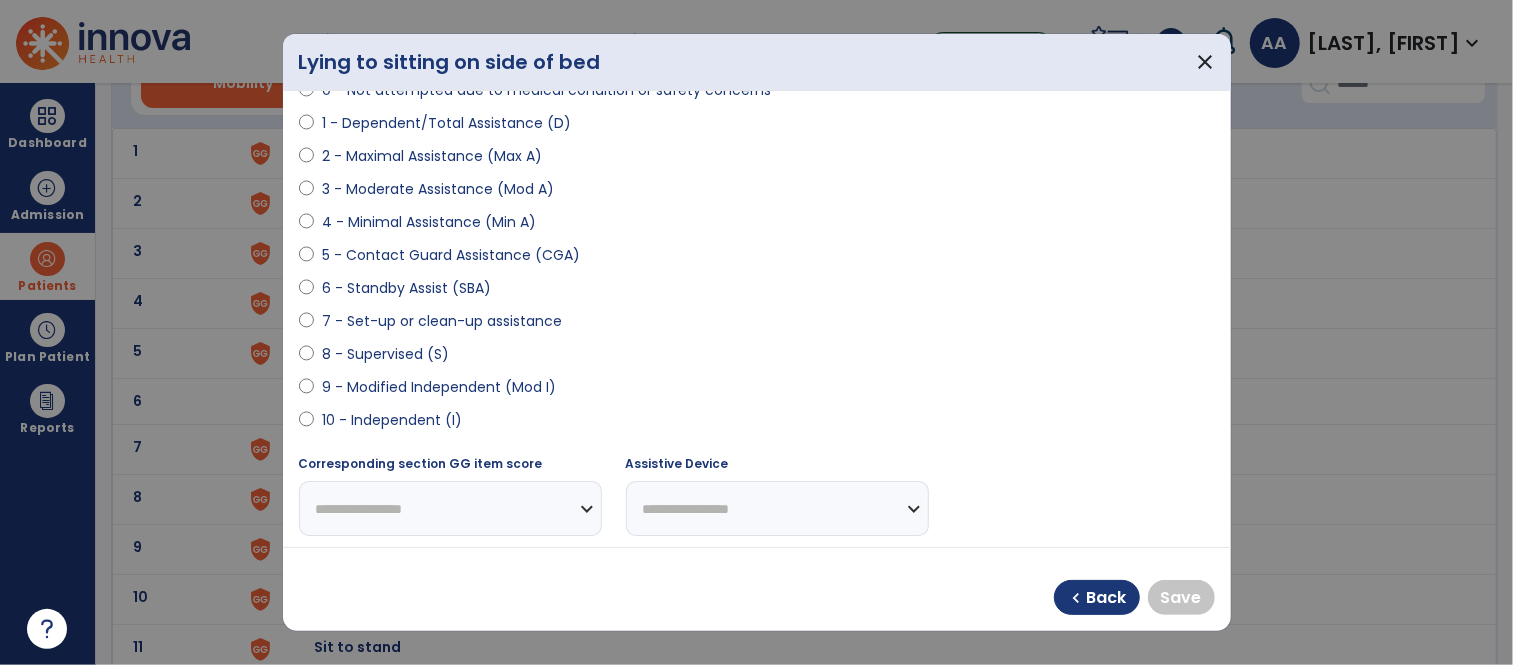 scroll, scrollTop: 222, scrollLeft: 0, axis: vertical 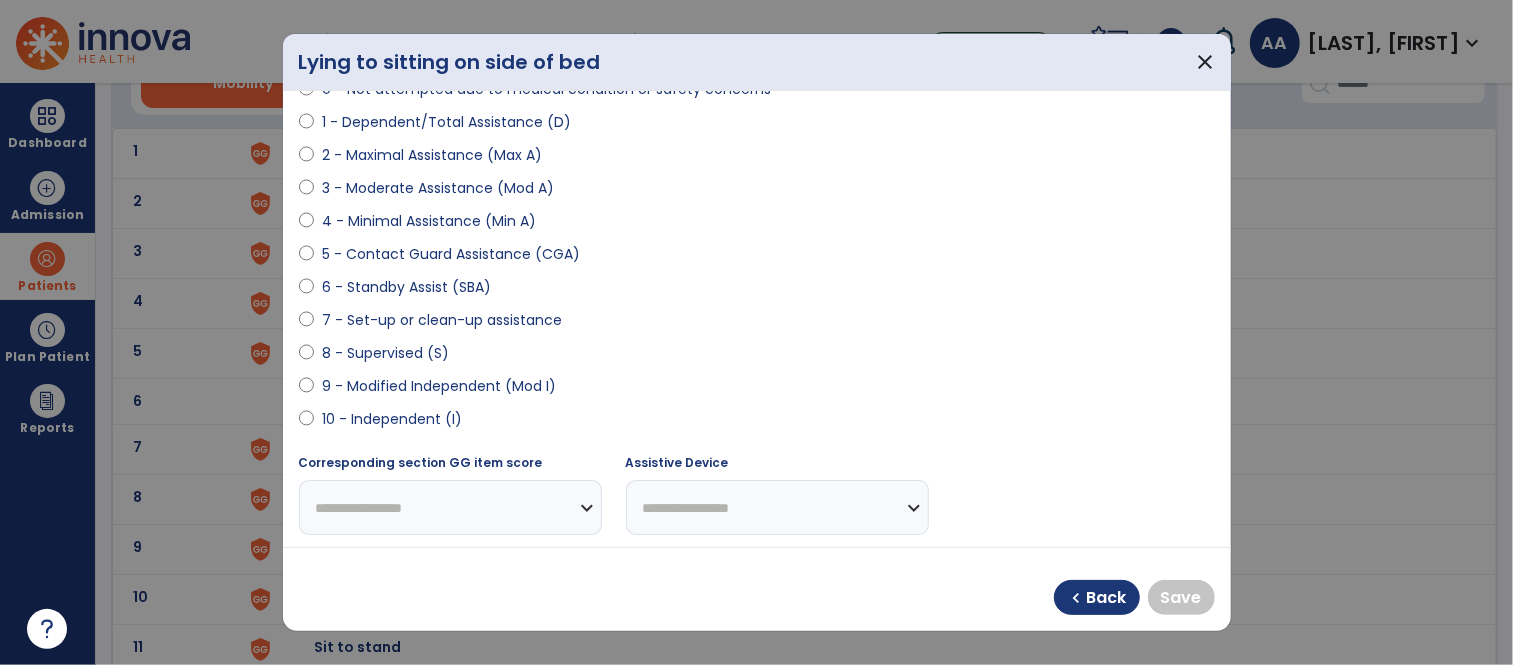 select on "**********" 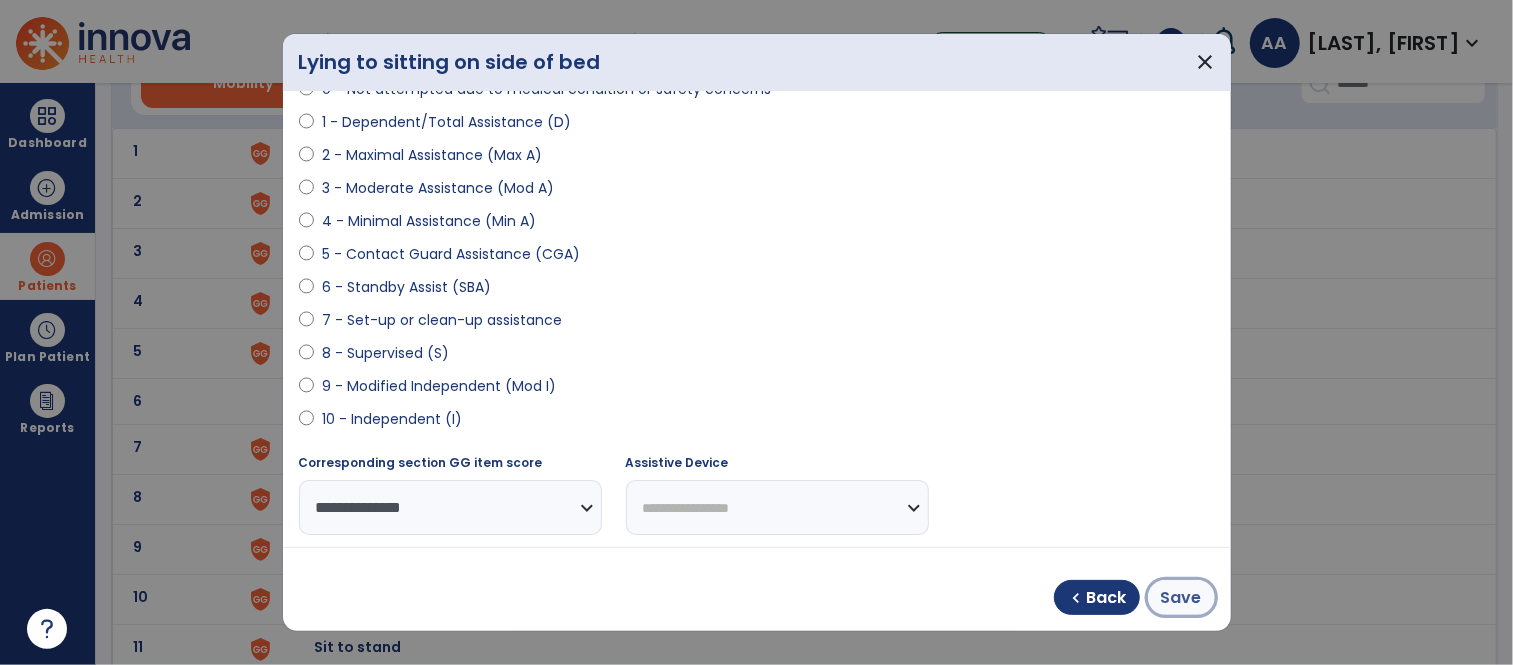 click on "Save" at bounding box center (1181, 598) 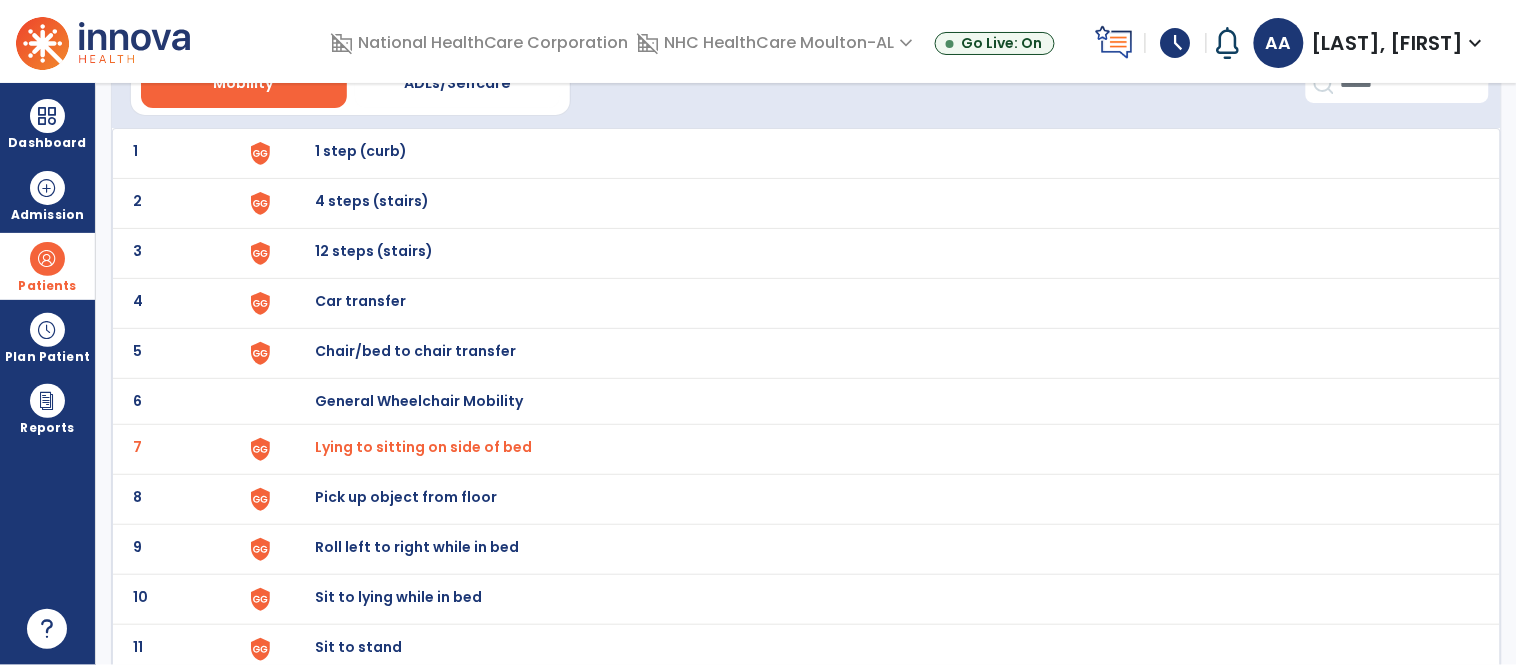 click on "Sit to lying while in bed" at bounding box center (361, 151) 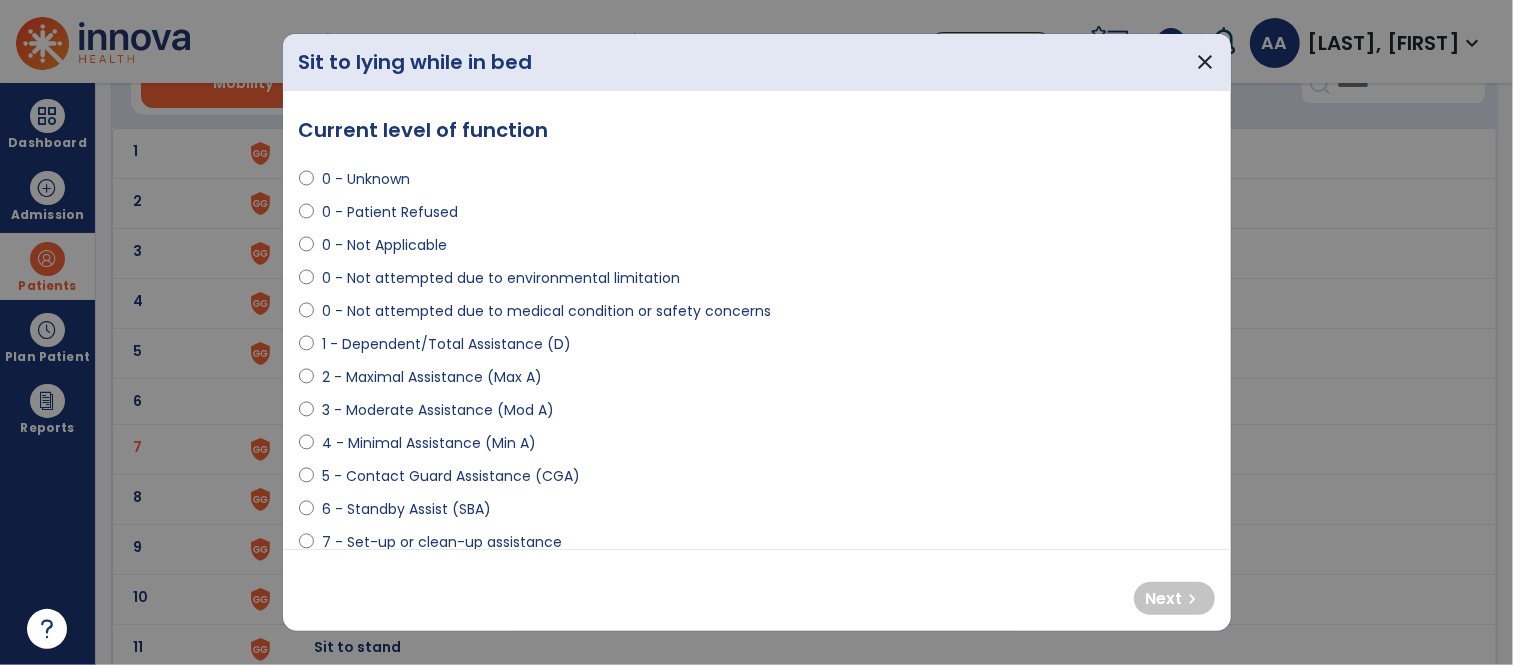select on "**********" 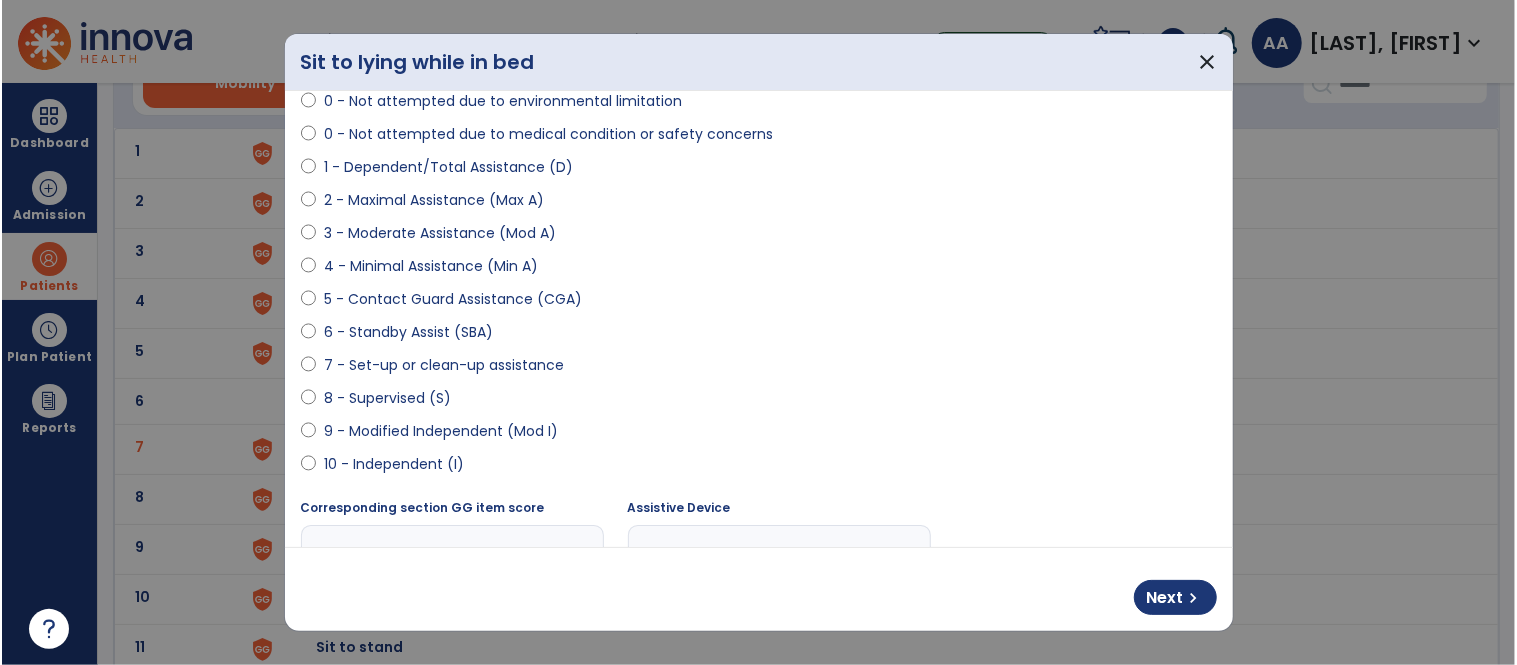 scroll, scrollTop: 222, scrollLeft: 0, axis: vertical 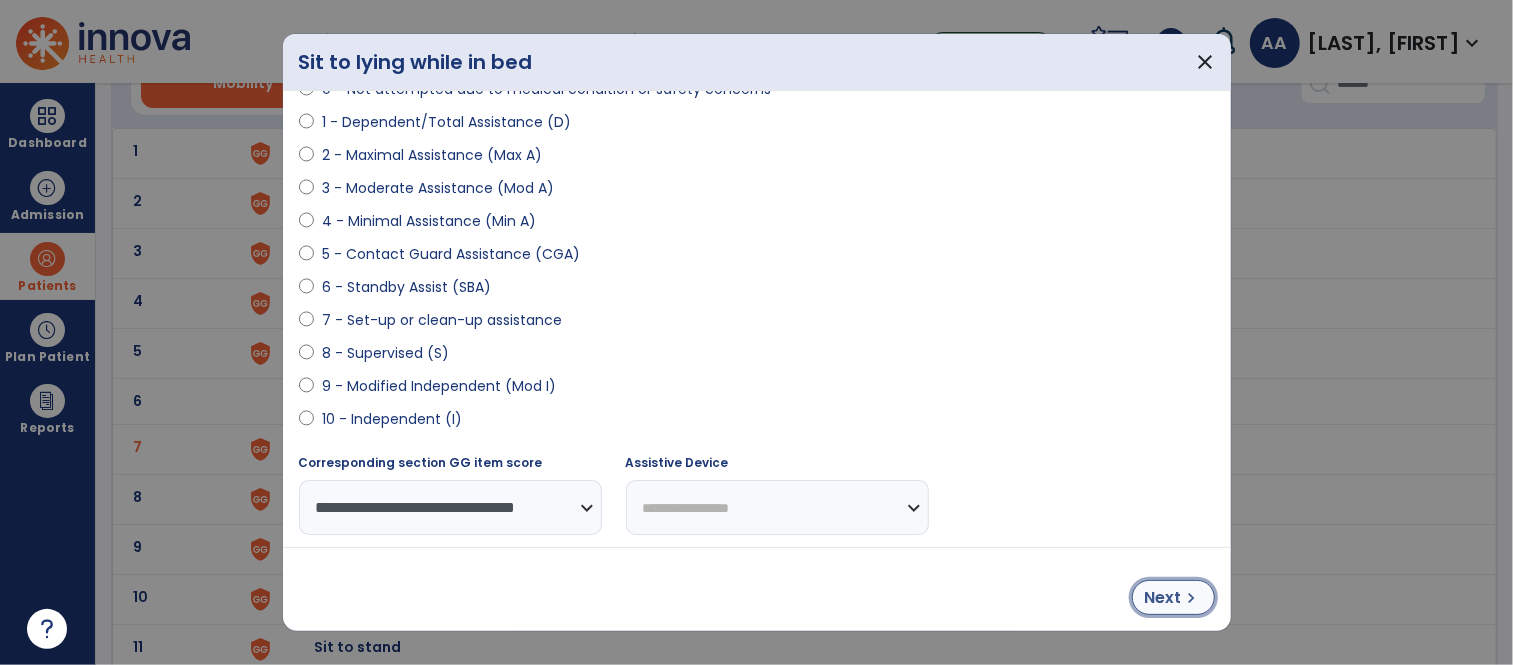 click on "Next" at bounding box center [1163, 598] 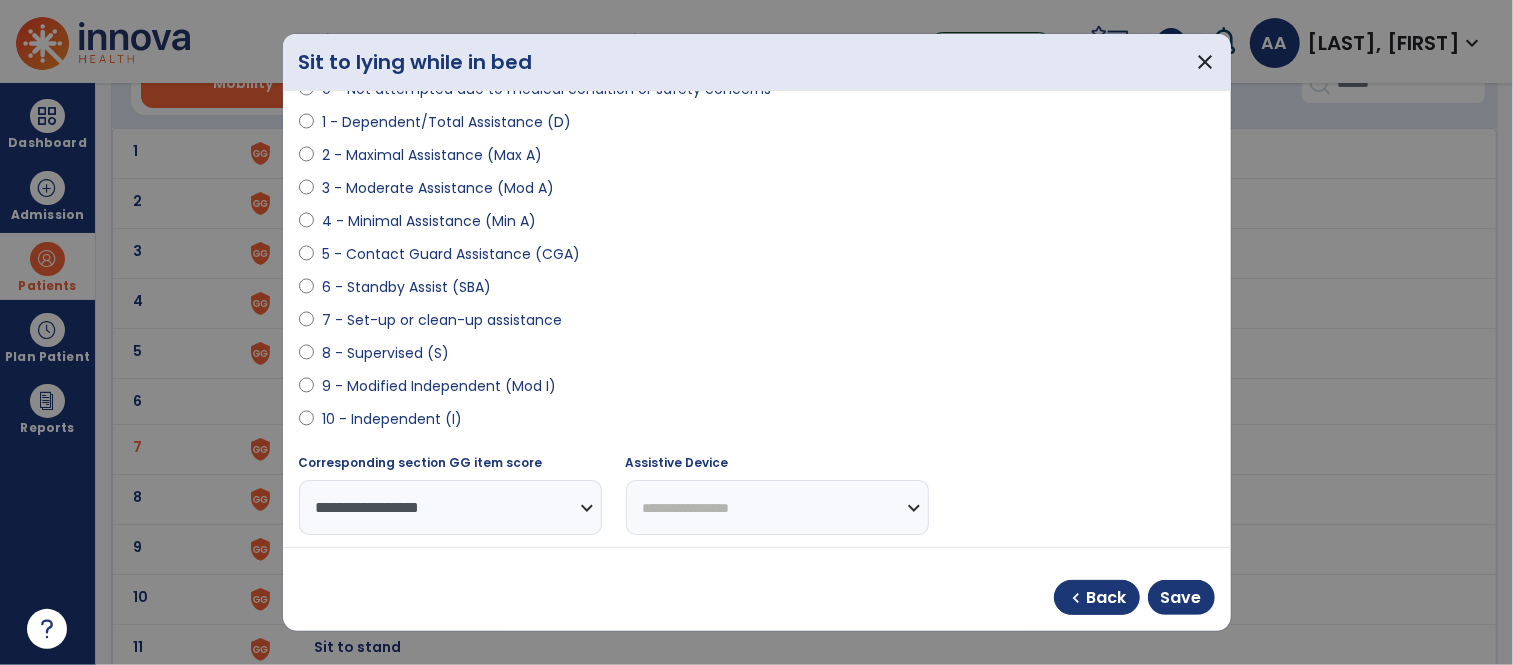 select on "**********" 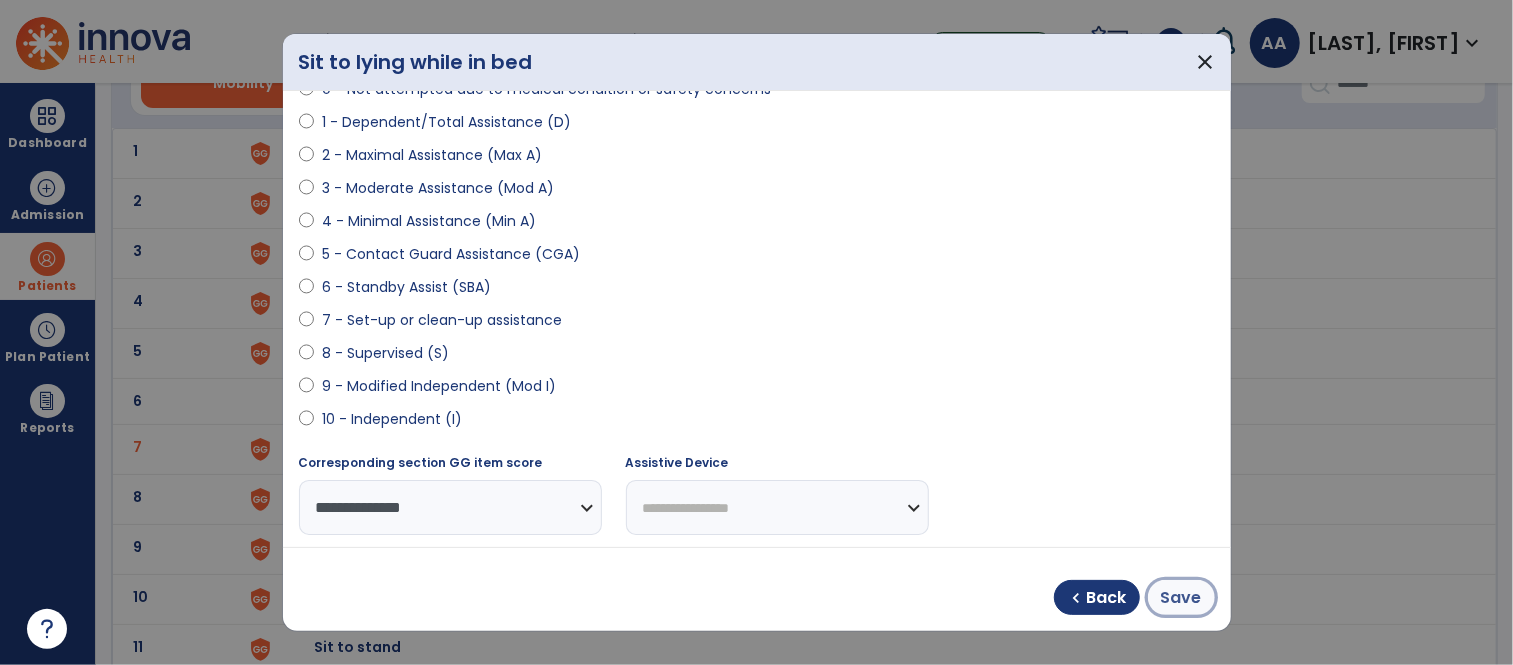 click on "Save" at bounding box center [1181, 597] 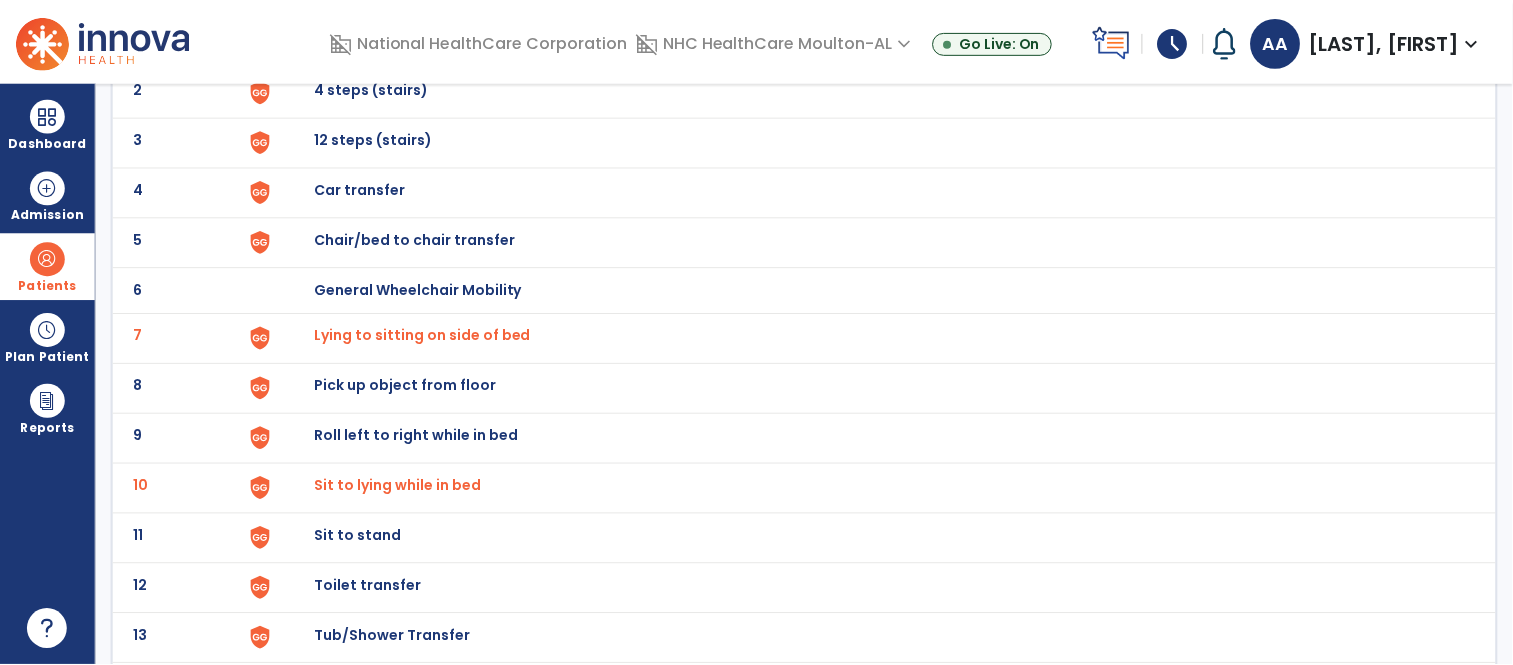 scroll, scrollTop: 333, scrollLeft: 0, axis: vertical 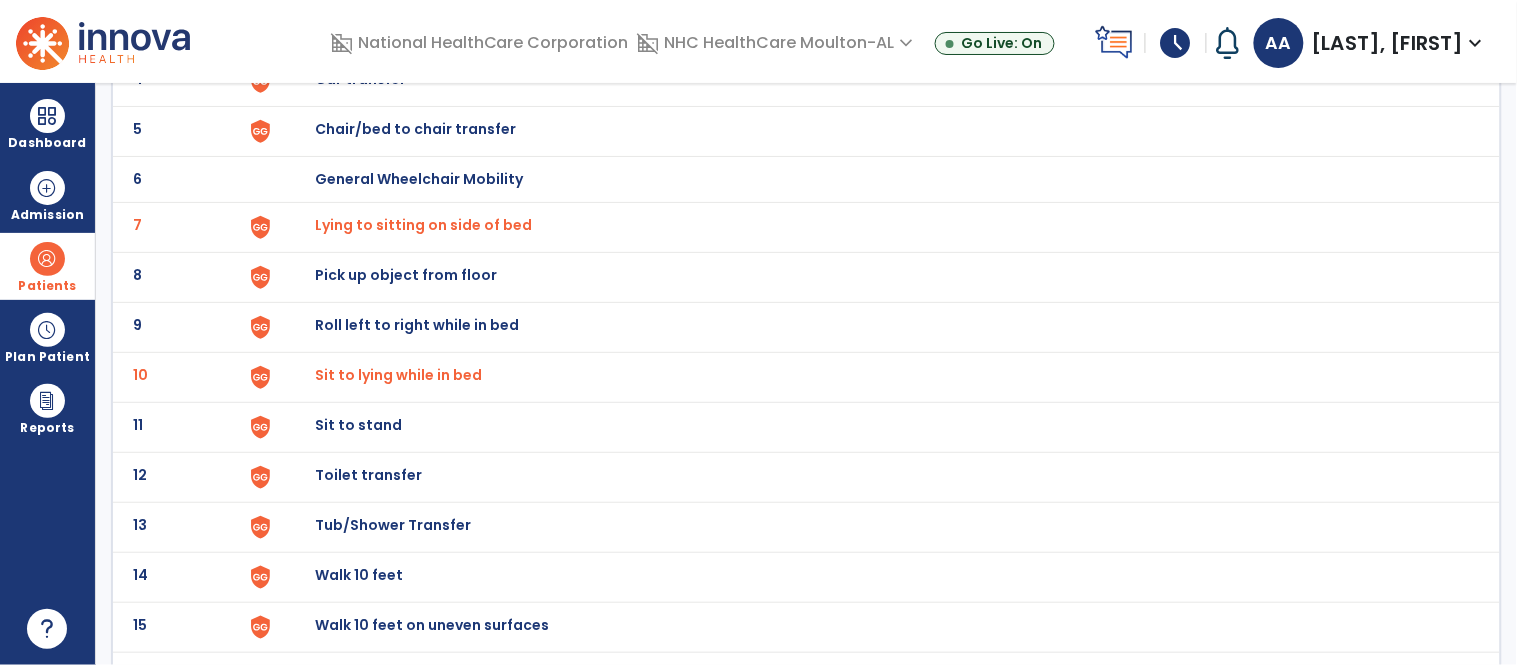 click on "Sit to stand" at bounding box center [361, -71] 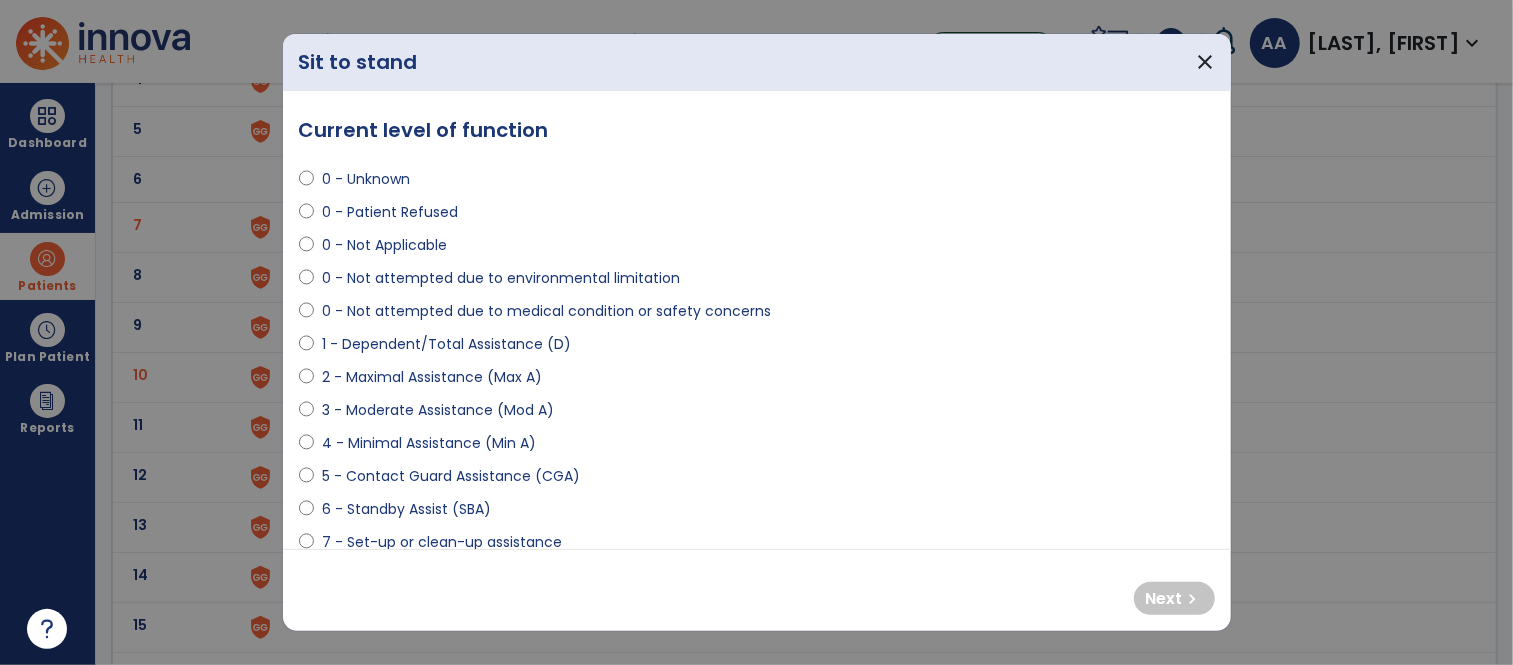 select on "**********" 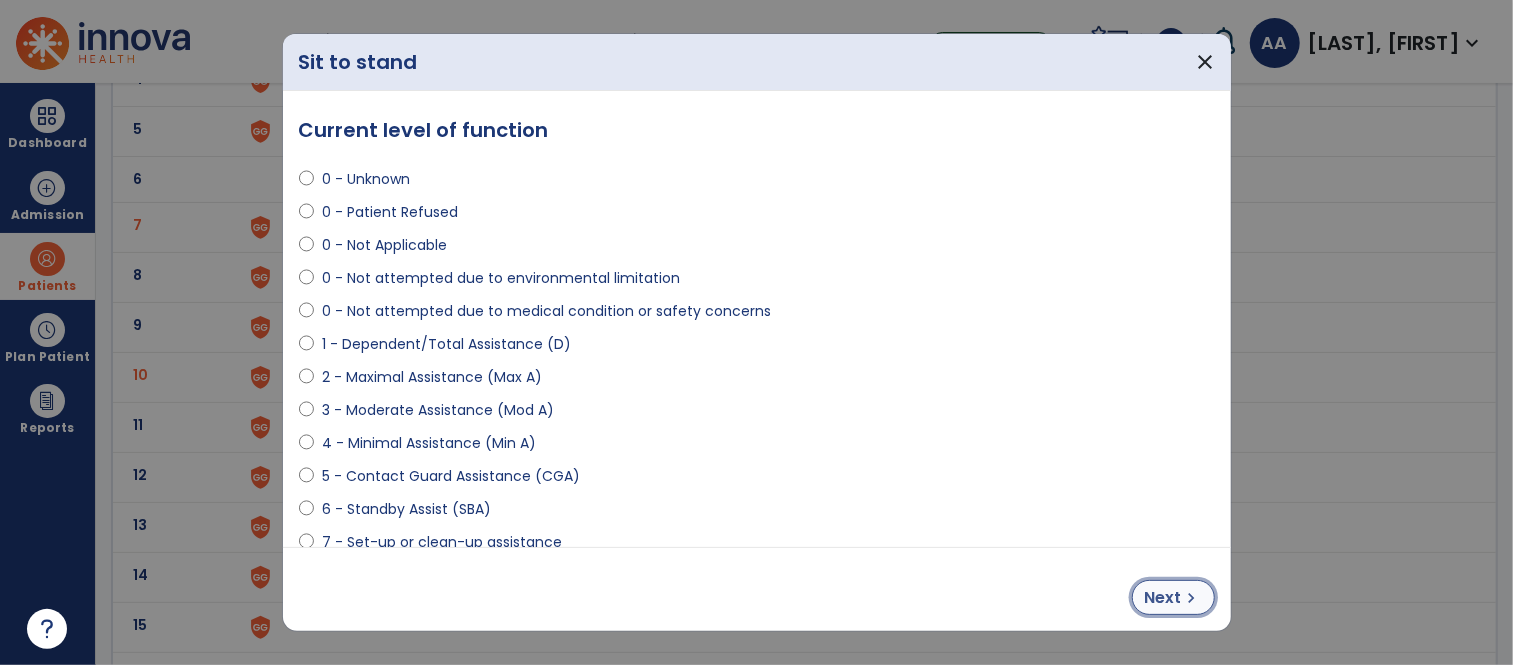 click on "Next" at bounding box center (1163, 598) 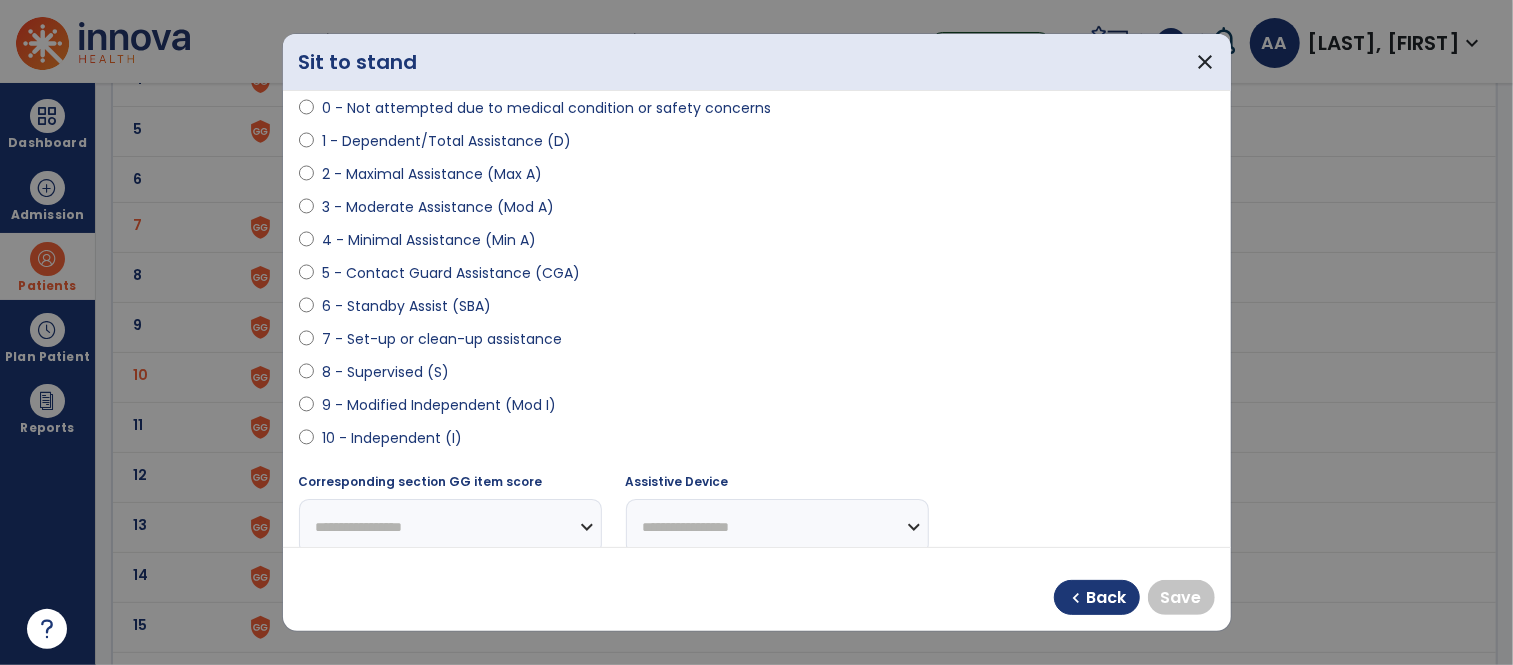 scroll, scrollTop: 222, scrollLeft: 0, axis: vertical 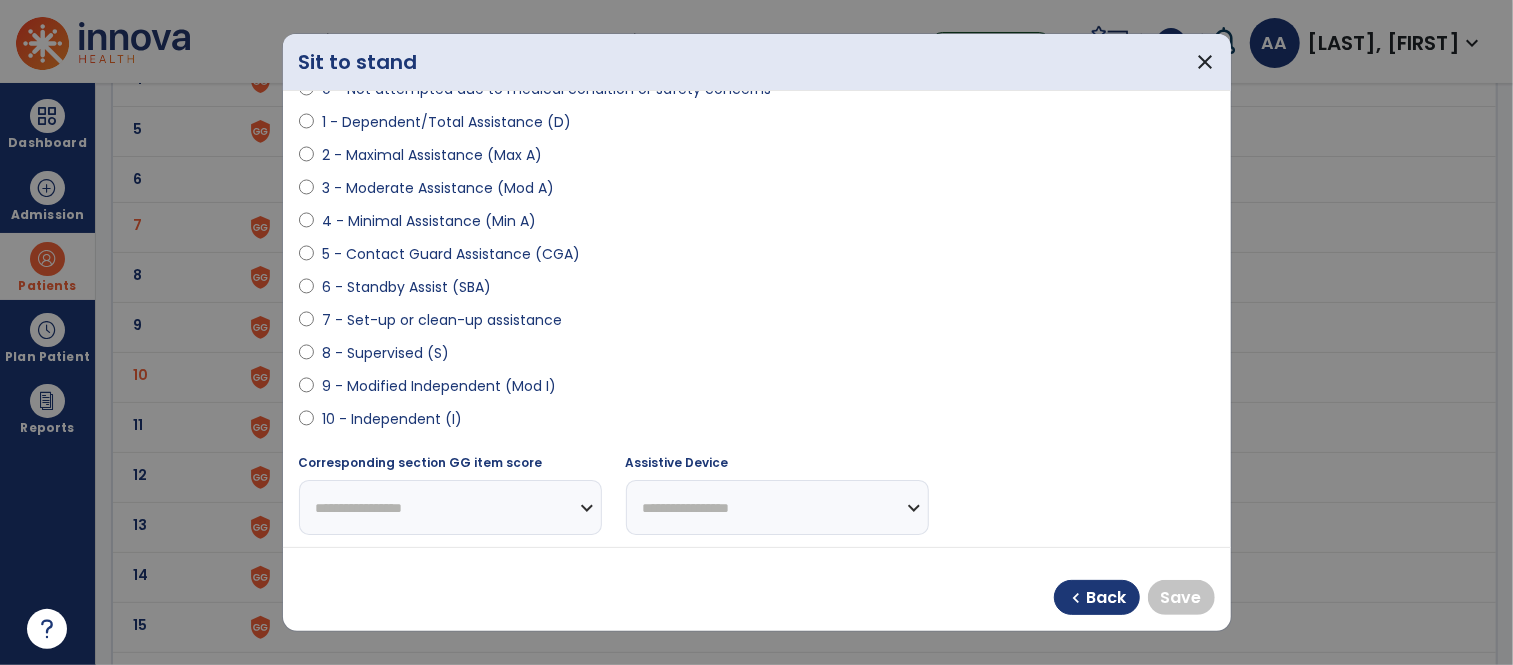 select on "**********" 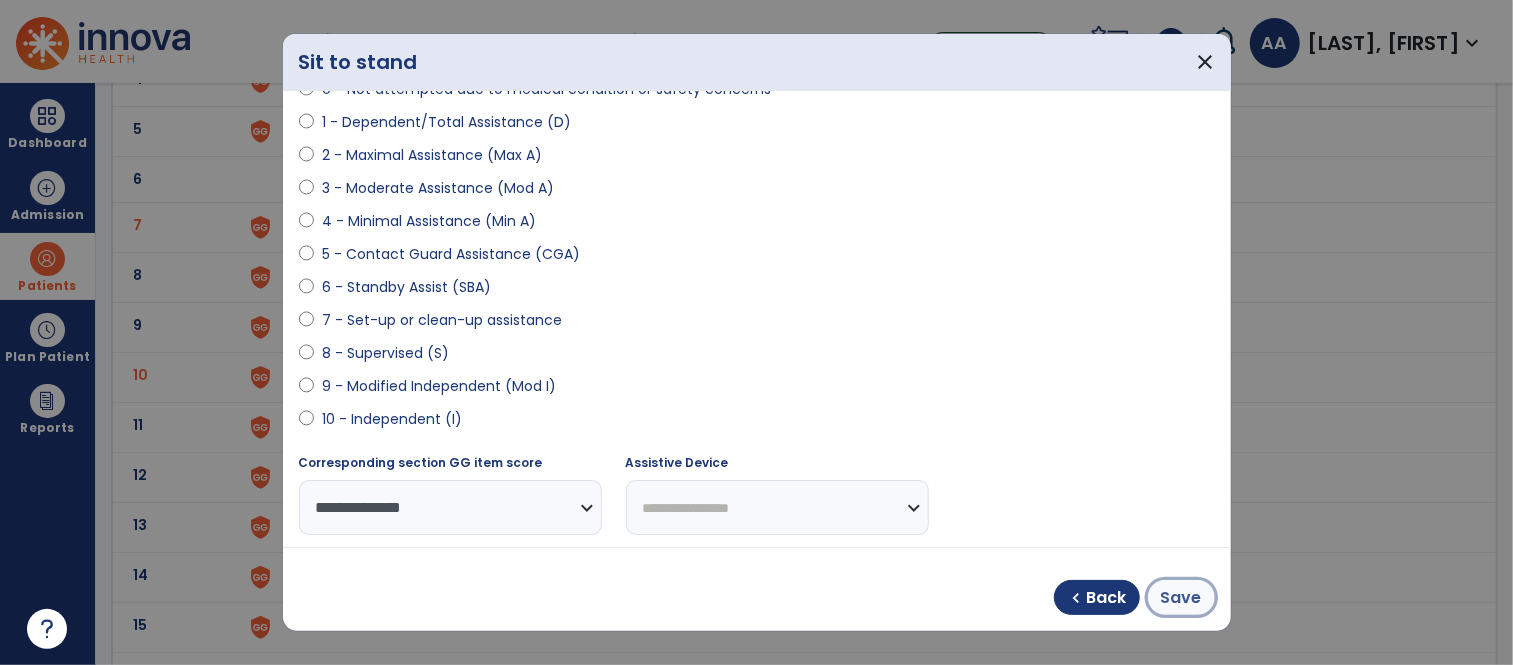 click on "Save" at bounding box center [1181, 598] 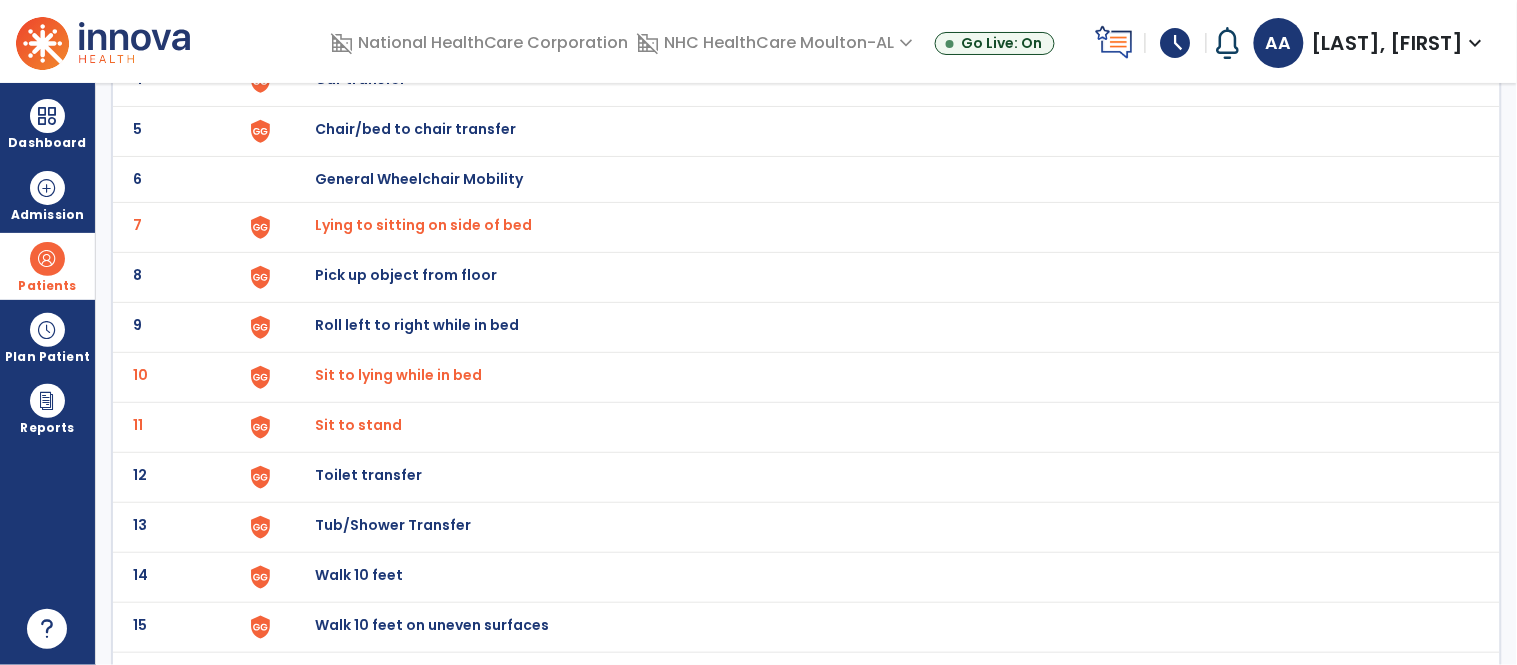 click on "Chair/bed to chair transfer" at bounding box center [361, -71] 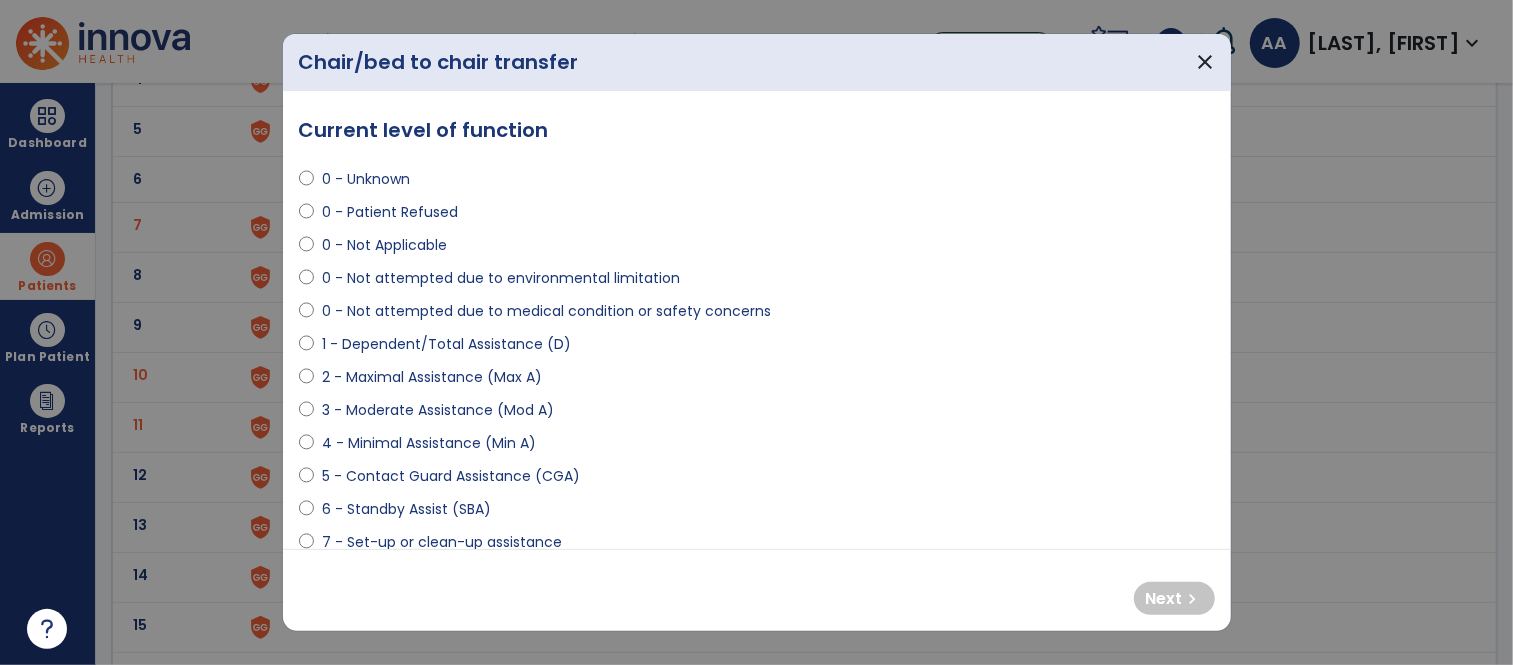 select on "**********" 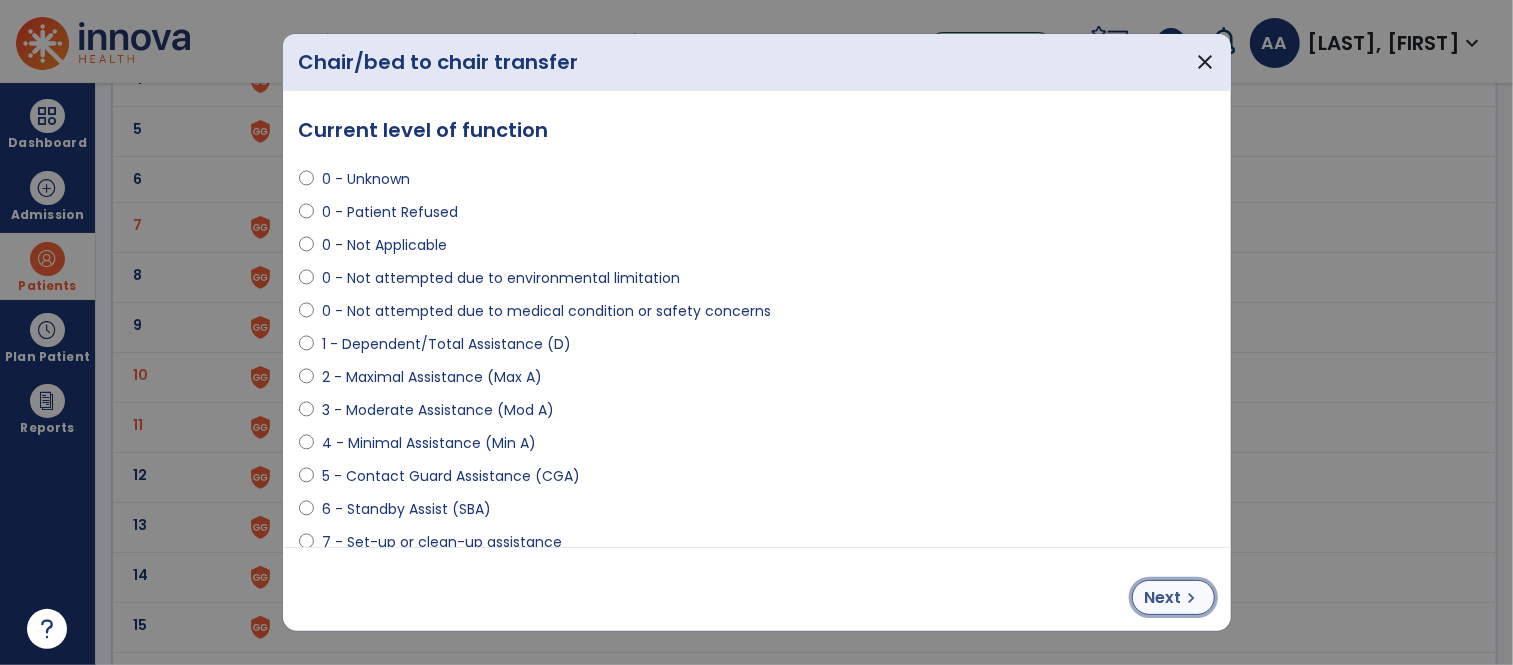 click on "chevron_right" at bounding box center [1192, 598] 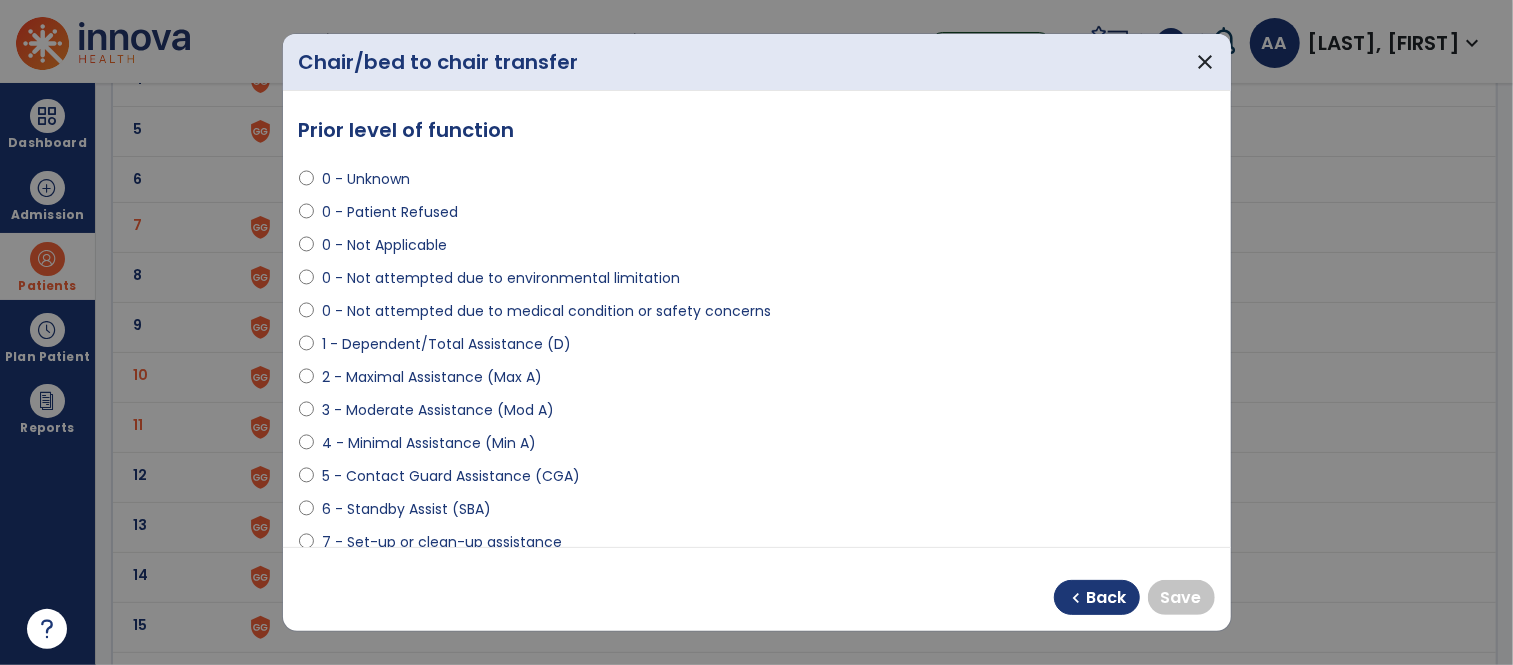 scroll, scrollTop: 111, scrollLeft: 0, axis: vertical 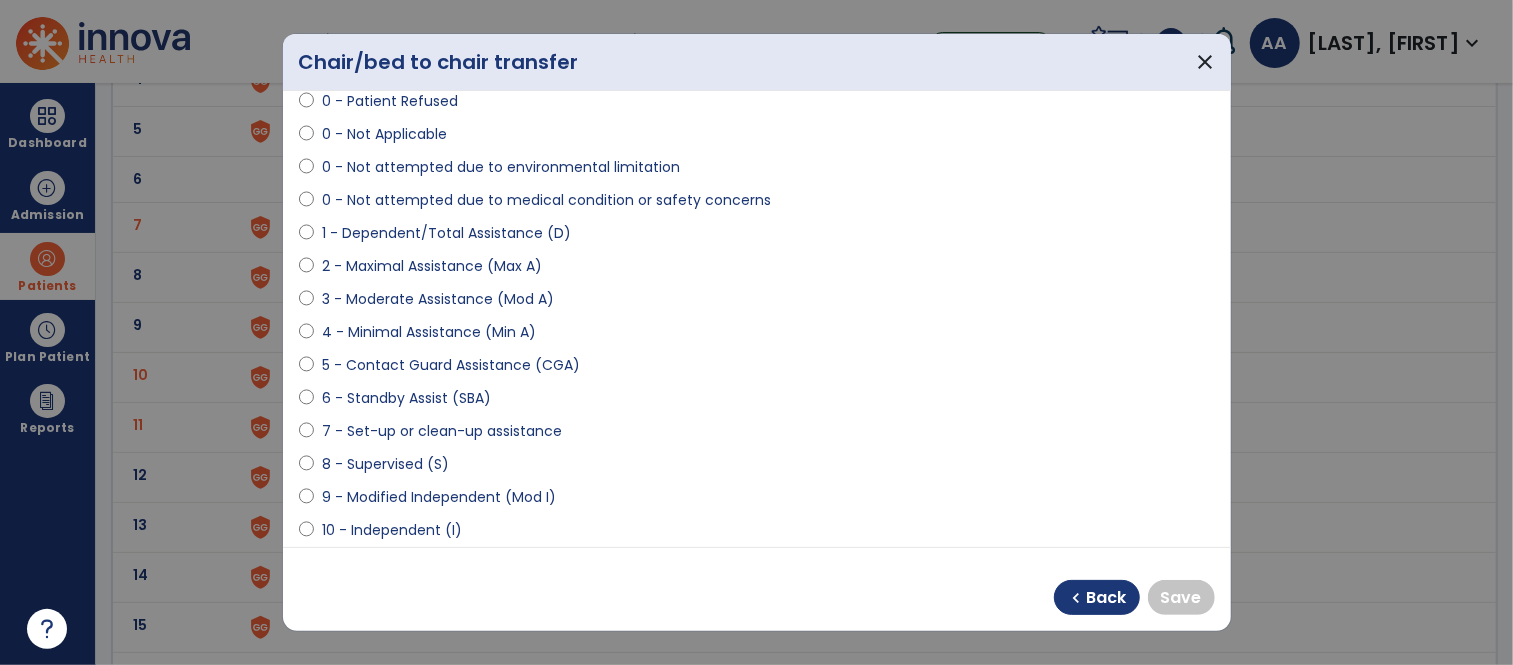 select on "**********" 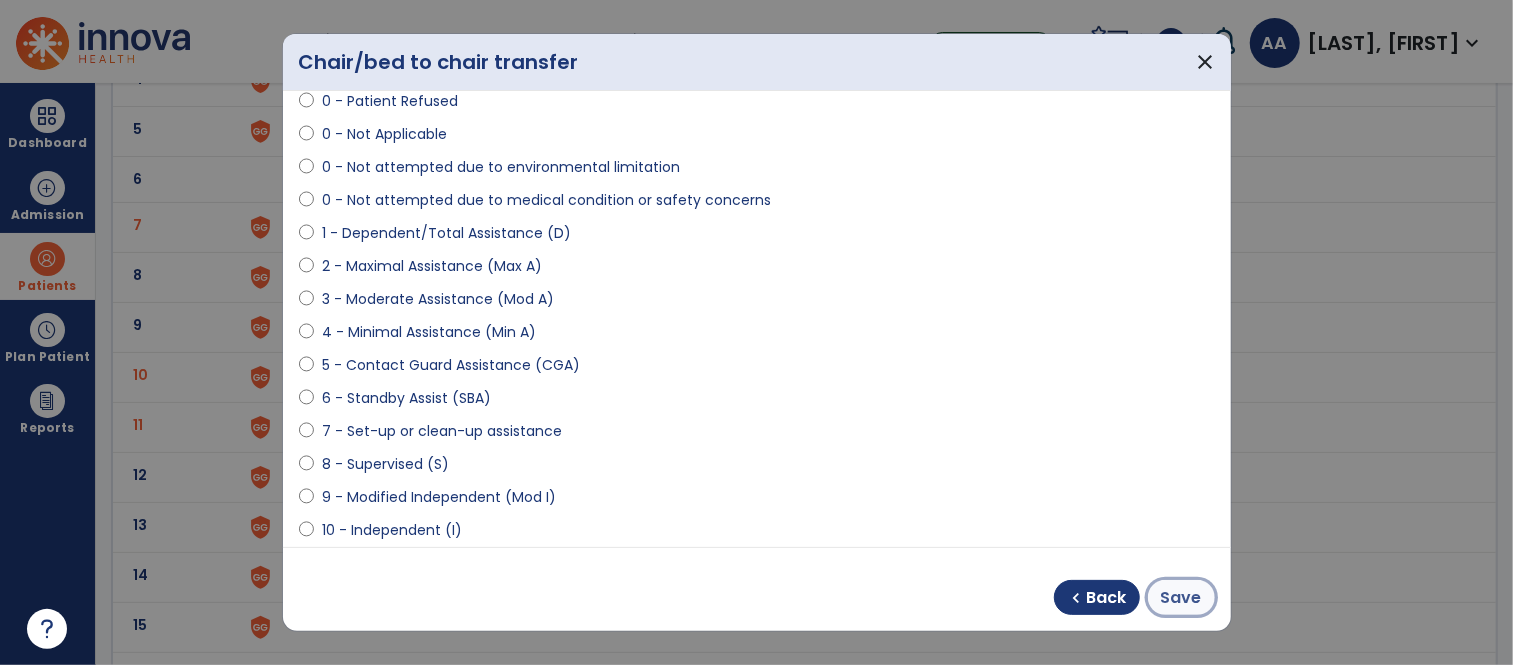 click on "Save" at bounding box center (1181, 598) 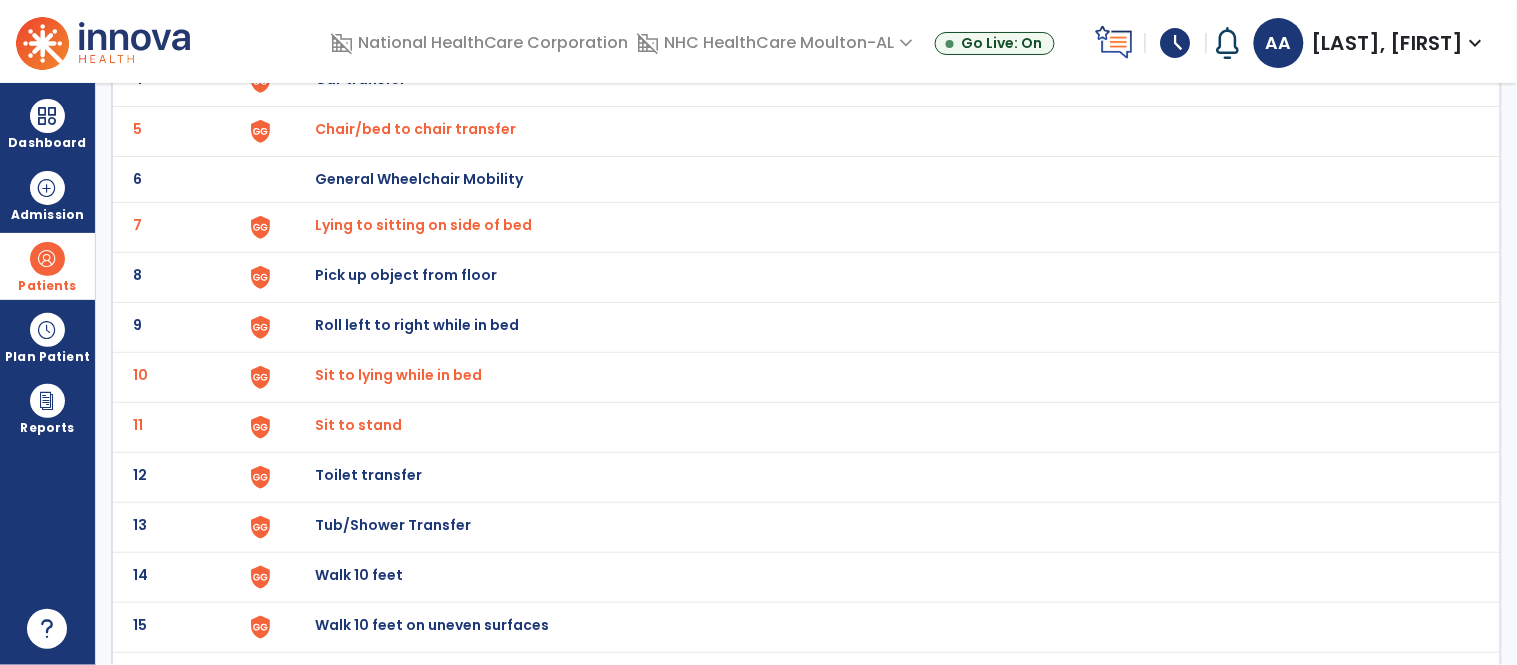 click on "Walk 10 feet" at bounding box center [877, -69] 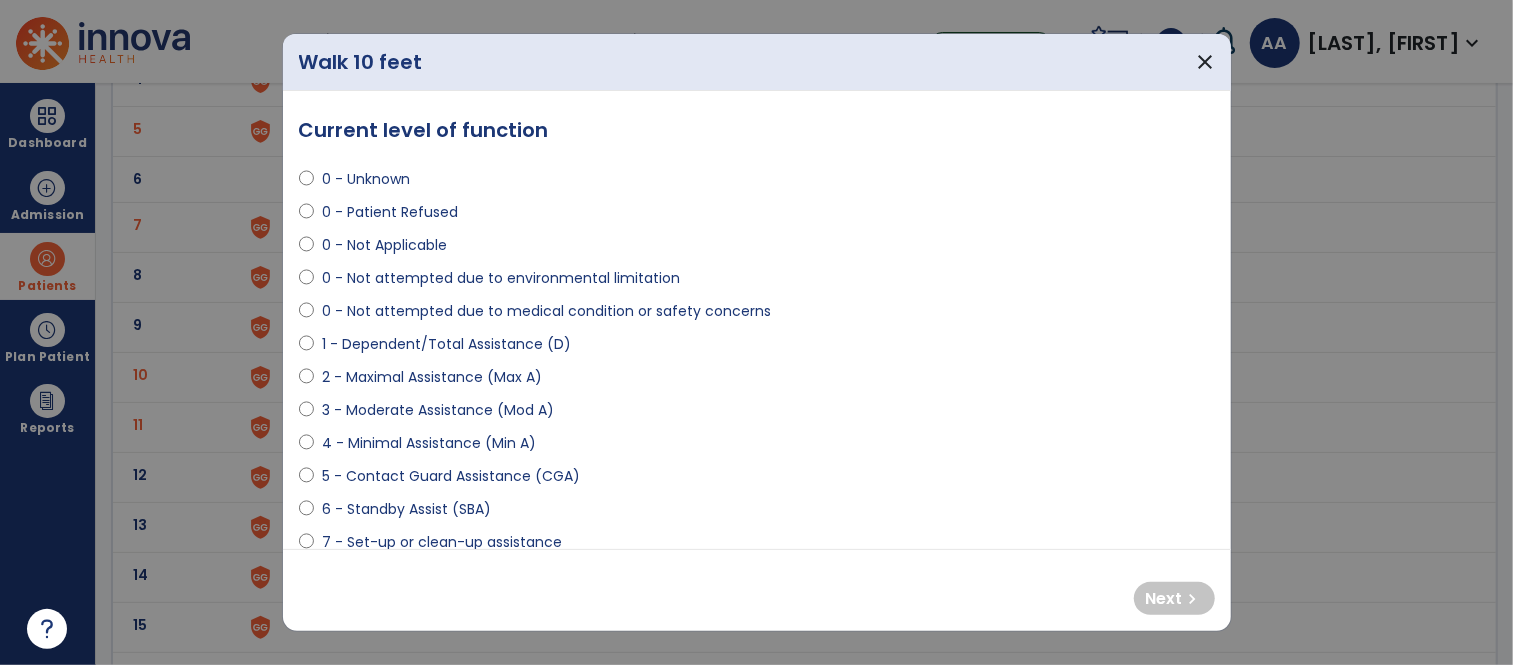 select on "**********" 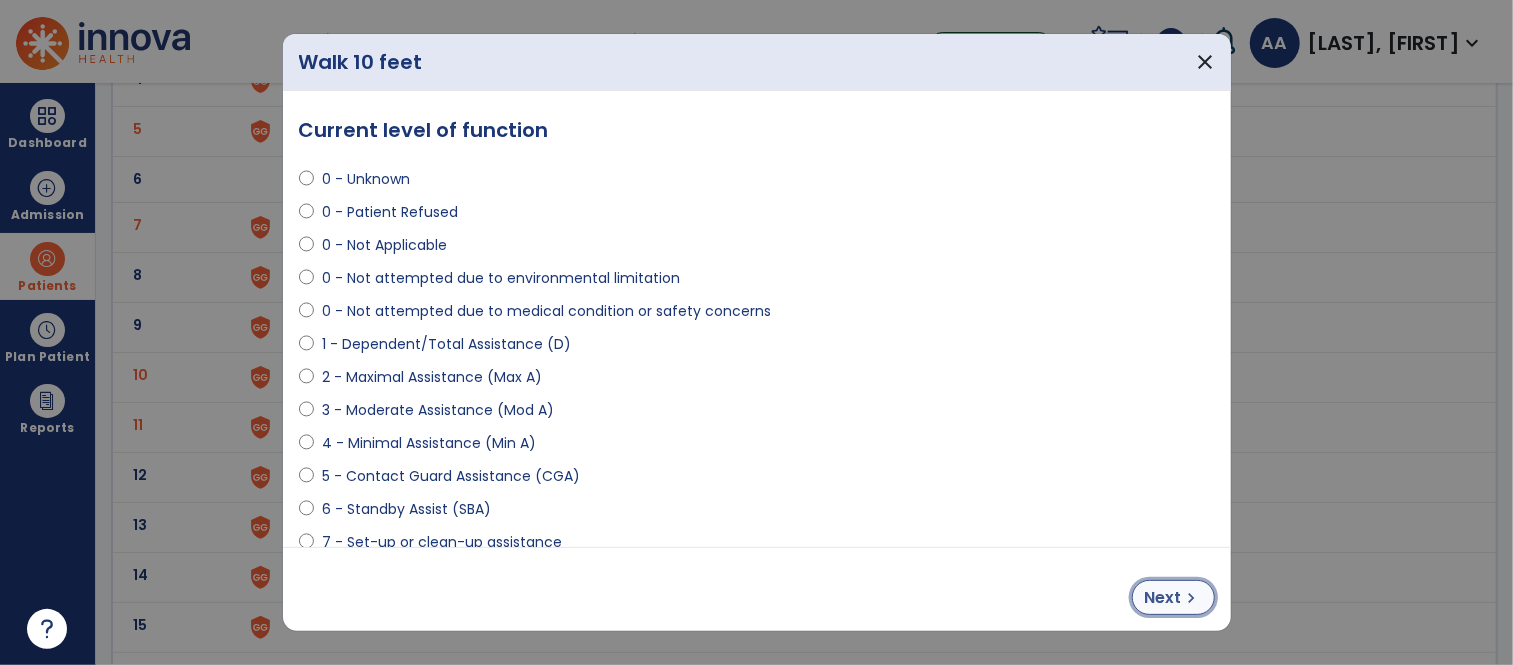 click on "Next  chevron_right" at bounding box center [1173, 597] 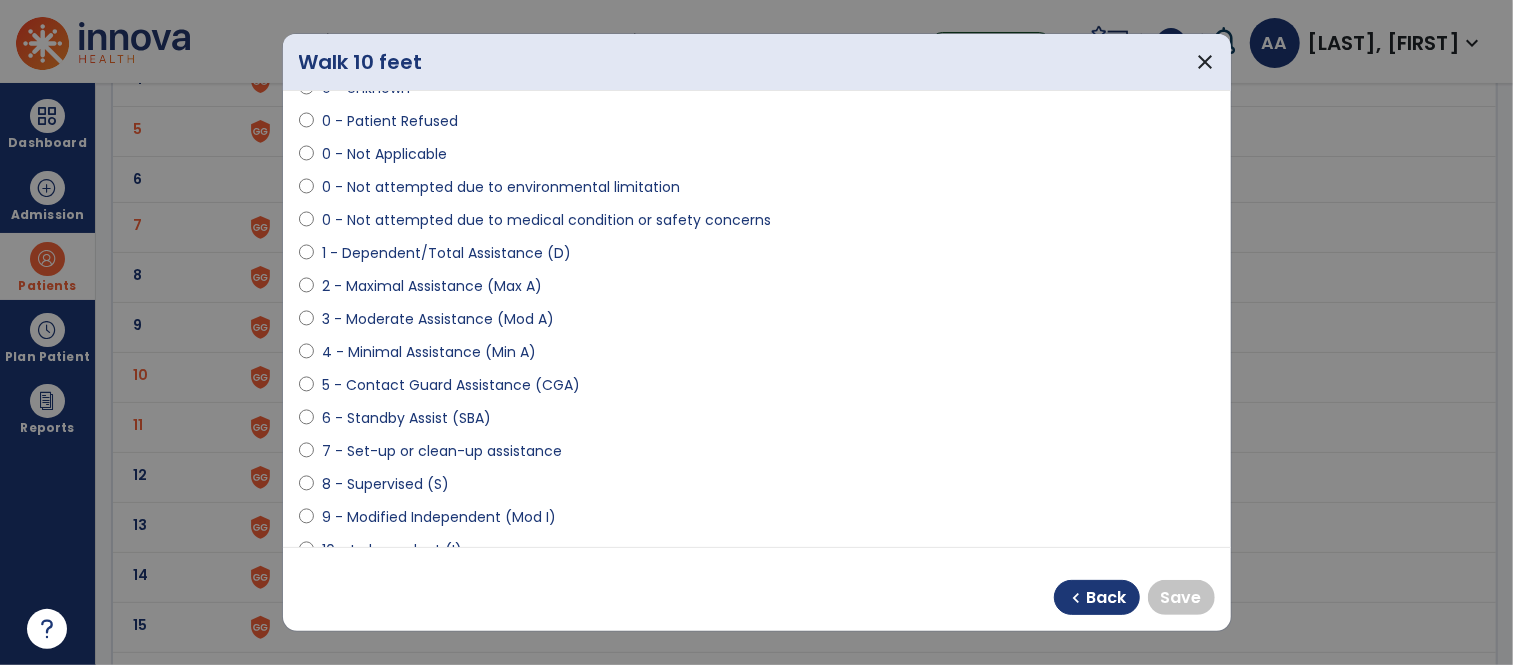 scroll, scrollTop: 111, scrollLeft: 0, axis: vertical 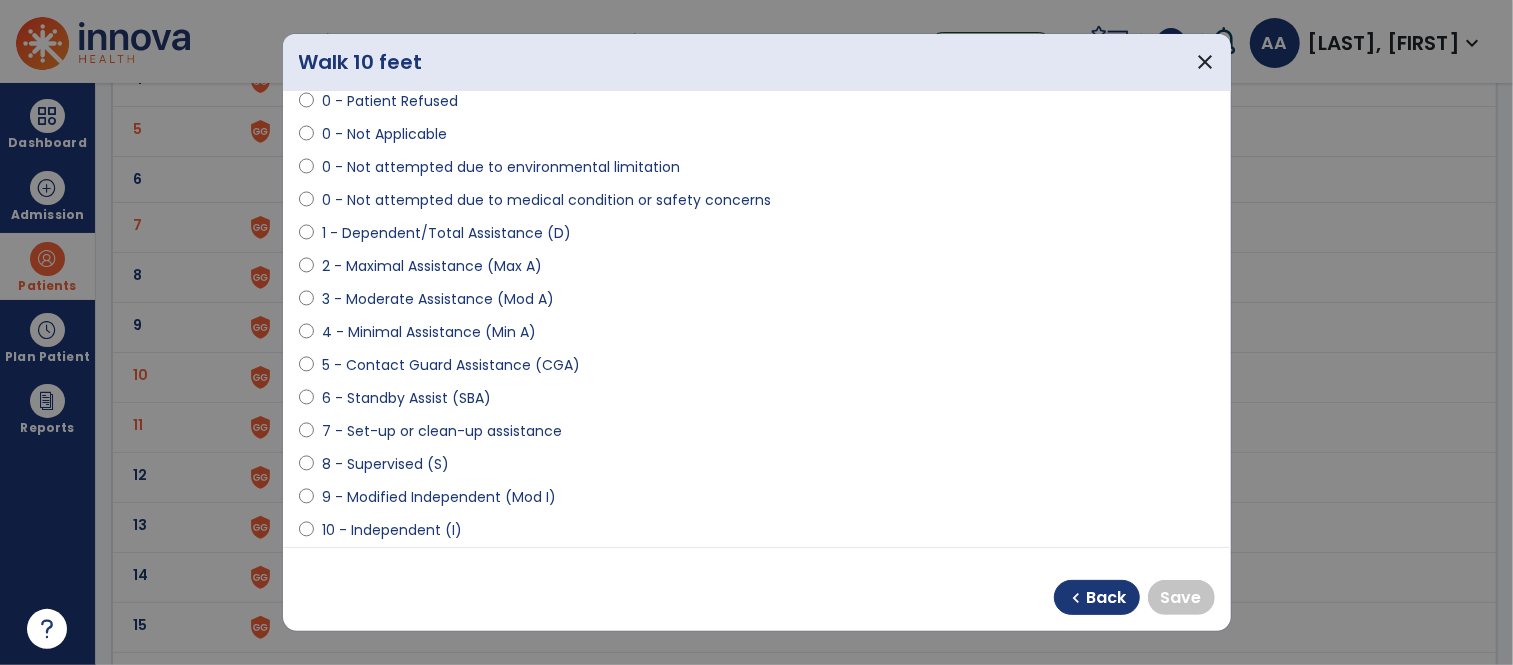 select on "**********" 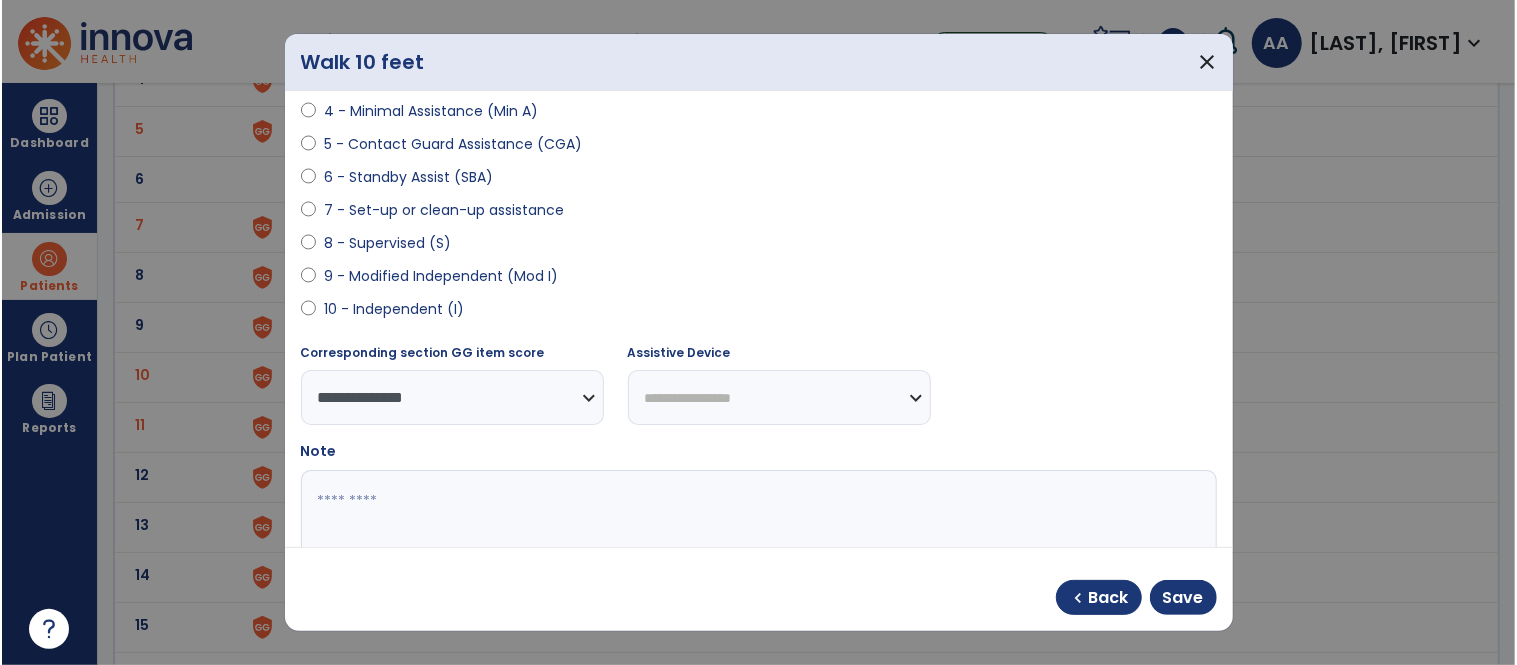 scroll, scrollTop: 333, scrollLeft: 0, axis: vertical 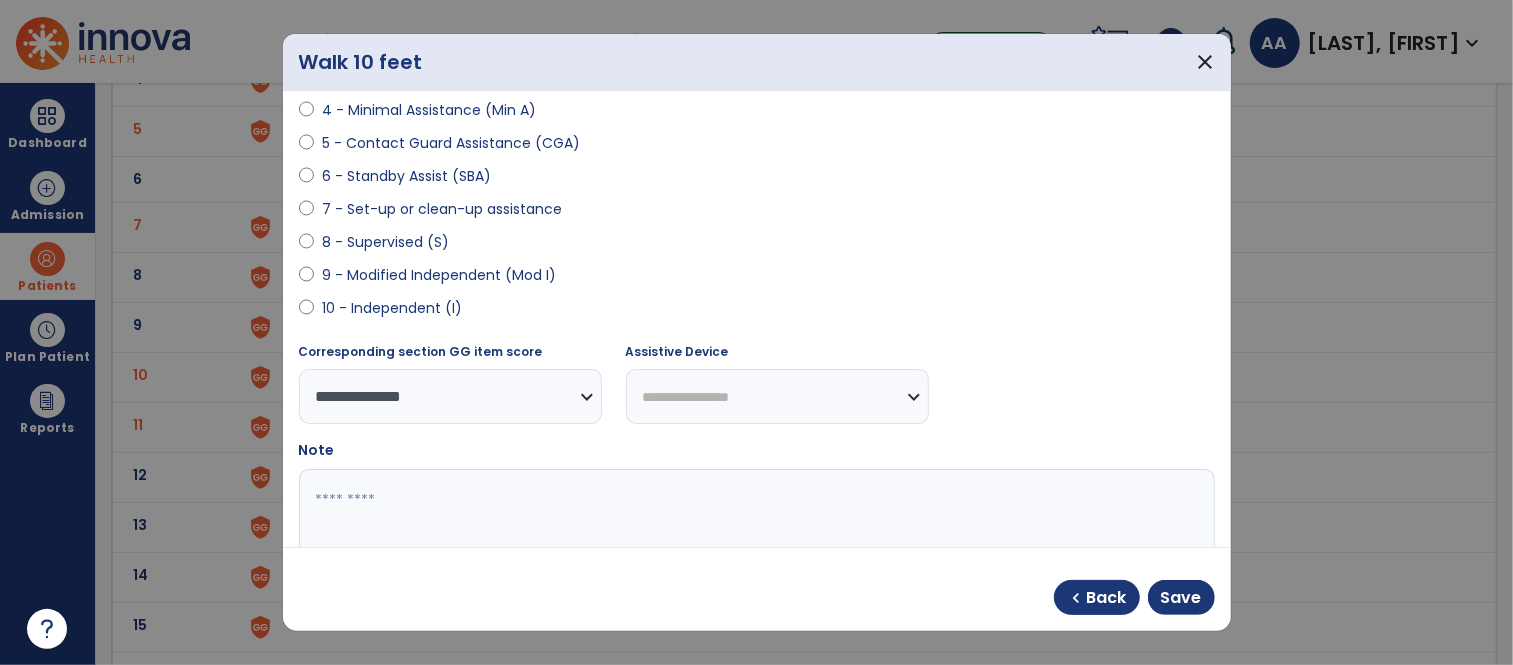 click on "**********" at bounding box center (777, 396) 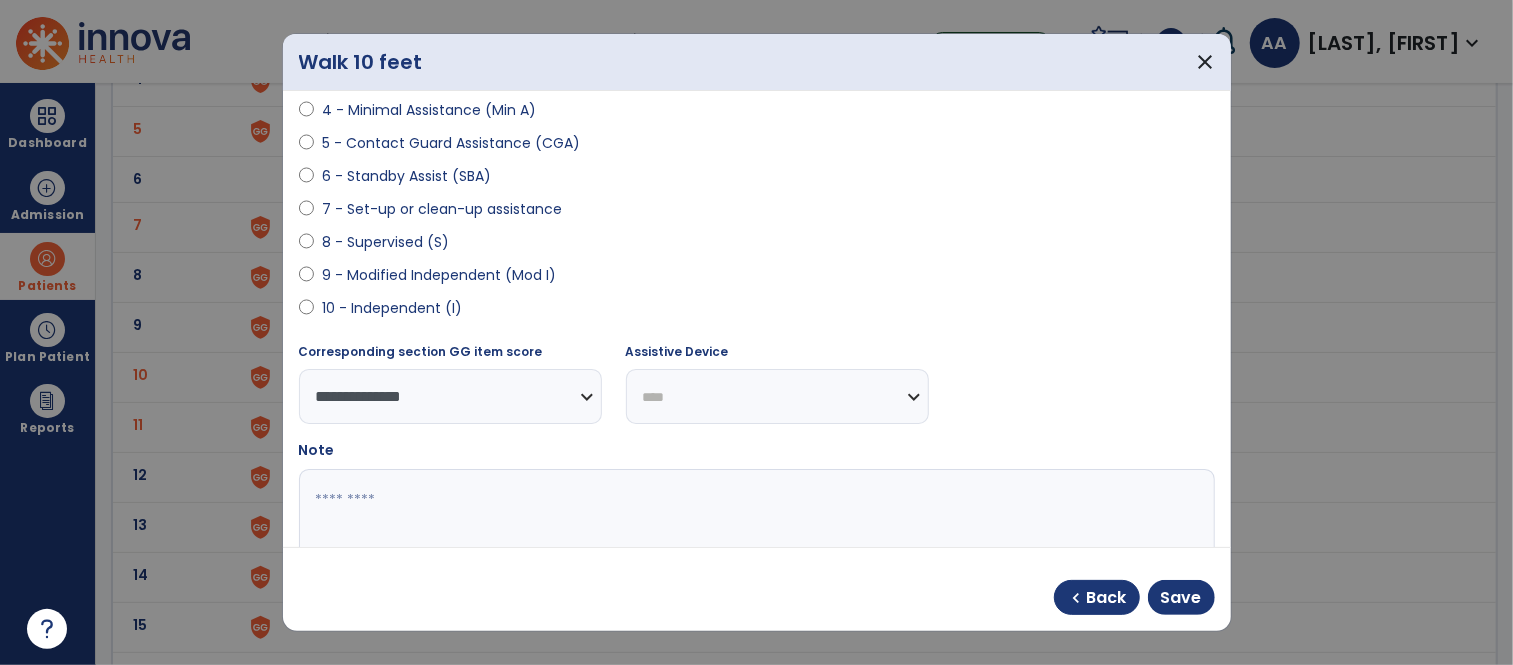 click on "**********" at bounding box center [777, 396] 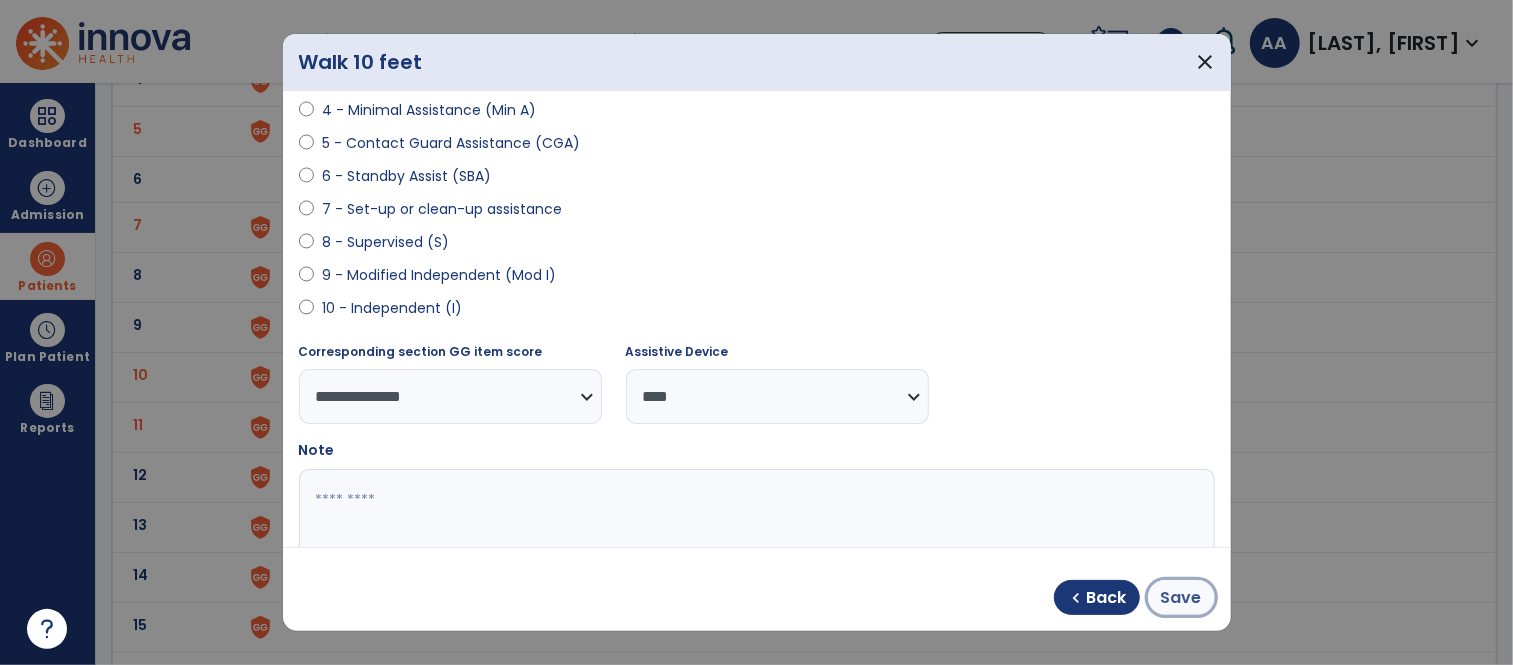 click on "Save" at bounding box center (1181, 598) 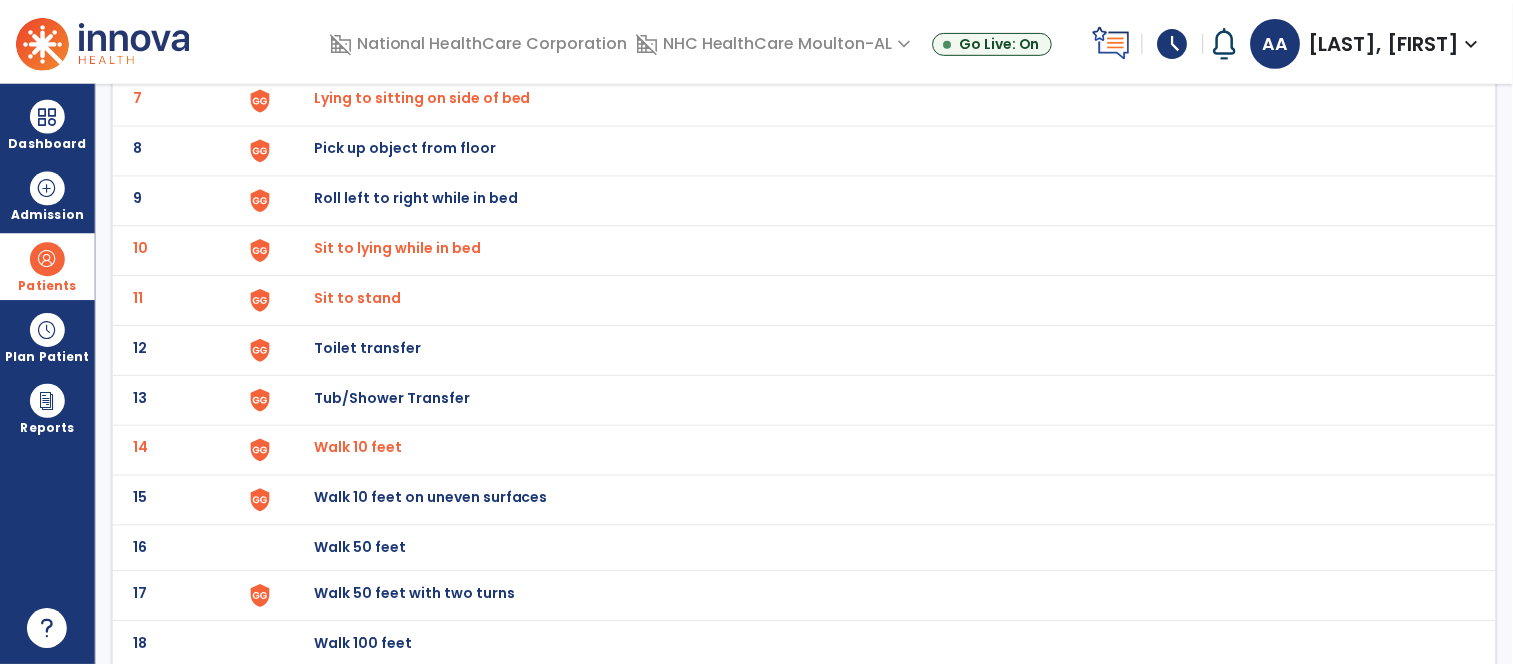 scroll, scrollTop: 555, scrollLeft: 0, axis: vertical 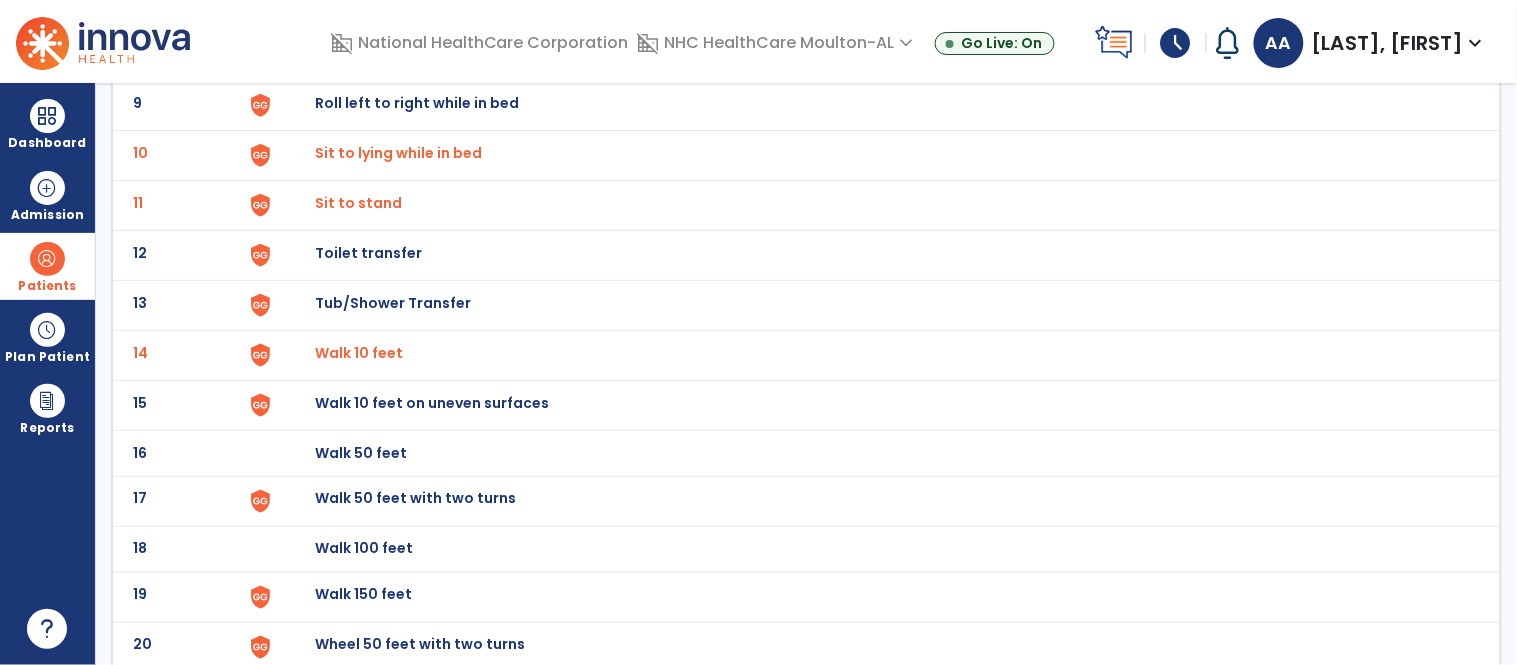 click on "Walk 50 feet with two turns" at bounding box center [361, -293] 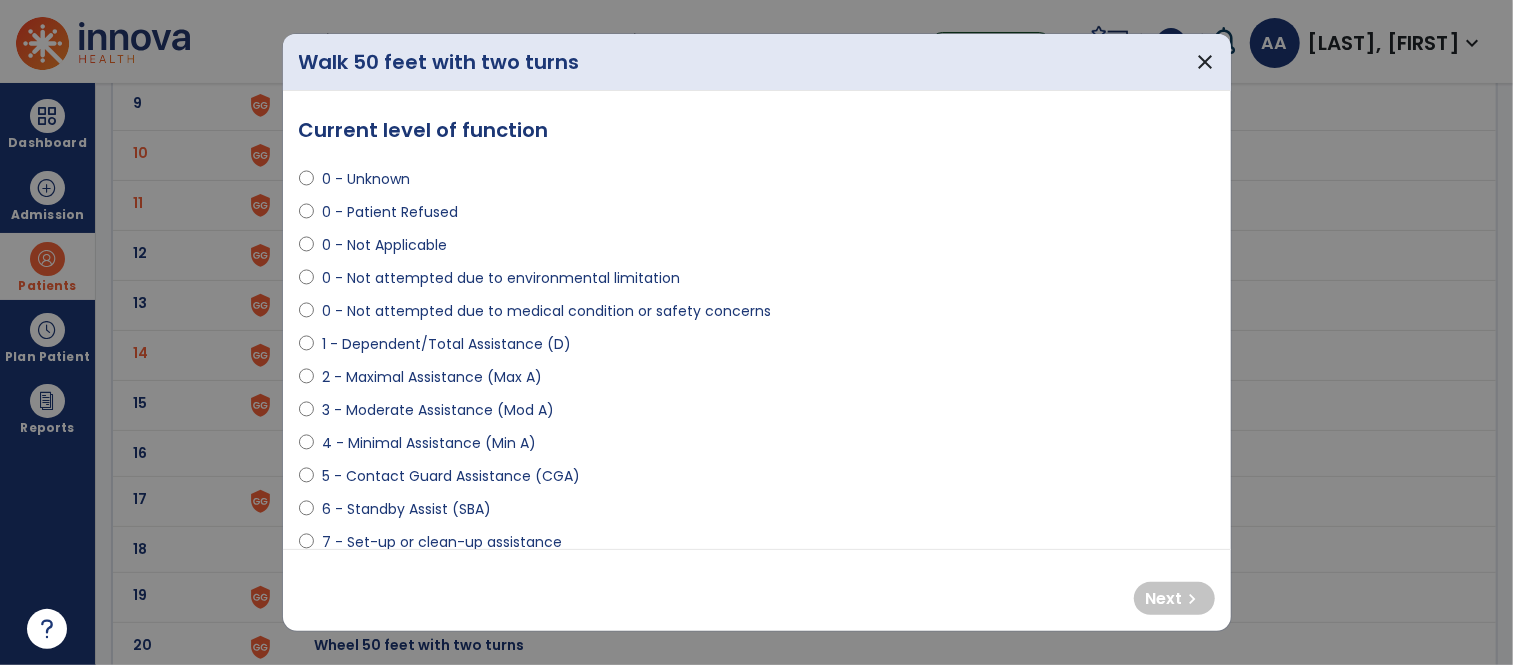 select on "**********" 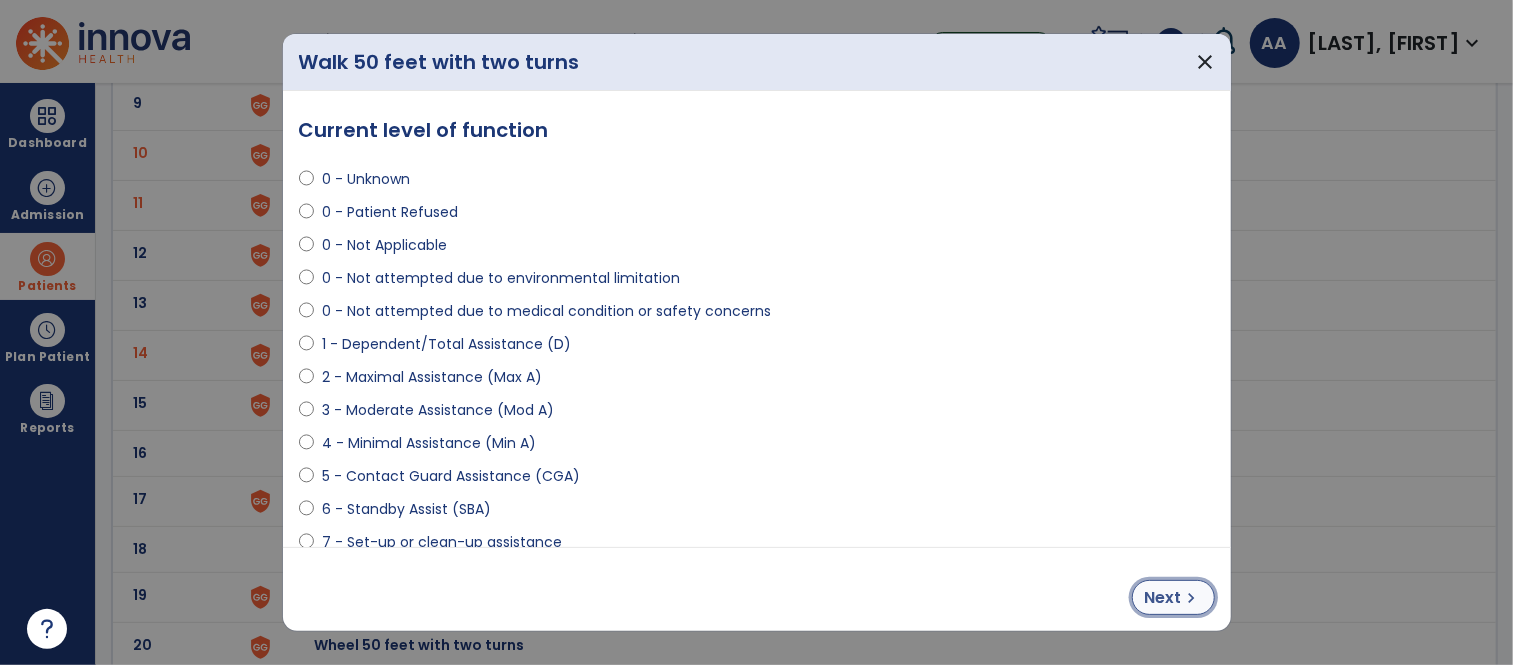 click on "Next" at bounding box center (1163, 598) 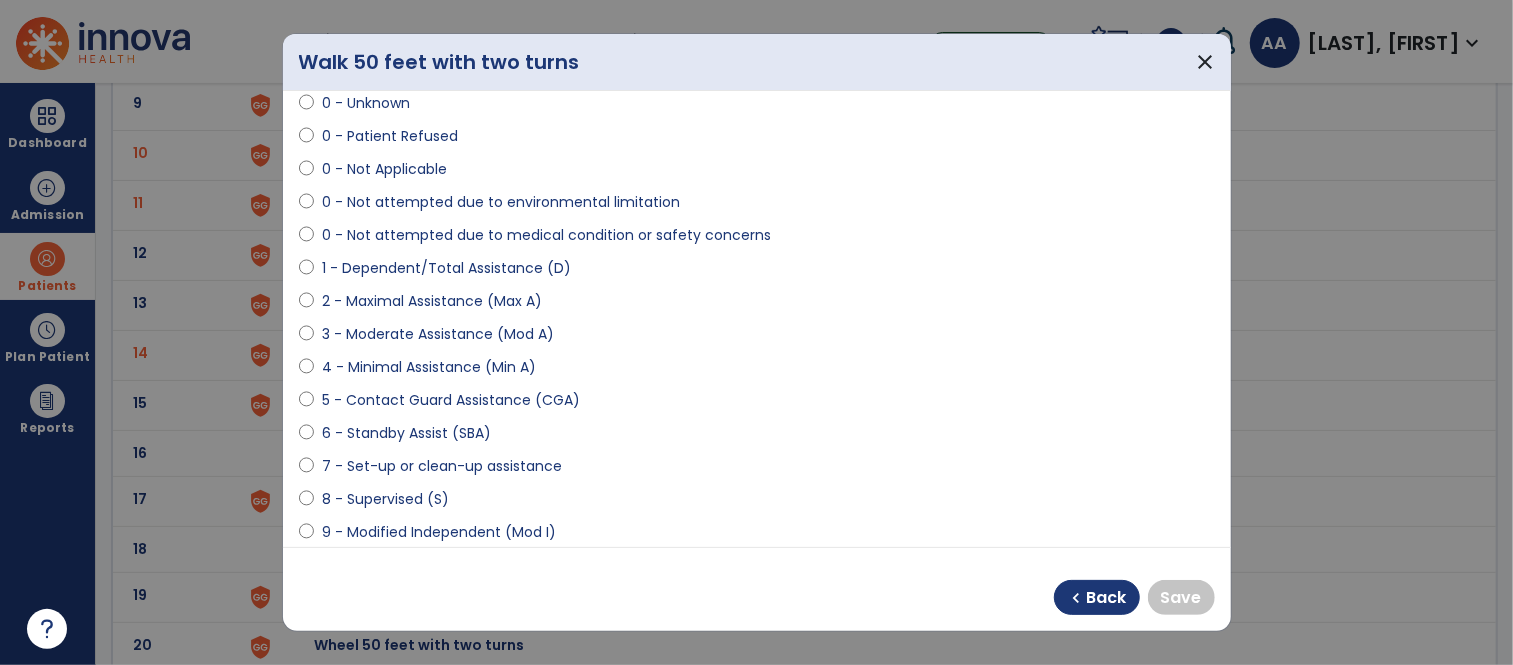 scroll, scrollTop: 111, scrollLeft: 0, axis: vertical 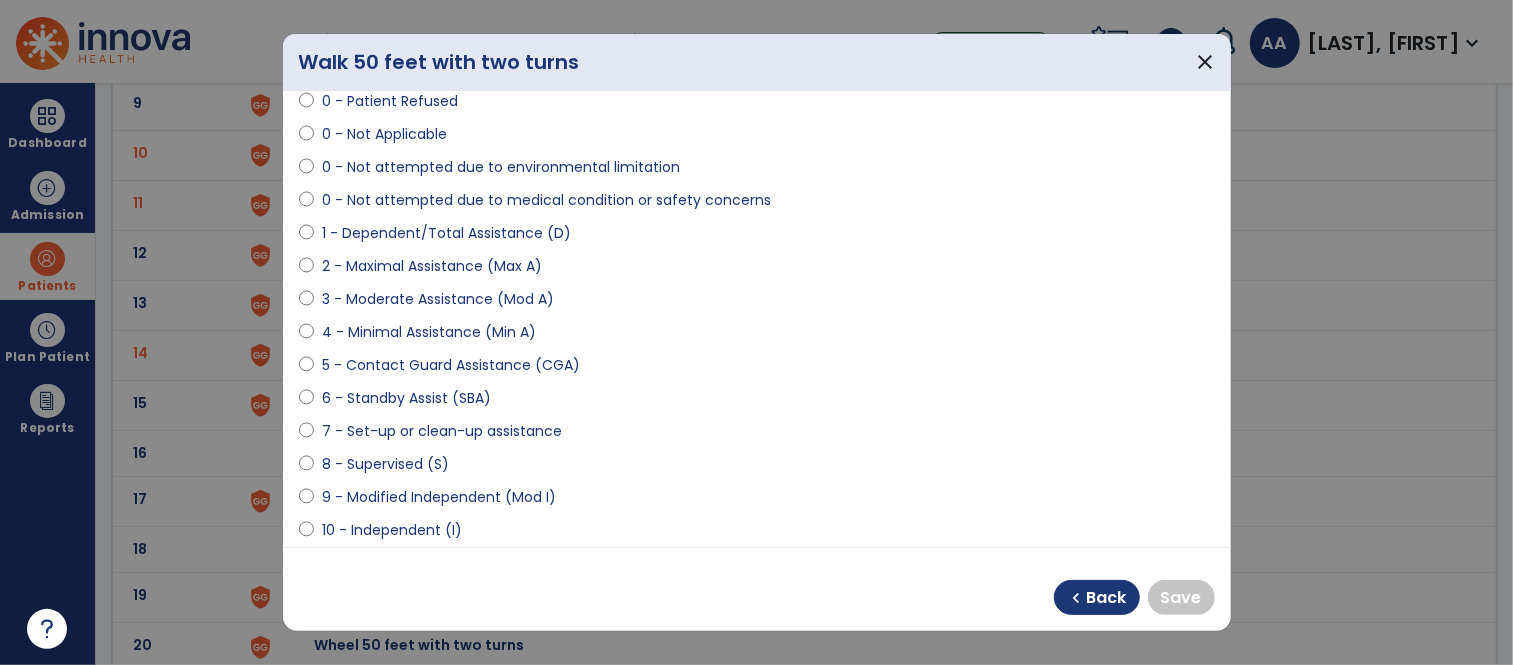 select on "**********" 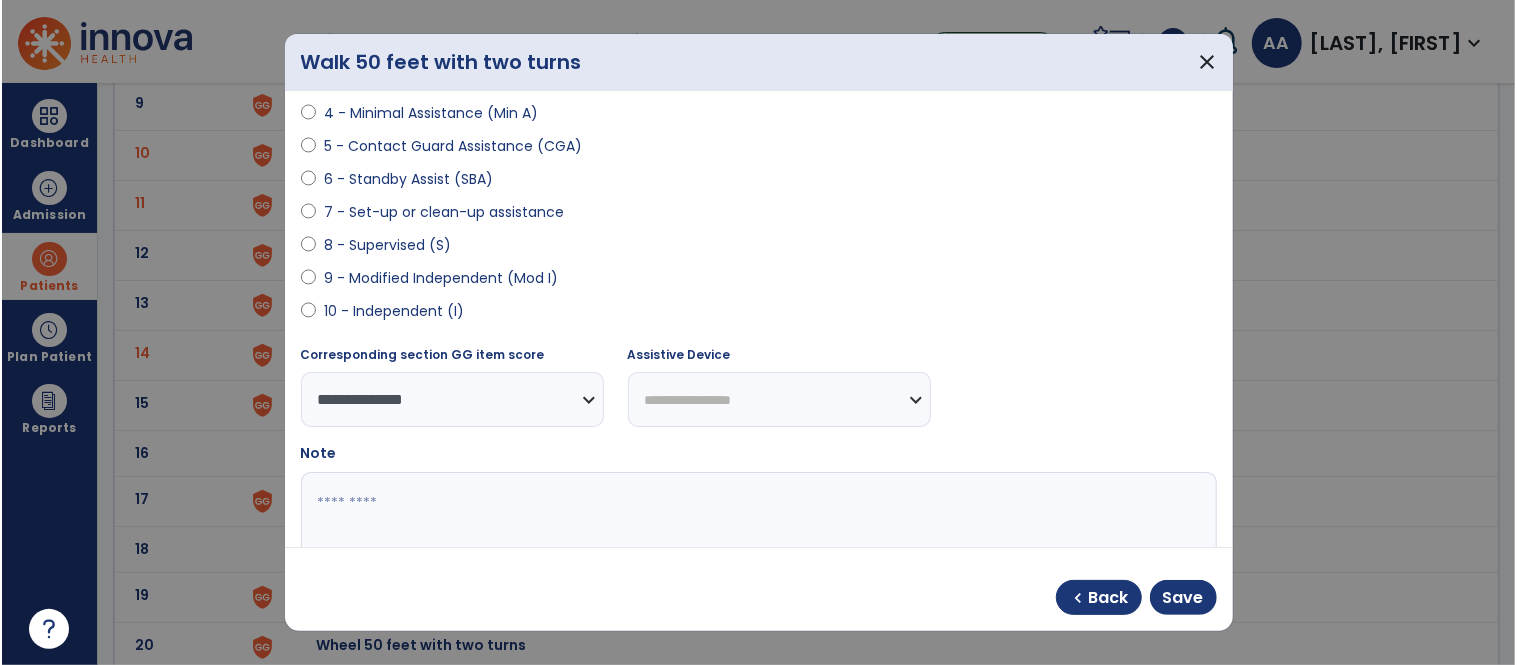 scroll, scrollTop: 437, scrollLeft: 0, axis: vertical 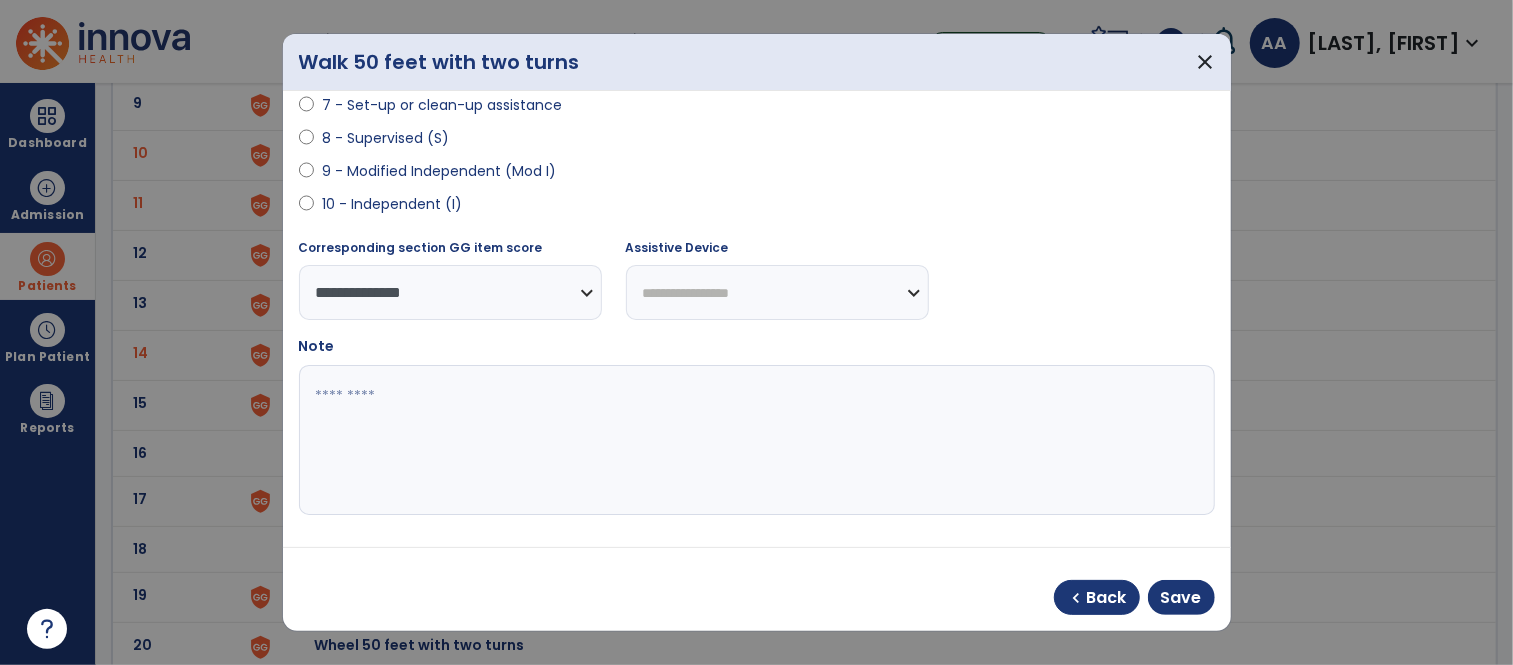 click on "**********" at bounding box center (777, 292) 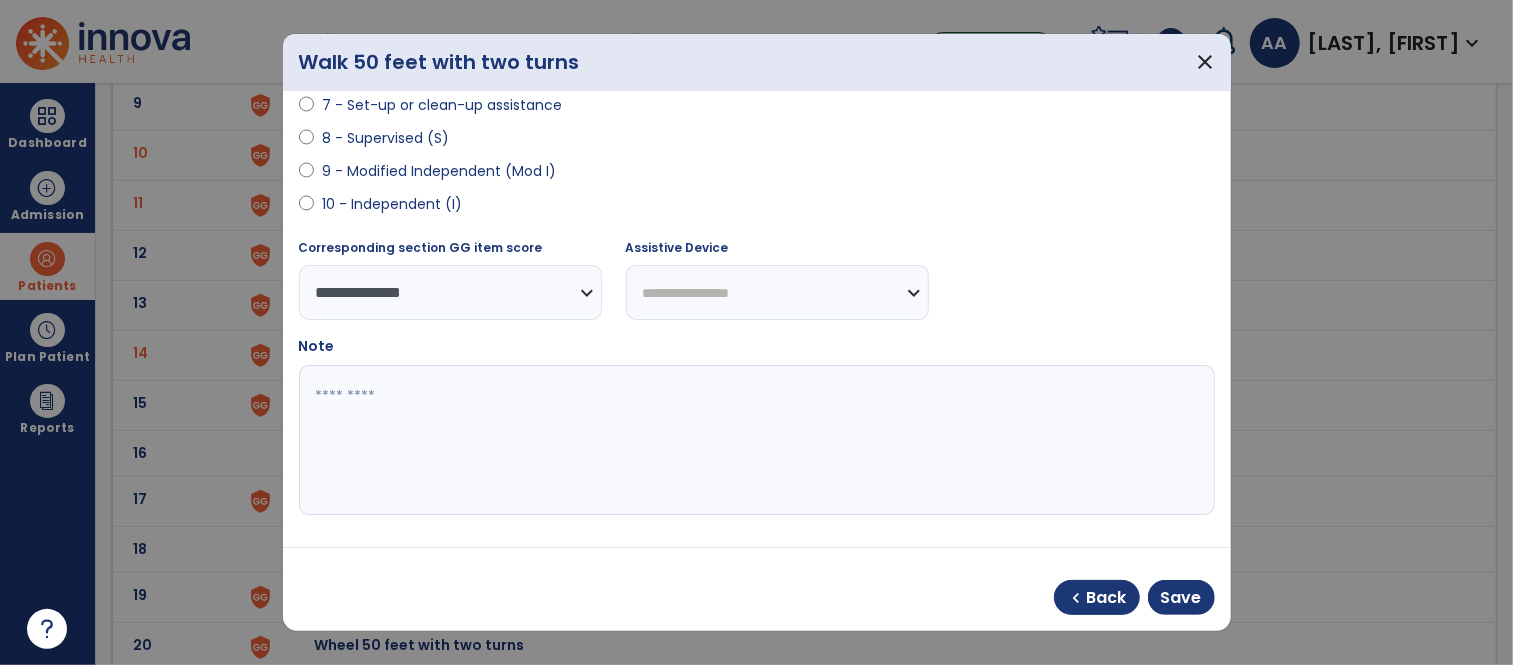 select on "****" 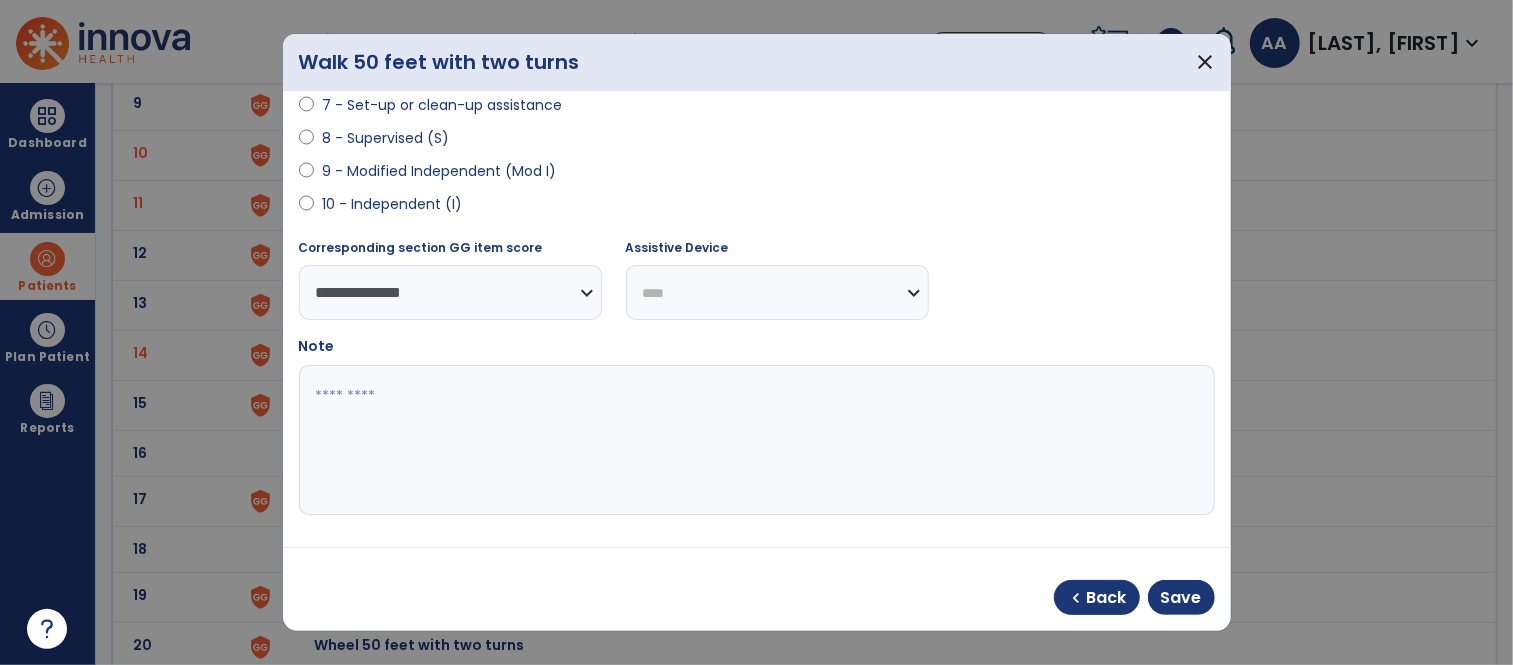 click on "**********" at bounding box center (777, 292) 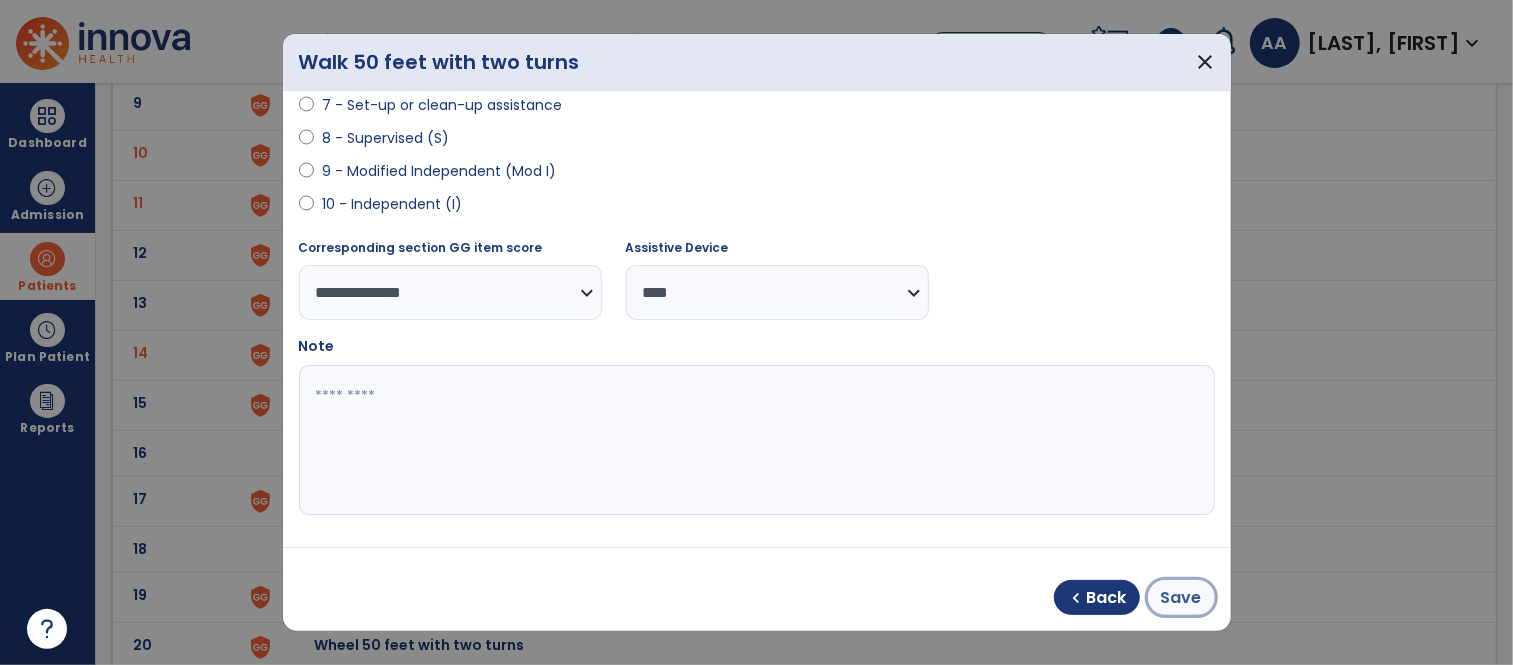 click on "Save" at bounding box center (1181, 598) 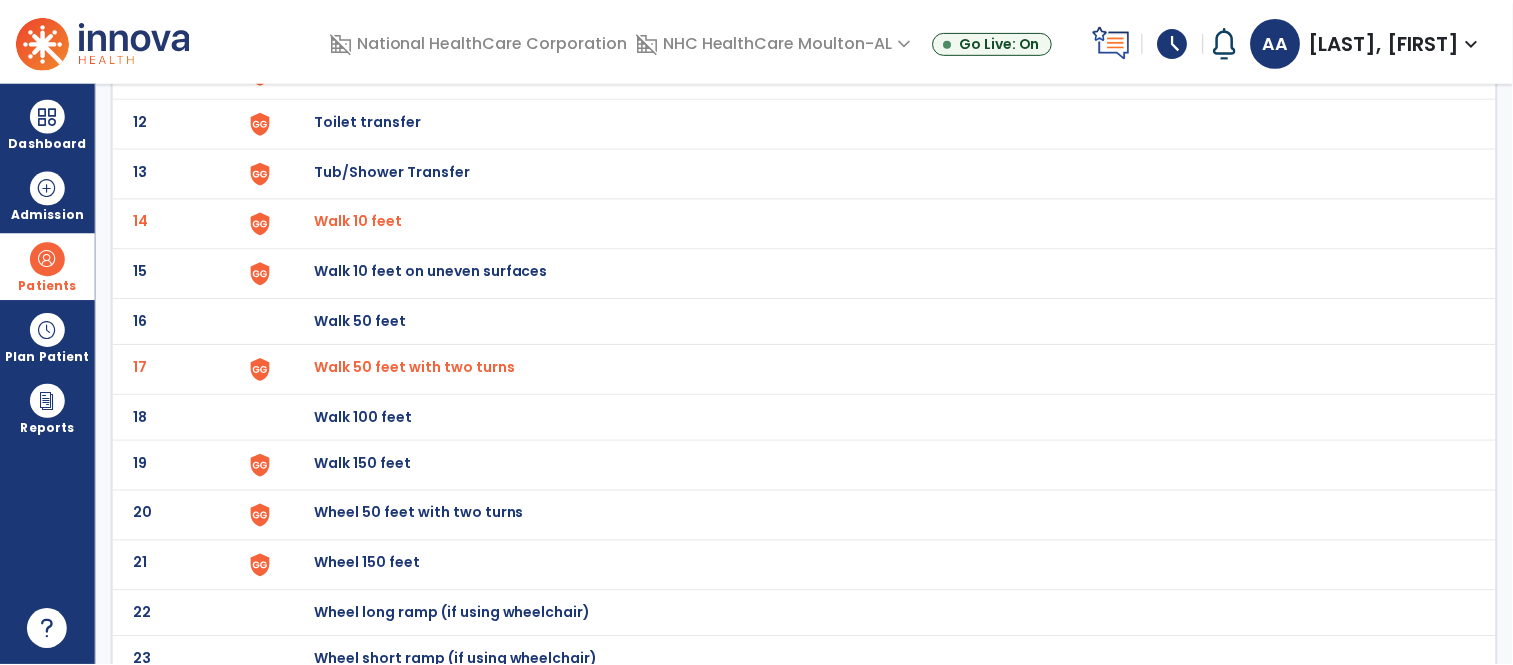 scroll, scrollTop: 707, scrollLeft: 0, axis: vertical 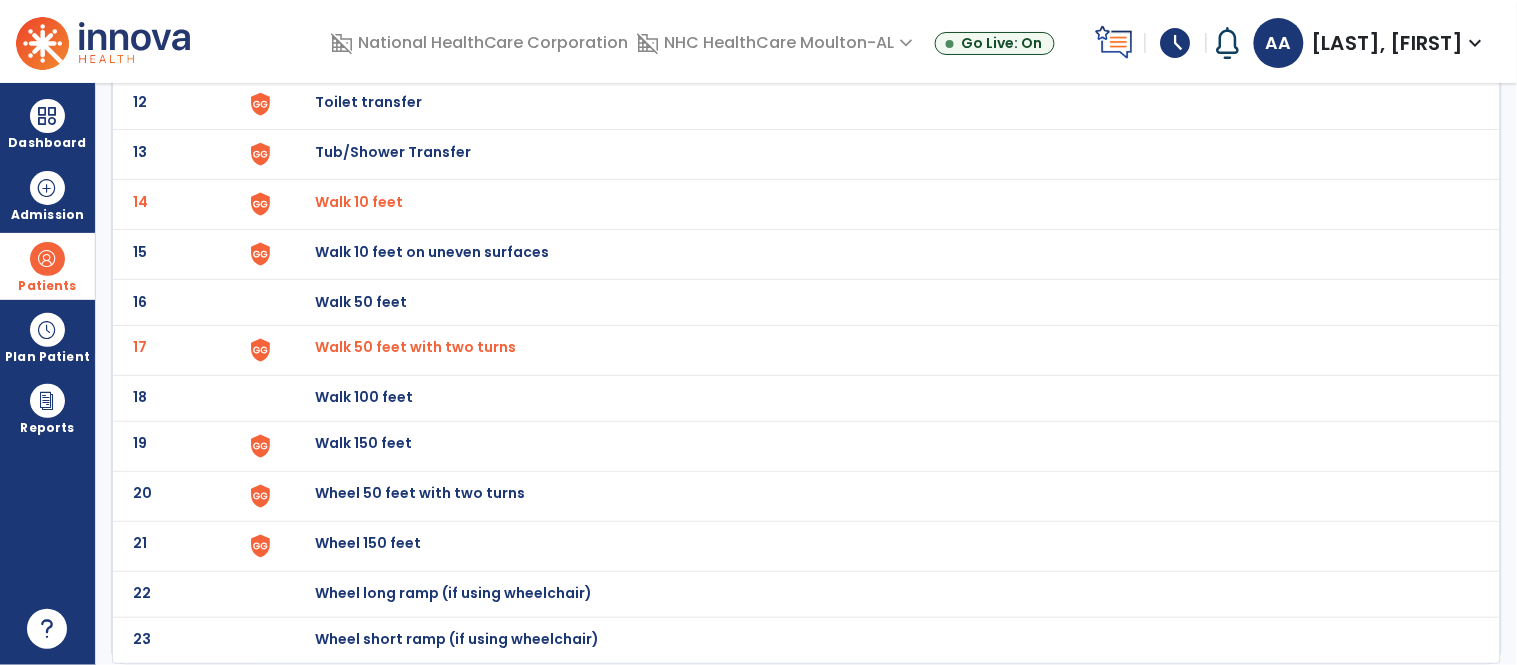 click on "Walk 150 feet" at bounding box center [361, -444] 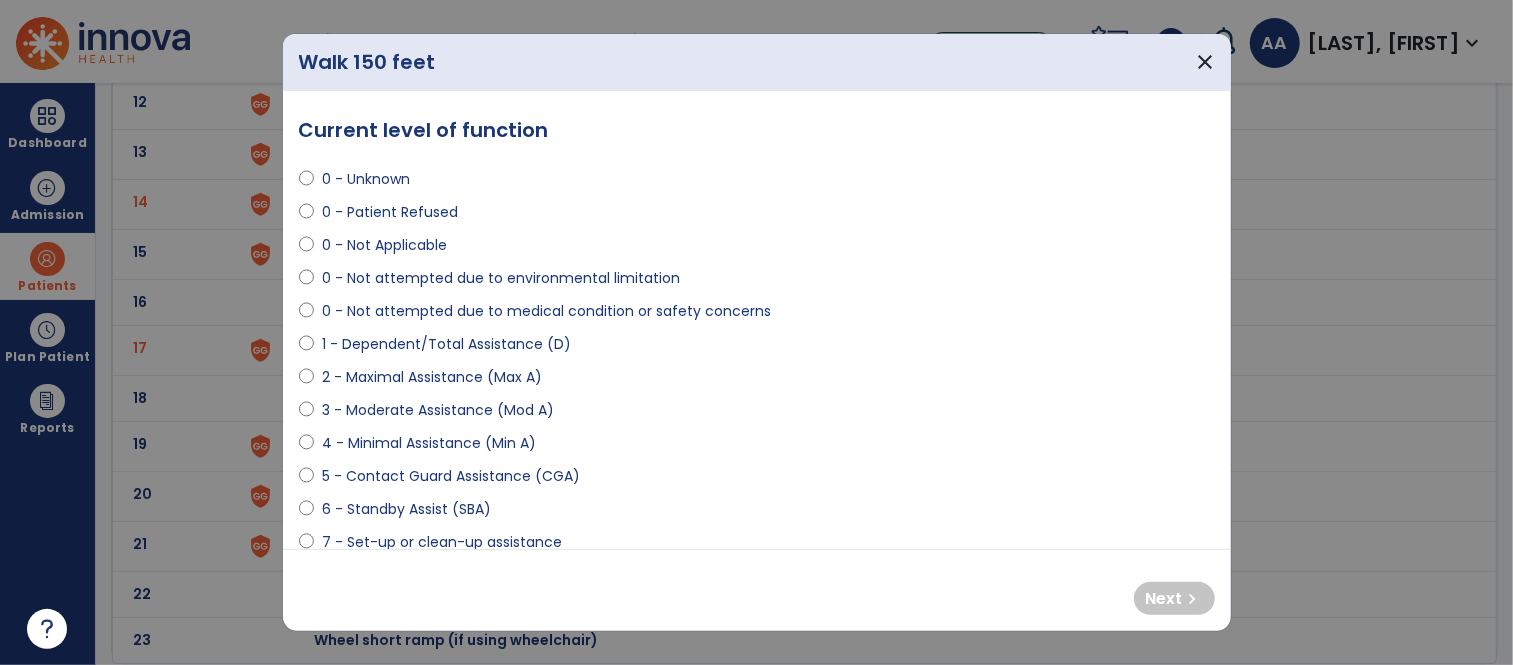 select on "**********" 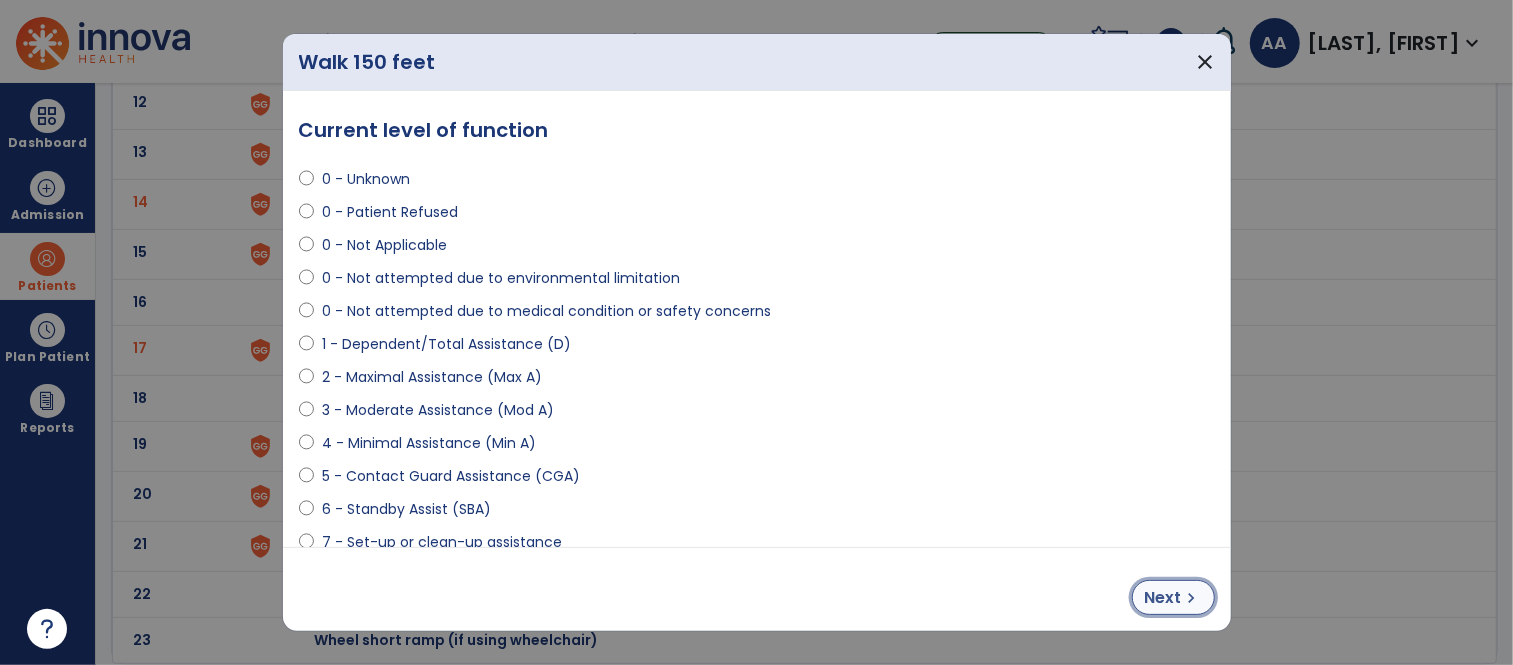 click on "Next" at bounding box center [1163, 598] 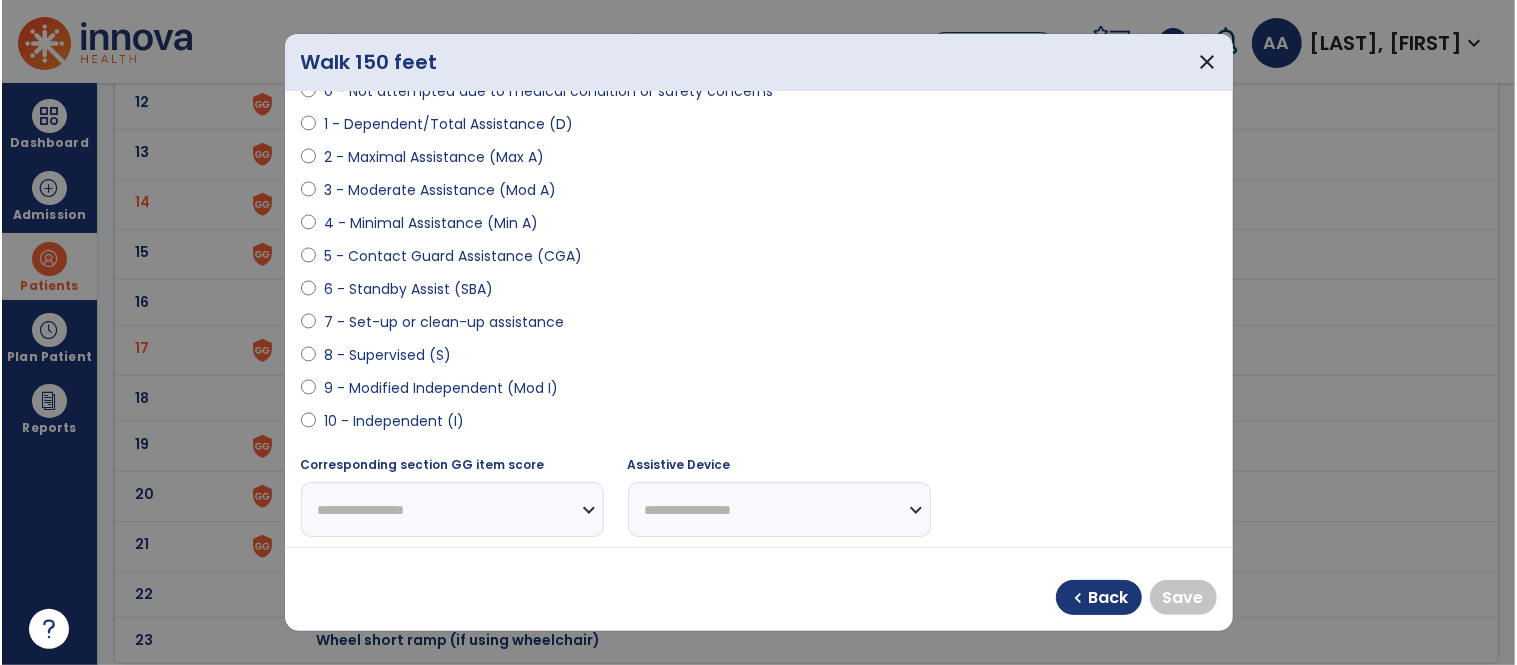 scroll, scrollTop: 222, scrollLeft: 0, axis: vertical 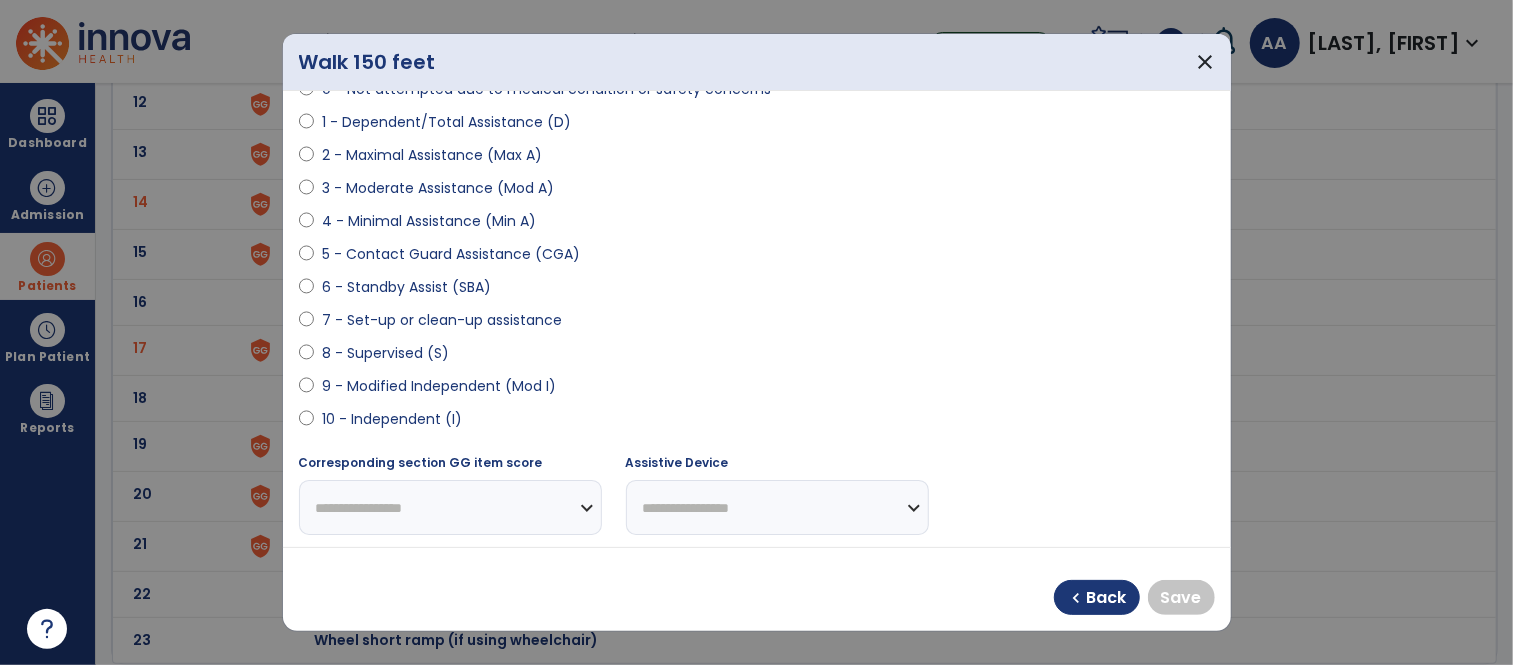 select on "**********" 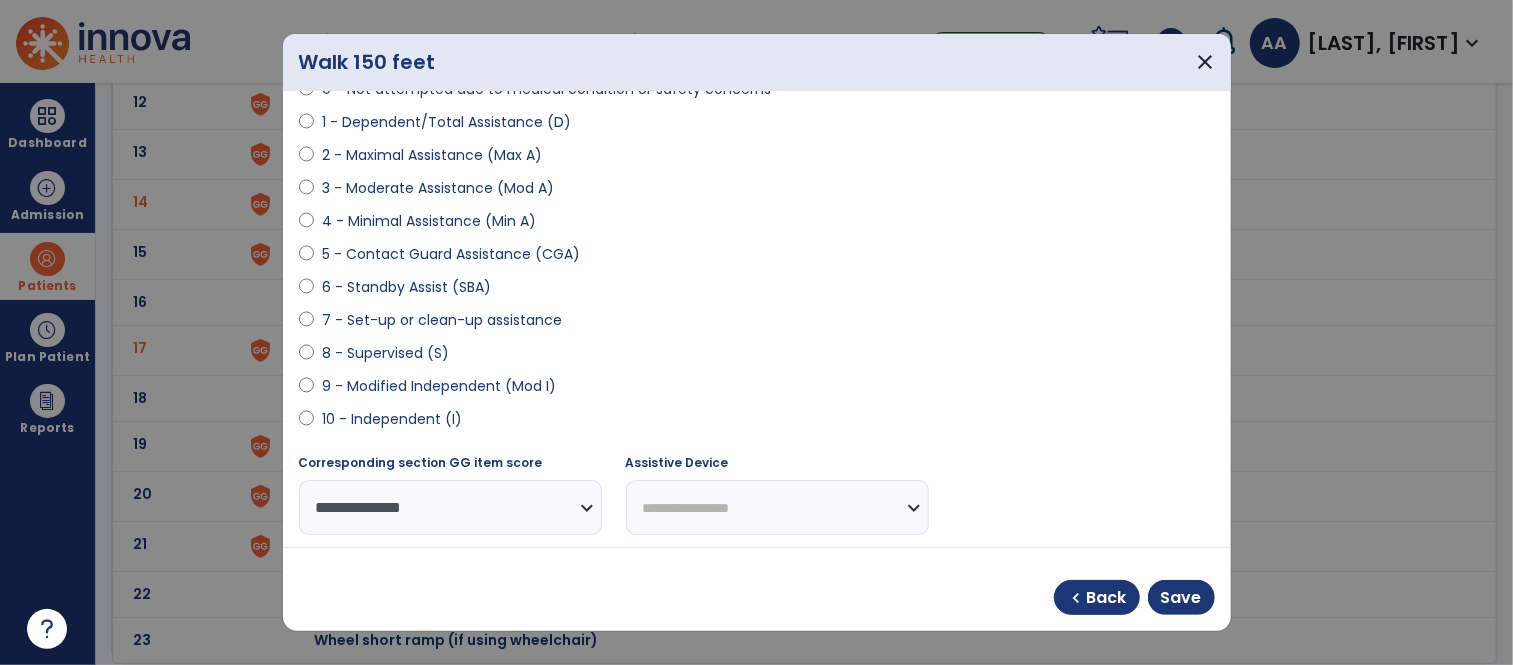 click on "**********" at bounding box center [777, 507] 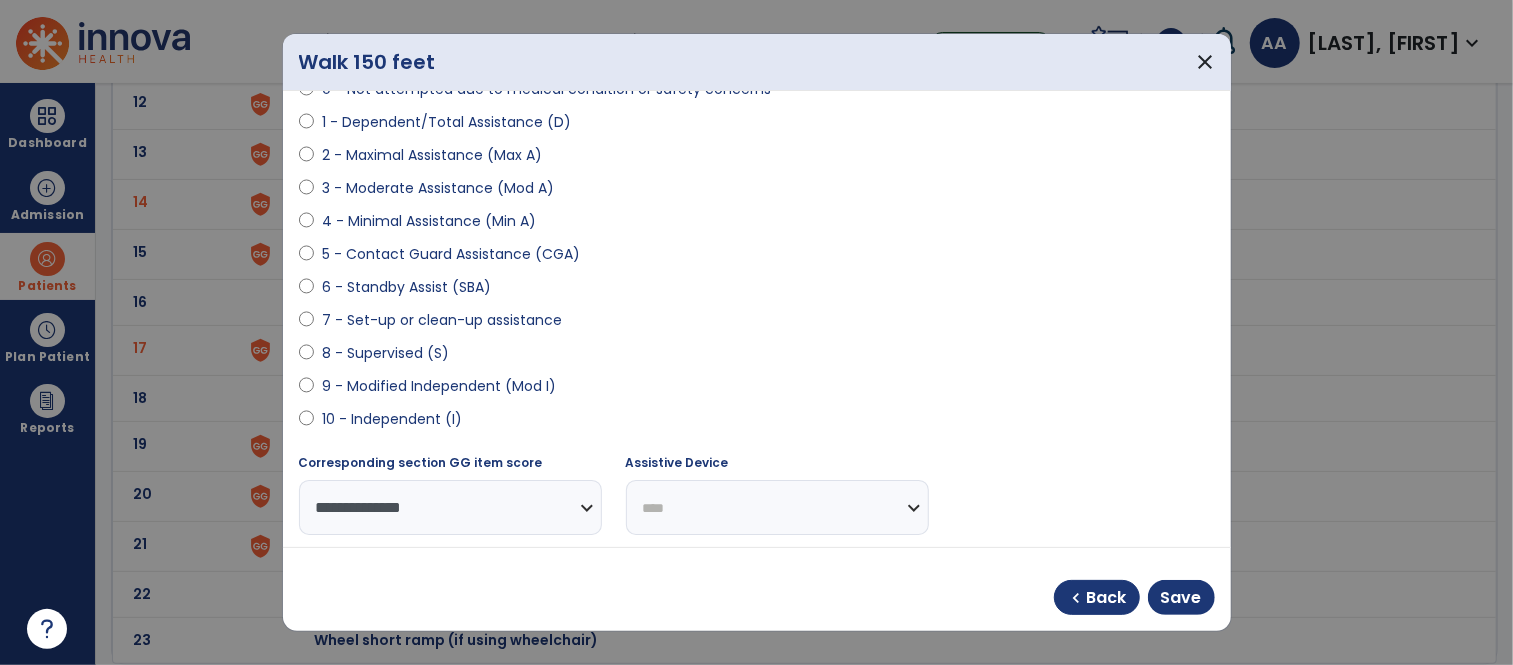 click on "**********" at bounding box center [777, 507] 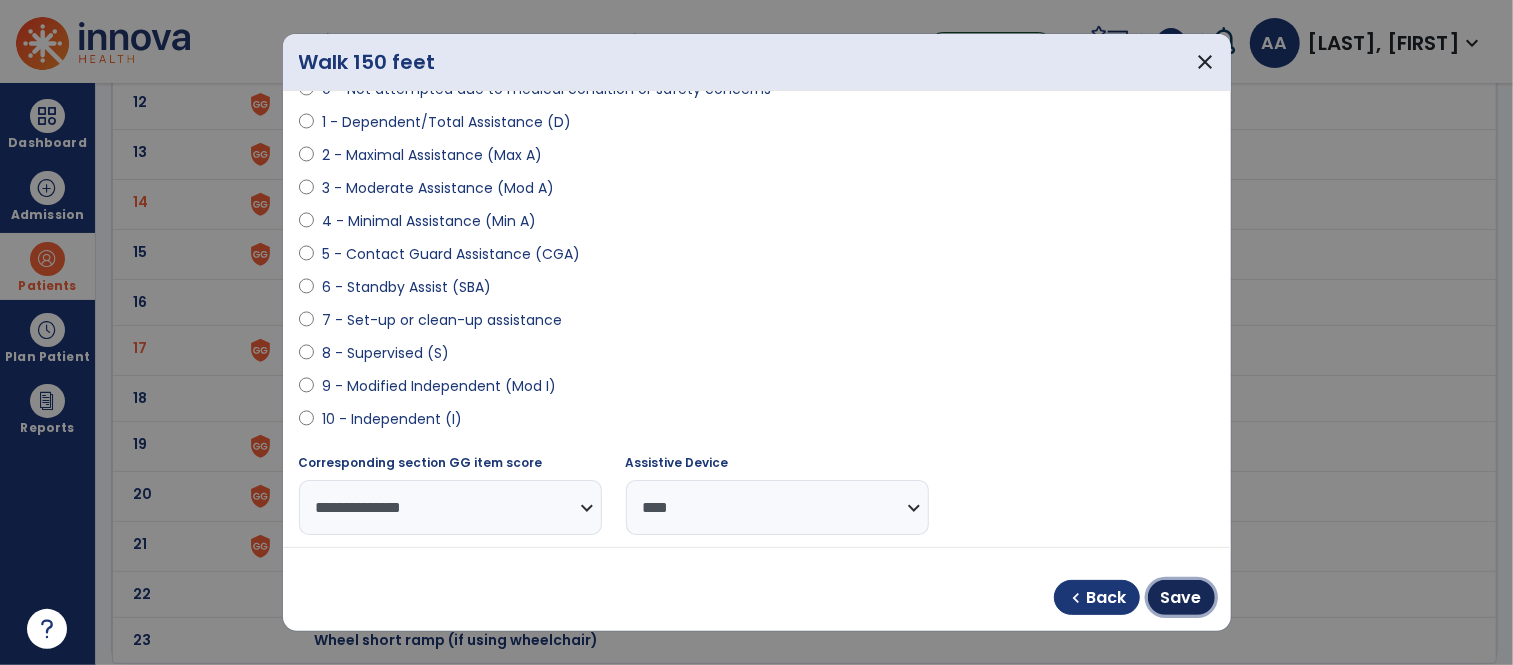 drag, startPoint x: 1193, startPoint y: 600, endPoint x: 1106, endPoint y: 561, distance: 95.34149 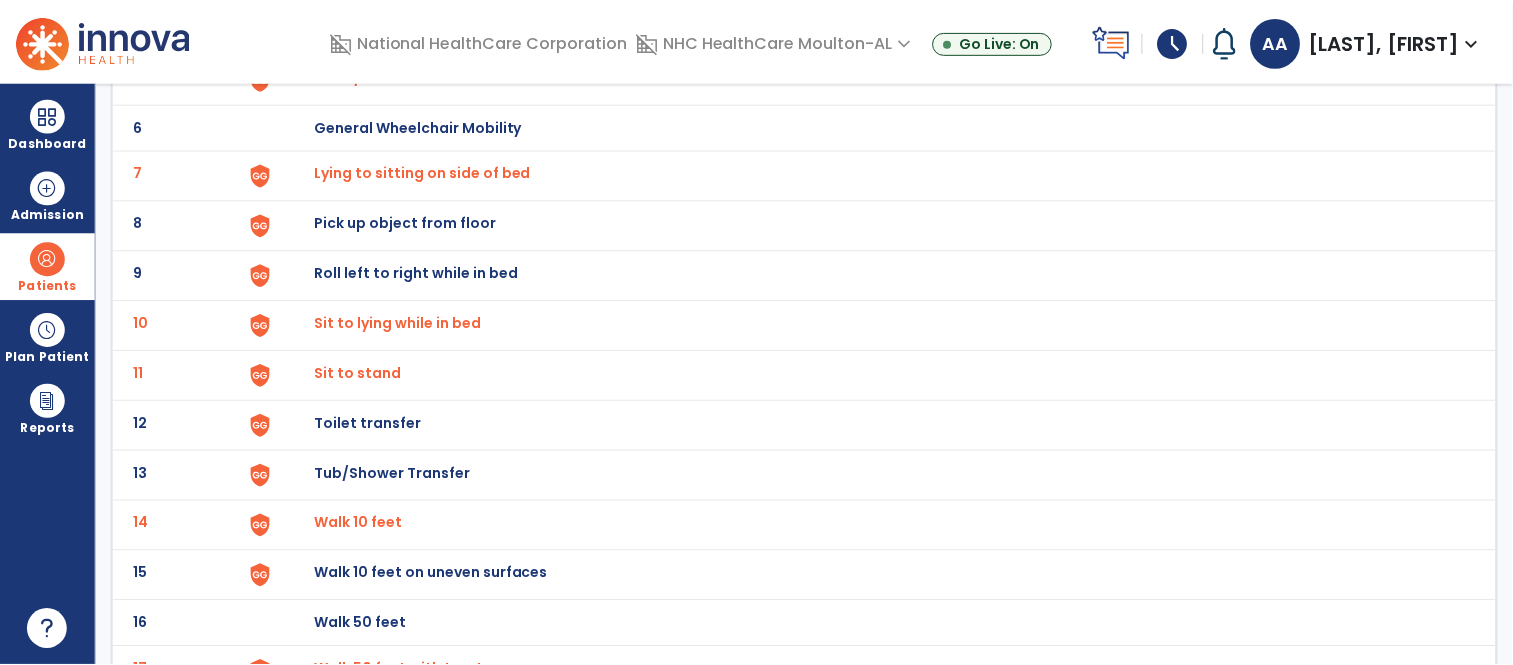 scroll, scrollTop: 485, scrollLeft: 0, axis: vertical 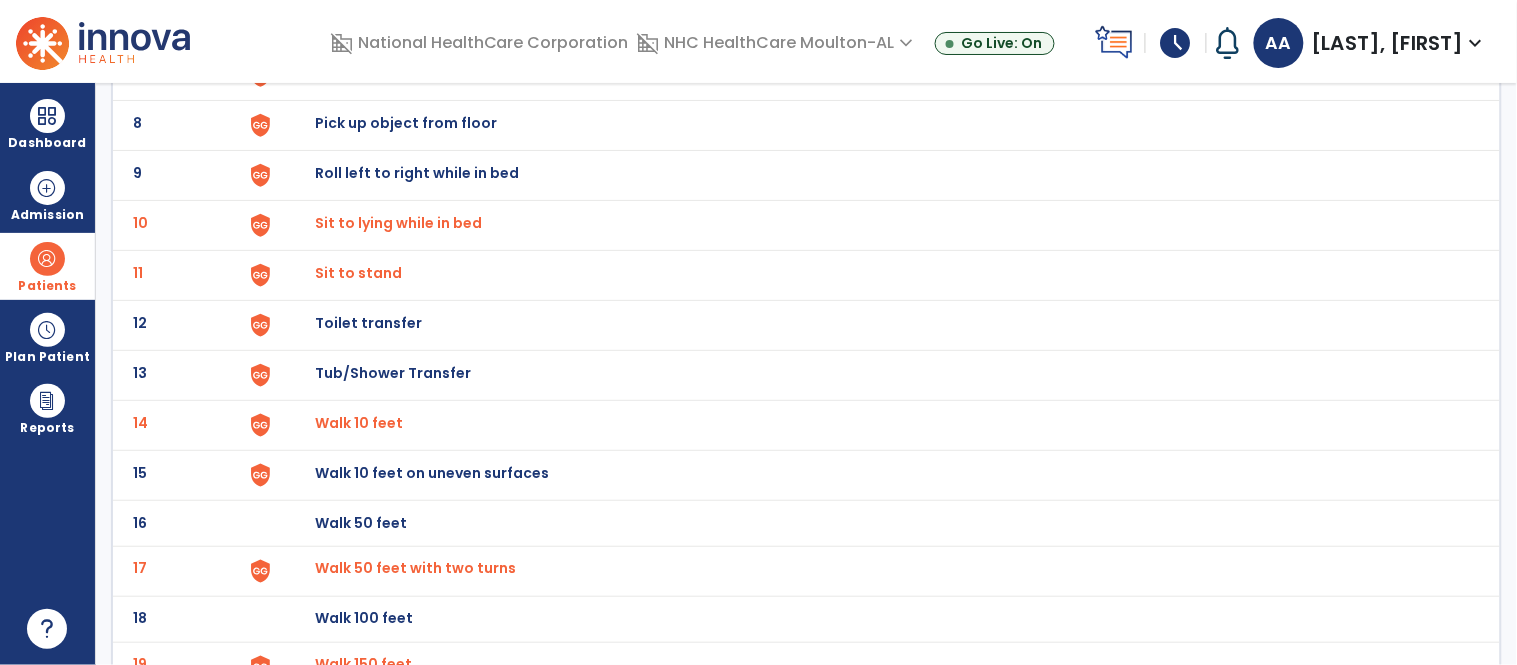 click on "Toilet transfer" at bounding box center (361, -223) 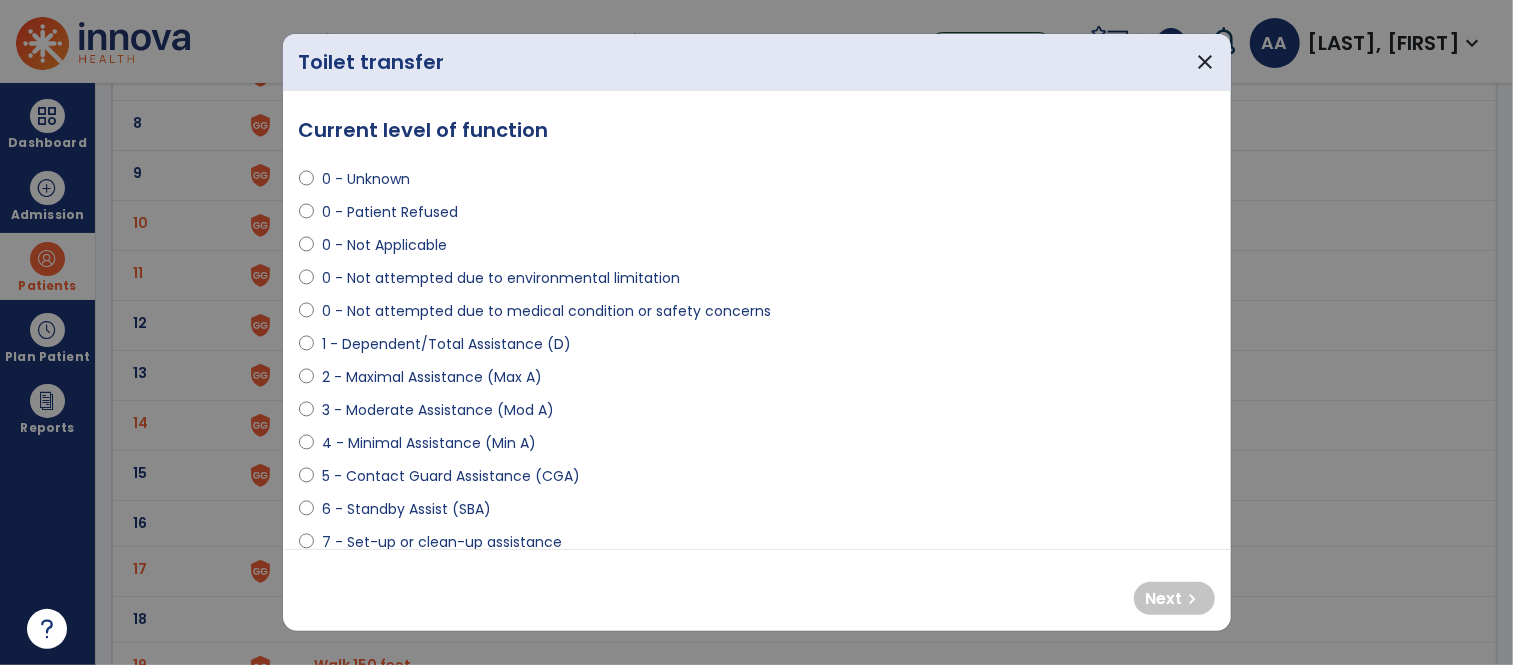 select on "**********" 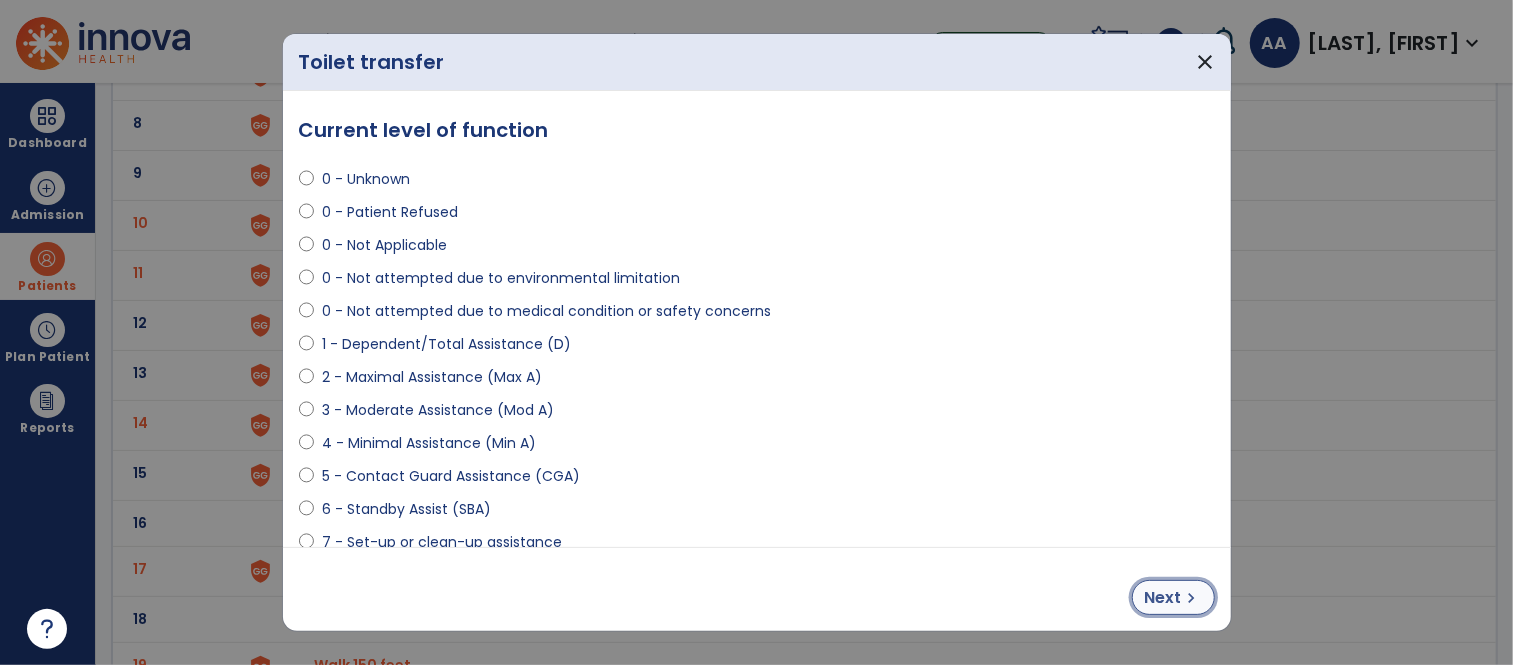 click on "Next" at bounding box center [1163, 598] 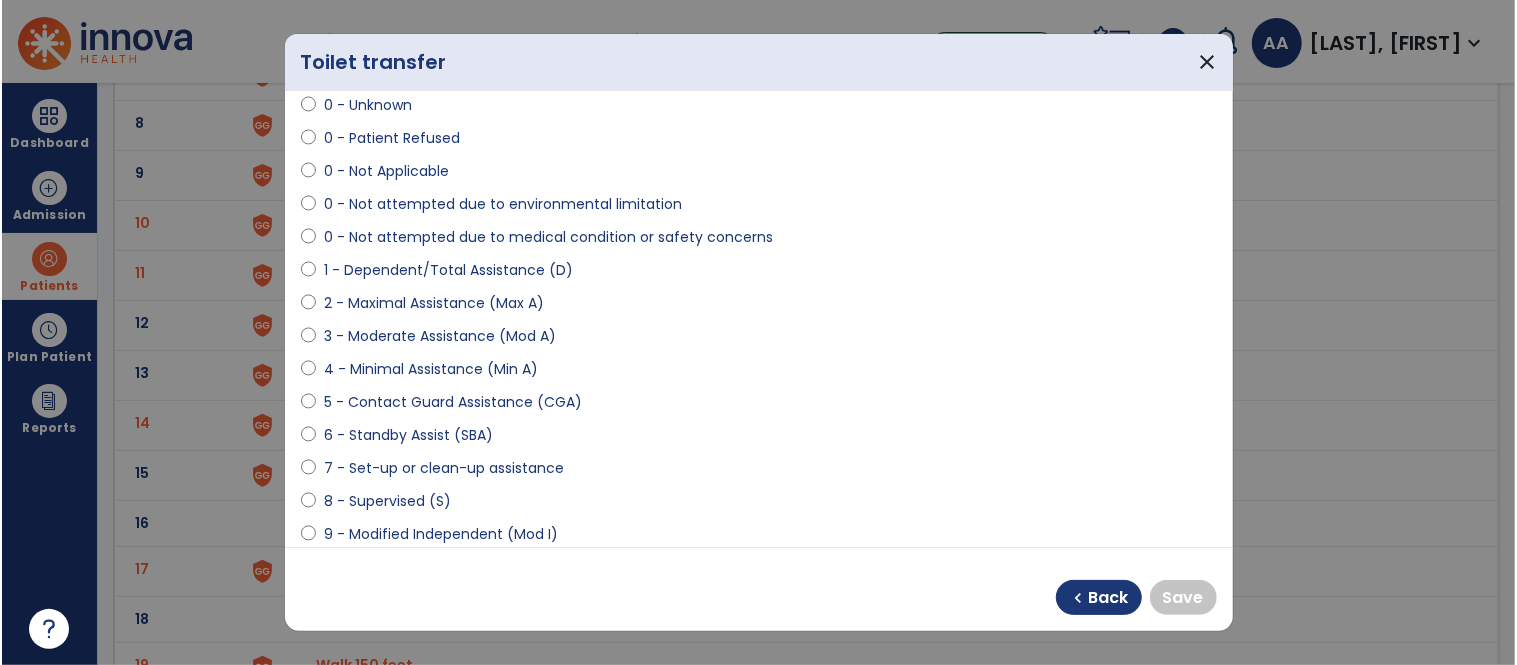 scroll, scrollTop: 222, scrollLeft: 0, axis: vertical 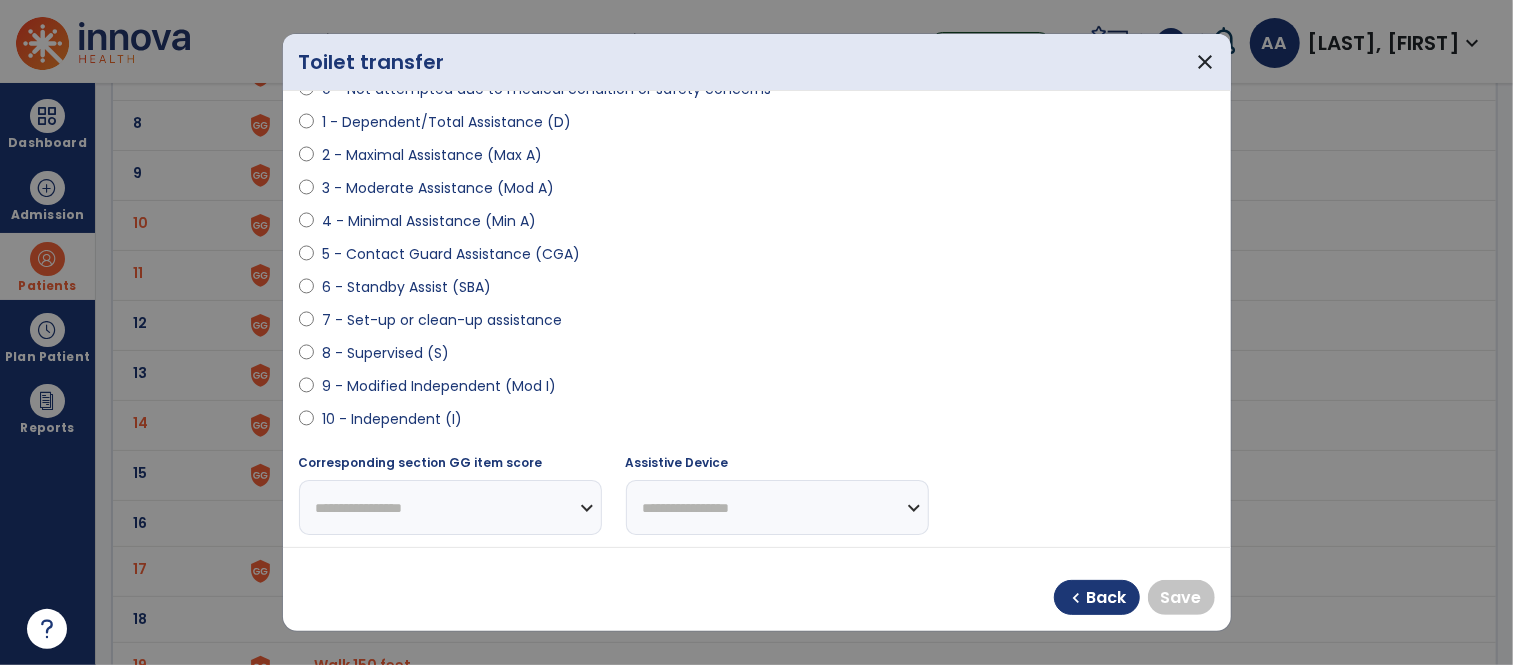 select on "**********" 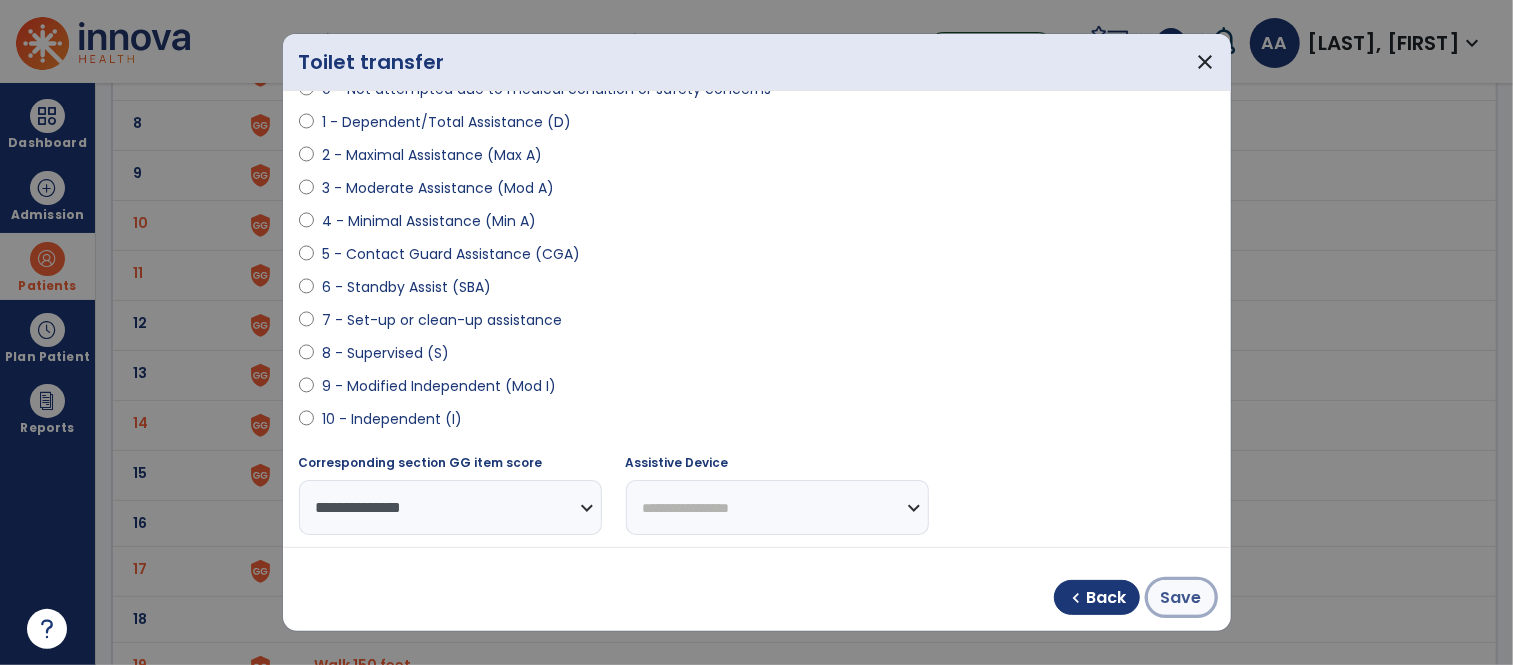 click on "Save" at bounding box center [1181, 598] 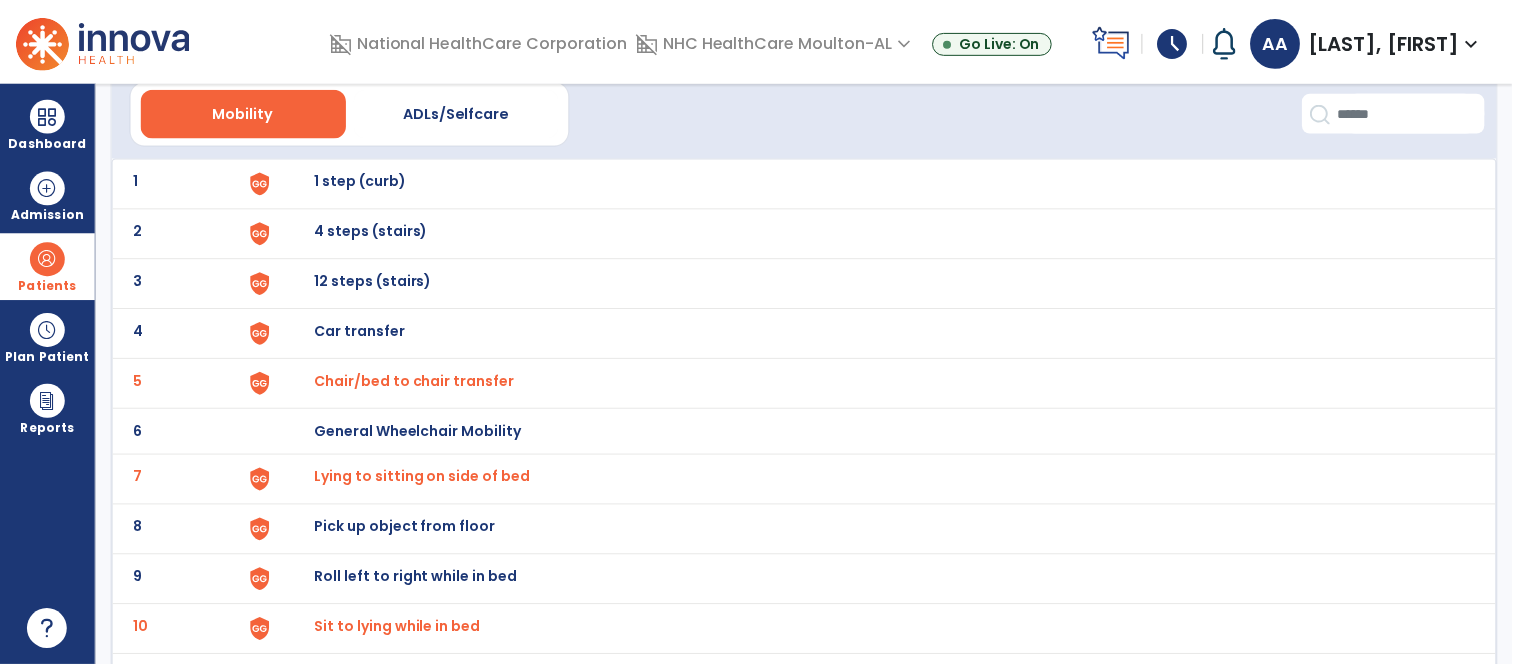 scroll, scrollTop: 41, scrollLeft: 0, axis: vertical 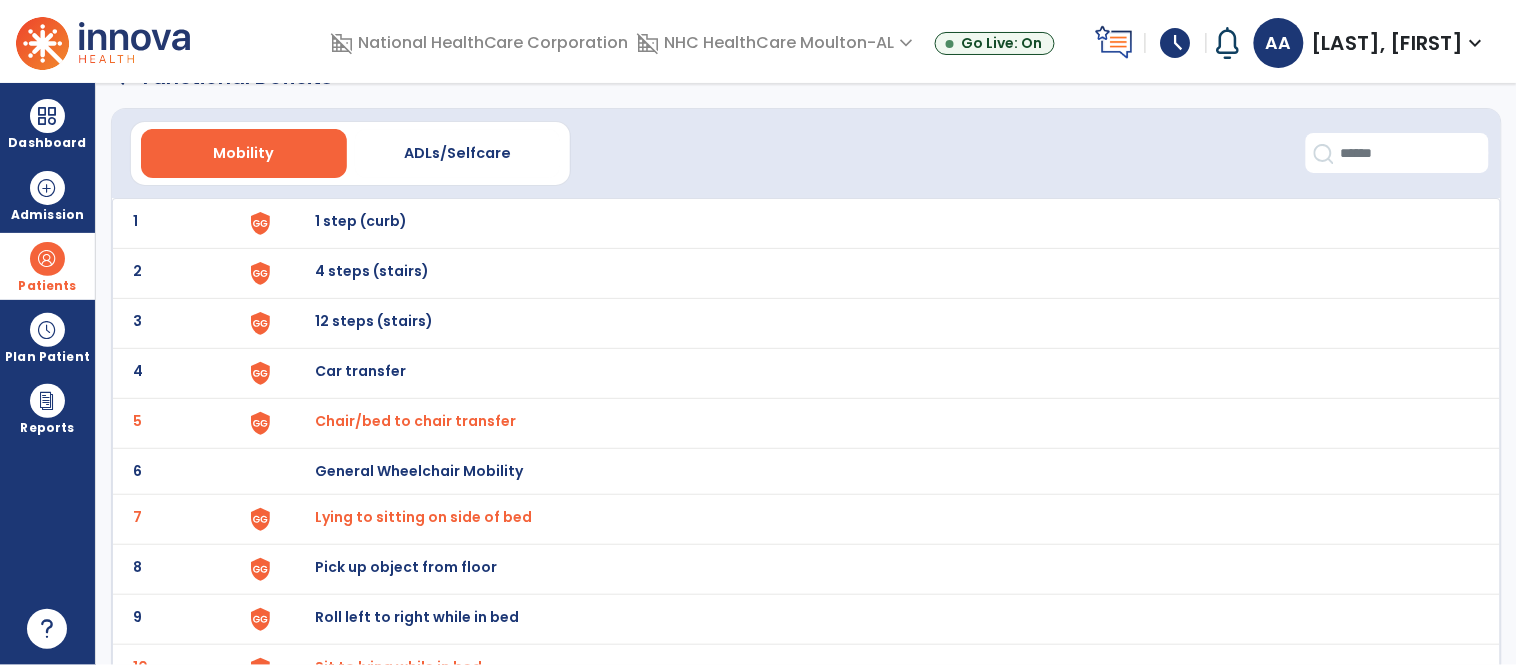 click on "4 steps (stairs)" at bounding box center [361, 221] 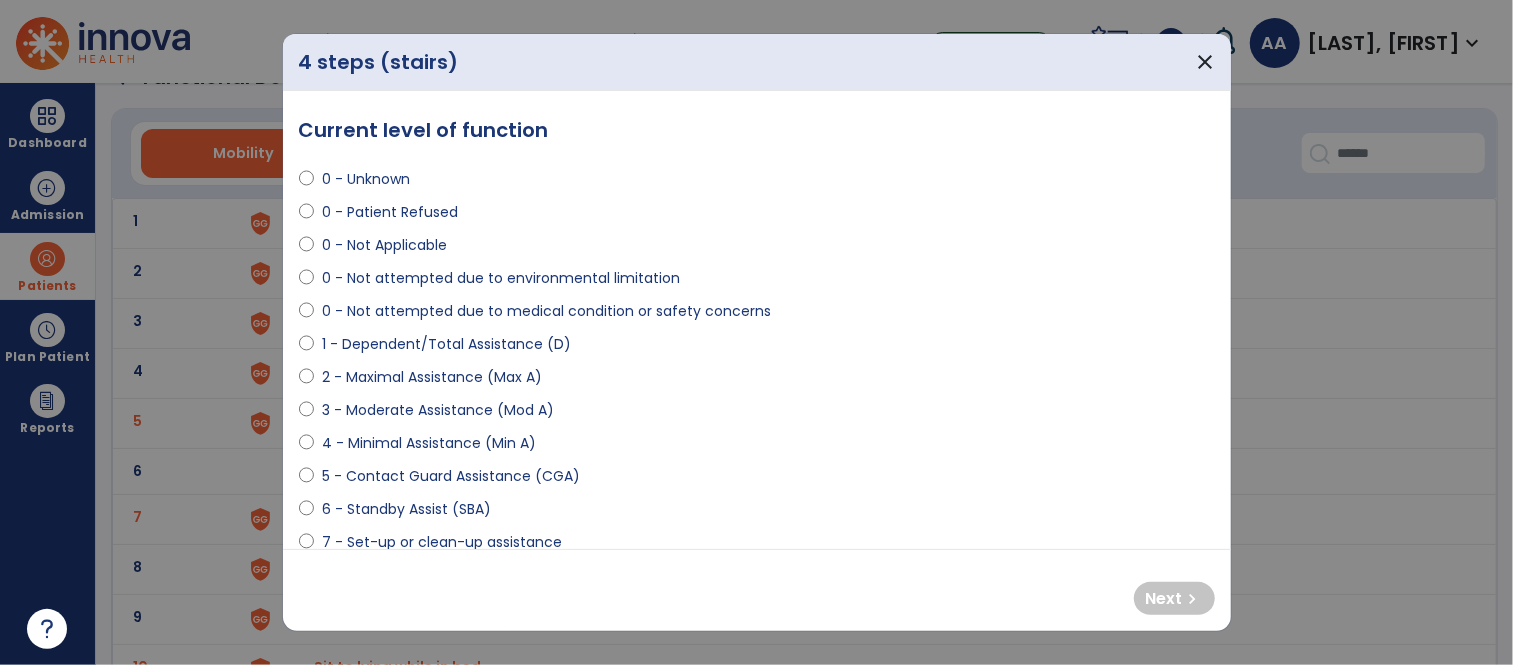 select on "**********" 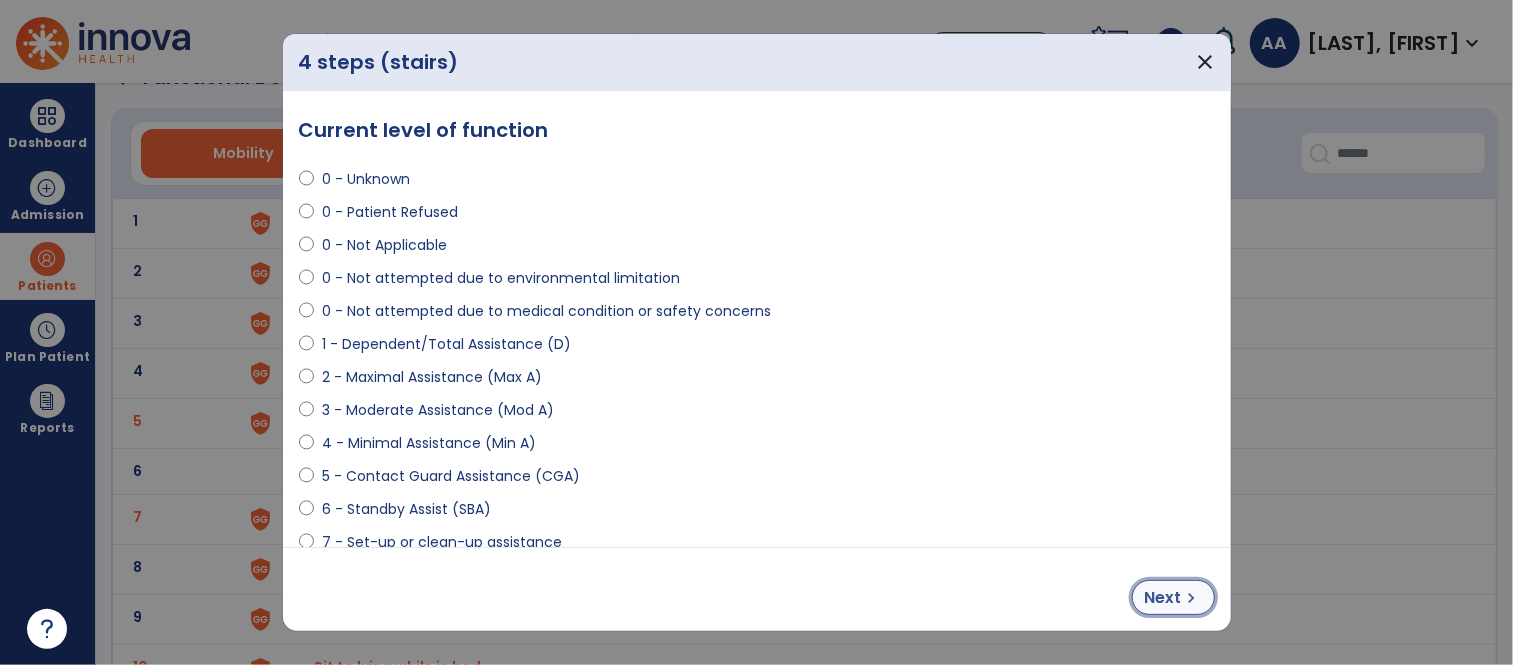 click on "Next" at bounding box center (1163, 598) 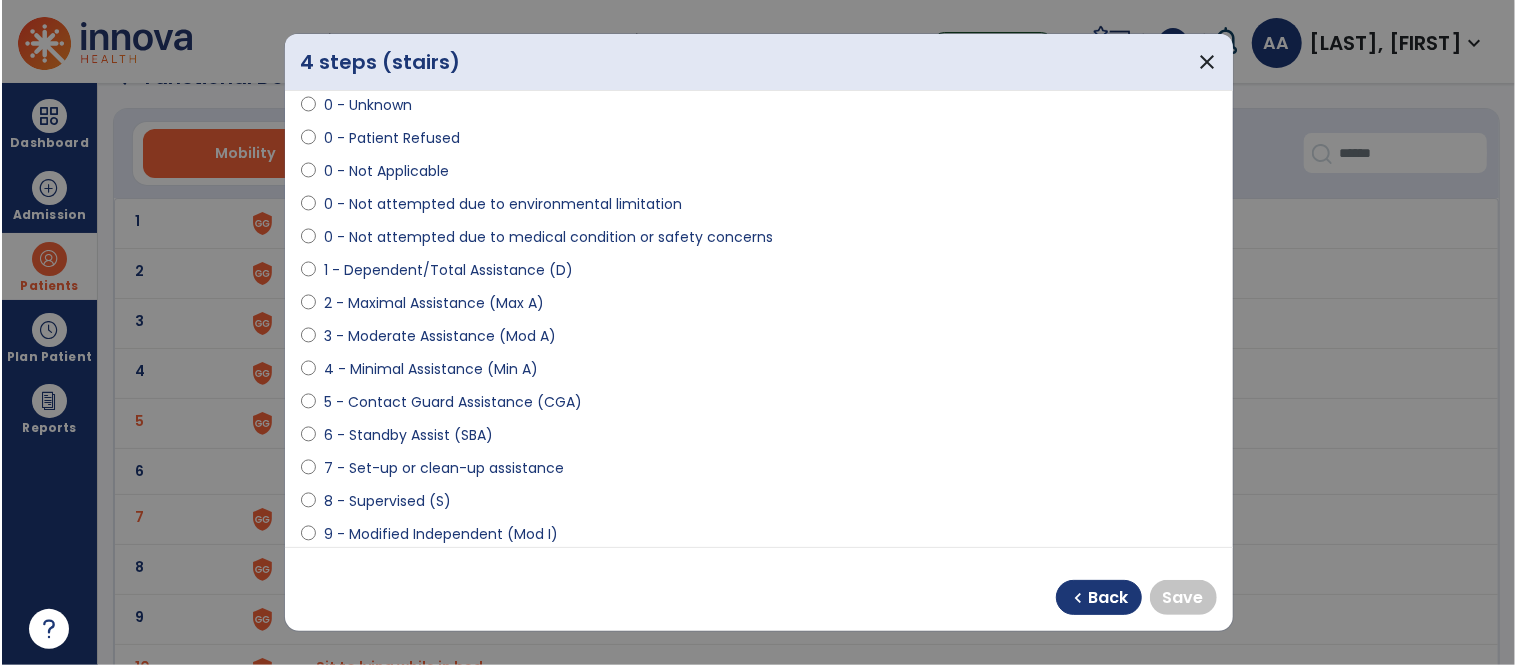 scroll, scrollTop: 222, scrollLeft: 0, axis: vertical 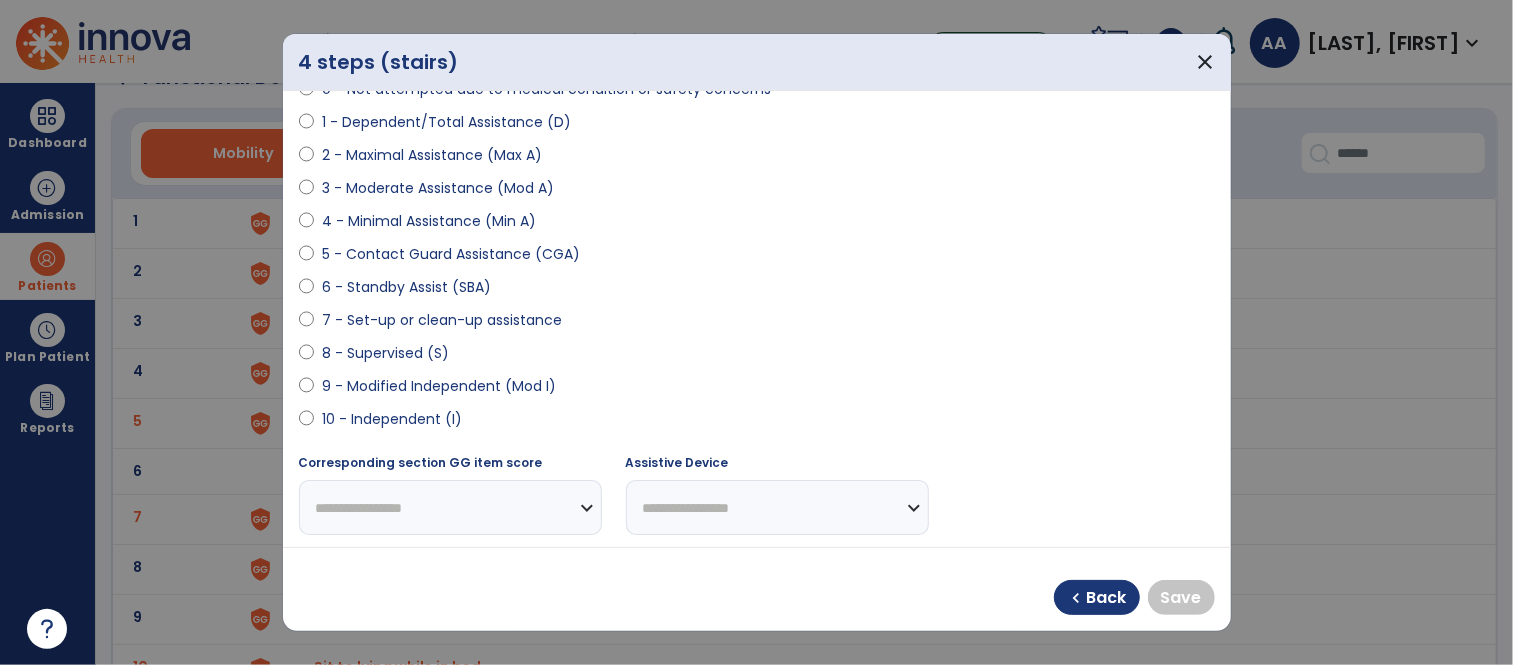 select on "**********" 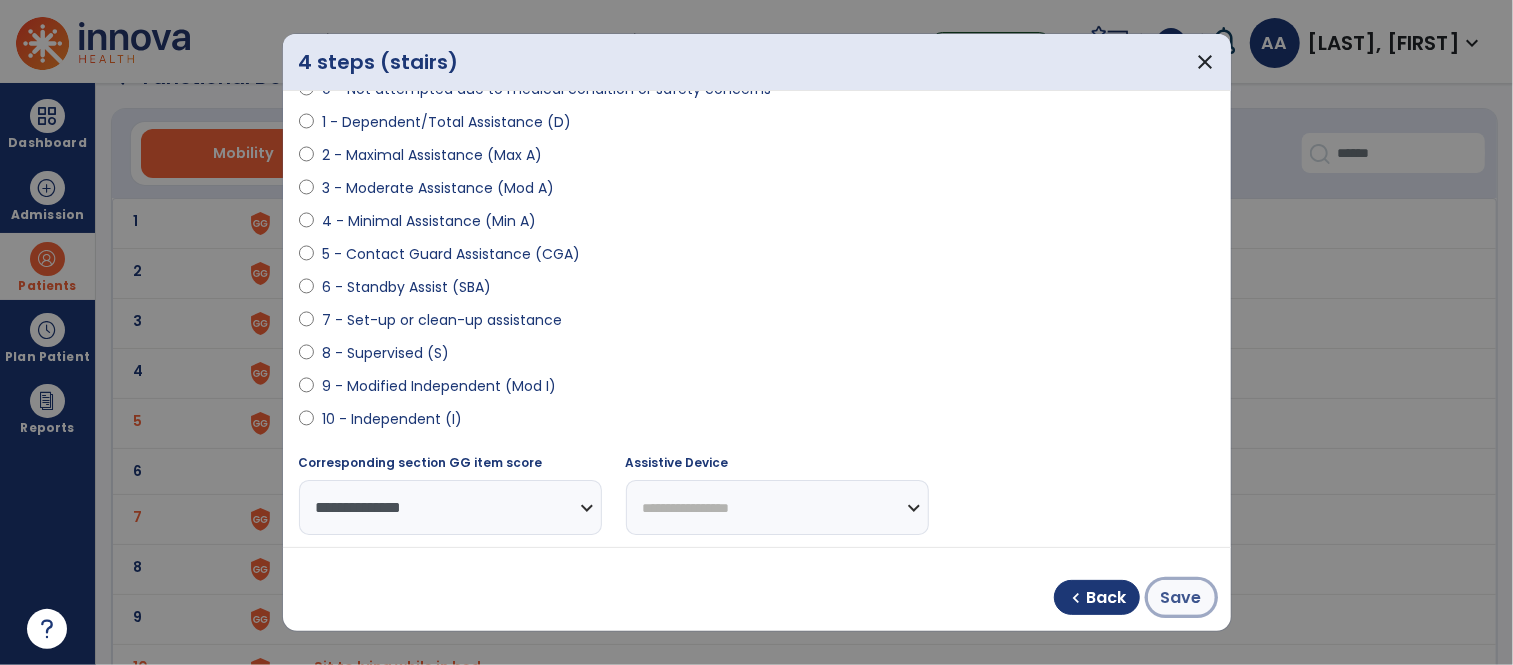 click on "Save" at bounding box center (1181, 598) 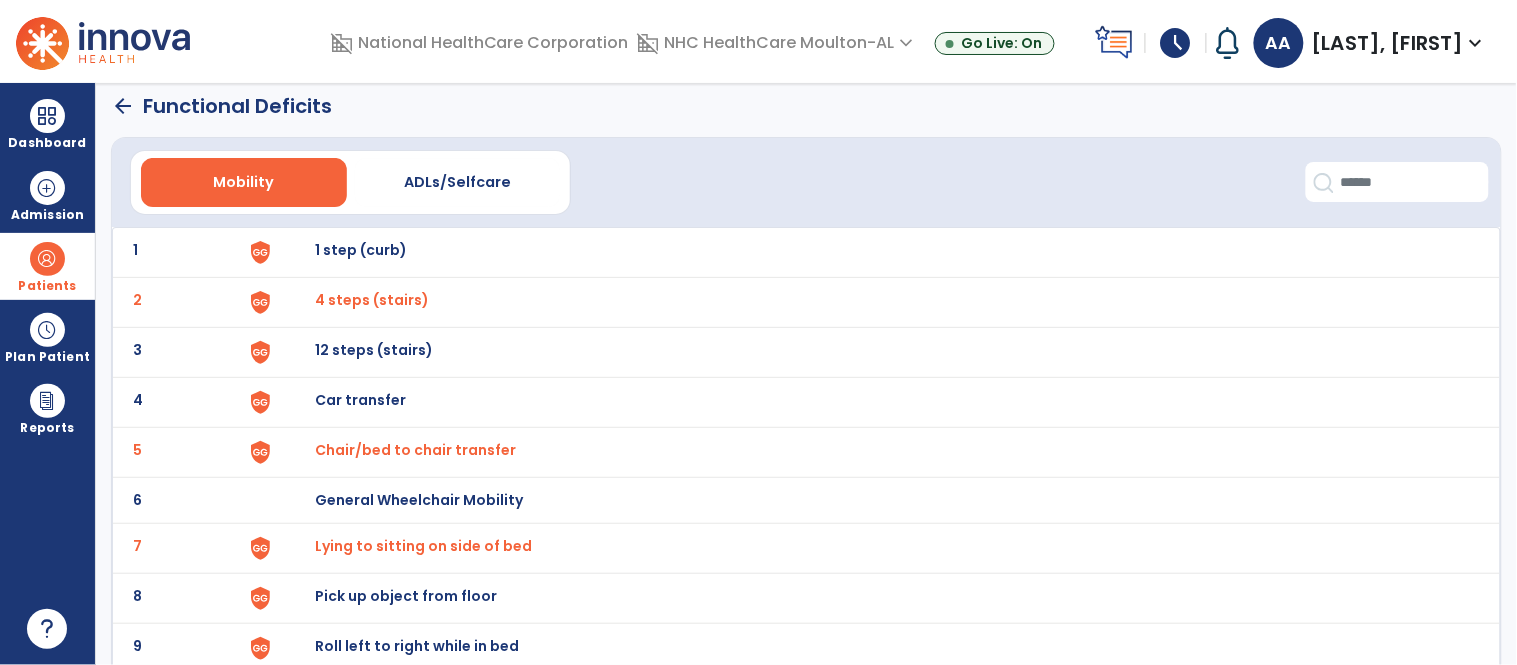 scroll, scrollTop: 0, scrollLeft: 0, axis: both 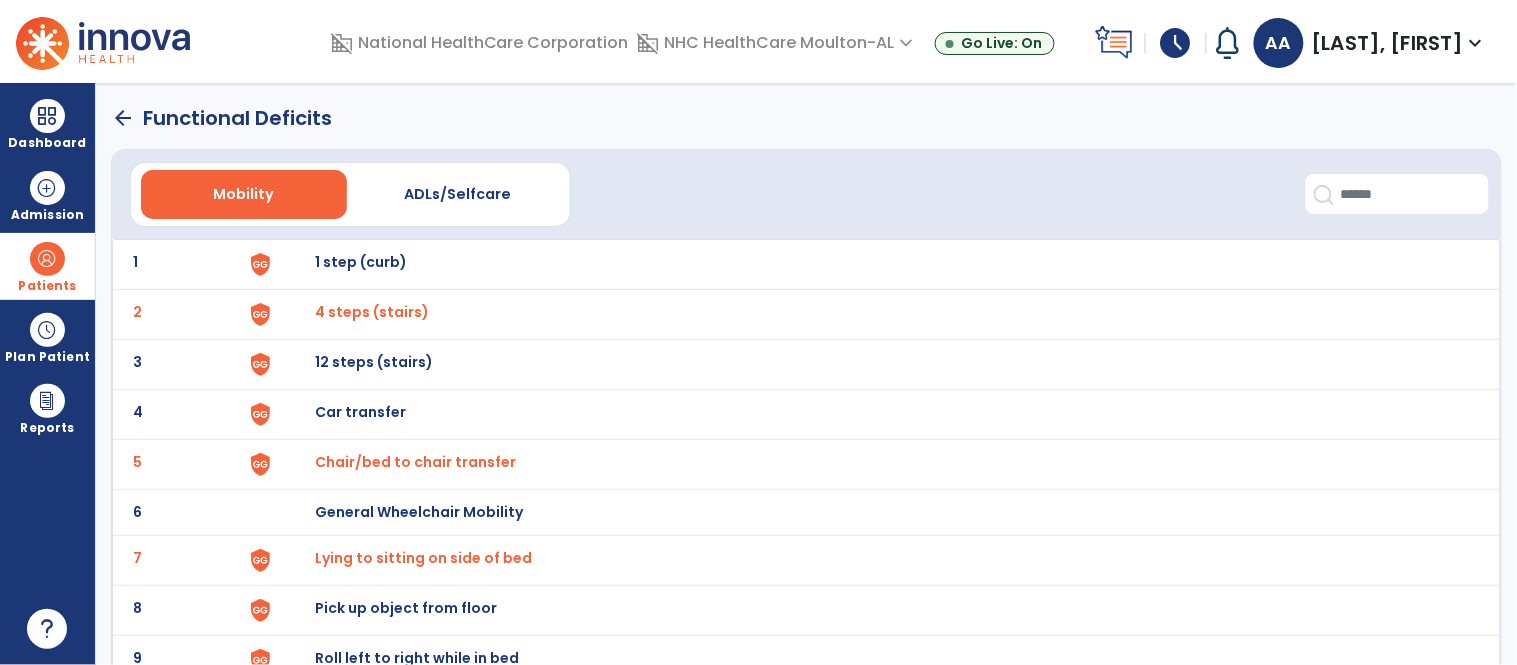 click on "arrow_back" 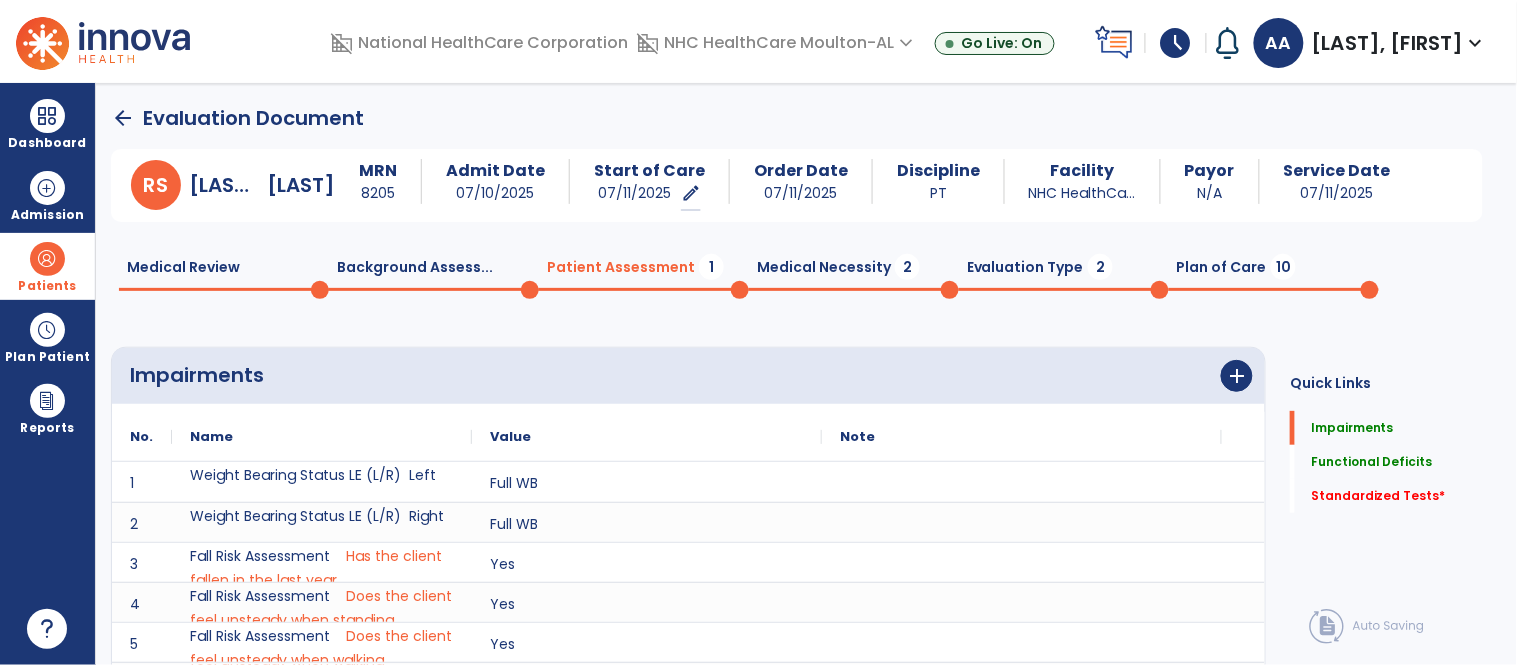 scroll, scrollTop: 20, scrollLeft: 0, axis: vertical 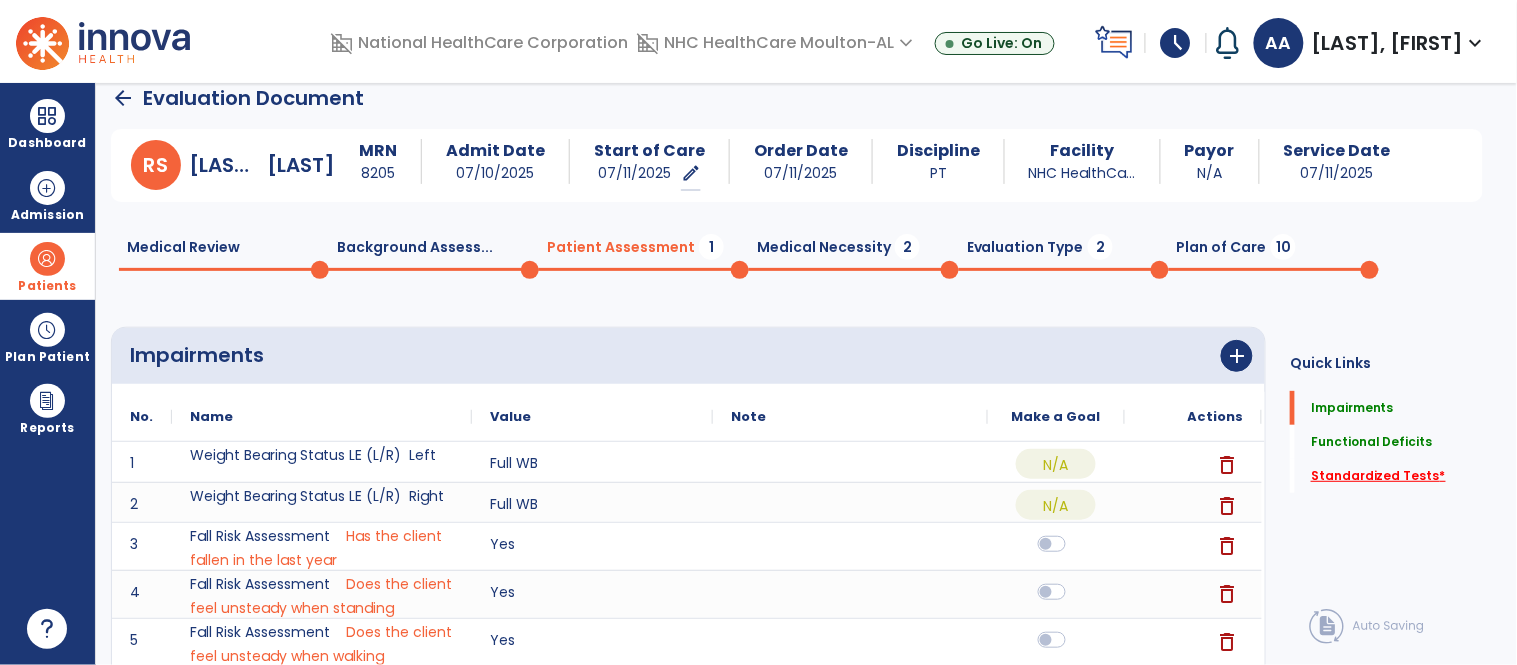 click on "Standardized Tests   *" 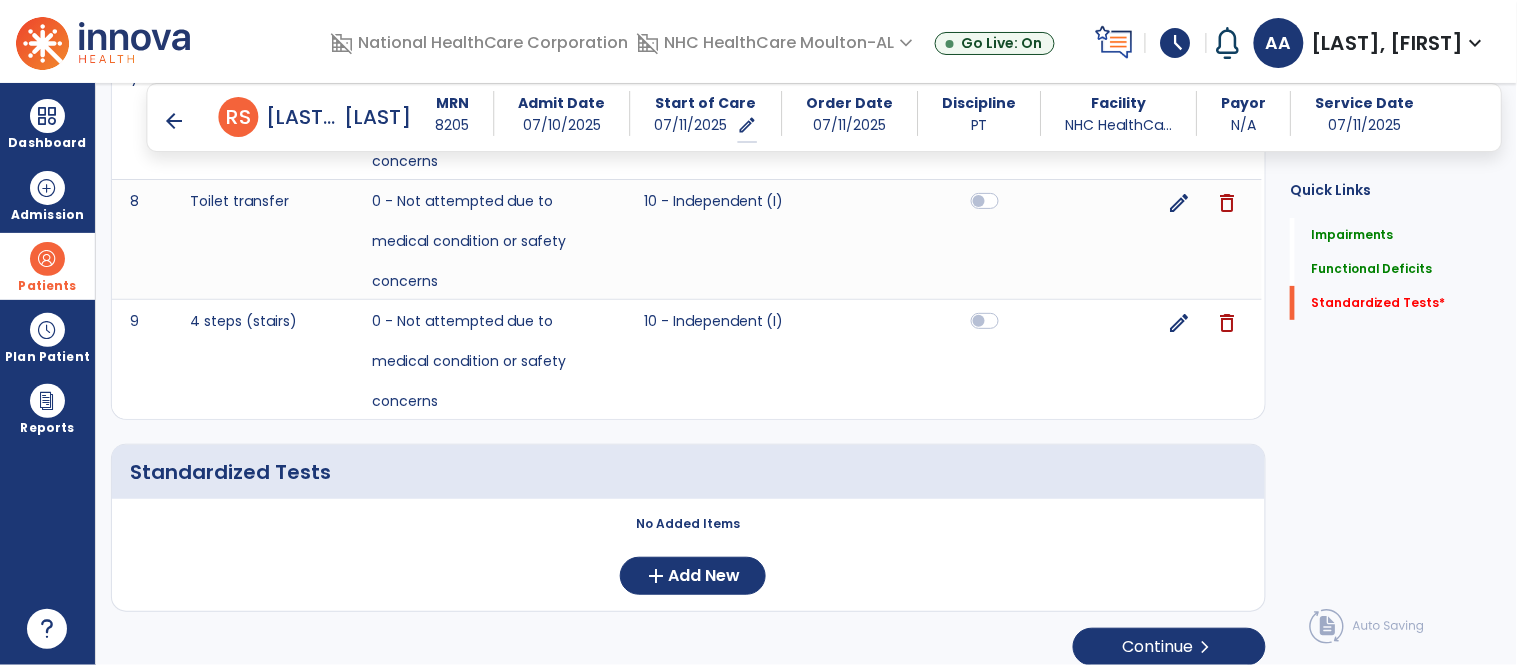 scroll, scrollTop: 1997, scrollLeft: 0, axis: vertical 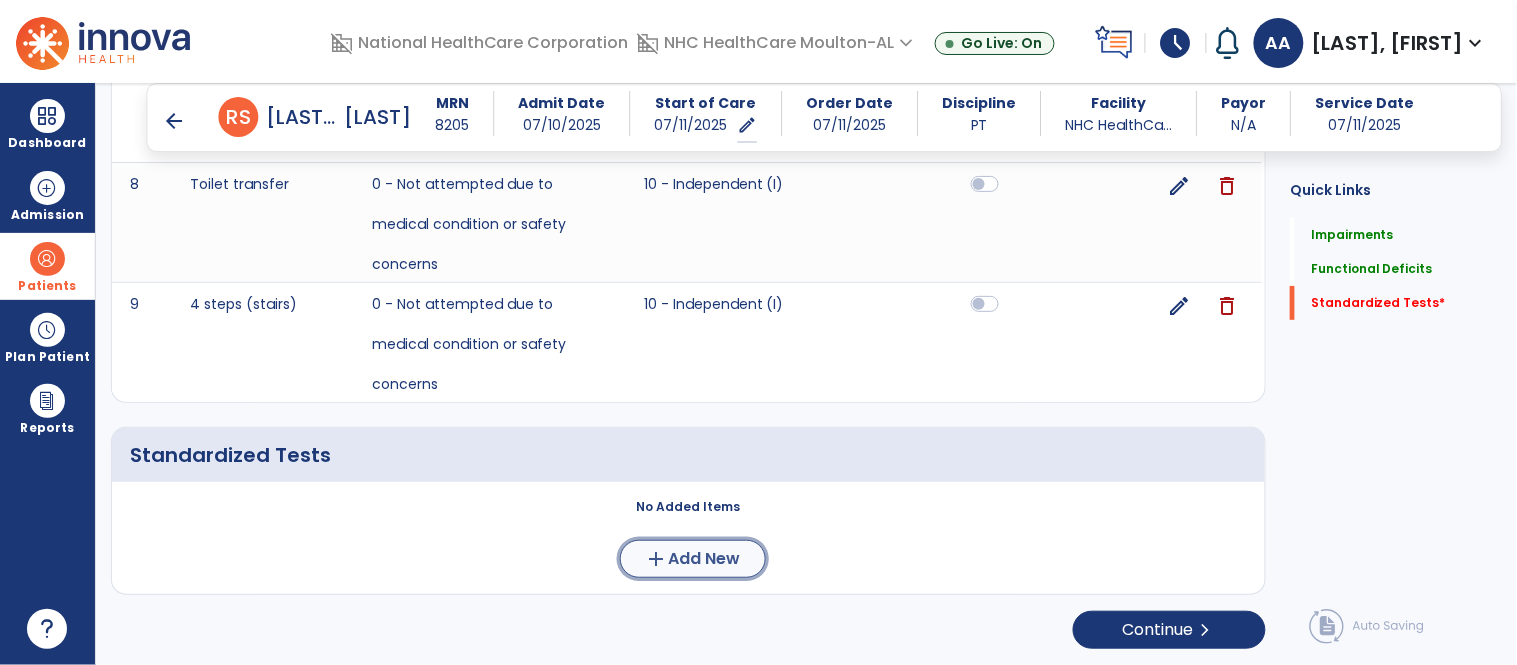 click on "Add New" 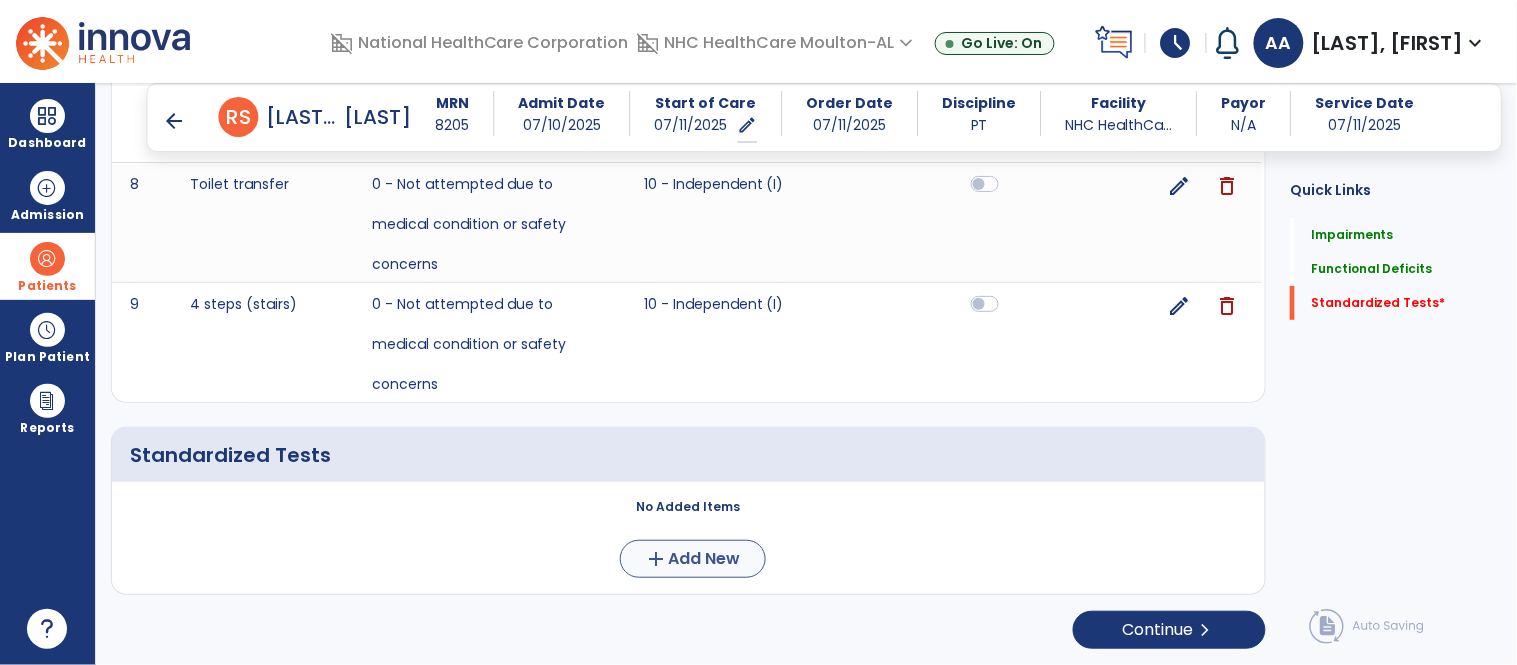 scroll, scrollTop: 0, scrollLeft: 0, axis: both 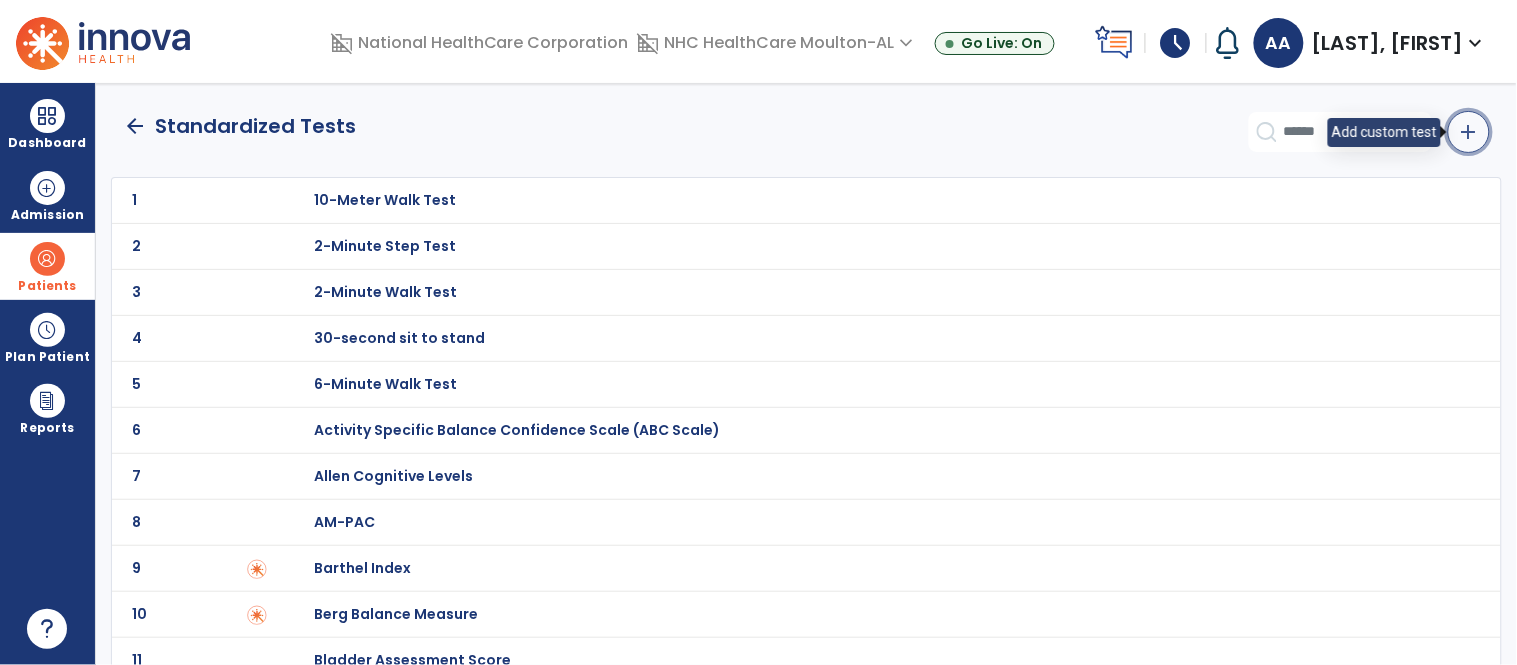 click on "add" 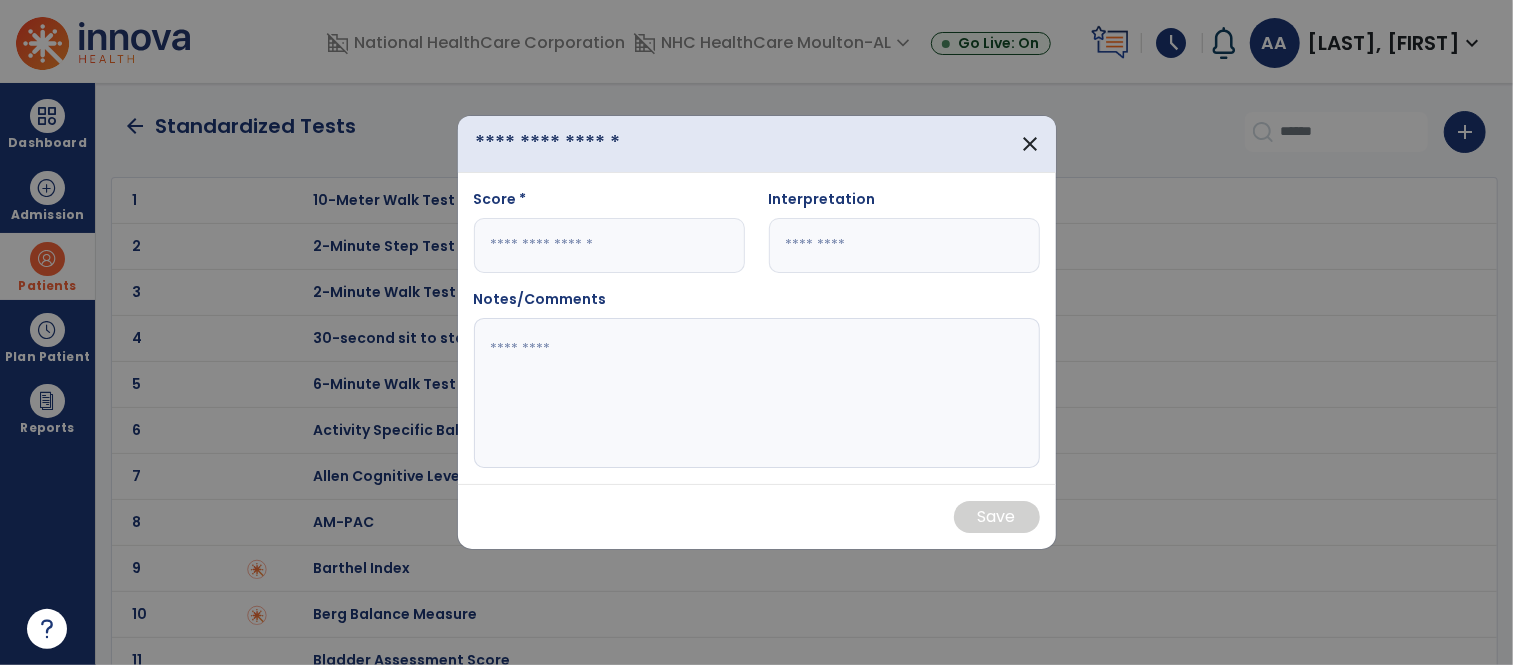 click at bounding box center [587, 143] 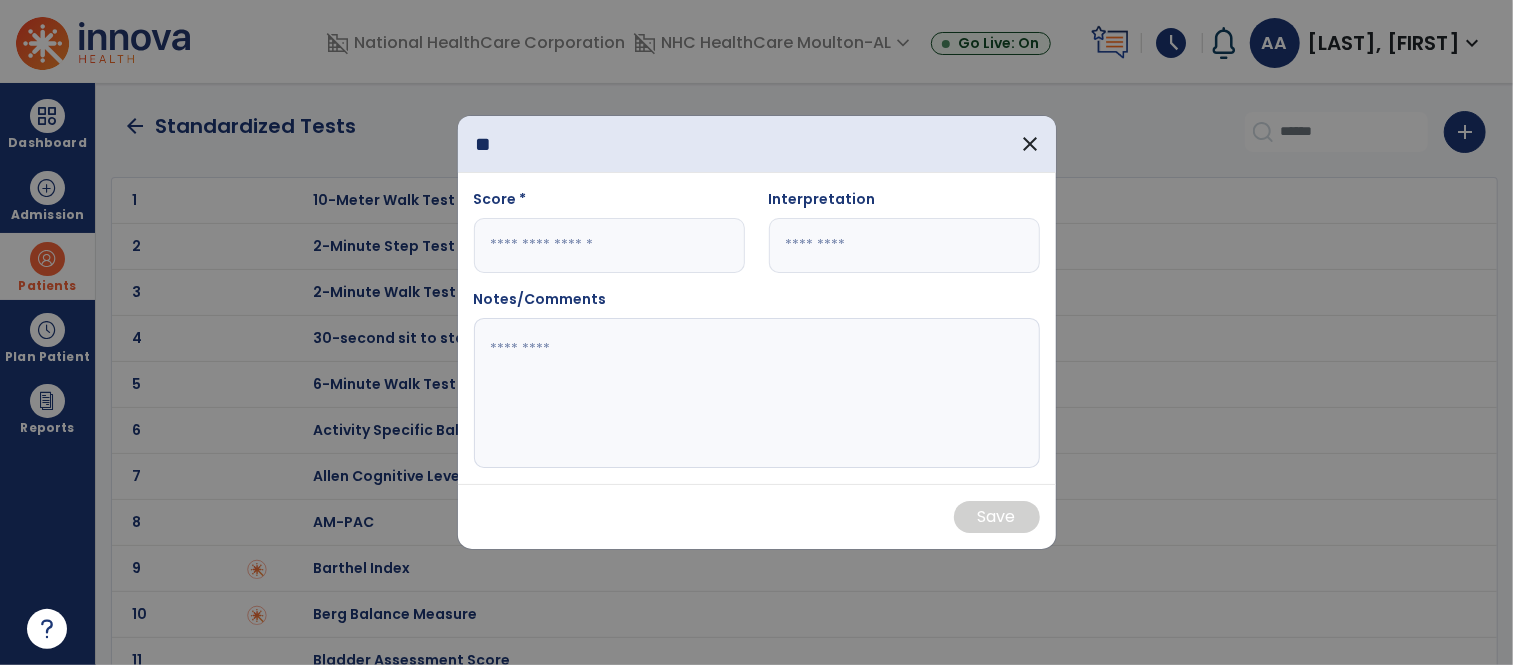 type on "**" 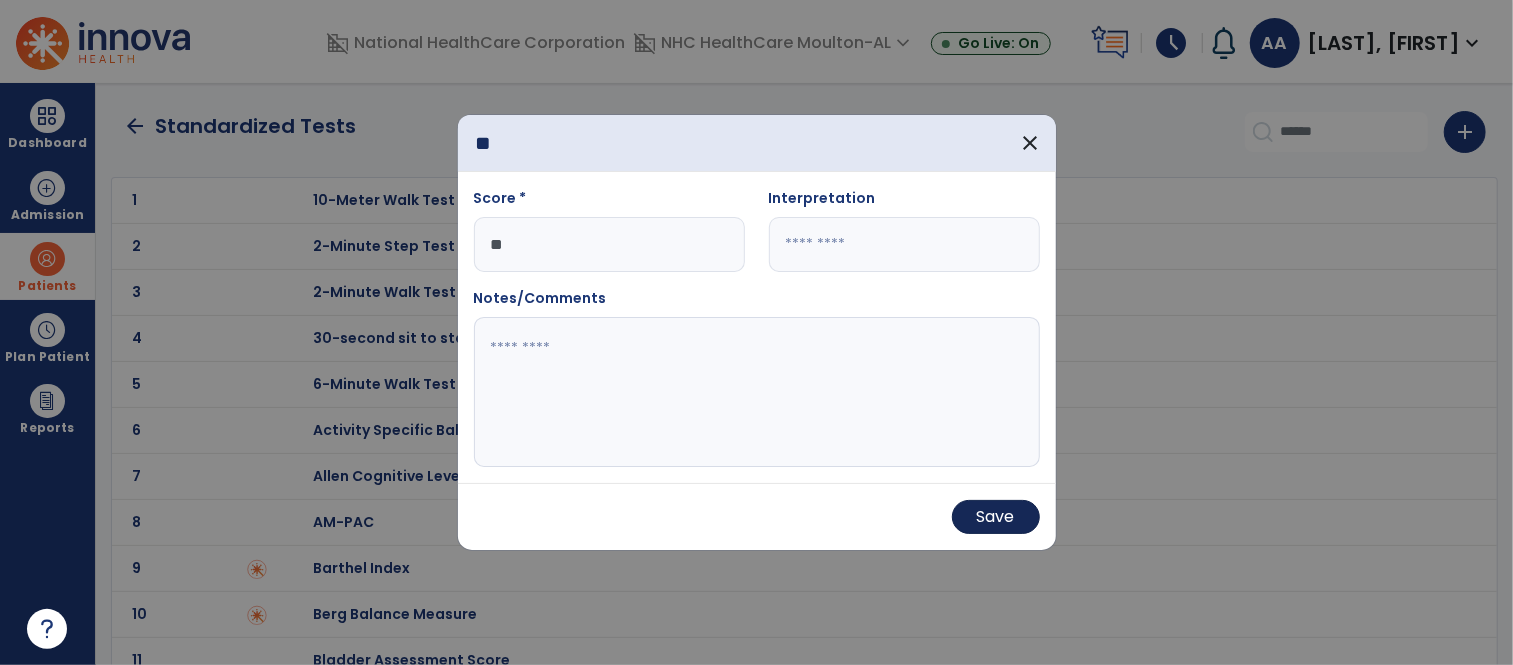 type on "**" 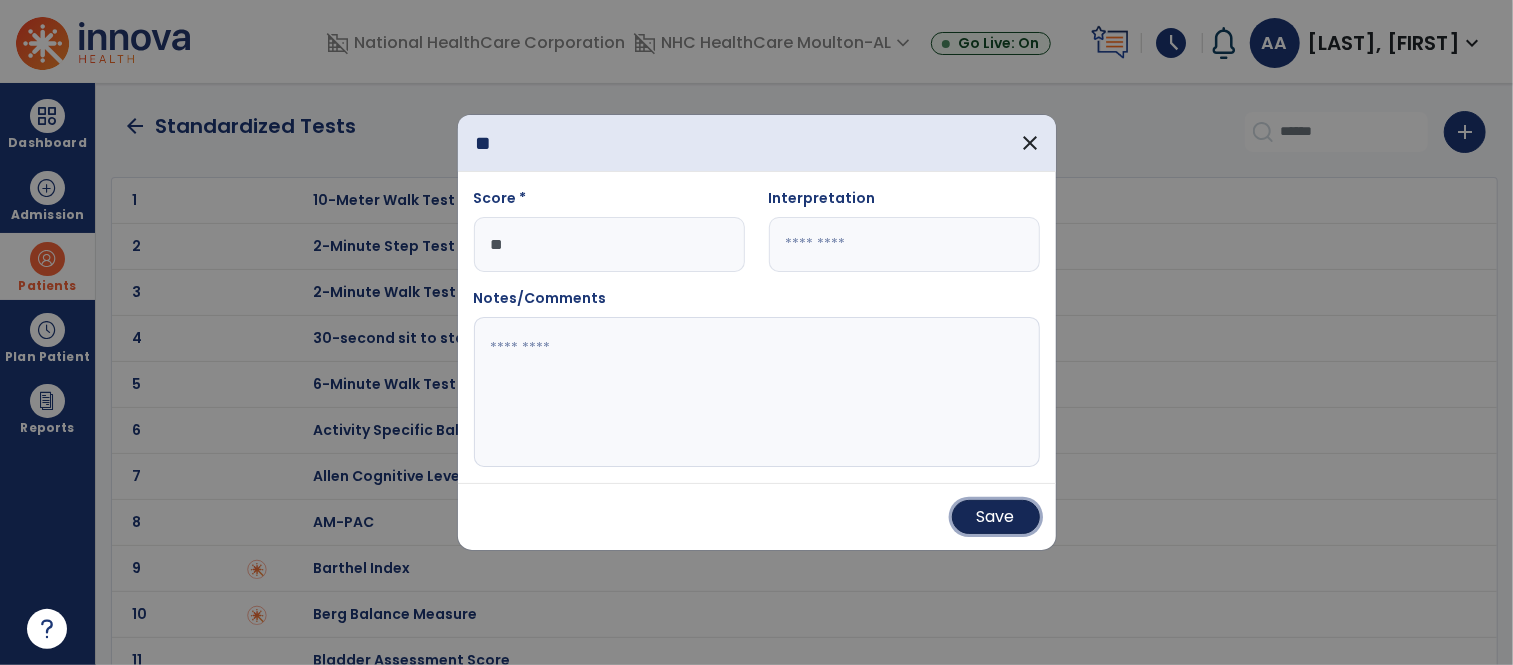 click on "Save" at bounding box center (996, 517) 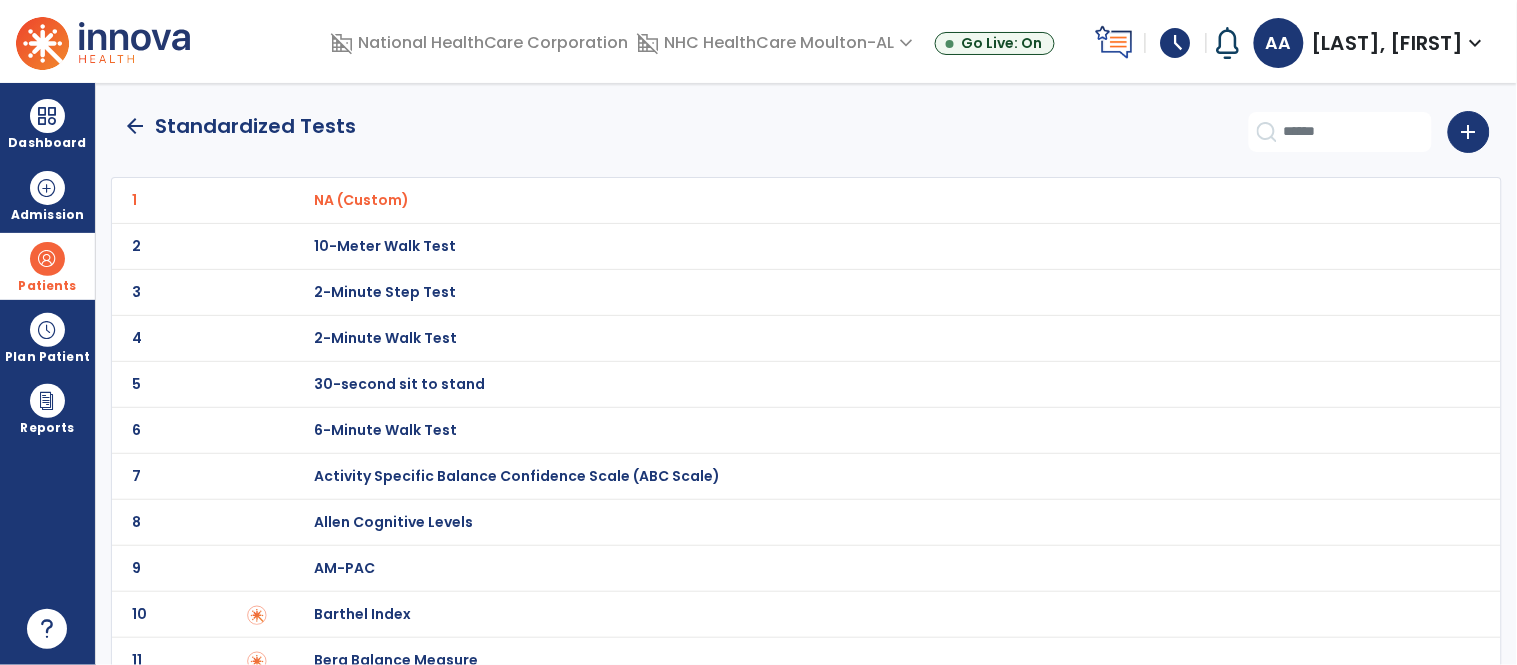 click on "arrow_back" 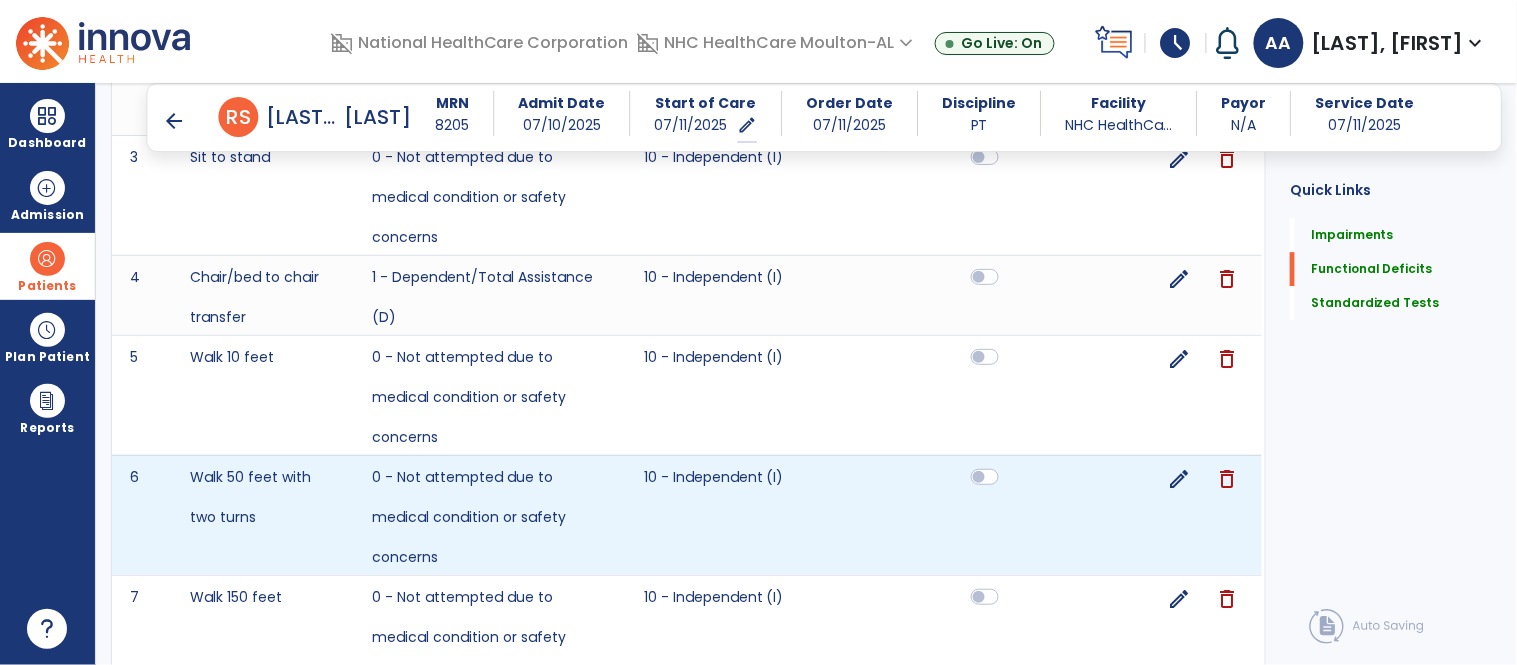scroll, scrollTop: 1985, scrollLeft: 0, axis: vertical 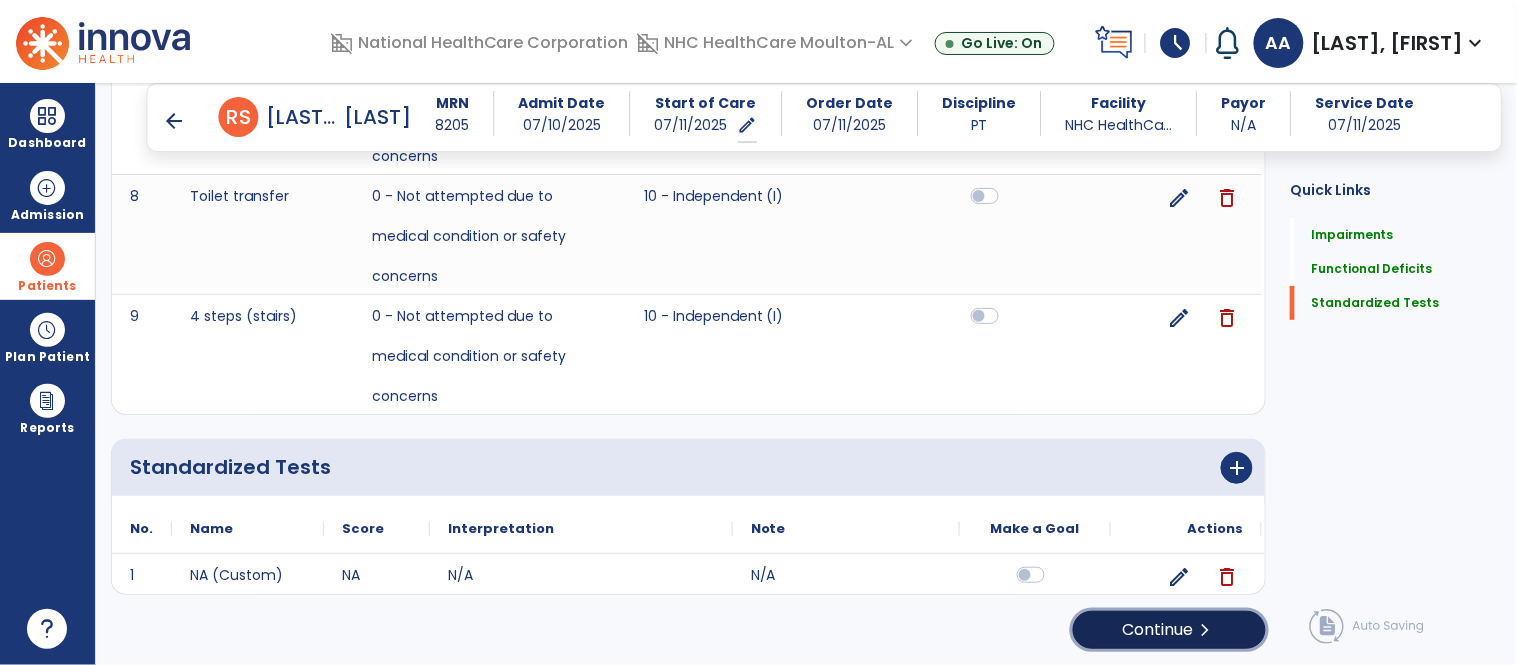 click on "Continue  chevron_right" 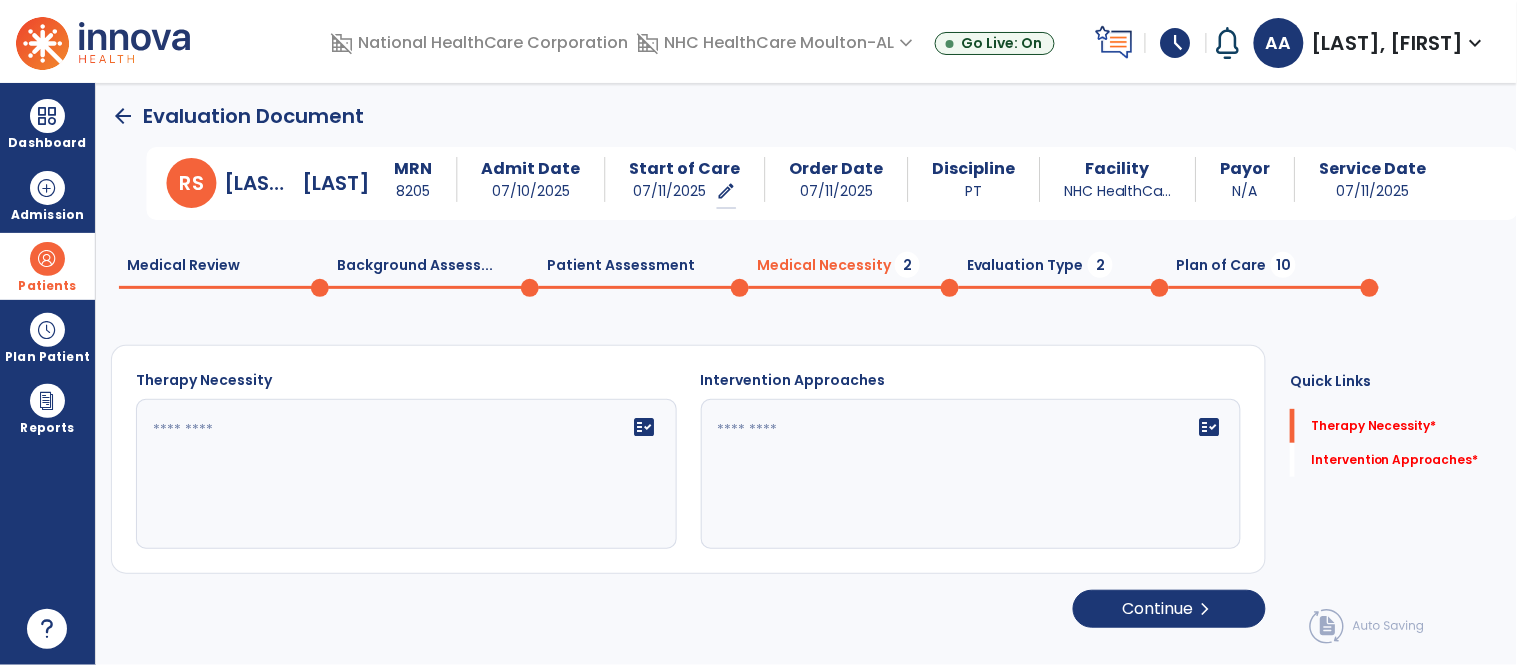 scroll, scrollTop: 0, scrollLeft: 0, axis: both 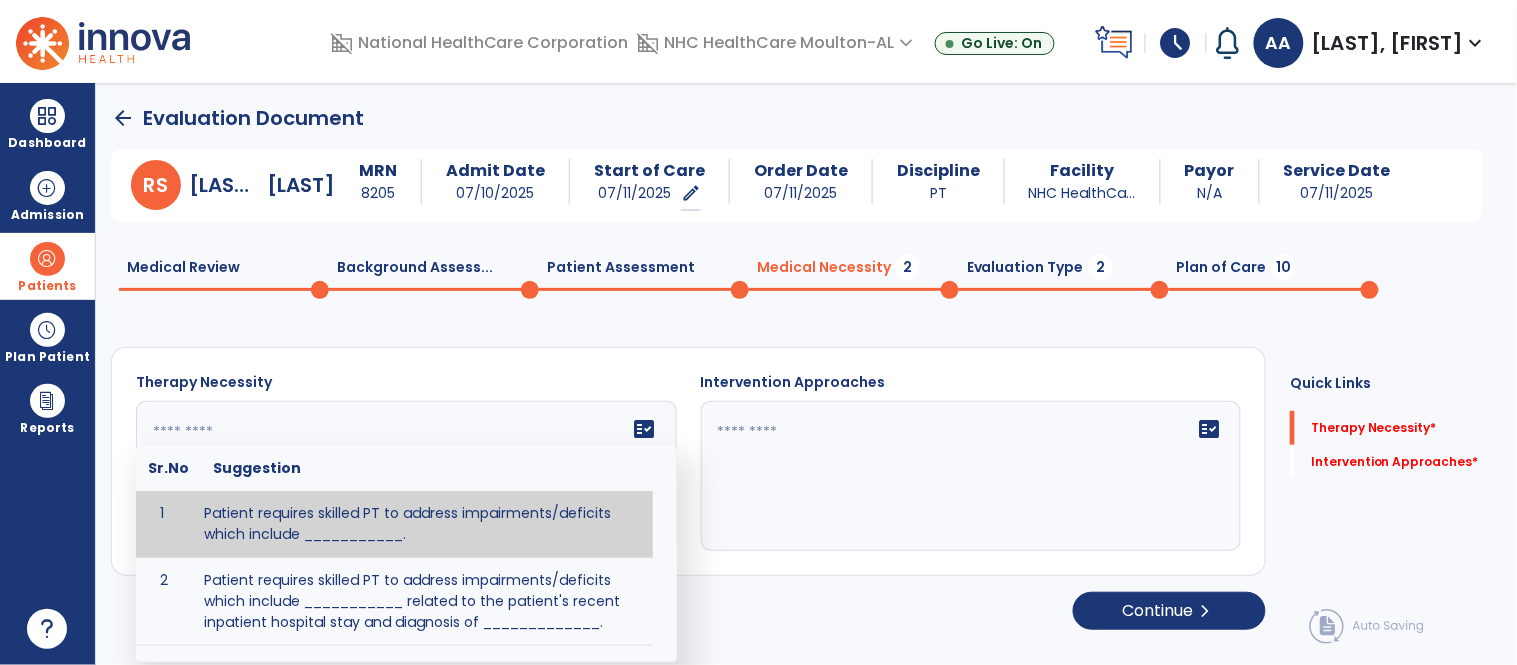click 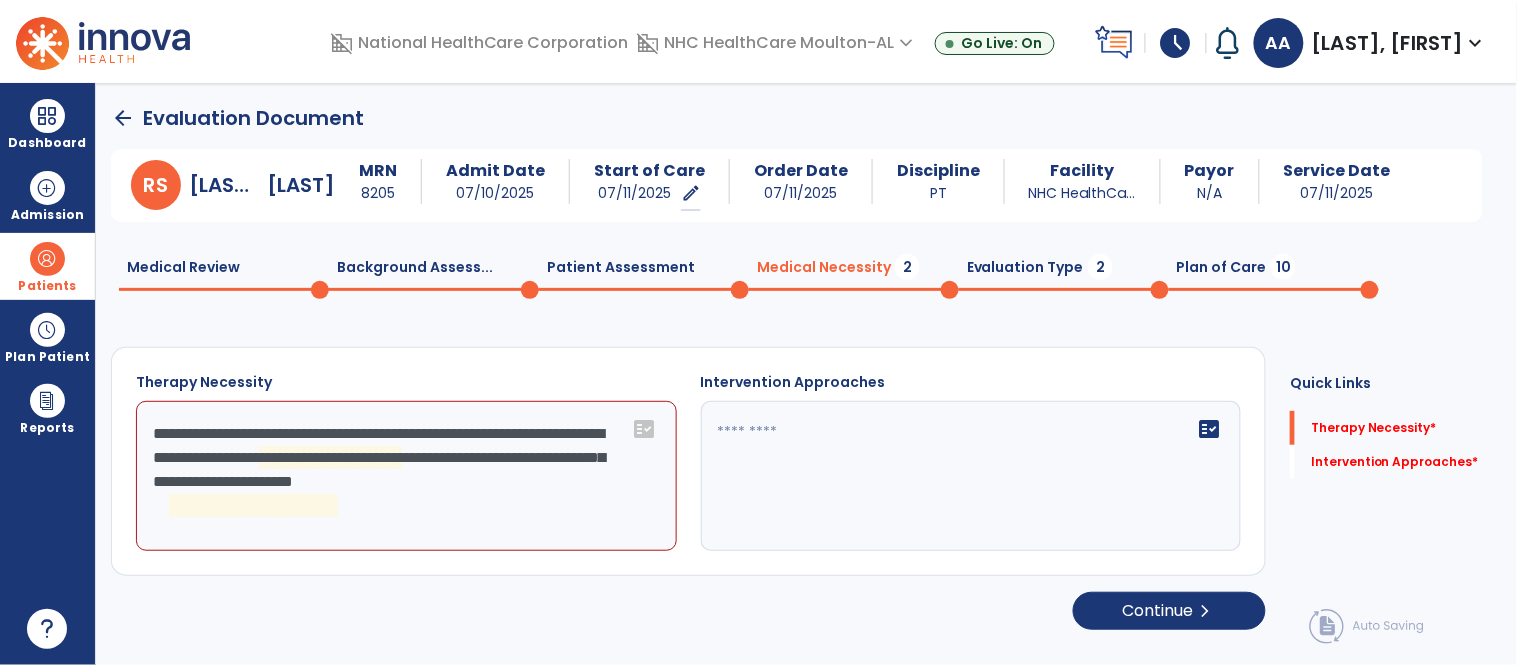 click on "**********" 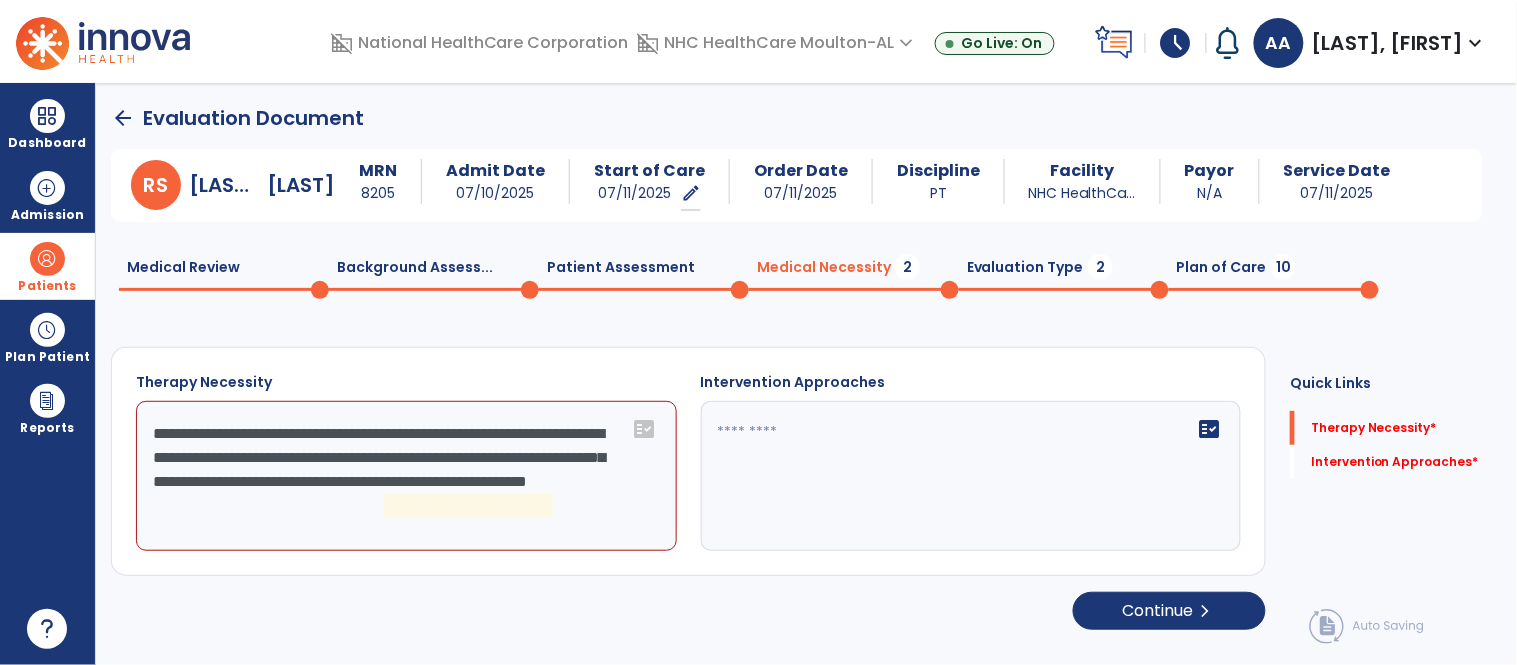 click on "**********" 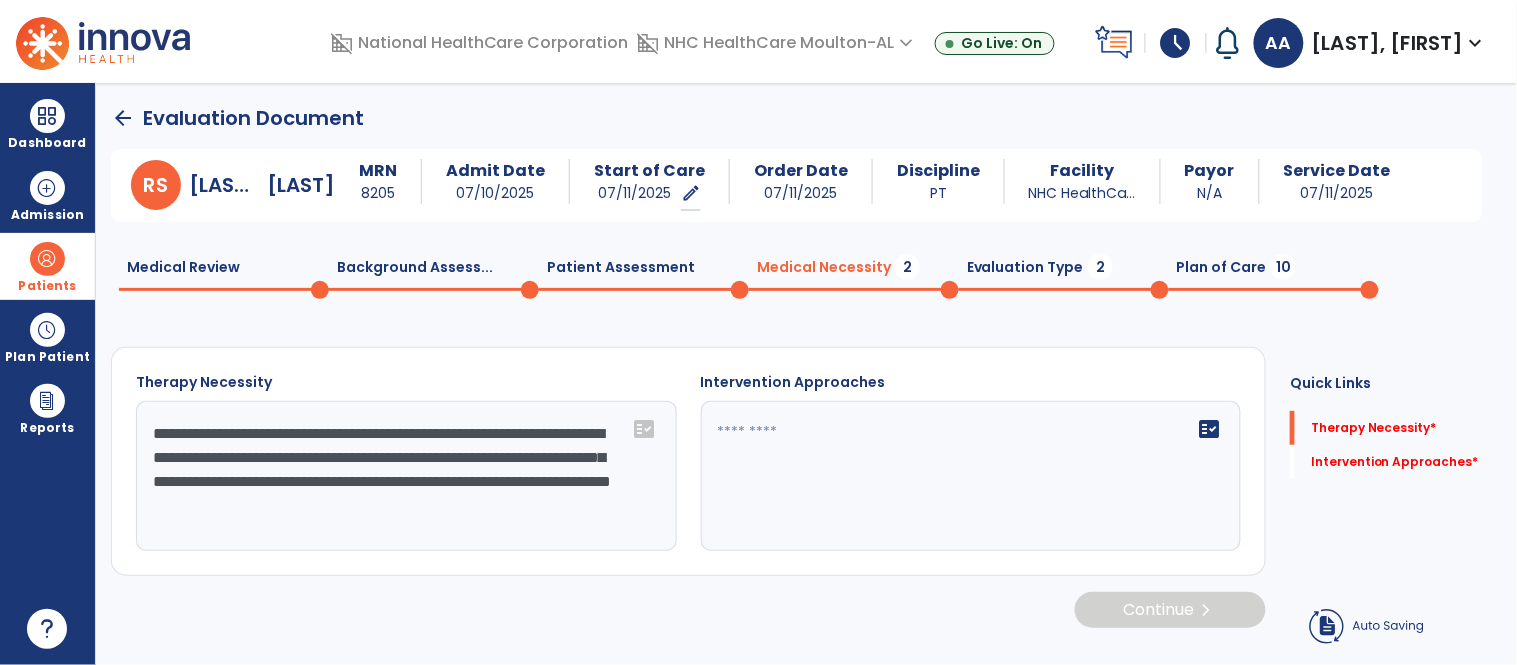 type on "**********" 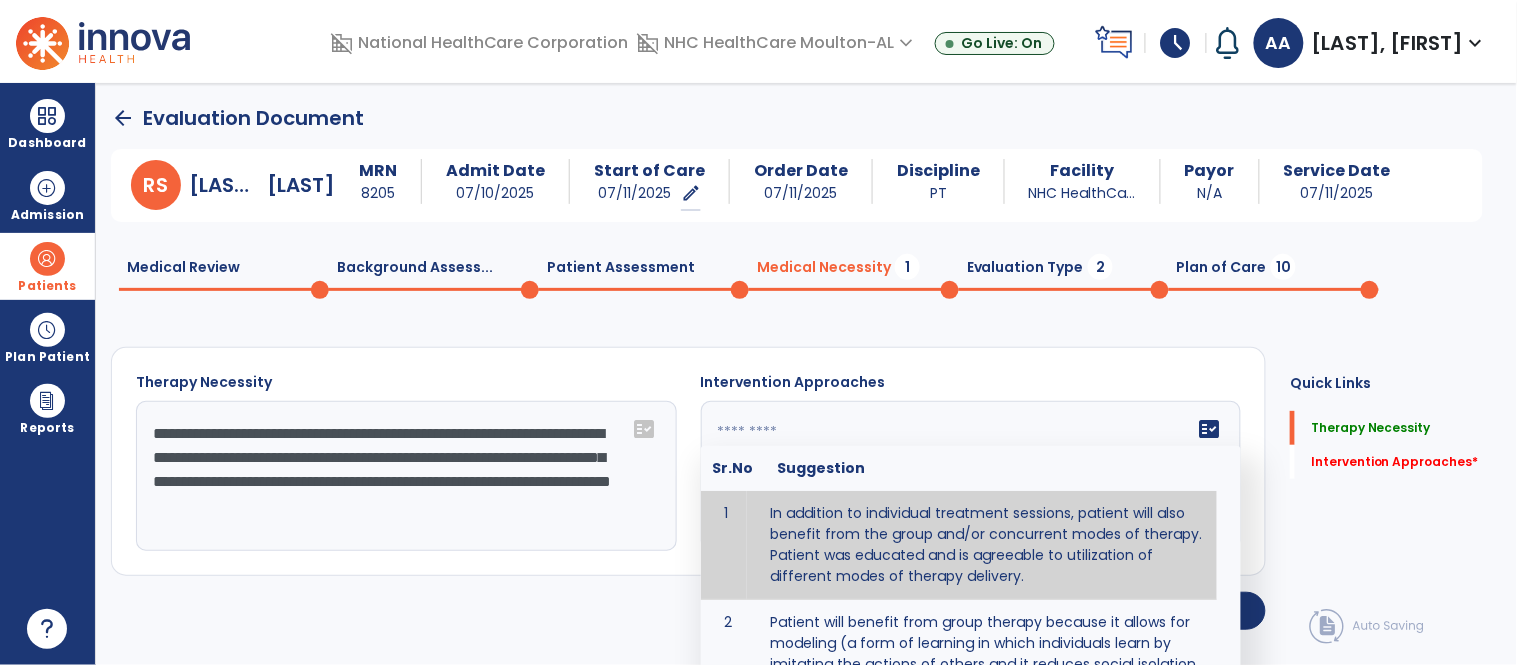 type on "**********" 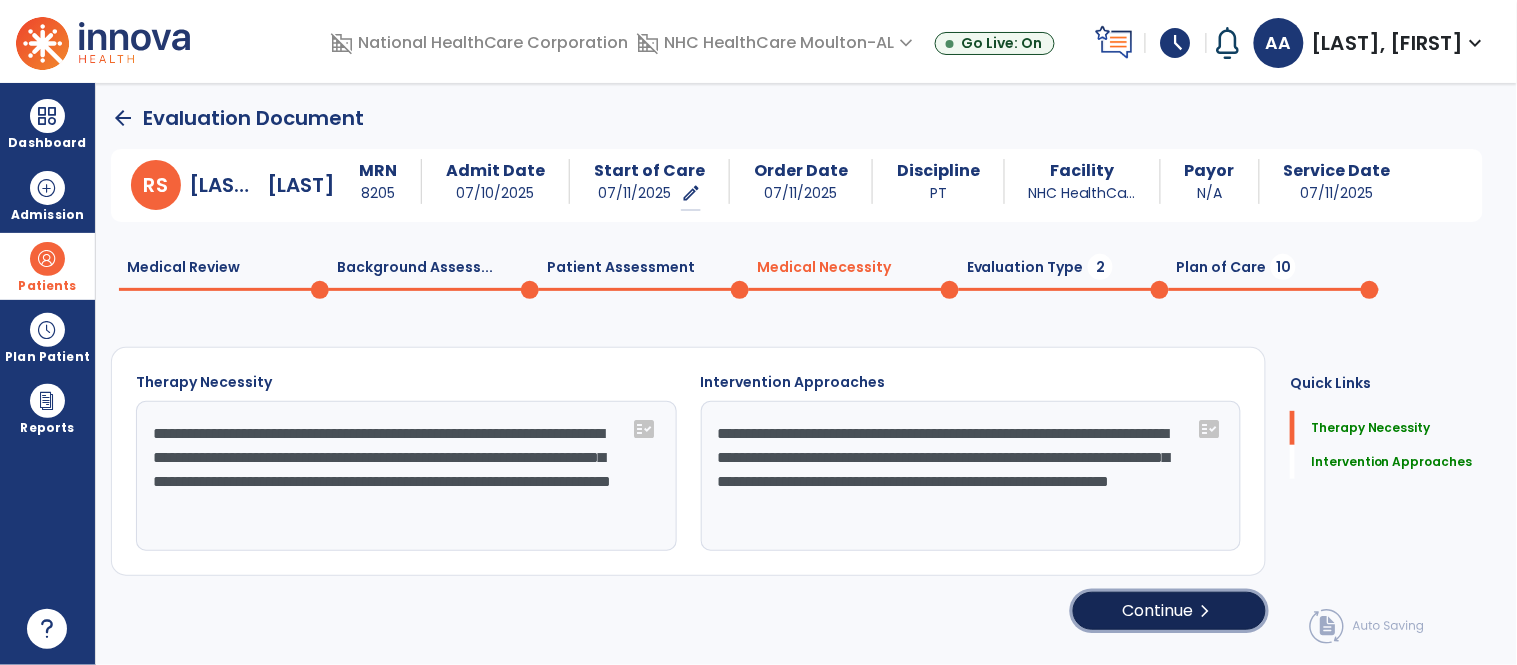 click on "chevron_right" 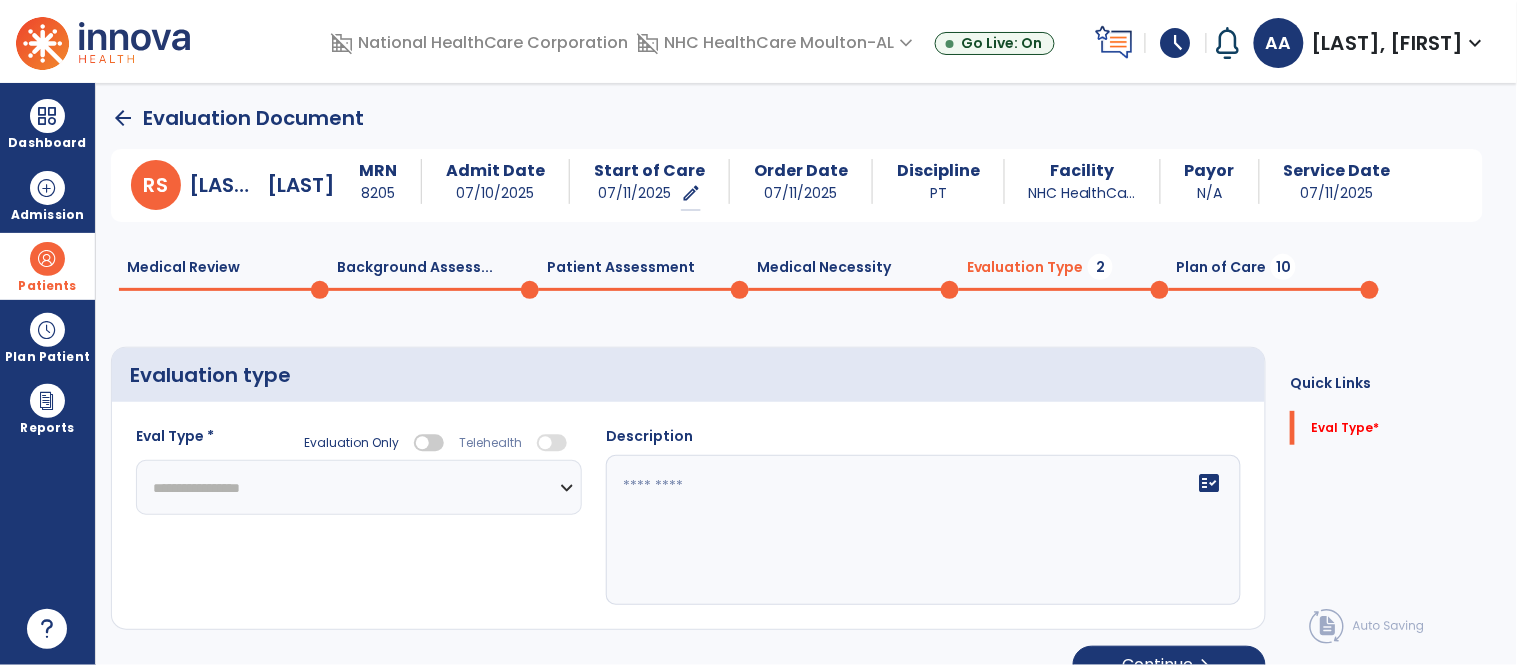 click on "**********" 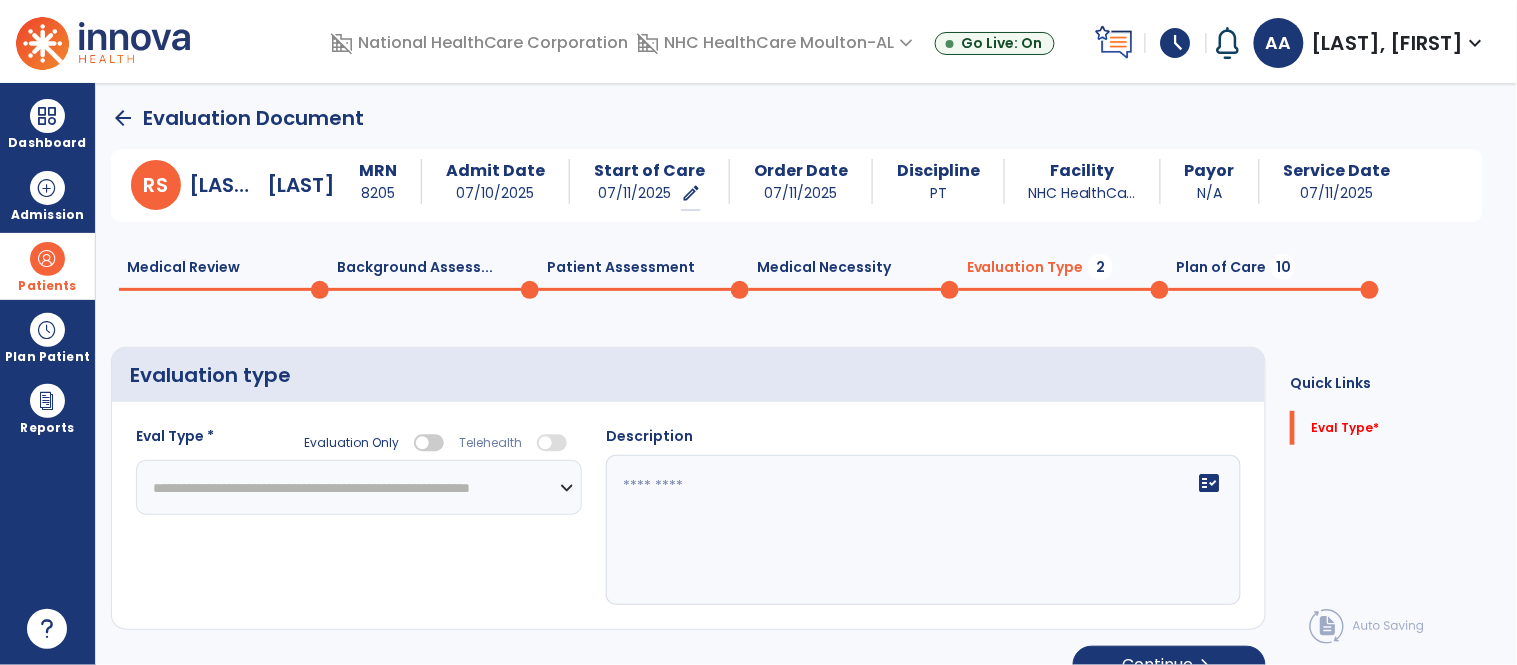 click on "**********" 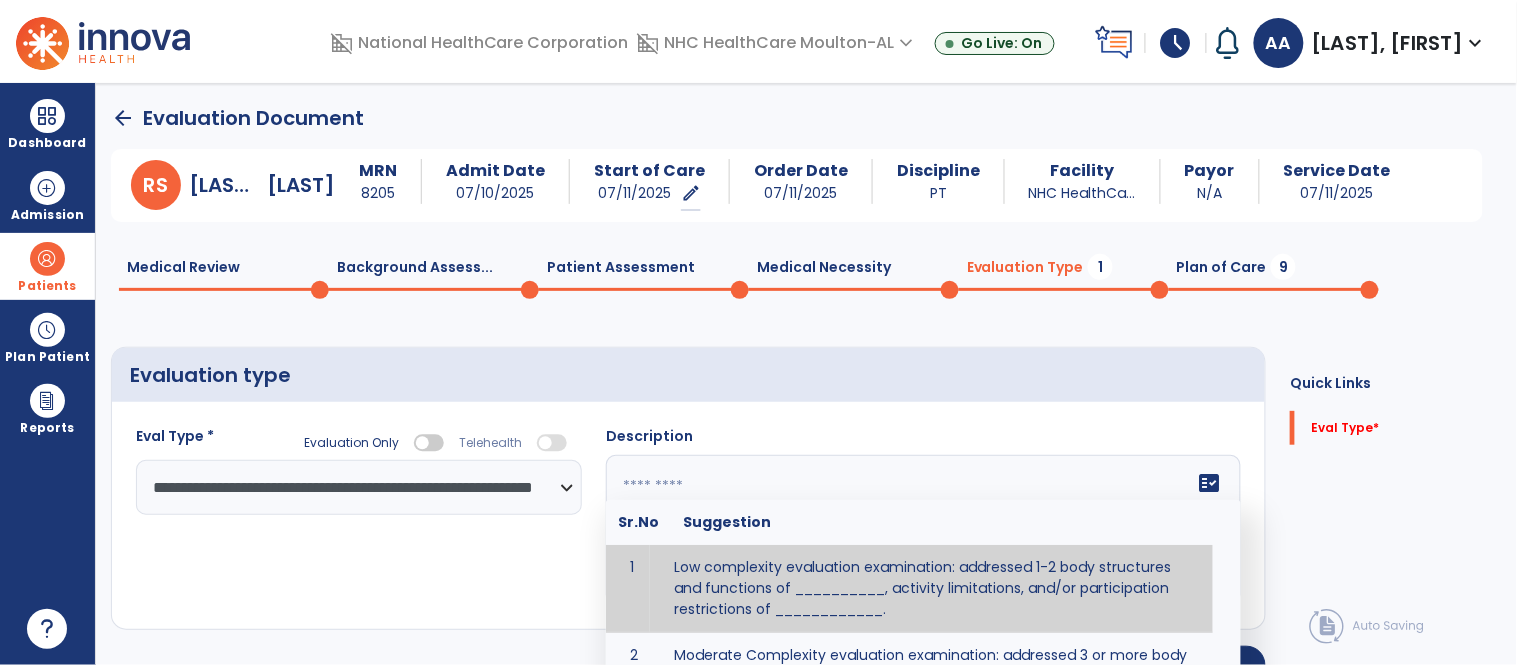 click 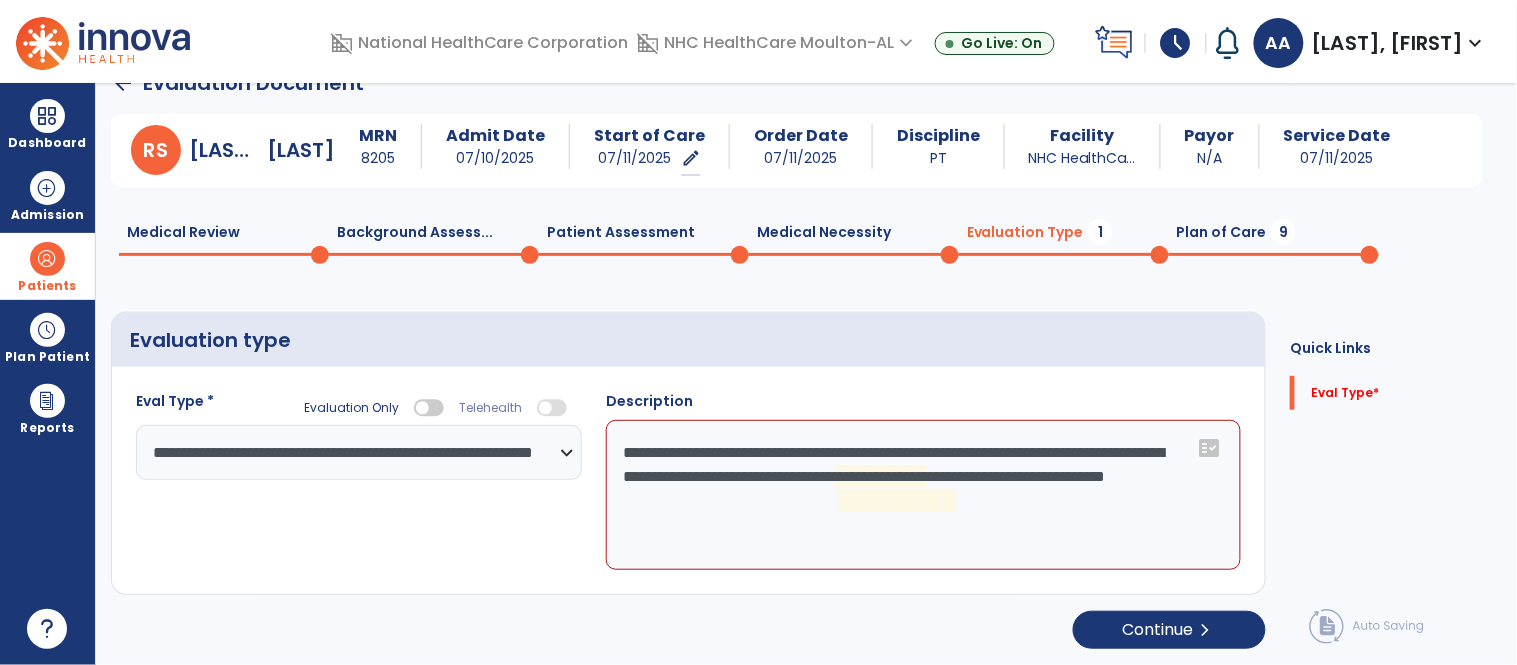 scroll, scrollTop: 16, scrollLeft: 0, axis: vertical 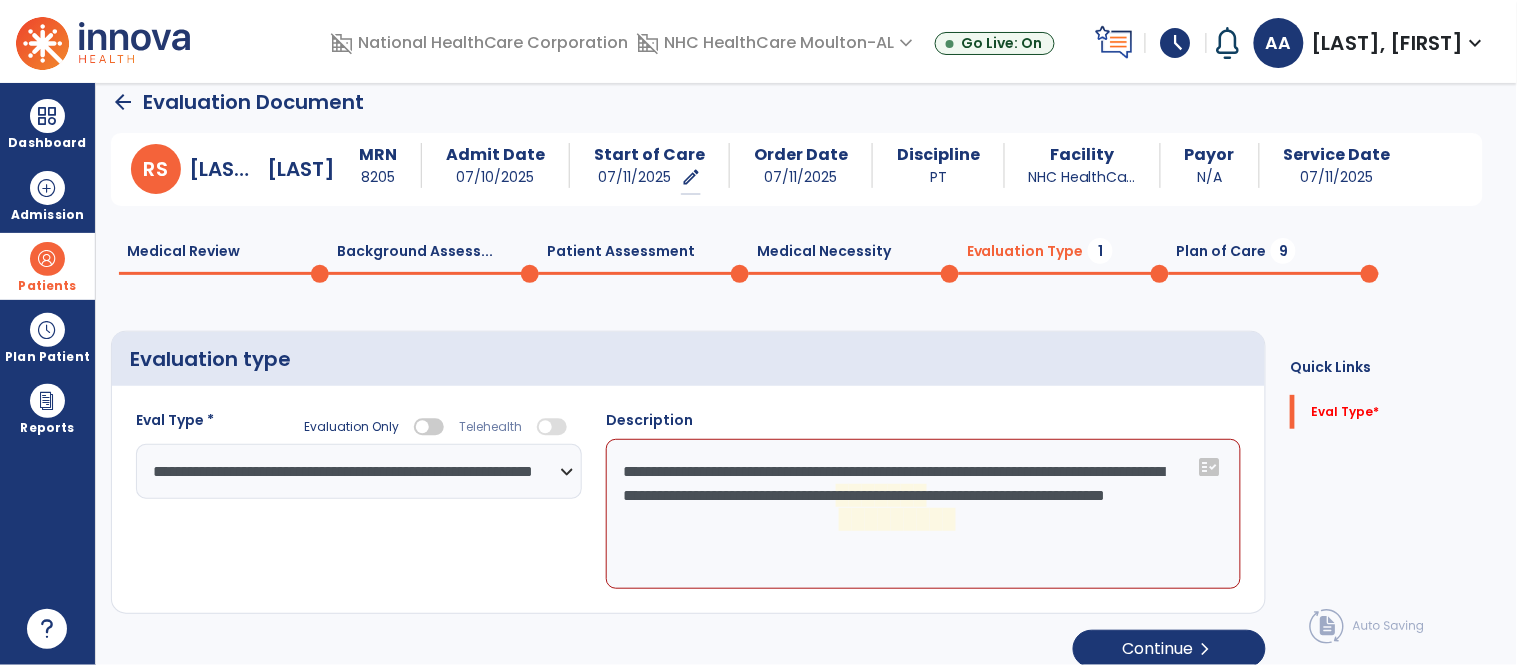 click on "**********" 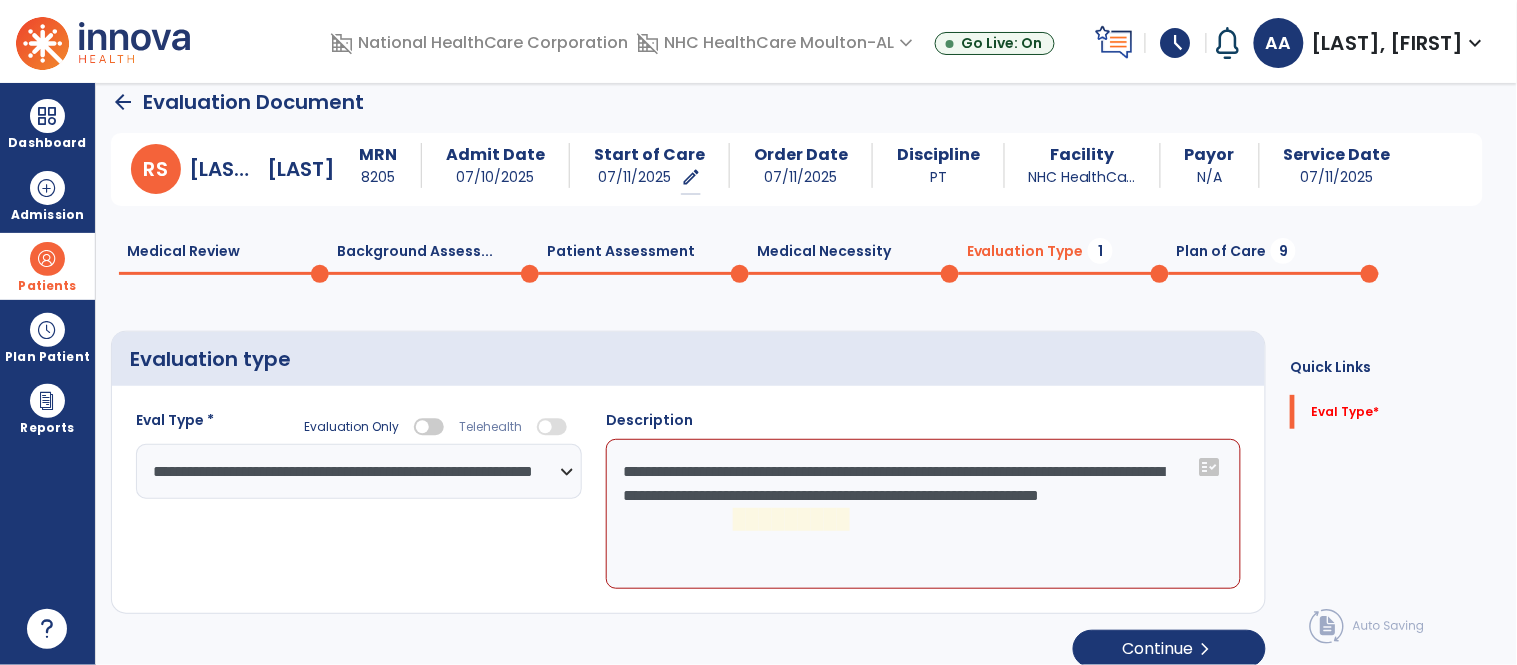 click on "**********" 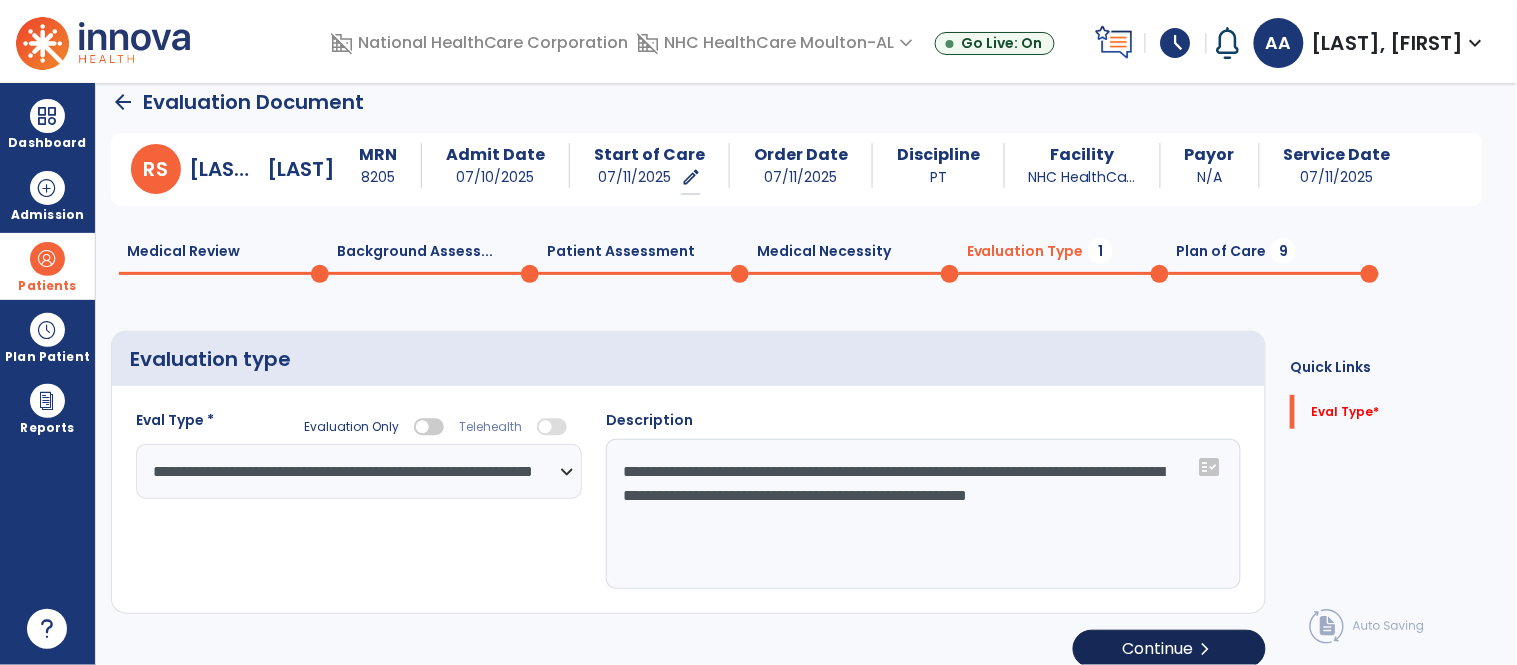type on "**********" 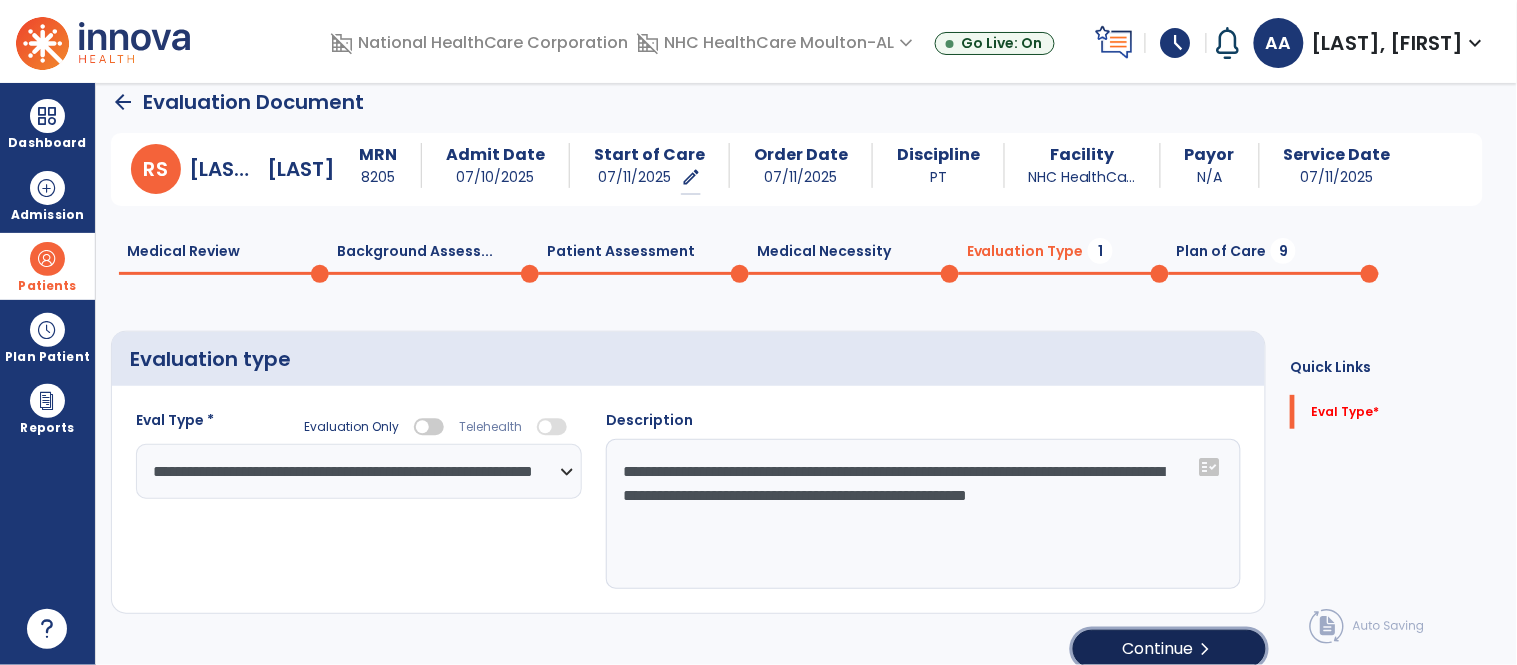 click on "chevron_right" 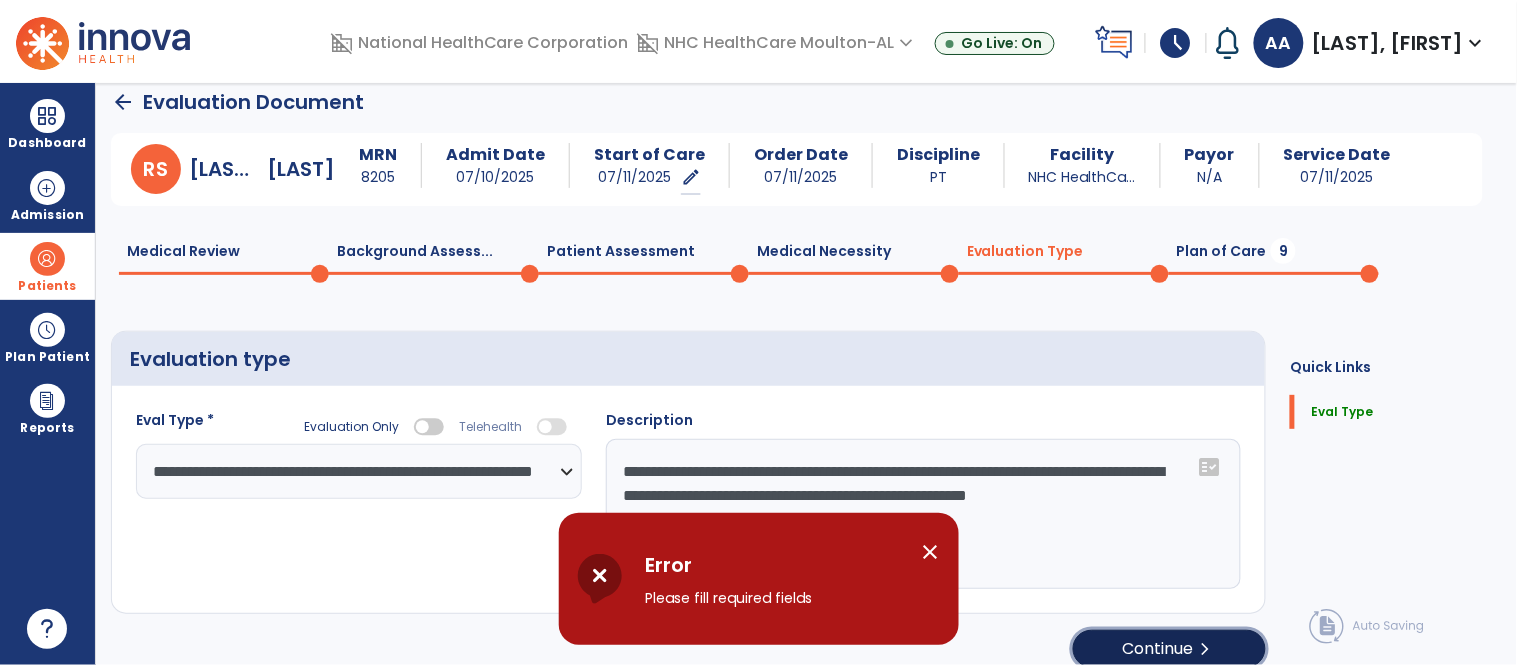 click on "chevron_right" 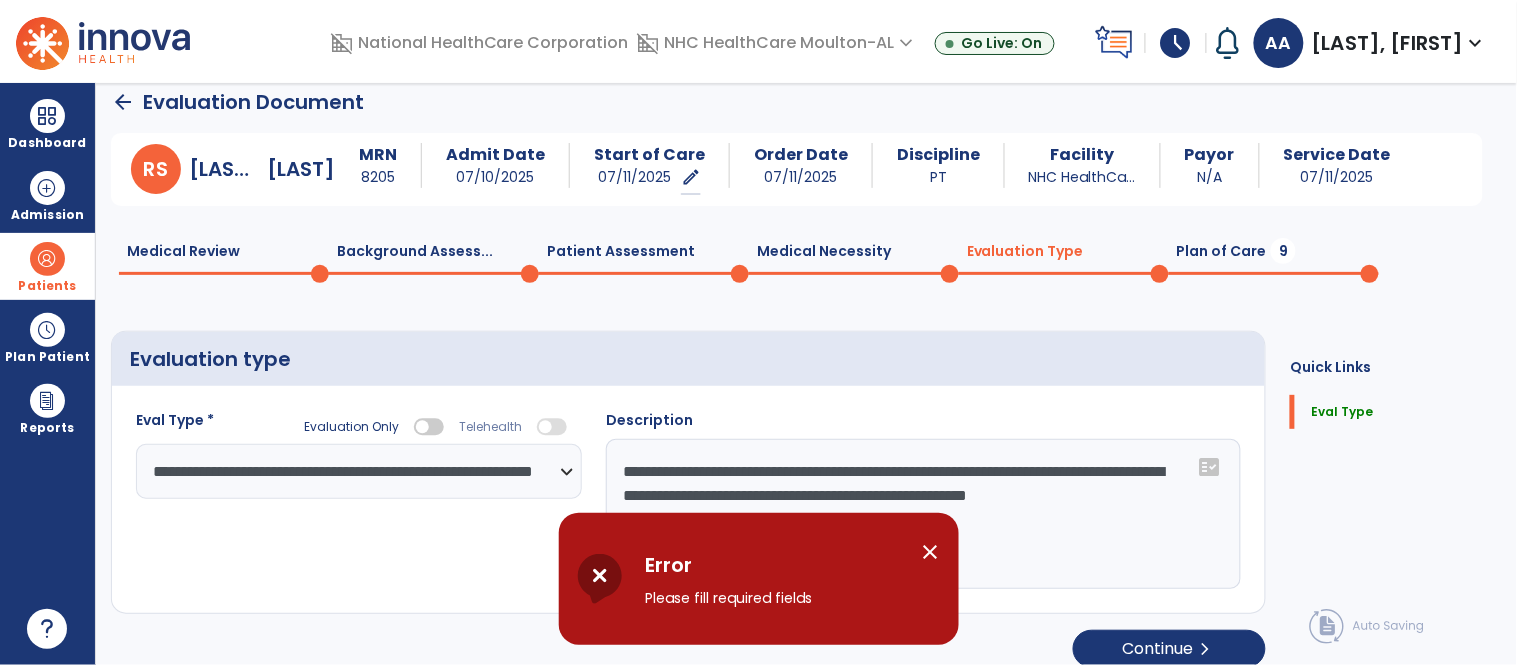 select on "*****" 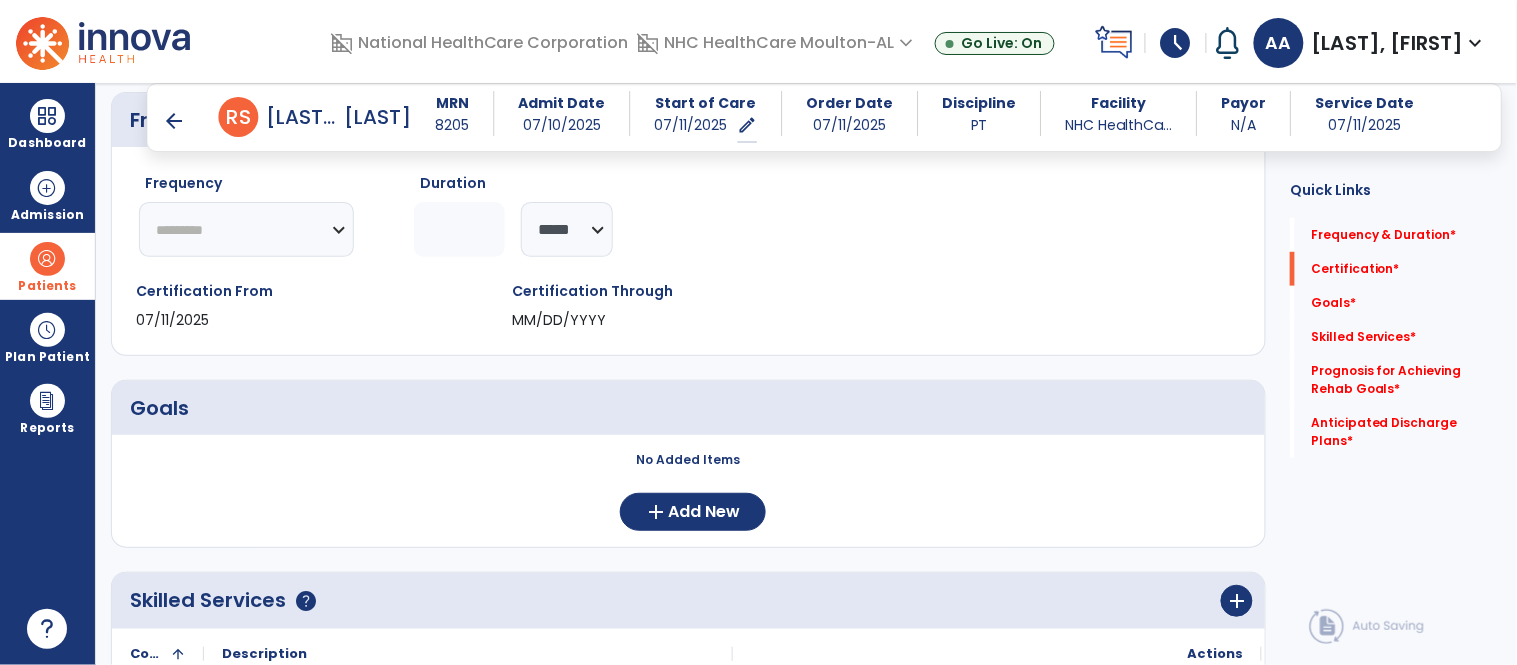 scroll, scrollTop: 238, scrollLeft: 0, axis: vertical 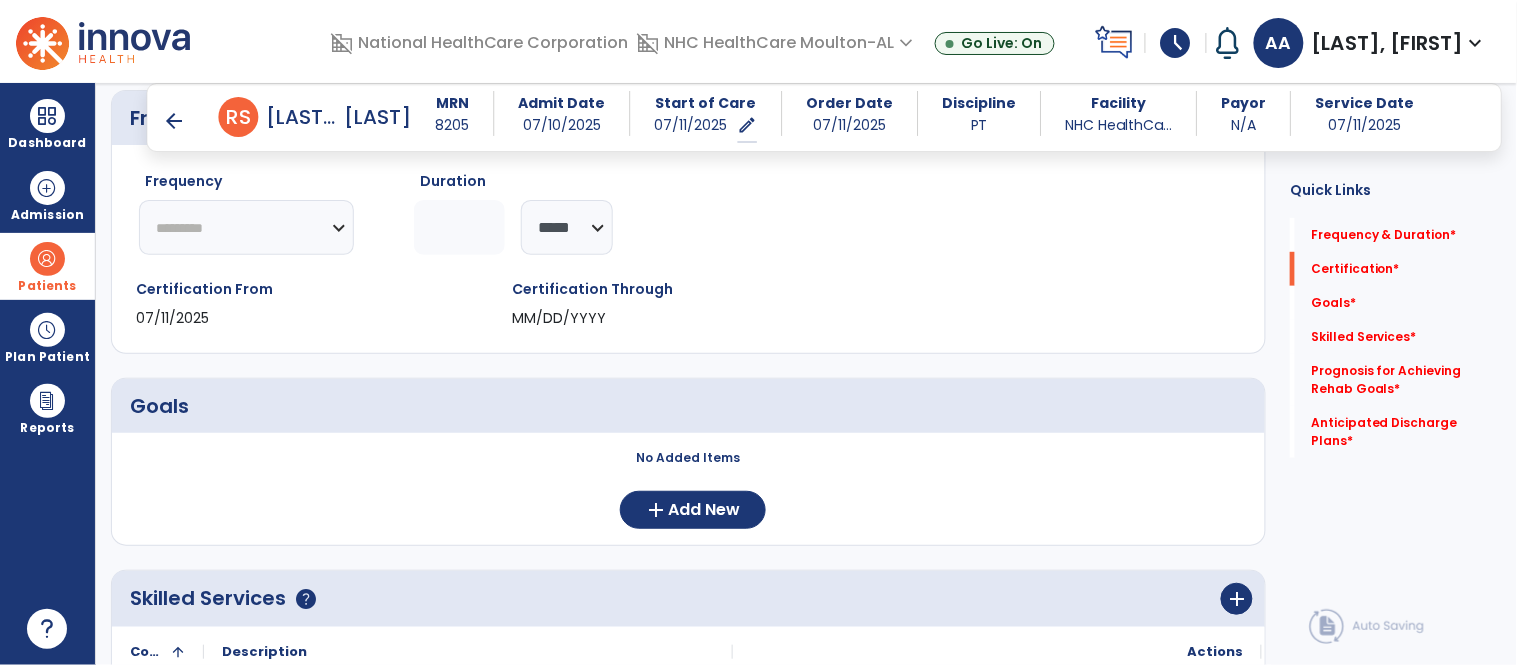 click on "********* ** ** ** ** ** ** **" 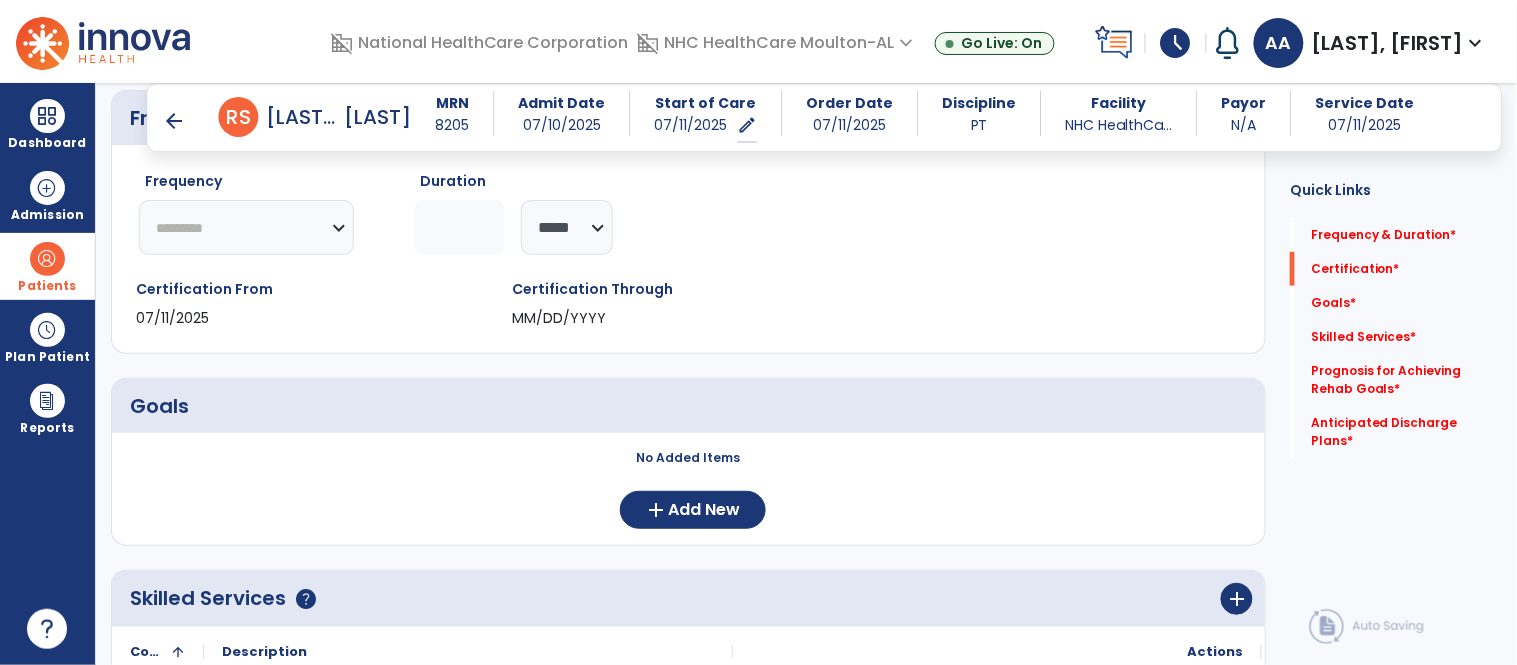 select on "**" 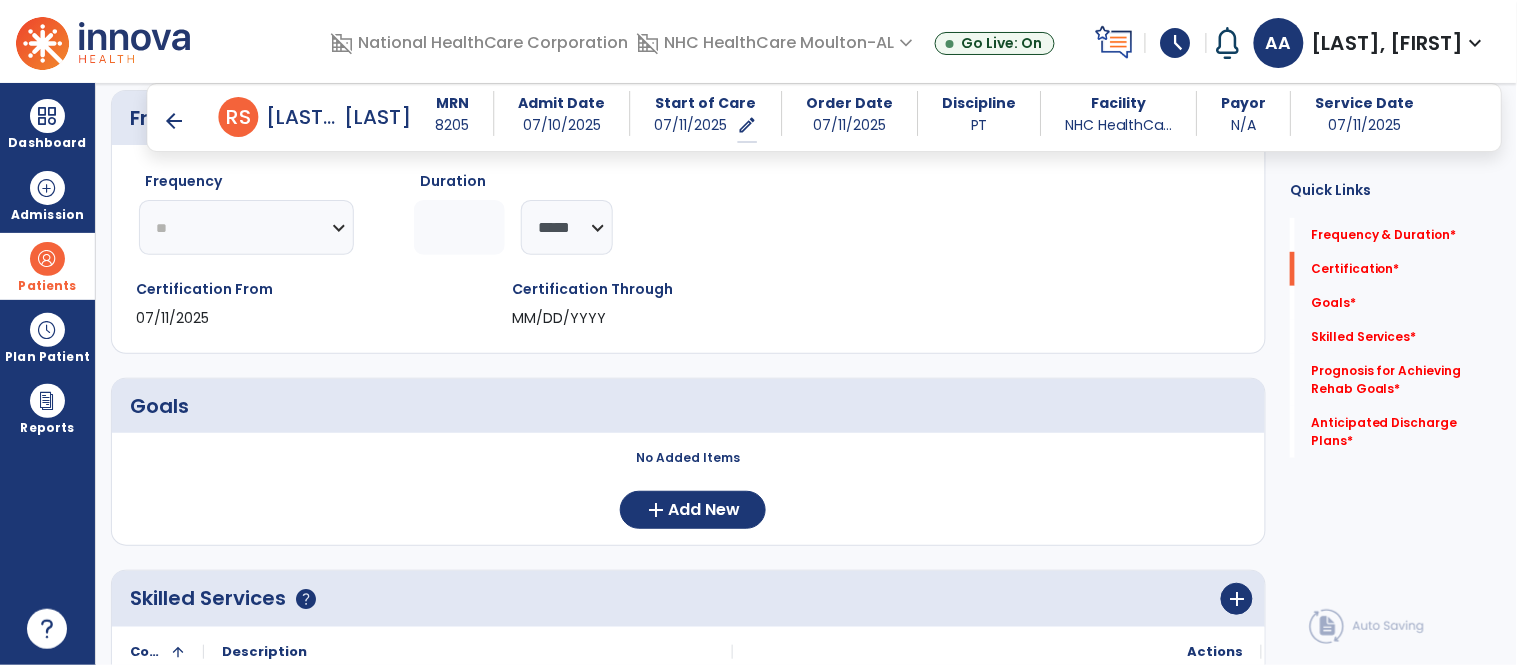 click on "********* ** ** ** ** ** ** **" 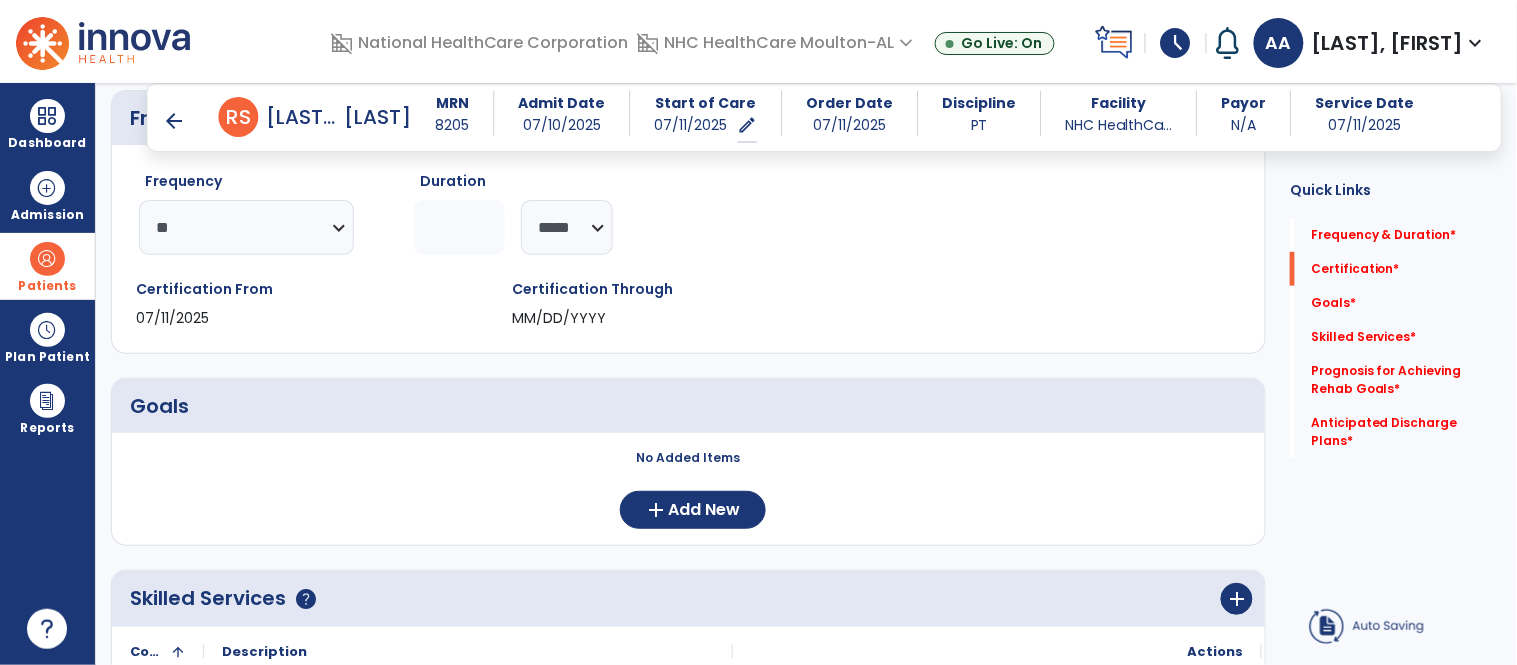 click 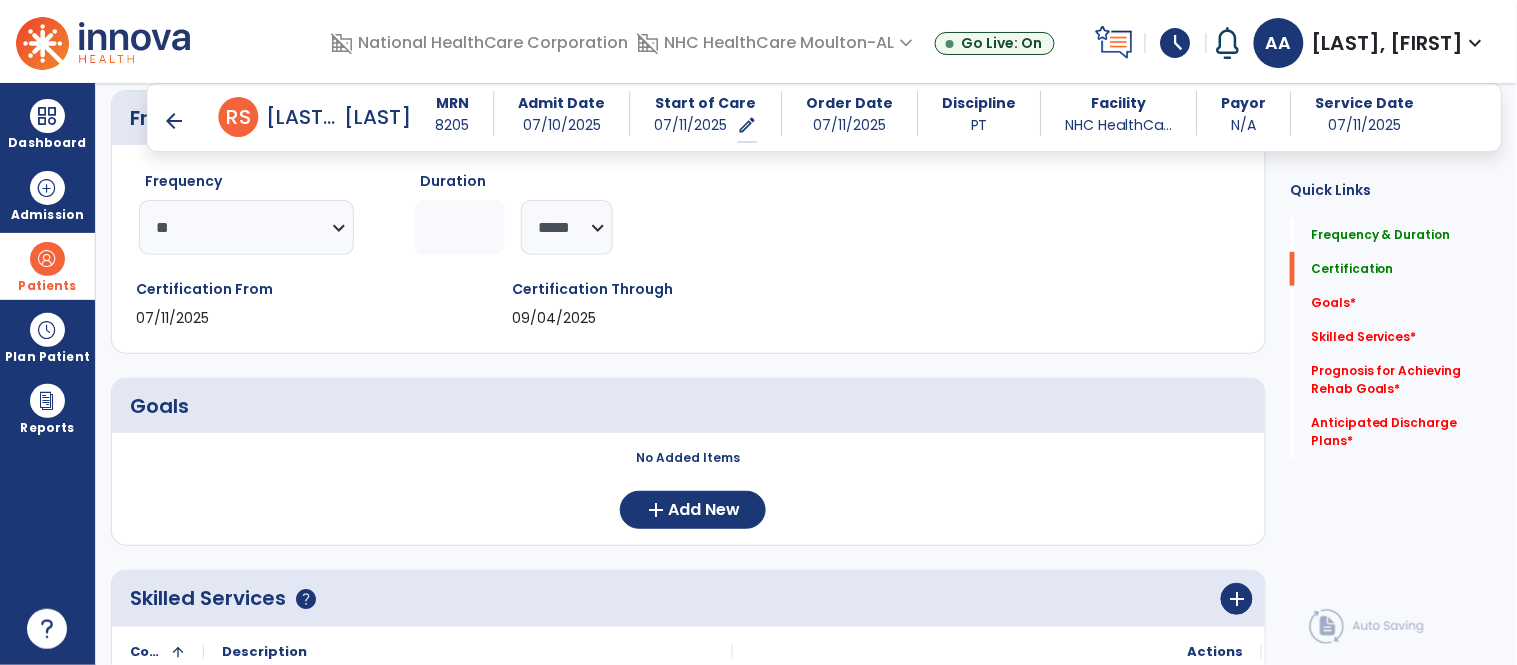 scroll, scrollTop: 350, scrollLeft: 0, axis: vertical 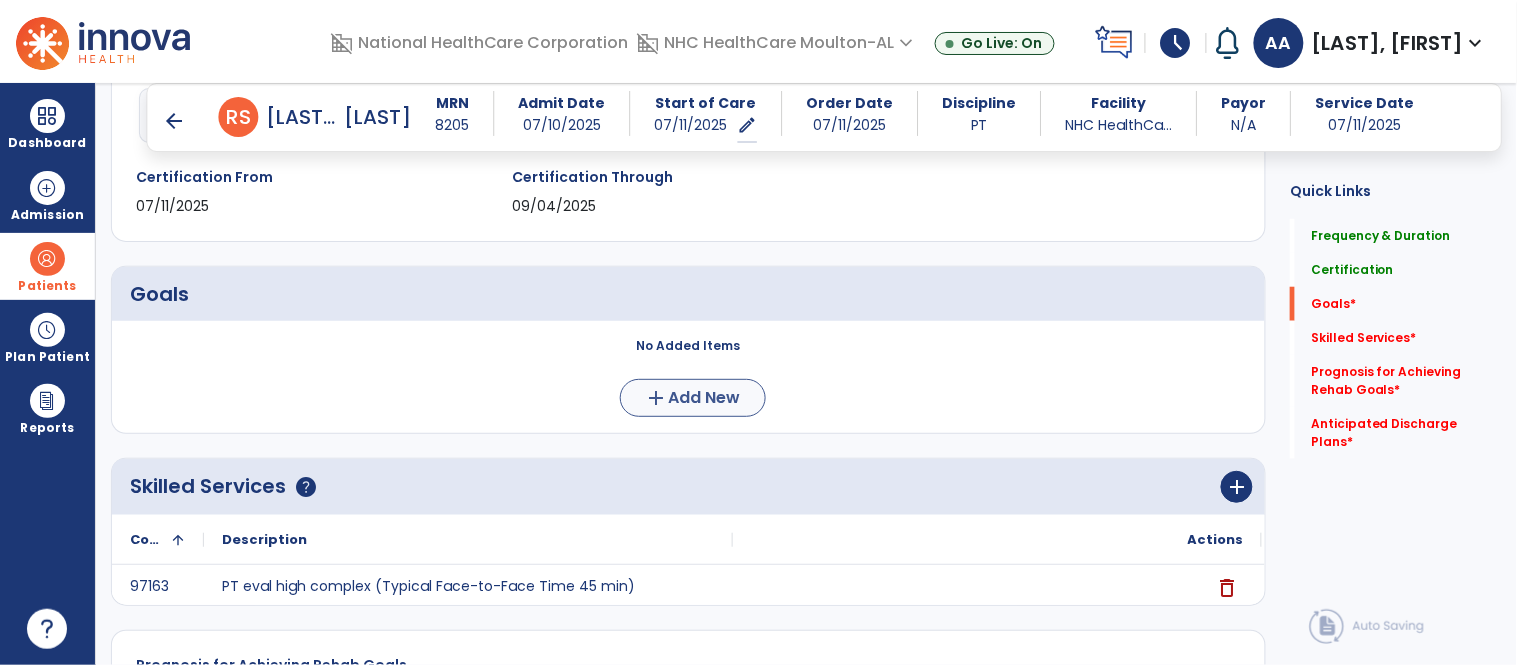 type on "*" 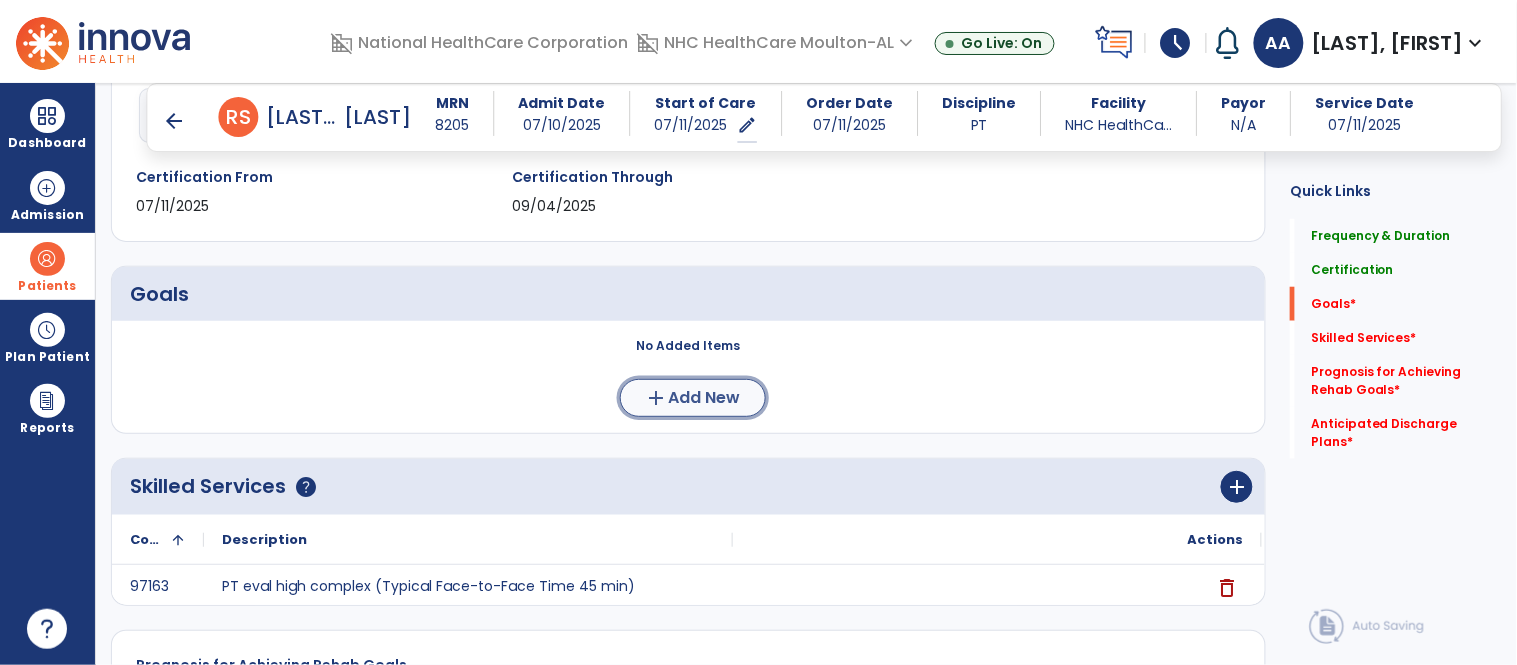 click on "add  Add New" at bounding box center [693, 398] 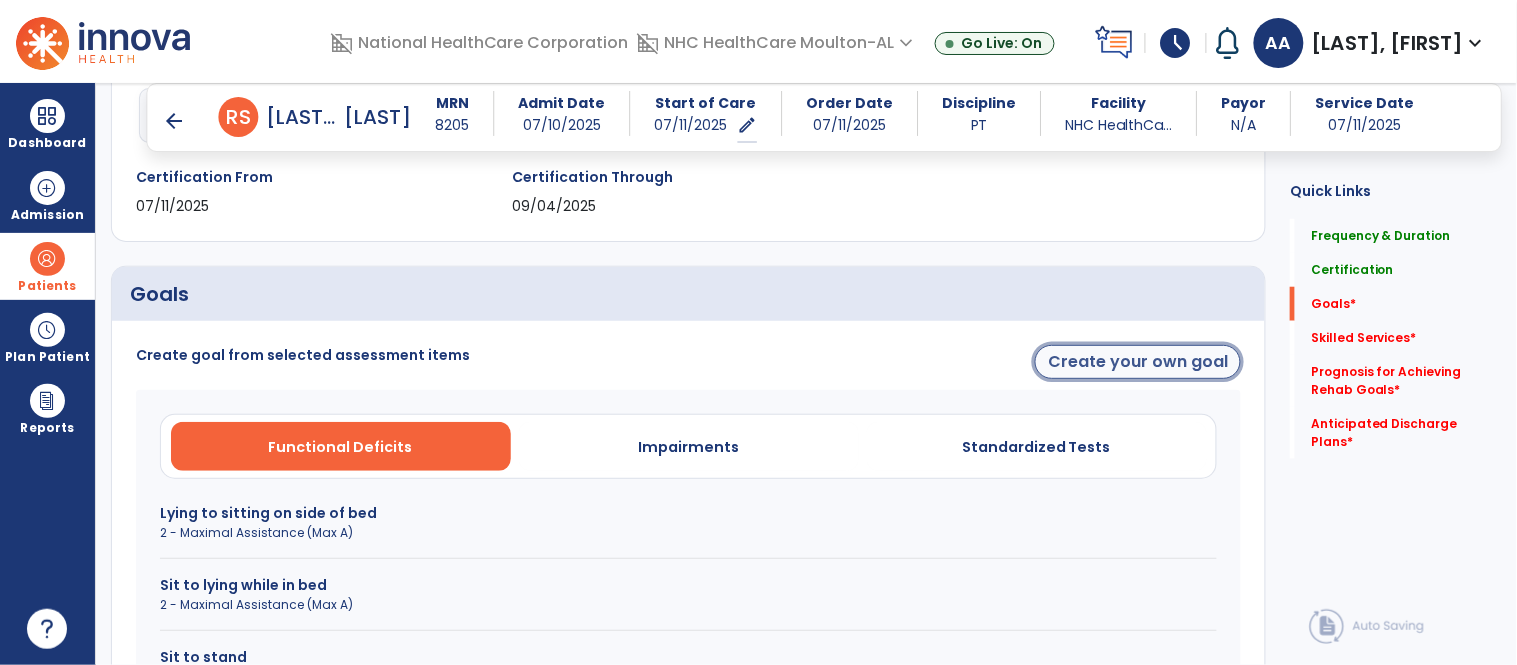 click on "Create your own goal" at bounding box center (1138, 362) 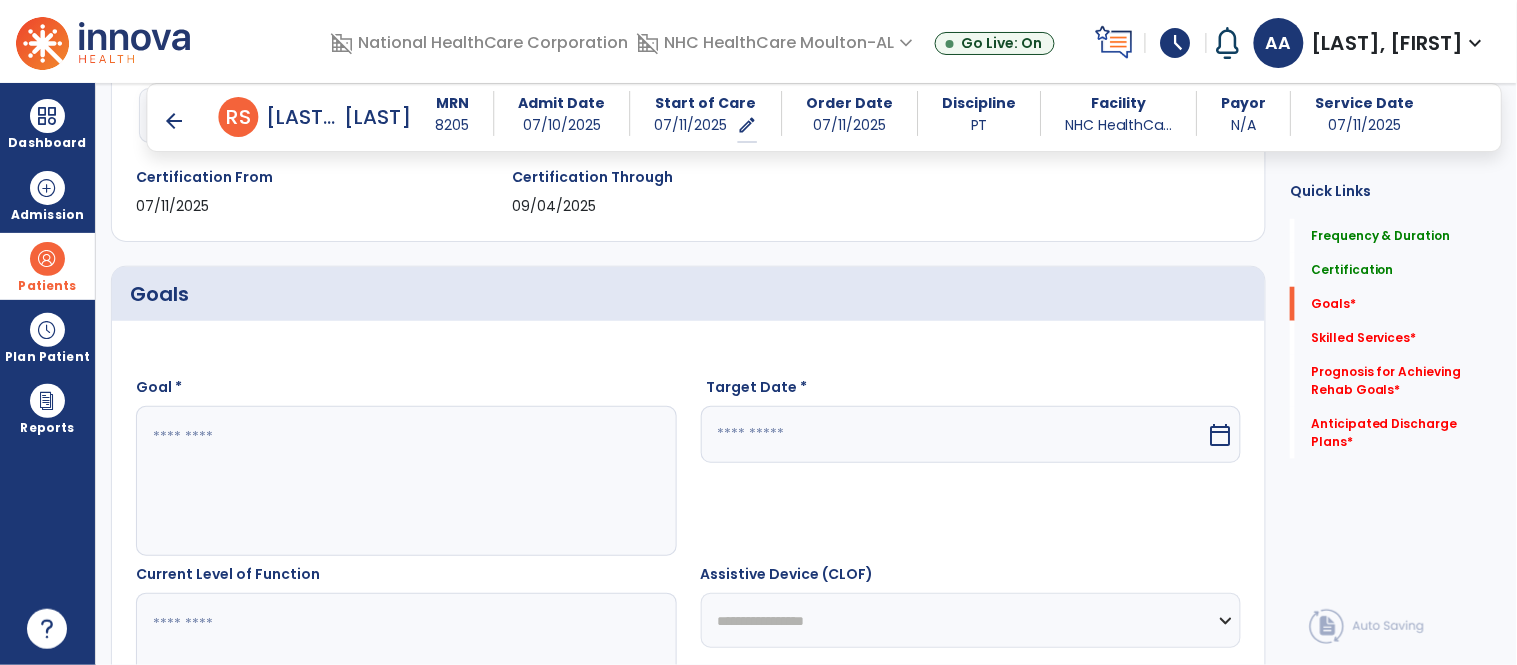 click at bounding box center [405, 481] 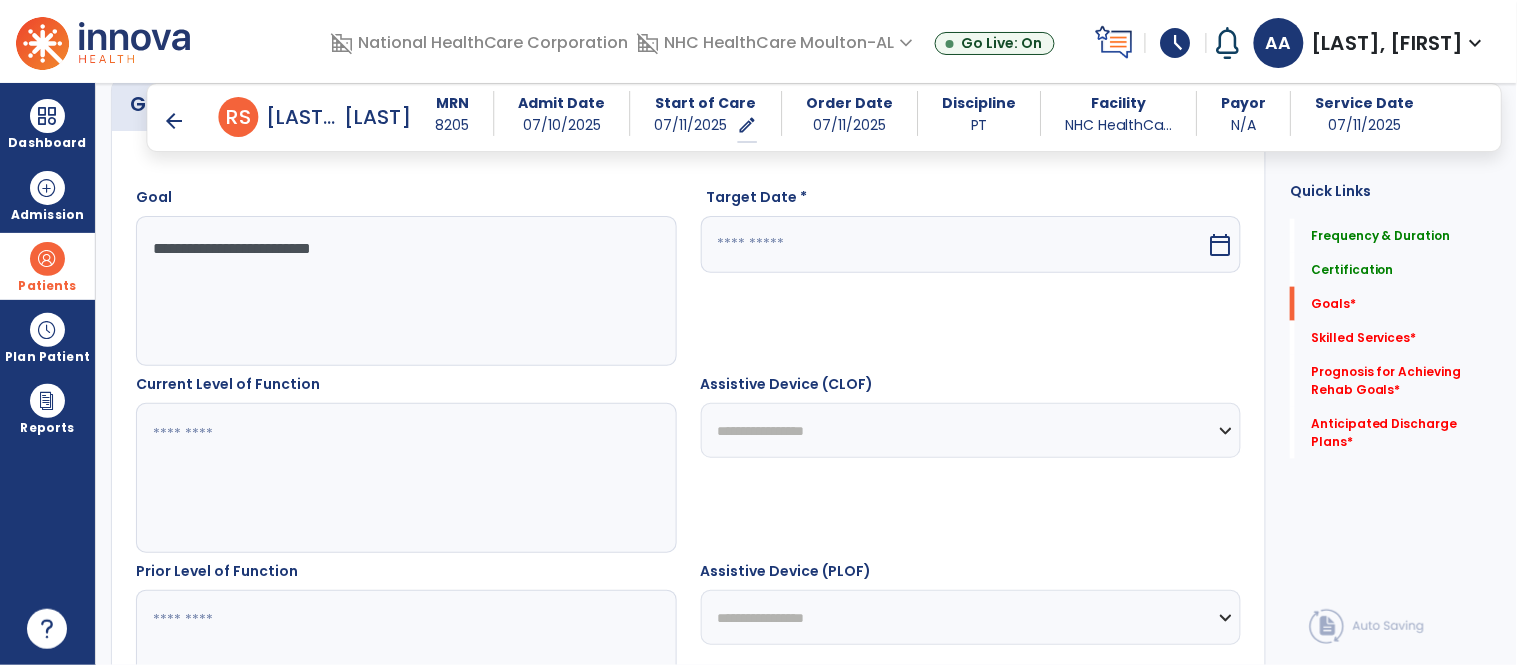 scroll, scrollTop: 572, scrollLeft: 0, axis: vertical 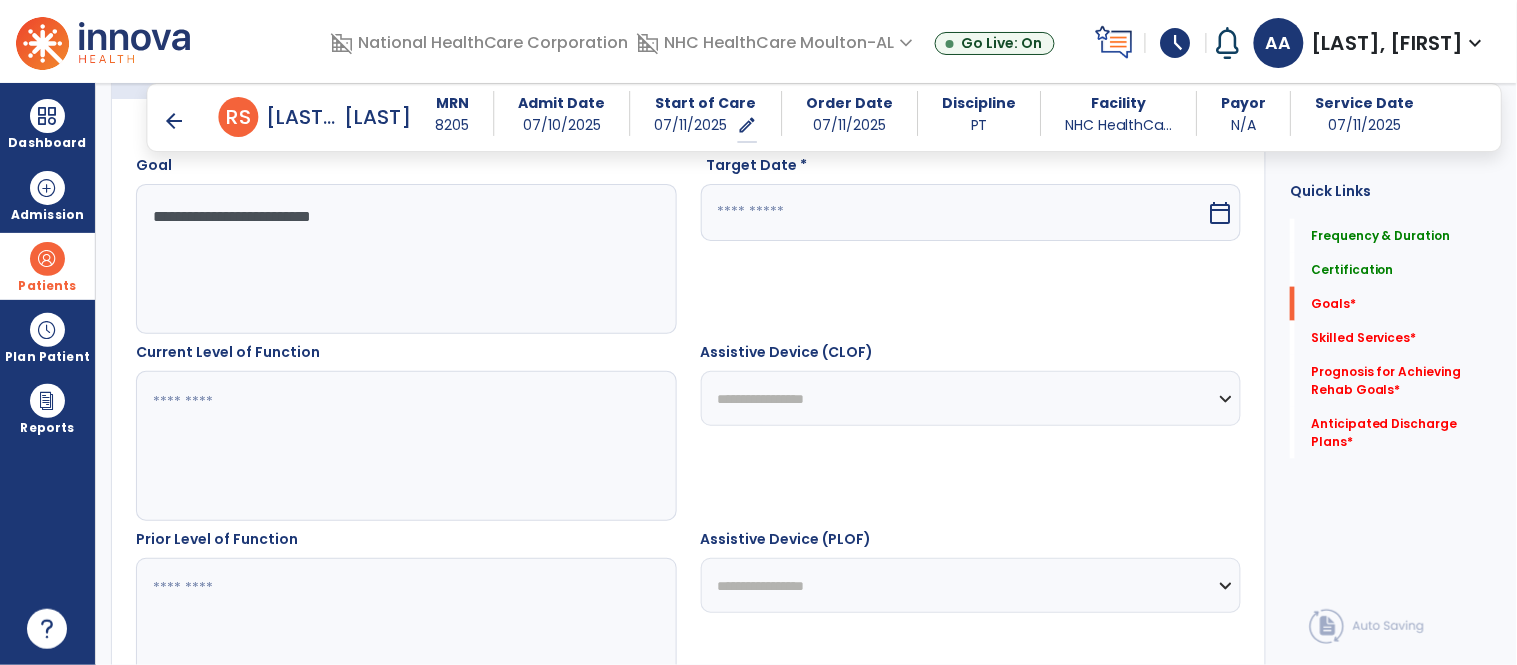 type on "**********" 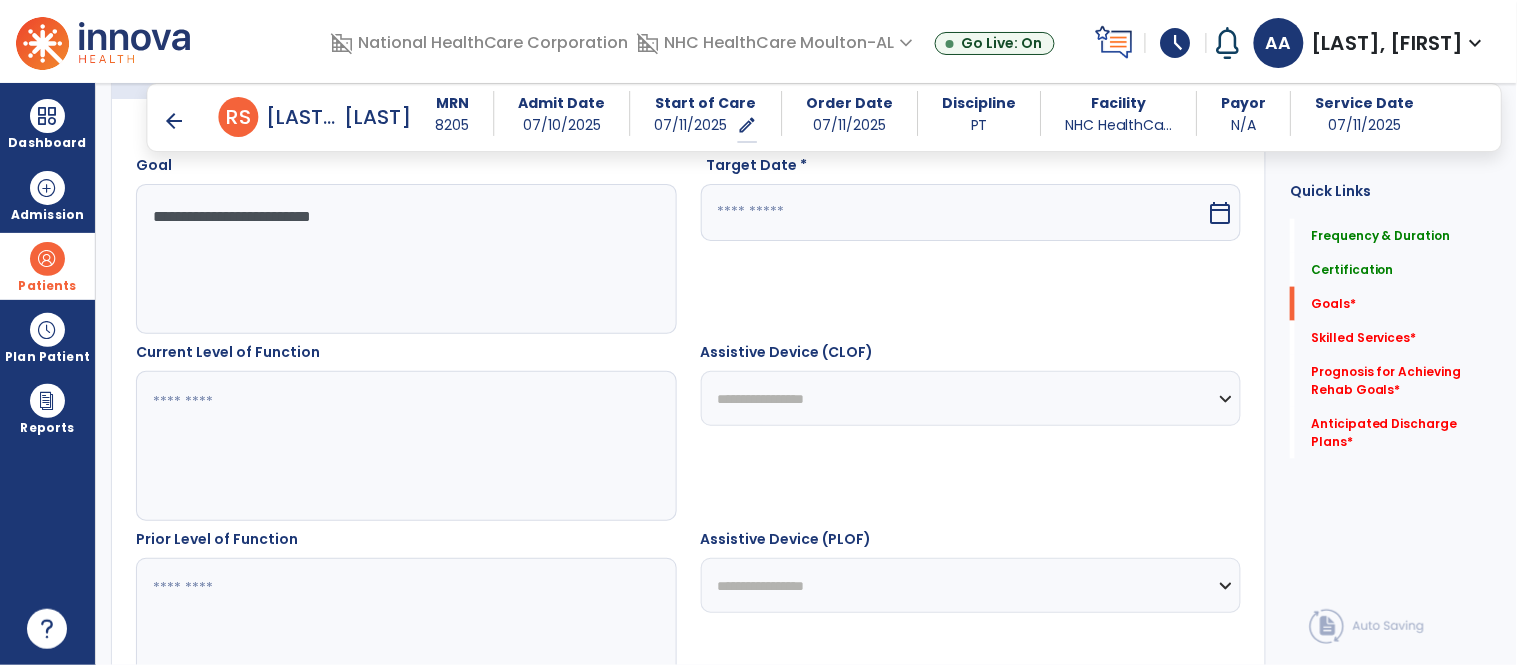 click at bounding box center [405, 446] 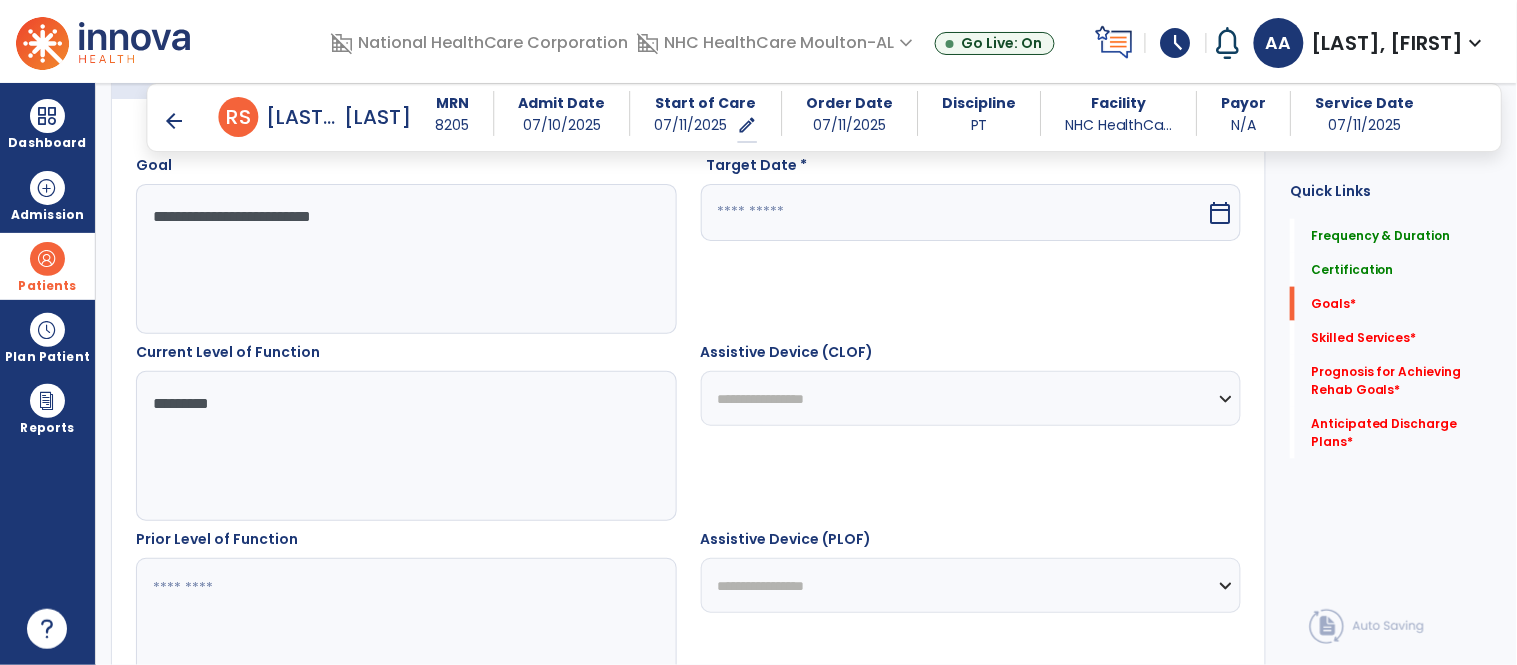 type on "*********" 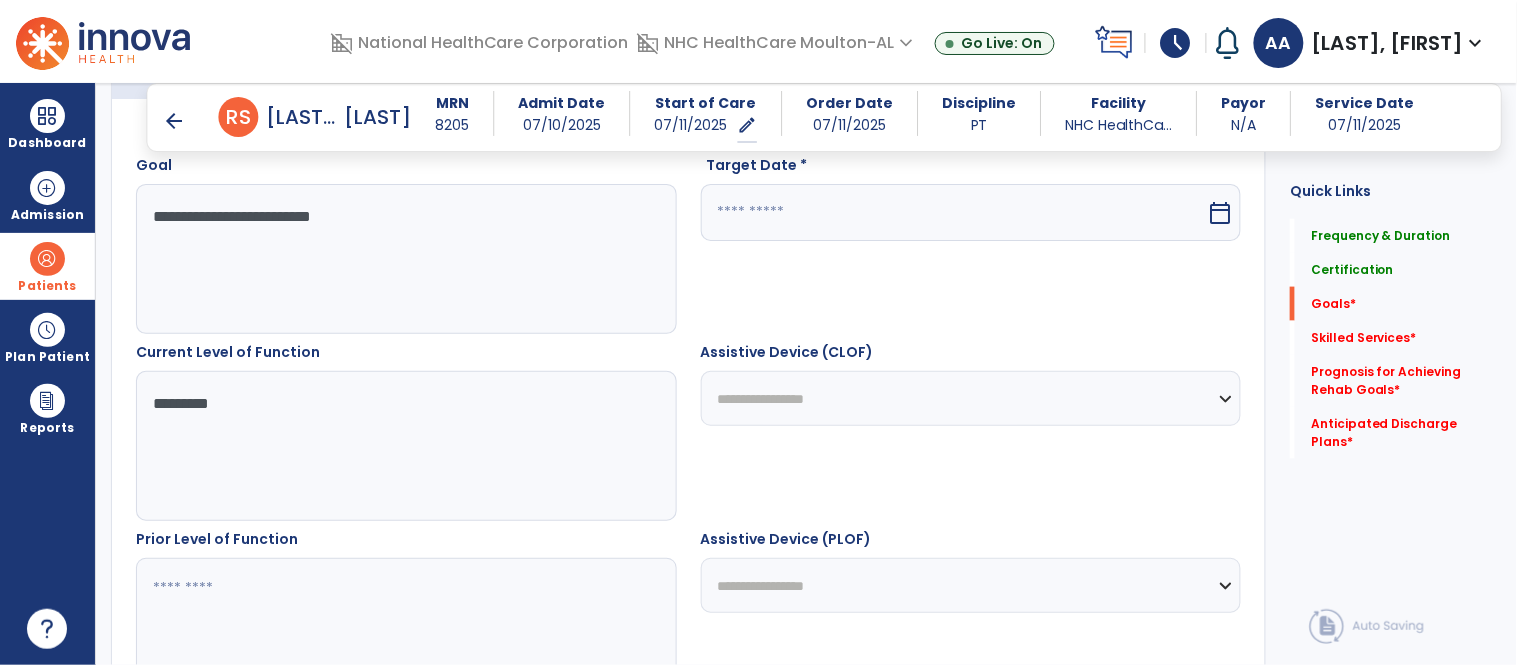 click at bounding box center [405, 633] 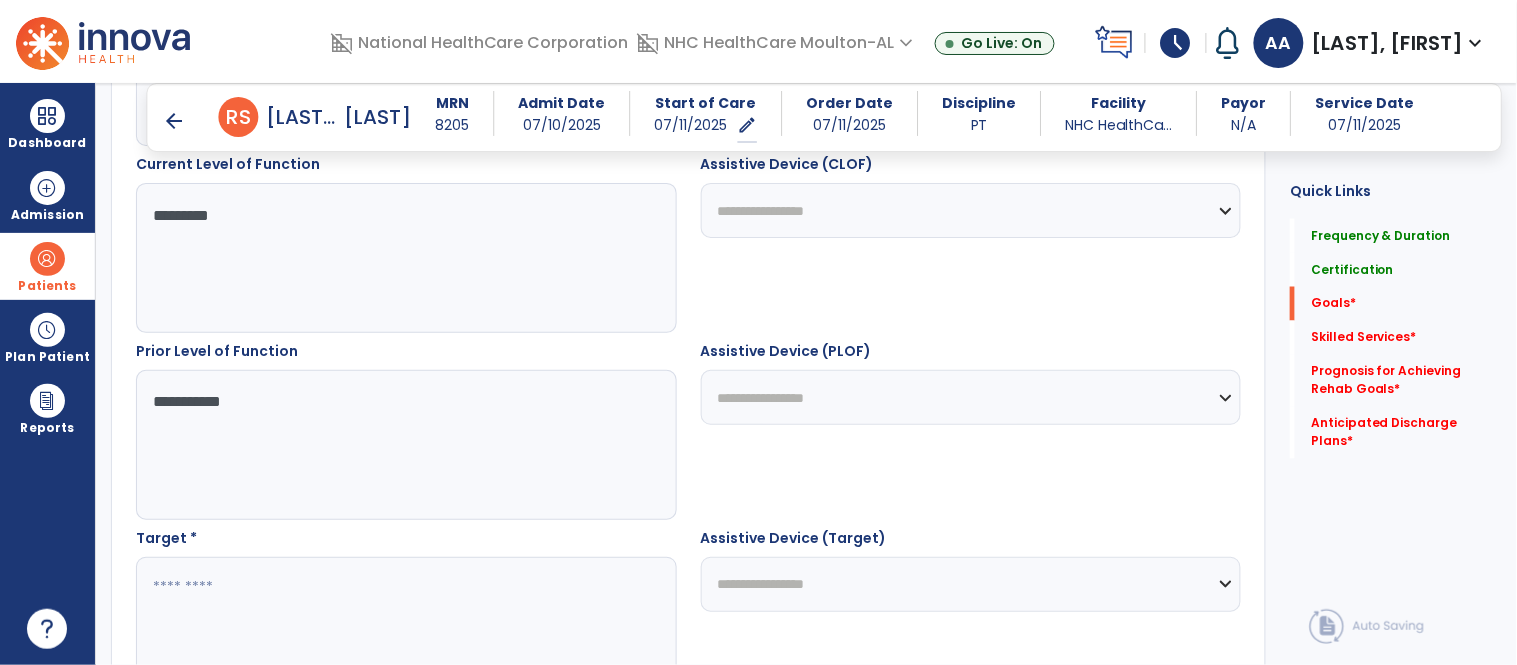 scroll, scrollTop: 1016, scrollLeft: 0, axis: vertical 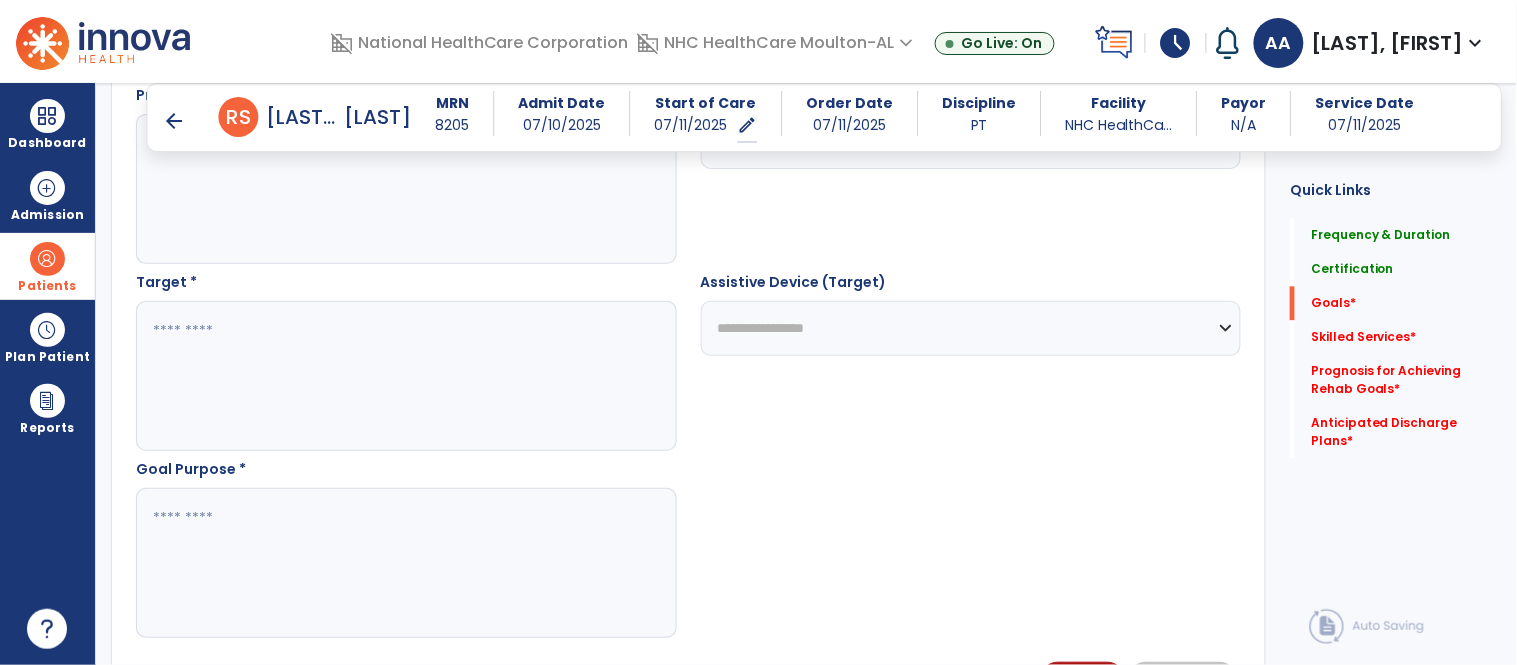 type on "**********" 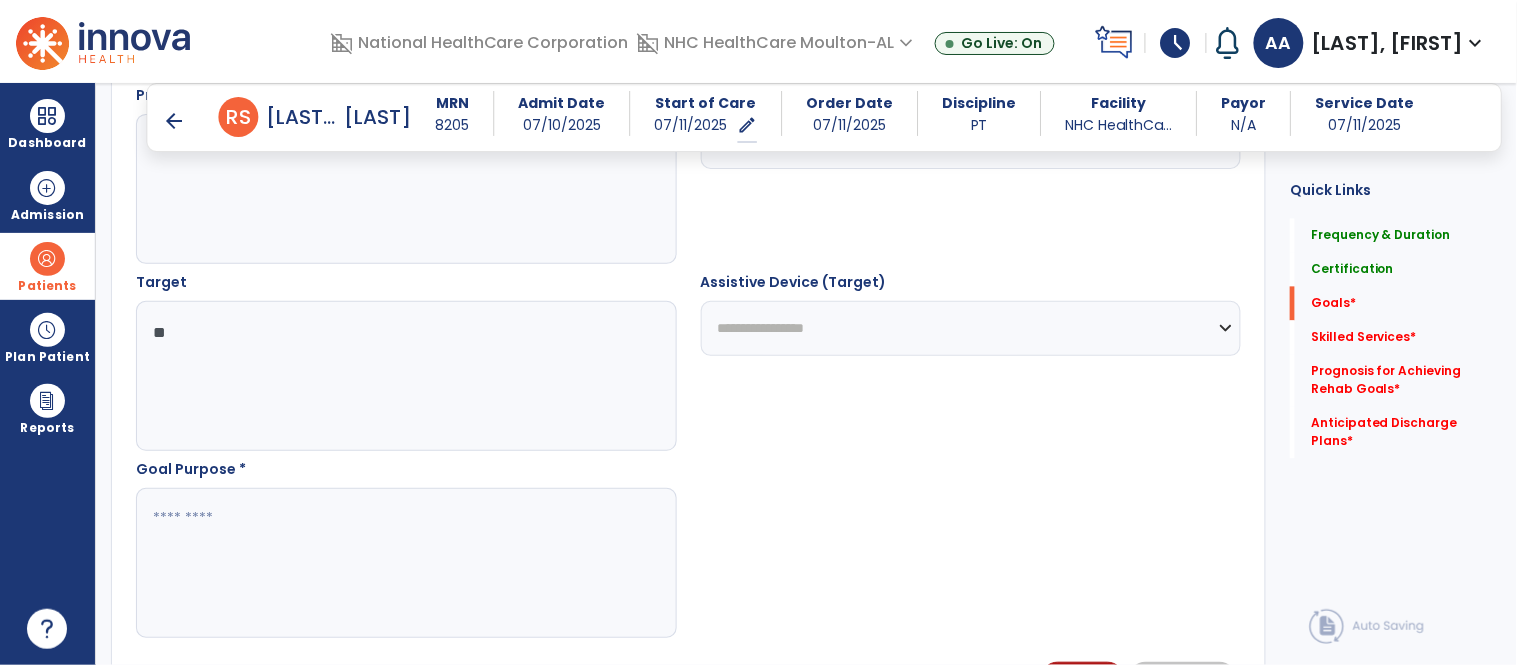 type on "**" 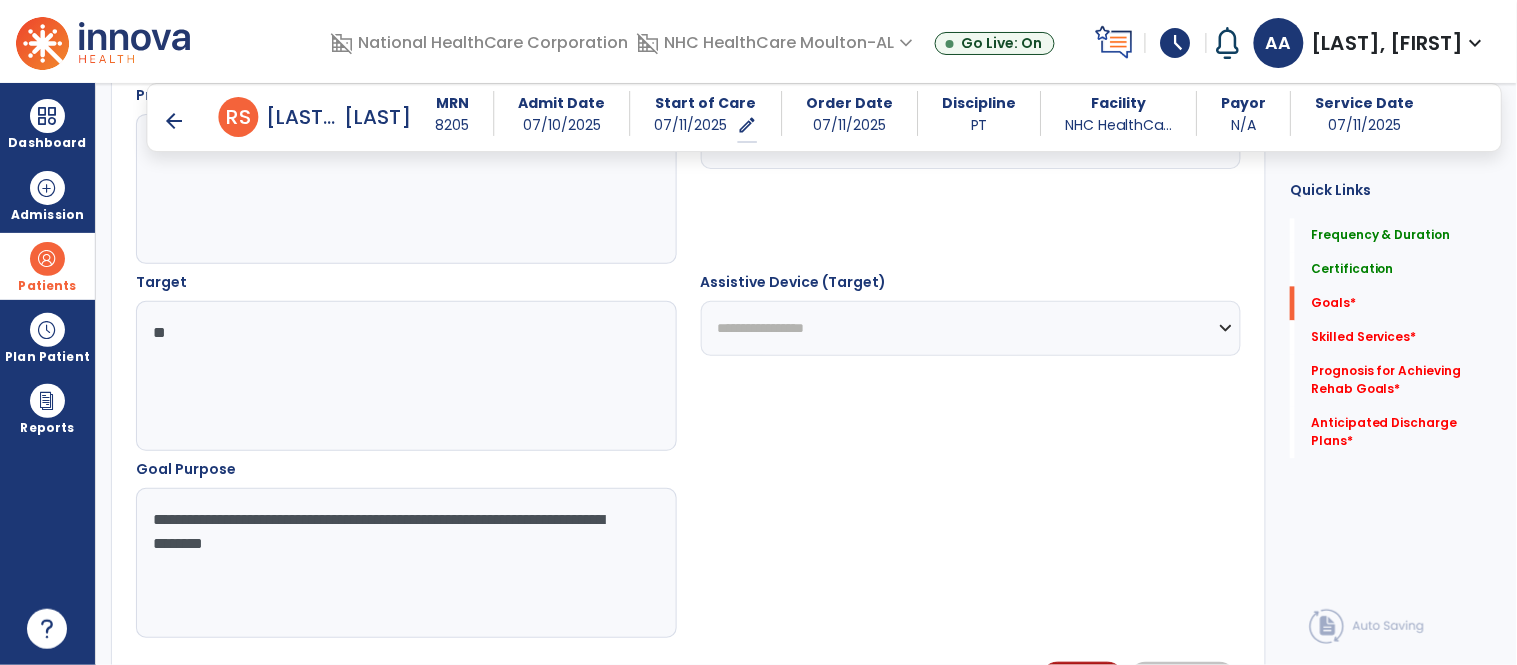 drag, startPoint x: 141, startPoint y: 520, endPoint x: 493, endPoint y: 568, distance: 355.25766 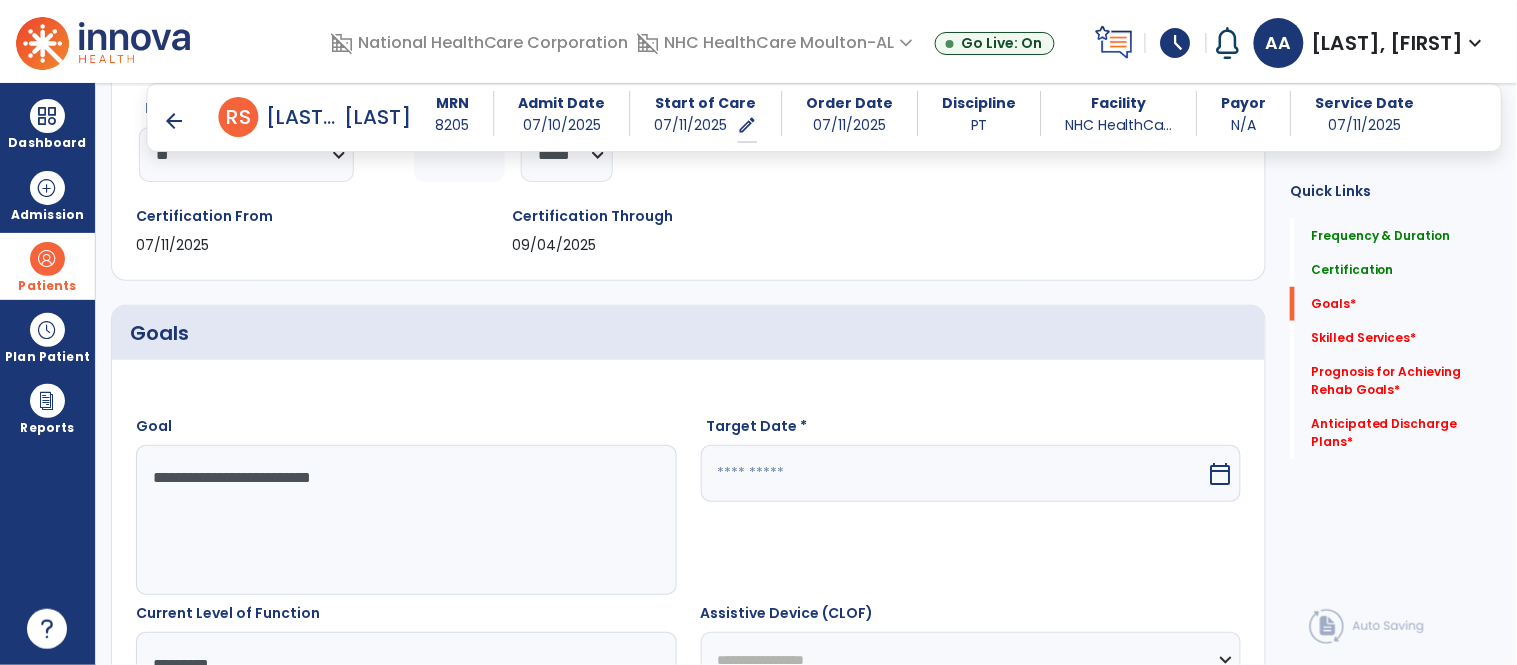 scroll, scrollTop: 350, scrollLeft: 0, axis: vertical 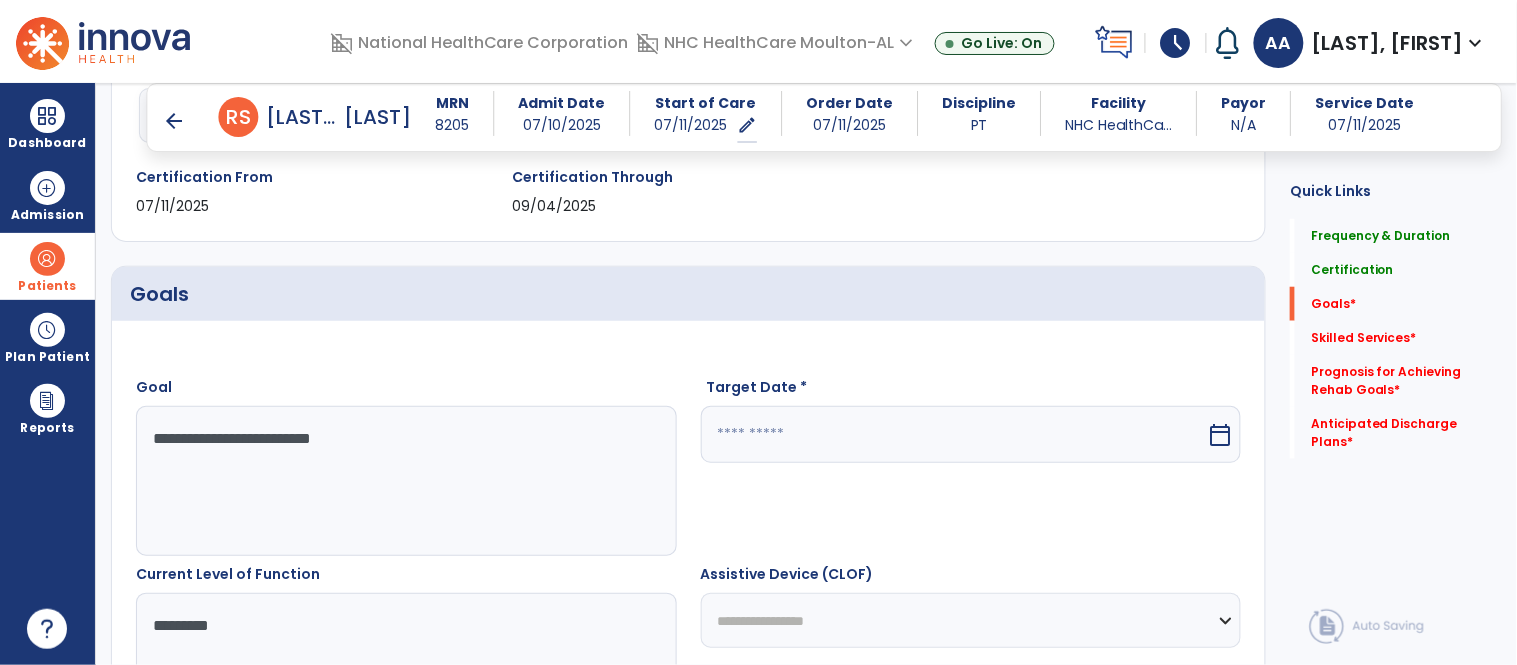 type on "**********" 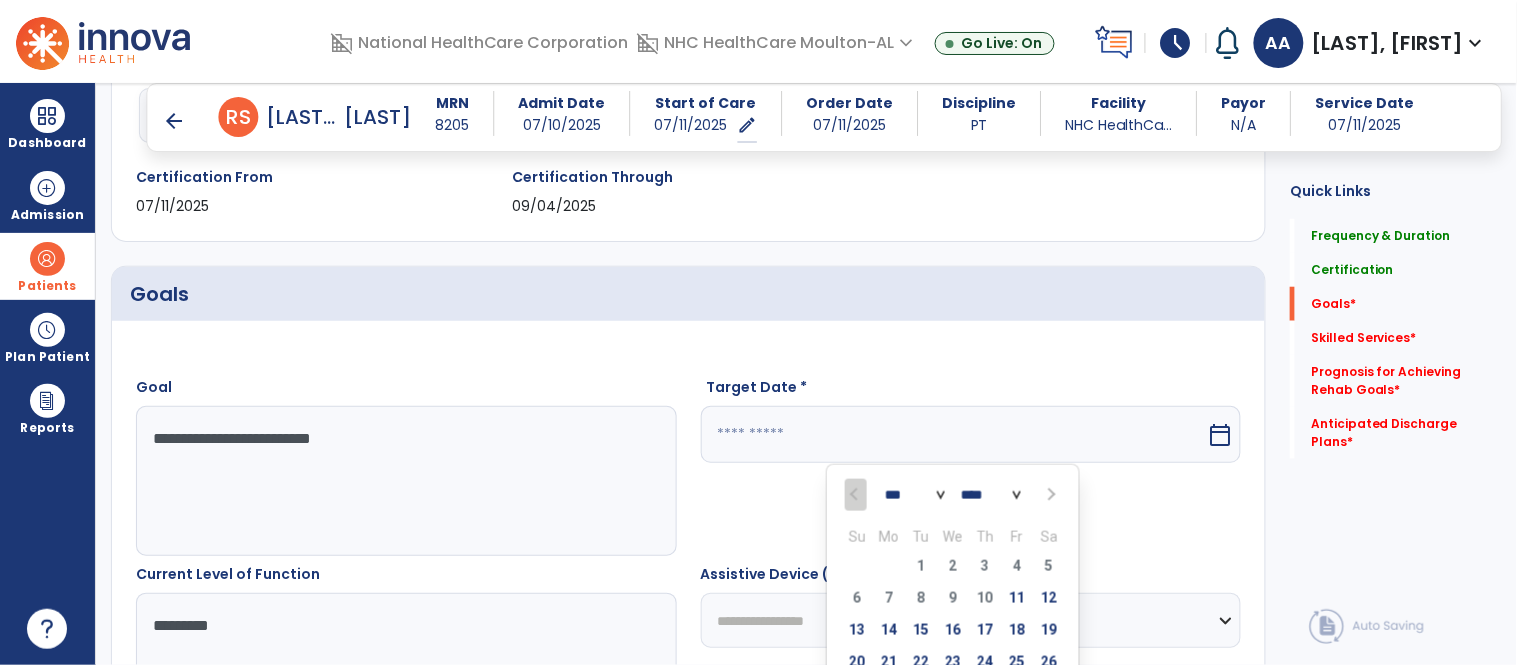 click at bounding box center [1050, 495] 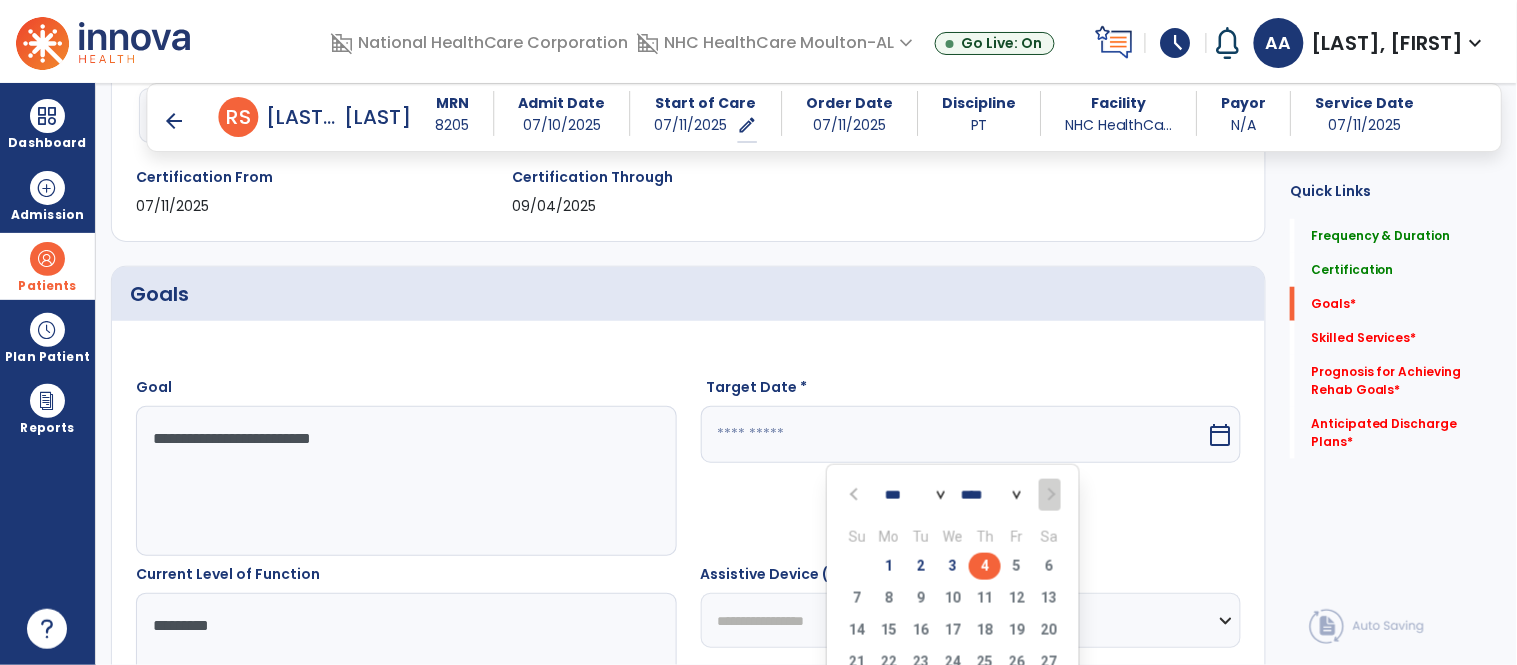 click on "4" at bounding box center [985, 566] 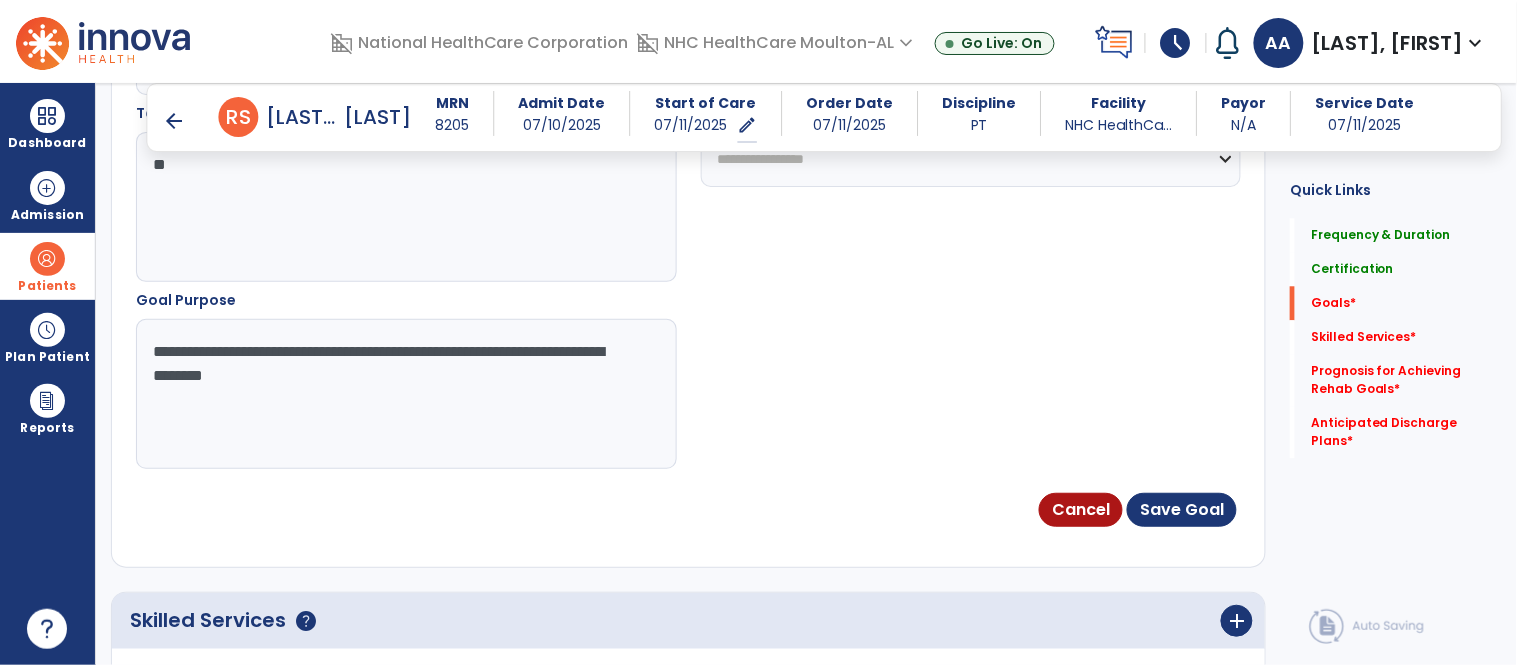 scroll, scrollTop: 1238, scrollLeft: 0, axis: vertical 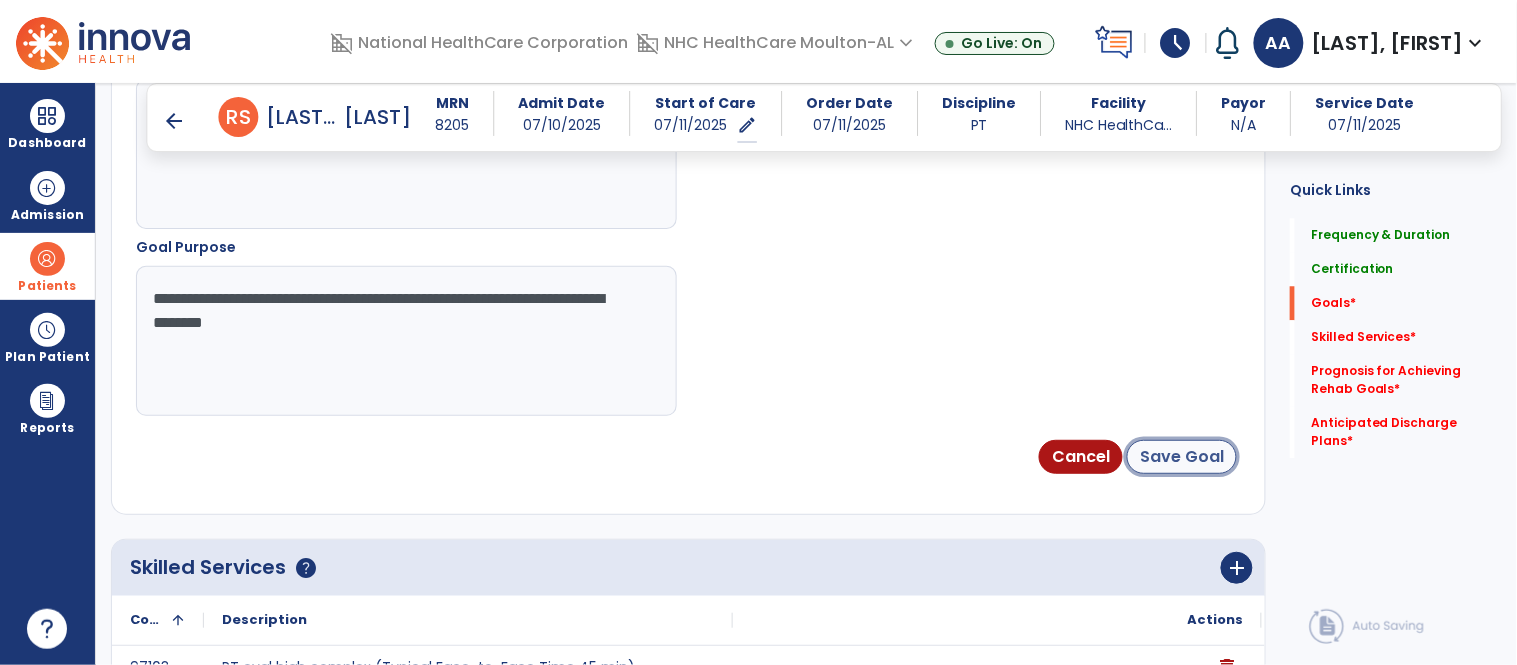click on "Save Goal" at bounding box center [1182, 457] 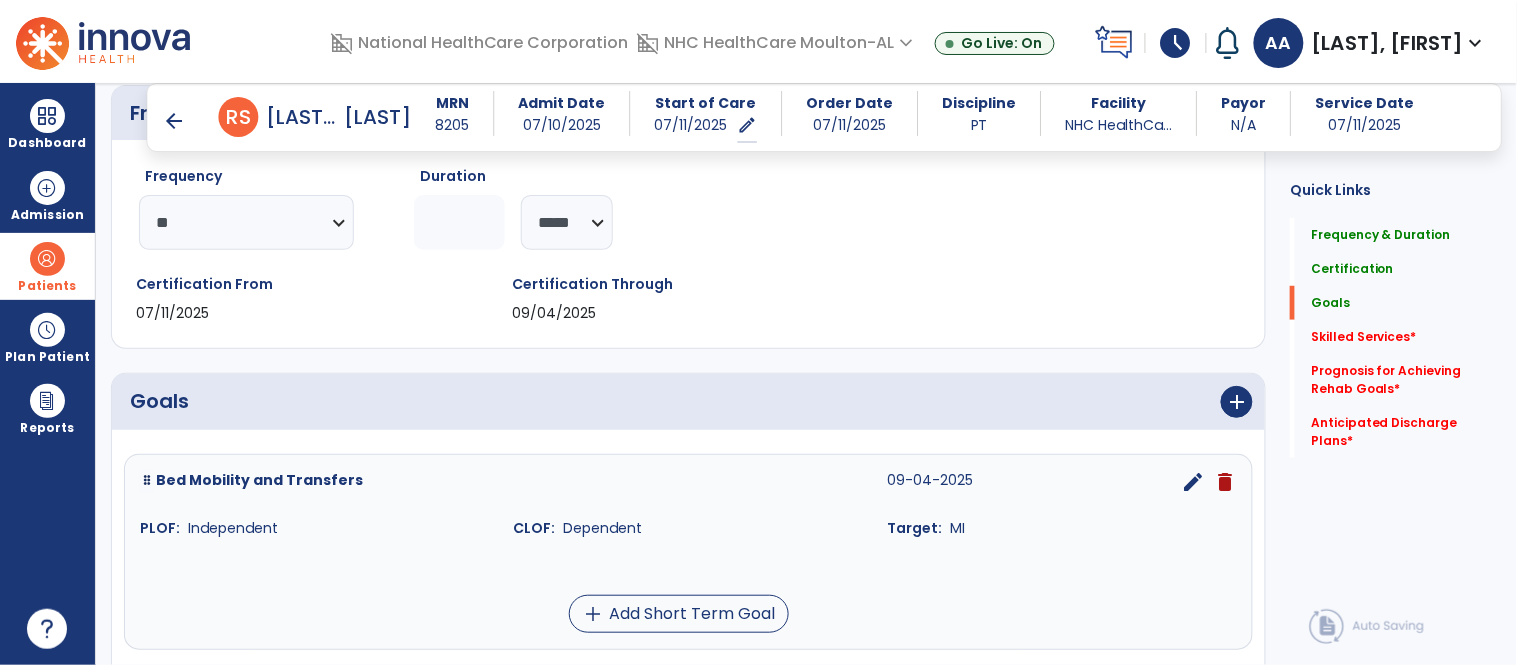 scroll, scrollTop: 492, scrollLeft: 0, axis: vertical 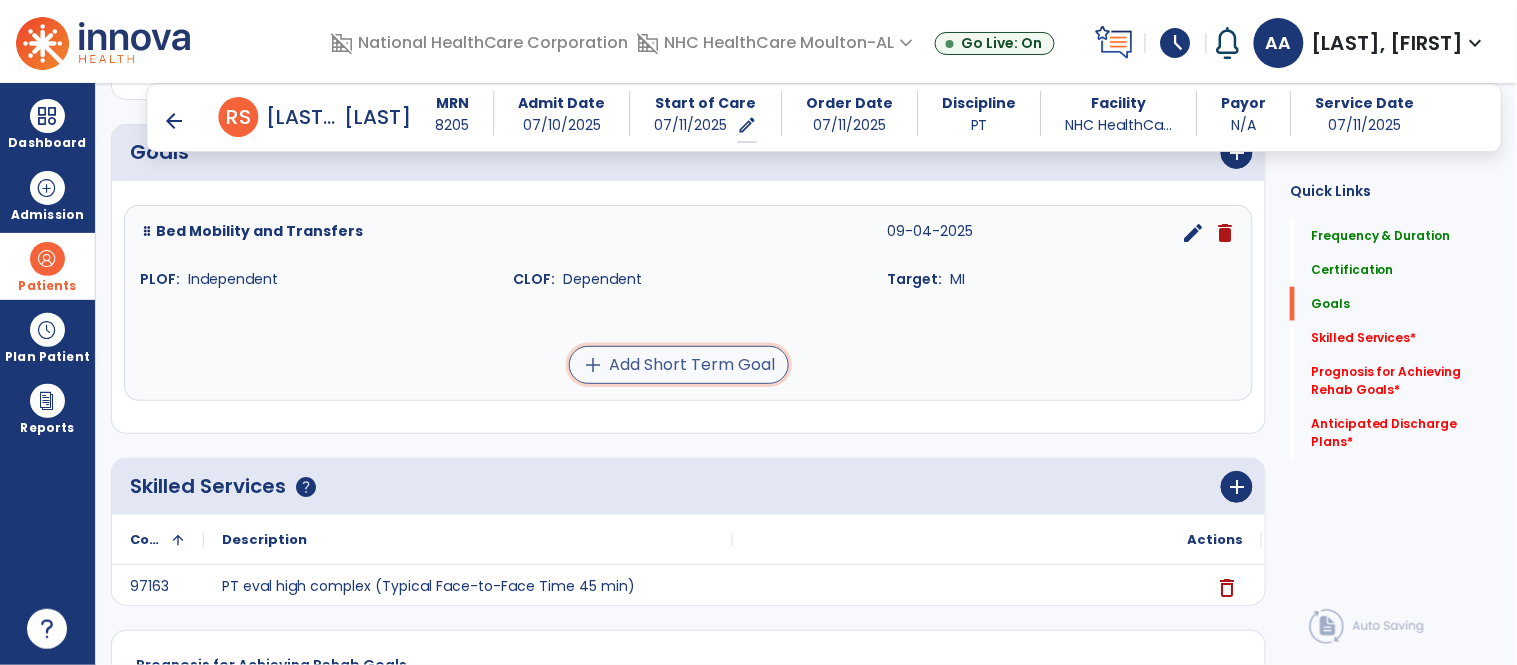 click on "add  Add Short Term Goal" at bounding box center [679, 365] 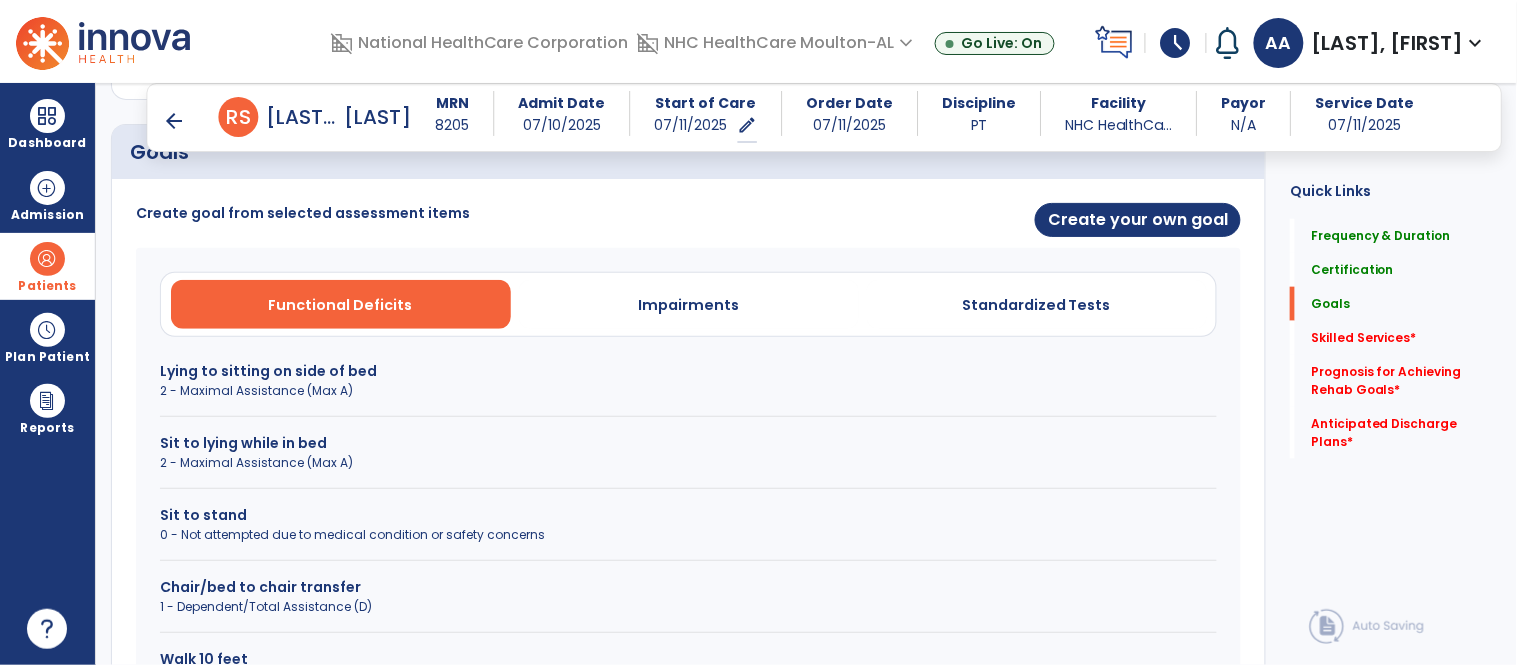 click on "Lying to sitting on side of bed" at bounding box center (688, 371) 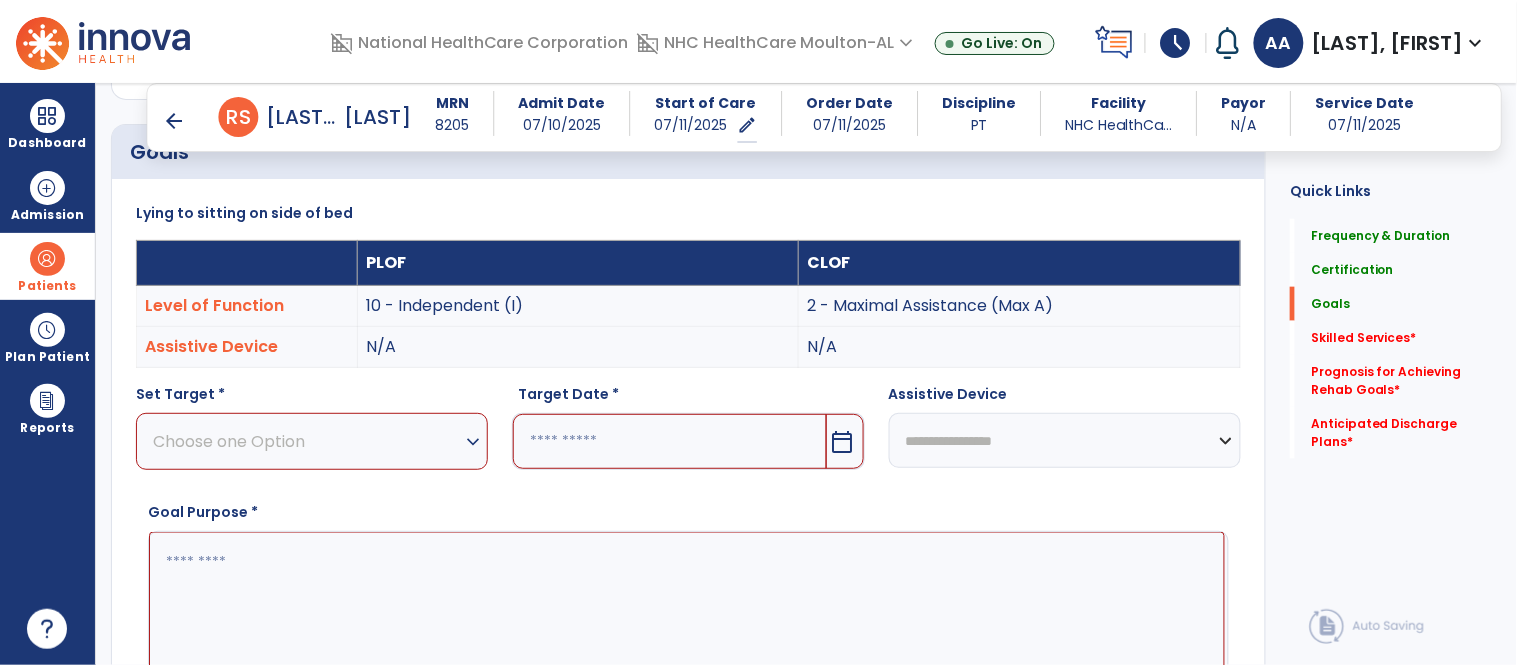 click on "Choose one Option" at bounding box center [307, 441] 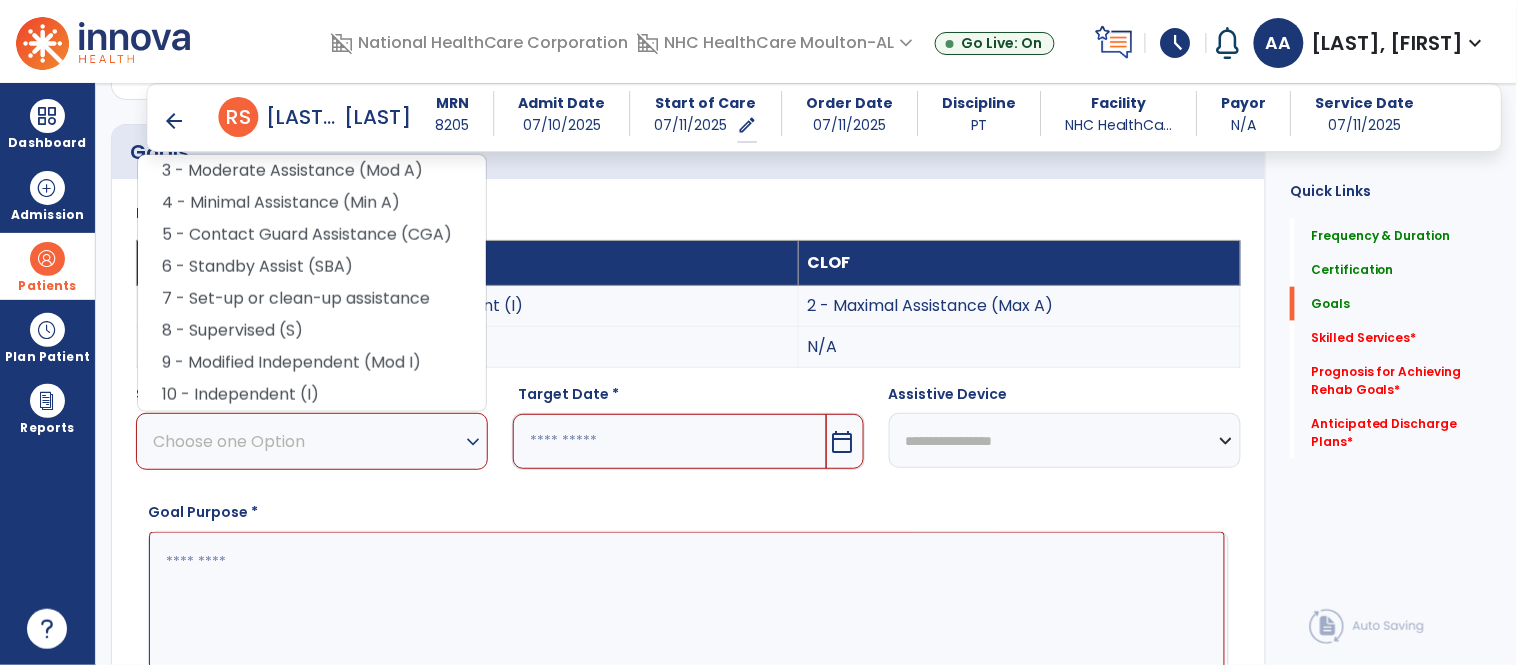click on "3 - Moderate Assistance (Mod A)" at bounding box center [312, 171] 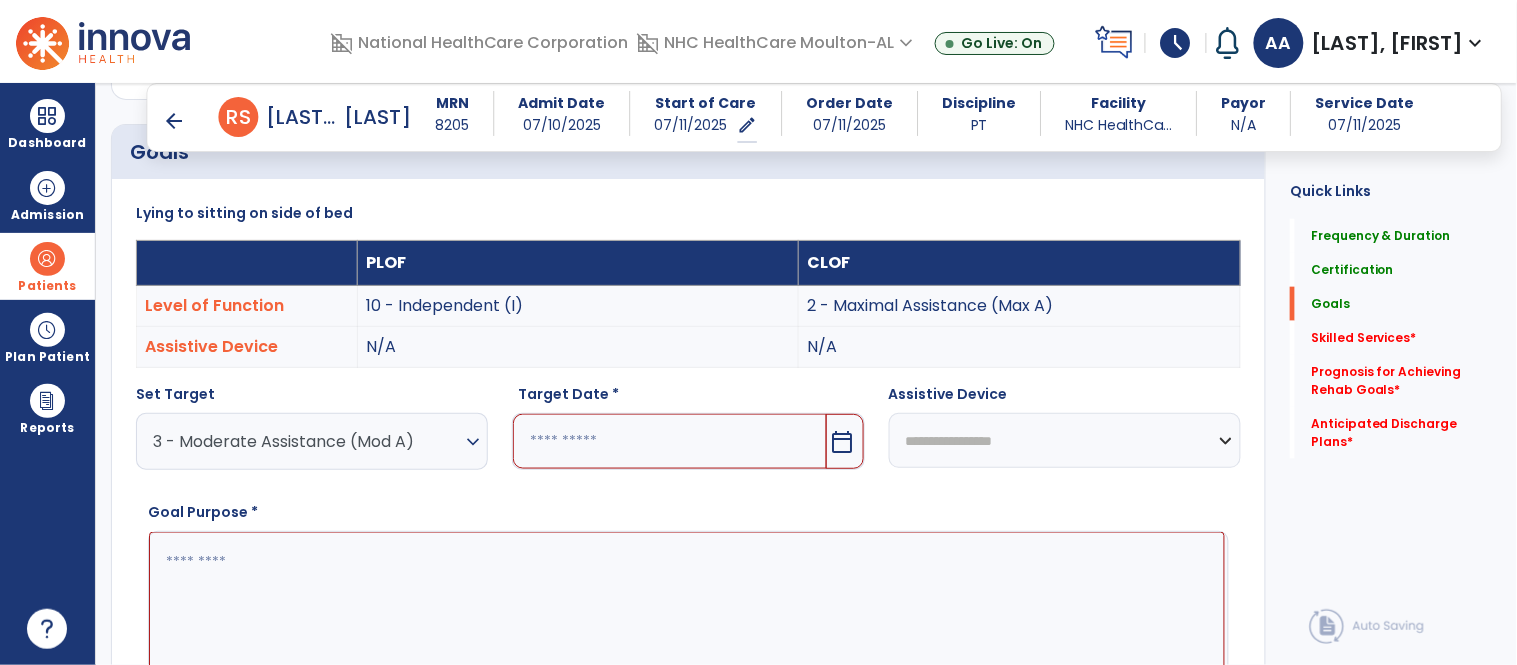 click at bounding box center (669, 441) 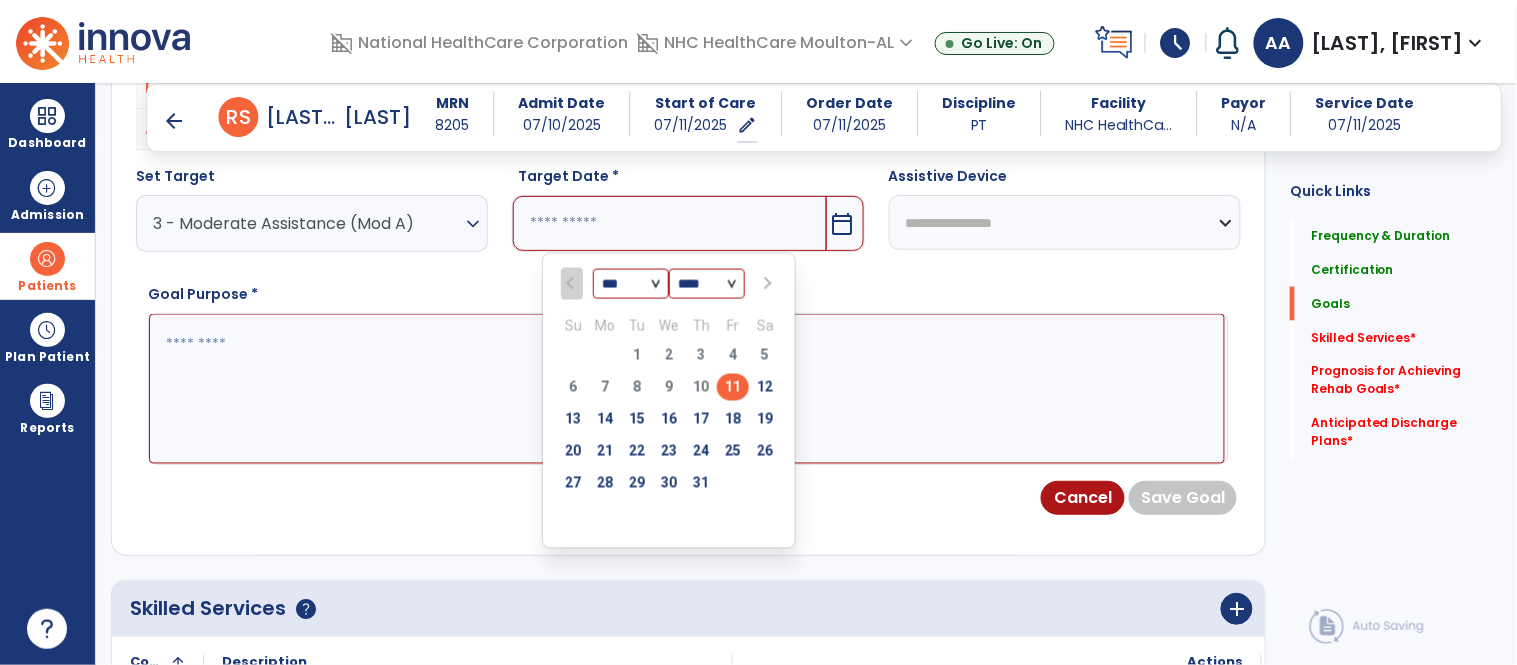 scroll, scrollTop: 714, scrollLeft: 0, axis: vertical 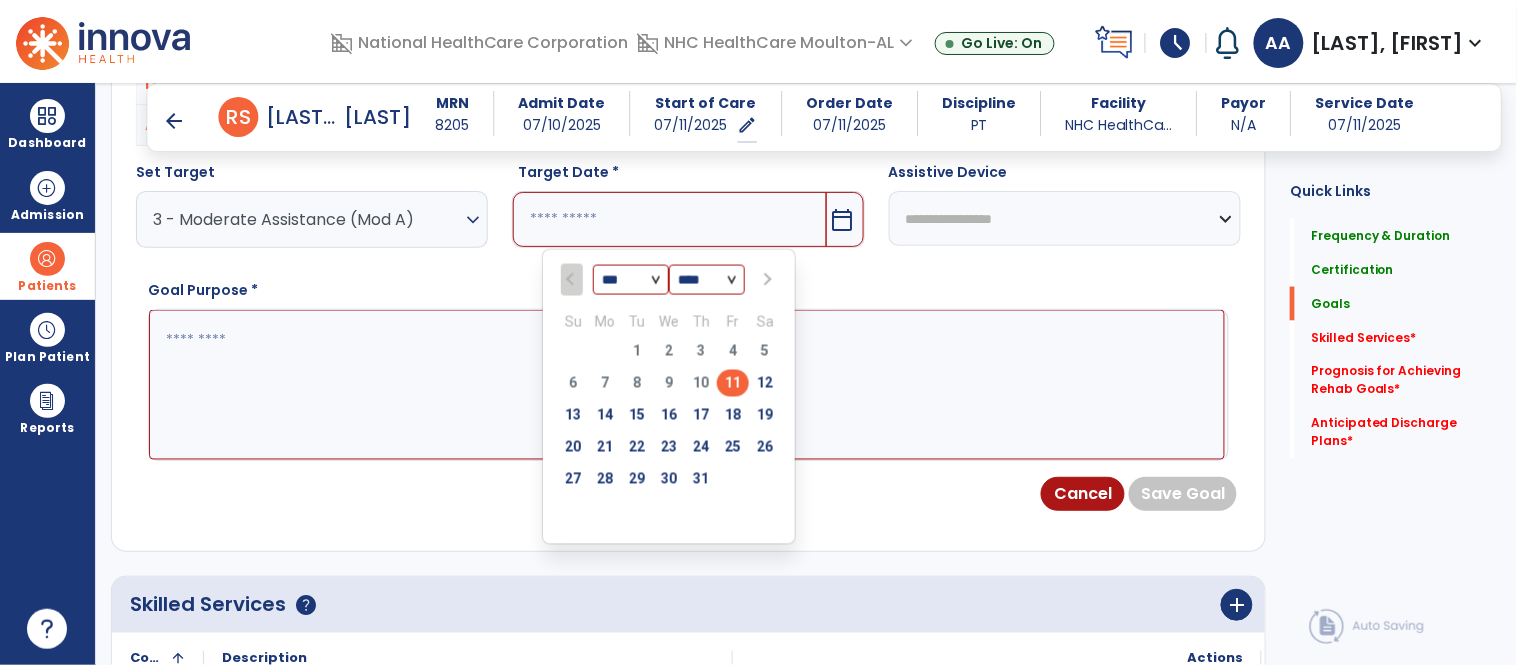click at bounding box center [766, 280] 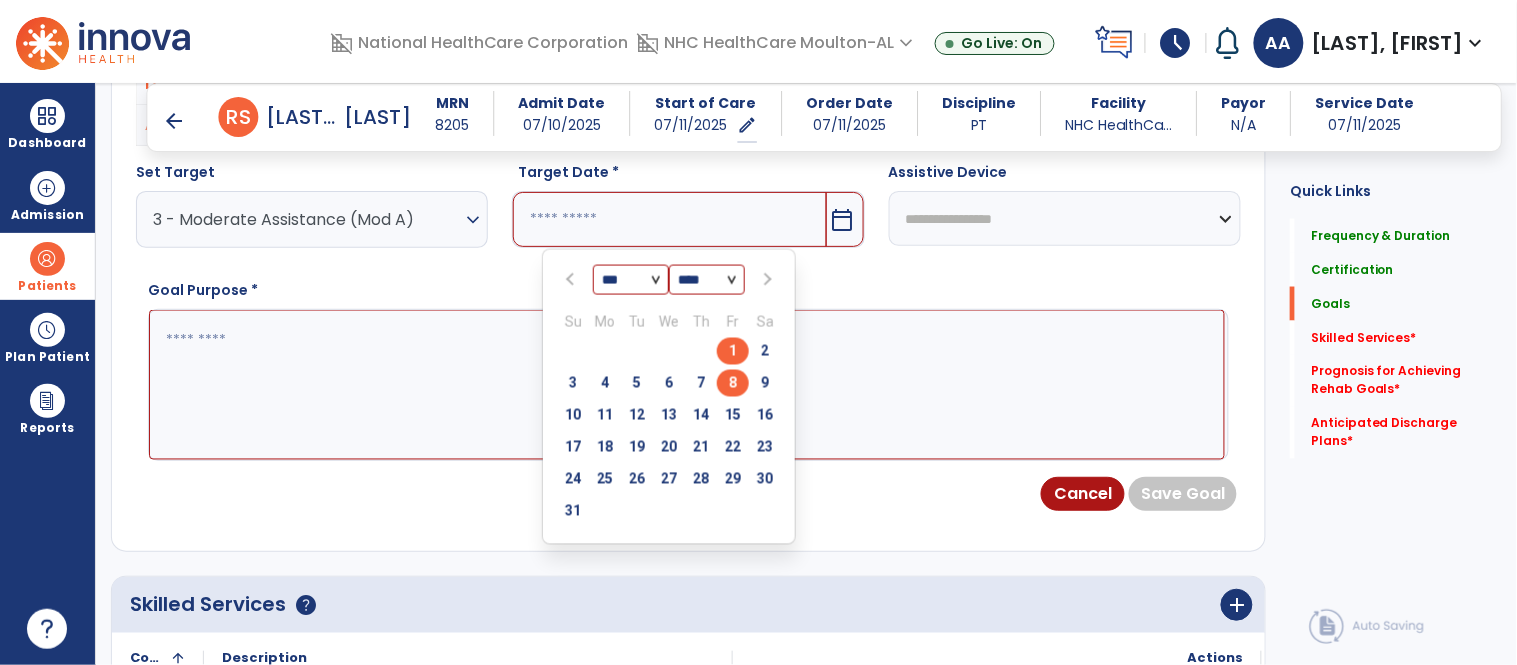 click on "8" at bounding box center (733, 383) 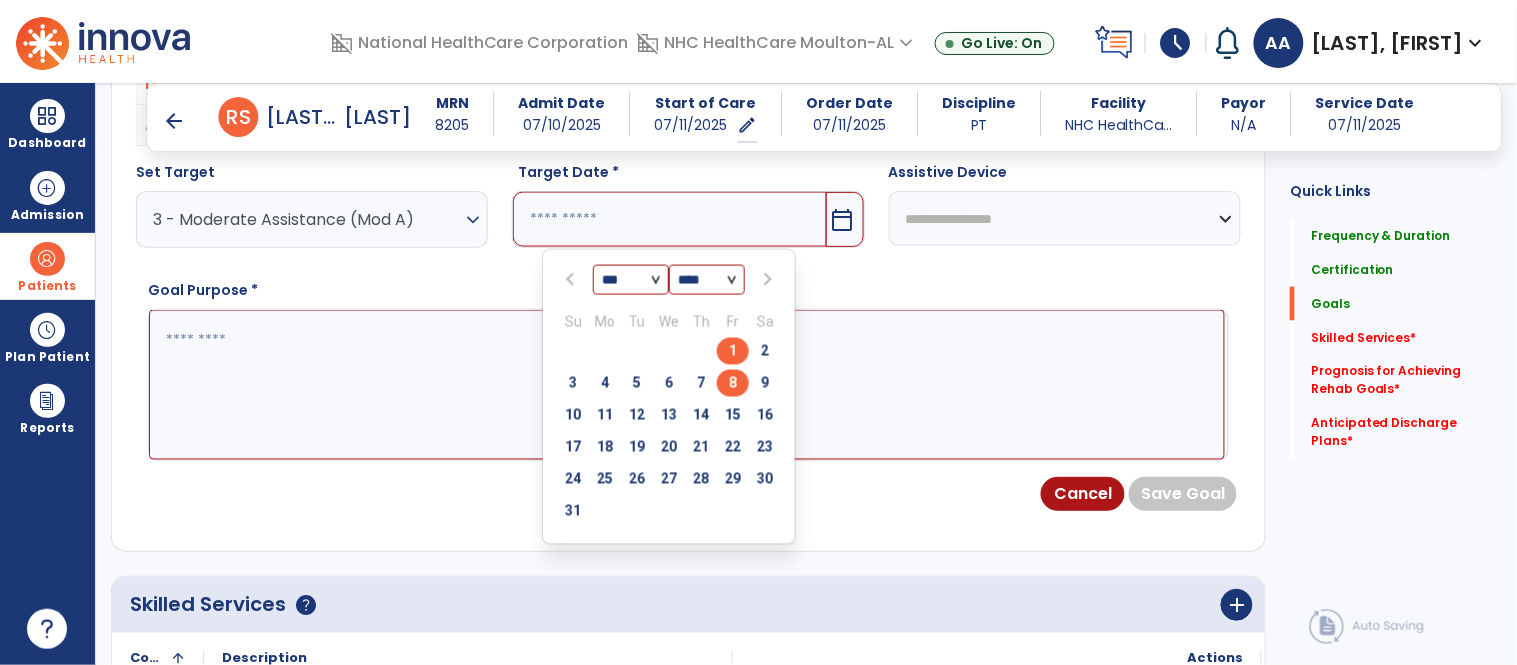 type on "********" 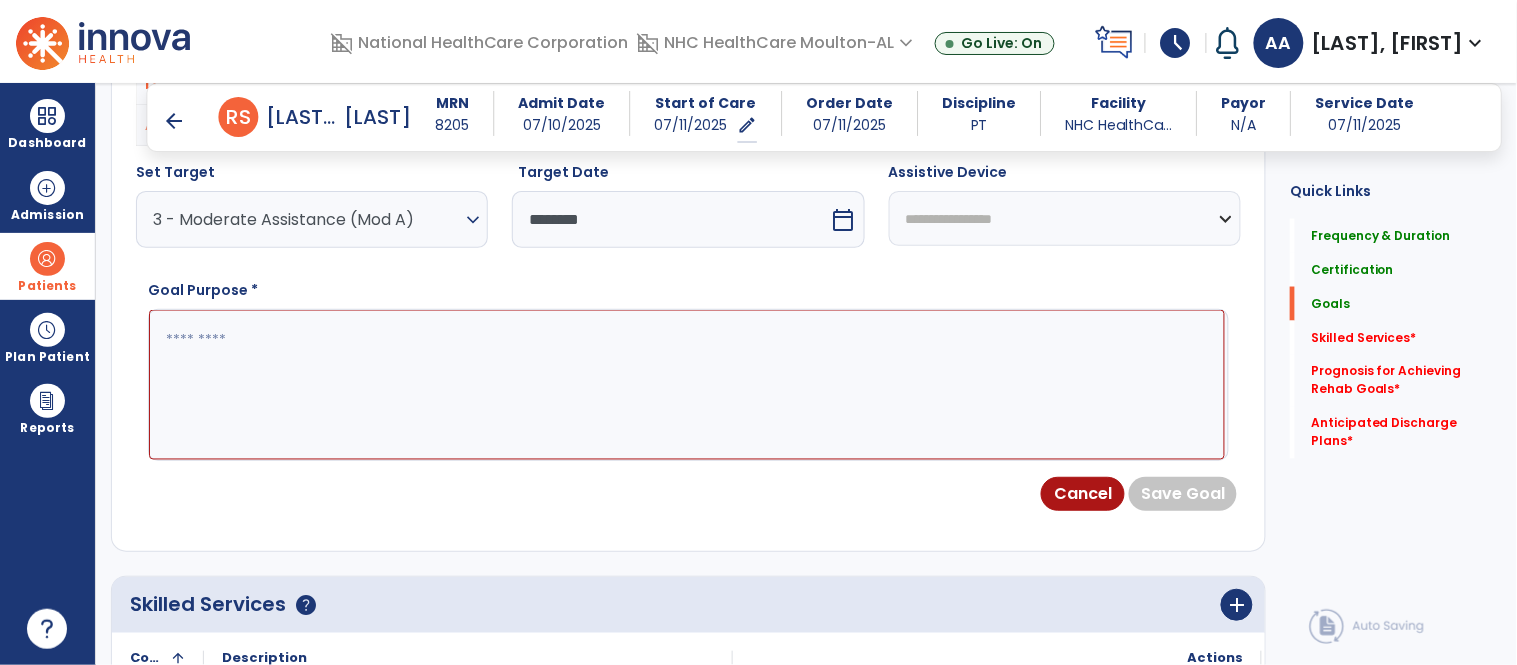 click at bounding box center [687, 385] 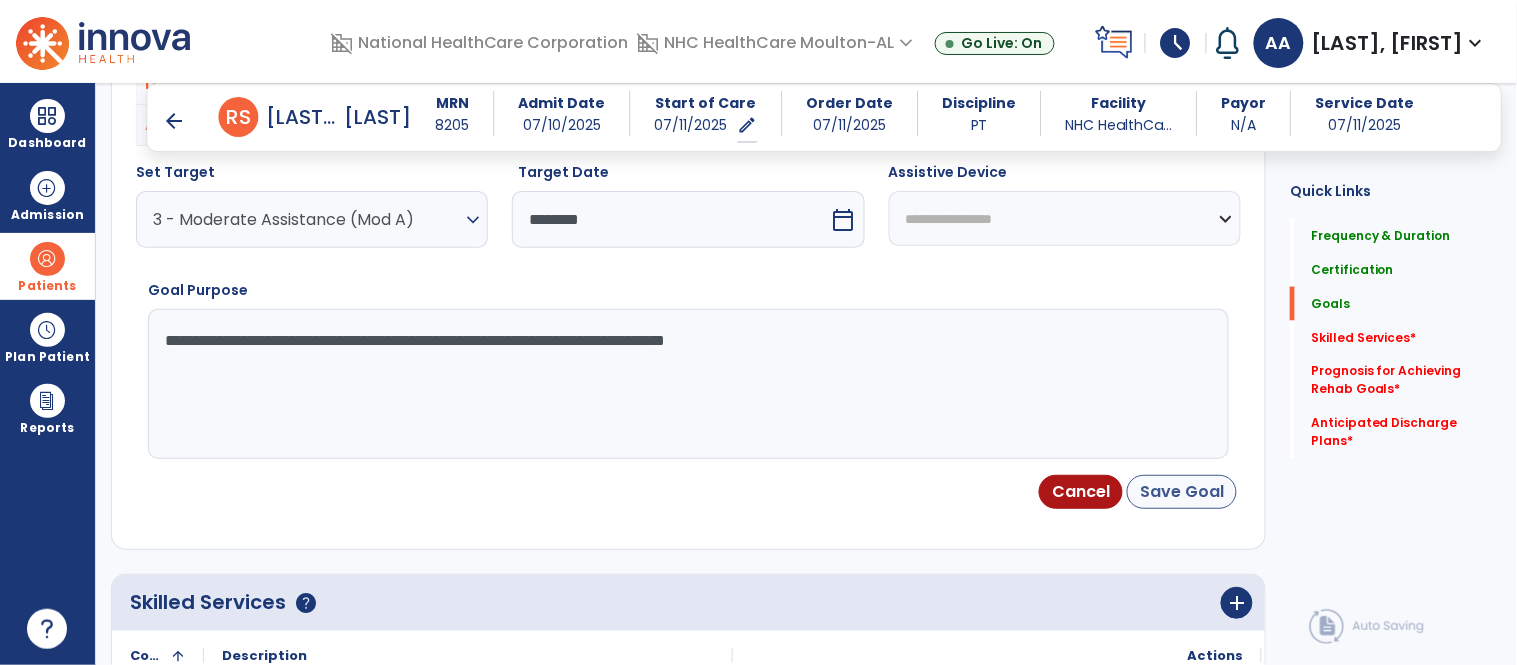 type on "**********" 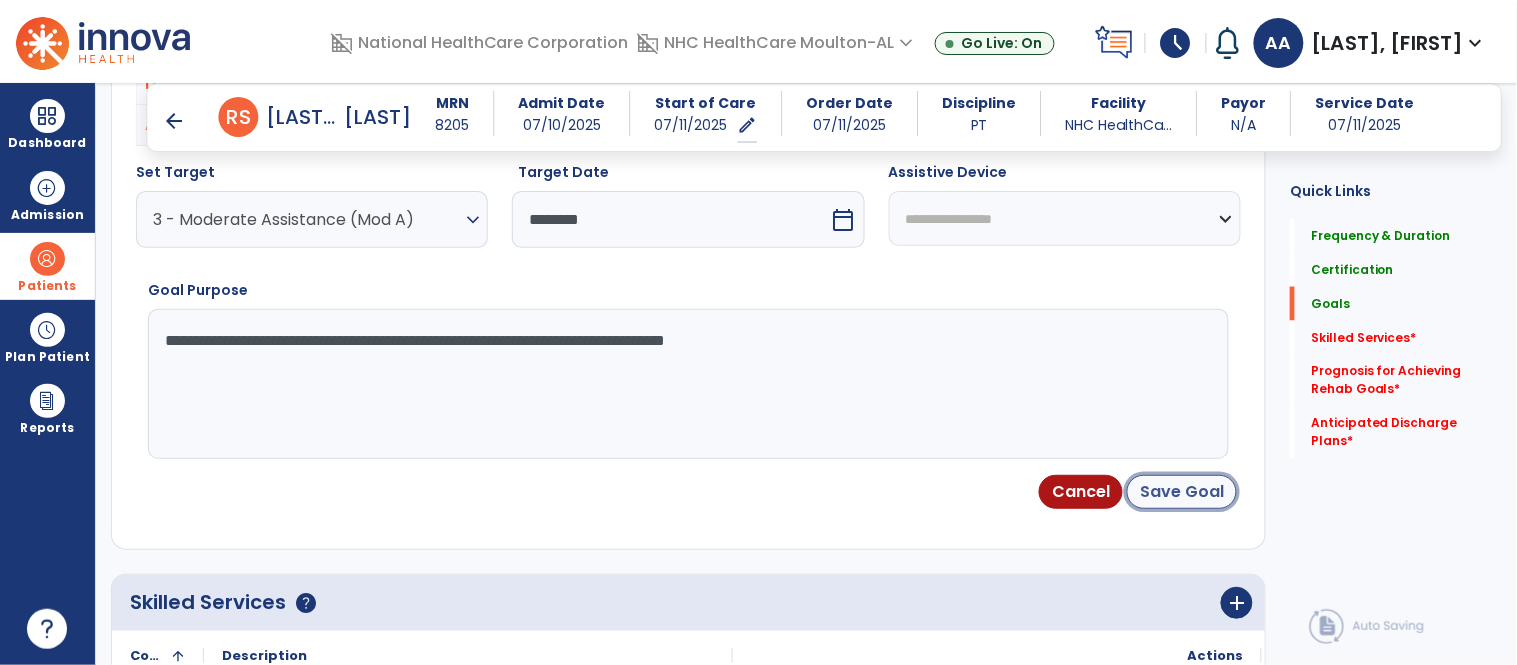 click on "Save Goal" at bounding box center [1182, 492] 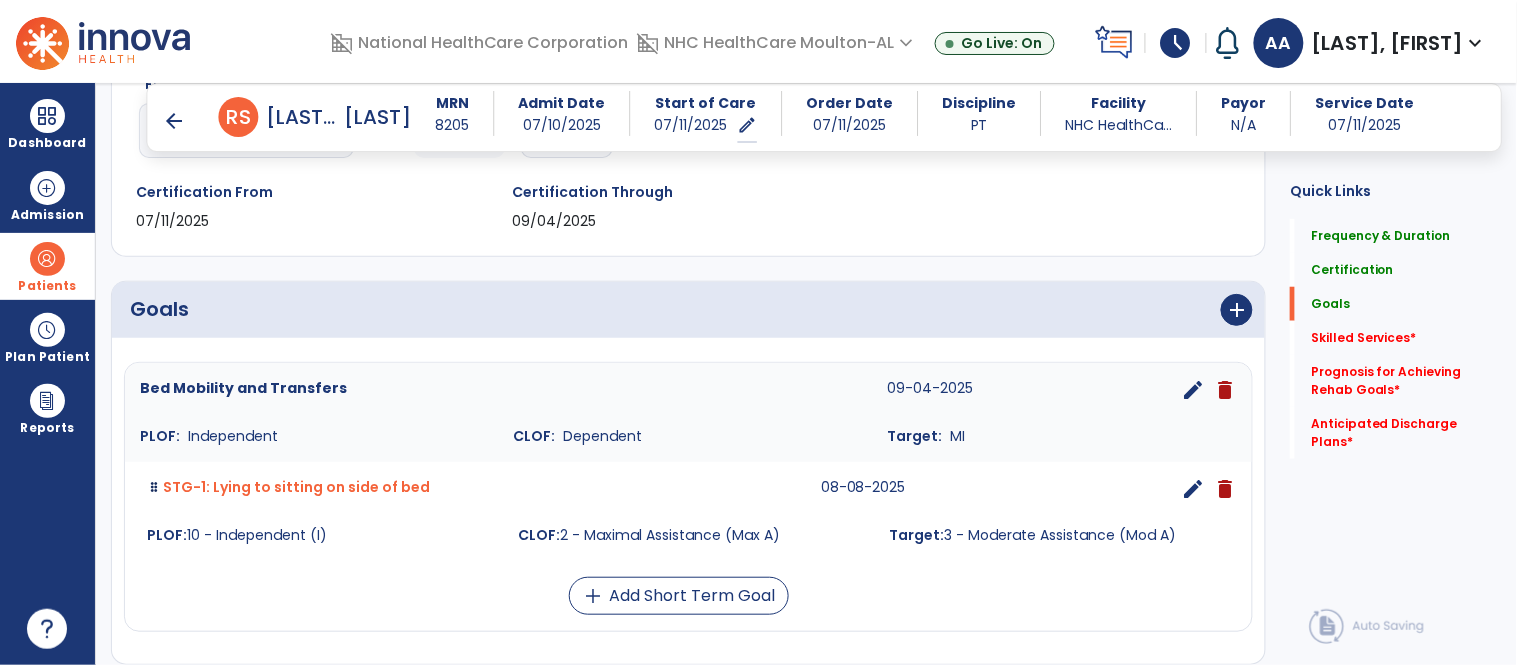 scroll, scrollTop: 456, scrollLeft: 0, axis: vertical 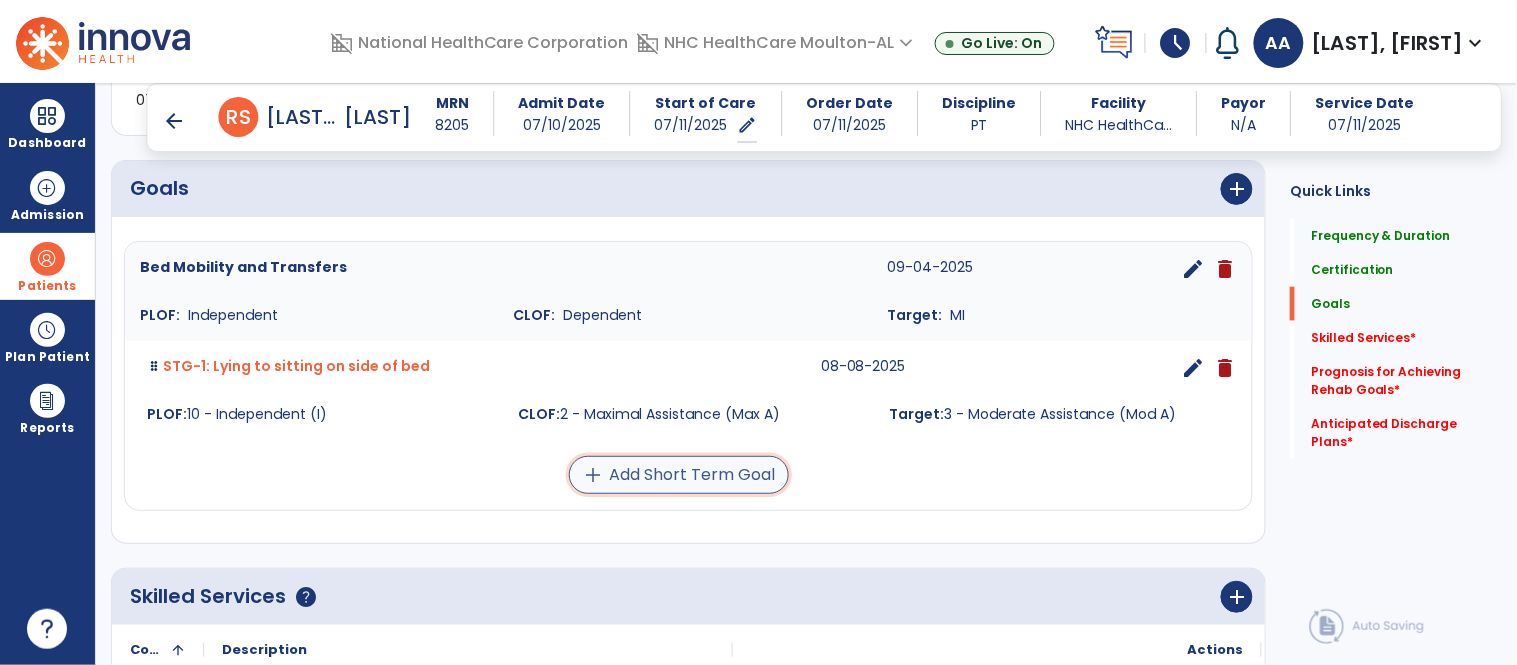 click on "add  Add Short Term Goal" at bounding box center (679, 475) 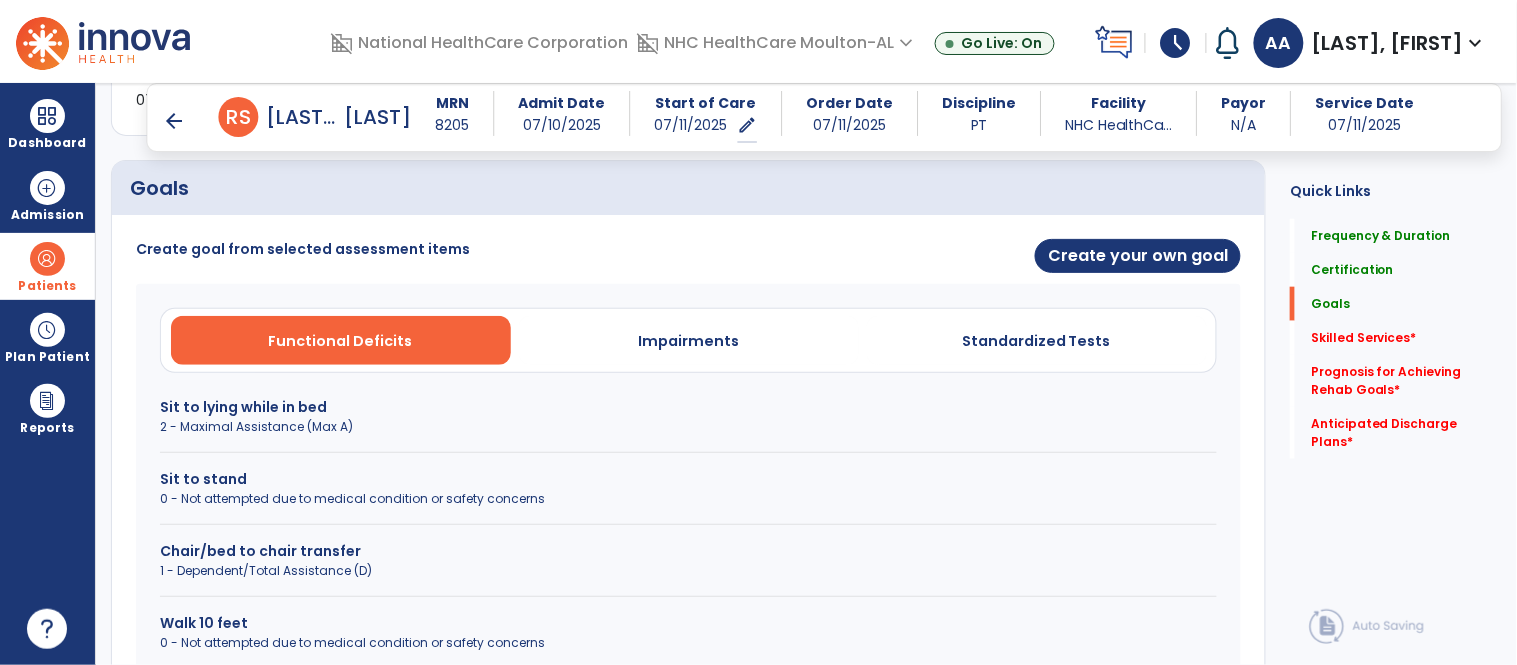 click on "Sit to lying while in bed" at bounding box center [688, 407] 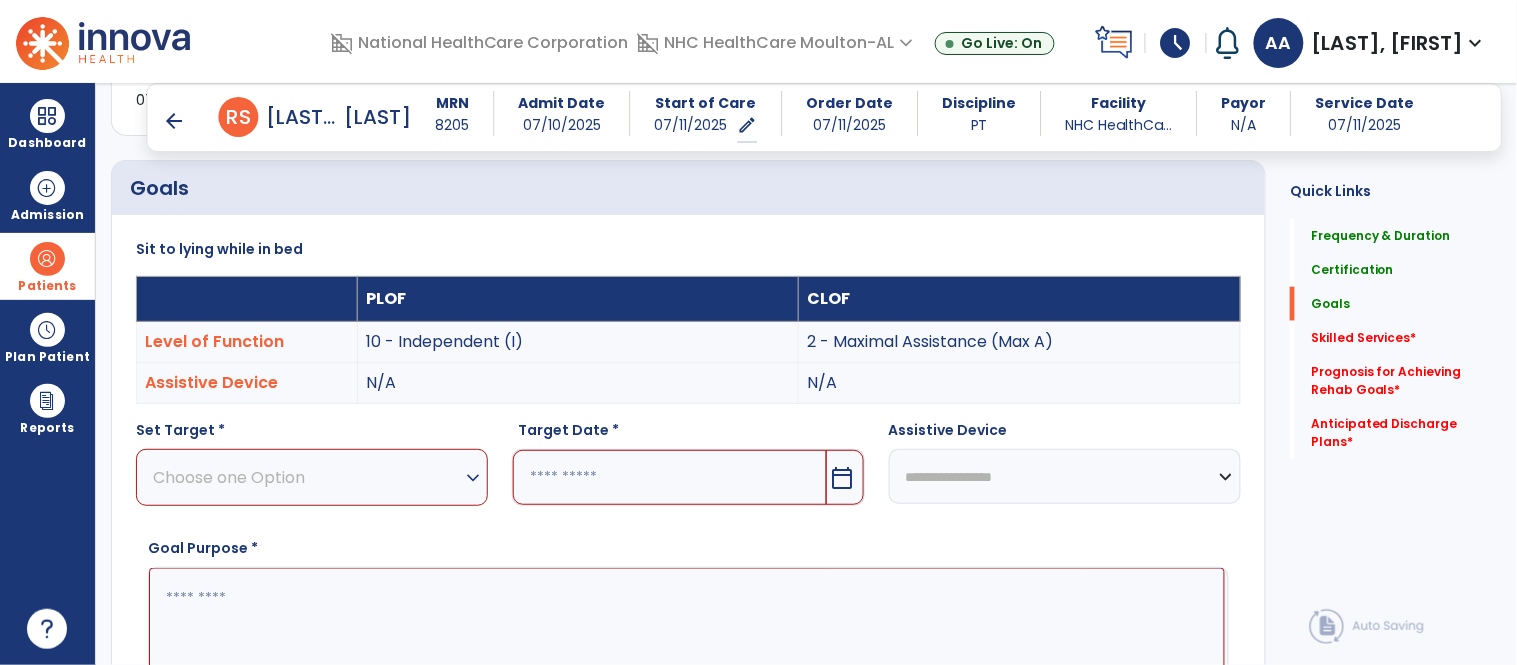 click on "Choose one Option" at bounding box center [307, 477] 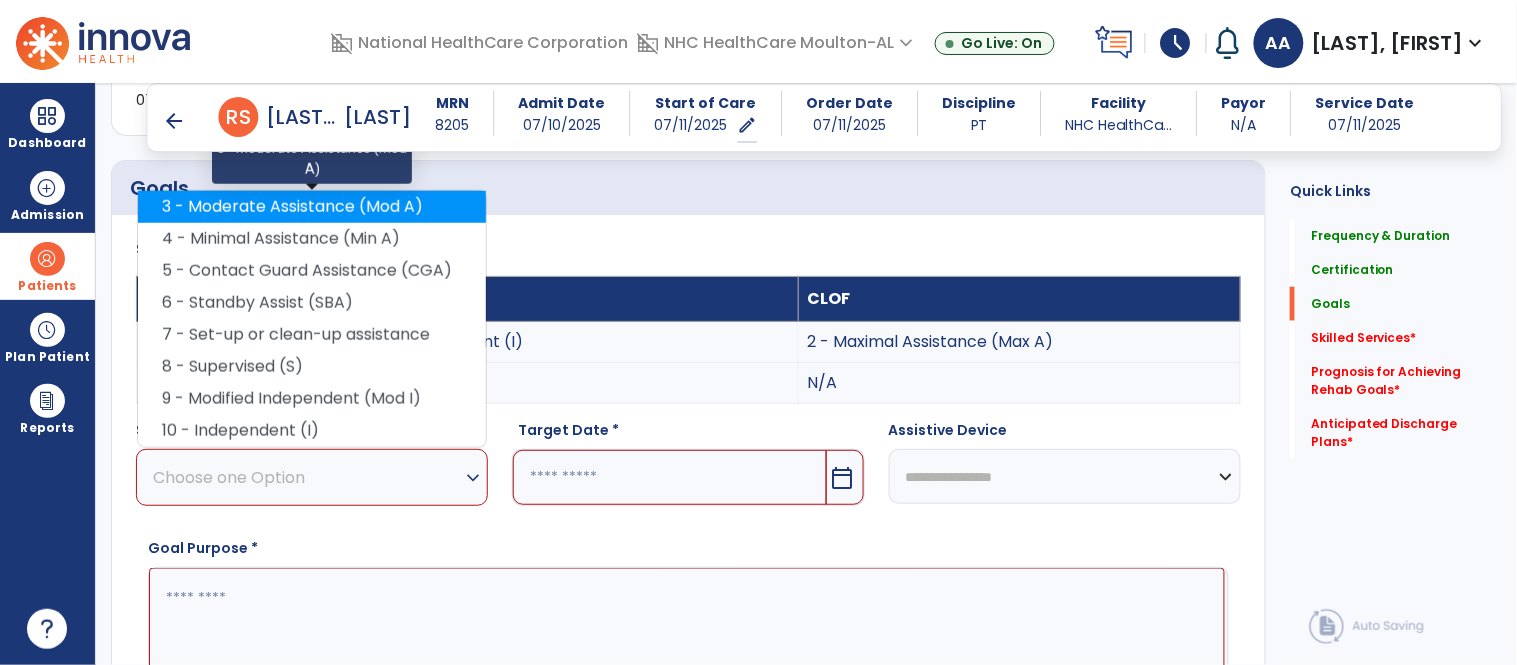 click on "3 - Moderate Assistance (Mod A)" at bounding box center [312, 207] 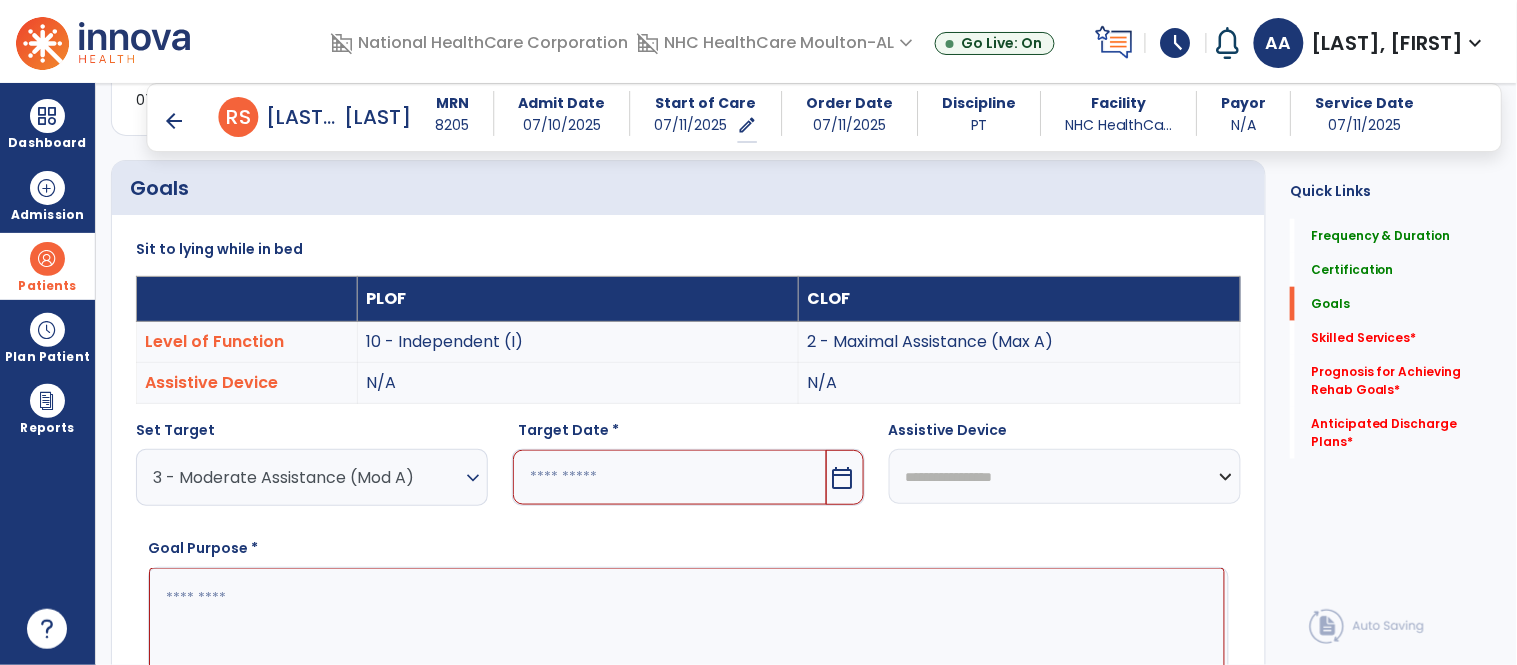 click at bounding box center [669, 477] 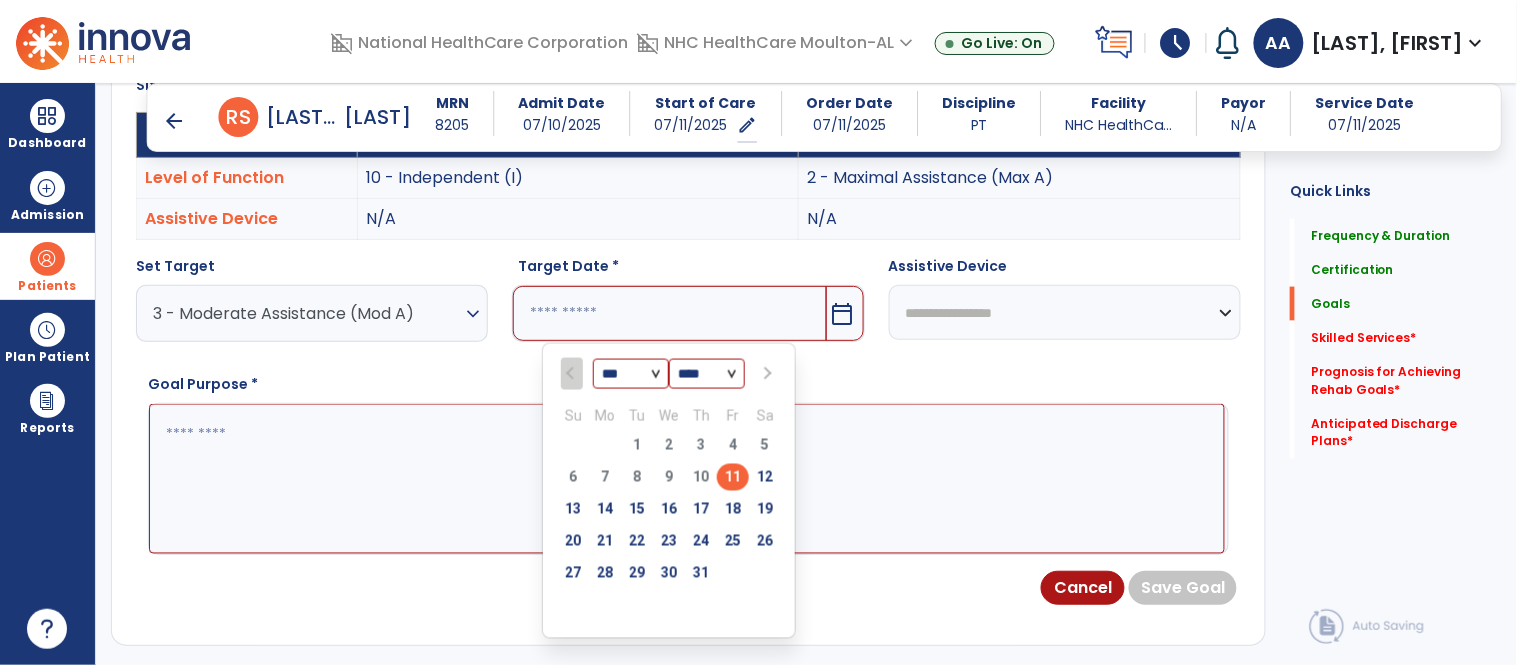 scroll, scrollTop: 678, scrollLeft: 0, axis: vertical 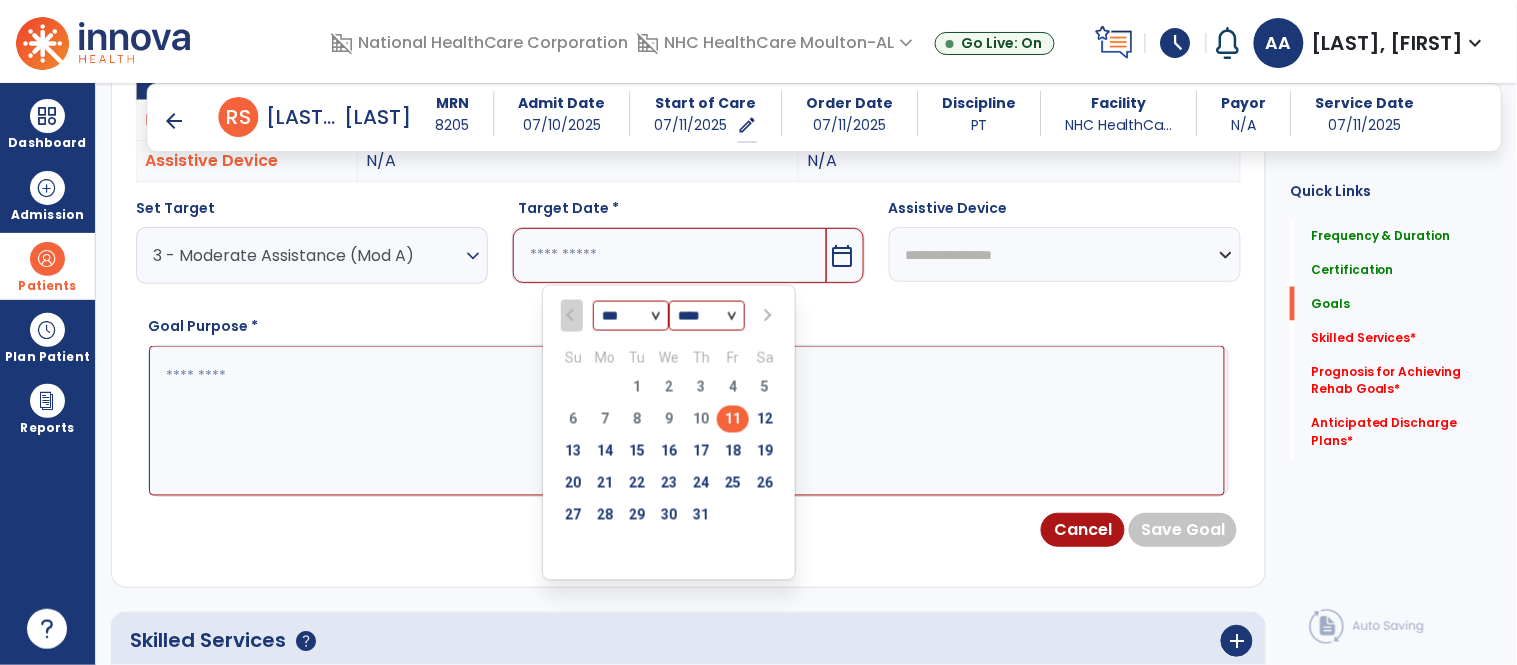 click at bounding box center (766, 316) 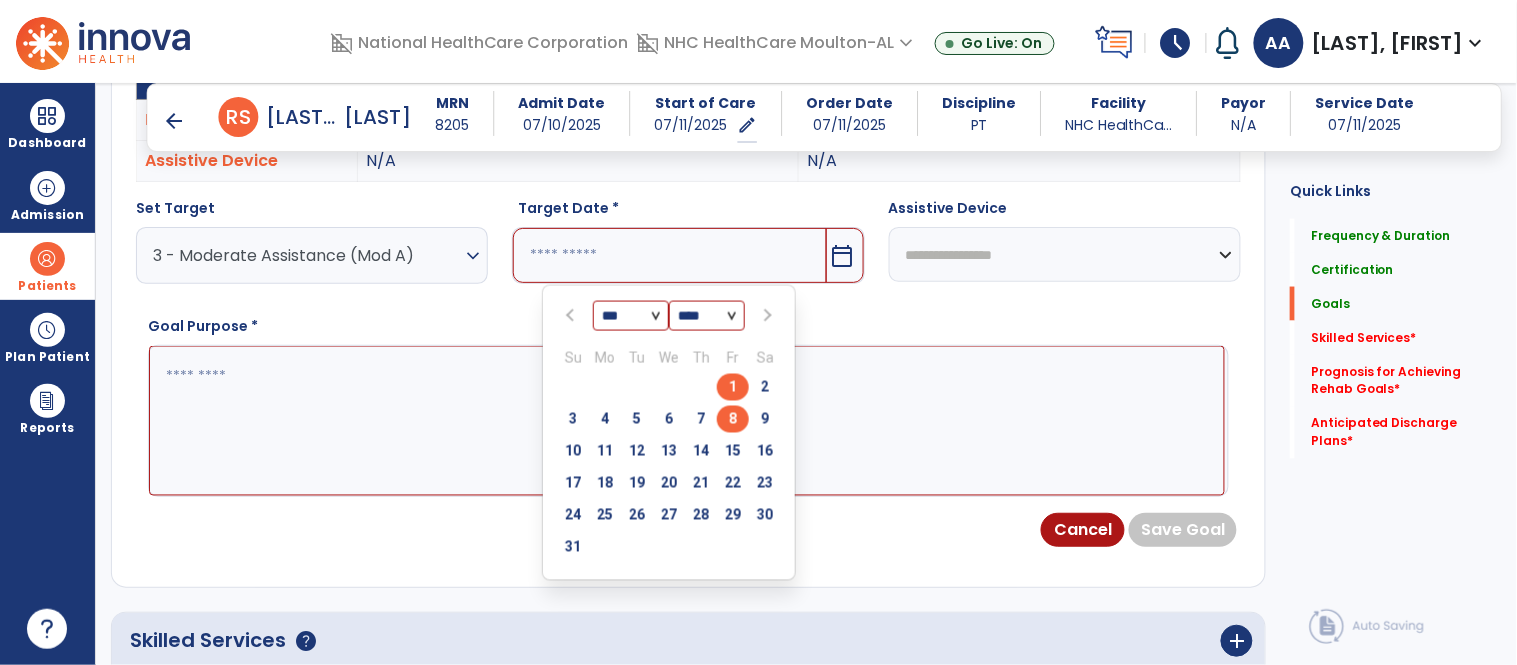 click on "8" at bounding box center [733, 419] 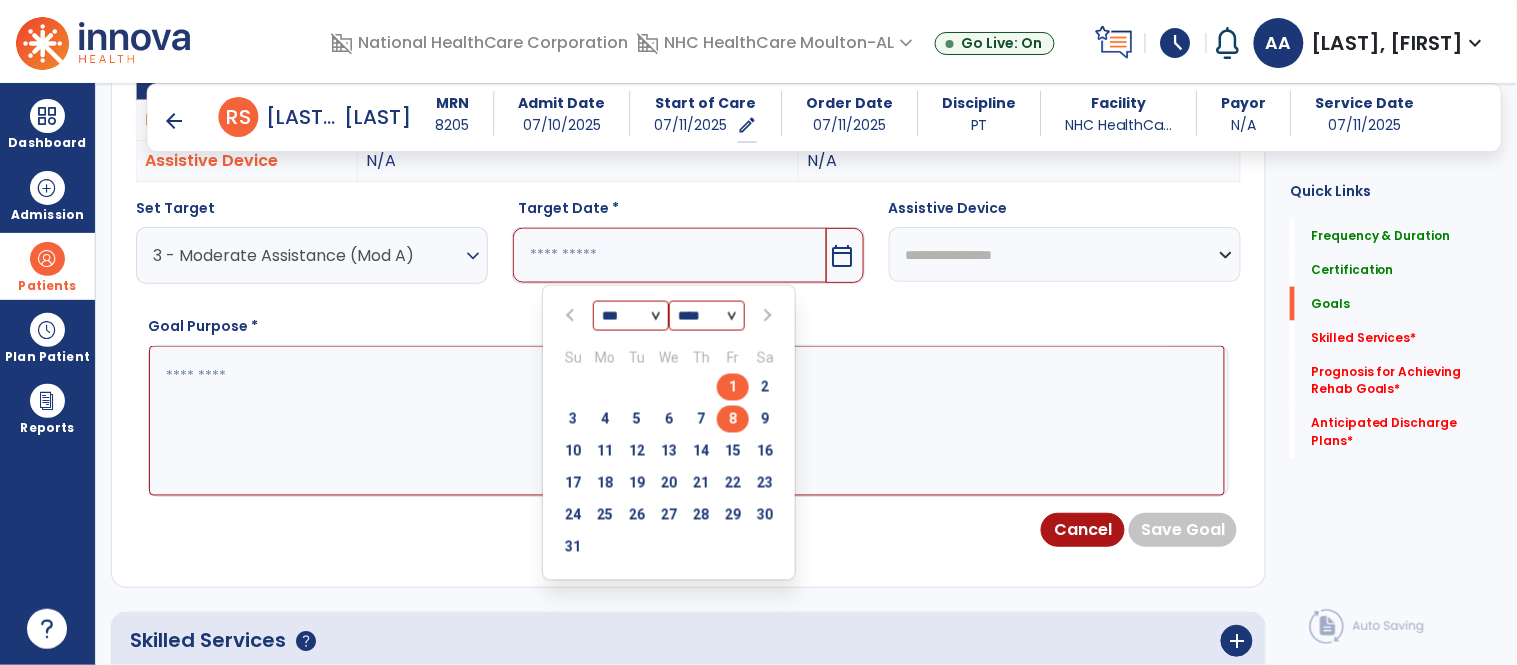 type on "********" 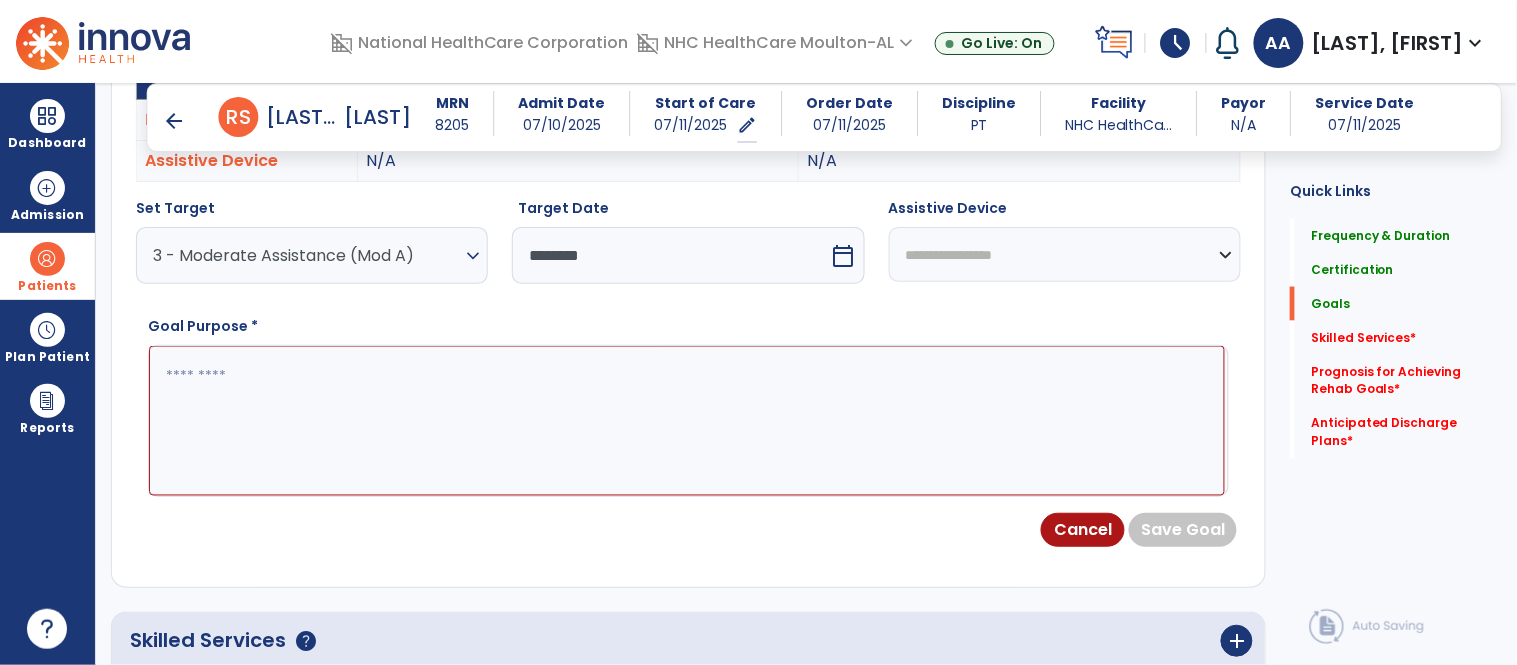 click at bounding box center [687, 421] 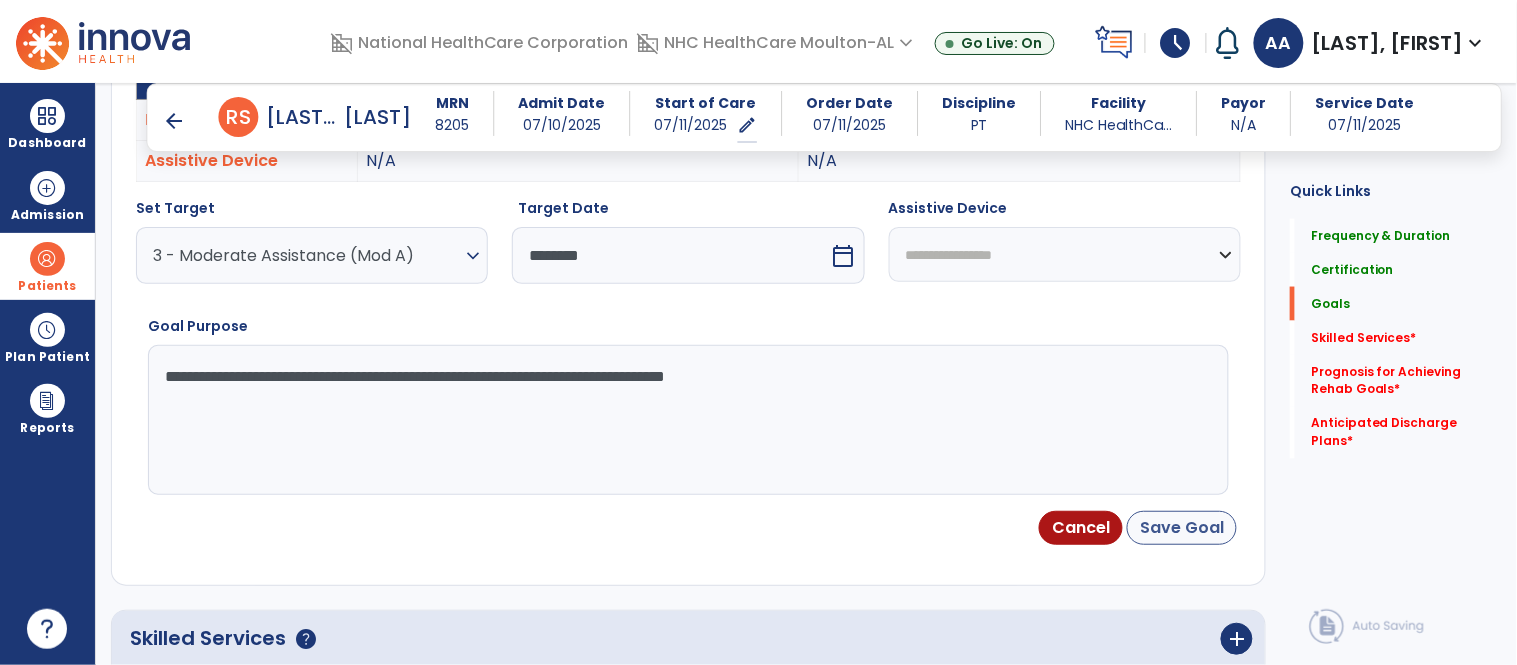 type on "**********" 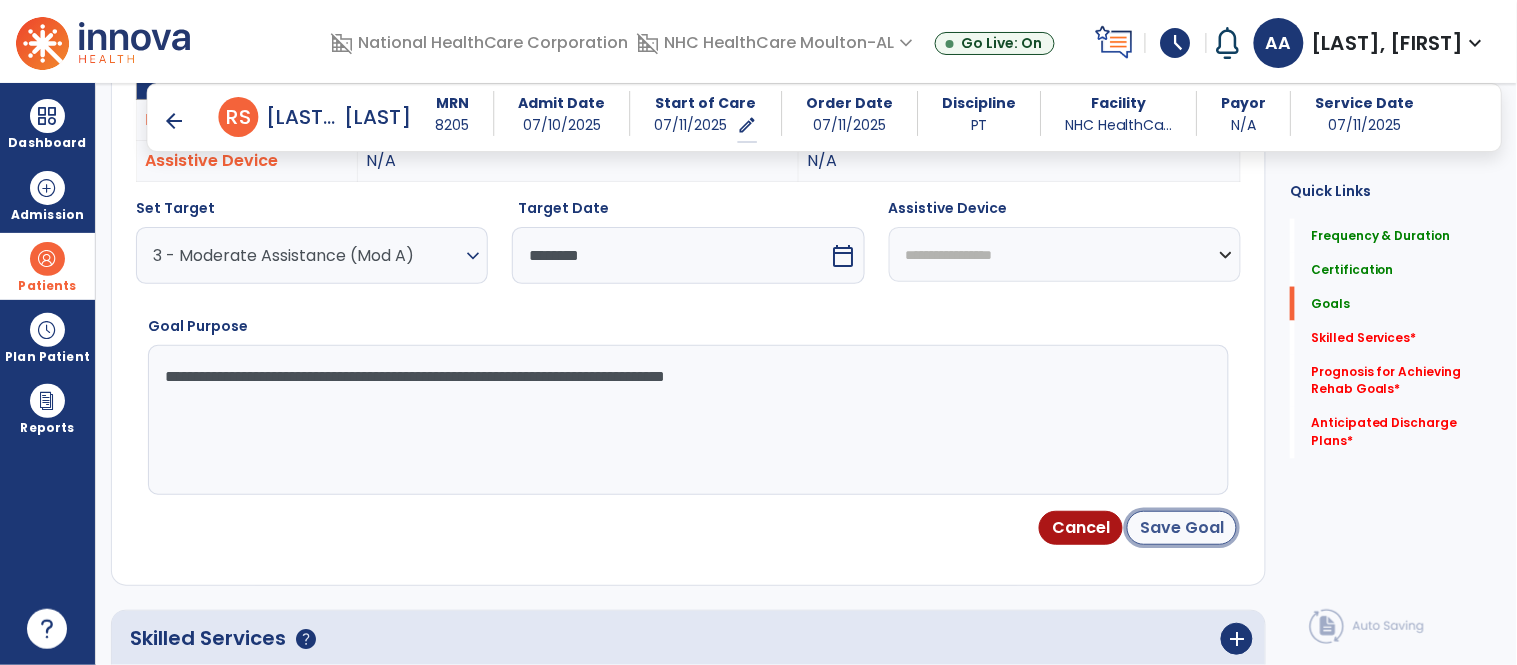 click on "Save Goal" at bounding box center [1182, 528] 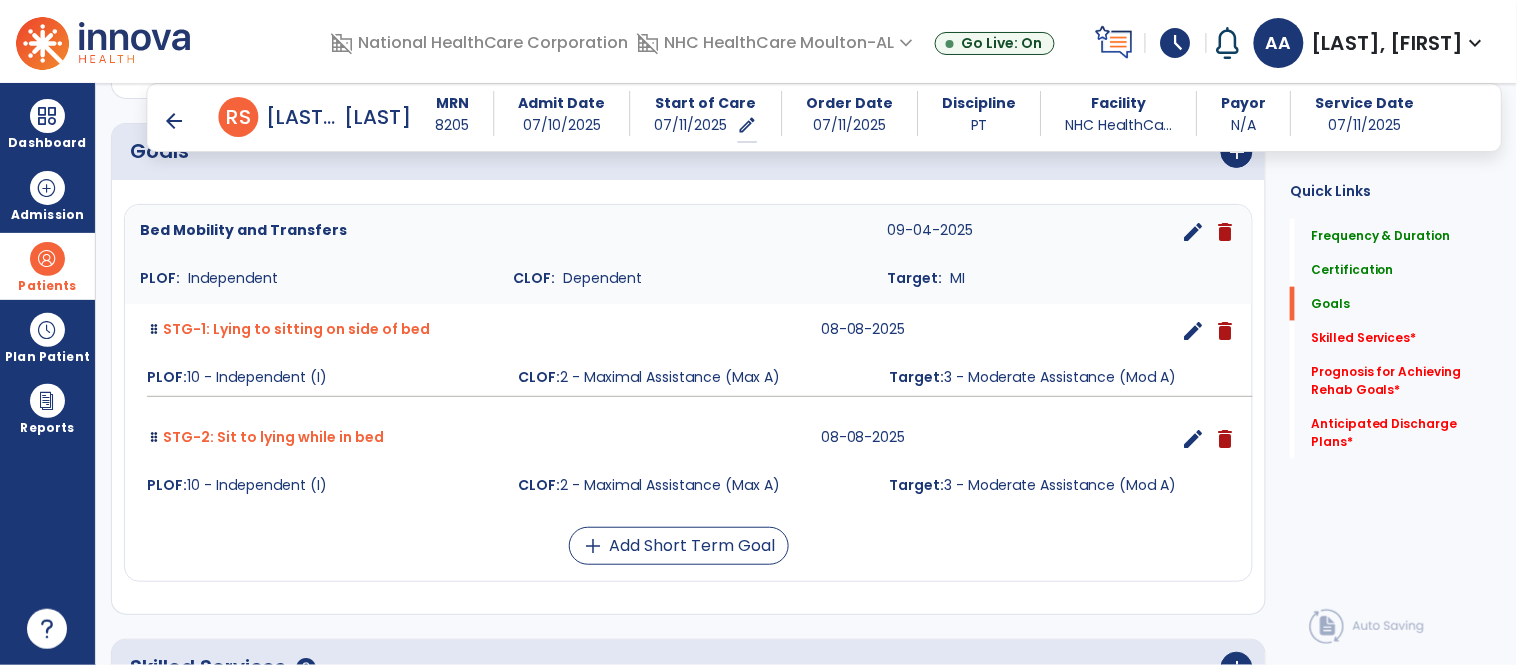 scroll, scrollTop: 531, scrollLeft: 0, axis: vertical 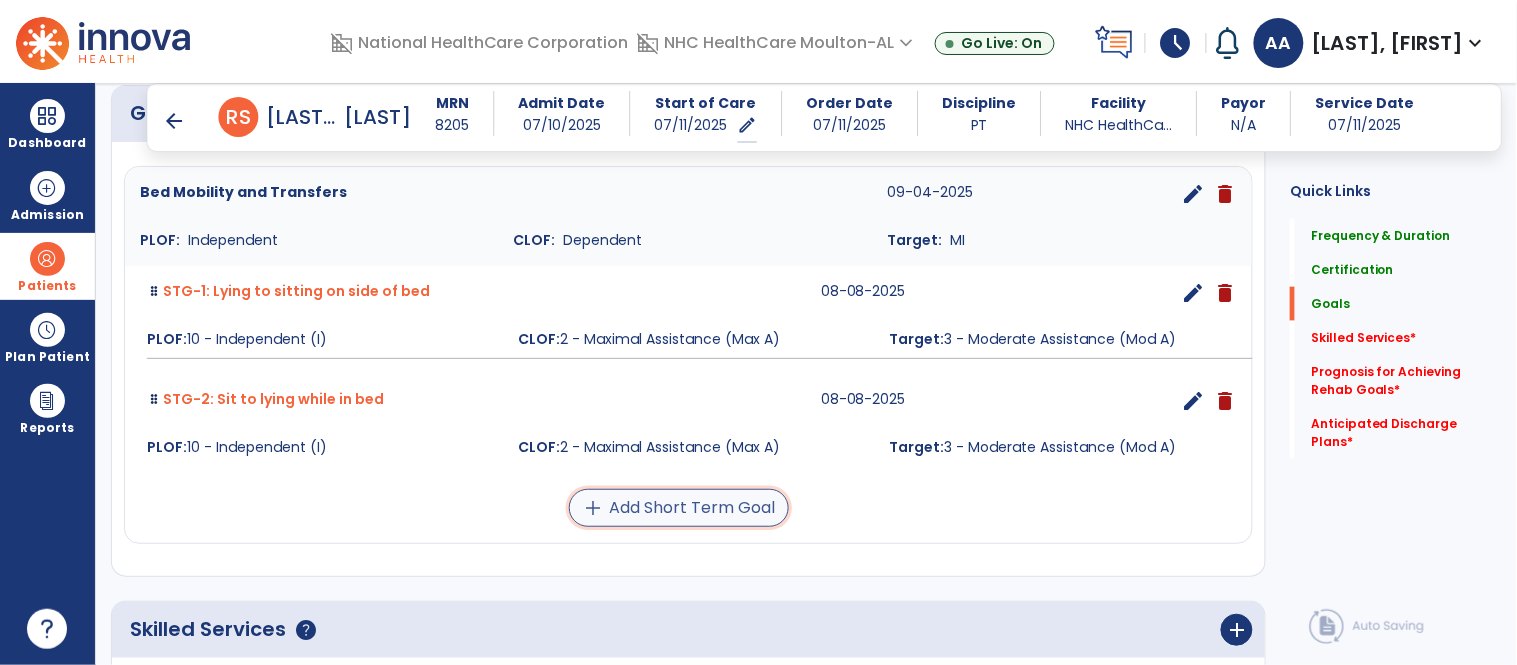click on "add  Add Short Term Goal" at bounding box center [679, 508] 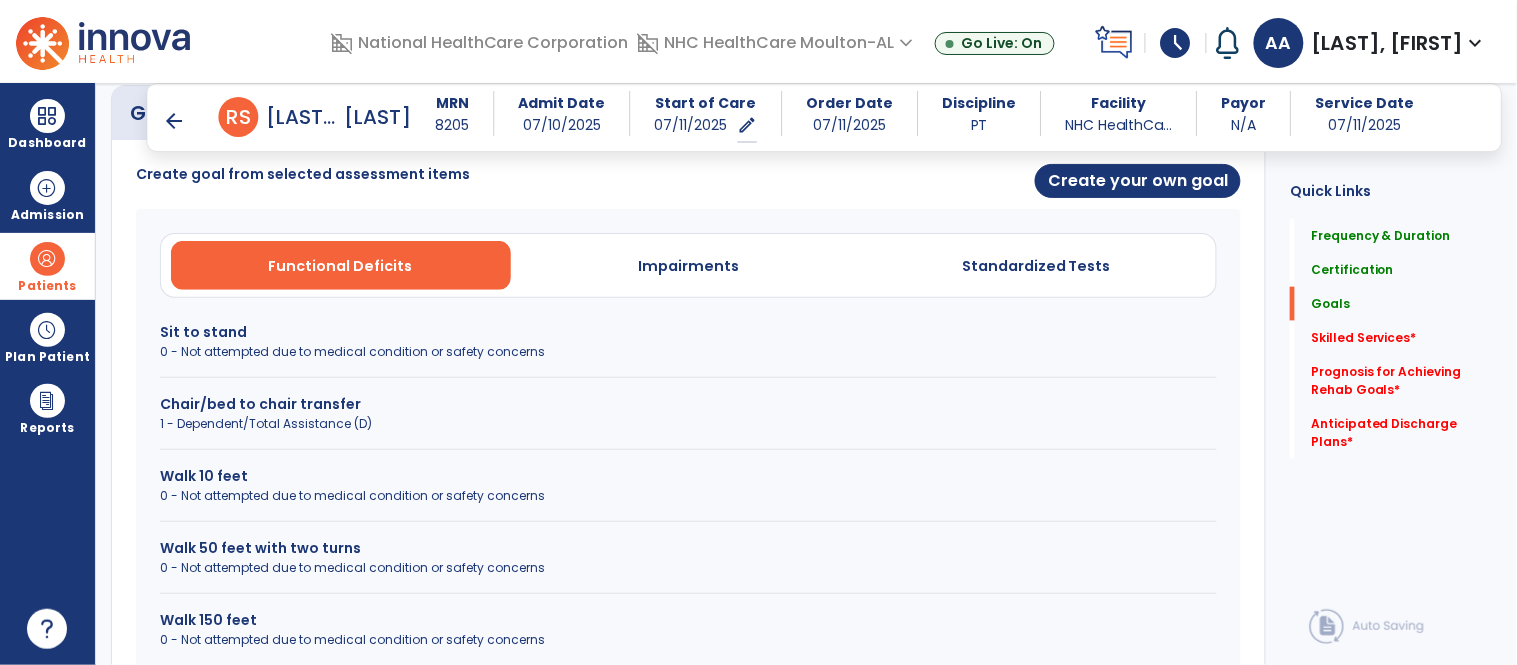 click on "Sit to stand" at bounding box center [688, 332] 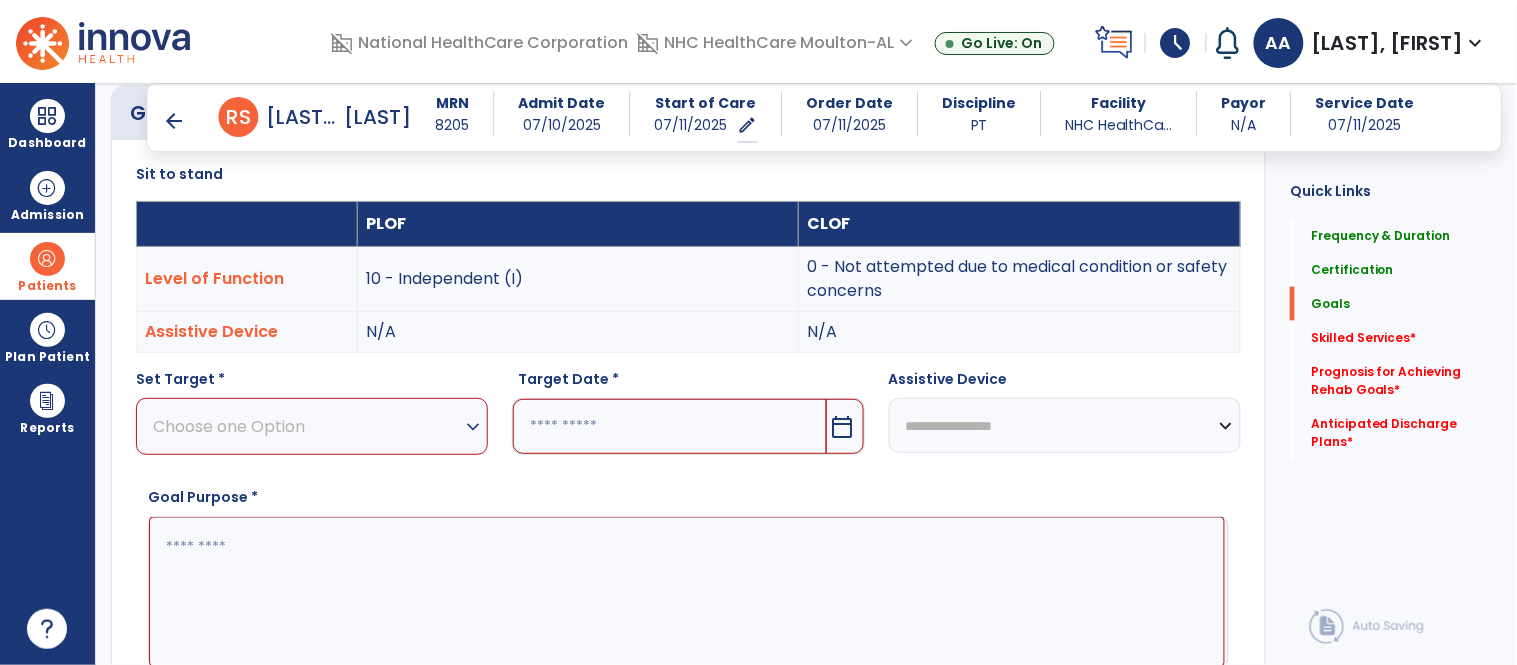 click on "Choose one Option" at bounding box center (307, 426) 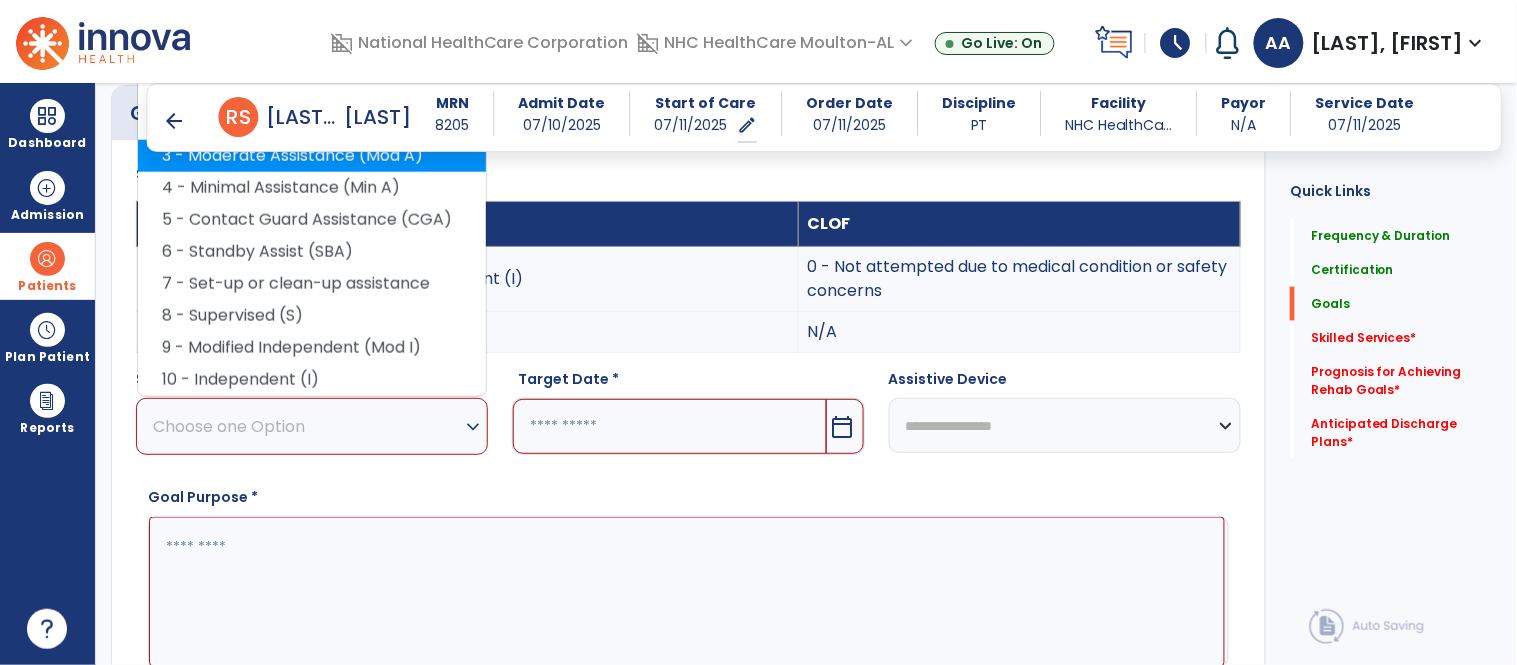 click on "3 - Moderate Assistance (Mod A)" at bounding box center (312, 156) 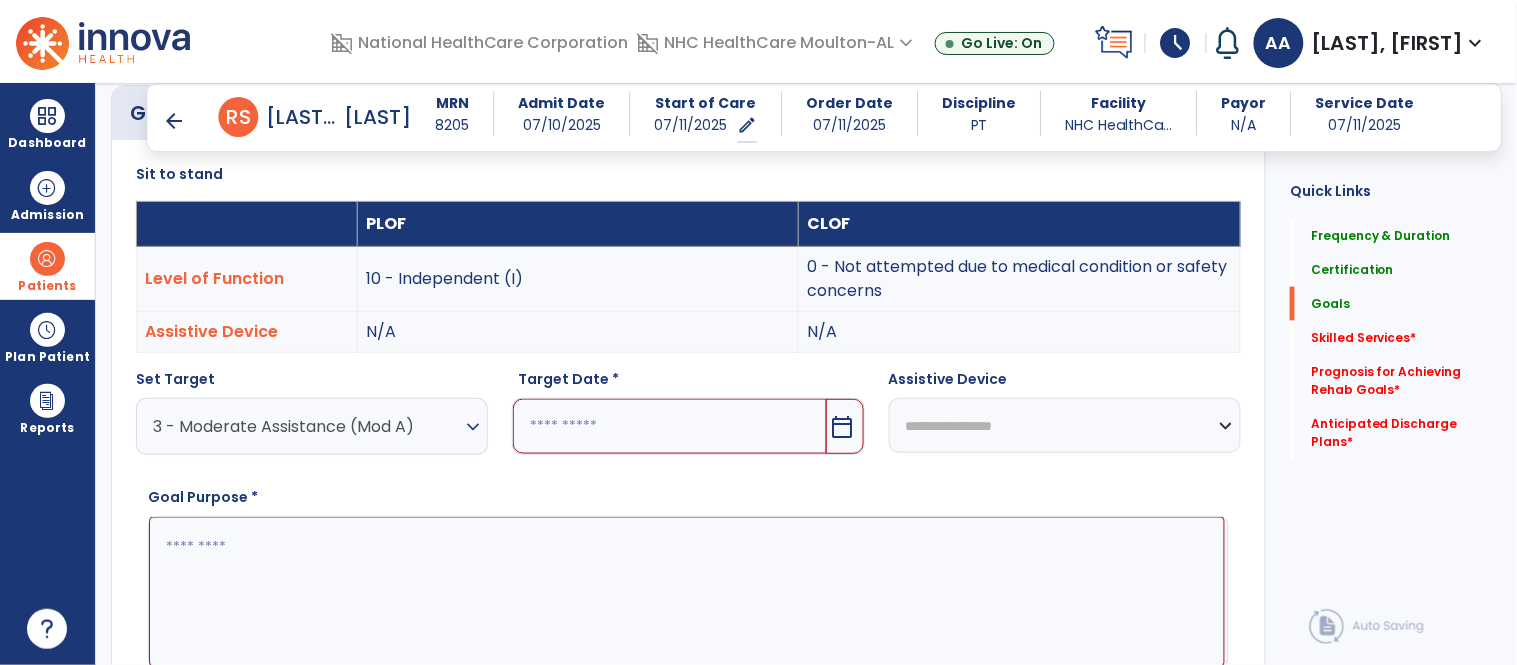 click at bounding box center [669, 426] 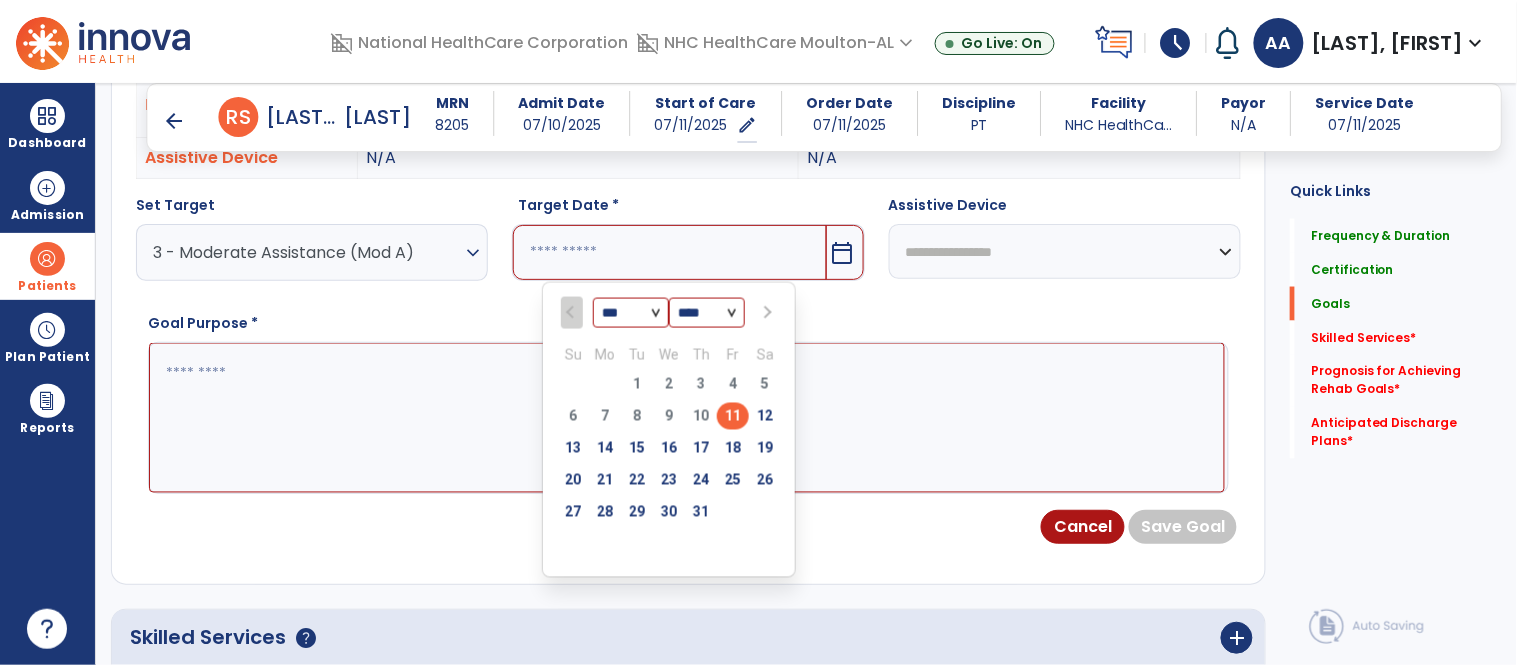 scroll, scrollTop: 753, scrollLeft: 0, axis: vertical 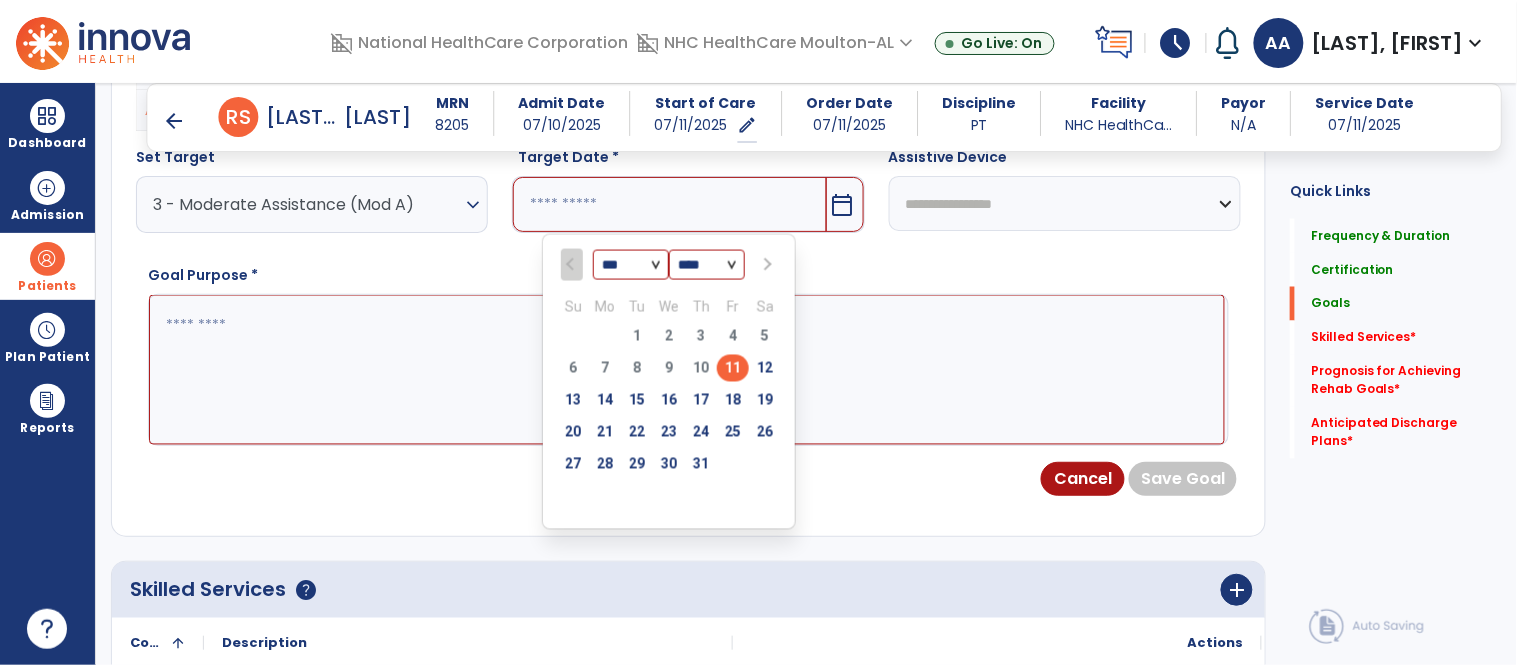 click at bounding box center (767, 265) 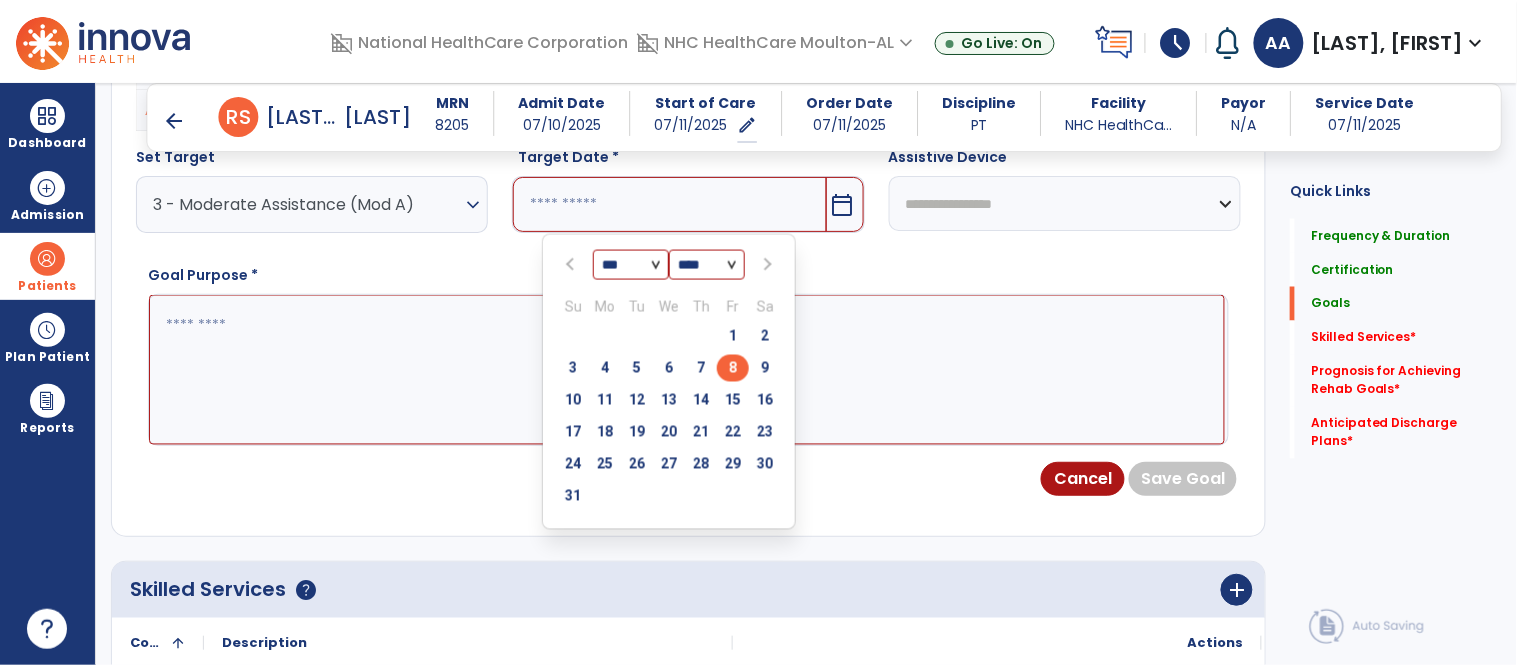 click on "8" at bounding box center (733, 368) 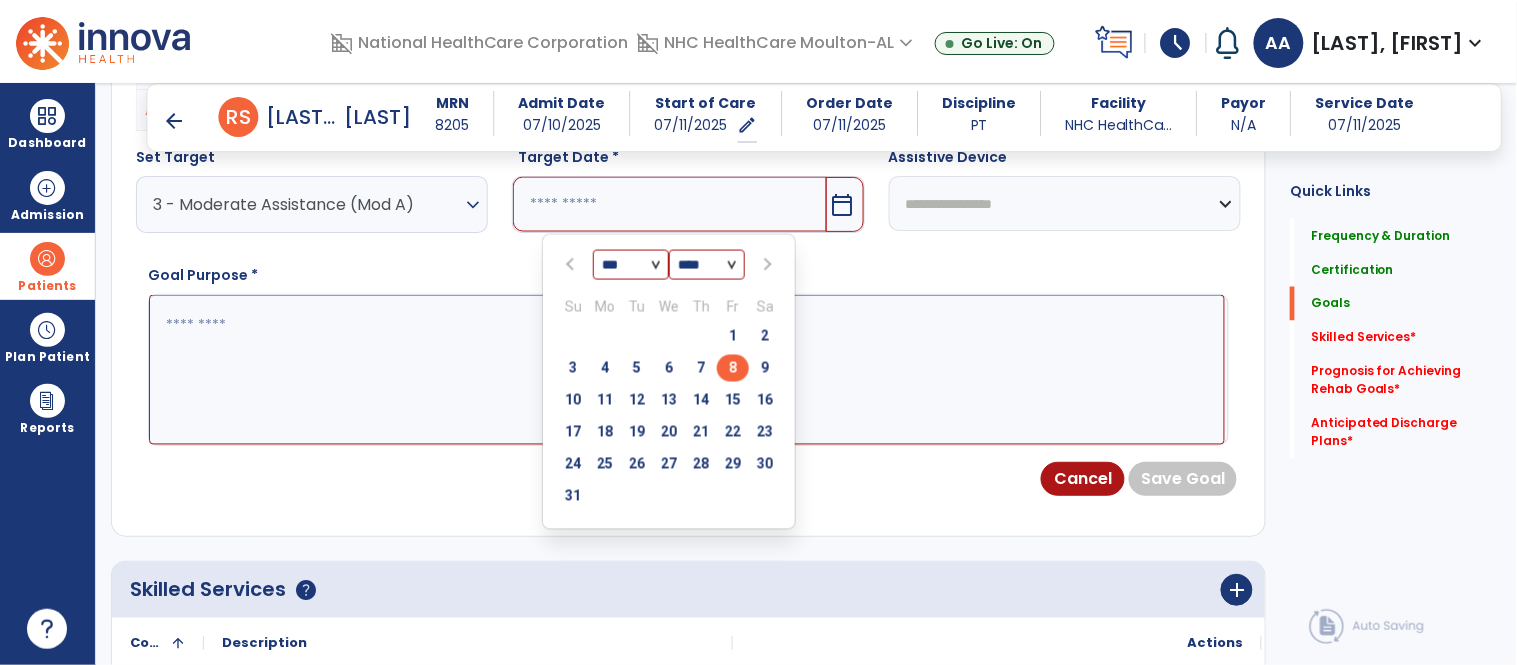type on "********" 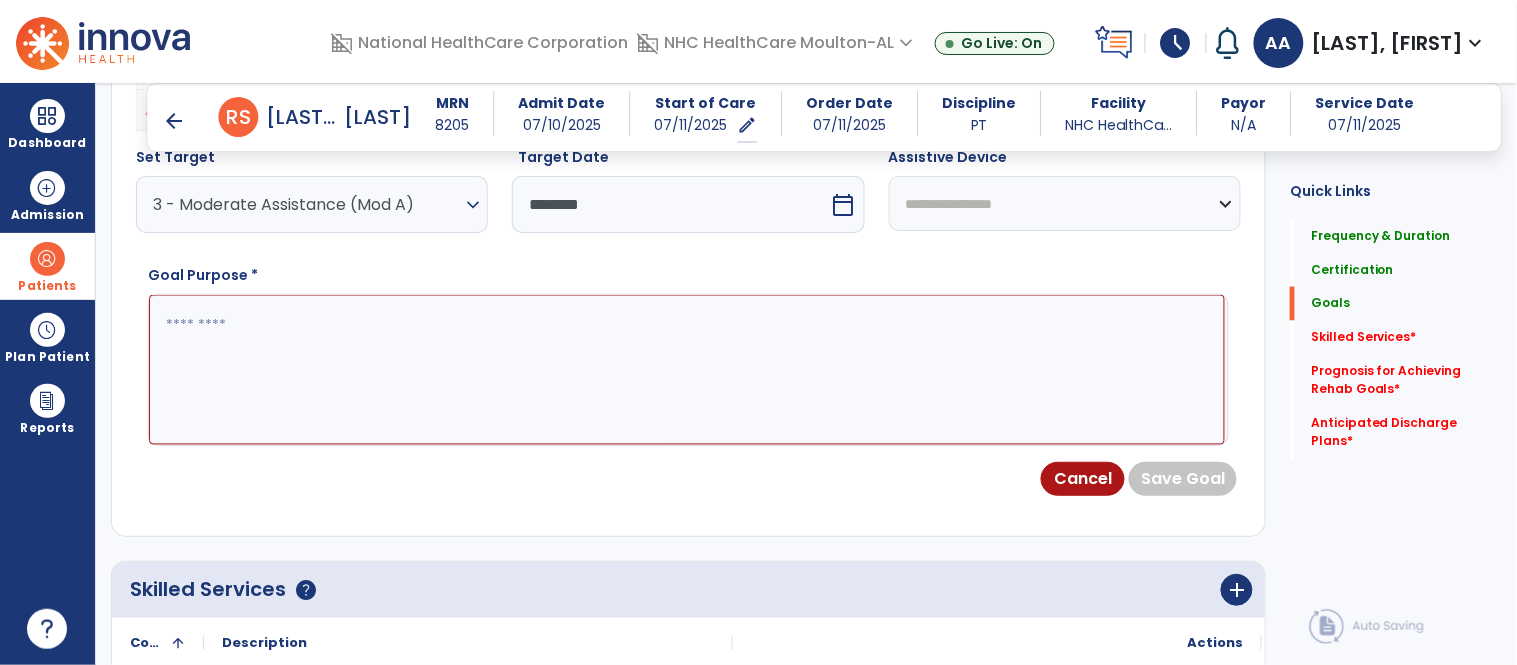 click at bounding box center [687, 370] 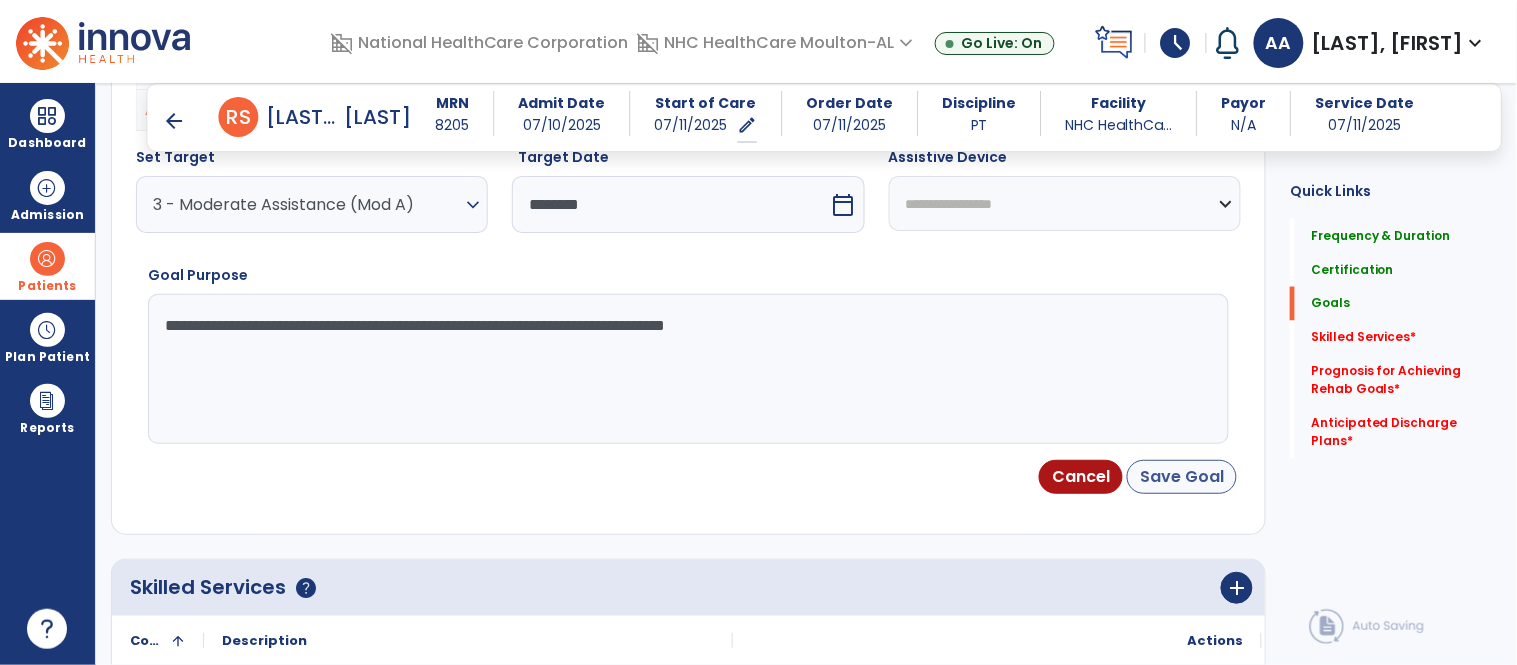 type on "**********" 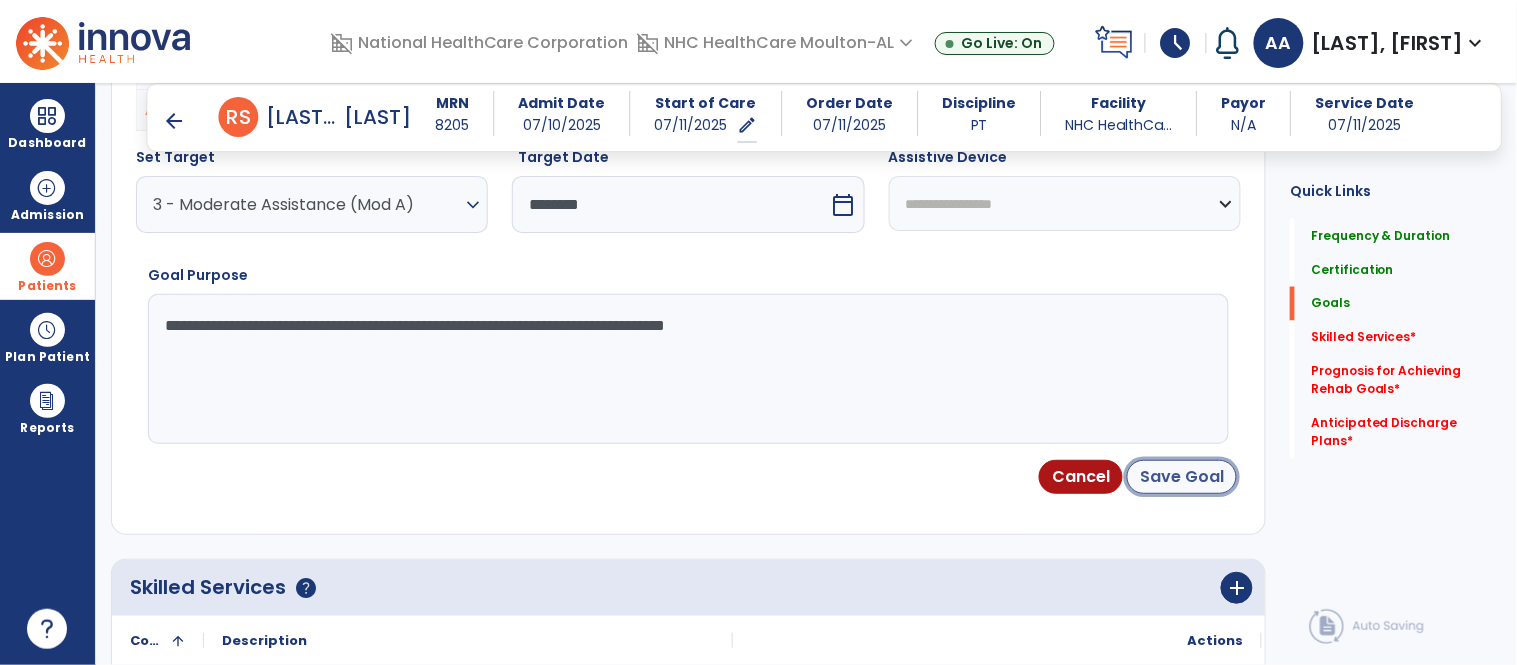 click on "Save Goal" at bounding box center [1182, 477] 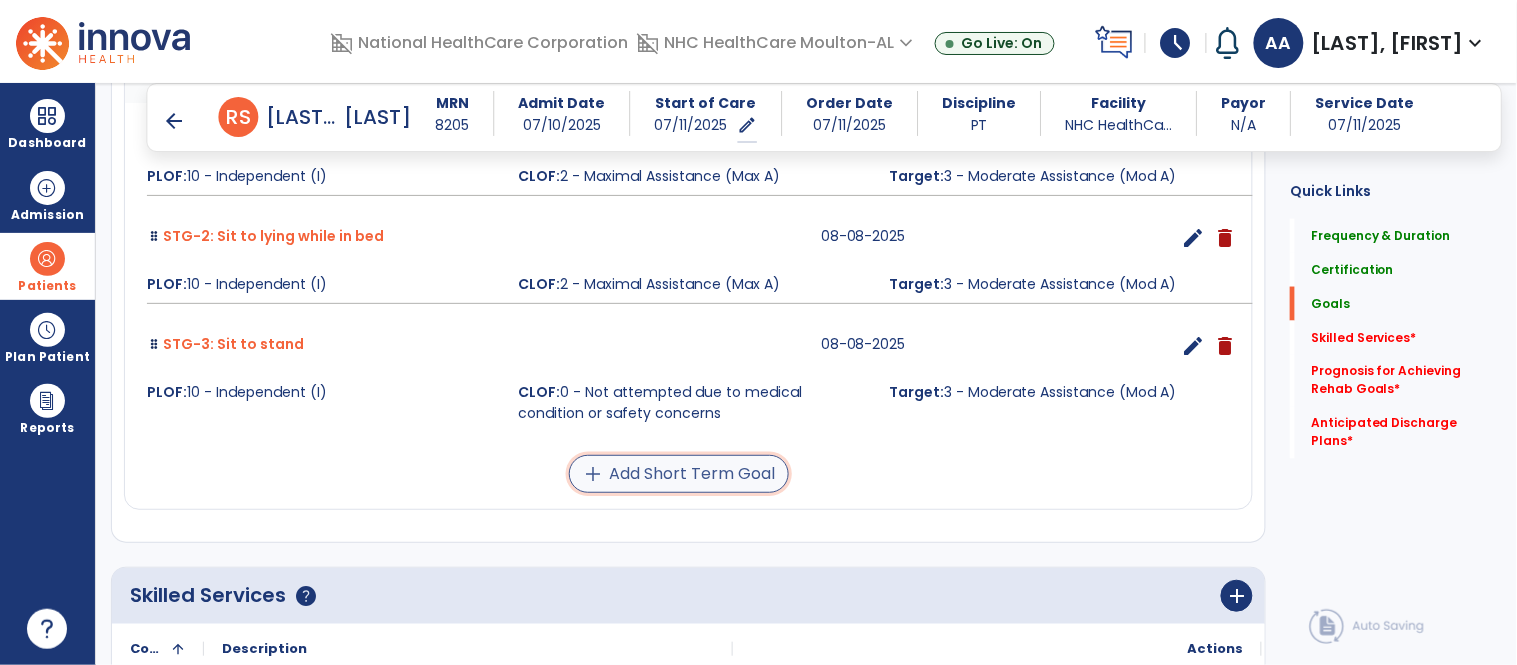 click on "add  Add Short Term Goal" at bounding box center (679, 474) 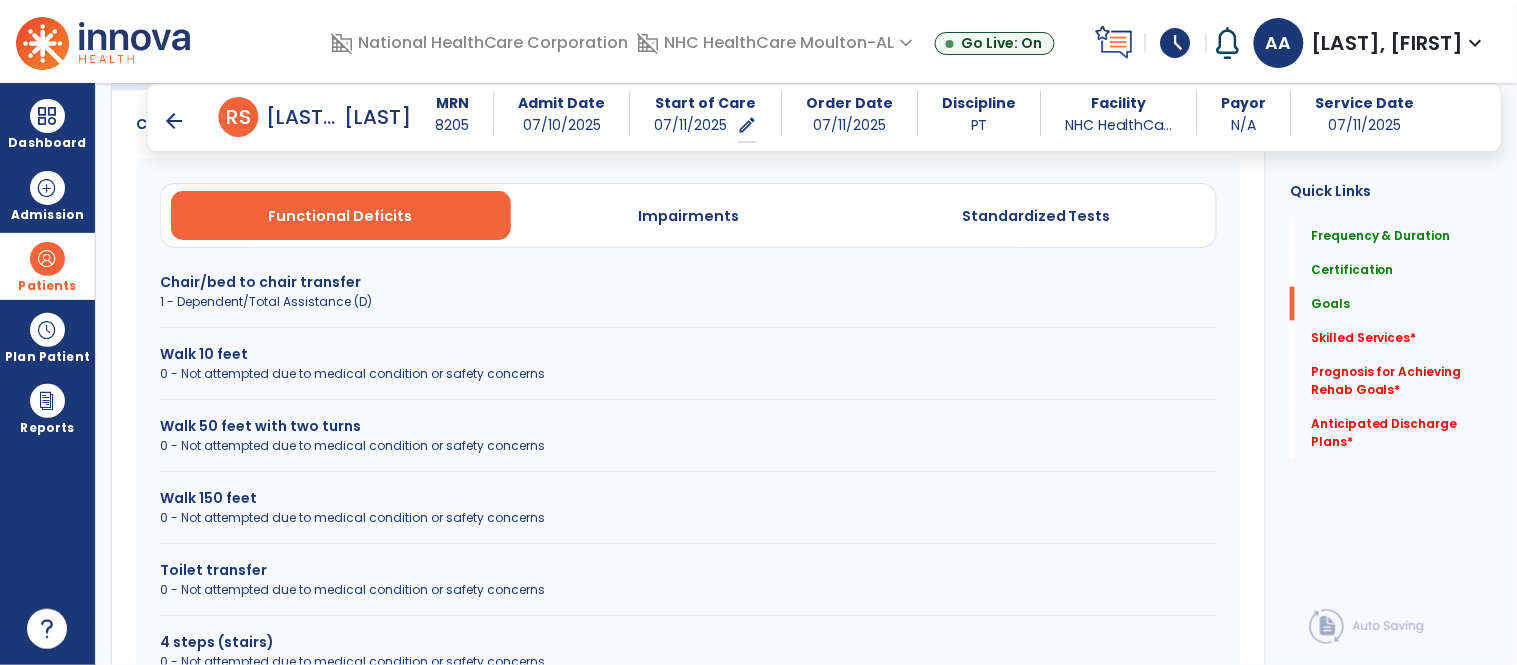 scroll, scrollTop: 538, scrollLeft: 0, axis: vertical 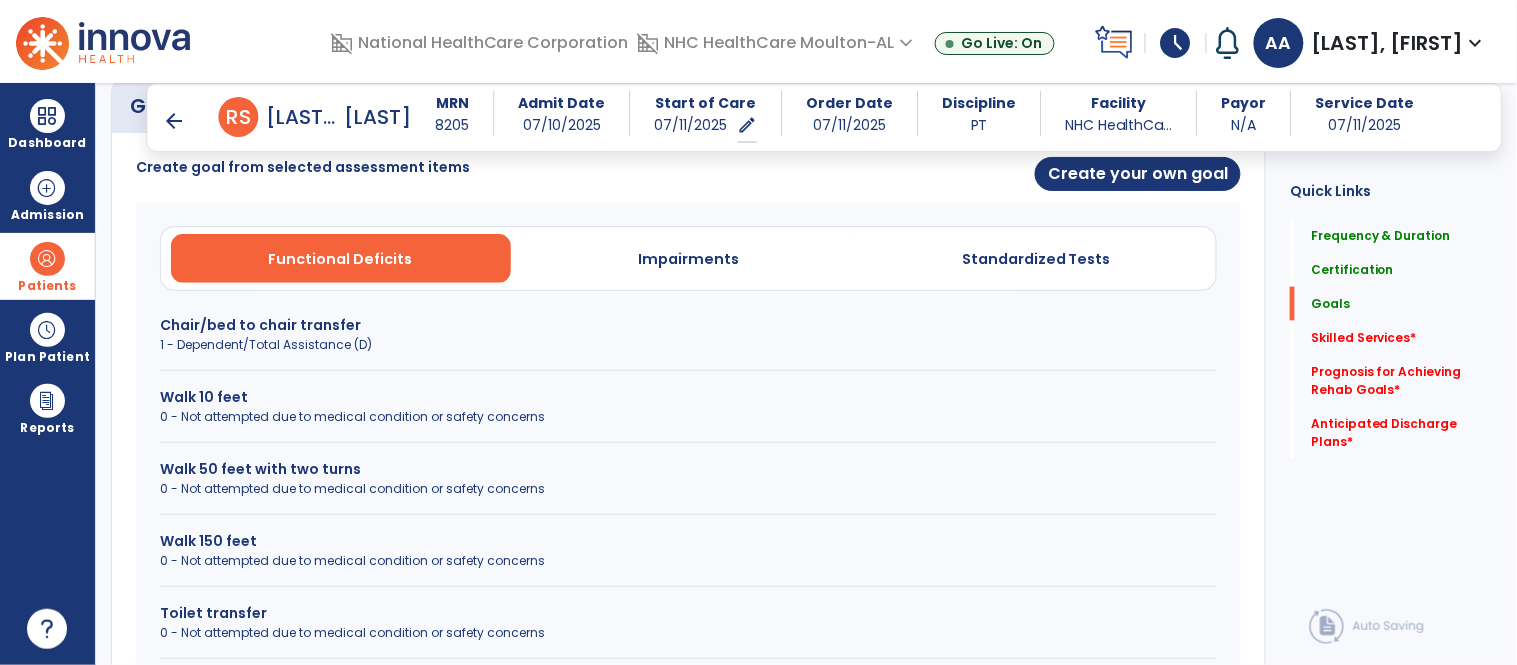 click on "Chair/bed to chair transfer" at bounding box center [688, 325] 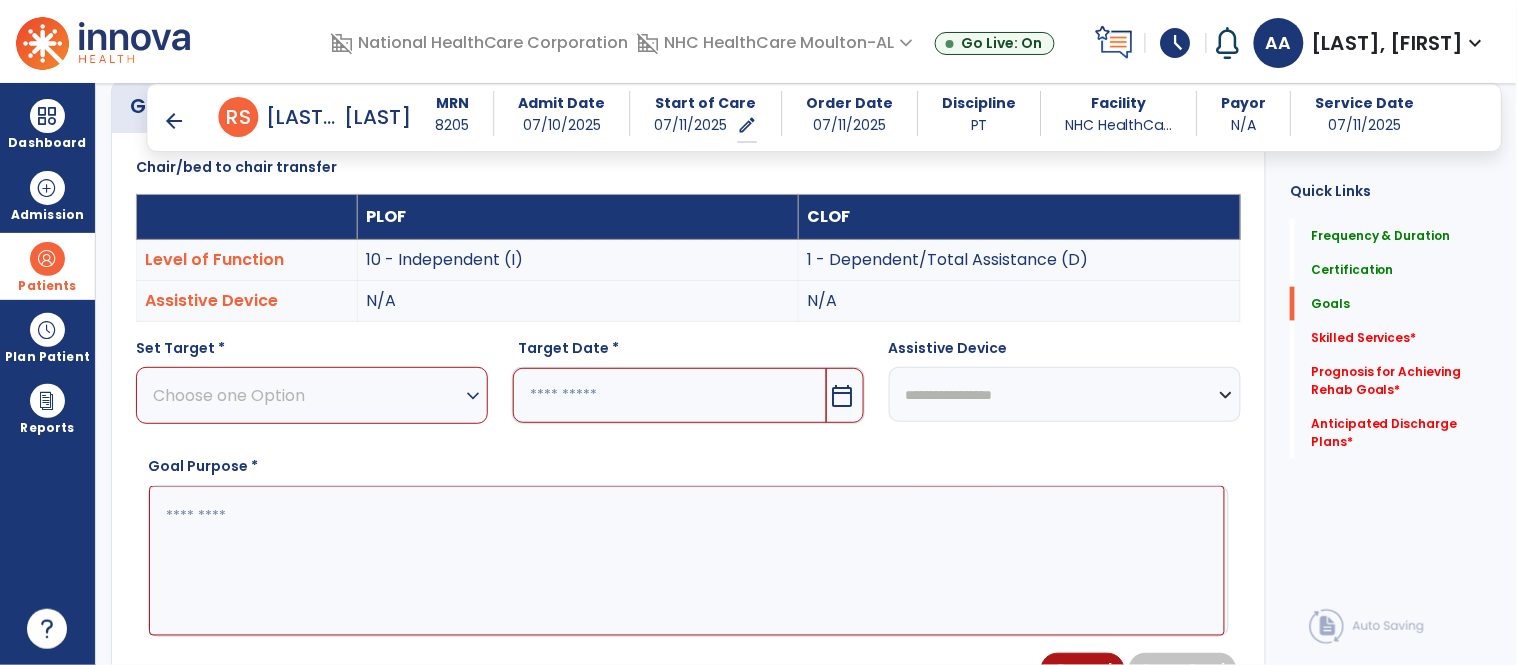 click on "expand_more" at bounding box center (473, 396) 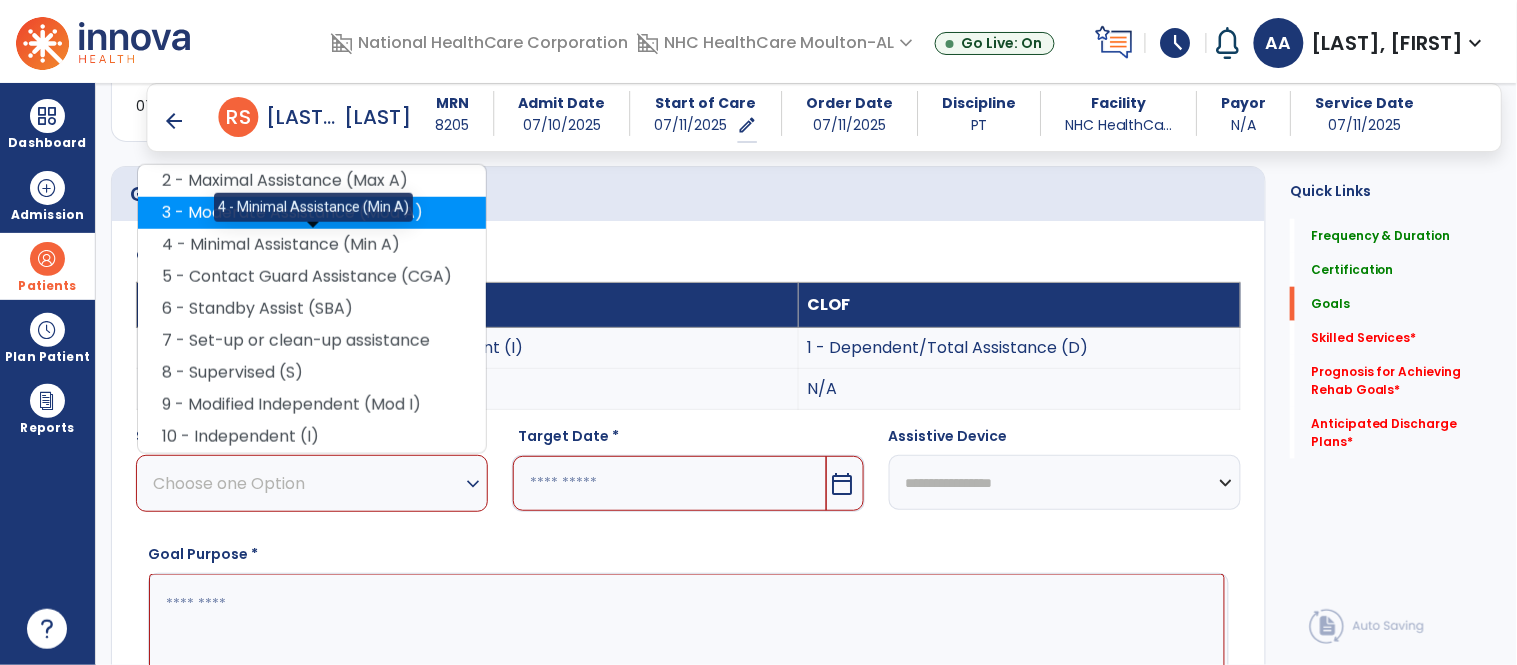 scroll, scrollTop: 427, scrollLeft: 0, axis: vertical 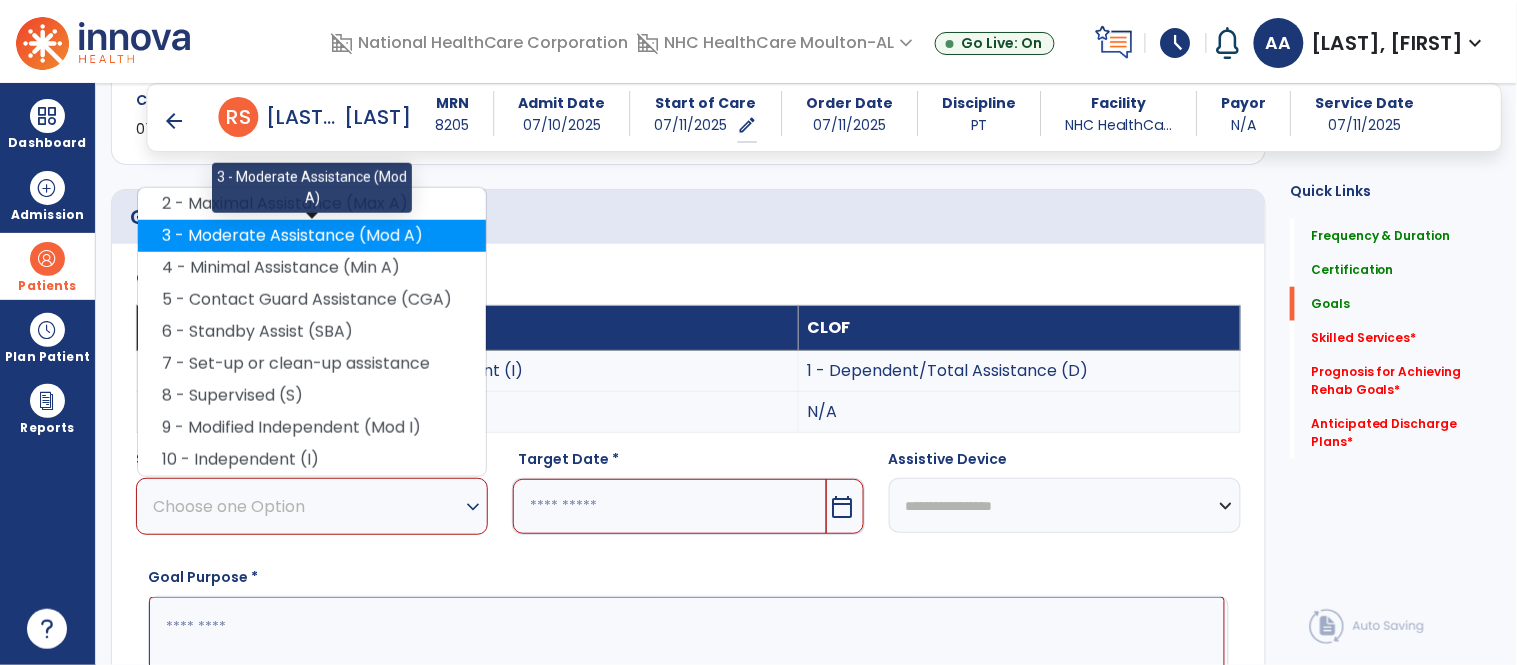 click on "3 - Moderate Assistance (Mod A)" at bounding box center [312, 236] 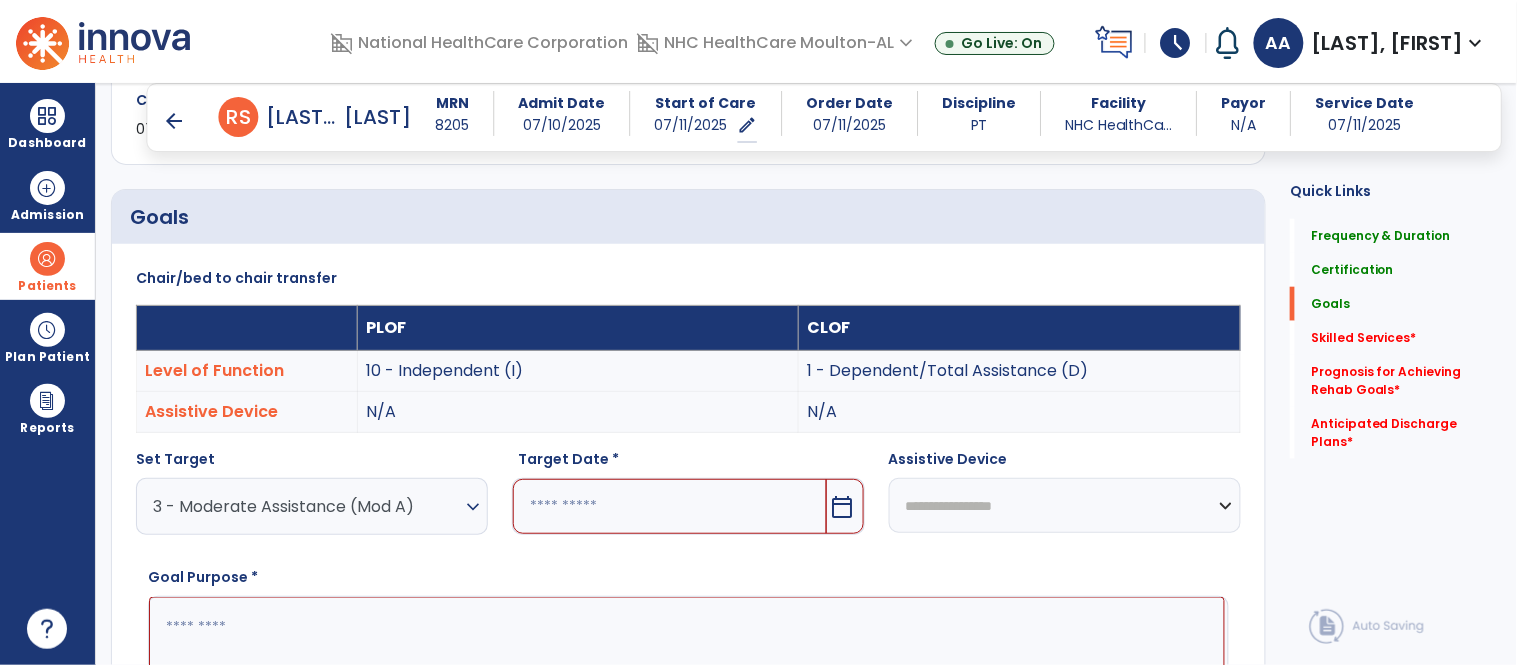 click on "calendar_today" at bounding box center (843, 507) 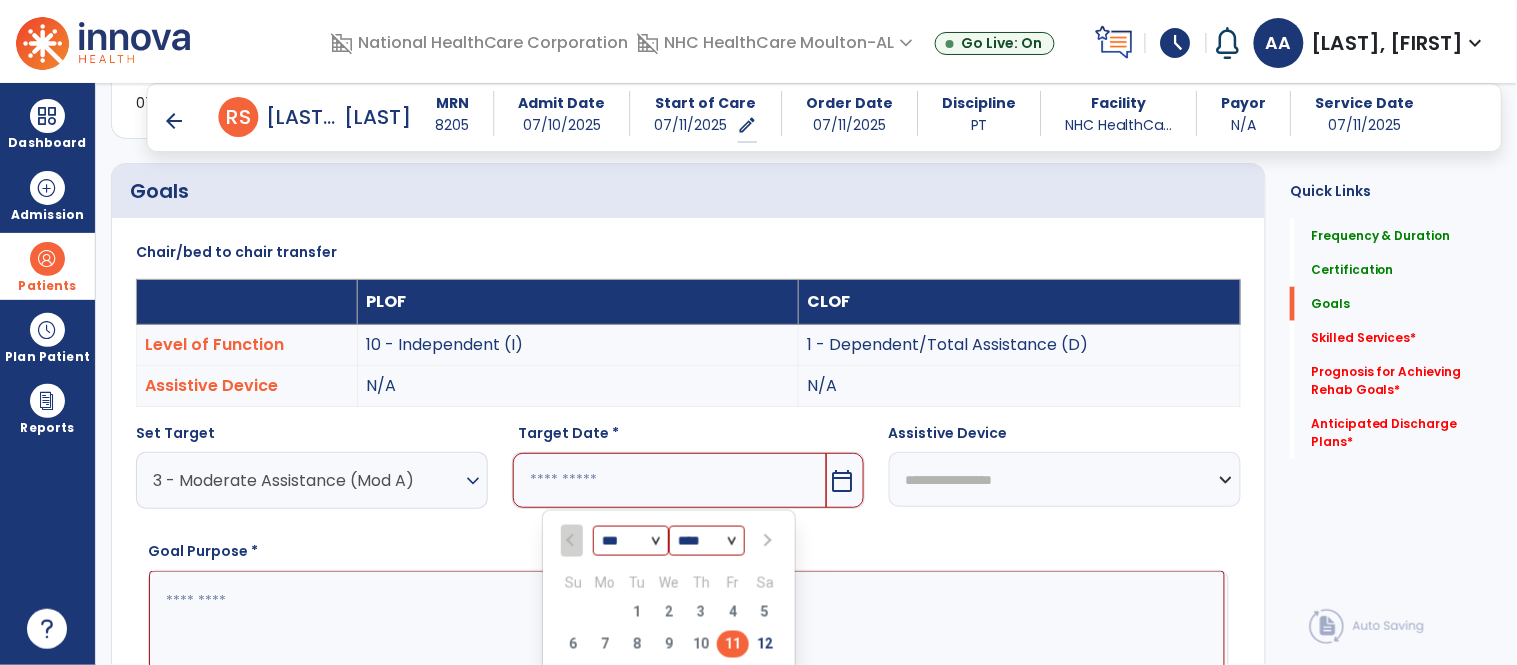 scroll, scrollTop: 564, scrollLeft: 0, axis: vertical 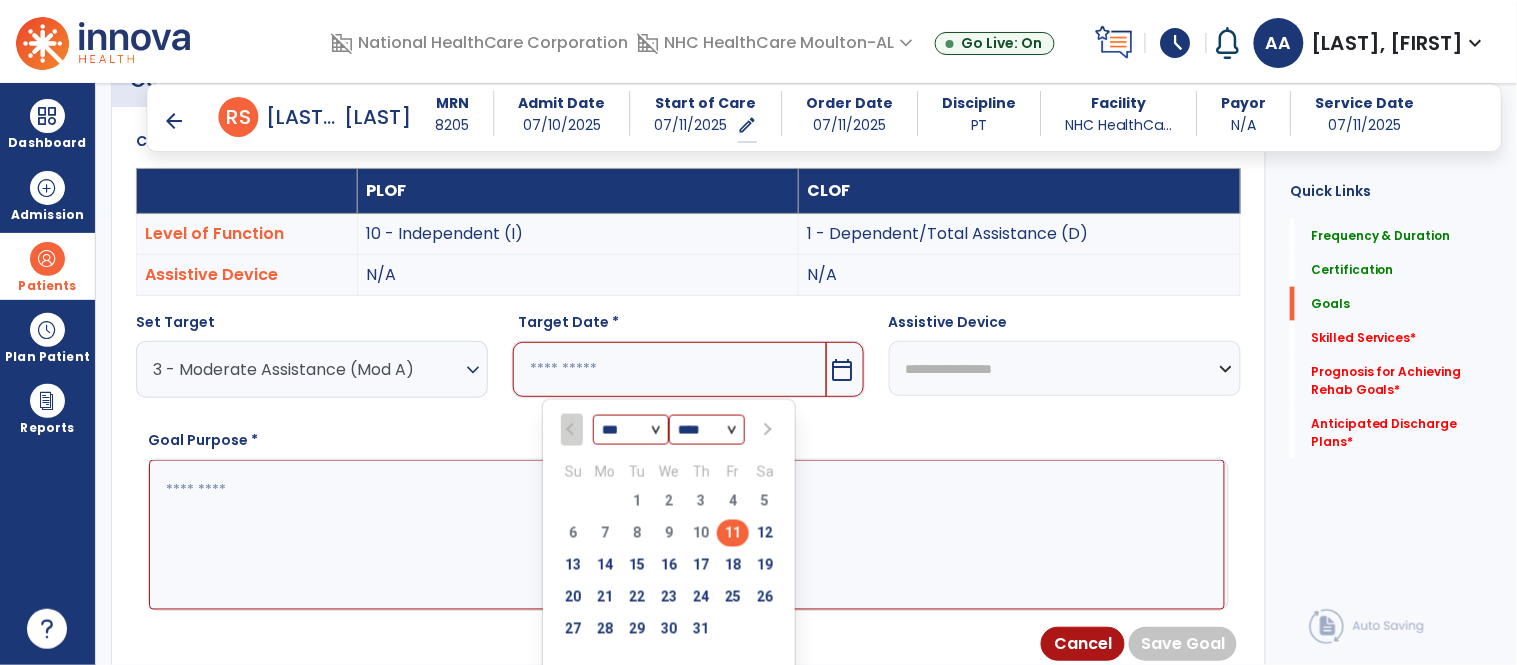 click at bounding box center [766, 430] 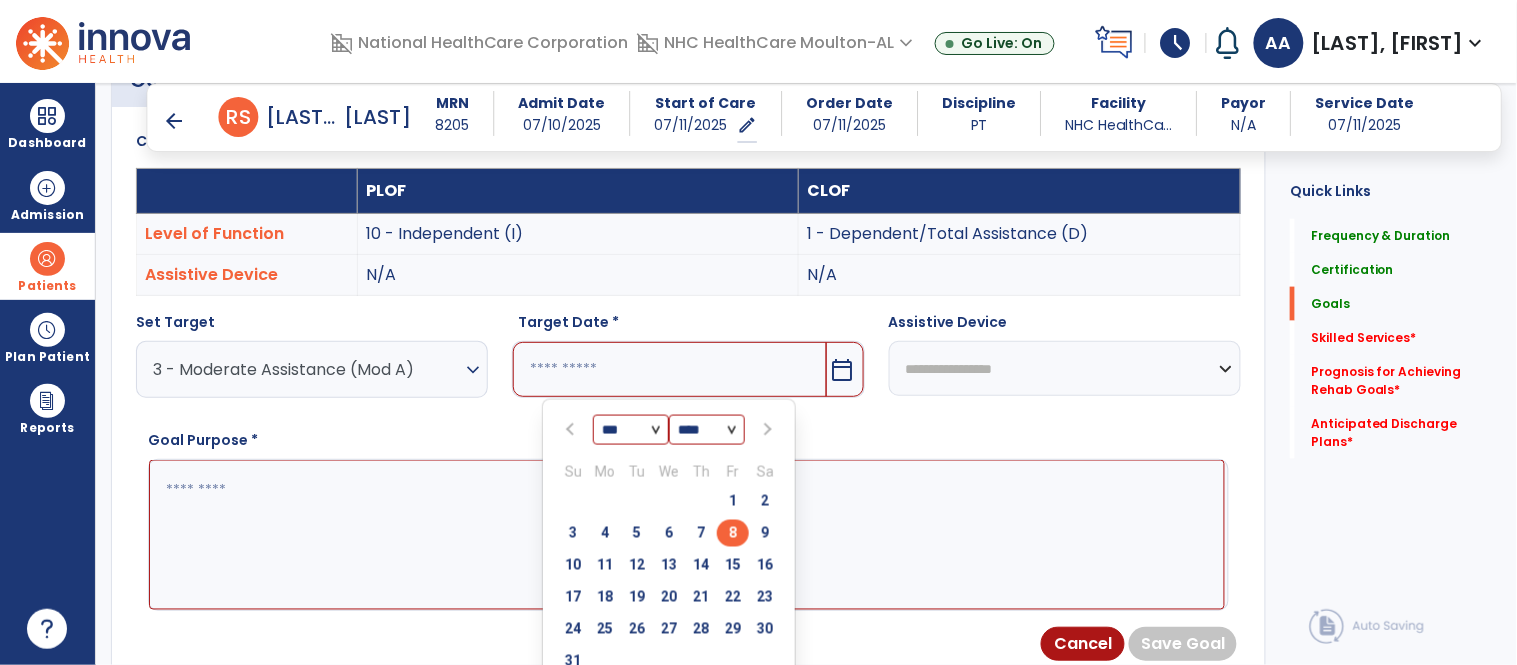 click on "8" at bounding box center [733, 533] 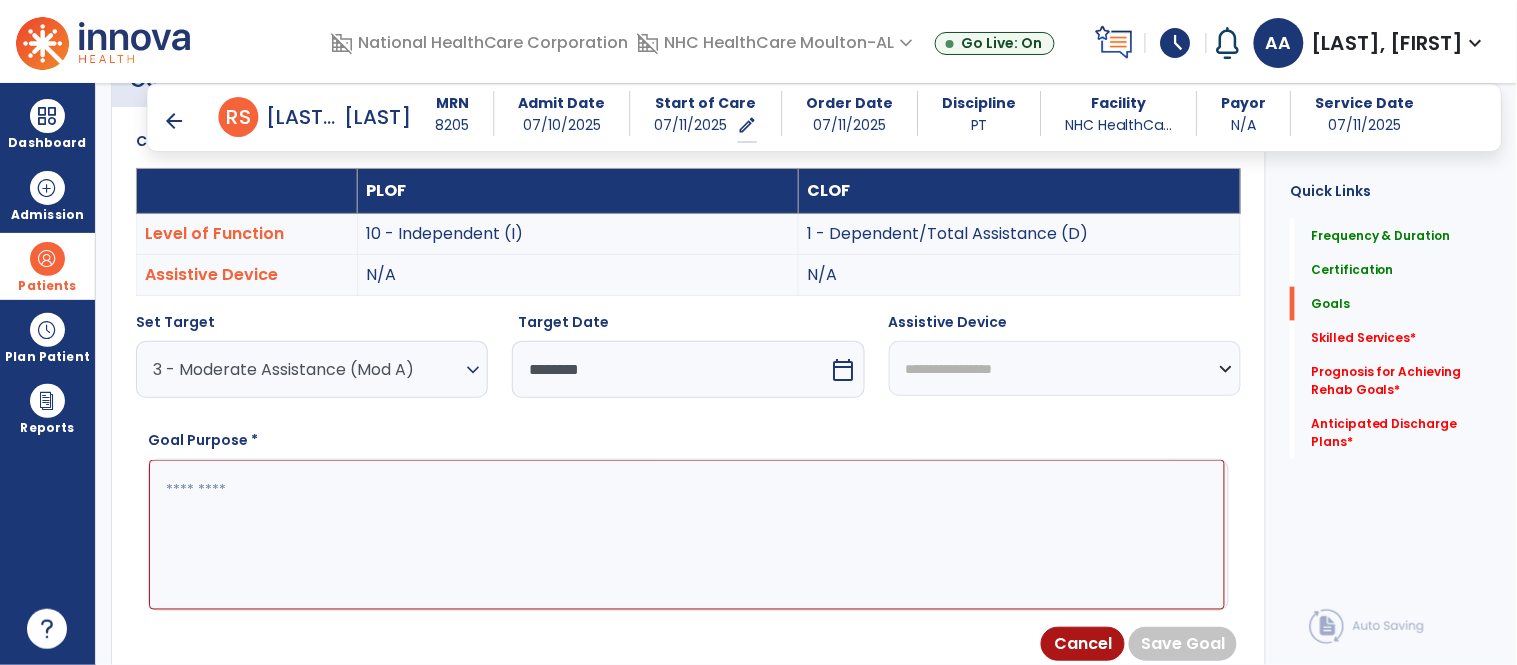 click at bounding box center [687, 535] 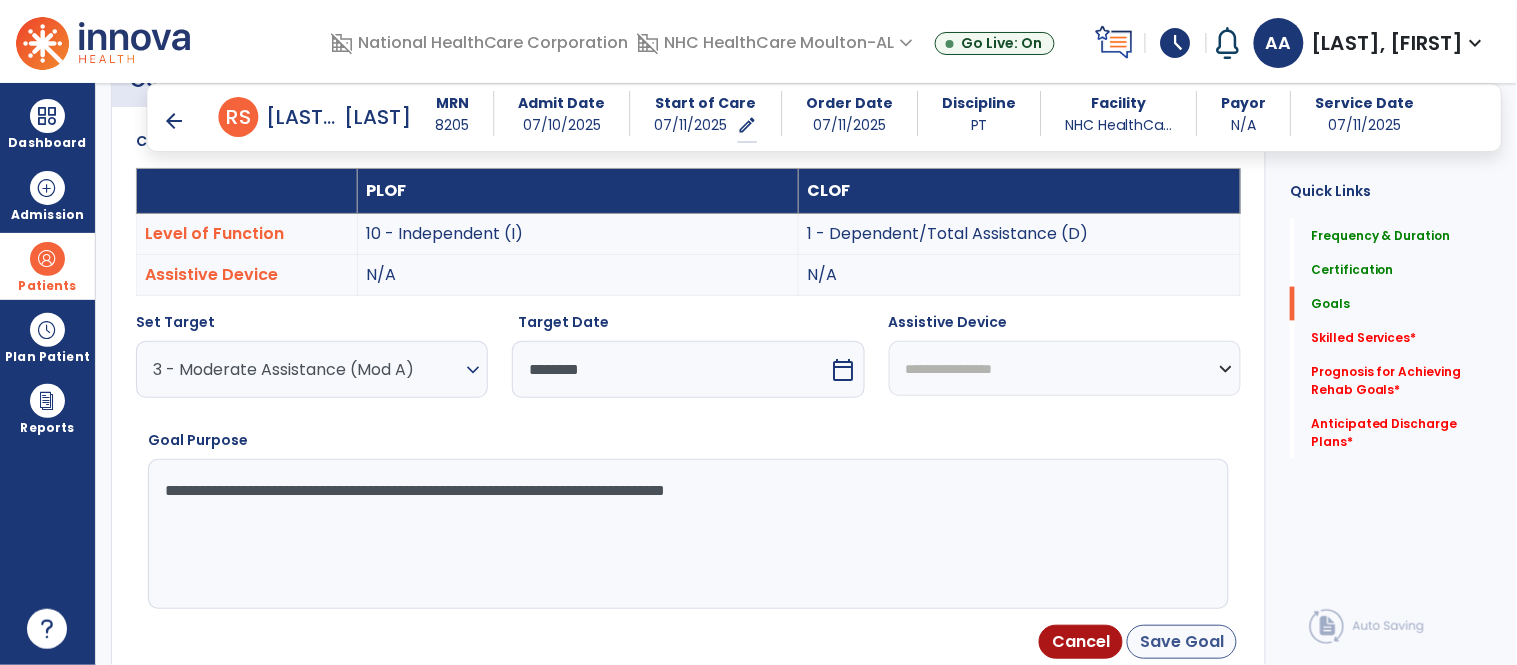 type on "**********" 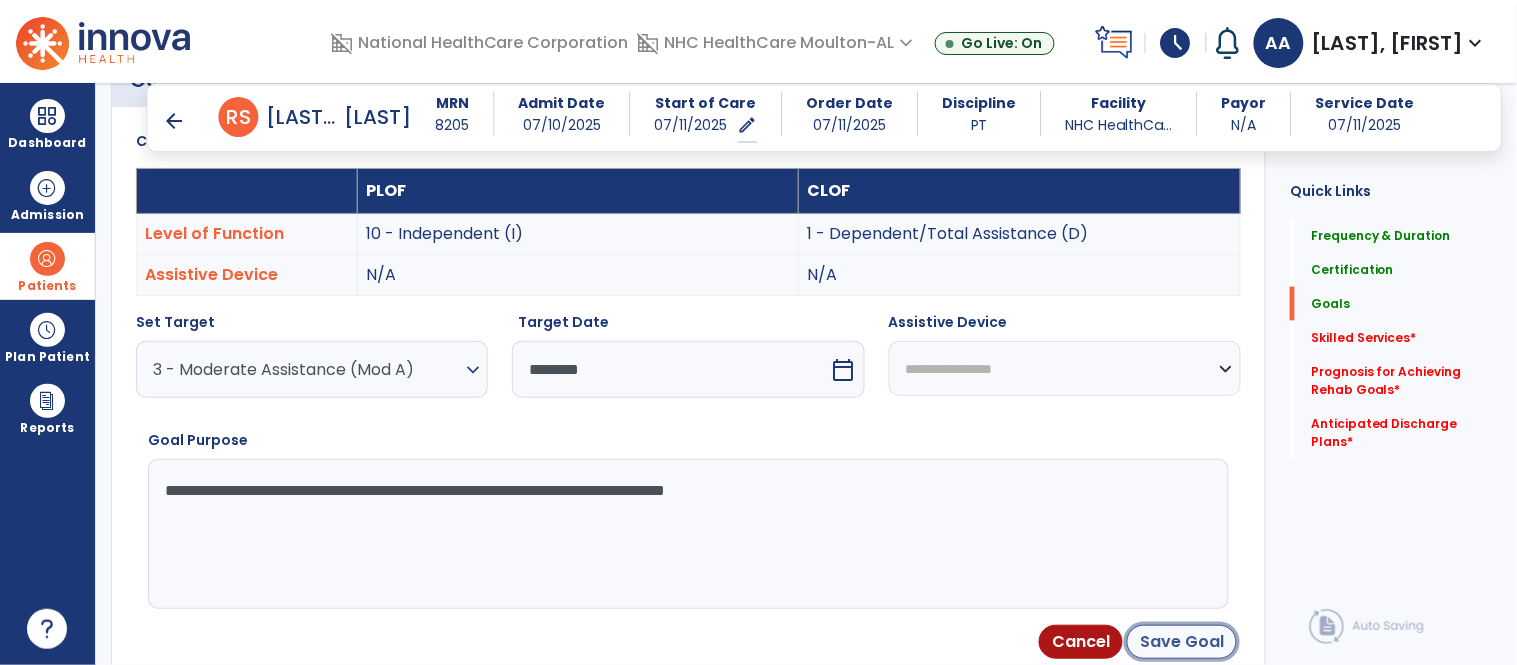 click on "Save Goal" at bounding box center (1182, 642) 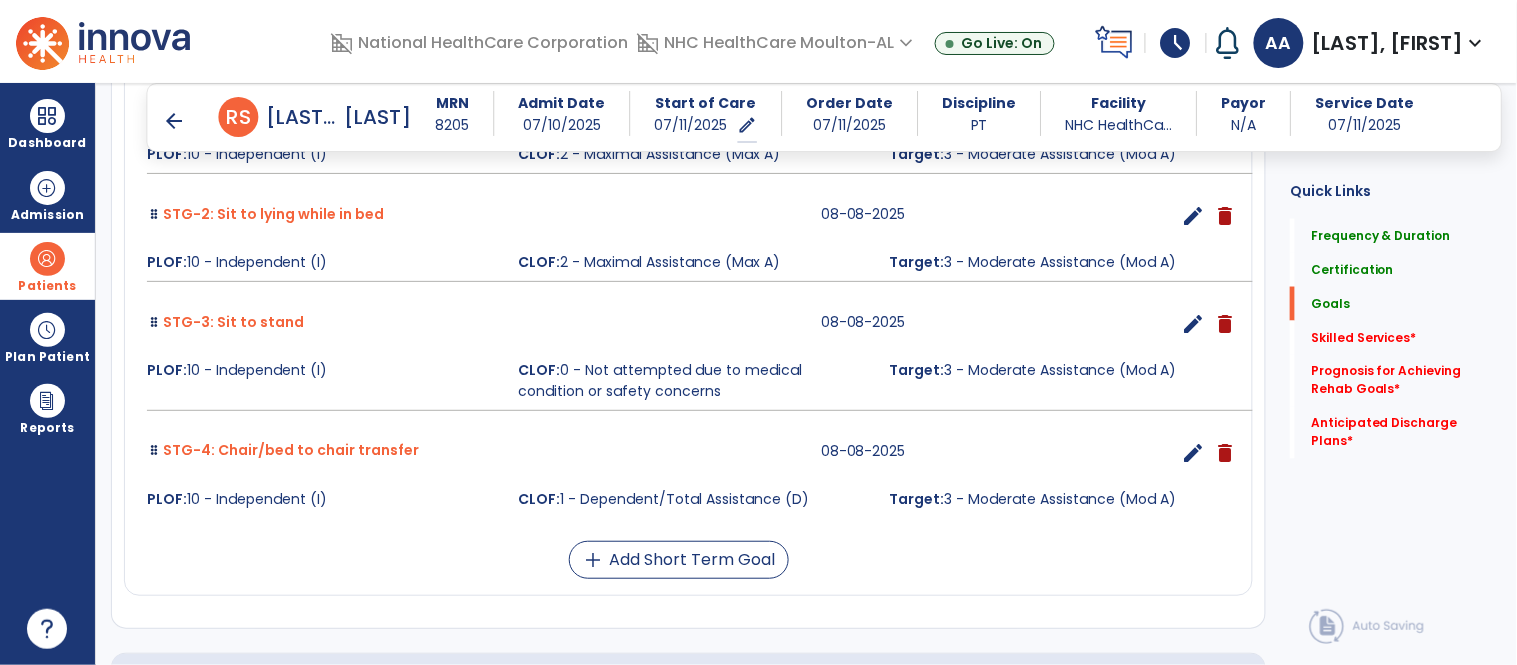 scroll, scrollTop: 718, scrollLeft: 0, axis: vertical 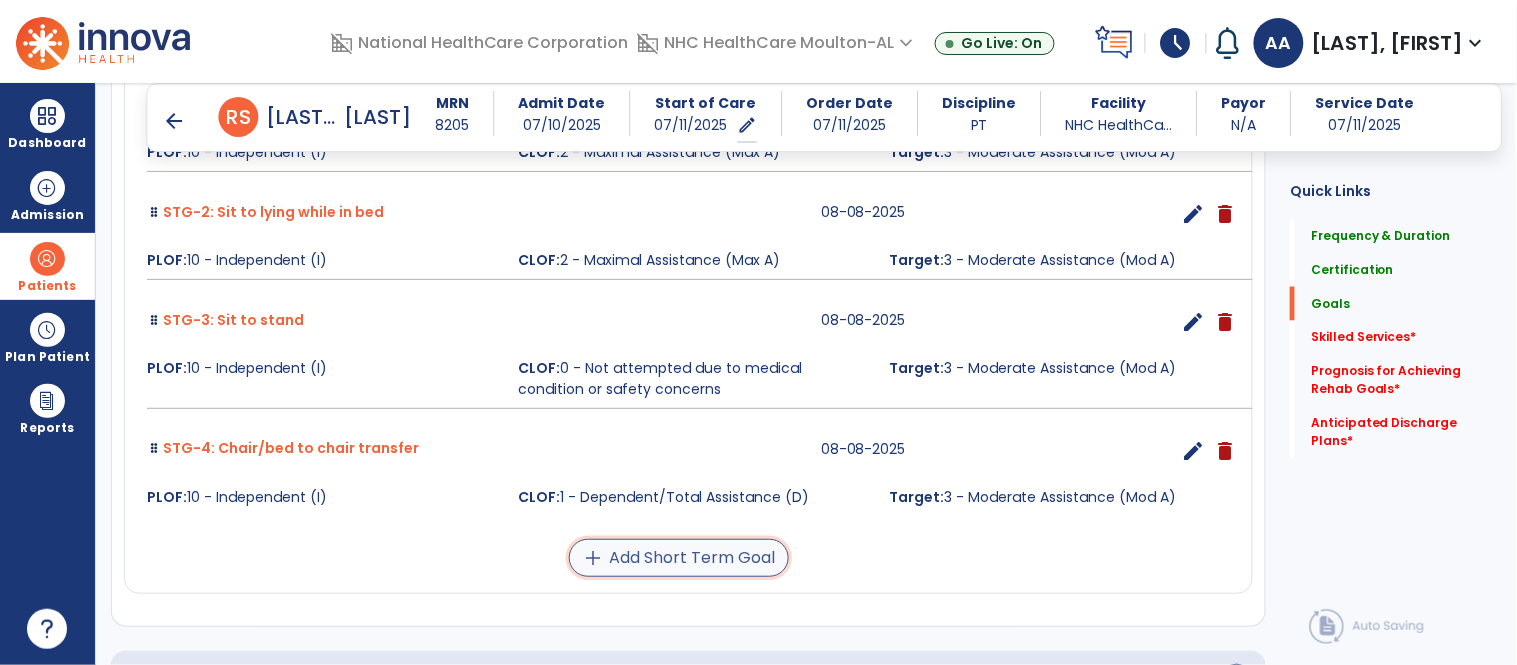 click on "add  Add Short Term Goal" at bounding box center (679, 558) 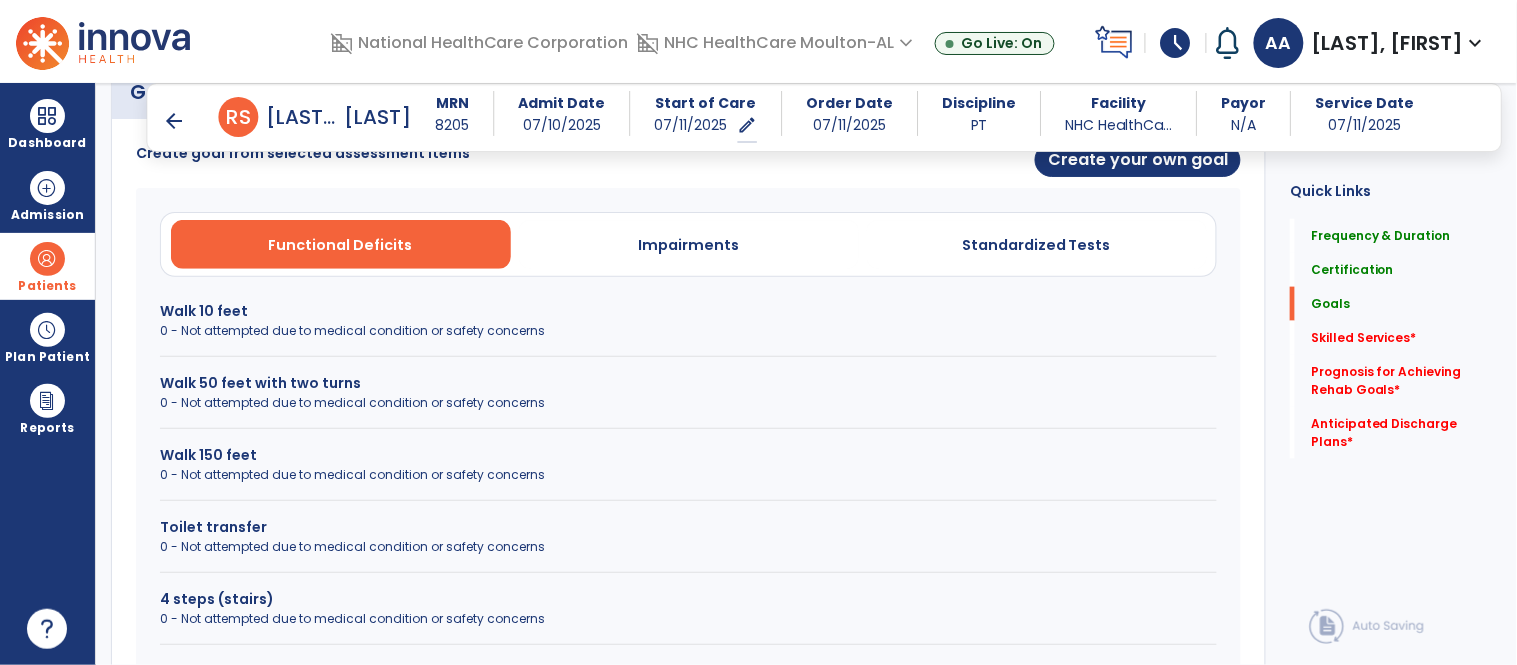 scroll, scrollTop: 602, scrollLeft: 0, axis: vertical 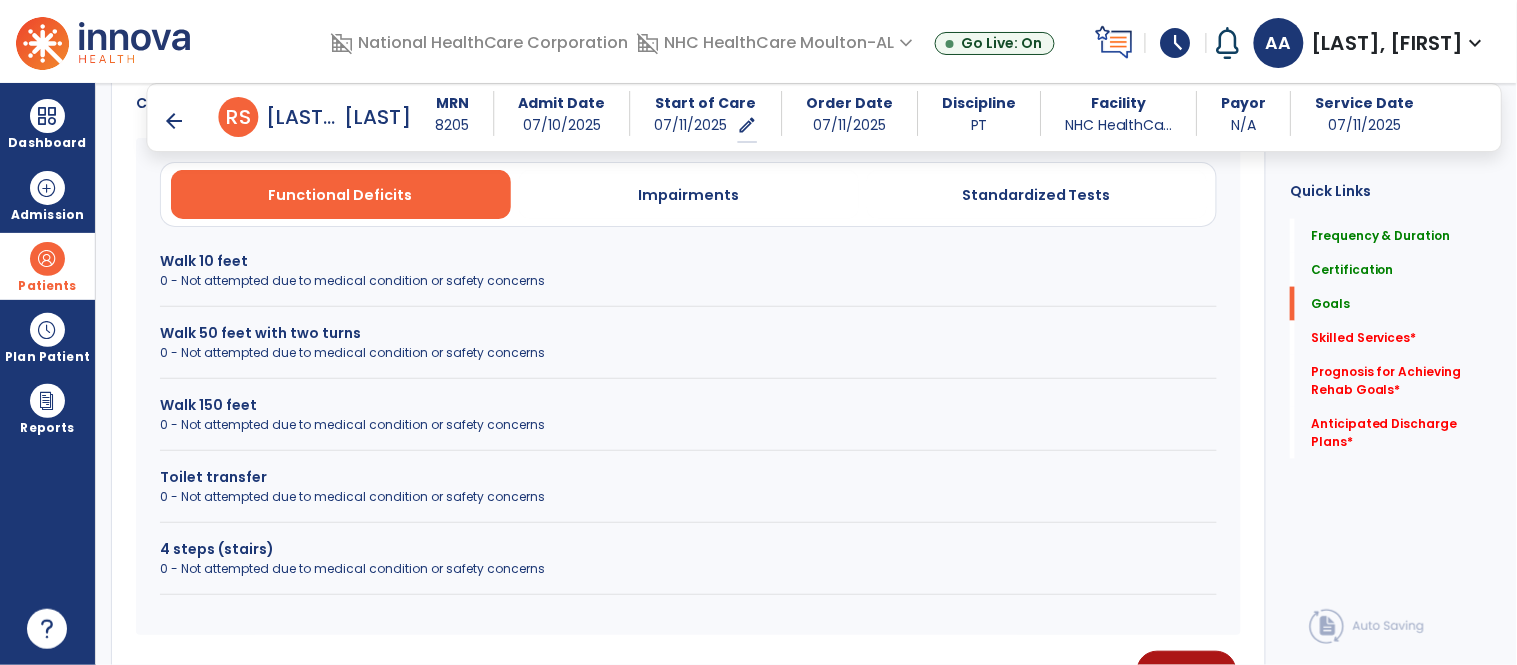 click on "Toilet transfer" at bounding box center [688, 477] 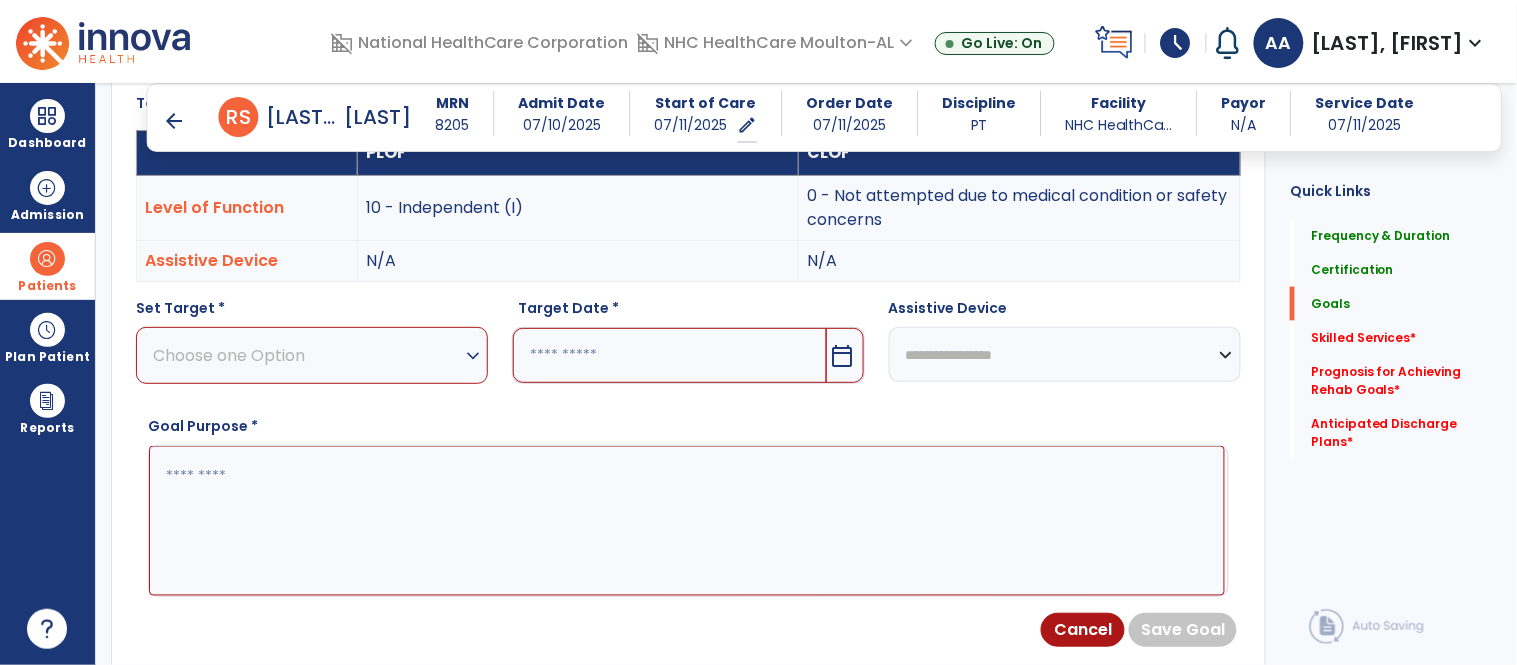 click on "expand_more" at bounding box center (473, 356) 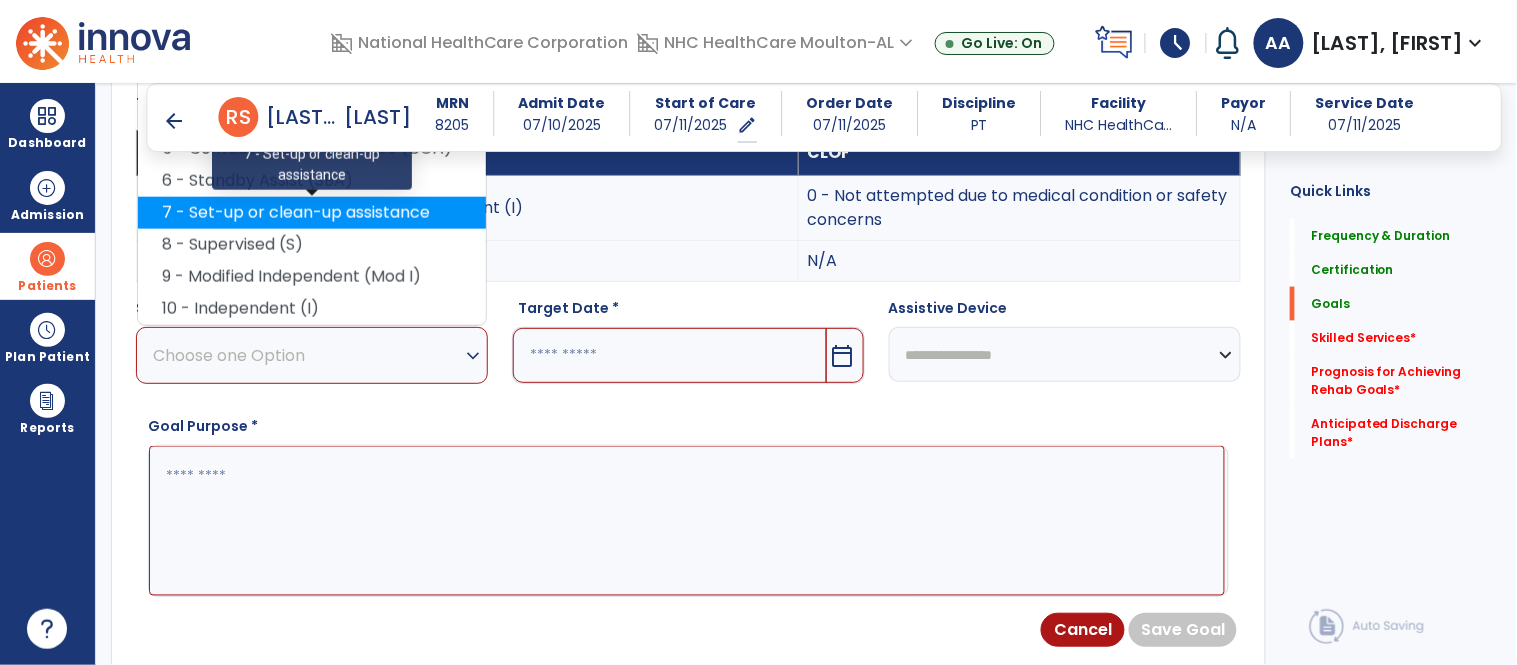 scroll, scrollTop: 491, scrollLeft: 0, axis: vertical 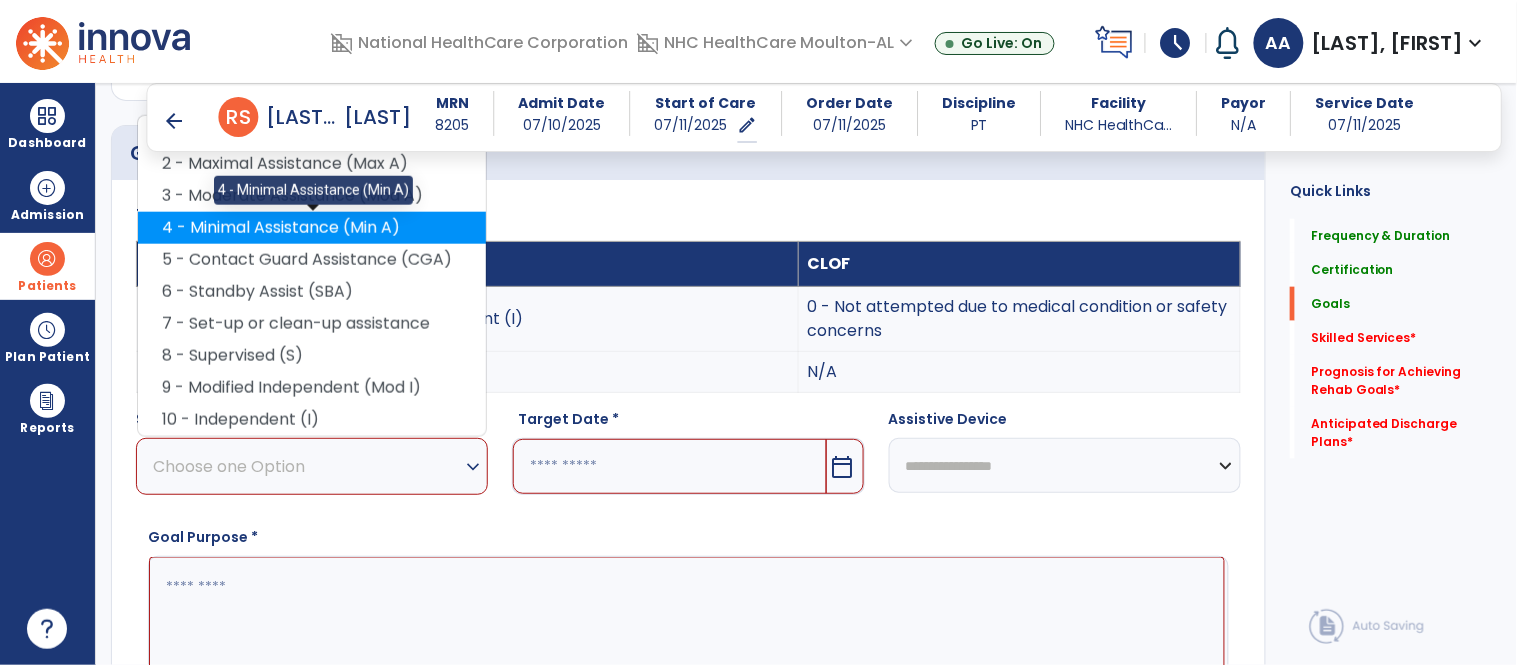 click on "4 - Minimal Assistance (Min A)" at bounding box center [312, 228] 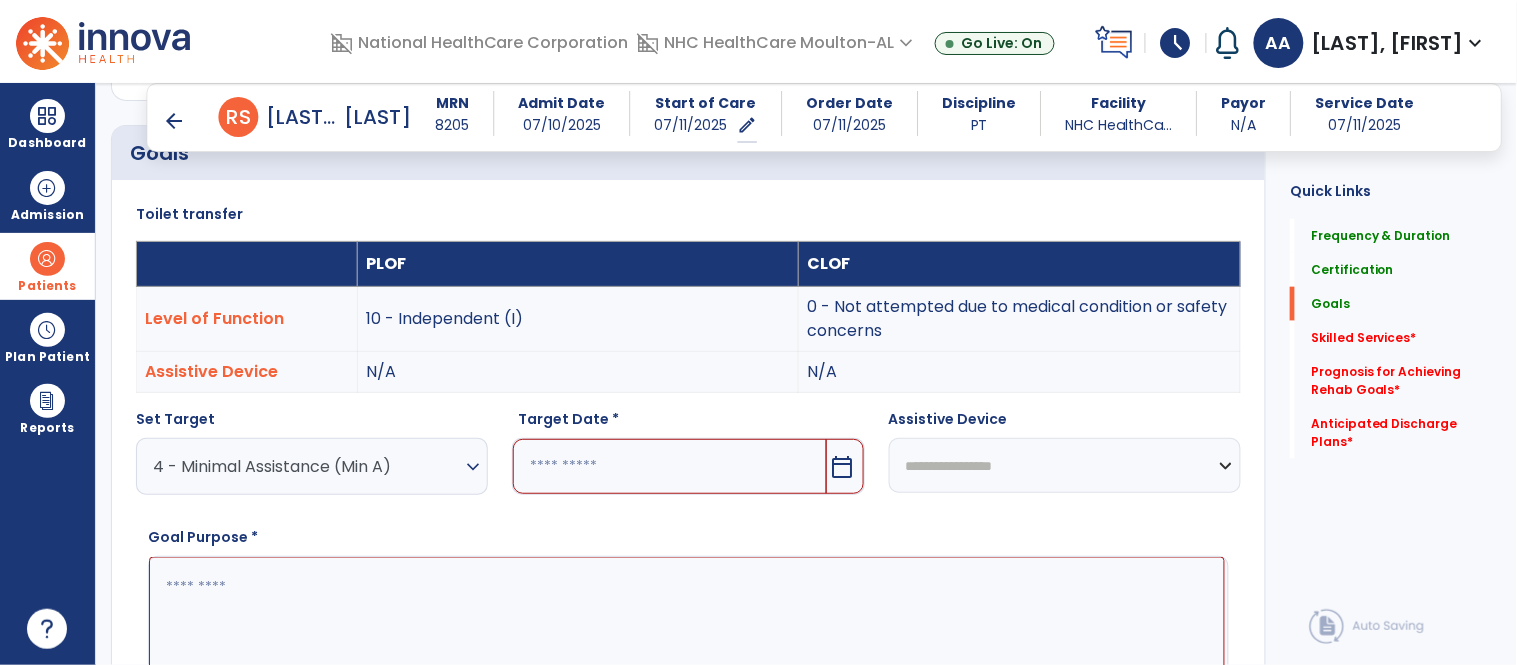 click on "calendar_today" at bounding box center [843, 467] 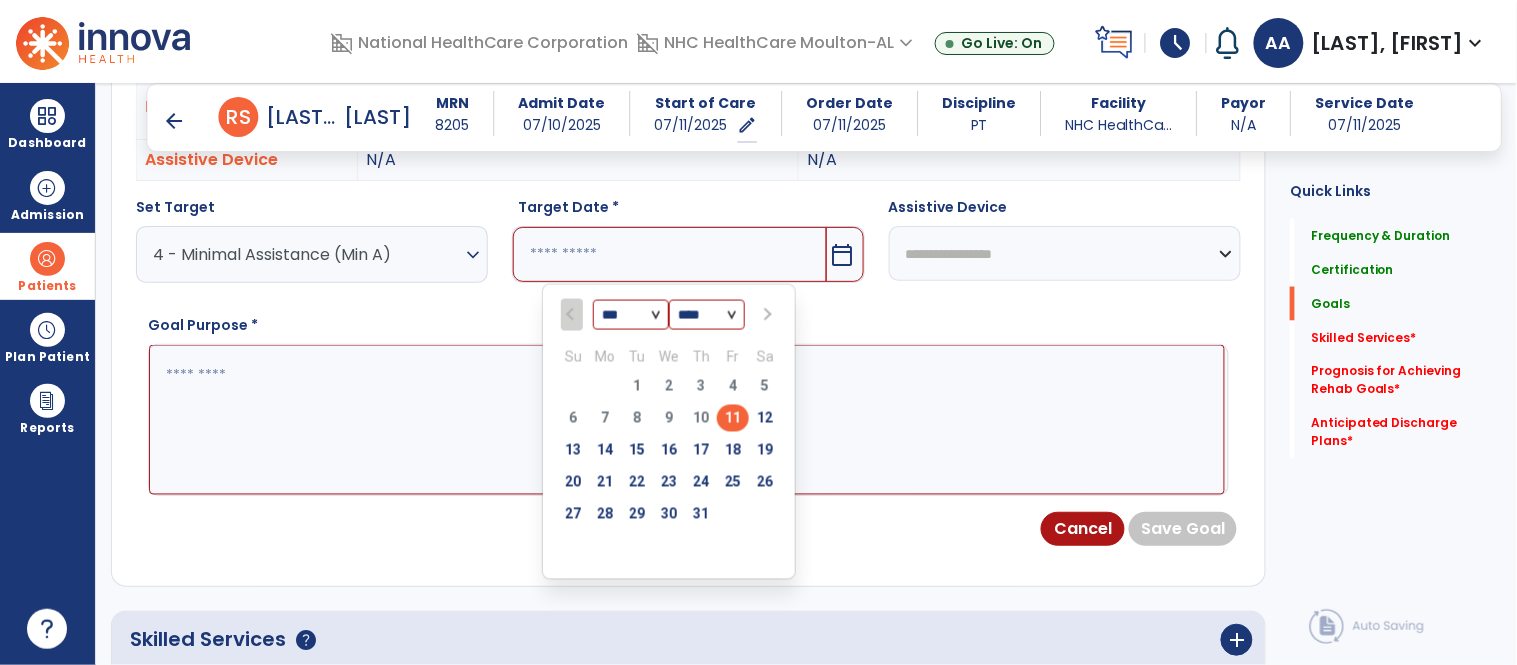 scroll, scrollTop: 713, scrollLeft: 0, axis: vertical 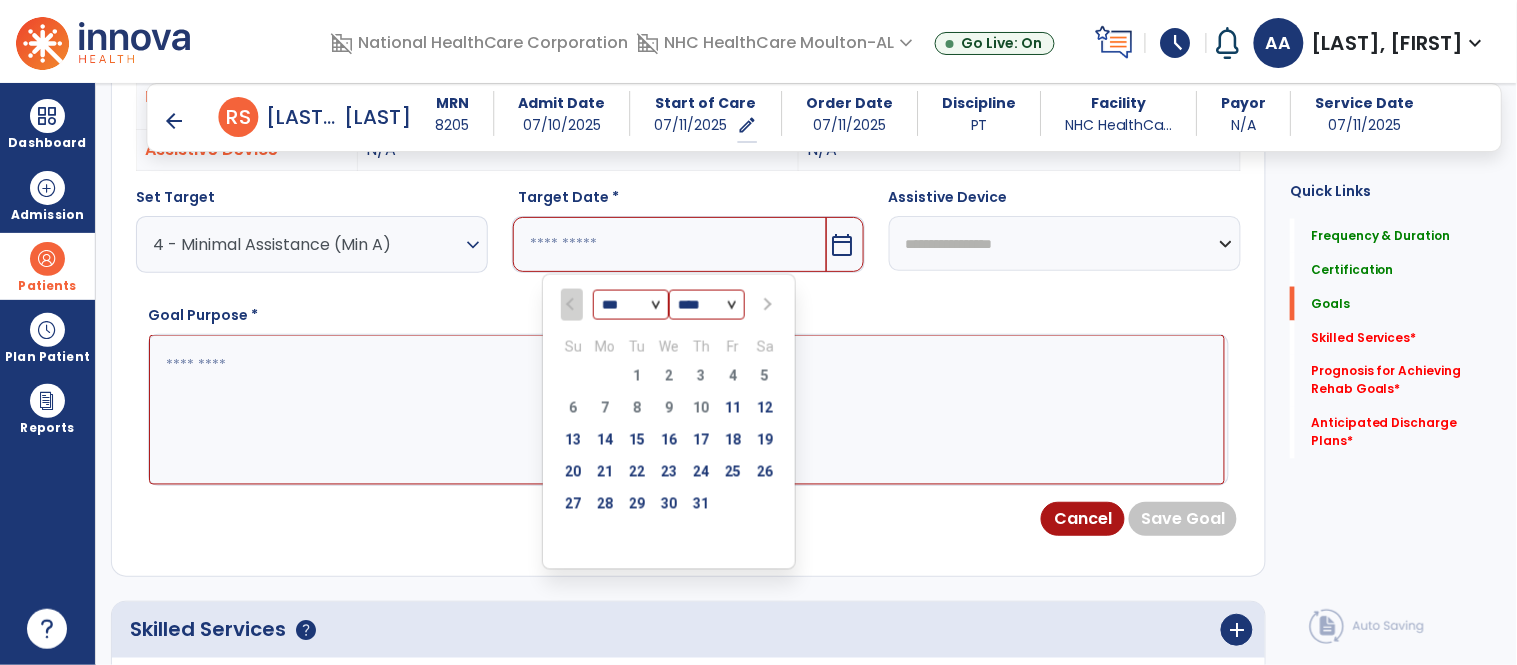 click at bounding box center [767, 305] 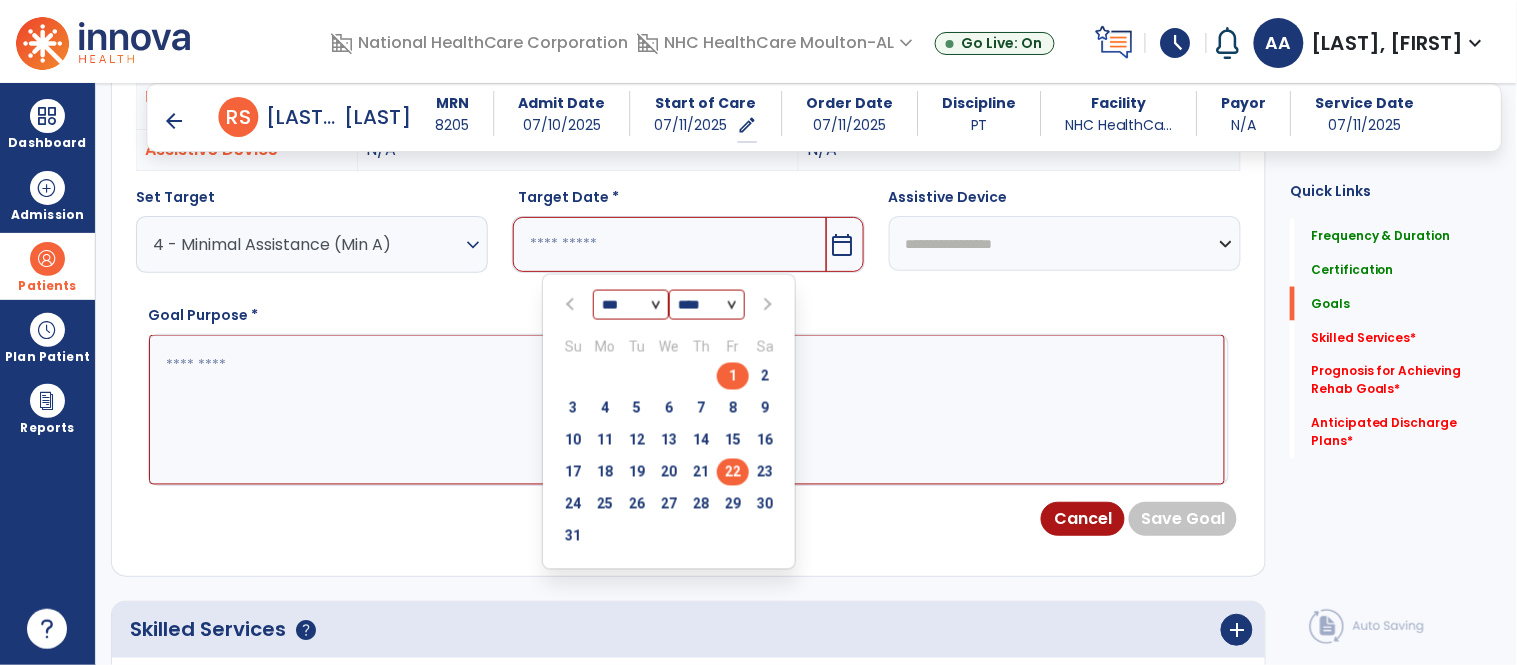 click on "22" at bounding box center [733, 472] 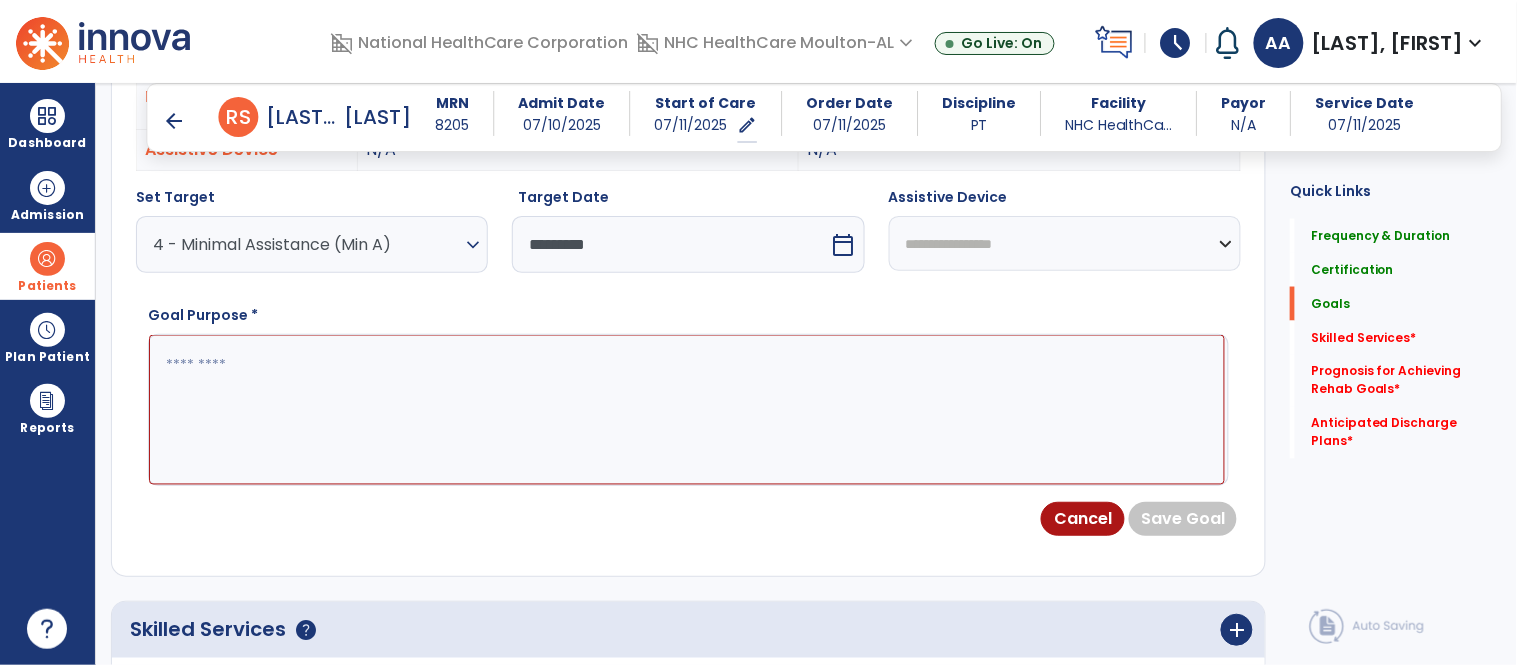 click at bounding box center [687, 410] 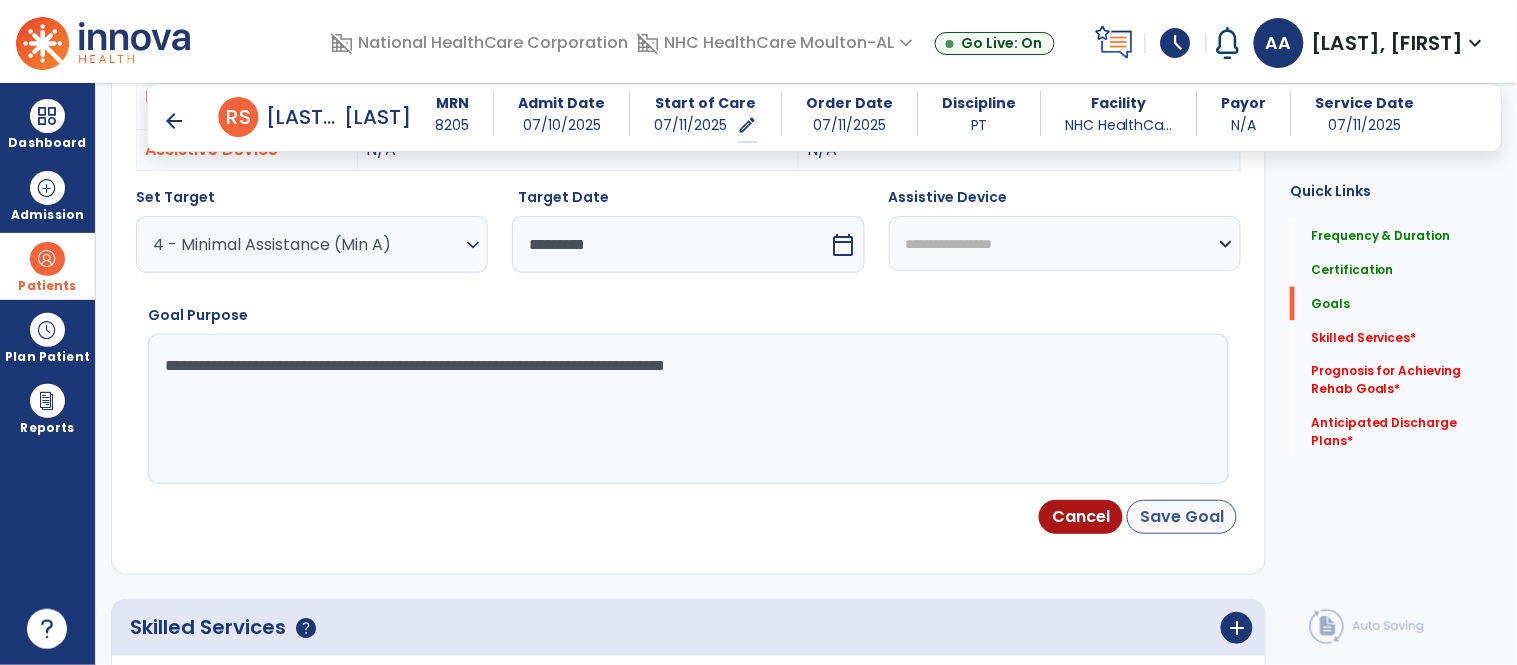 type on "**********" 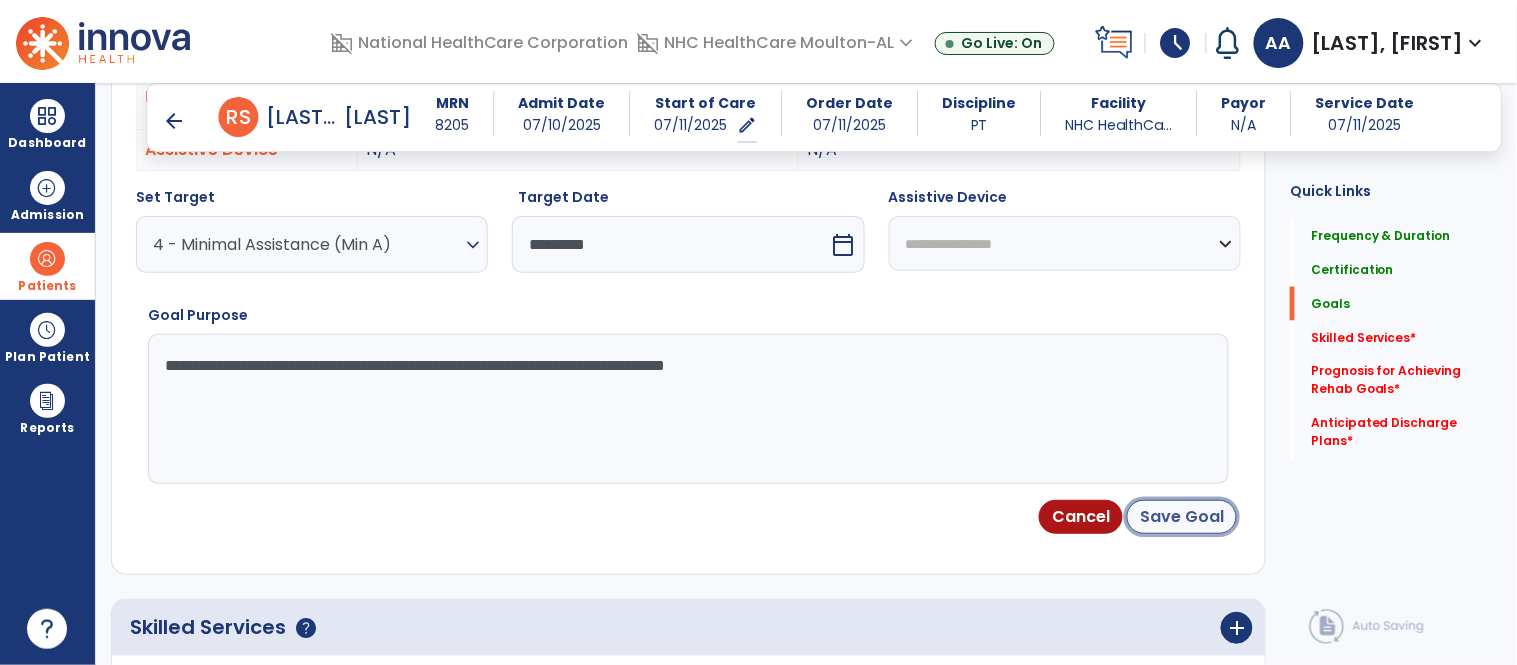 click on "Save Goal" at bounding box center [1182, 517] 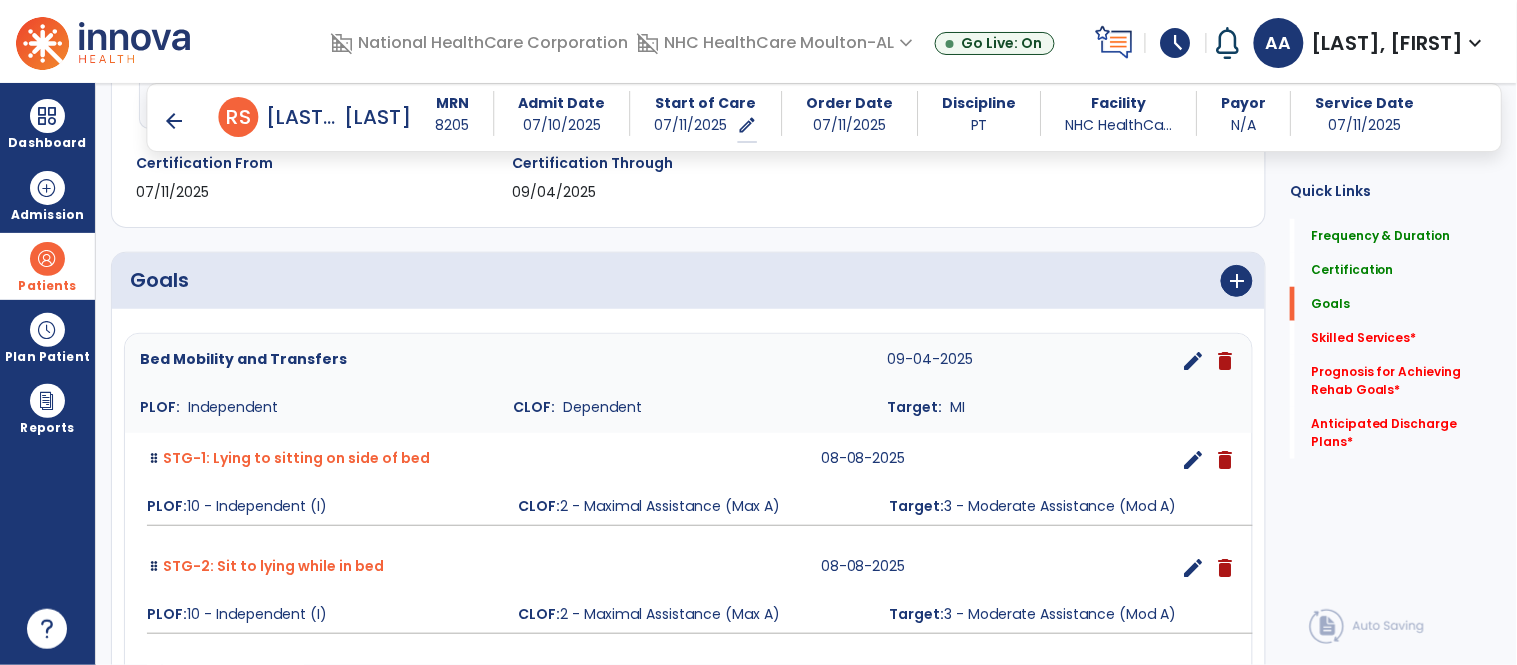 scroll, scrollTop: 208, scrollLeft: 0, axis: vertical 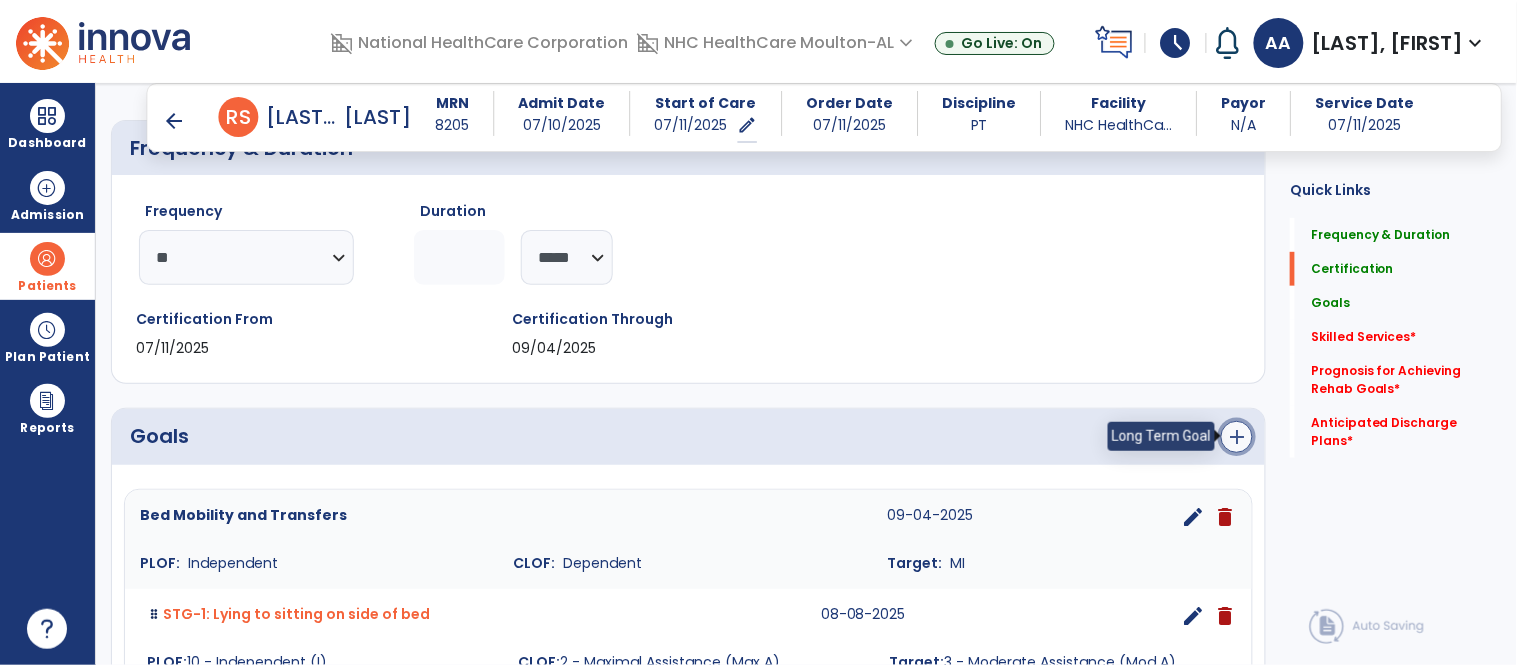 click on "add" at bounding box center (1237, 437) 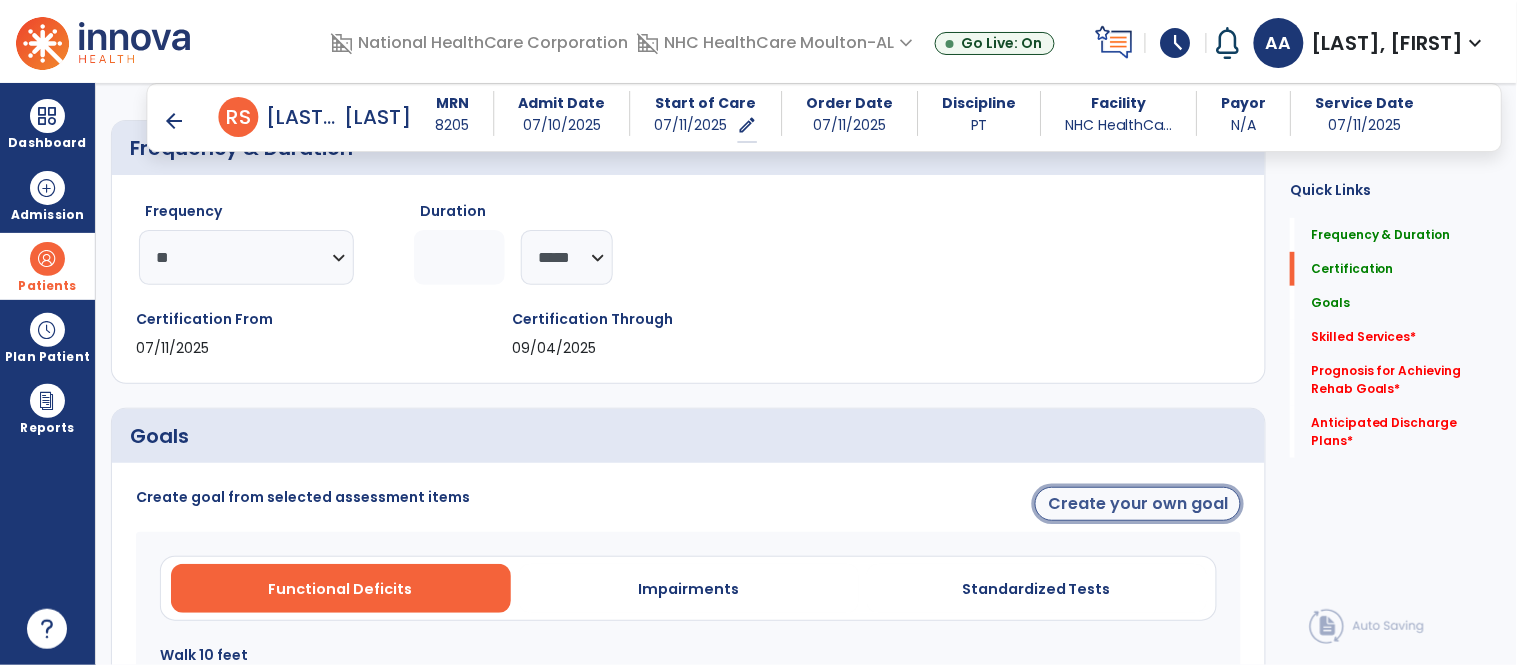 click on "Create your own goal" at bounding box center [1138, 504] 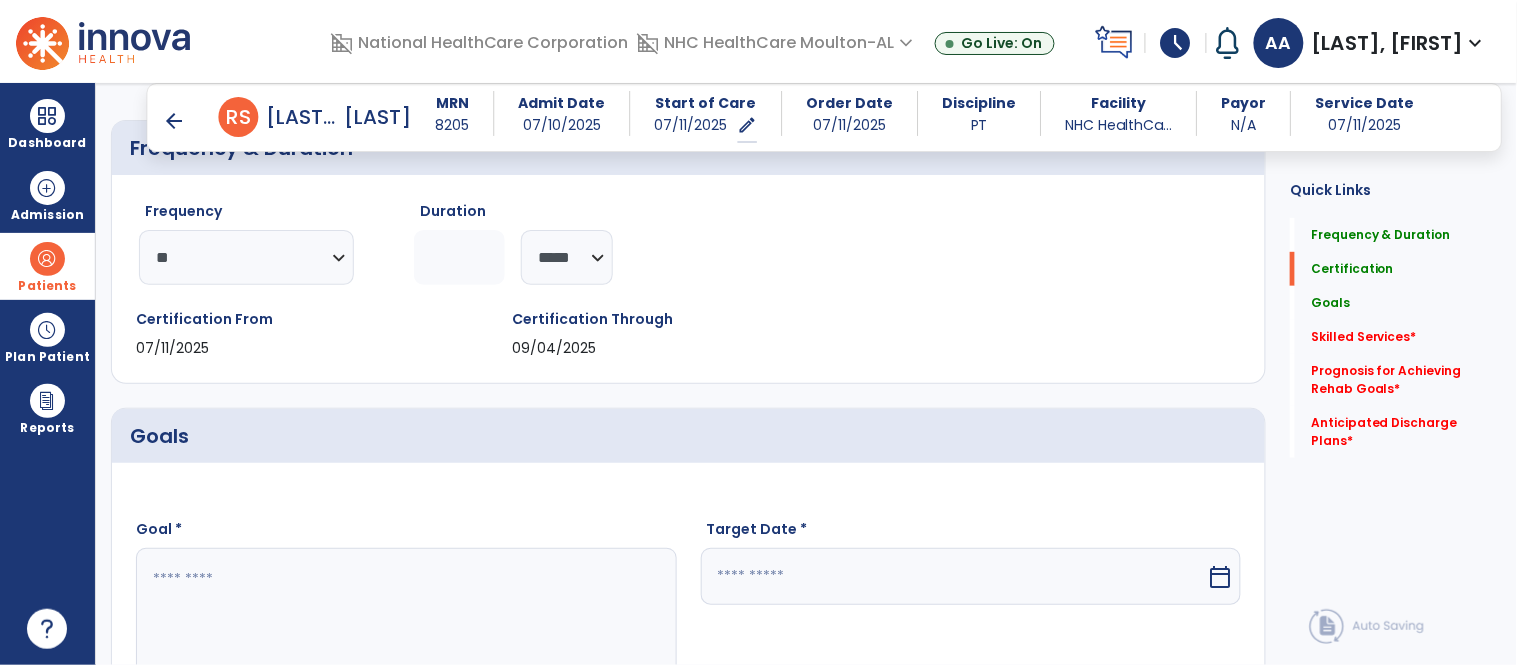 drag, startPoint x: 510, startPoint y: 588, endPoint x: 502, endPoint y: 580, distance: 11.313708 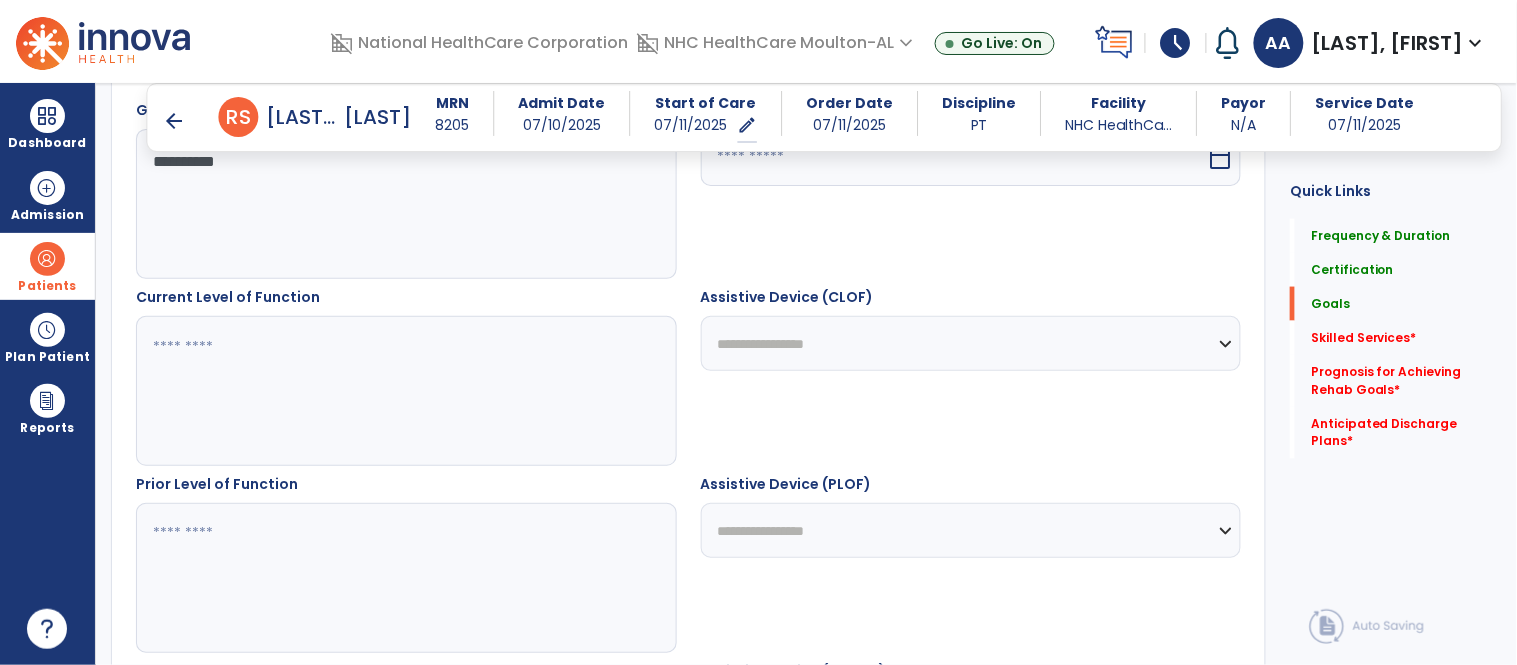 scroll, scrollTop: 653, scrollLeft: 0, axis: vertical 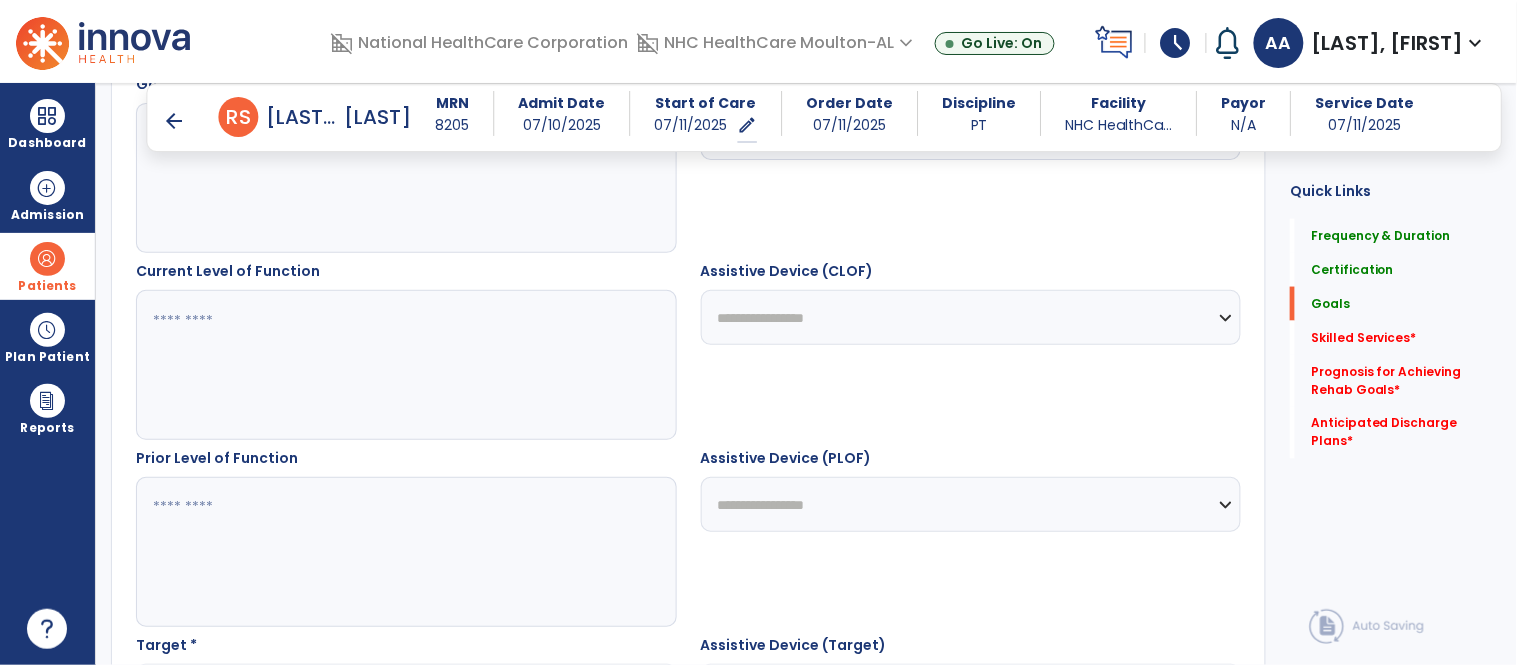 type on "**********" 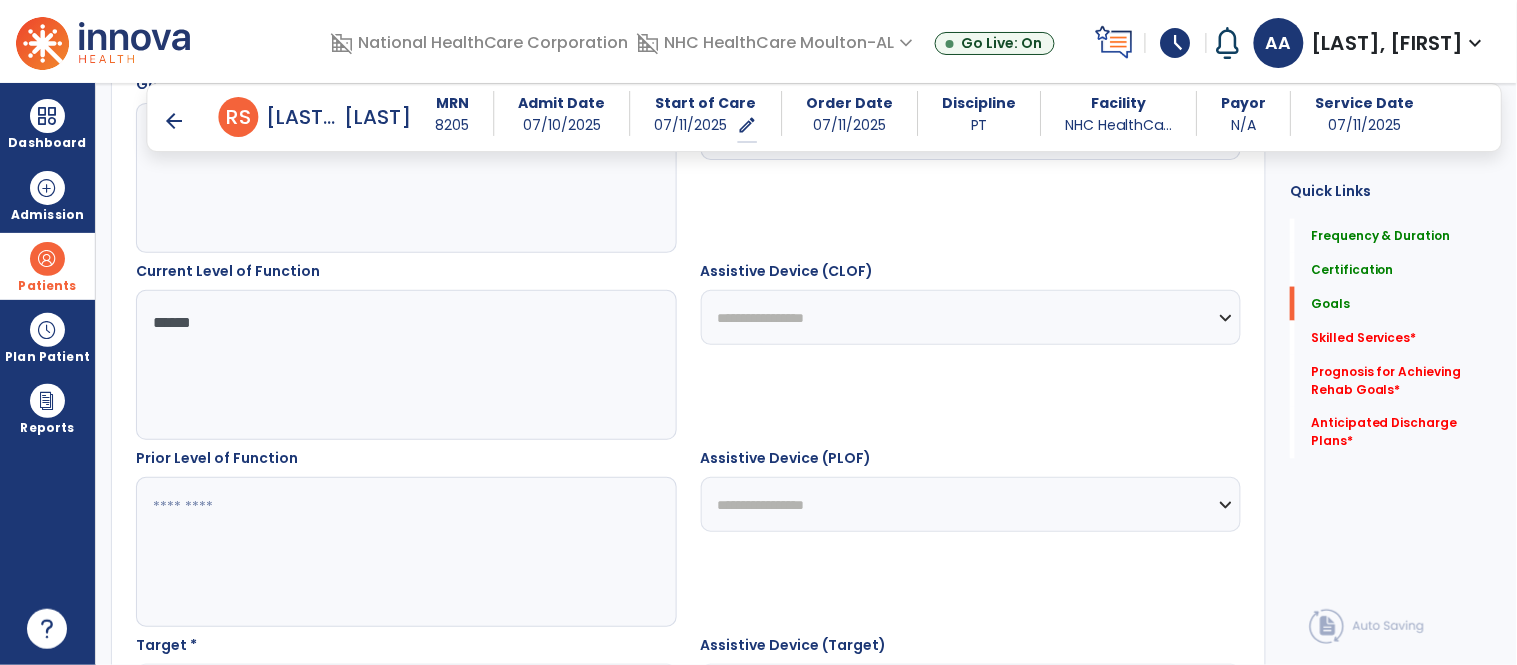 type on "******" 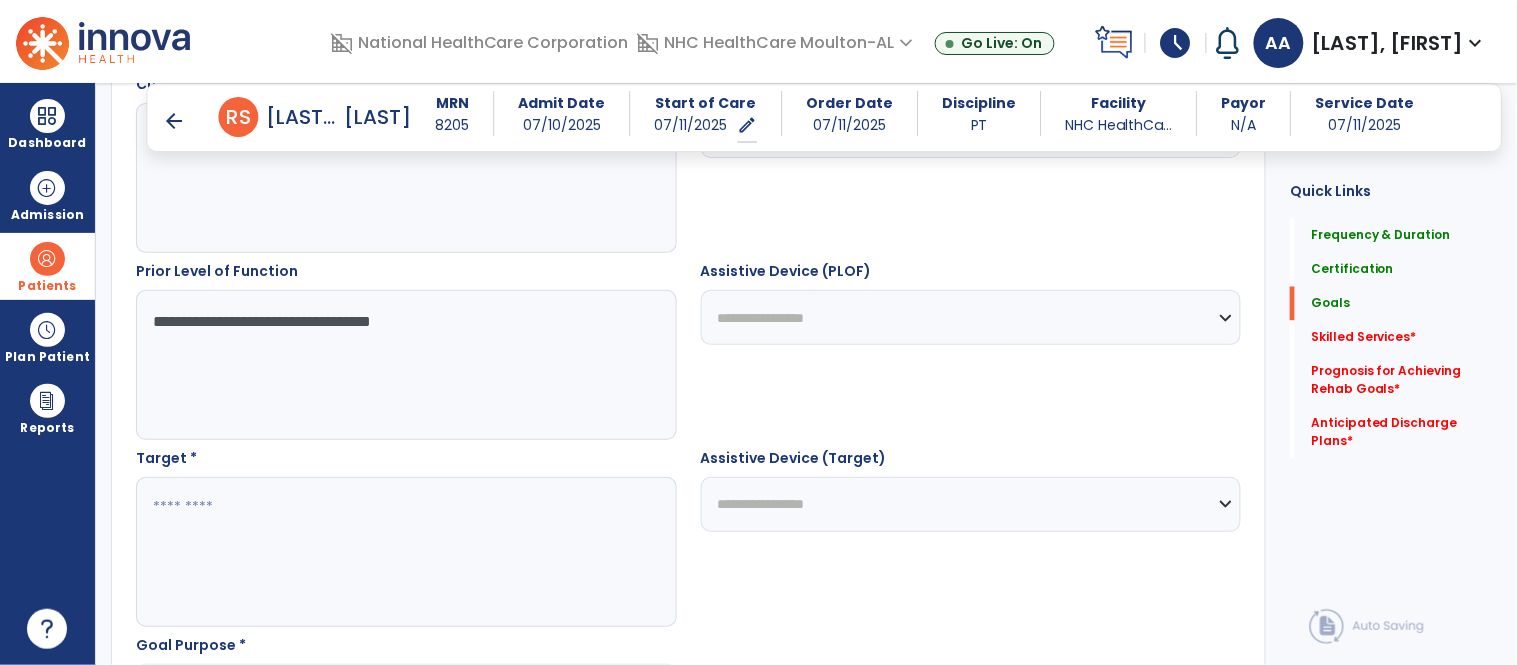 scroll, scrollTop: 875, scrollLeft: 0, axis: vertical 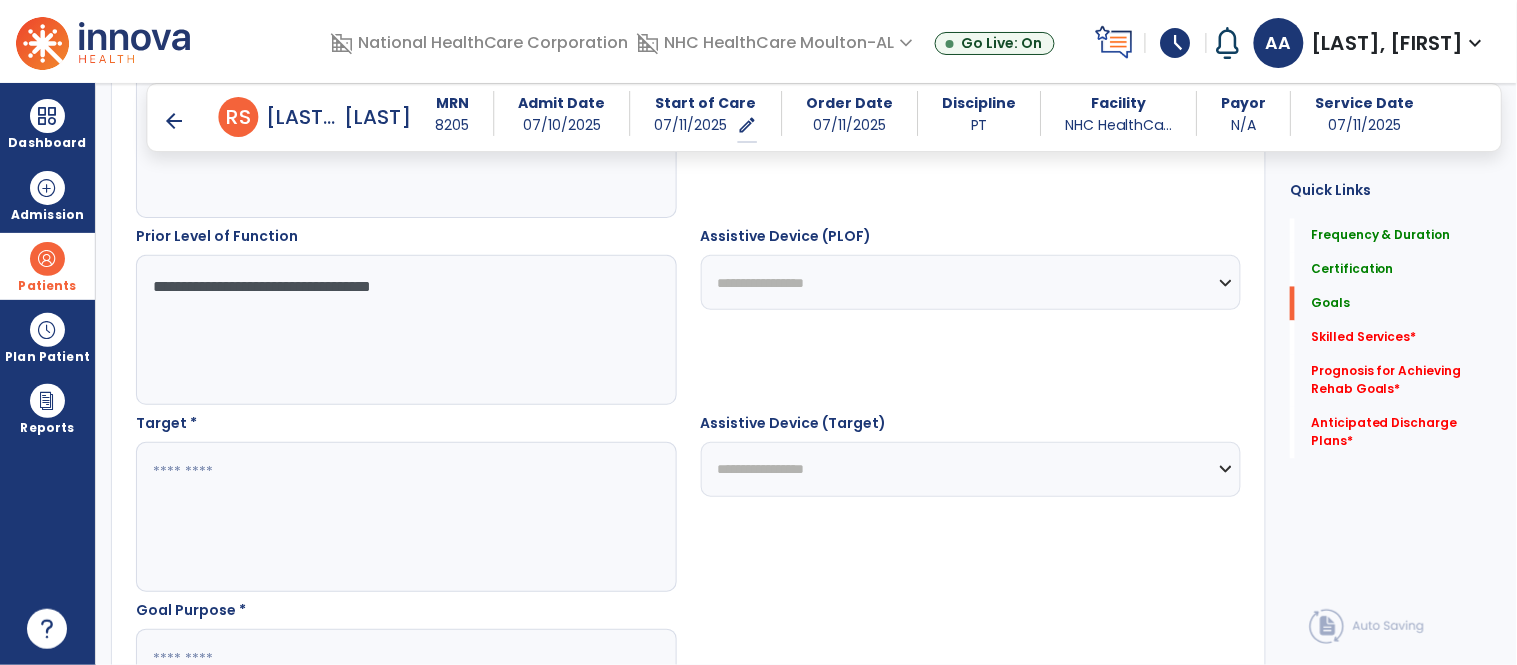 type on "**********" 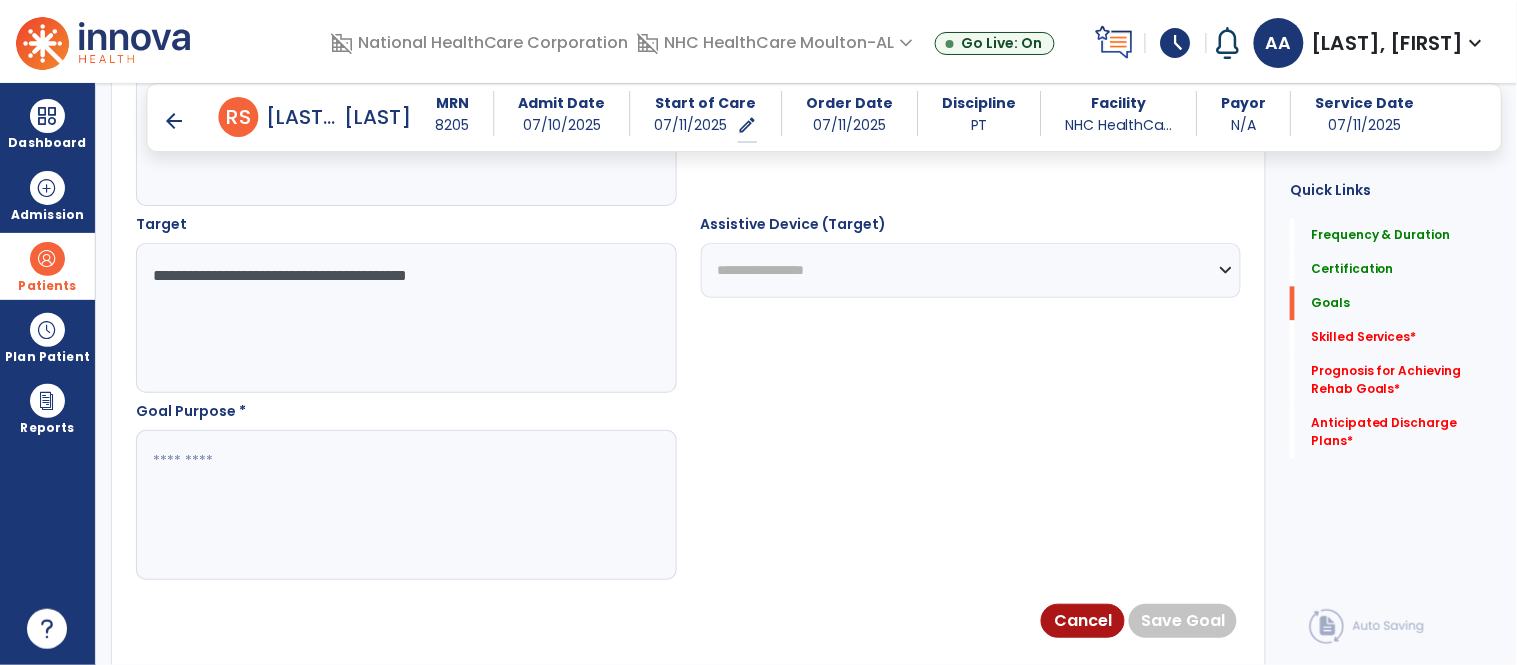 scroll, scrollTop: 1097, scrollLeft: 0, axis: vertical 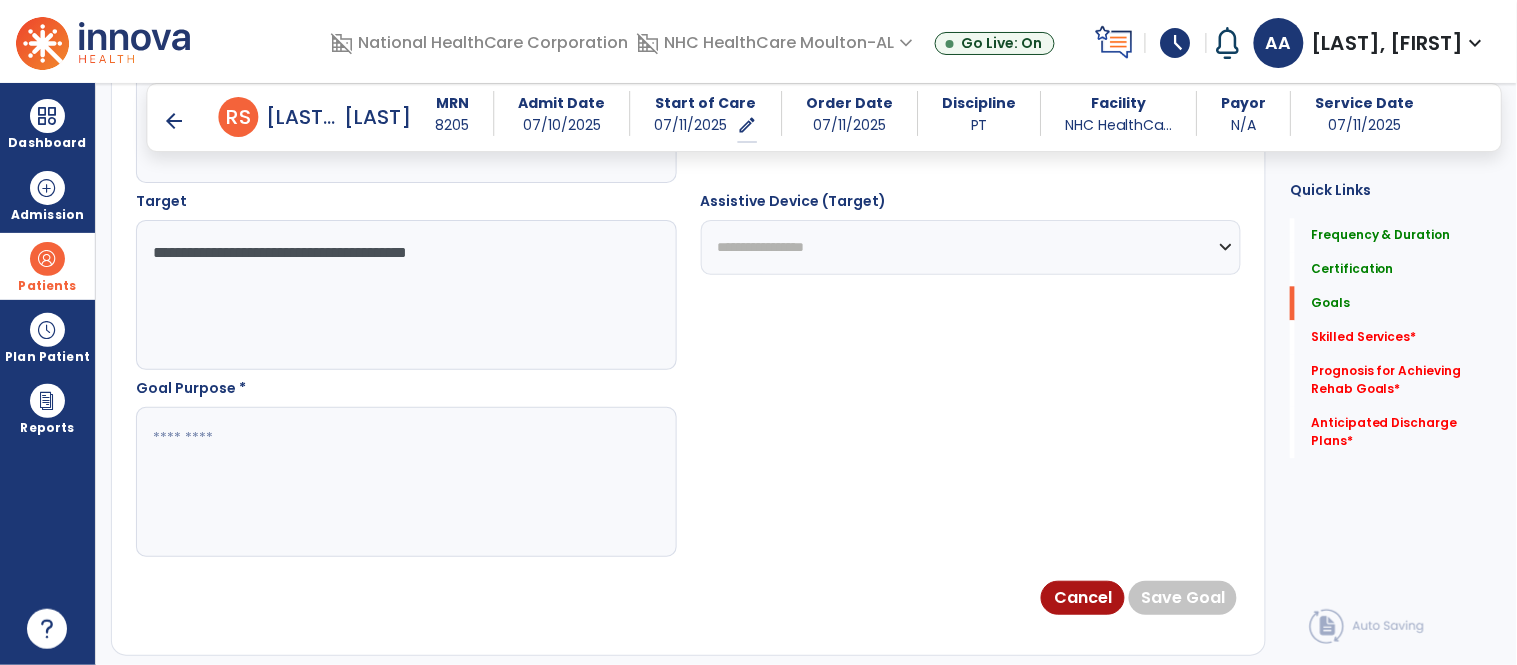 type on "**********" 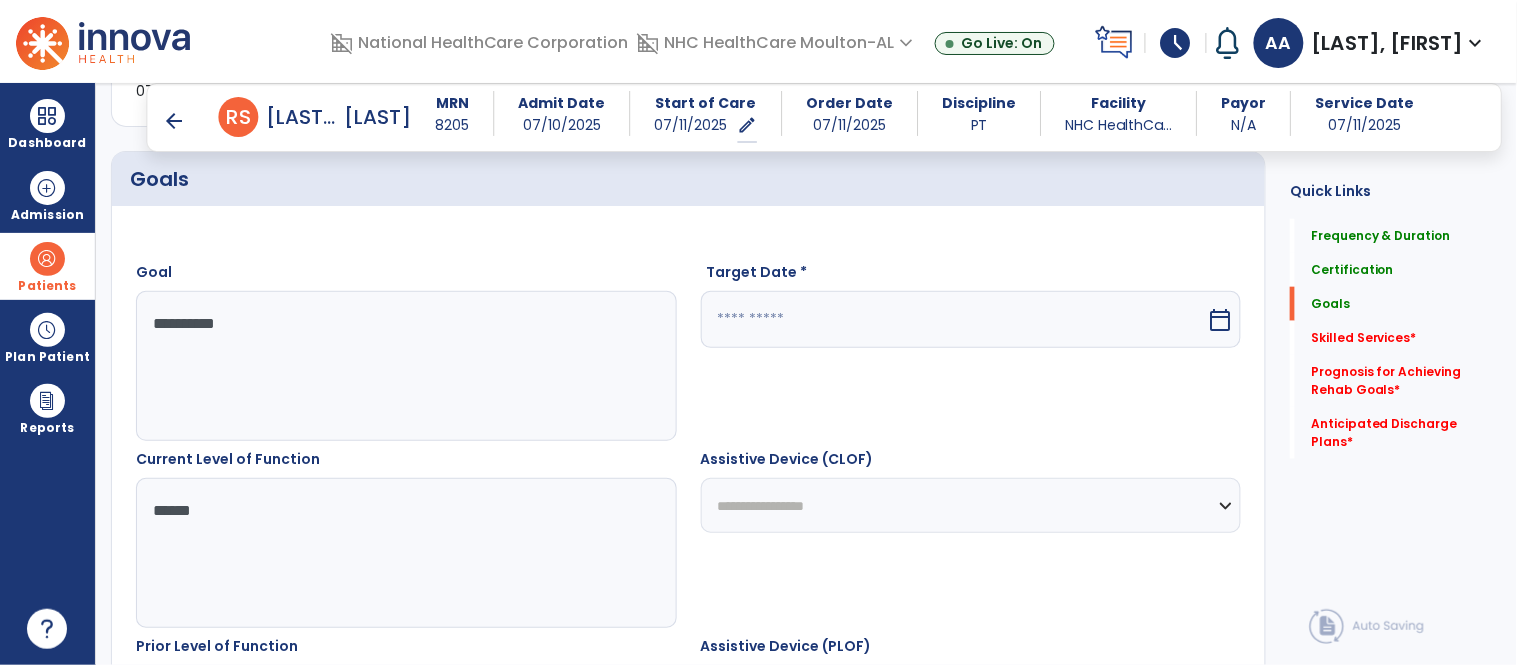 scroll, scrollTop: 431, scrollLeft: 0, axis: vertical 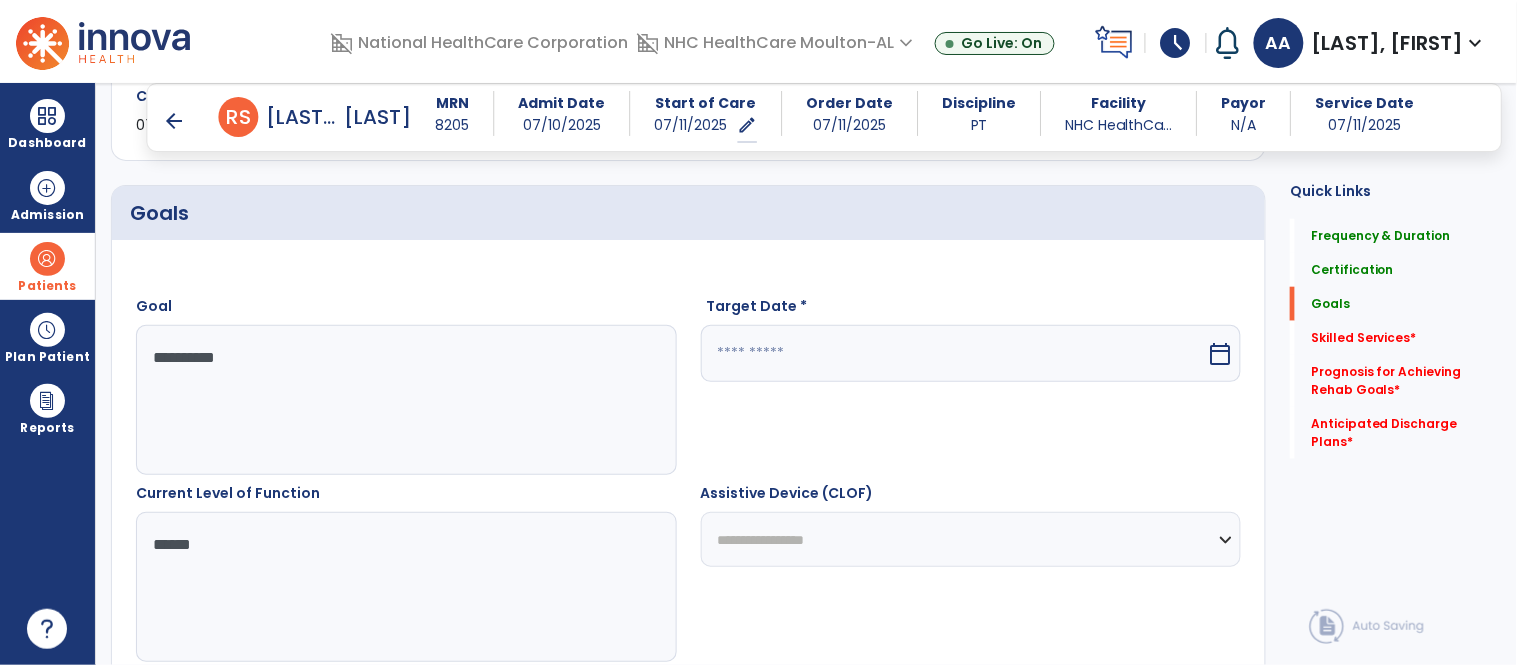 type on "**********" 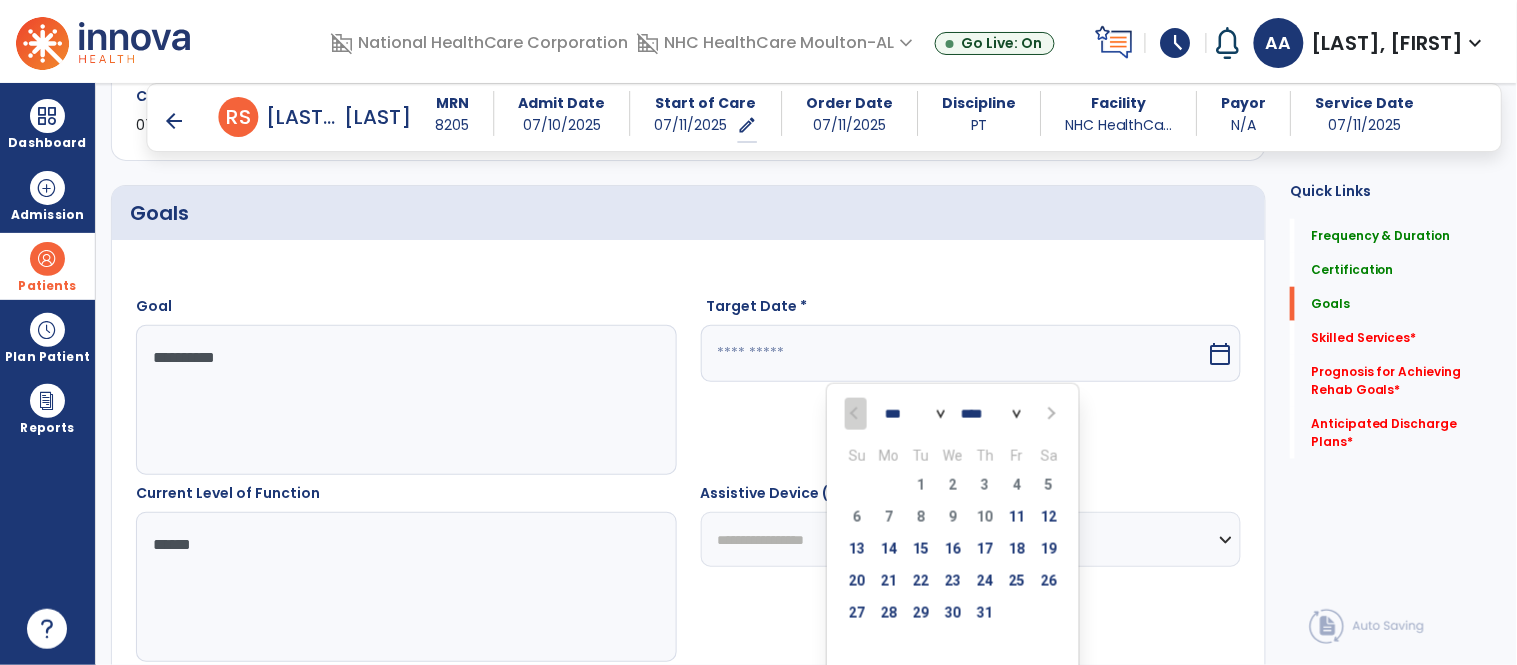 click at bounding box center (1050, 414) 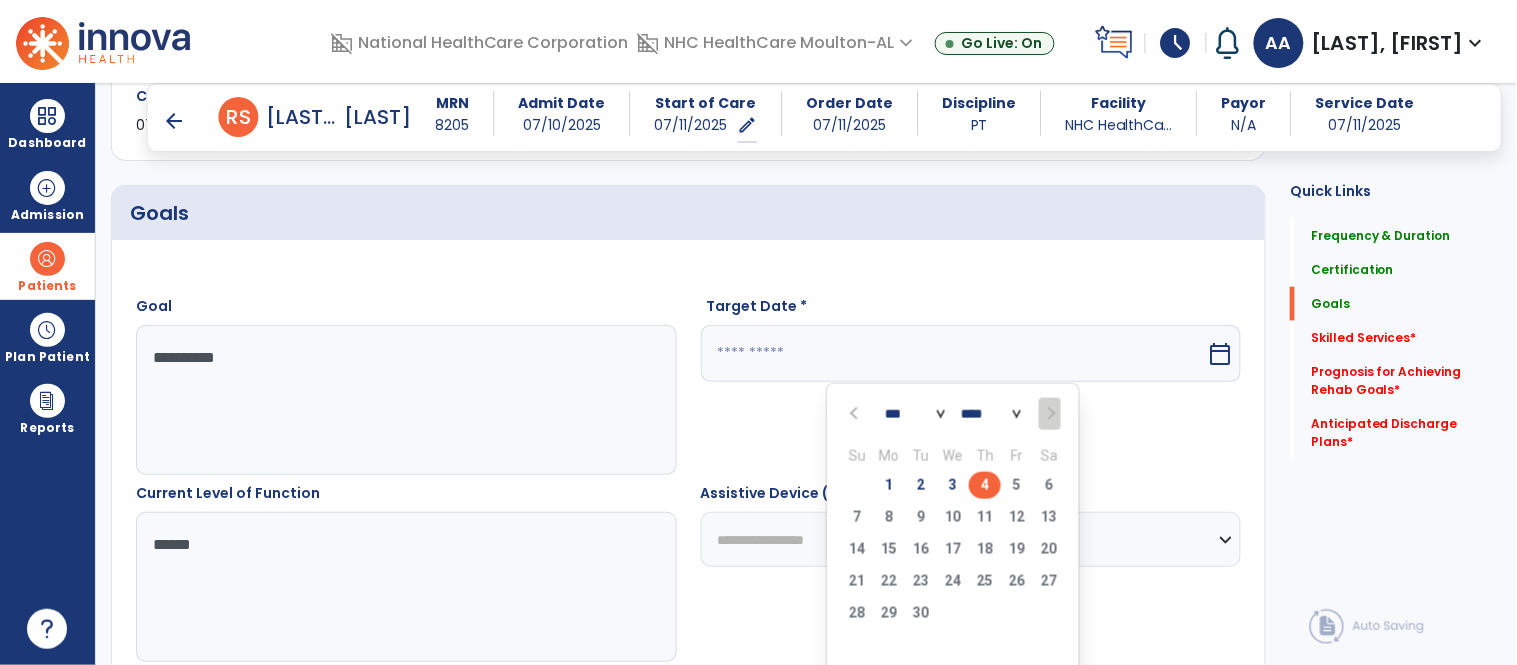 click on "4" at bounding box center [985, 485] 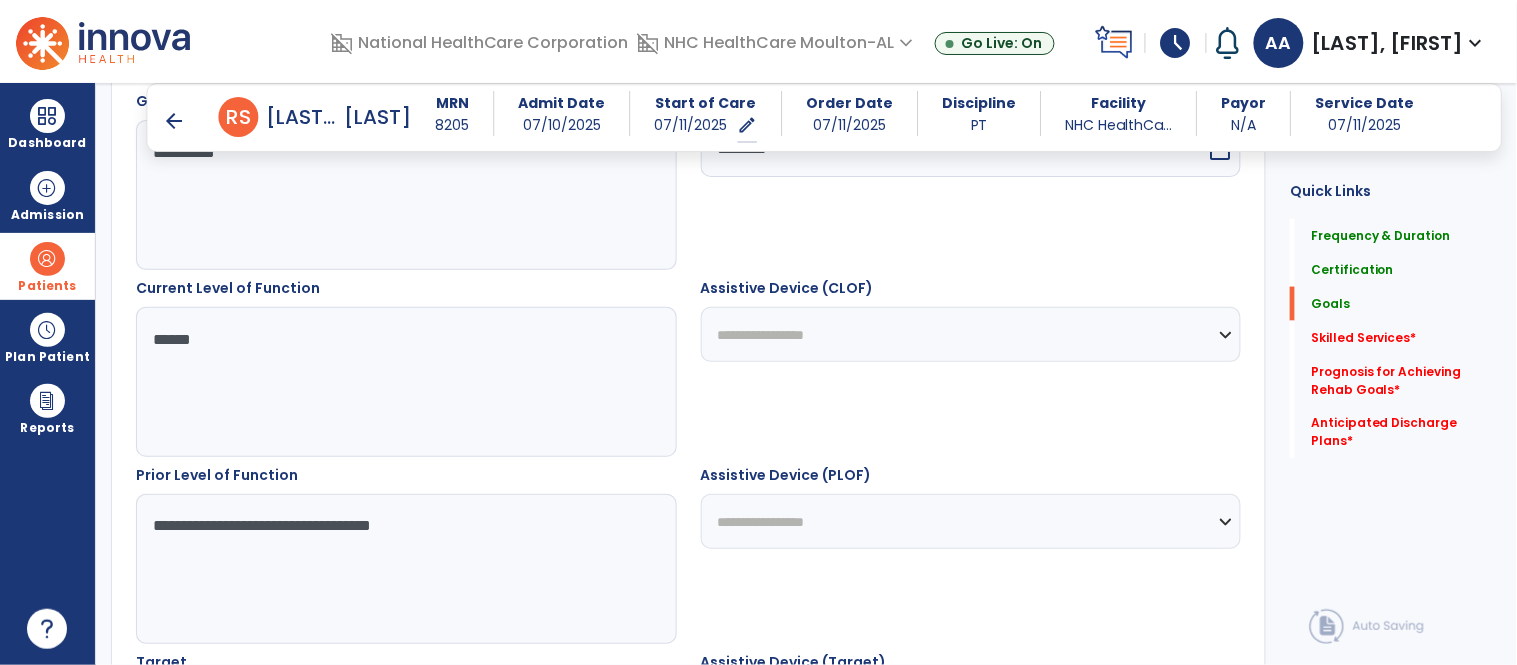 scroll, scrollTop: 653, scrollLeft: 0, axis: vertical 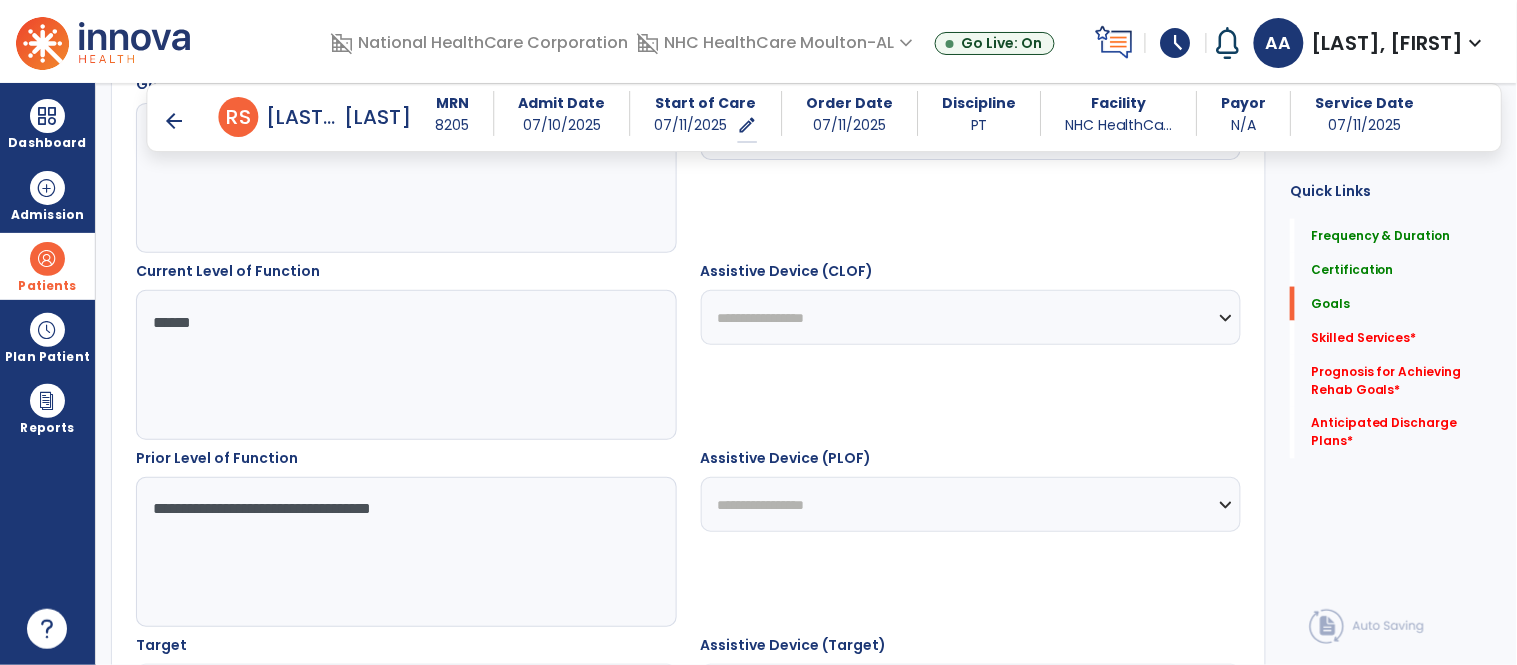 click on "**********" at bounding box center (971, 504) 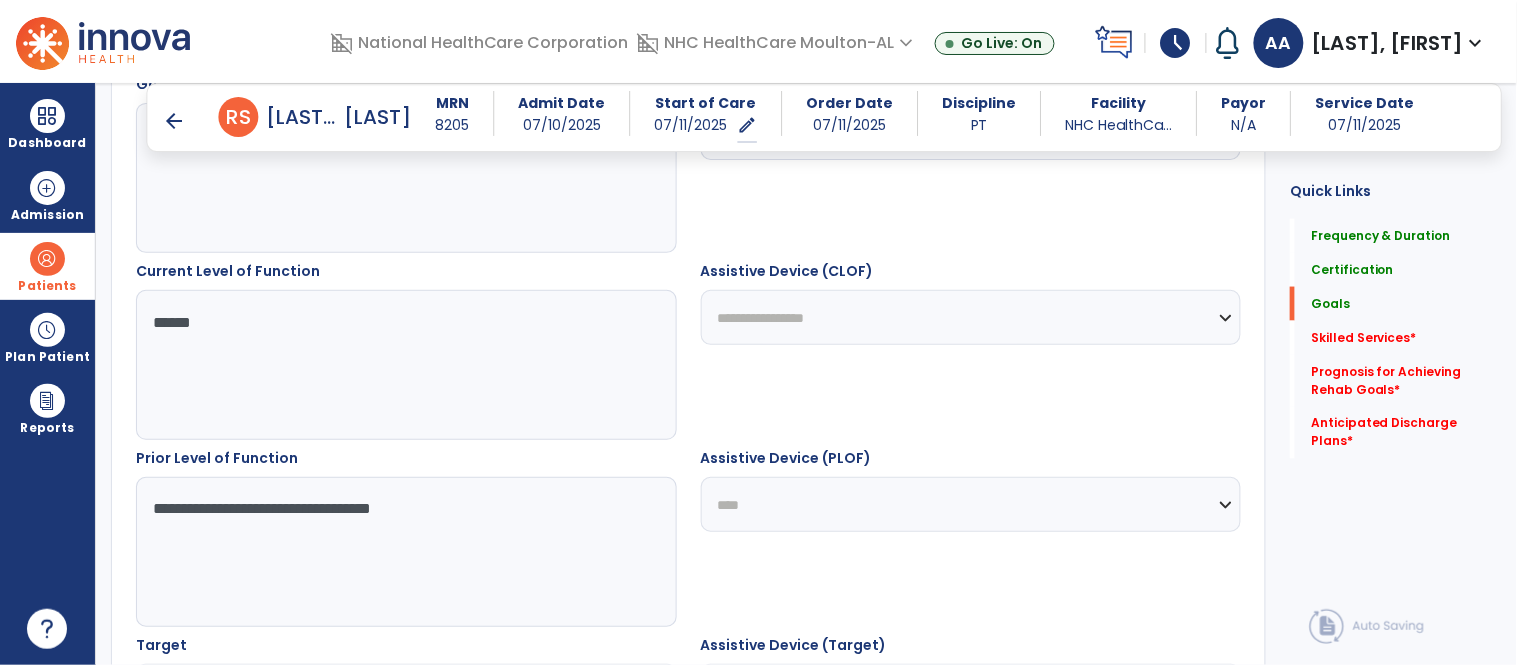 click on "**********" at bounding box center (971, 504) 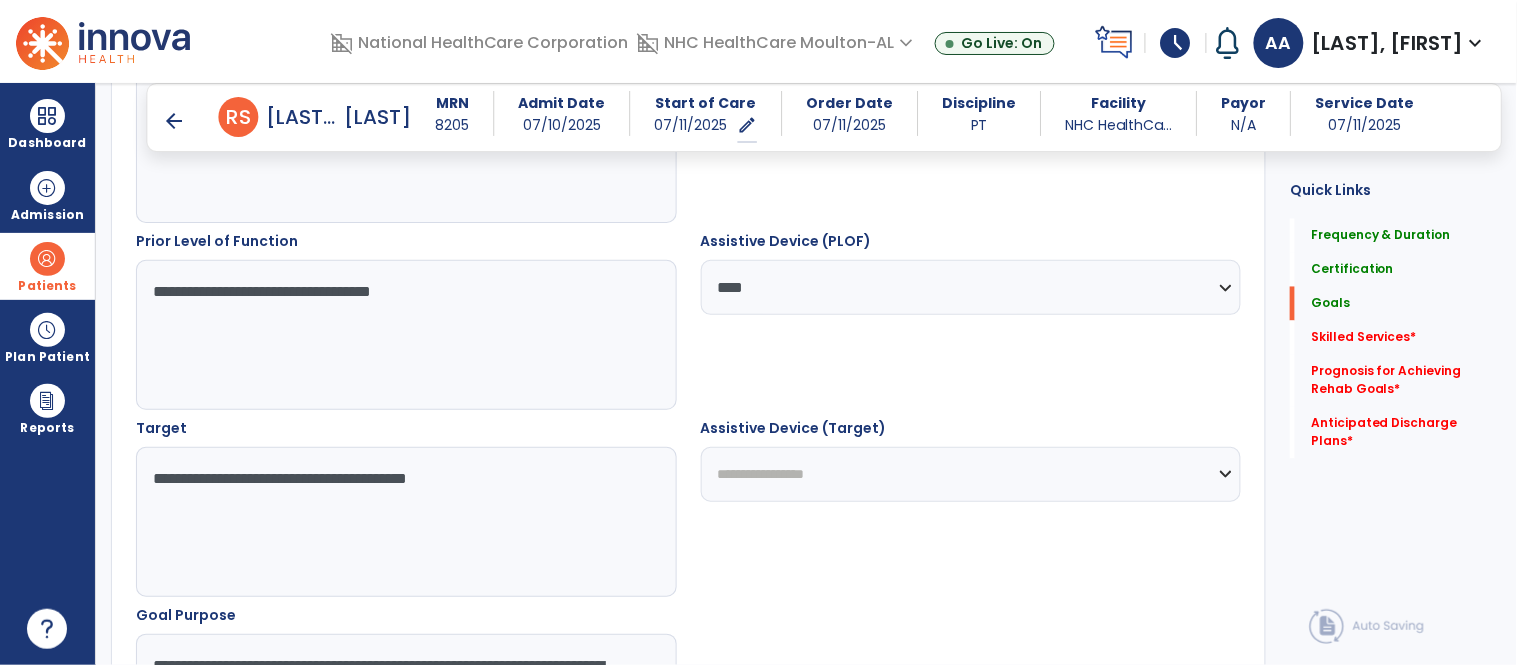 scroll, scrollTop: 875, scrollLeft: 0, axis: vertical 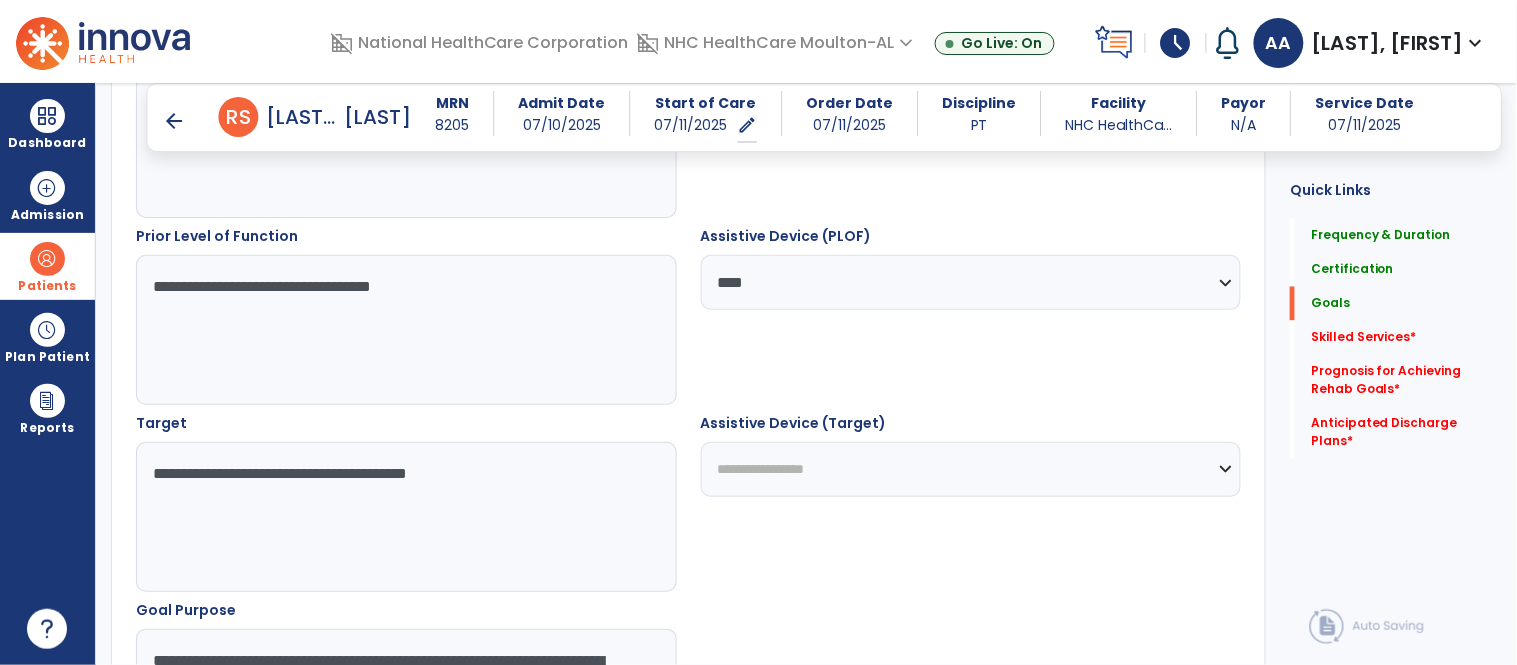 click on "**********" at bounding box center (971, 469) 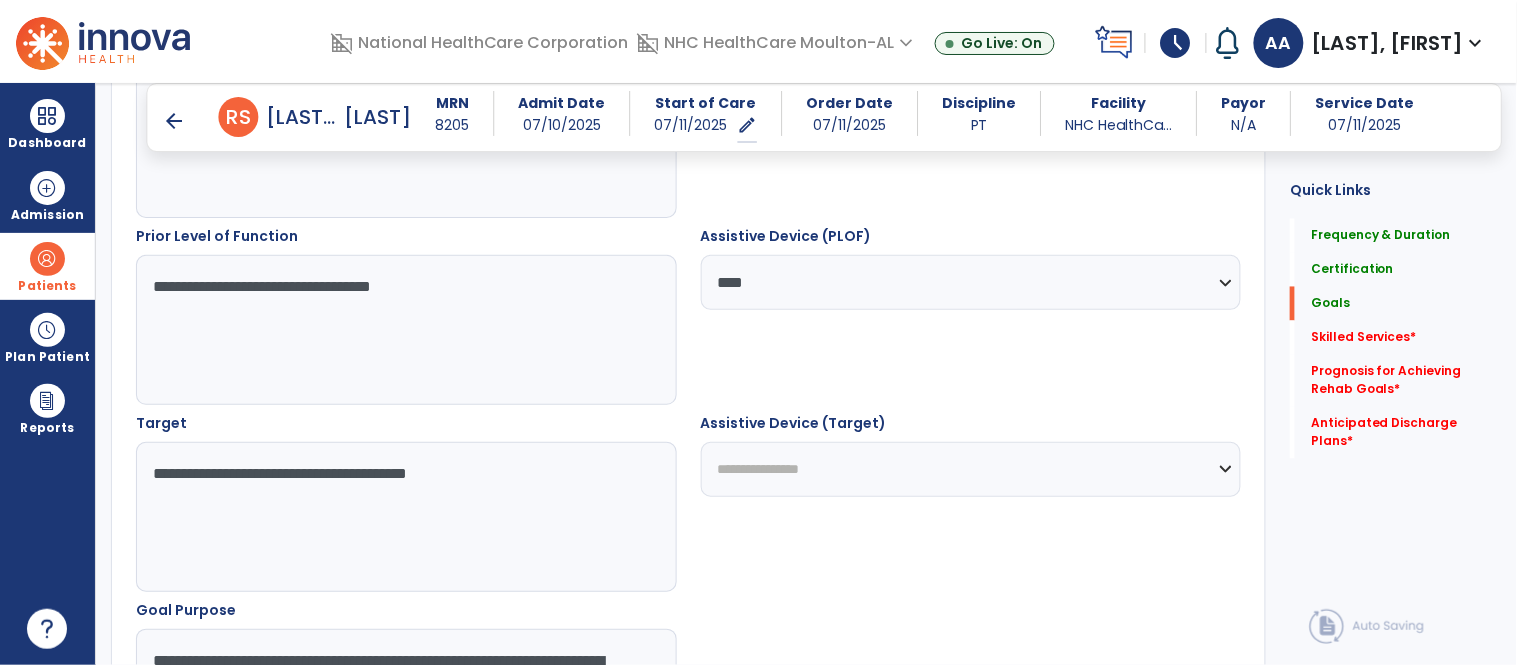 click on "**********" at bounding box center (971, 469) 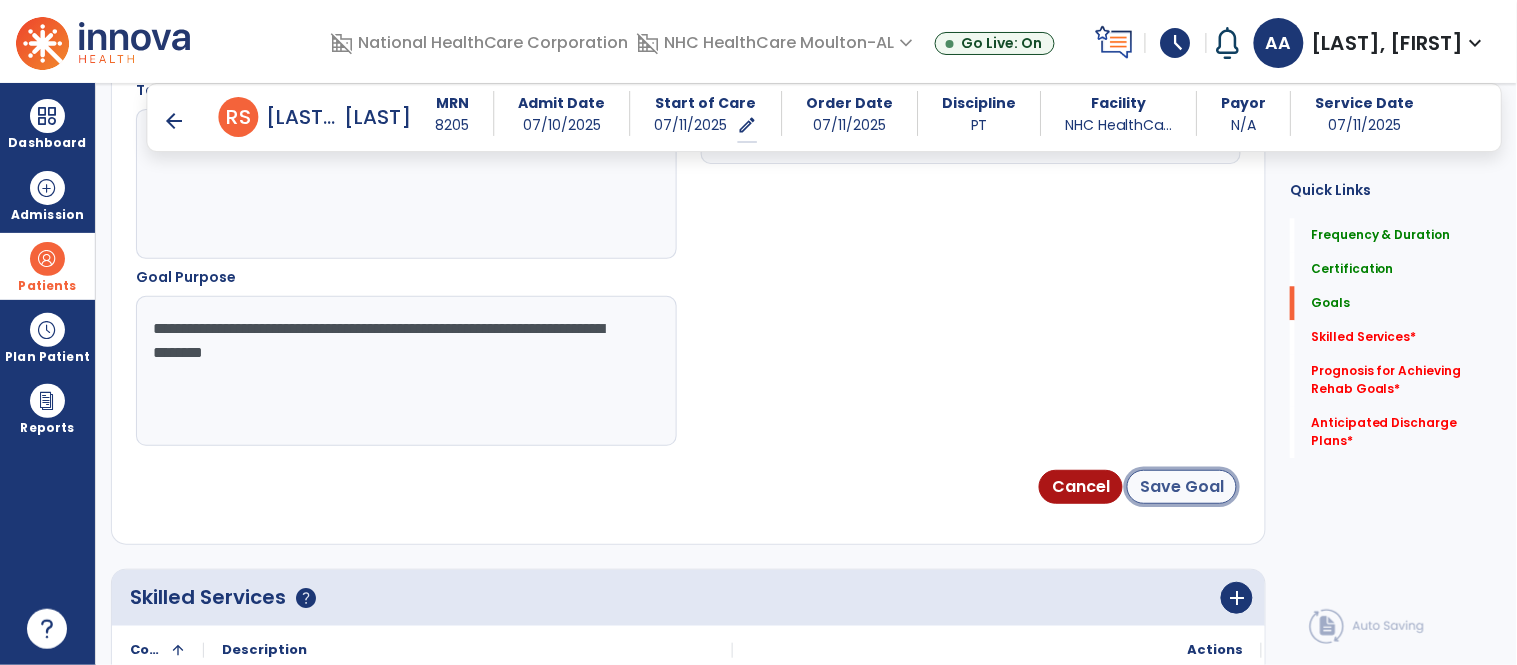 click on "Save Goal" at bounding box center (1182, 487) 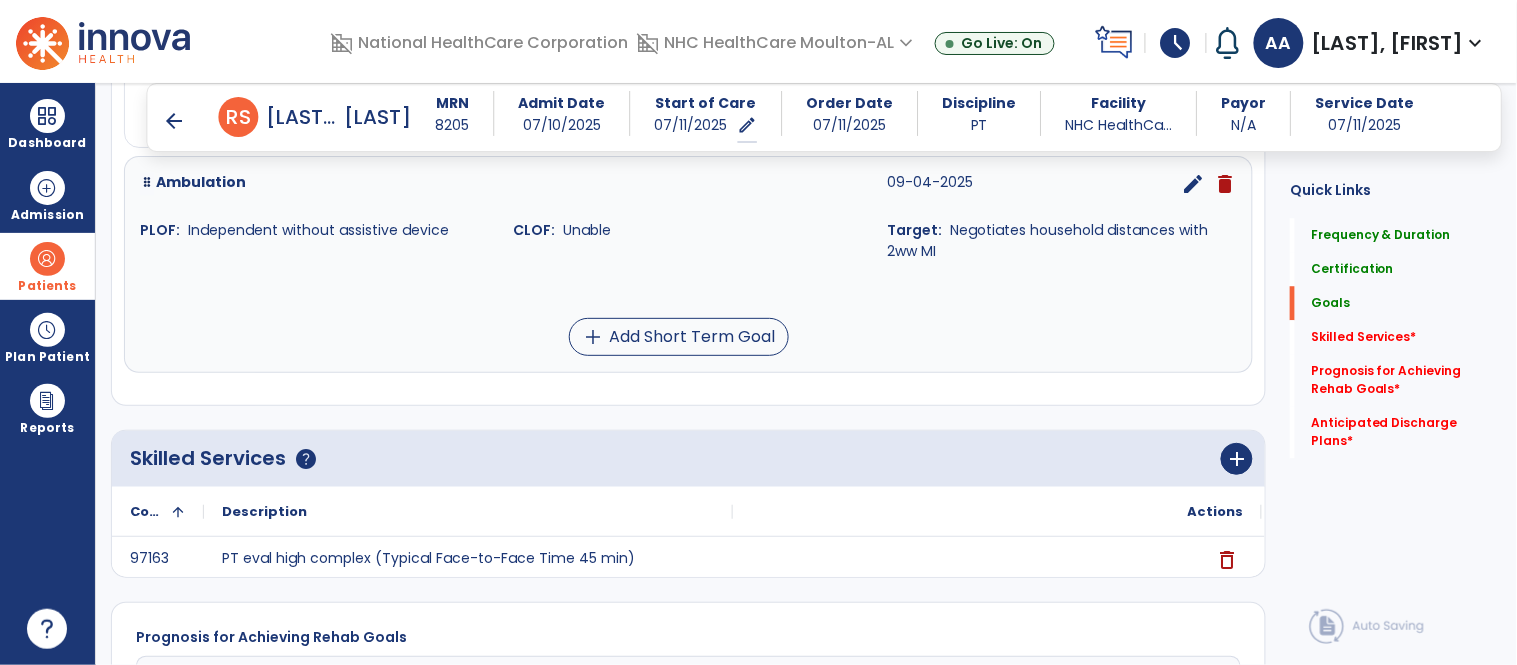 scroll, scrollTop: 1240, scrollLeft: 0, axis: vertical 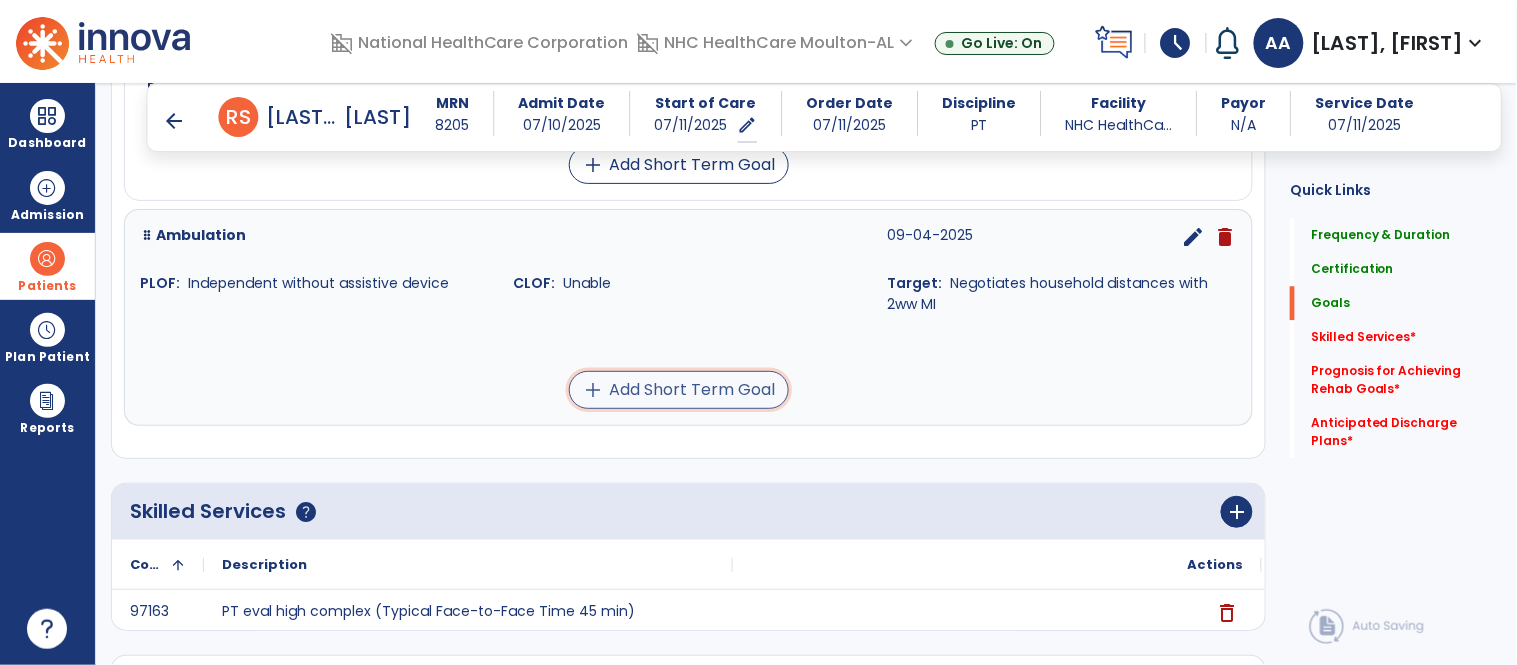 click on "add  Add Short Term Goal" at bounding box center [679, 390] 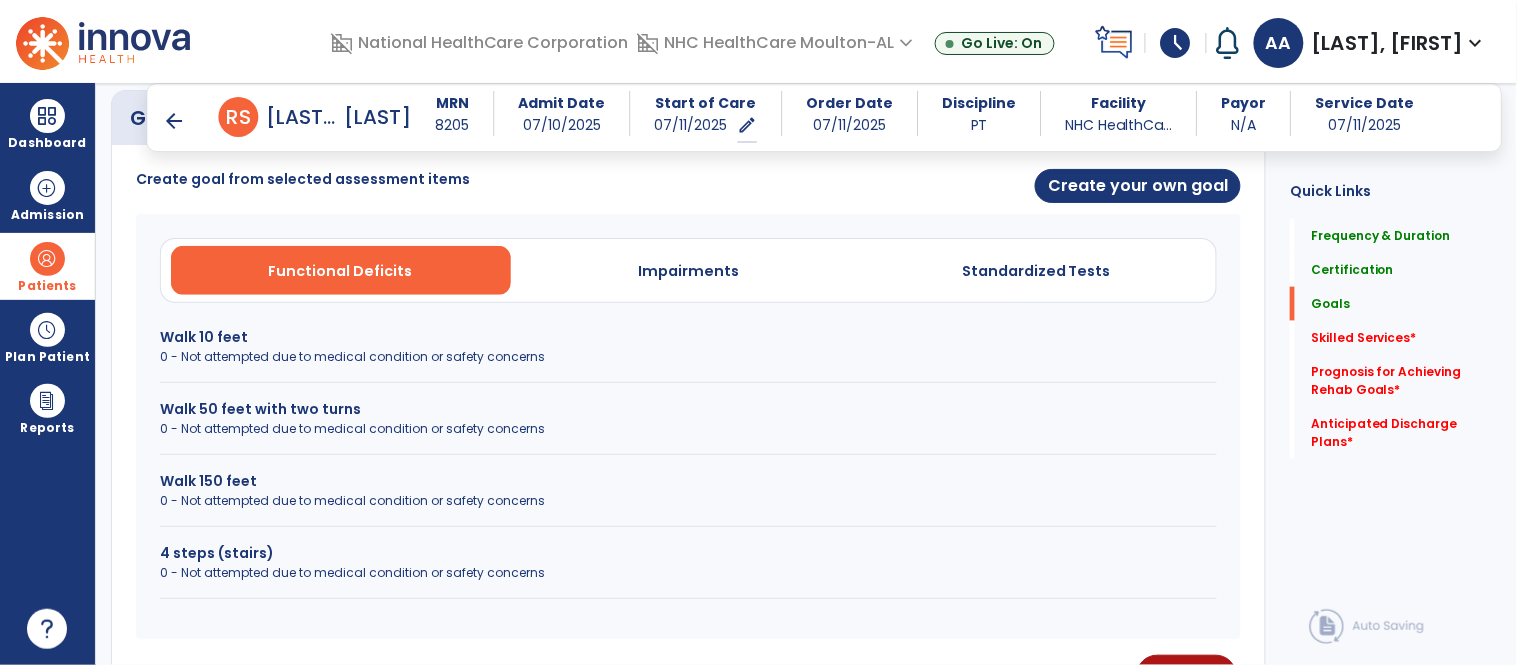 scroll, scrollTop: 486, scrollLeft: 0, axis: vertical 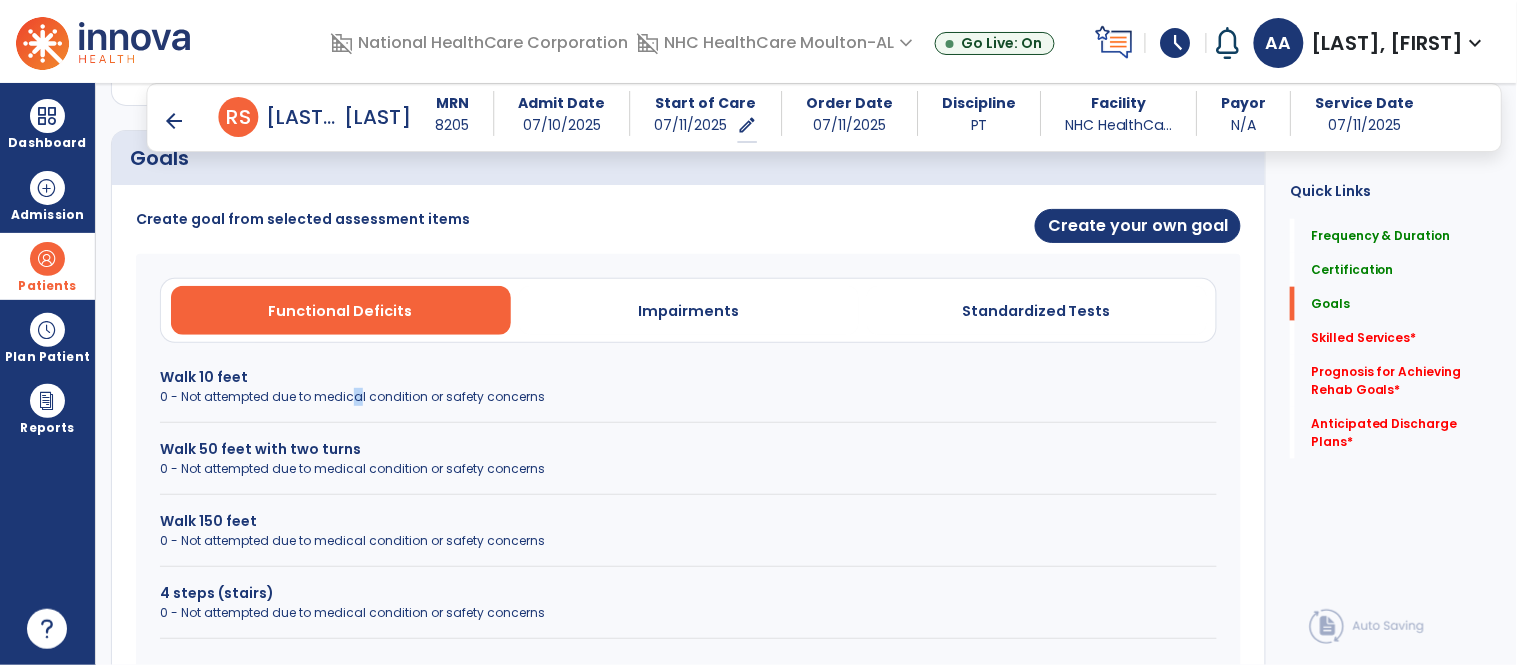 click on "0 - Not attempted due to medical condition or safety concerns" at bounding box center [688, 397] 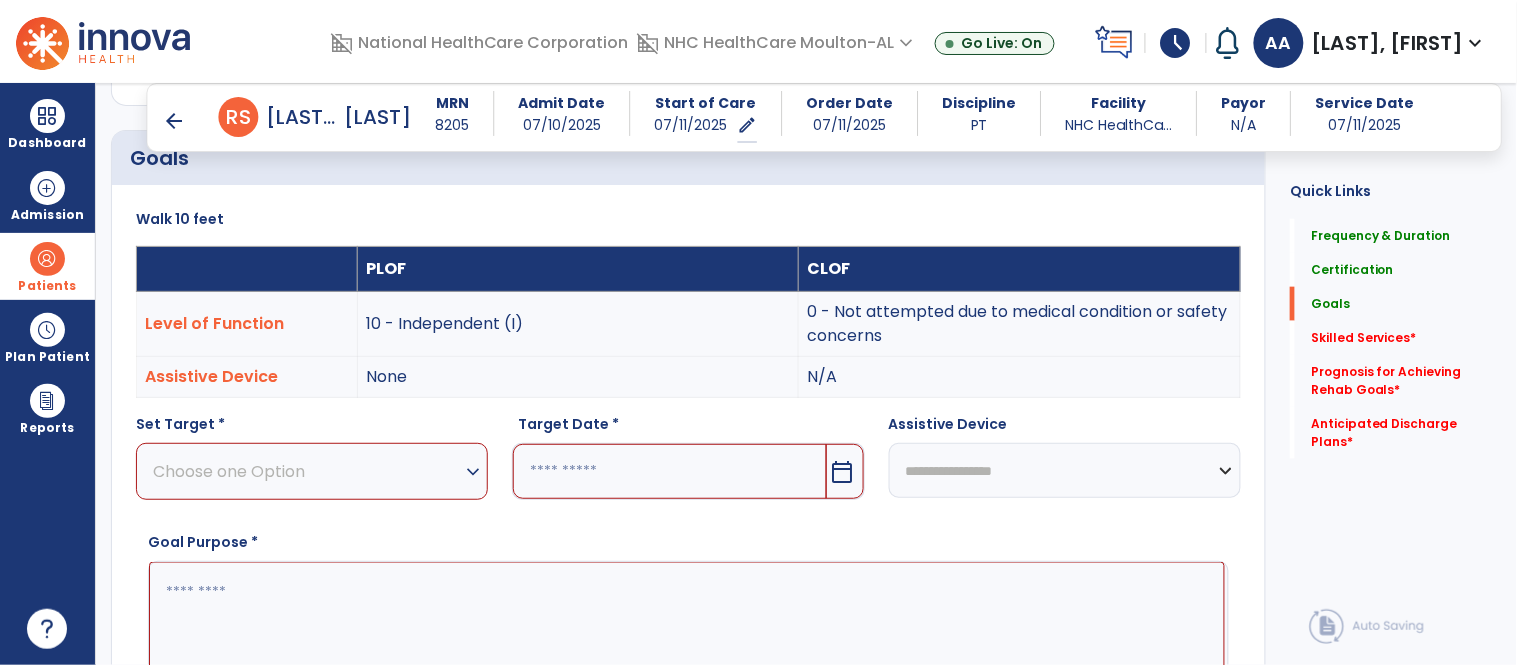 click on "Choose one Option" at bounding box center (307, 471) 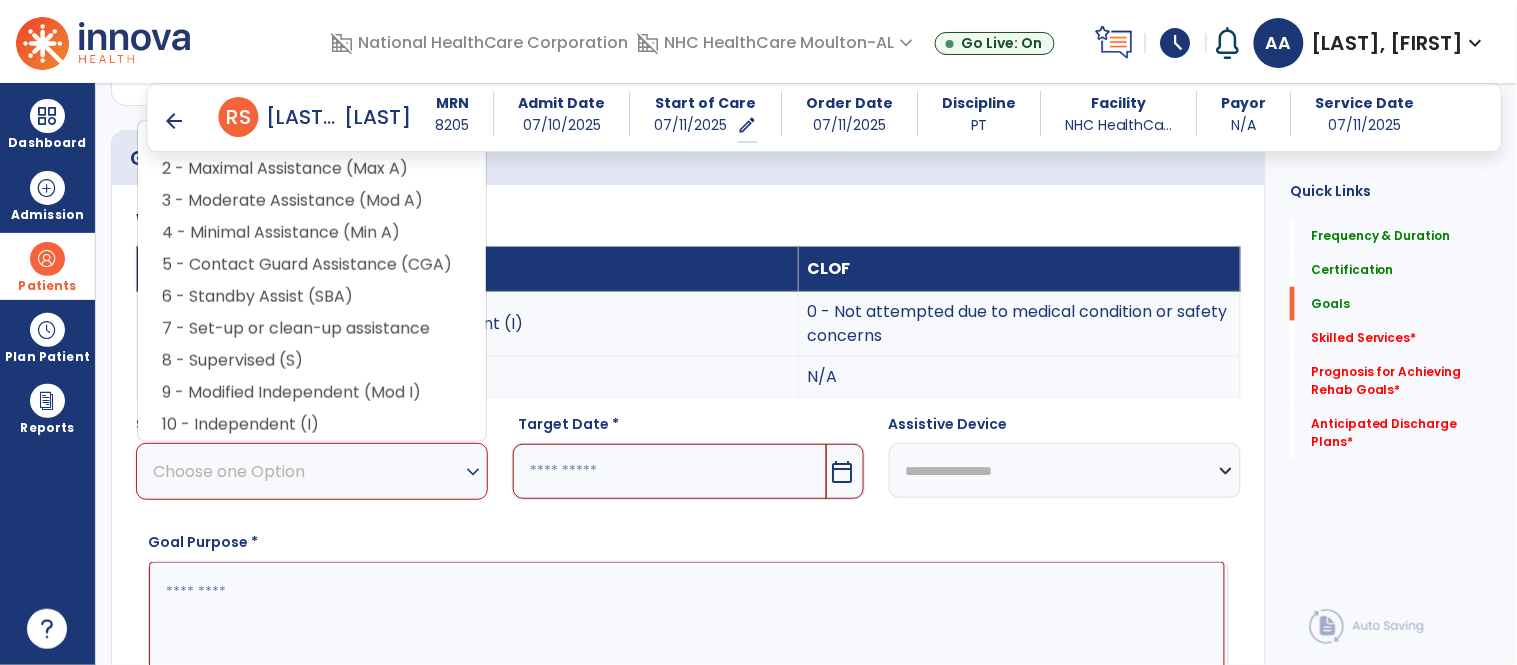 click on "3 - Moderate Assistance (Mod A)" at bounding box center (312, 201) 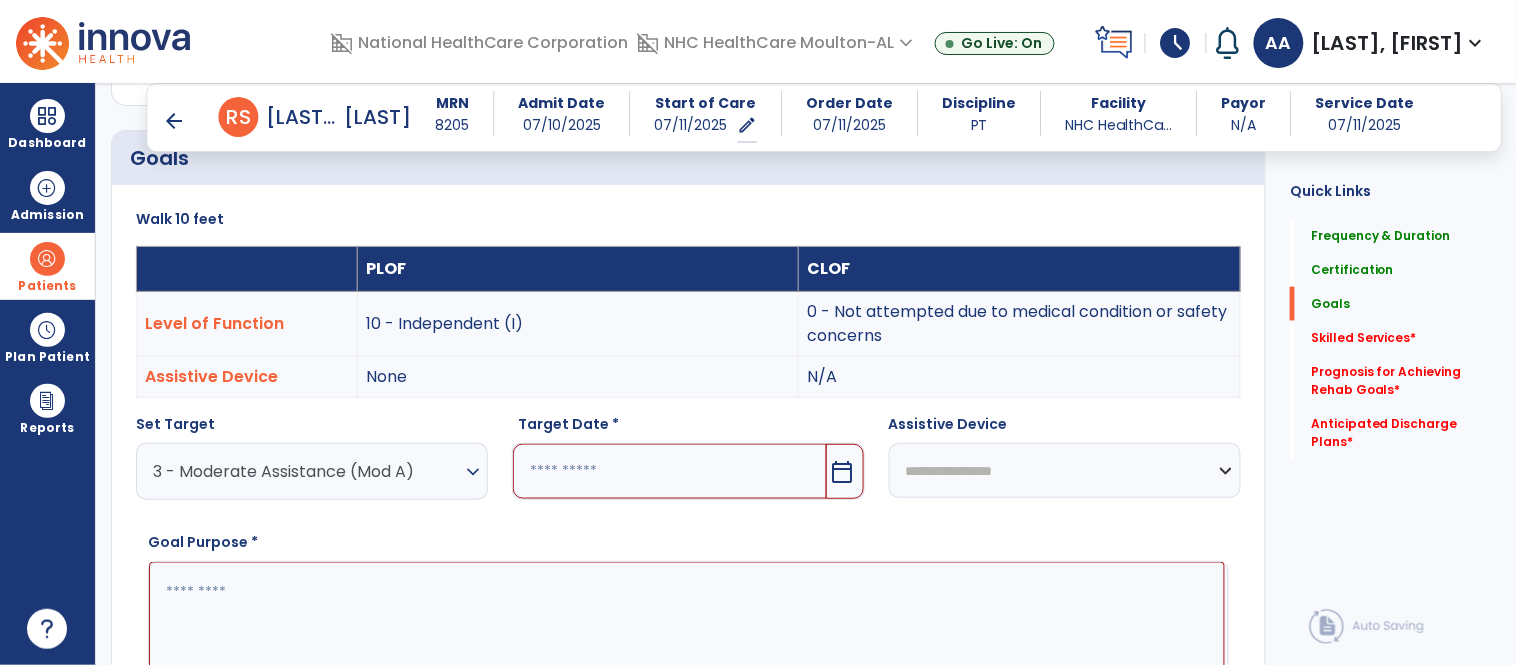 click at bounding box center (669, 471) 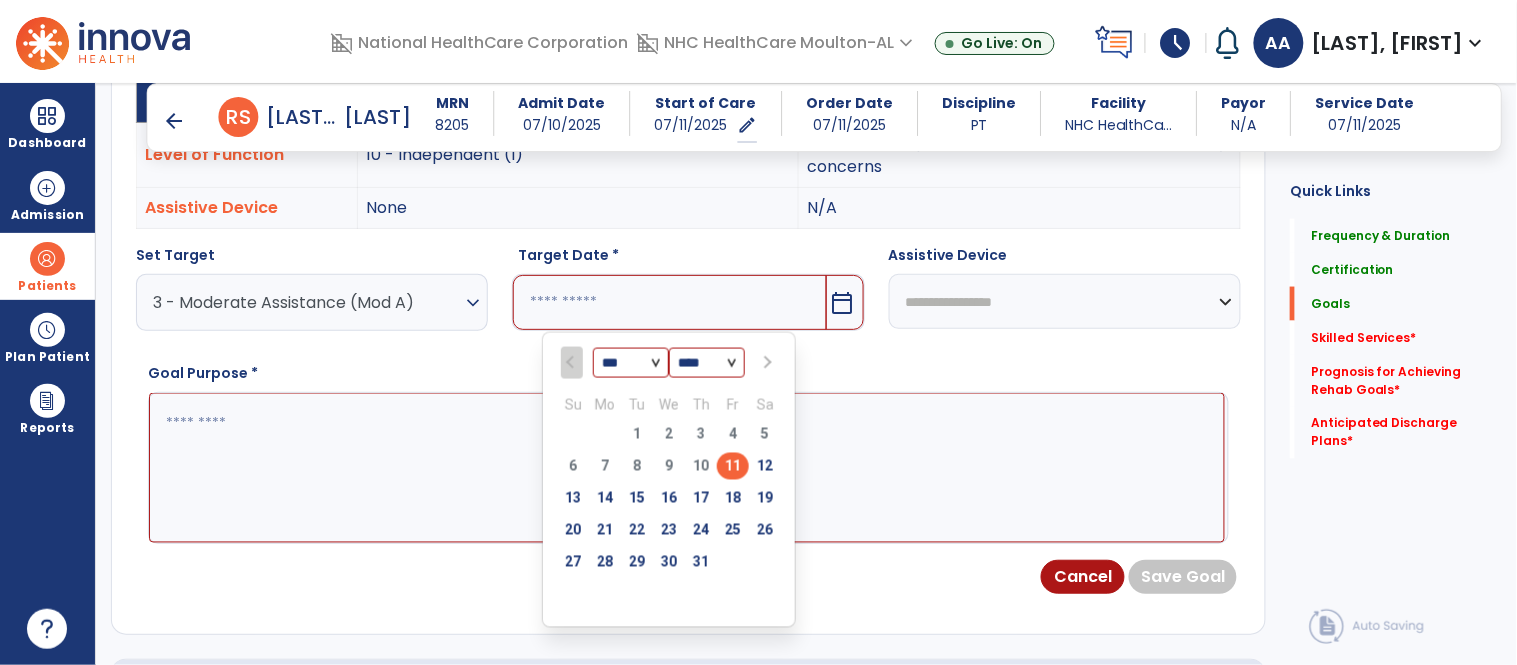 scroll, scrollTop: 708, scrollLeft: 0, axis: vertical 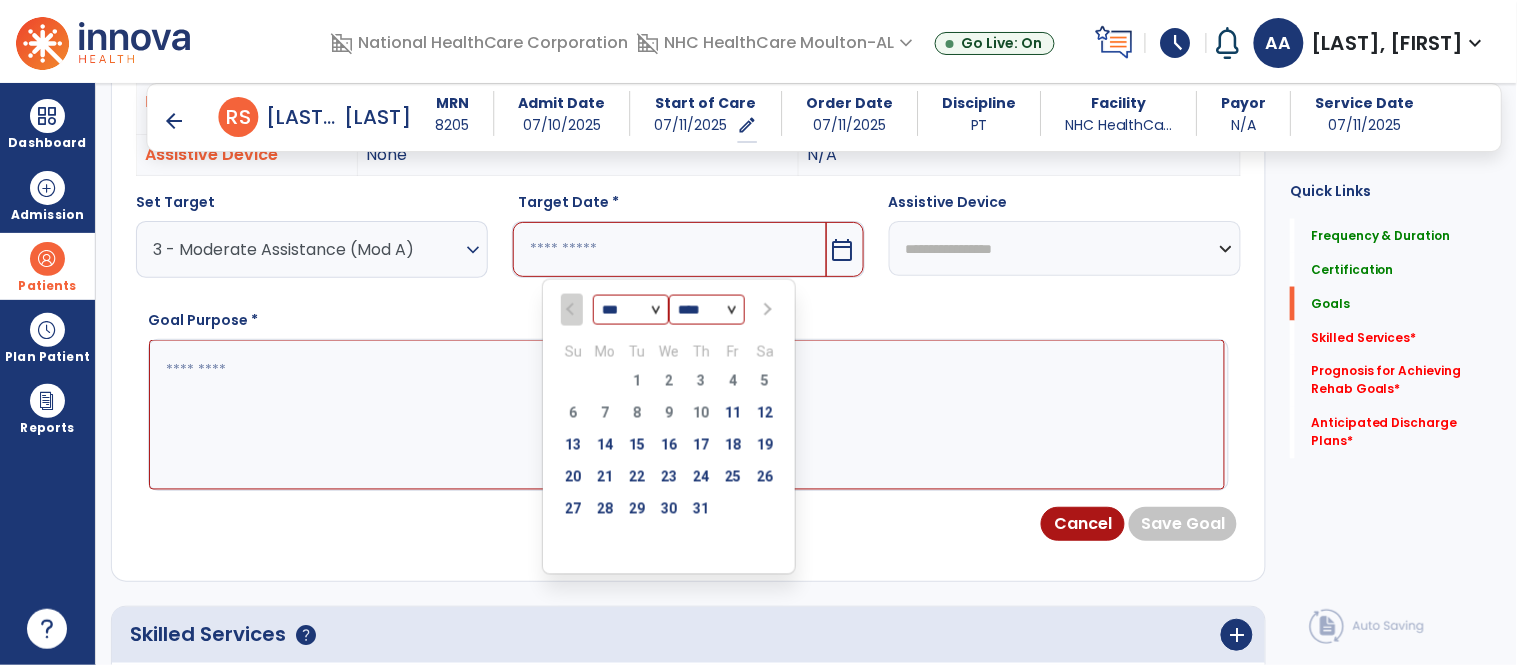 click at bounding box center [766, 310] 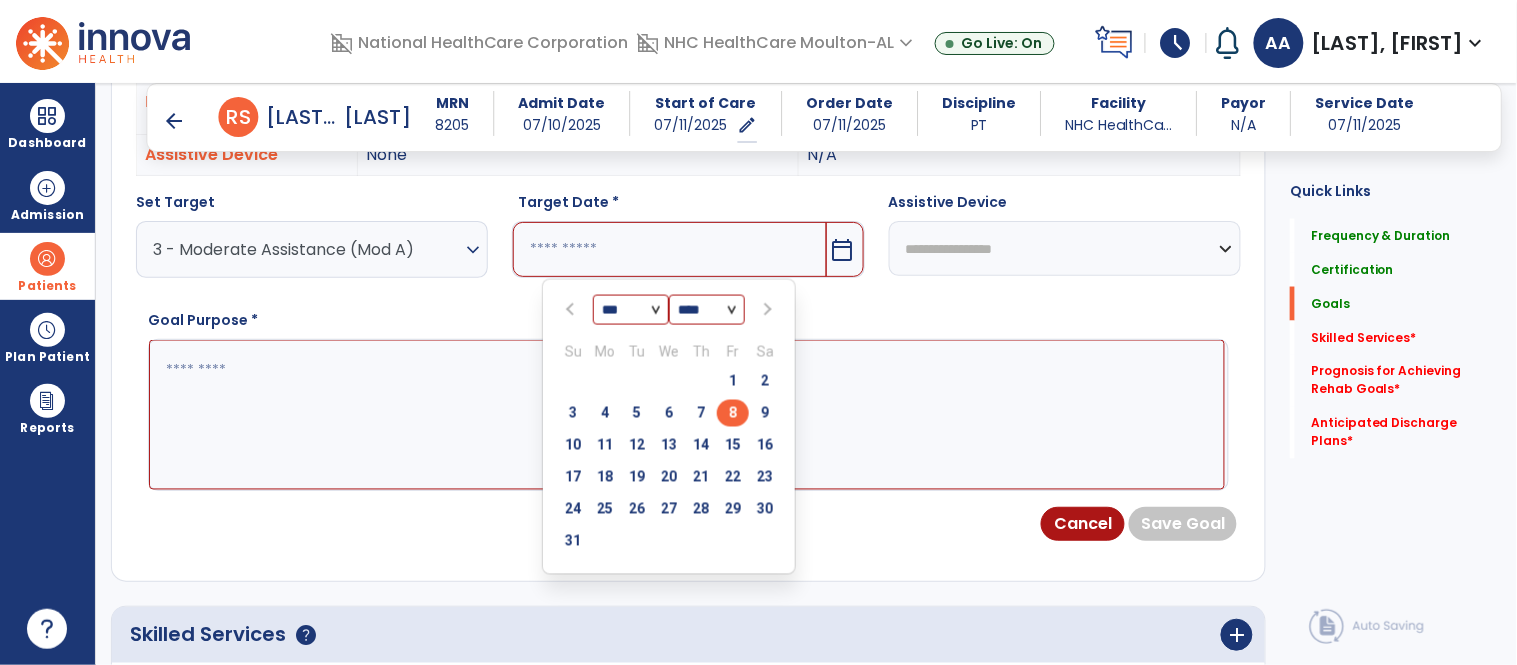 click on "8" at bounding box center (733, 413) 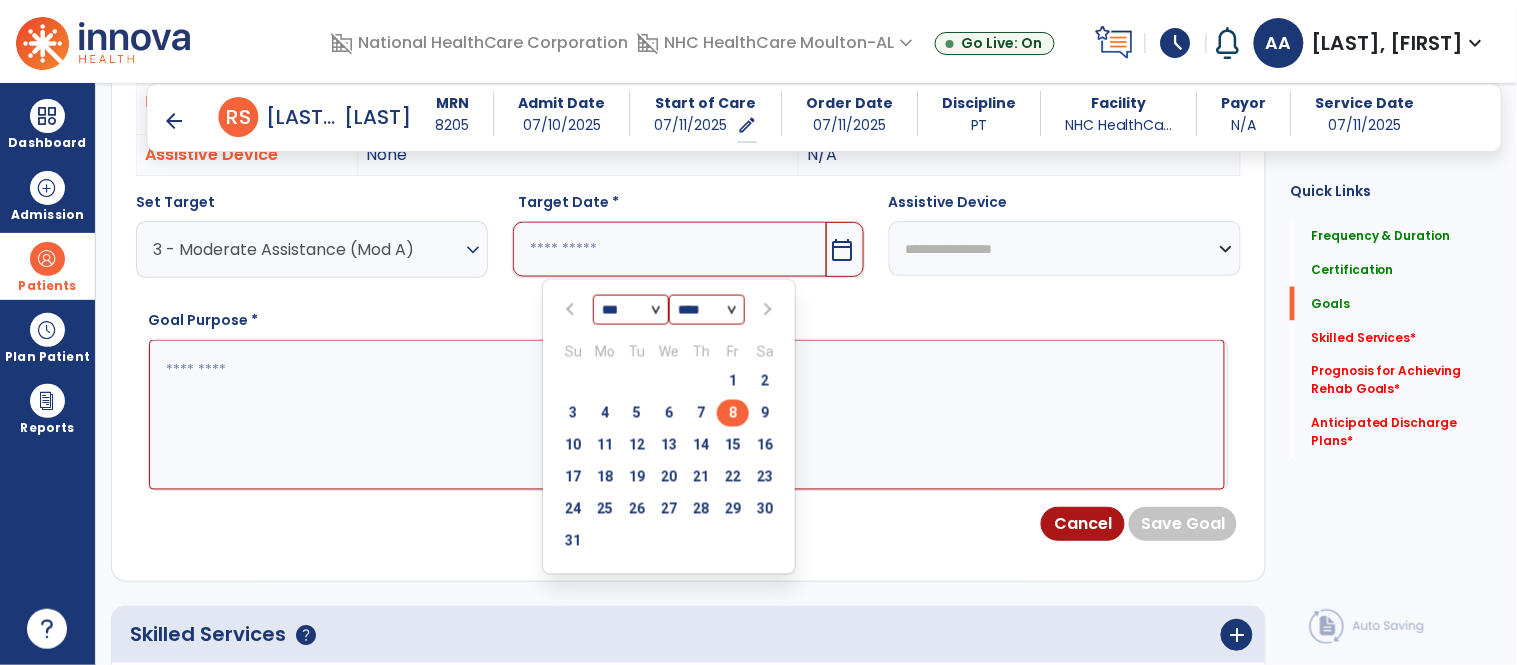 type on "********" 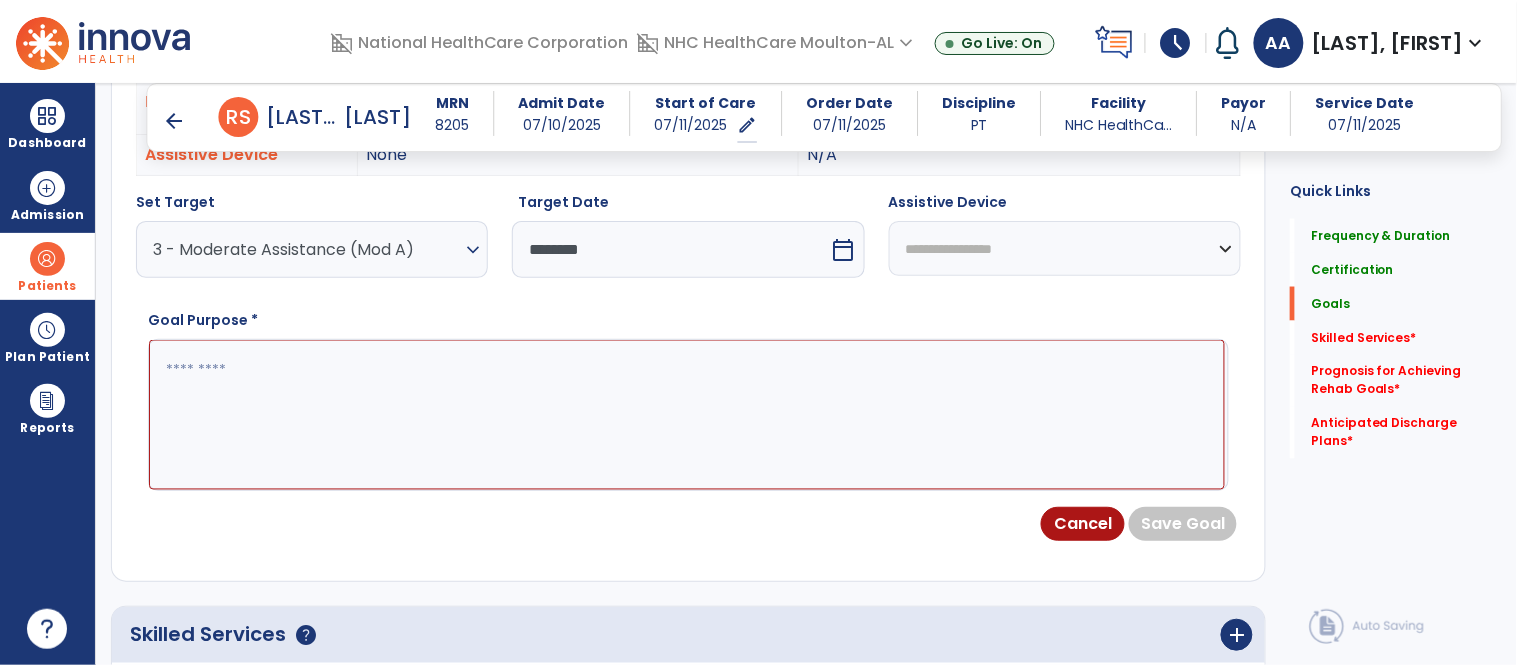 click at bounding box center (687, 415) 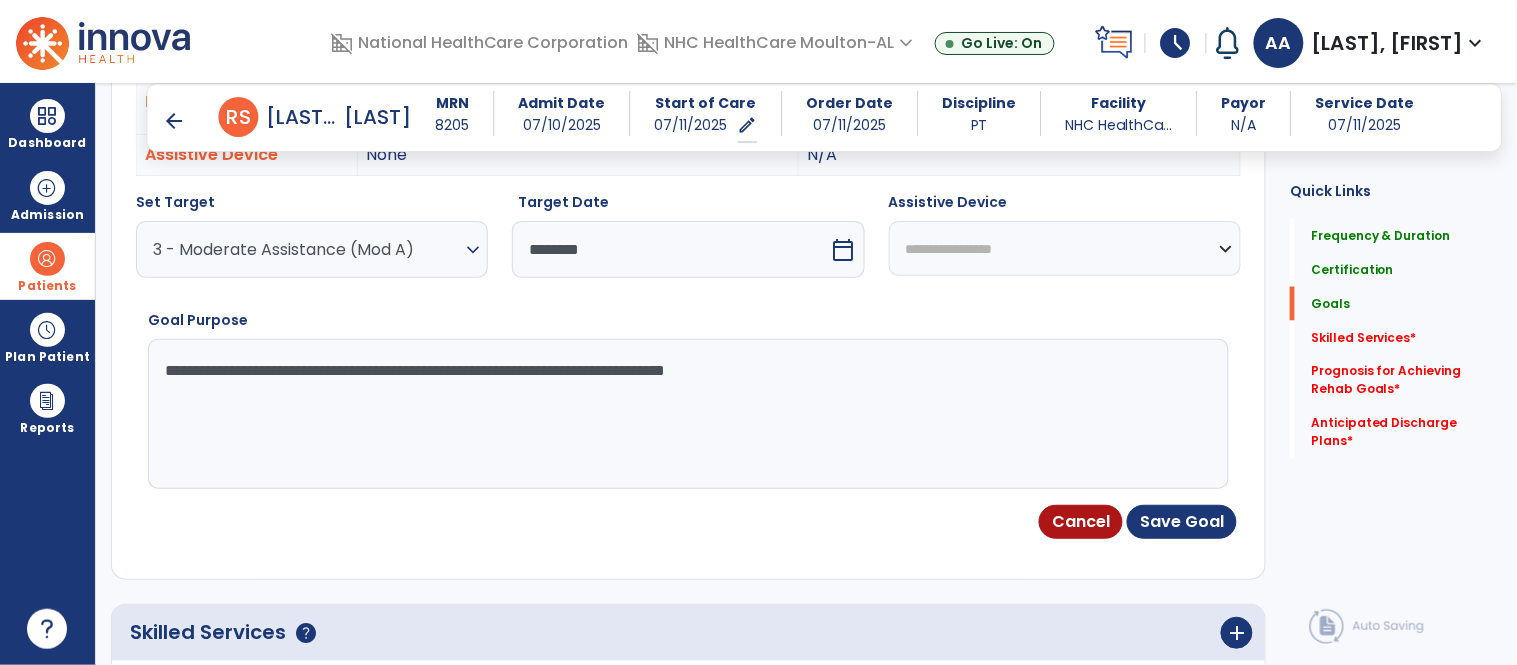 type on "**********" 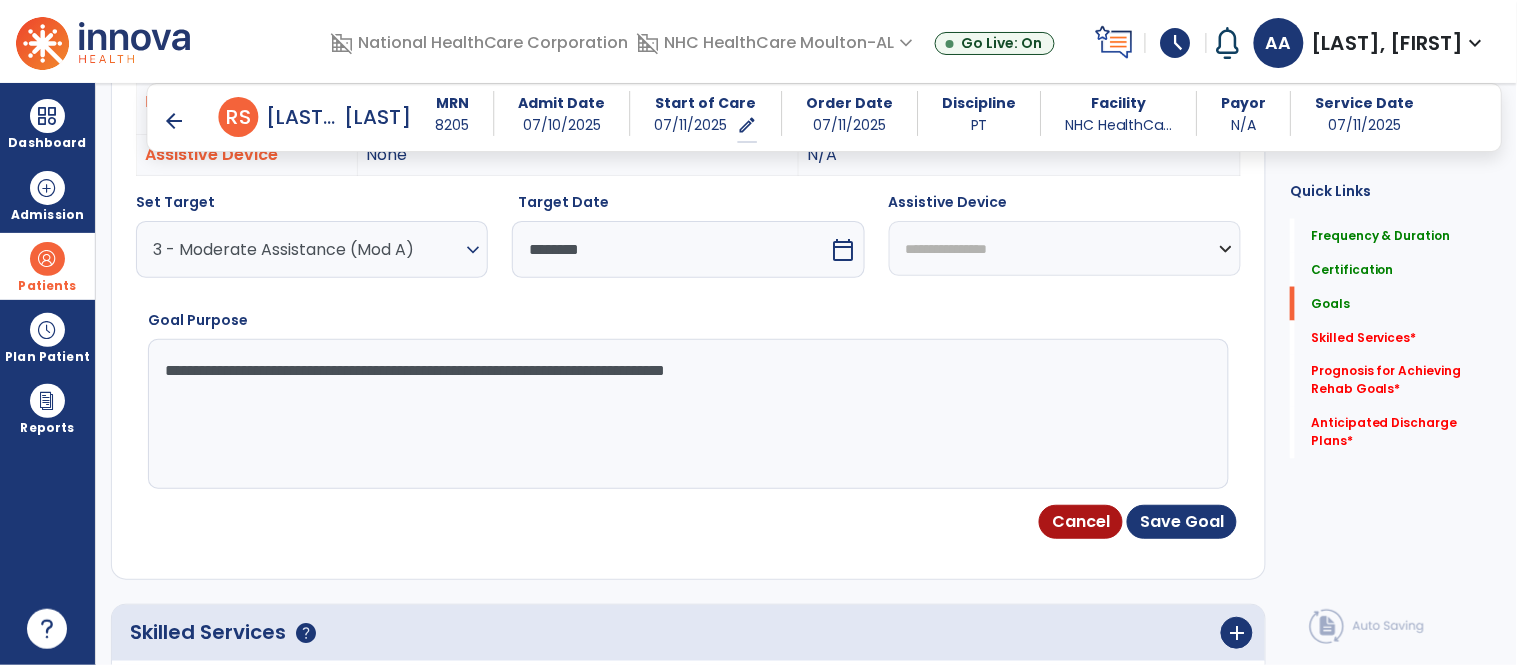 click on "**********" at bounding box center (1065, 248) 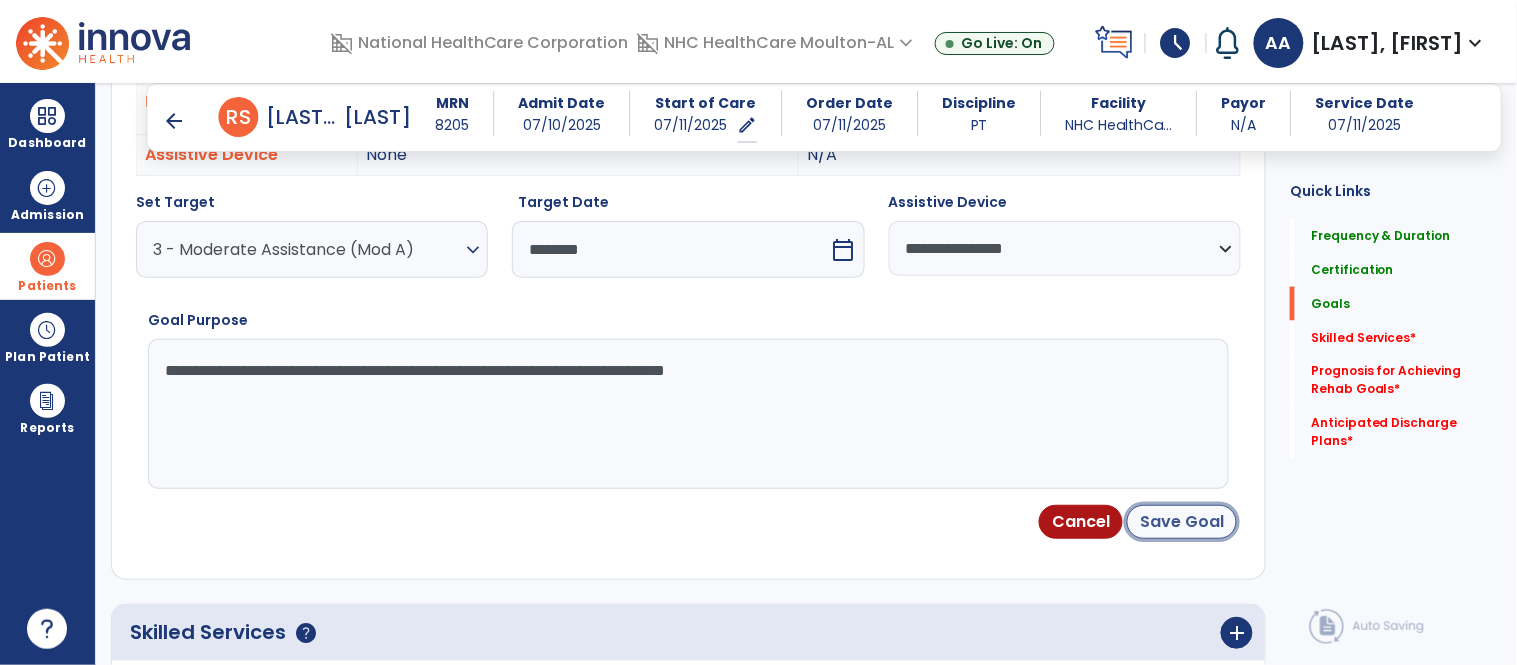 click on "Save Goal" at bounding box center (1182, 522) 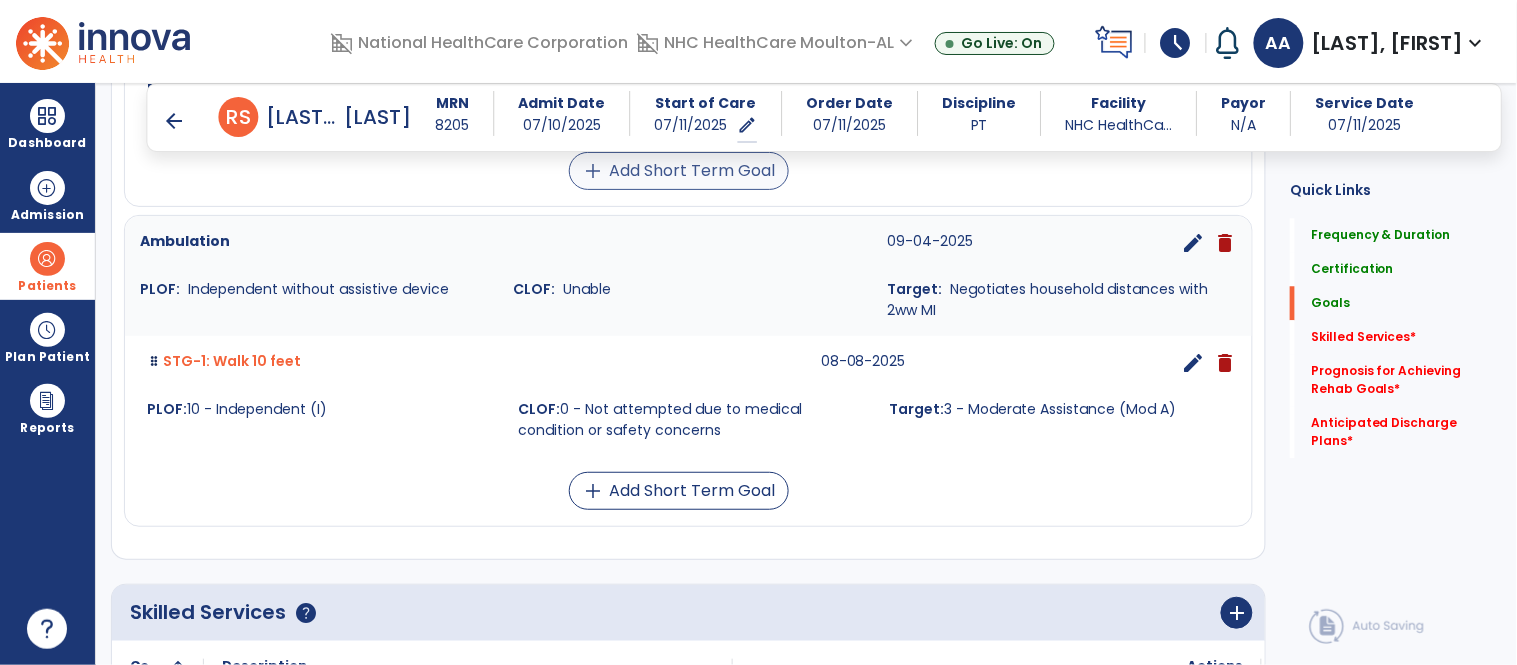 scroll, scrollTop: 1315, scrollLeft: 0, axis: vertical 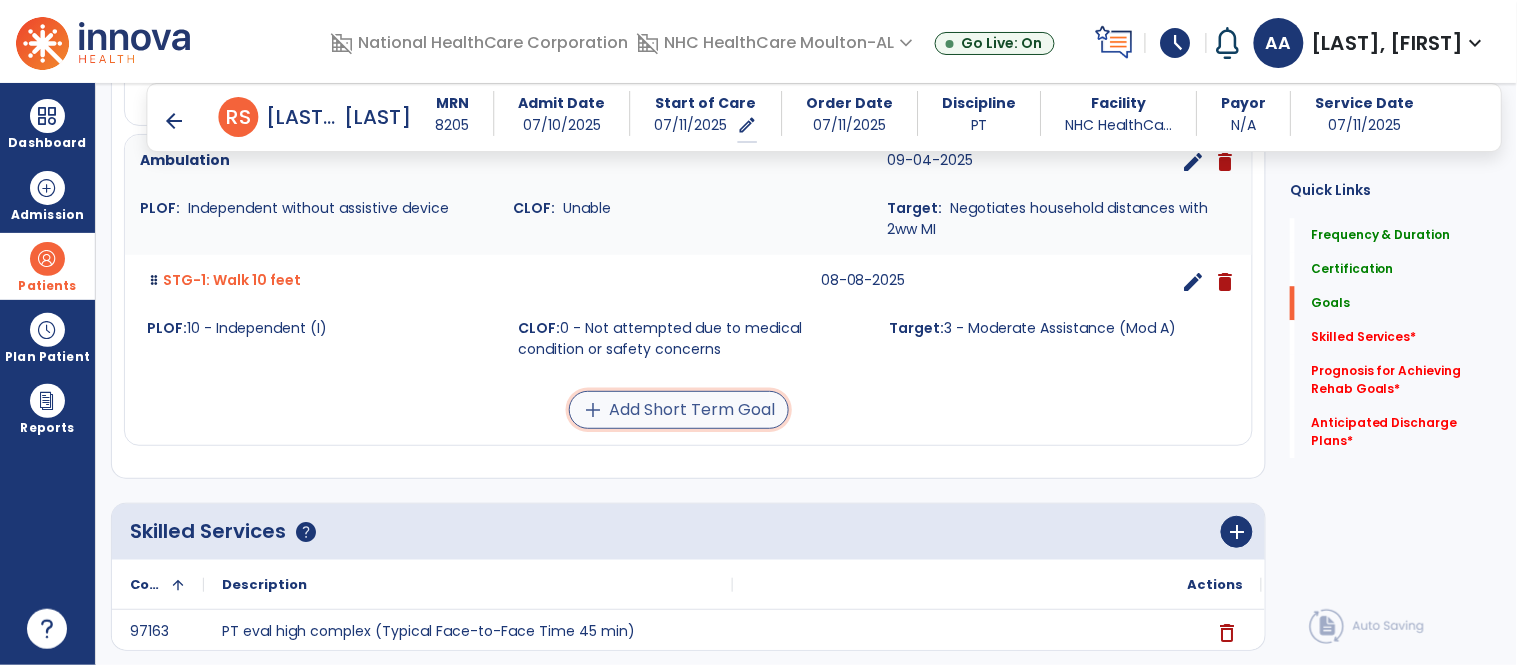click on "add  Add Short Term Goal" at bounding box center [679, 410] 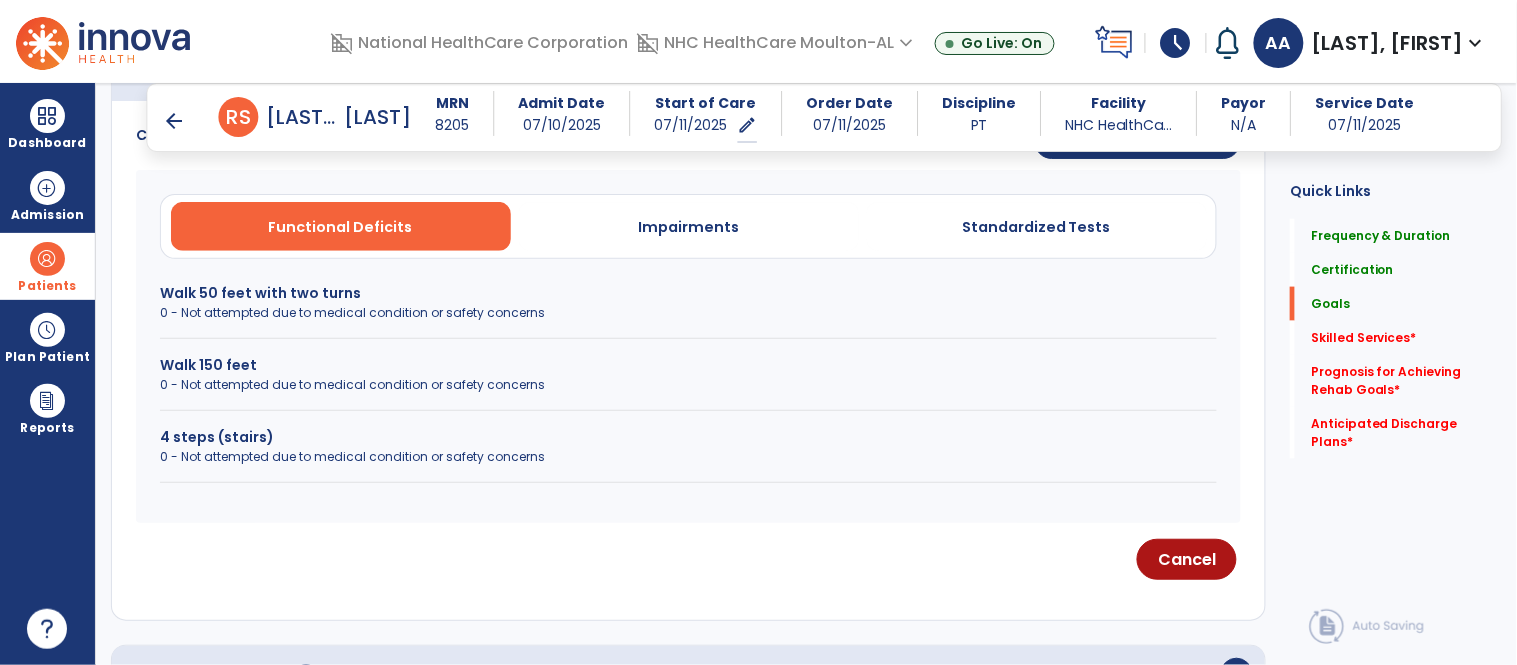 scroll, scrollTop: 525, scrollLeft: 0, axis: vertical 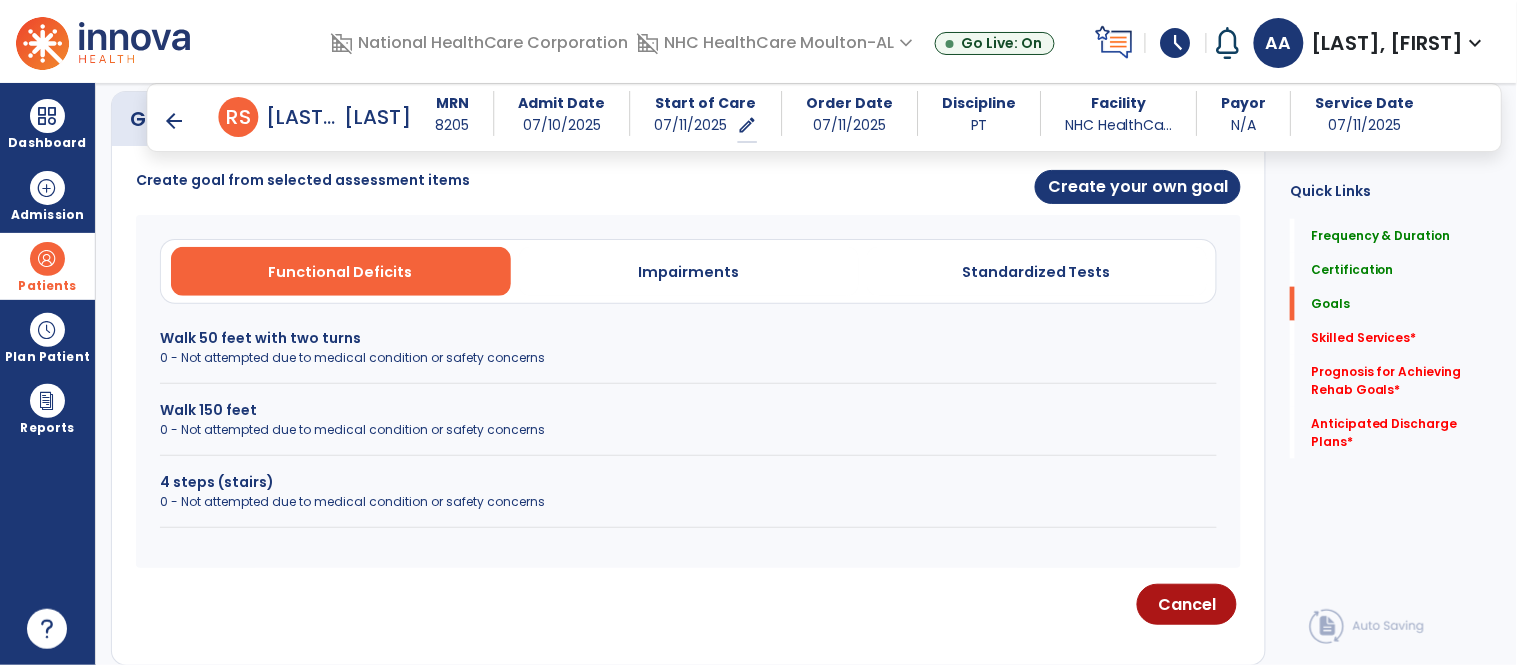 click on "Walk 50 feet with two turns" at bounding box center (688, 338) 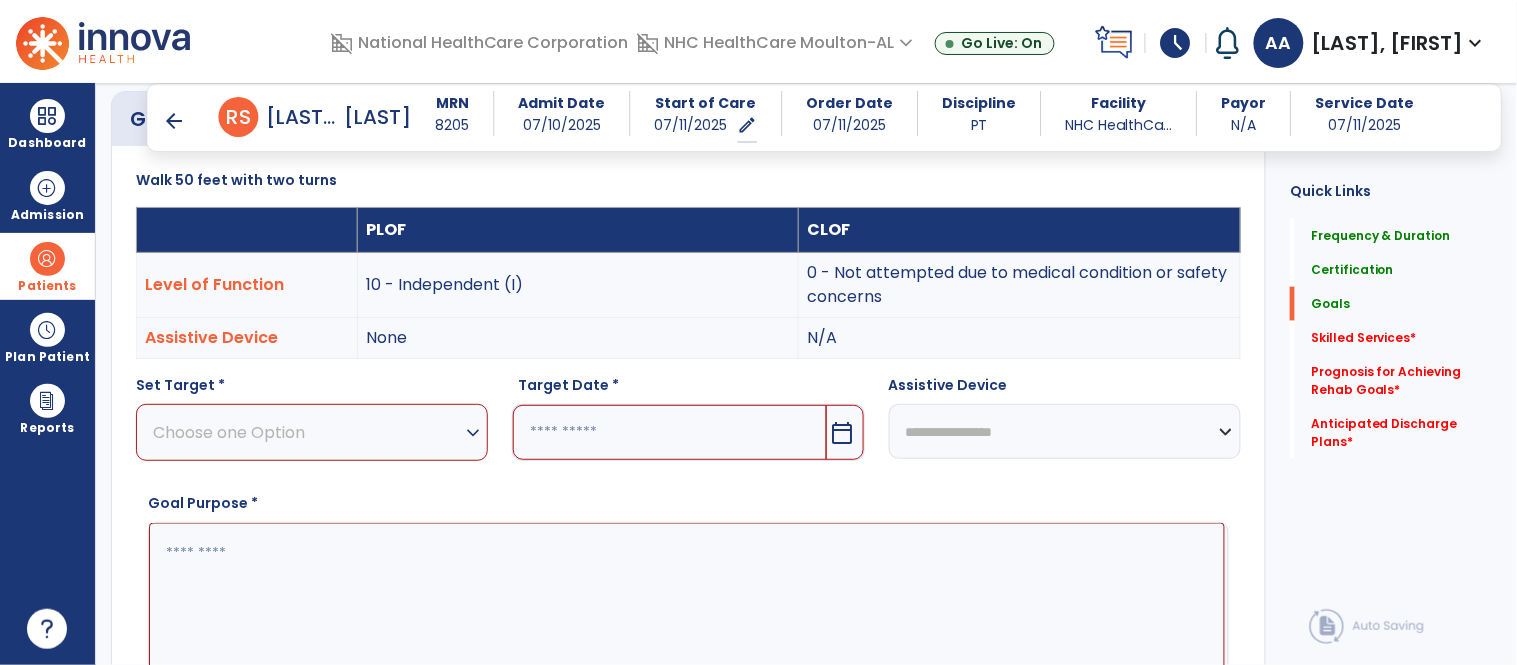 click on "Choose one Option" at bounding box center [307, 432] 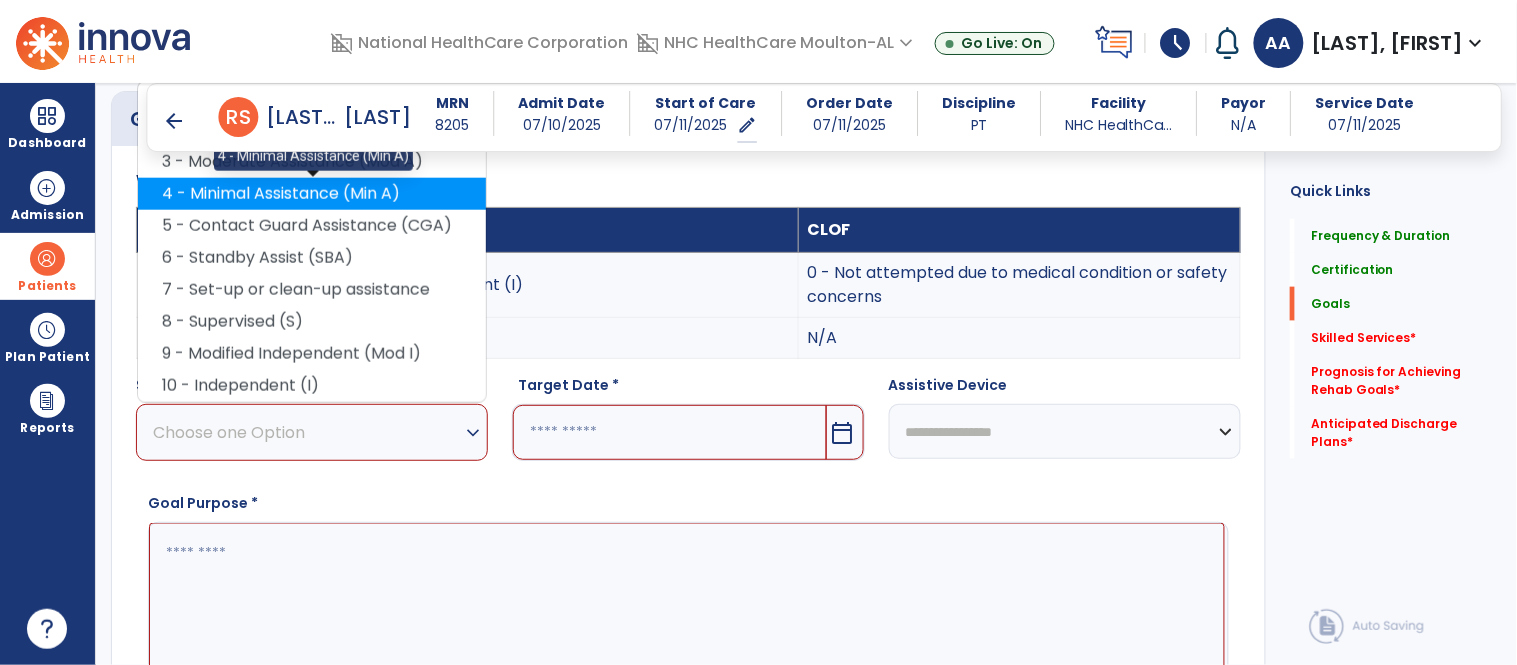 click on "4 - Minimal Assistance (Min A)" at bounding box center (312, 194) 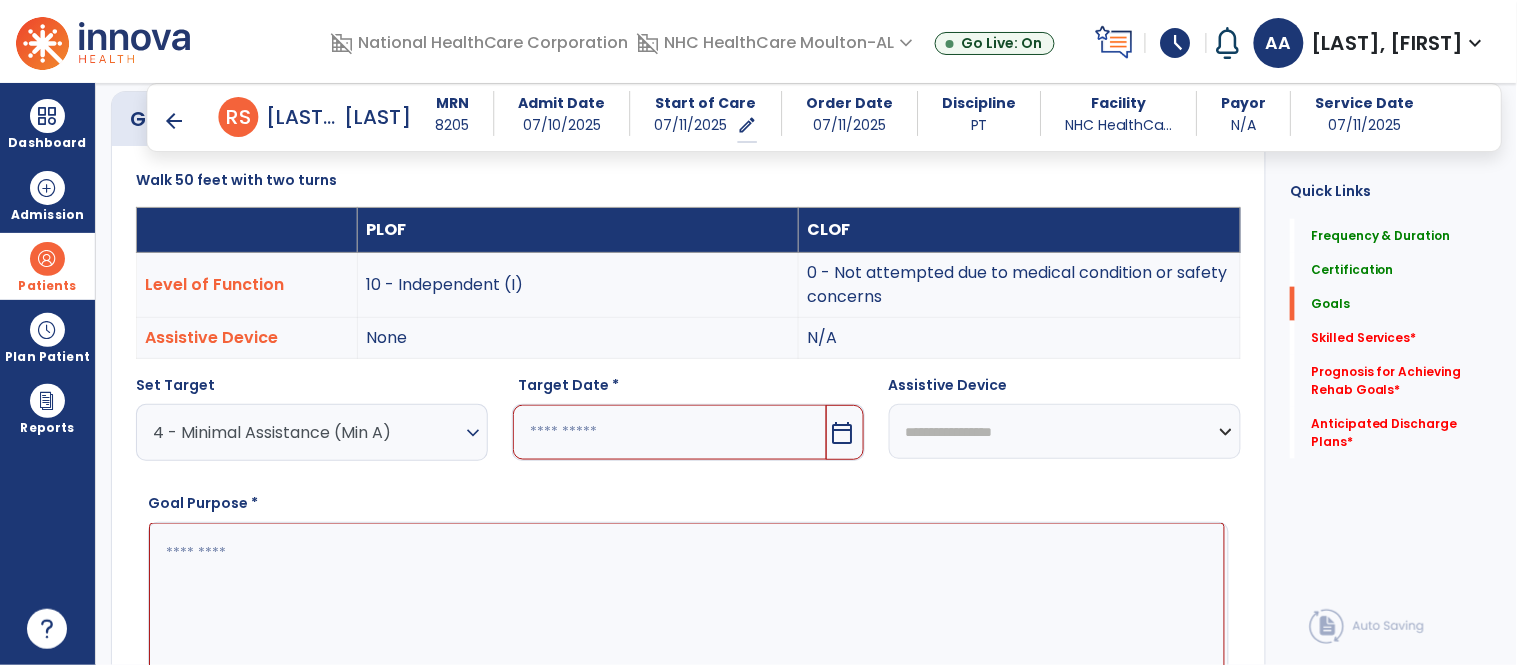 click at bounding box center (669, 432) 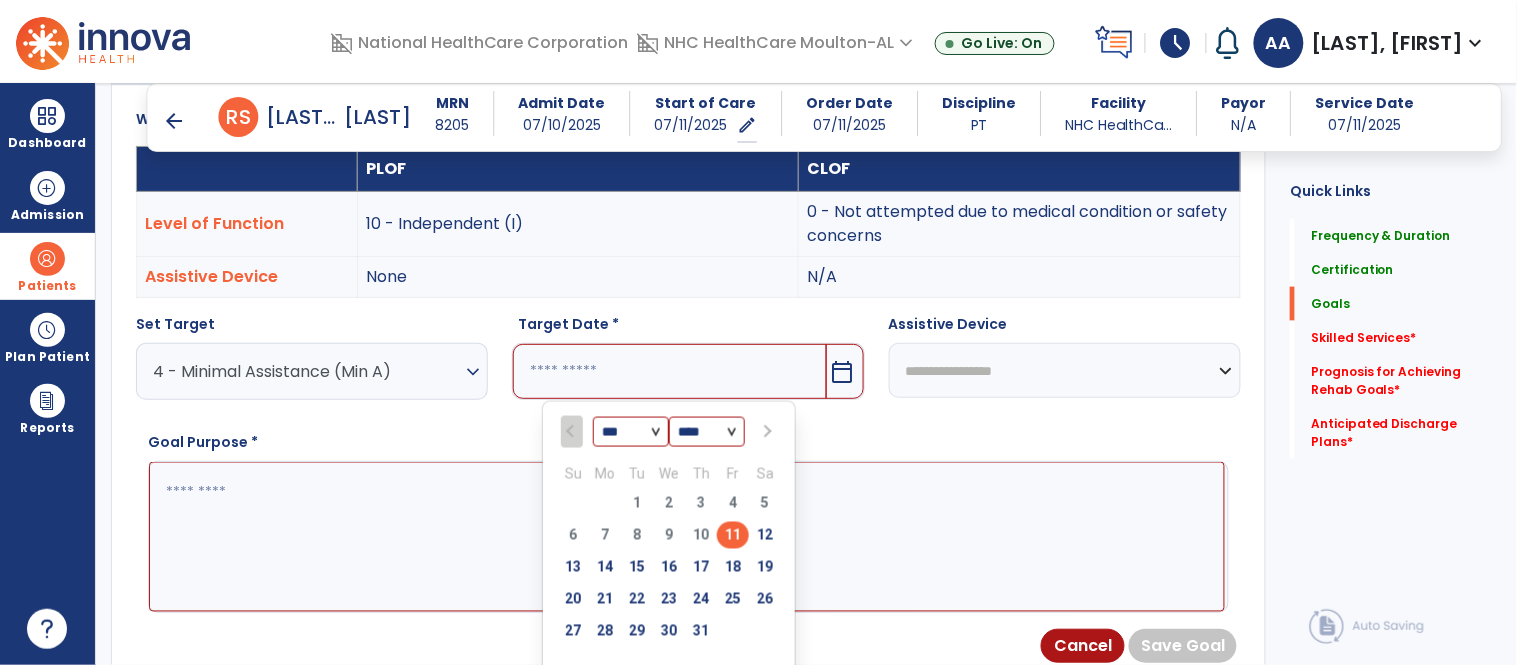scroll, scrollTop: 747, scrollLeft: 0, axis: vertical 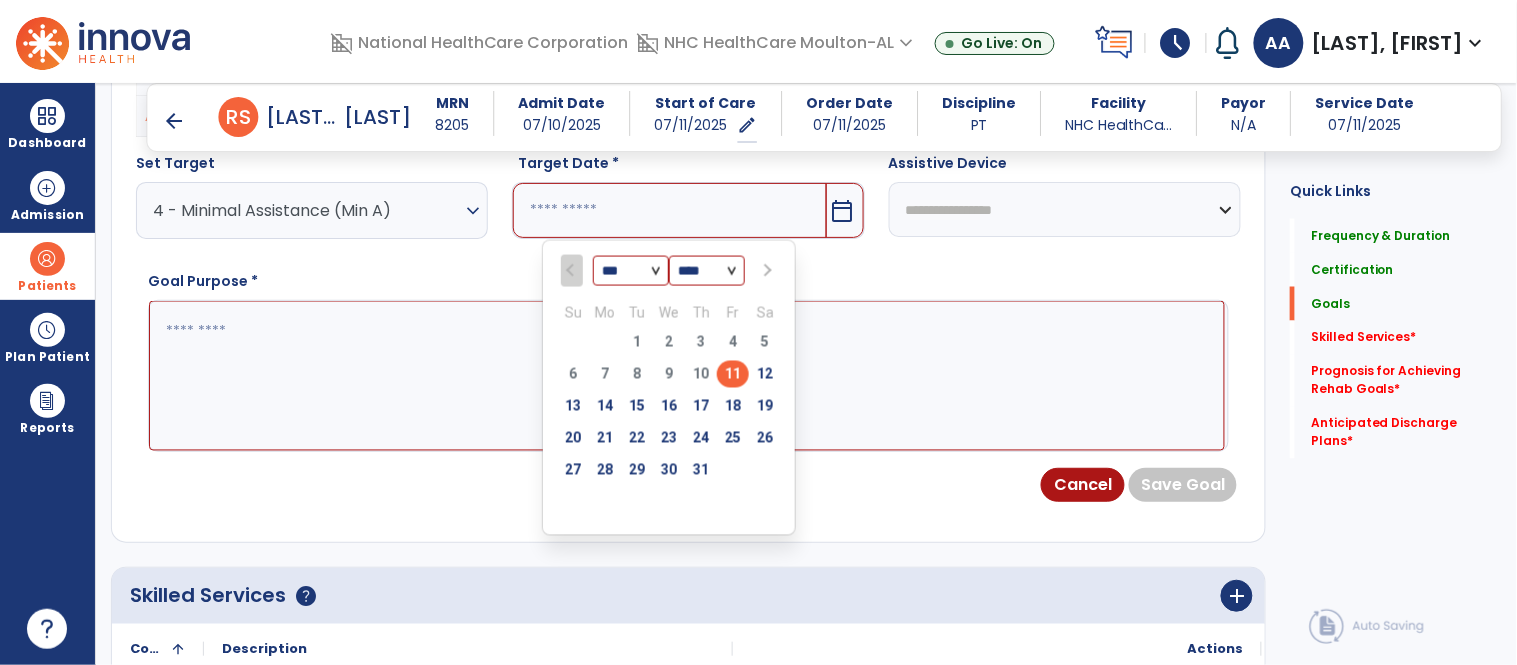 click at bounding box center (766, 271) 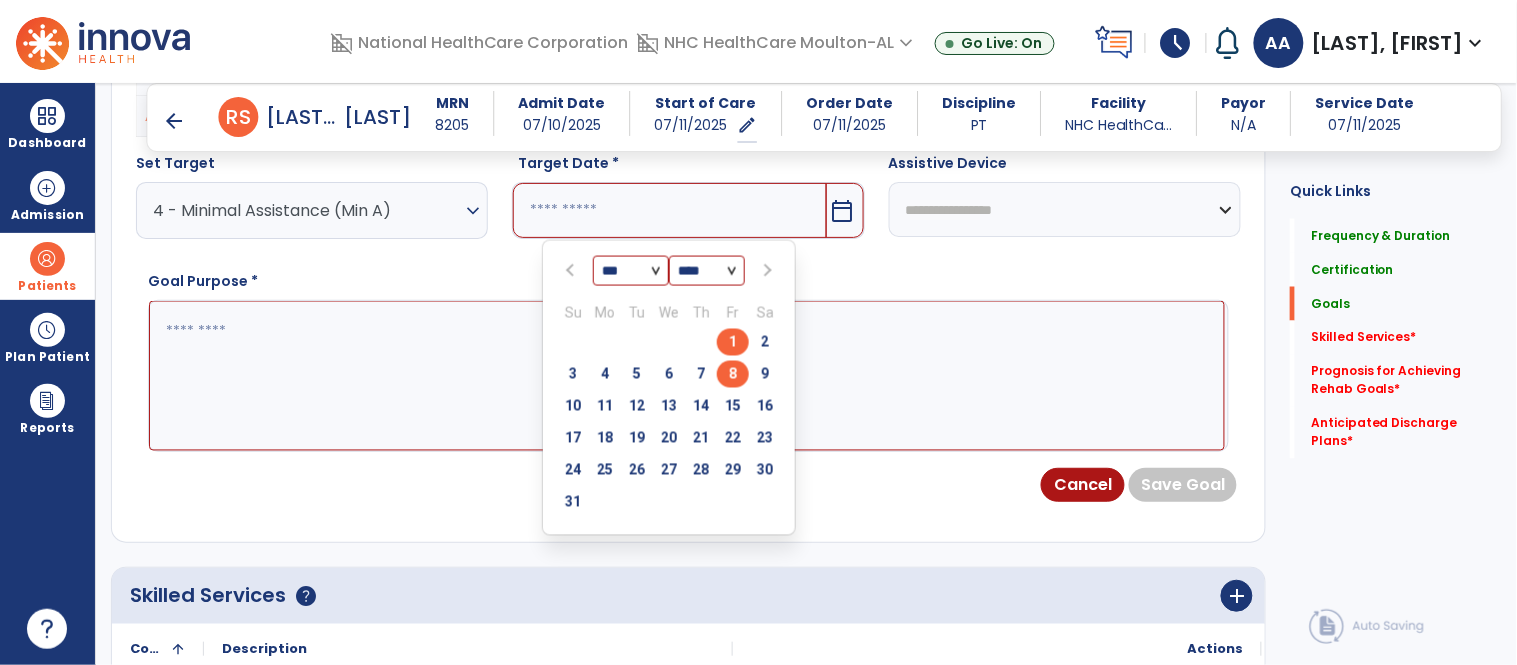 click on "8" at bounding box center (733, 374) 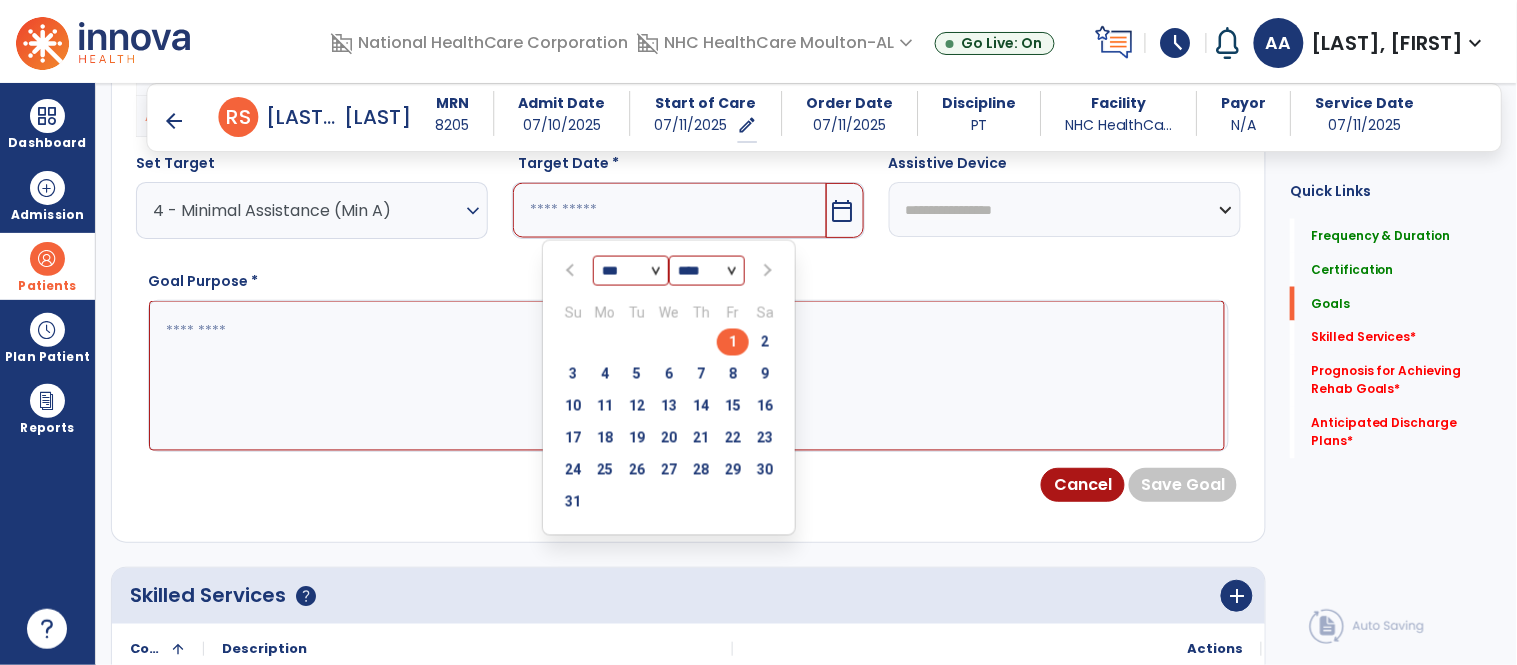 type on "********" 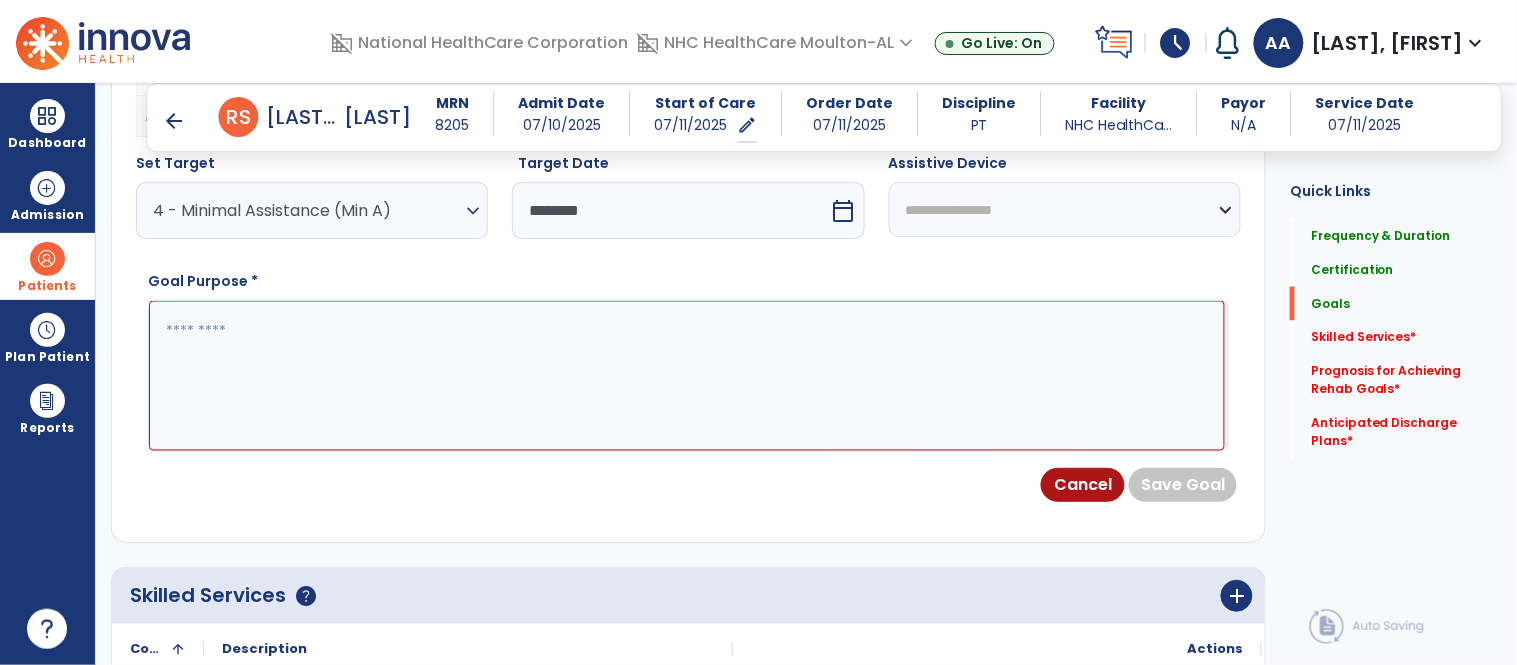 click at bounding box center [687, 376] 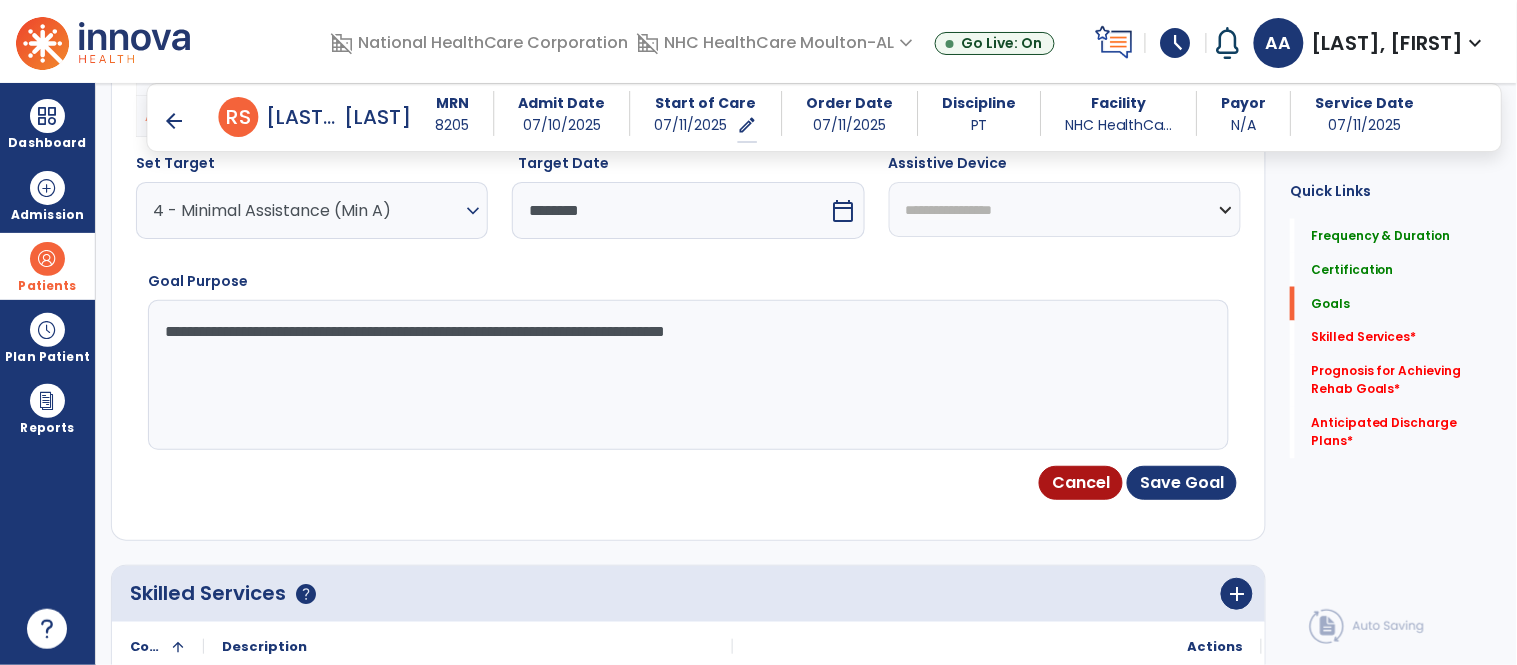type on "**********" 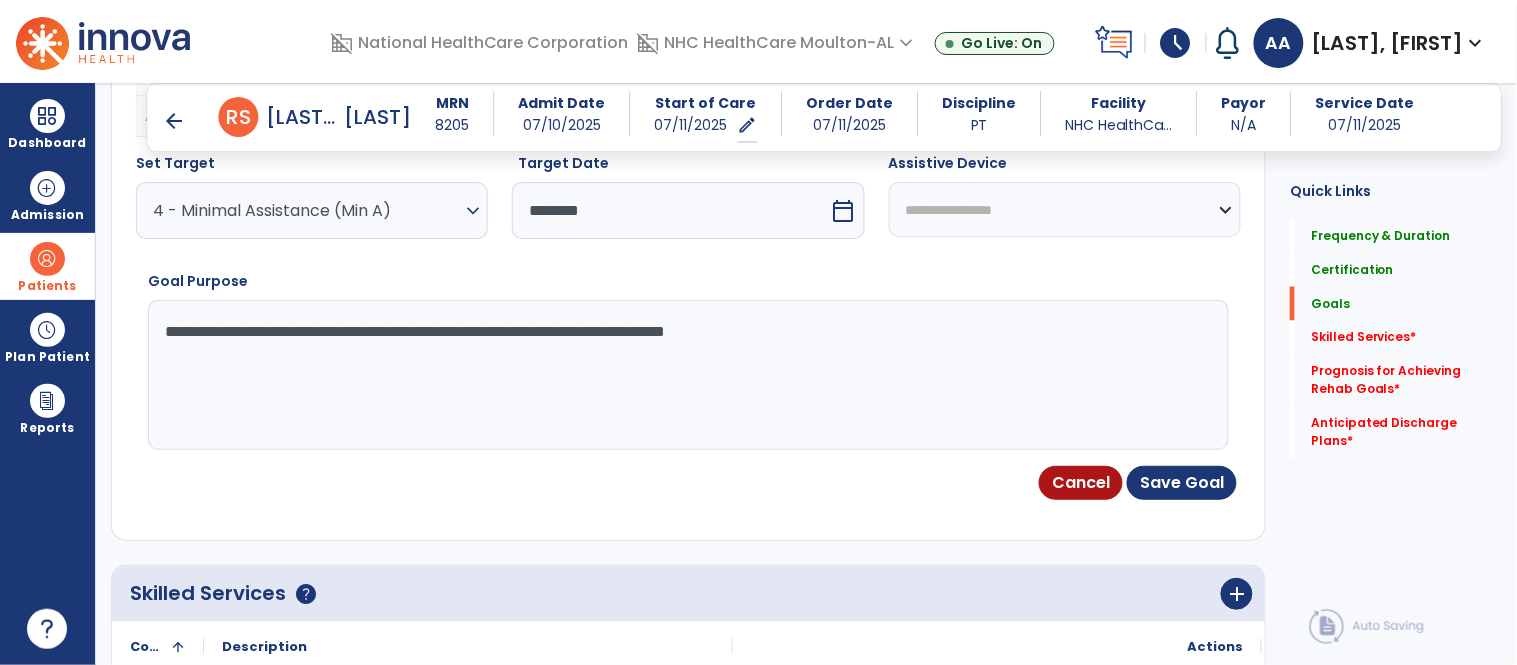 select on "**********" 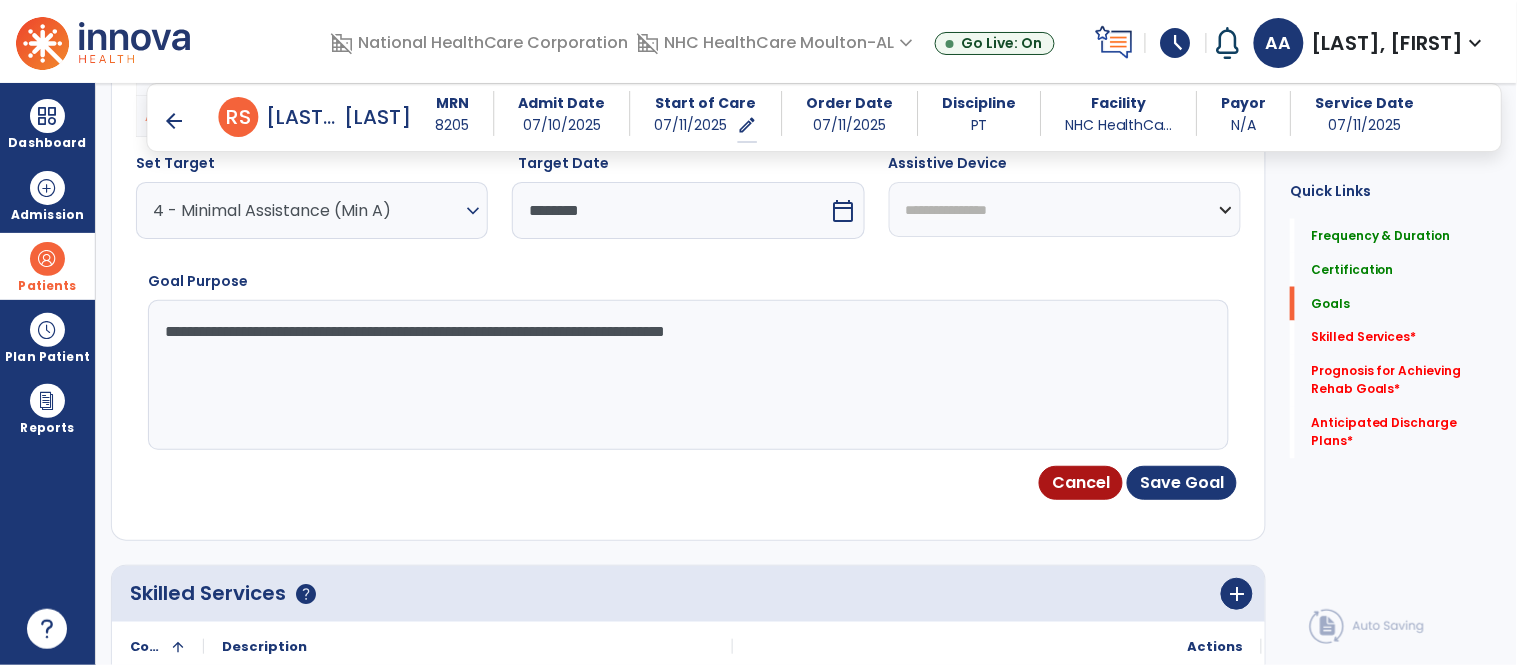 click on "**********" at bounding box center [1065, 209] 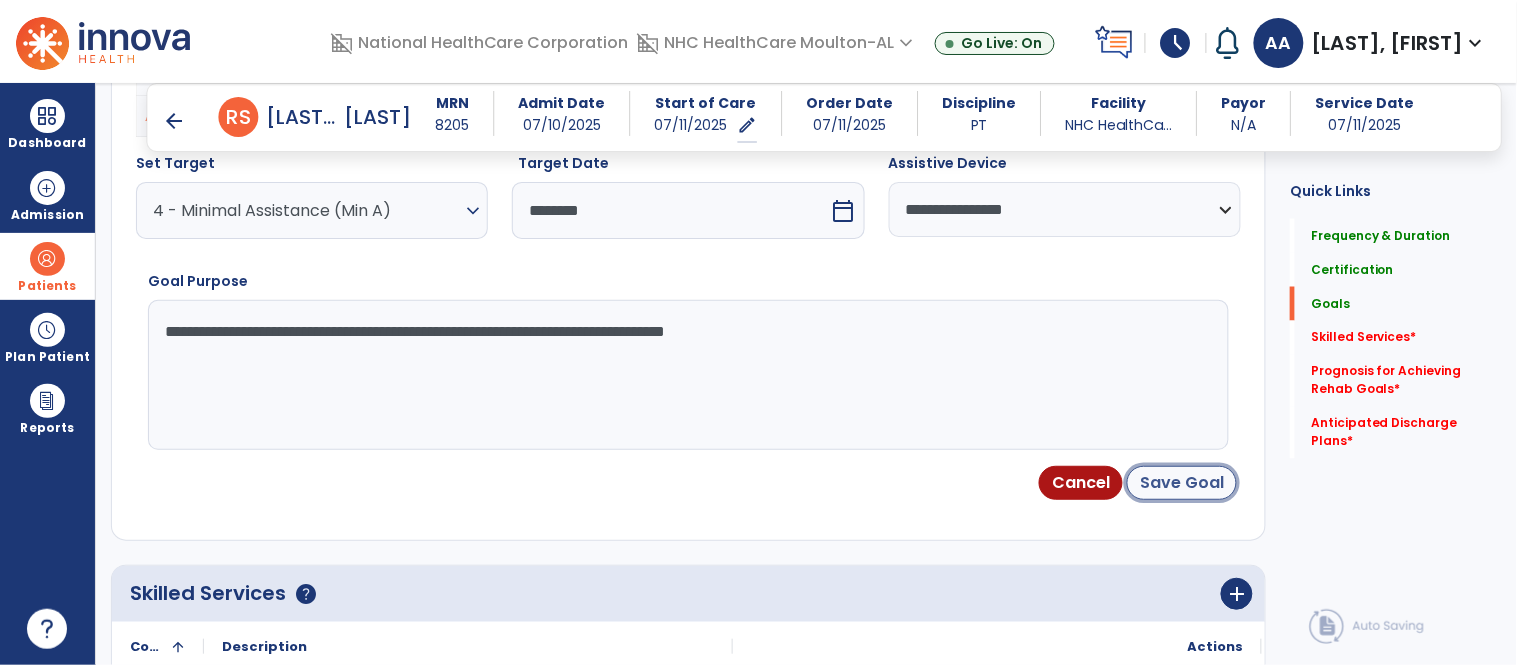 click on "Save Goal" at bounding box center [1182, 483] 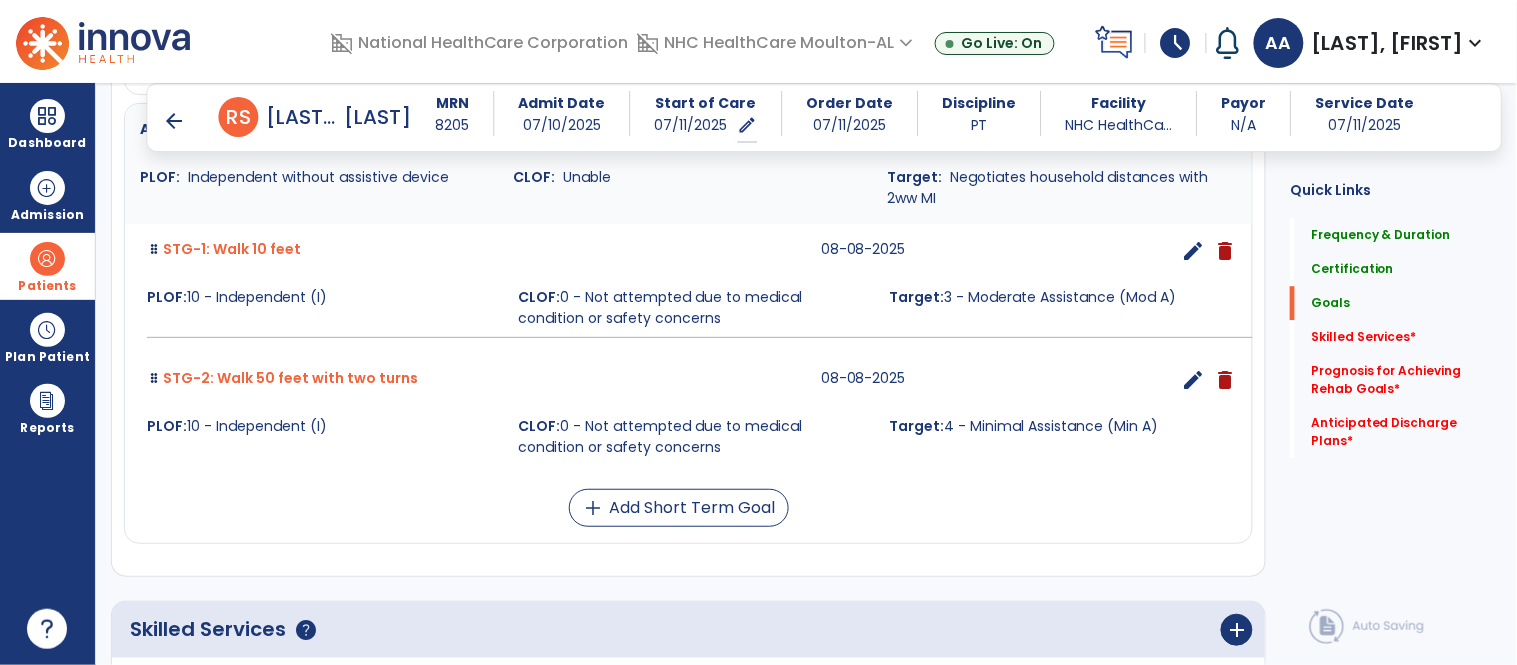 scroll, scrollTop: 1355, scrollLeft: 0, axis: vertical 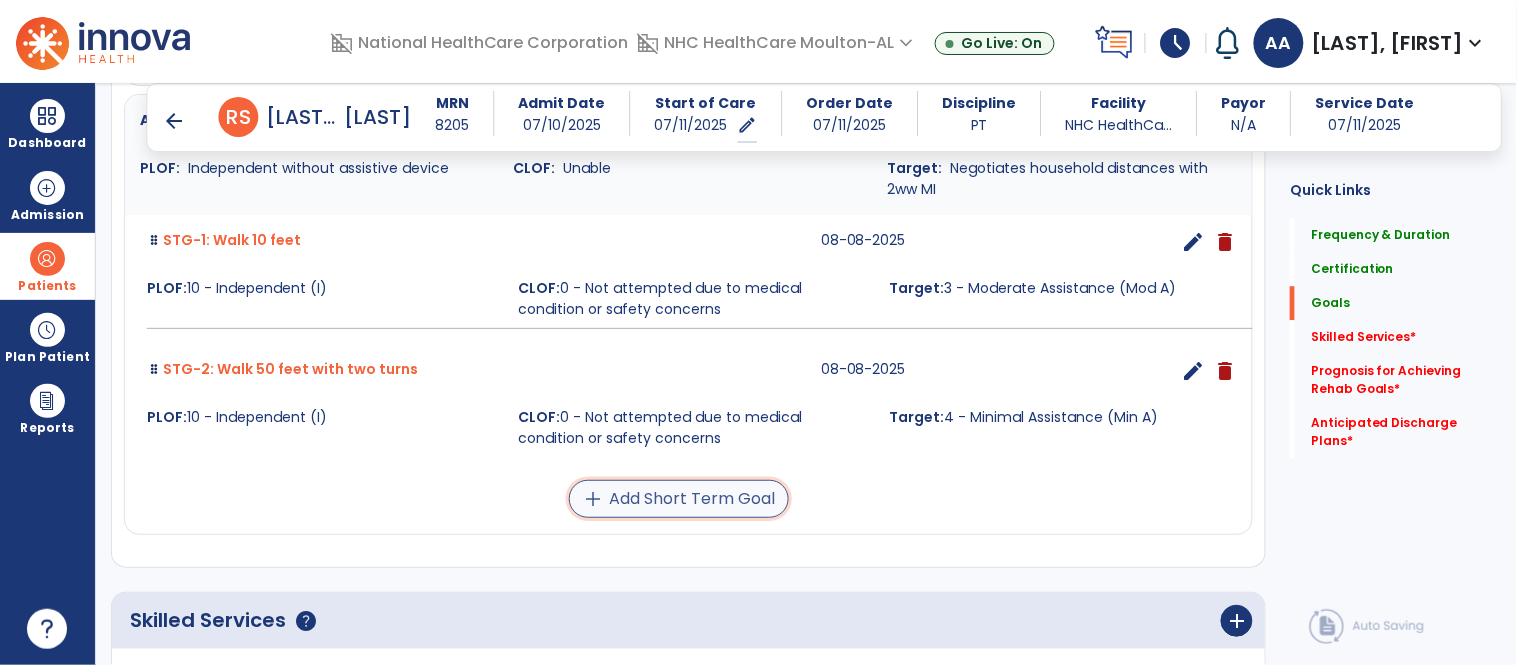 click on "add  Add Short Term Goal" at bounding box center [679, 499] 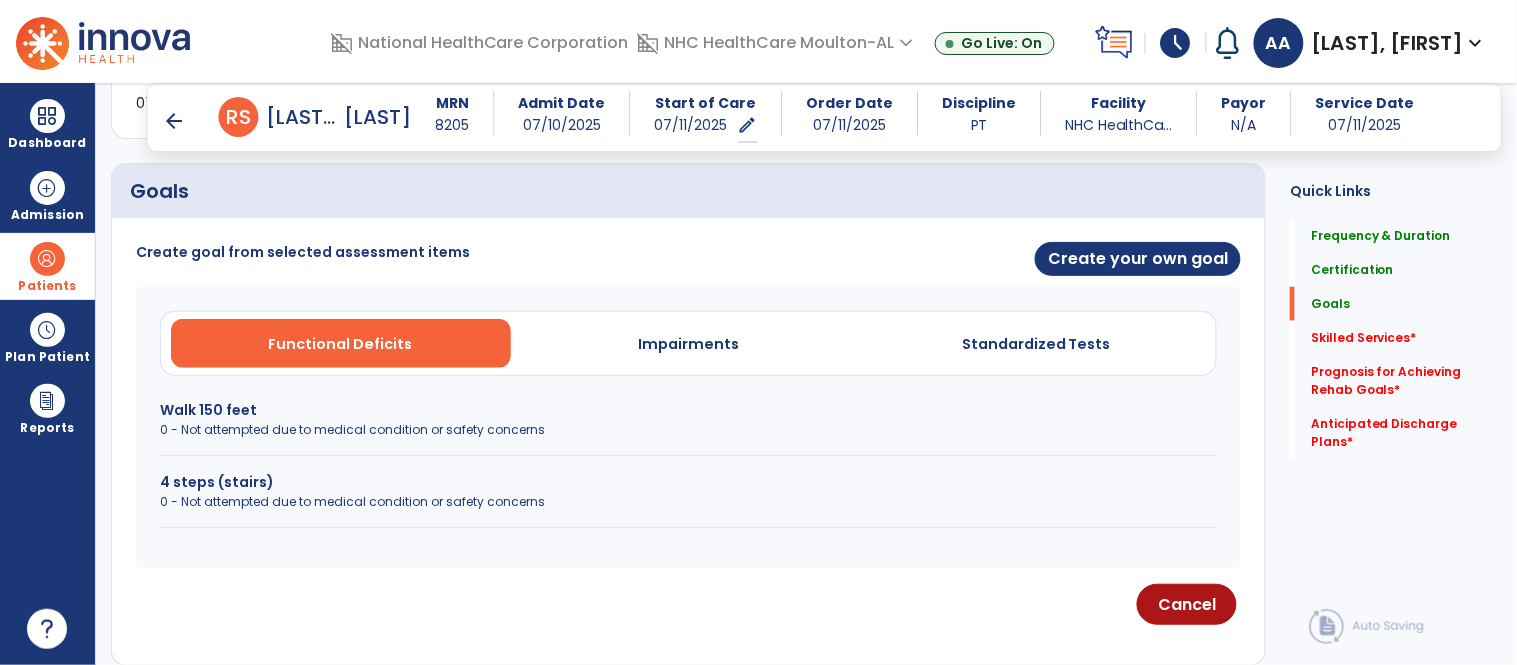 scroll, scrollTop: 342, scrollLeft: 0, axis: vertical 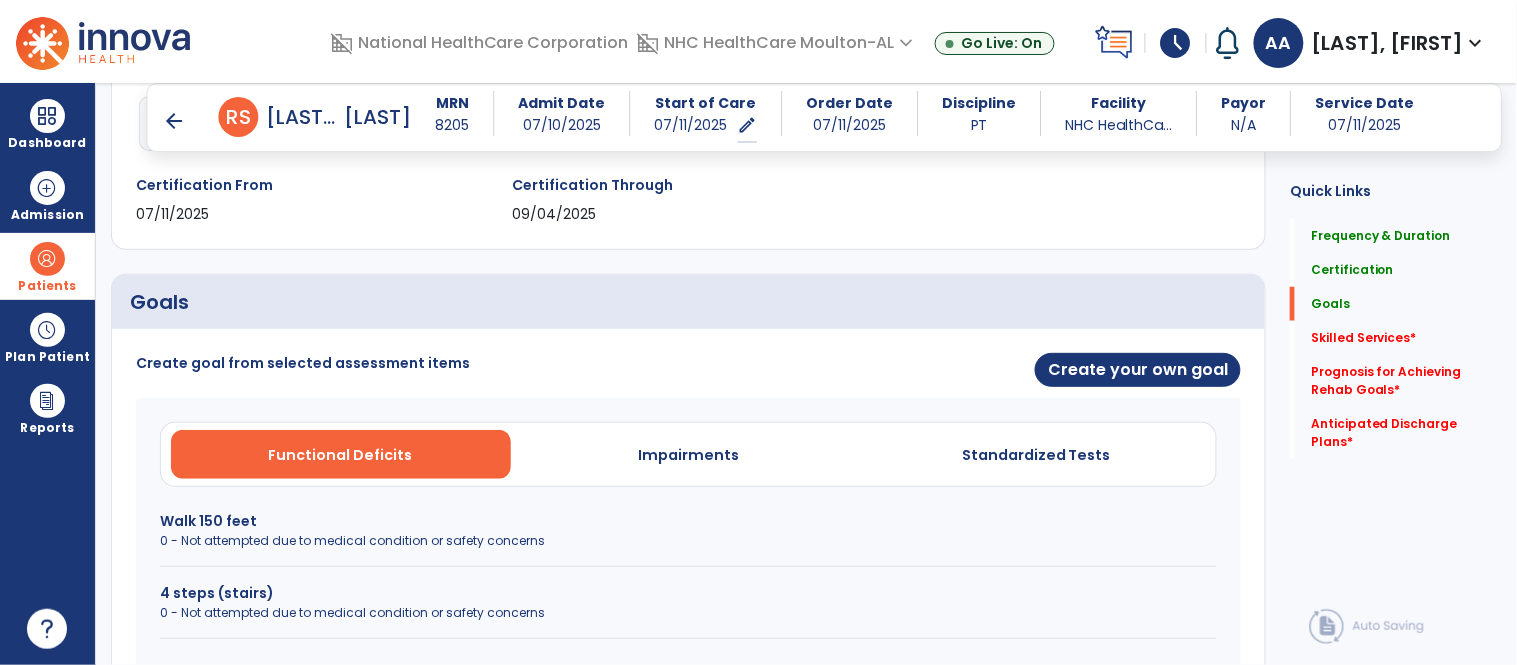 click on "Walk 150 feet" at bounding box center (688, 521) 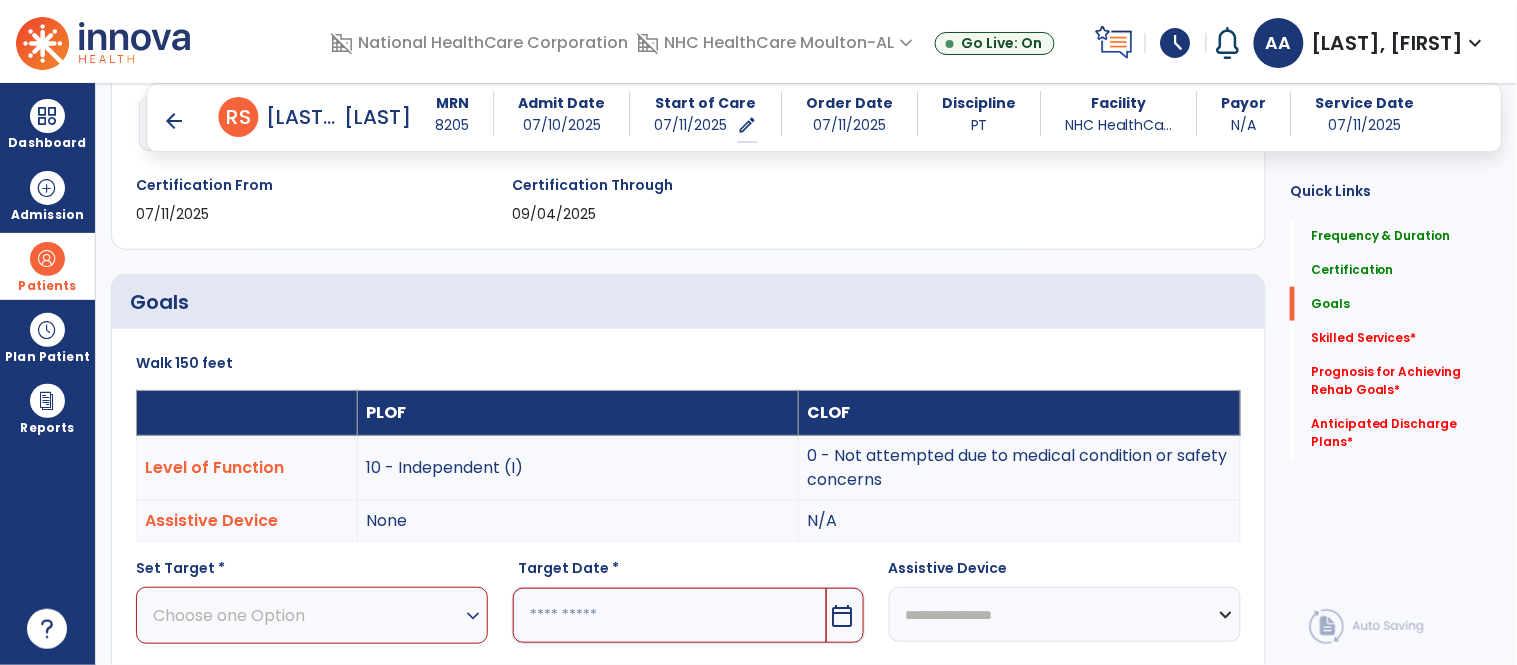 click on "Choose one Option" at bounding box center [307, 615] 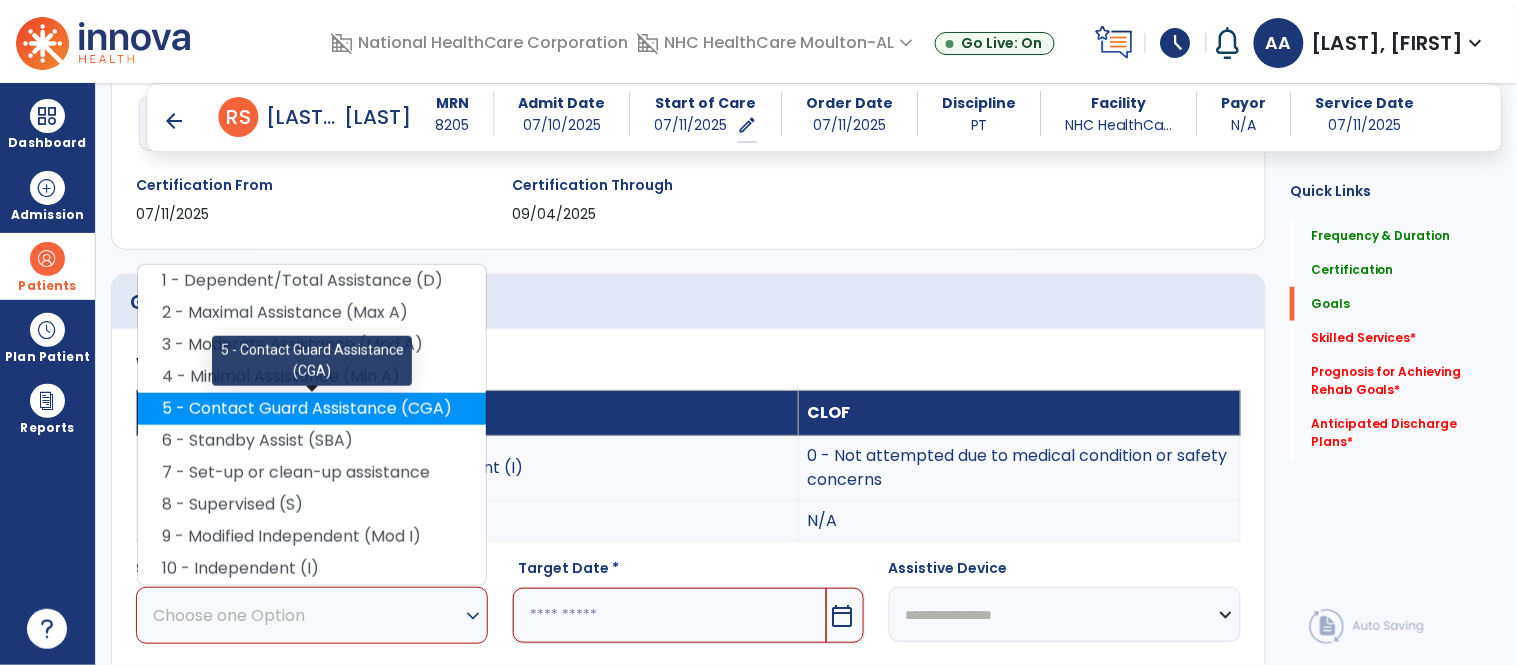 click on "5 - Contact Guard Assistance (CGA)" at bounding box center (312, 409) 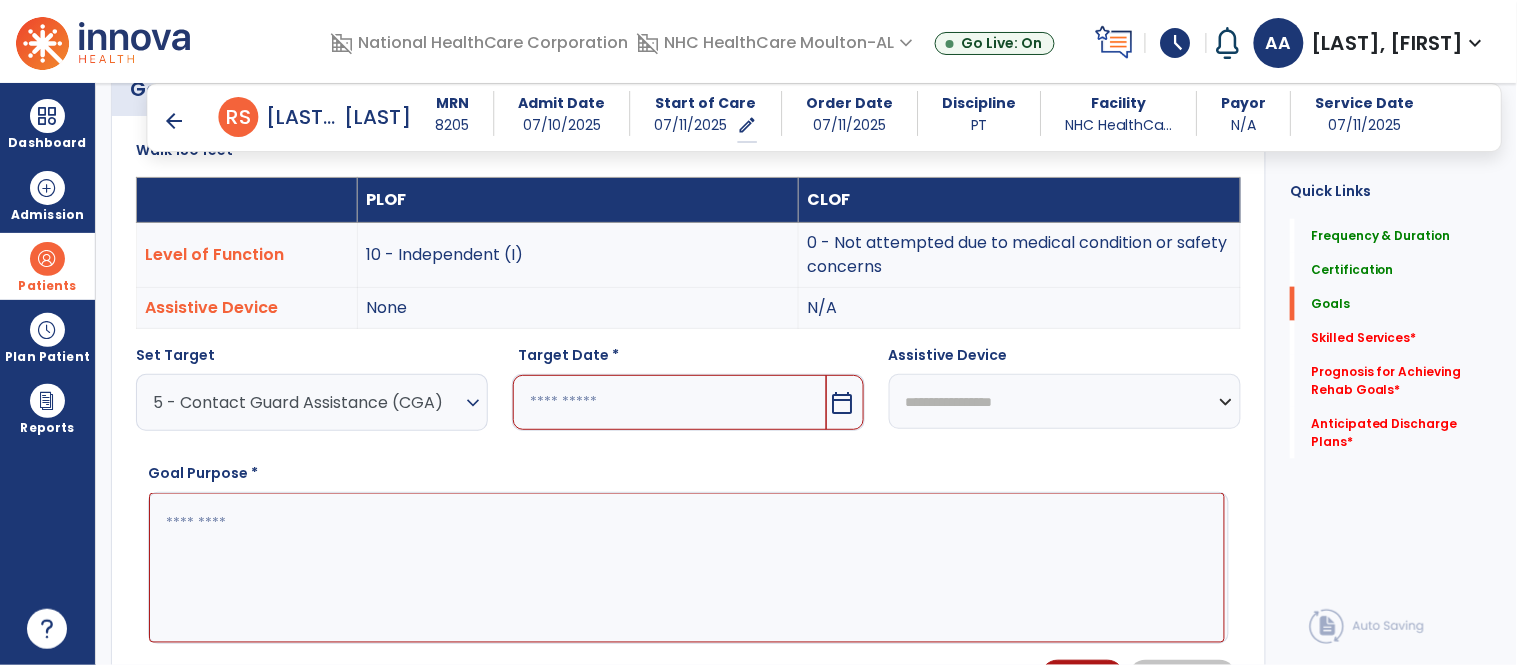 scroll, scrollTop: 564, scrollLeft: 0, axis: vertical 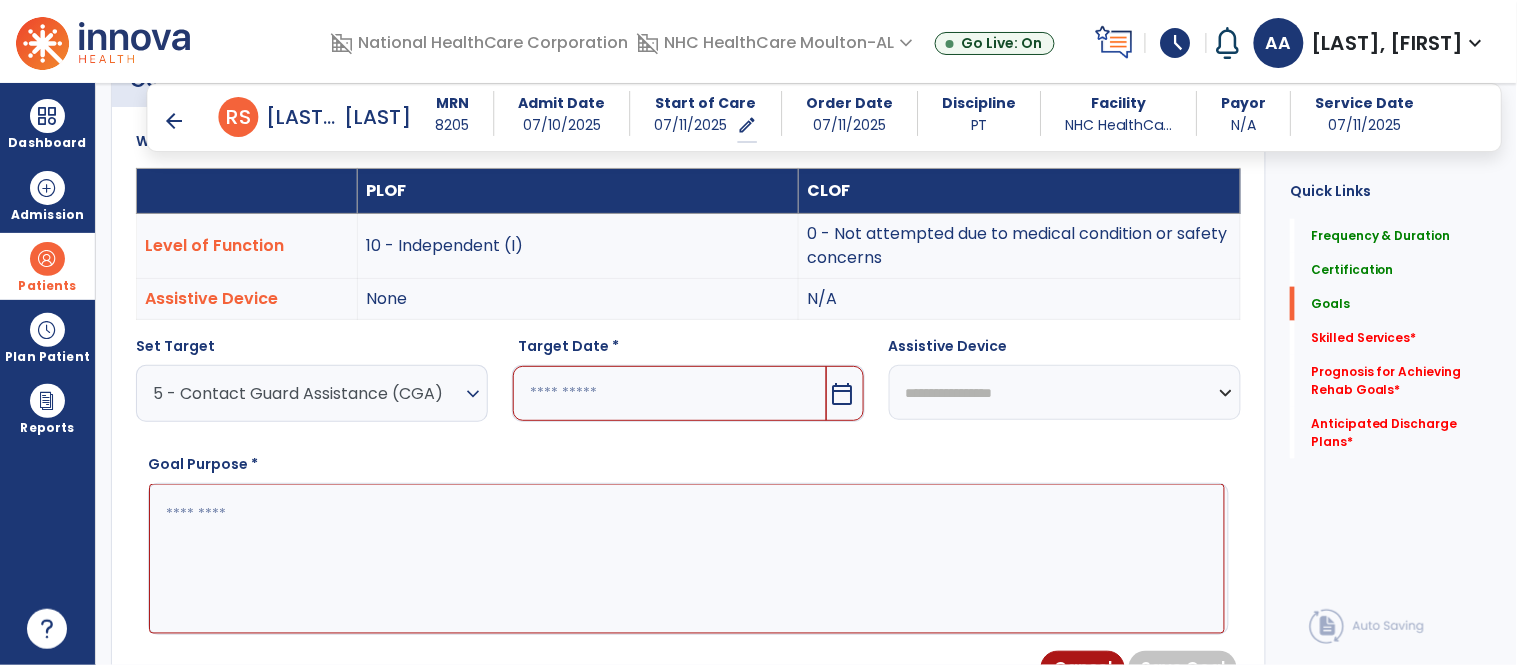 click on "calendar_today" at bounding box center (843, 394) 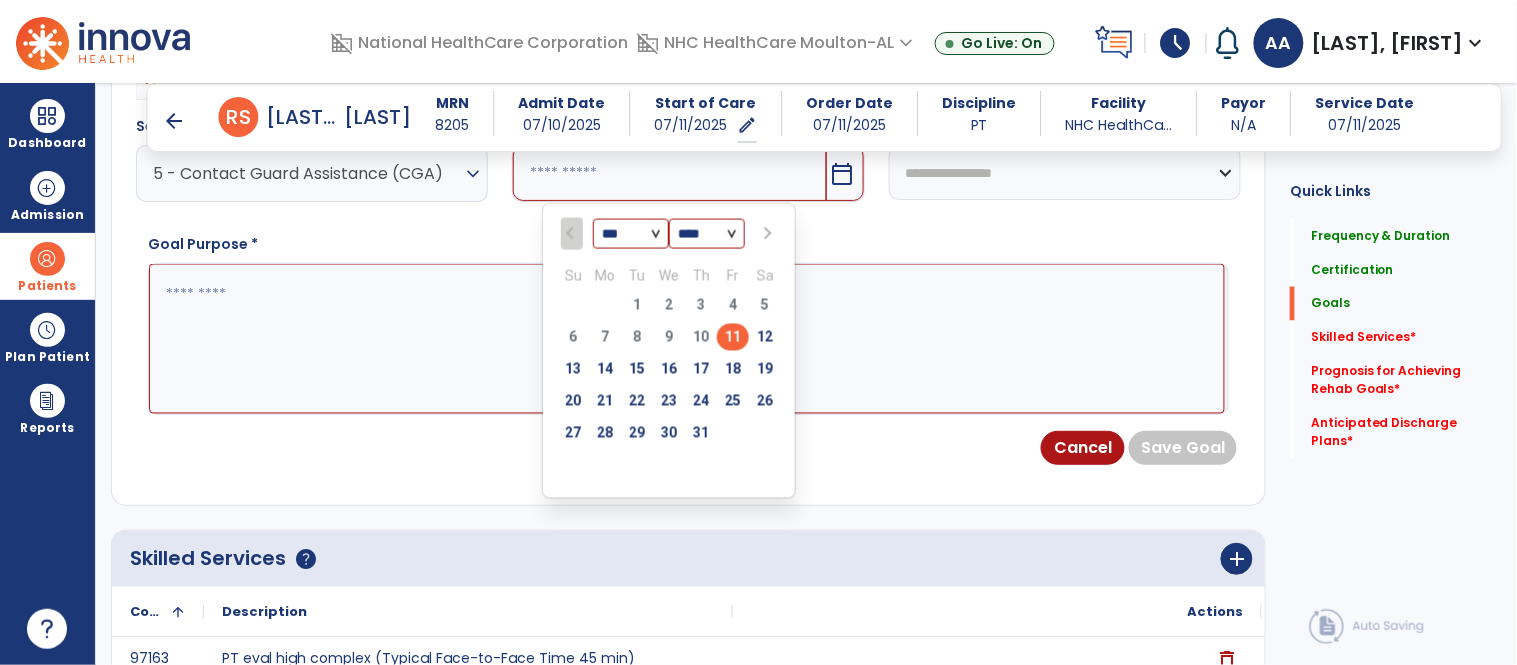 scroll, scrollTop: 786, scrollLeft: 0, axis: vertical 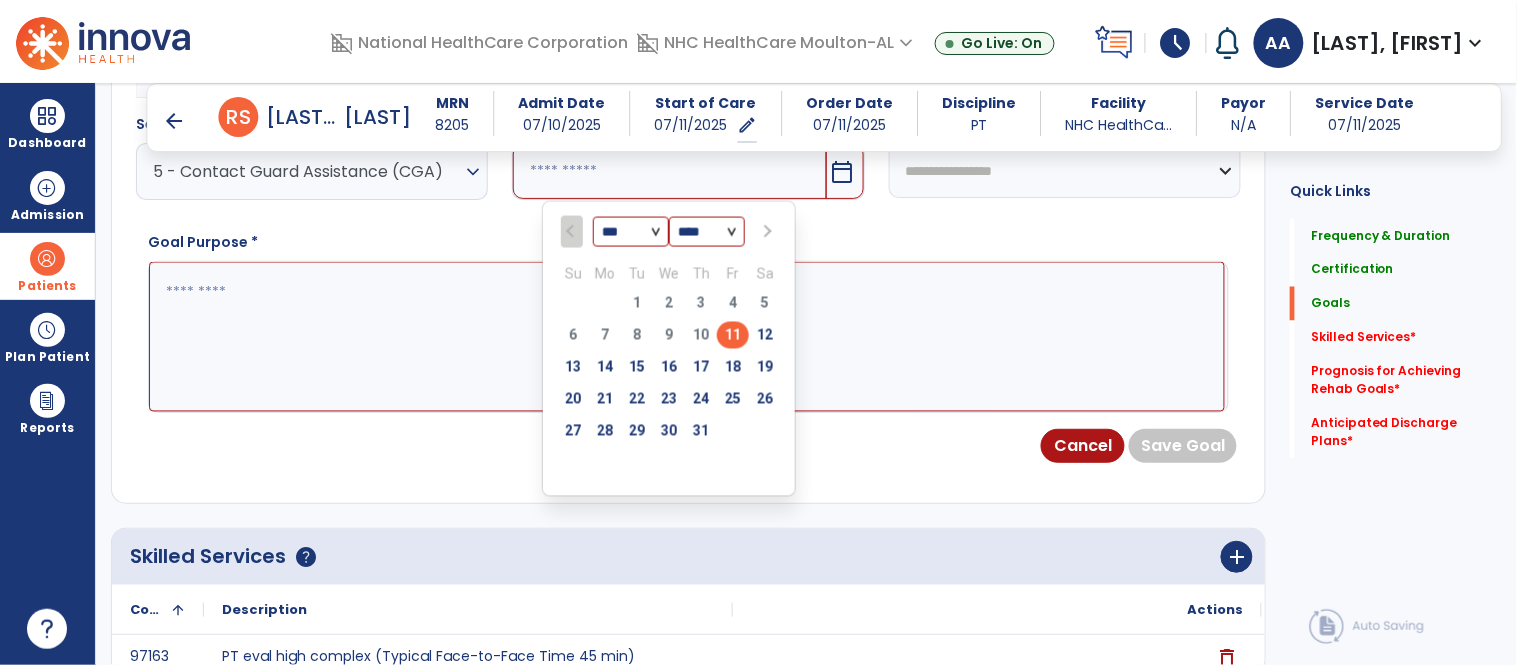 click at bounding box center [767, 232] 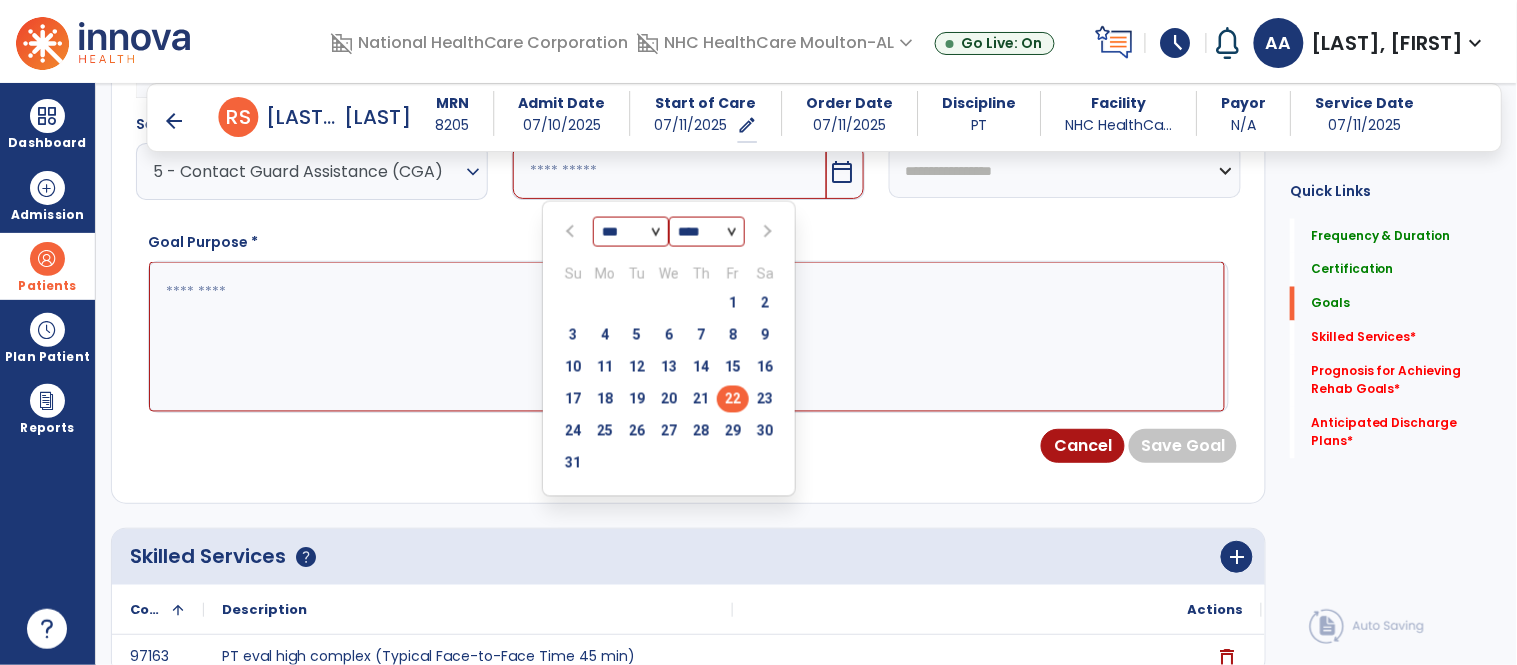 click on "22" at bounding box center (733, 399) 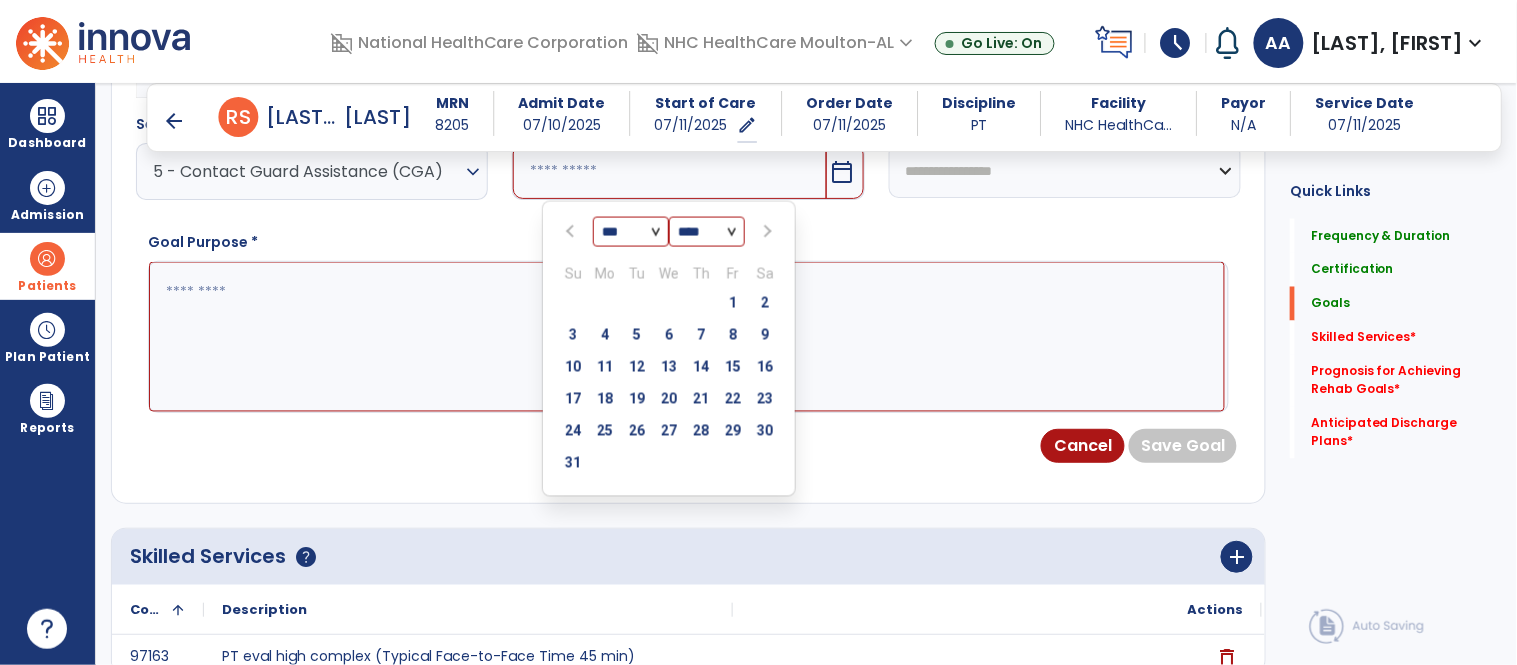 type on "*********" 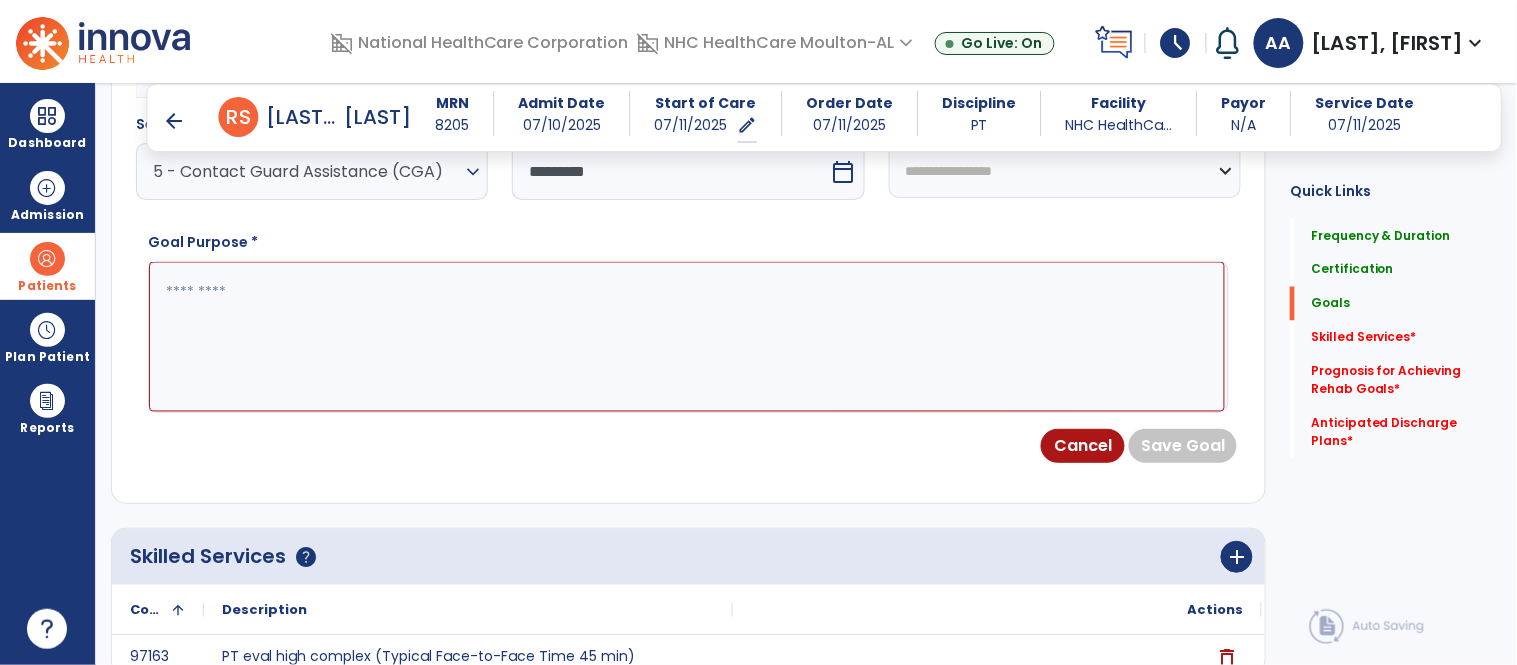 click at bounding box center [687, 337] 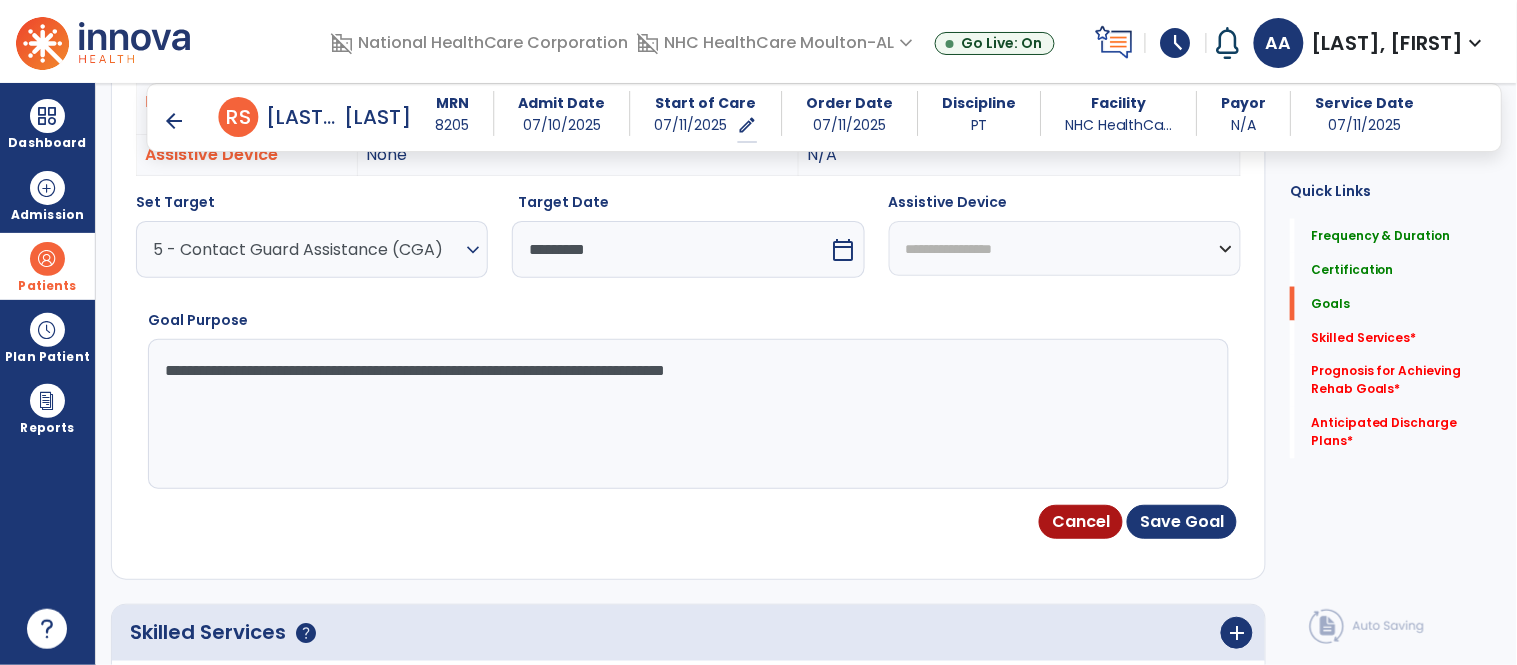 scroll, scrollTop: 675, scrollLeft: 0, axis: vertical 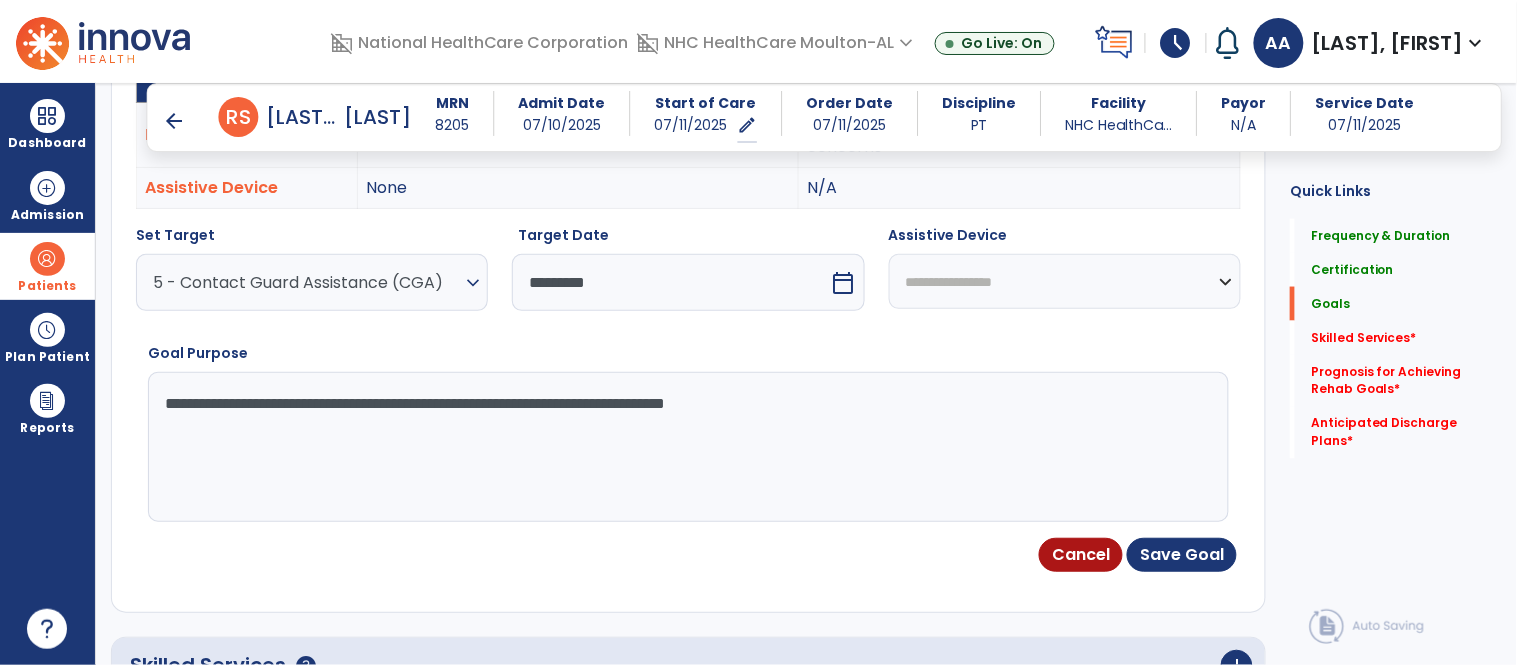 type on "**********" 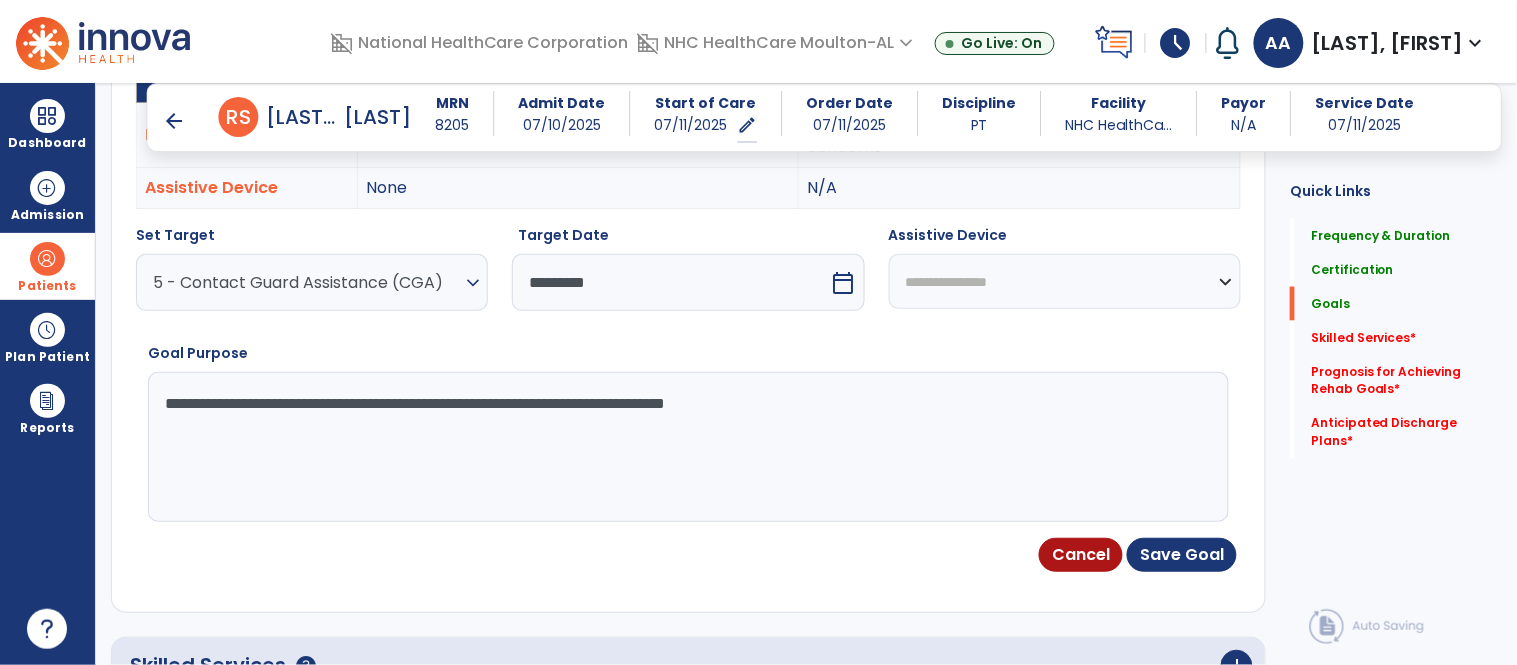 click on "**********" at bounding box center [1065, 281] 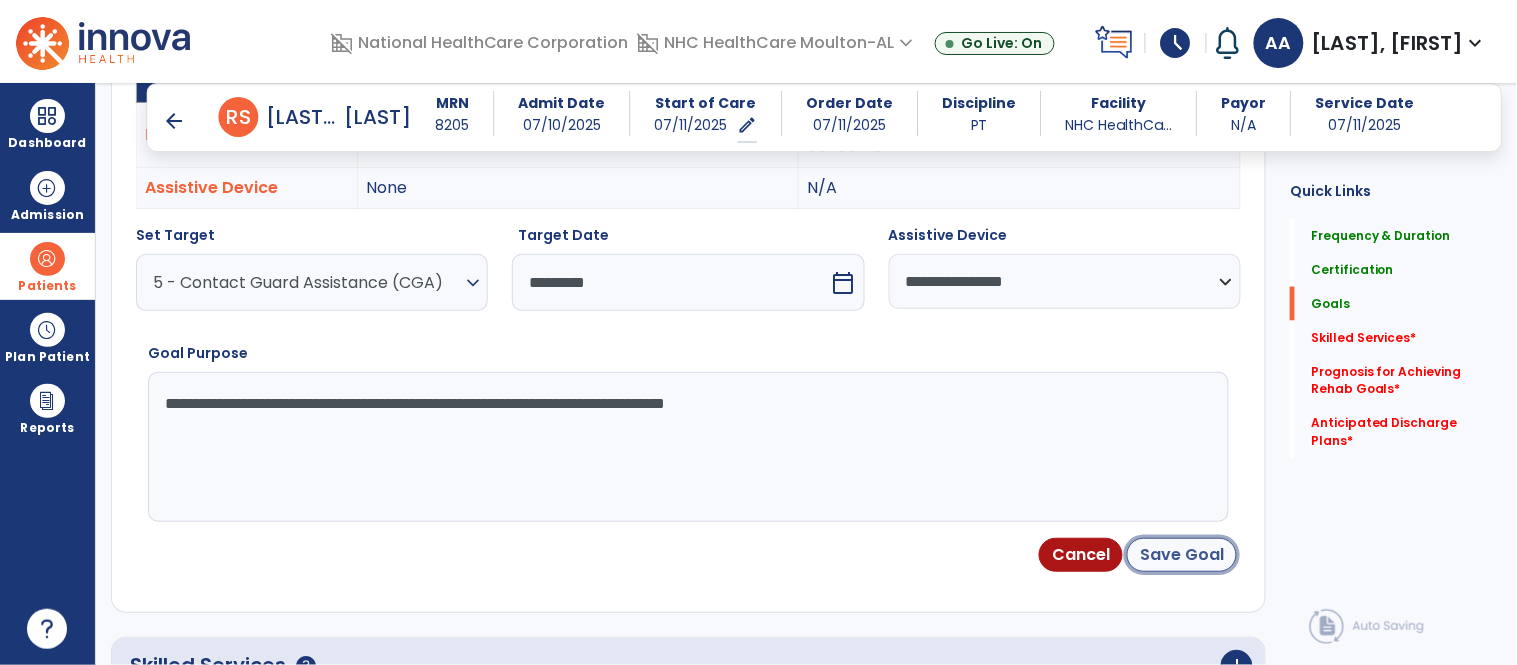 click on "Save Goal" at bounding box center [1182, 555] 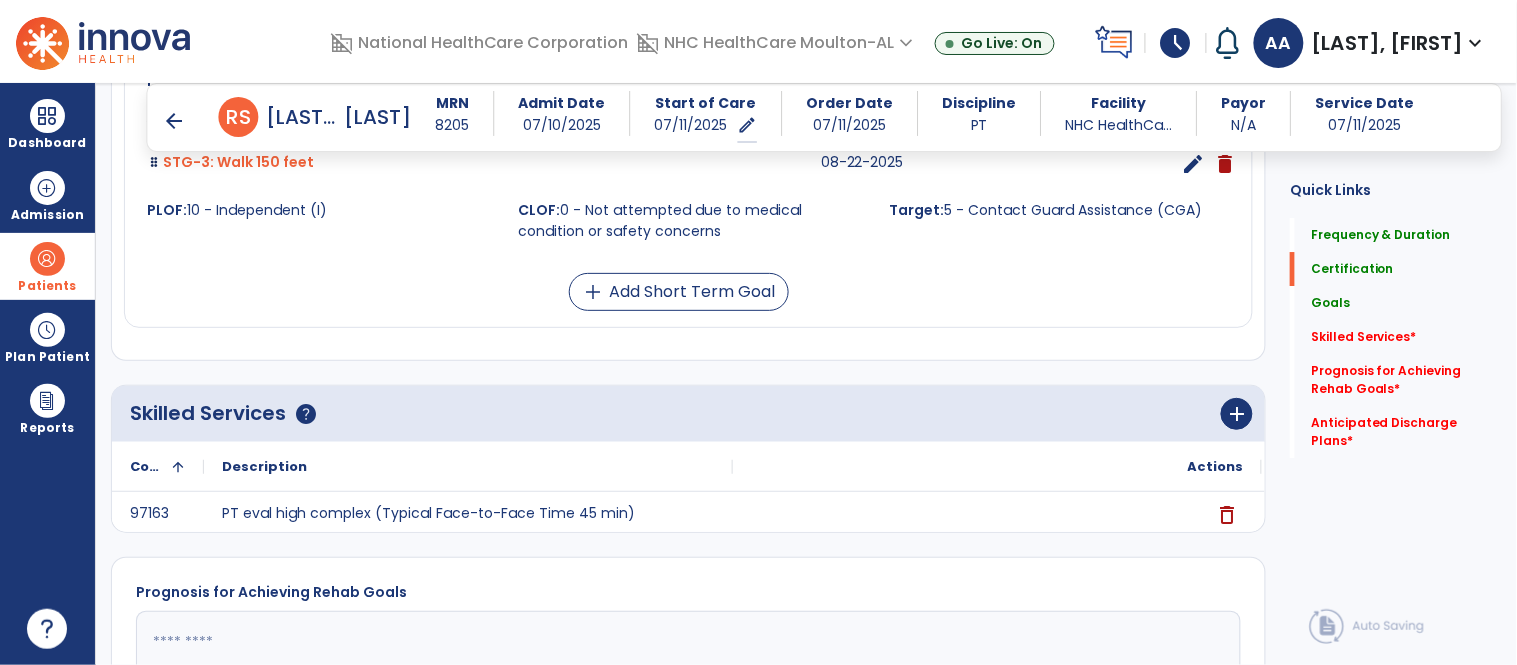 scroll, scrollTop: 1726, scrollLeft: 0, axis: vertical 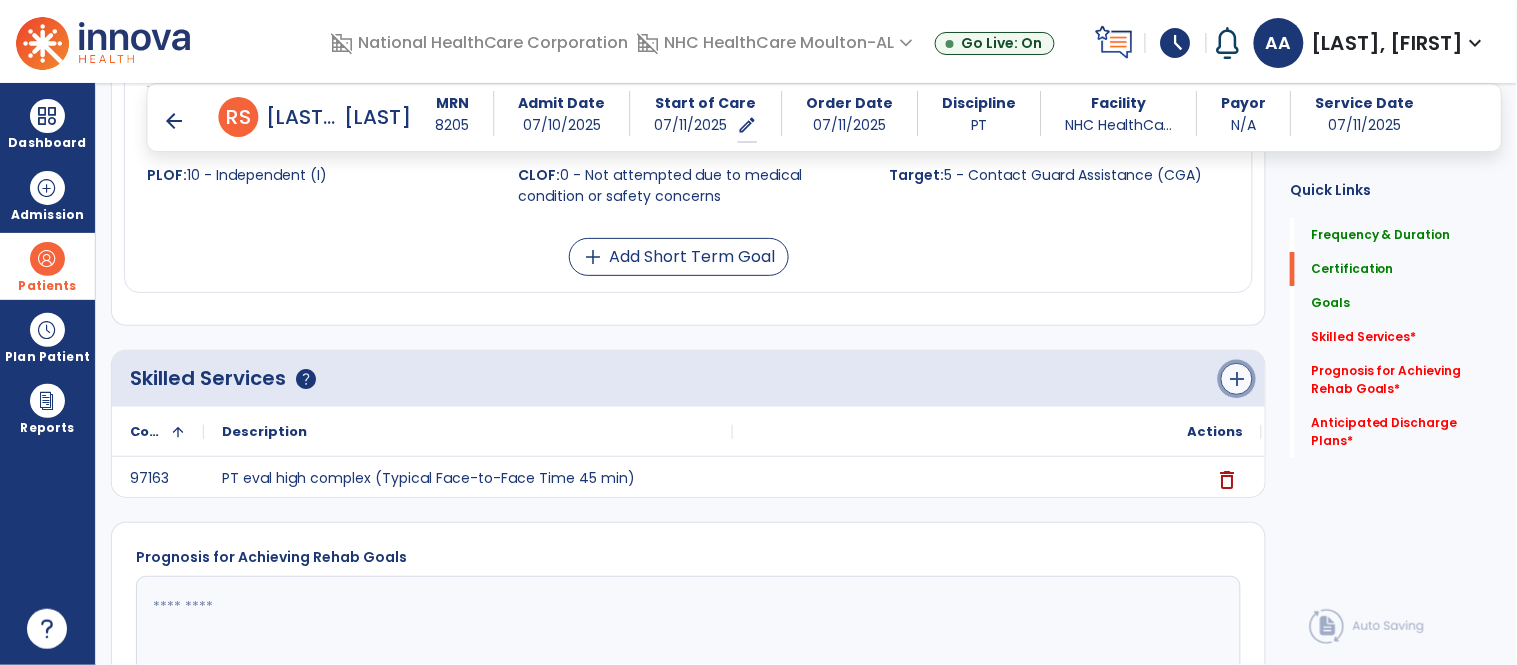 click on "add" 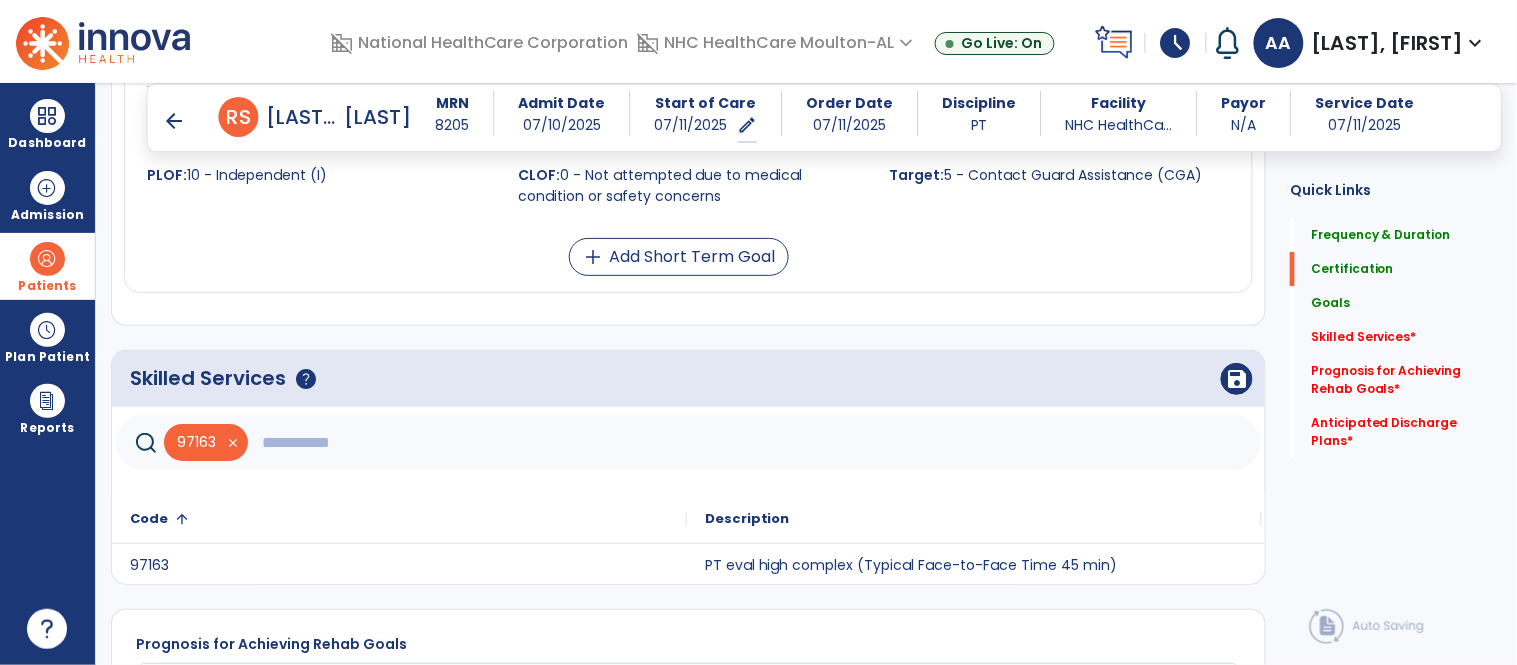 click 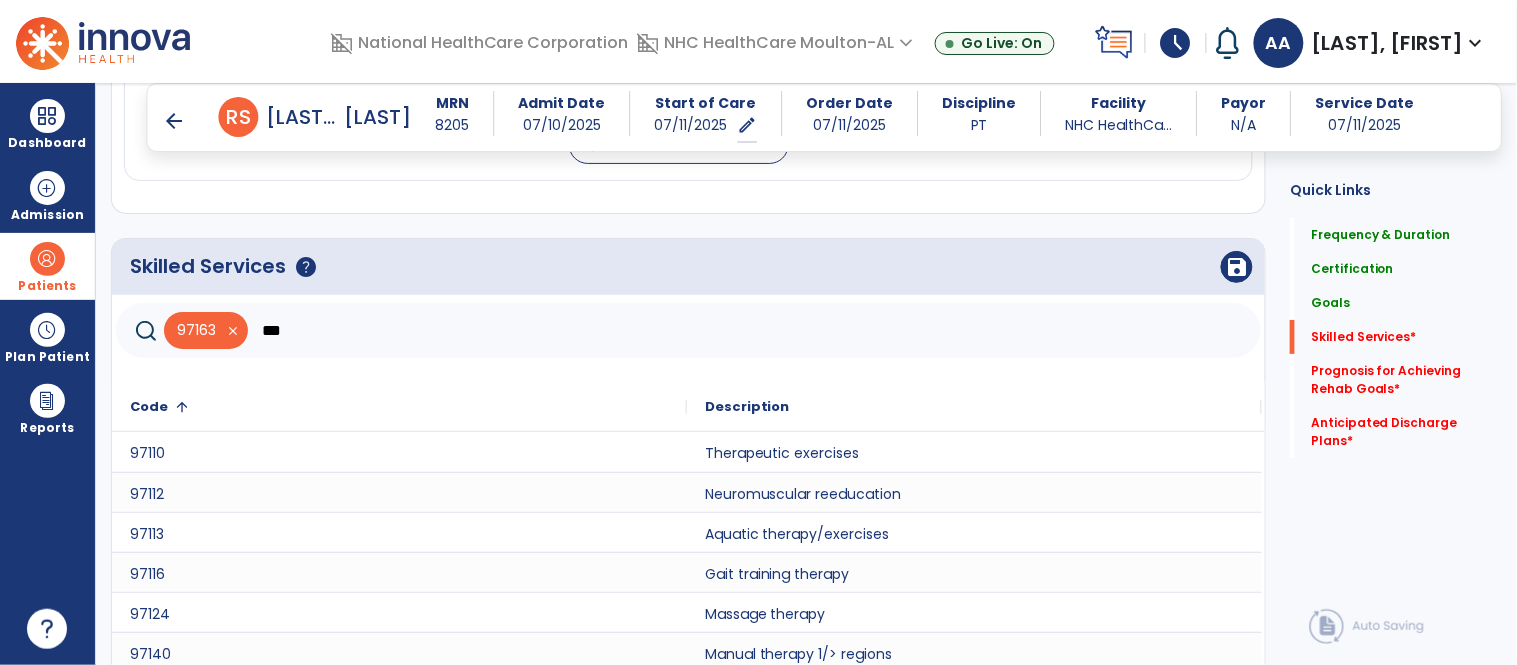 scroll, scrollTop: 2054, scrollLeft: 0, axis: vertical 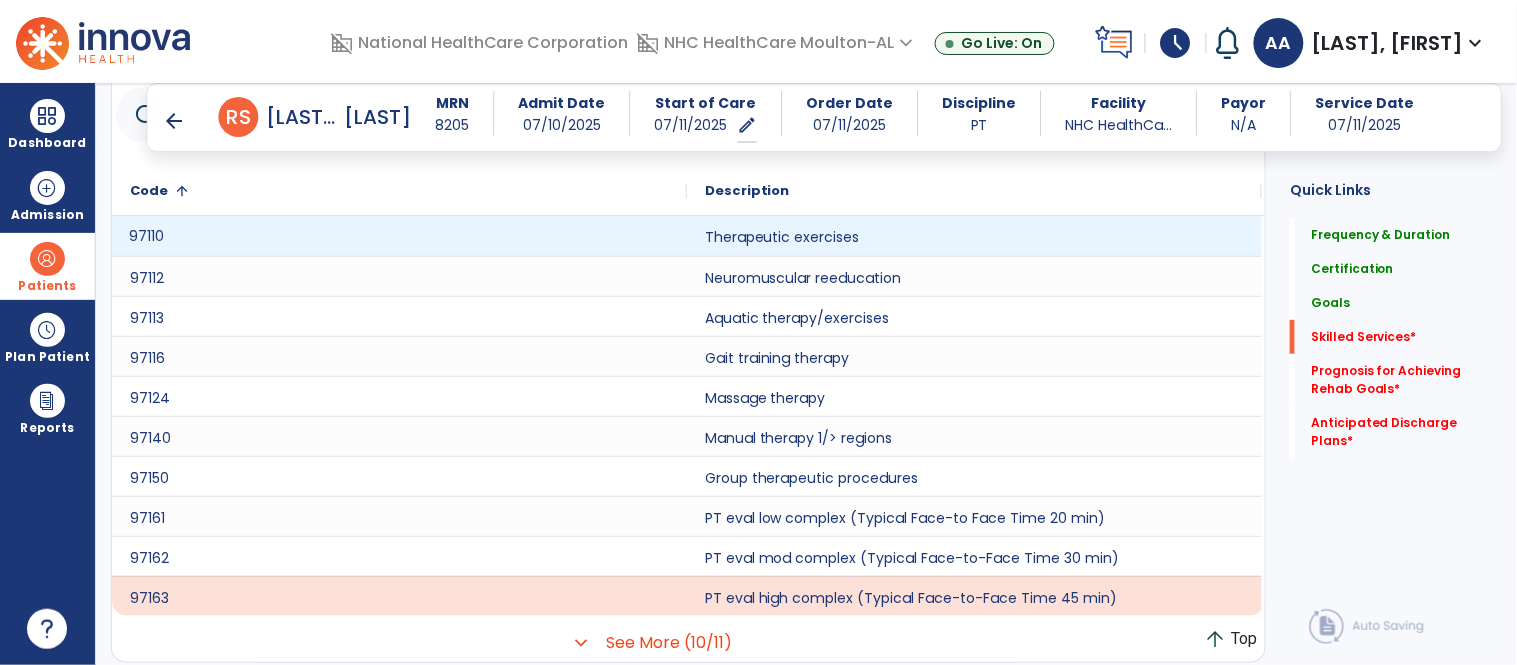 click on "97110" 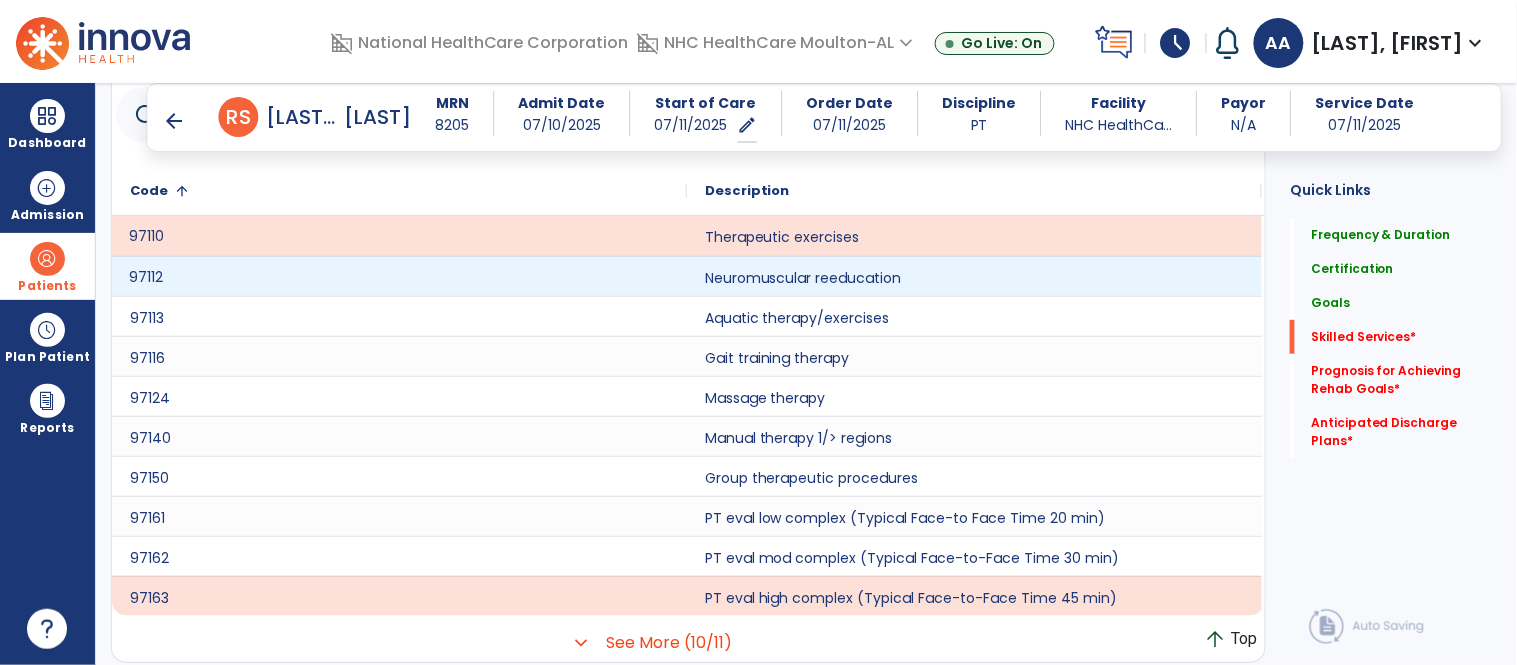 click on "97112" 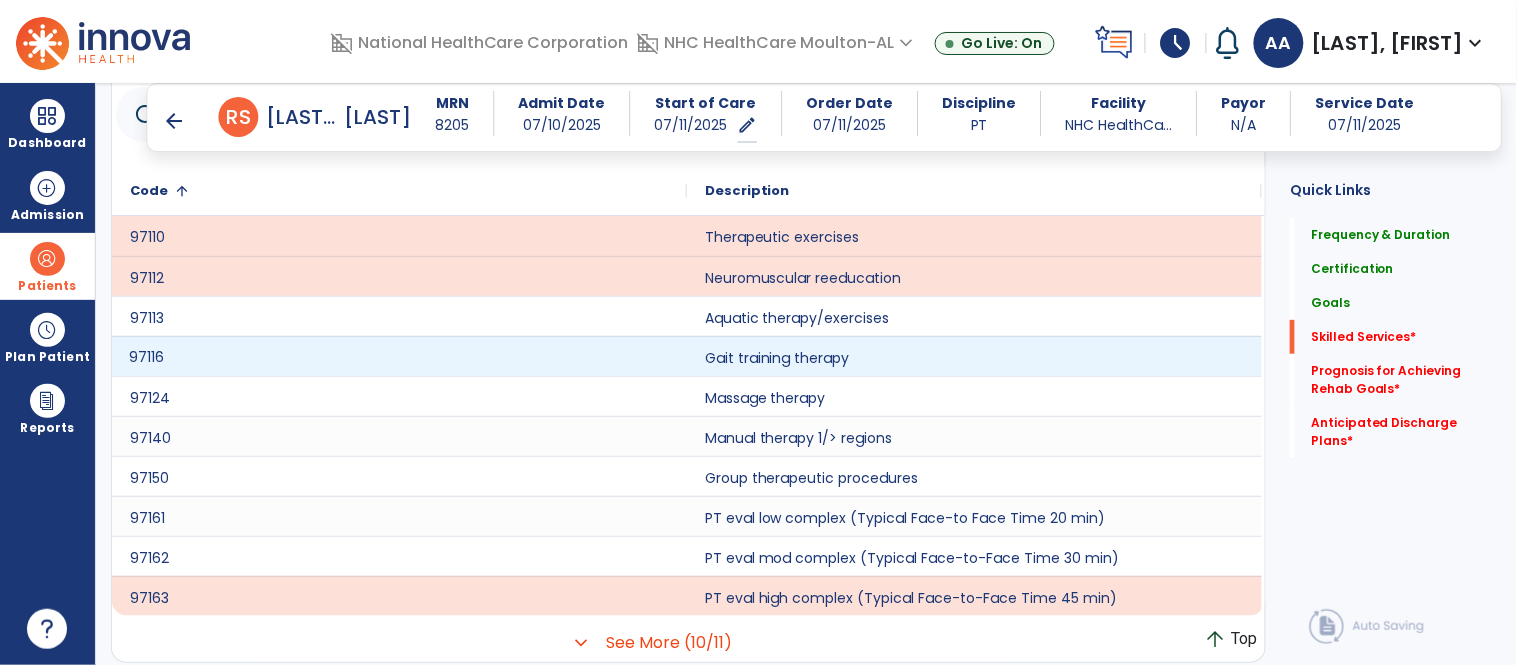 click on "97116" 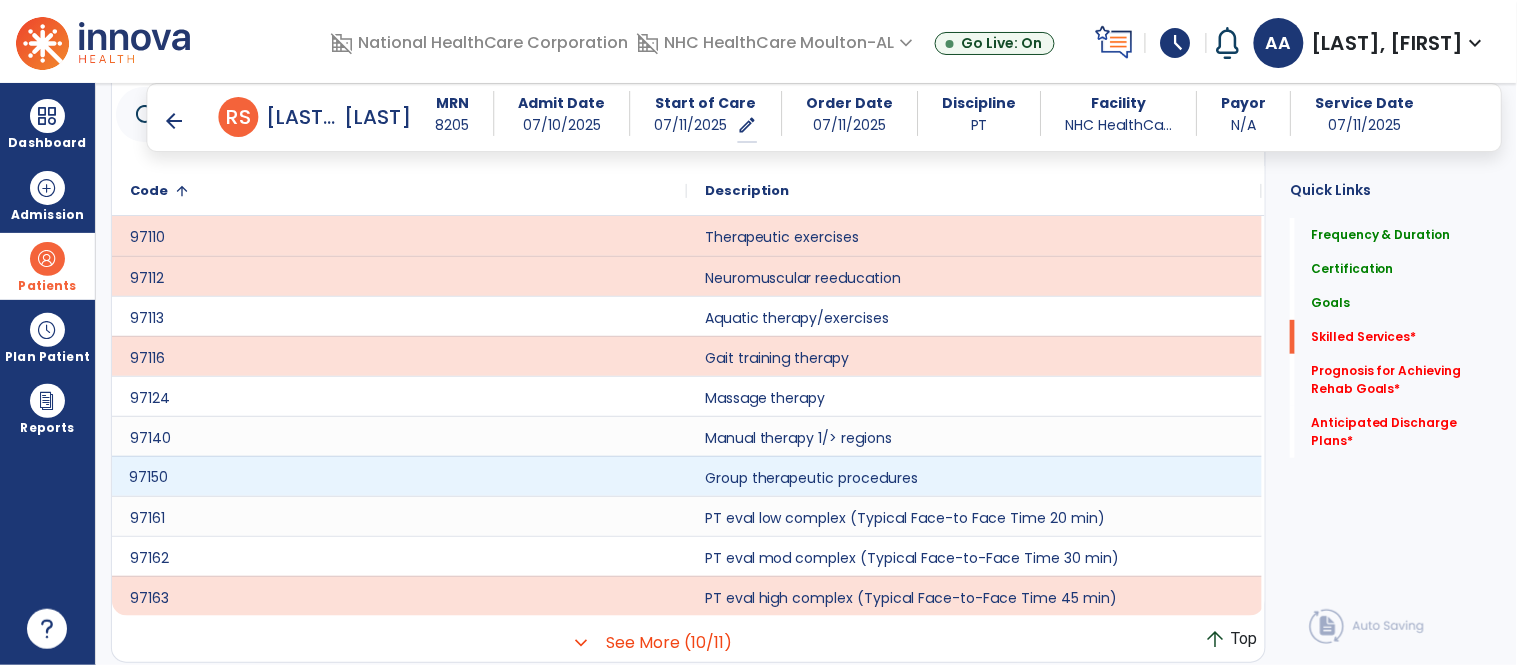 click on "97150" 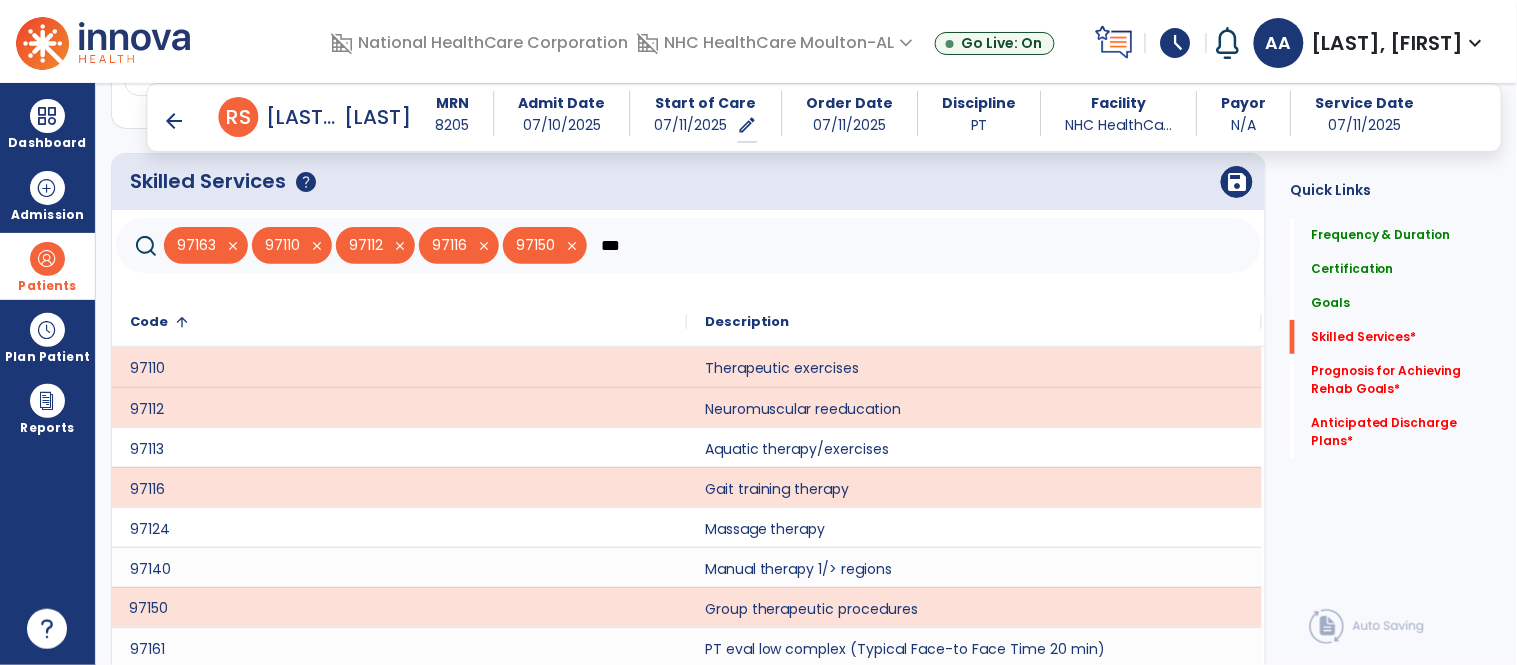 scroll, scrollTop: 1721, scrollLeft: 0, axis: vertical 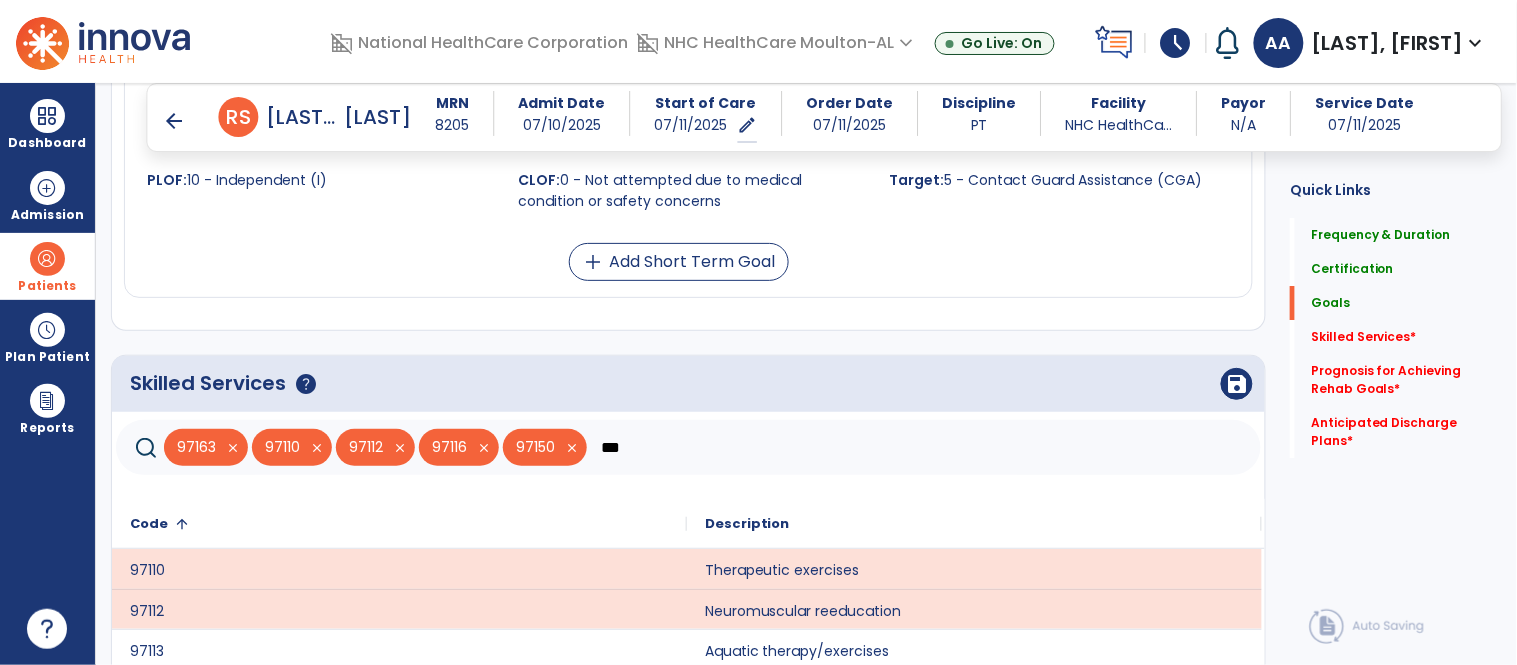 drag, startPoint x: 680, startPoint y: 450, endPoint x: 671, endPoint y: 423, distance: 28.460499 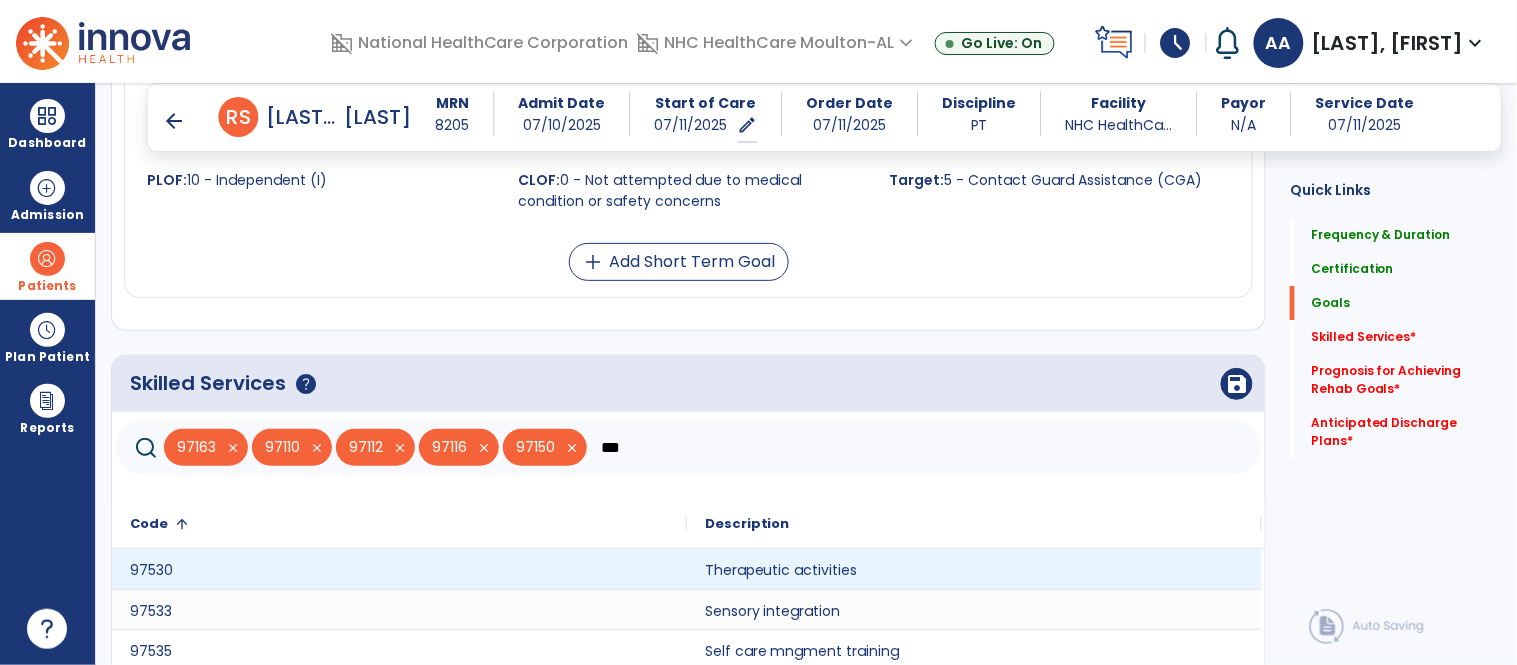 type on "***" 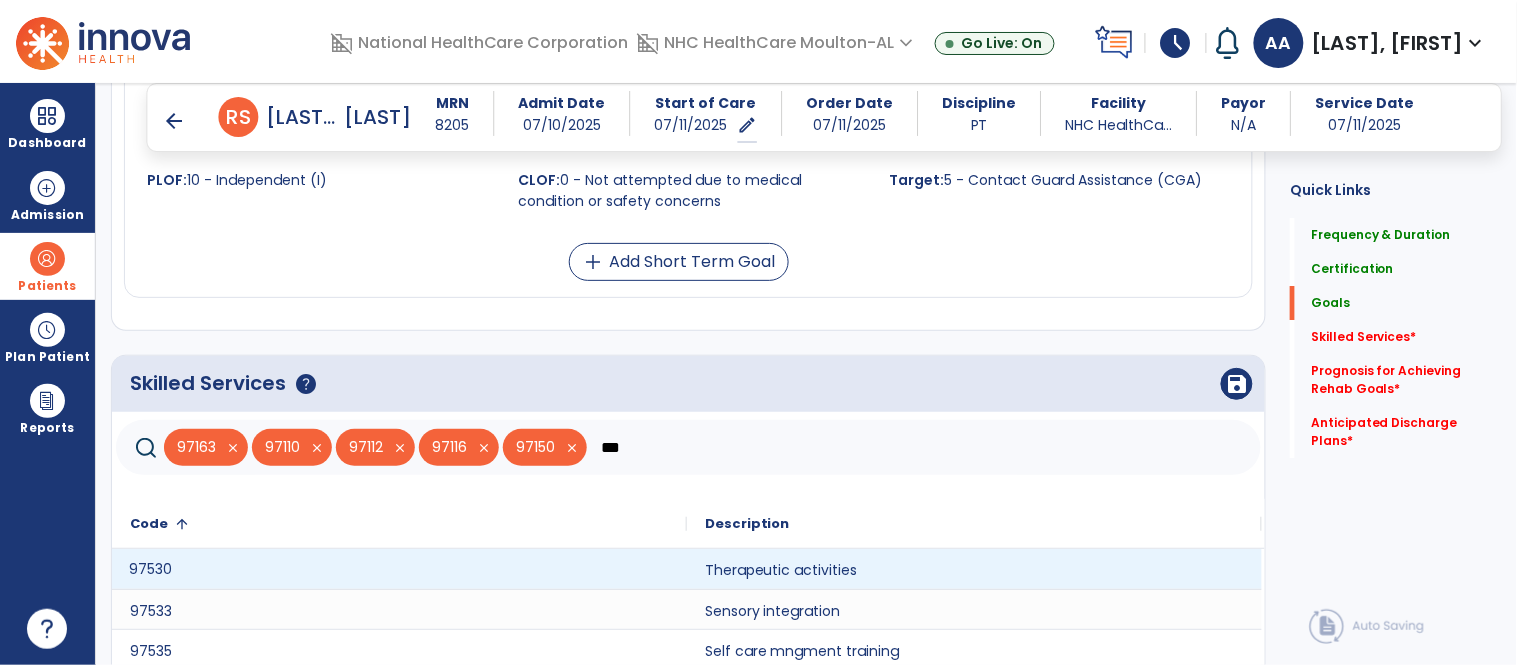 click on "97530" 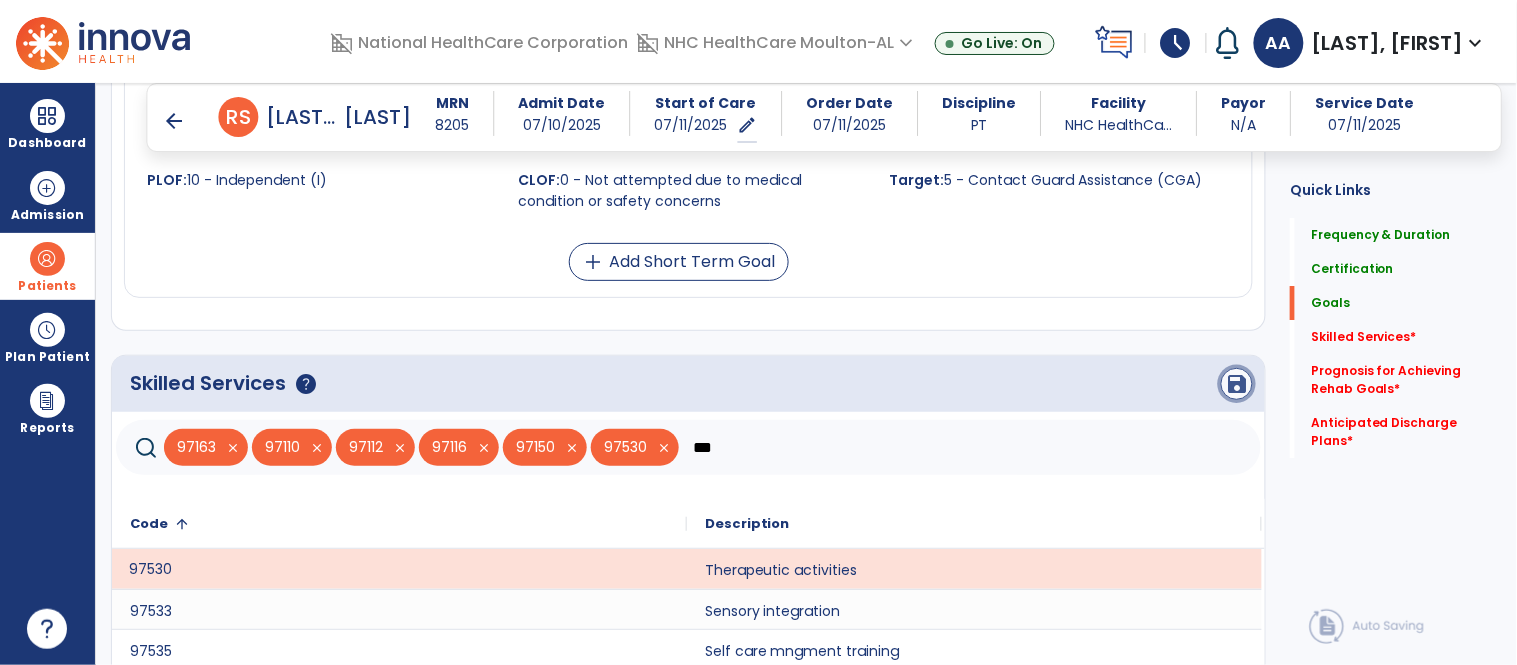click on "save" 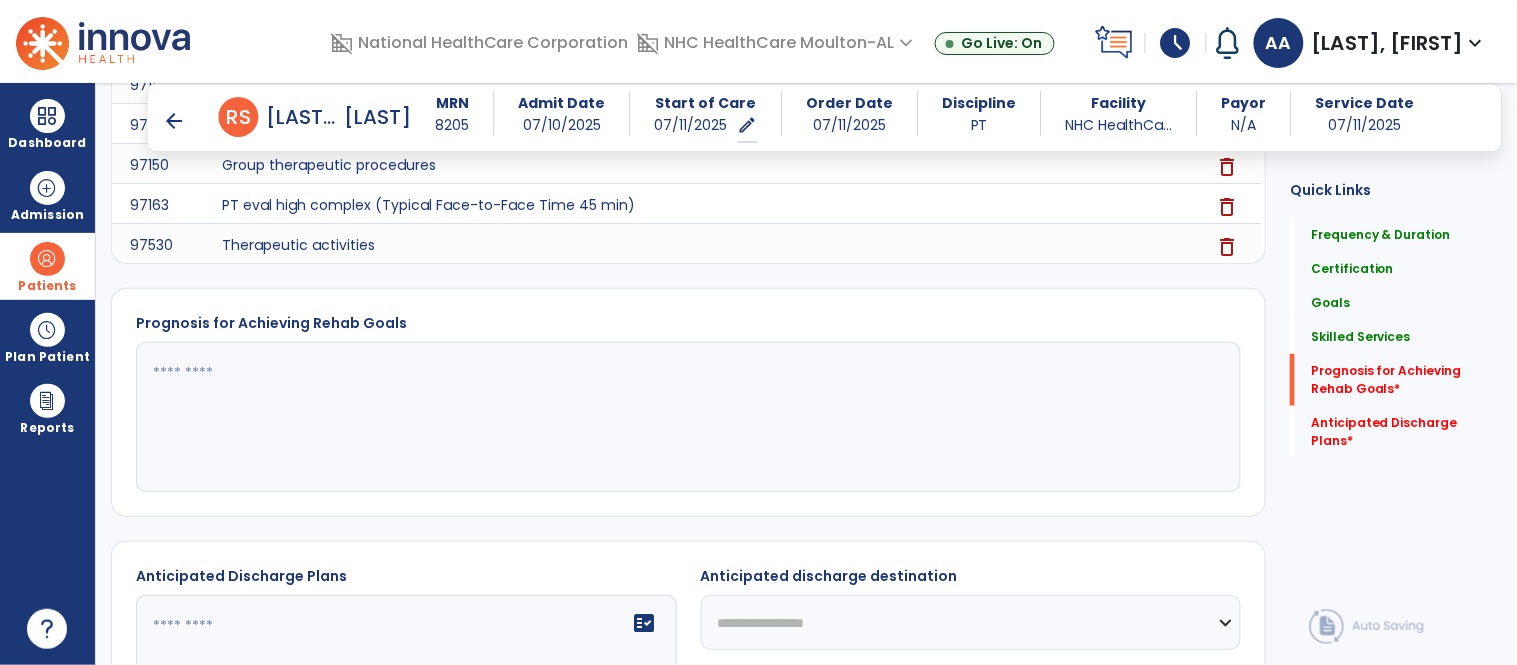 scroll, scrollTop: 2167, scrollLeft: 0, axis: vertical 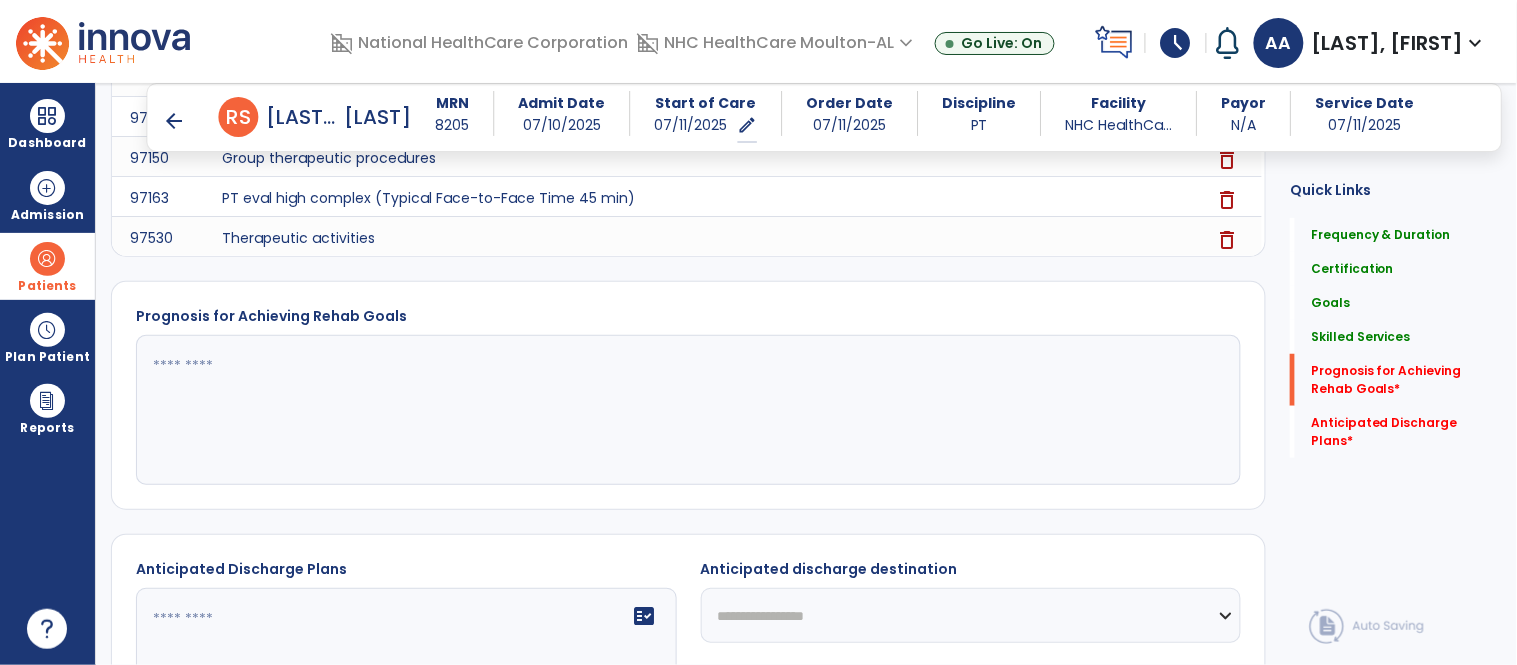 click 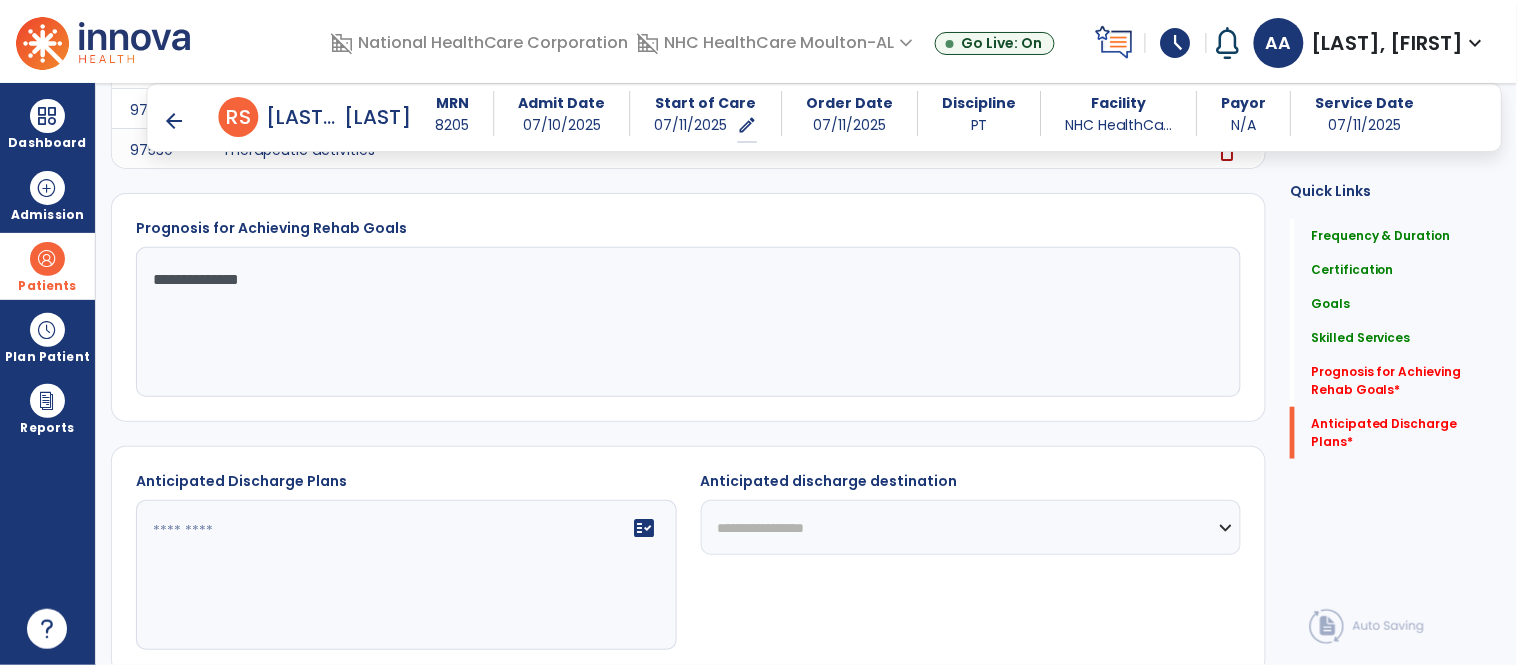 scroll, scrollTop: 2364, scrollLeft: 0, axis: vertical 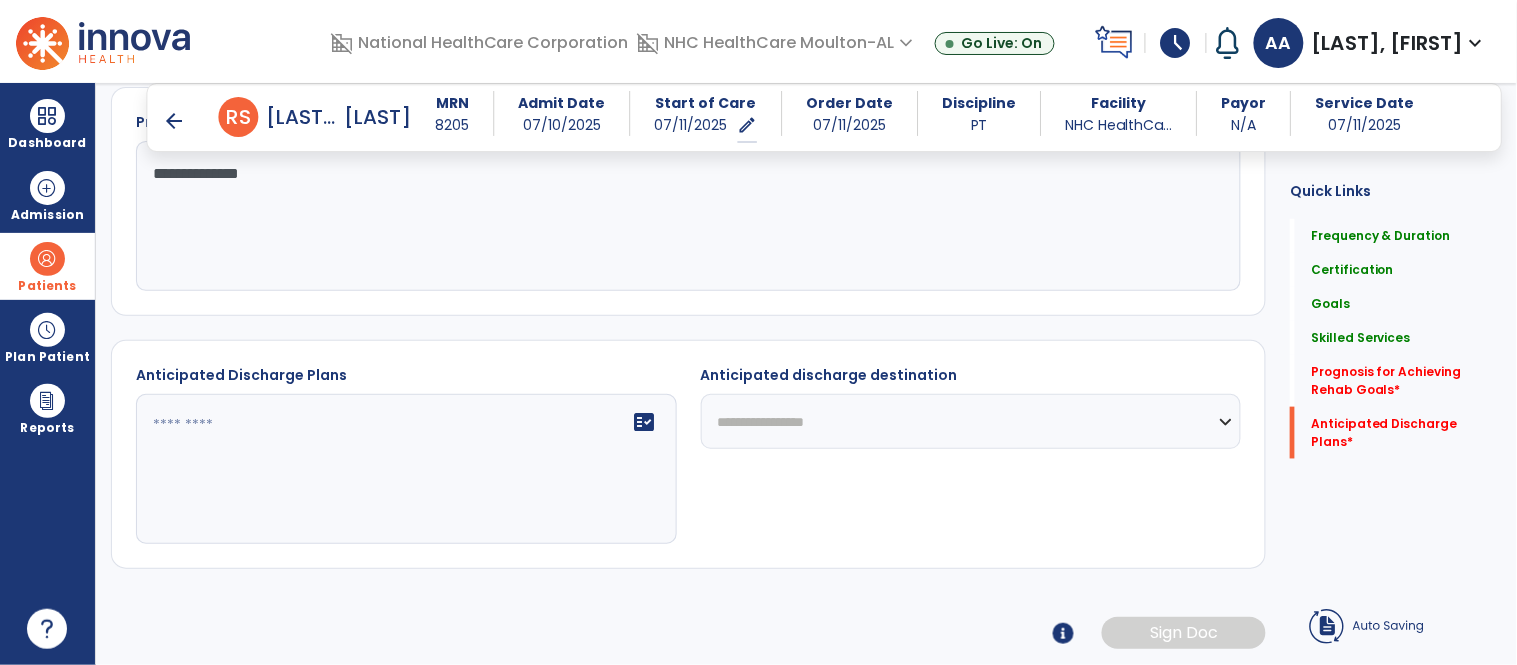 type on "**********" 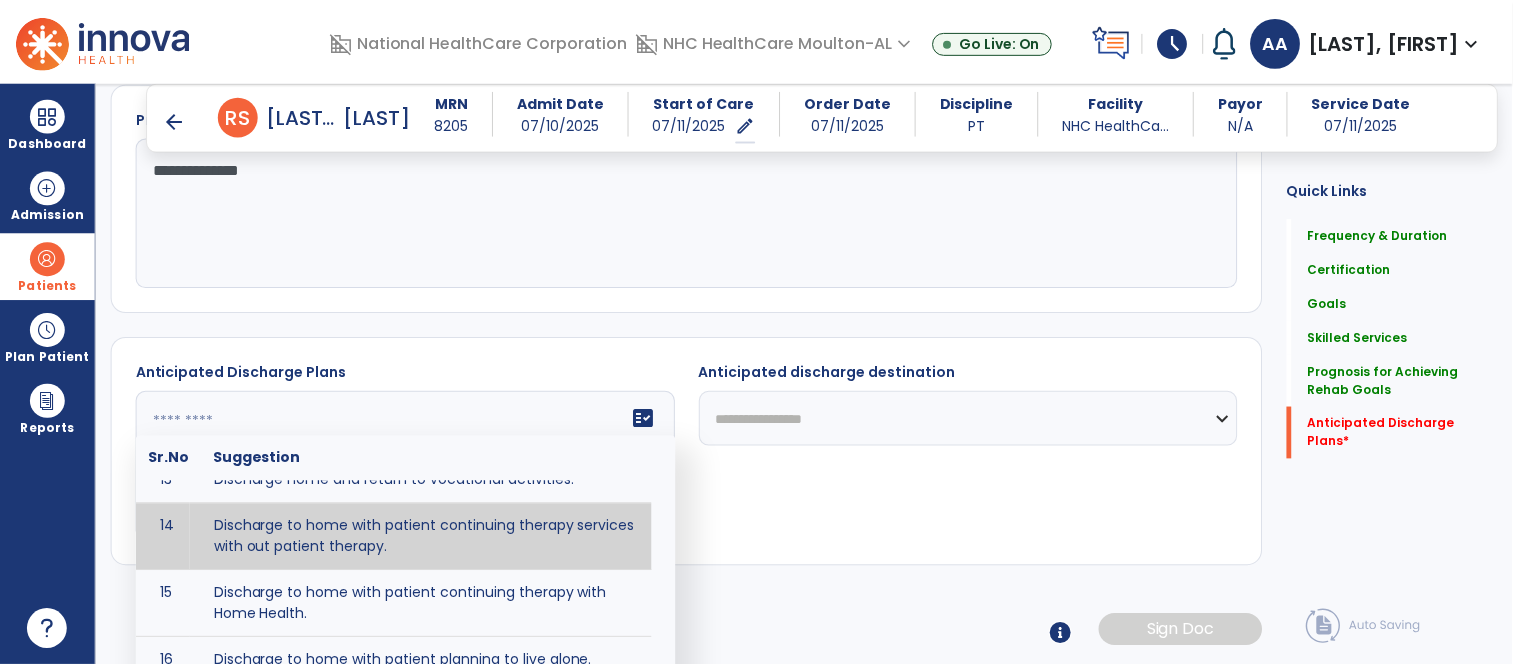scroll, scrollTop: 666, scrollLeft: 0, axis: vertical 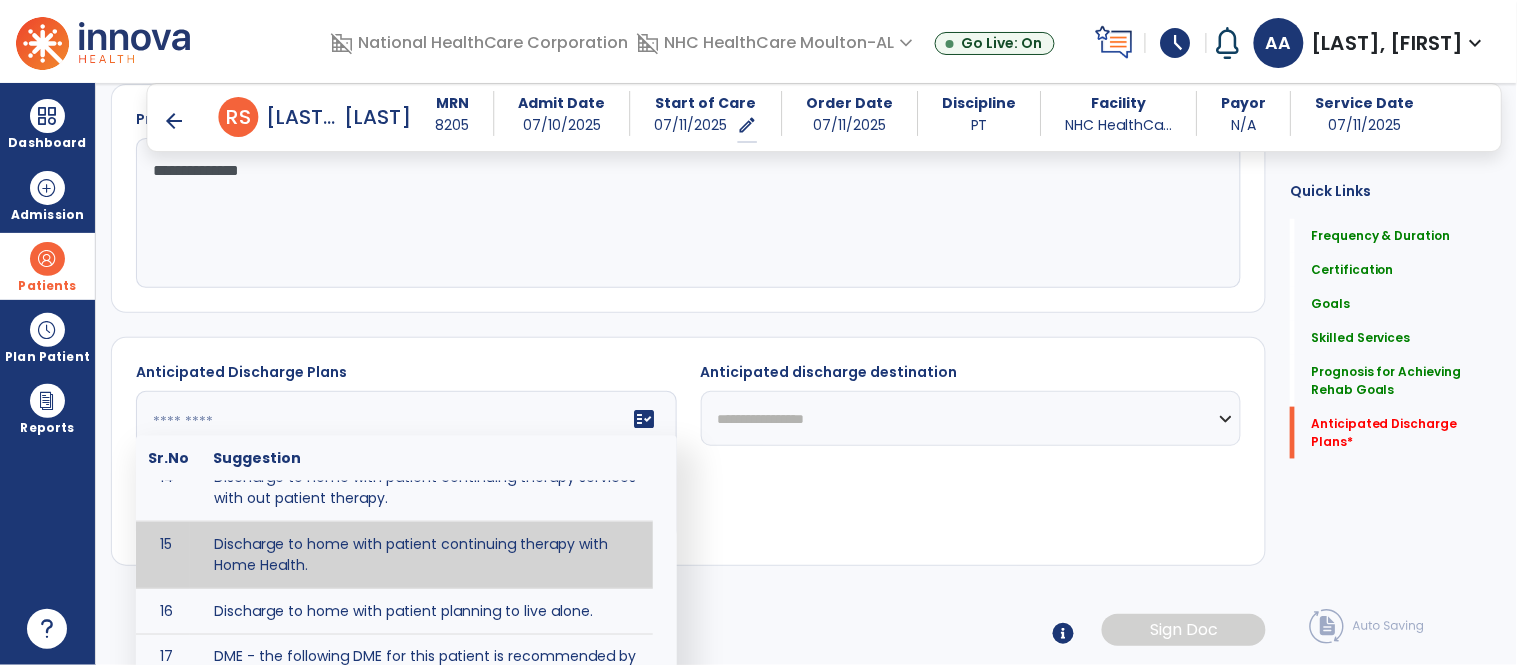 type on "**********" 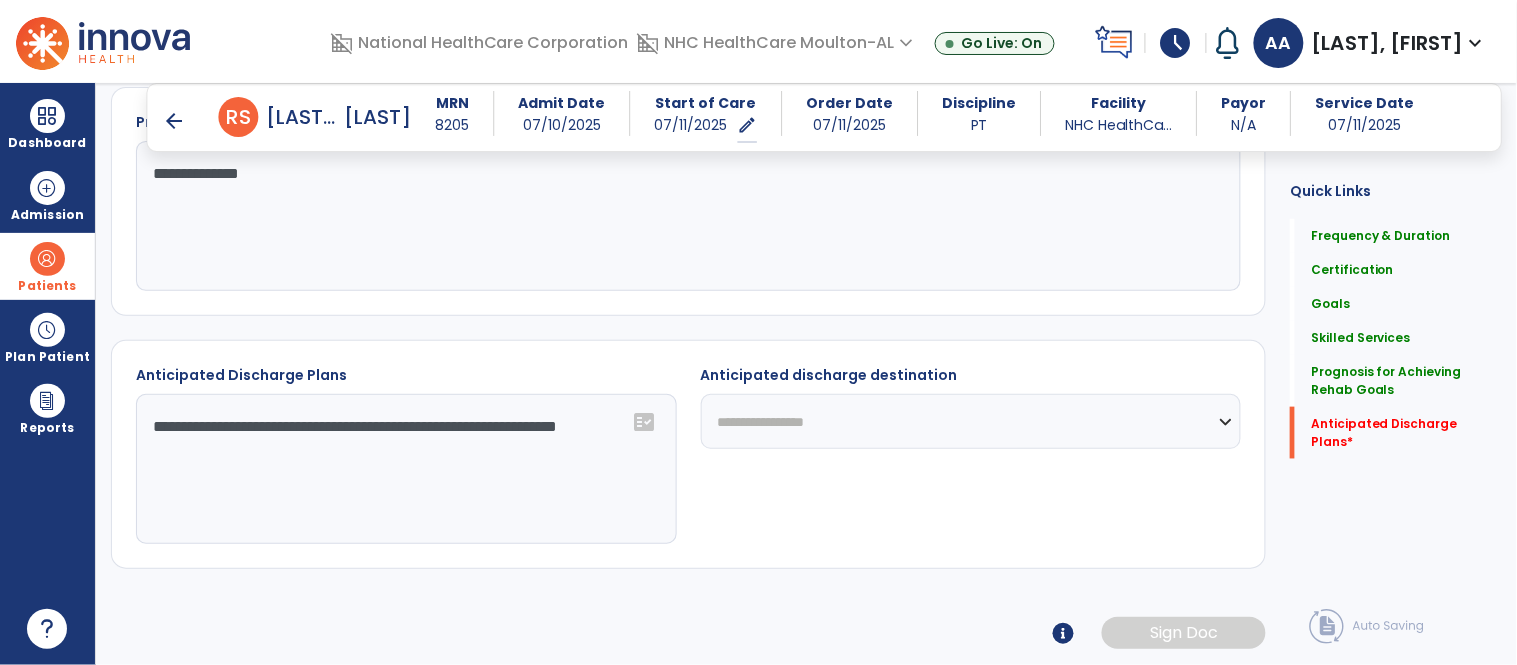 click on "**********" 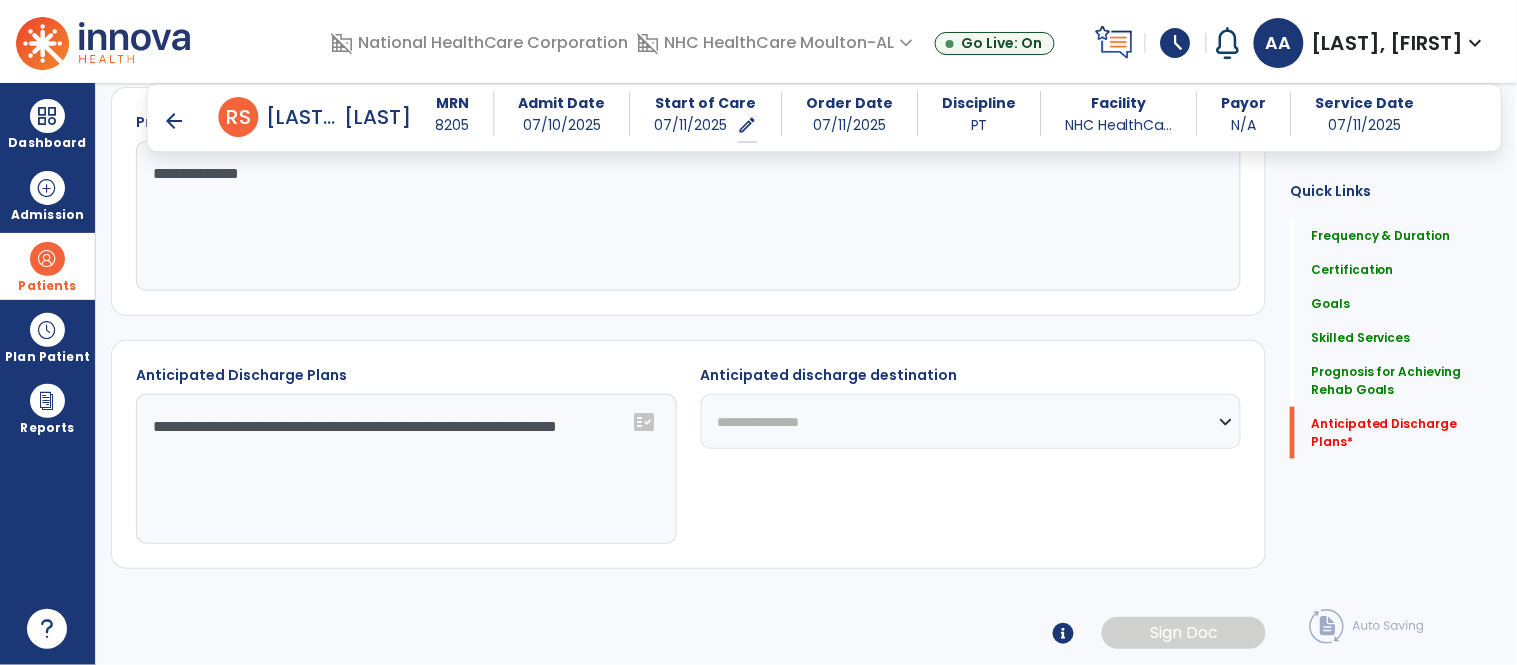 click on "**********" 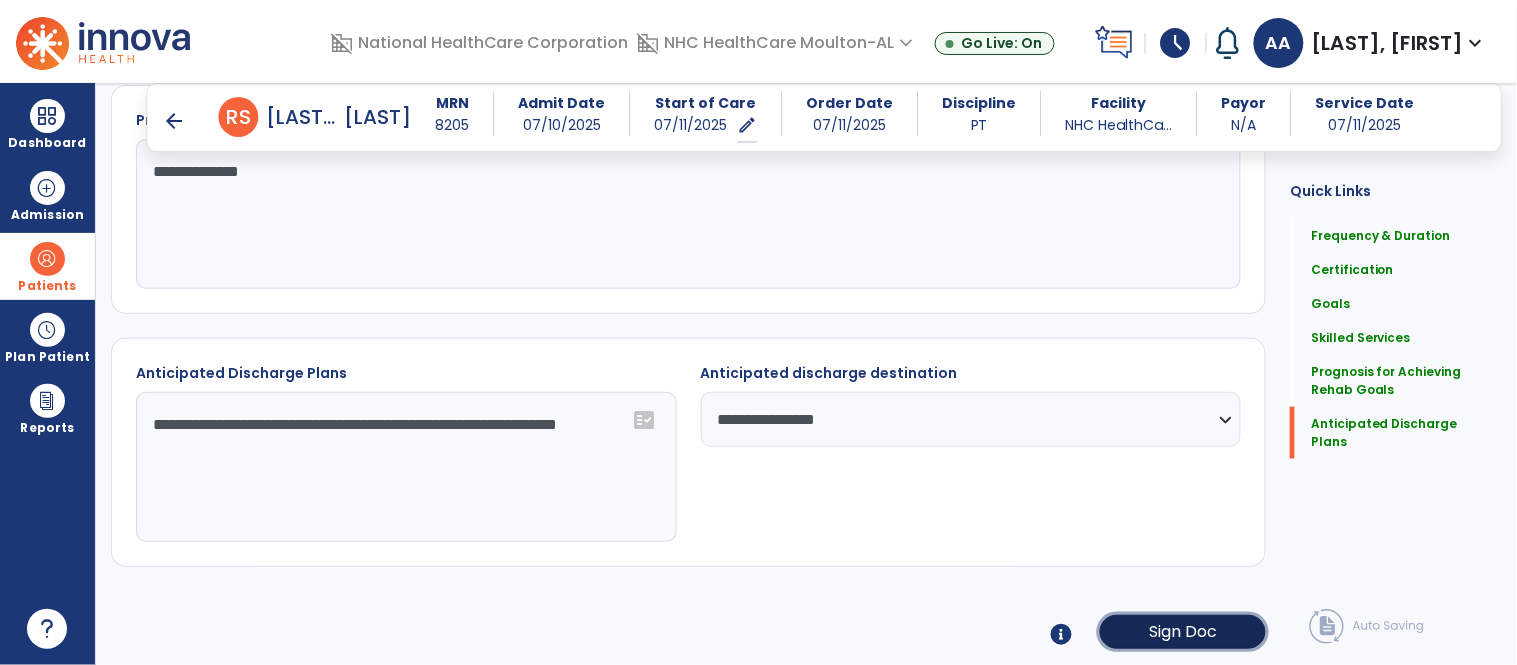 click on "Sign Doc" 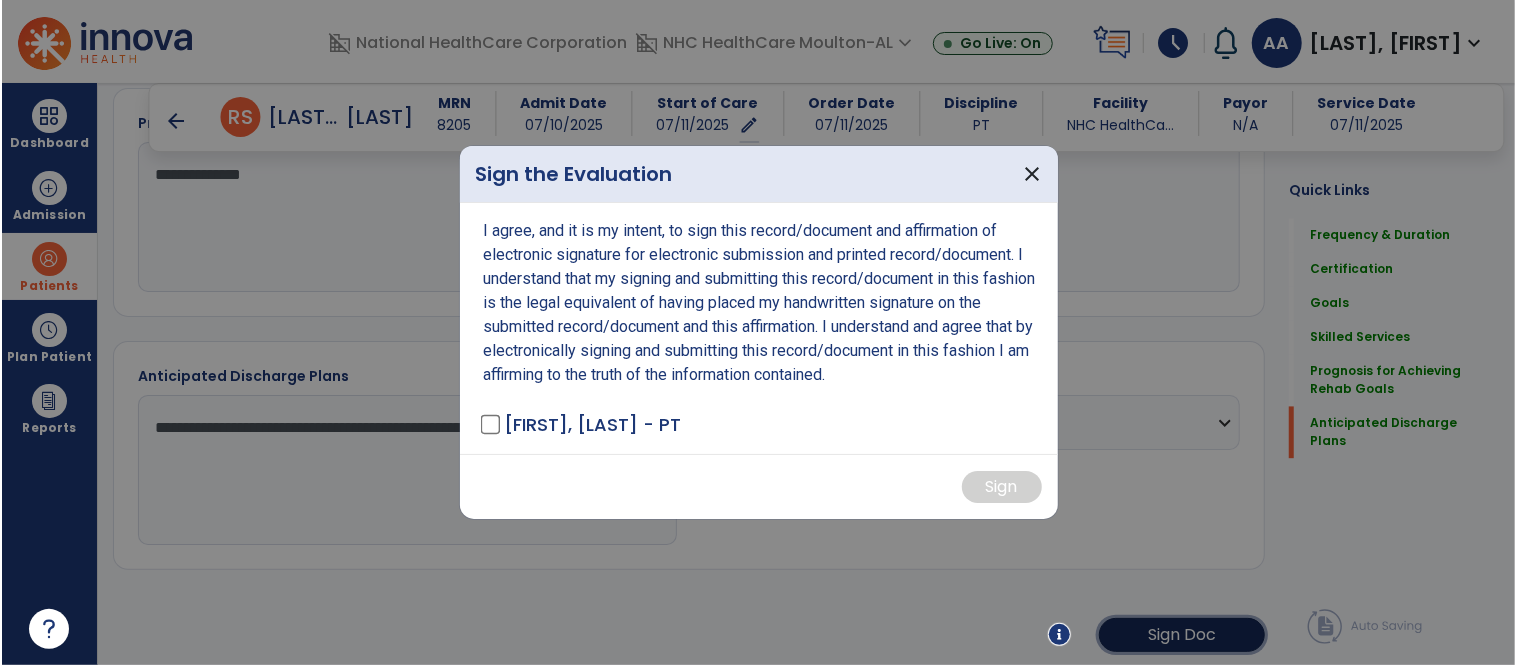 scroll, scrollTop: 2364, scrollLeft: 0, axis: vertical 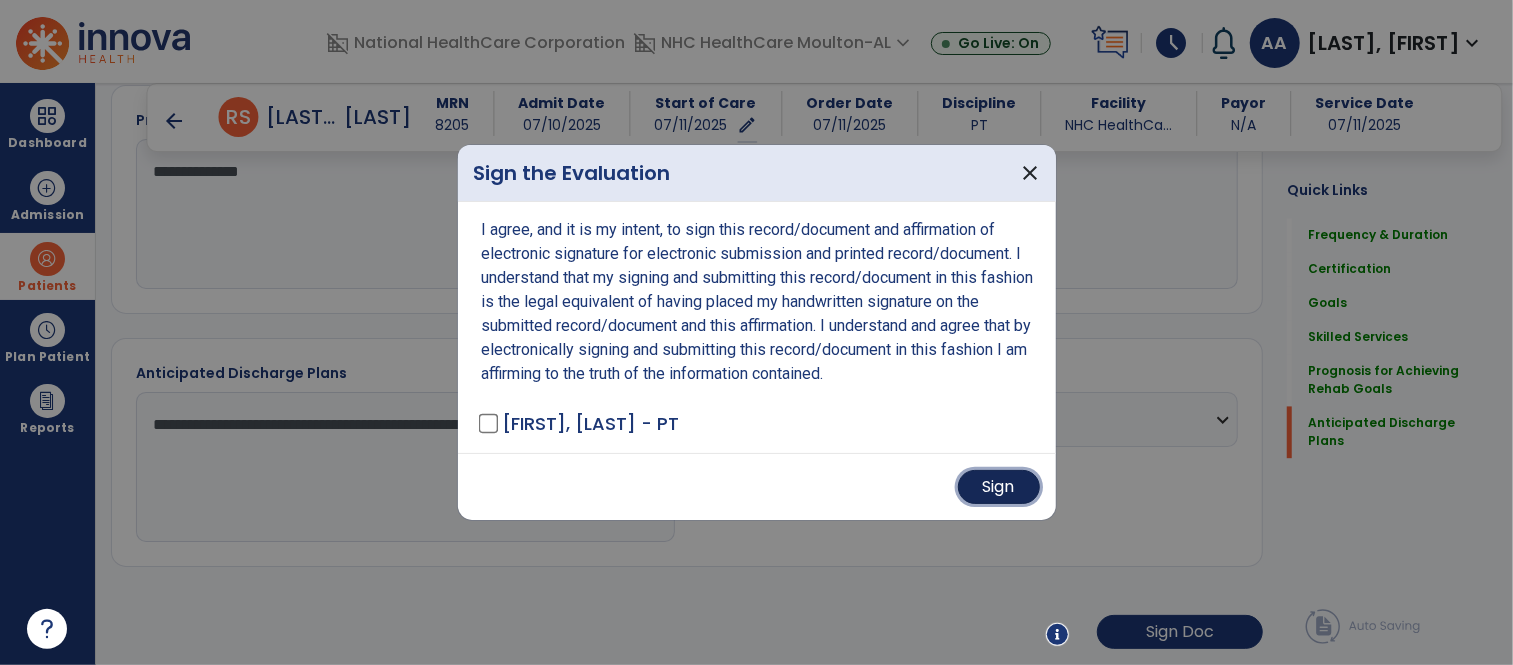 click on "Sign" at bounding box center (999, 487) 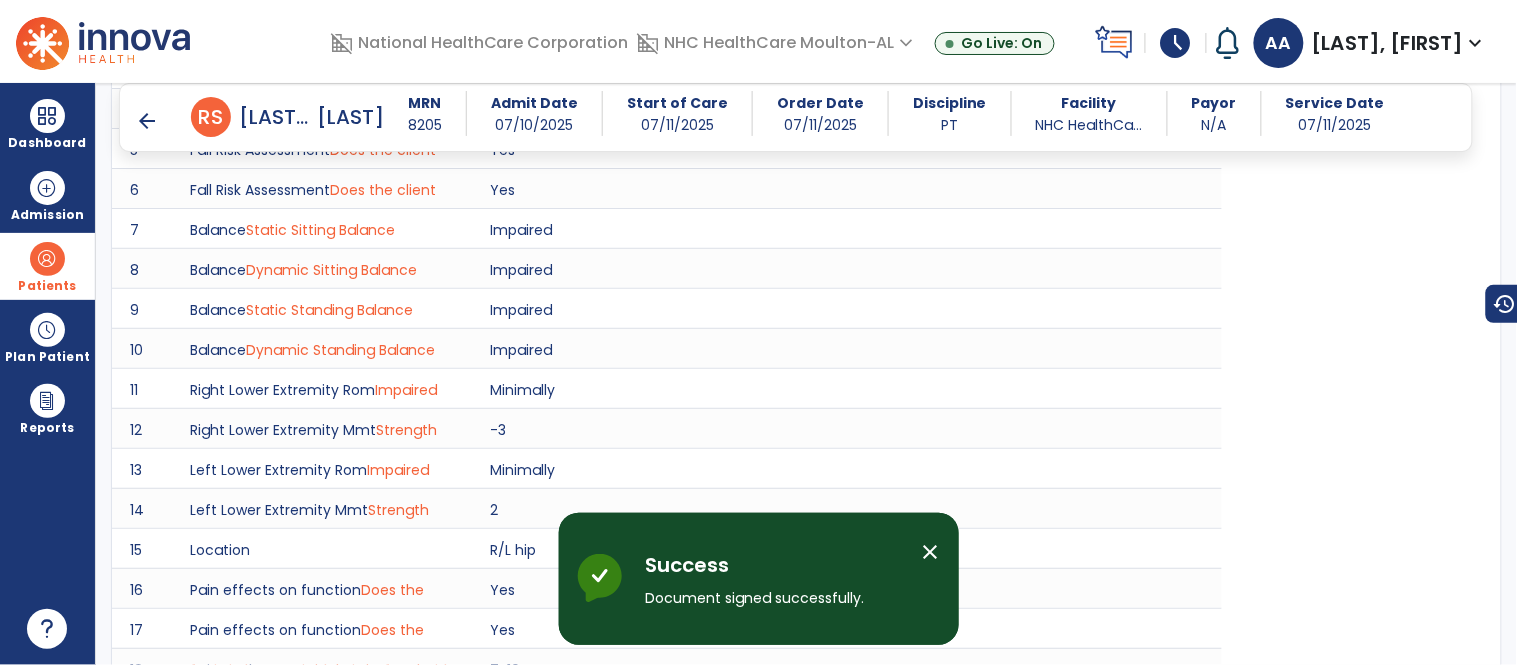 scroll, scrollTop: 1882, scrollLeft: 0, axis: vertical 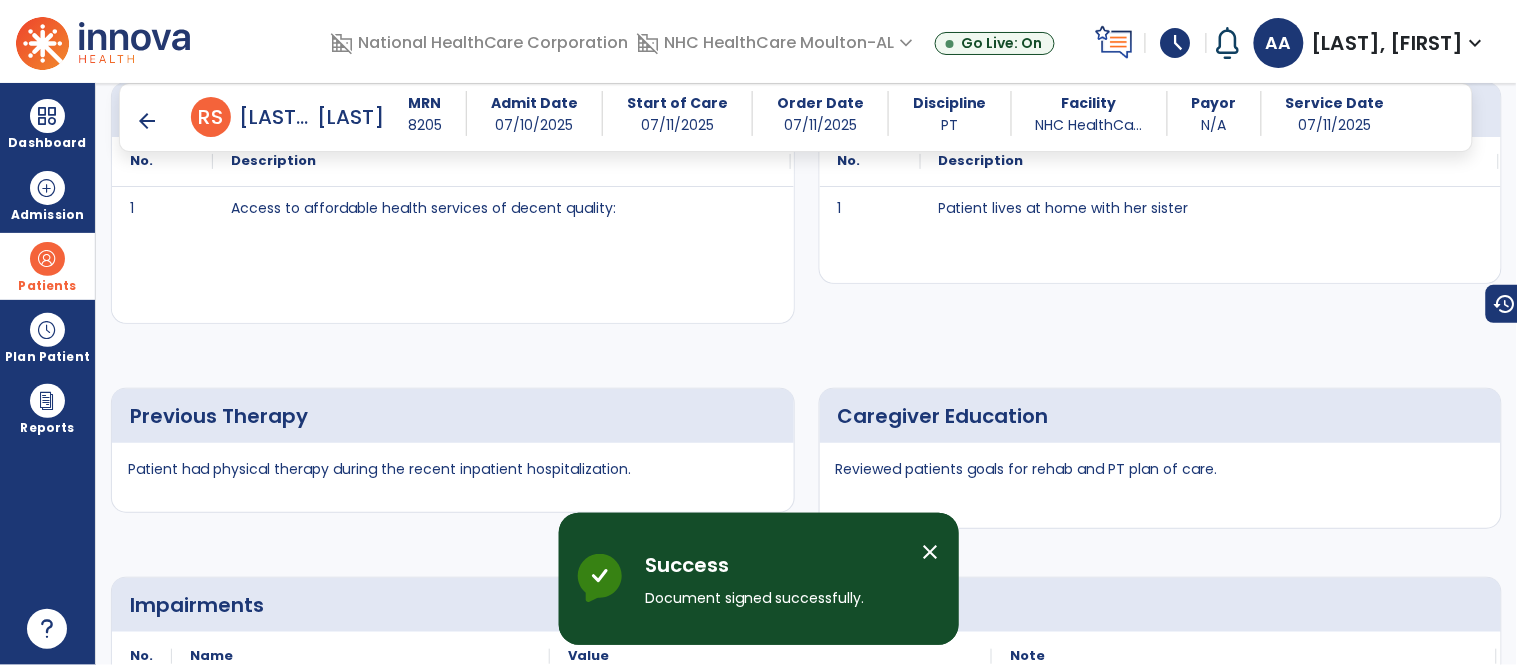 click on "arrow_back" at bounding box center (147, 121) 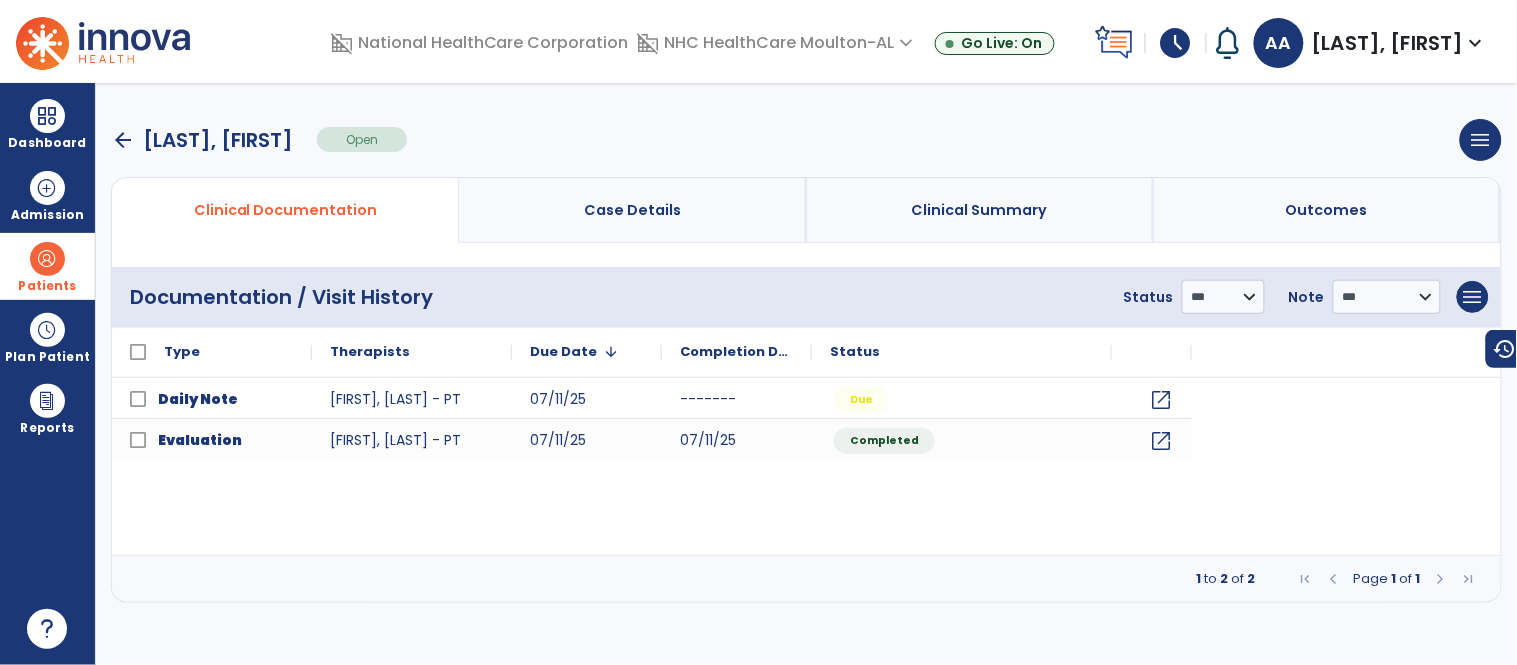 scroll, scrollTop: 0, scrollLeft: 0, axis: both 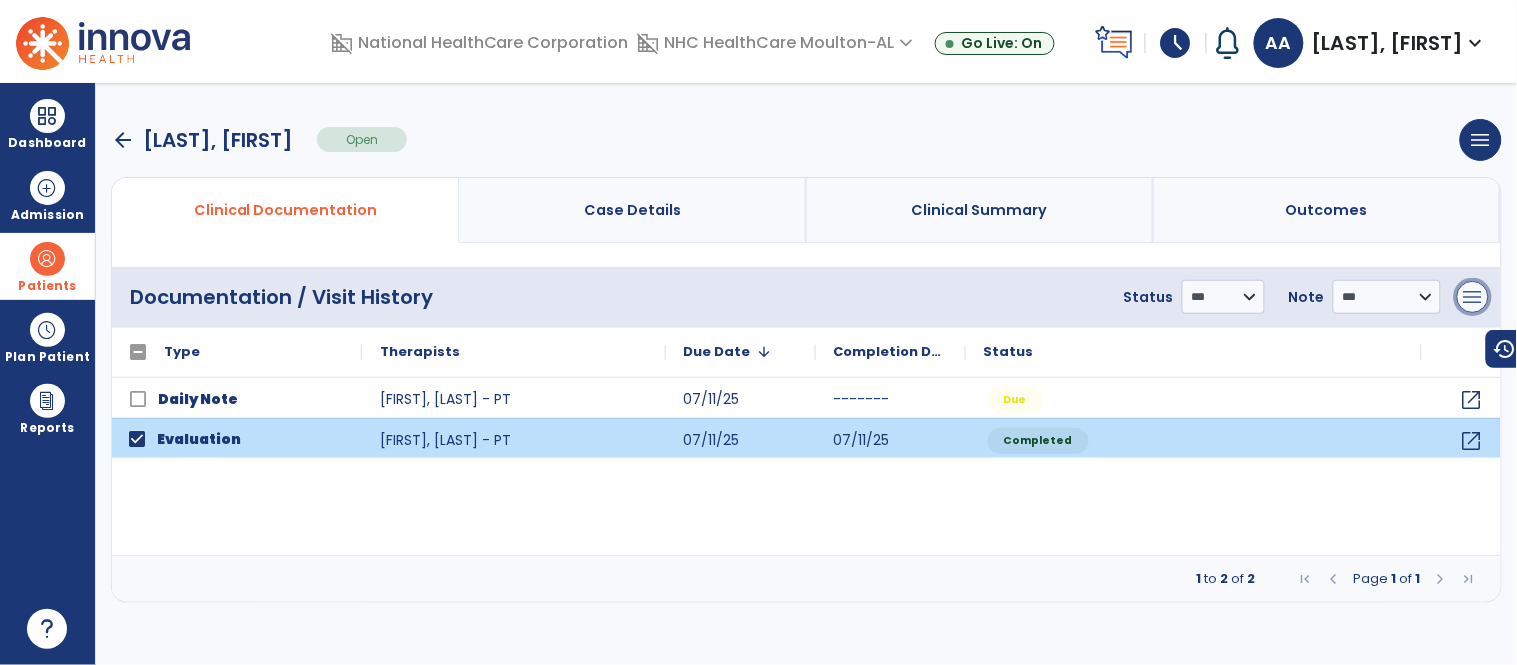 click on "menu" at bounding box center (1473, 297) 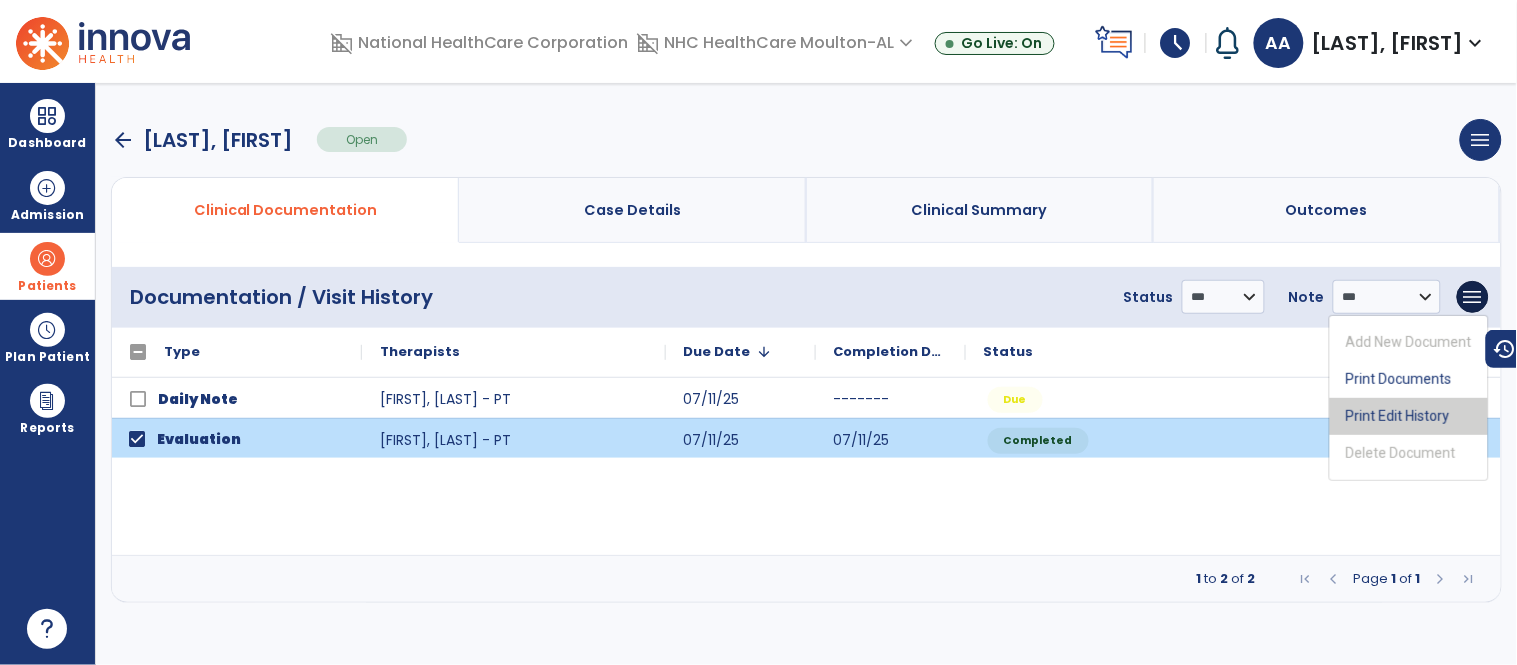 click on "Print Edit History" at bounding box center [1409, 416] 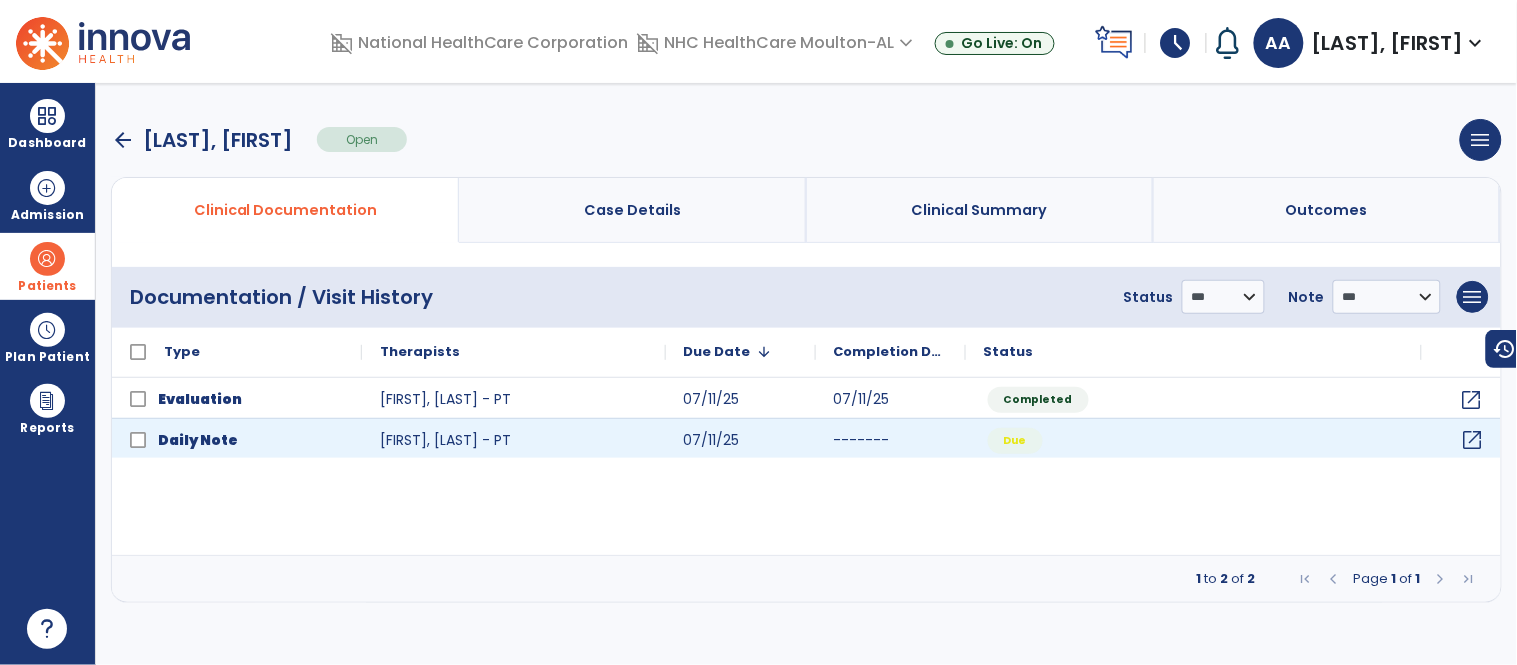 click on "open_in_new" 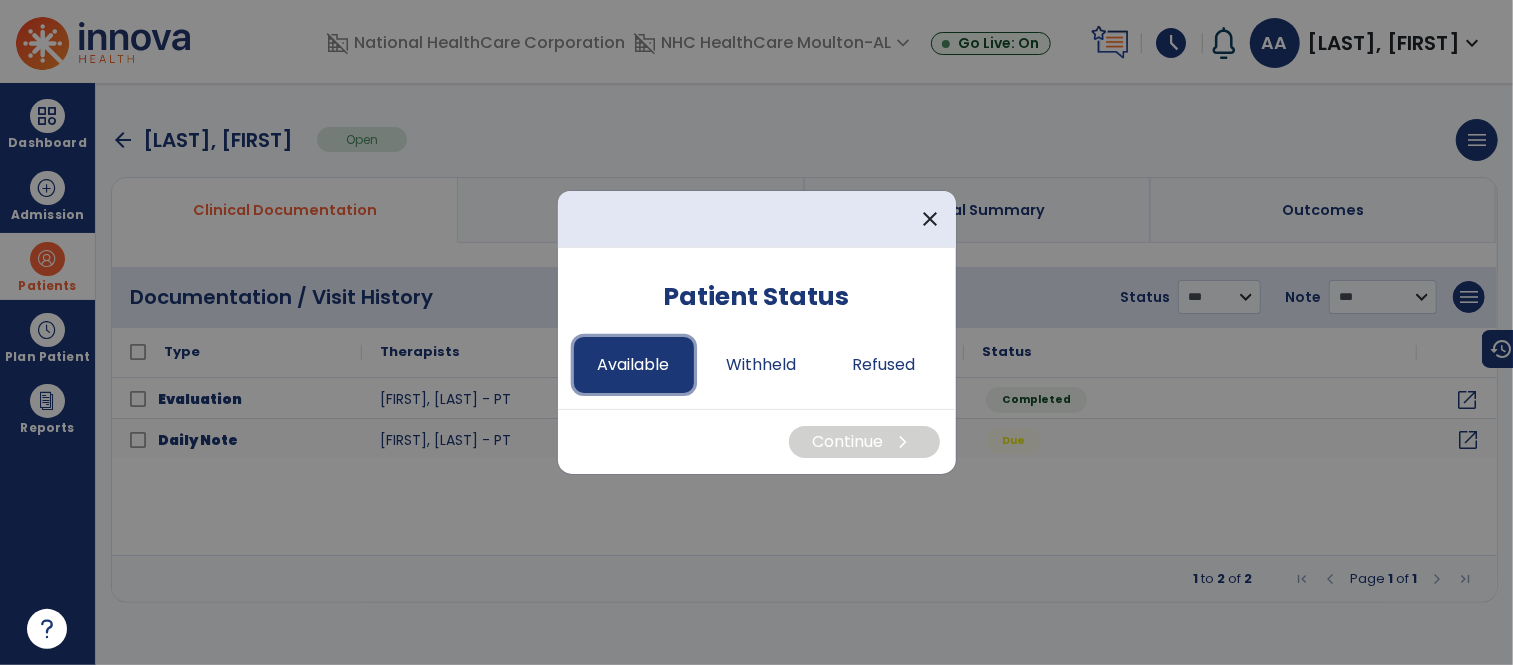 click on "Available" at bounding box center [634, 365] 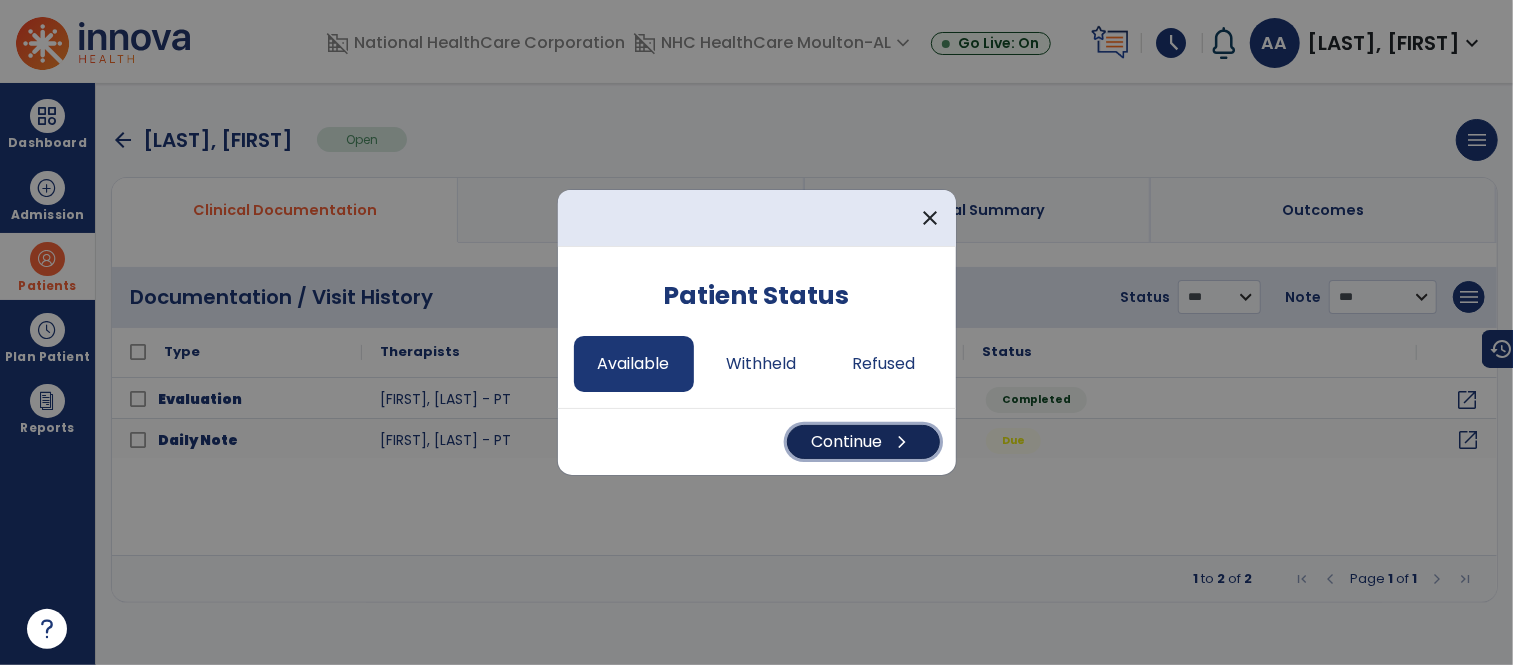 click on "Continue   chevron_right" at bounding box center [863, 442] 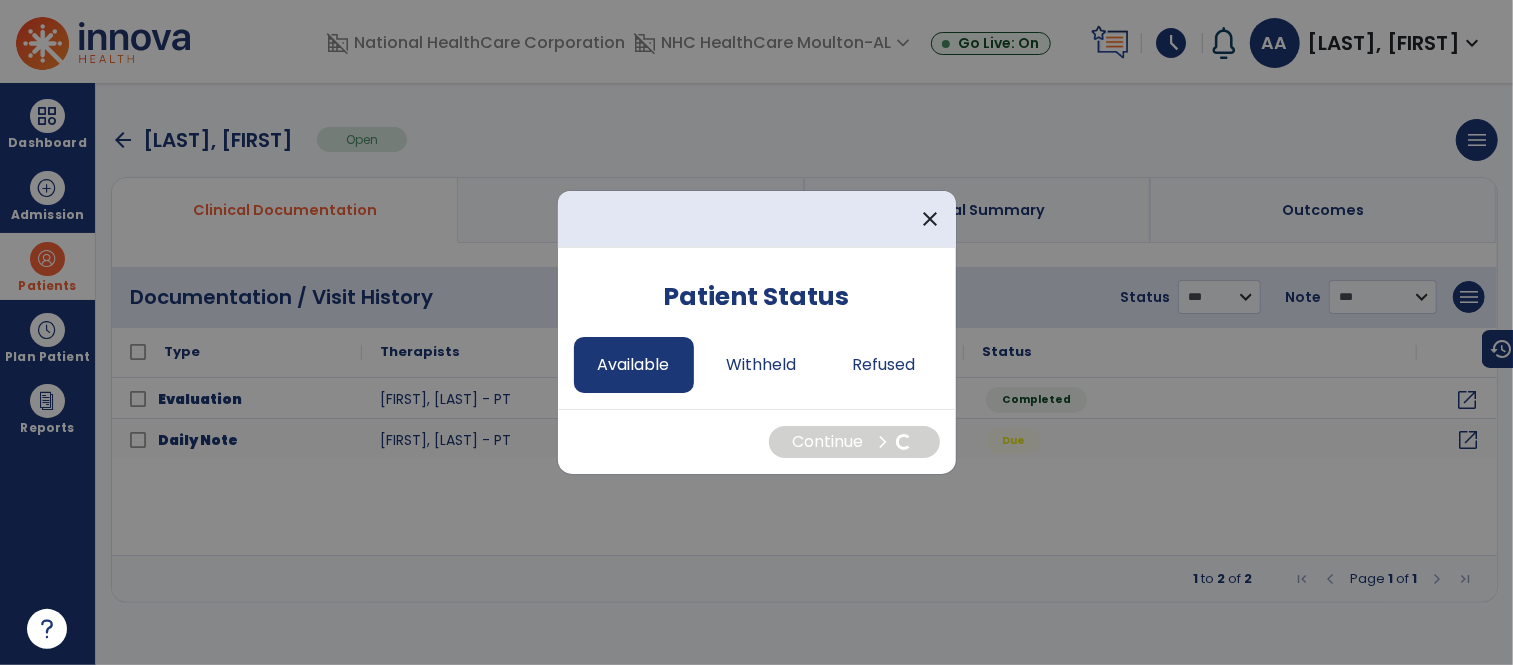 select on "*" 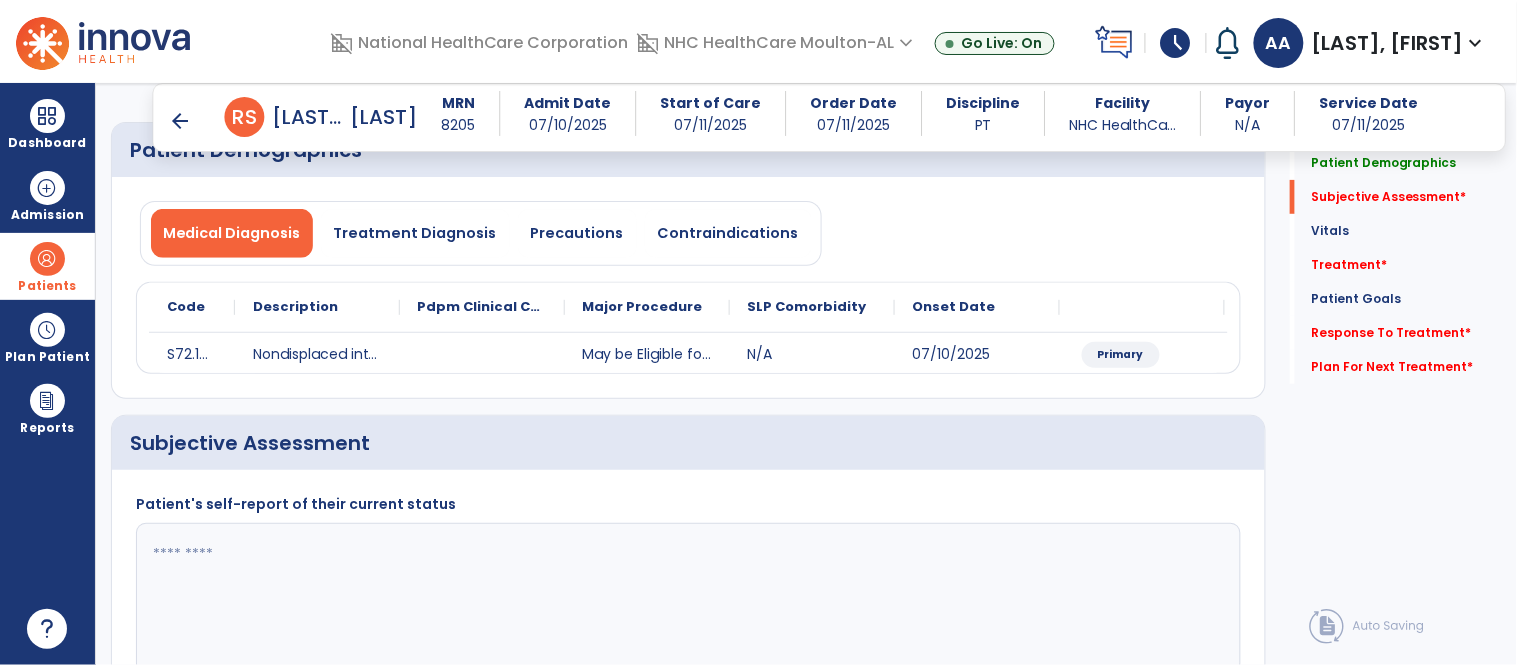 scroll, scrollTop: 222, scrollLeft: 0, axis: vertical 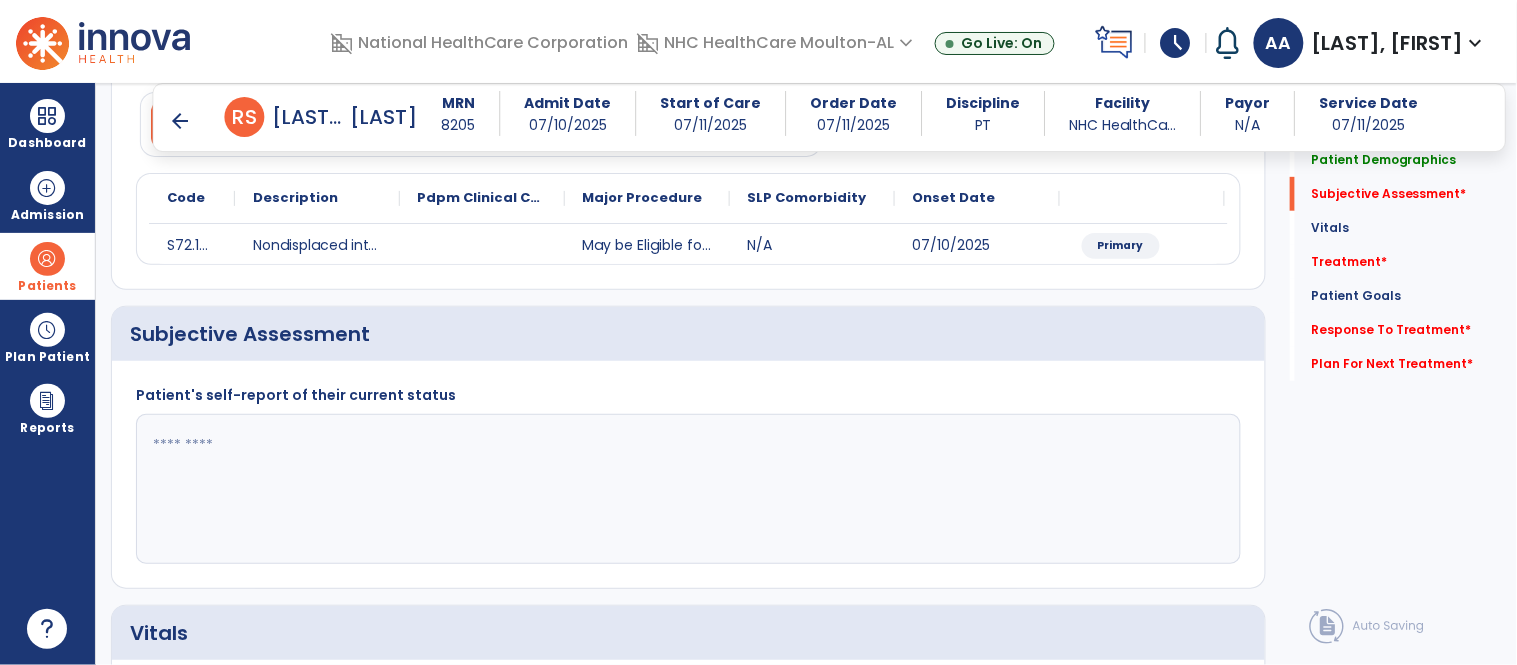 click 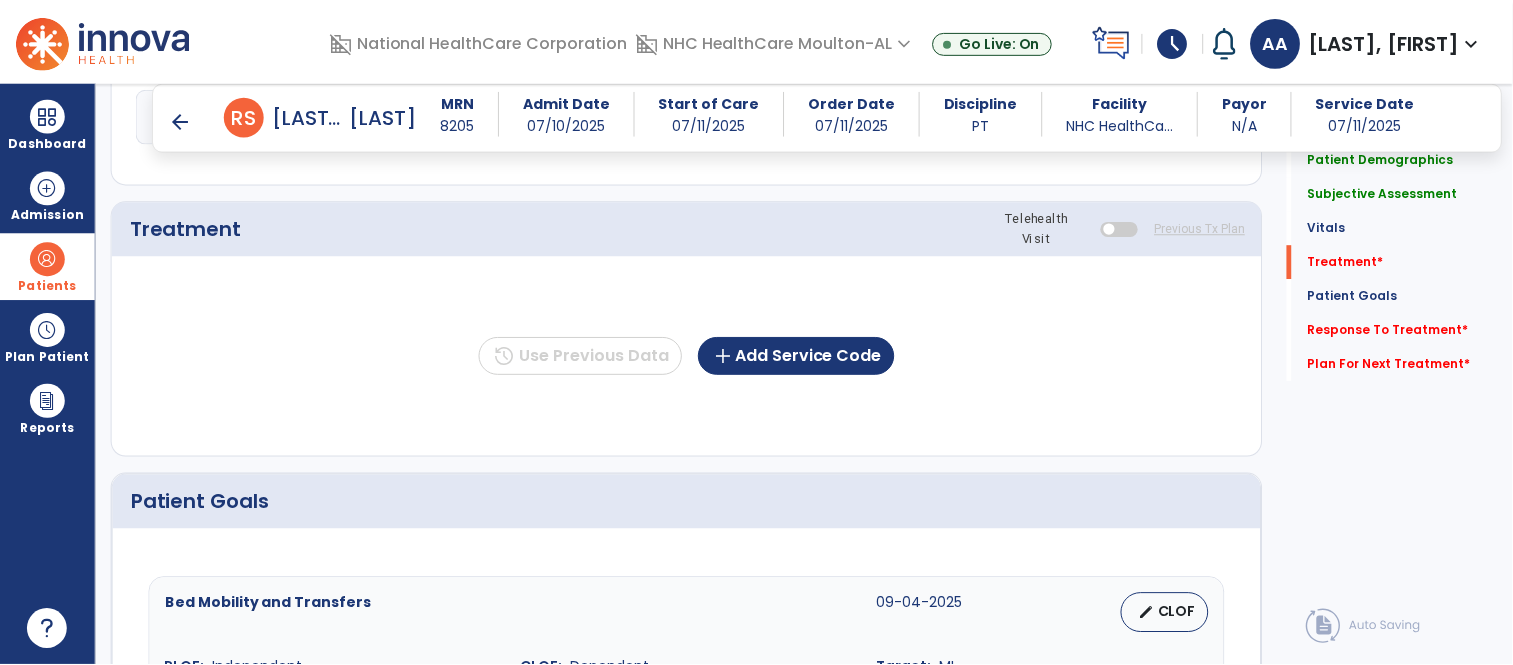 scroll, scrollTop: 1000, scrollLeft: 0, axis: vertical 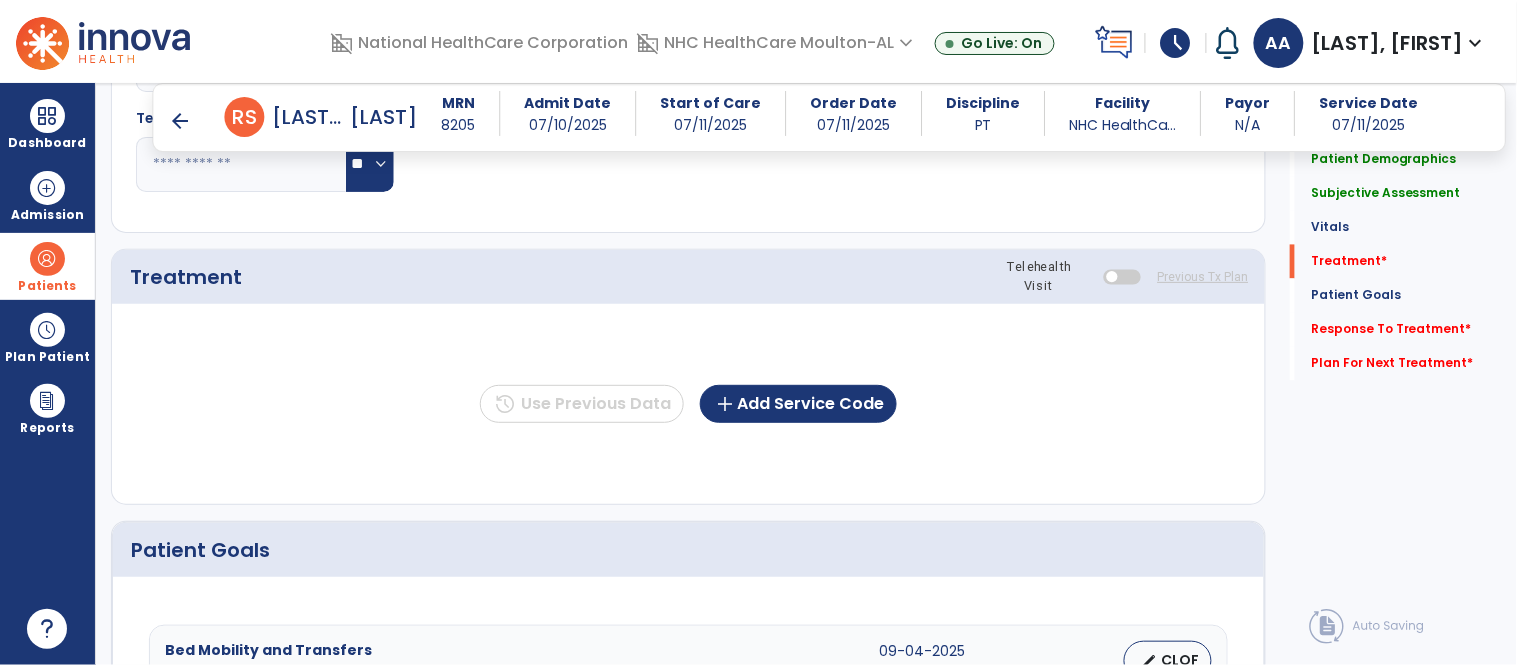 type on "**********" 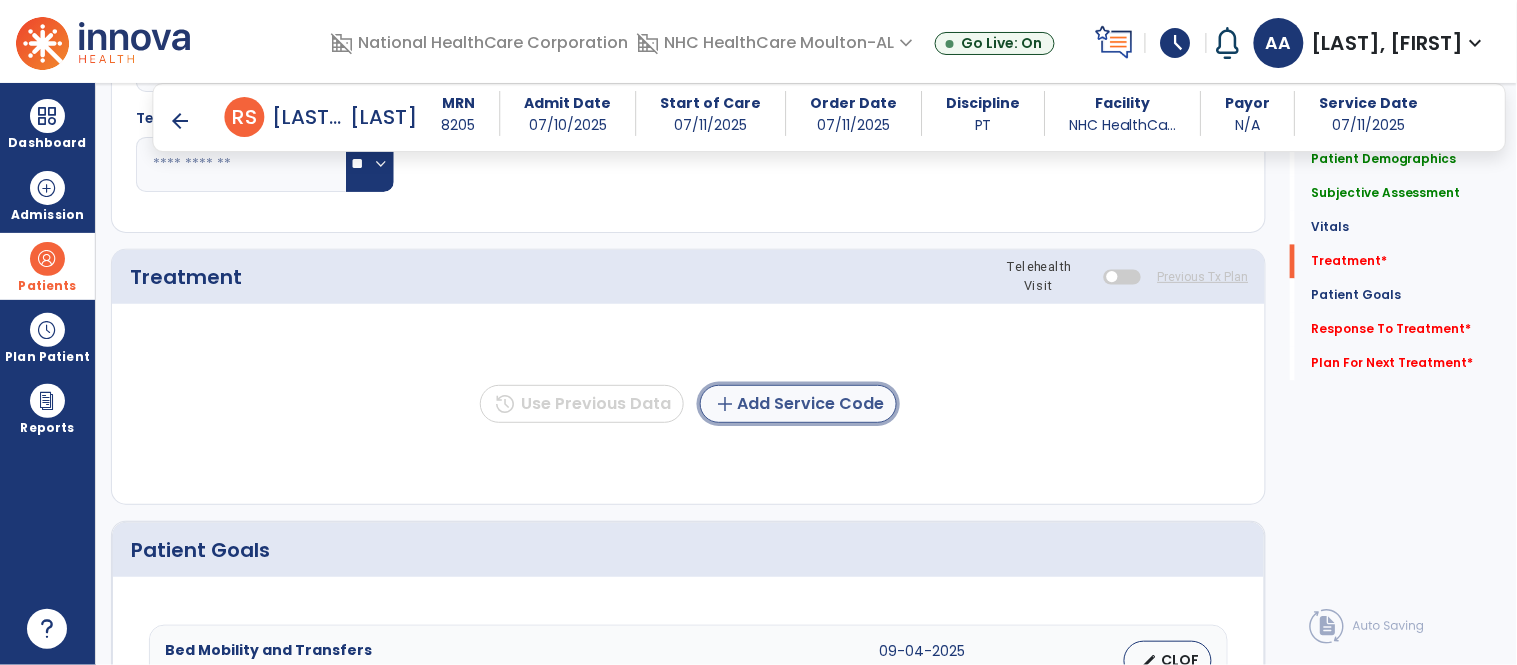 click on "add  Add Service Code" 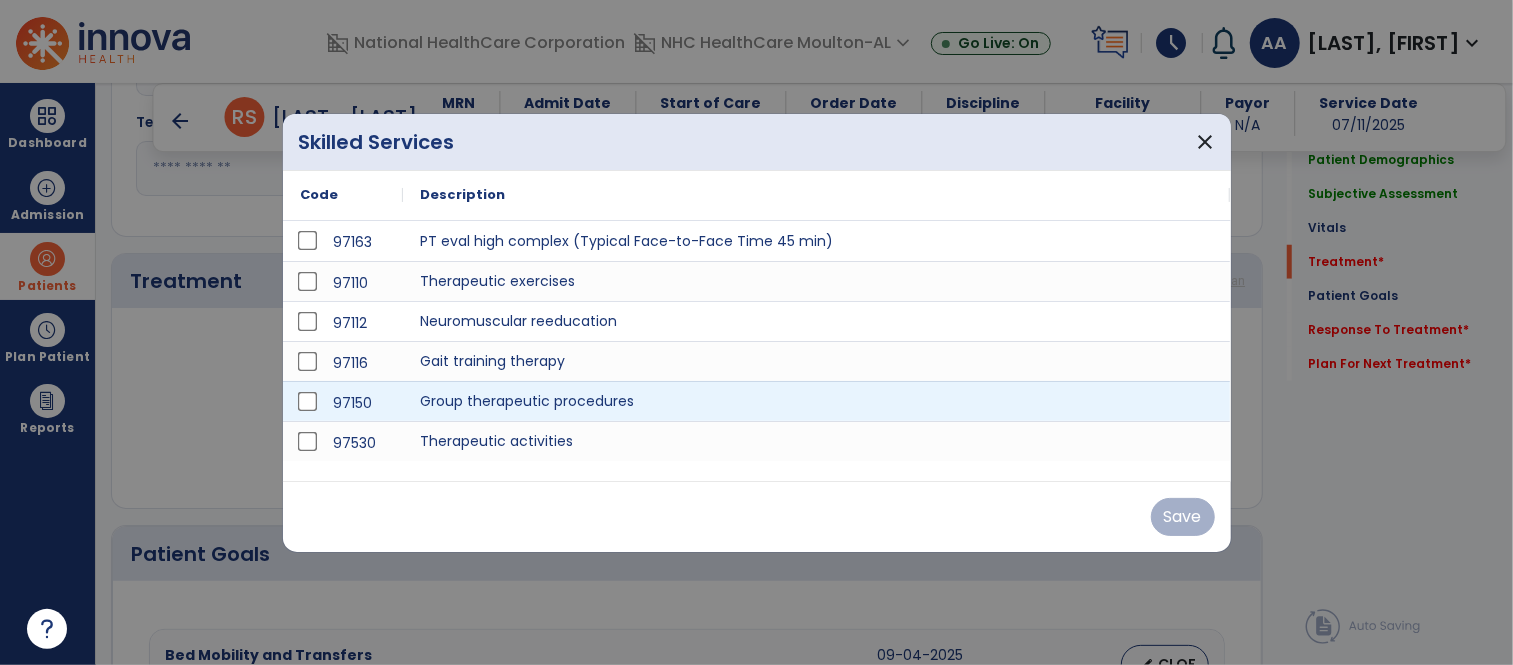 scroll, scrollTop: 1000, scrollLeft: 0, axis: vertical 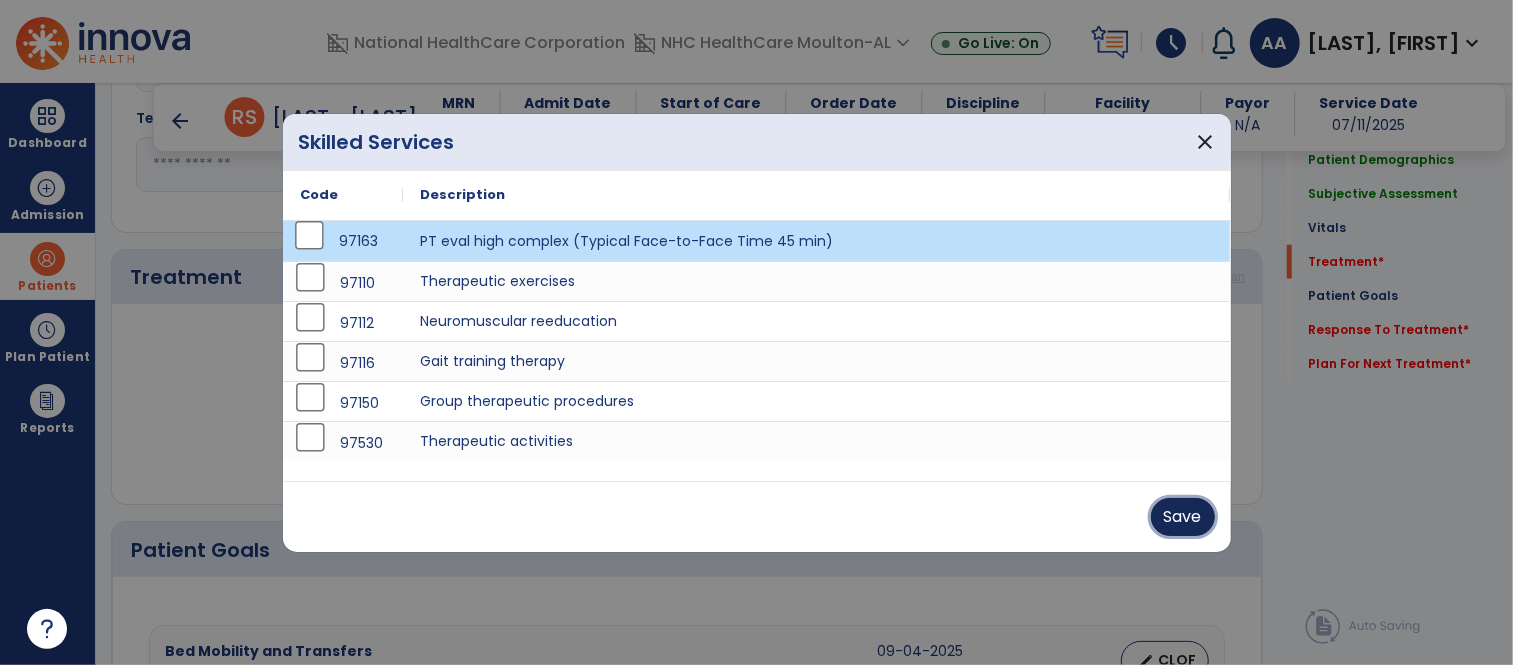 click on "Save" at bounding box center [1183, 517] 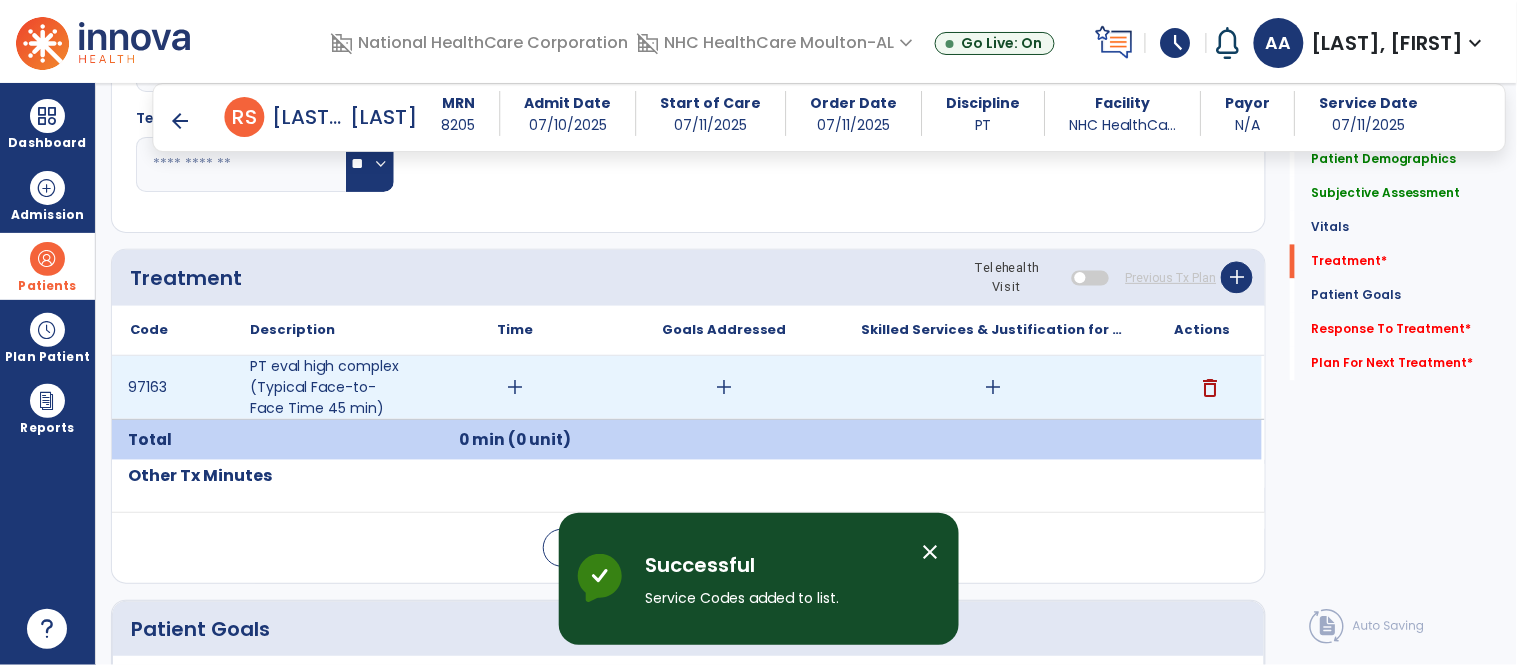 click on "add" at bounding box center (515, 387) 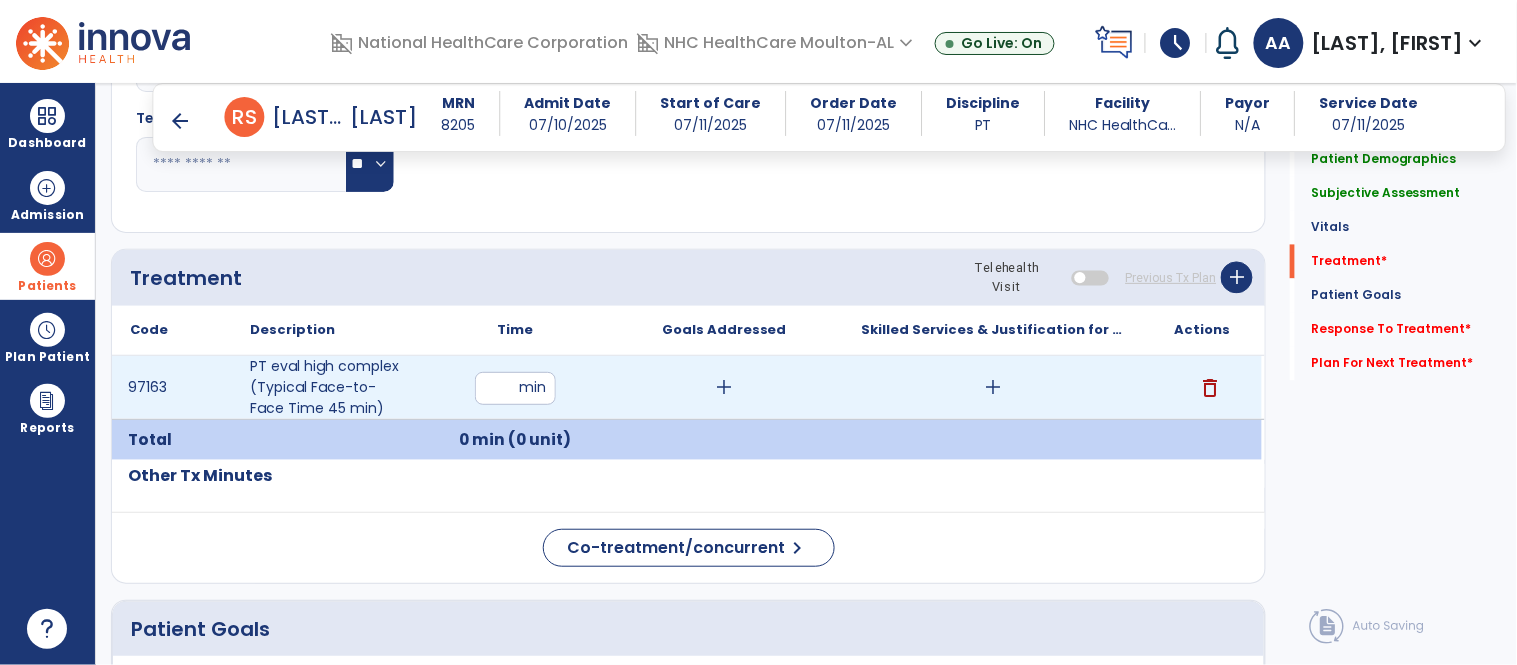 type on "**" 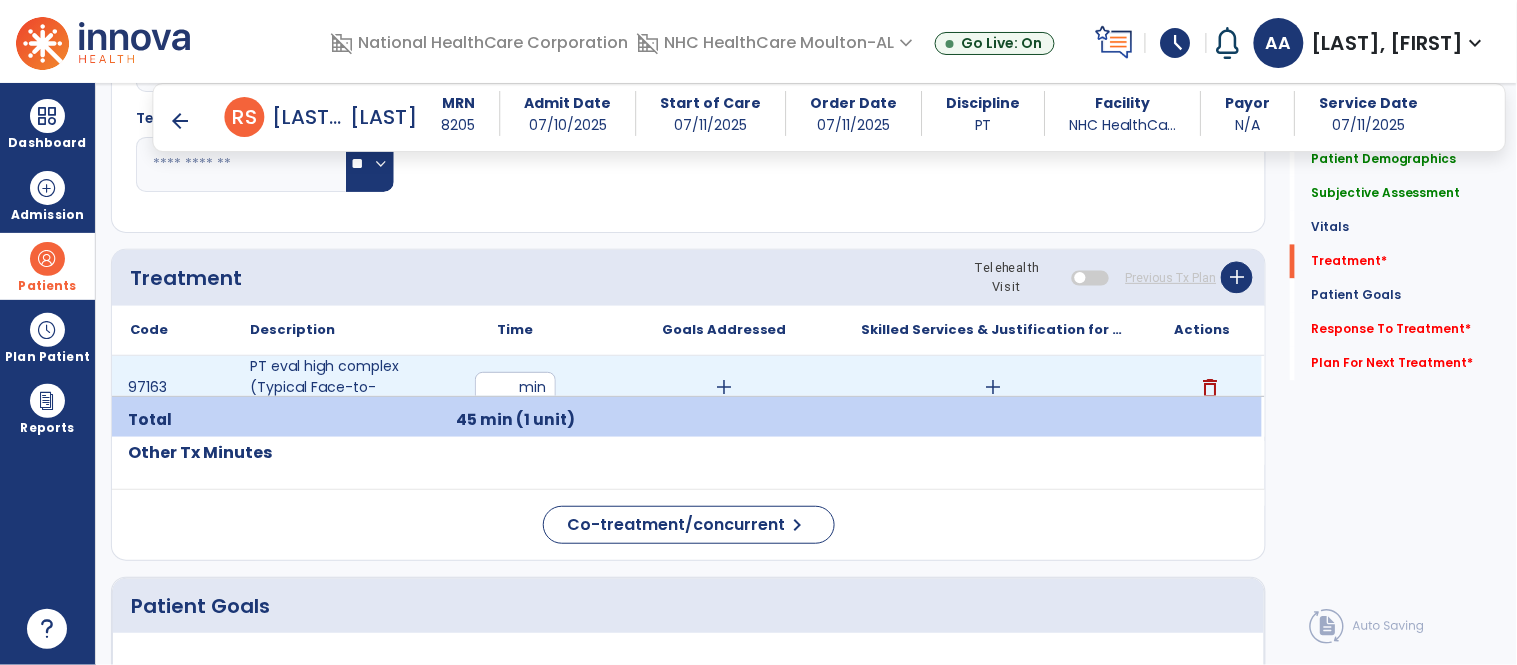 click on "add" at bounding box center [993, 387] 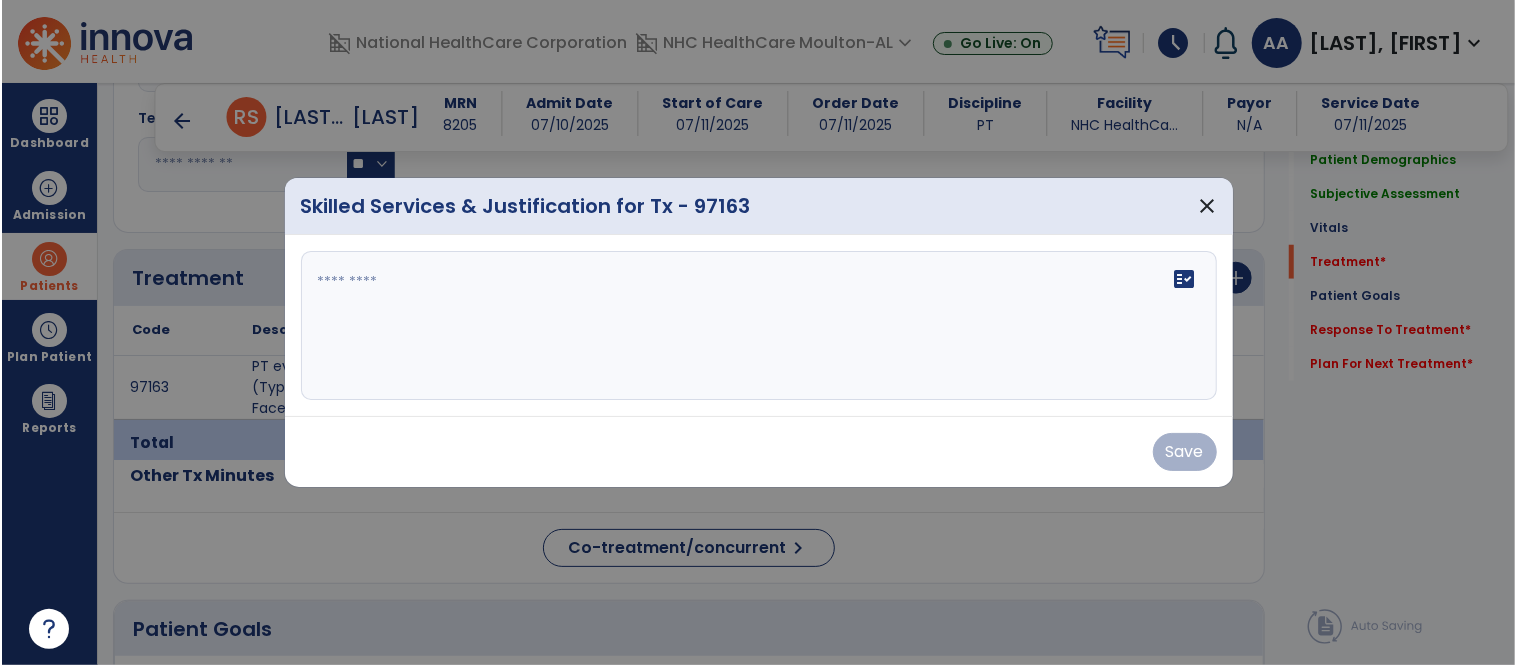 scroll, scrollTop: 1000, scrollLeft: 0, axis: vertical 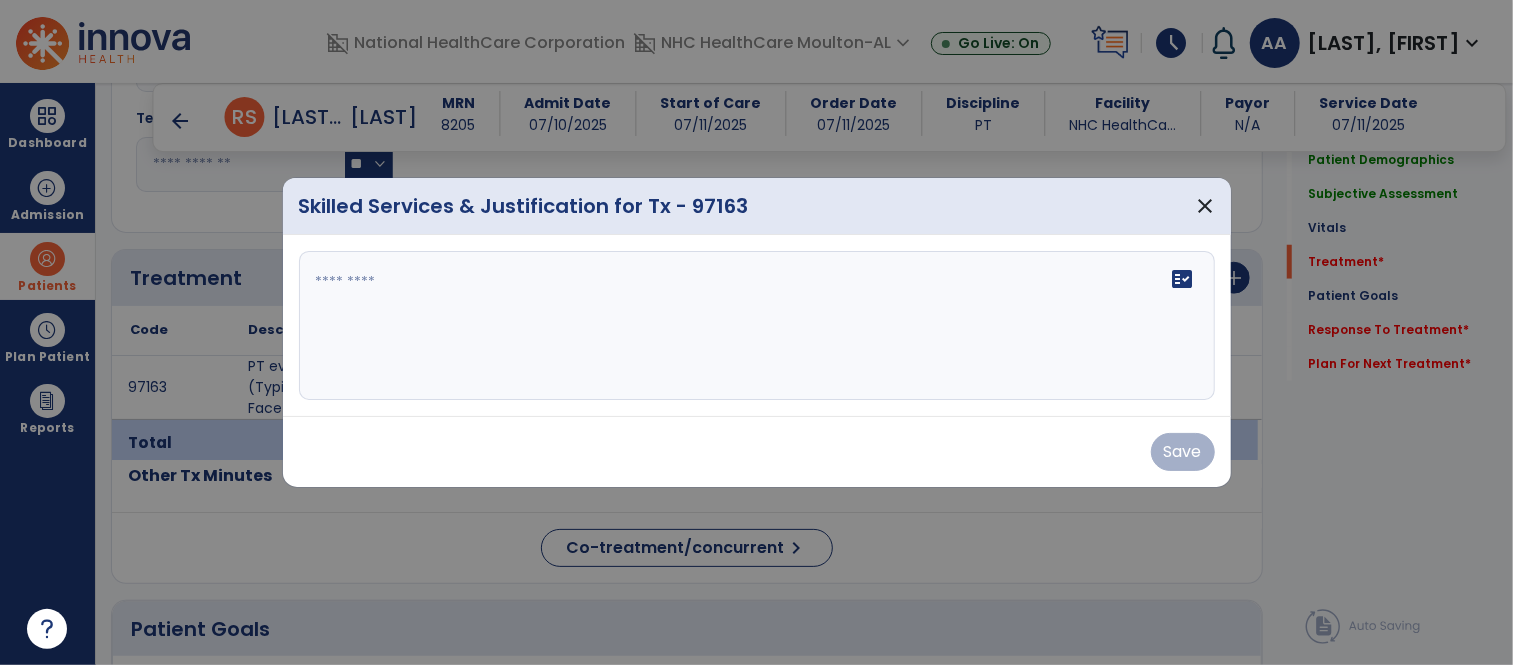 click on "fact_check" at bounding box center (757, 326) 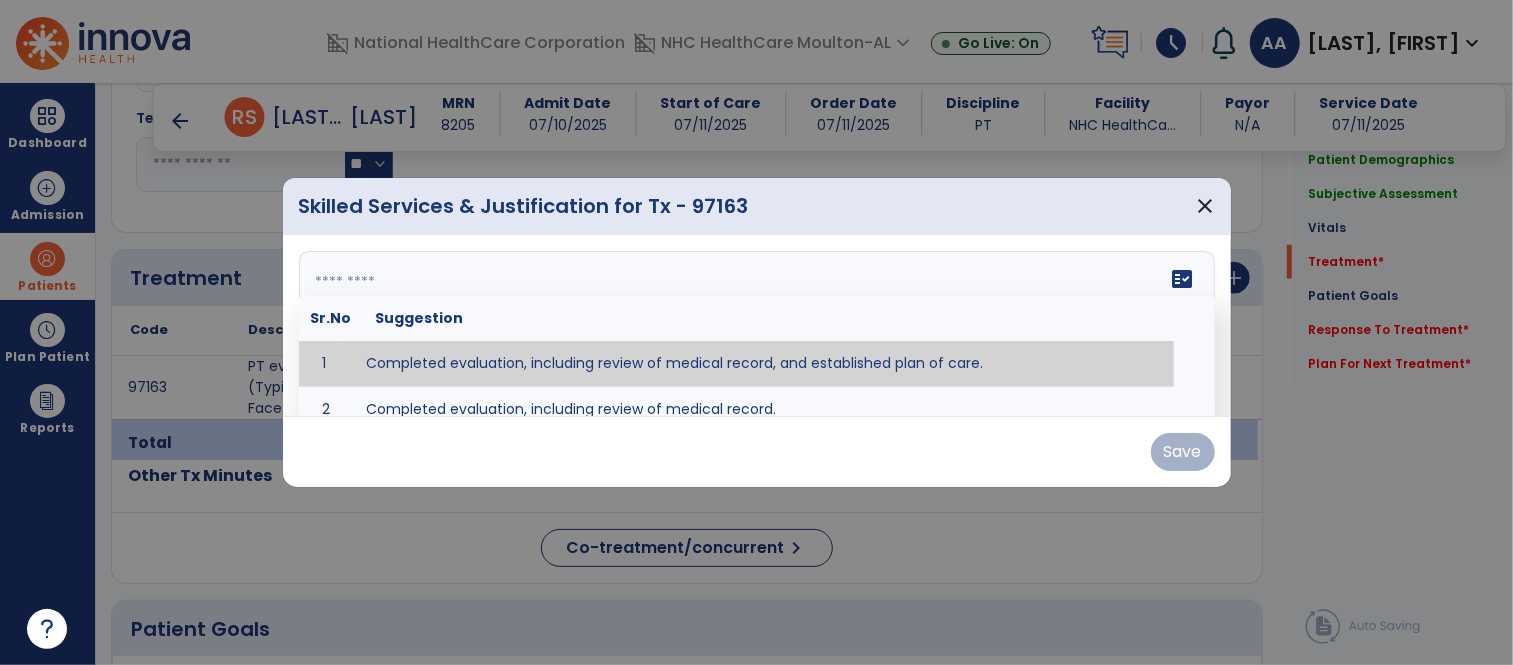 type on "**********" 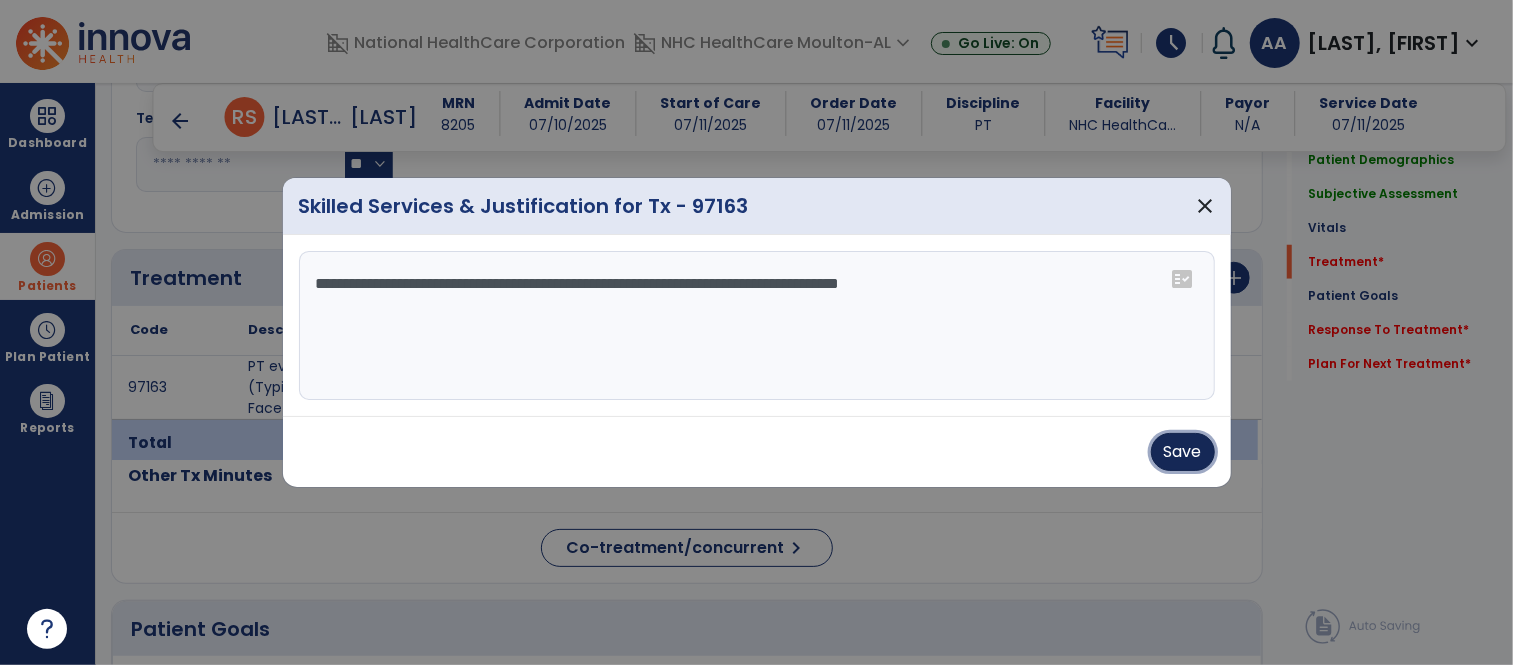 click on "Save" at bounding box center [1183, 452] 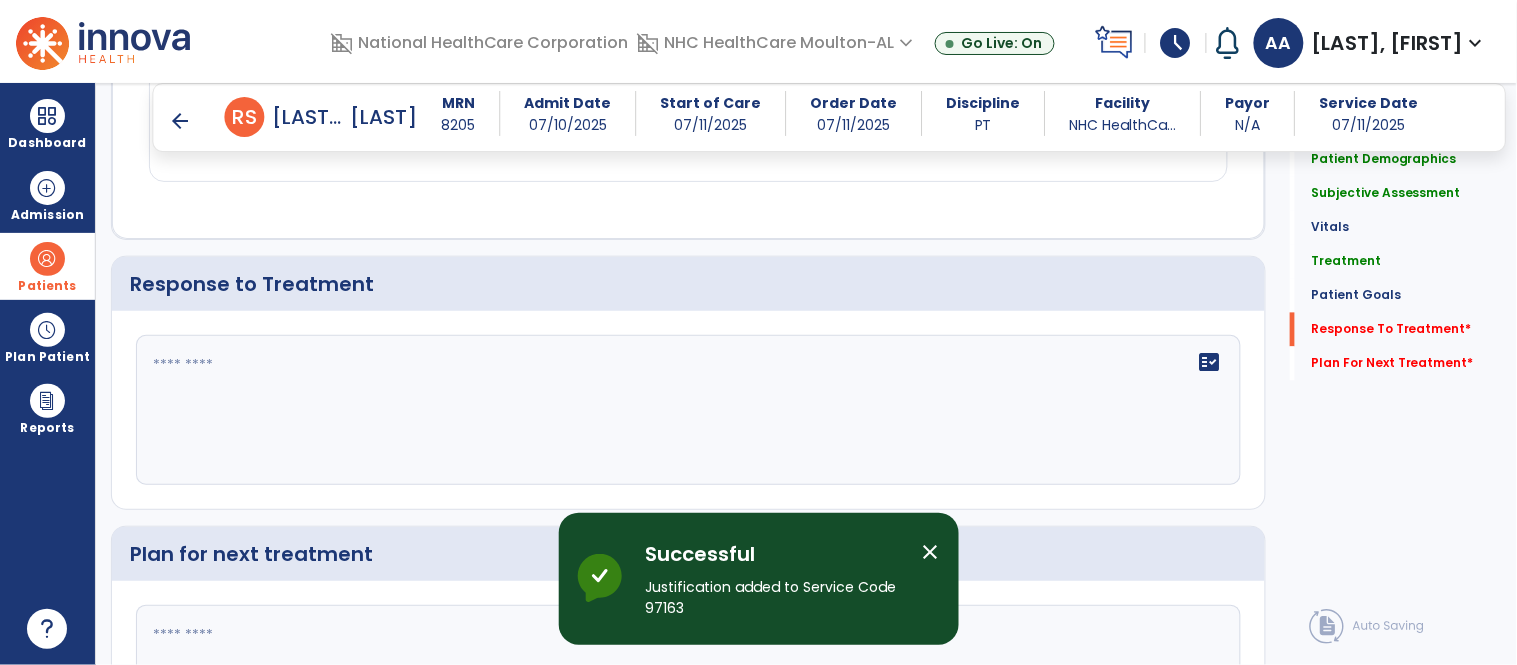 scroll, scrollTop: 3000, scrollLeft: 0, axis: vertical 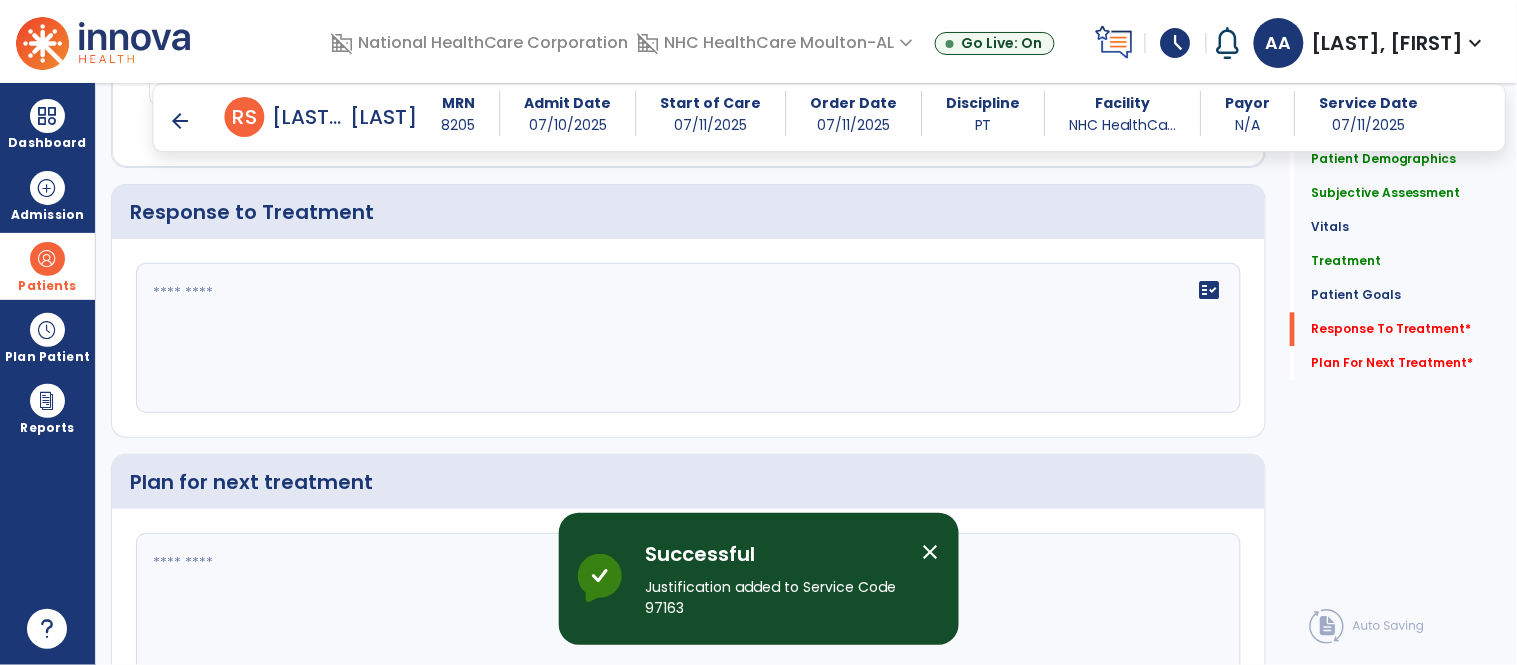 click on "fact_check" 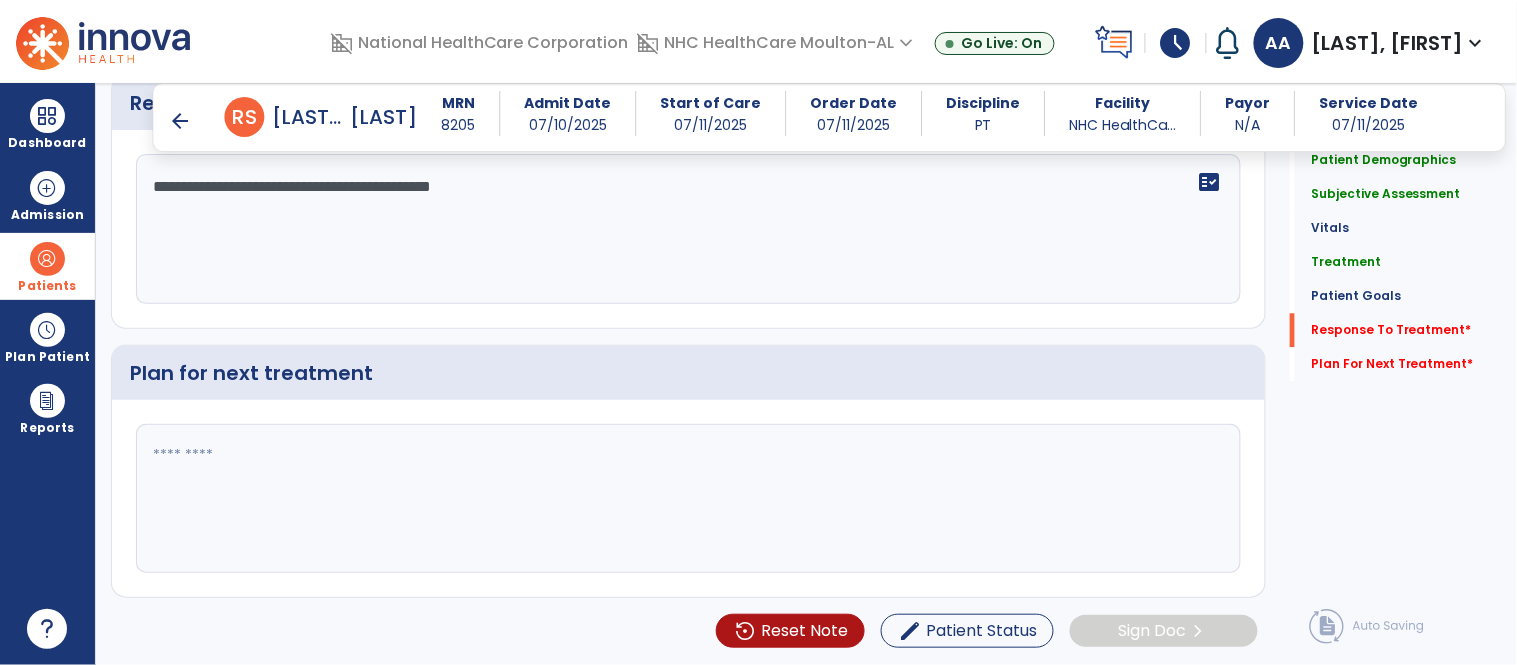 type on "**********" 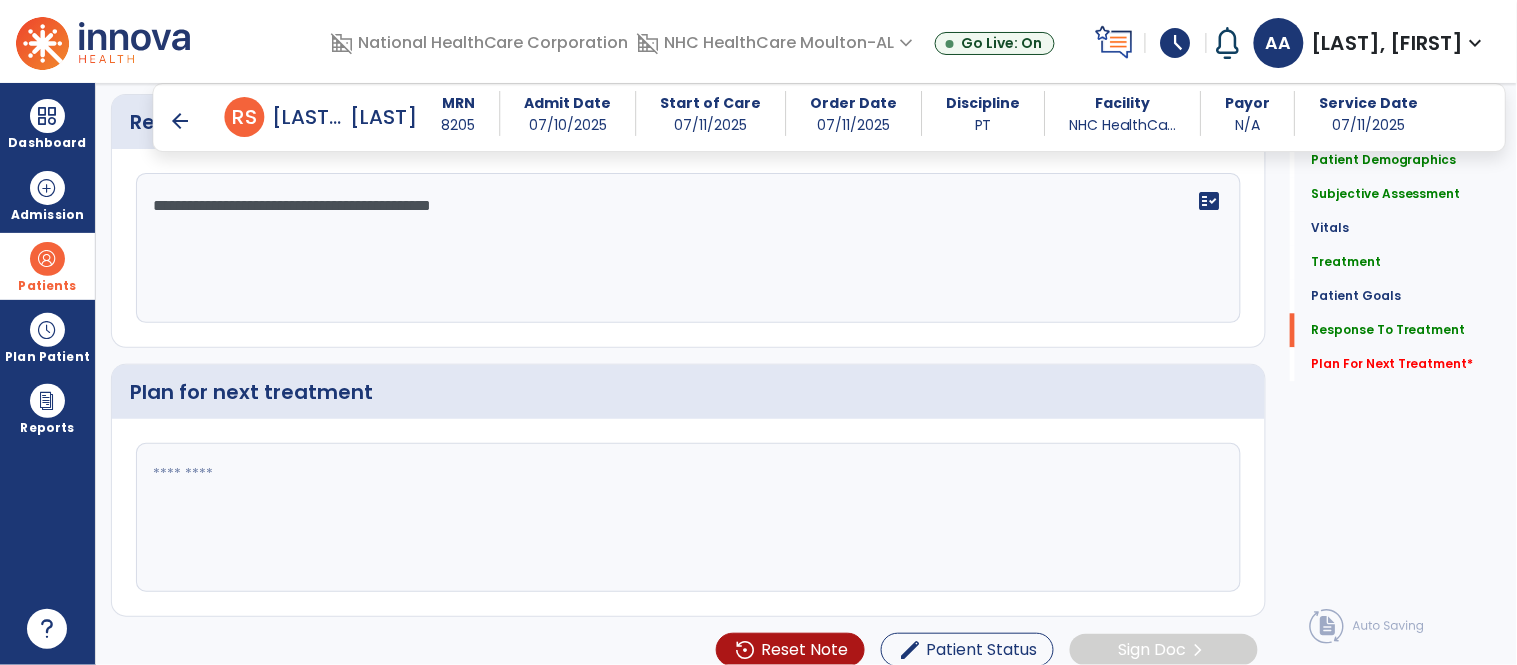 scroll, scrollTop: 3113, scrollLeft: 0, axis: vertical 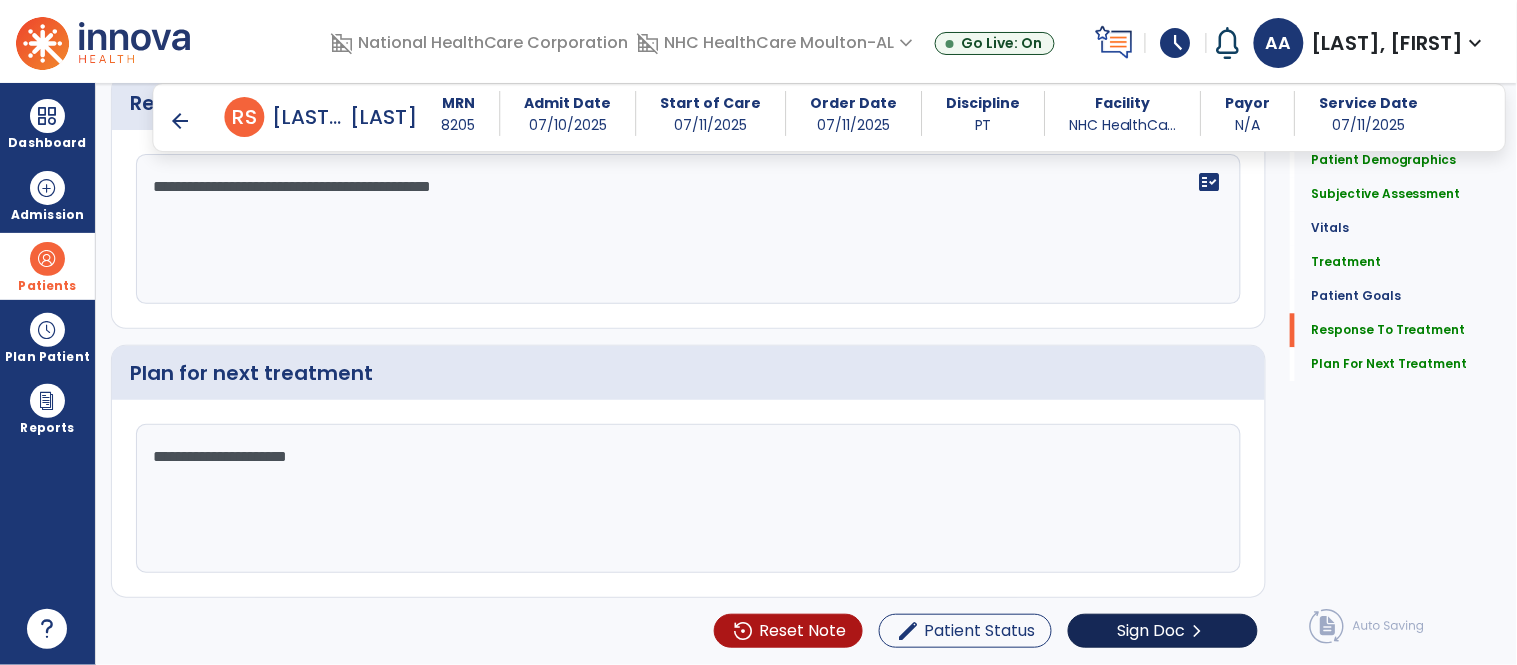 type on "**********" 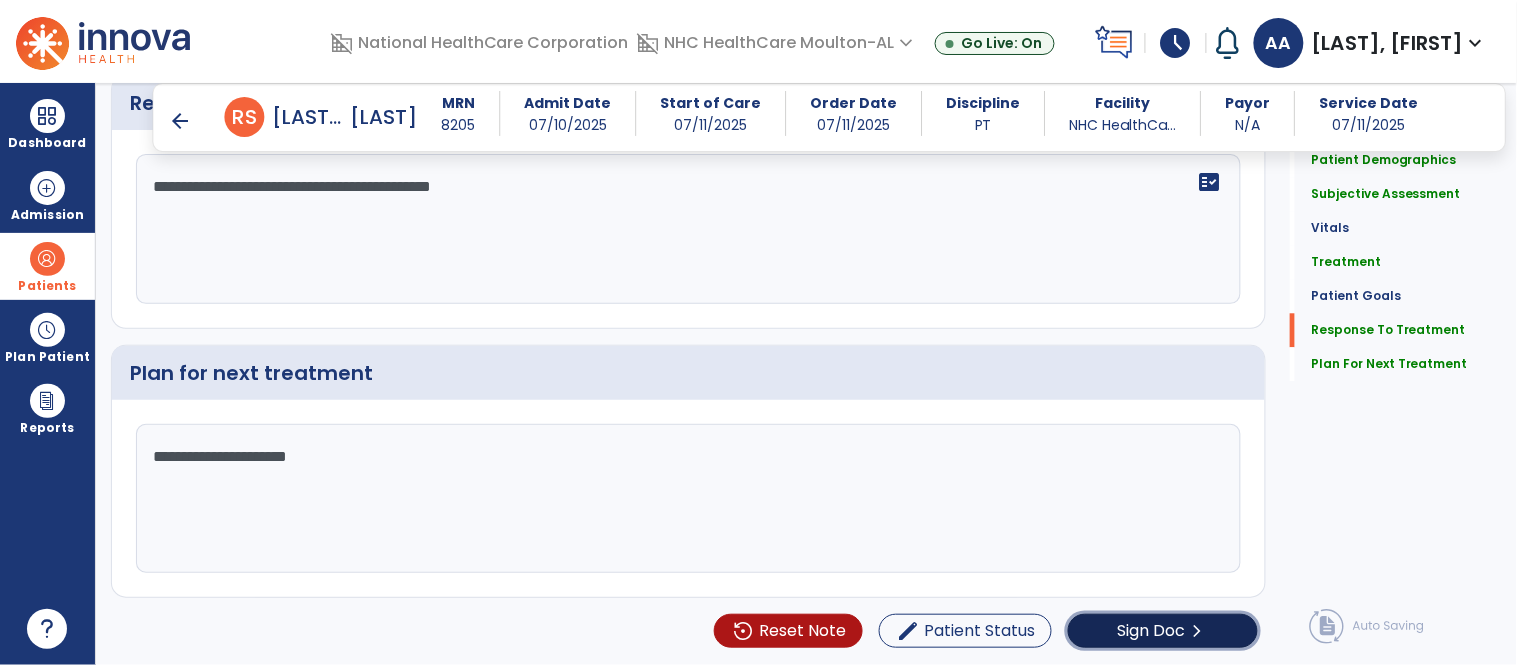 click on "Sign Doc" 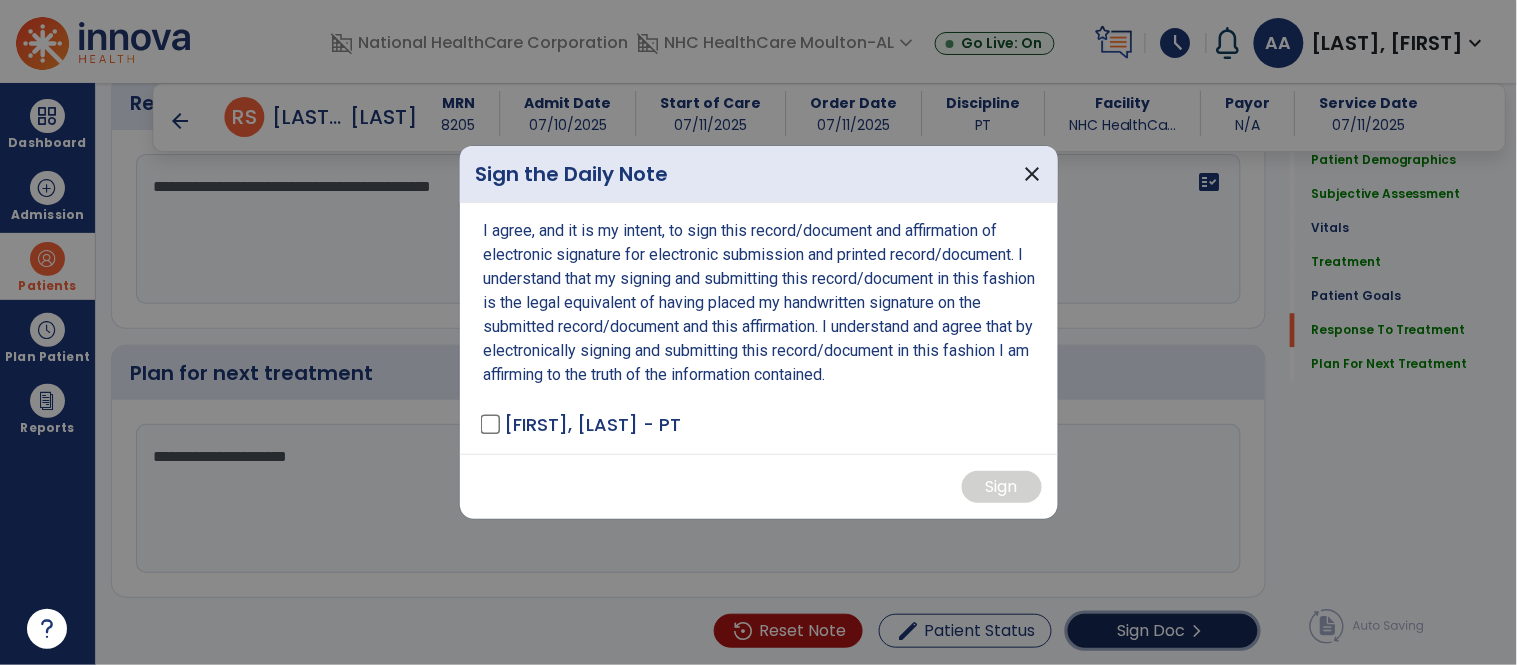 scroll, scrollTop: 3113, scrollLeft: 0, axis: vertical 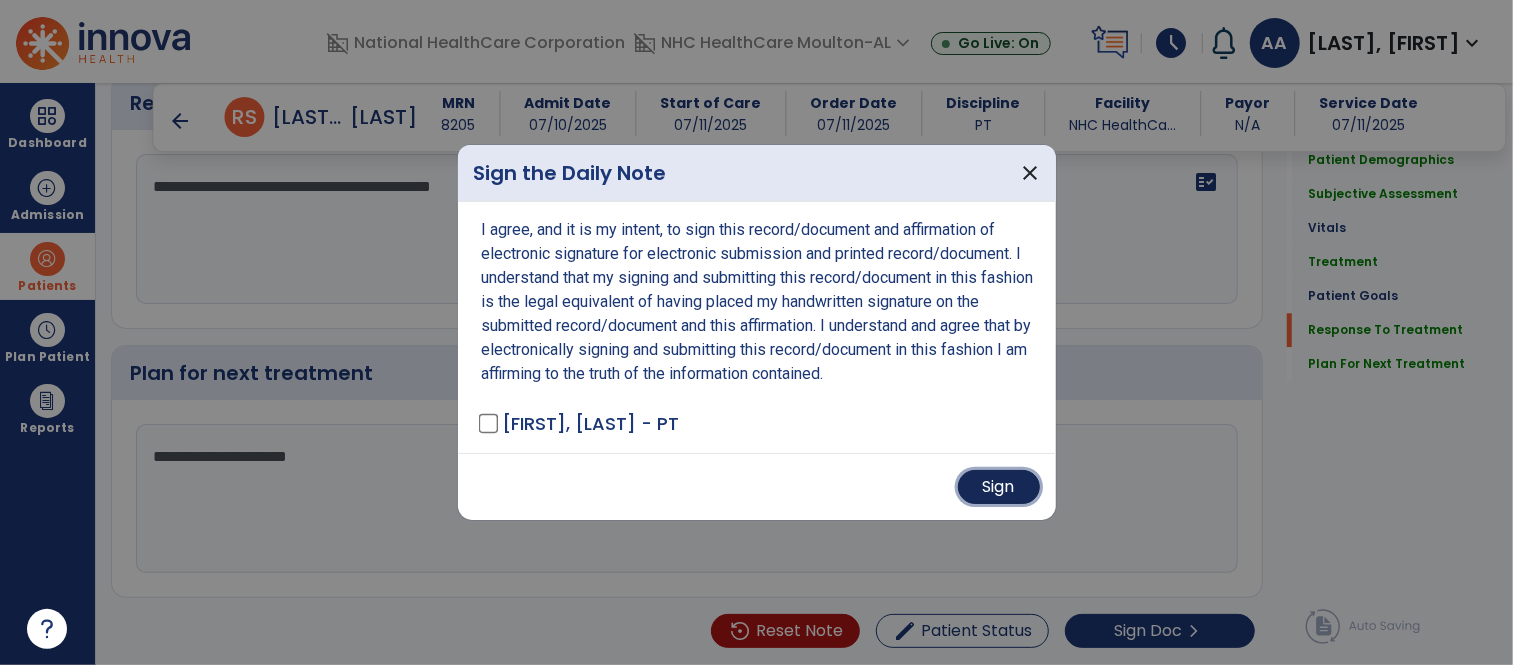 click on "Sign" at bounding box center (999, 487) 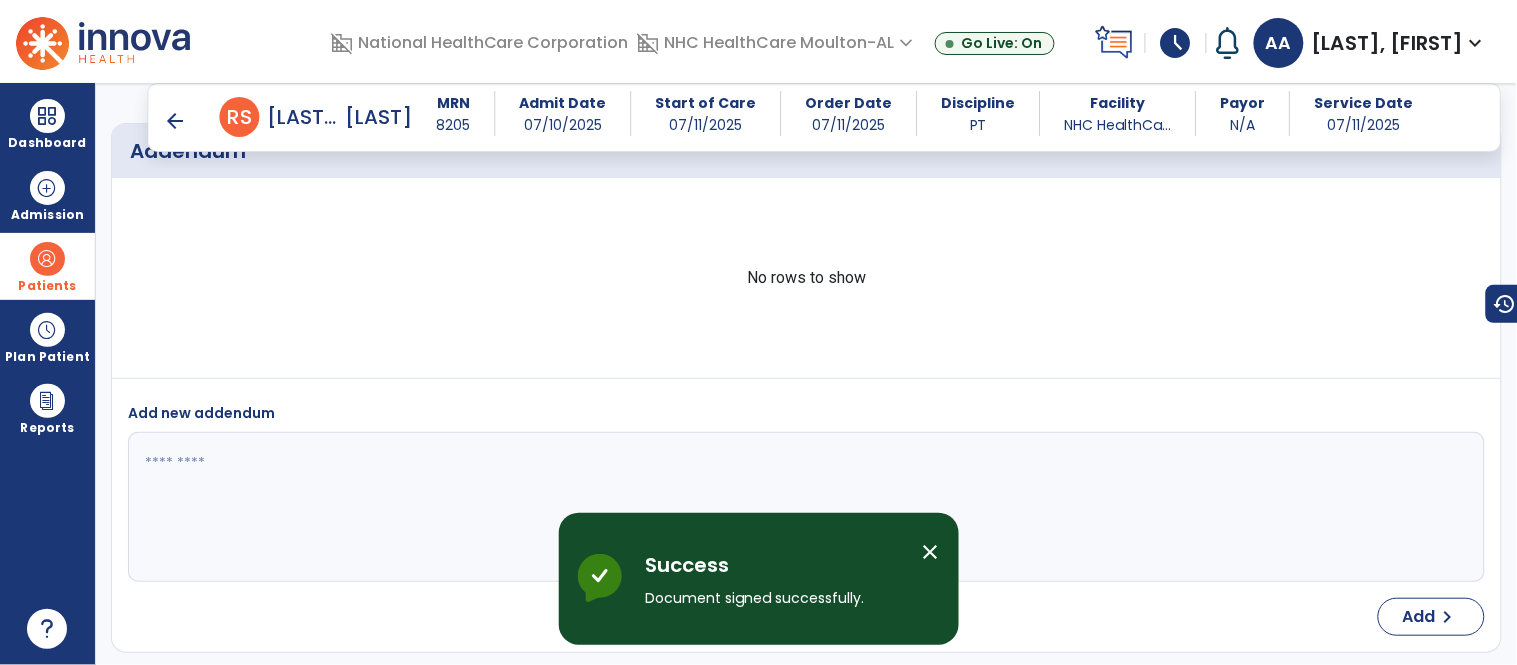 scroll, scrollTop: 4652, scrollLeft: 0, axis: vertical 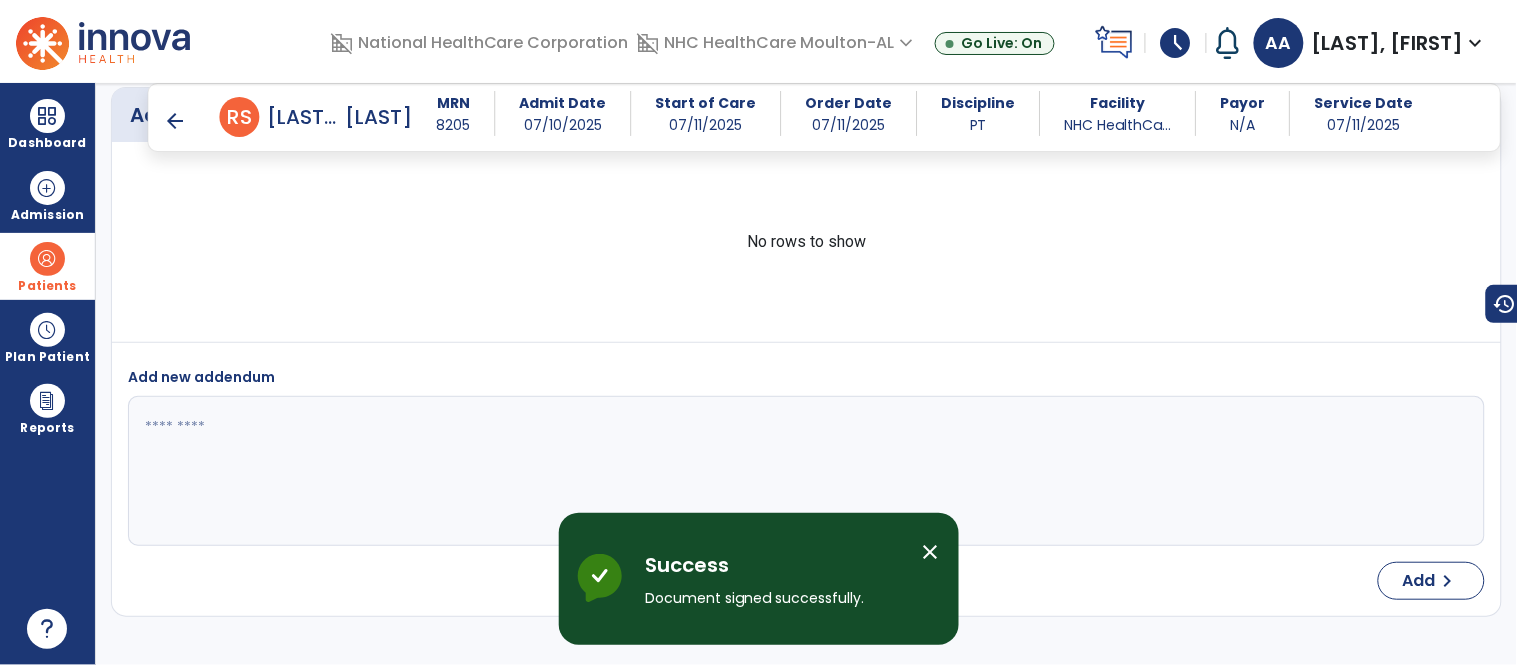 click at bounding box center (47, 259) 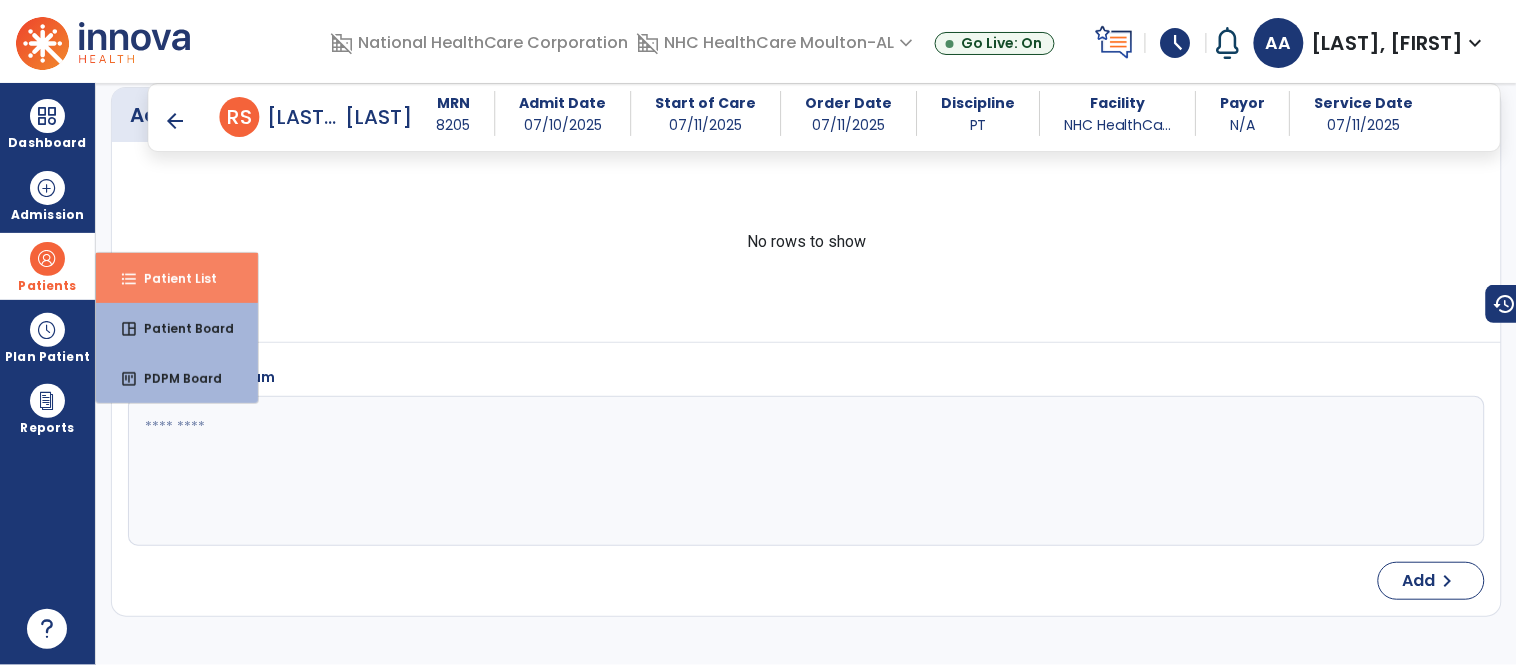 click on "format_list_bulleted  Patient List" at bounding box center [177, 278] 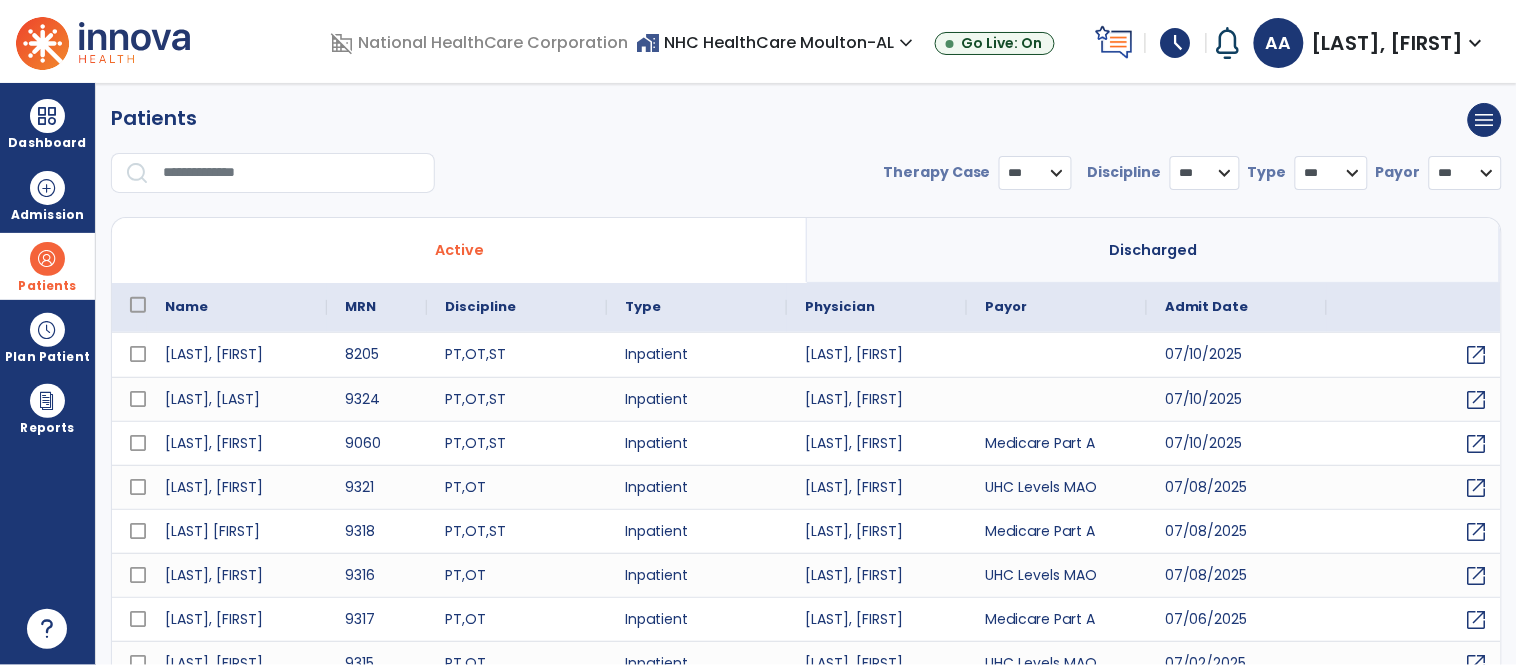 select on "***" 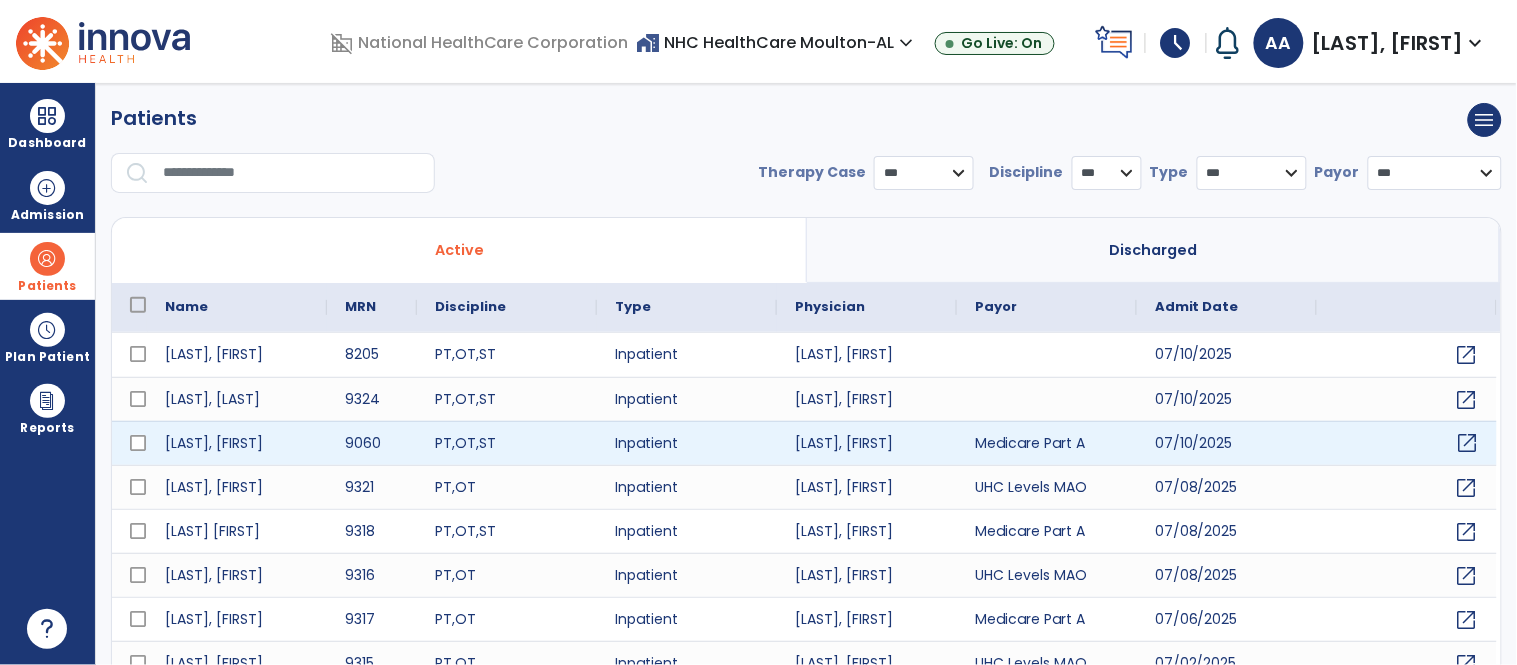 click on "open_in_new" at bounding box center (1468, 443) 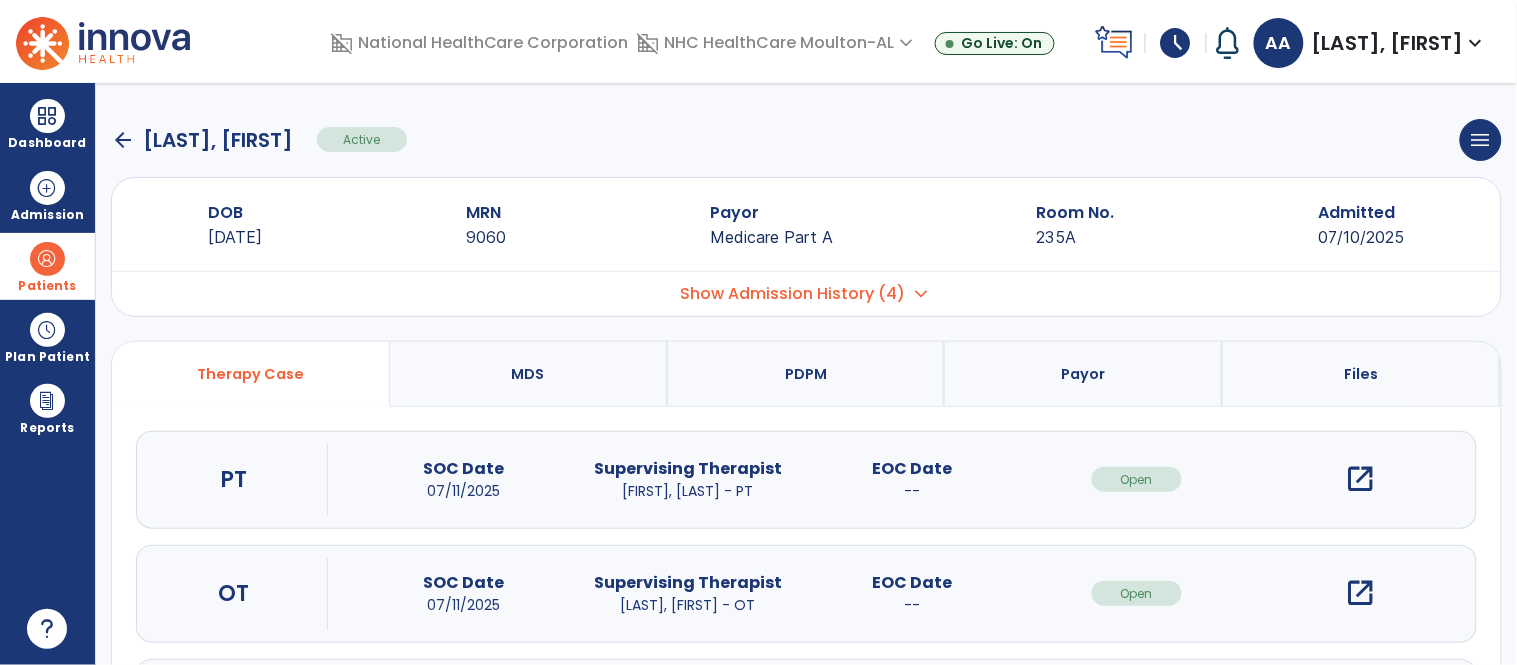click on "open_in_new" at bounding box center [1361, 479] 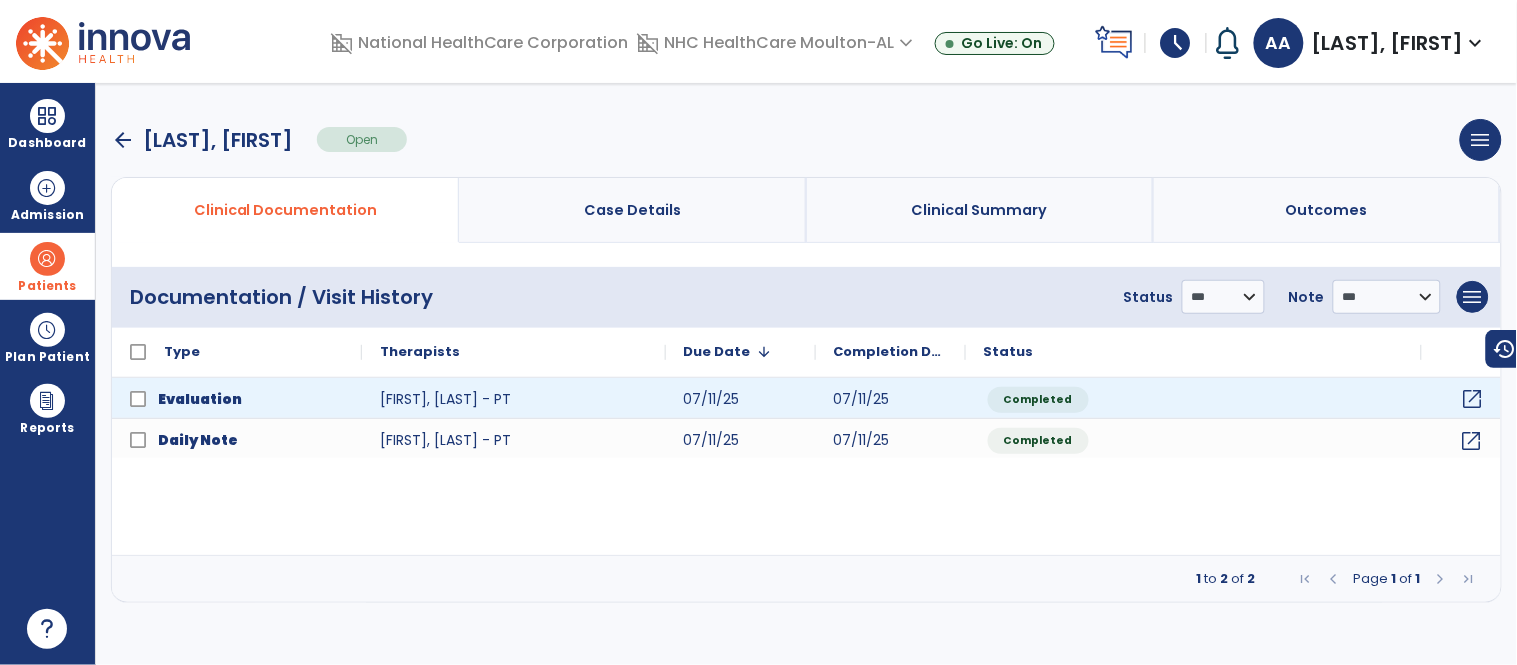 click on "open_in_new" 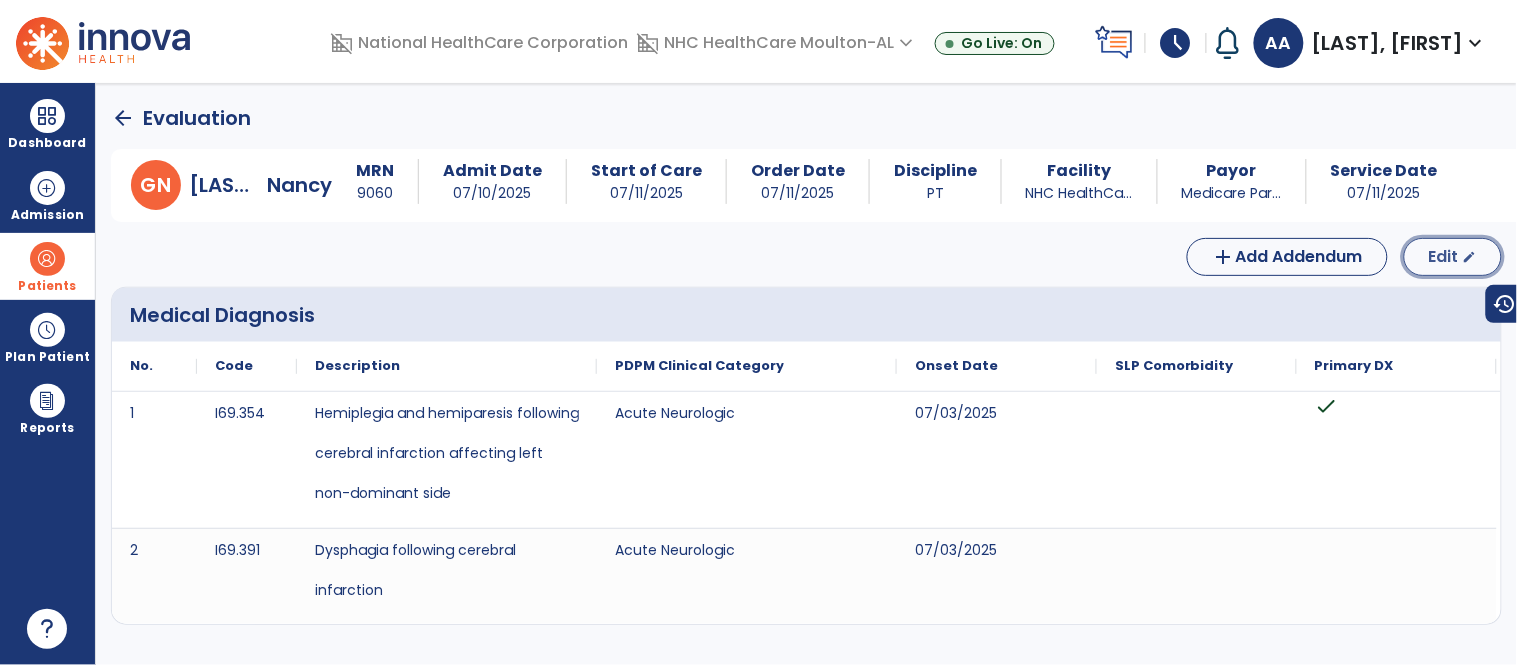 click on "Edit  edit" 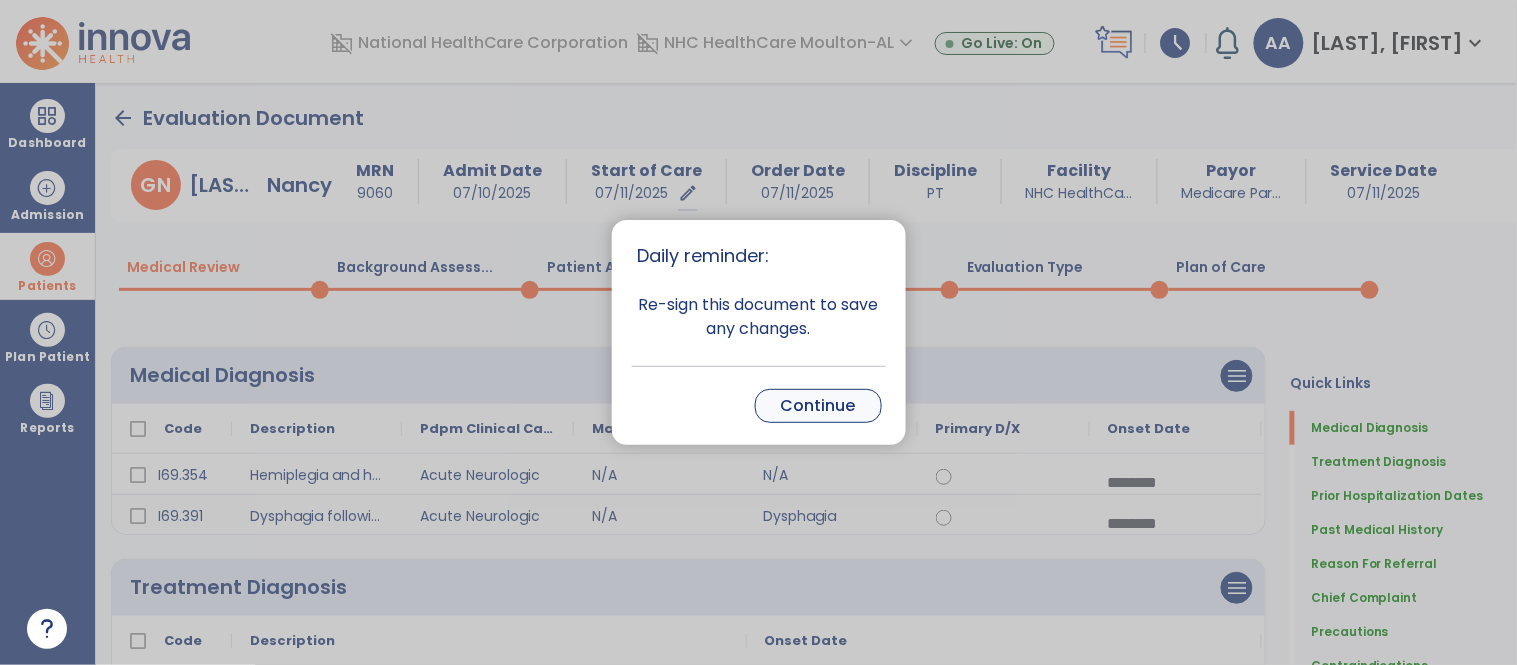click on "Continue" at bounding box center (818, 406) 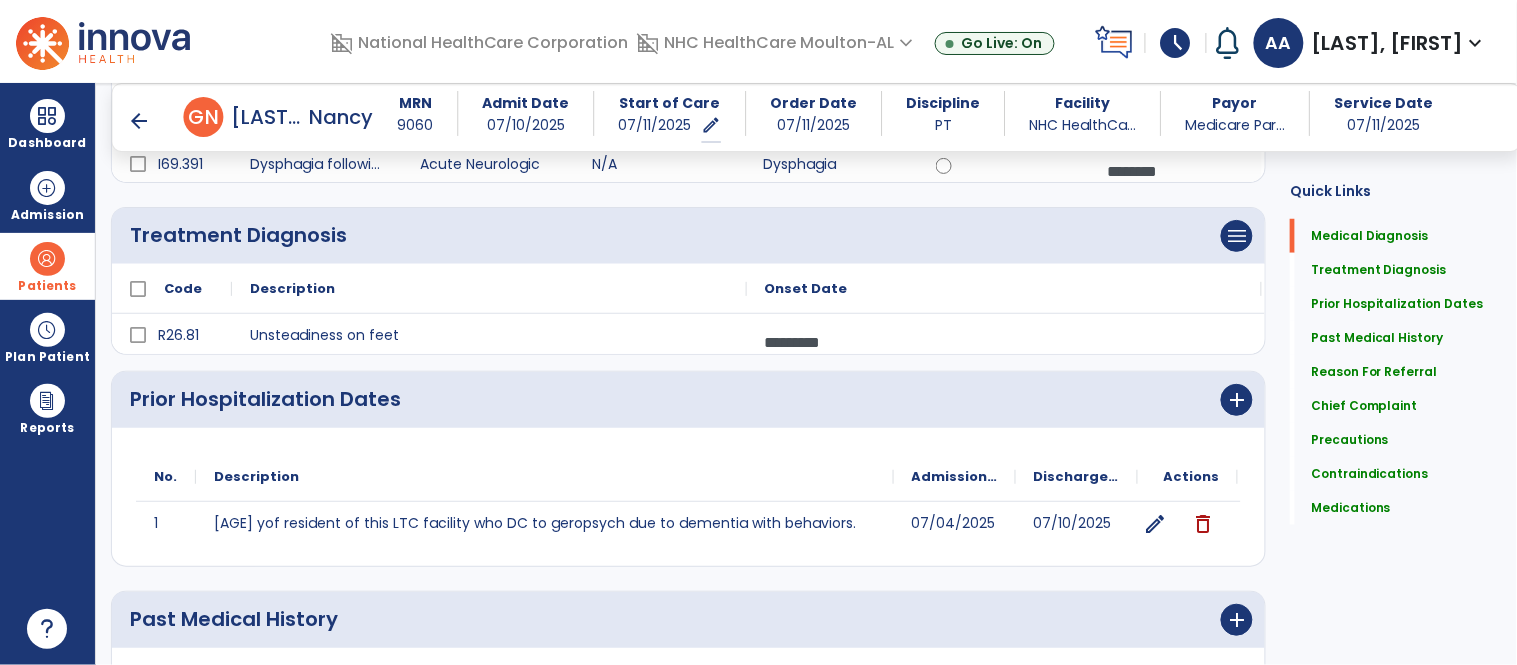 scroll, scrollTop: 444, scrollLeft: 0, axis: vertical 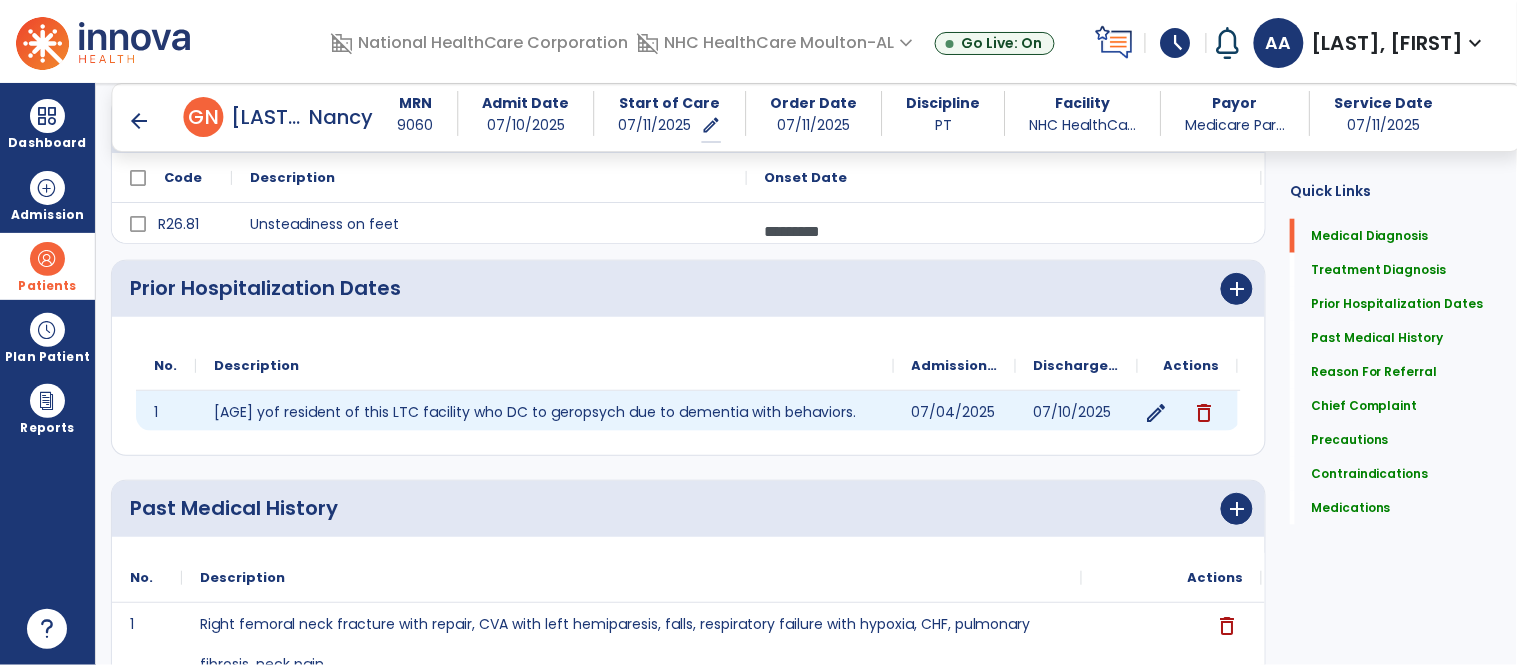 click on "edit" 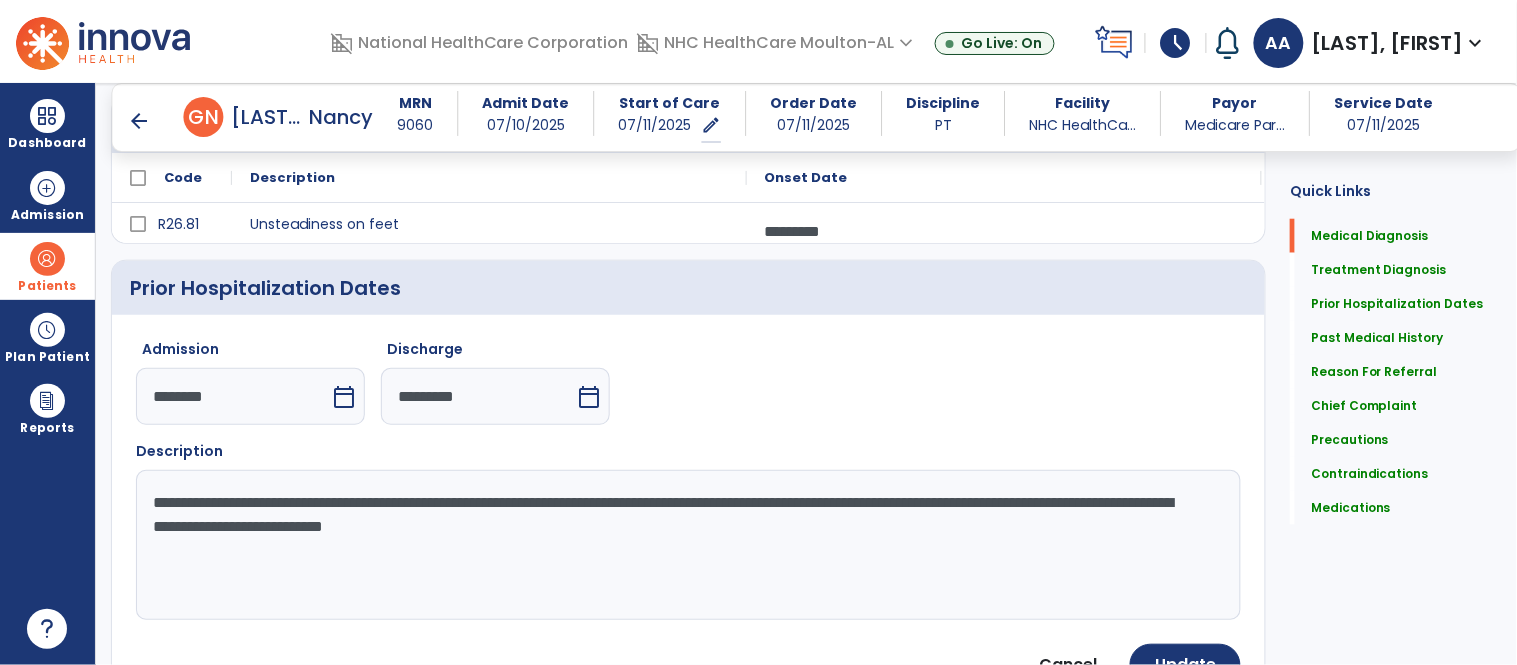 scroll, scrollTop: 583, scrollLeft: 0, axis: vertical 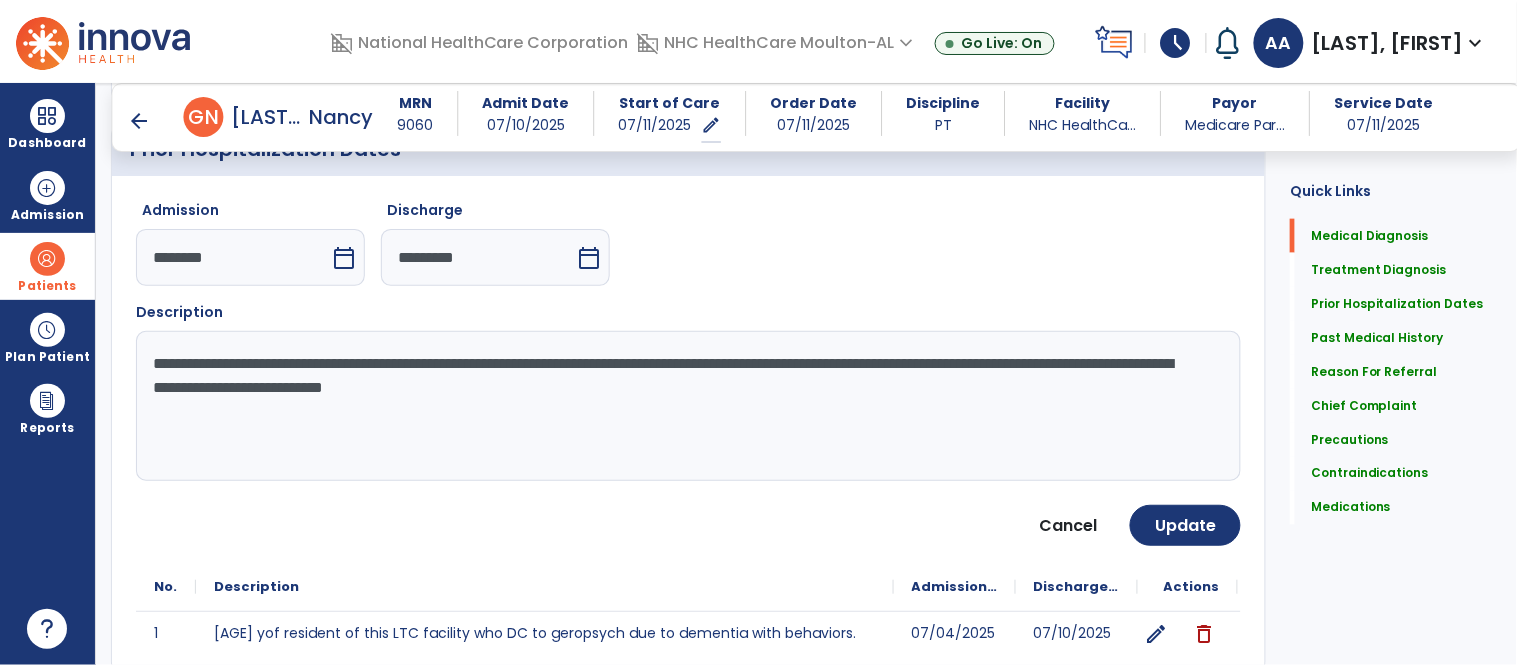 click on "**********" 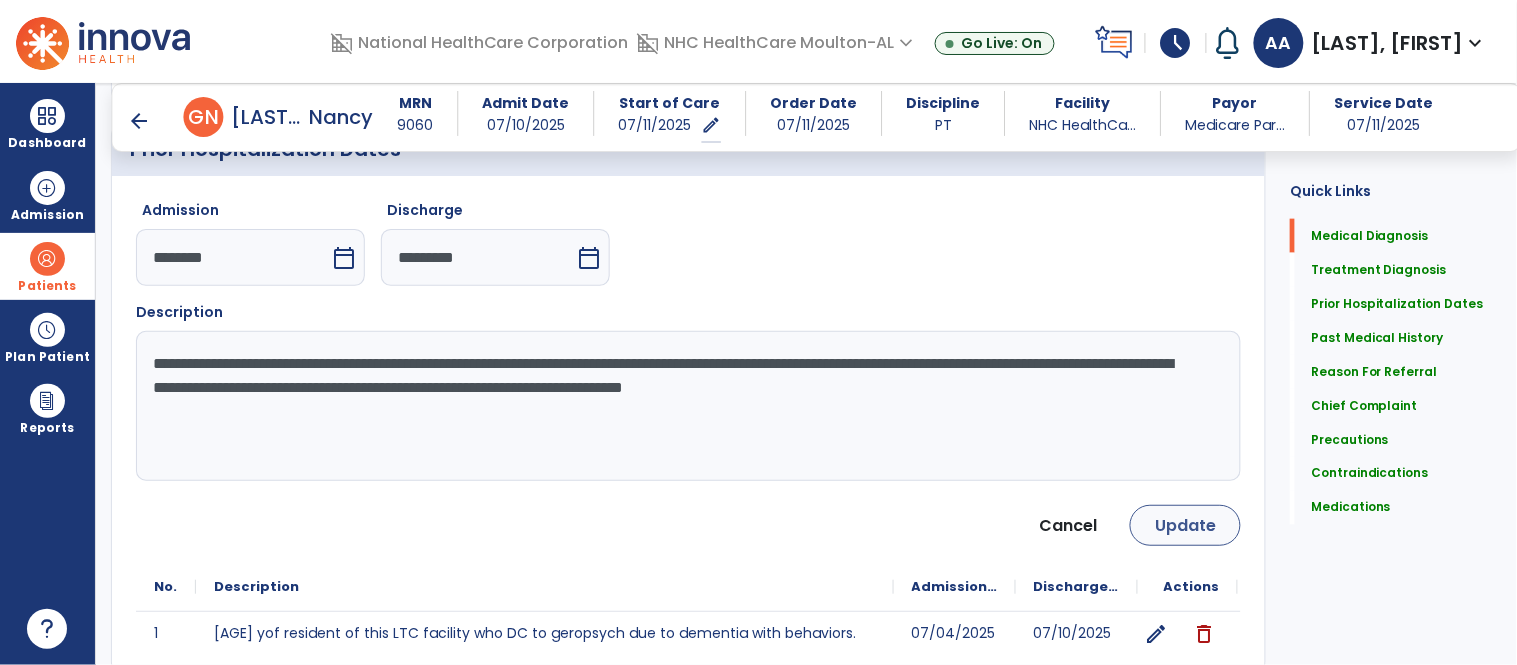 type on "**********" 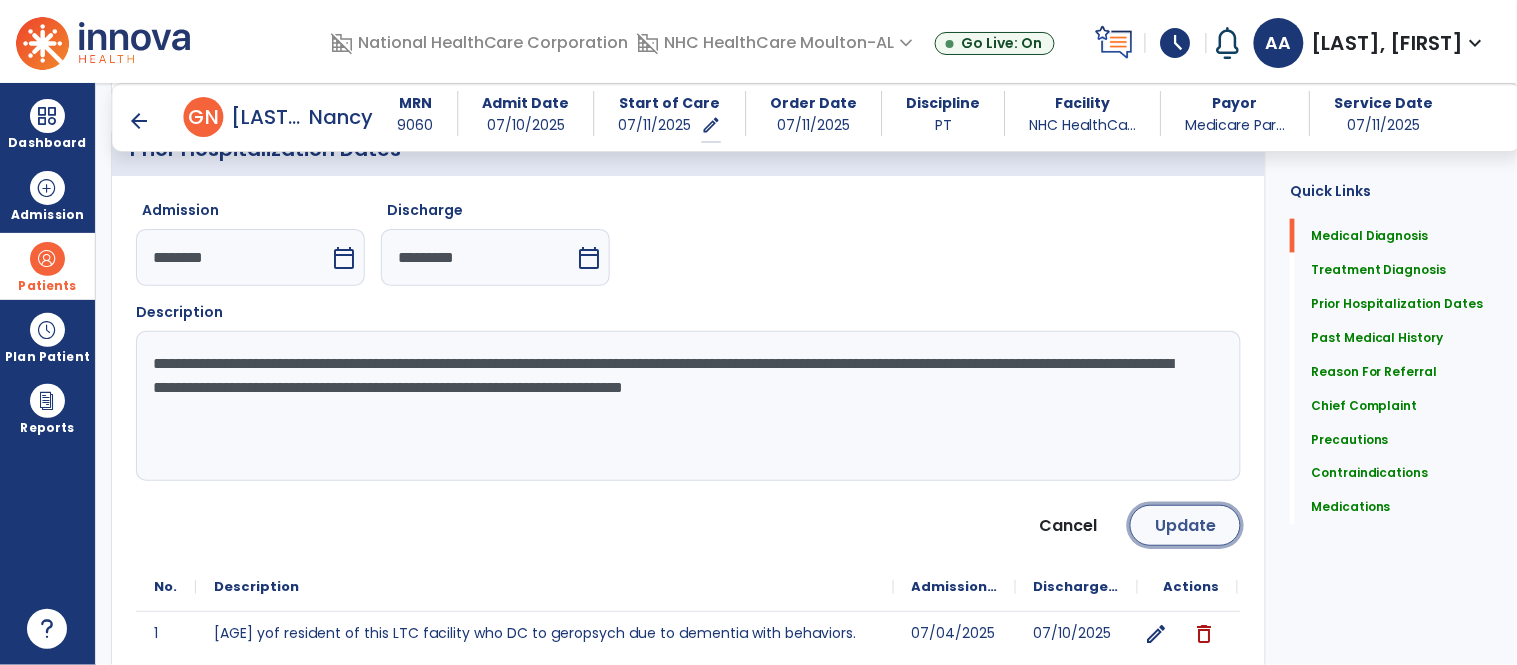 click on "Update" 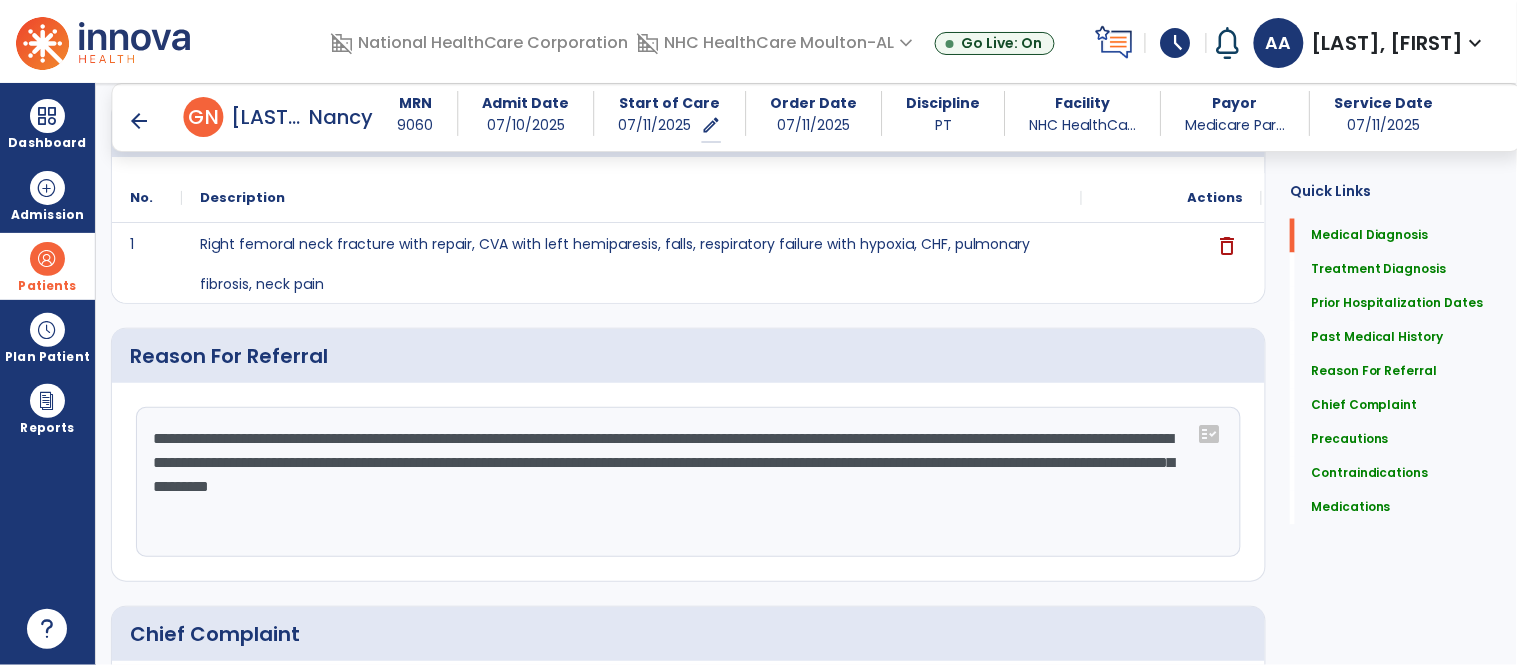 scroll, scrollTop: 916, scrollLeft: 0, axis: vertical 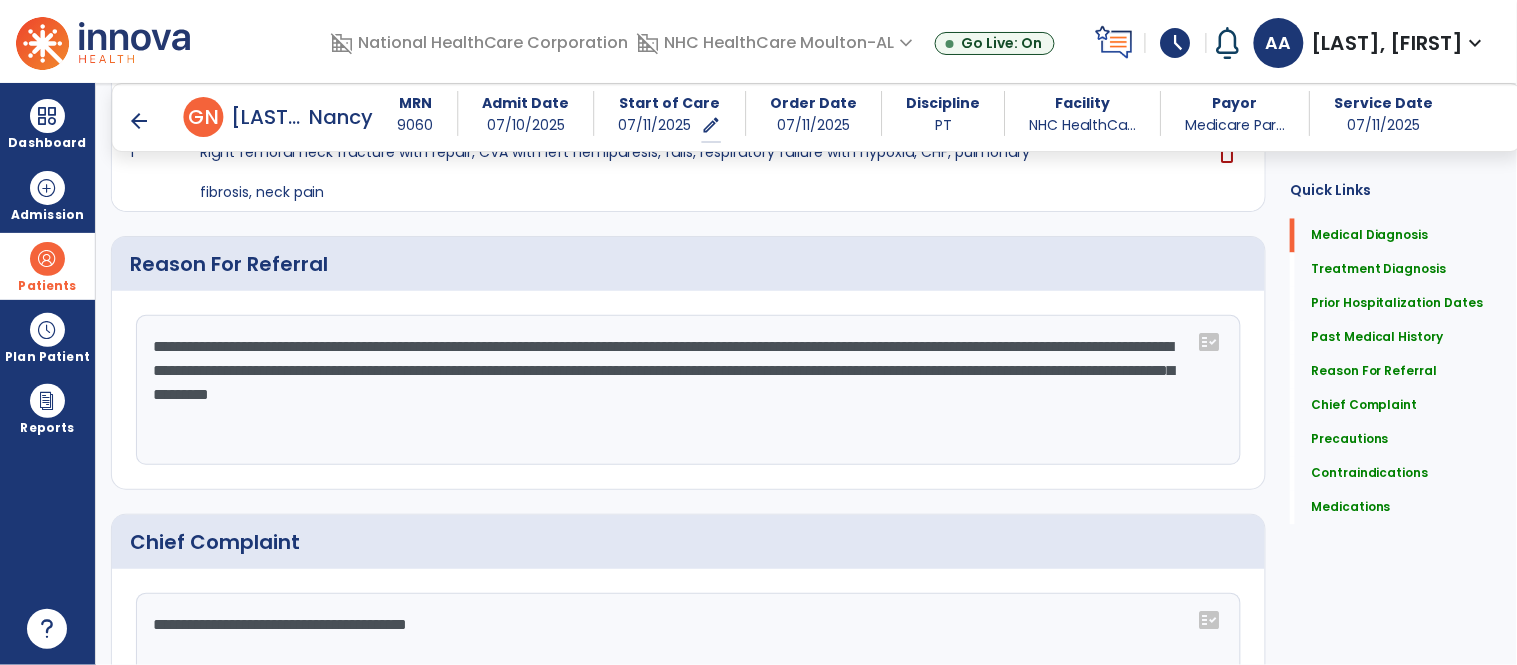 click on "**********" 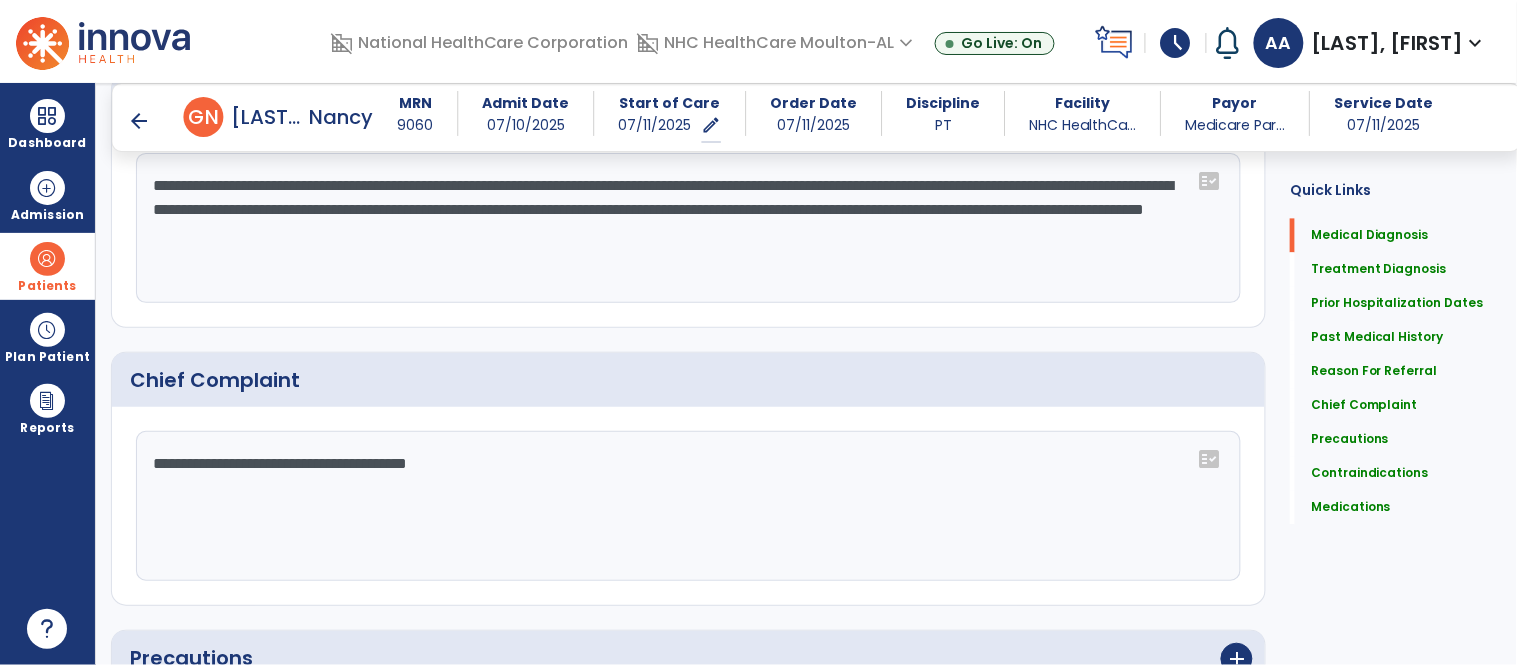 scroll, scrollTop: 1138, scrollLeft: 0, axis: vertical 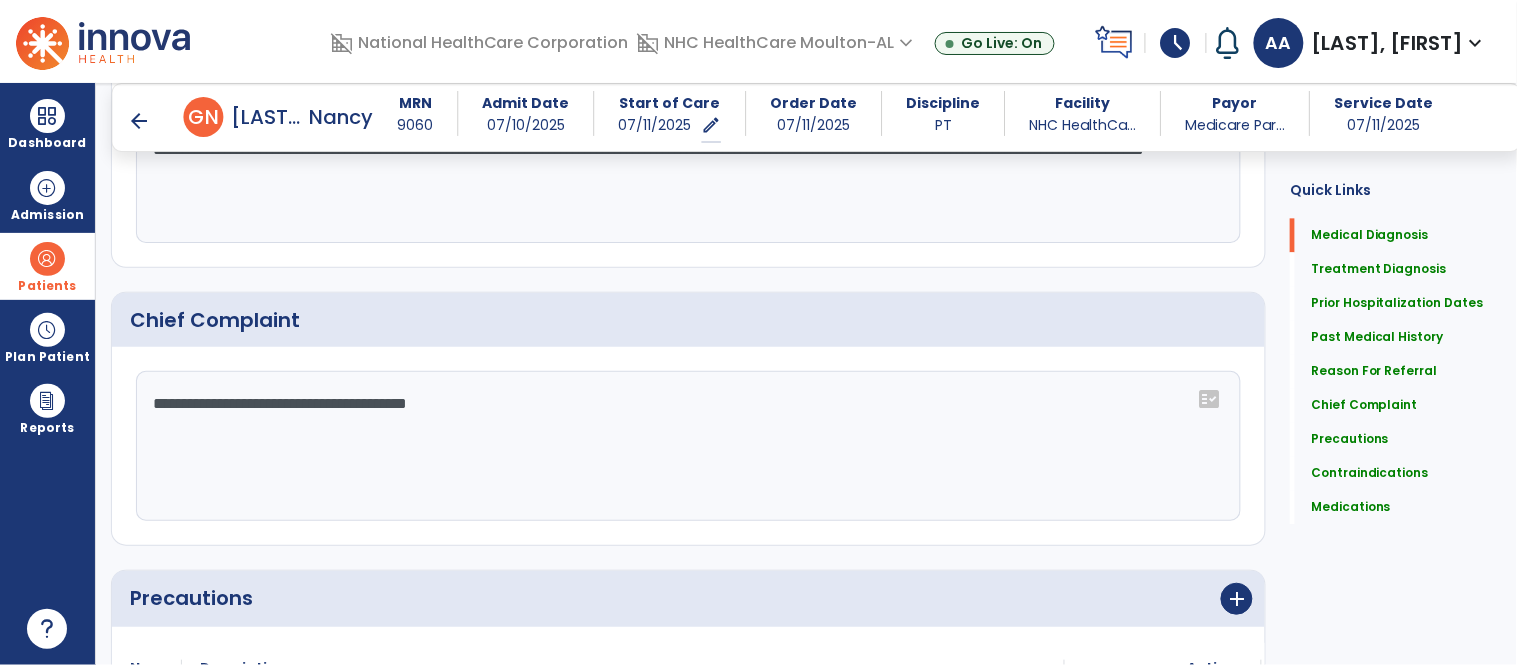 type on "**********" 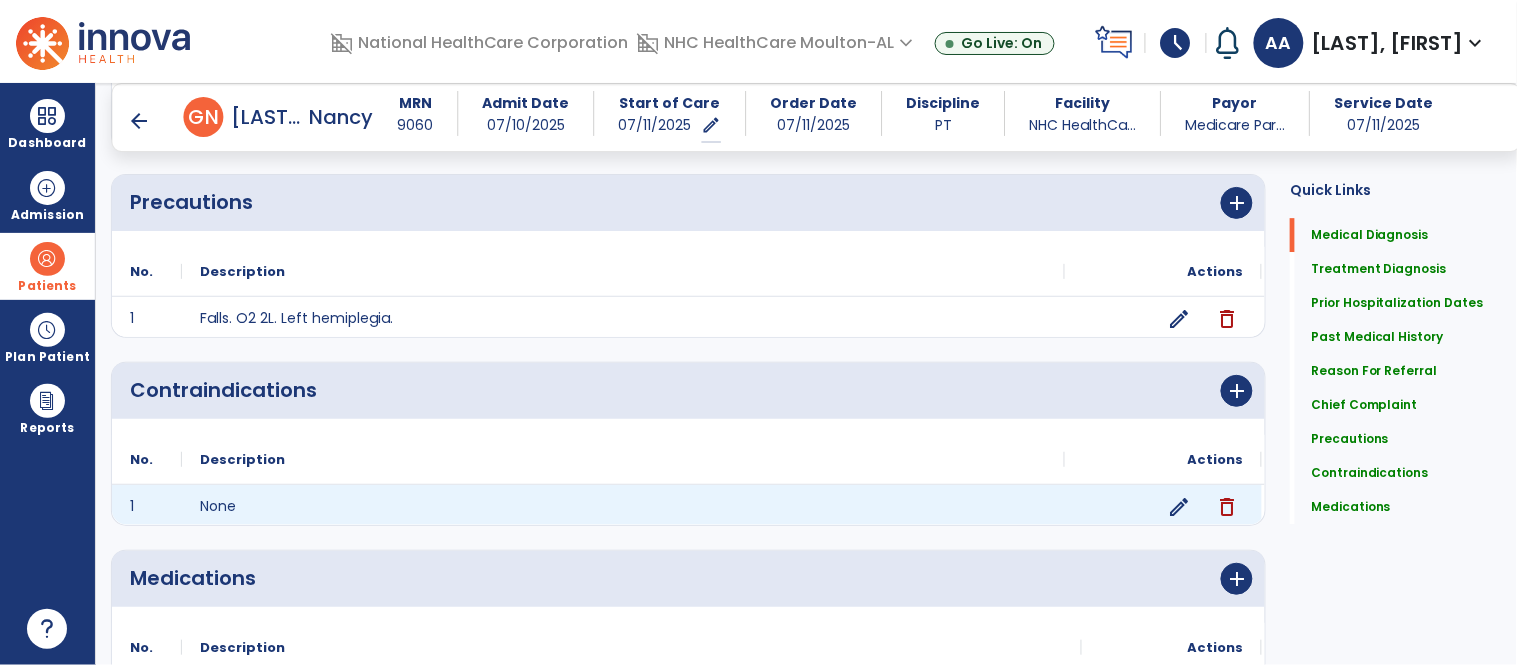 scroll, scrollTop: 1583, scrollLeft: 0, axis: vertical 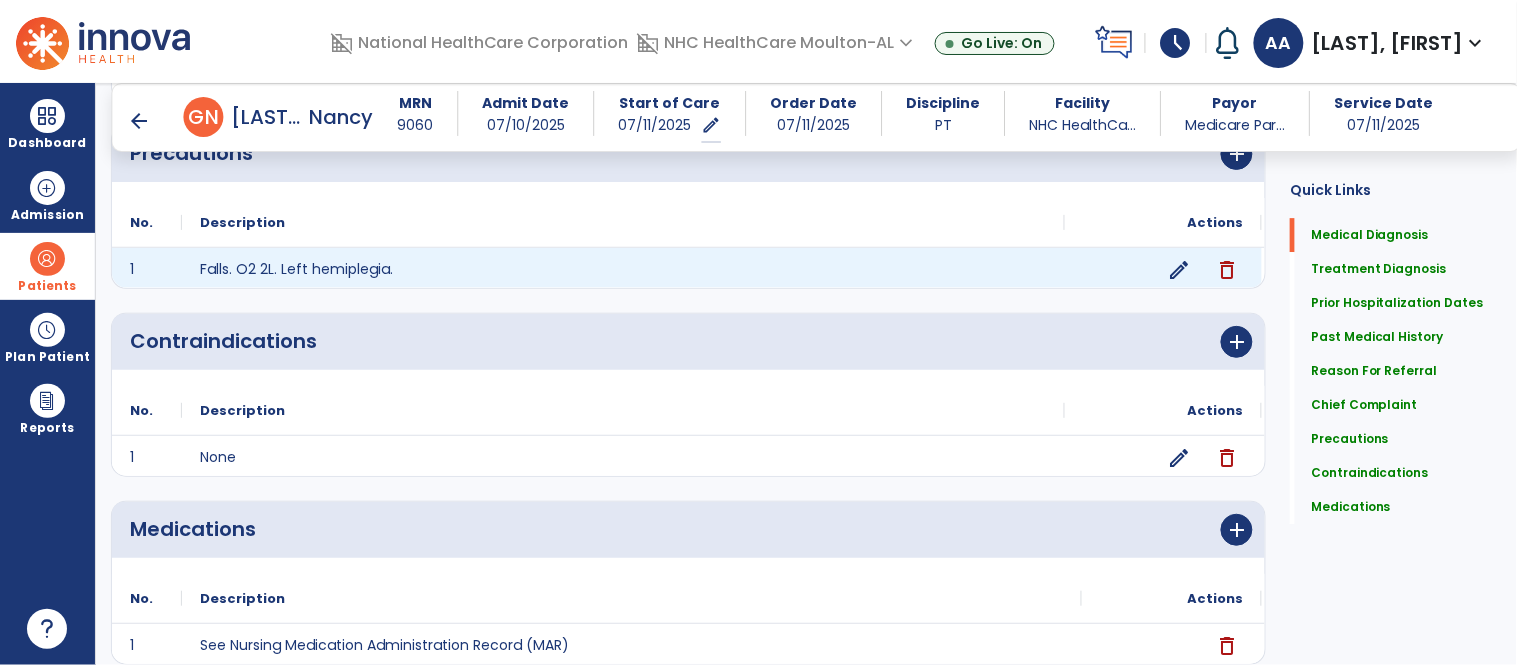 type on "**********" 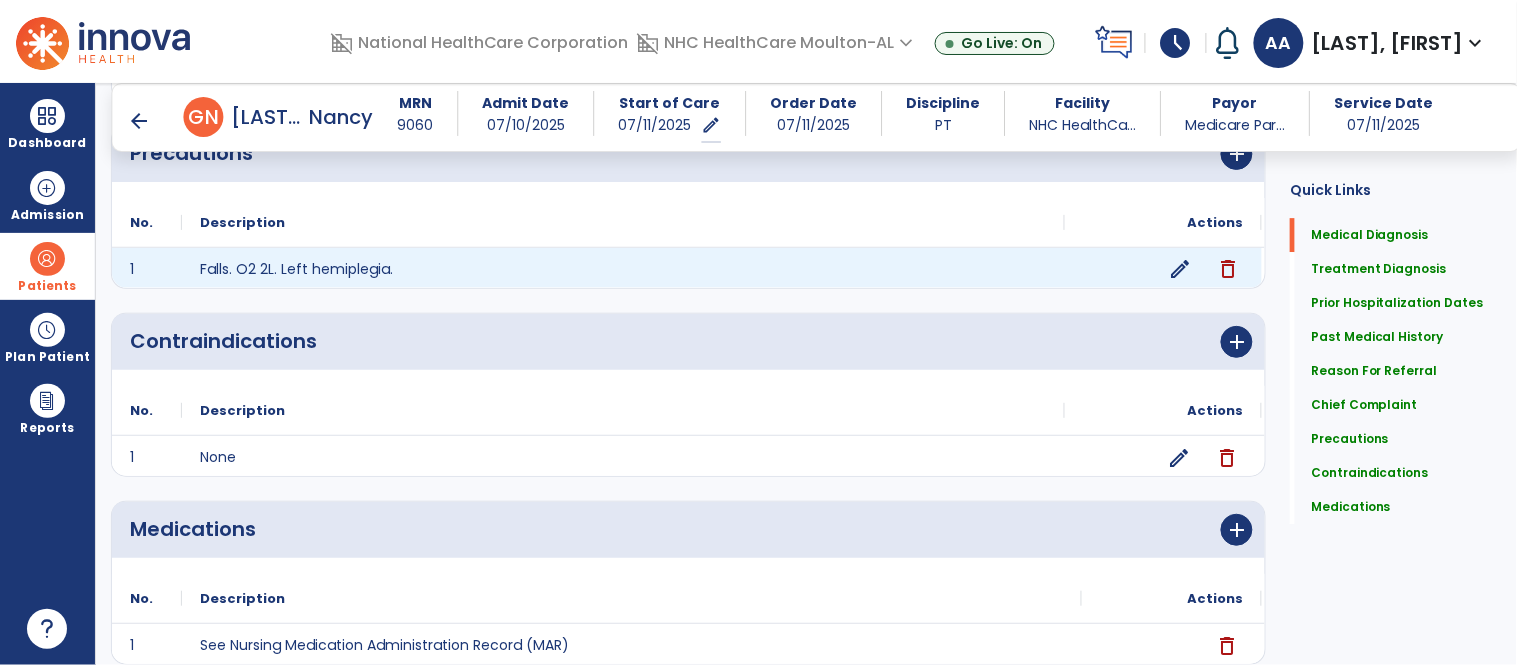 click on "edit" 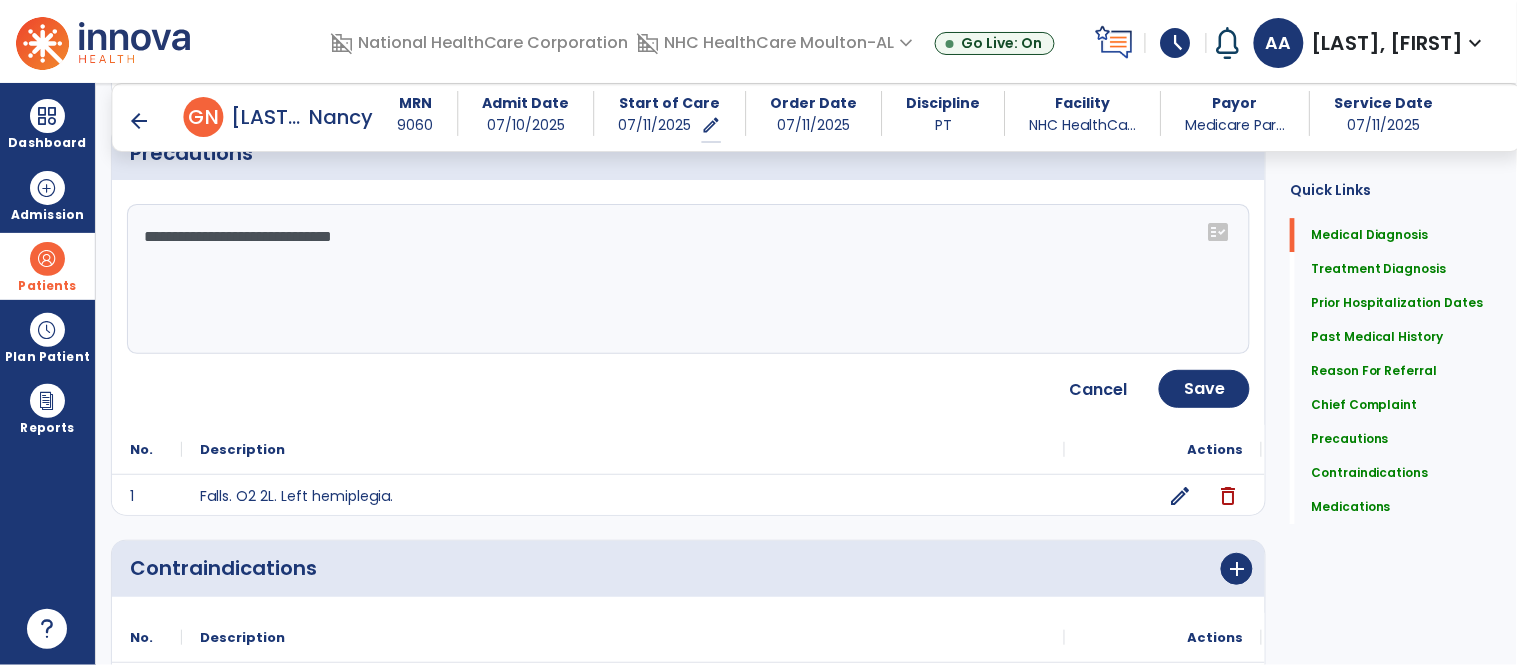 click on "**********" 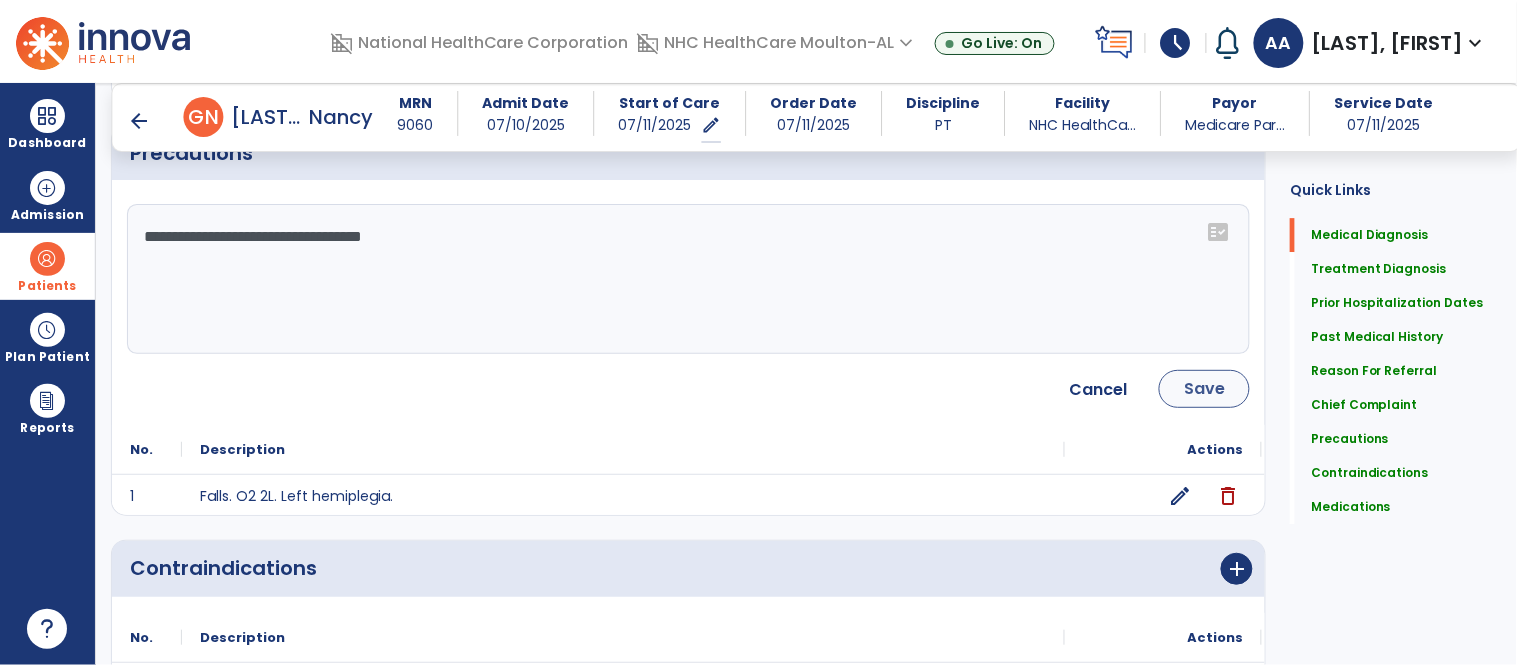 type on "**********" 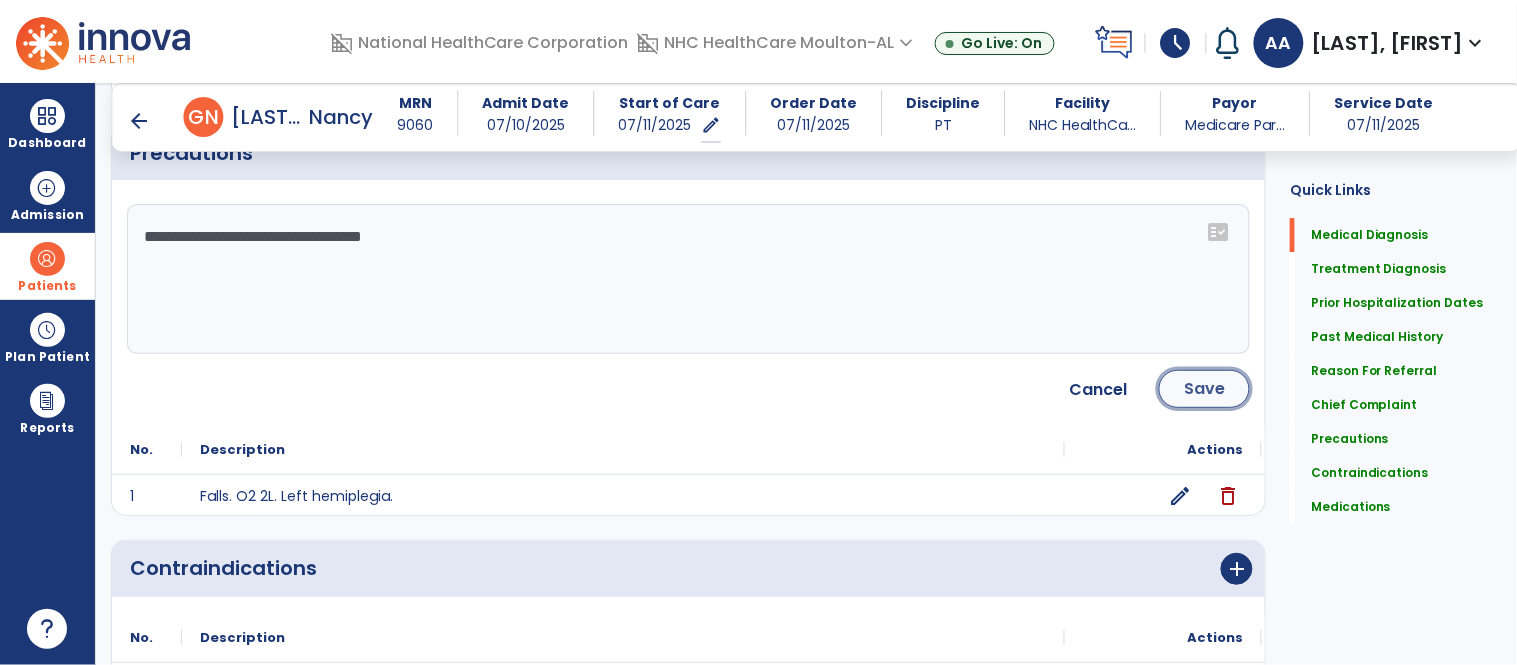 click on "Save" 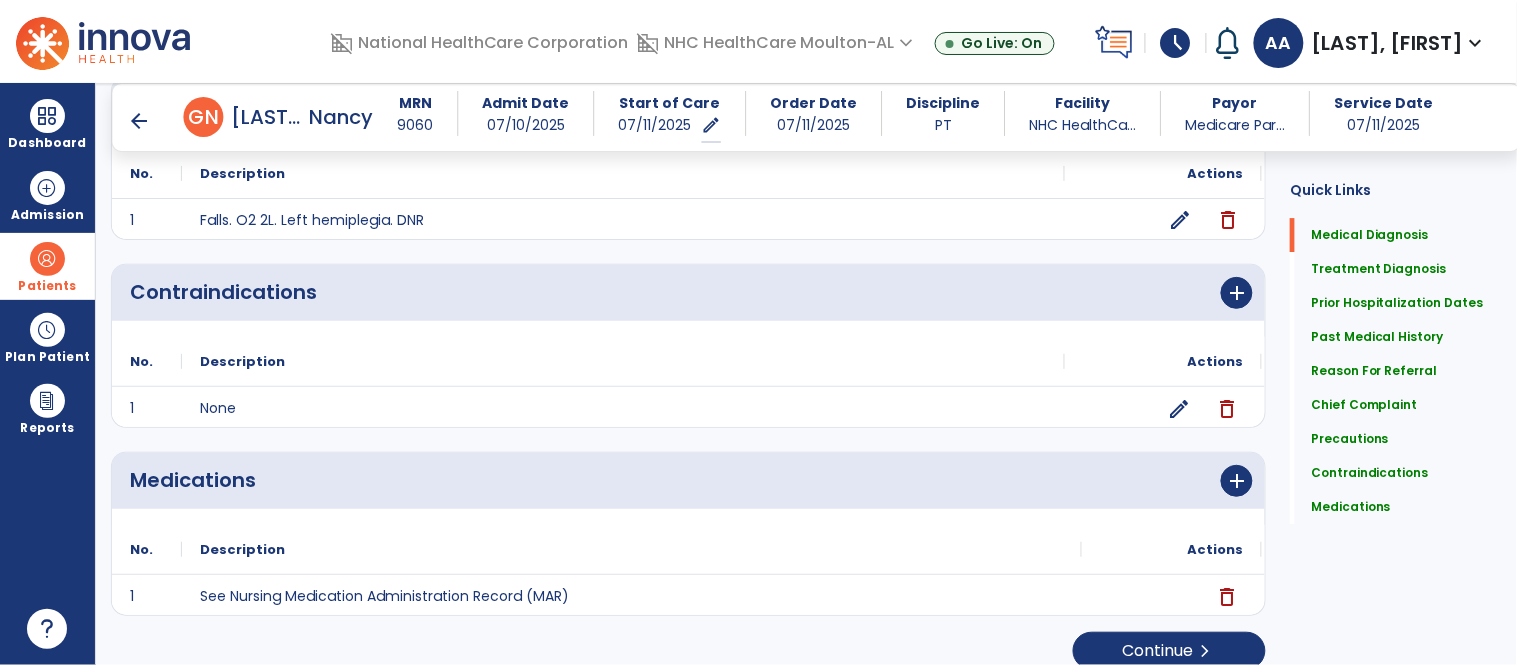 scroll, scrollTop: 1654, scrollLeft: 0, axis: vertical 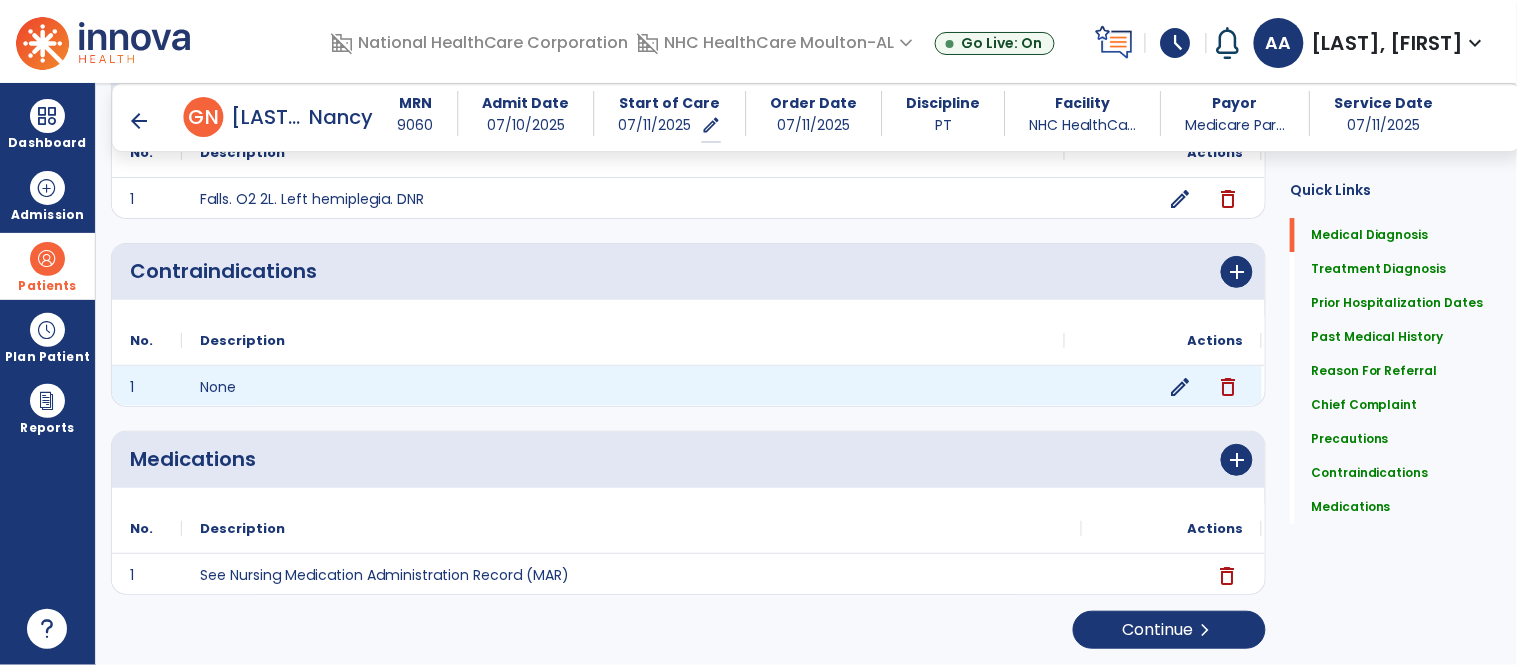 click on "edit" 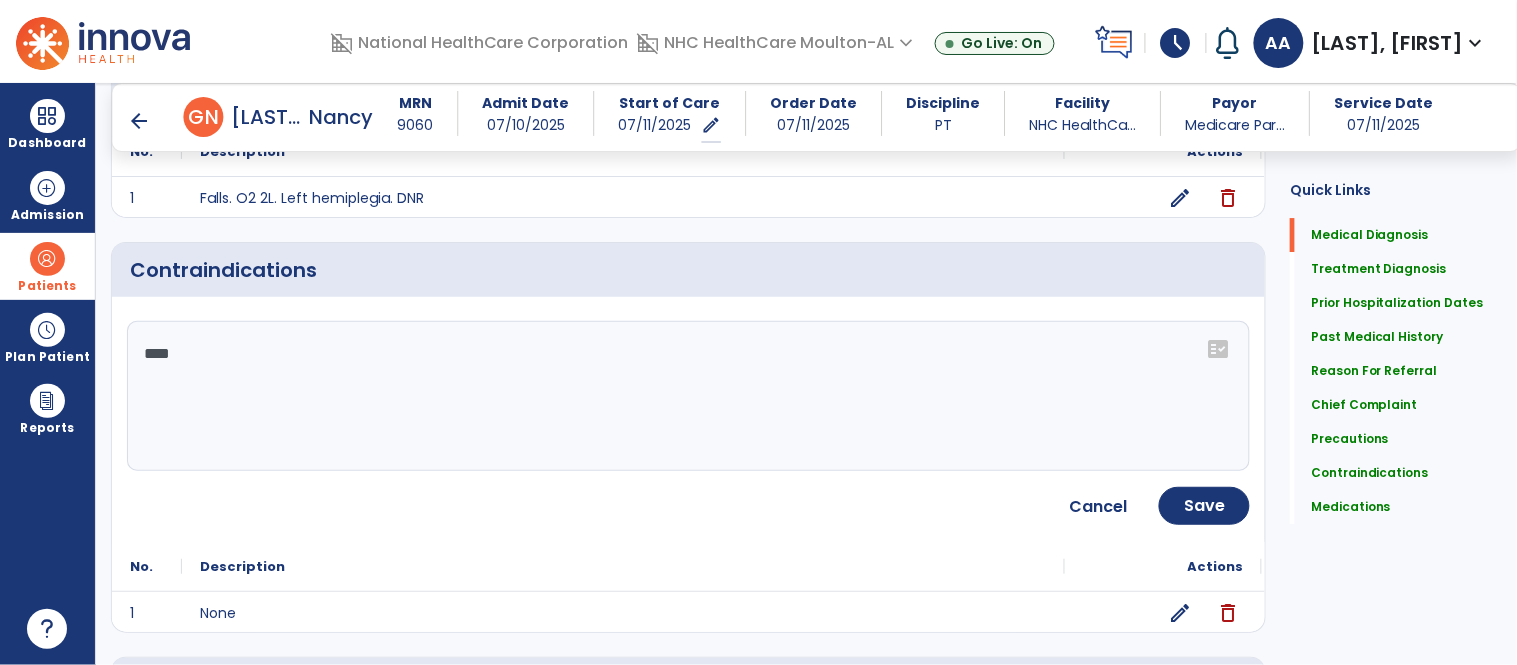 click on "****" 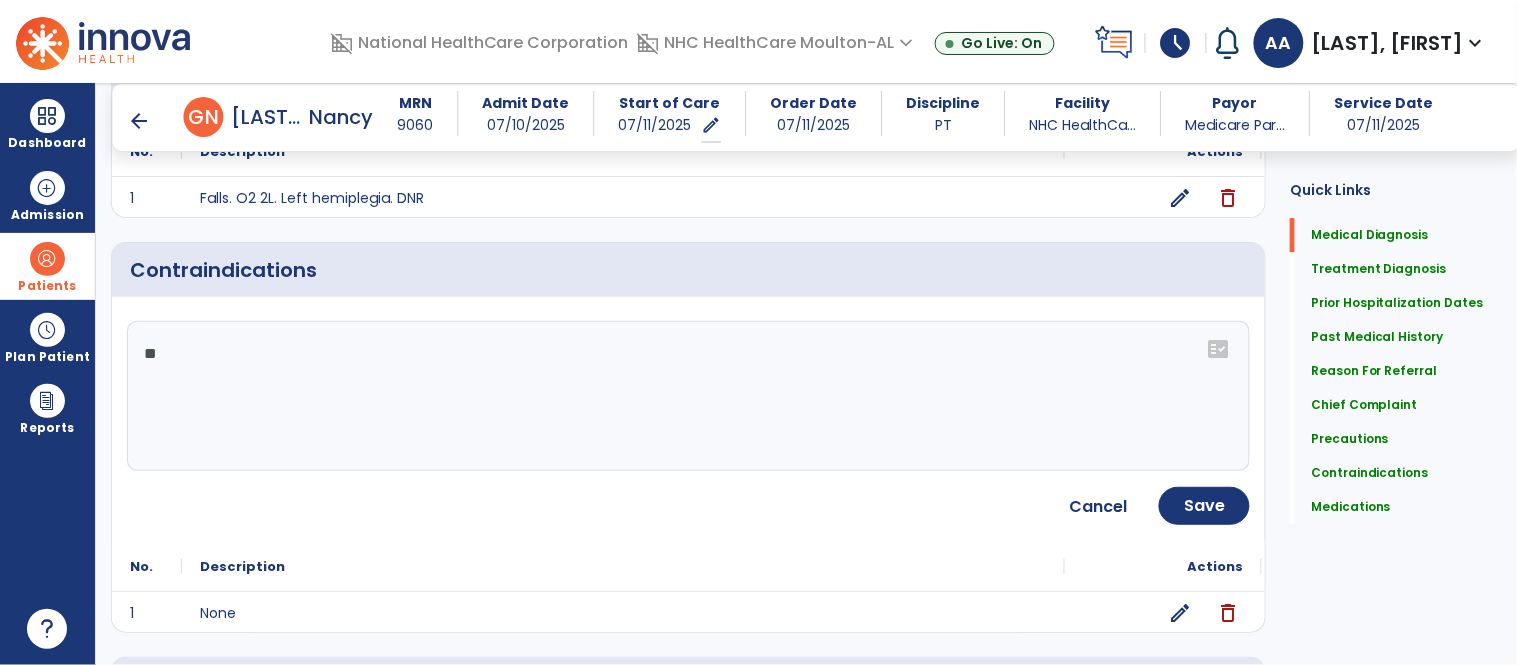 type on "*" 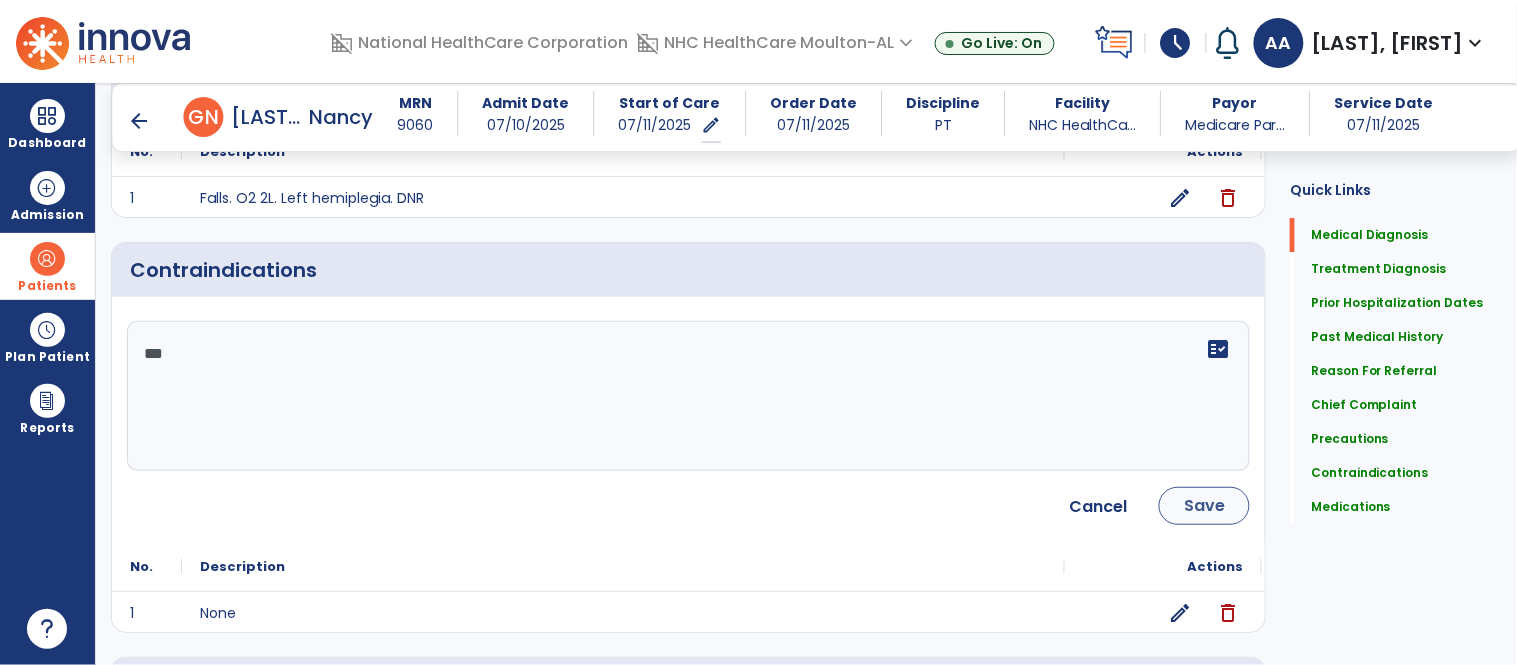 type on "***" 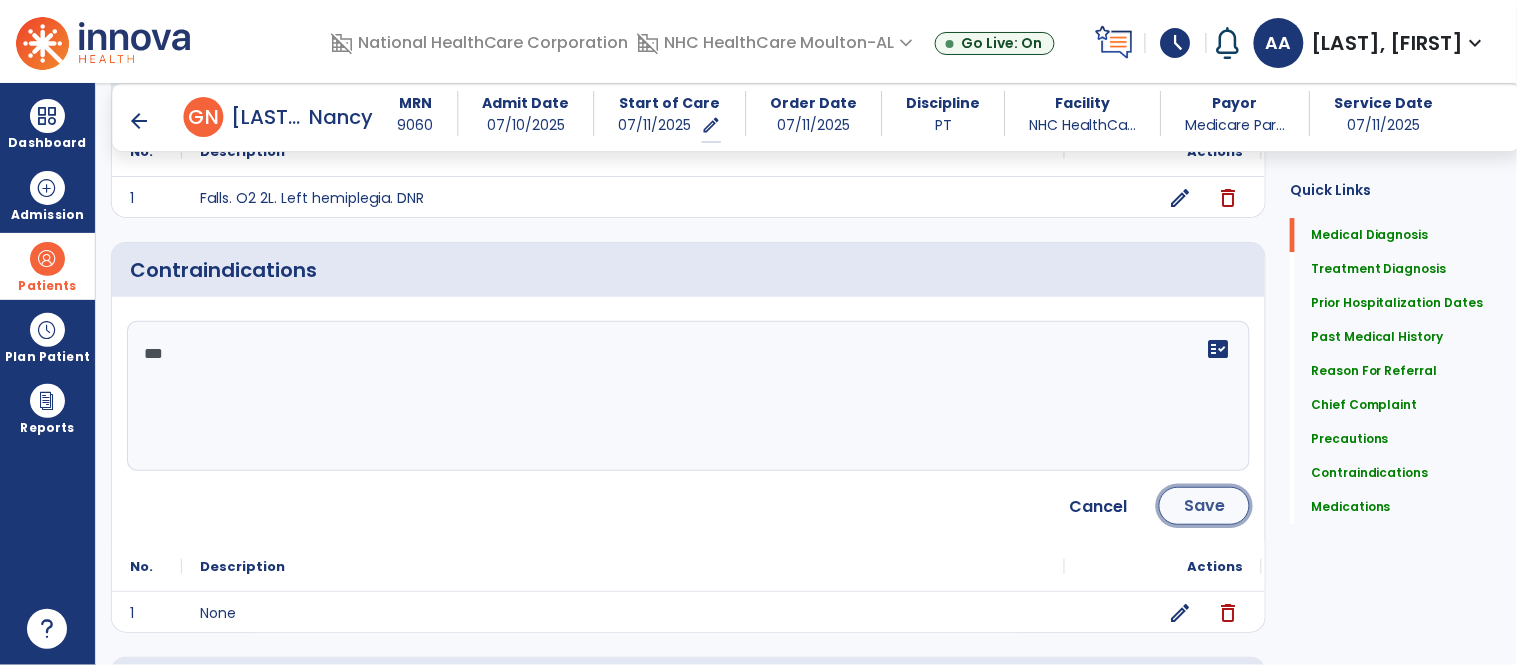 click on "Save" 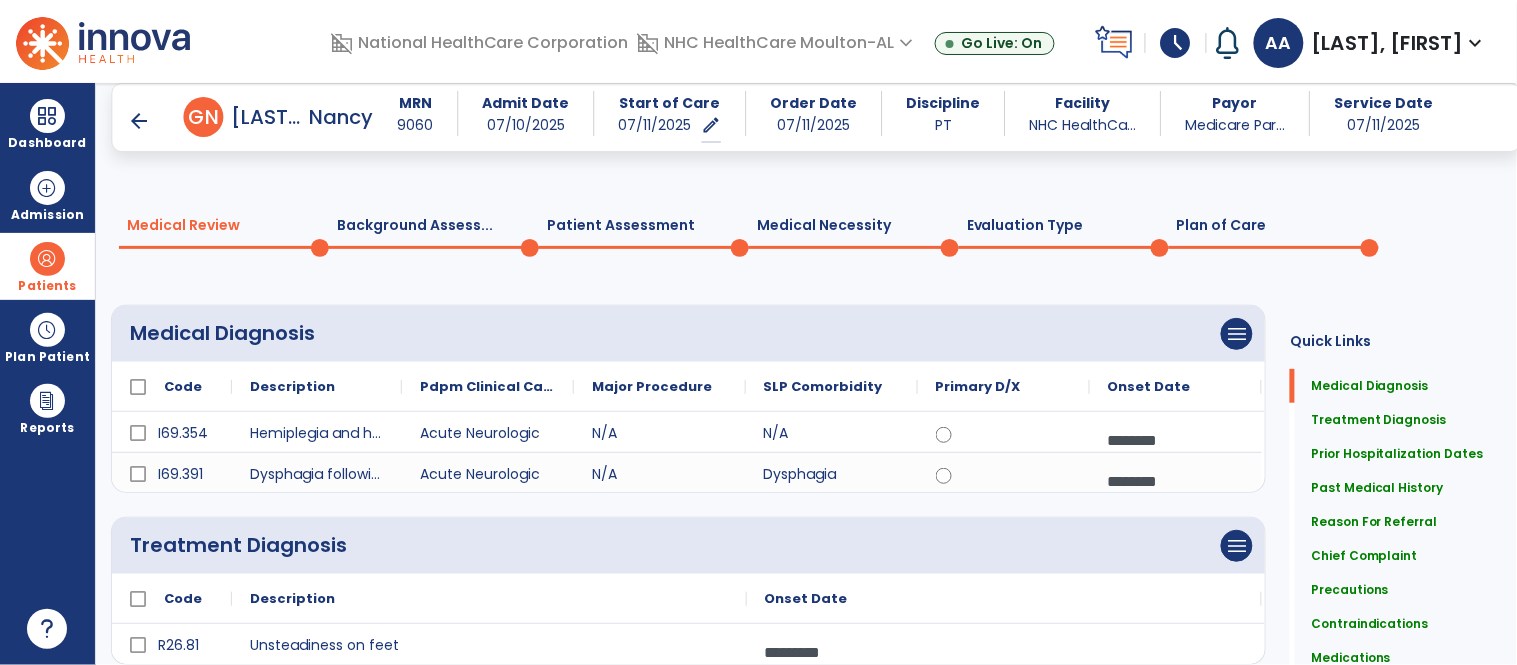 scroll, scrollTop: 0, scrollLeft: 0, axis: both 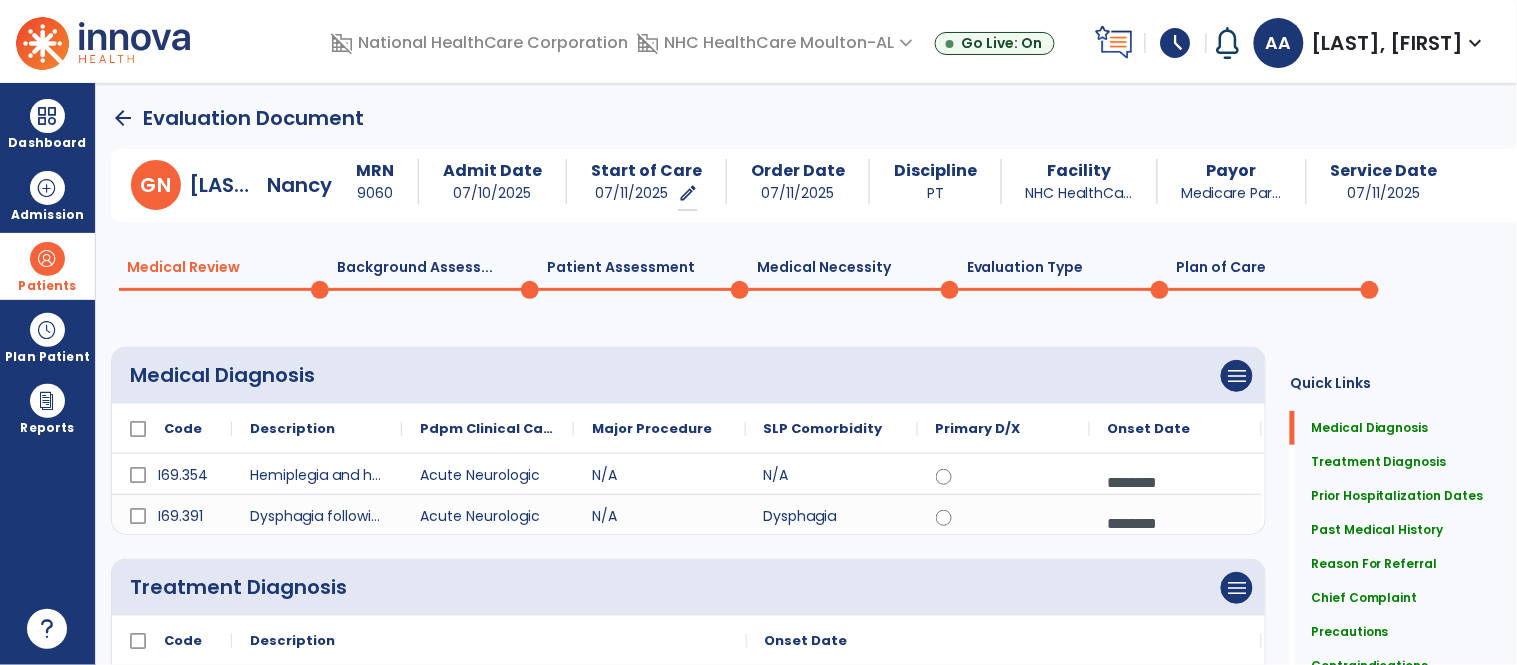 click on "G  N  [LAST],   [FIRST]  MRN [NUMBER] Admit Date [DATE] Start of Care [DATE]   edit  ********* Order Date [DATE] Discipline PT Facility NHC HealthCa... Payor Medicare Par... Service Date [DATE]  Medical Review  0  Background Assess...  0  Patient Assessment  0  Medical Necessity  0  Evaluation Type  0  Plan of Care  0 Medical Diagnosis      menu   Add Medical Diagnosis   Delete Medical Diagnosis
Code
Description
N/A 1" 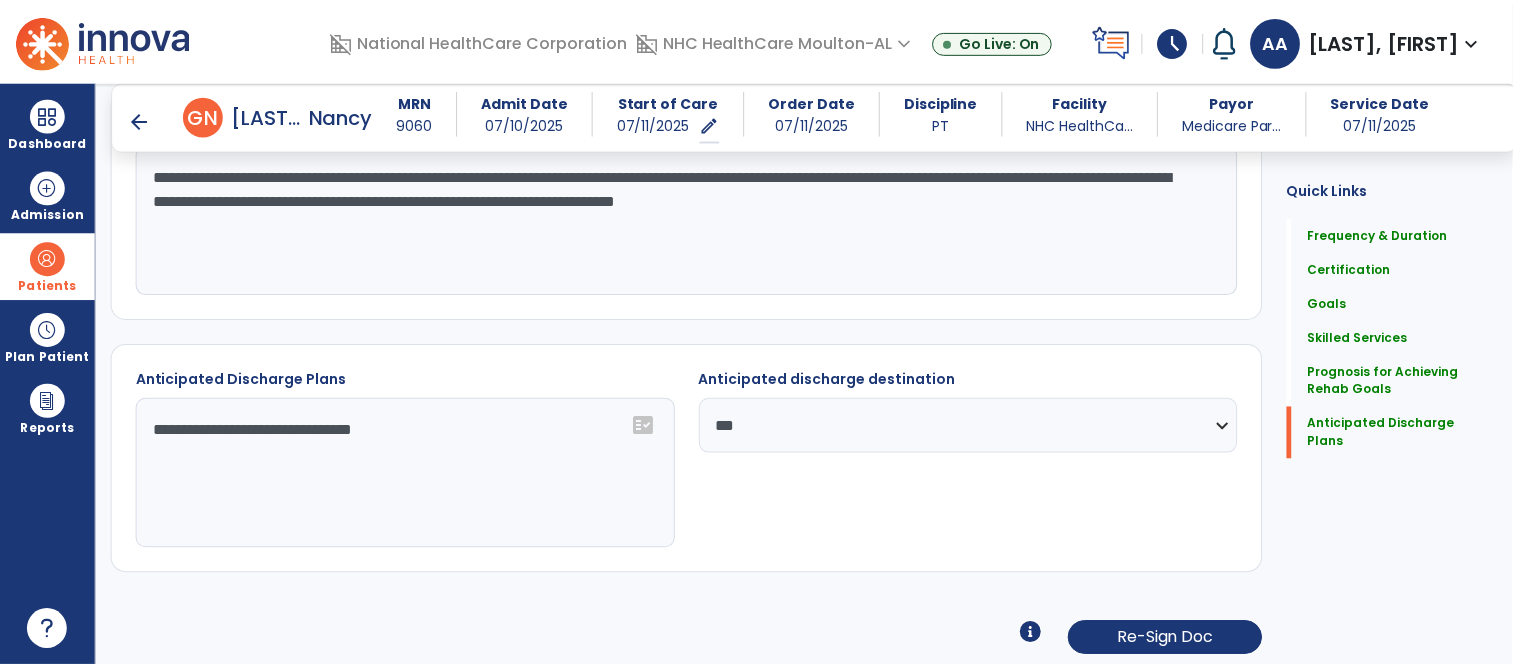 scroll, scrollTop: 1772, scrollLeft: 0, axis: vertical 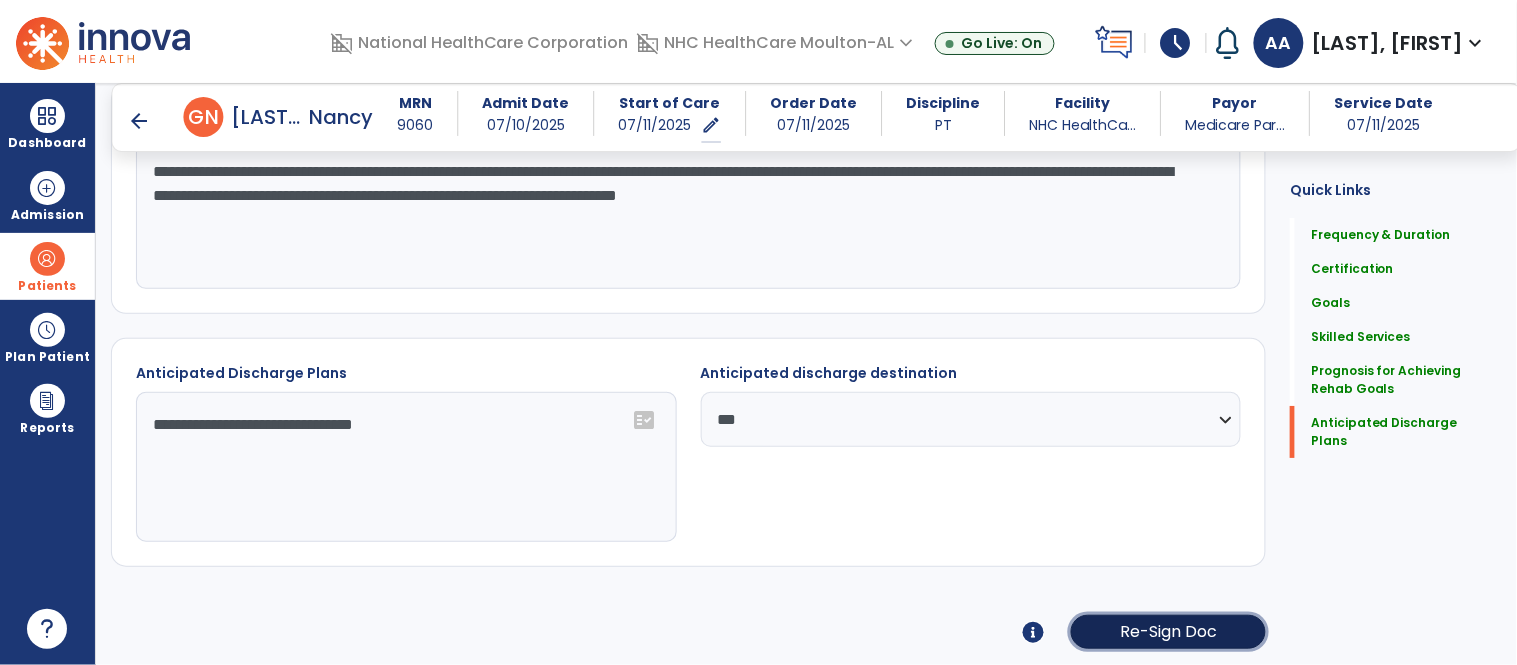 click on "Re-Sign Doc" 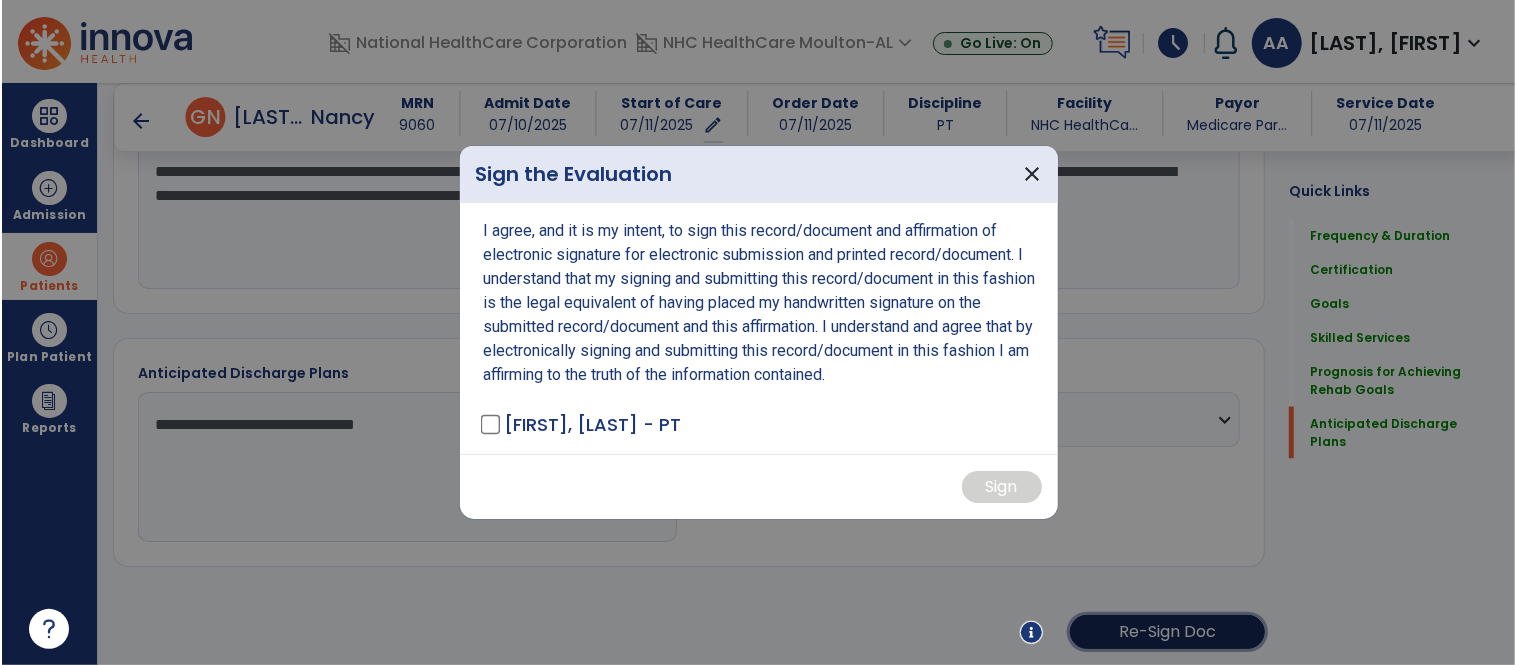 scroll, scrollTop: 1772, scrollLeft: 0, axis: vertical 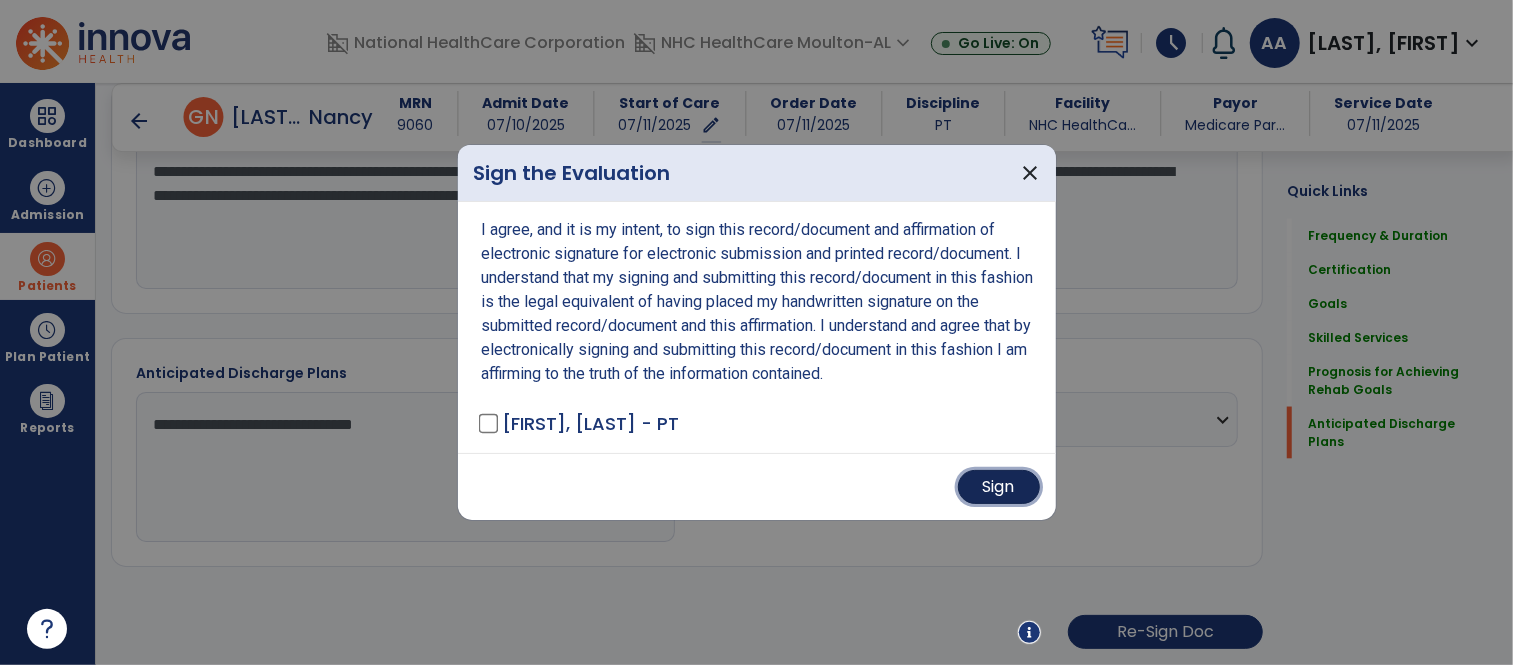 click on "Sign" at bounding box center (999, 487) 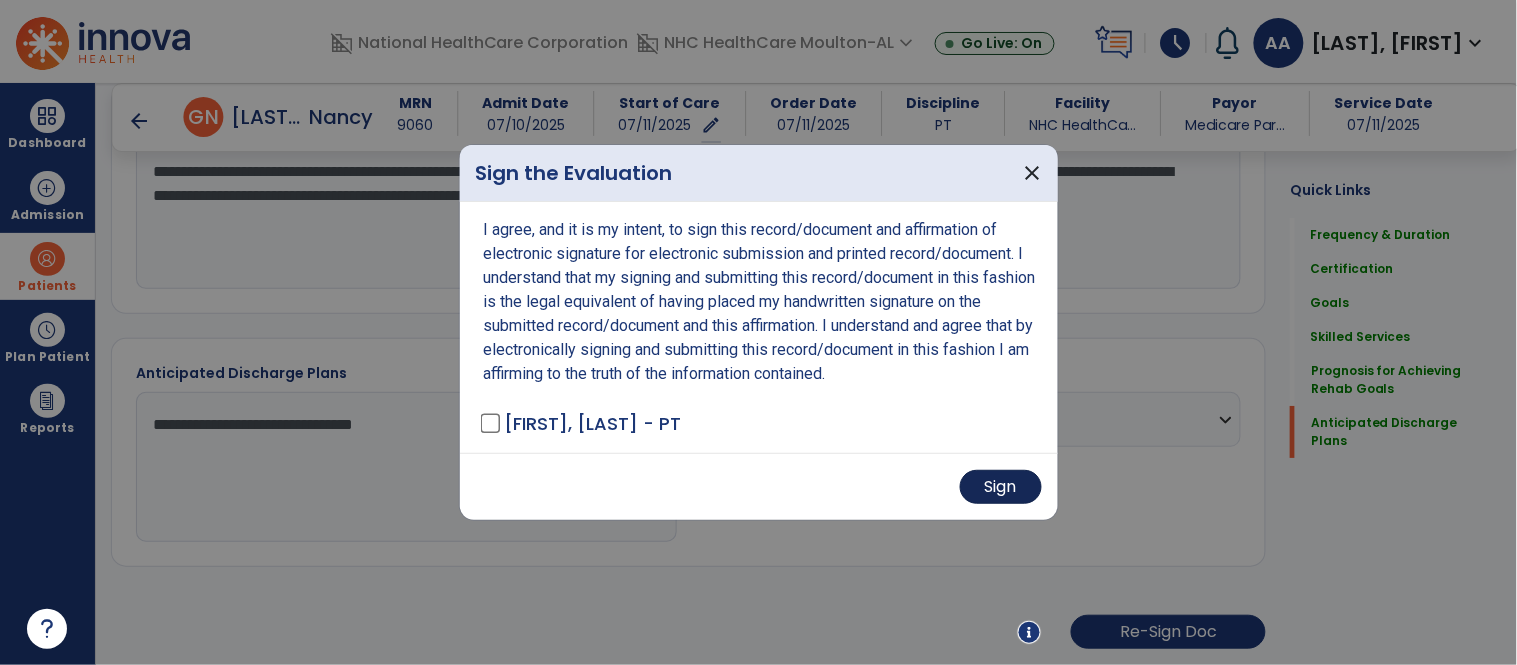 scroll, scrollTop: 1770, scrollLeft: 0, axis: vertical 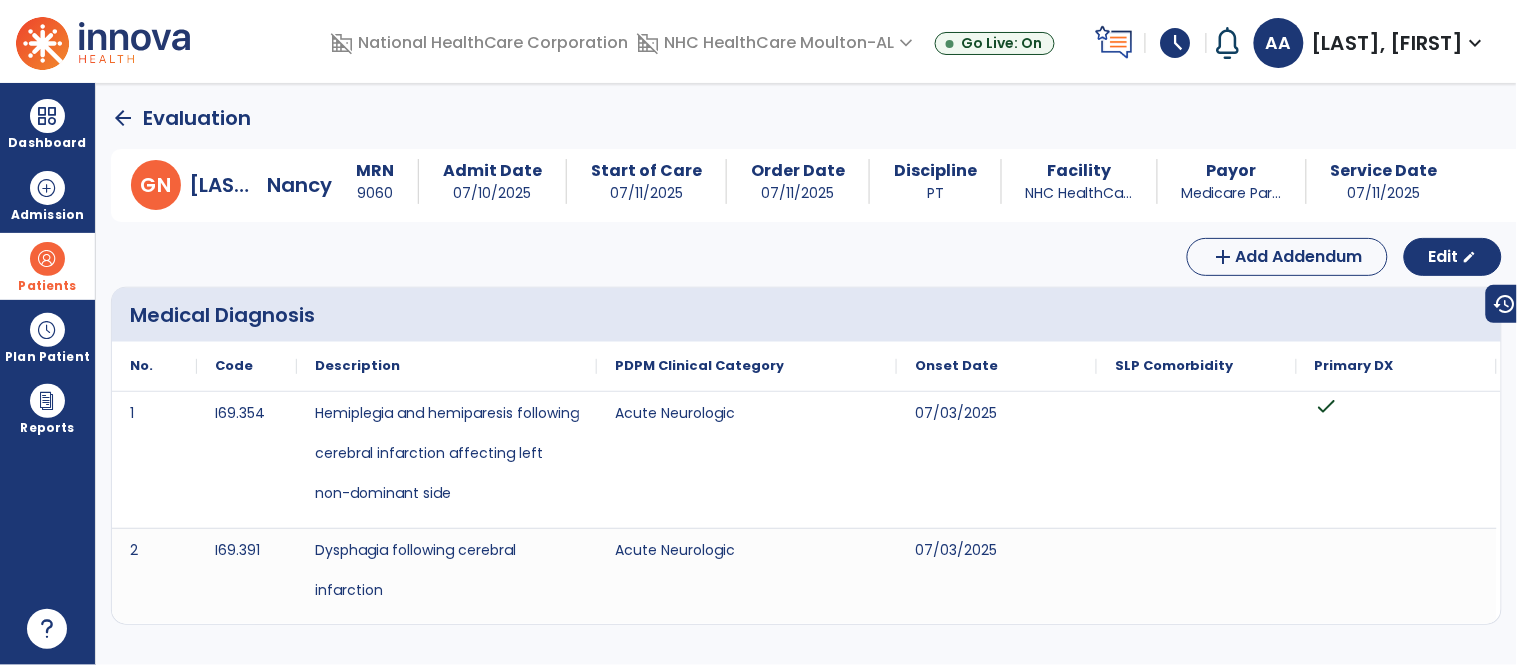 click on "arrow_back" 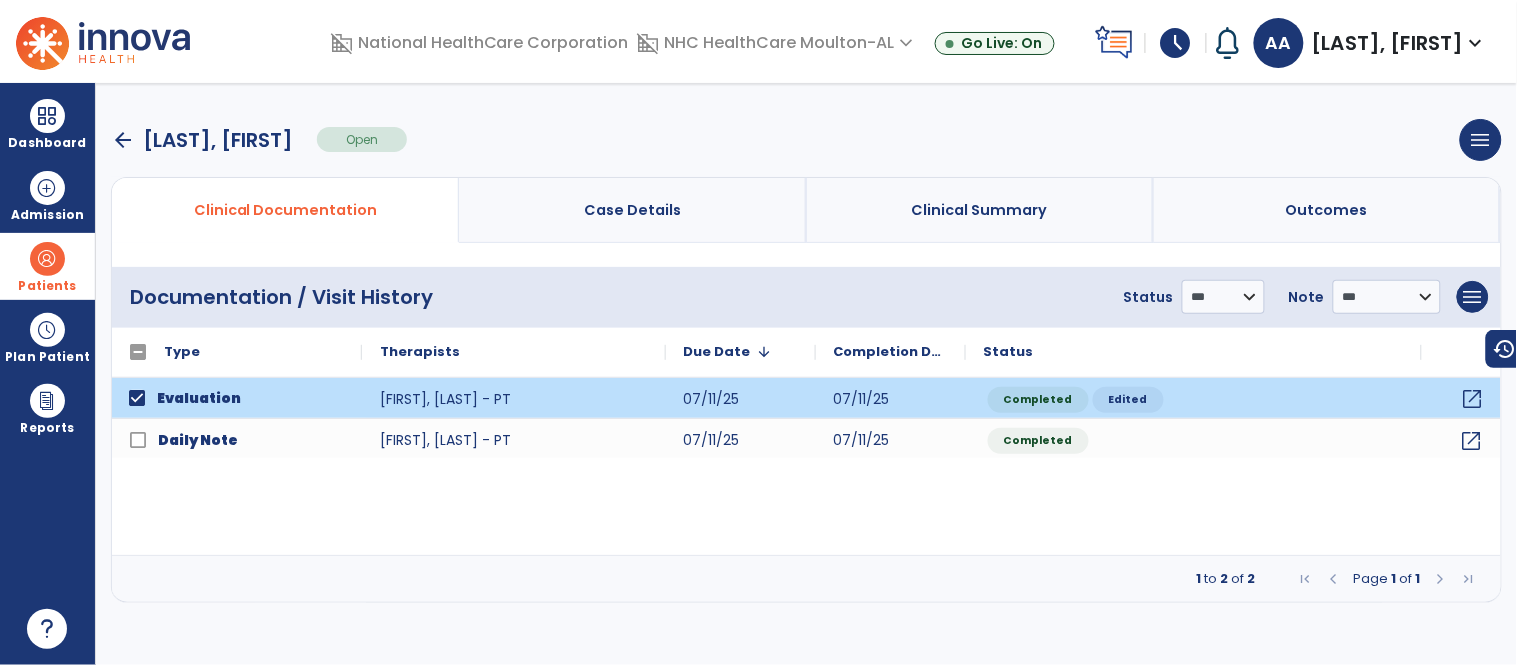 click on "open_in_new" 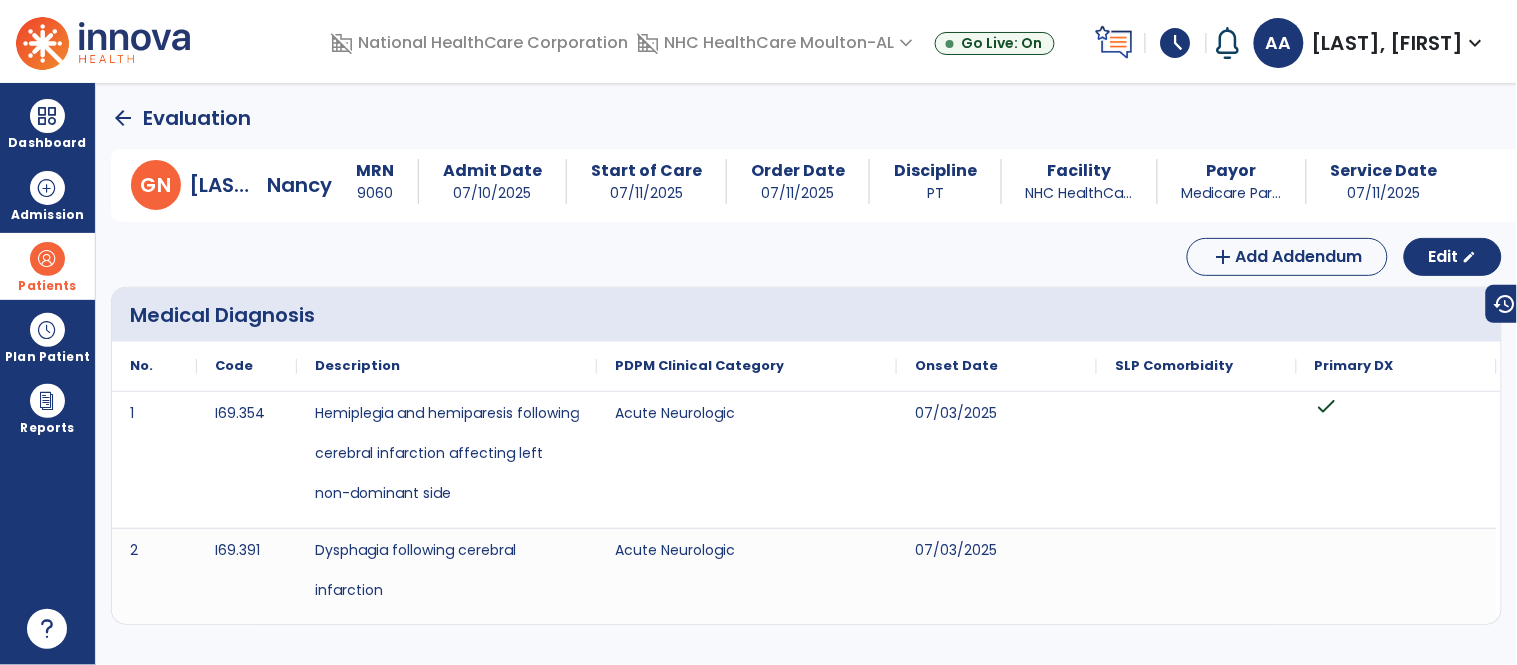 click on "arrow_back" 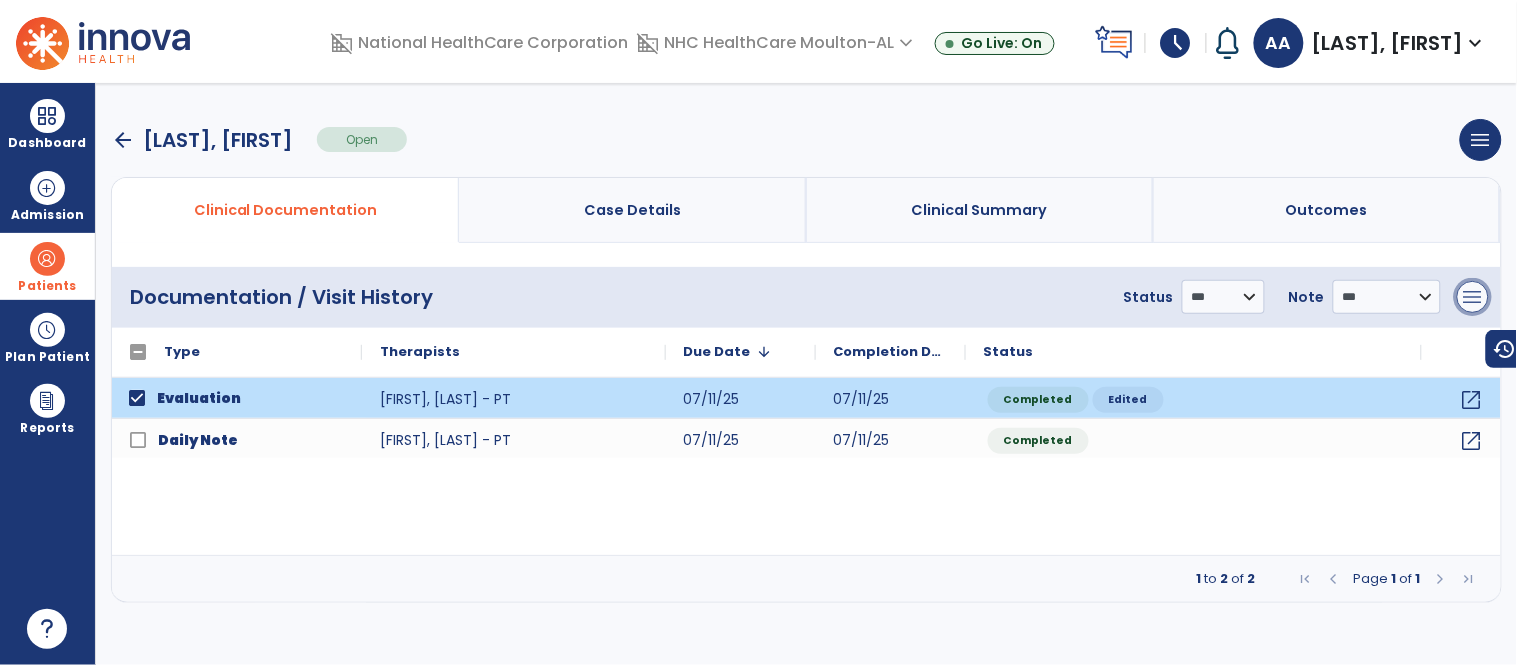 click on "menu" at bounding box center (1473, 297) 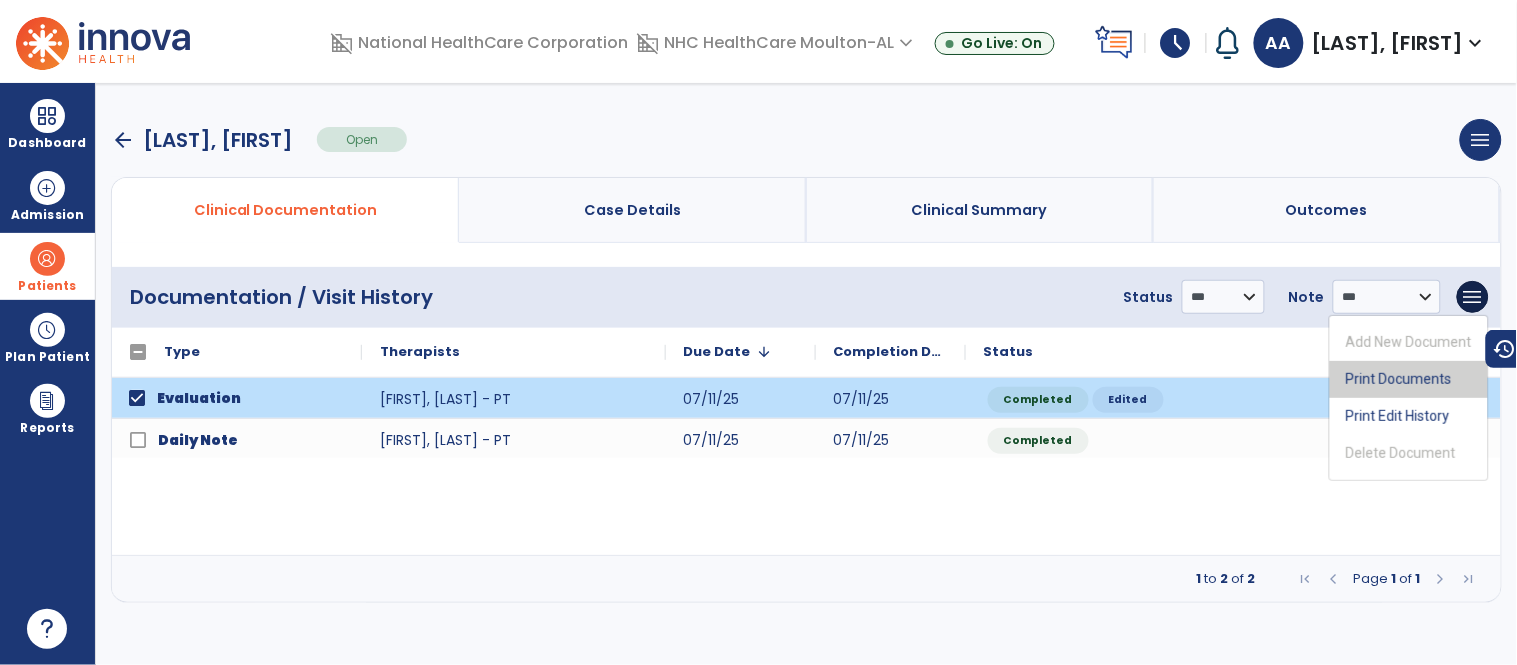 click on "Print Documents" at bounding box center (1409, 379) 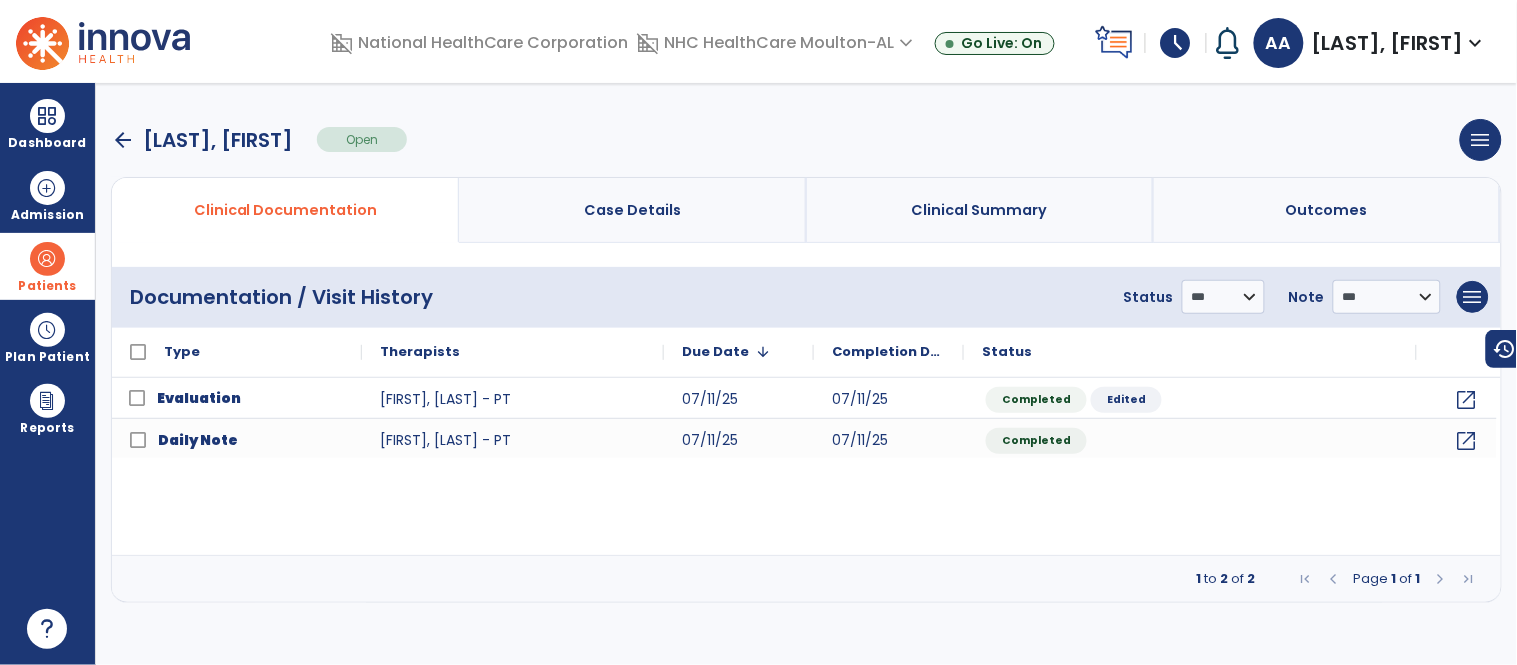 click on "Patients" at bounding box center (47, 286) 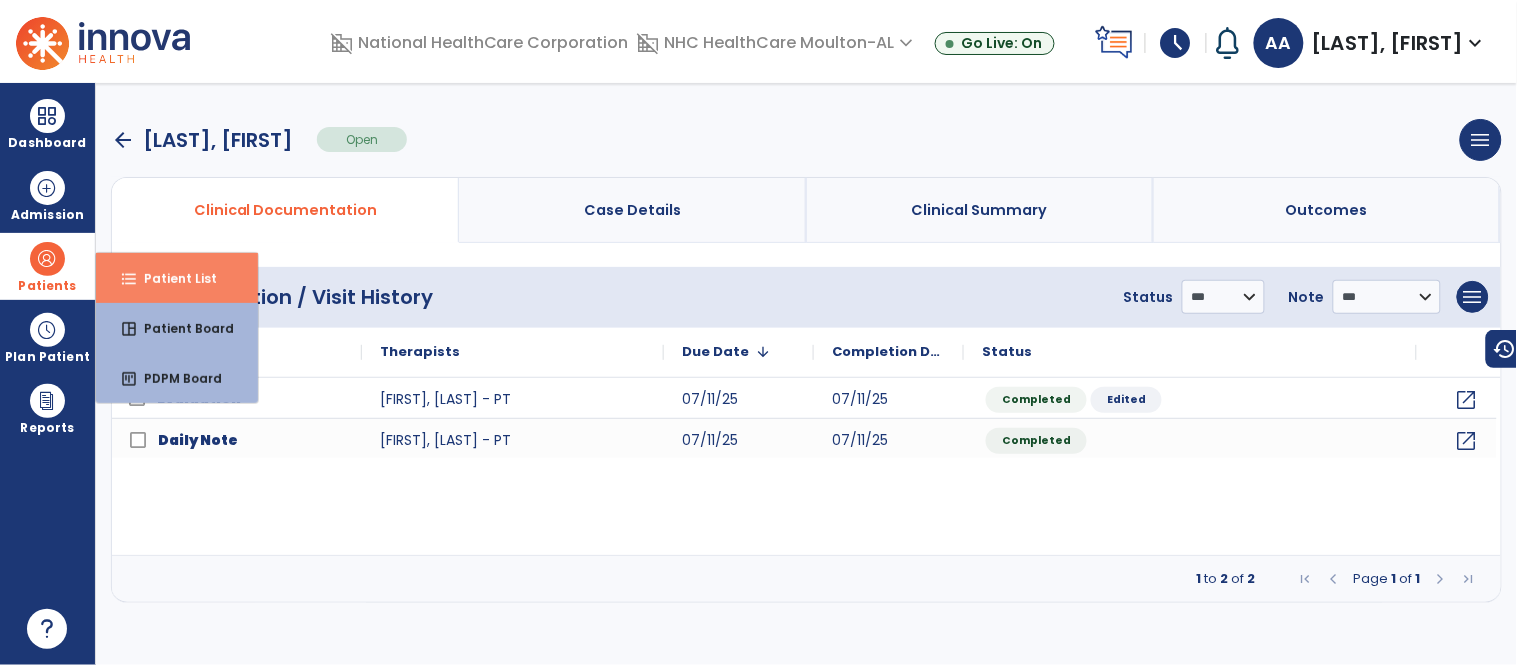click on "Patient List" at bounding box center [172, 278] 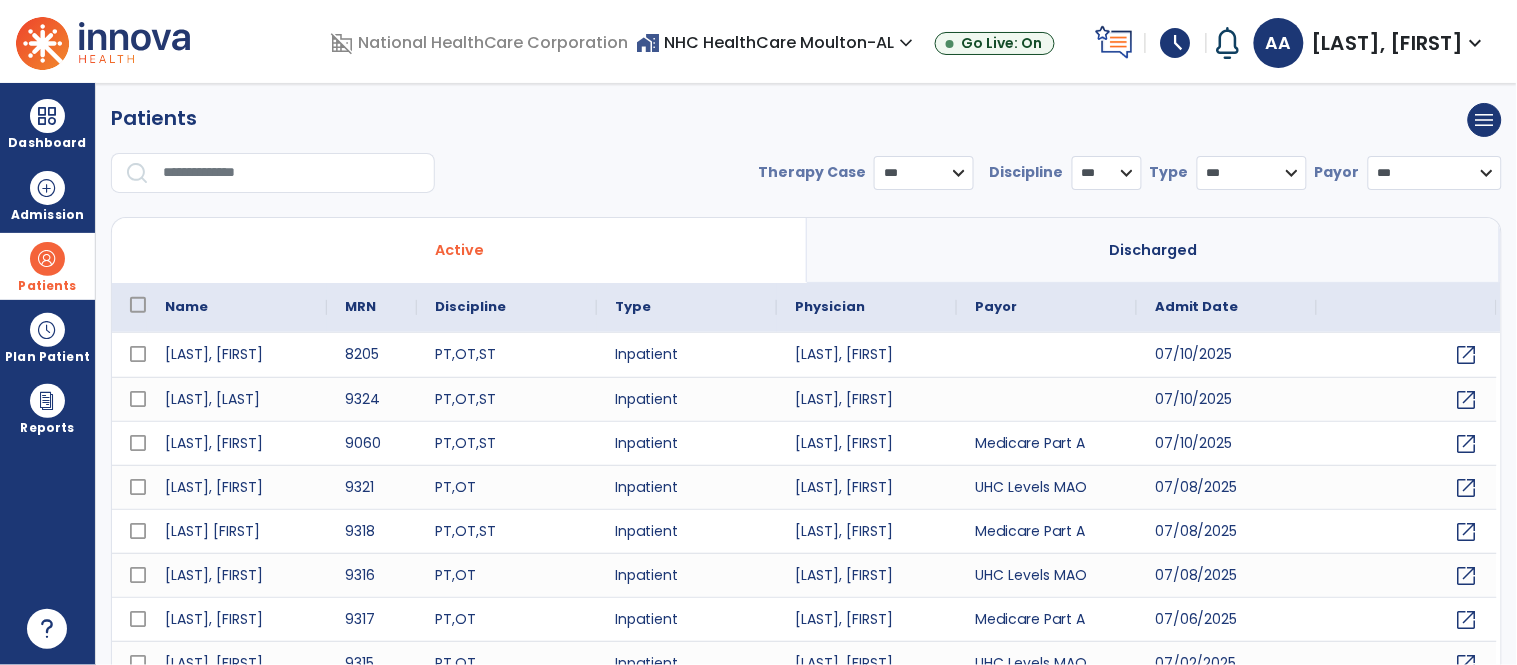click at bounding box center [292, 173] 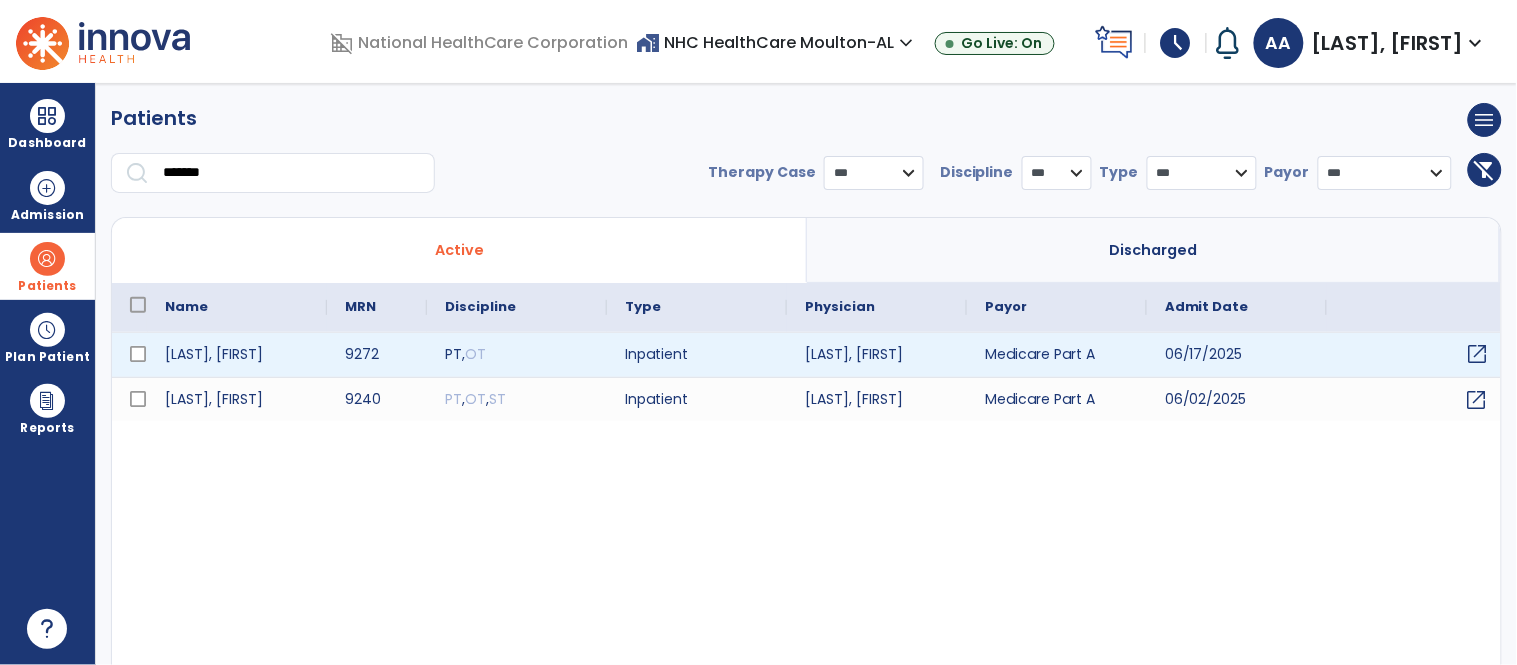 click on "open_in_new" at bounding box center [1478, 354] 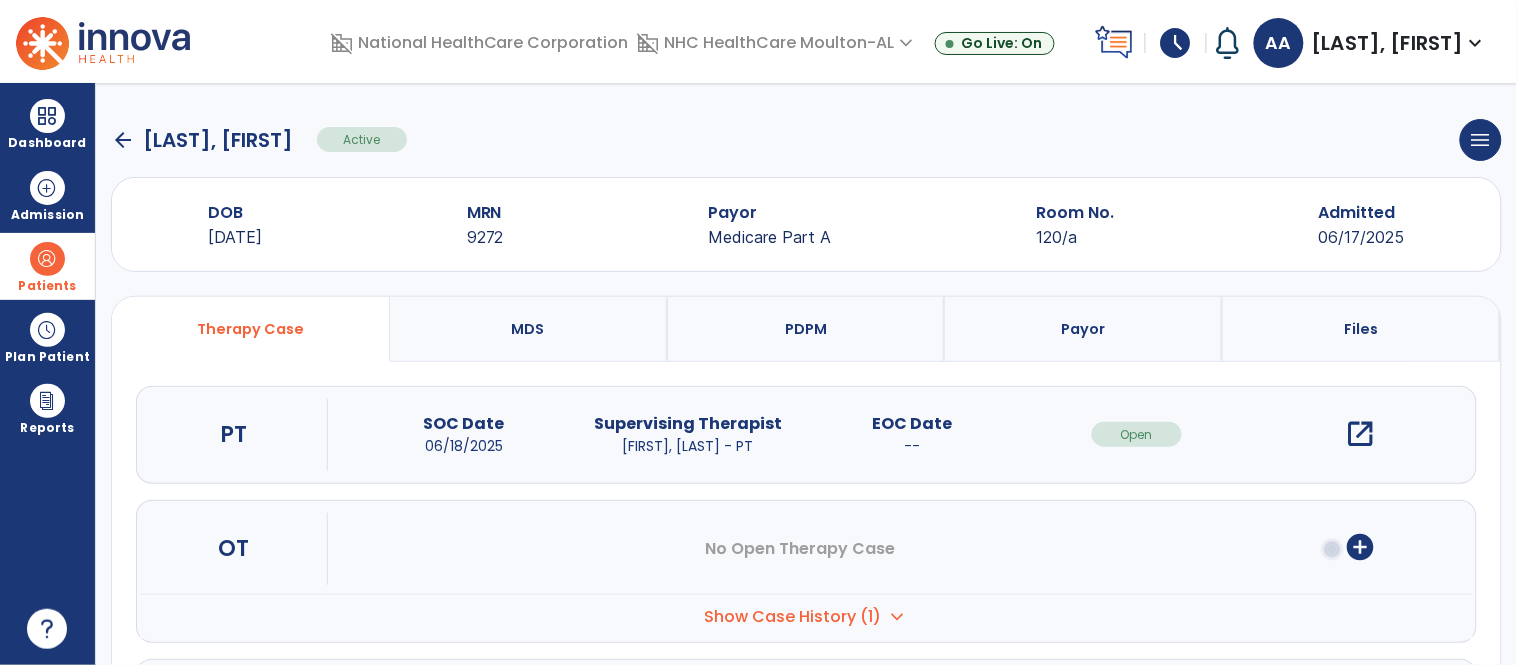 click on "open_in_new" at bounding box center [1361, 434] 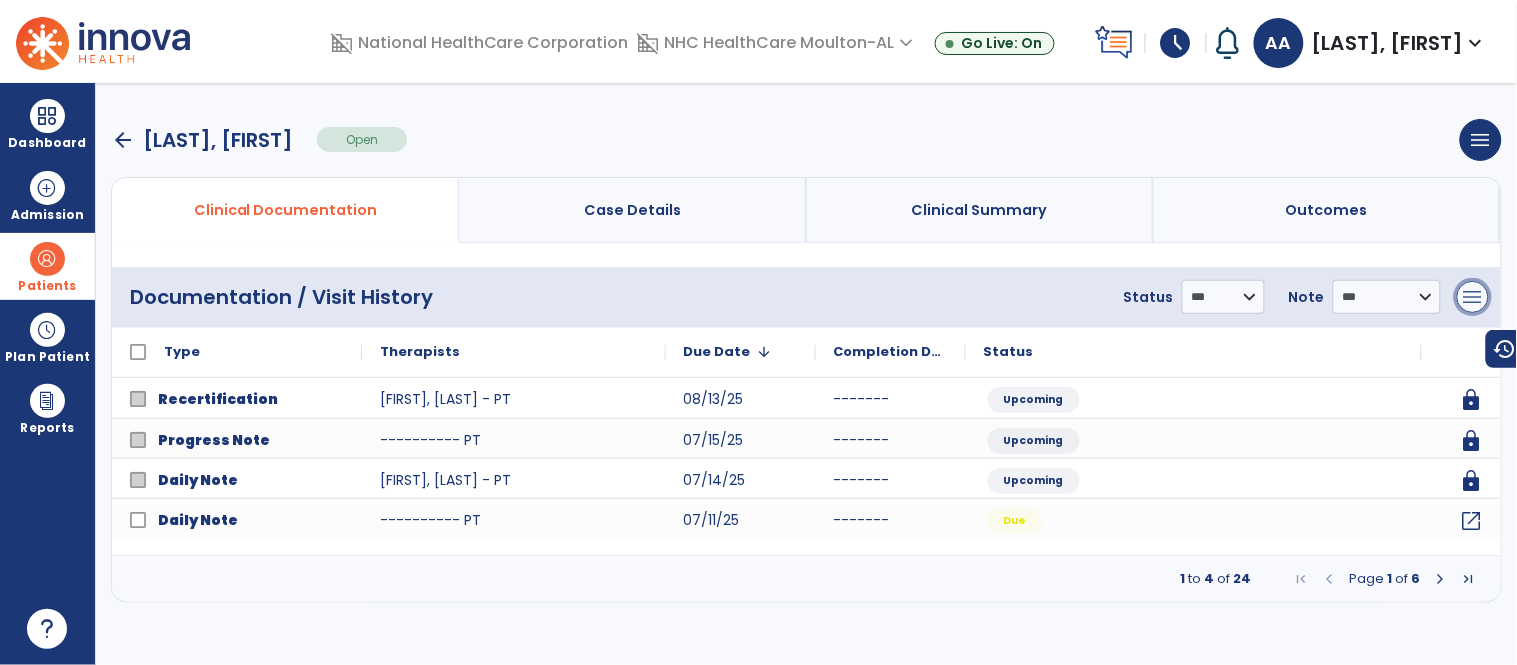 click on "menu" at bounding box center [1473, 297] 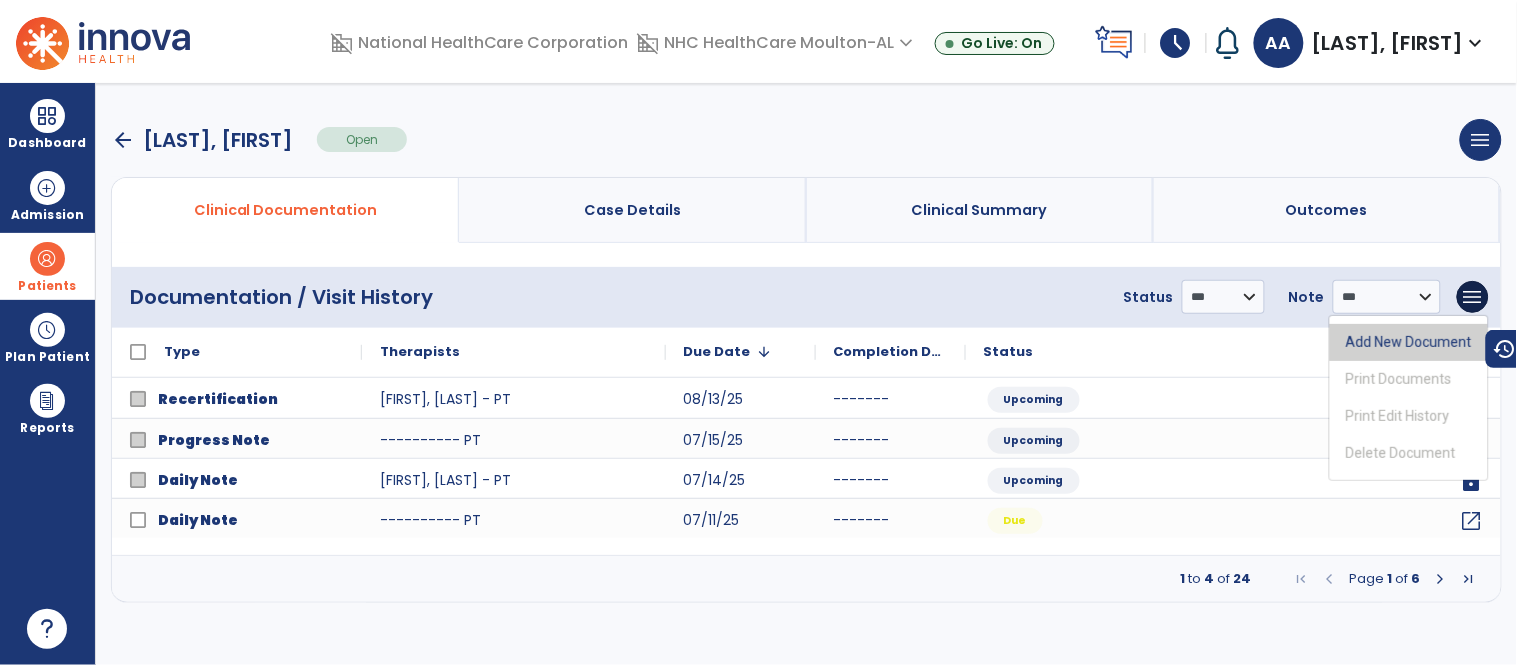 click on "Add New Document" at bounding box center (1409, 342) 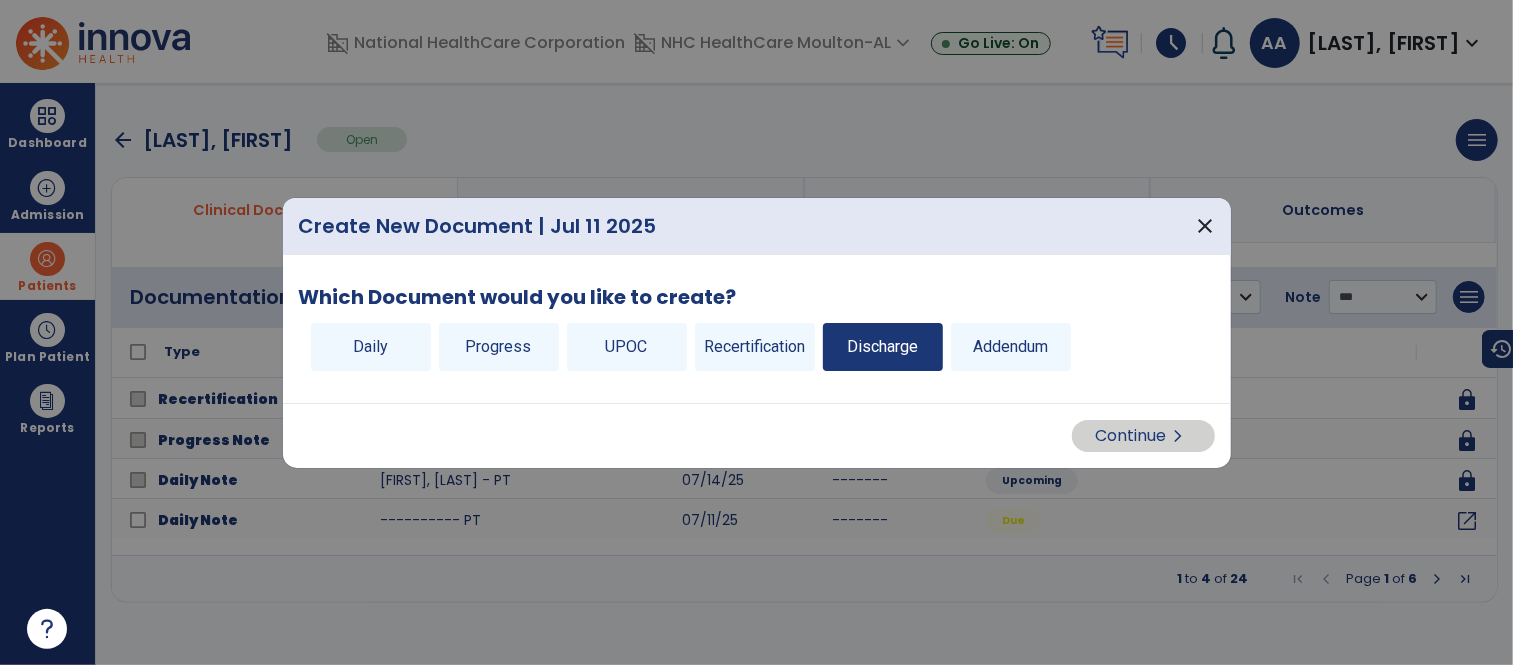 click on "Discharge" at bounding box center [883, 347] 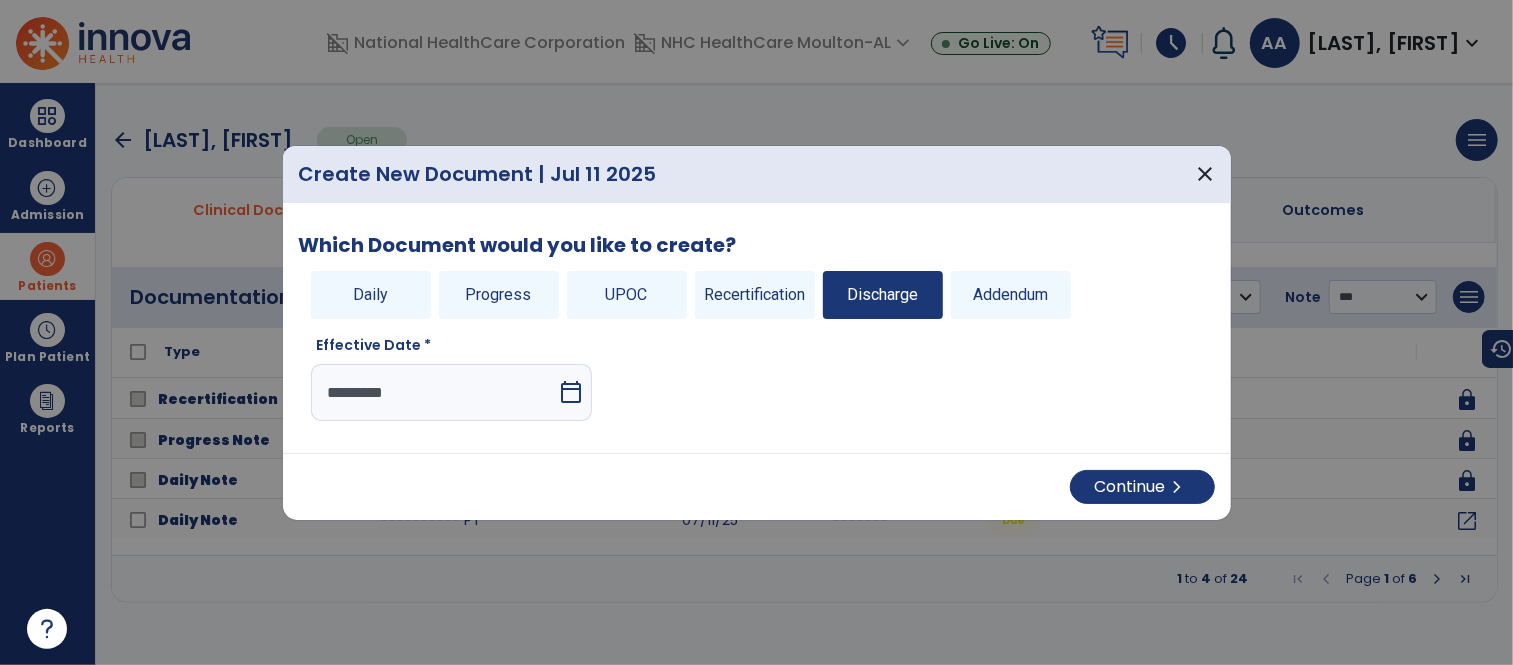 click on "calendar_today" at bounding box center (571, 392) 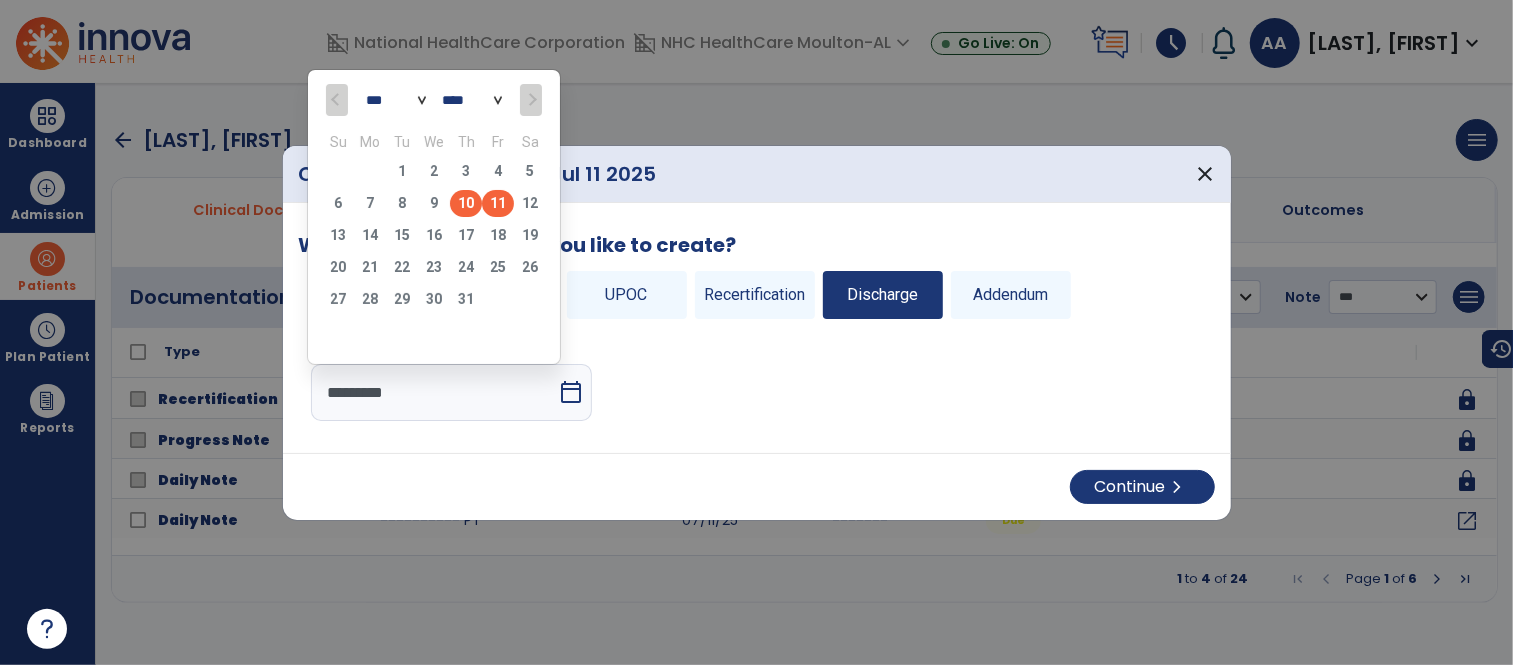 click on "10" 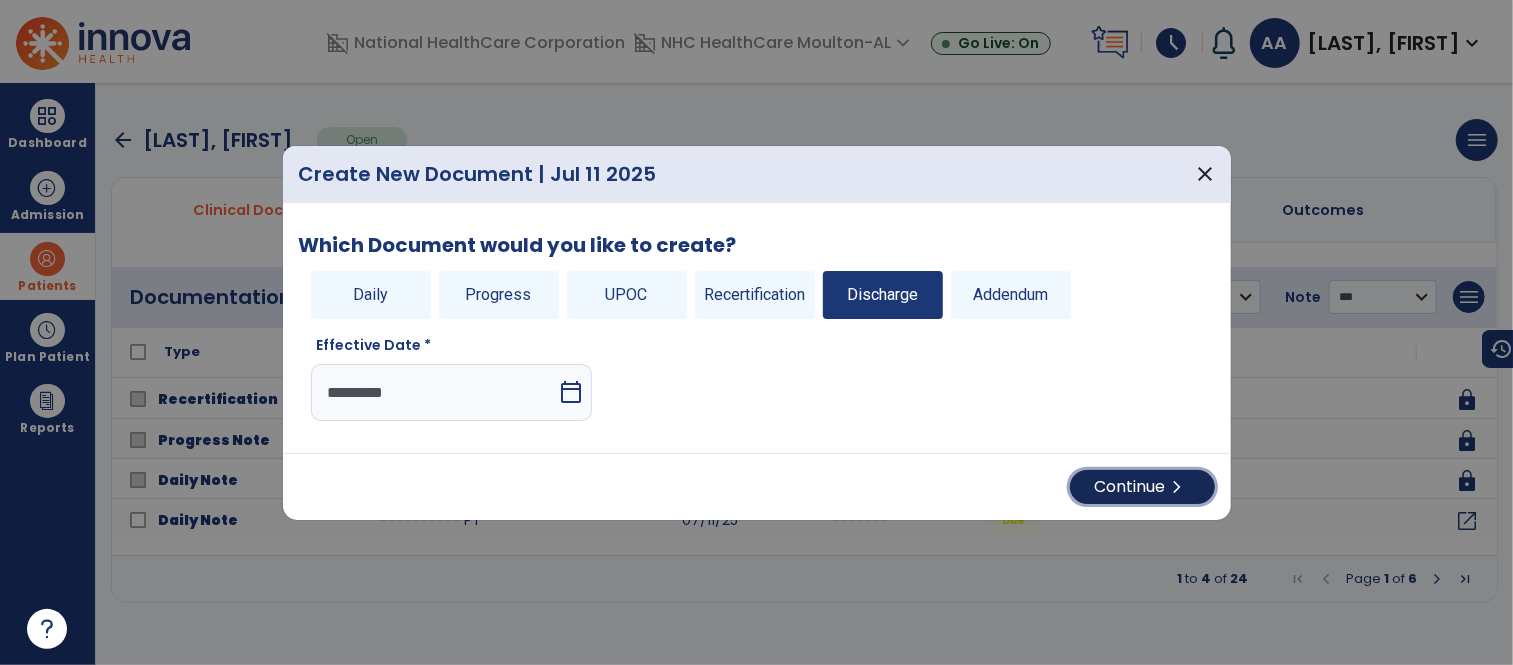 click on "Continue   chevron_right" at bounding box center [1142, 487] 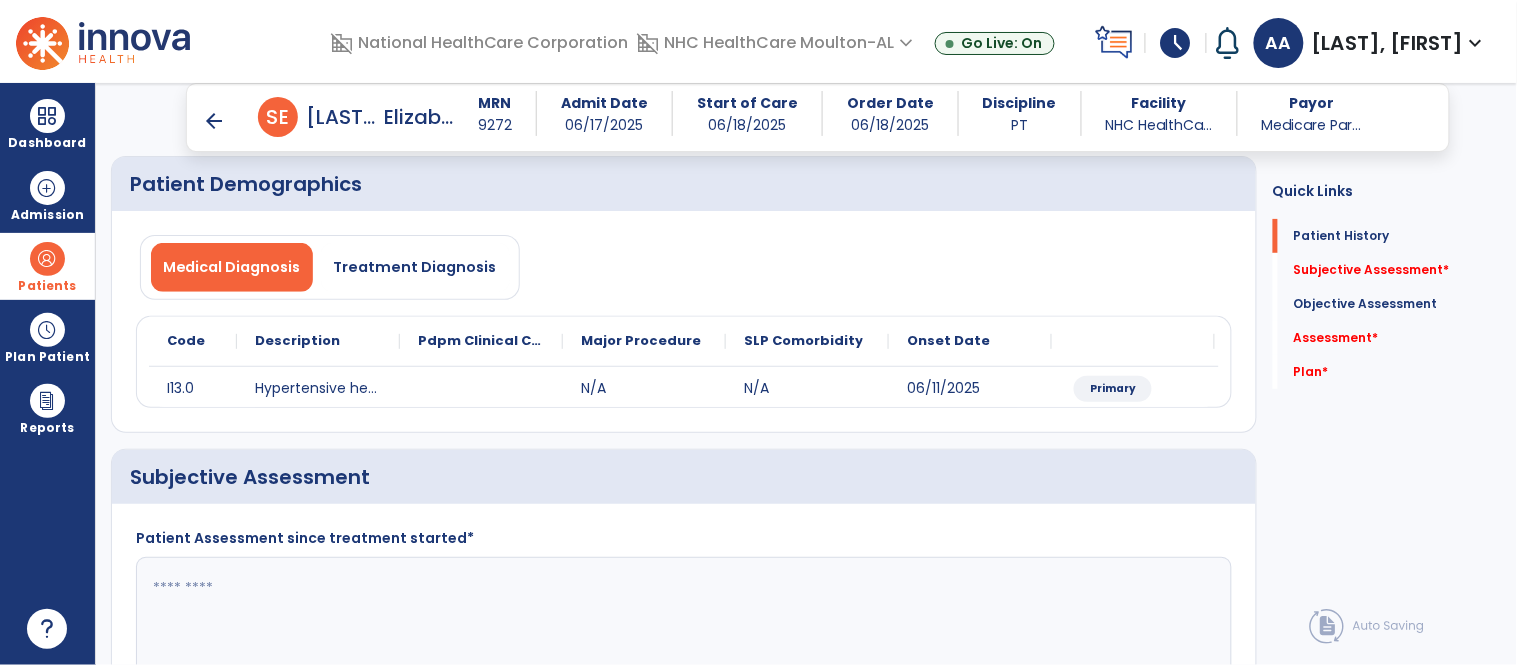 scroll, scrollTop: 111, scrollLeft: 0, axis: vertical 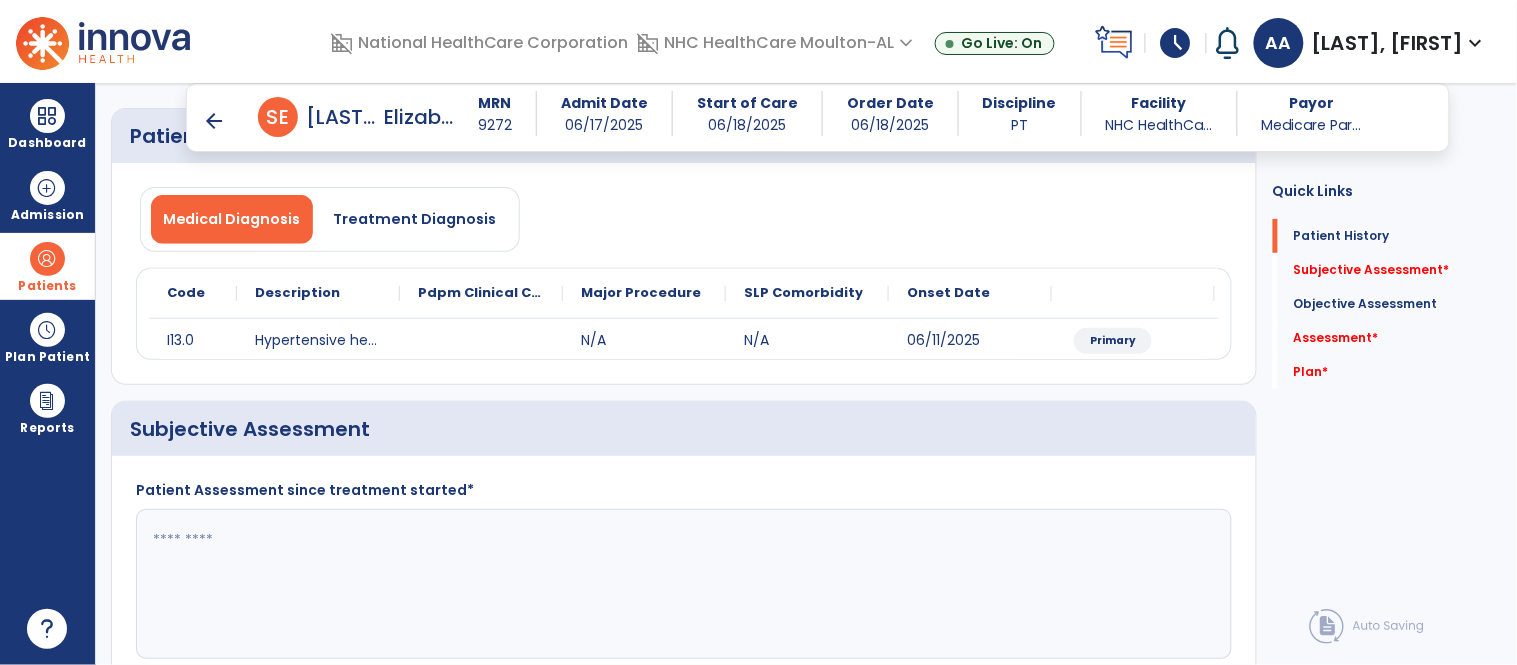 click 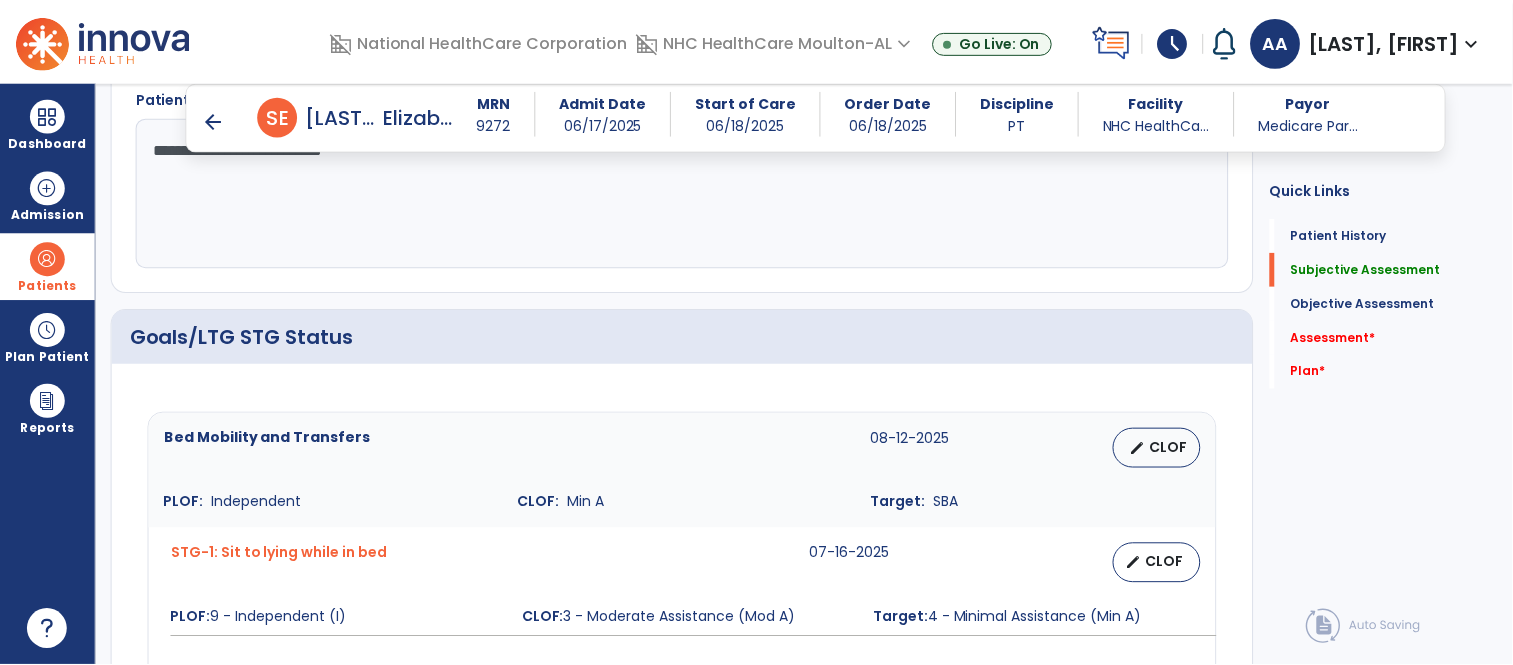 scroll, scrollTop: 555, scrollLeft: 0, axis: vertical 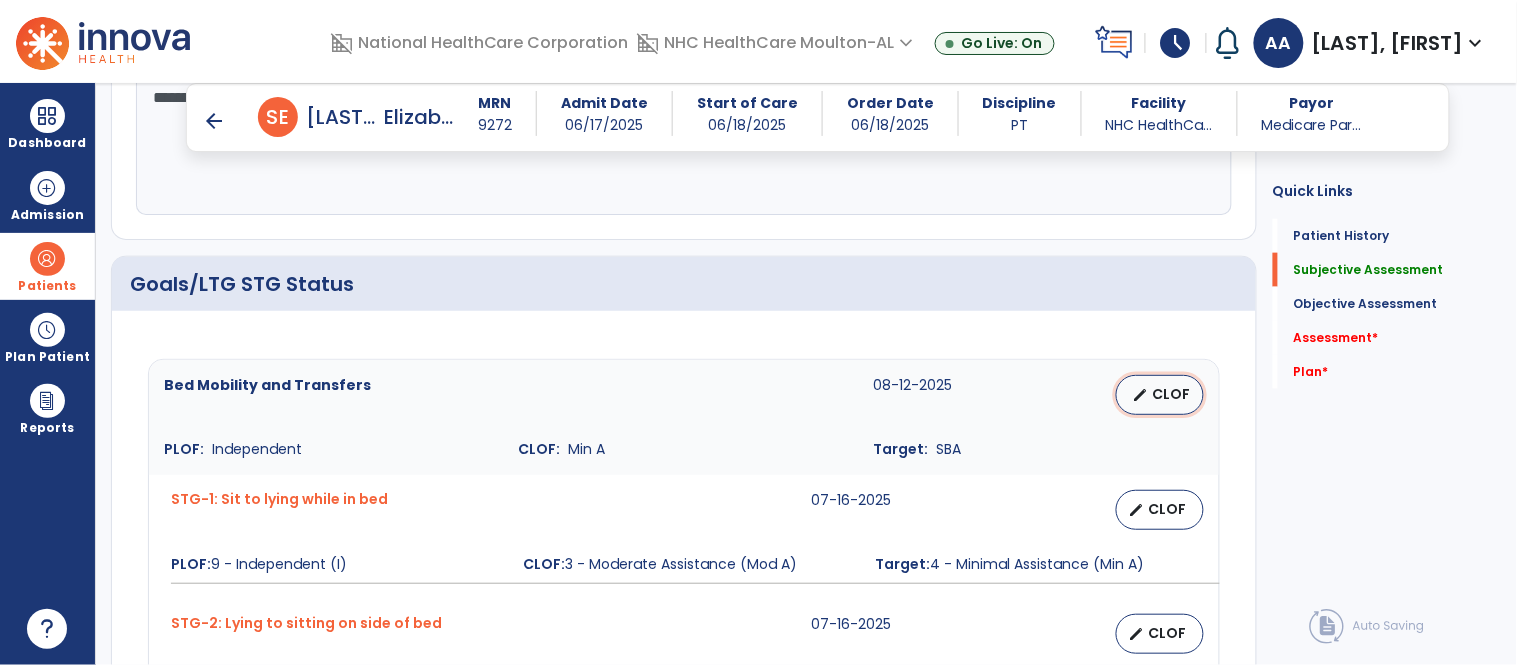 click on "edit" at bounding box center [1141, 395] 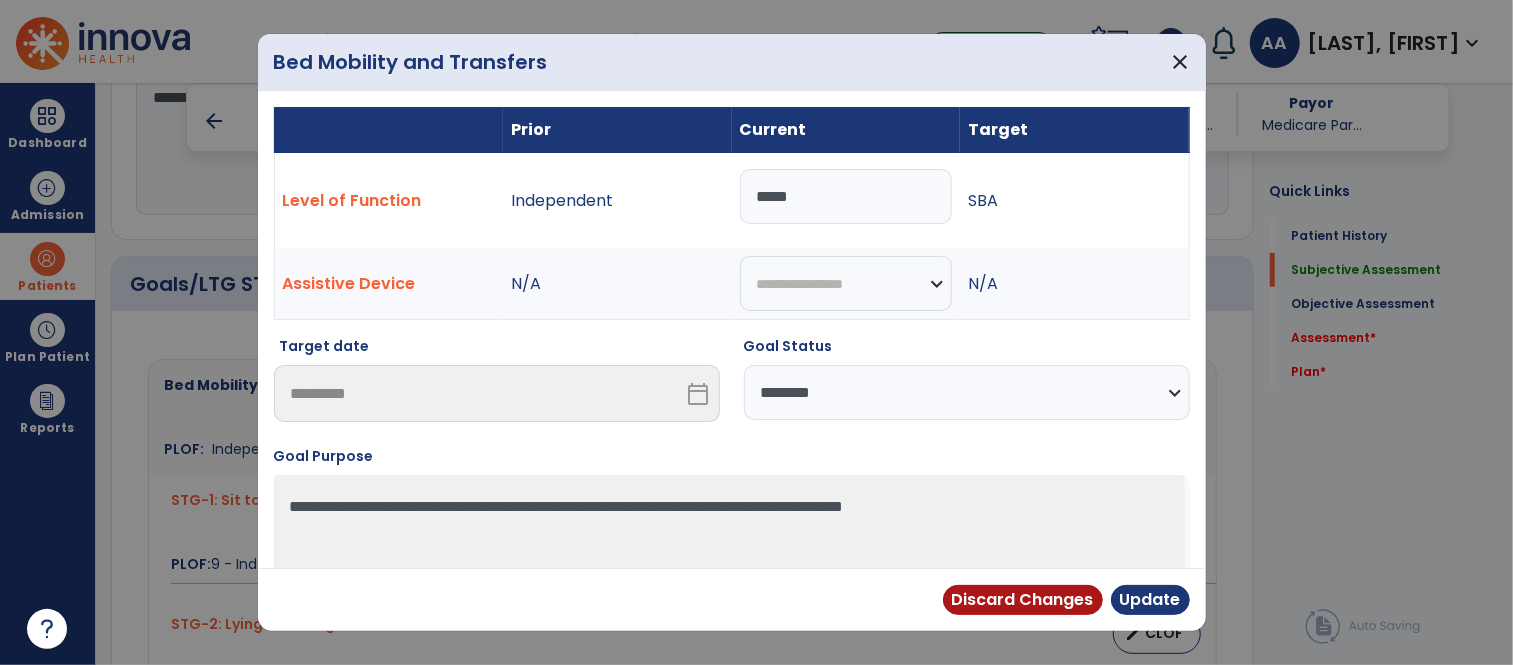 scroll, scrollTop: 555, scrollLeft: 0, axis: vertical 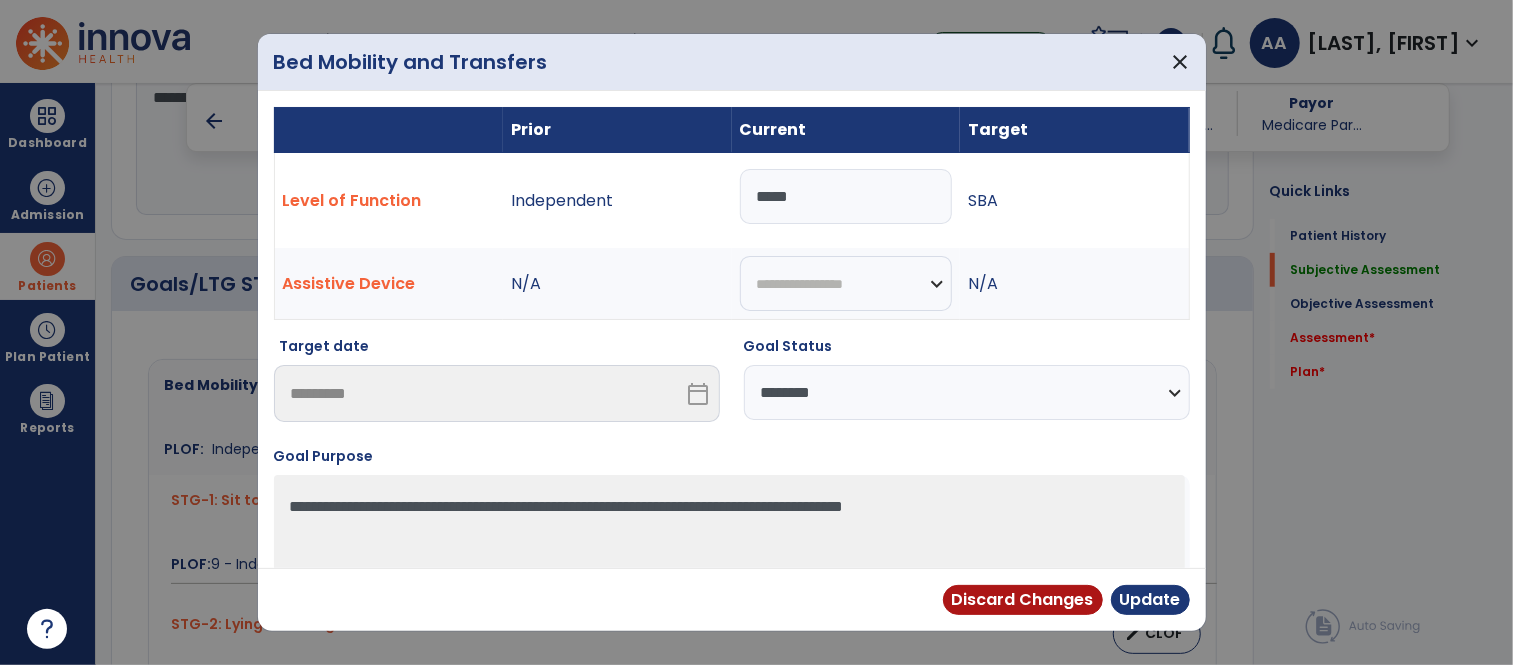 click on "**********" at bounding box center [967, 392] 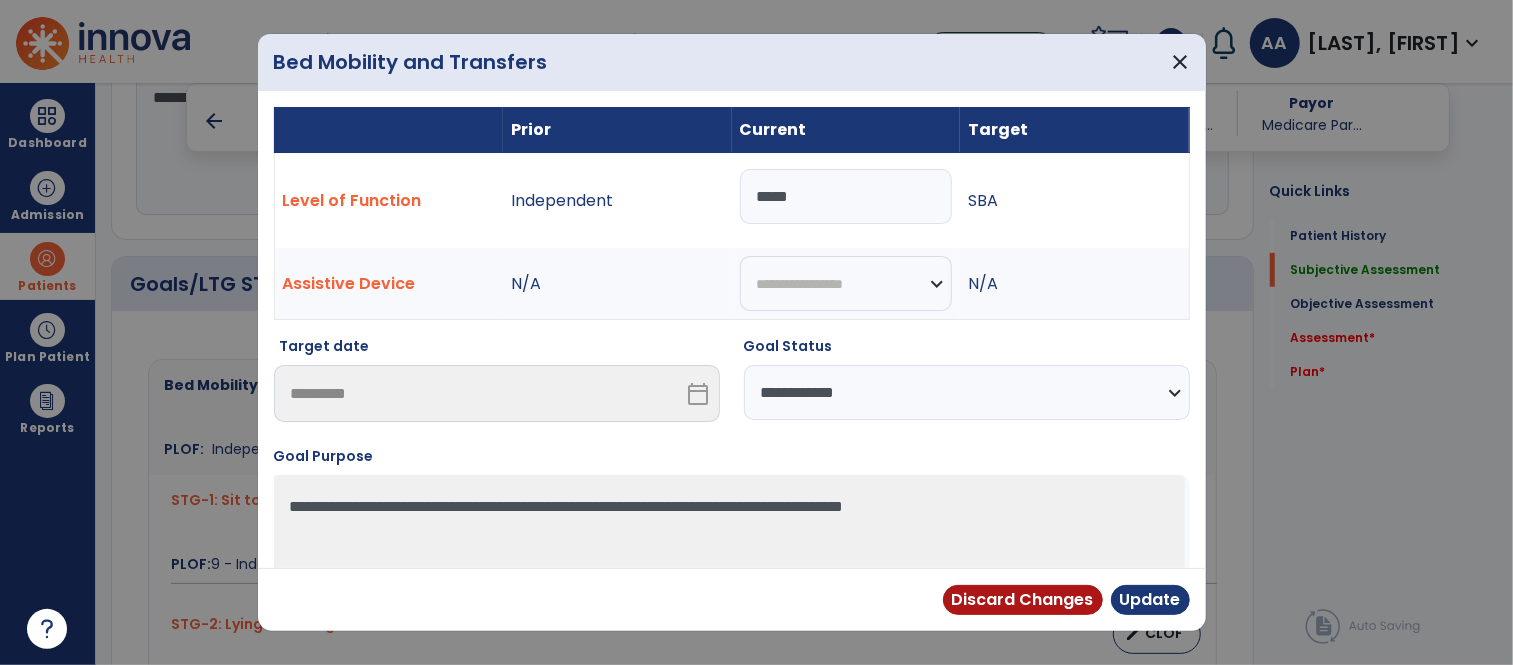 click on "**********" at bounding box center [967, 392] 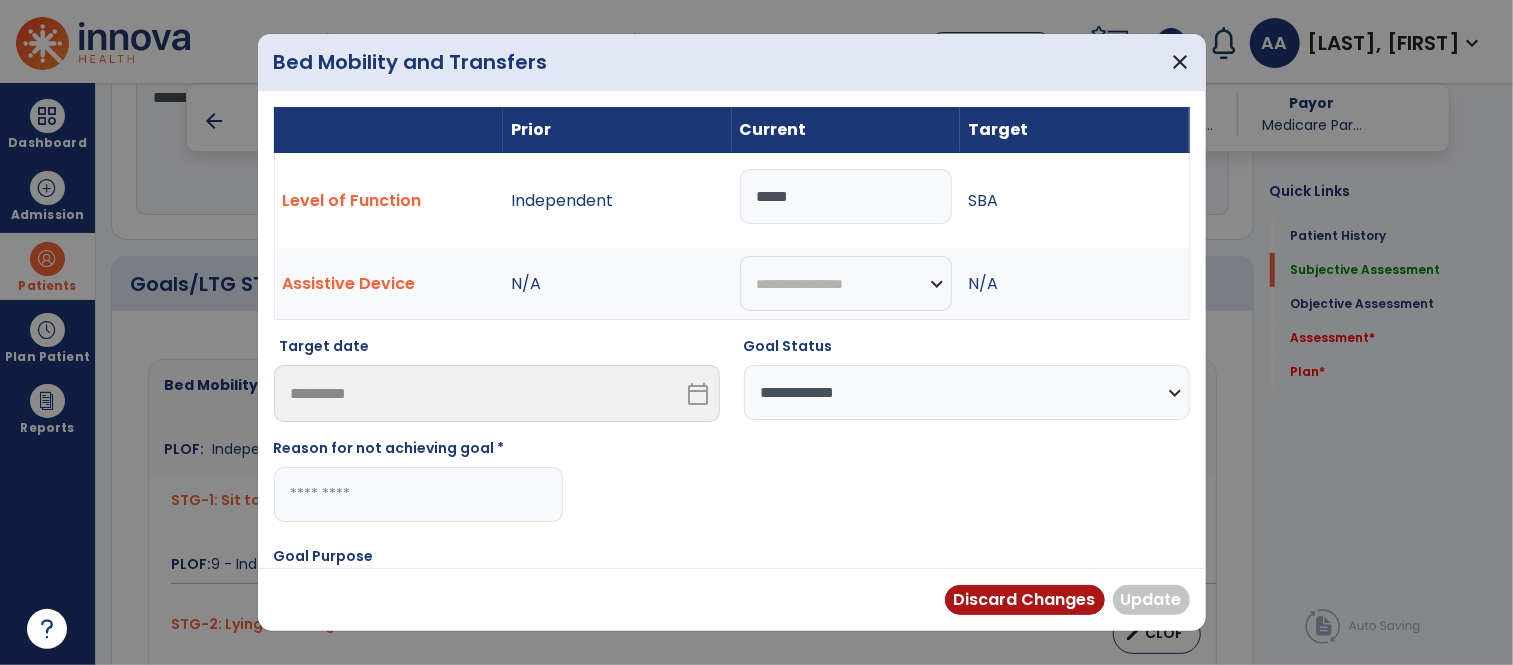 click at bounding box center [418, 494] 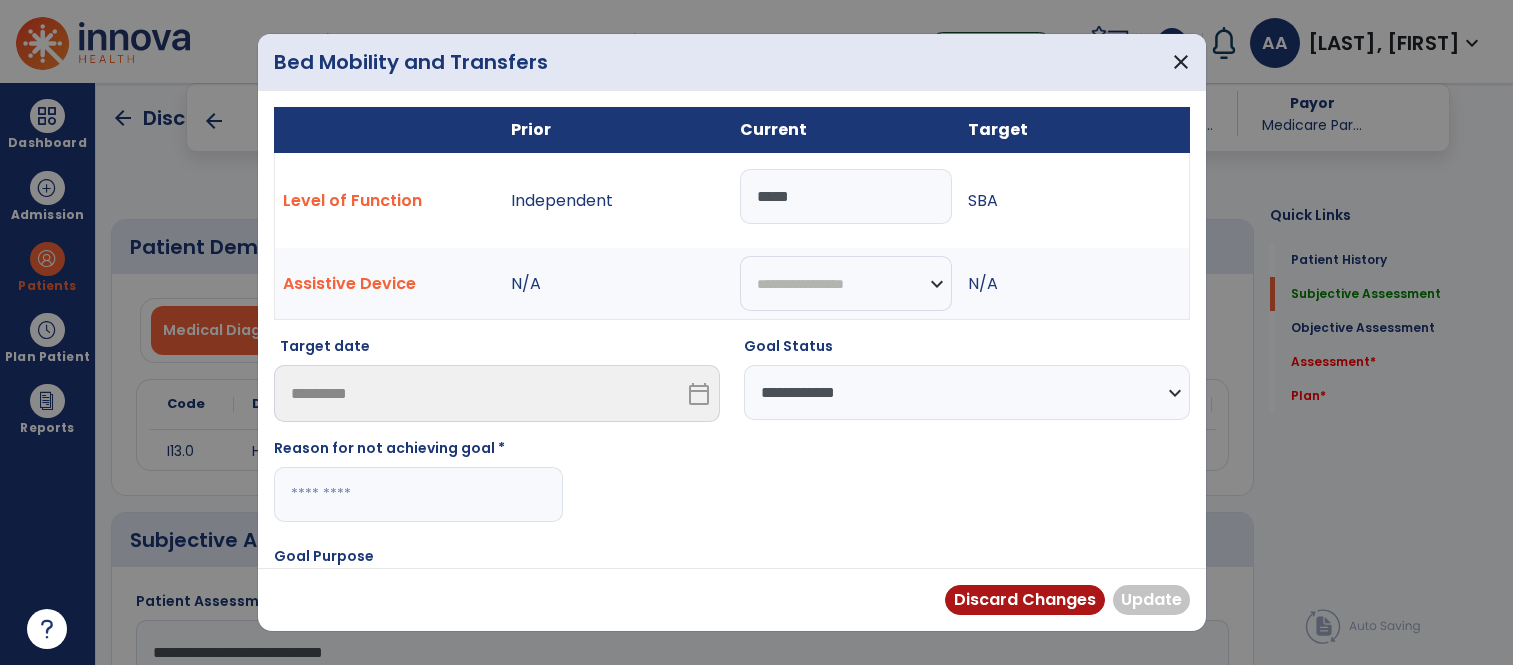 select on "**********" 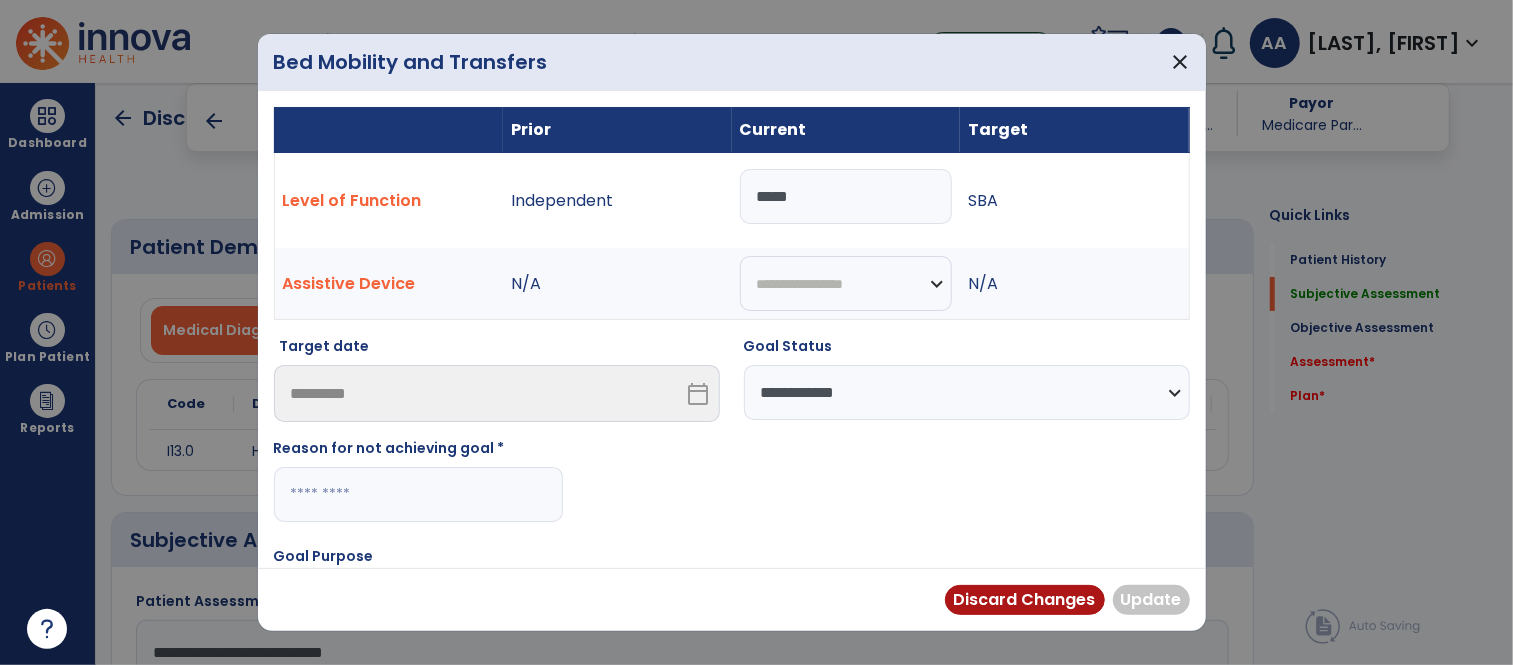 scroll, scrollTop: 555, scrollLeft: 0, axis: vertical 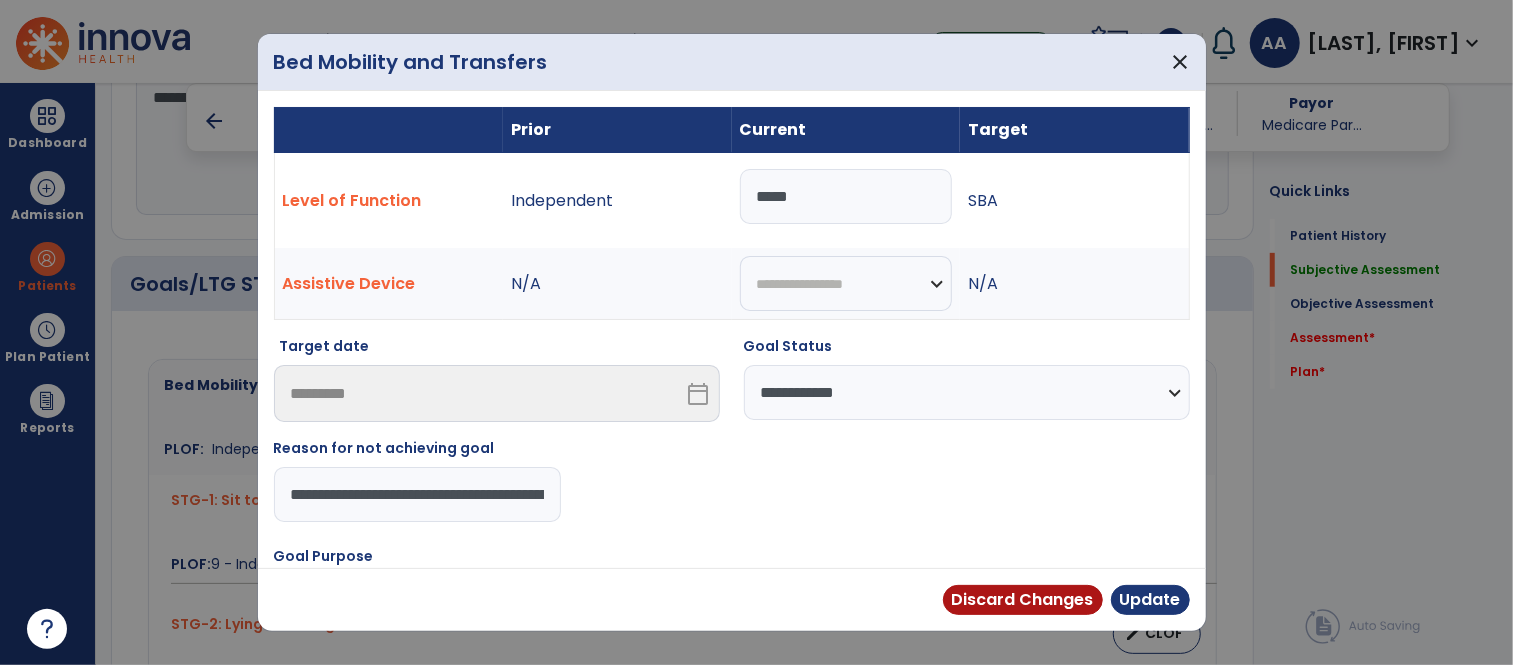 drag, startPoint x: 487, startPoint y: 492, endPoint x: 177, endPoint y: 512, distance: 310.6445 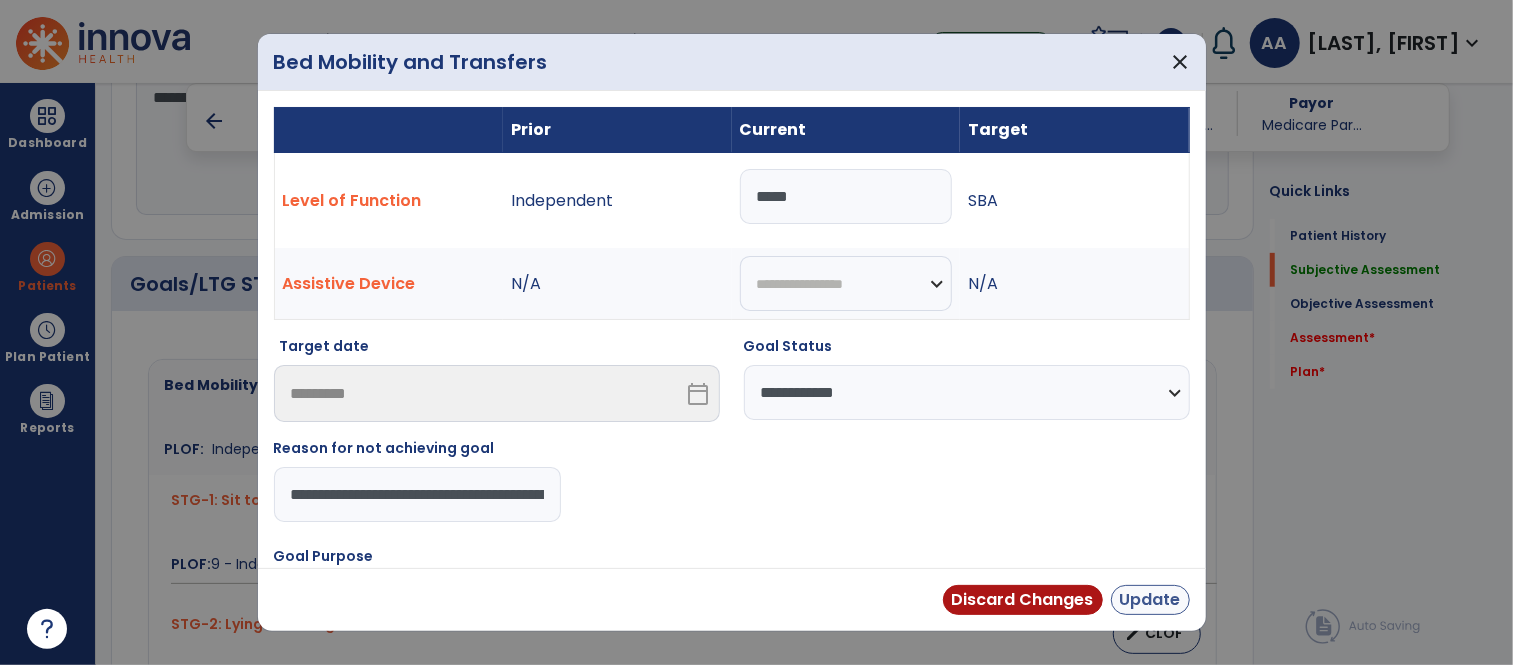 type on "**********" 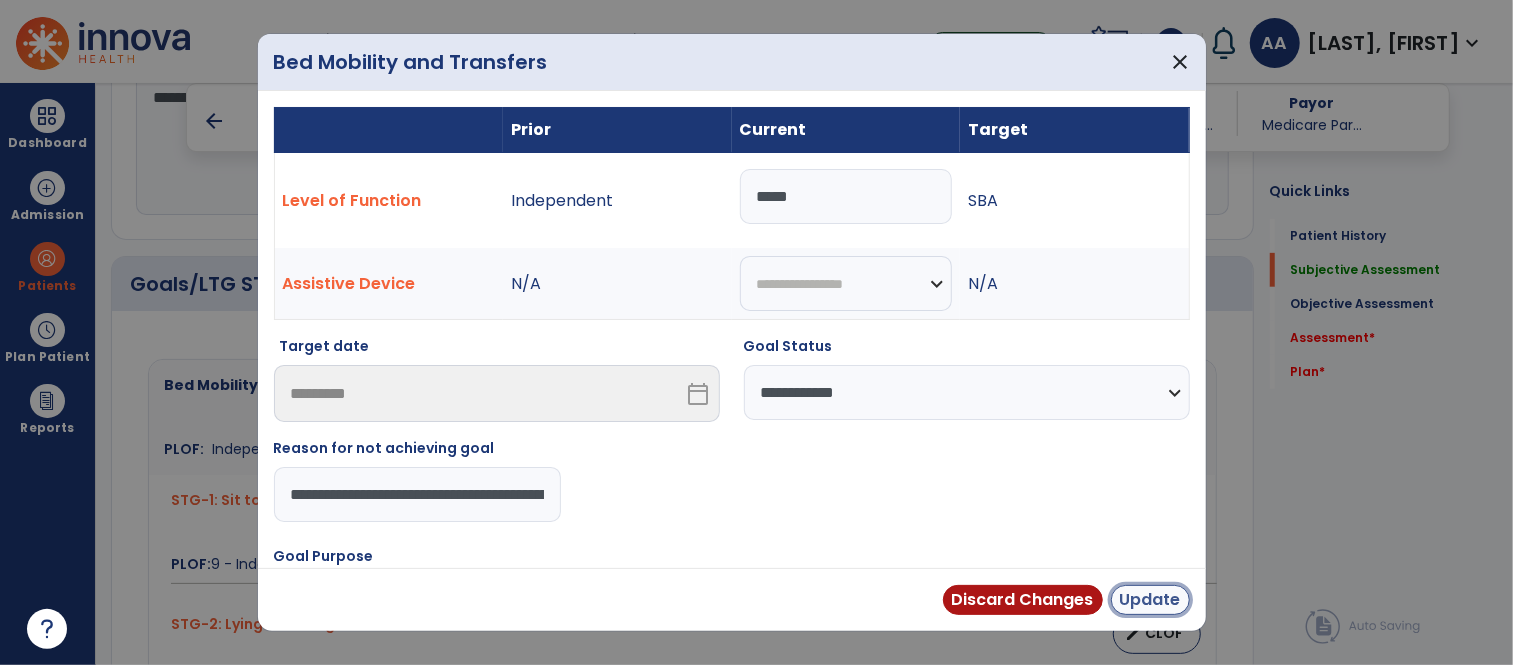 click on "Update" at bounding box center (1150, 600) 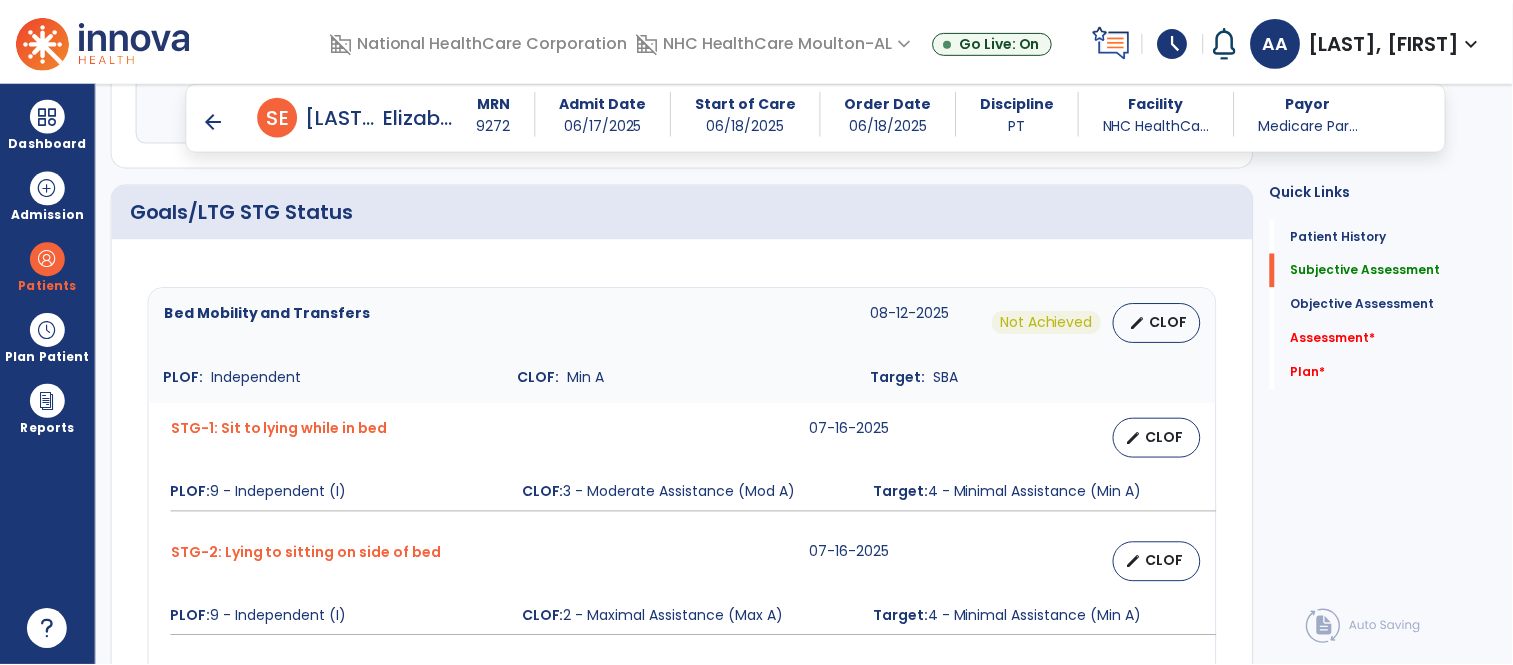 scroll, scrollTop: 666, scrollLeft: 0, axis: vertical 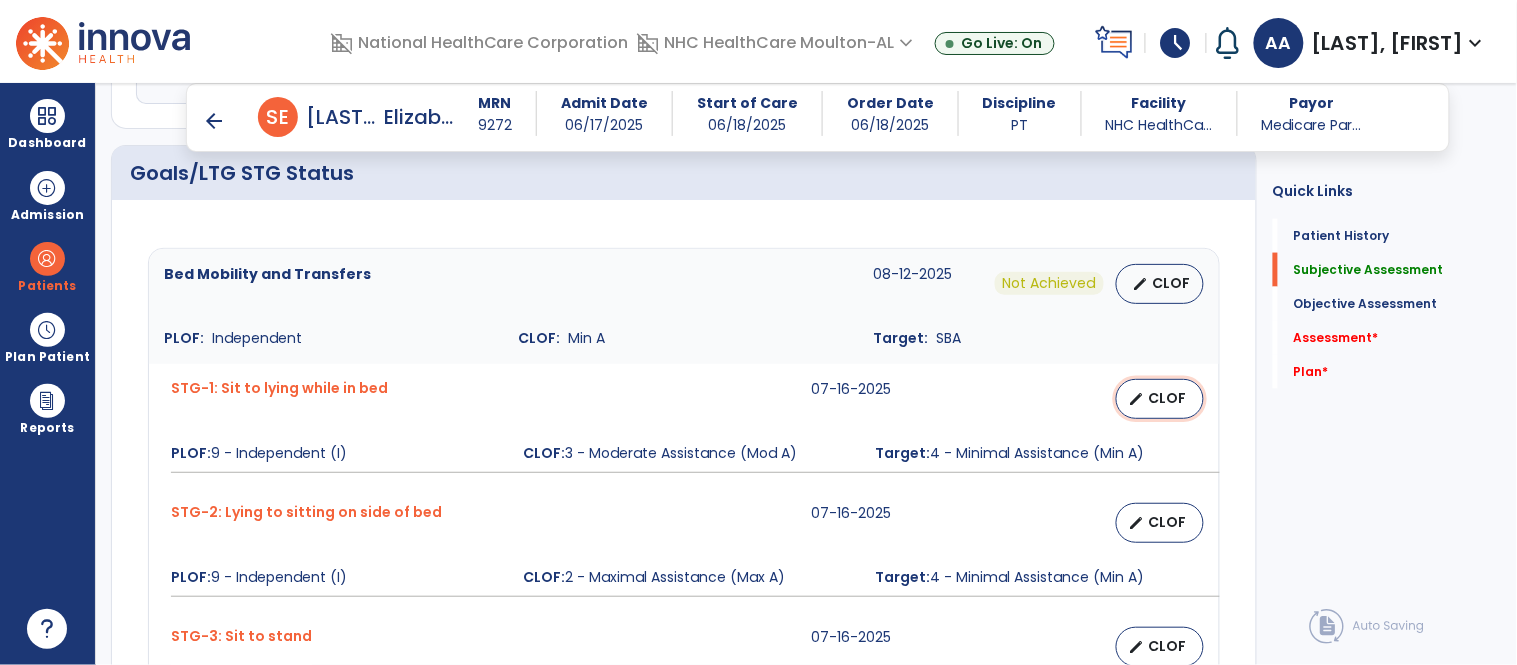 click on "CLOF" at bounding box center [1168, 398] 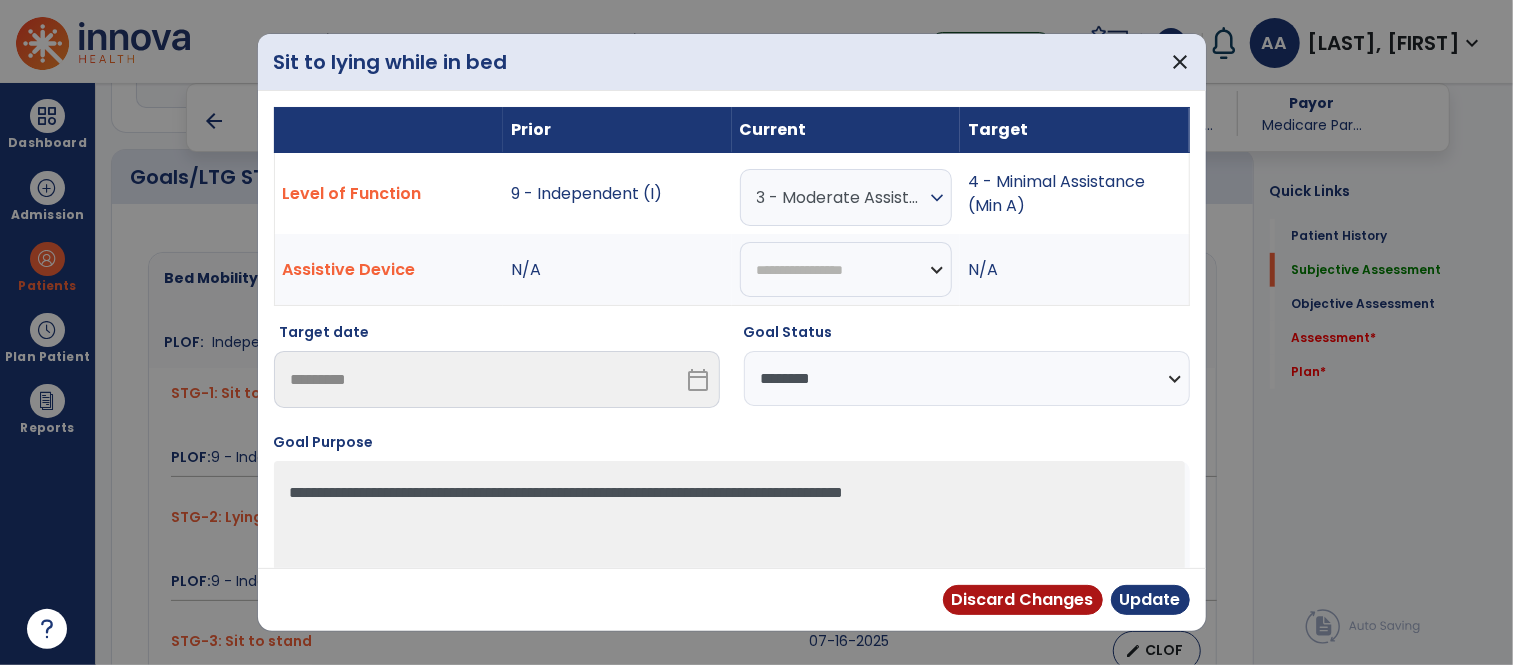 scroll, scrollTop: 666, scrollLeft: 0, axis: vertical 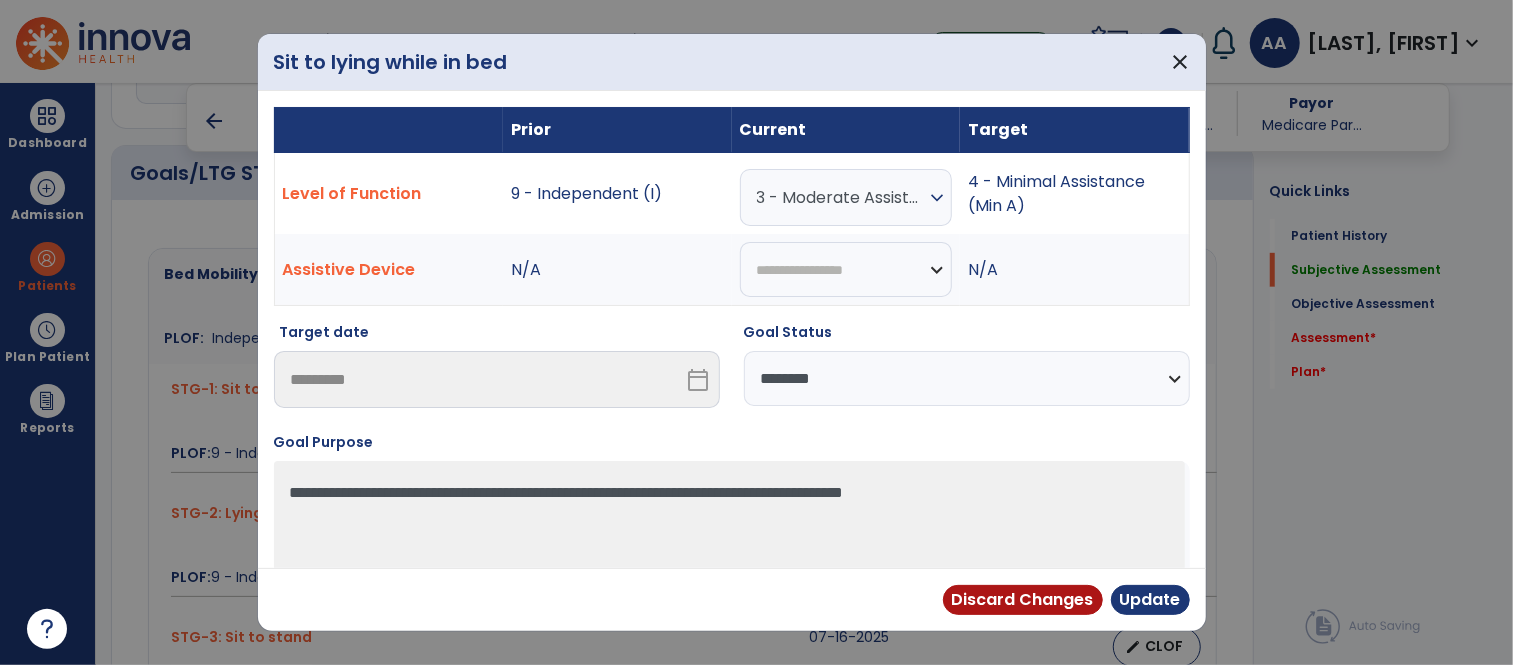click on "**********" at bounding box center [967, 378] 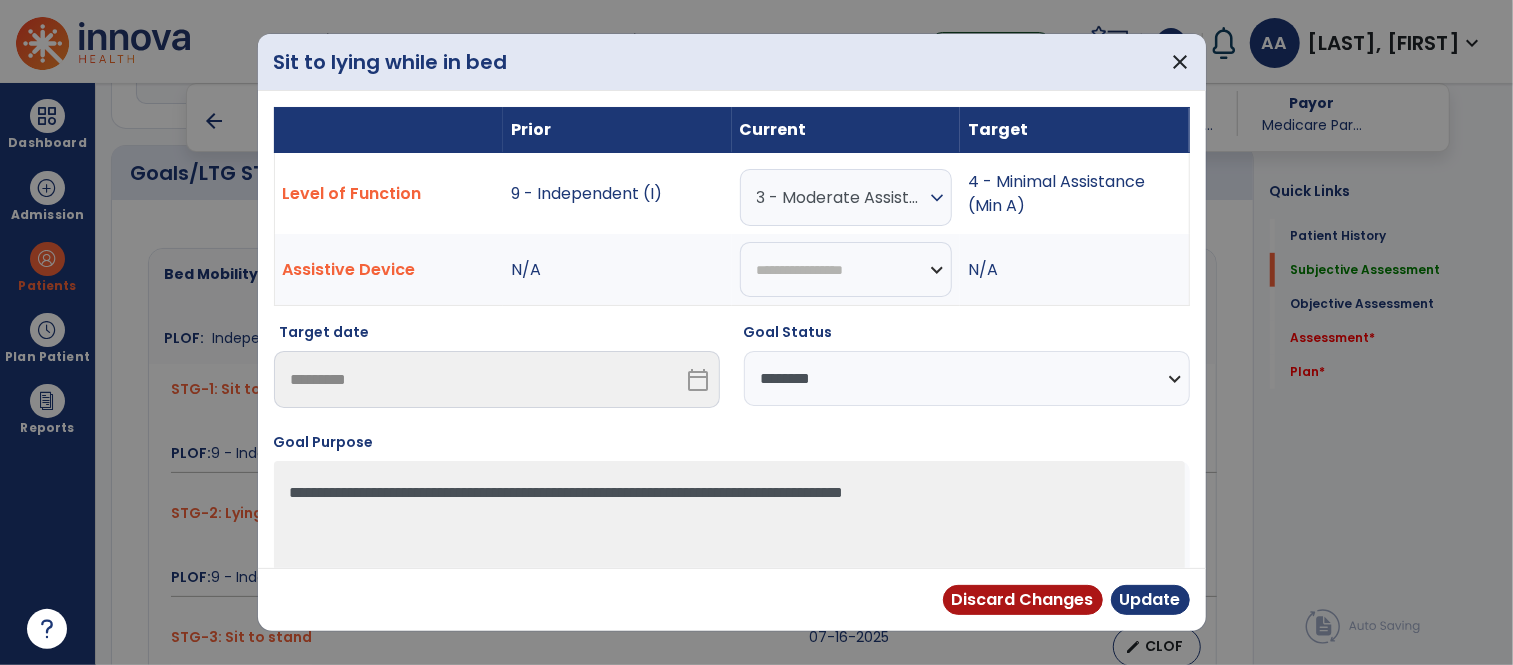 select on "**********" 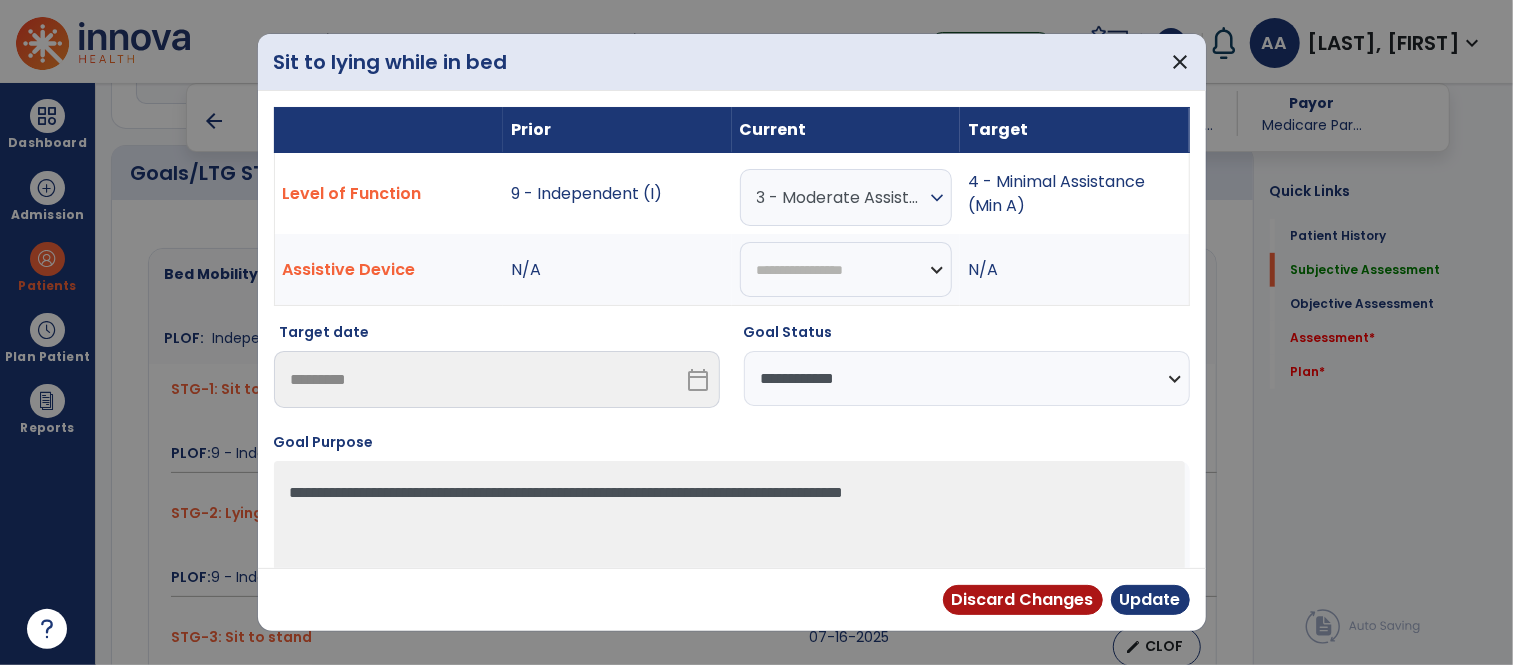 click on "**********" at bounding box center (967, 378) 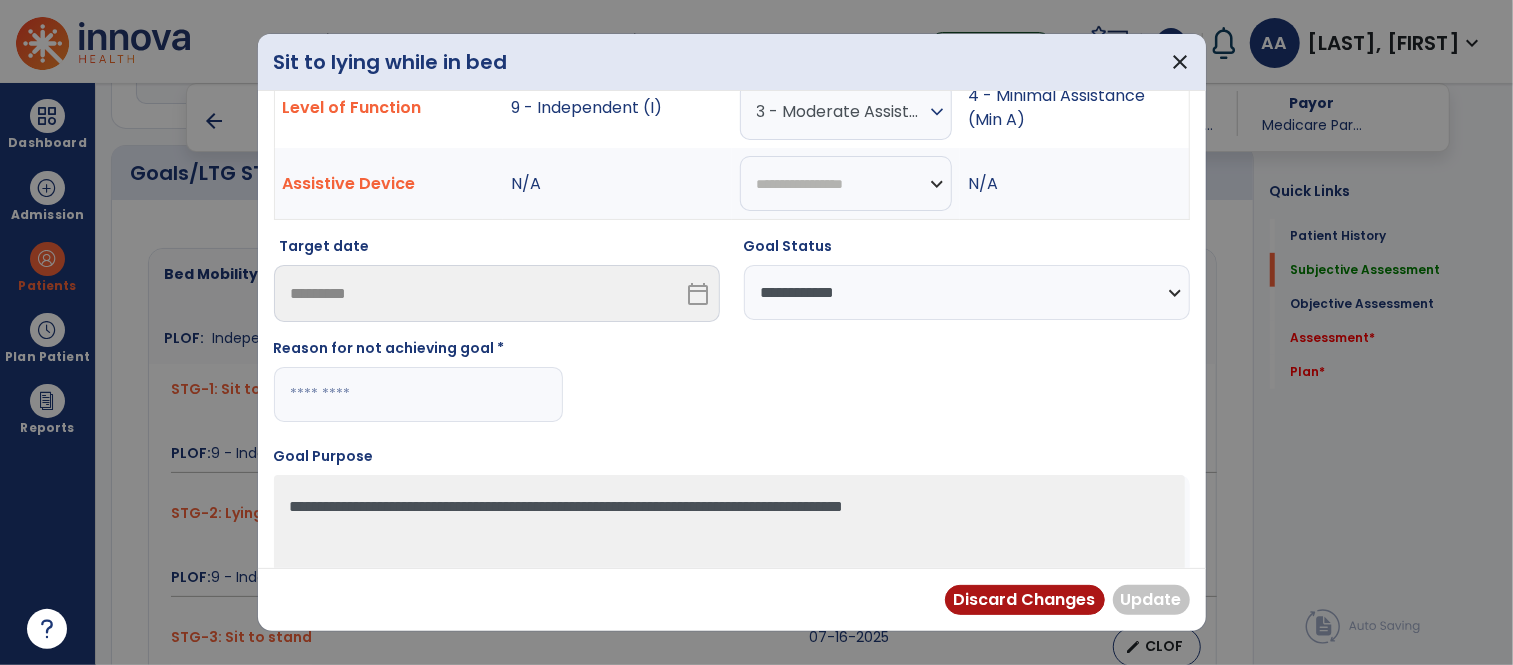 scroll, scrollTop: 111, scrollLeft: 0, axis: vertical 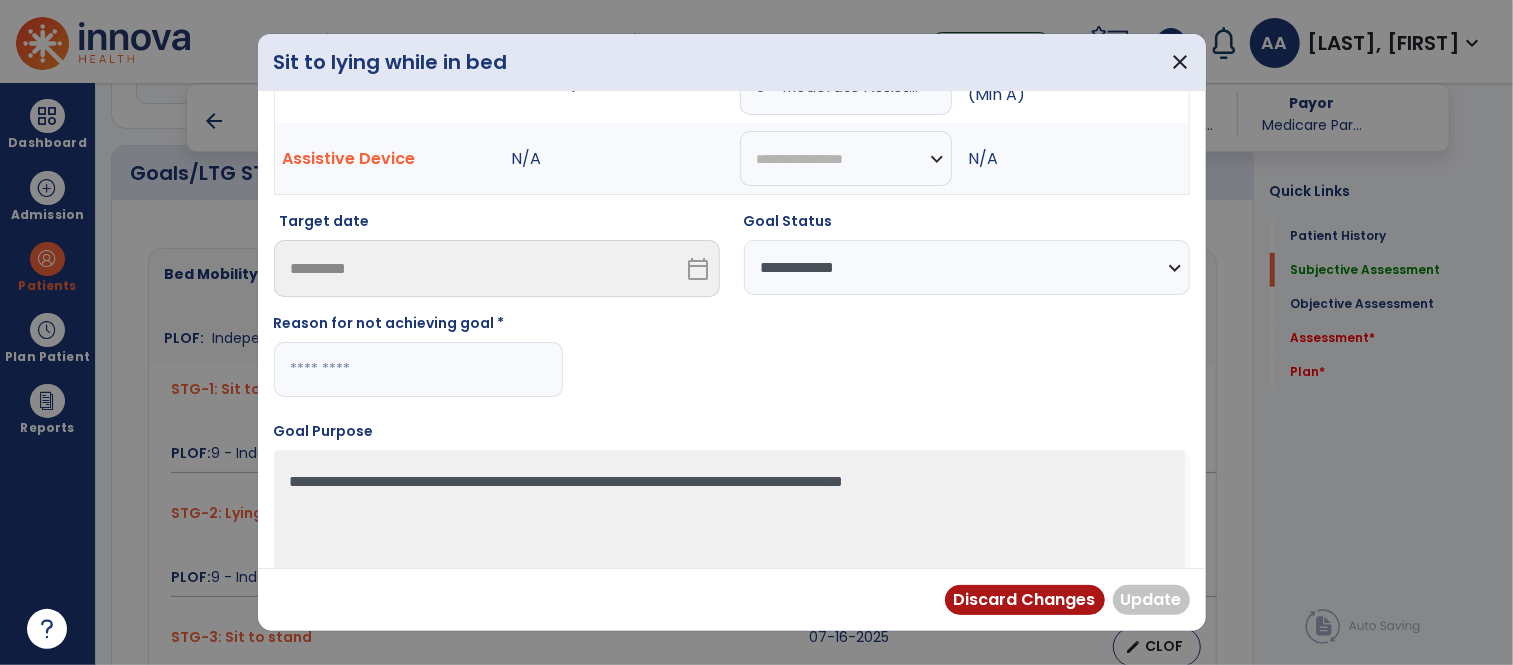 click at bounding box center [418, 369] 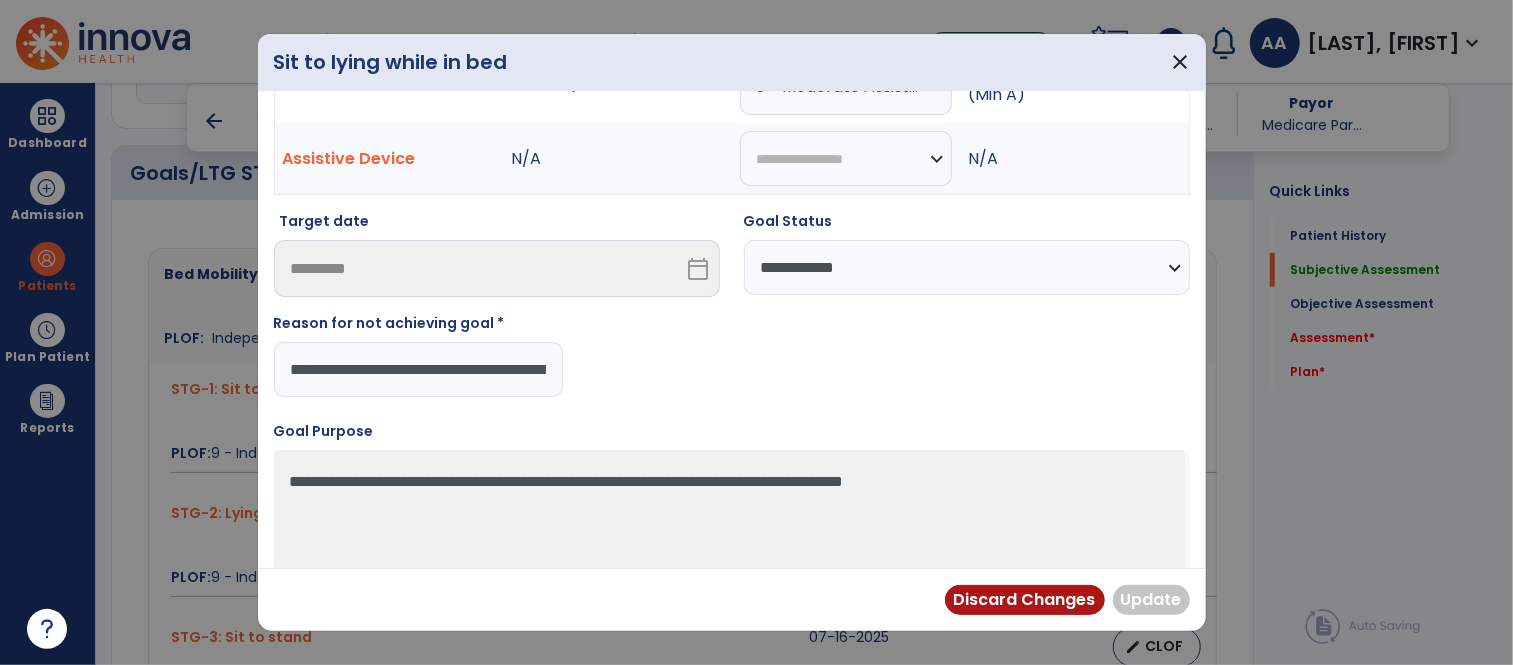 scroll, scrollTop: 0, scrollLeft: 677, axis: horizontal 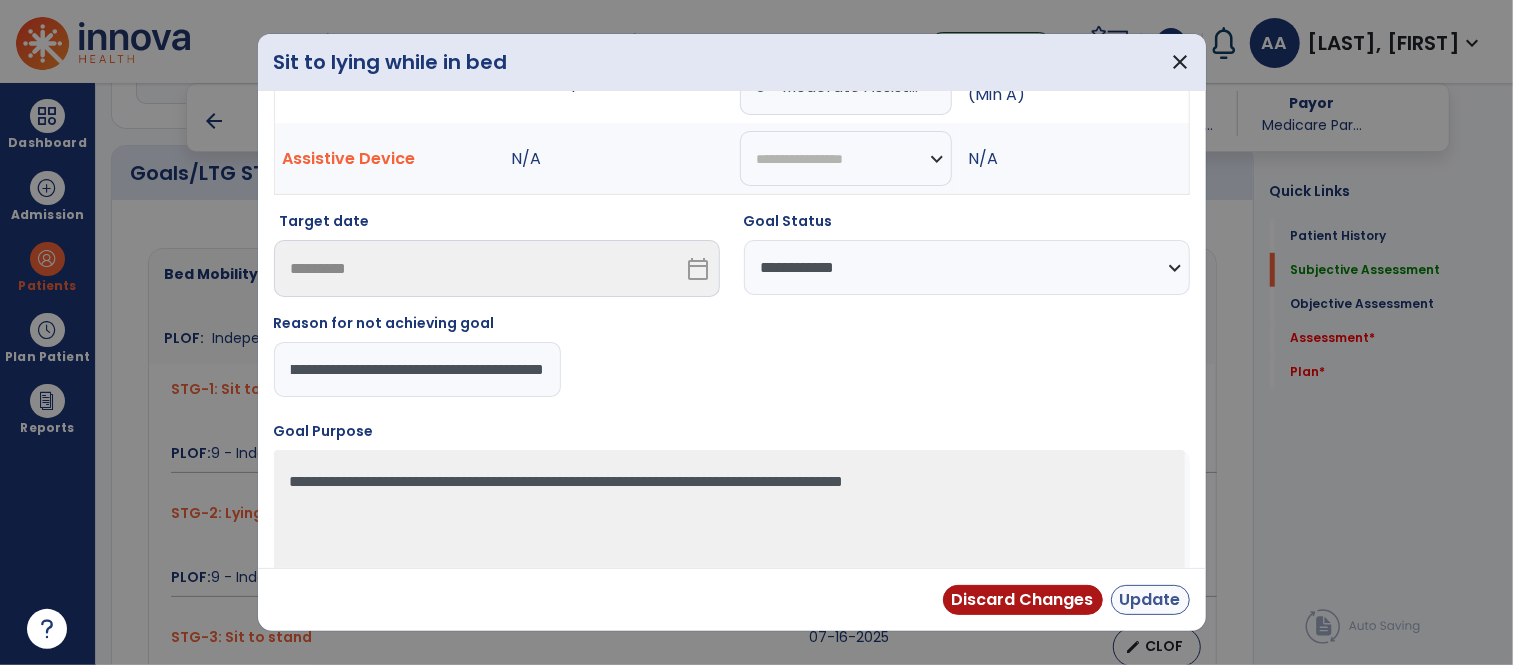 type on "**********" 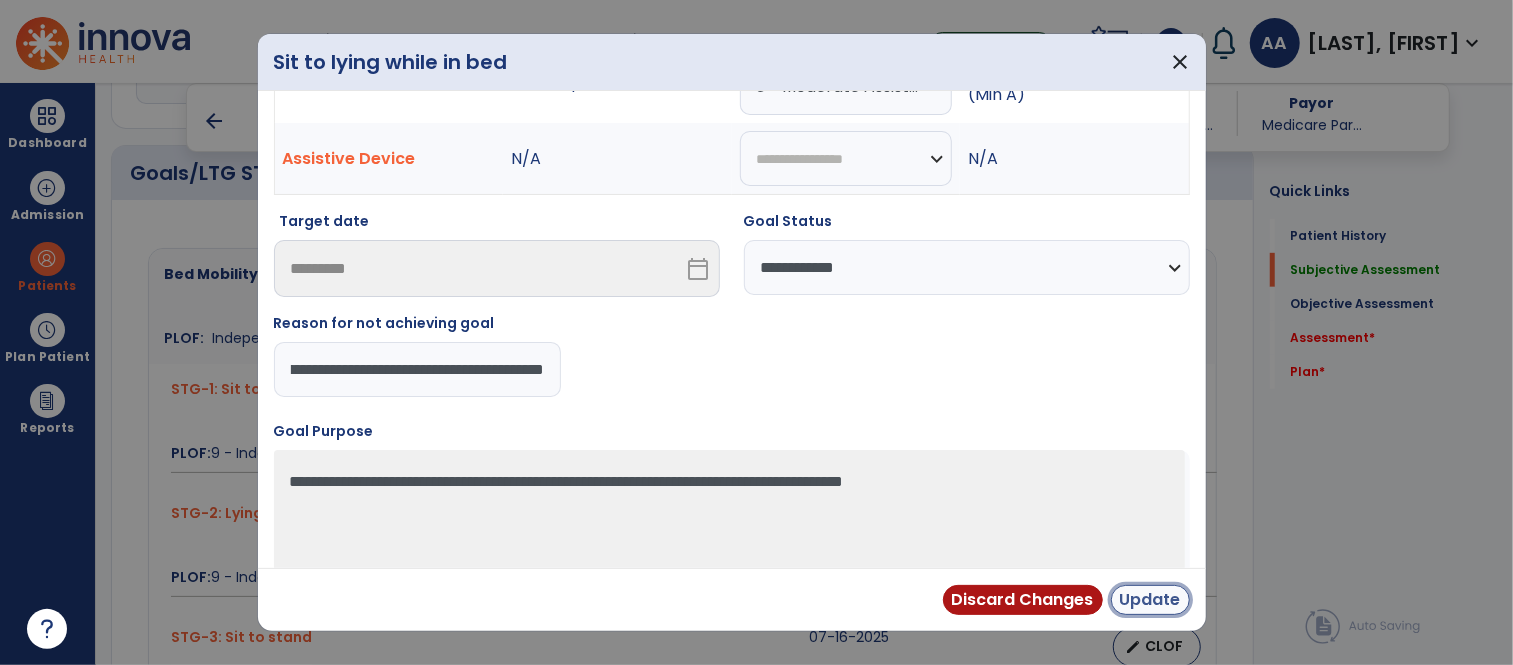 click on "Update" at bounding box center (1150, 600) 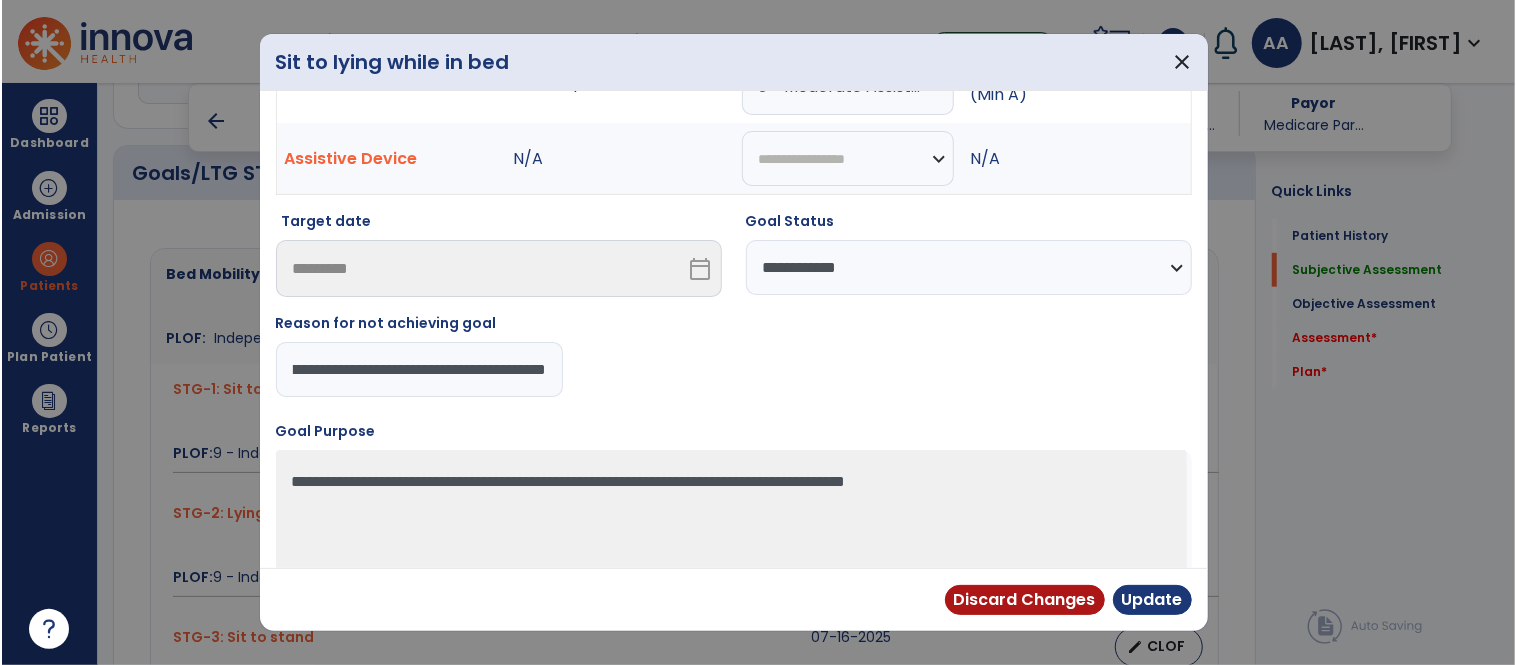 scroll, scrollTop: 0, scrollLeft: 0, axis: both 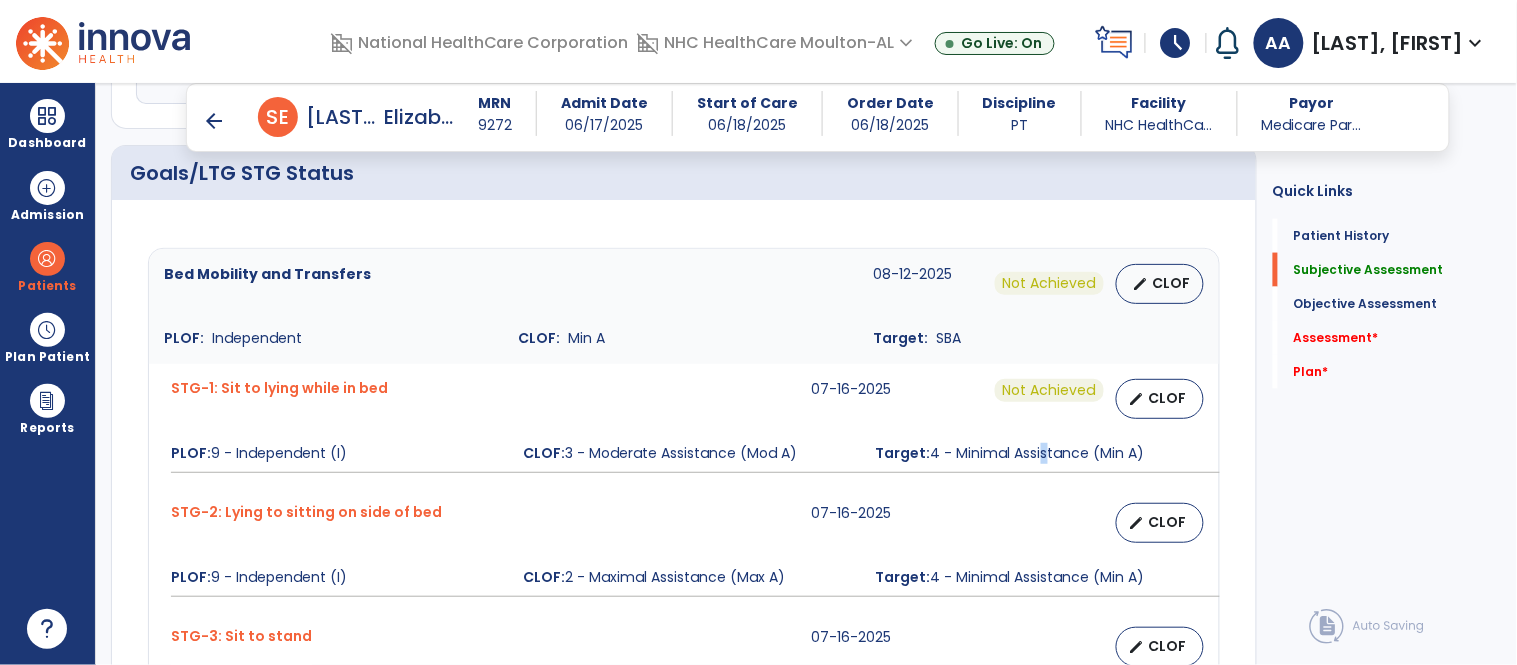 drag, startPoint x: 1062, startPoint y: 457, endPoint x: 1031, endPoint y: 446, distance: 32.89377 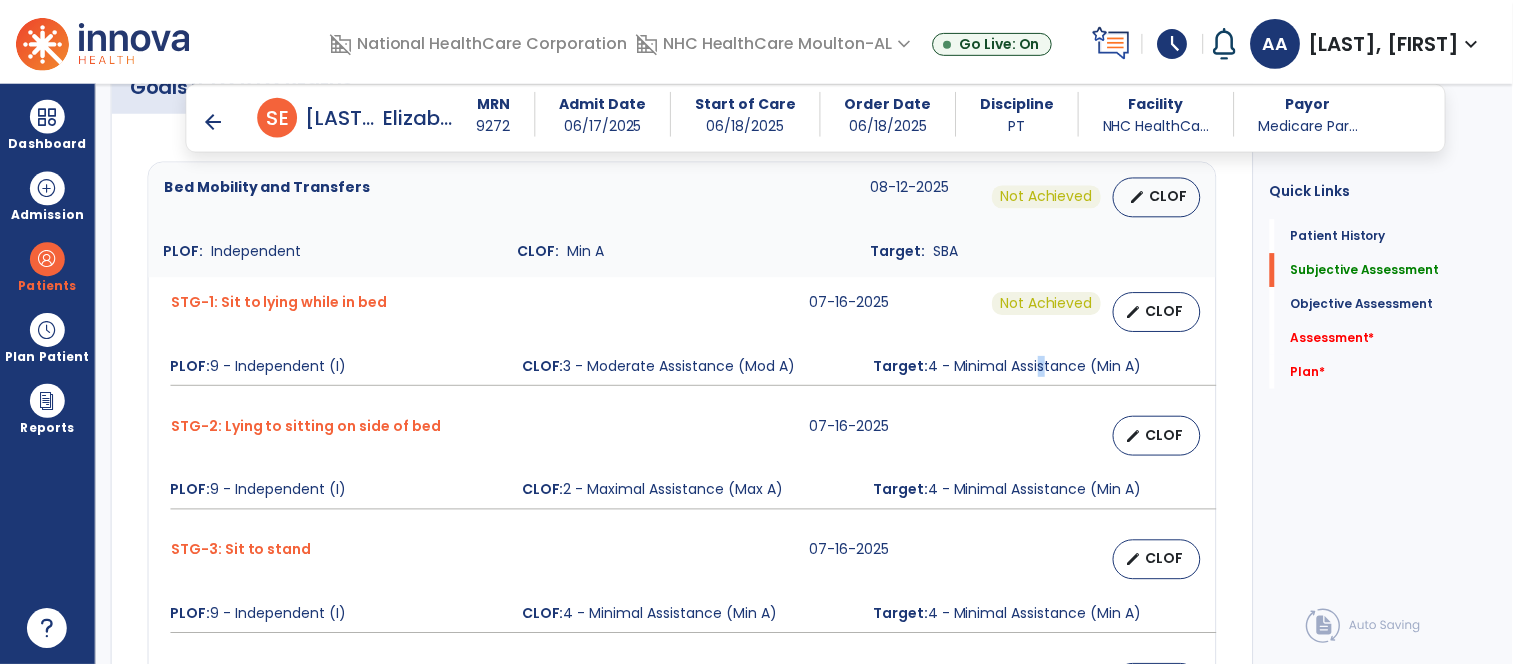 scroll, scrollTop: 777, scrollLeft: 0, axis: vertical 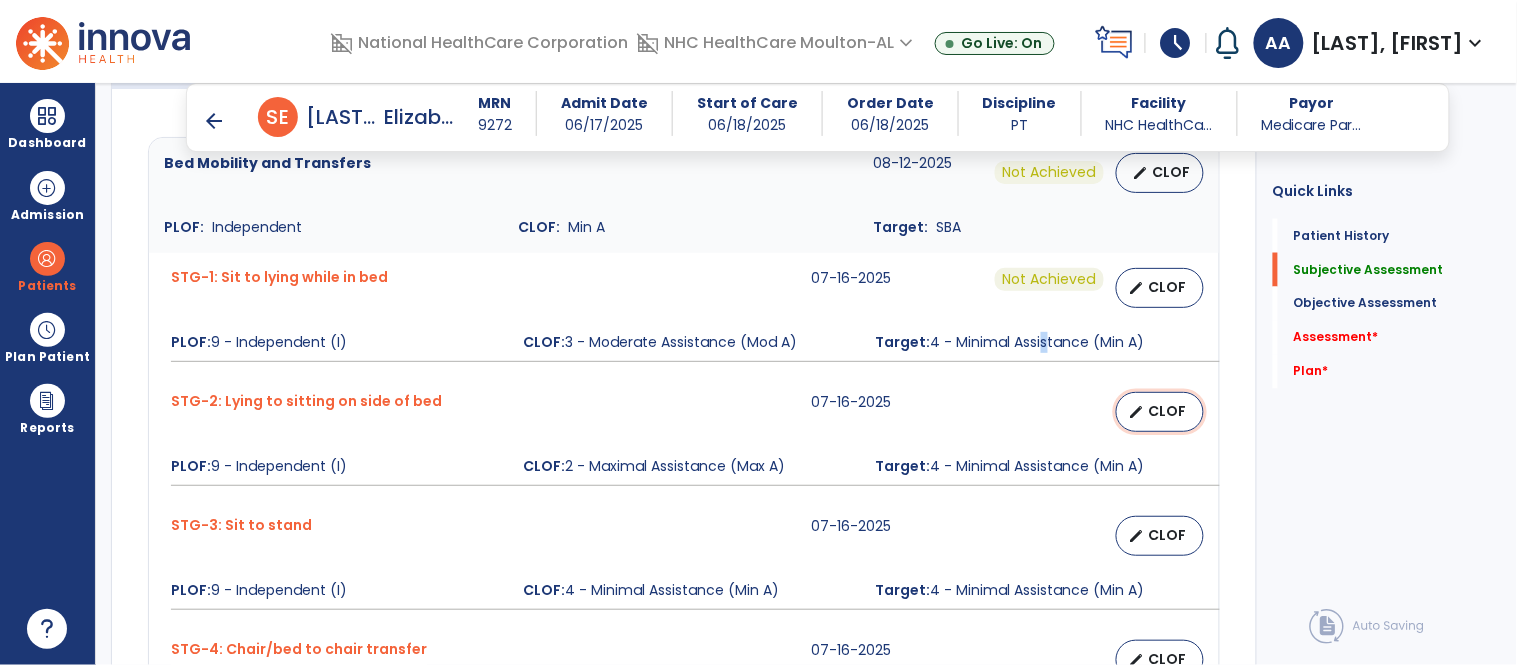 click on "CLOF" at bounding box center [1168, 411] 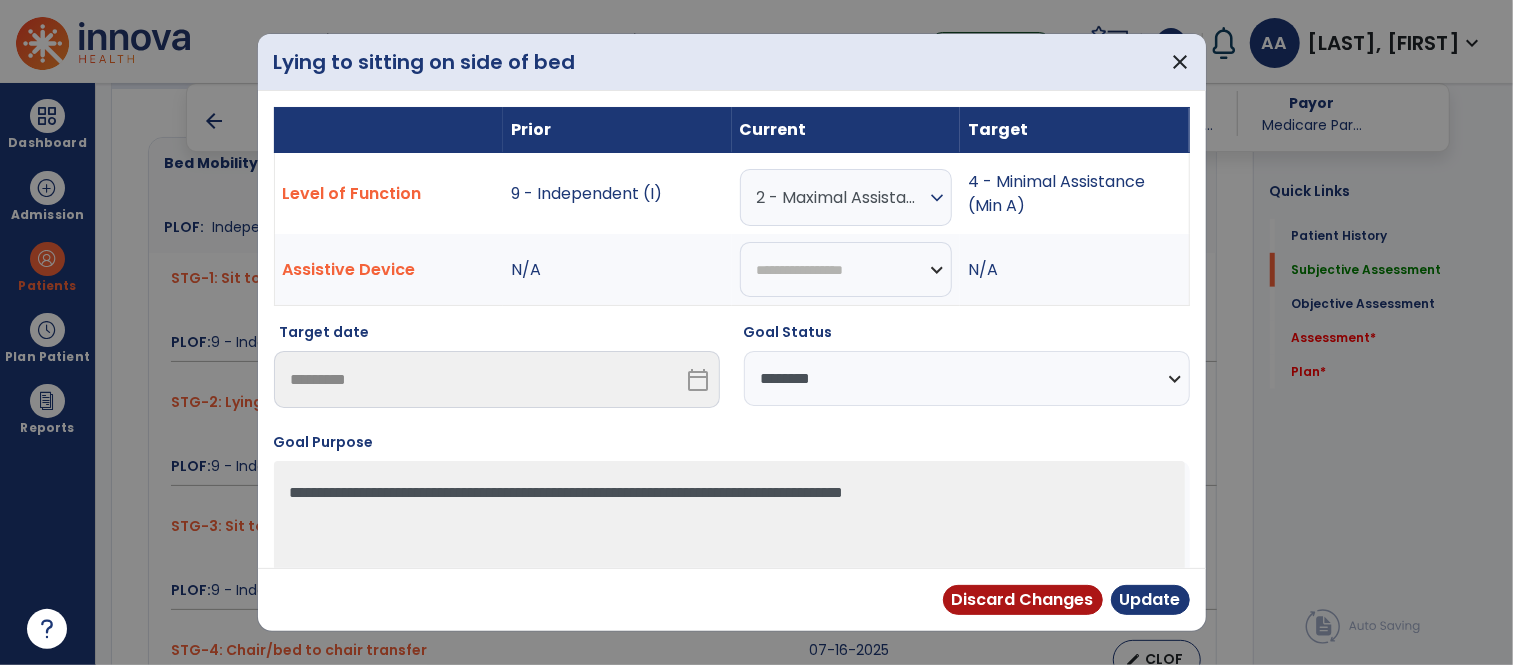 scroll, scrollTop: 777, scrollLeft: 0, axis: vertical 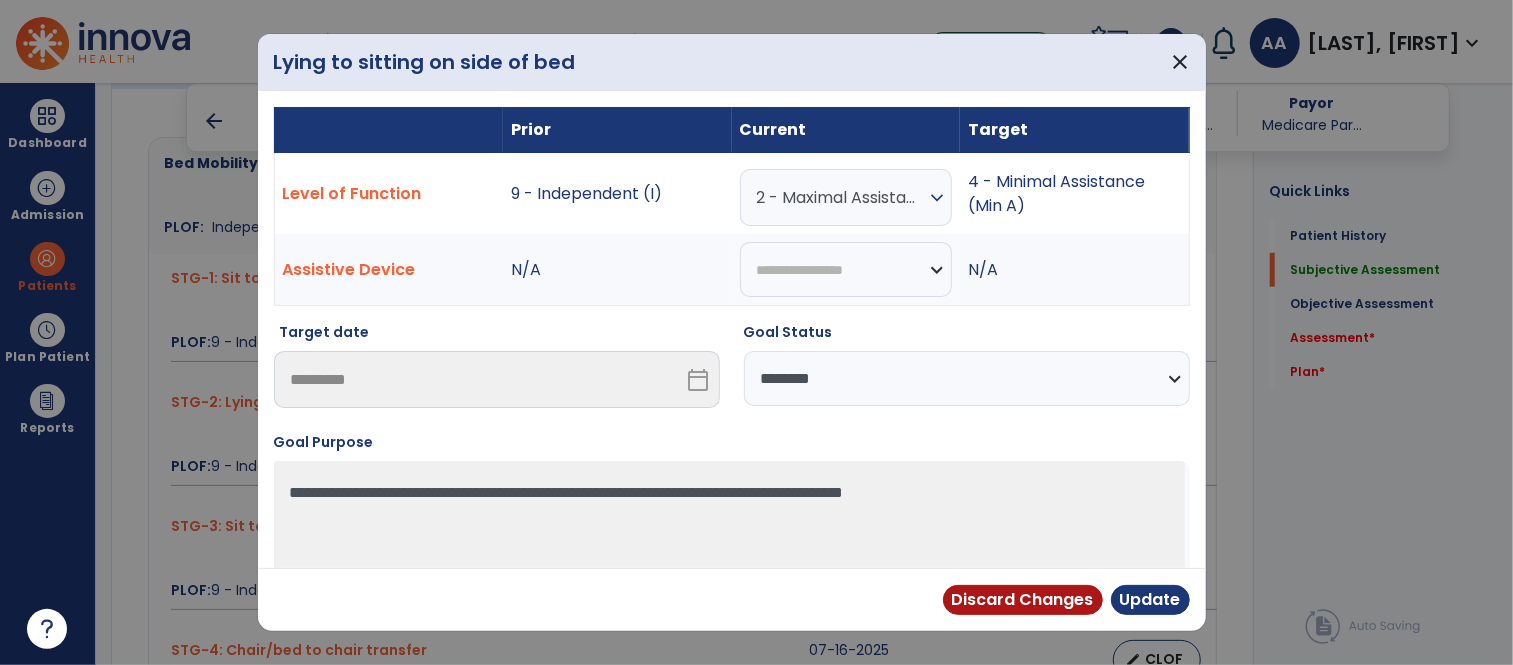 select on "**********" 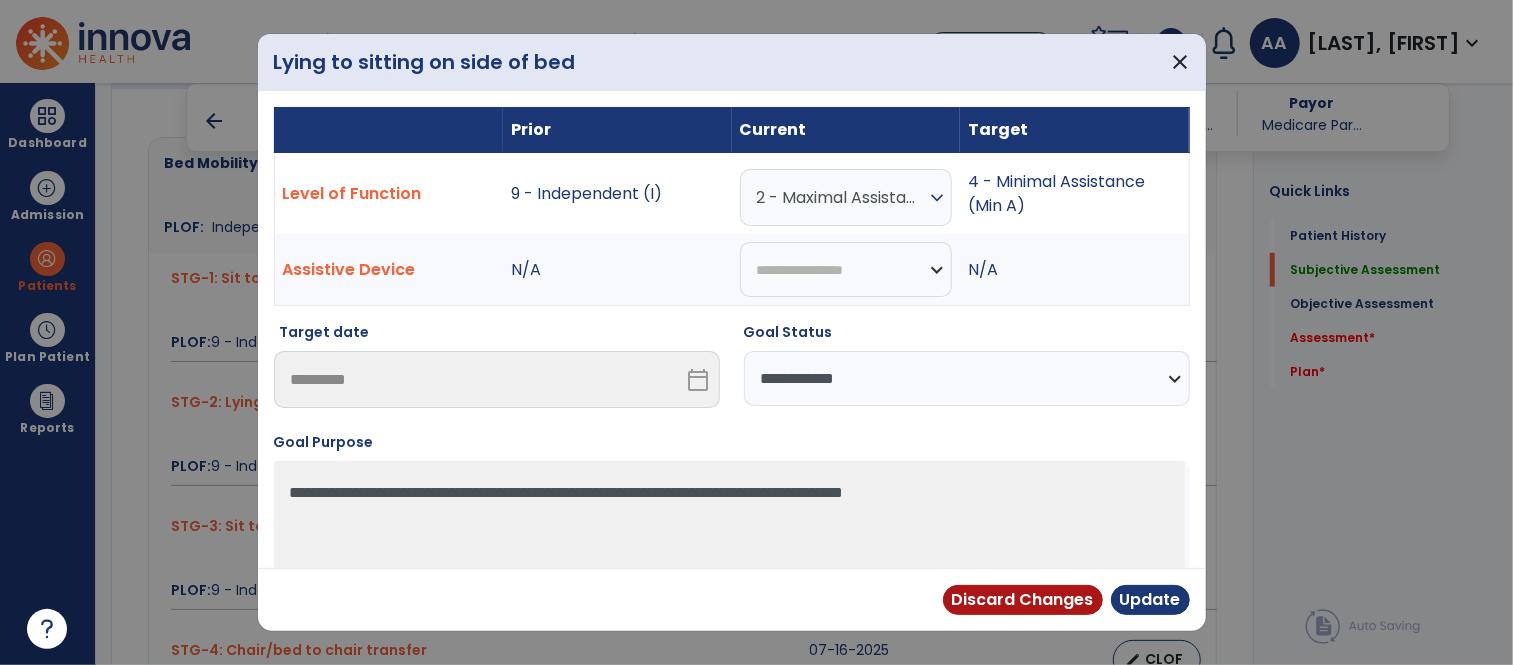 click on "**********" at bounding box center (967, 378) 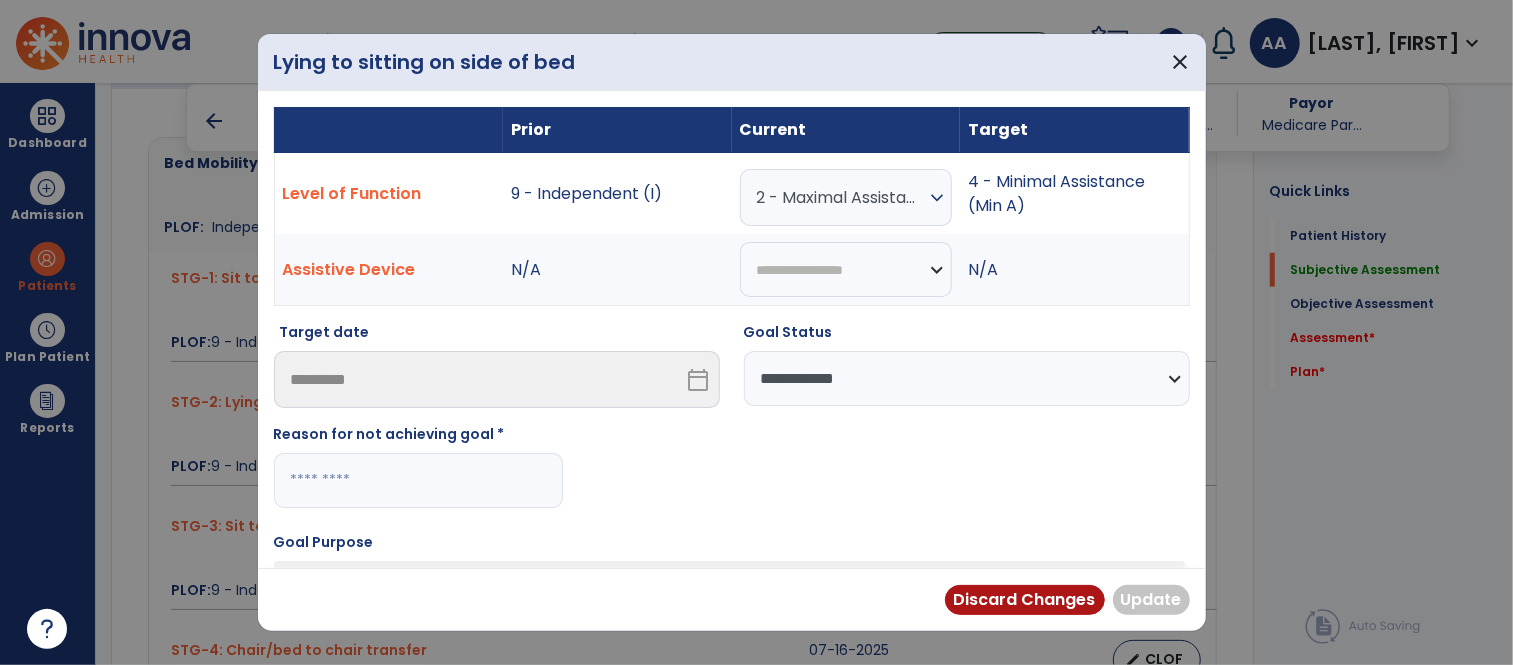 click at bounding box center [418, 480] 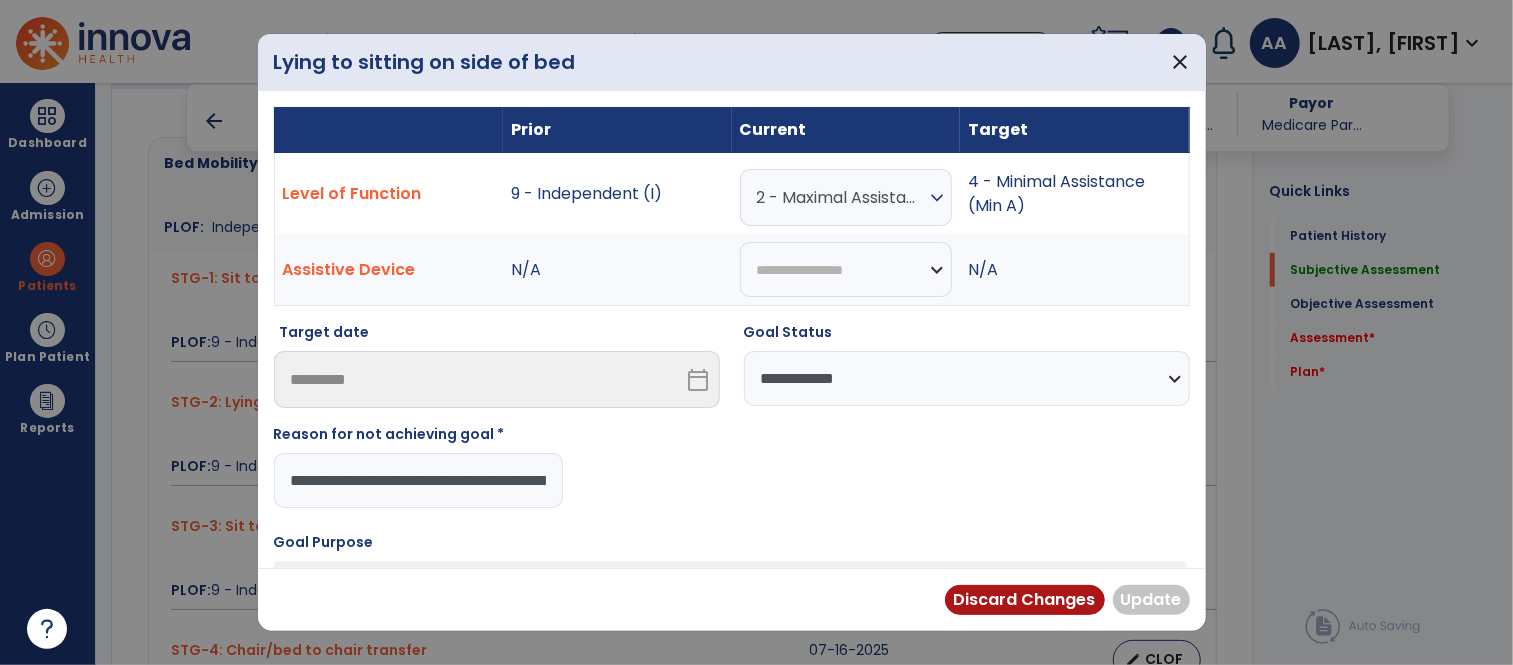 scroll, scrollTop: 0, scrollLeft: 677, axis: horizontal 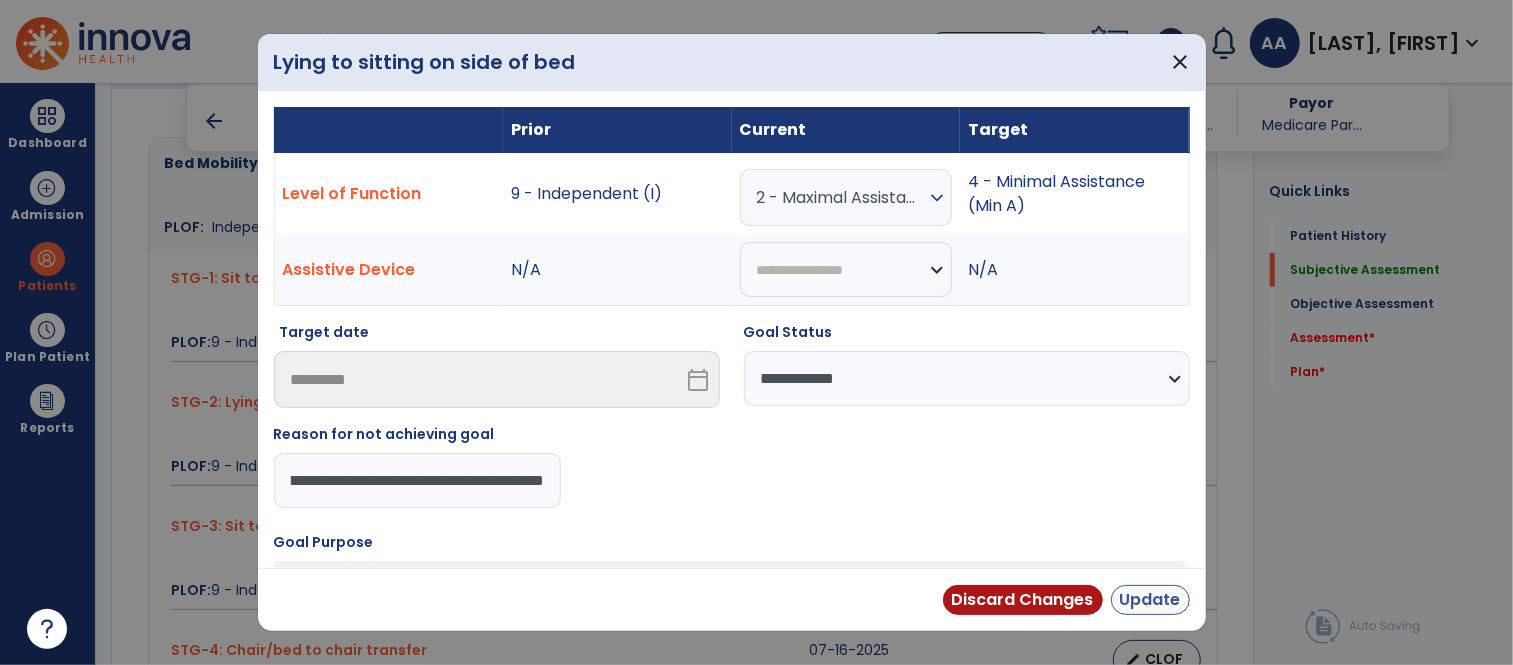 type on "**********" 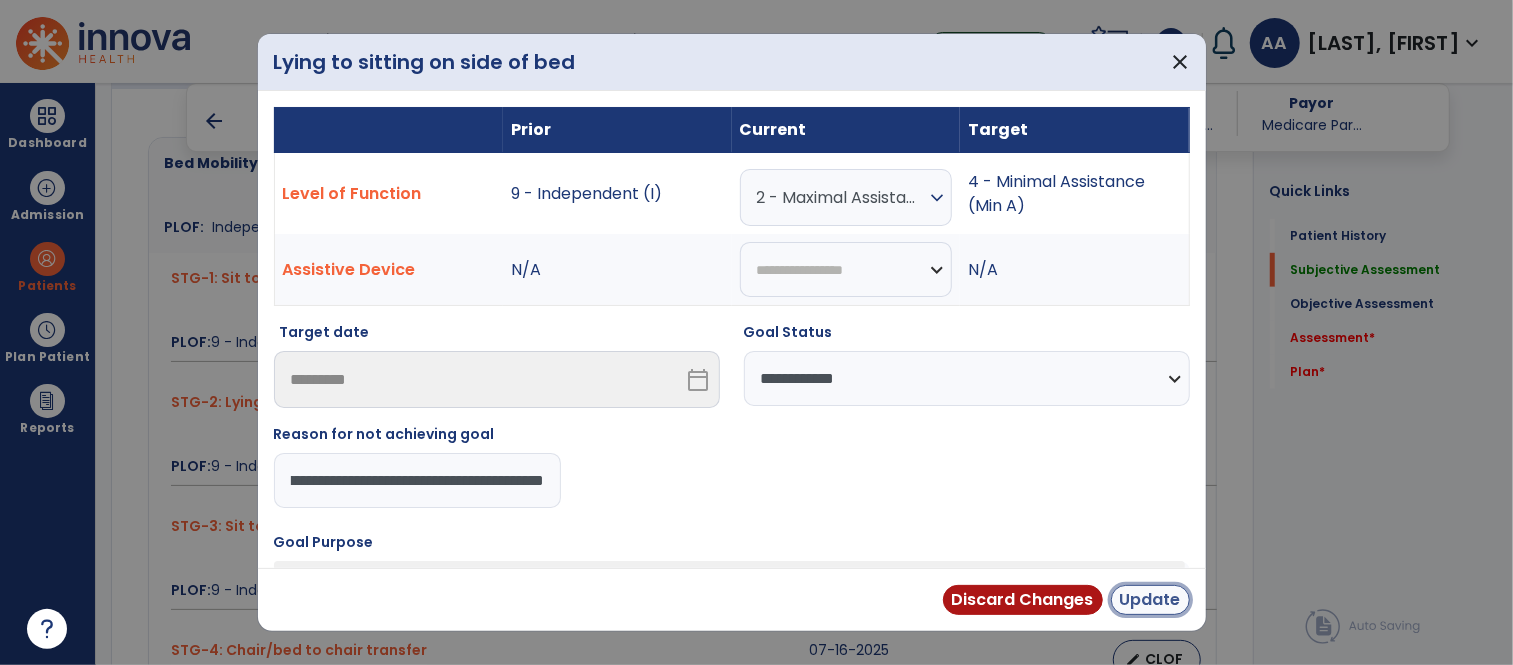 click on "Update" at bounding box center [1150, 600] 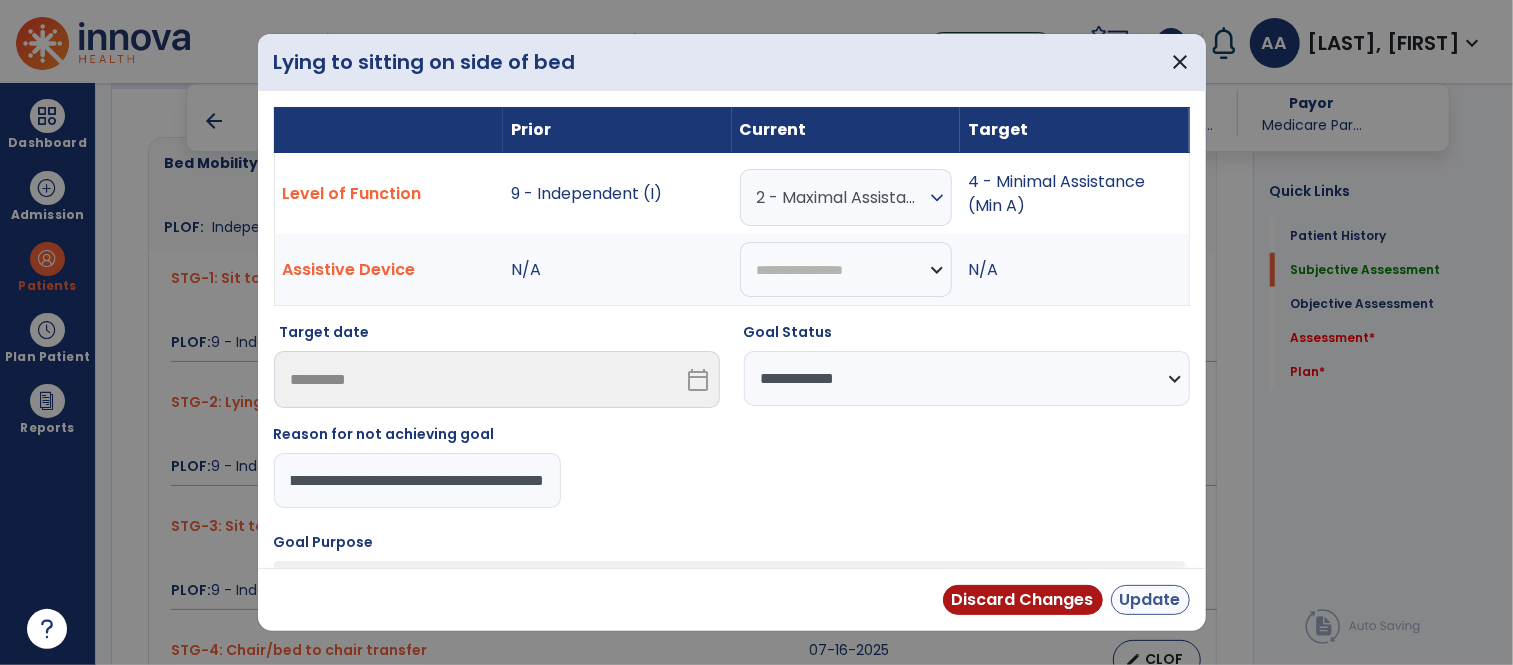 scroll, scrollTop: 0, scrollLeft: 0, axis: both 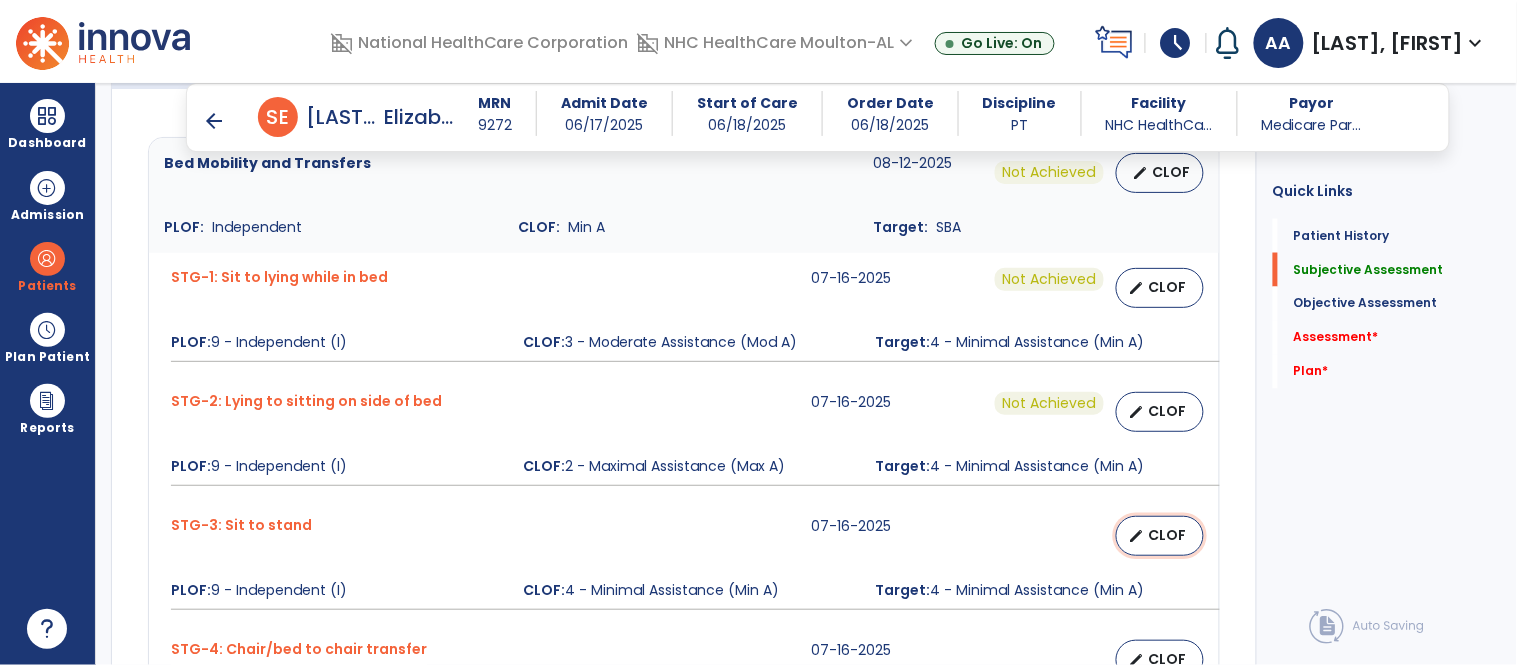 click on "CLOF" at bounding box center (1168, 535) 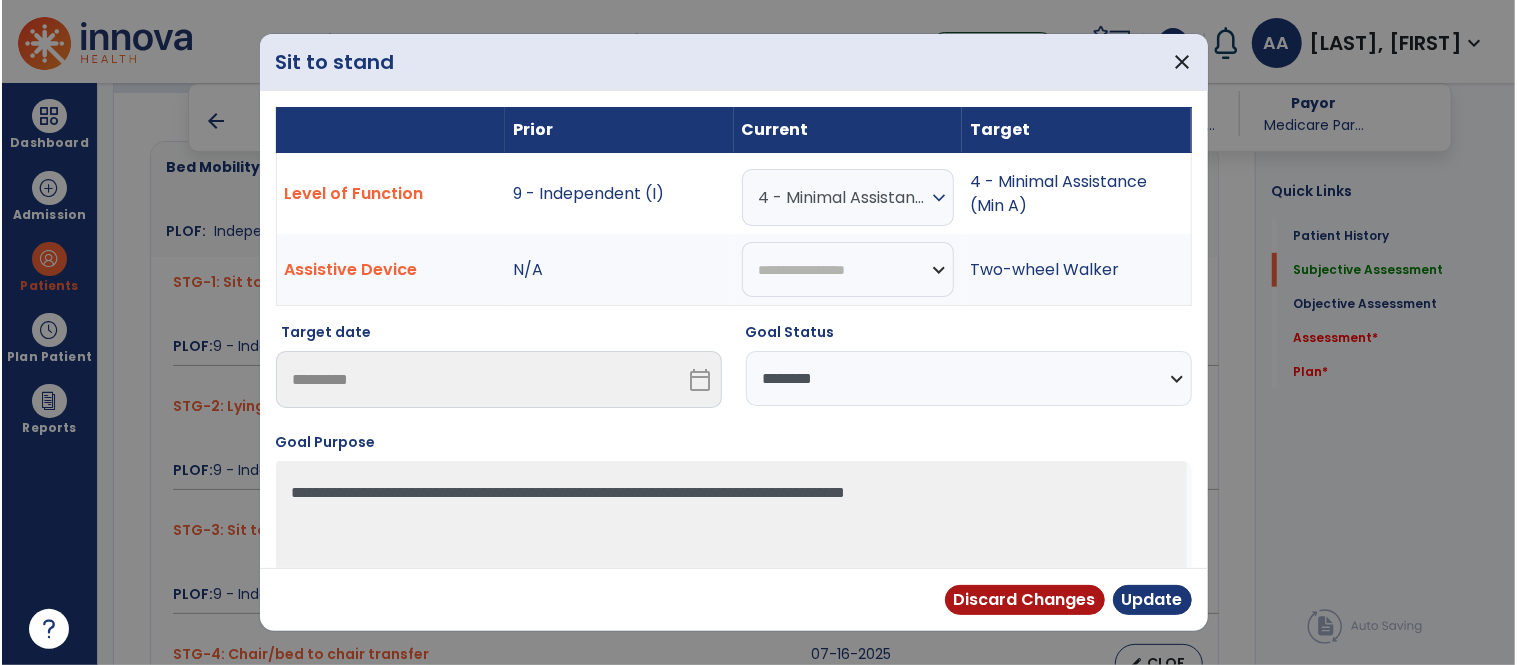 scroll, scrollTop: 777, scrollLeft: 0, axis: vertical 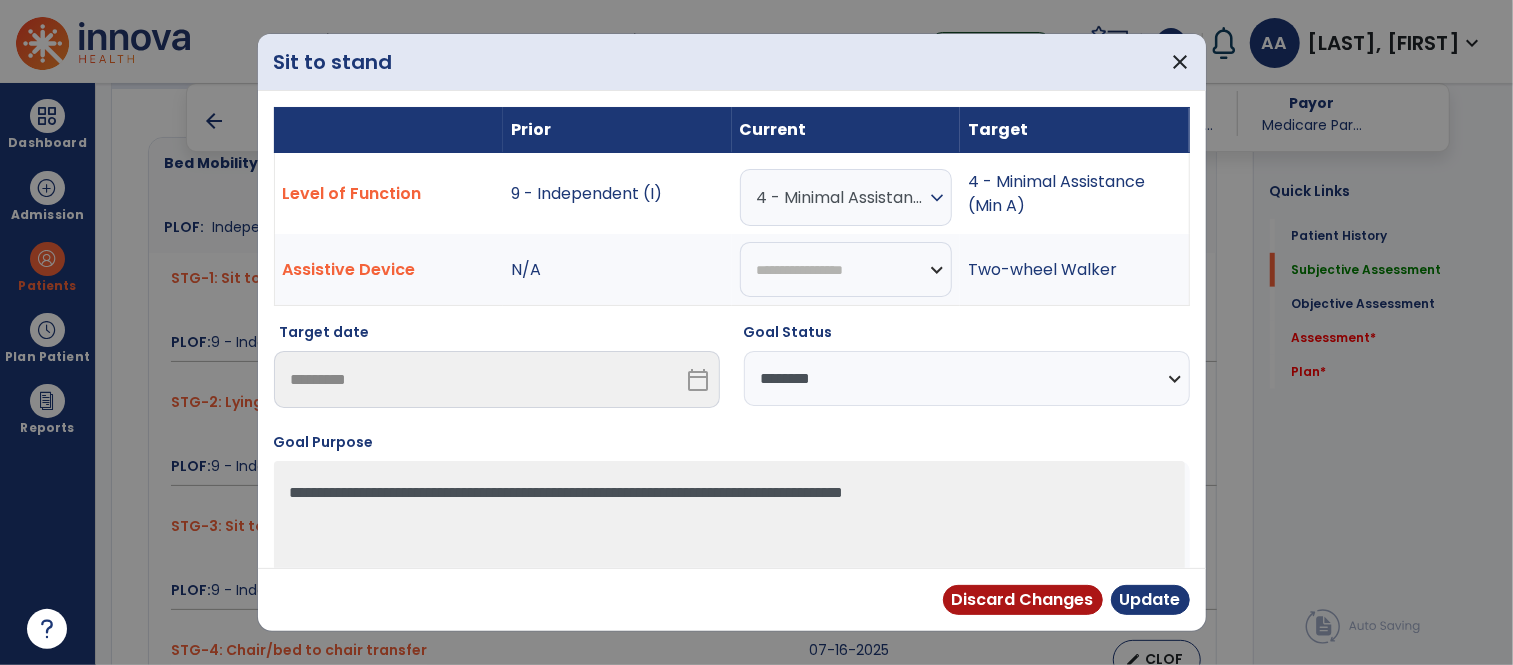 click on "**********" at bounding box center [967, 378] 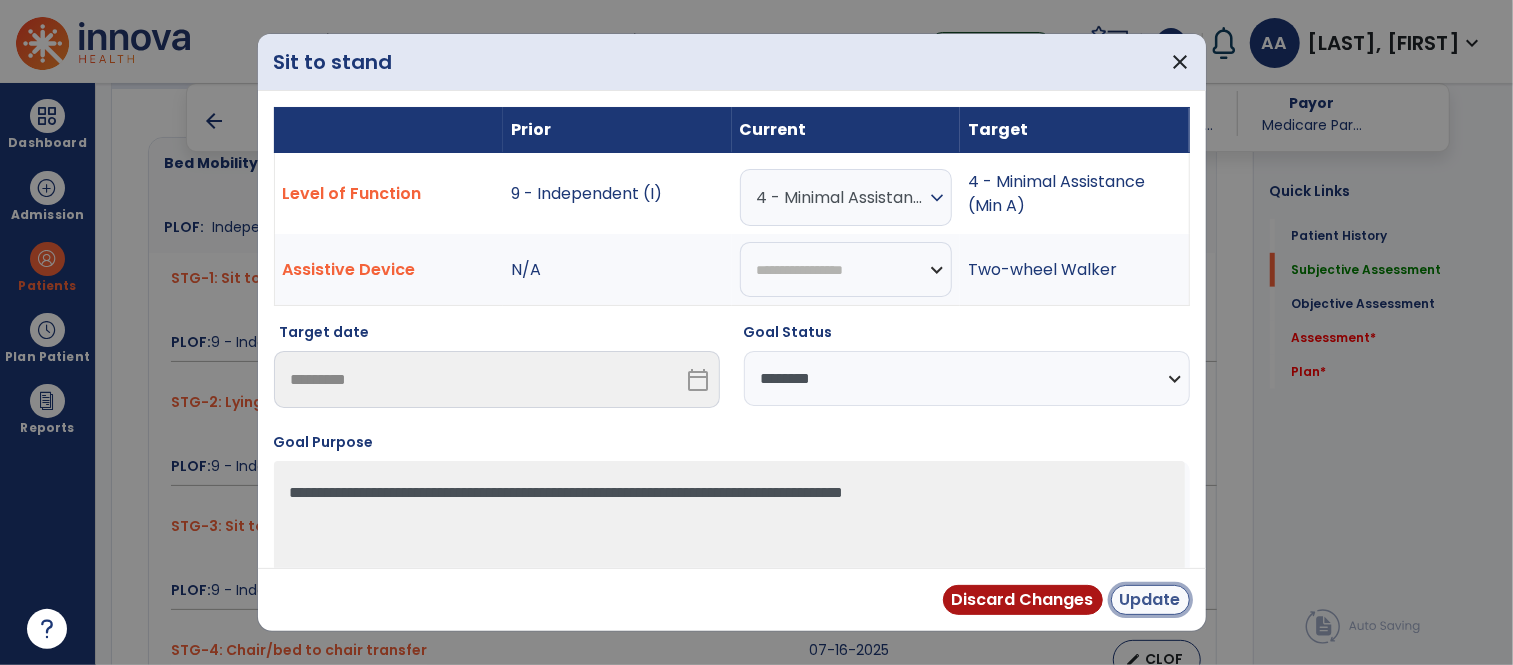 click on "Update" at bounding box center (1150, 600) 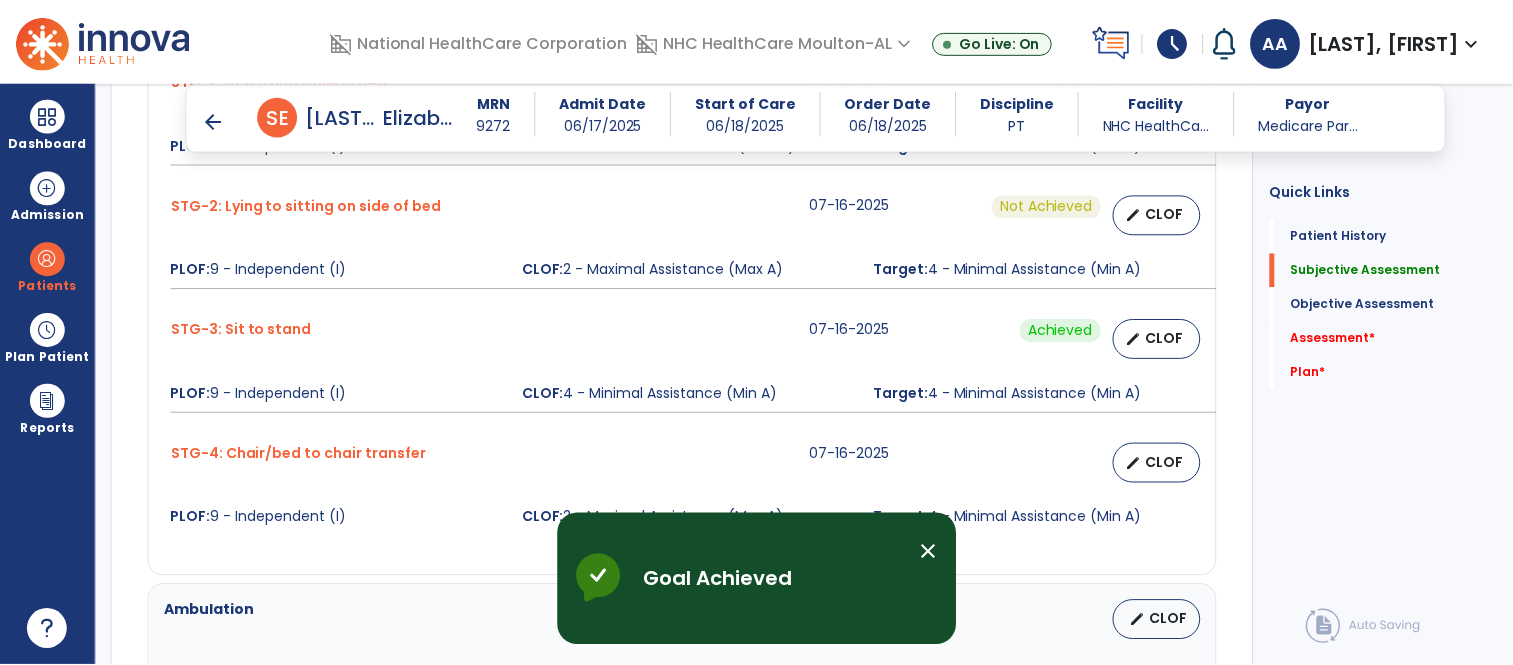 scroll, scrollTop: 1000, scrollLeft: 0, axis: vertical 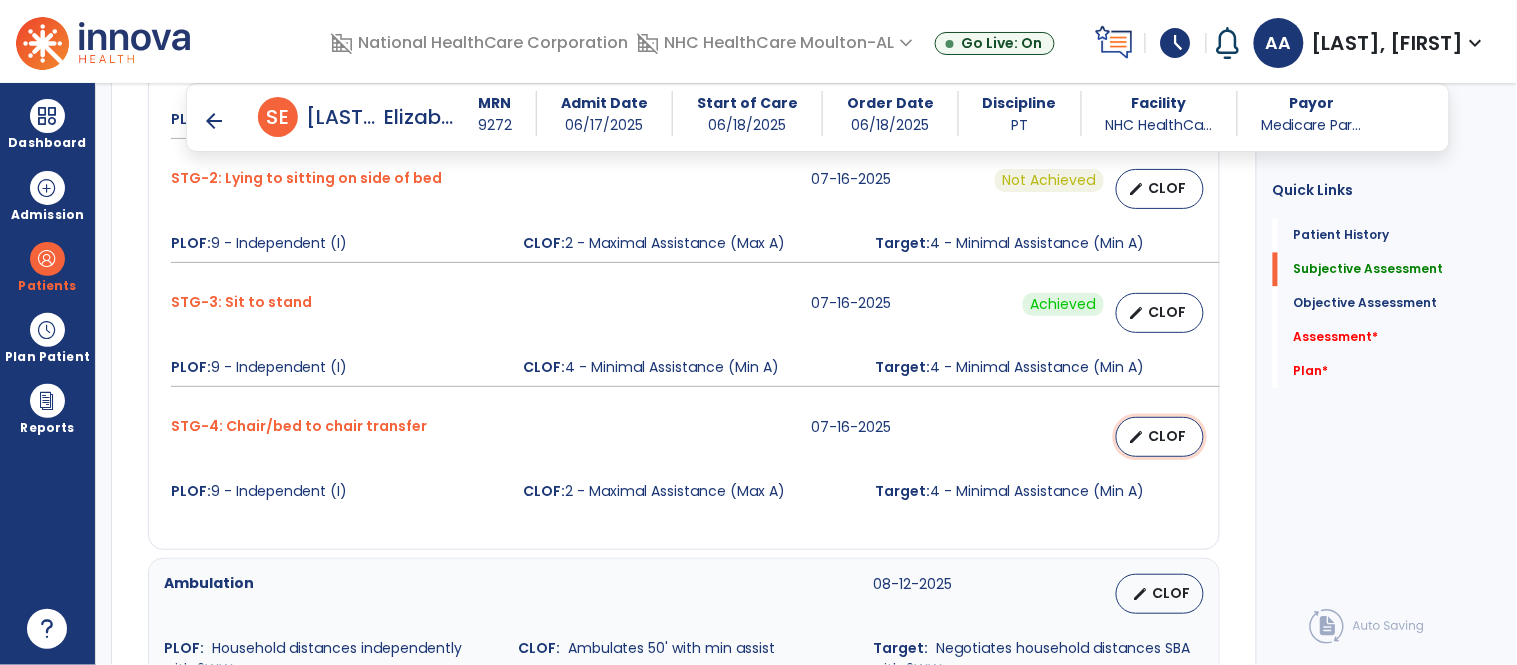 click on "CLOF" at bounding box center (1168, 436) 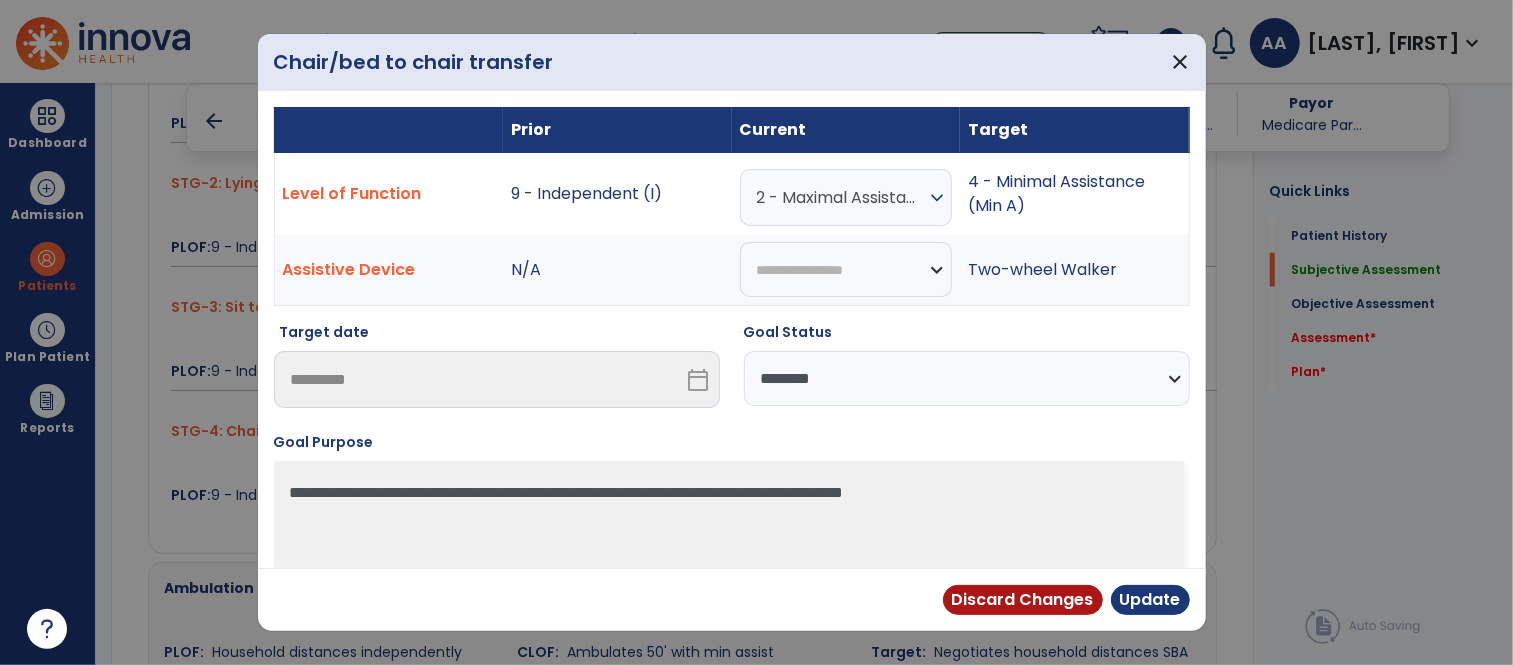 scroll, scrollTop: 1000, scrollLeft: 0, axis: vertical 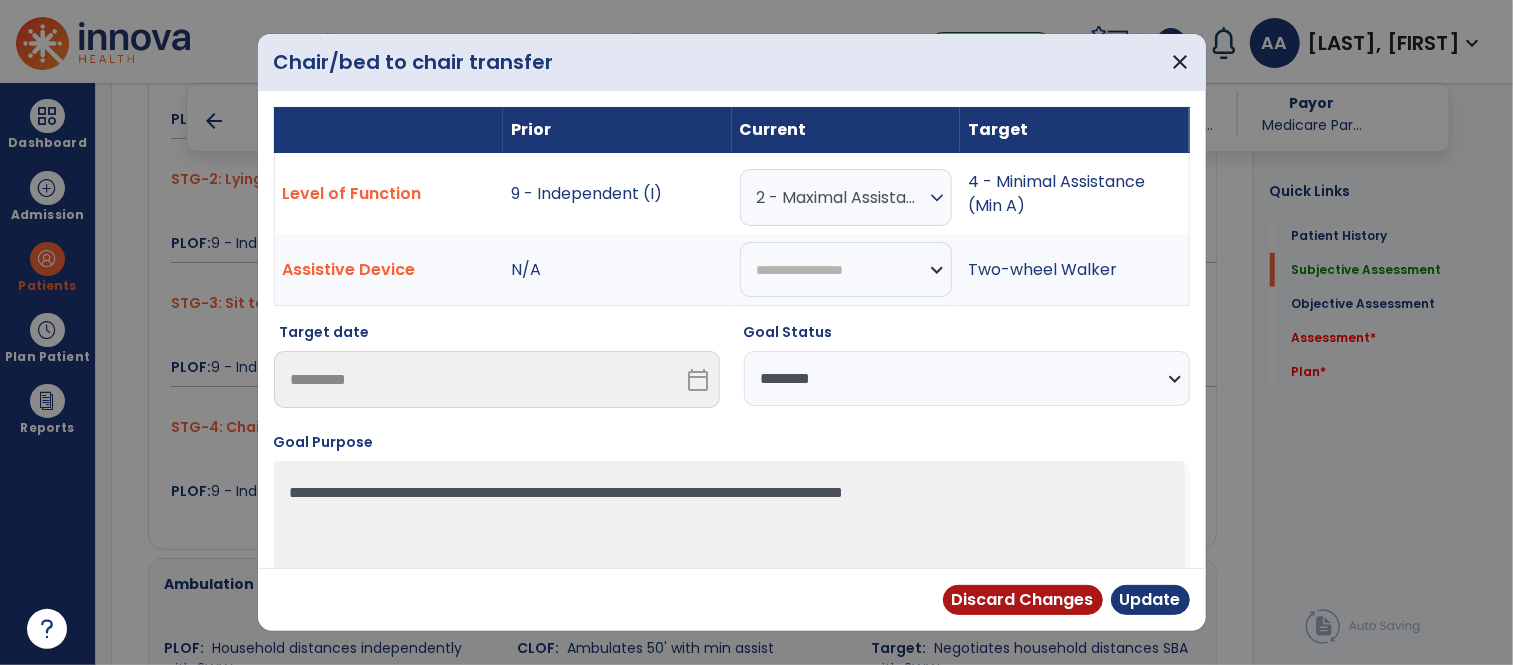 click on "**********" at bounding box center [967, 378] 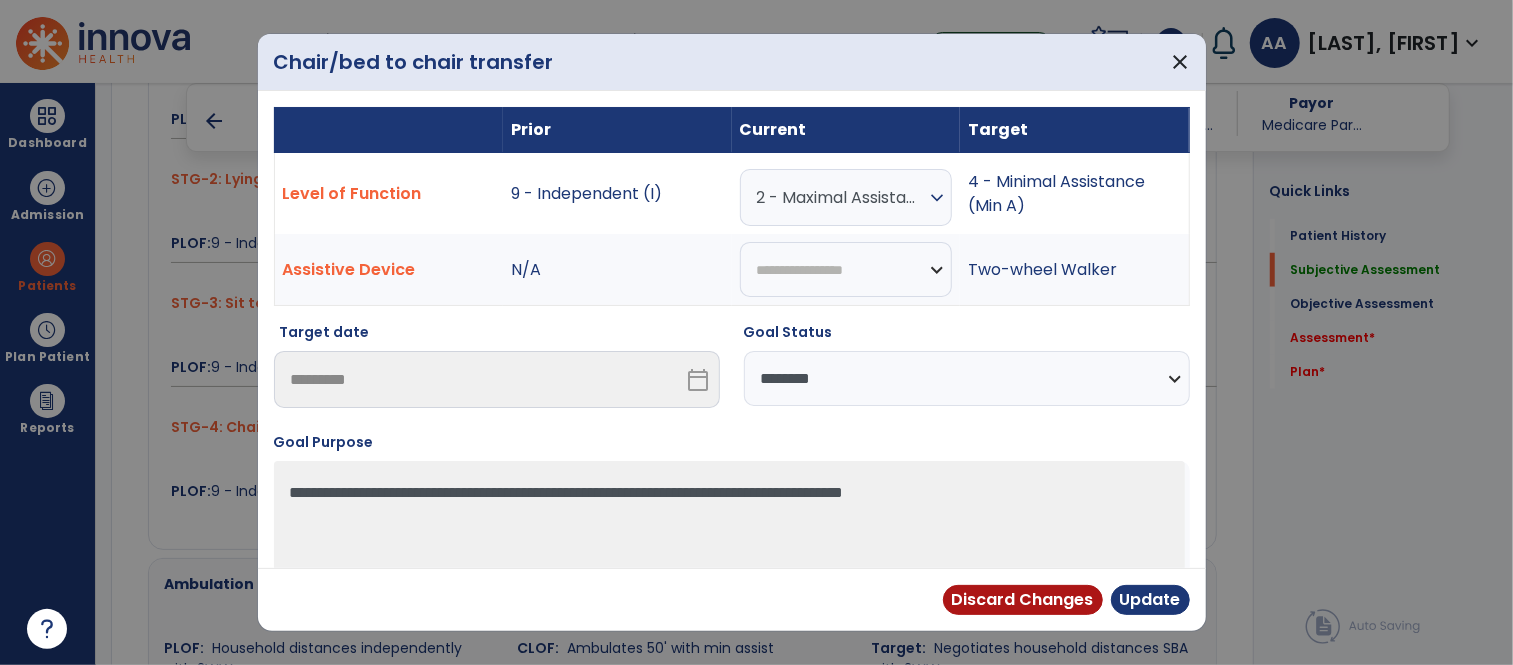select on "**********" 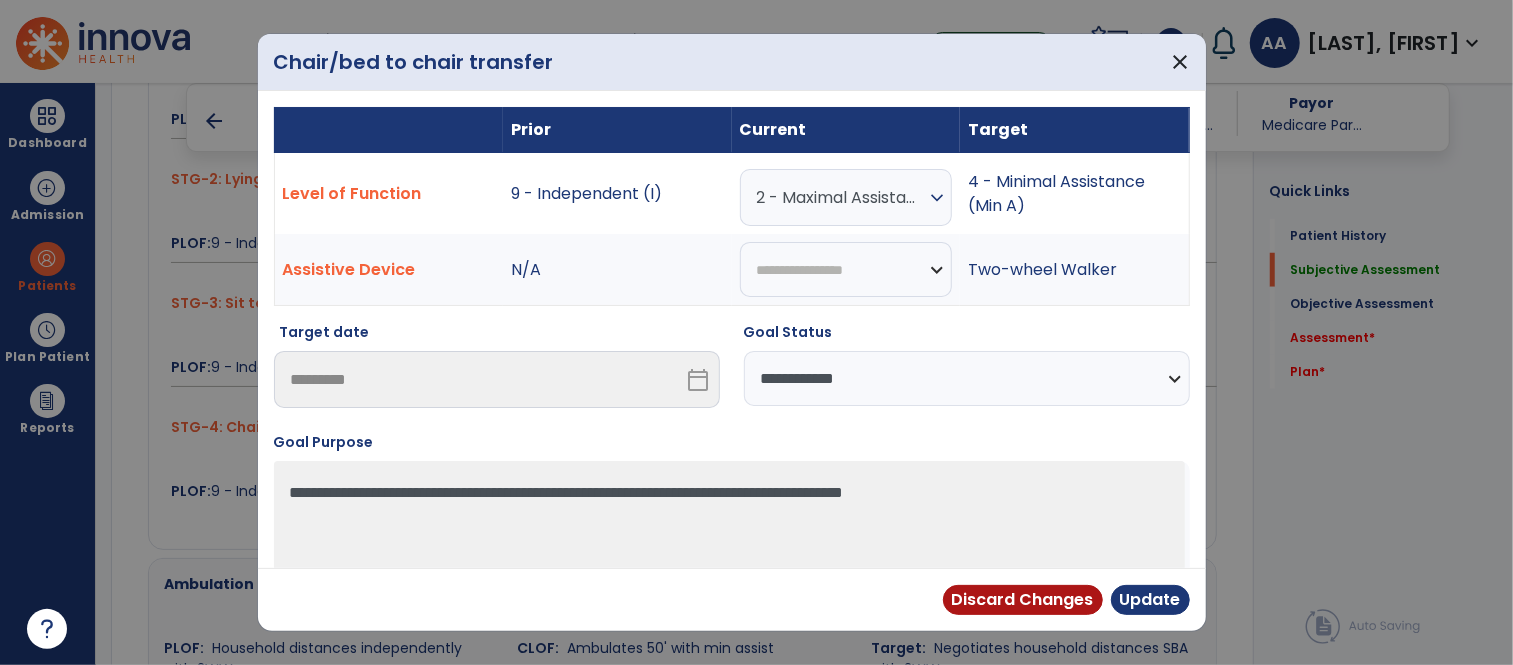 click on "**********" at bounding box center [967, 378] 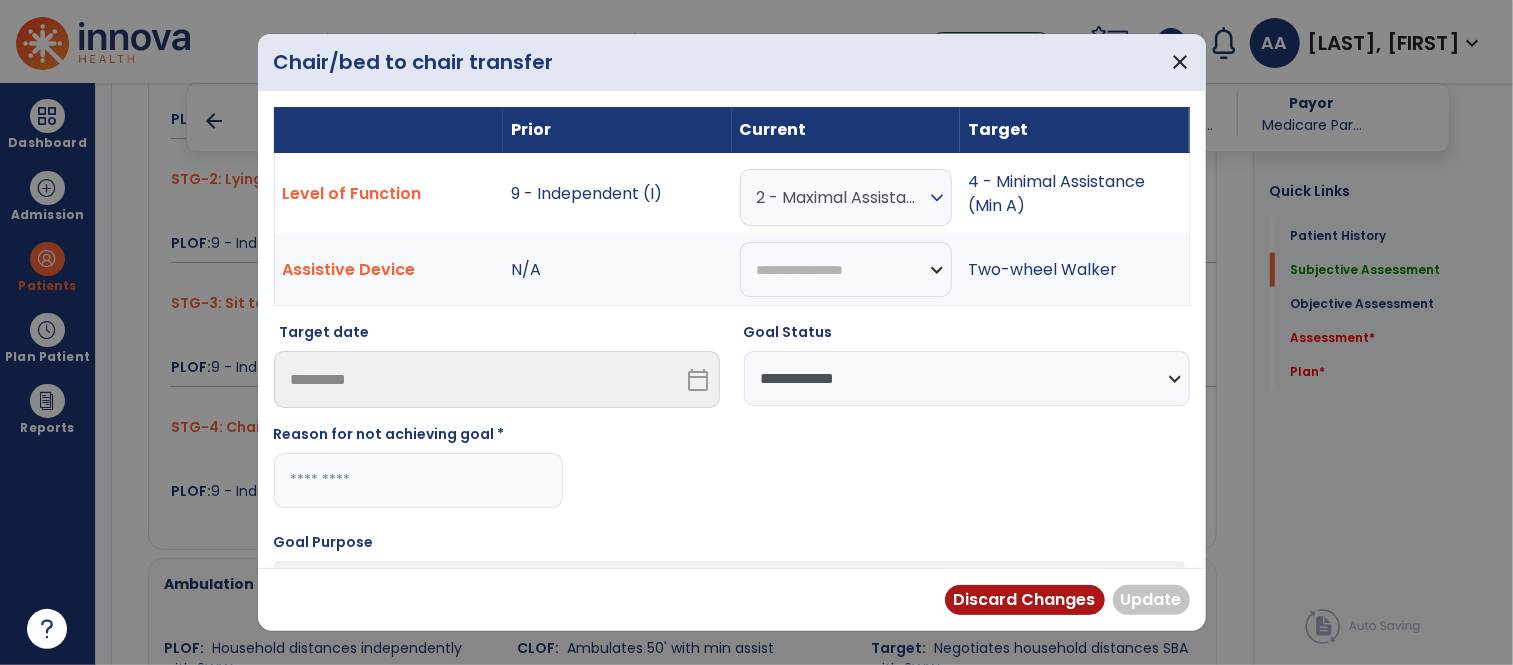 click at bounding box center (418, 480) 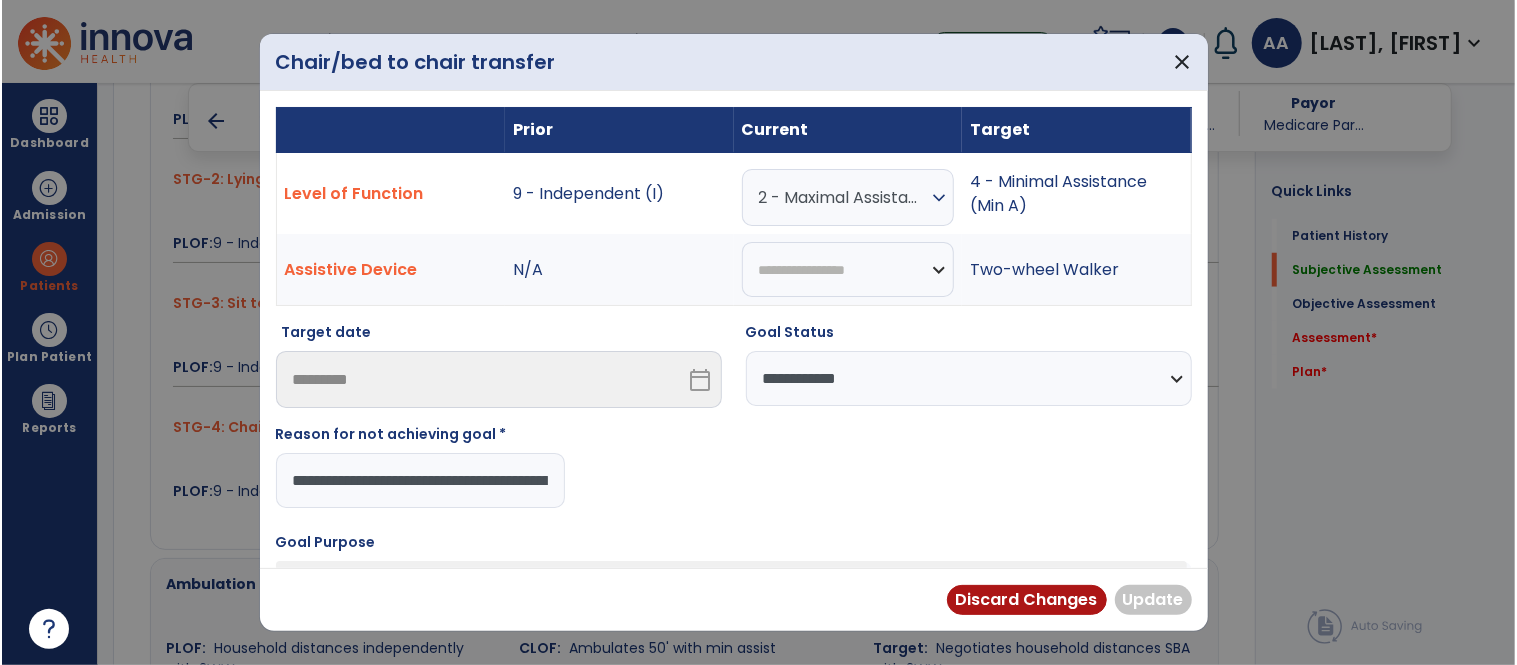 scroll, scrollTop: 0, scrollLeft: 677, axis: horizontal 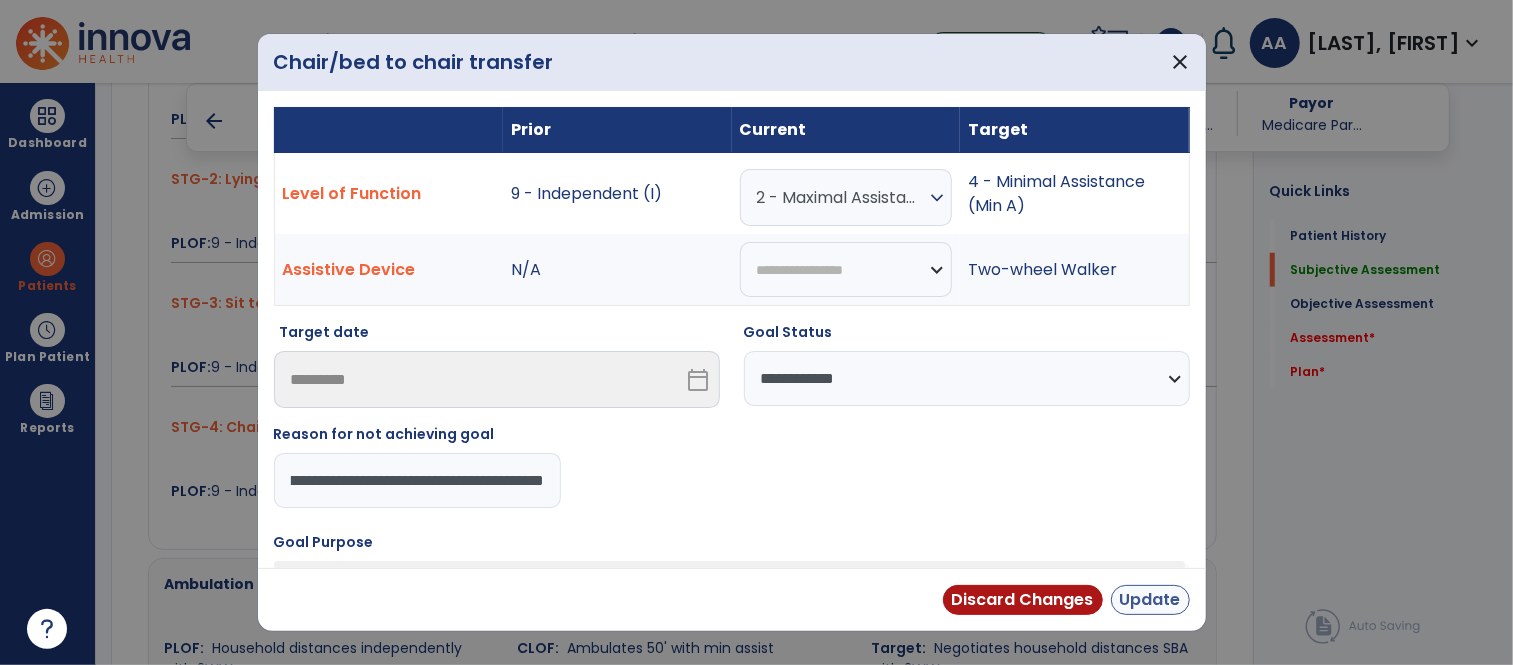 type on "**********" 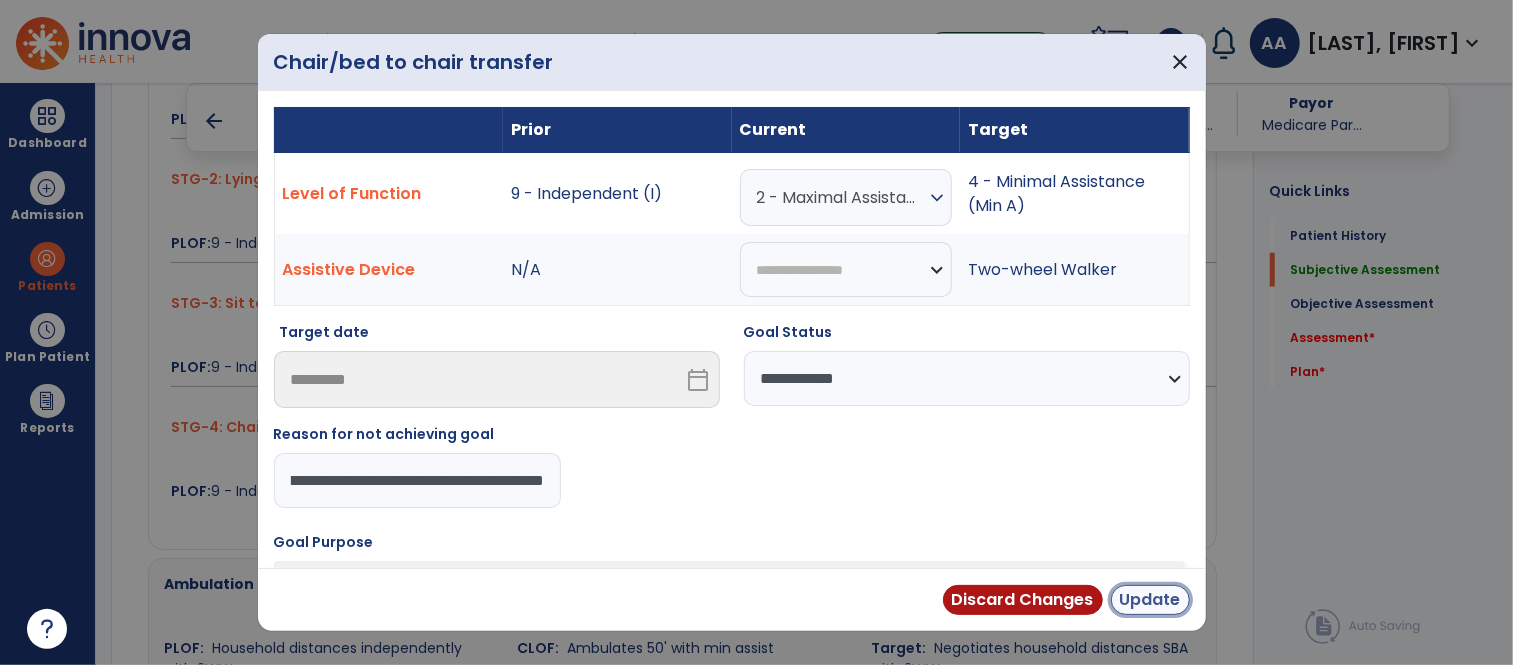 click on "Update" at bounding box center (1150, 600) 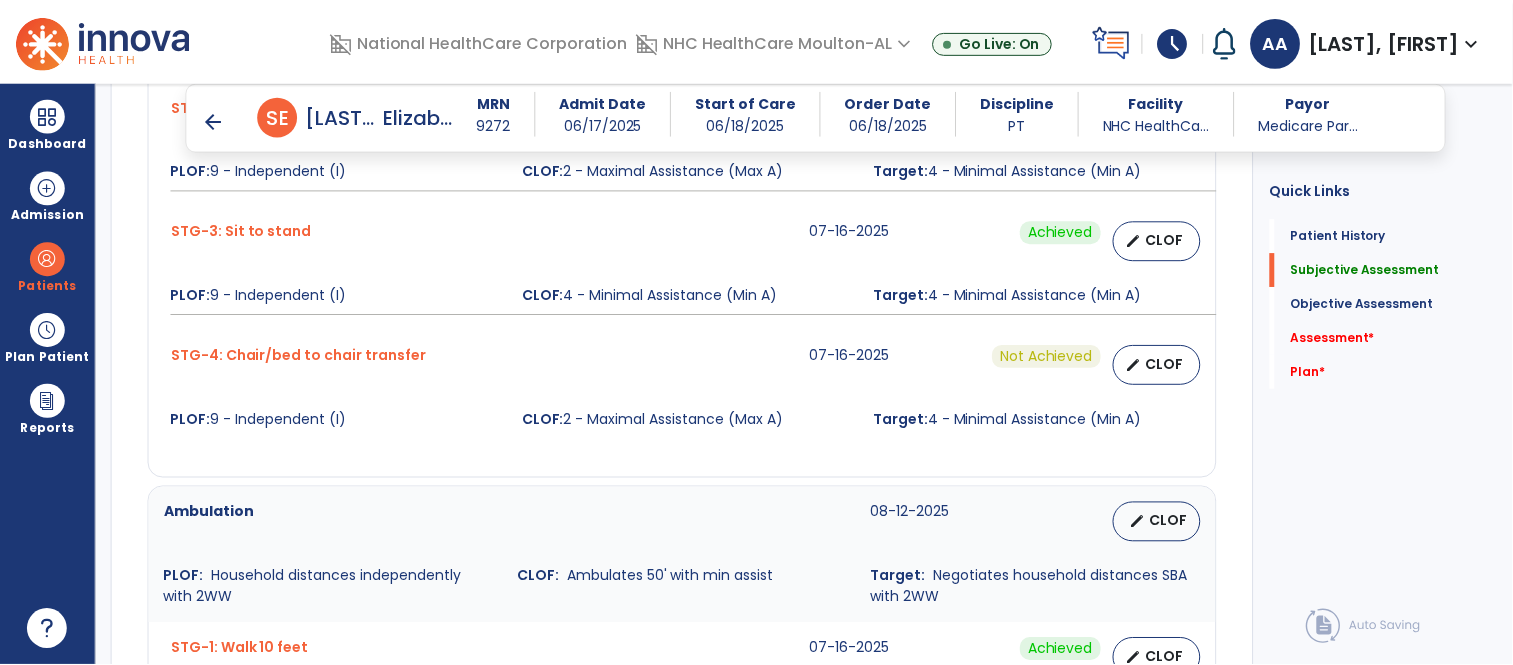 scroll, scrollTop: 1111, scrollLeft: 0, axis: vertical 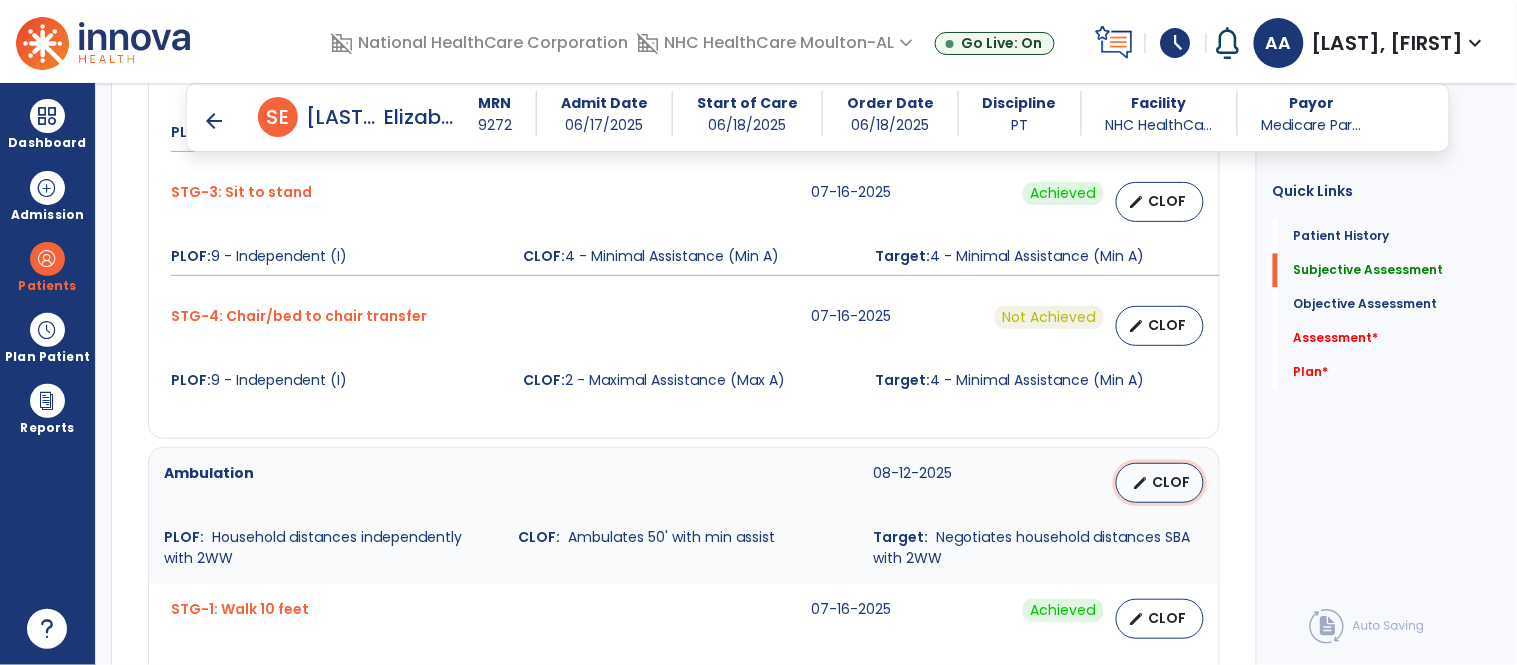click on "edit" at bounding box center [1141, 483] 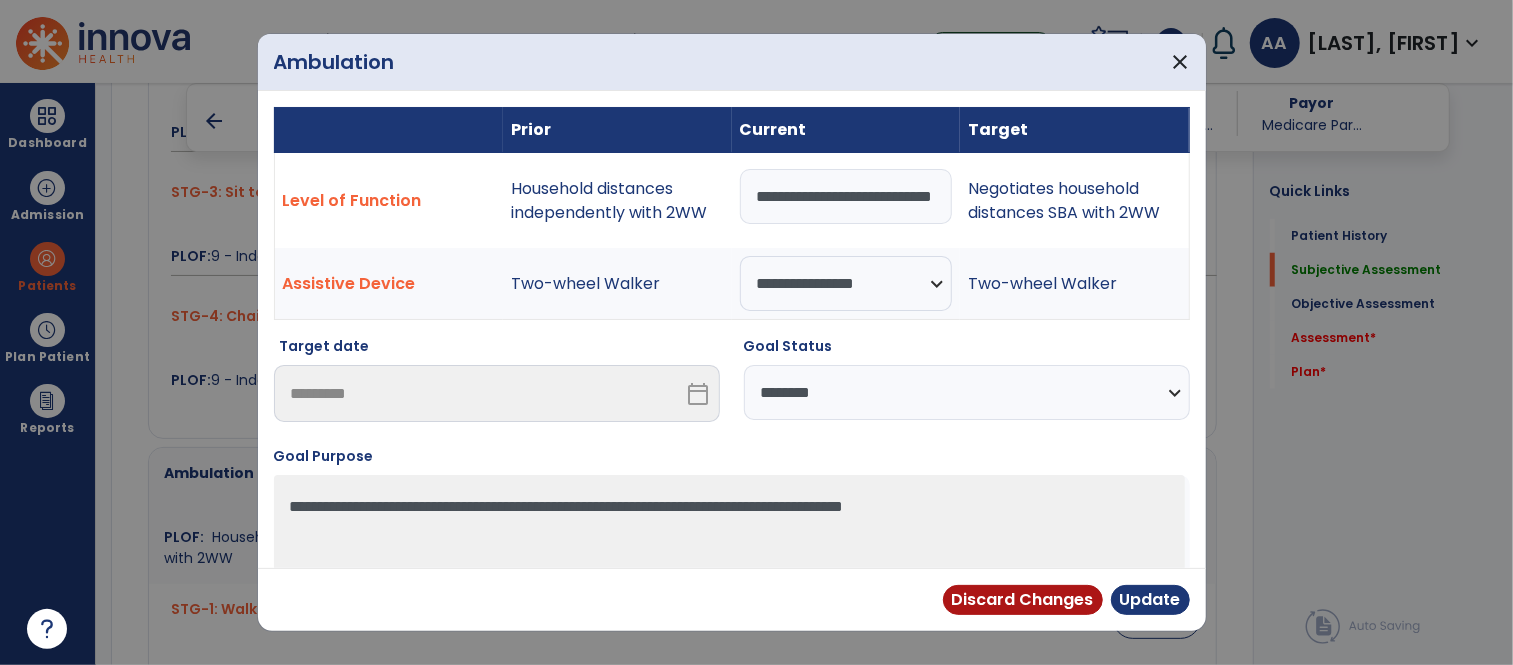 scroll, scrollTop: 1111, scrollLeft: 0, axis: vertical 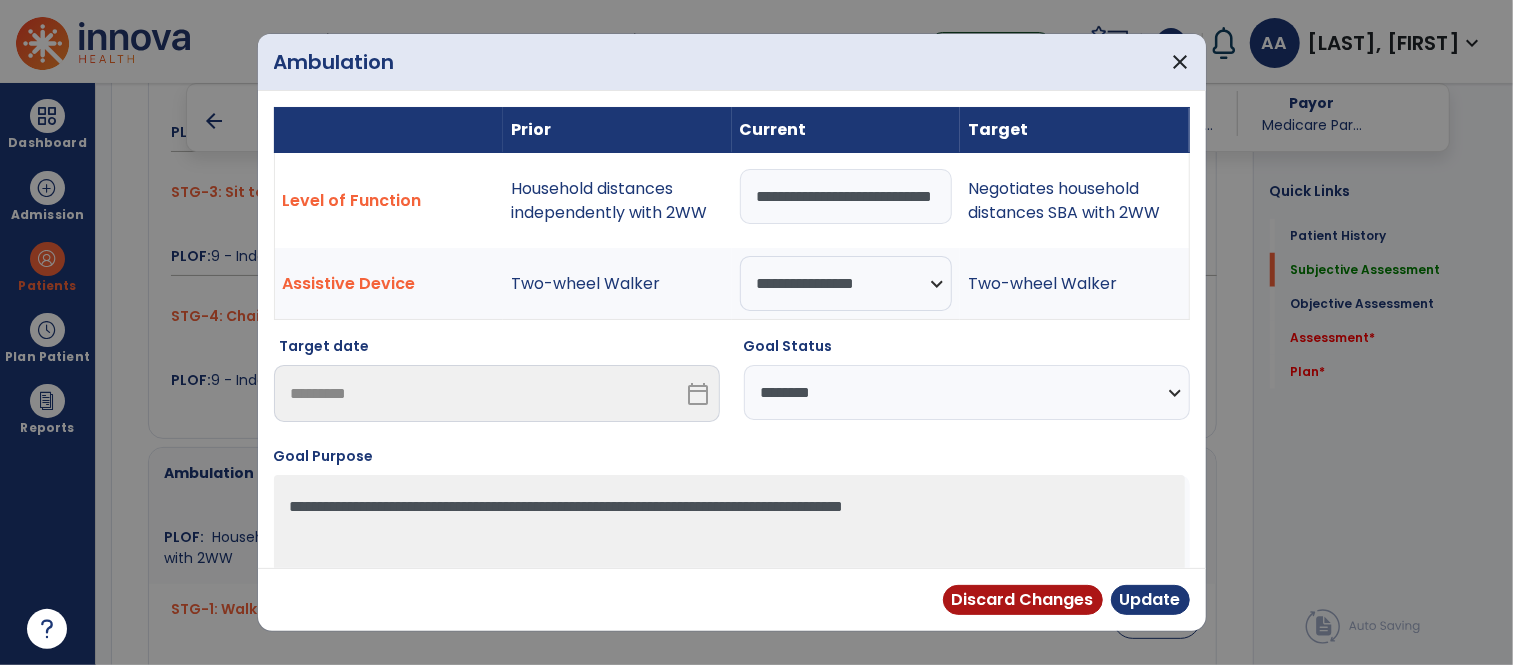 click on "**********" at bounding box center (967, 392) 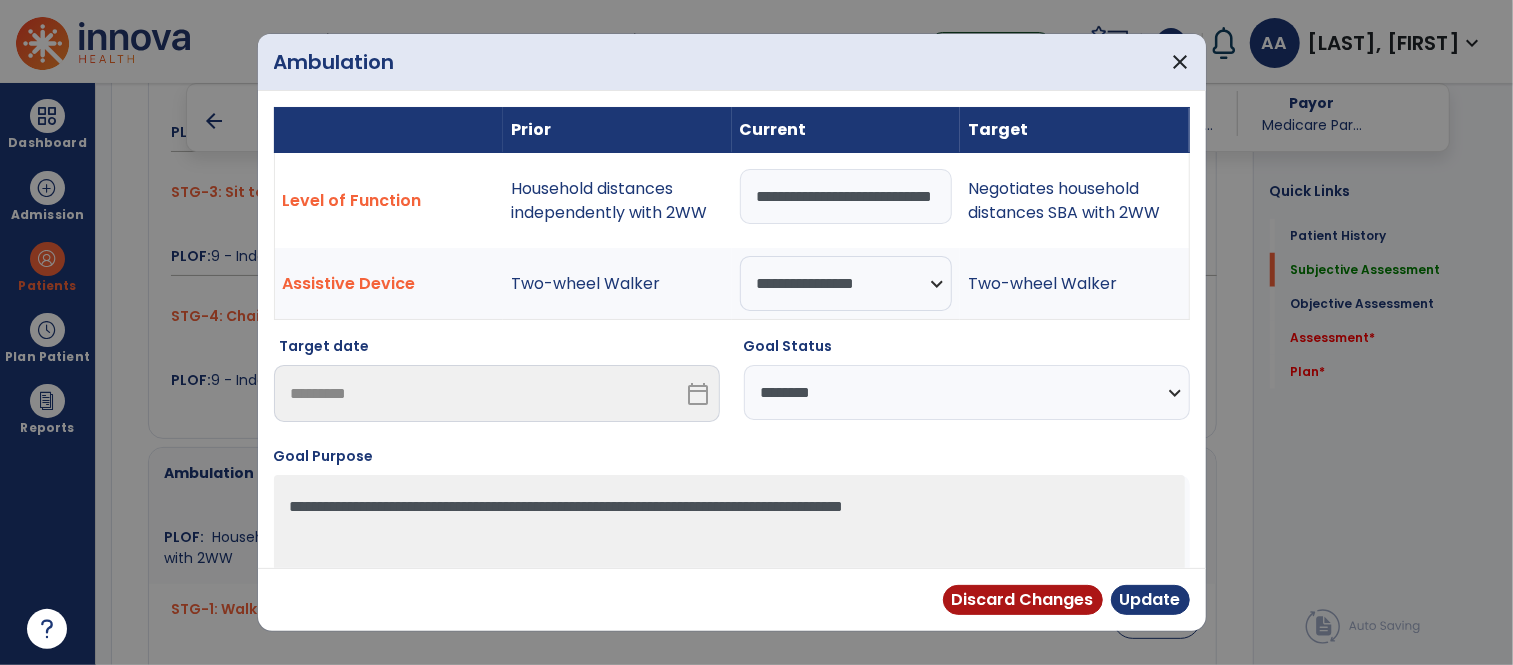 select on "**********" 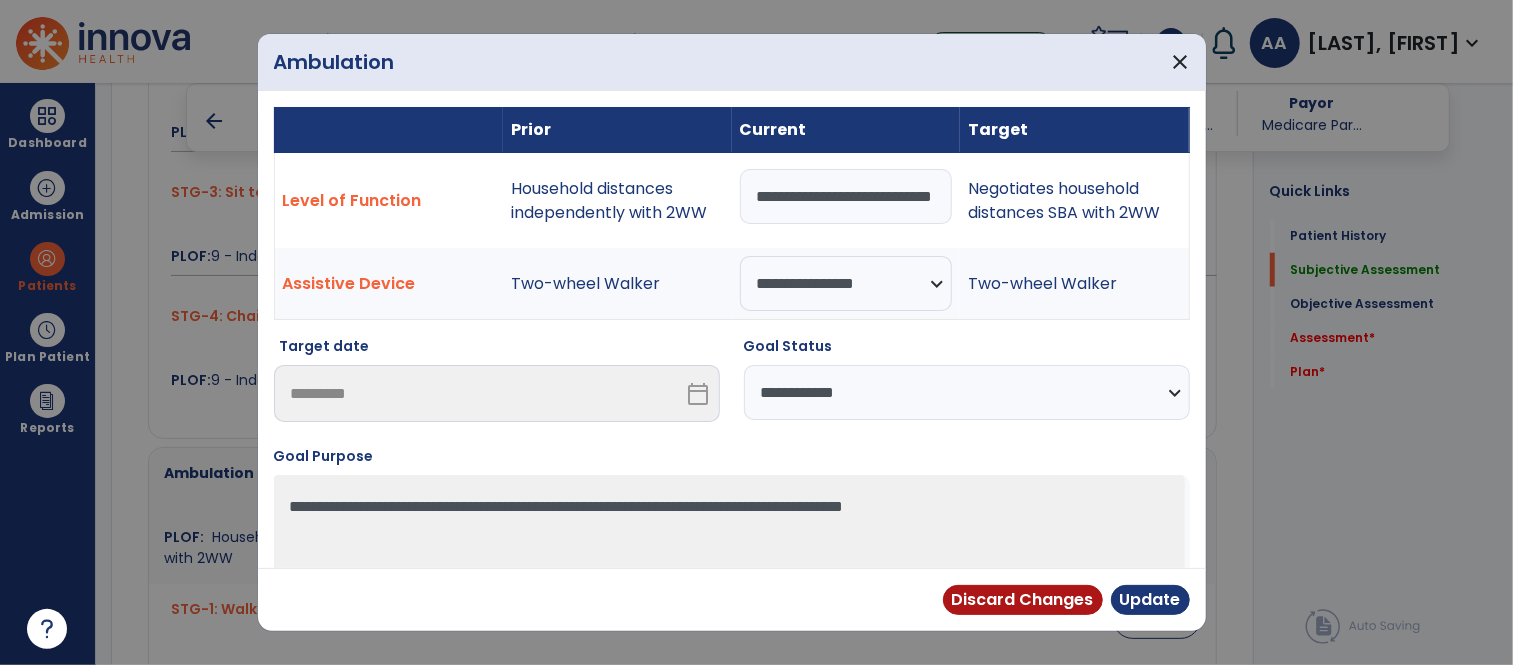 click on "**********" at bounding box center (967, 392) 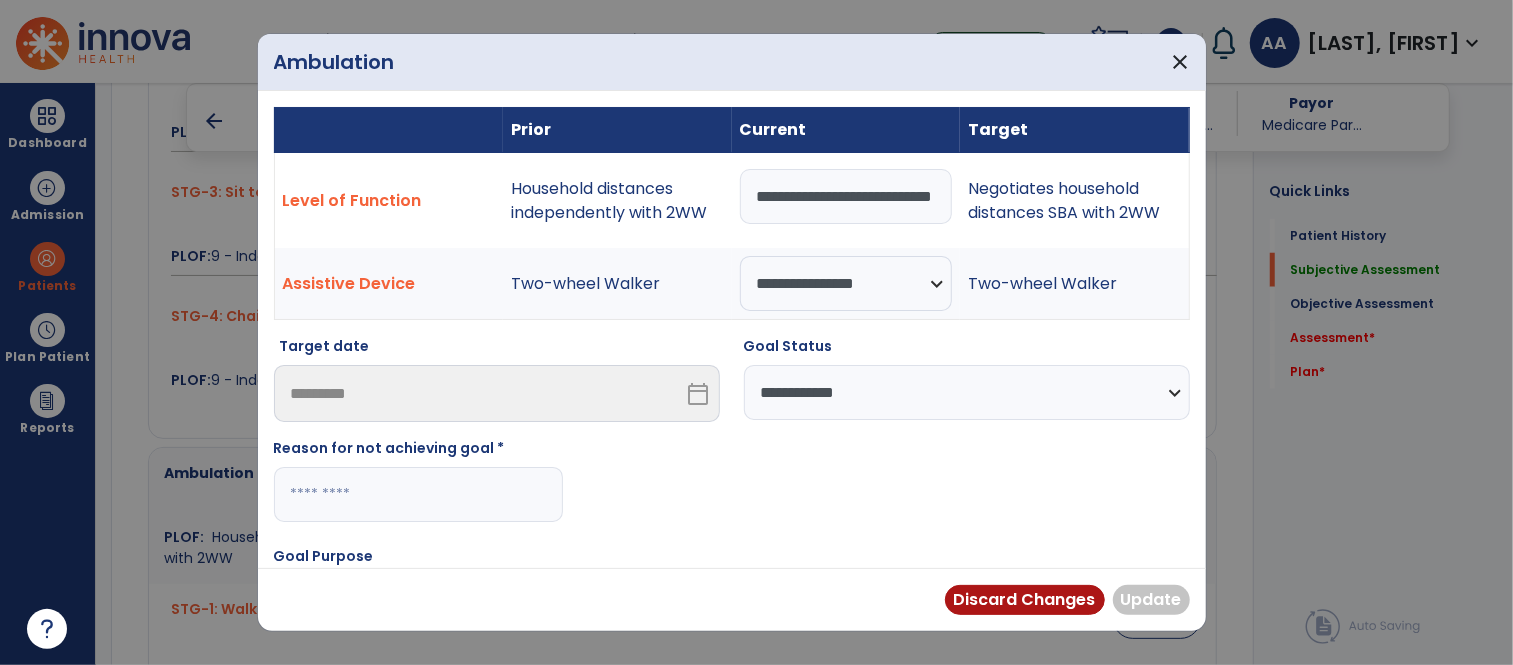 click at bounding box center [418, 494] 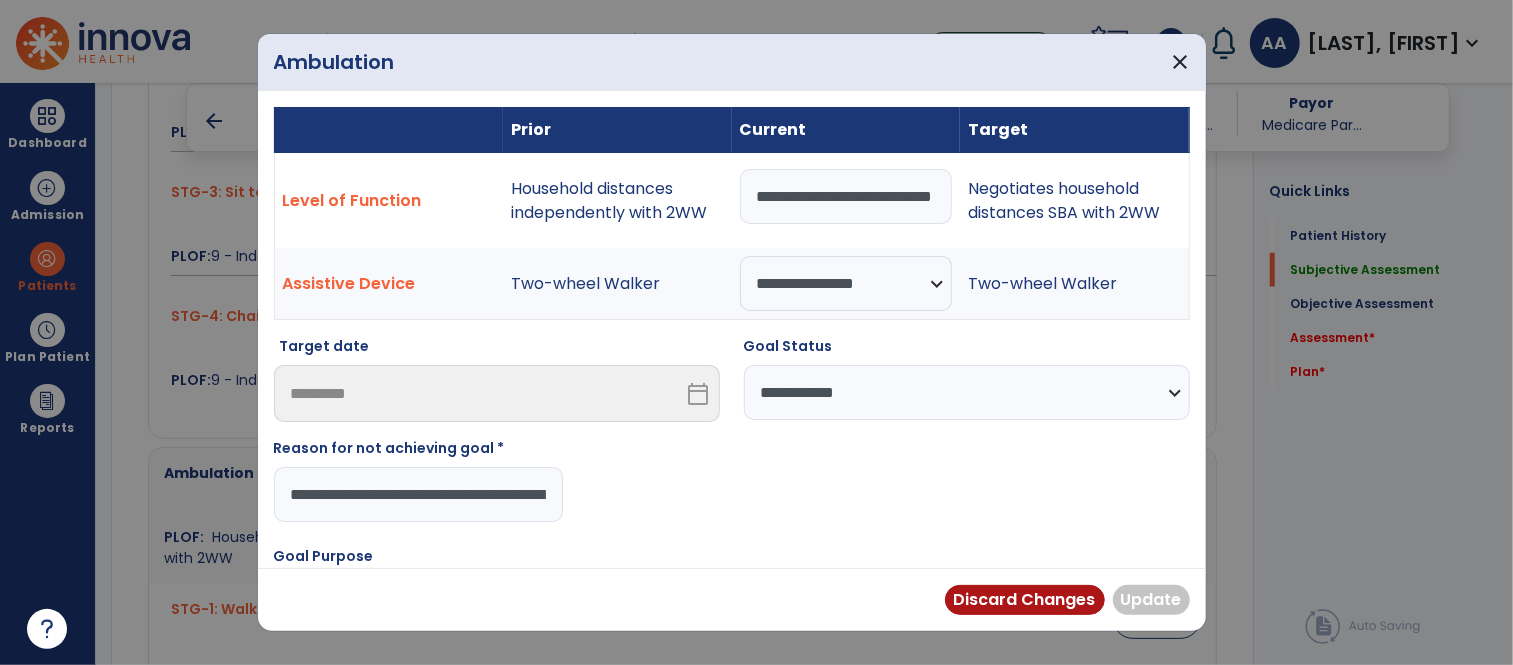 scroll, scrollTop: 0, scrollLeft: 677, axis: horizontal 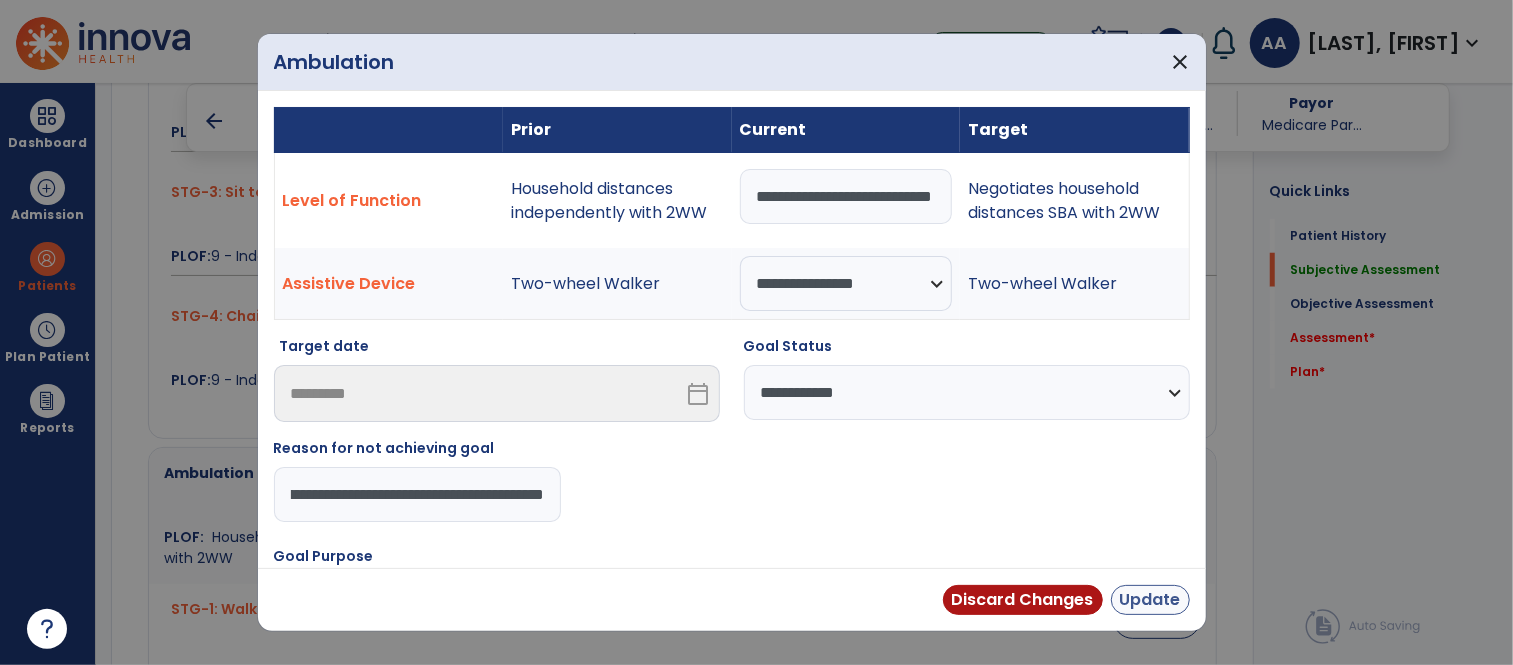 type on "**********" 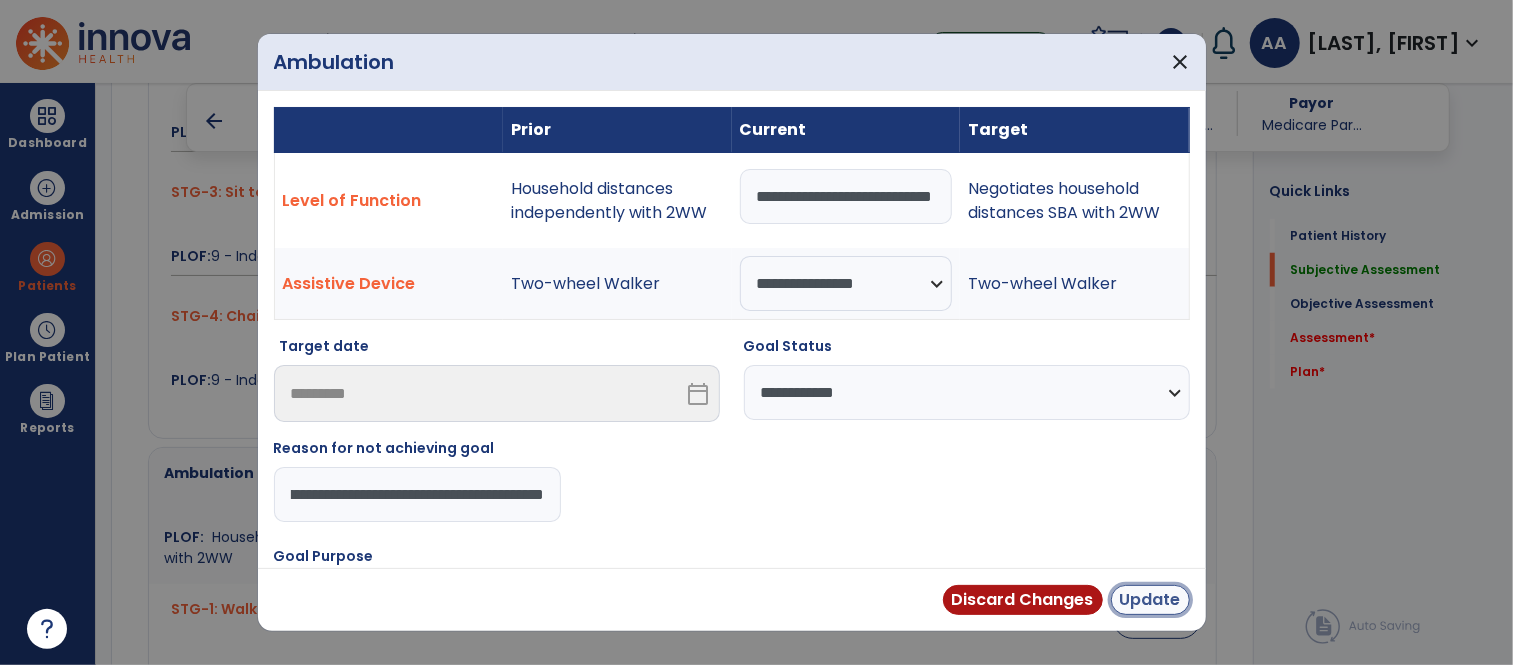 click on "Update" at bounding box center [1150, 600] 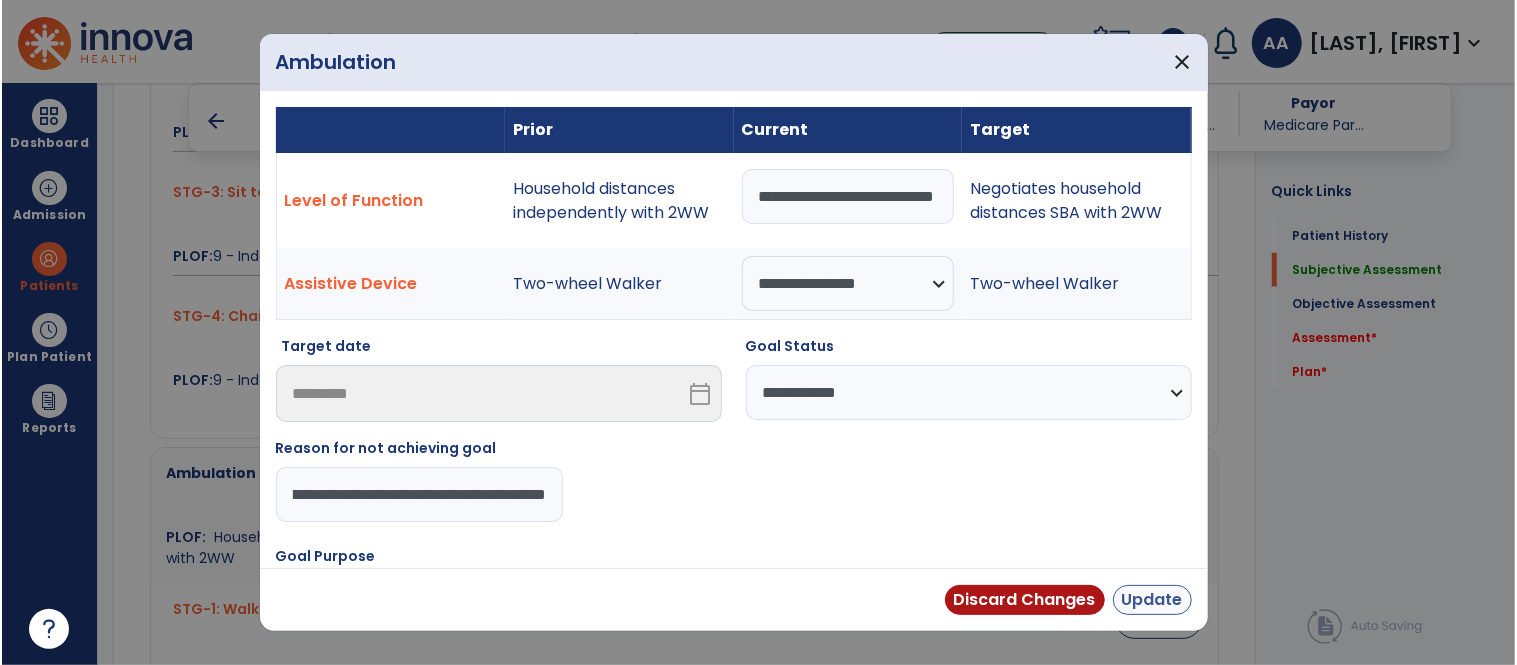 scroll, scrollTop: 0, scrollLeft: 0, axis: both 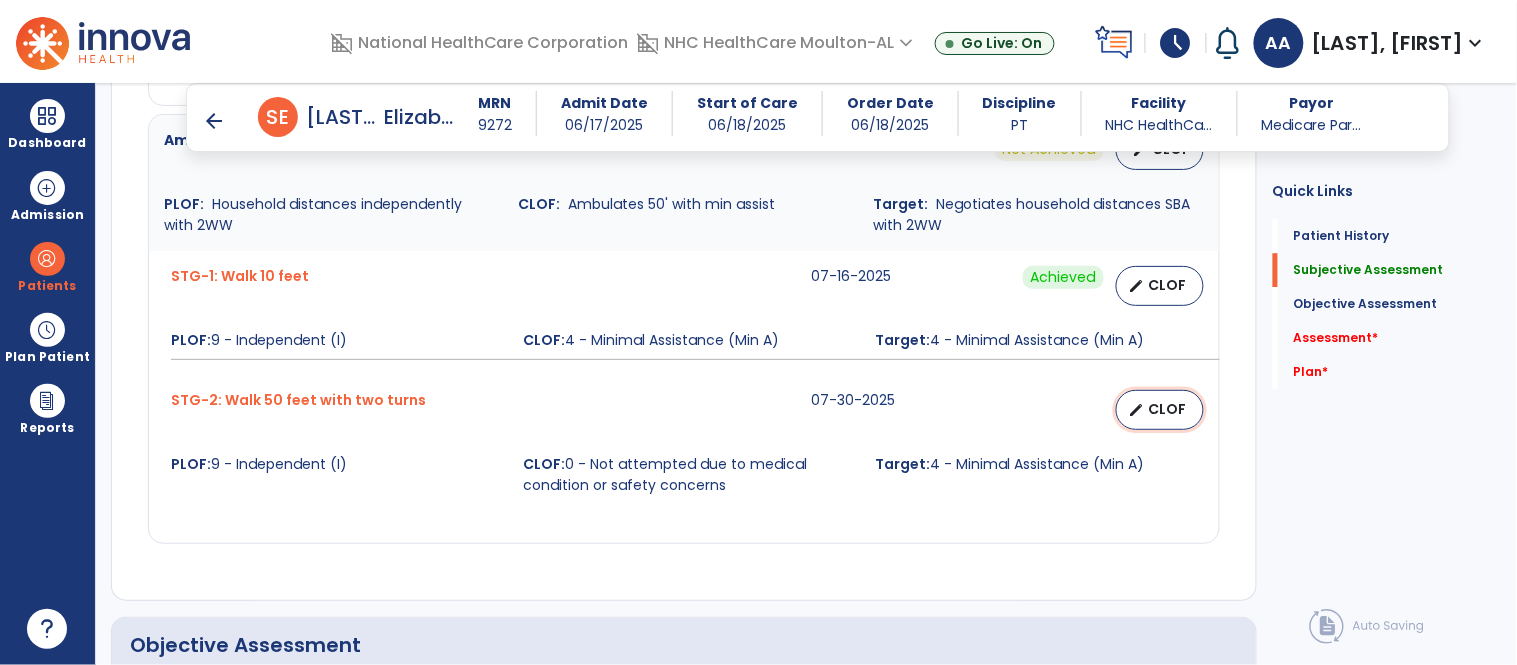 click on "CLOF" at bounding box center (1168, 409) 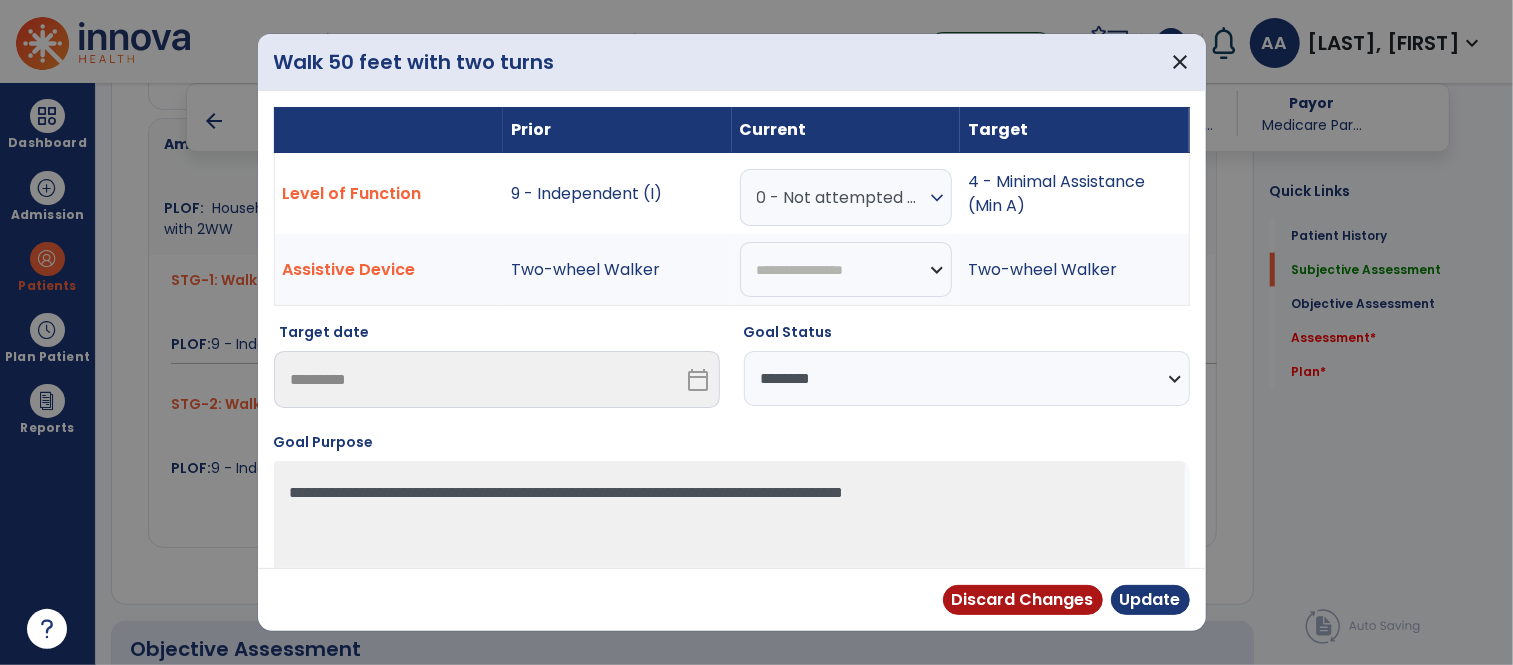scroll, scrollTop: 1444, scrollLeft: 0, axis: vertical 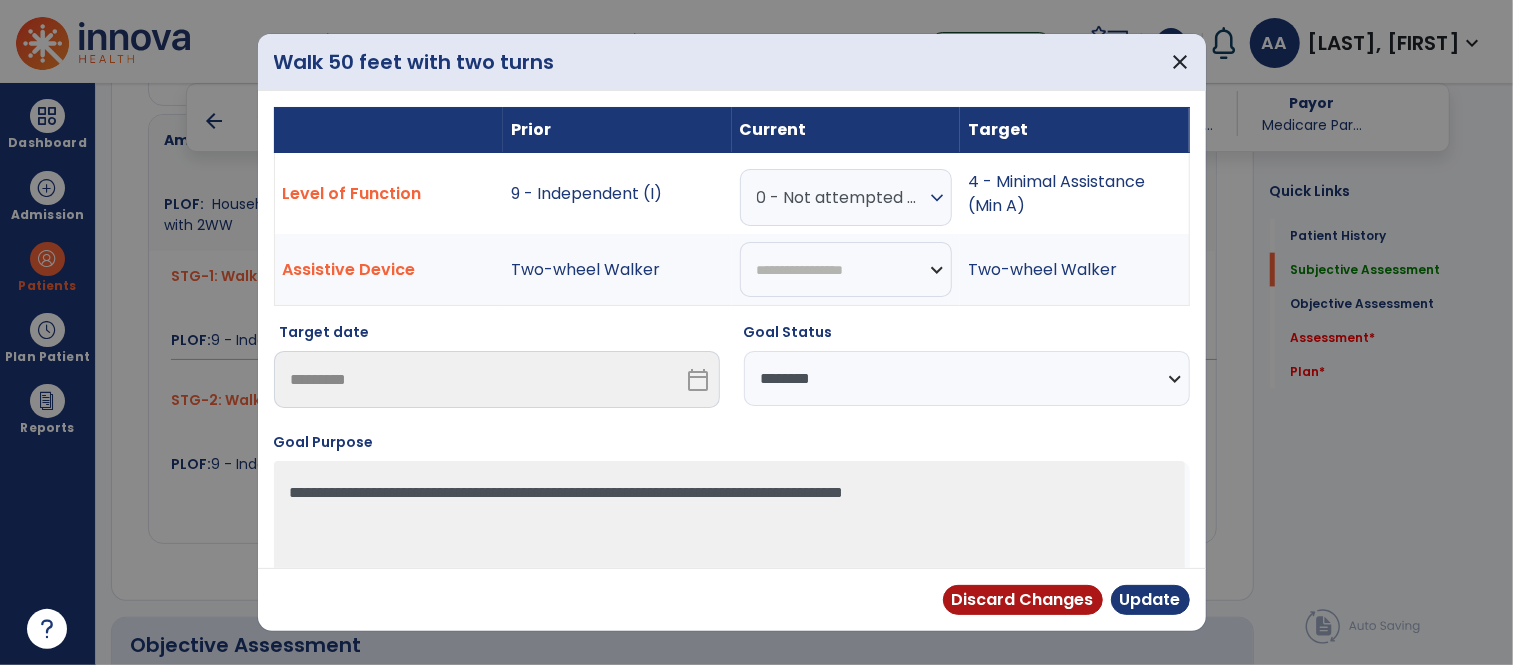 click on "**********" at bounding box center (967, 378) 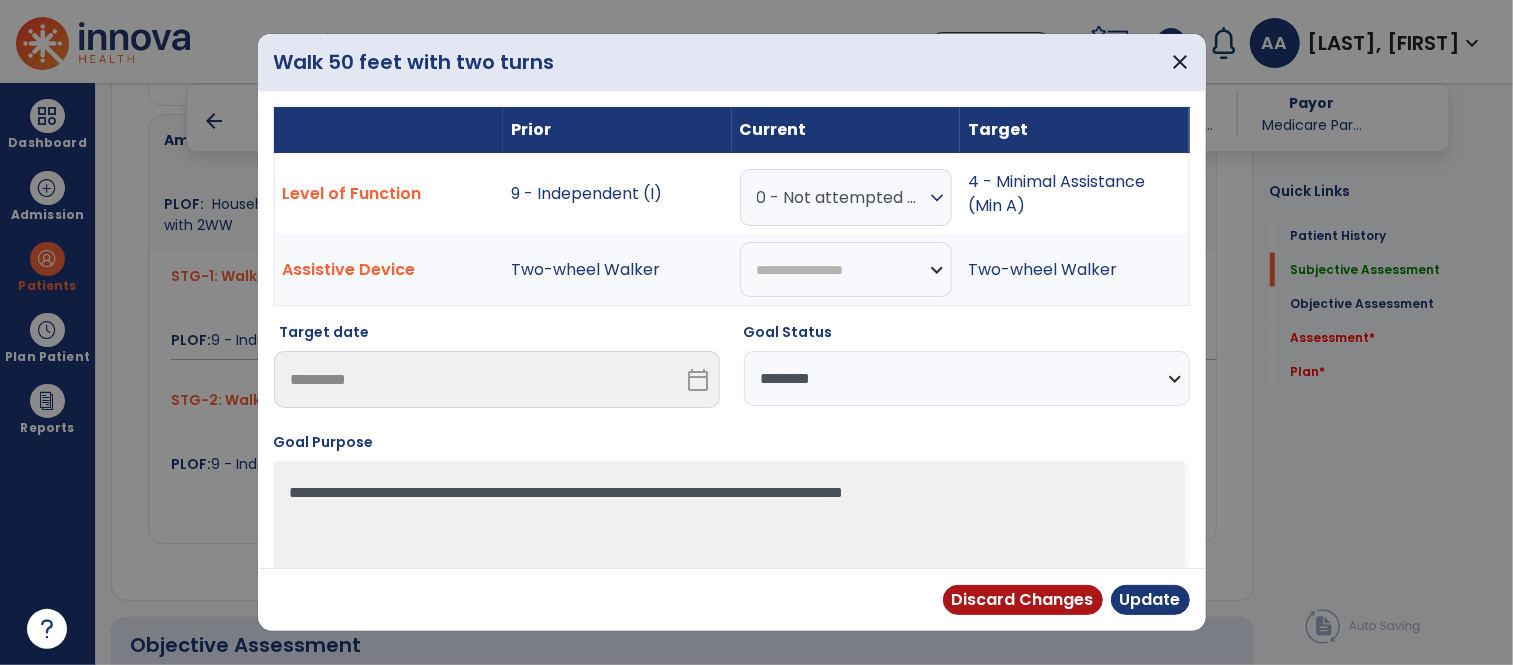 select on "**********" 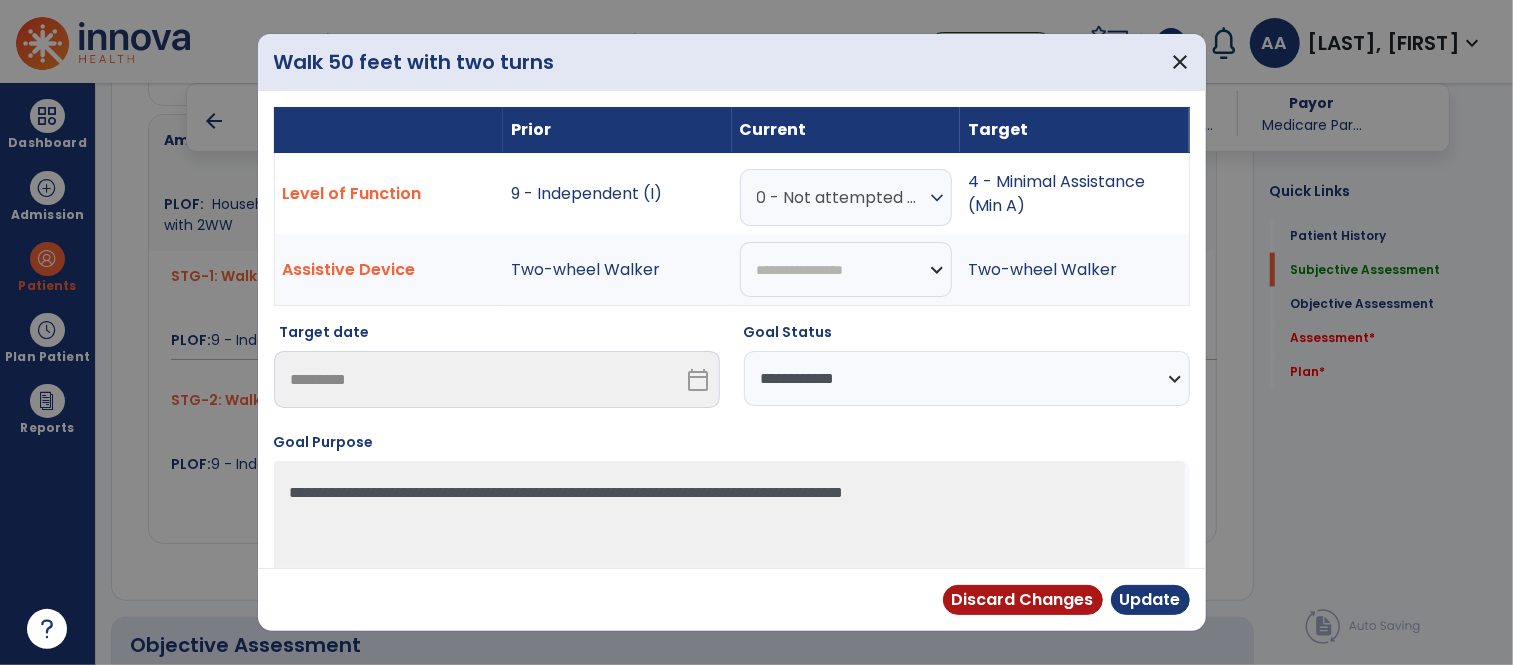 click on "**********" at bounding box center (967, 378) 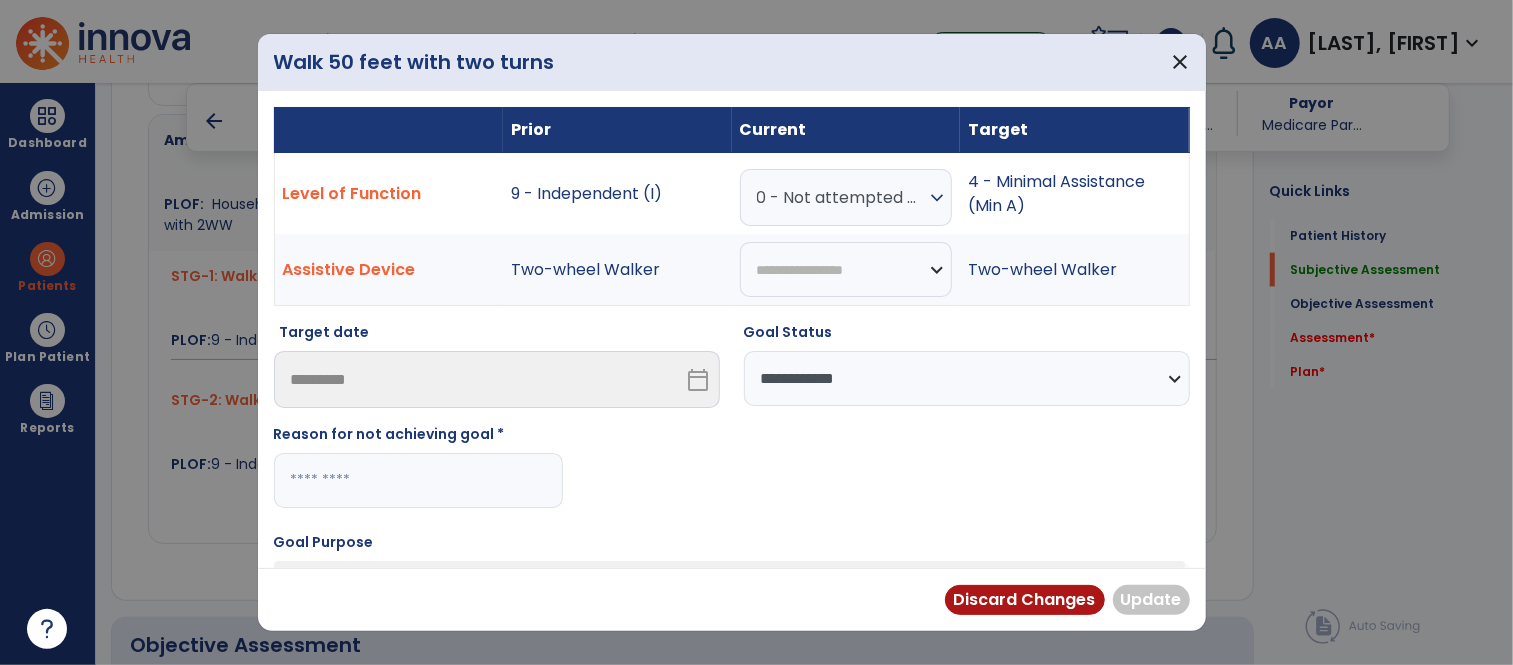 click at bounding box center [418, 480] 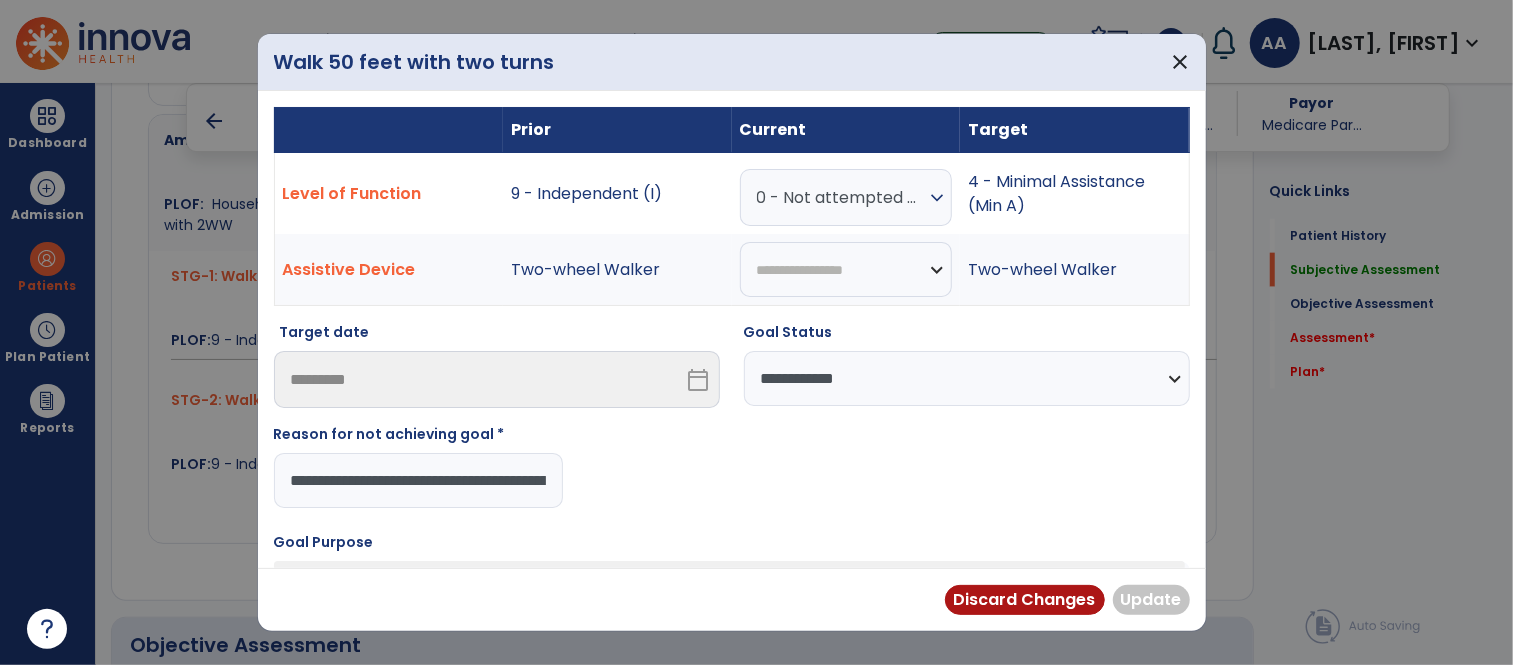 scroll, scrollTop: 0, scrollLeft: 677, axis: horizontal 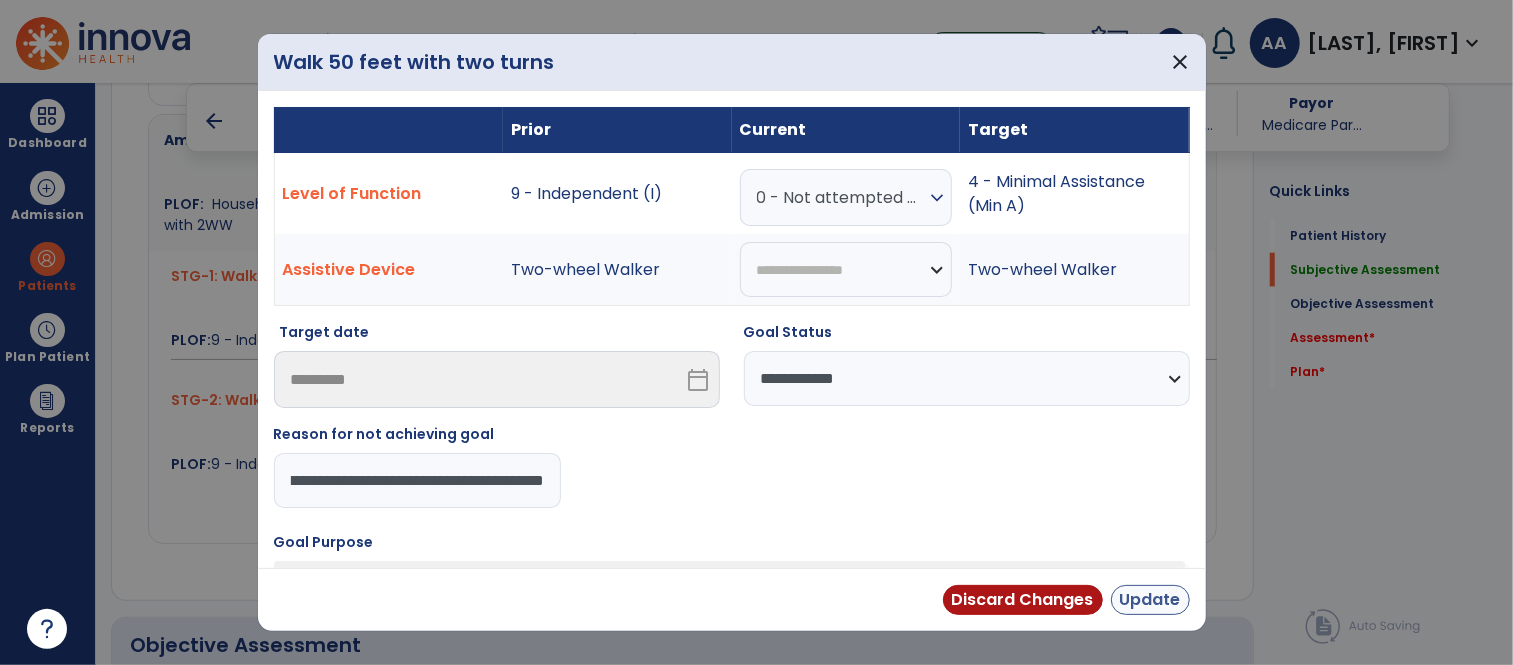 type on "**********" 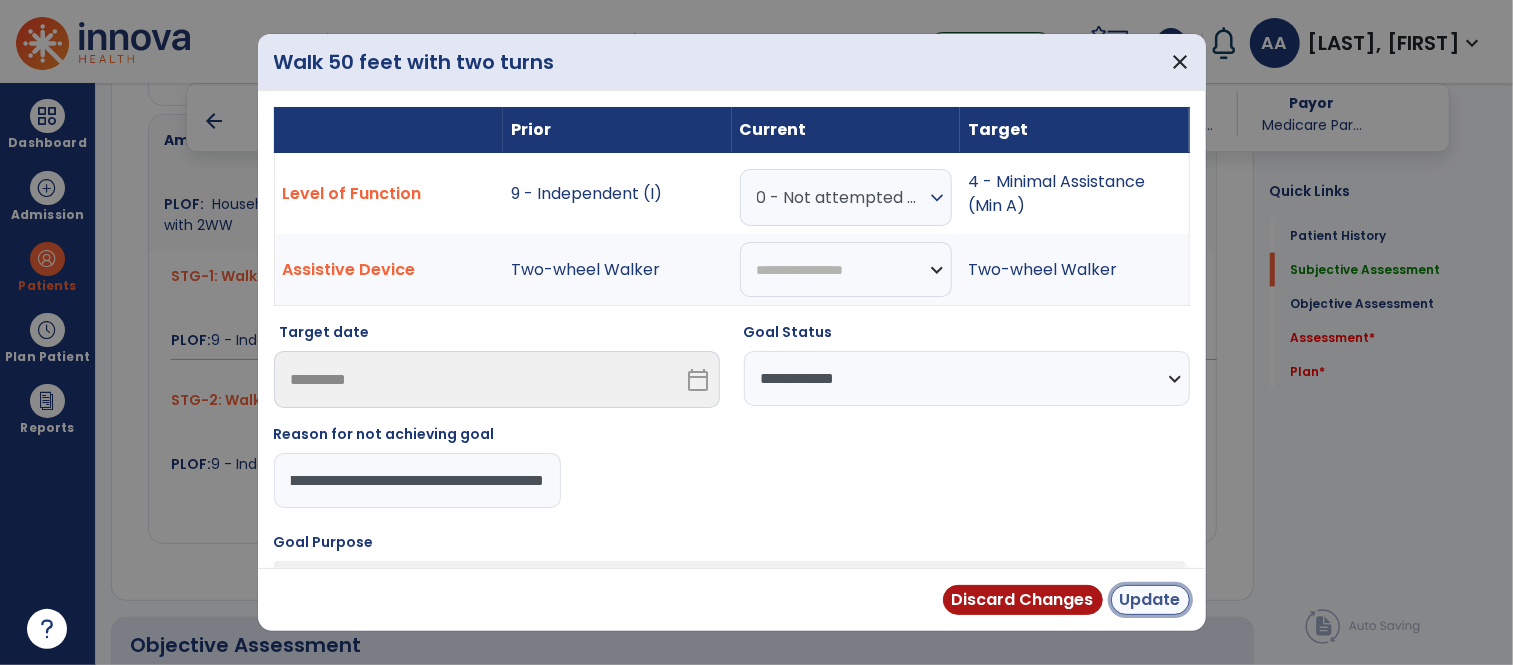 click on "Update" at bounding box center (1150, 600) 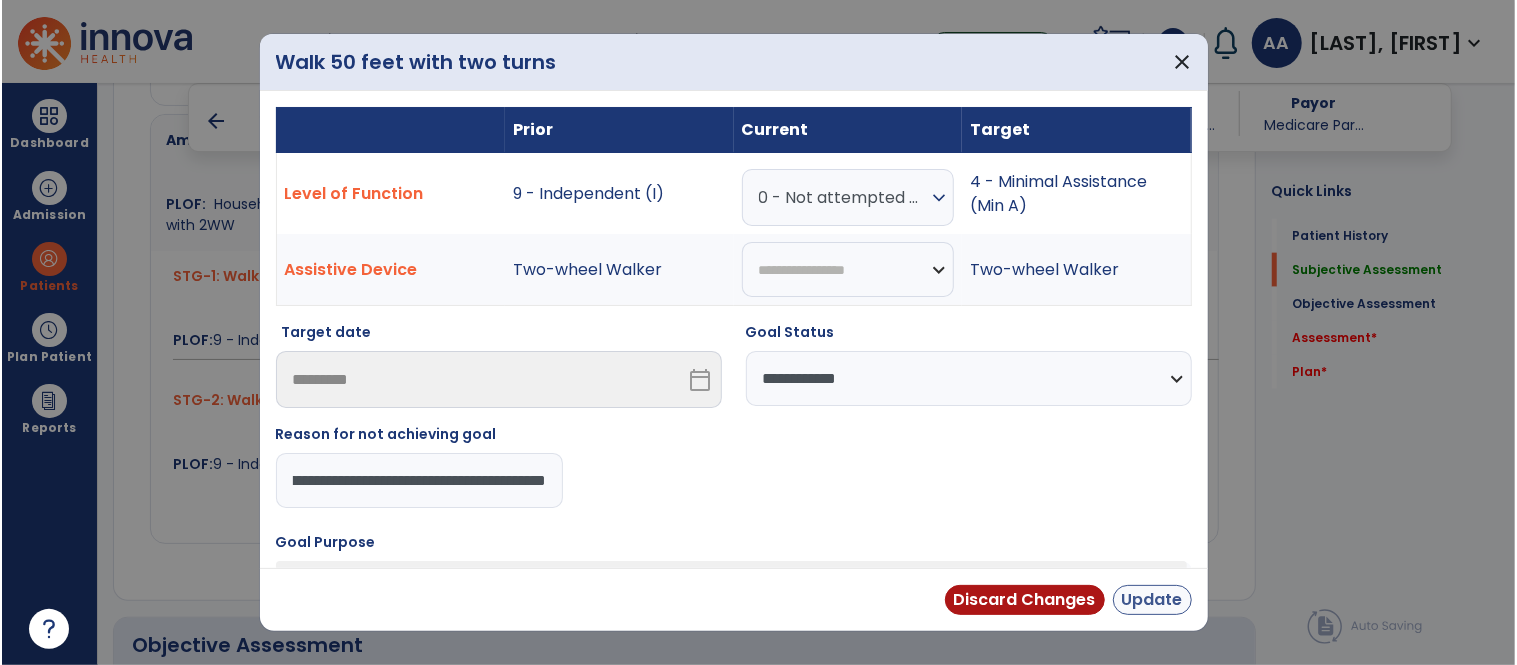 scroll, scrollTop: 0, scrollLeft: 0, axis: both 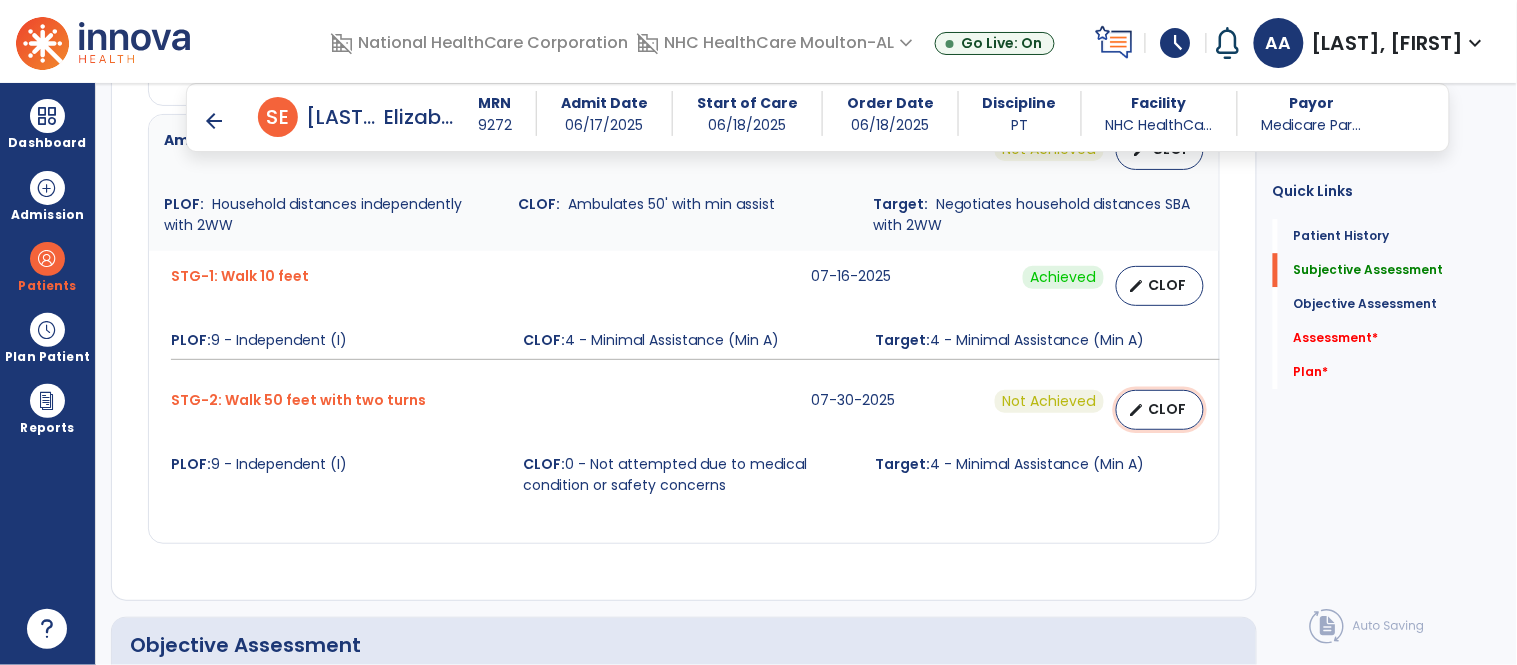 click on "edit   CLOF" at bounding box center [1160, 410] 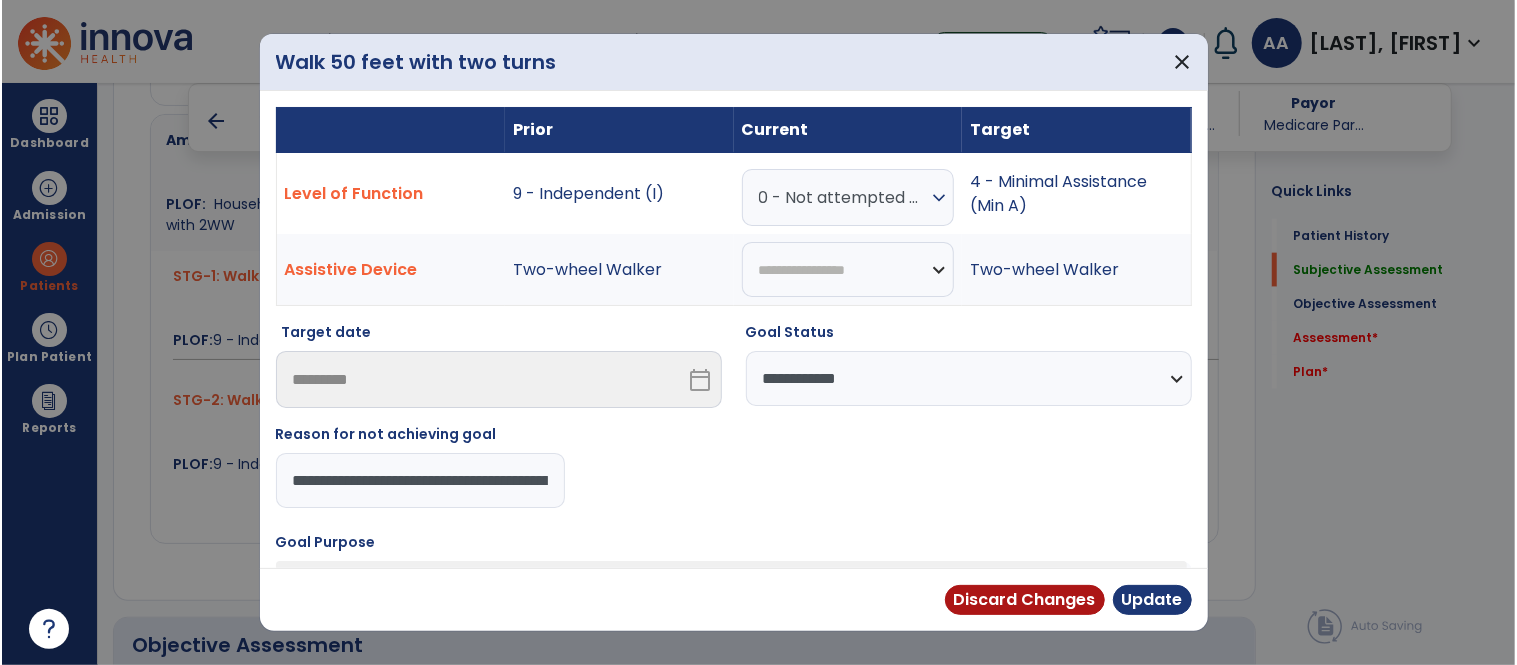scroll, scrollTop: 1444, scrollLeft: 0, axis: vertical 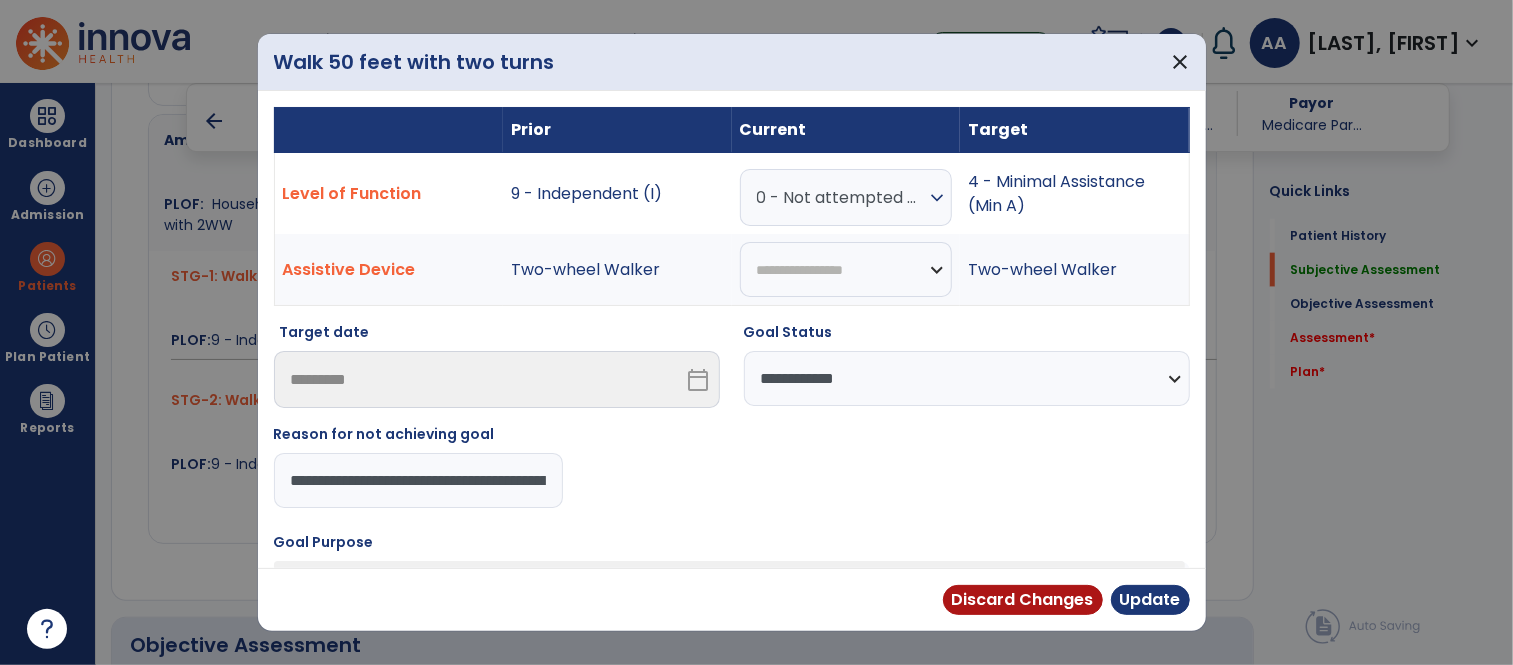 click on "expand_more" at bounding box center (937, 198) 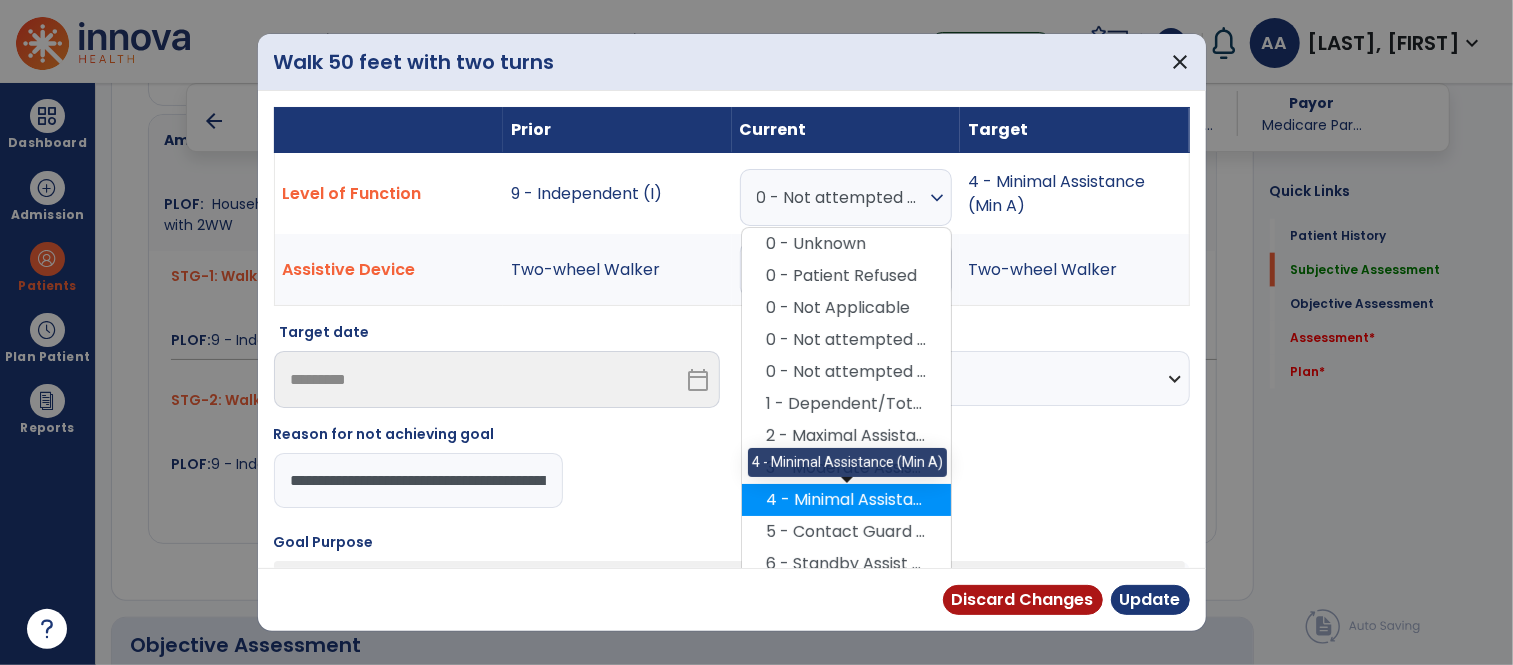 click on "4 - Minimal Assistance (Min A)" at bounding box center [846, 500] 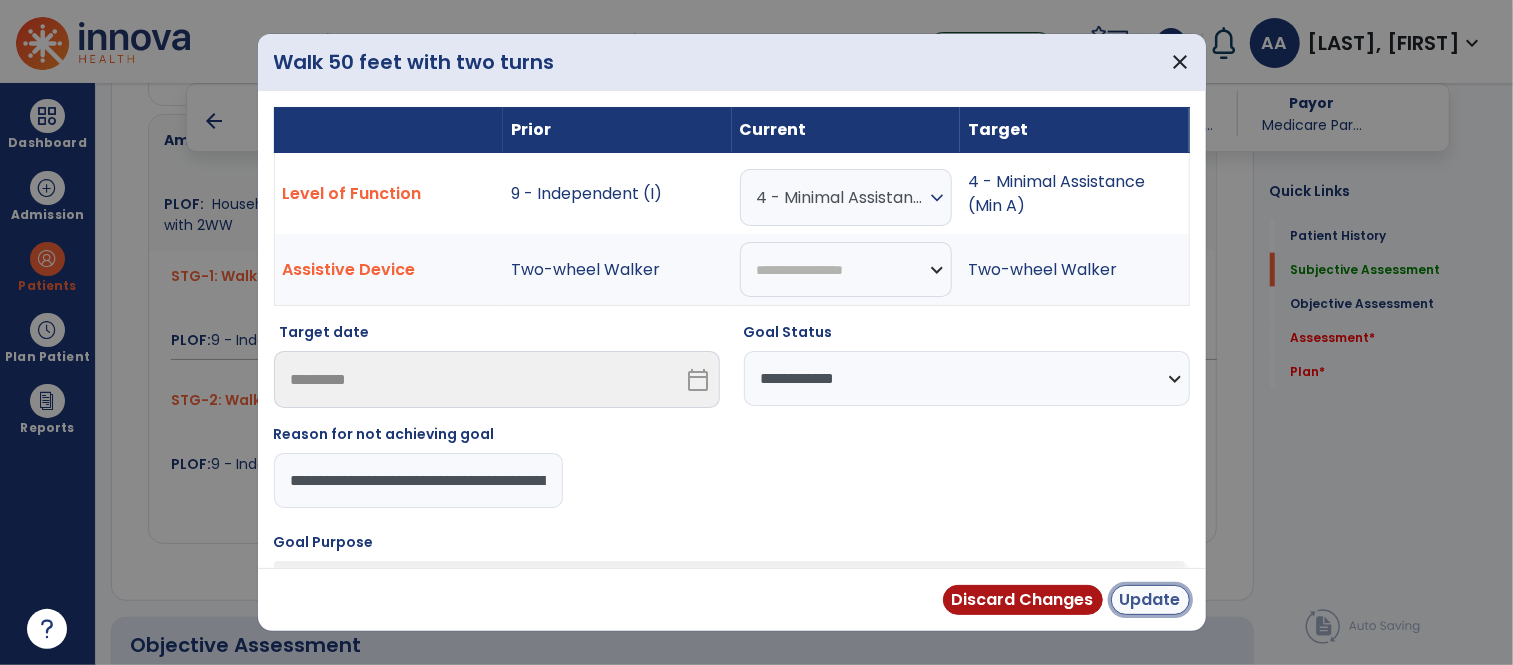 click on "Update" at bounding box center [1150, 600] 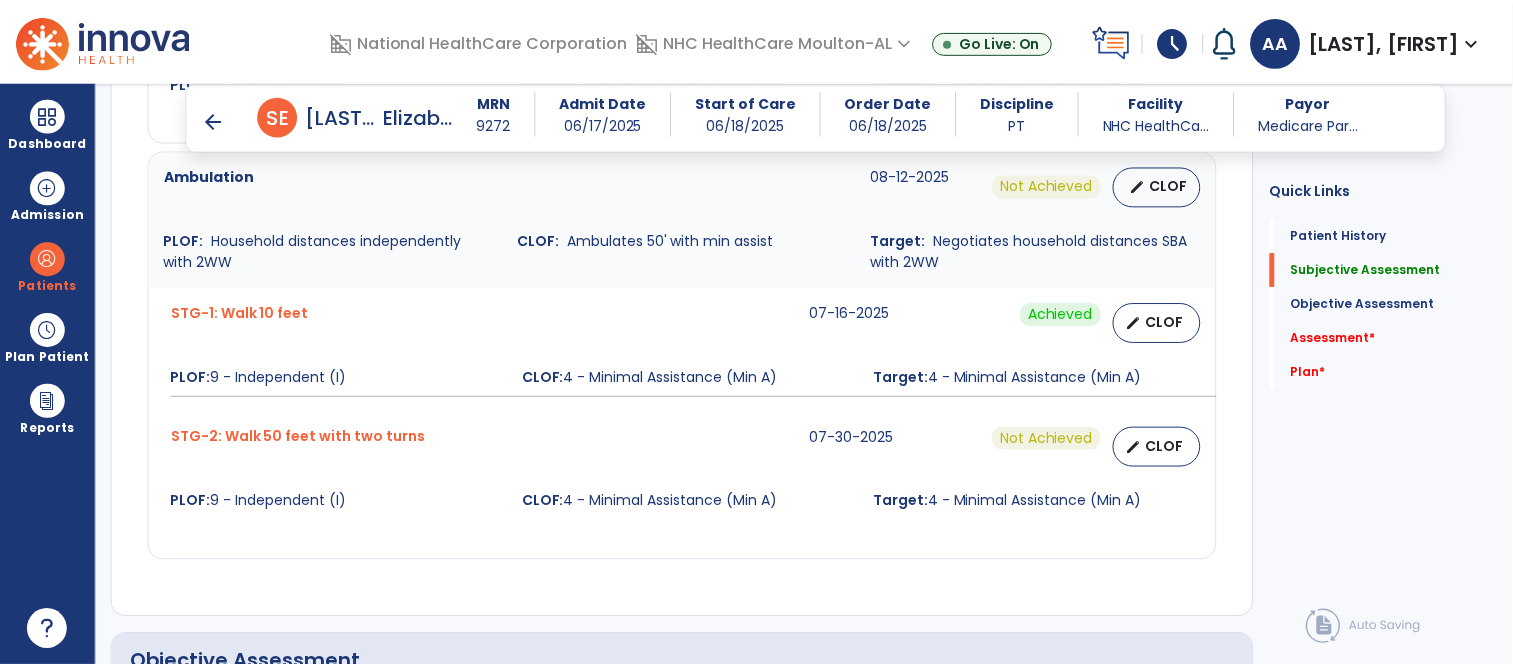scroll, scrollTop: 1444, scrollLeft: 0, axis: vertical 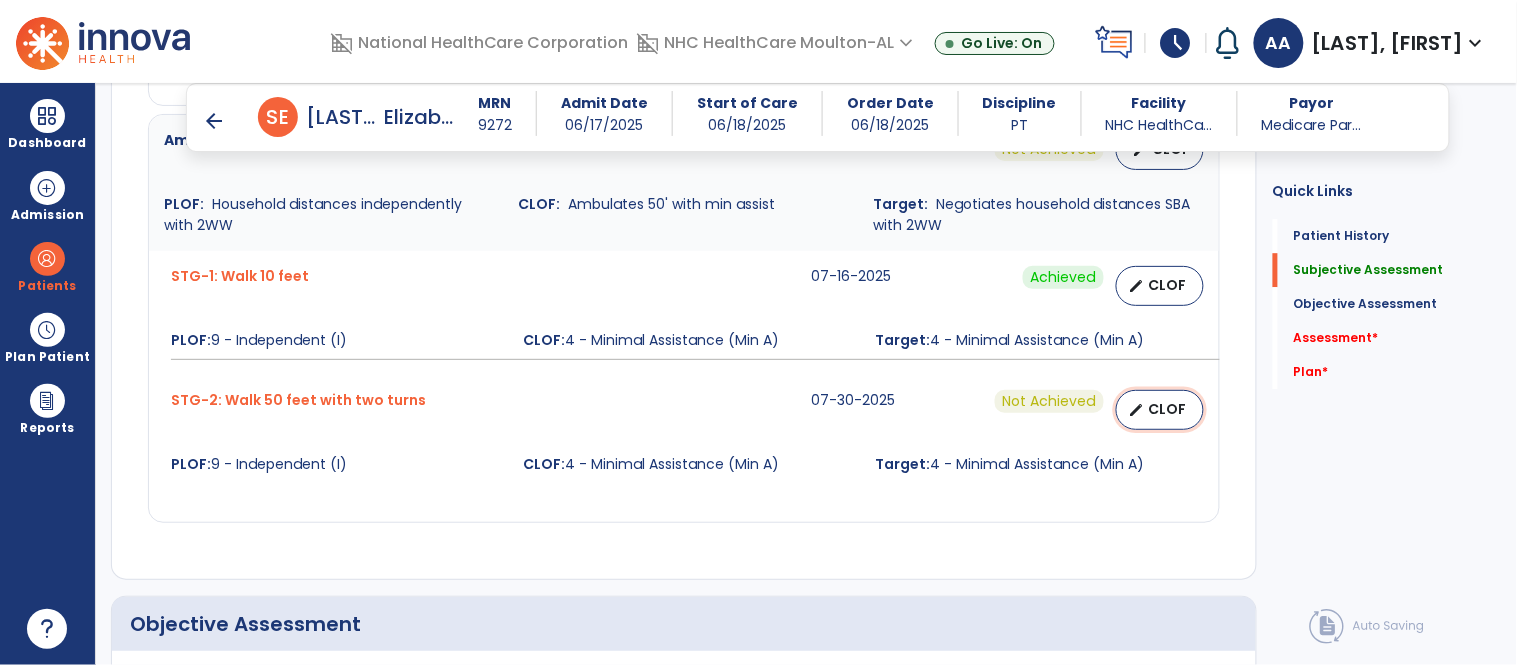 click on "CLOF" at bounding box center [1168, 409] 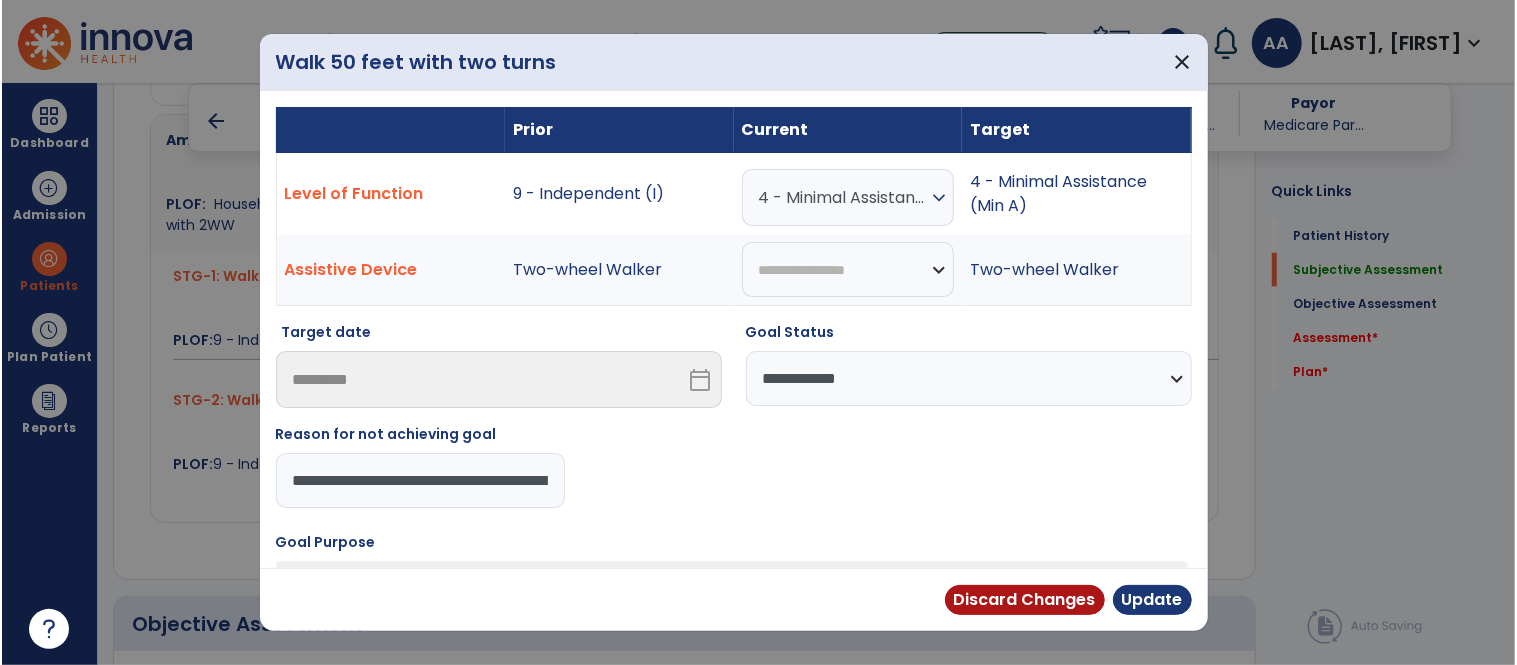 scroll, scrollTop: 1444, scrollLeft: 0, axis: vertical 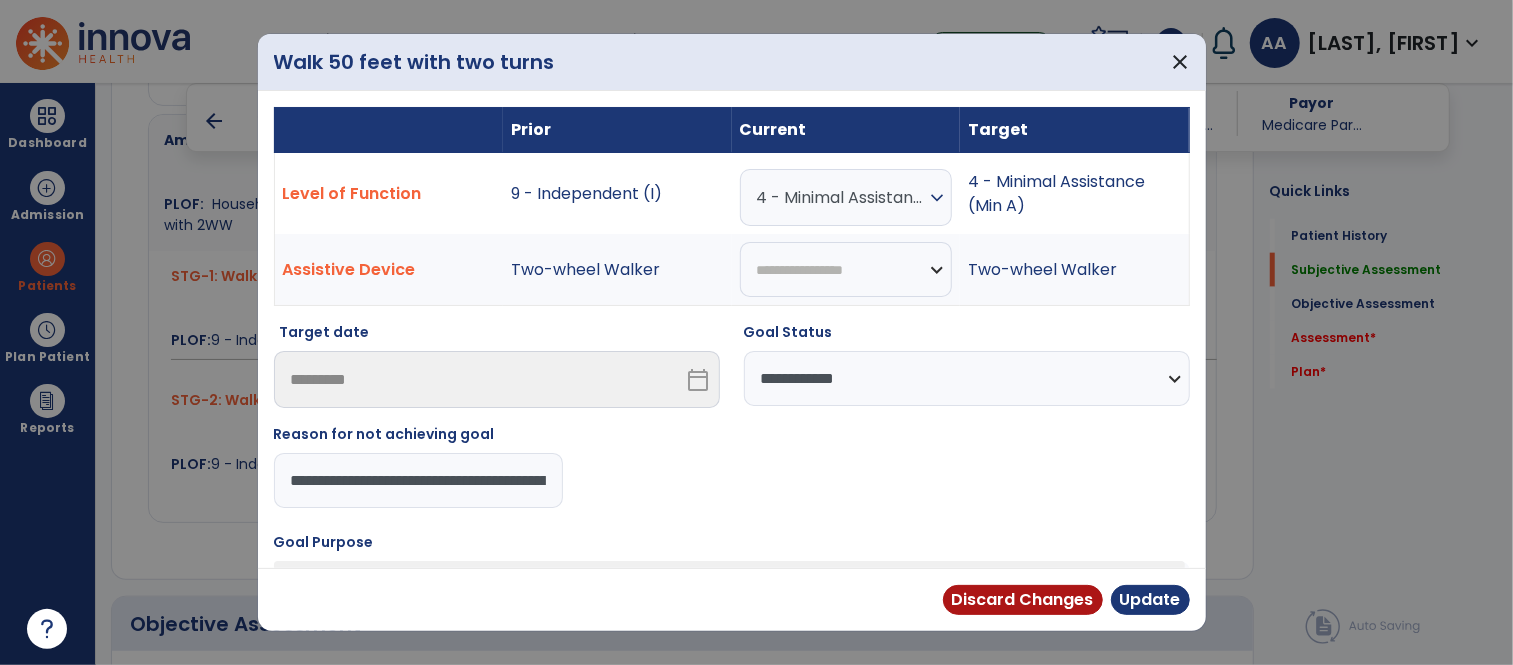 click on "**********" at bounding box center [967, 378] 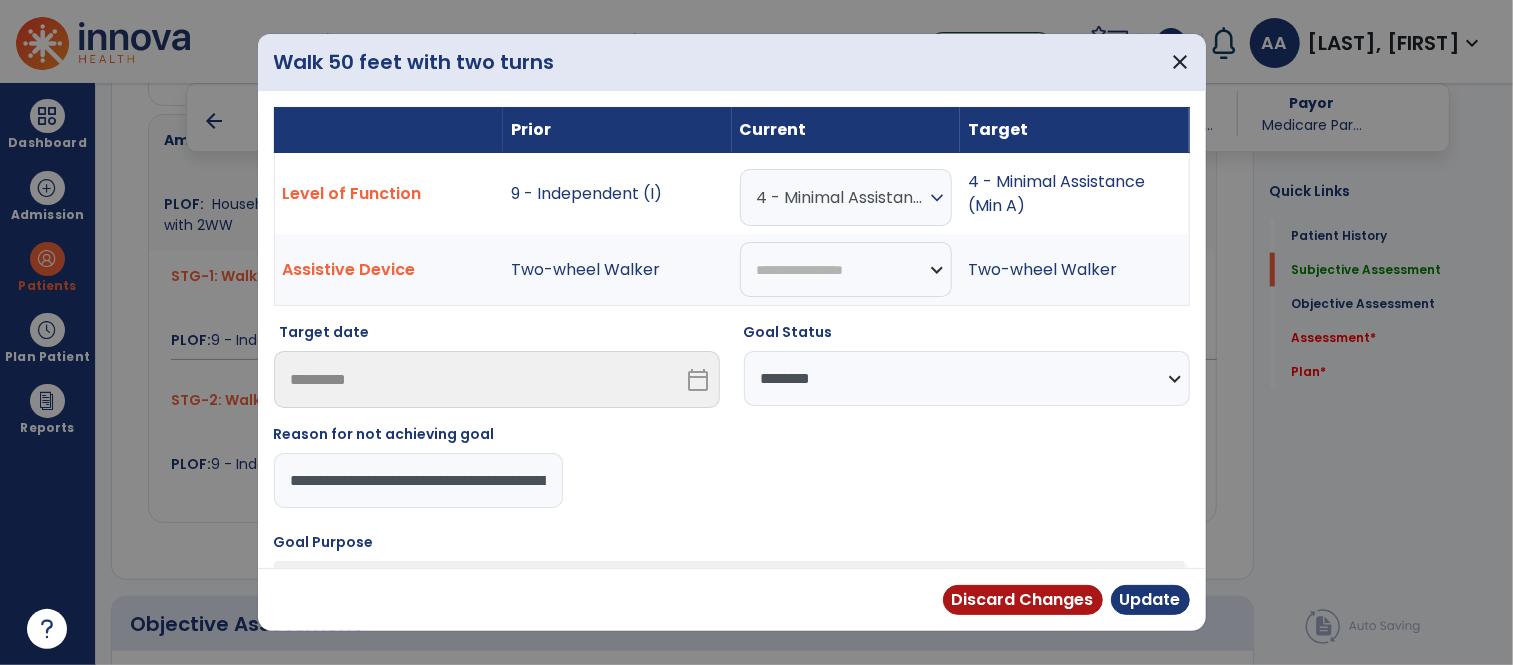 click on "**********" at bounding box center (967, 378) 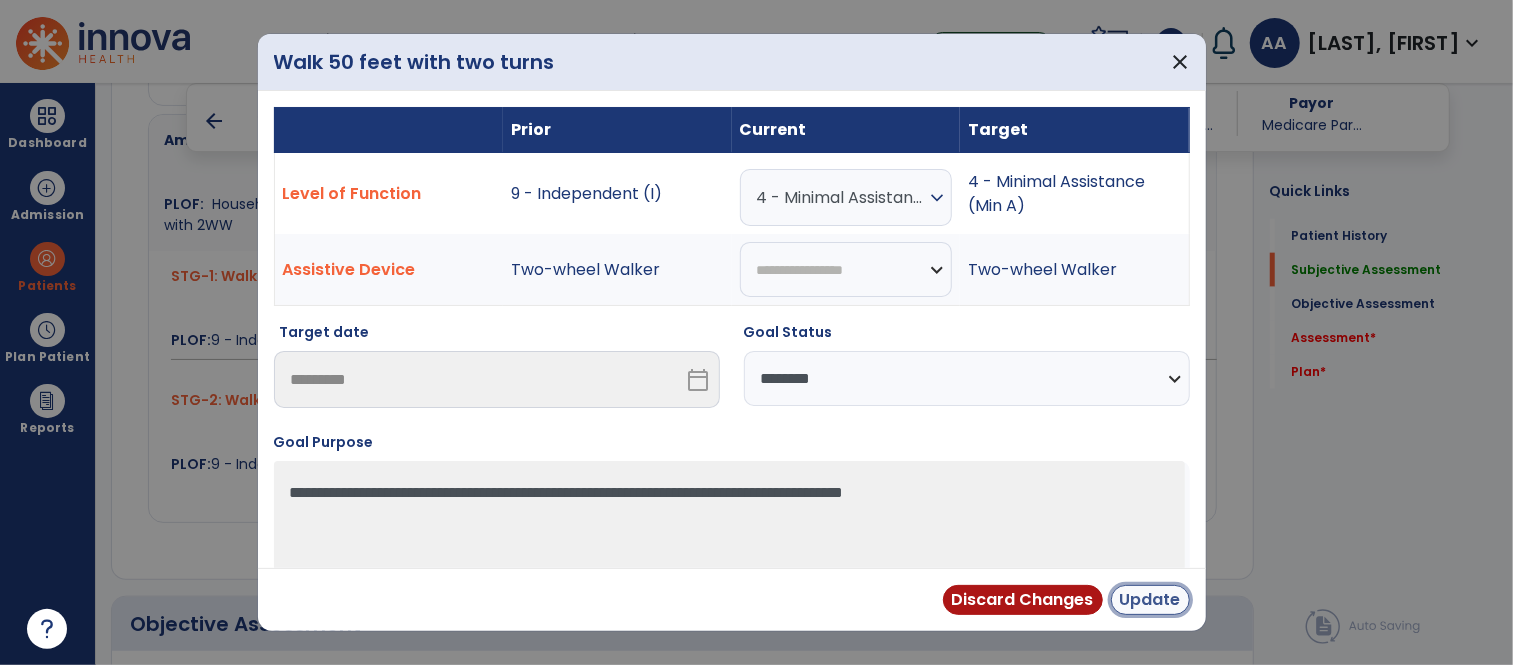 click on "Update" at bounding box center [1150, 600] 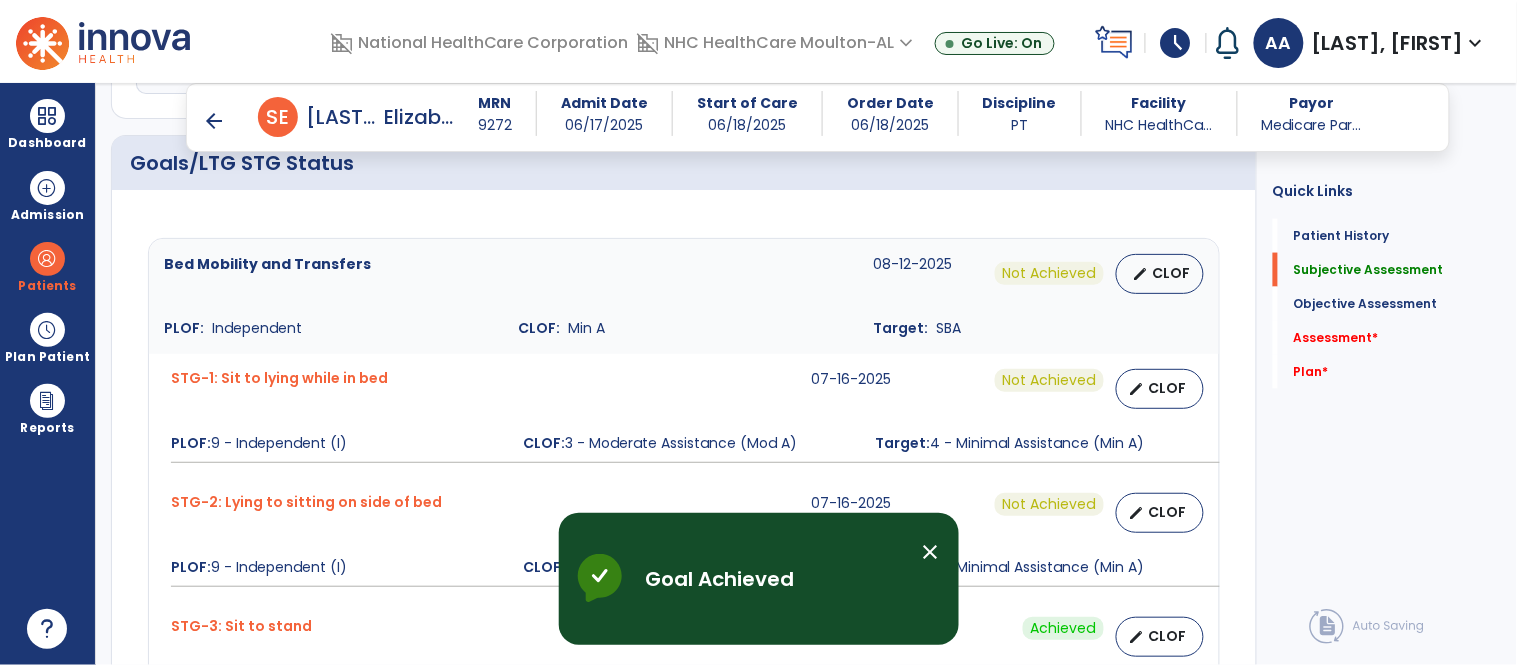 scroll, scrollTop: 666, scrollLeft: 0, axis: vertical 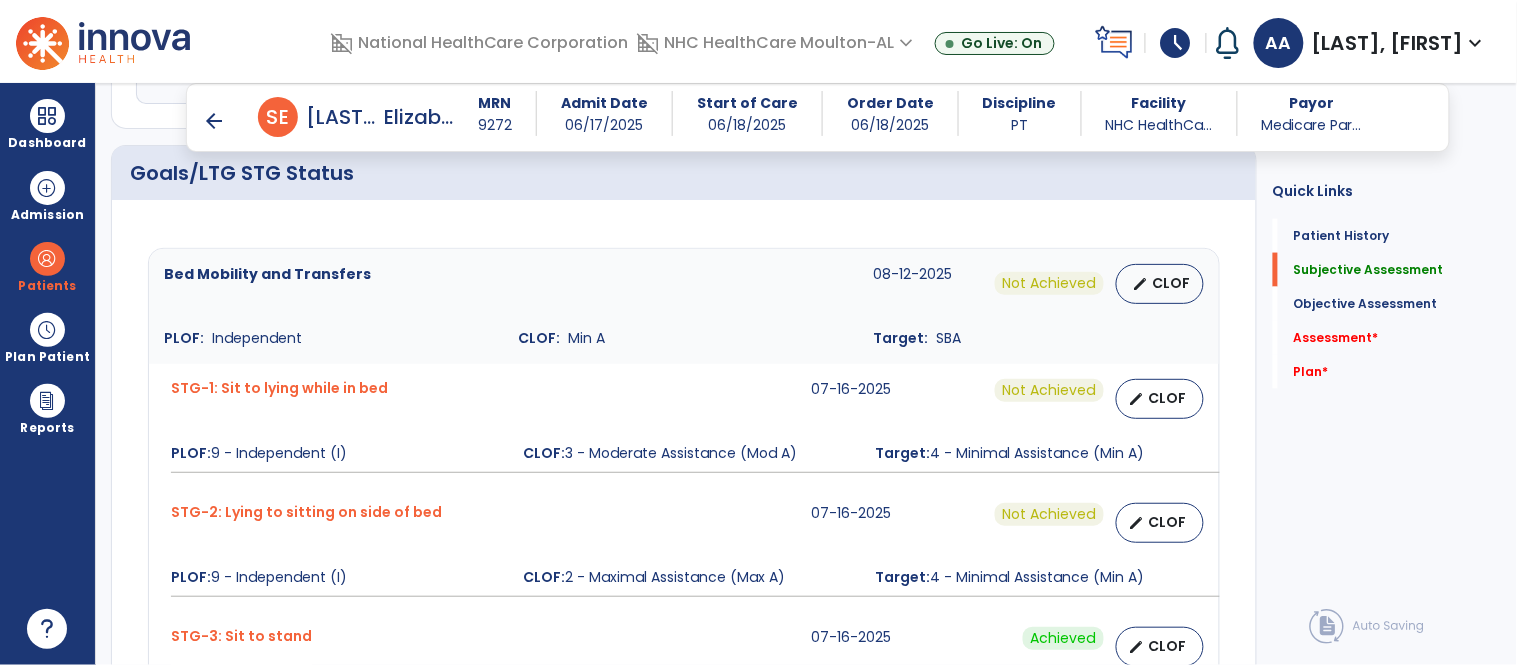 drag, startPoint x: 1270, startPoint y: 271, endPoint x: 1271, endPoint y: 284, distance: 13.038404 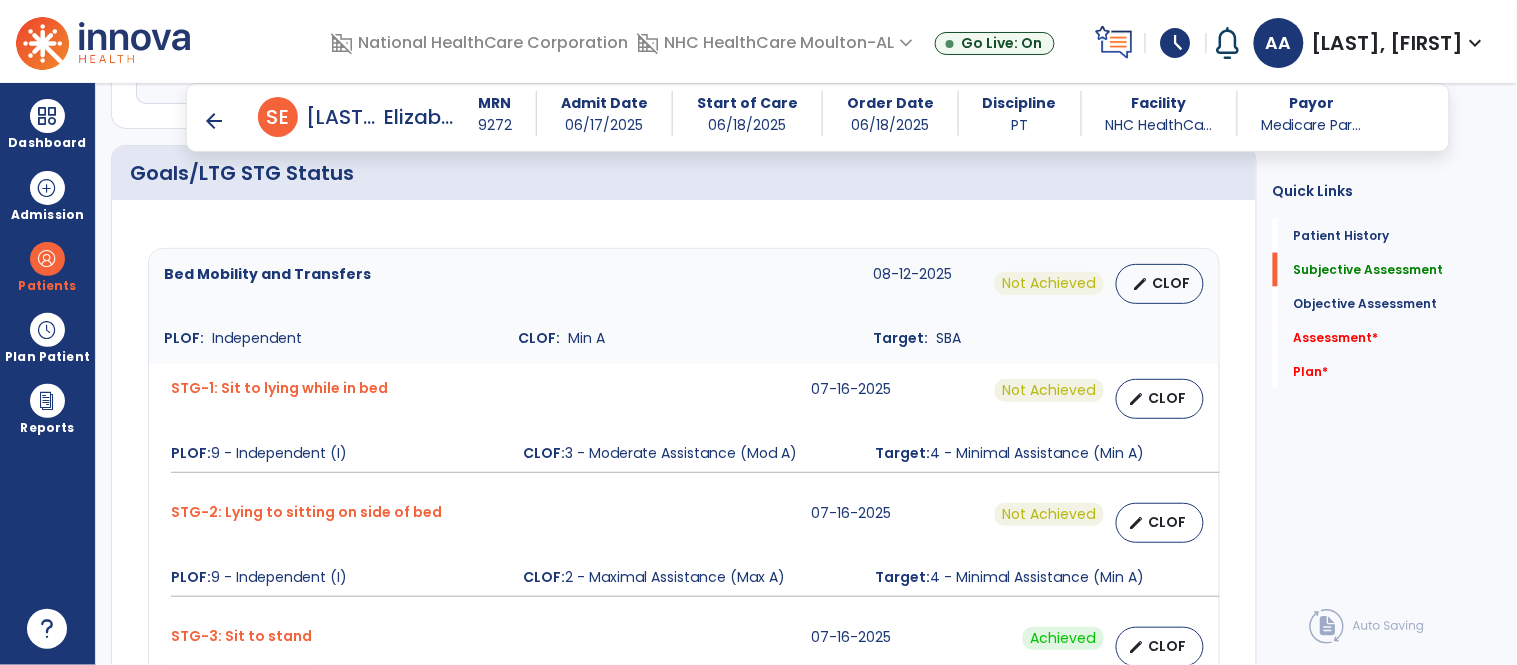 click on "Patient Demographics  Medical Diagnosis   Treatment Diagnosis
Code
Description
Pdpm Clinical Category
N/A" 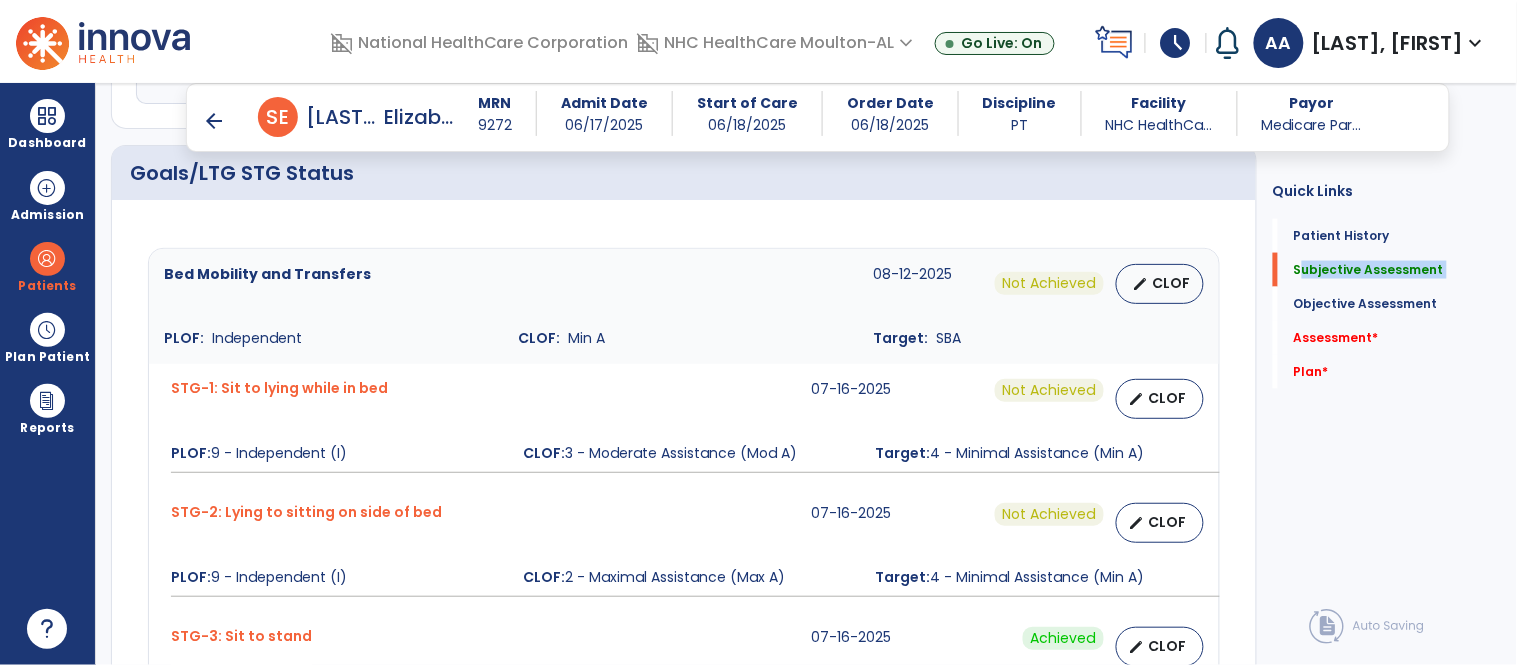 drag, startPoint x: 1274, startPoint y: 273, endPoint x: 1272, endPoint y: 315, distance: 42.047592 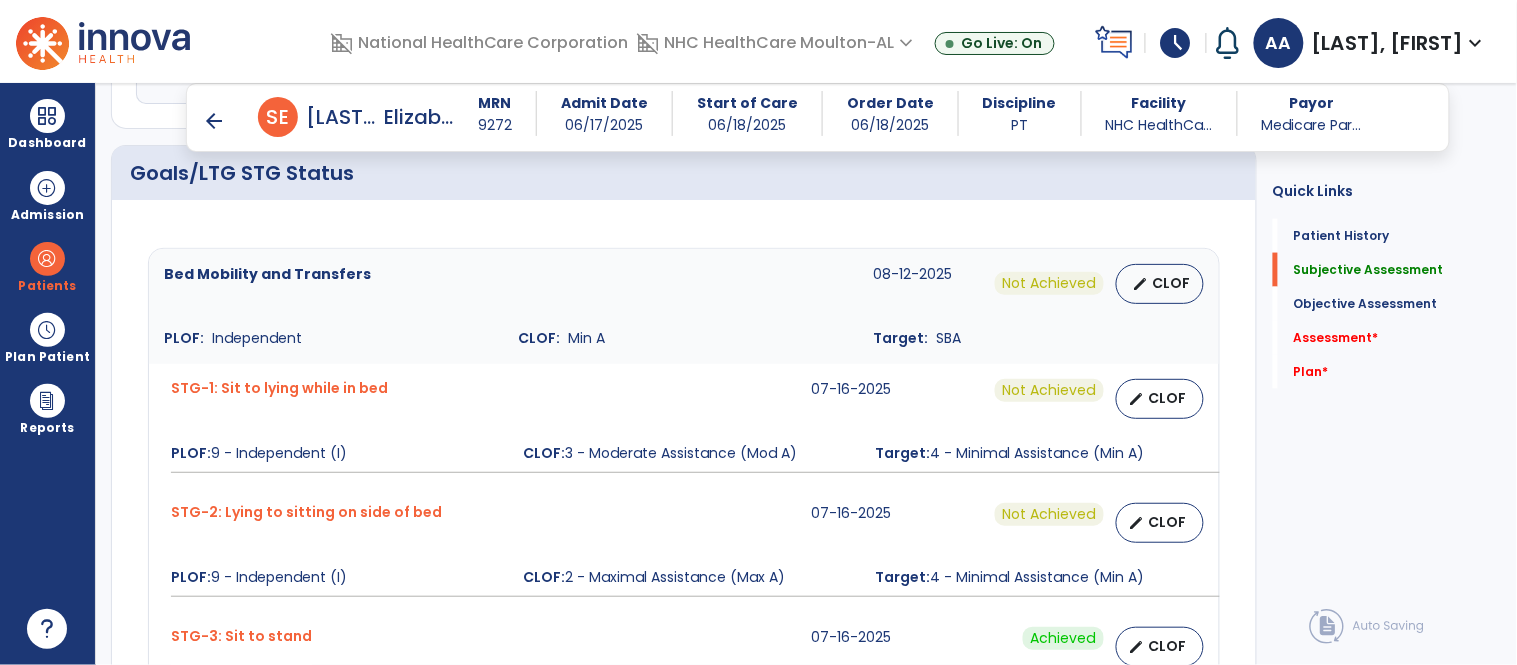 click on "07-16-2025" at bounding box center [888, 399] 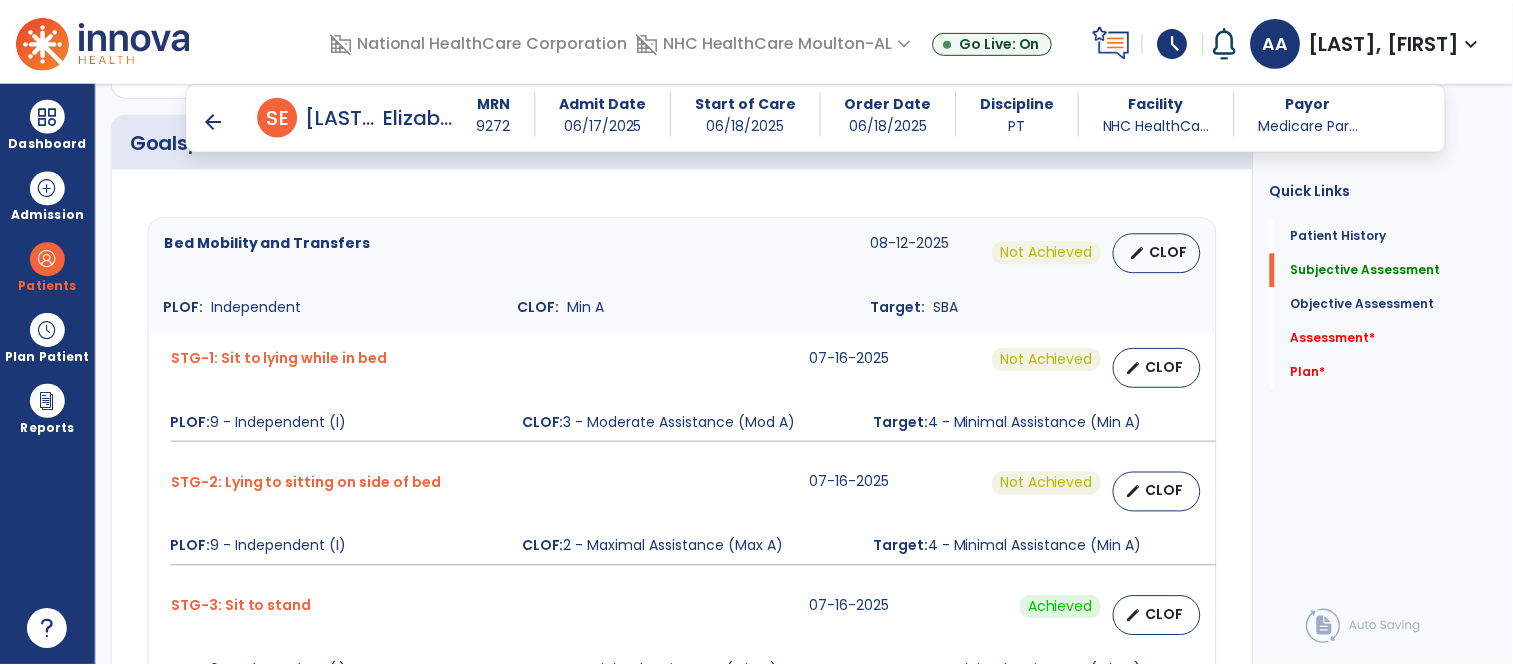 scroll, scrollTop: 711, scrollLeft: 0, axis: vertical 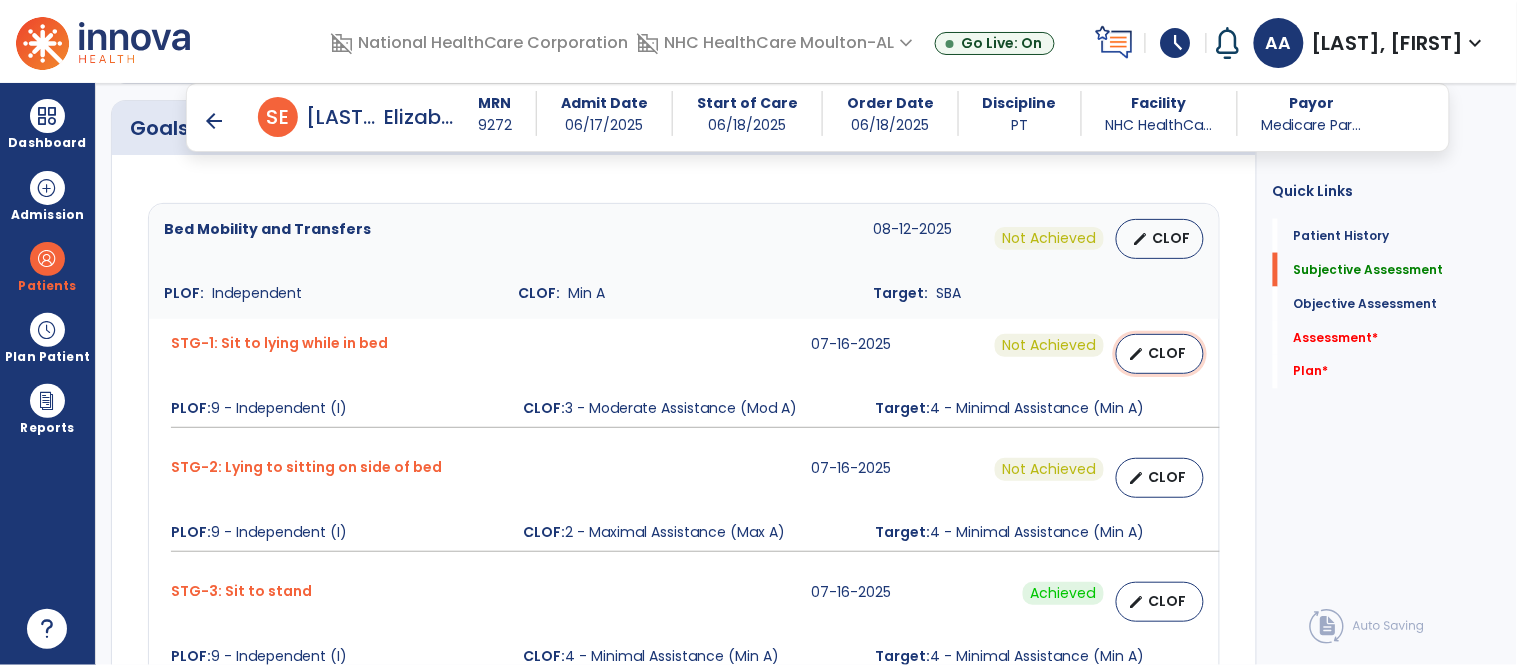click on "CLOF" at bounding box center (1168, 353) 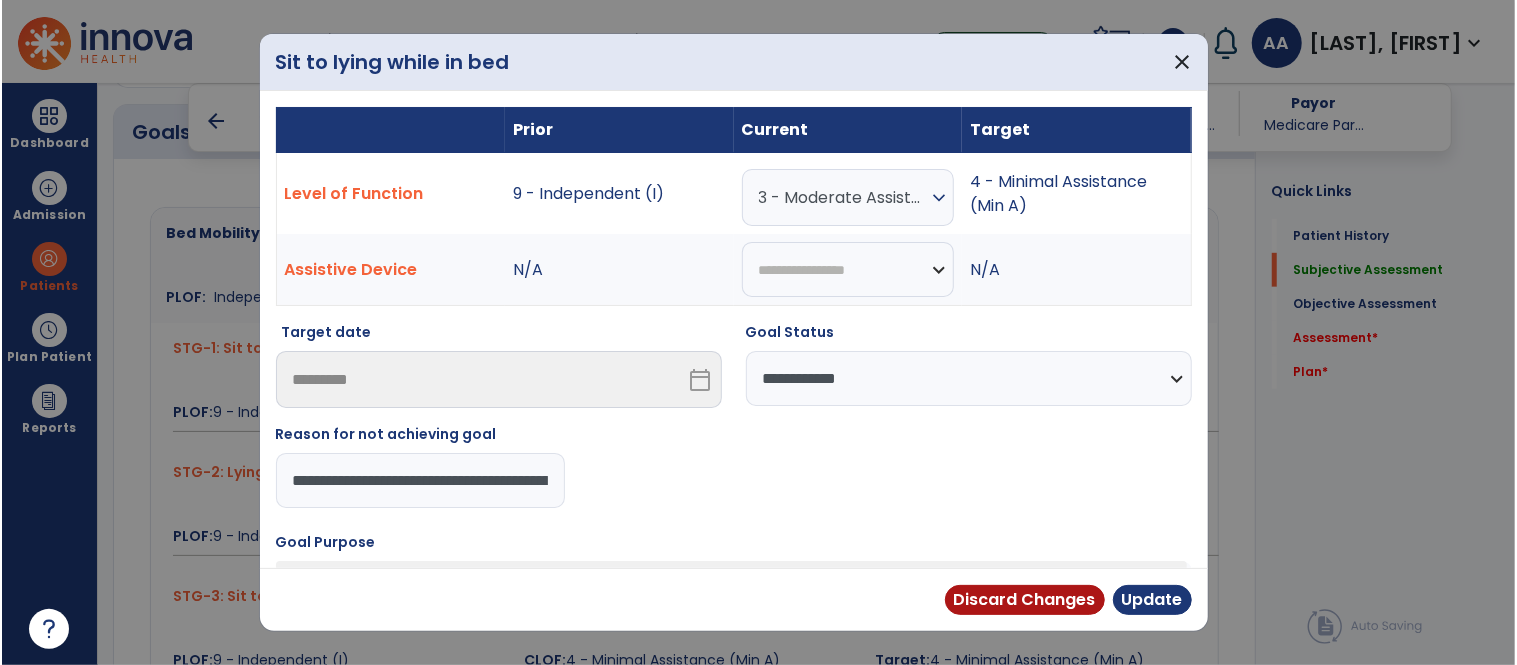 scroll, scrollTop: 711, scrollLeft: 0, axis: vertical 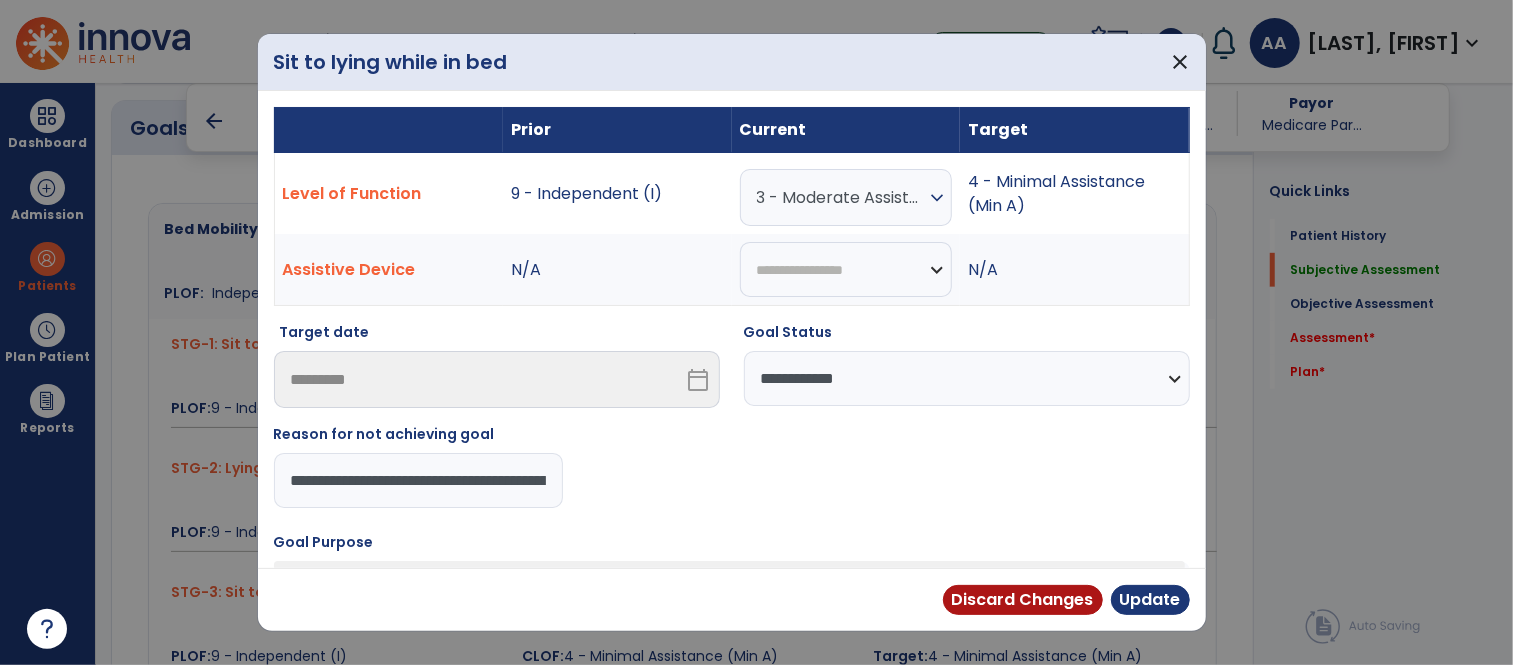 click on "expand_more" at bounding box center [937, 198] 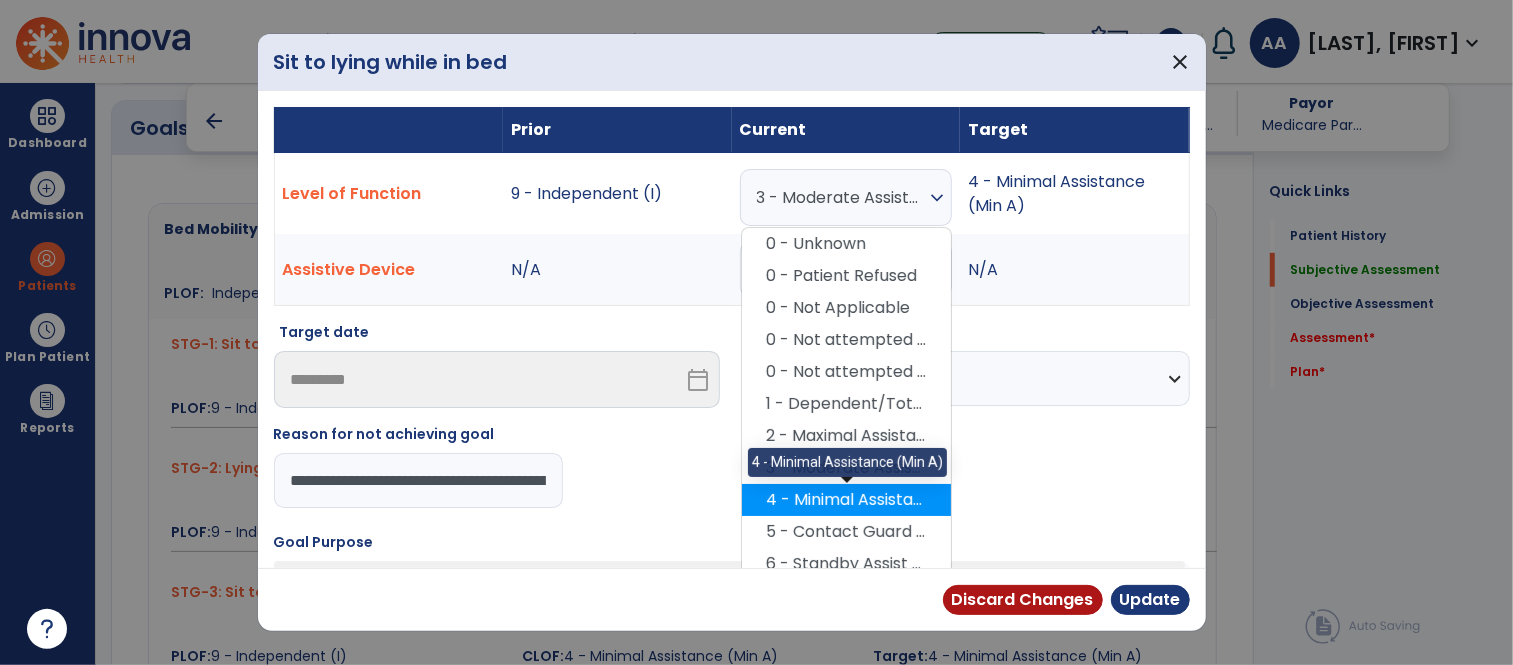 click on "4 - Minimal Assistance (Min A)" at bounding box center [846, 500] 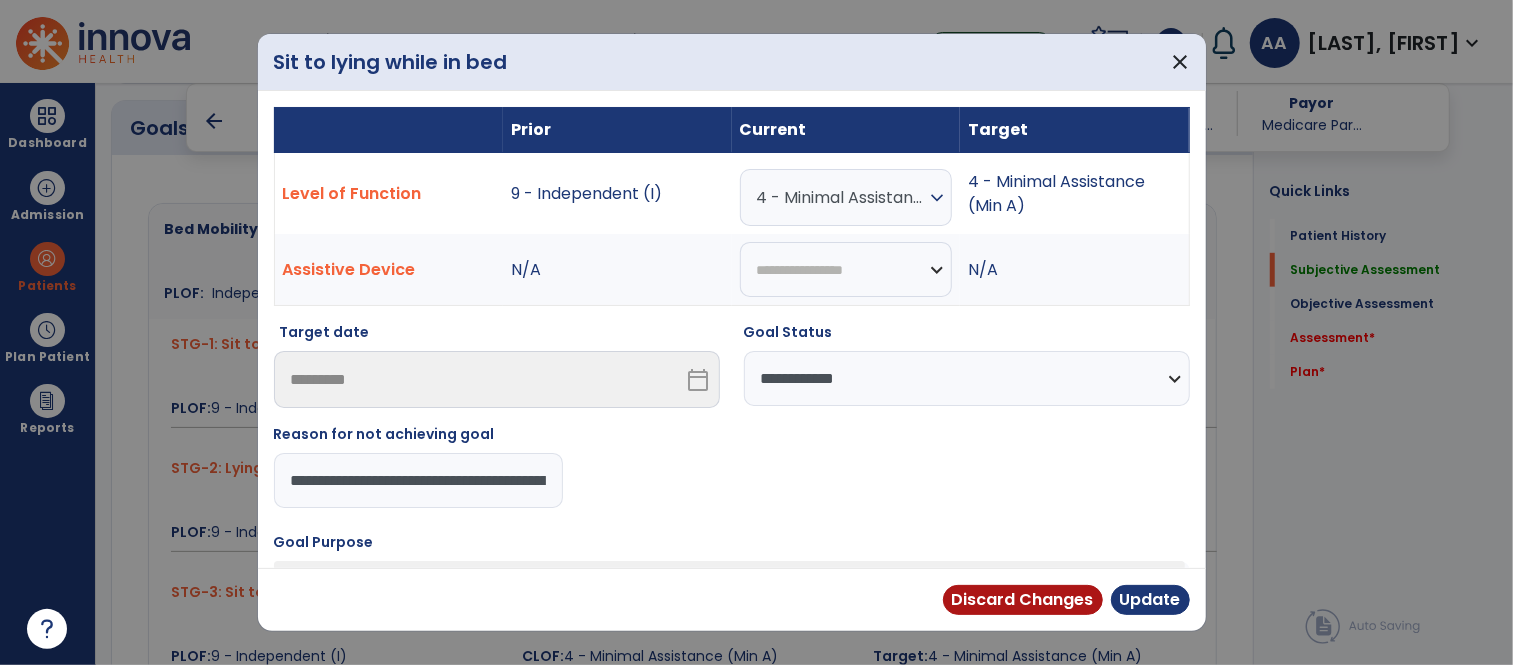 click on "**********" at bounding box center (967, 378) 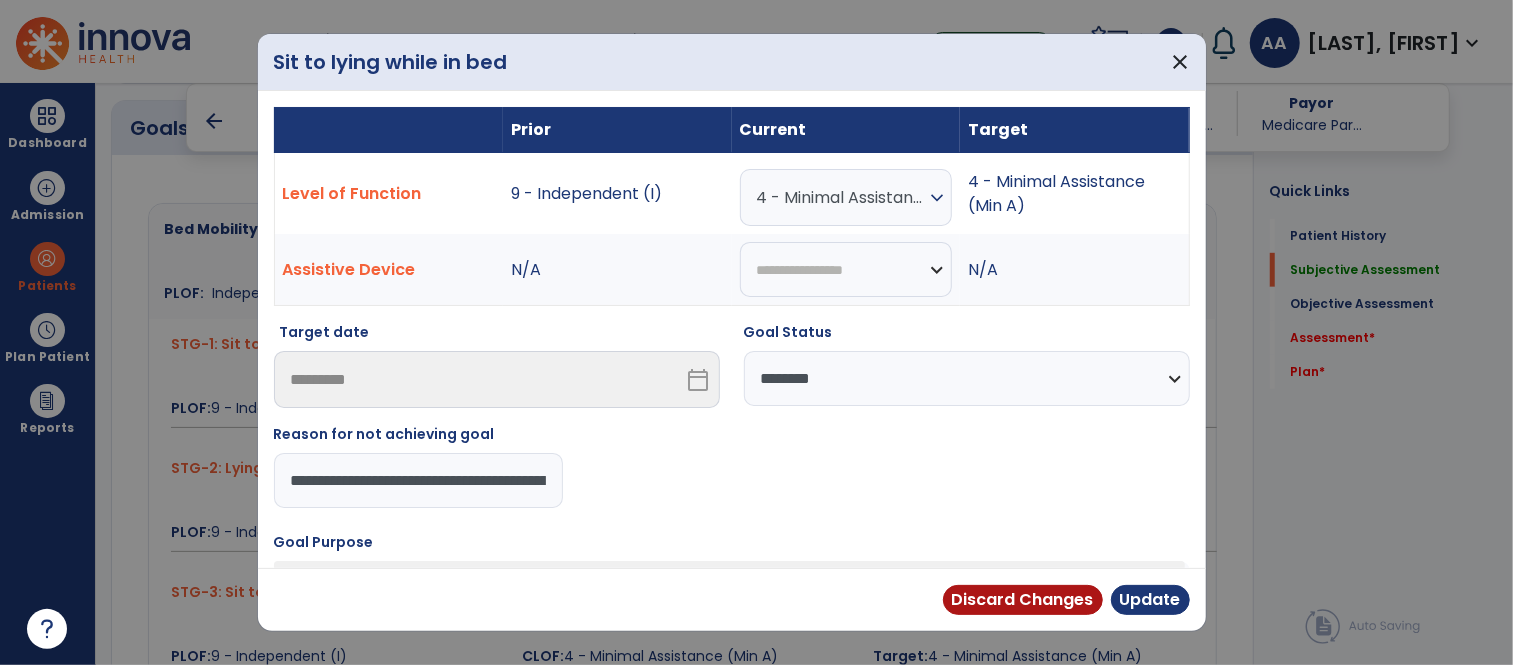 click on "**********" at bounding box center [967, 378] 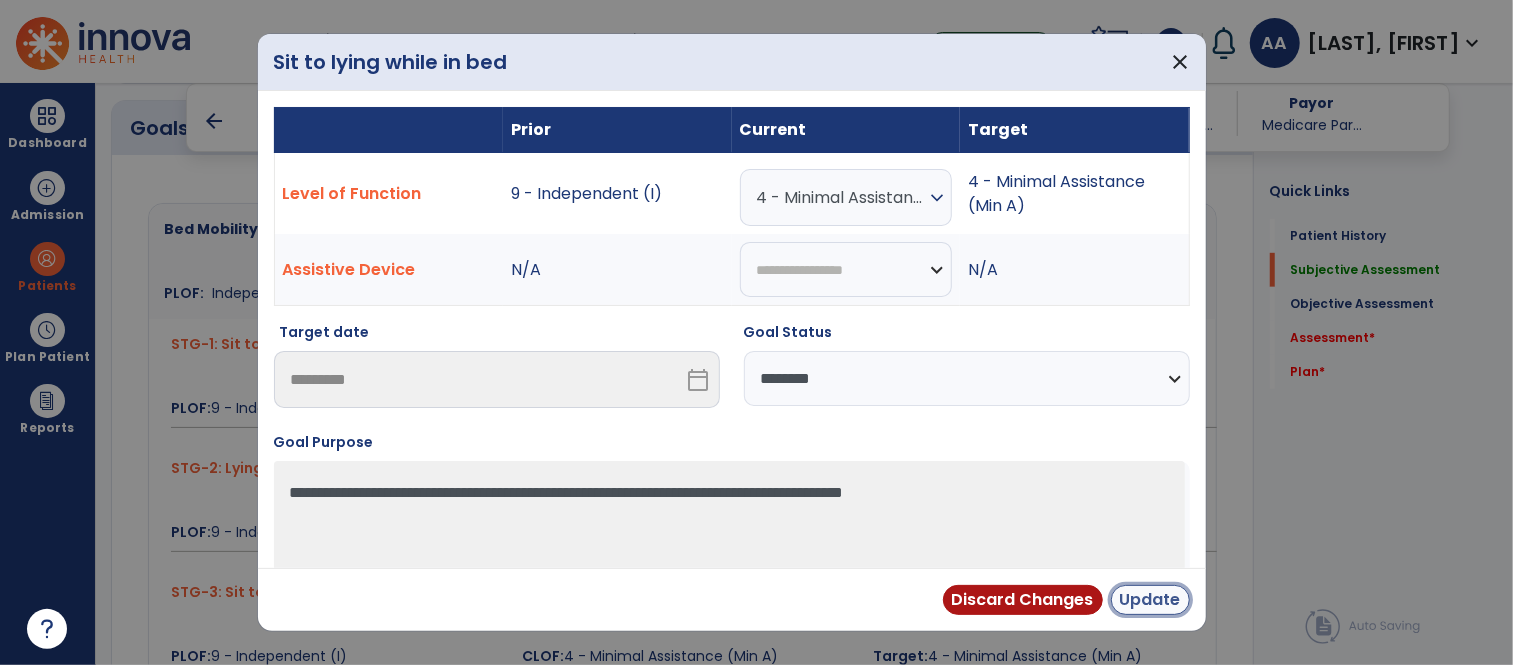 click on "Update" at bounding box center (1150, 600) 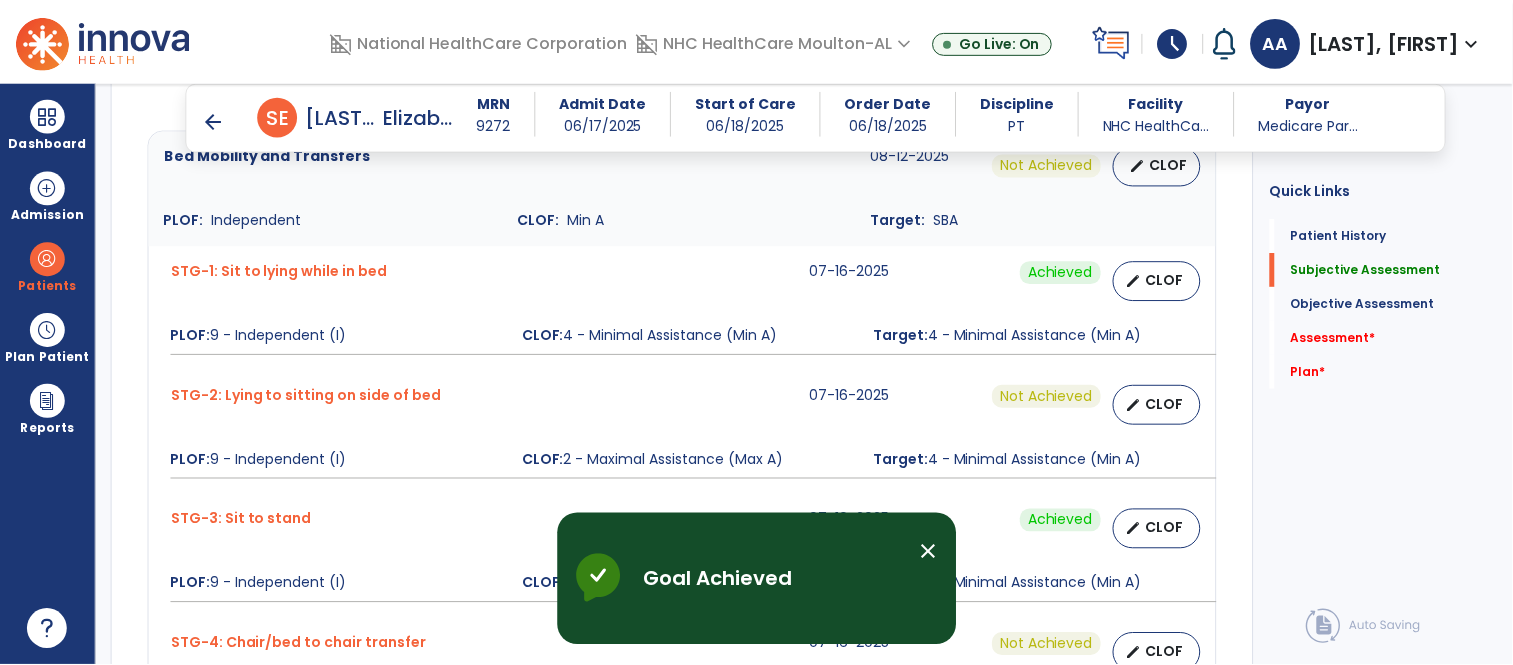 scroll, scrollTop: 822, scrollLeft: 0, axis: vertical 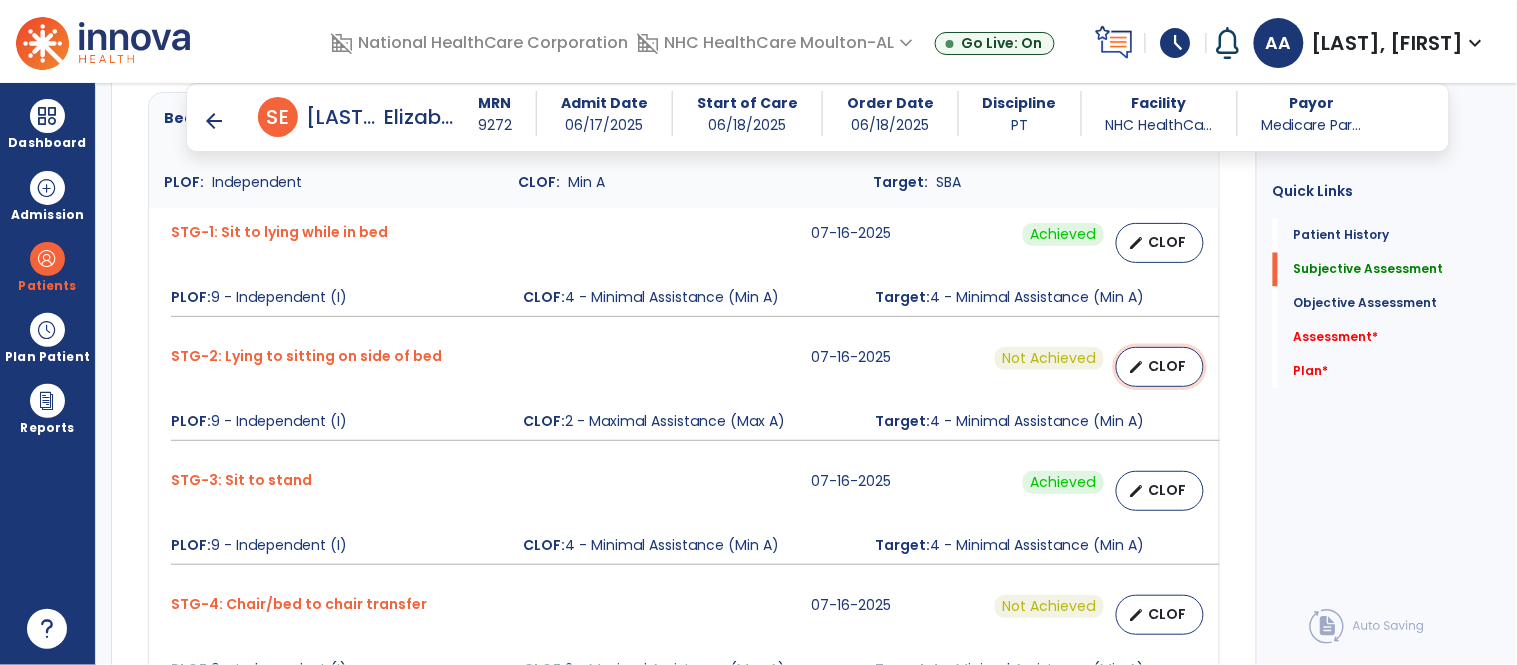 click on "CLOF" at bounding box center (1168, 366) 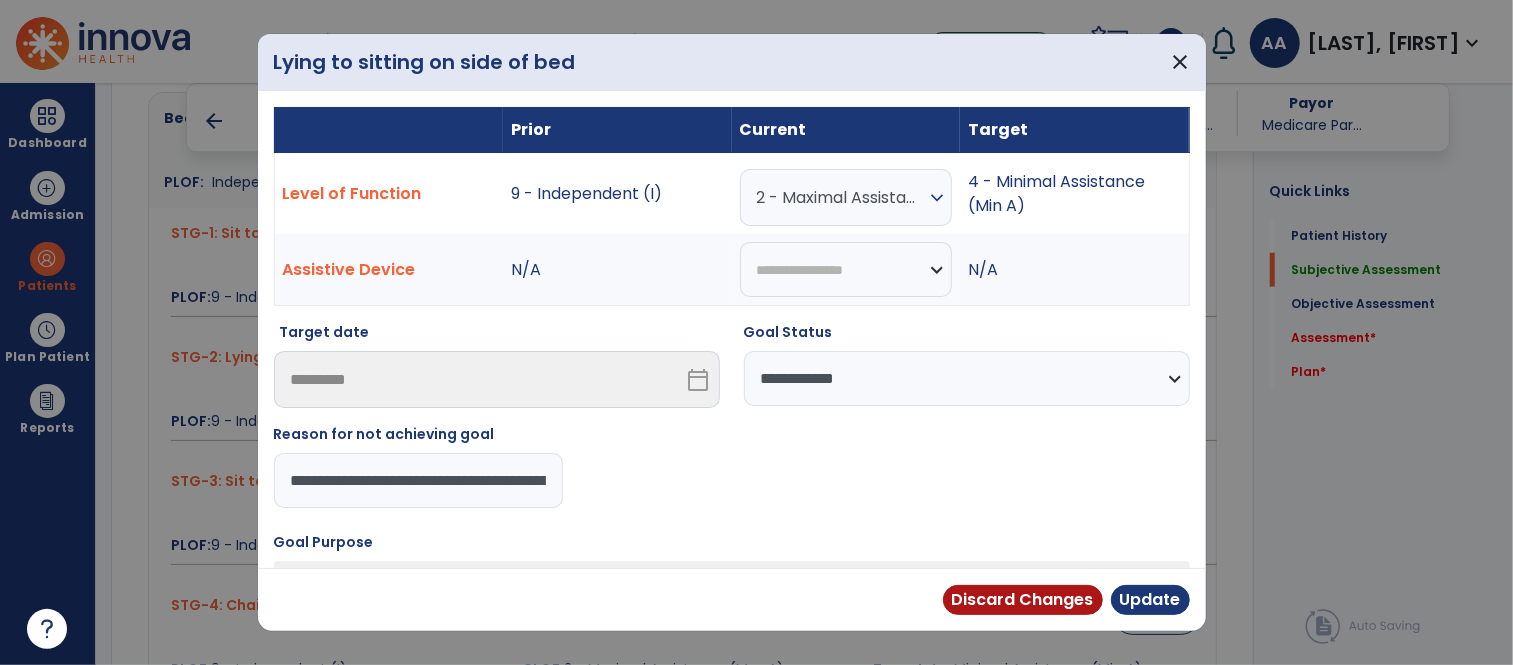 scroll, scrollTop: 822, scrollLeft: 0, axis: vertical 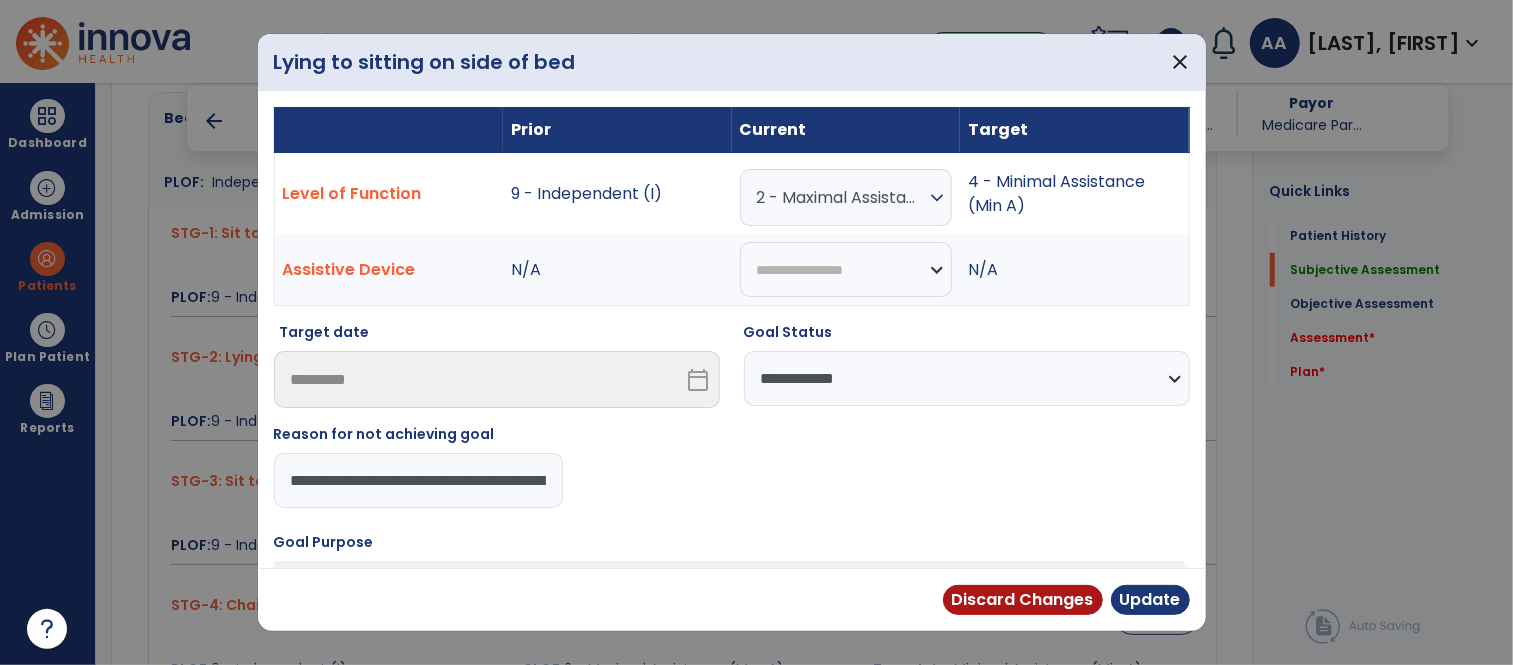 click on "**********" at bounding box center (967, 378) 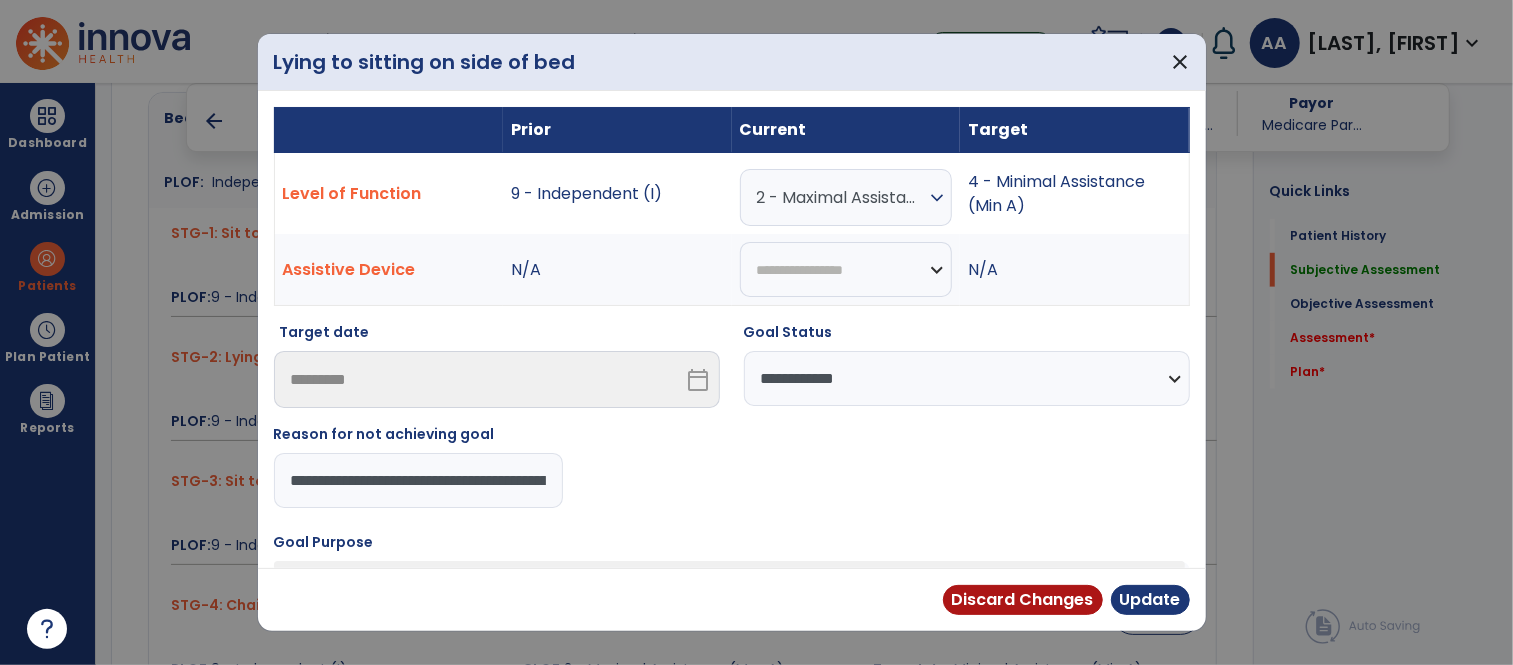 select on "********" 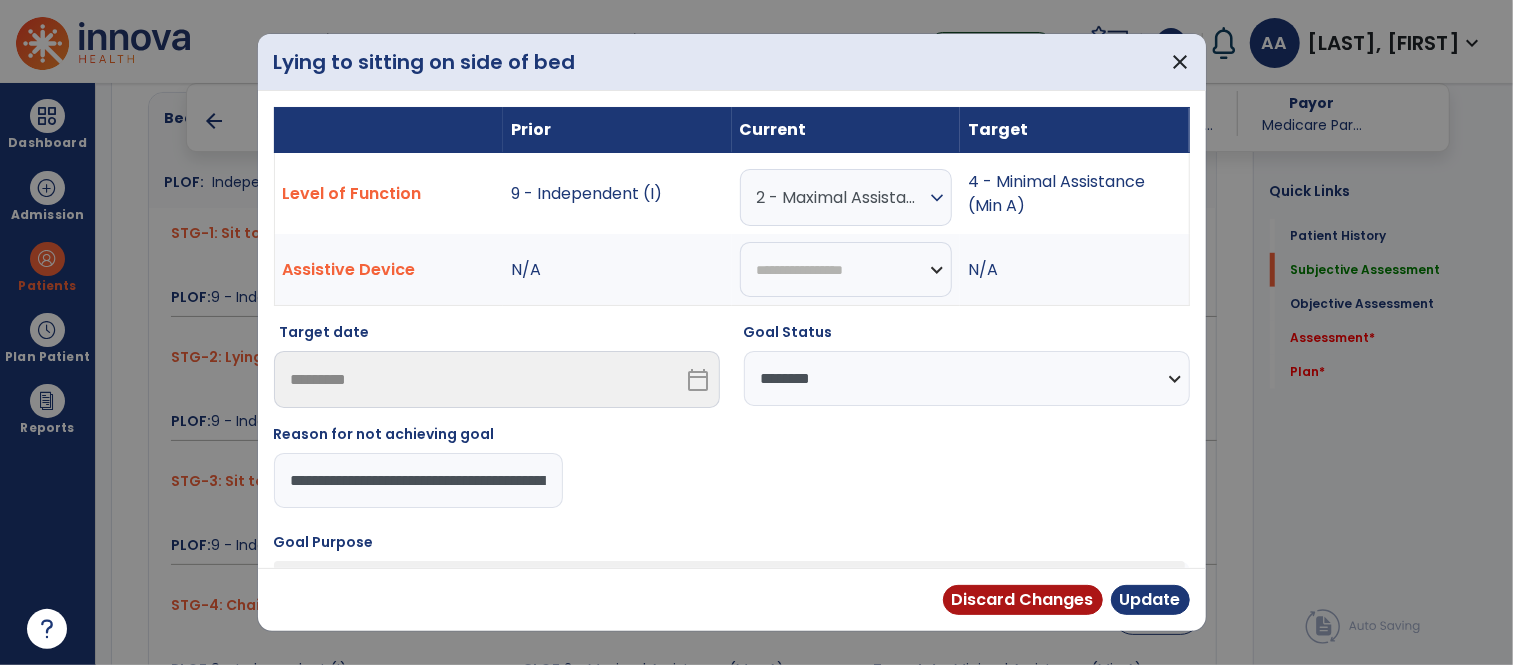 click on "**********" at bounding box center (967, 378) 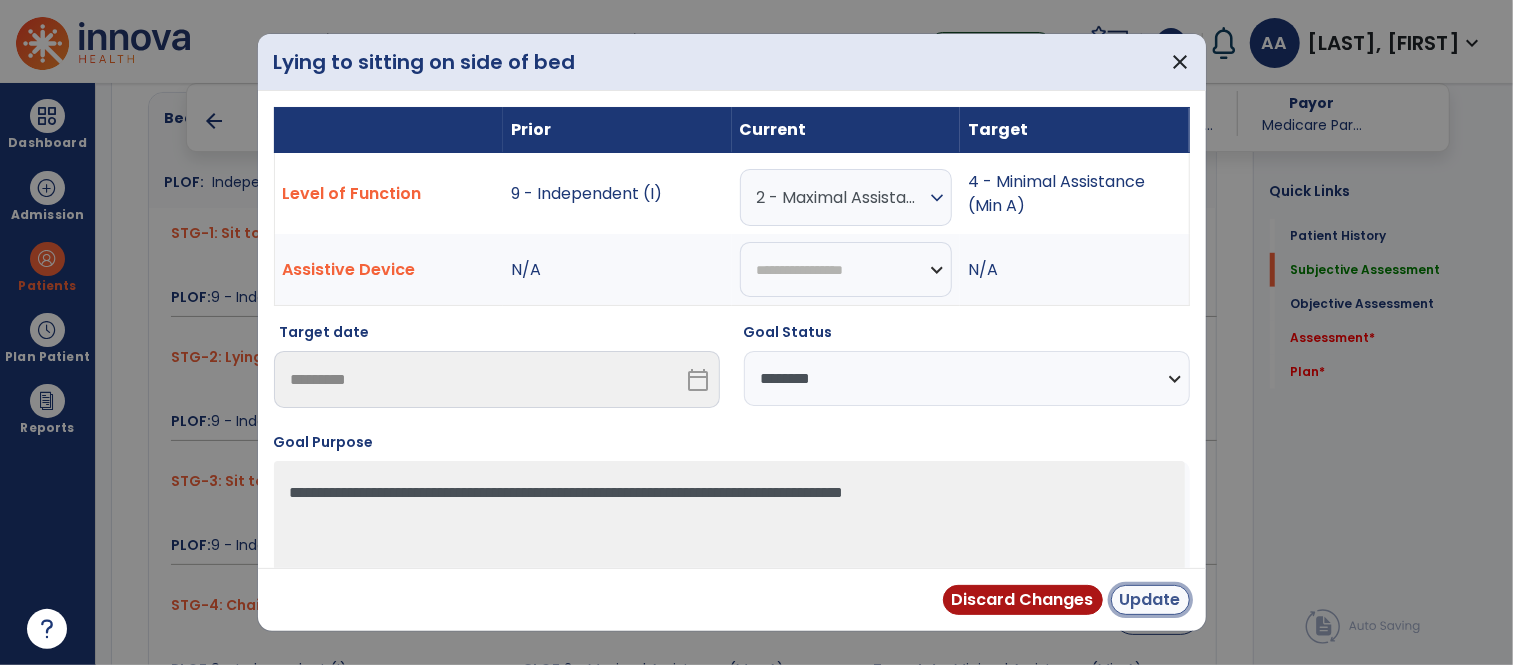 click on "Update" at bounding box center [1150, 600] 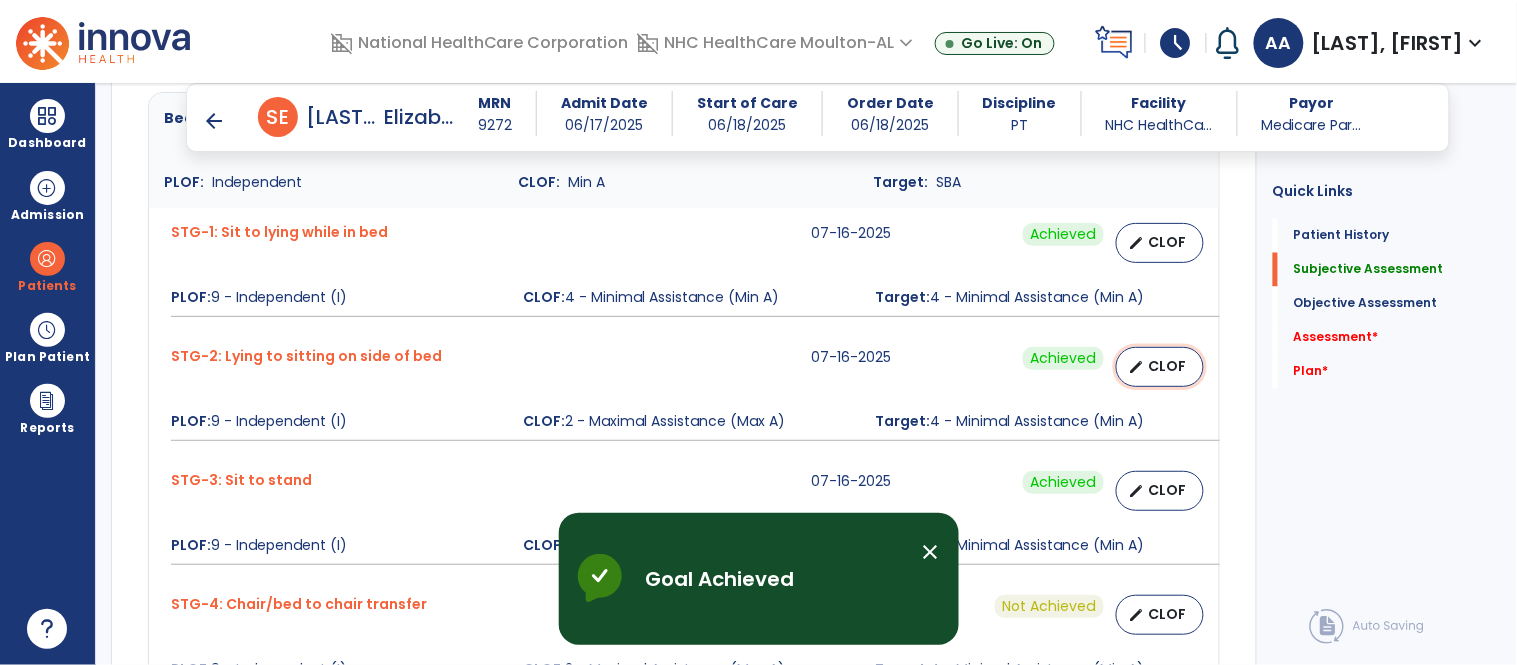 click on "edit   CLOF" at bounding box center [1160, 367] 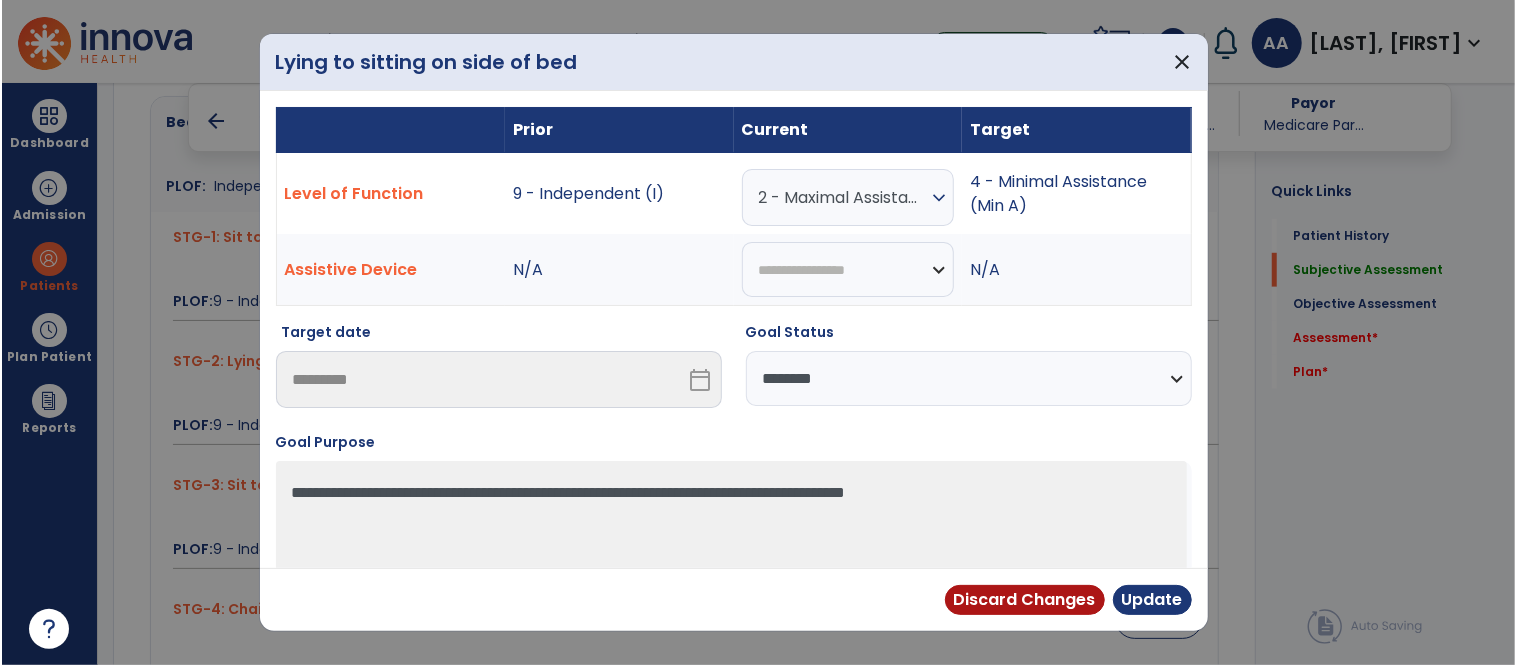 scroll, scrollTop: 822, scrollLeft: 0, axis: vertical 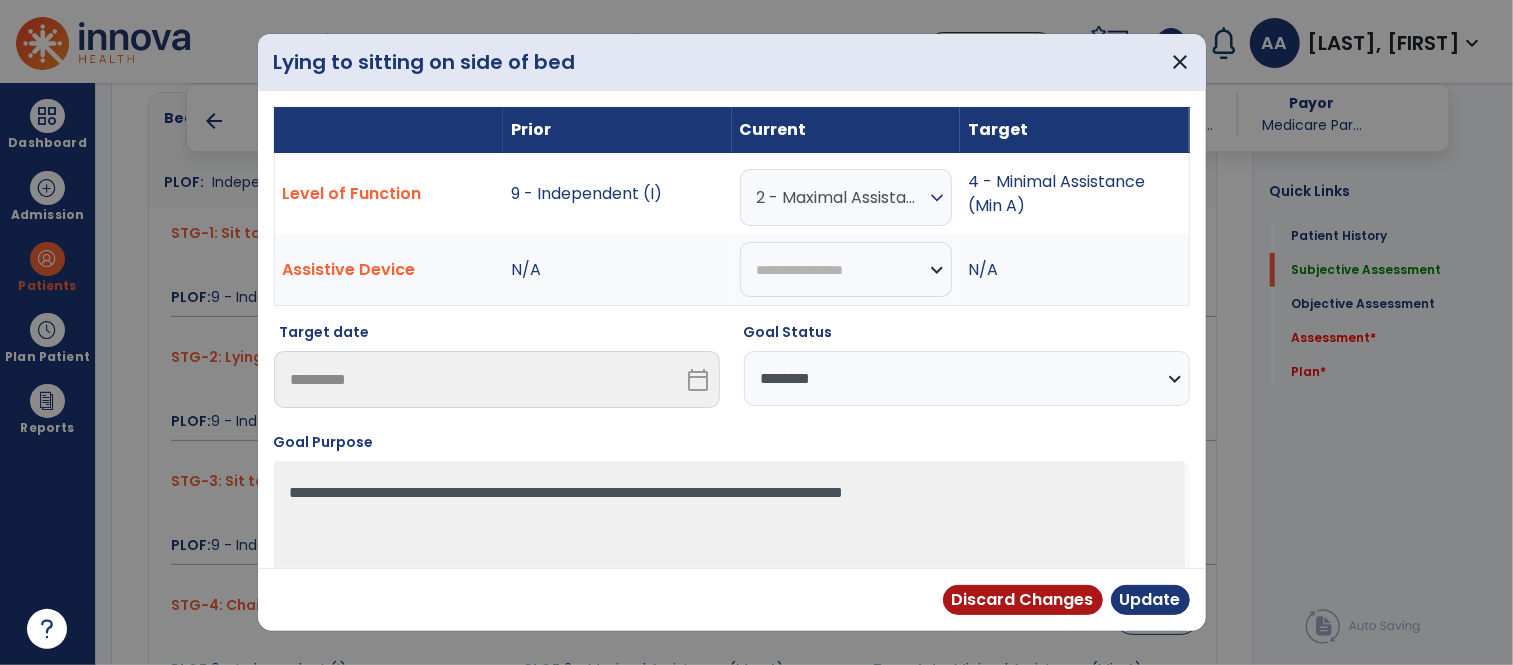 click on "2 - Maximal Assistance (Max A)" at bounding box center (841, 197) 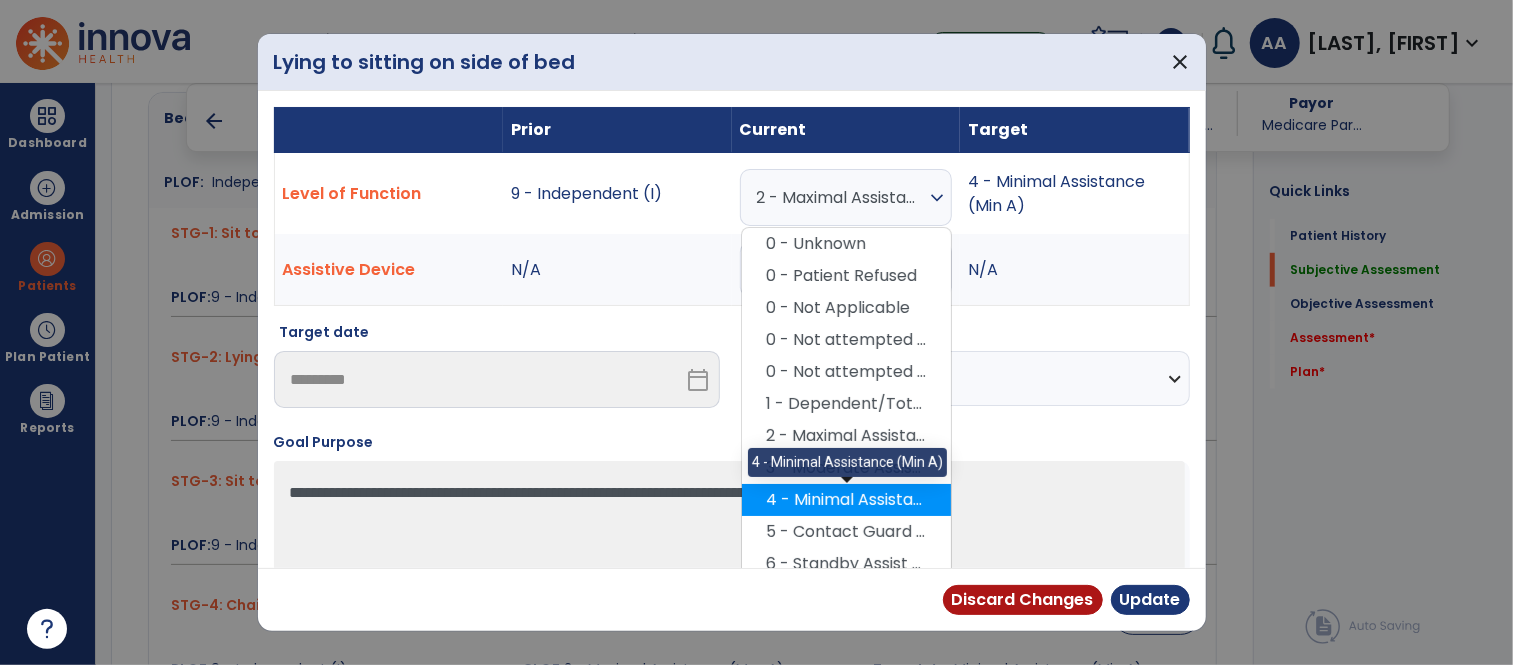 click on "4 - Minimal Assistance (Min A)" at bounding box center [846, 500] 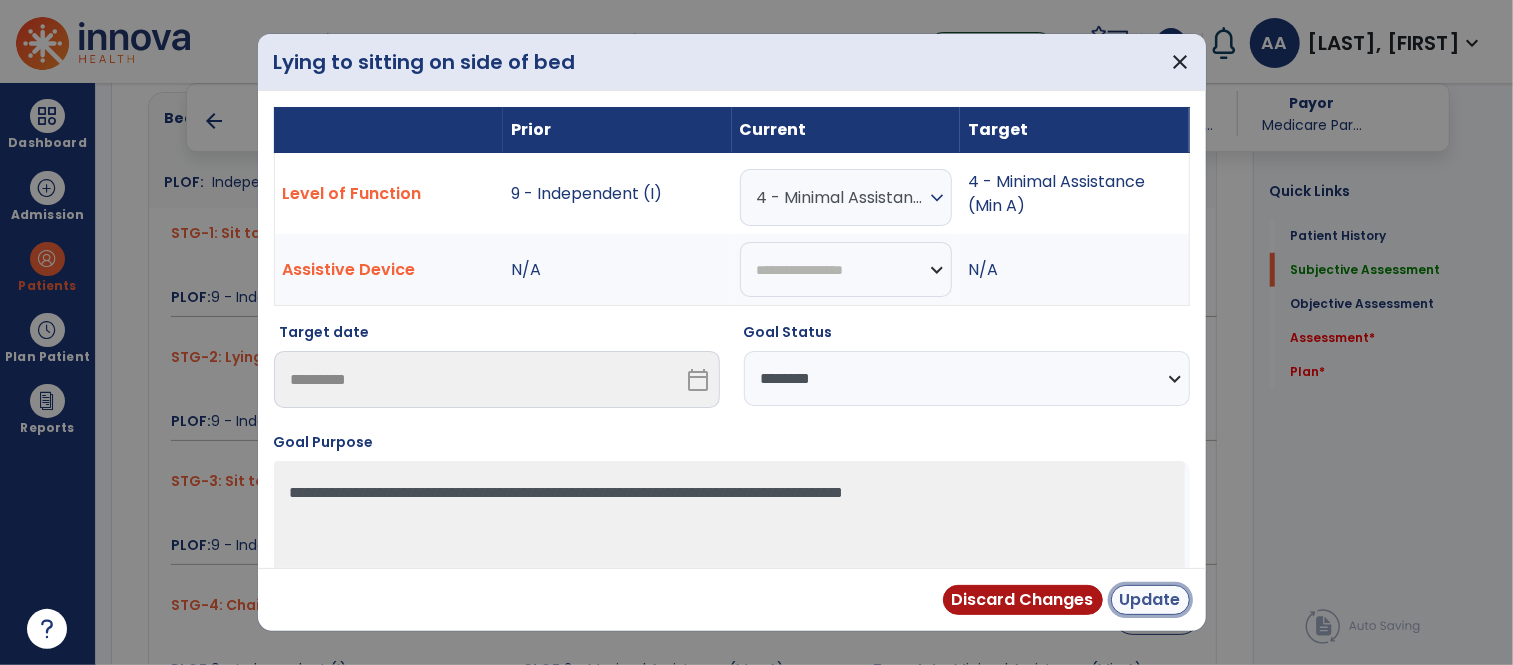 click on "Update" at bounding box center [1150, 600] 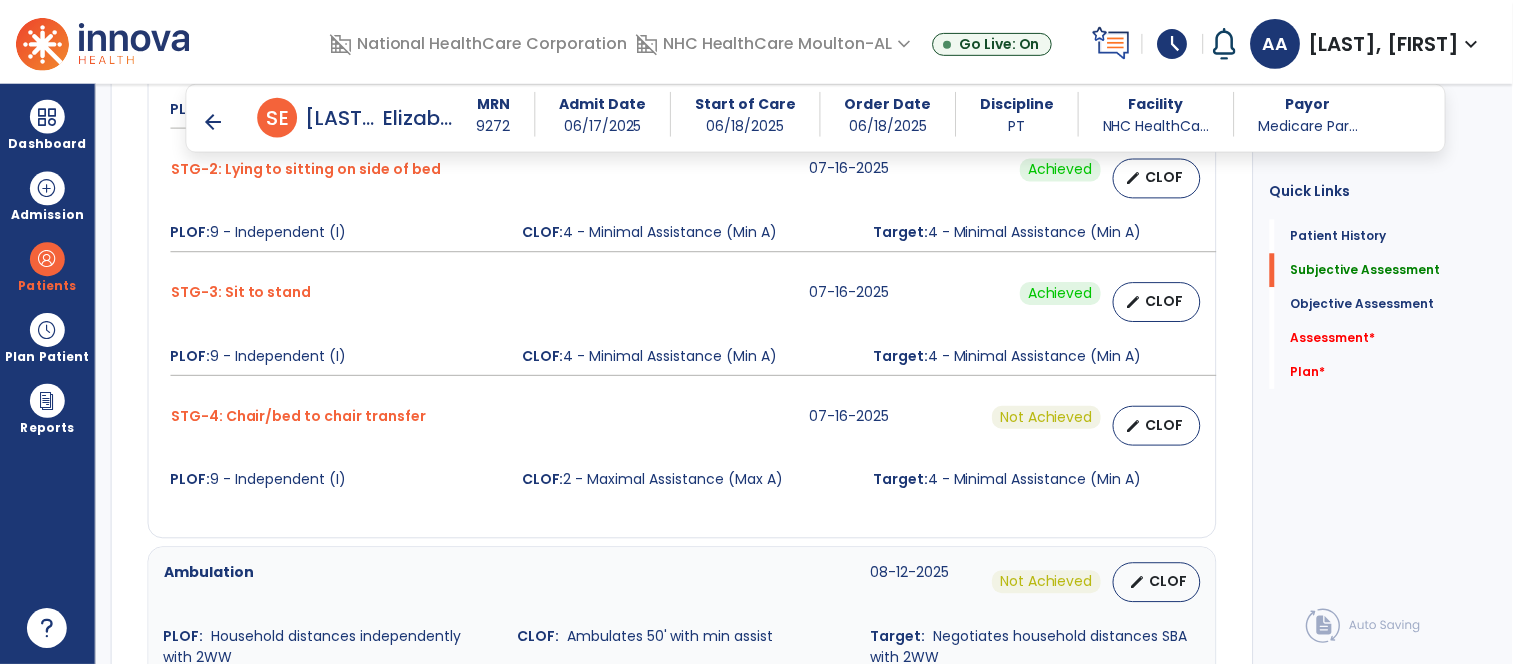 scroll, scrollTop: 1044, scrollLeft: 0, axis: vertical 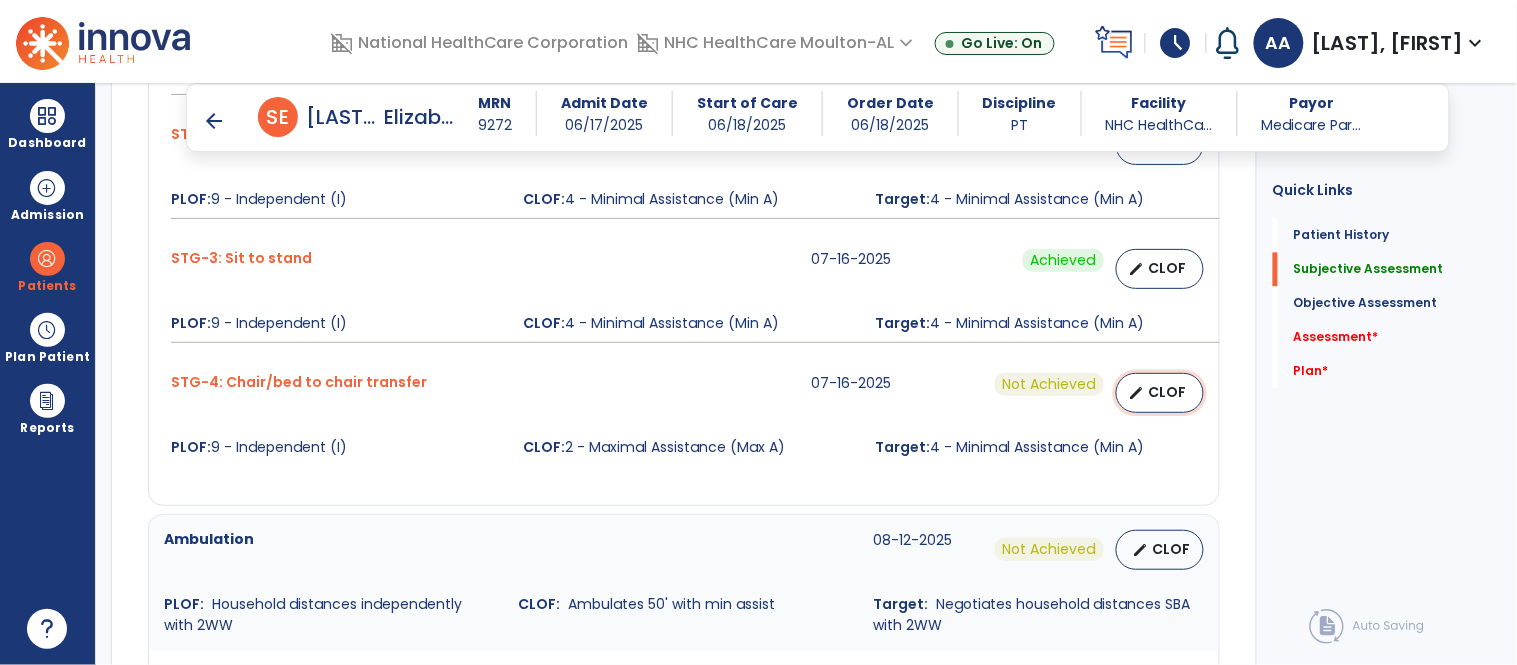 click on "edit   CLOF" at bounding box center [1160, 393] 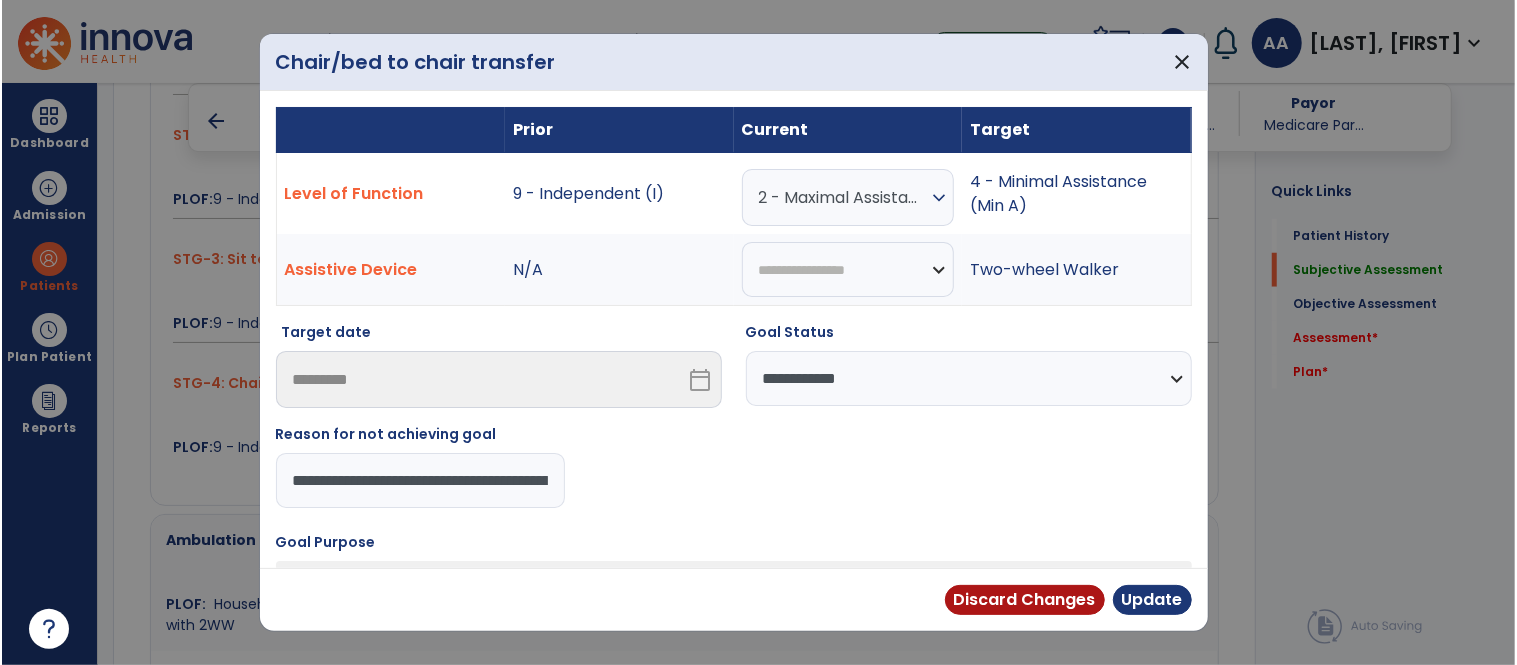 scroll, scrollTop: 1044, scrollLeft: 0, axis: vertical 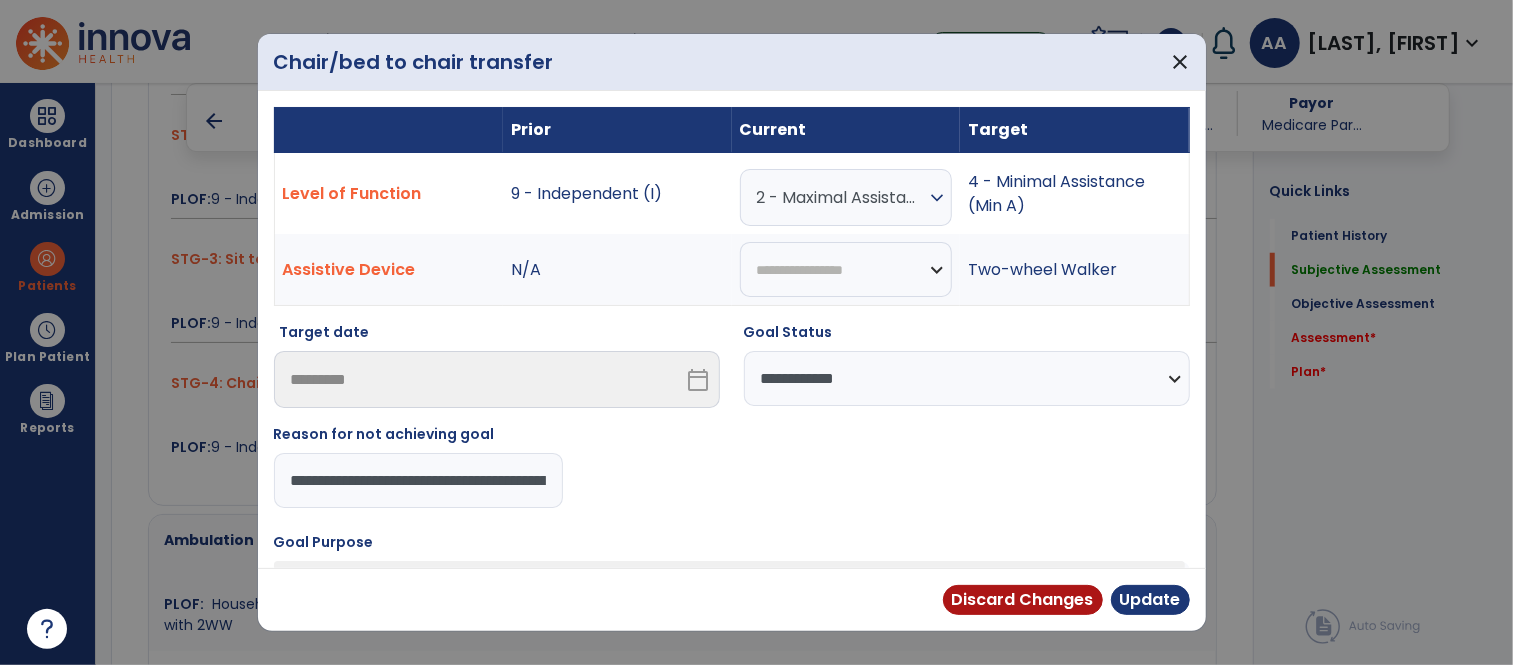 click on "expand_more" at bounding box center (937, 198) 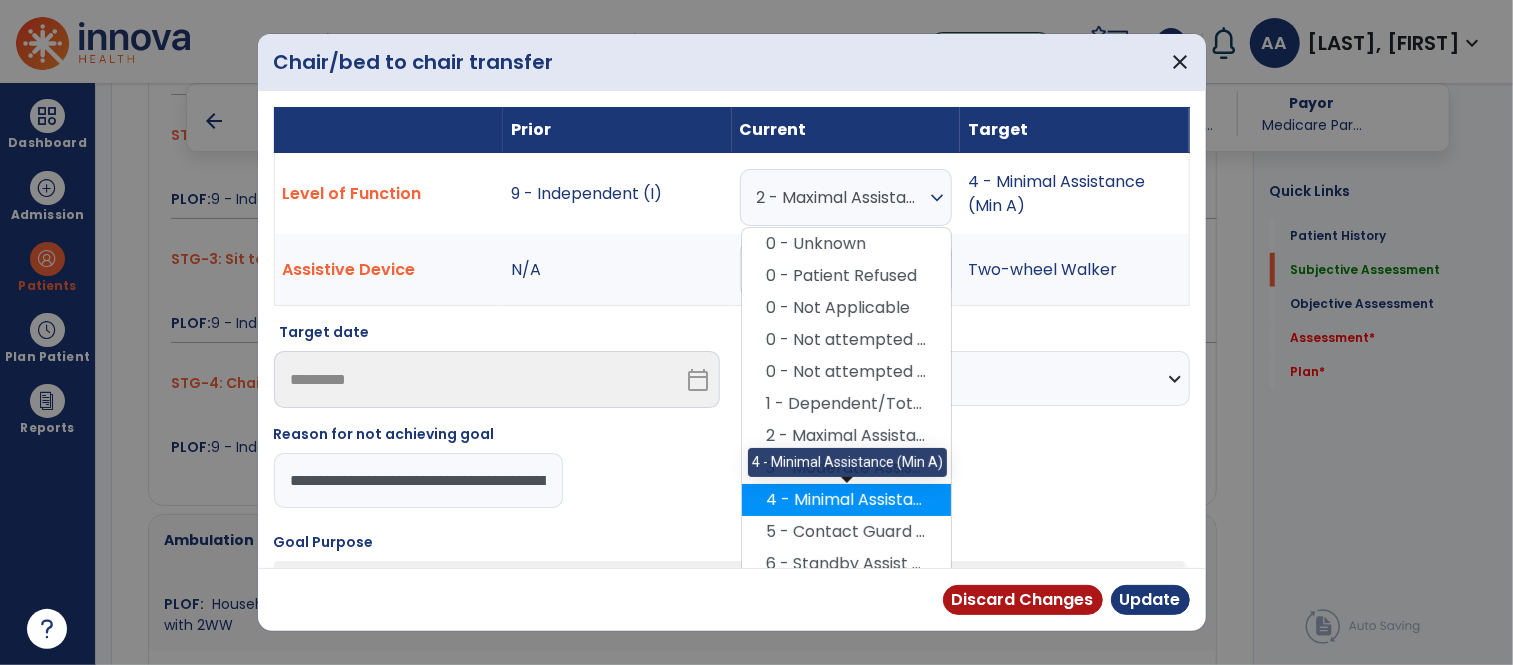 click on "4 - Minimal Assistance (Min A)" at bounding box center (846, 500) 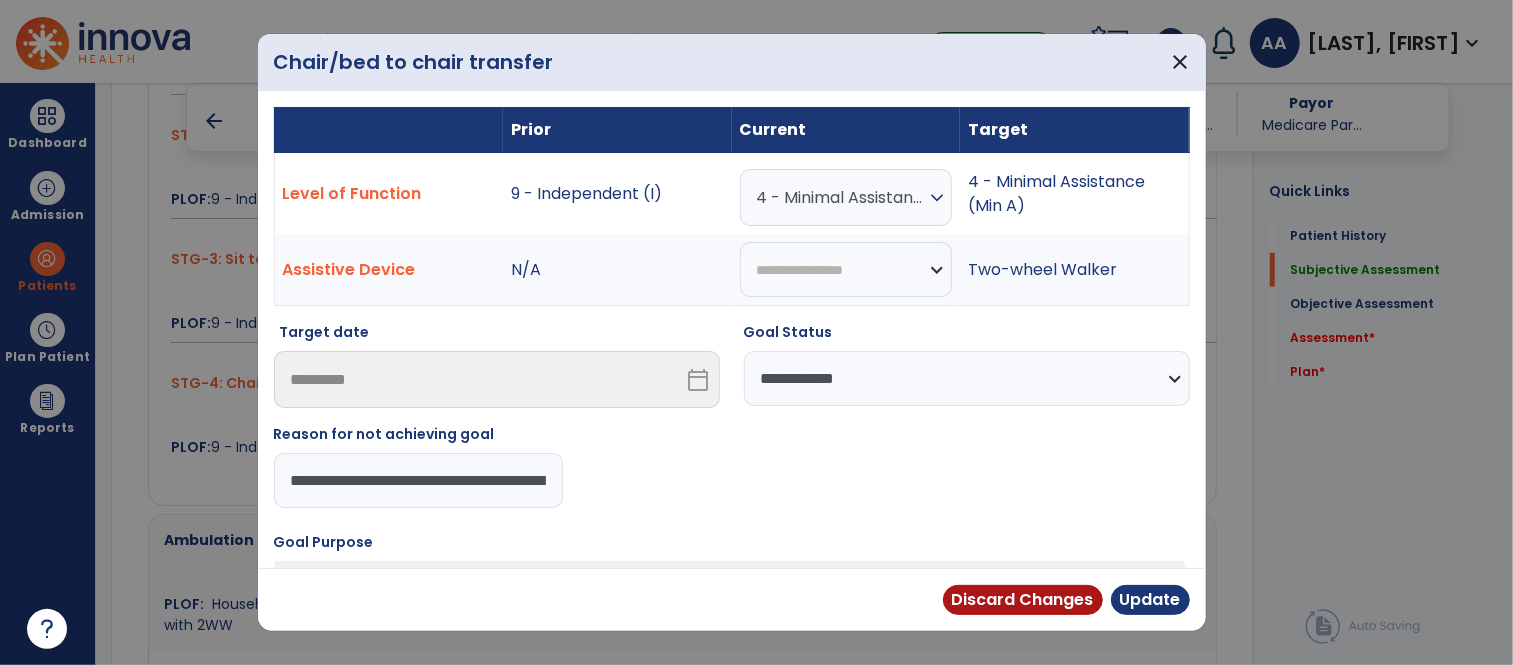click on "**********" at bounding box center [967, 378] 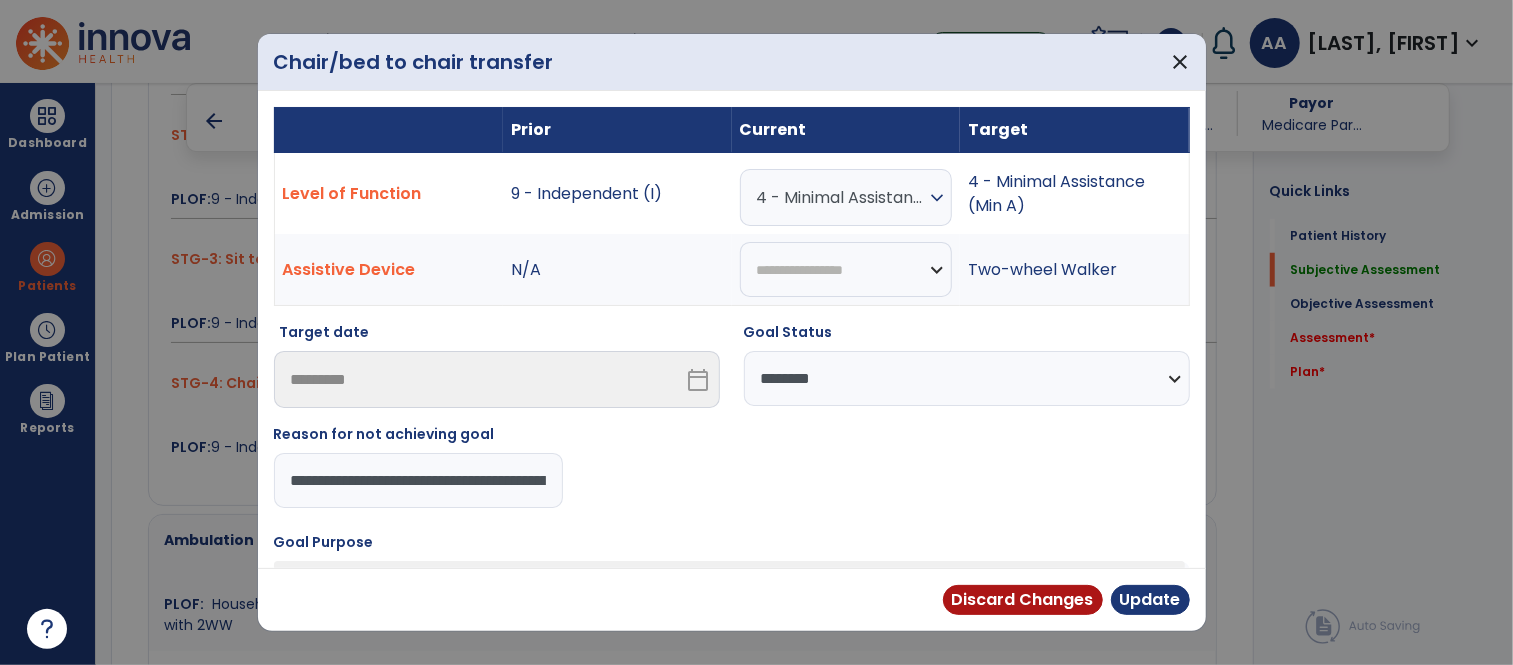 click on "**********" at bounding box center (967, 378) 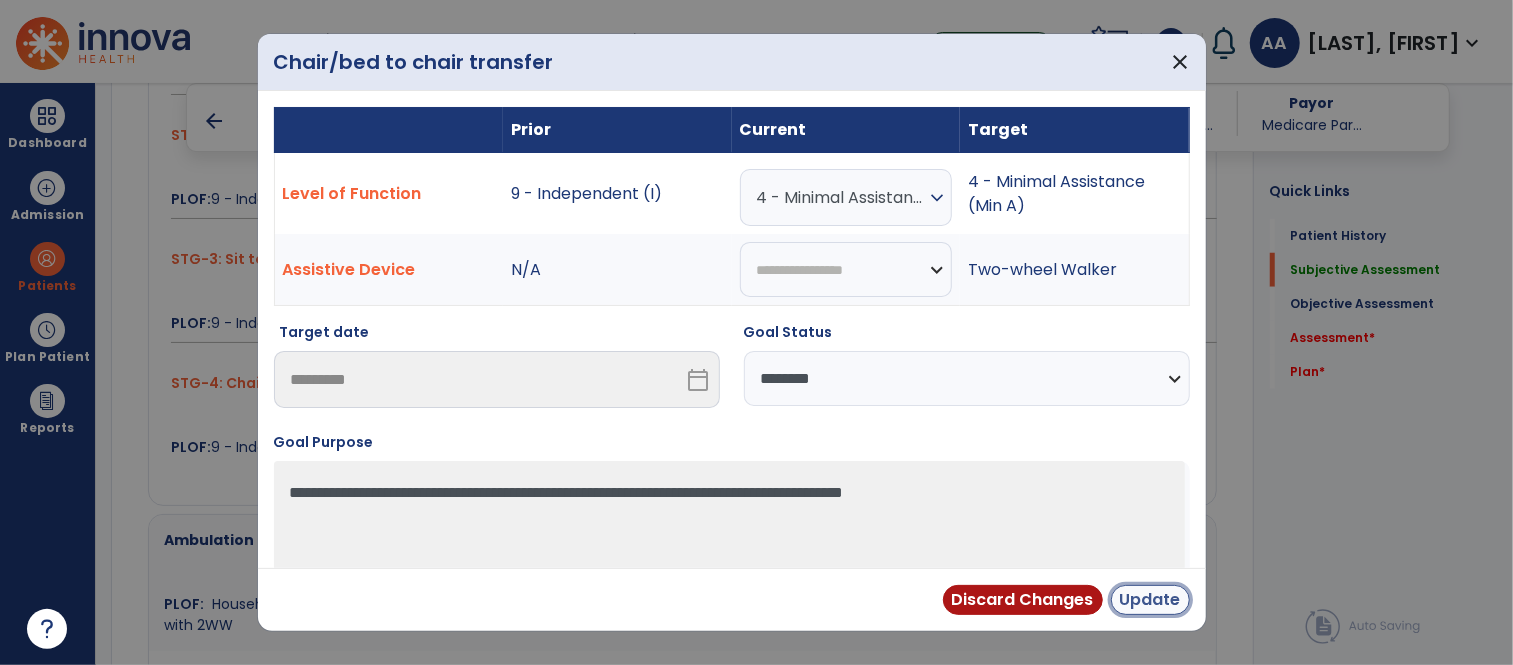 click on "Update" at bounding box center [1150, 600] 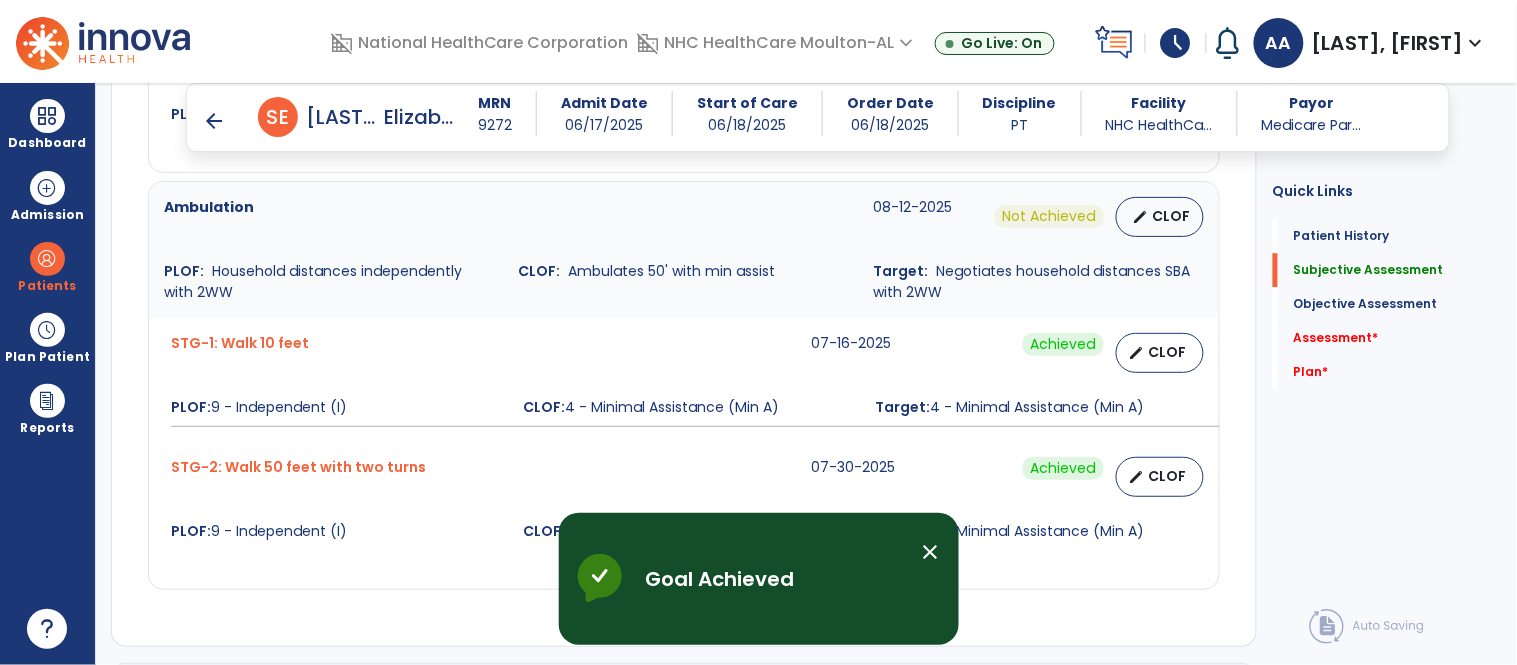 scroll, scrollTop: 1600, scrollLeft: 0, axis: vertical 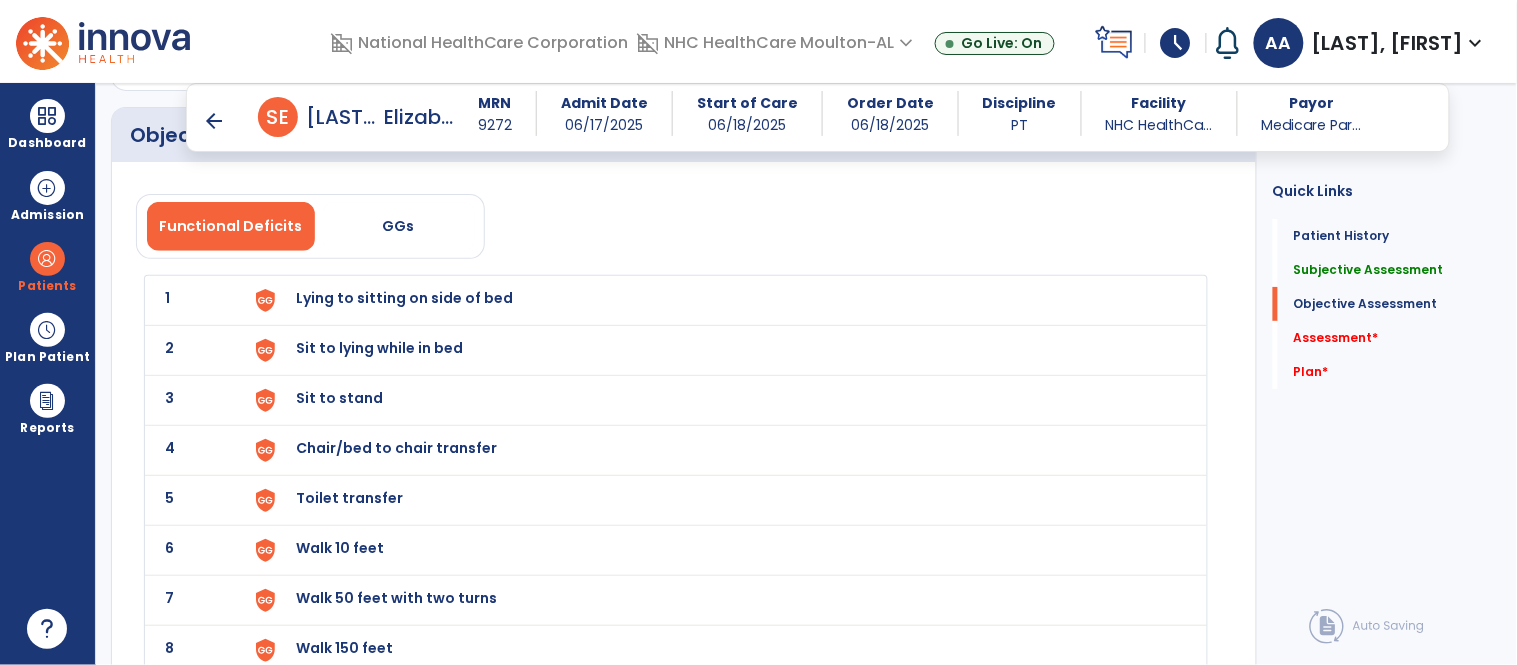 click on "Lying to sitting on side of bed" at bounding box center [405, 298] 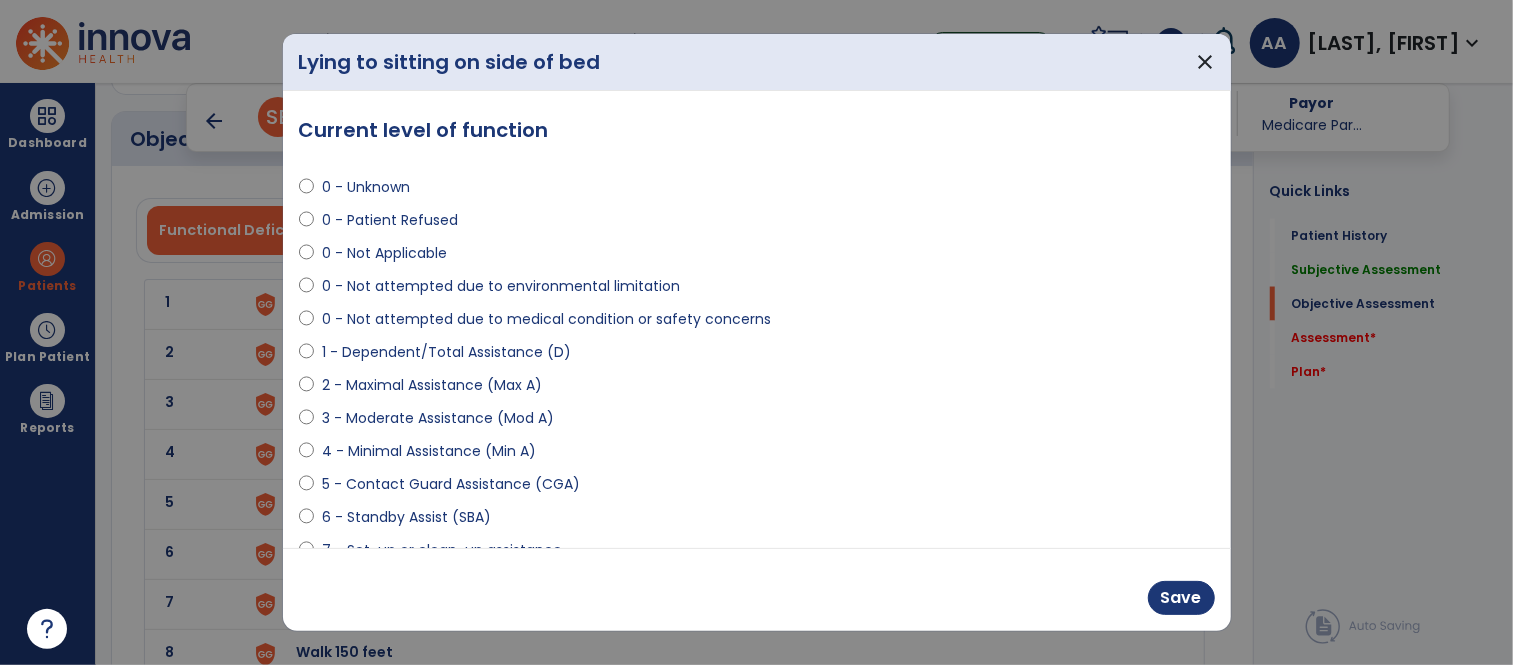 scroll, scrollTop: 1933, scrollLeft: 0, axis: vertical 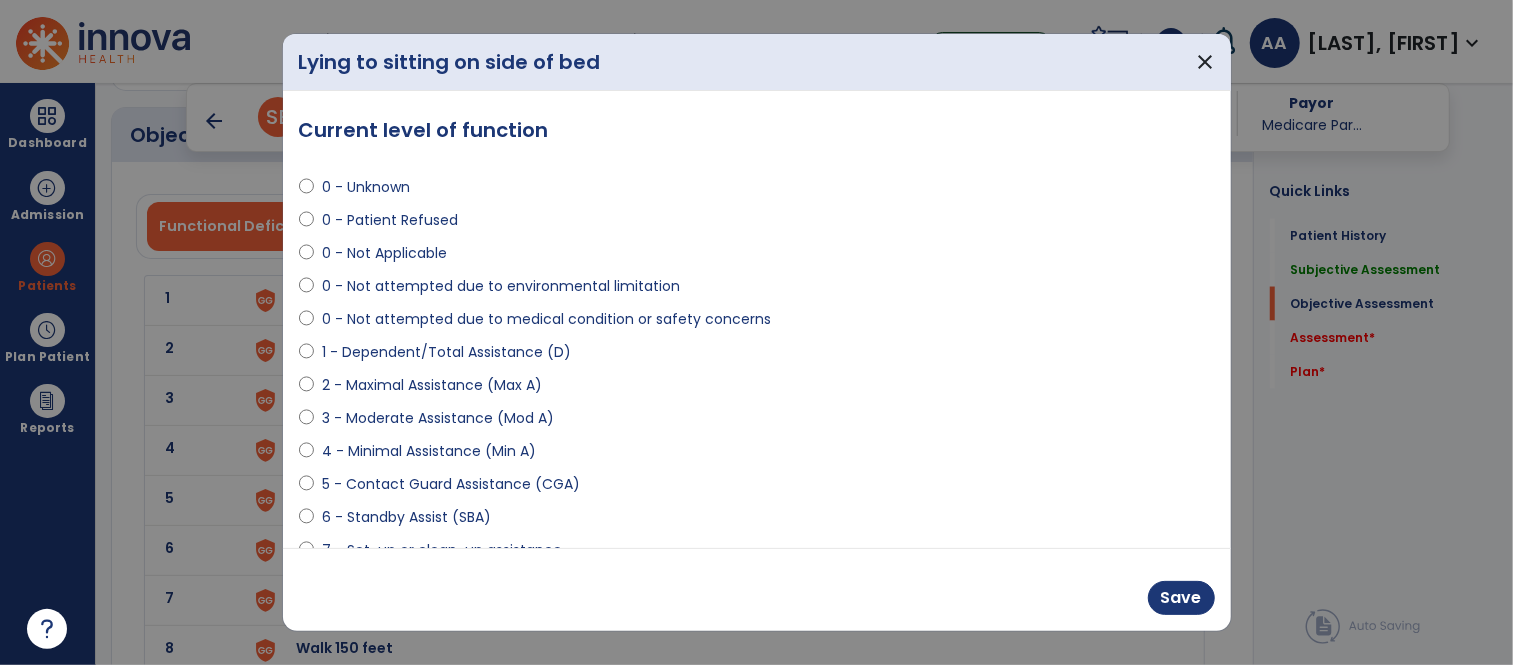 select on "**********" 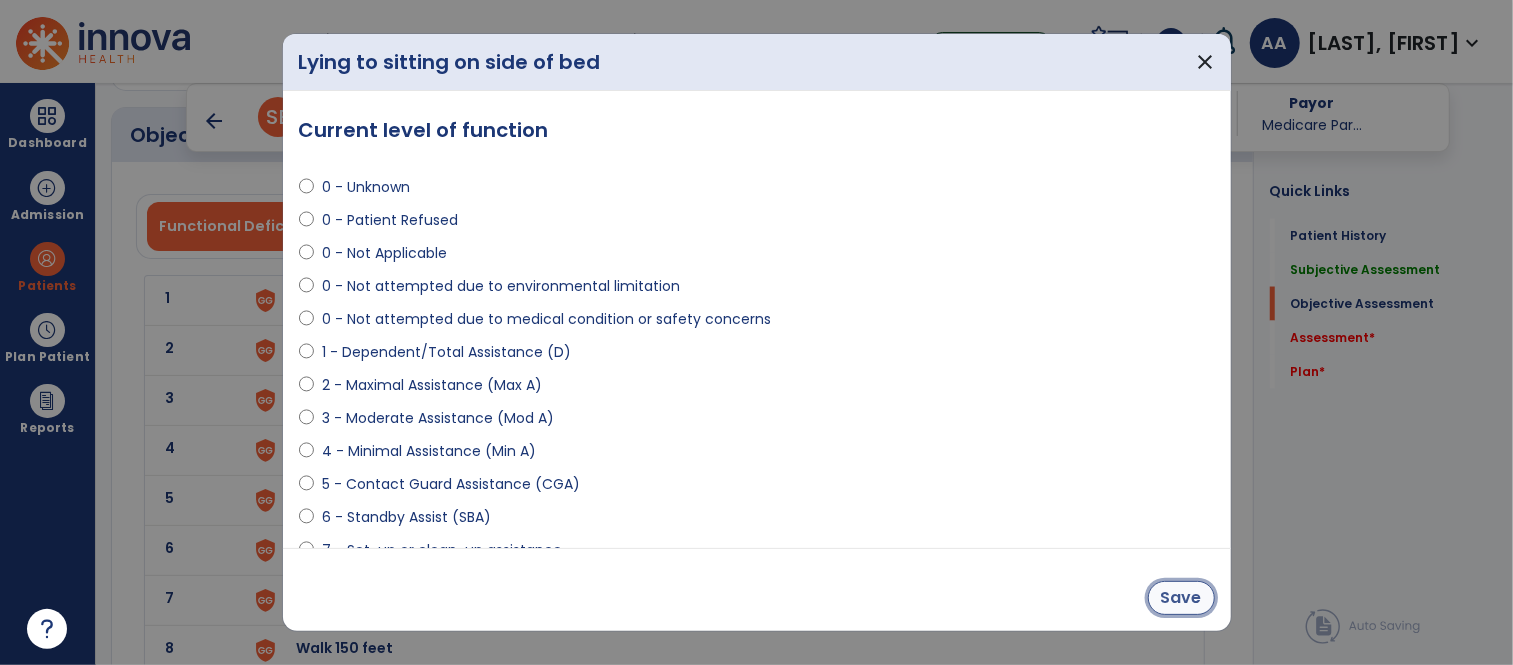 click on "Save" at bounding box center [1181, 598] 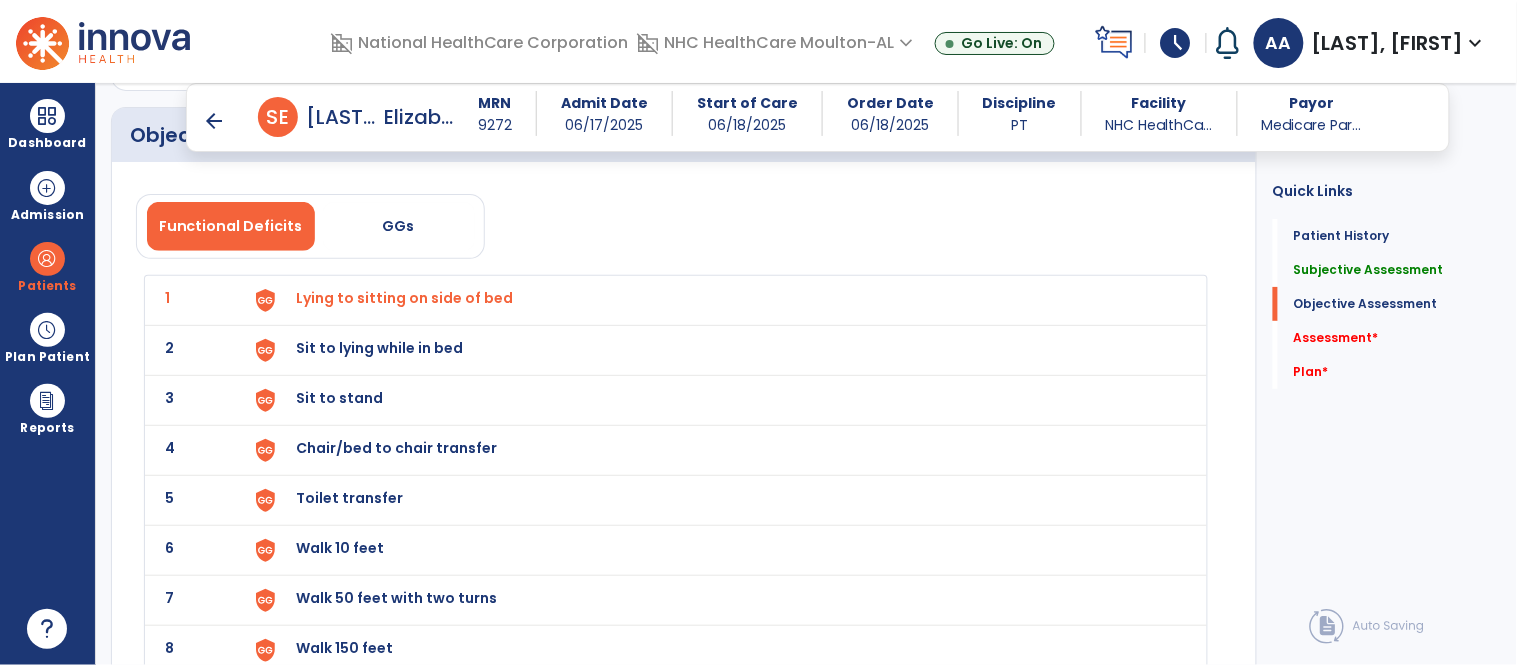 click on "Sit to lying while in bed" at bounding box center (405, 298) 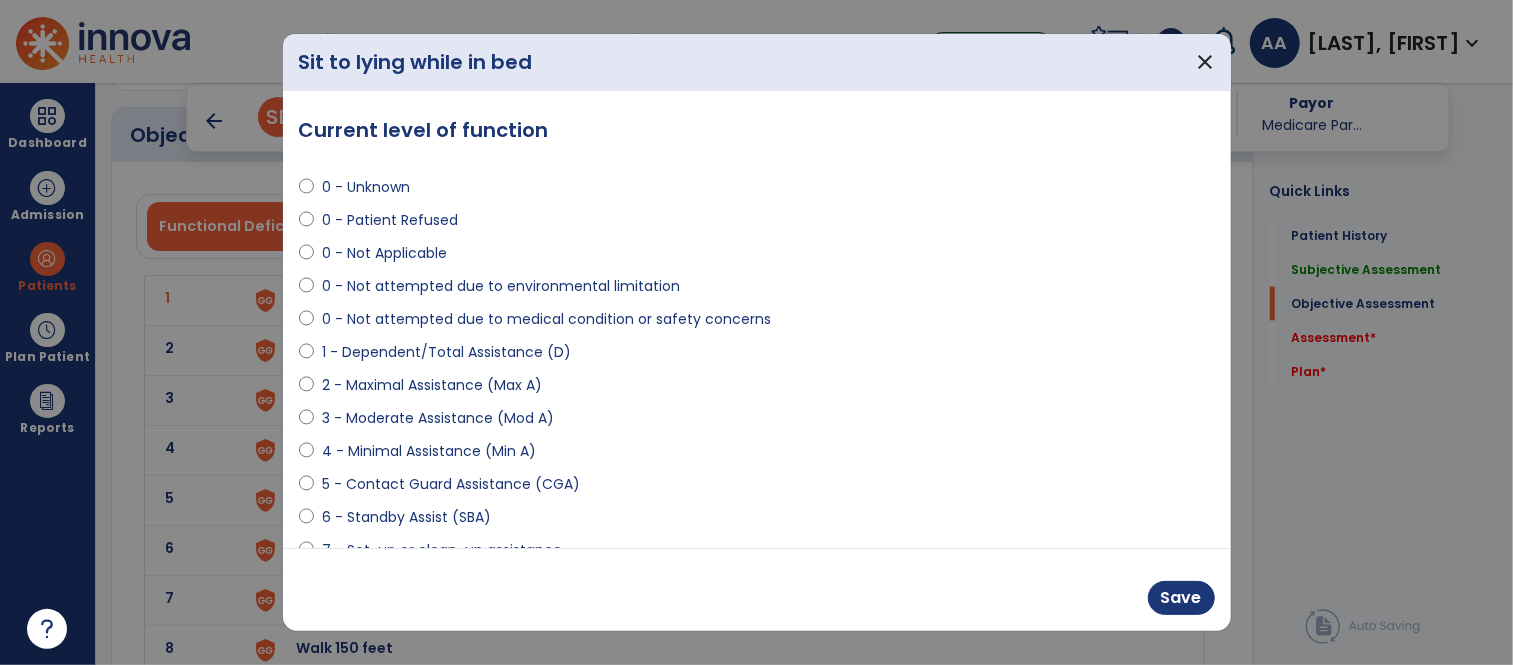 scroll, scrollTop: 1933, scrollLeft: 0, axis: vertical 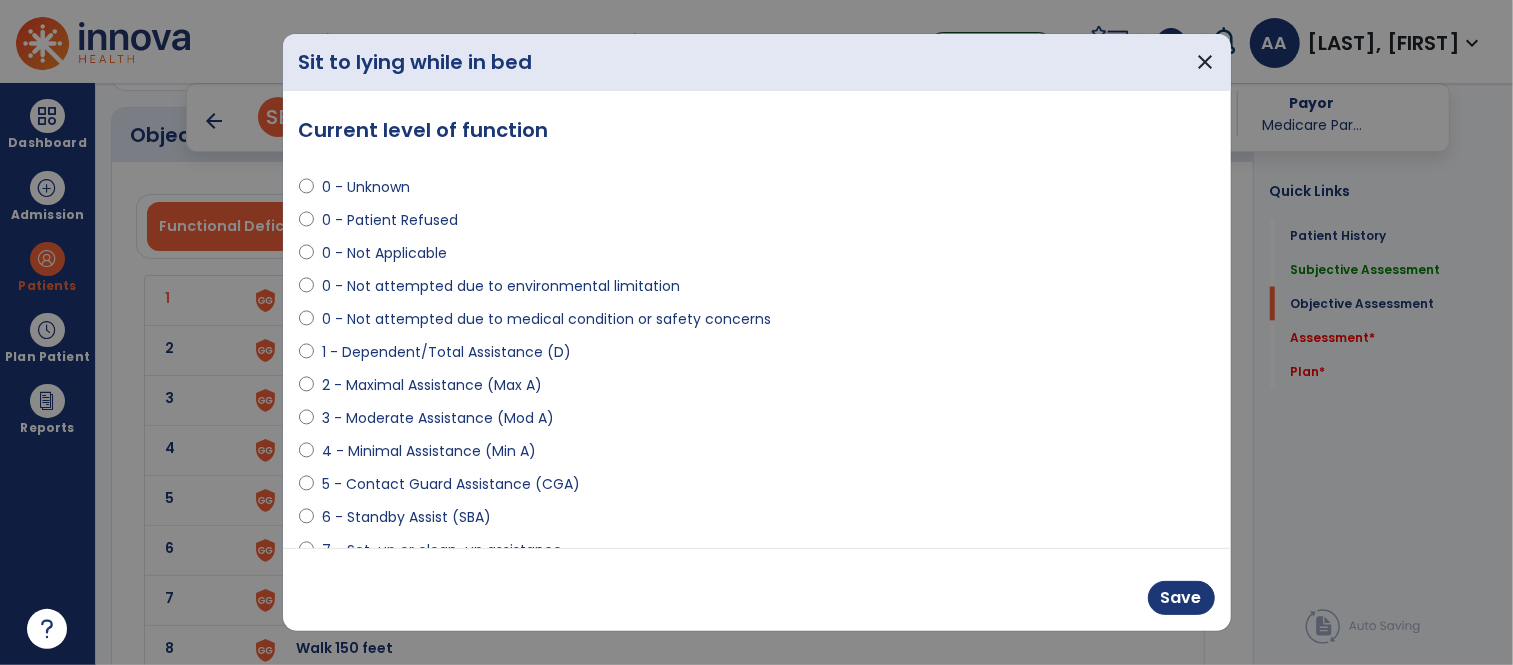 select on "**********" 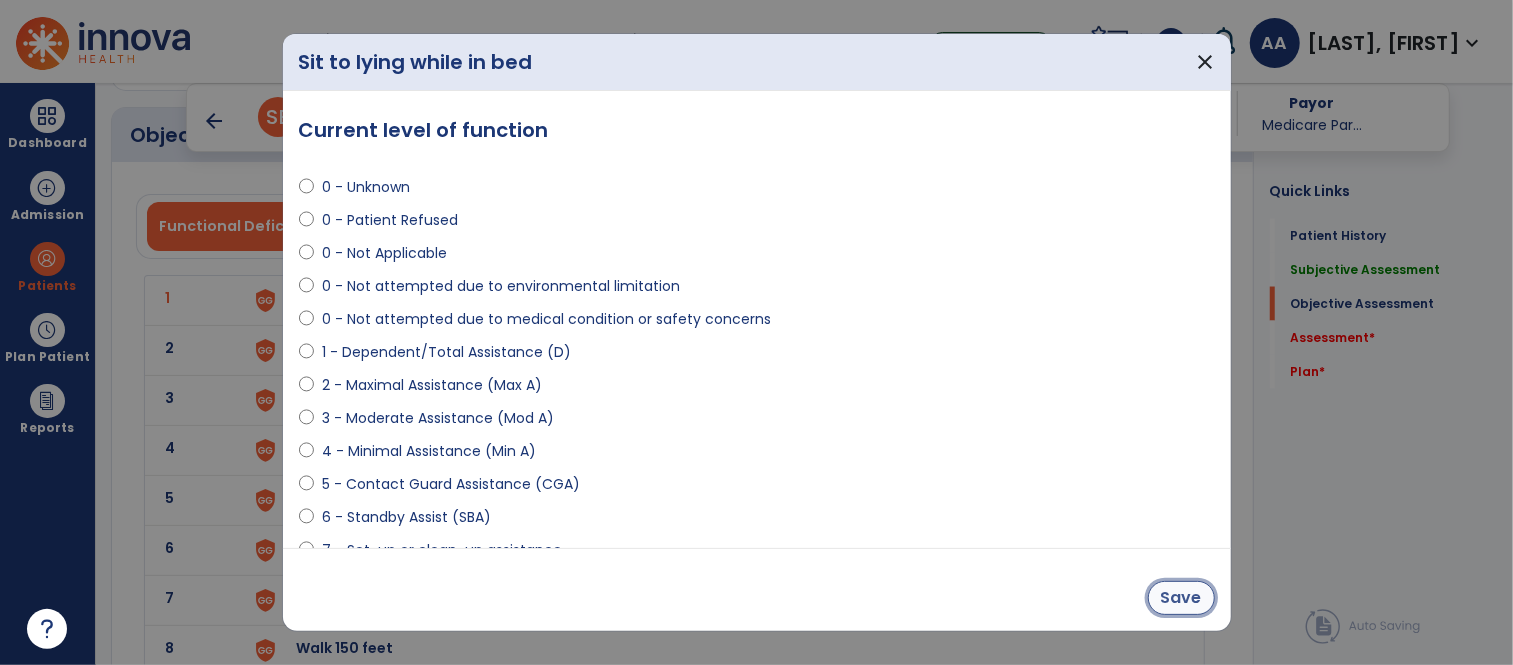 click on "Save" at bounding box center [1181, 598] 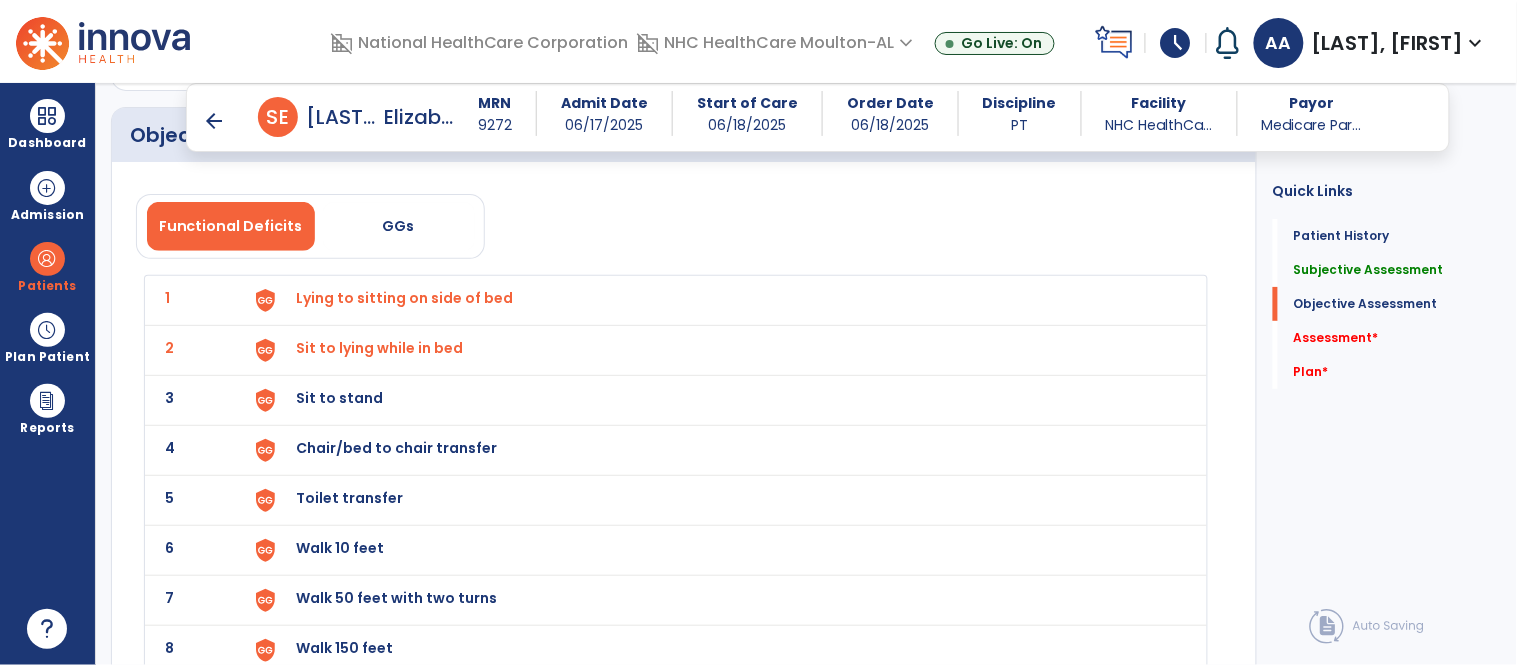 click on "Sit to stand" at bounding box center [405, 298] 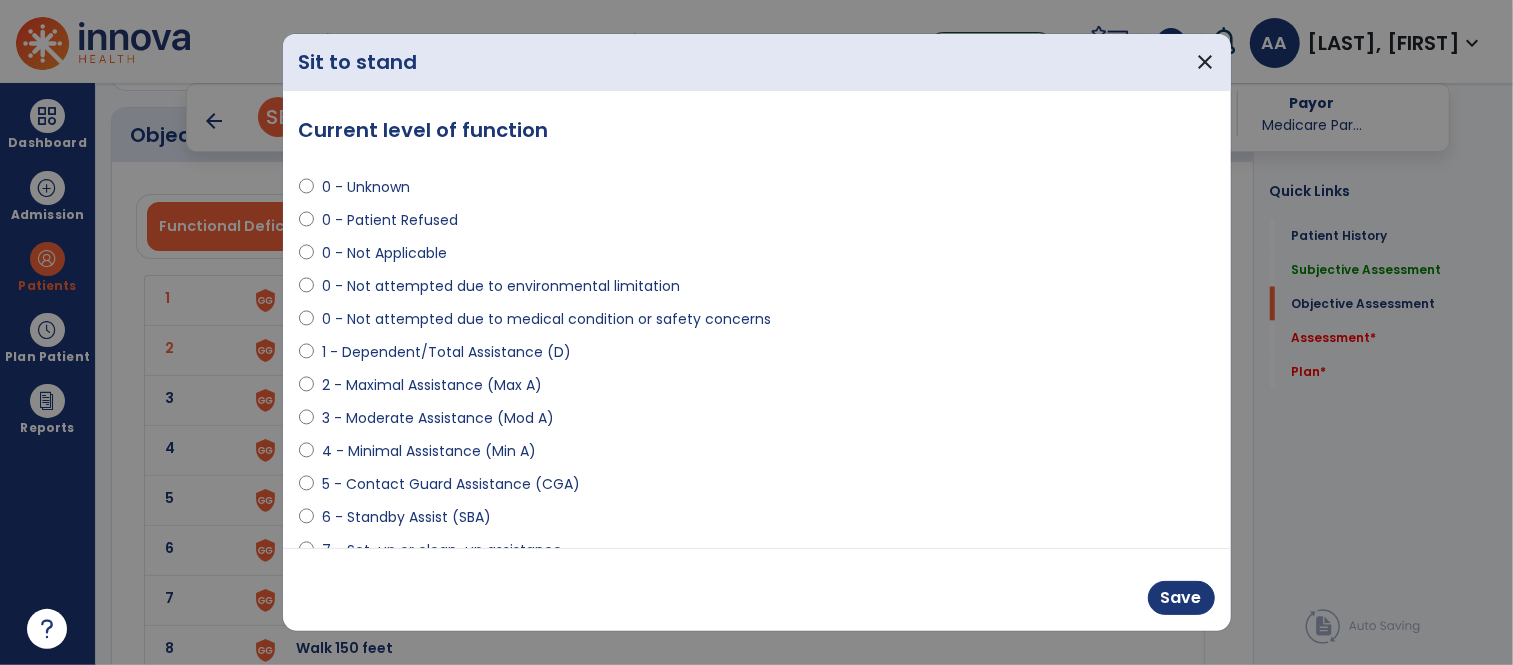 scroll, scrollTop: 1933, scrollLeft: 0, axis: vertical 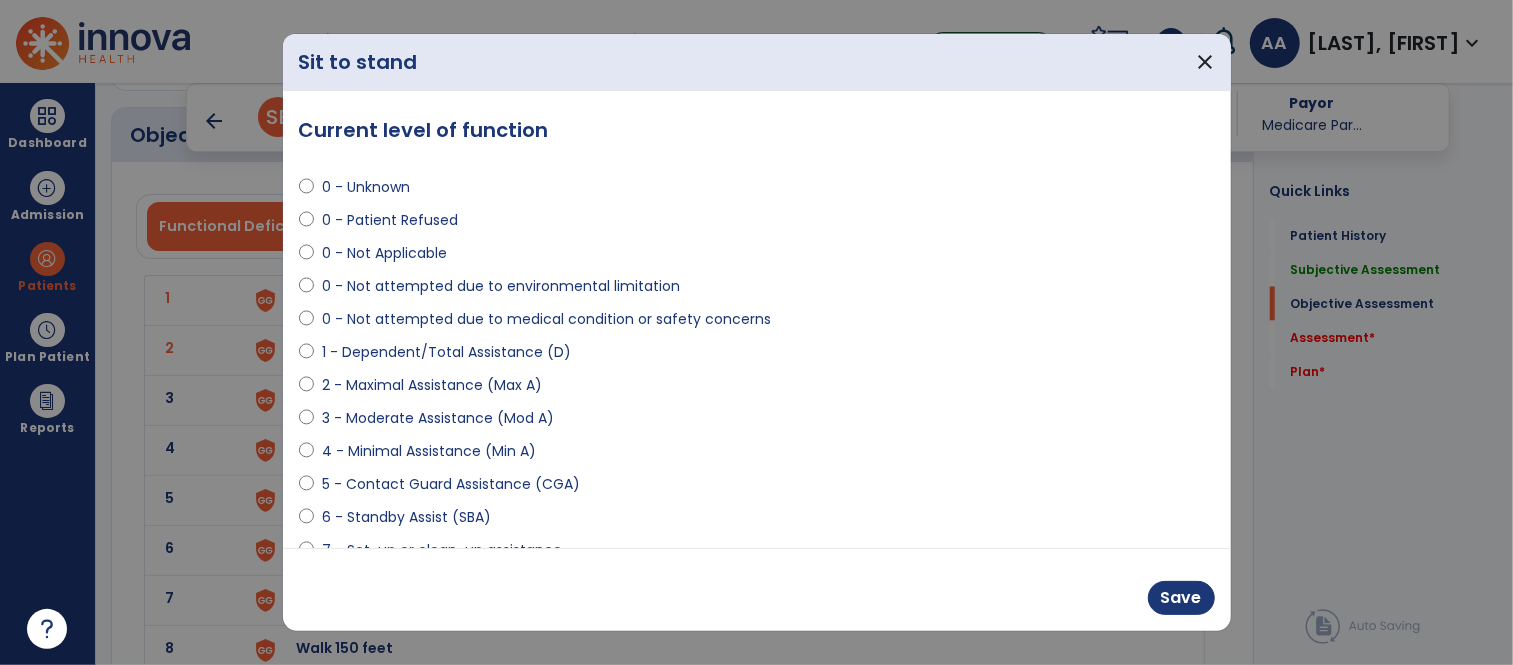 select on "**********" 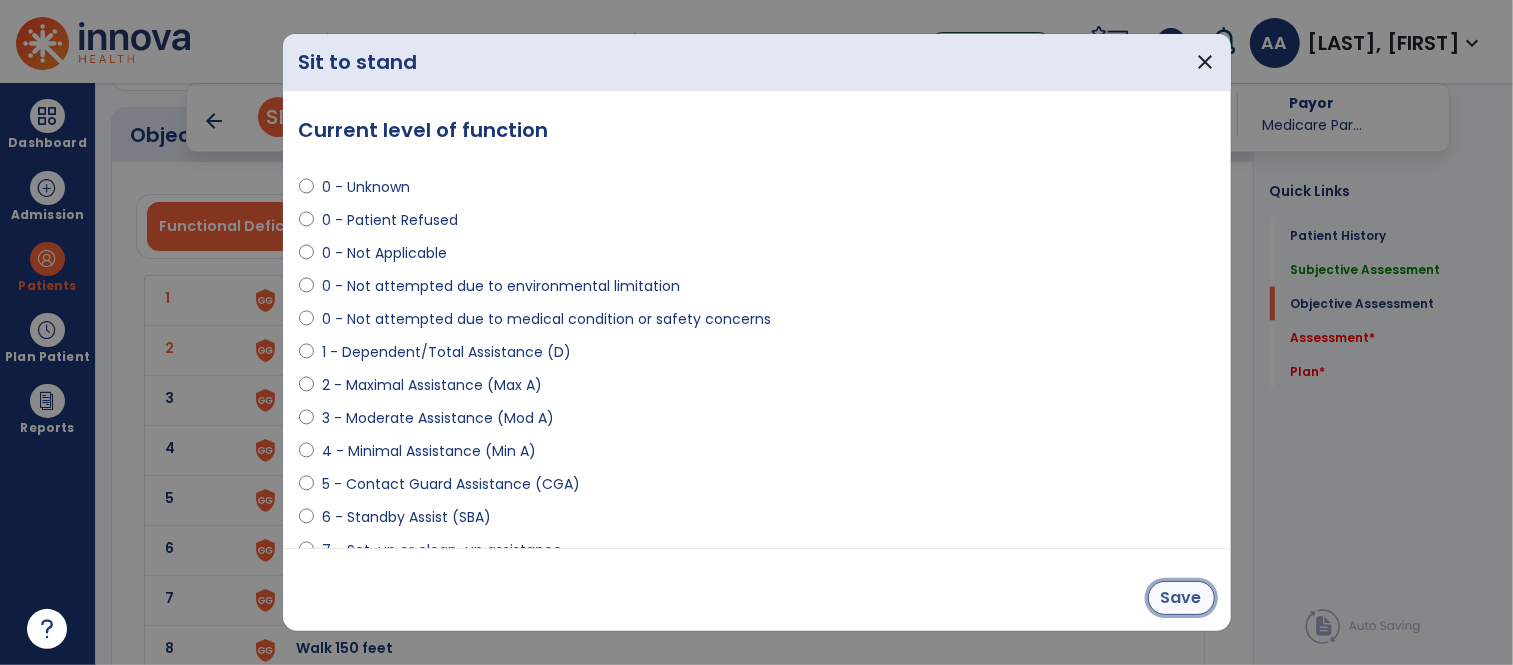 click on "Save" at bounding box center (1181, 598) 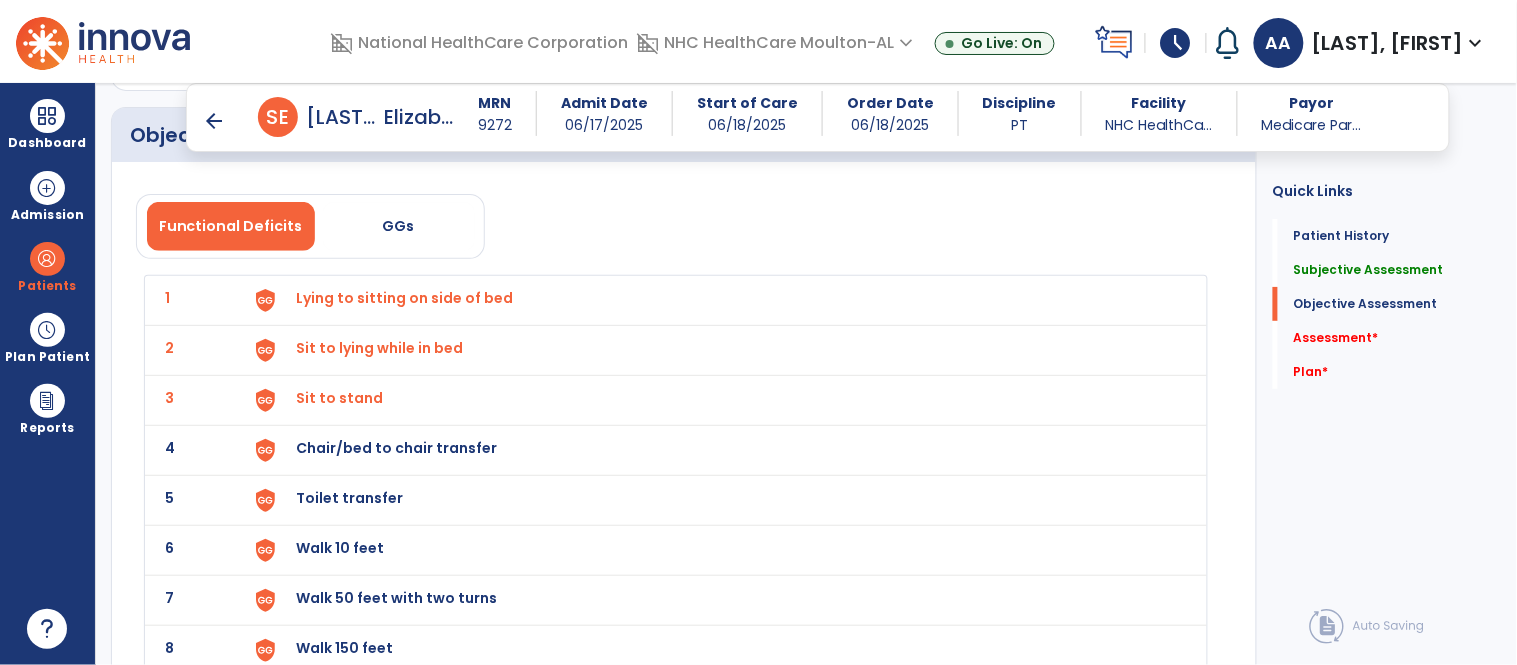 click on "Chair/bed to chair transfer" at bounding box center (720, 300) 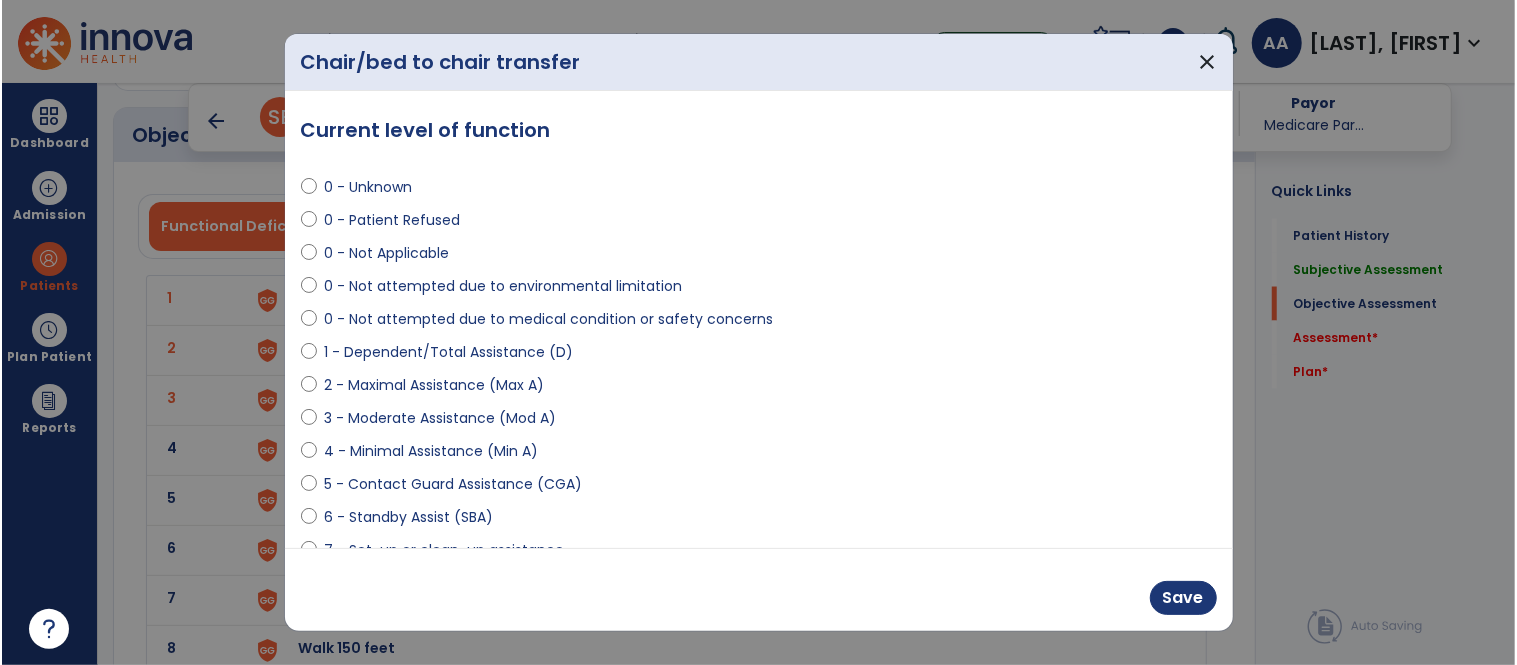 scroll, scrollTop: 1933, scrollLeft: 0, axis: vertical 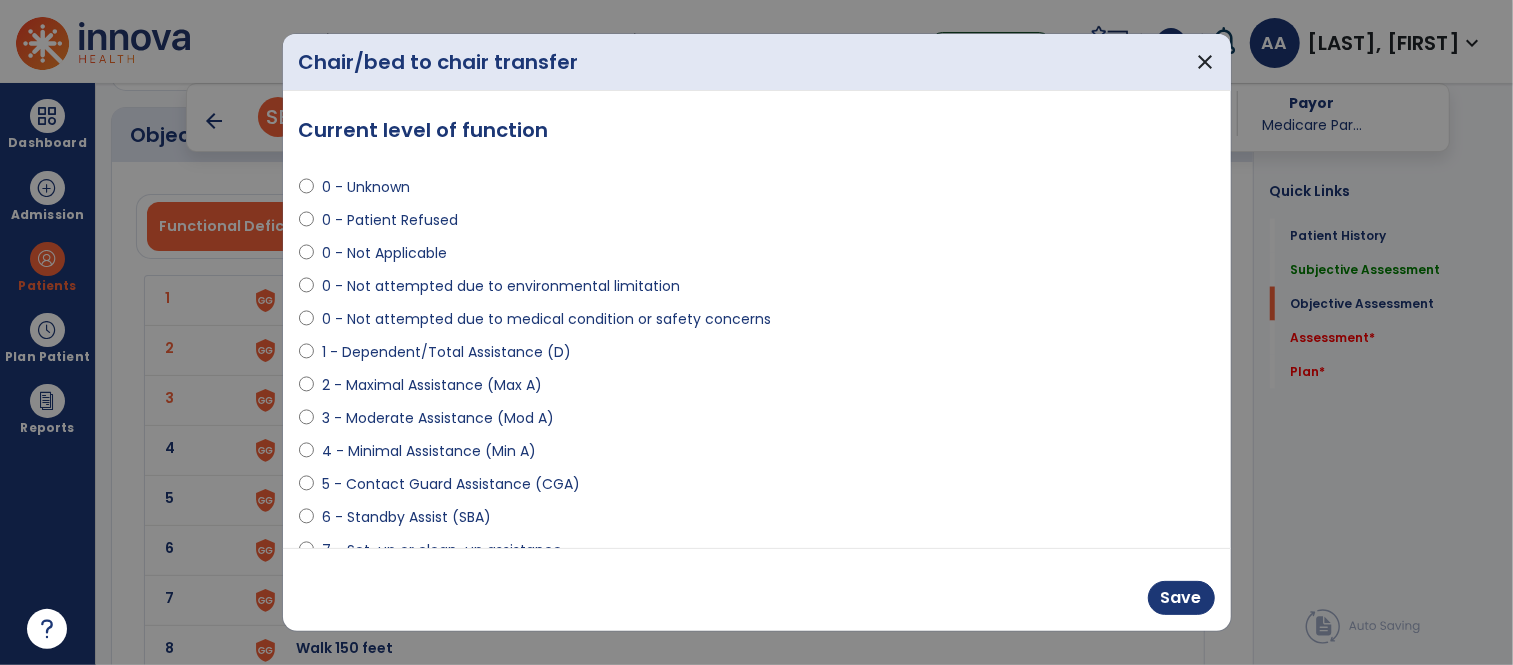 select on "**********" 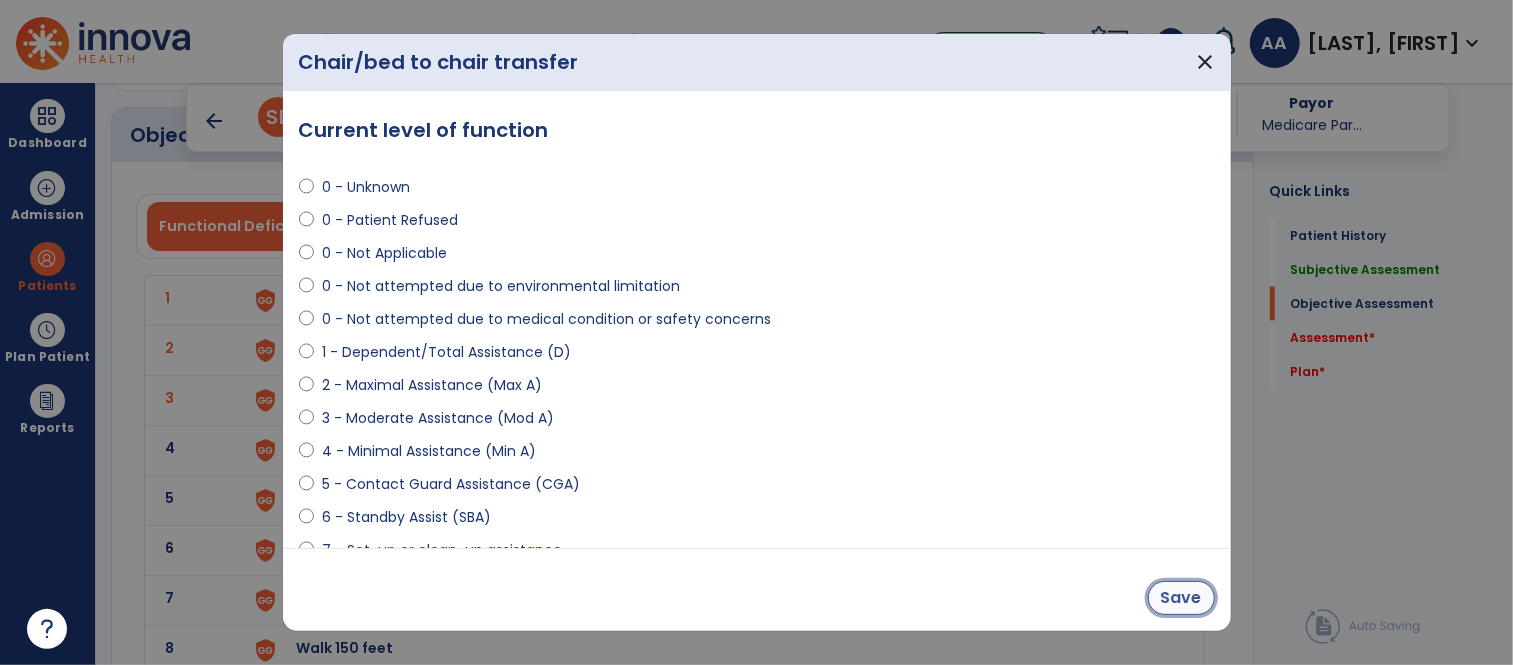 click on "Save" at bounding box center [1181, 598] 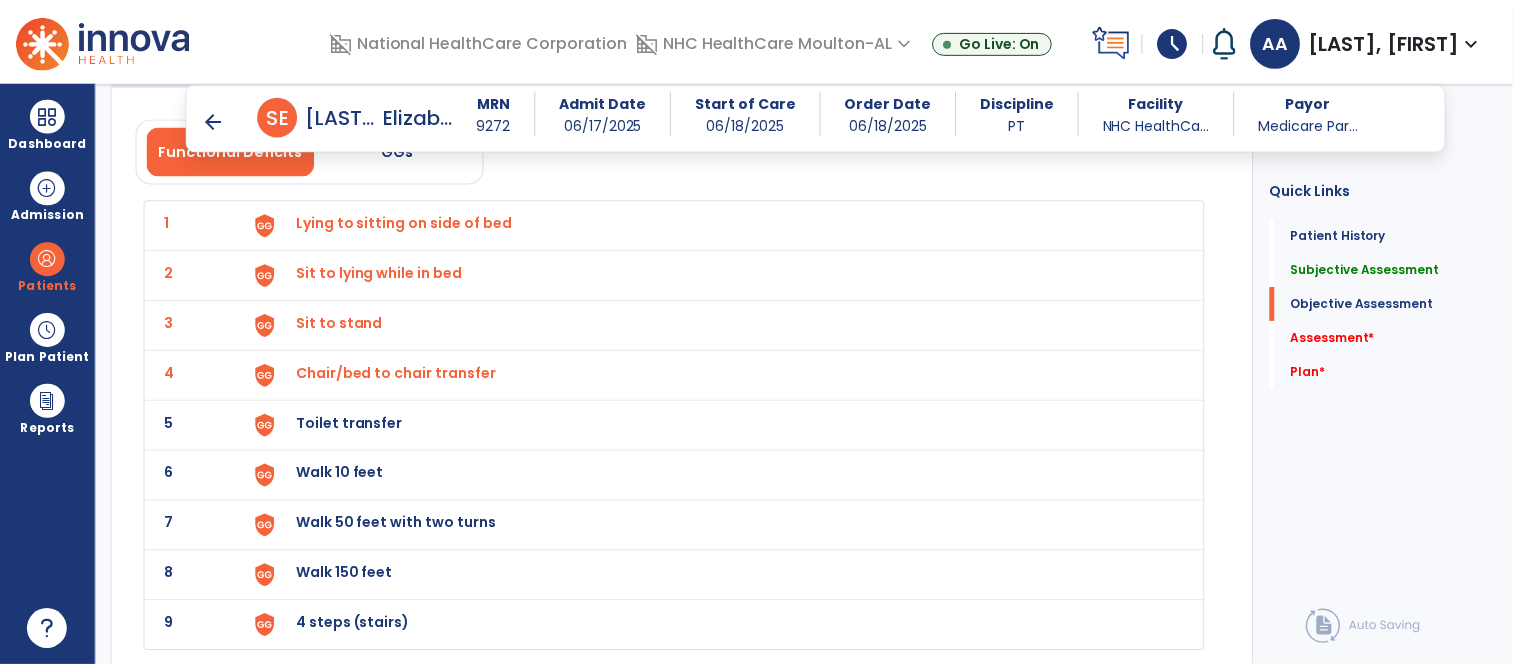 scroll, scrollTop: 2044, scrollLeft: 0, axis: vertical 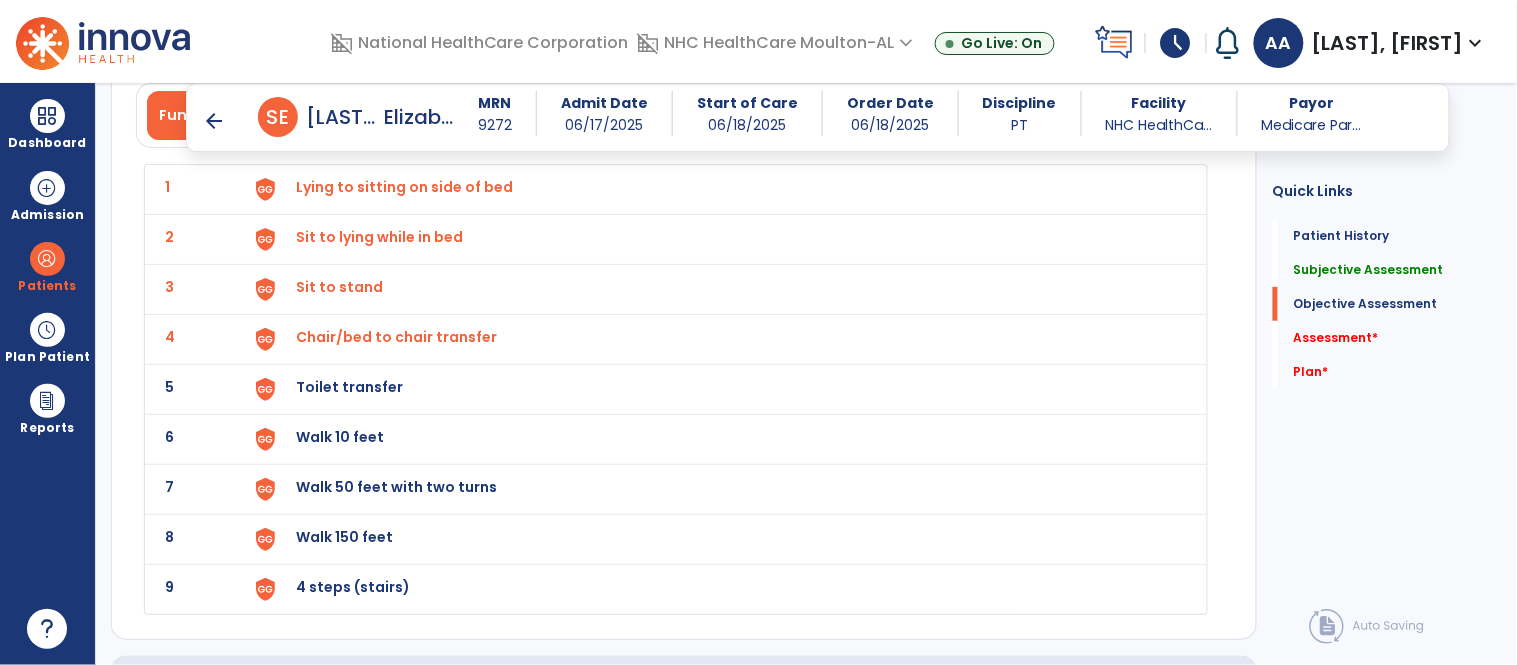click on "Toilet transfer" at bounding box center (405, 187) 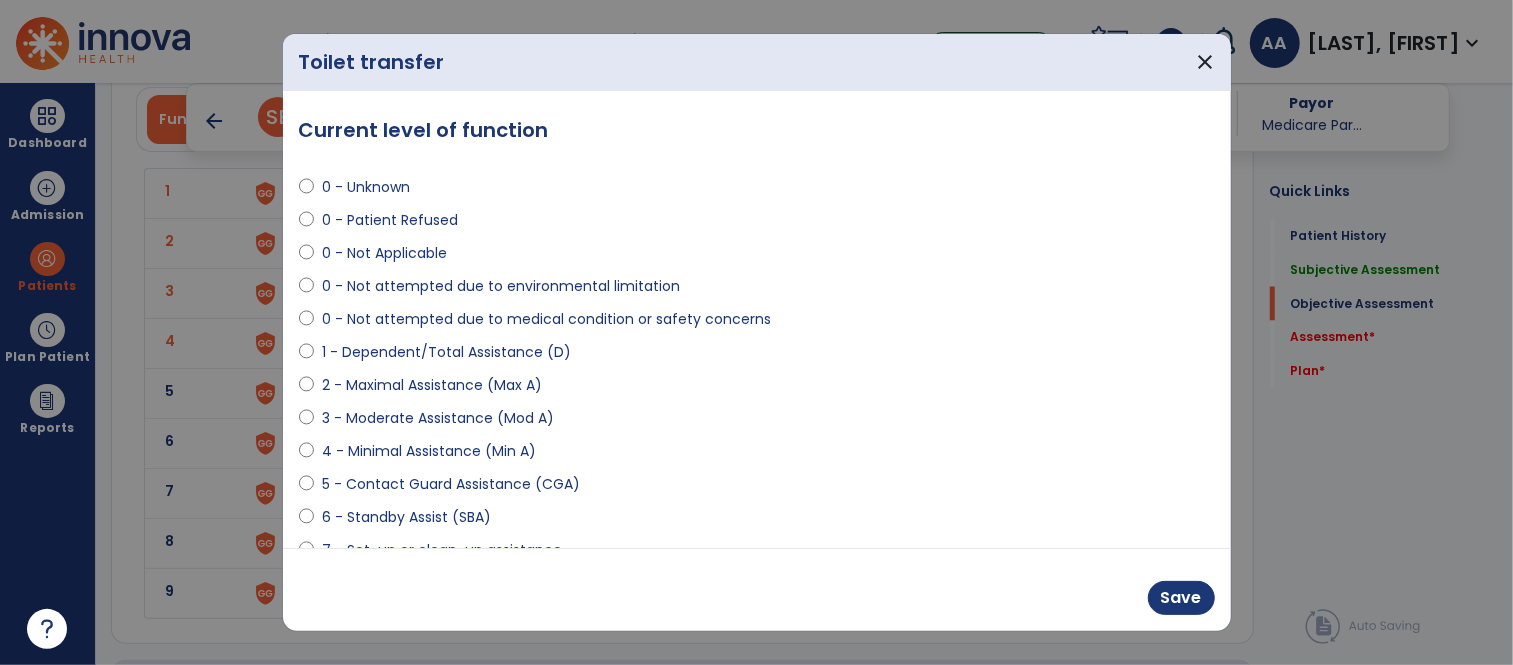 scroll, scrollTop: 2044, scrollLeft: 0, axis: vertical 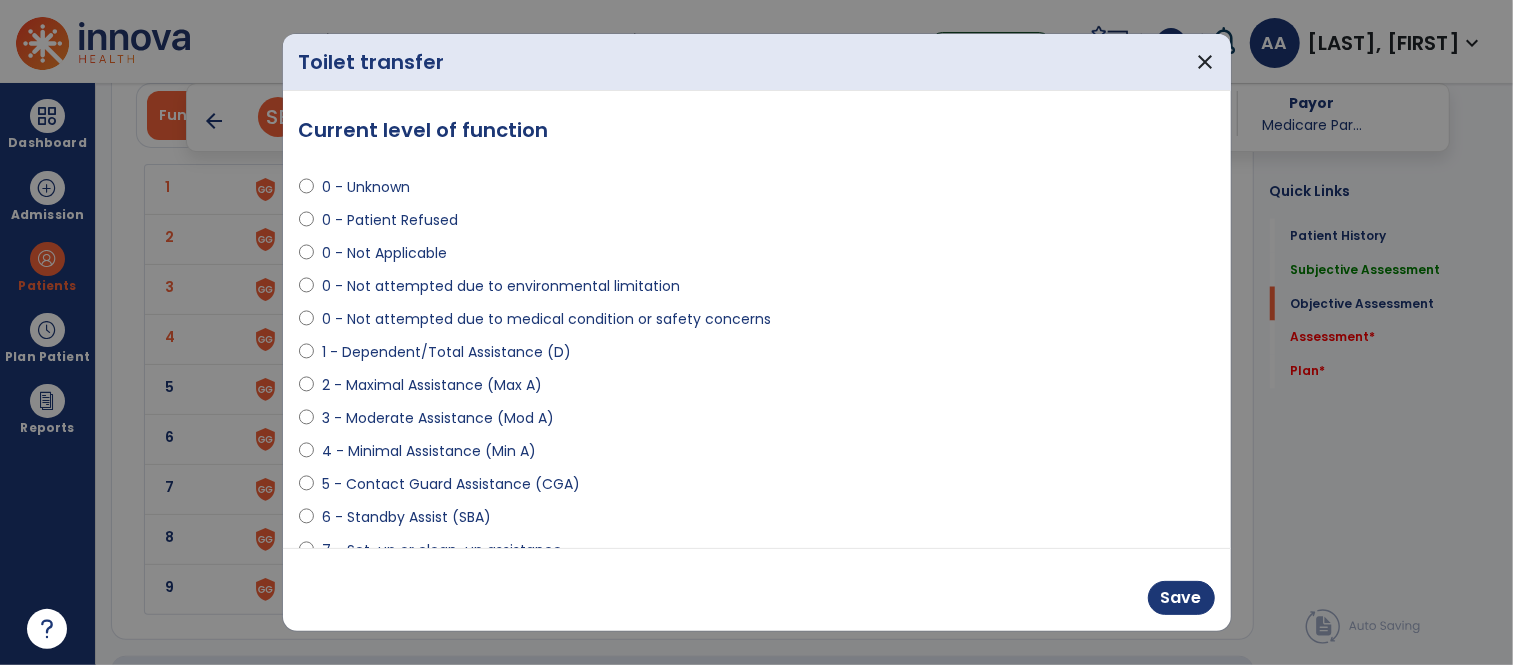 select on "**********" 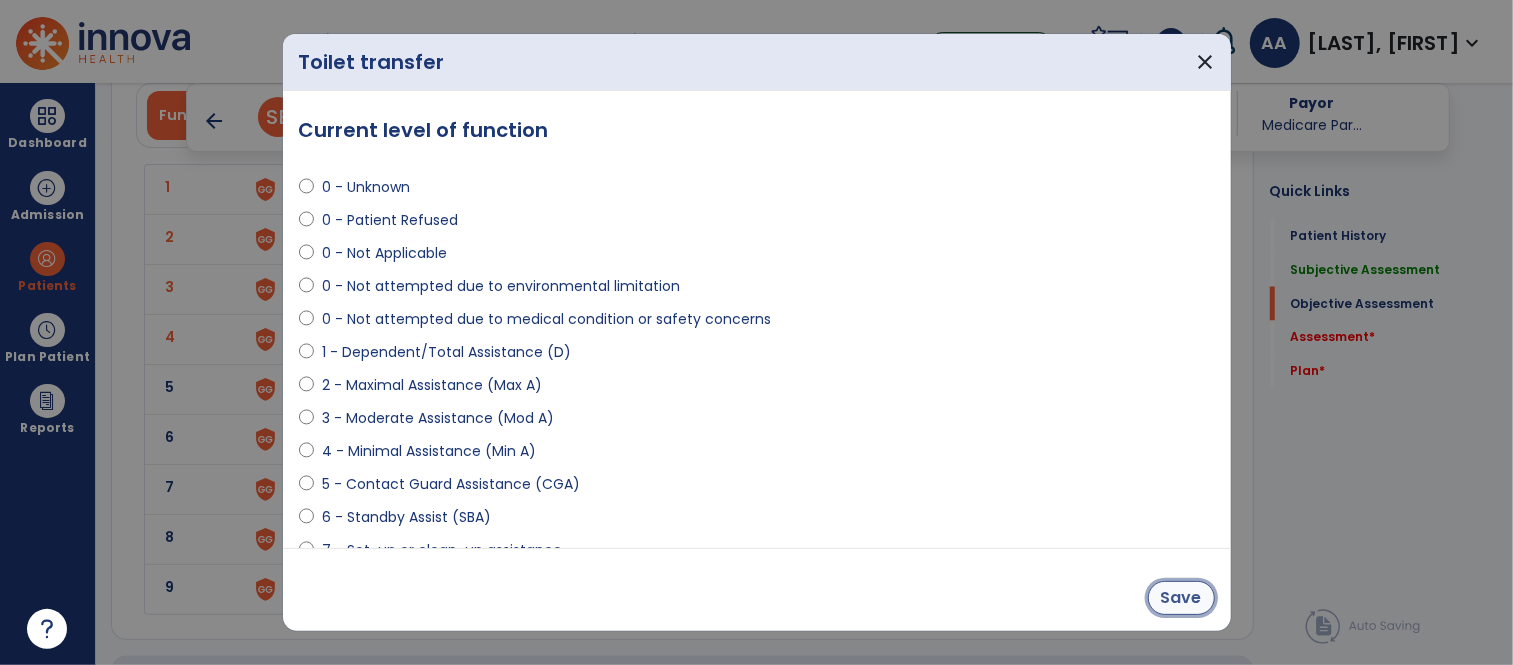 click on "Save" at bounding box center [1181, 598] 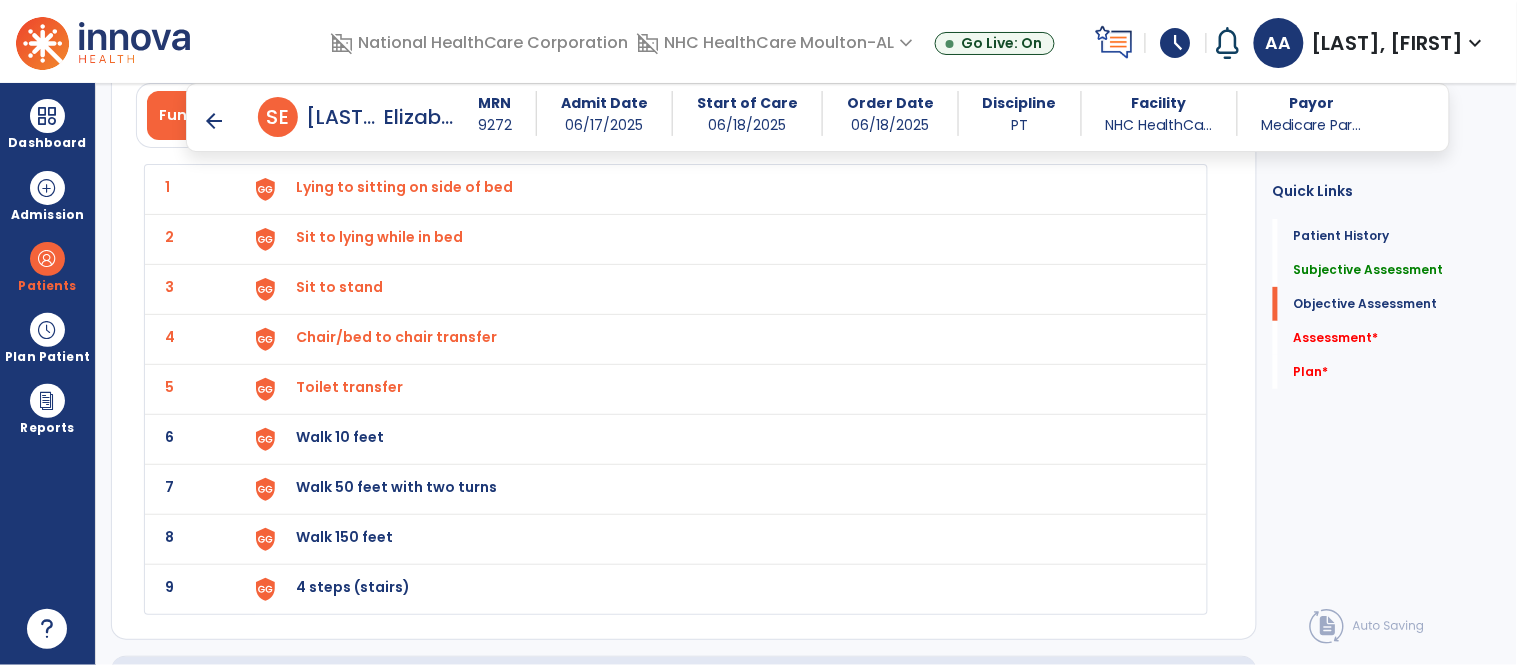 click on "Walk 10 feet" at bounding box center (405, 187) 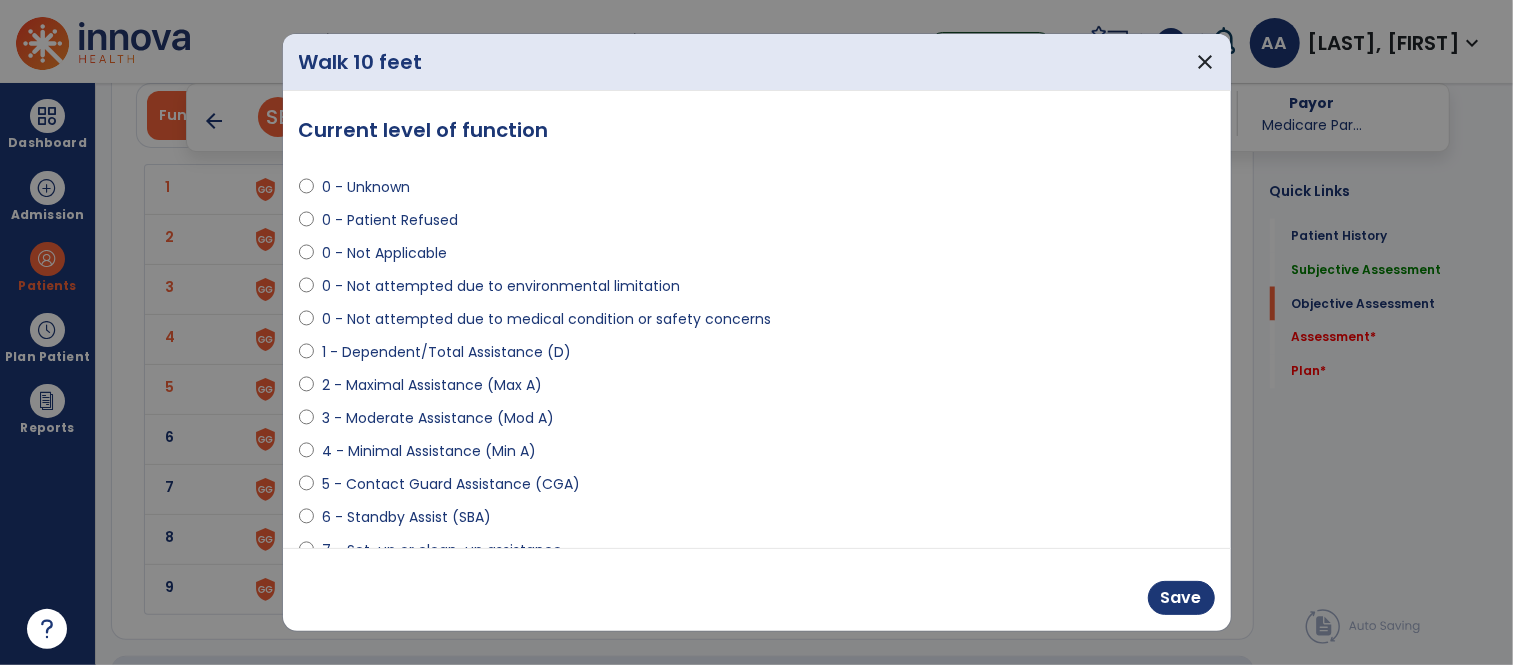 scroll, scrollTop: 2044, scrollLeft: 0, axis: vertical 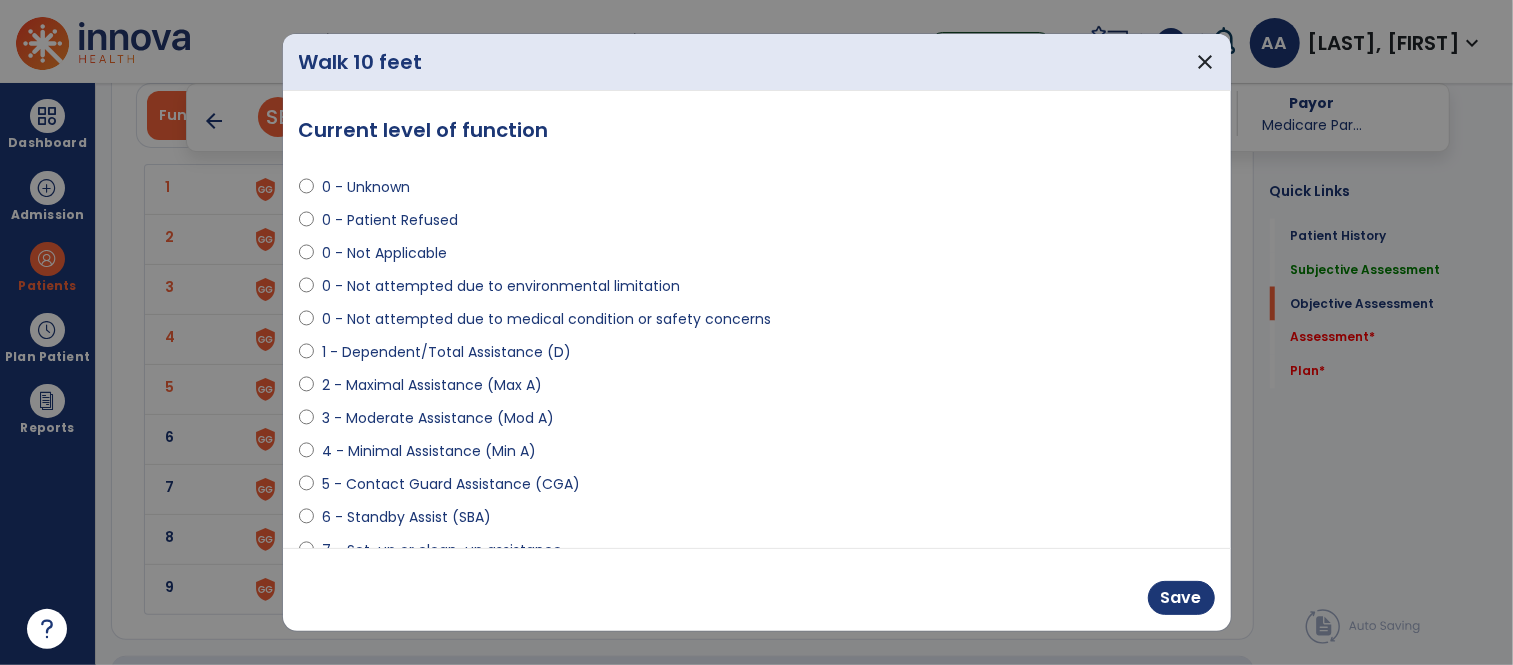 select on "**********" 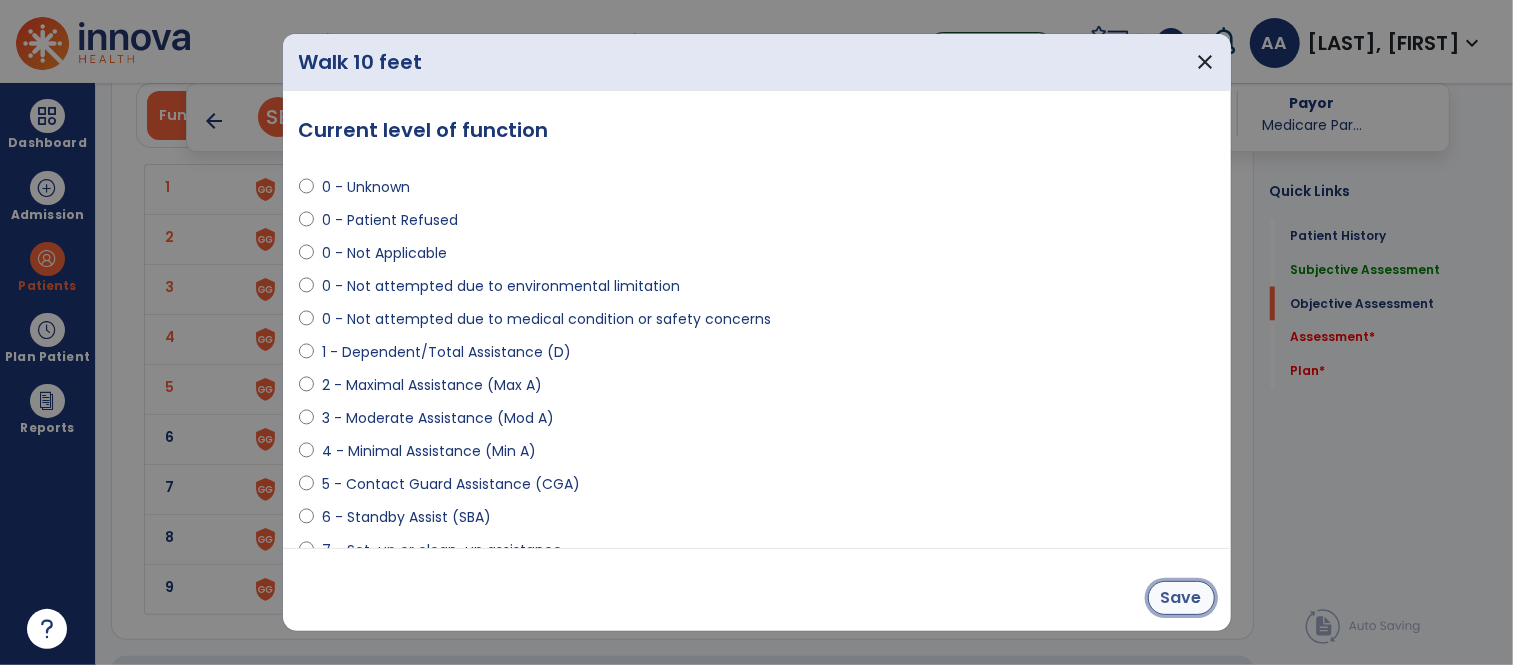 click on "Save" at bounding box center (1181, 598) 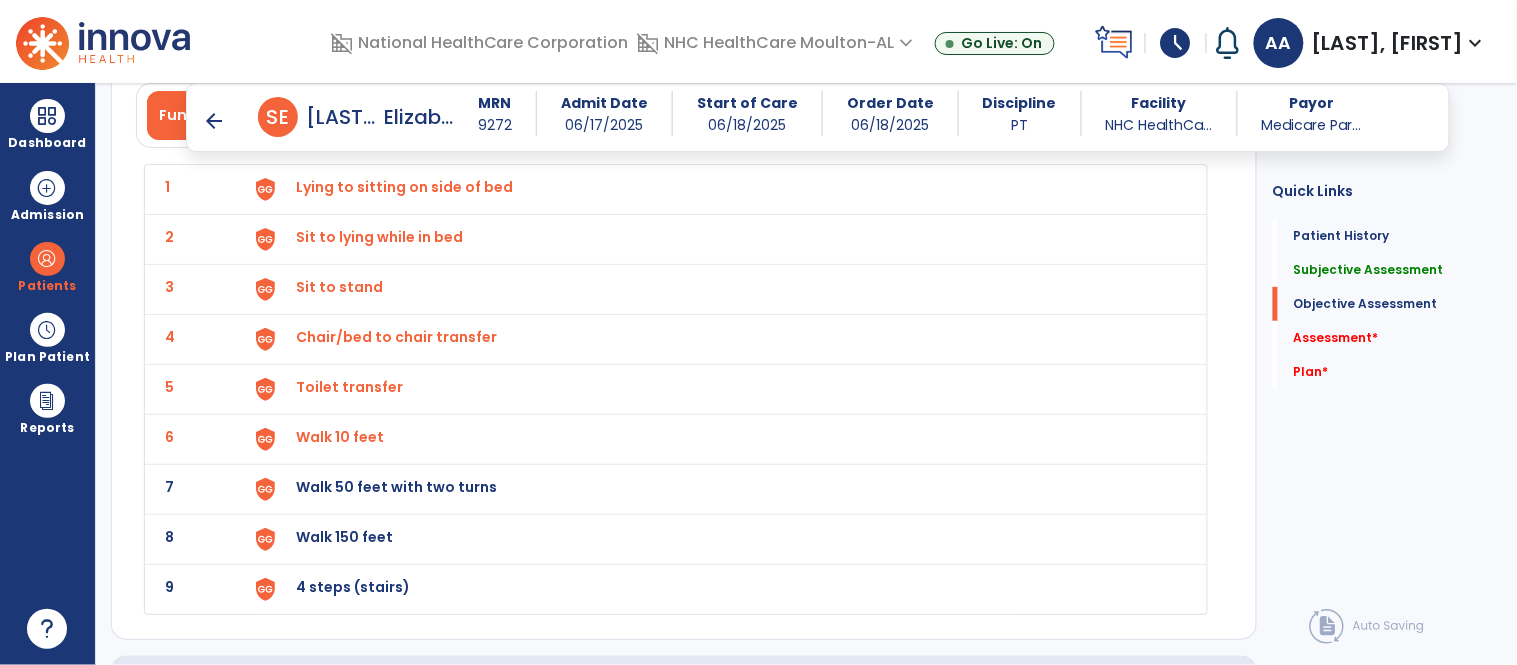 click on "Walk 50 feet with two turns" at bounding box center [405, 187] 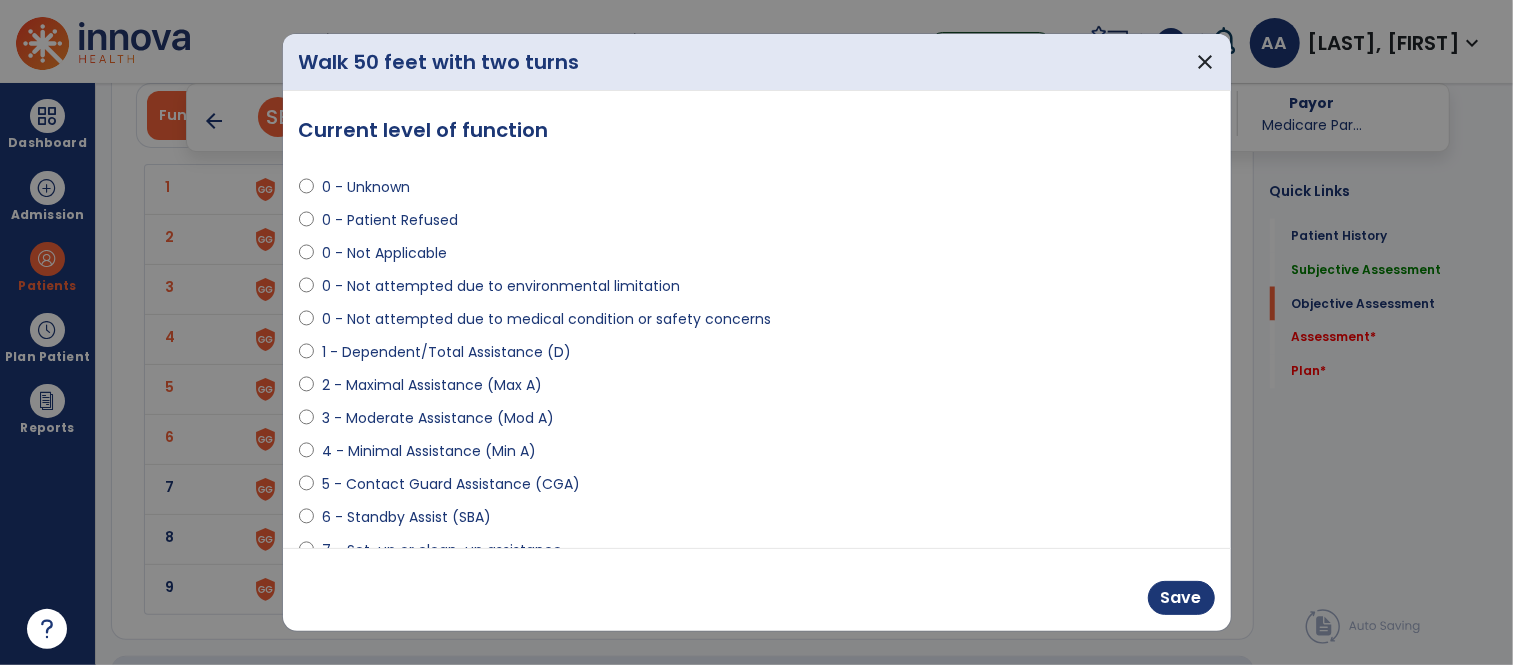 scroll, scrollTop: 2044, scrollLeft: 0, axis: vertical 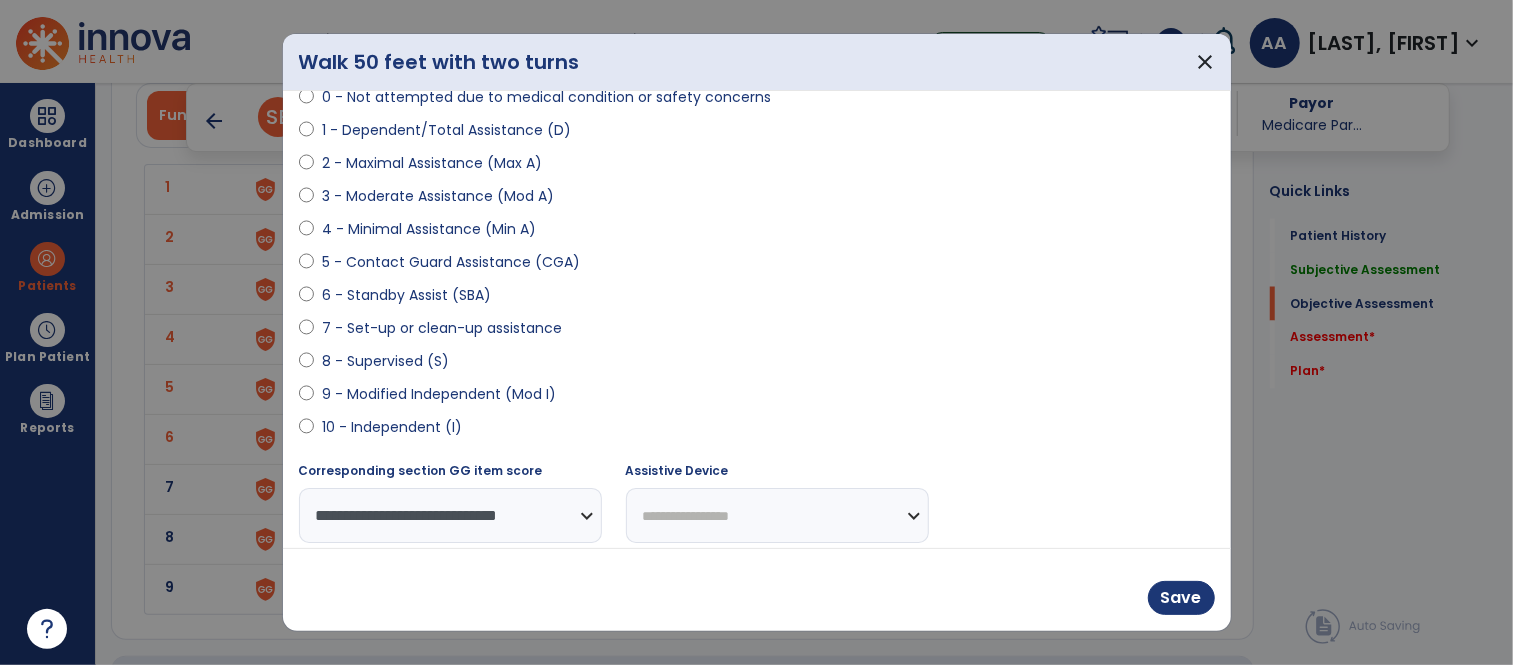 click on "**********" at bounding box center (777, 515) 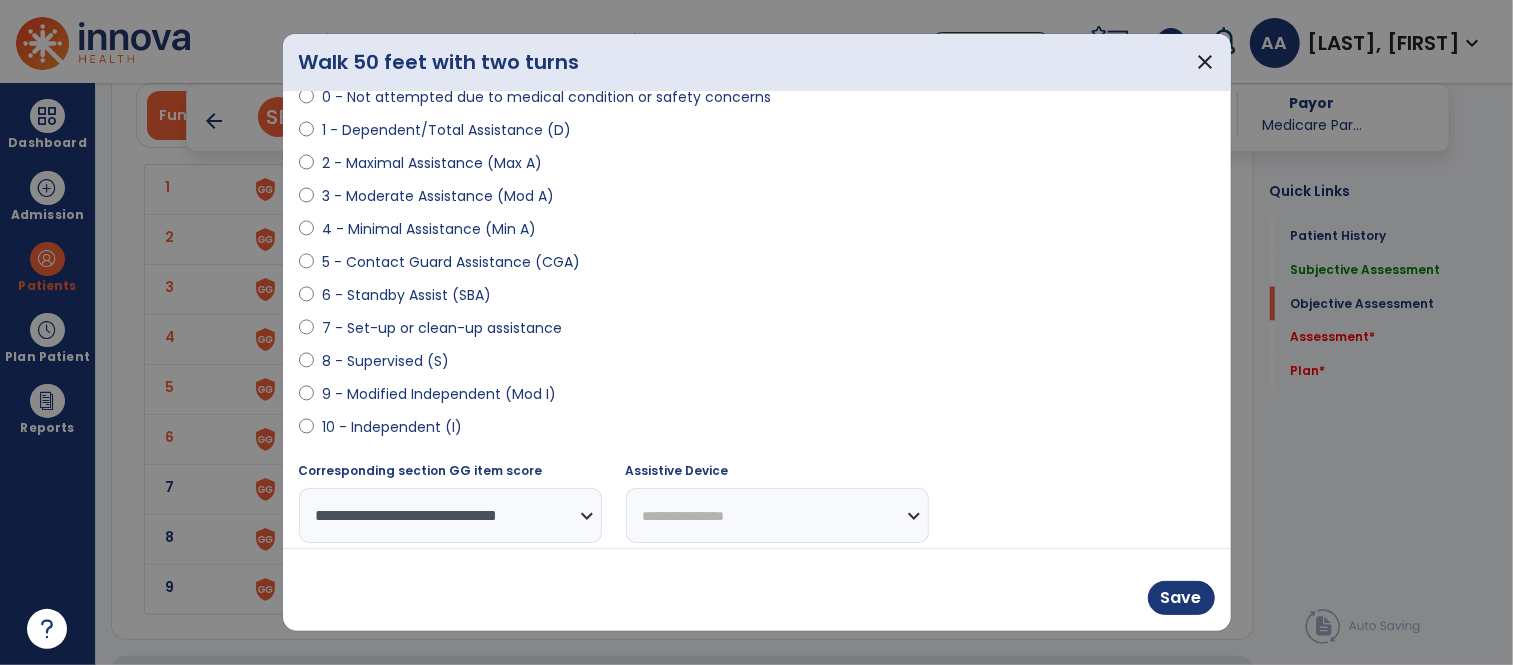click on "**********" at bounding box center [777, 515] 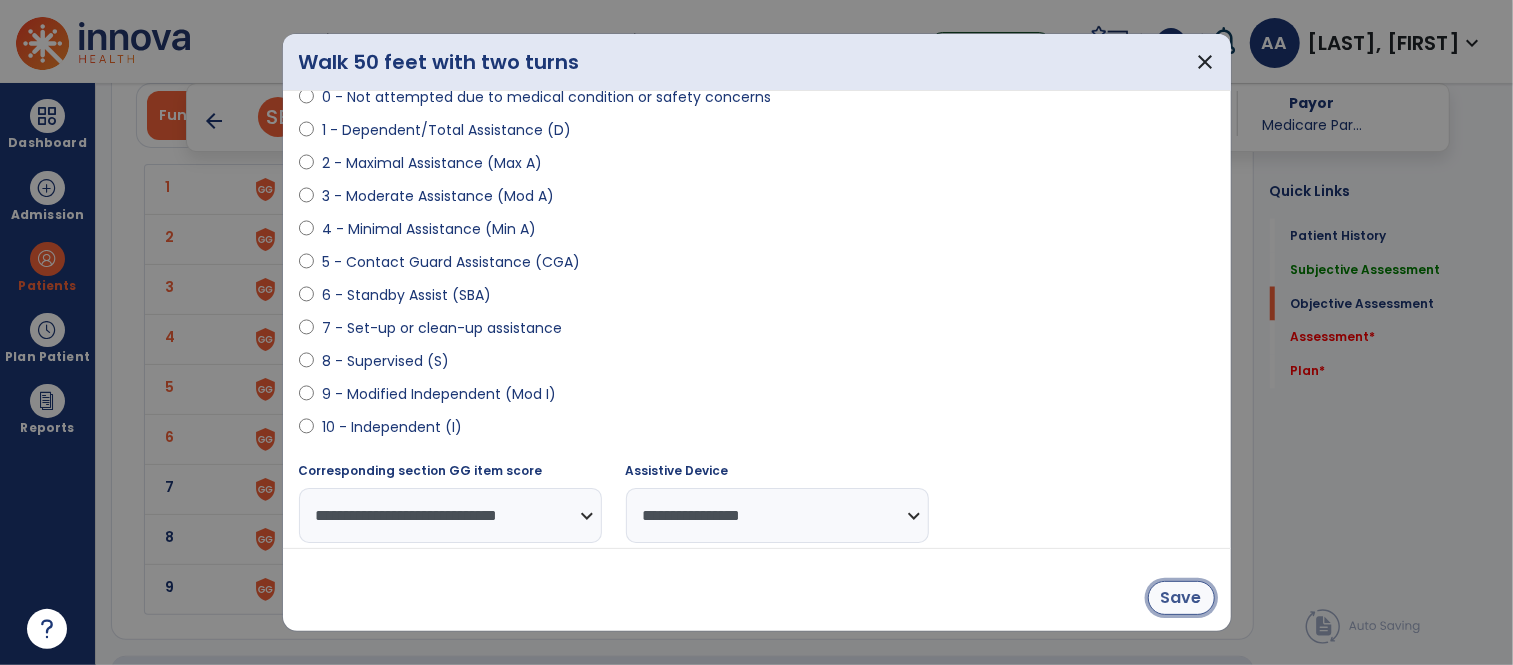 click on "Save" at bounding box center (1181, 598) 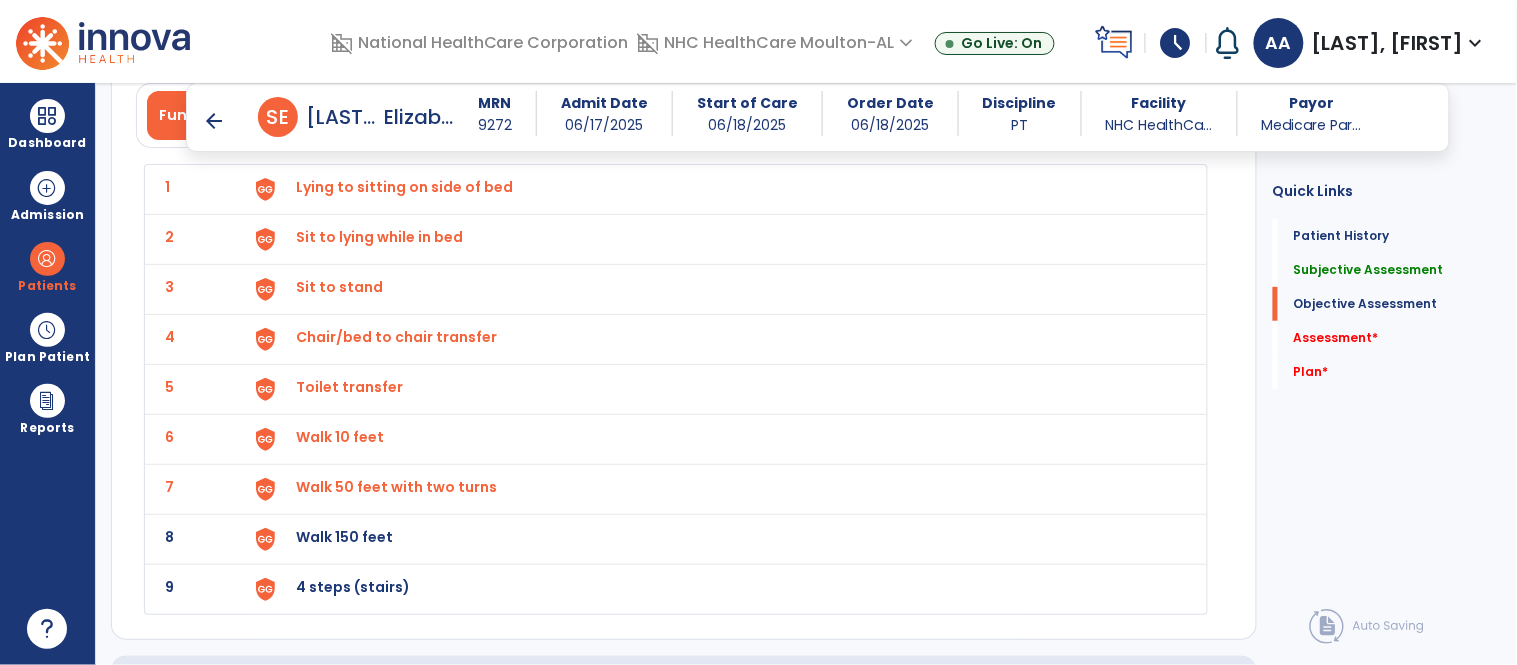 click on "Walk 10 feet" at bounding box center (720, 189) 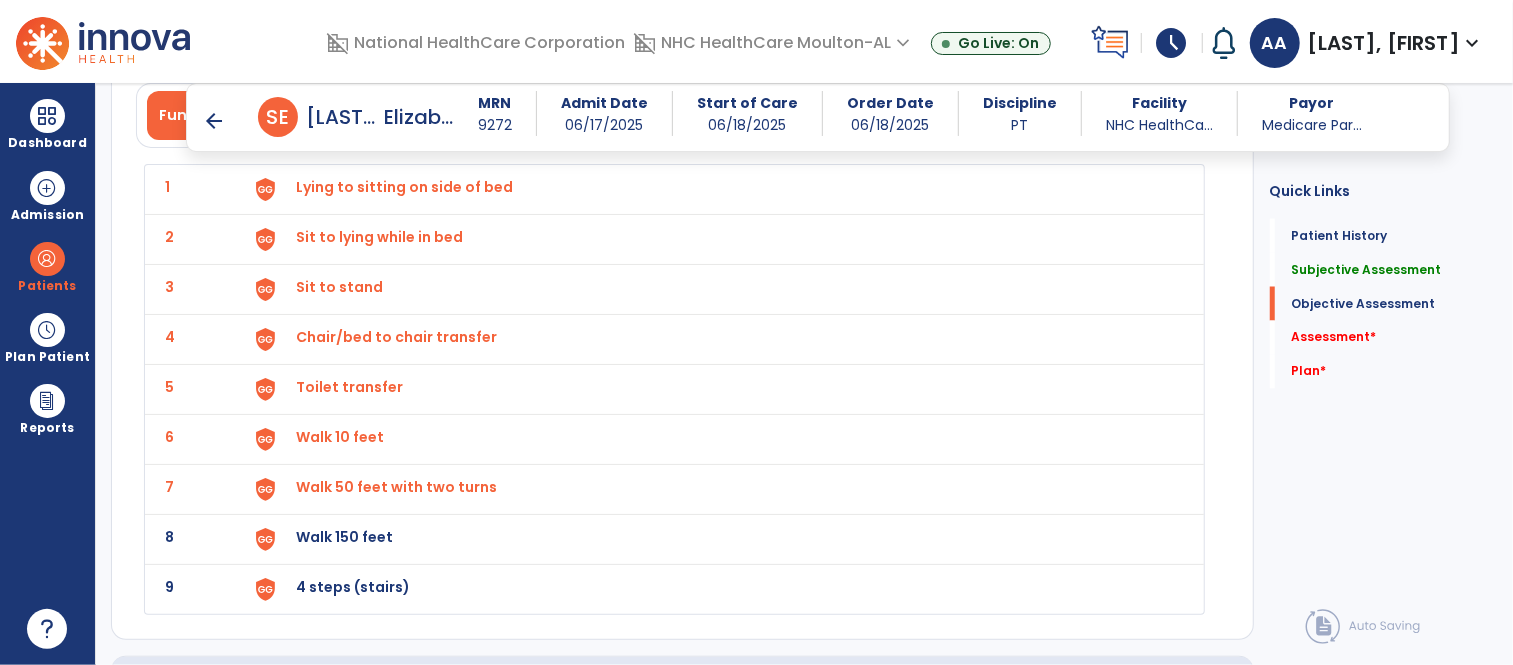 select on "**********" 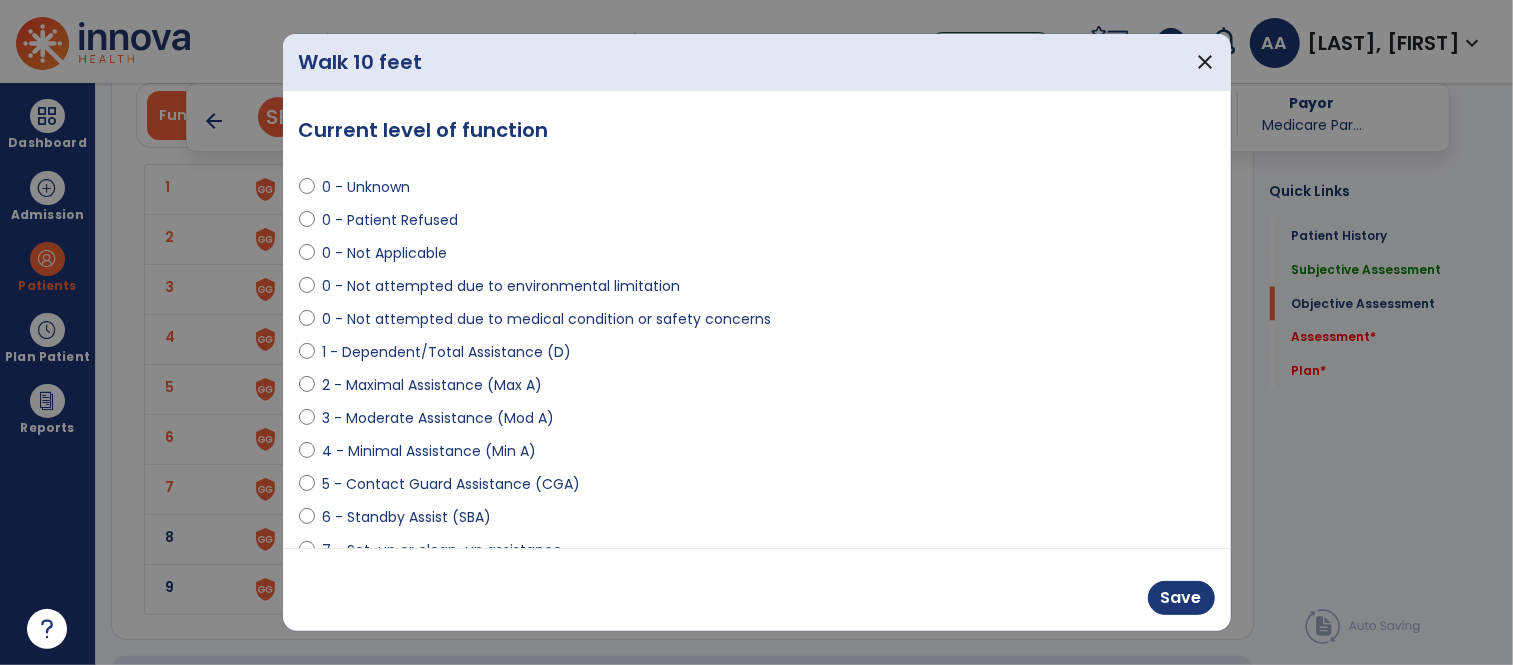 scroll, scrollTop: 2044, scrollLeft: 0, axis: vertical 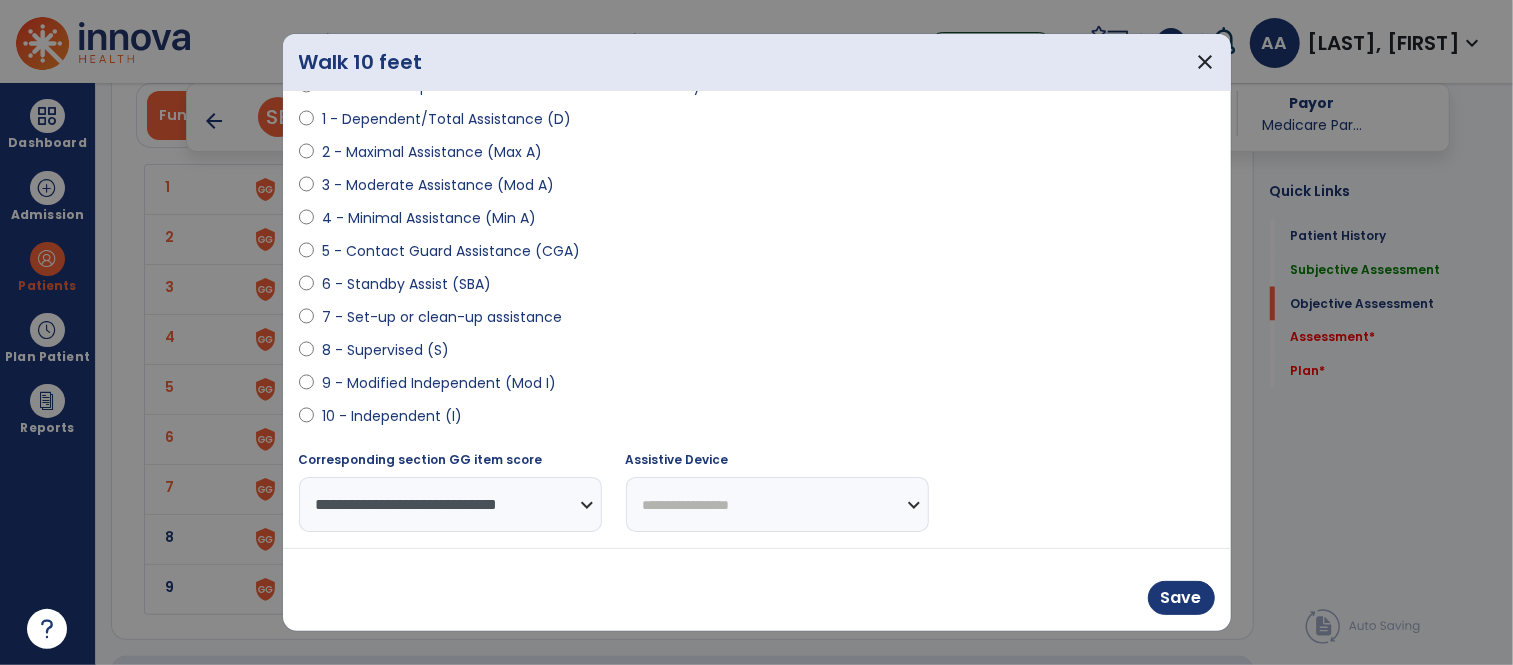 click on "**********" at bounding box center (777, 504) 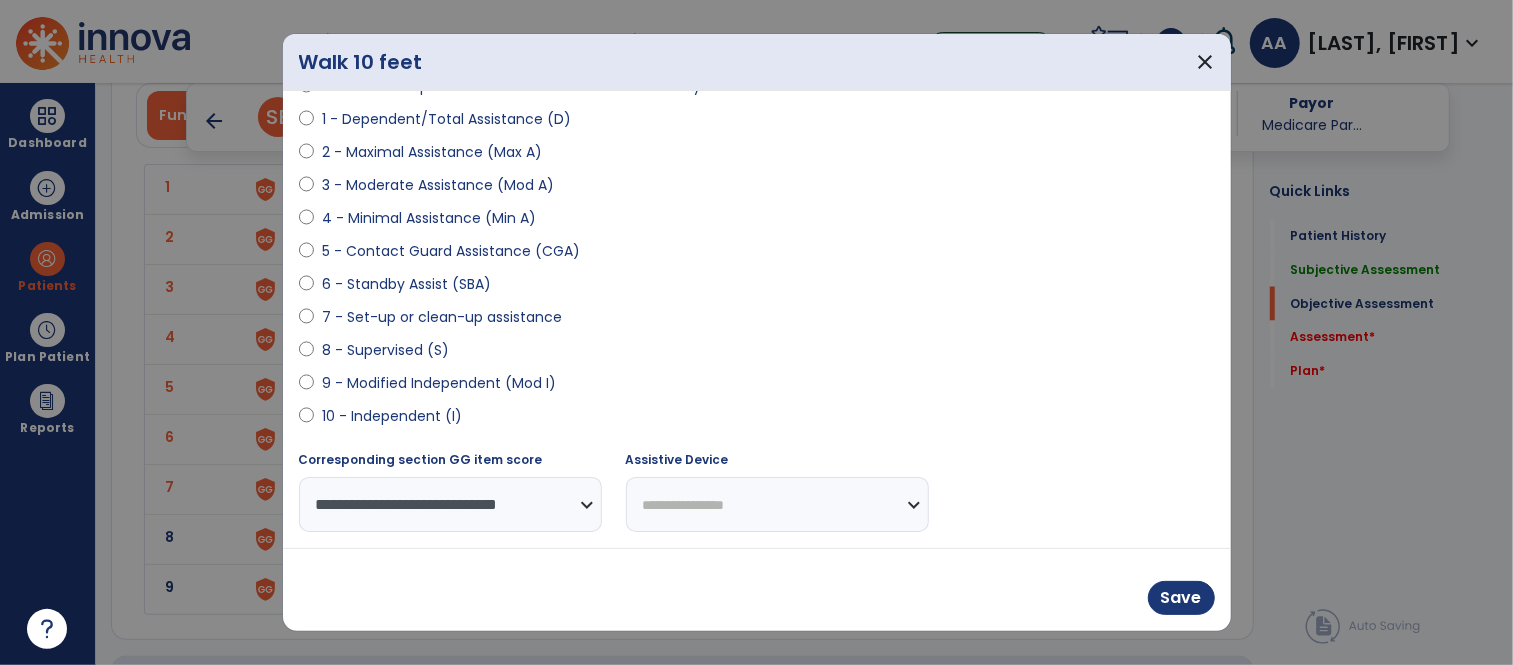 click on "**********" at bounding box center (777, 504) 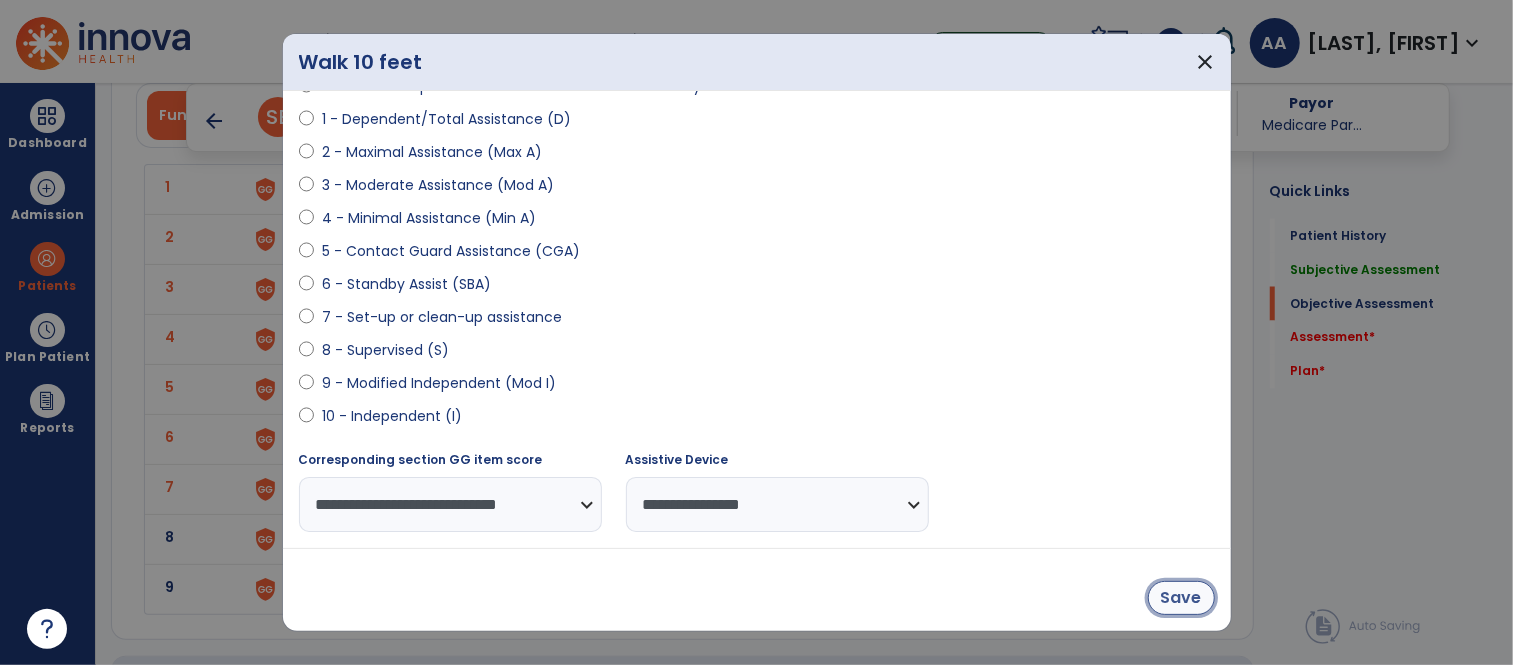 click on "Save" at bounding box center [1181, 598] 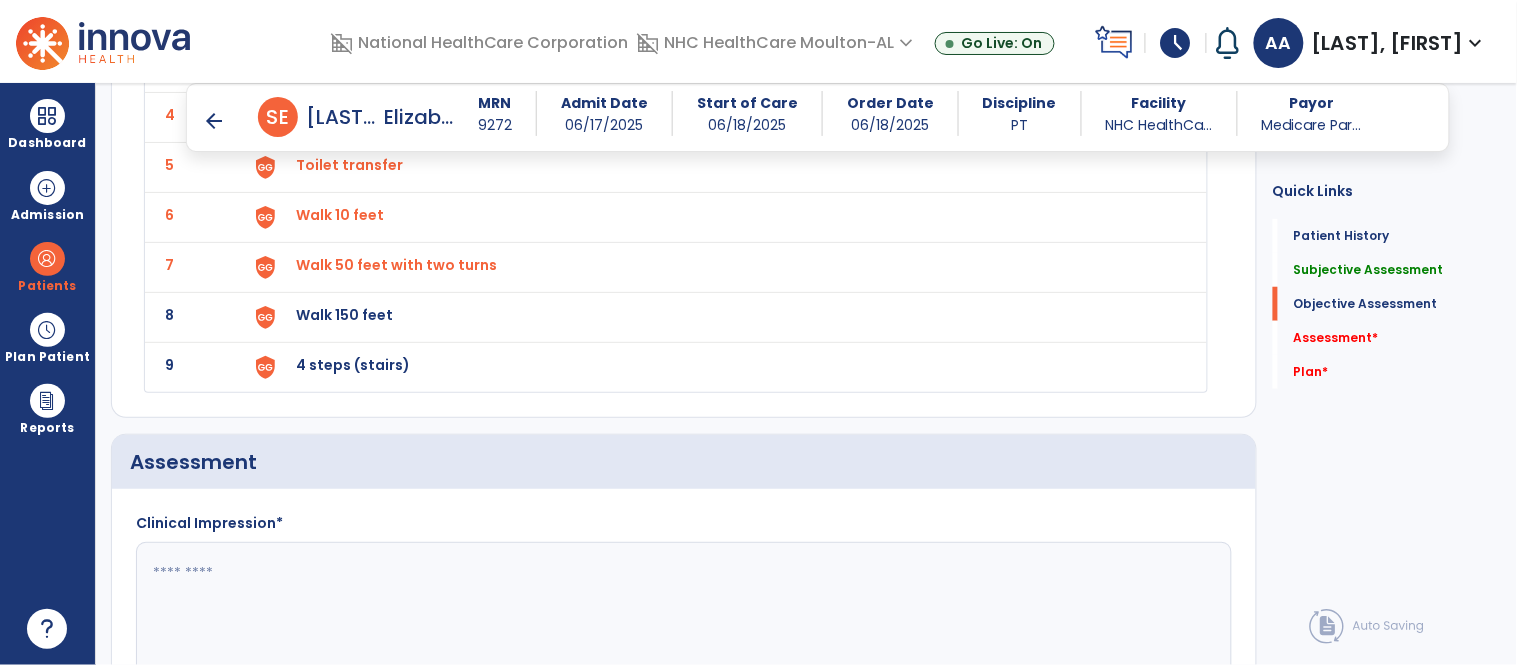 click on "Walk 150 feet" at bounding box center [720, -33] 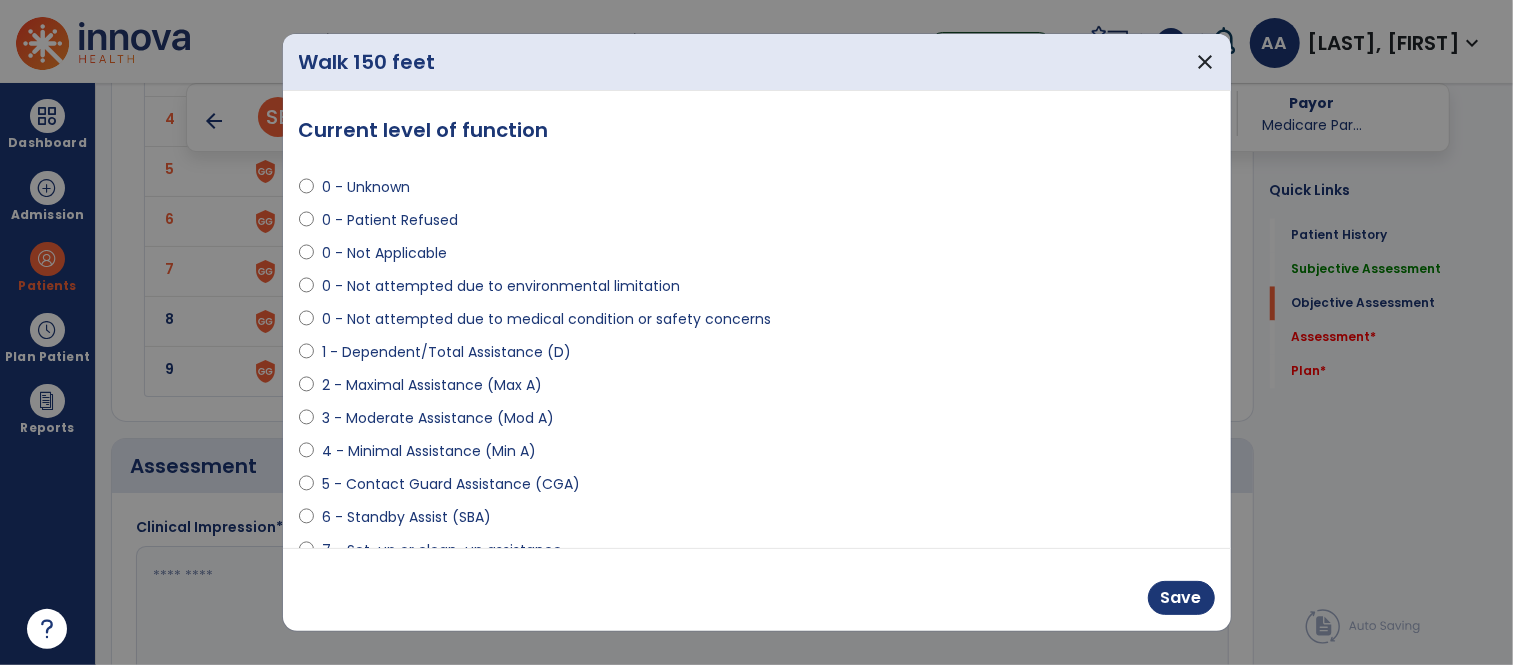 scroll, scrollTop: 2266, scrollLeft: 0, axis: vertical 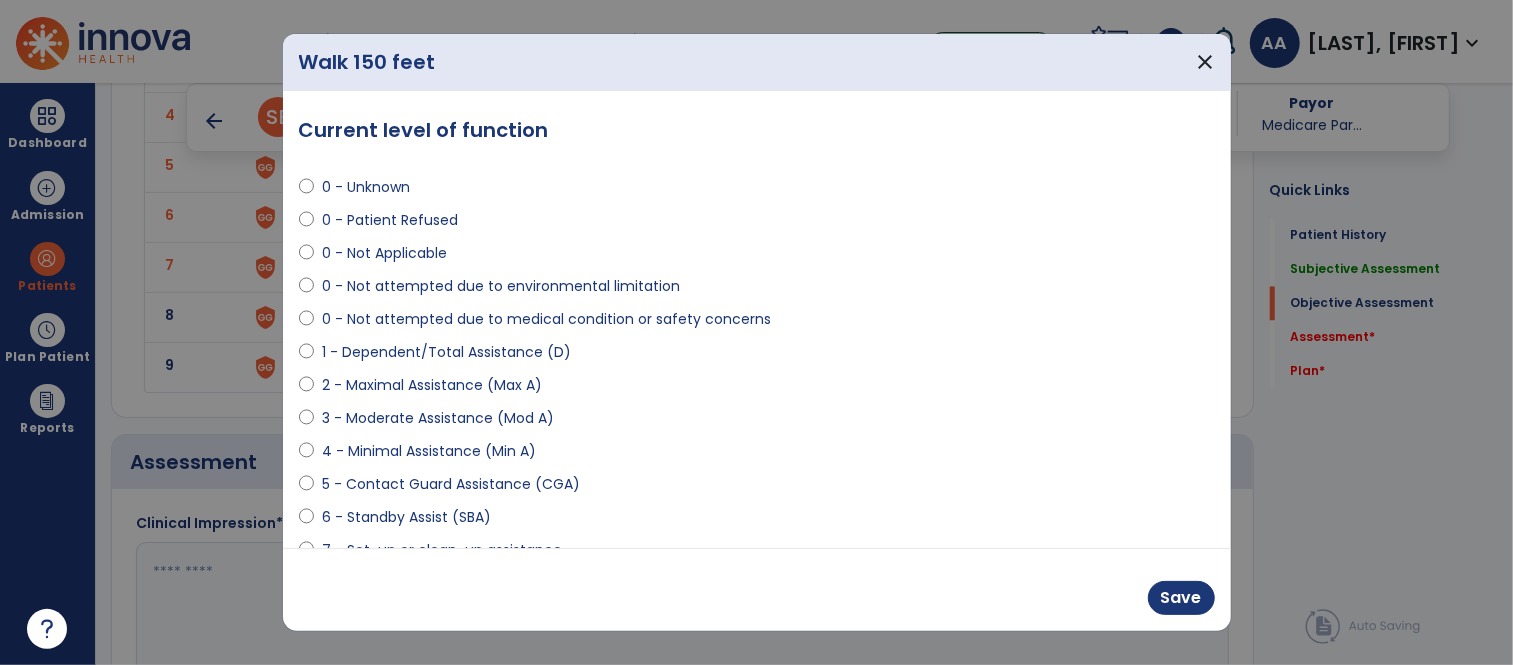 select on "**********" 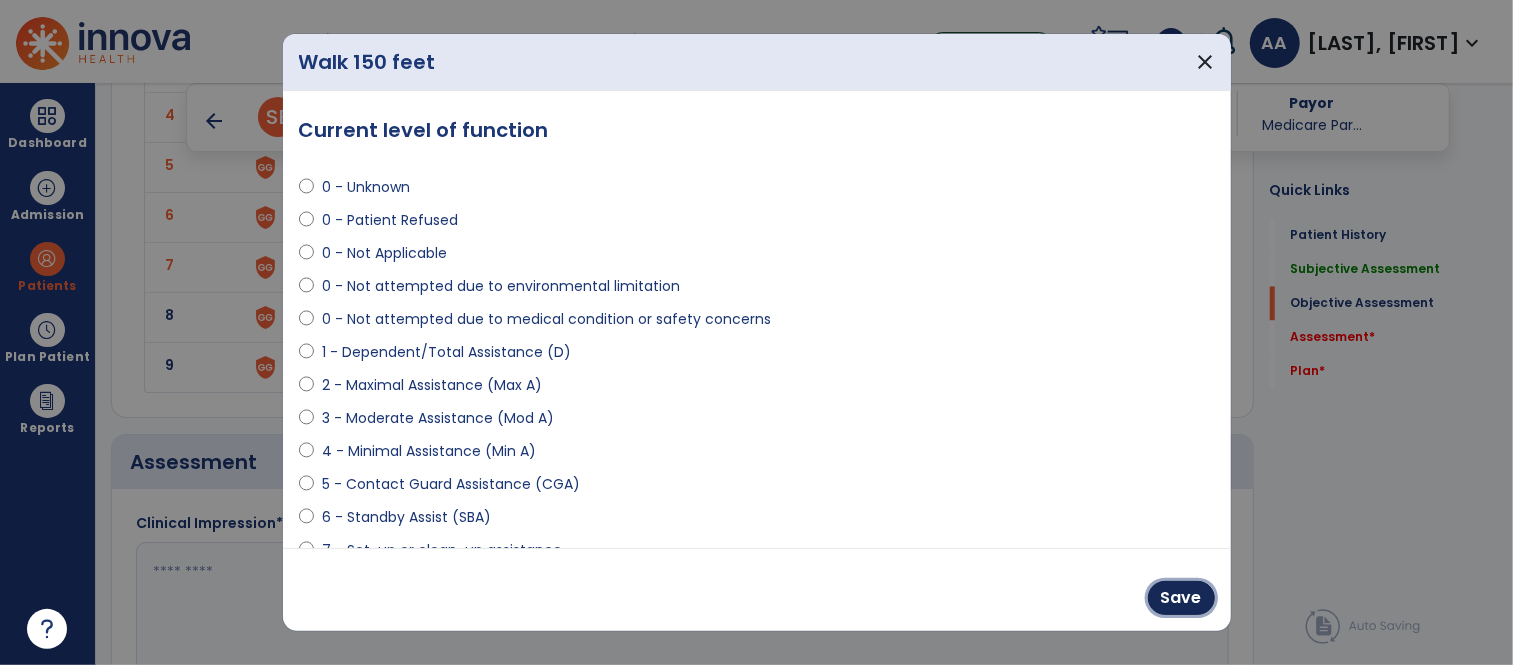 drag, startPoint x: 1155, startPoint y: 601, endPoint x: 1123, endPoint y: 561, distance: 51.224995 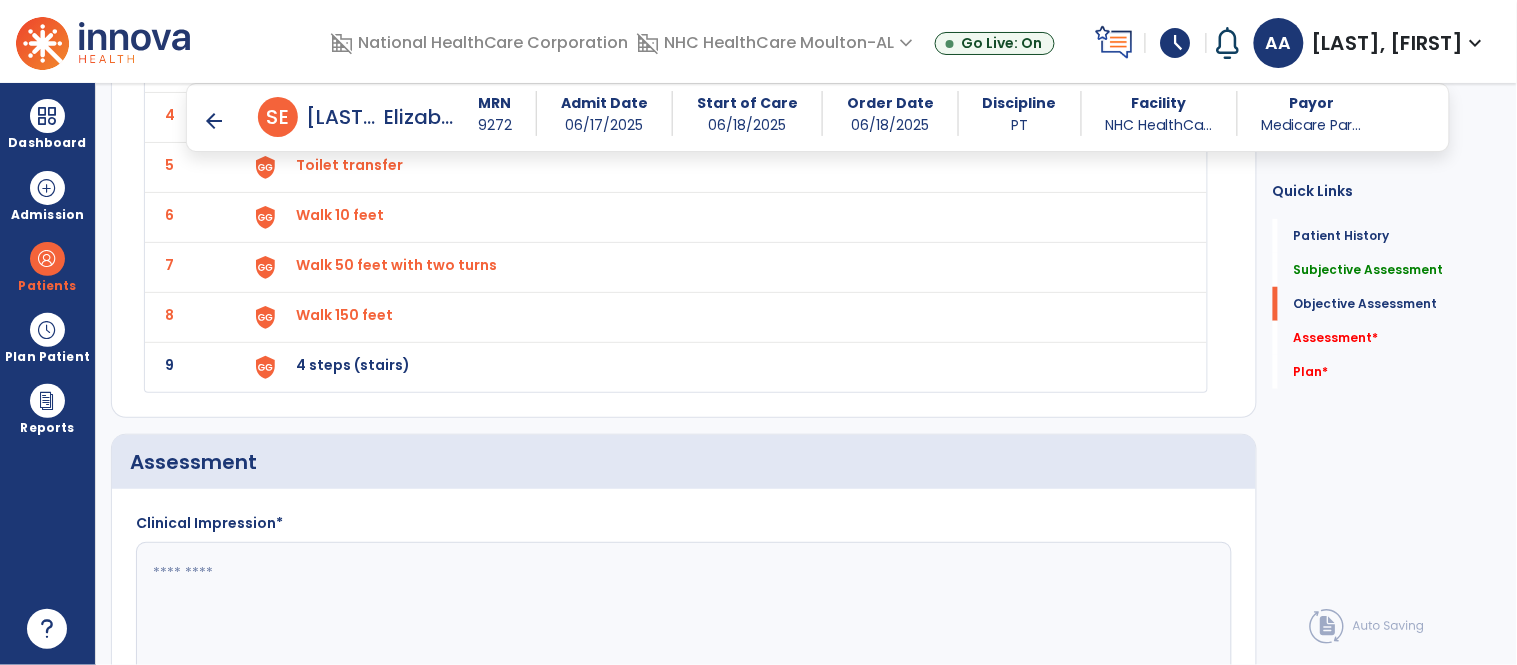 click on "4 steps (stairs)" at bounding box center (405, -35) 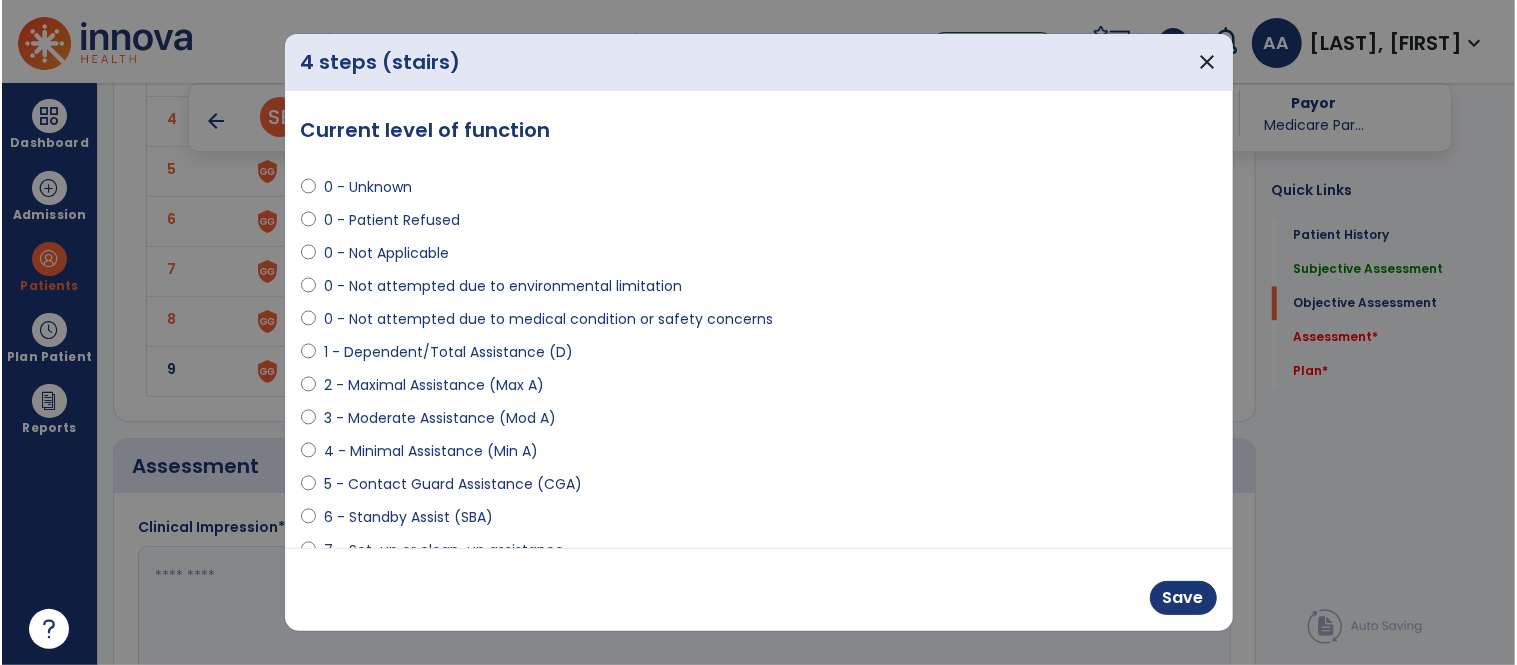 scroll, scrollTop: 2266, scrollLeft: 0, axis: vertical 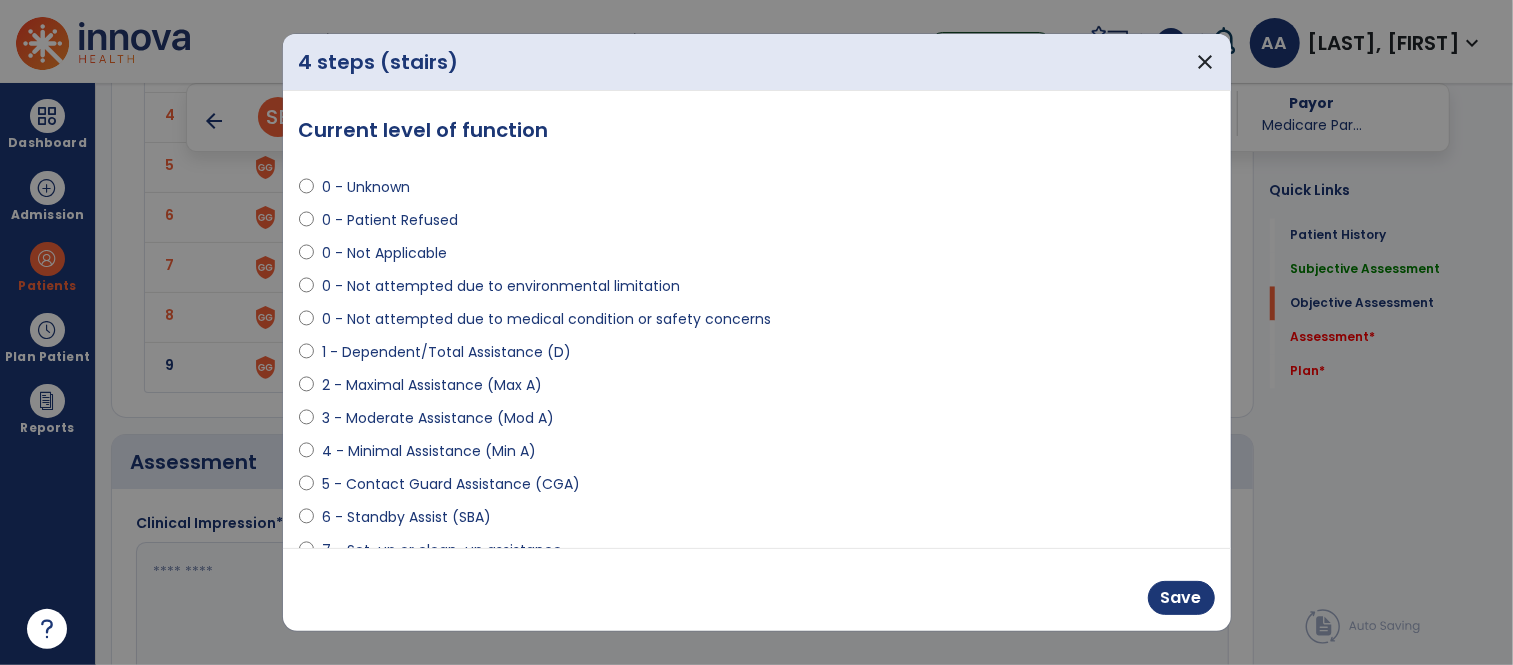 select on "**********" 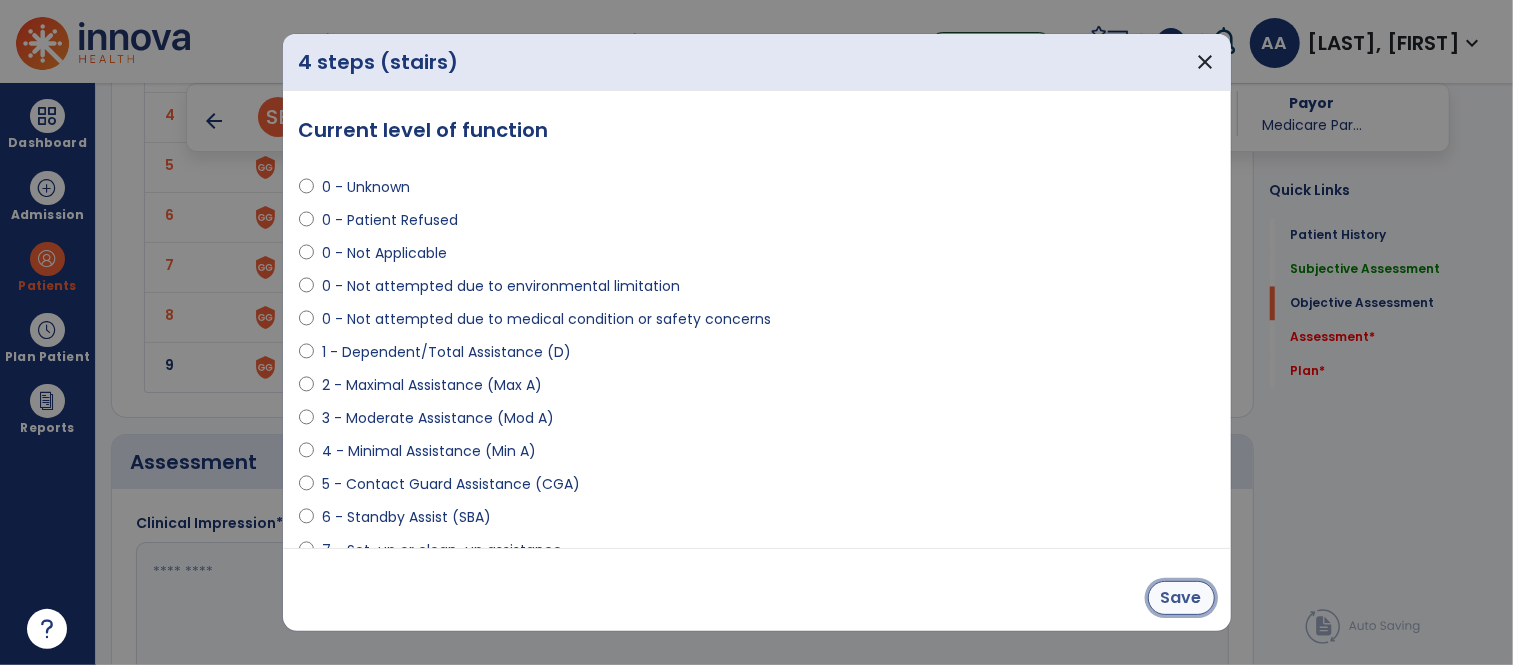 click on "Save" at bounding box center (1181, 598) 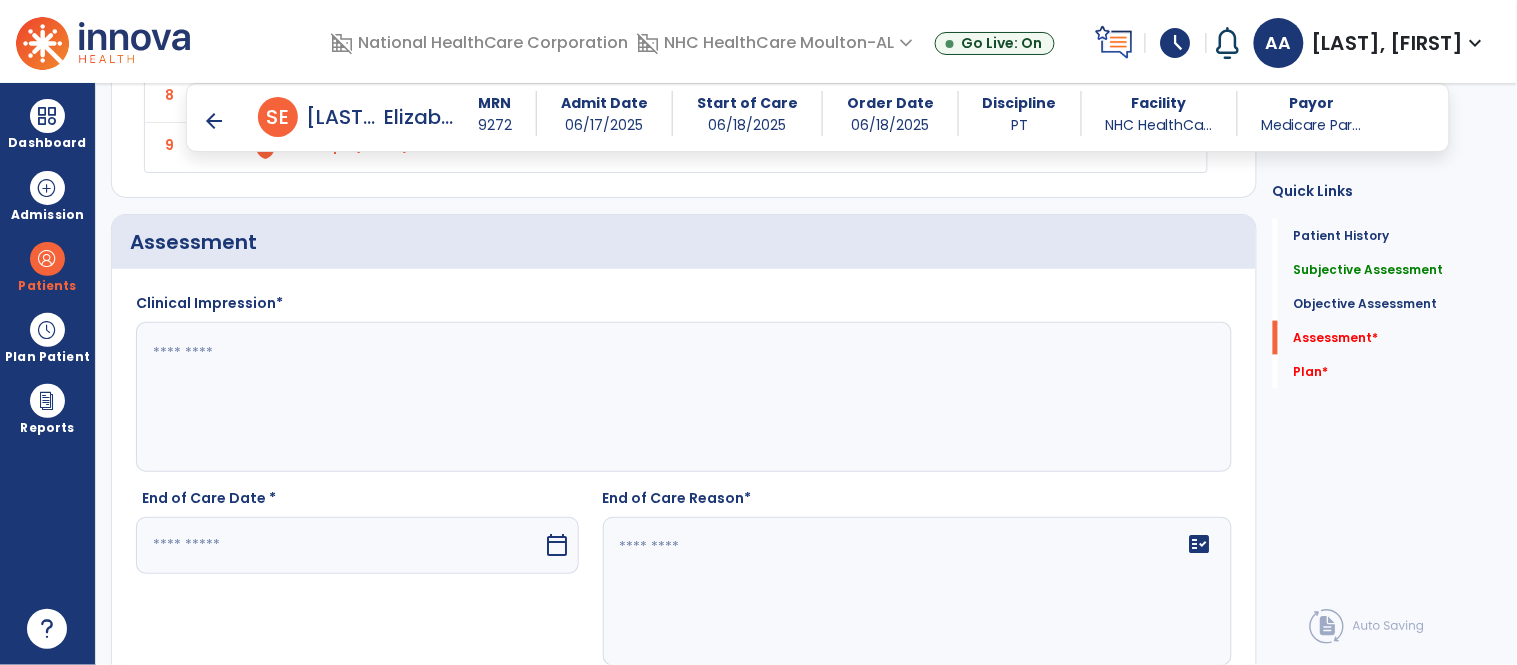 scroll, scrollTop: 2488, scrollLeft: 0, axis: vertical 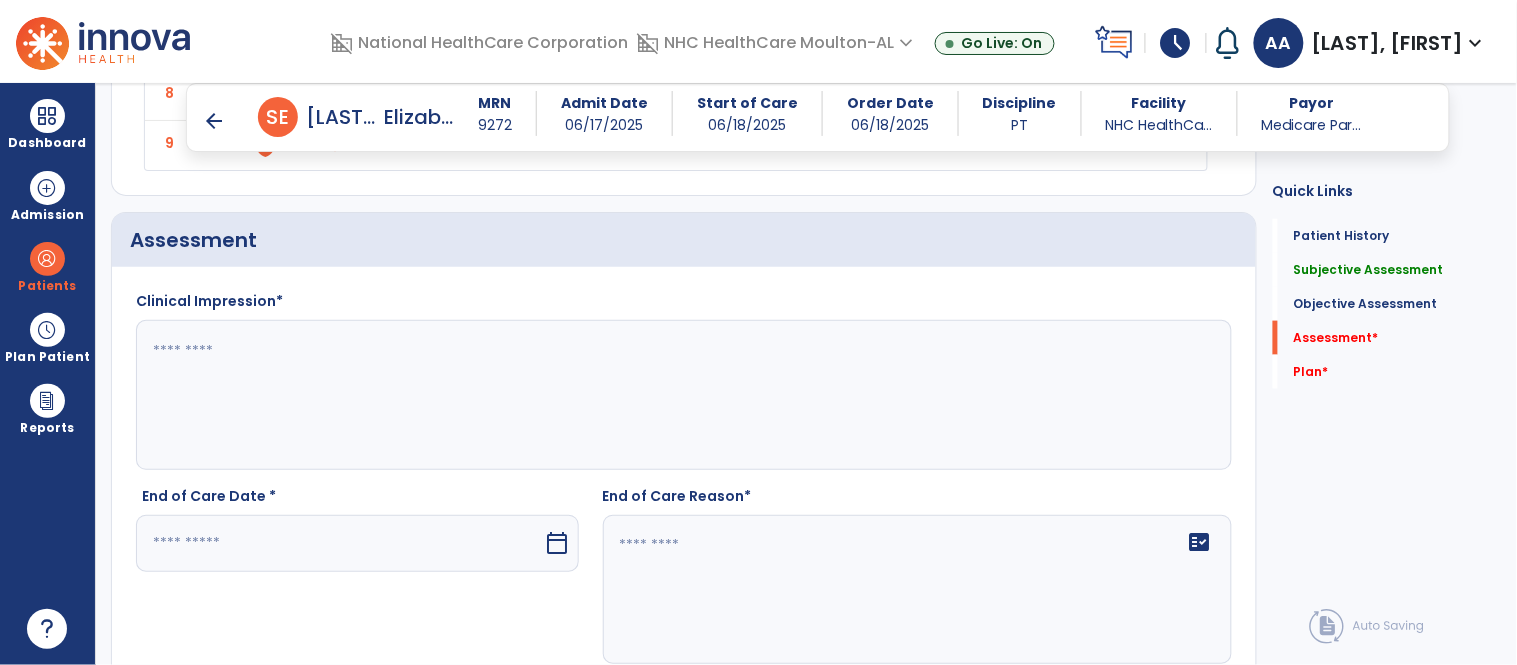 click 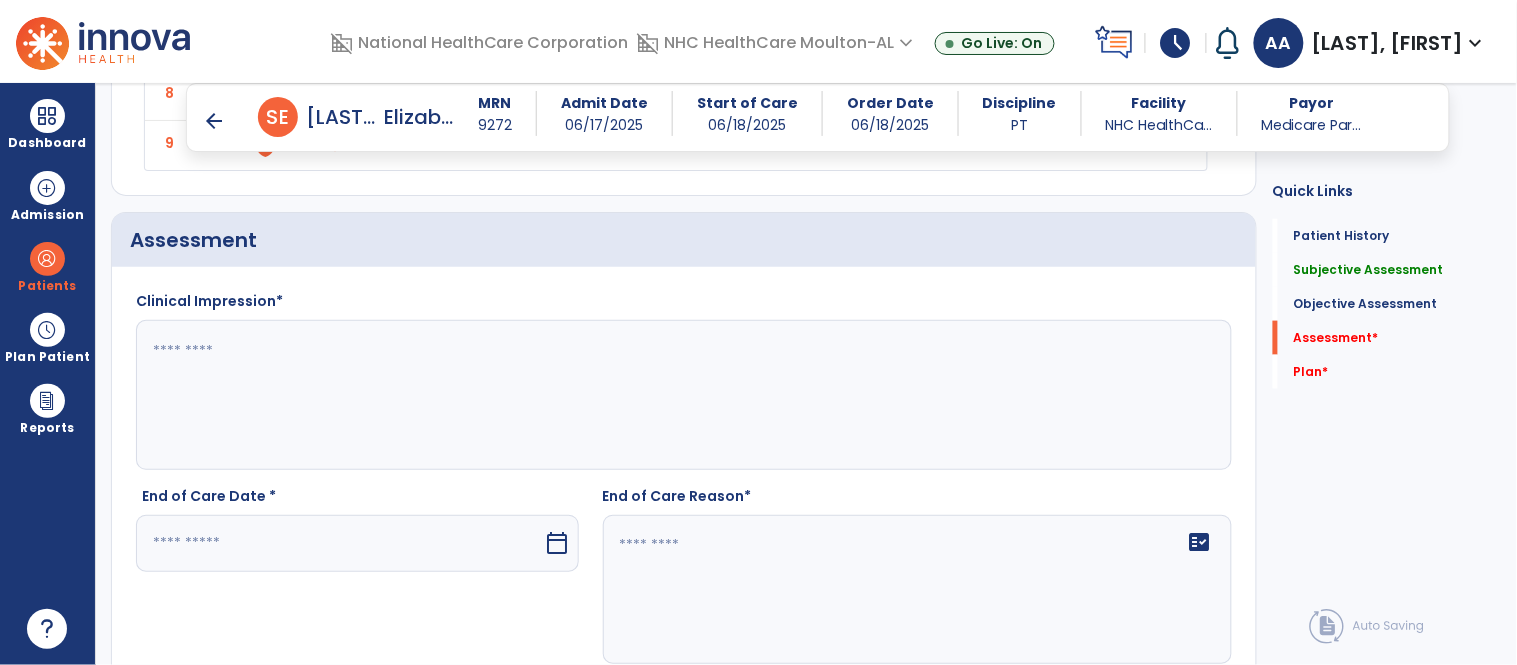 paste on "**********" 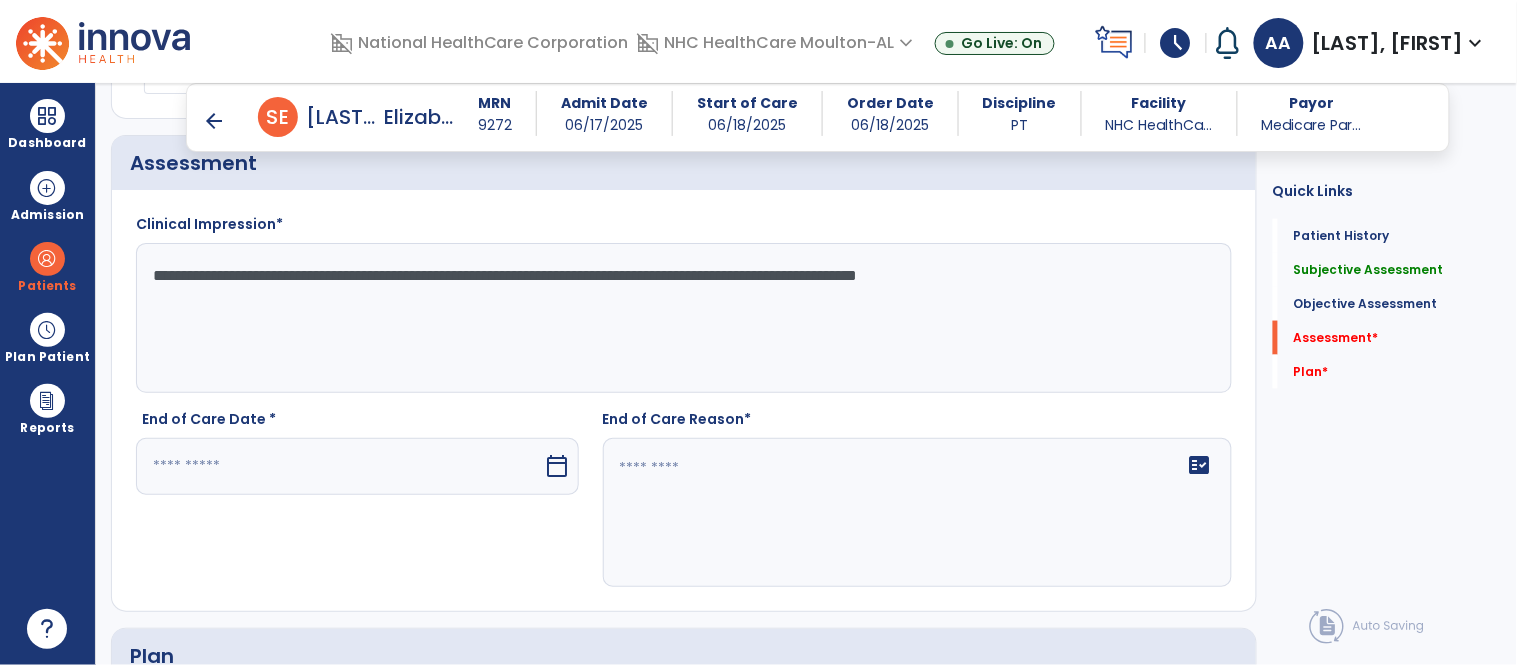 scroll, scrollTop: 2600, scrollLeft: 0, axis: vertical 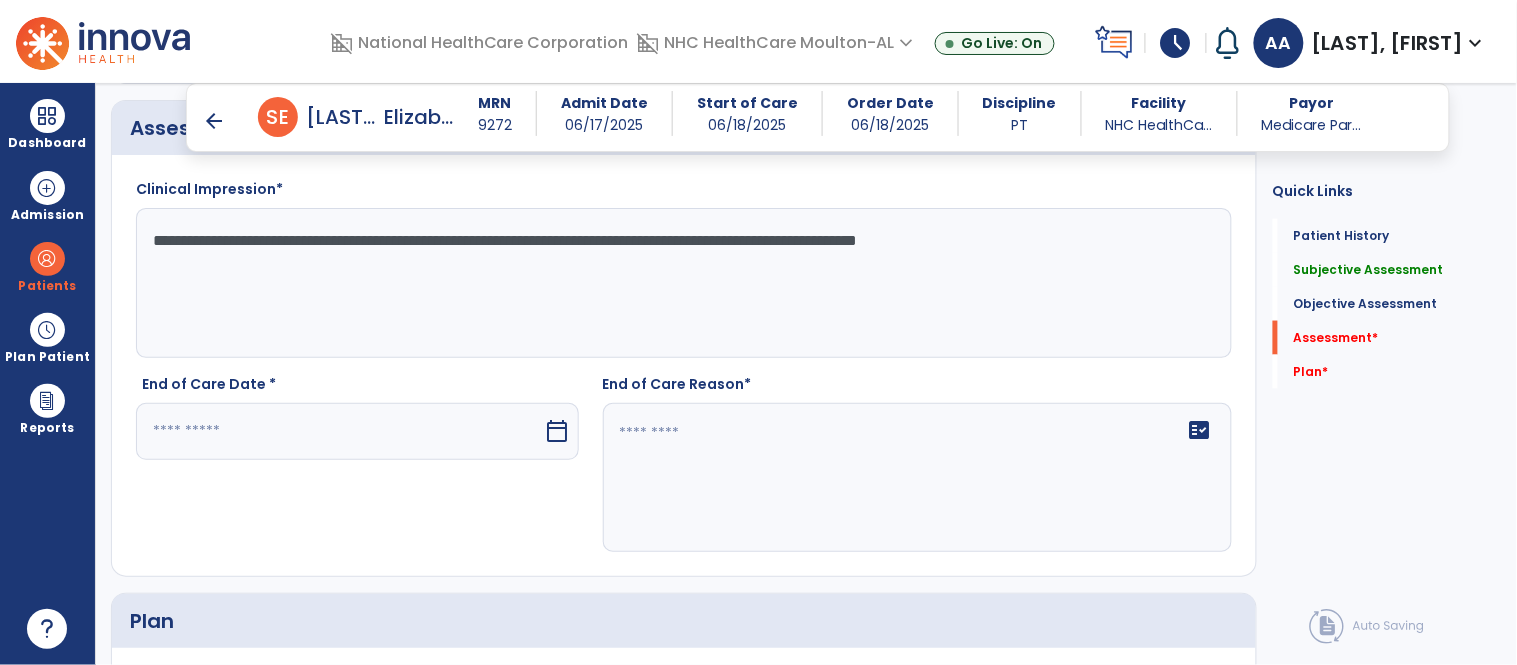 type on "**********" 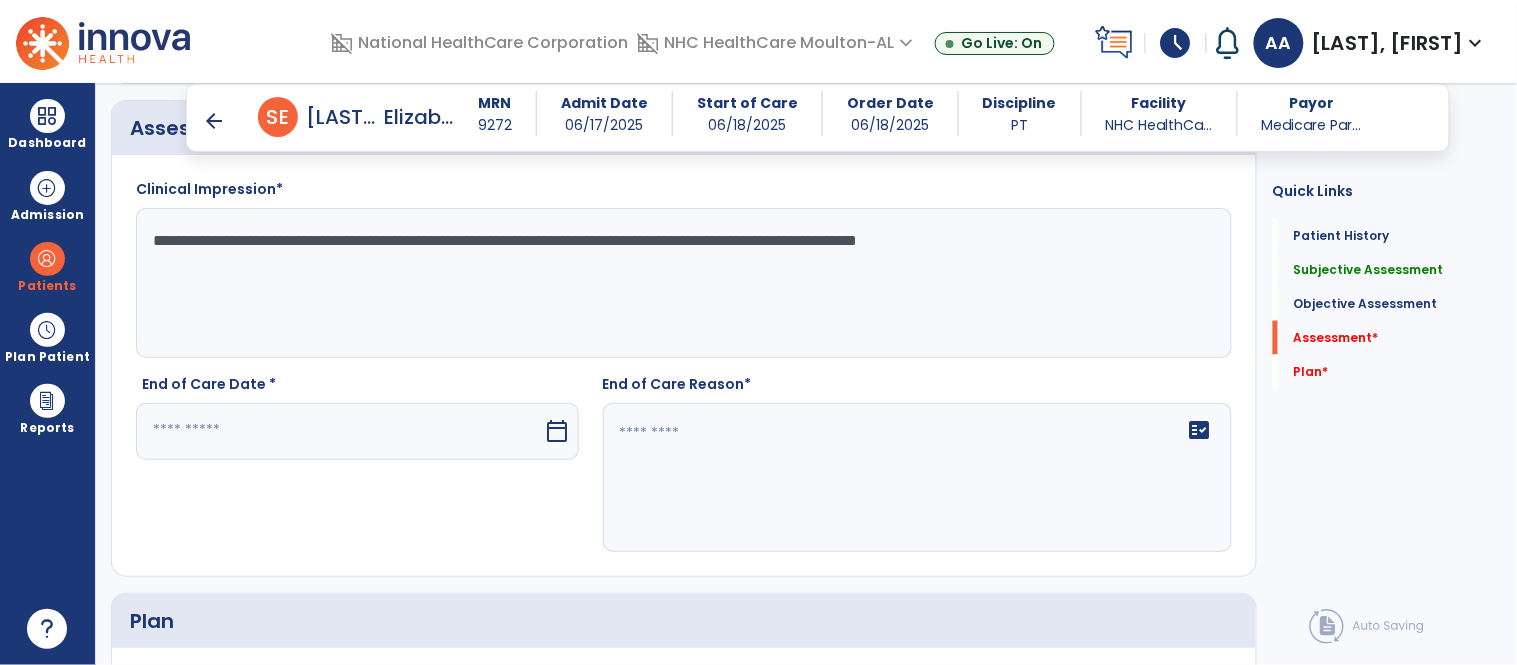 click at bounding box center [340, 431] 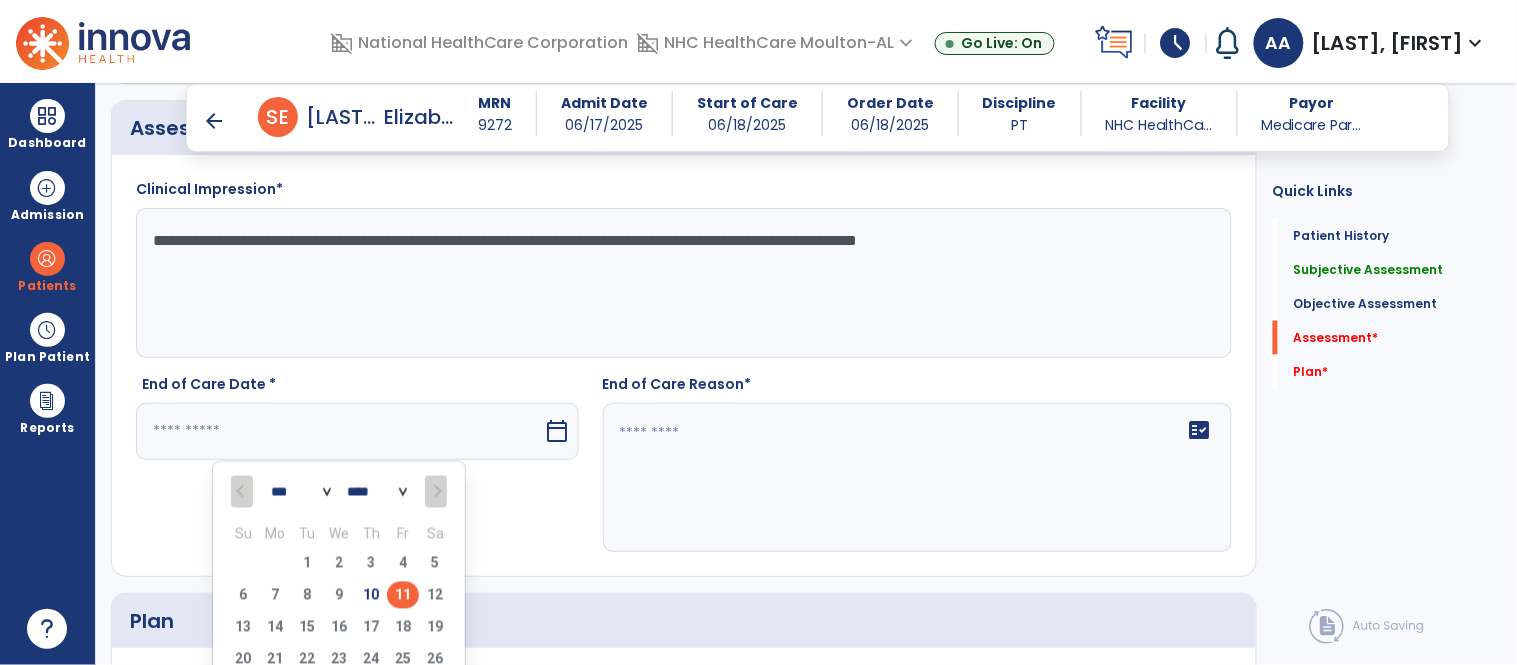 click on "11" at bounding box center (403, 595) 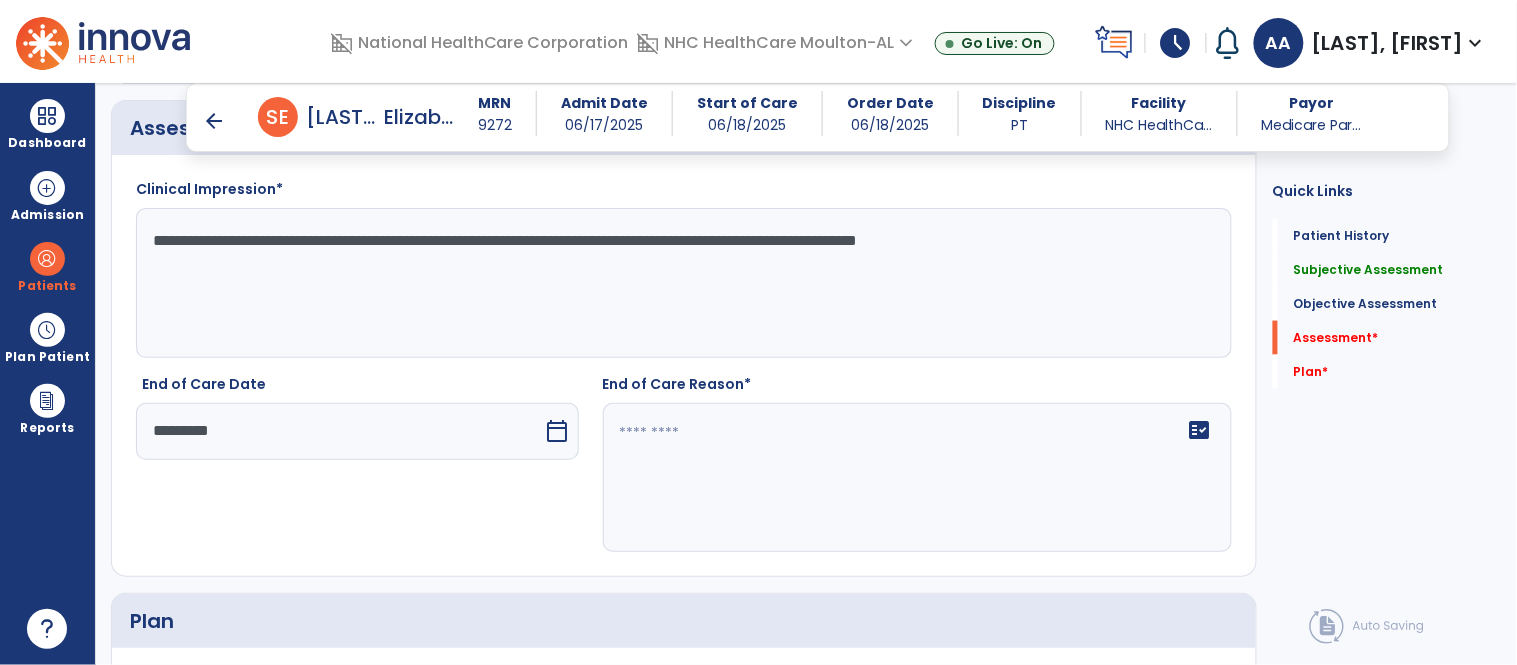 click on "*********" at bounding box center [340, 431] 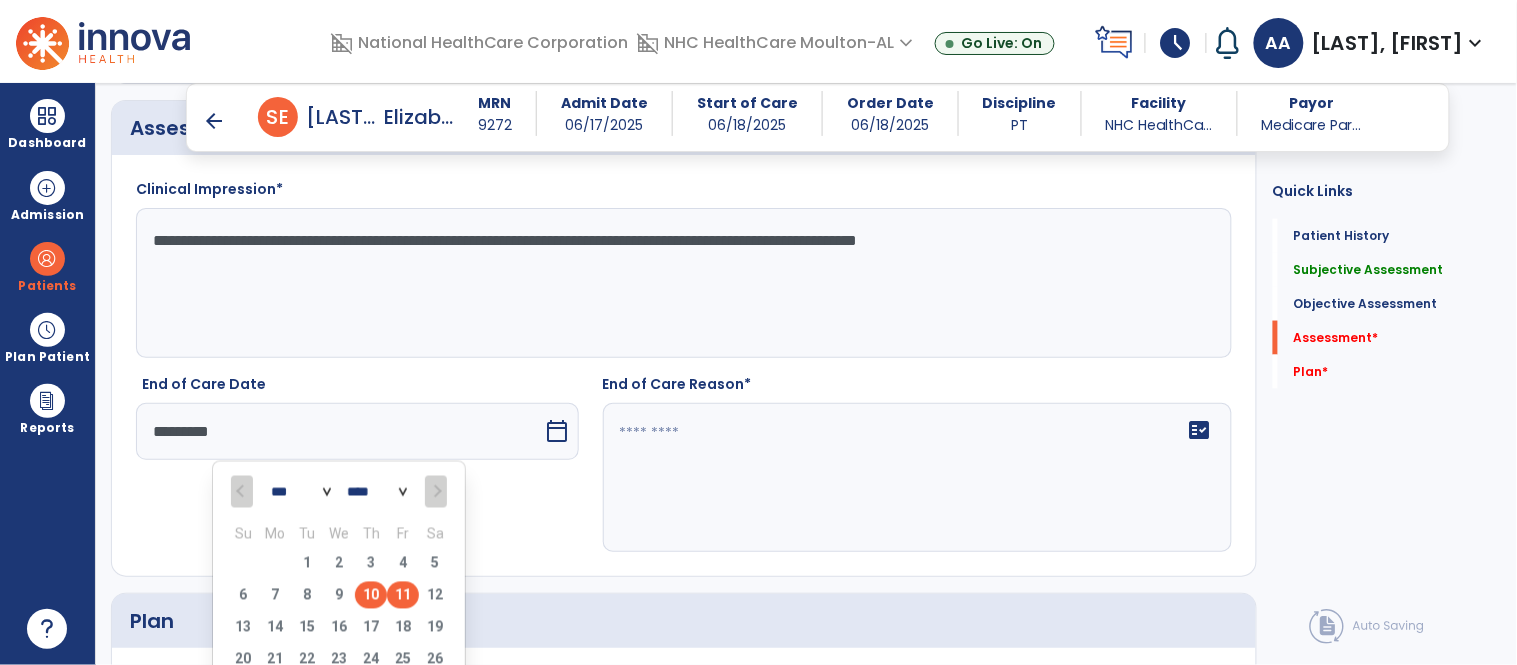 click on "10" at bounding box center [371, 595] 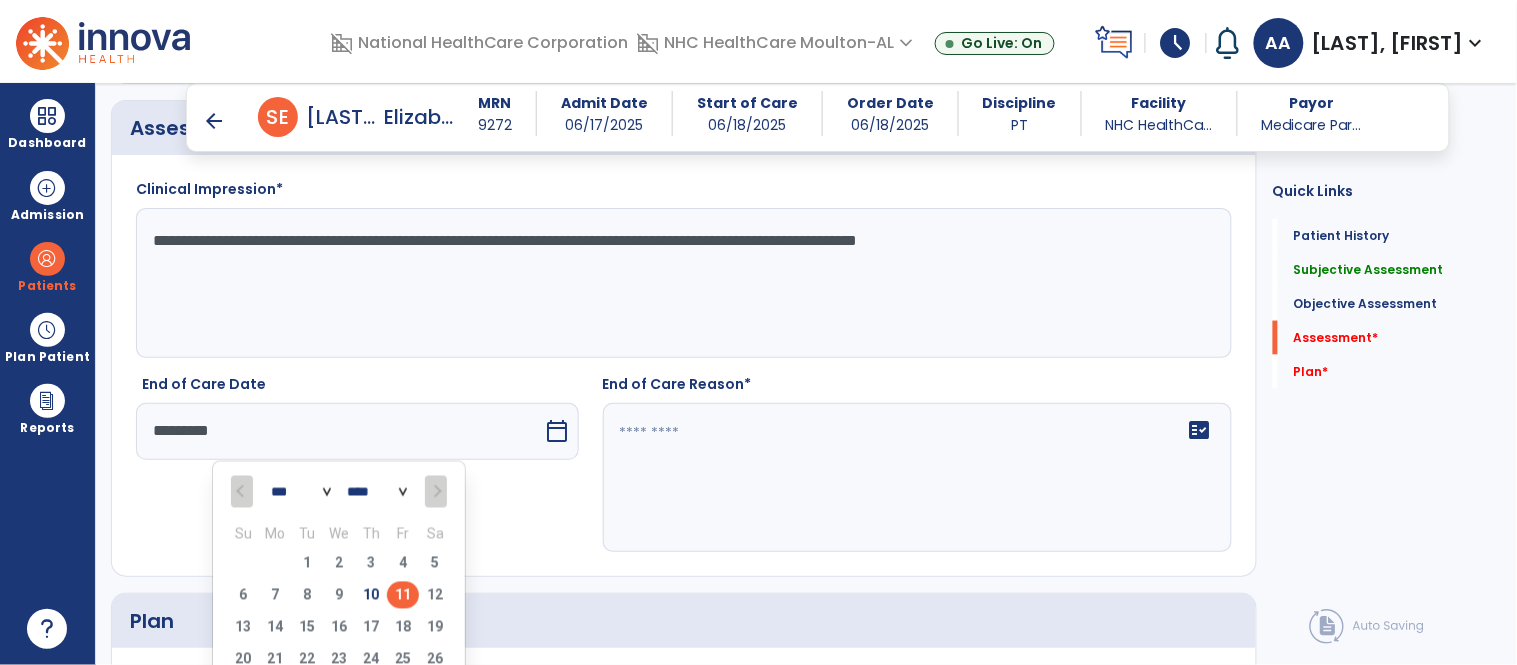 type on "*********" 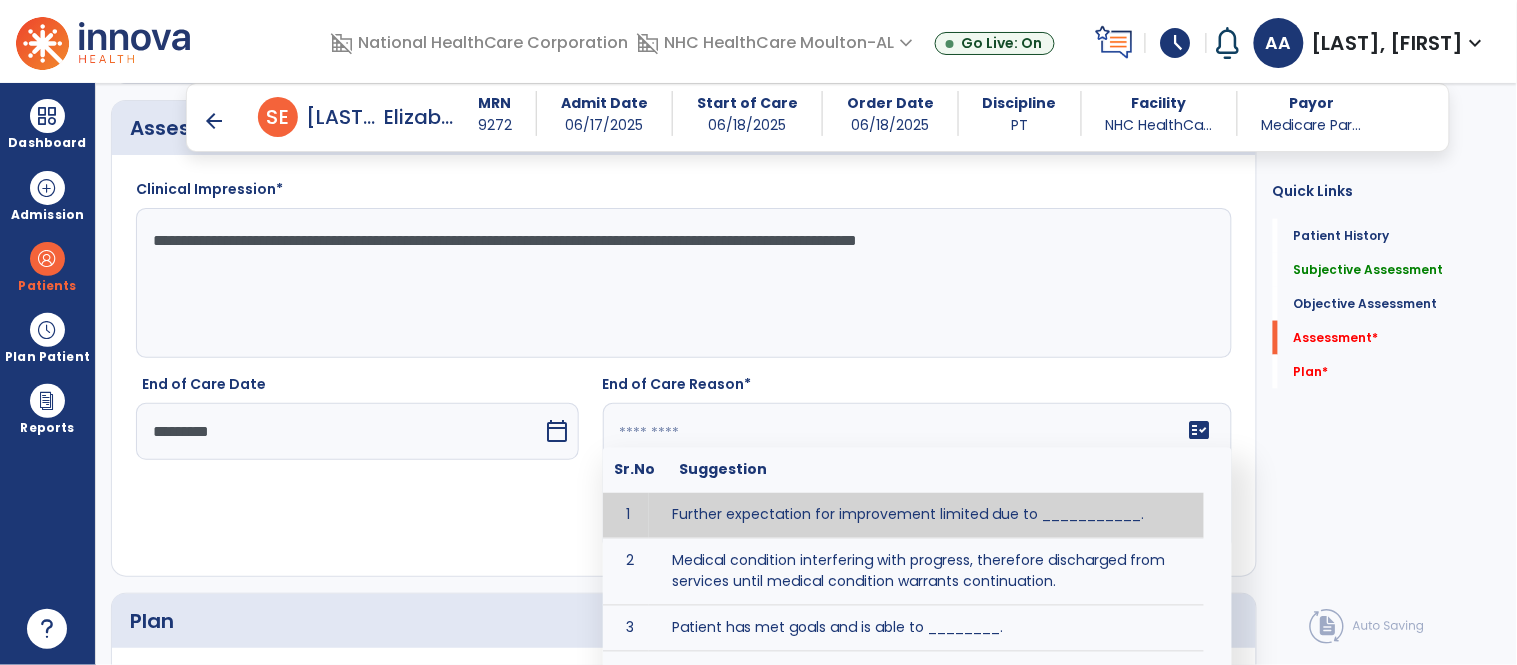 click 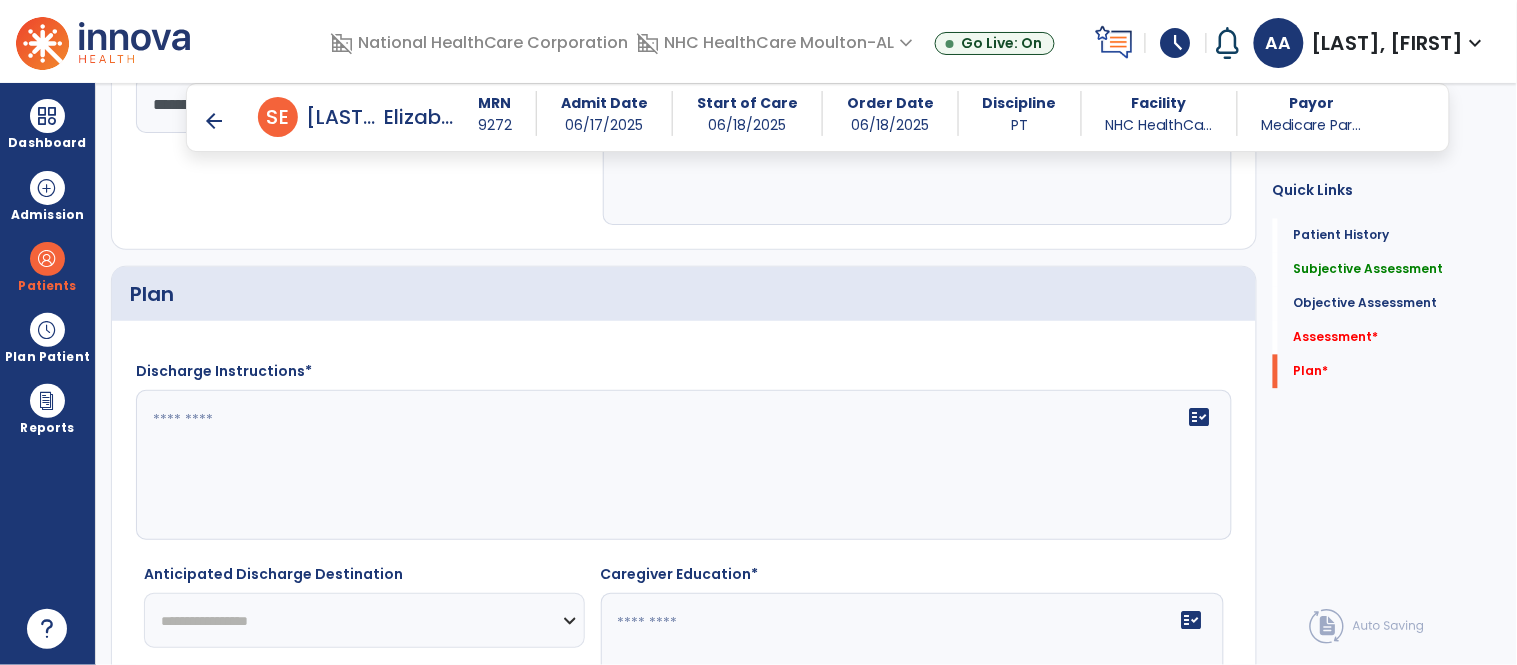 scroll, scrollTop: 2933, scrollLeft: 0, axis: vertical 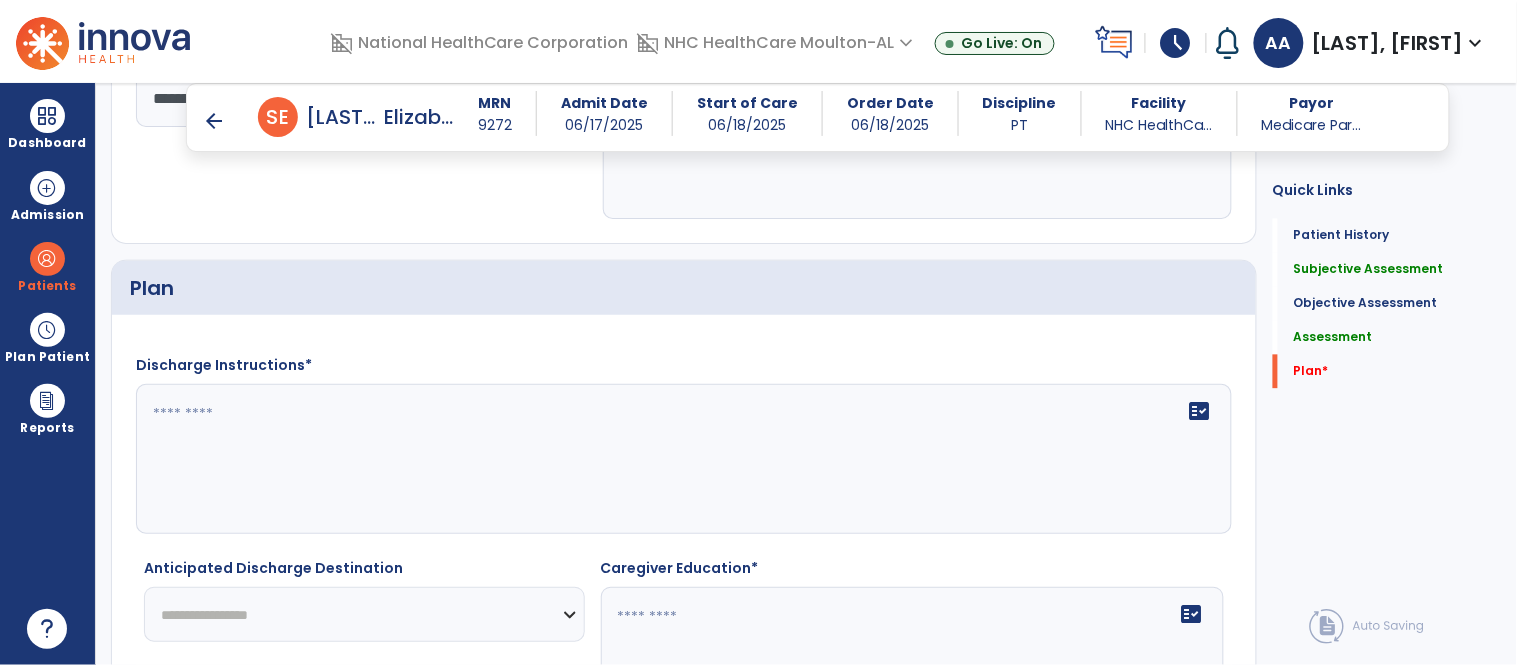 type on "**********" 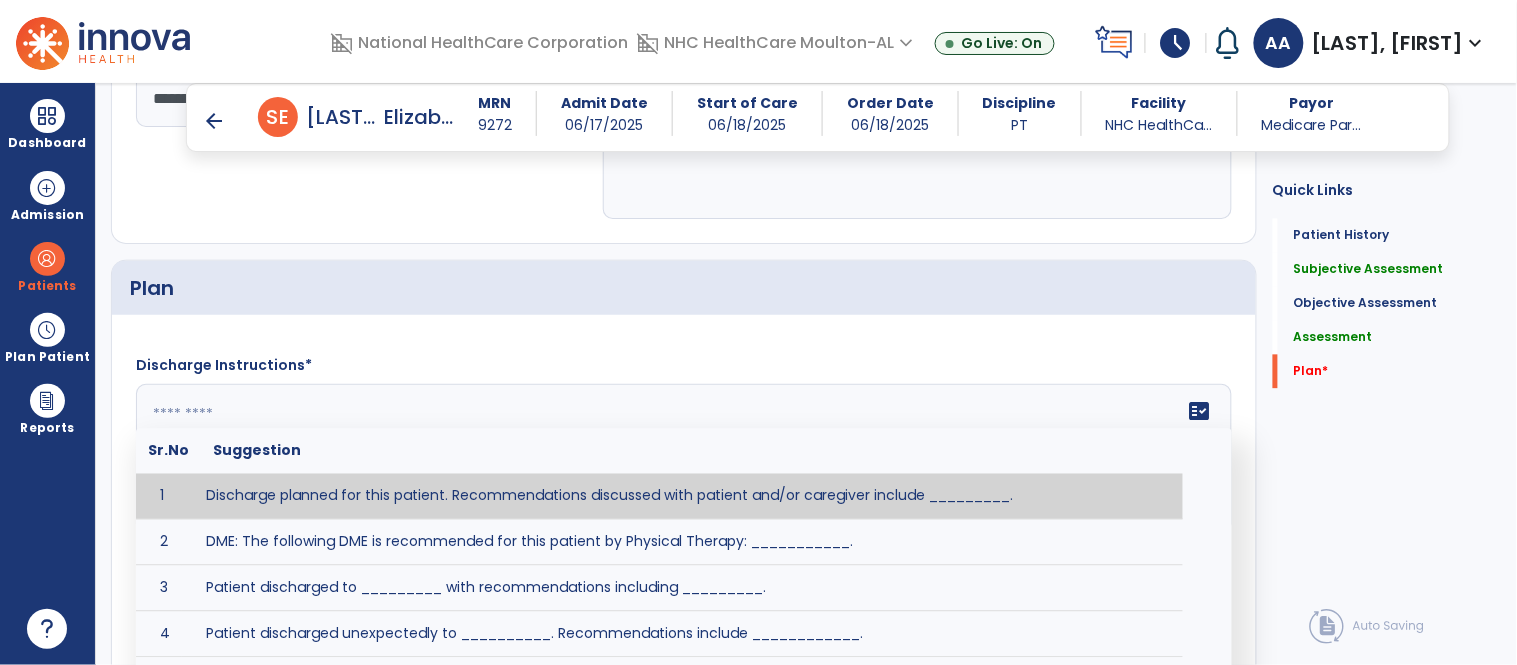 click 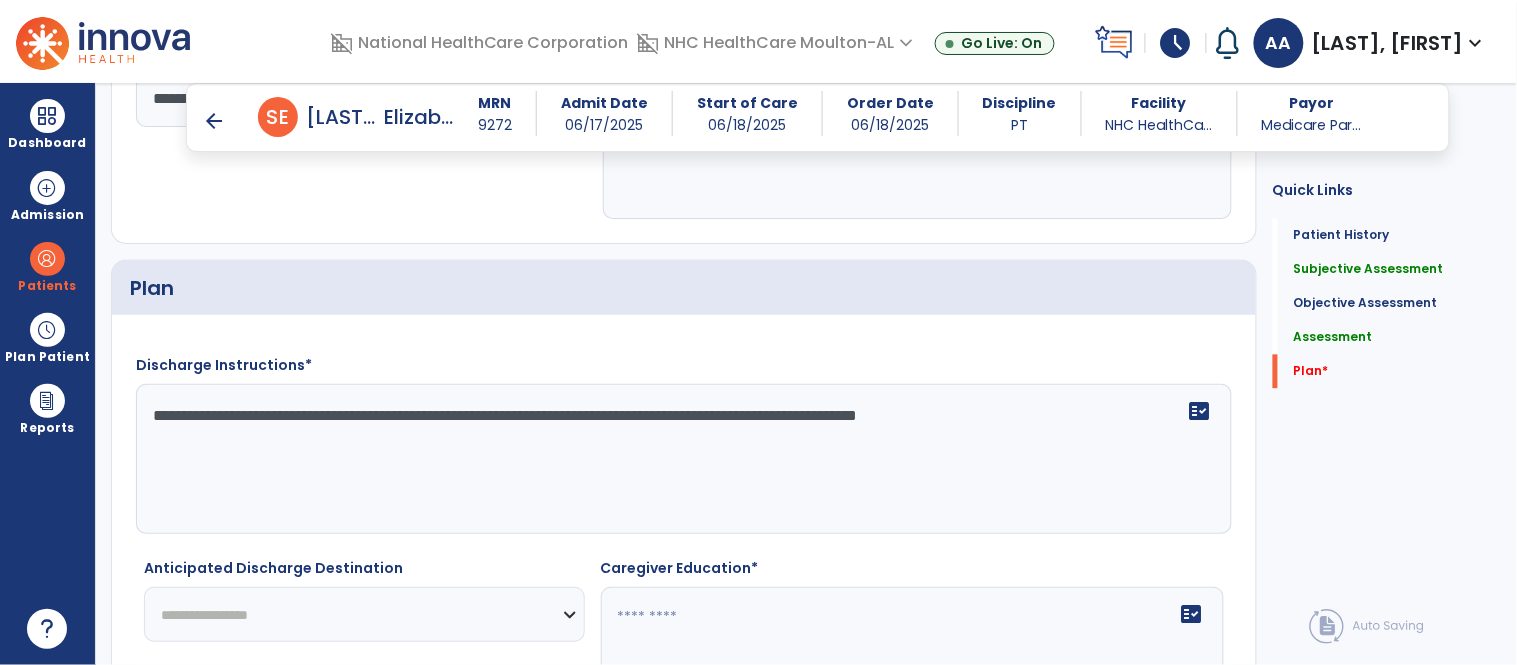 scroll, scrollTop: 3044, scrollLeft: 0, axis: vertical 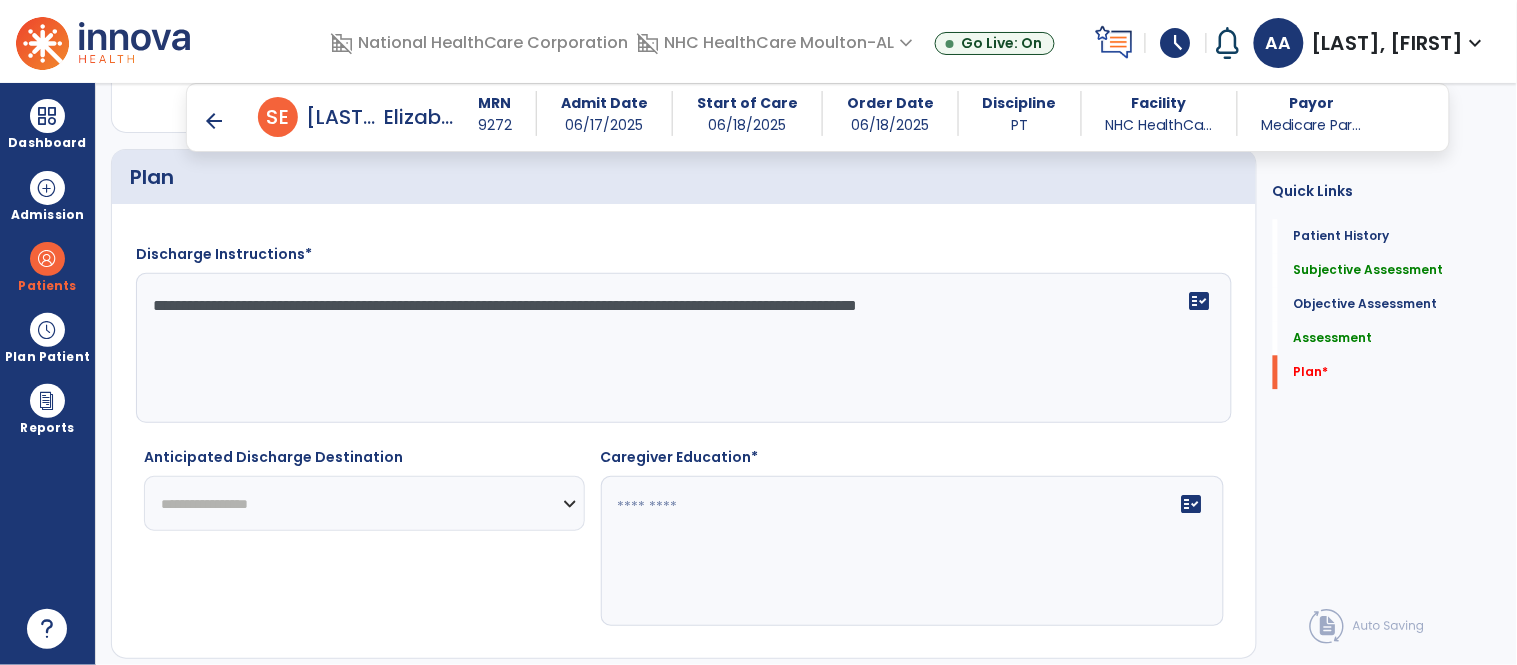 type on "**********" 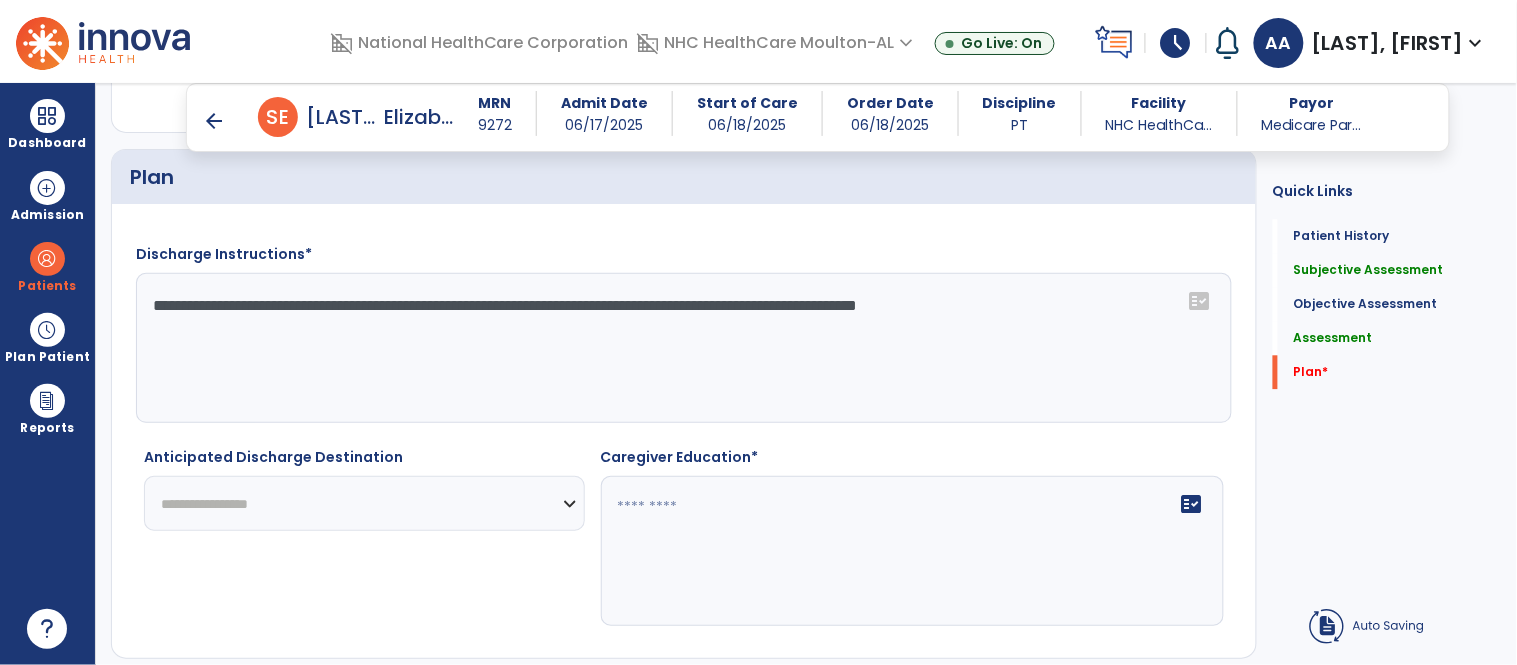 click on "**********" 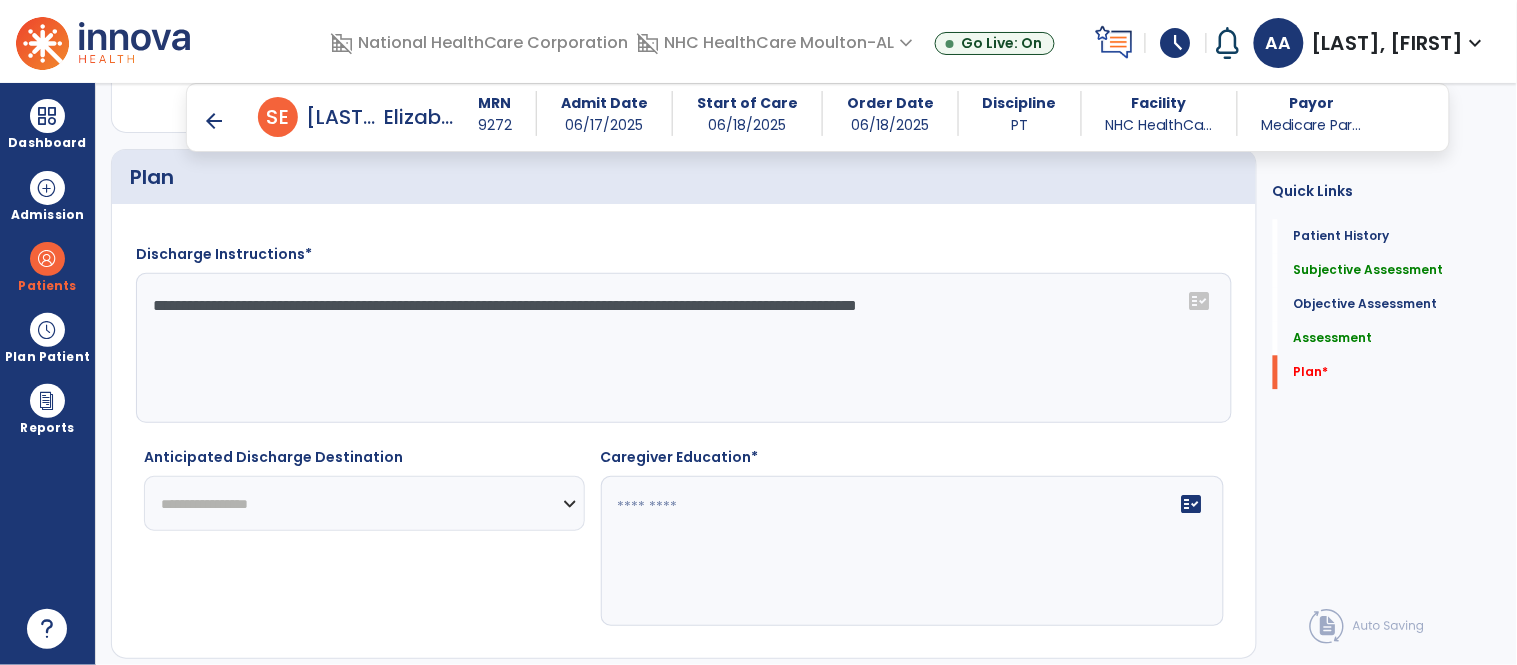 select on "*******" 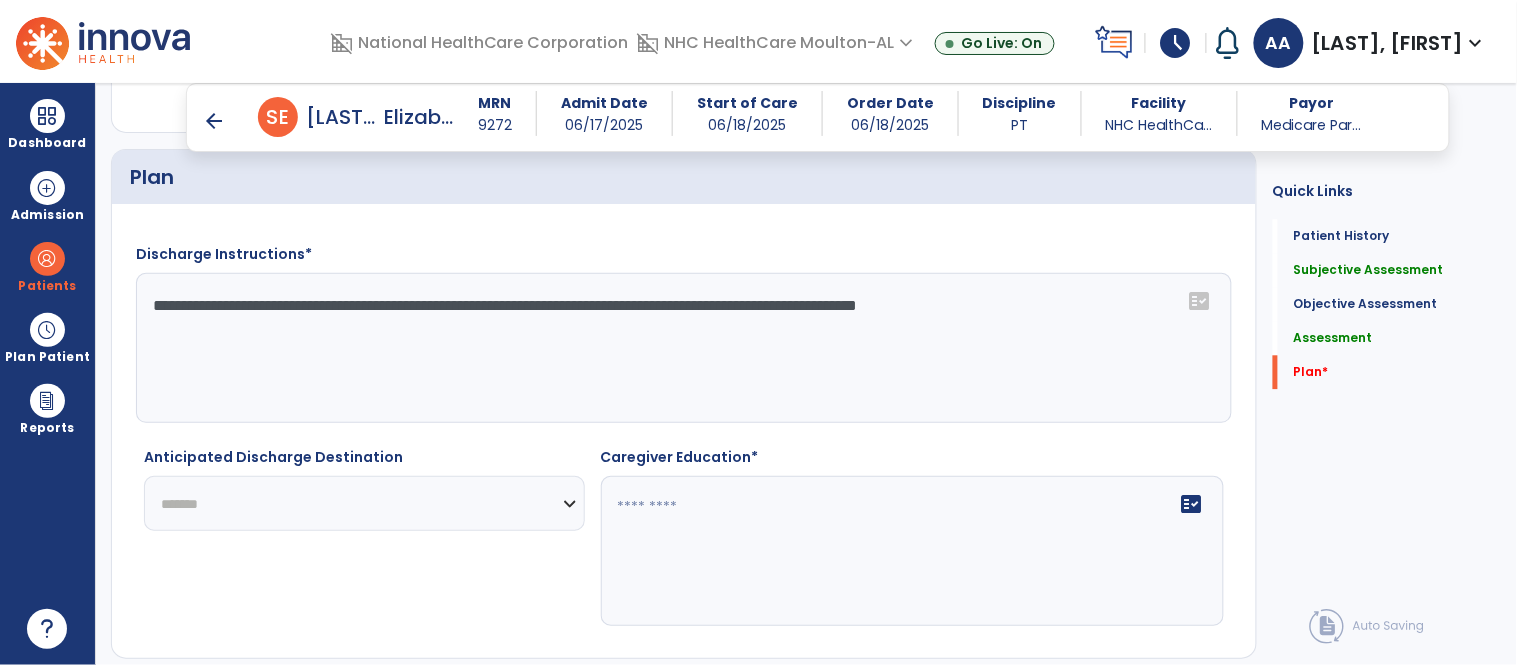 click on "**********" 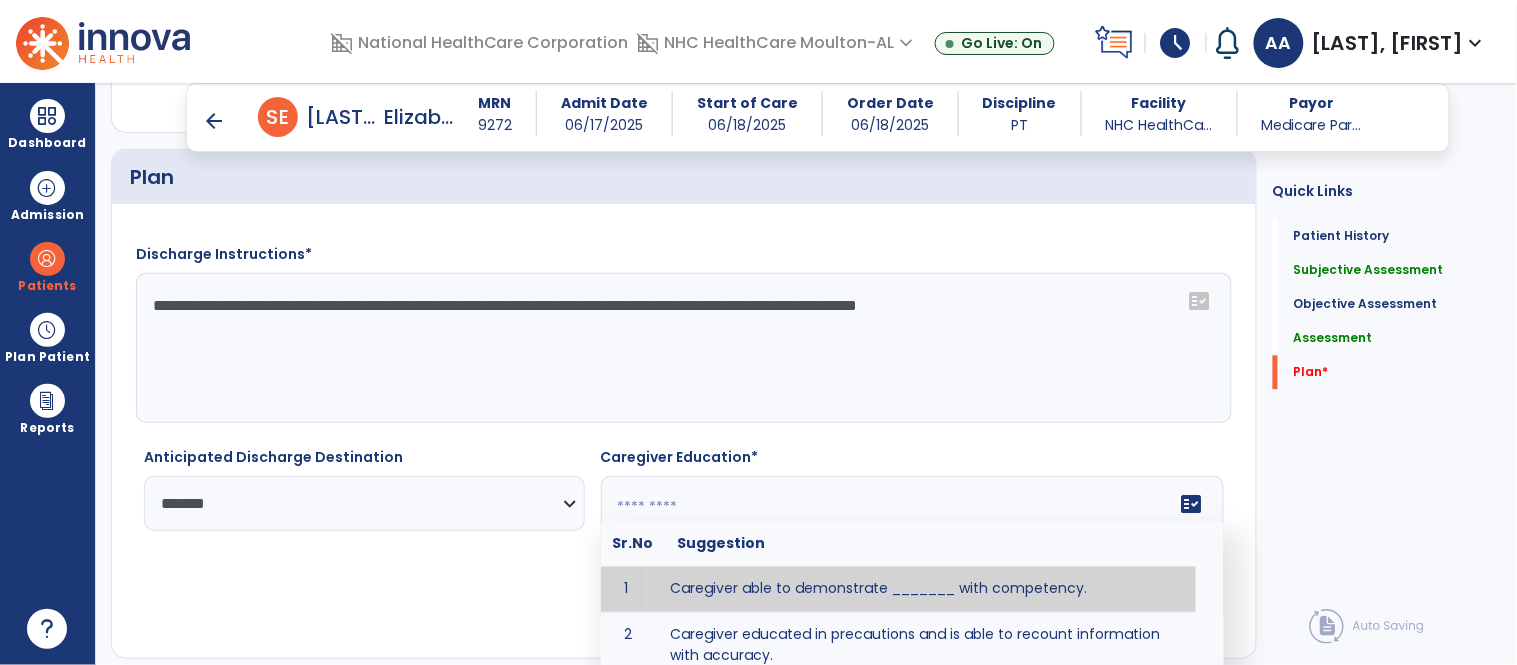 click 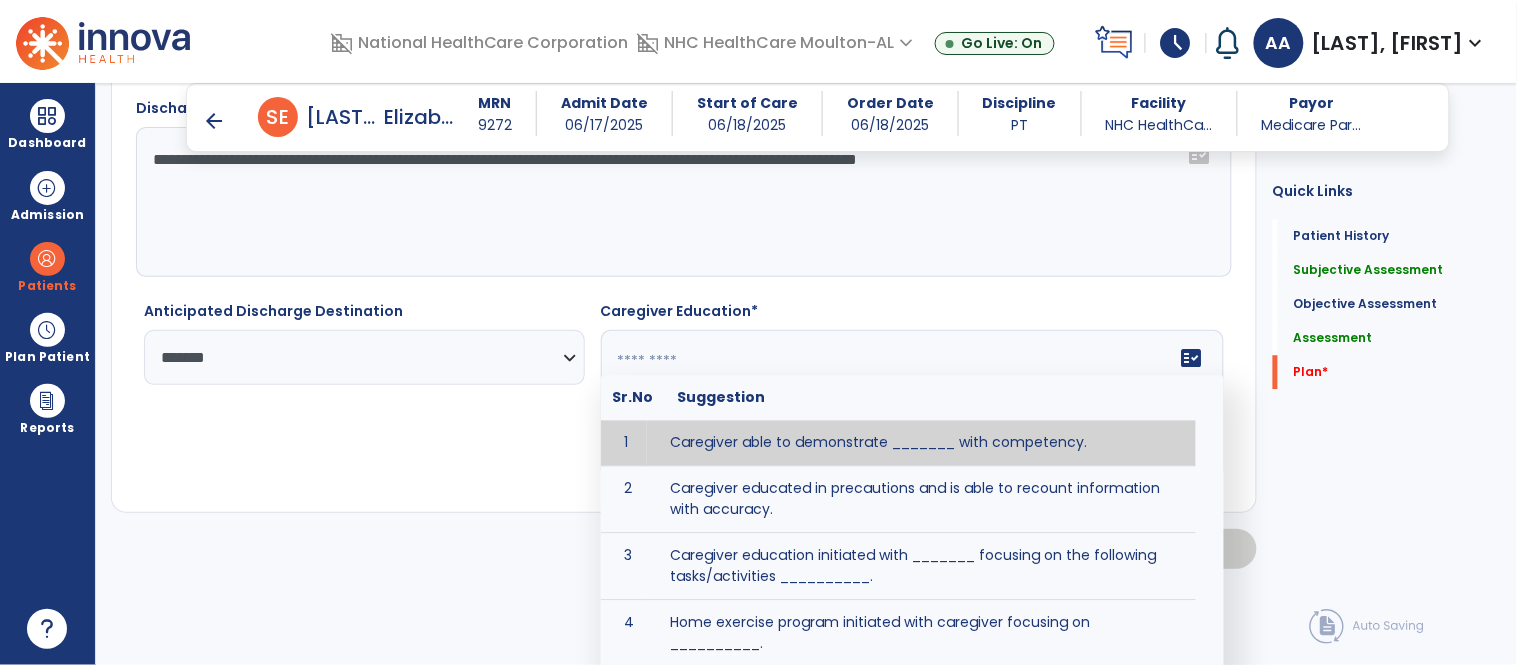 scroll, scrollTop: 3214, scrollLeft: 0, axis: vertical 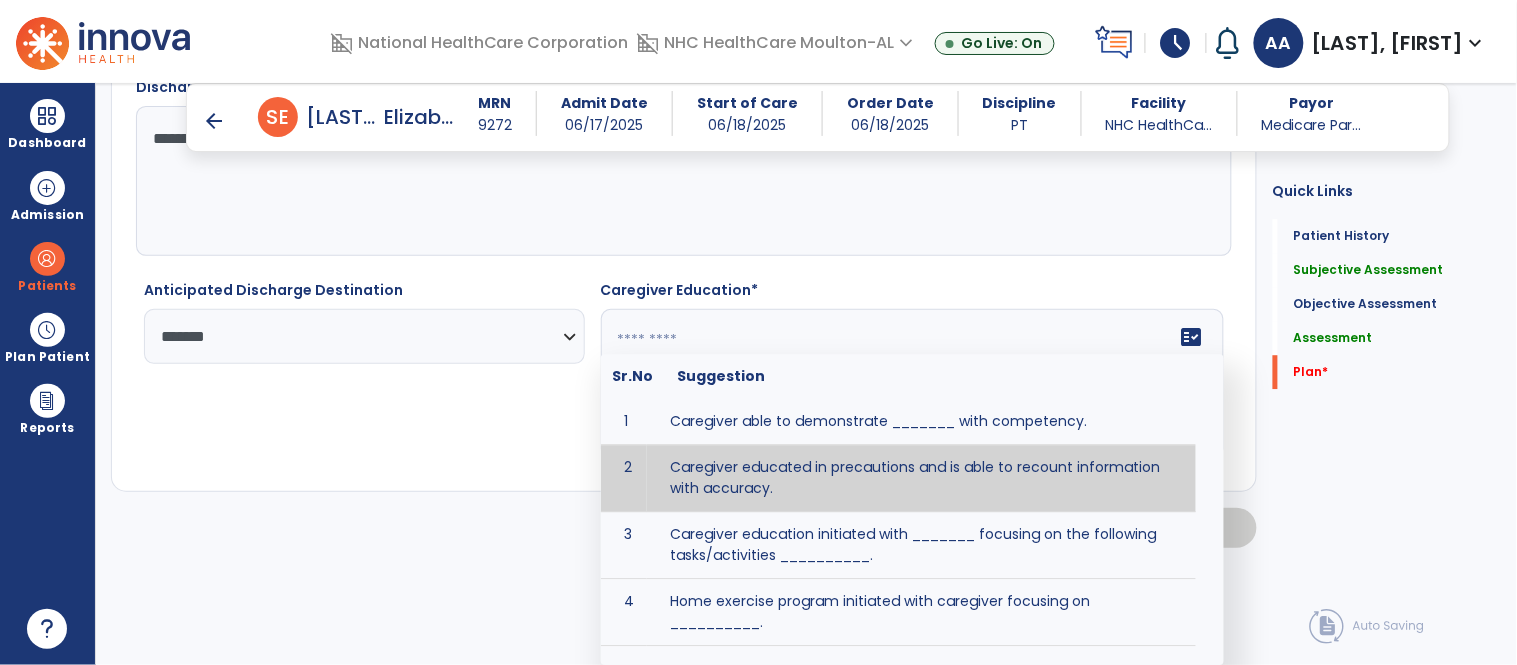 type on "**********" 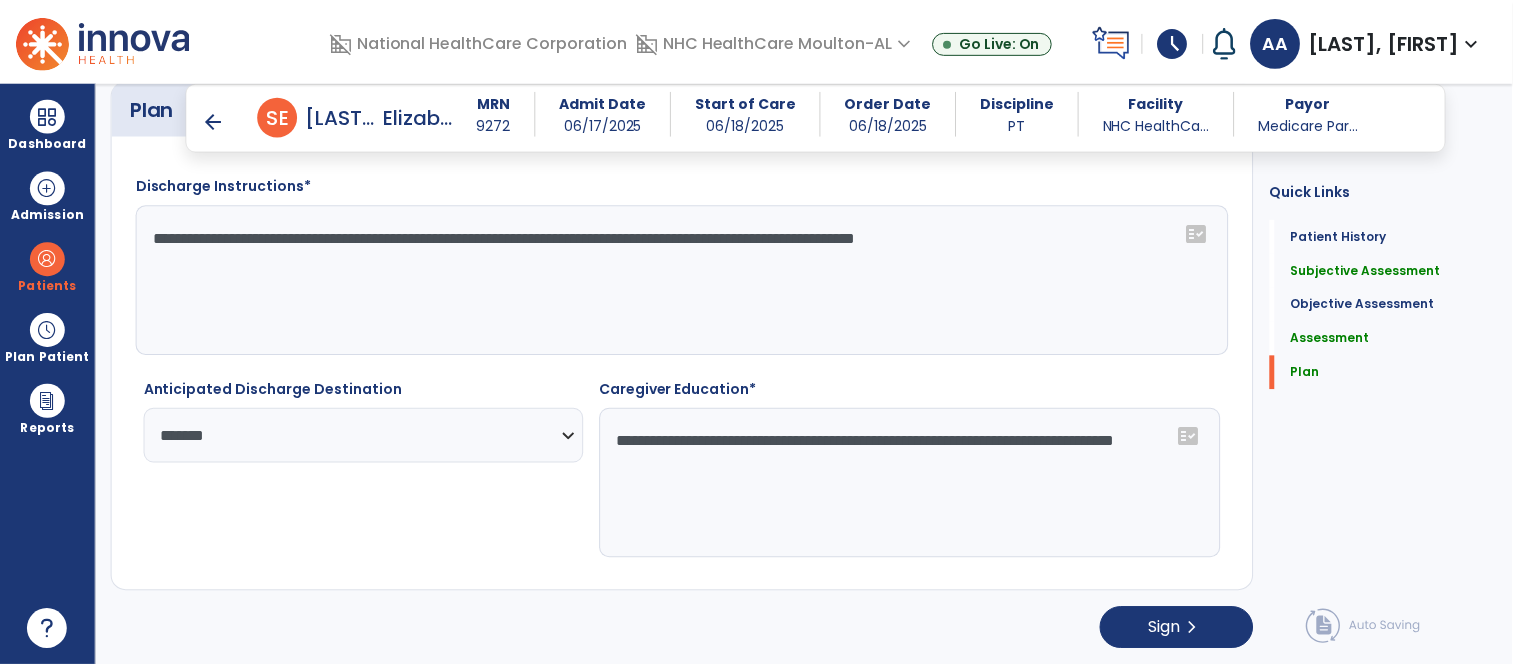 scroll, scrollTop: 3115, scrollLeft: 0, axis: vertical 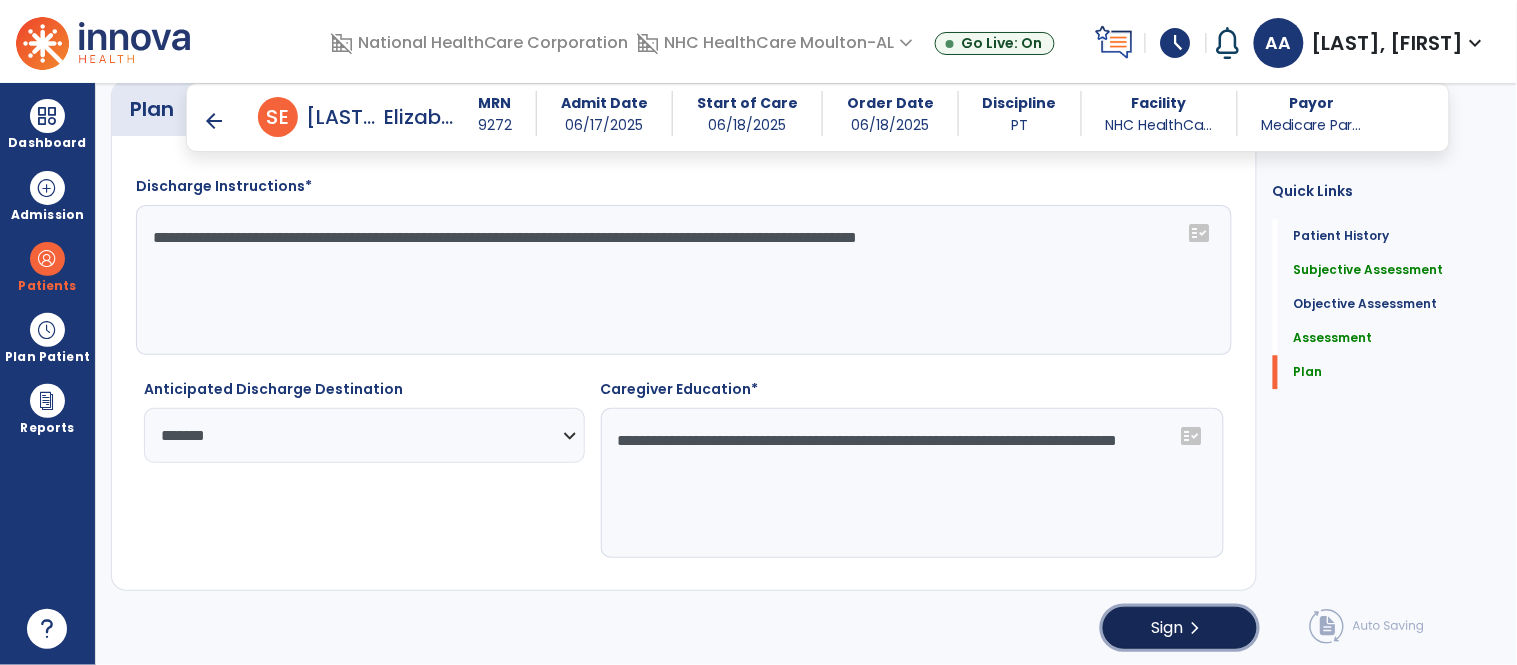 click on "Sign" 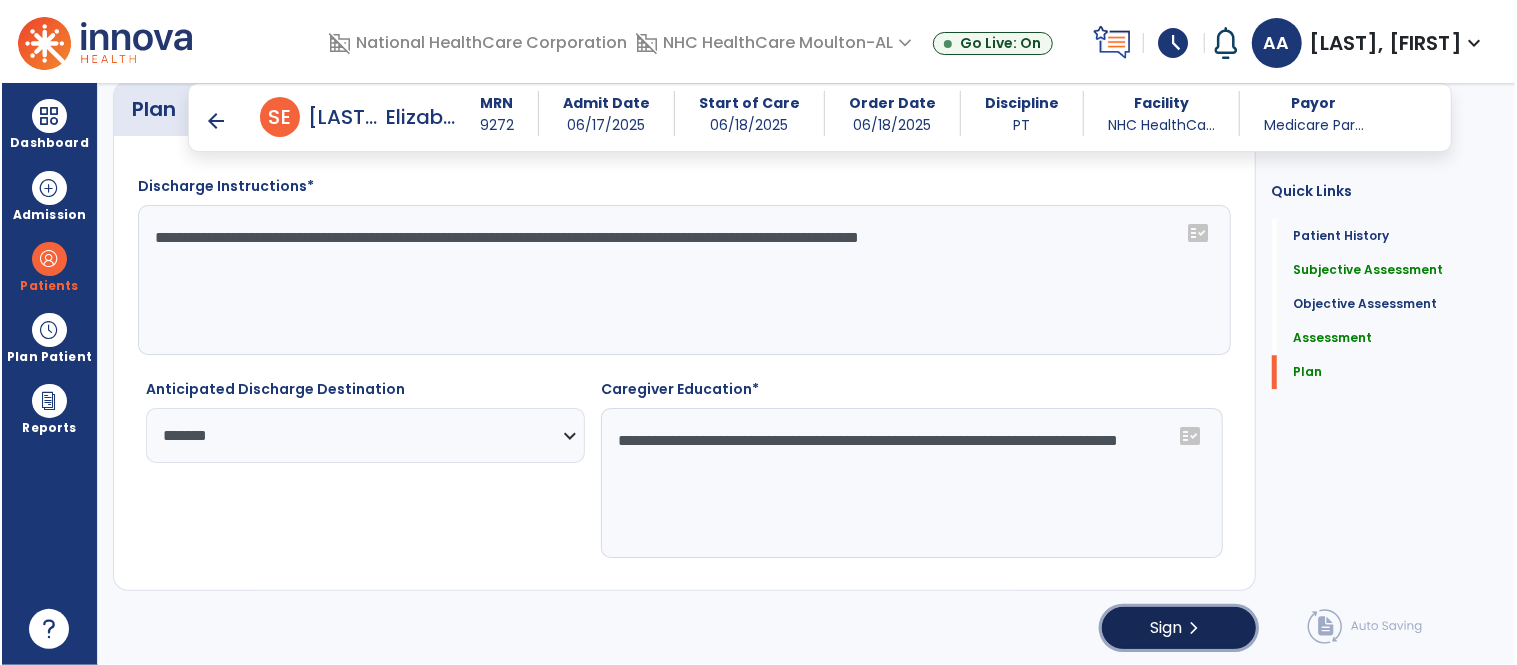 scroll, scrollTop: 3115, scrollLeft: 0, axis: vertical 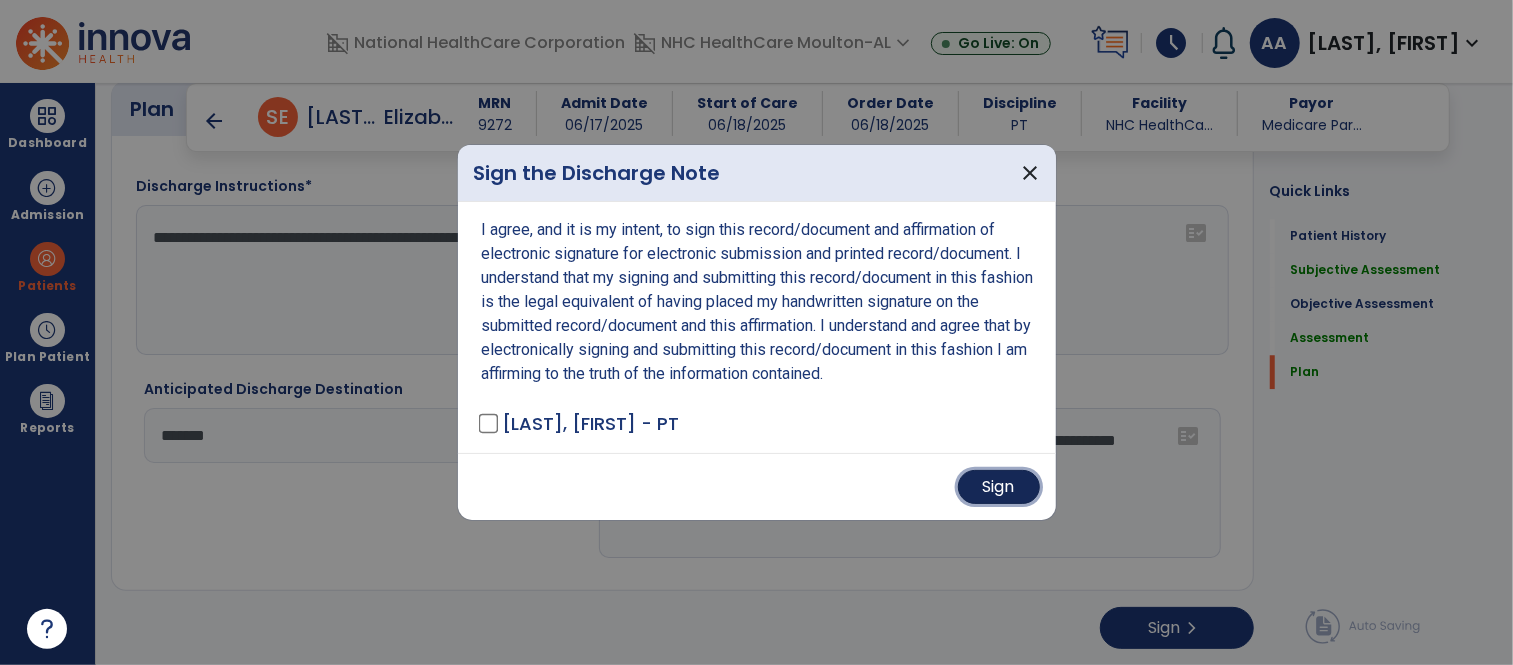 click on "Sign" at bounding box center [999, 487] 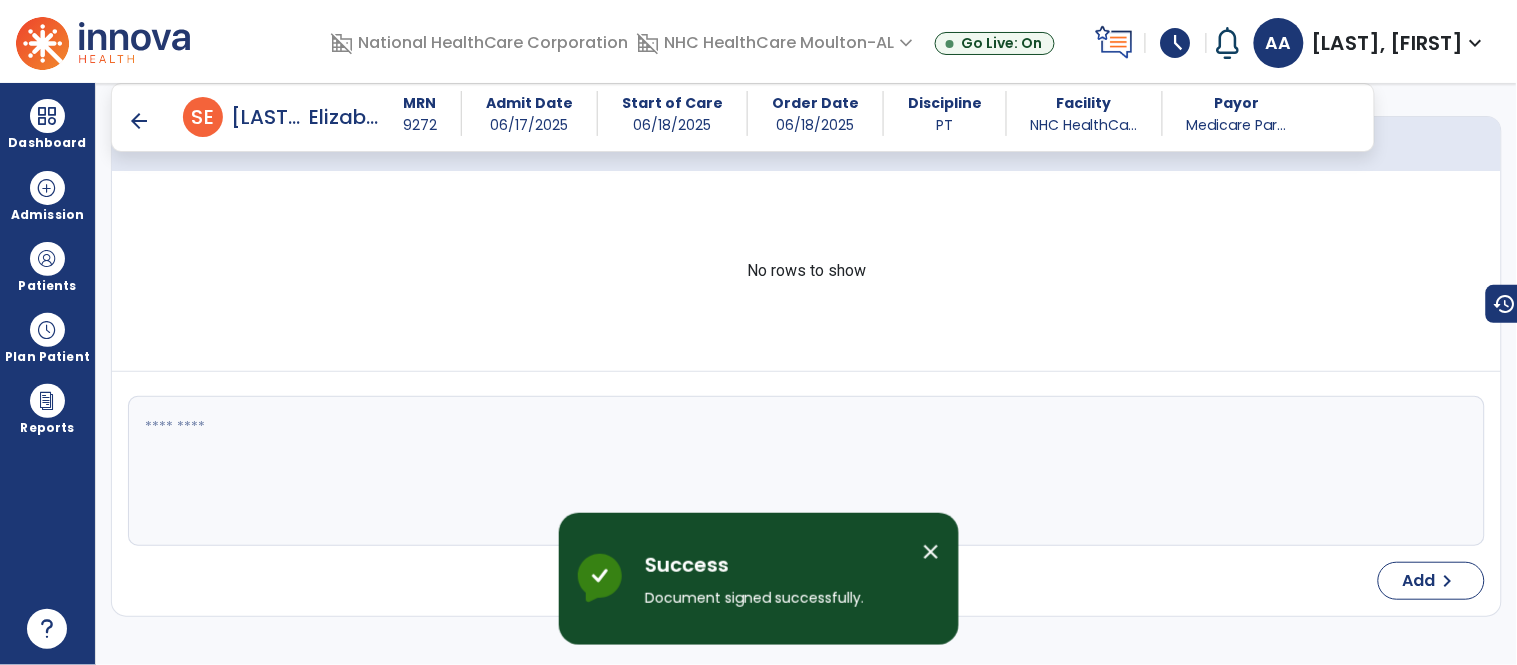 scroll, scrollTop: 0, scrollLeft: 0, axis: both 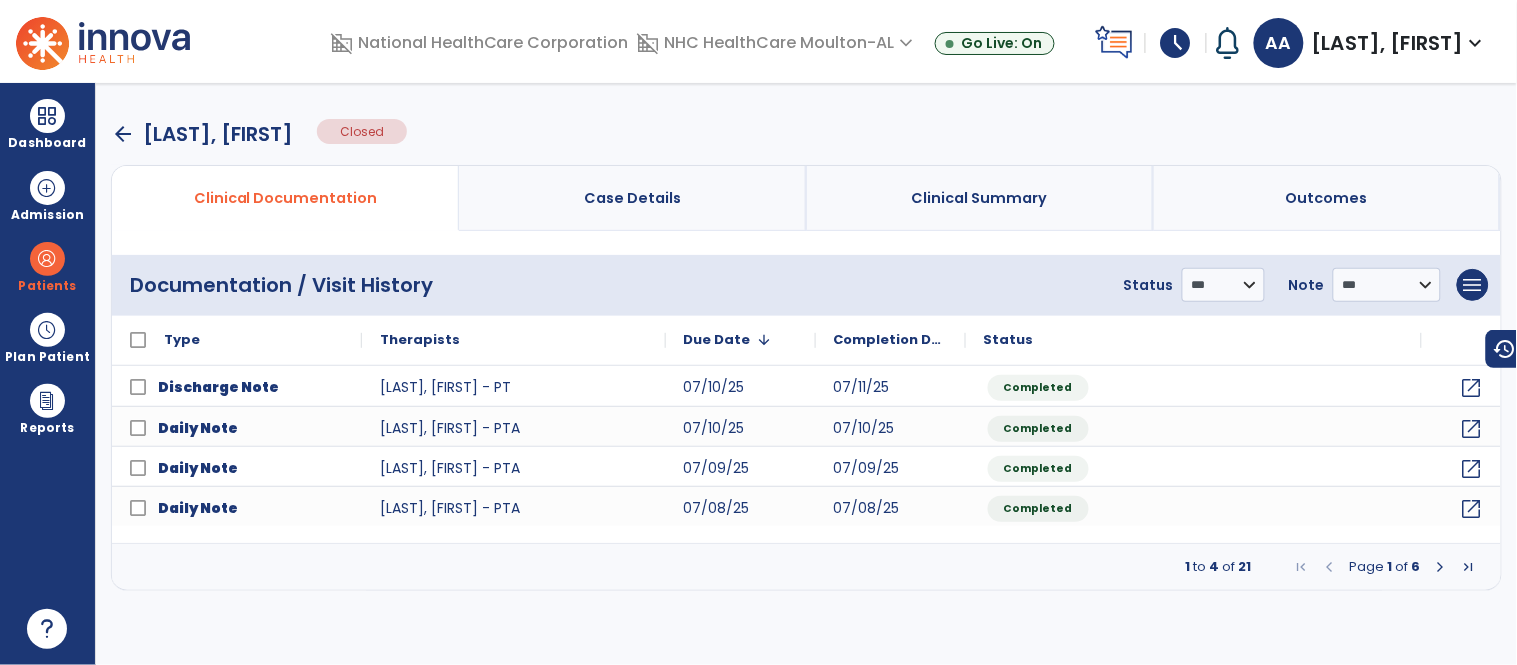 click on "arrow_back" at bounding box center (123, 134) 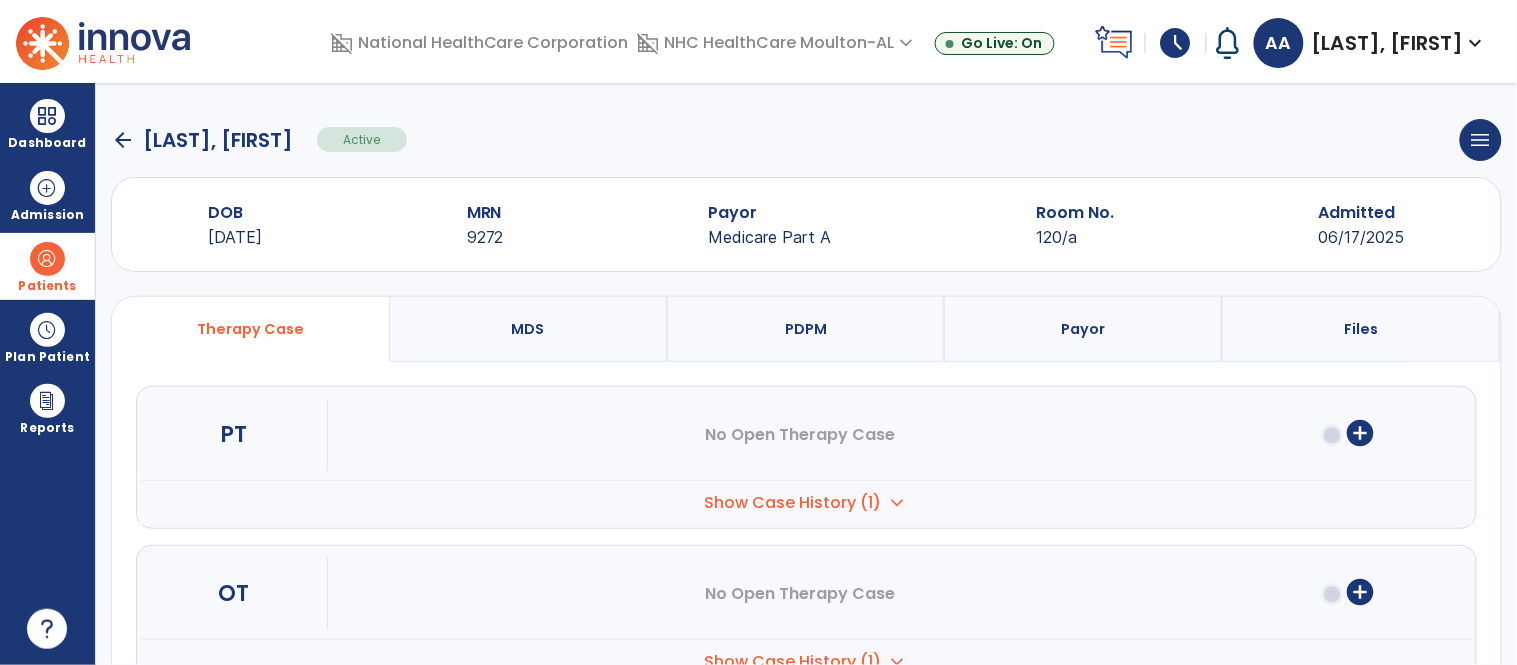 click at bounding box center [47, 259] 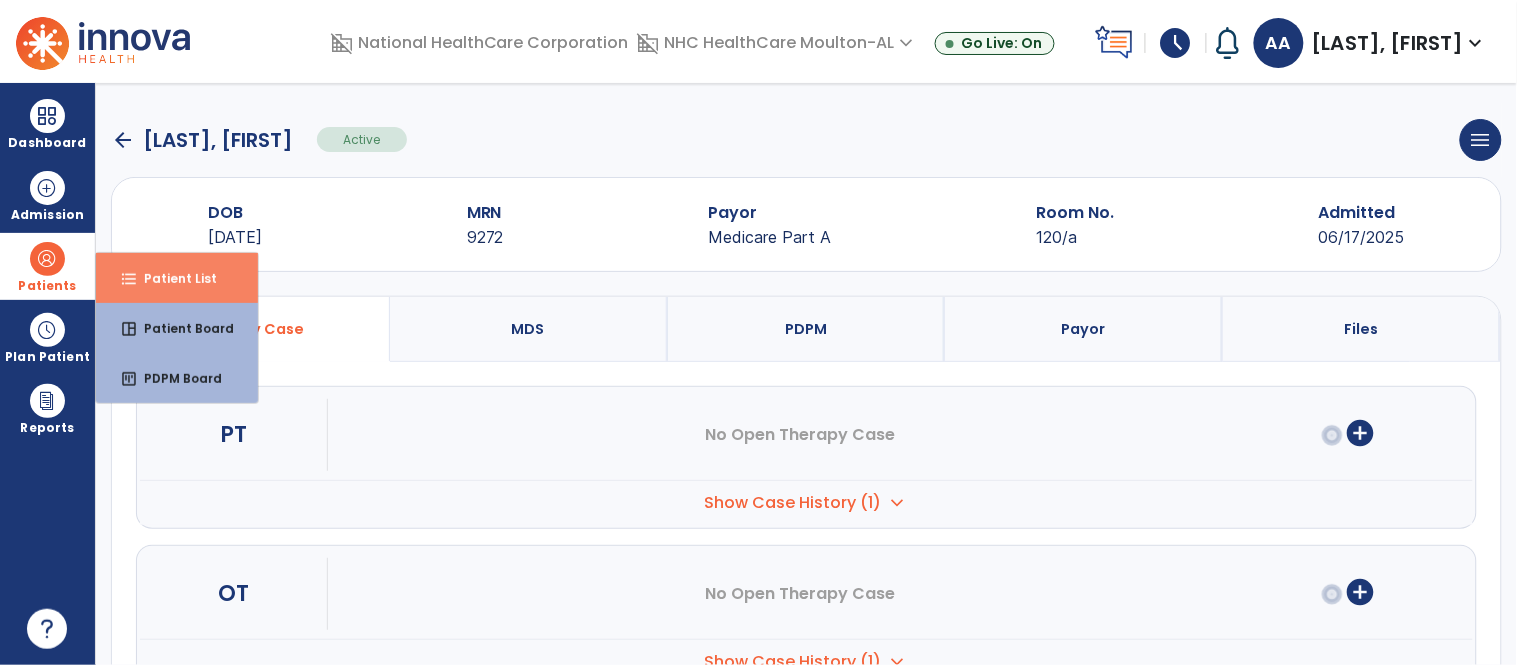 click on "Patient List" at bounding box center (172, 278) 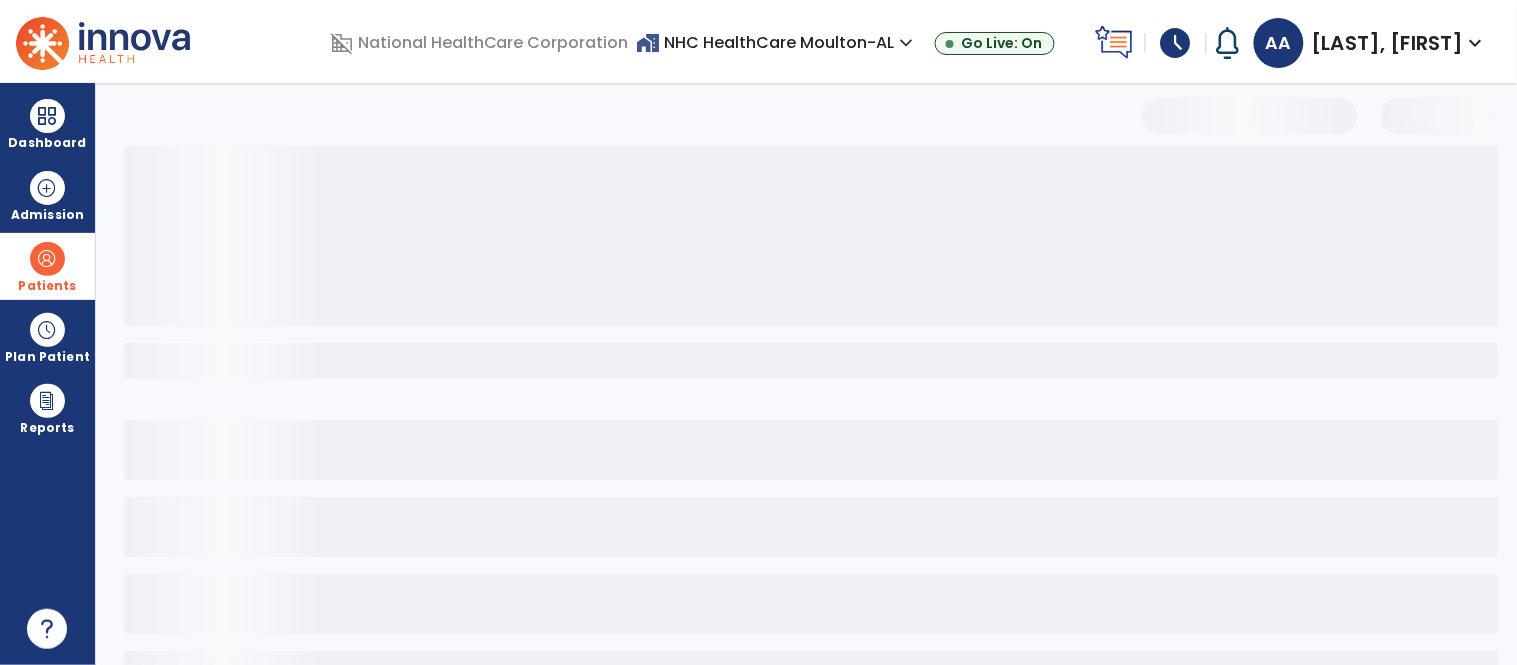 select on "***" 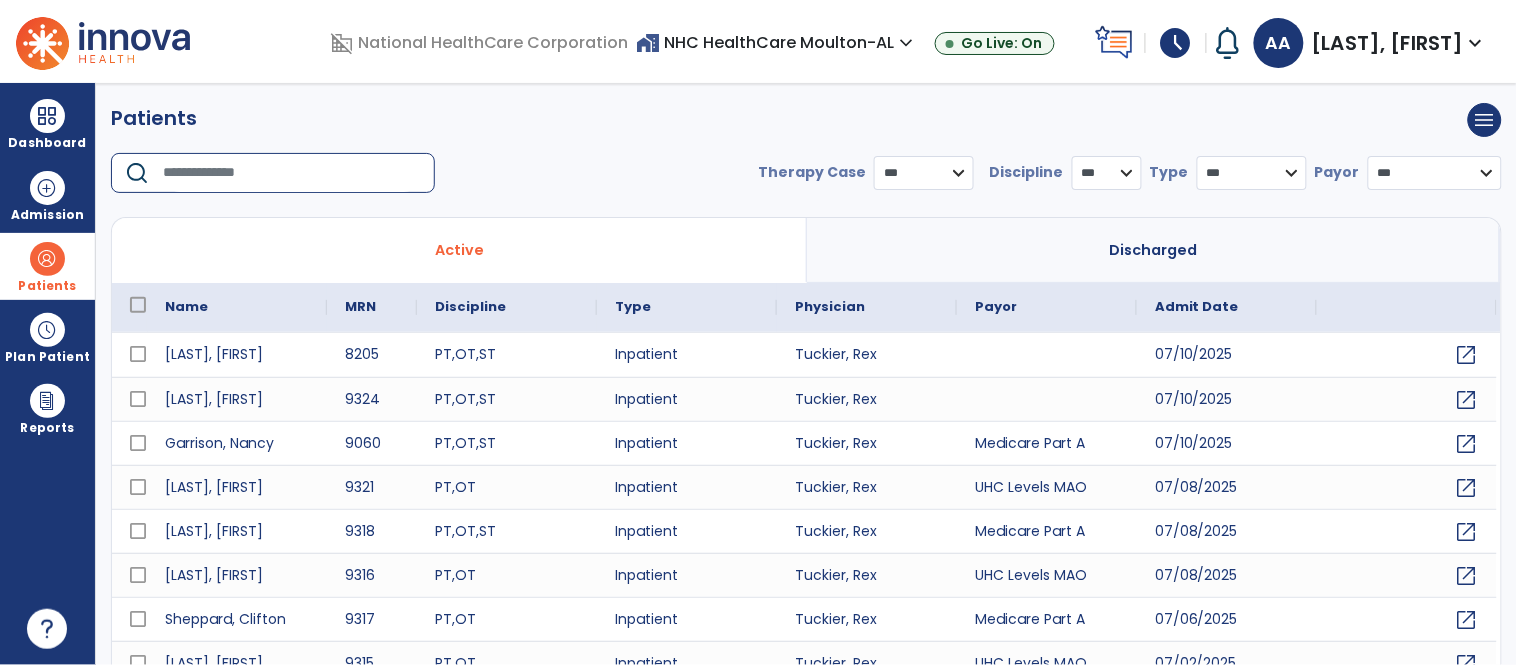 click at bounding box center [292, 173] 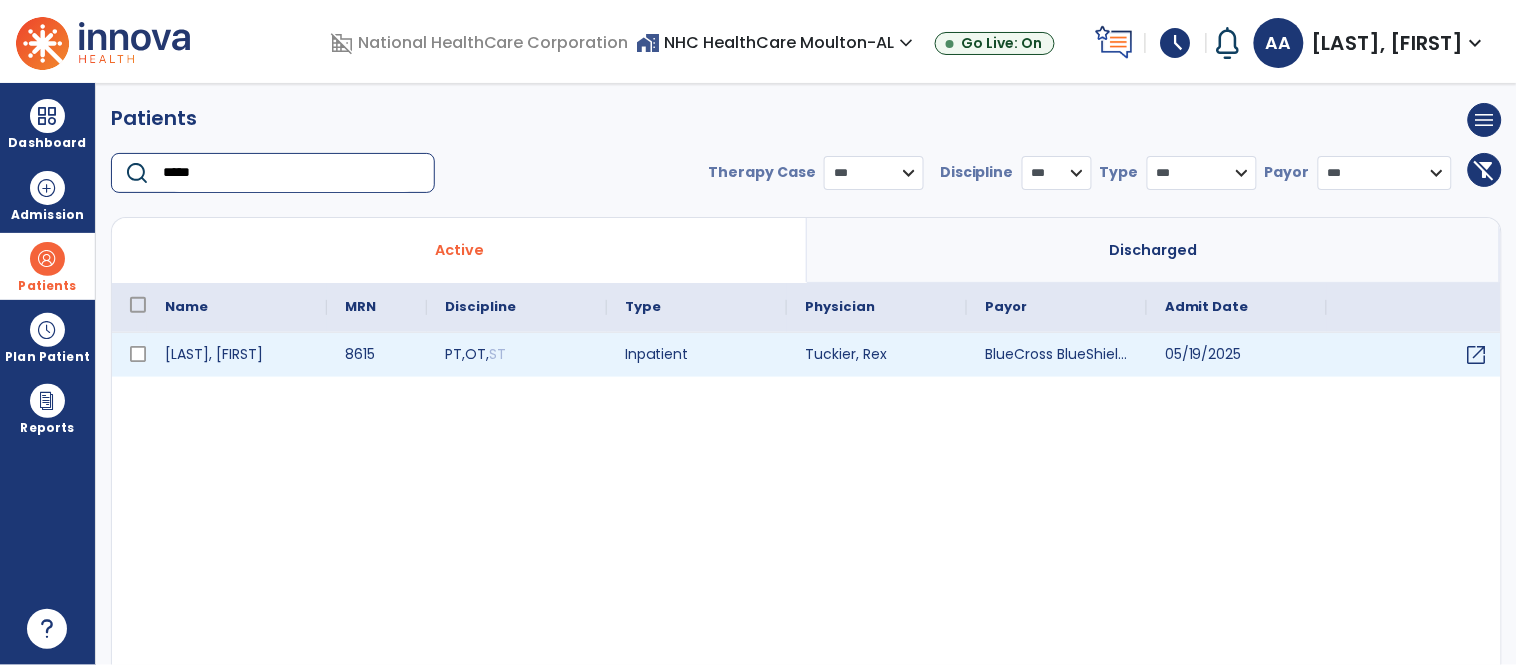type on "*****" 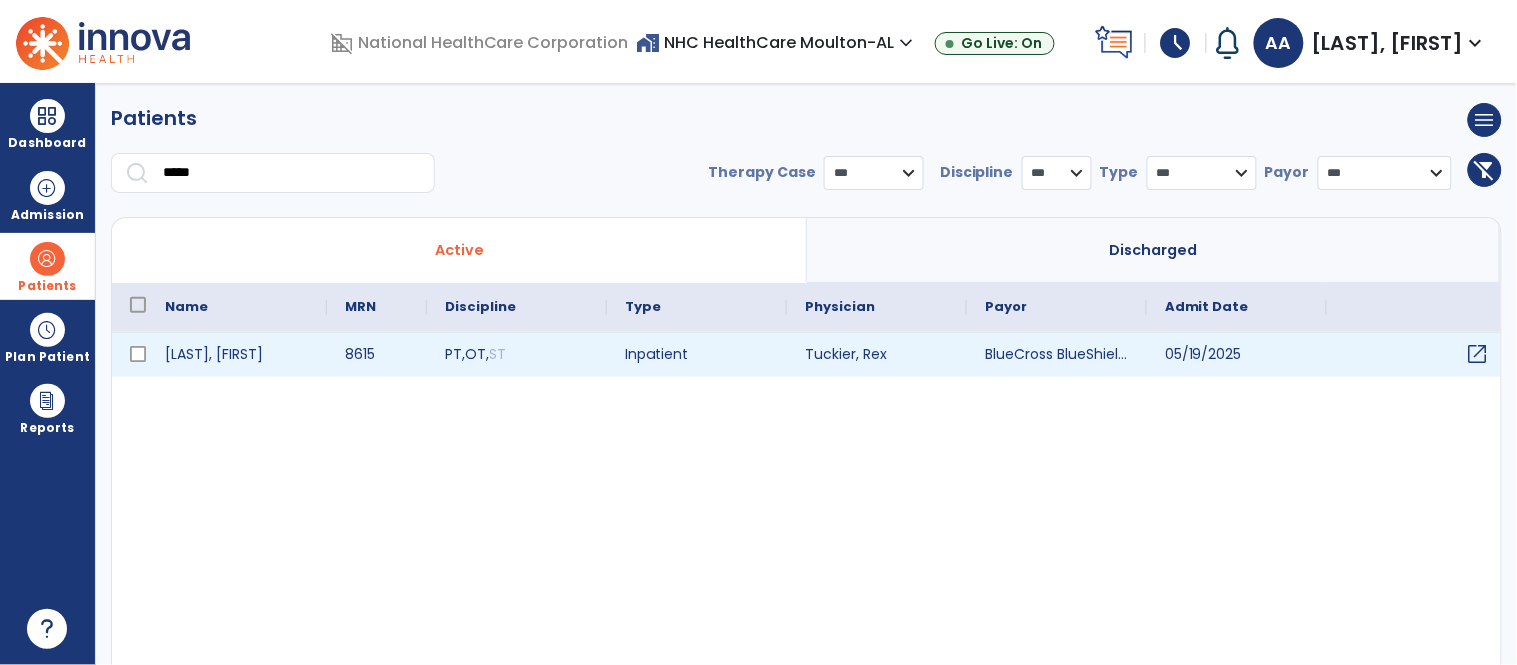 click on "open_in_new" at bounding box center [1478, 354] 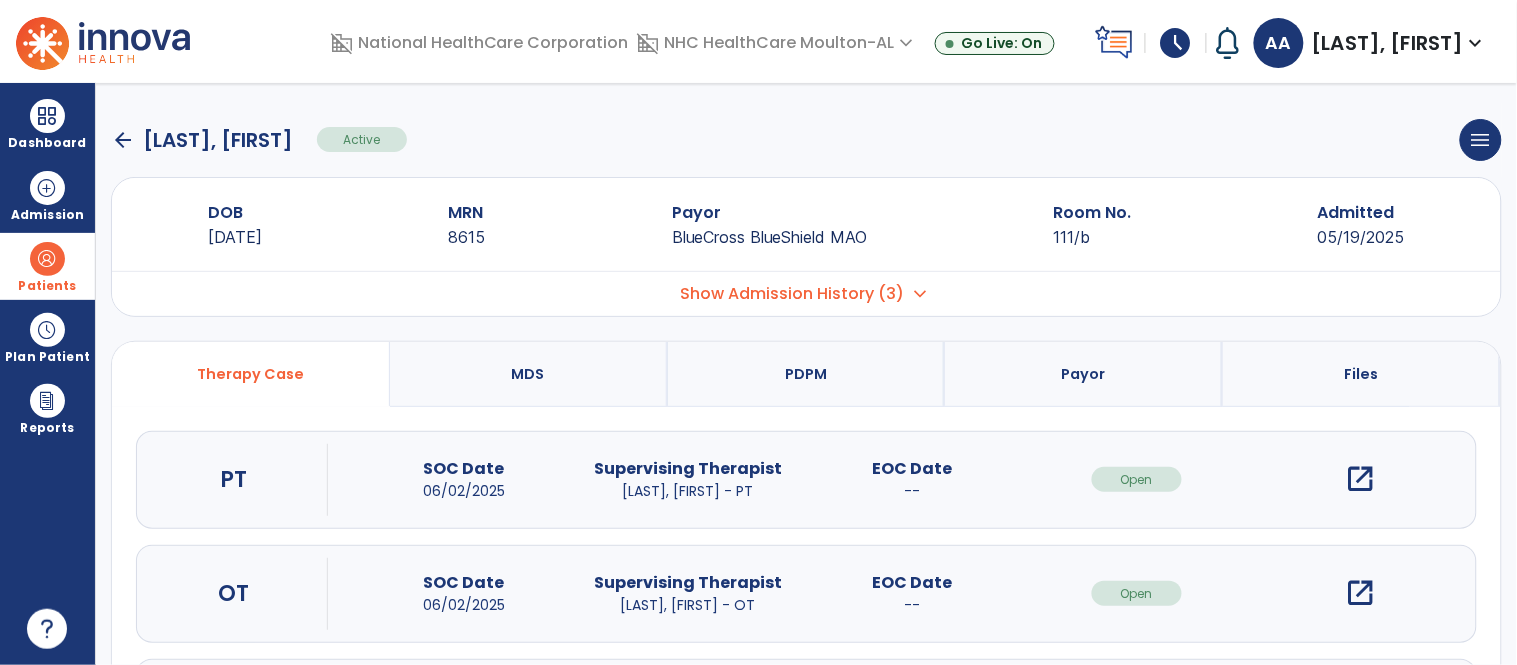 click on "open_in_new" at bounding box center (1361, 479) 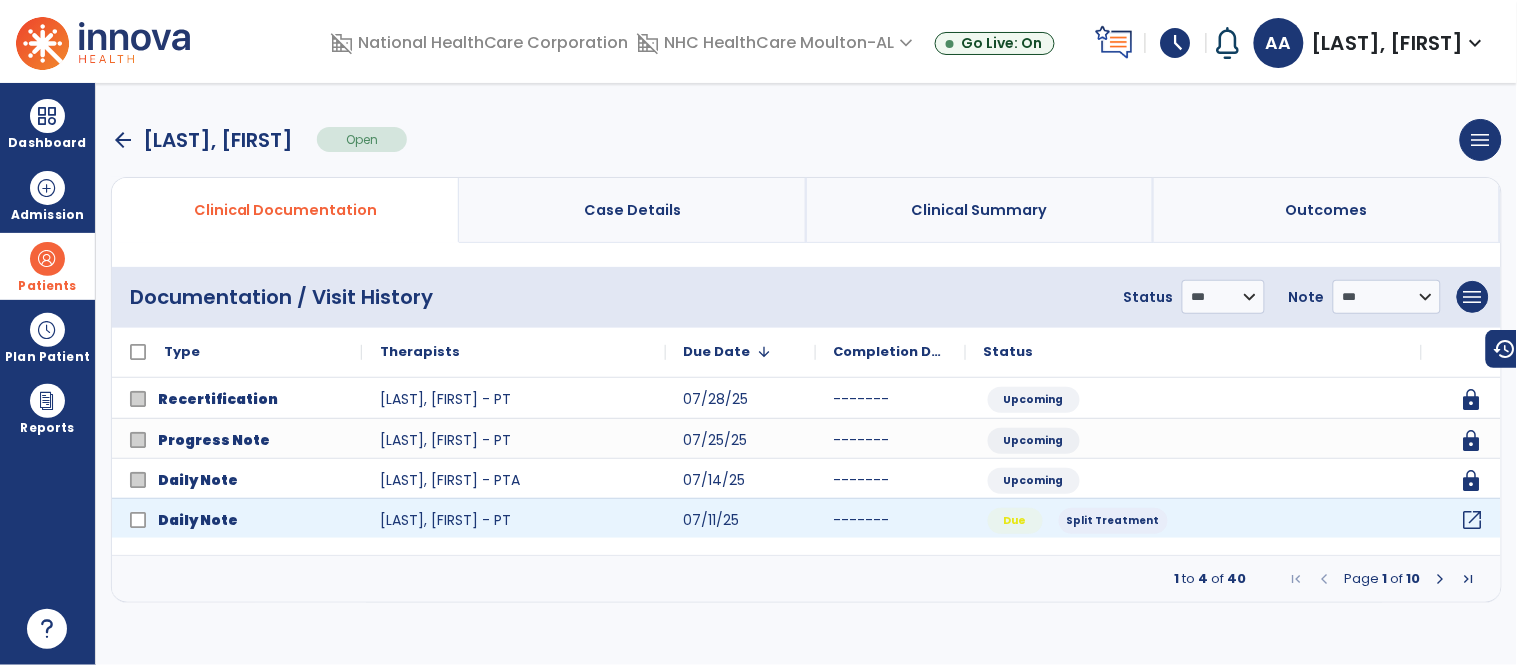 click on "open_in_new" 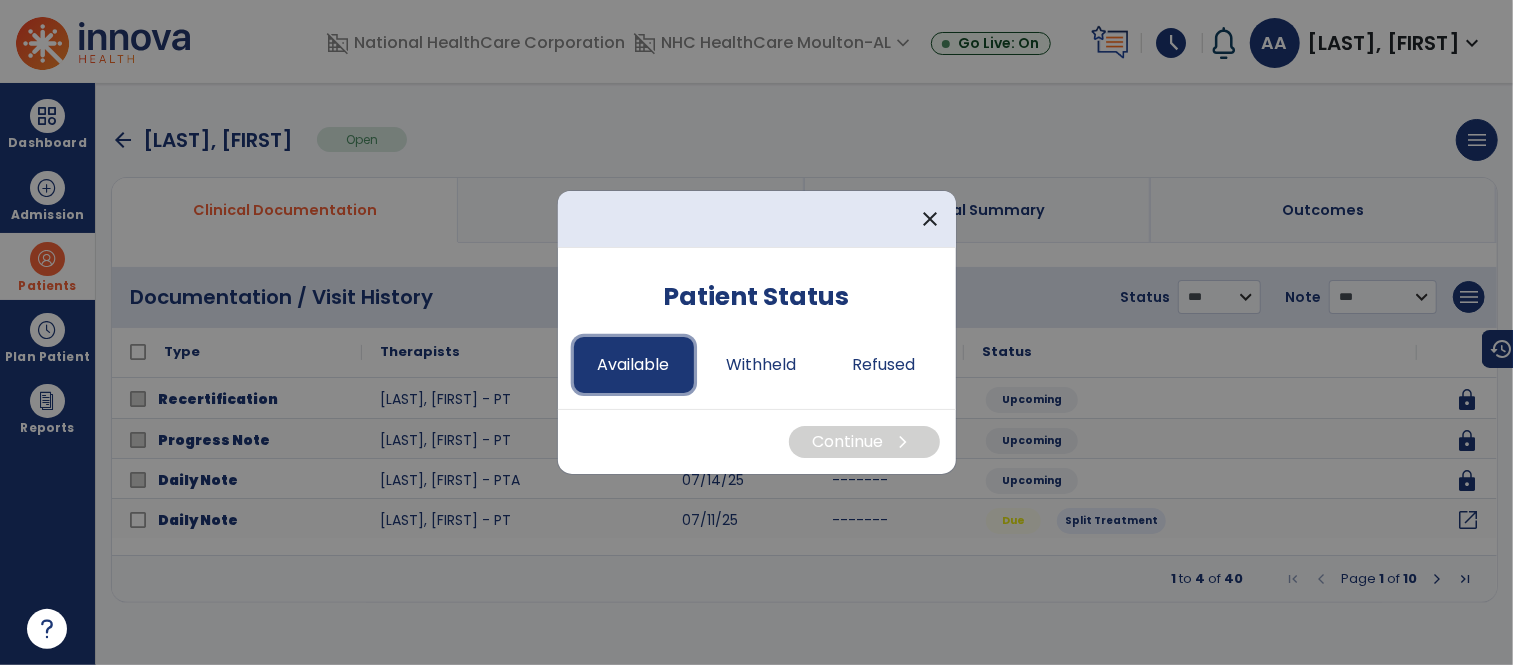 click on "Available" at bounding box center (634, 365) 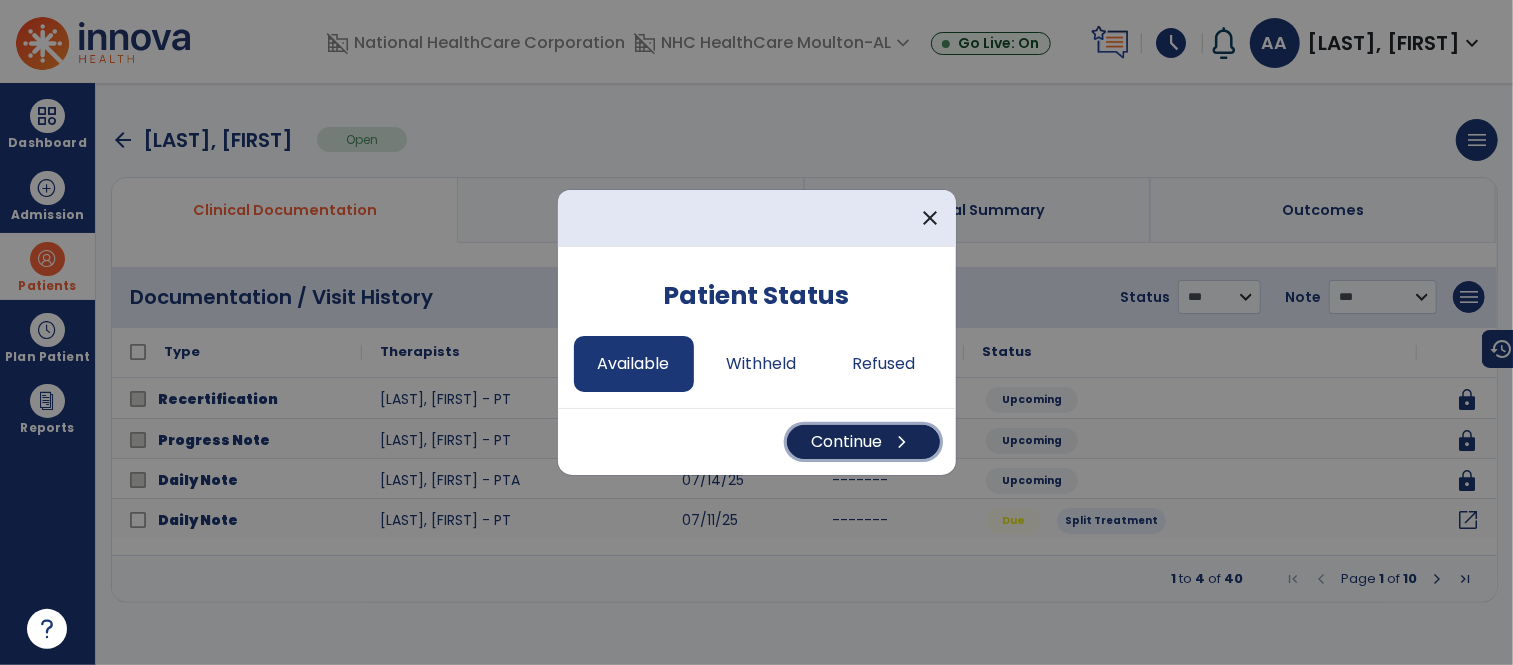 click on "Continue   chevron_right" at bounding box center (863, 442) 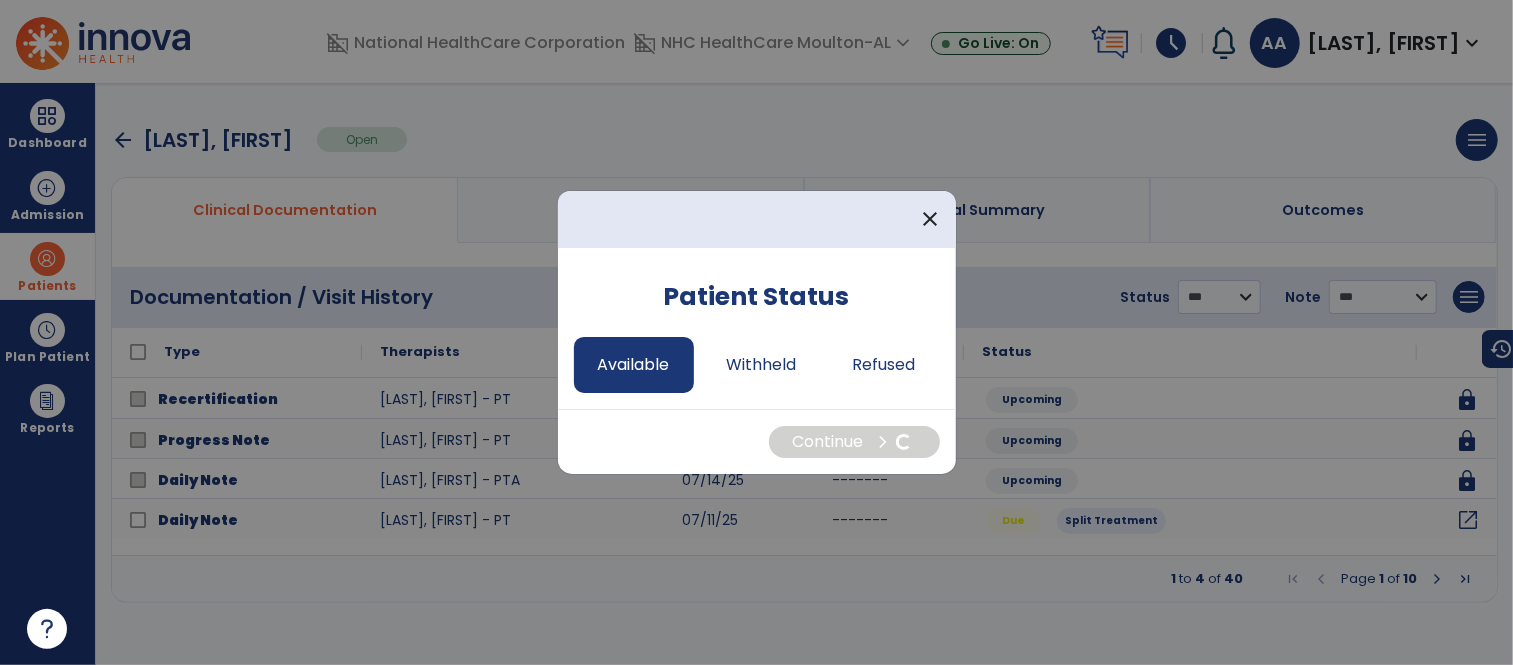 select on "*" 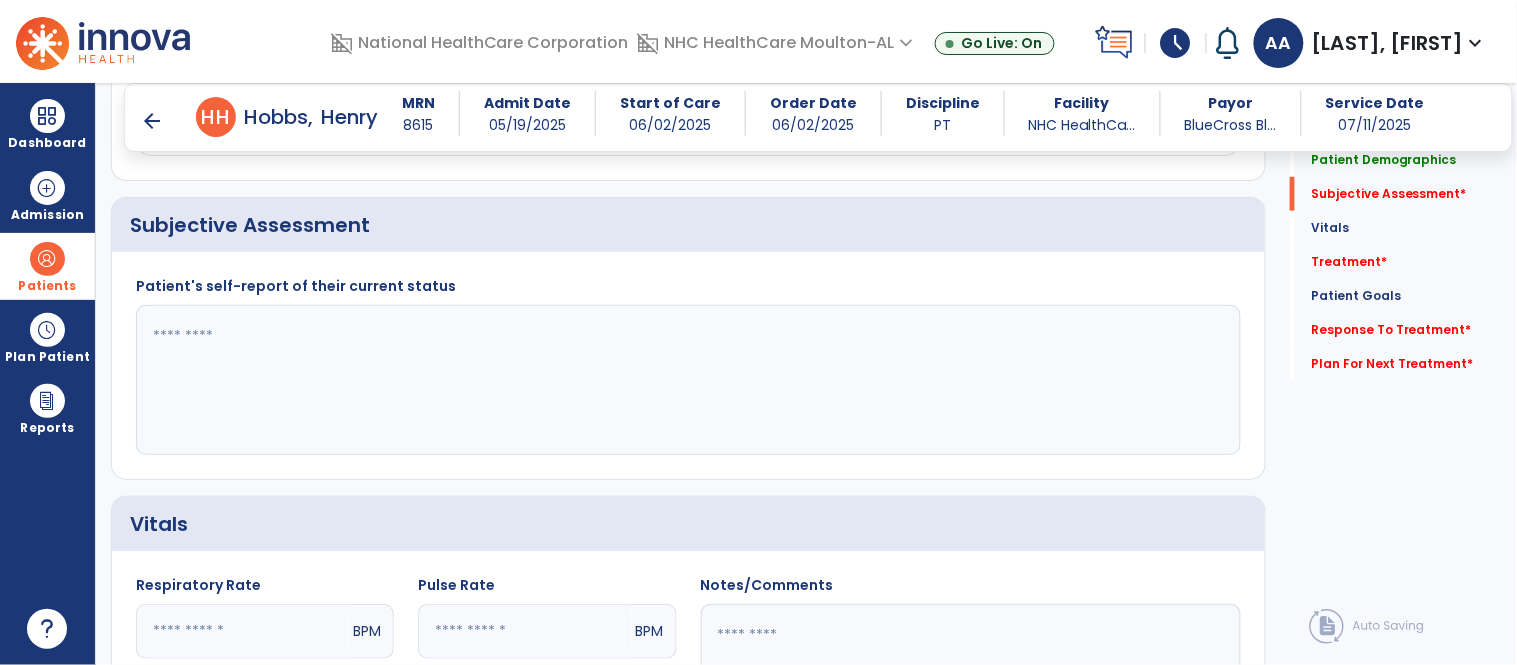 scroll, scrollTop: 333, scrollLeft: 0, axis: vertical 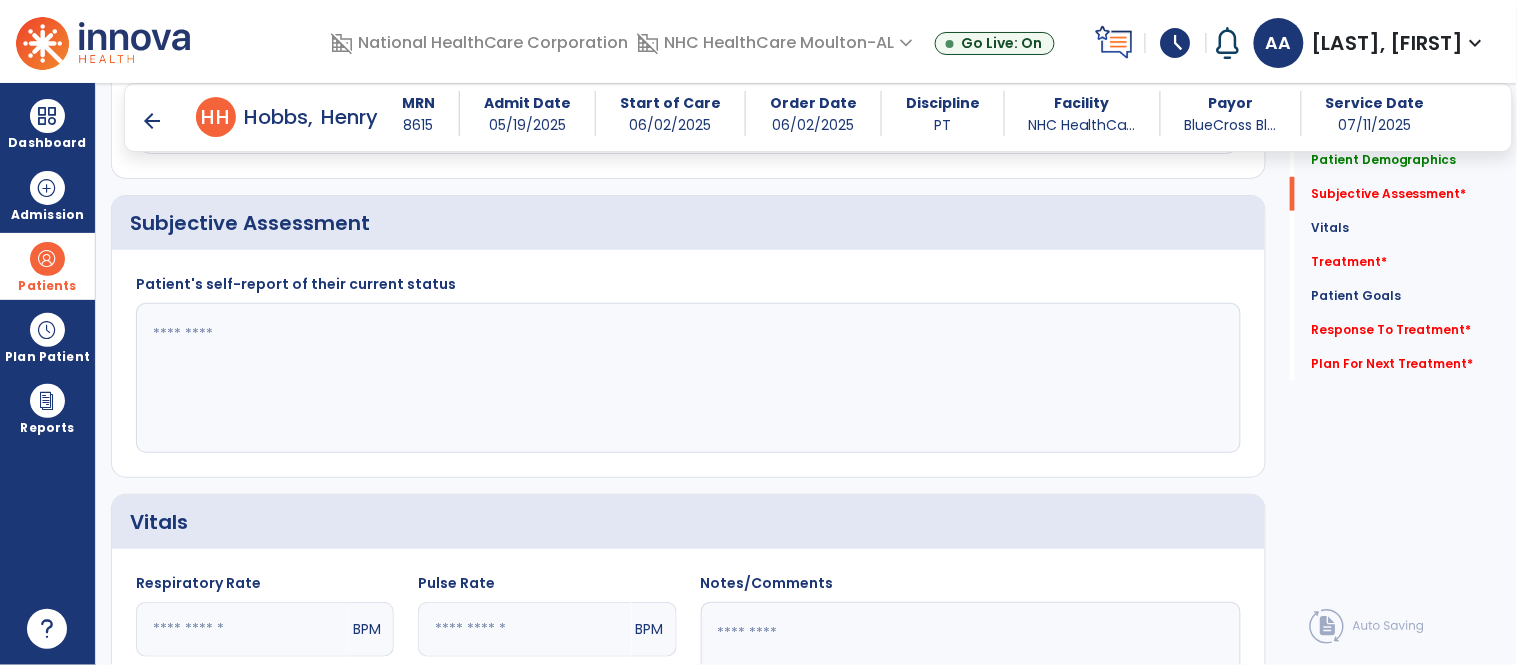 click 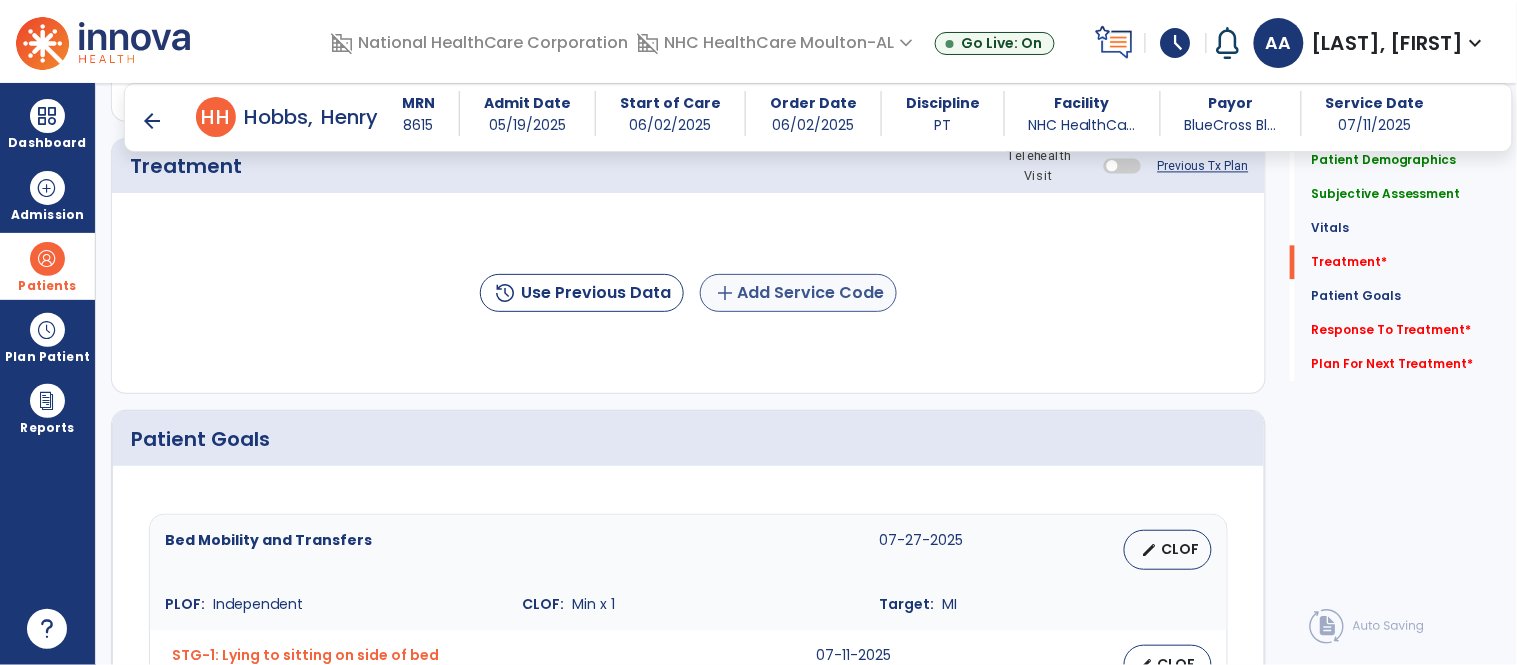 type on "**********" 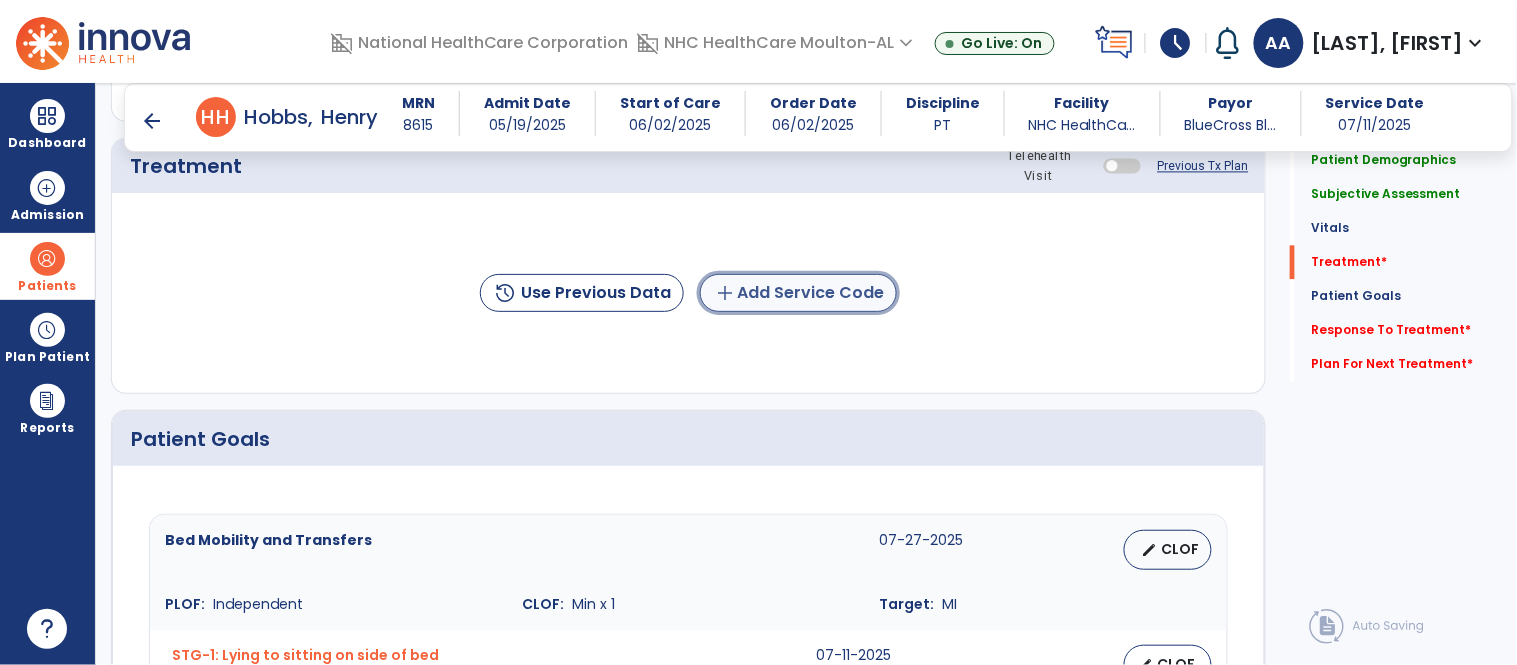 click on "add  Add Service Code" 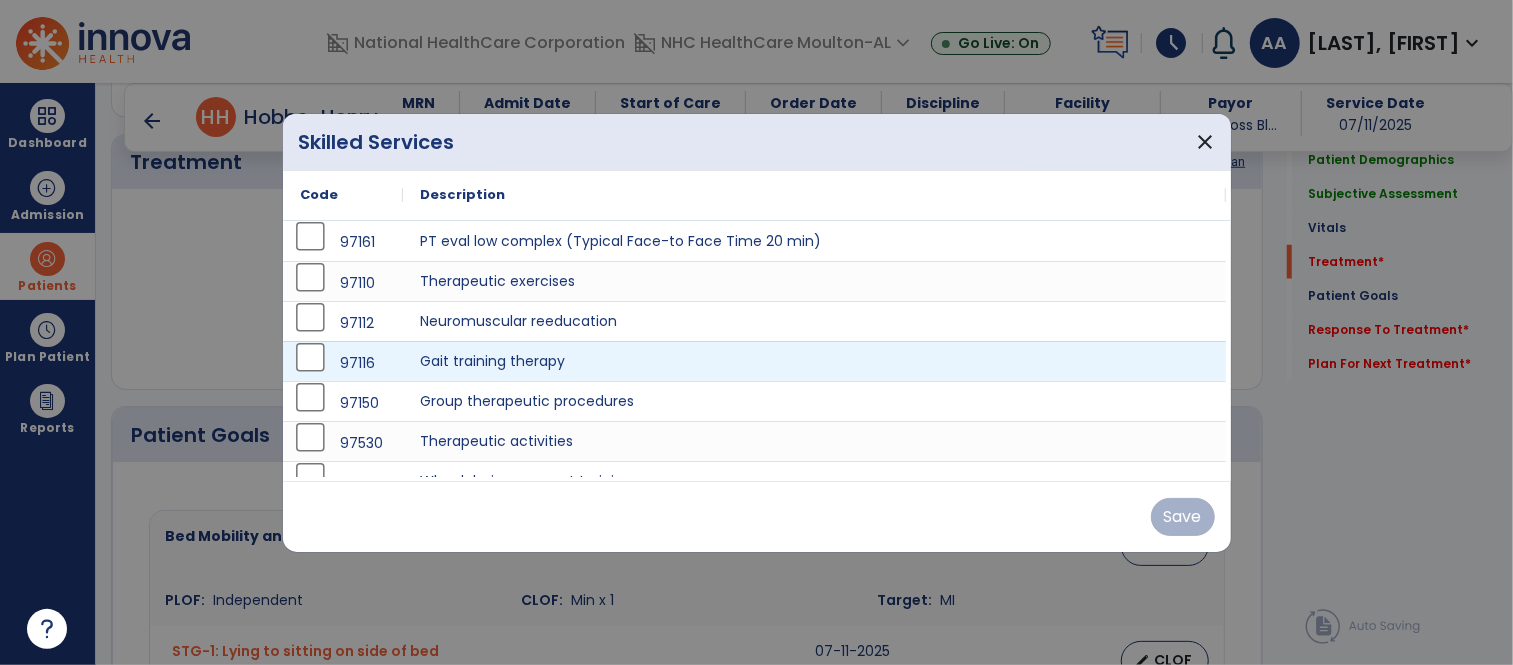 scroll, scrollTop: 1111, scrollLeft: 0, axis: vertical 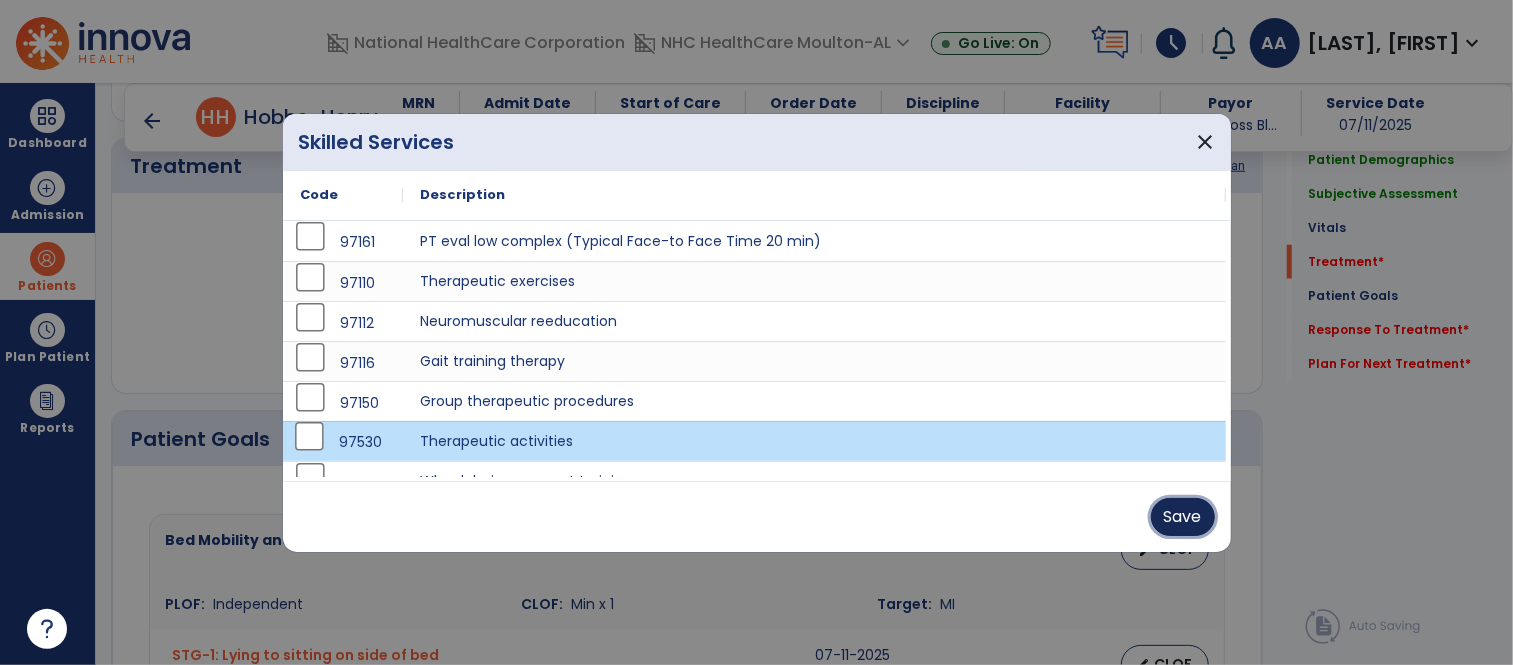 click on "Save" at bounding box center (1183, 517) 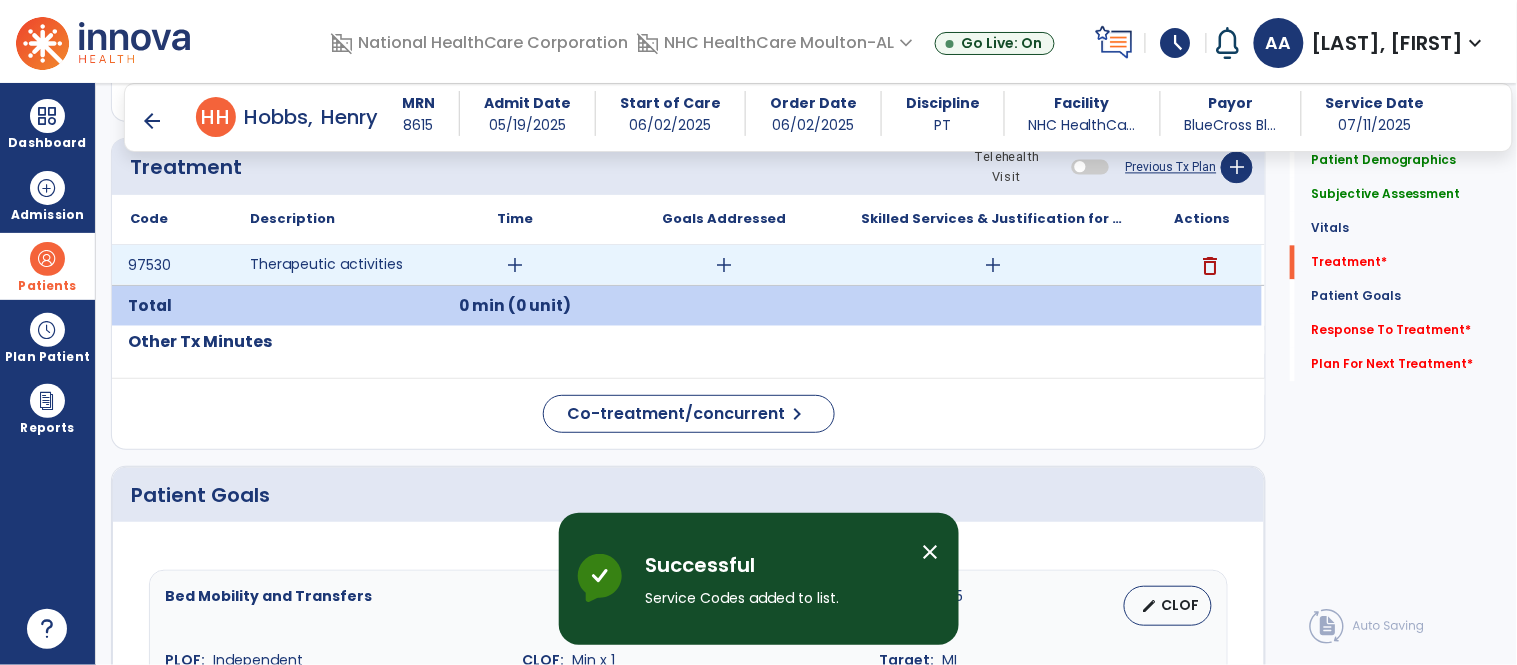 click on "add" at bounding box center (515, 265) 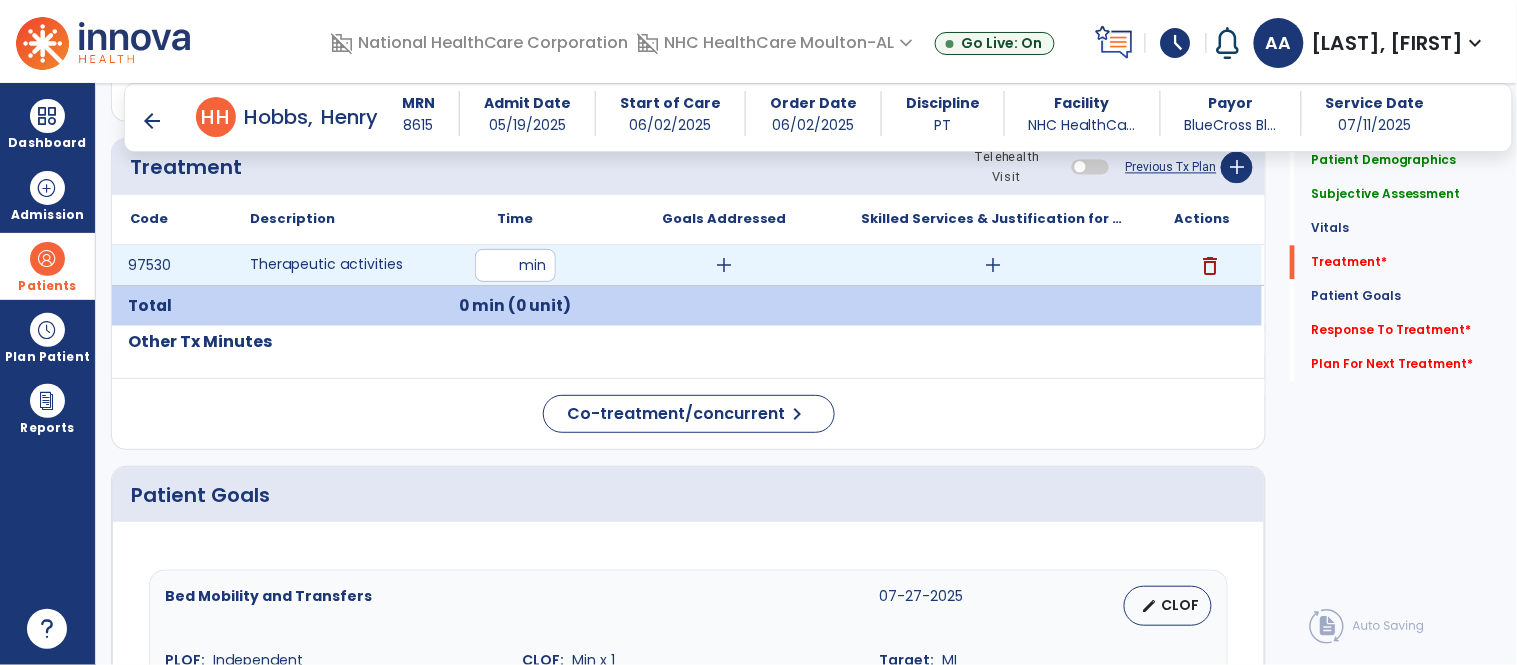 type on "**" 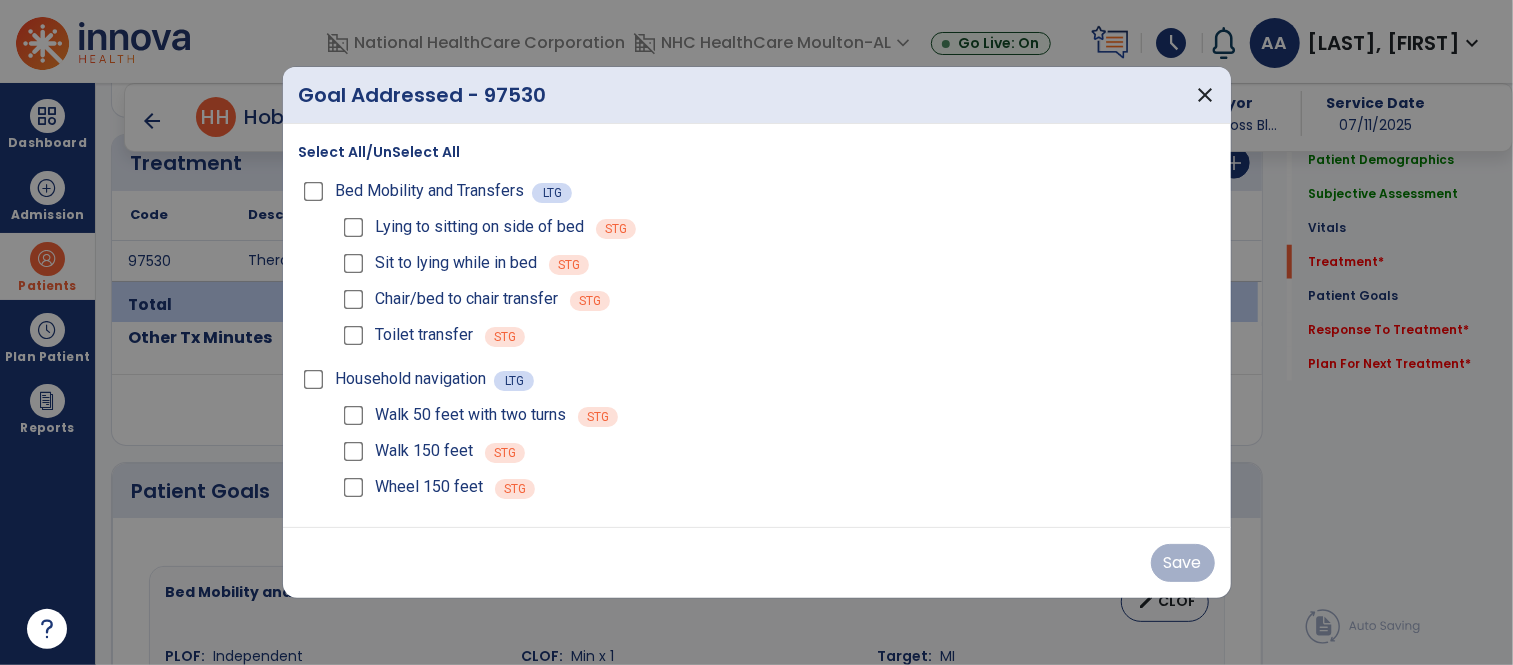 scroll, scrollTop: 1111, scrollLeft: 0, axis: vertical 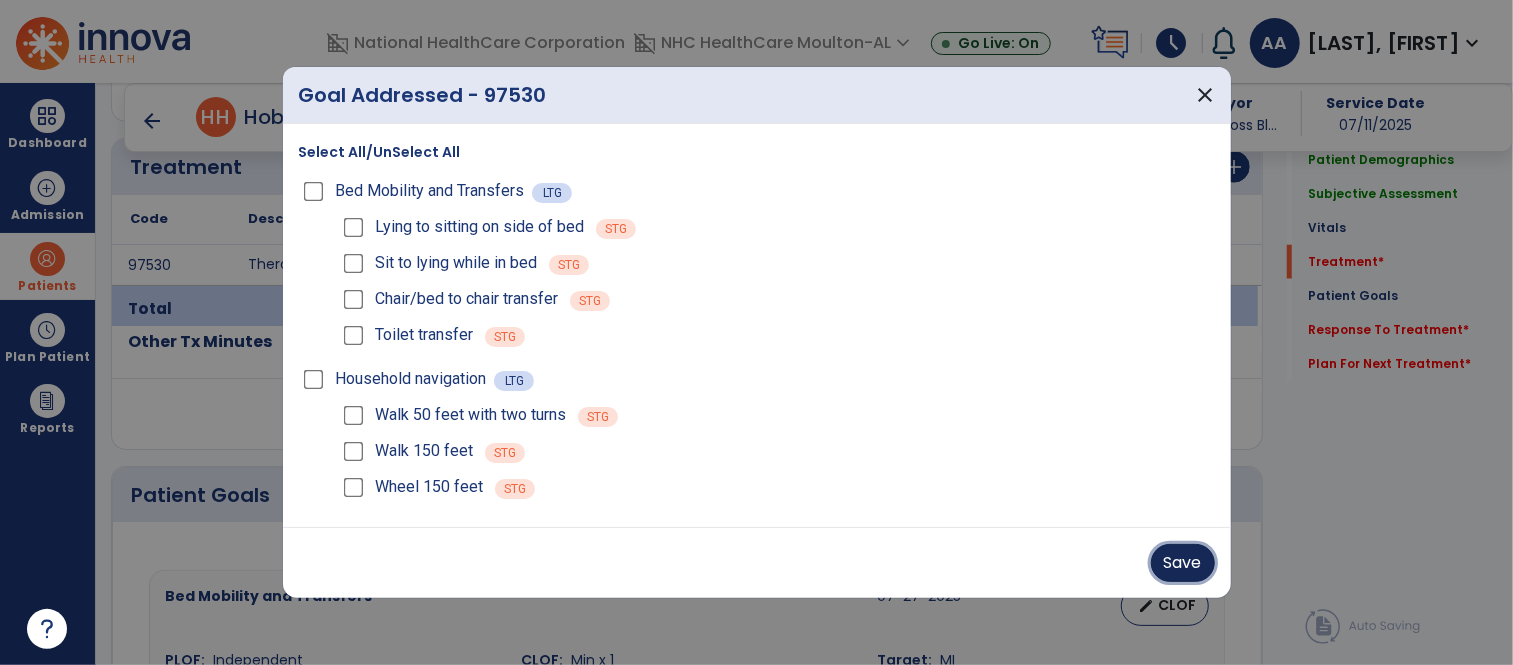 click on "Save" at bounding box center [1183, 563] 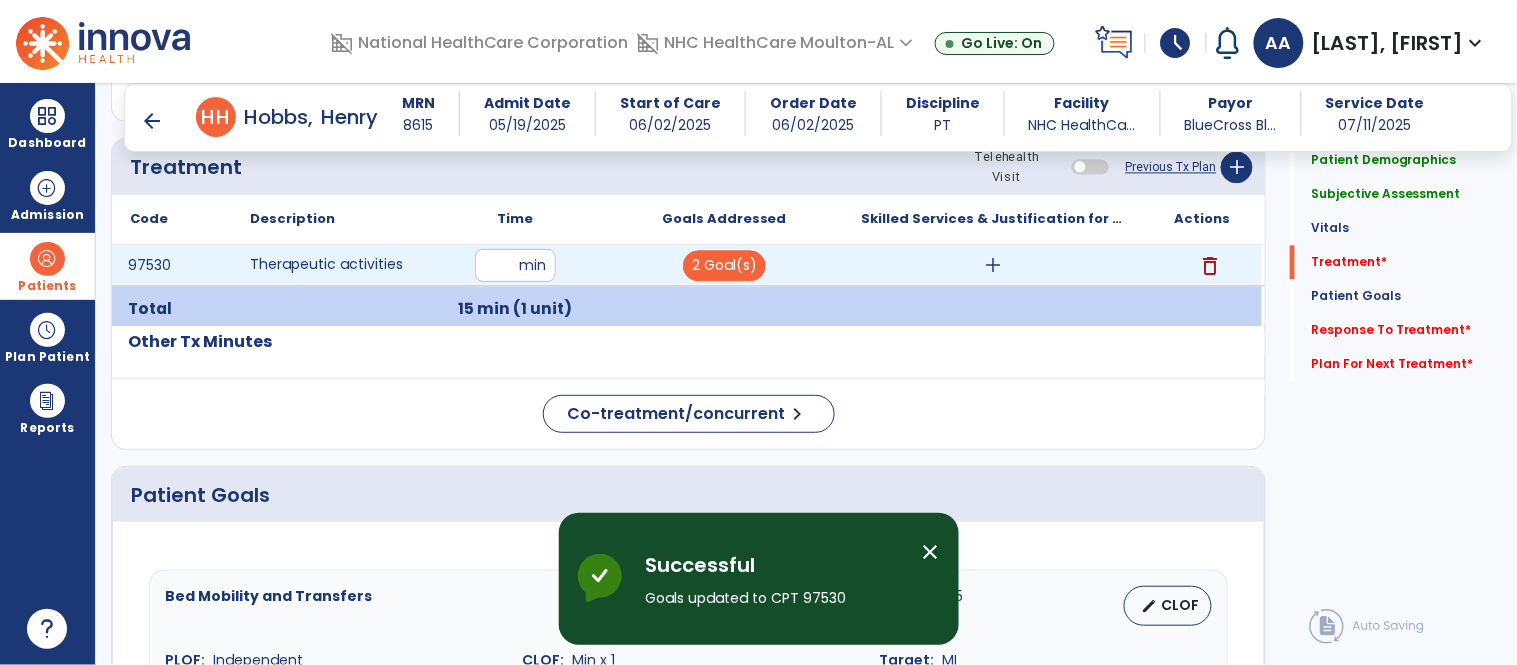 click on "add" at bounding box center (993, 265) 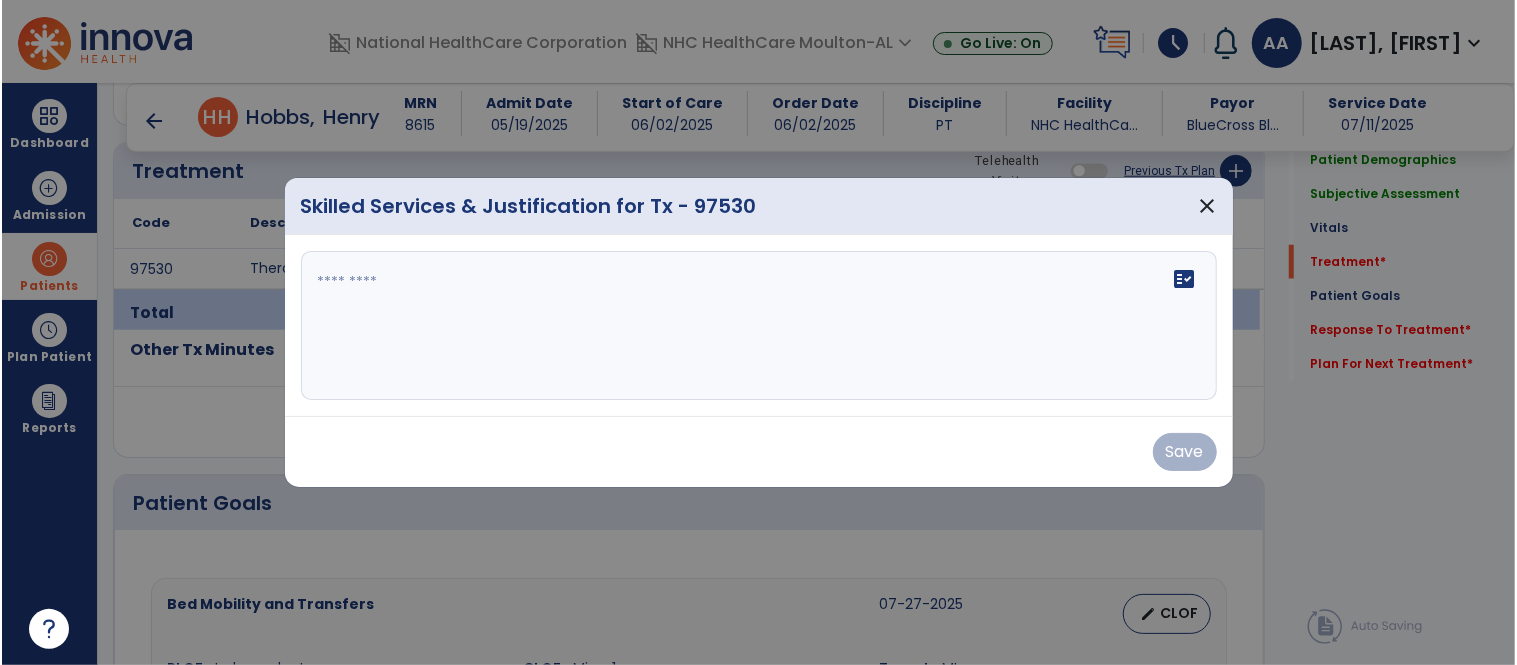 scroll, scrollTop: 1111, scrollLeft: 0, axis: vertical 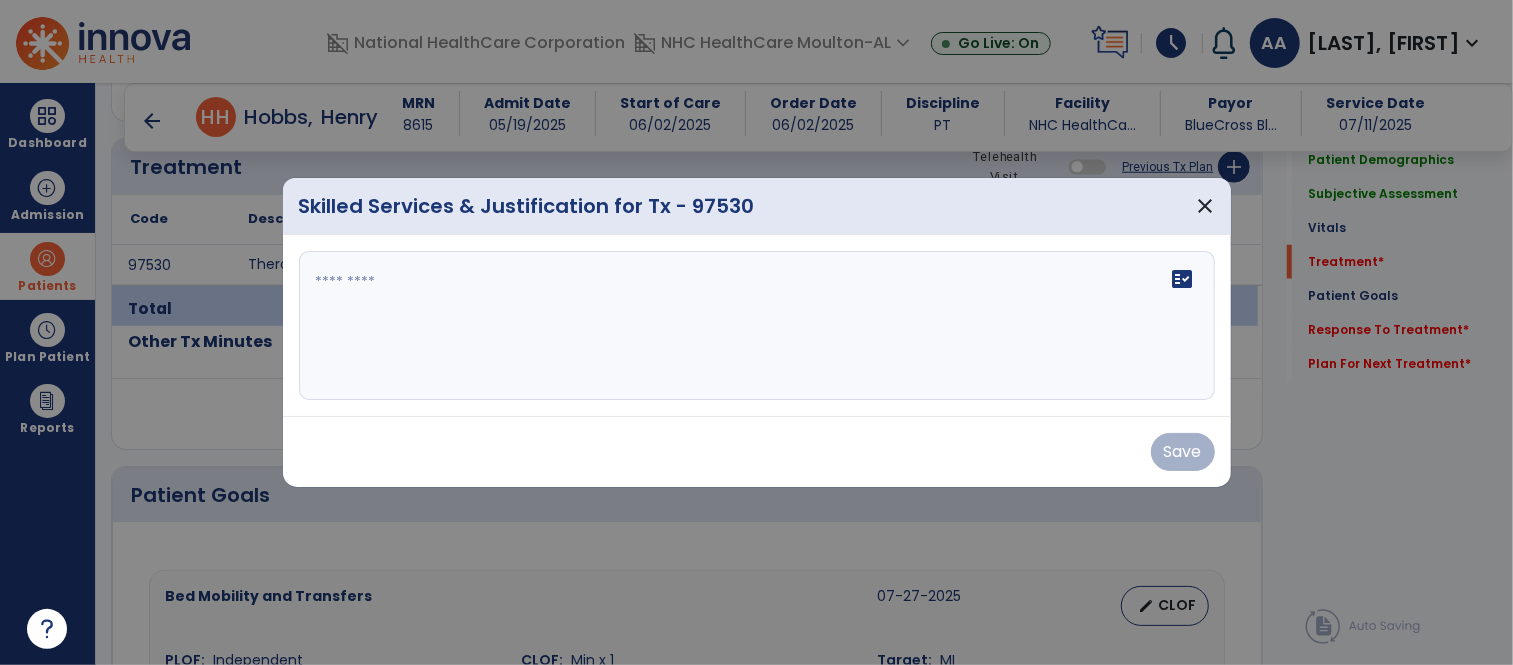 click at bounding box center (757, 326) 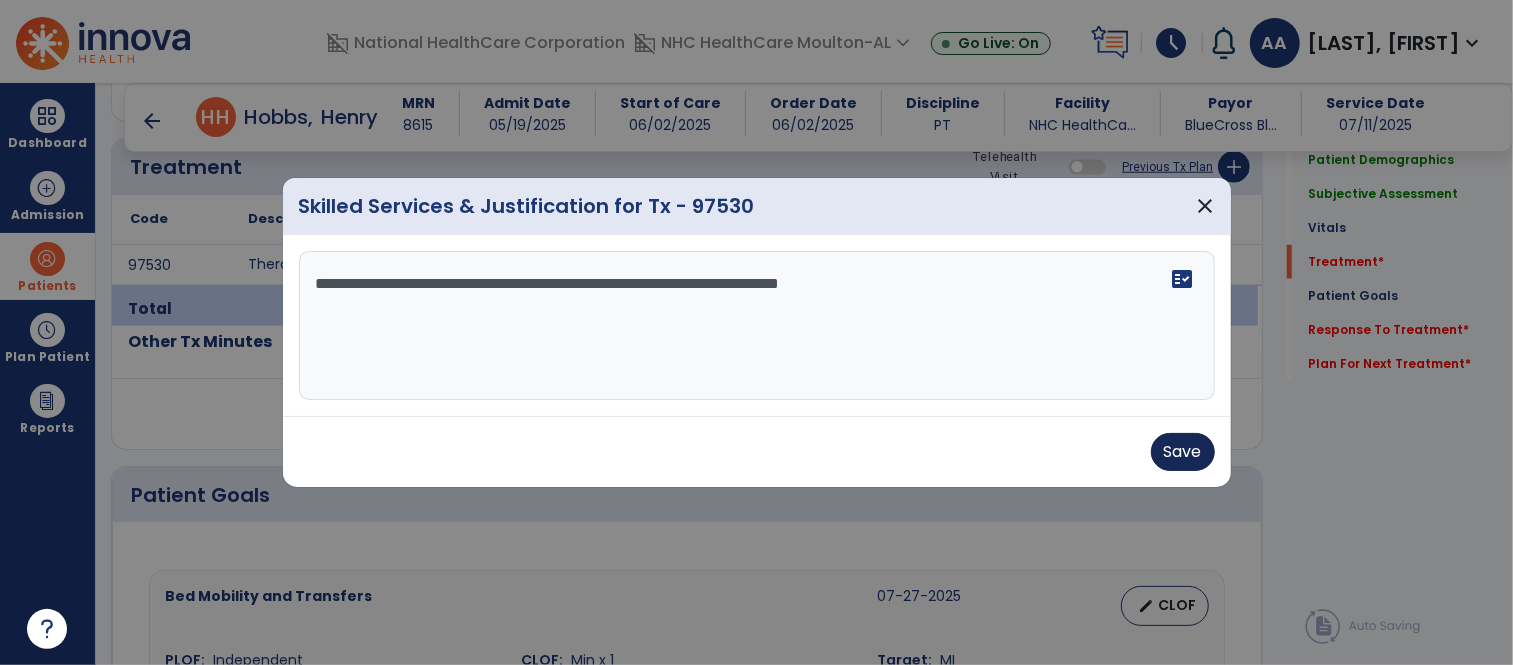 type on "**********" 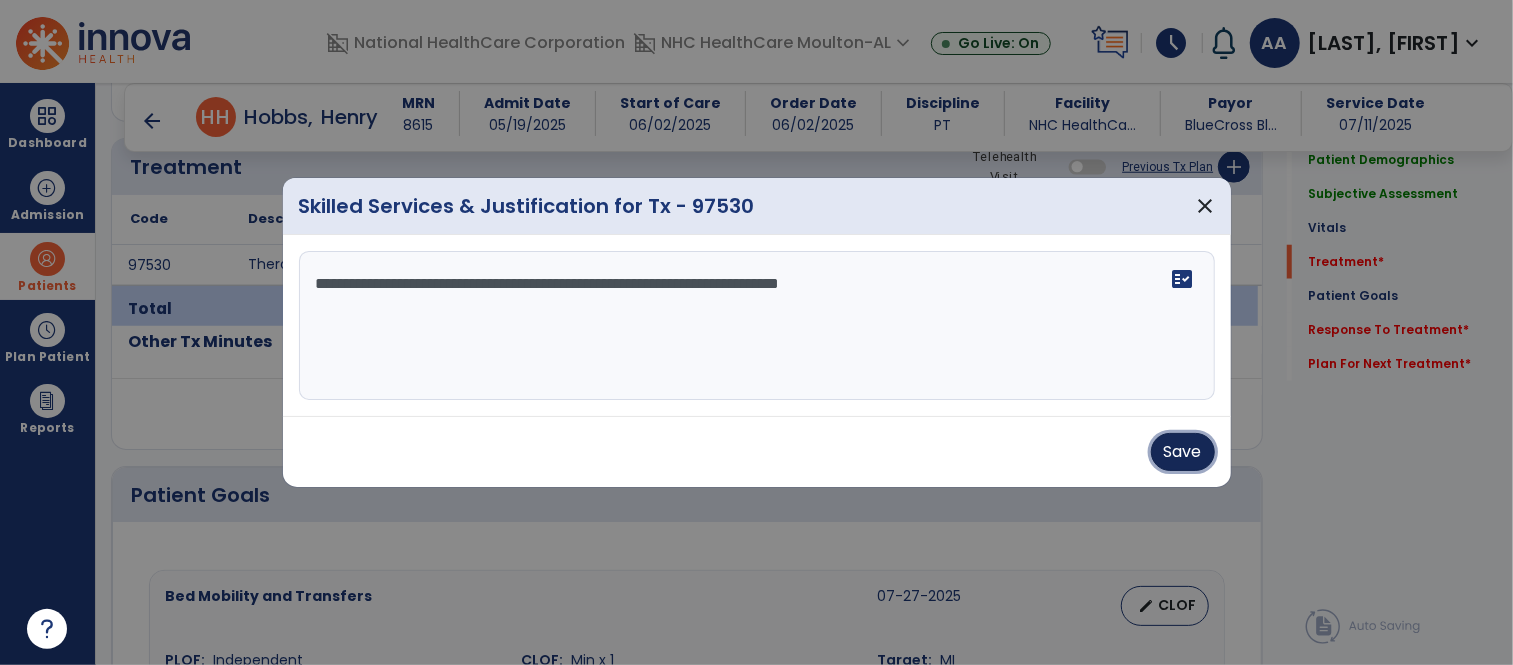 click on "Save" at bounding box center [1183, 452] 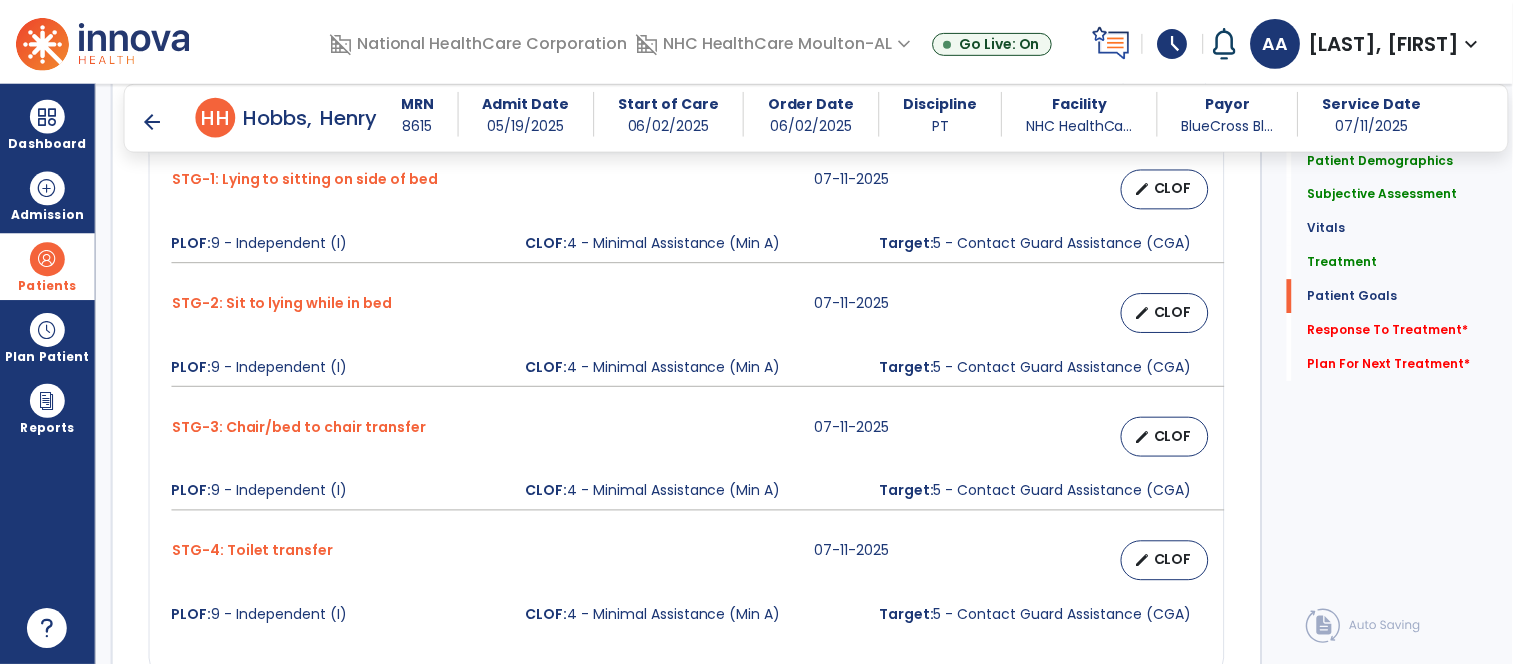 scroll, scrollTop: 1555, scrollLeft: 0, axis: vertical 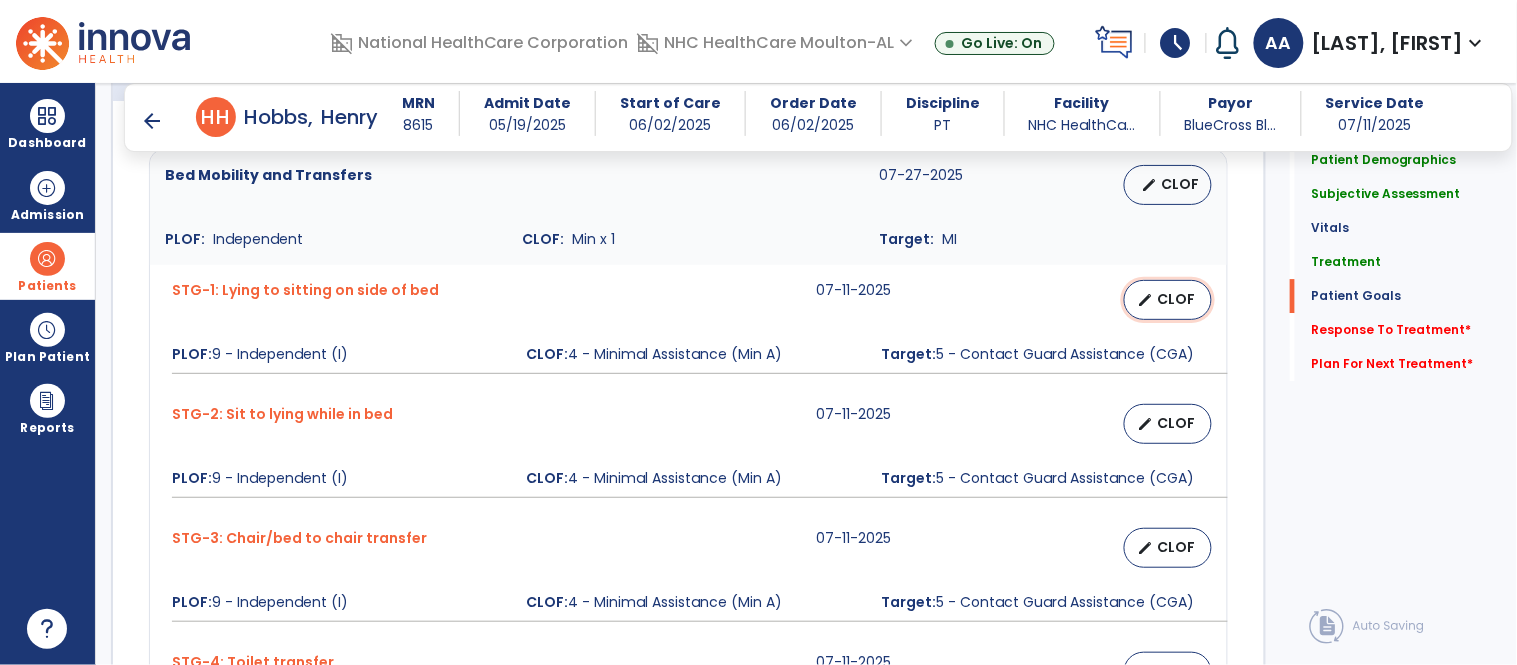 click on "CLOF" at bounding box center (1176, 299) 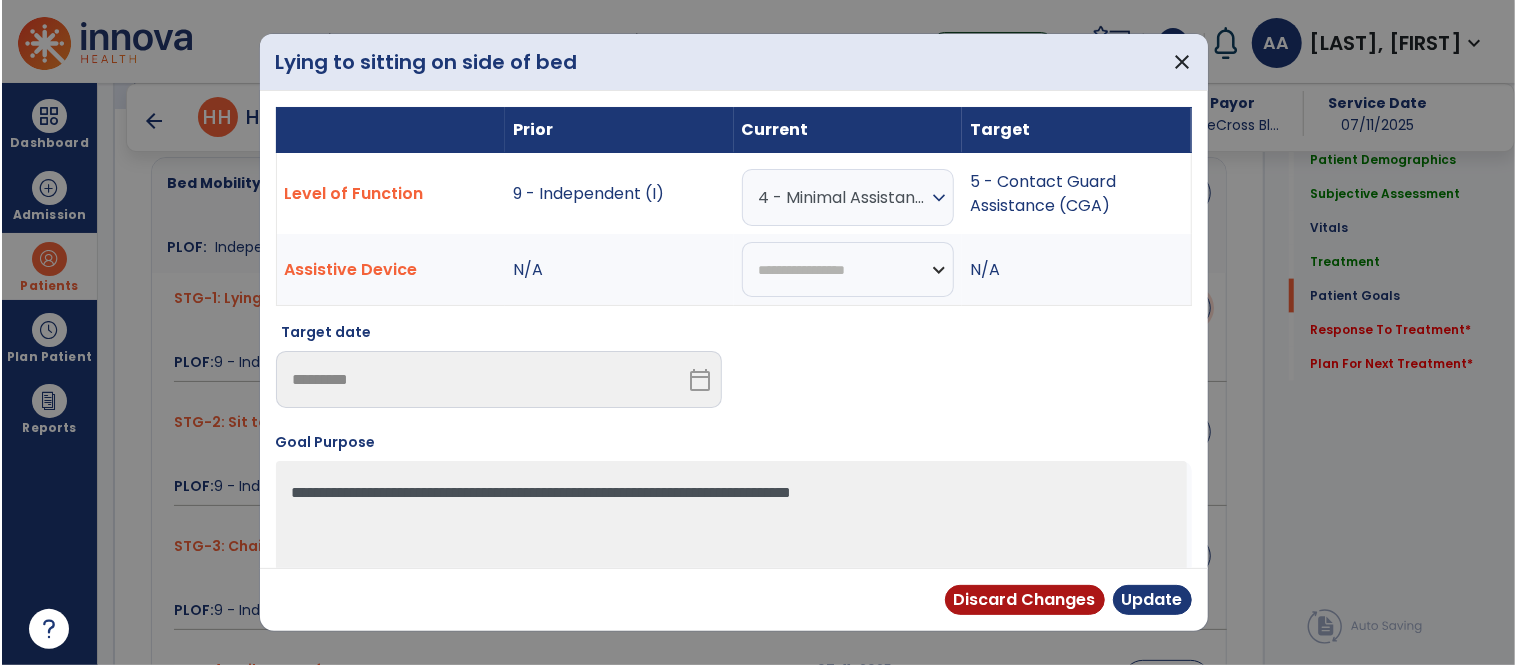 scroll, scrollTop: 1555, scrollLeft: 0, axis: vertical 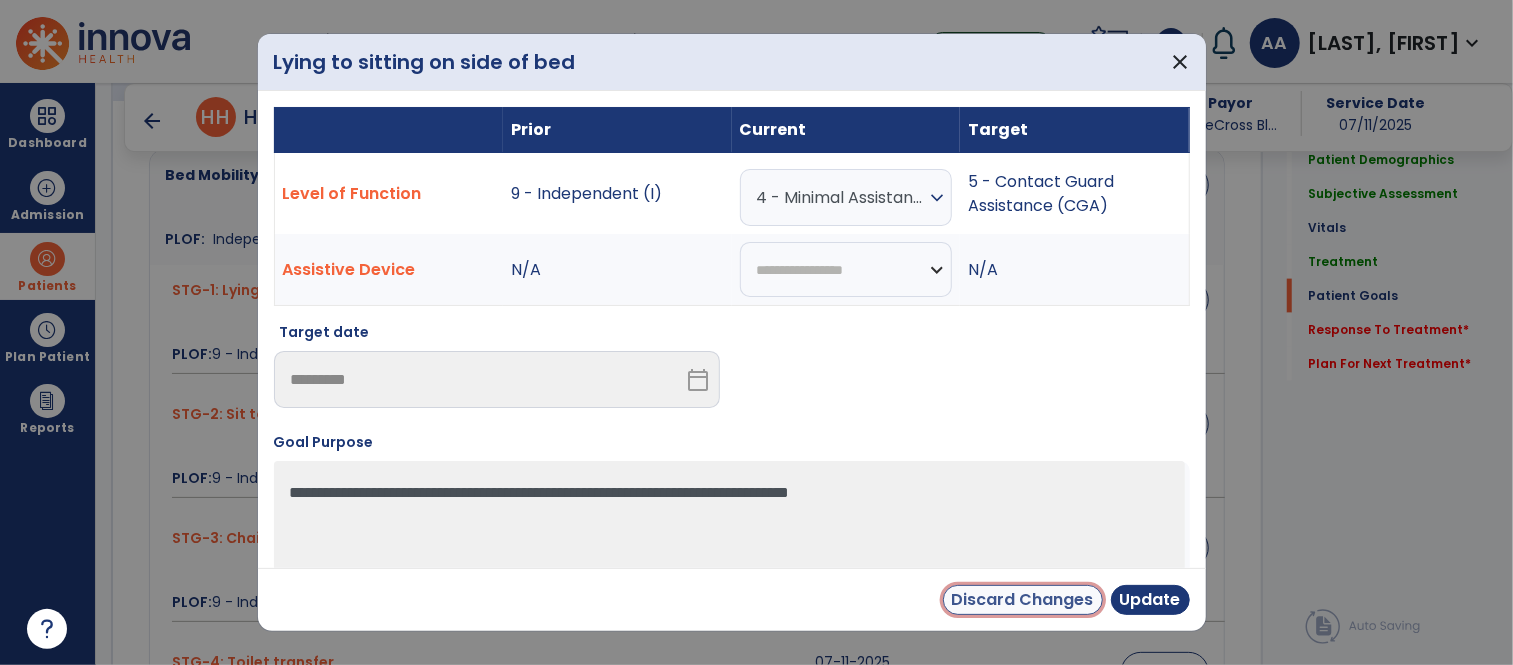 click on "Discard Changes" at bounding box center [1023, 600] 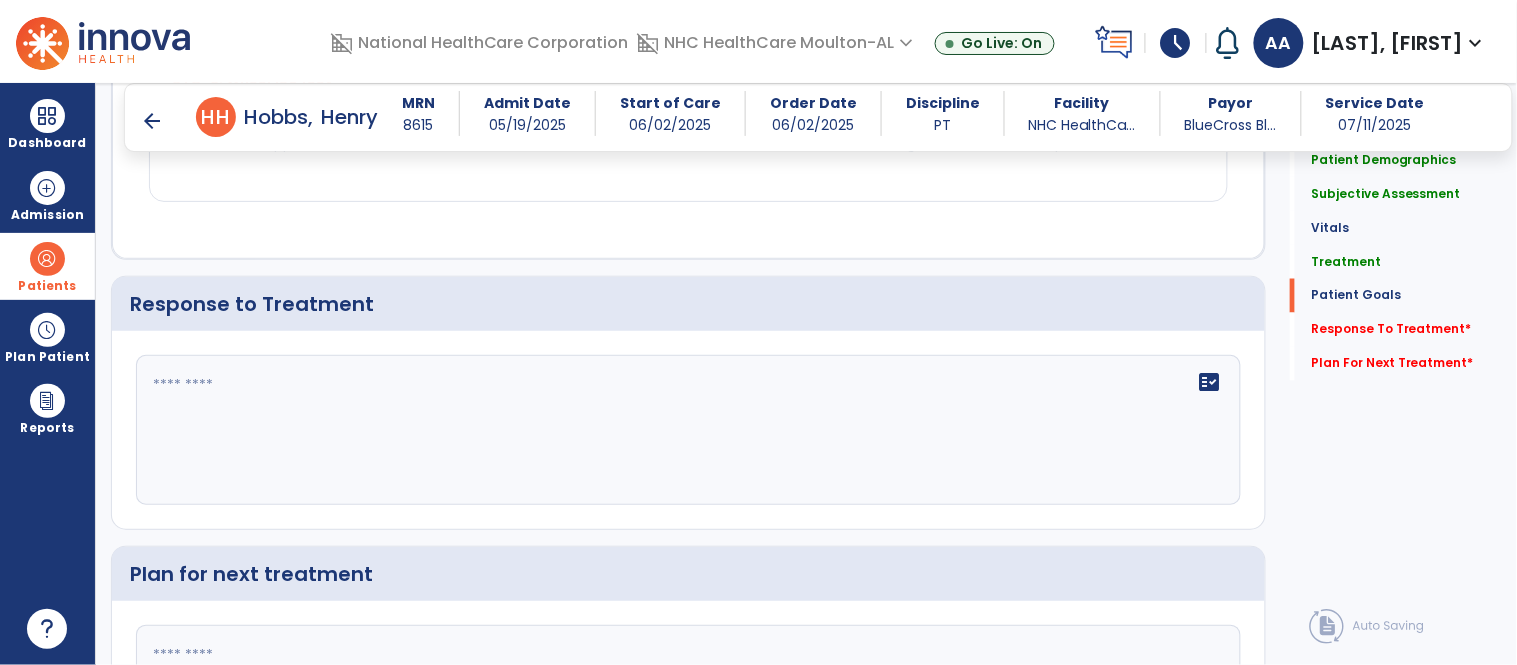 scroll, scrollTop: 2777, scrollLeft: 0, axis: vertical 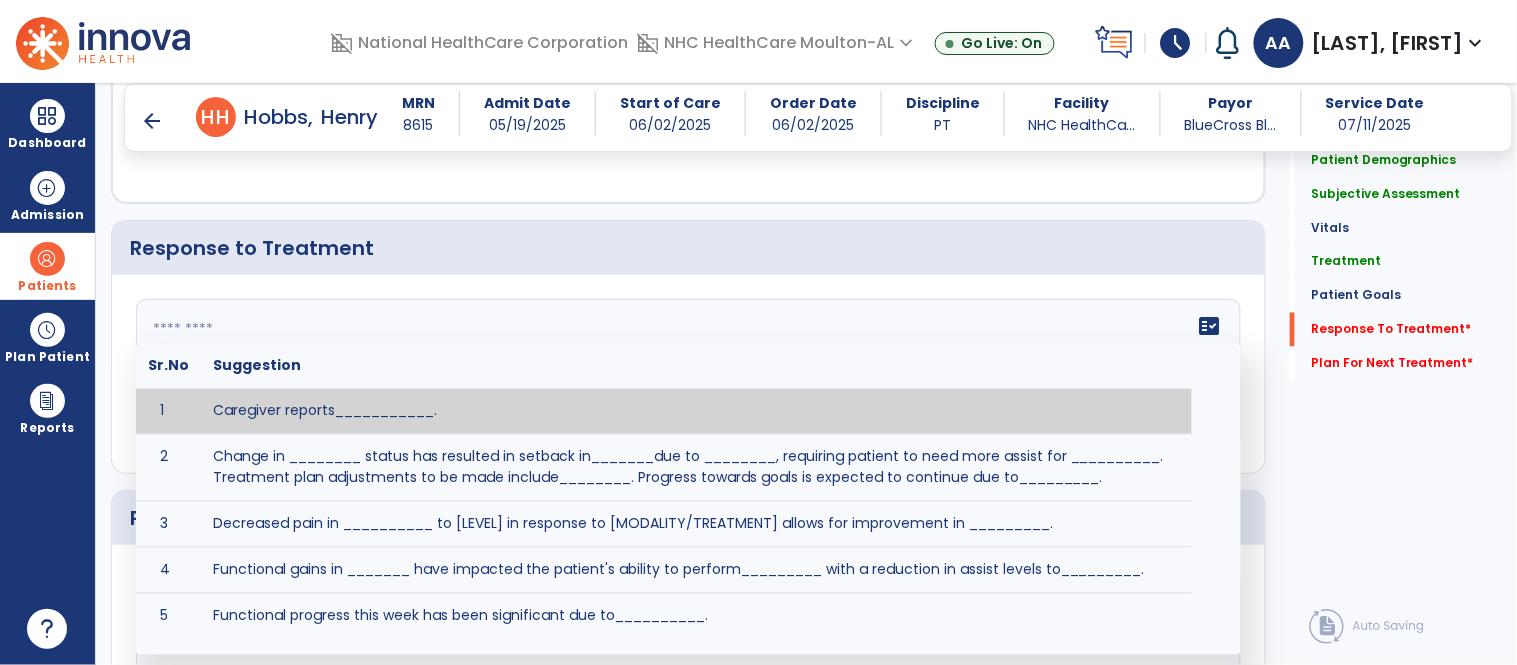 click 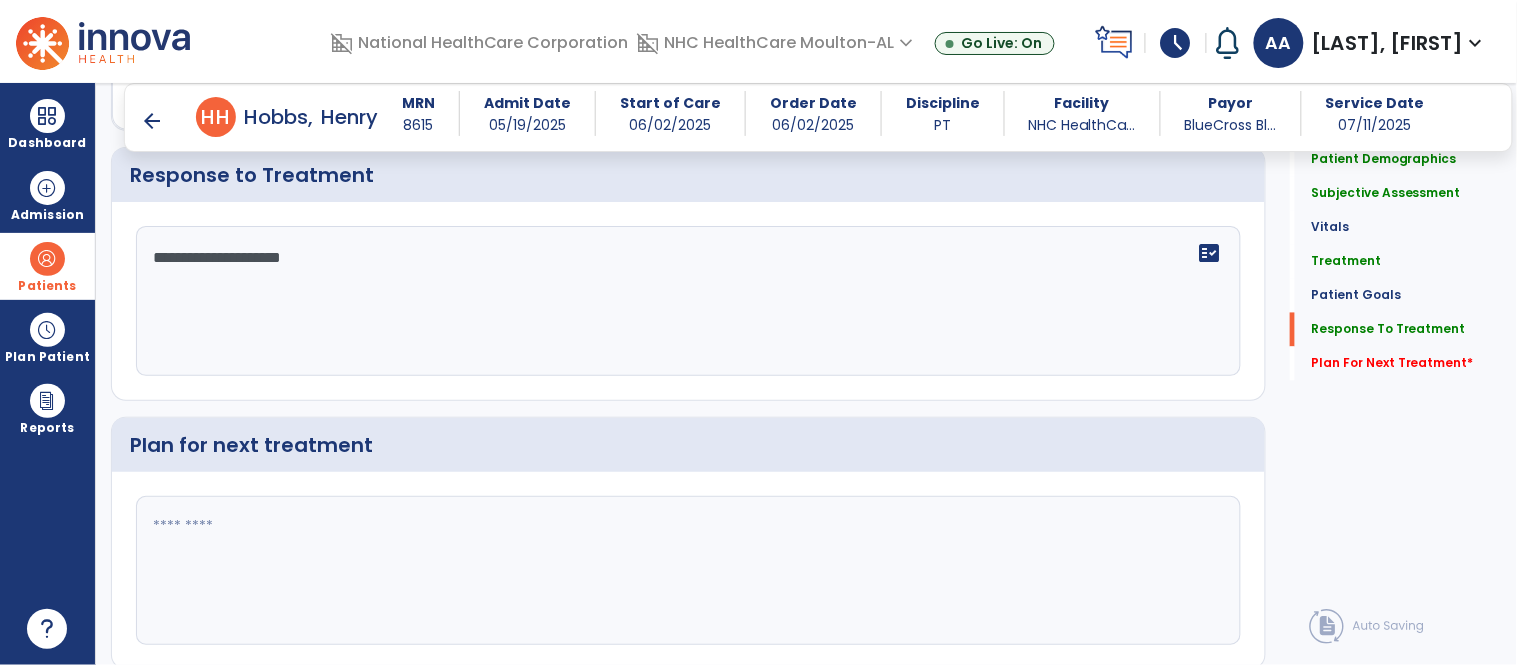 scroll, scrollTop: 2888, scrollLeft: 0, axis: vertical 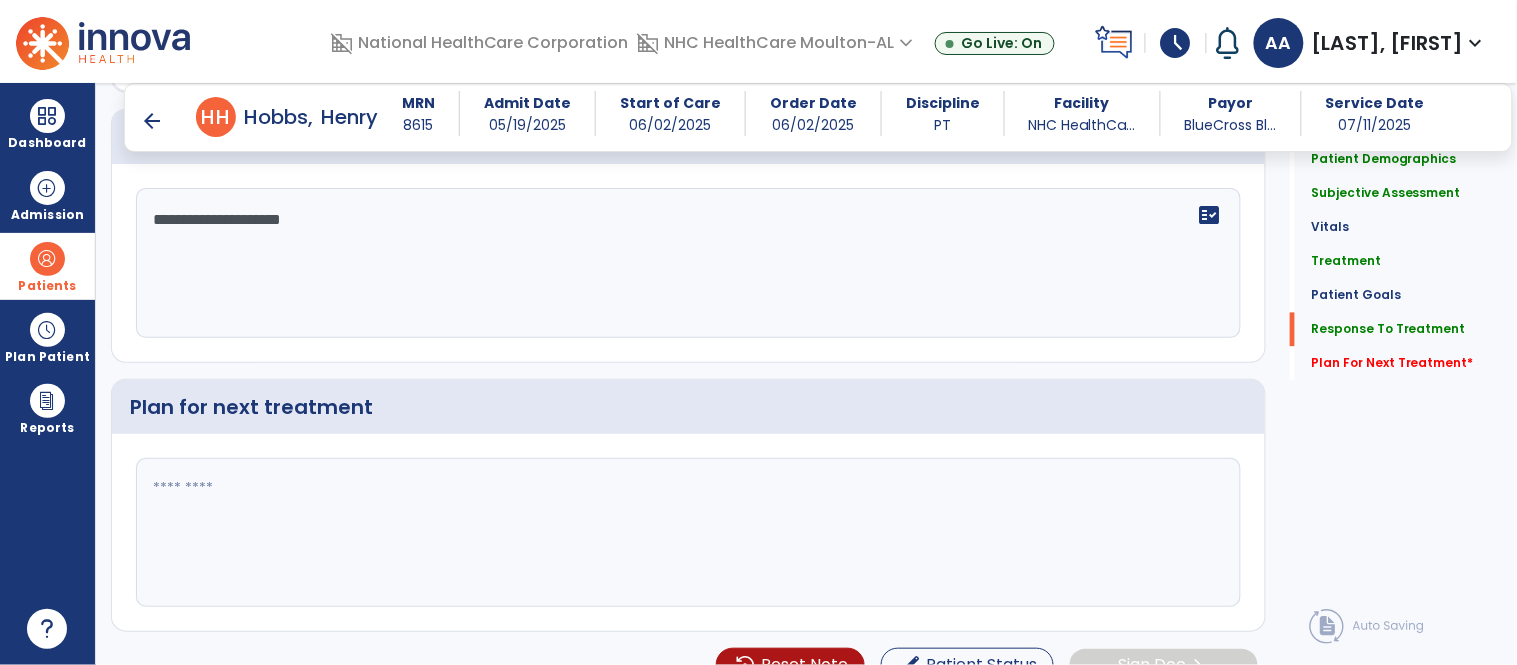 type on "**********" 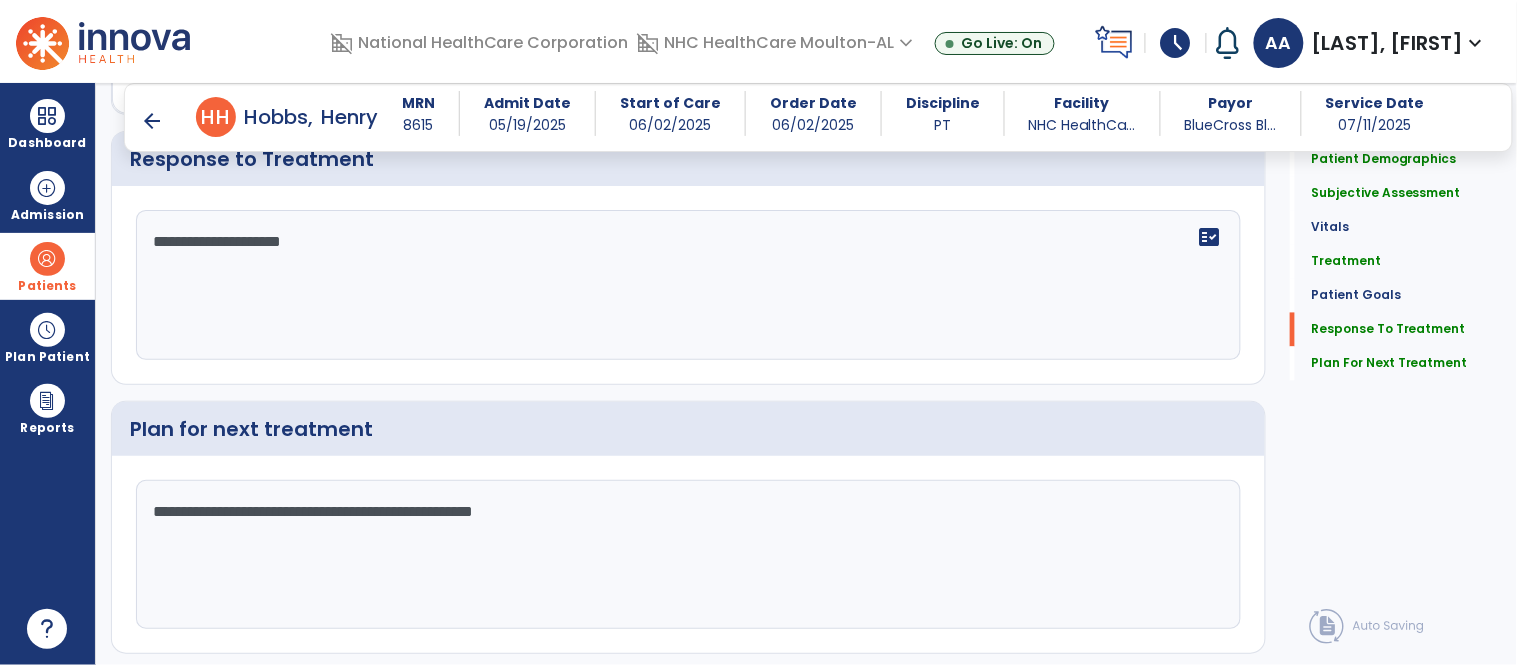 scroll, scrollTop: 2888, scrollLeft: 0, axis: vertical 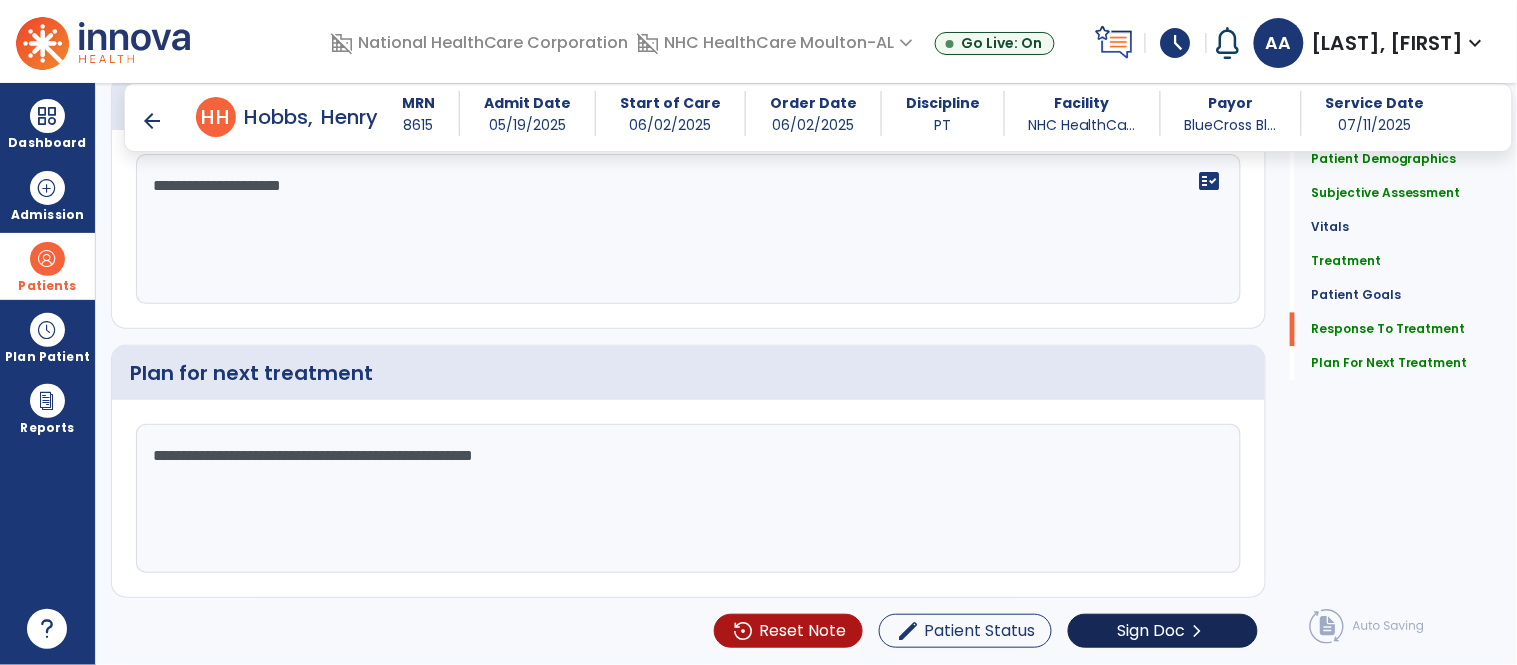 type on "**********" 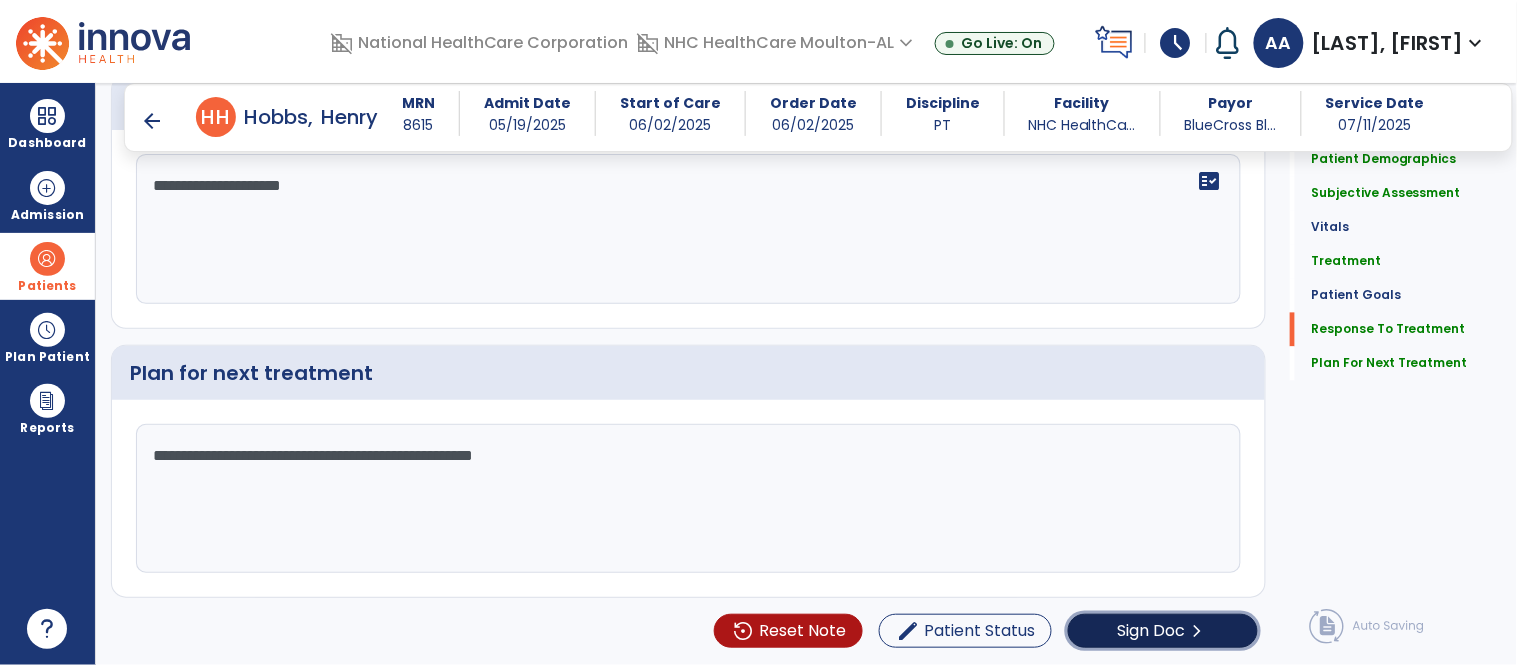 click on "Sign Doc" 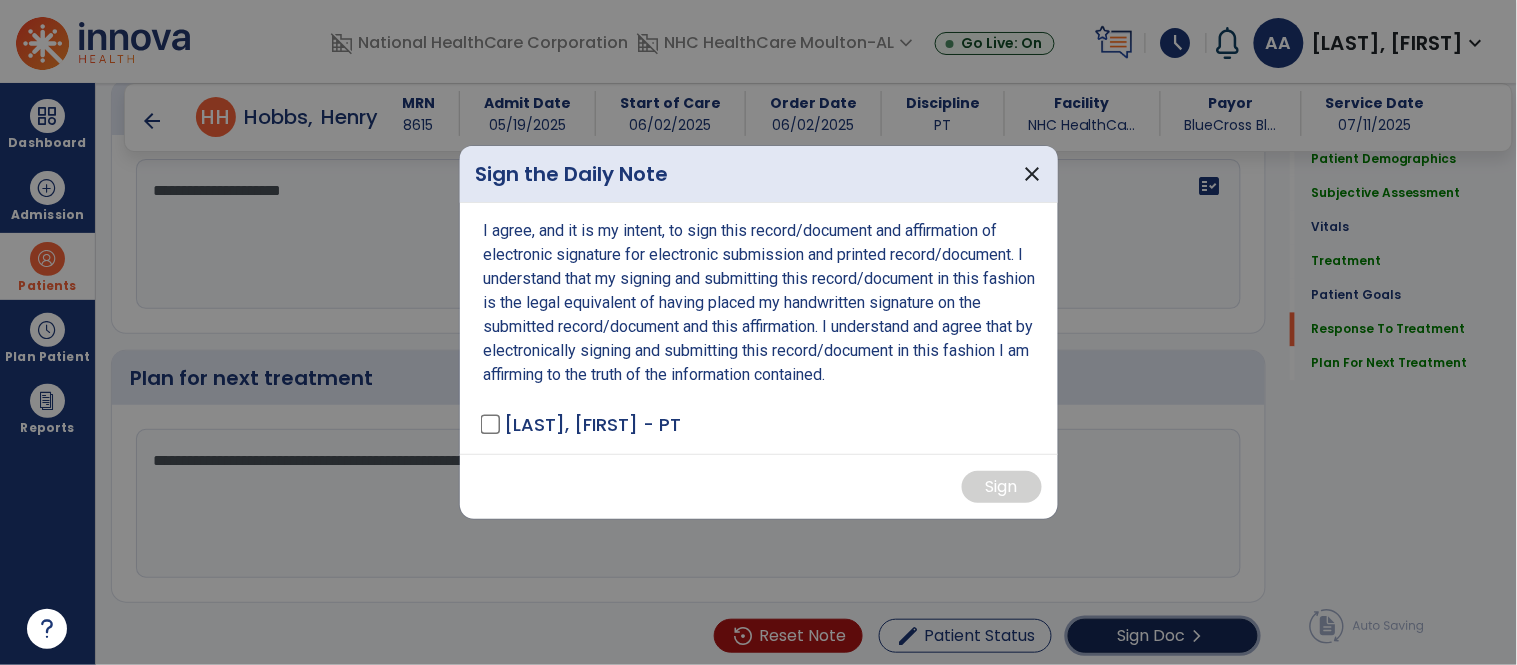 scroll, scrollTop: 2925, scrollLeft: 0, axis: vertical 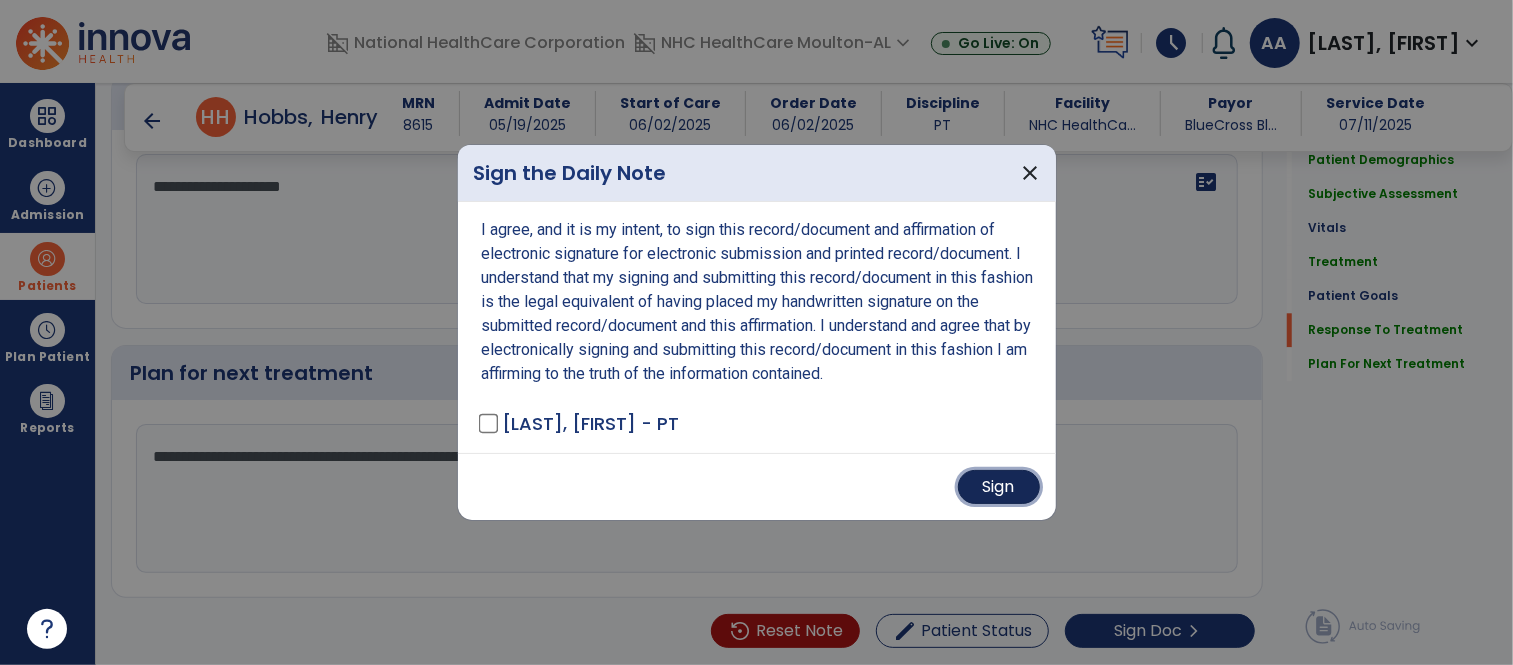 click on "Sign" at bounding box center [999, 487] 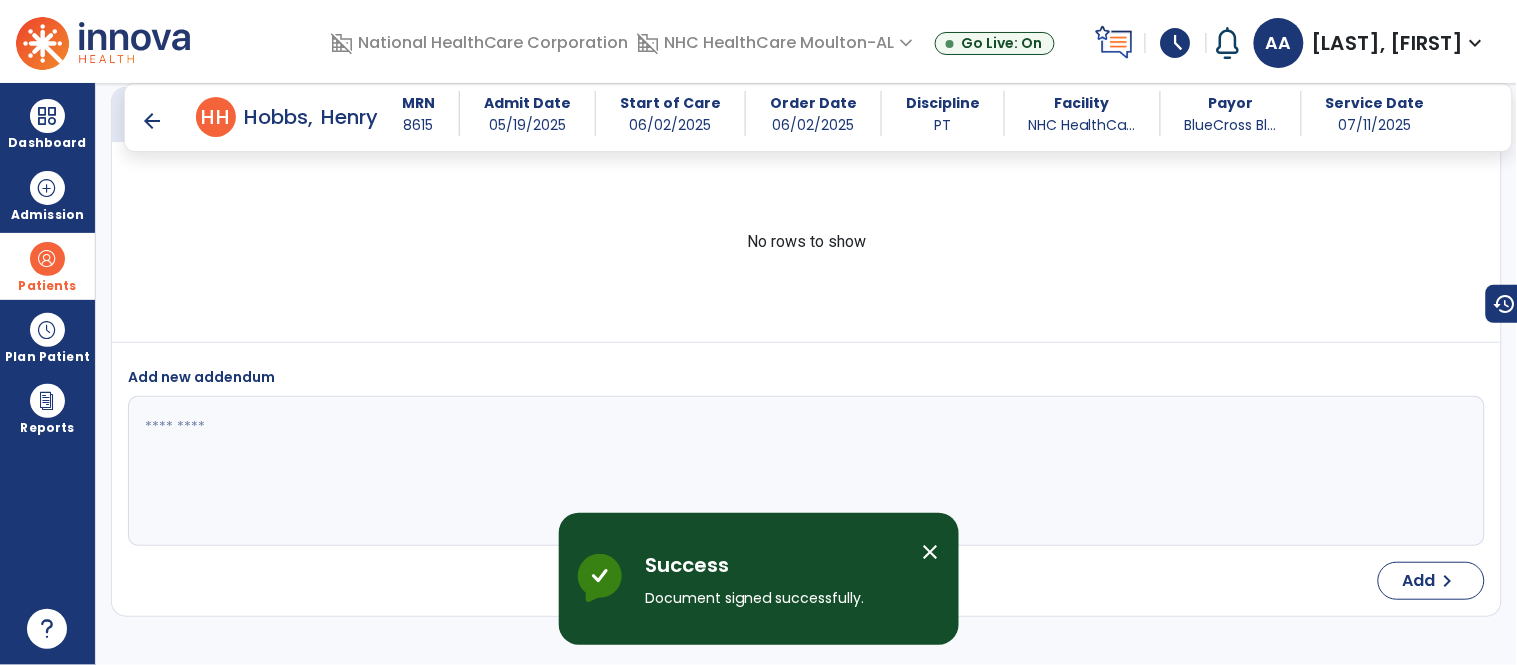 scroll, scrollTop: 4238, scrollLeft: 0, axis: vertical 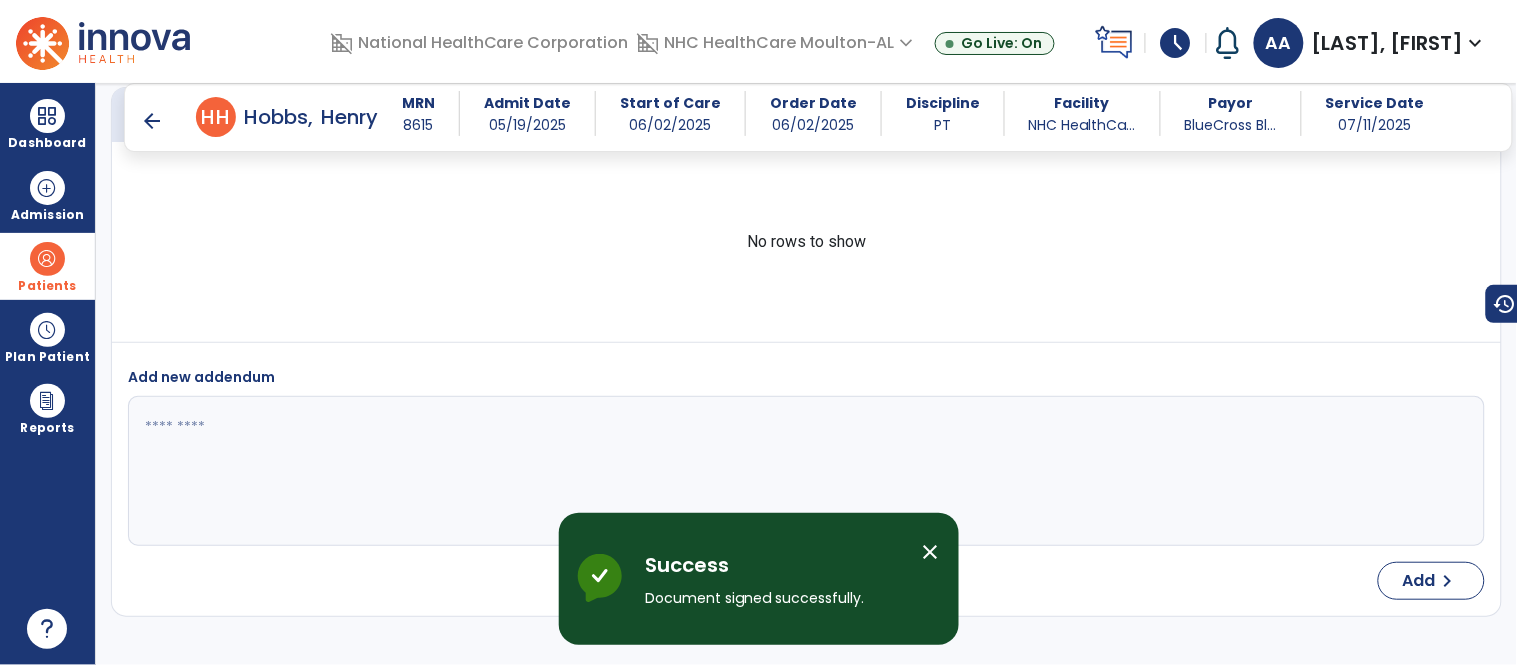 click on "arrow_back" at bounding box center [152, 121] 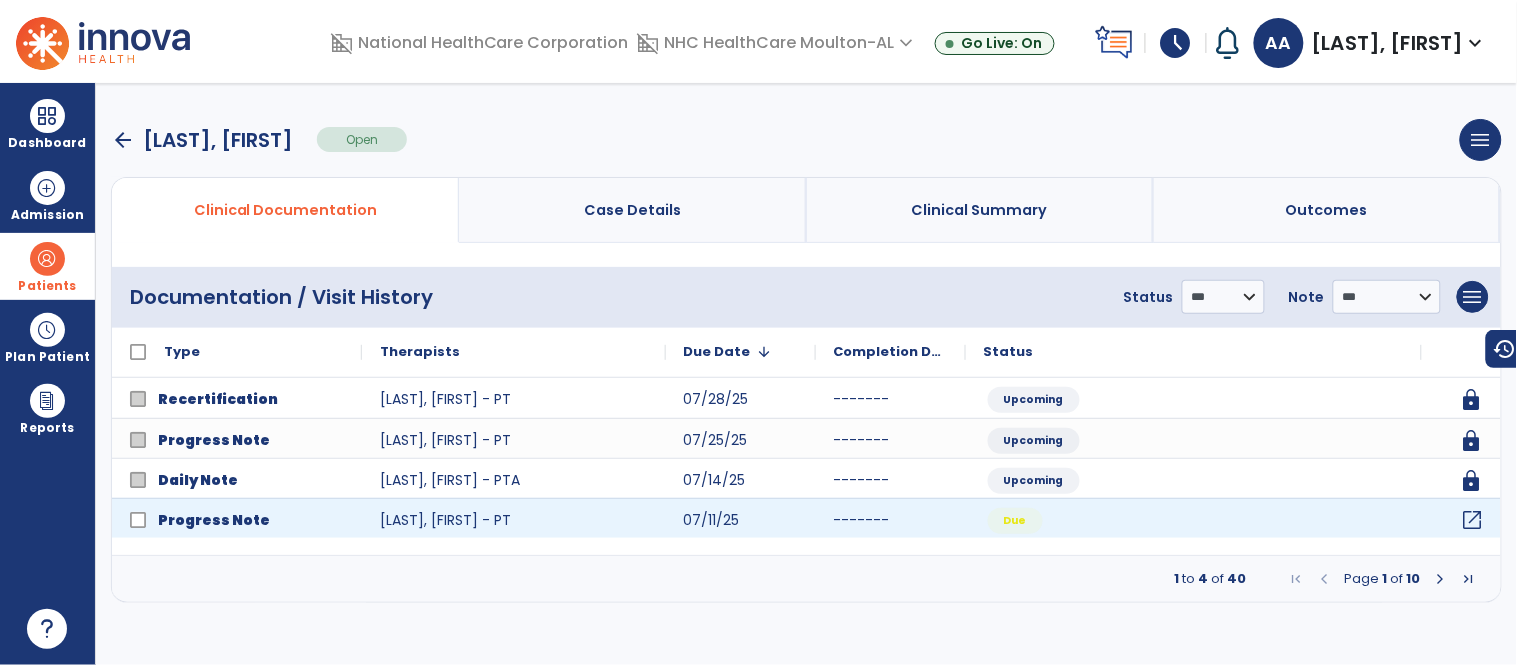 click on "open_in_new" 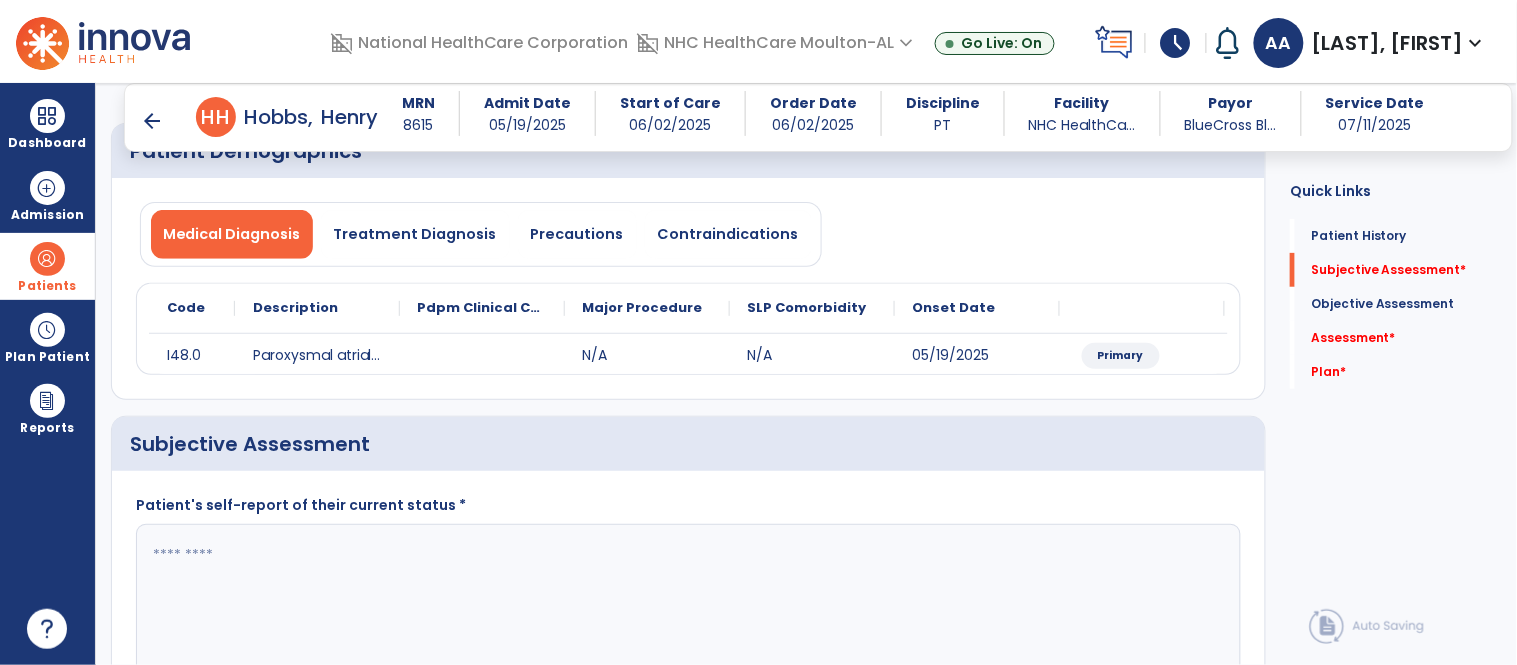 scroll, scrollTop: 333, scrollLeft: 0, axis: vertical 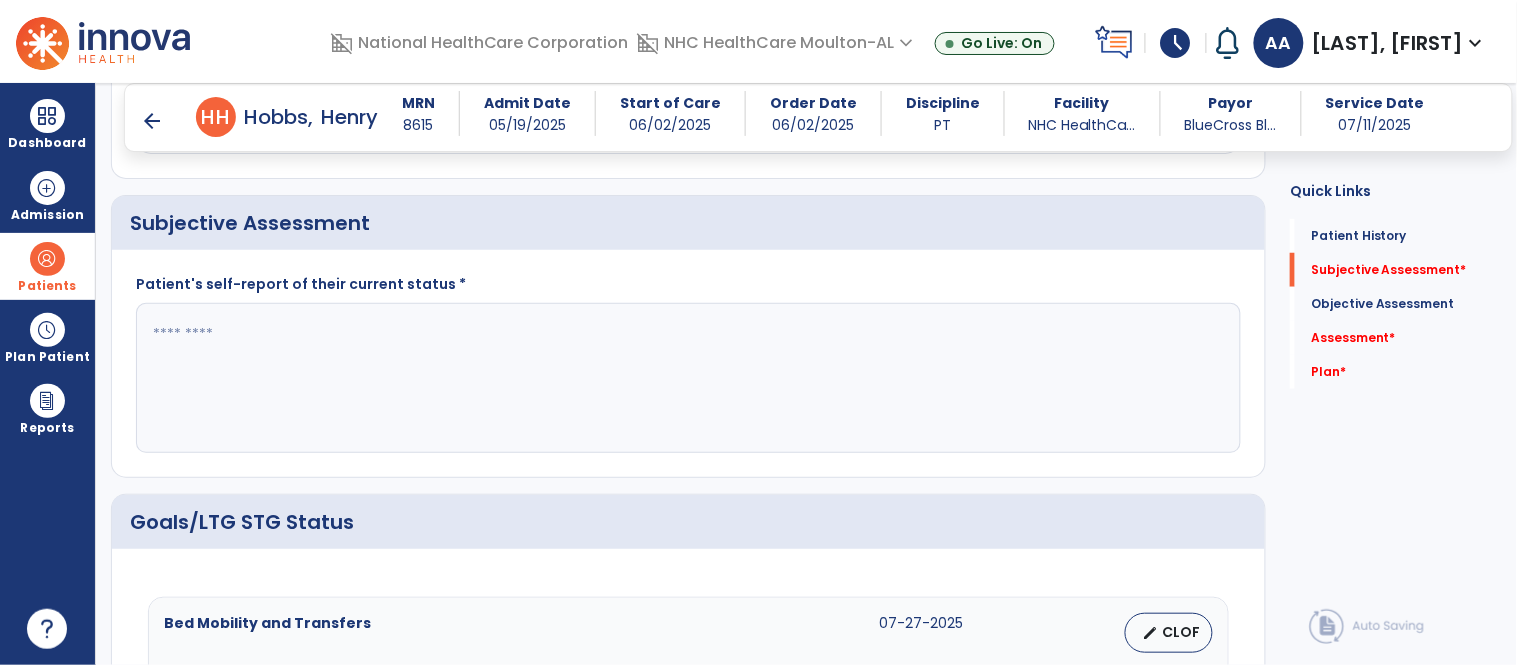 click 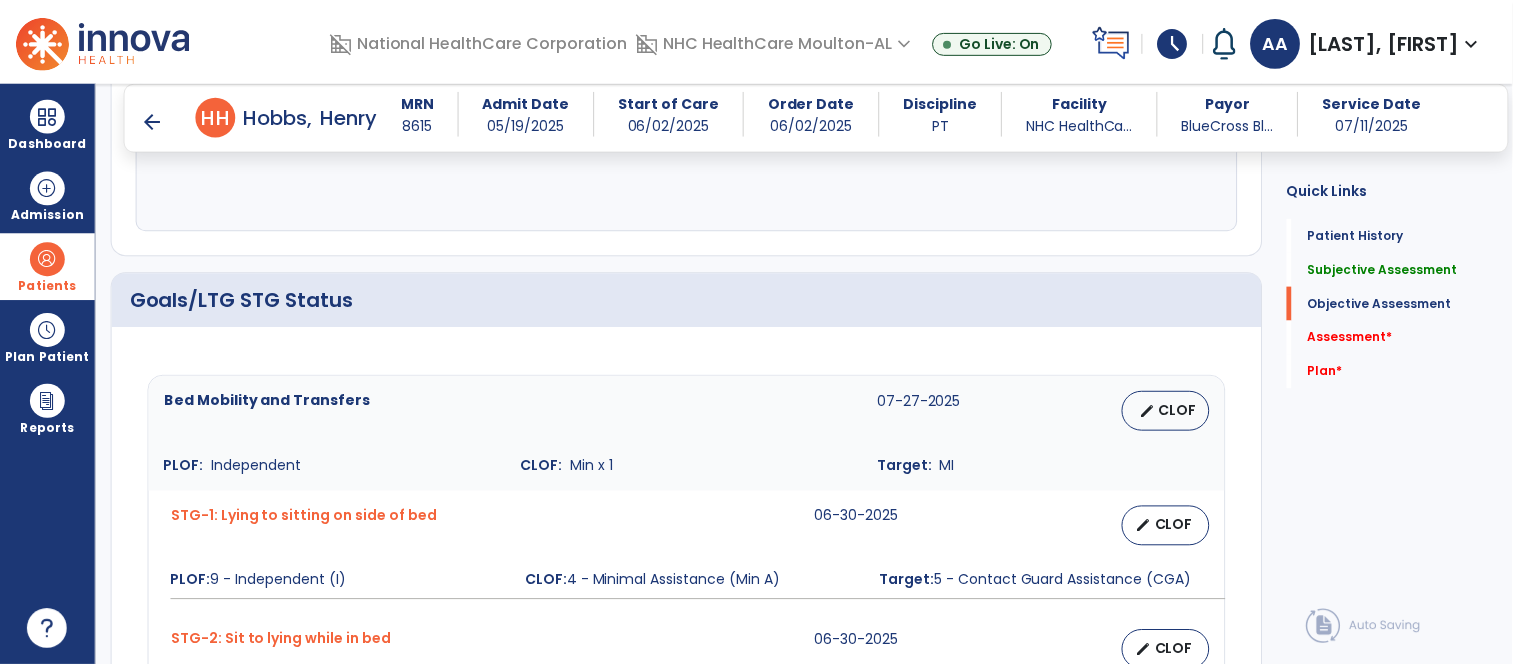 scroll, scrollTop: 777, scrollLeft: 0, axis: vertical 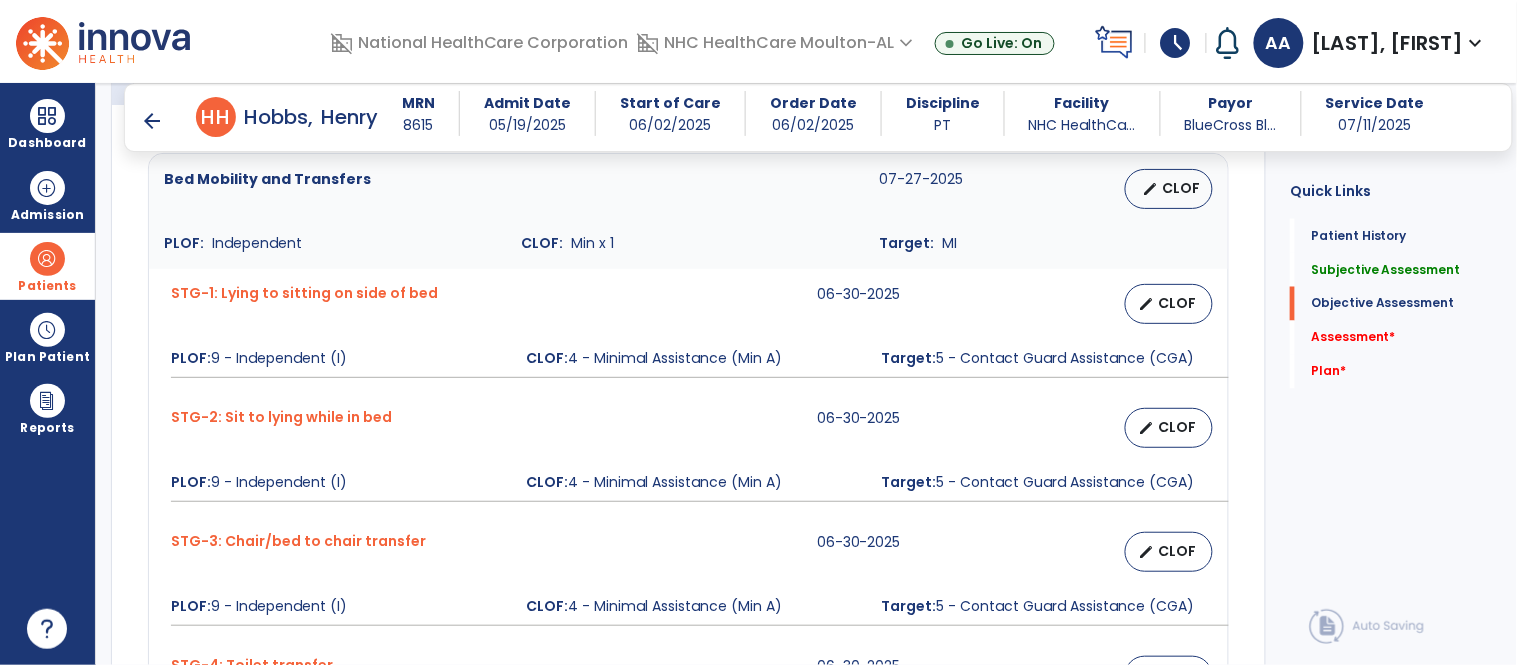 type on "**********" 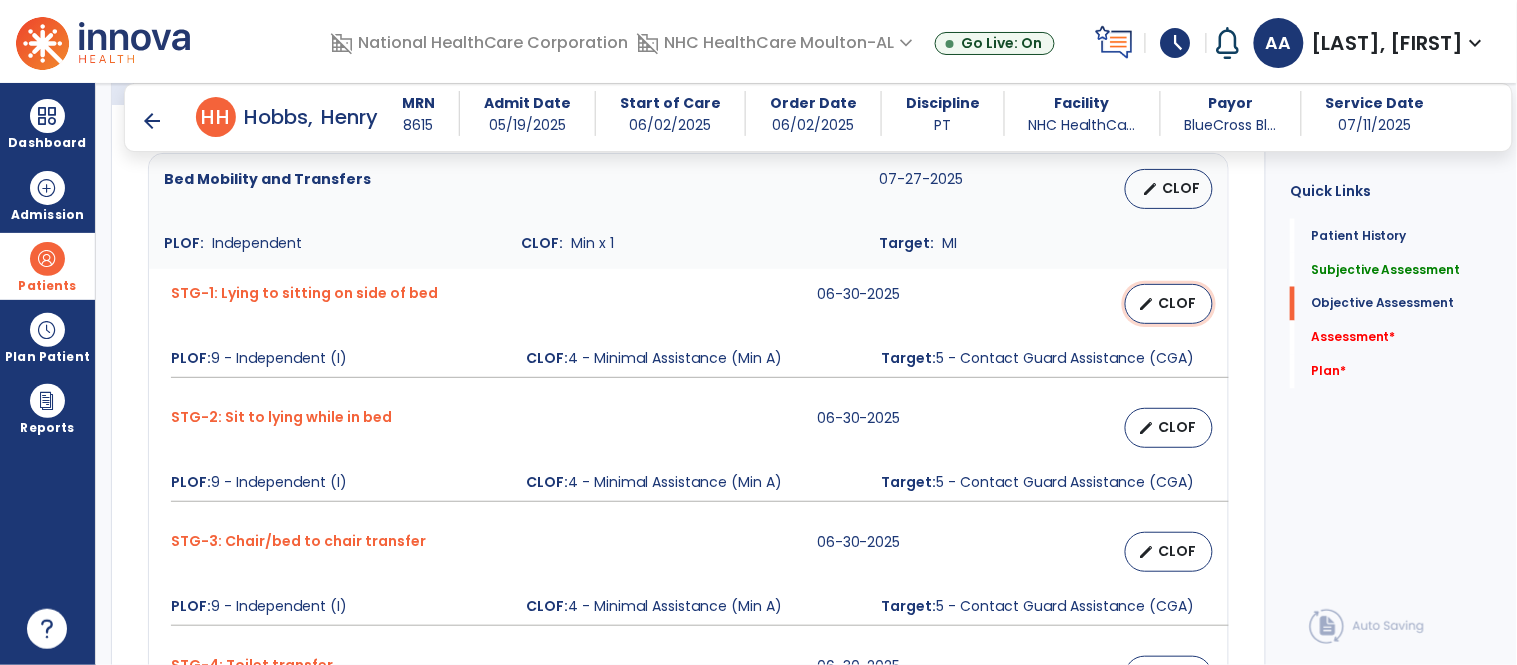 click on "CLOF" at bounding box center (1177, 303) 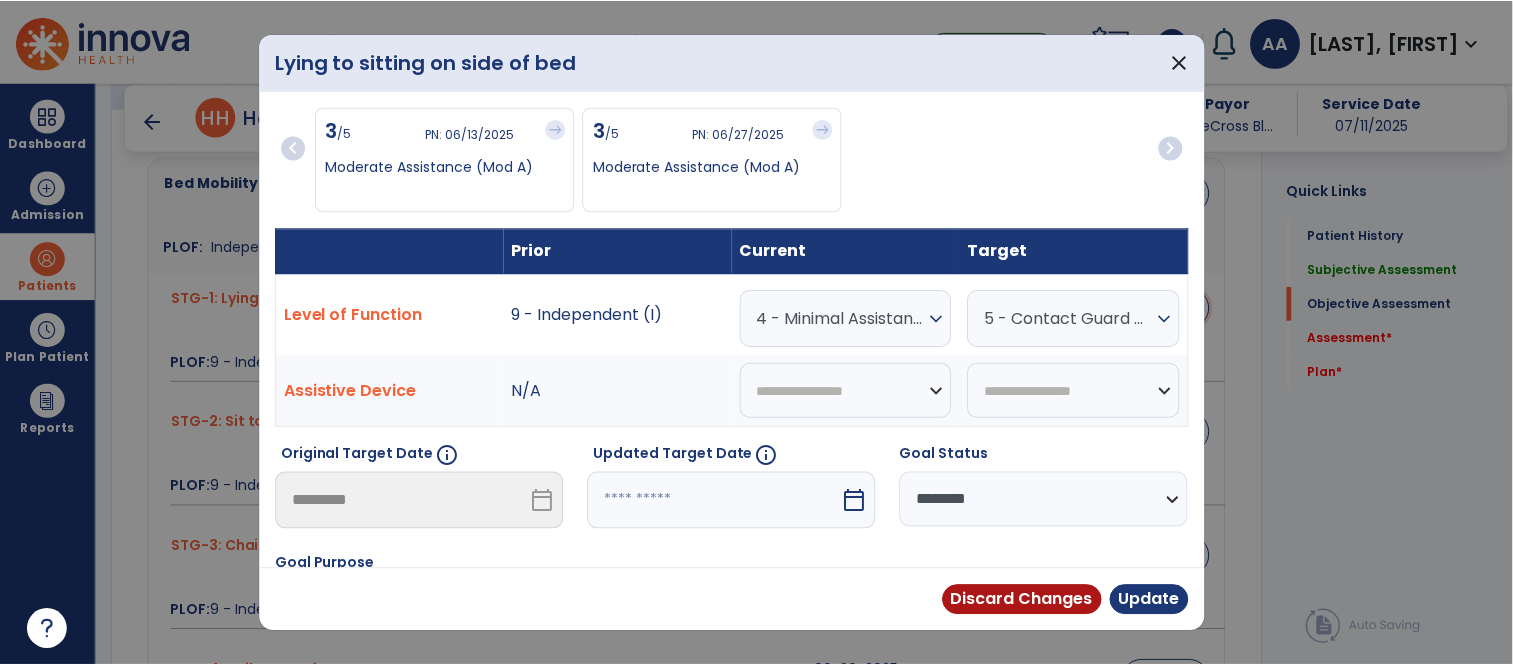 scroll, scrollTop: 777, scrollLeft: 0, axis: vertical 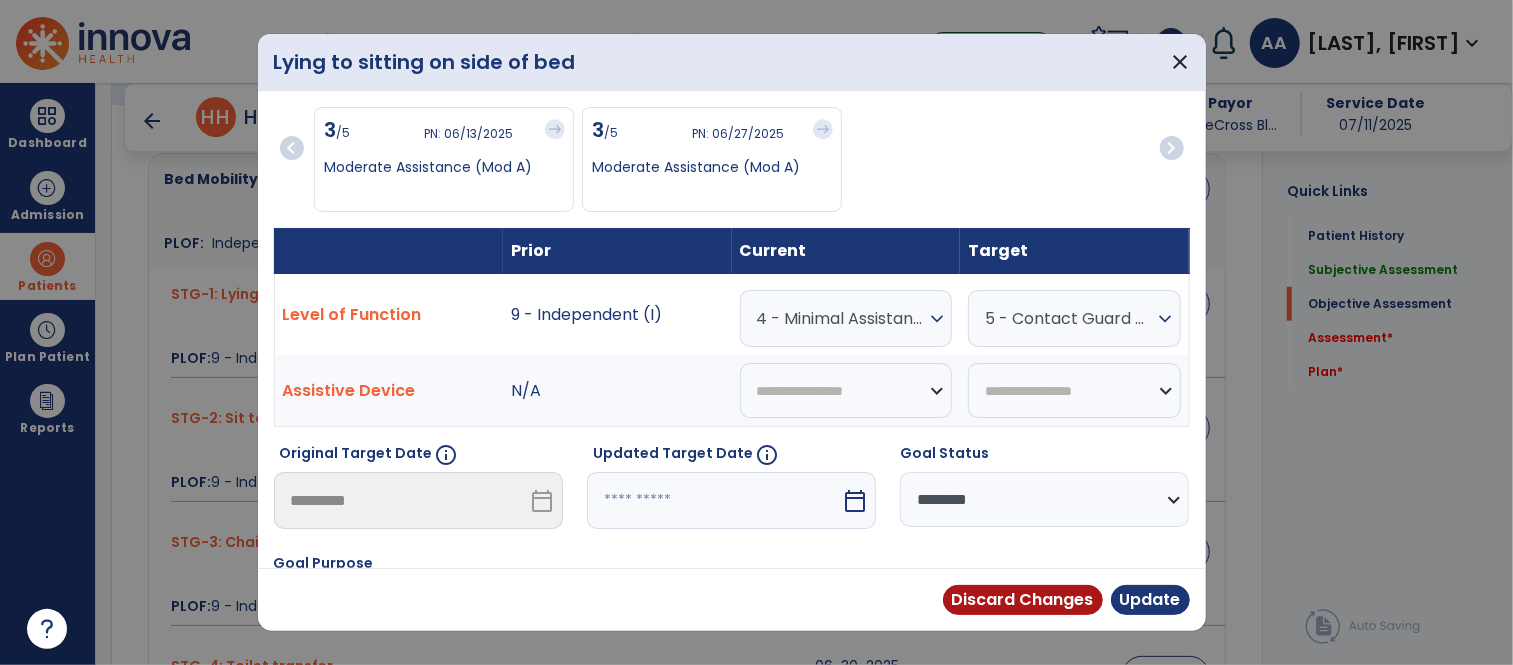 click at bounding box center [714, 500] 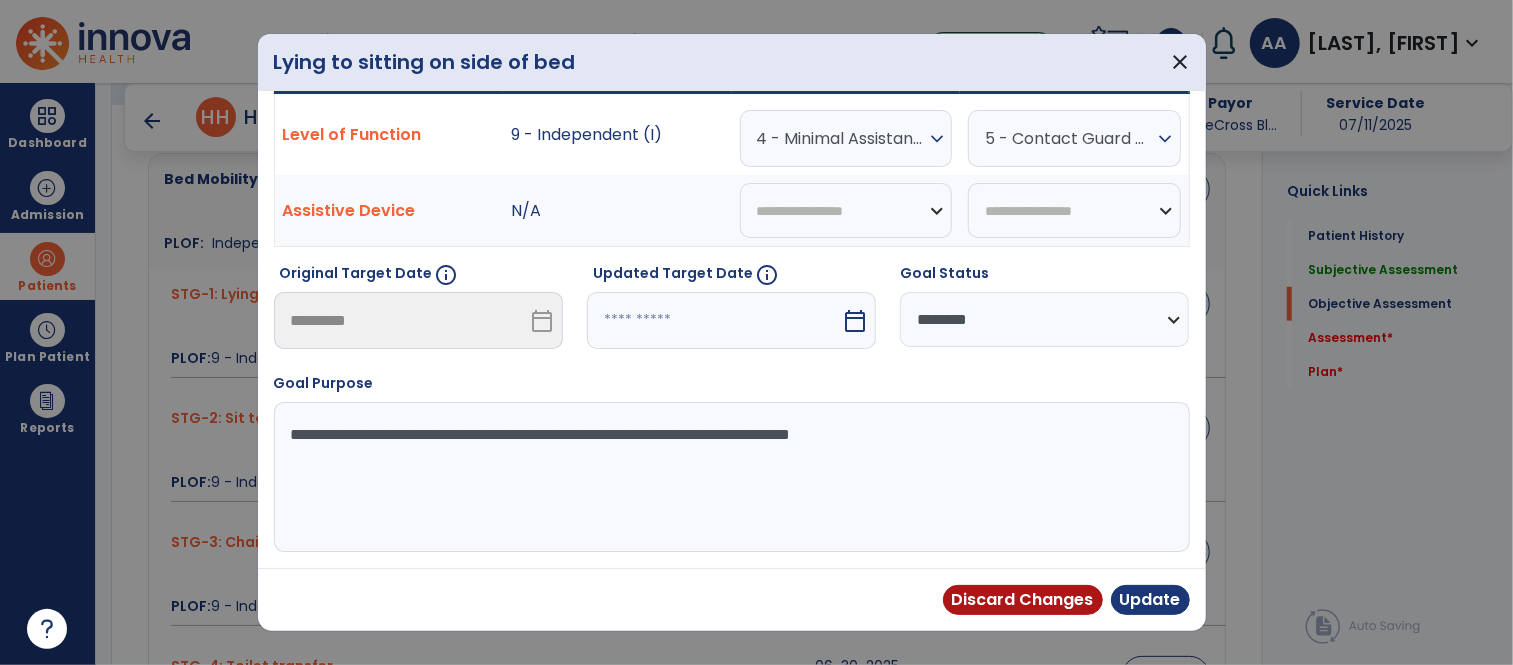 select on "*" 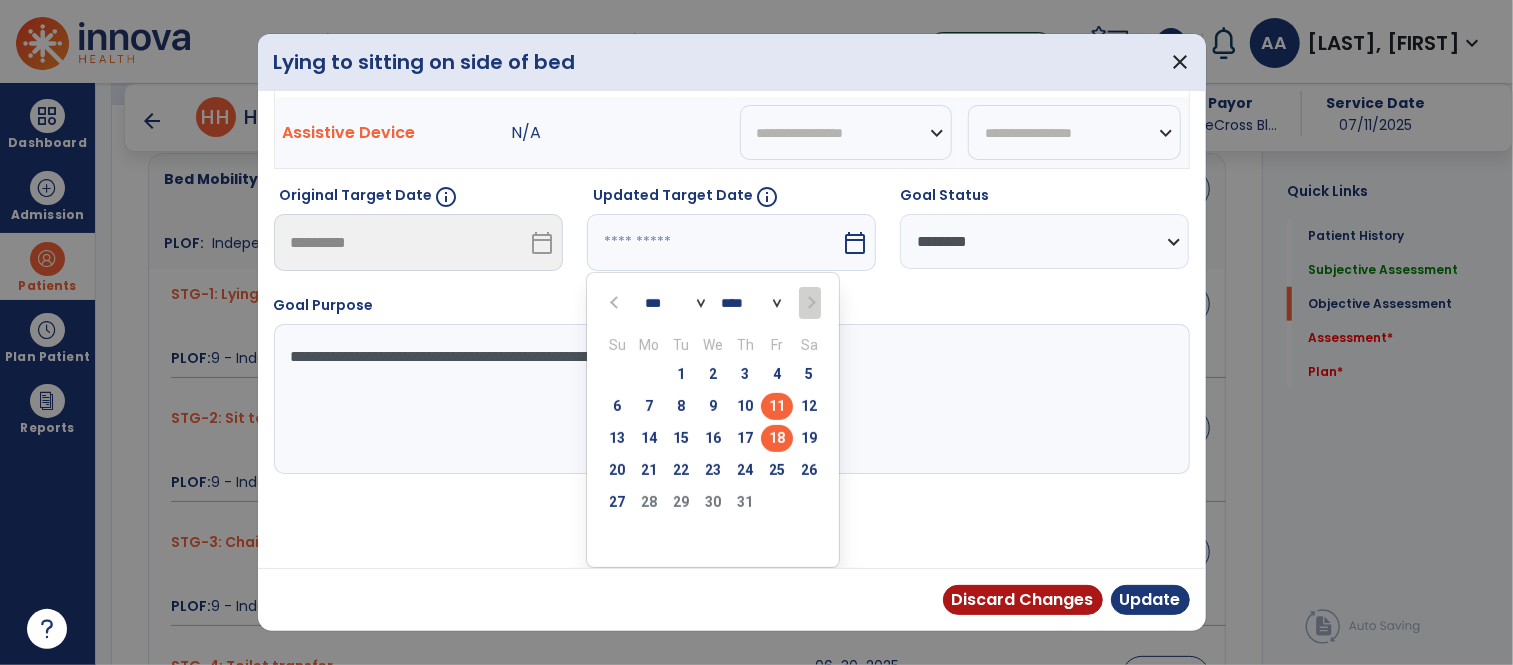 click on "18" at bounding box center [777, 438] 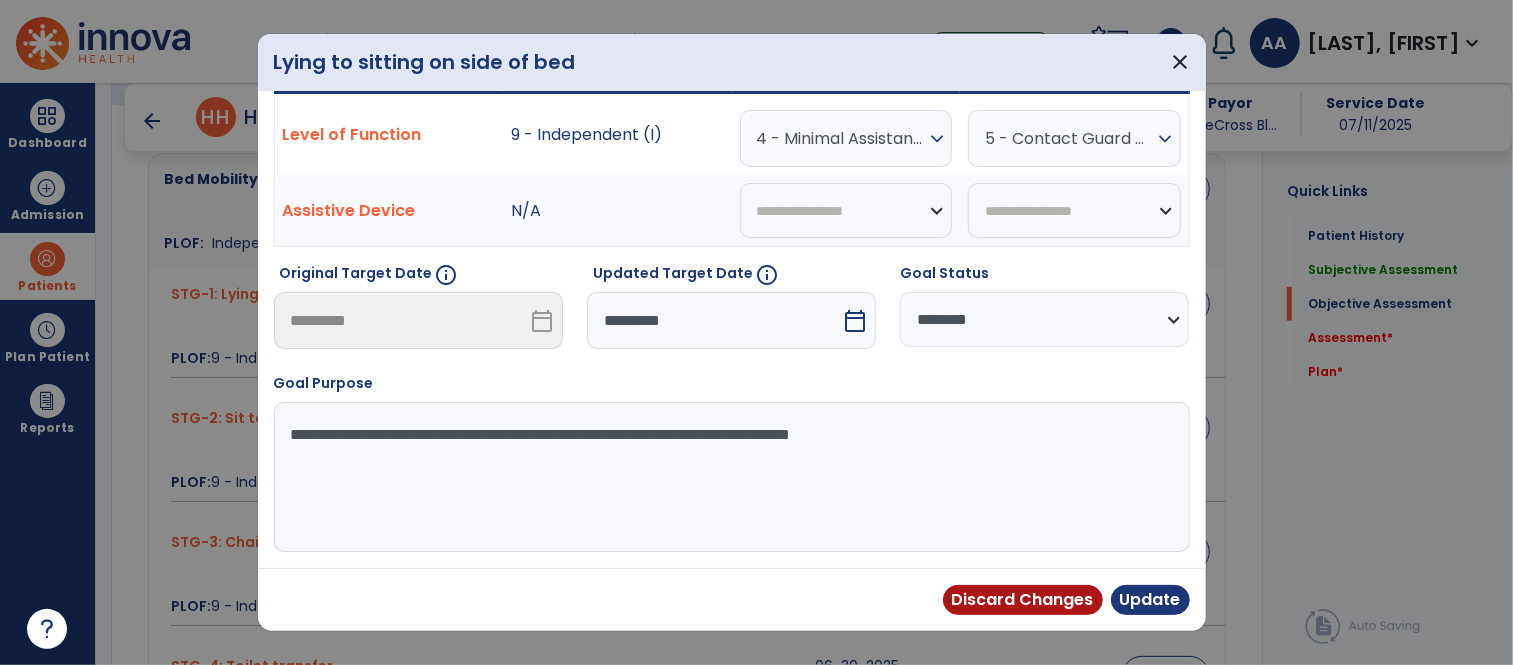 scroll, scrollTop: 181, scrollLeft: 0, axis: vertical 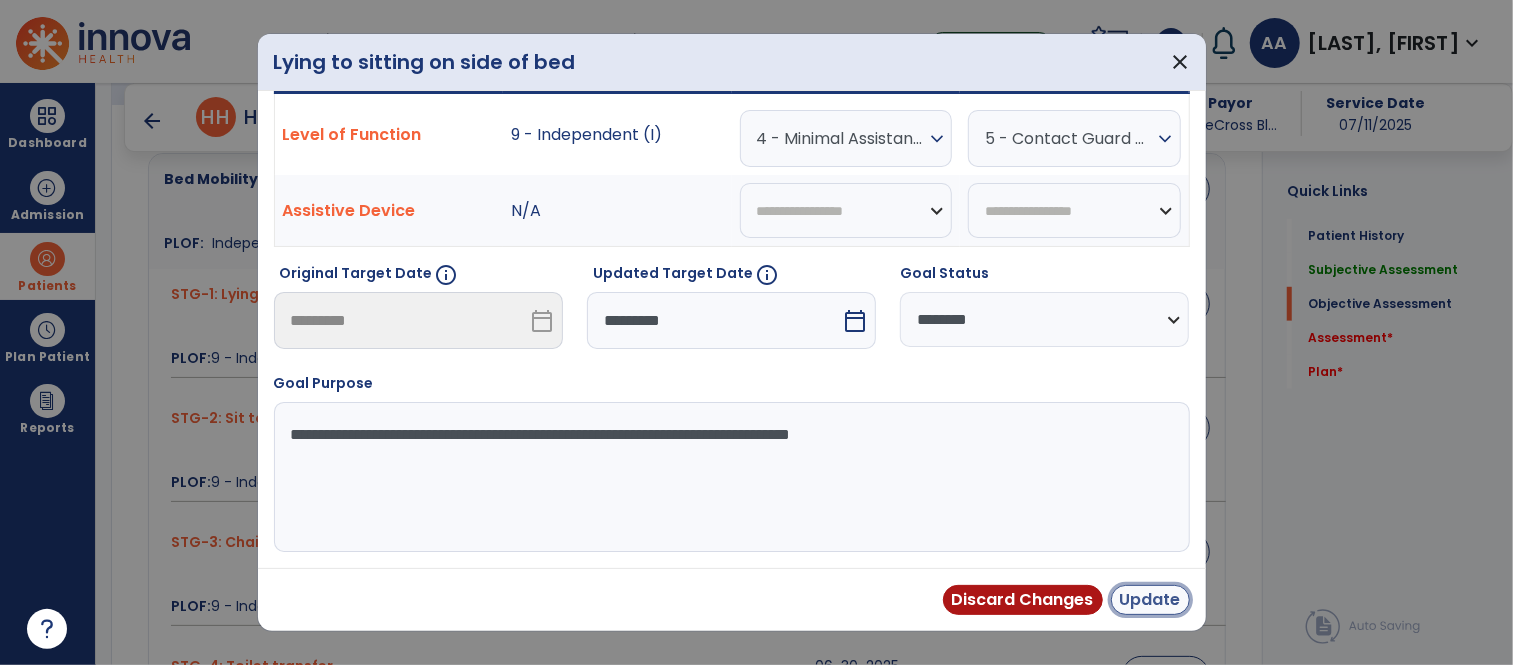 click on "Update" at bounding box center [1150, 600] 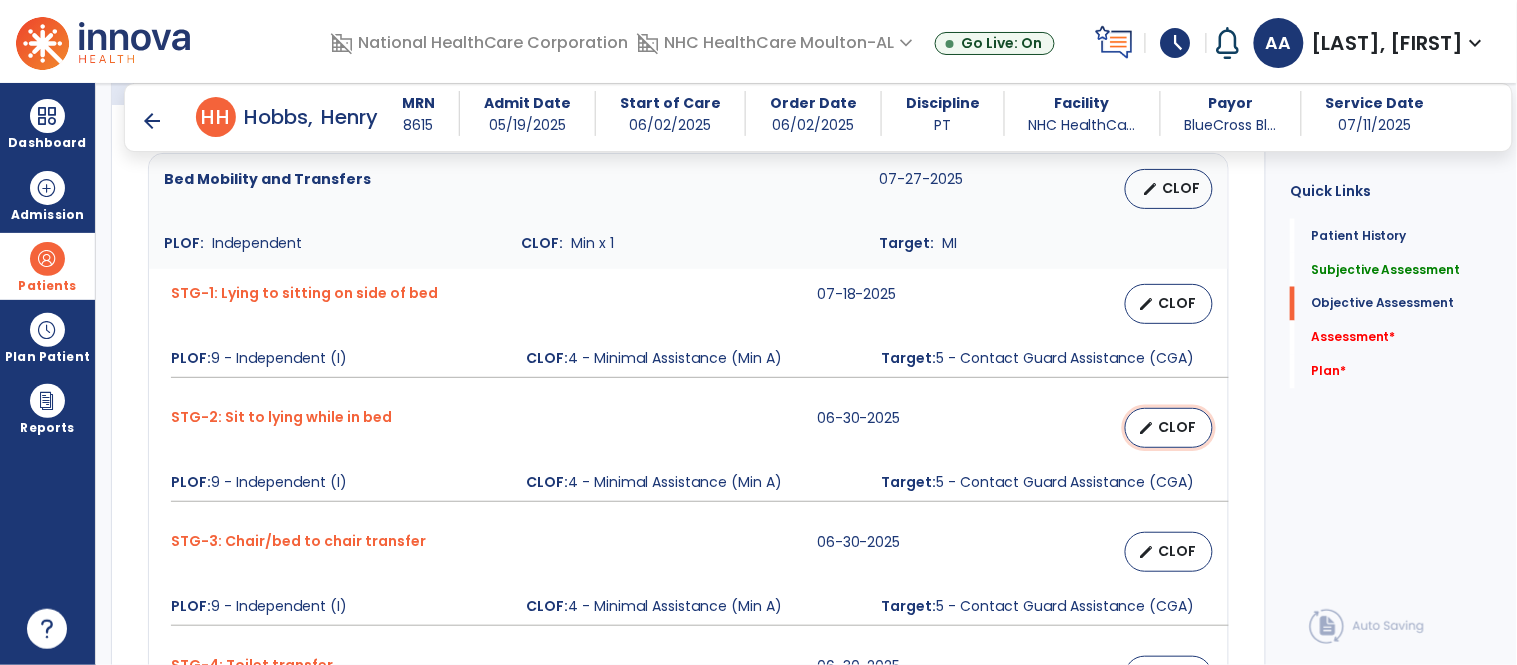 click on "CLOF" at bounding box center [1177, 427] 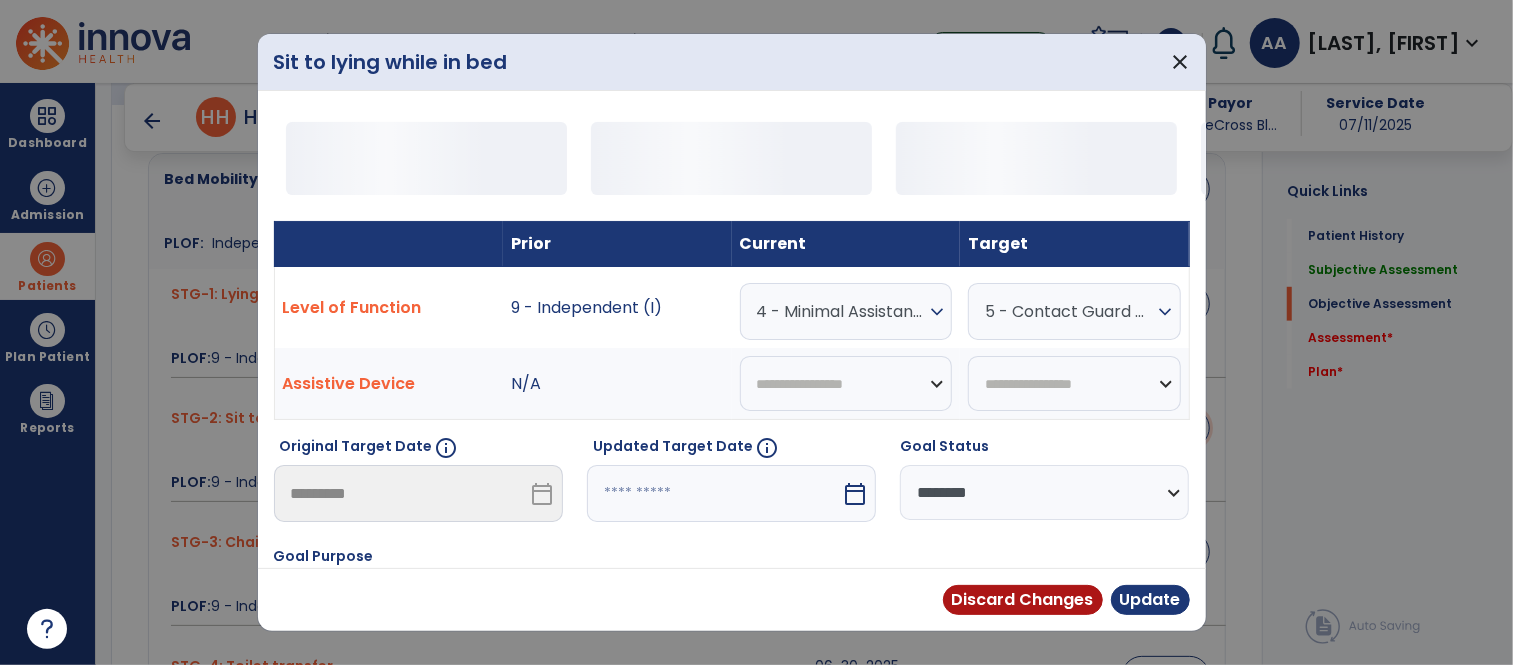 scroll, scrollTop: 777, scrollLeft: 0, axis: vertical 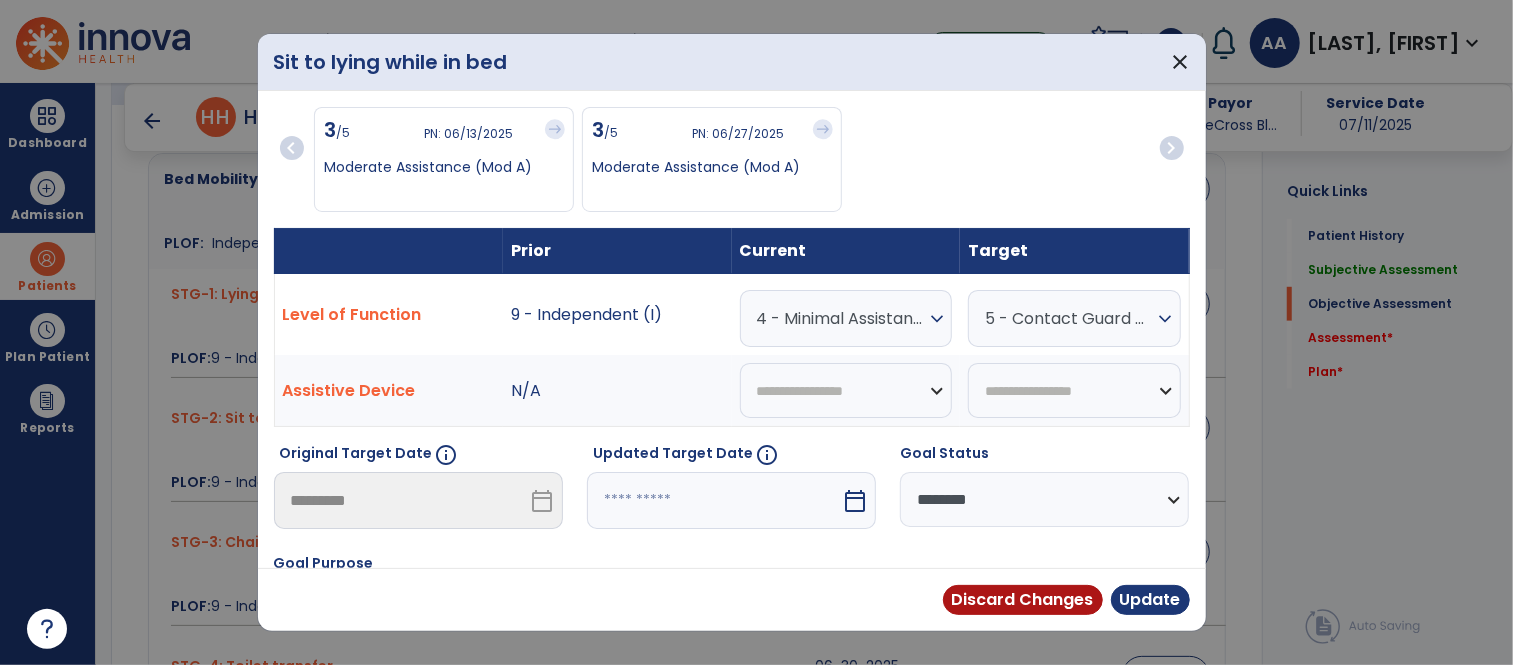 click at bounding box center [714, 500] 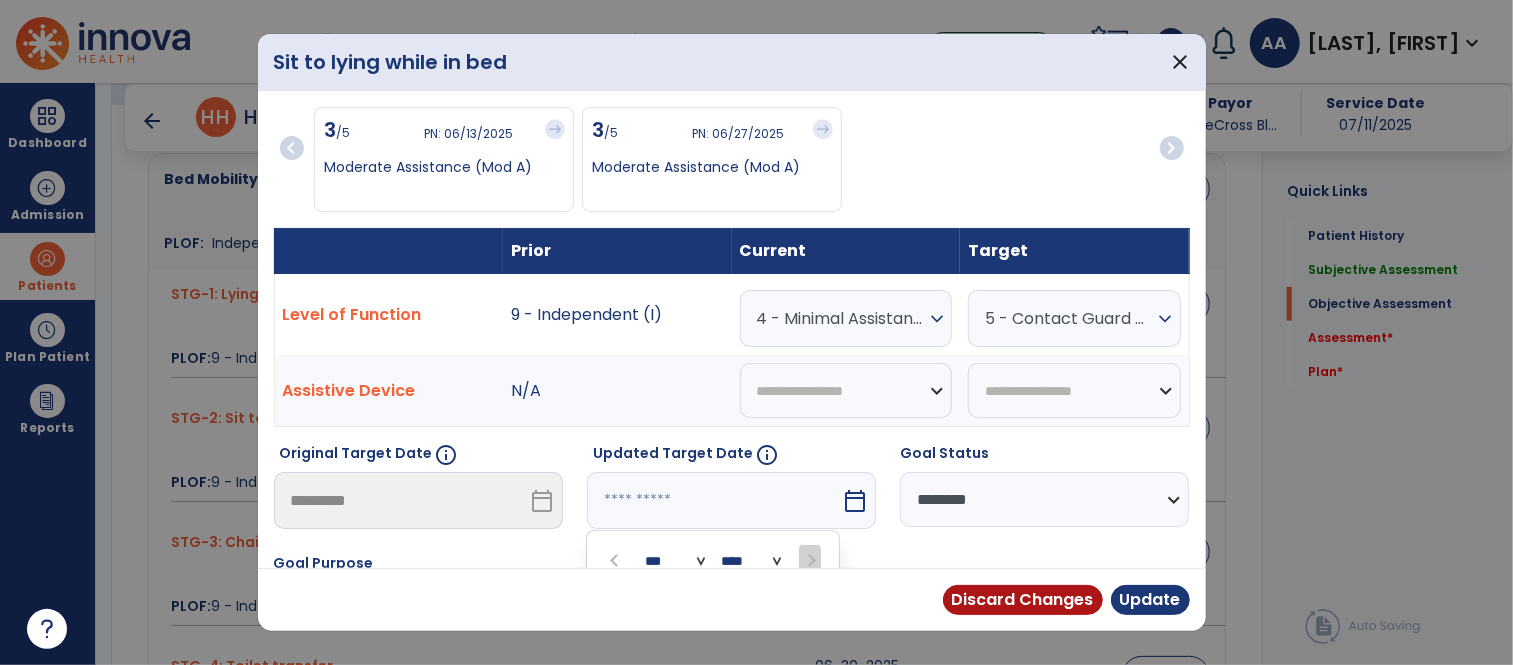 scroll, scrollTop: 258, scrollLeft: 0, axis: vertical 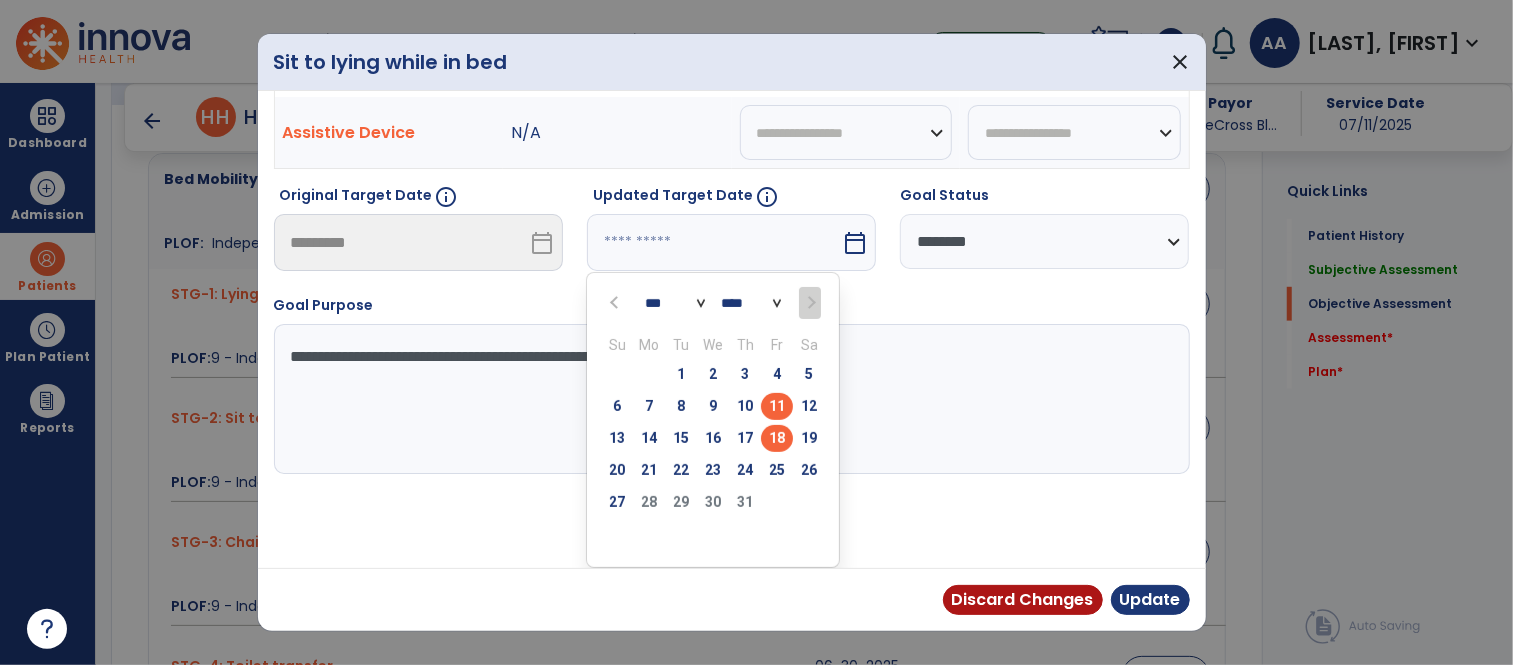 click on "18" at bounding box center (777, 438) 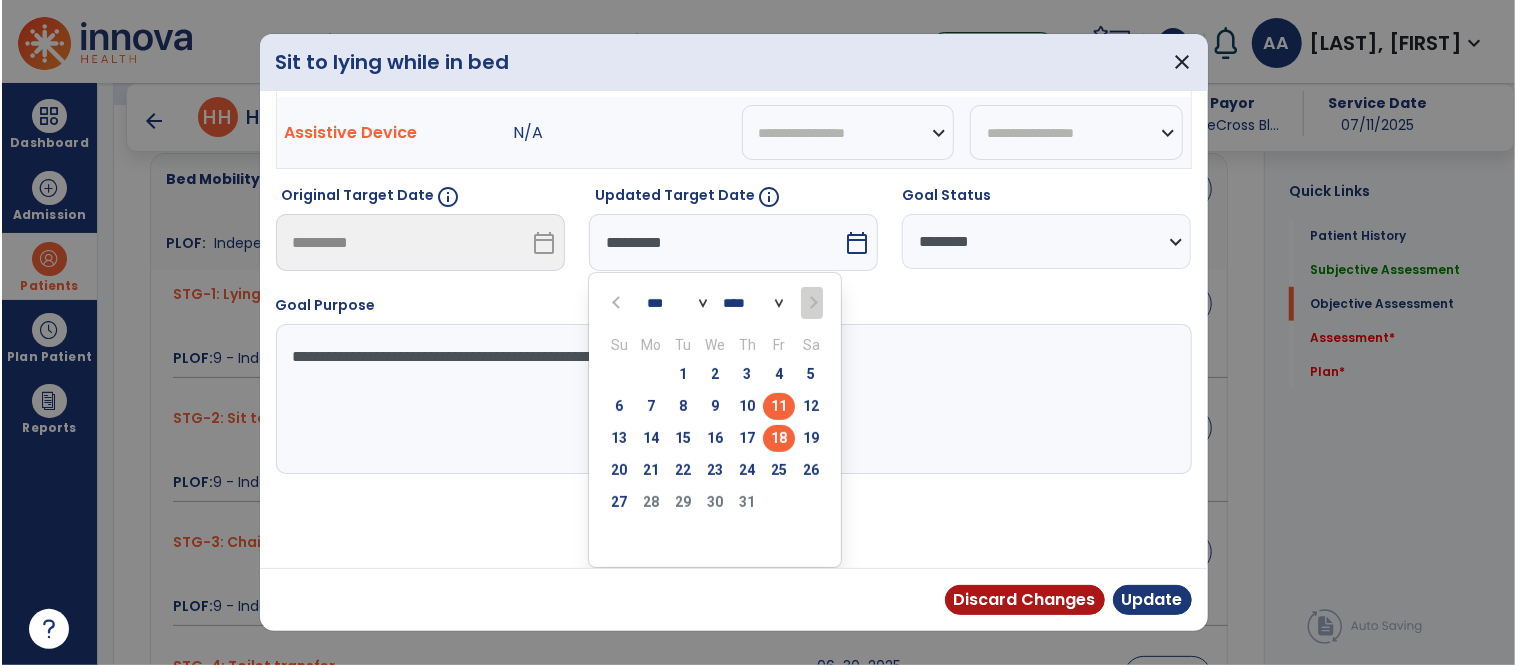 scroll, scrollTop: 181, scrollLeft: 0, axis: vertical 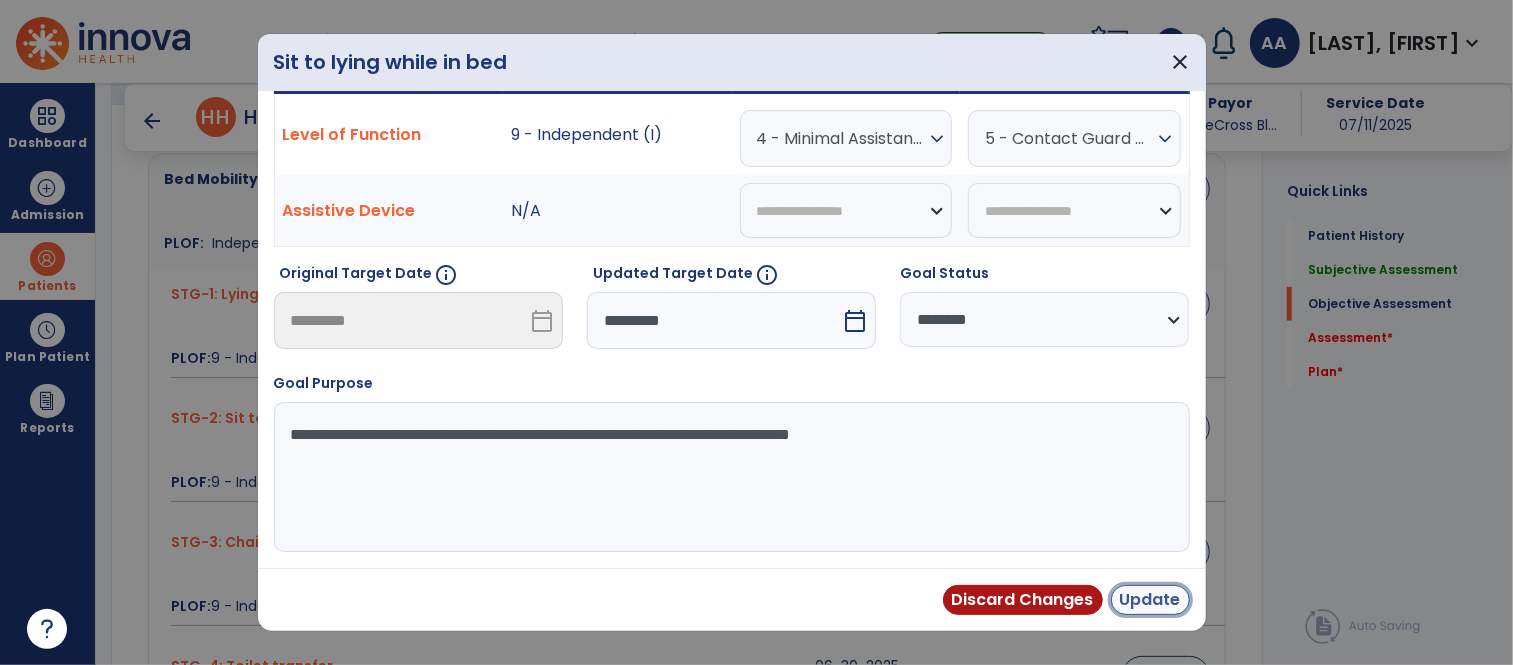 click on "Update" at bounding box center [1150, 600] 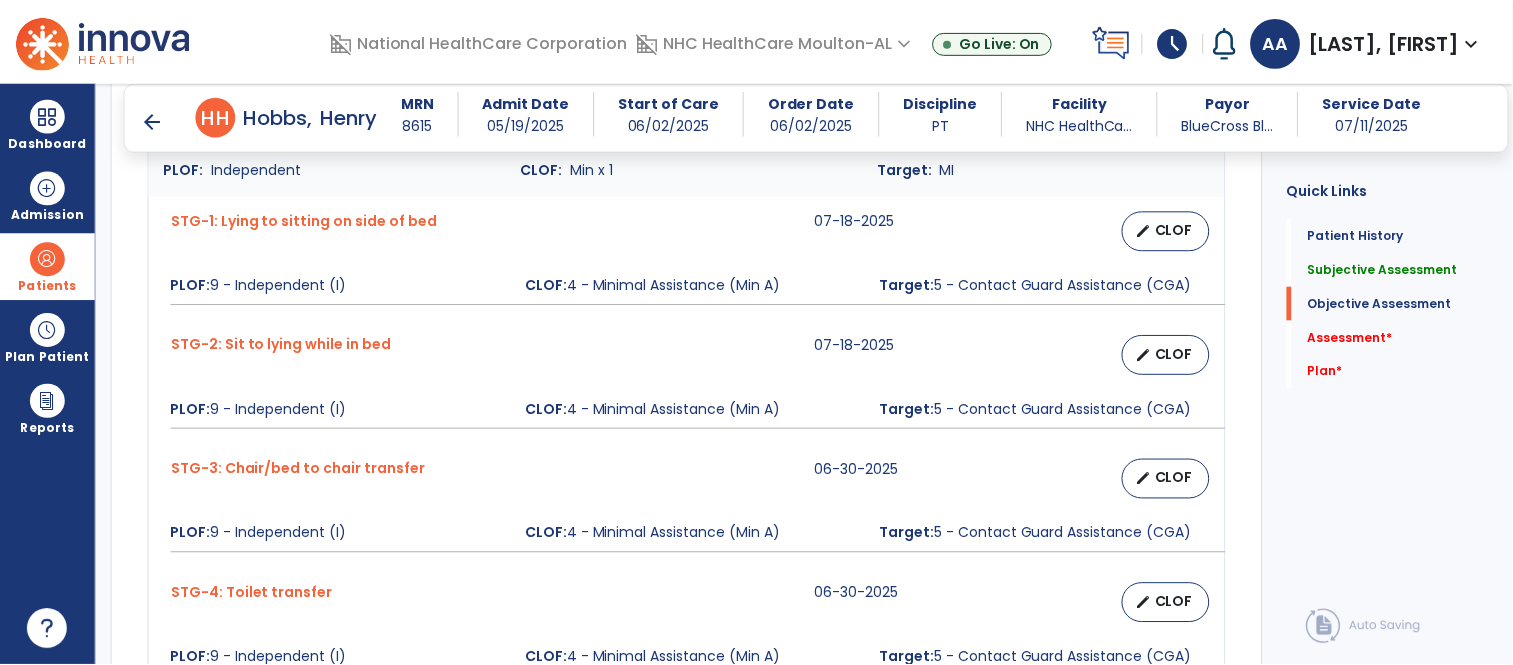scroll, scrollTop: 888, scrollLeft: 0, axis: vertical 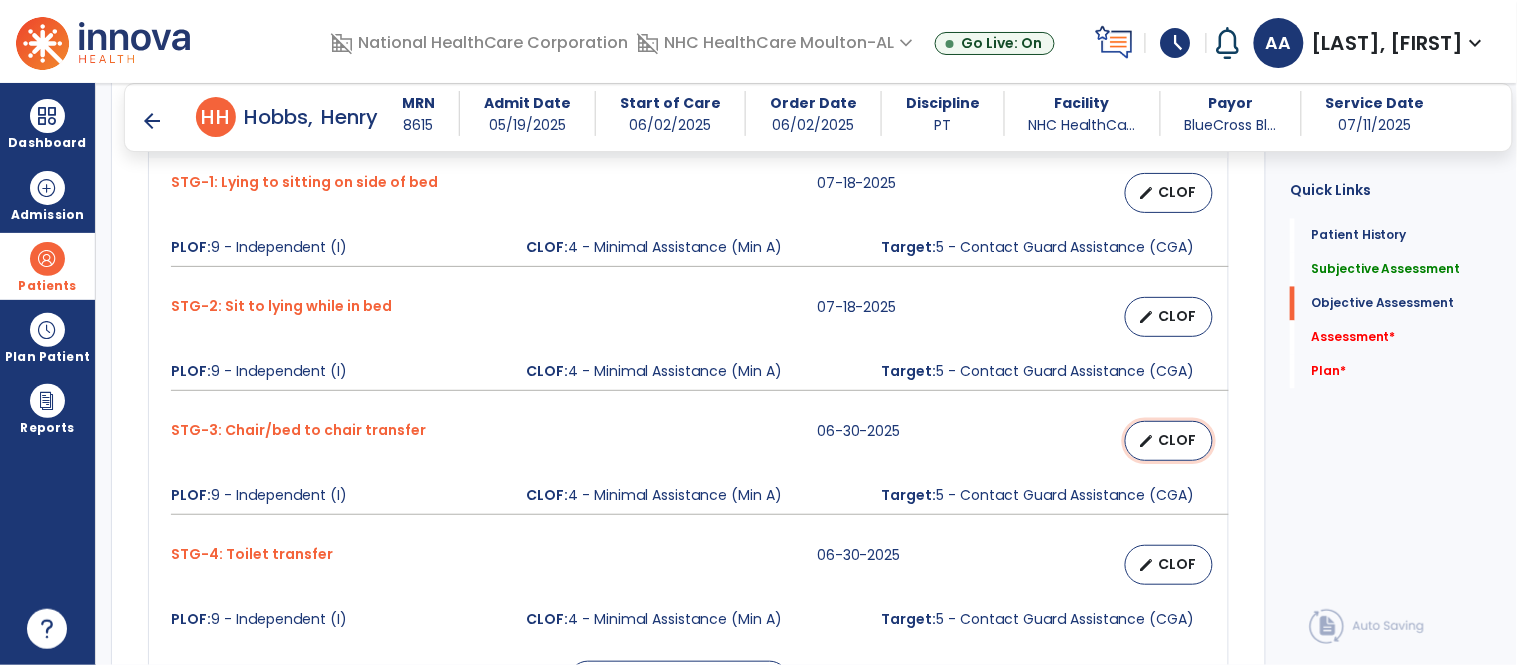 click on "CLOF" at bounding box center [1177, 440] 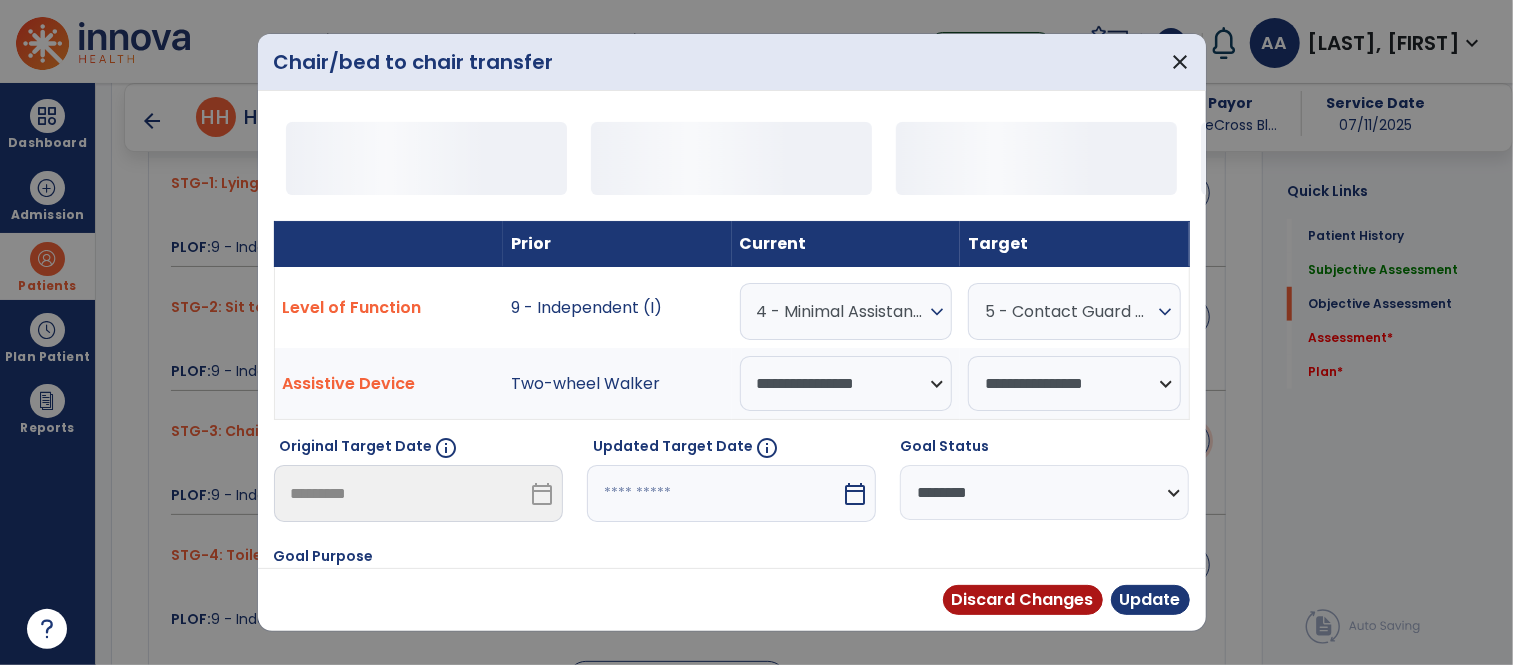 scroll, scrollTop: 888, scrollLeft: 0, axis: vertical 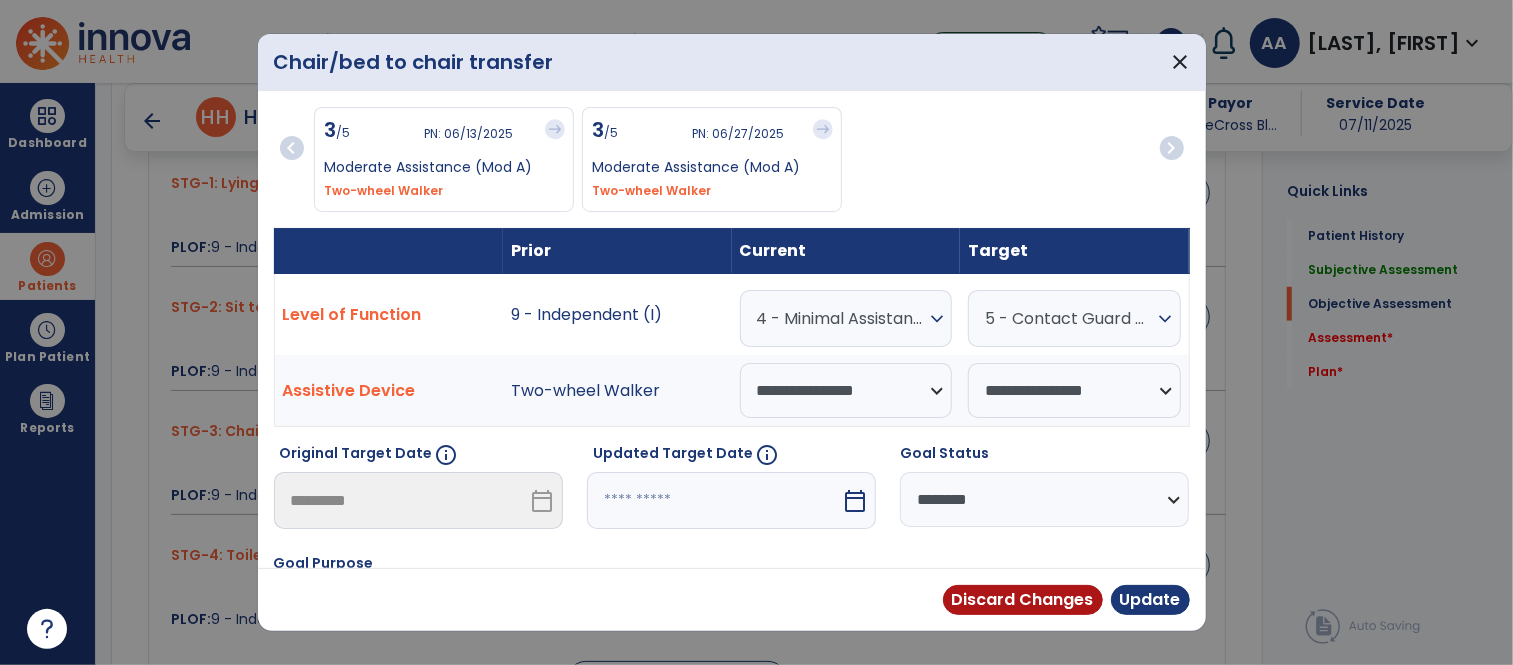 click at bounding box center (714, 500) 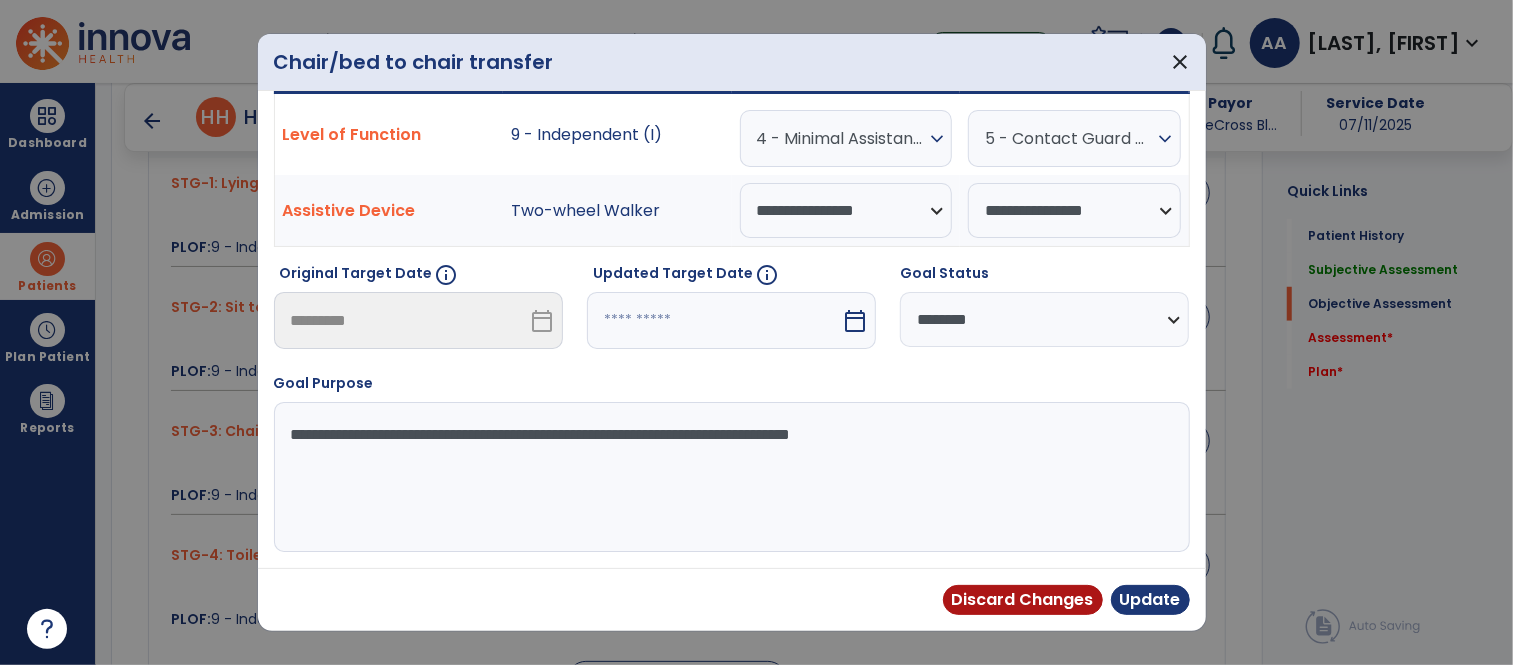 select on "*" 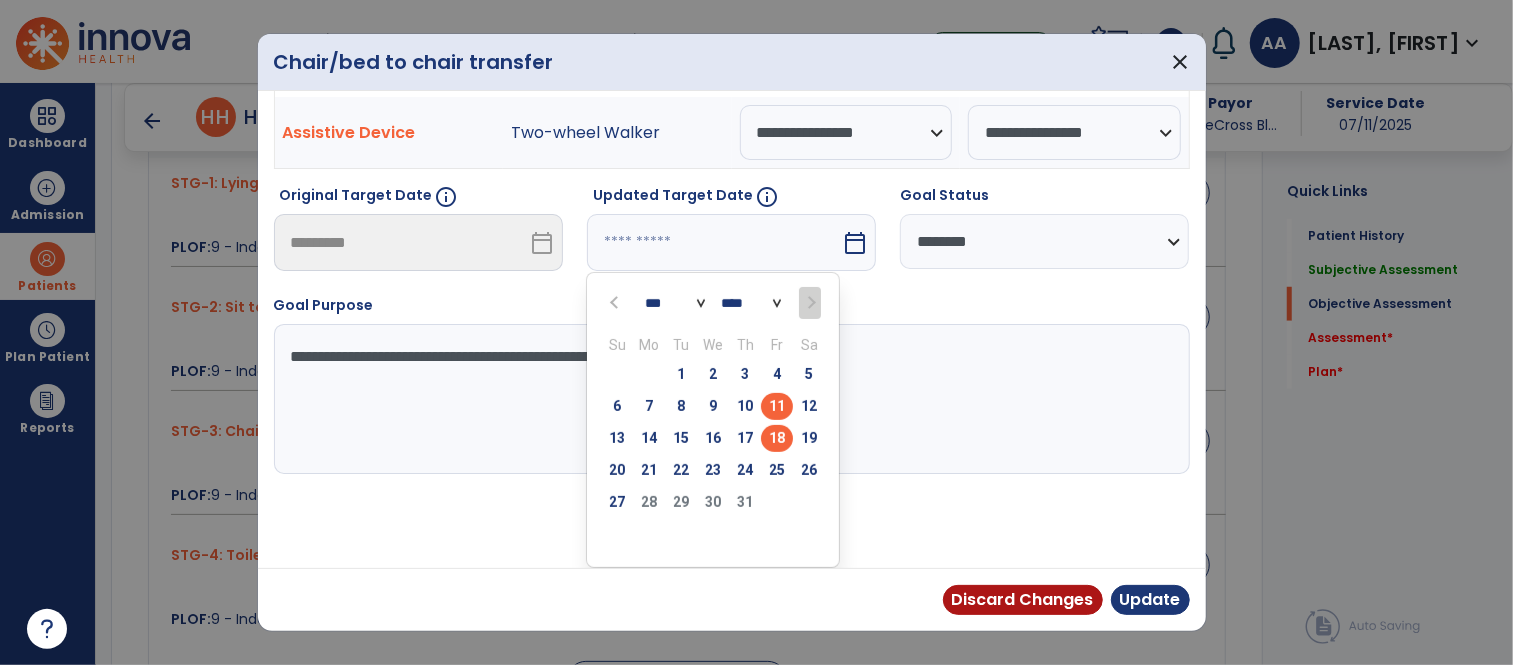 click on "18" at bounding box center [777, 438] 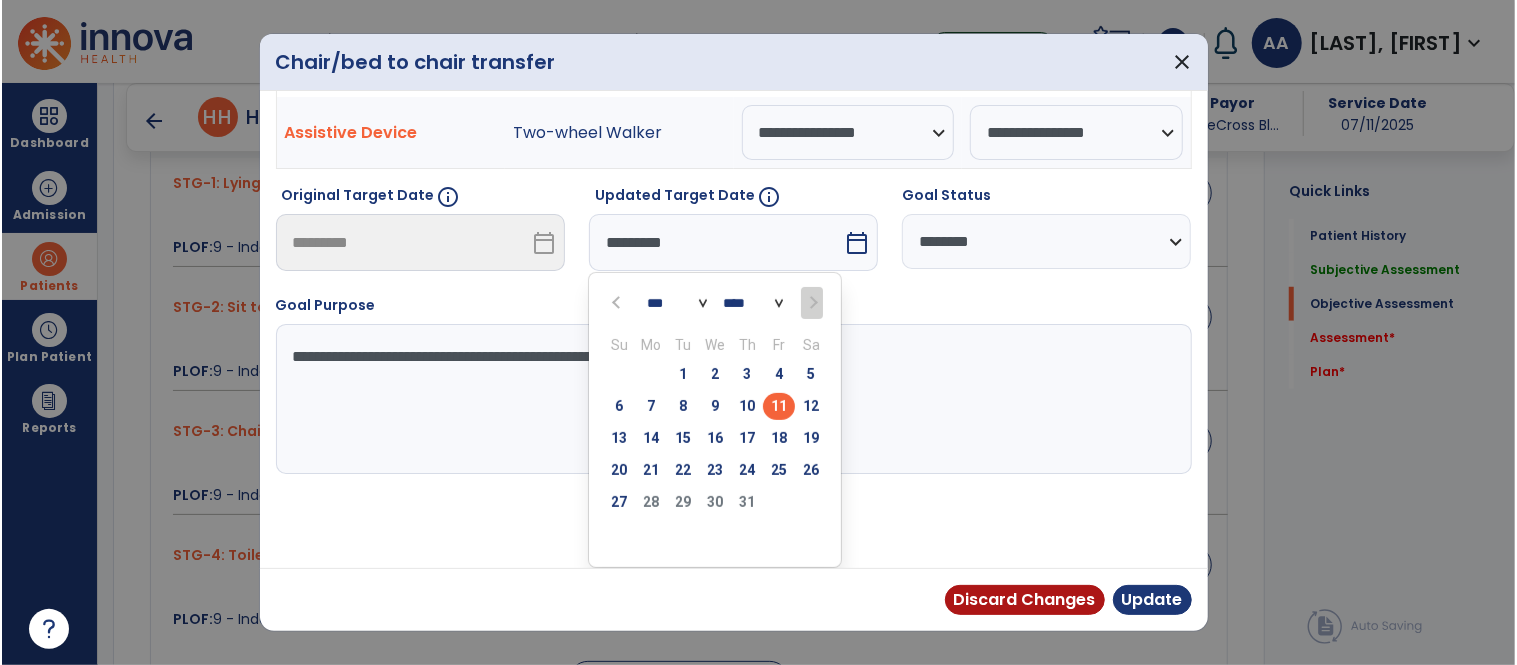 scroll, scrollTop: 181, scrollLeft: 0, axis: vertical 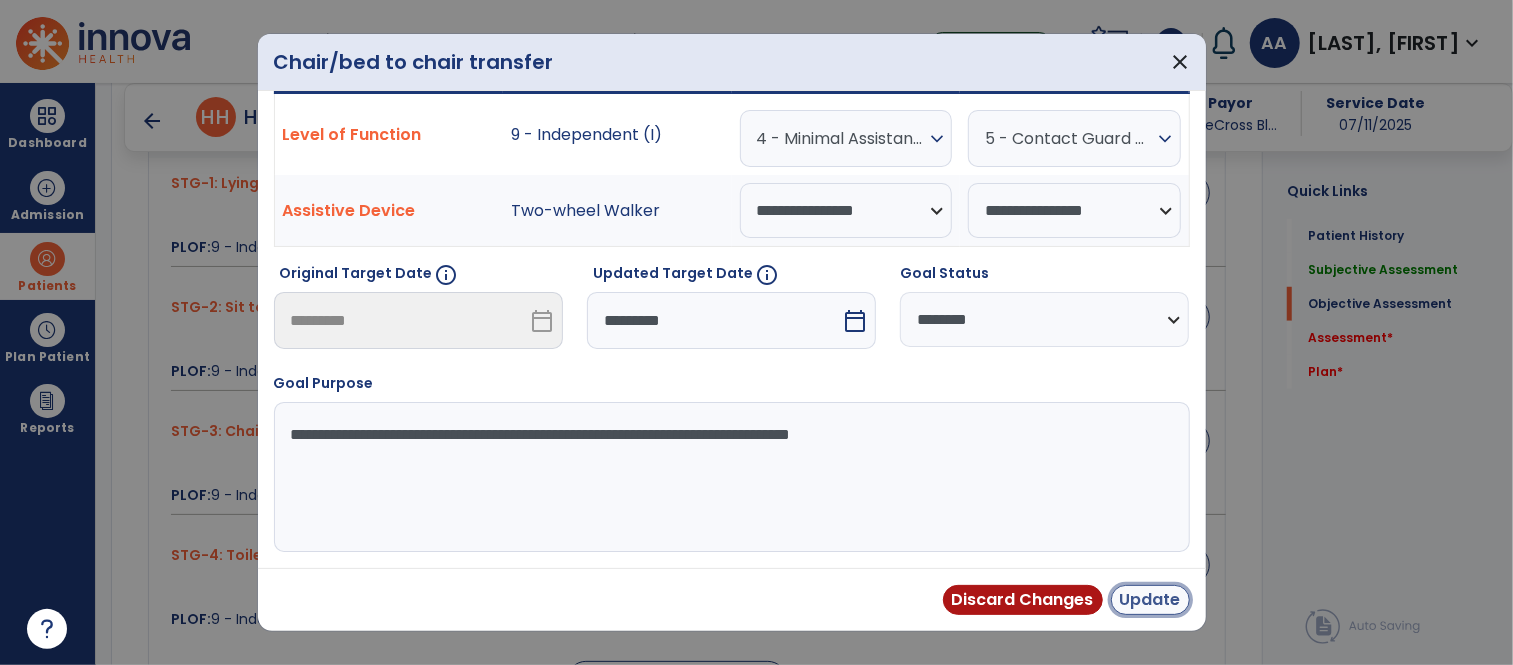 click on "Update" at bounding box center [1150, 600] 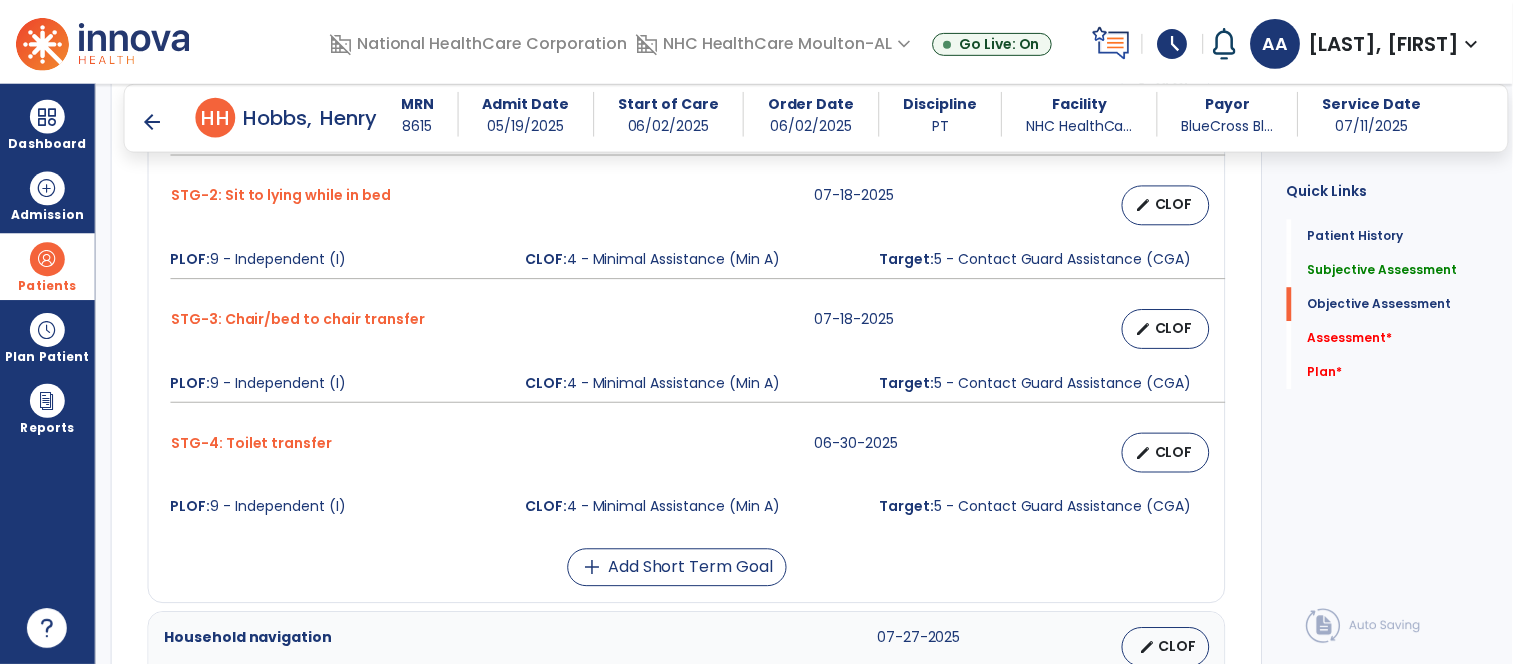 scroll, scrollTop: 1111, scrollLeft: 0, axis: vertical 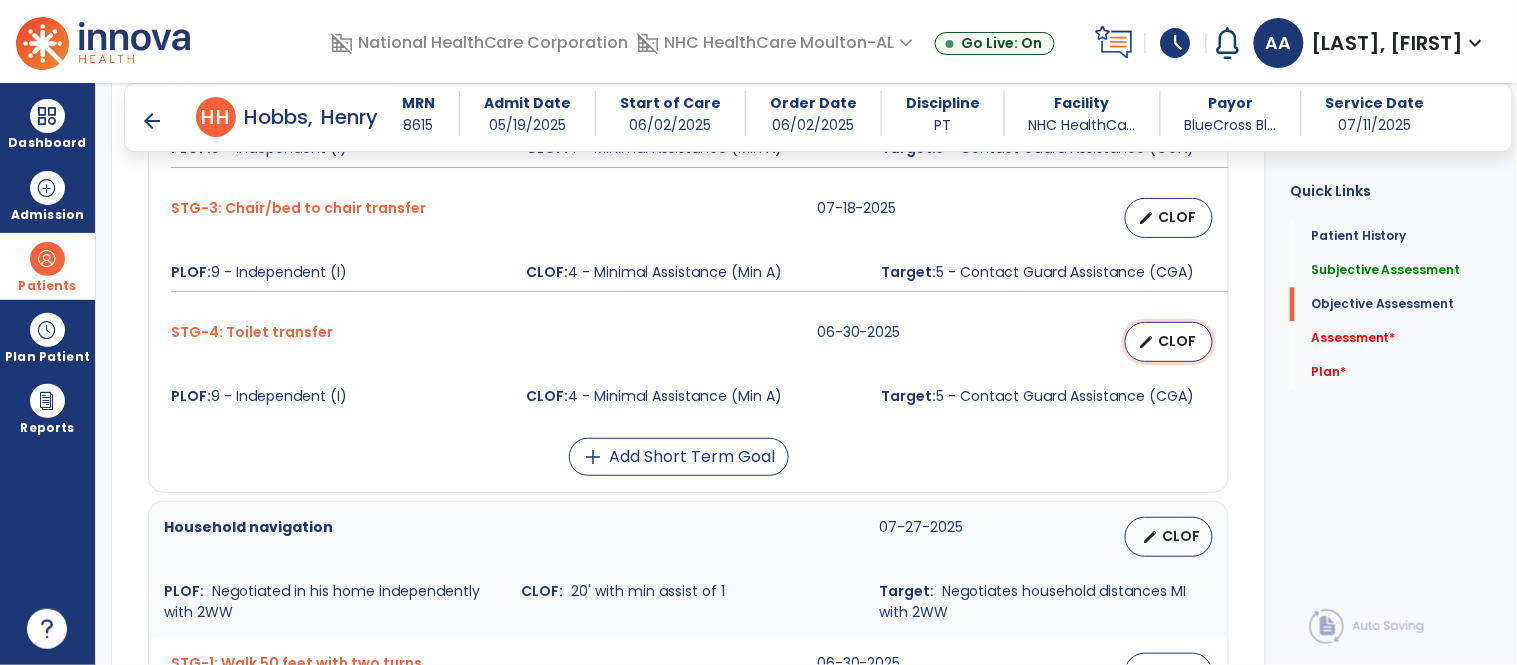 click on "CLOF" at bounding box center (1177, 341) 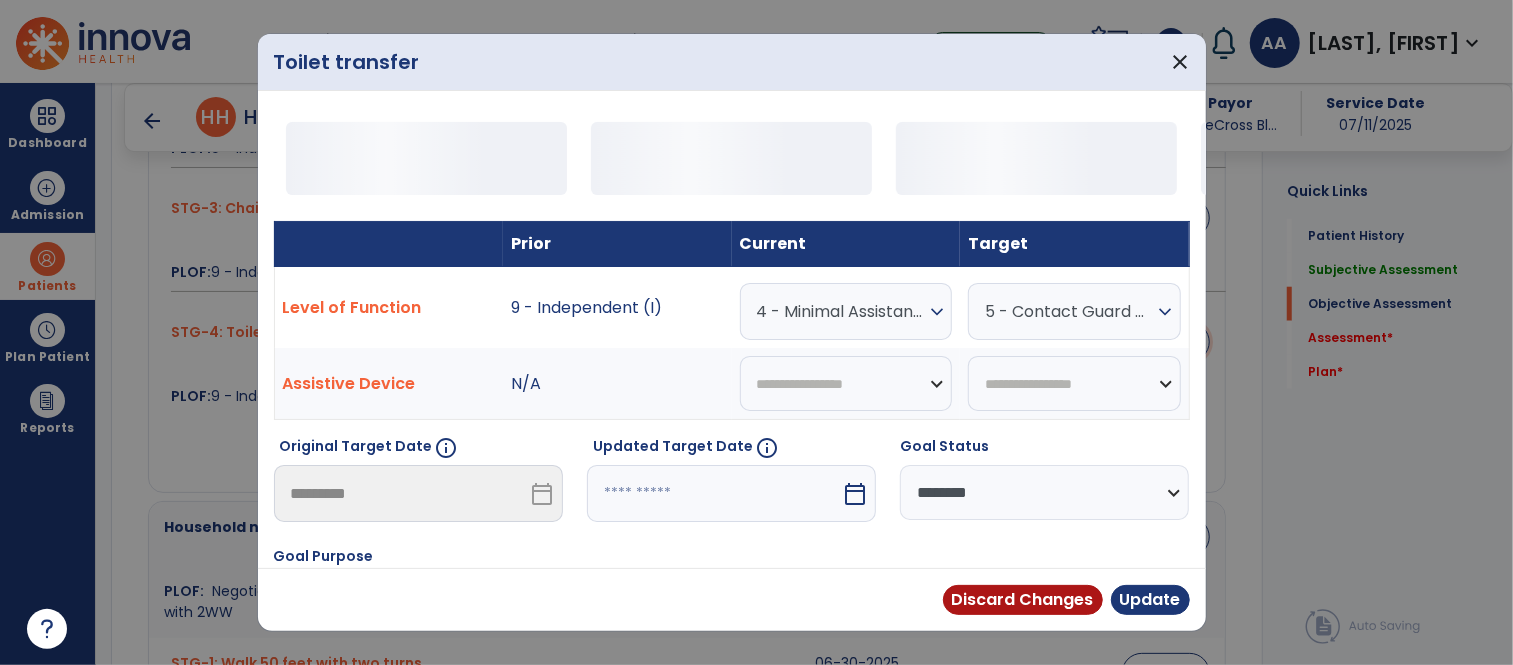 scroll, scrollTop: 1111, scrollLeft: 0, axis: vertical 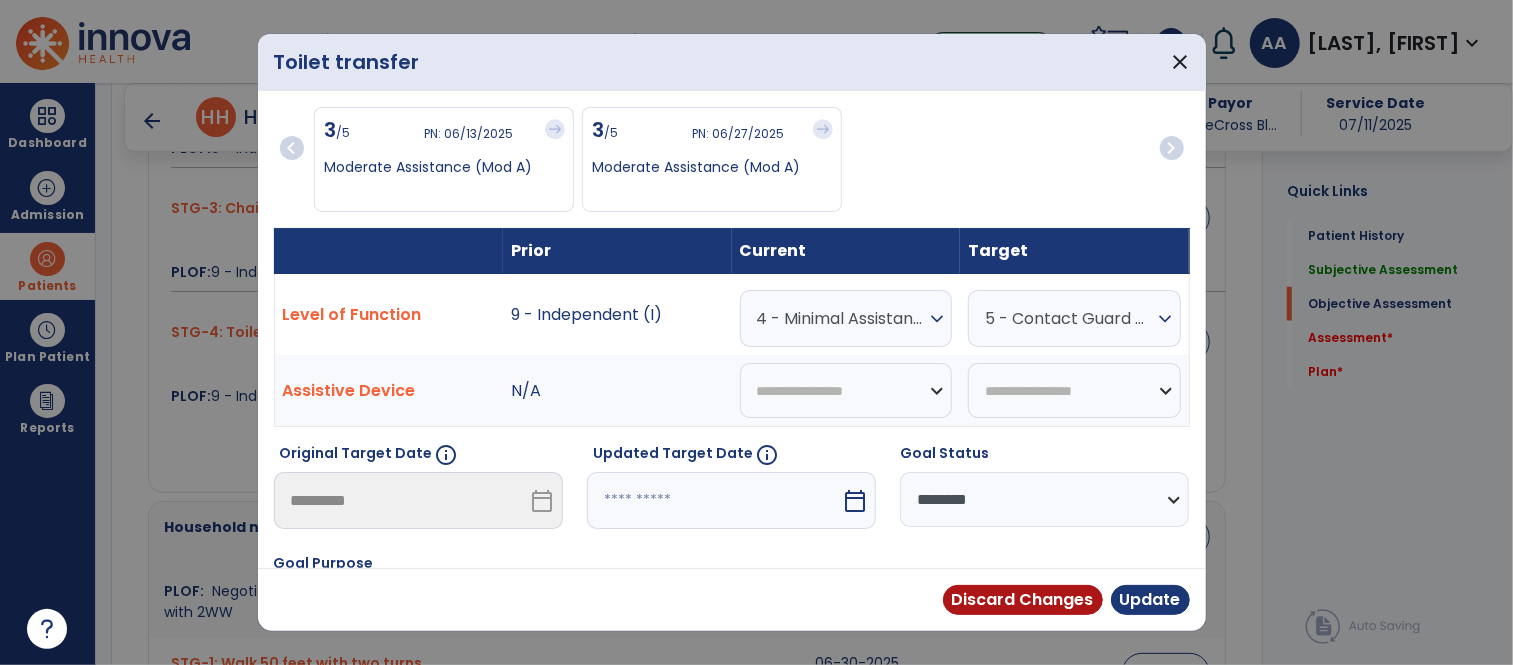 click at bounding box center (714, 500) 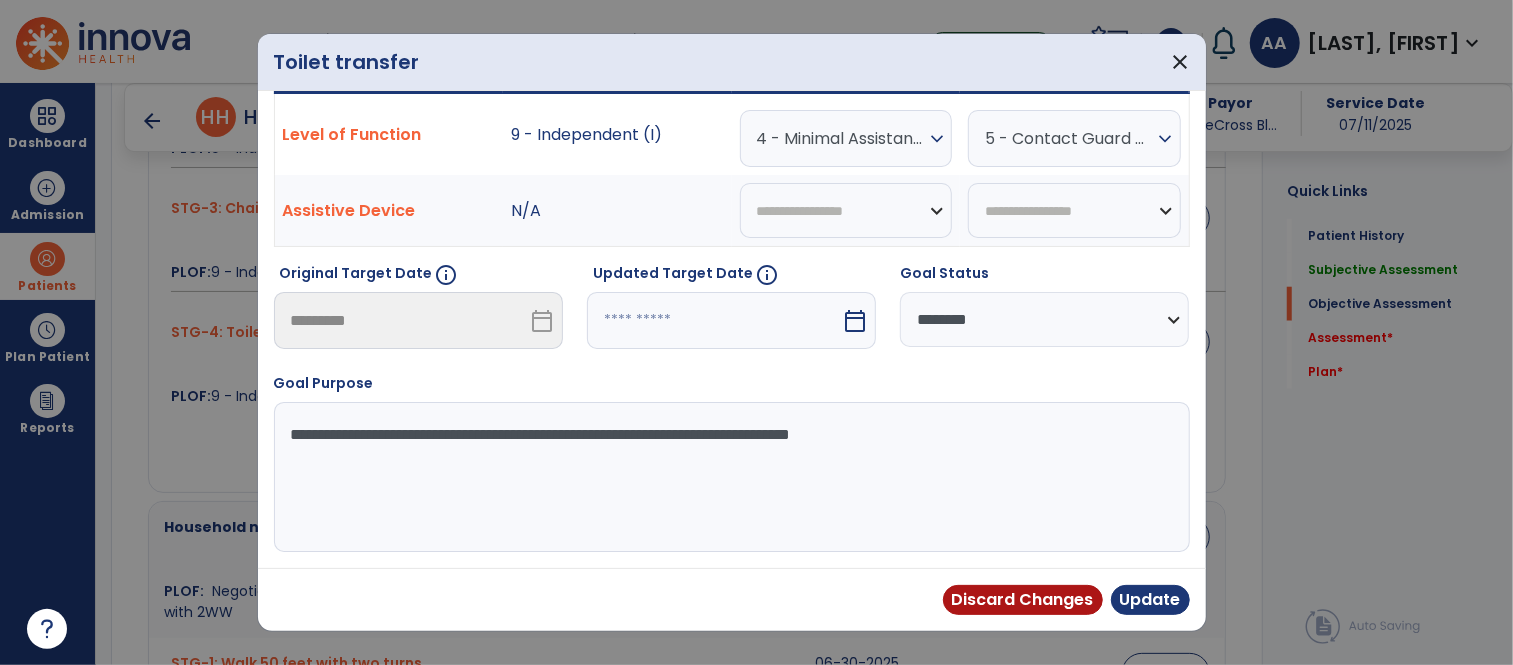 select on "*" 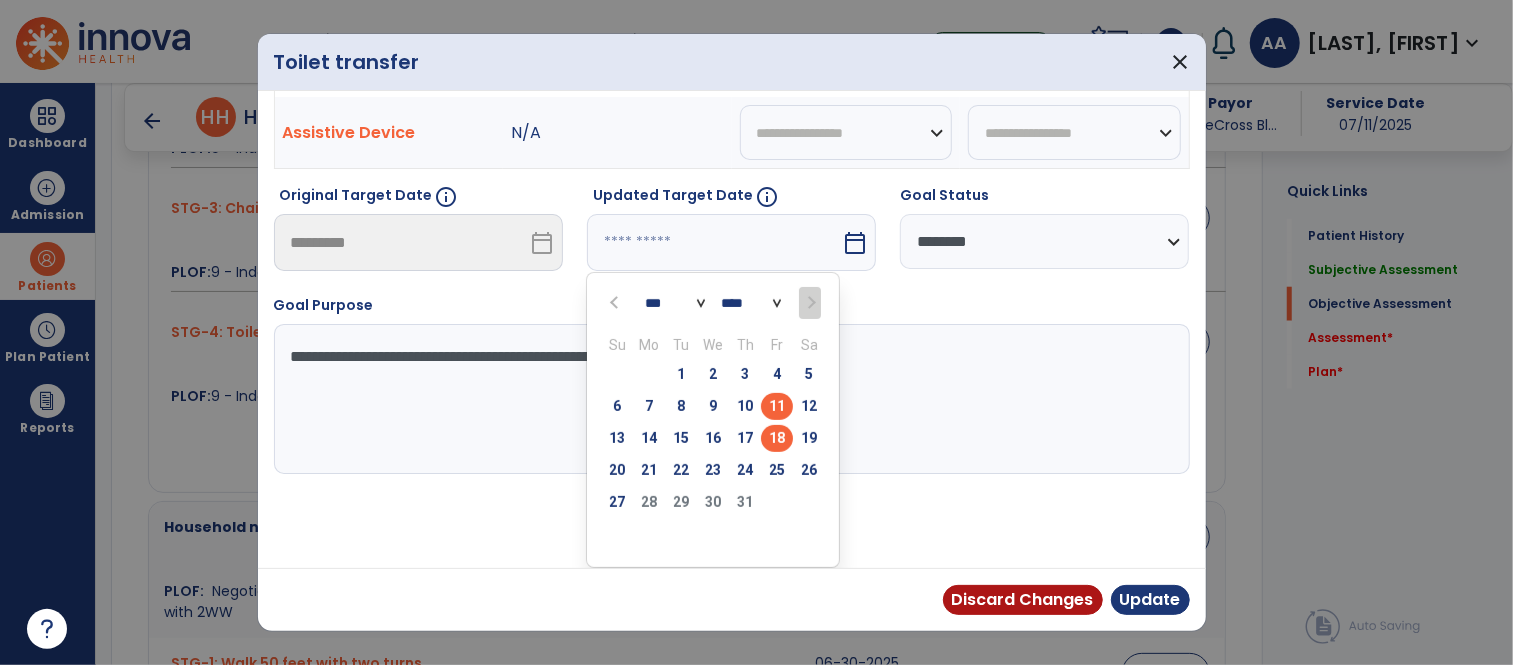 click on "18" at bounding box center [777, 438] 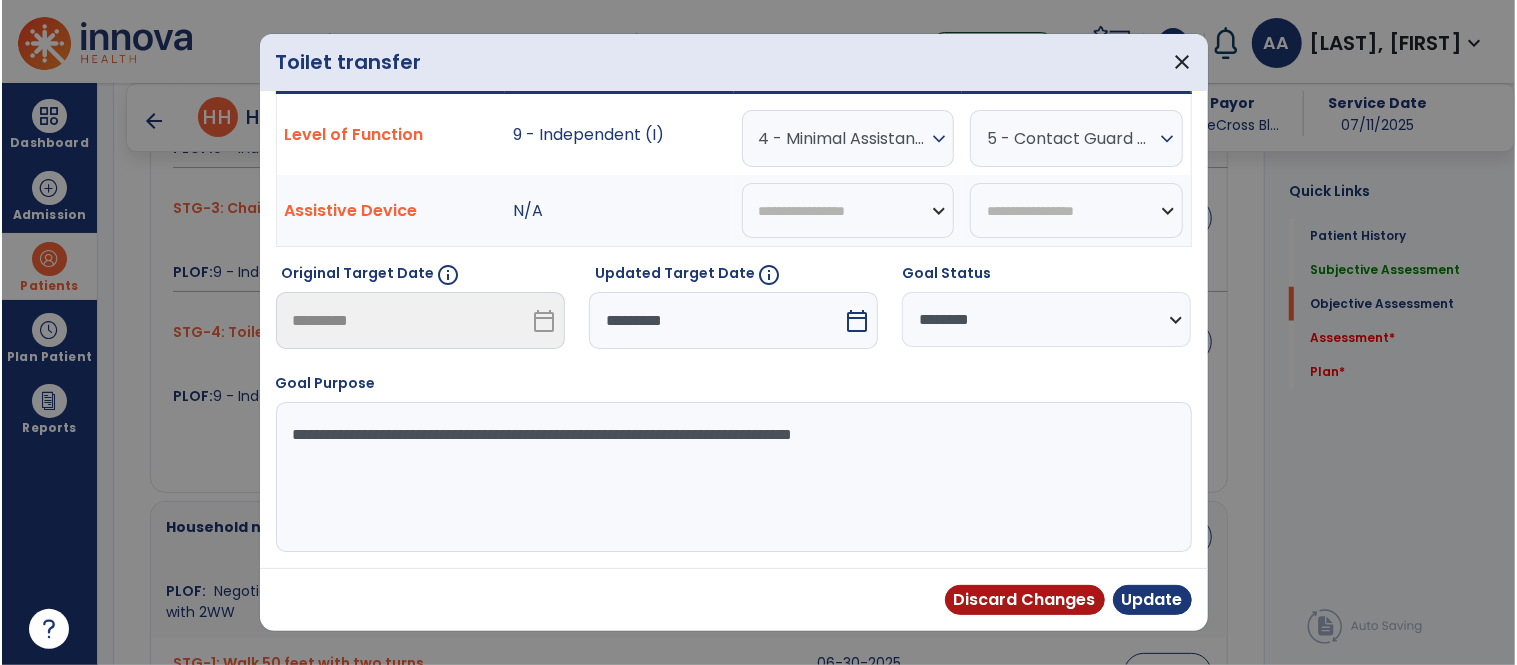 scroll, scrollTop: 181, scrollLeft: 0, axis: vertical 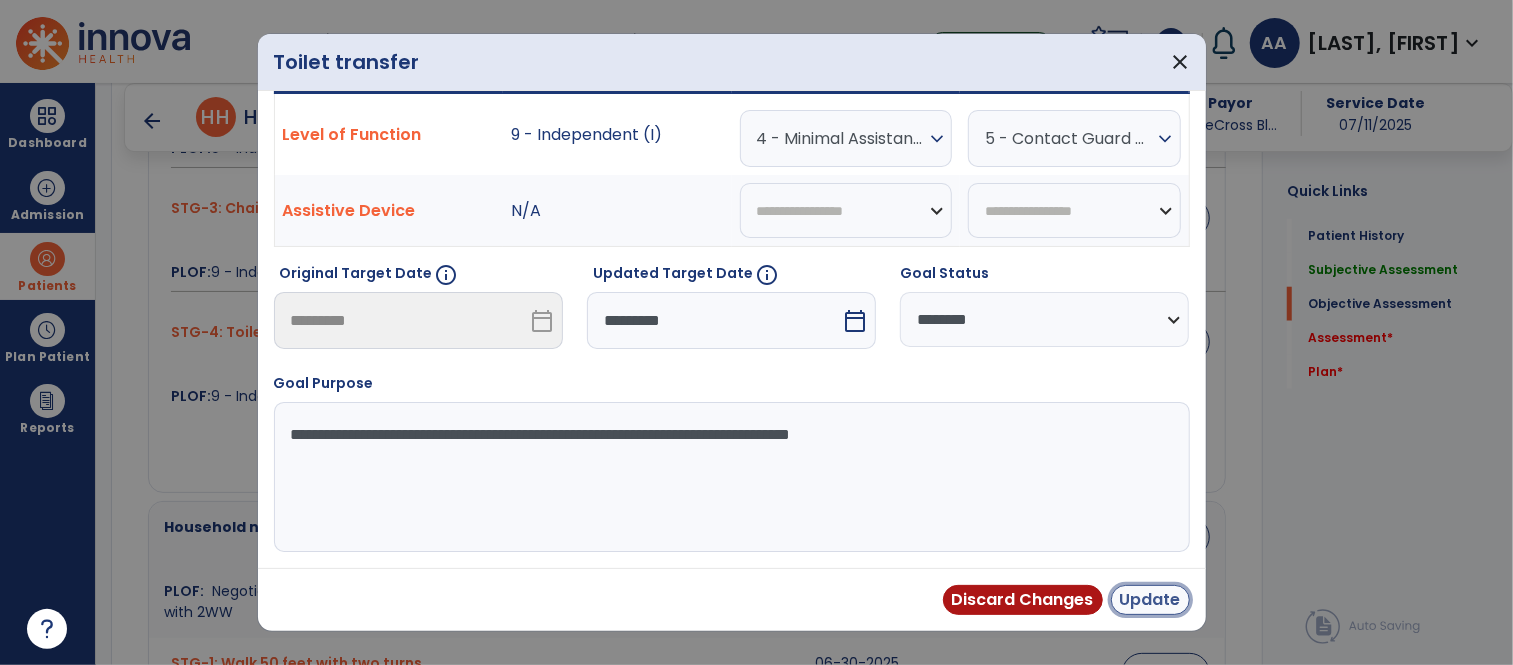 click on "Update" at bounding box center (1150, 600) 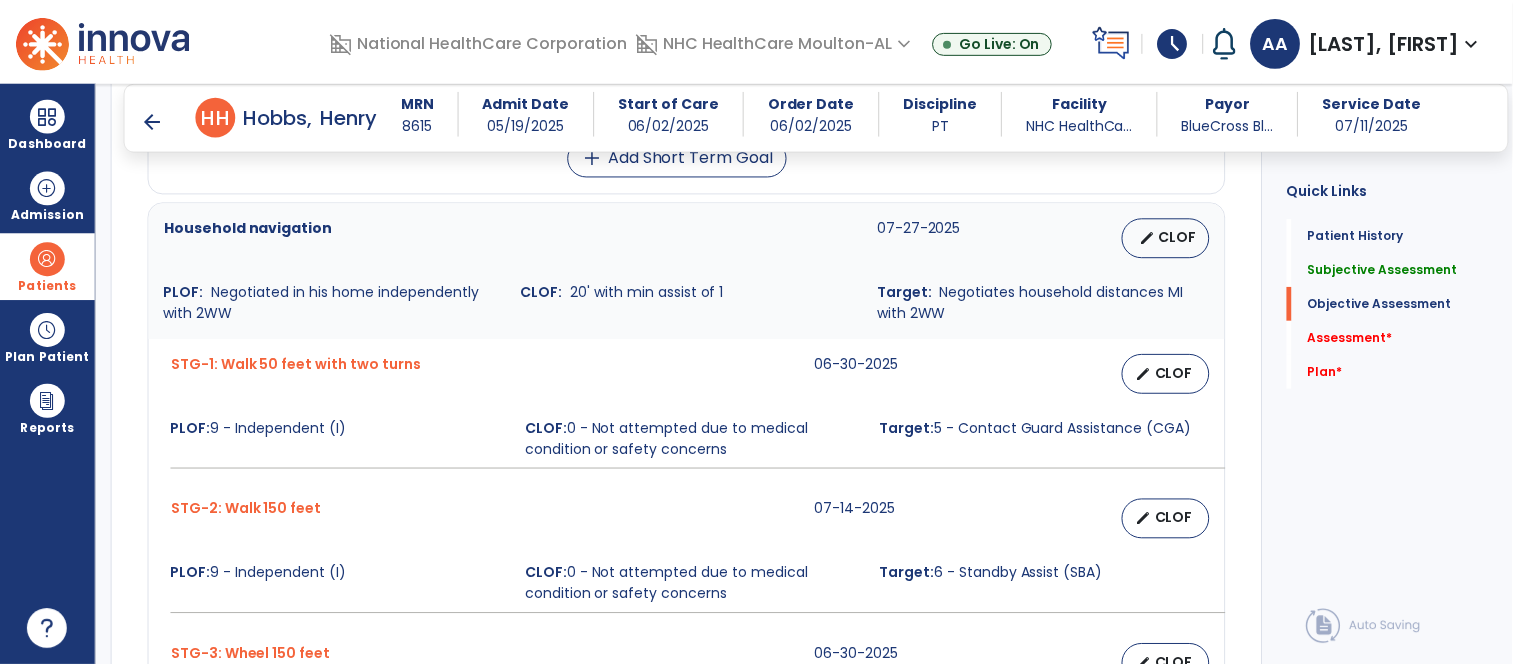 scroll, scrollTop: 1444, scrollLeft: 0, axis: vertical 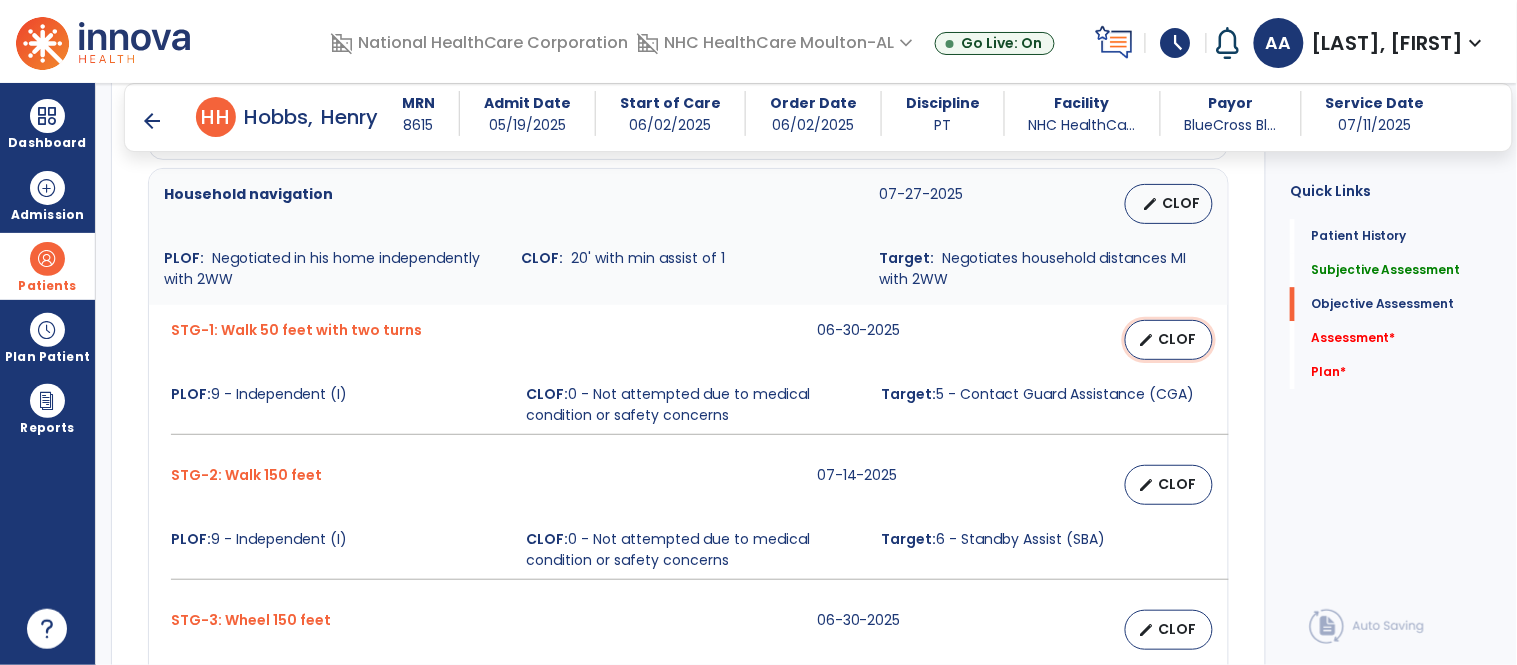click on "CLOF" at bounding box center (1177, 339) 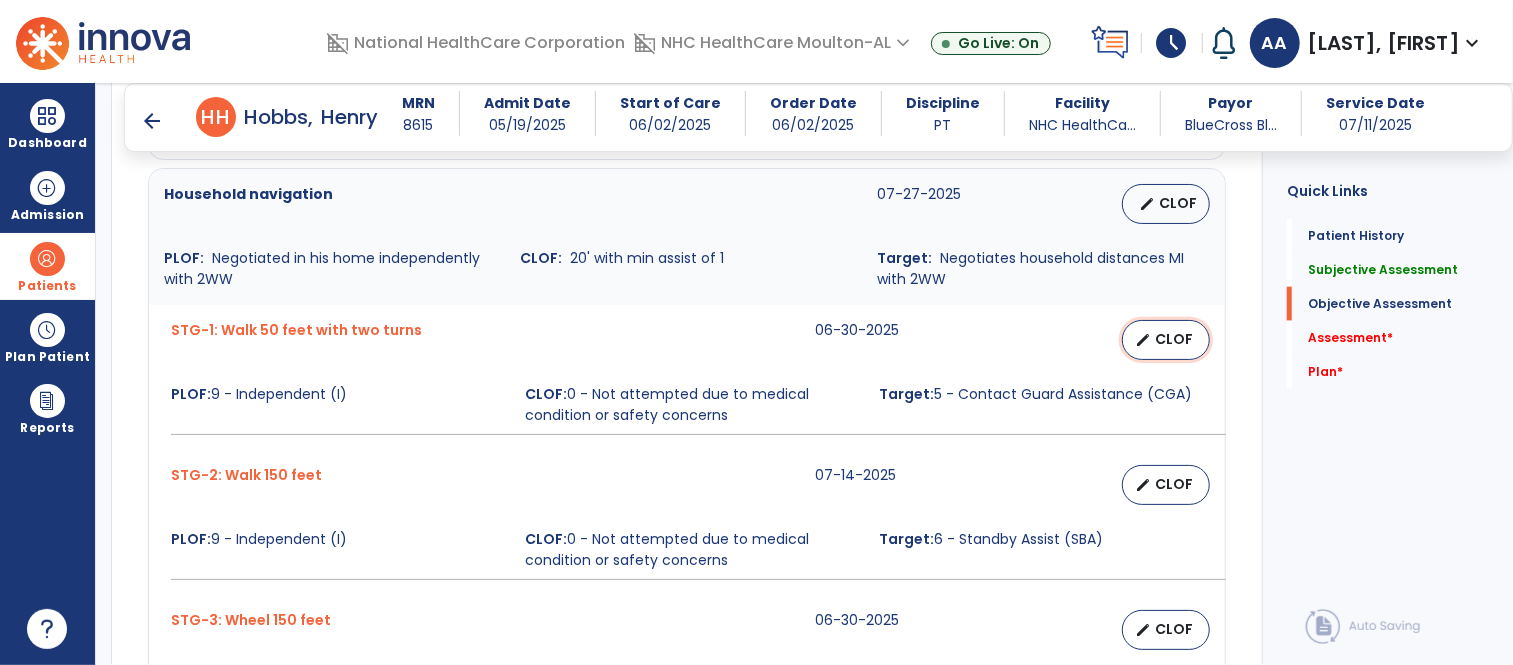select on "**********" 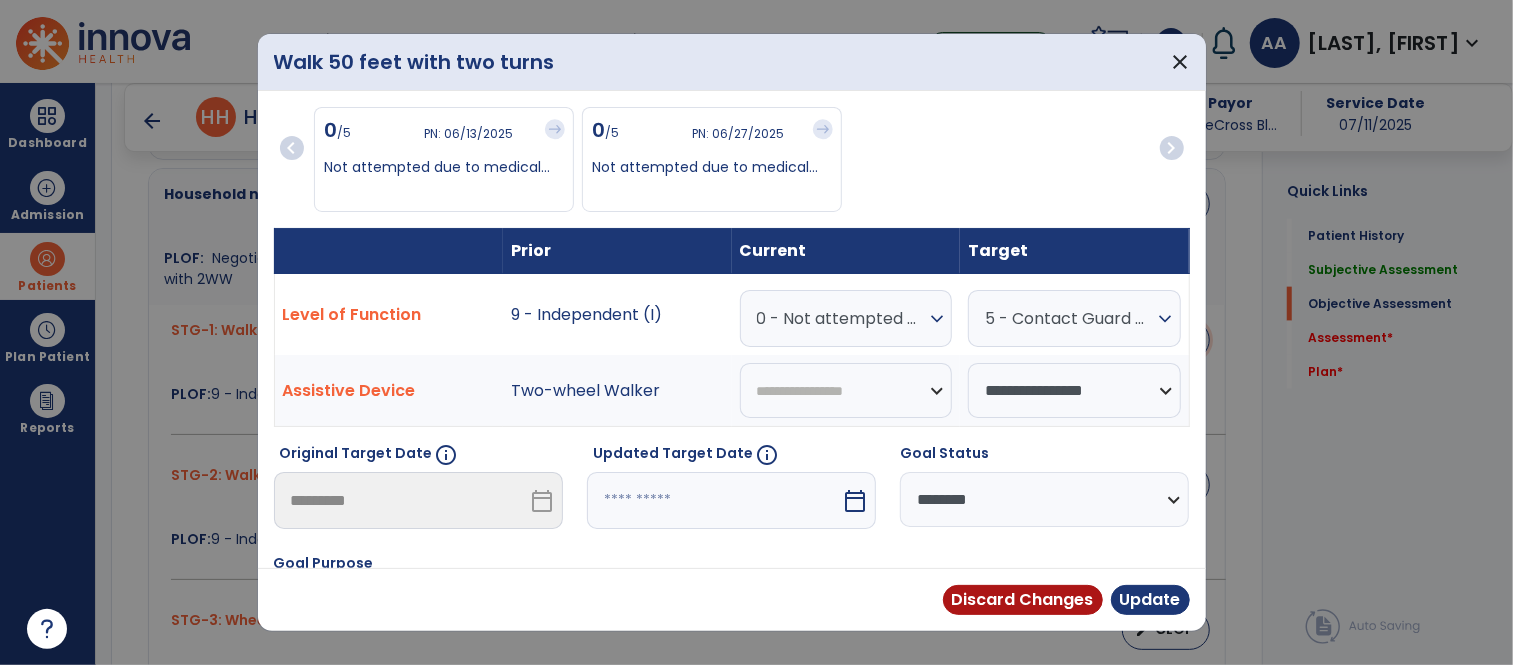 scroll, scrollTop: 1444, scrollLeft: 0, axis: vertical 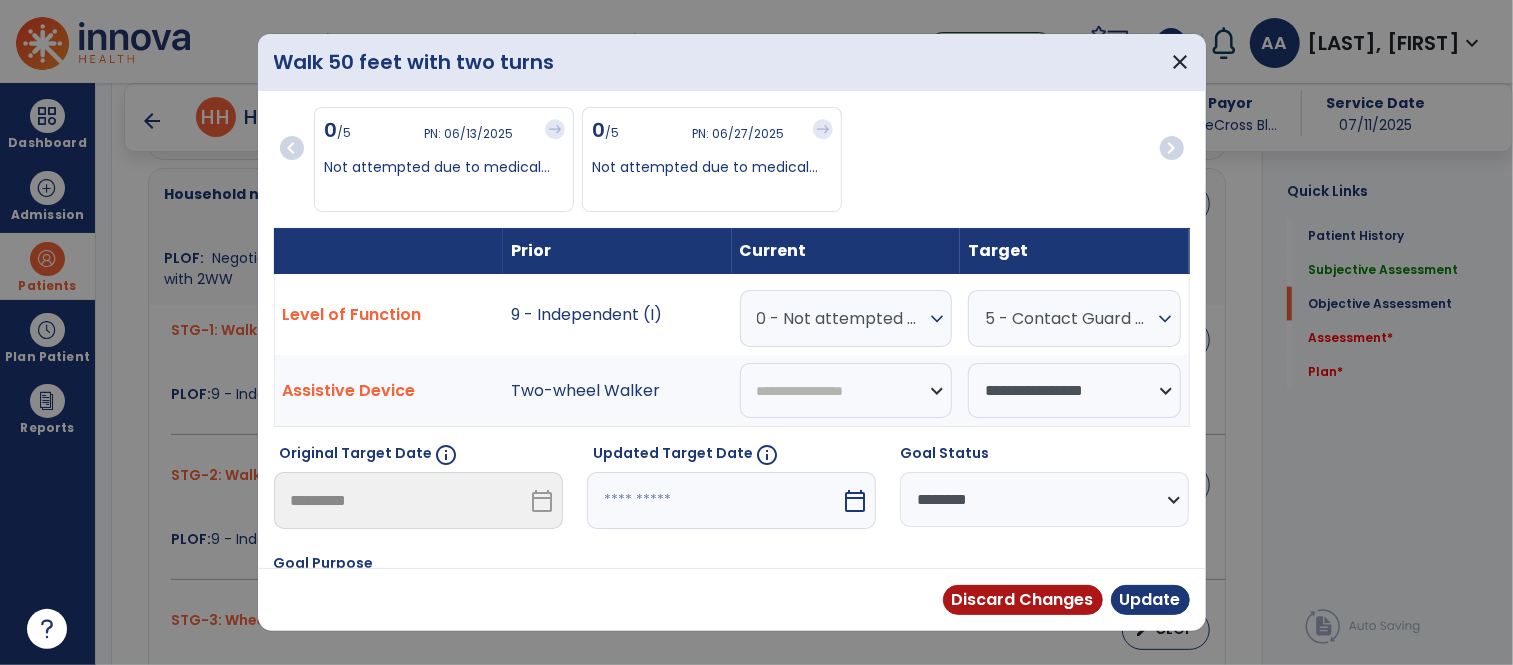 click on "calendar_today" at bounding box center [855, 501] 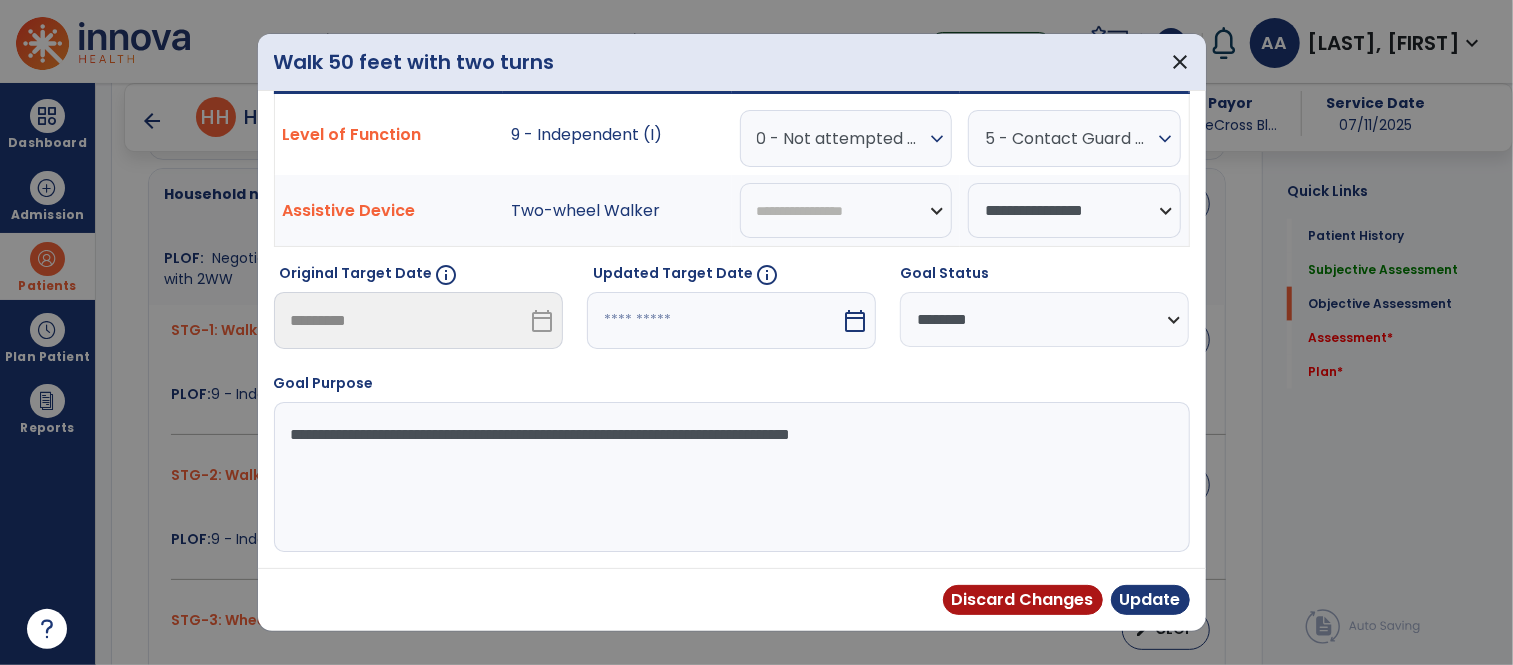 select on "*" 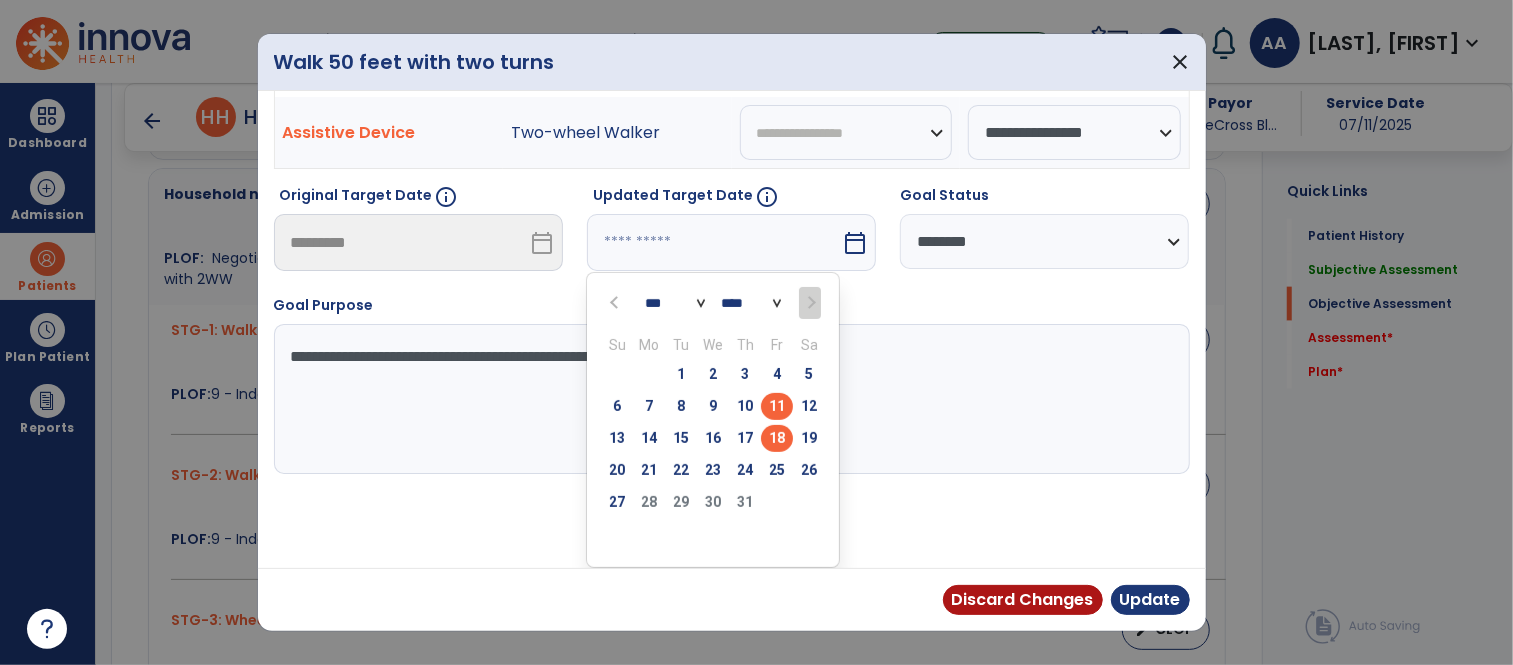 click on "18" at bounding box center (777, 438) 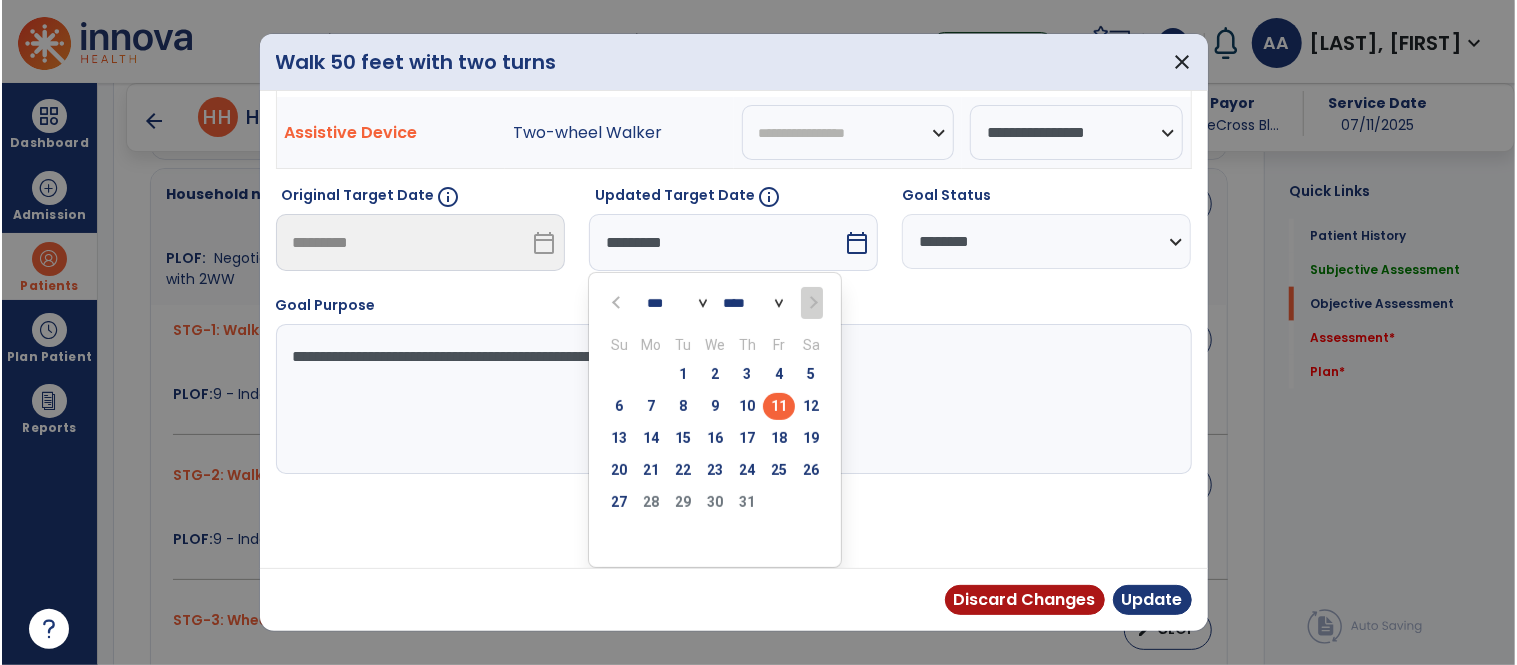 scroll, scrollTop: 181, scrollLeft: 0, axis: vertical 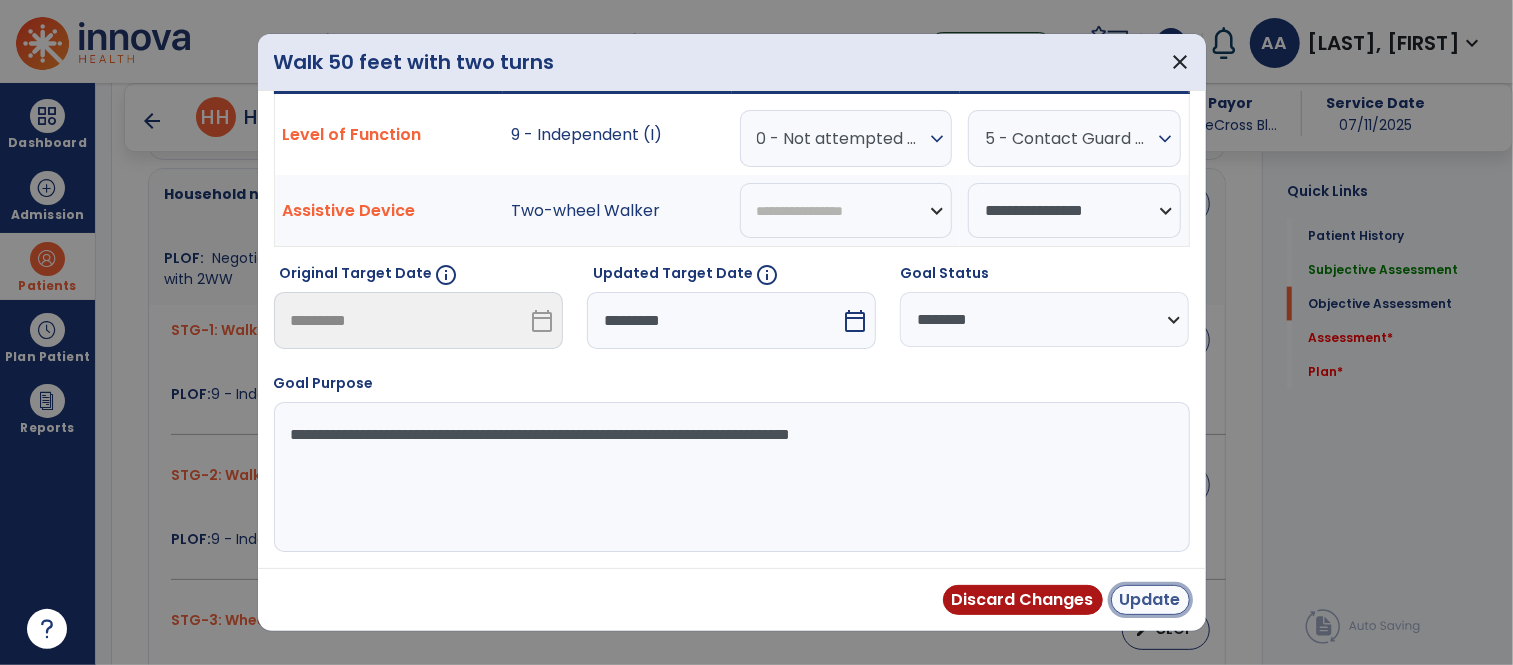 click on "Update" at bounding box center [1150, 600] 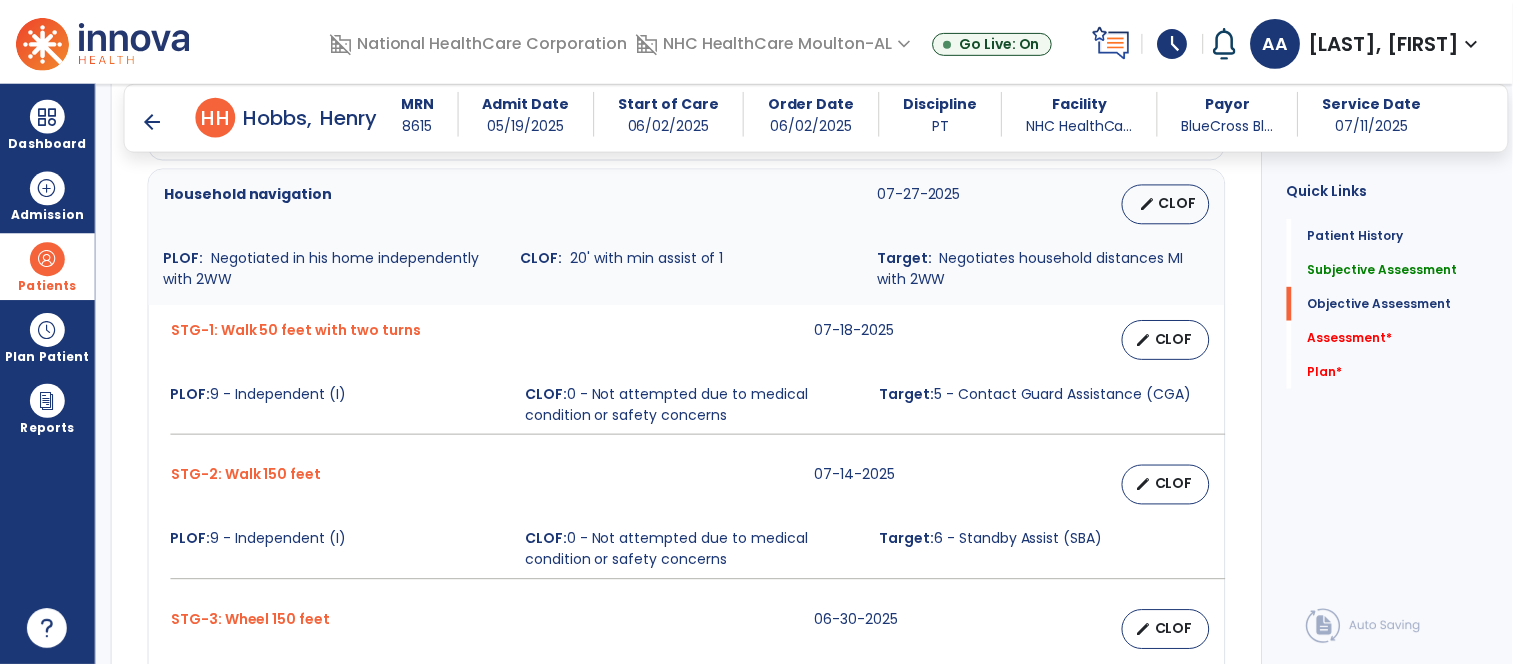 scroll, scrollTop: 1555, scrollLeft: 0, axis: vertical 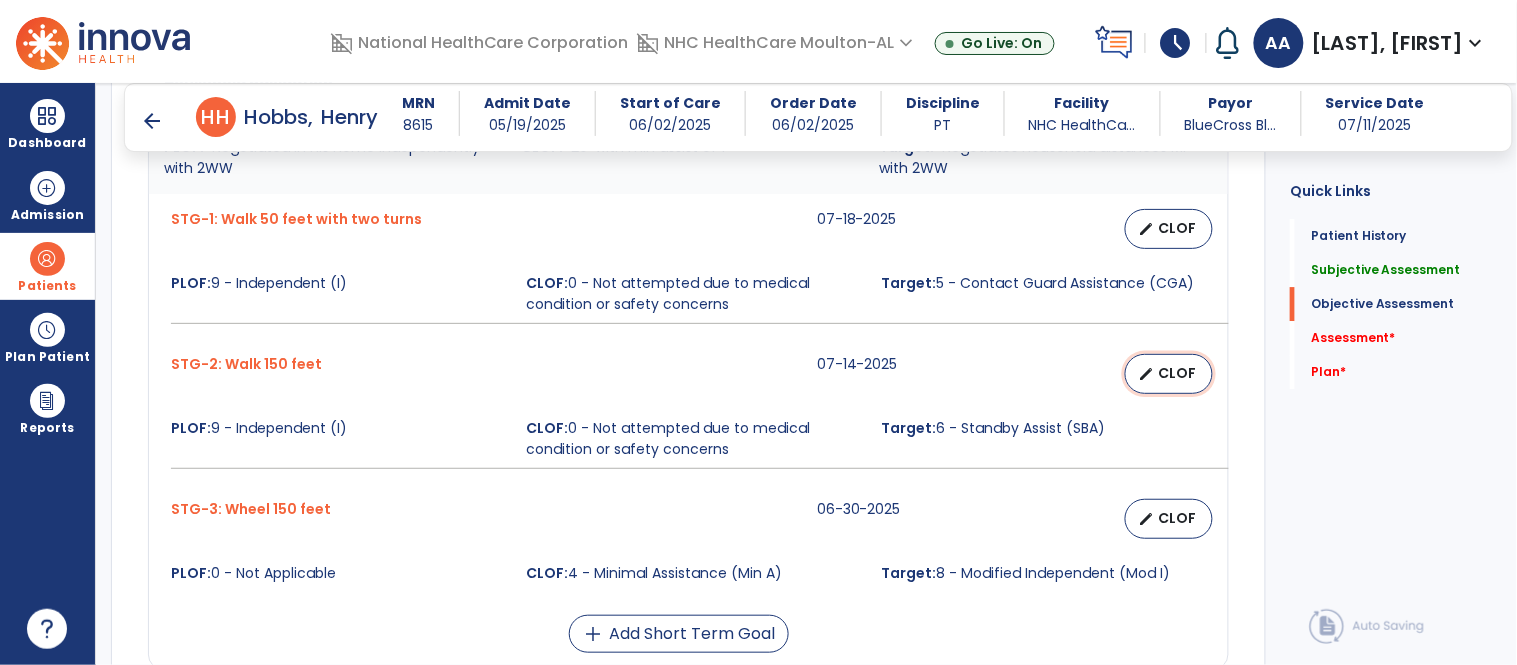 click on "CLOF" at bounding box center [1177, 373] 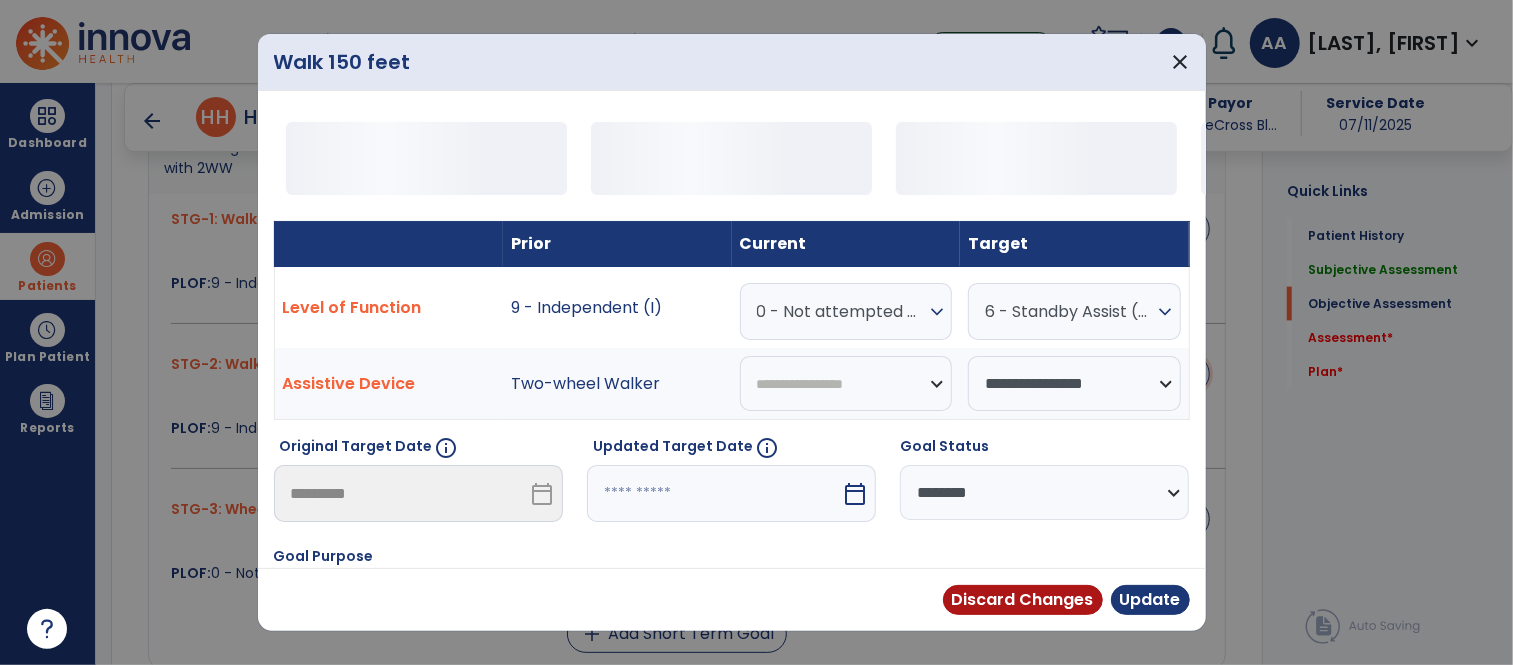 scroll, scrollTop: 1555, scrollLeft: 0, axis: vertical 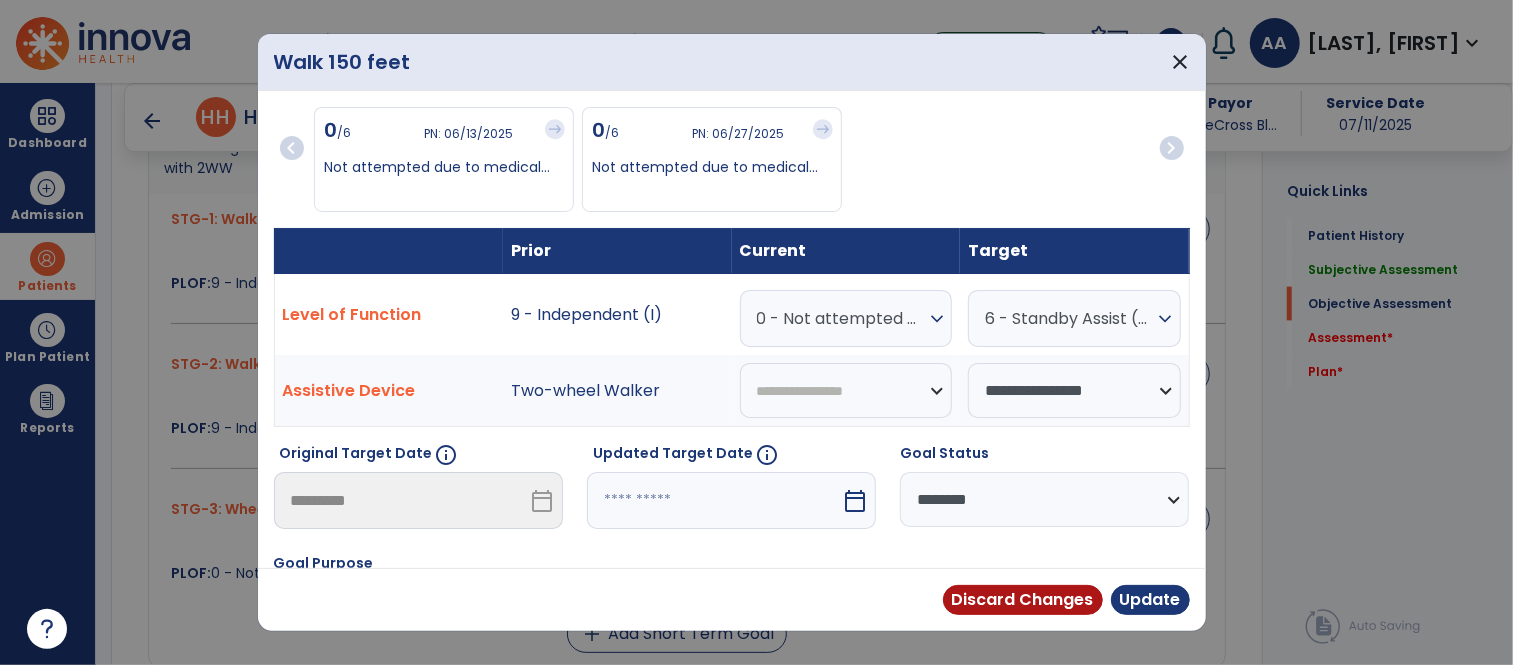 click at bounding box center (714, 500) 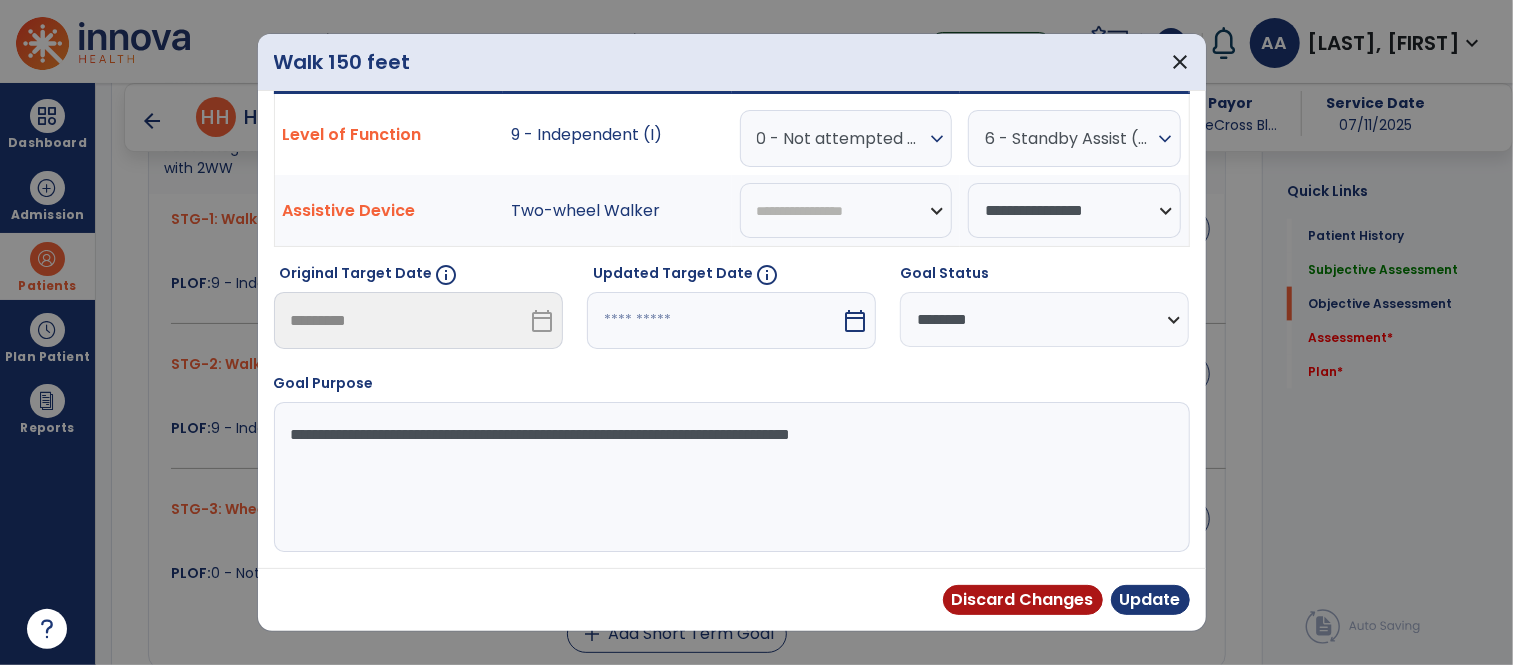 select on "*" 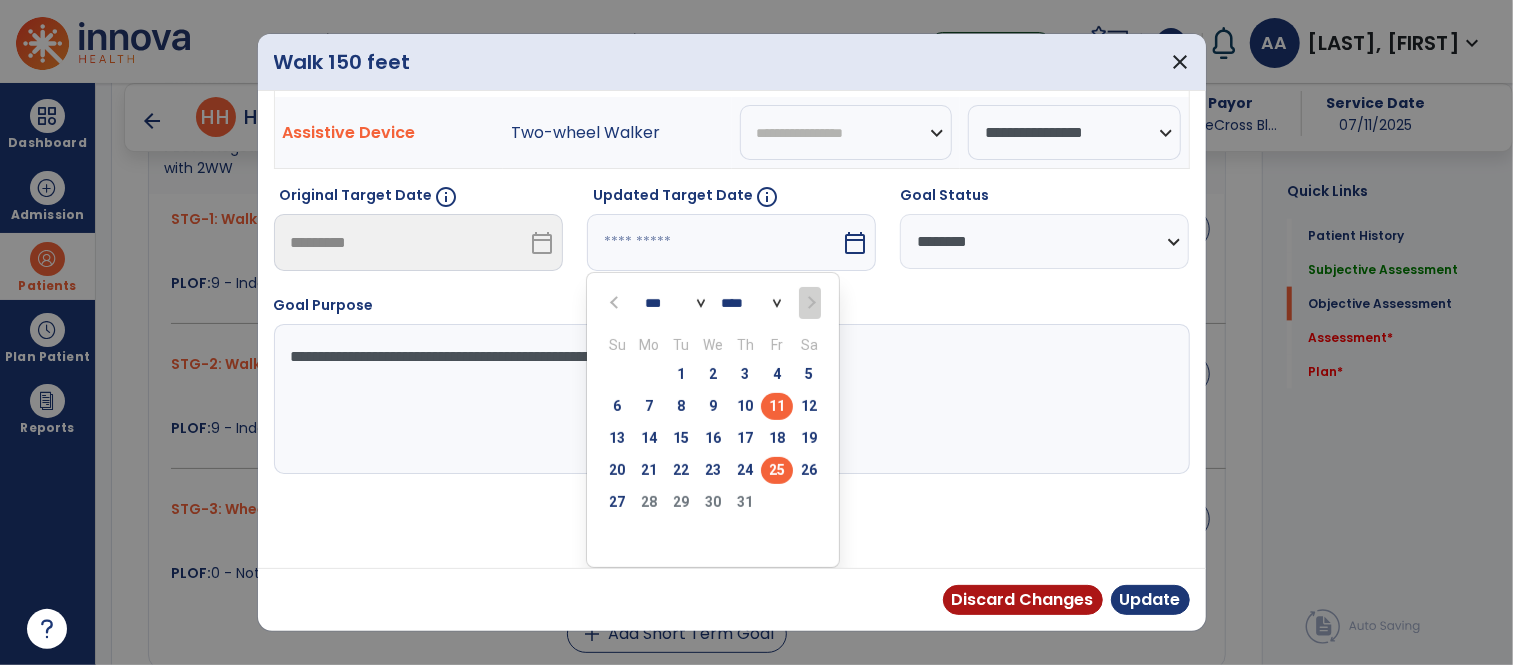 click on "25" at bounding box center (777, 470) 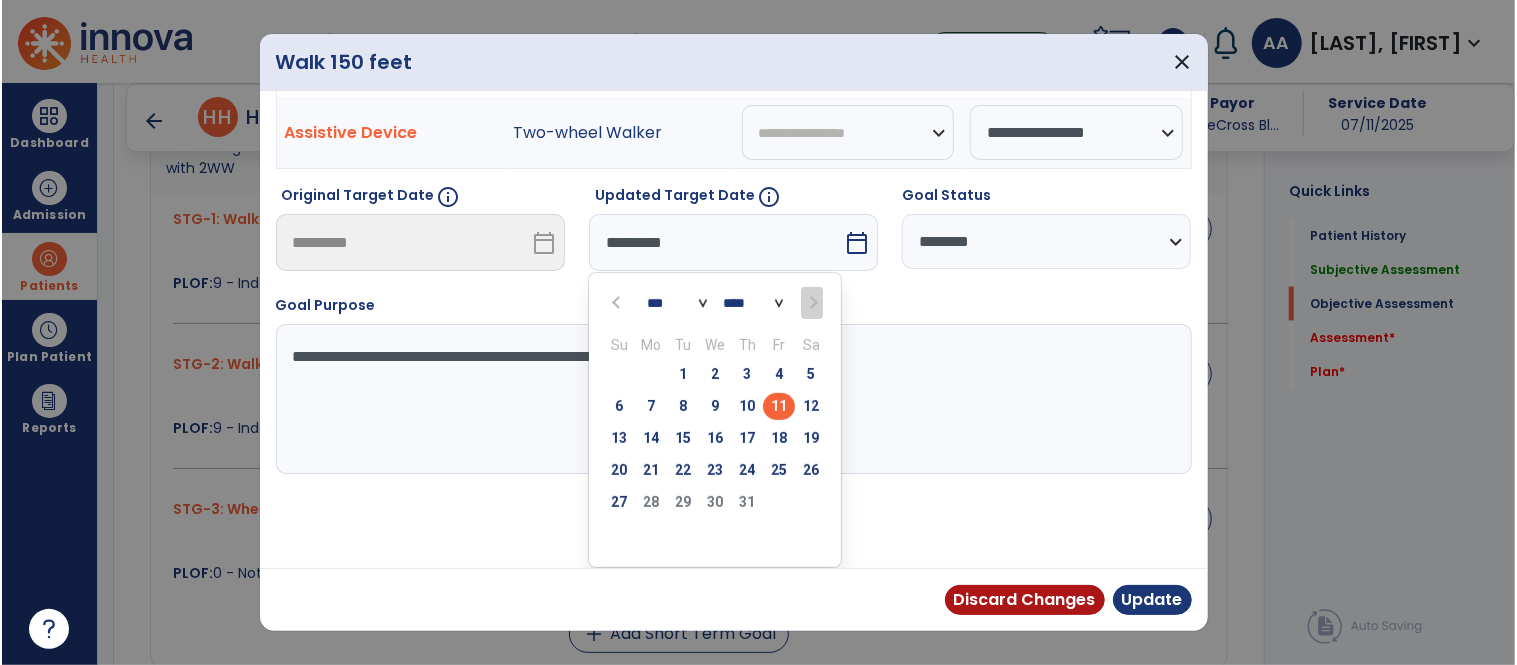 scroll, scrollTop: 181, scrollLeft: 0, axis: vertical 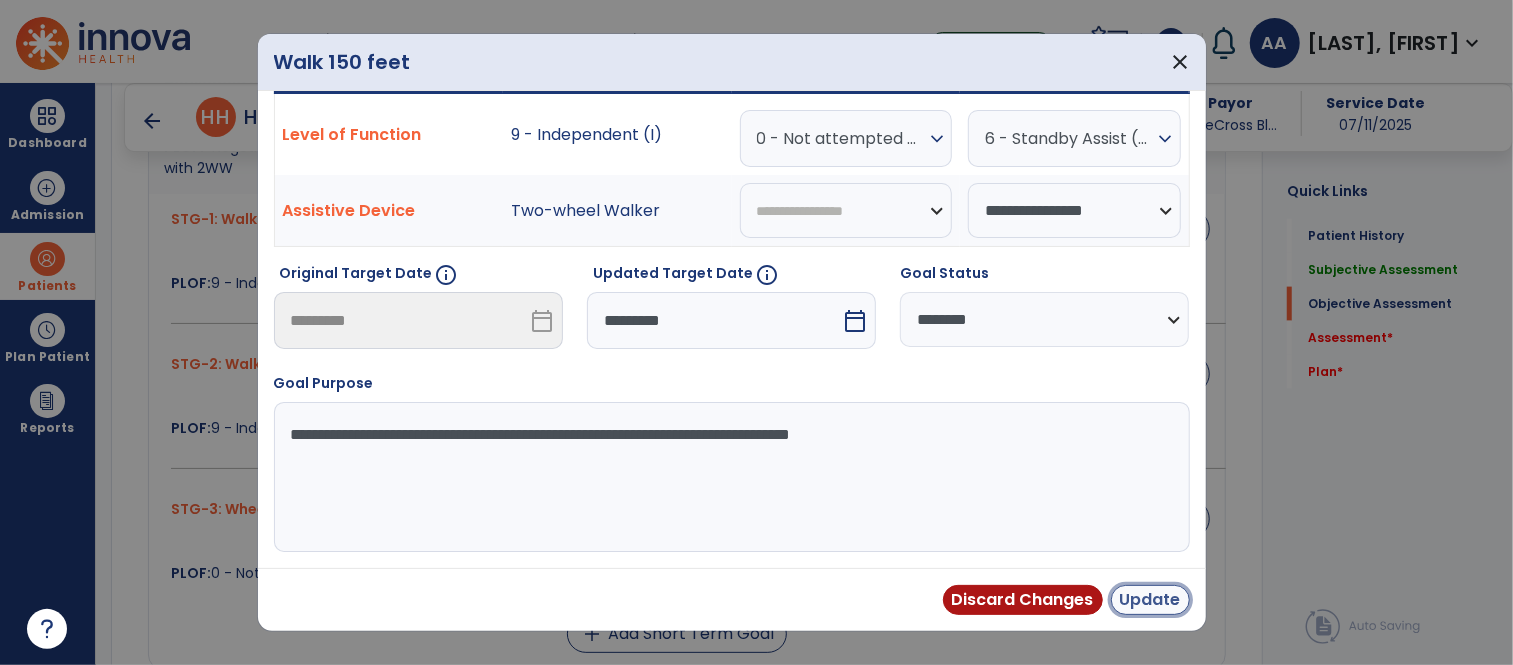 click on "Update" at bounding box center [1150, 600] 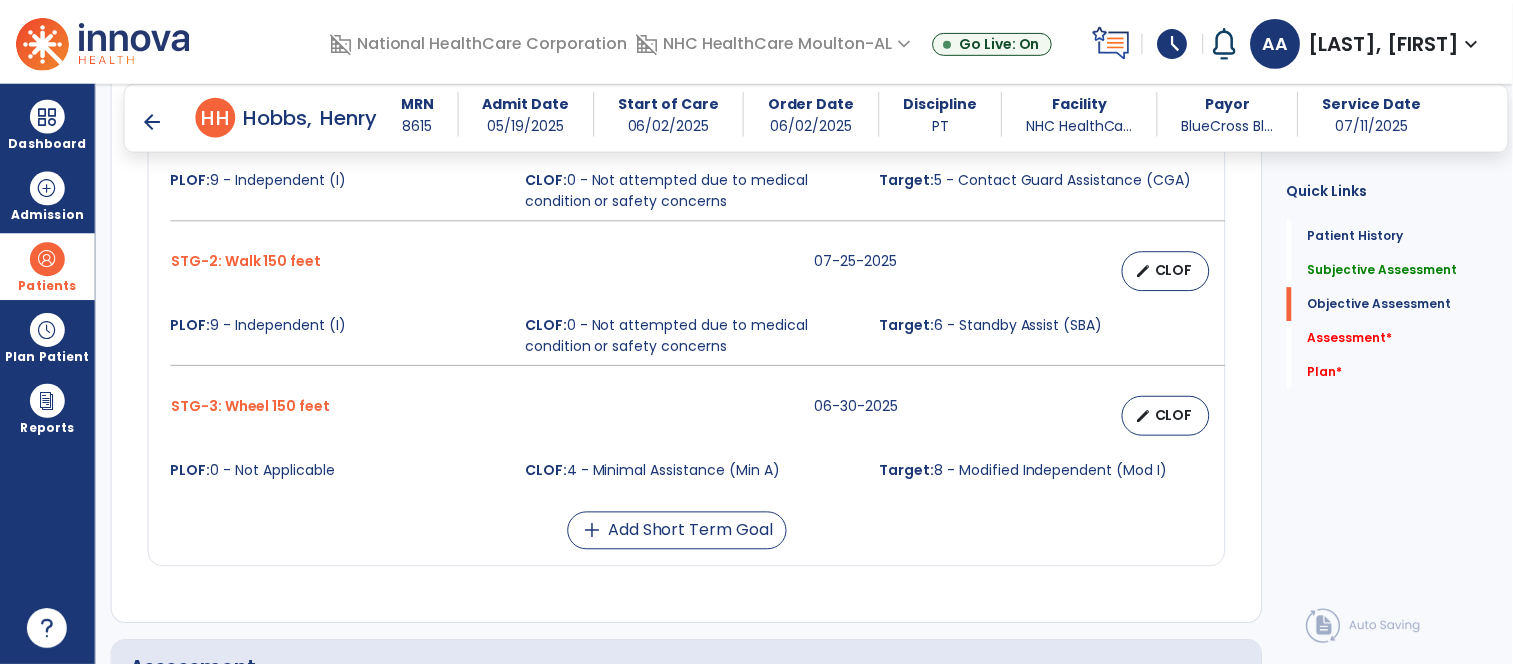 scroll, scrollTop: 1666, scrollLeft: 0, axis: vertical 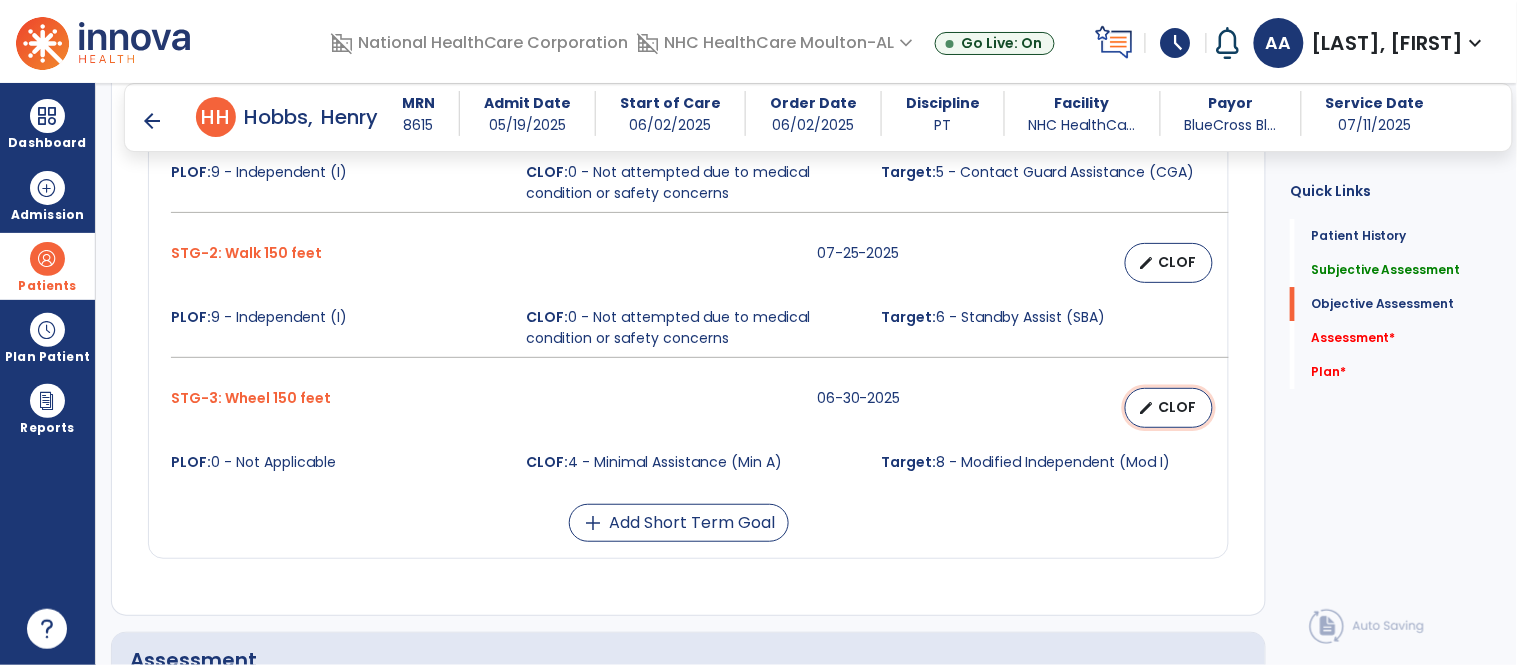 click on "CLOF" at bounding box center [1177, 407] 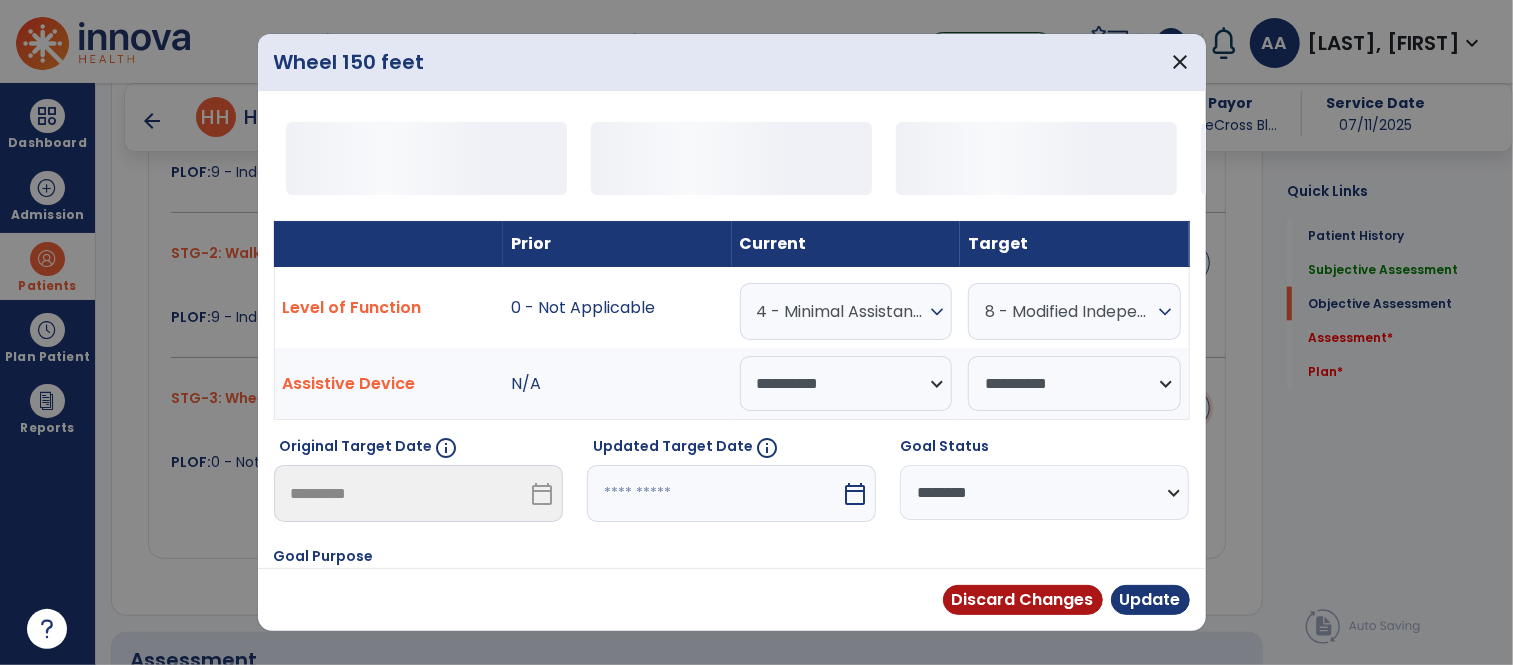 scroll, scrollTop: 1666, scrollLeft: 0, axis: vertical 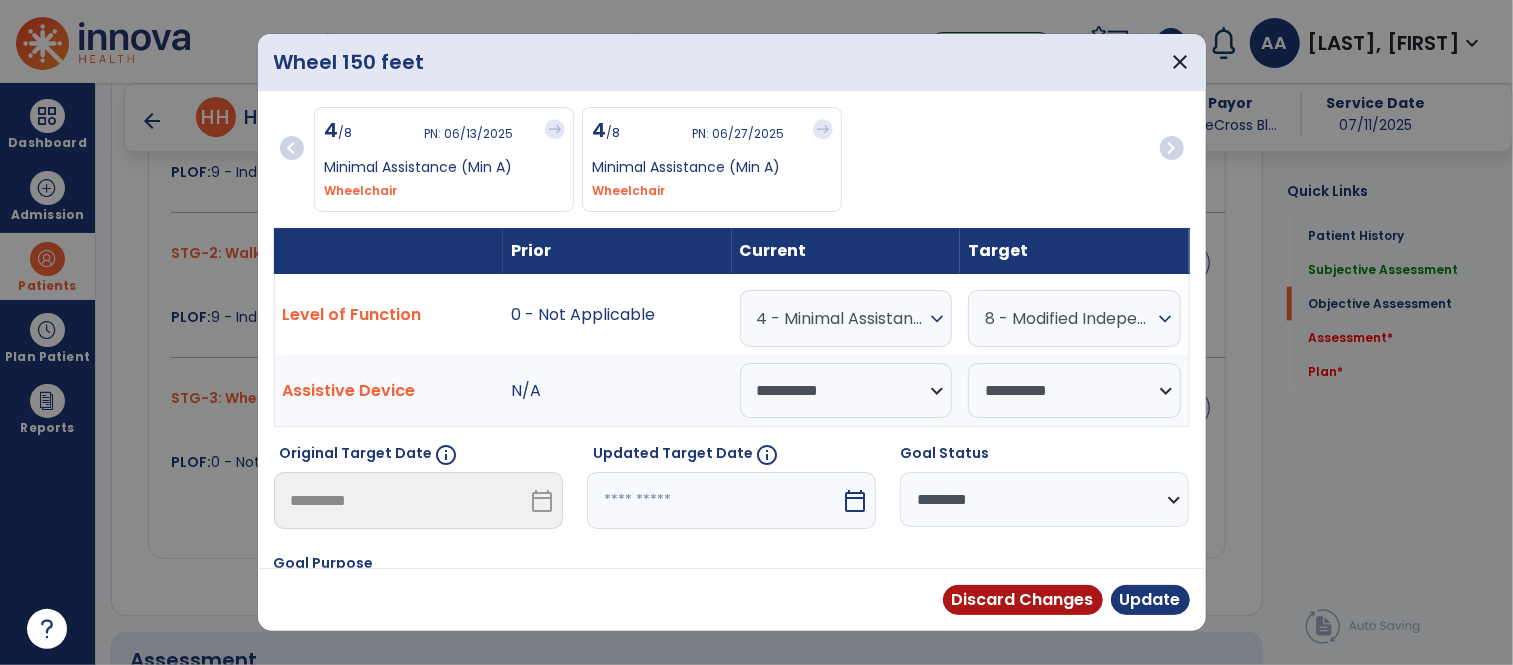 click on "expand_more" at bounding box center (937, 319) 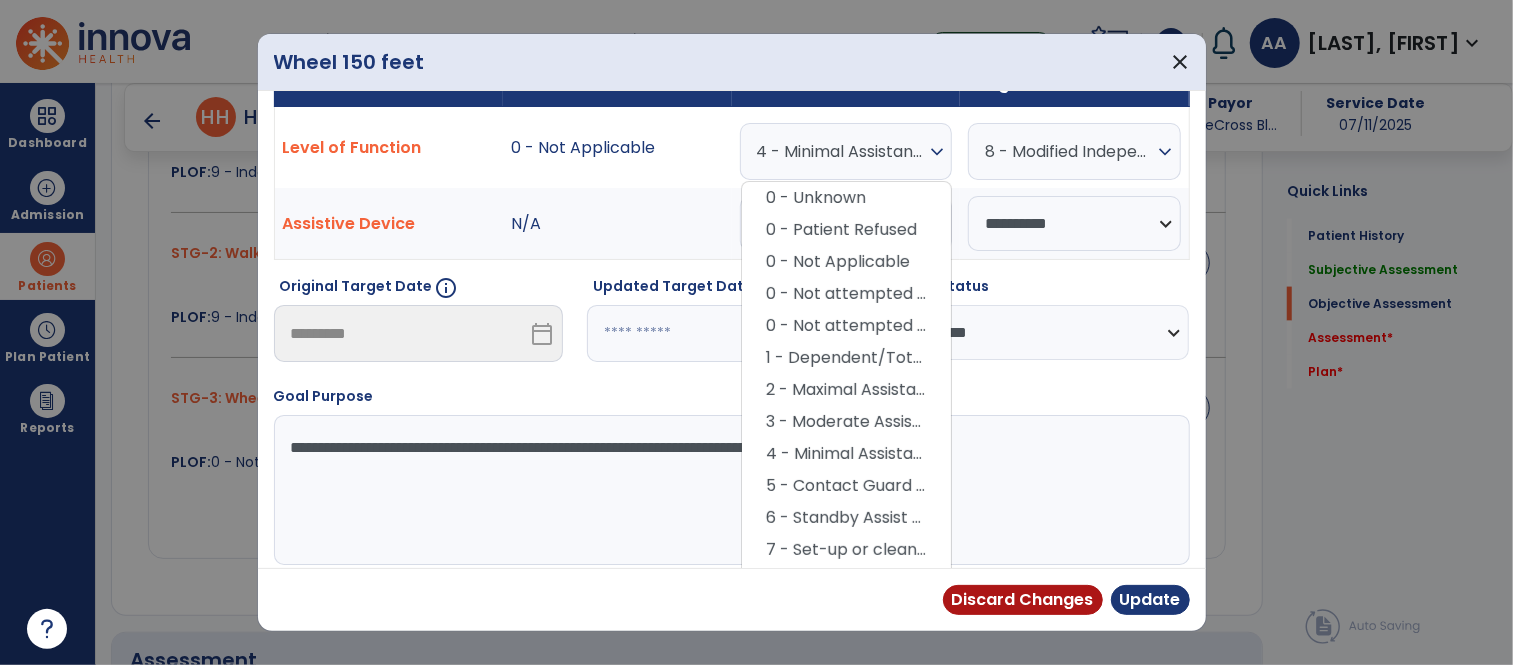scroll, scrollTop: 222, scrollLeft: 0, axis: vertical 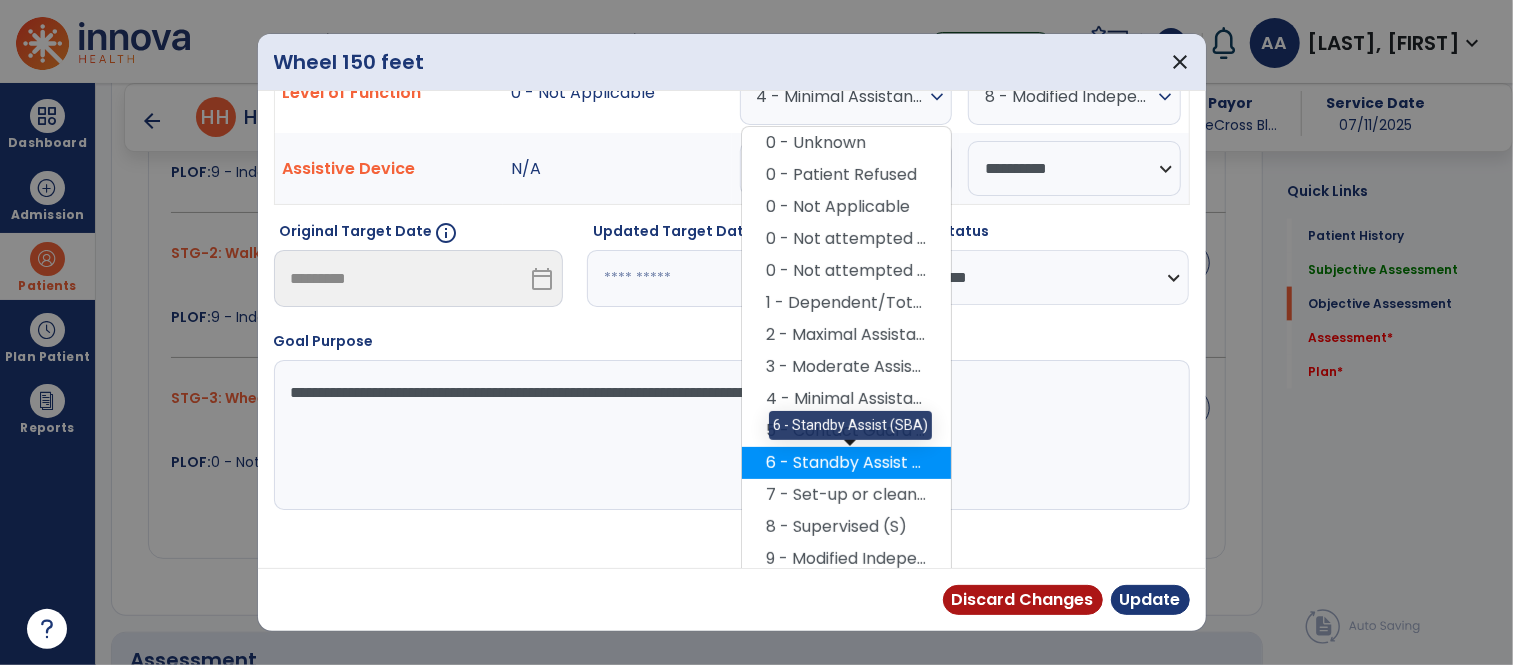 click on "6 - Standby Assist (SBA)" at bounding box center (846, 463) 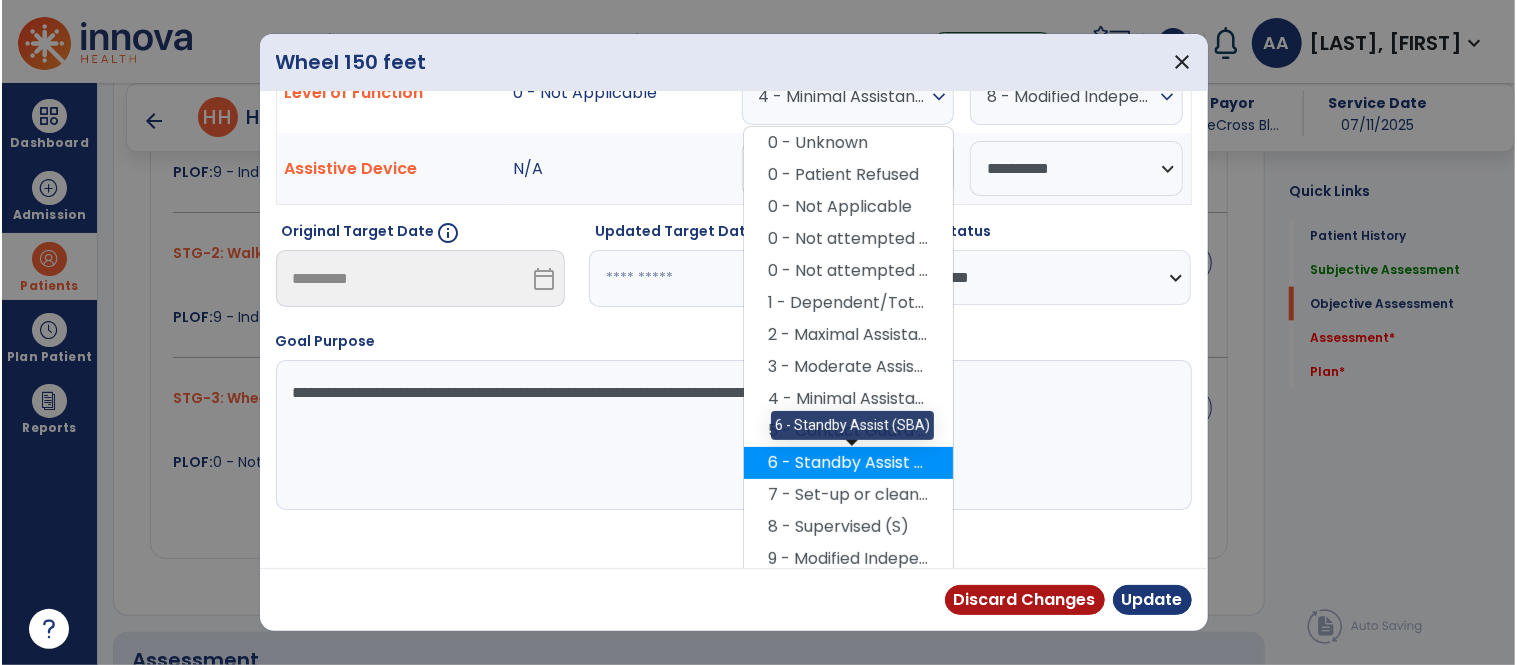 scroll, scrollTop: 181, scrollLeft: 0, axis: vertical 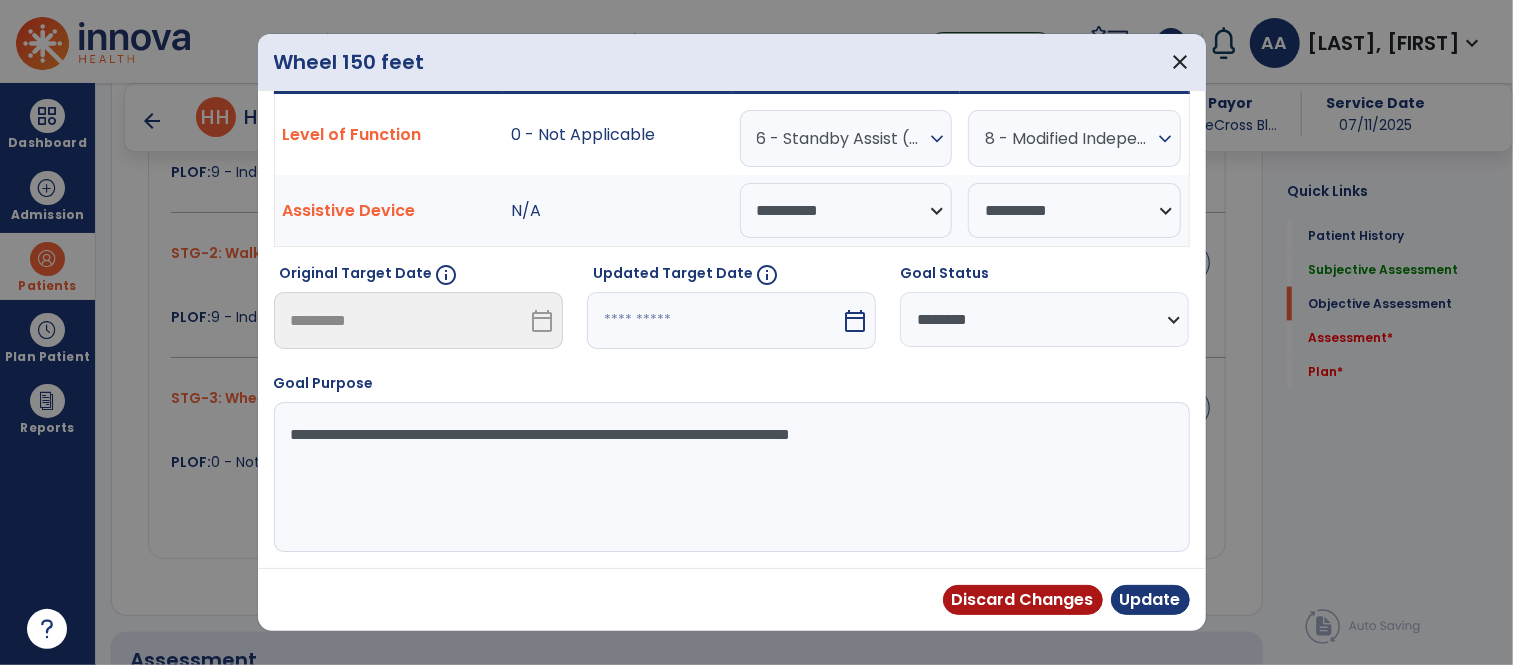 click at bounding box center (714, 320) 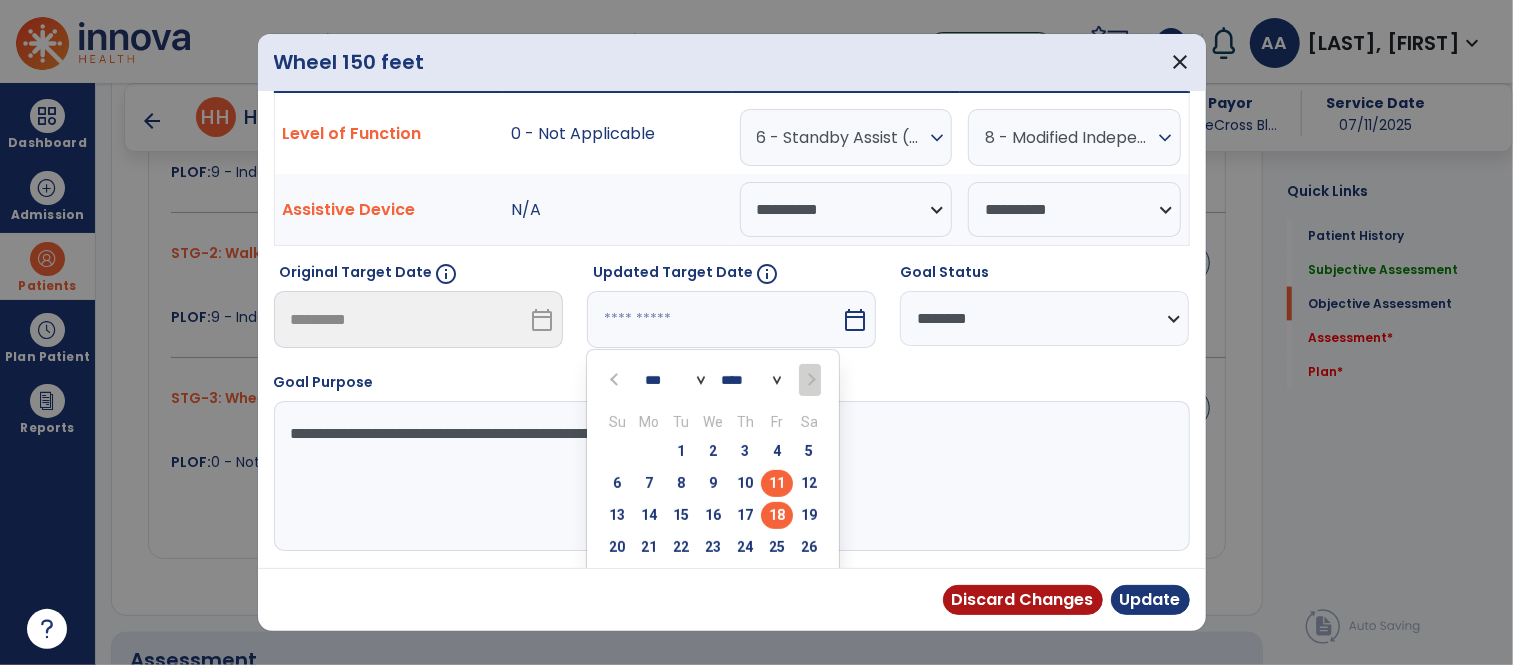 click on "18" at bounding box center (777, 515) 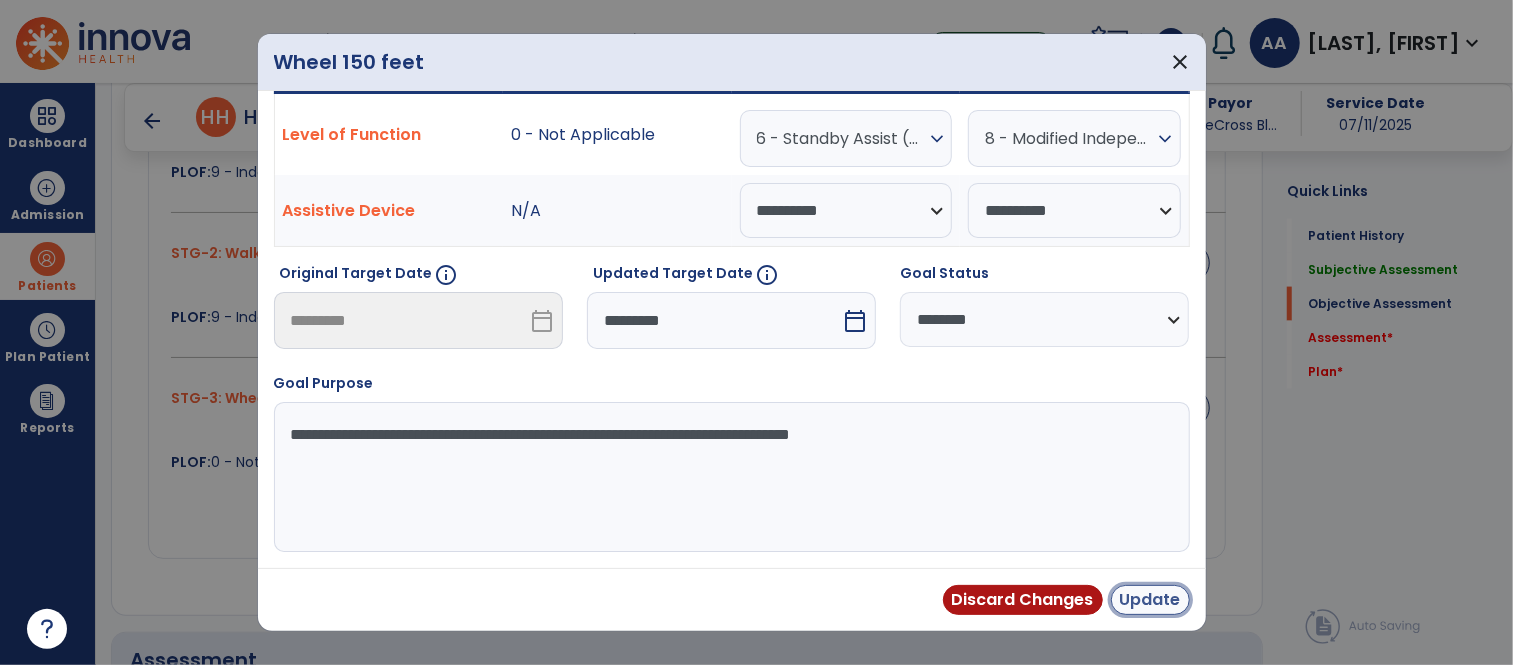 click on "Update" at bounding box center [1150, 600] 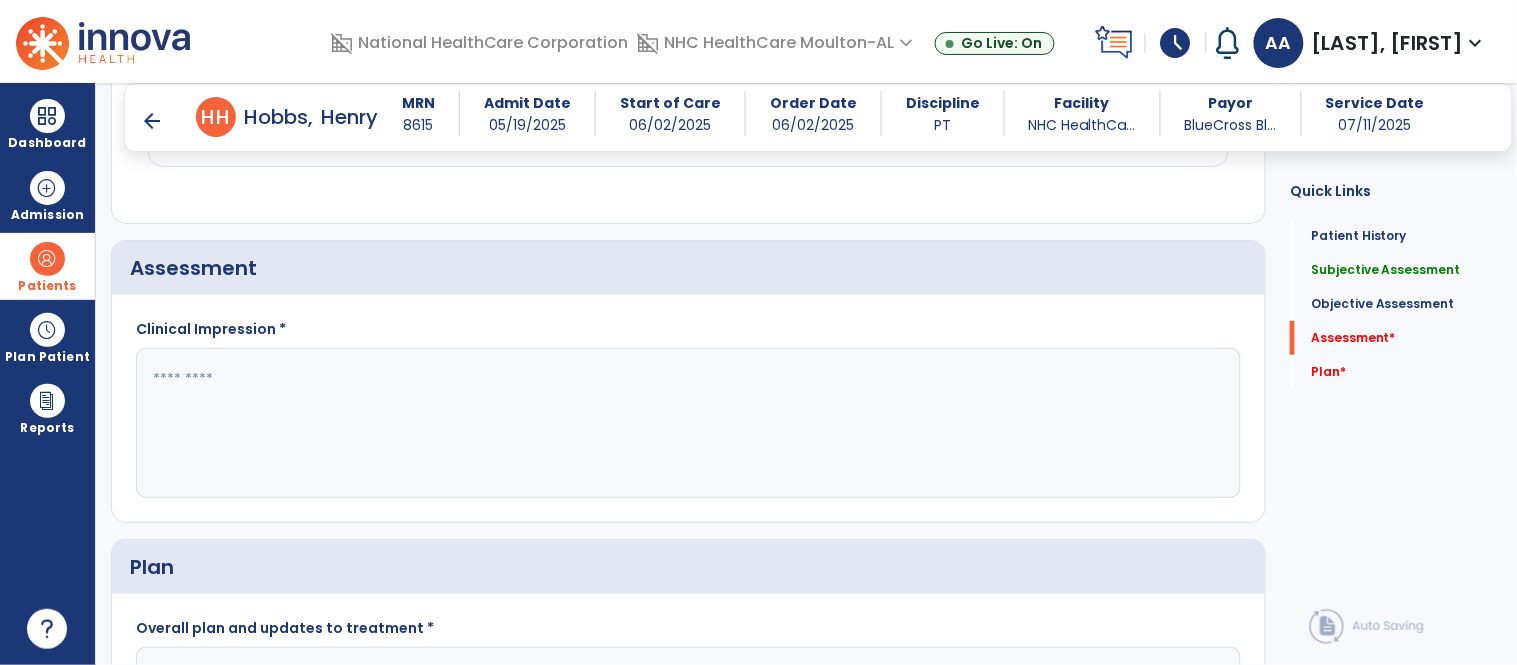 scroll, scrollTop: 2111, scrollLeft: 0, axis: vertical 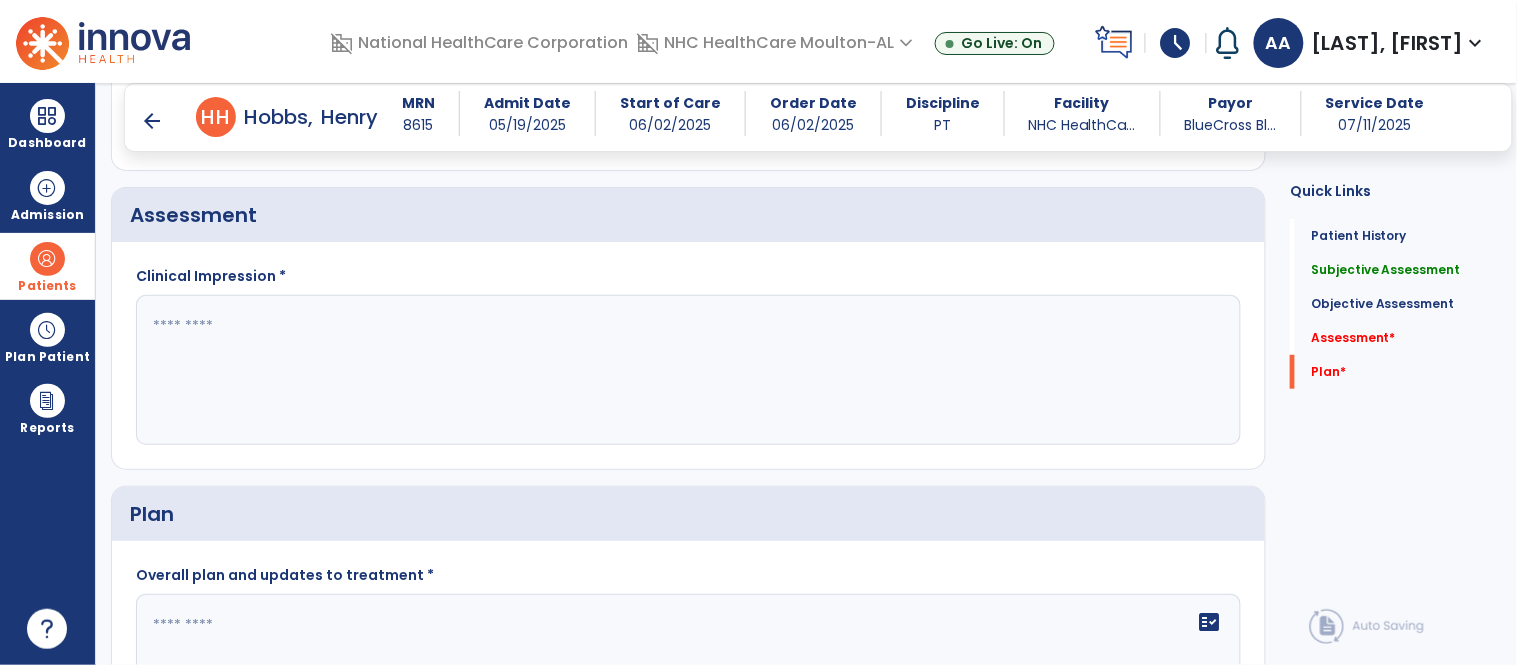 click 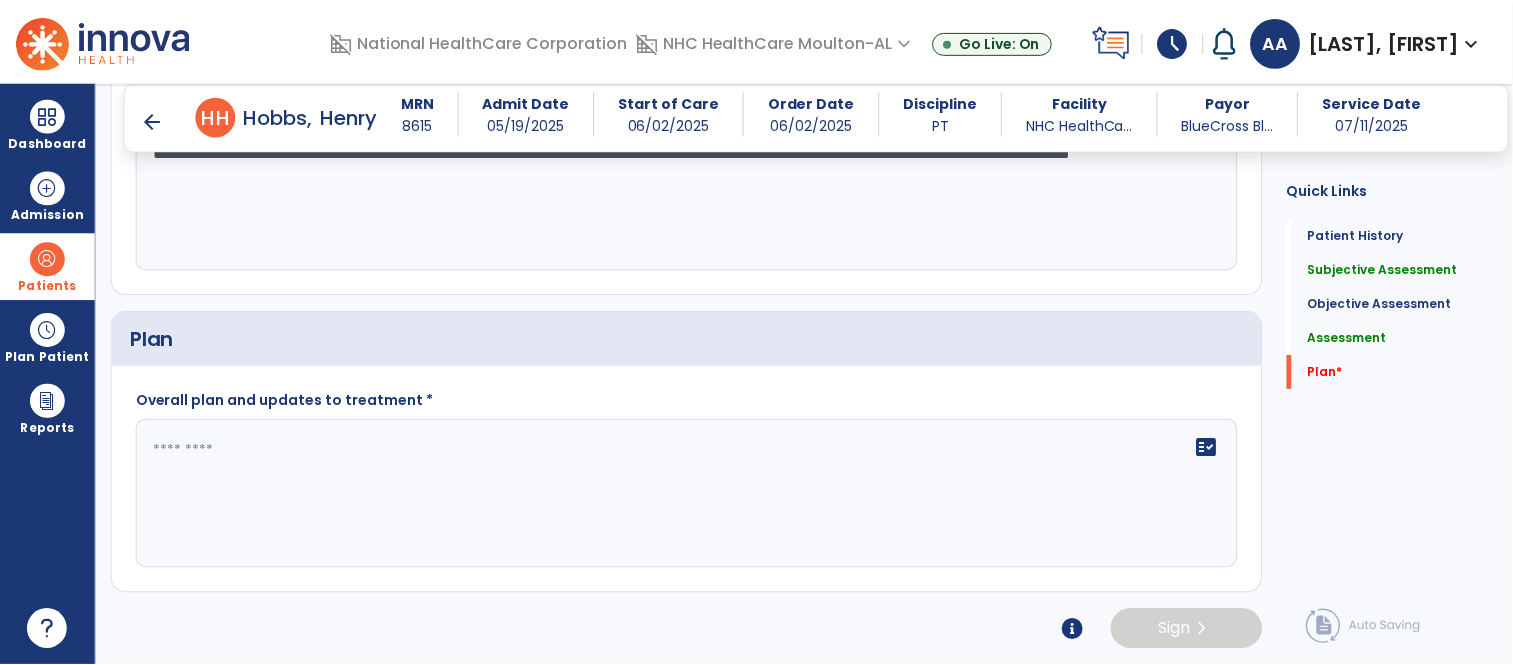 scroll, scrollTop: 2288, scrollLeft: 0, axis: vertical 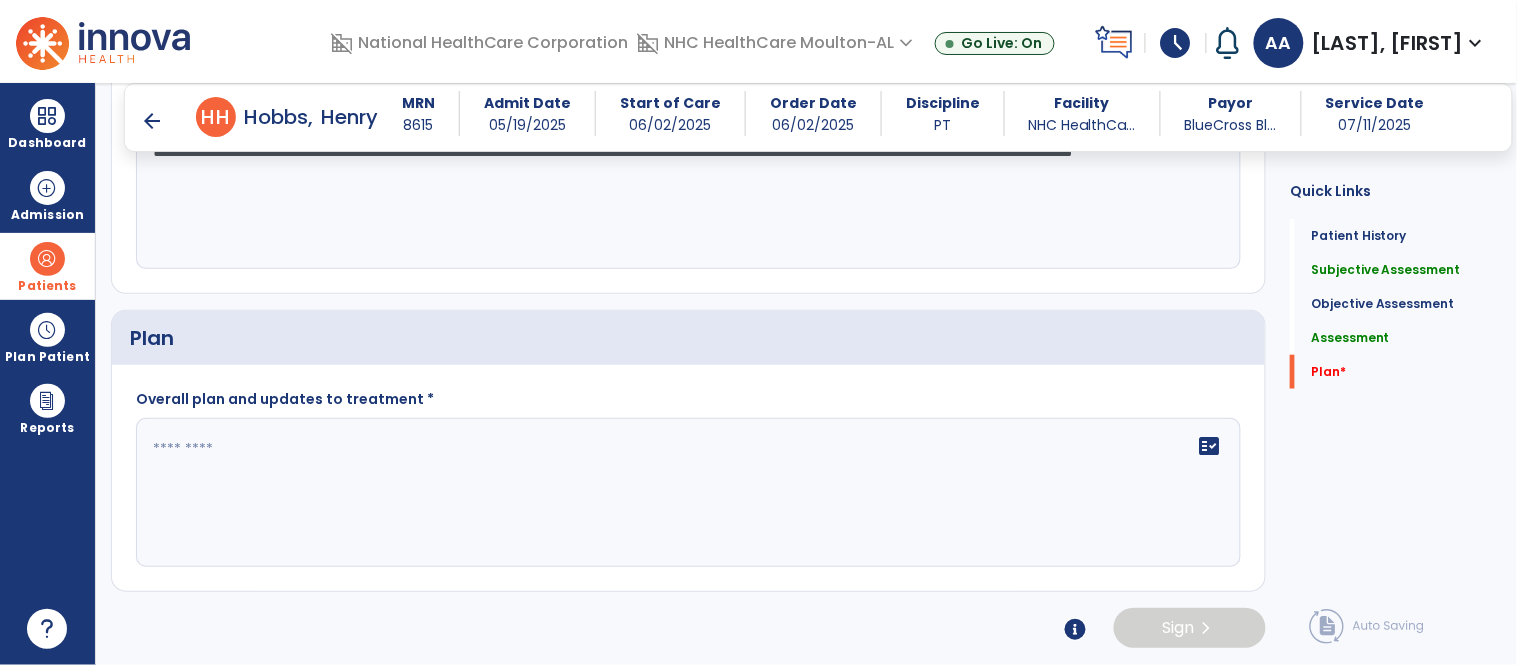 type on "**********" 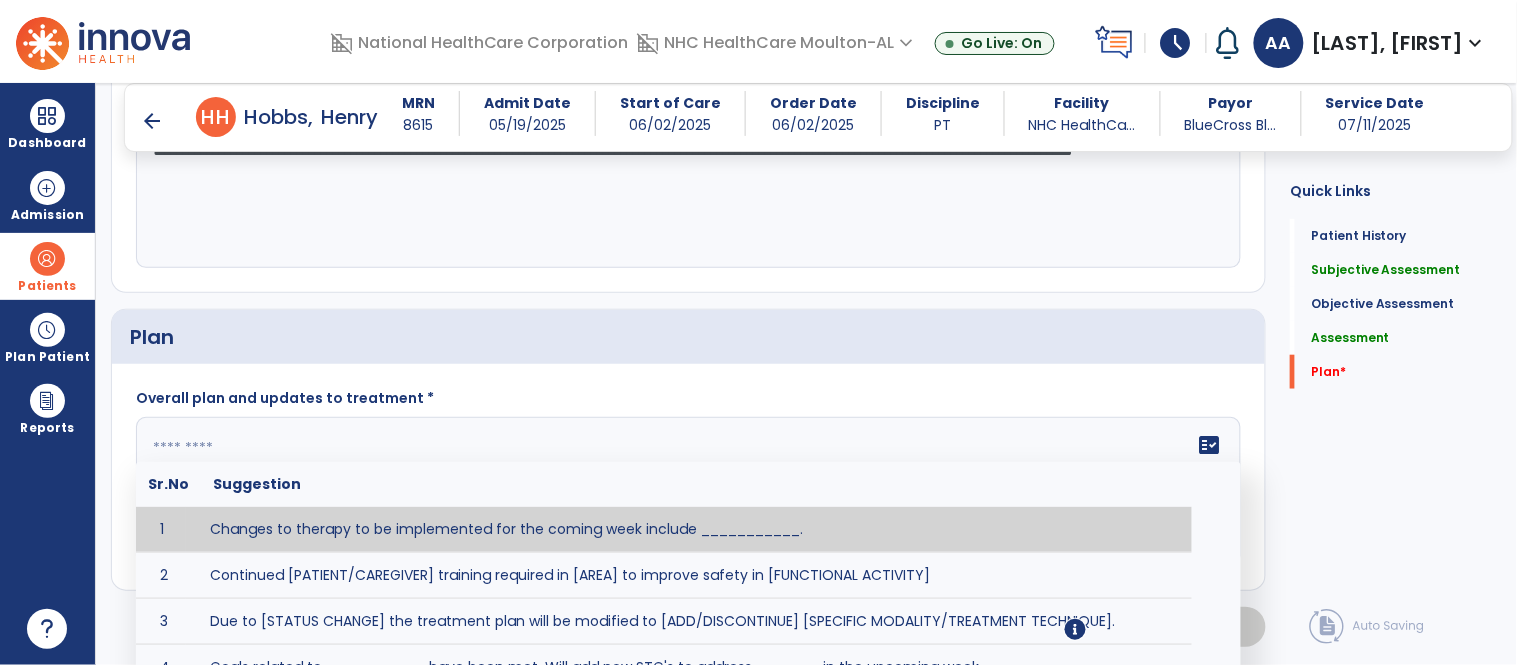 click on "fact_check  Sr.No Suggestion 1 Changes to therapy to be implemented for the coming week include ___________. 2 Continued [PATIENT/CAREGIVER] training required in [AREA] to improve safety in [FUNCTIONAL ACTIVITY] 3 Due to [STATUS CHANGE] the treatment plan will be modified to [ADD/DISCONTINUE] [SPECIFIC MODALITY/TREATMENT TECHNIQUE]. 4 Goals related to ___________ have been met.  Will add new STG's to address _______ in the upcoming week. 5 Updated precautions include ________. 6 Progress treatment to include ____________. 7 Requires further [PATIENT/CAREGIVER] training in ______ to improve safety in ________. 8 Short term goals related to _________ have been met and new short term goals to be added as appropriate for patient. 9 STGs have been met, will now focus on LTGs. 10 The plan for next week's visits include [INTERVENTIONS] with the objective of improving [IMPAIRMENTS] to continue to progress toward long term goal(s). 11 12 13 Changes to therapy to be implemented for the coming week include ___________." 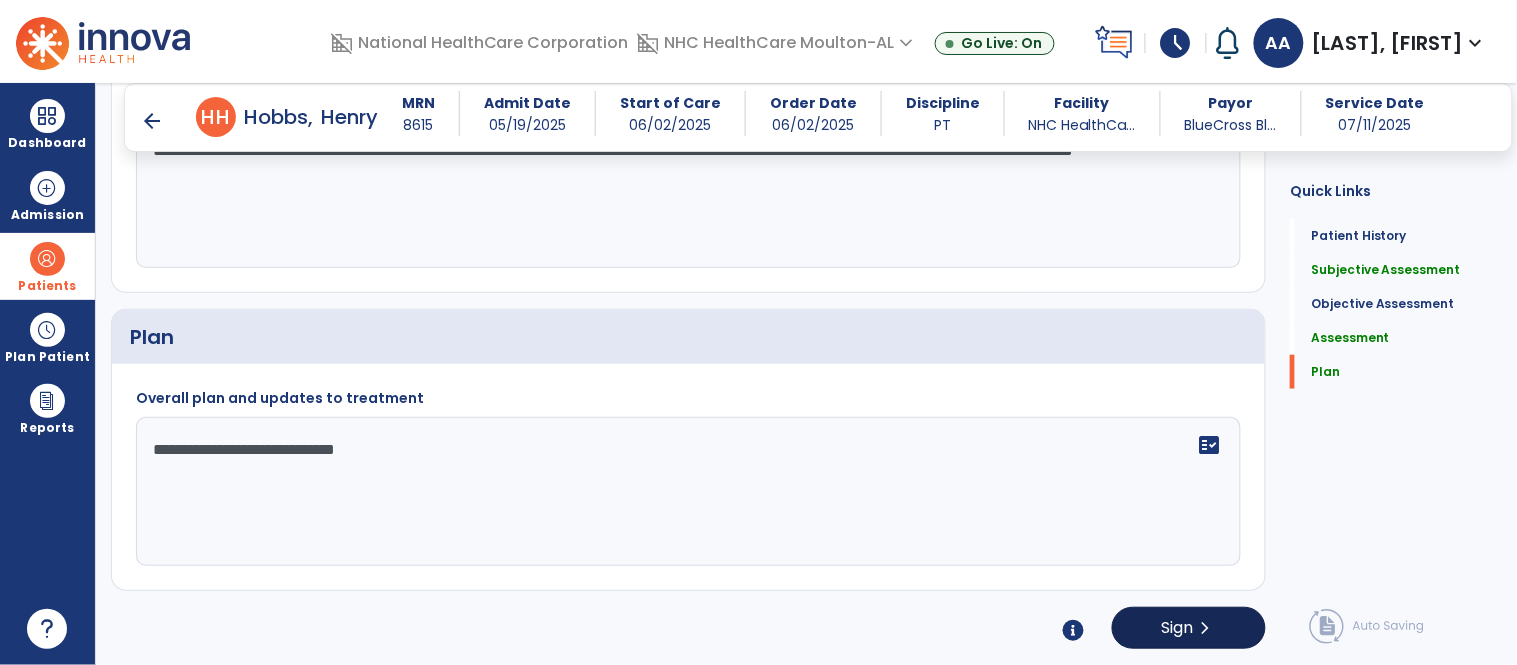 type on "**********" 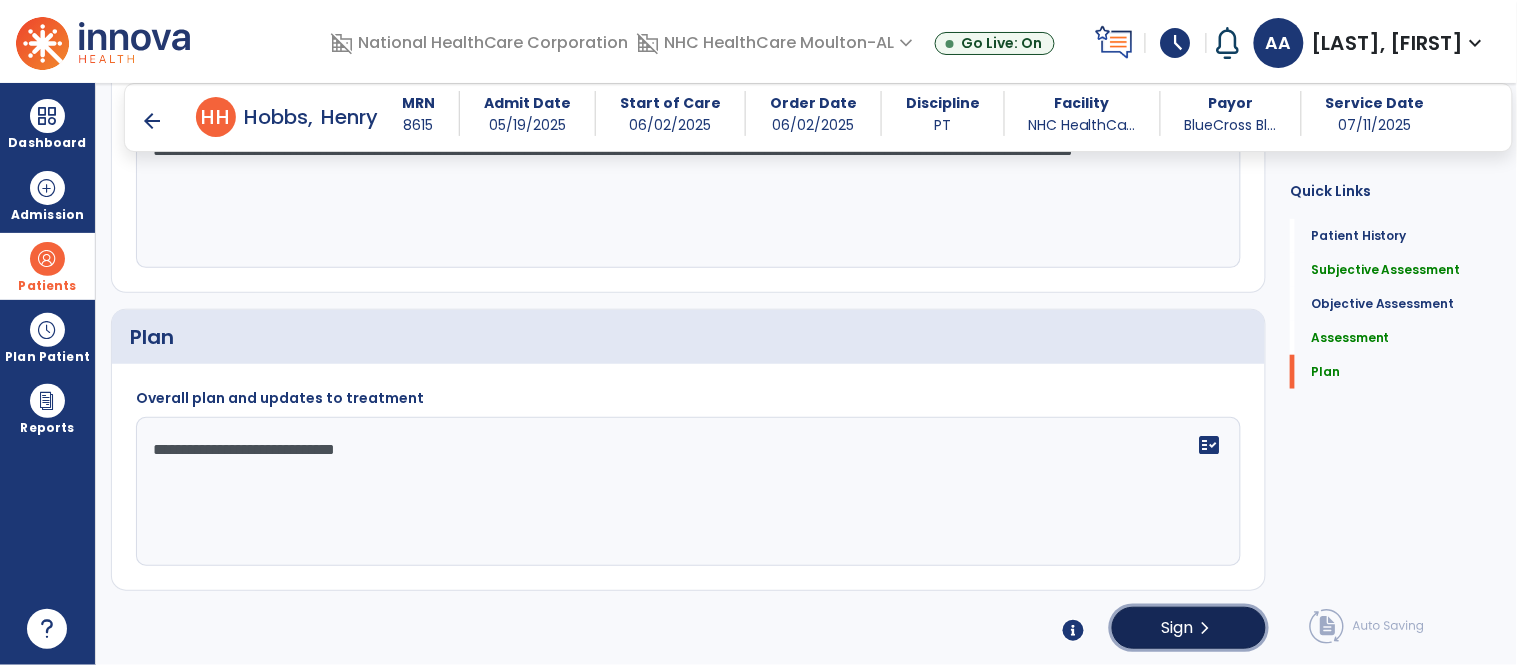 click on "Sign  chevron_right" 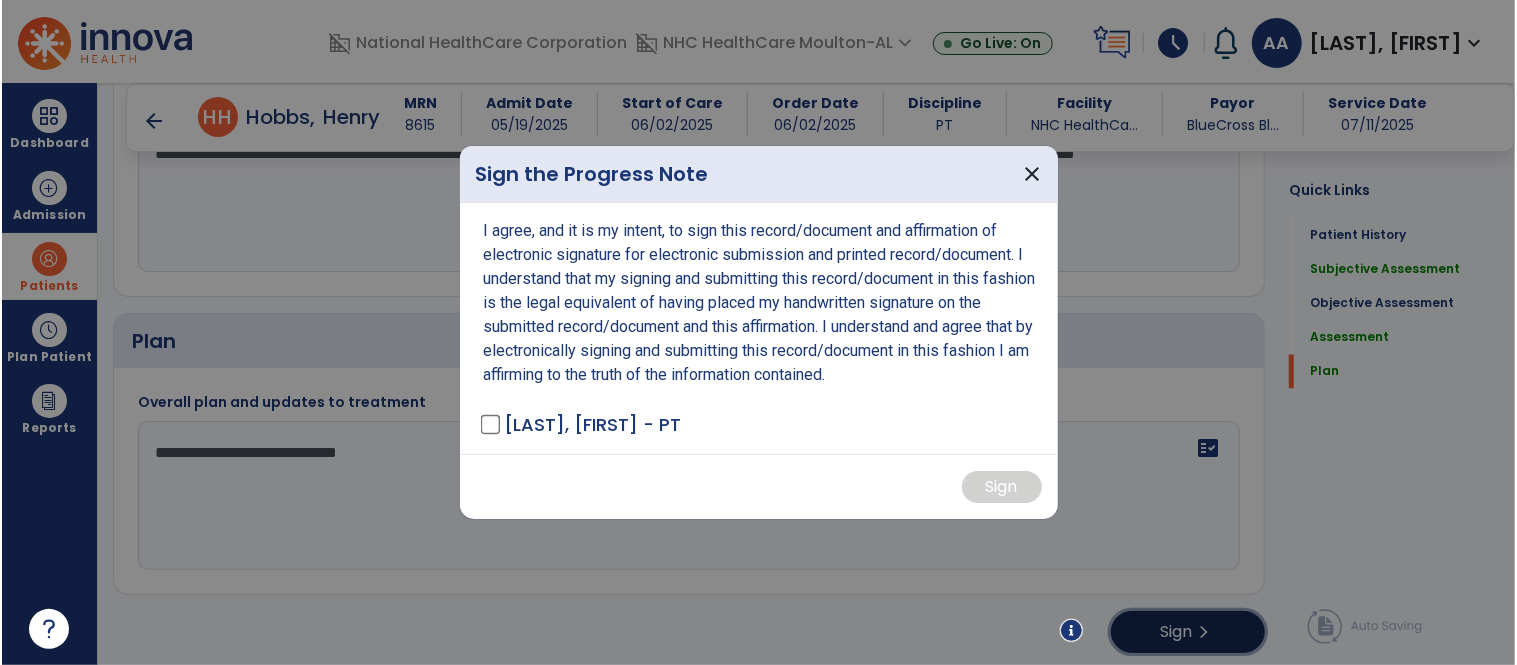 scroll, scrollTop: 2288, scrollLeft: 0, axis: vertical 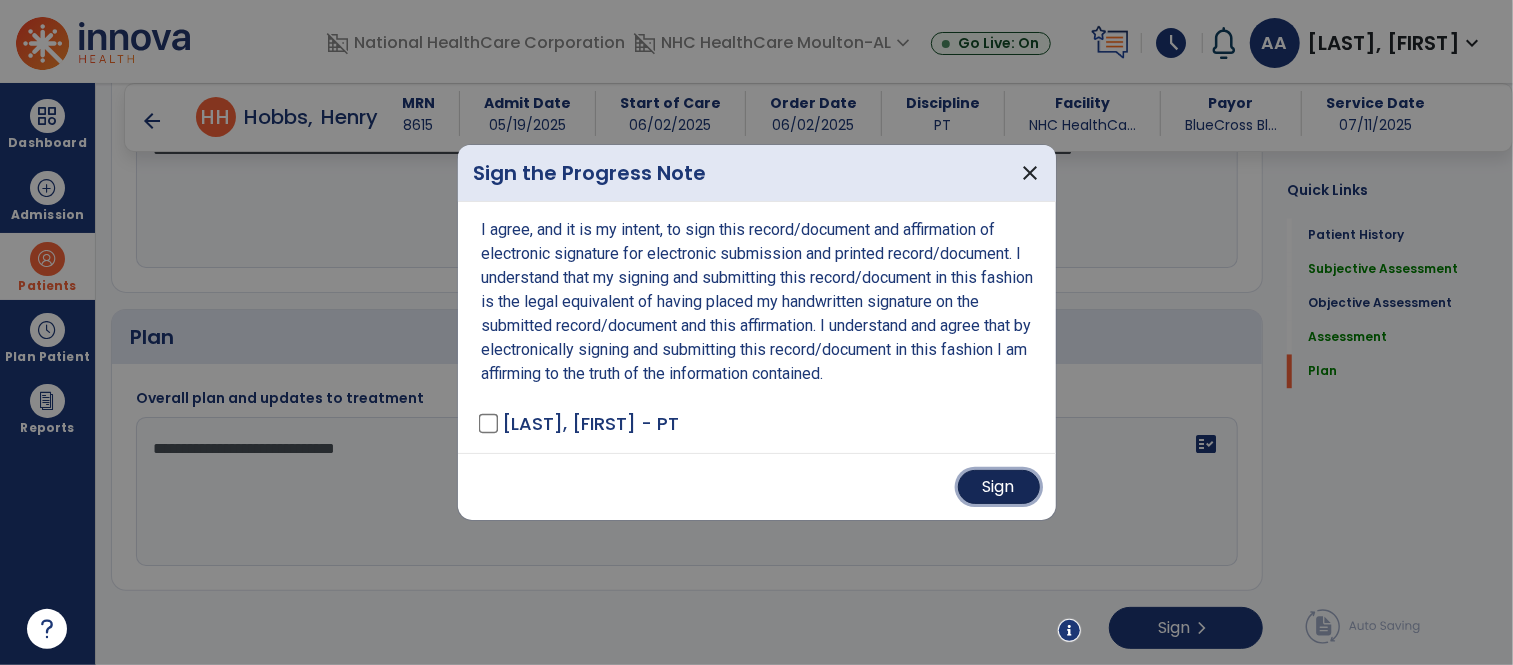 click on "Sign" at bounding box center (999, 487) 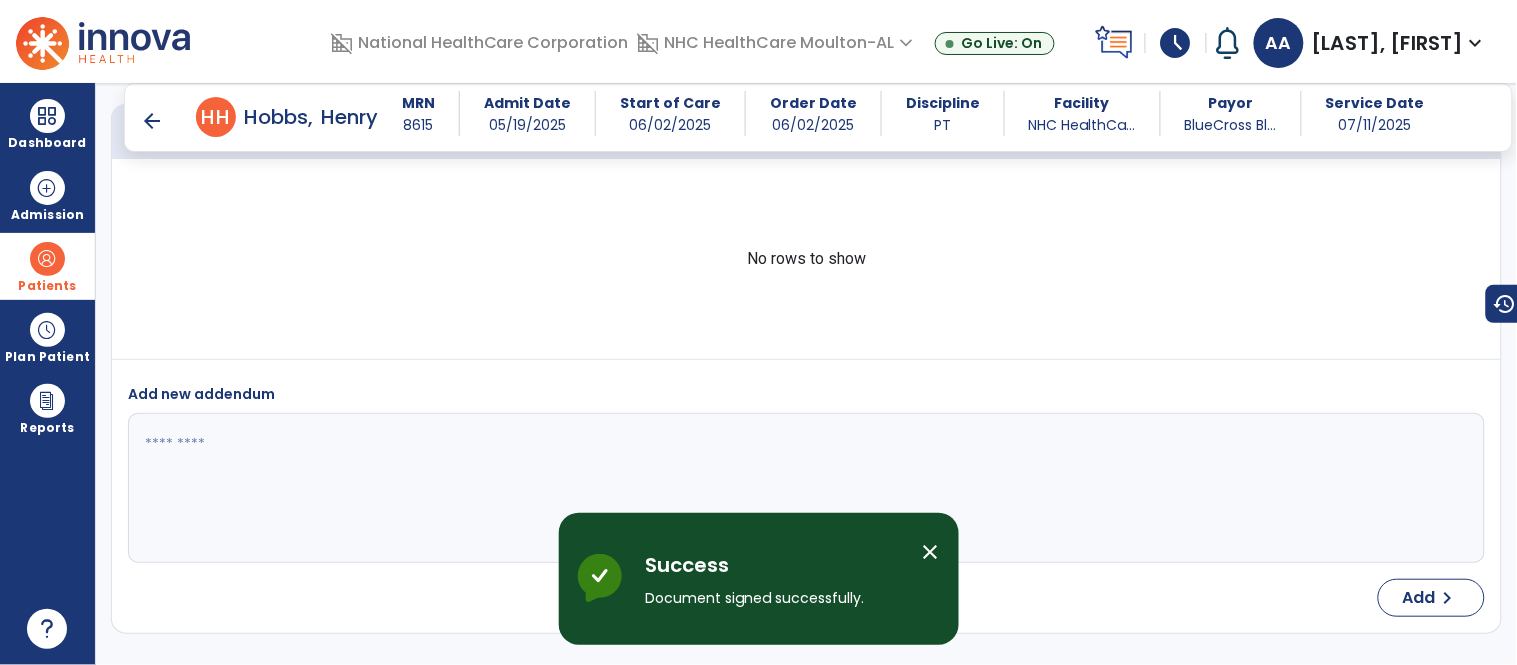 scroll, scrollTop: 3291, scrollLeft: 0, axis: vertical 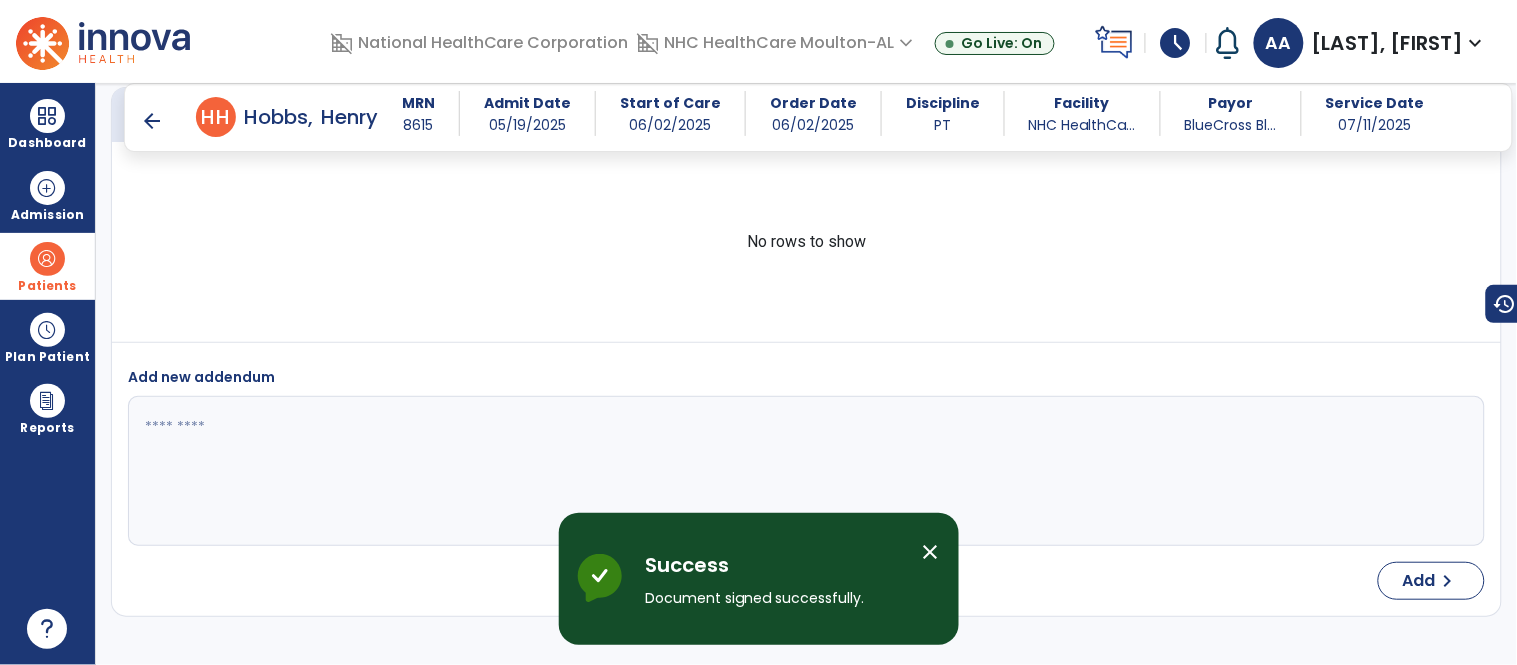 click on "arrow_back" at bounding box center [152, 121] 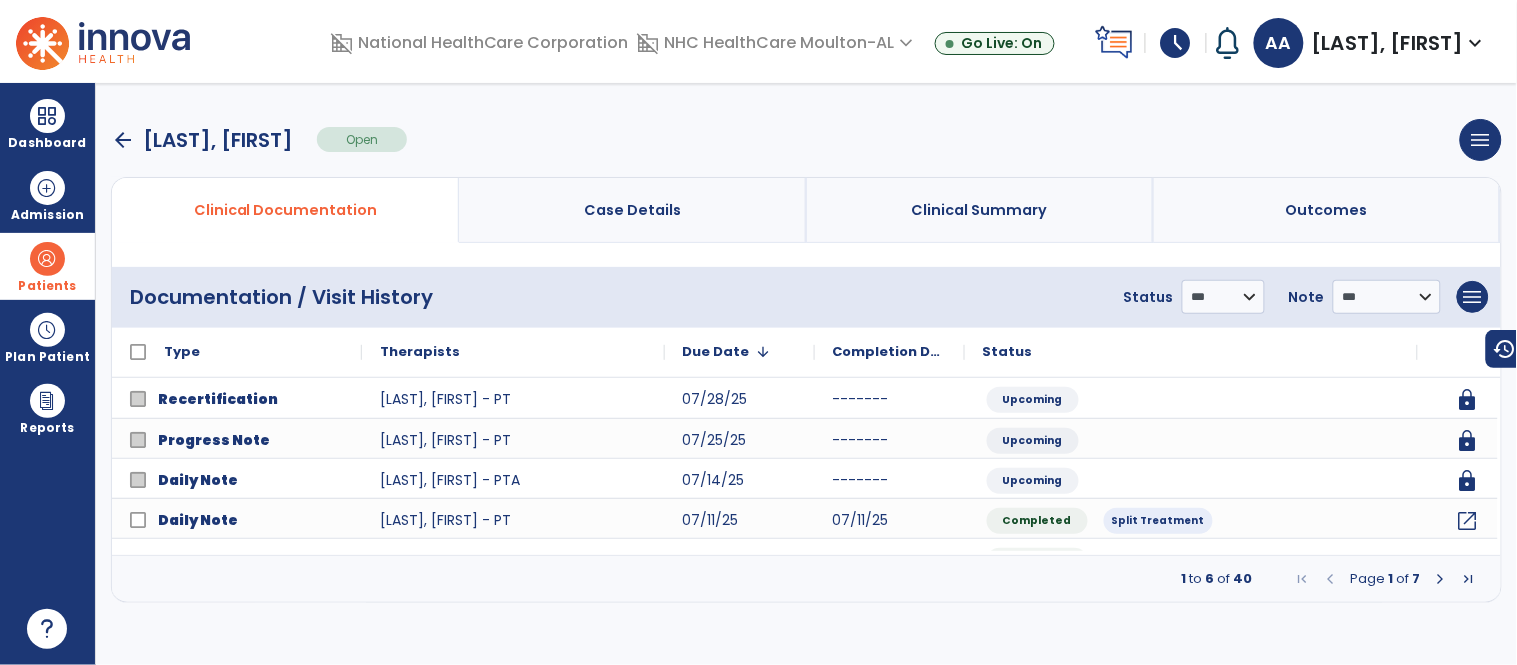 scroll, scrollTop: 0, scrollLeft: 0, axis: both 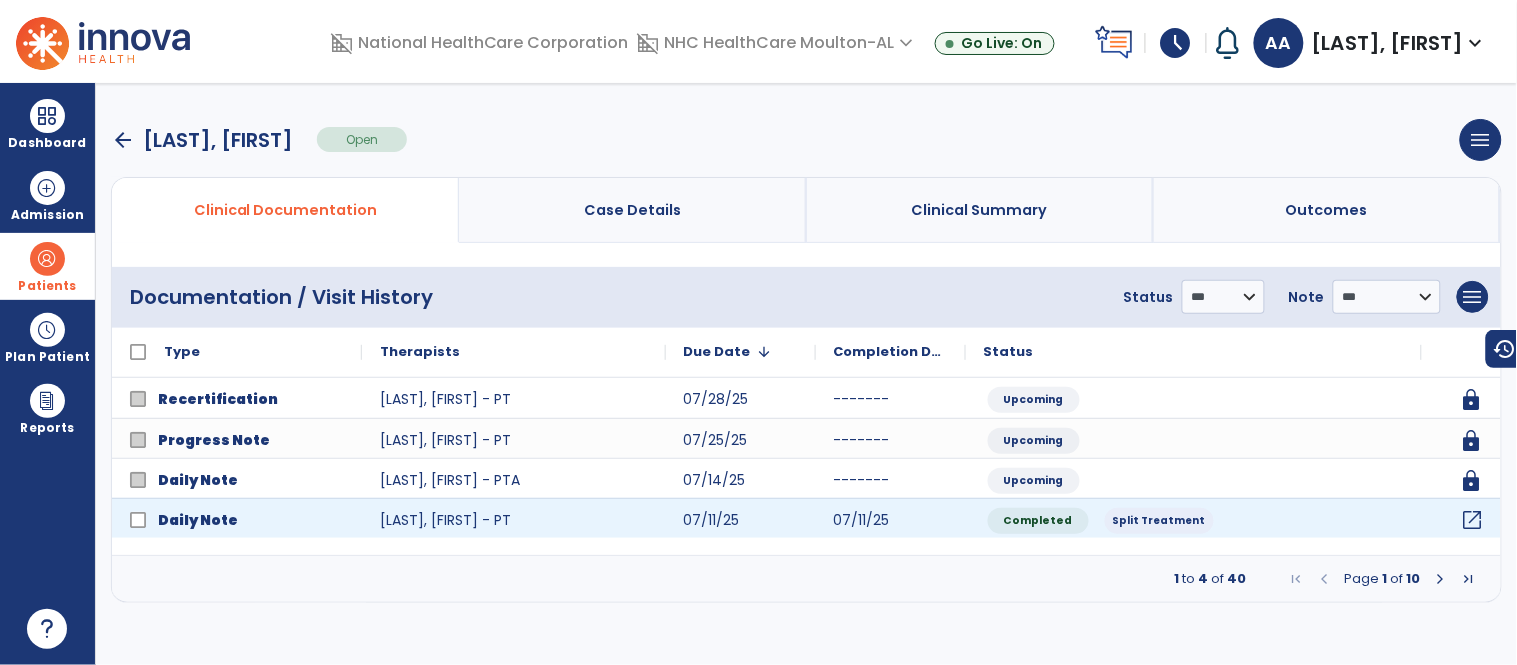 click on "open_in_new" 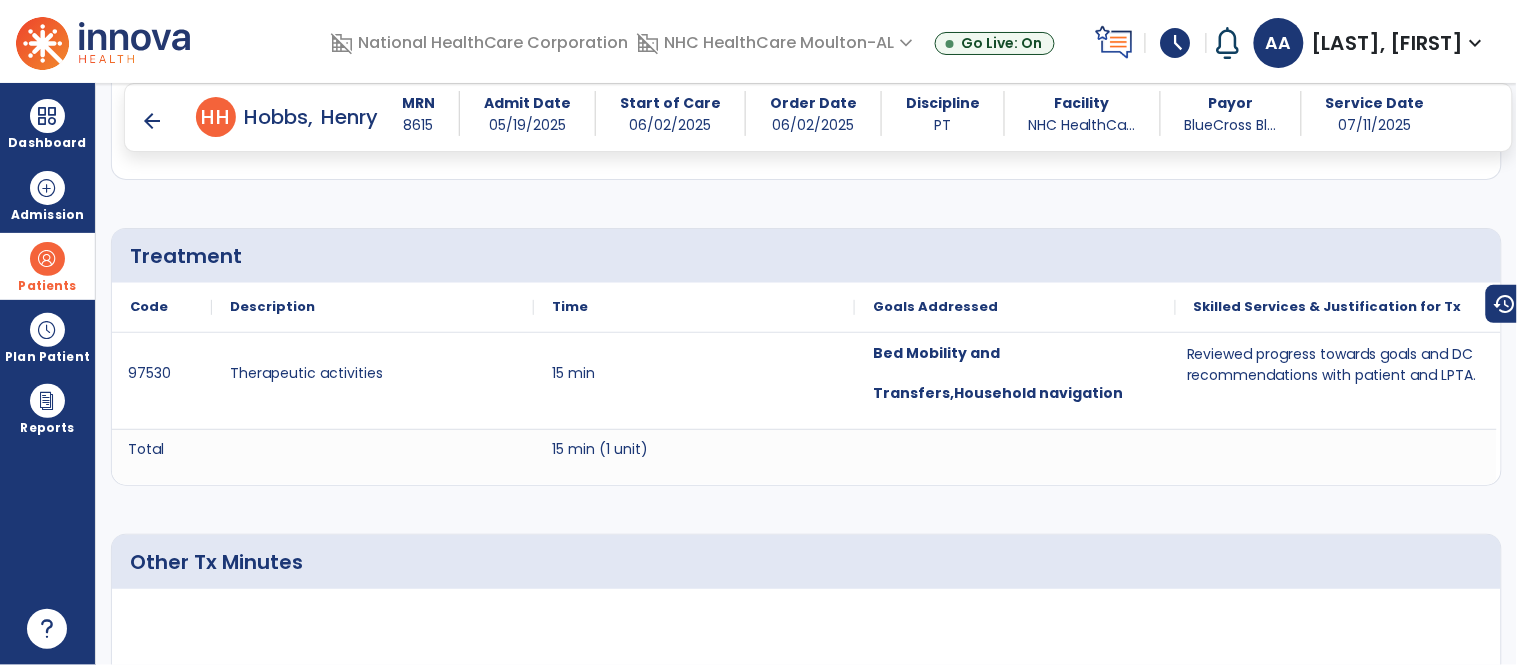 scroll, scrollTop: 1000, scrollLeft: 0, axis: vertical 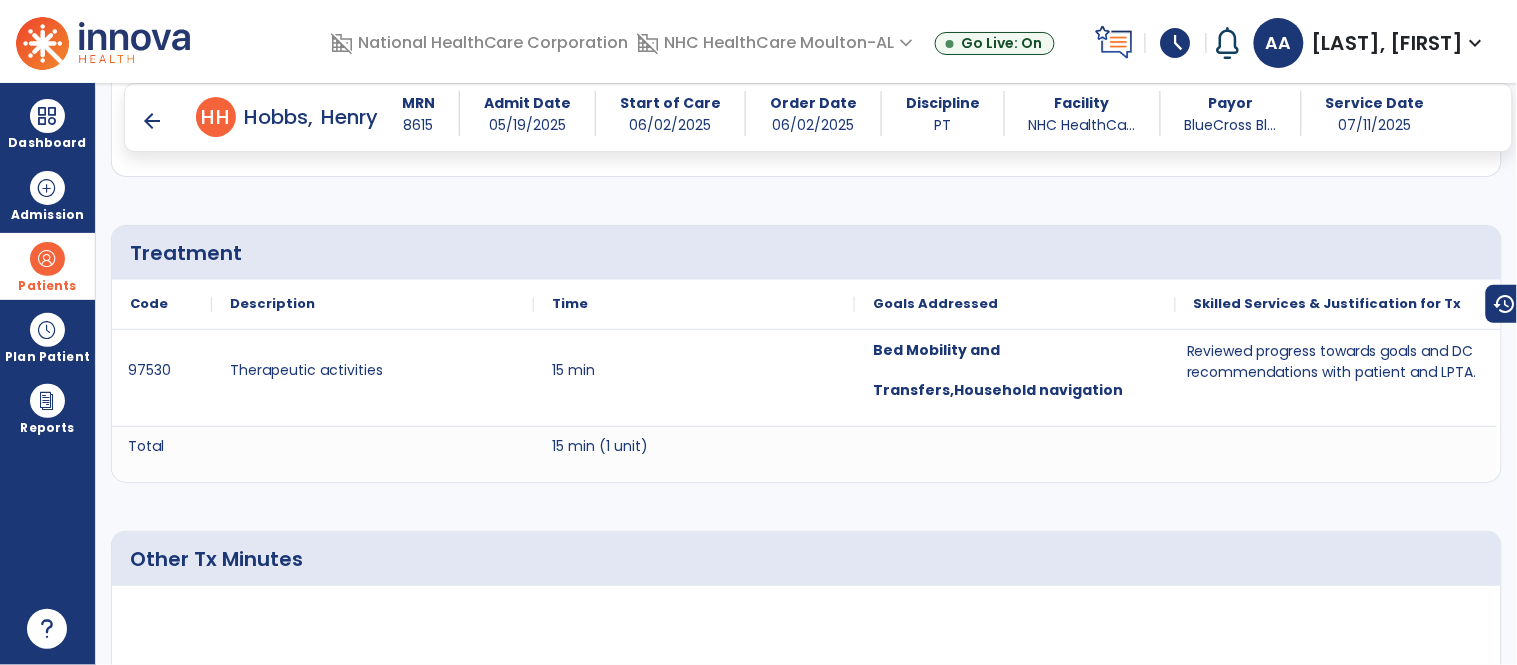 click on "arrow_back" at bounding box center (152, 121) 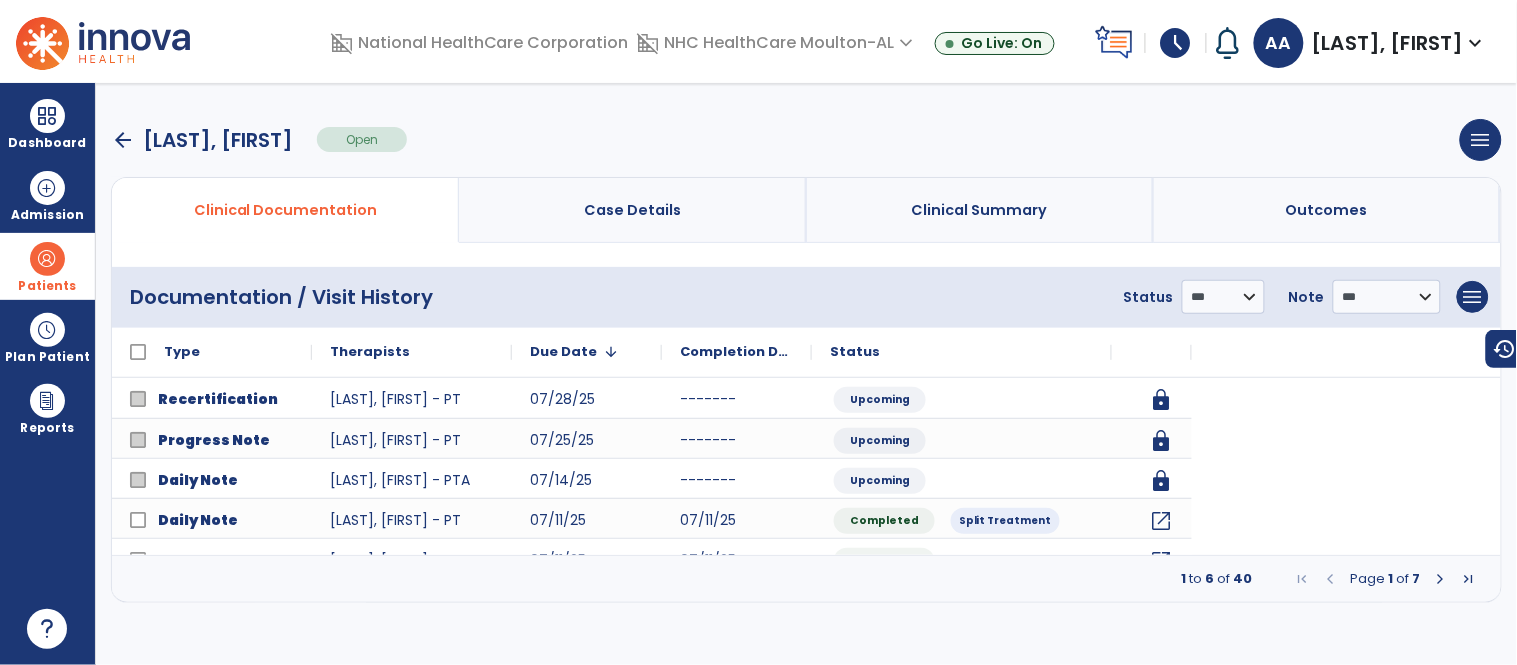 scroll, scrollTop: 0, scrollLeft: 0, axis: both 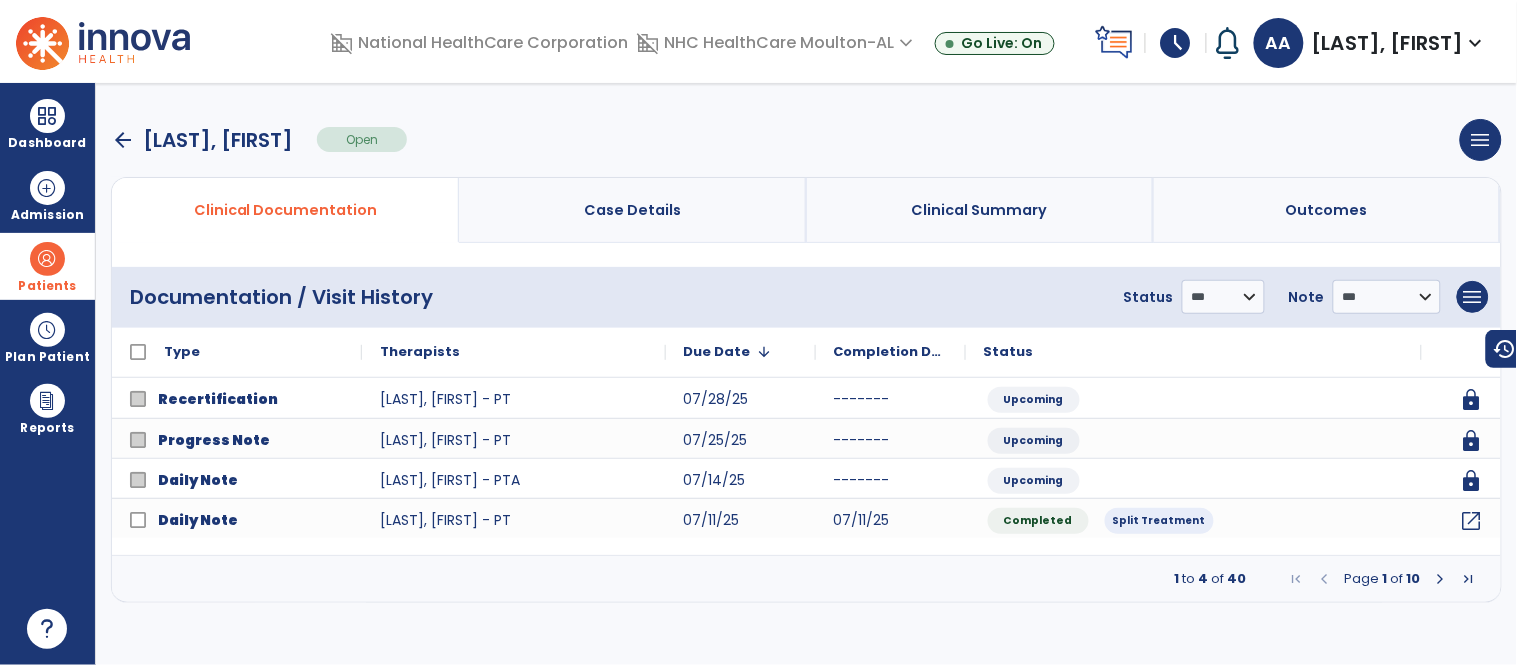 click at bounding box center (1441, 579) 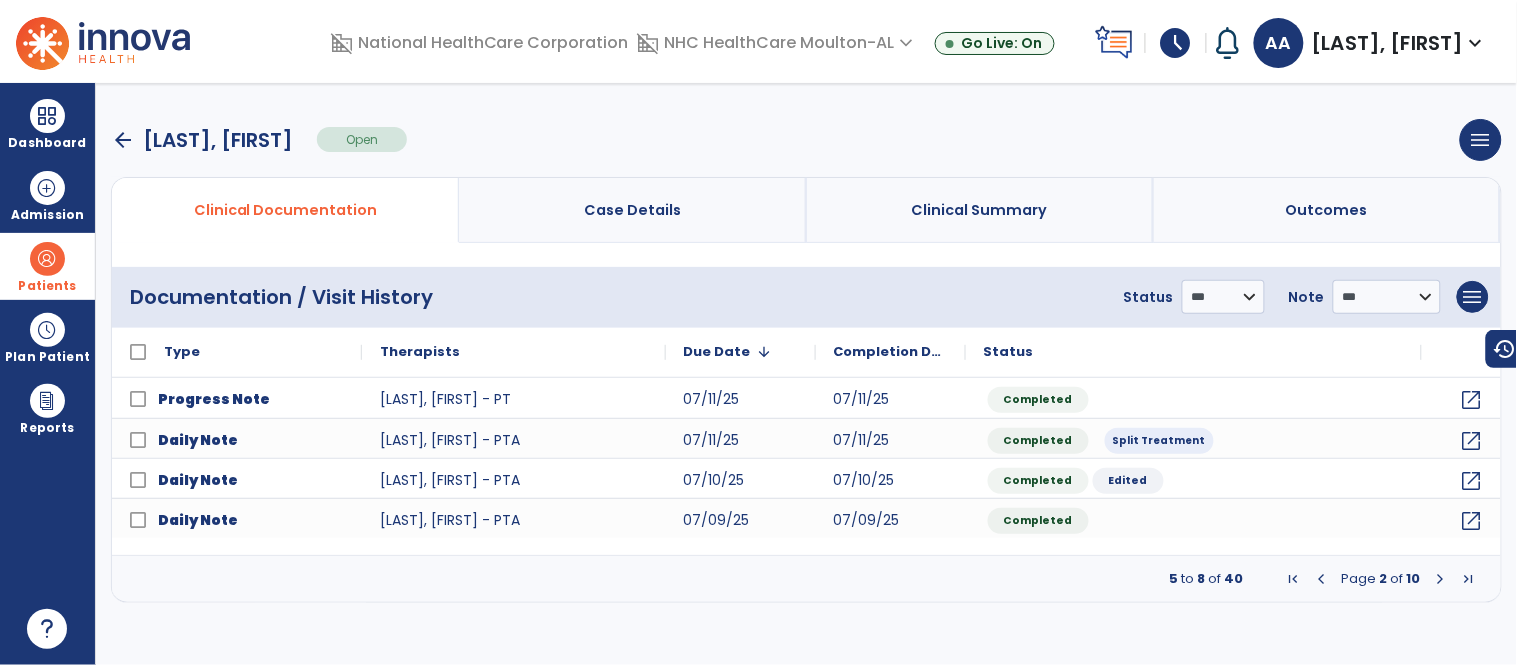 click at bounding box center (47, 259) 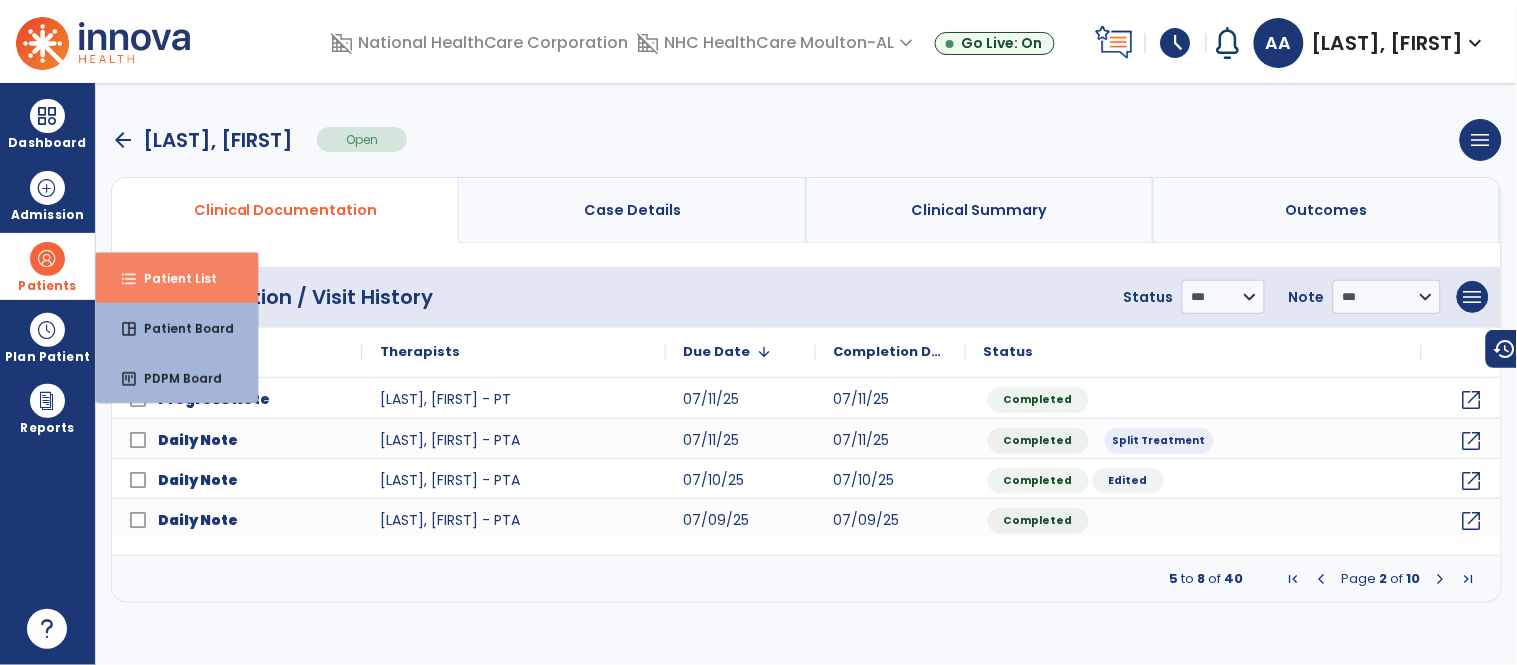 click on "format_list_bulleted  Patient List" at bounding box center (177, 278) 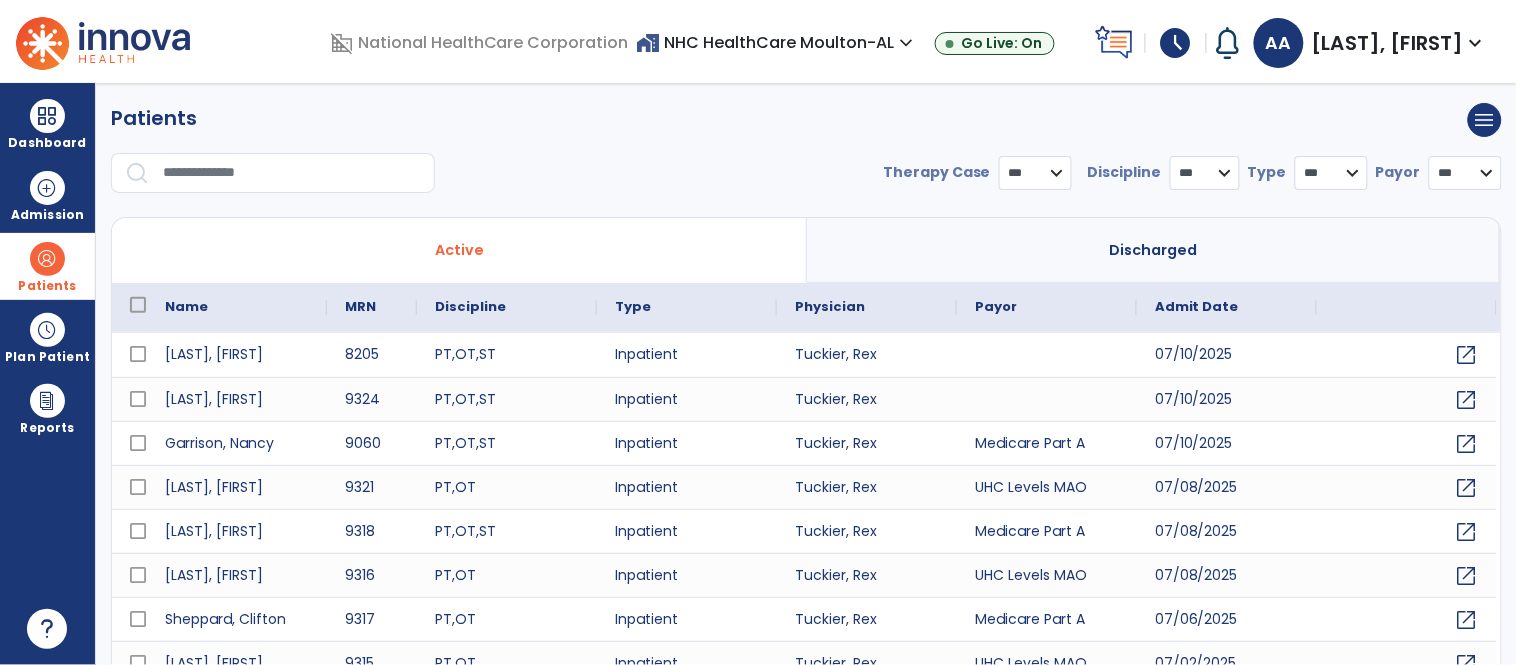 select on "***" 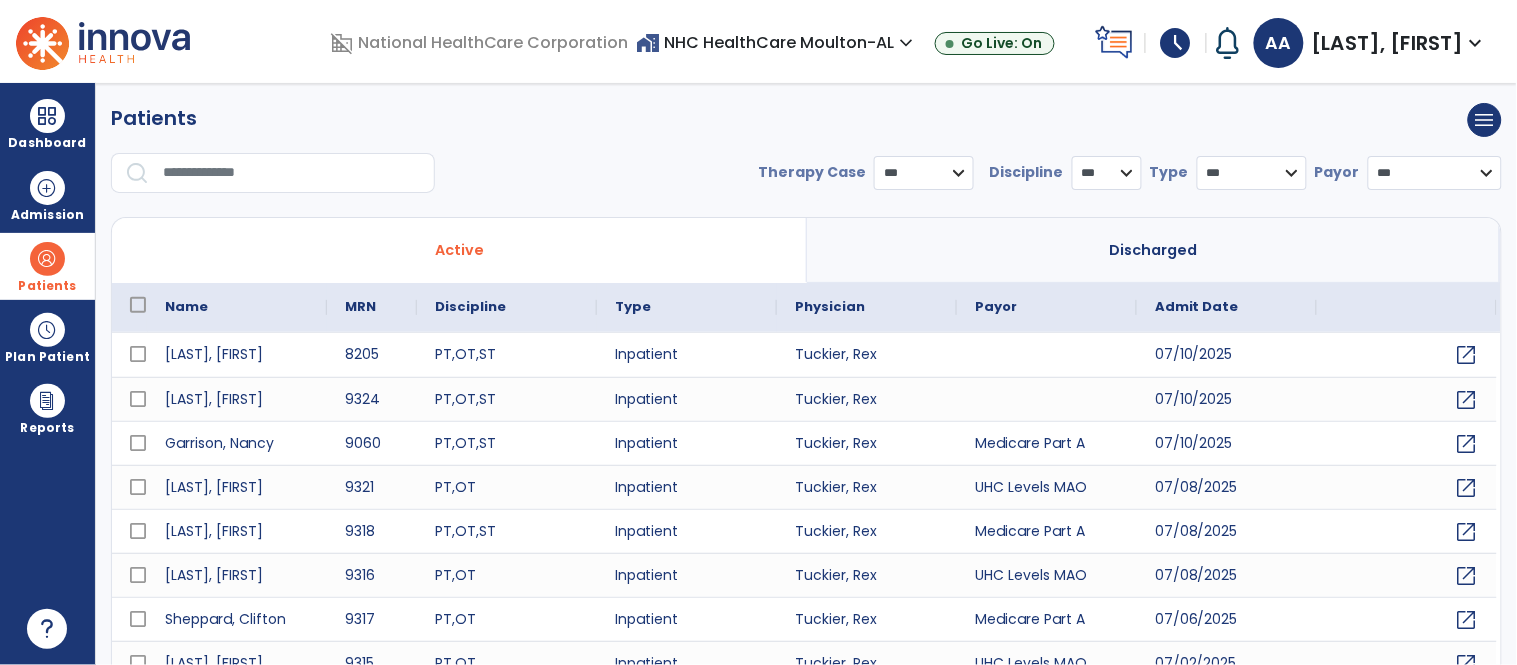 click at bounding box center (292, 173) 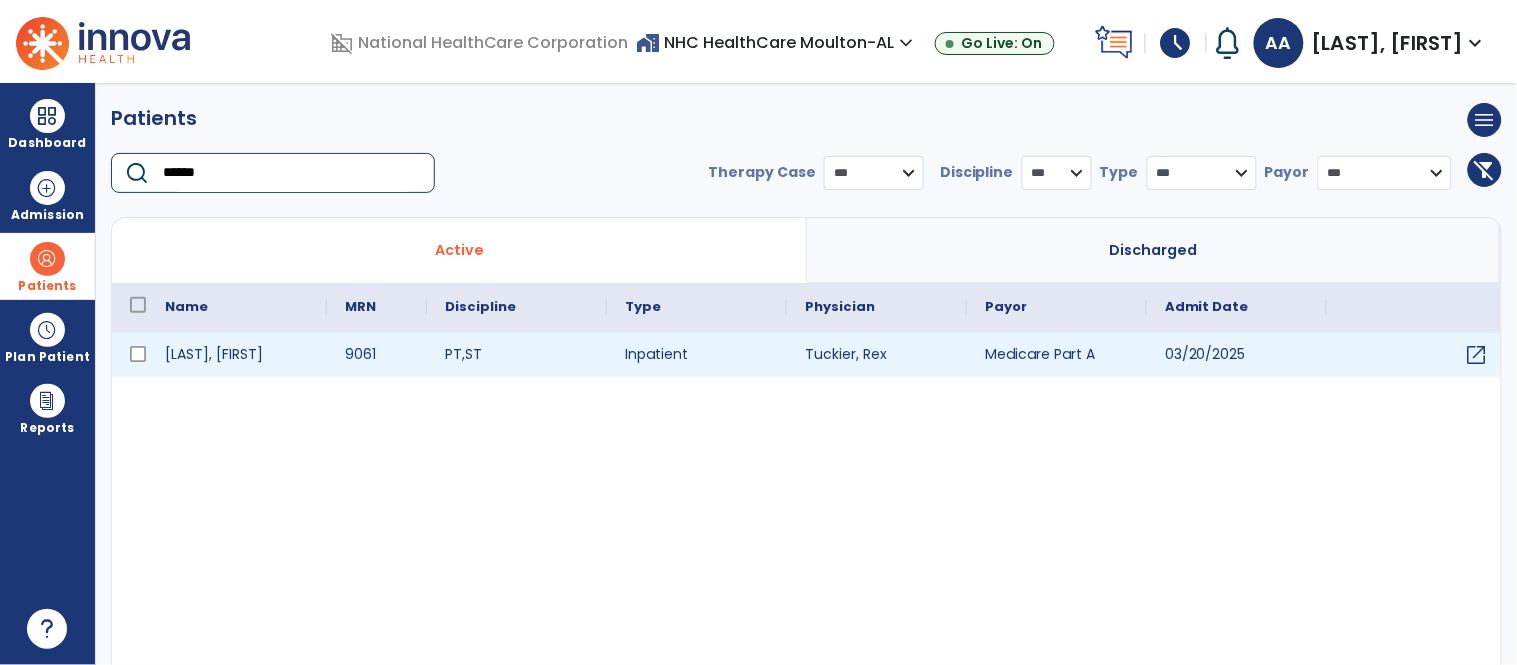 type on "******" 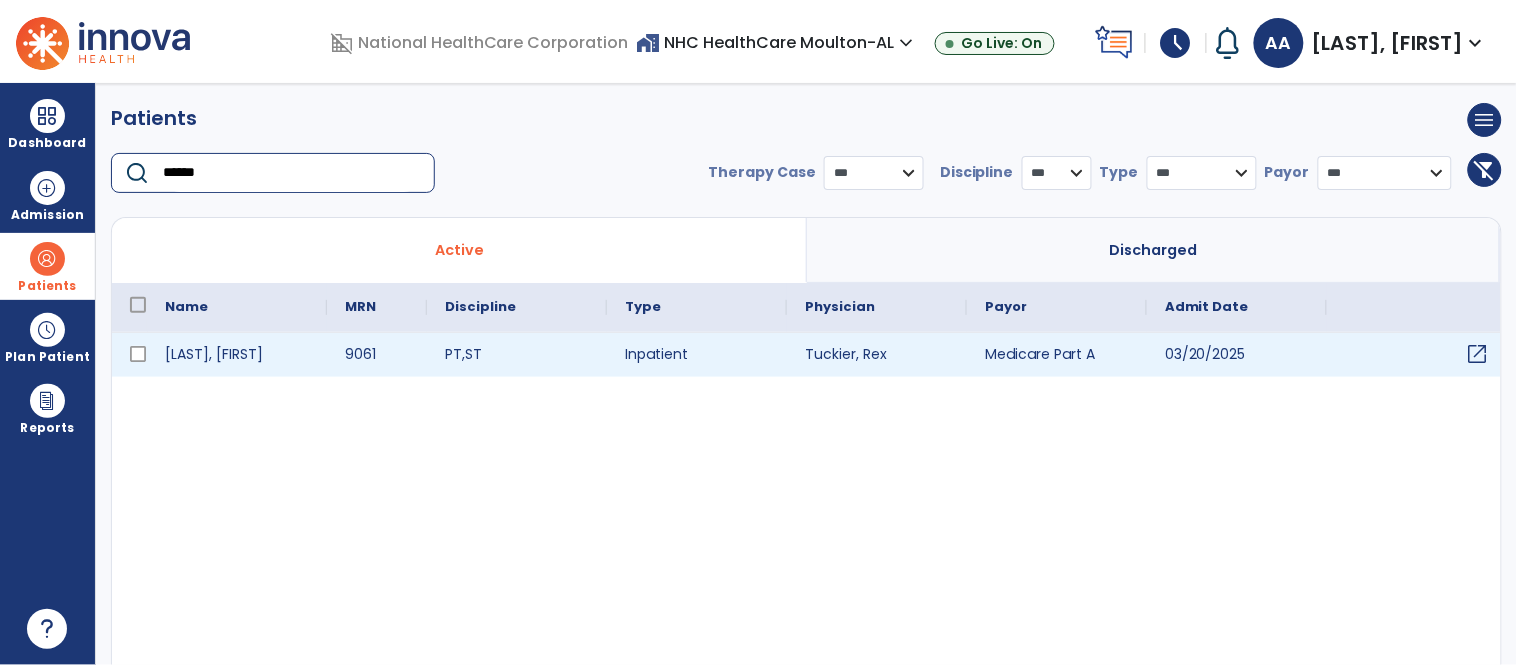 click on "open_in_new" at bounding box center (1478, 354) 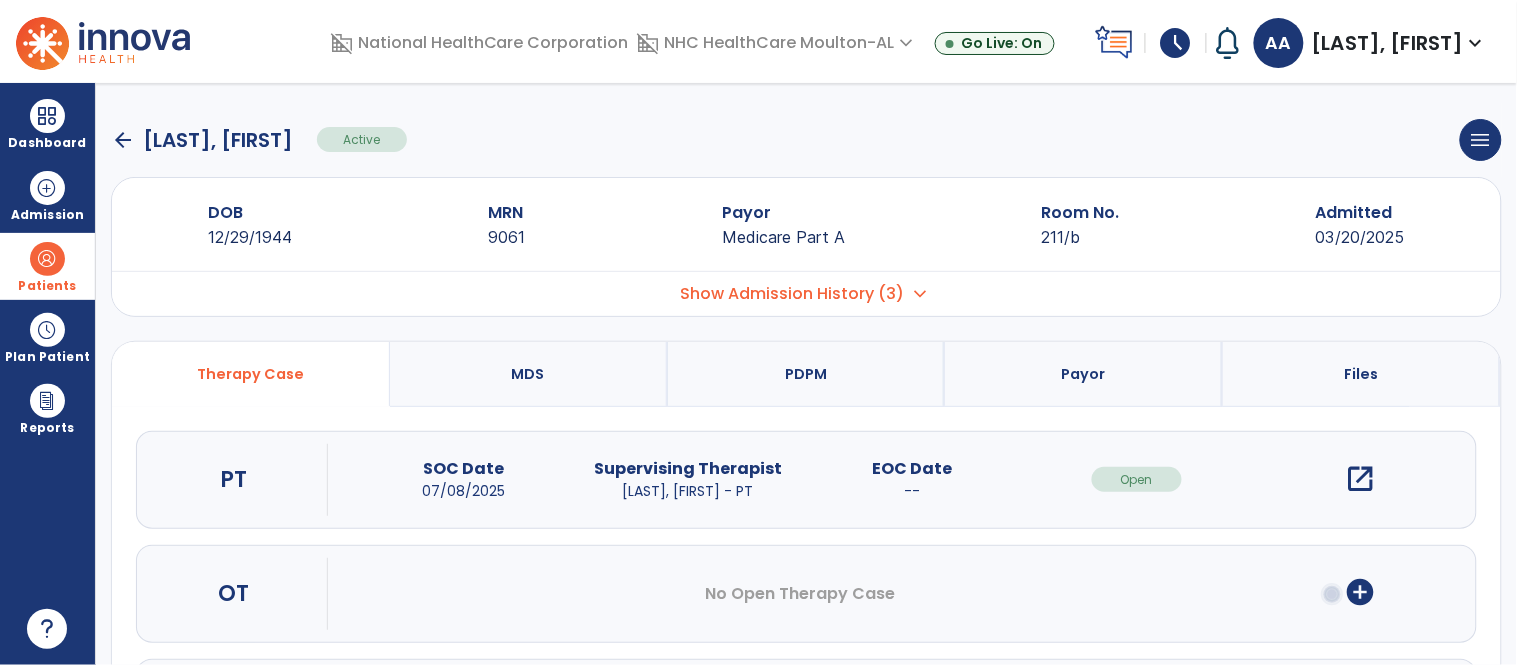 click on "open_in_new" at bounding box center (1361, 479) 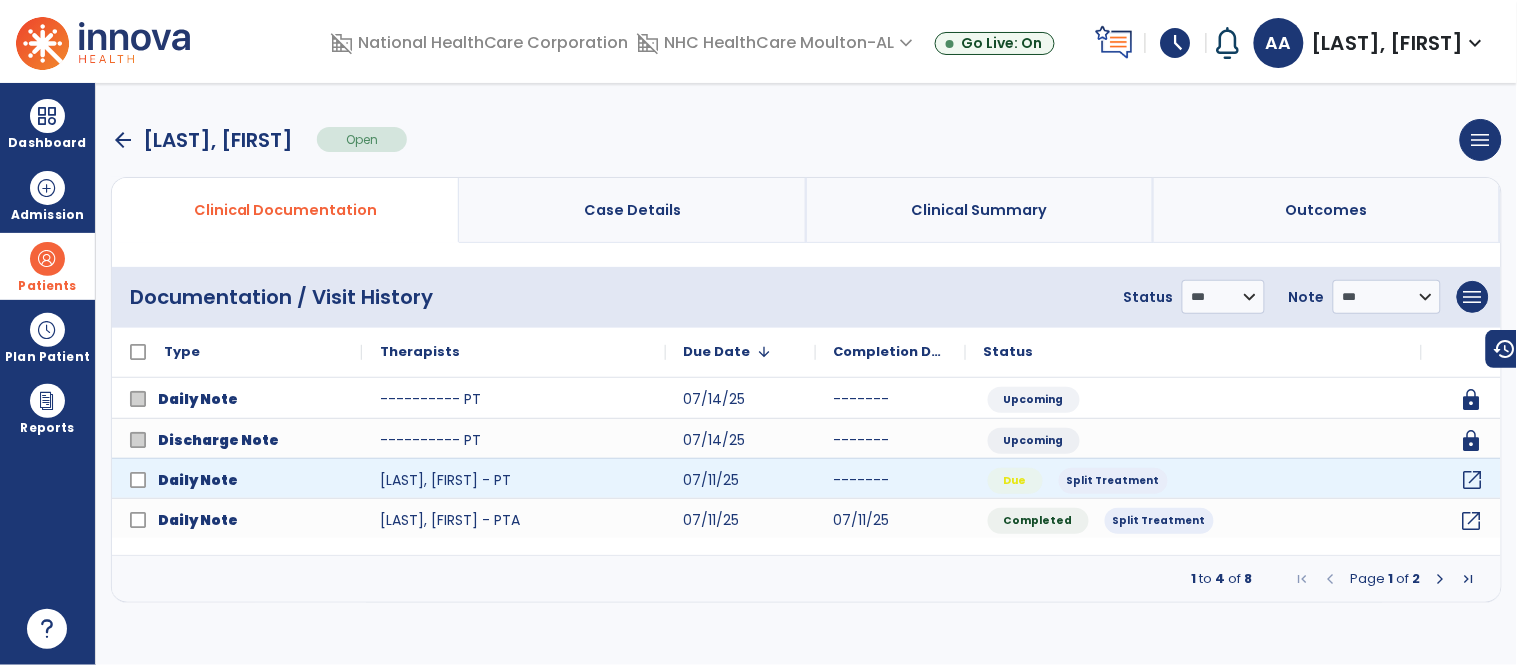 click on "open_in_new" 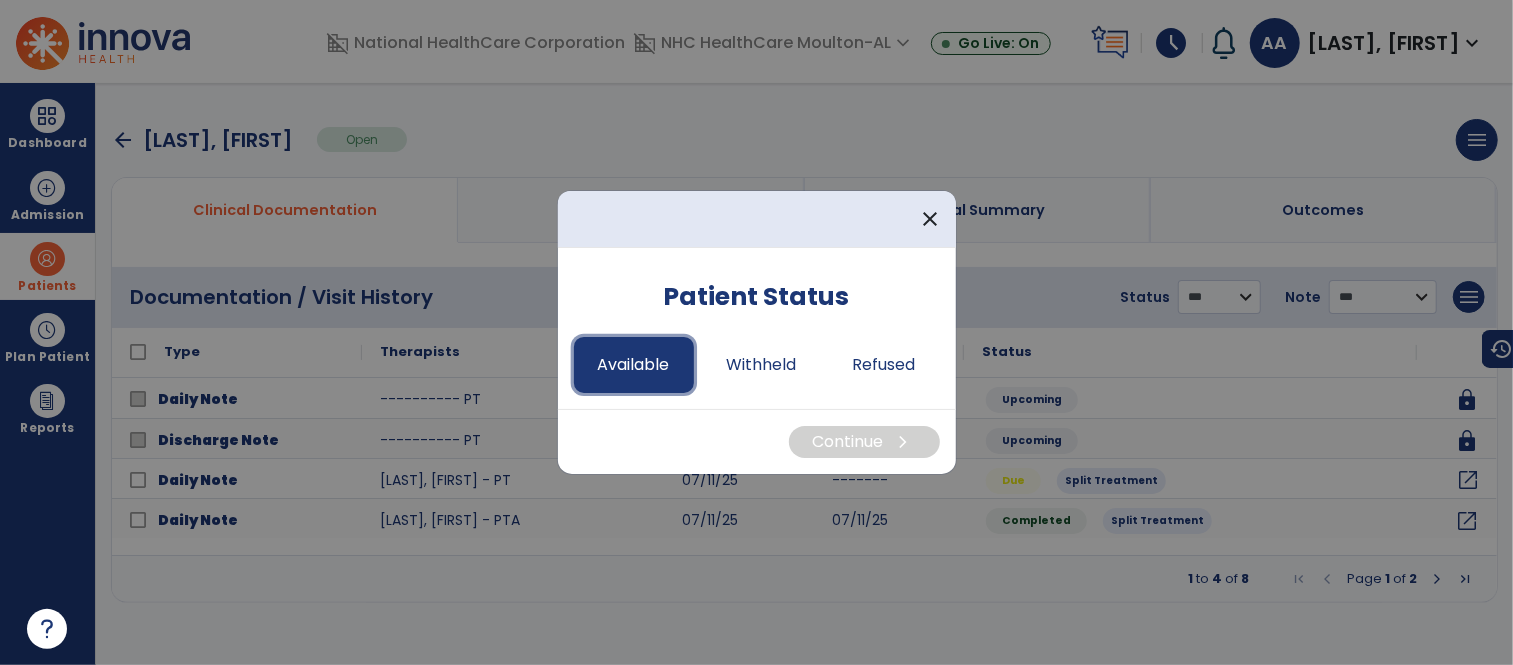 click on "Available" at bounding box center [634, 365] 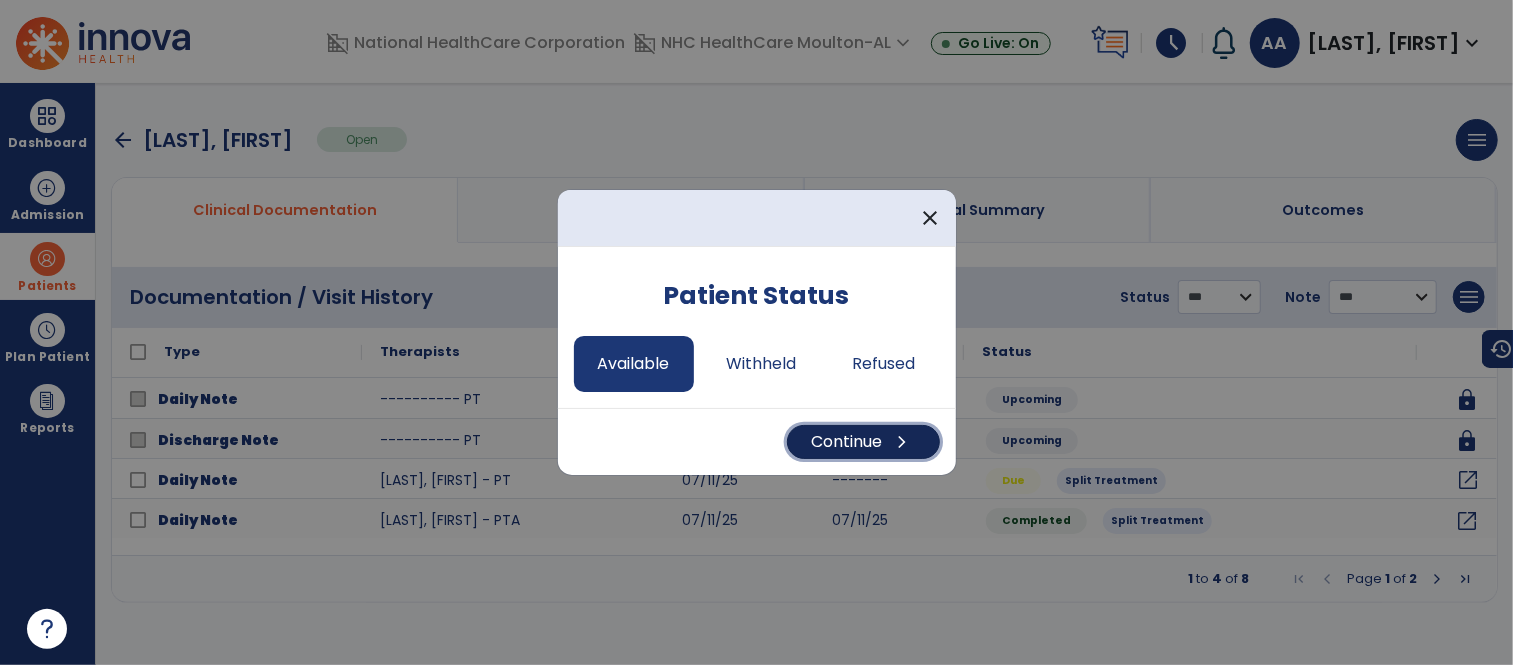 click on "chevron_right" at bounding box center (903, 442) 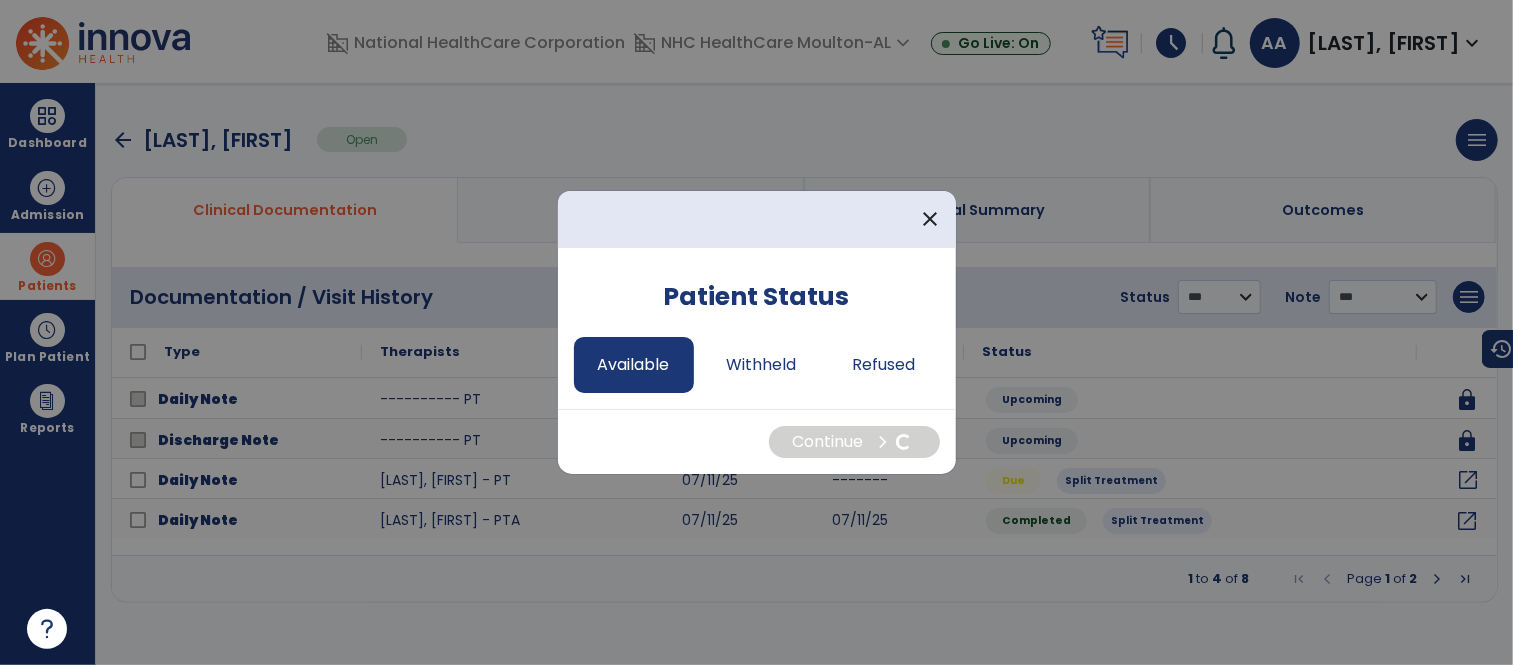 select on "*" 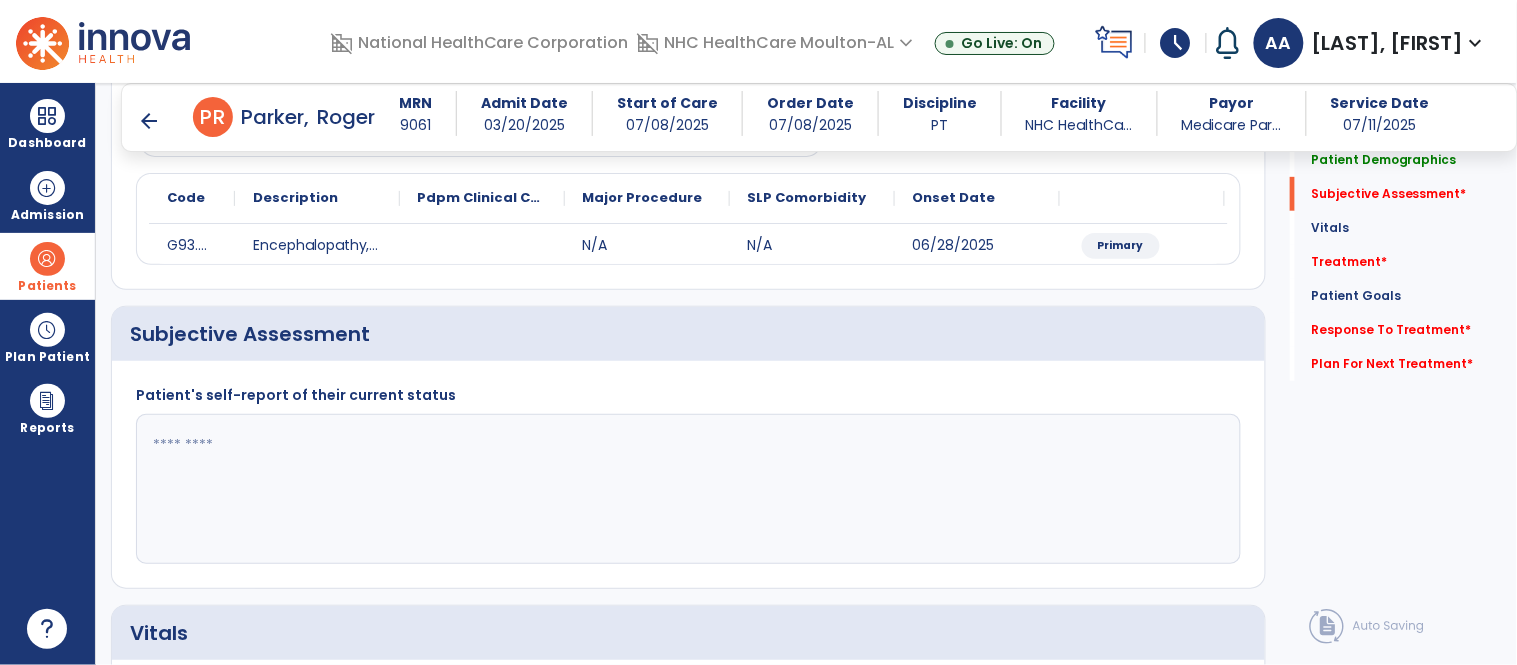 scroll, scrollTop: 333, scrollLeft: 0, axis: vertical 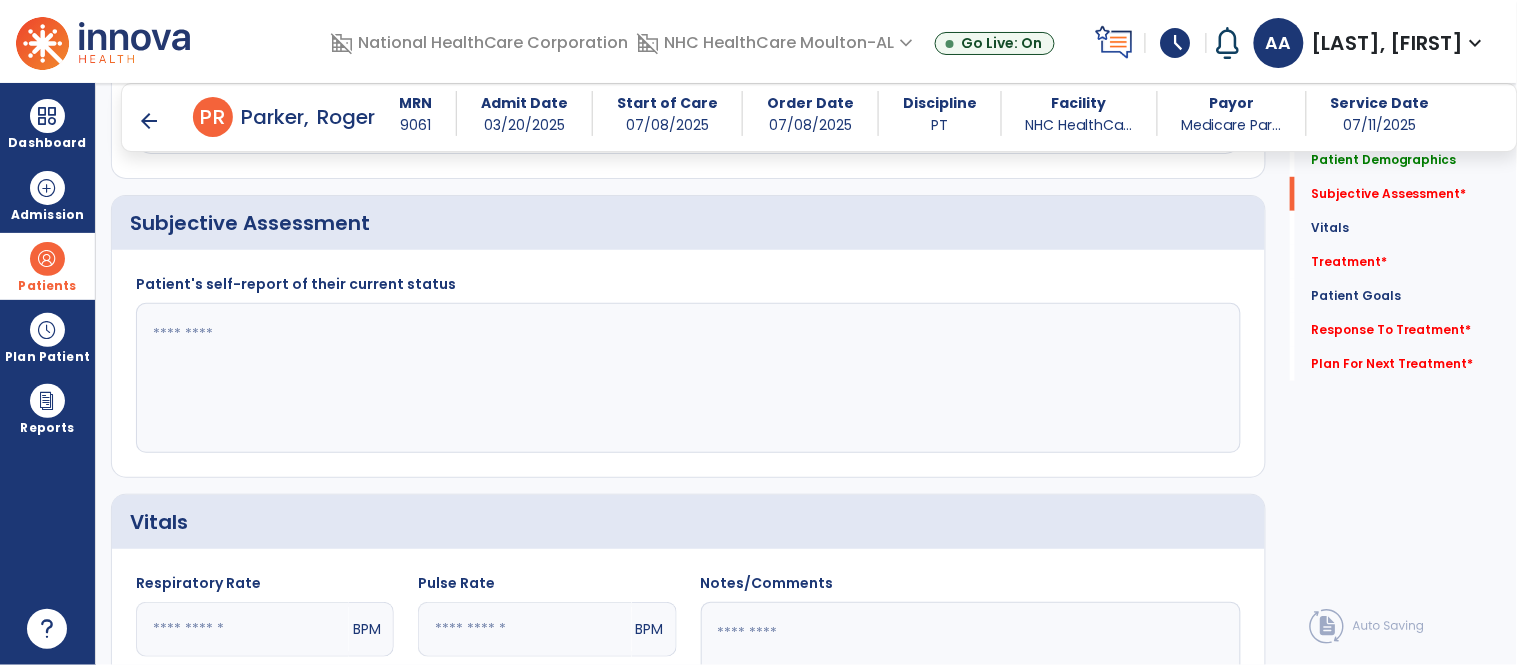 click 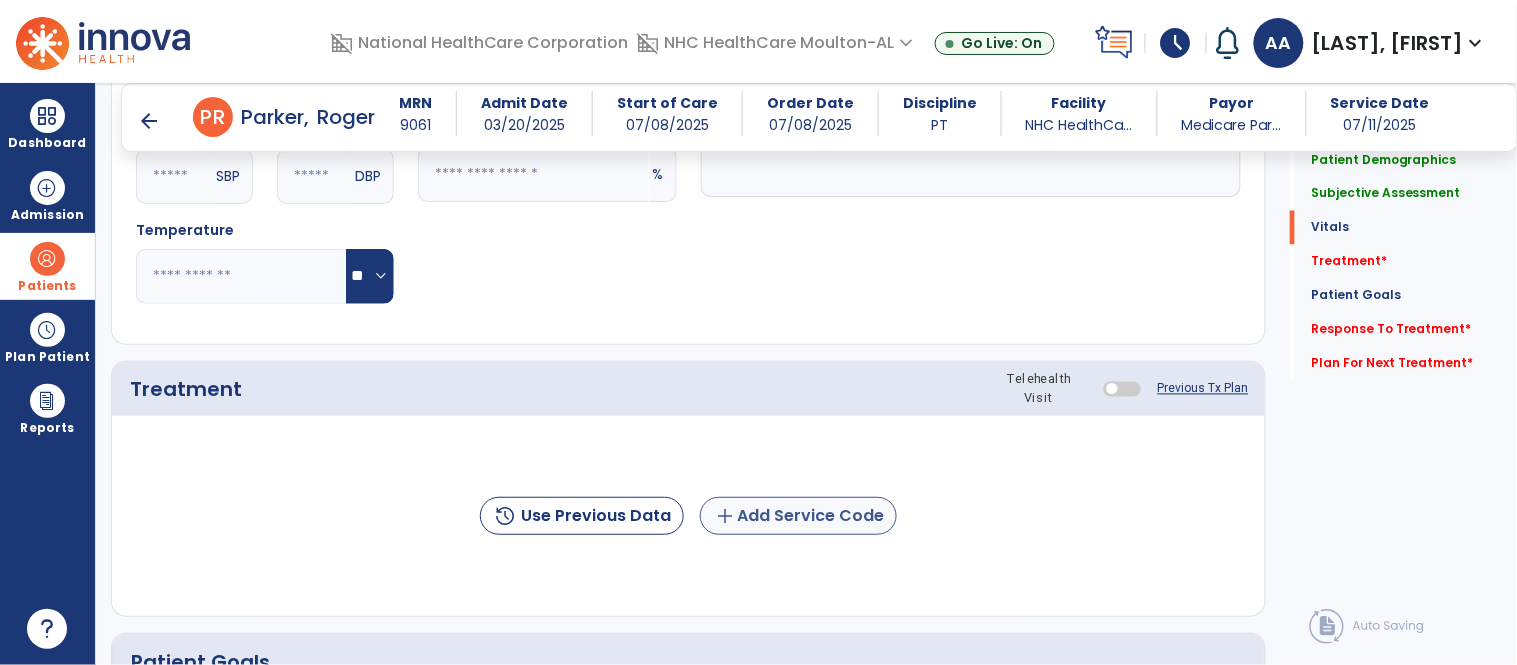 type on "**********" 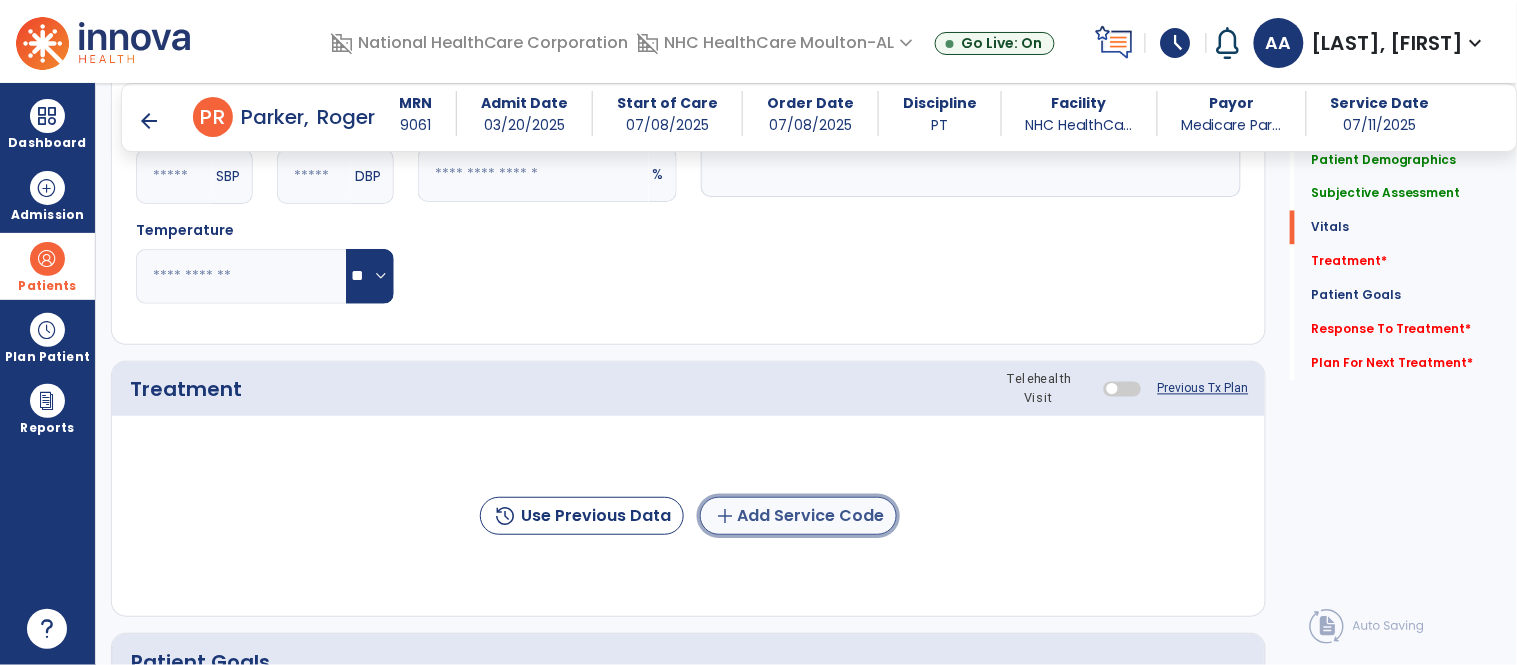 click on "add  Add Service Code" 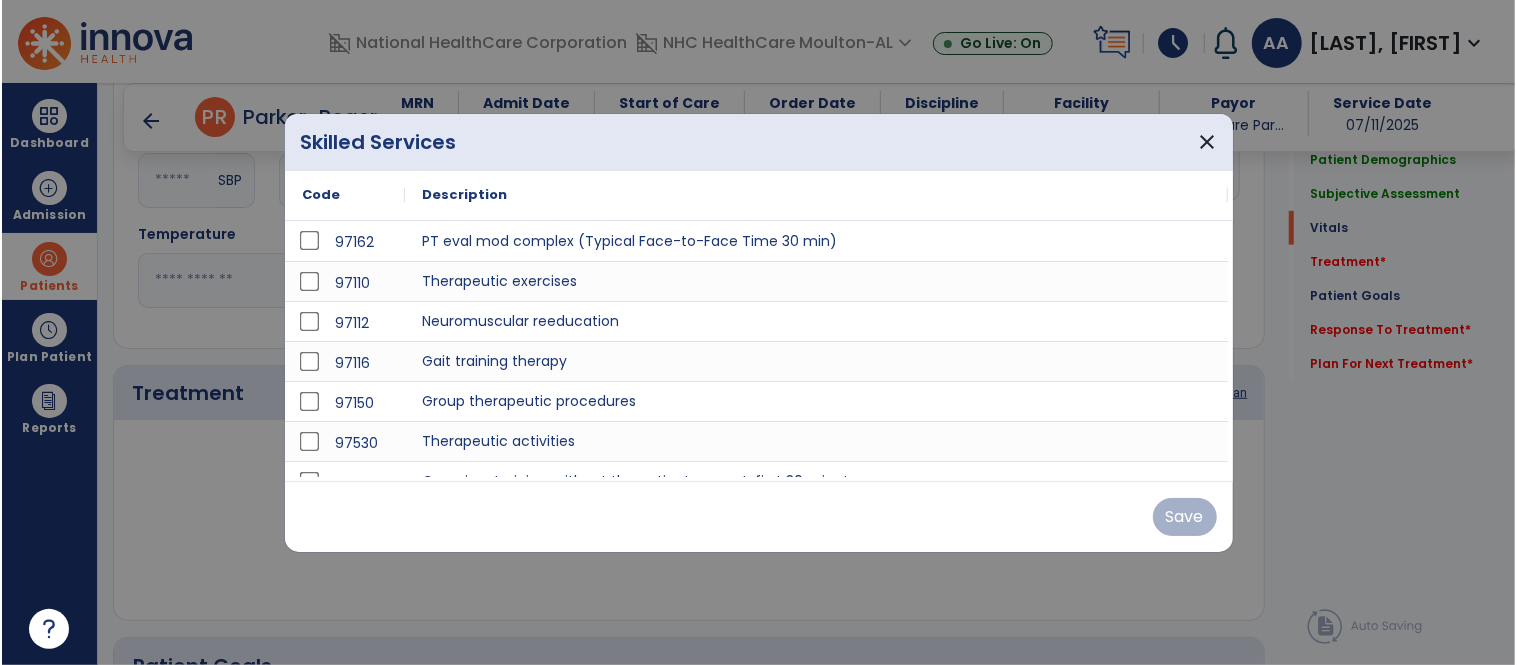 scroll, scrollTop: 888, scrollLeft: 0, axis: vertical 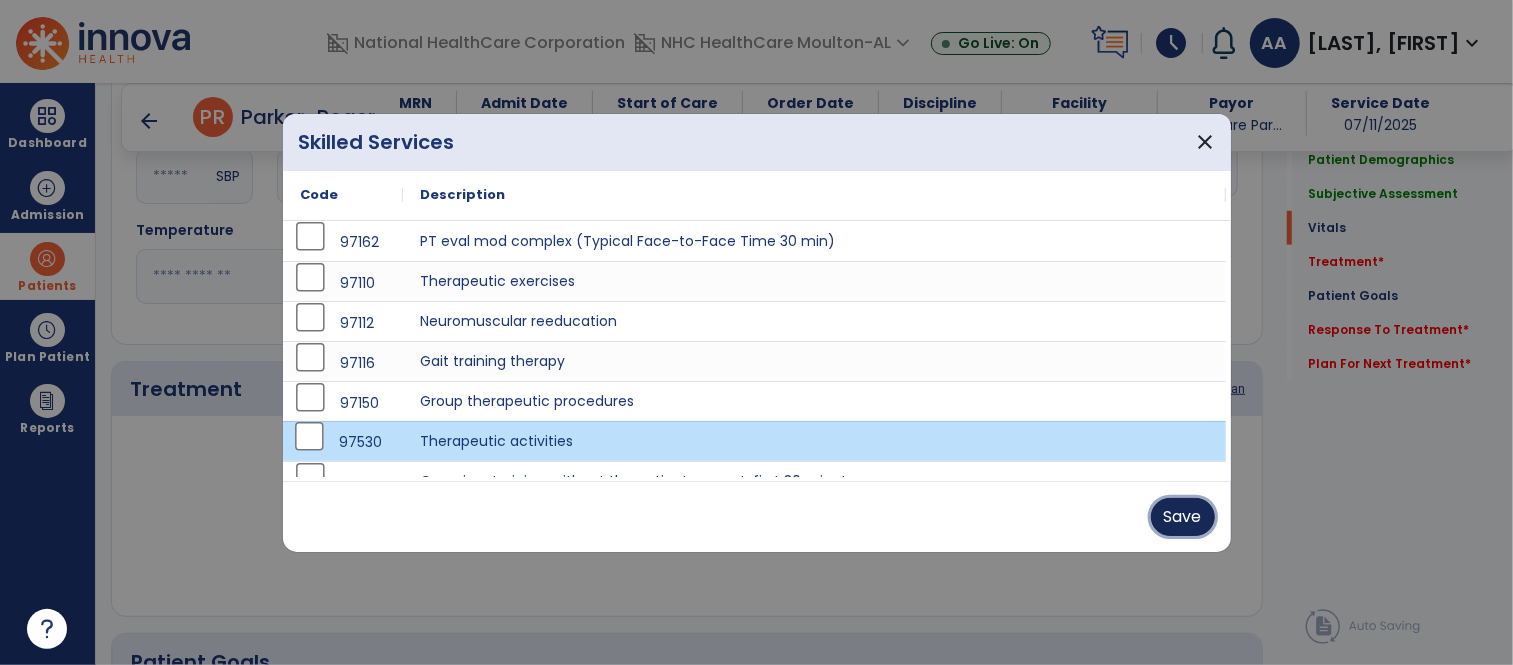 click on "Save" at bounding box center [1183, 517] 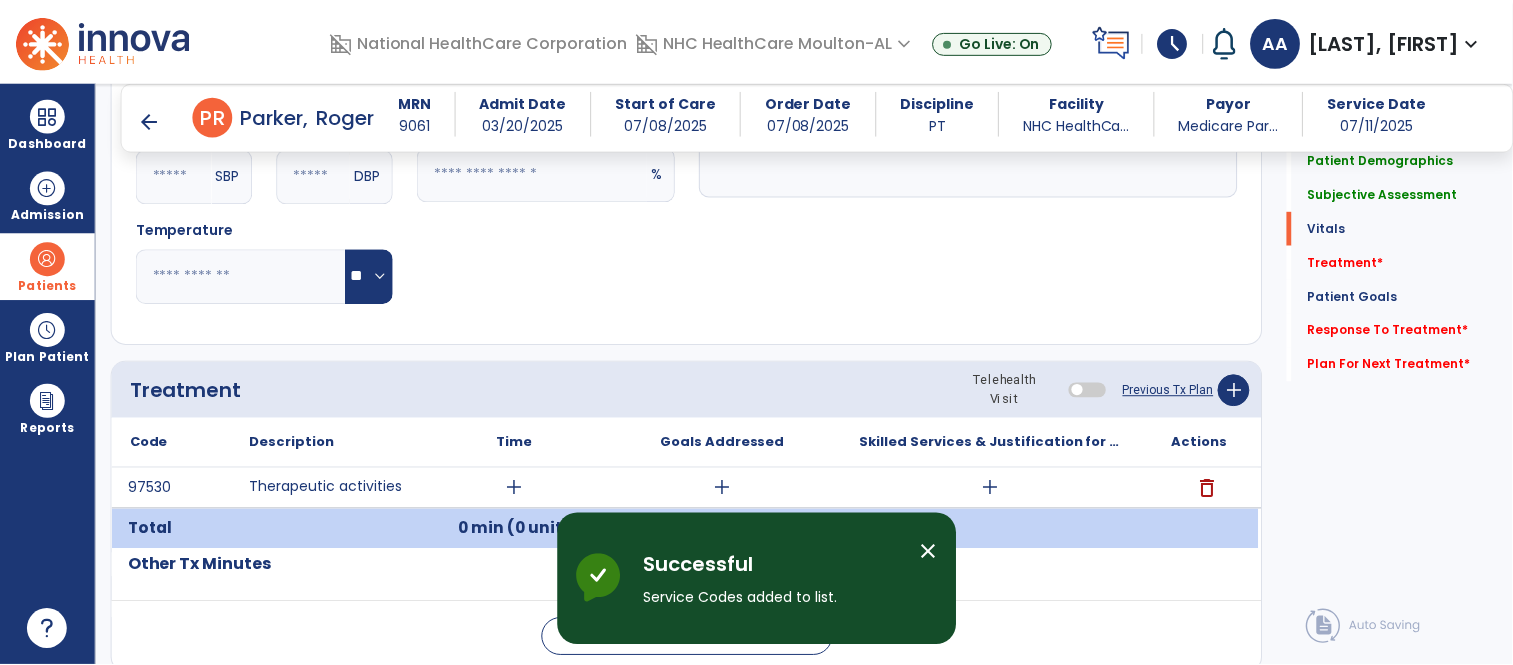 scroll, scrollTop: 1000, scrollLeft: 0, axis: vertical 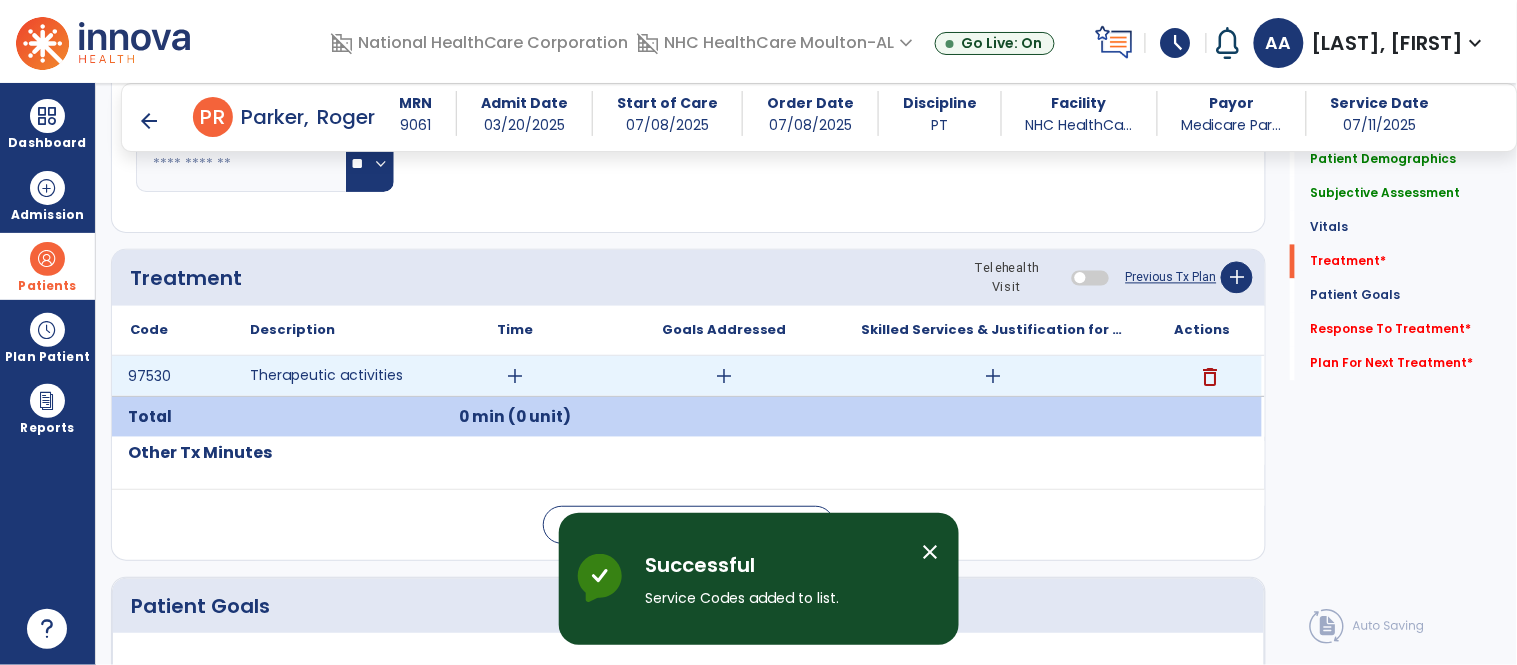 click on "add" at bounding box center (515, 376) 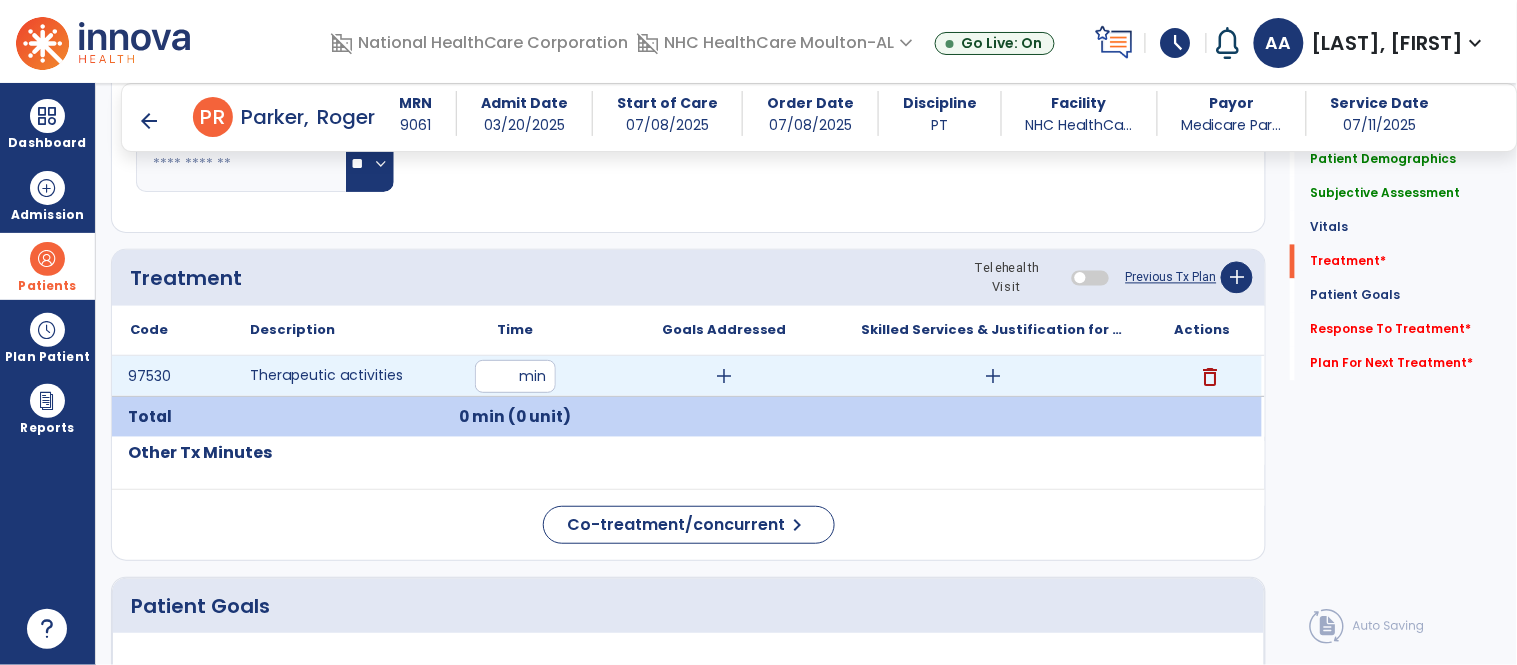 type on "**" 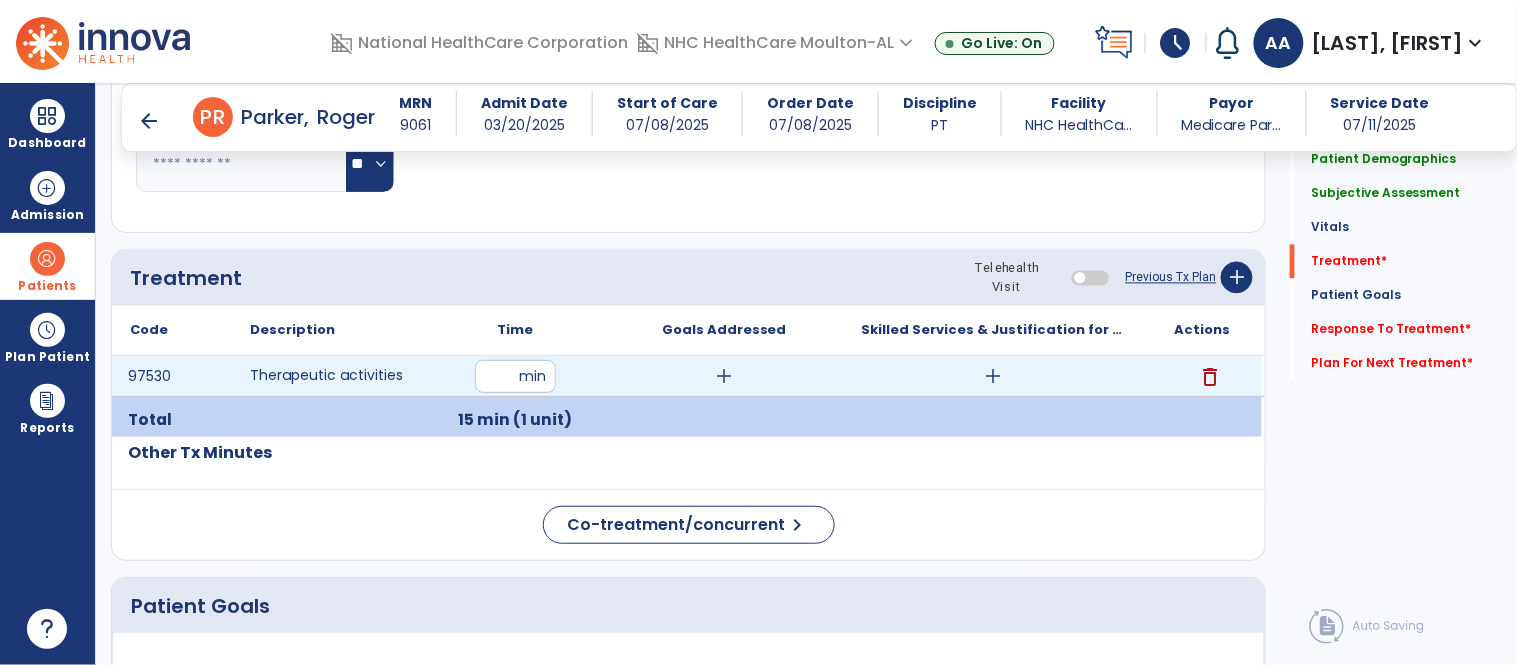 click on "add" at bounding box center (724, 376) 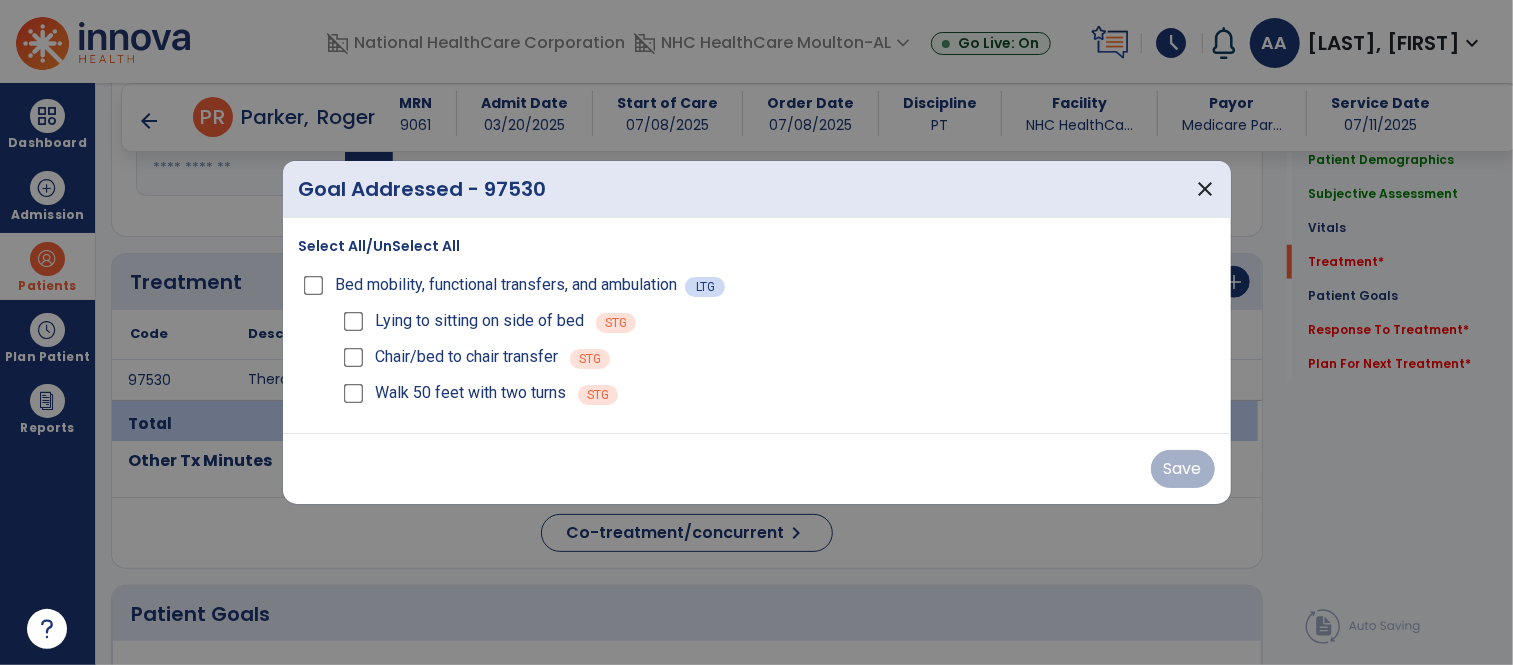 scroll, scrollTop: 1000, scrollLeft: 0, axis: vertical 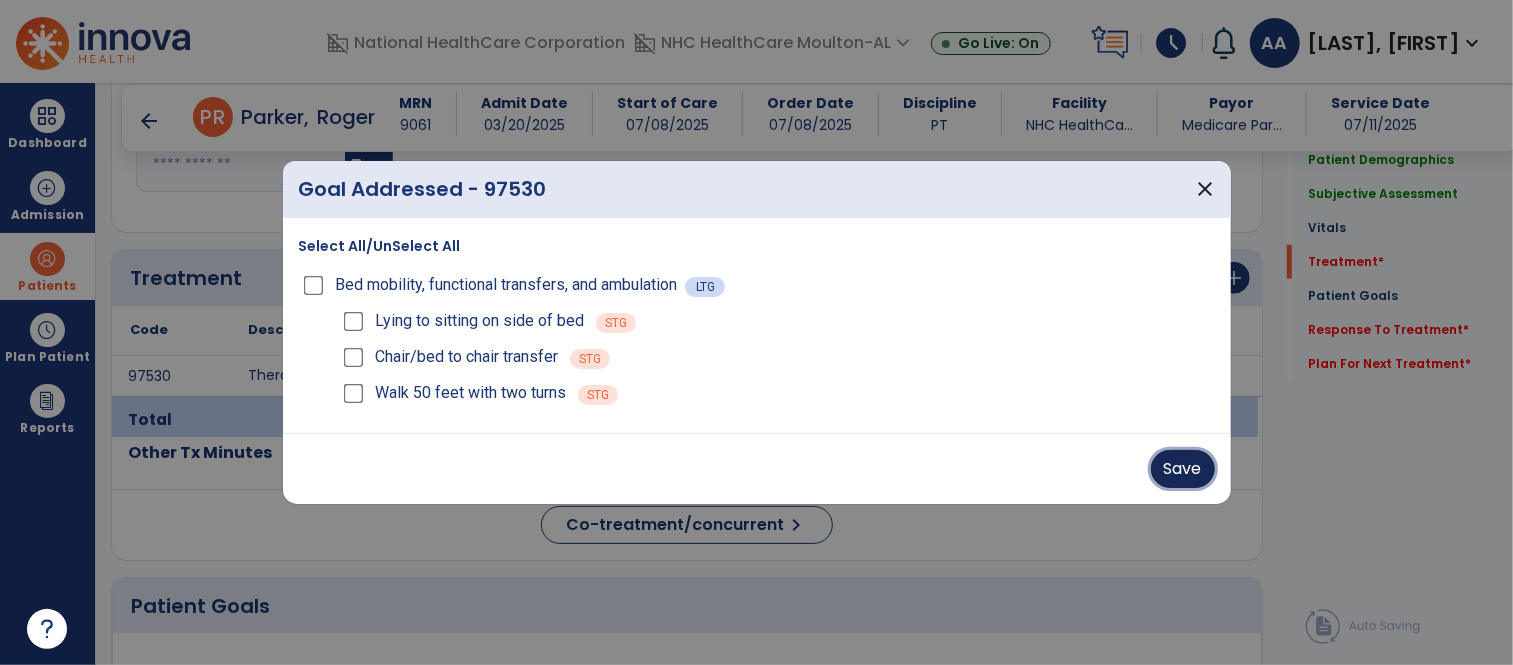 click on "Save" at bounding box center (1183, 469) 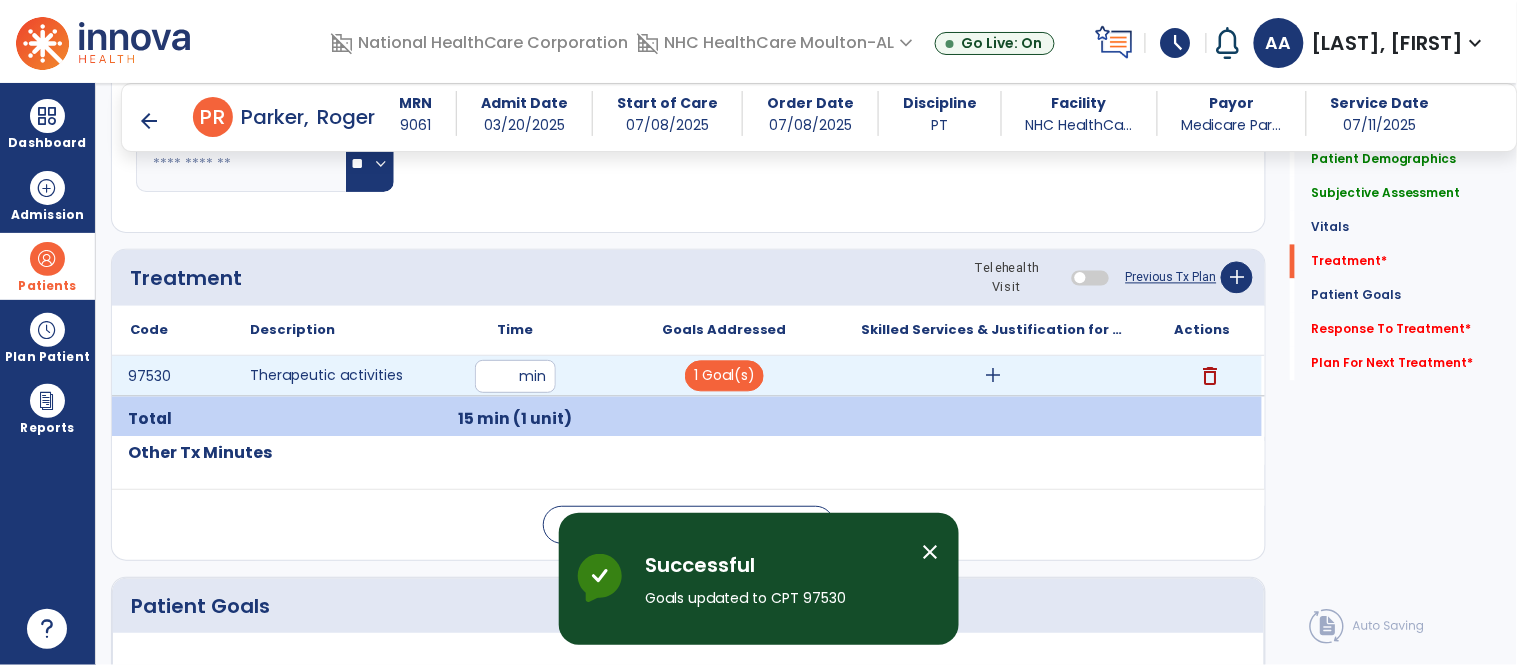 click on "add" at bounding box center (993, 376) 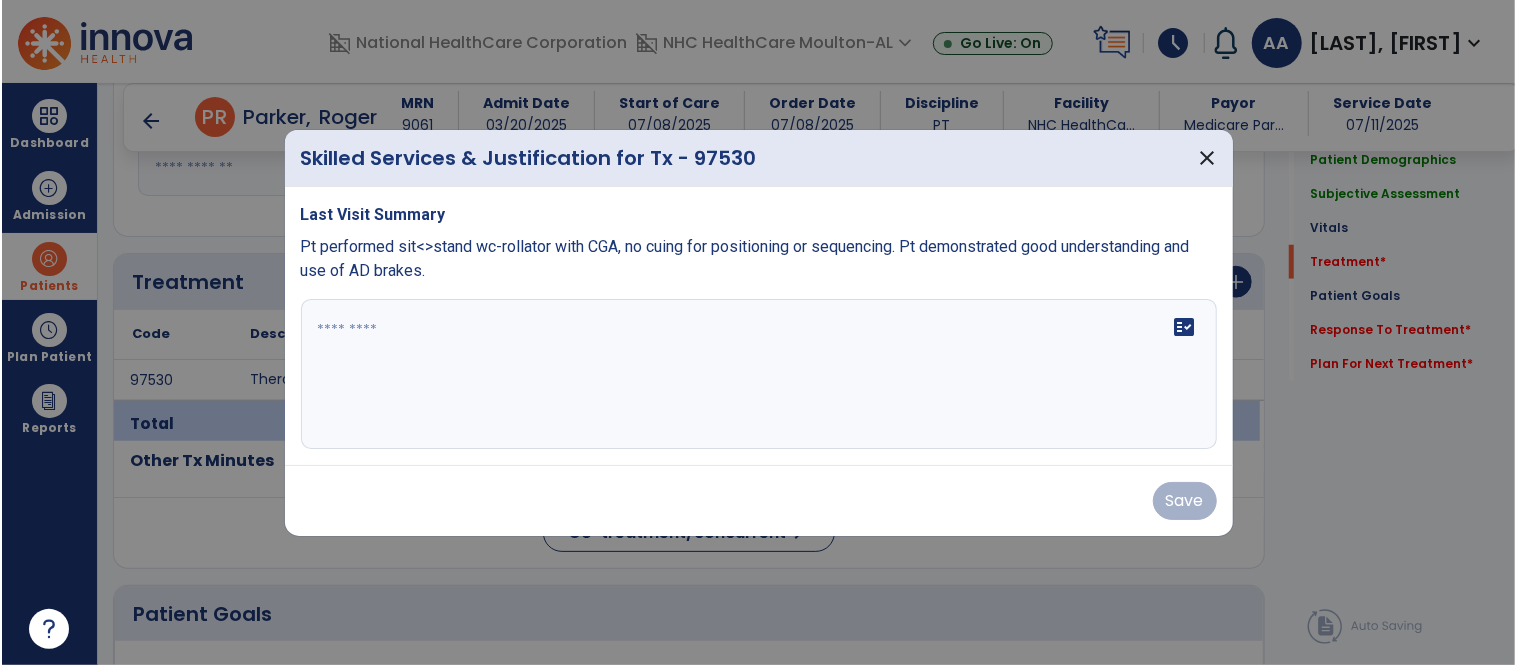 scroll, scrollTop: 1000, scrollLeft: 0, axis: vertical 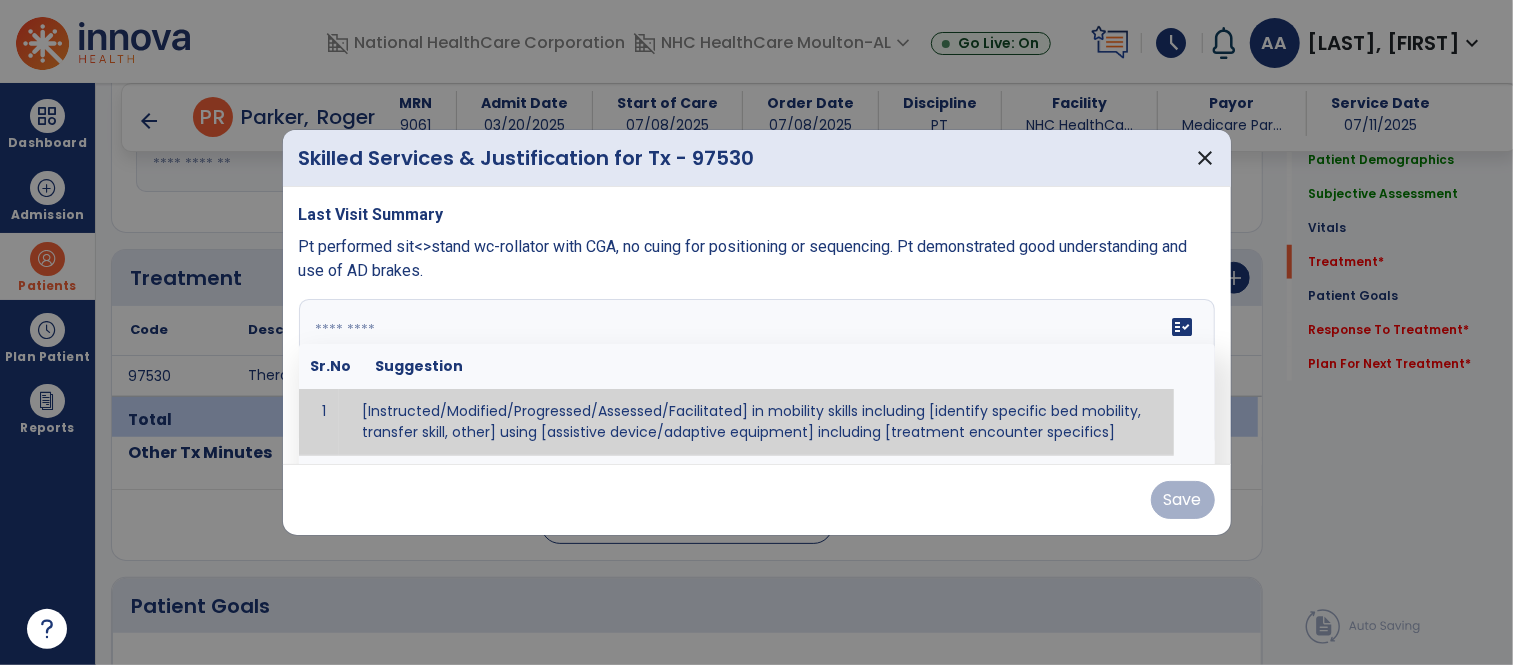 click on "fact_check  Sr.No Suggestion 1 [Instructed/Modified/Progressed/Assessed/Facilitated] in mobility skills including [identify specific bed mobility, transfer skill, other] using [assistive device/adaptive equipment] including [treatment encounter specifics]" at bounding box center [757, 374] 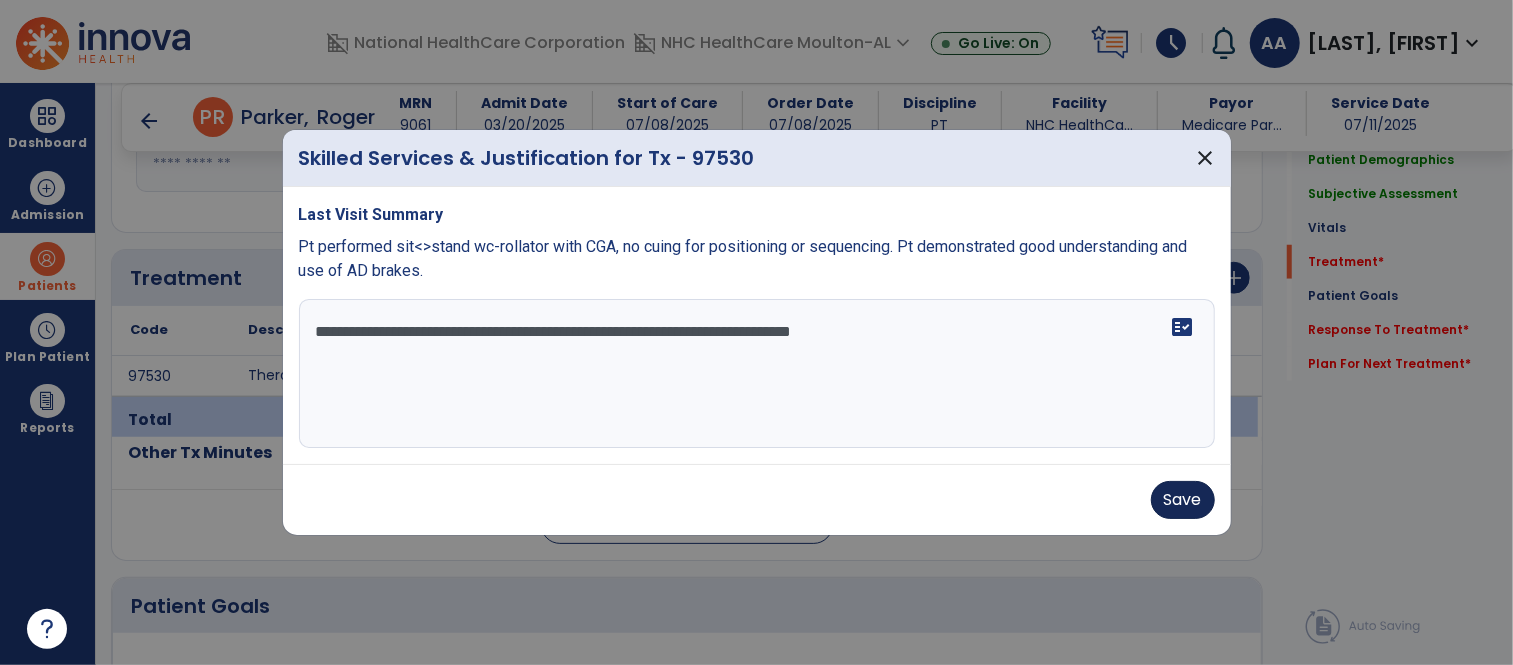 type on "**********" 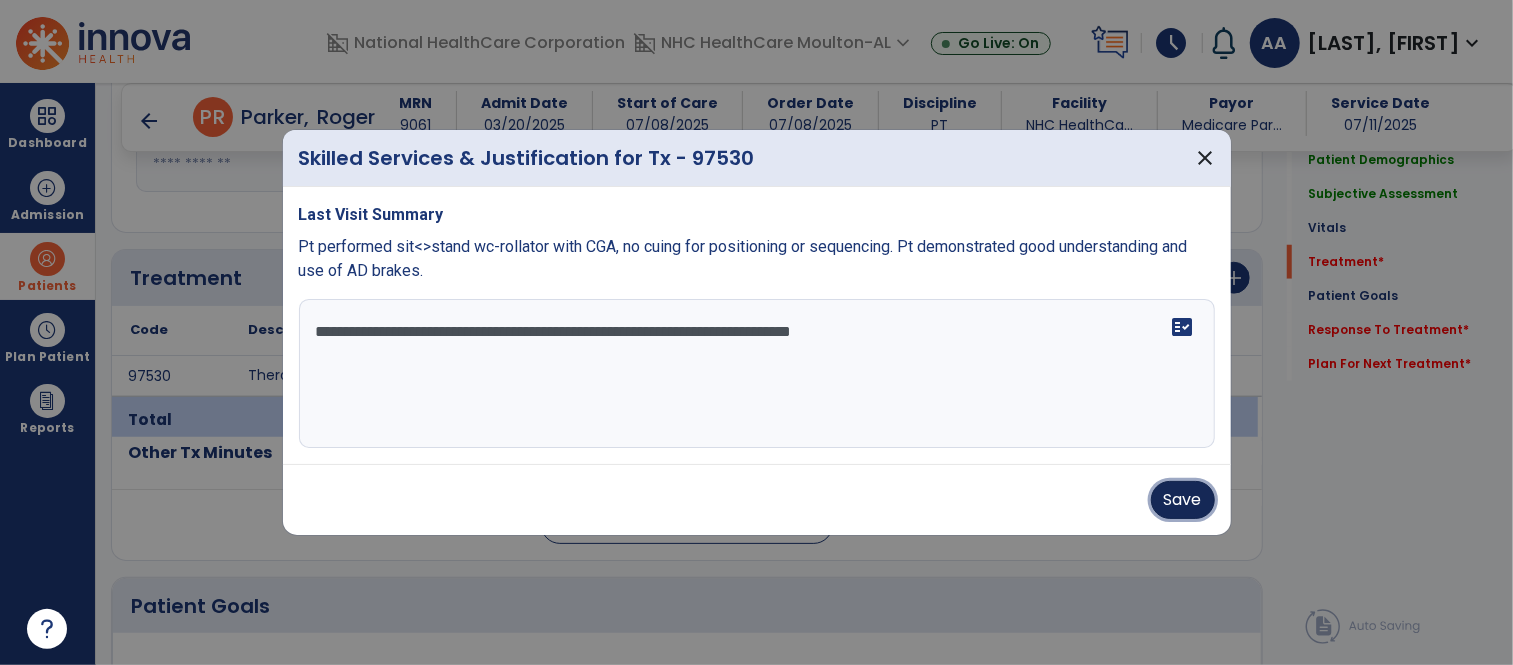 click on "Save" at bounding box center (1183, 500) 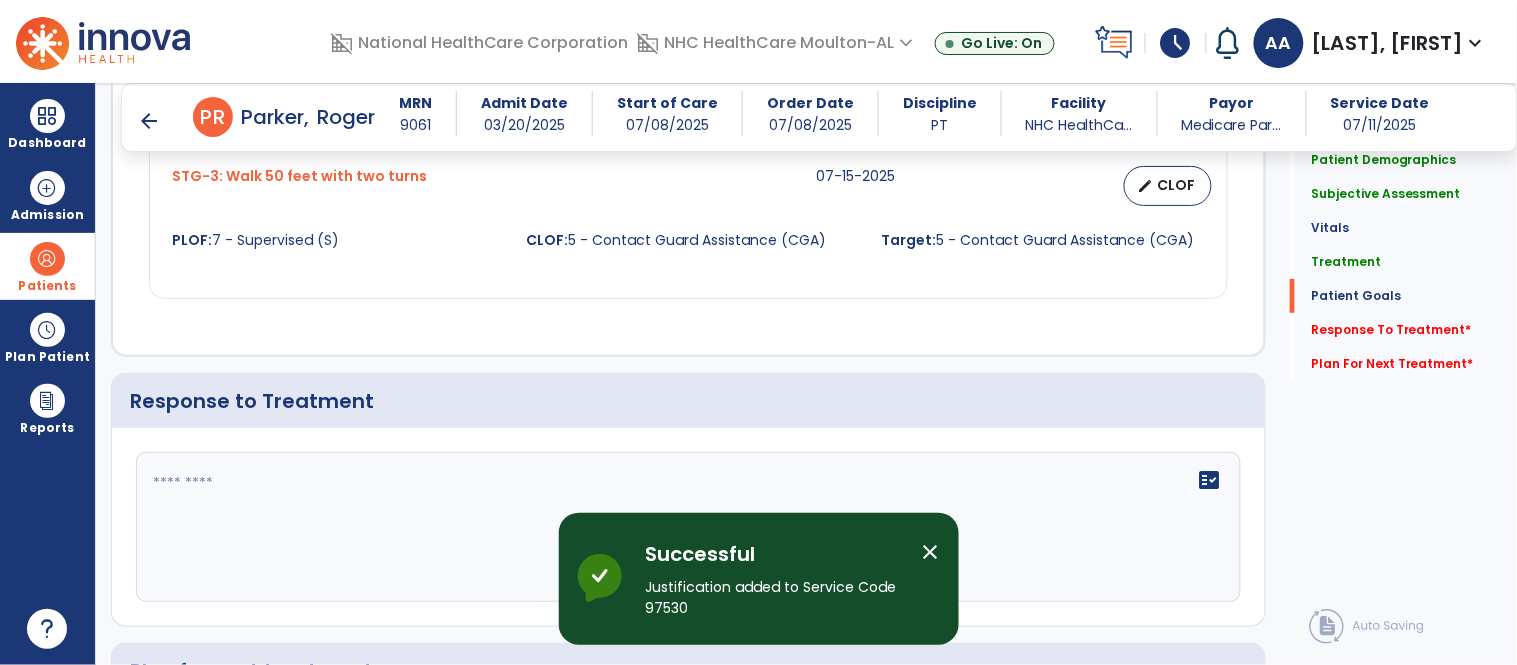 scroll, scrollTop: 1947, scrollLeft: 0, axis: vertical 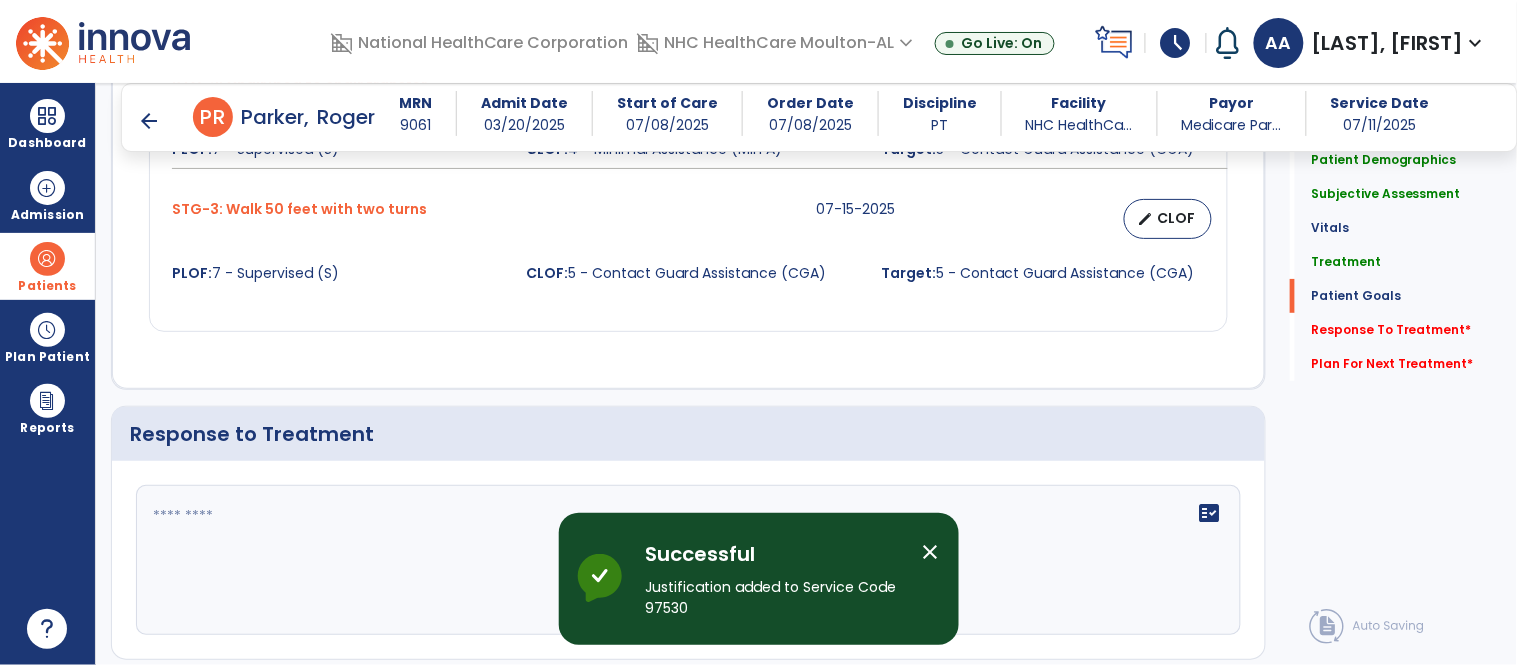 click 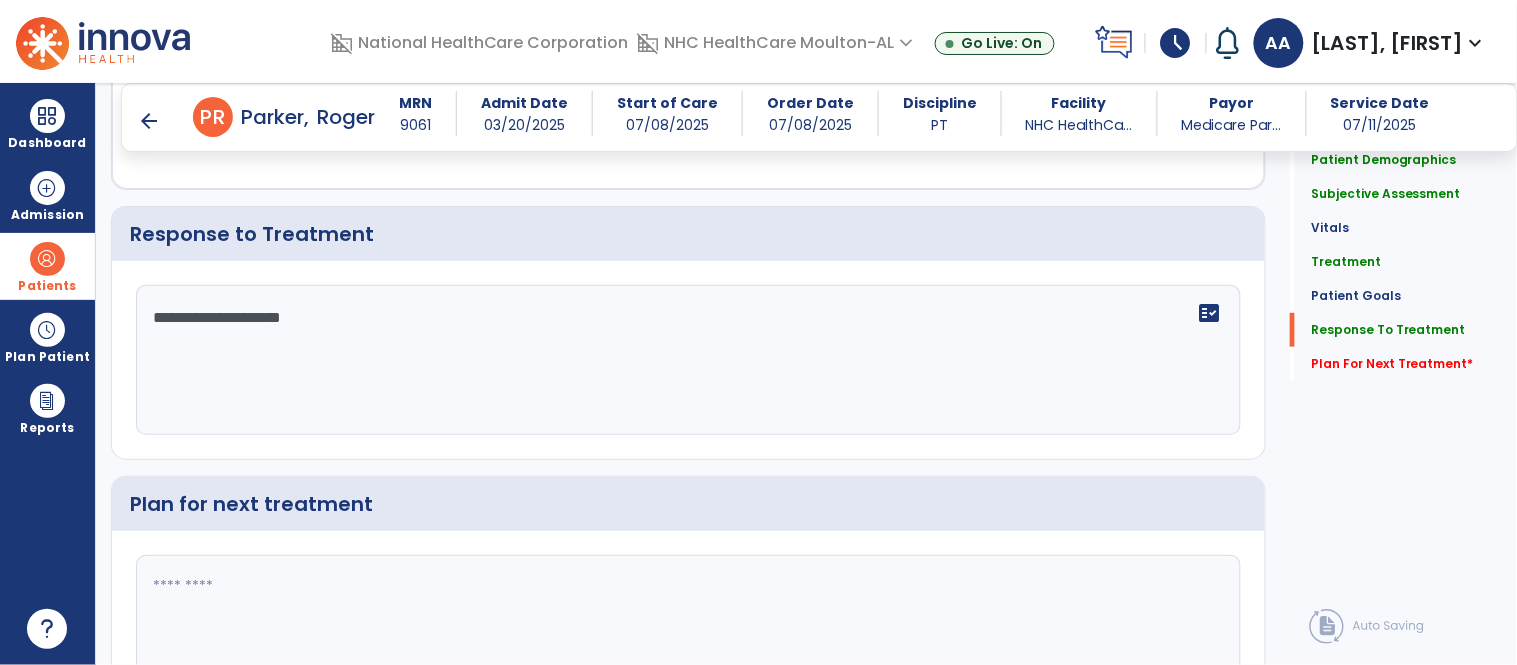 scroll, scrollTop: 2171, scrollLeft: 0, axis: vertical 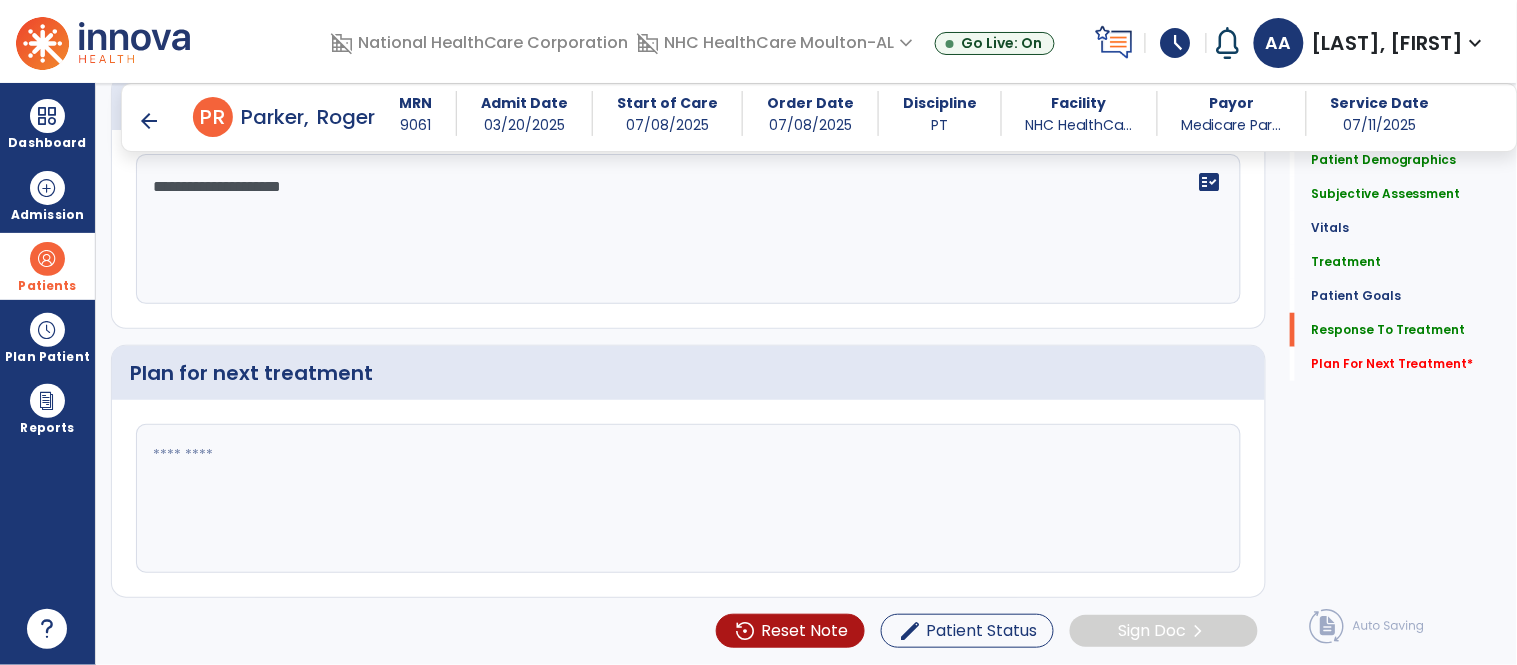 type on "**********" 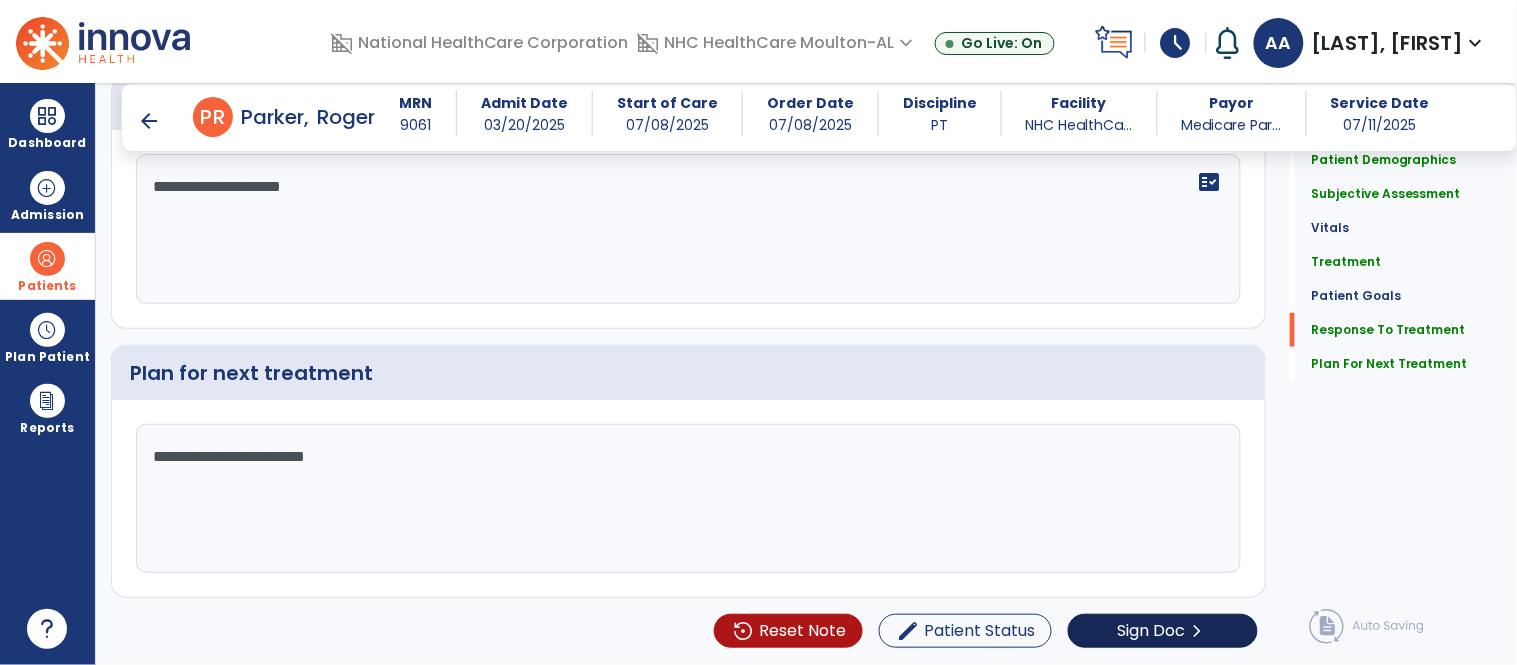 type on "**********" 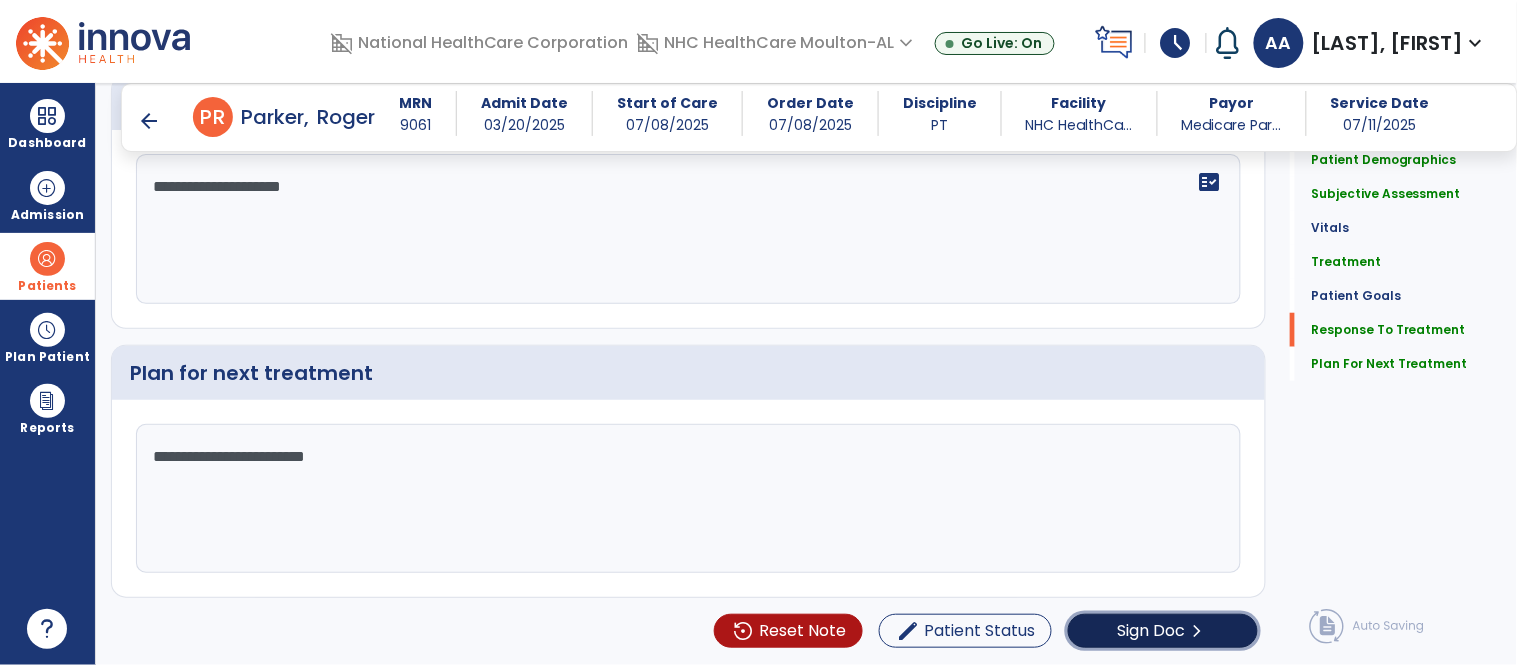 click on "Sign Doc  chevron_right" 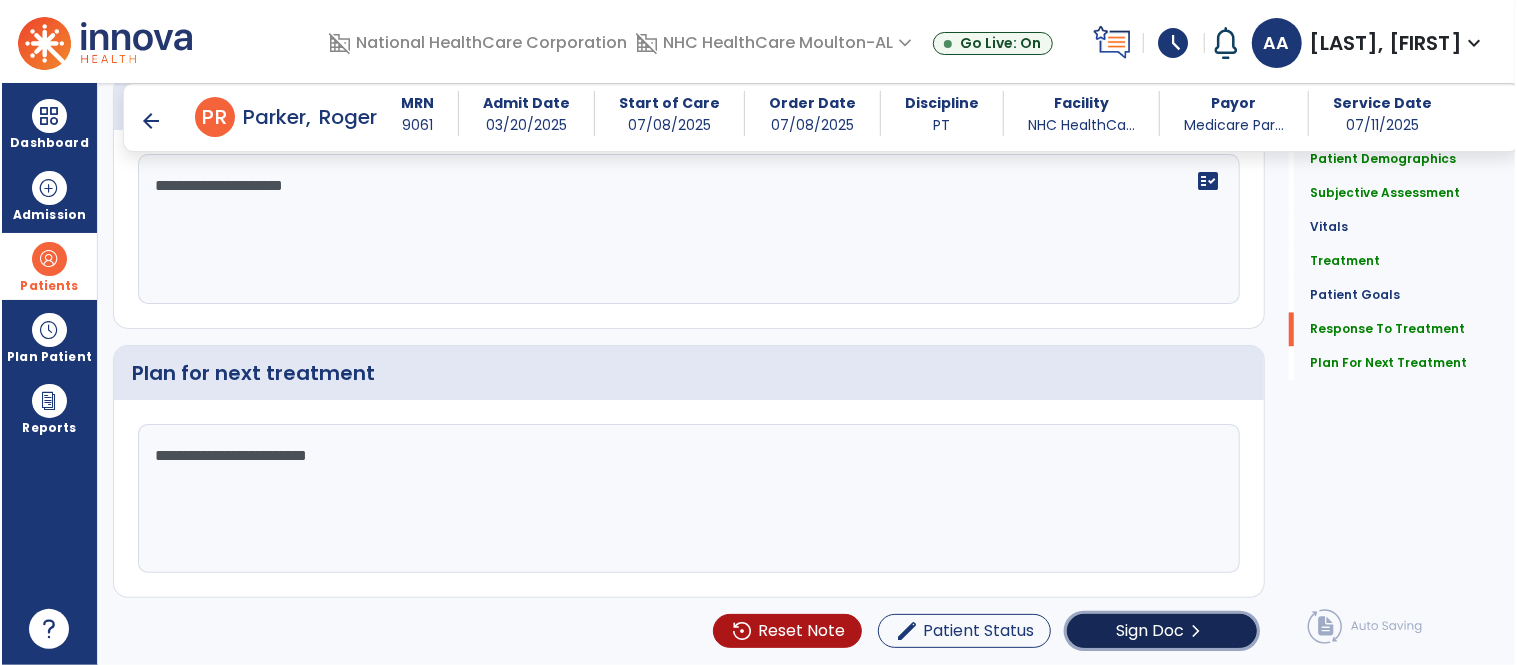 scroll, scrollTop: 2281, scrollLeft: 0, axis: vertical 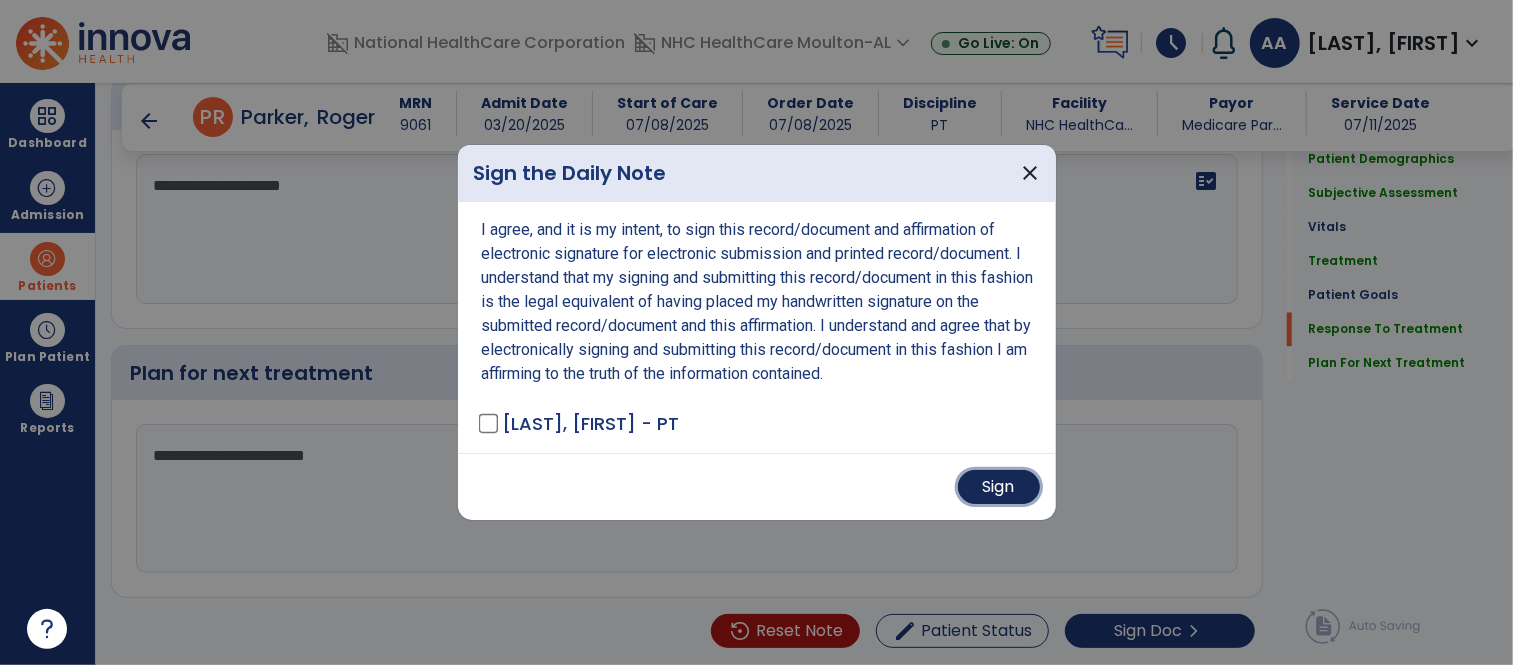click on "Sign" at bounding box center (999, 487) 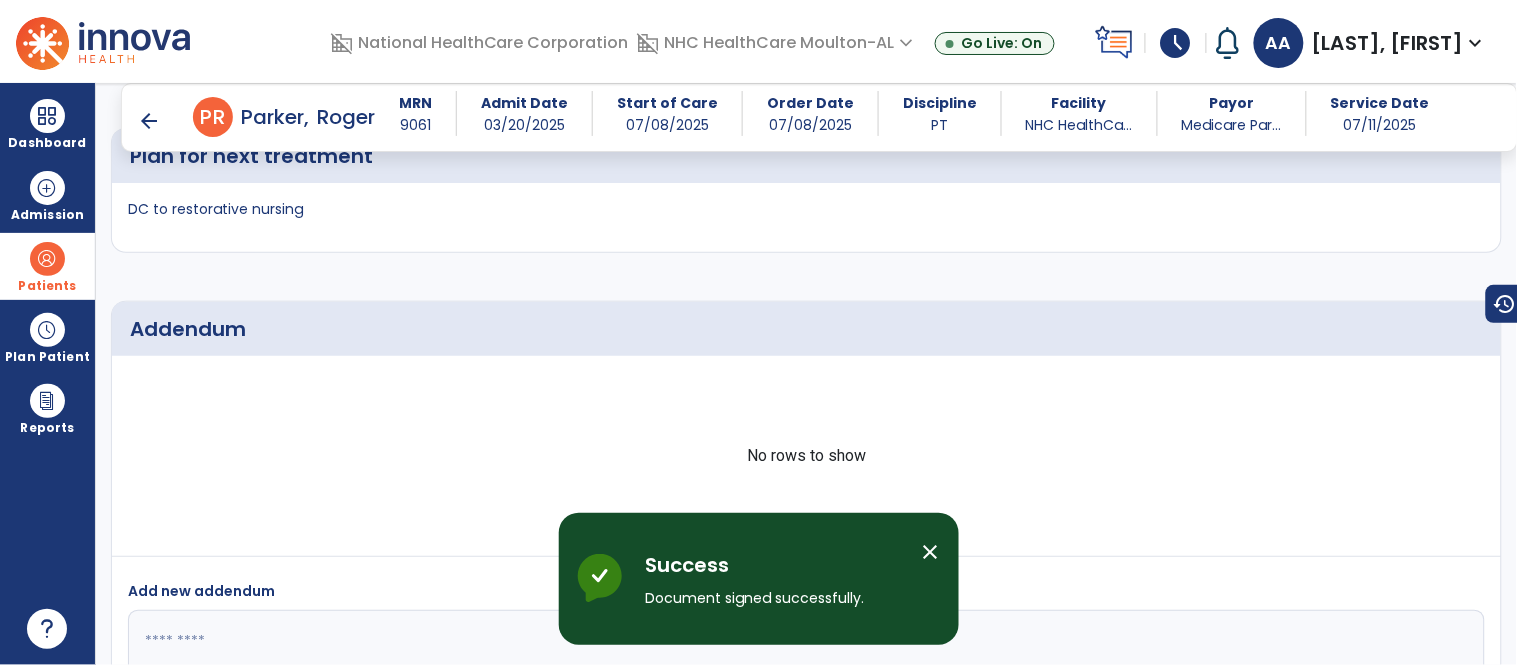 scroll, scrollTop: 2804, scrollLeft: 0, axis: vertical 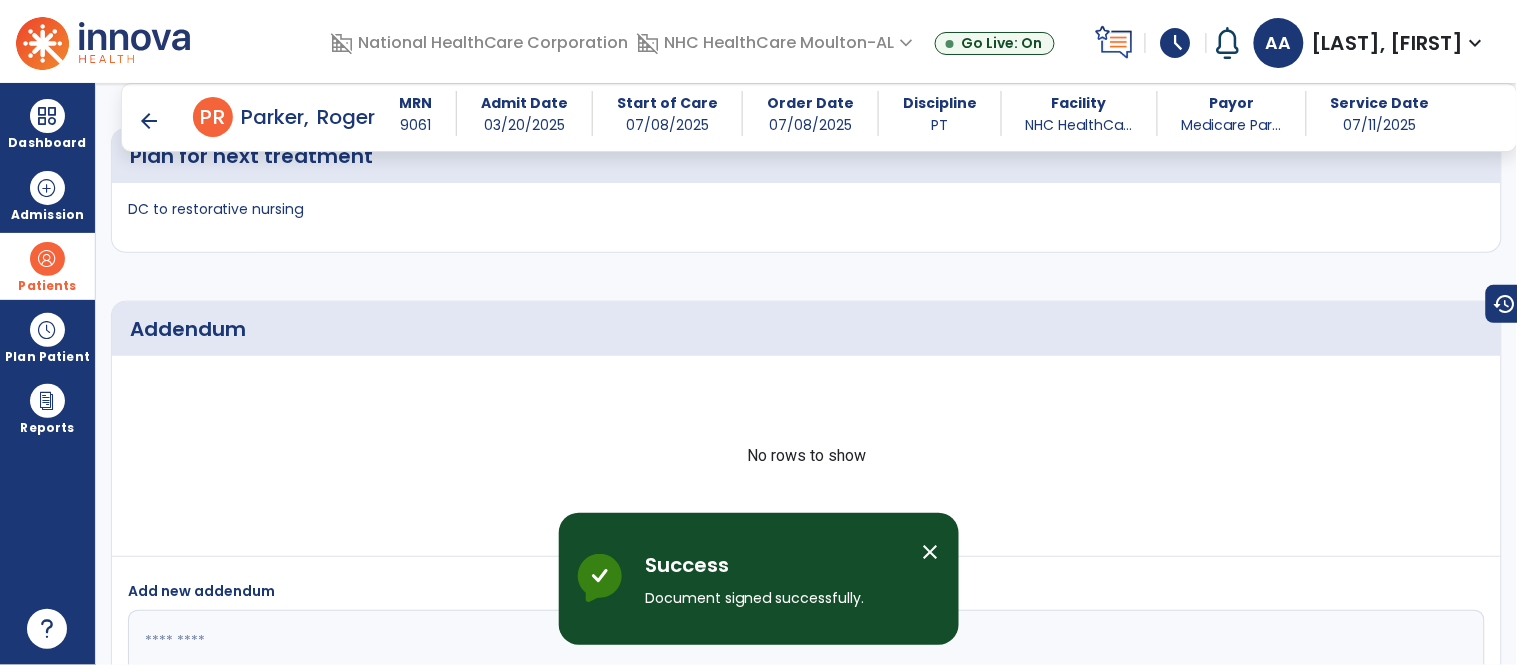 click on "arrow_back" at bounding box center (149, 121) 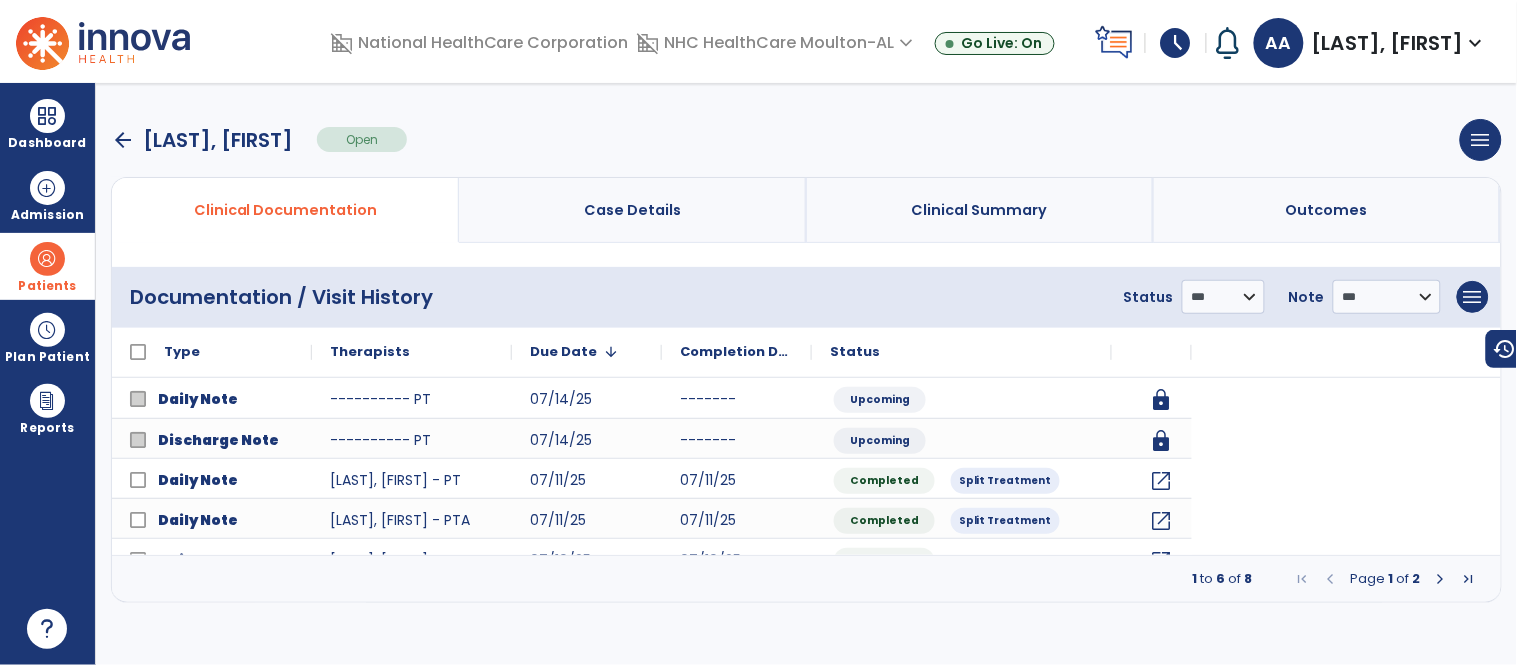 scroll, scrollTop: 0, scrollLeft: 0, axis: both 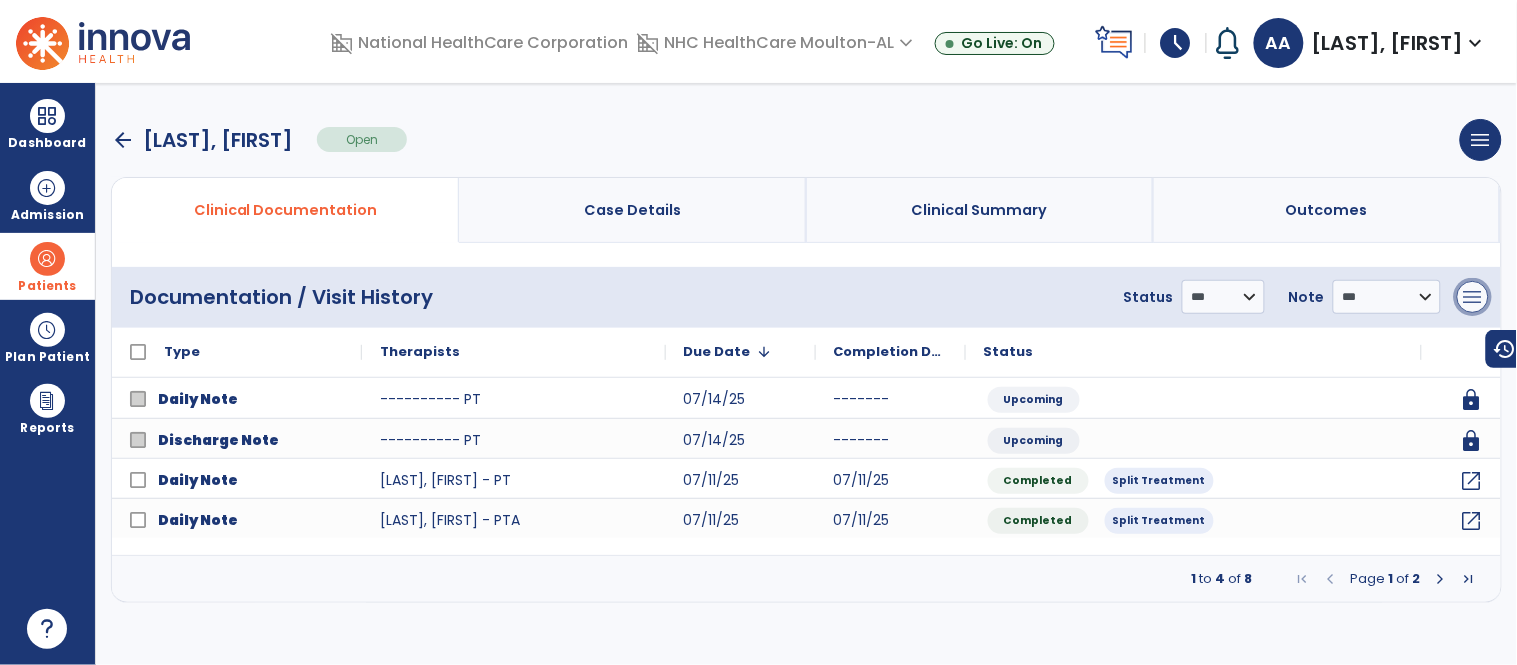 click on "menu" at bounding box center (1473, 297) 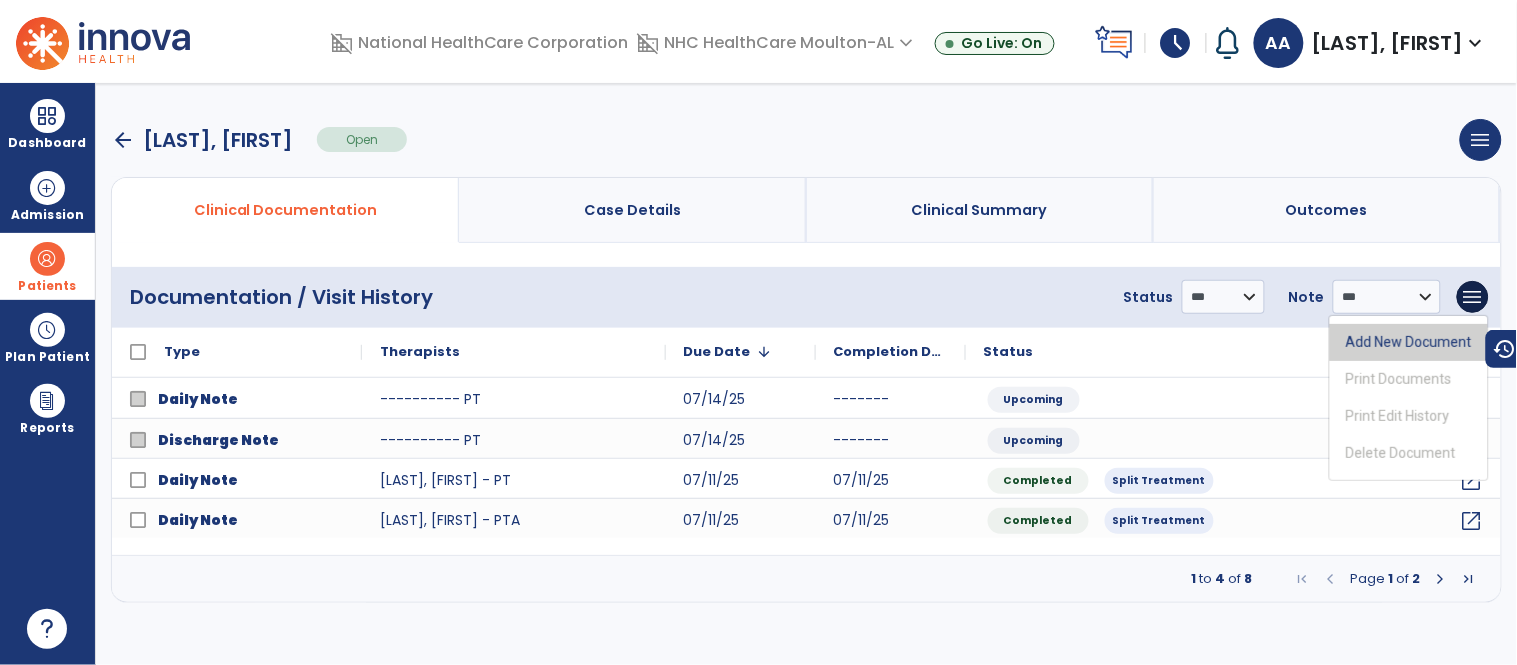 click on "Add New Document" at bounding box center (1409, 342) 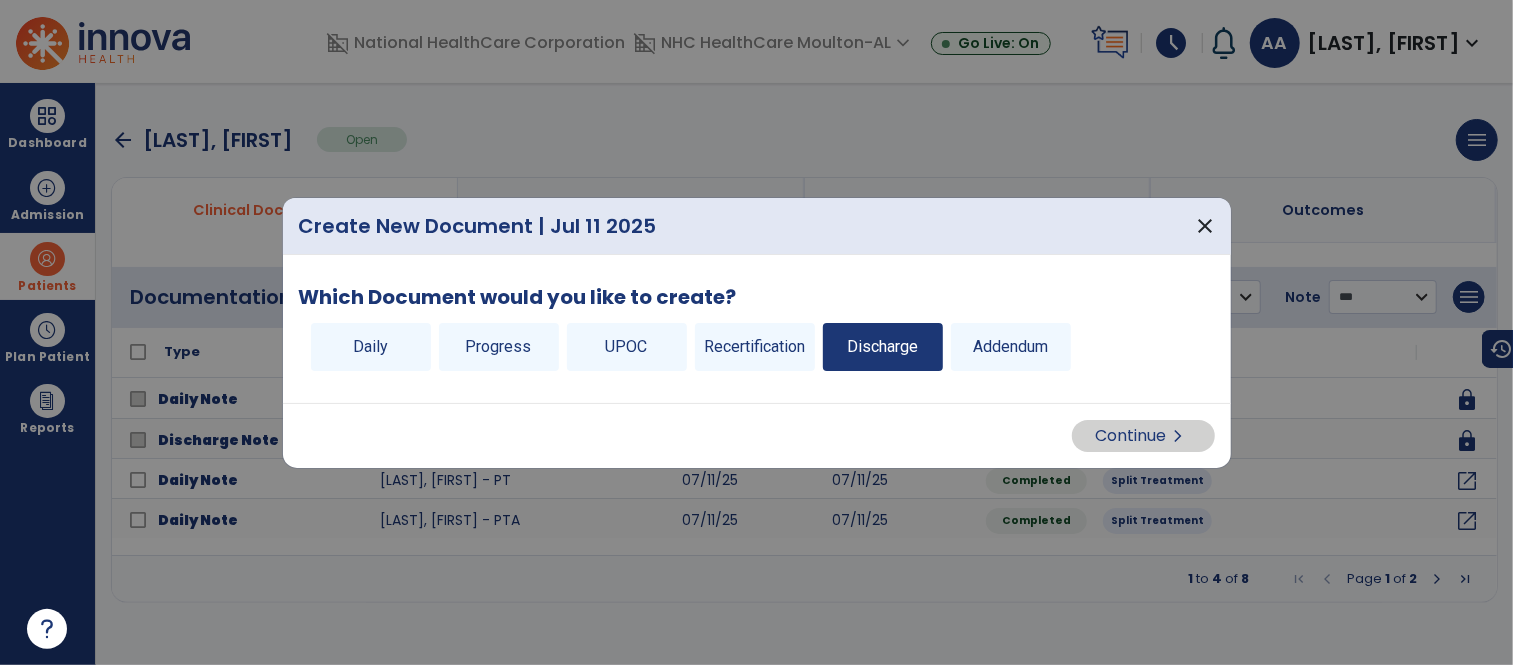 click on "Discharge" at bounding box center (883, 347) 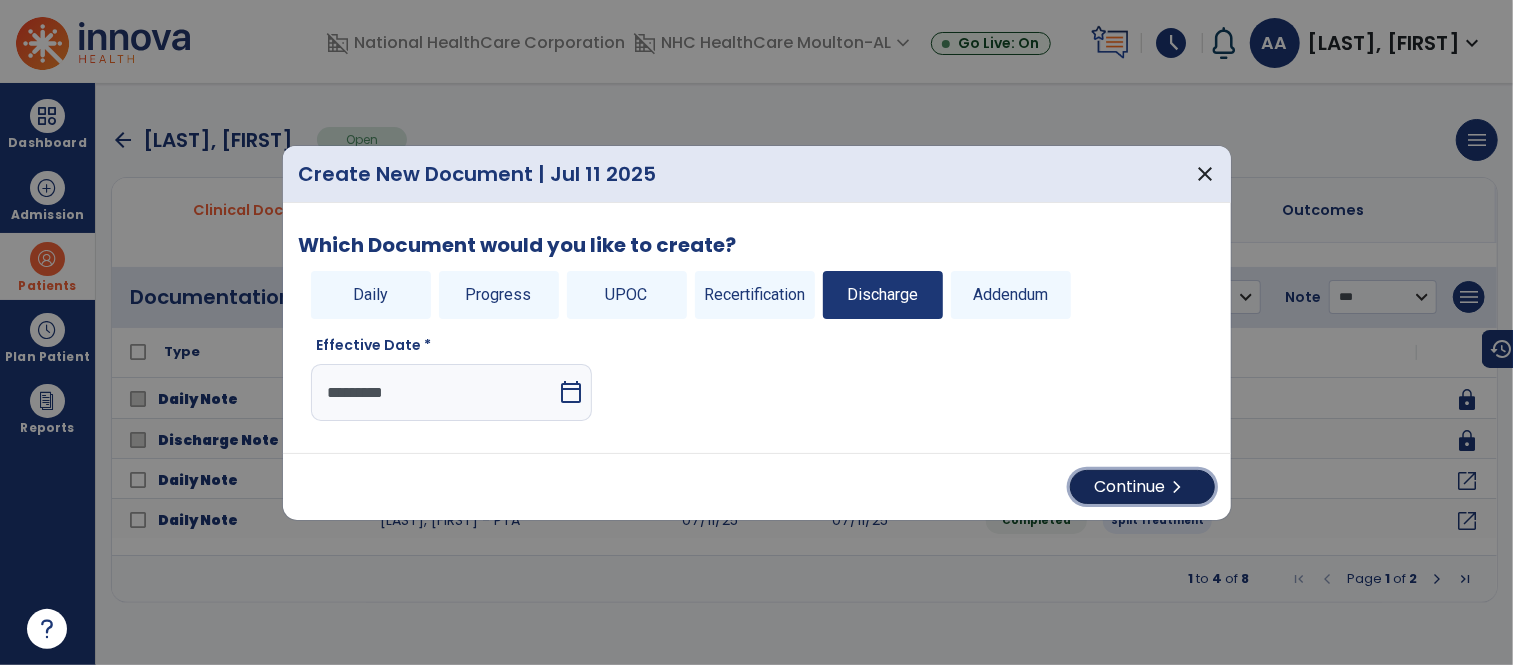 click on "Continue   chevron_right" at bounding box center [1142, 487] 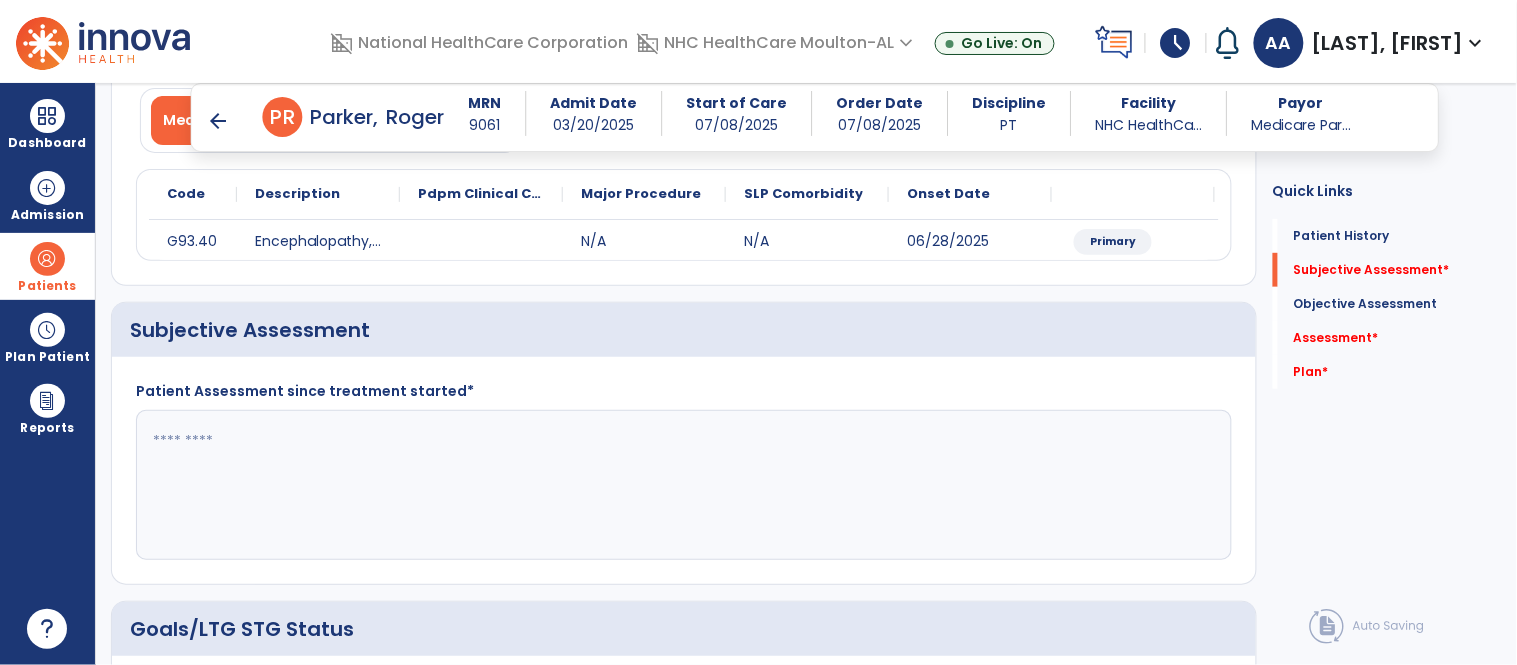 scroll, scrollTop: 222, scrollLeft: 0, axis: vertical 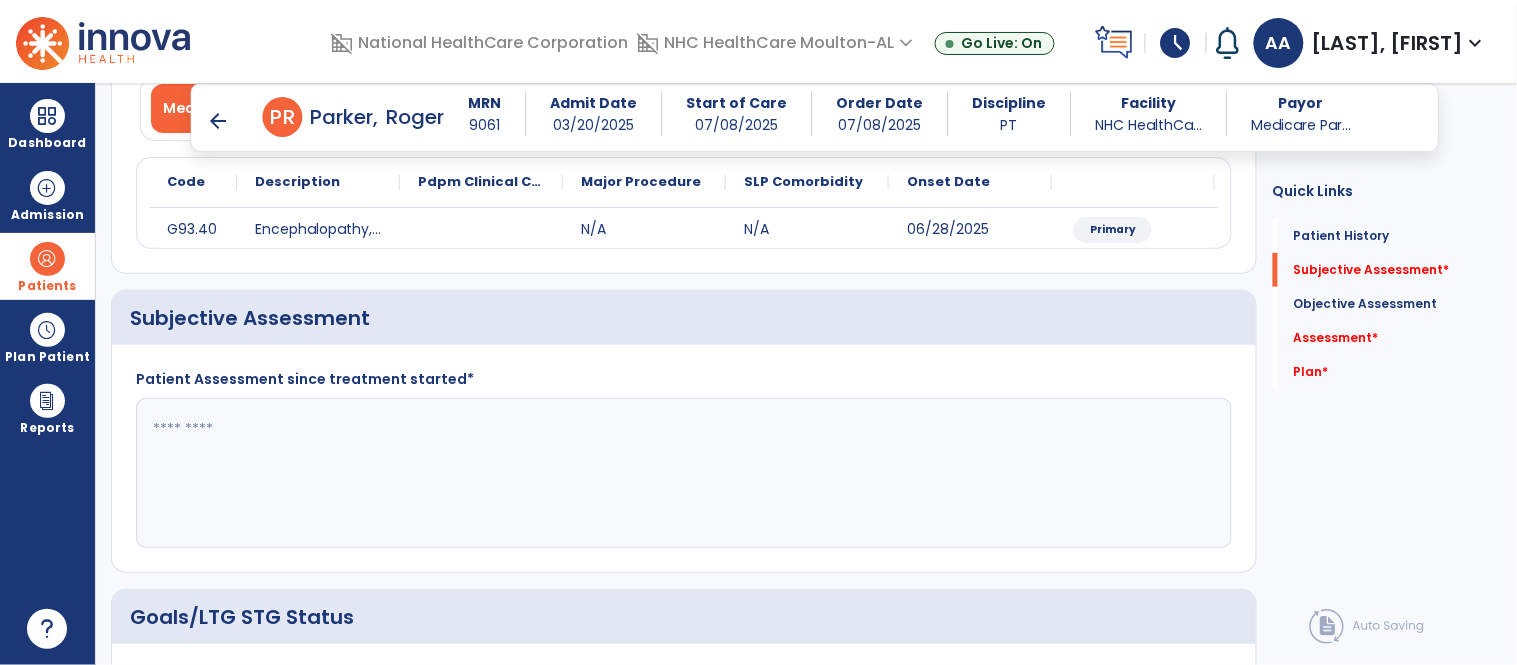 click 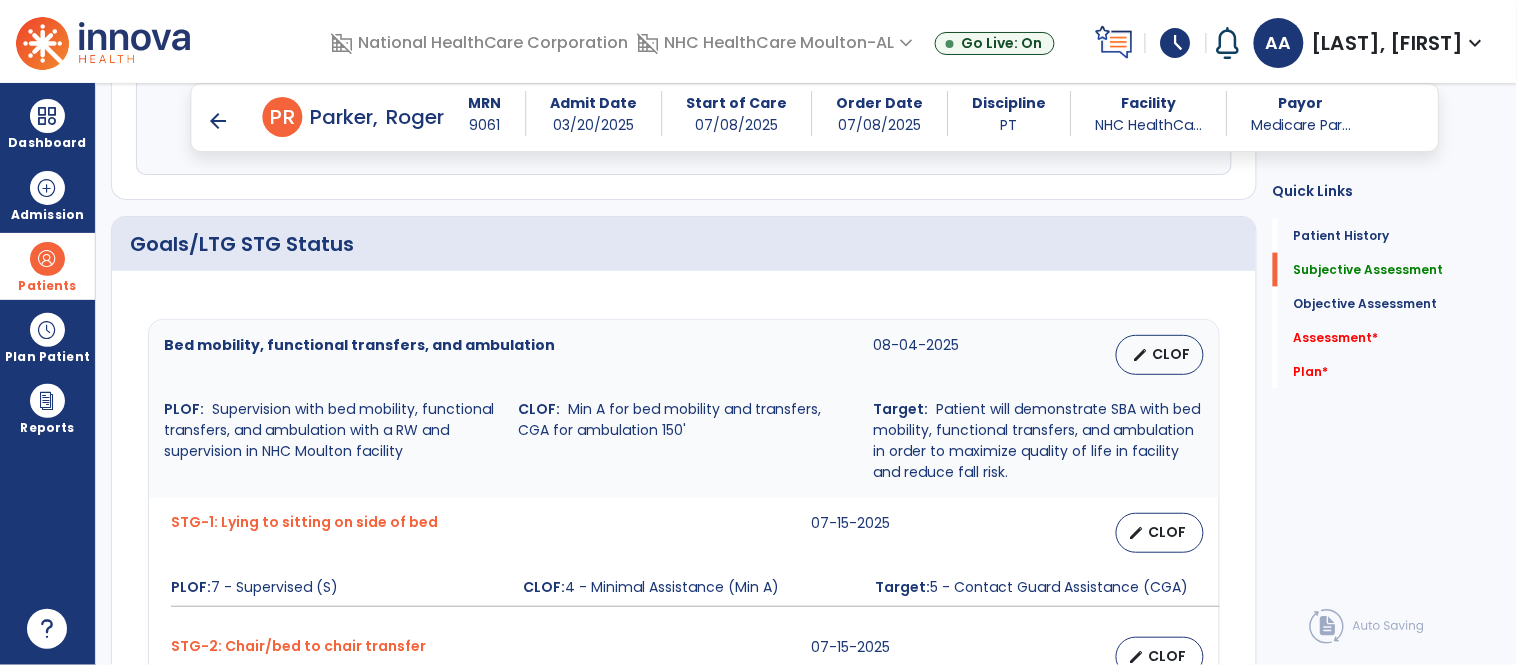 scroll, scrollTop: 666, scrollLeft: 0, axis: vertical 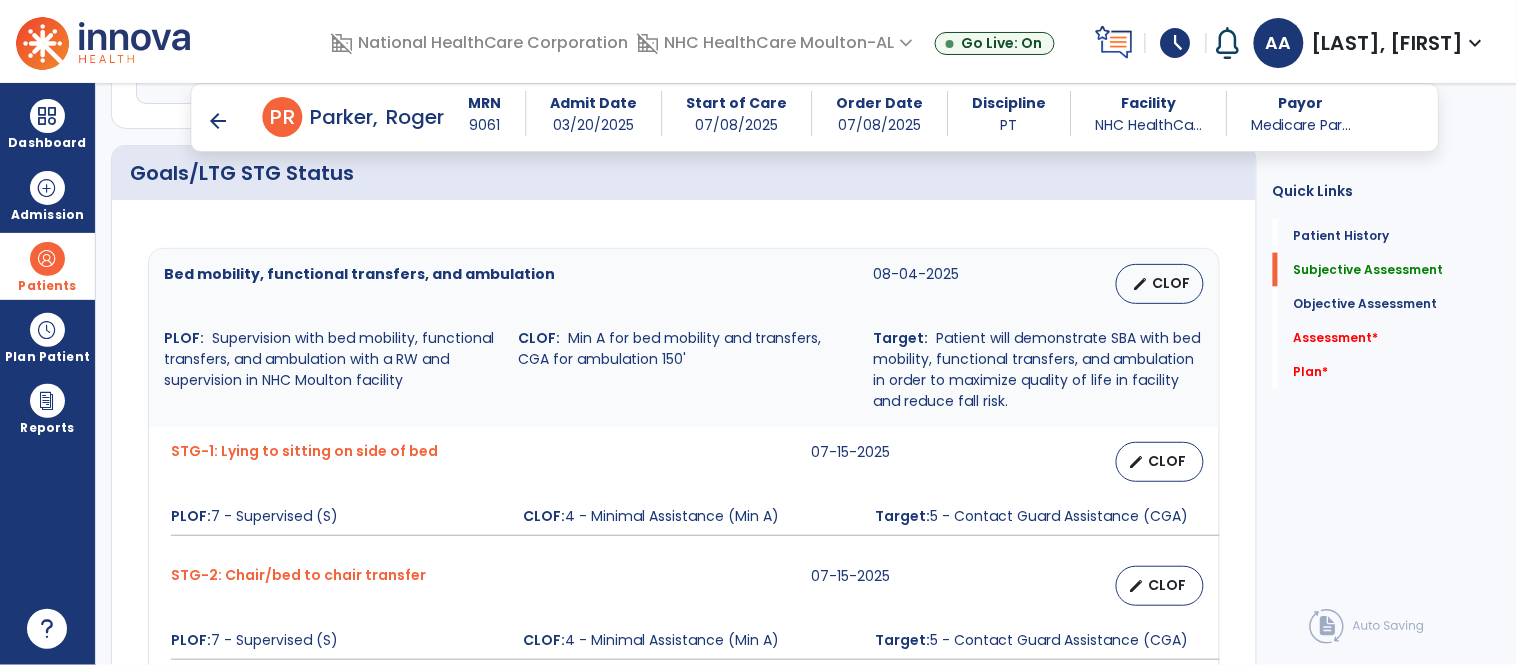 type on "**********" 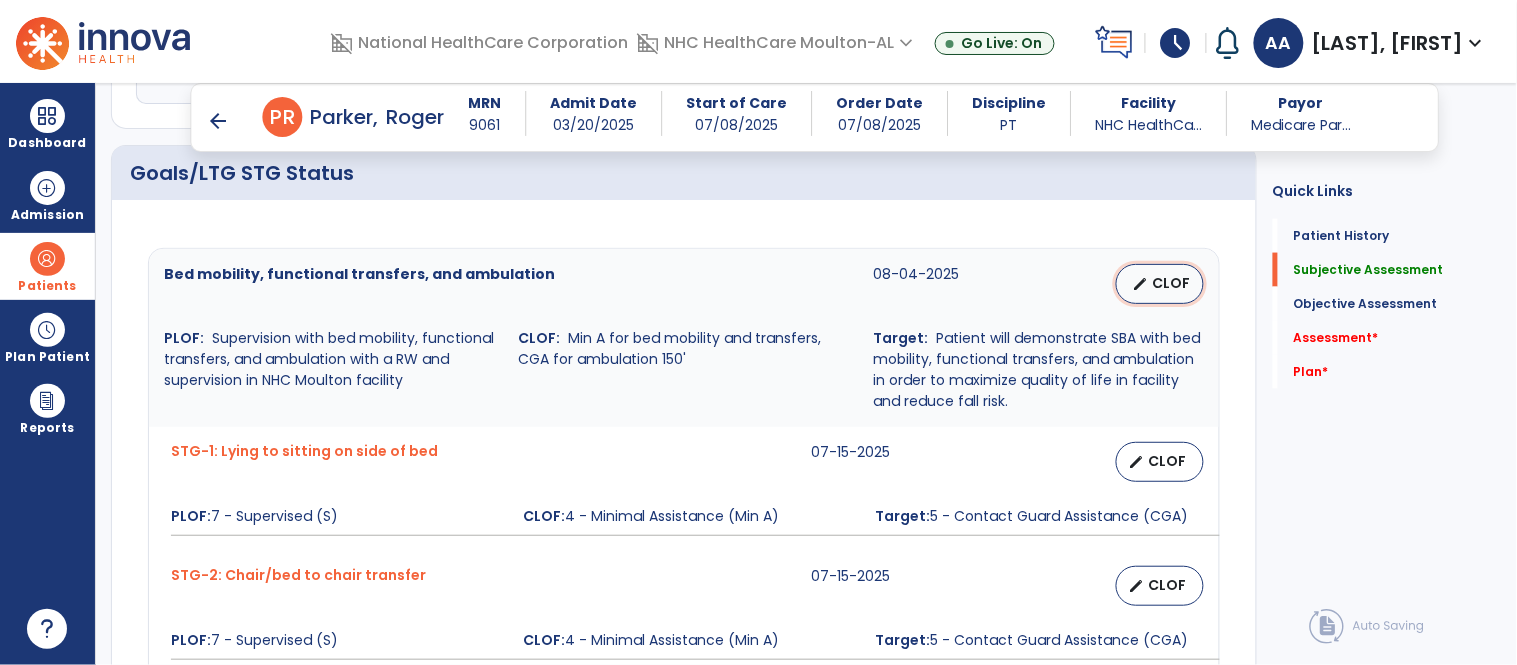 click on "CLOF" at bounding box center [1172, 283] 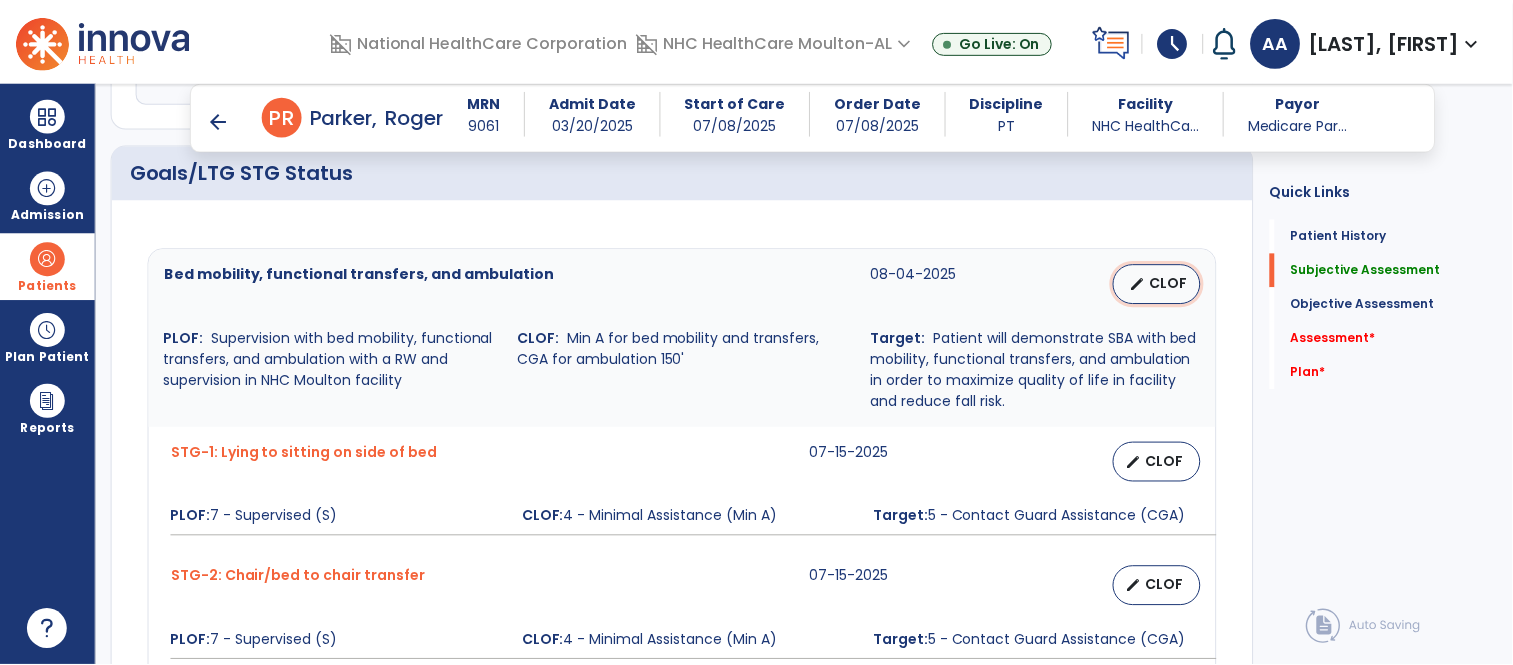 scroll, scrollTop: 666, scrollLeft: 0, axis: vertical 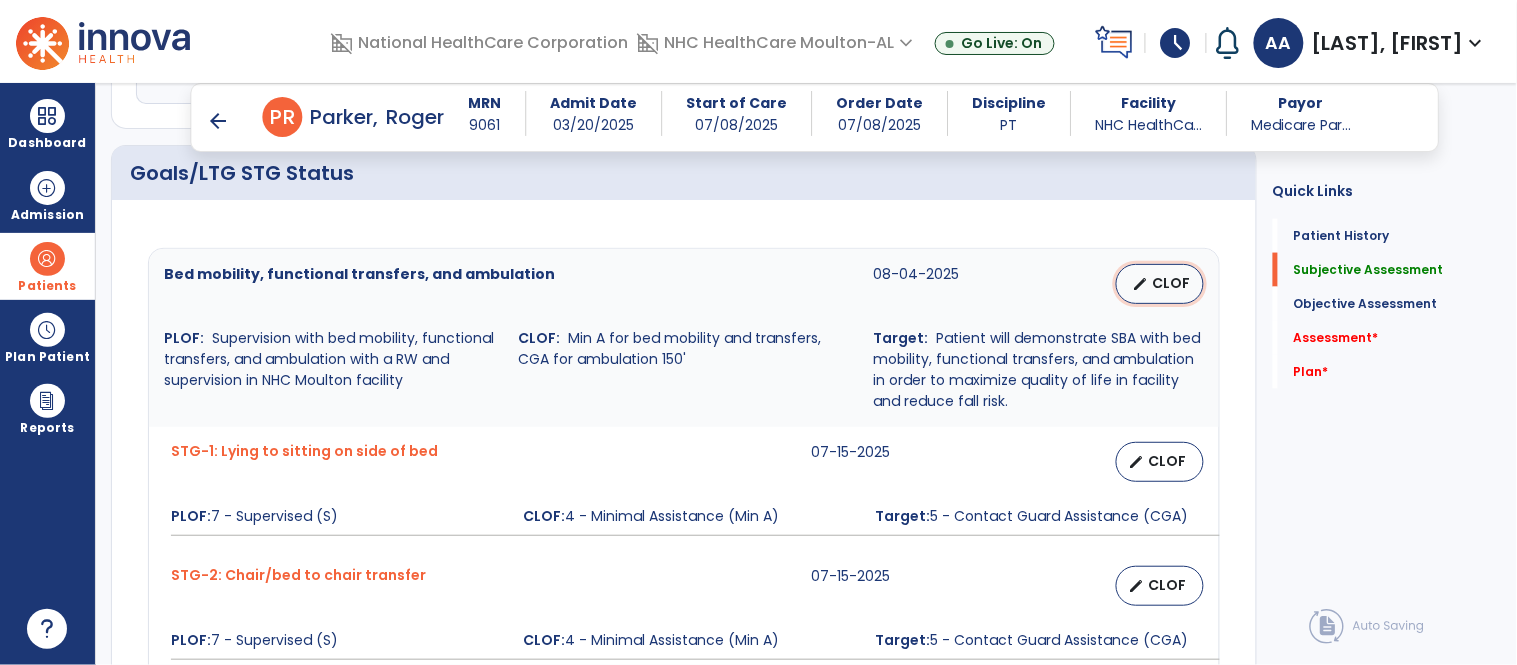 select on "********" 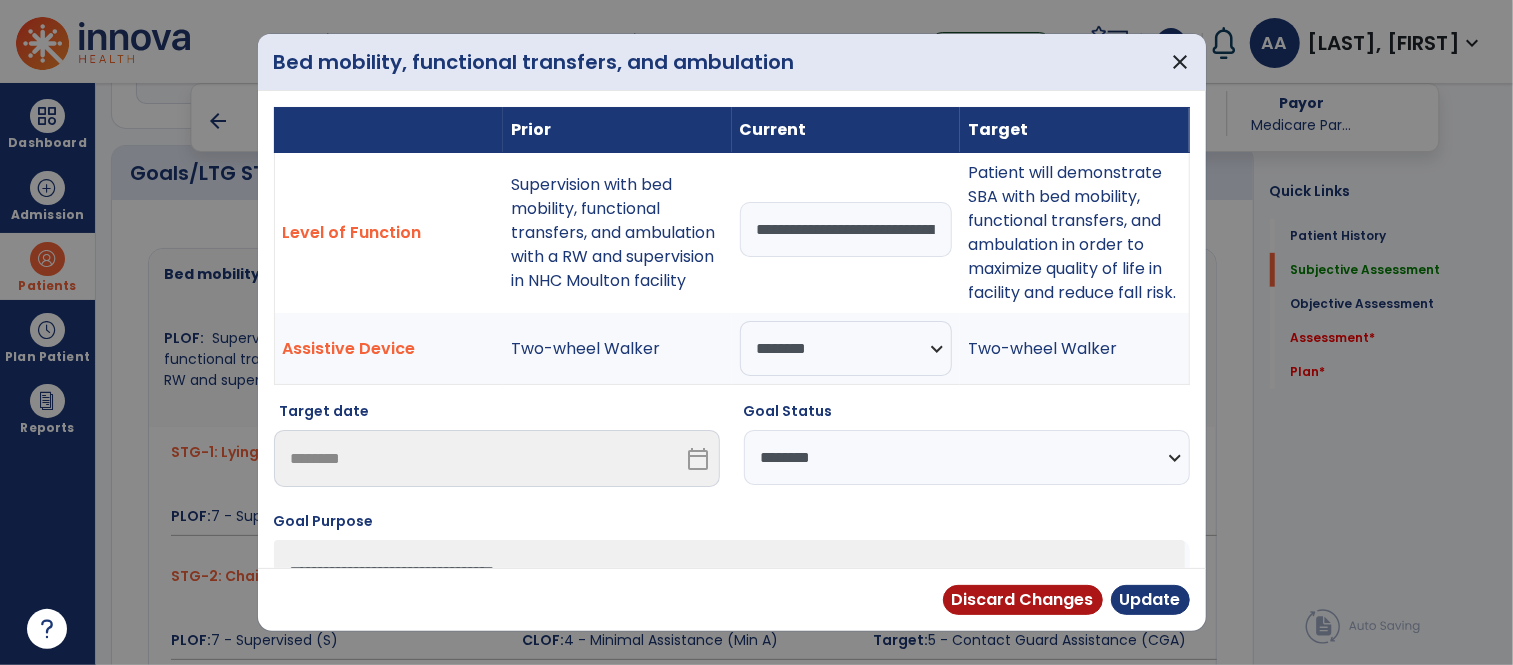 click on "**********" at bounding box center [967, 457] 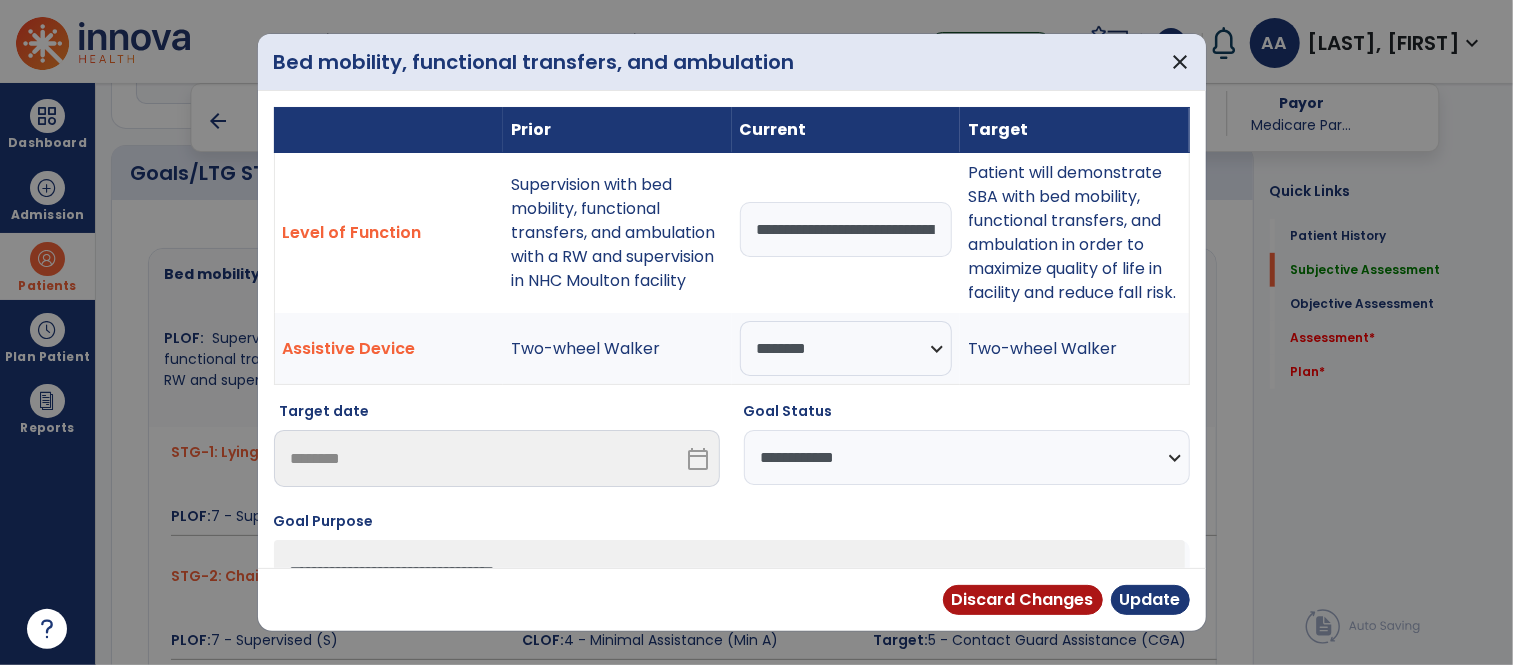 click on "**********" at bounding box center [967, 457] 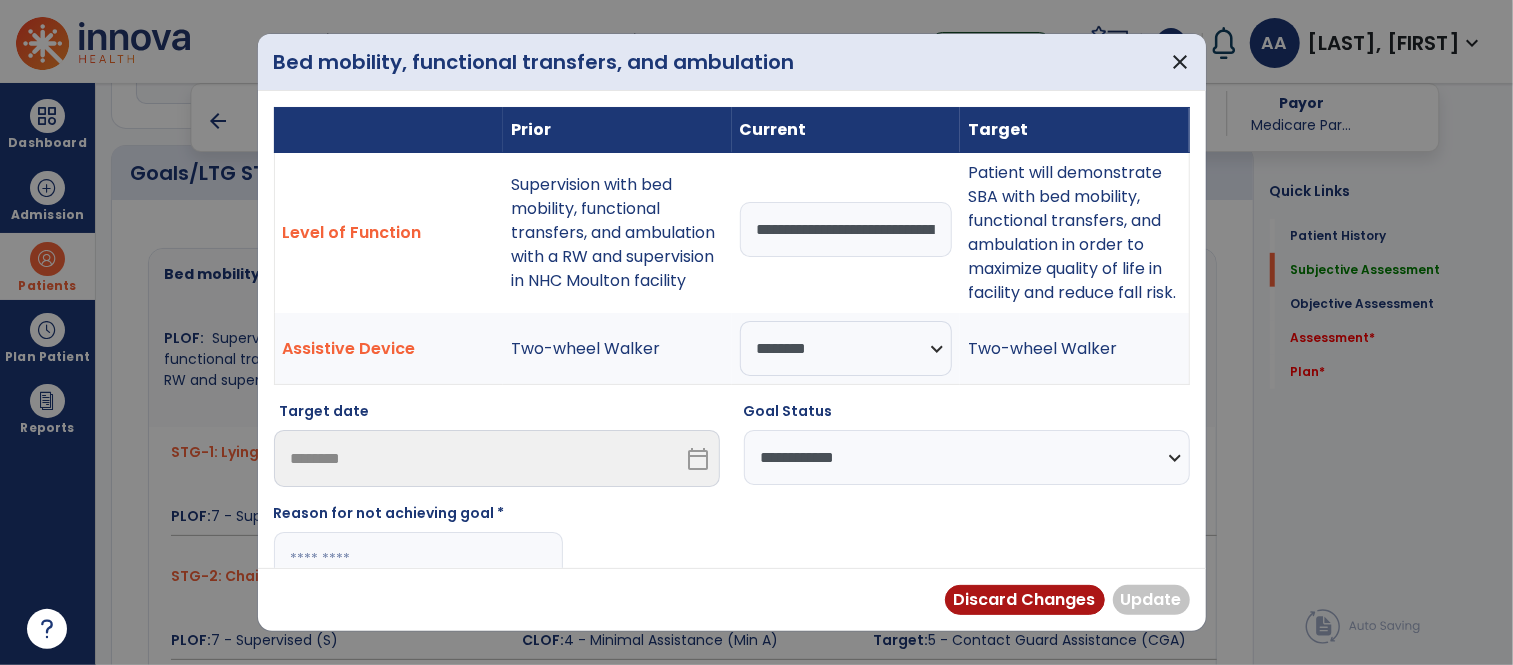 scroll, scrollTop: 111, scrollLeft: 0, axis: vertical 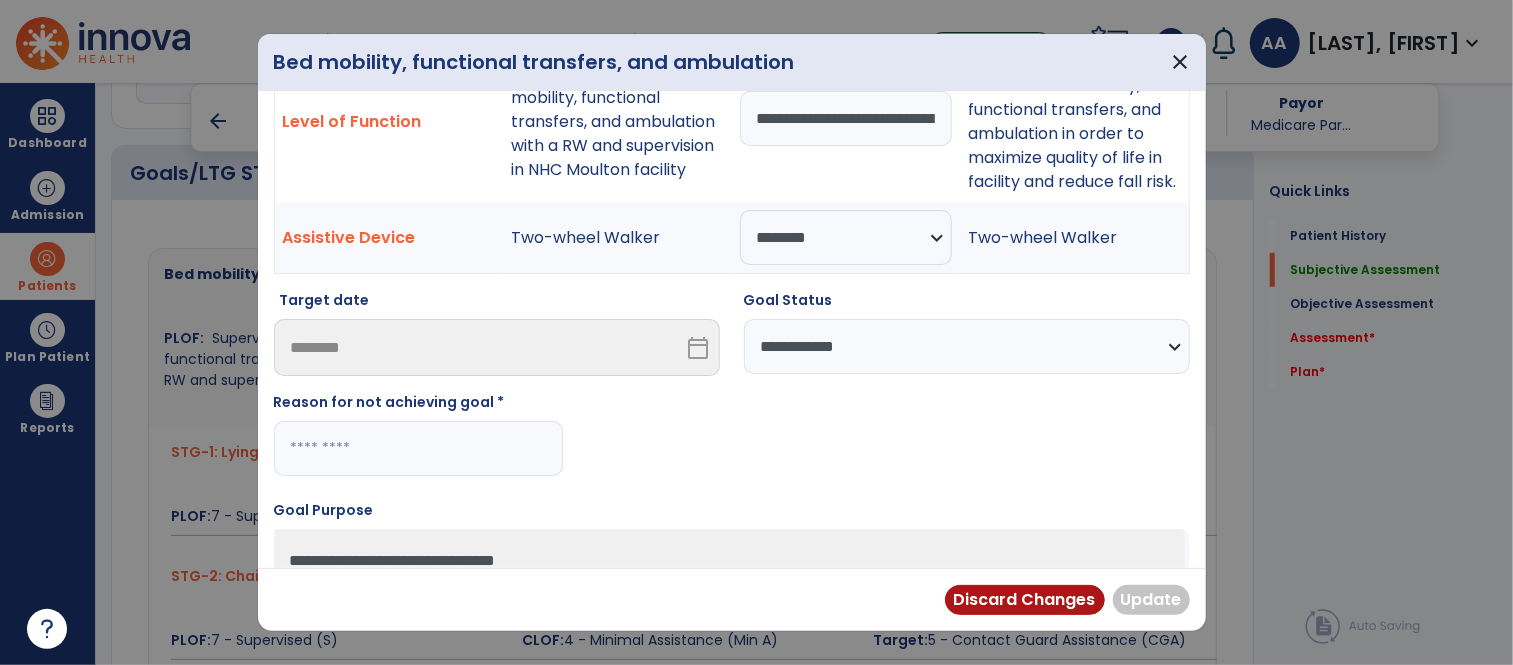 click at bounding box center (418, 448) 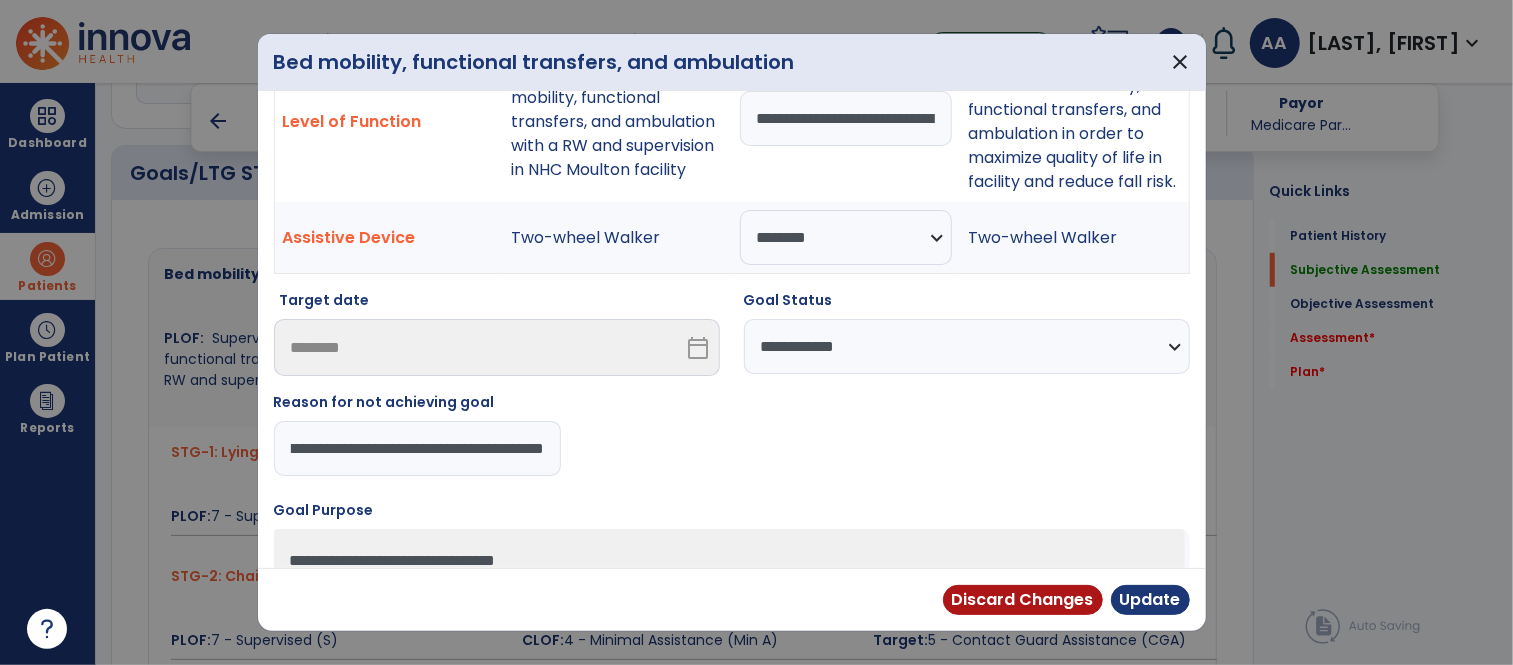 scroll, scrollTop: 0, scrollLeft: 784, axis: horizontal 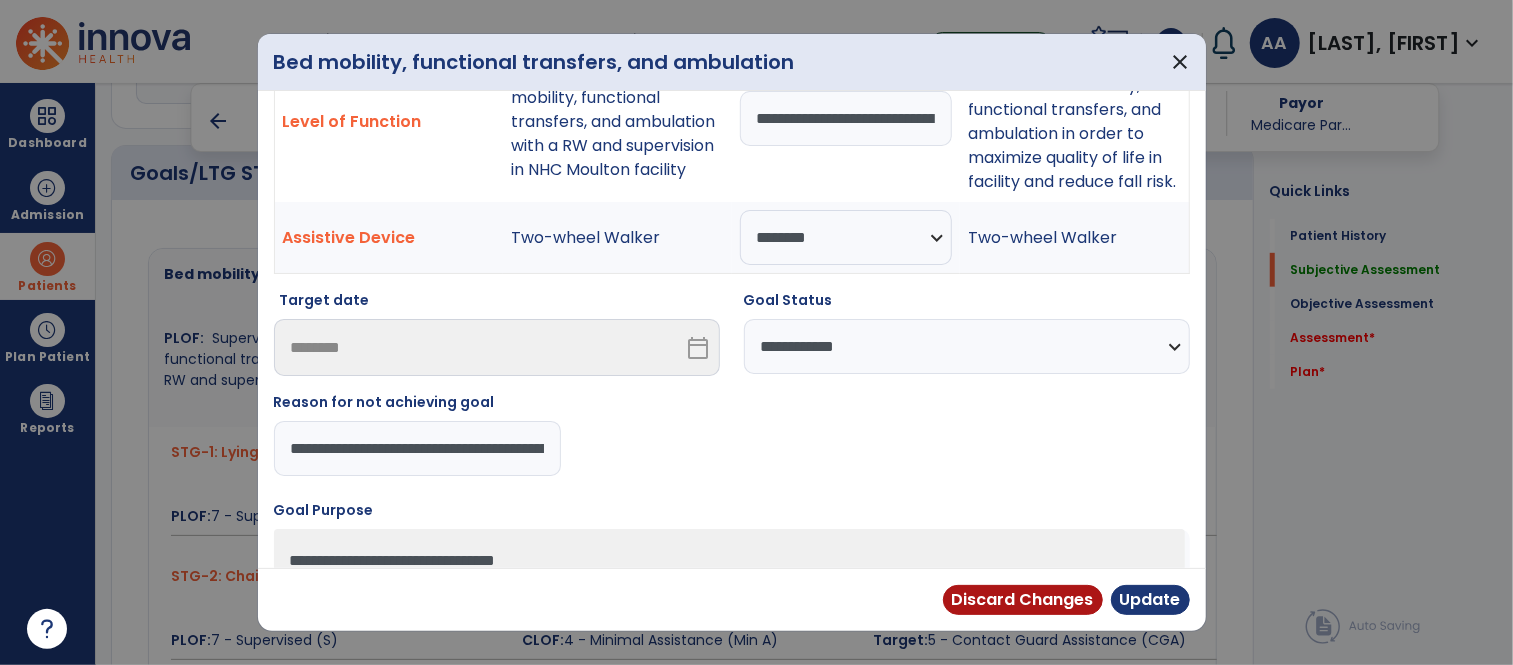 drag, startPoint x: 543, startPoint y: 473, endPoint x: 123, endPoint y: 504, distance: 421.1425 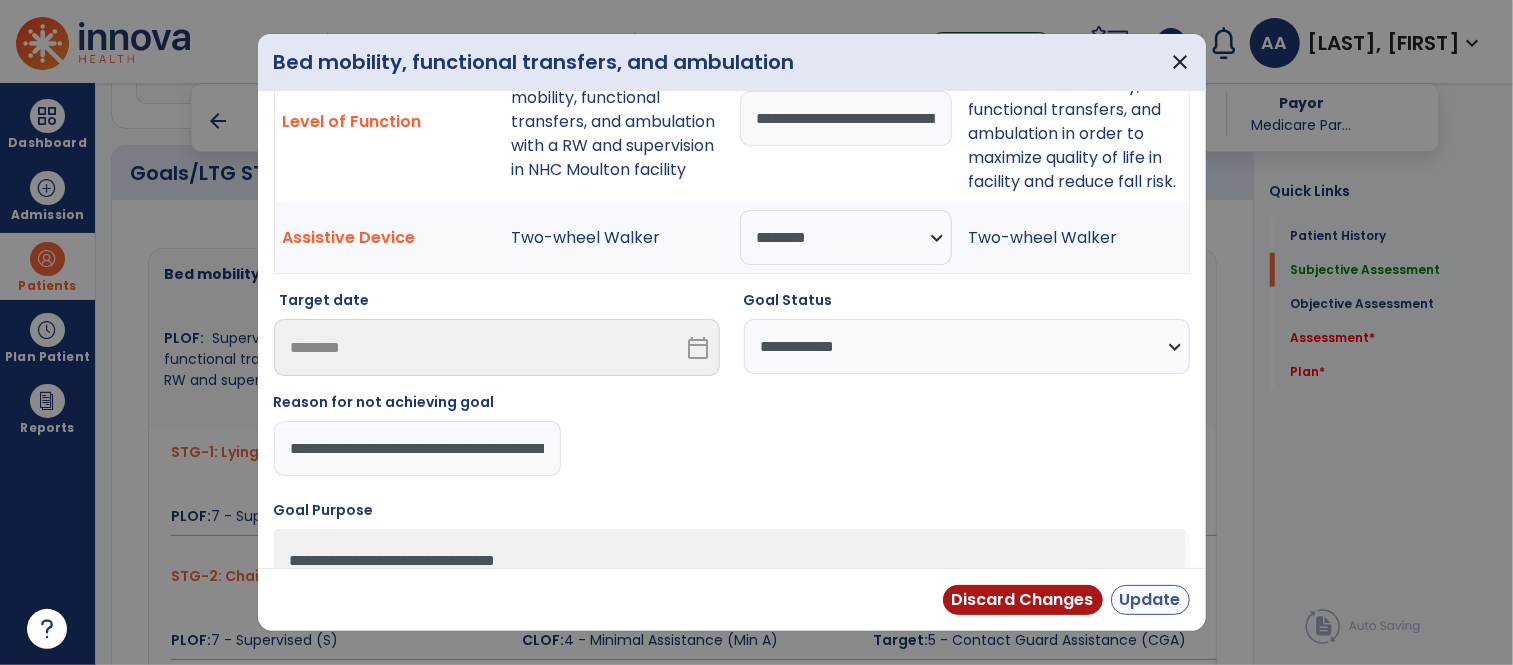 type on "**********" 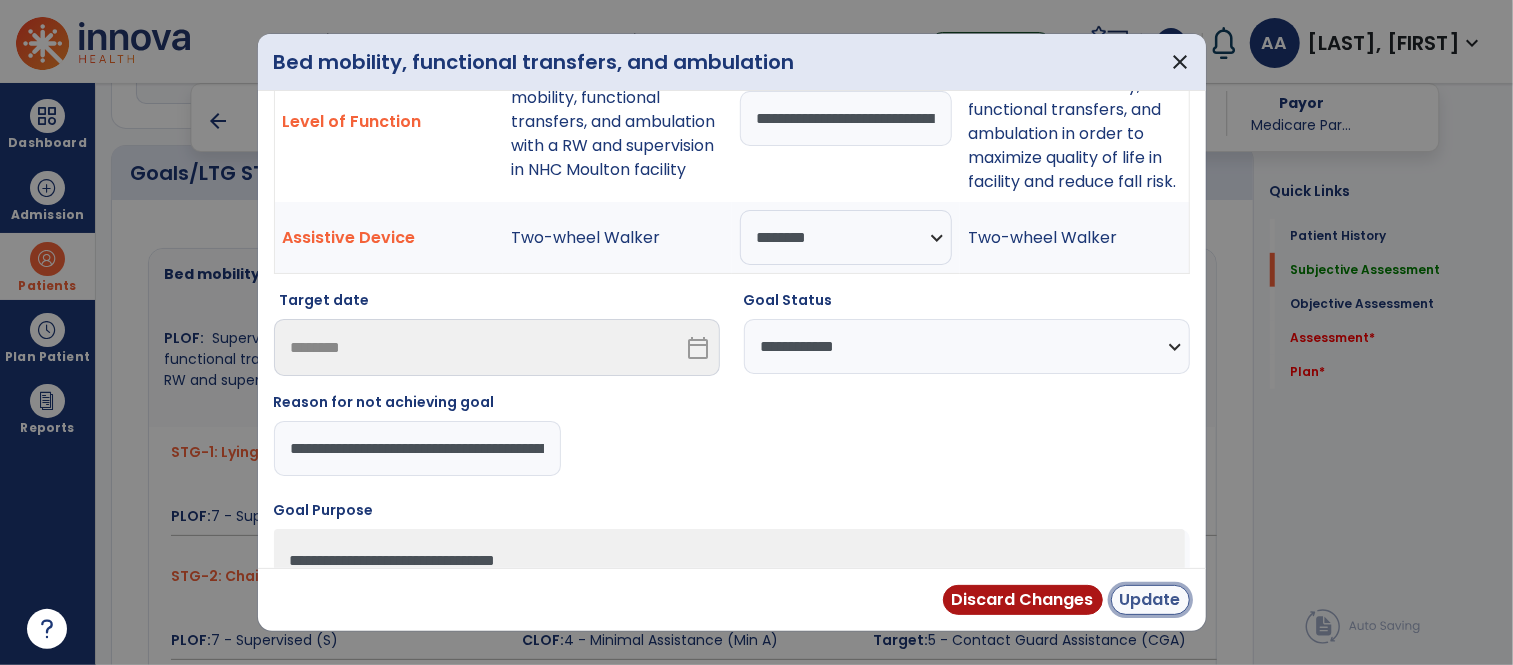 click on "Update" at bounding box center [1150, 600] 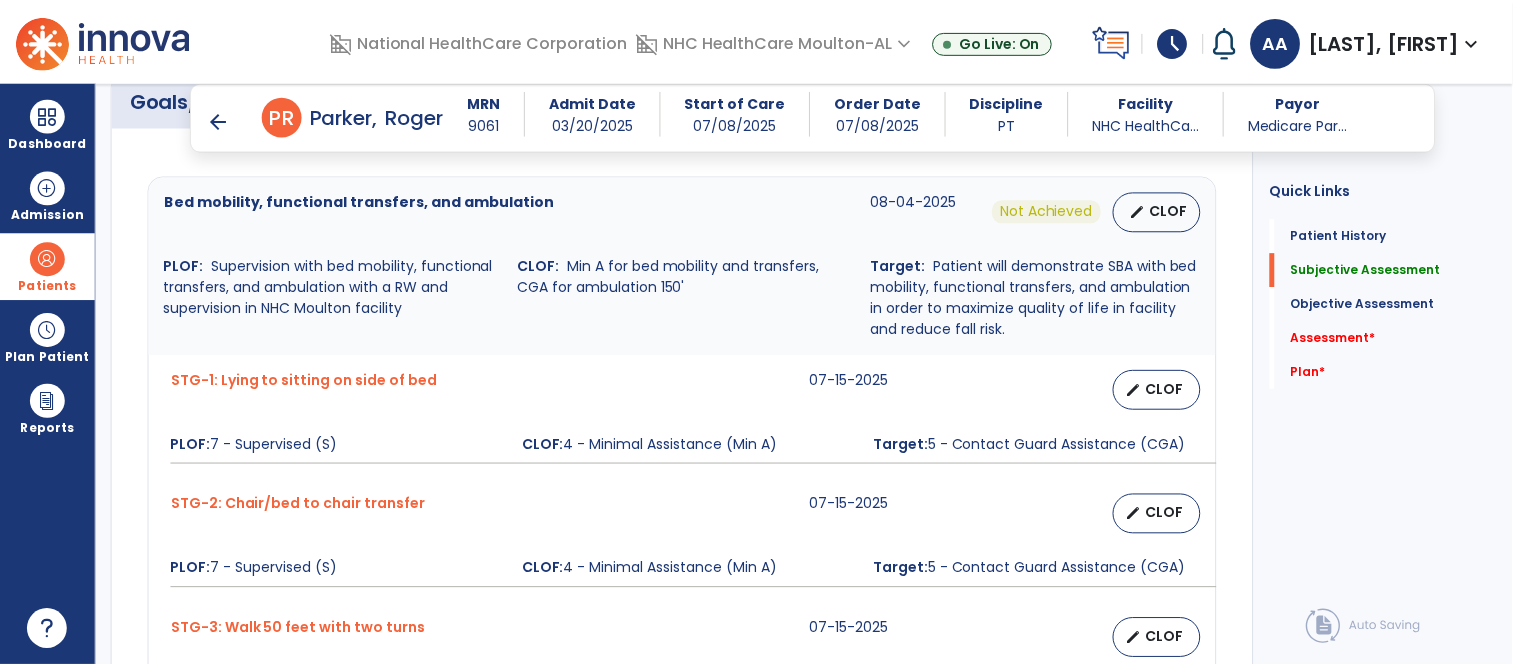 scroll, scrollTop: 777, scrollLeft: 0, axis: vertical 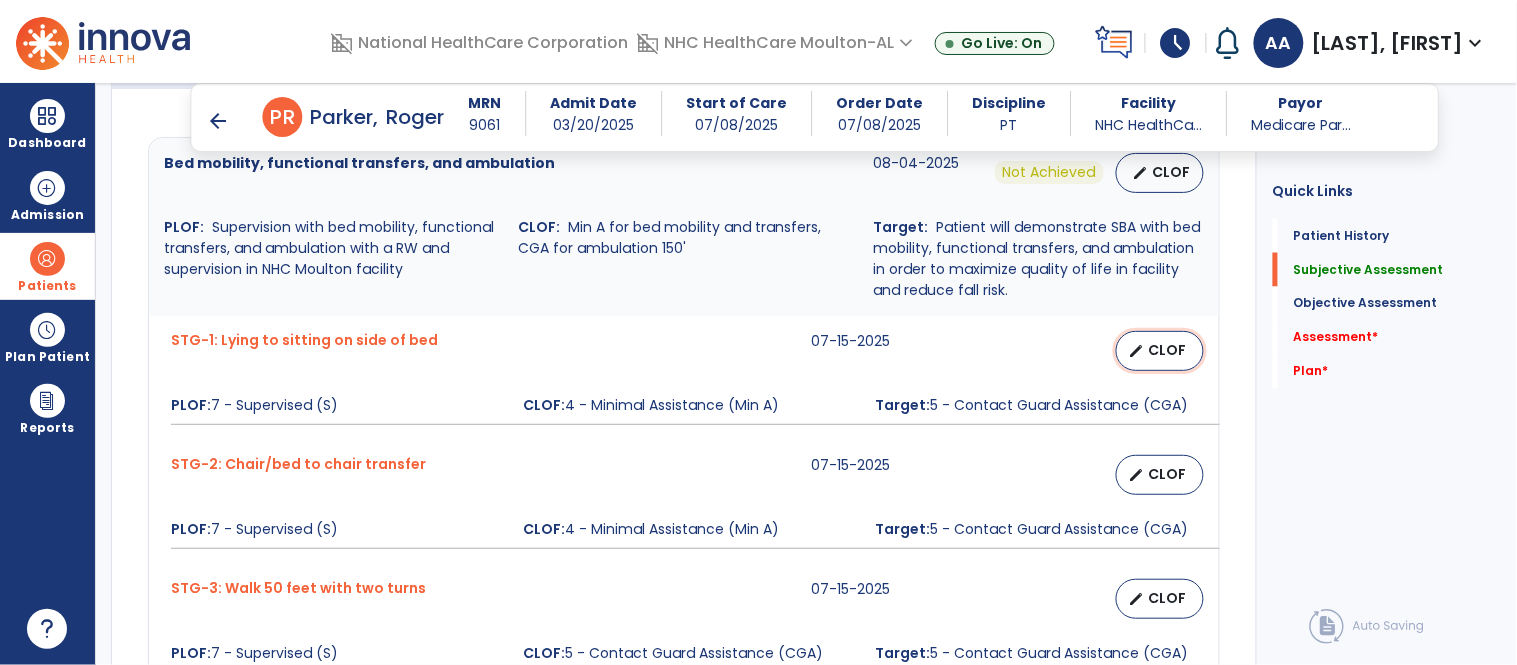 click on "CLOF" at bounding box center (1168, 350) 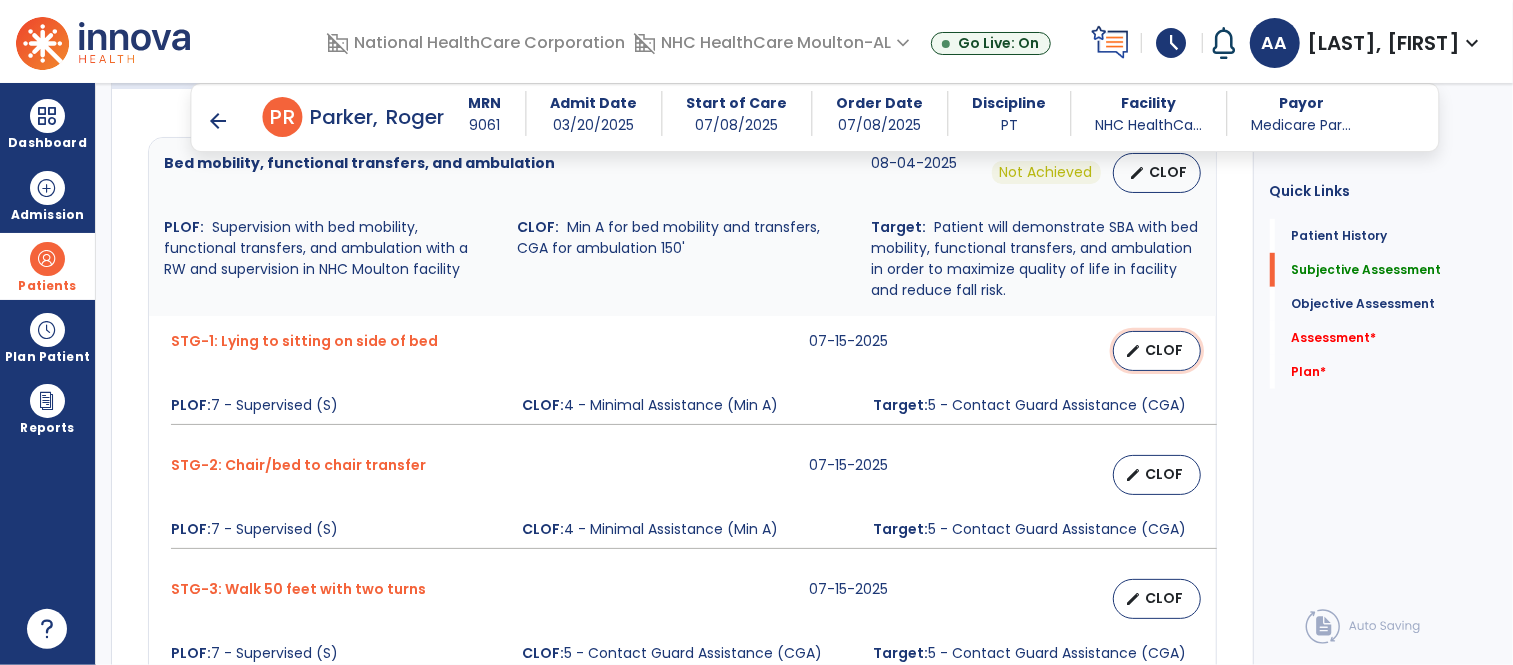 scroll, scrollTop: 777, scrollLeft: 0, axis: vertical 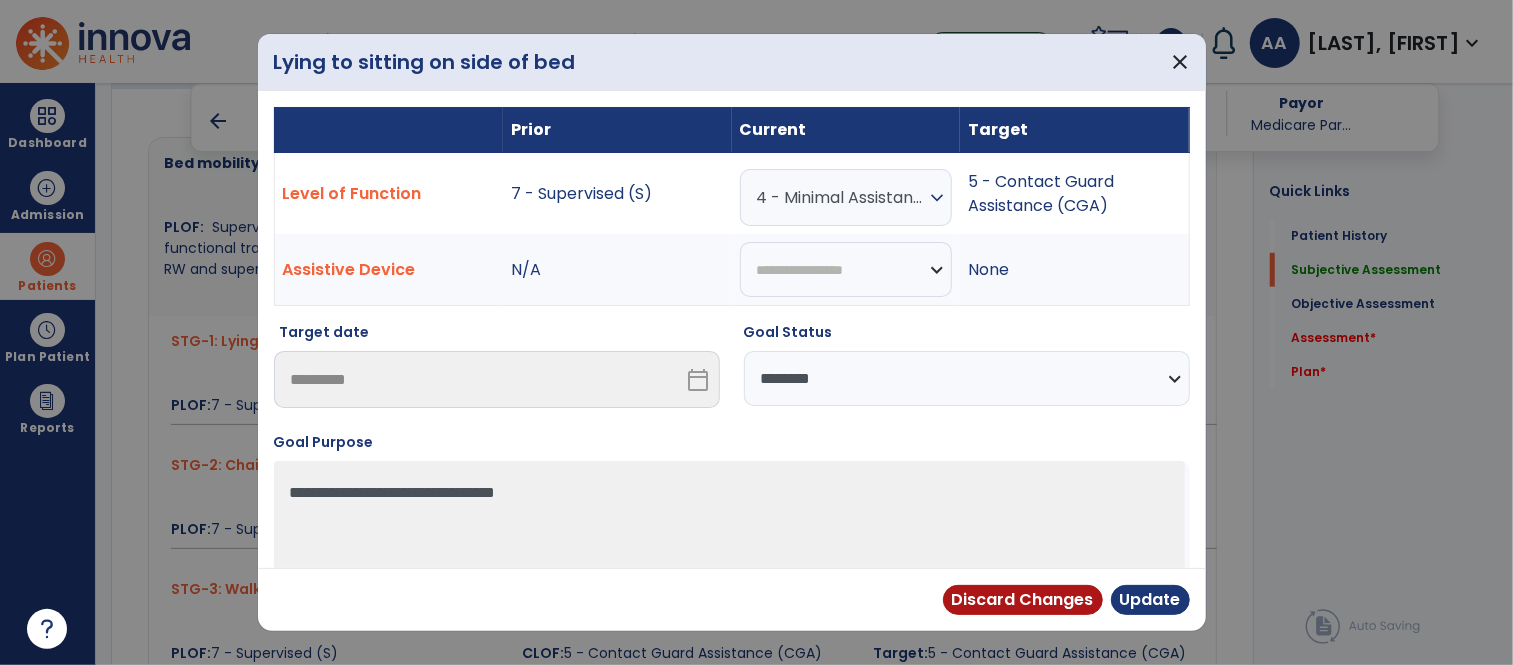 click on "**********" at bounding box center [967, 378] 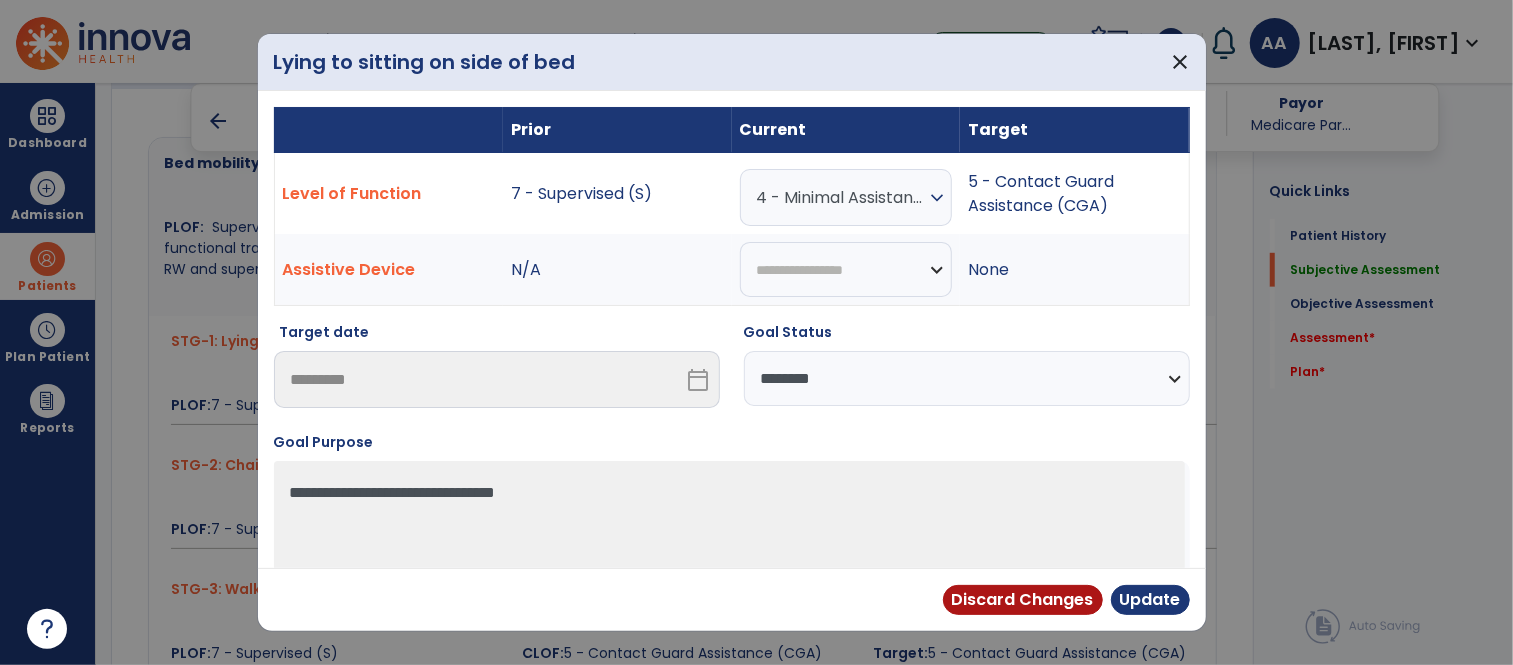 select on "**********" 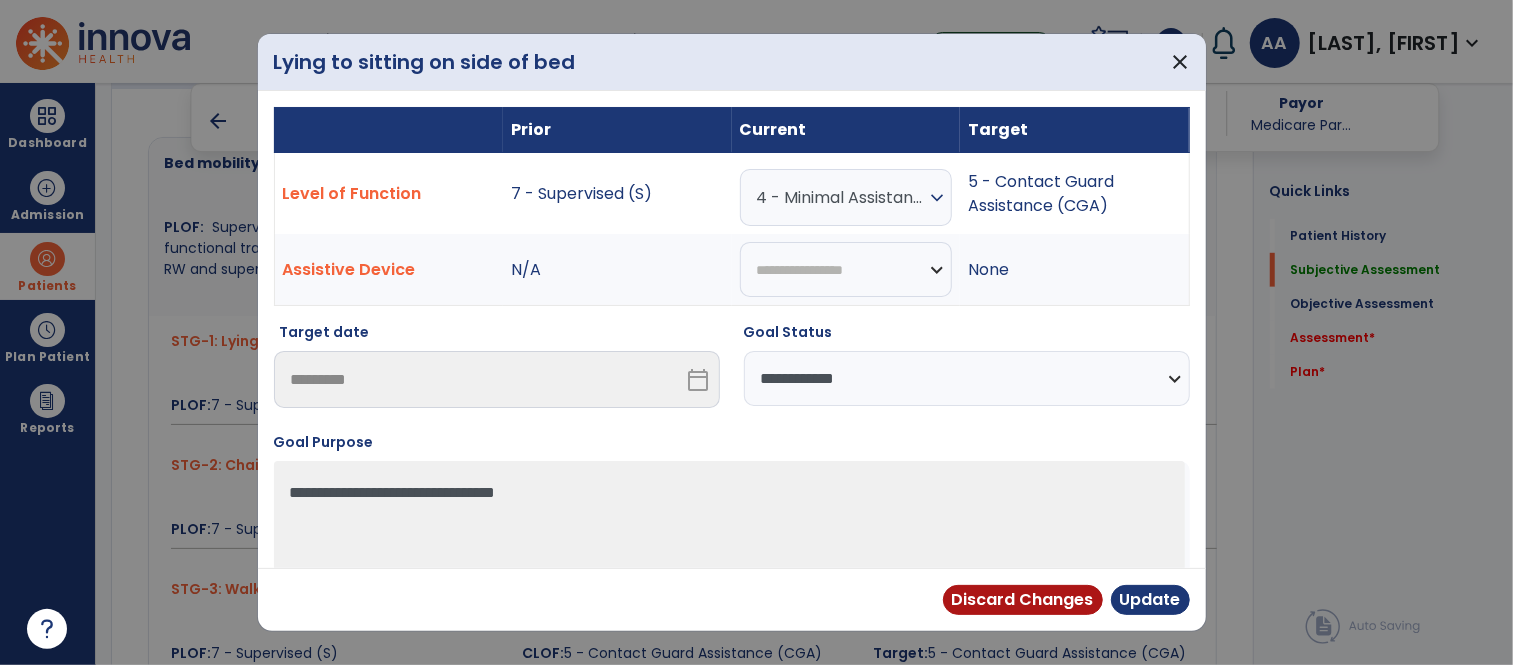 click on "**********" at bounding box center (967, 378) 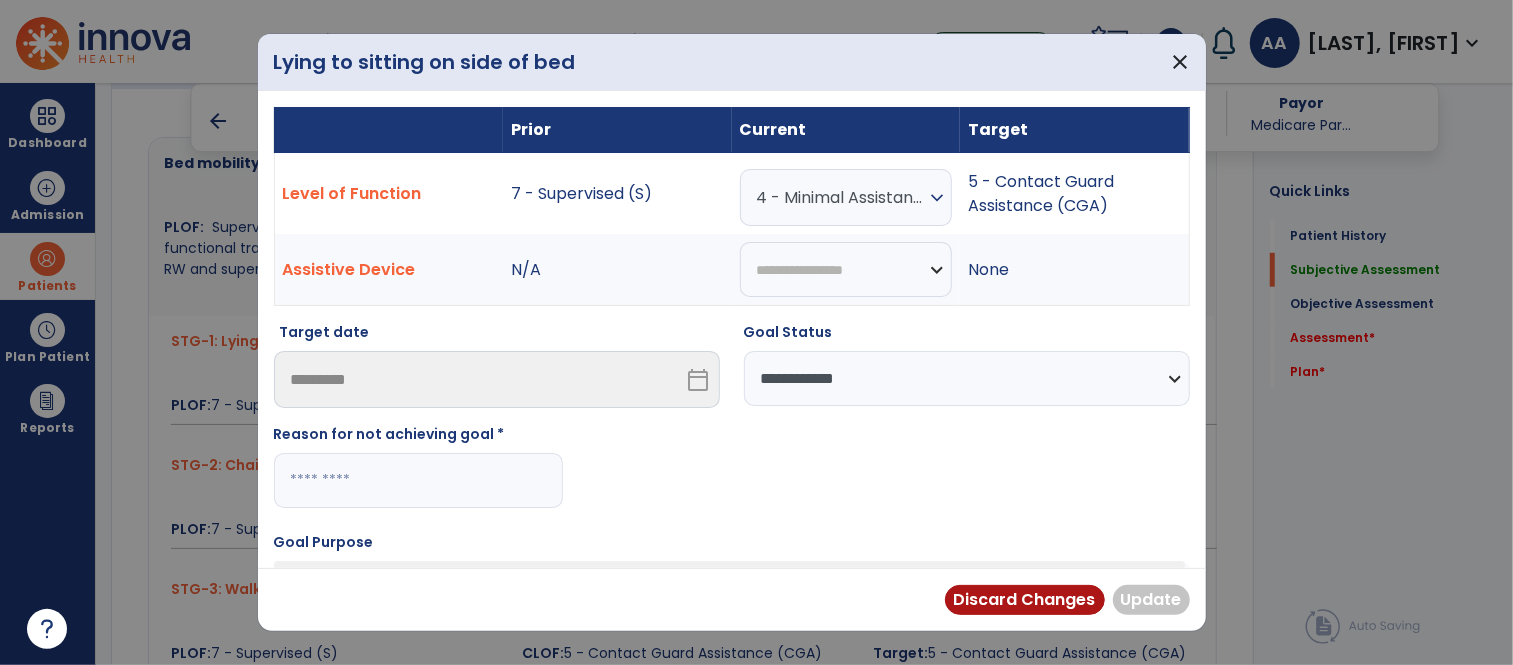 click at bounding box center [418, 480] 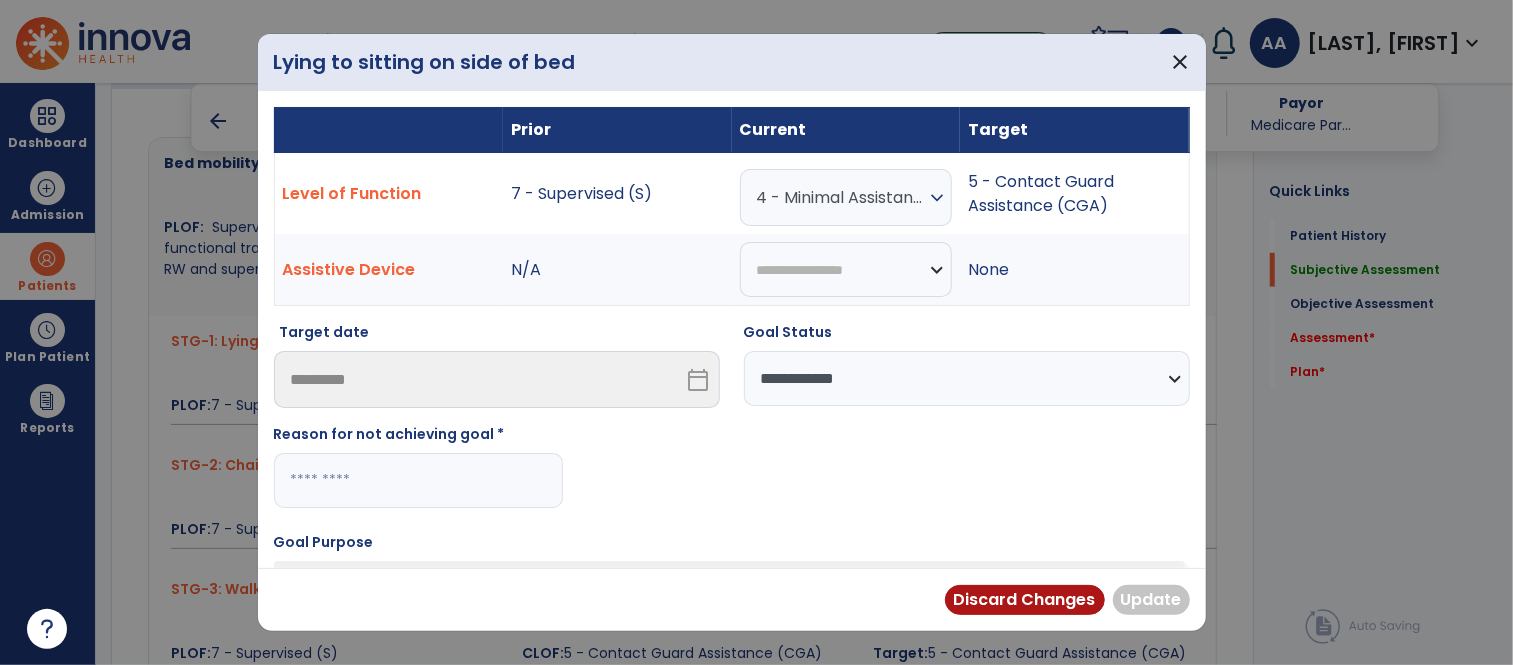 paste on "**********" 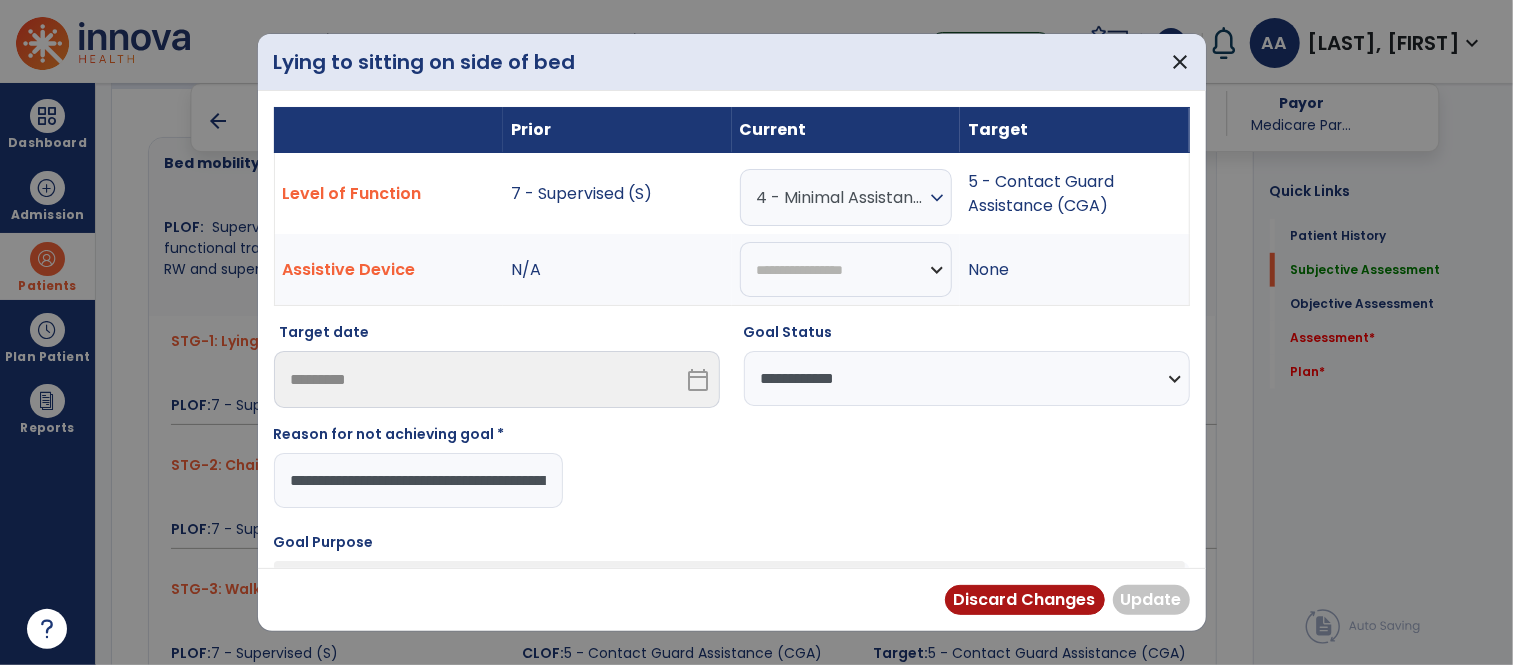 scroll, scrollTop: 0, scrollLeft: 784, axis: horizontal 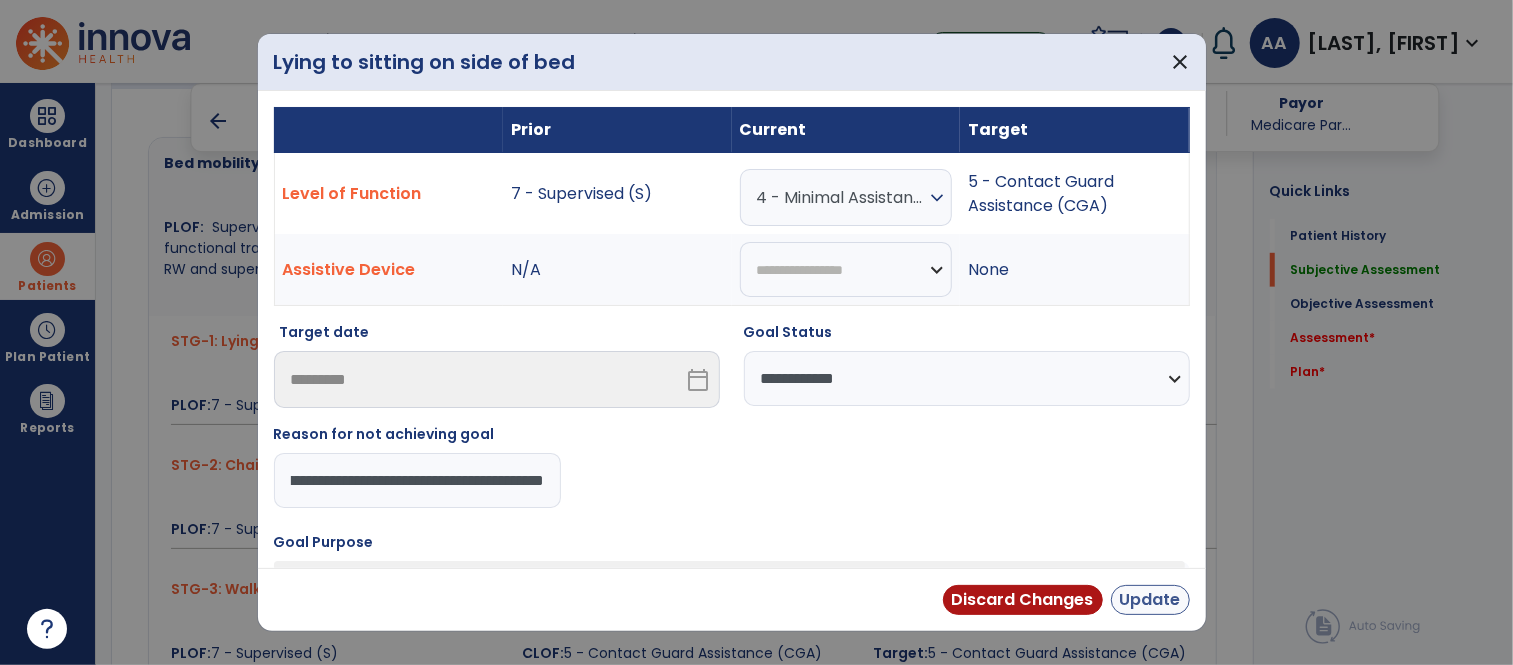 type on "**********" 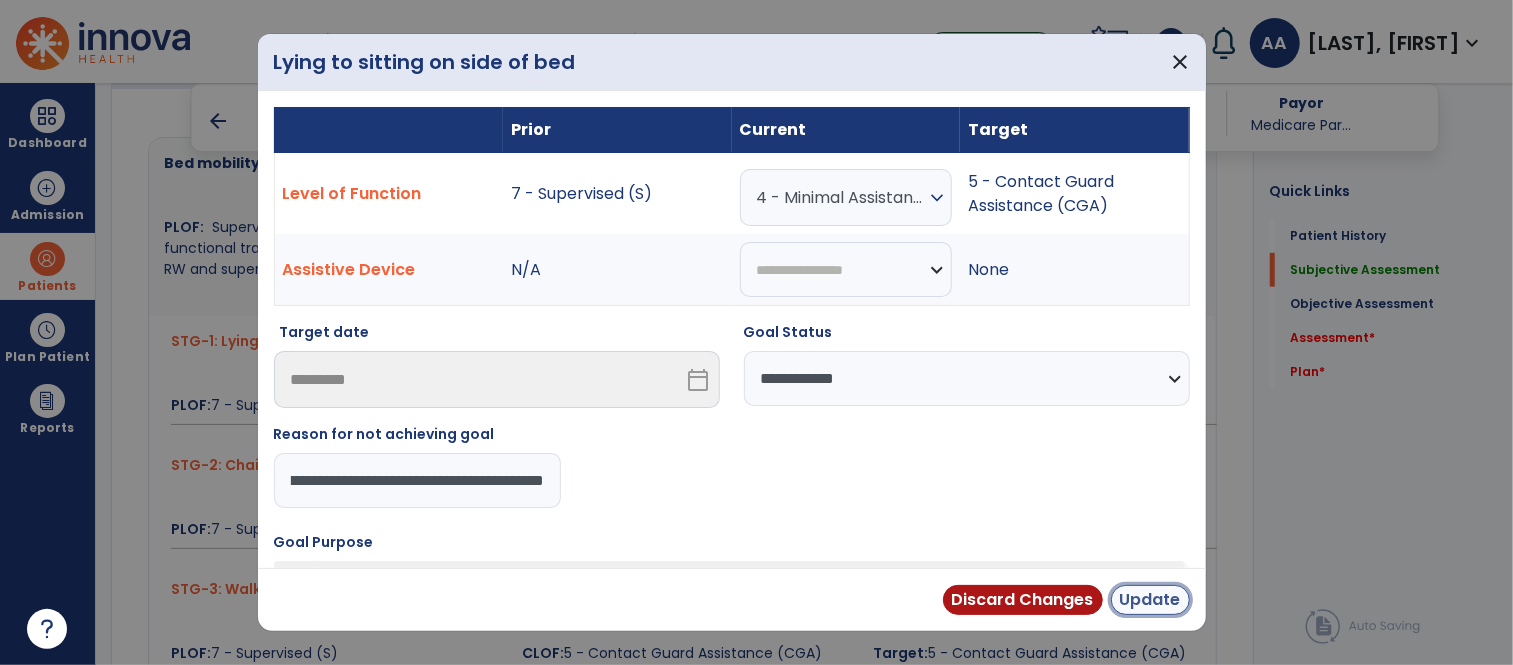click on "Update" at bounding box center (1150, 600) 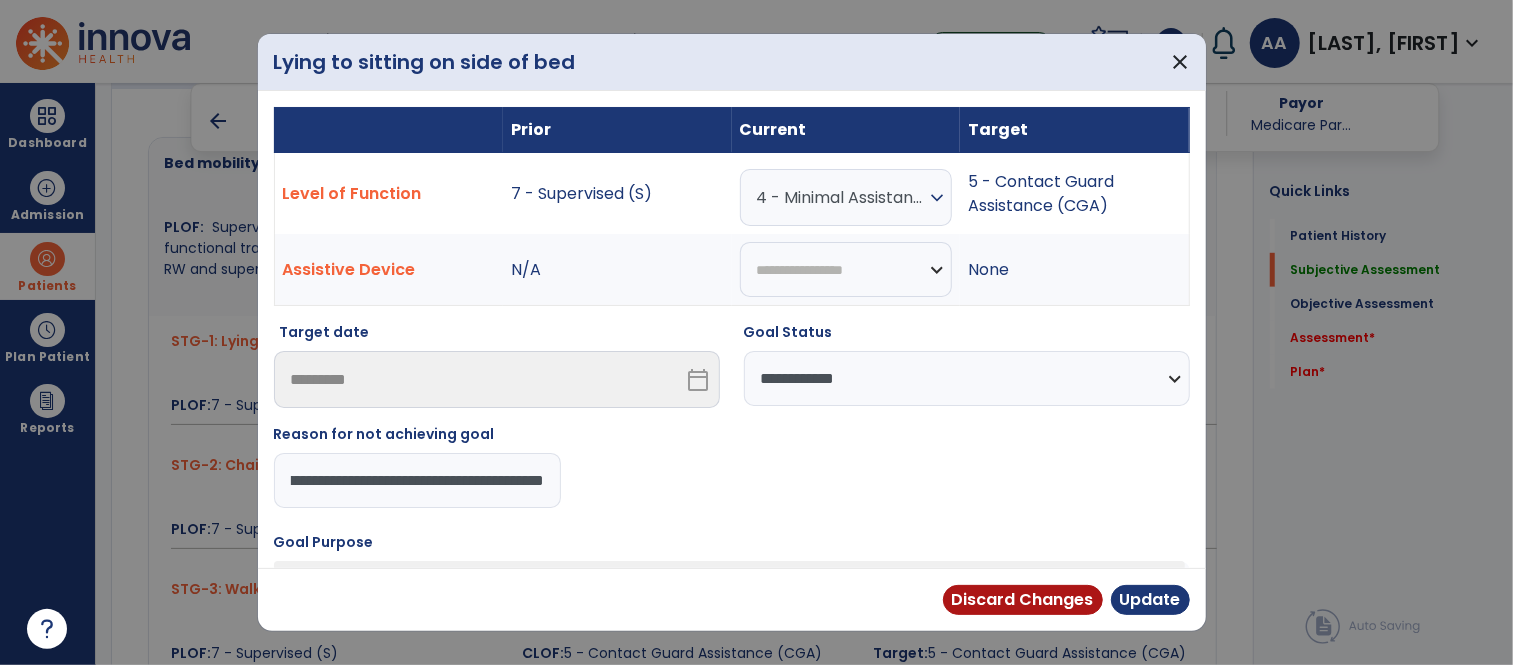 scroll, scrollTop: 0, scrollLeft: 0, axis: both 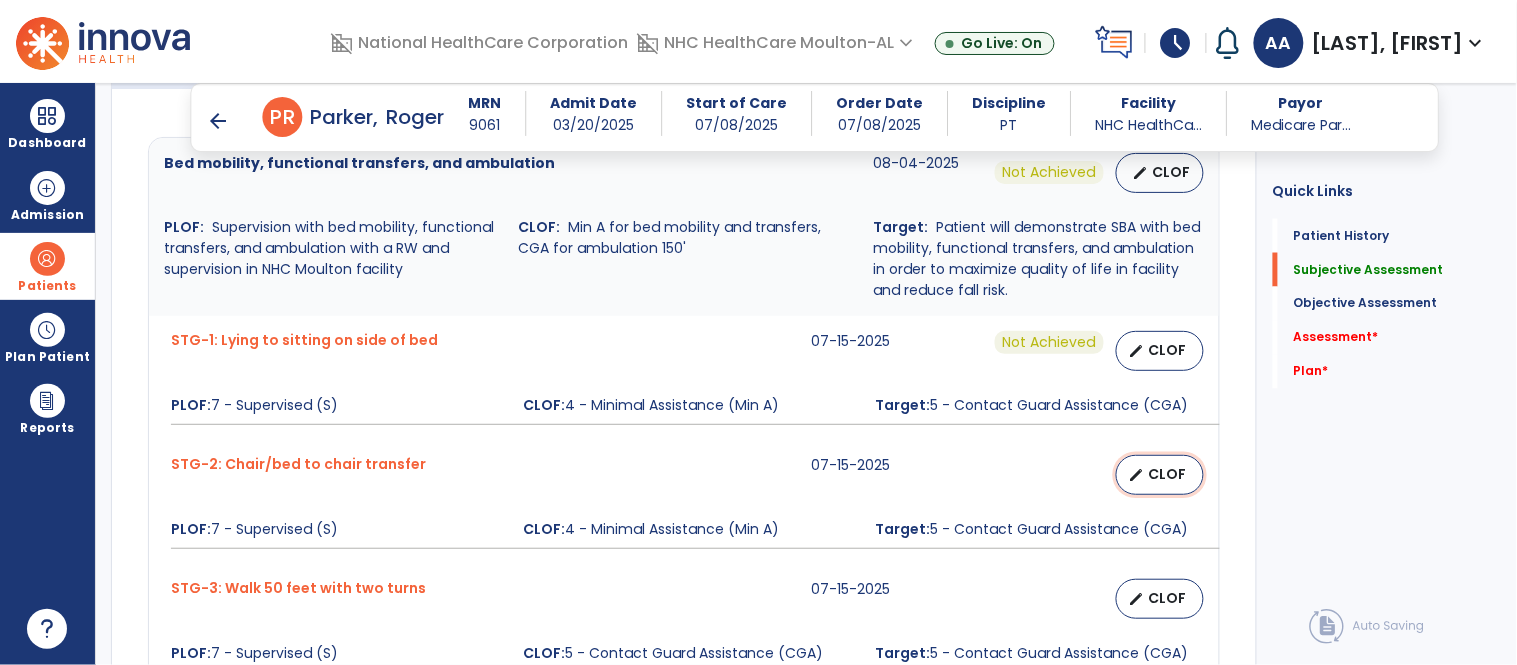 click on "CLOF" at bounding box center [1168, 474] 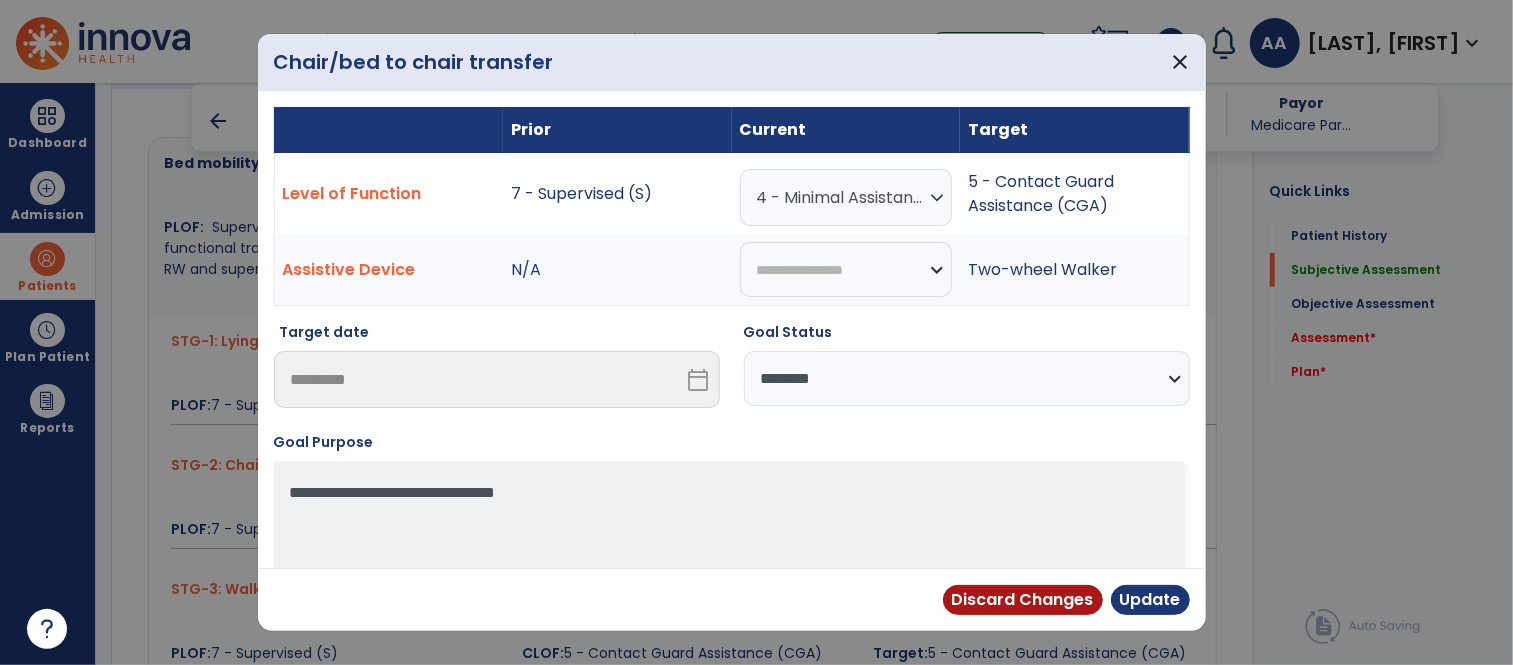 scroll, scrollTop: 777, scrollLeft: 0, axis: vertical 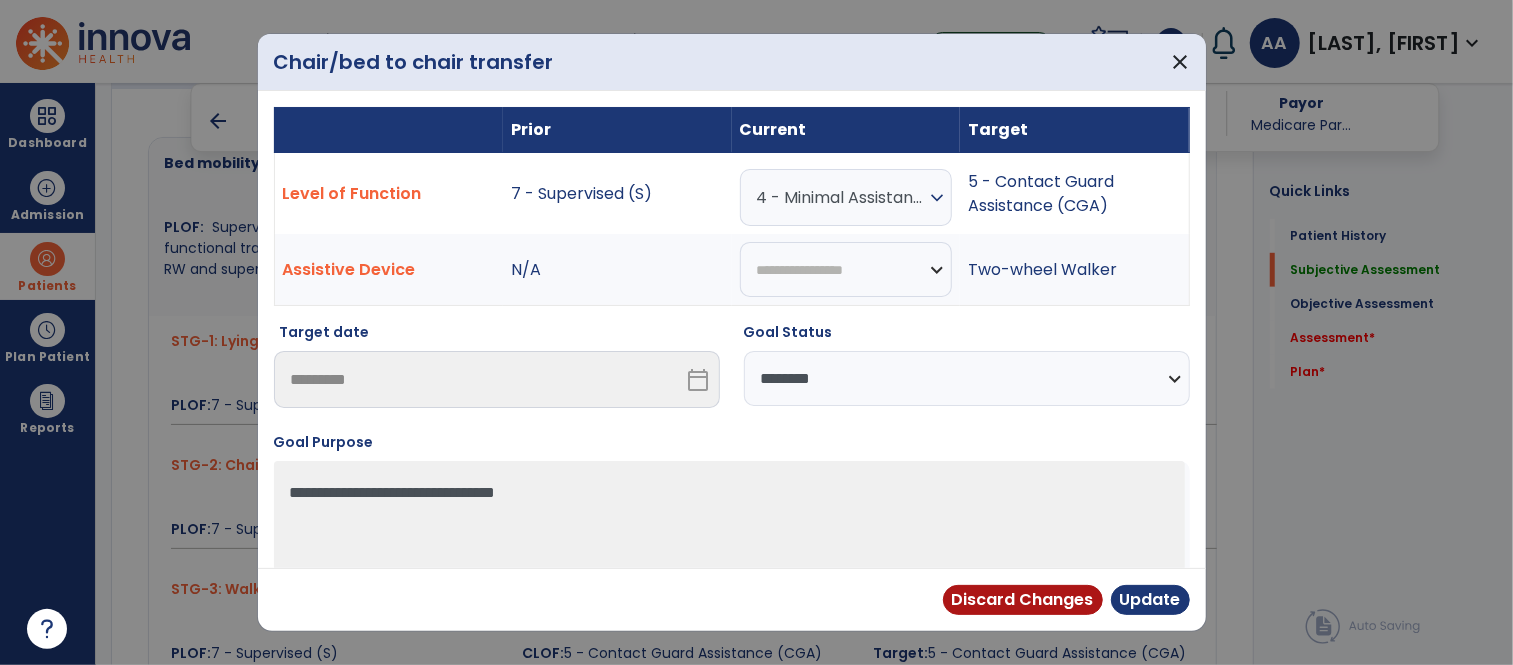 select on "**********" 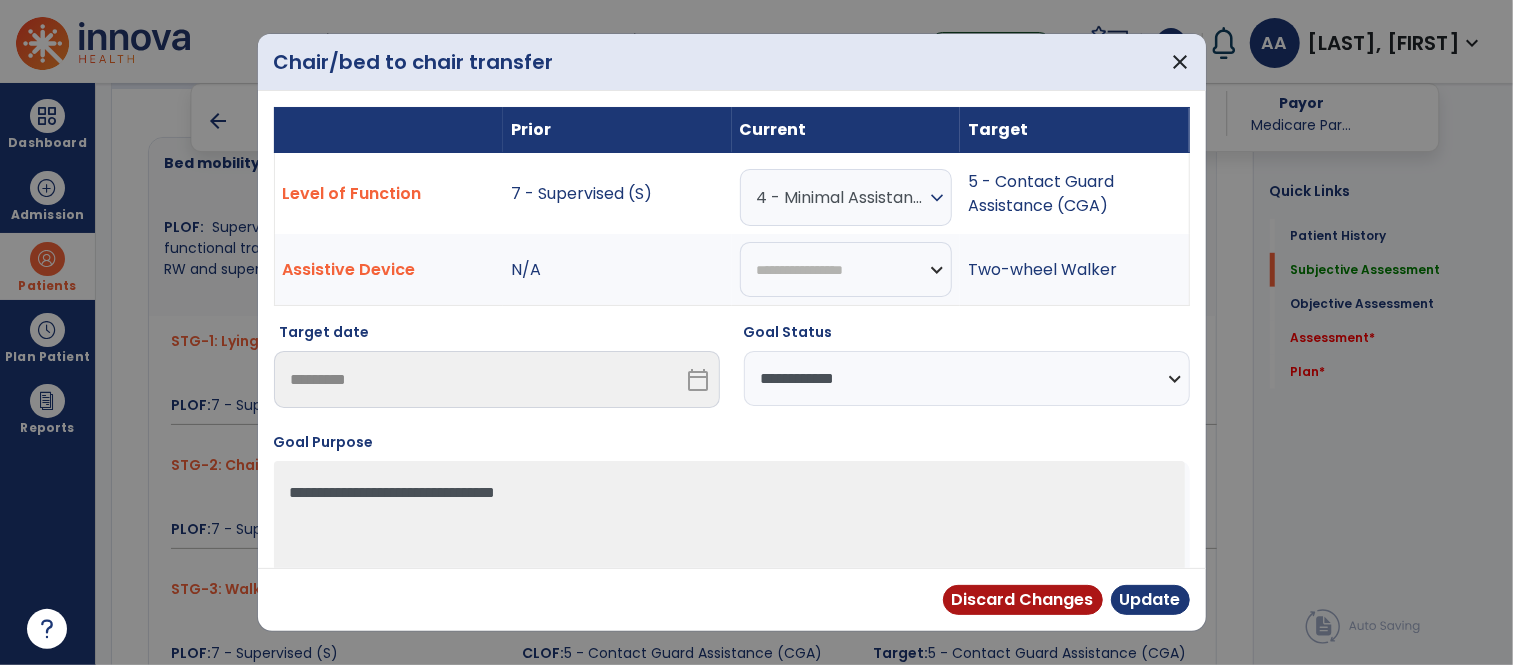 click on "**********" at bounding box center [967, 378] 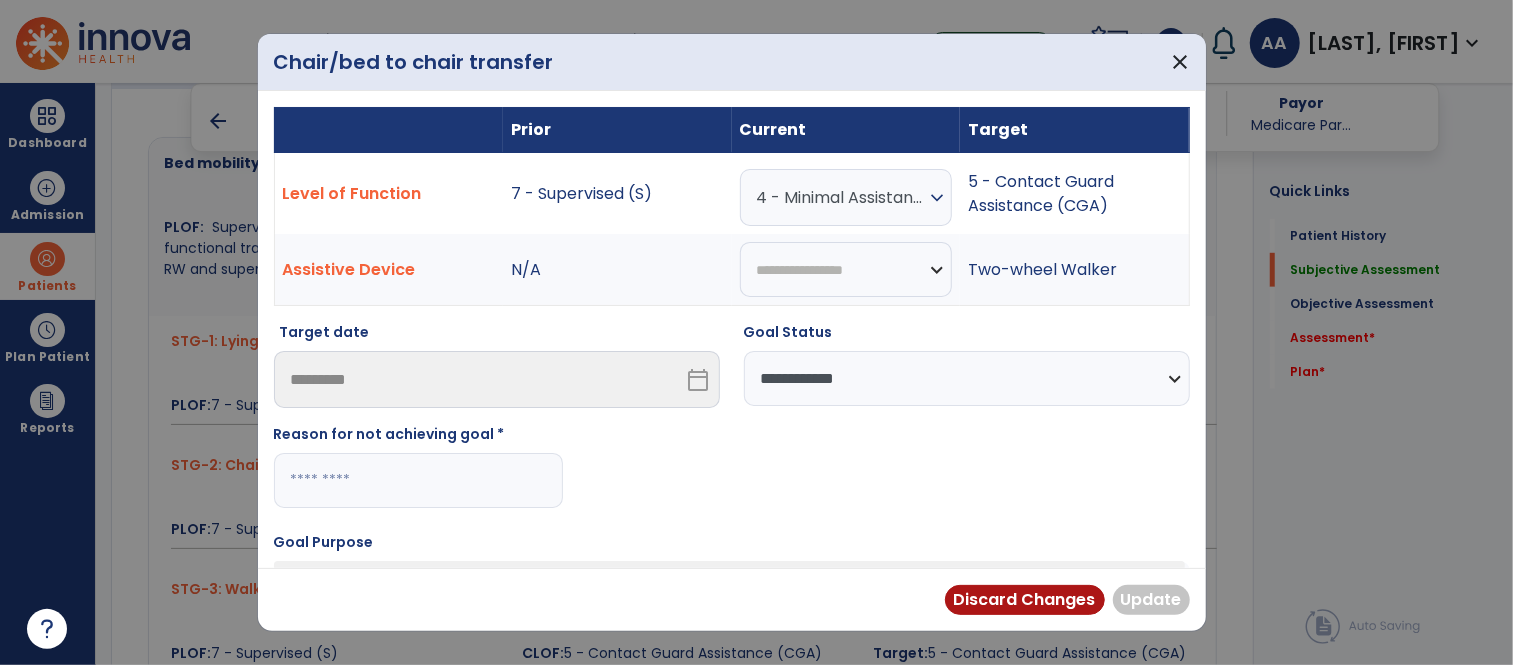 click at bounding box center [418, 480] 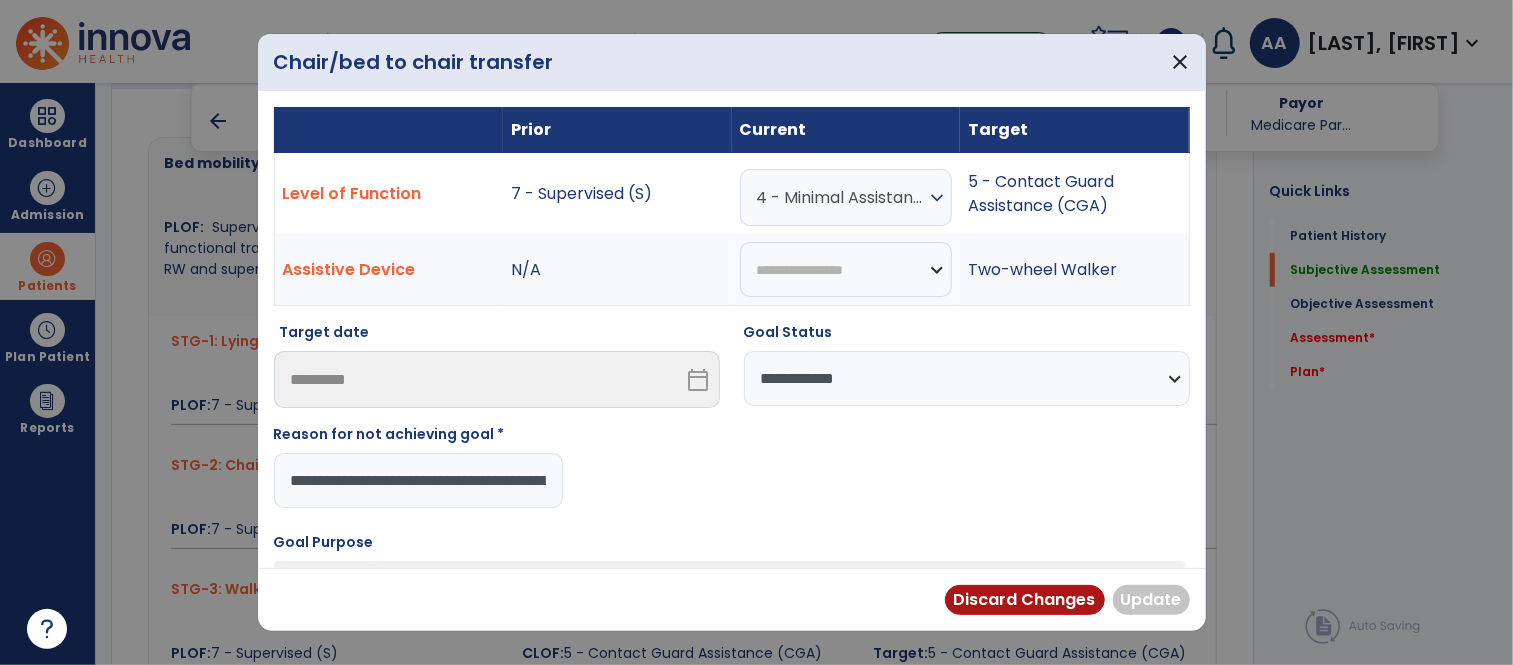 scroll, scrollTop: 0, scrollLeft: 784, axis: horizontal 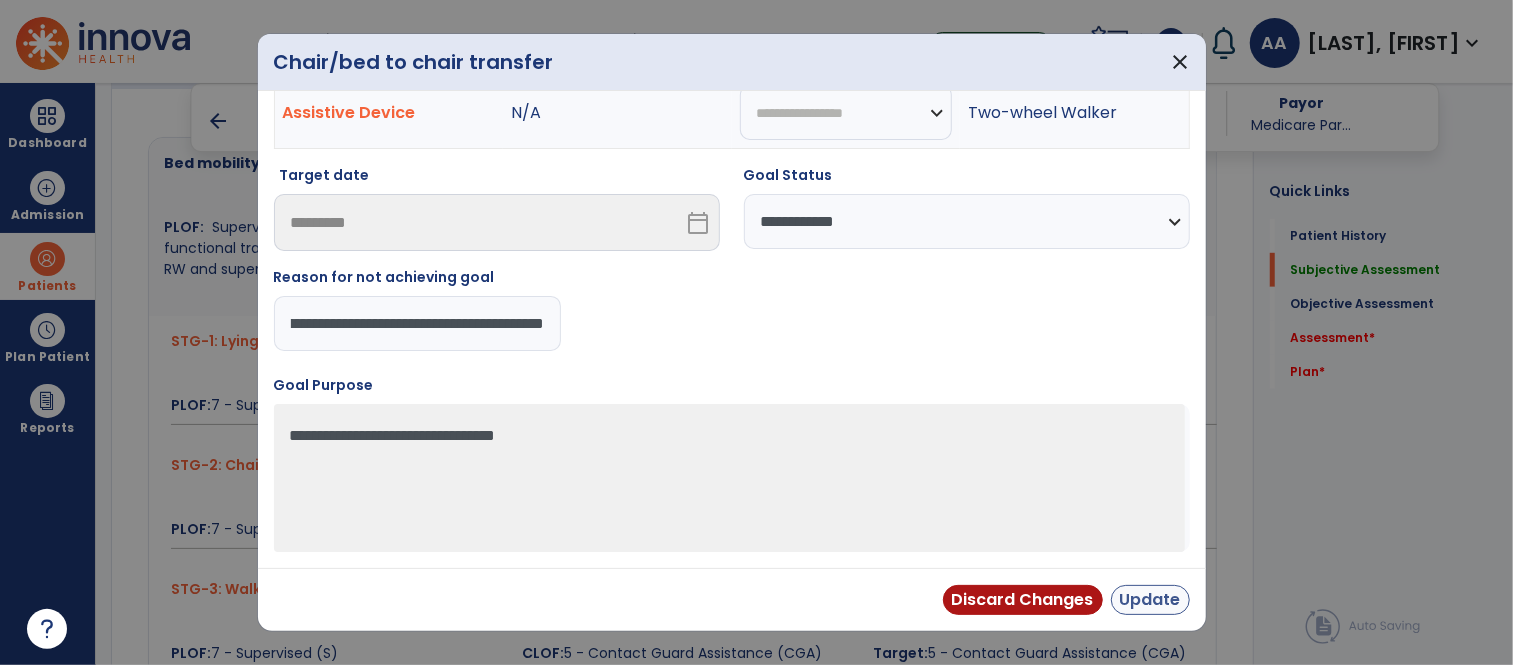 type on "**********" 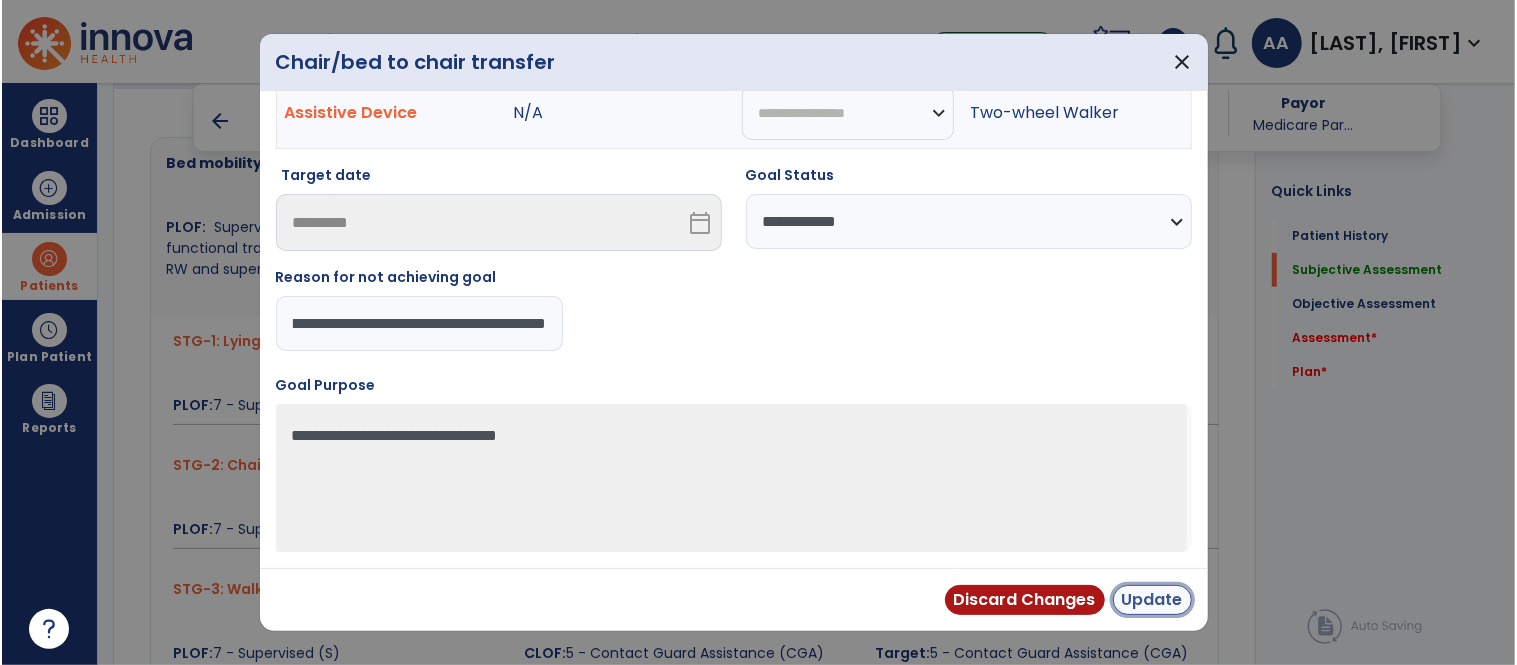 scroll, scrollTop: 0, scrollLeft: 0, axis: both 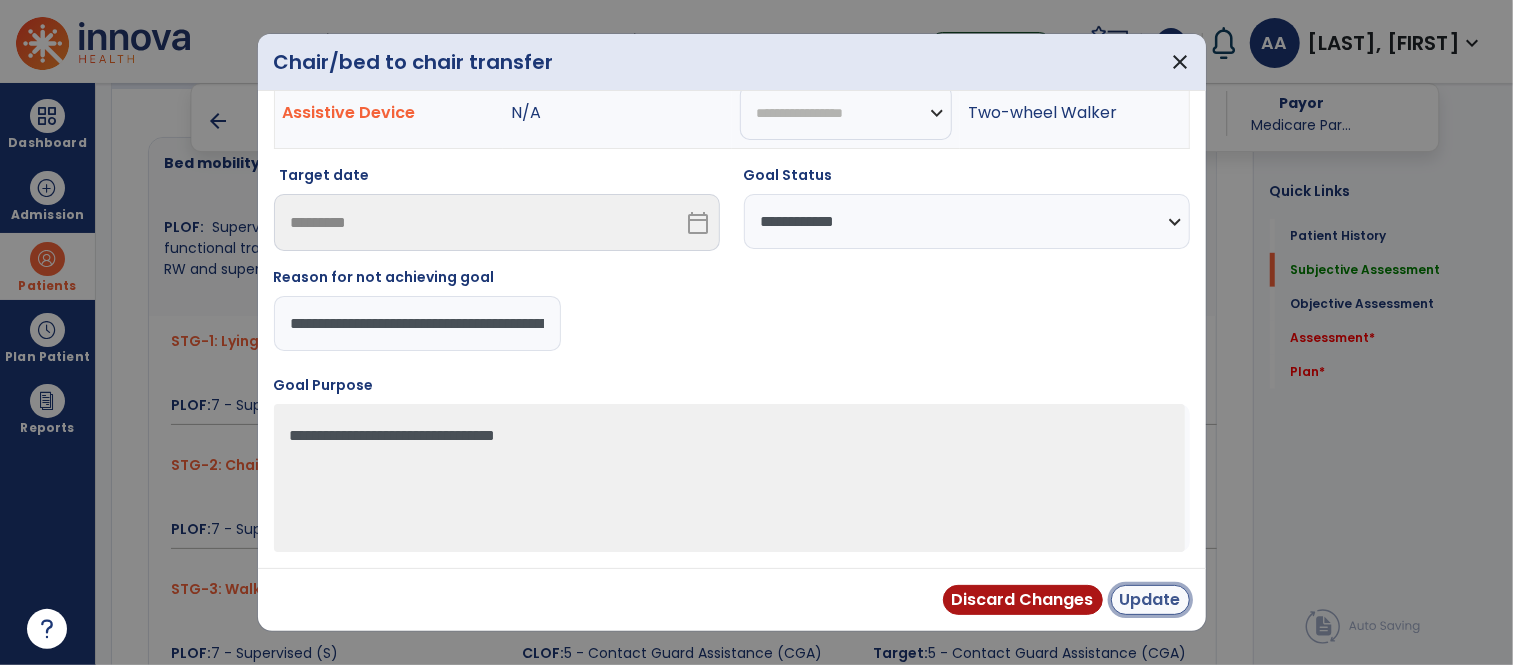 click on "Update" at bounding box center (1150, 600) 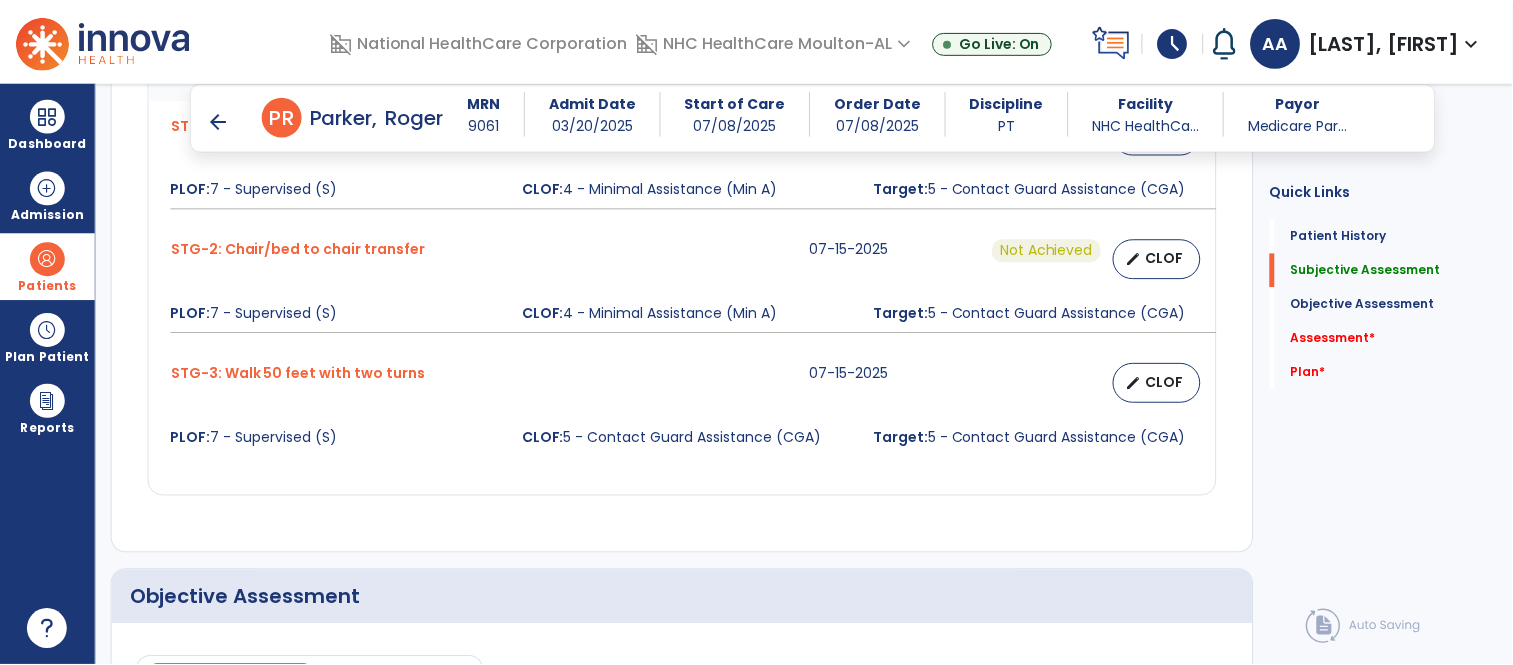 scroll, scrollTop: 1000, scrollLeft: 0, axis: vertical 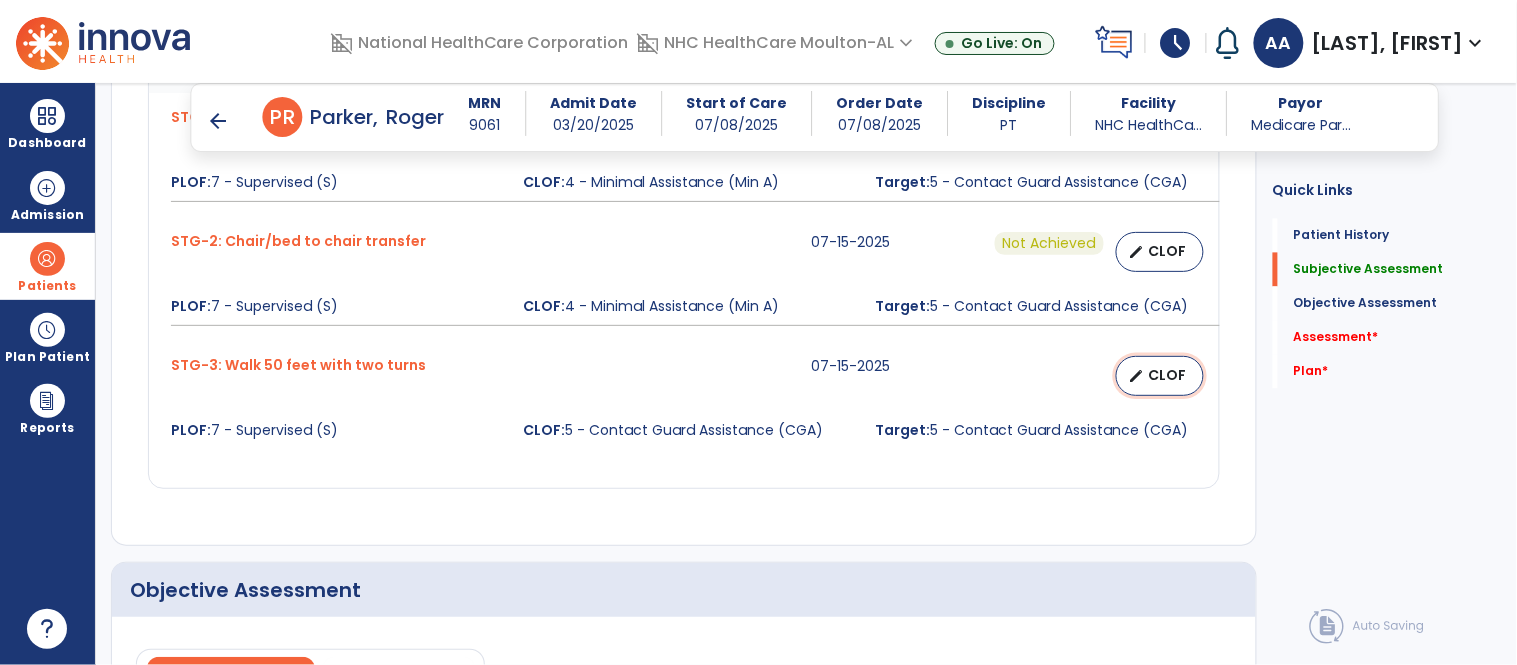 click on "CLOF" at bounding box center [1168, 375] 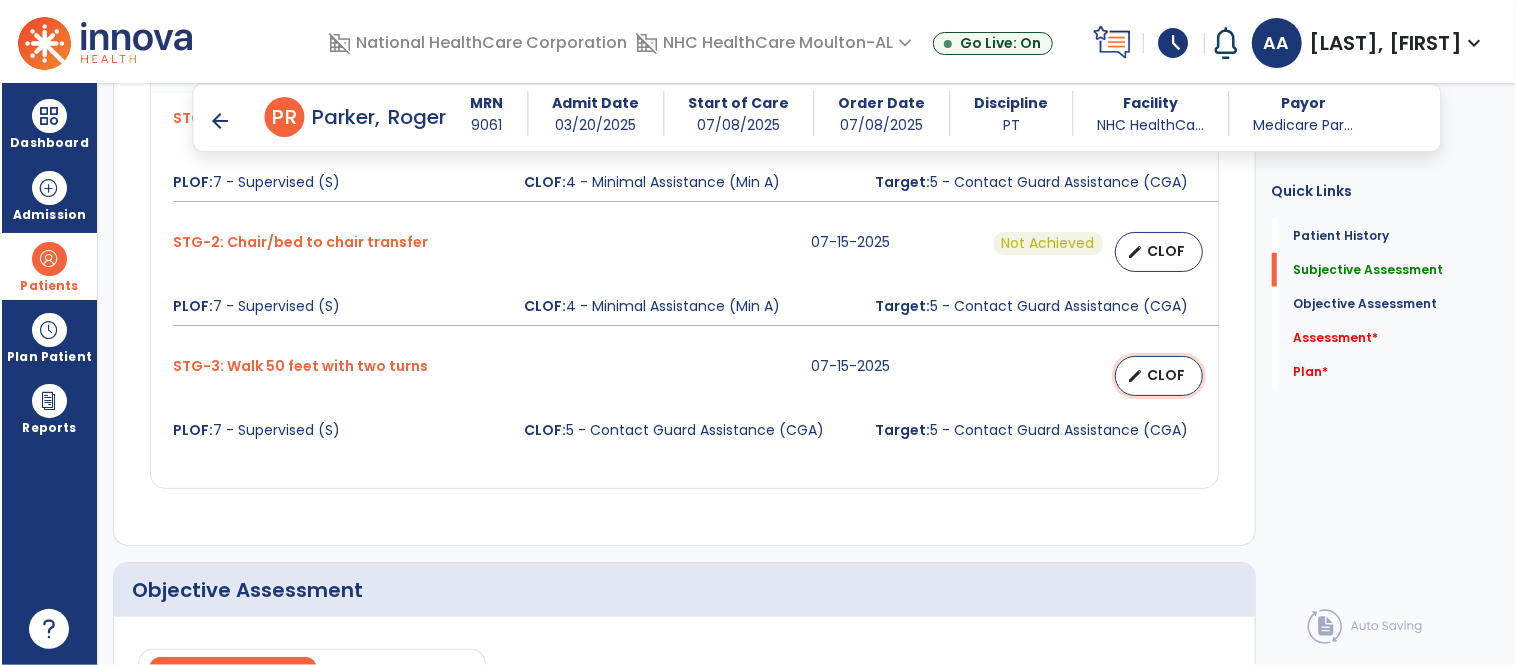 scroll, scrollTop: 1000, scrollLeft: 0, axis: vertical 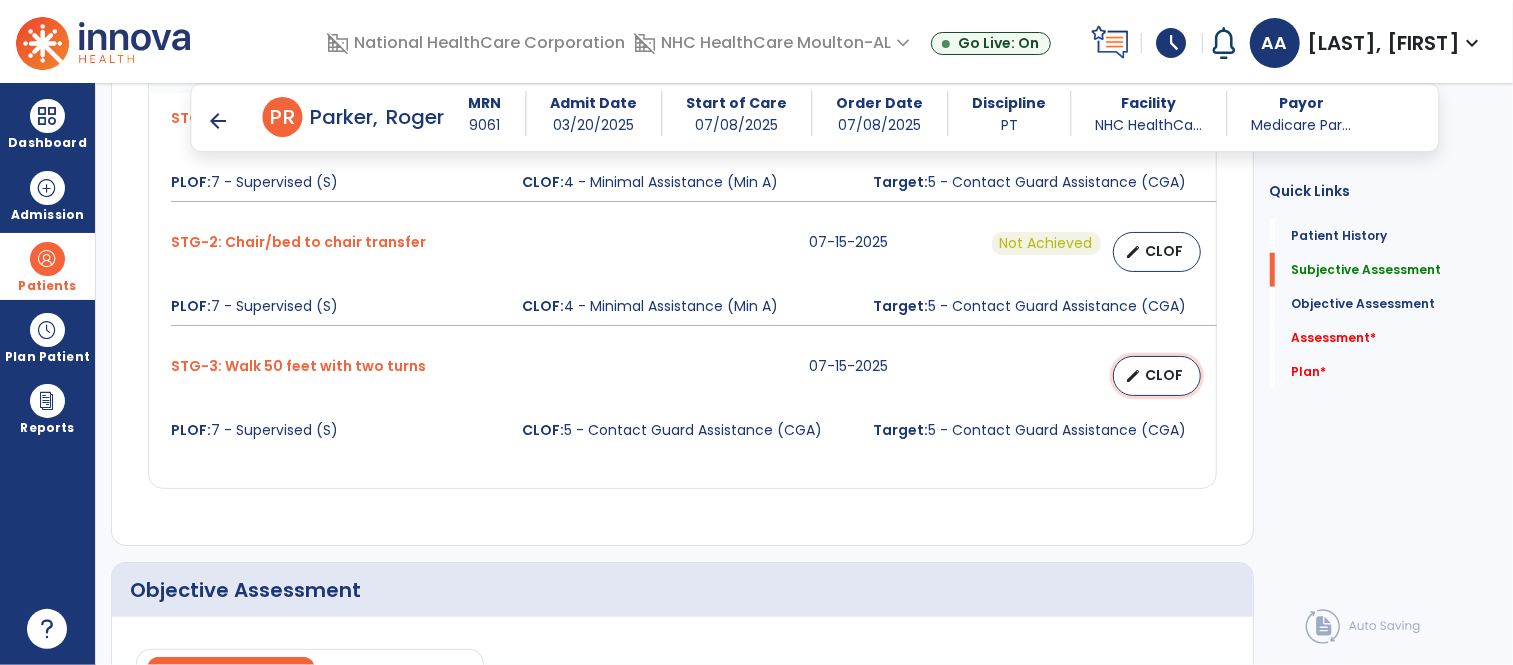 select on "********" 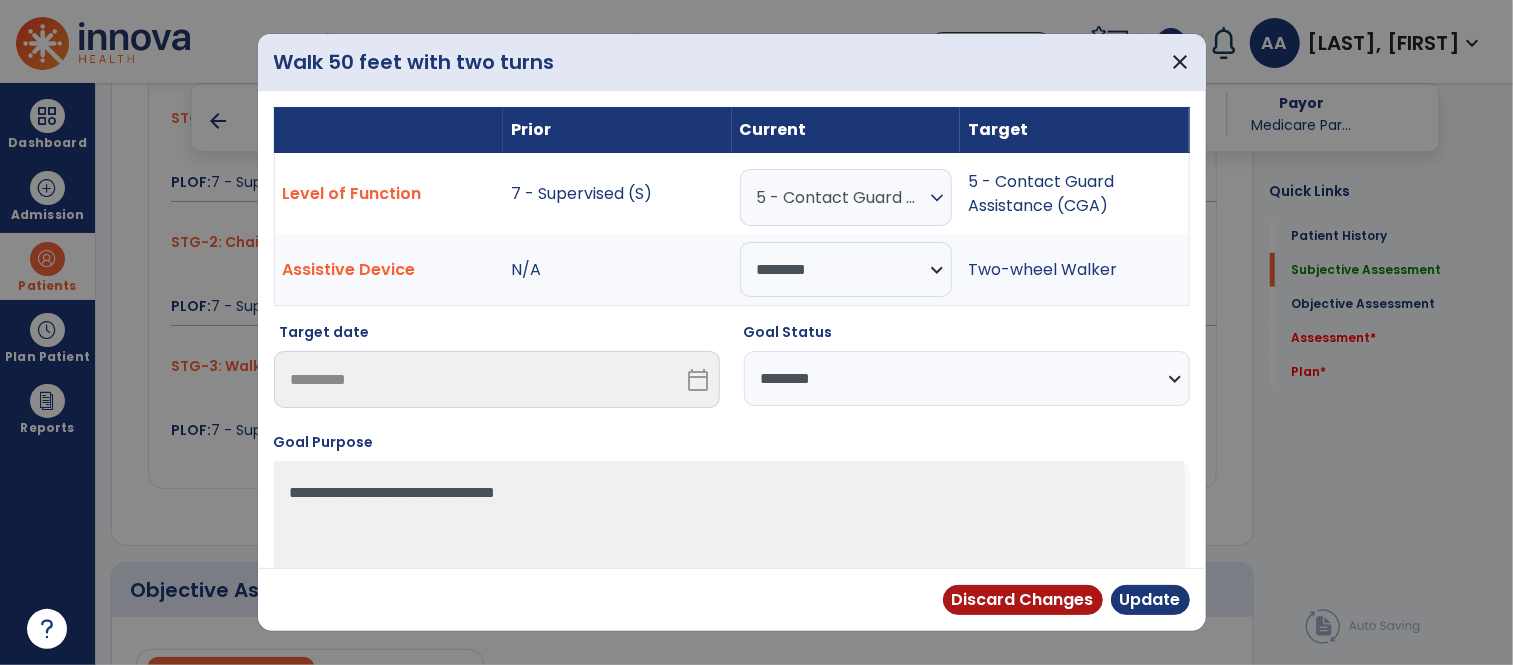 click on "**********" at bounding box center [967, 378] 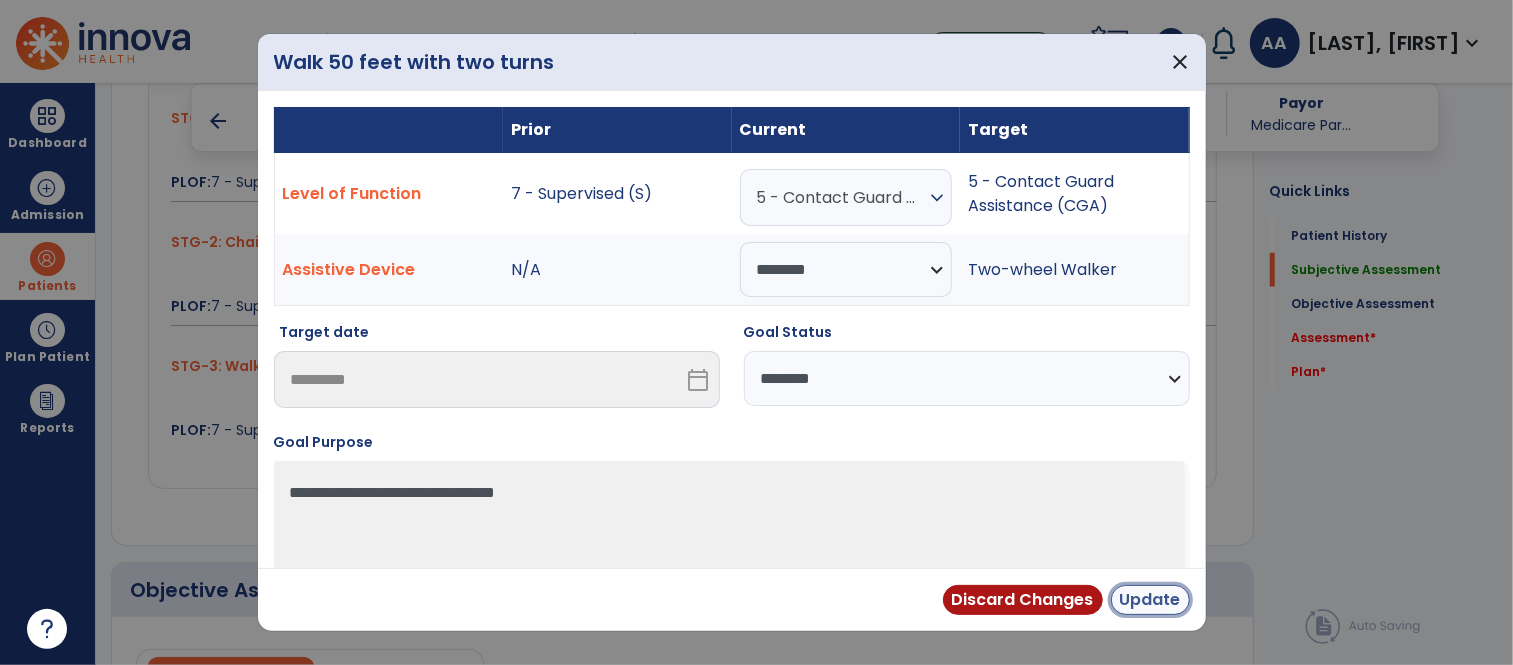 click on "Update" at bounding box center (1150, 600) 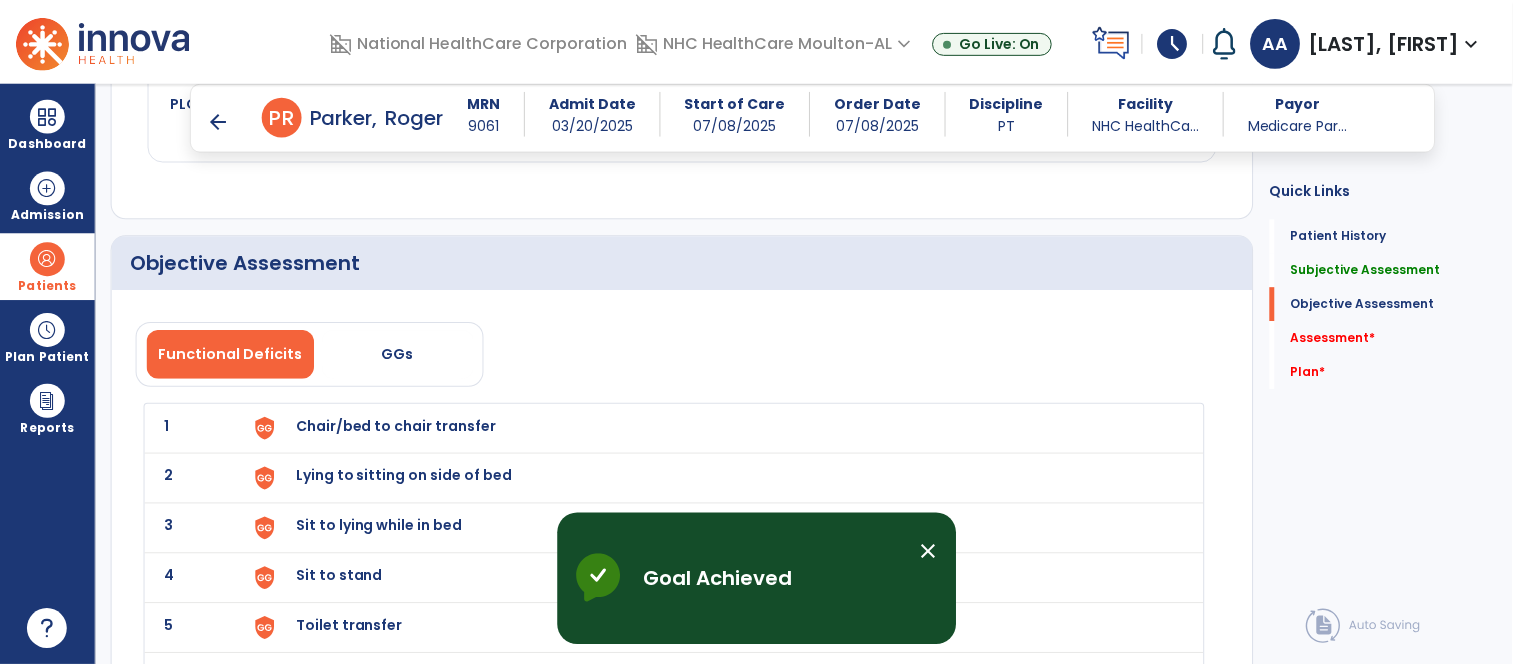 scroll, scrollTop: 1333, scrollLeft: 0, axis: vertical 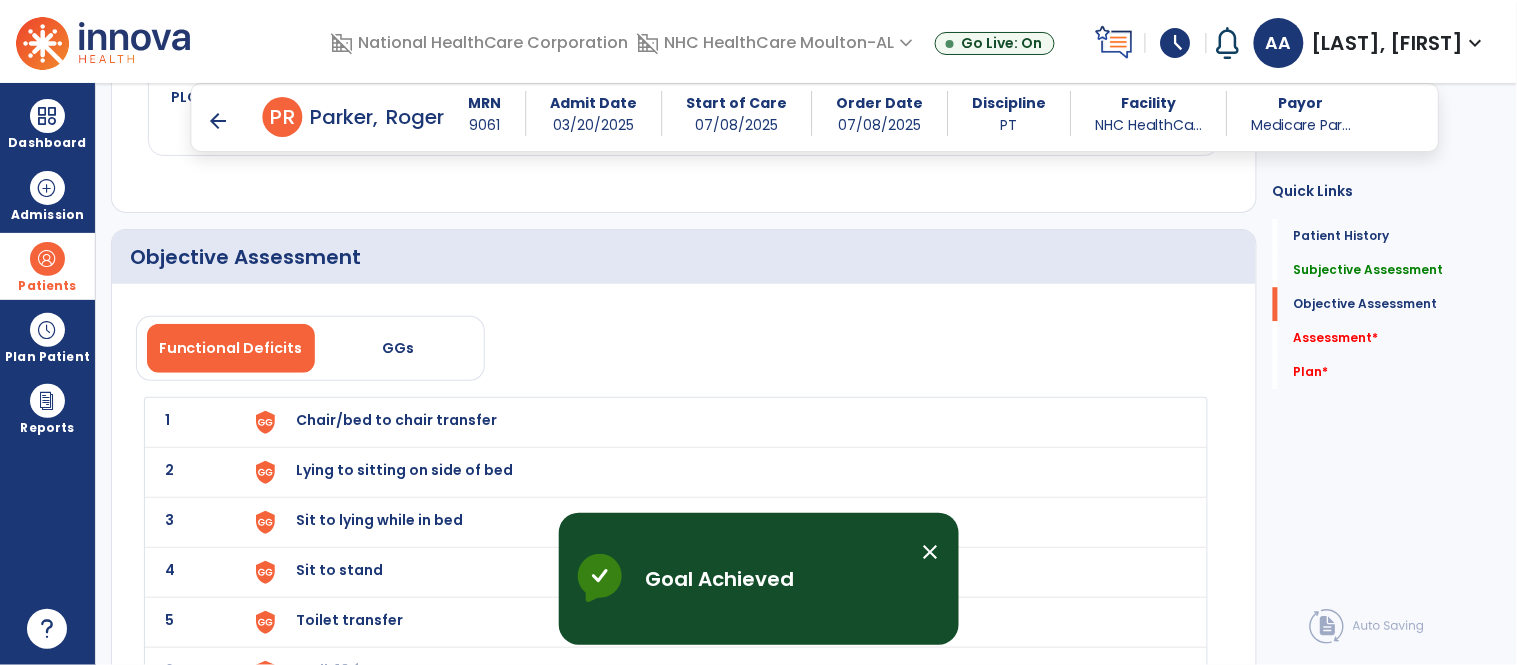 click on "Chair/bed to chair transfer" at bounding box center (397, 420) 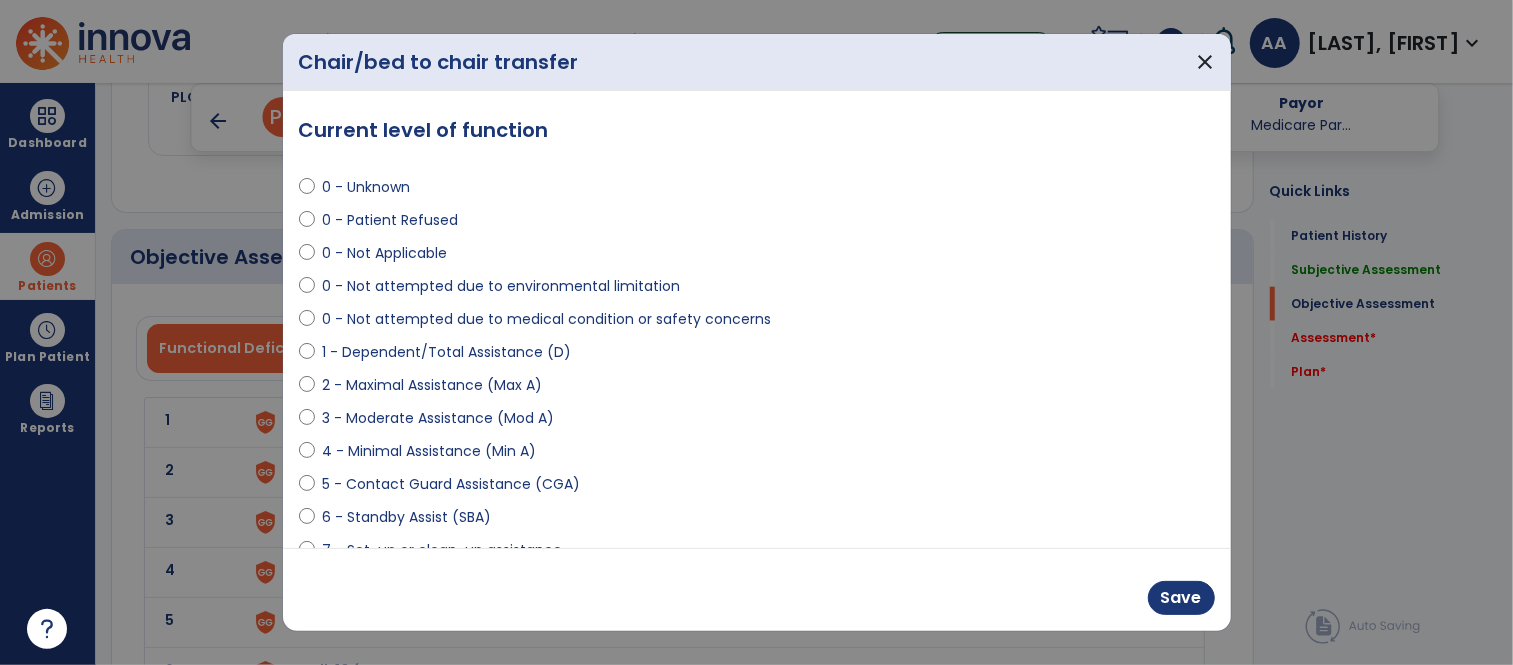 scroll, scrollTop: 1333, scrollLeft: 0, axis: vertical 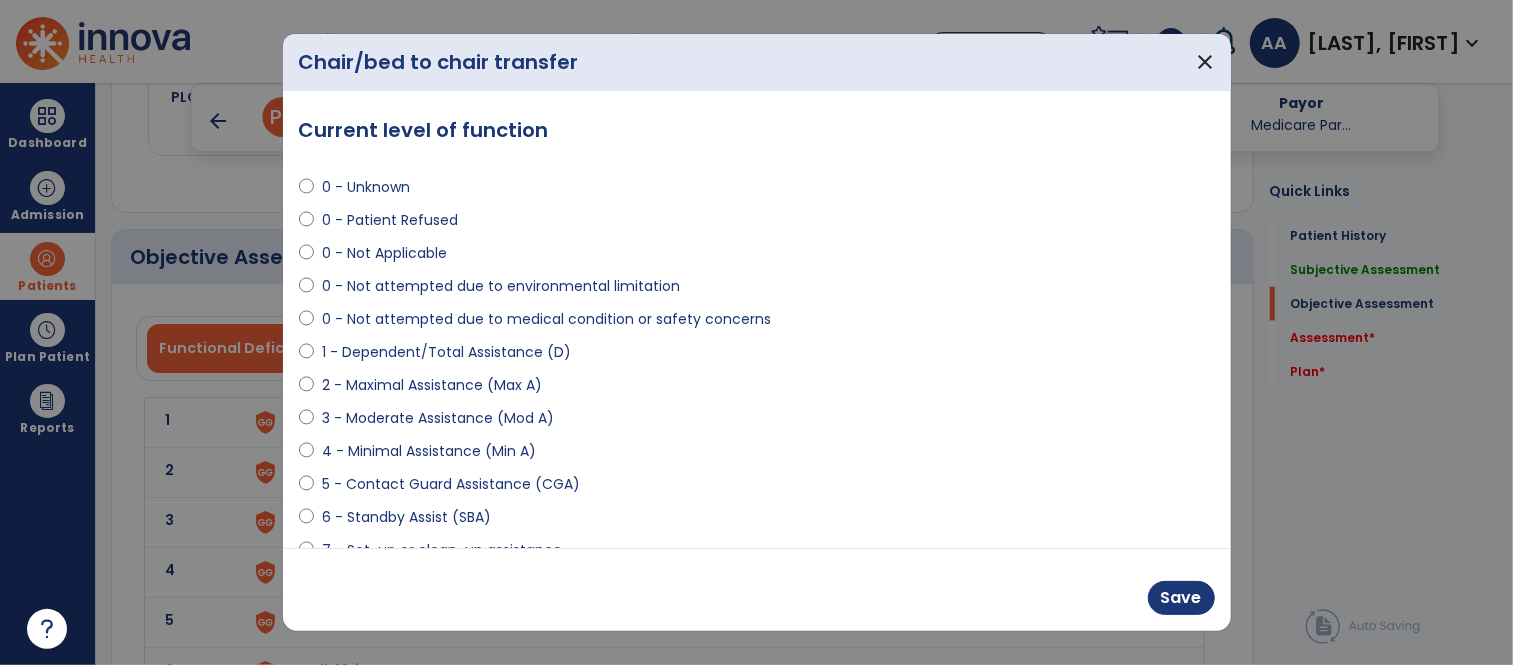 select on "**********" 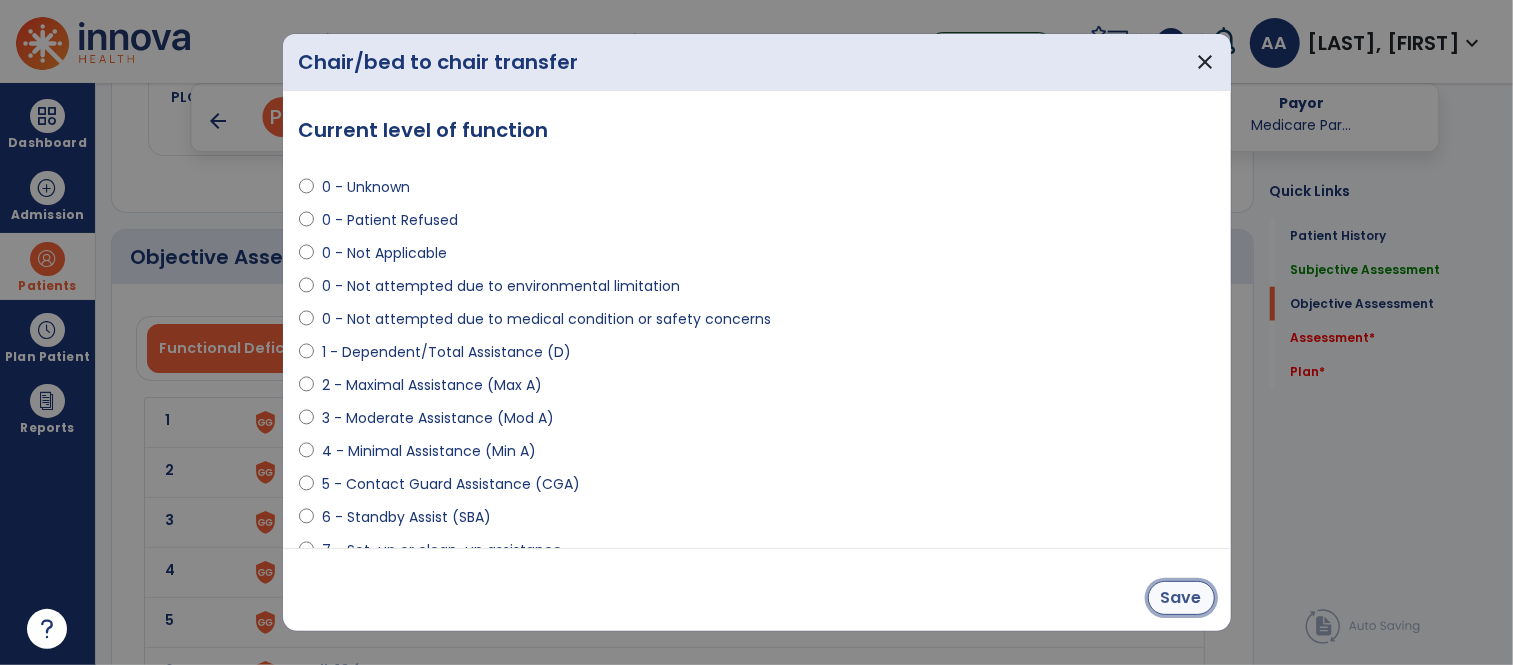 click on "Save" at bounding box center (1181, 598) 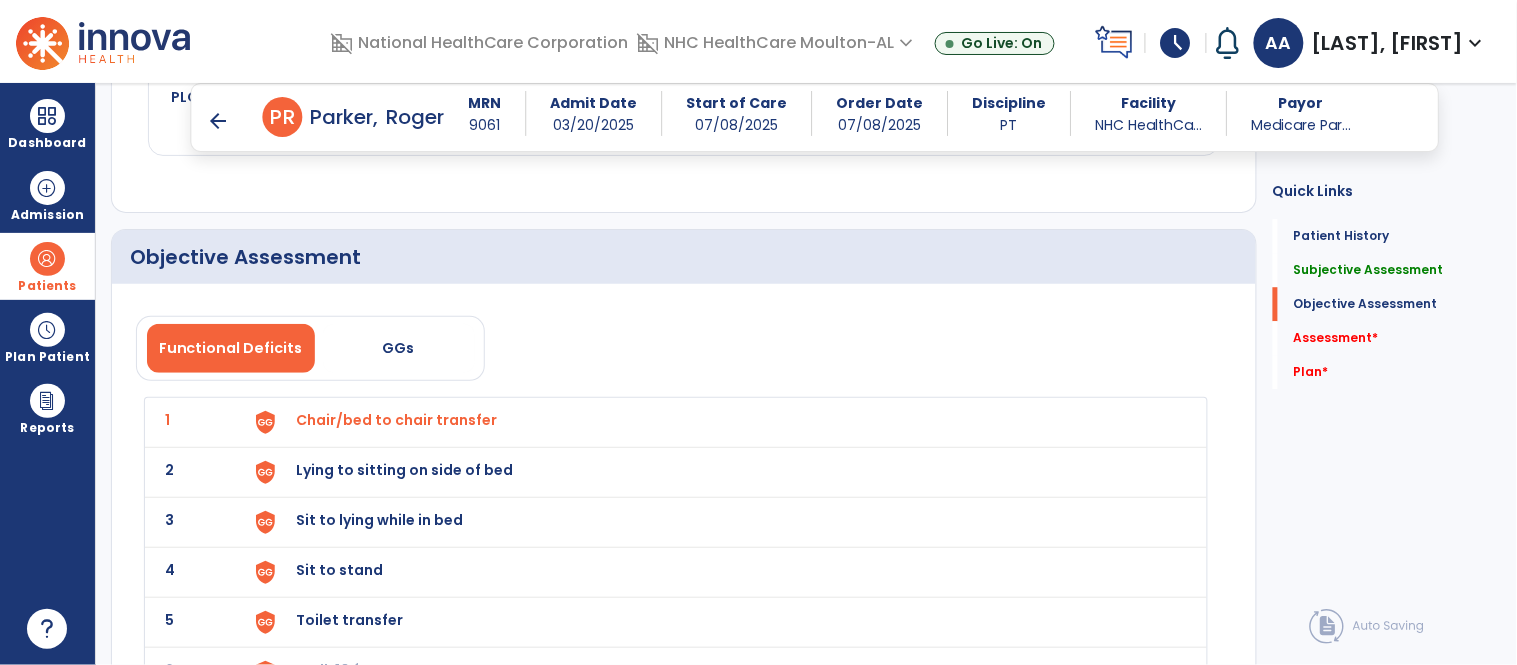 click on "Lying to sitting on side of bed" at bounding box center (397, 420) 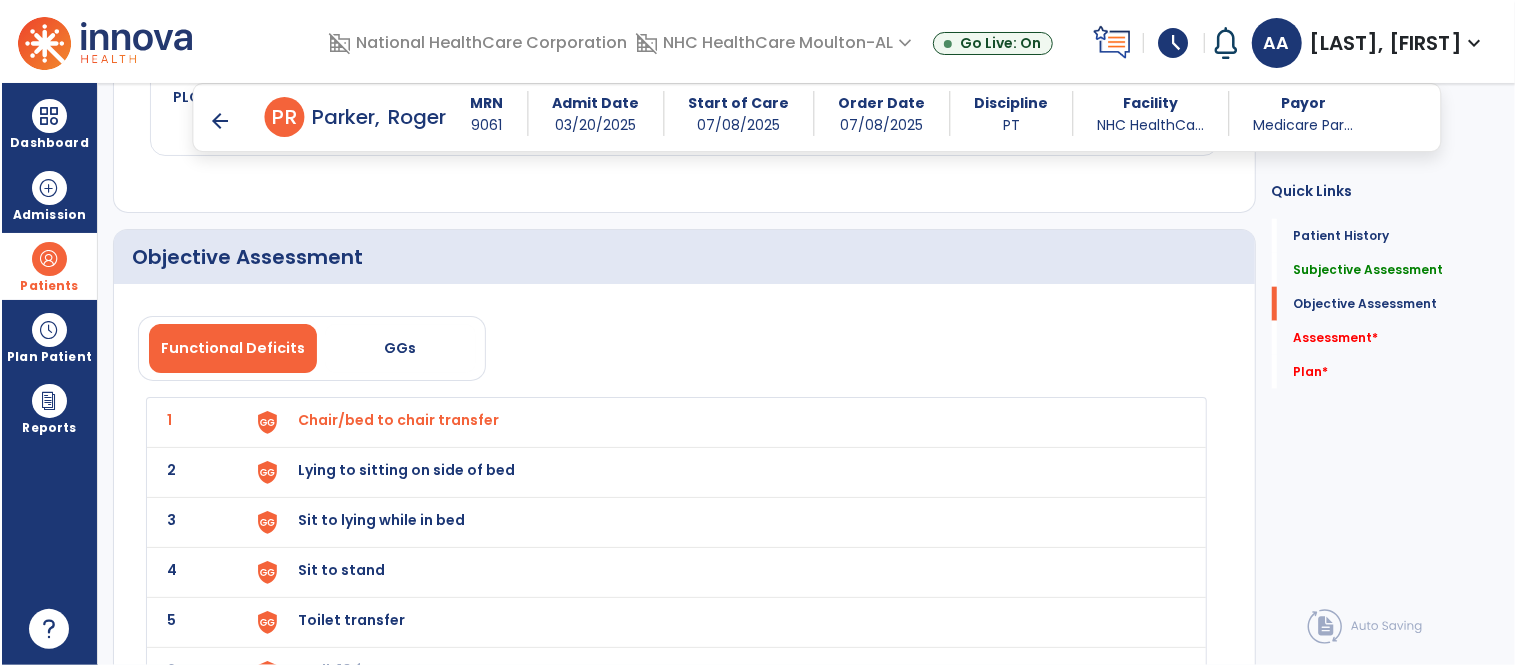 scroll, scrollTop: 1333, scrollLeft: 0, axis: vertical 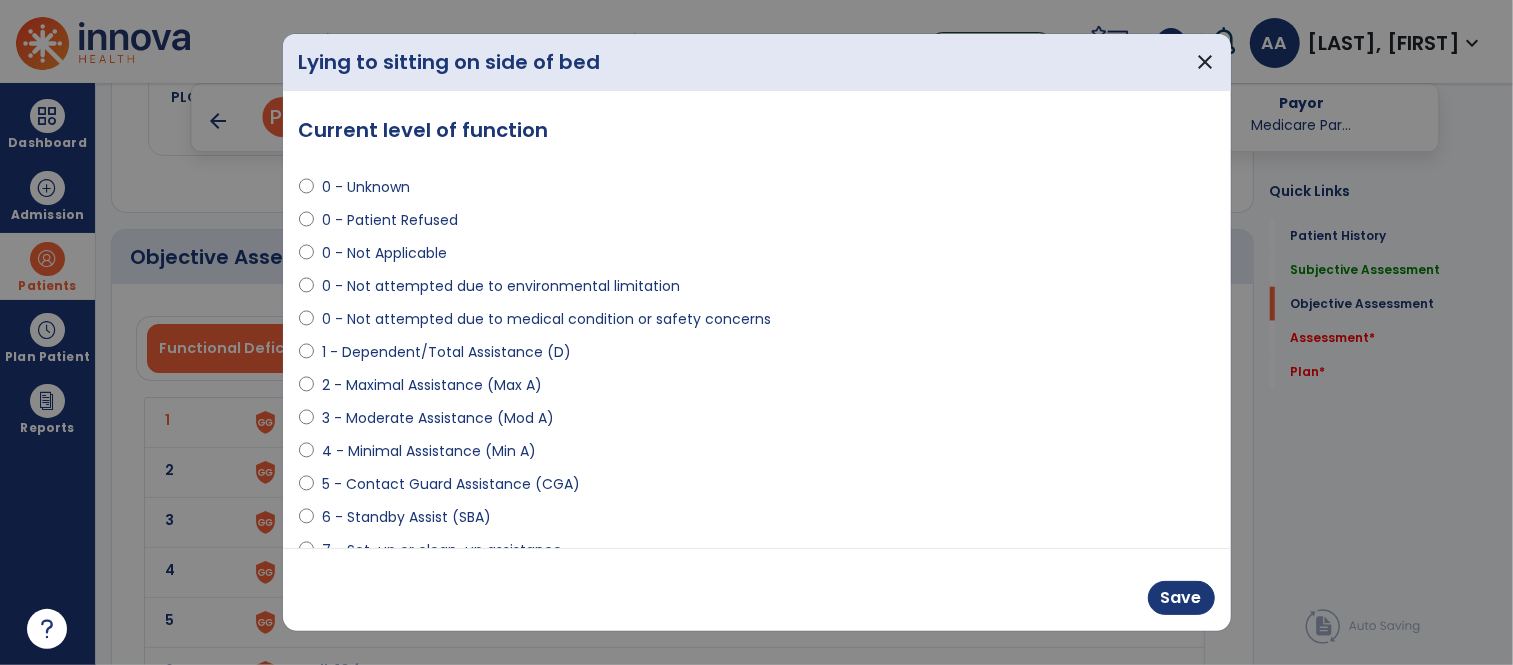 select on "**********" 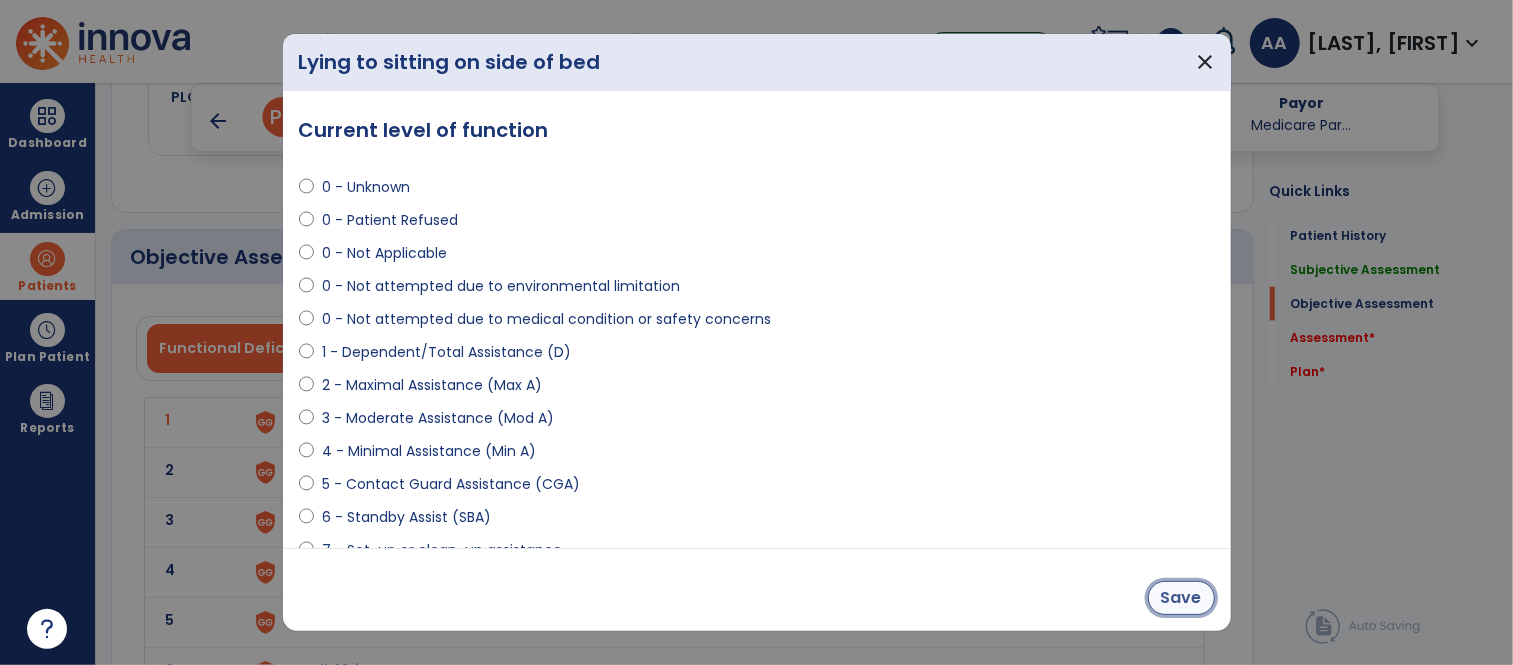 click on "Save" at bounding box center (1181, 598) 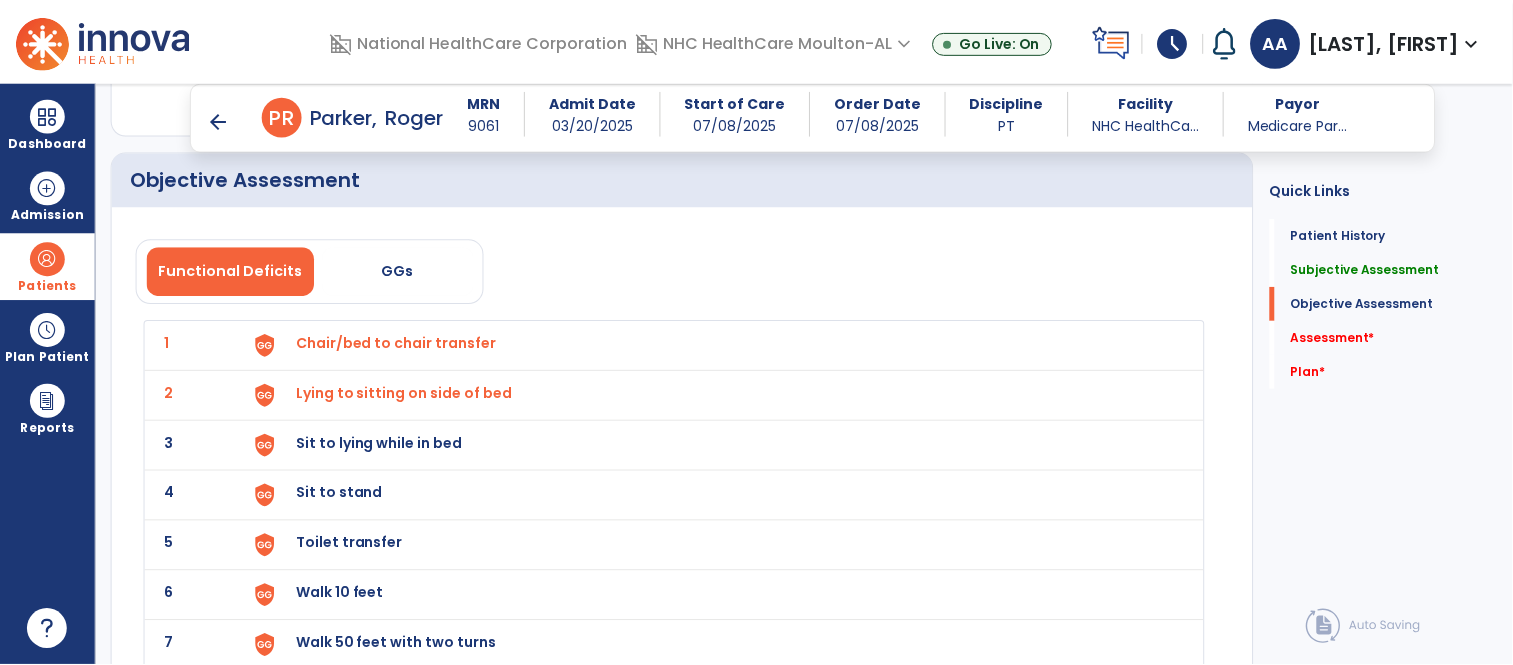 scroll, scrollTop: 1444, scrollLeft: 0, axis: vertical 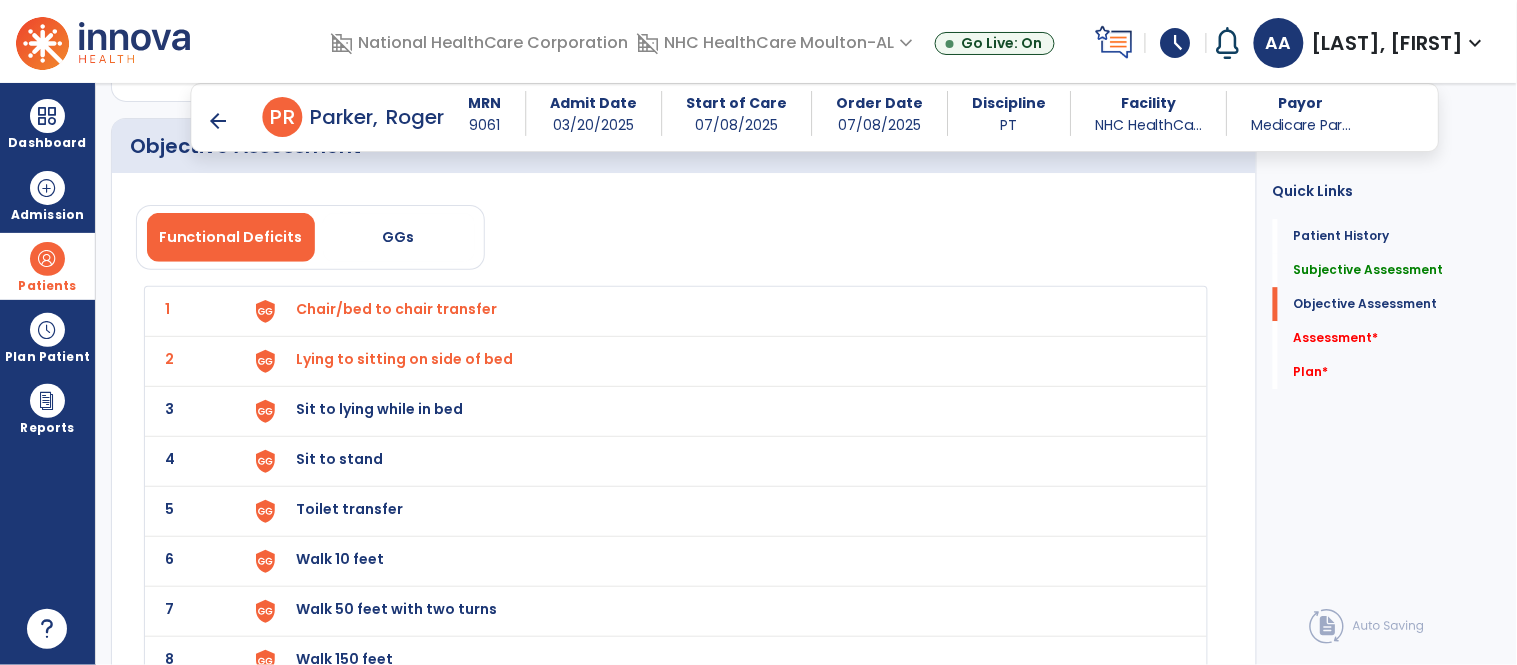 click on "Sit to lying while in bed" at bounding box center [397, 309] 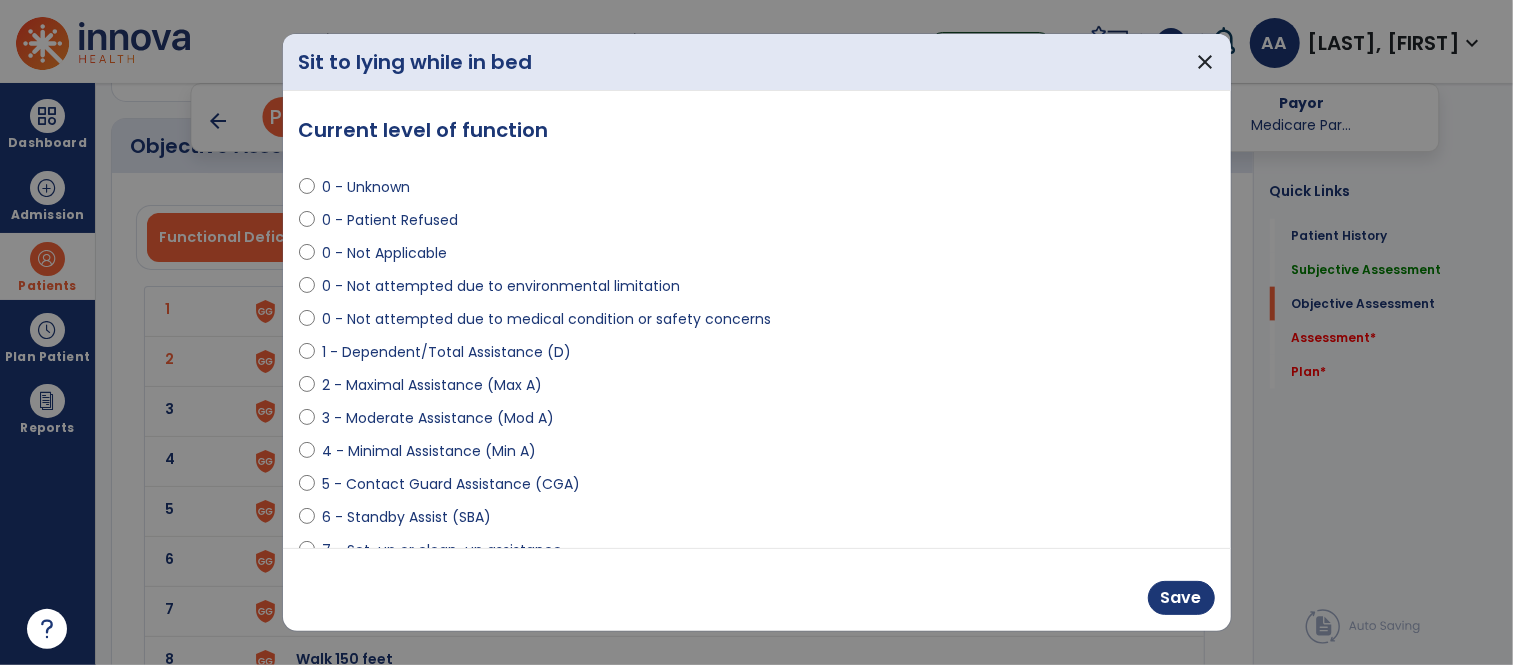 scroll, scrollTop: 1444, scrollLeft: 0, axis: vertical 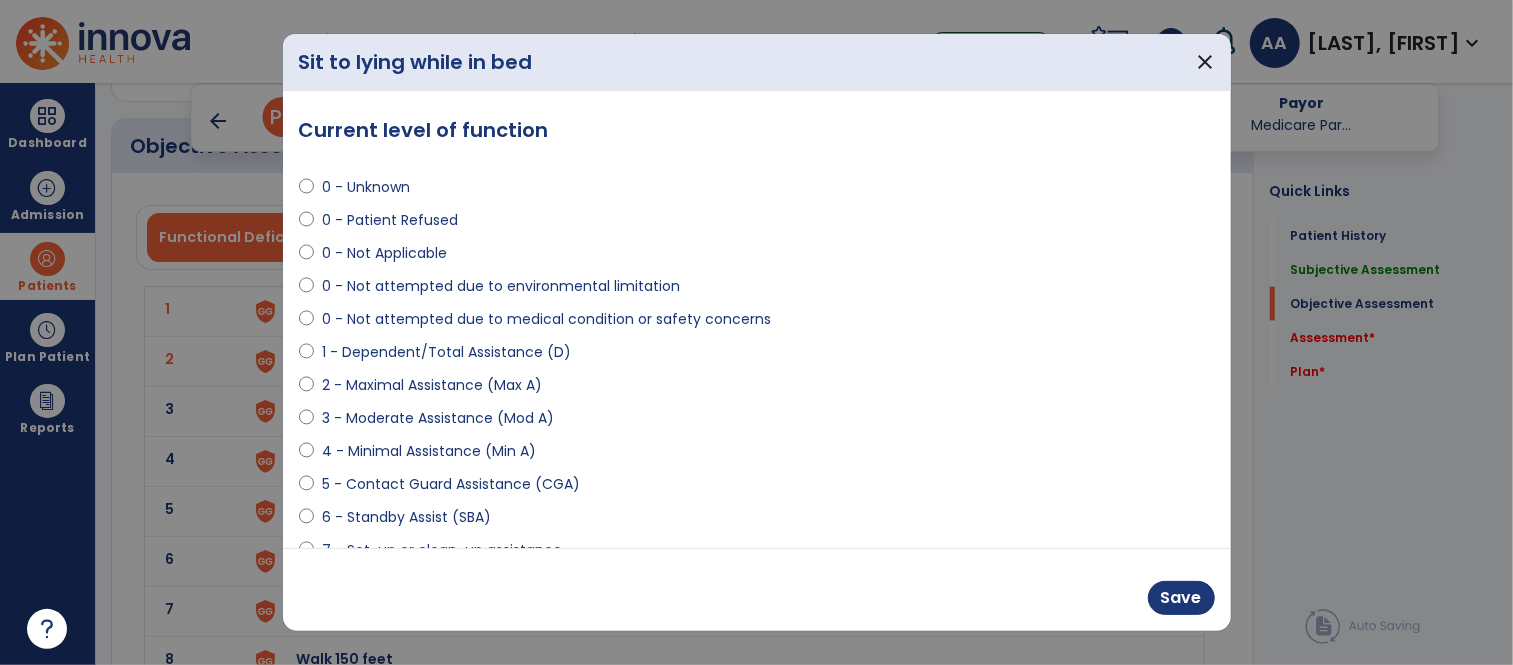 select on "**********" 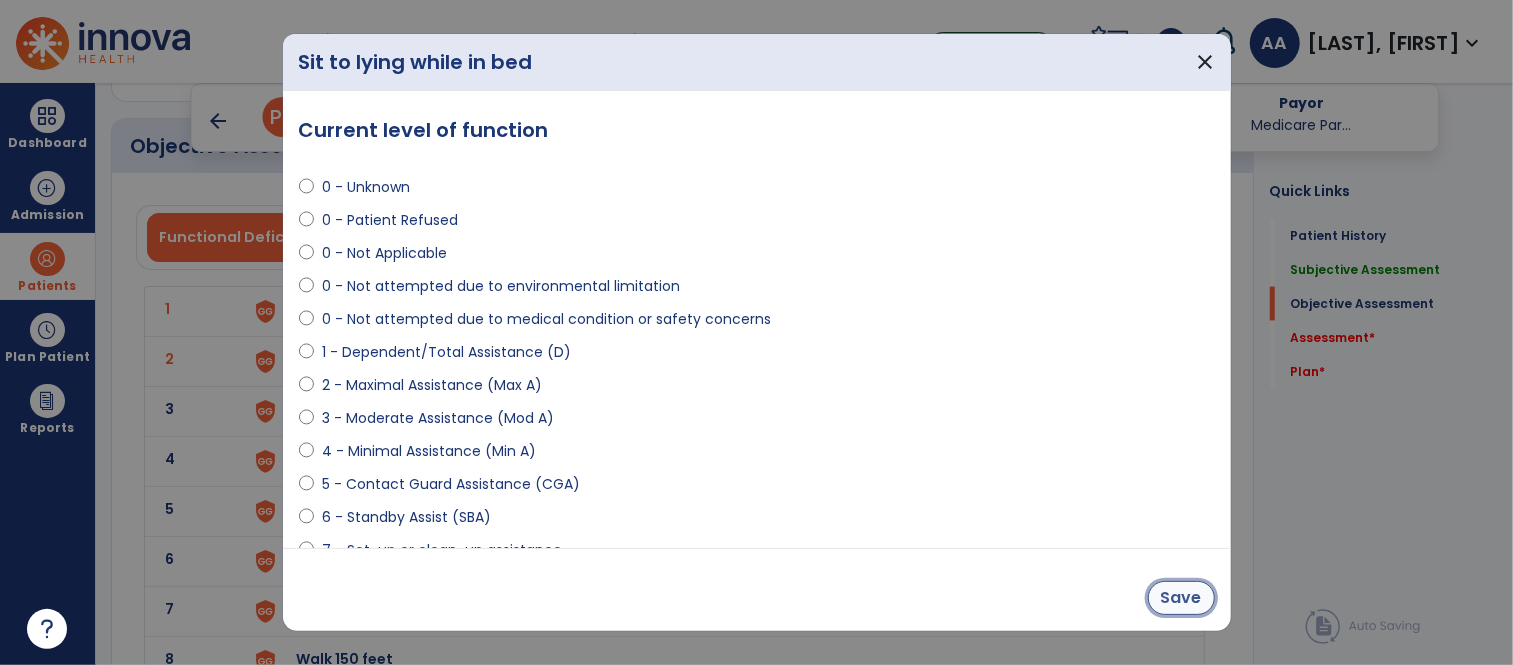 click on "Save" at bounding box center (1181, 598) 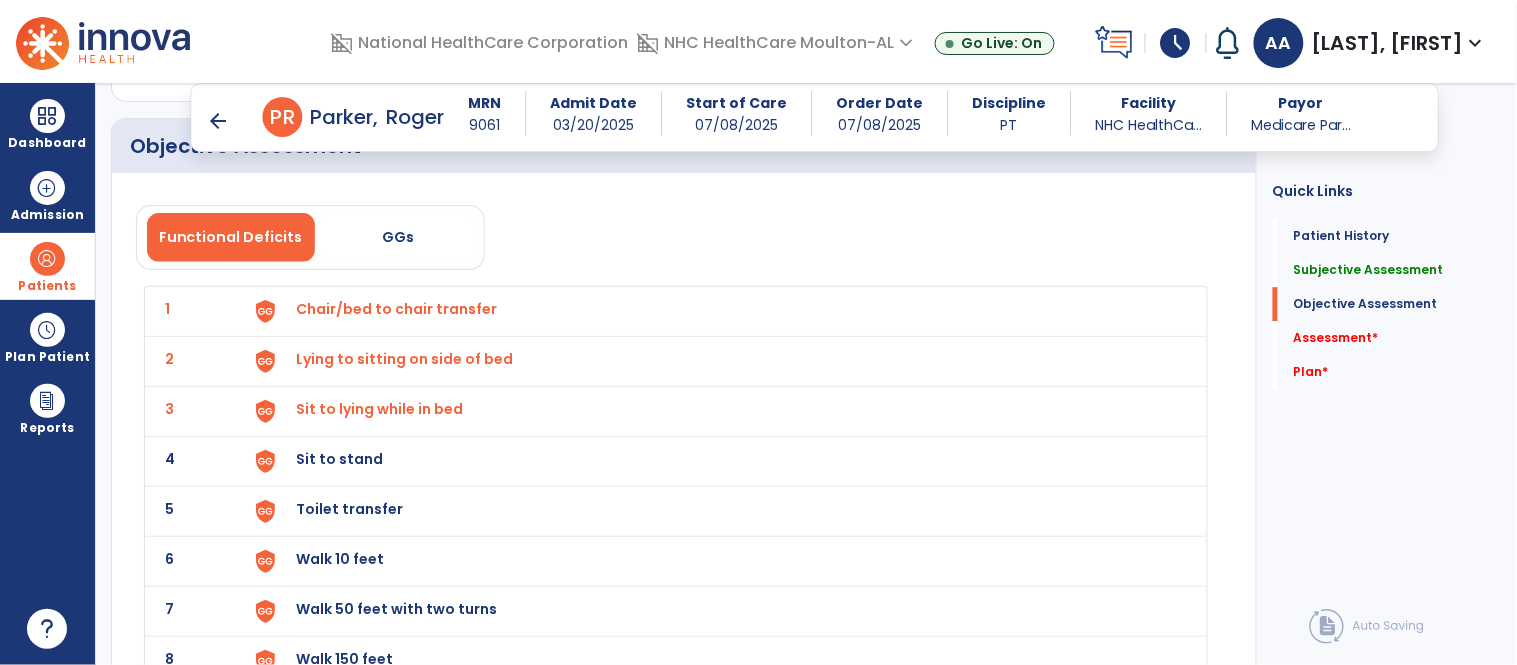 click on "3 Sit to lying while in bed" 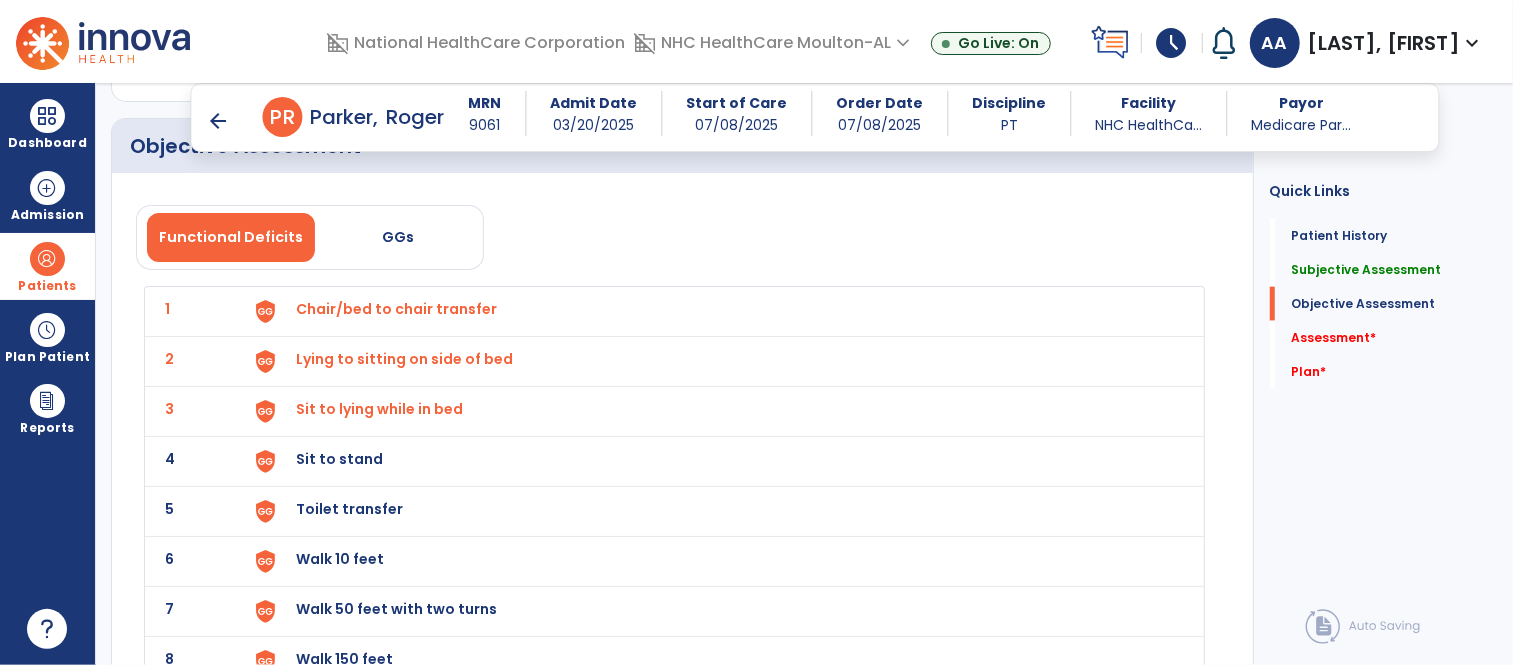 scroll, scrollTop: 1444, scrollLeft: 0, axis: vertical 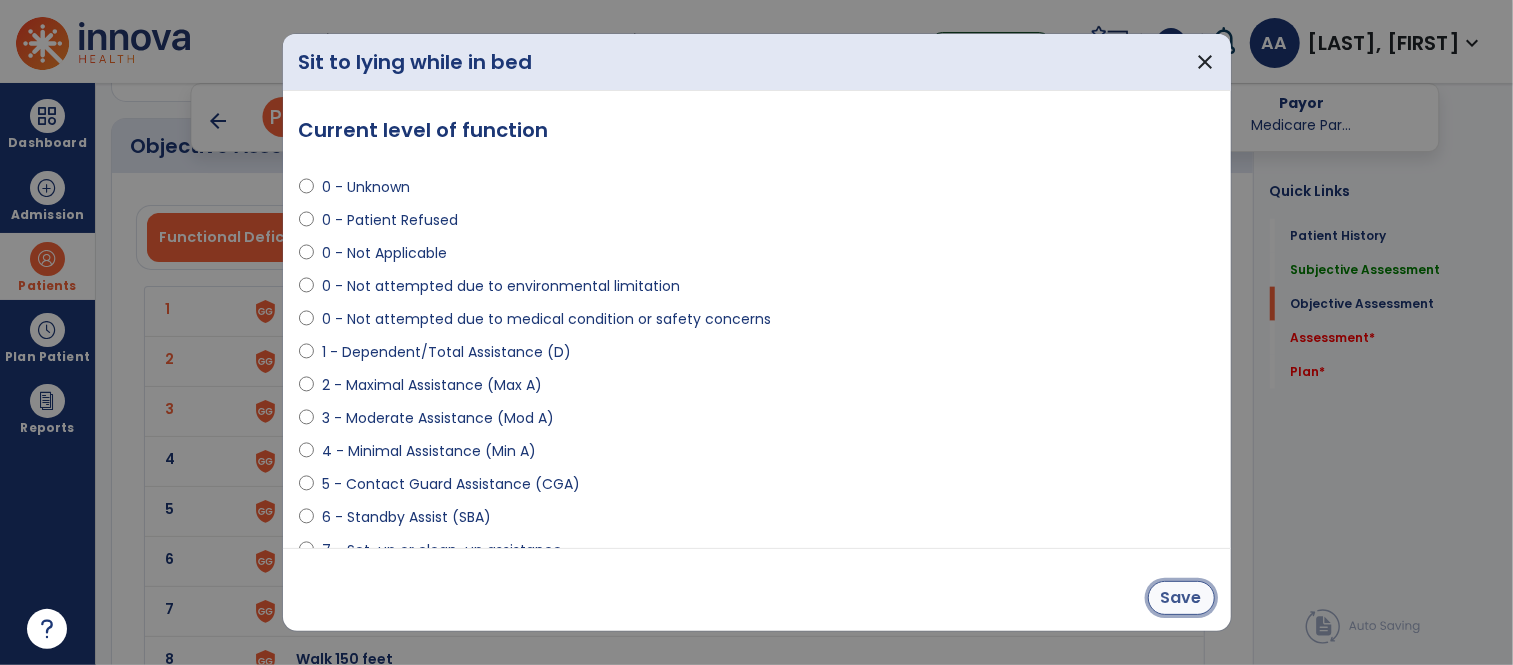 click on "Save" at bounding box center (1181, 598) 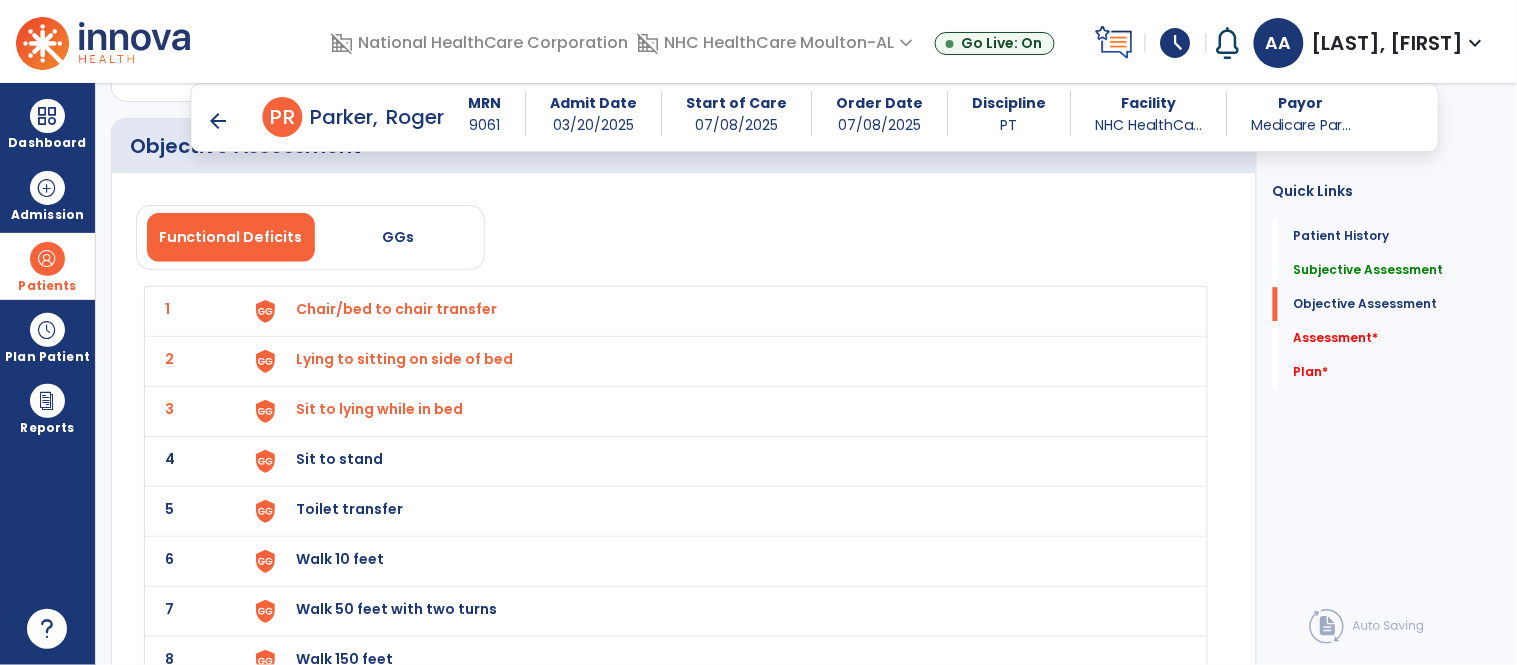 click on "4 Sit to stand" 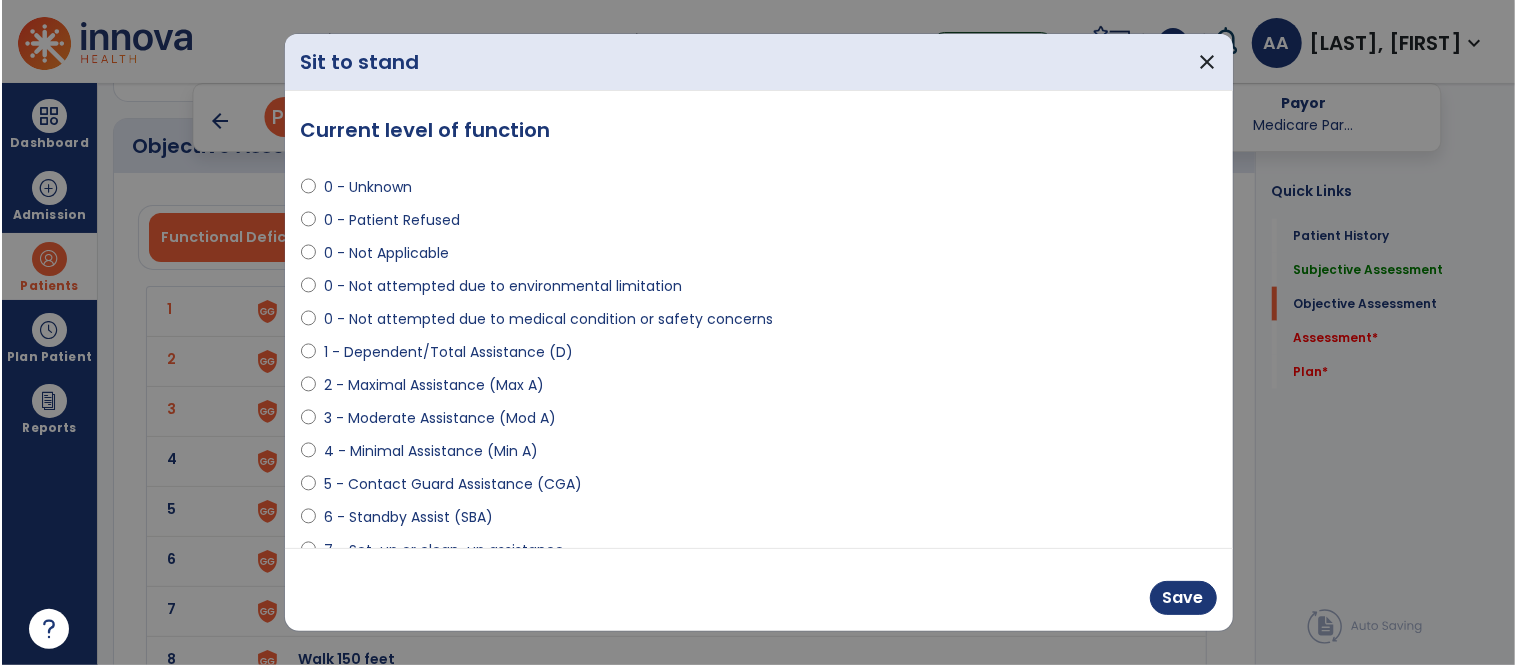 scroll, scrollTop: 1444, scrollLeft: 0, axis: vertical 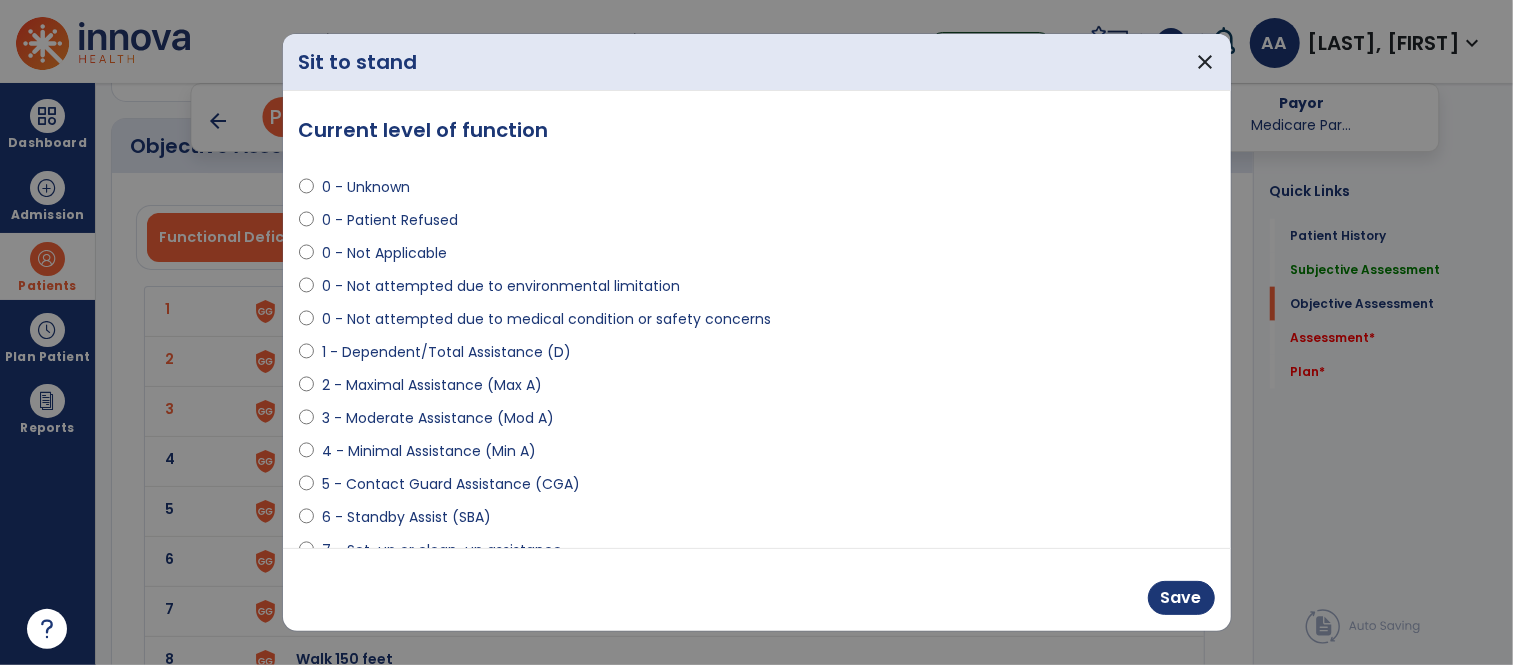 select on "**********" 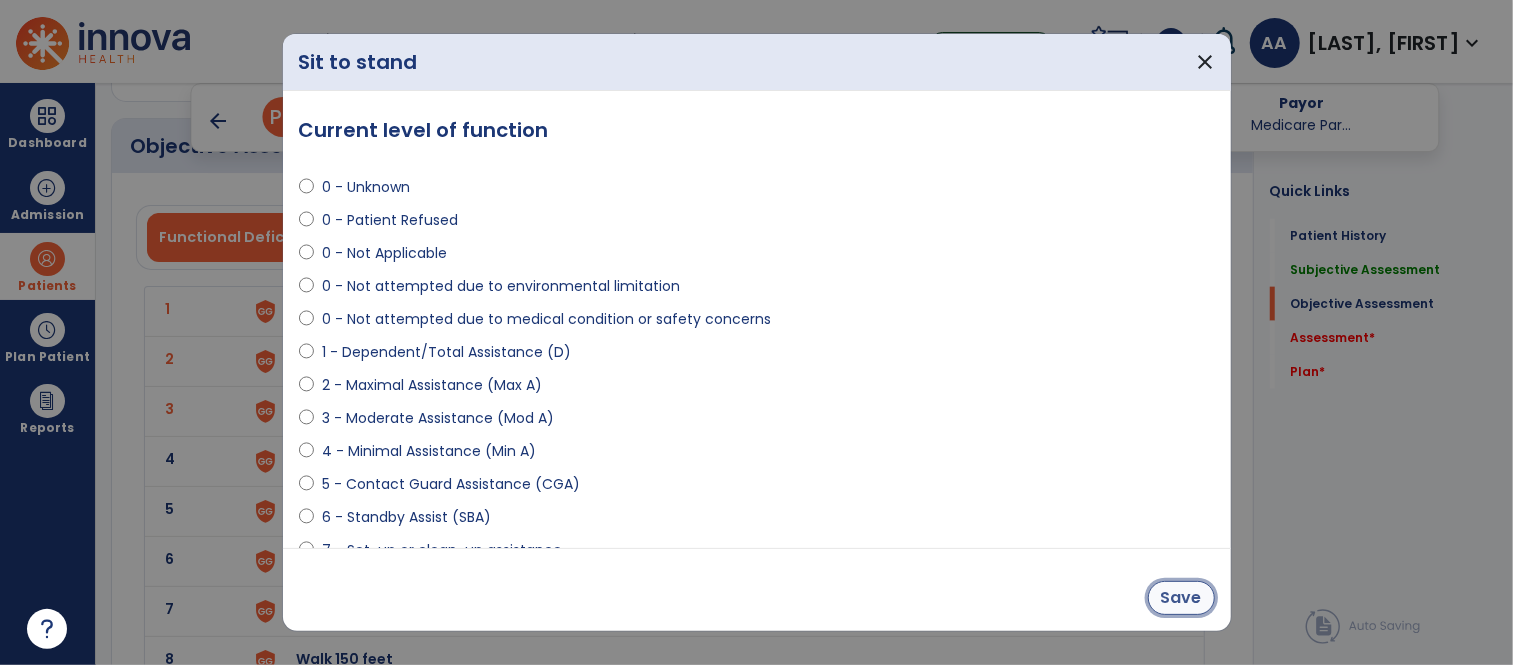 click on "Save" at bounding box center (1181, 598) 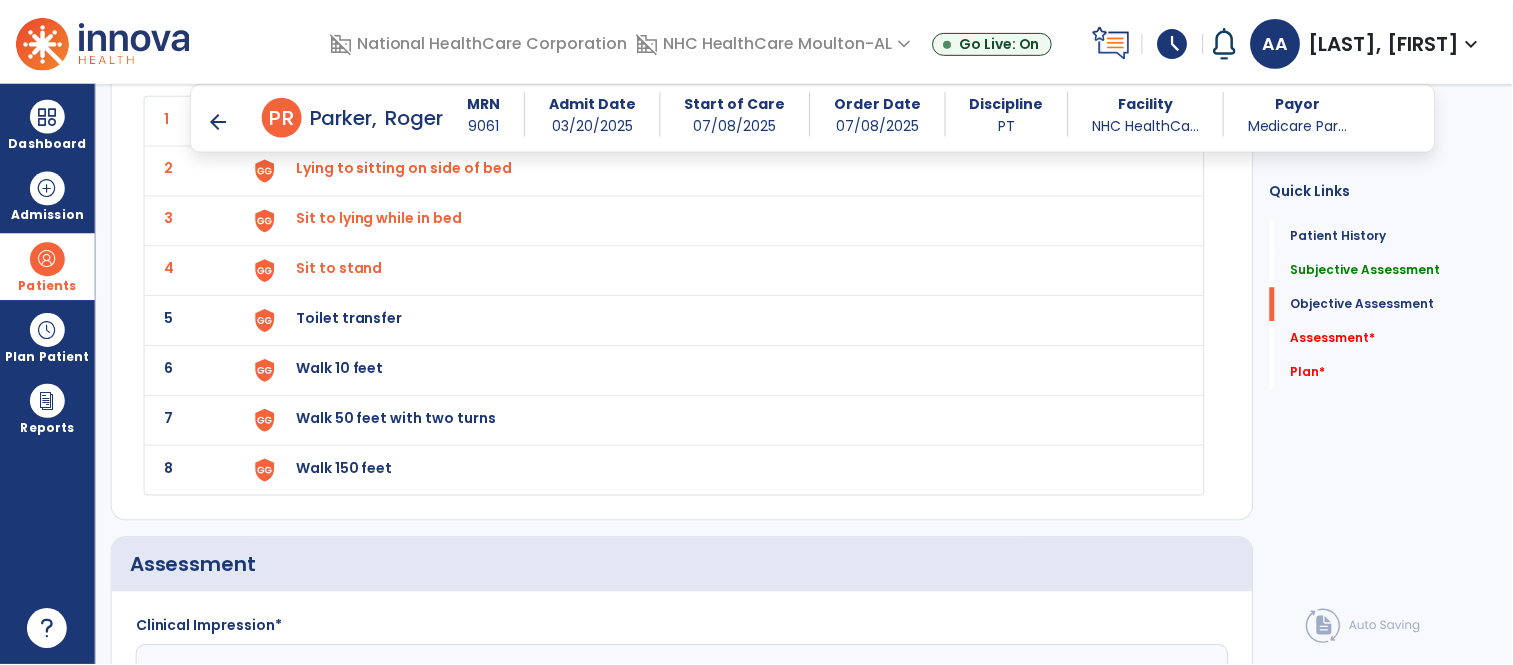 scroll, scrollTop: 1666, scrollLeft: 0, axis: vertical 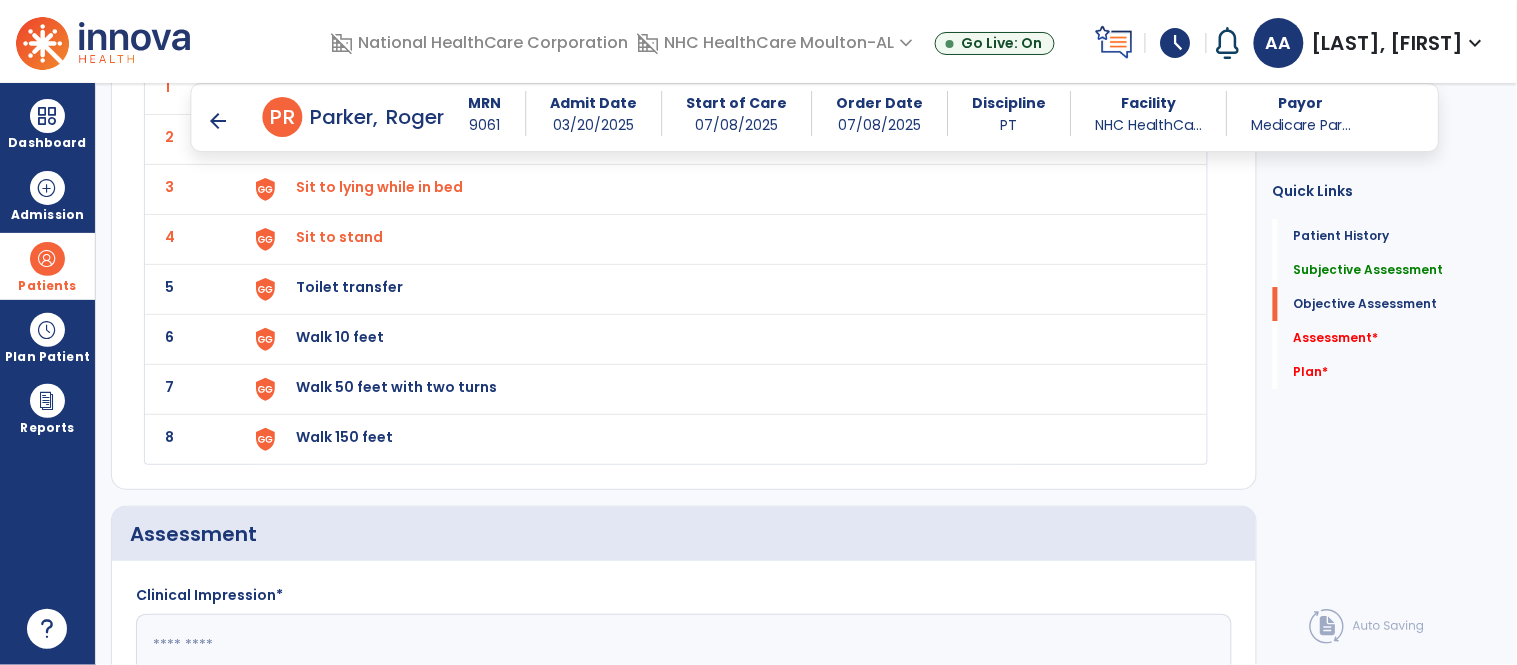 click on "Toilet transfer" at bounding box center [397, 87] 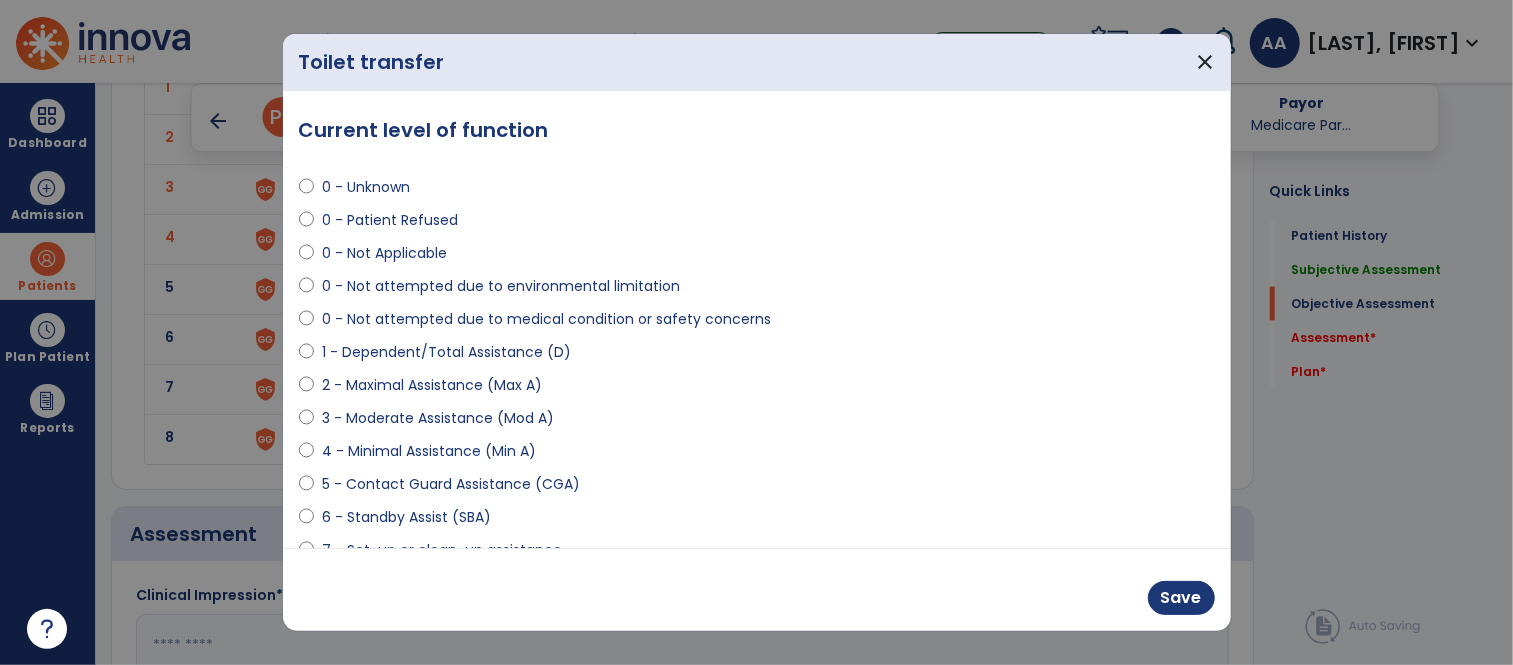 scroll, scrollTop: 1666, scrollLeft: 0, axis: vertical 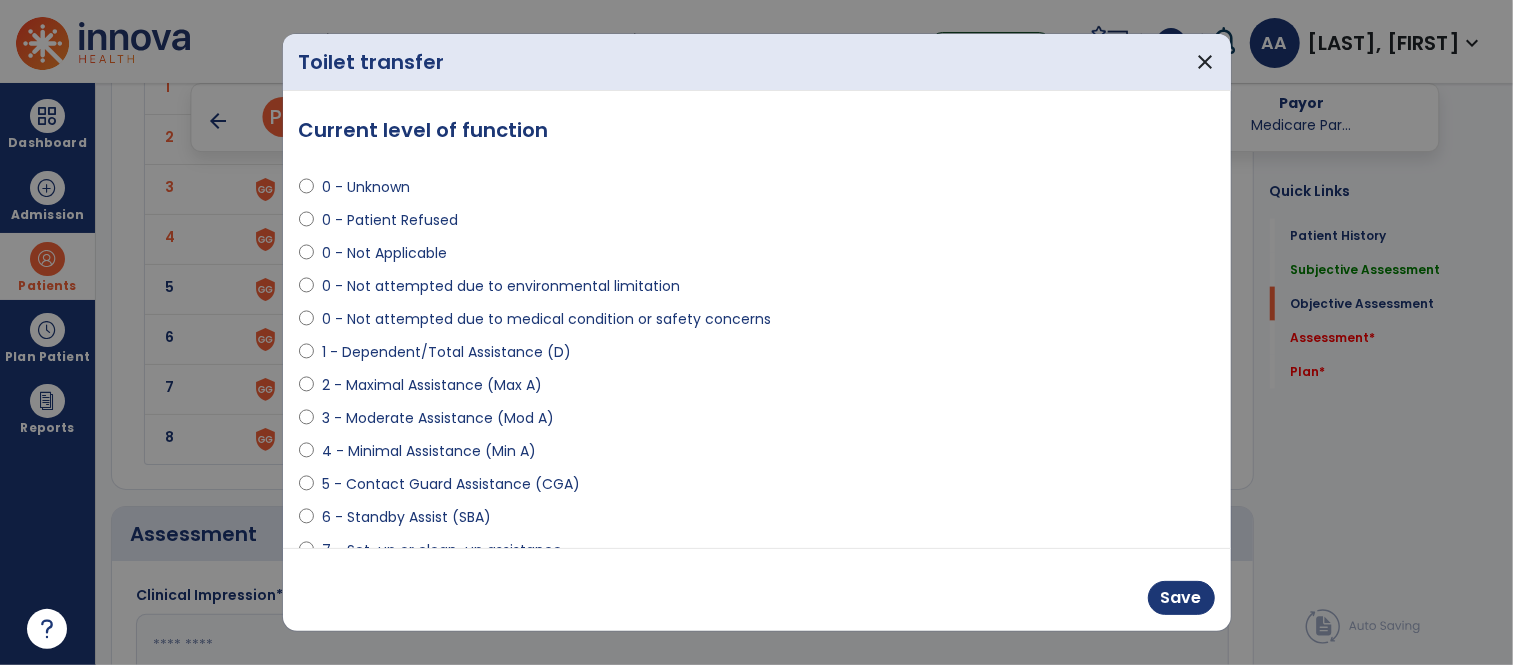 select on "**********" 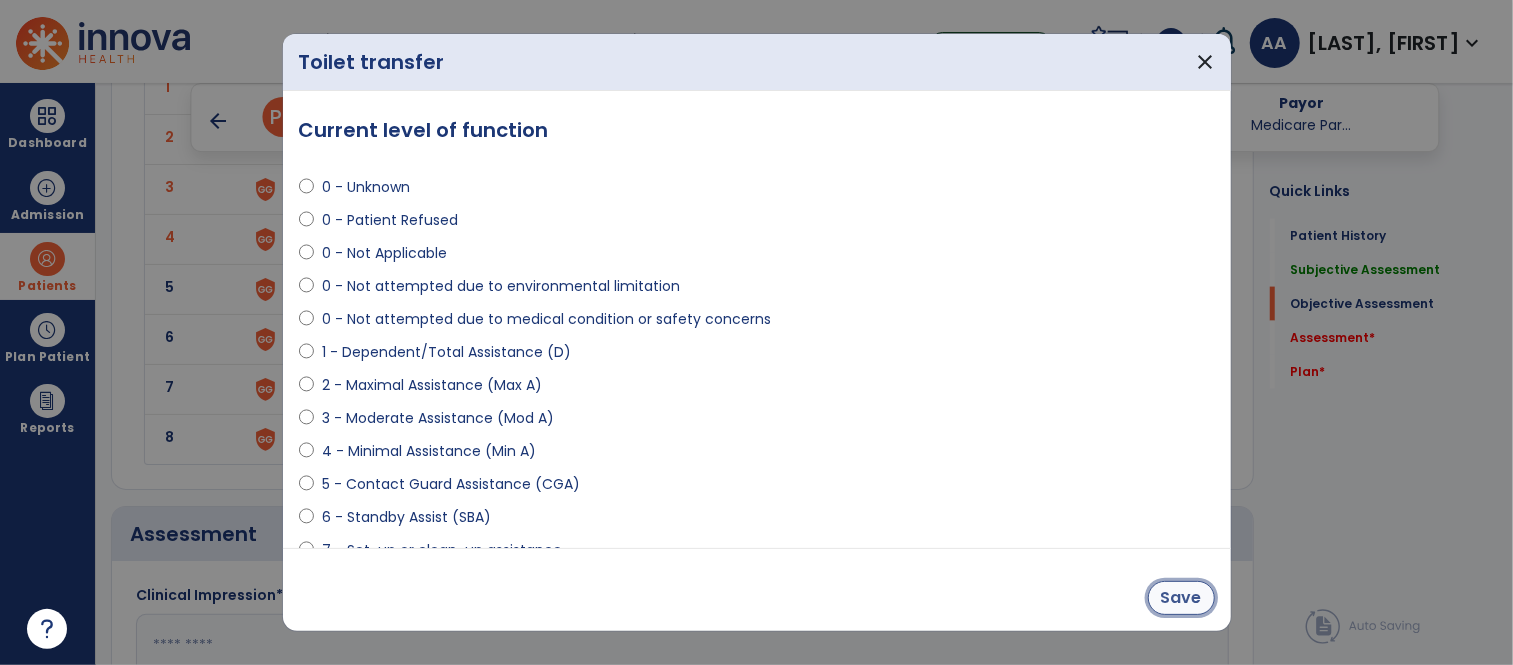 click on "Save" at bounding box center (1181, 598) 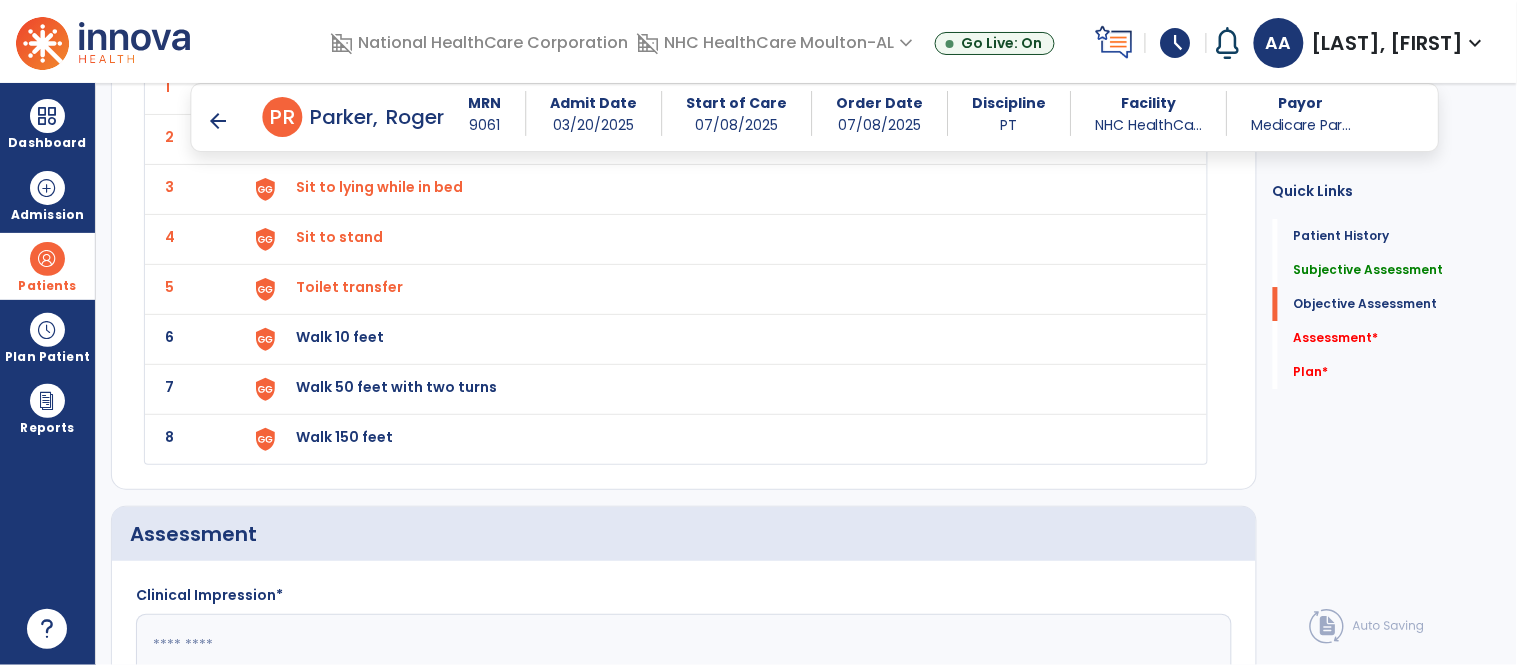 click on "Walk 10 feet" at bounding box center (397, 87) 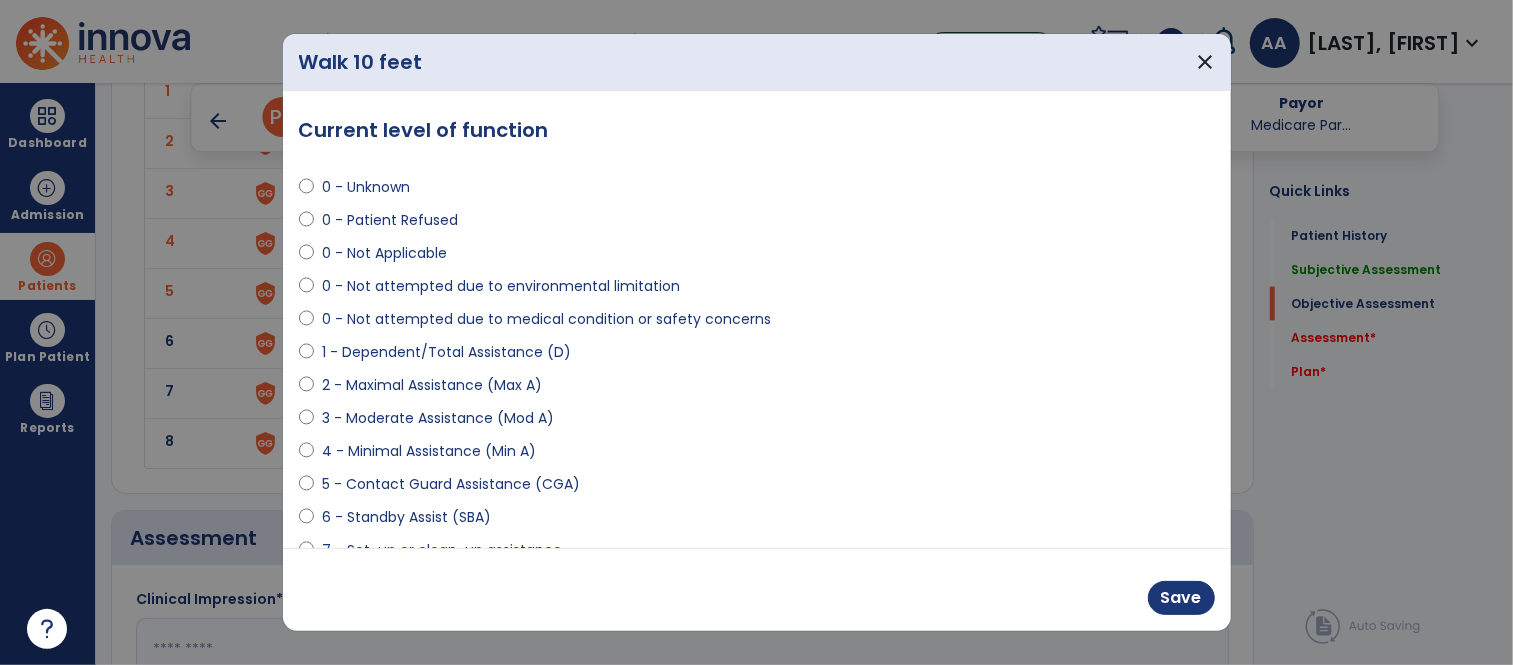 scroll, scrollTop: 1666, scrollLeft: 0, axis: vertical 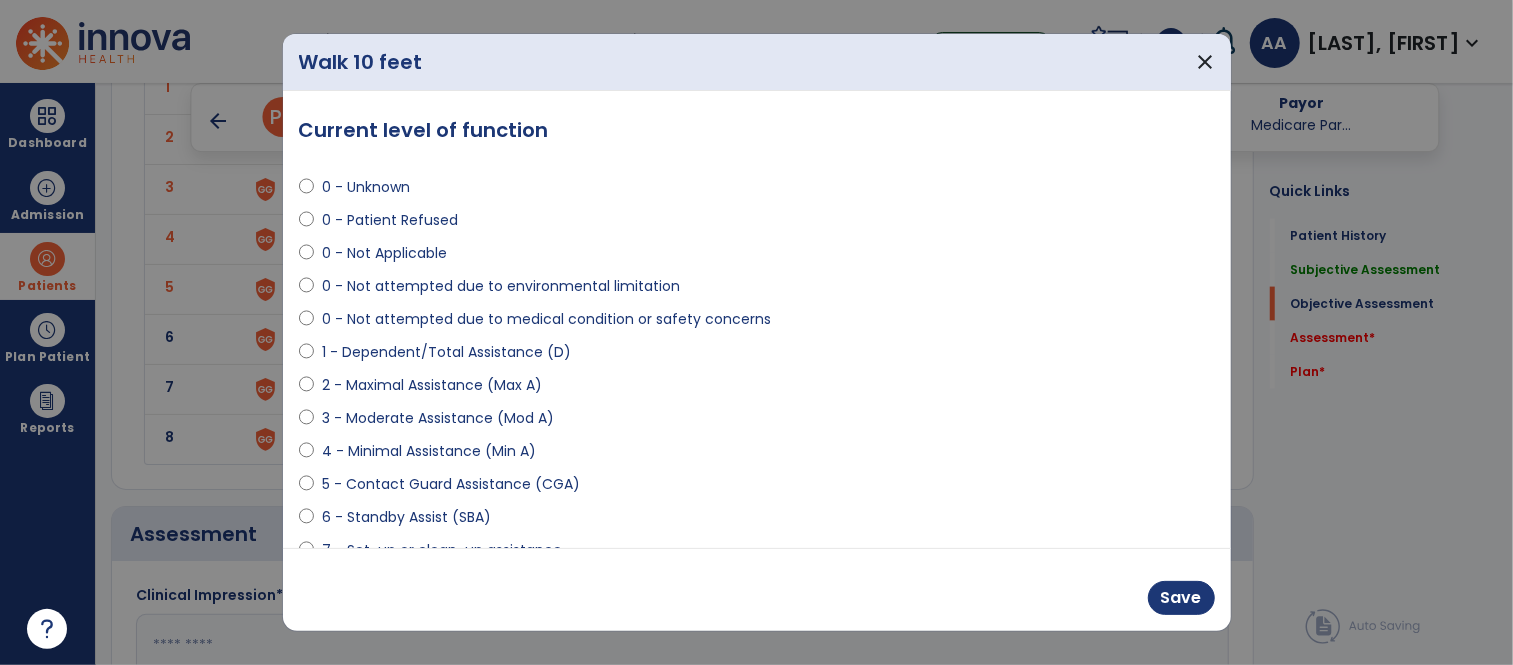 select on "**********" 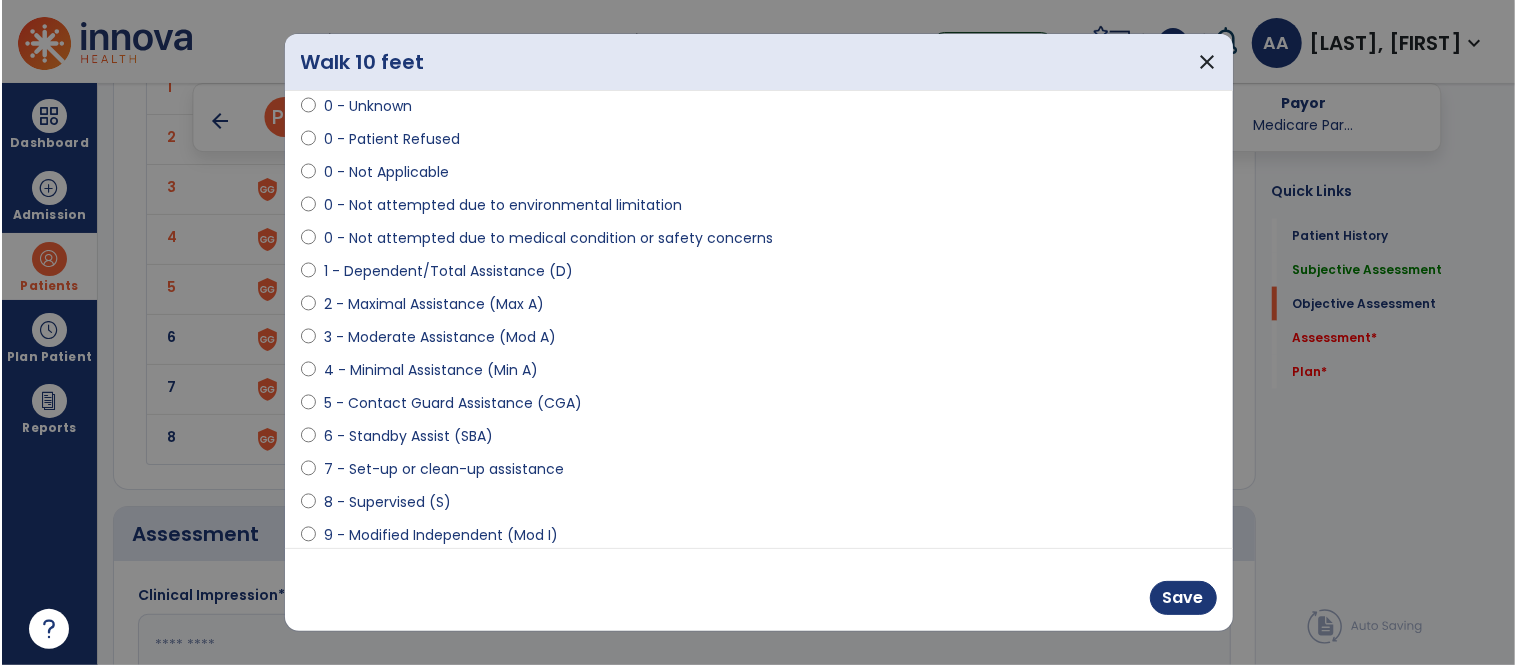 scroll, scrollTop: 233, scrollLeft: 0, axis: vertical 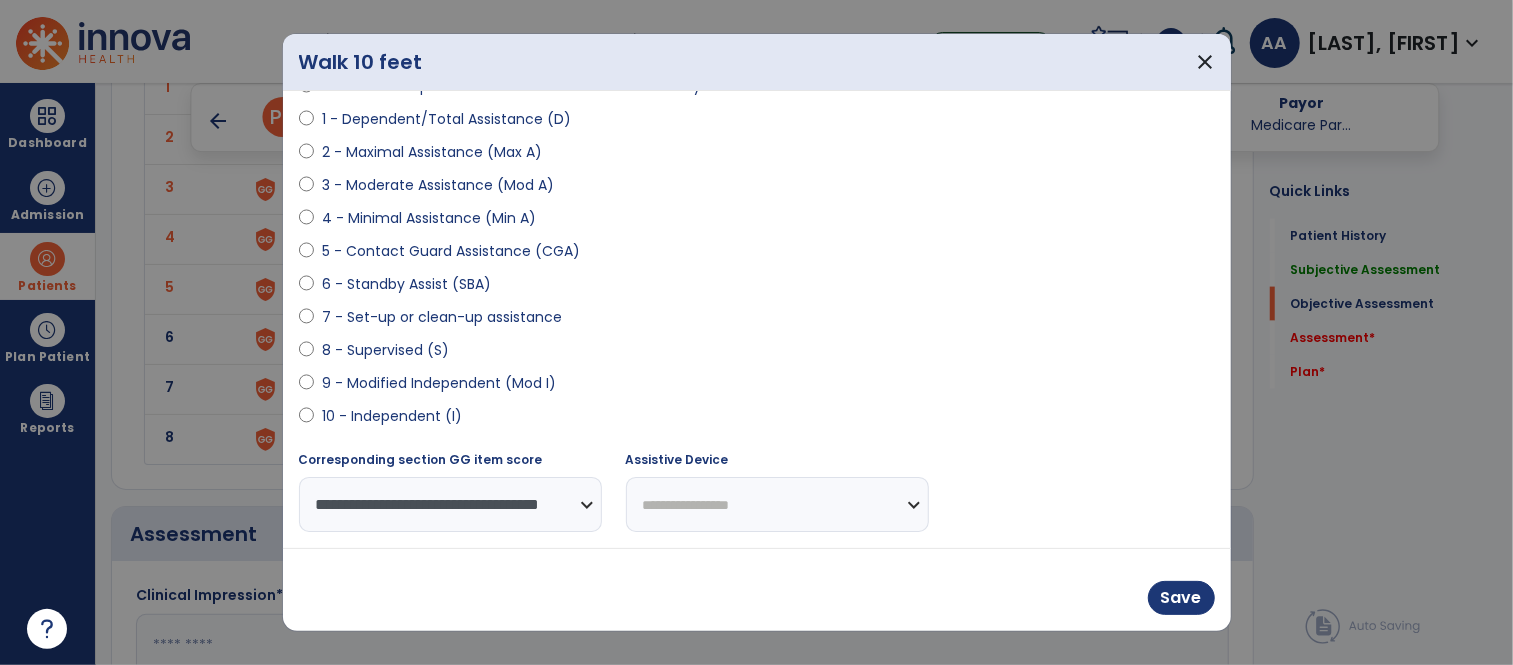click on "**********" at bounding box center [777, 504] 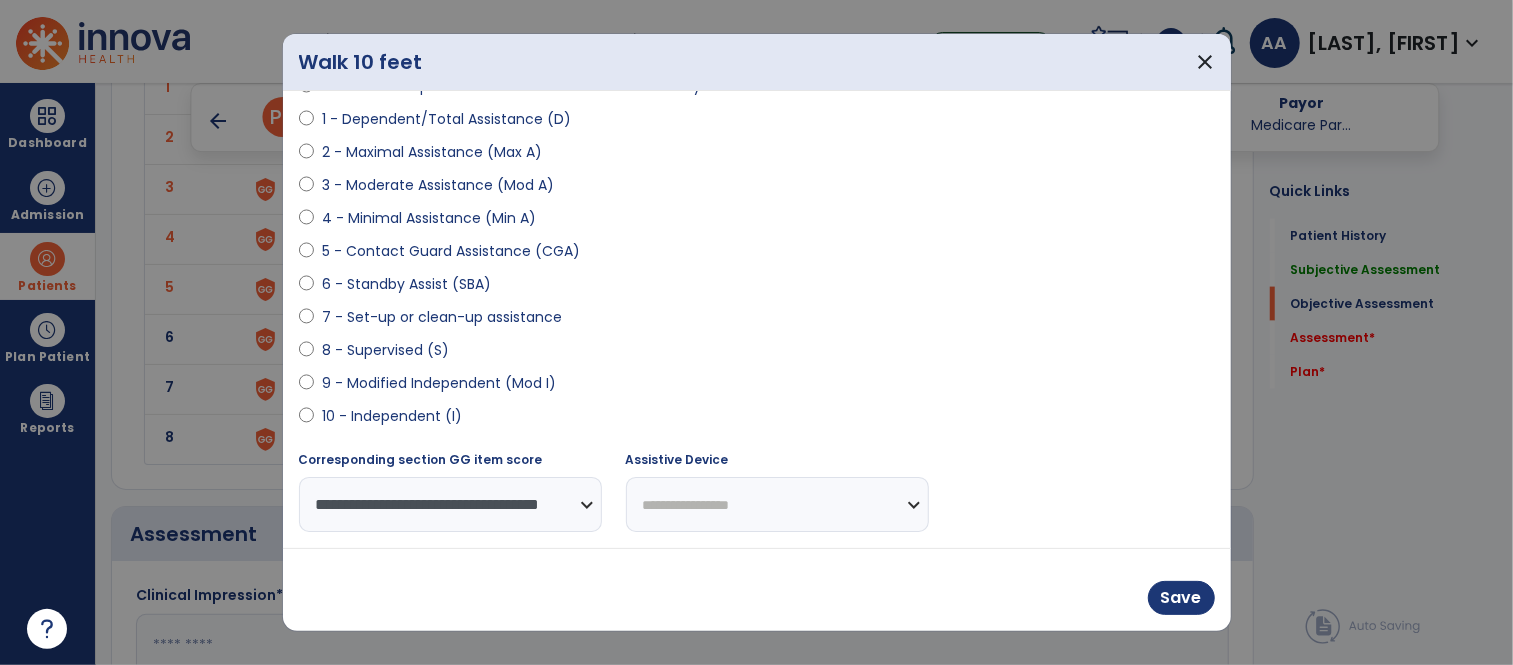 select on "********" 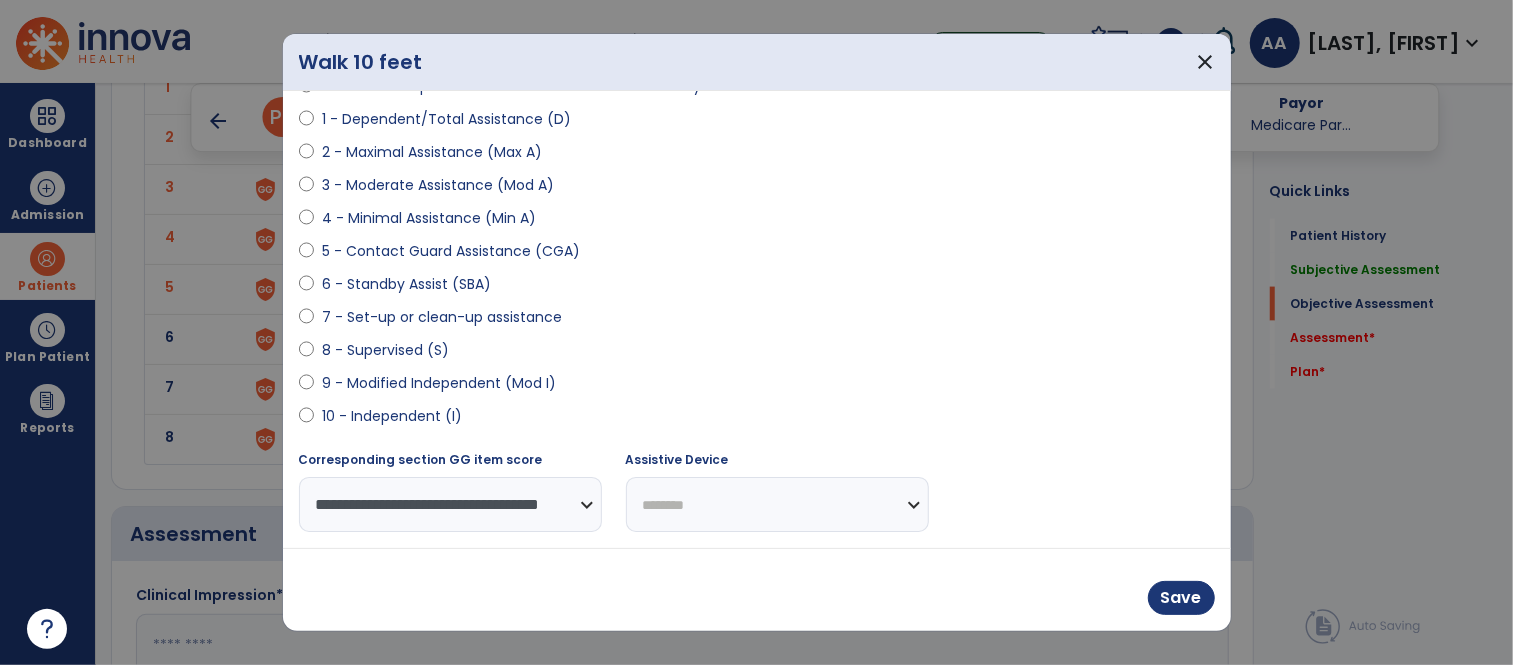 click on "**********" at bounding box center [777, 504] 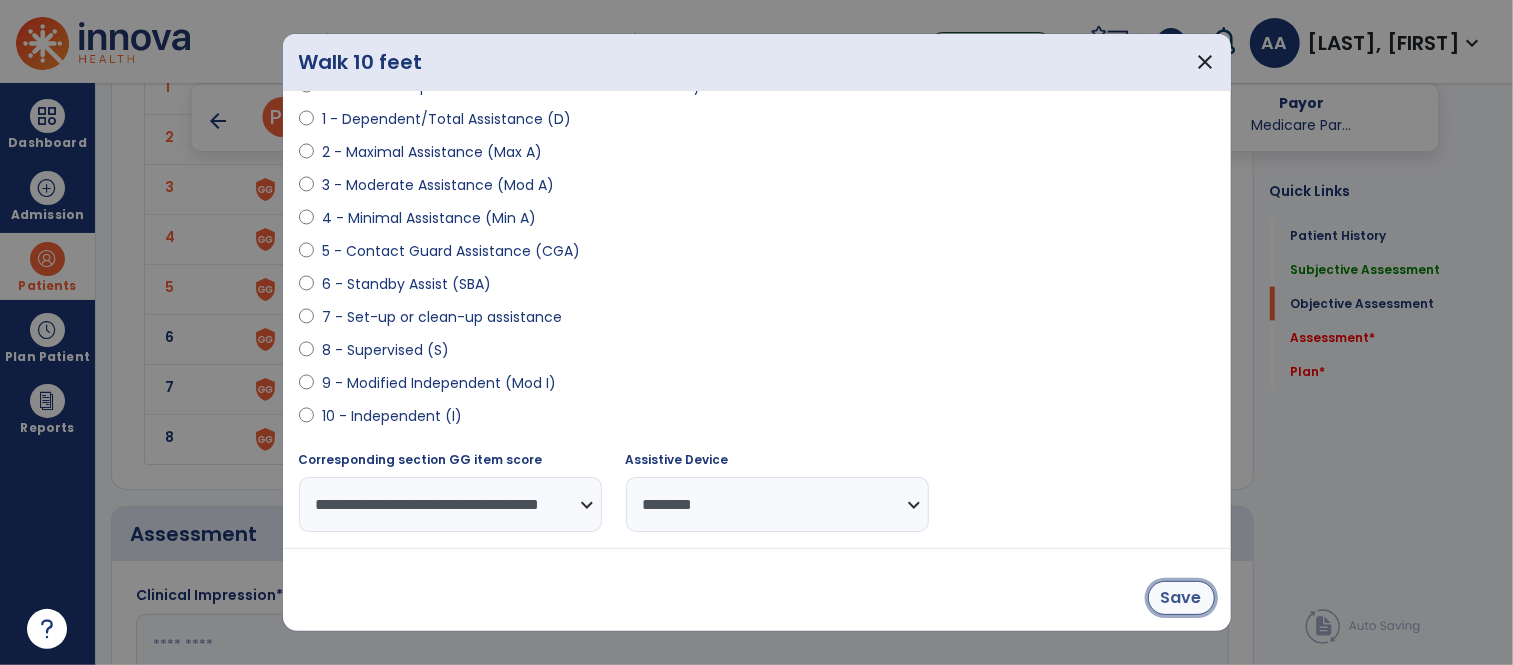 click on "Save" at bounding box center [1181, 598] 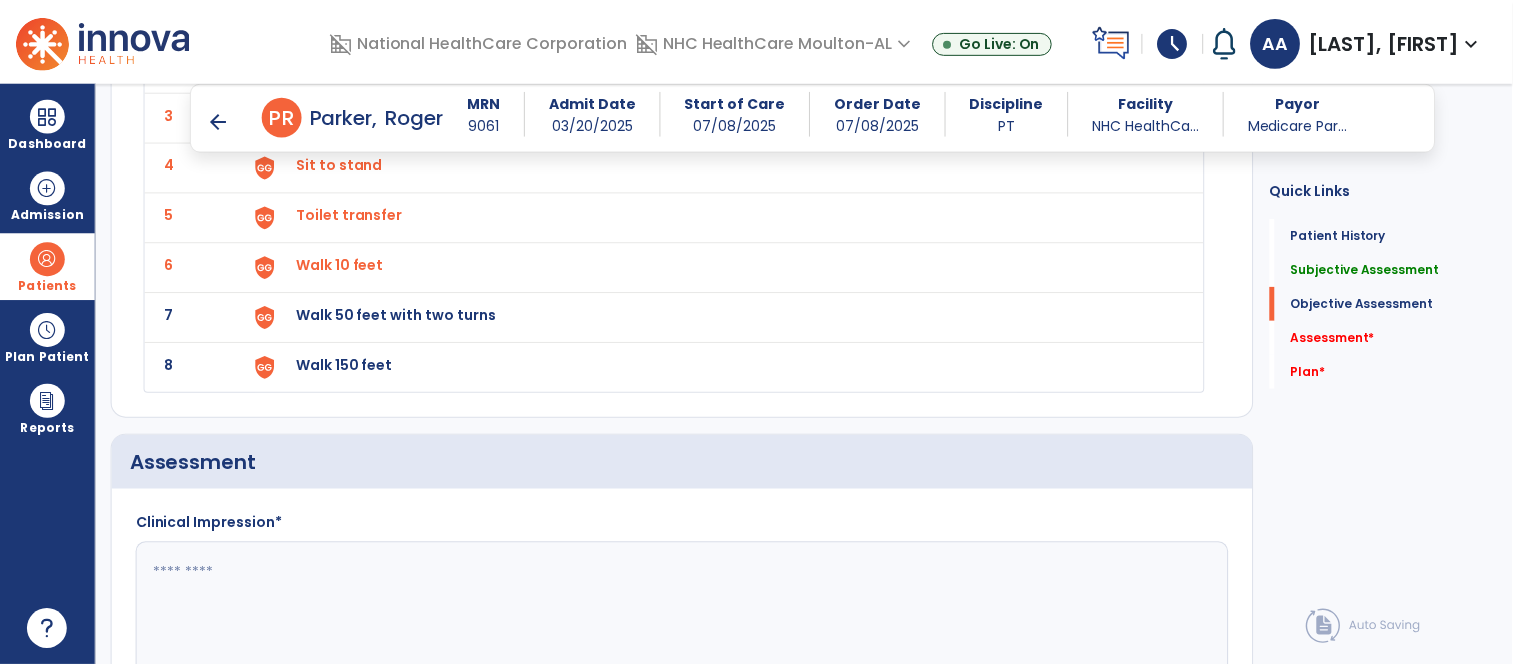 scroll, scrollTop: 1777, scrollLeft: 0, axis: vertical 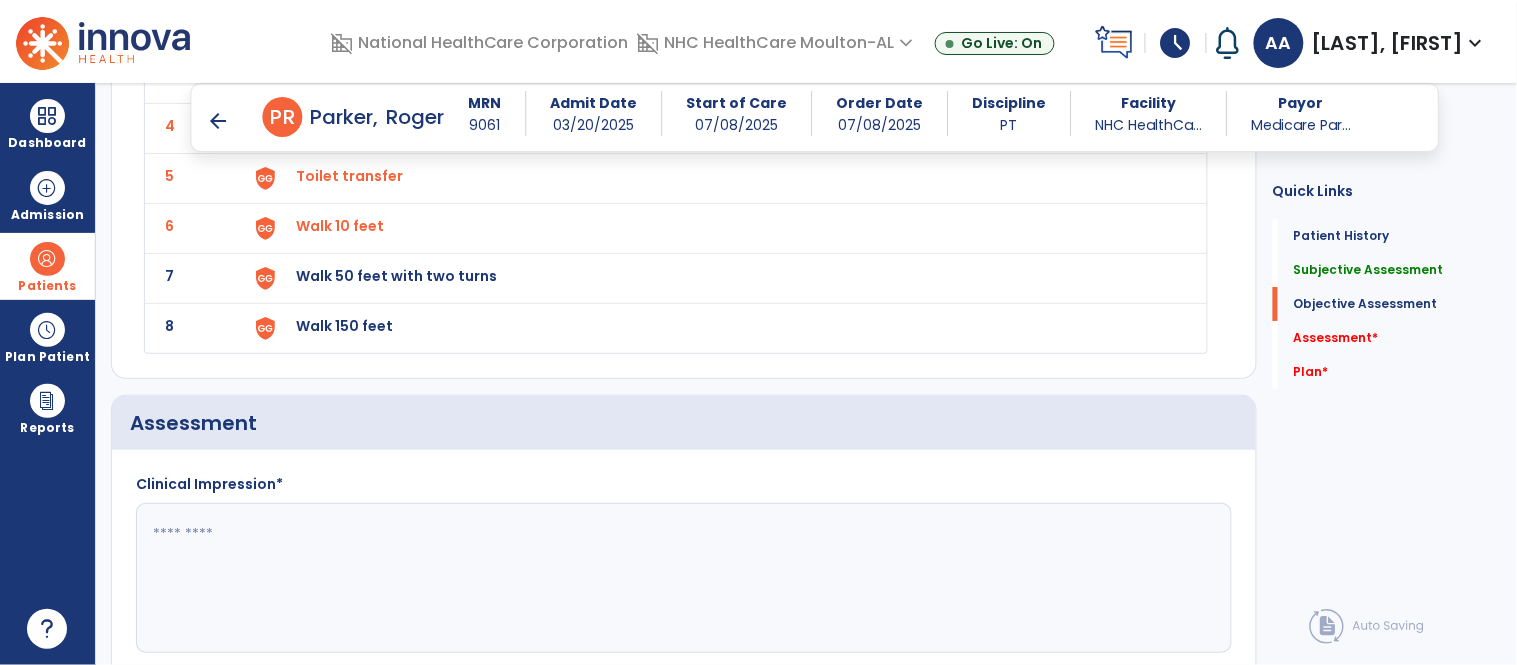 click on "Walk 50 feet with two turns" at bounding box center (397, -24) 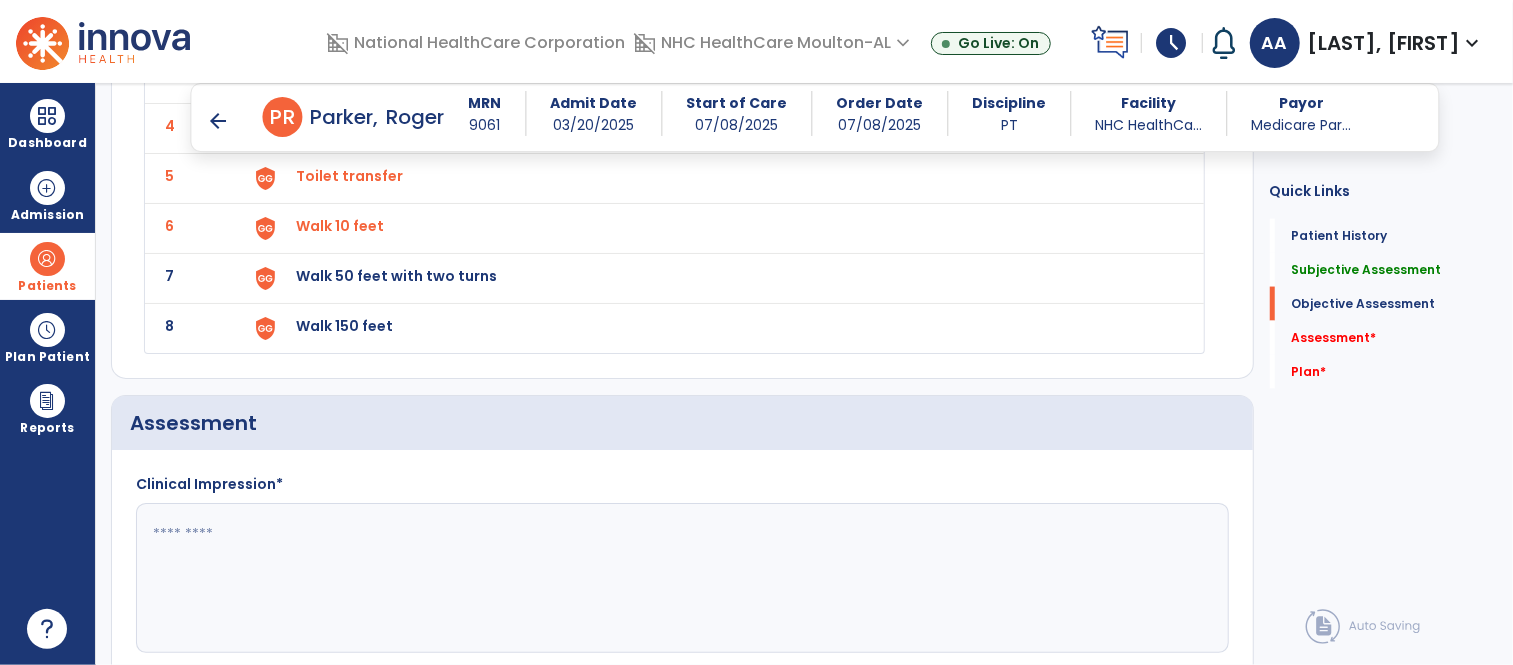 scroll, scrollTop: 1777, scrollLeft: 0, axis: vertical 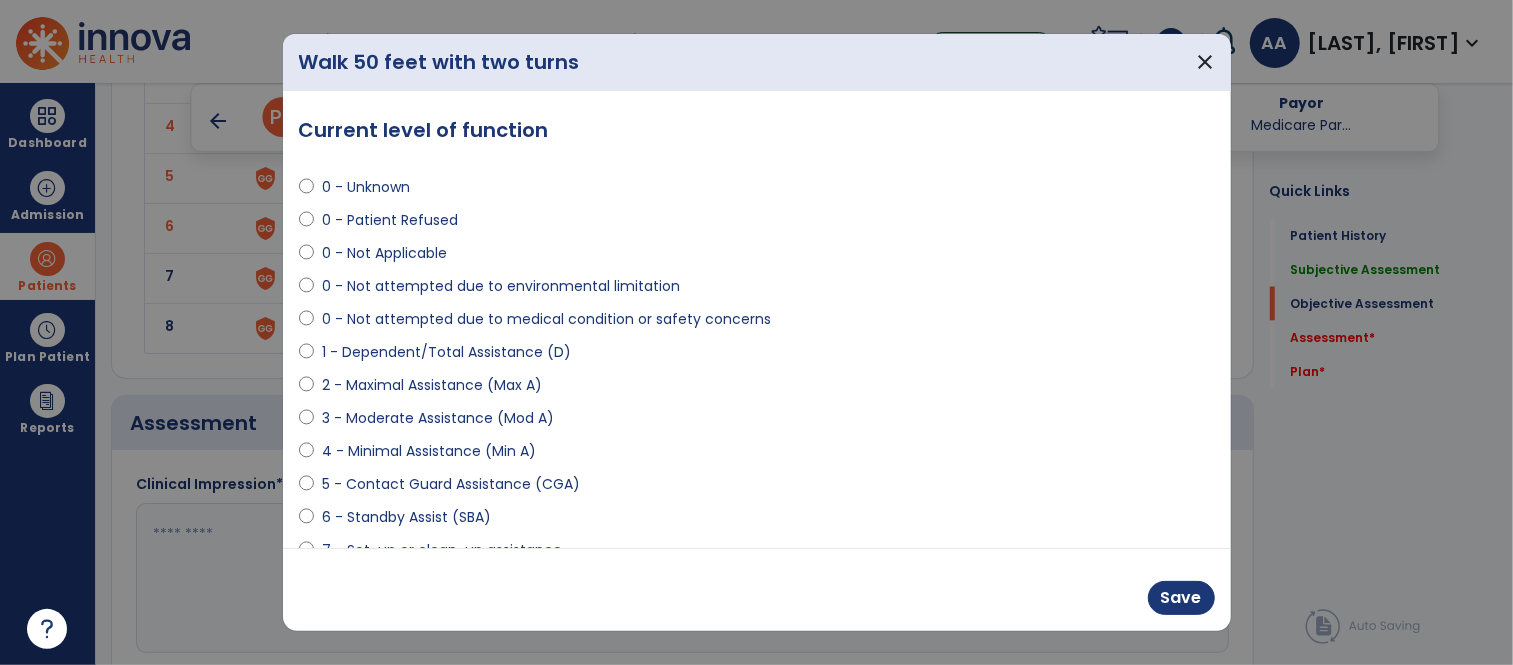 select on "**********" 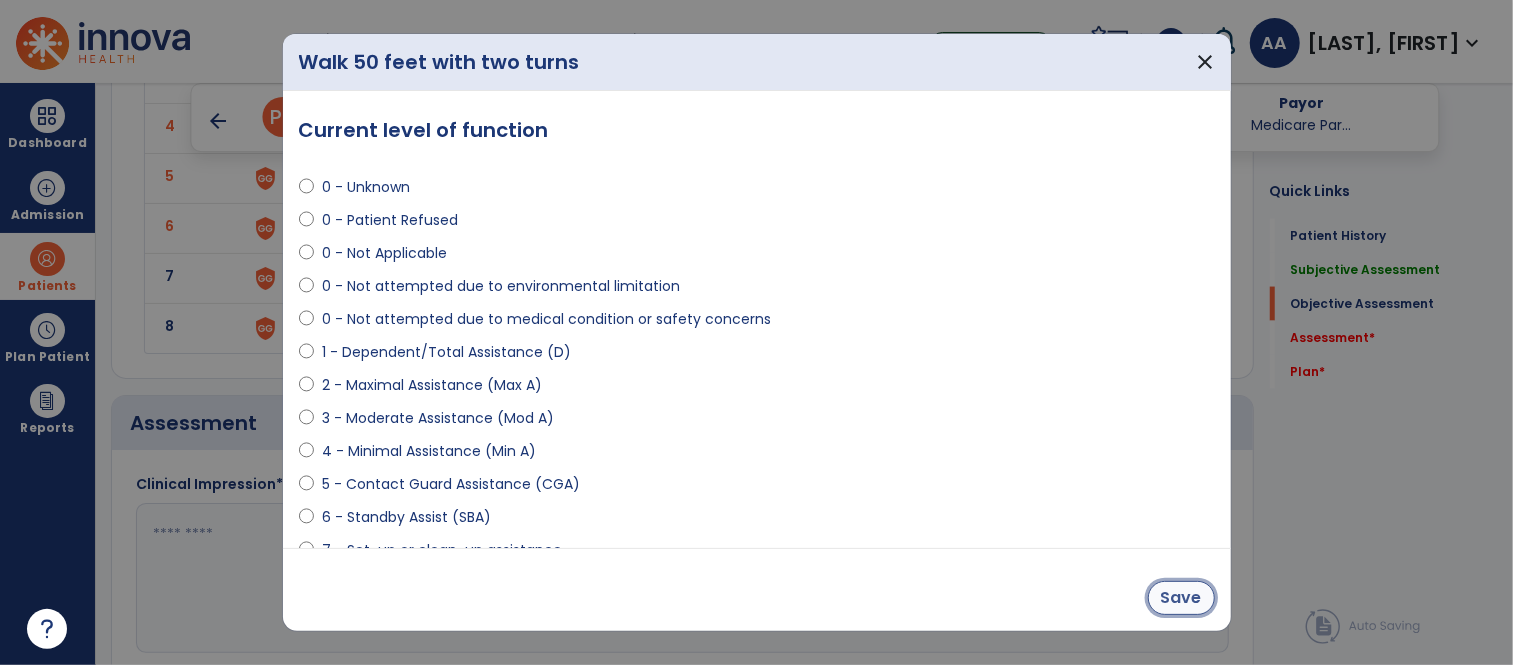 click on "Save" at bounding box center (1181, 598) 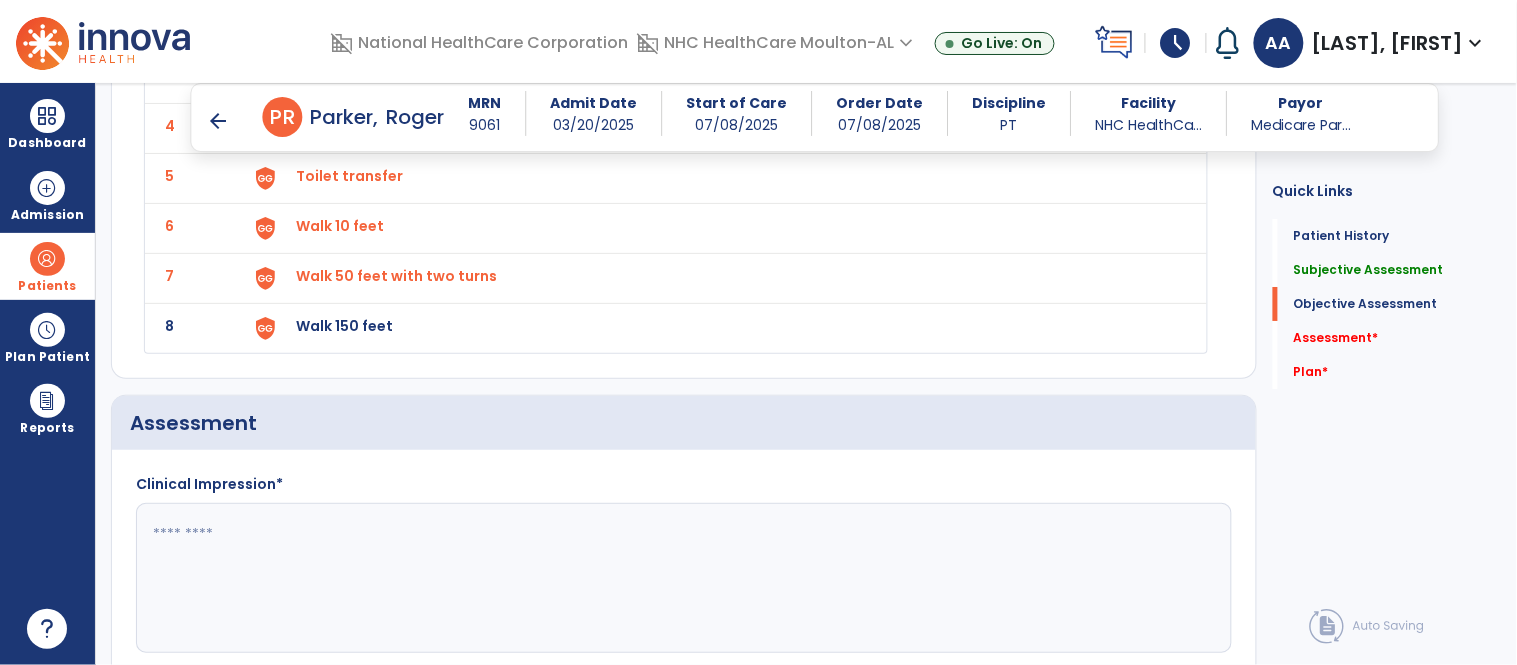 click on "Walk 50 feet with two turns" at bounding box center [397, -24] 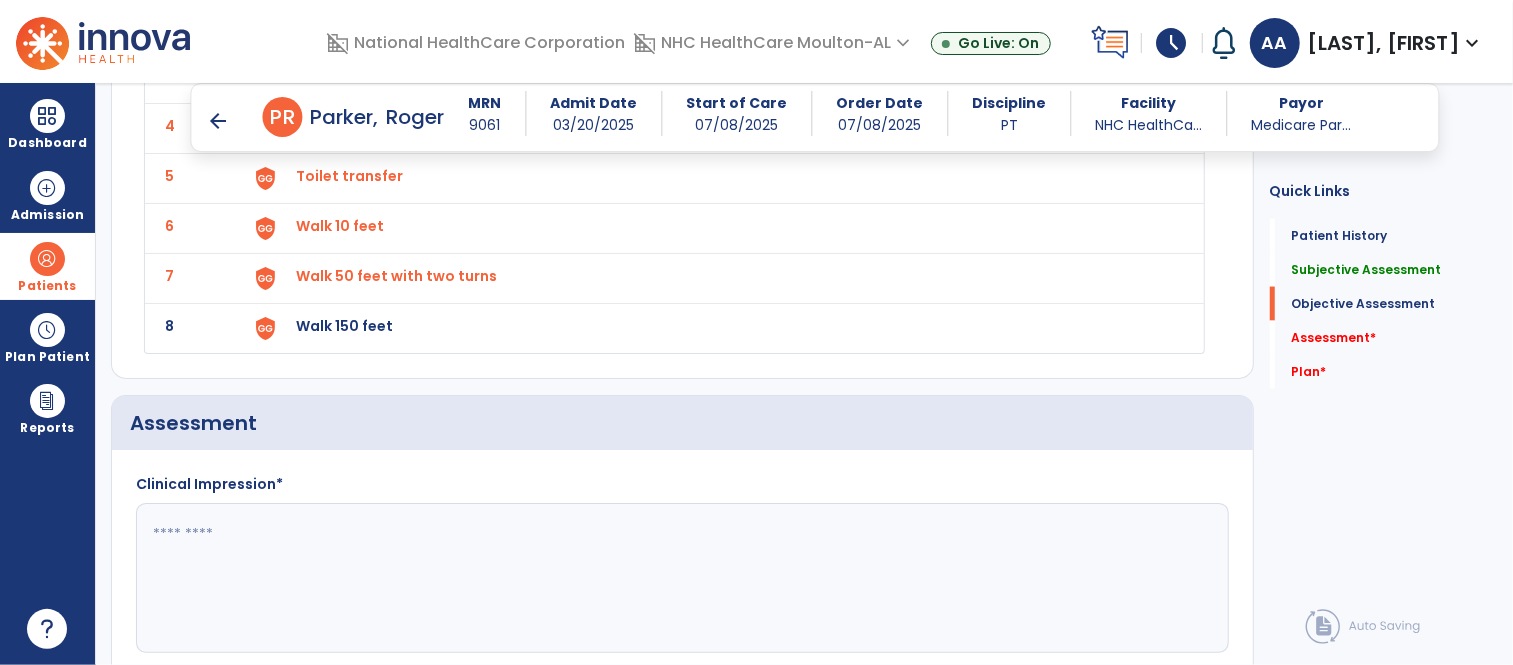 select on "**********" 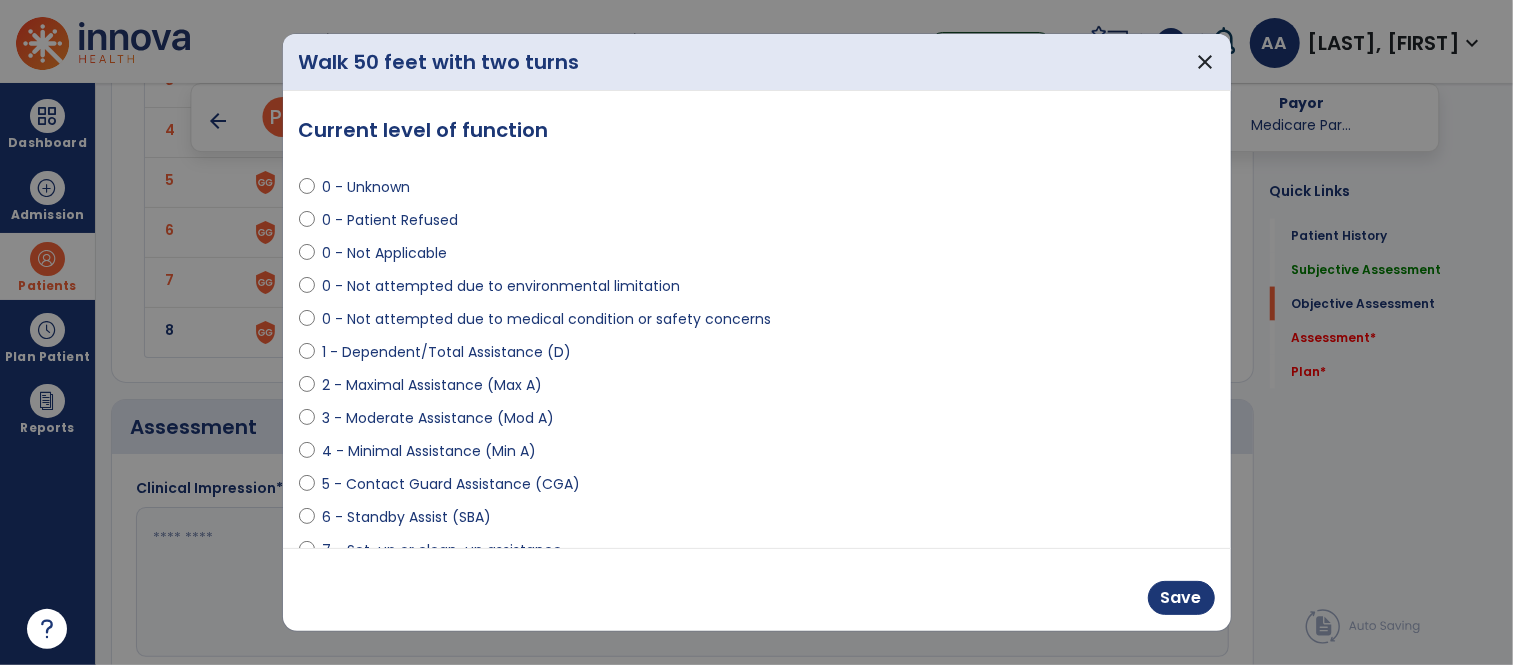 scroll, scrollTop: 1777, scrollLeft: 0, axis: vertical 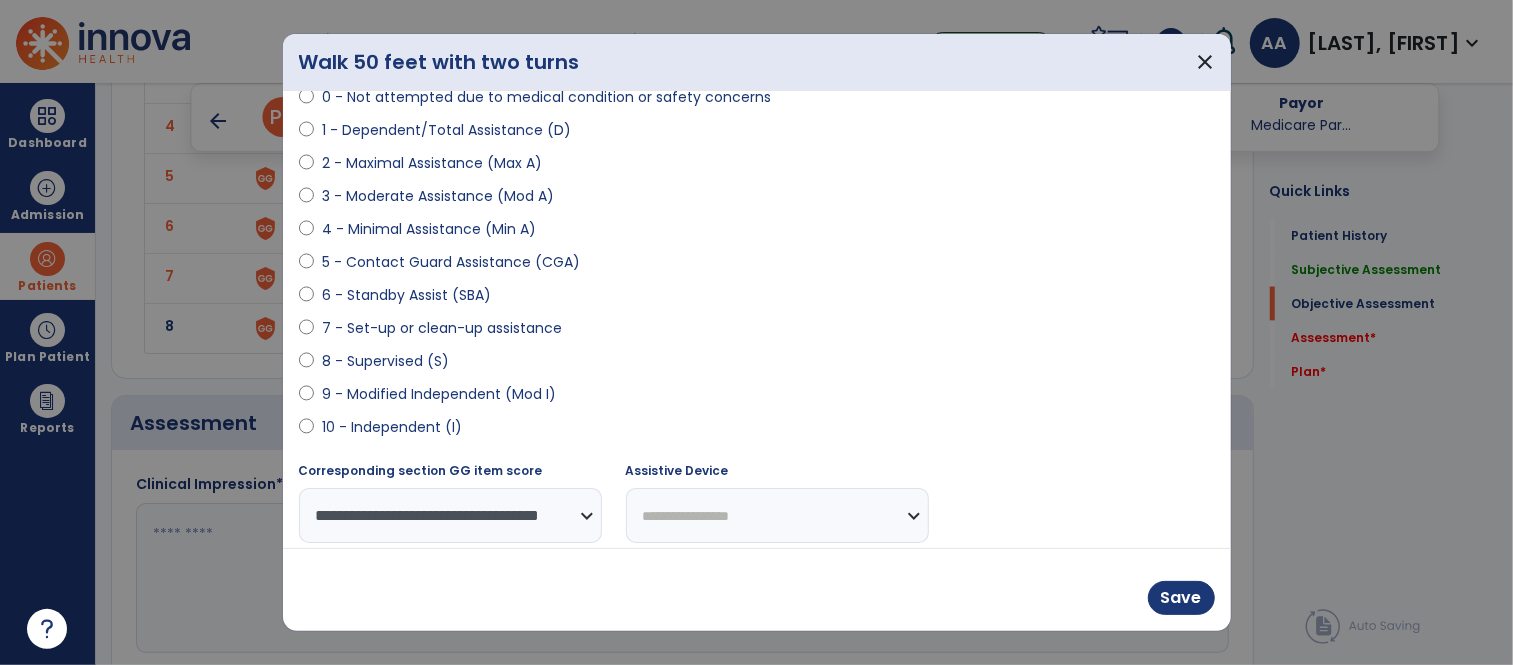 click on "**********" at bounding box center (777, 515) 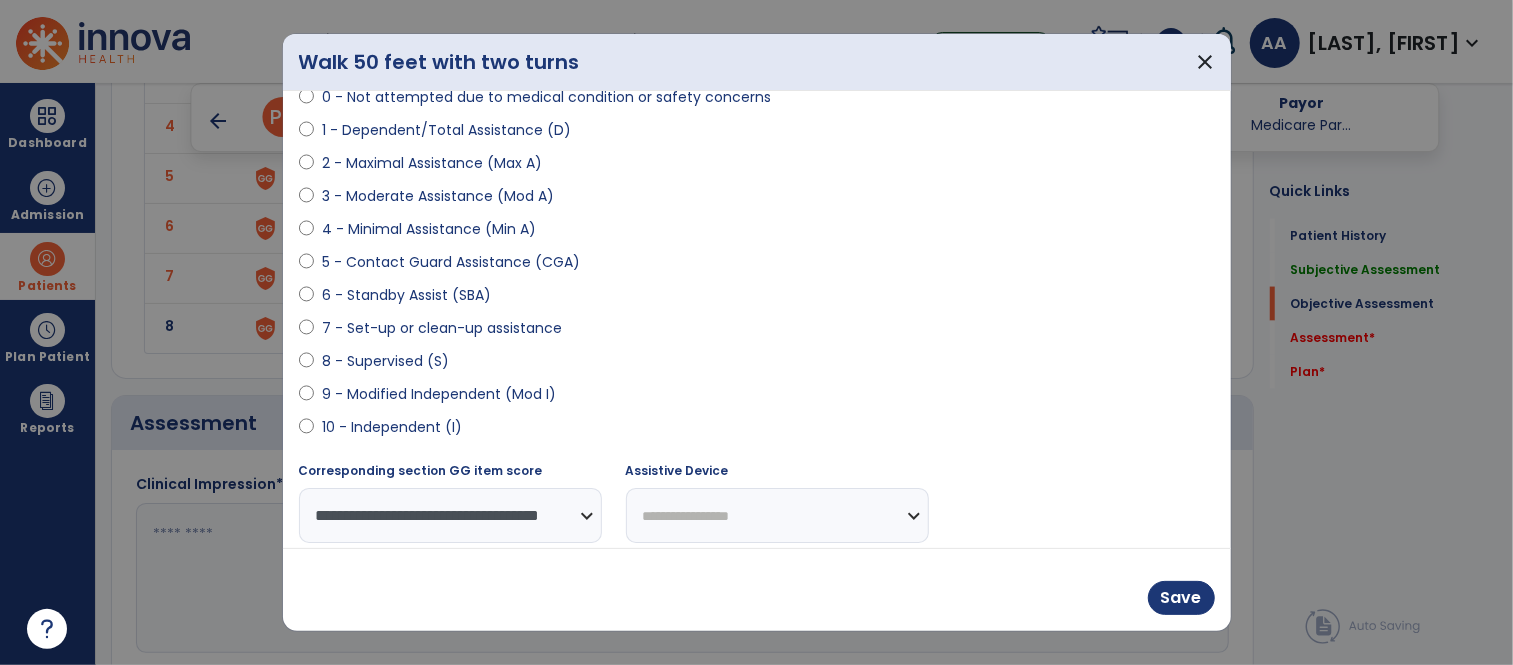 select on "********" 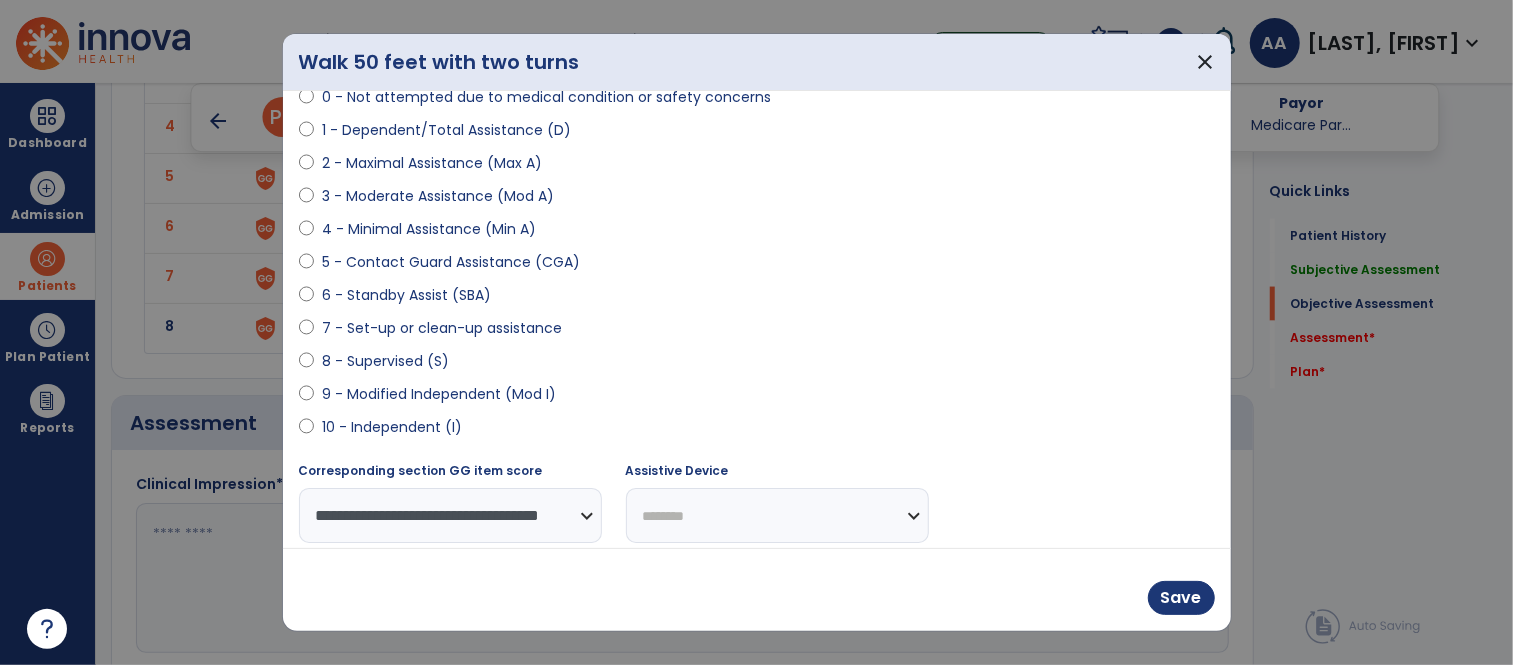 click on "**********" at bounding box center (777, 515) 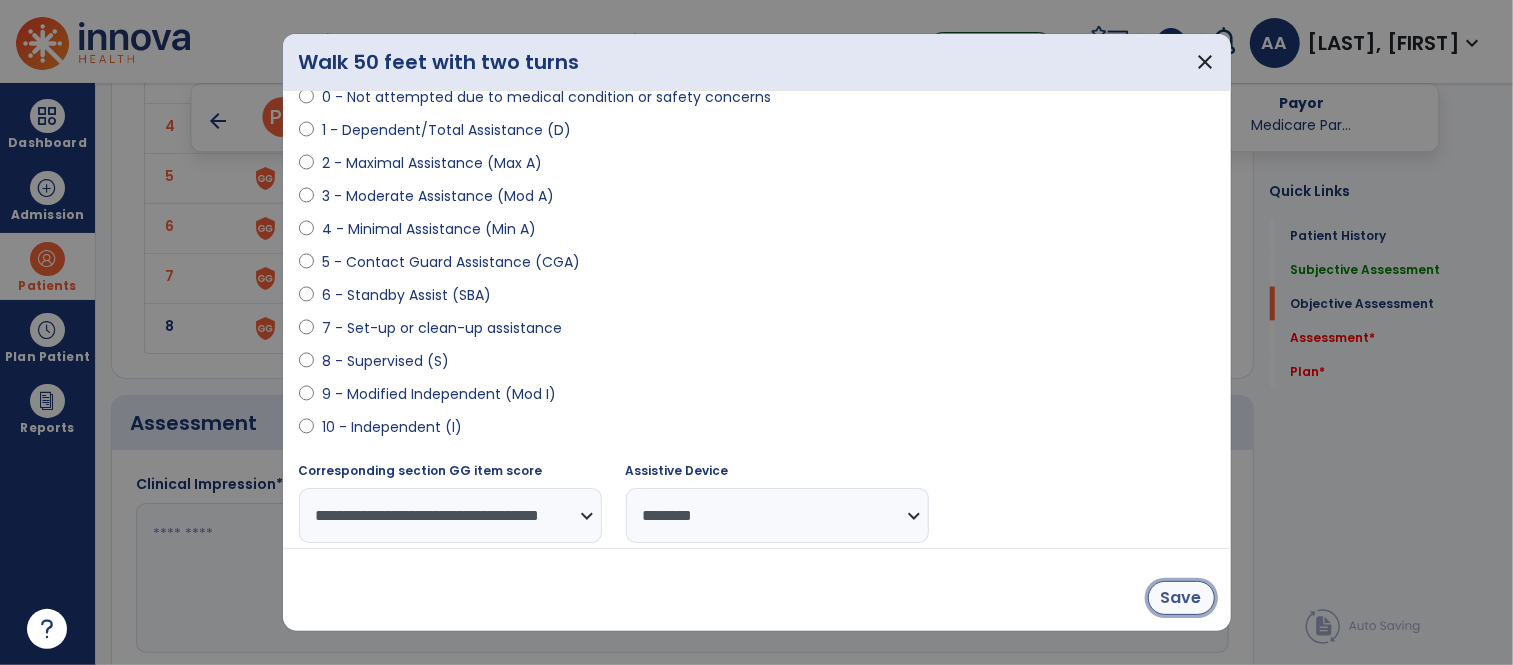 click on "Save" at bounding box center (1181, 598) 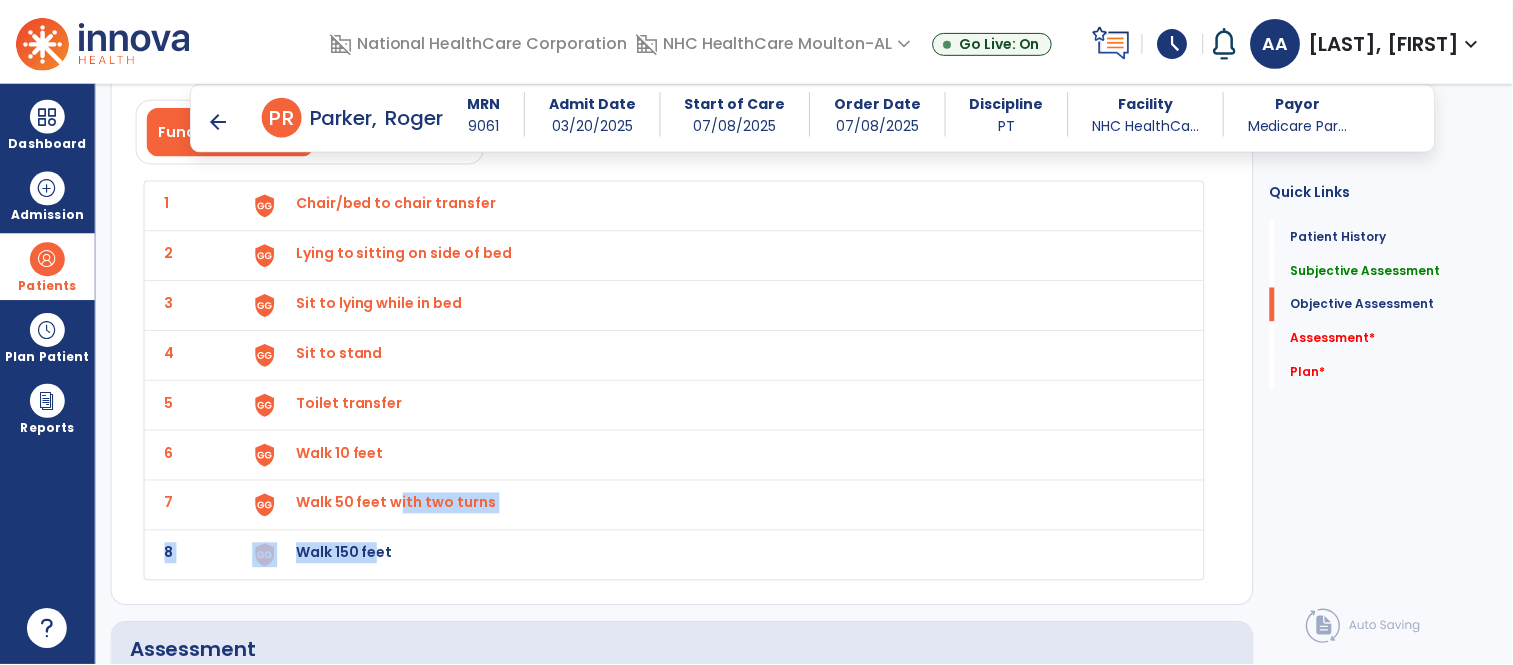 scroll, scrollTop: 1777, scrollLeft: 0, axis: vertical 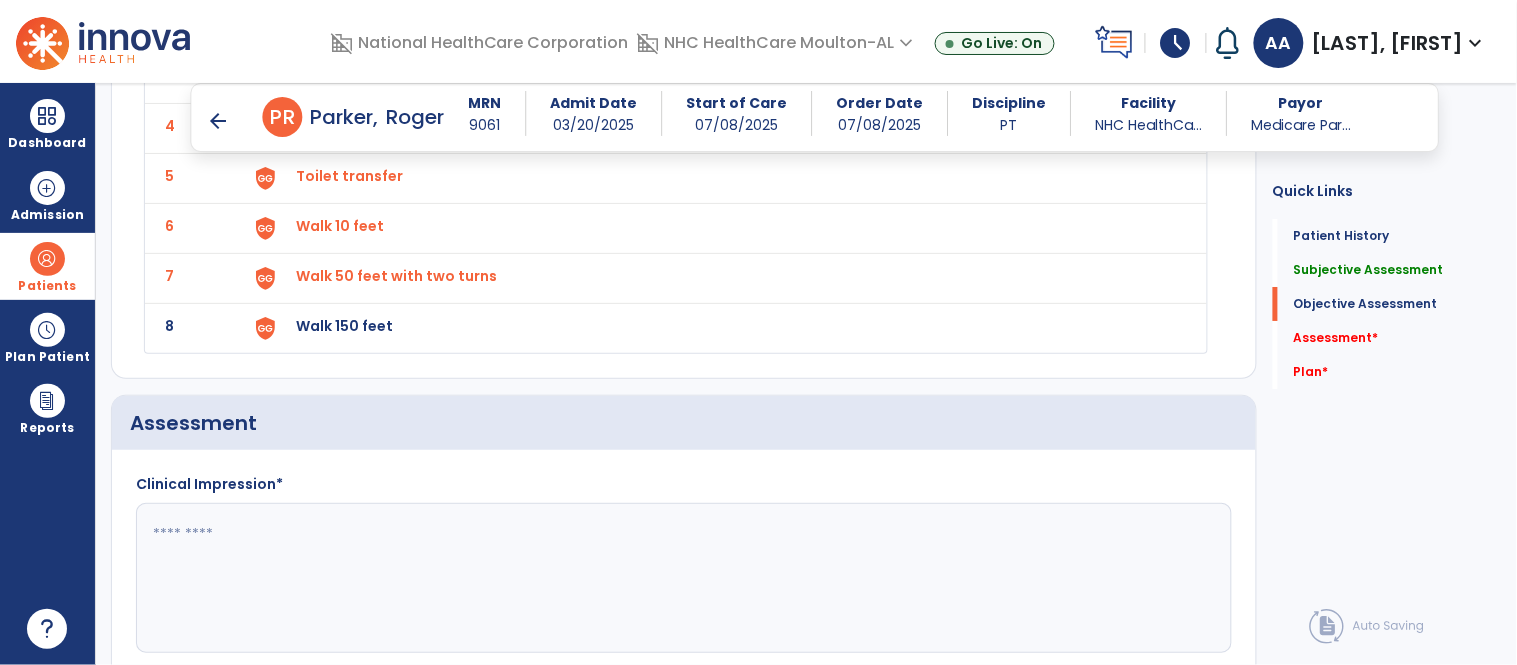 click on "Walk 150 feet" at bounding box center [720, -22] 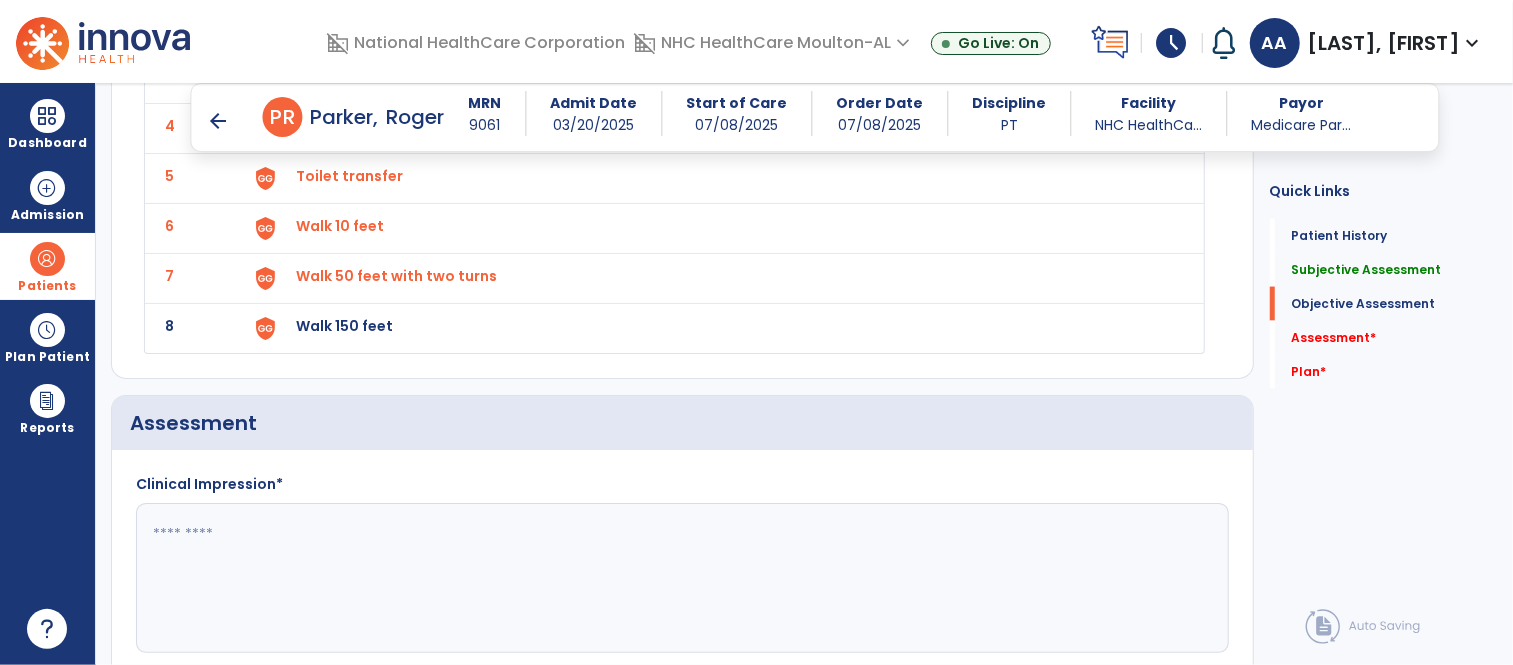scroll, scrollTop: 1777, scrollLeft: 0, axis: vertical 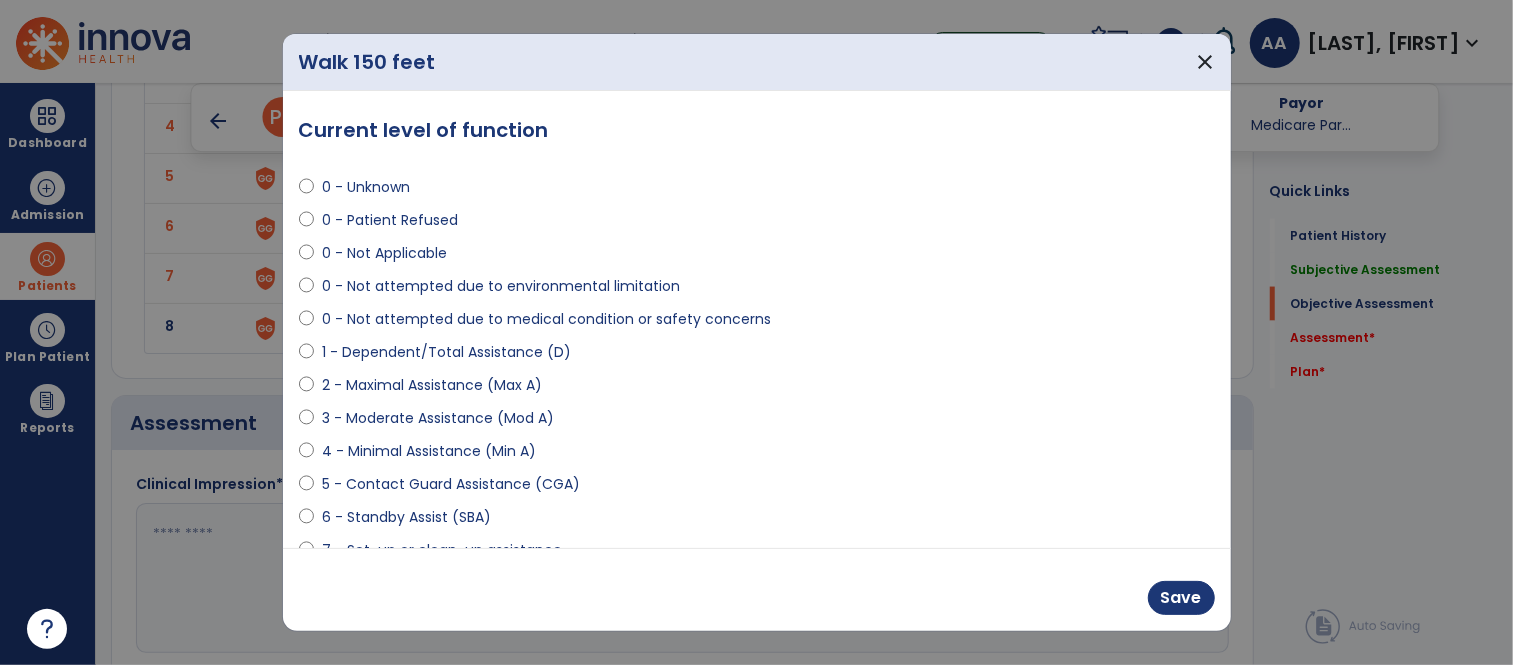 select on "**********" 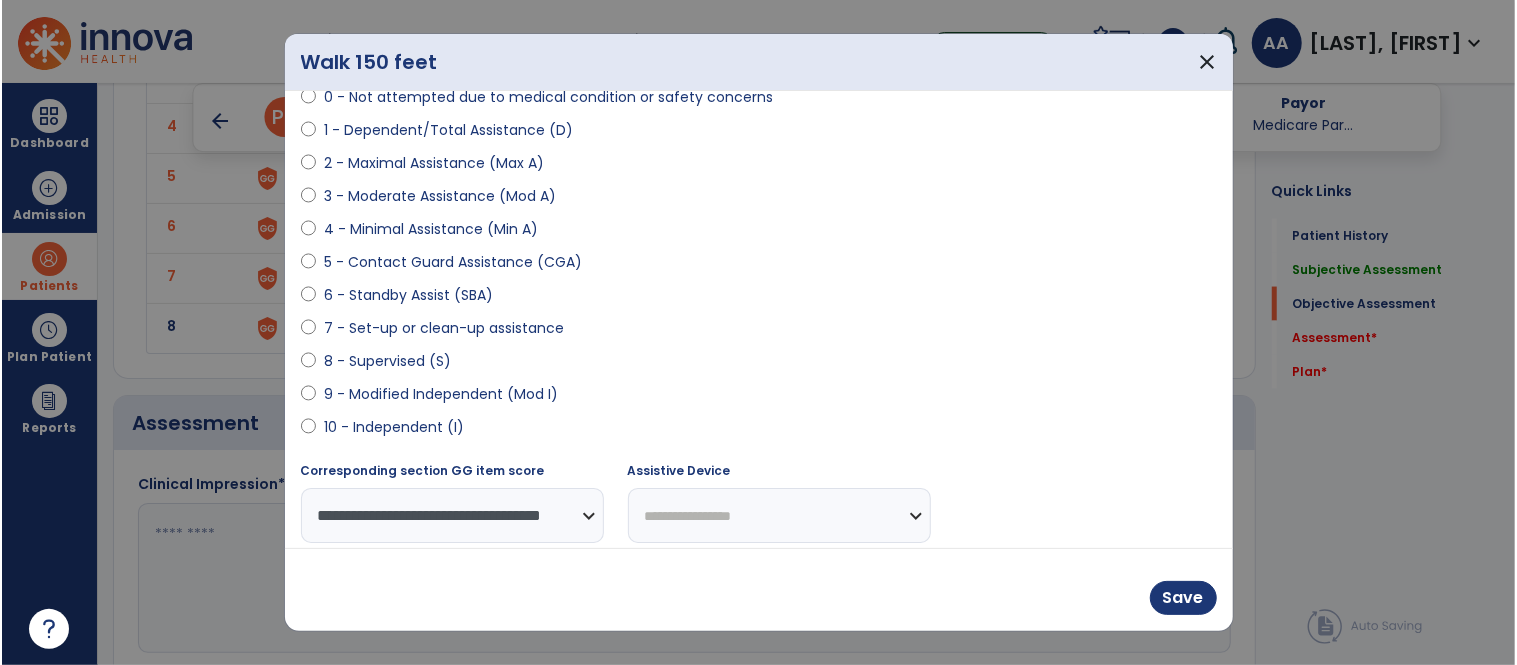 scroll, scrollTop: 233, scrollLeft: 0, axis: vertical 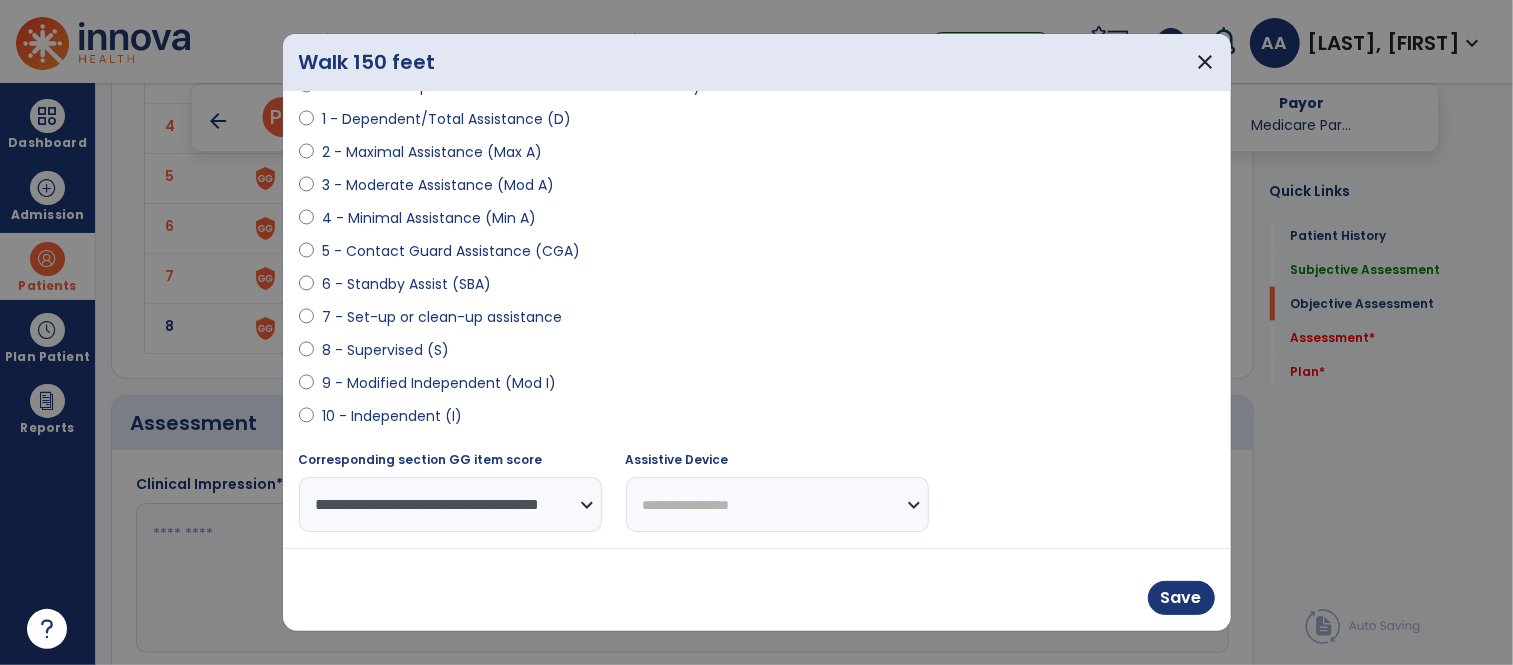 click on "**********" at bounding box center [777, 504] 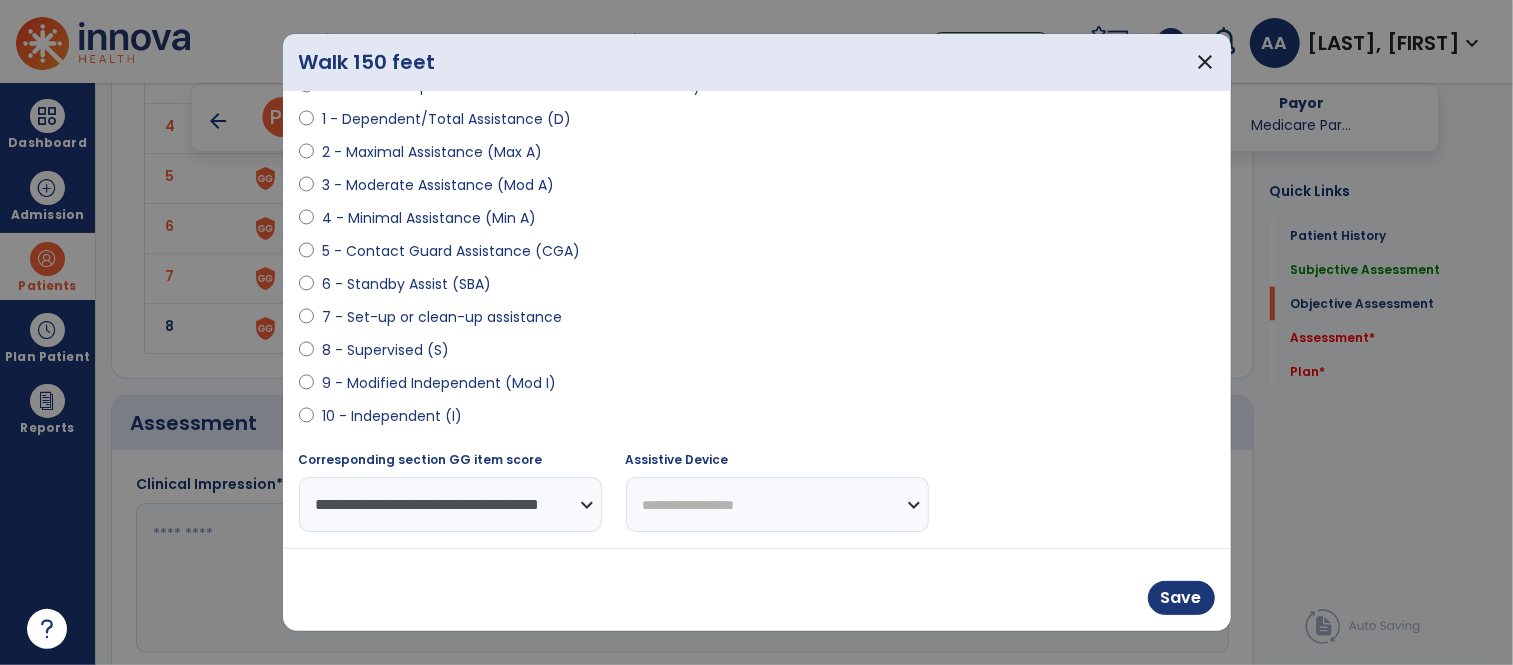 click on "**********" at bounding box center (777, 504) 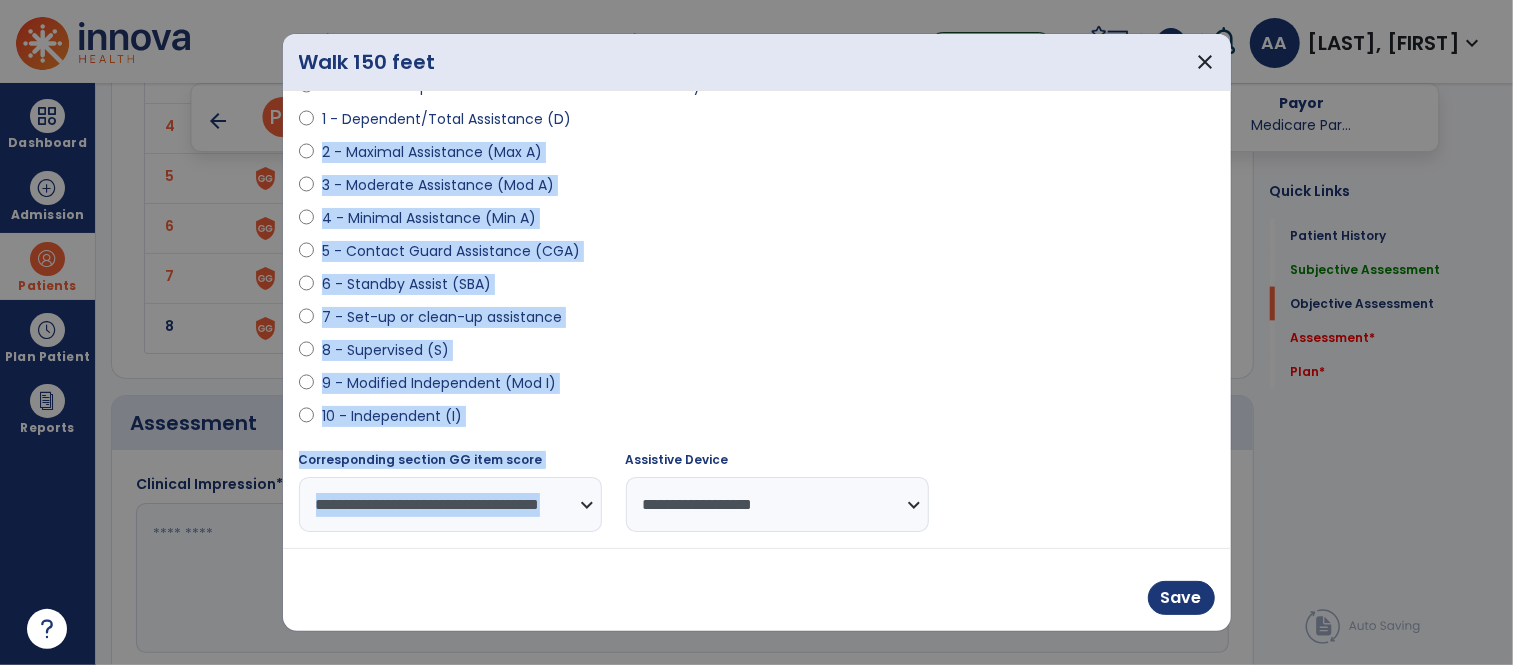 drag, startPoint x: 761, startPoint y: 106, endPoint x: 925, endPoint y: 503, distance: 429.54047 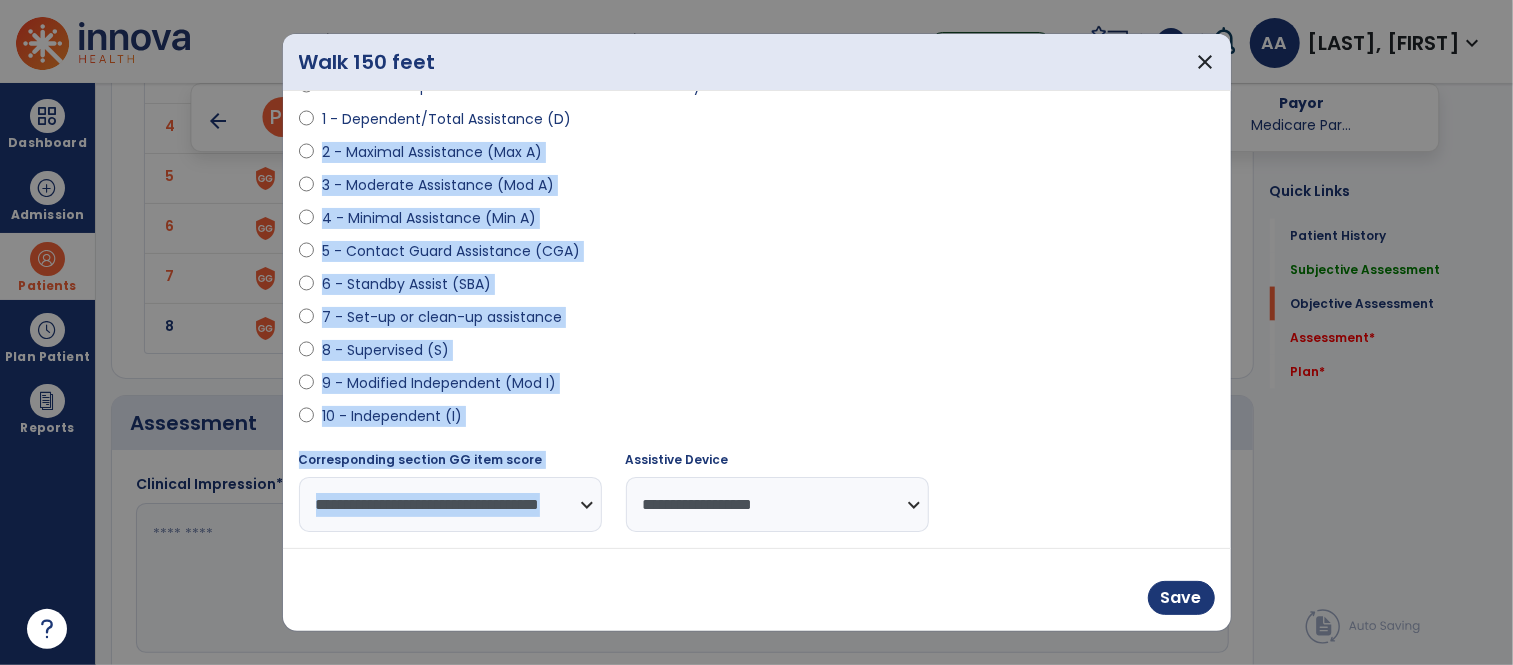 select on "********" 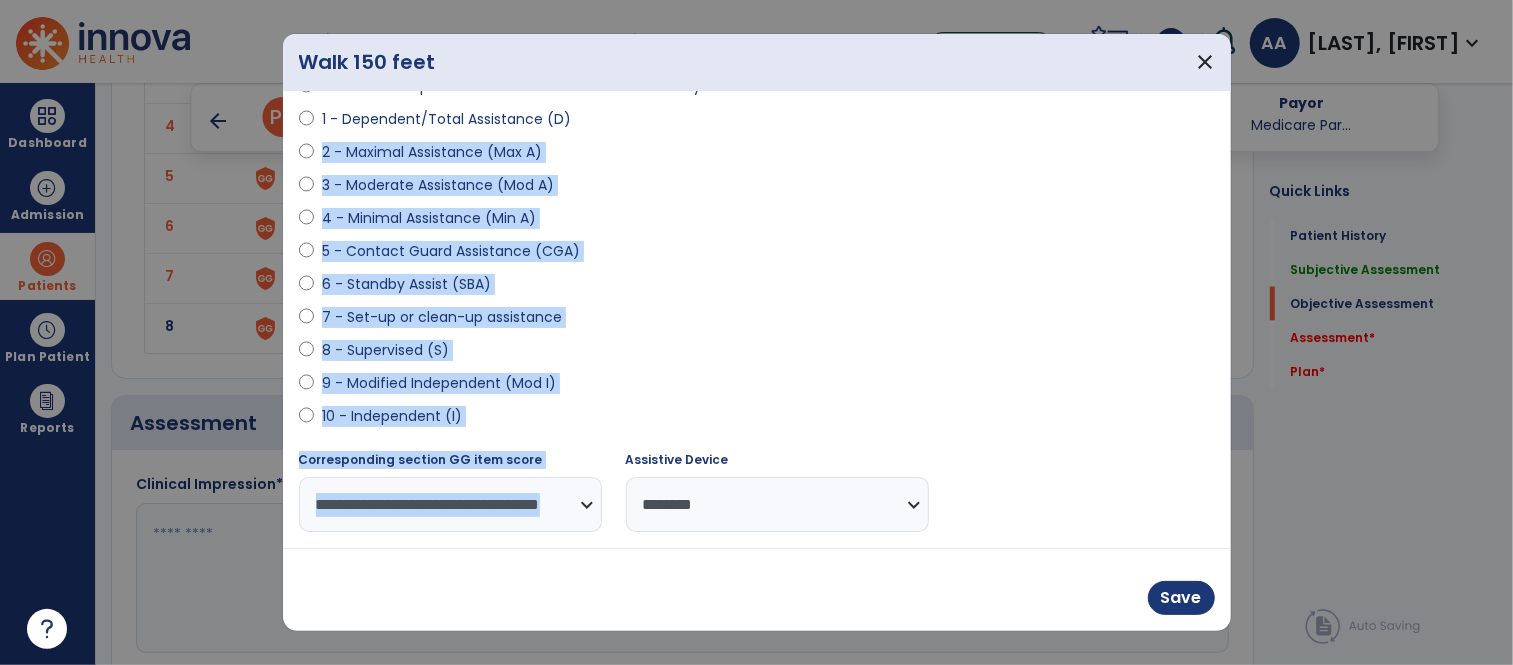click on "**********" at bounding box center (777, 504) 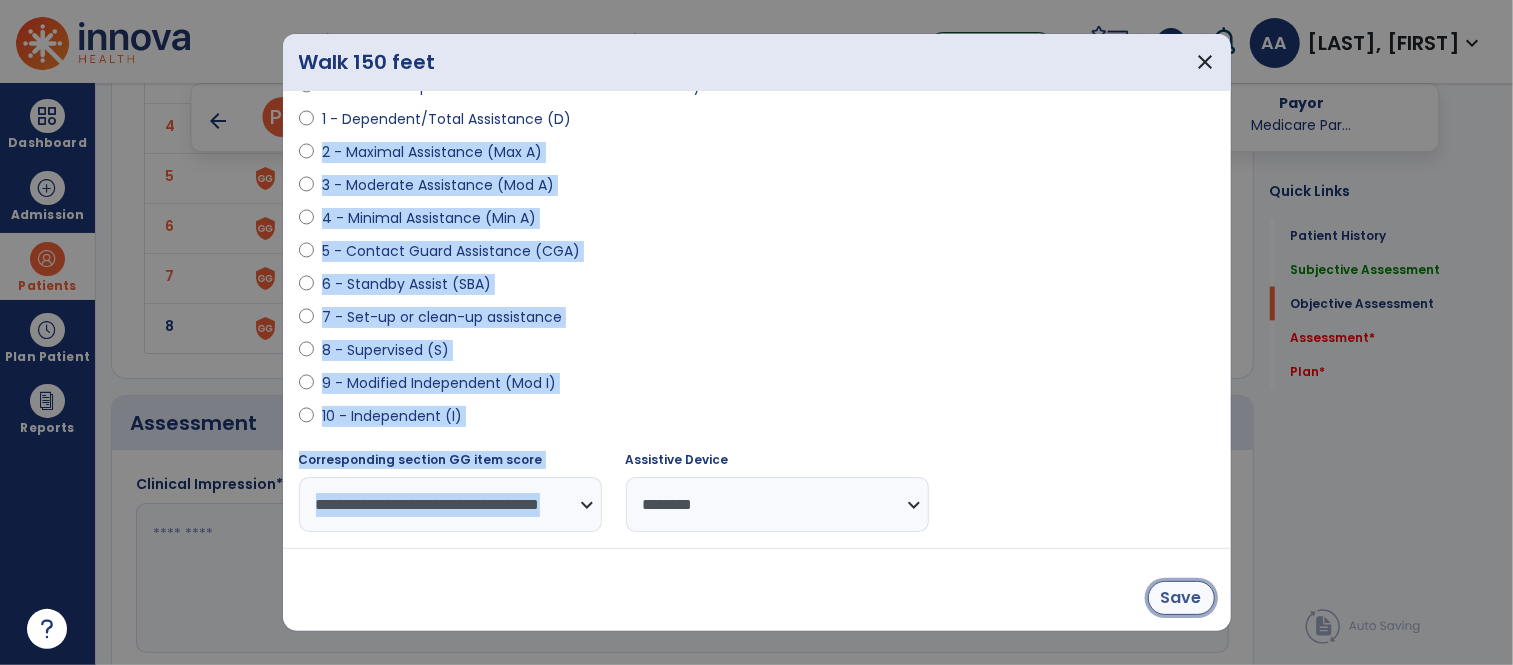 click on "Save" at bounding box center [1181, 598] 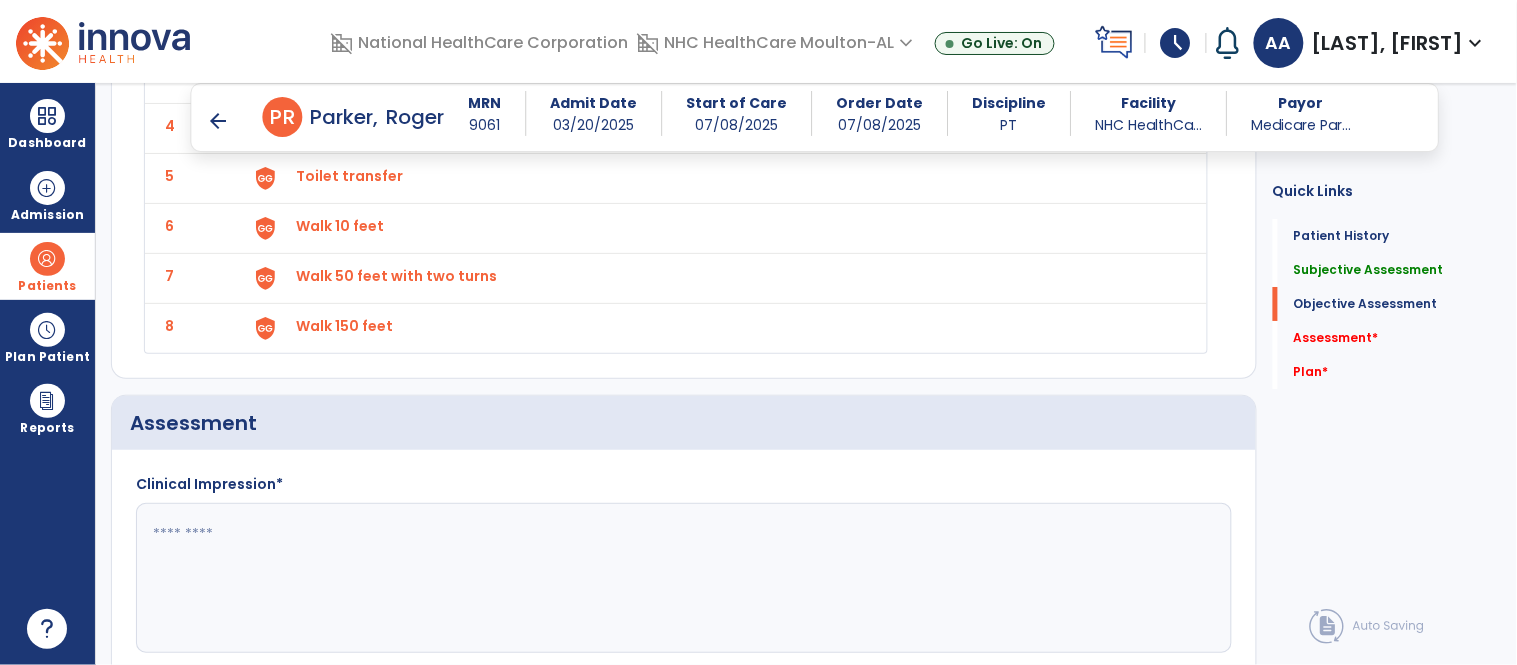 scroll, scrollTop: 1888, scrollLeft: 0, axis: vertical 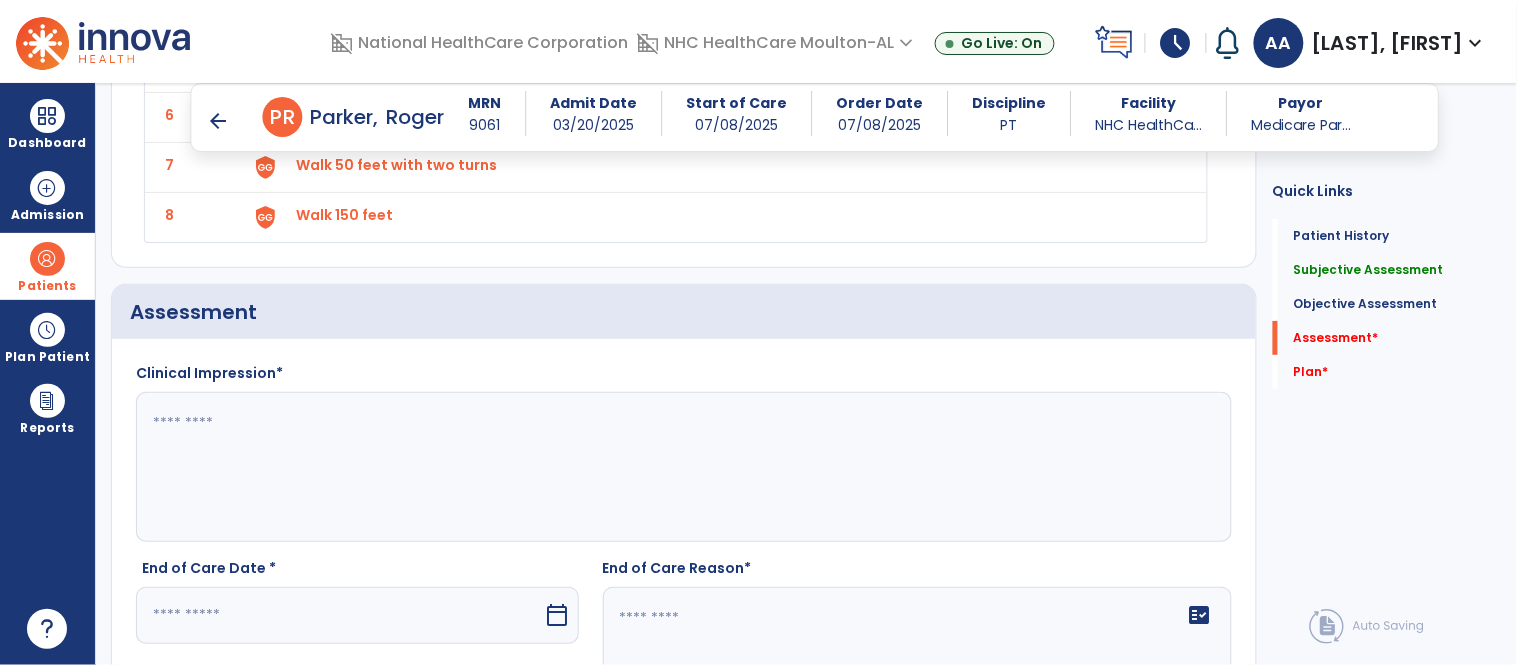 click 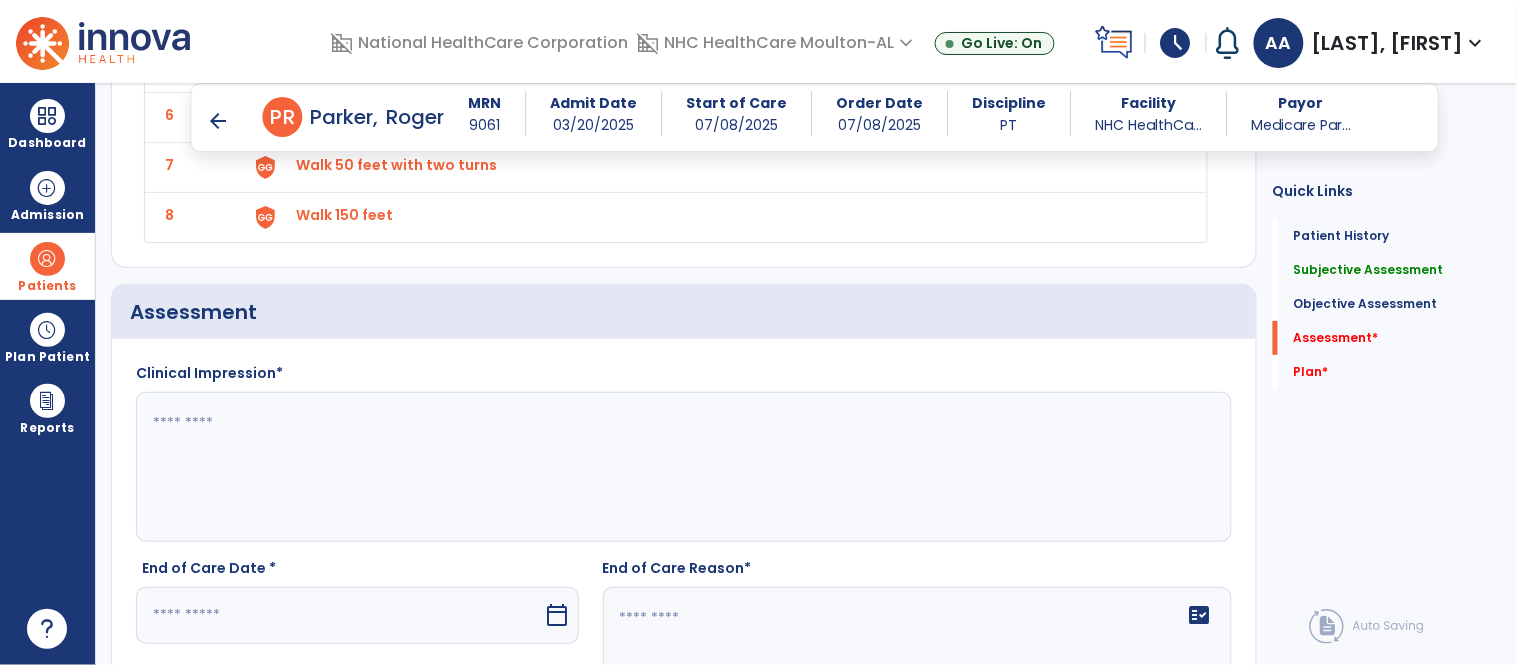 type on "*" 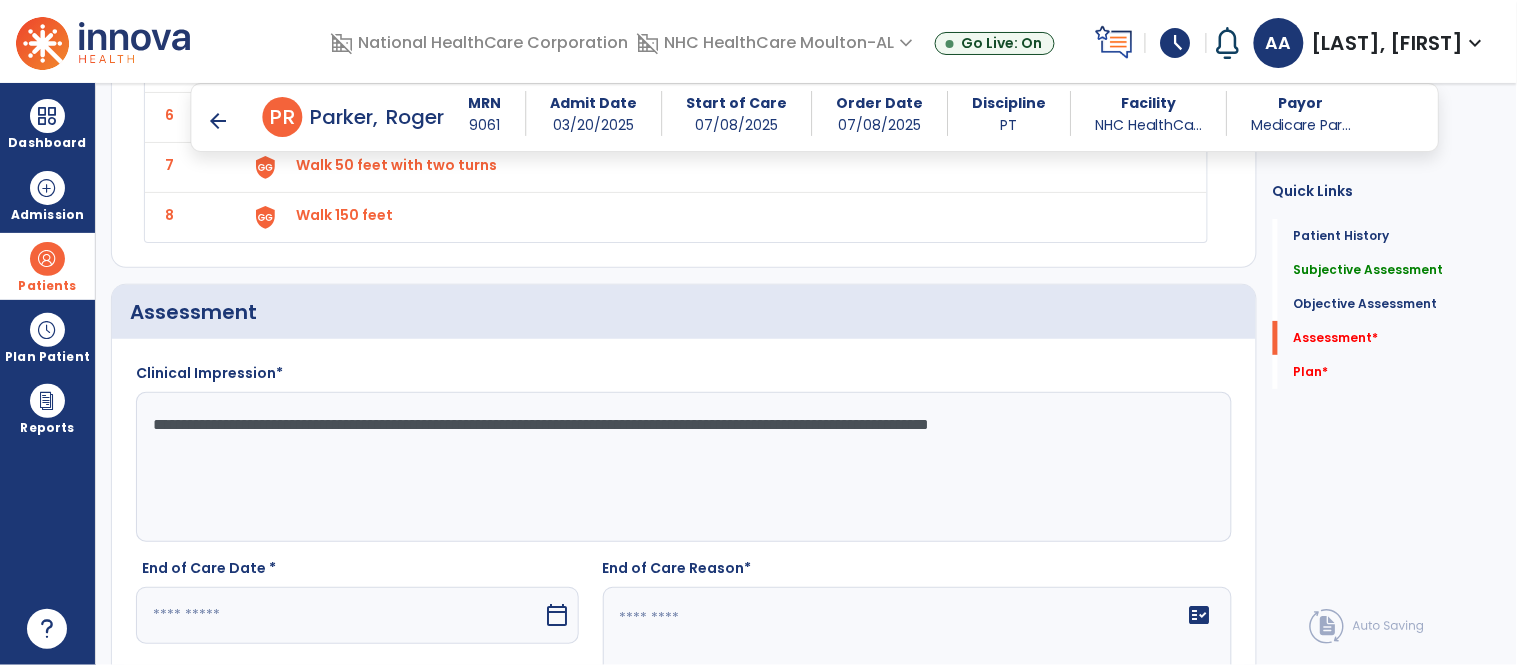 scroll, scrollTop: 2000, scrollLeft: 0, axis: vertical 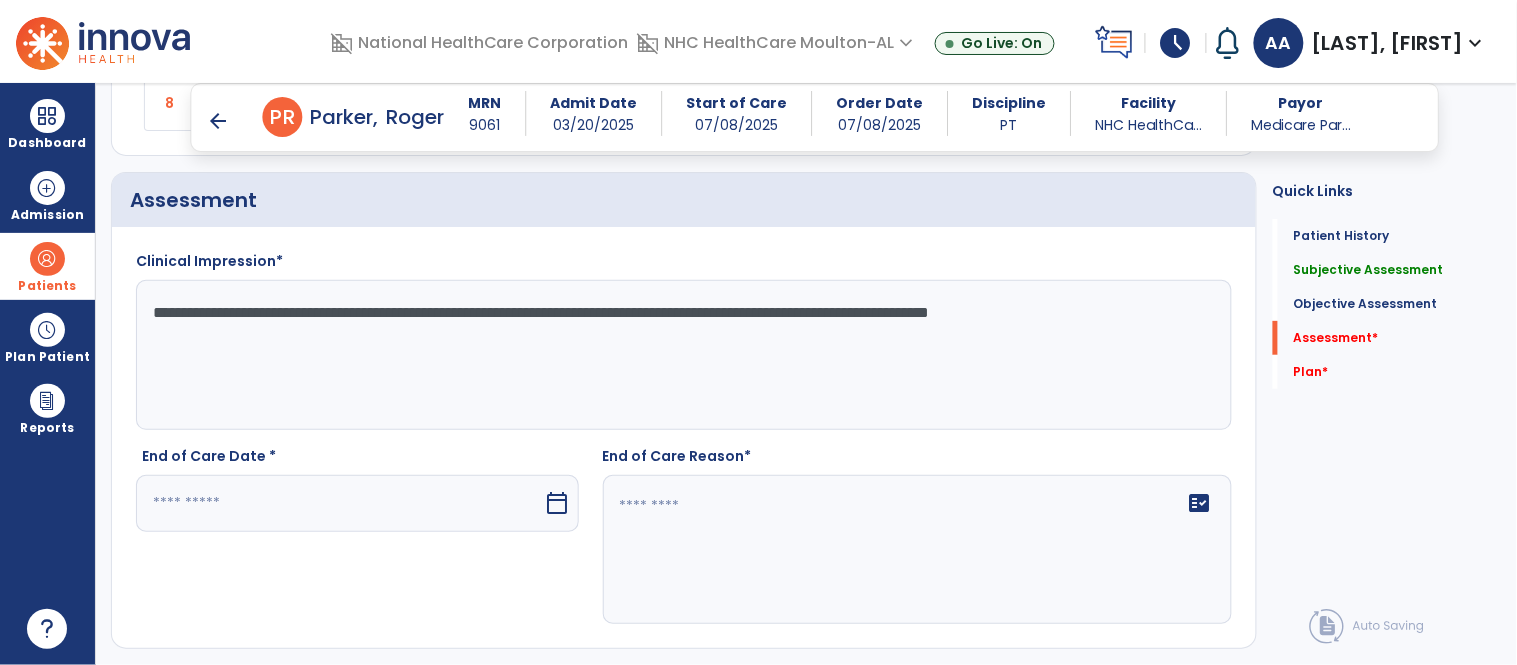 type on "**********" 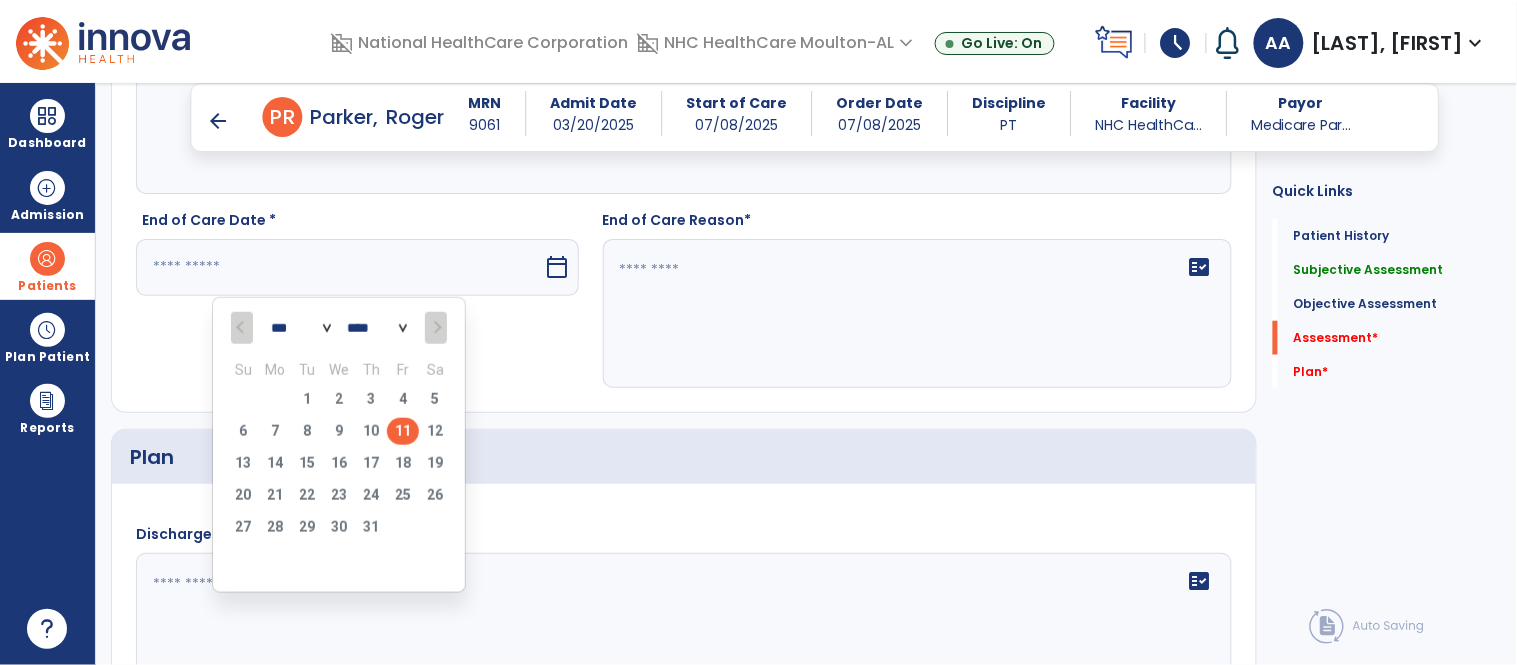 scroll, scrollTop: 2245, scrollLeft: 0, axis: vertical 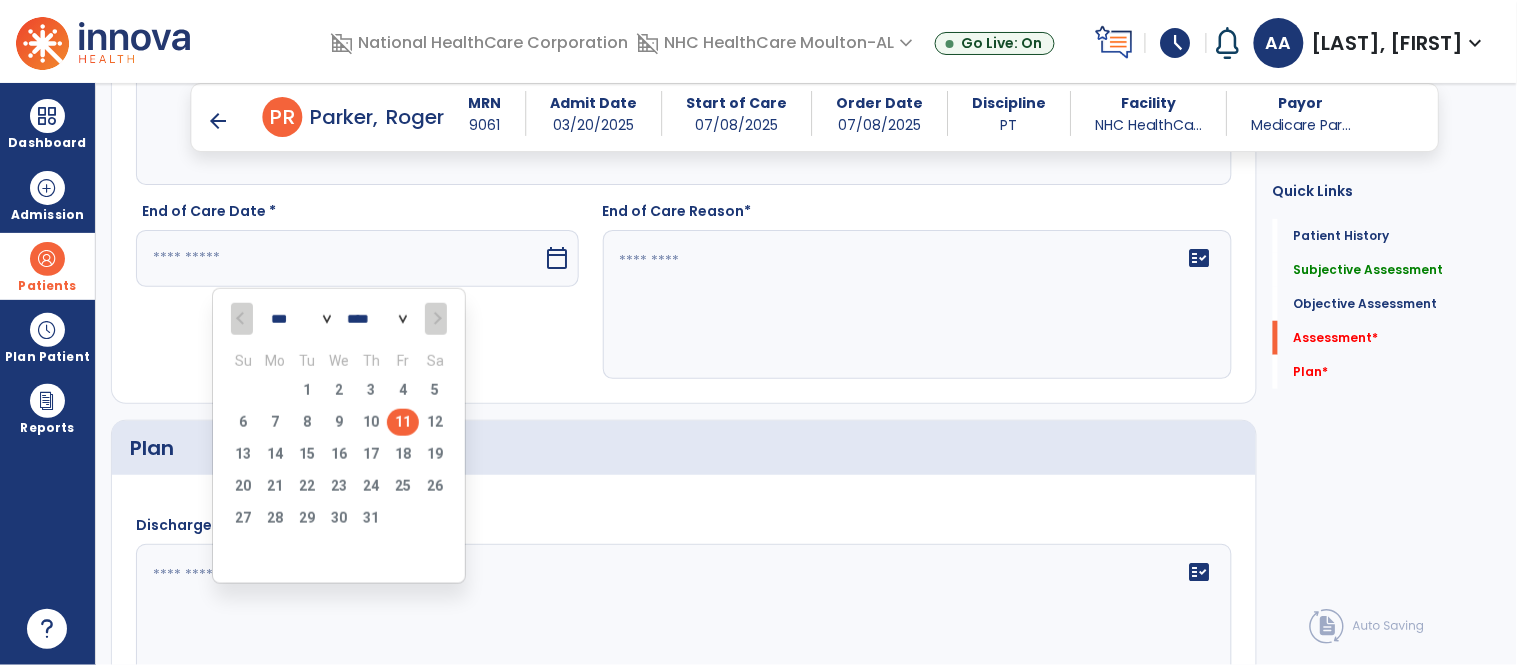 click on "11" at bounding box center (403, 422) 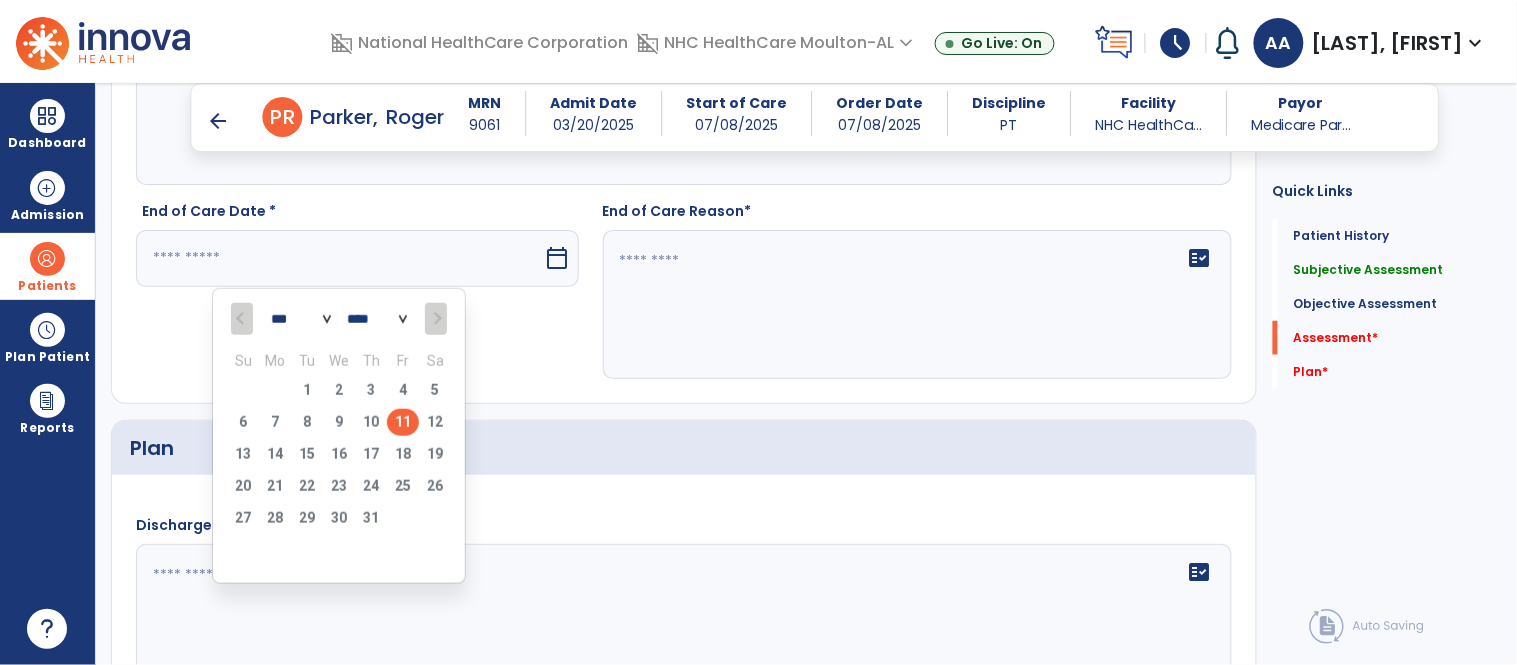 type on "*********" 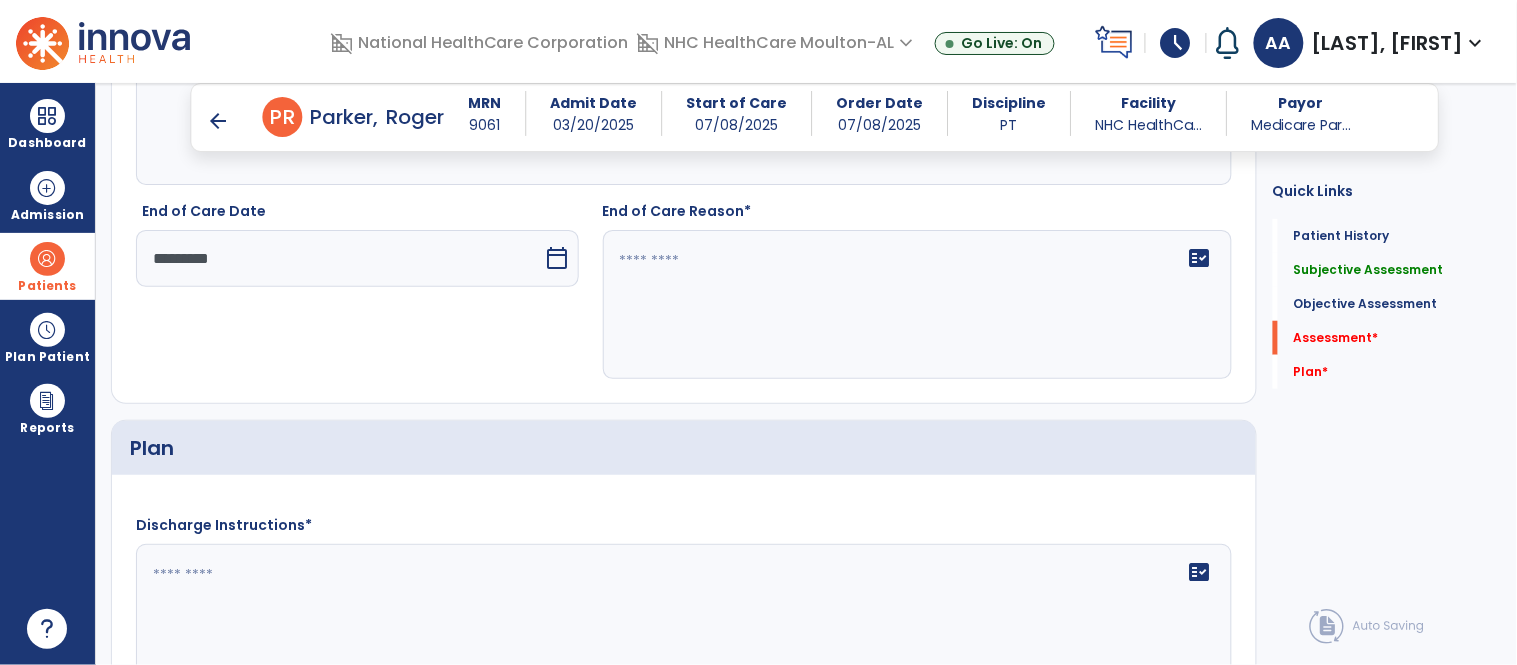 click 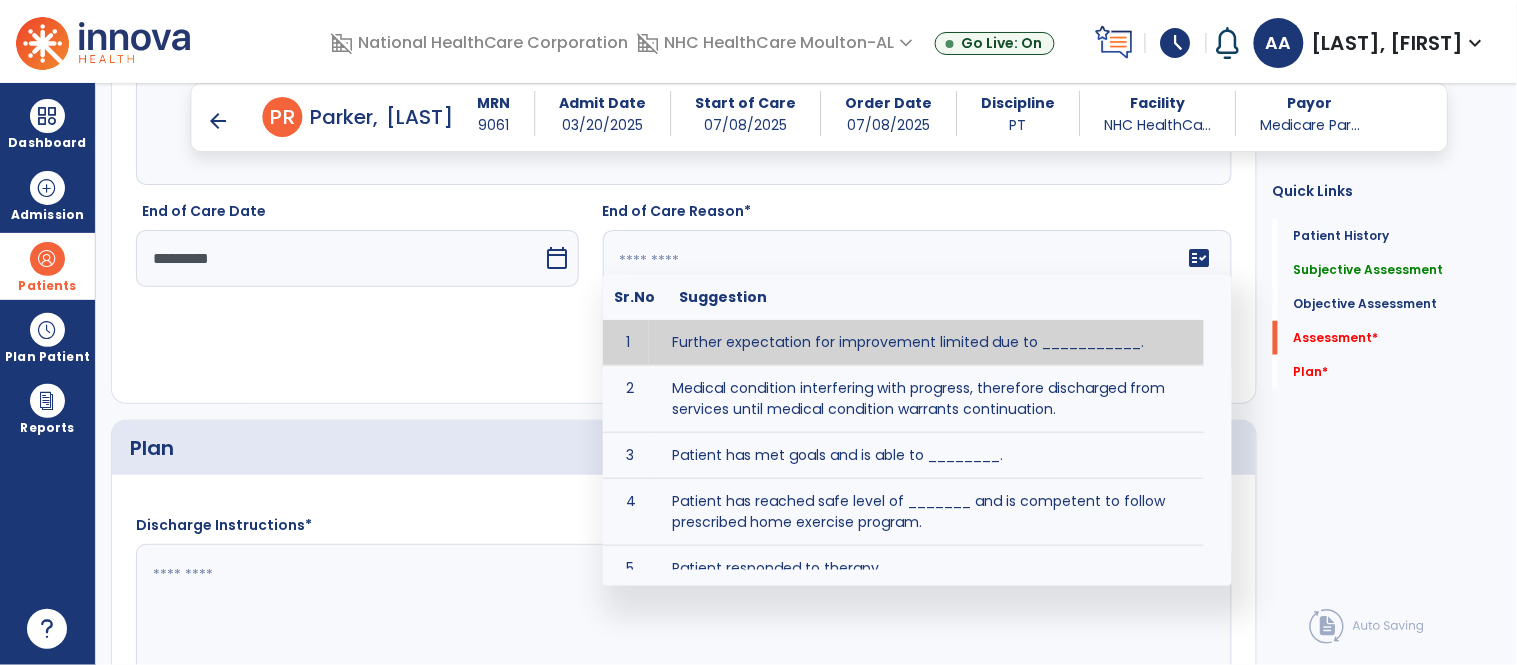 paste on "**********" 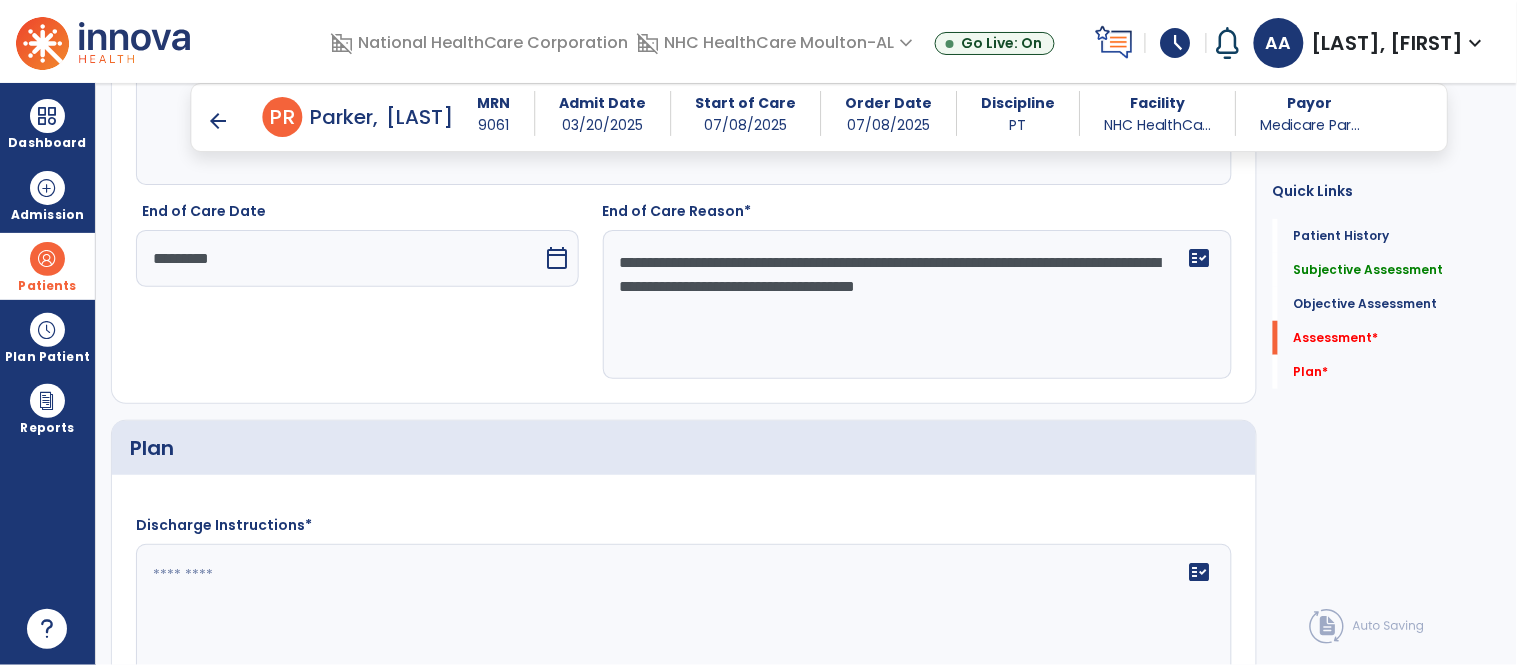 type on "**********" 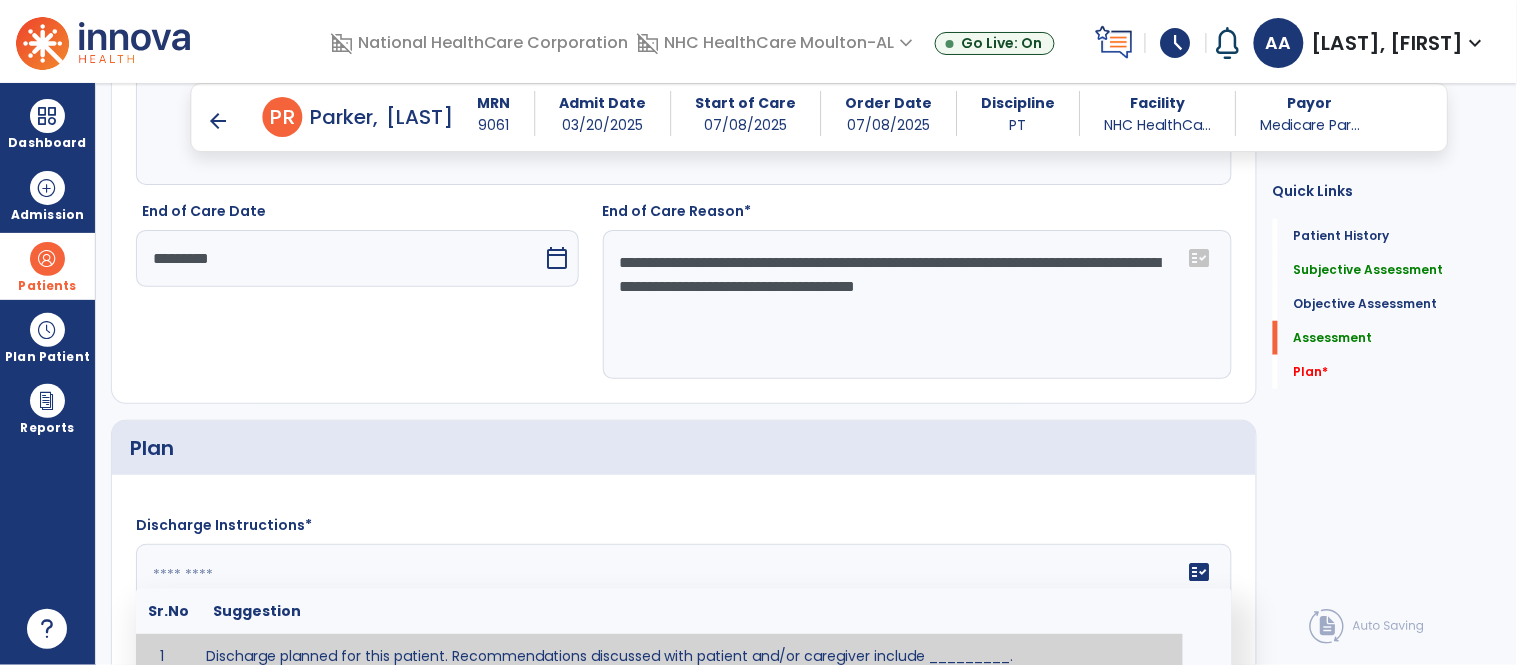 drag, startPoint x: 281, startPoint y: 571, endPoint x: 281, endPoint y: 550, distance: 21 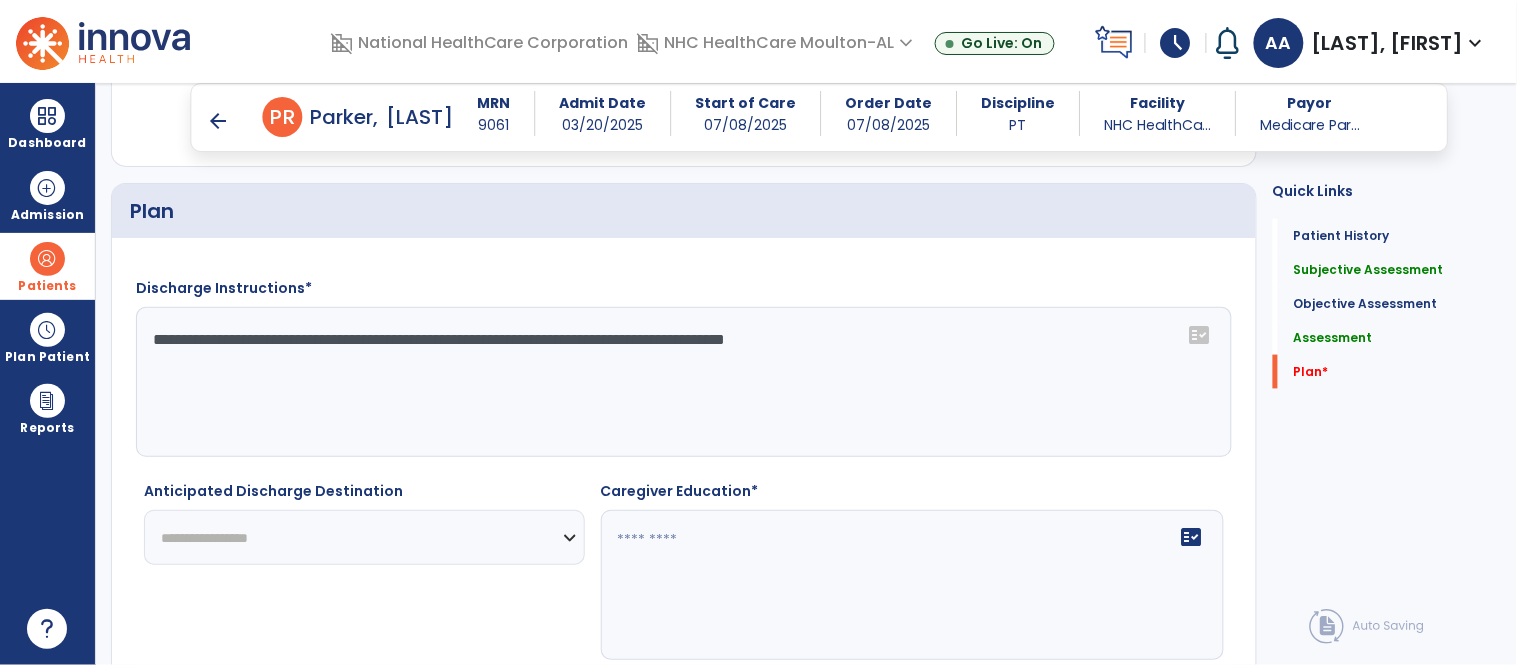 scroll, scrollTop: 2585, scrollLeft: 0, axis: vertical 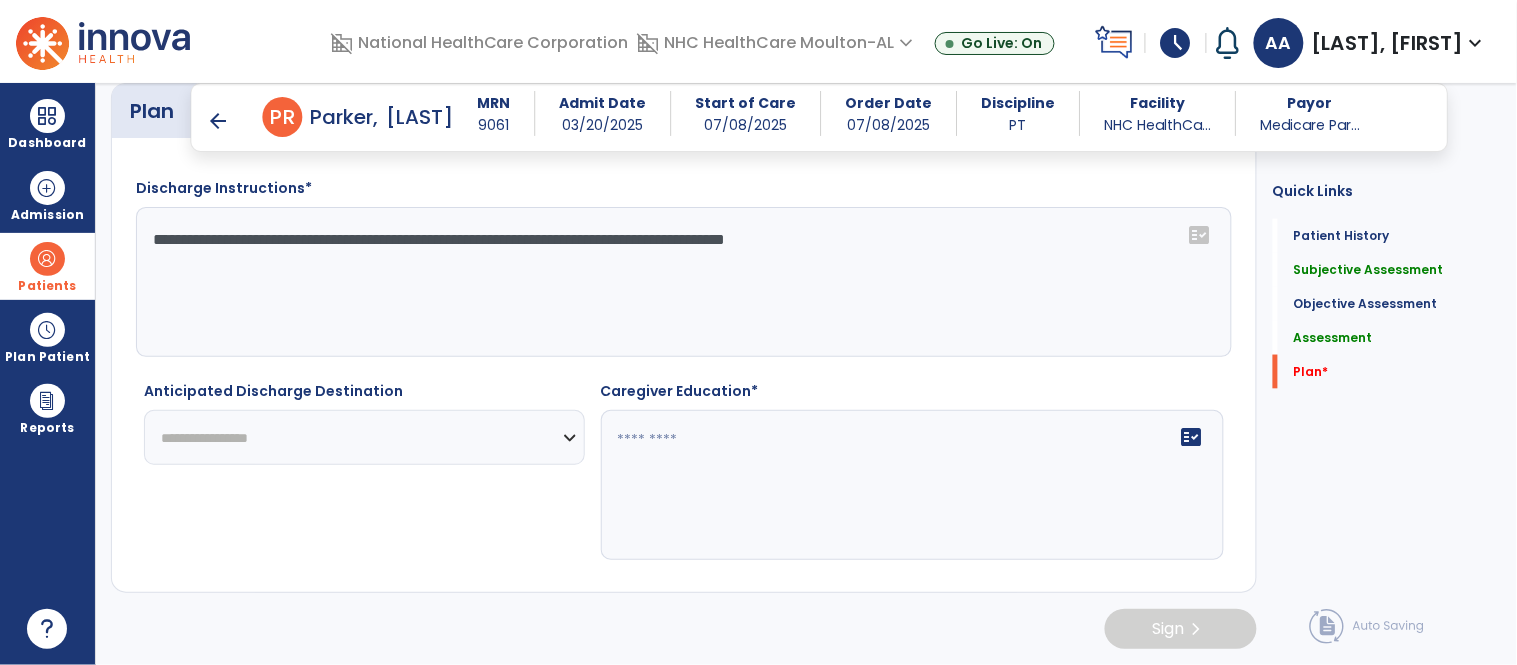type on "**********" 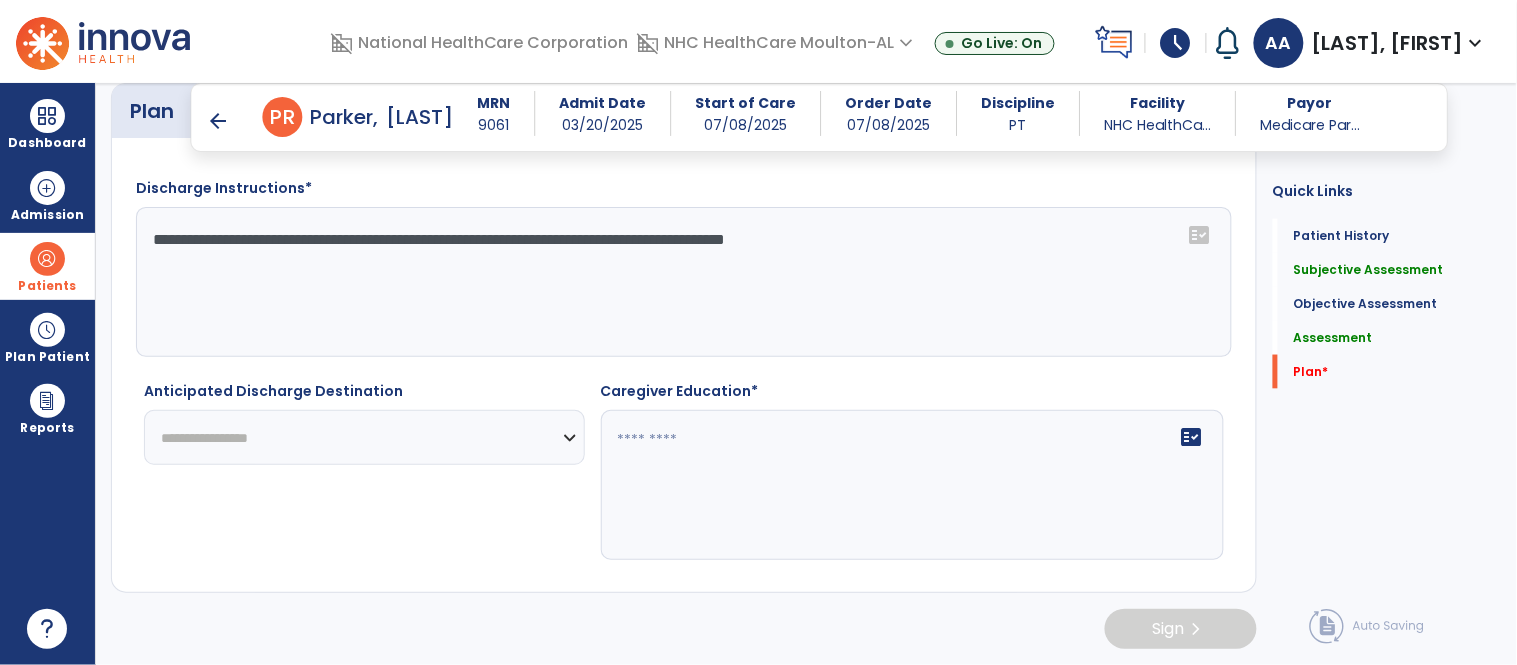 select on "***" 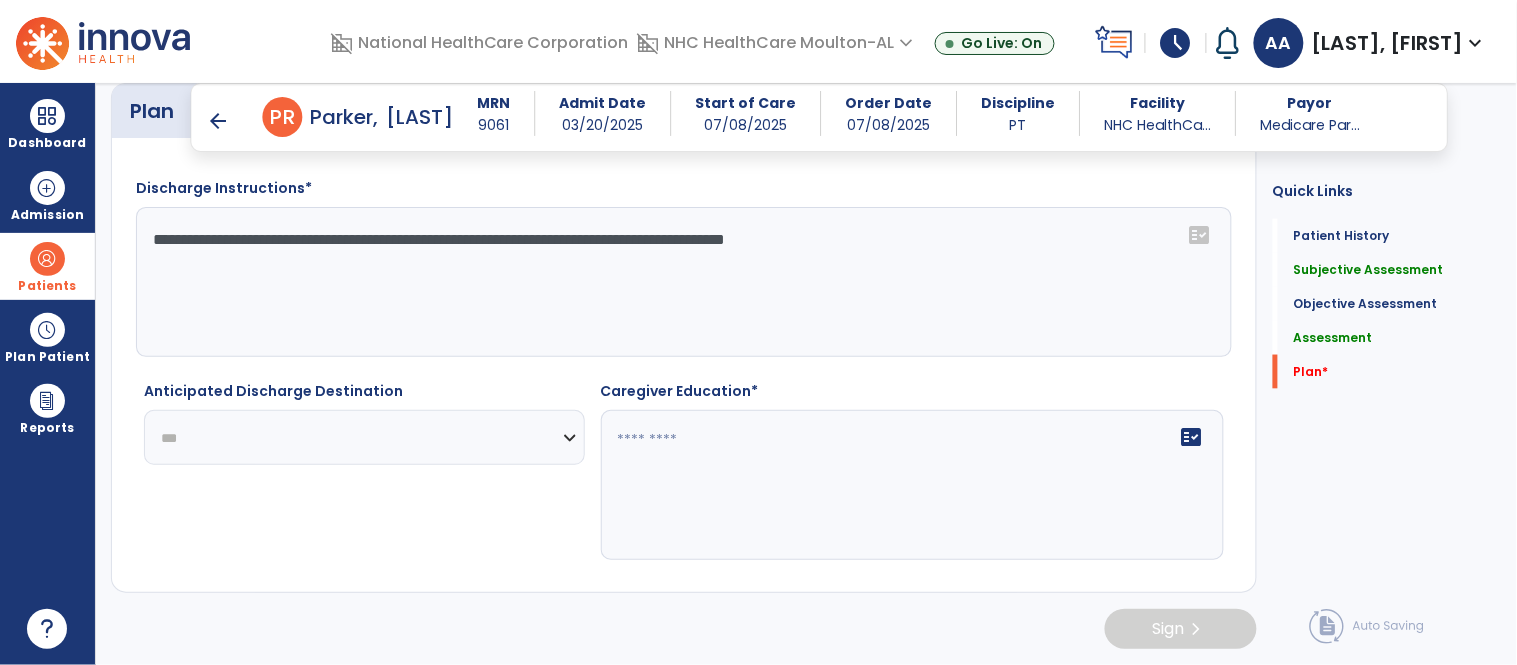 click on "**********" 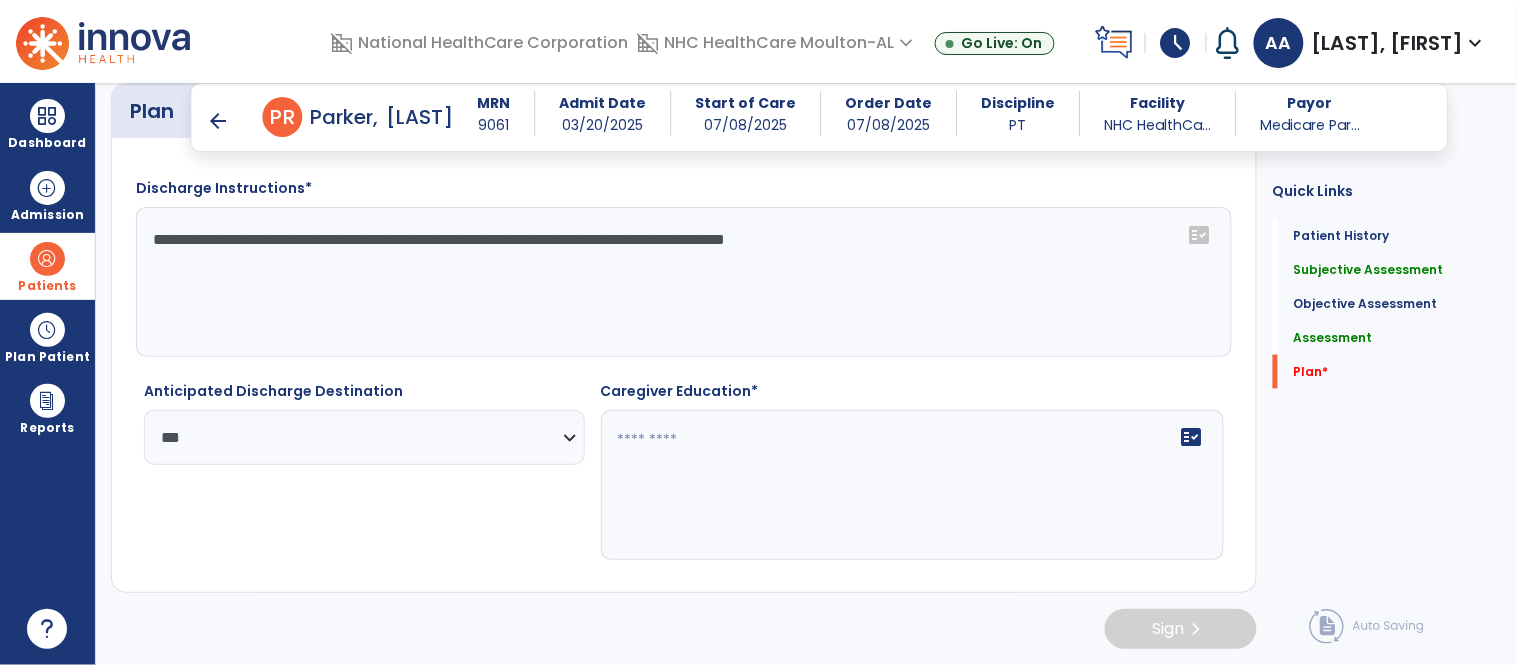 click 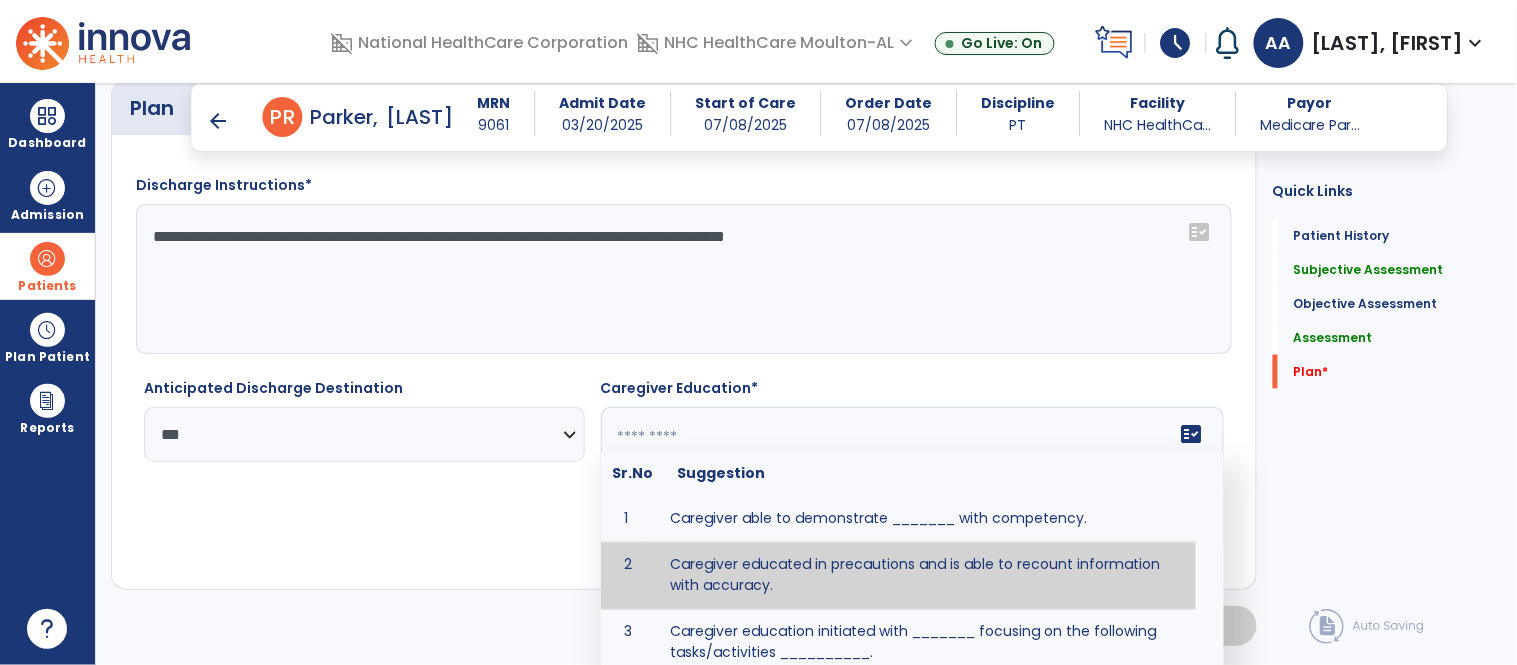 type on "**********" 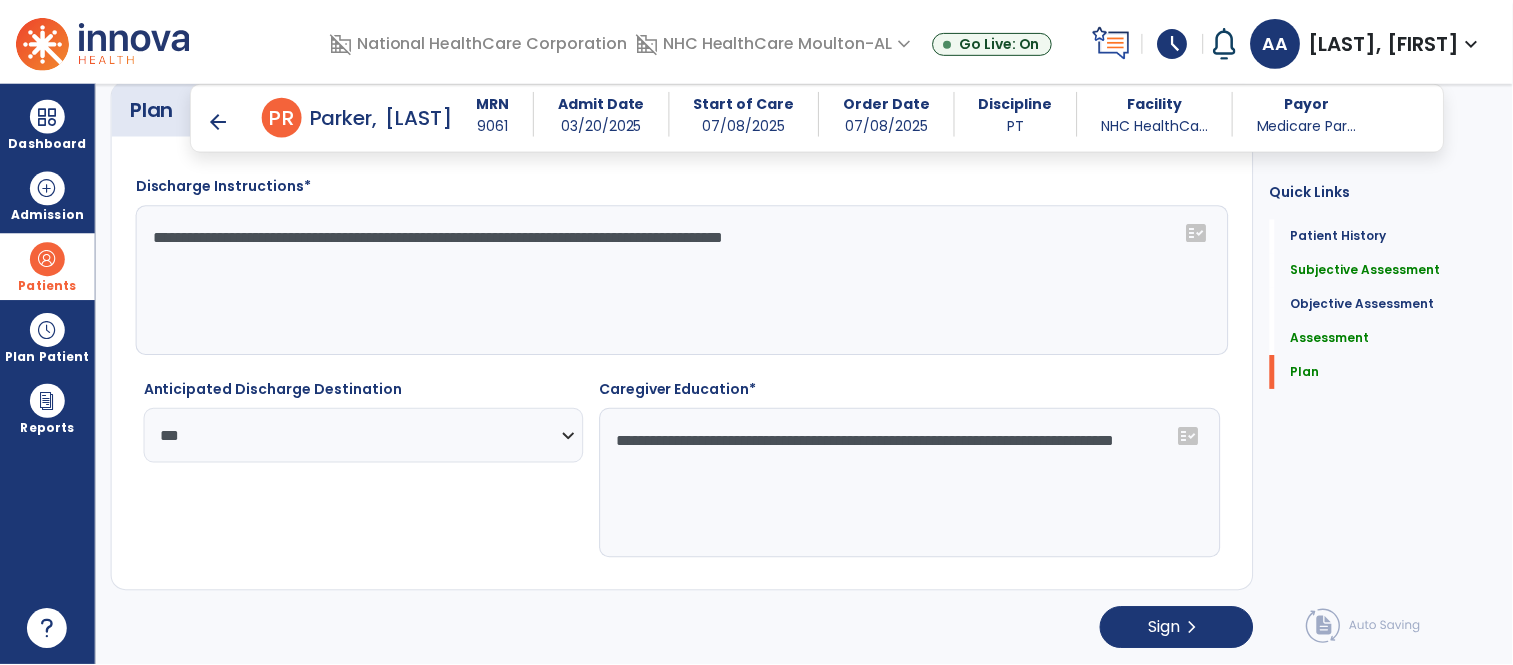 scroll, scrollTop: 2587, scrollLeft: 0, axis: vertical 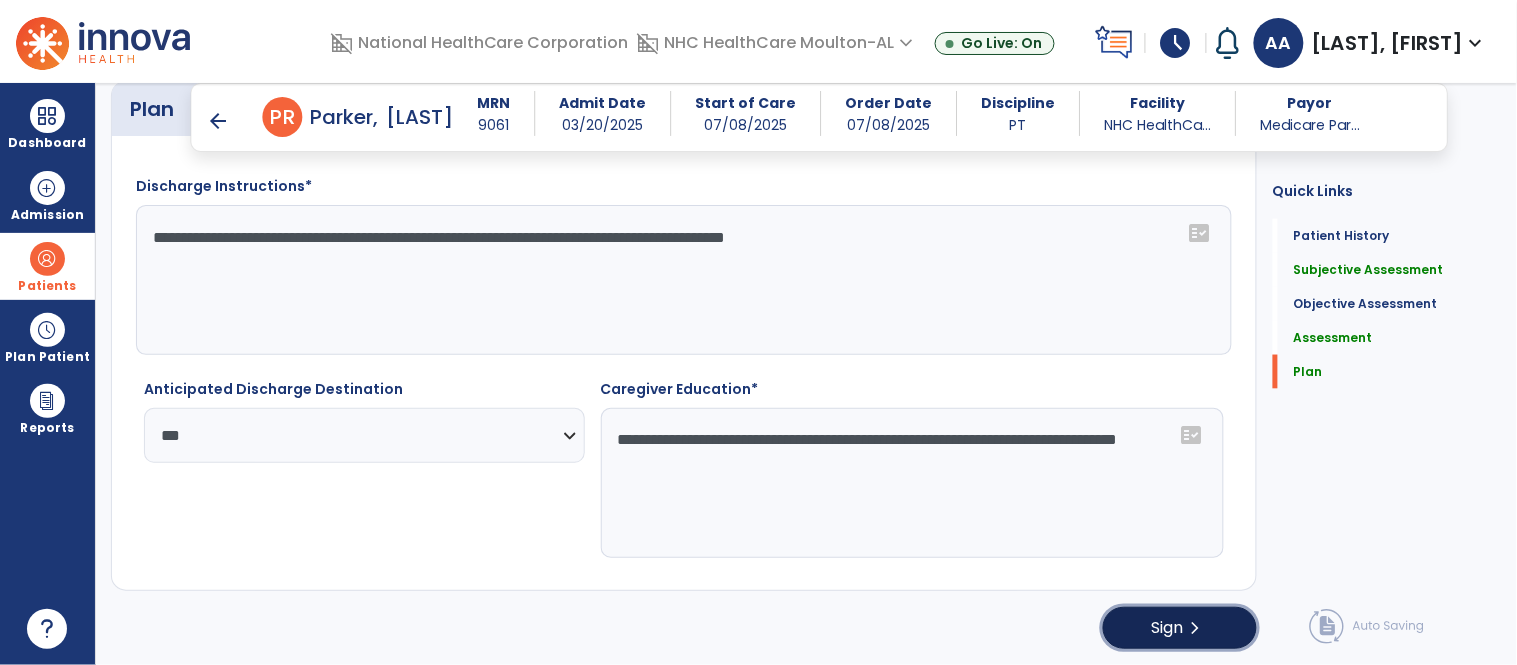 click on "chevron_right" 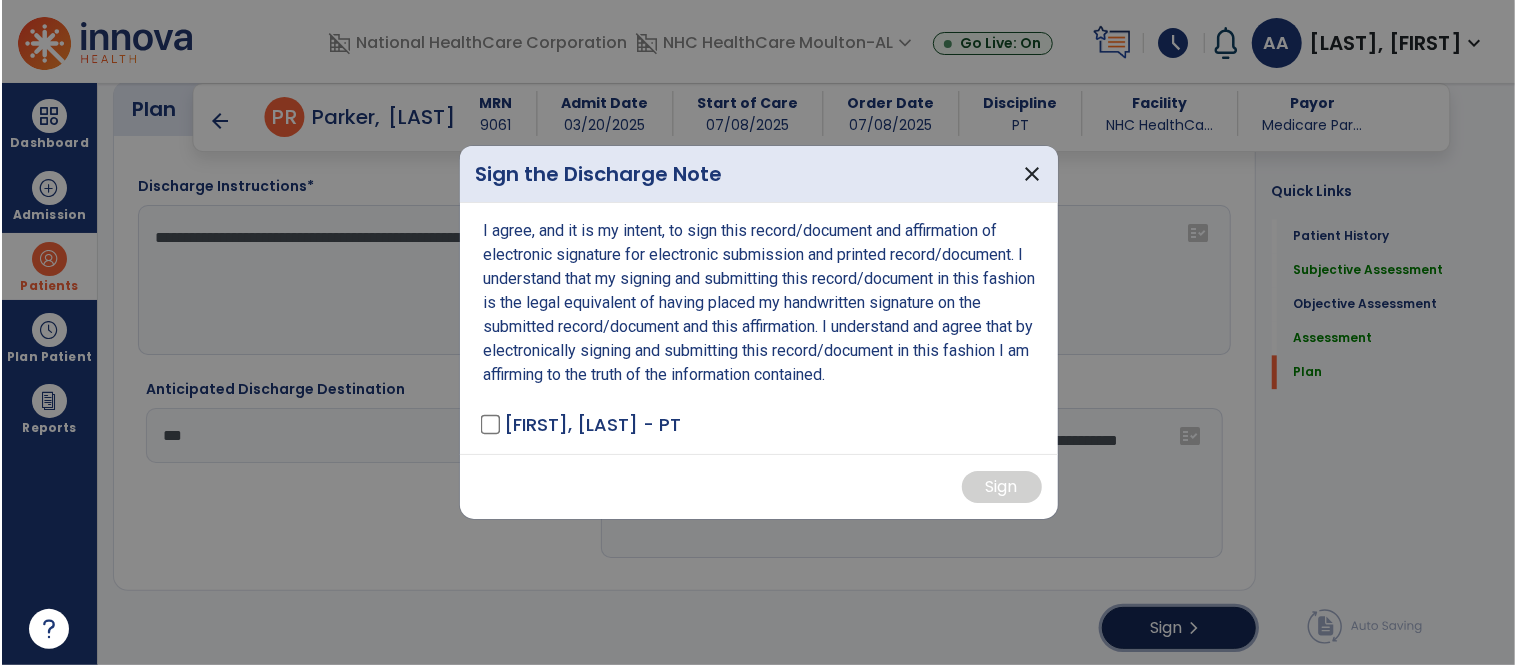 scroll, scrollTop: 2587, scrollLeft: 0, axis: vertical 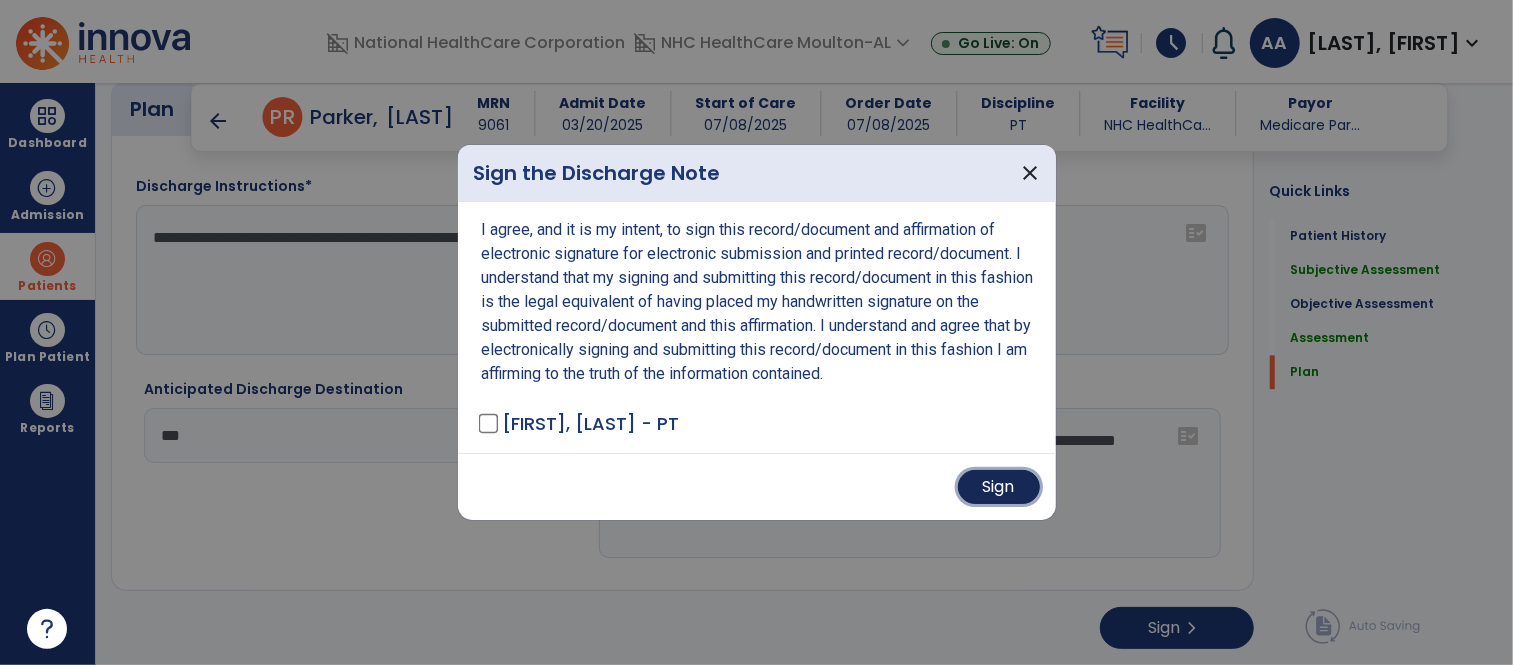 click on "Sign" at bounding box center [999, 487] 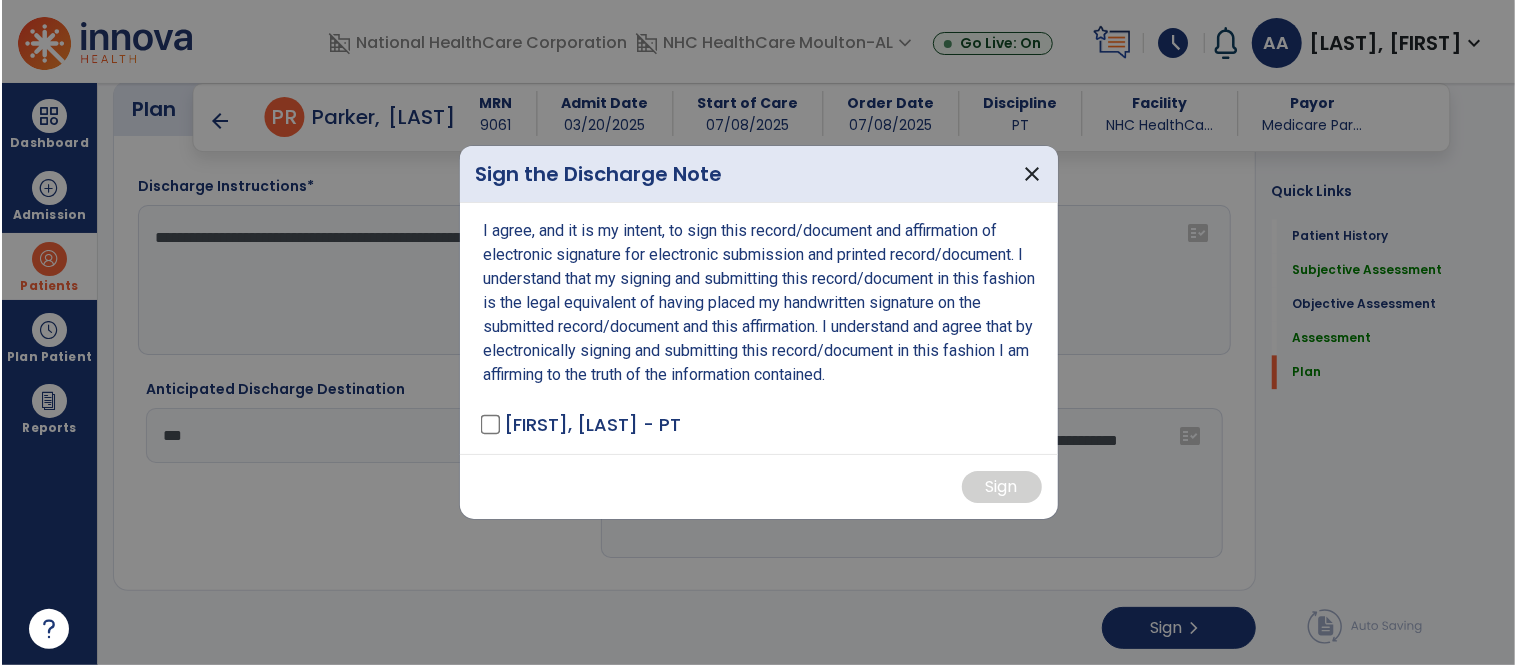 scroll, scrollTop: 0, scrollLeft: 0, axis: both 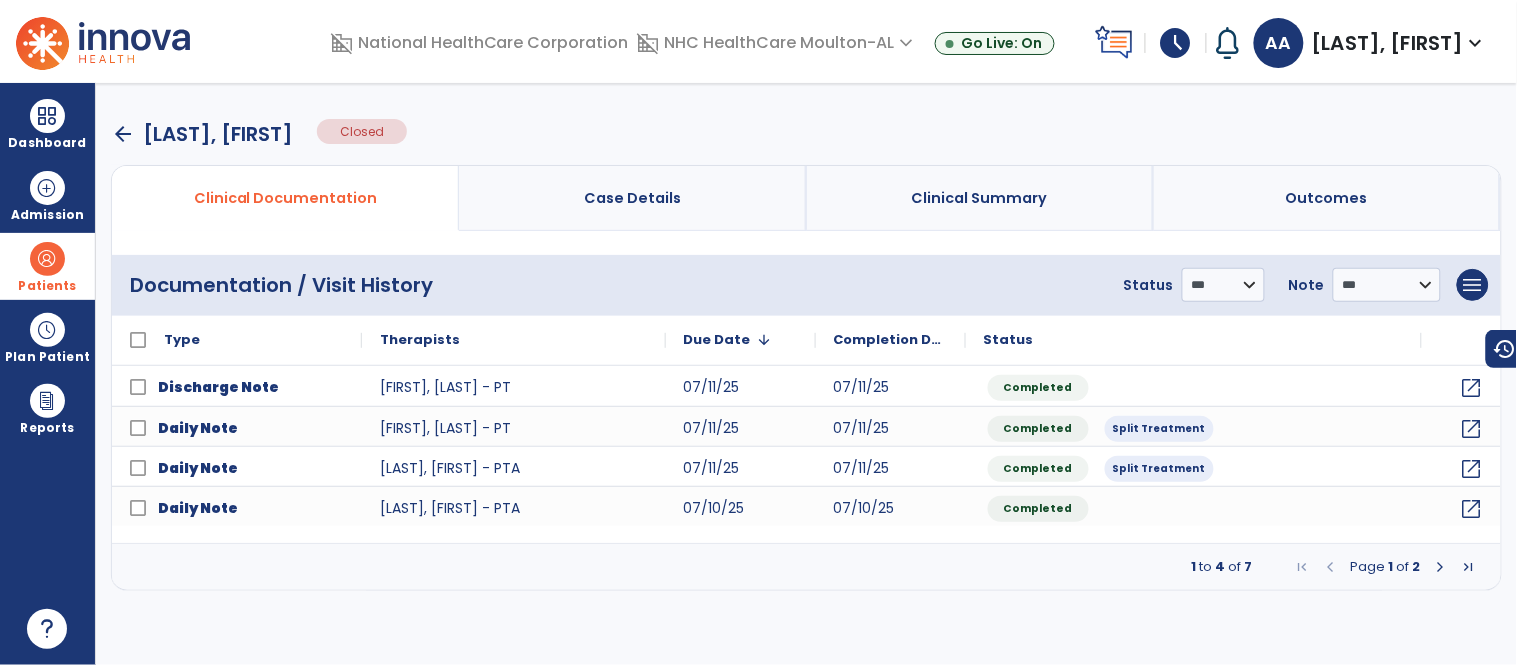 click at bounding box center [47, 259] 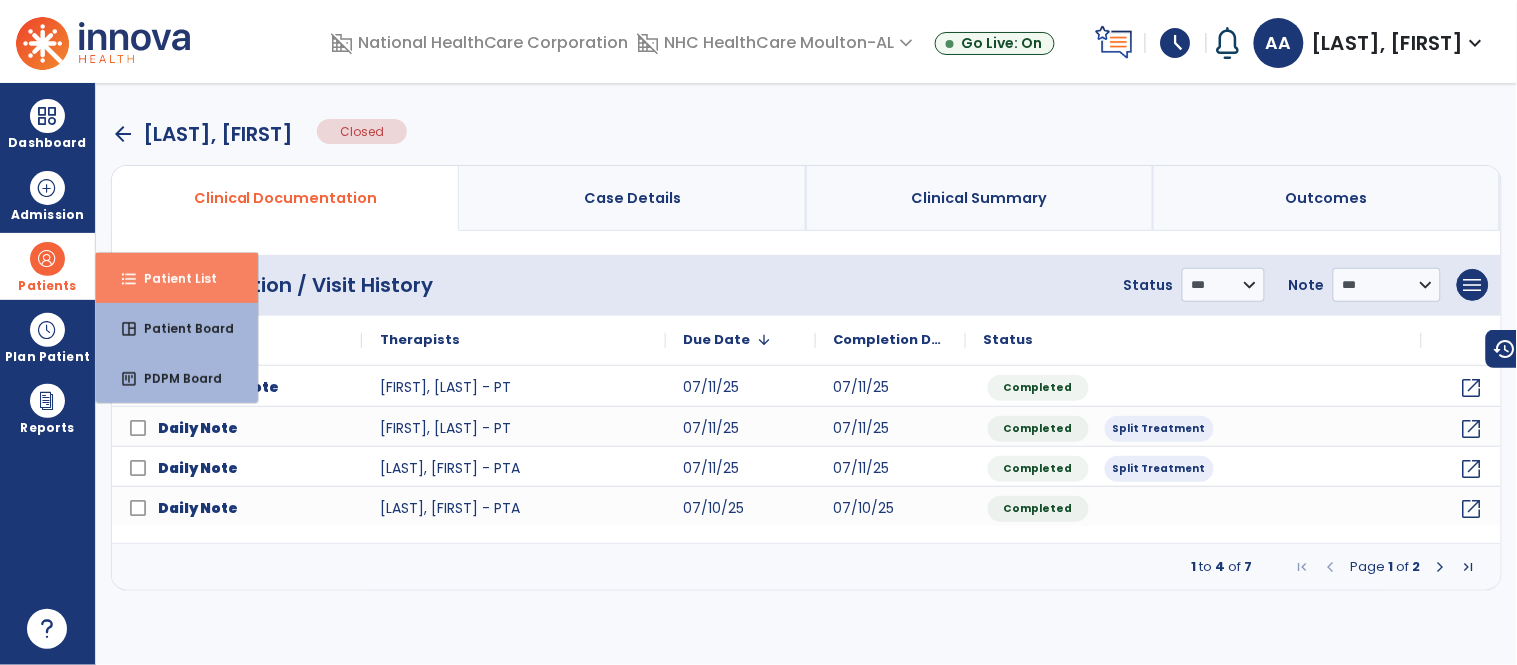 click on "Patient List" at bounding box center (172, 278) 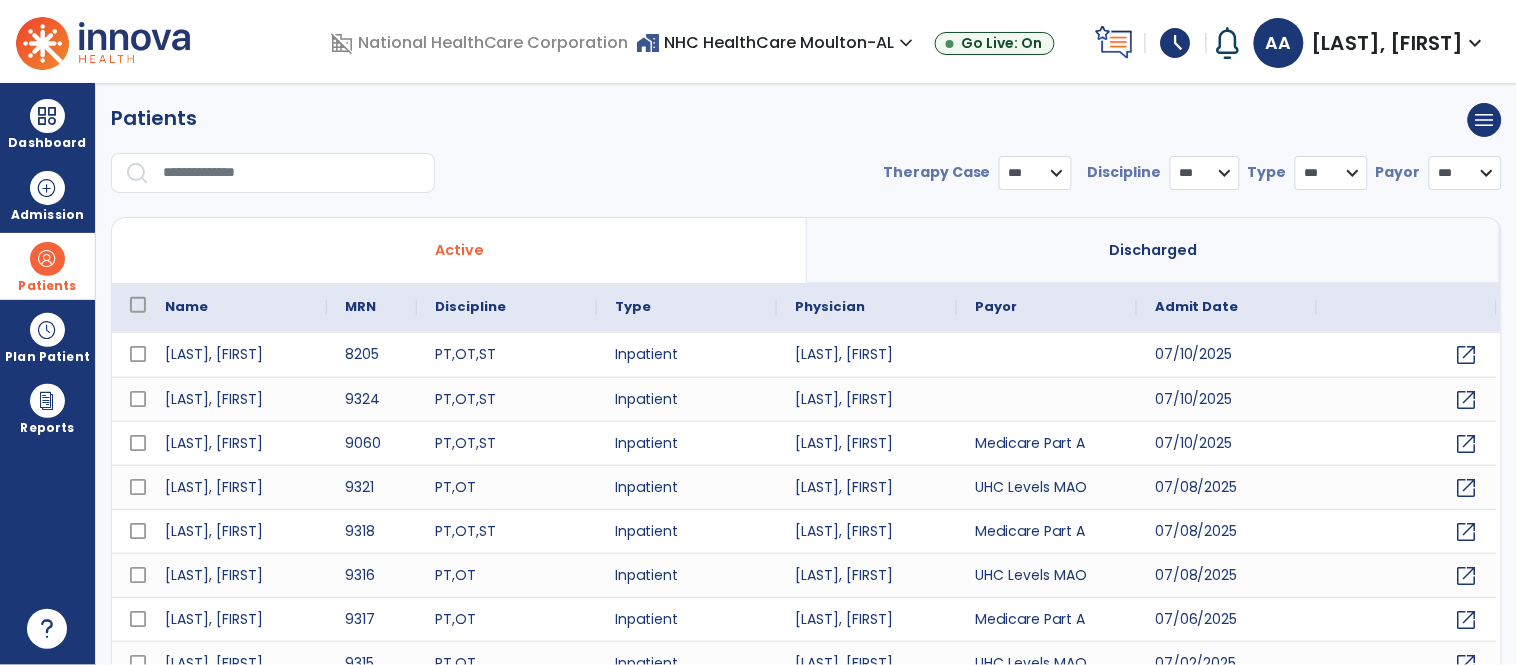 select on "***" 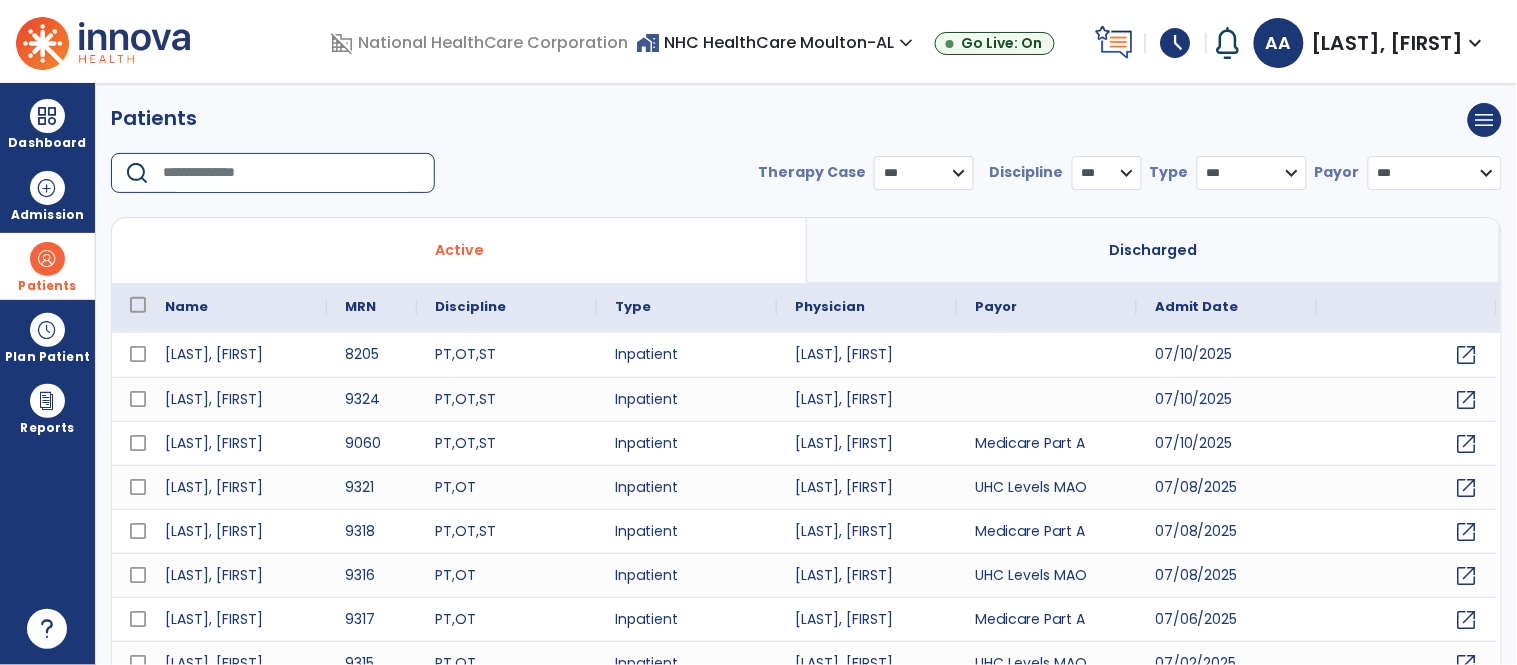 click at bounding box center (292, 173) 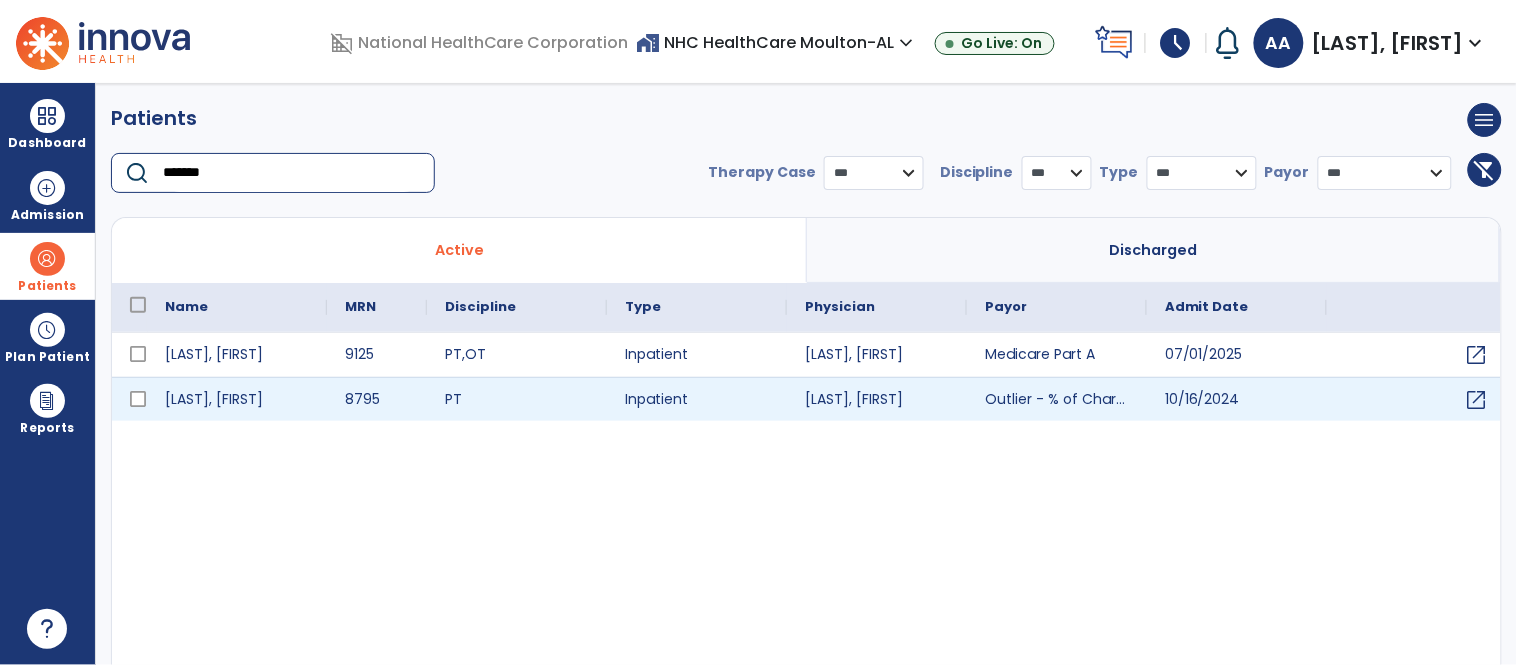 type on "*******" 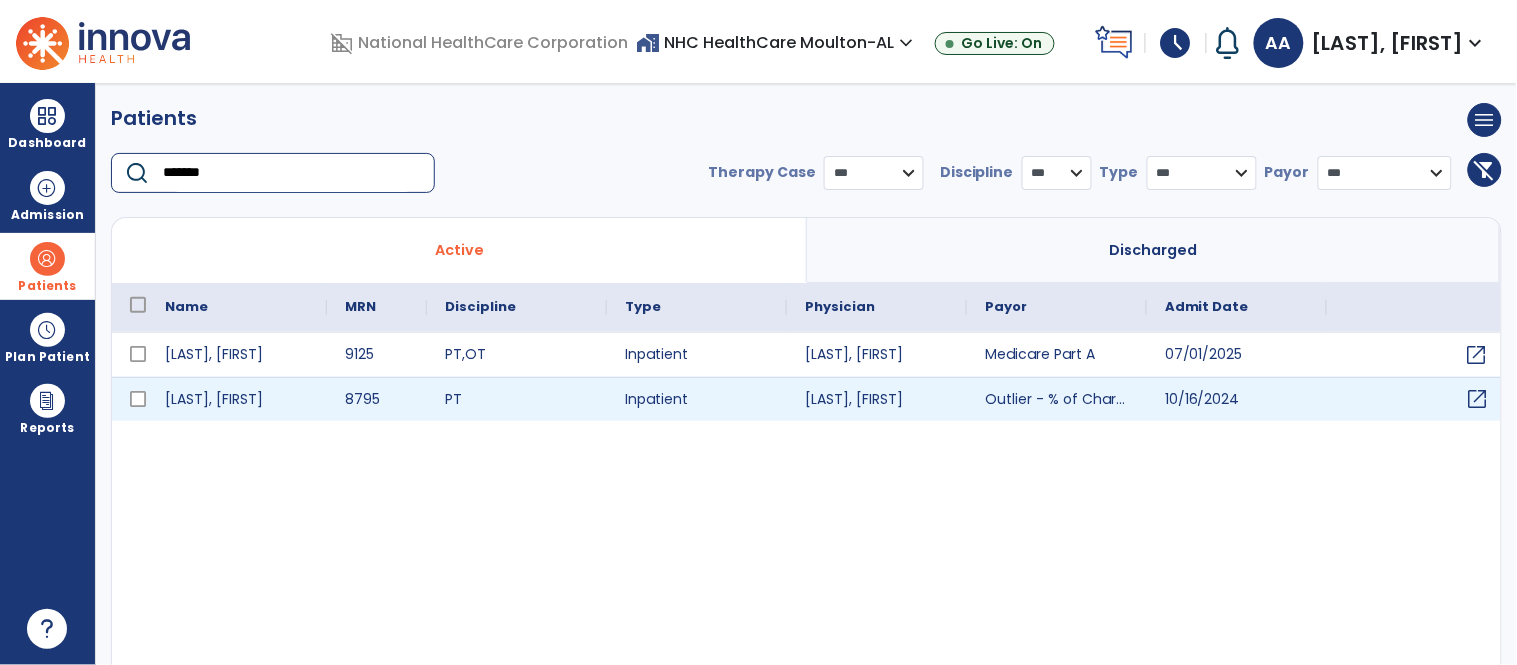 click on "open_in_new" at bounding box center [1478, 399] 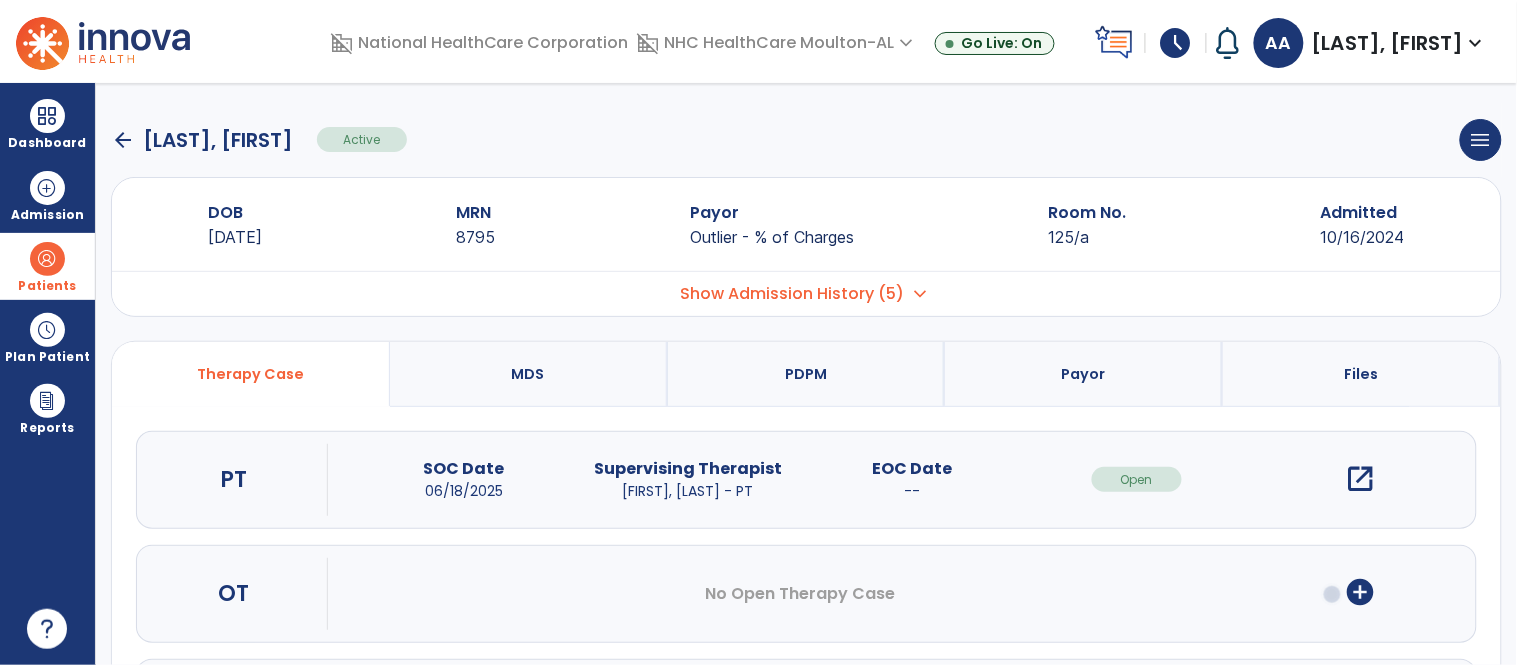 click on "open_in_new" at bounding box center (1361, 479) 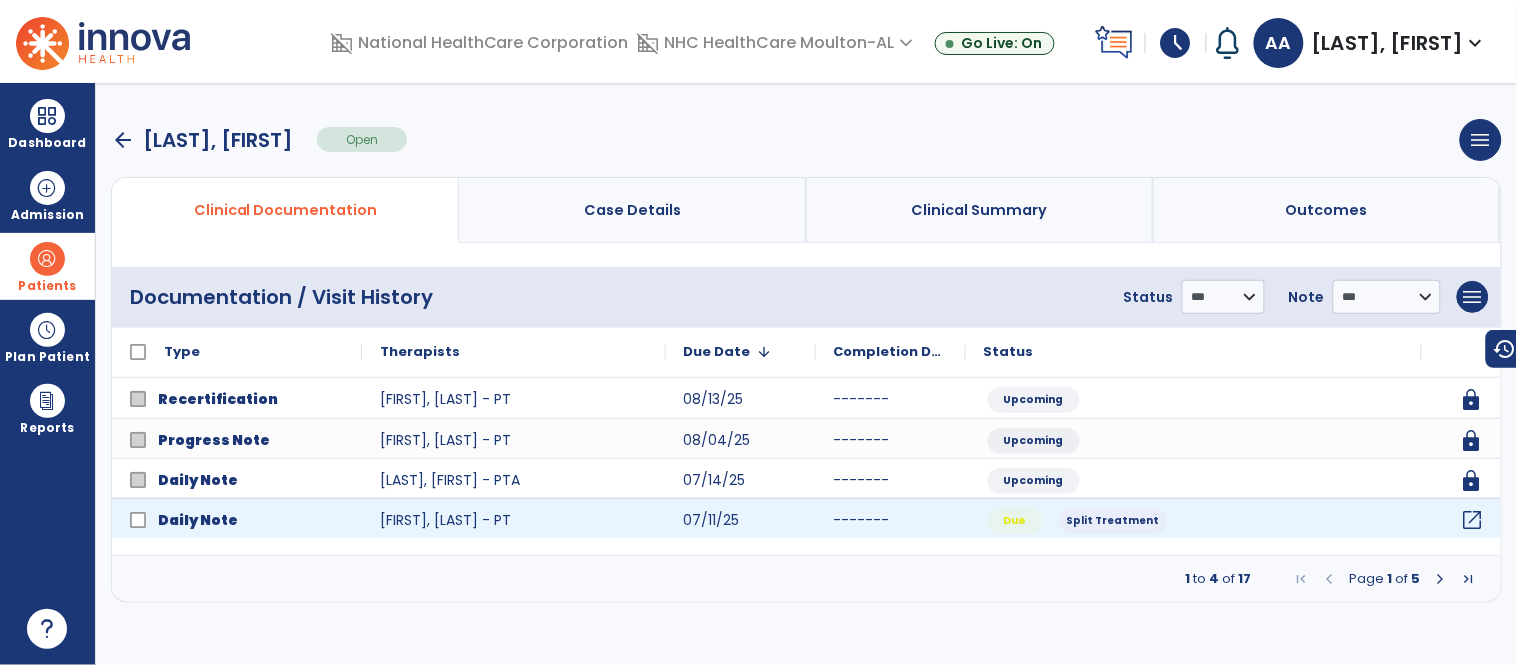 click on "open_in_new" 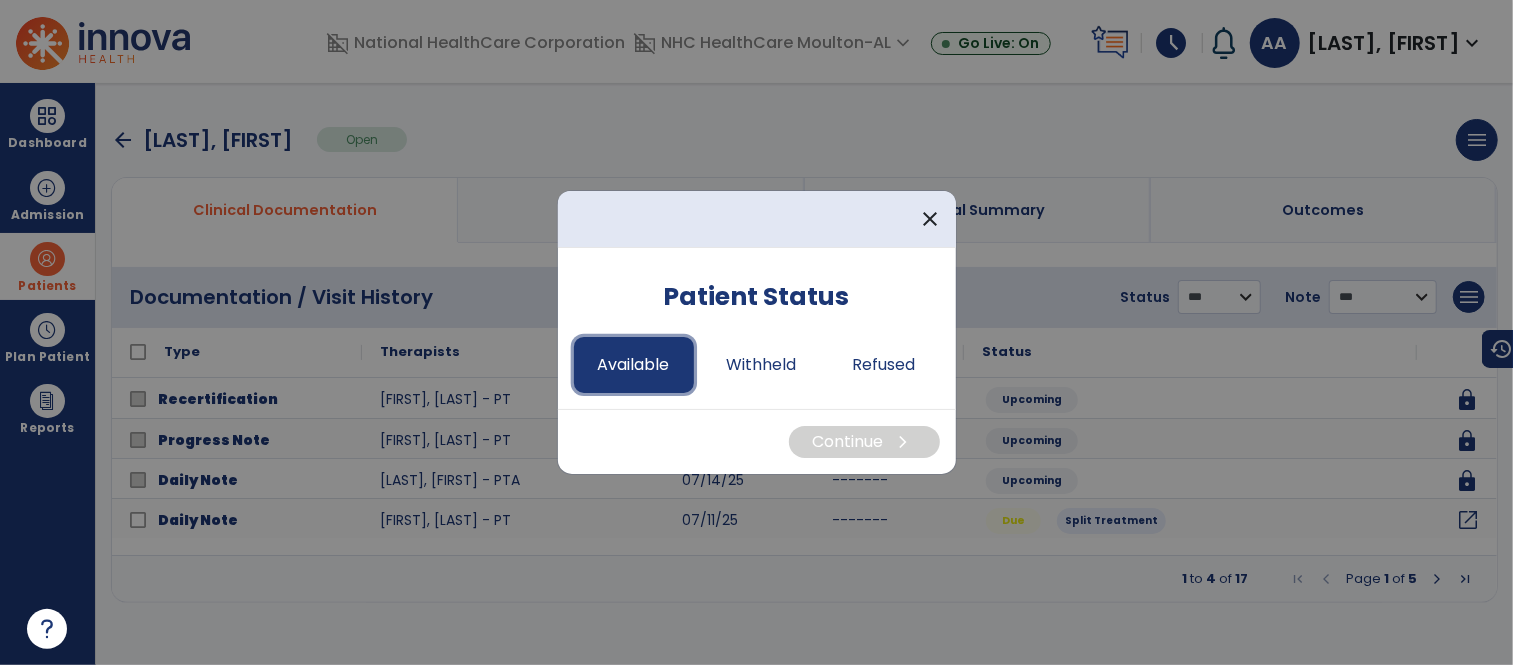 click on "Available" at bounding box center (634, 365) 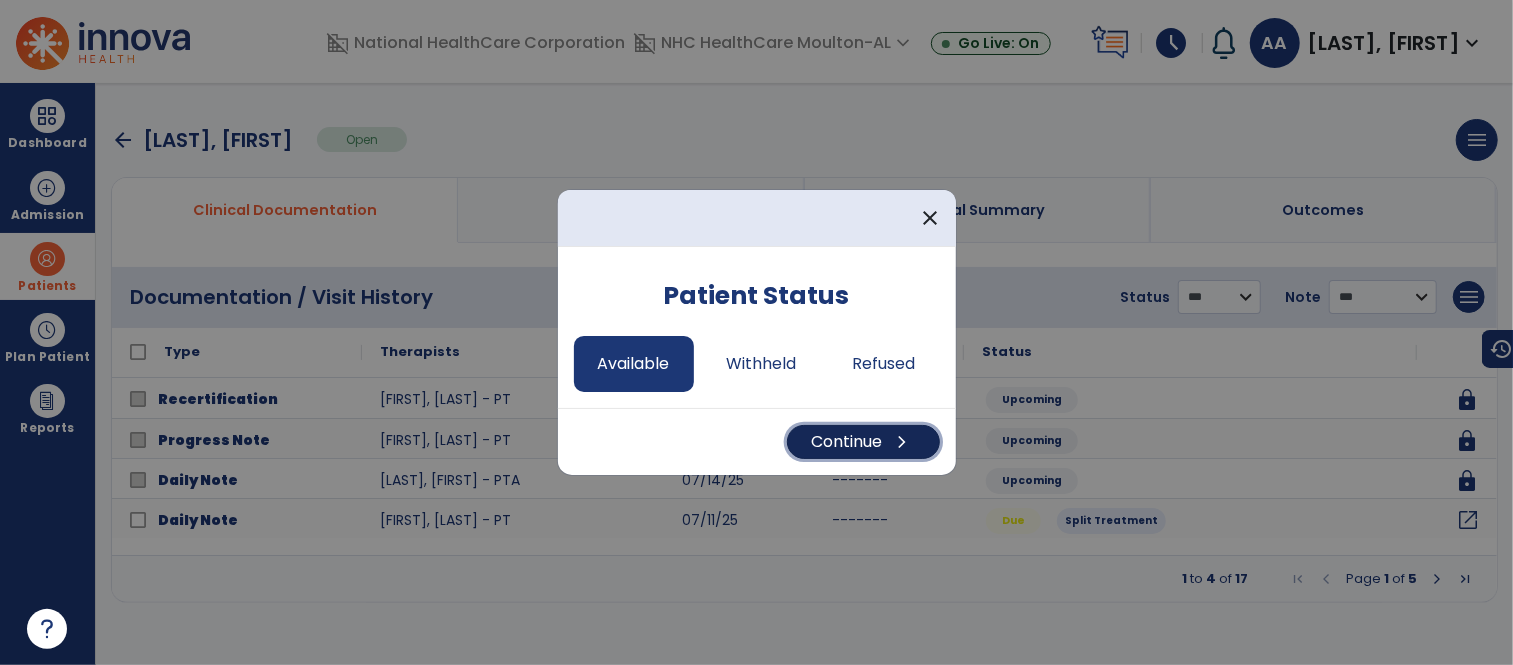 click on "Continue   chevron_right" at bounding box center [863, 442] 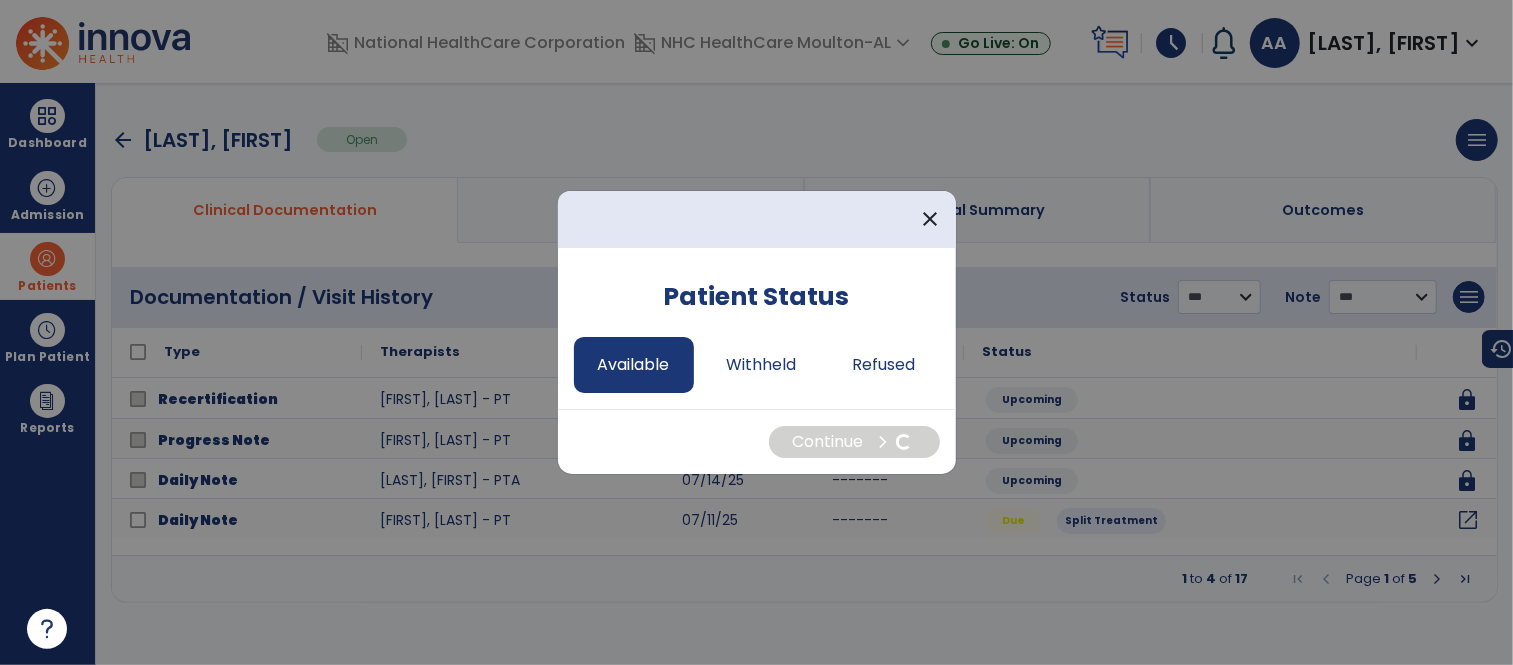 select on "*" 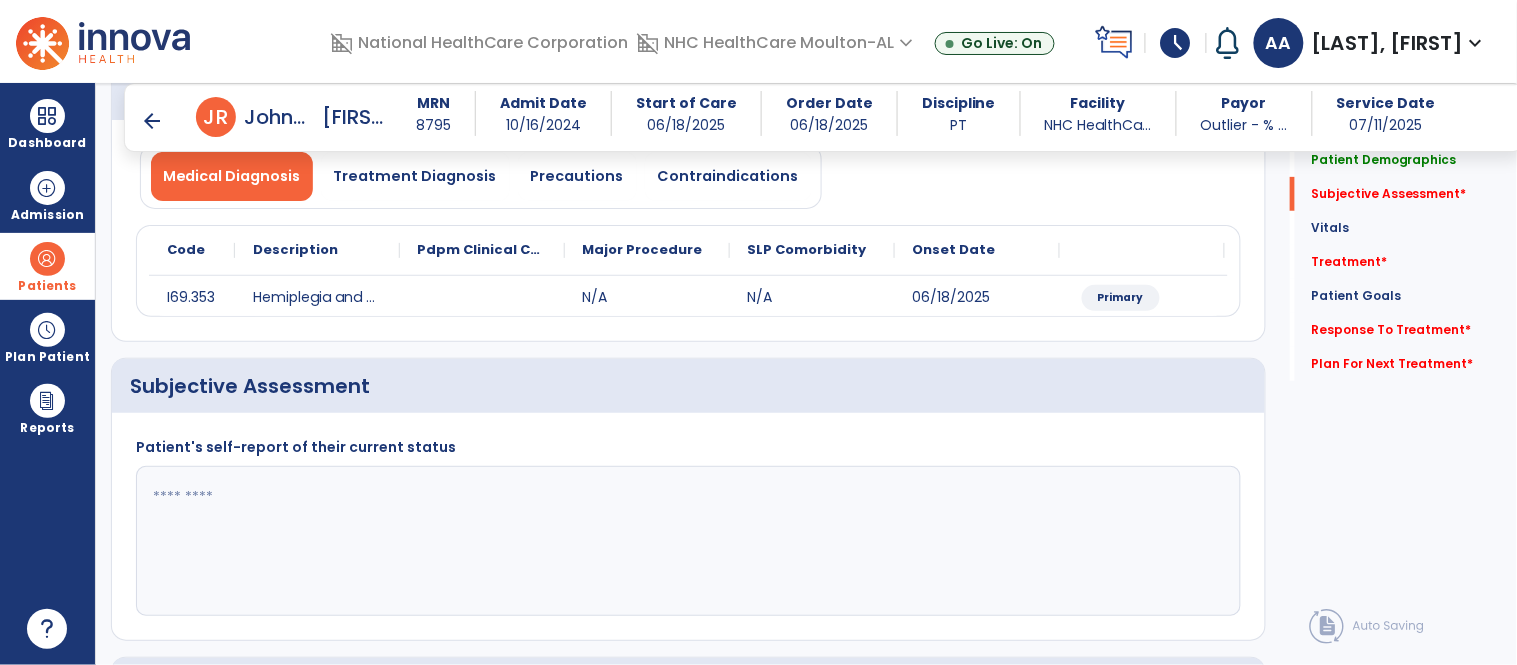 scroll, scrollTop: 222, scrollLeft: 0, axis: vertical 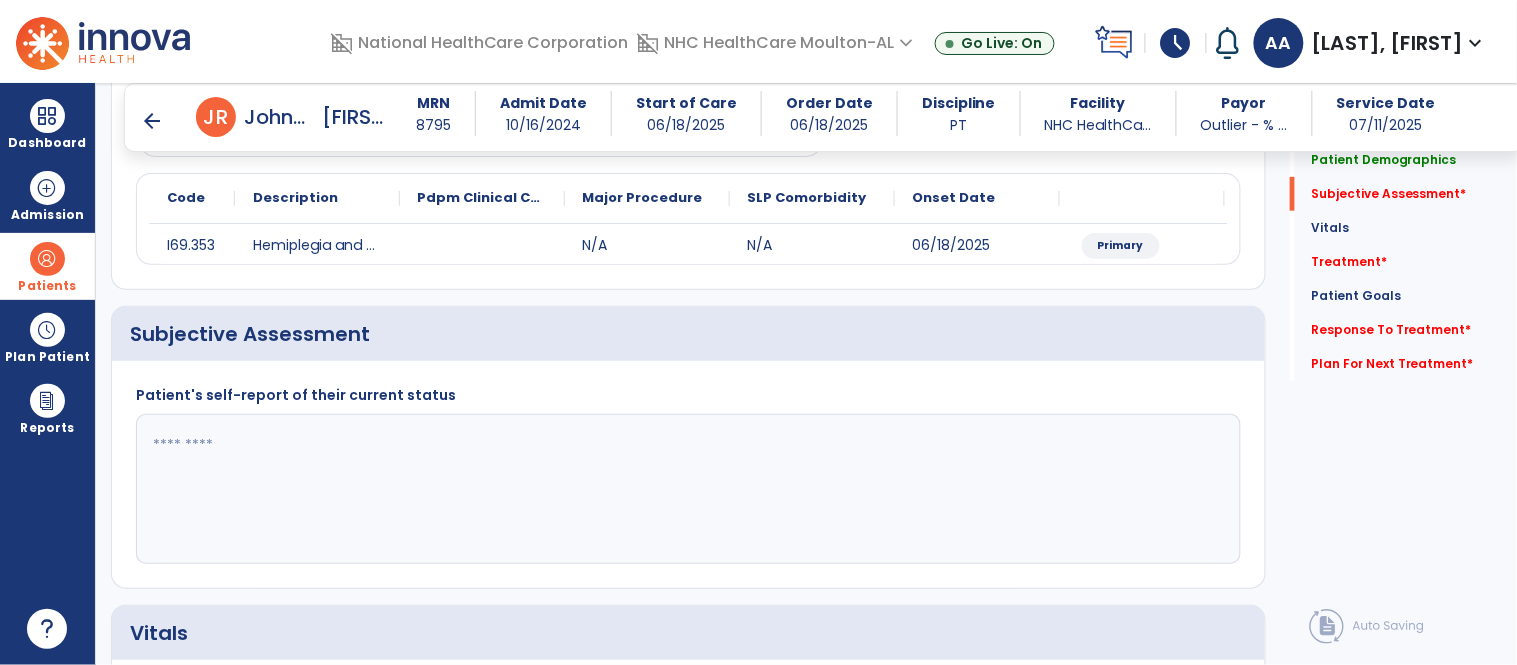 click 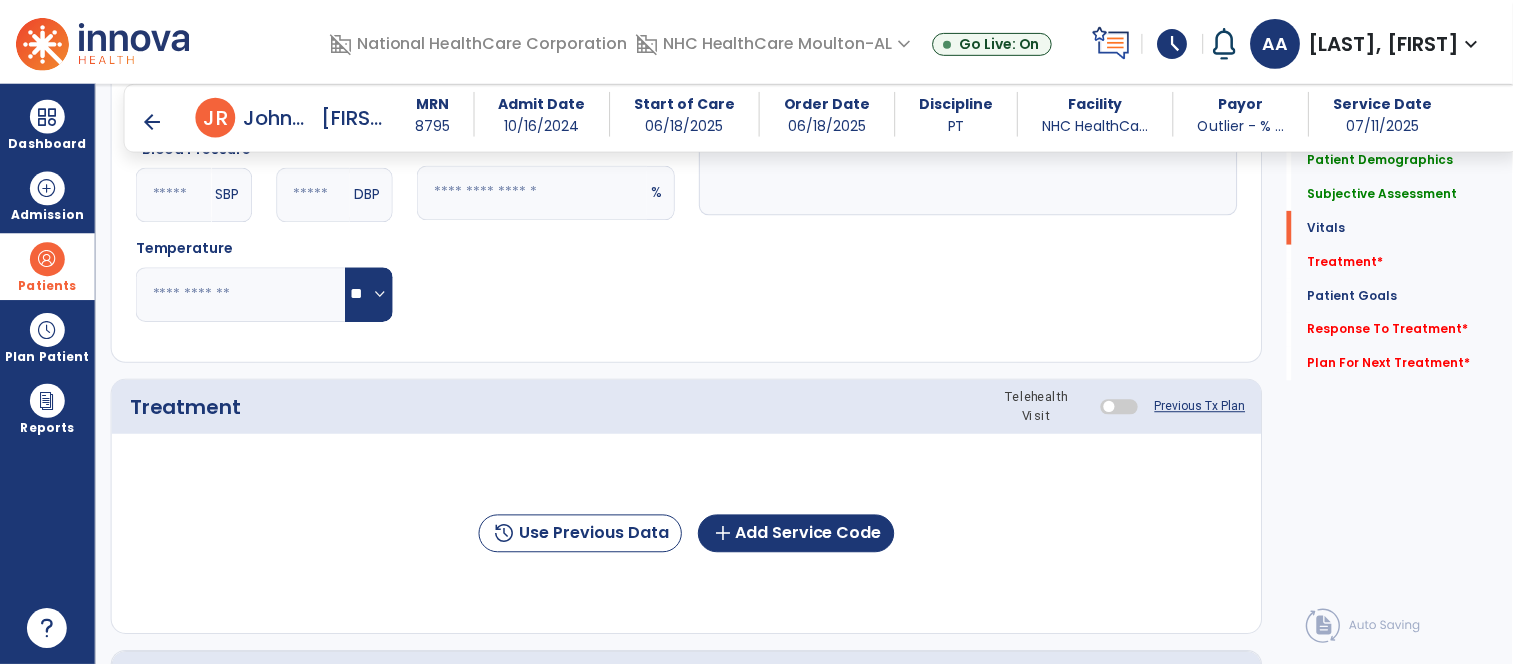 scroll, scrollTop: 1000, scrollLeft: 0, axis: vertical 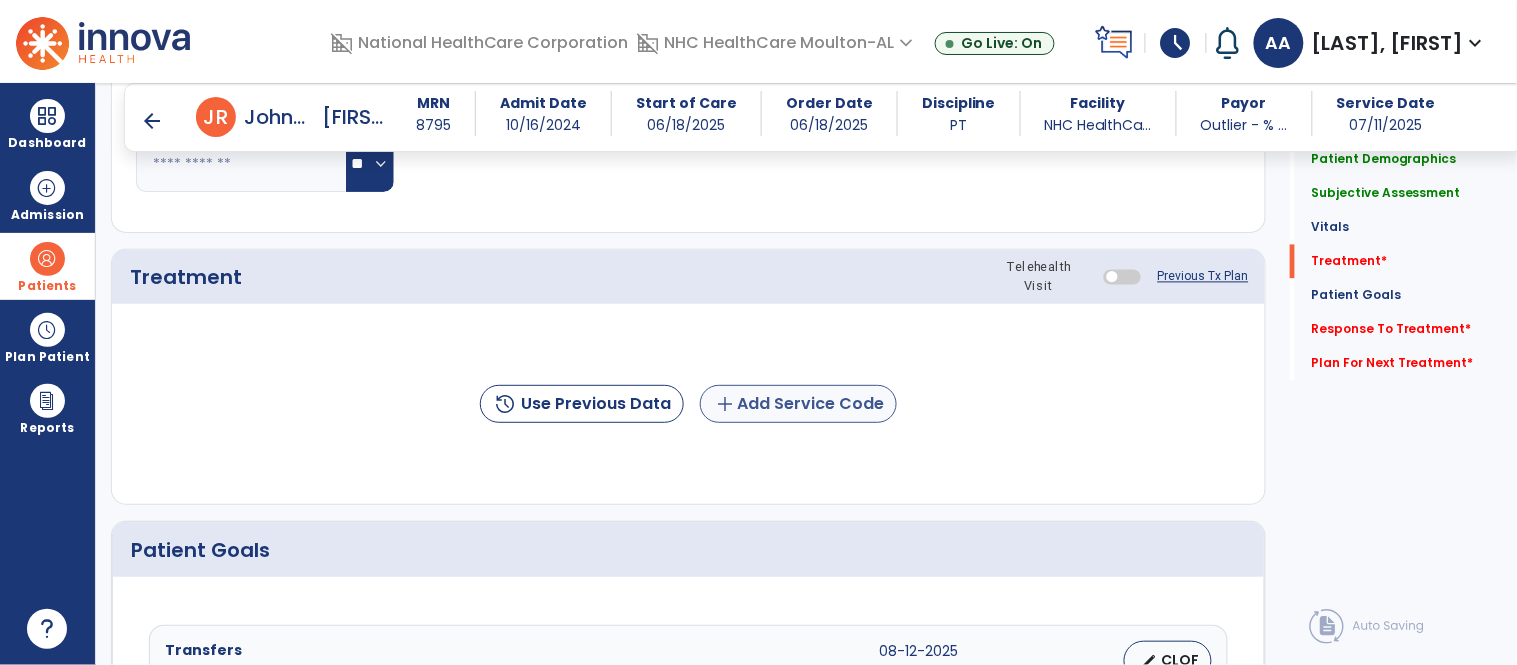 type on "**********" 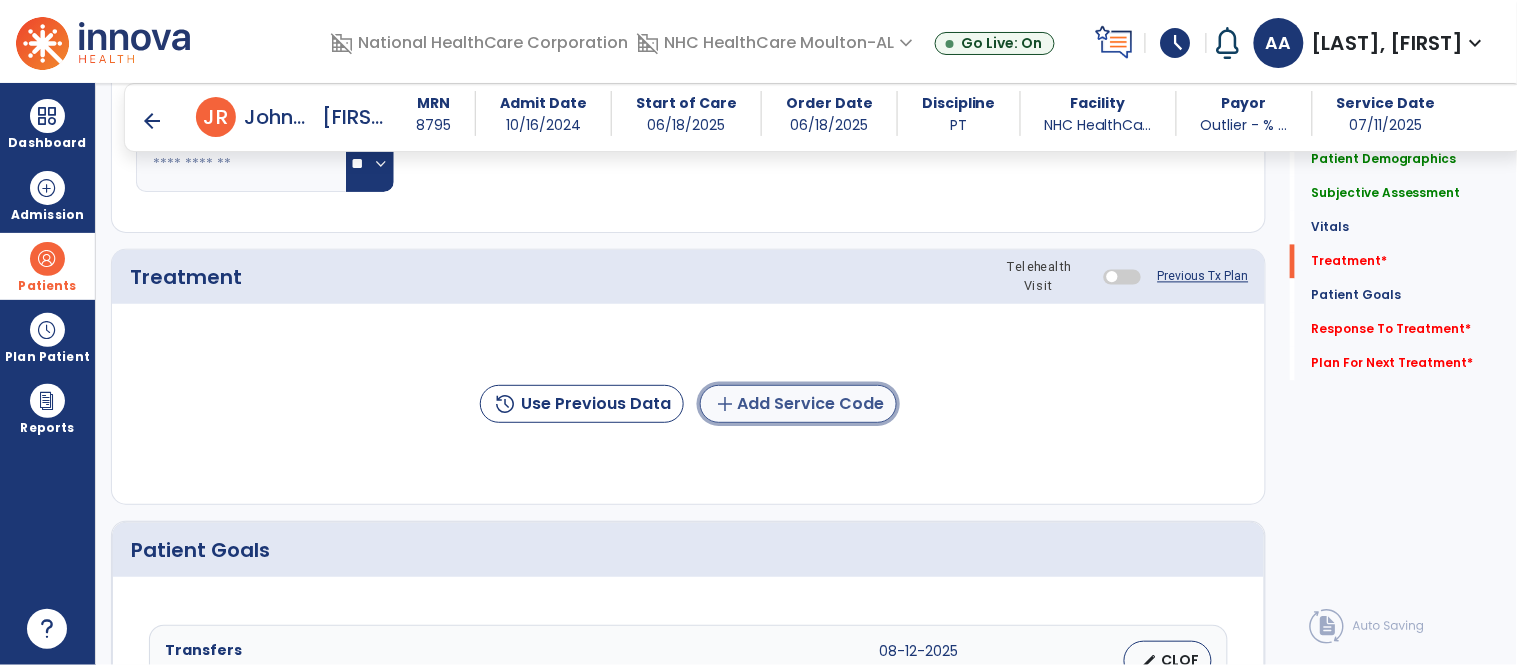 click on "add  Add Service Code" 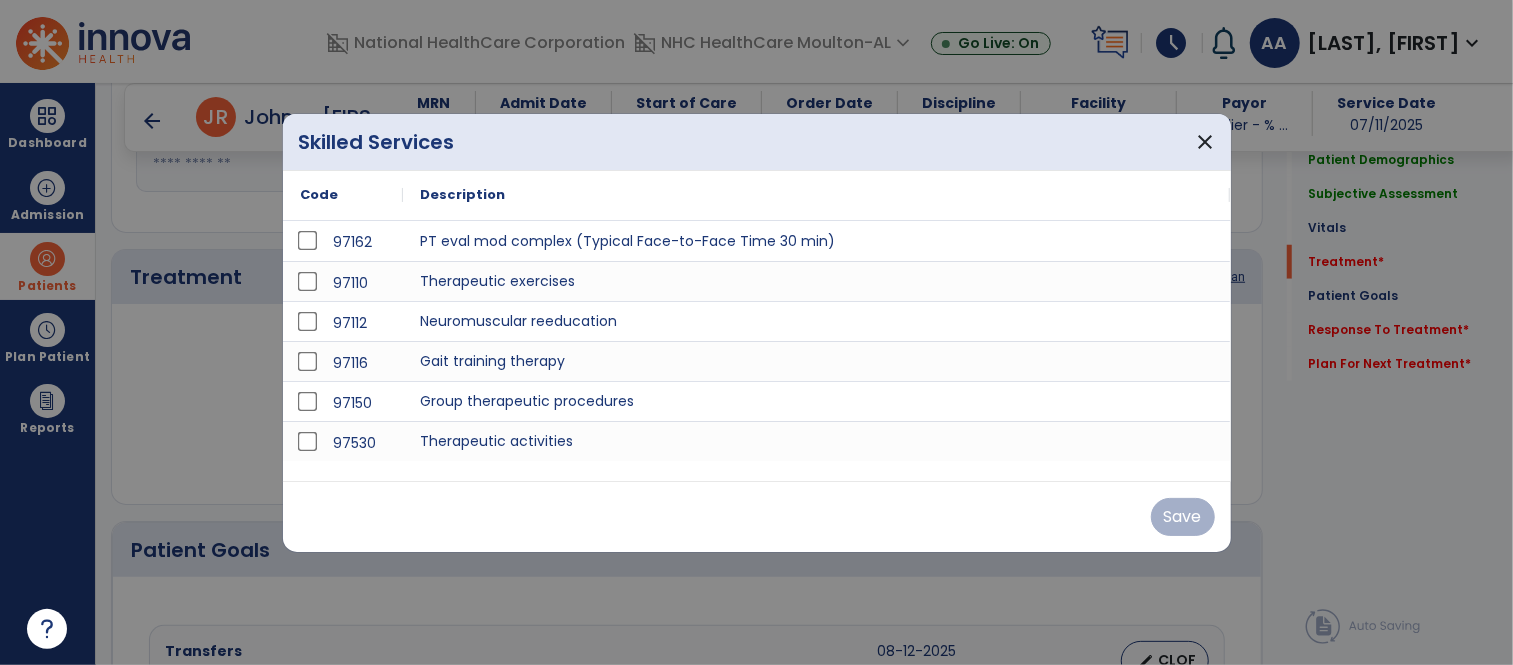 scroll, scrollTop: 1000, scrollLeft: 0, axis: vertical 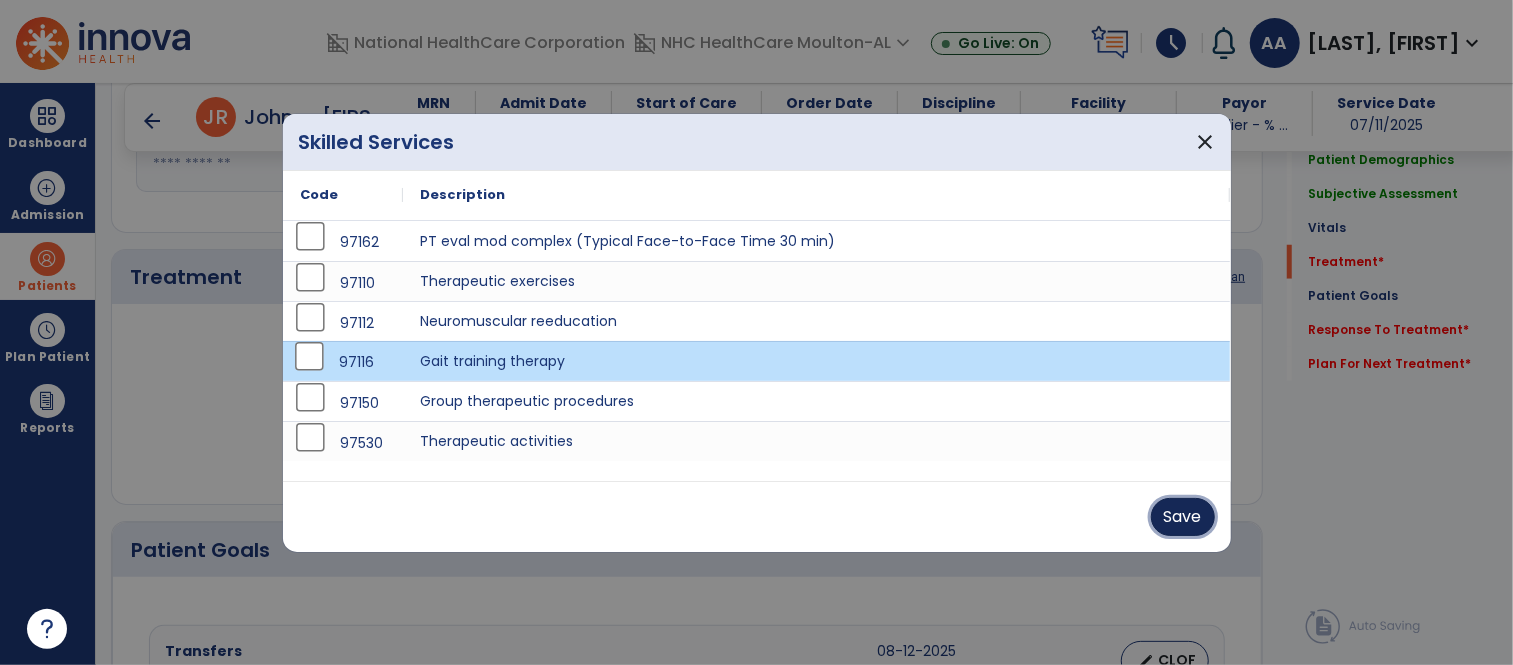 click on "Save" at bounding box center [1183, 517] 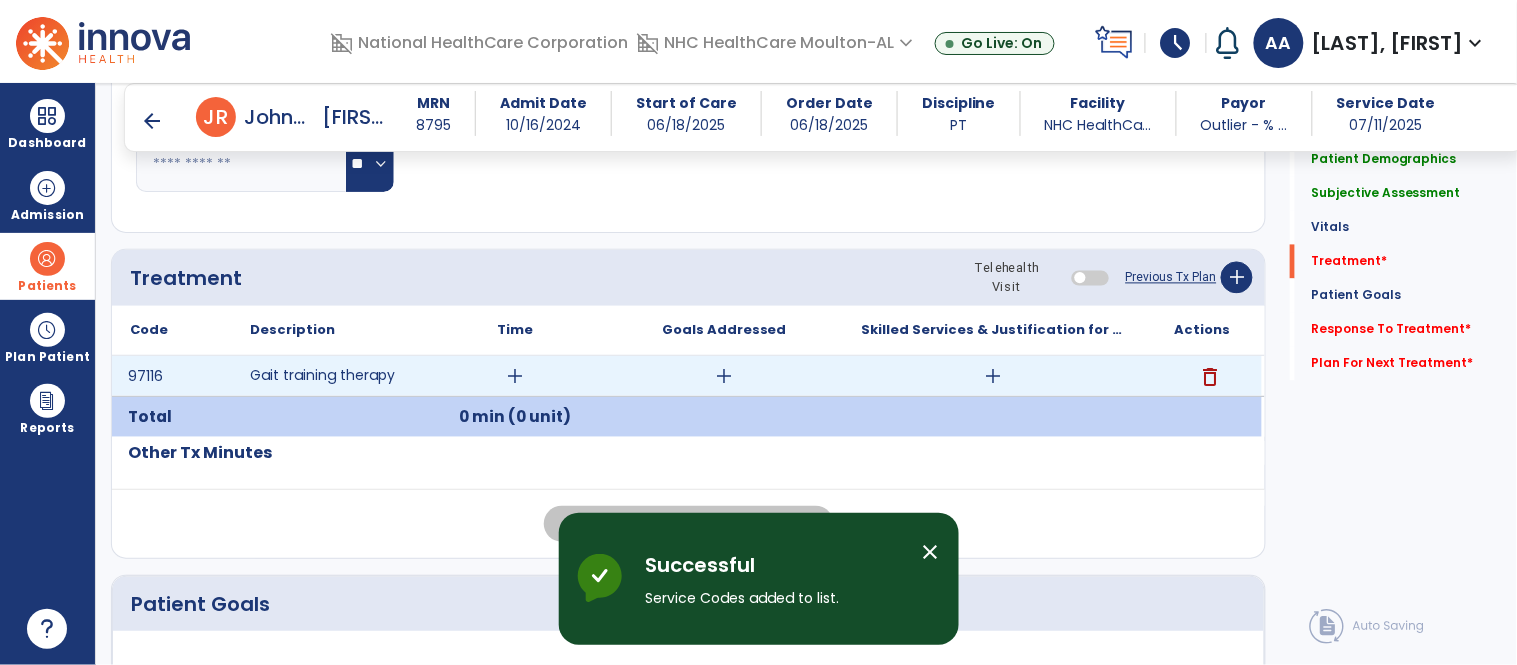 click on "add" at bounding box center (515, 376) 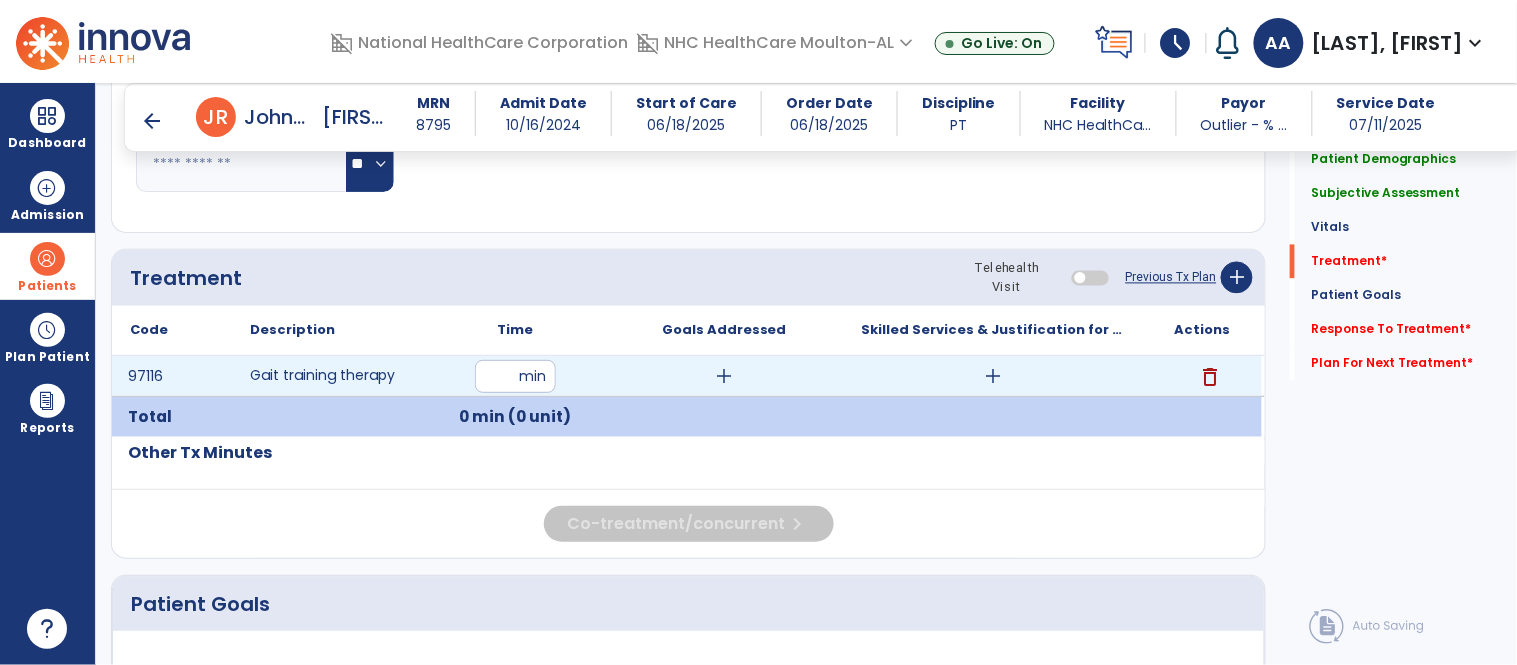 type on "**" 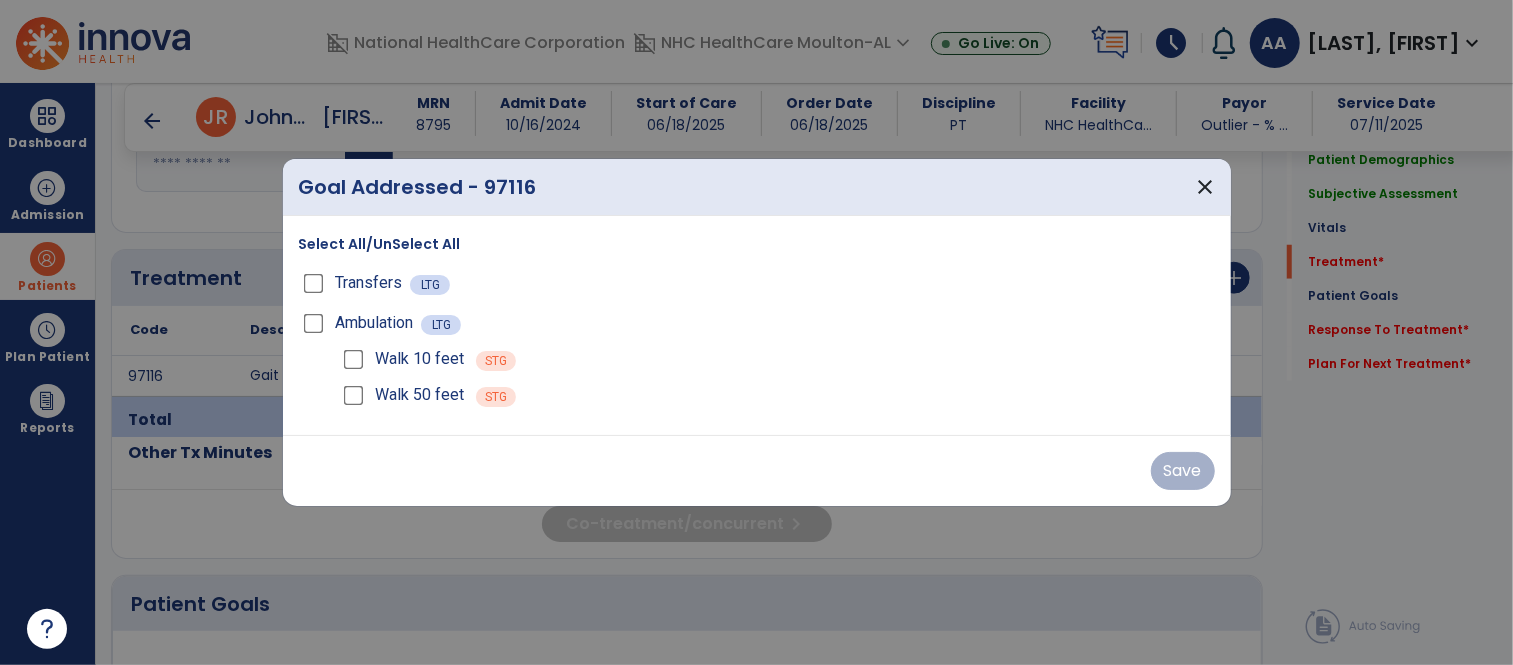 scroll, scrollTop: 1000, scrollLeft: 0, axis: vertical 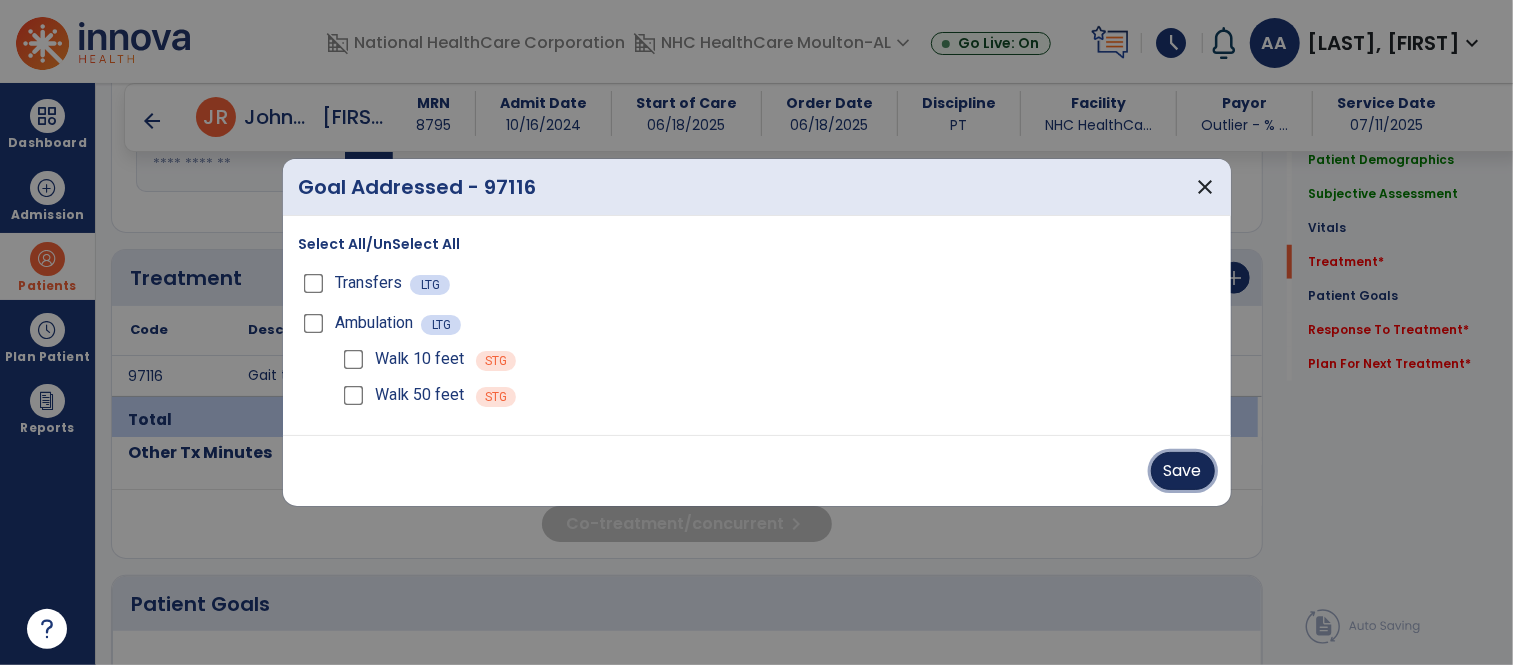 click on "Save" at bounding box center [1183, 471] 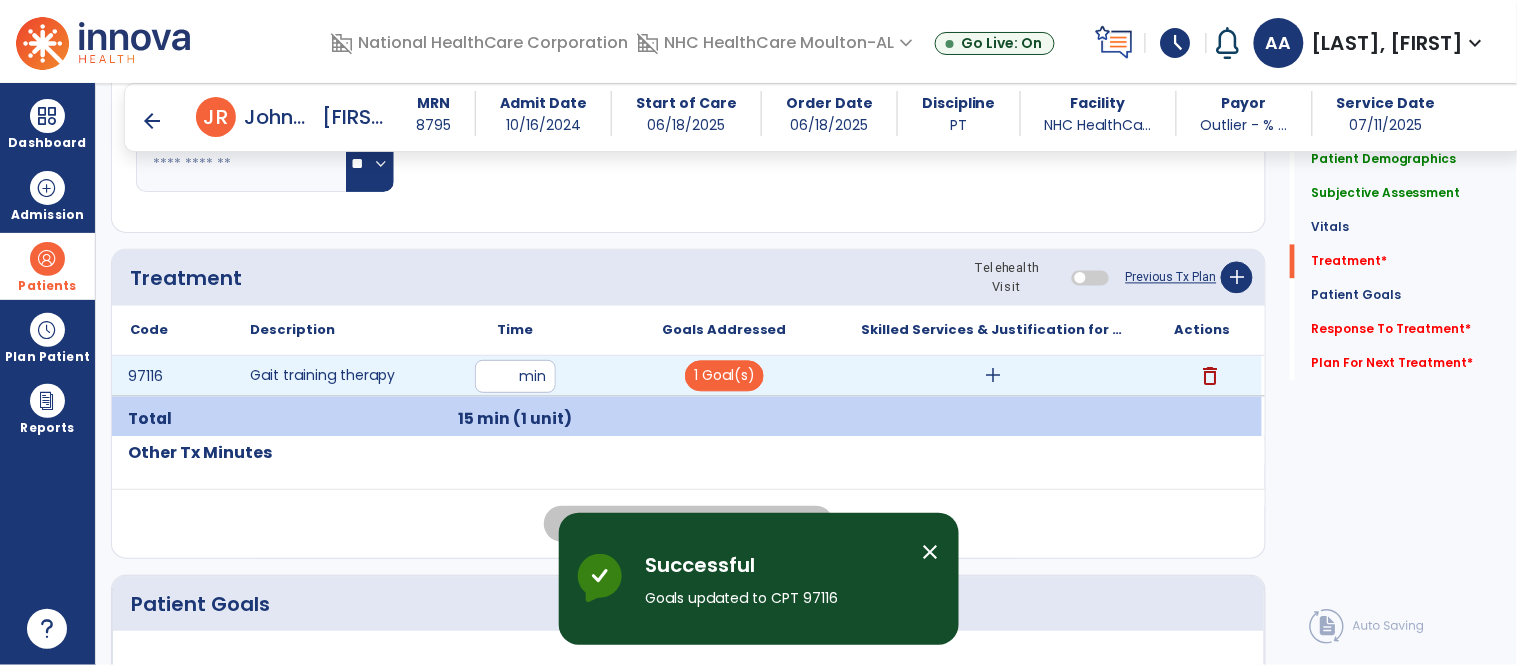 click on "add" at bounding box center [993, 376] 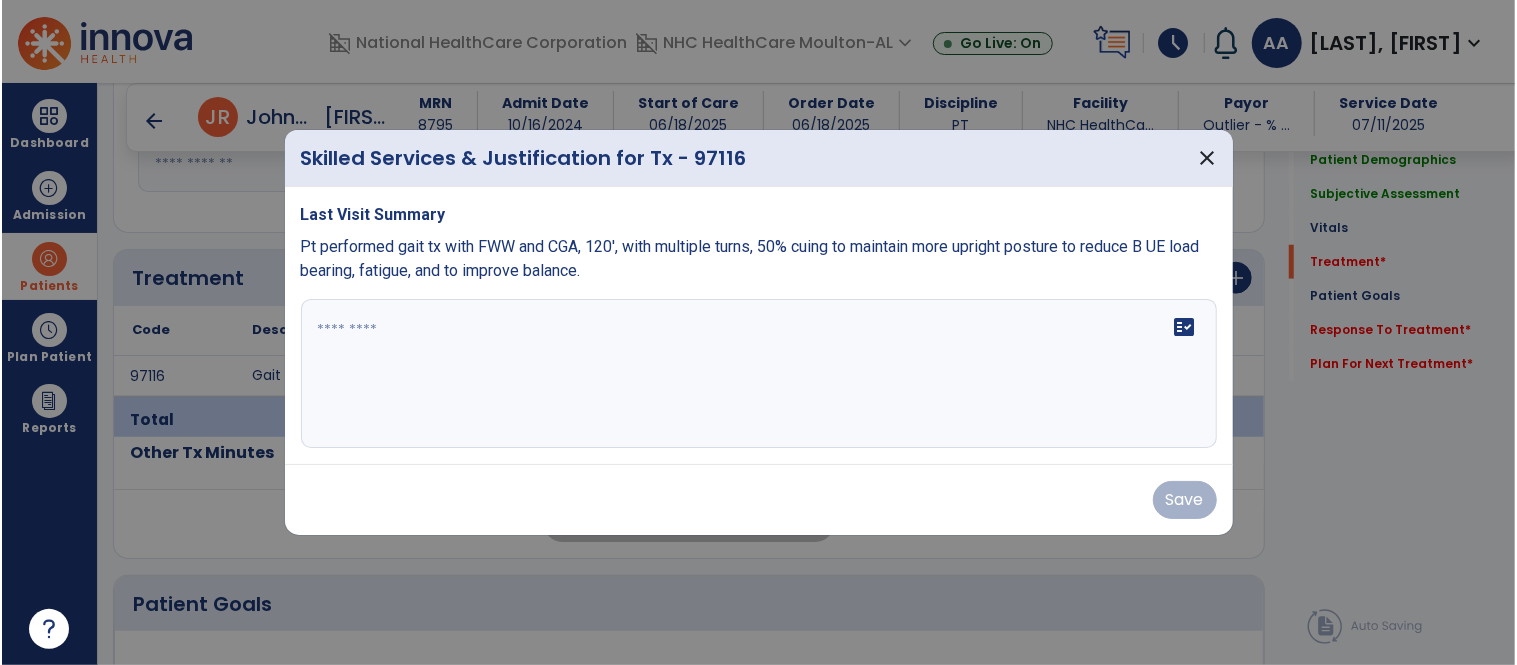 scroll, scrollTop: 1000, scrollLeft: 0, axis: vertical 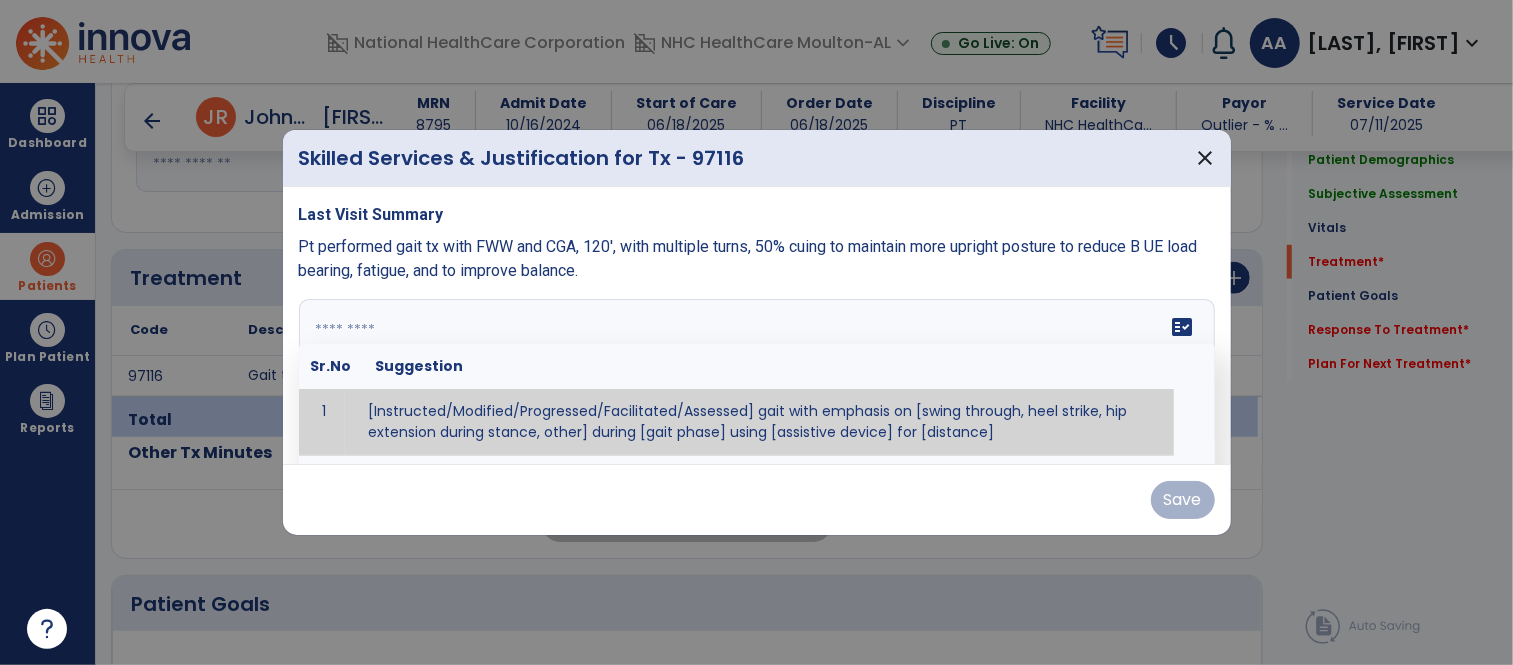 click on "fact_check  Sr.No Suggestion 1 [Instructed/Modified/Progressed/Facilitated/Assessed] gait with emphasis on [swing through, heel strike, hip extension during stance, other] during [gait phase] using [assistive device] for [distance] 2 [Instructed/Modified/Progressed/Facilitated/Assessed] use of [assistive device] and [NWB, PWB, step-to gait pattern, step through gait pattern] 3 [Instructed/Modified/Progressed/Facilitated/Assessed] patient's ability to [ascend/descend # of steps, perform directional changes, walk on even/uneven surfaces, pick-up objects off floor, velocity changes, other] using [assistive device]. 4 [Instructed/Modified/Progressed/Facilitated/Assessed] pre-gait activities including [identify exercise] in order to prepare for gait training. 5" at bounding box center [757, 374] 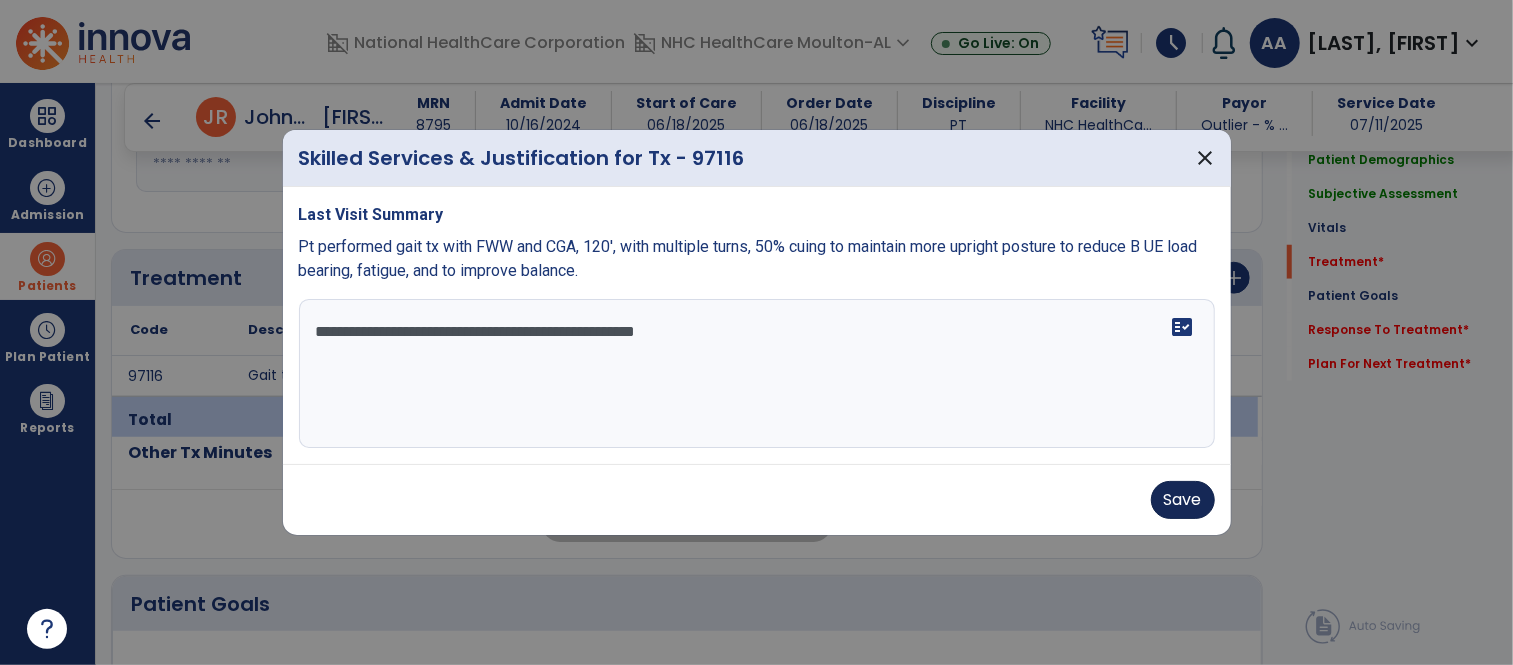 type on "**********" 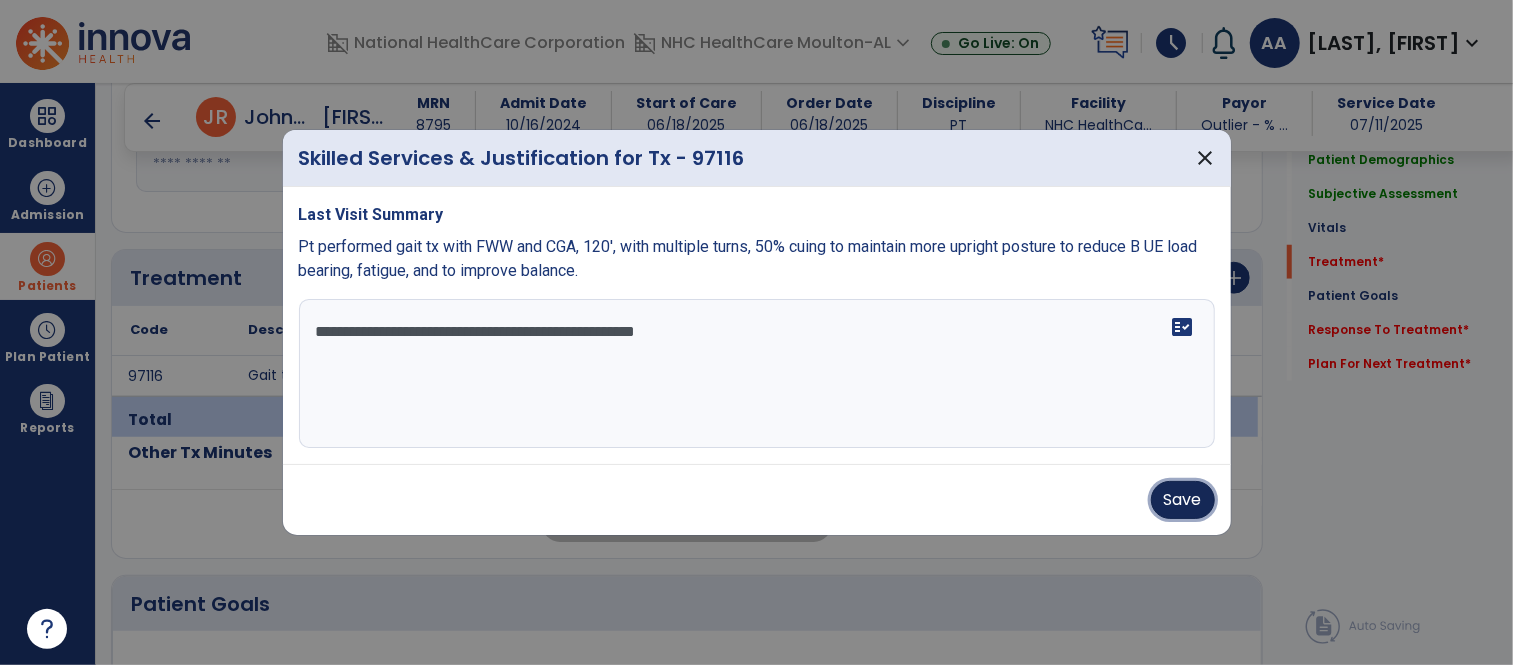 drag, startPoint x: 1192, startPoint y: 502, endPoint x: 1156, endPoint y: 497, distance: 36.345562 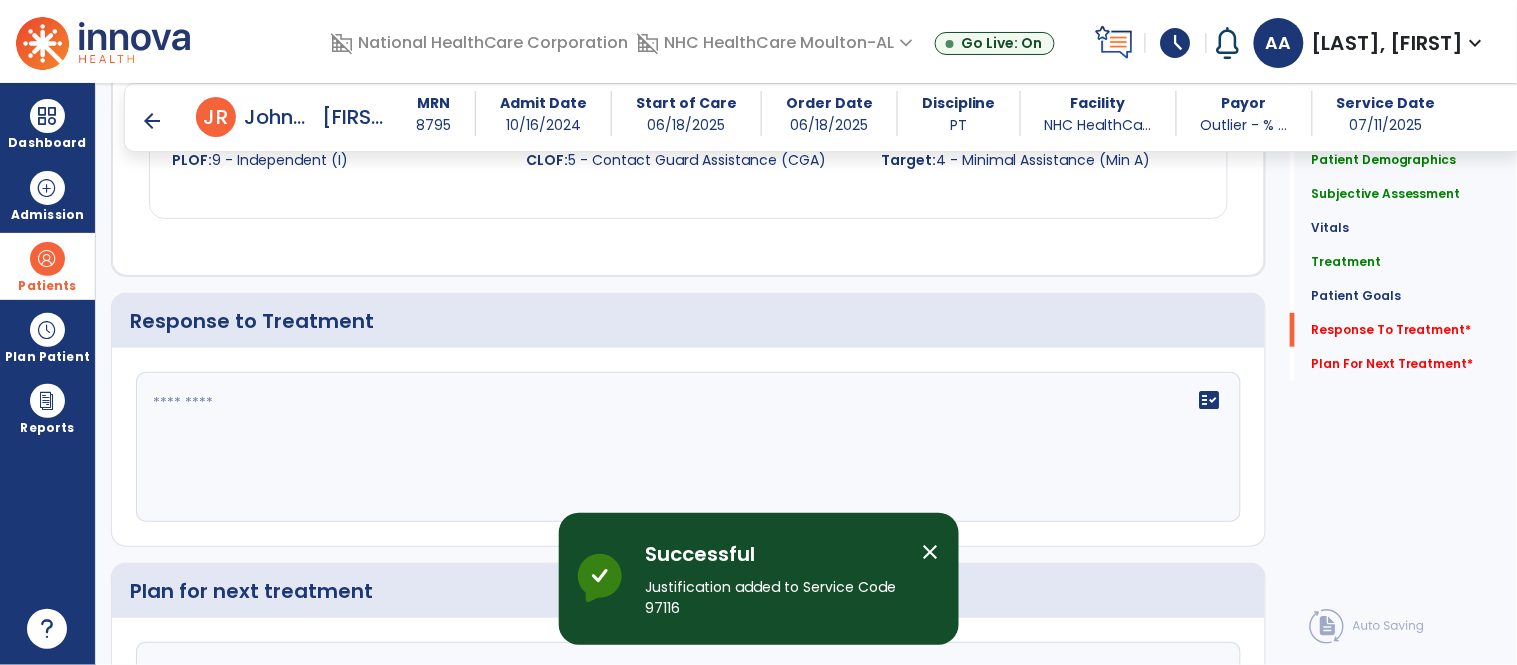scroll, scrollTop: 2094, scrollLeft: 0, axis: vertical 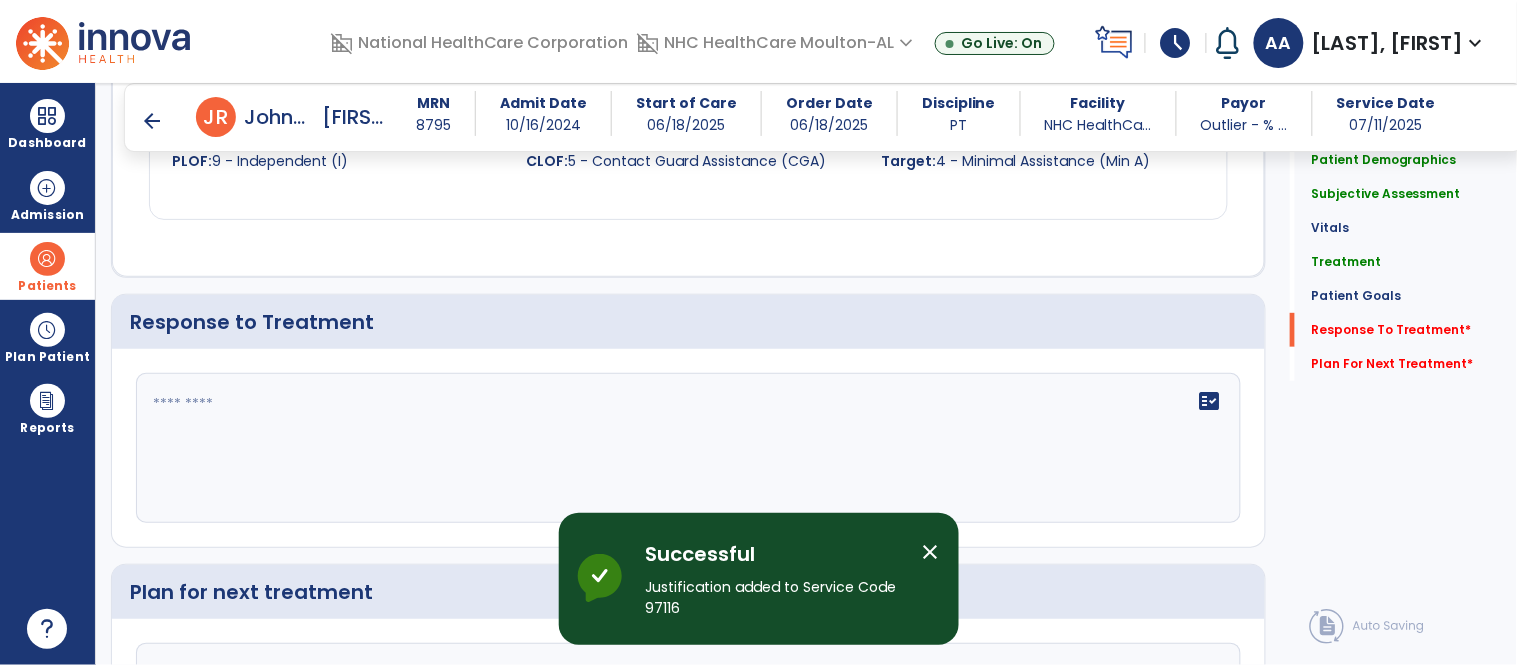 click 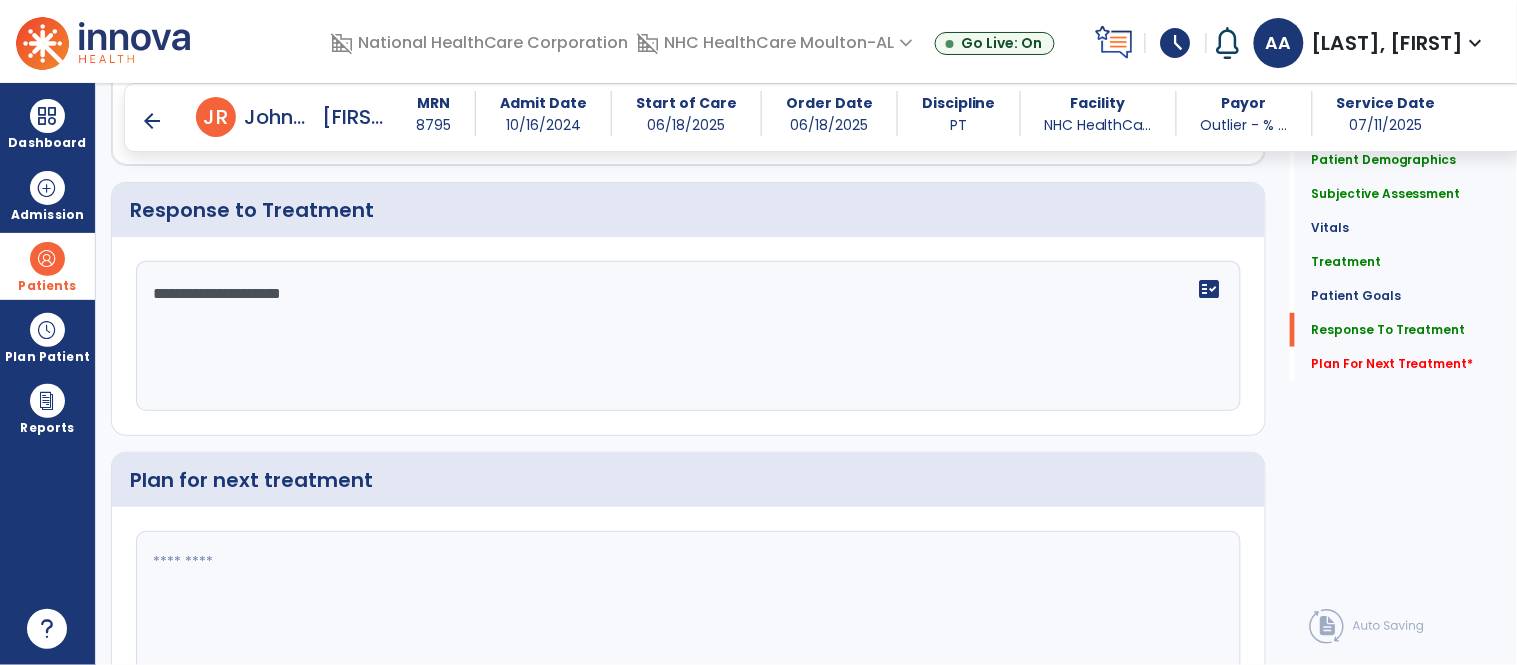 scroll, scrollTop: 2206, scrollLeft: 0, axis: vertical 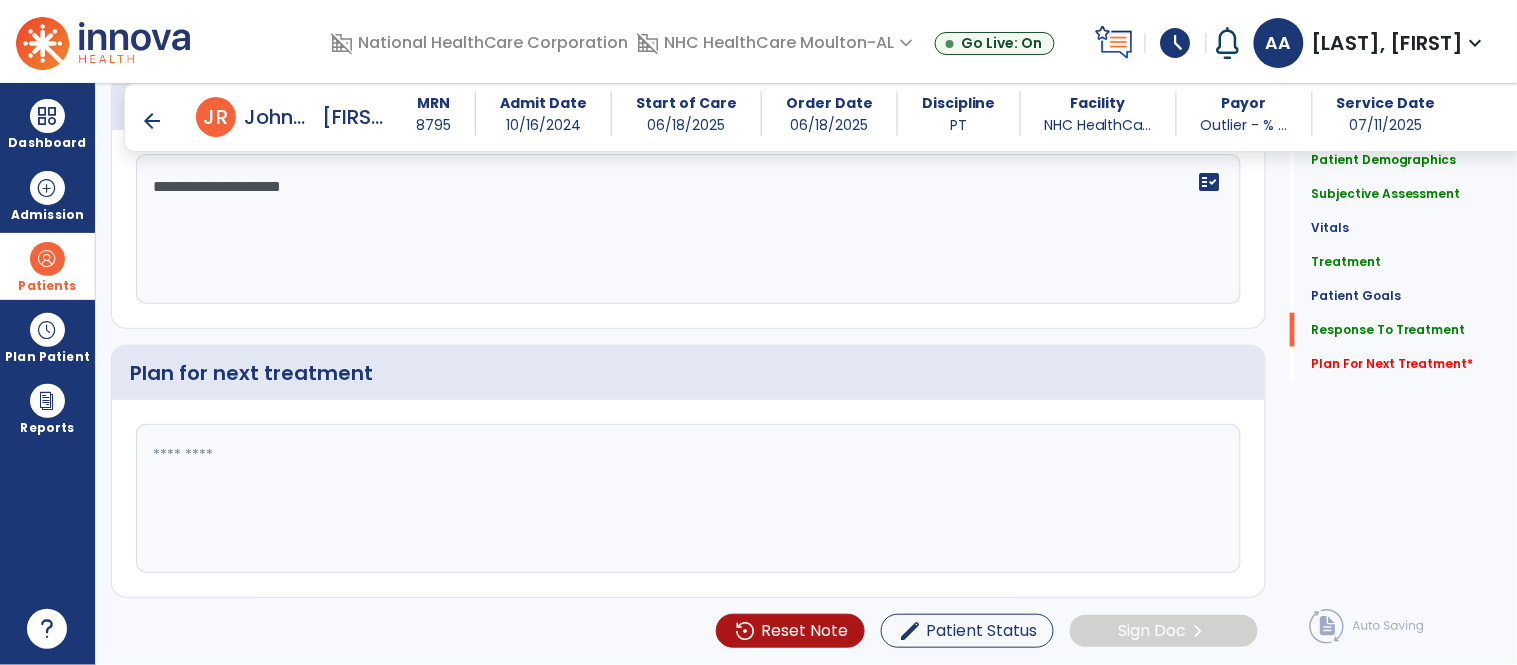 type on "**********" 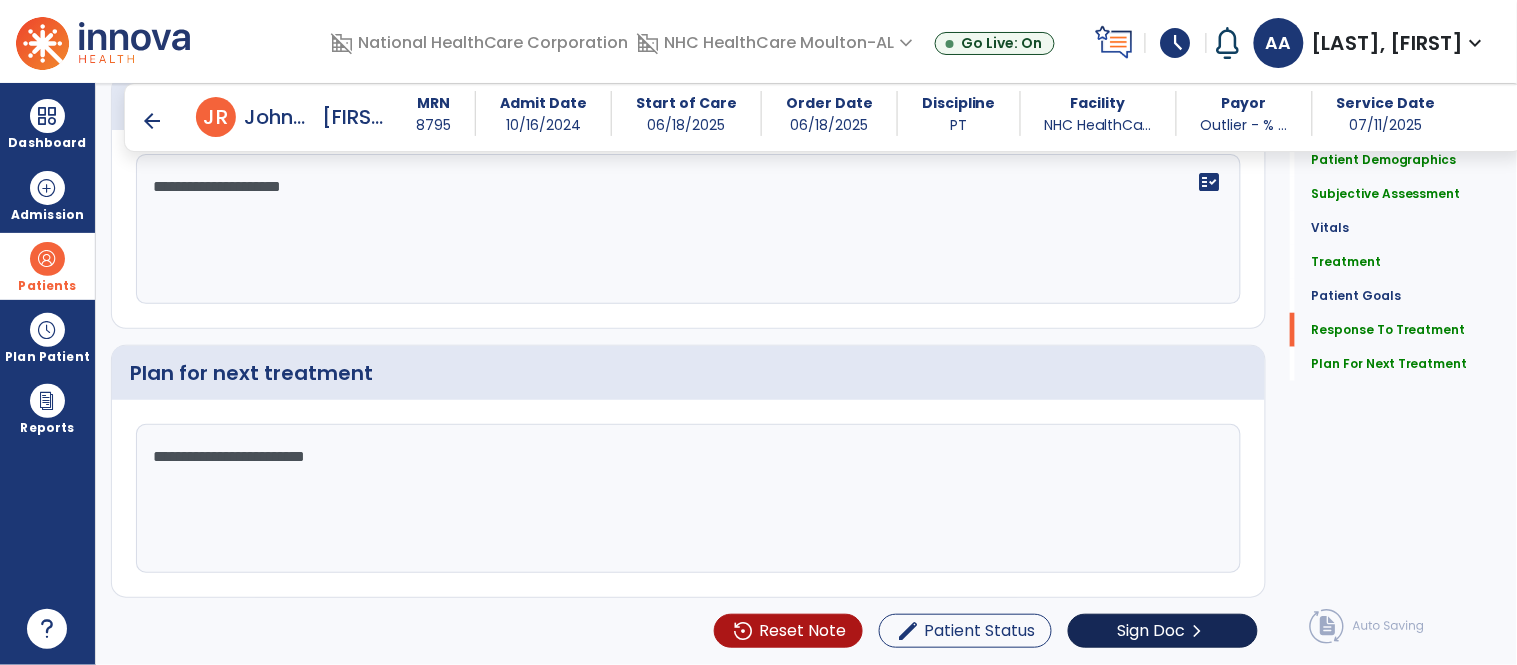 type on "**********" 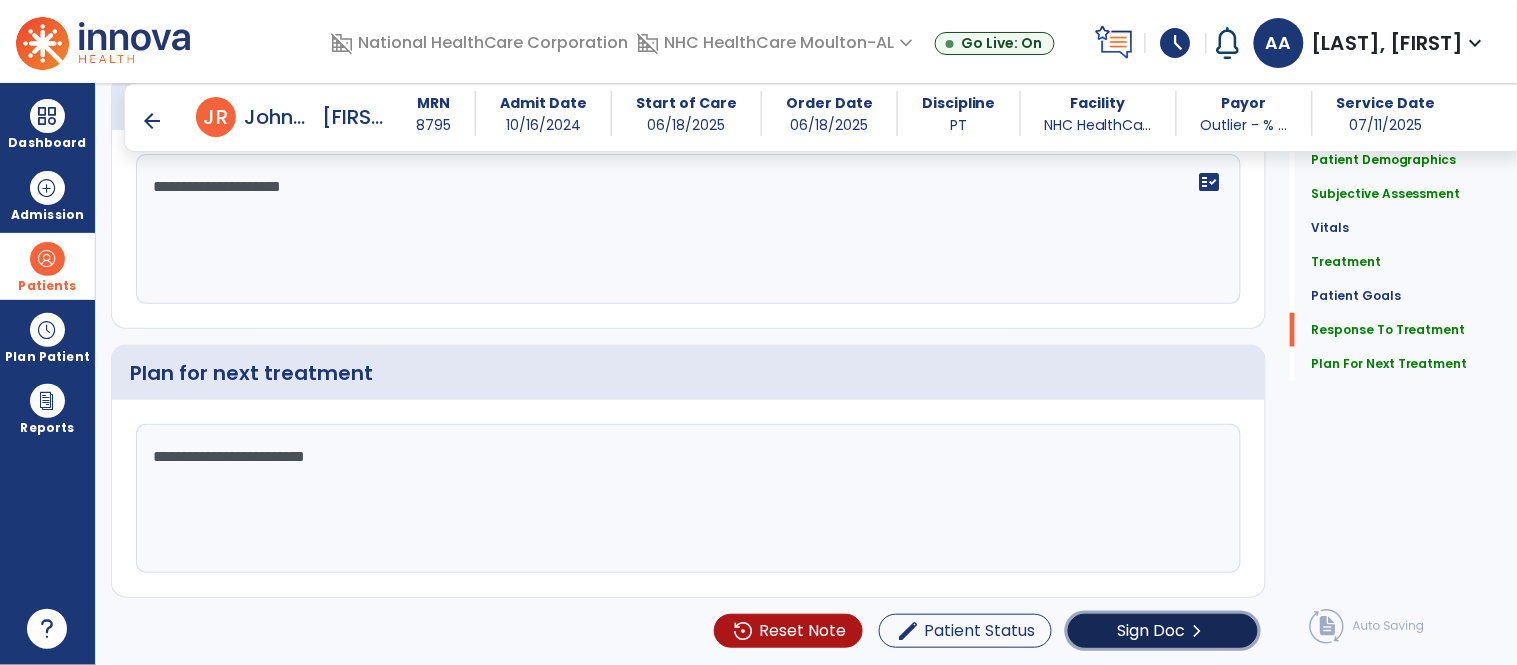 click on "Sign Doc" 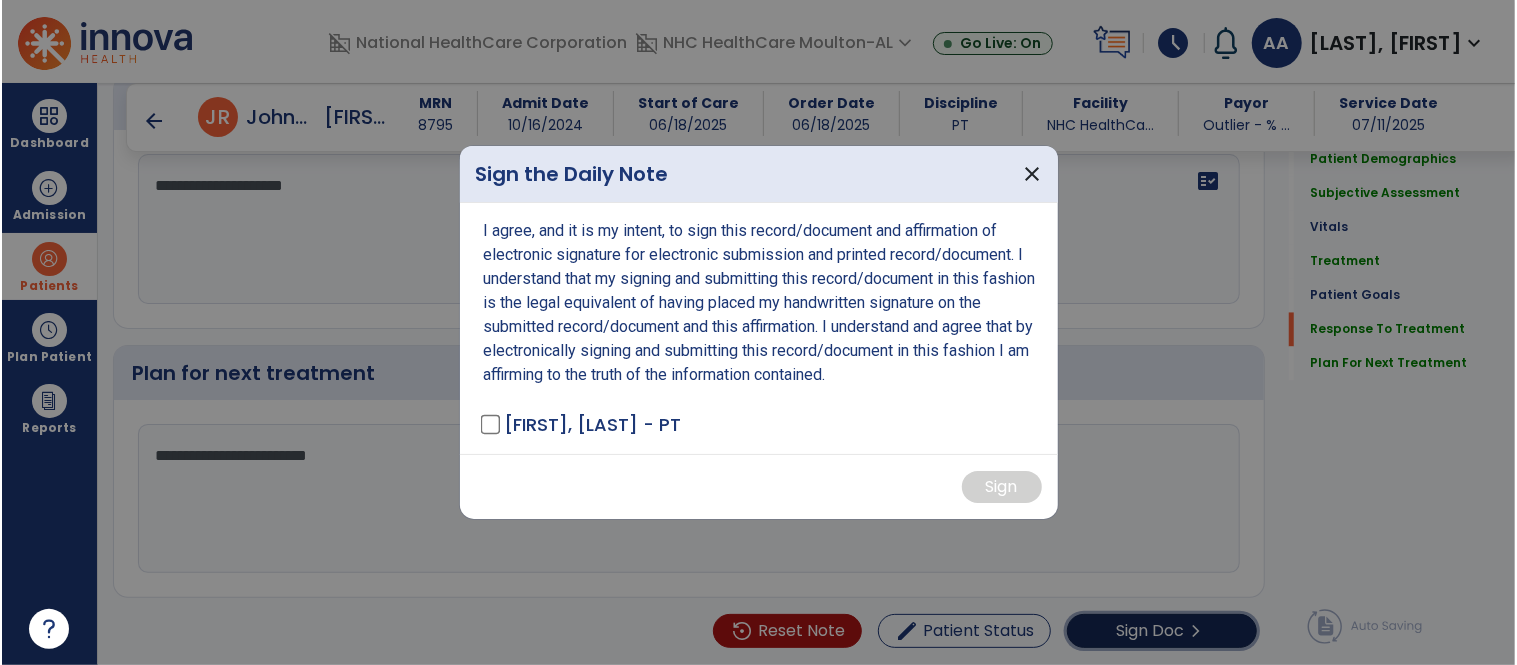 scroll, scrollTop: 2316, scrollLeft: 0, axis: vertical 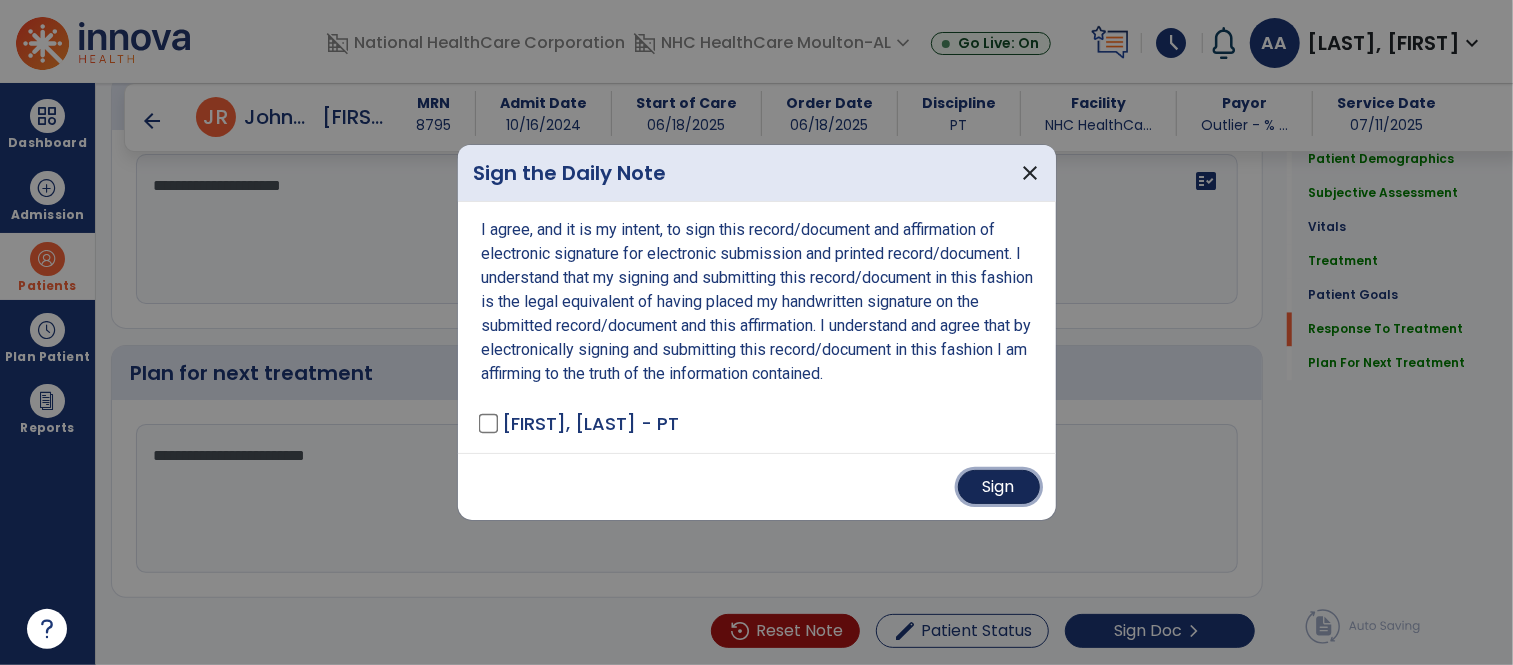 click on "Sign" at bounding box center (999, 487) 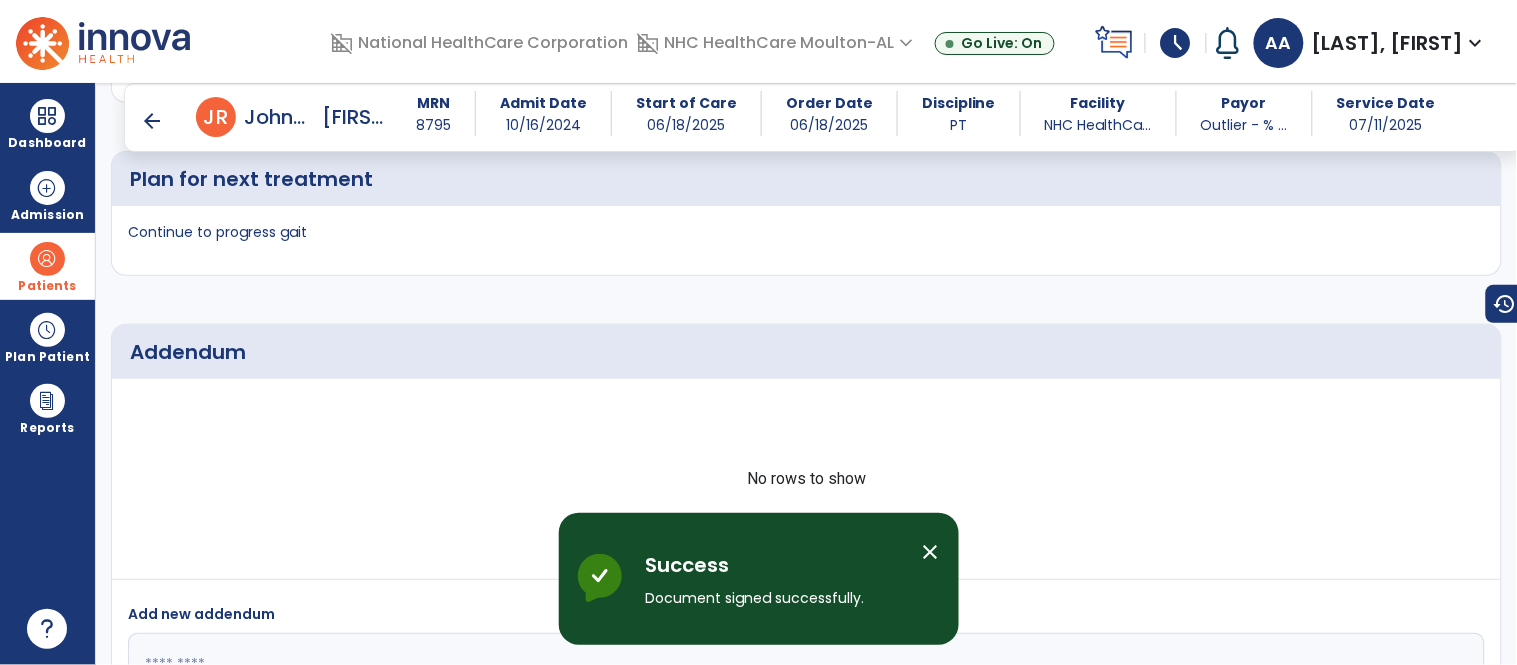 scroll, scrollTop: 2974, scrollLeft: 0, axis: vertical 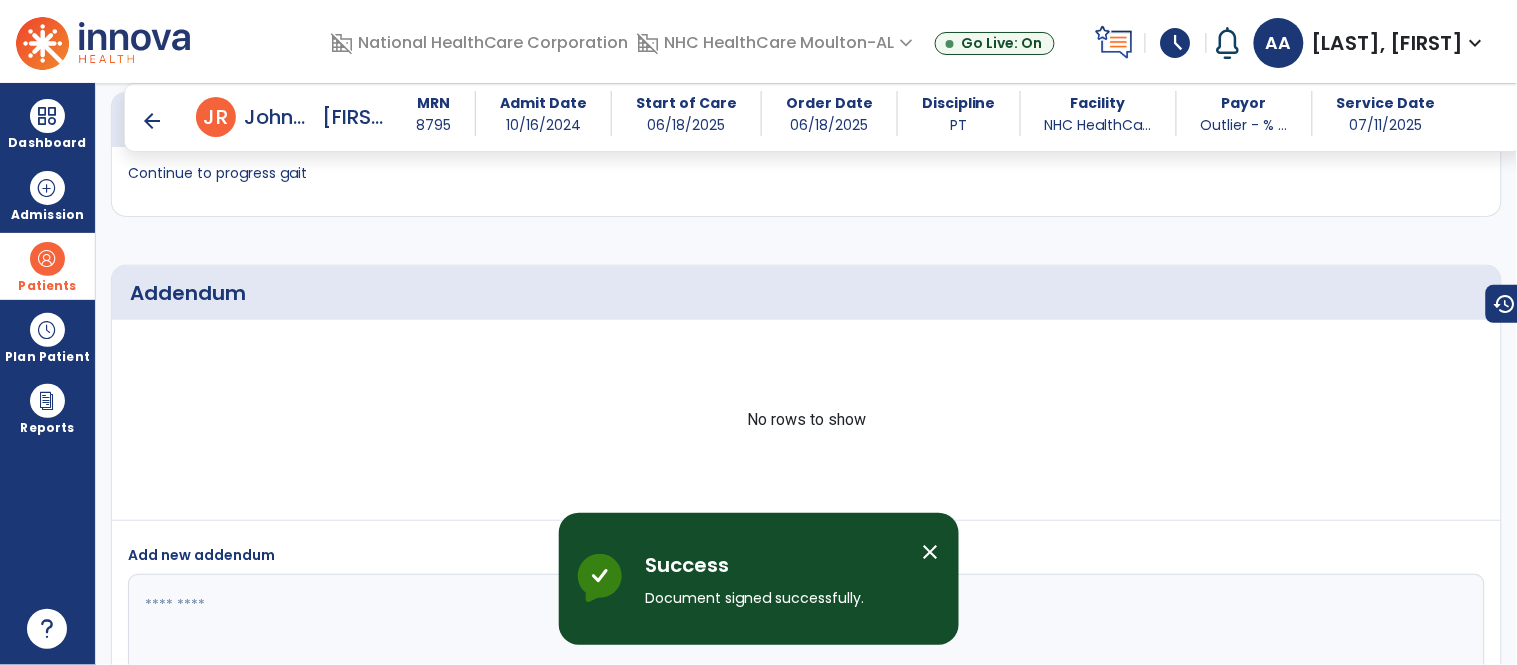click on "arrow_back" at bounding box center [152, 121] 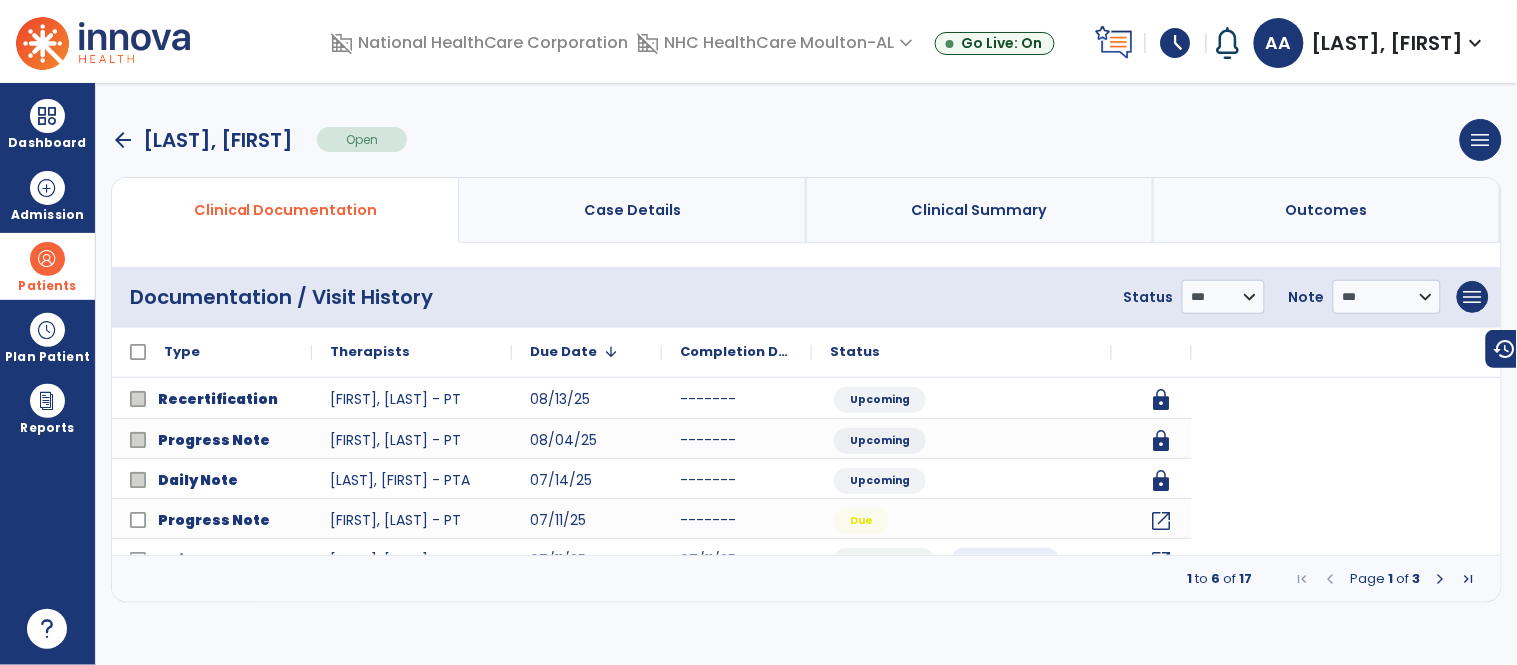 scroll, scrollTop: 0, scrollLeft: 0, axis: both 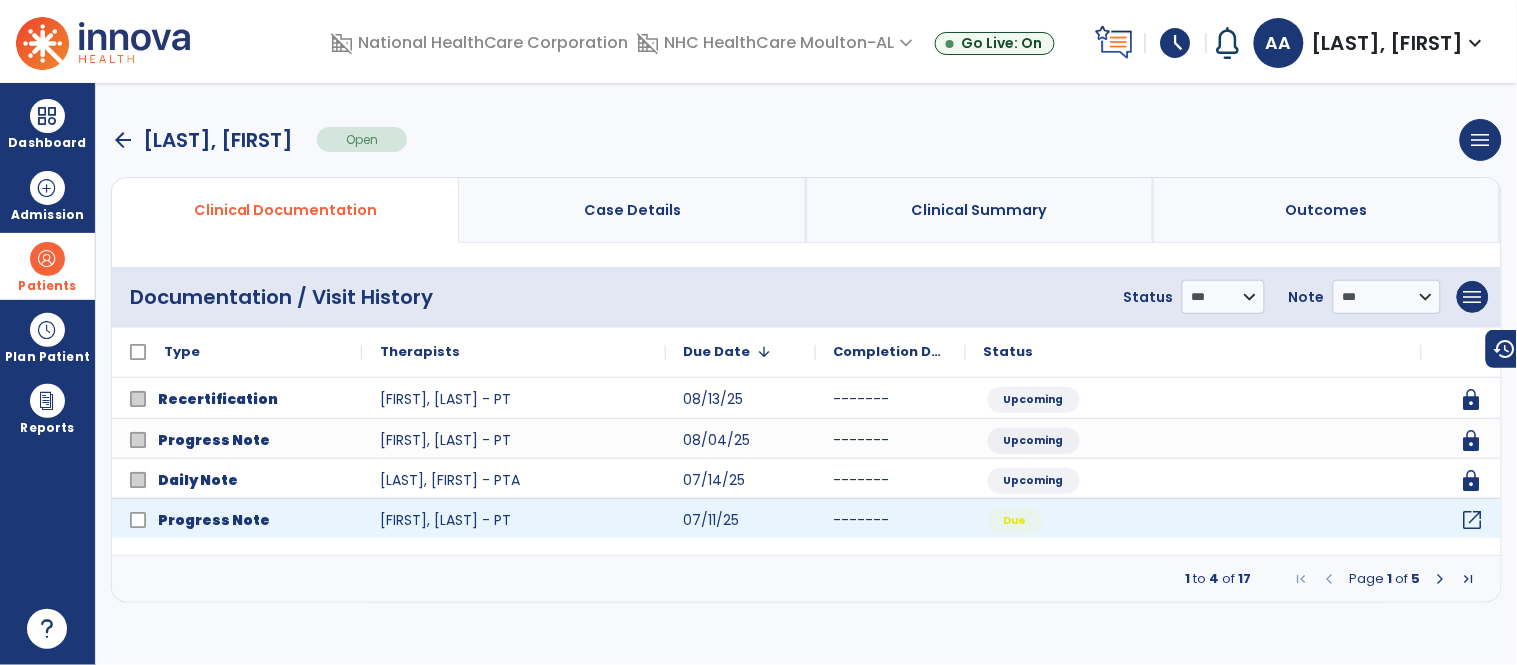 click on "open_in_new" 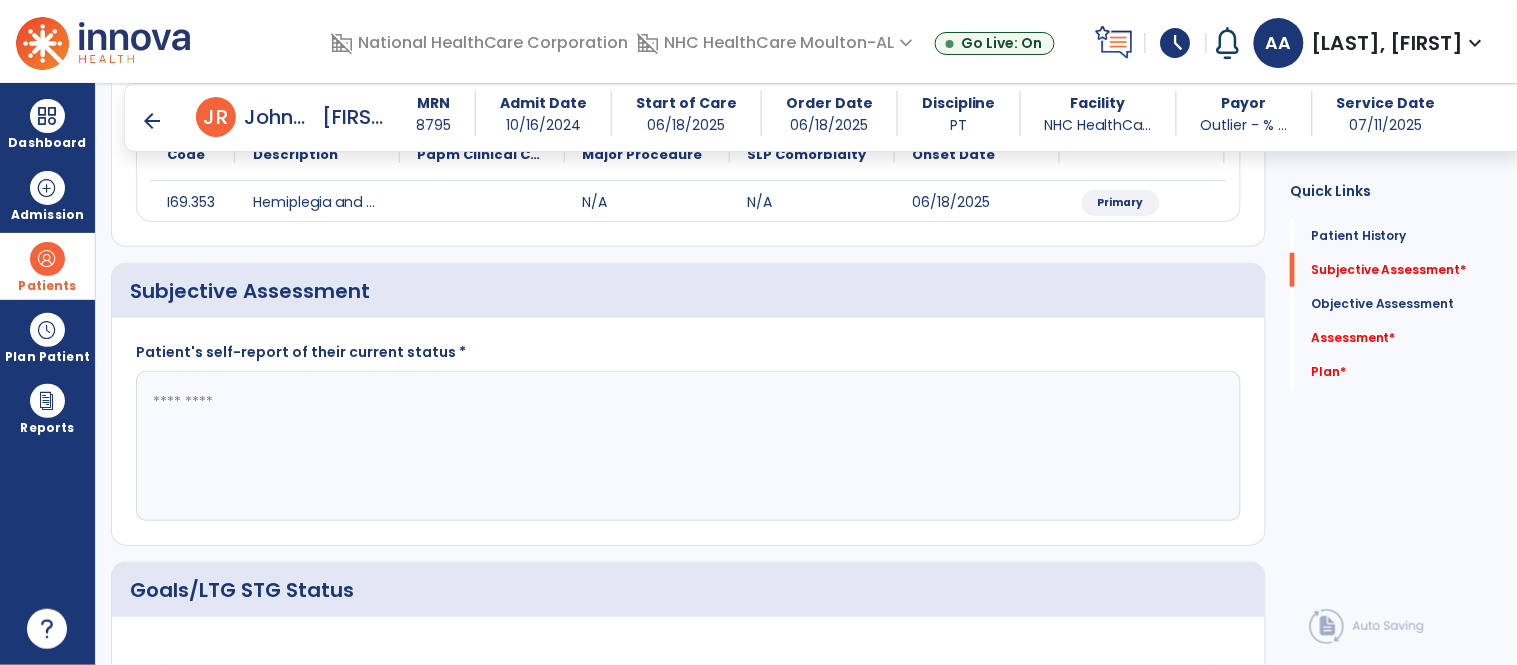 scroll, scrollTop: 333, scrollLeft: 0, axis: vertical 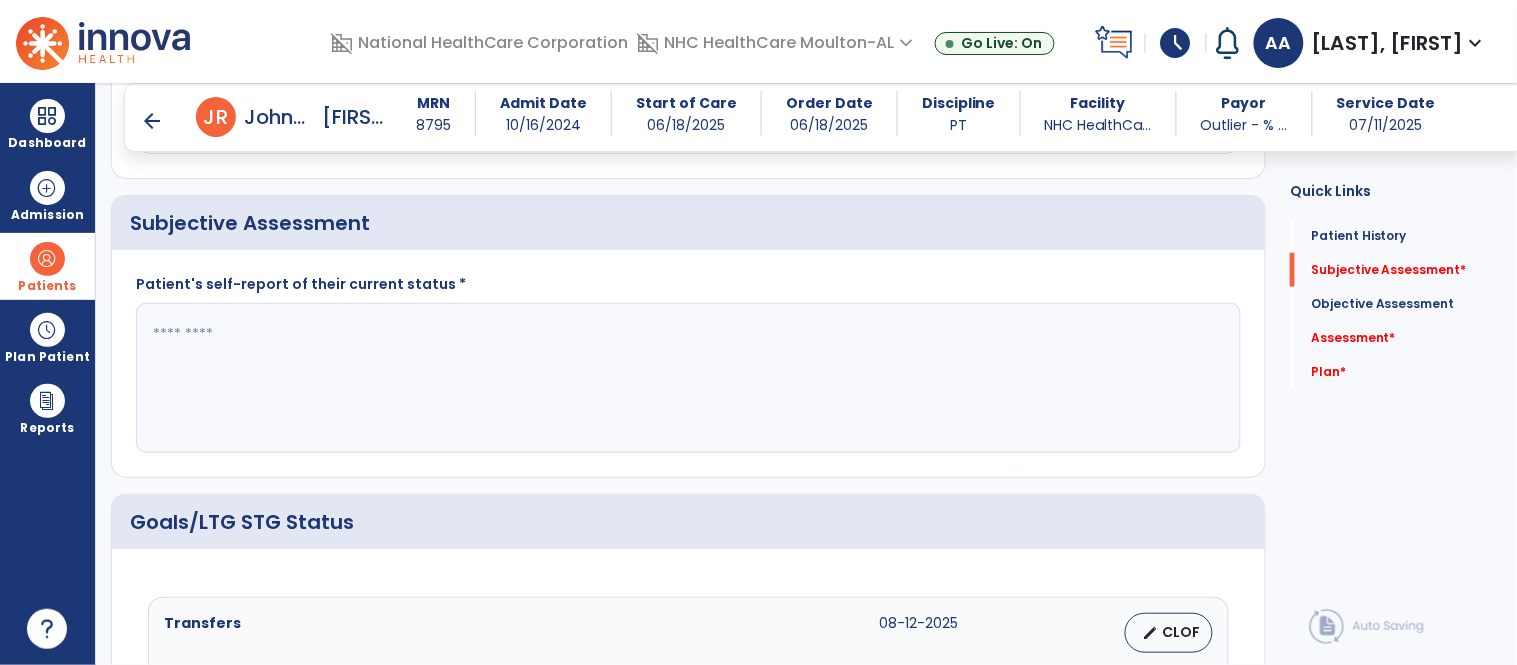 click 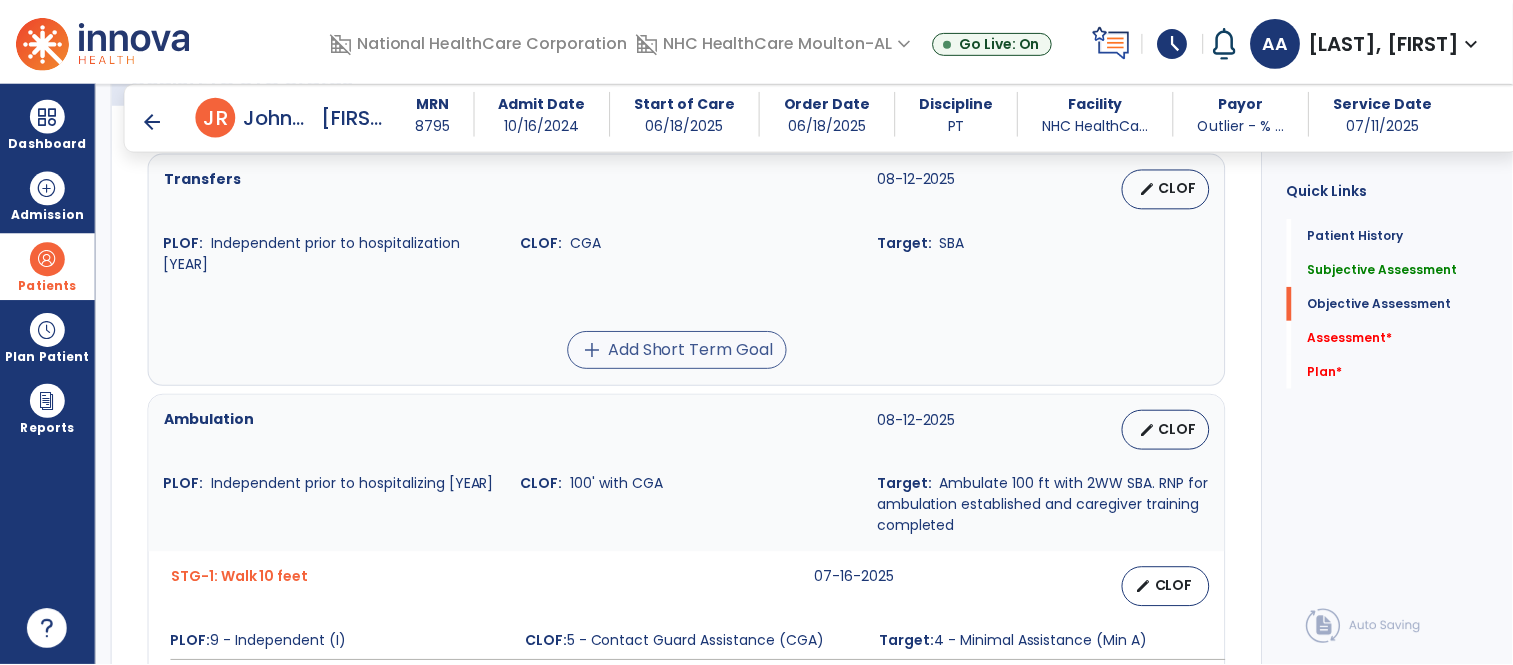 scroll, scrollTop: 888, scrollLeft: 0, axis: vertical 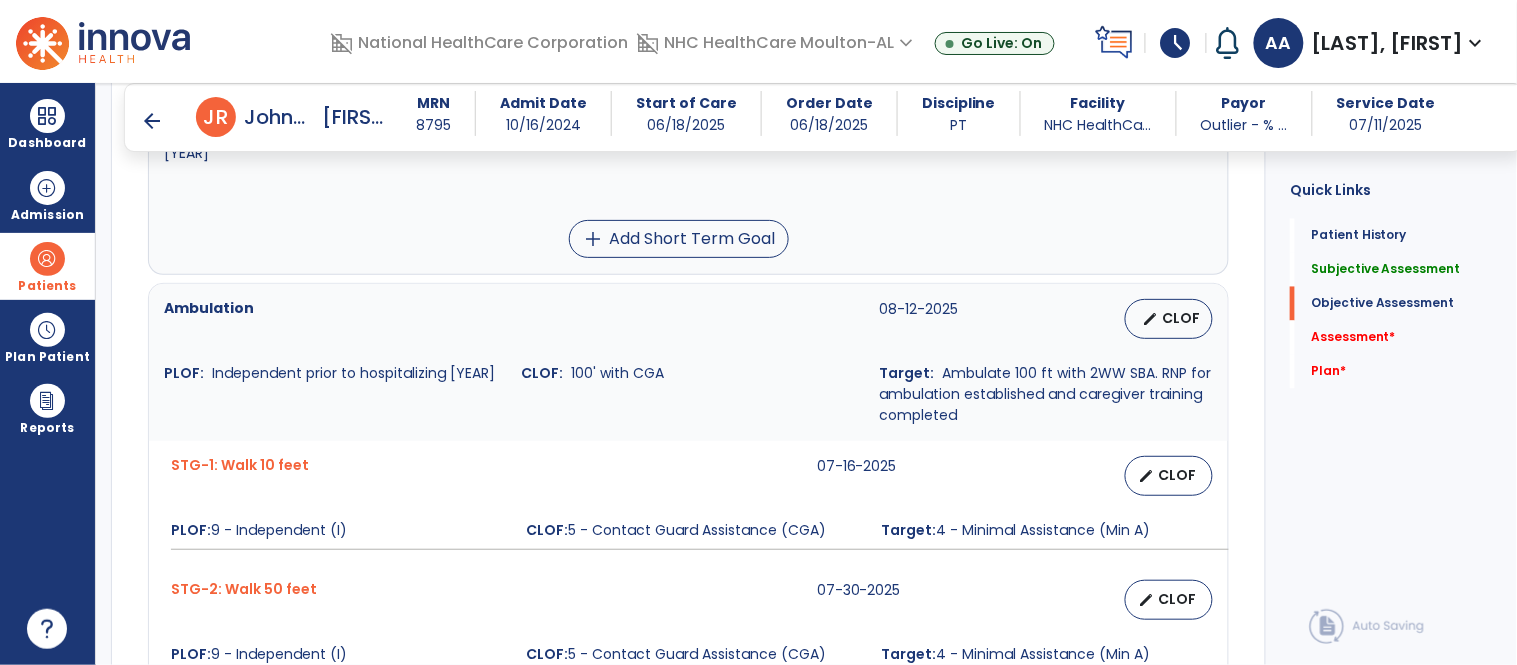 type on "**********" 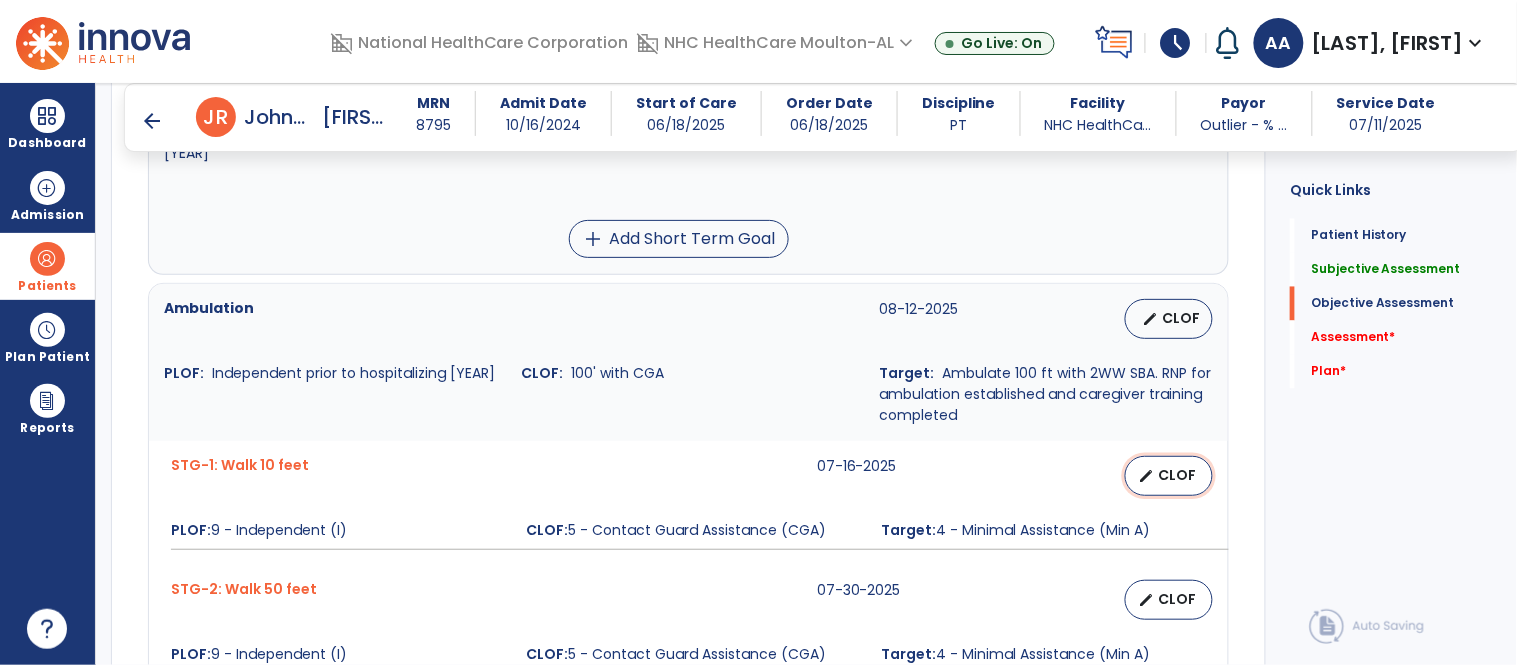 click on "edit   CLOF" at bounding box center (1169, 476) 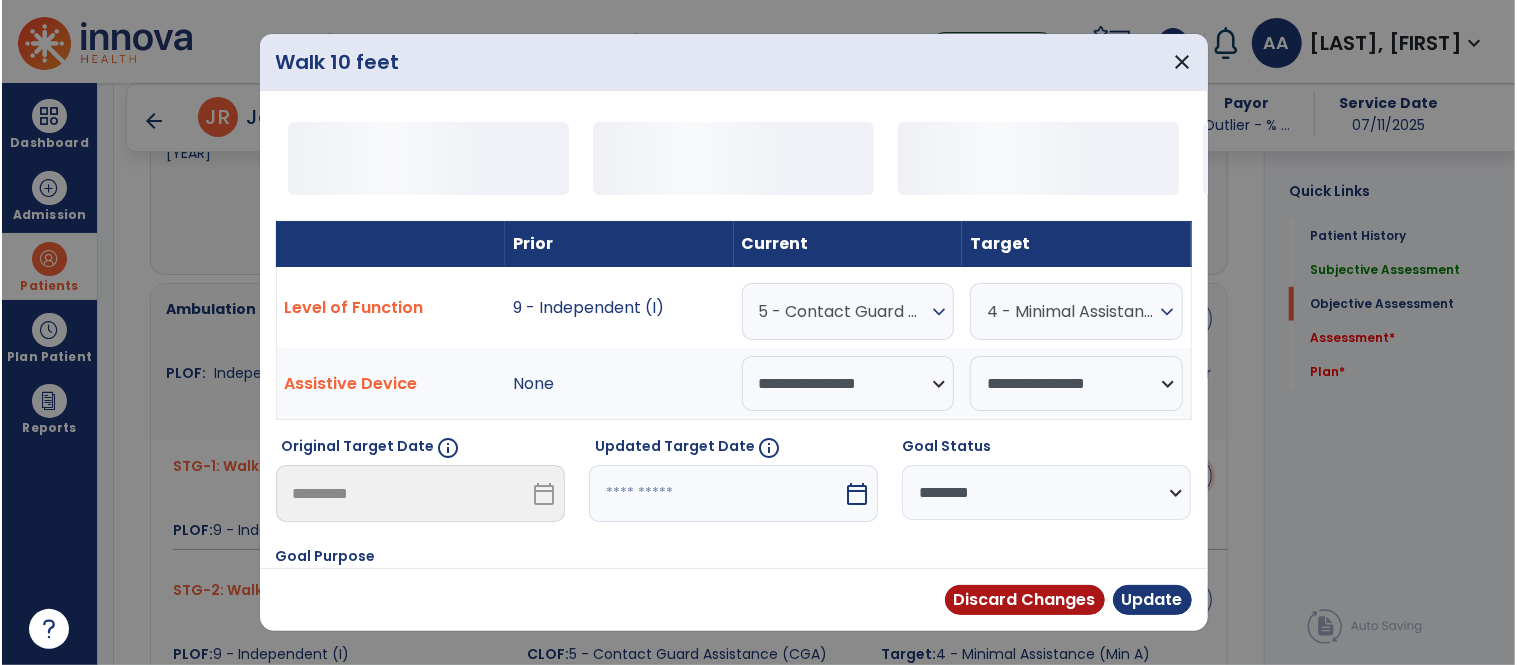 scroll, scrollTop: 888, scrollLeft: 0, axis: vertical 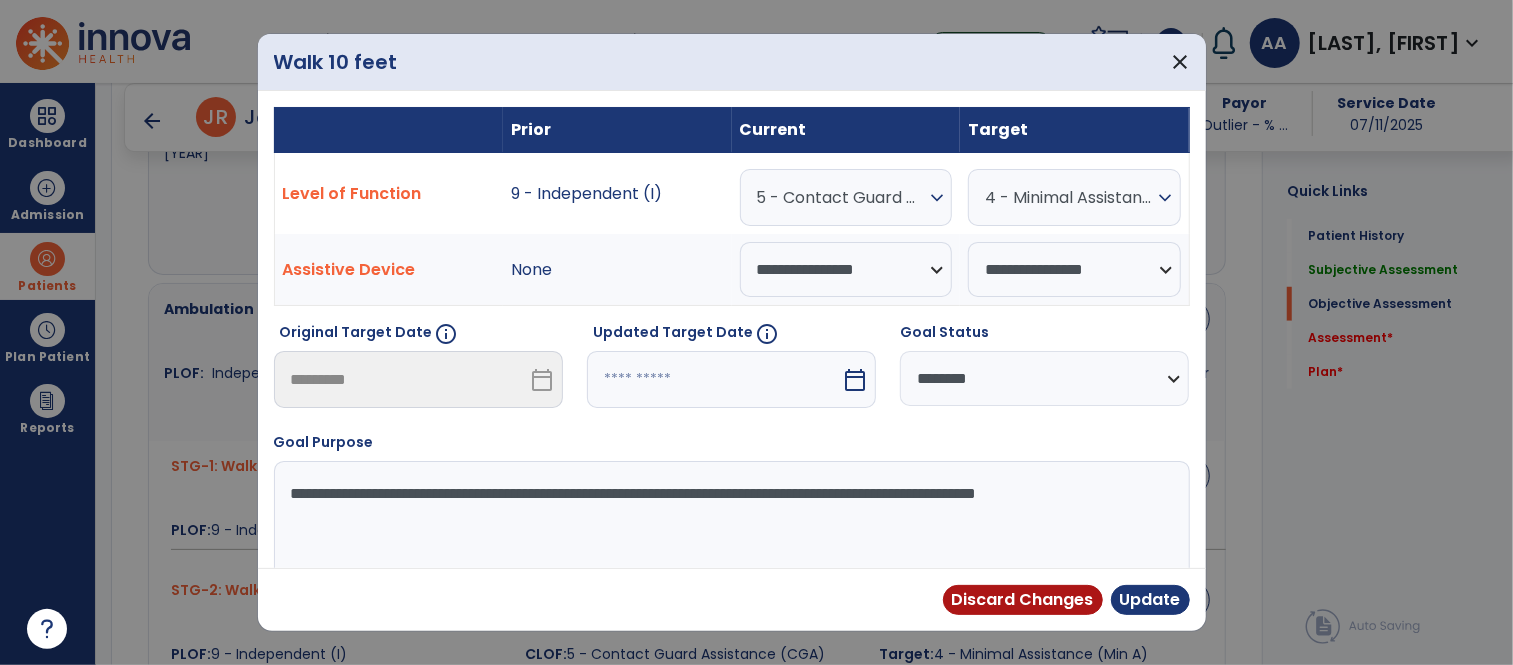 click on "**********" at bounding box center [1044, 378] 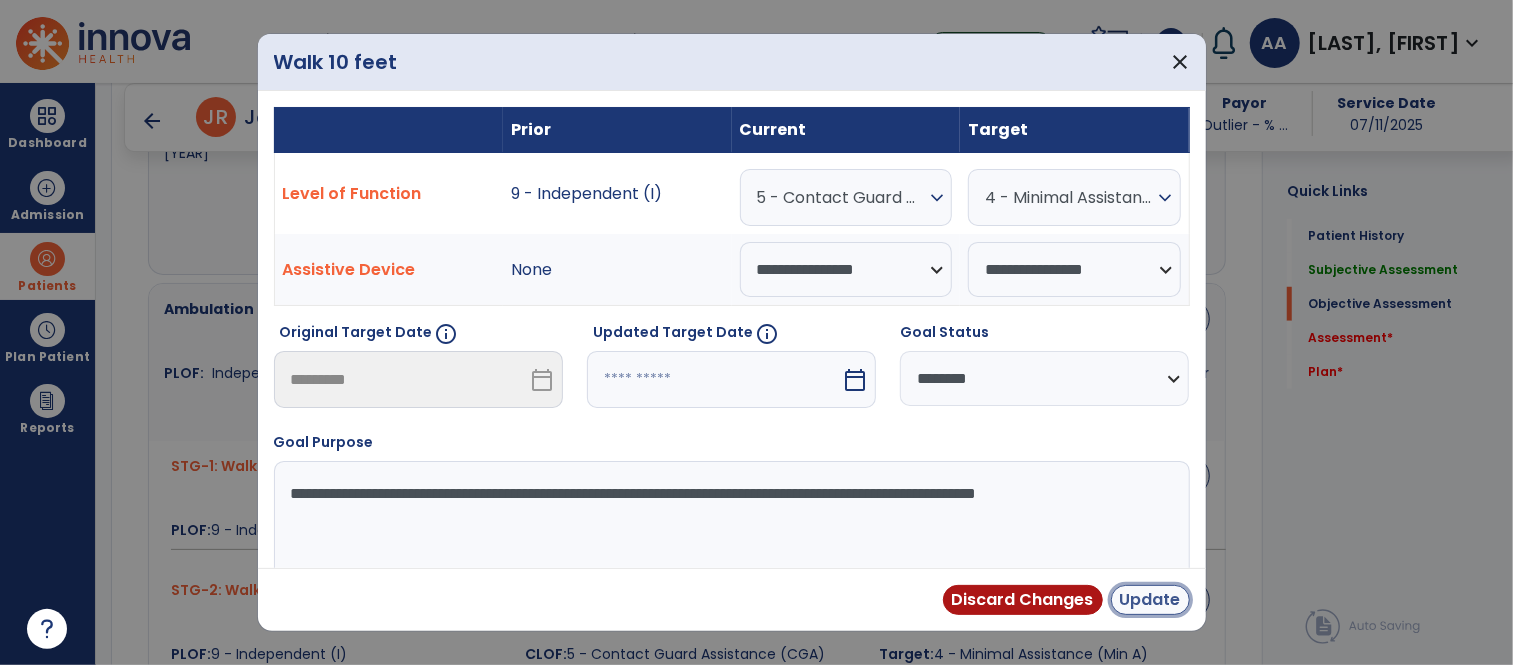 click on "Update" at bounding box center (1150, 600) 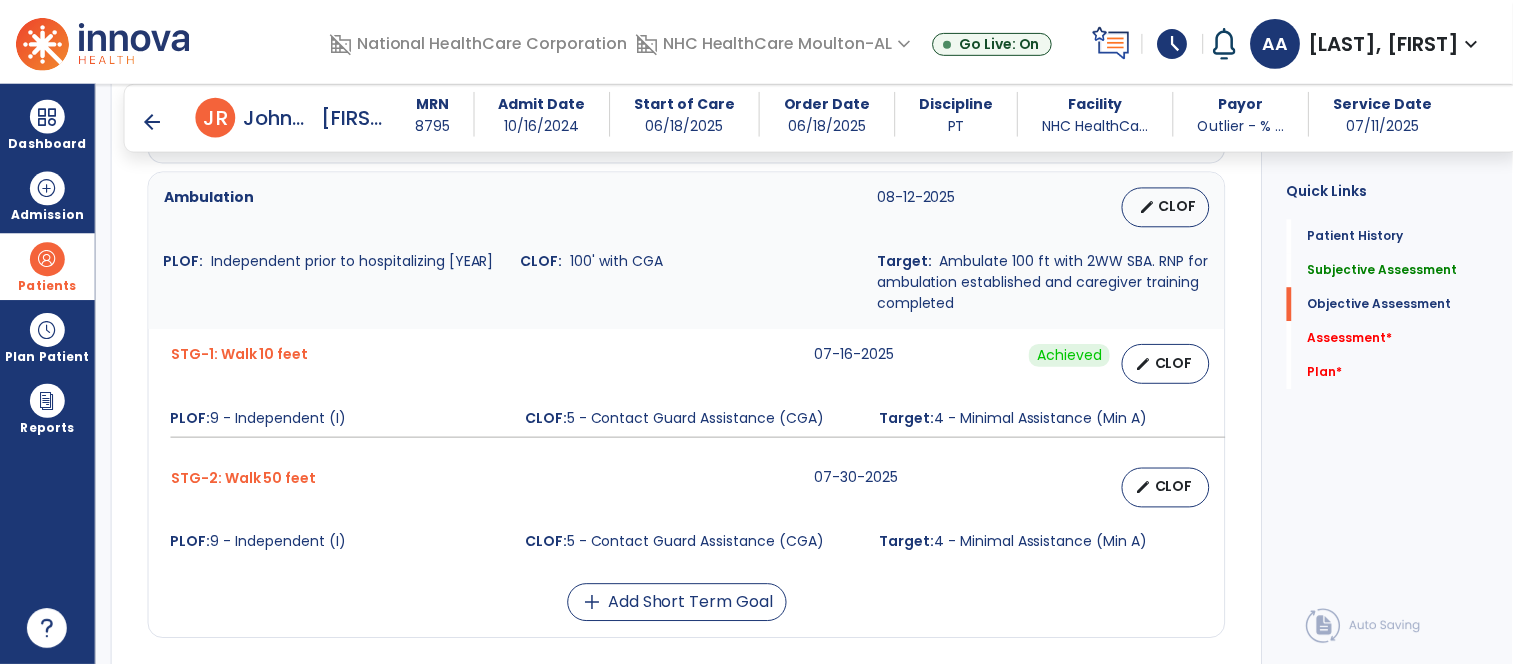 scroll, scrollTop: 1111, scrollLeft: 0, axis: vertical 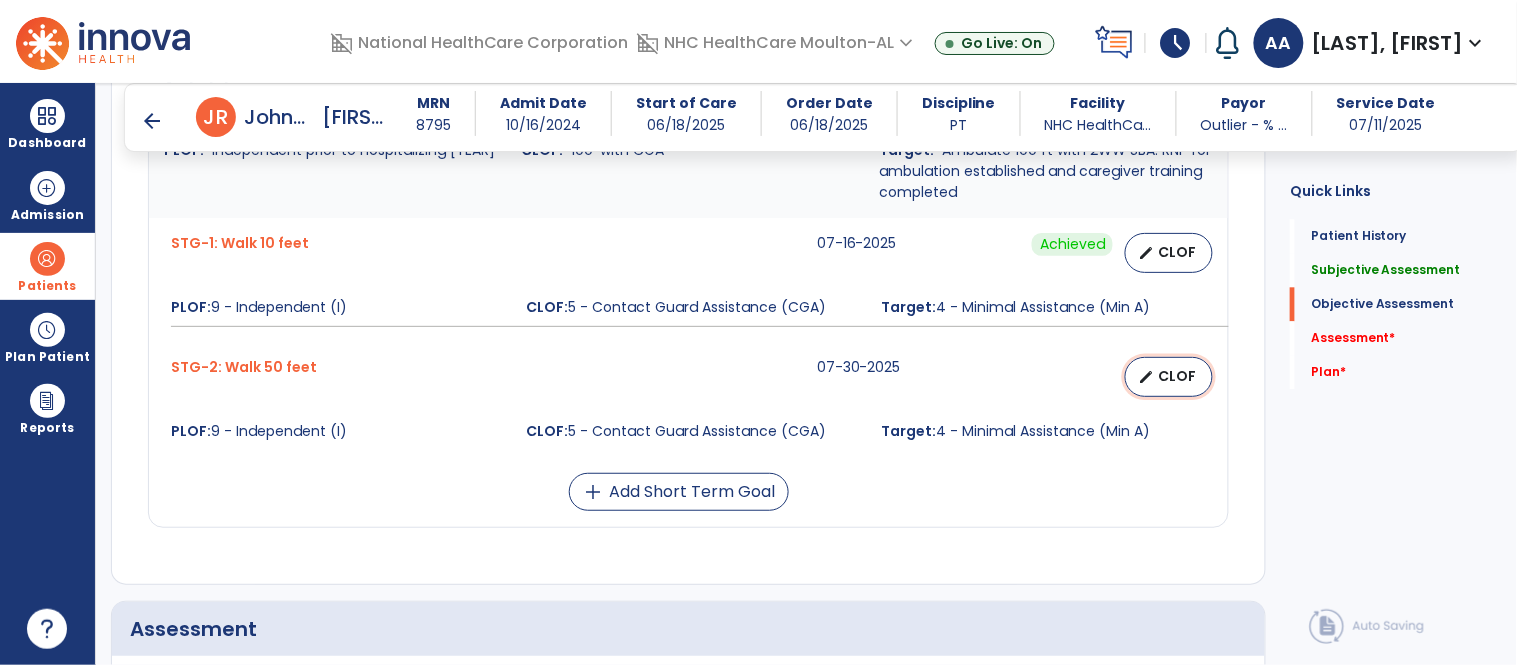 click on "edit   CLOF" at bounding box center (1169, 377) 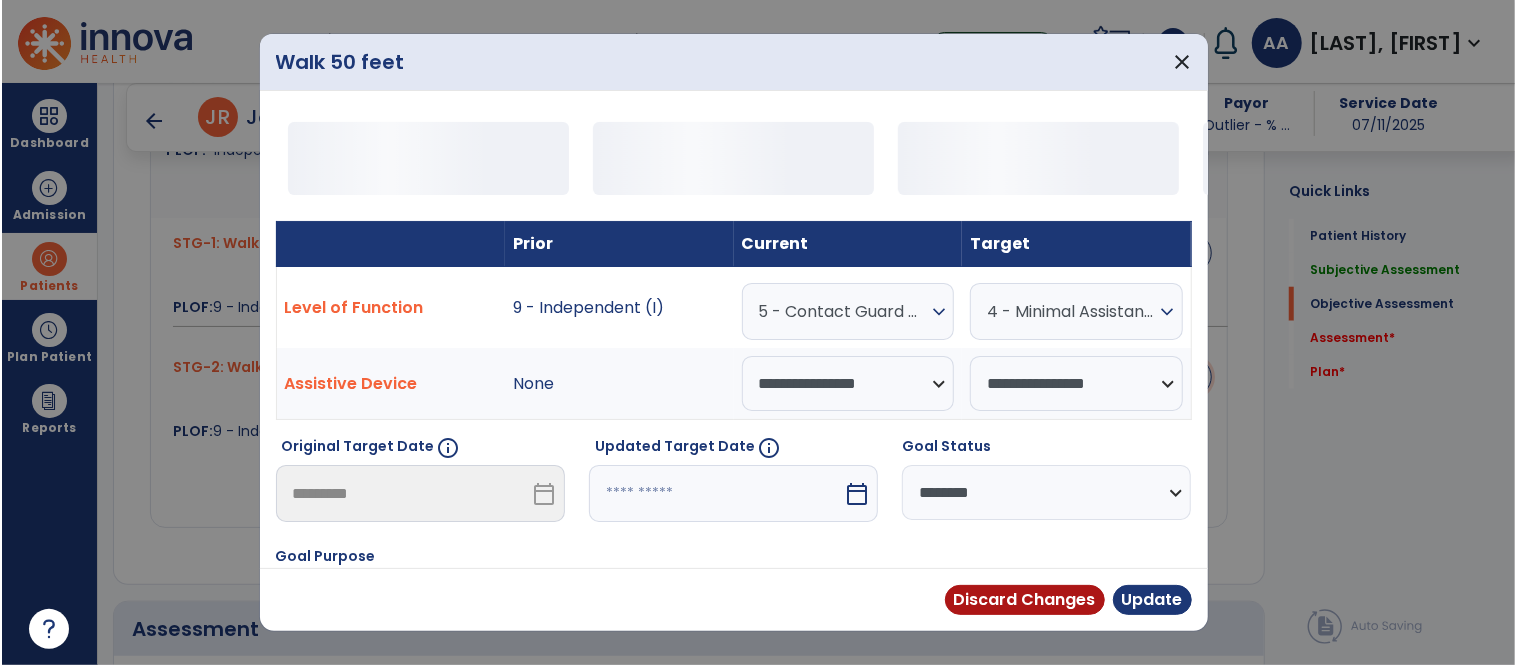 scroll, scrollTop: 1111, scrollLeft: 0, axis: vertical 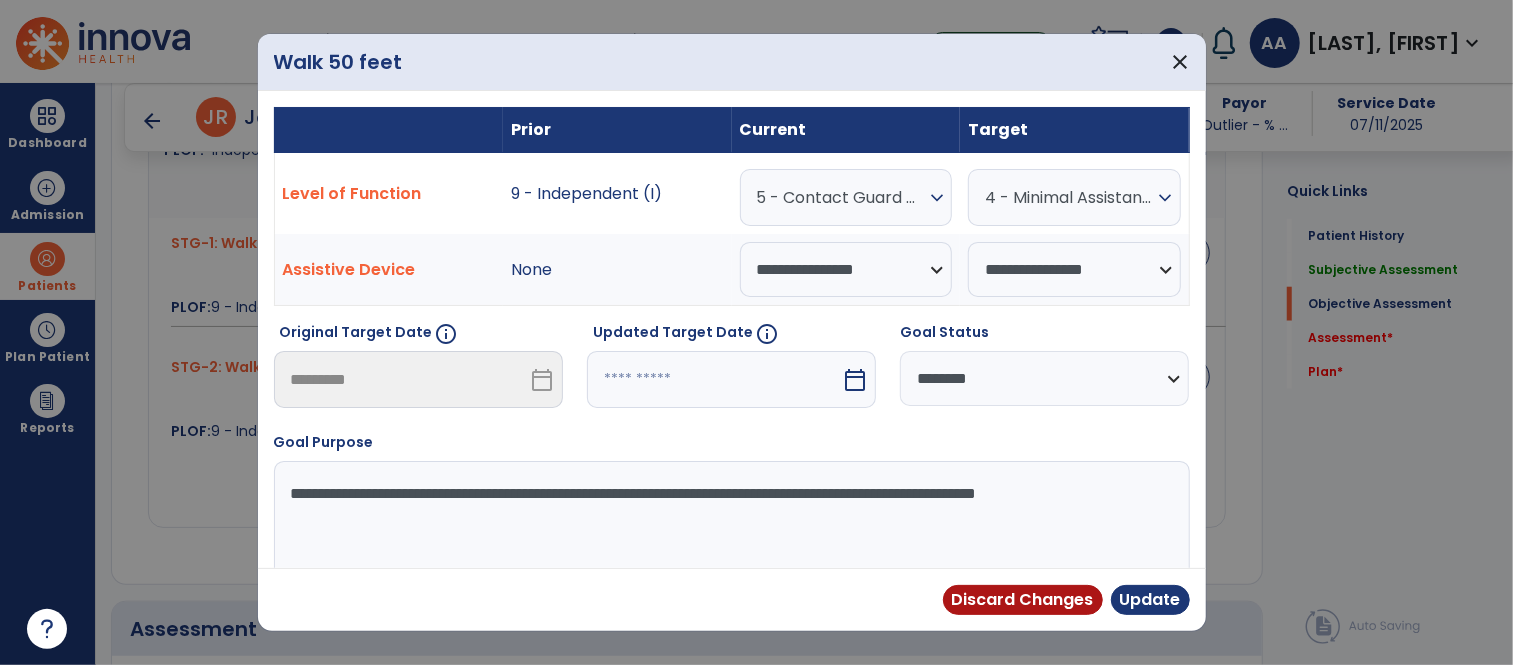 click on "**********" at bounding box center [1044, 378] 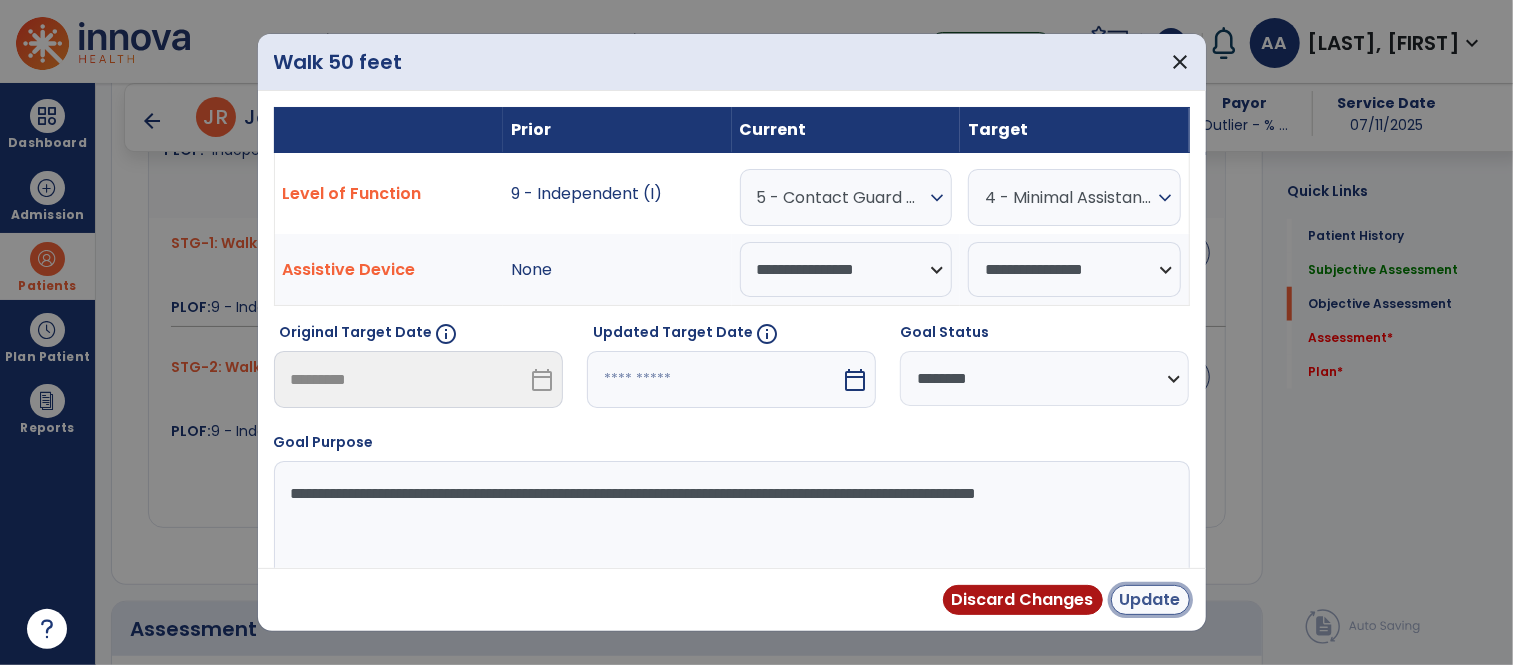 click on "Update" at bounding box center [1150, 600] 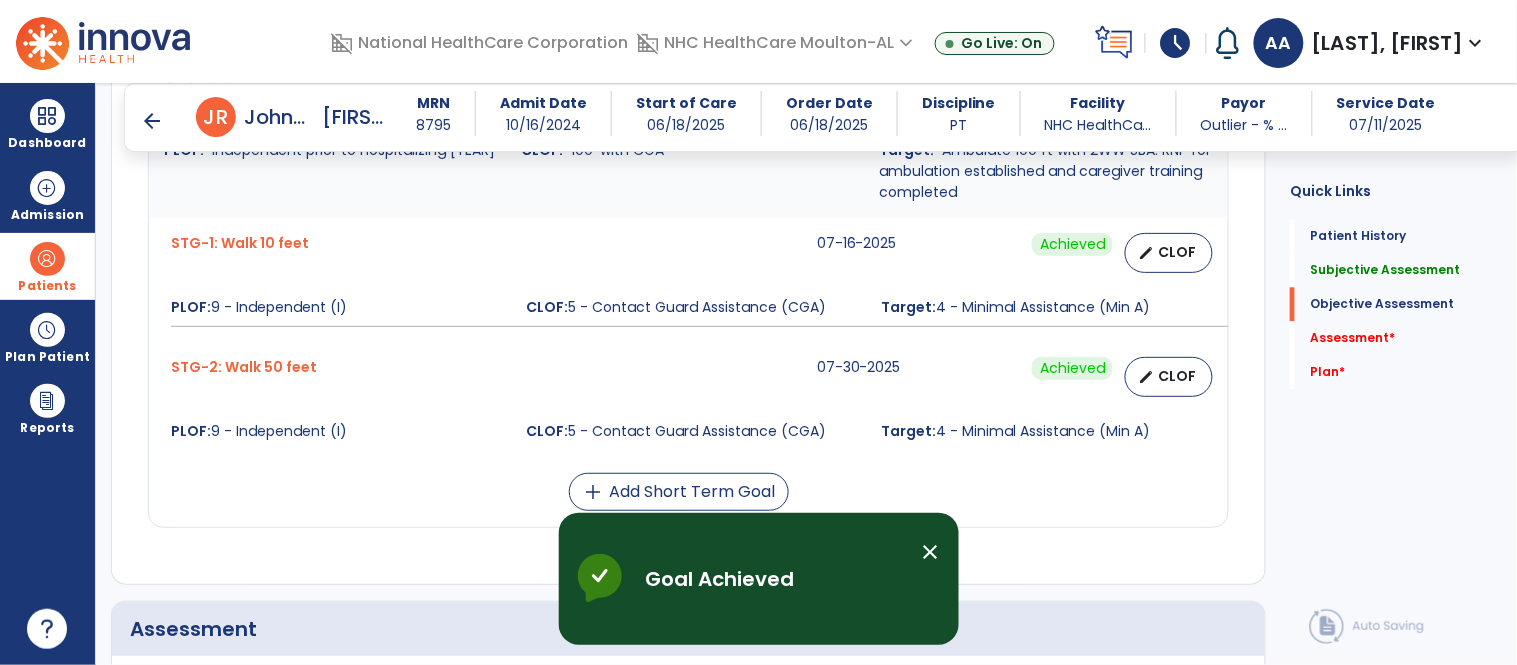scroll, scrollTop: 1222, scrollLeft: 0, axis: vertical 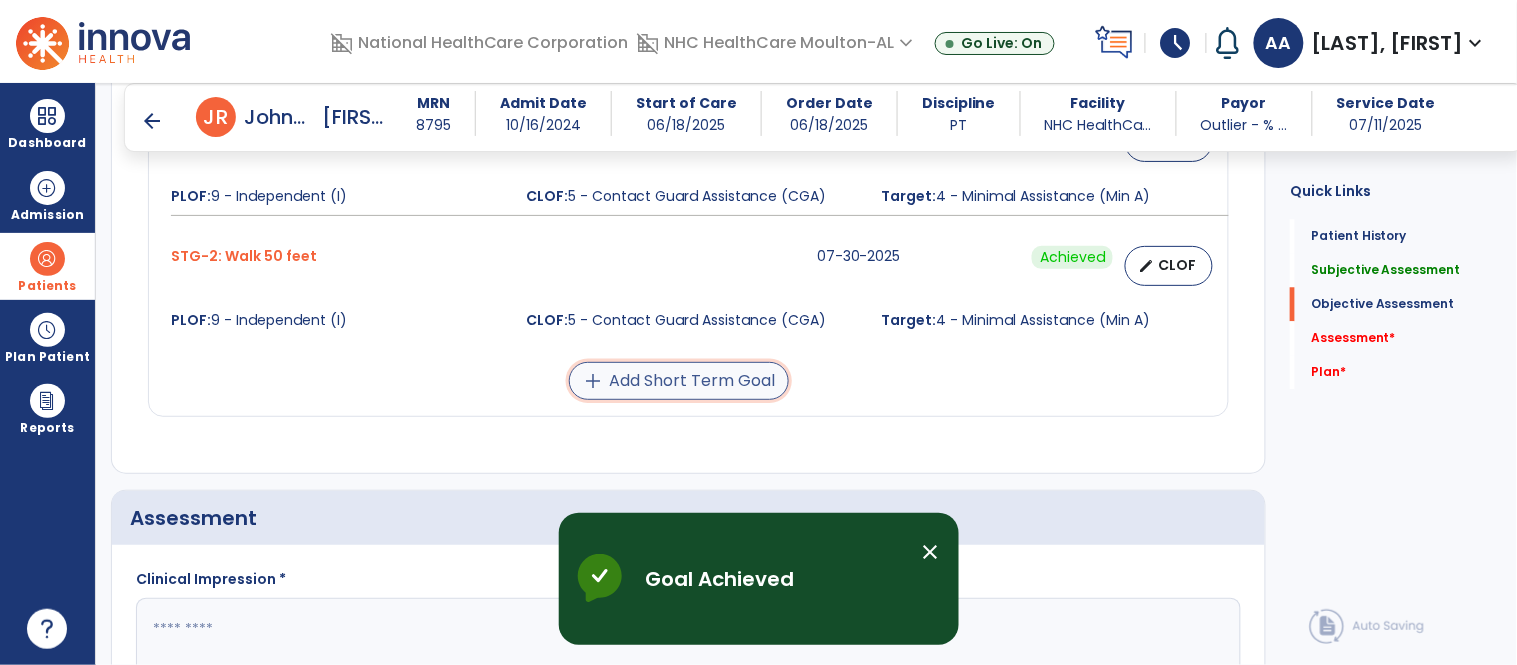click on "add  Add Short Term Goal" at bounding box center (679, 381) 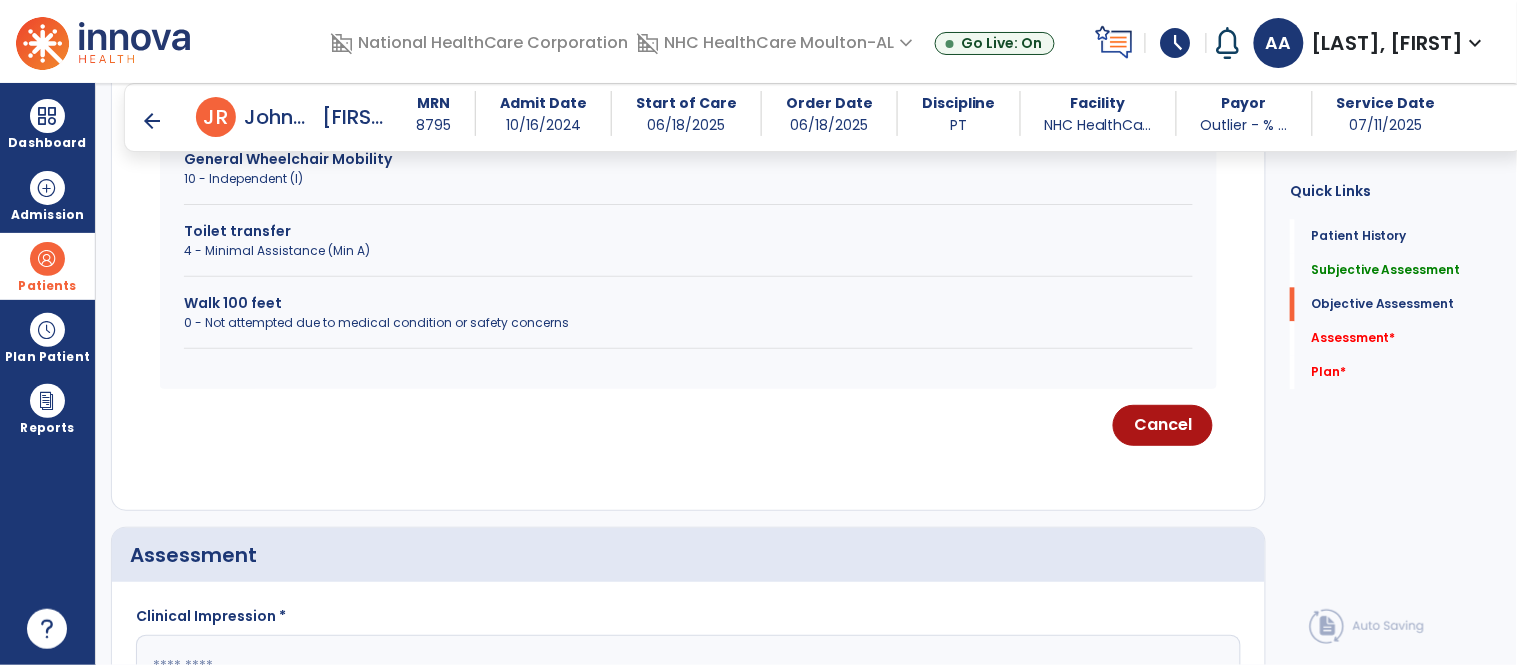 scroll, scrollTop: 1045, scrollLeft: 0, axis: vertical 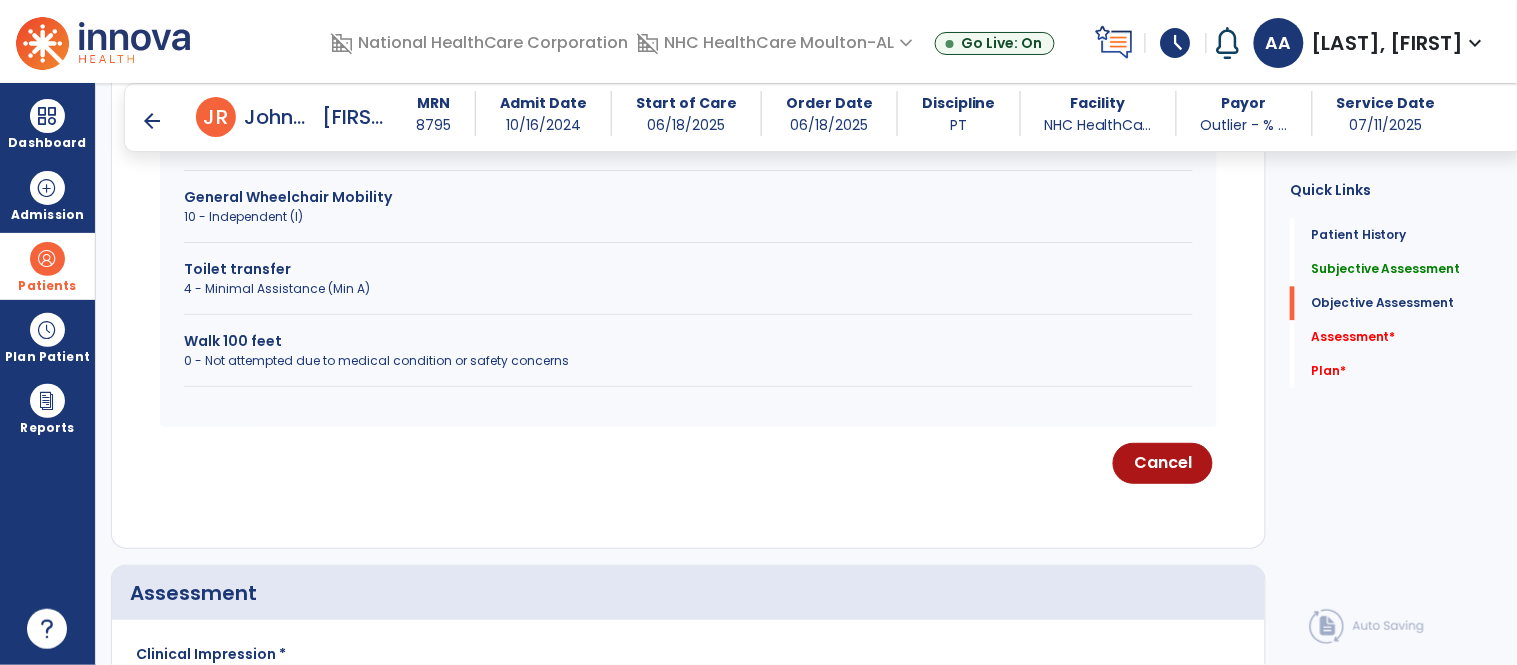 click on "0 - Not attempted due to medical condition or safety concerns" 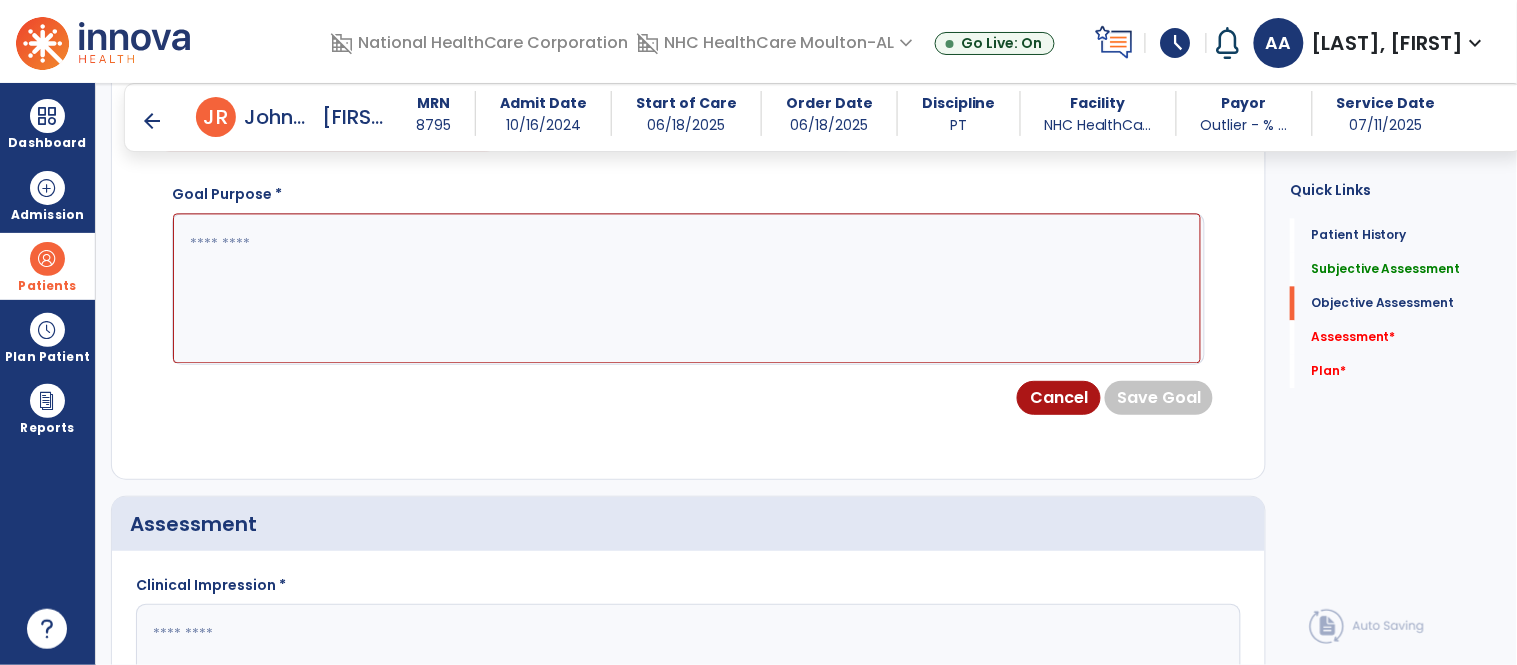 scroll, scrollTop: 934, scrollLeft: 0, axis: vertical 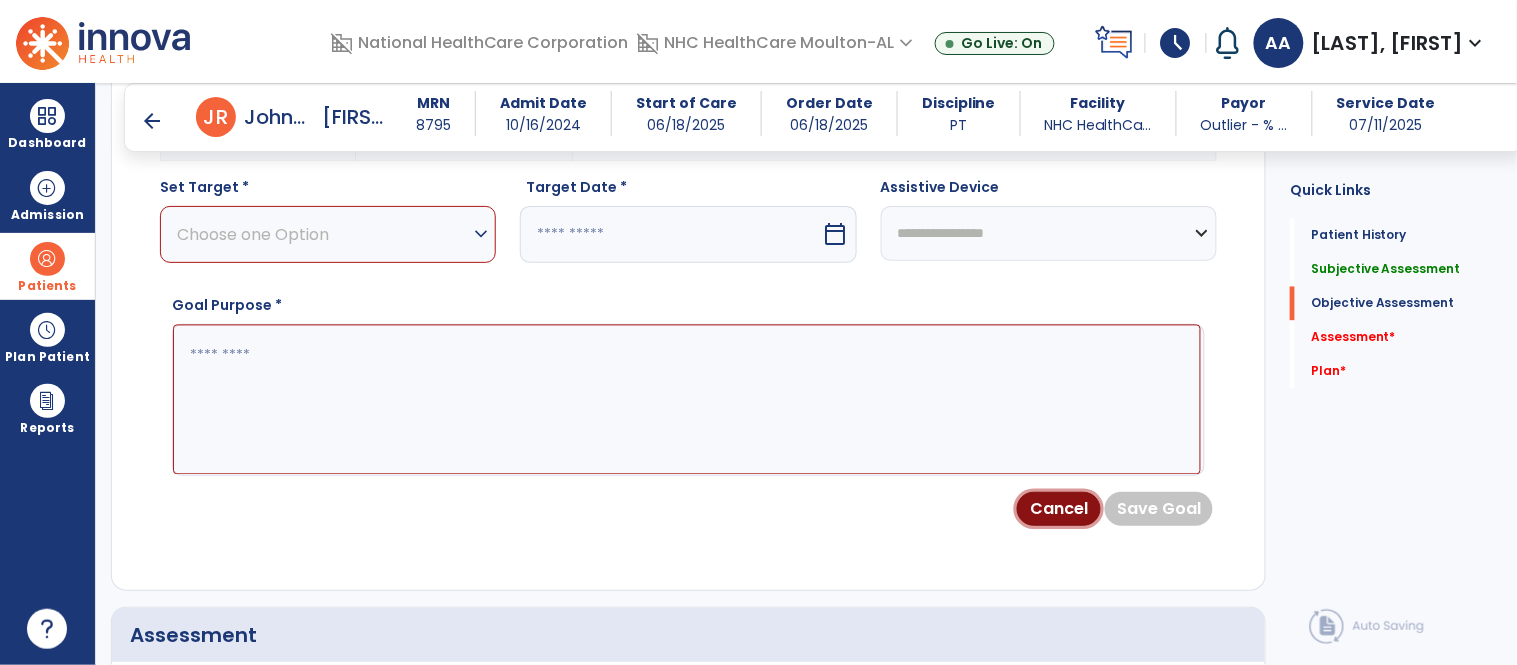 click on "Cancel" 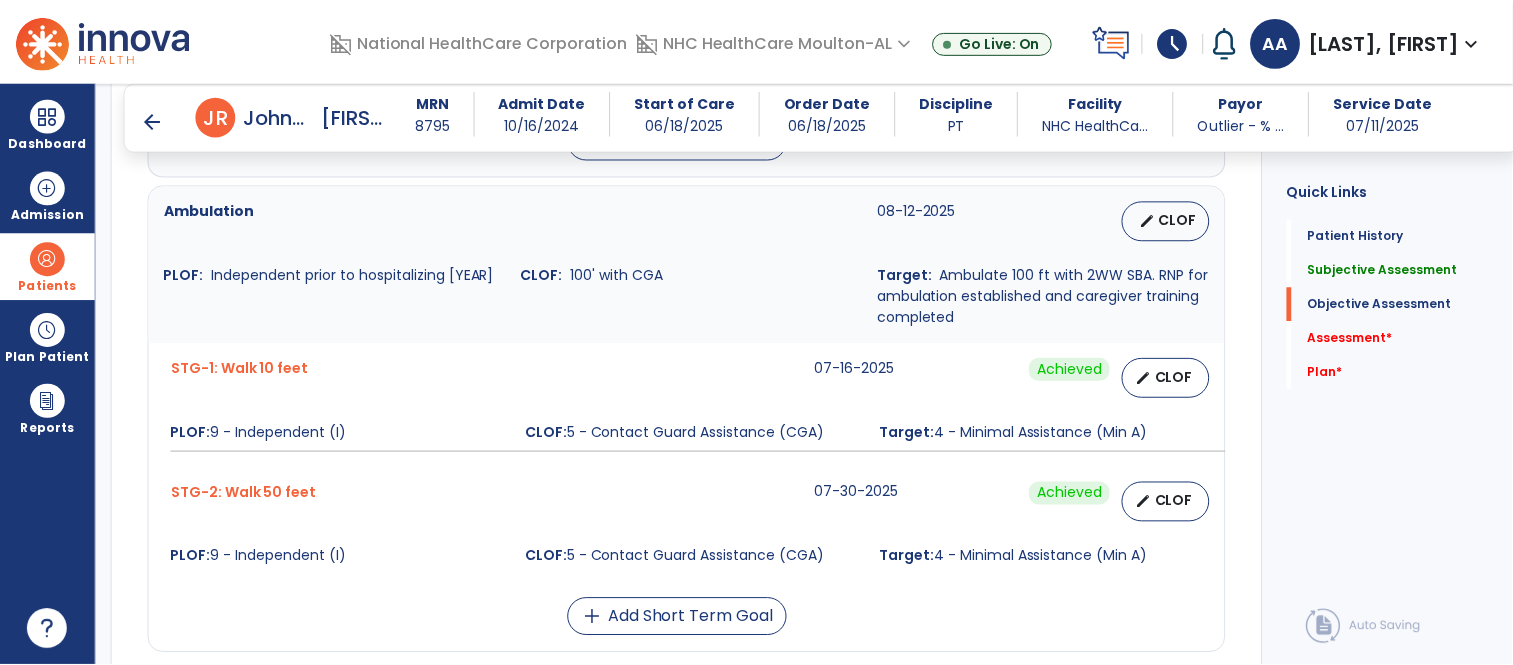 scroll, scrollTop: 1111, scrollLeft: 0, axis: vertical 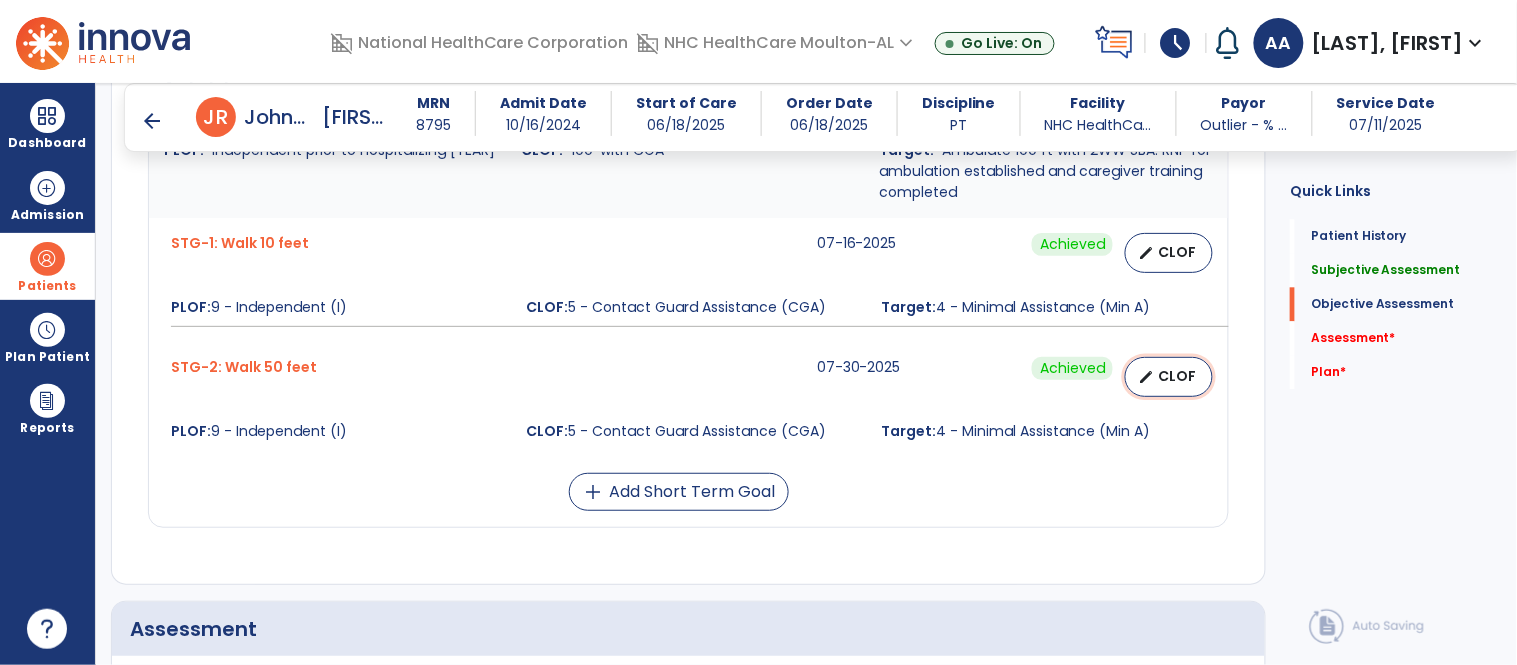 click on "edit   CLOF" at bounding box center (1169, 377) 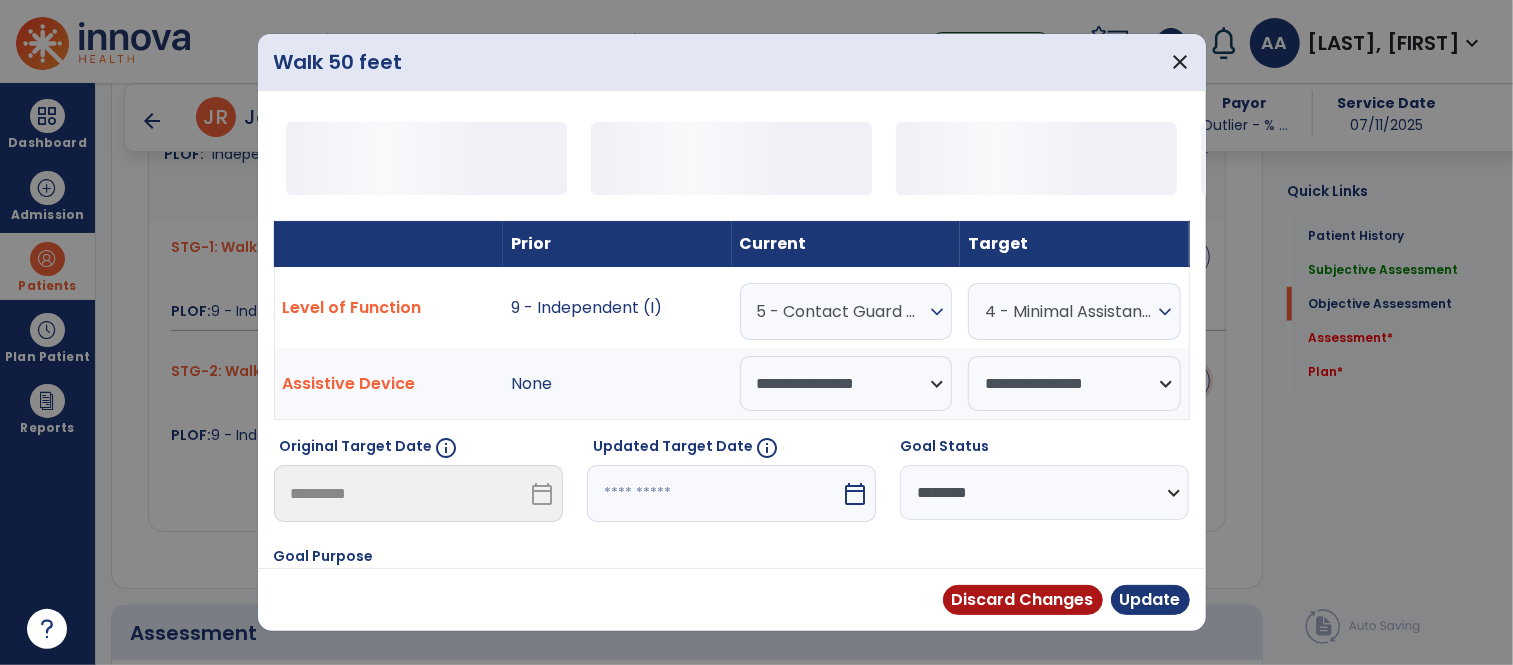 scroll, scrollTop: 1111, scrollLeft: 0, axis: vertical 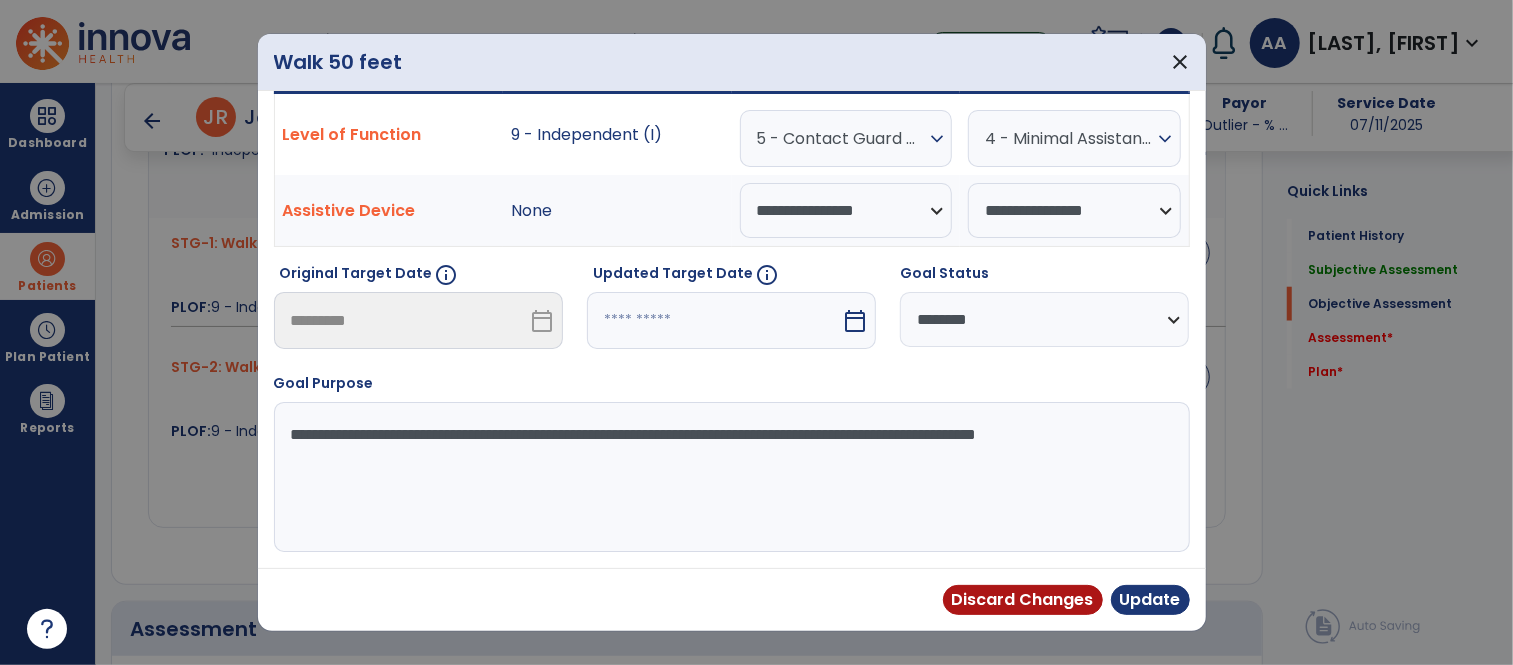drag, startPoint x: 291, startPoint y: 436, endPoint x: 424, endPoint y: 474, distance: 138.32208 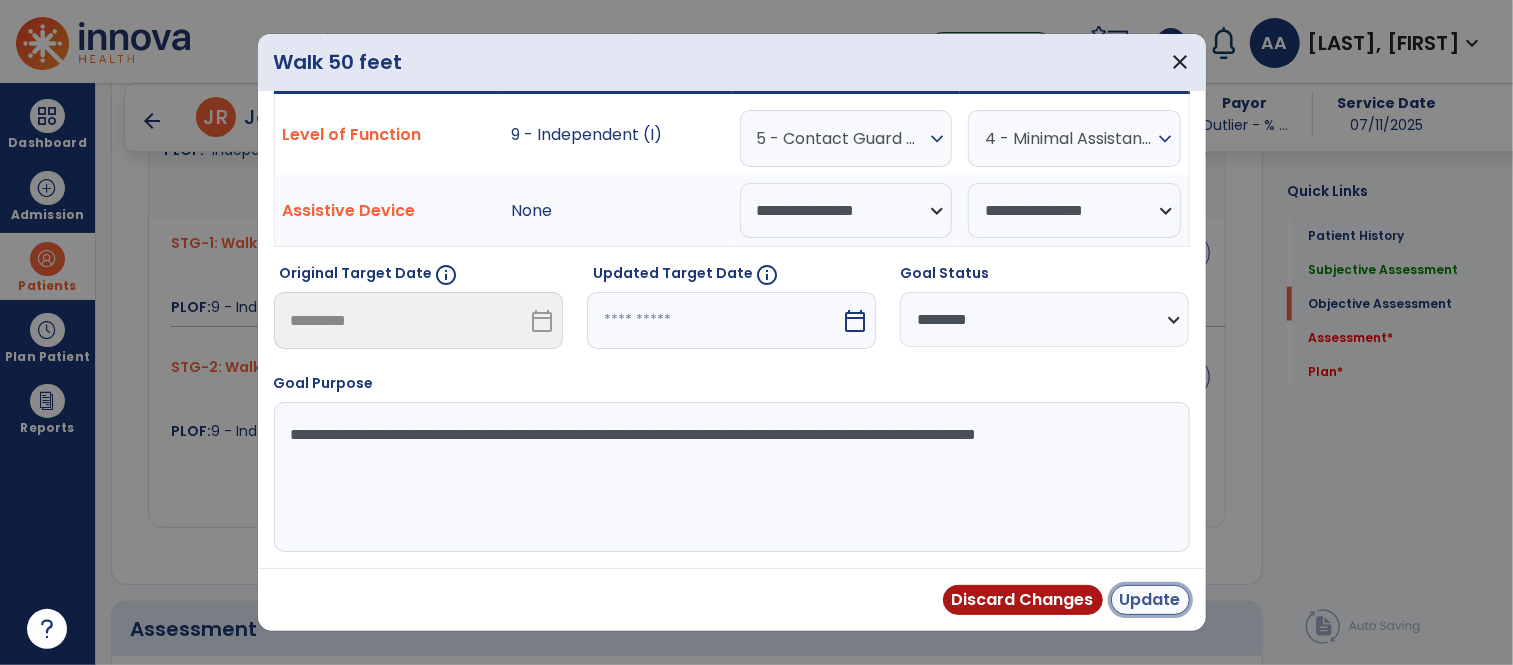 click on "Update" at bounding box center (1150, 600) 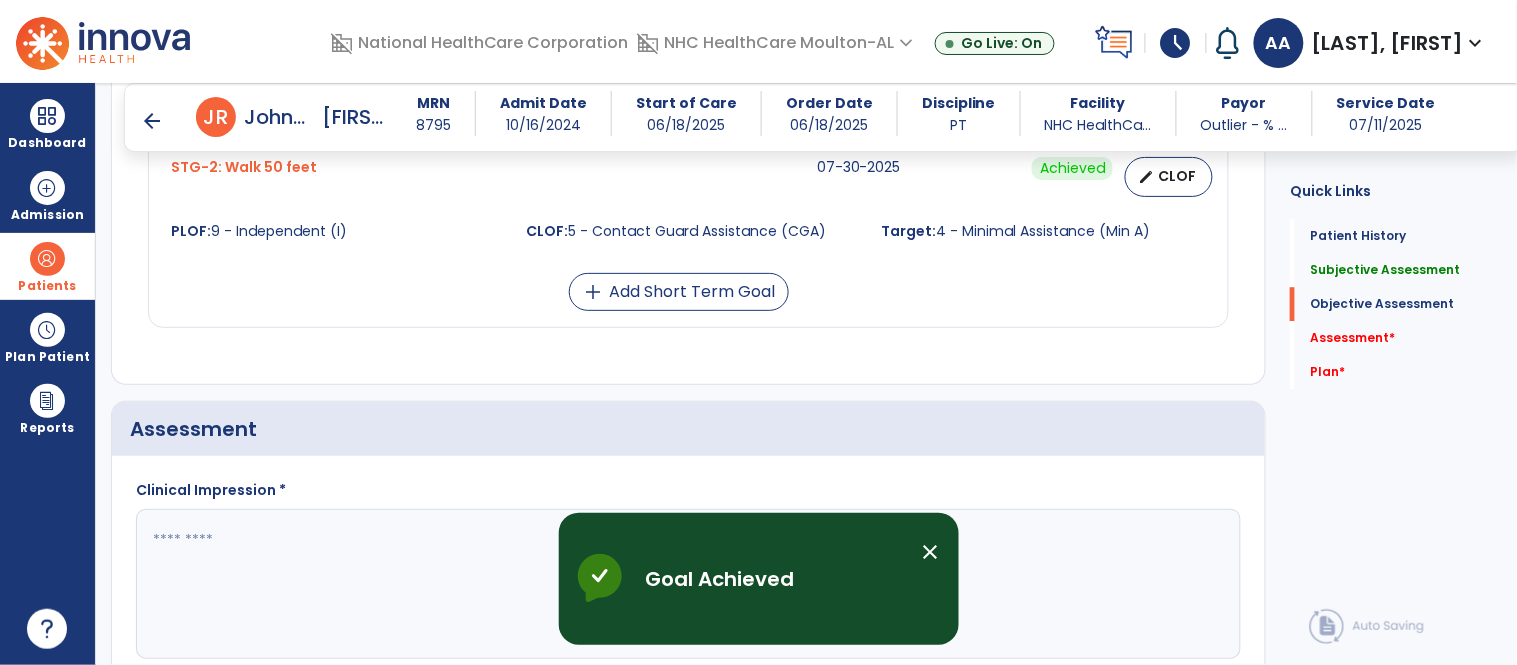 scroll, scrollTop: 1333, scrollLeft: 0, axis: vertical 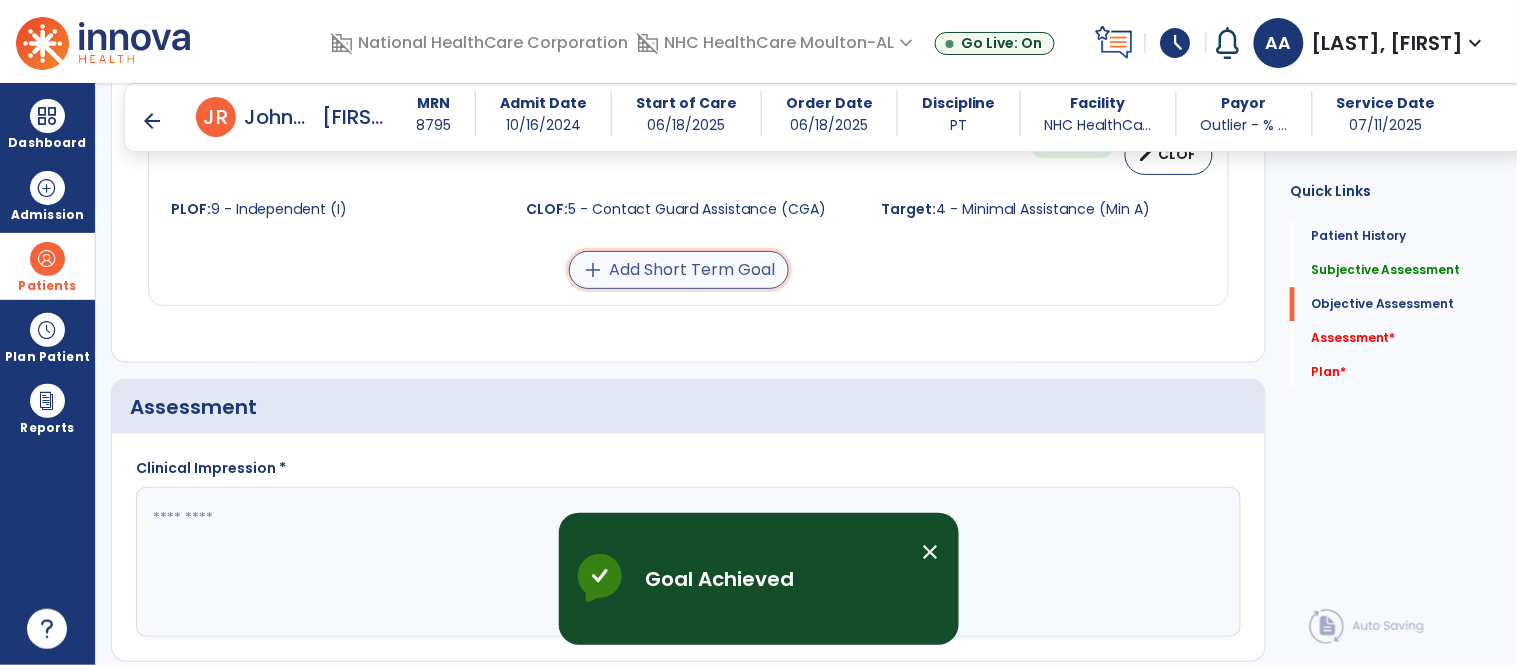 click on "add  Add Short Term Goal" at bounding box center [679, 270] 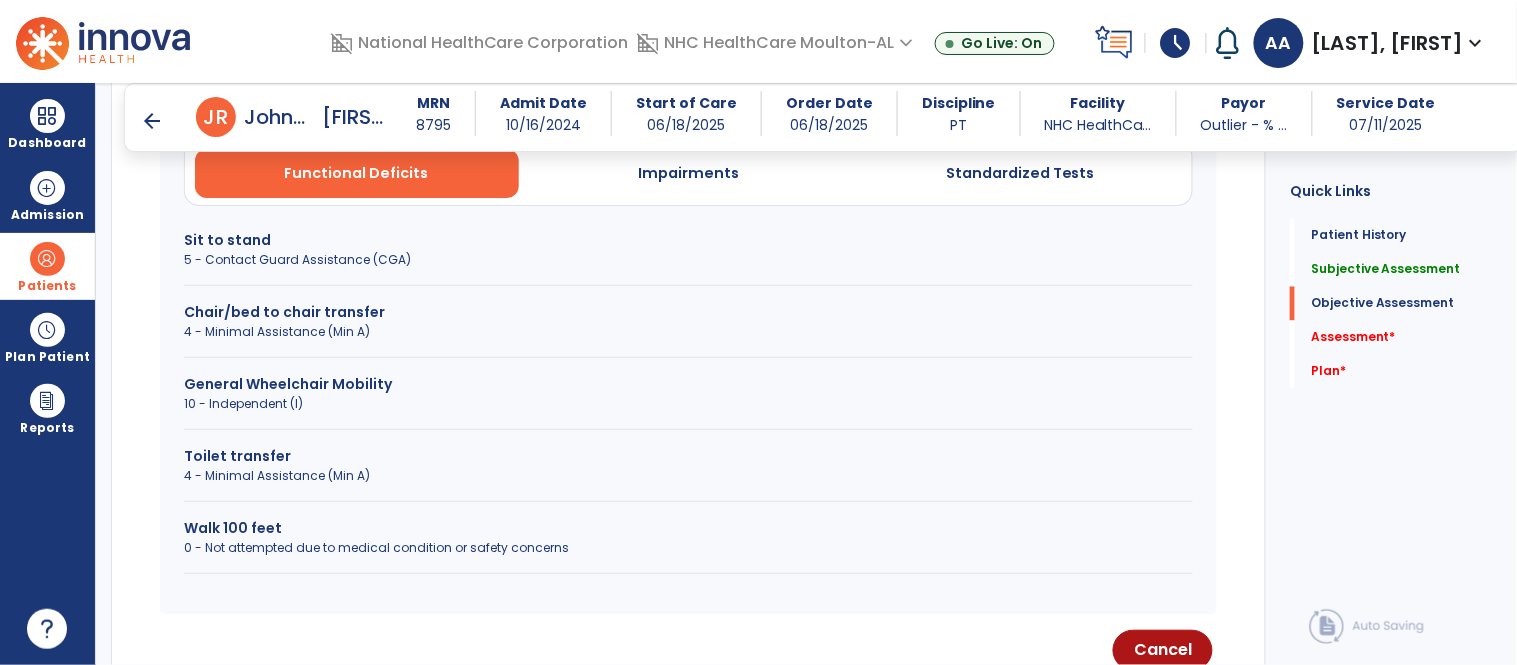 scroll, scrollTop: 823, scrollLeft: 0, axis: vertical 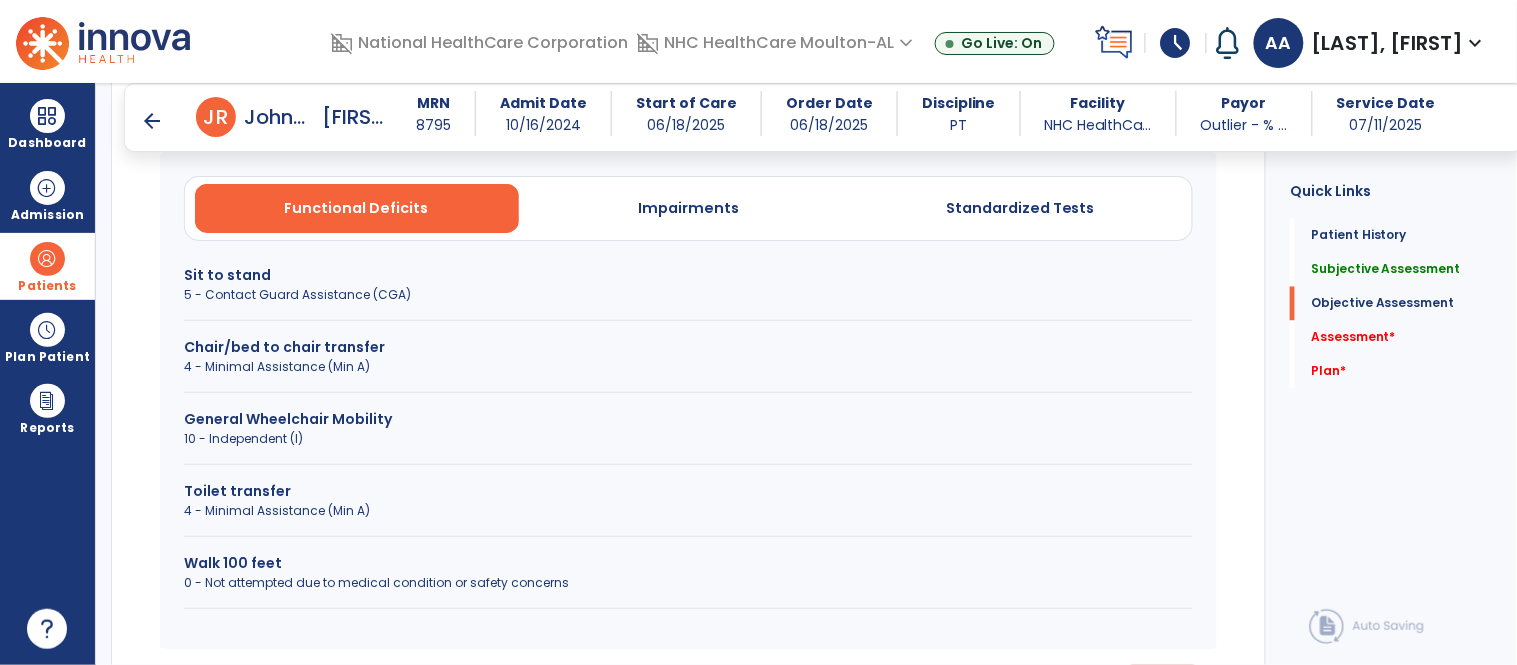 click on "Walk 100 feet" 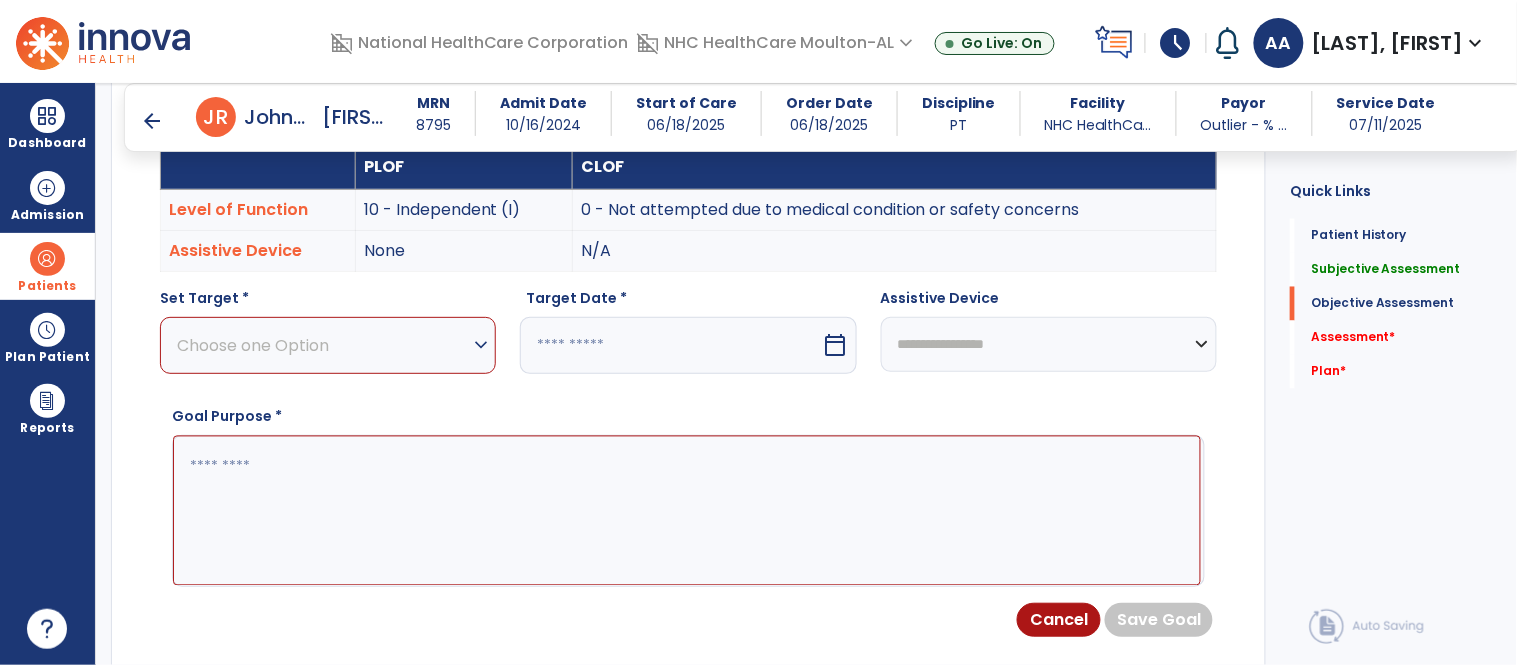 click on "expand_more" at bounding box center [481, 345] 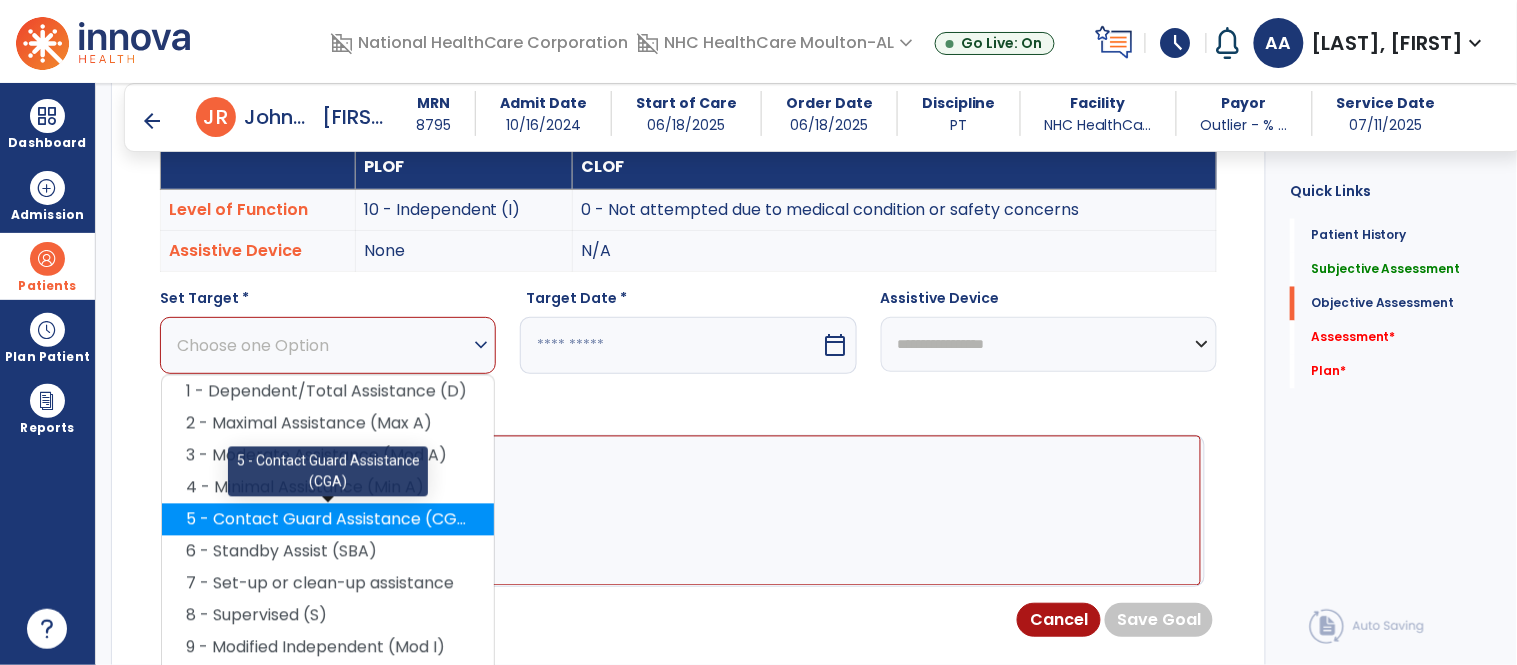 click on "5 - Contact Guard Assistance (CGA)" 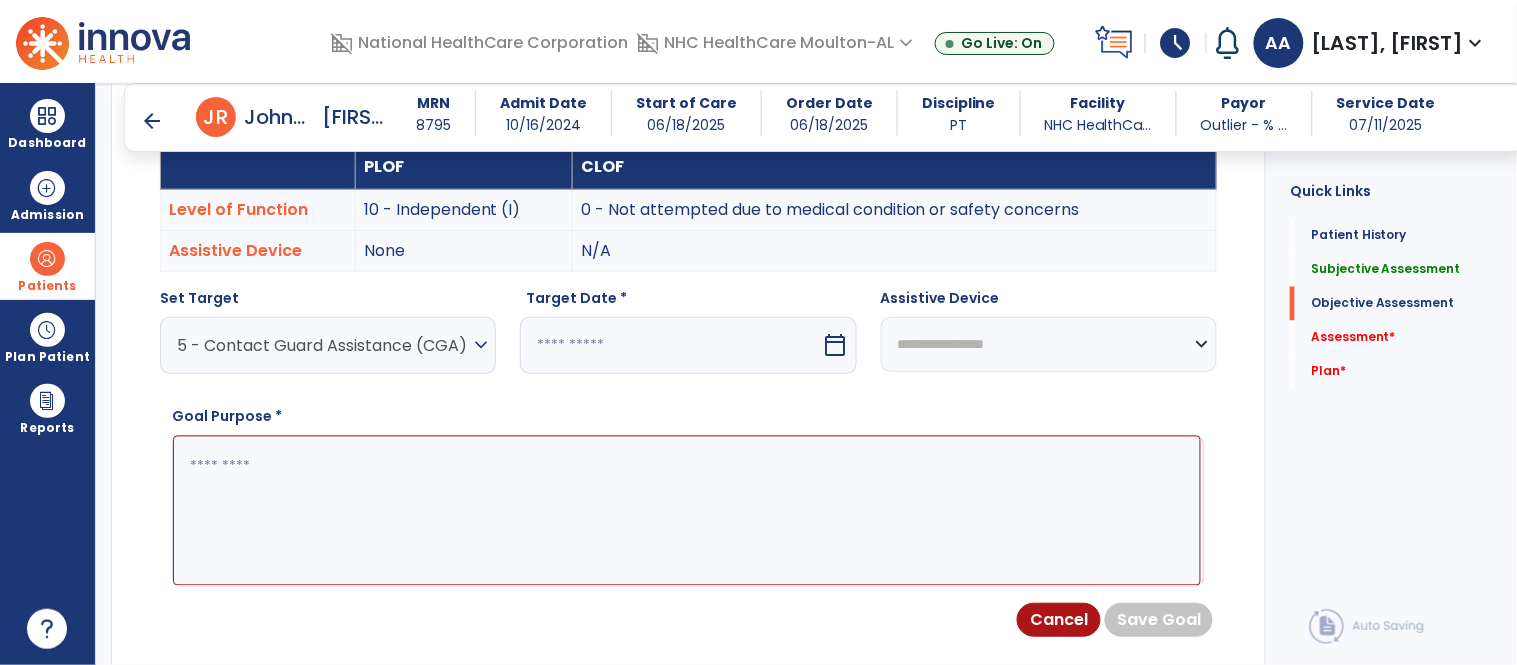click on "calendar_today" at bounding box center (836, 345) 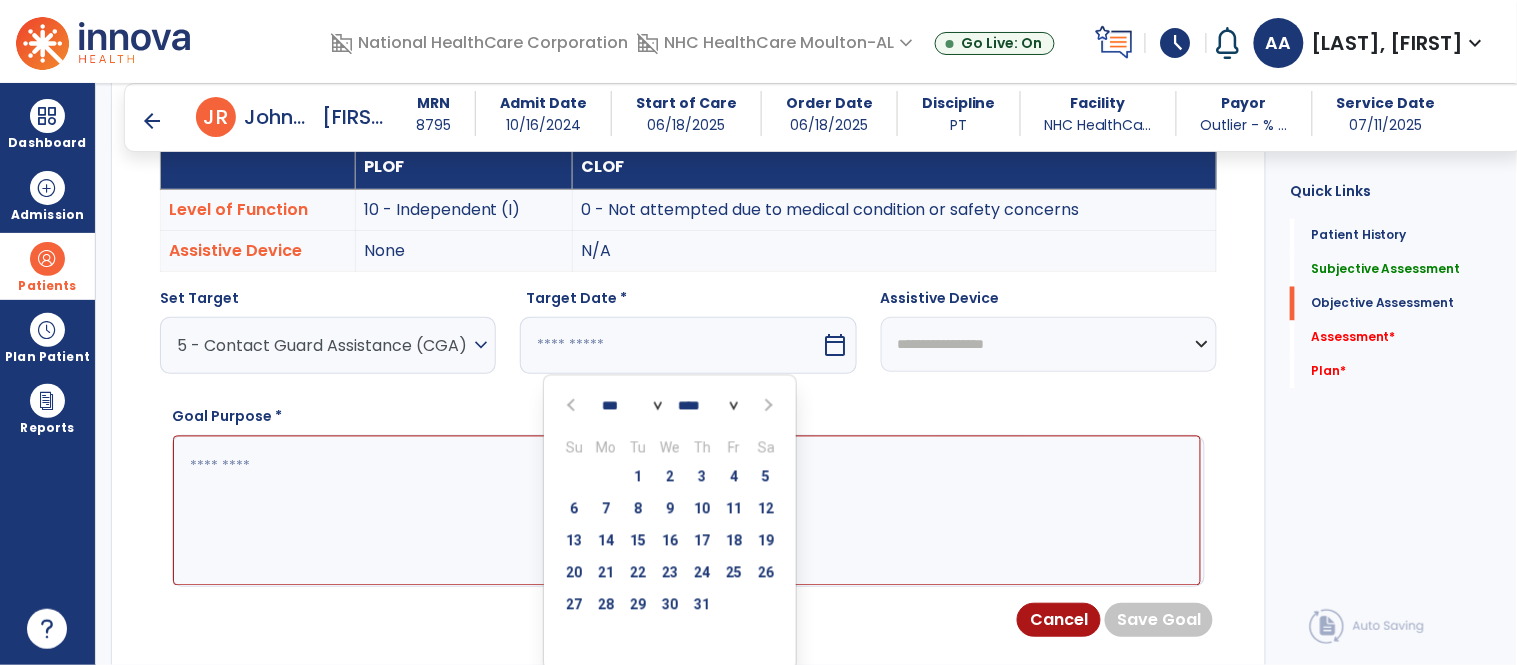 click at bounding box center [767, 405] 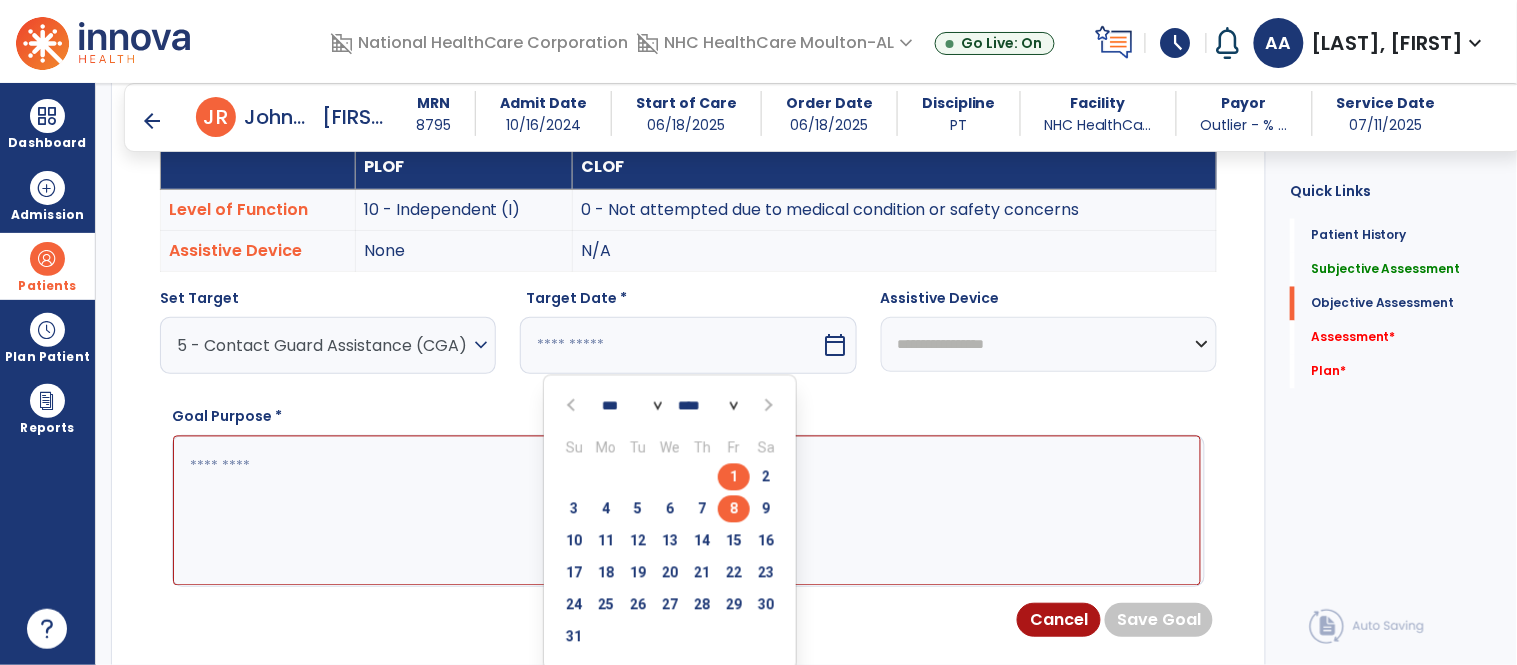 click on "8" at bounding box center [734, 509] 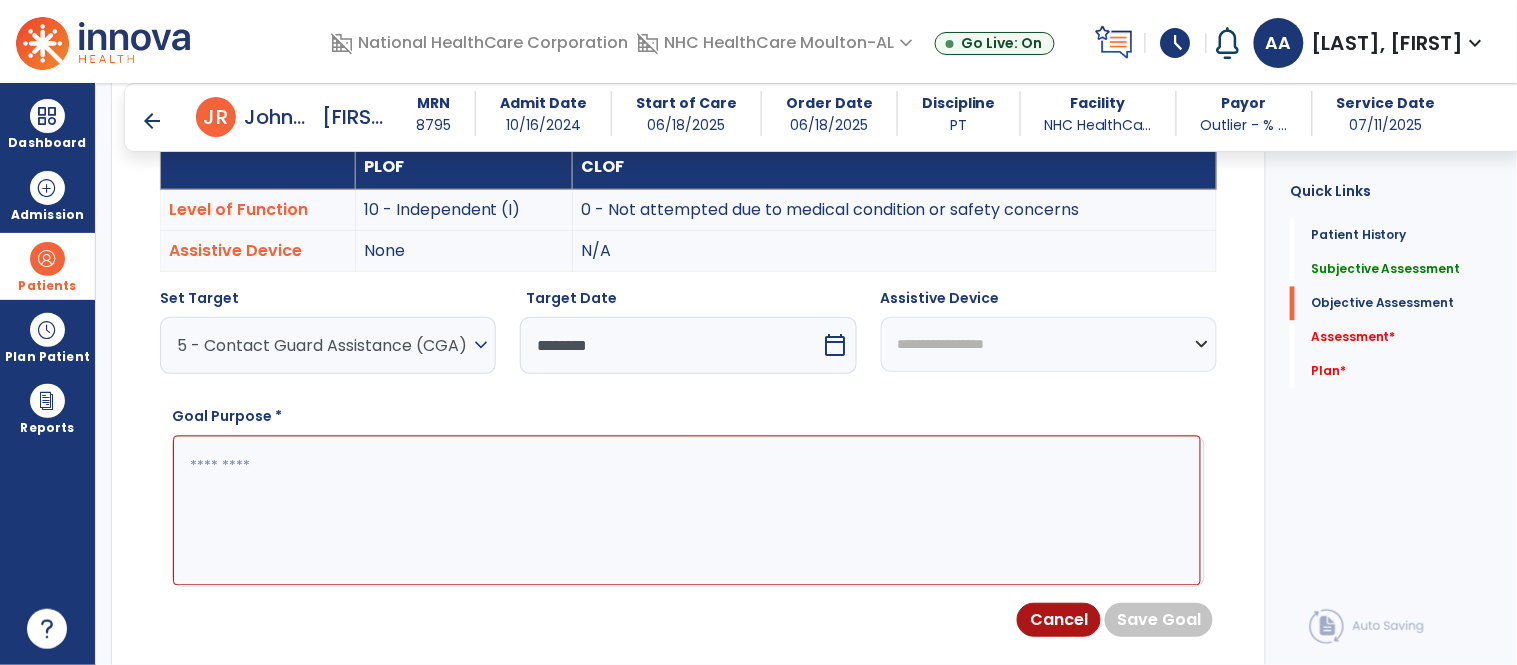 click 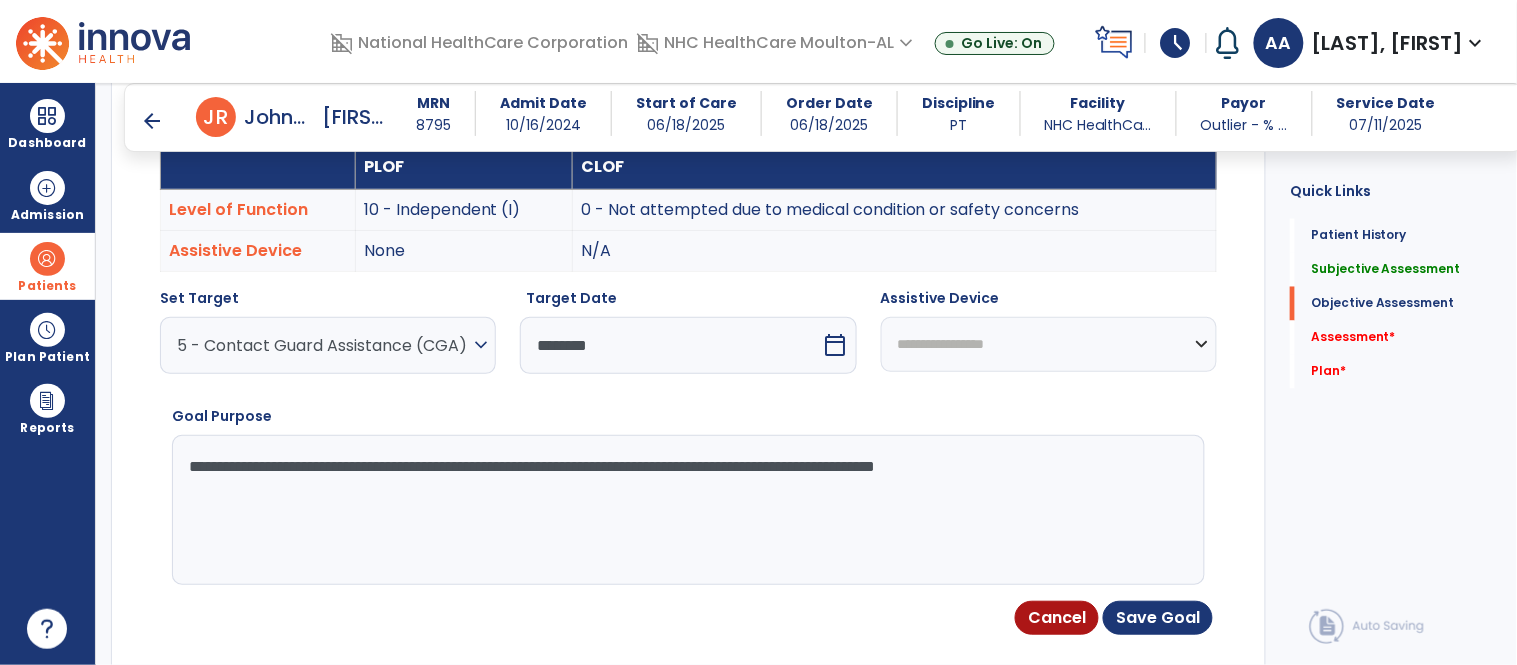 type on "**********" 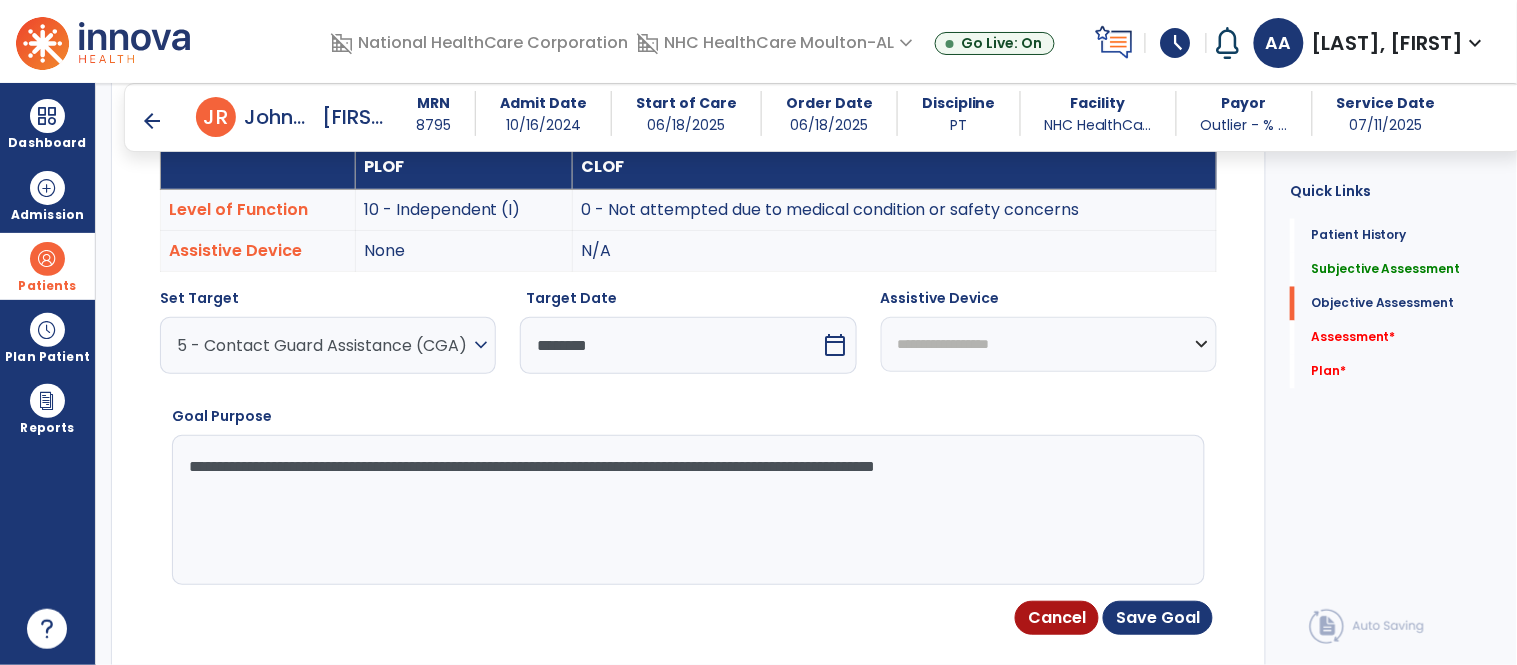 click on "**********" 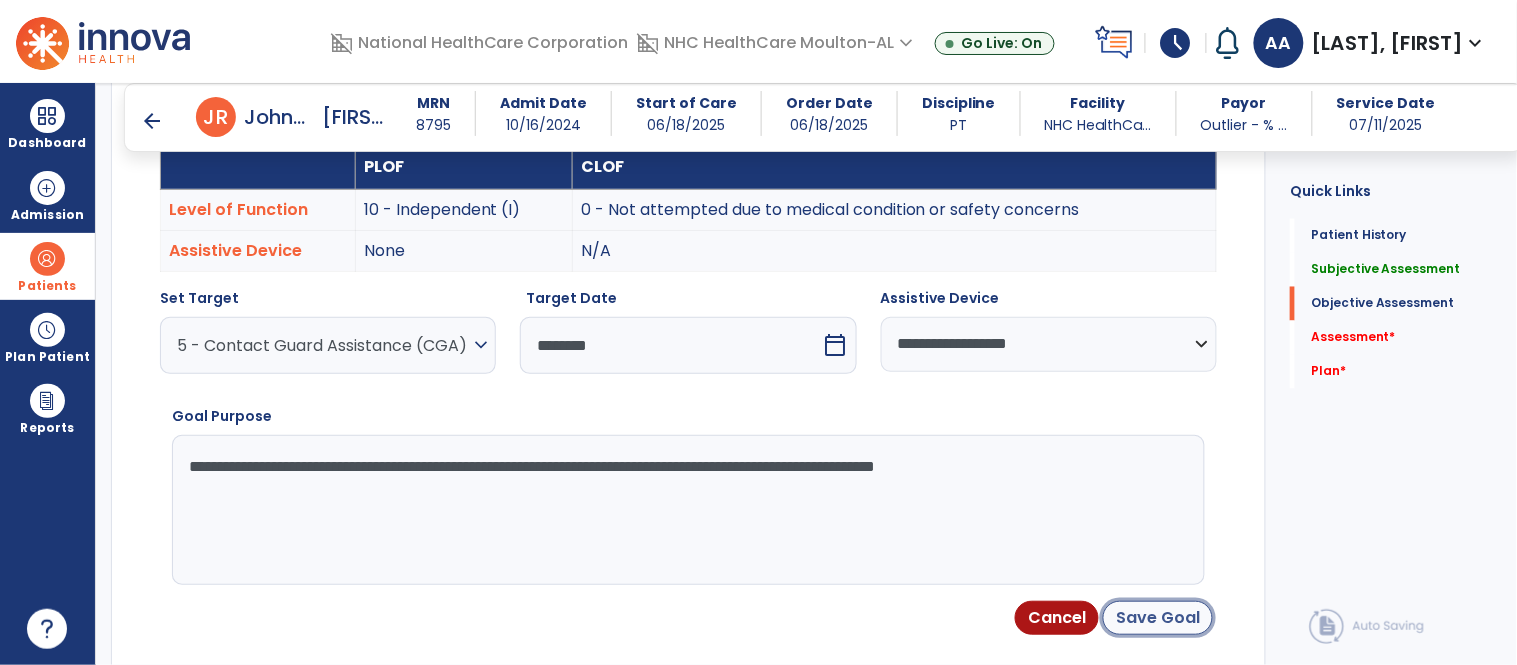 click on "Save Goal" 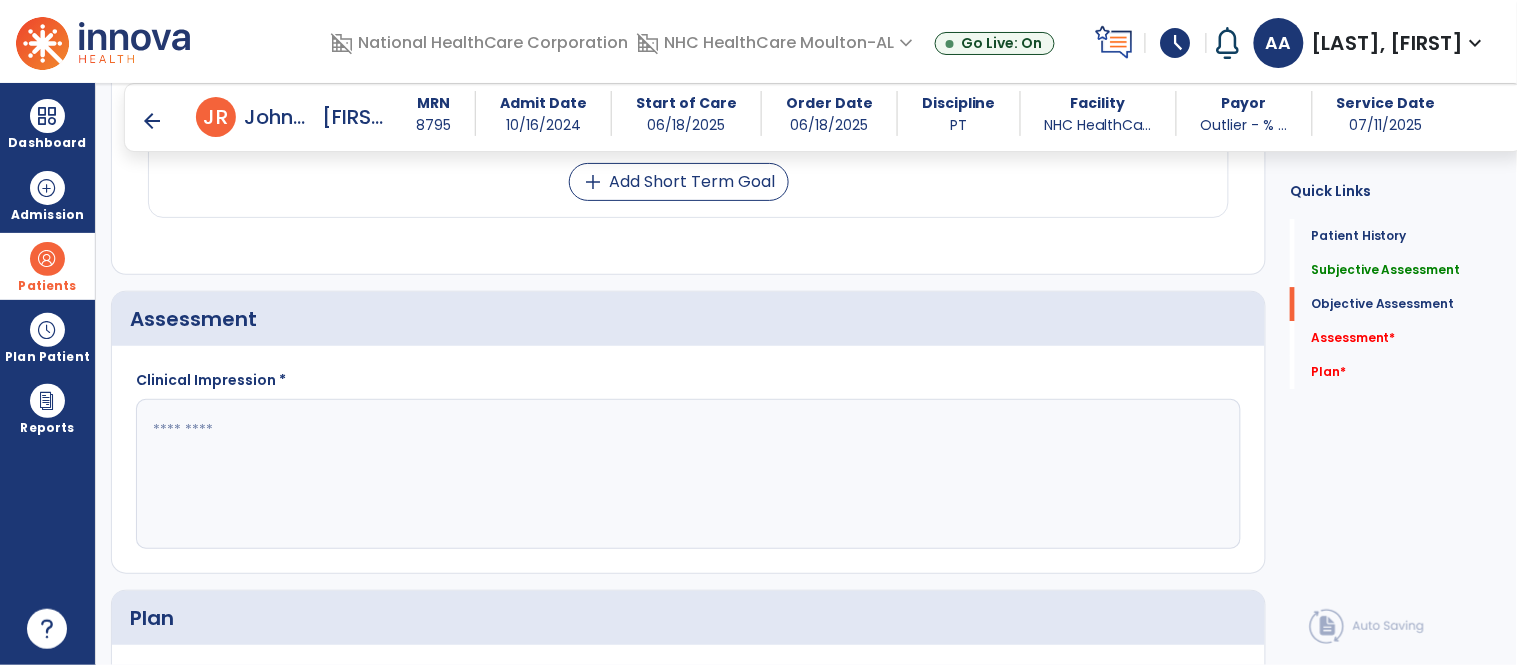 scroll, scrollTop: 1601, scrollLeft: 0, axis: vertical 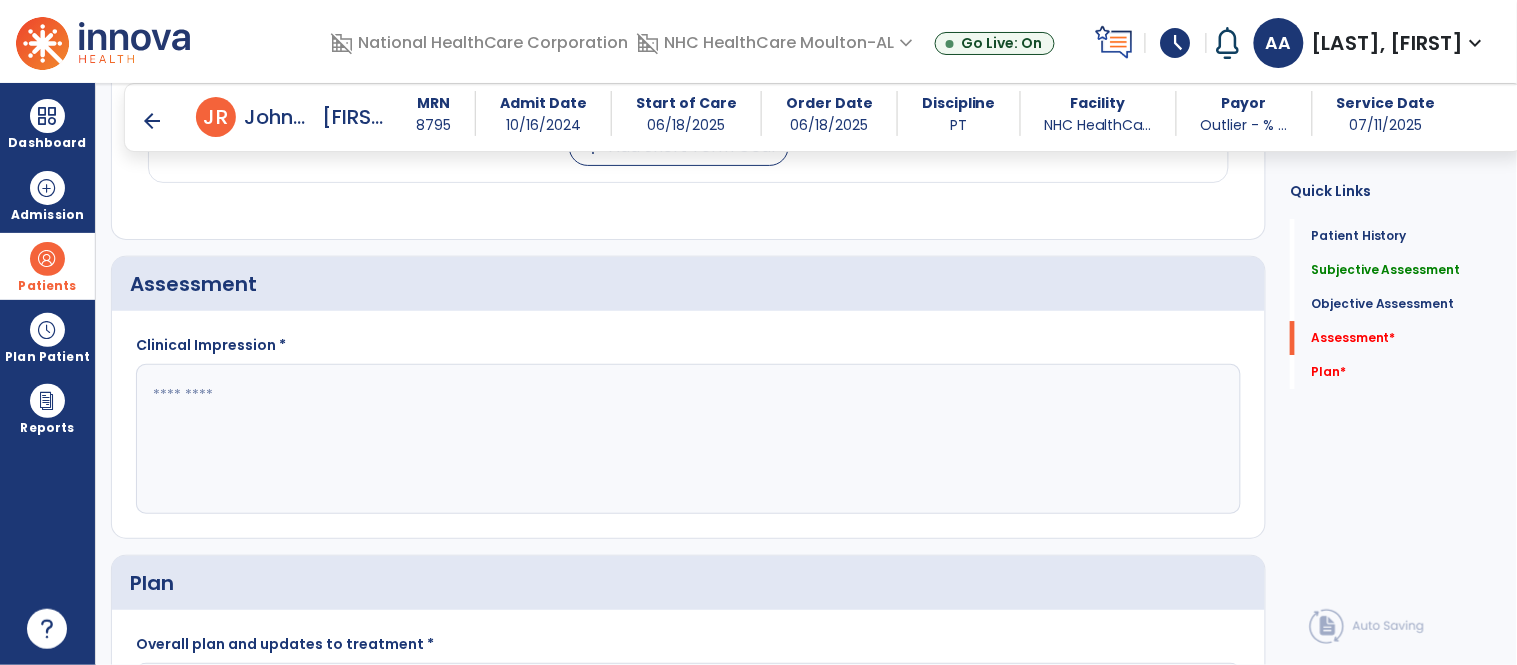 drag, startPoint x: 414, startPoint y: 413, endPoint x: 414, endPoint y: 402, distance: 11 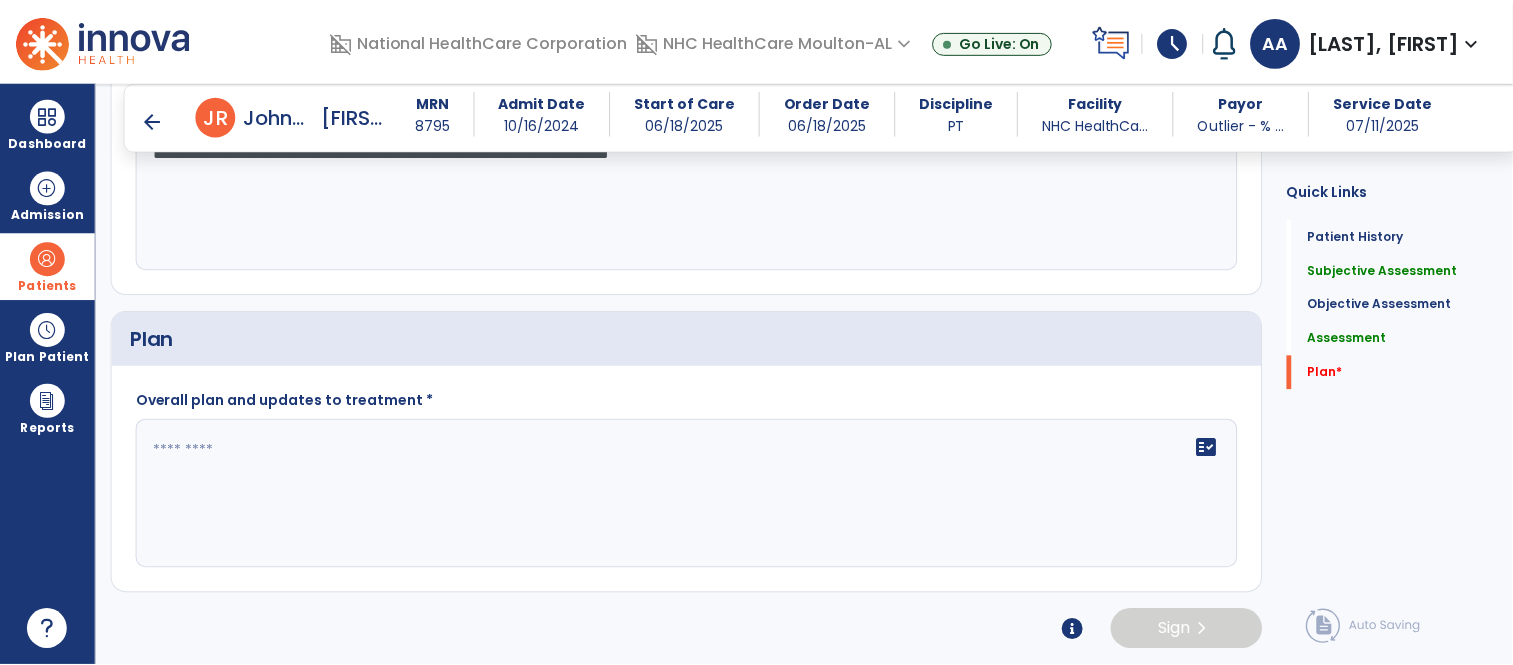scroll, scrollTop: 1847, scrollLeft: 0, axis: vertical 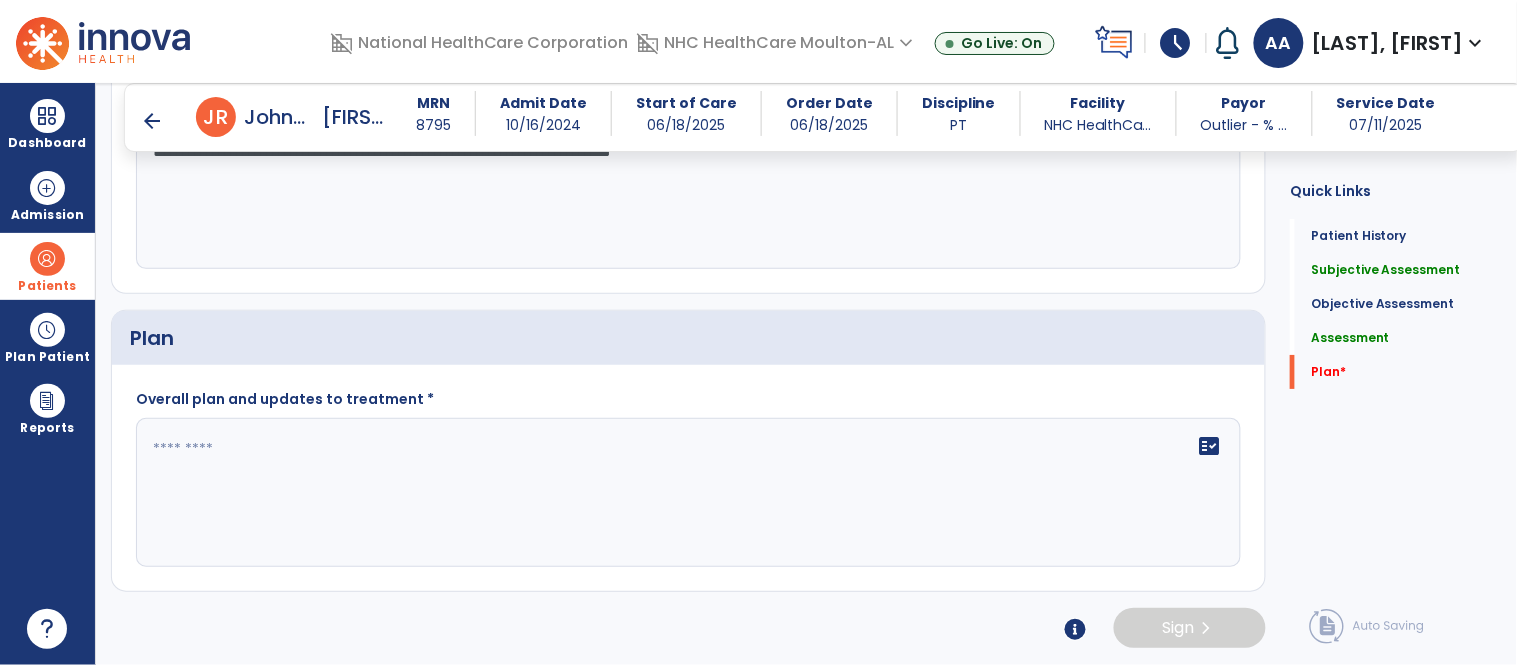type on "**********" 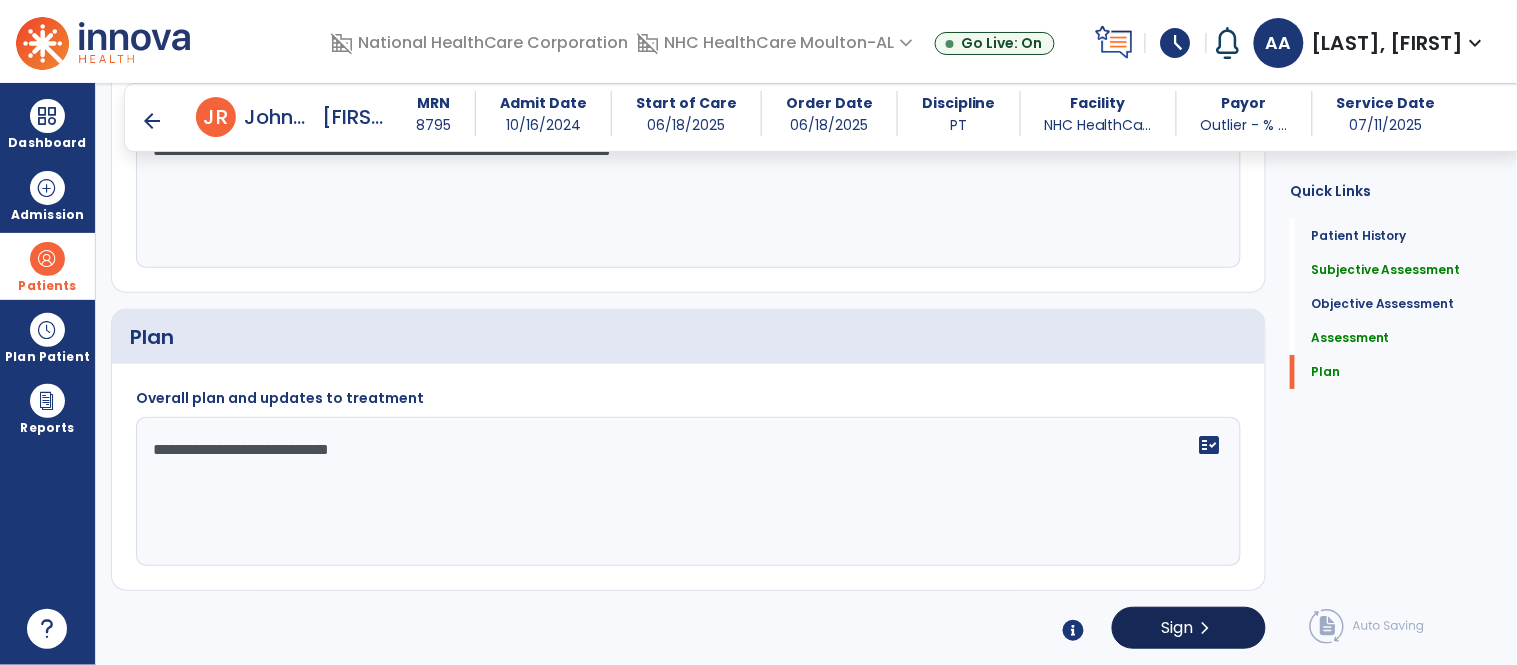 type on "**********" 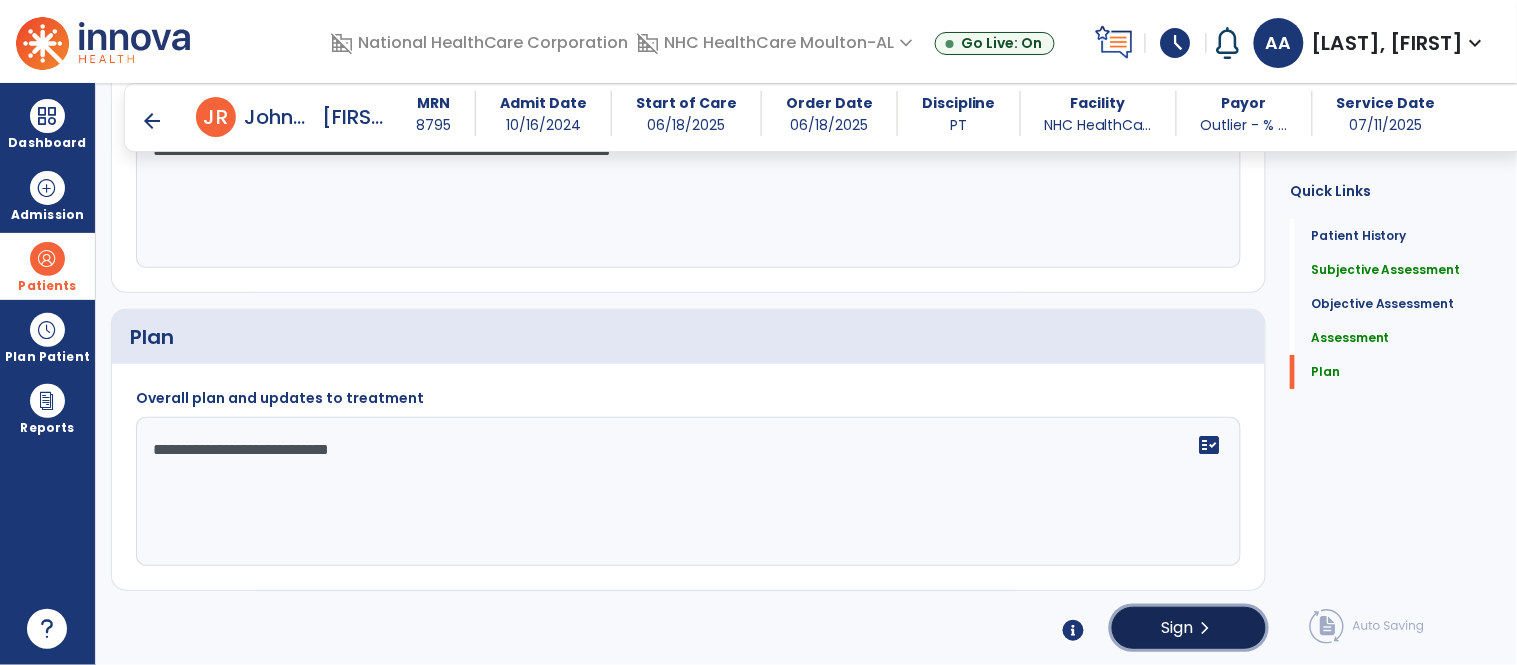 click on "Sign  chevron_right" 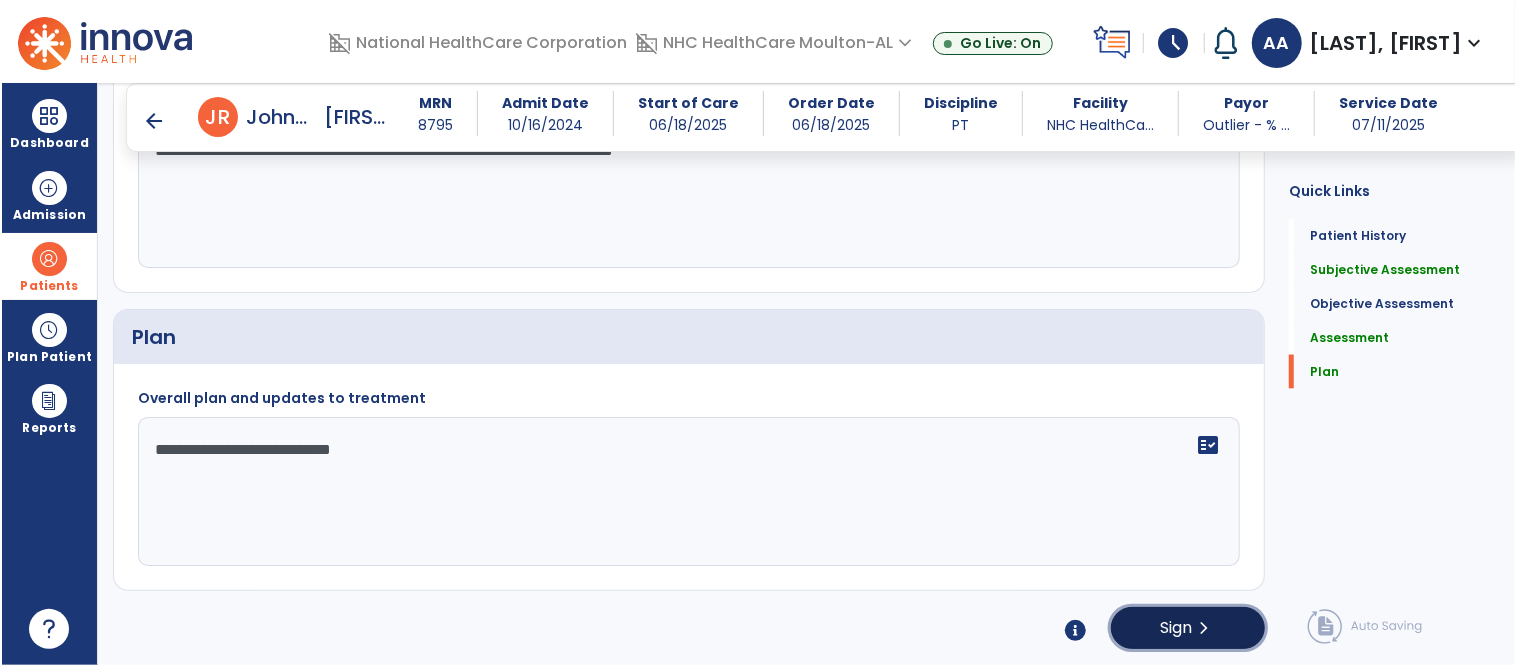 scroll, scrollTop: 1847, scrollLeft: 0, axis: vertical 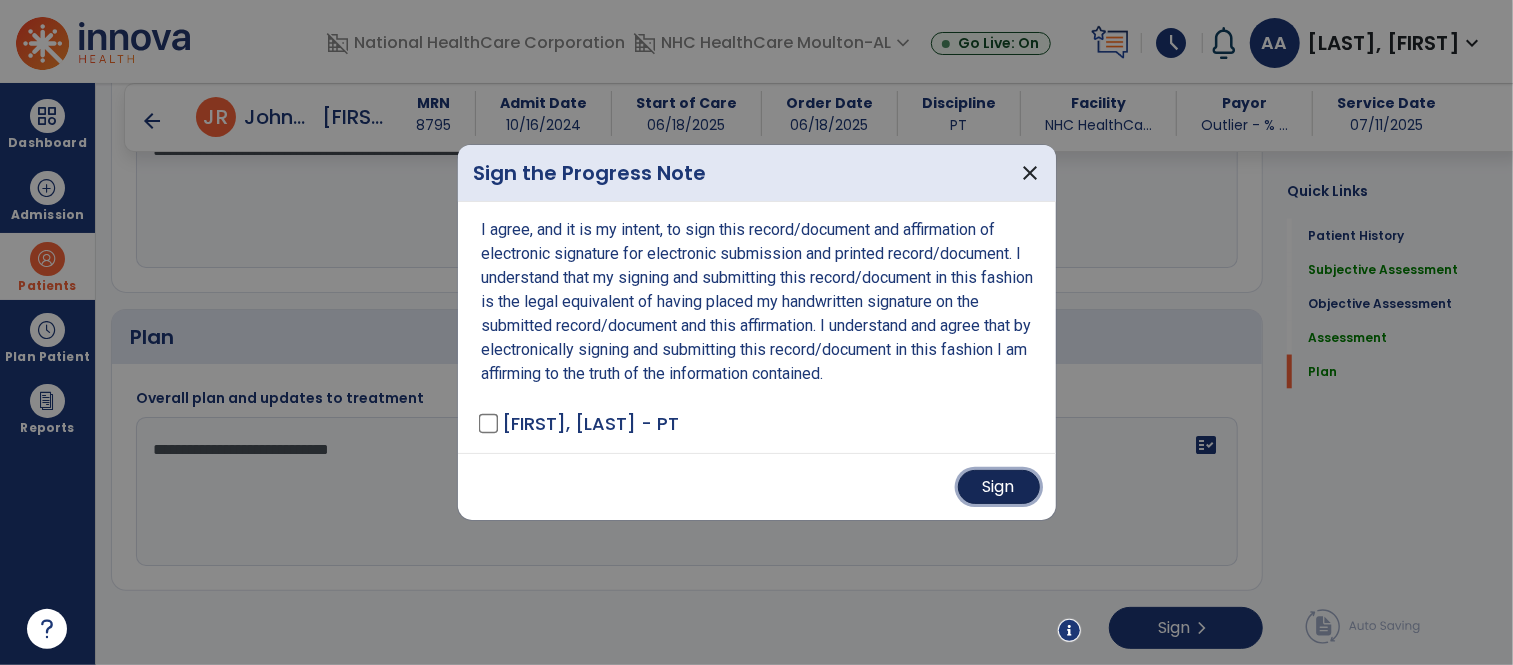 click on "Sign" at bounding box center [999, 487] 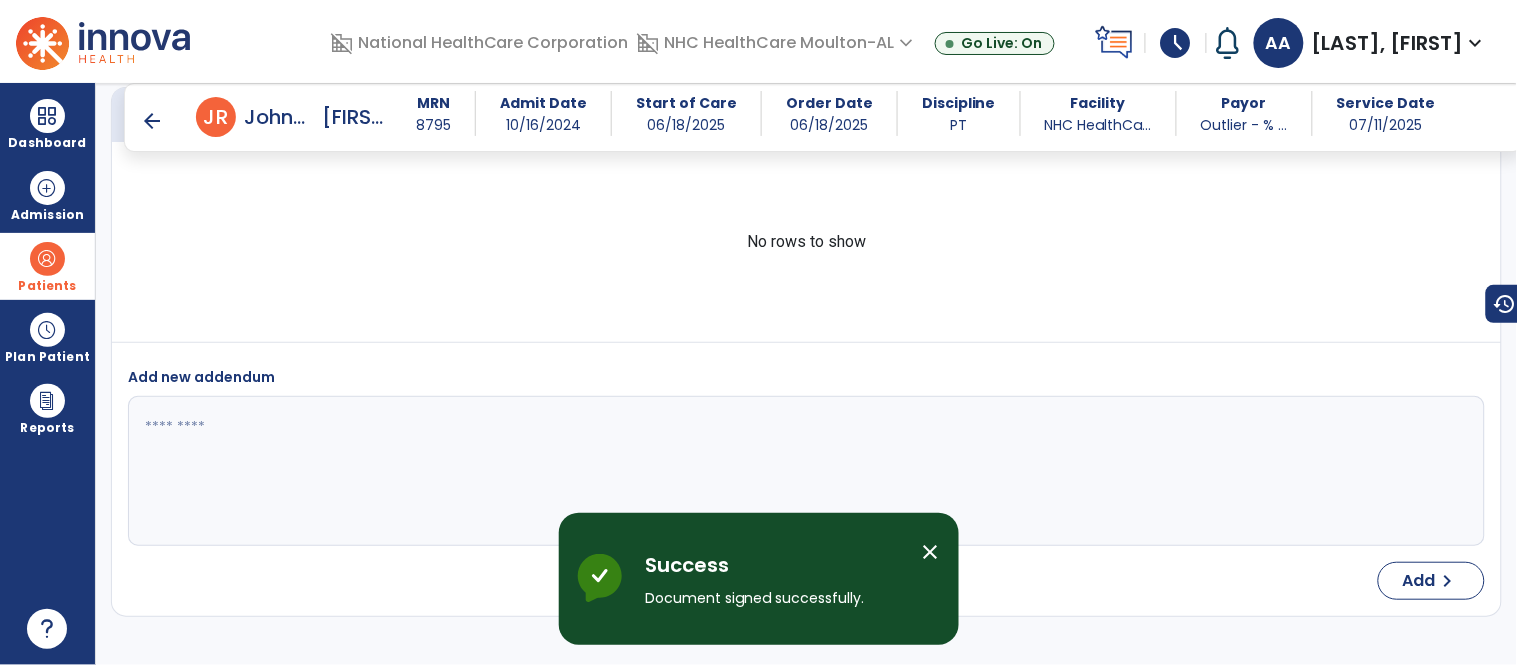 scroll, scrollTop: 2461, scrollLeft: 0, axis: vertical 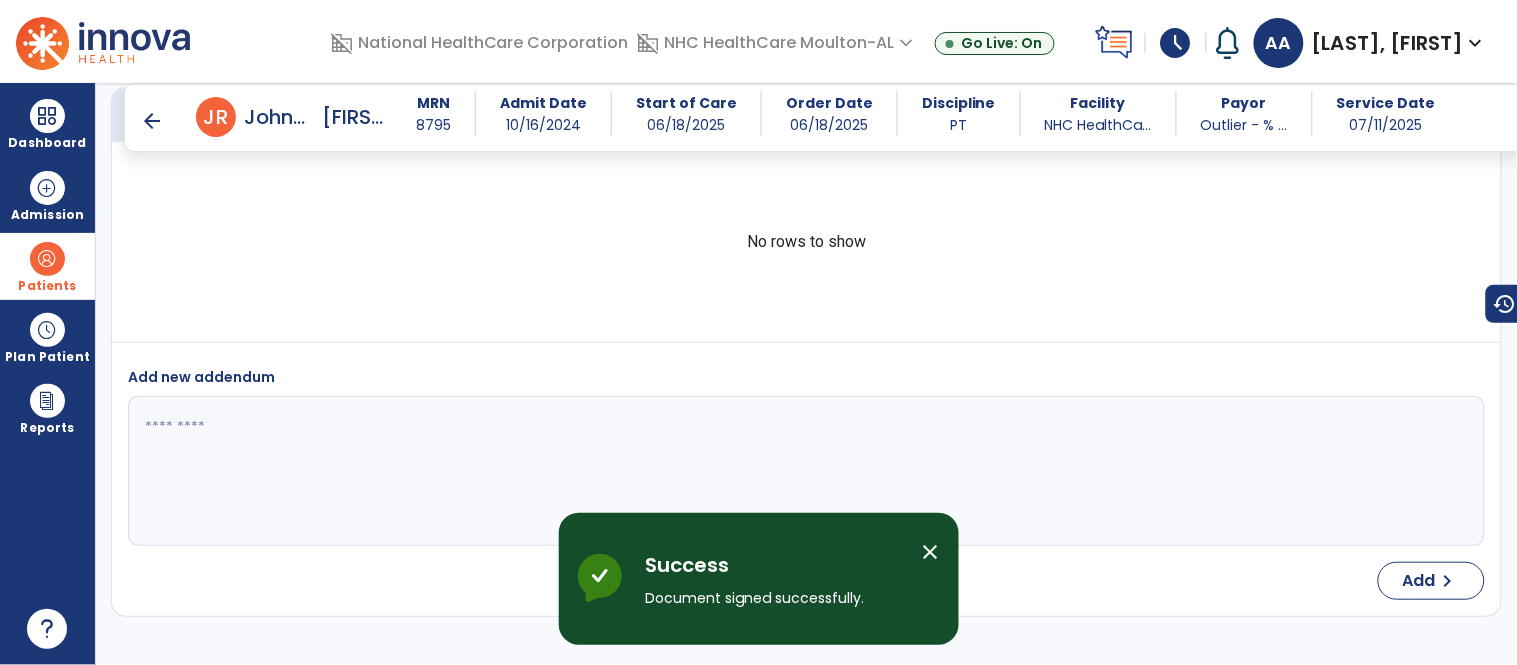 click on "arrow_back" at bounding box center [152, 121] 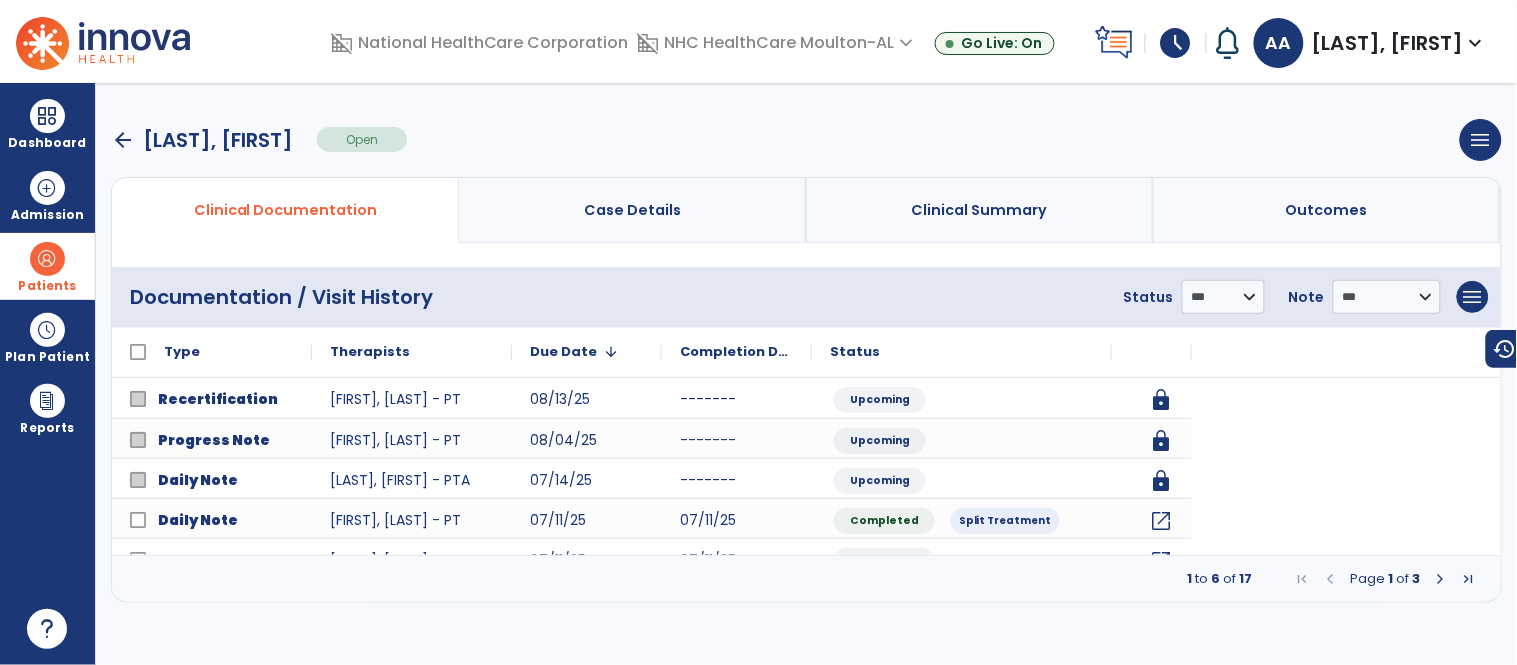 scroll, scrollTop: 0, scrollLeft: 0, axis: both 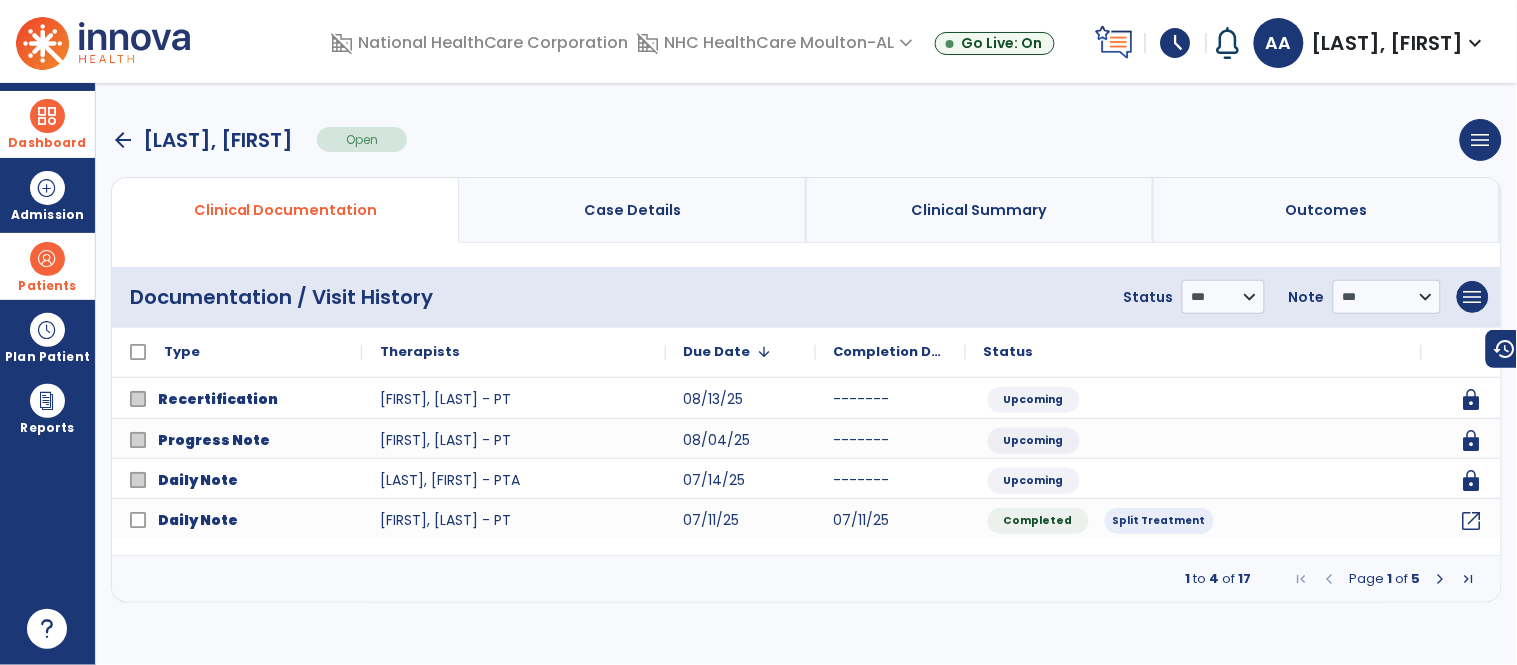 click at bounding box center [47, 116] 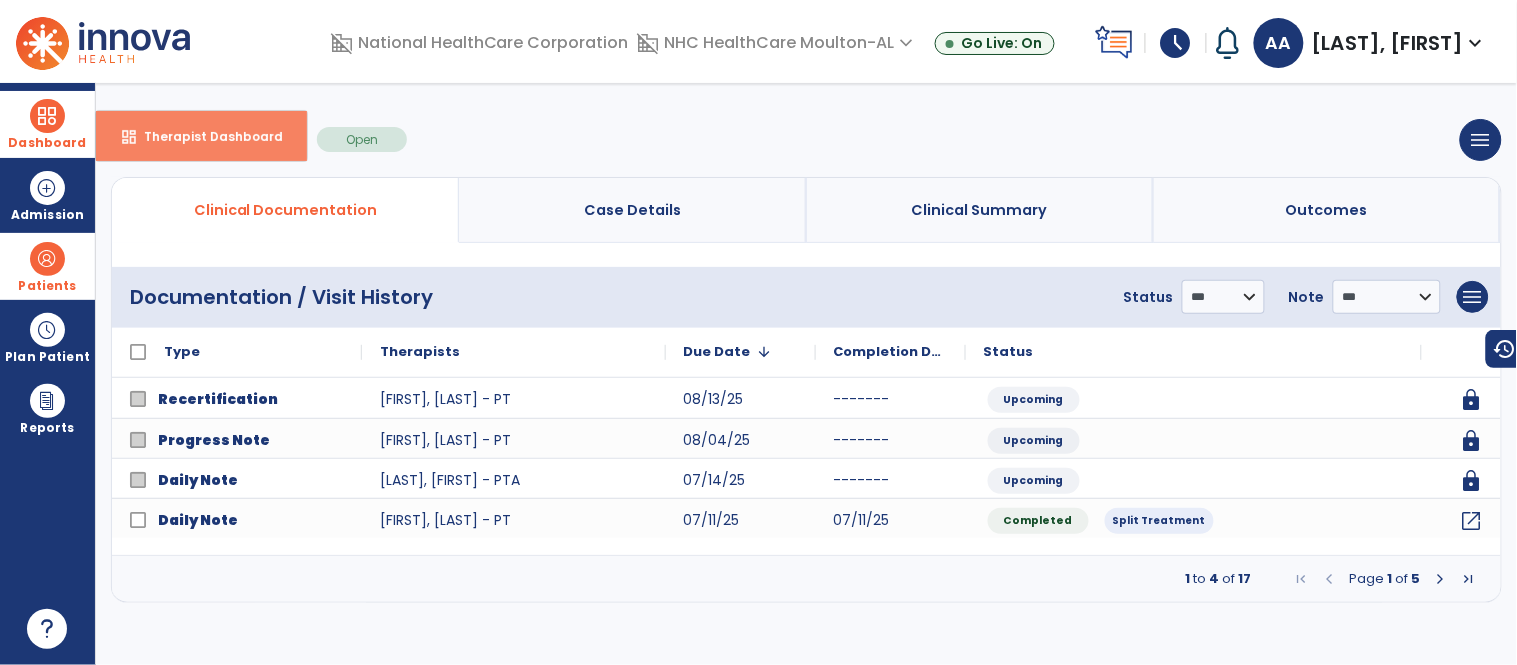 click on "Therapist Dashboard" at bounding box center (205, 136) 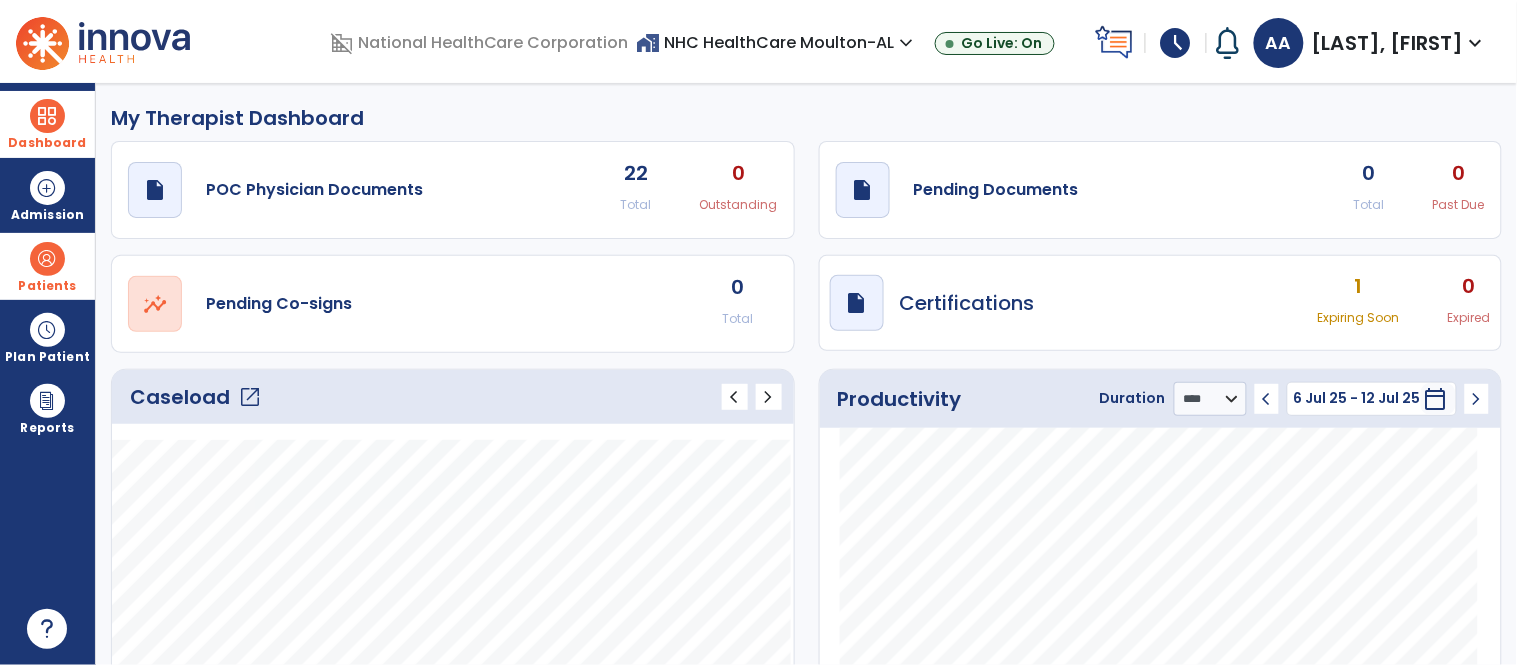 click on "open_in_new" 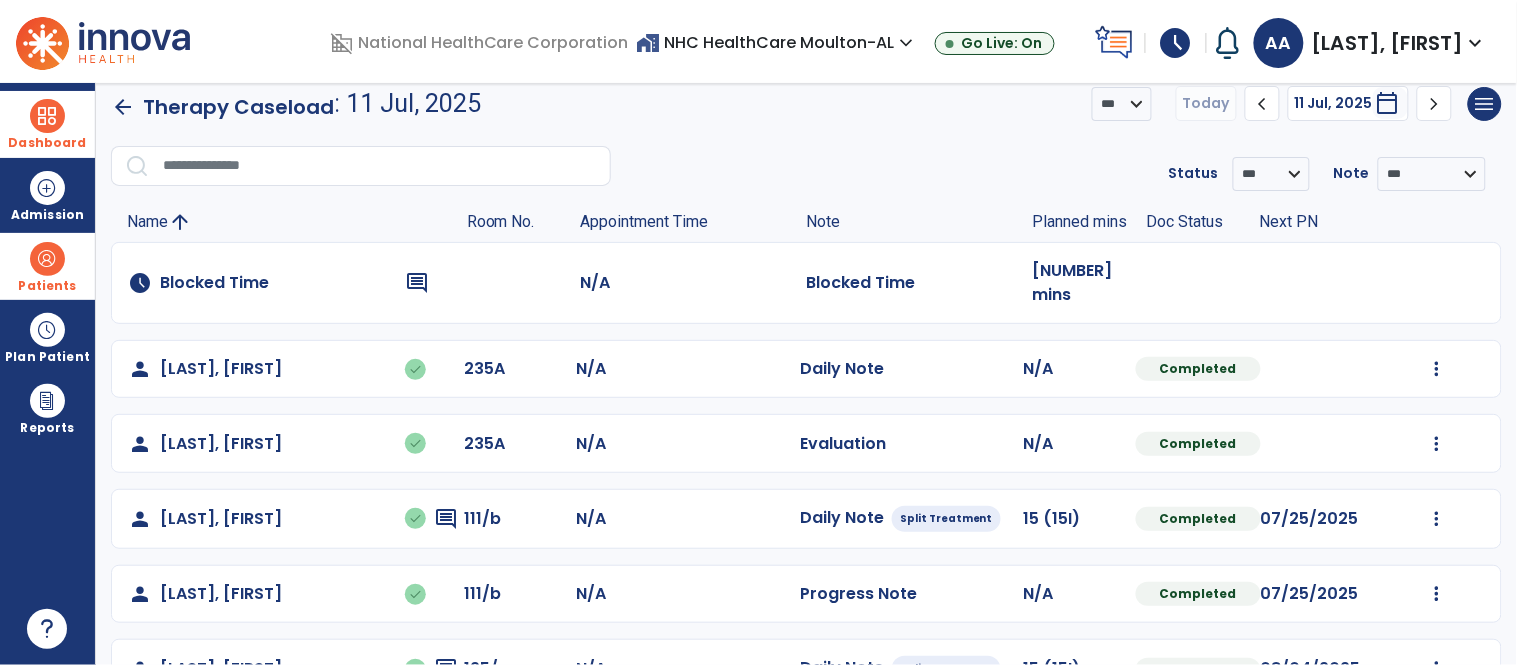 scroll, scrollTop: 0, scrollLeft: 0, axis: both 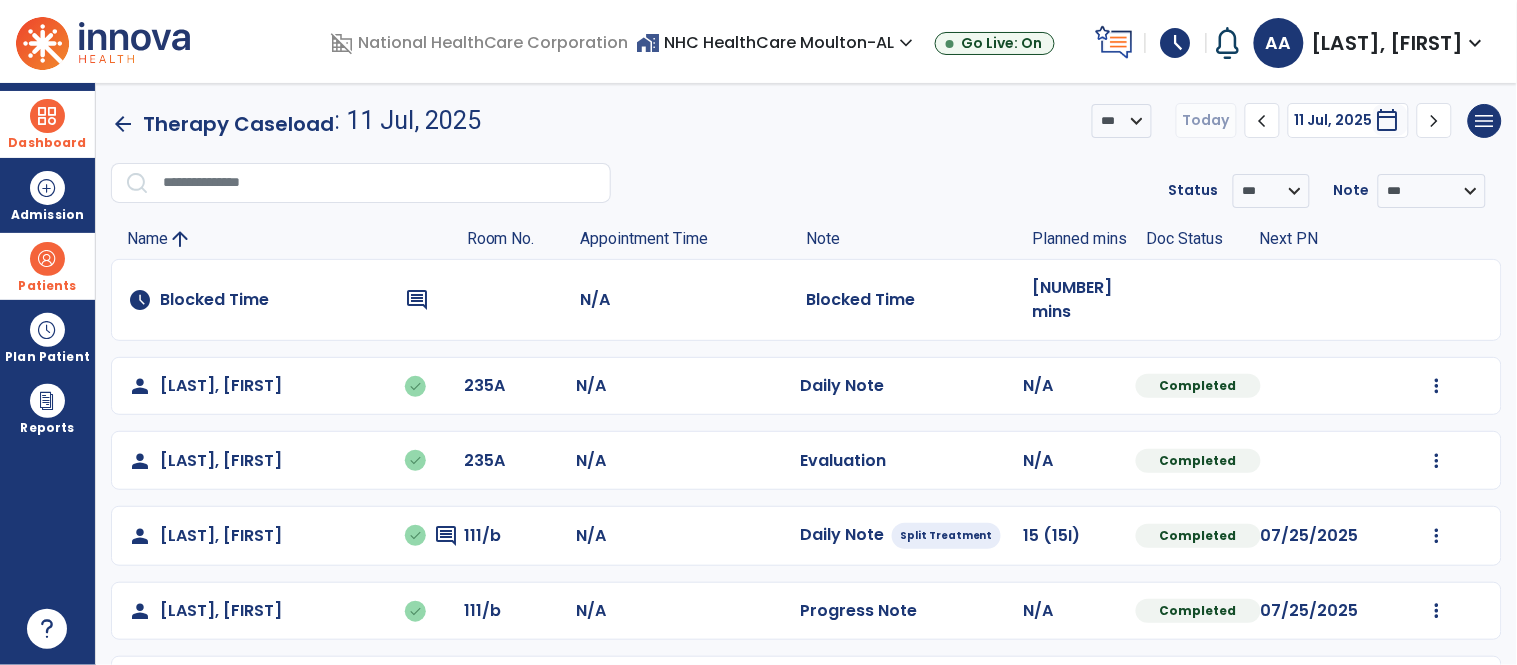 click on "schedule" at bounding box center [1176, 43] 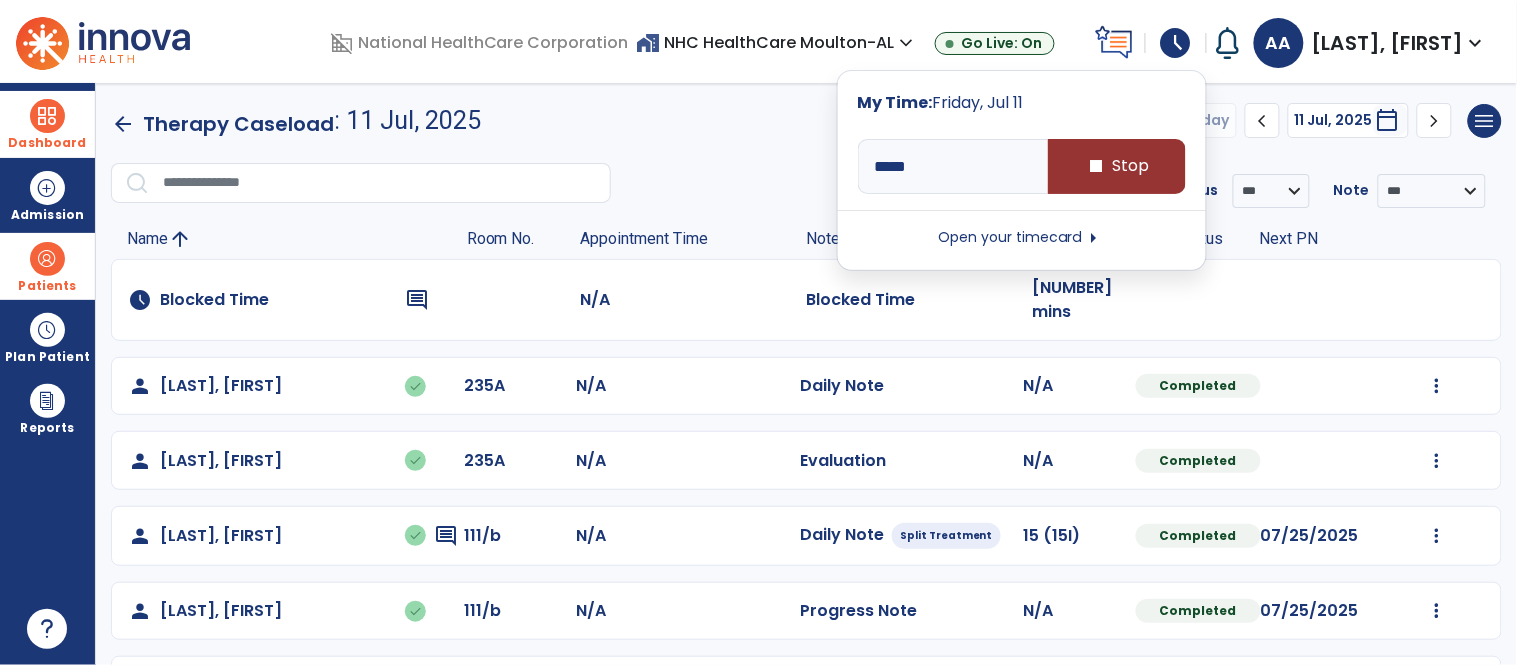 click on "stop  Stop" at bounding box center [1117, 166] 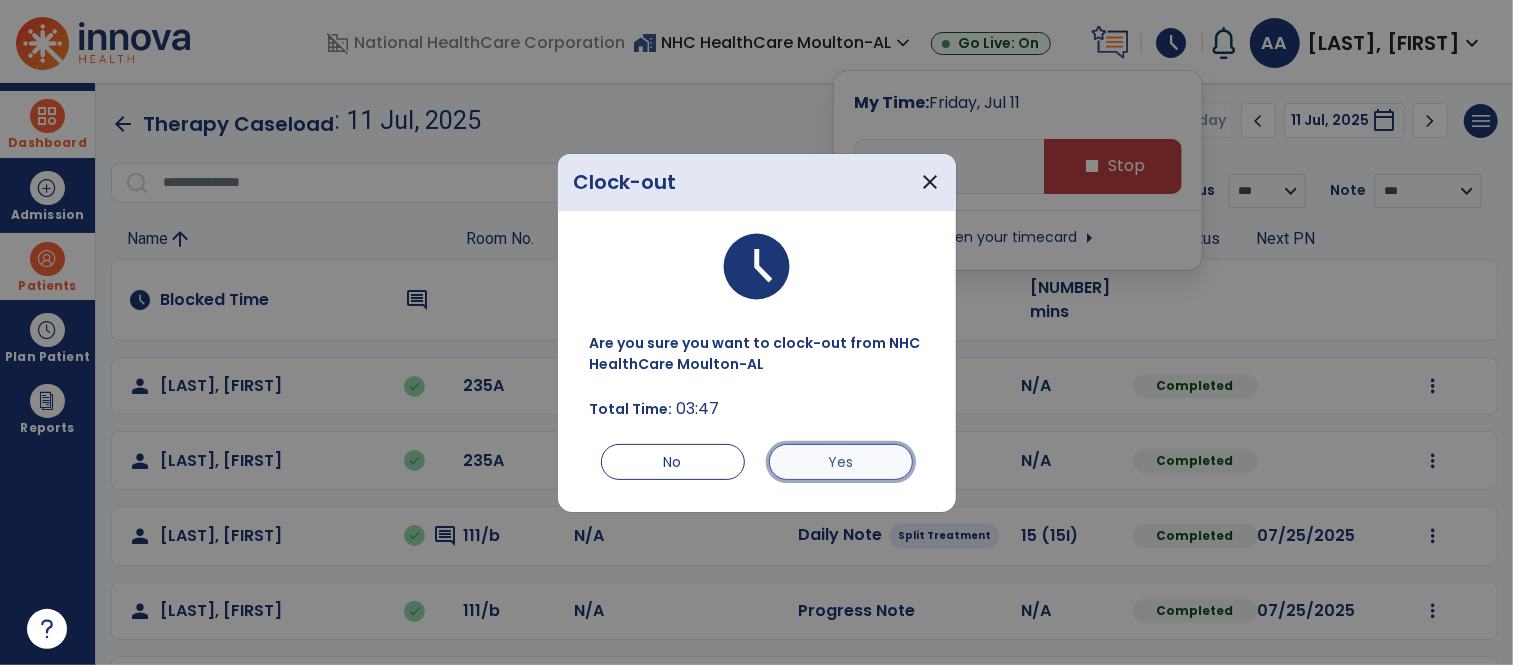 click on "Yes" at bounding box center (841, 462) 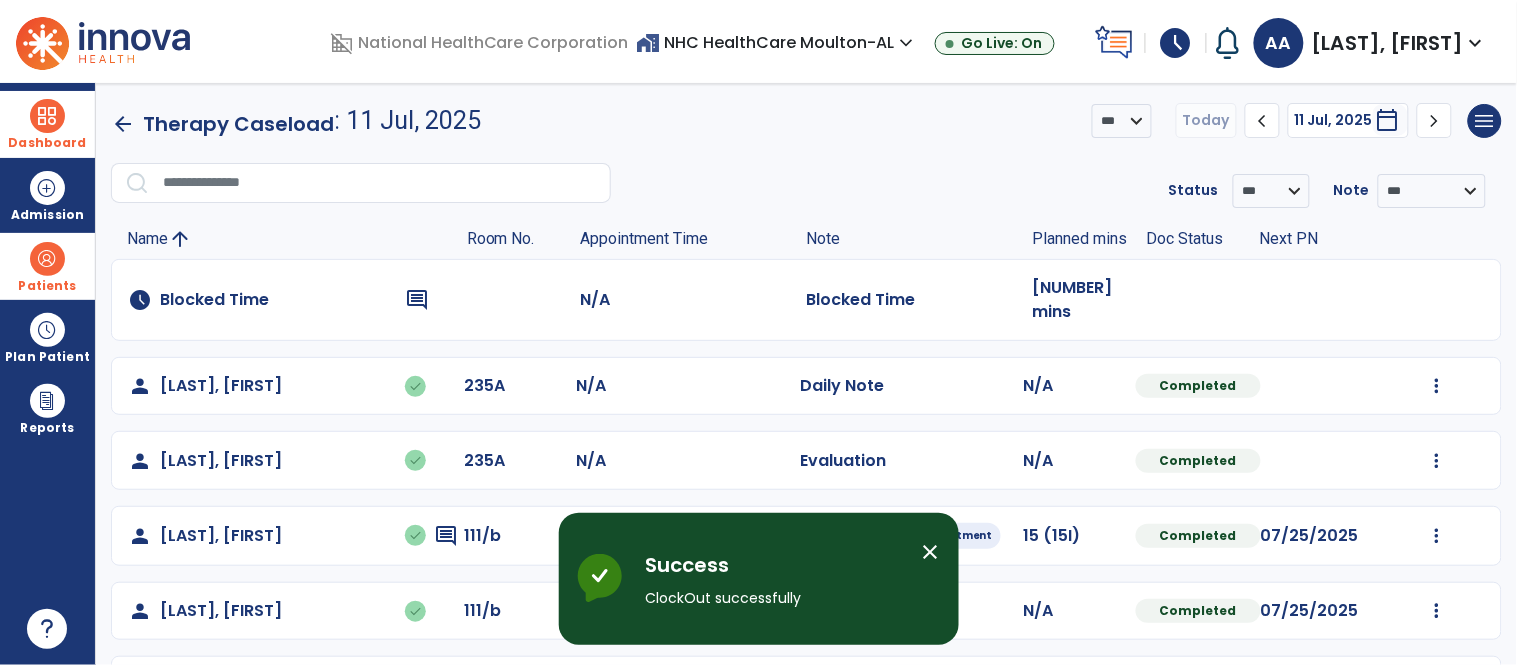 click on "schedule" at bounding box center [1176, 43] 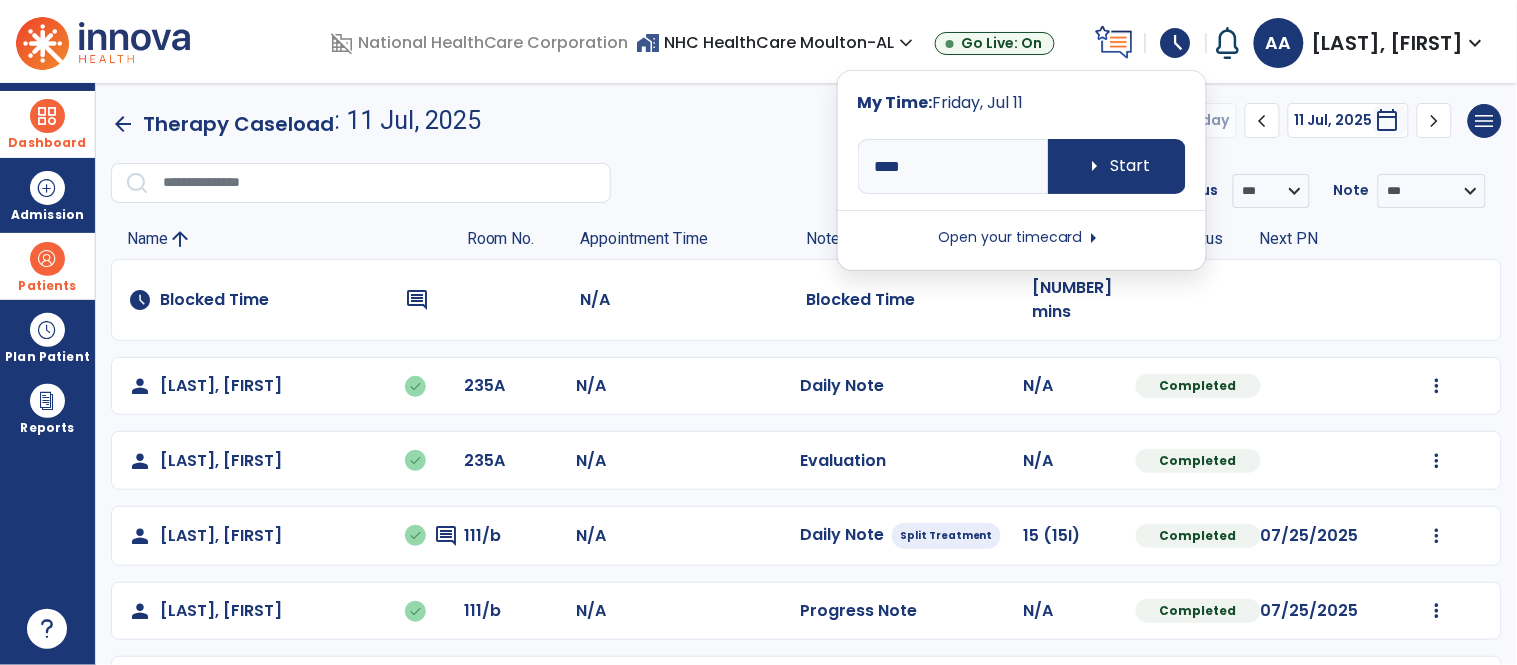 click on "Open your timecard  arrow_right" at bounding box center (1022, 238) 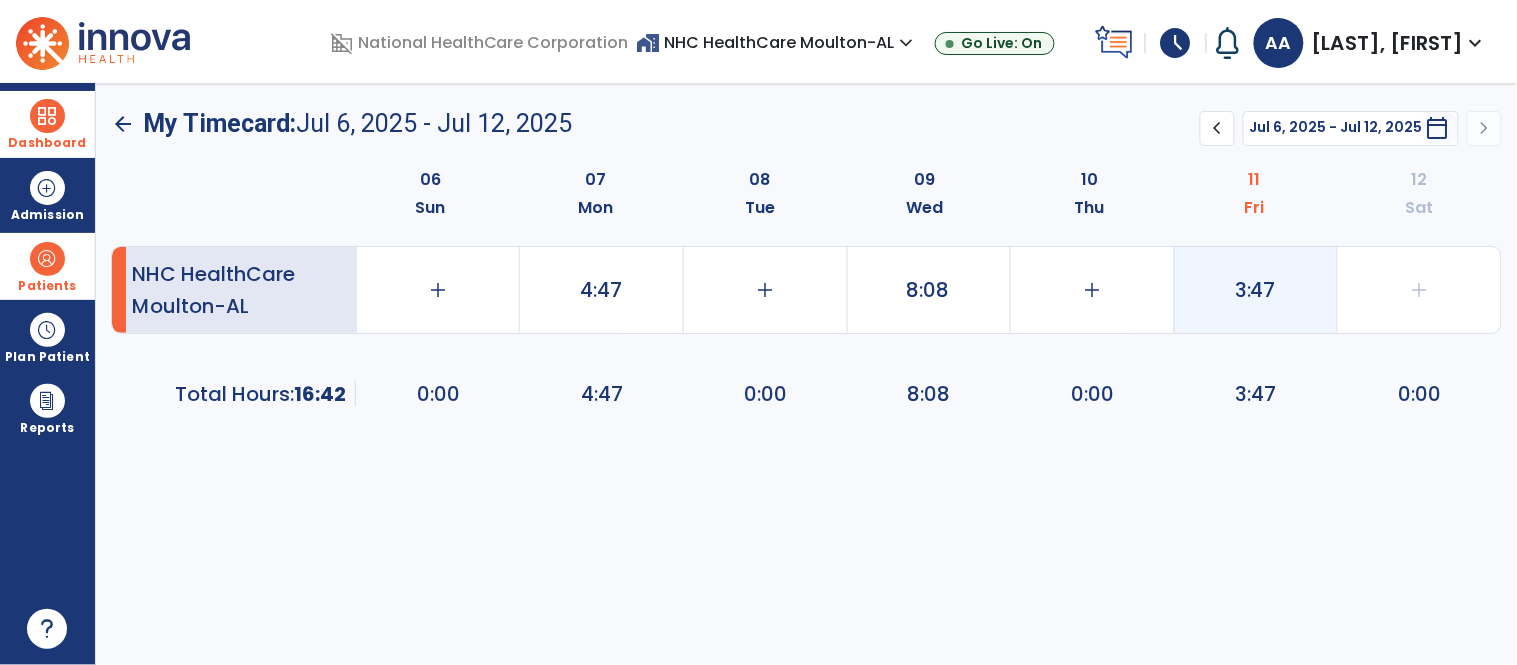 click on "3:47" 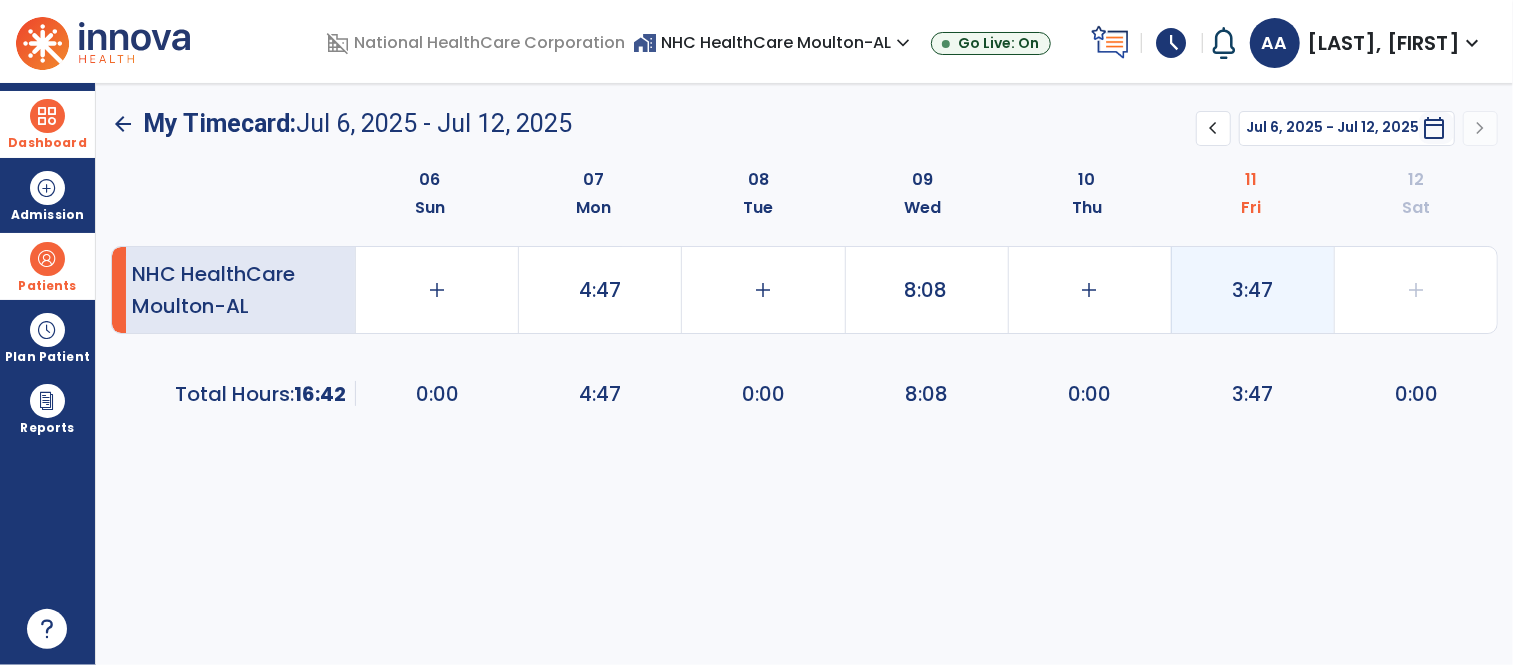 select on "**********" 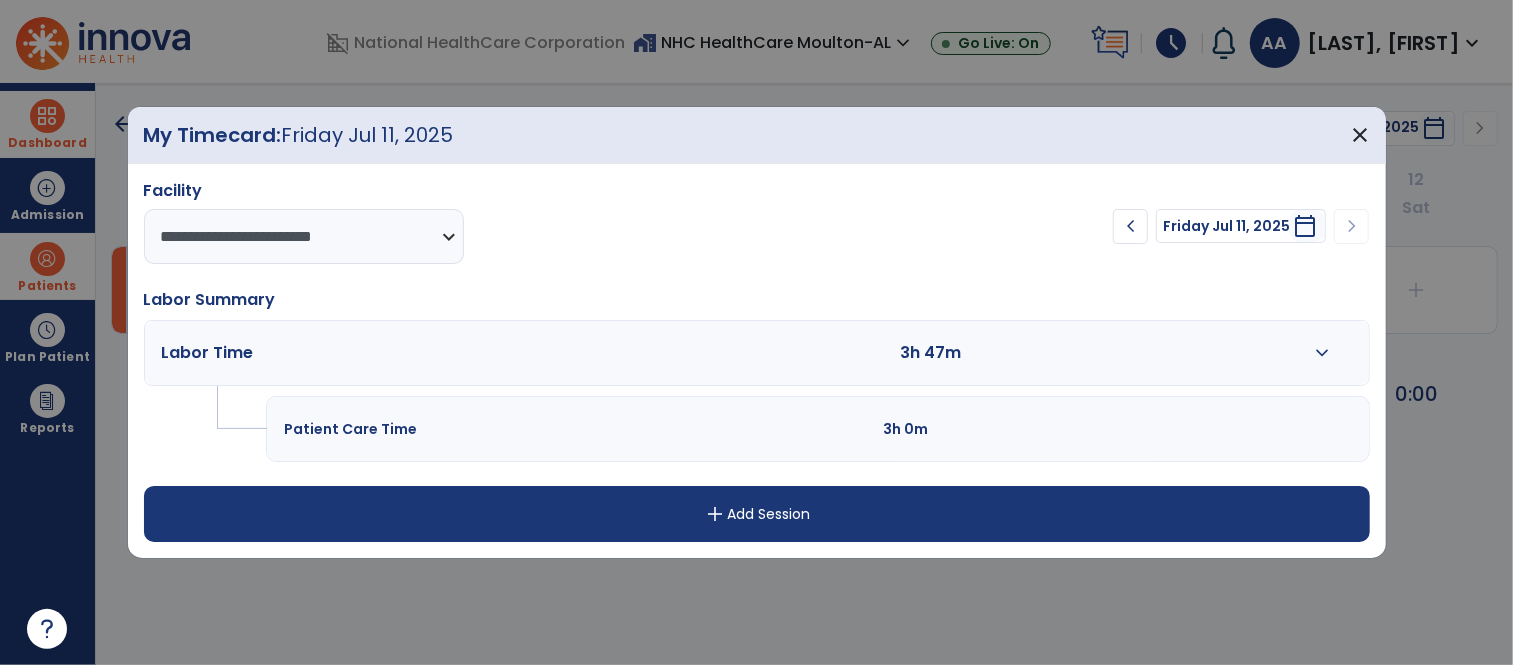 click on "expand_more" at bounding box center [1322, 353] 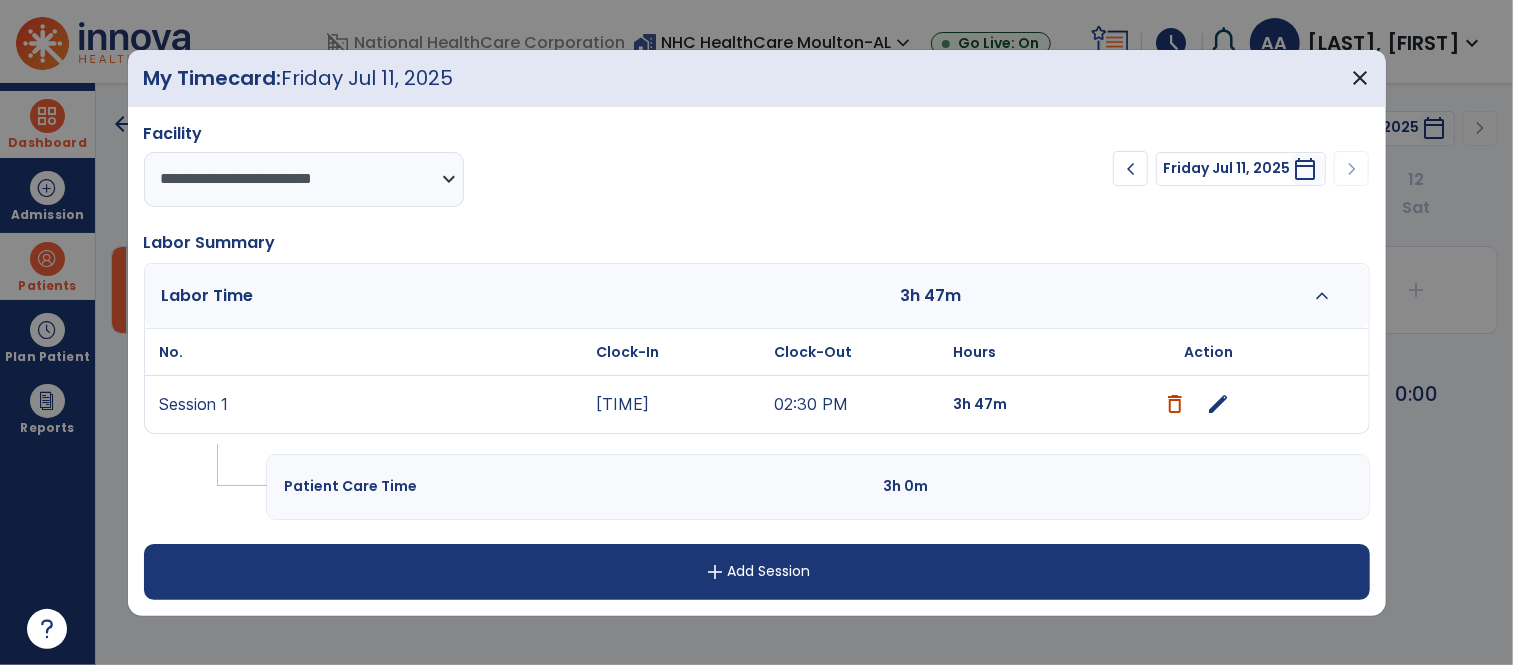 click on "edit" at bounding box center [1218, 404] 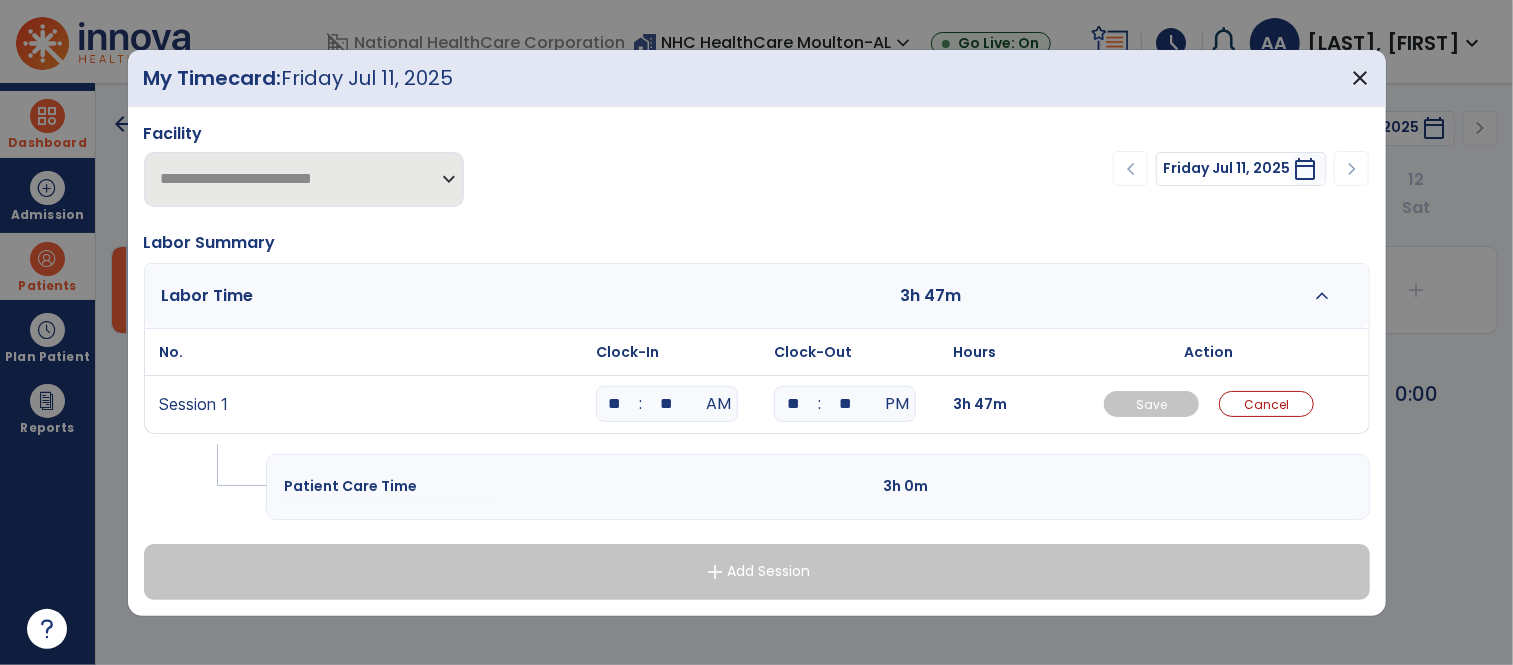 click on "**" at bounding box center (615, 404) 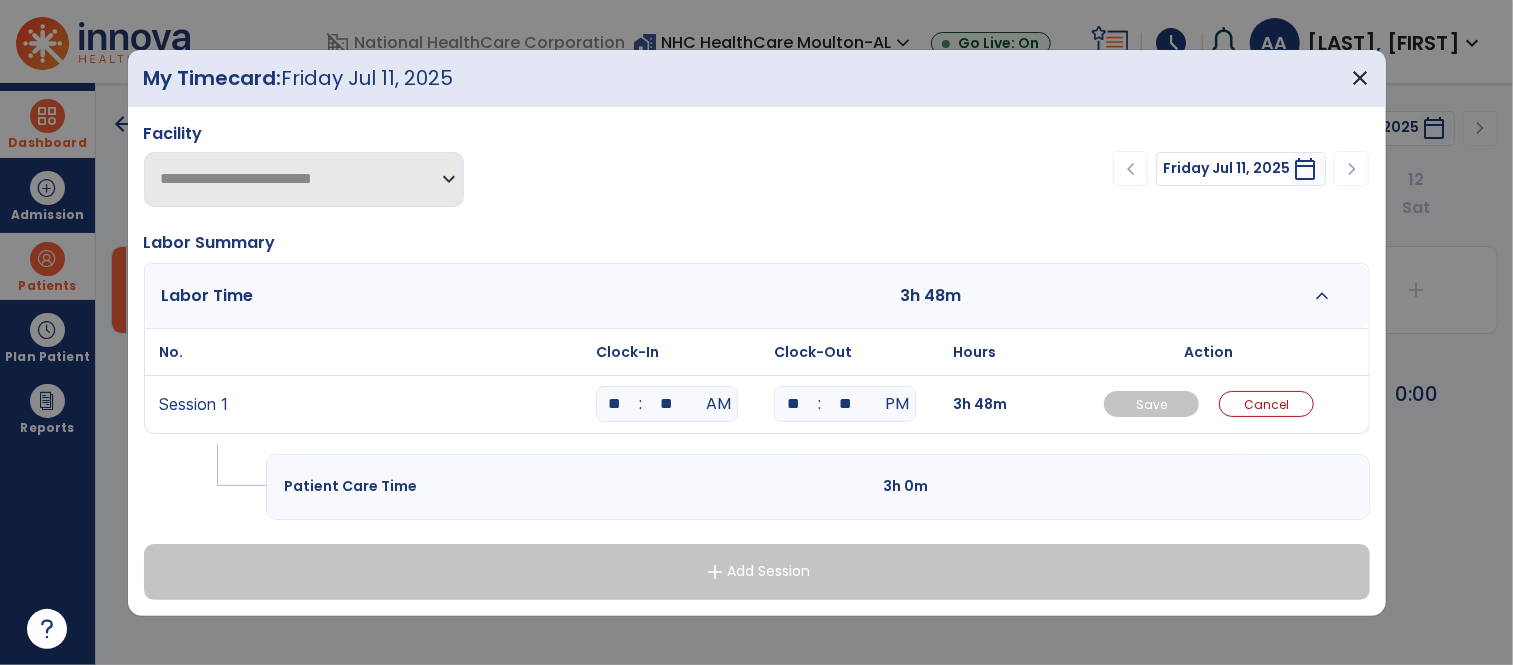 type on "*" 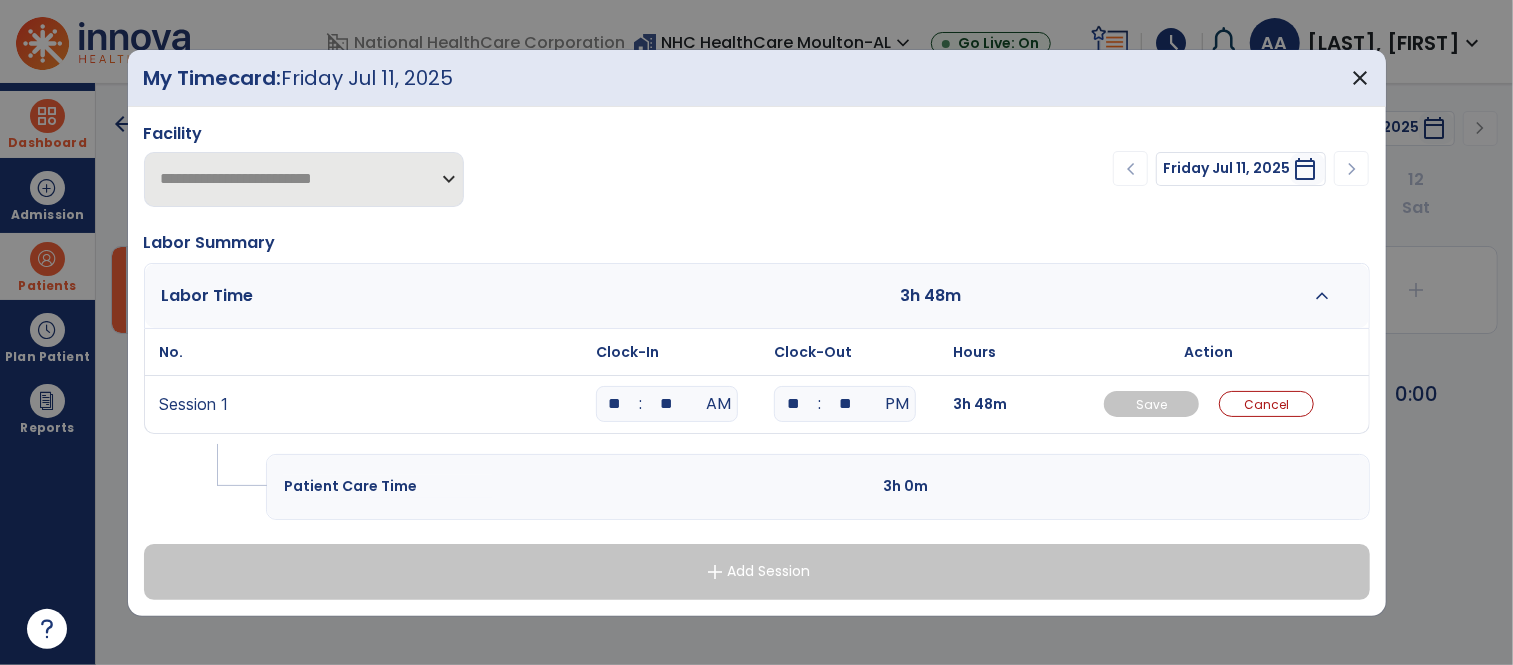 type on "**" 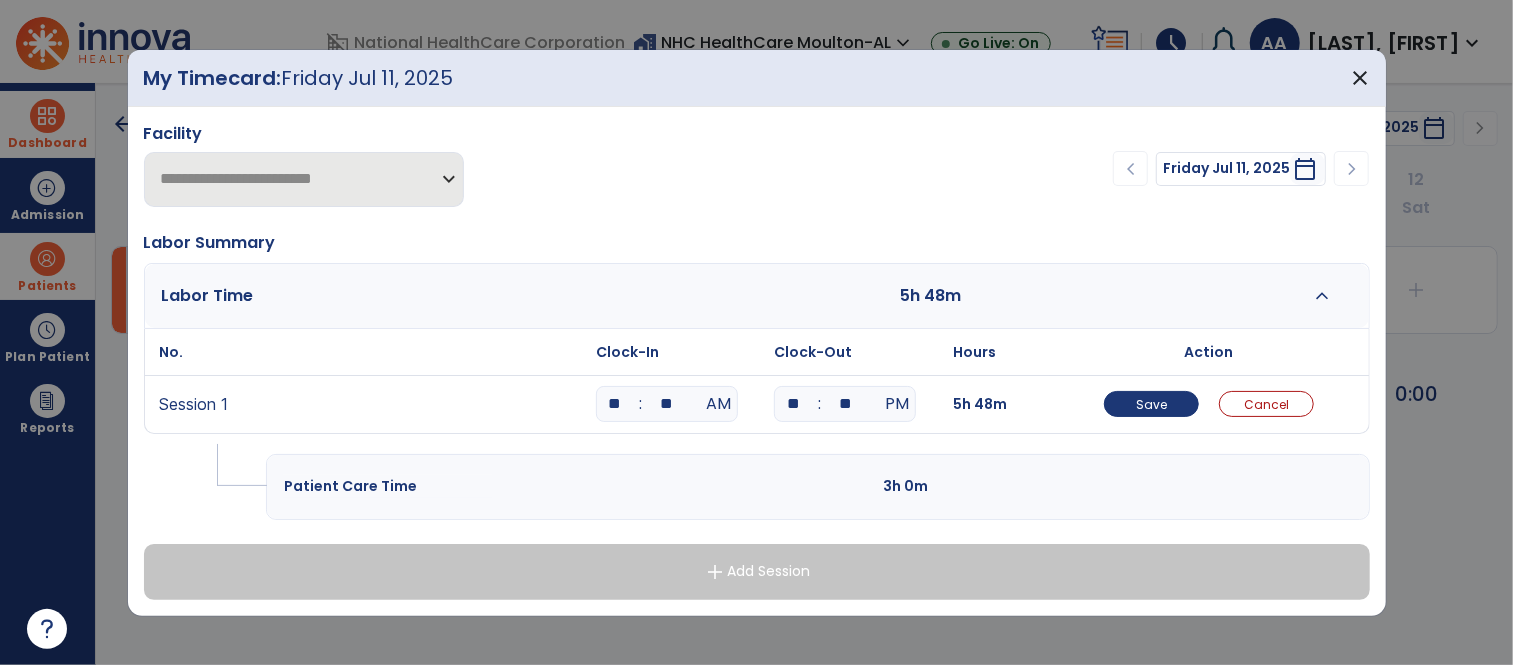 type on "**" 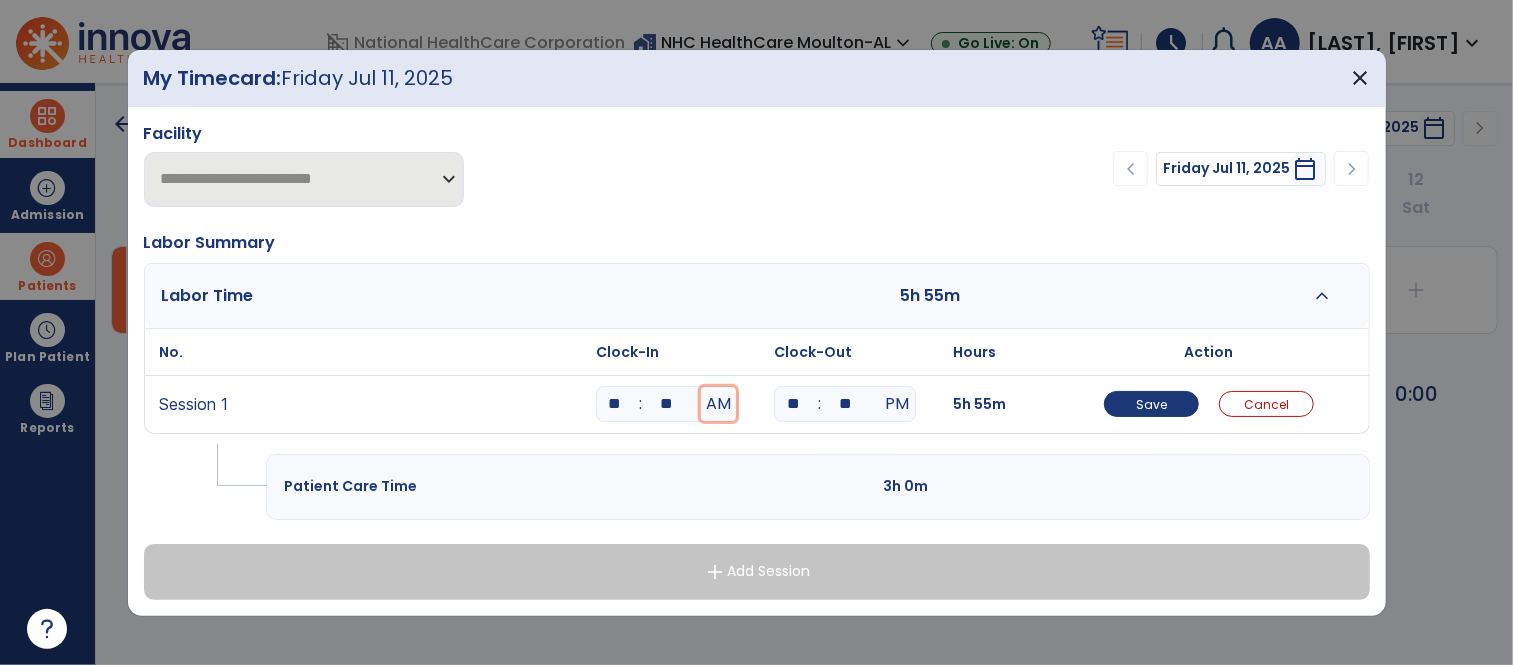 type 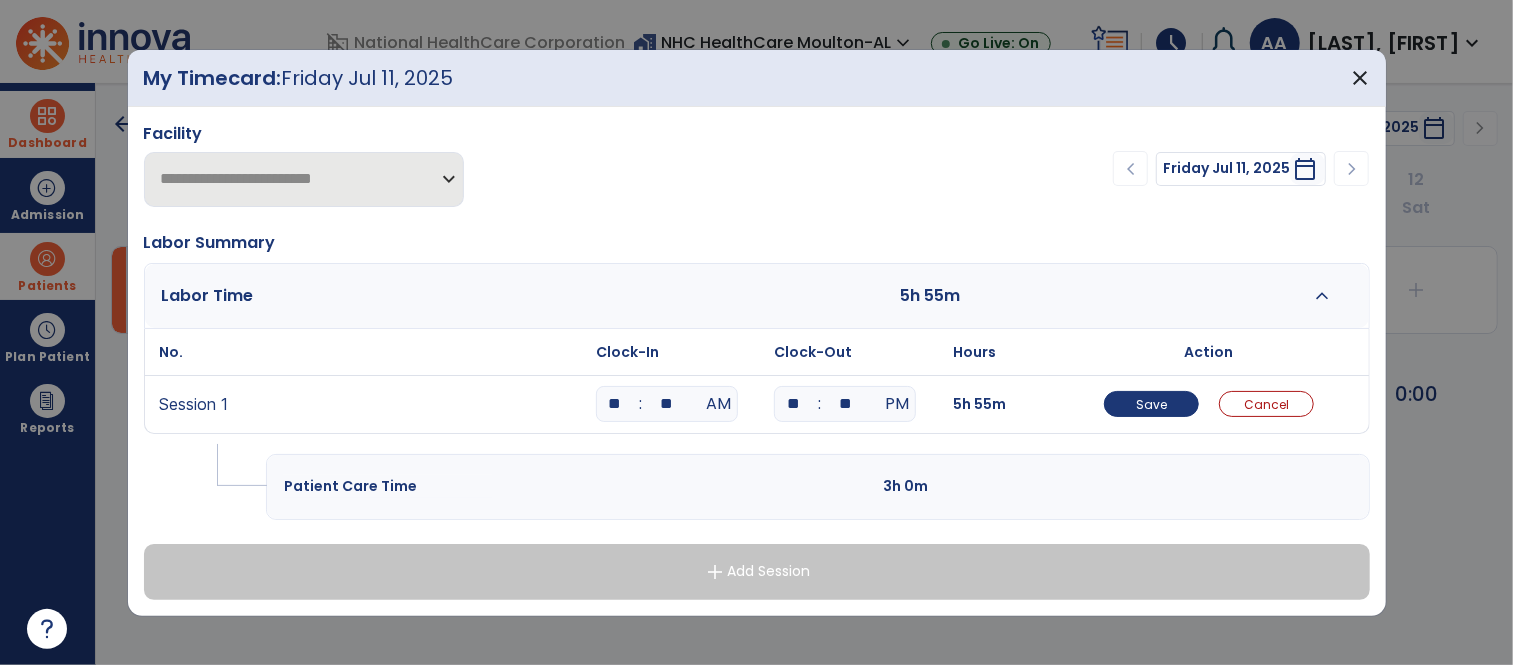 type on "**" 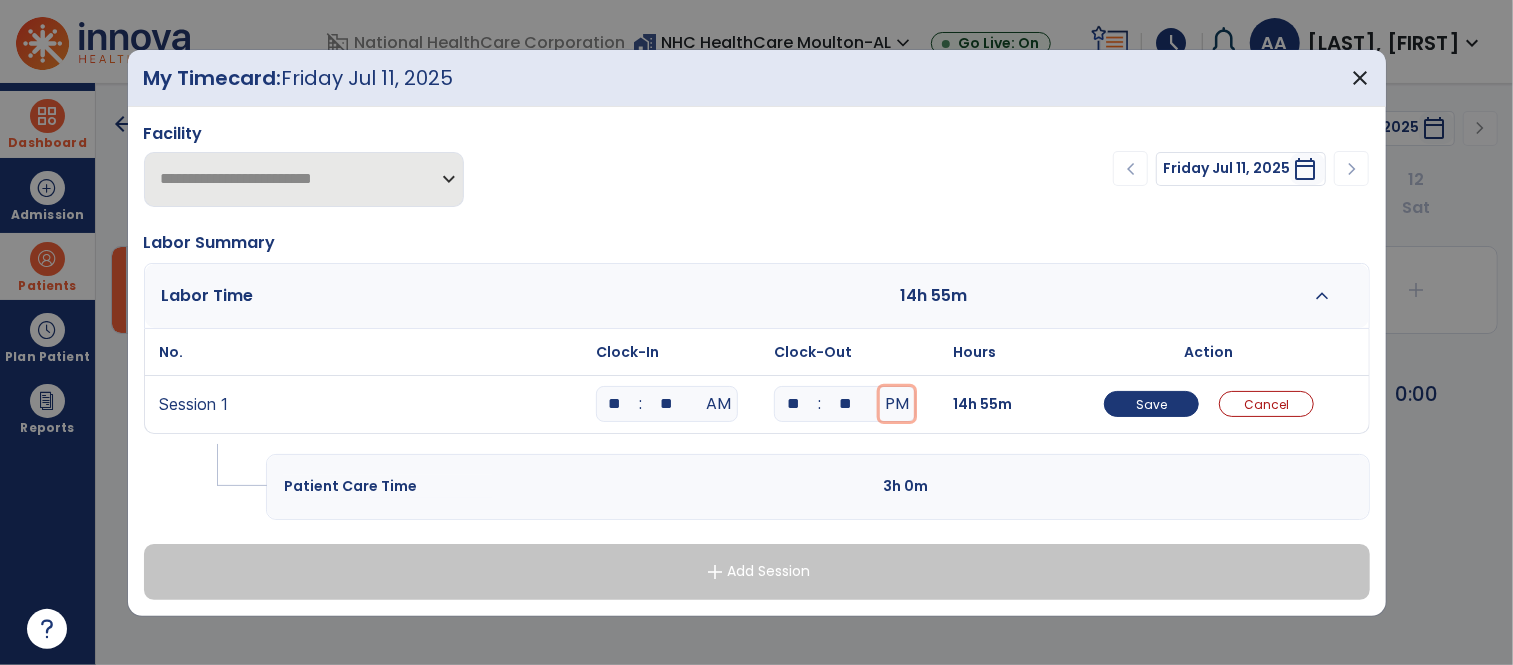 type 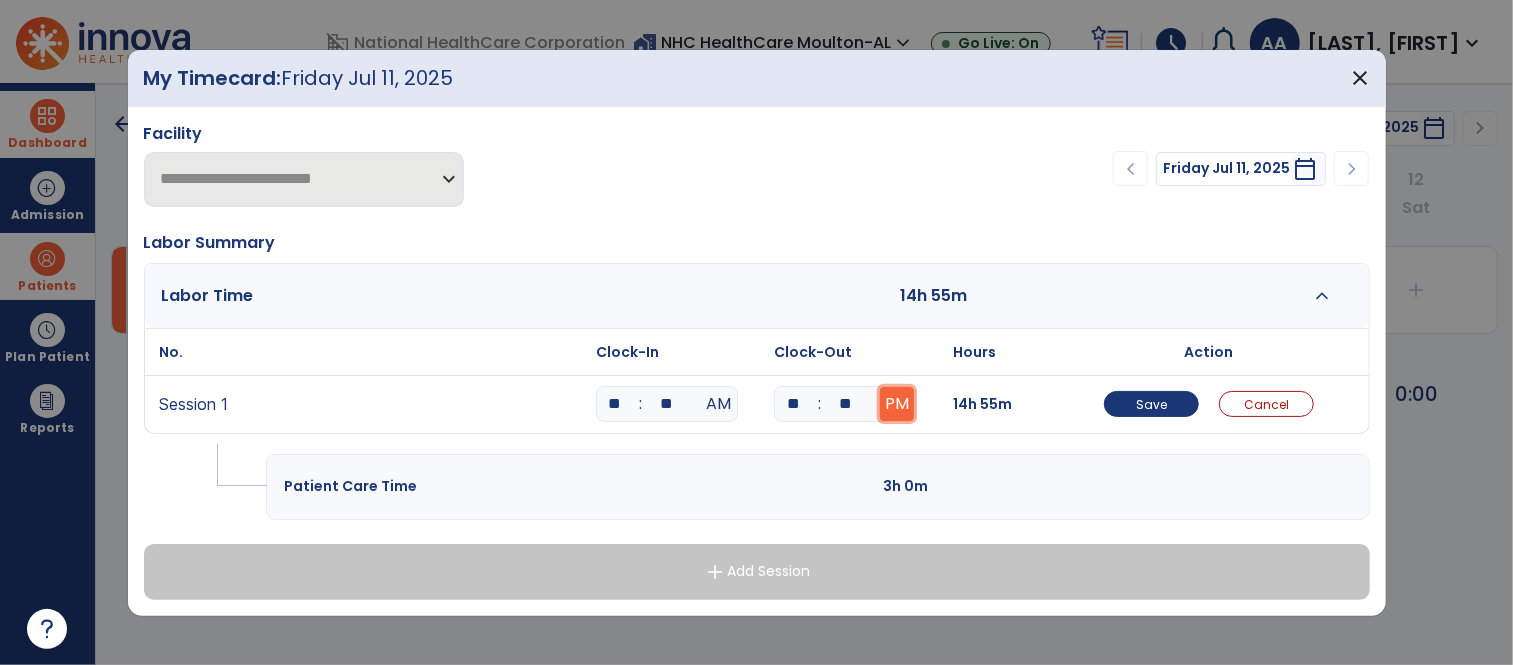 click on "PM" at bounding box center [897, 404] 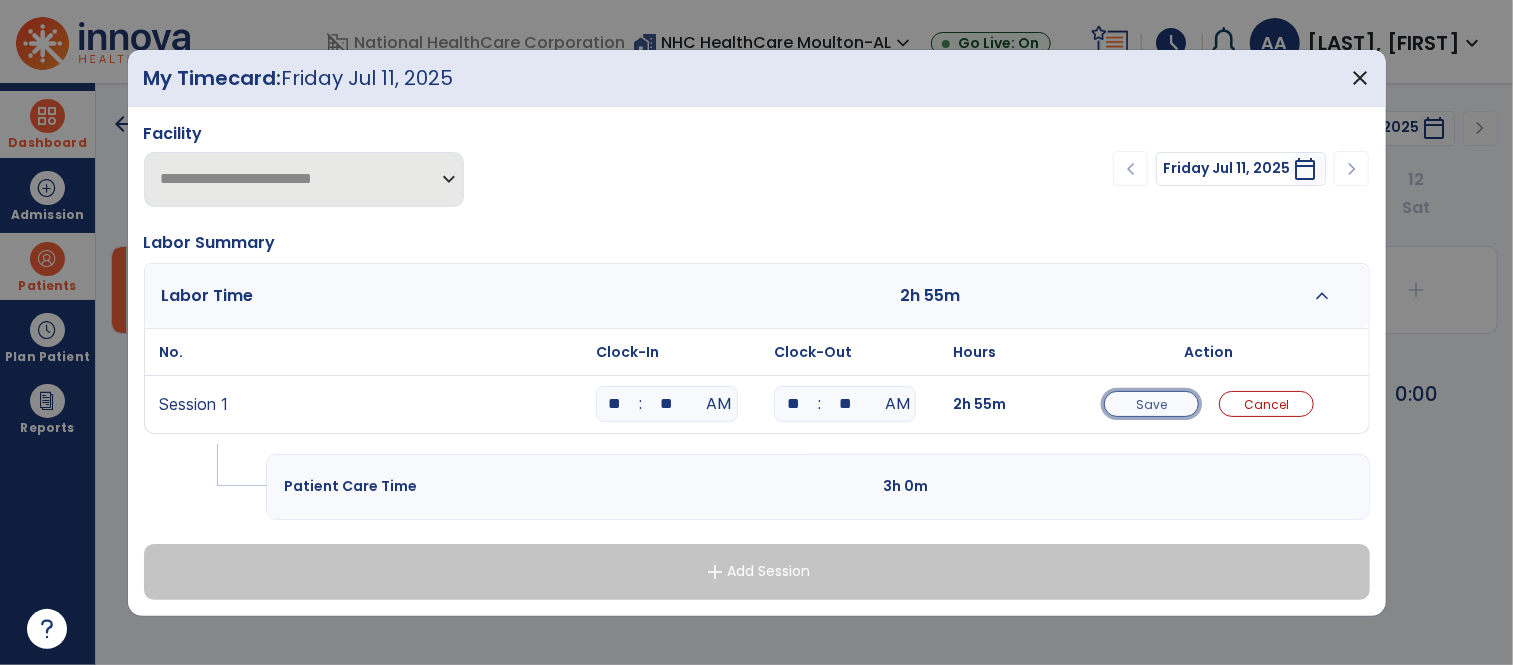 click on "Save" at bounding box center (1151, 404) 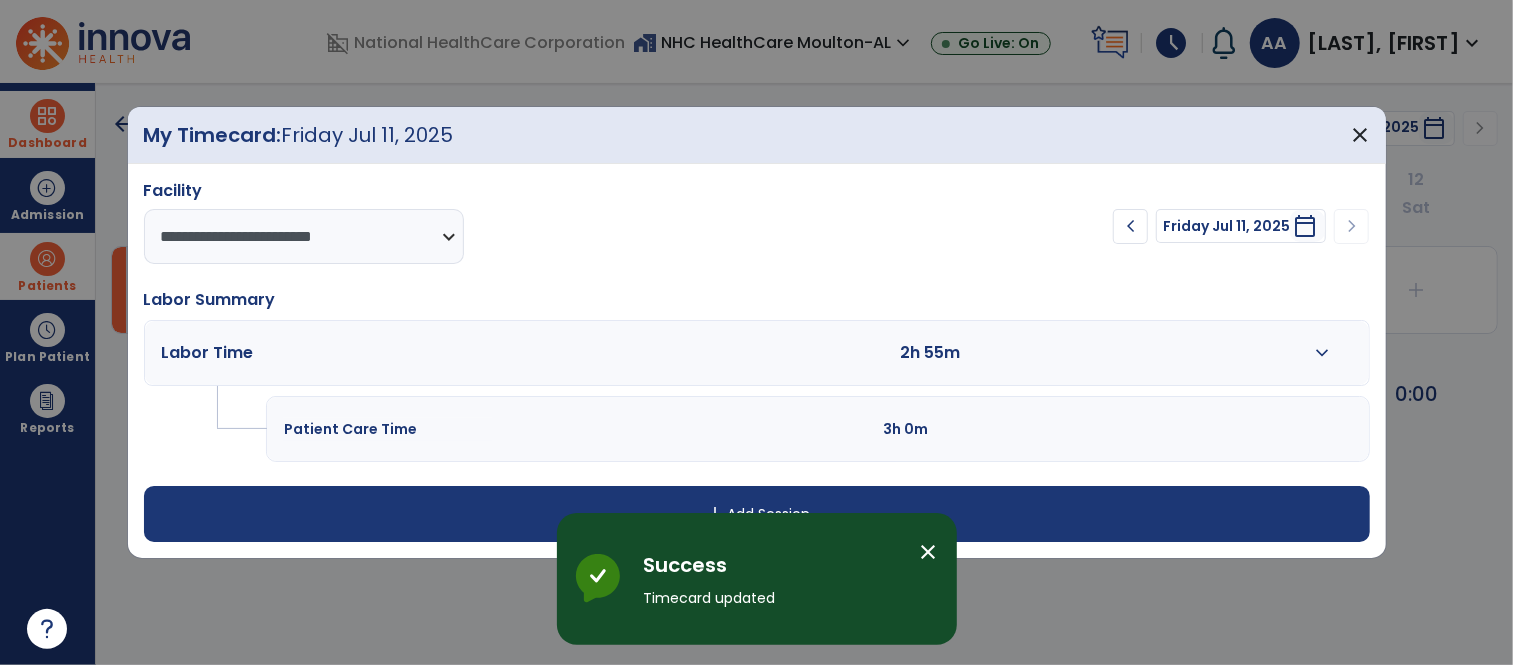 click on "add  Add Session" at bounding box center [757, 514] 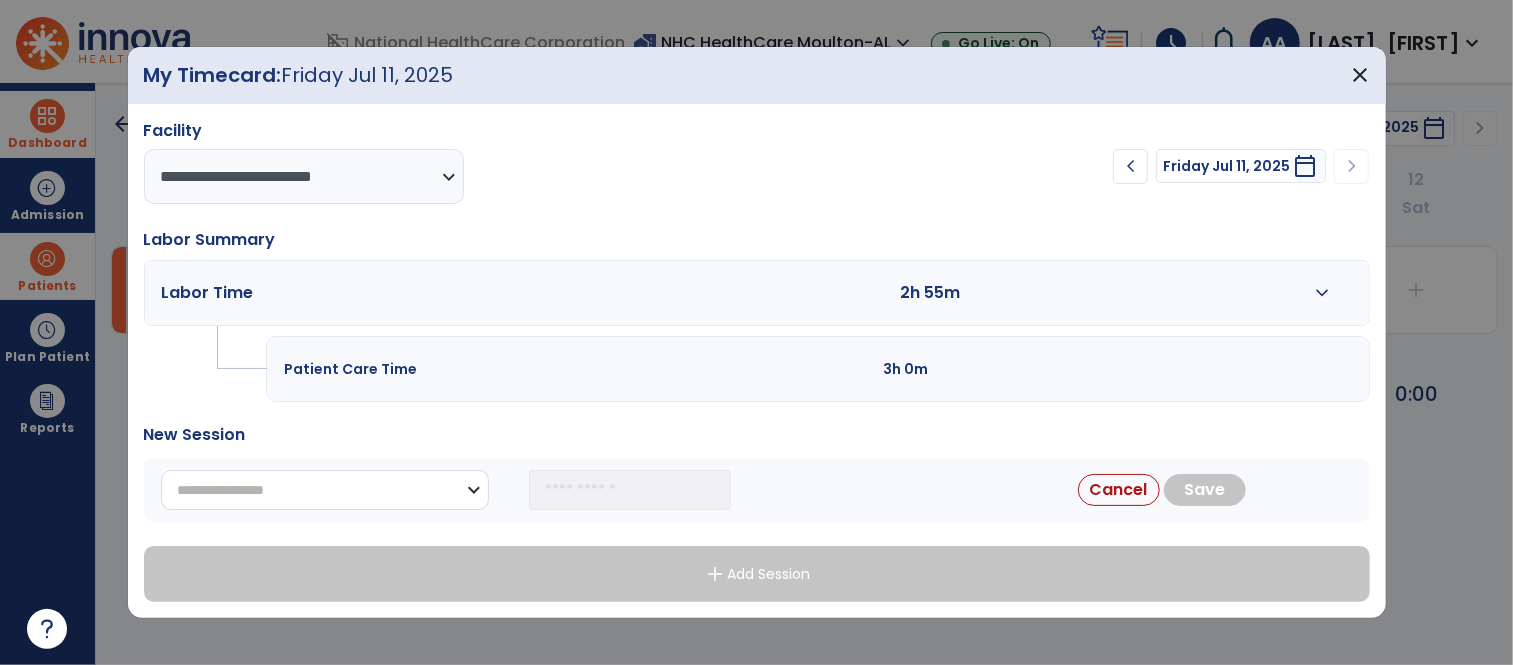 click on "**********" at bounding box center (325, 490) 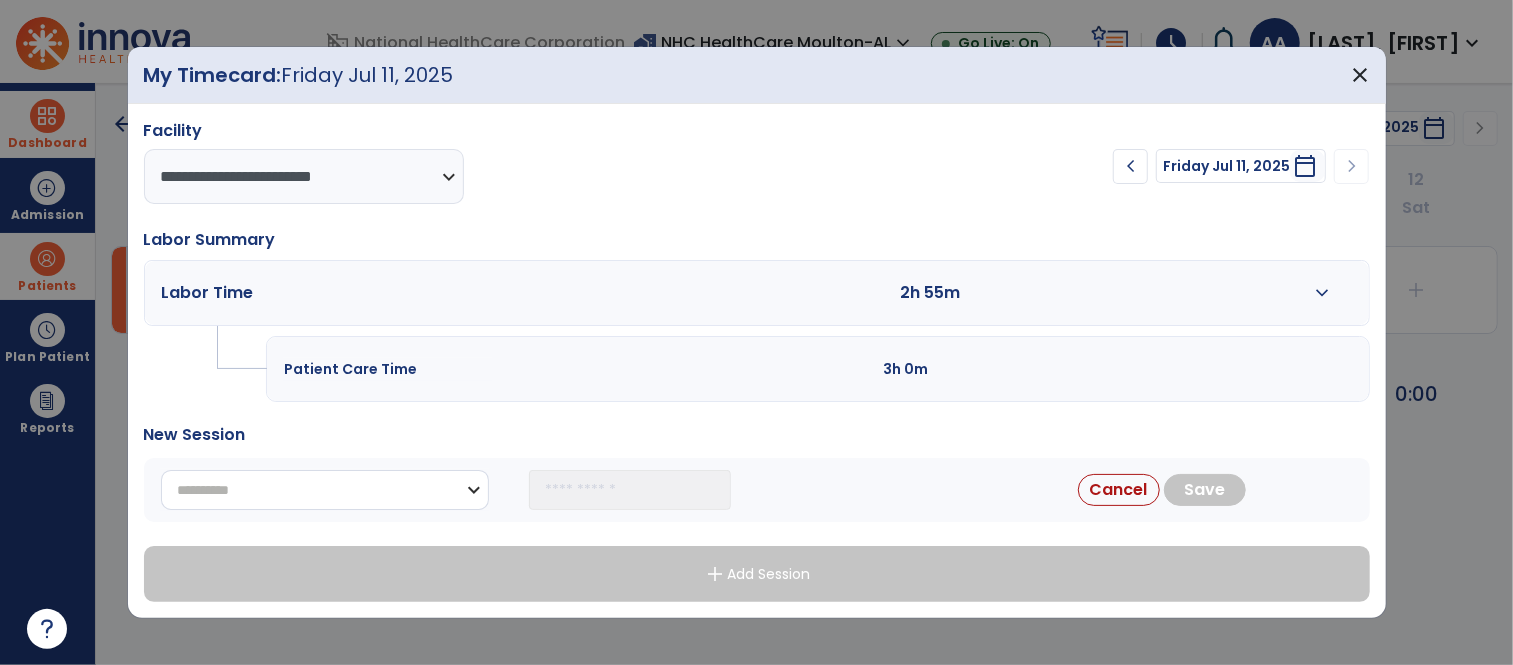 click on "**********" at bounding box center [325, 490] 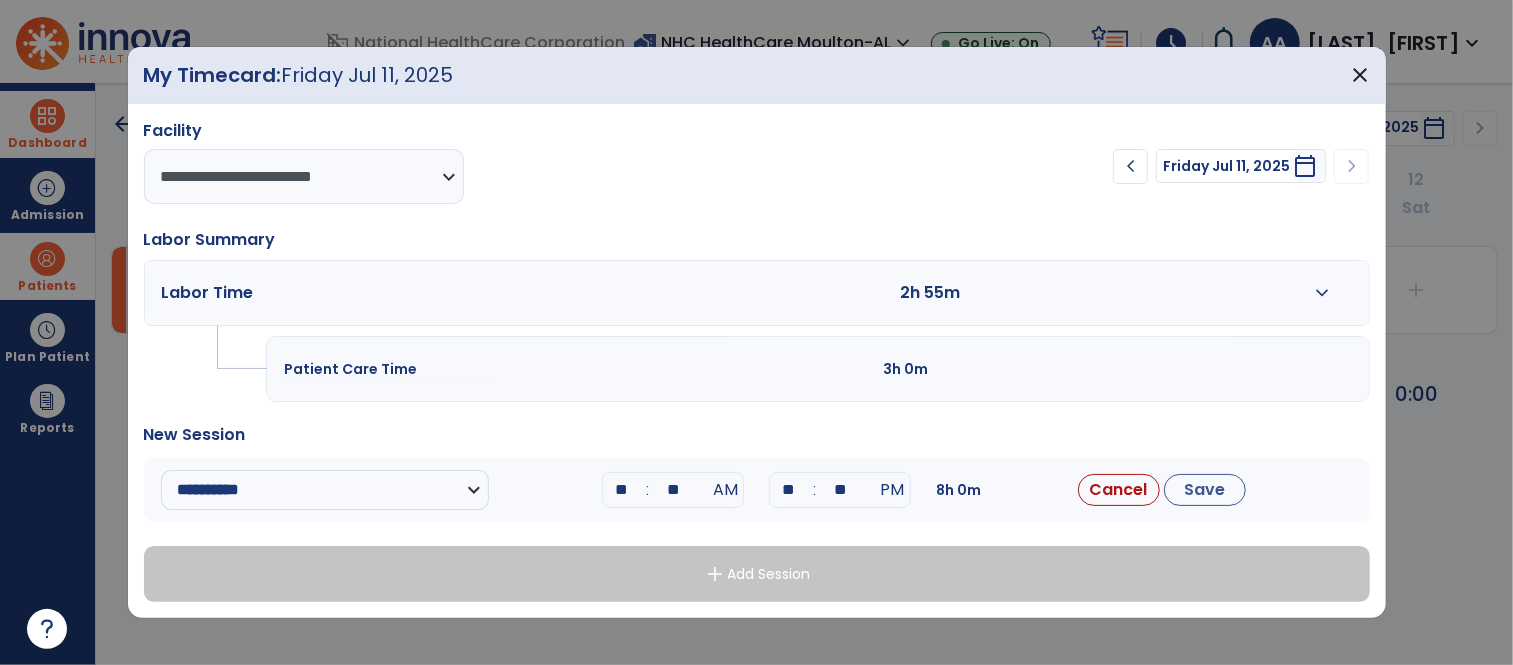 click on "**" at bounding box center (621, 490) 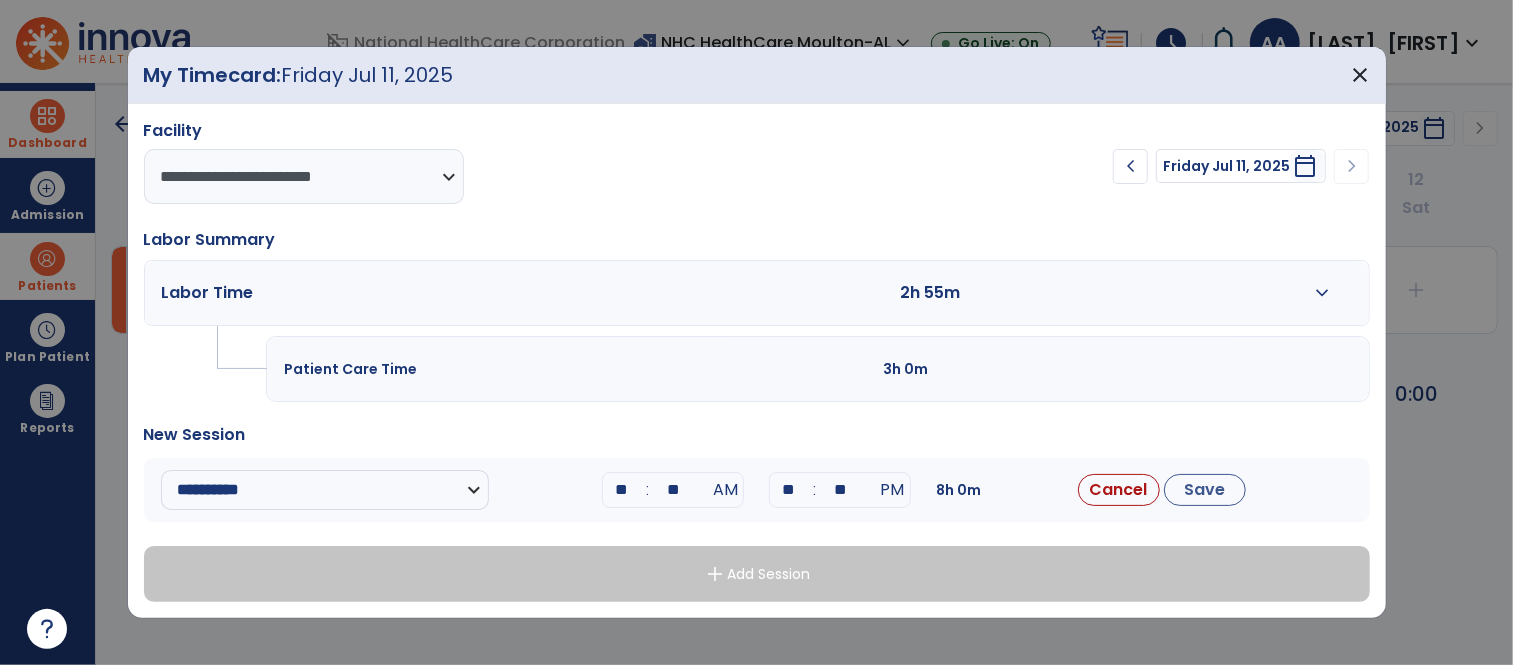 type on "**" 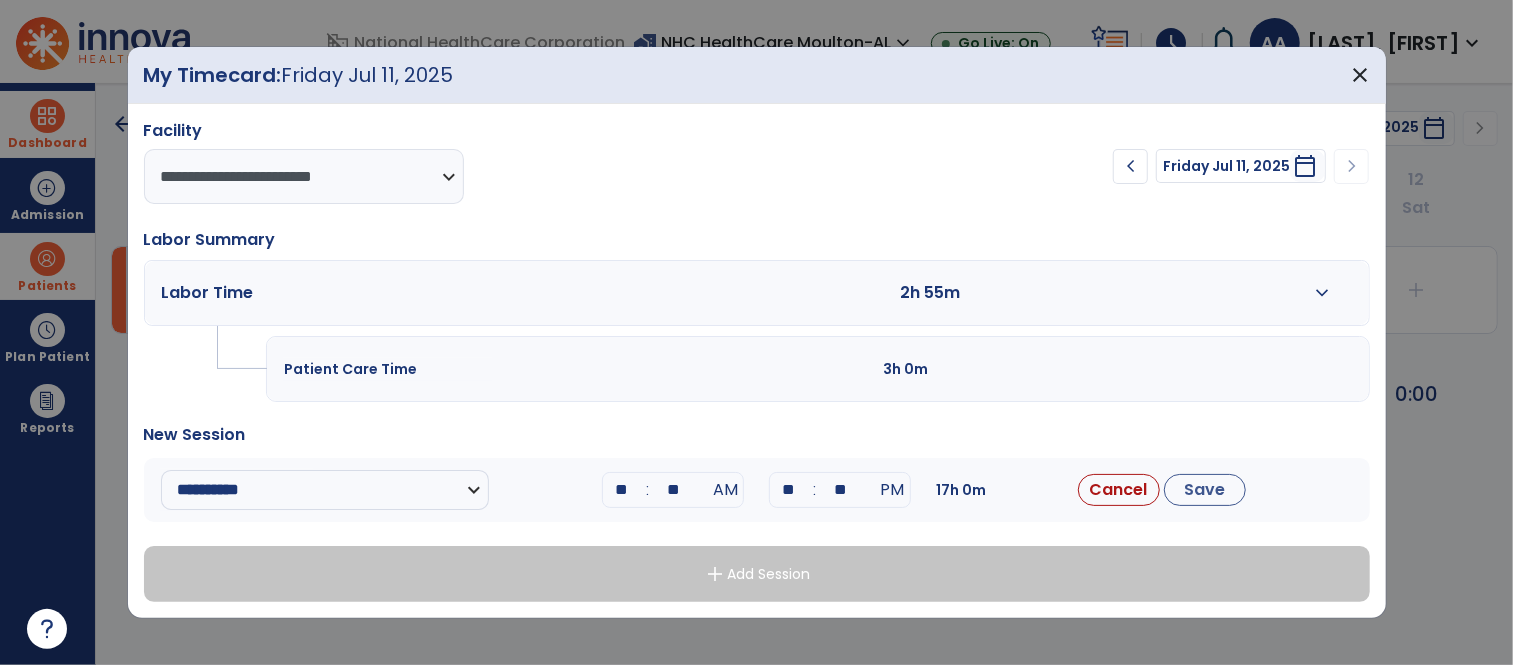 type on "**" 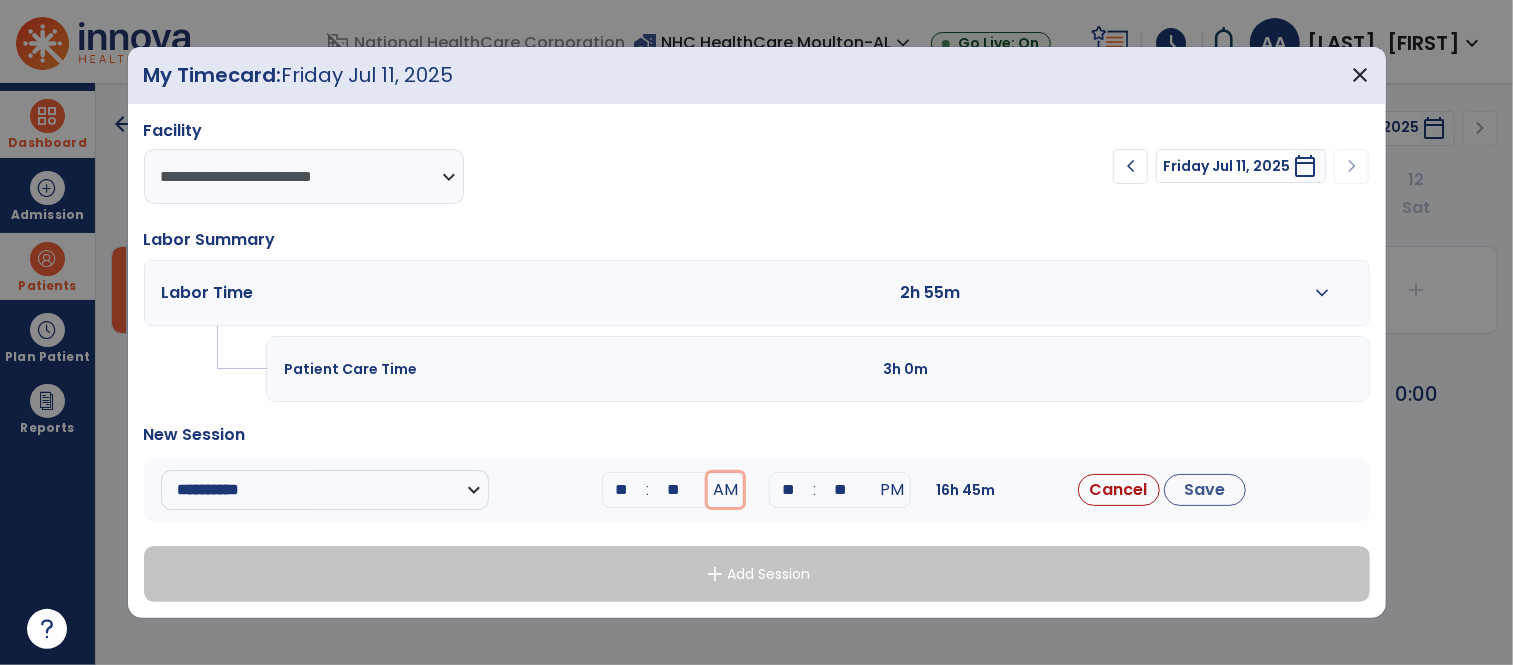 type 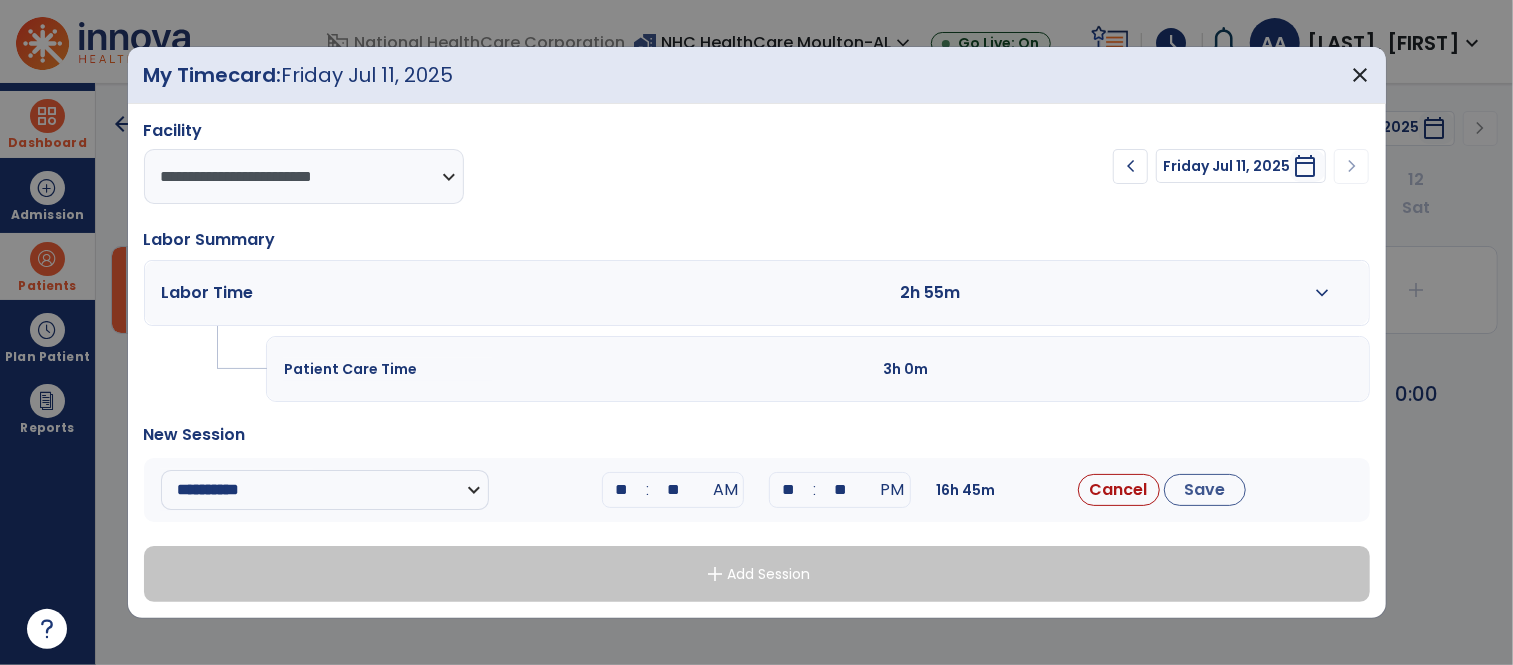 type on "**" 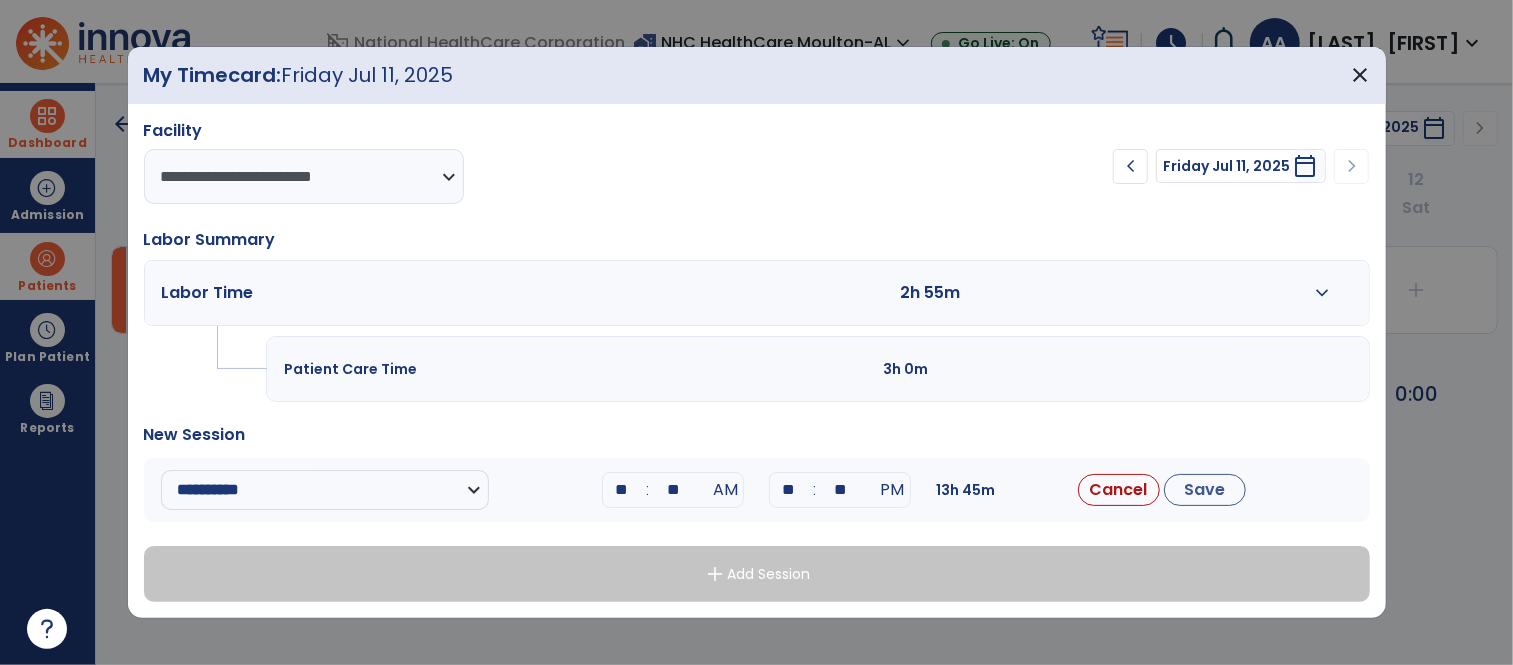 type on "**" 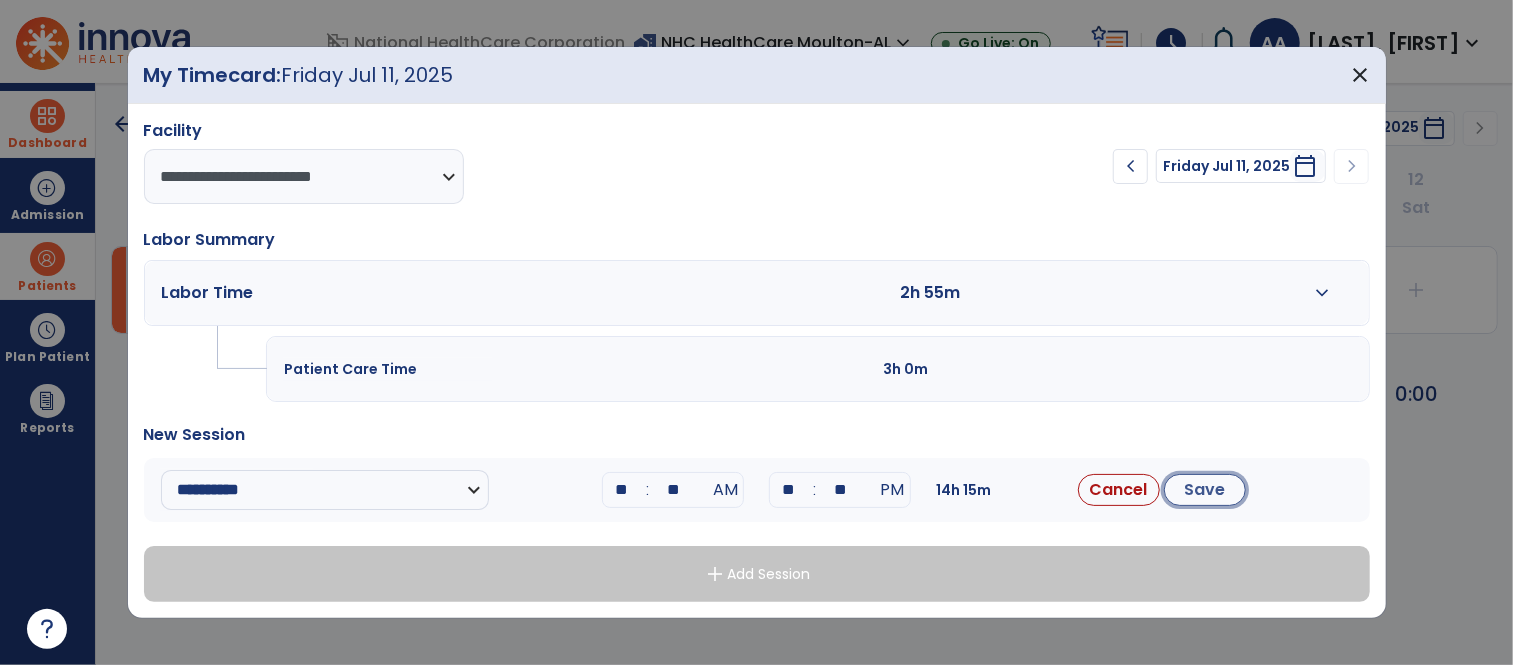 click on "Save" at bounding box center [1205, 490] 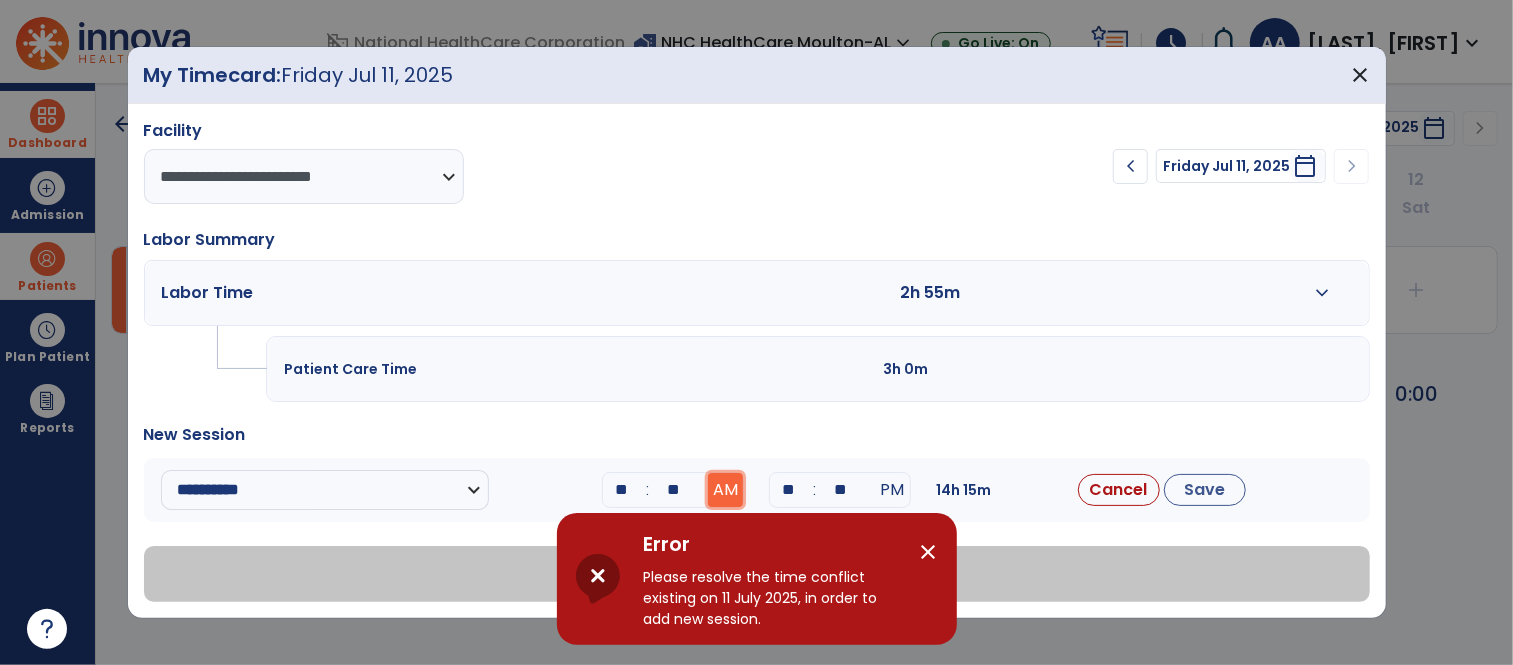 click on "AM" at bounding box center [725, 490] 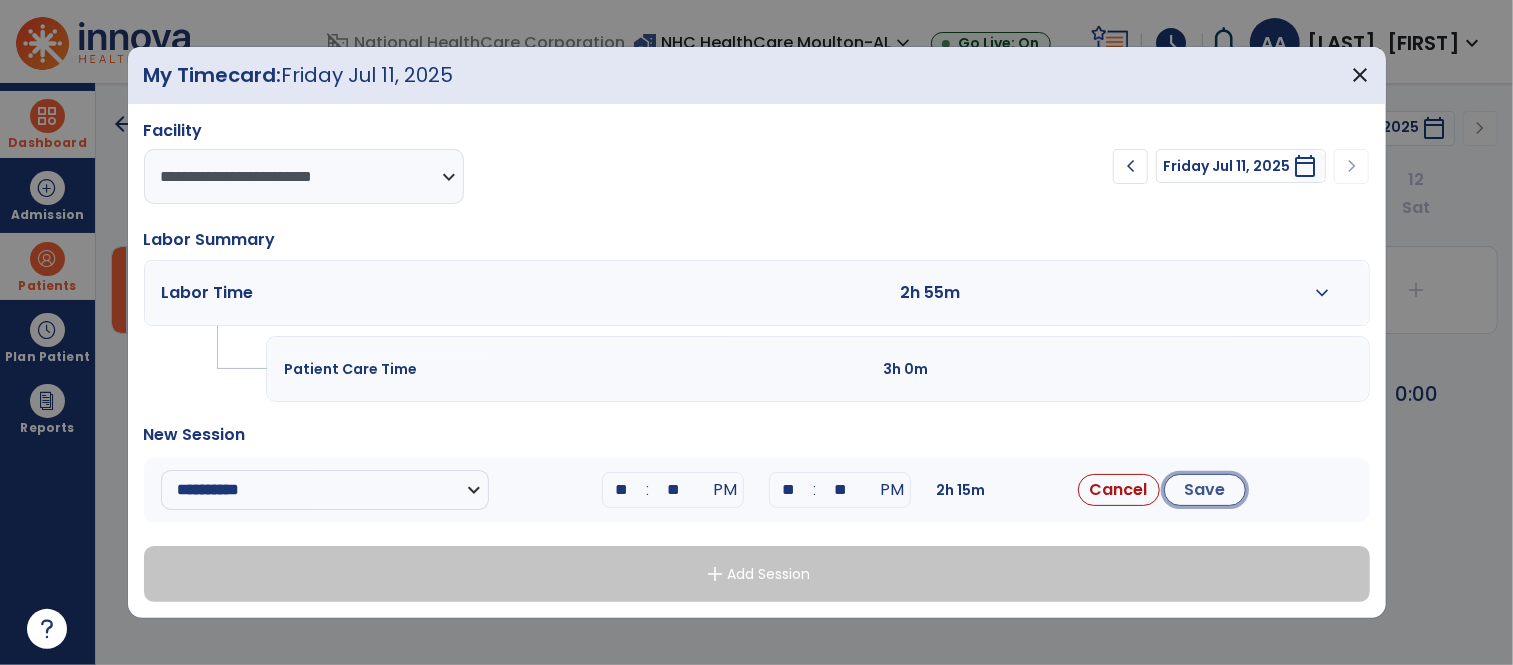 click on "Save" at bounding box center (1205, 490) 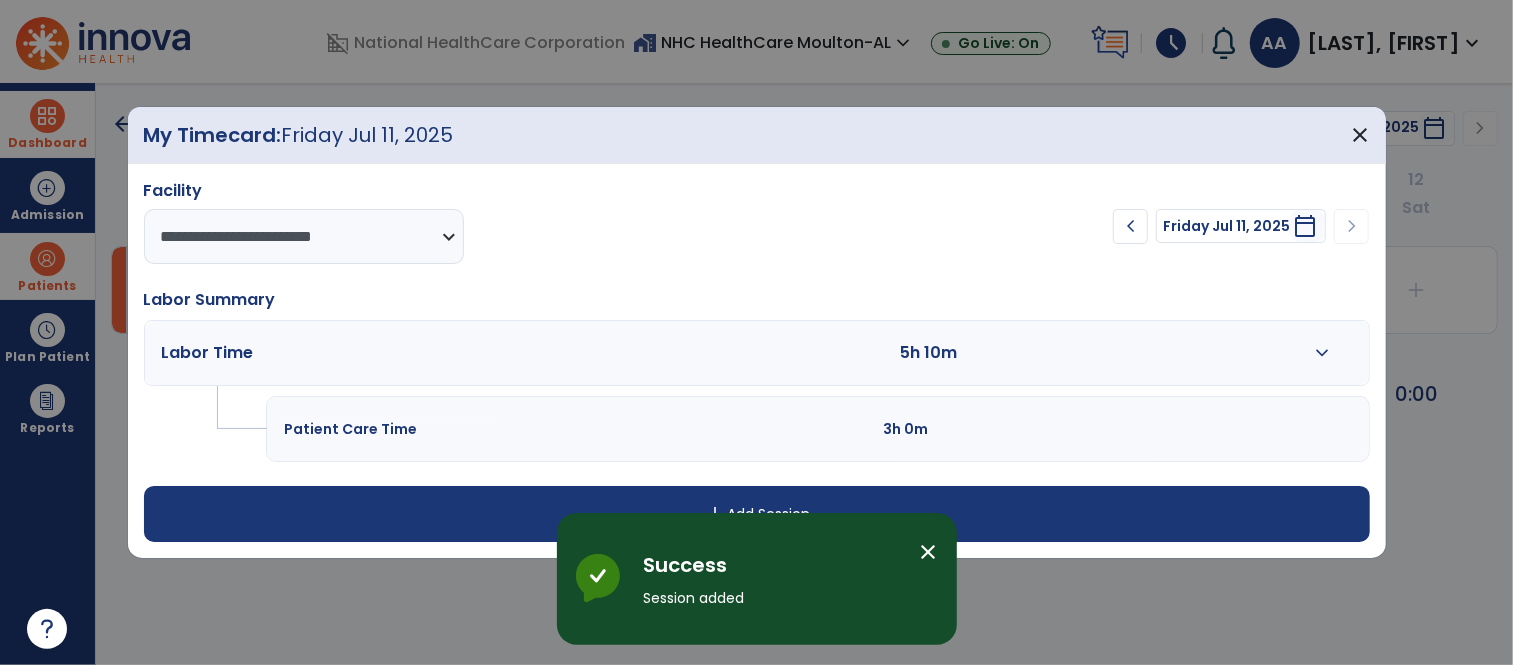 click on "expand_more" at bounding box center [1322, 353] 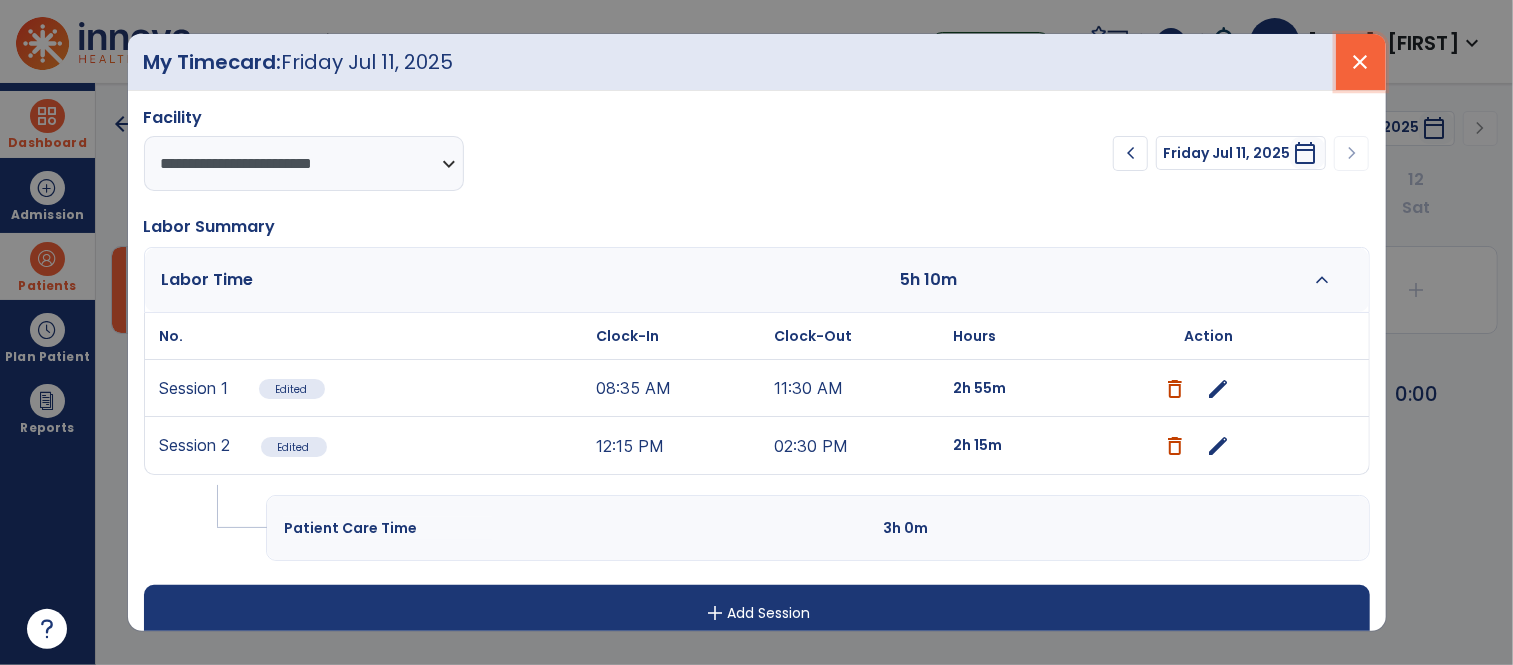 click on "close" at bounding box center [1361, 62] 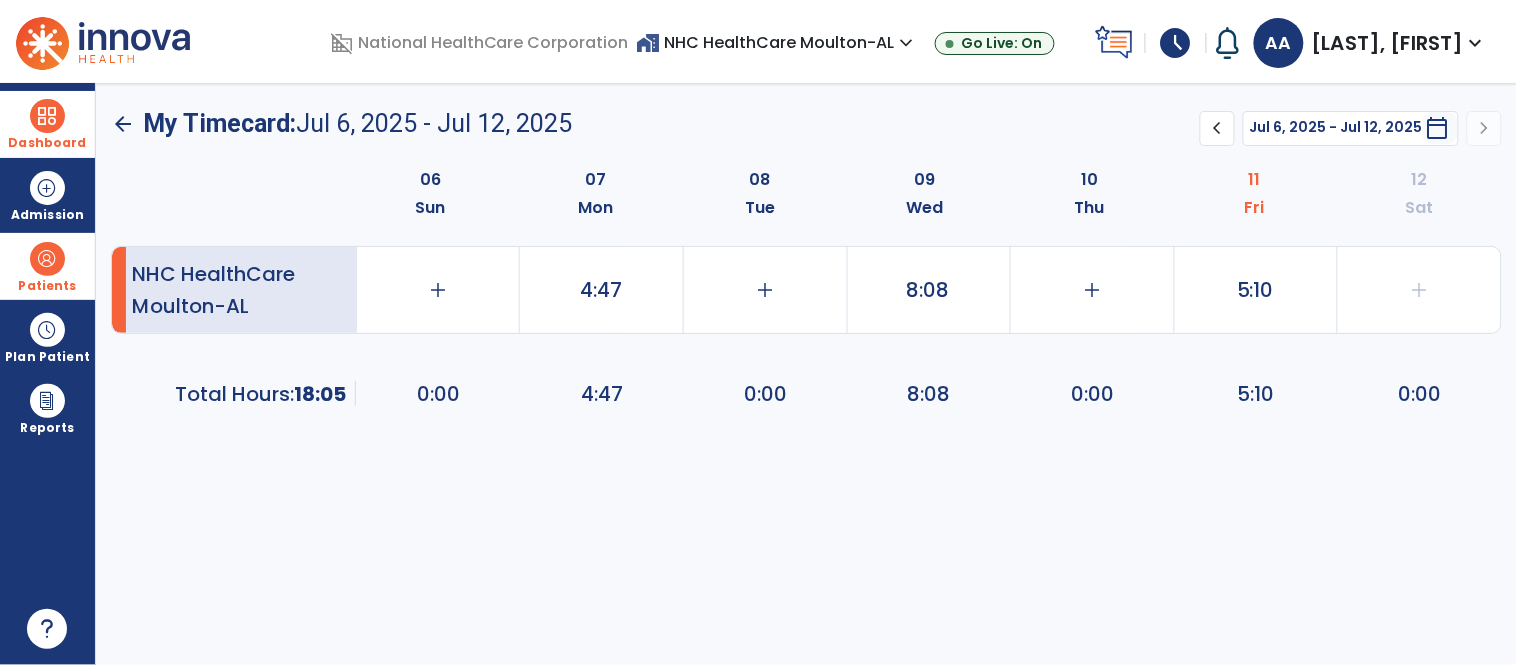drag, startPoint x: 64, startPoint y: 117, endPoint x: 153, endPoint y: 160, distance: 98.84331 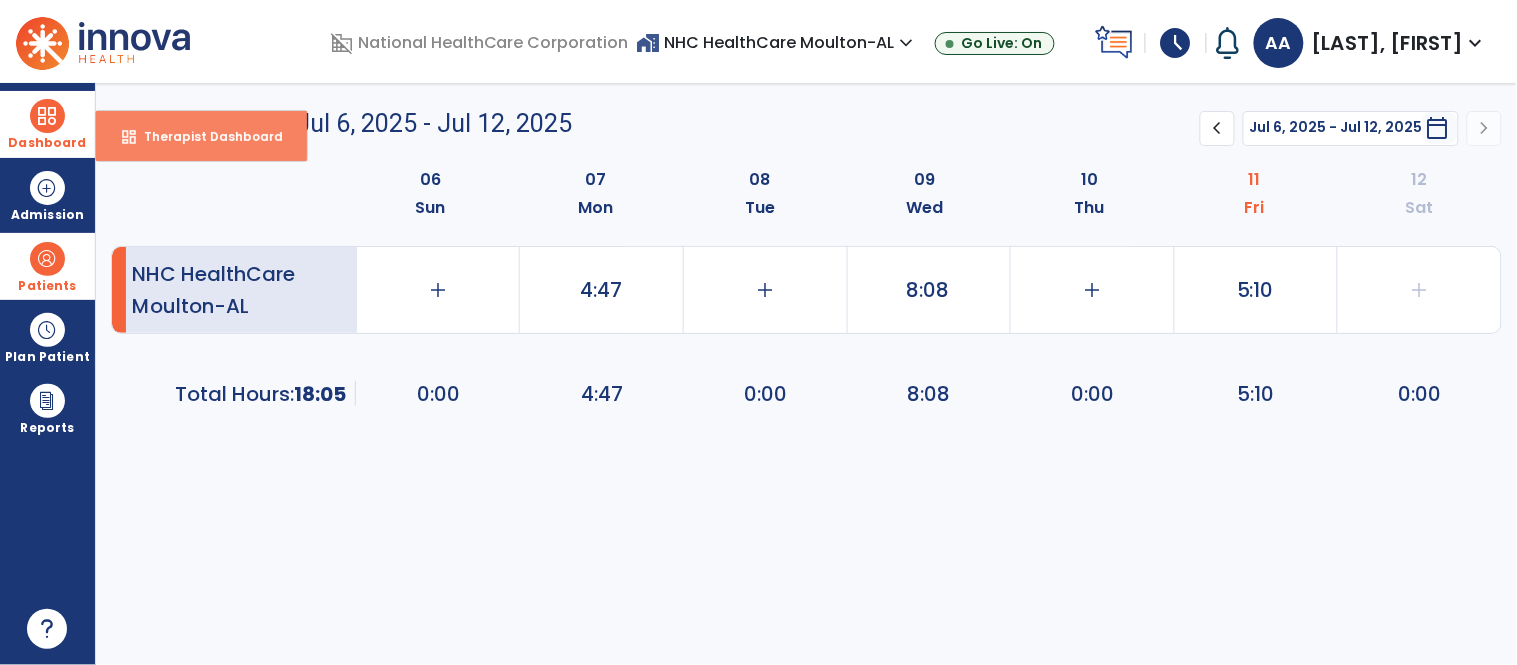 click on "Therapist Dashboard" at bounding box center (205, 136) 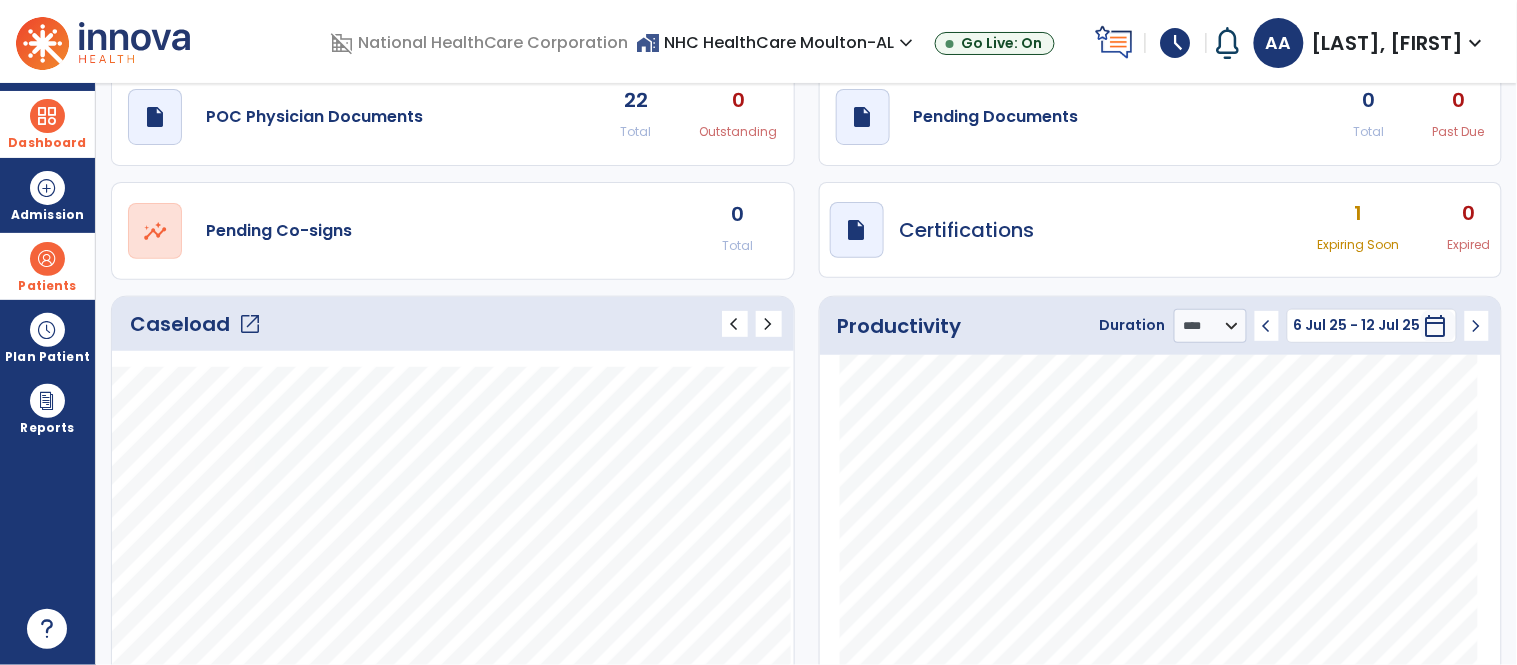 scroll, scrollTop: 111, scrollLeft: 0, axis: vertical 